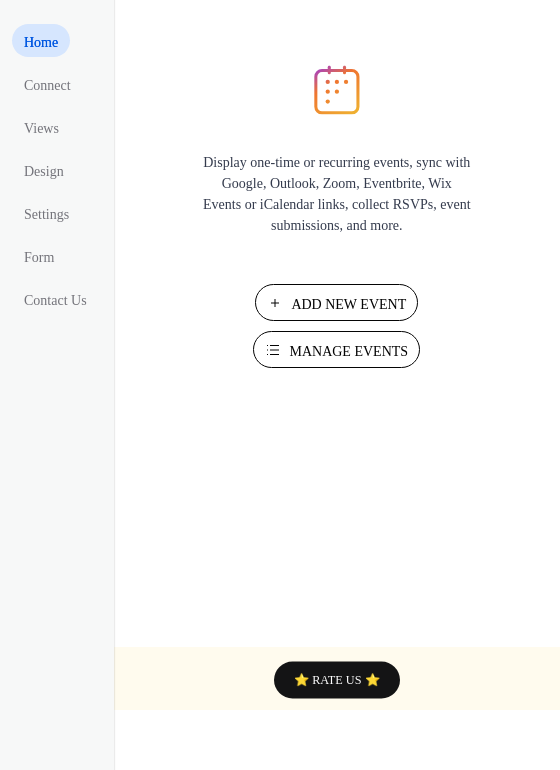 scroll, scrollTop: 0, scrollLeft: 0, axis: both 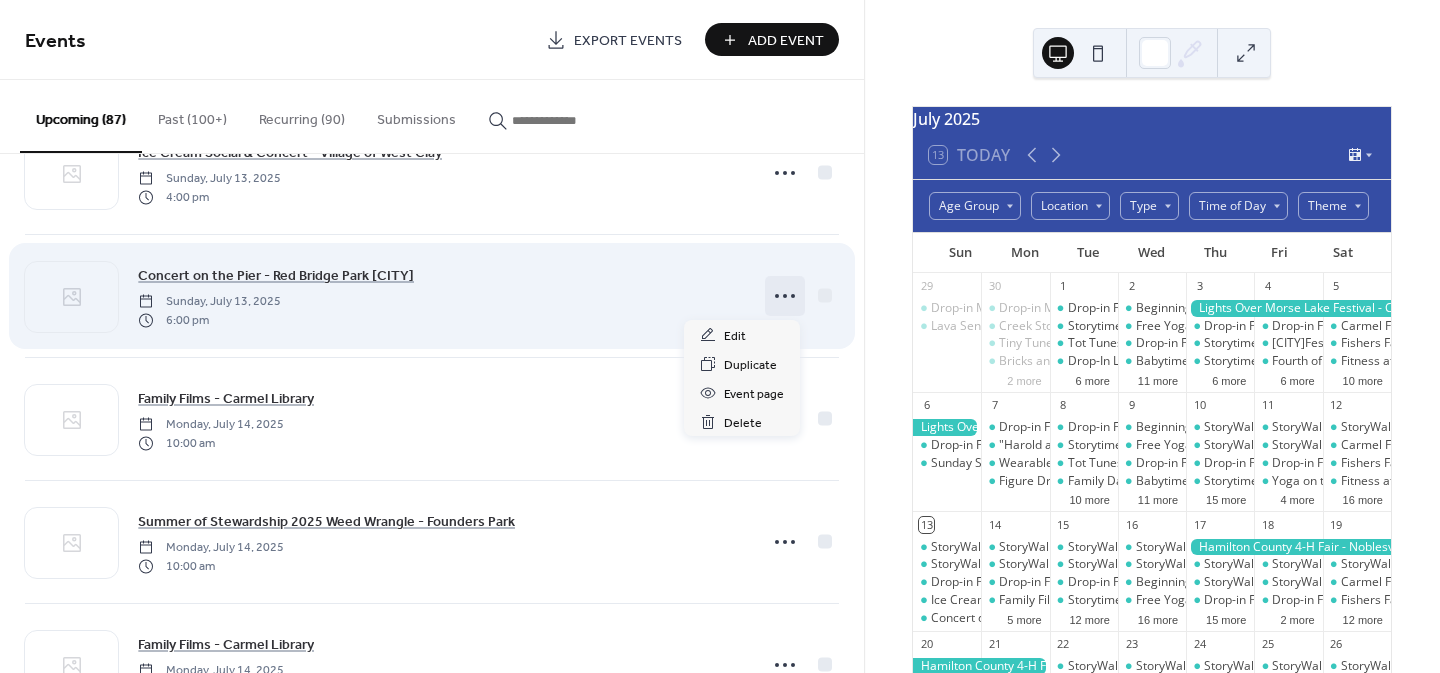 click 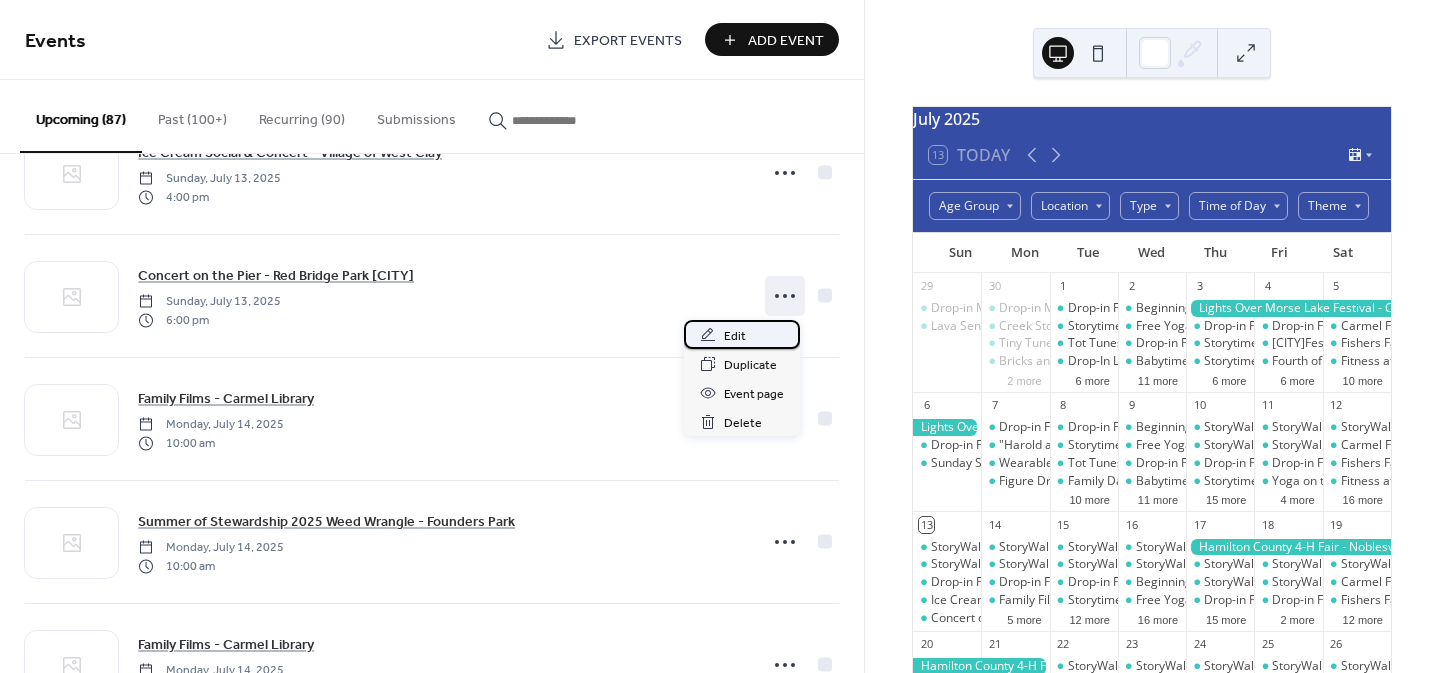 click on "Edit" at bounding box center (735, 336) 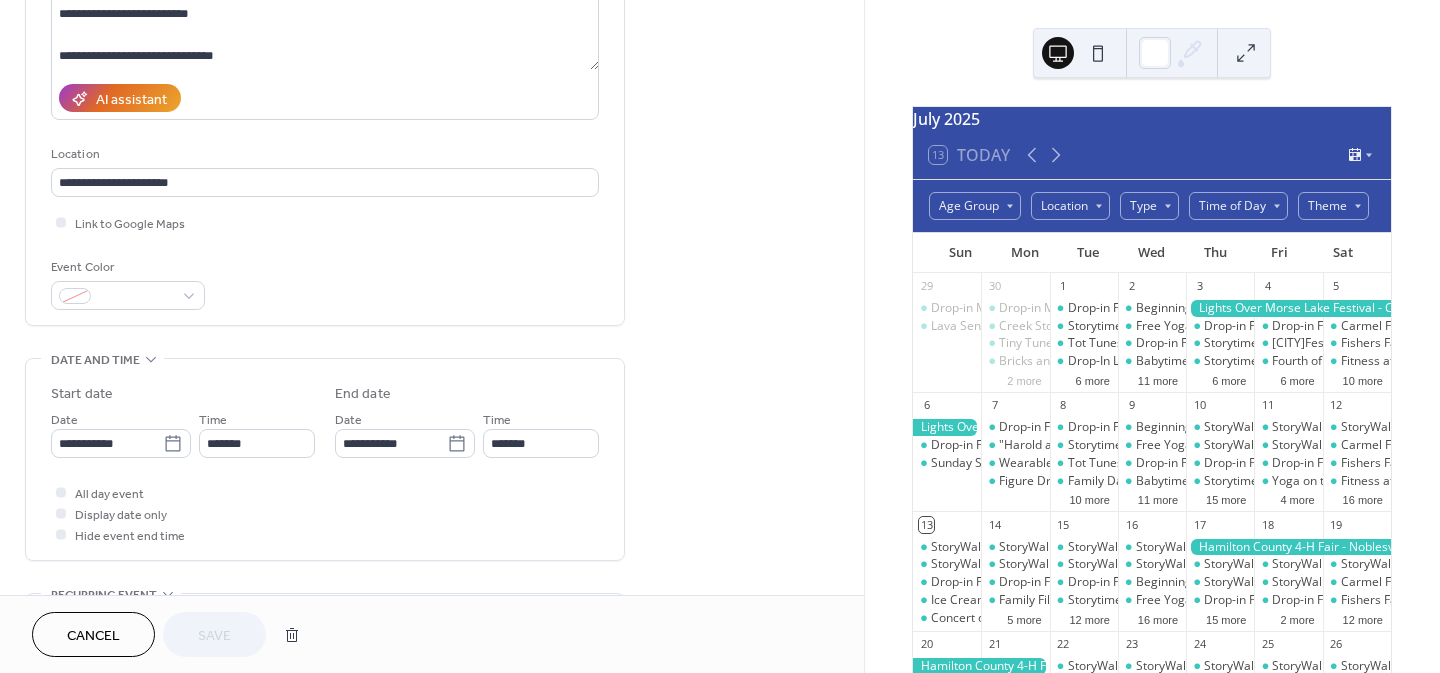 scroll, scrollTop: 321, scrollLeft: 0, axis: vertical 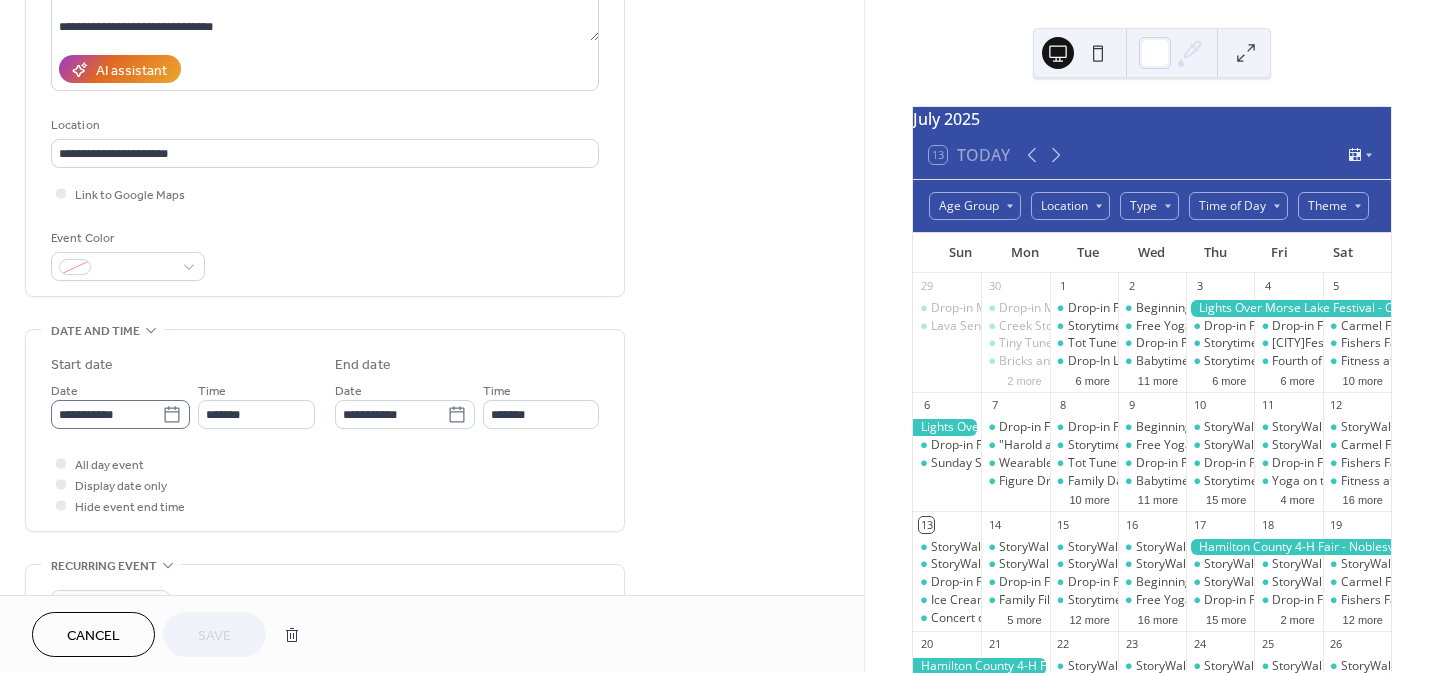 click on "**********" at bounding box center [720, 336] 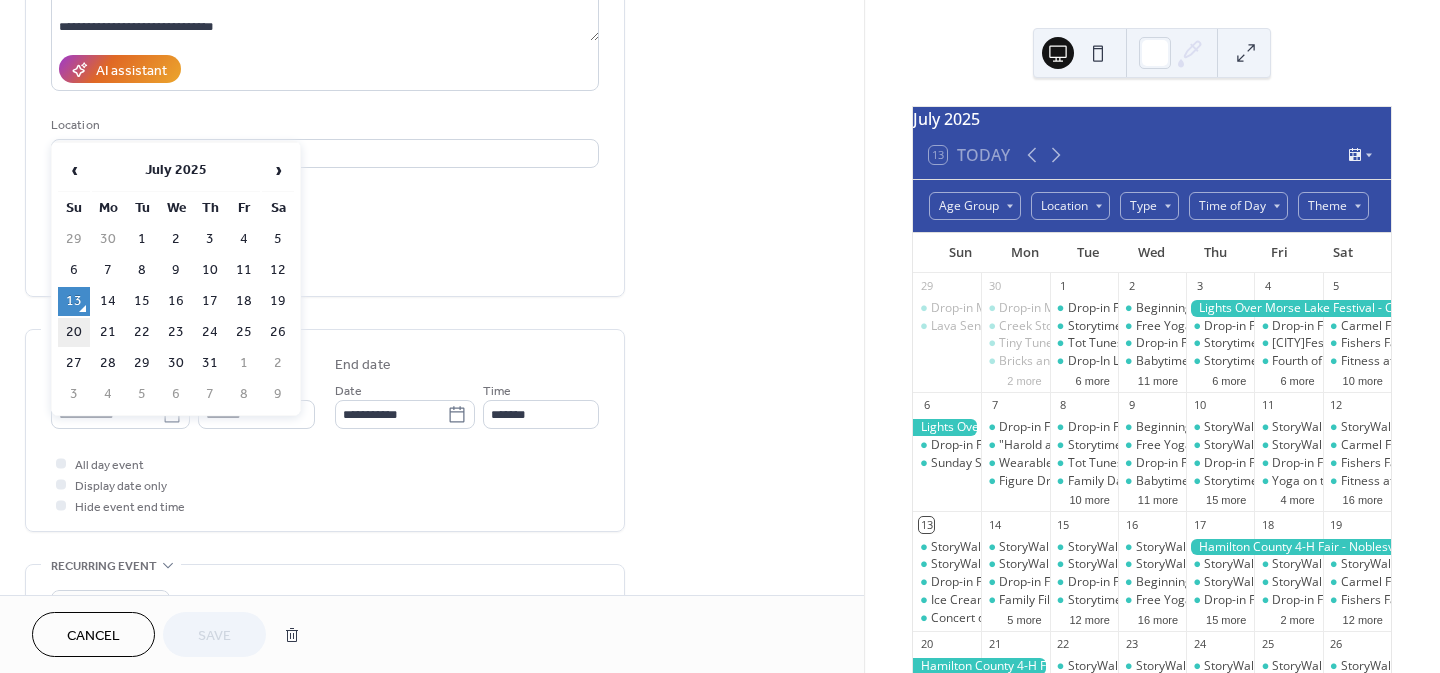 click on "20" at bounding box center [74, 332] 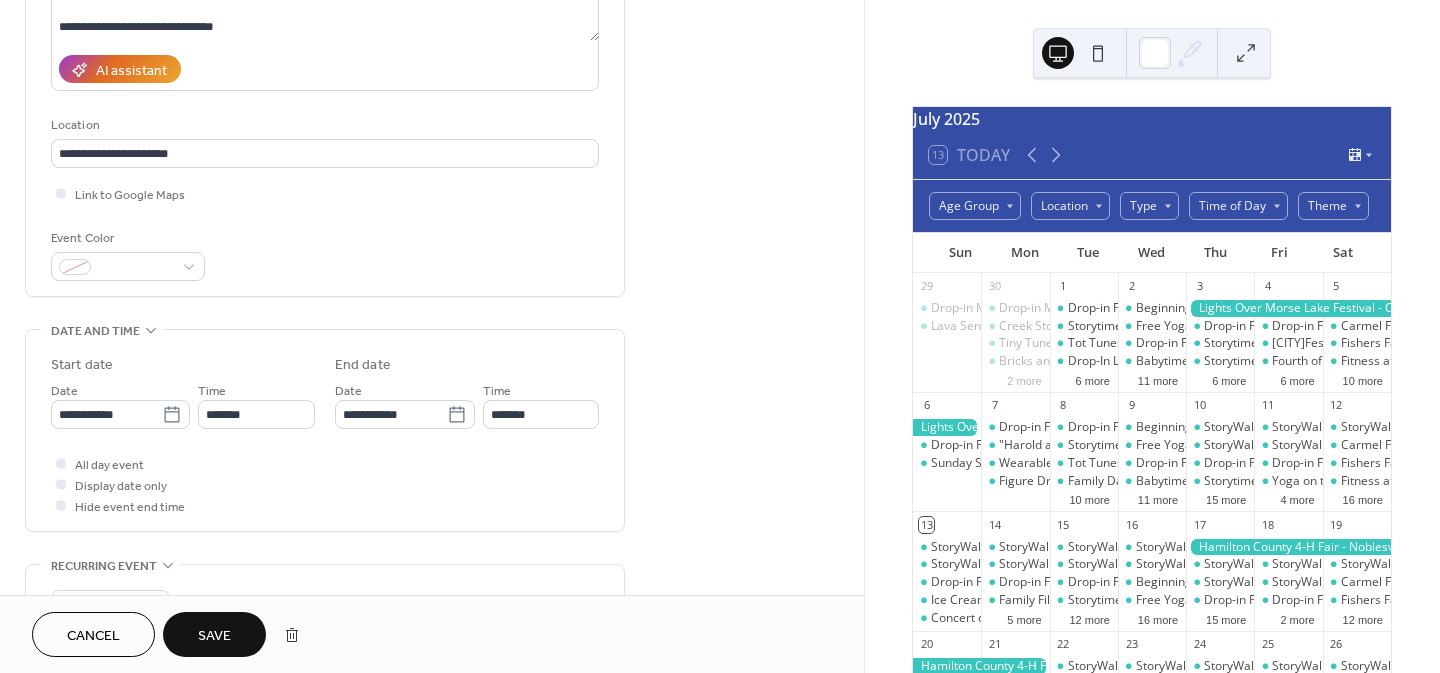 click on "**********" at bounding box center (432, 732) 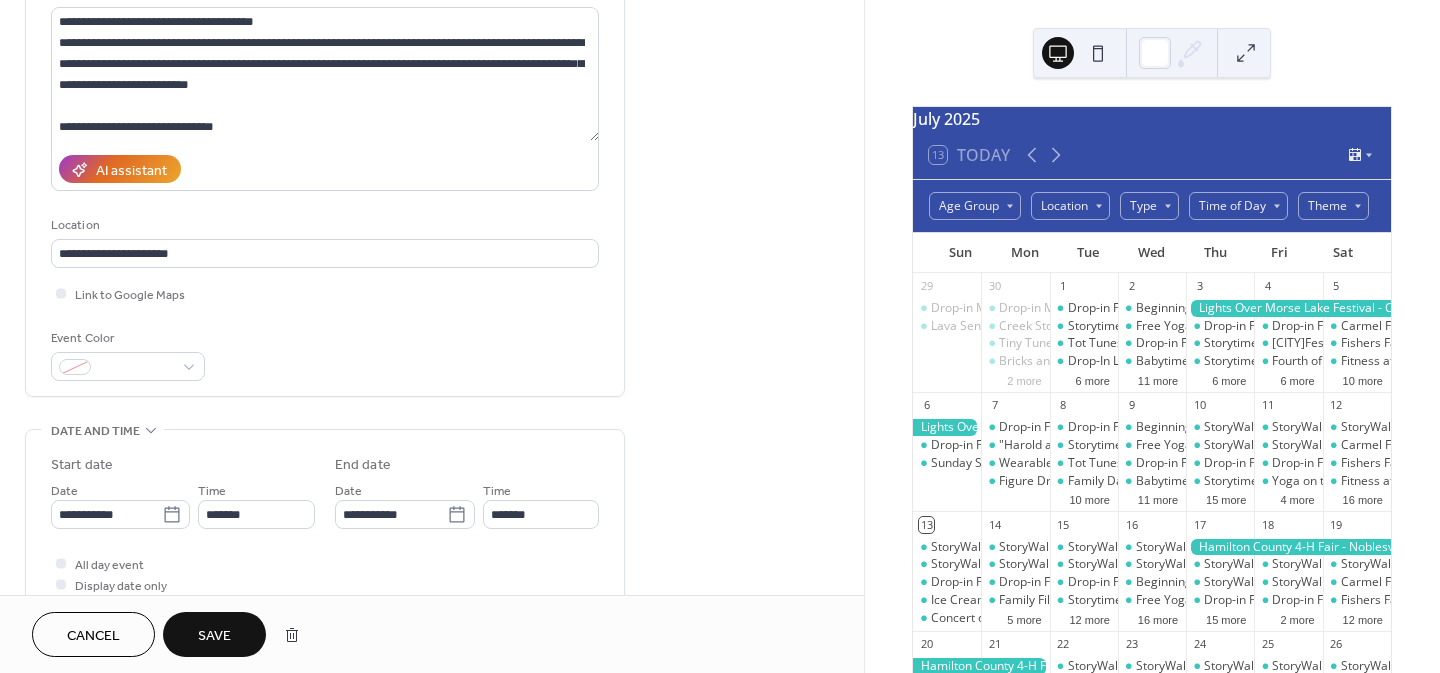 scroll, scrollTop: 217, scrollLeft: 0, axis: vertical 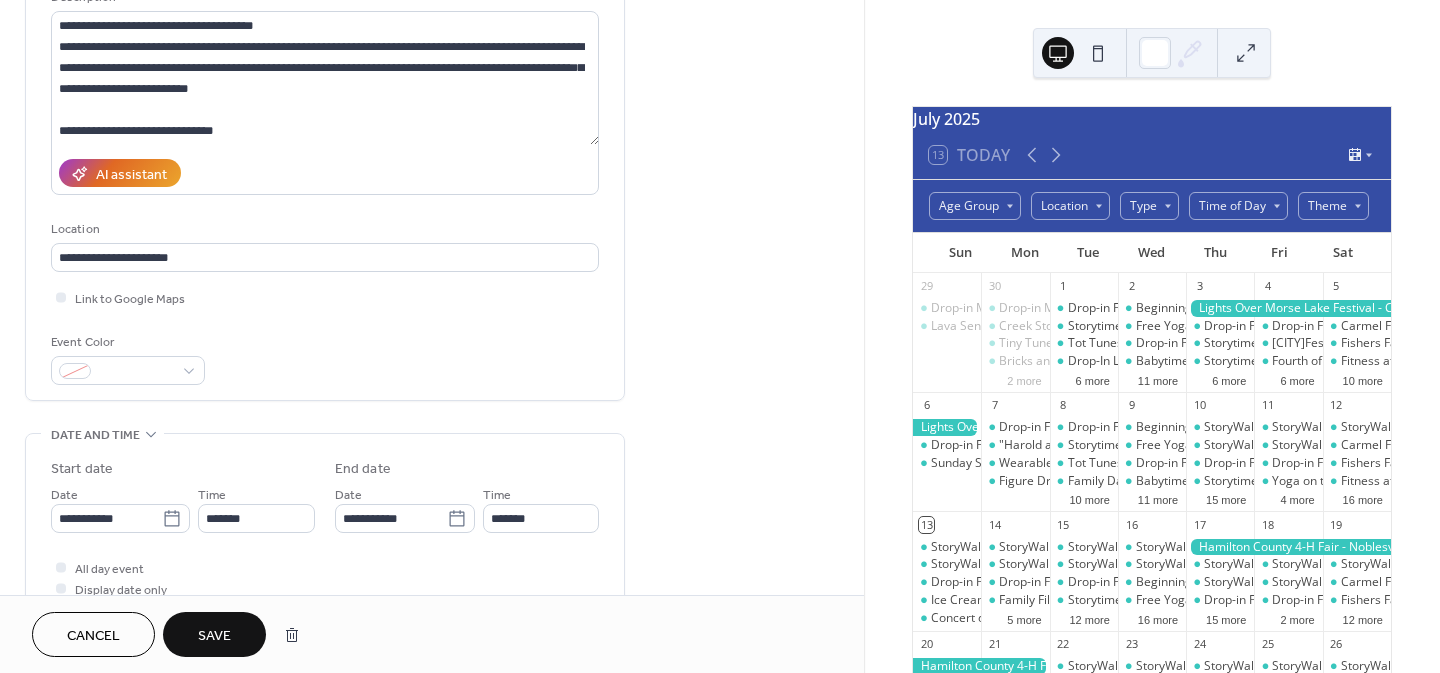 click on "Save" at bounding box center (214, 636) 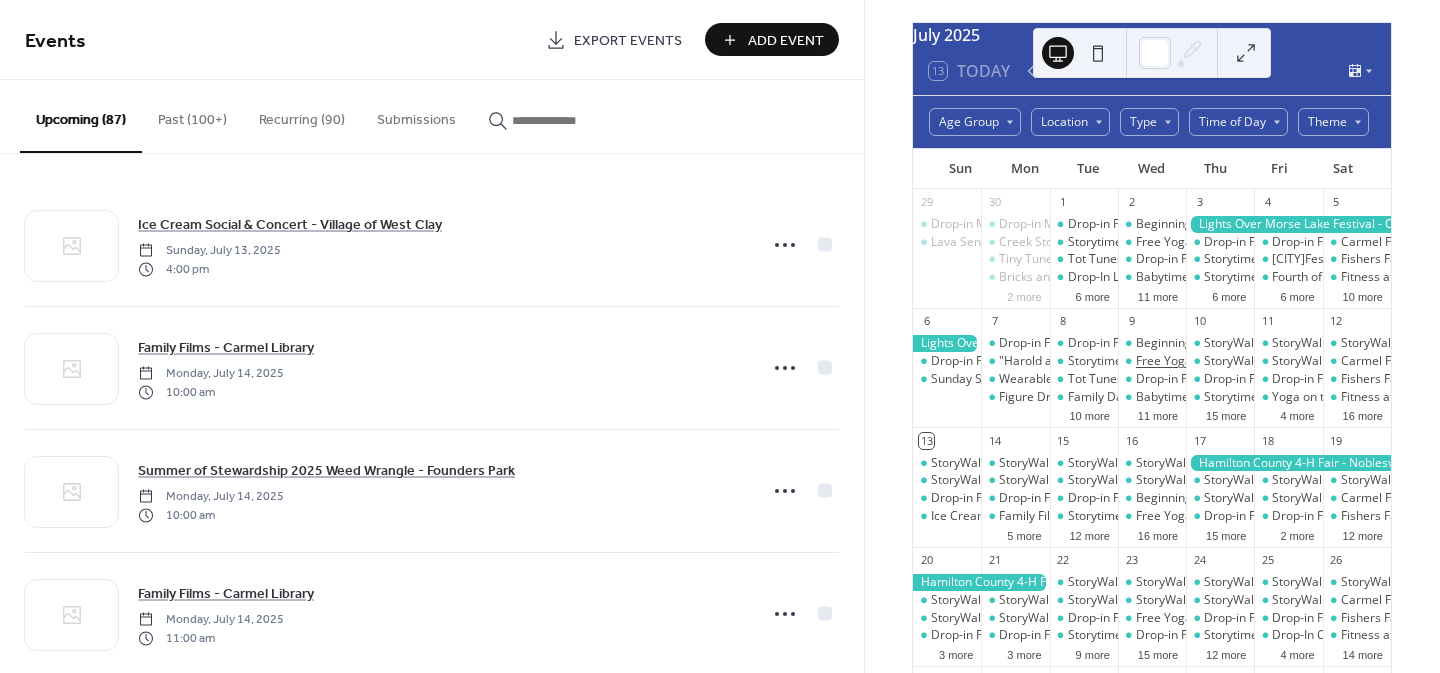 scroll, scrollTop: 85, scrollLeft: 0, axis: vertical 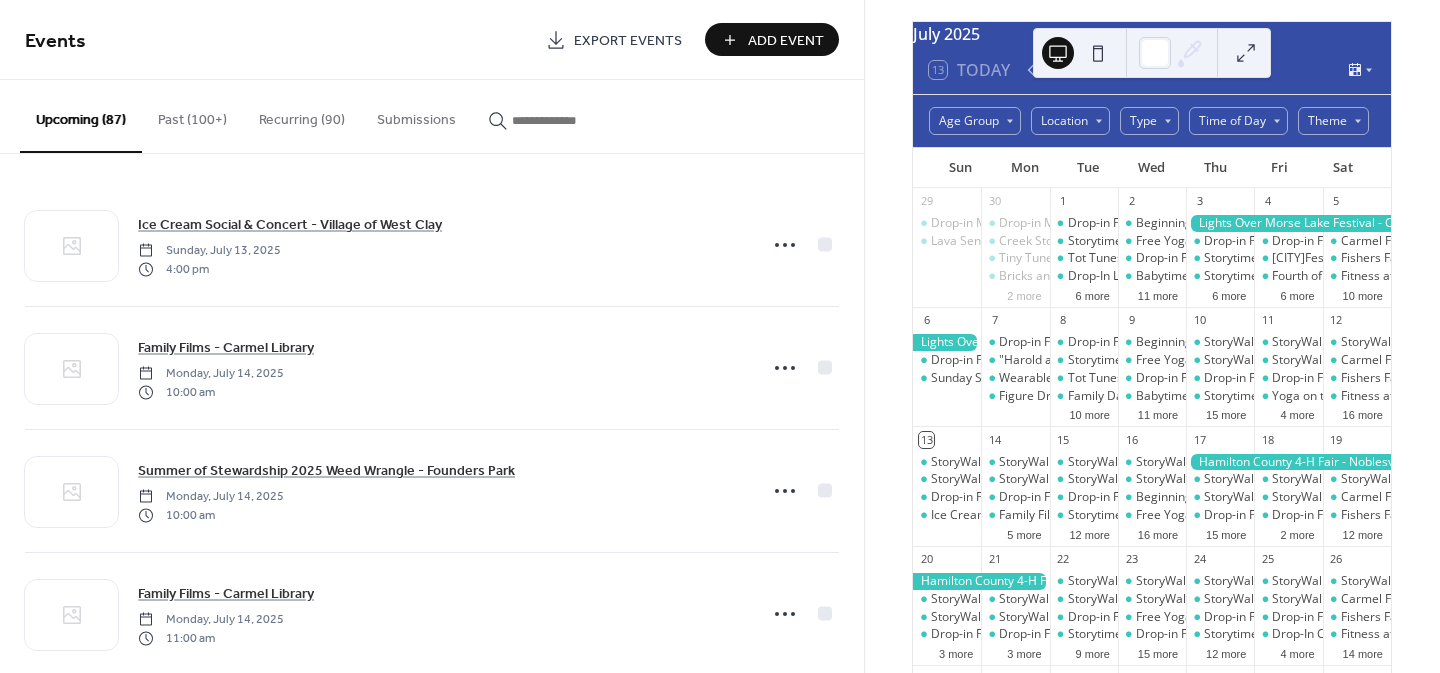 click on "Past  (100+)" at bounding box center (192, 115) 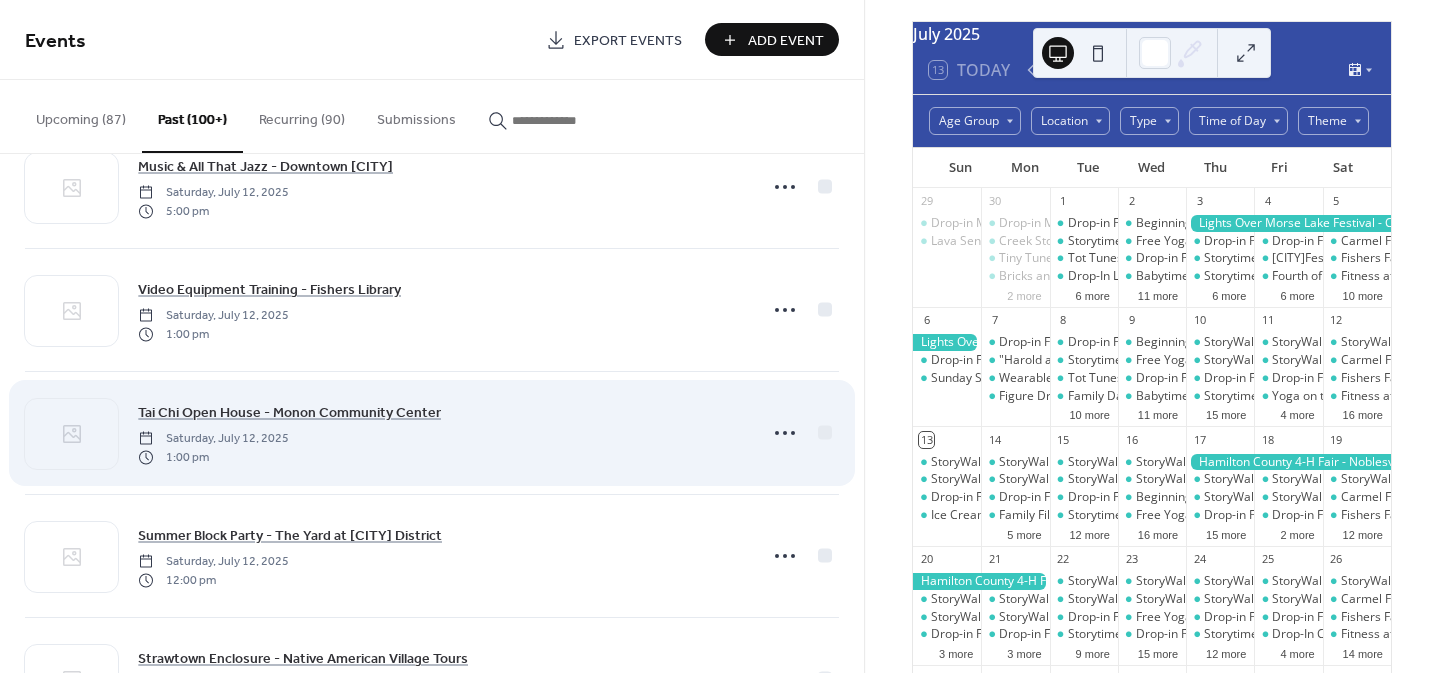 scroll, scrollTop: 59, scrollLeft: 0, axis: vertical 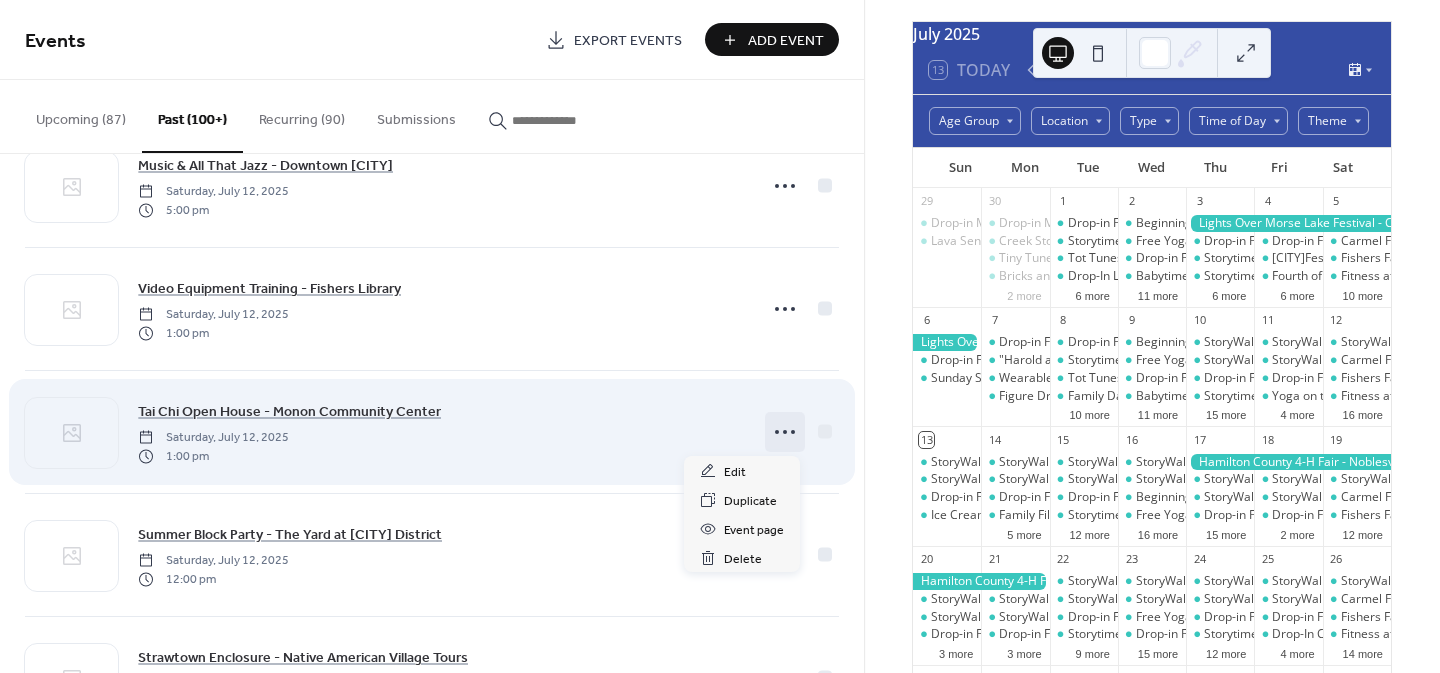 click 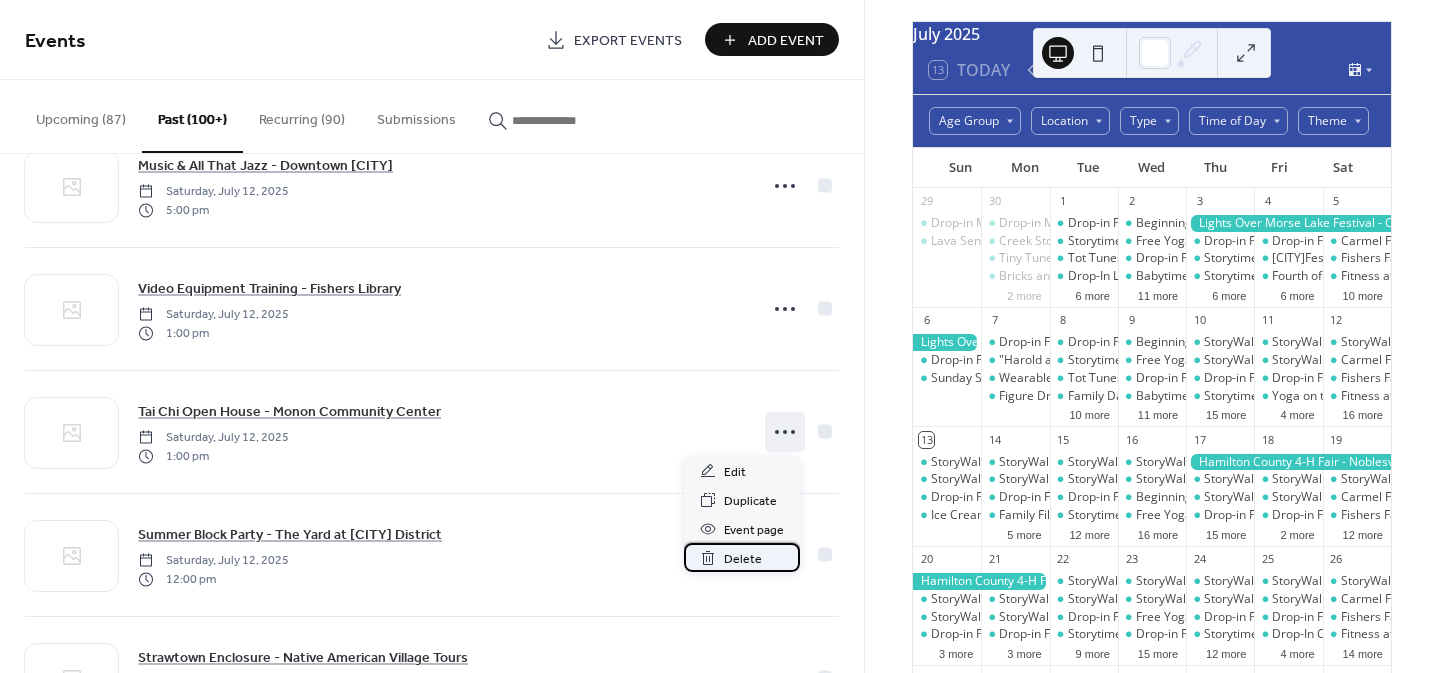 click on "Delete" at bounding box center [743, 559] 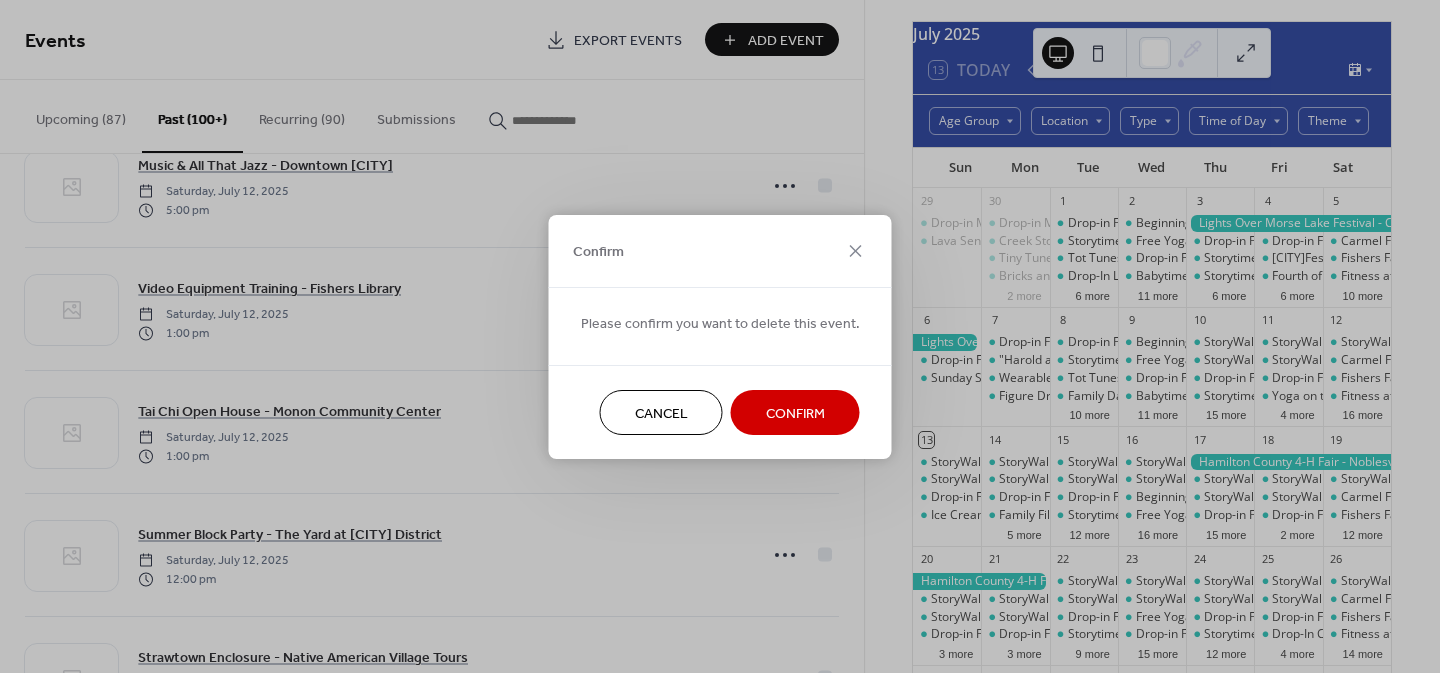 click on "Confirm" at bounding box center [795, 413] 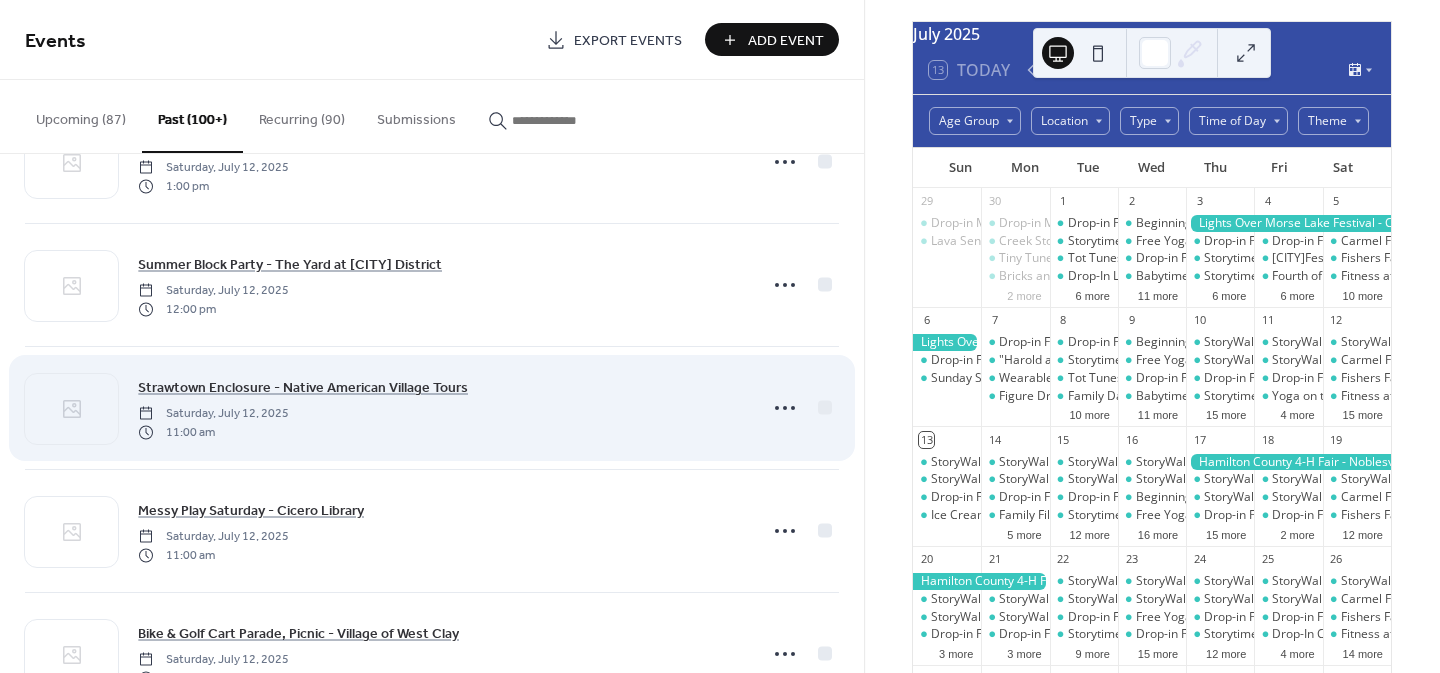 scroll, scrollTop: 212, scrollLeft: 0, axis: vertical 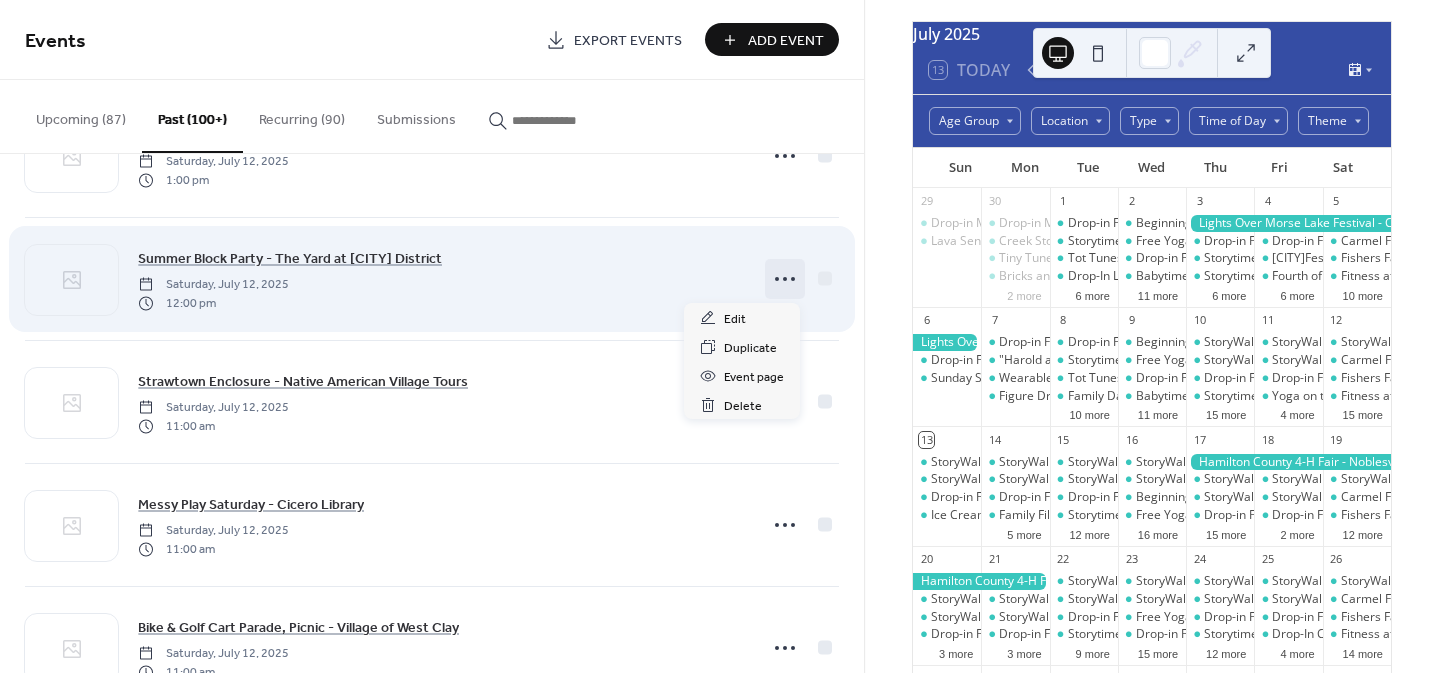 click 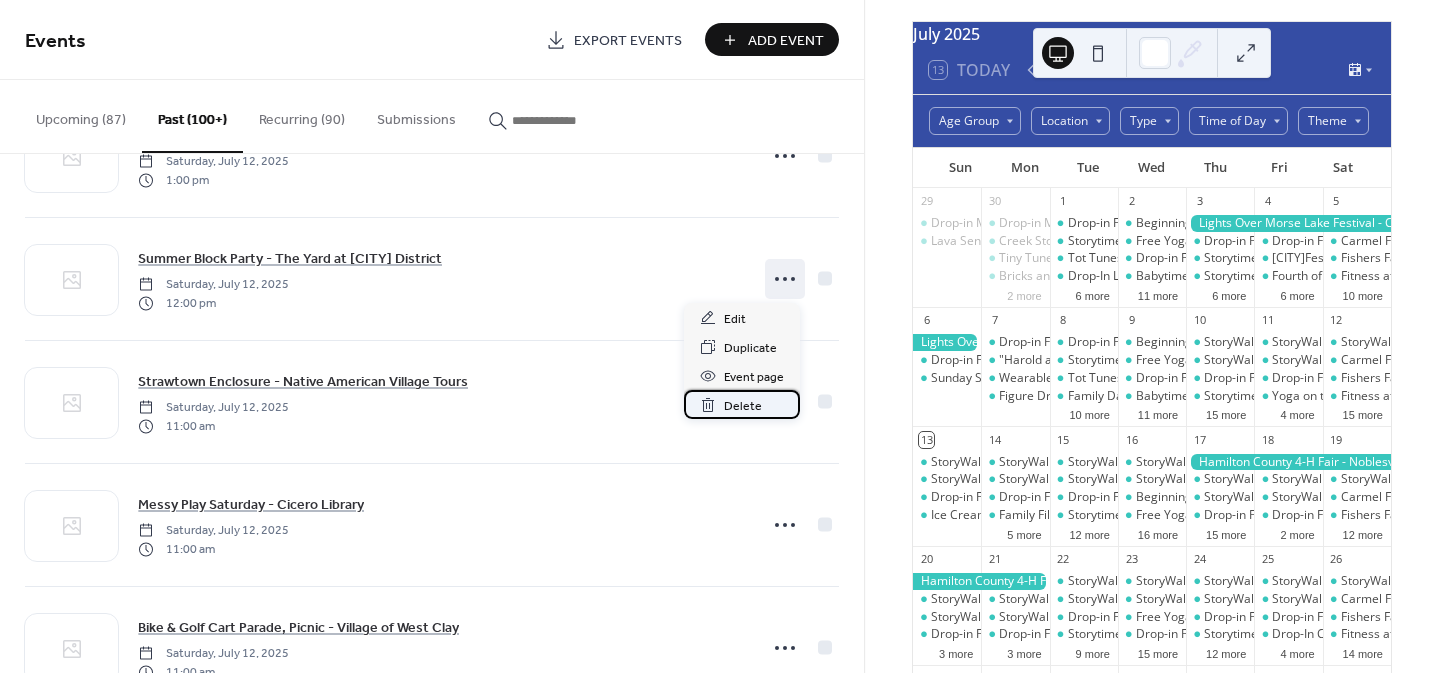 click on "Delete" at bounding box center [743, 406] 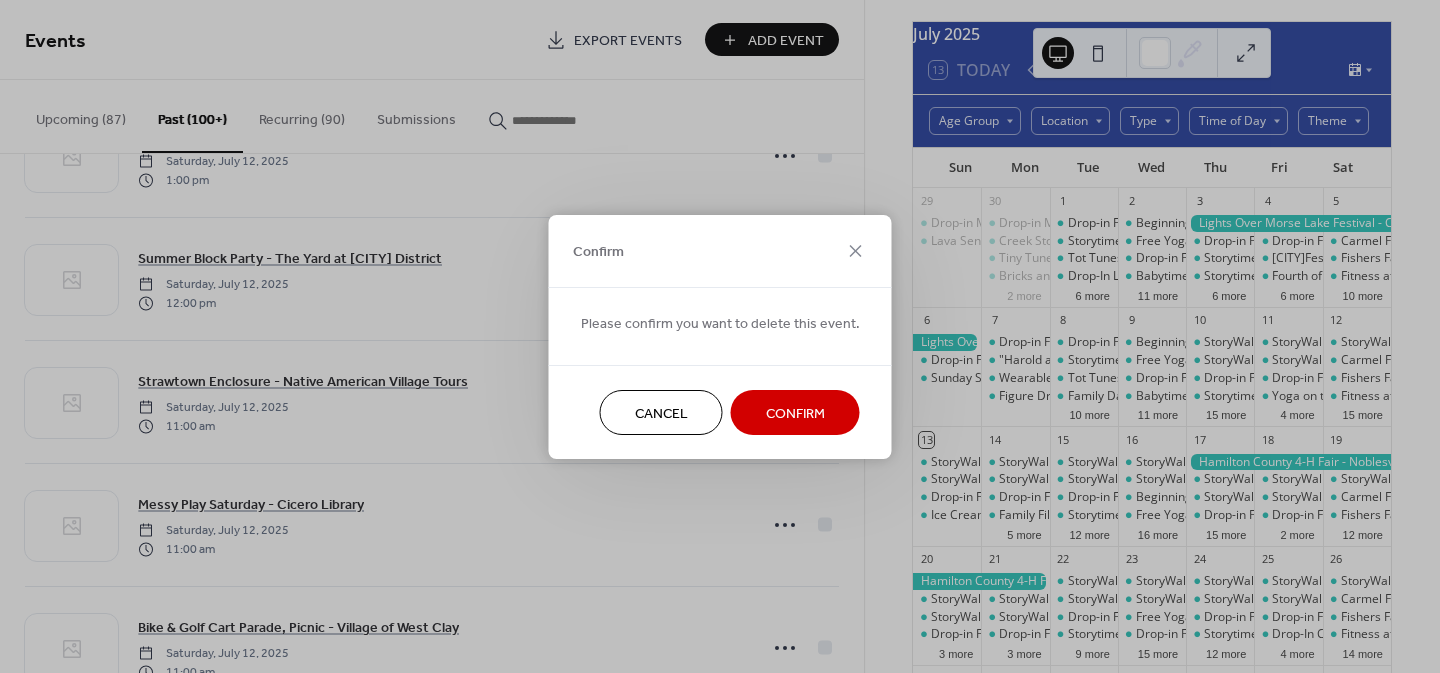click on "Confirm" at bounding box center (795, 413) 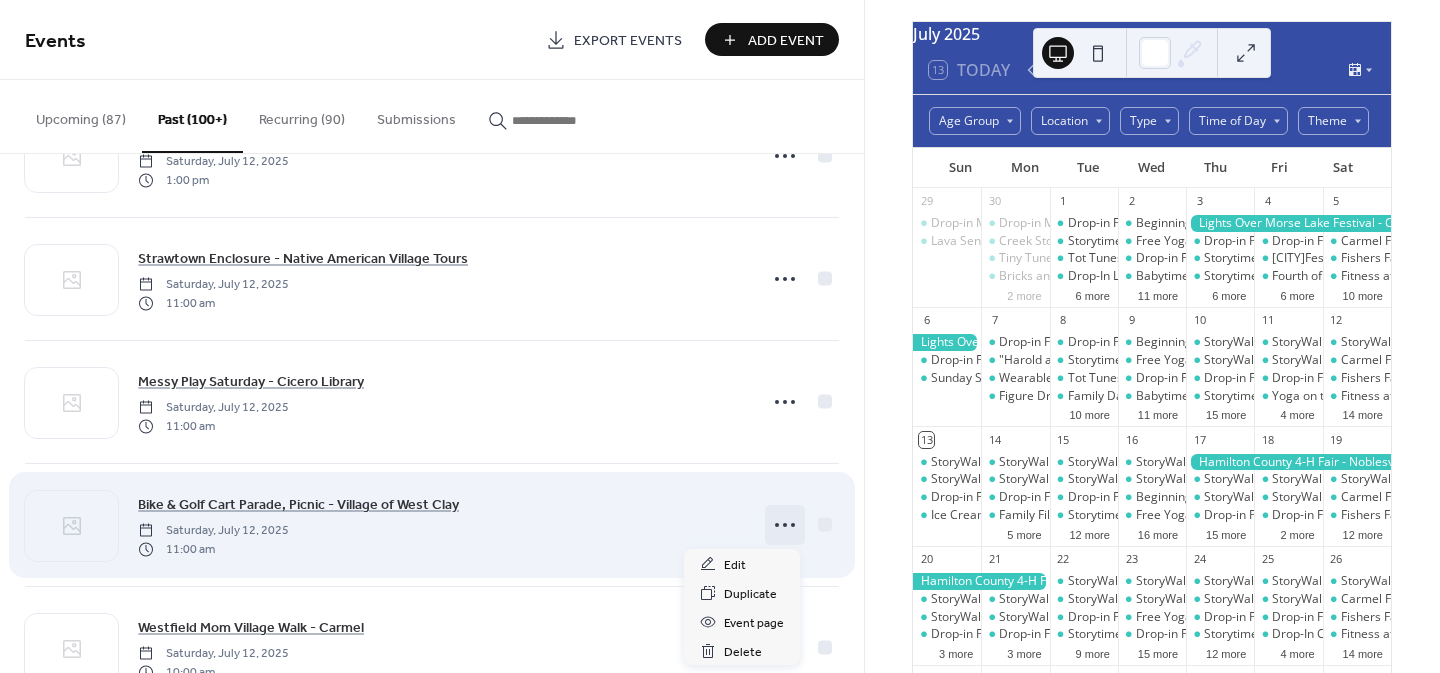 click 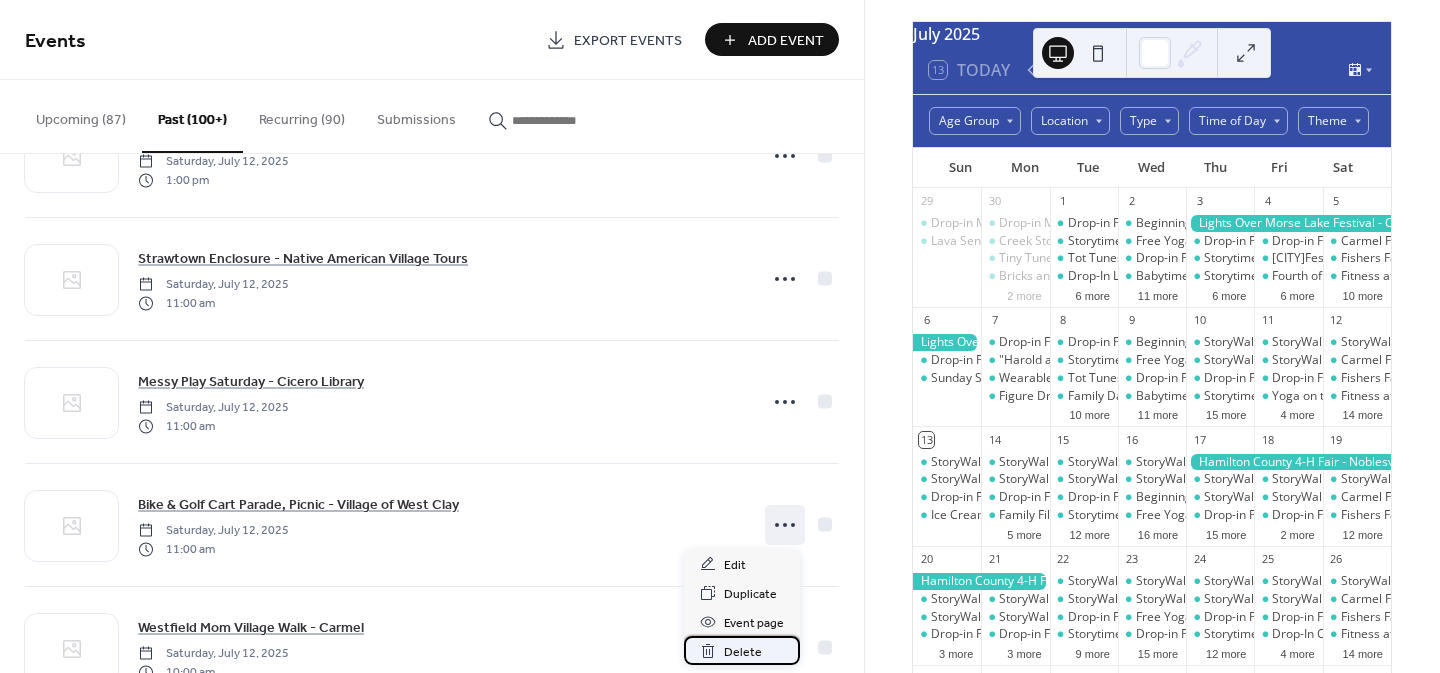 click on "Delete" at bounding box center [743, 652] 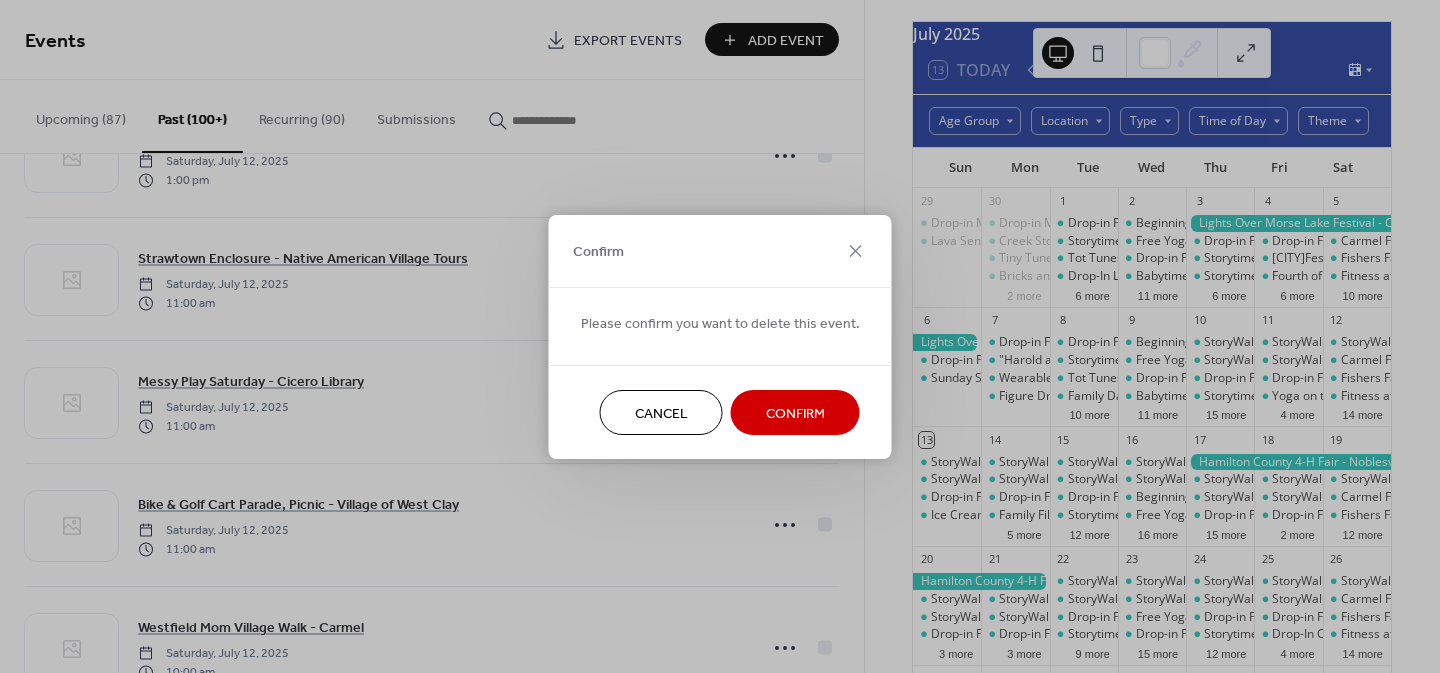 click on "Confirm" at bounding box center [795, 413] 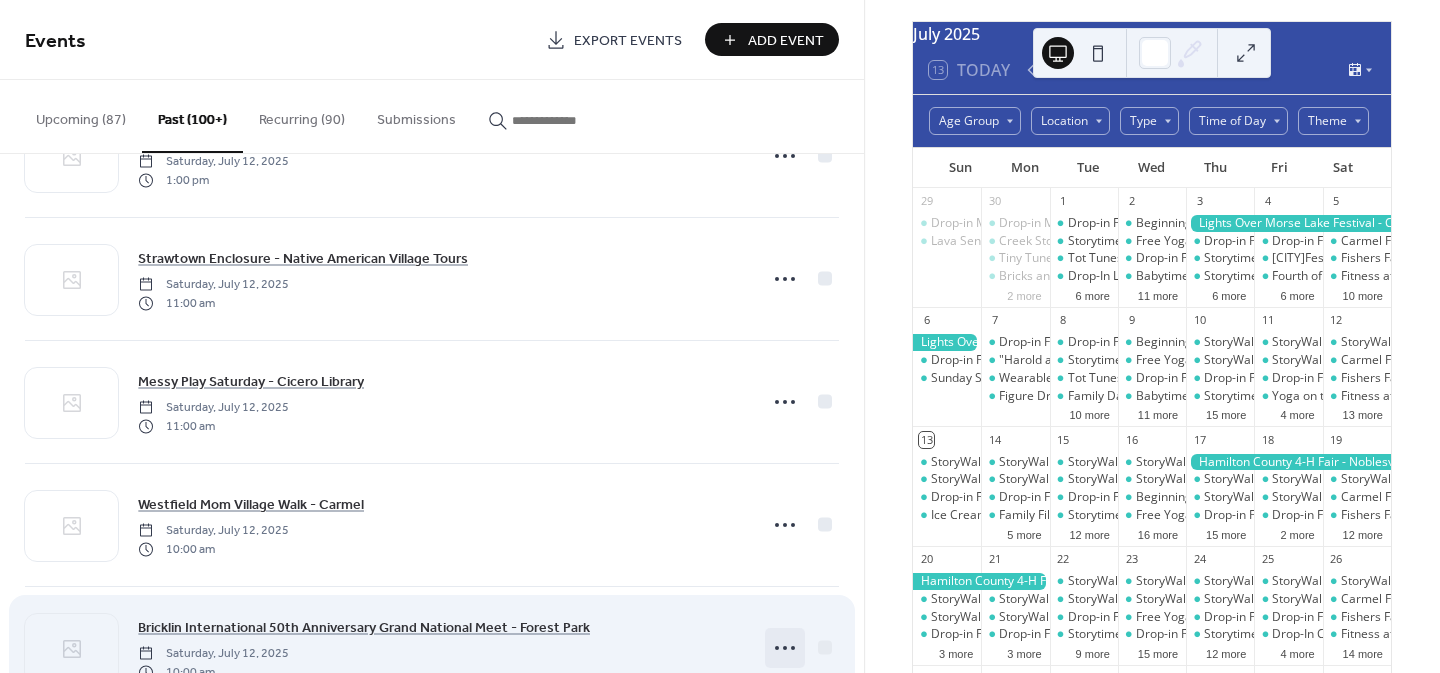 scroll, scrollTop: 517, scrollLeft: 0, axis: vertical 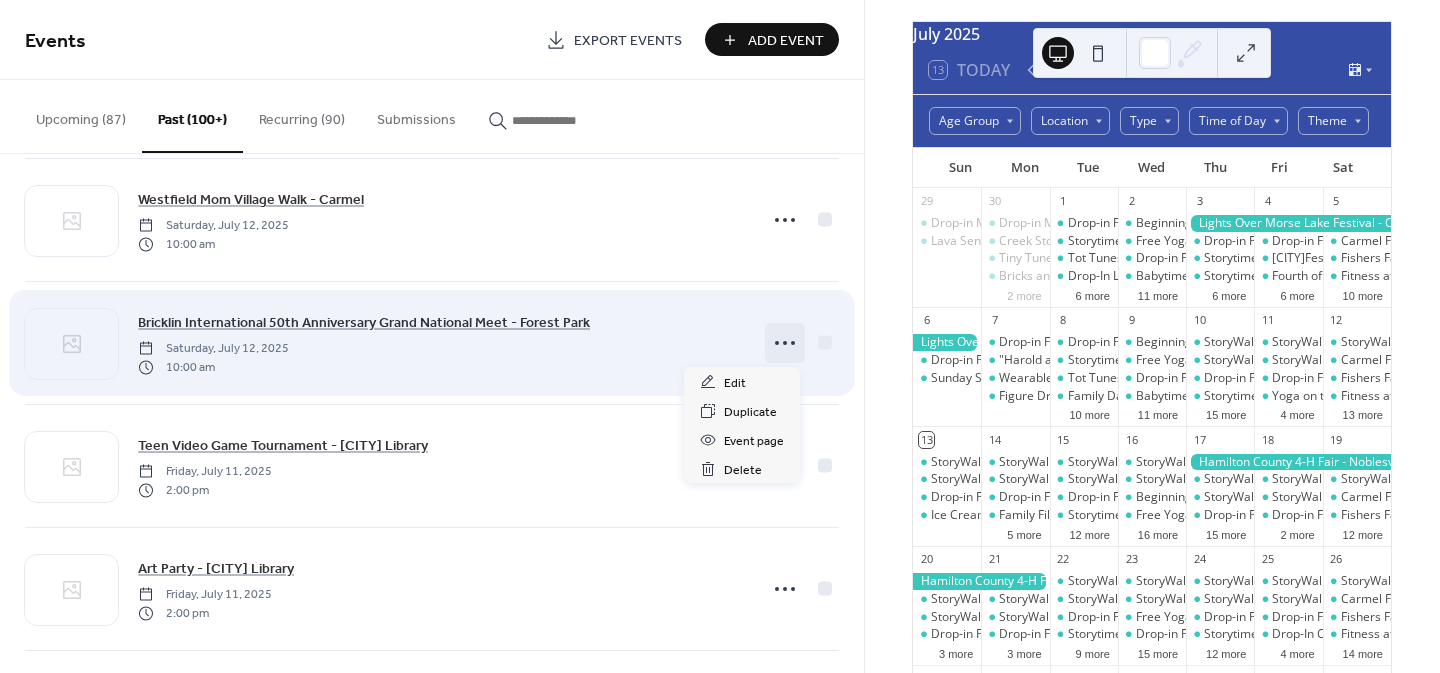 click 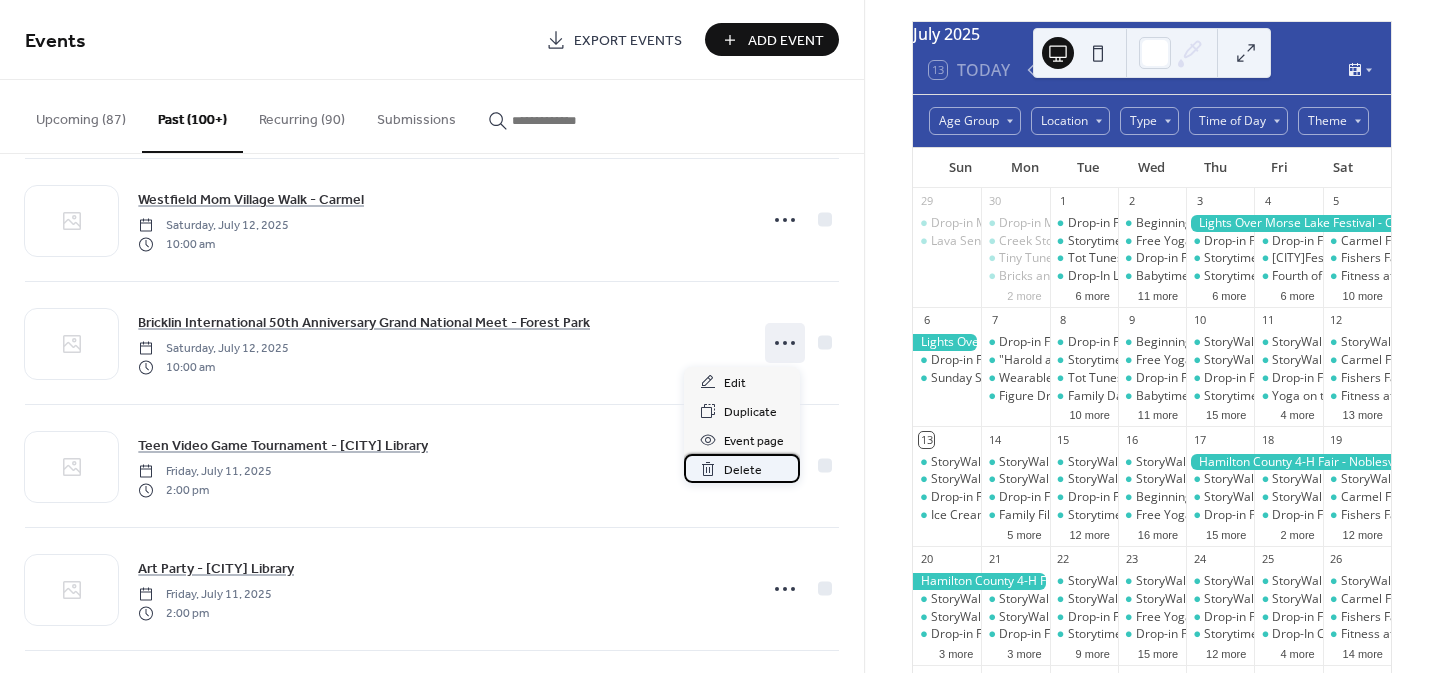 click on "Delete" at bounding box center [743, 470] 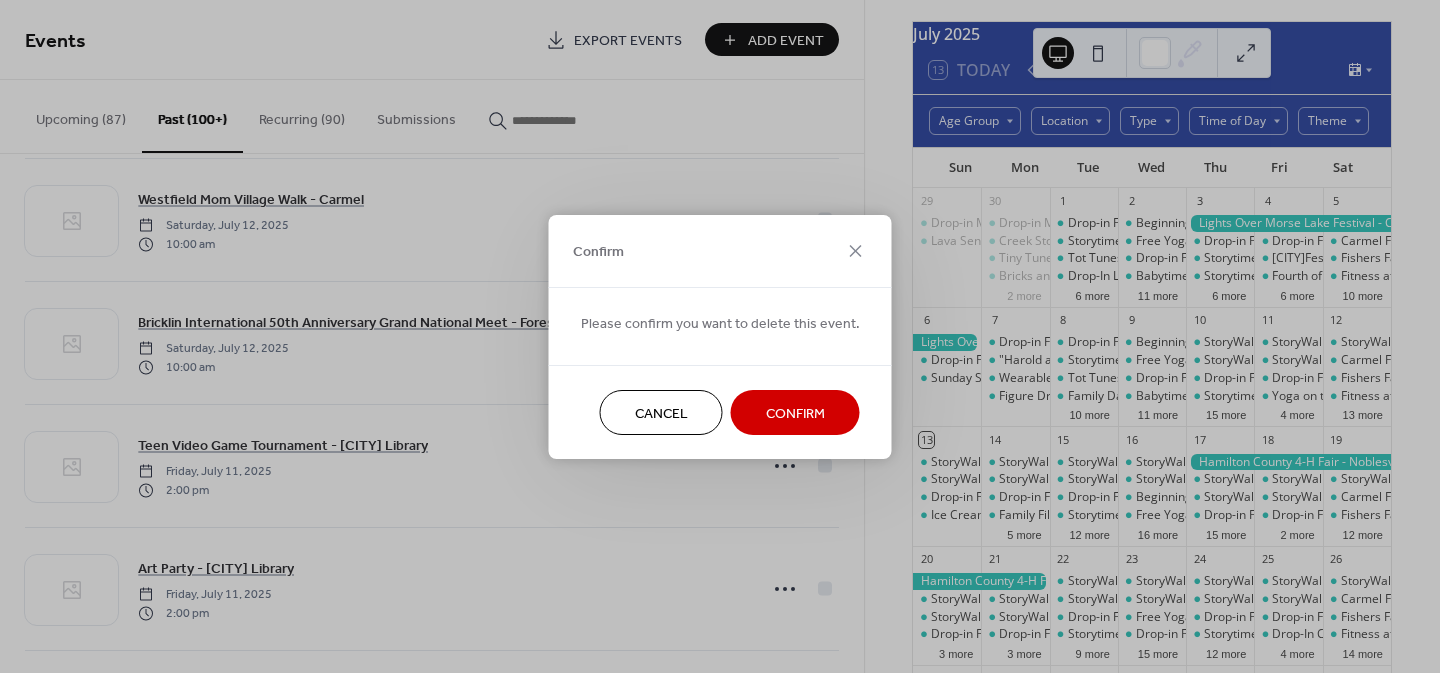 click on "Confirm" at bounding box center [795, 412] 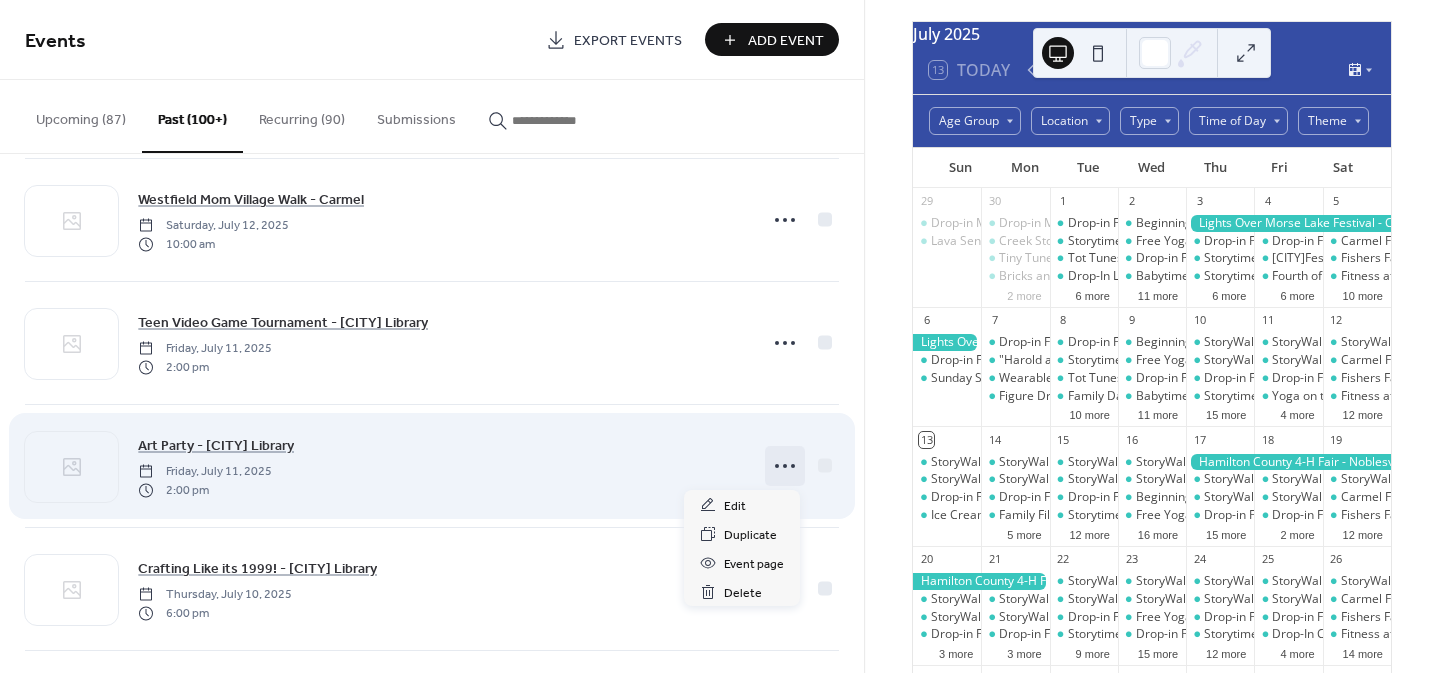 click 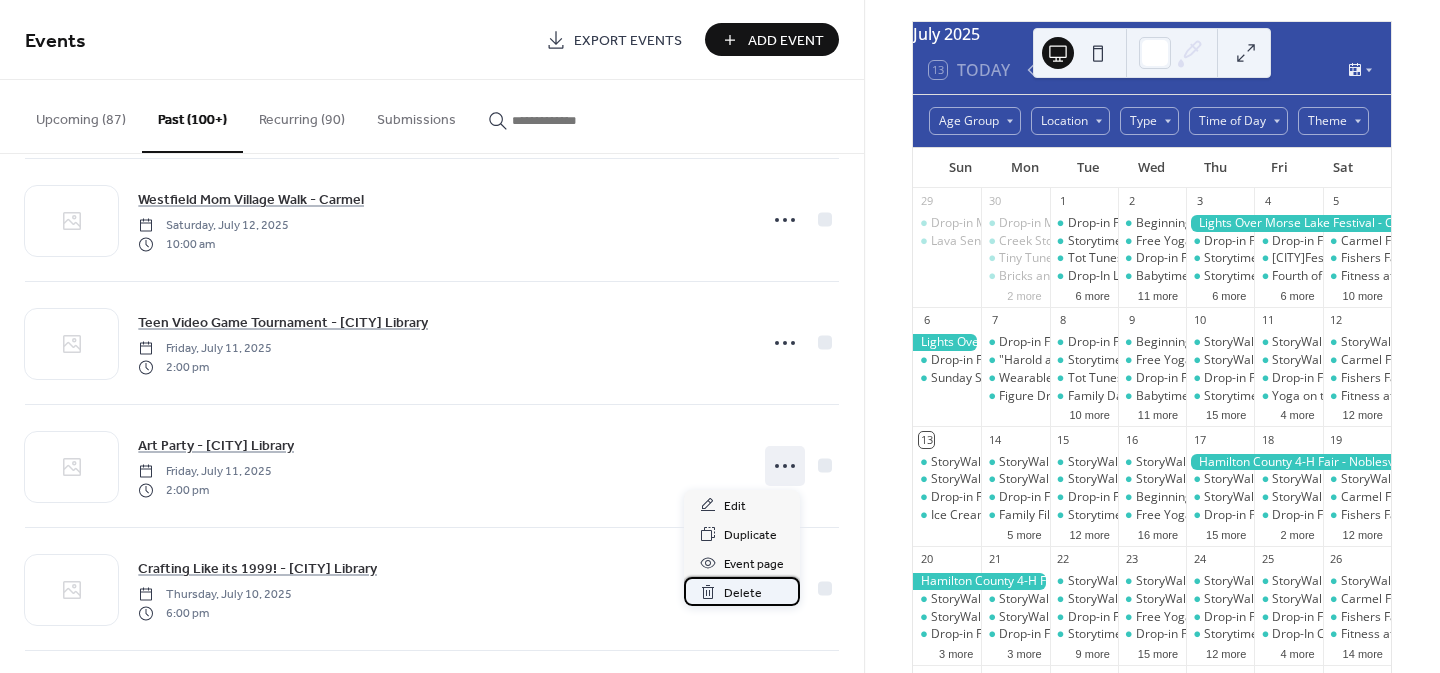click on "Delete" at bounding box center [743, 593] 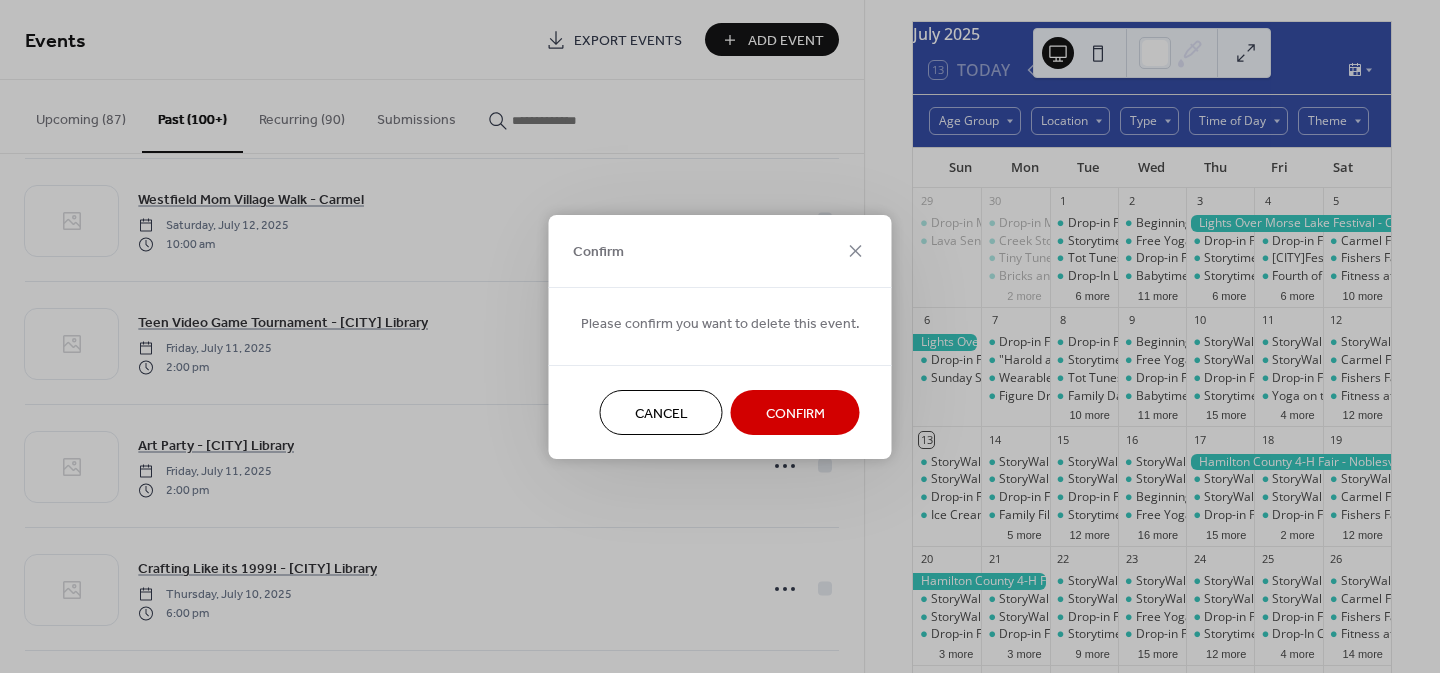 click on "Confirm" at bounding box center (795, 413) 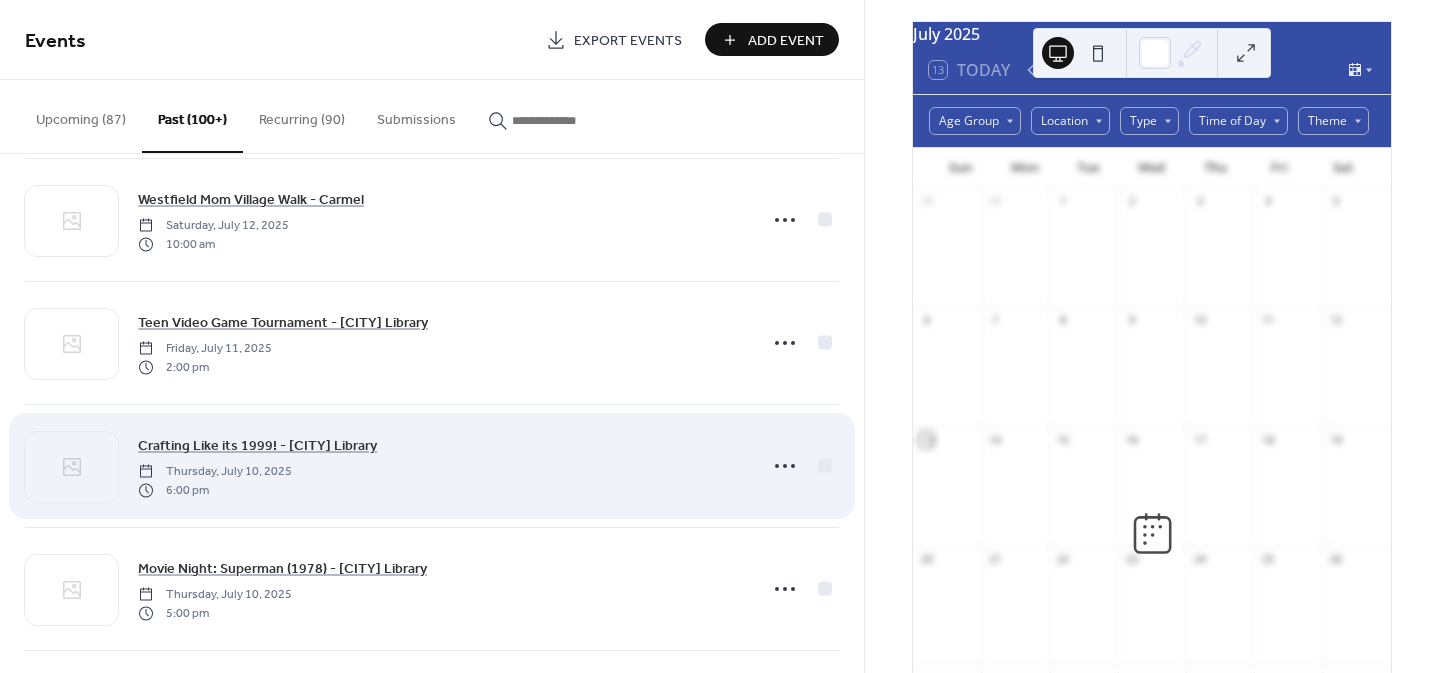 click 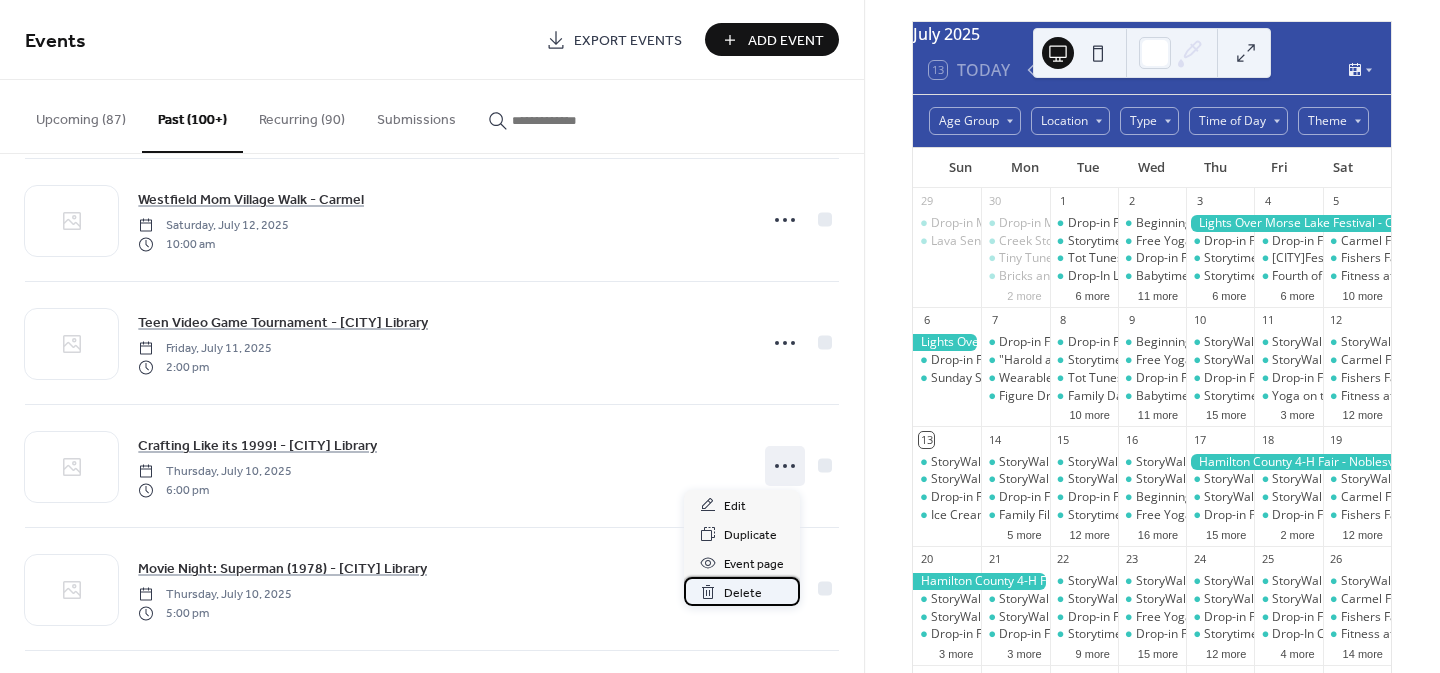 click on "Delete" at bounding box center (743, 593) 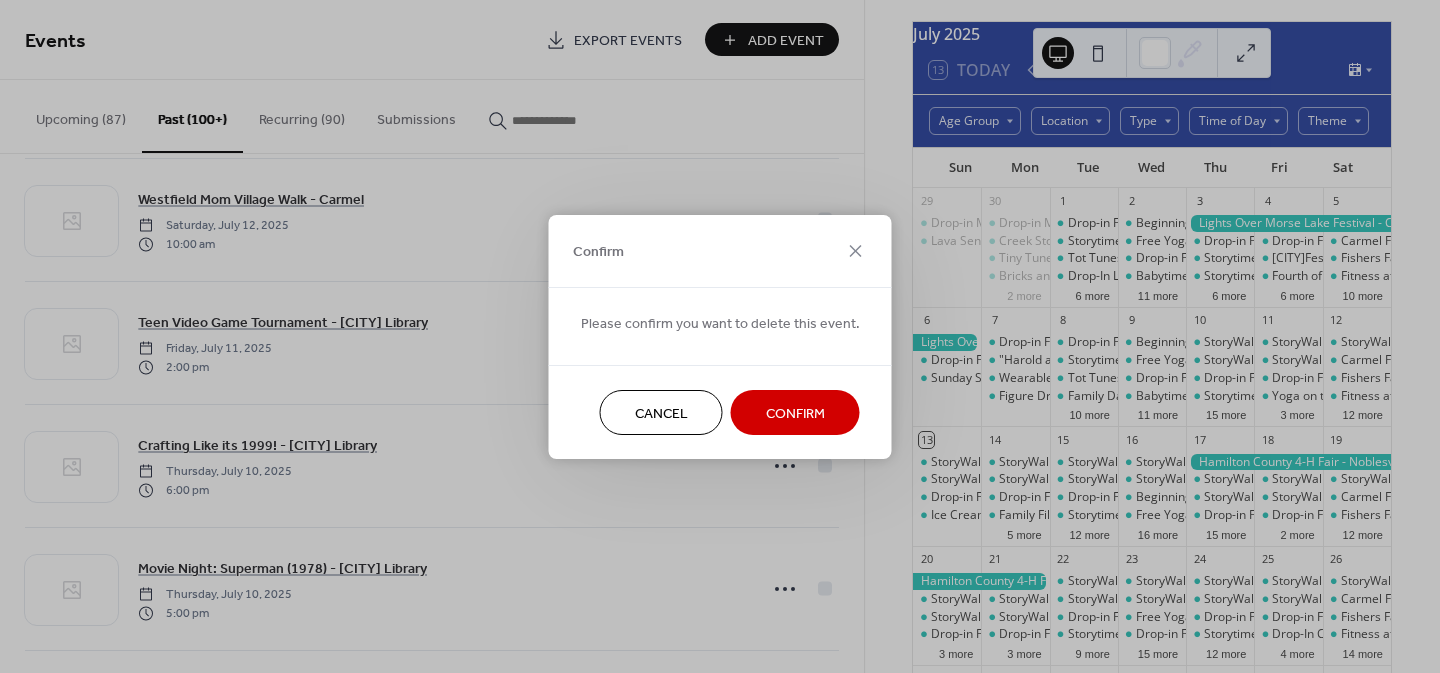 click on "Confirm" at bounding box center (795, 413) 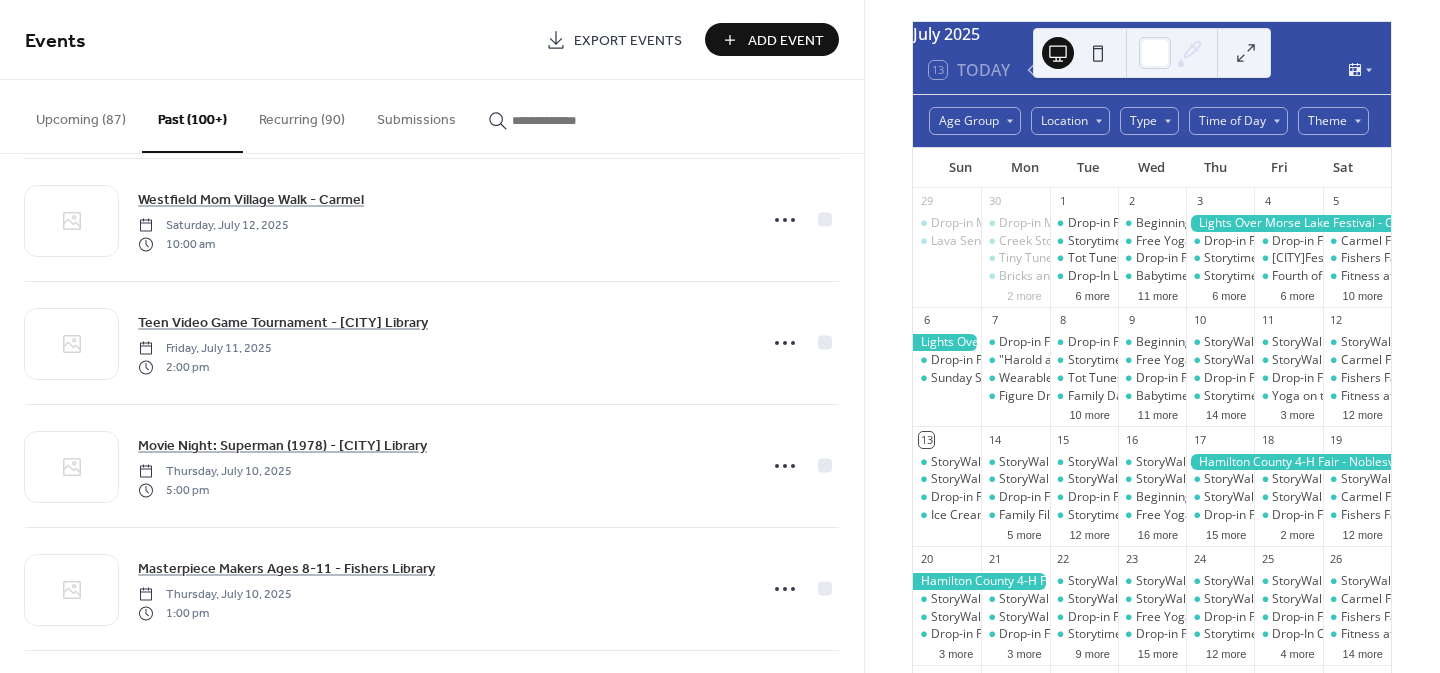 click at bounding box center [562, 120] 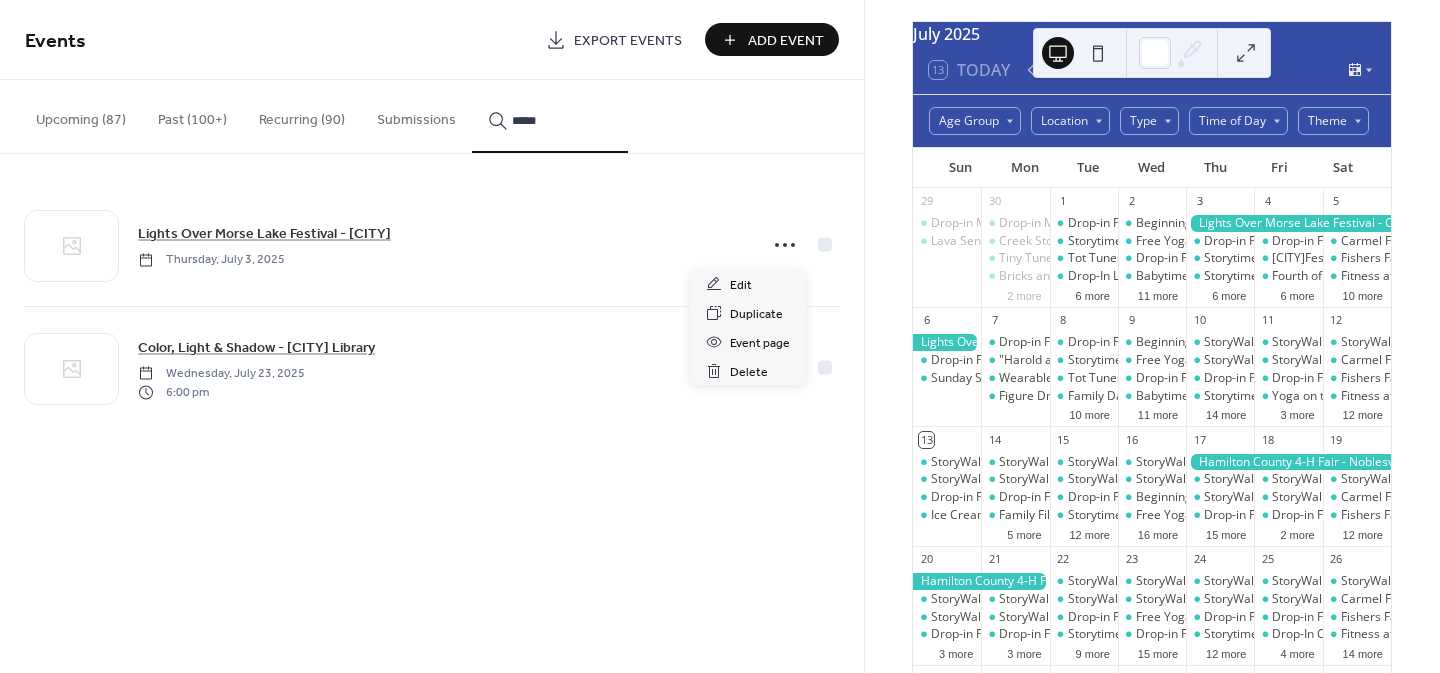 click 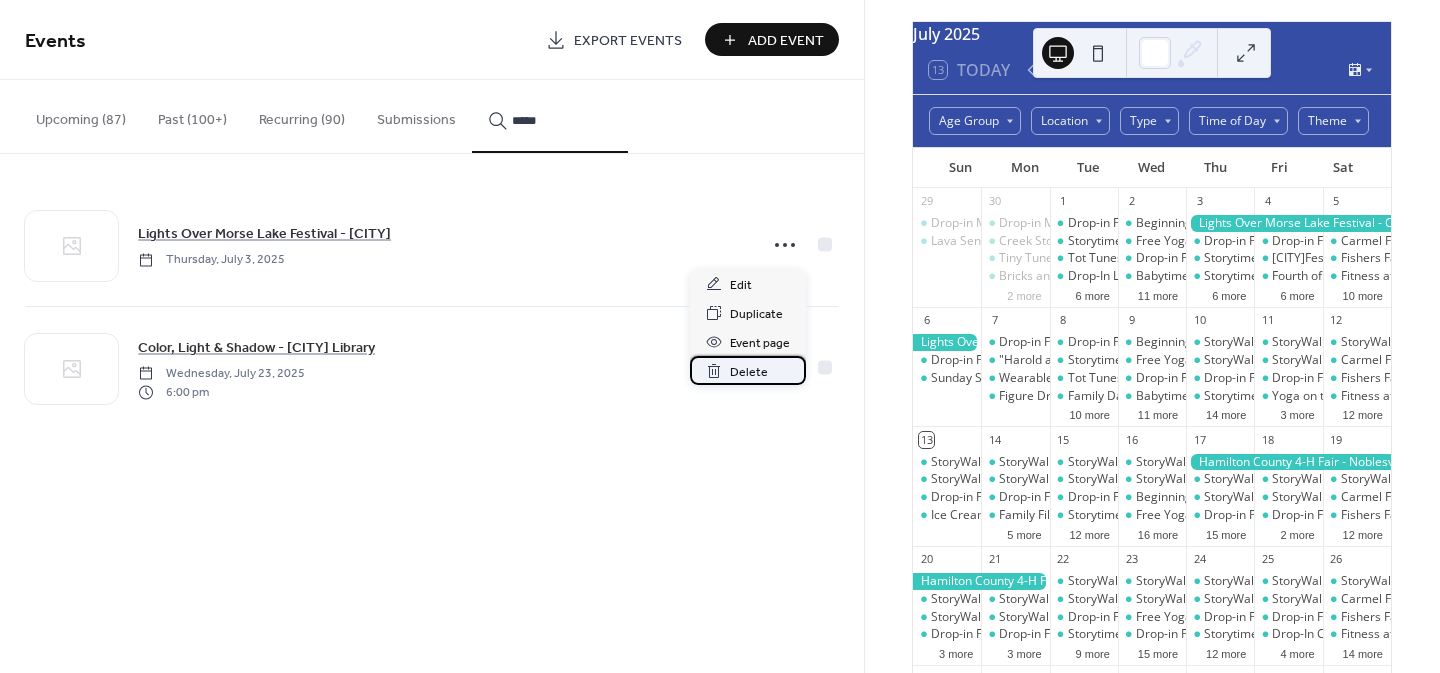 click on "Delete" at bounding box center (749, 372) 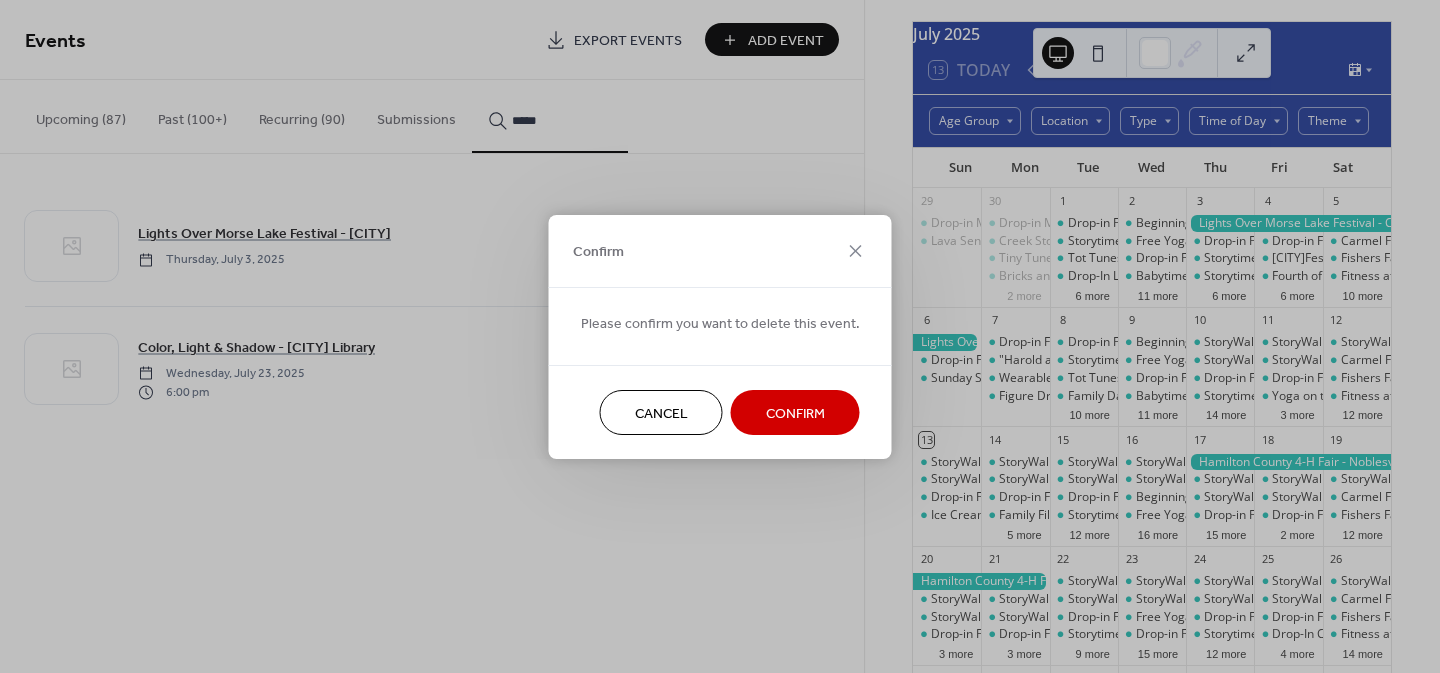 click on "Confirm" at bounding box center [795, 413] 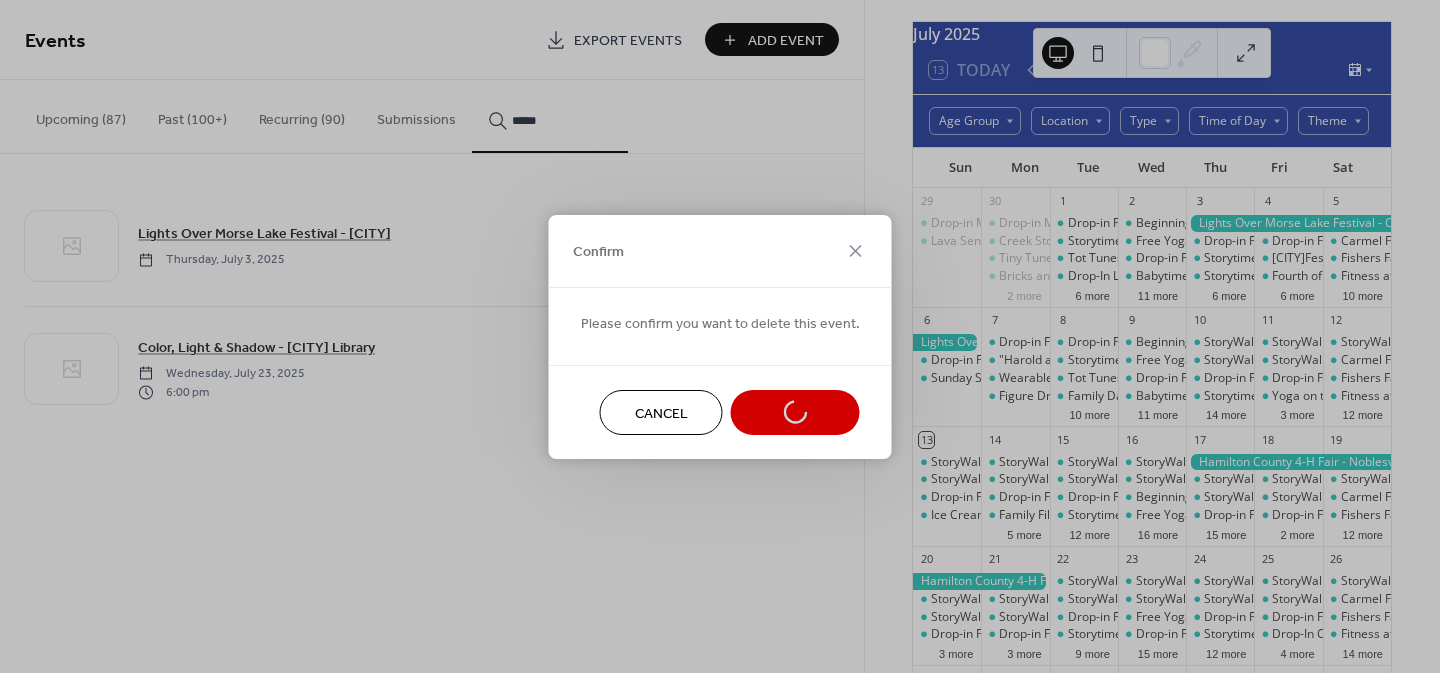 click on "Past  (100+)" at bounding box center [192, 115] 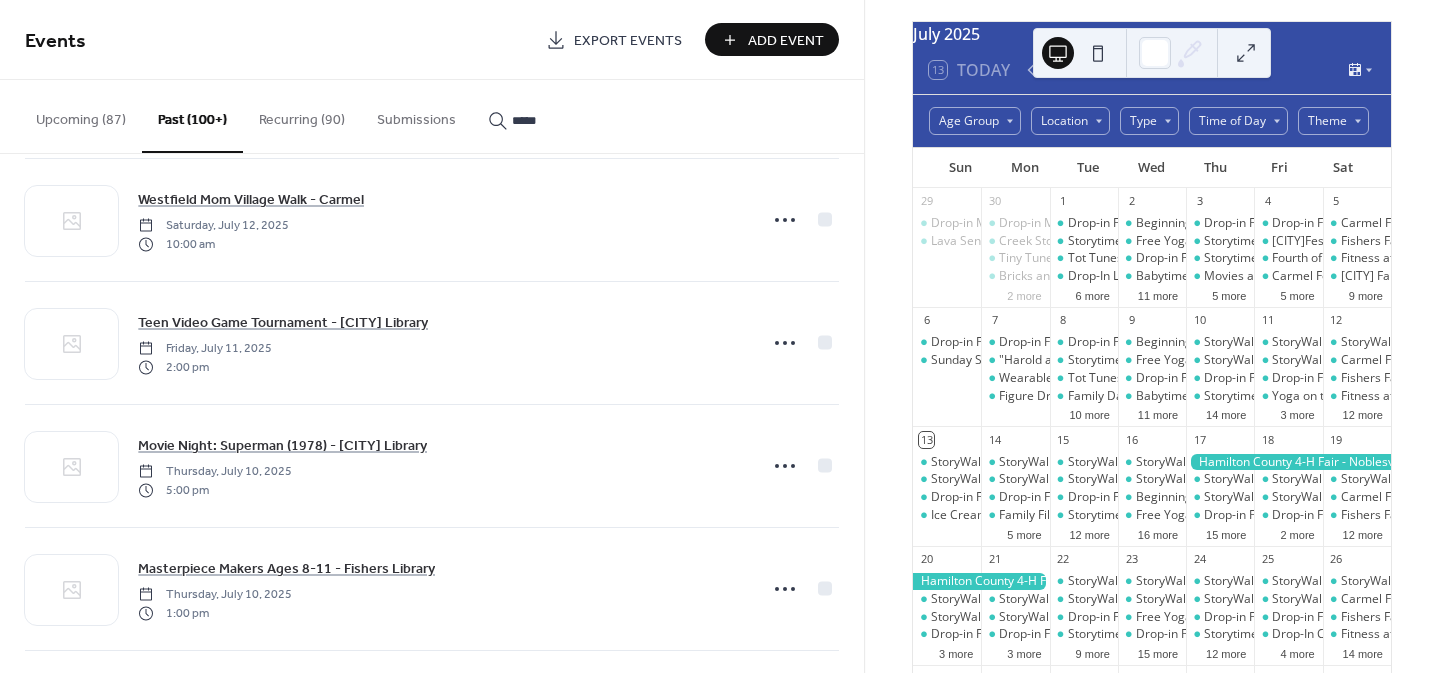 click on "*****" at bounding box center [562, 120] 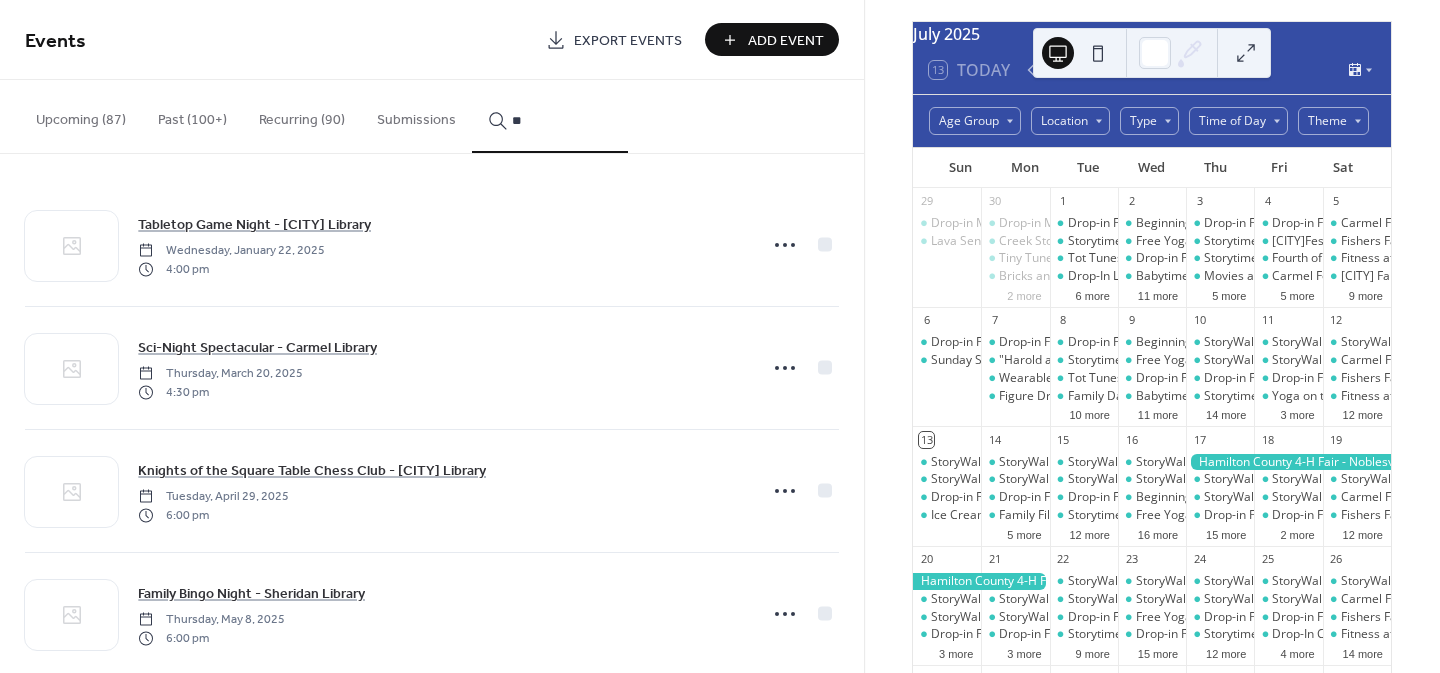 type on "*" 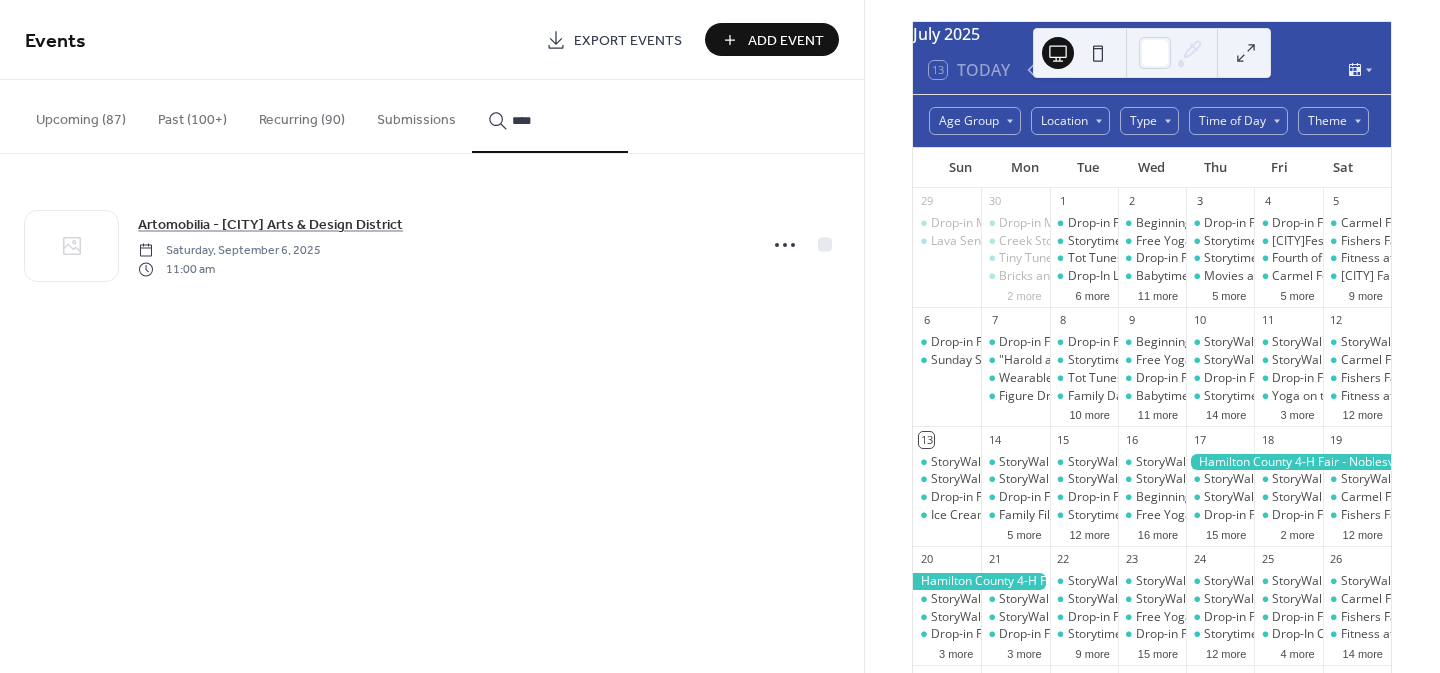 type on "****" 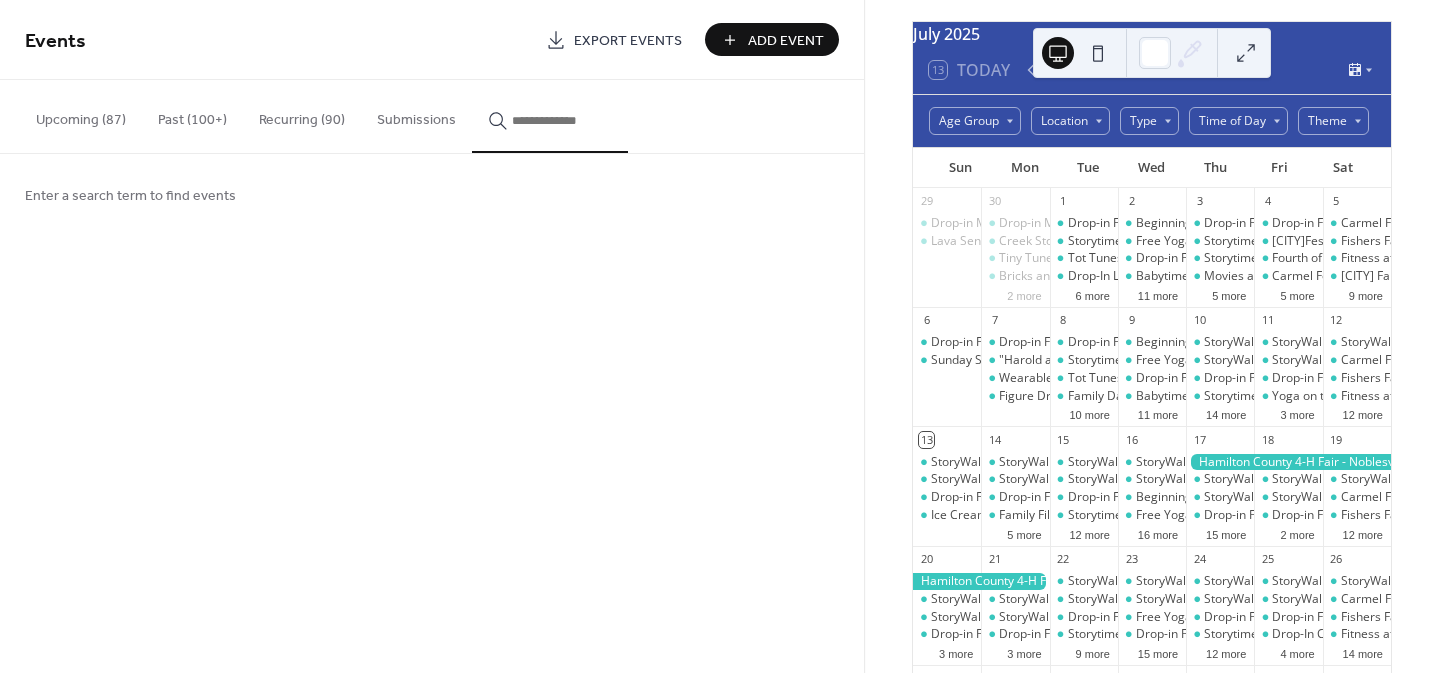 click on "Past  (100+)" at bounding box center (192, 115) 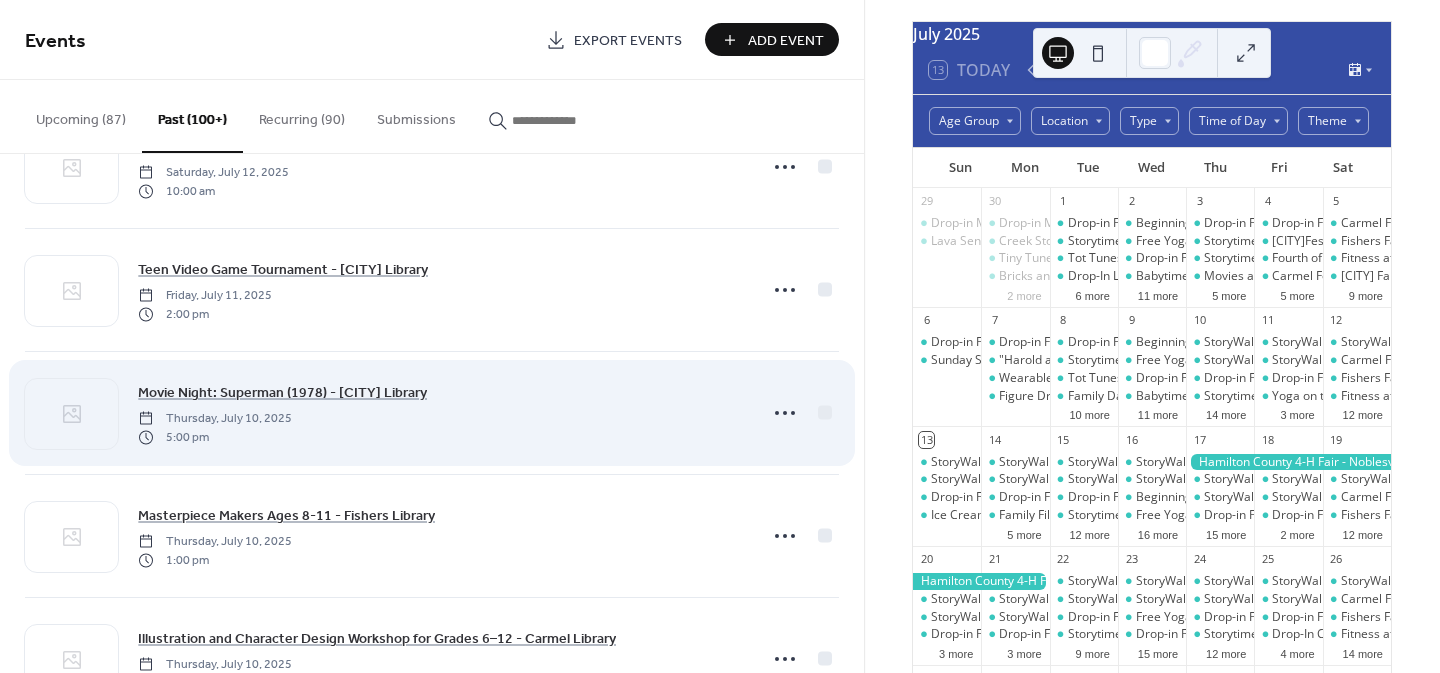 scroll, scrollTop: 598, scrollLeft: 0, axis: vertical 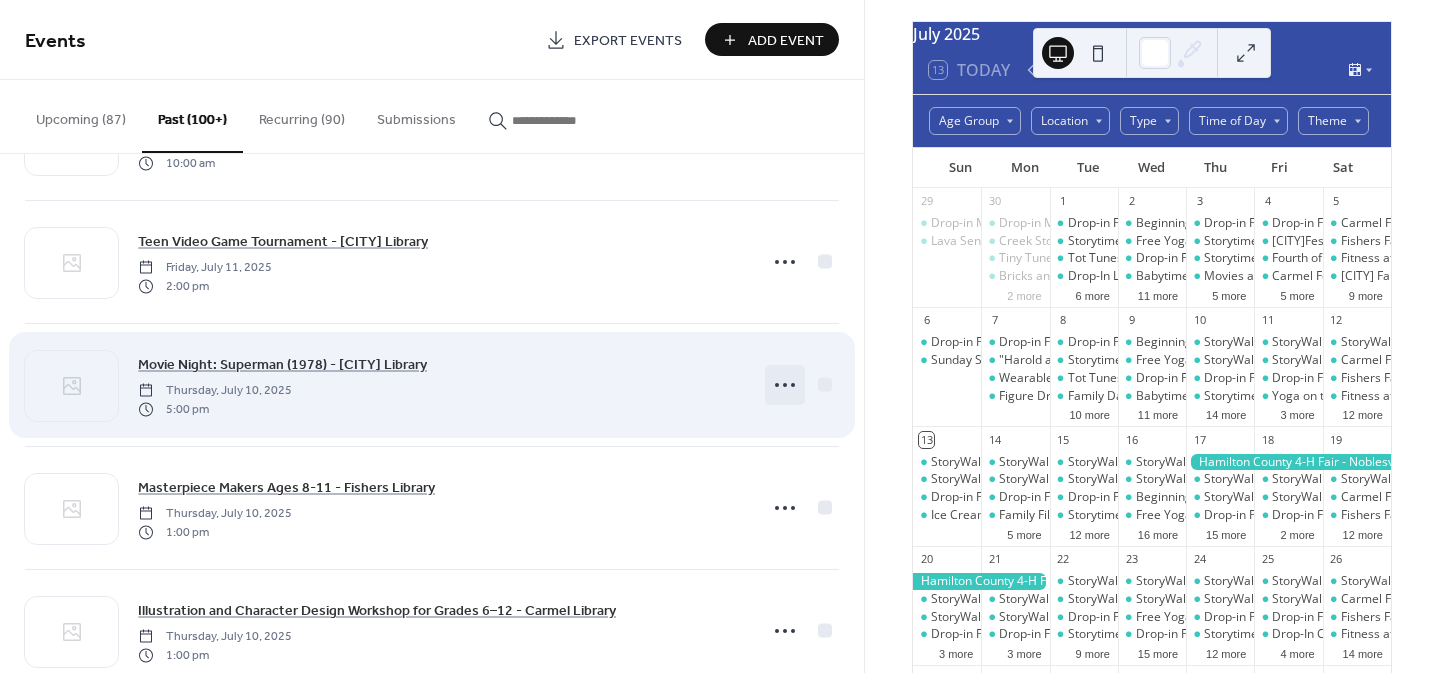 click 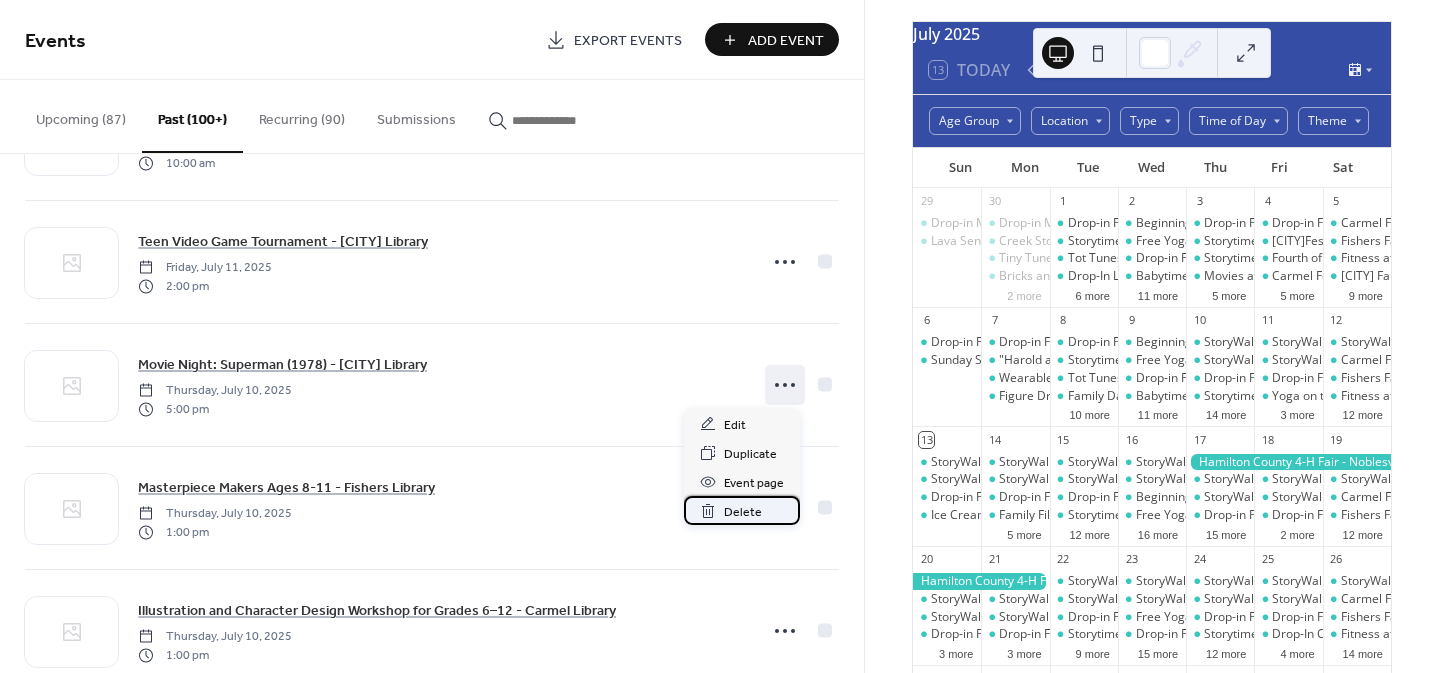 click on "Delete" at bounding box center (743, 512) 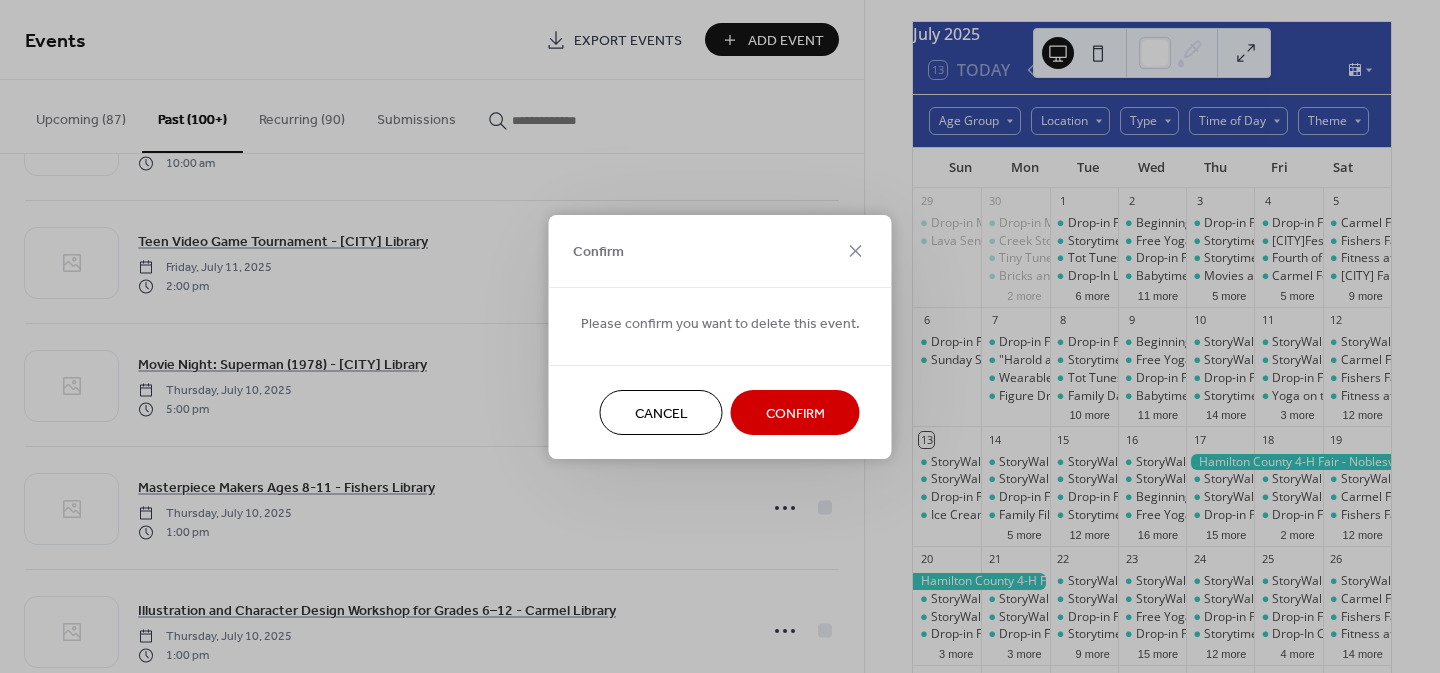 click on "Confirm" at bounding box center [795, 413] 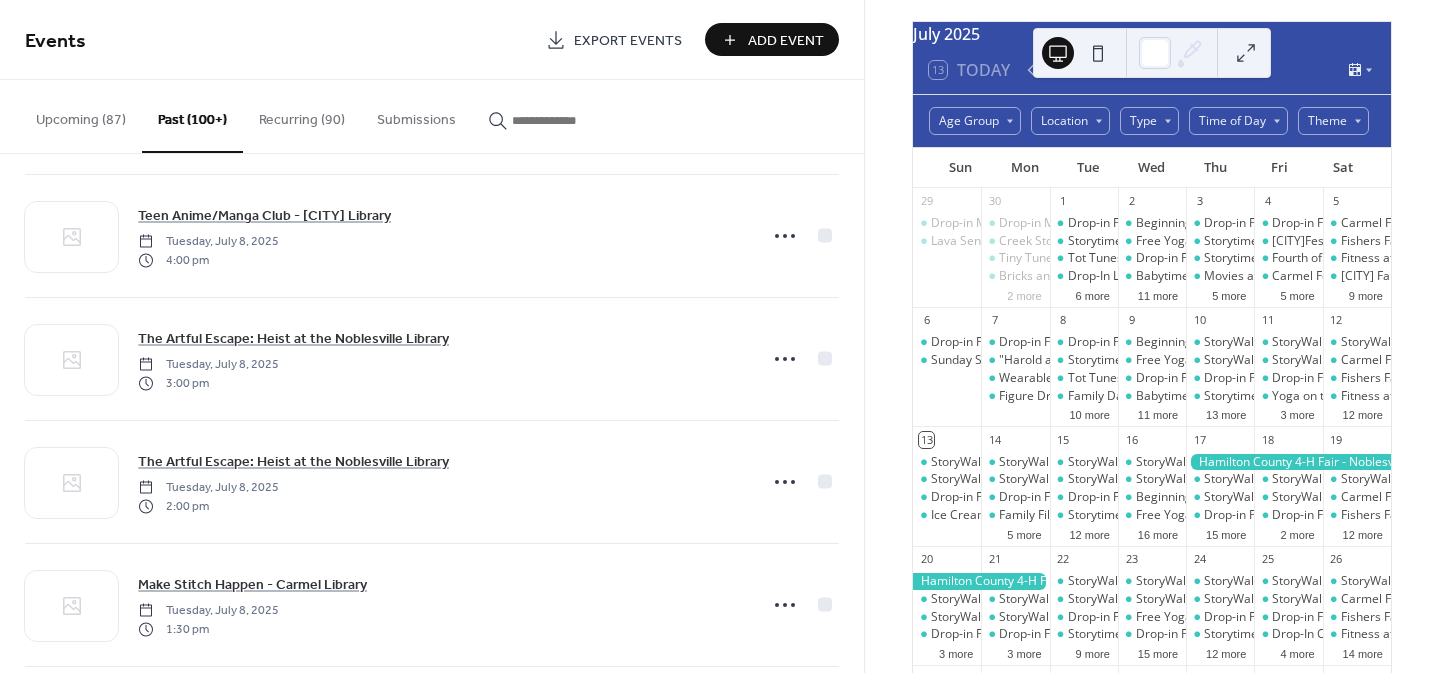 scroll, scrollTop: 1879, scrollLeft: 0, axis: vertical 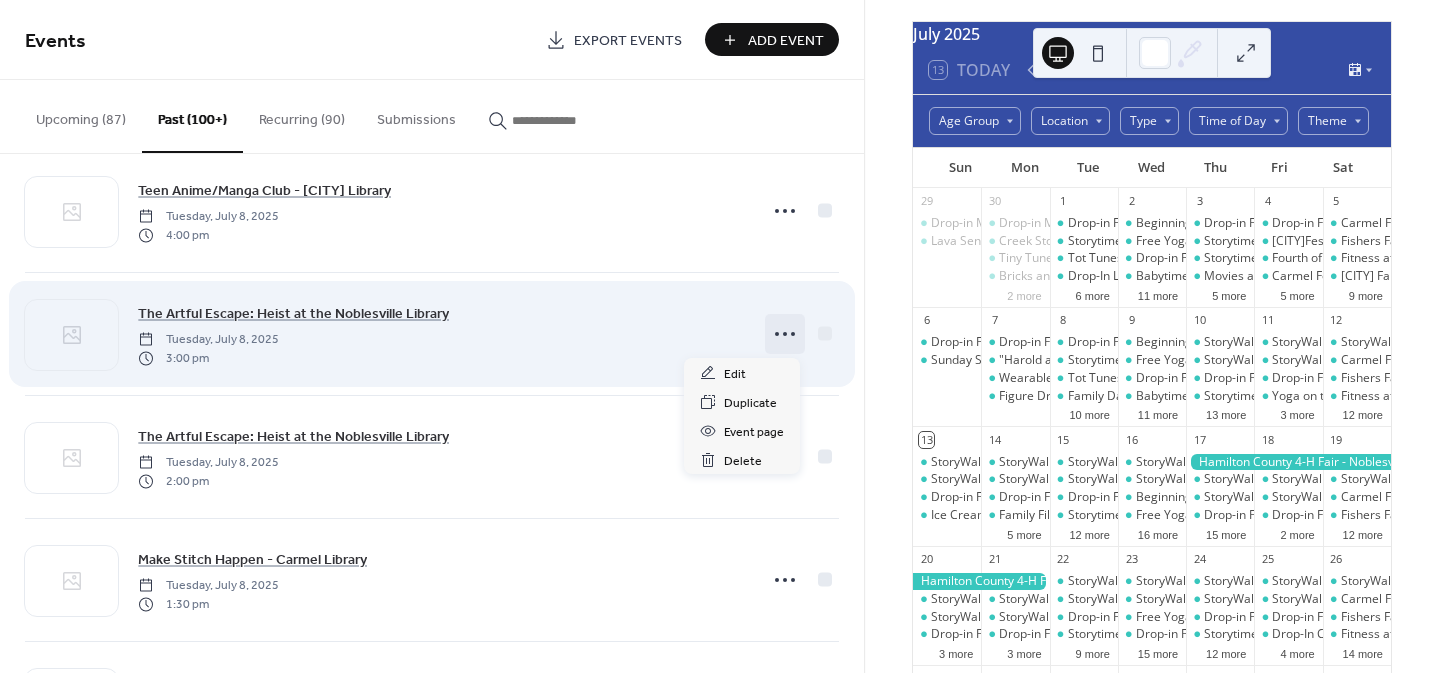click 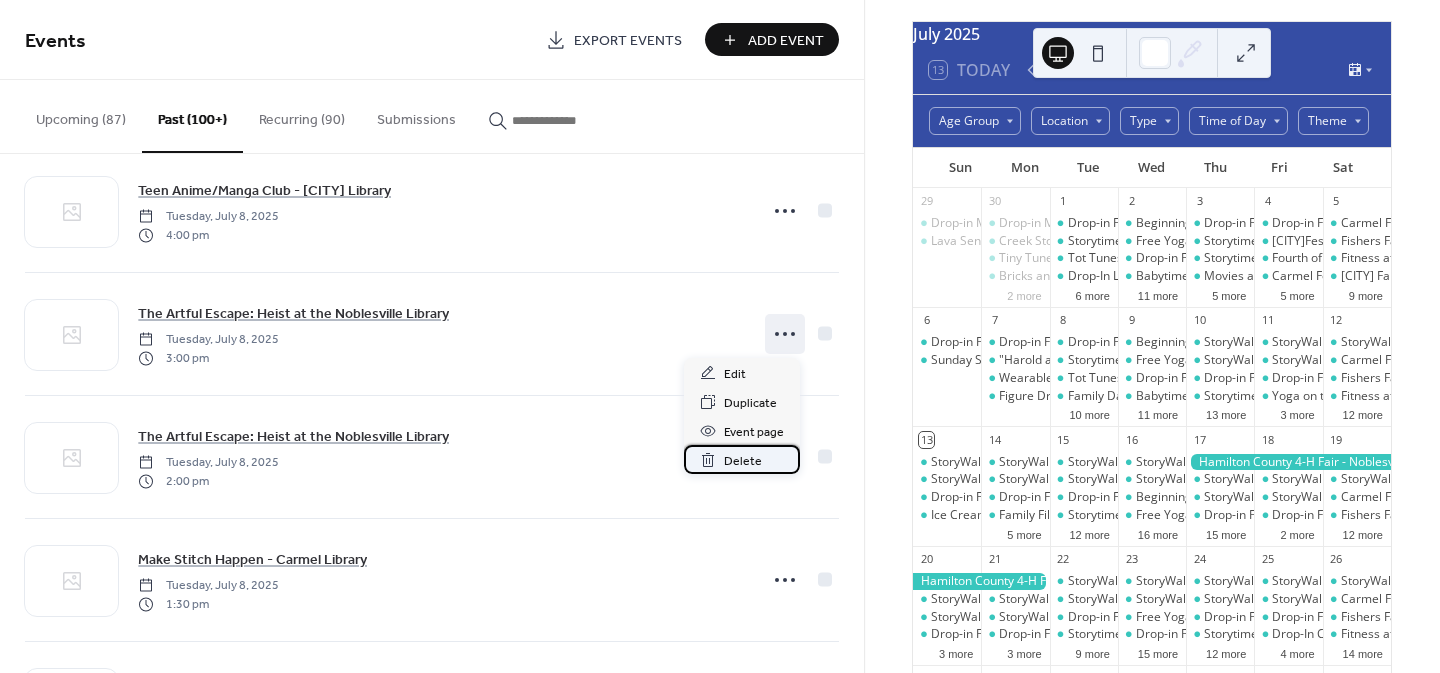 click on "Delete" at bounding box center [743, 461] 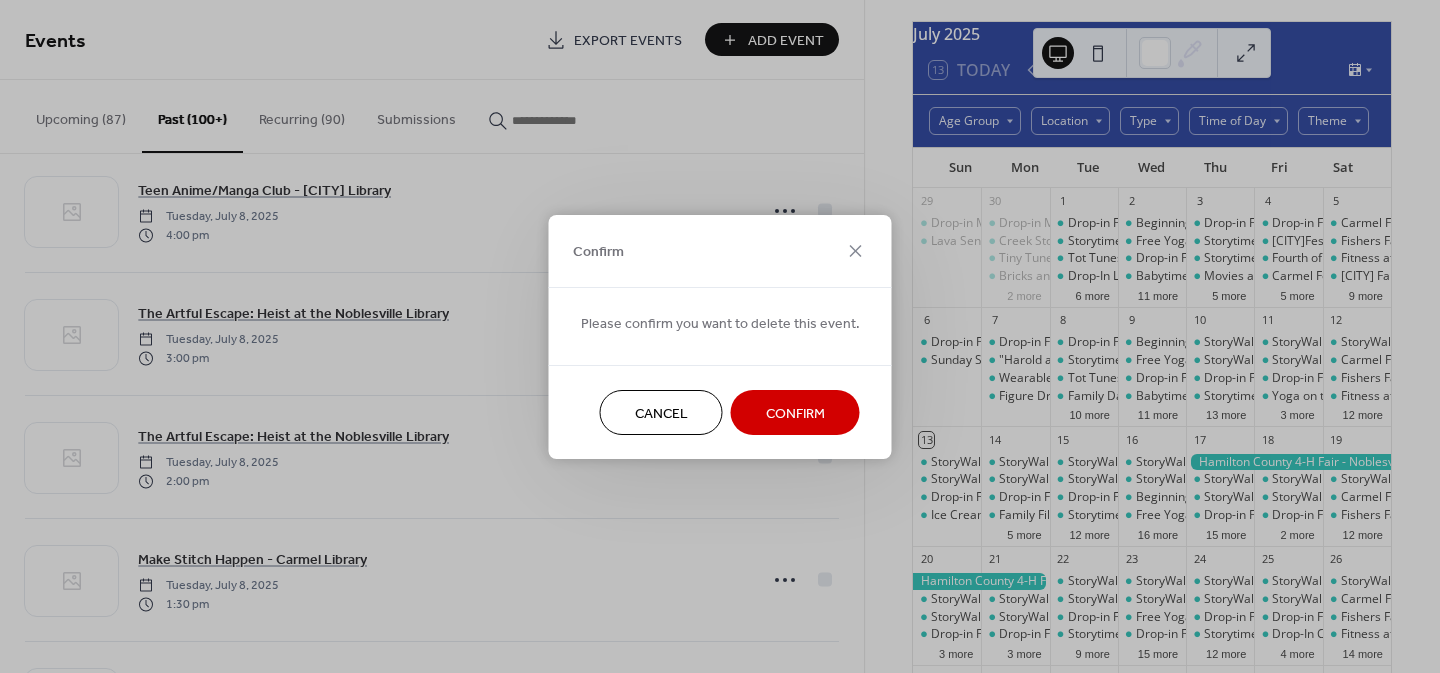 click on "Confirm" at bounding box center [795, 413] 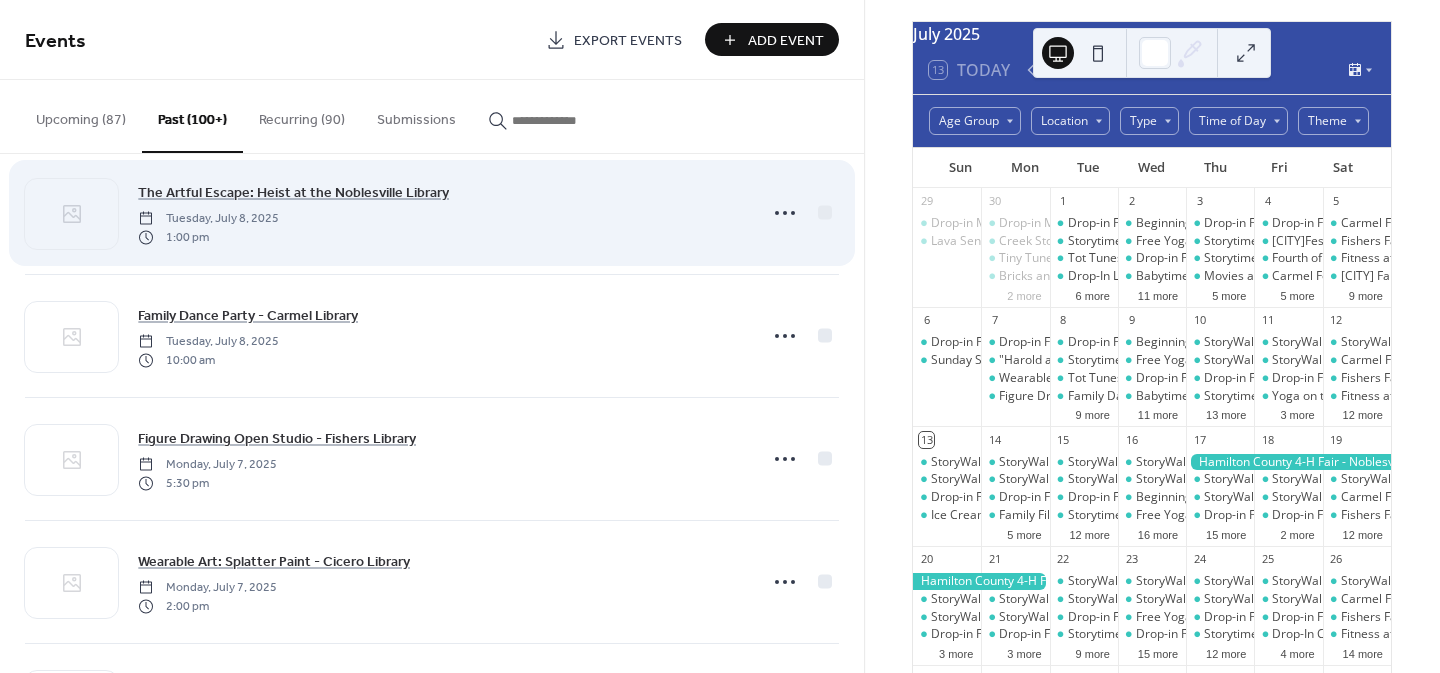 scroll, scrollTop: 2247, scrollLeft: 0, axis: vertical 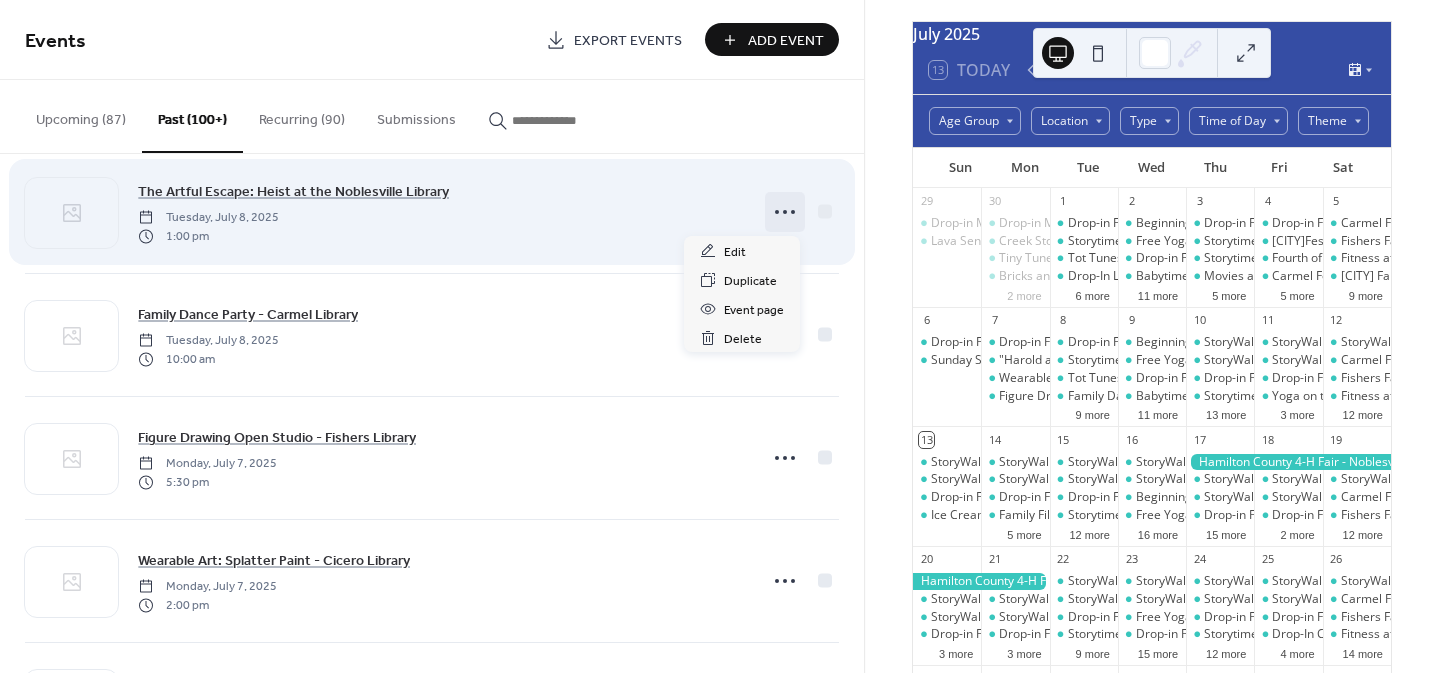 click 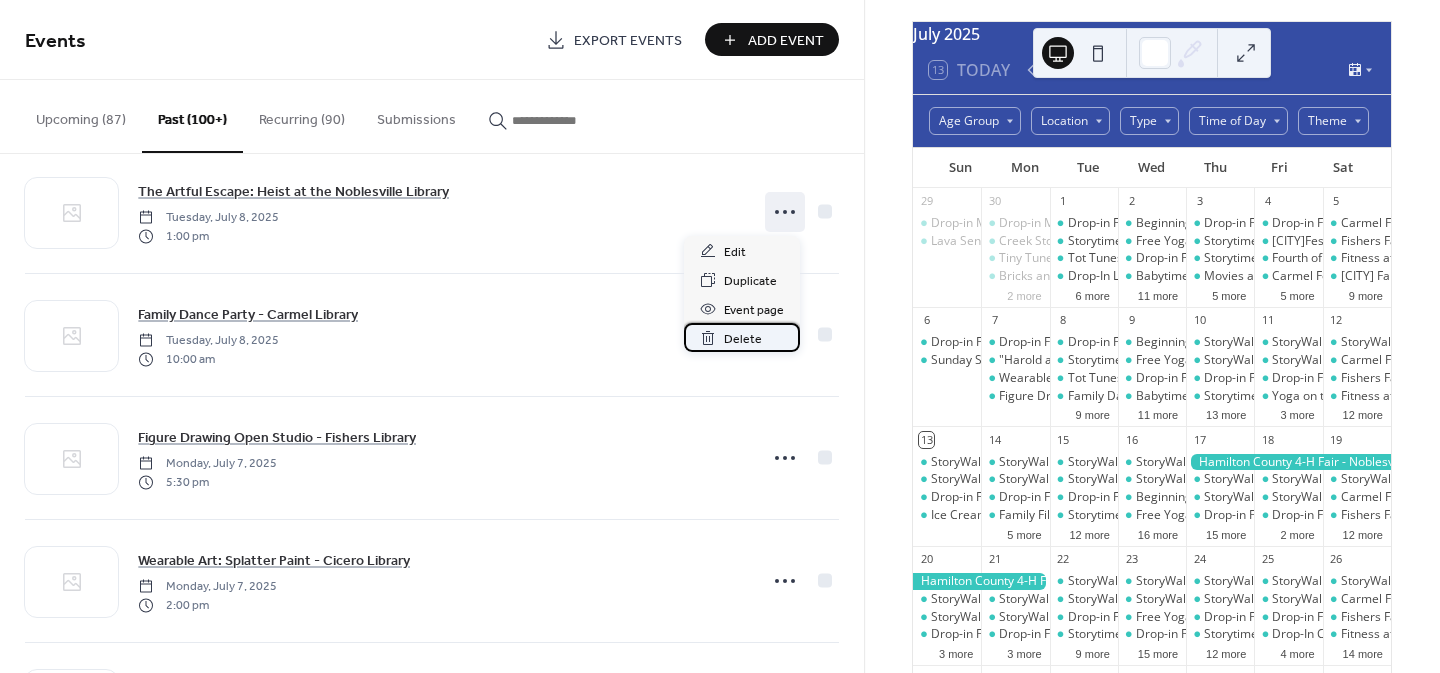 click on "Delete" at bounding box center [743, 339] 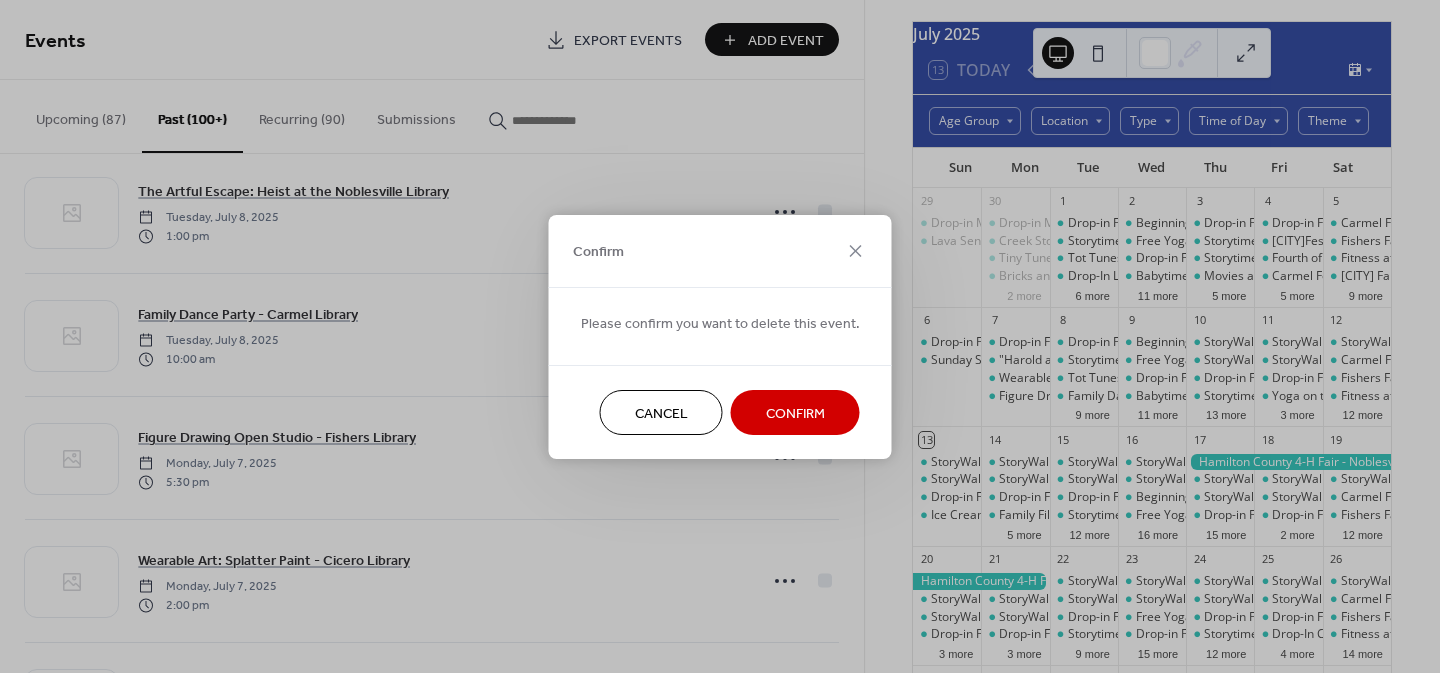 click on "Confirm" at bounding box center (795, 413) 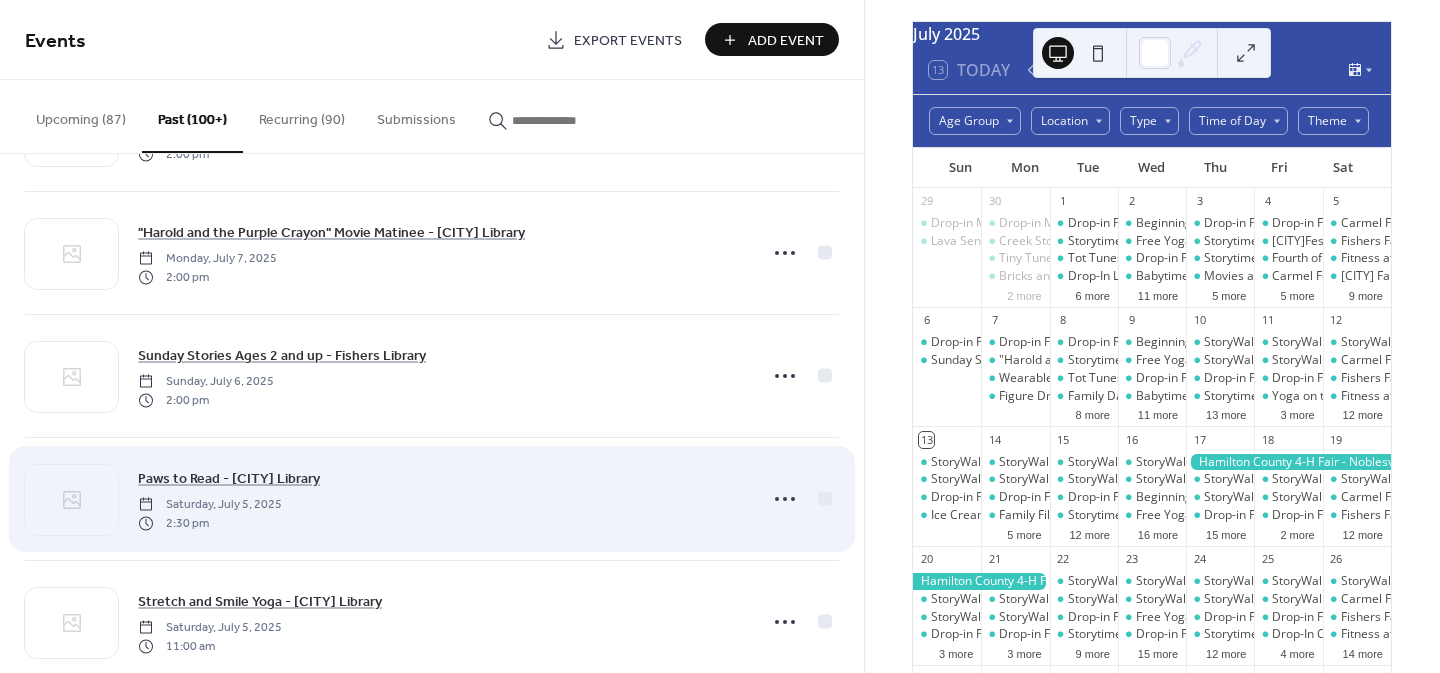 scroll, scrollTop: 2571, scrollLeft: 0, axis: vertical 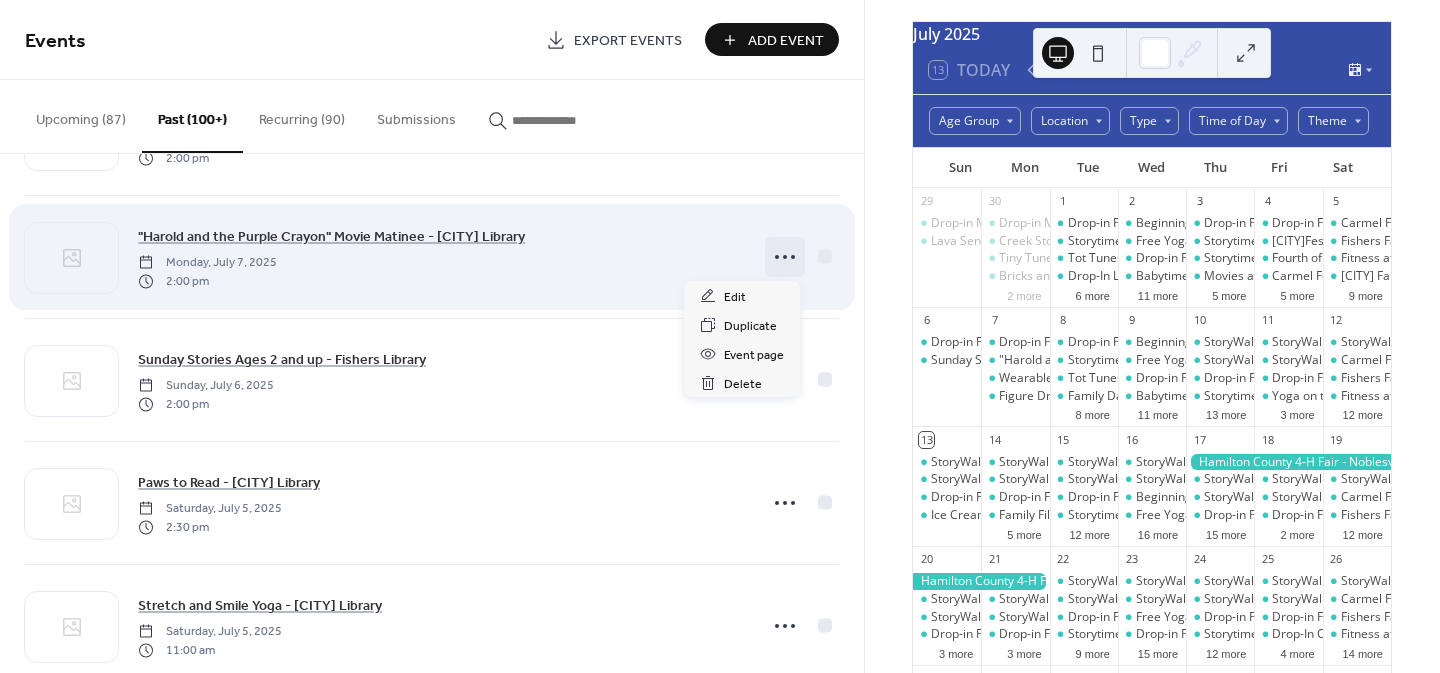 click 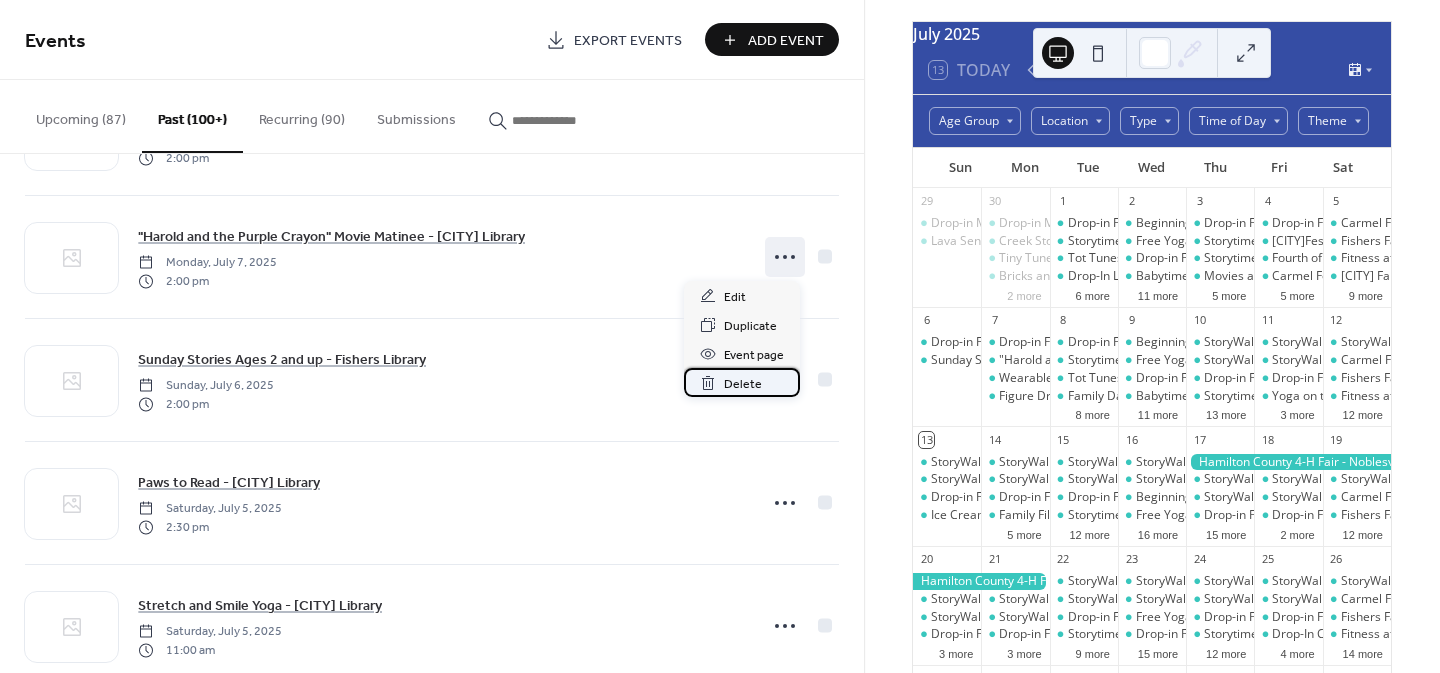 click on "Delete" at bounding box center (743, 384) 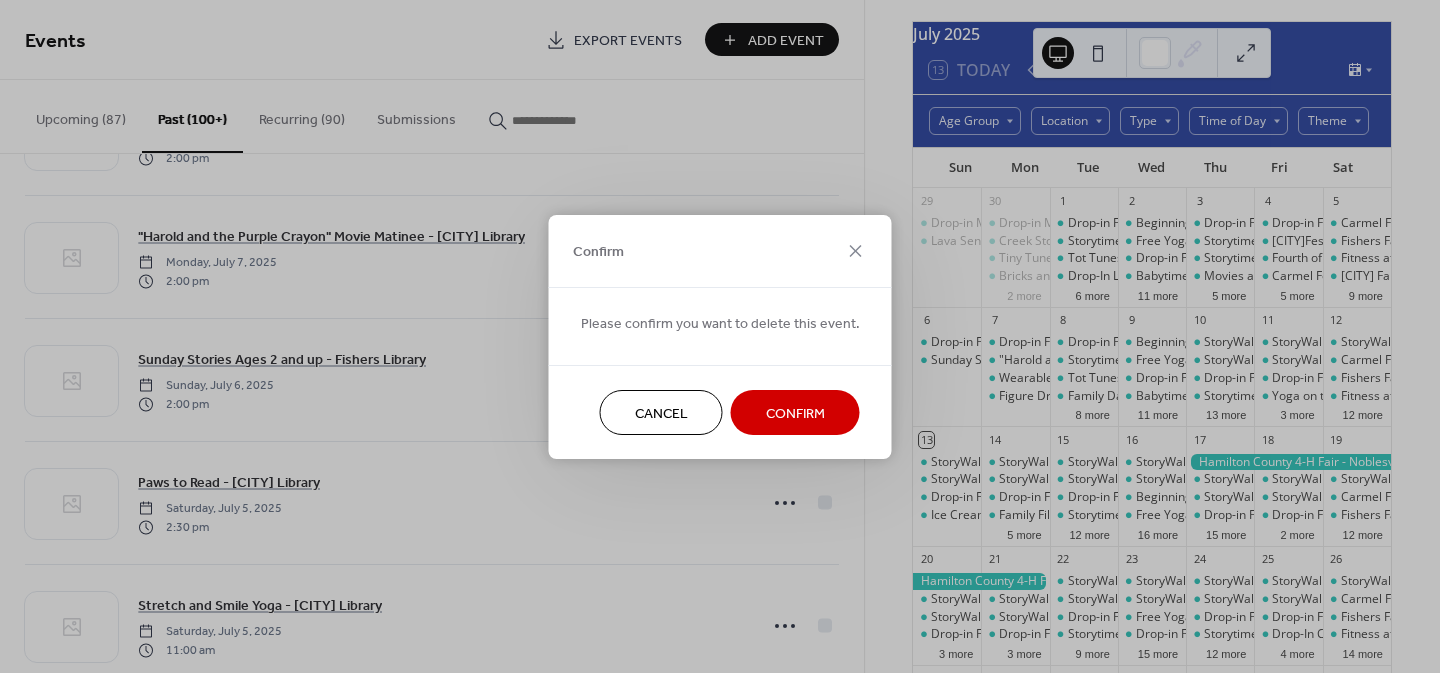 click on "Confirm" at bounding box center (795, 413) 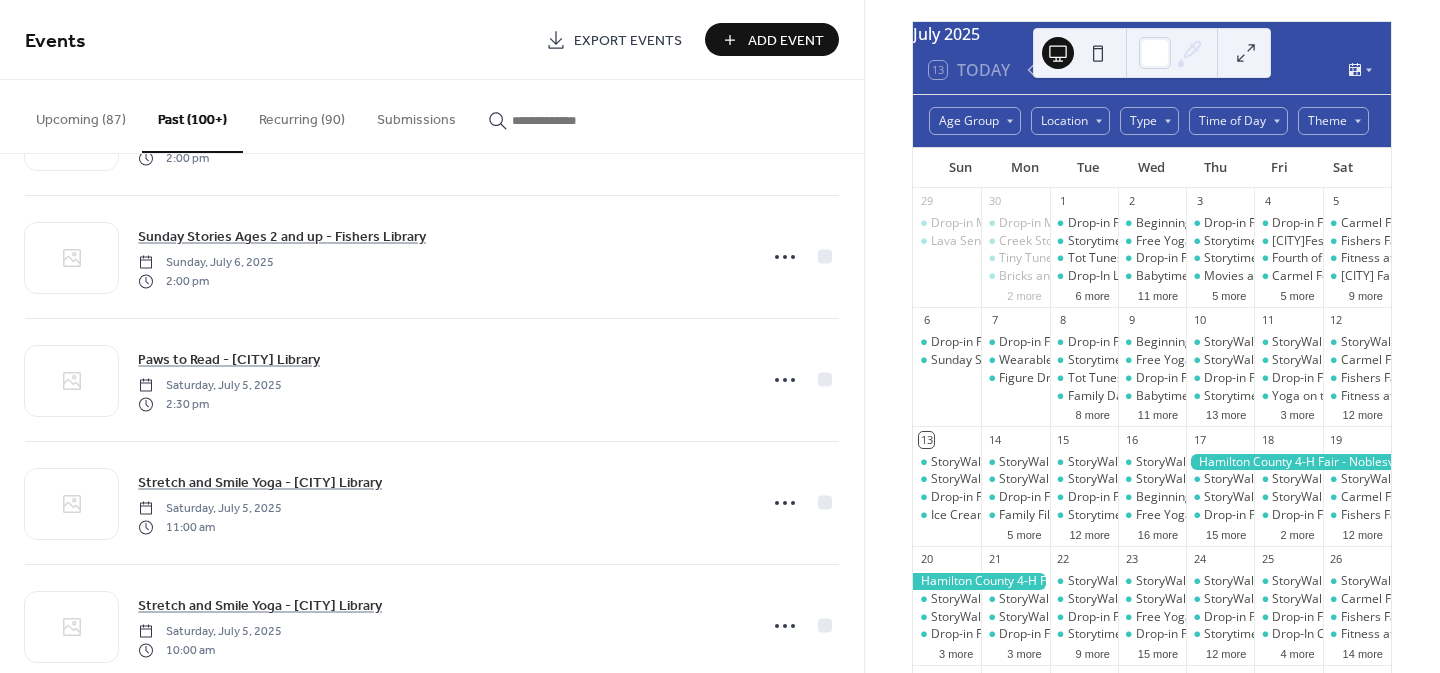 click on "Paws to Read - Carmel Library Saturday, July 5, 2025 2:30 pm" at bounding box center (432, 380) 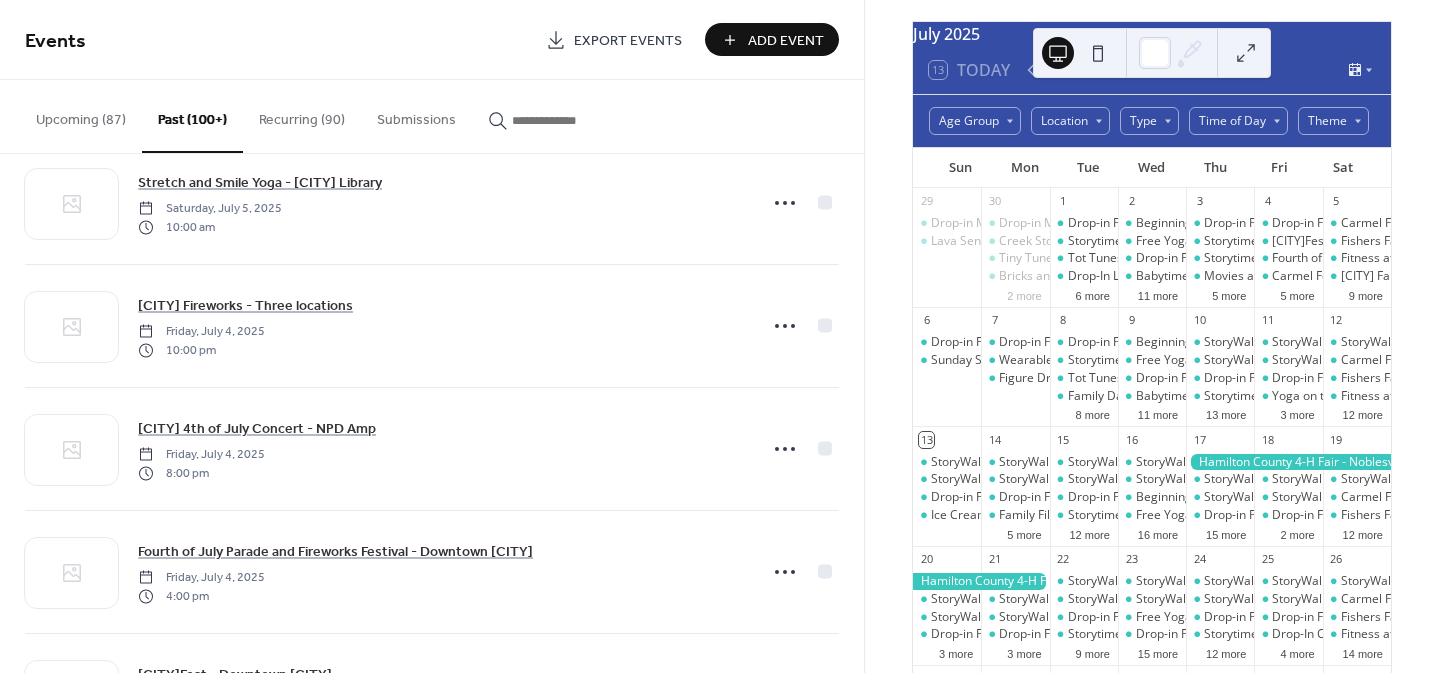 scroll, scrollTop: 3002, scrollLeft: 0, axis: vertical 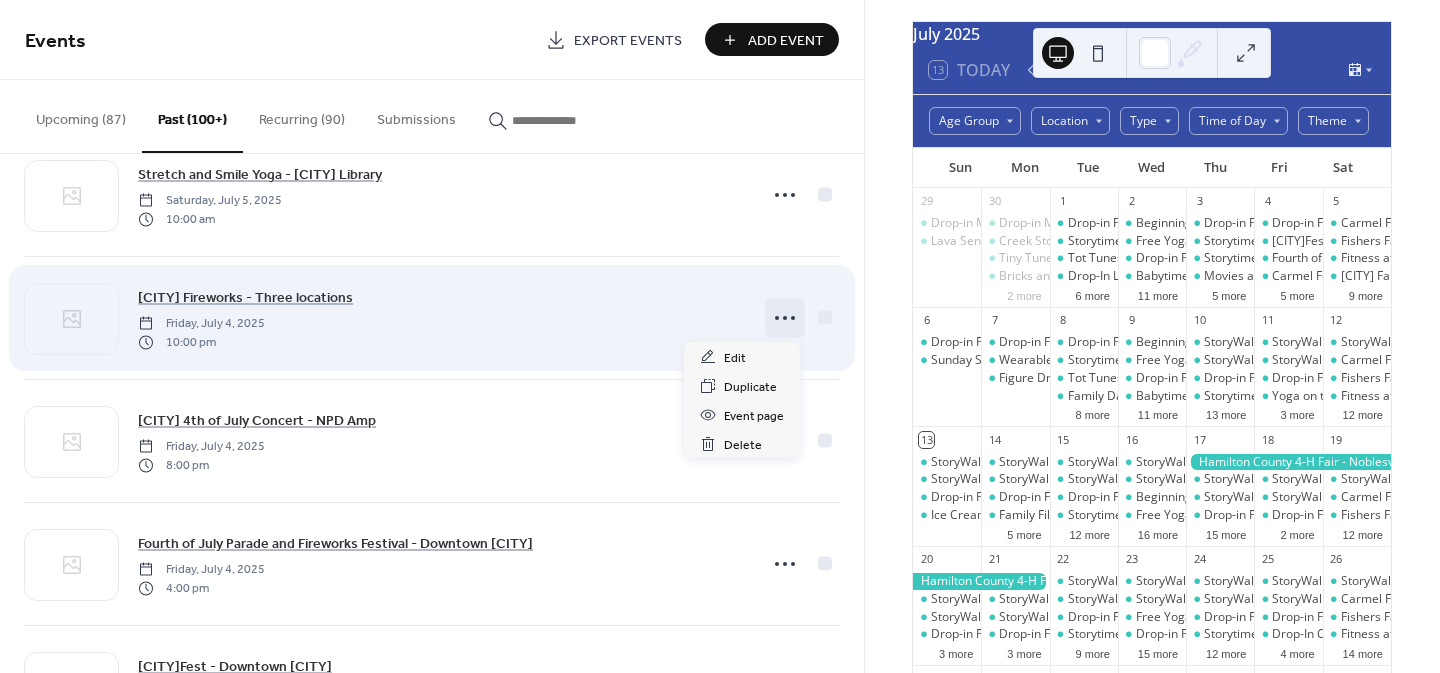 click 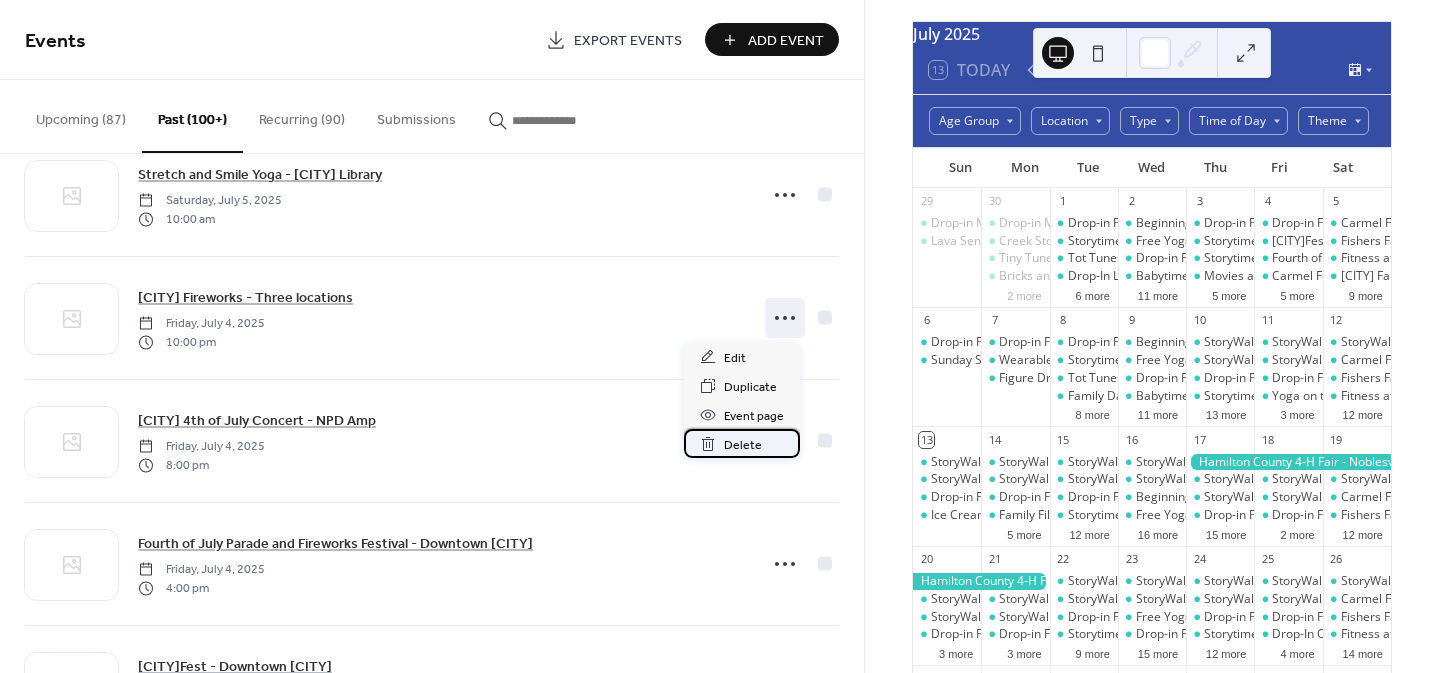 click on "Delete" at bounding box center (743, 445) 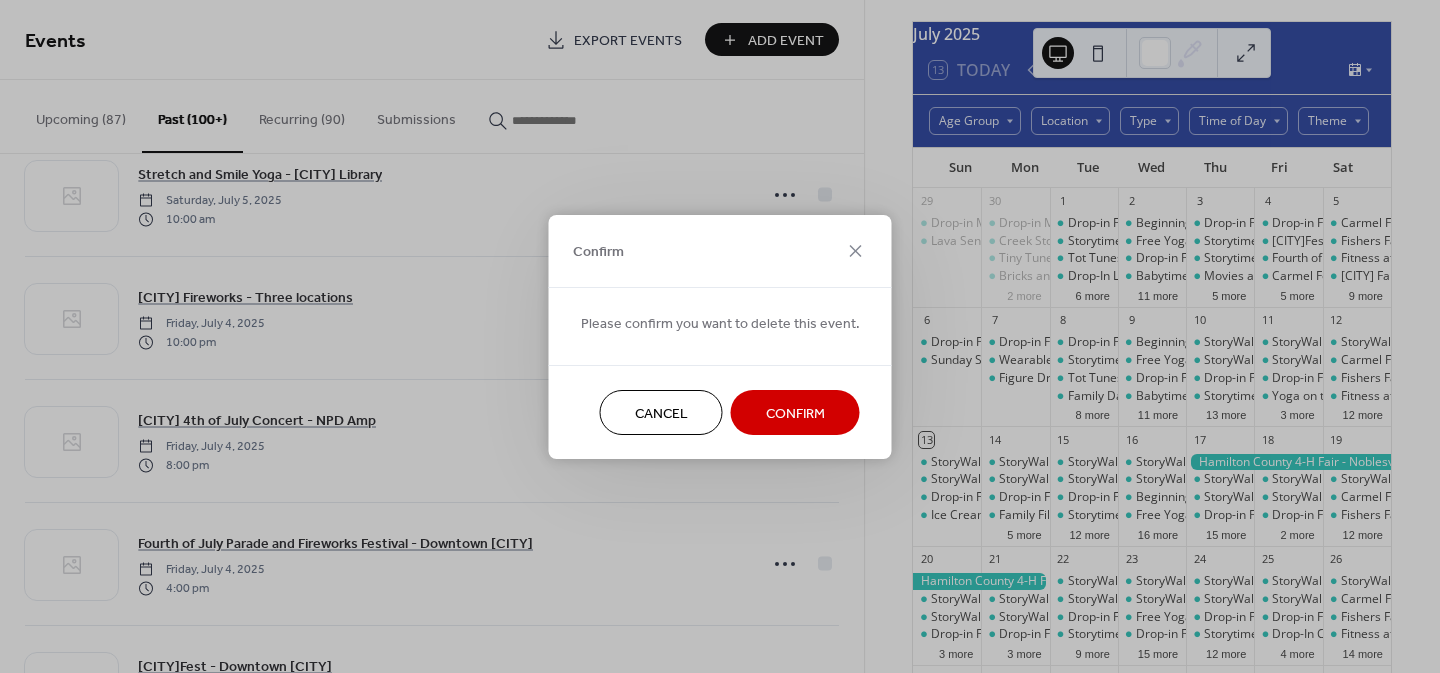 click on "Confirm" at bounding box center [795, 413] 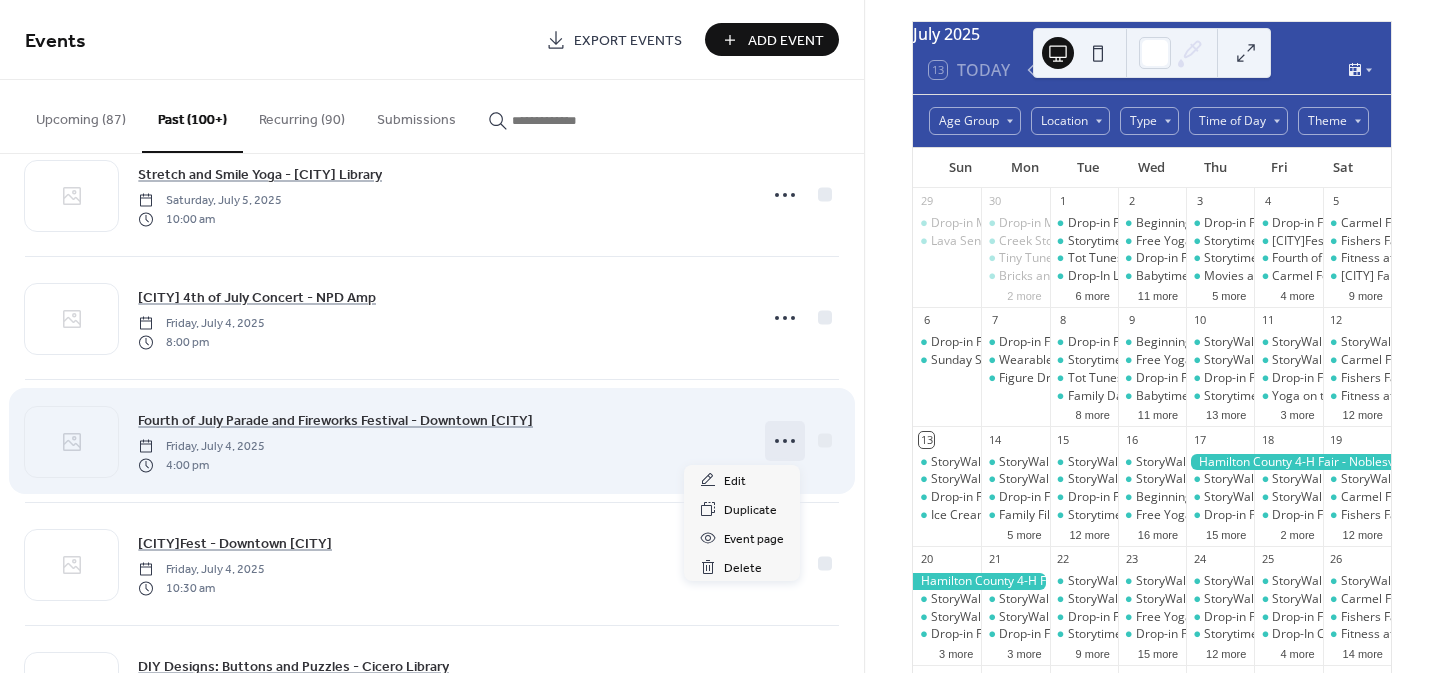 click 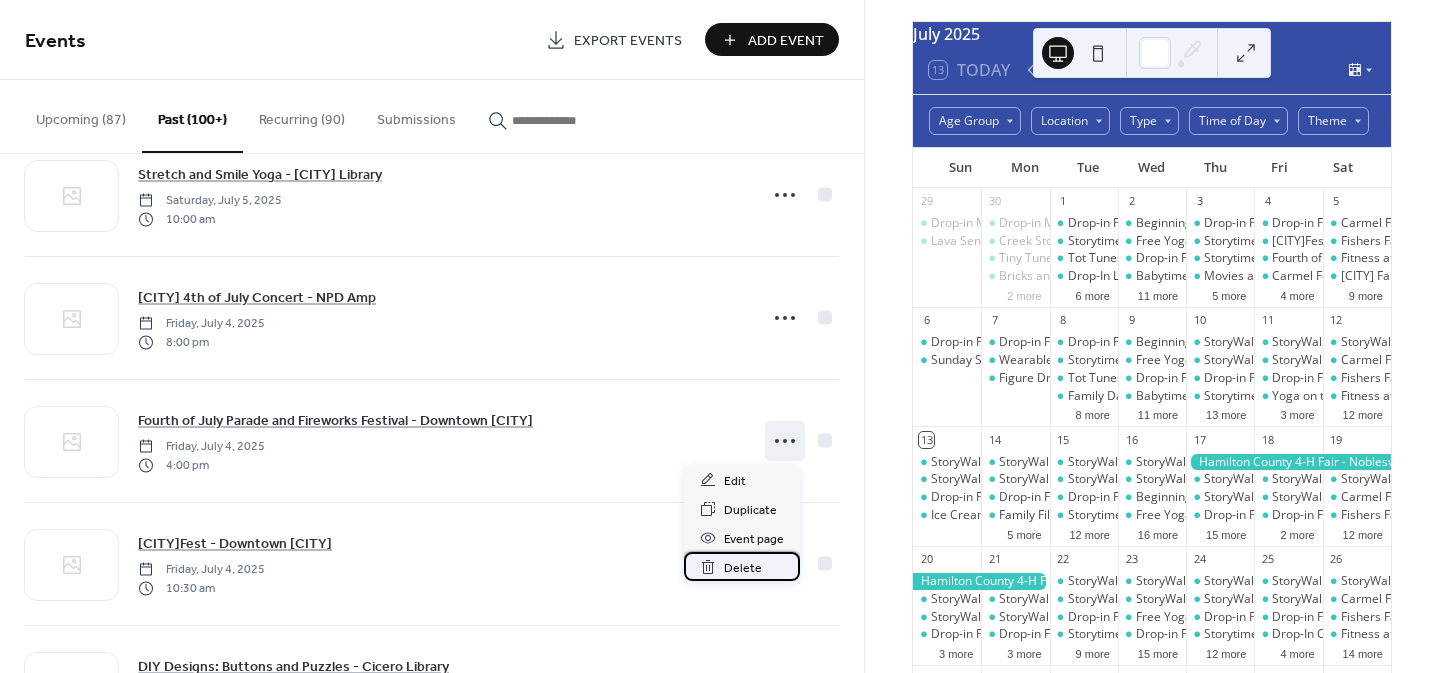 click on "Delete" at bounding box center (743, 568) 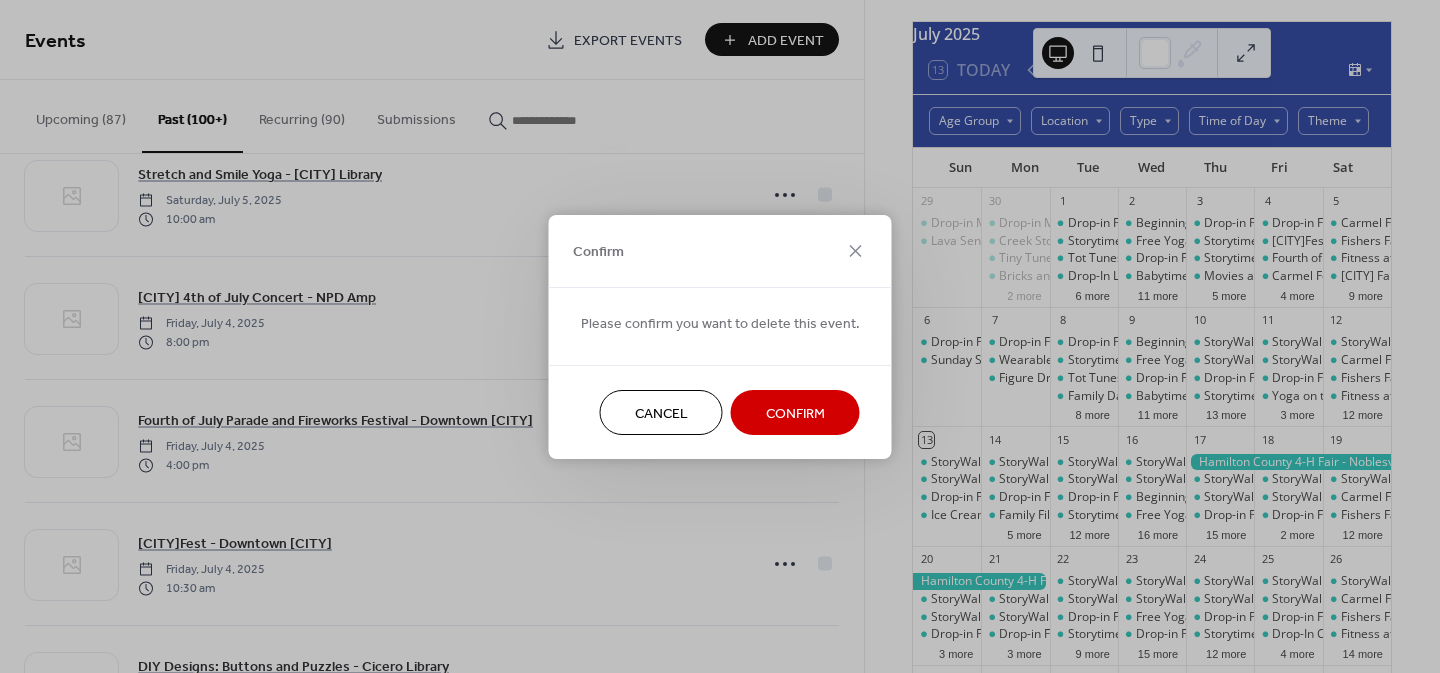 click on "Confirm" at bounding box center (795, 413) 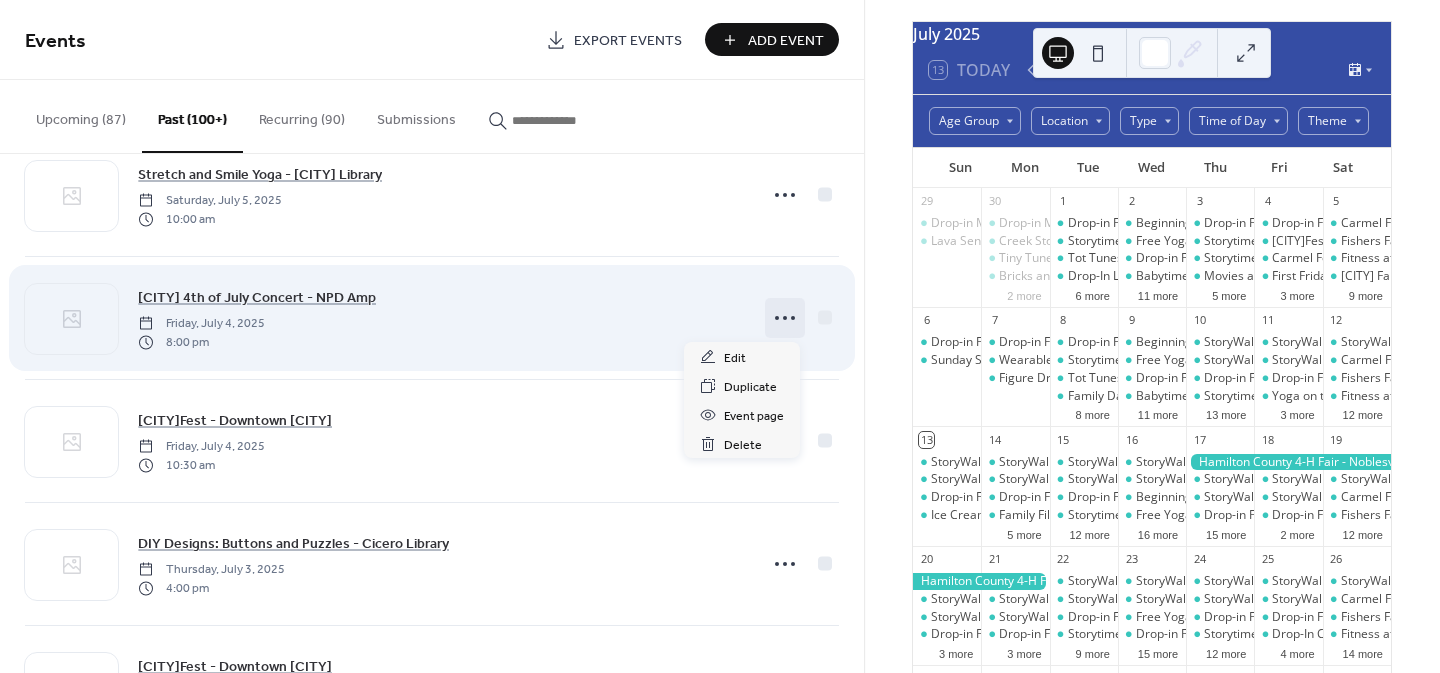 click 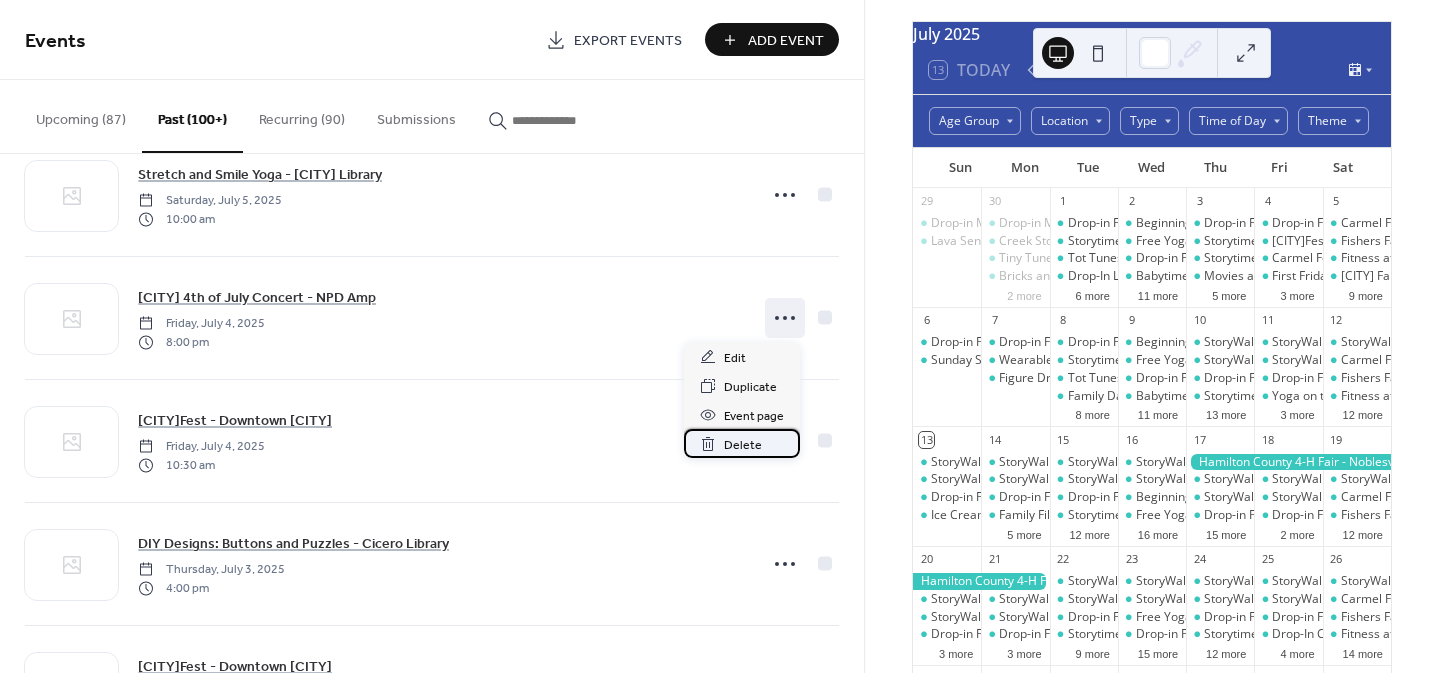 click on "Delete" at bounding box center [743, 445] 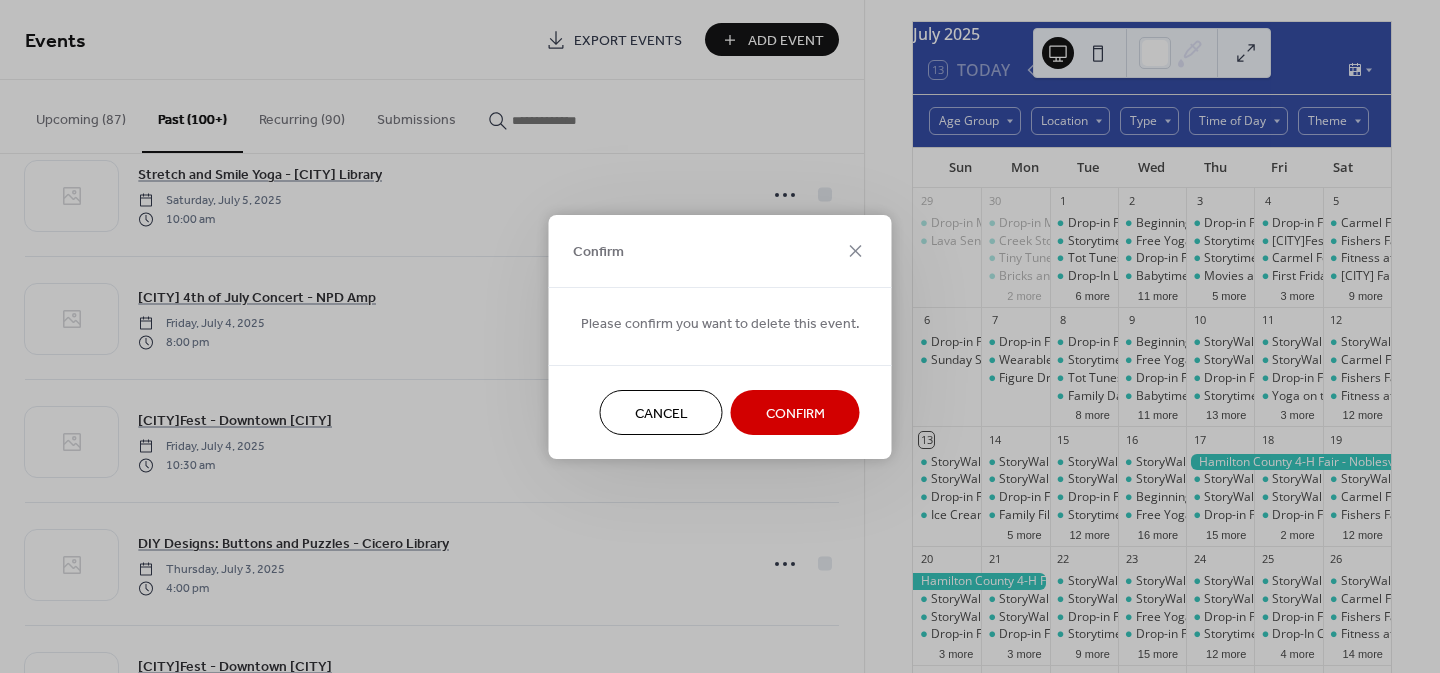 click on "Confirm" at bounding box center [795, 413] 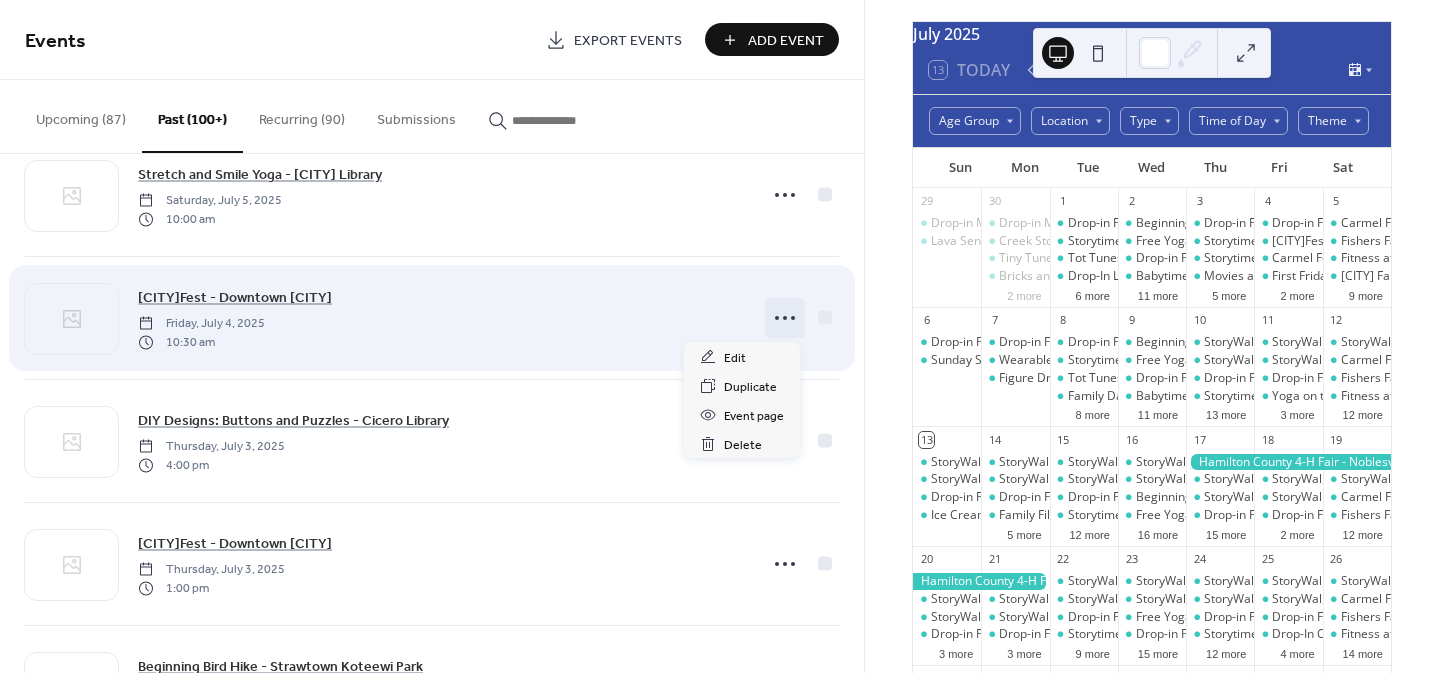 click 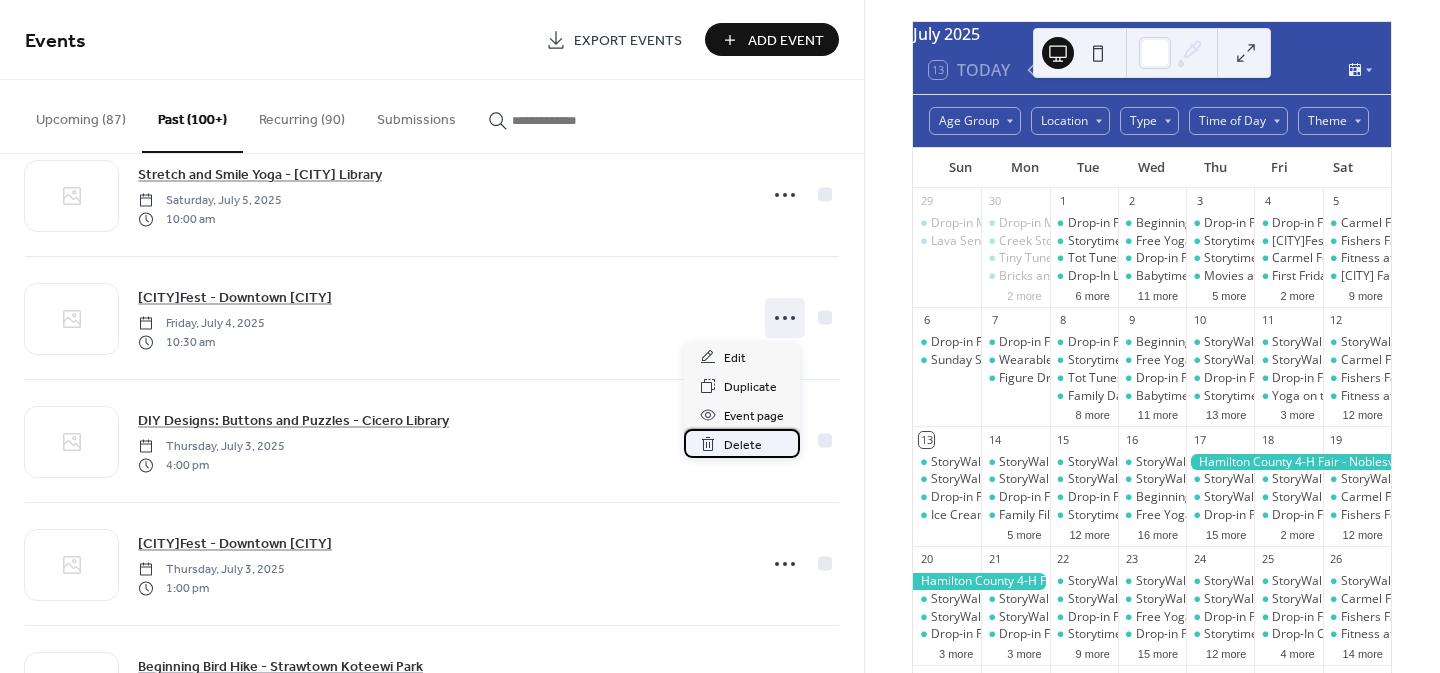 click on "Delete" at bounding box center (743, 445) 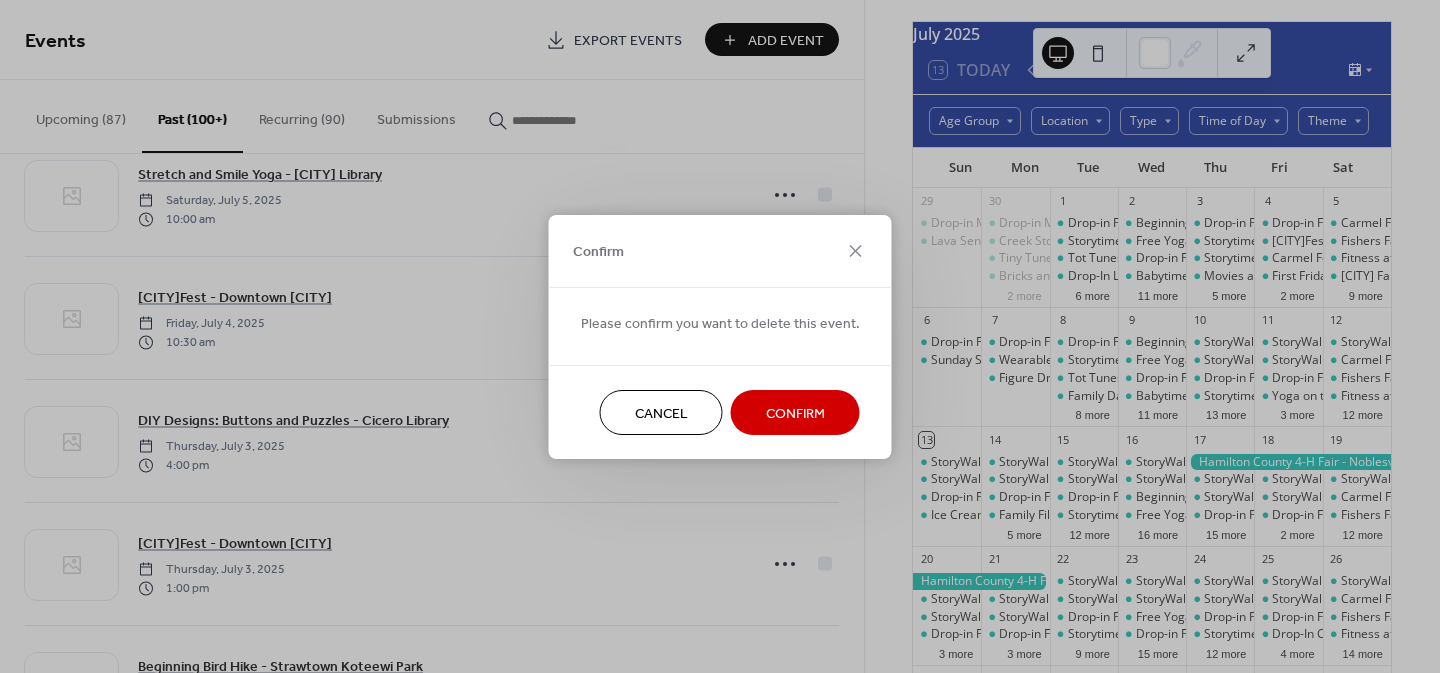 click on "Confirm" at bounding box center [795, 413] 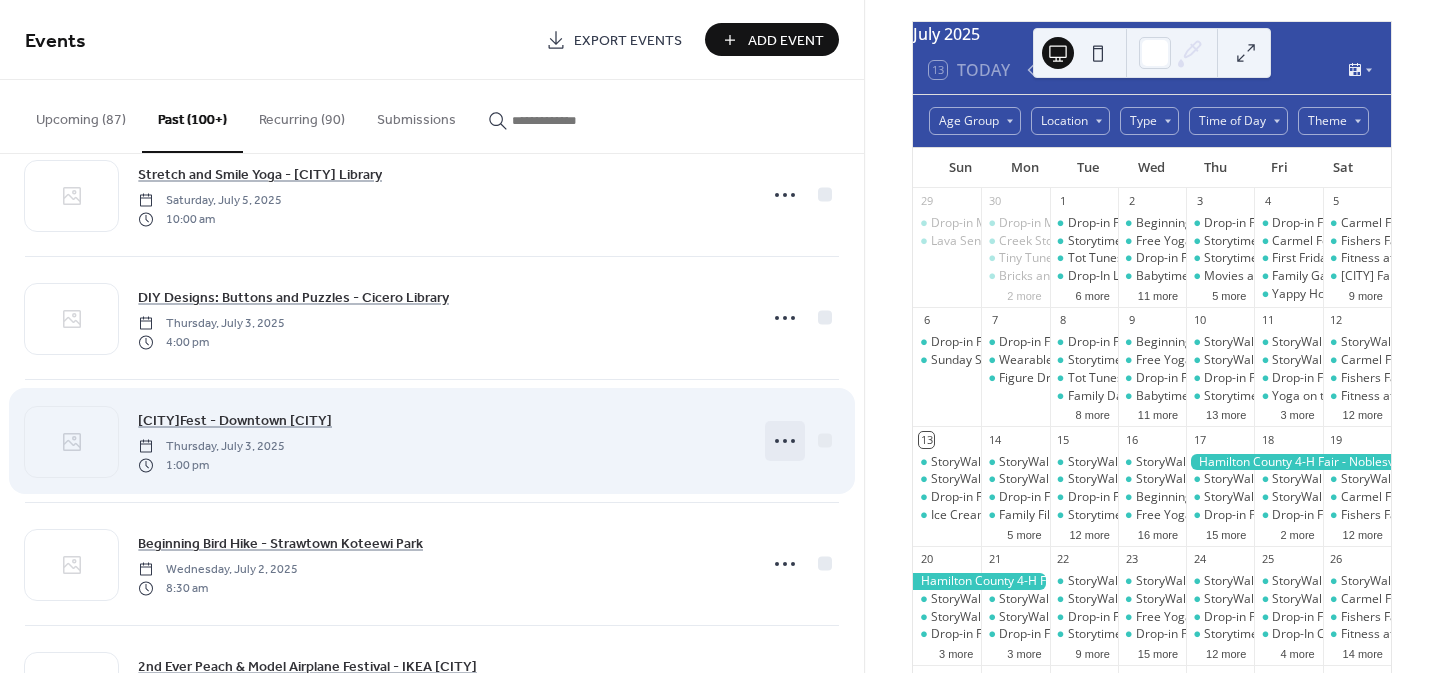 click 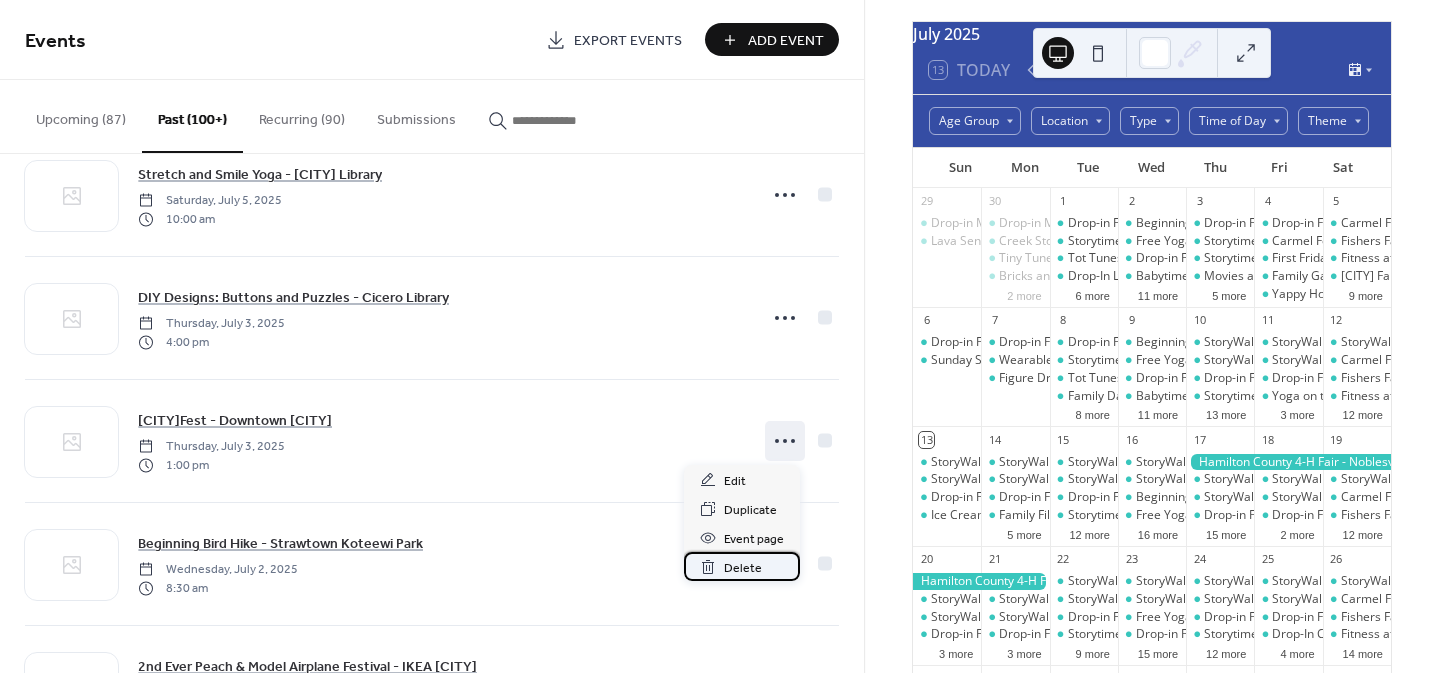 click on "Delete" at bounding box center [743, 568] 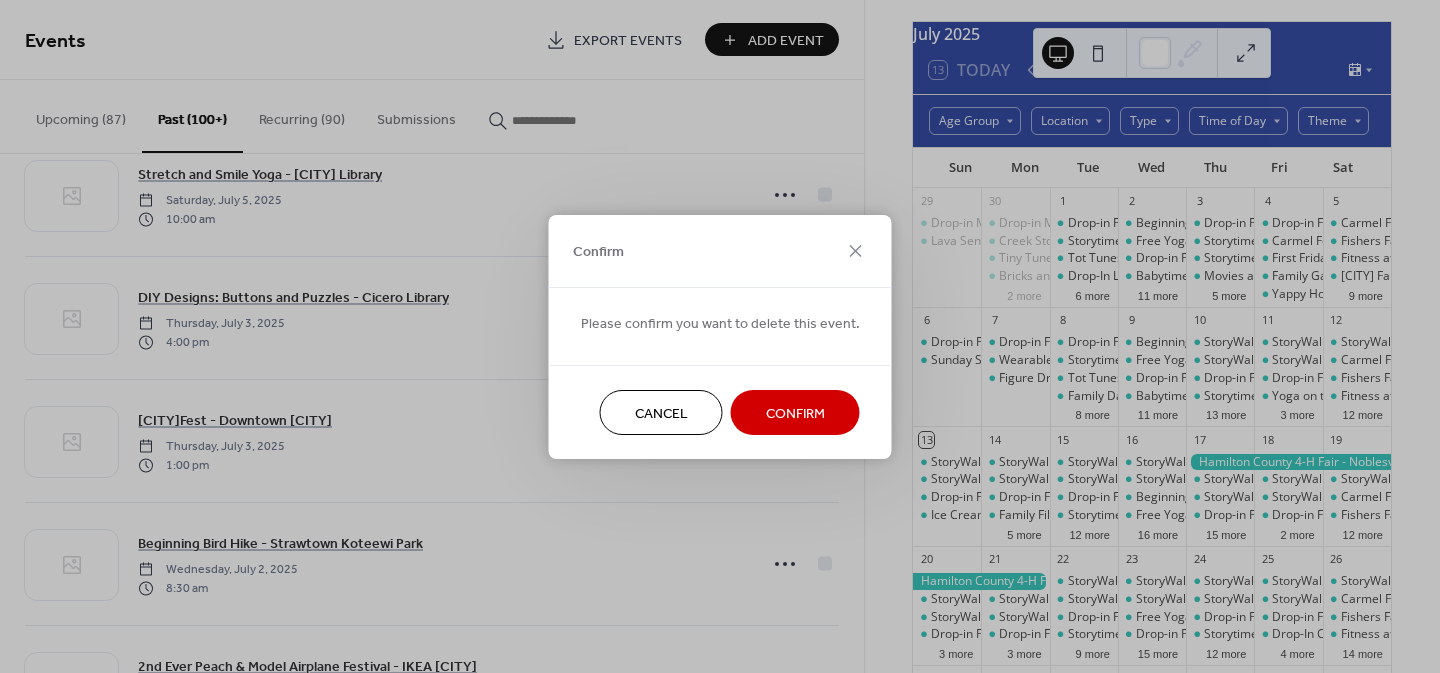 click on "Confirm" at bounding box center (795, 413) 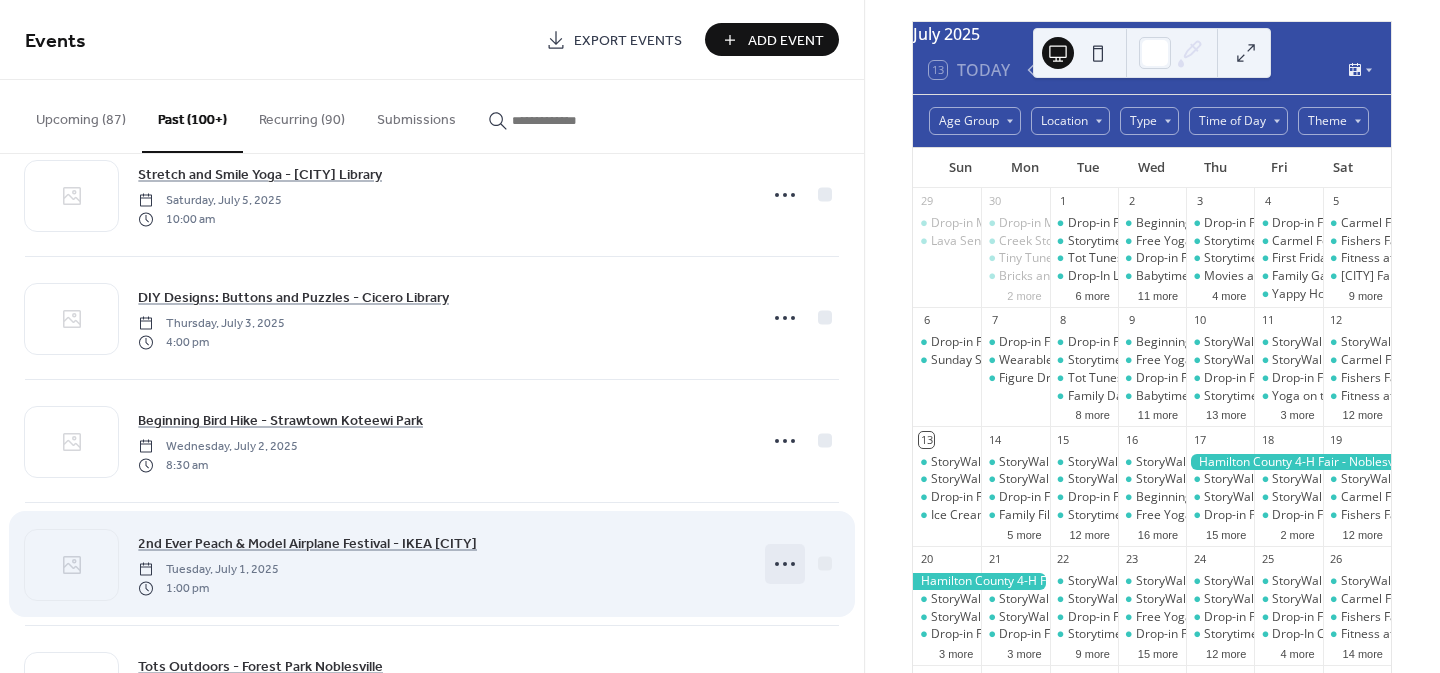 scroll, scrollTop: 3097, scrollLeft: 0, axis: vertical 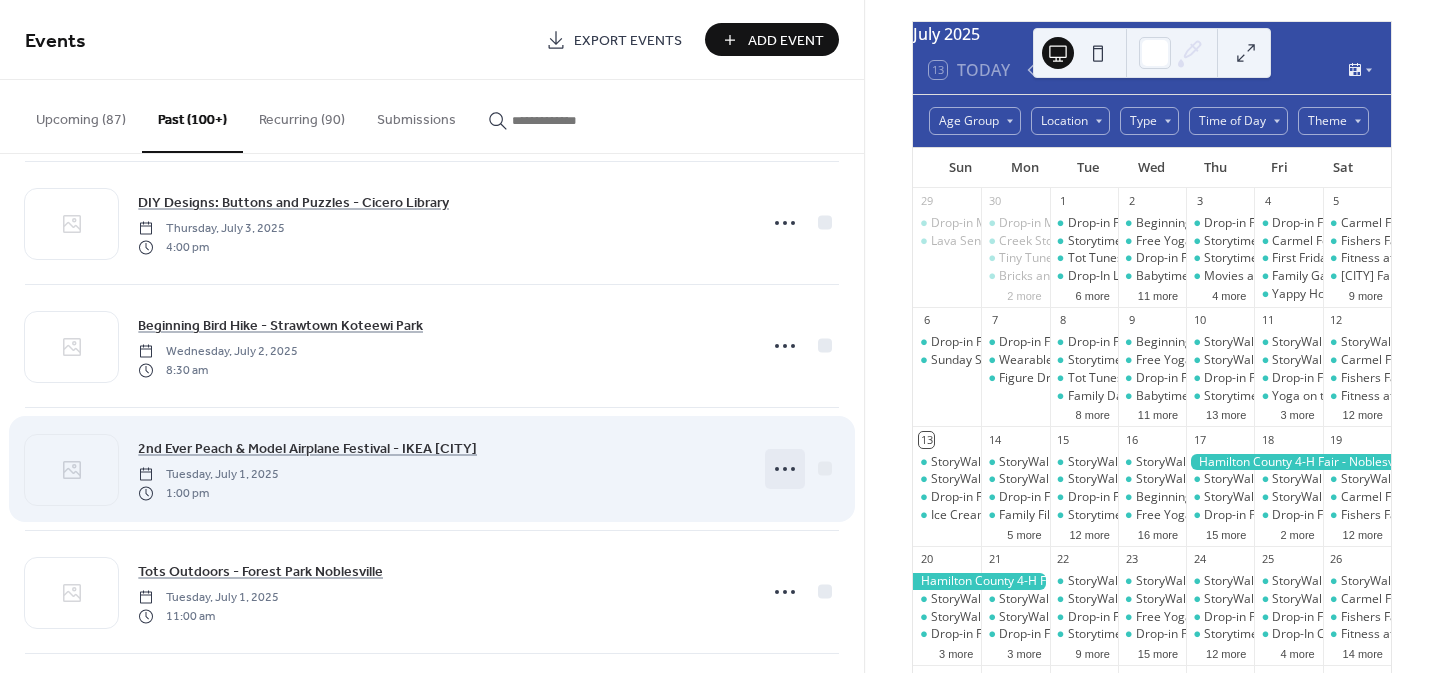 click 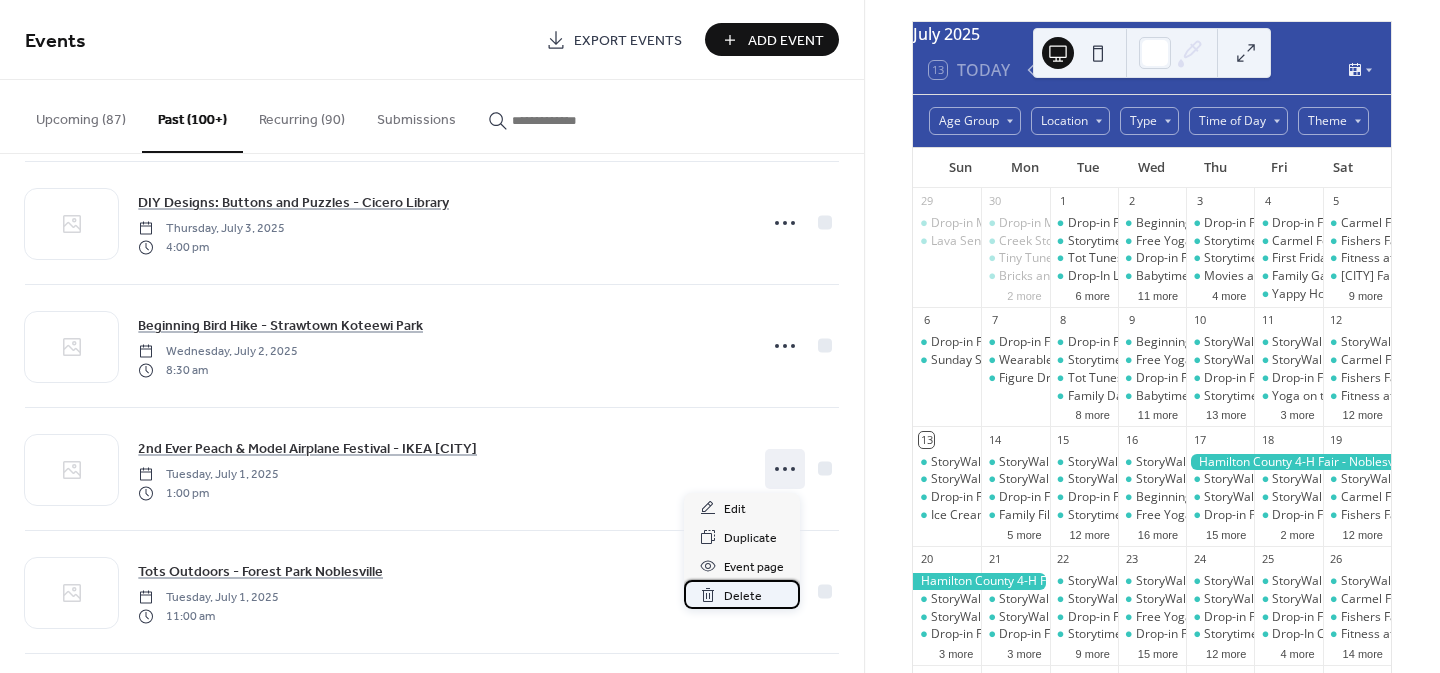 click on "Delete" at bounding box center (743, 596) 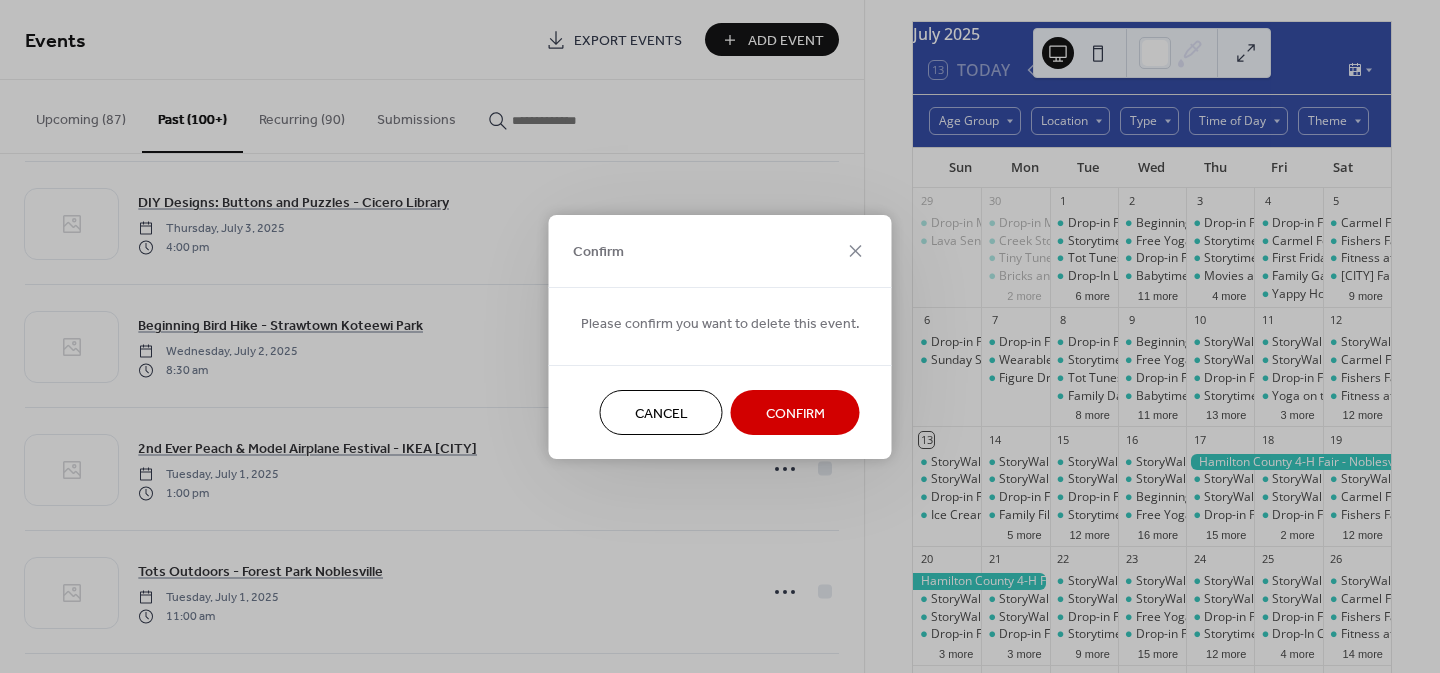 click on "Confirm" at bounding box center [795, 413] 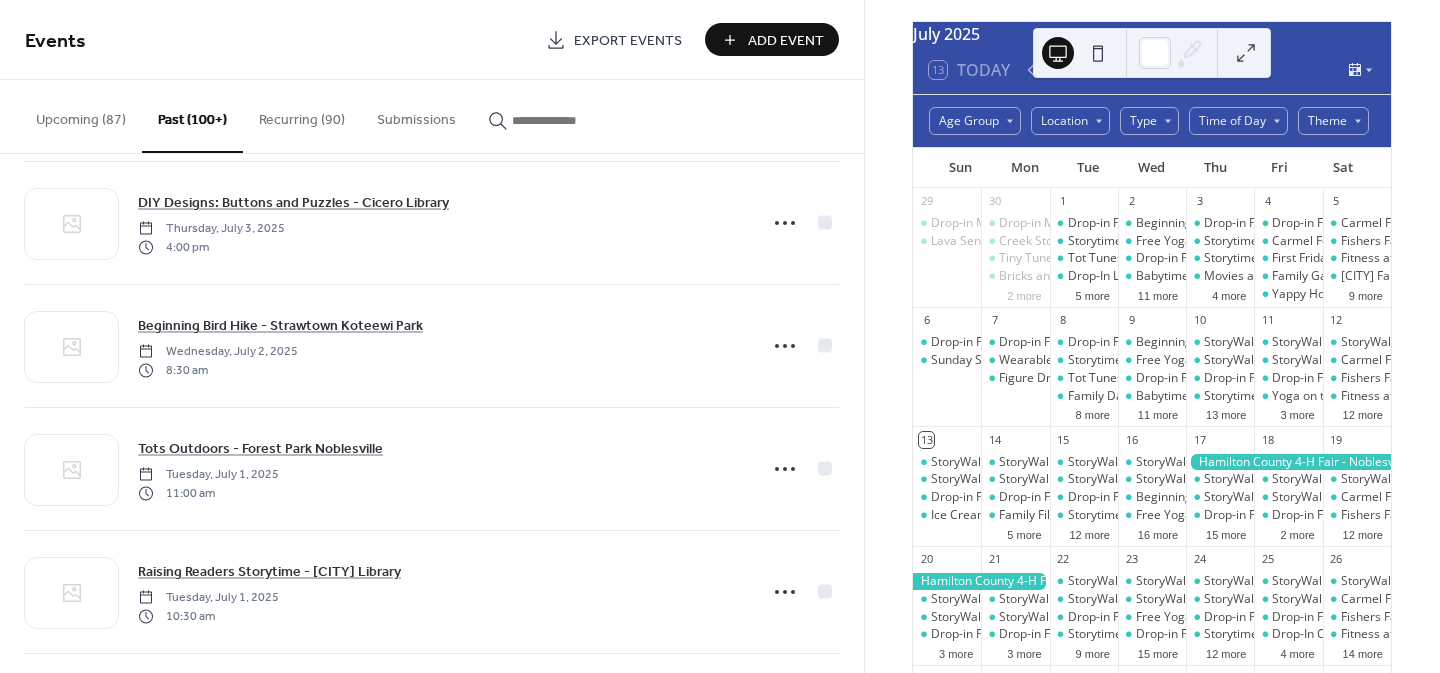 scroll, scrollTop: 3230, scrollLeft: 0, axis: vertical 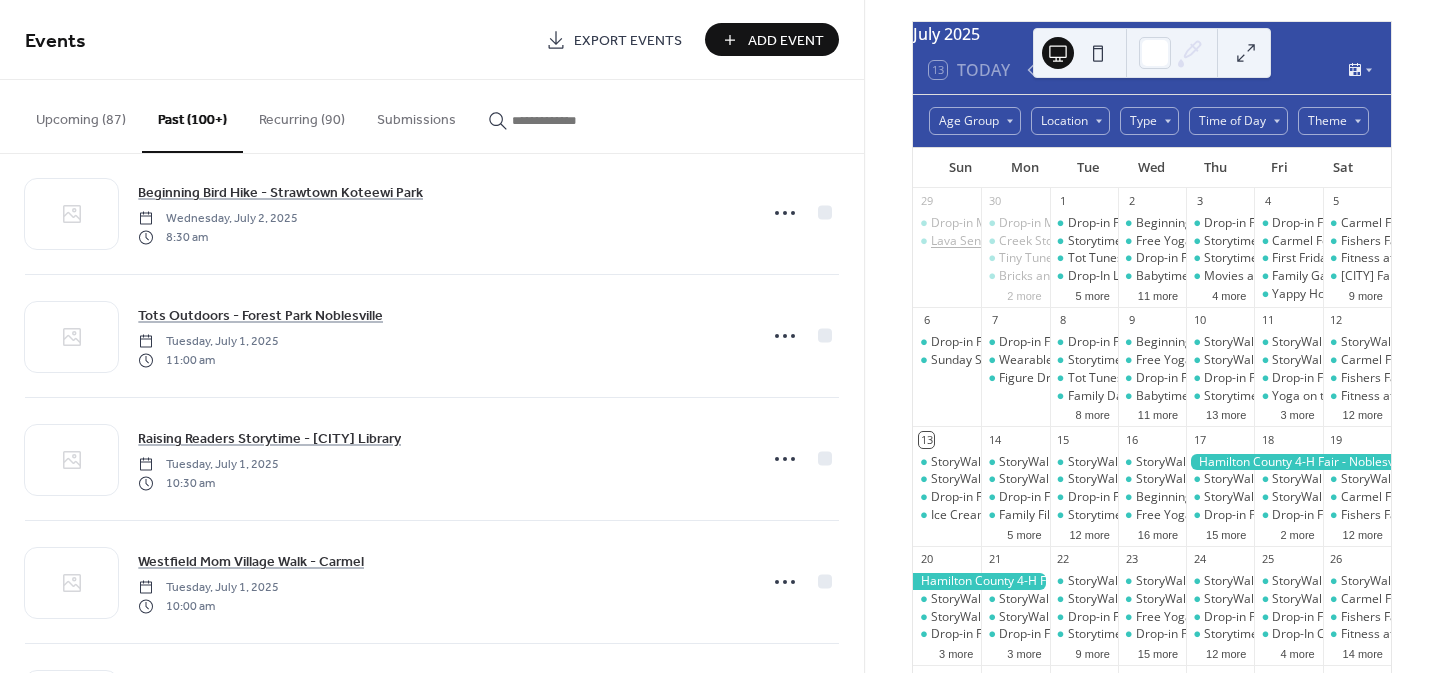 click on "Lava Sensory Bottles & Reading - Westfield Library" at bounding box center (1061, 241) 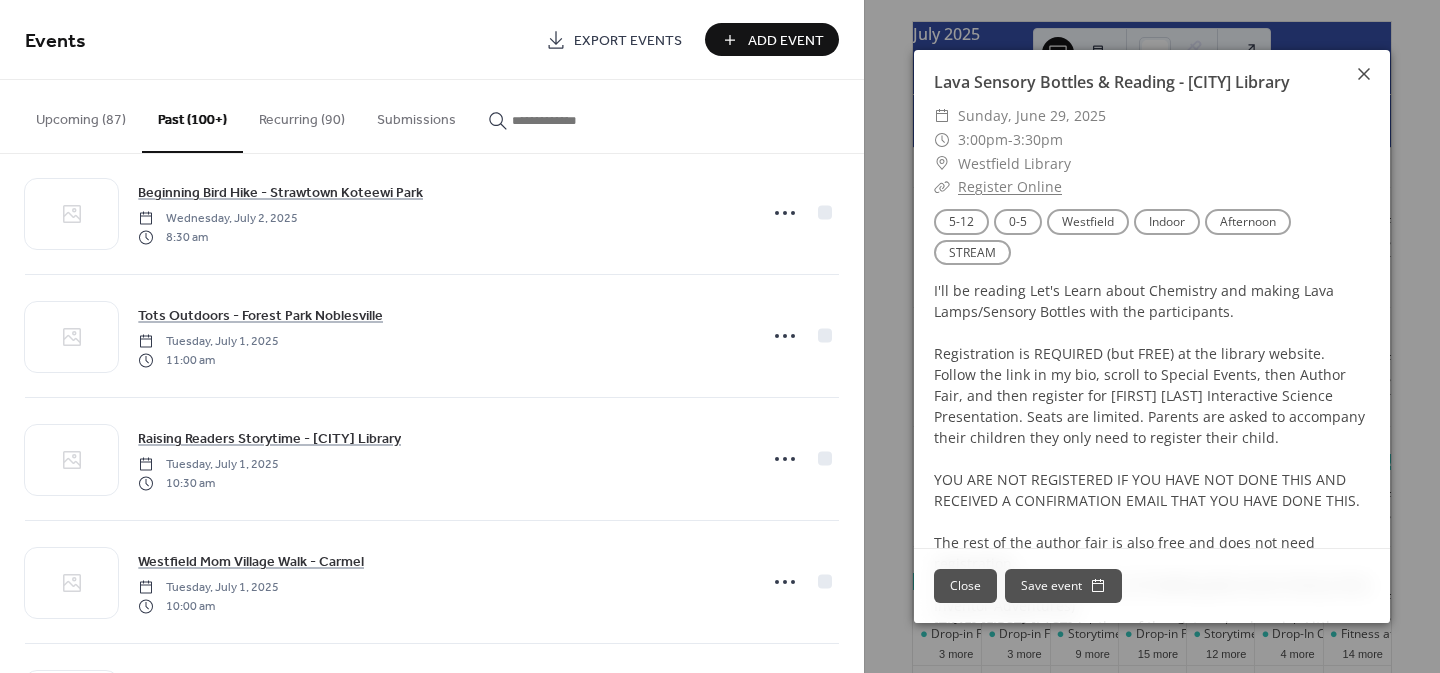 click 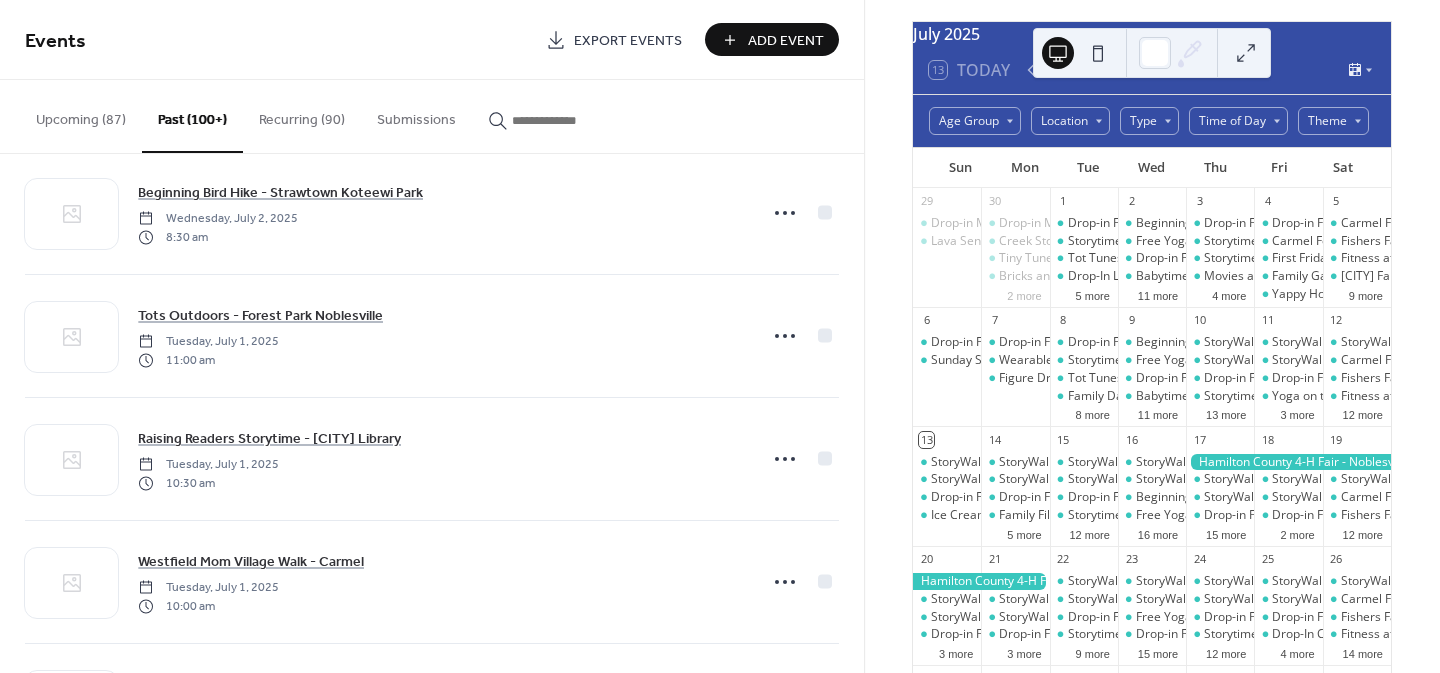 click at bounding box center (562, 120) 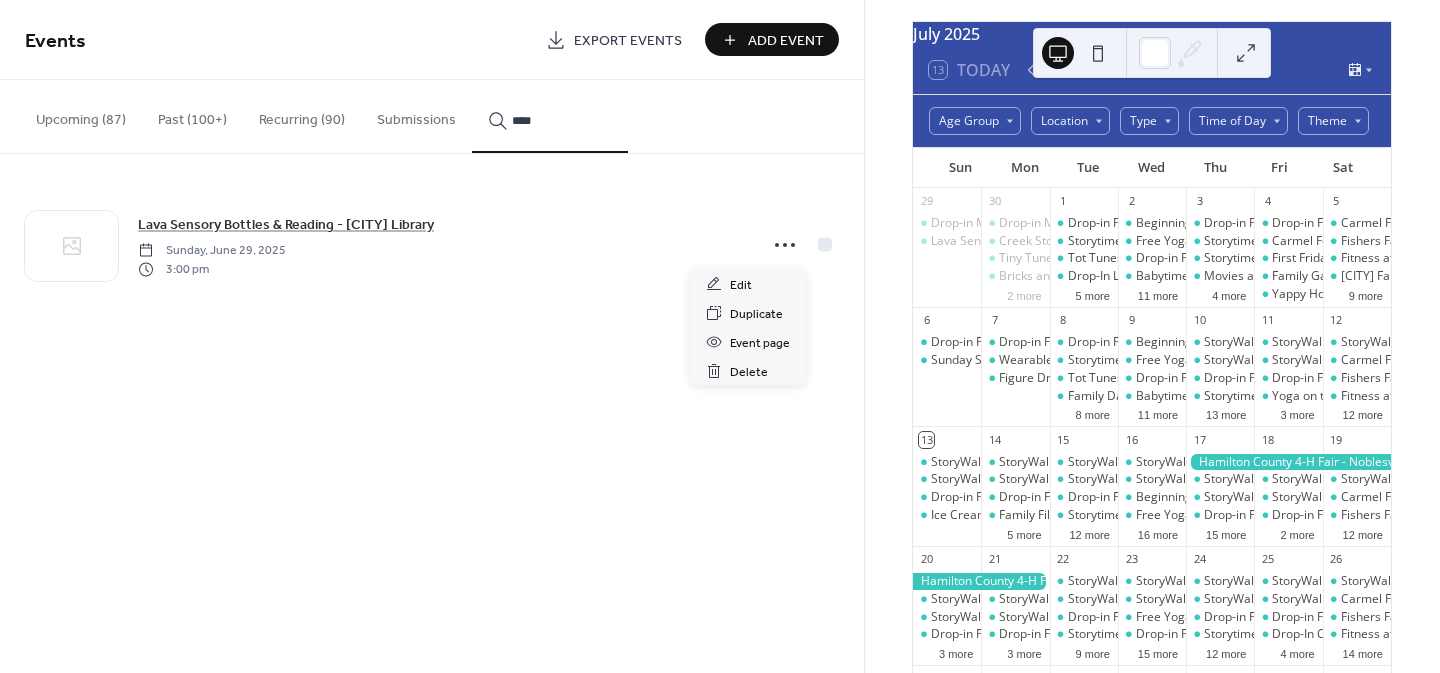 click 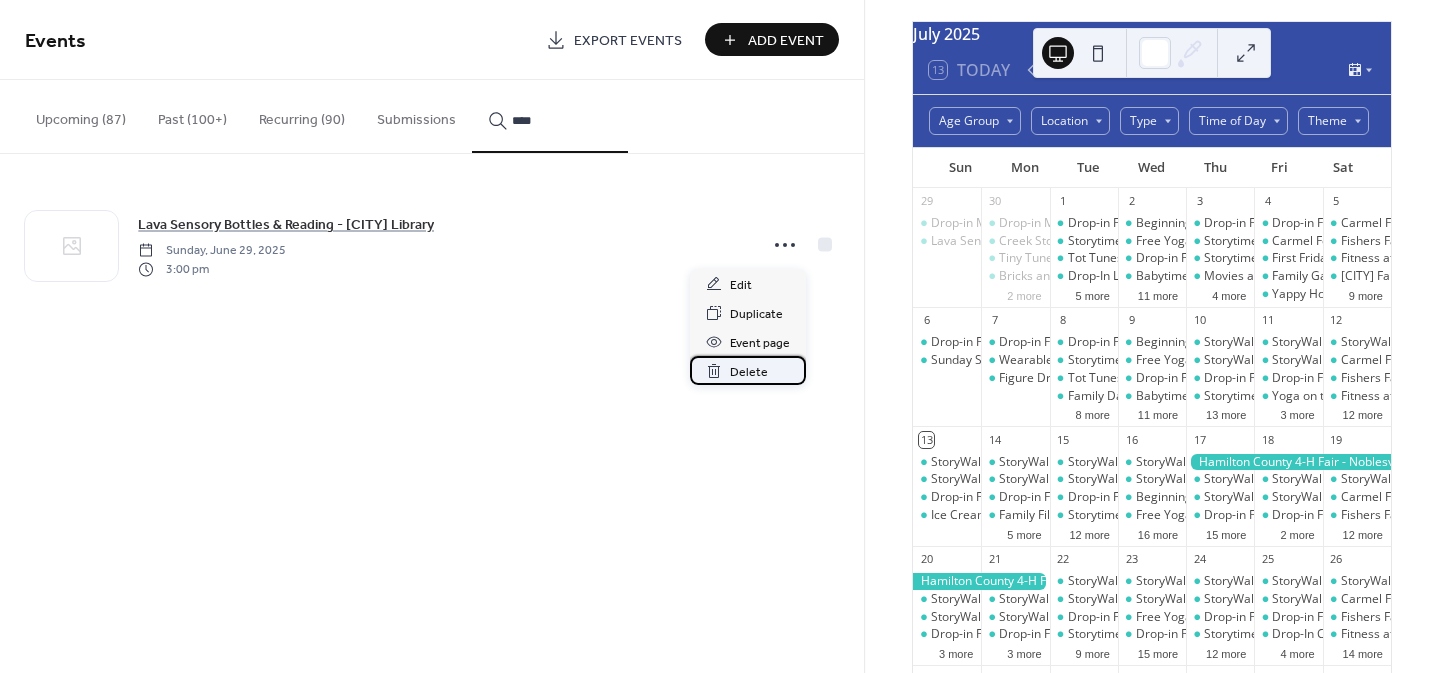 click on "Delete" at bounding box center [749, 372] 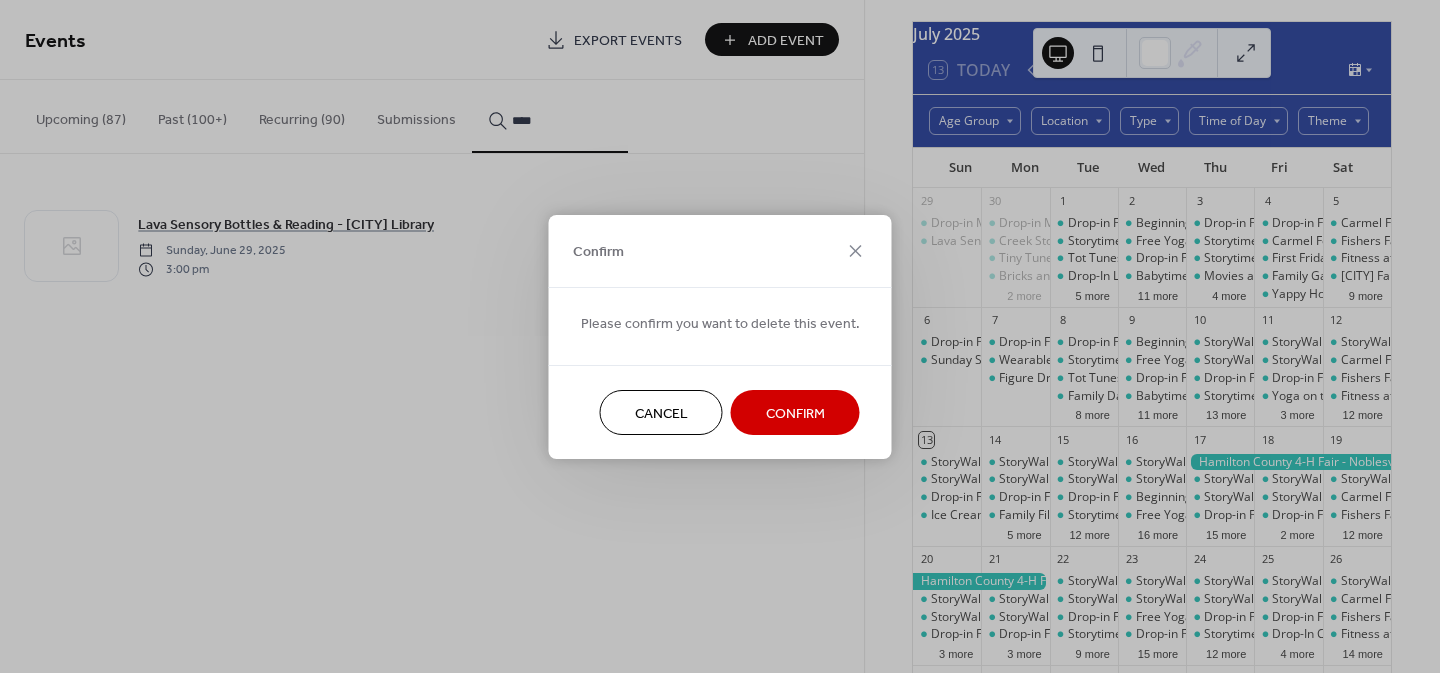 click on "Confirm" at bounding box center (795, 413) 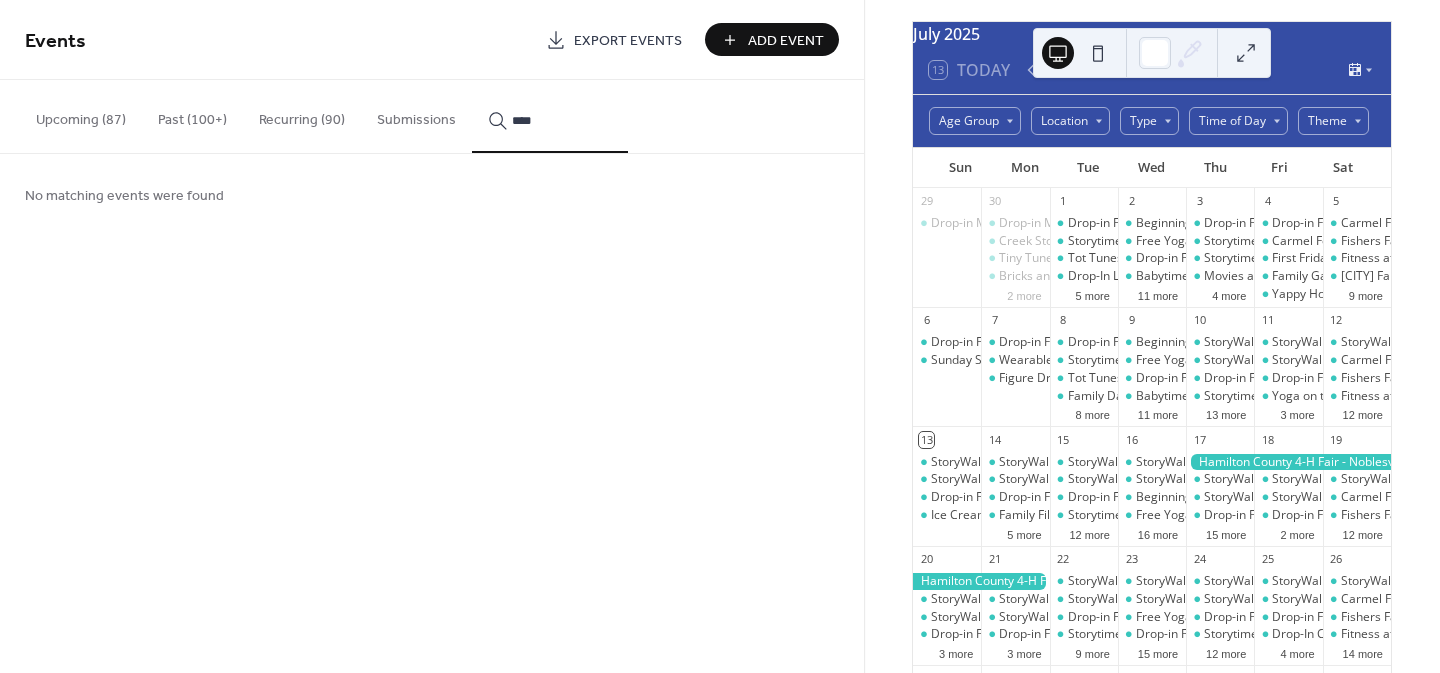 click on "****" at bounding box center (562, 120) 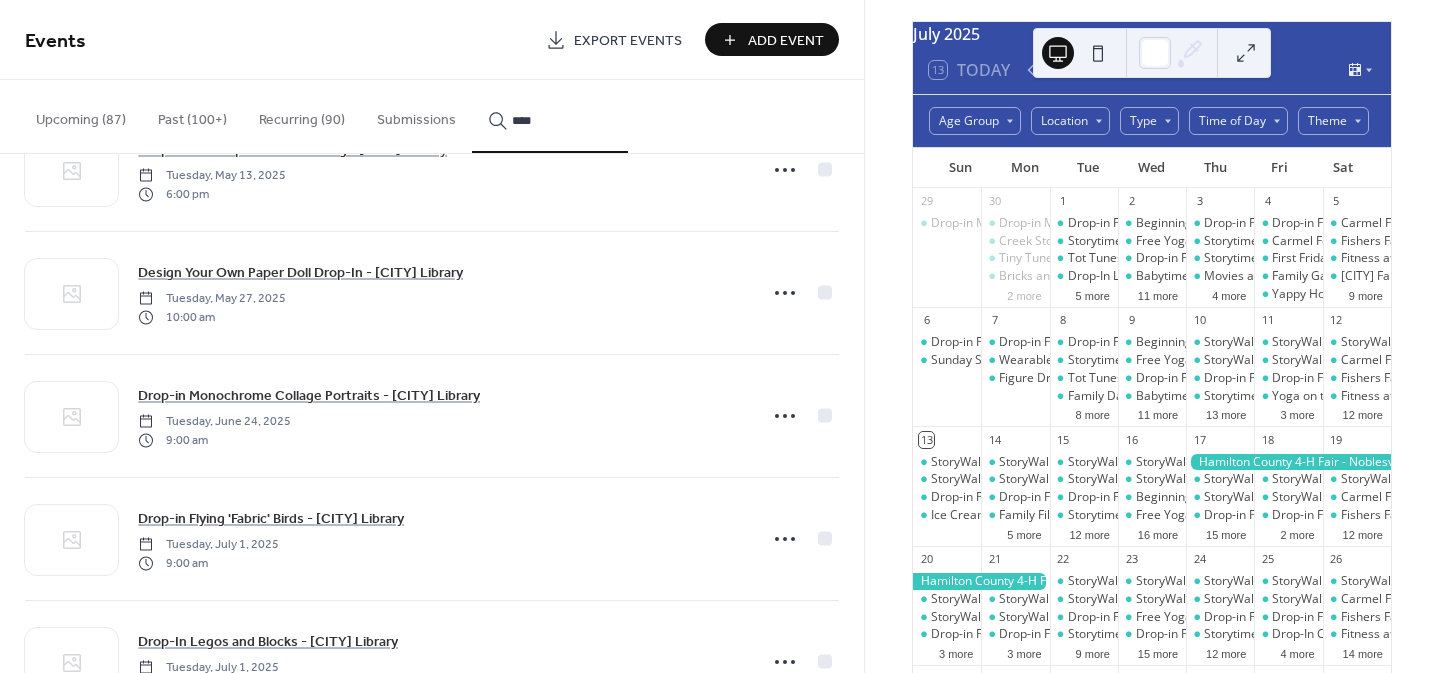 scroll, scrollTop: 445, scrollLeft: 0, axis: vertical 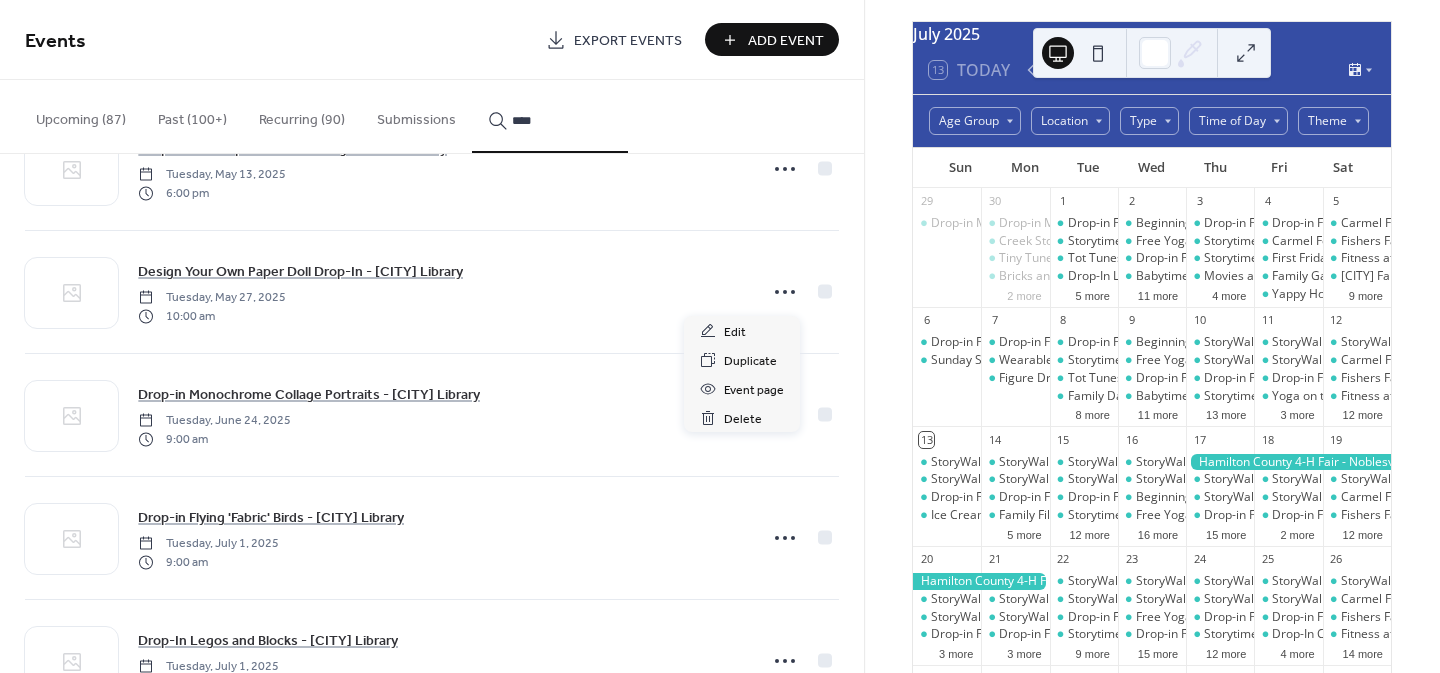 click 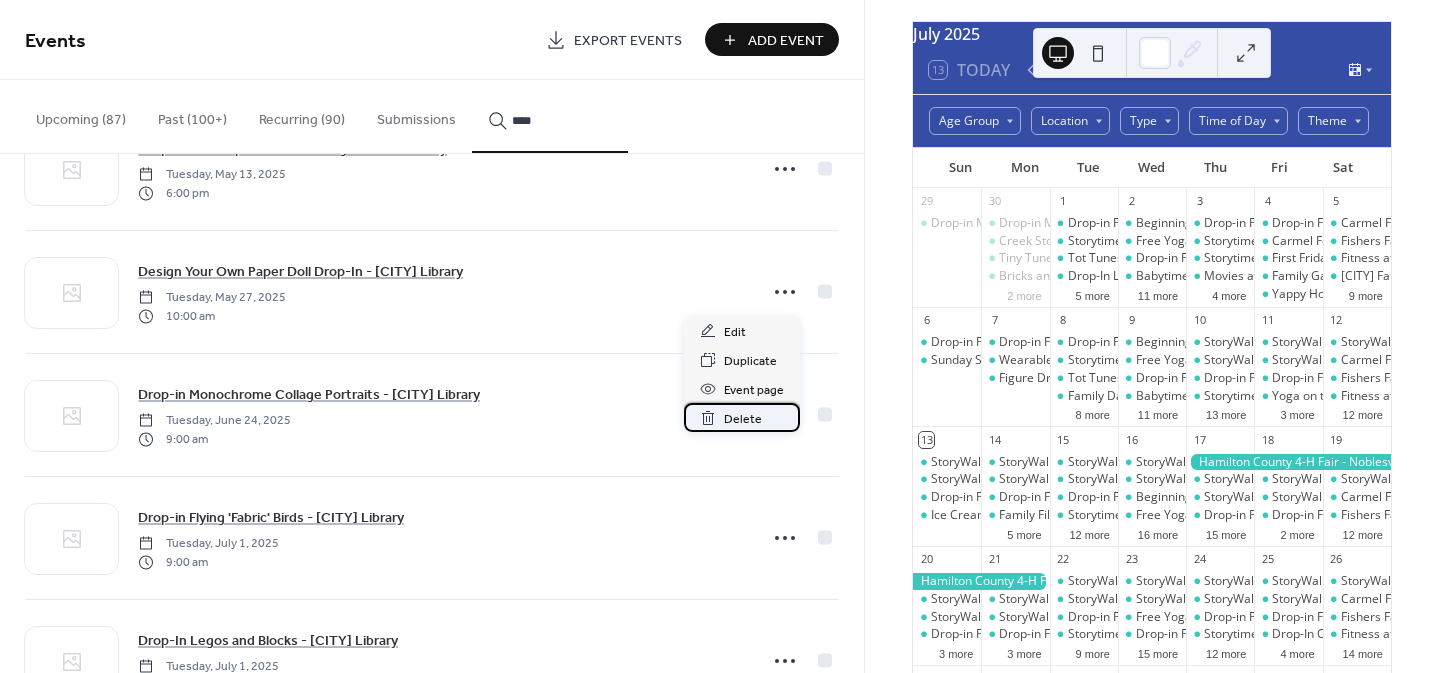 click on "Delete" at bounding box center [743, 419] 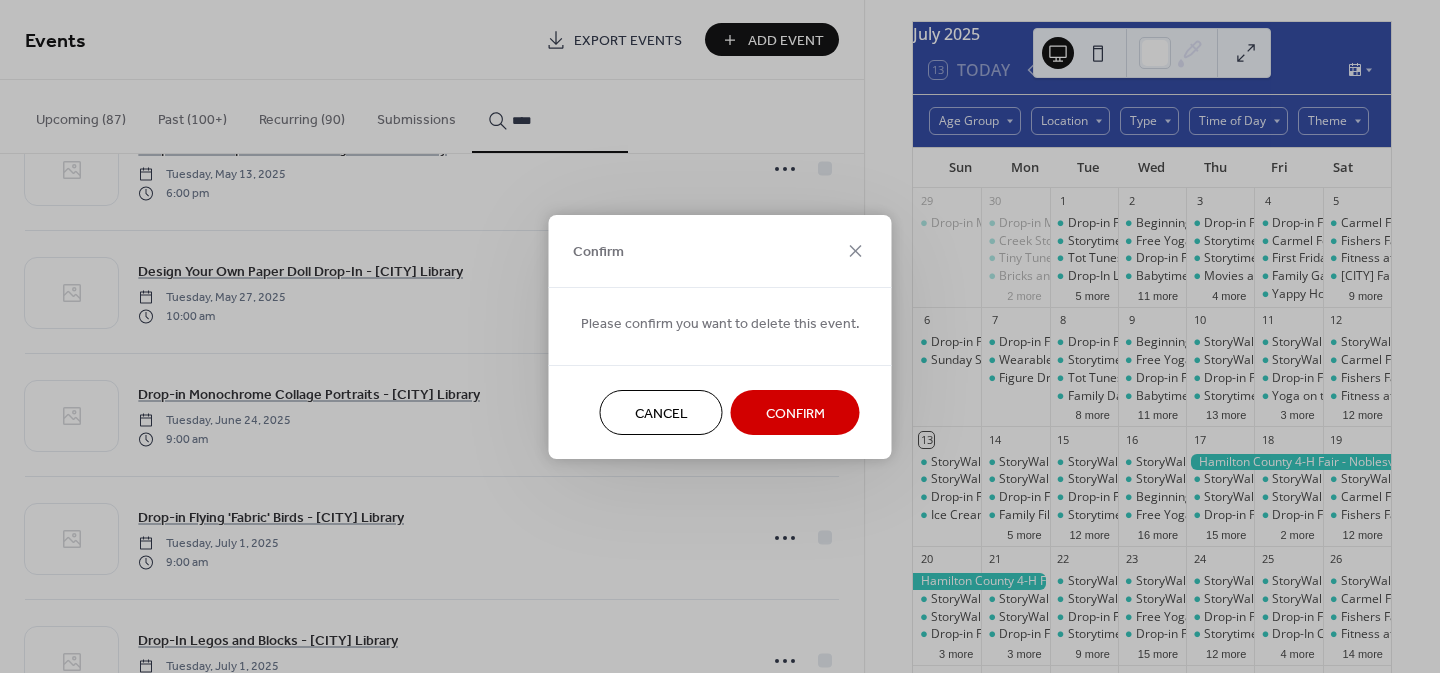 click on "Confirm" at bounding box center [795, 412] 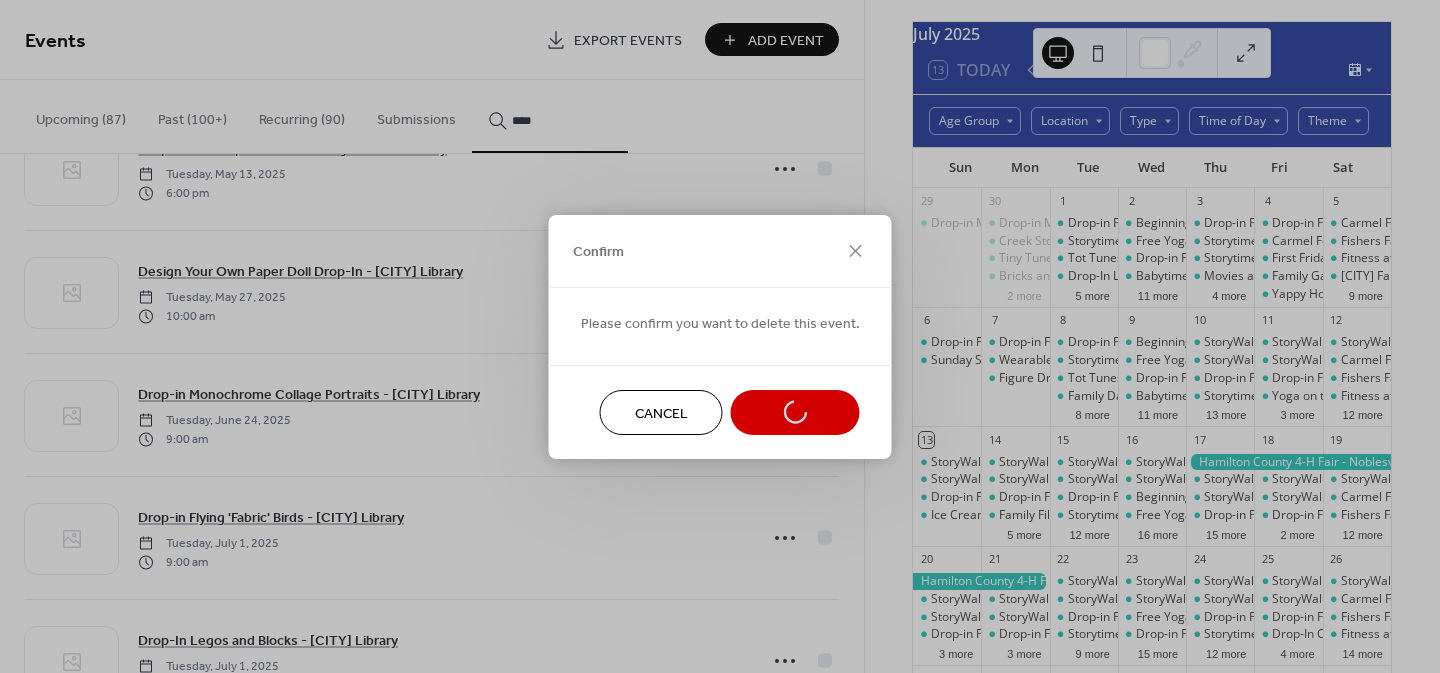 click 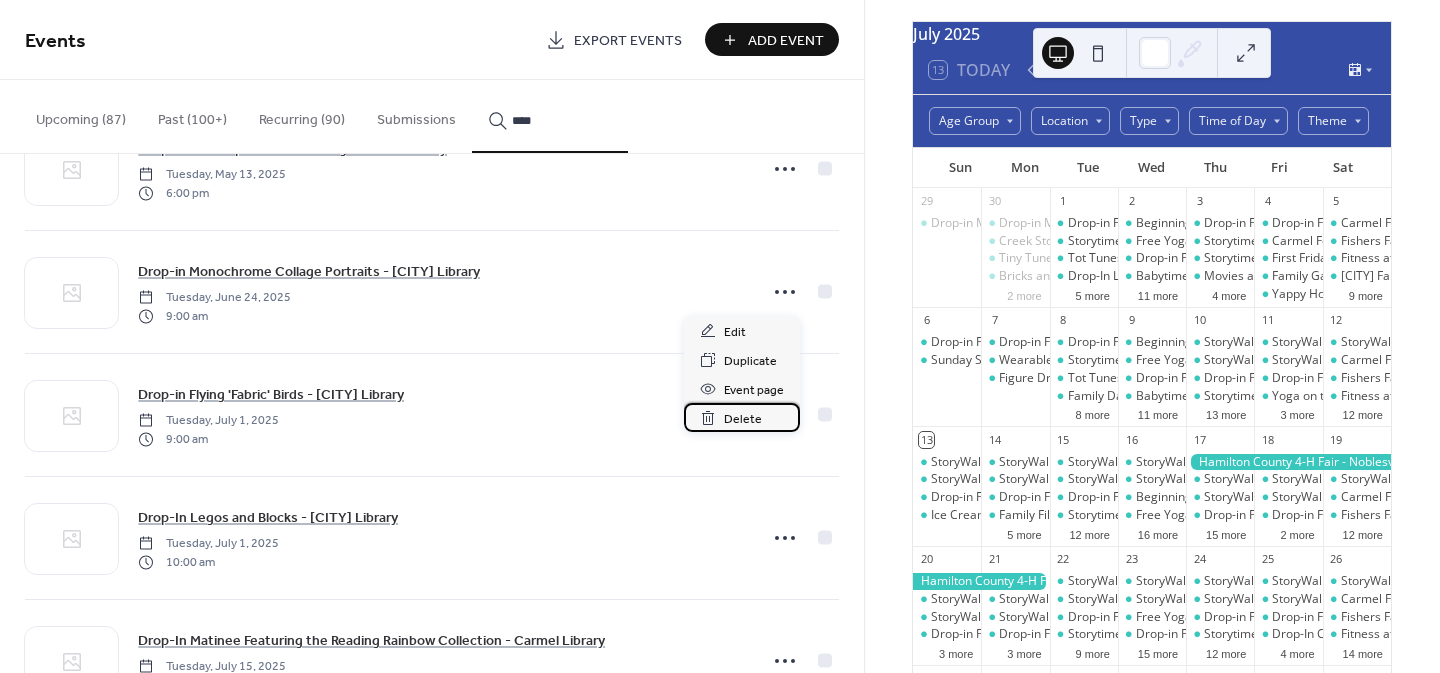 click on "Delete" at bounding box center (743, 419) 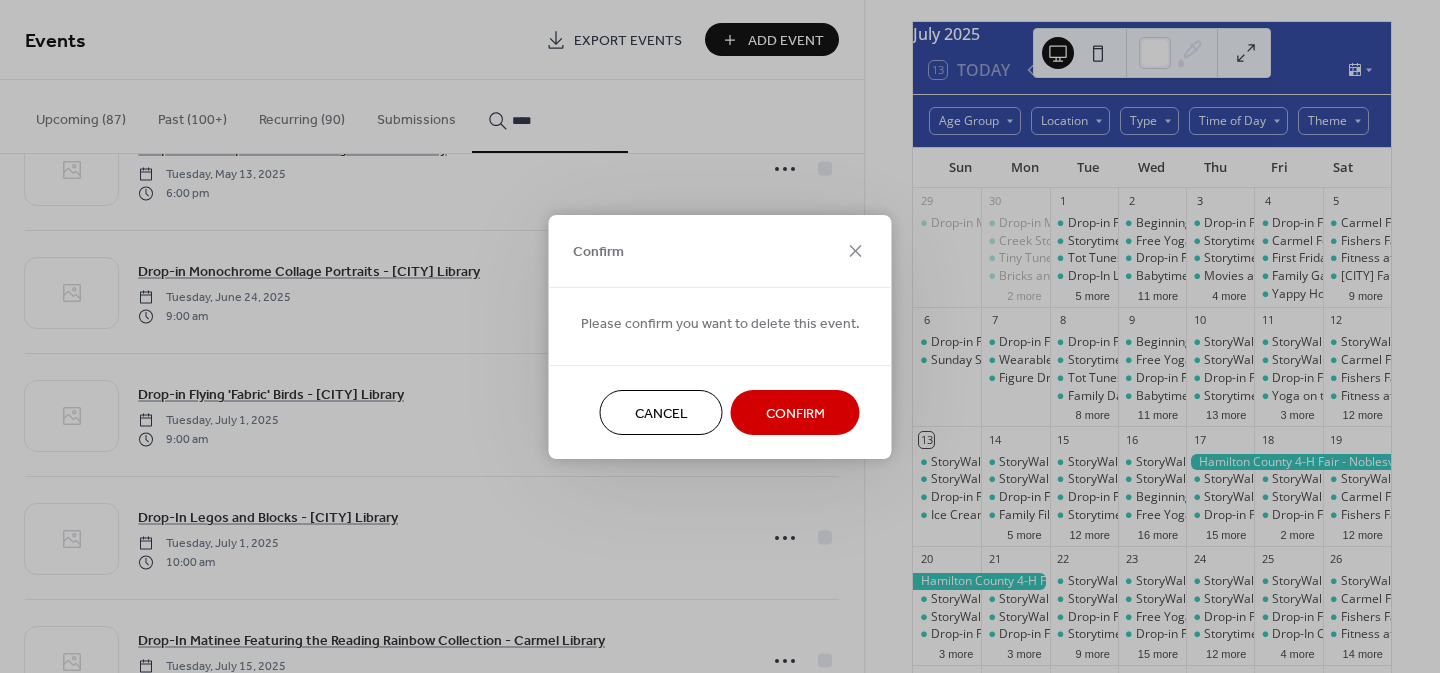 click on "Confirm" at bounding box center [795, 413] 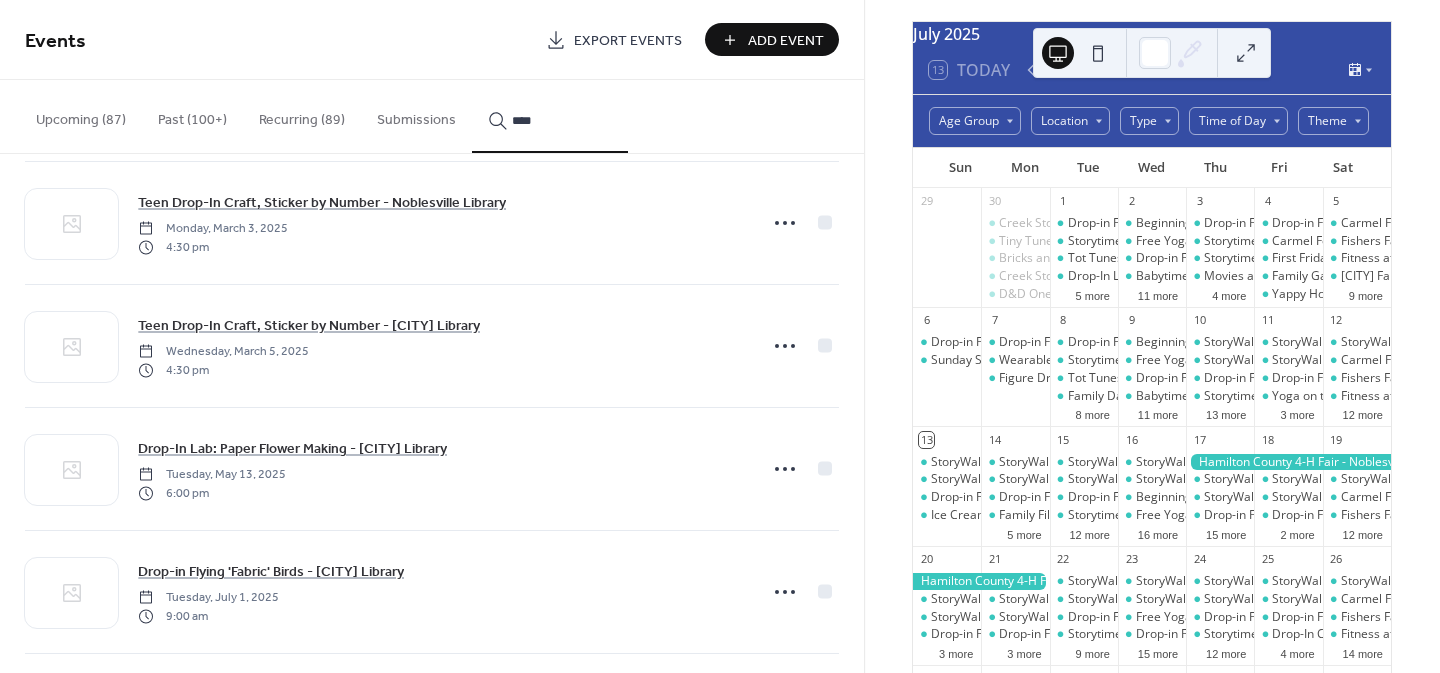 scroll, scrollTop: 146, scrollLeft: 0, axis: vertical 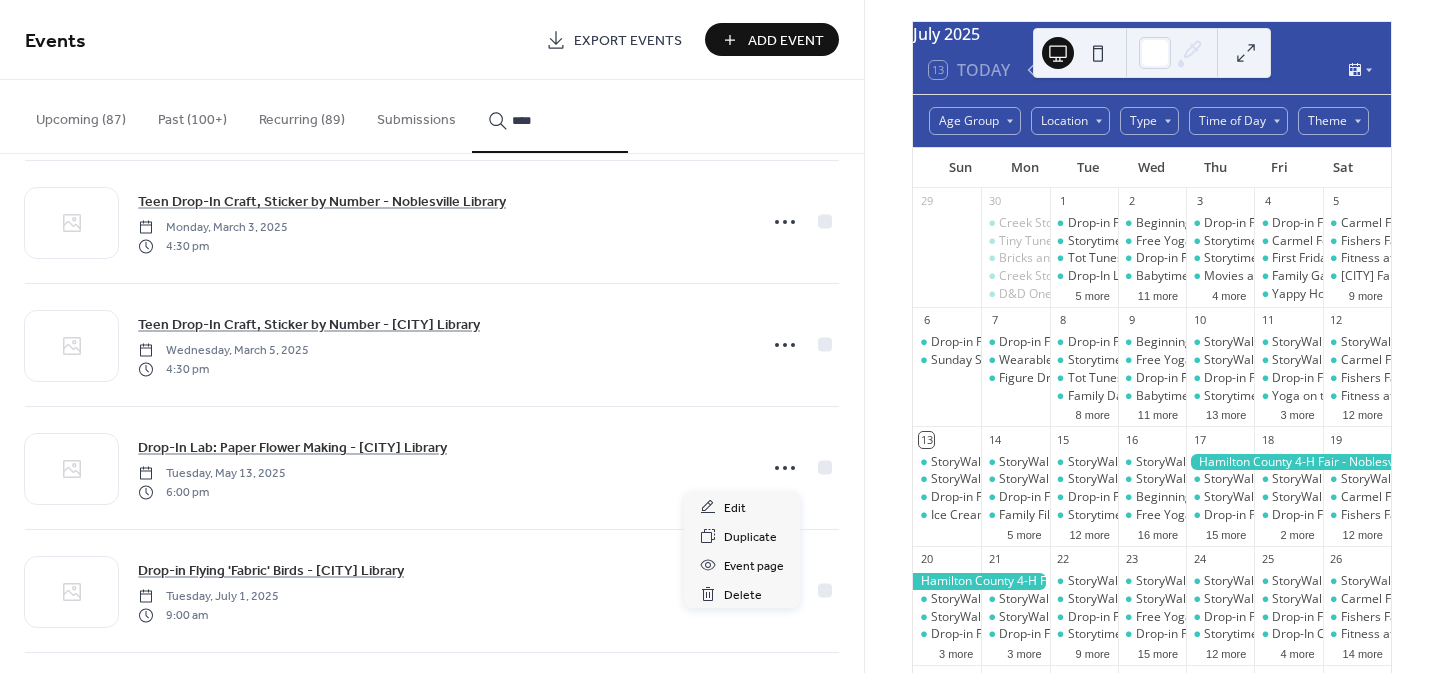 click 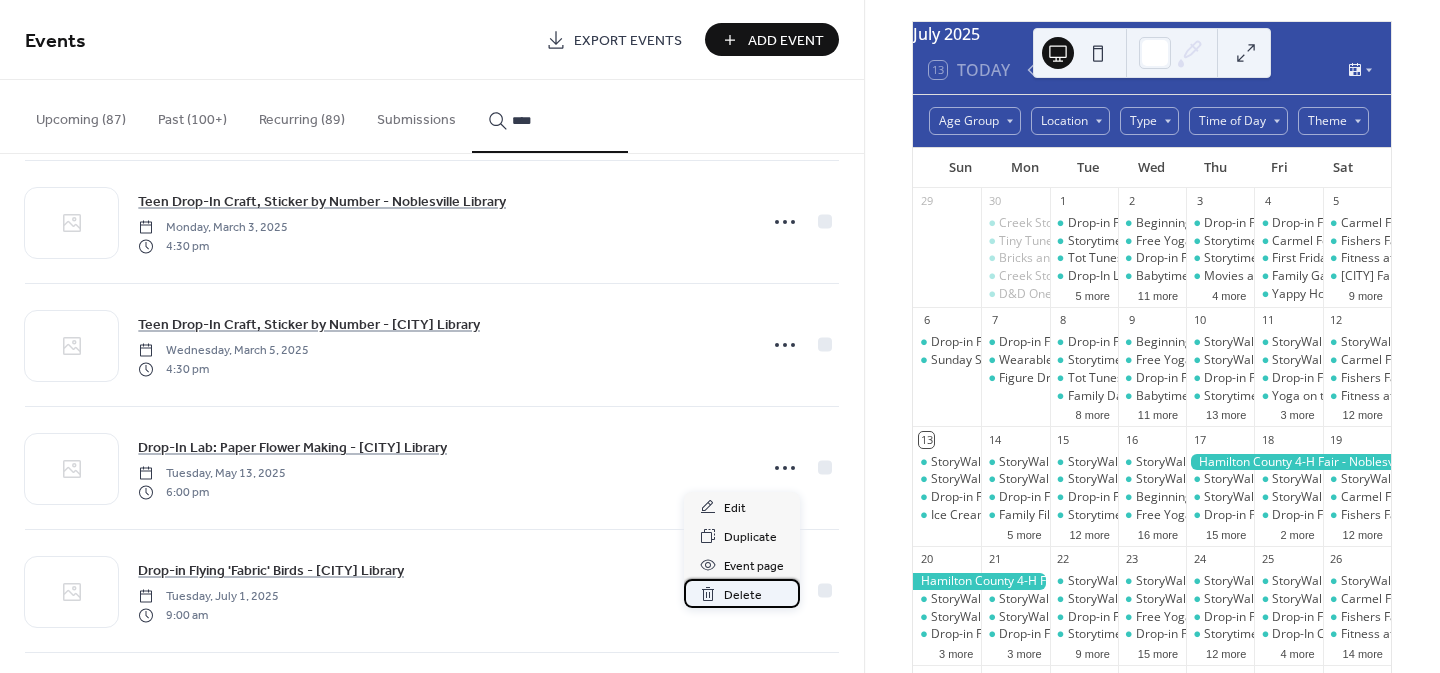 click on "Delete" at bounding box center (743, 595) 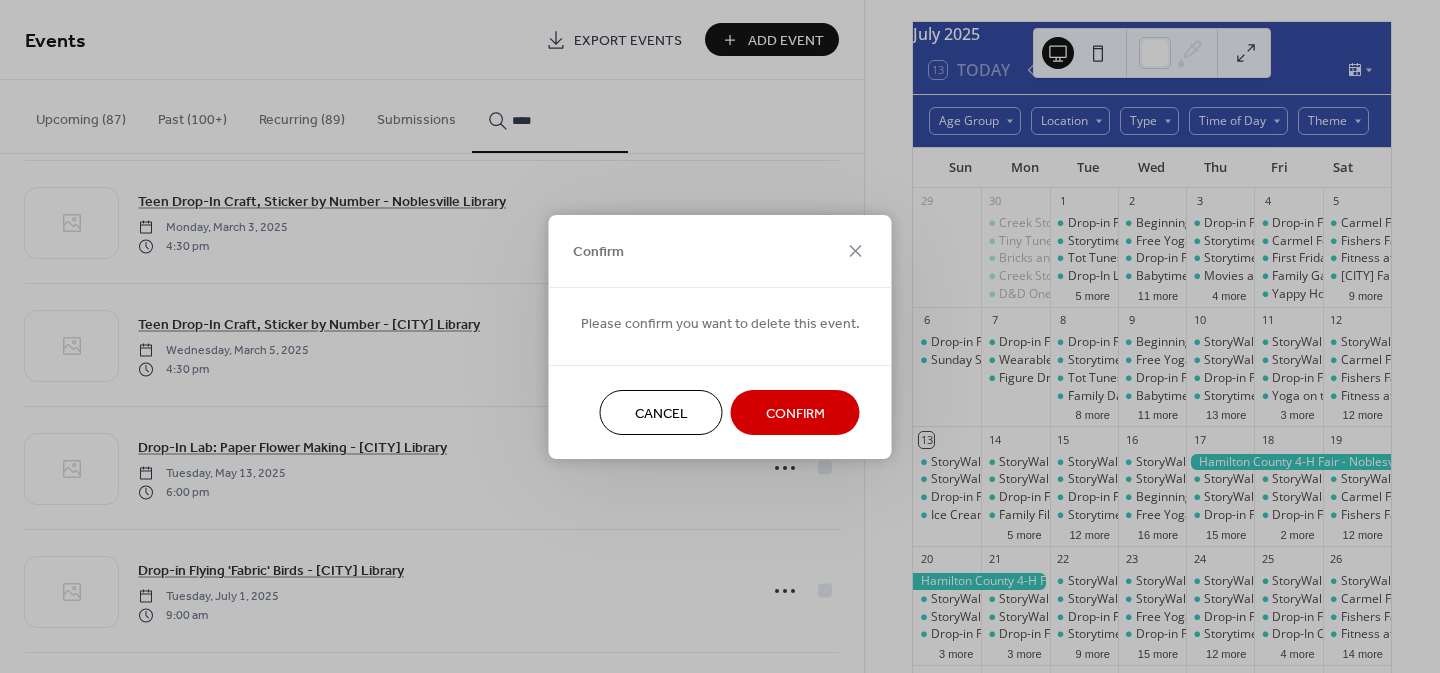 click on "Confirm" at bounding box center [795, 413] 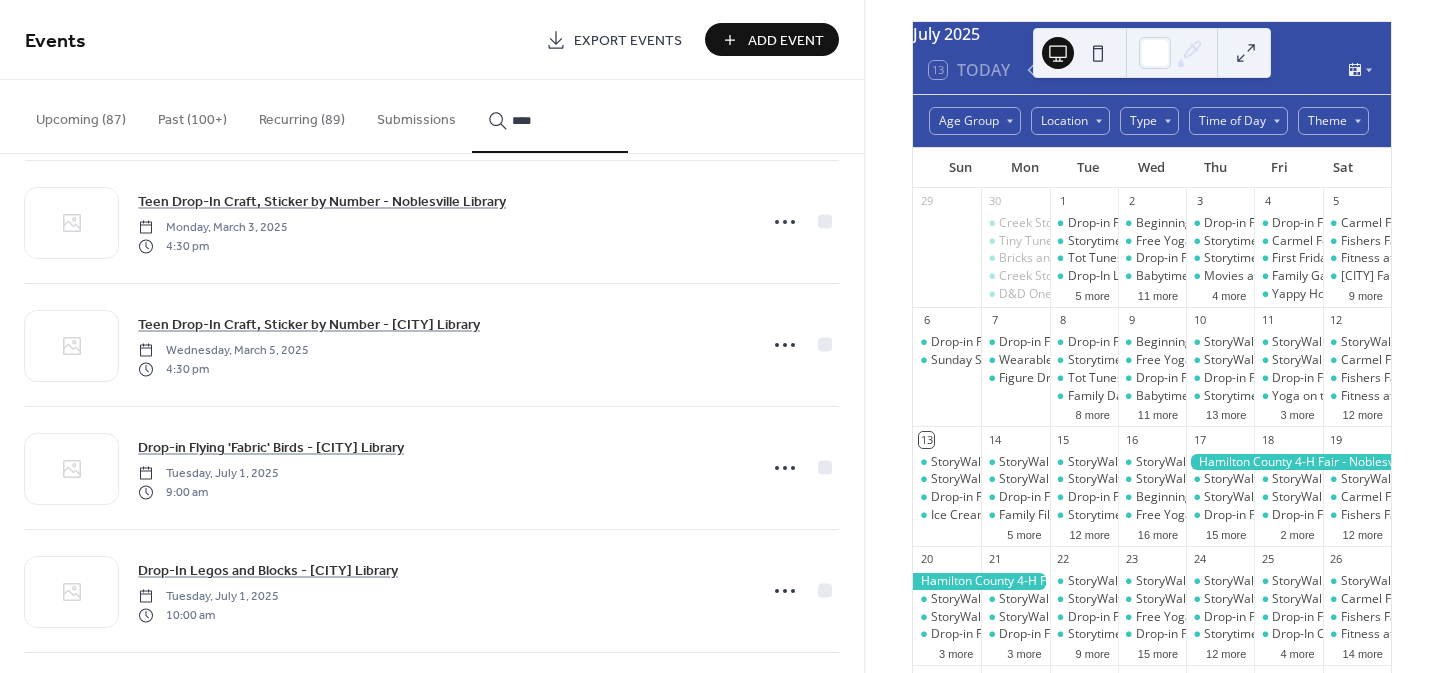 scroll, scrollTop: 0, scrollLeft: 0, axis: both 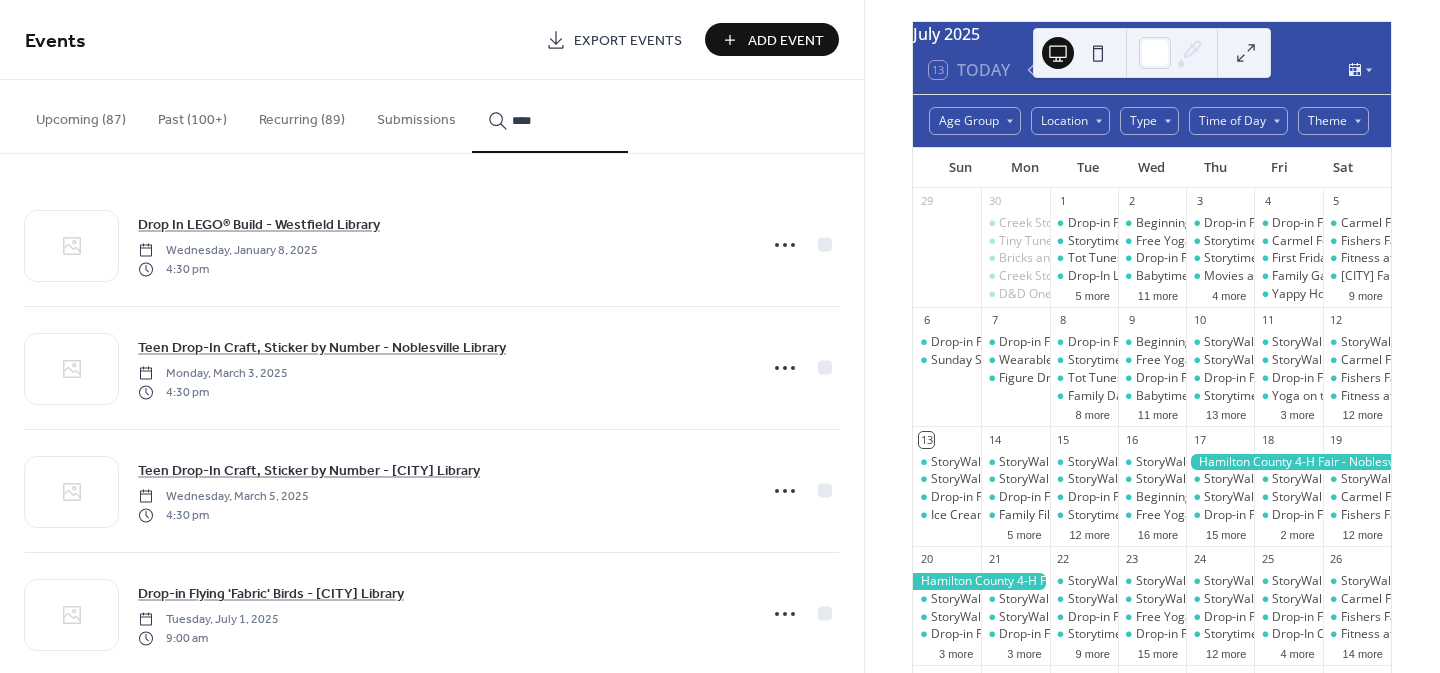 click on "****" at bounding box center [562, 120] 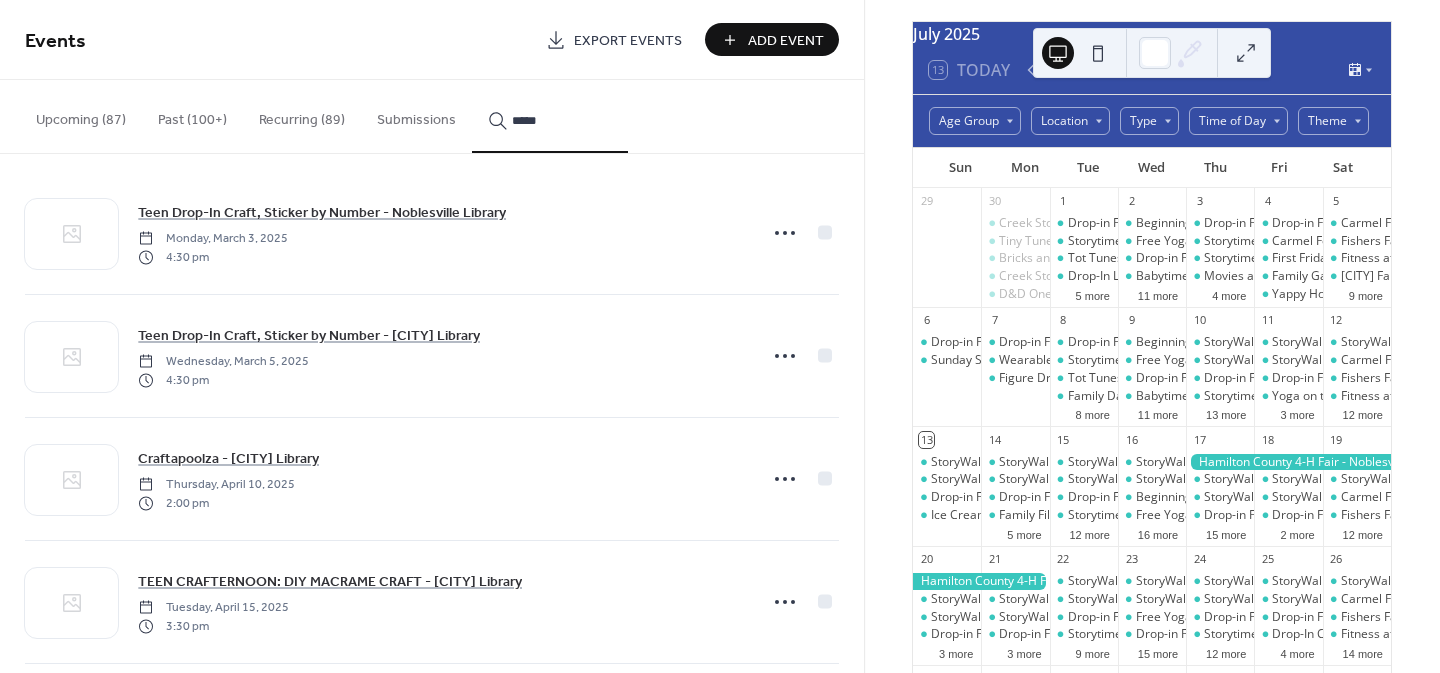 scroll, scrollTop: 0, scrollLeft: 0, axis: both 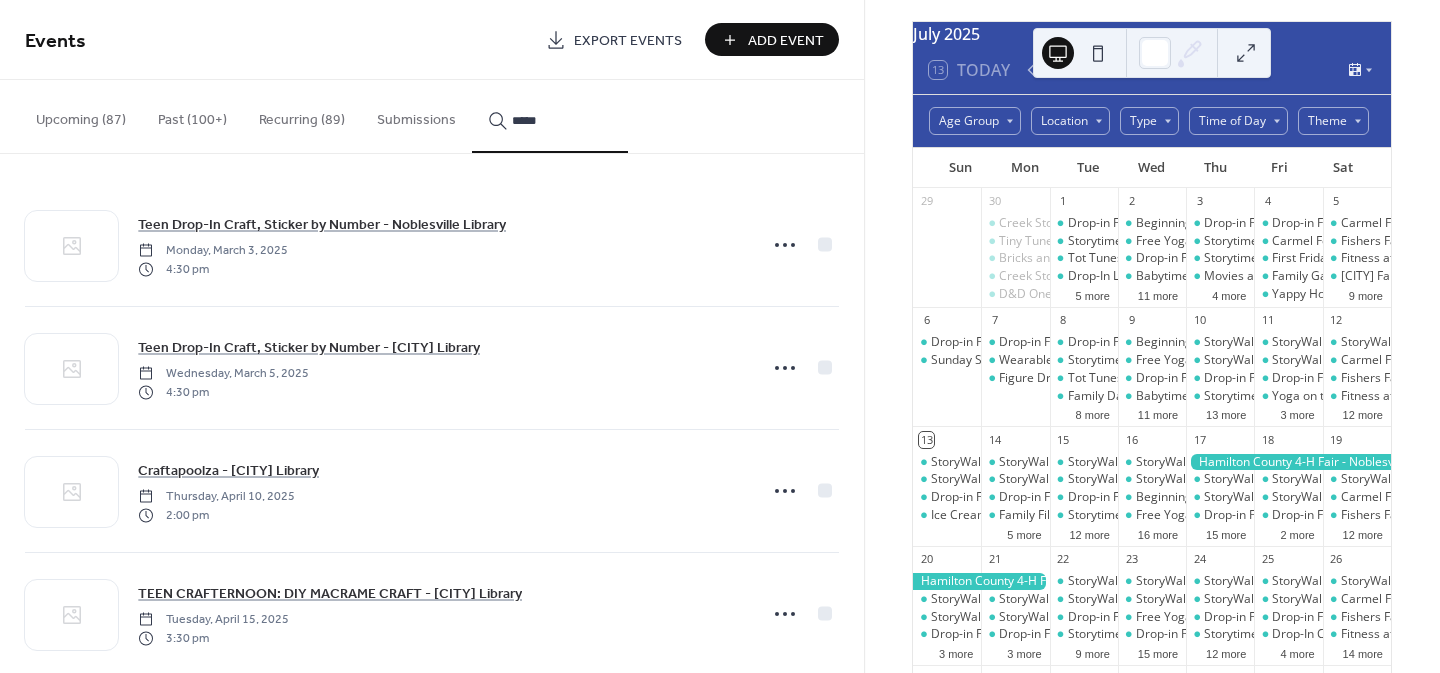 type on "*****" 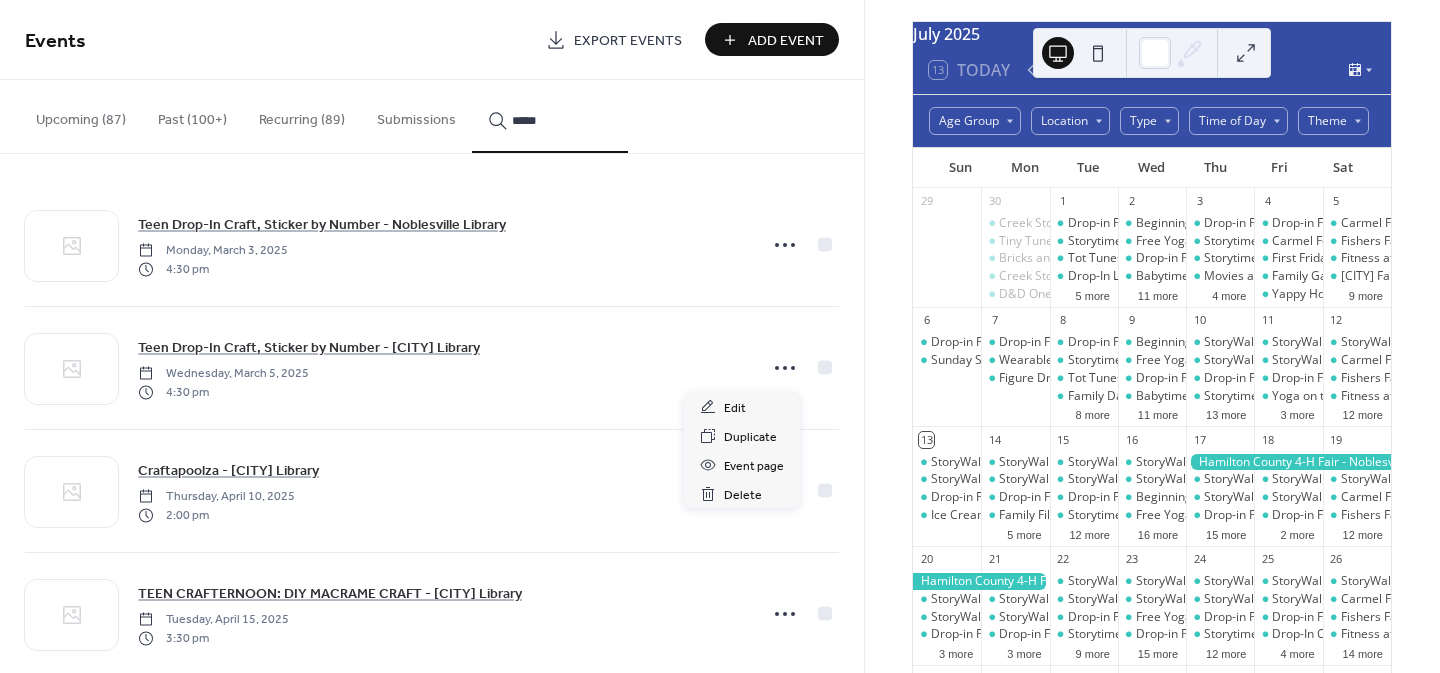 click 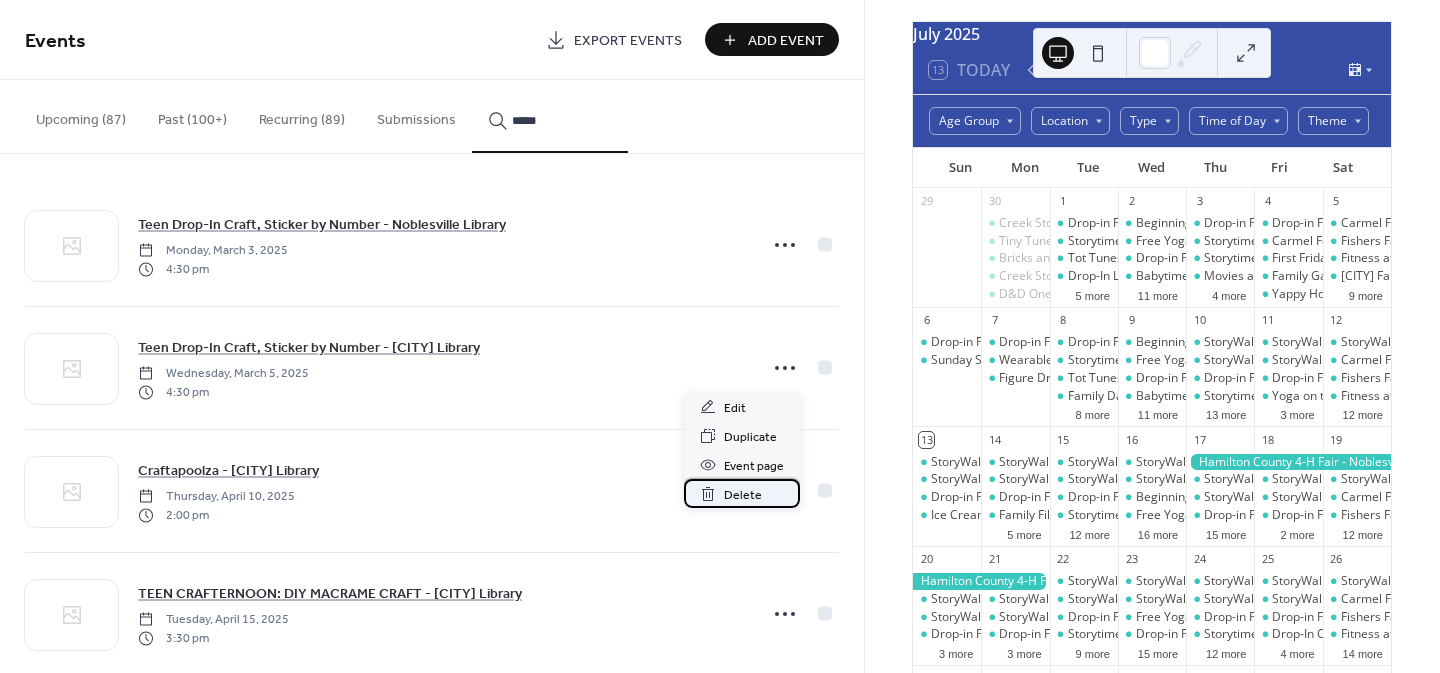 click on "Delete" at bounding box center (743, 495) 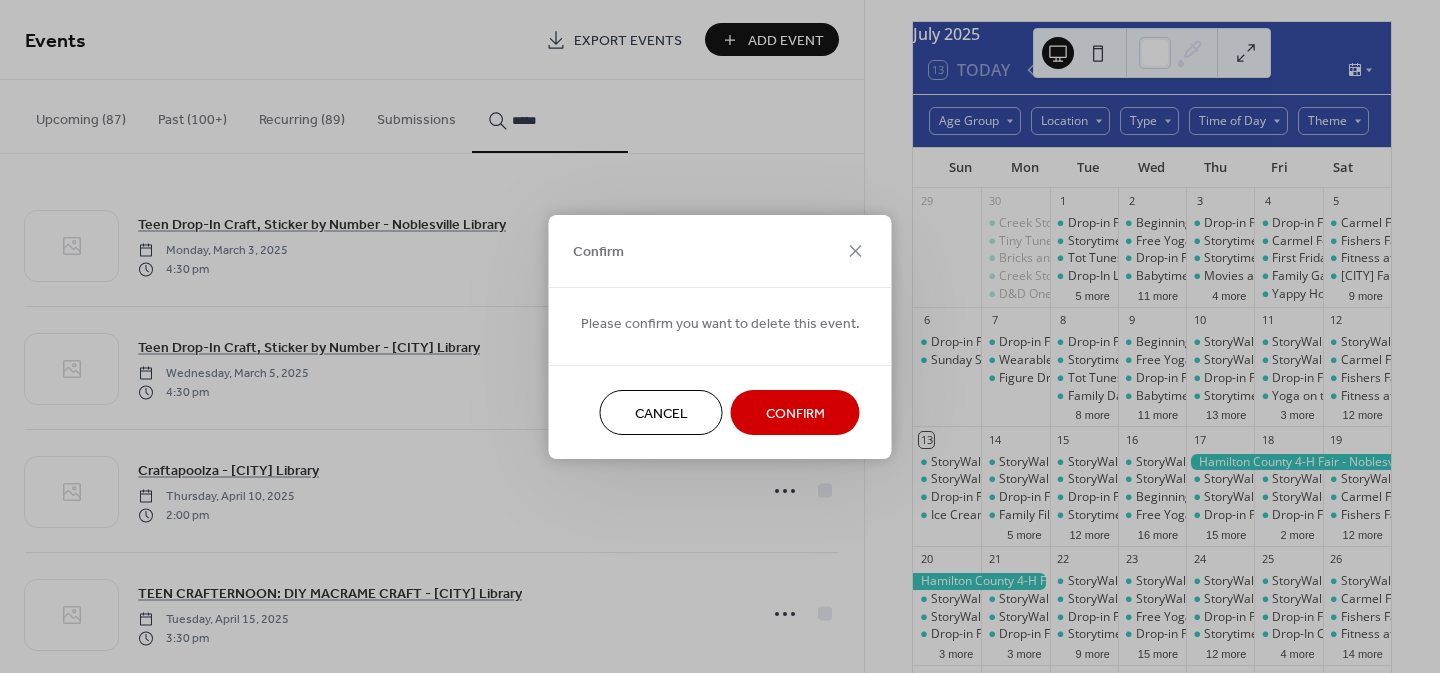click on "Confirm" at bounding box center [795, 413] 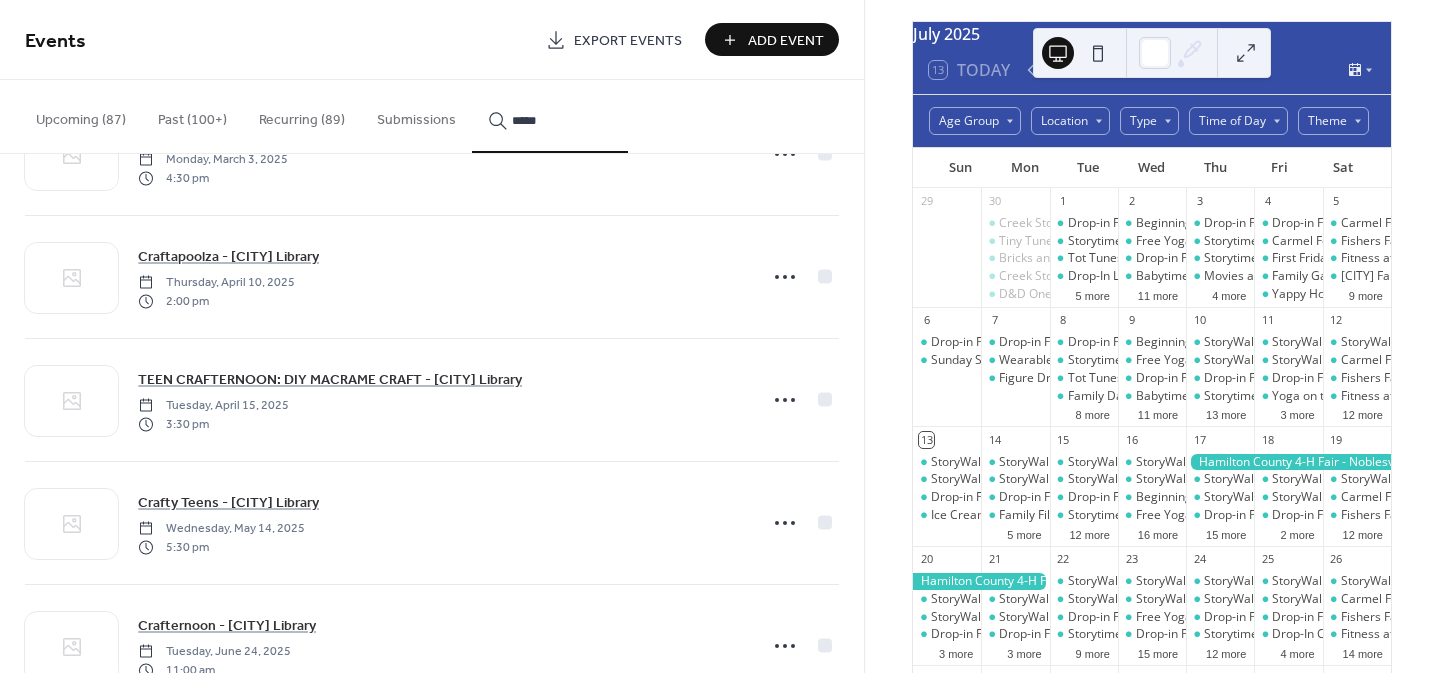 scroll, scrollTop: 0, scrollLeft: 0, axis: both 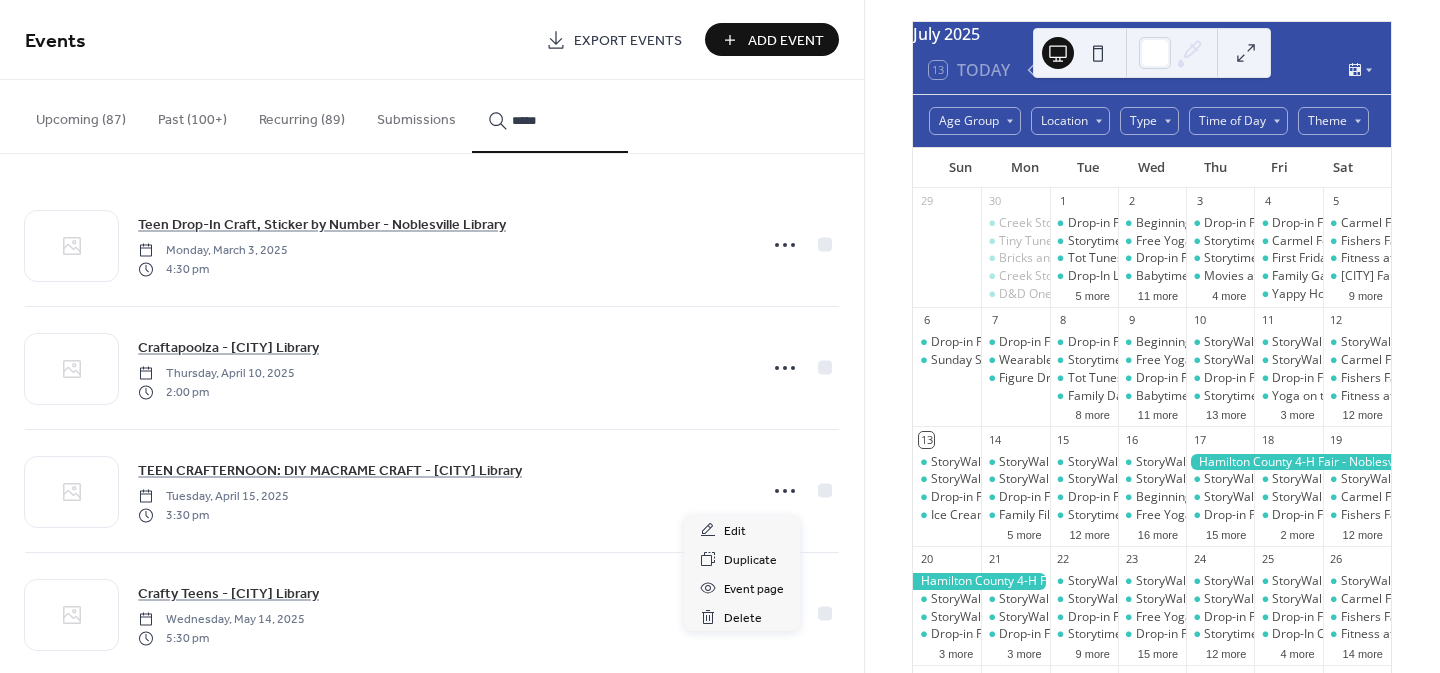 click 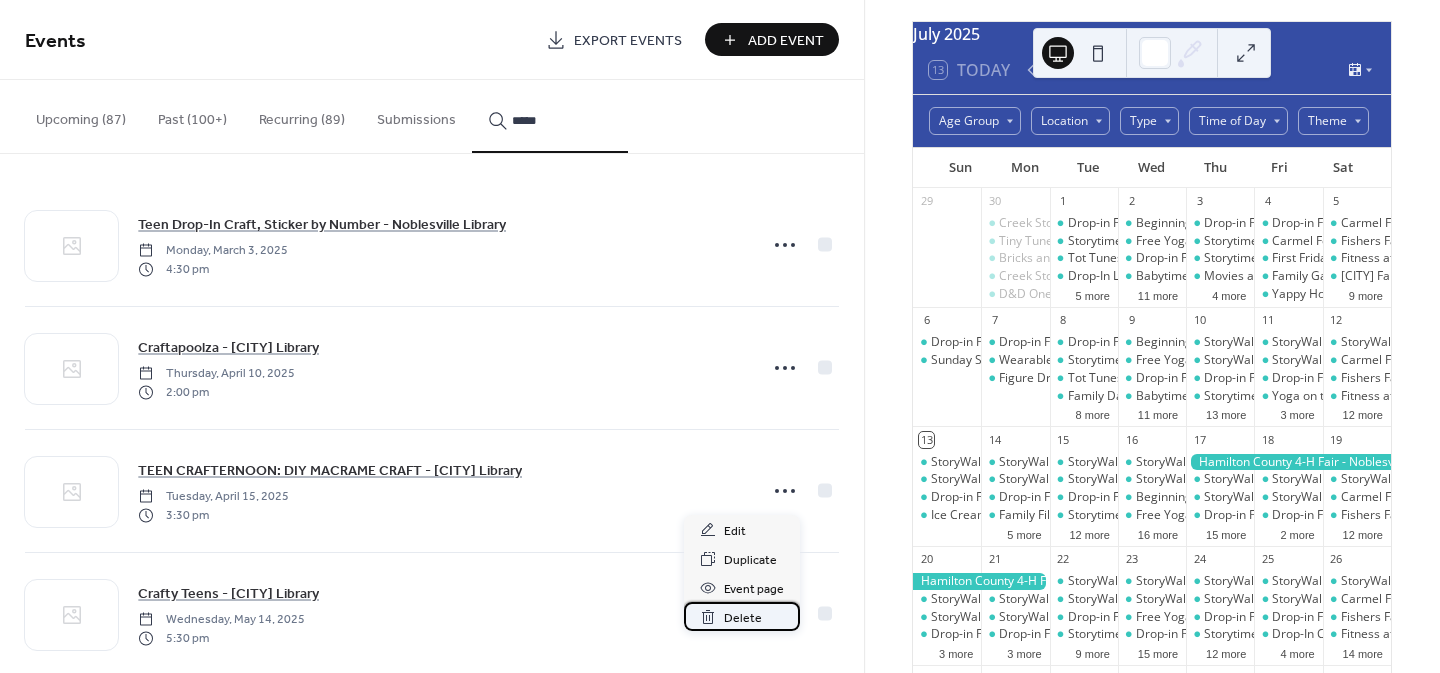 click on "Delete" at bounding box center (743, 618) 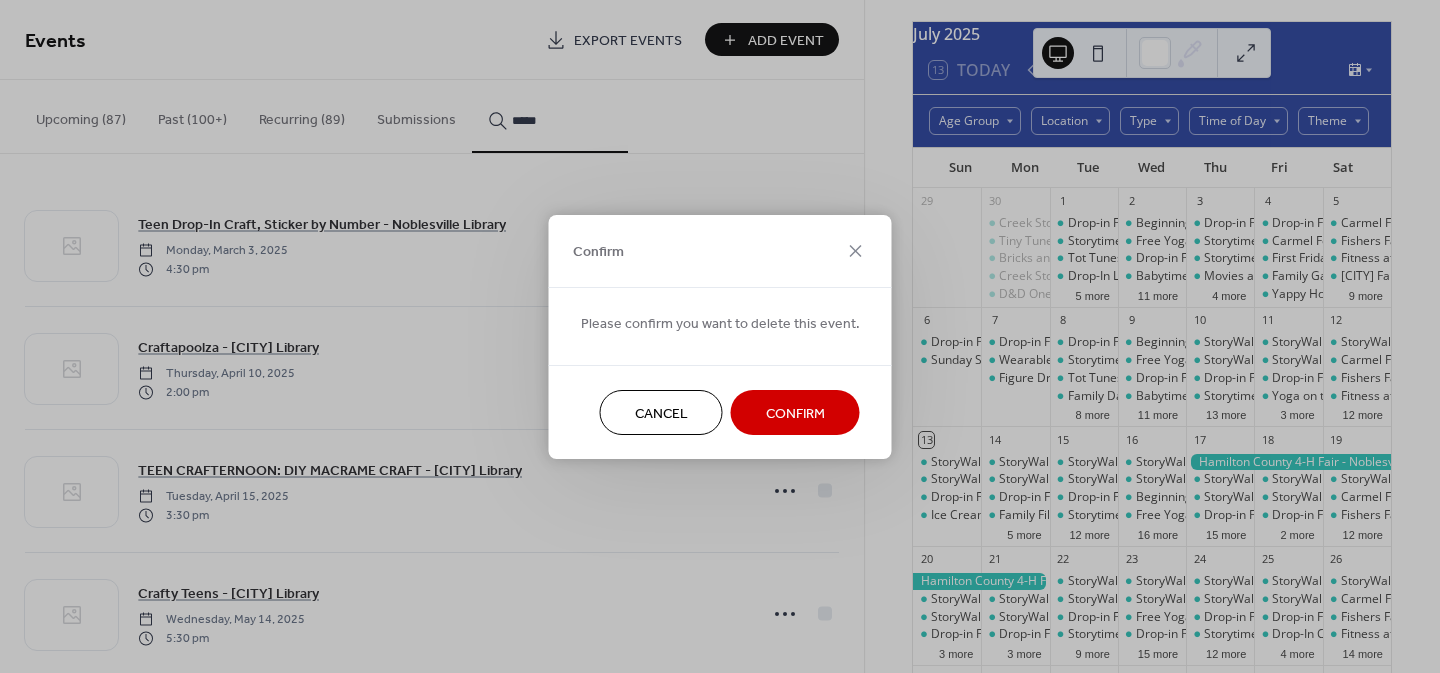 click on "Confirm" at bounding box center (795, 413) 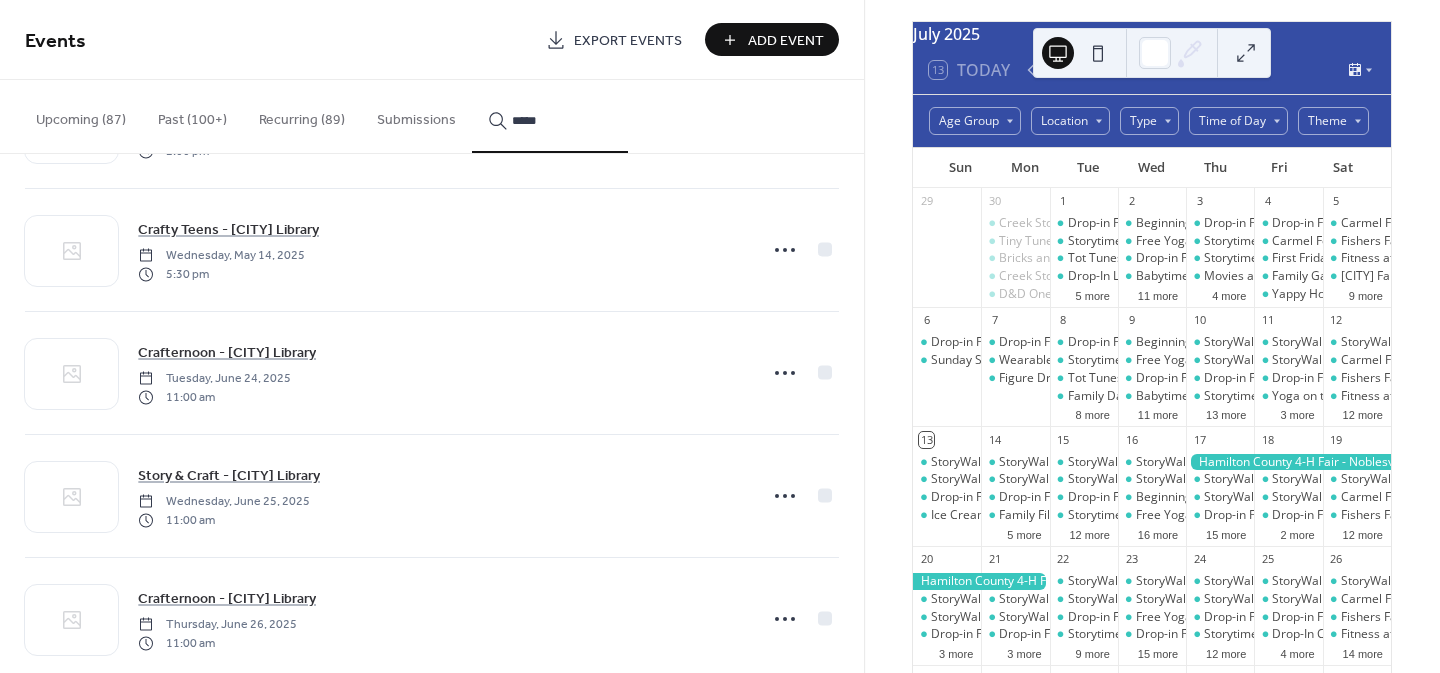 scroll, scrollTop: 0, scrollLeft: 0, axis: both 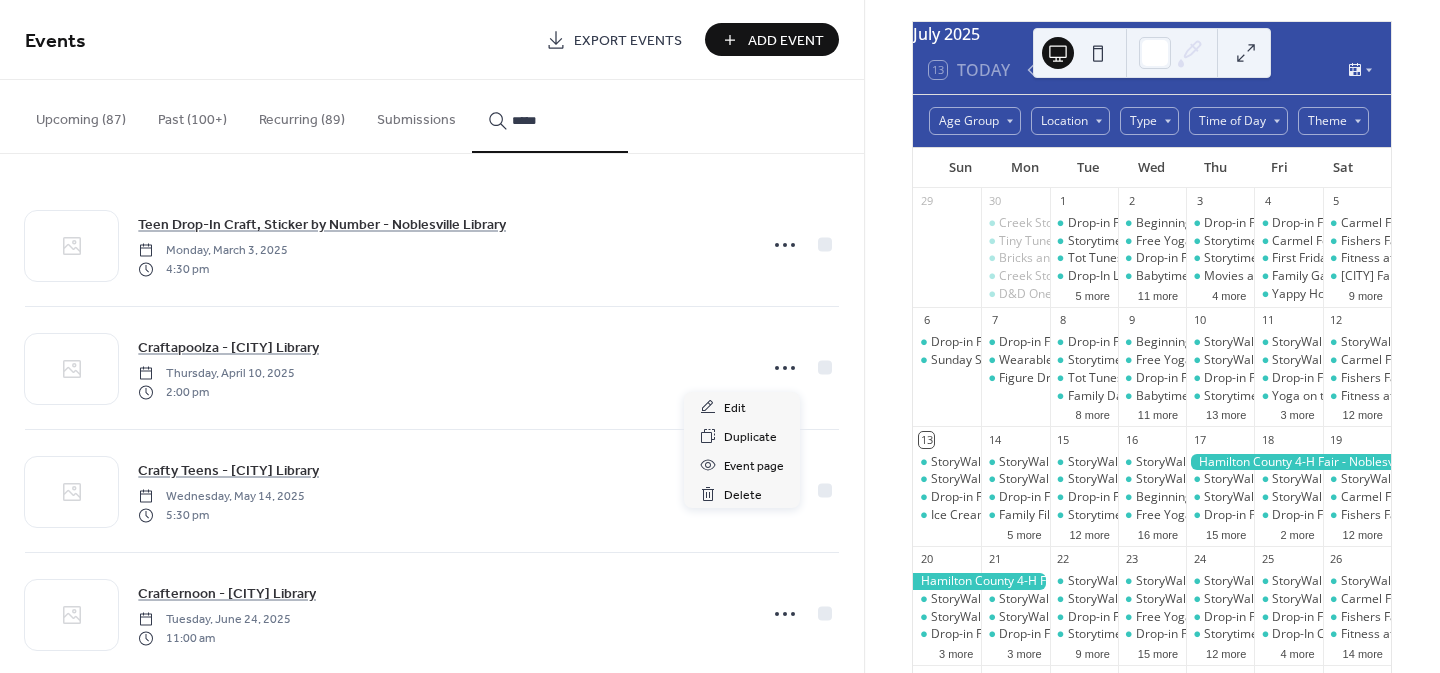 click 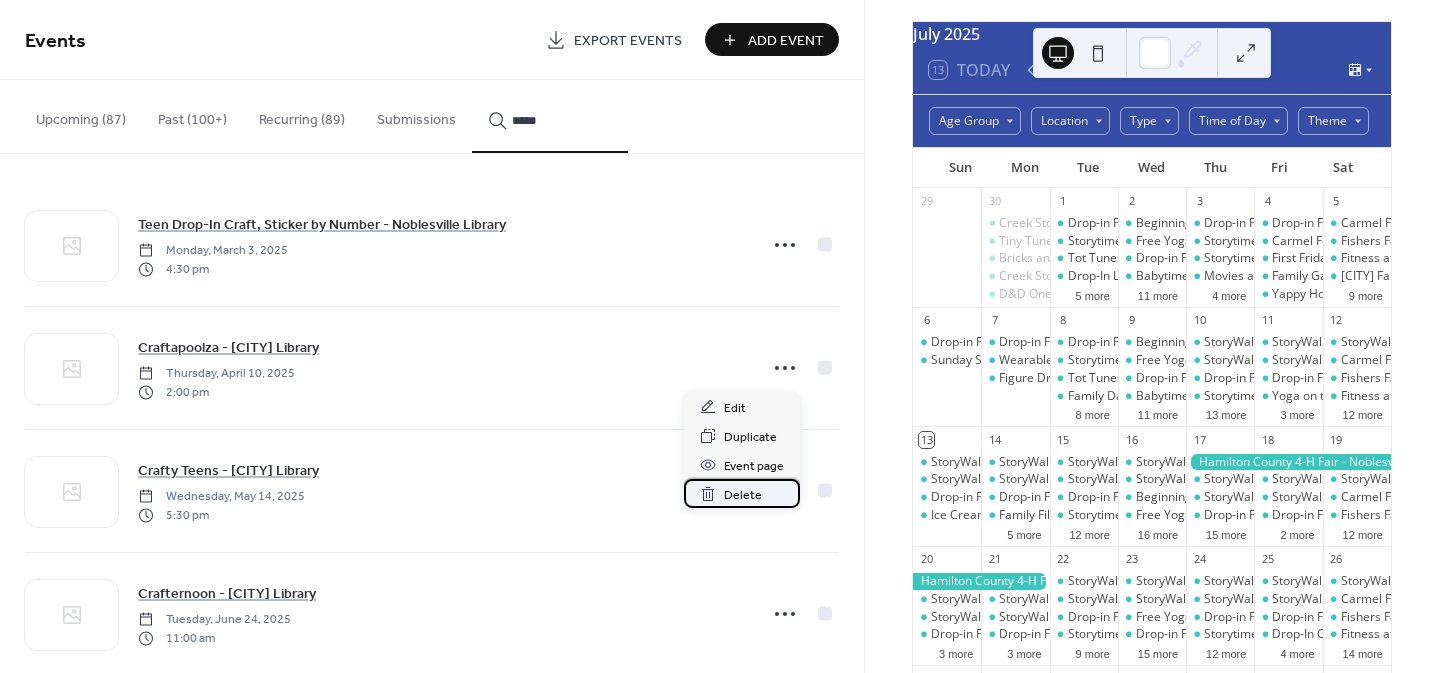 click on "Delete" at bounding box center (743, 495) 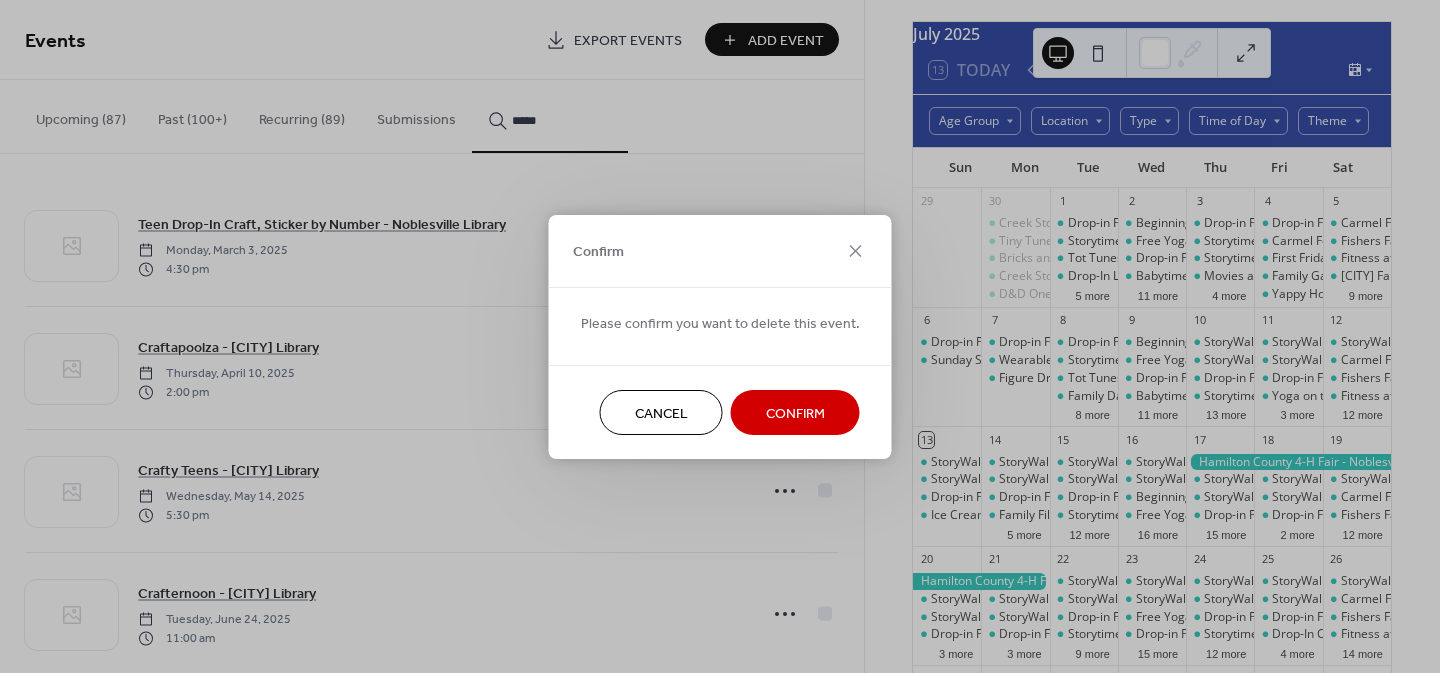 click on "Confirm" at bounding box center [795, 413] 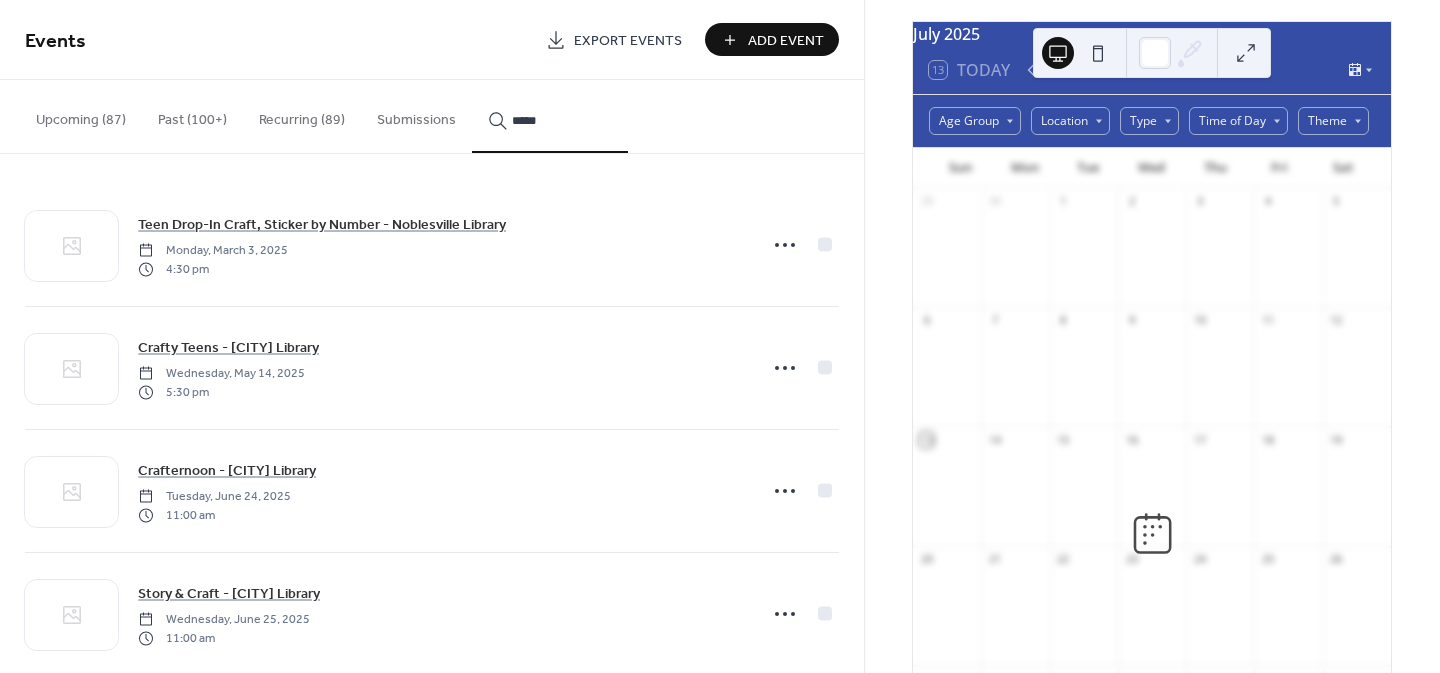 click 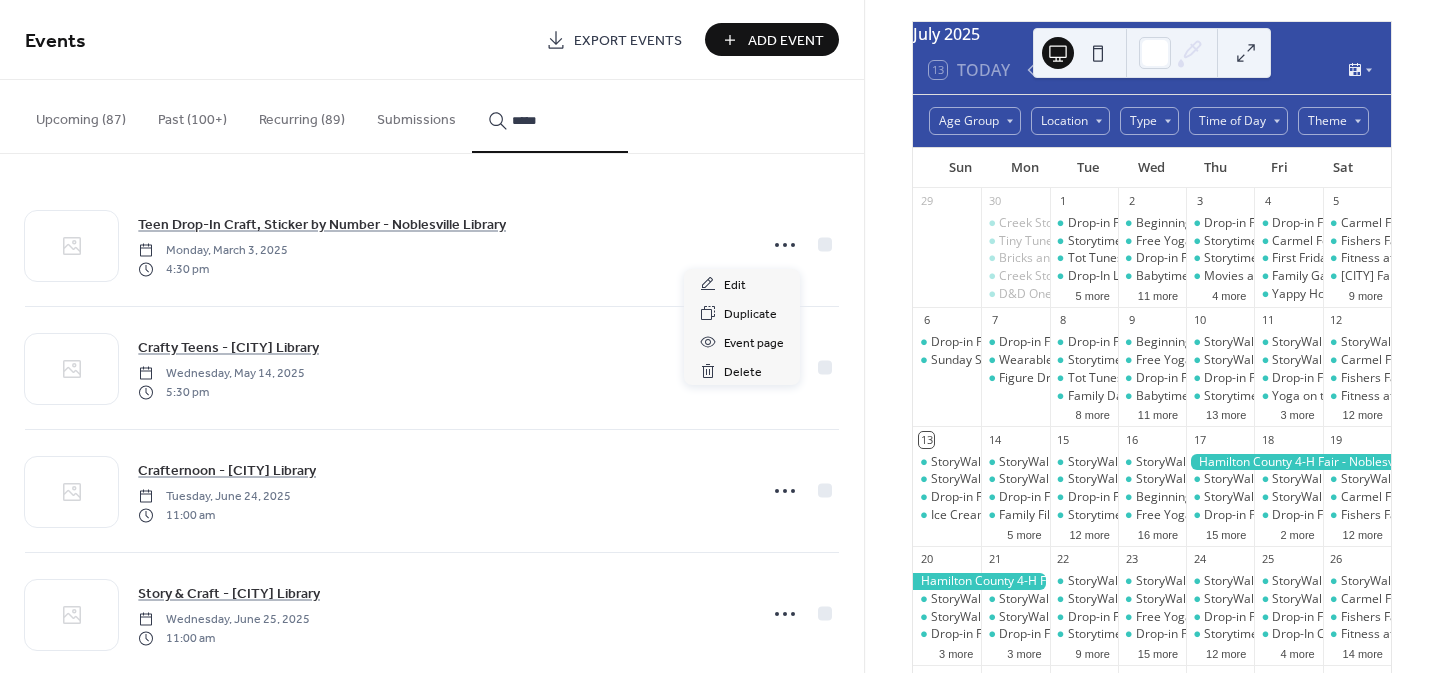 click 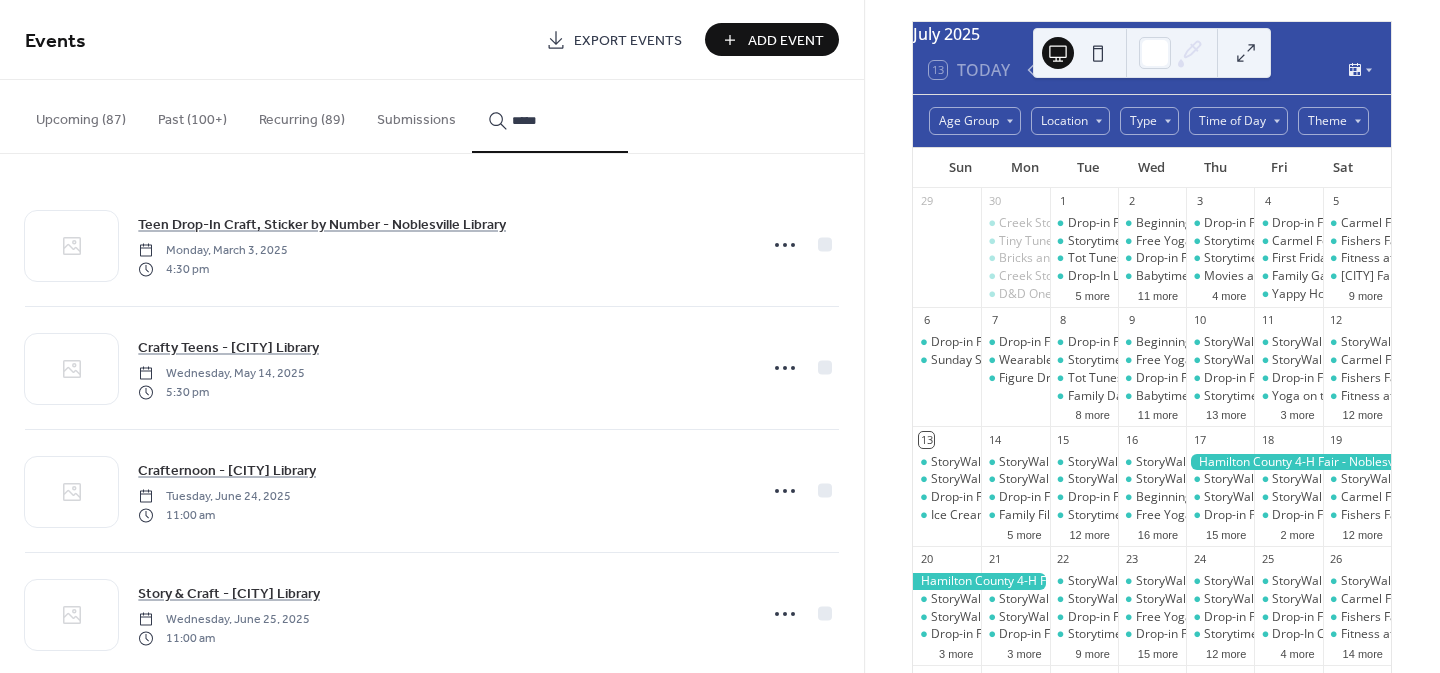 click 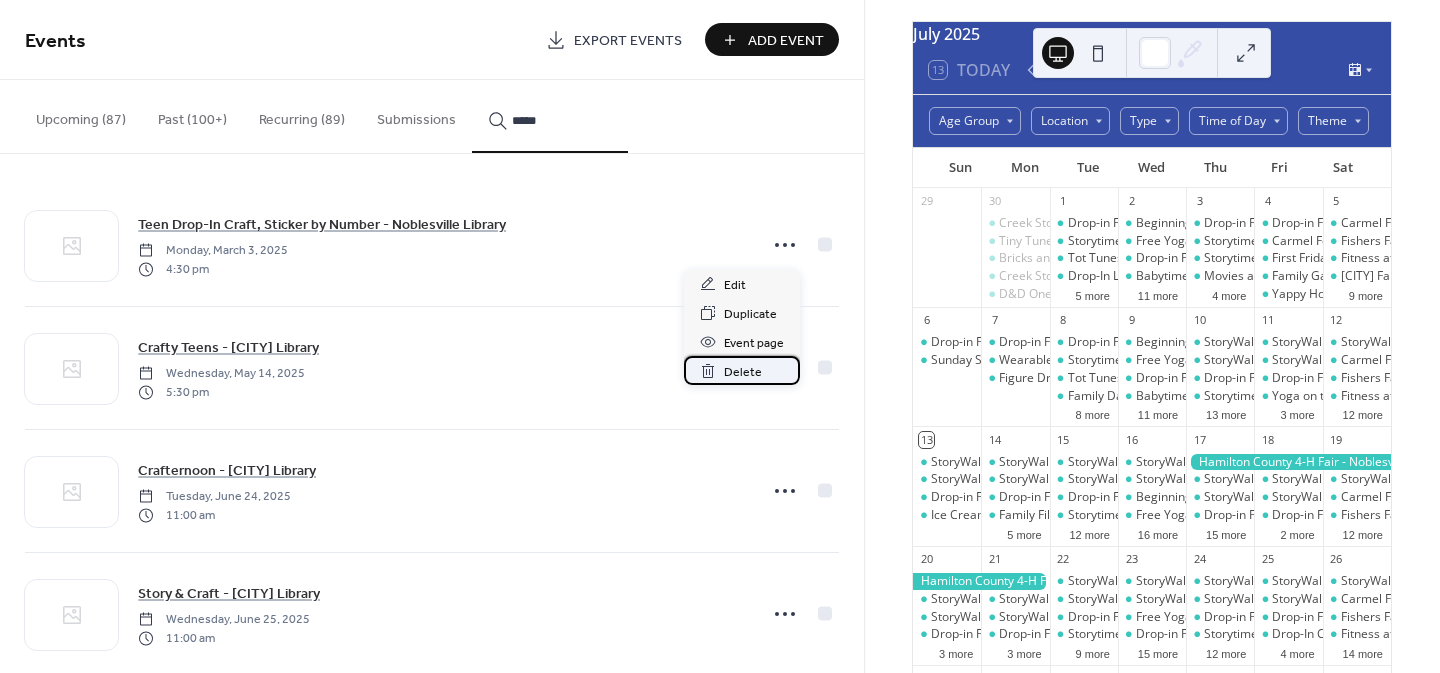click on "Delete" at bounding box center (743, 372) 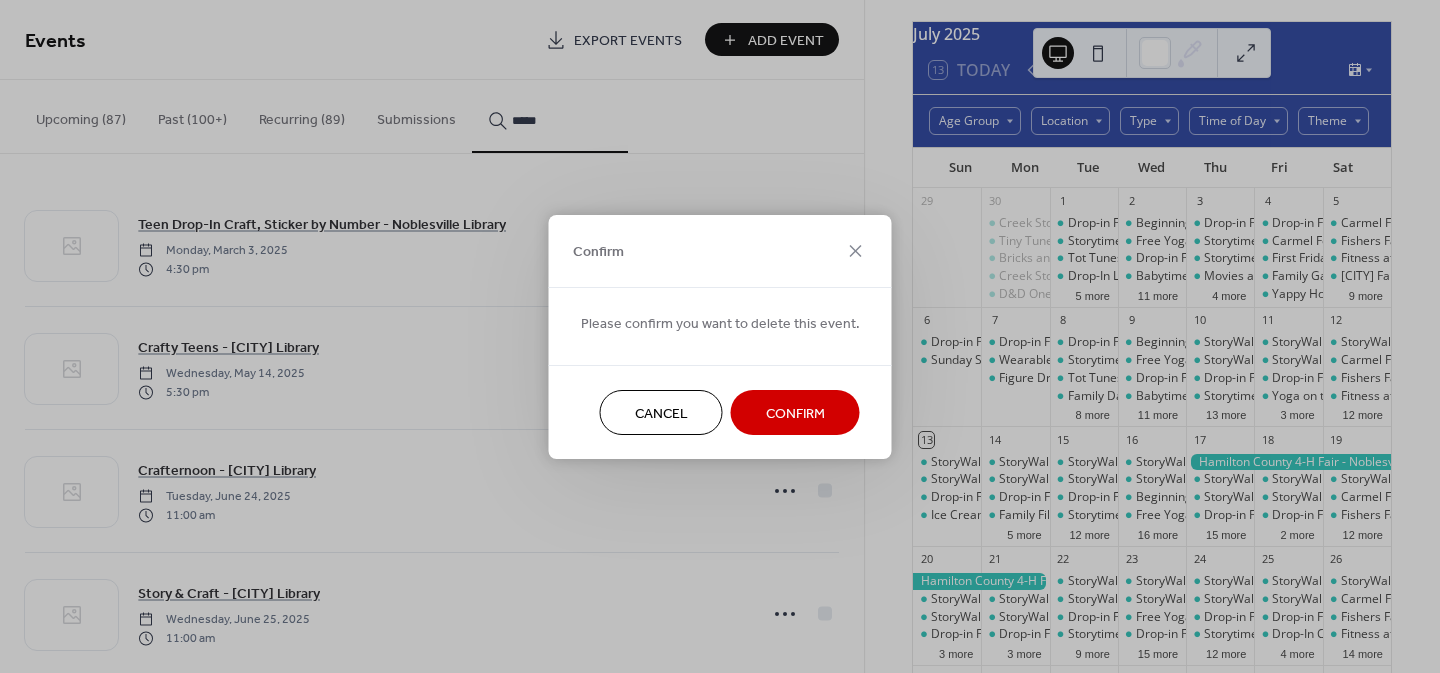 click on "Confirm" at bounding box center [795, 413] 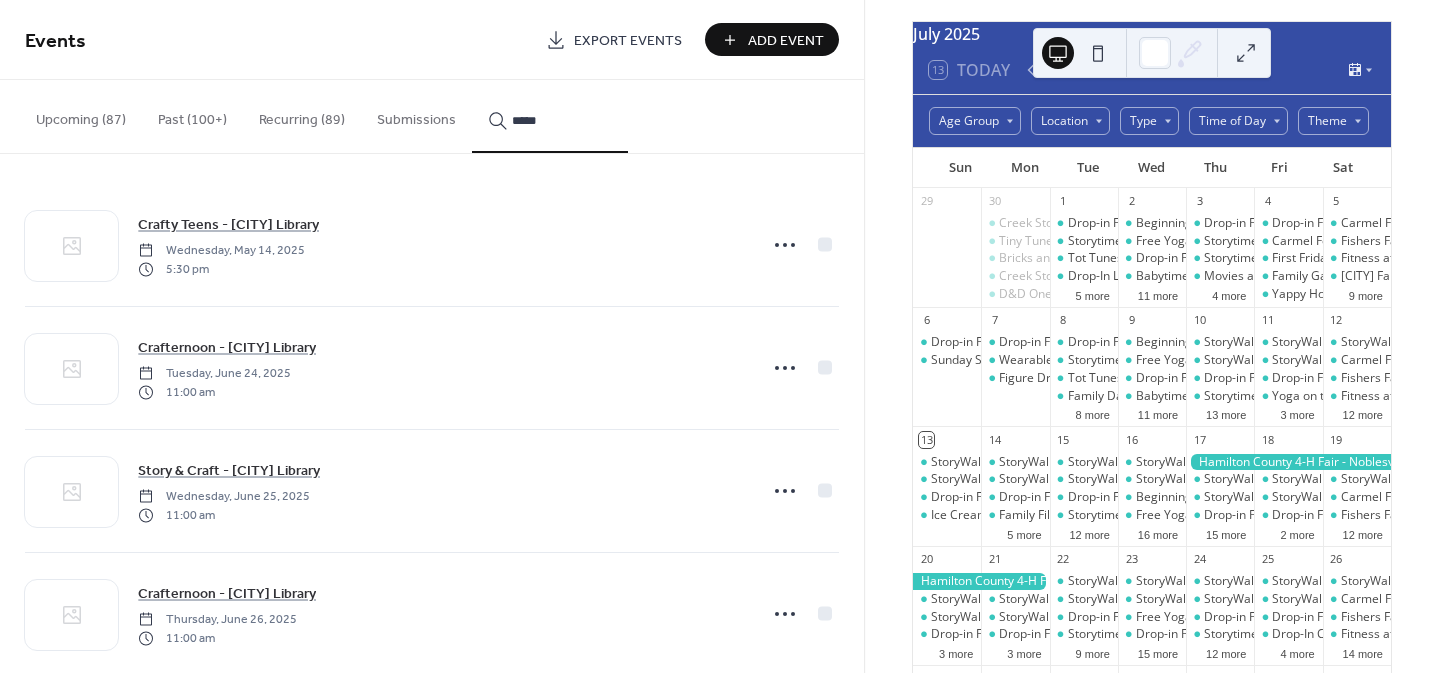 scroll, scrollTop: 88, scrollLeft: 0, axis: vertical 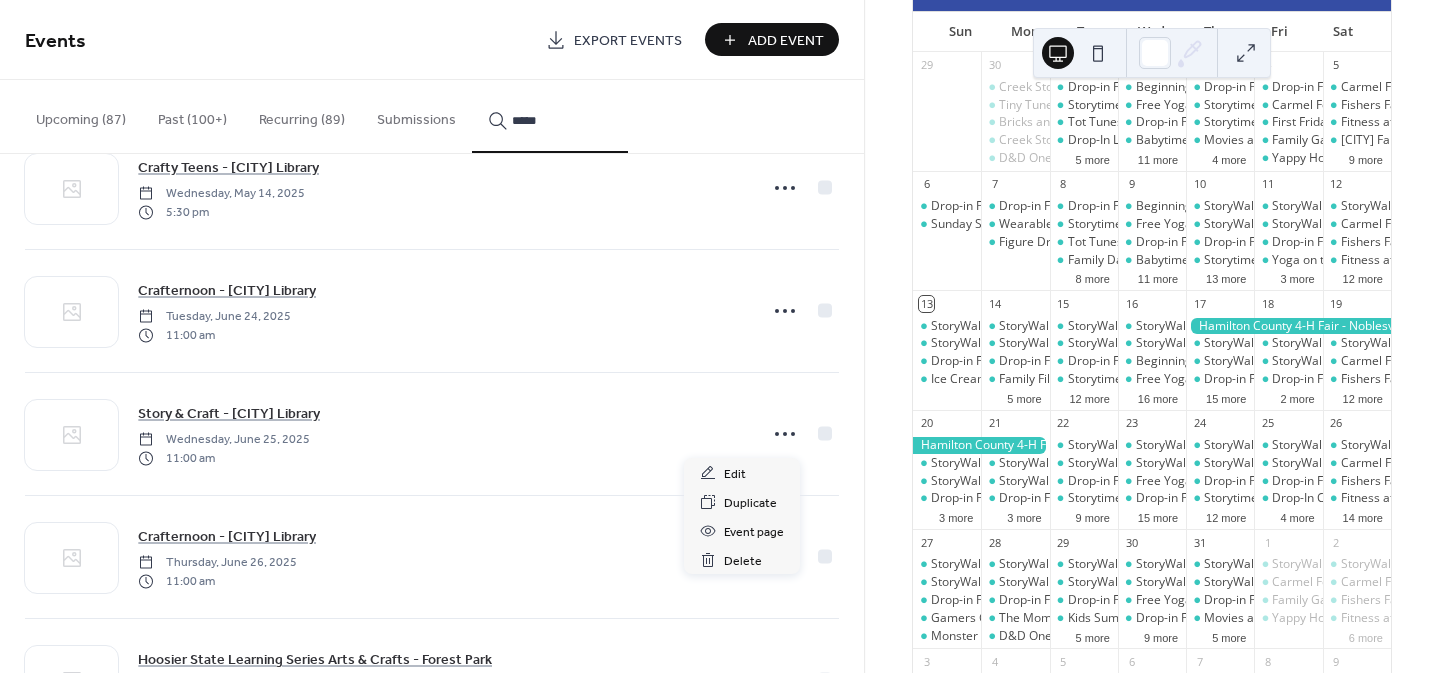 click 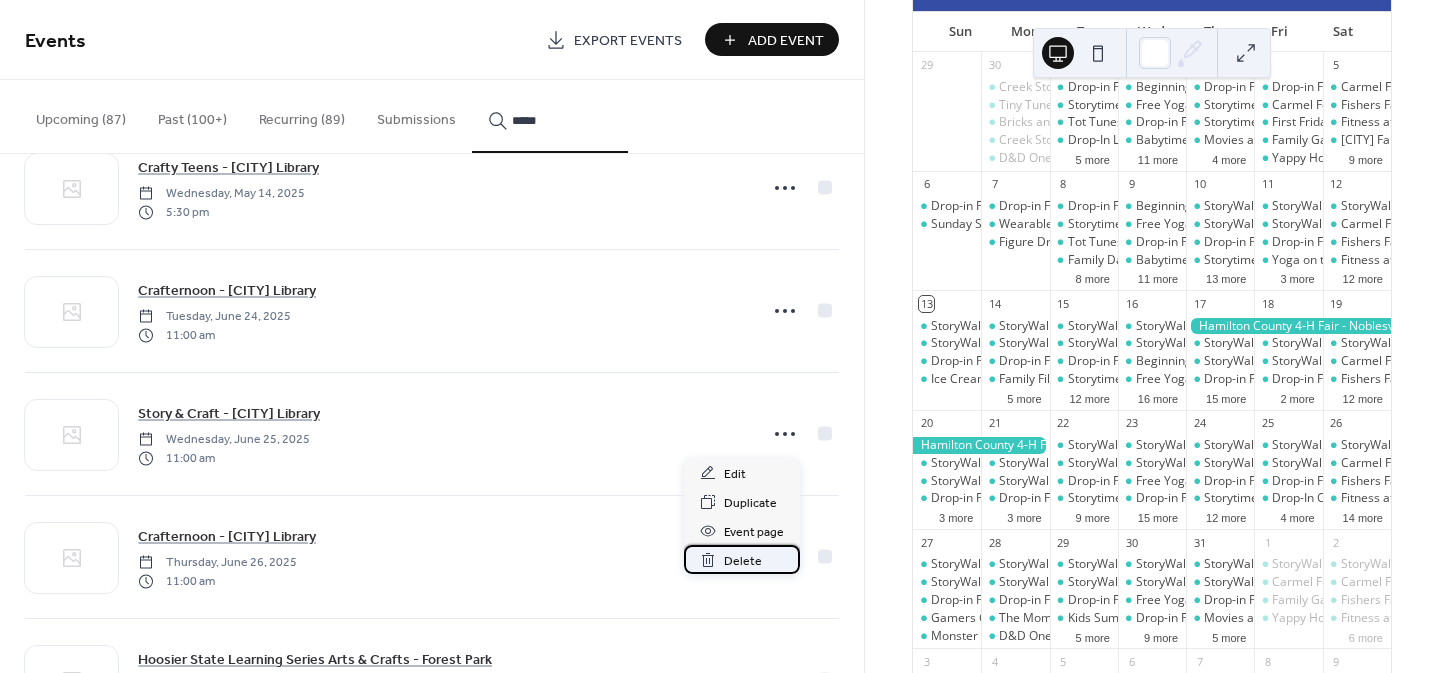 click on "Delete" at bounding box center [743, 561] 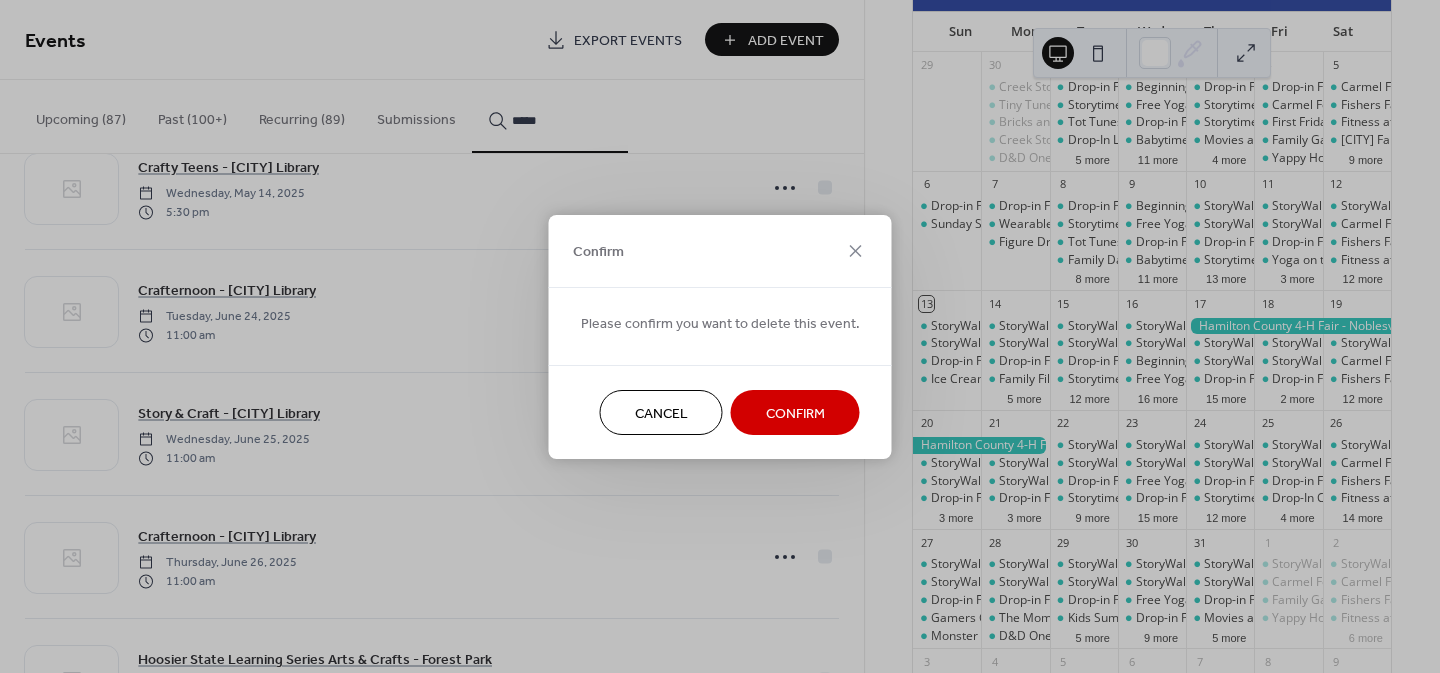 click on "Confirm" at bounding box center (795, 413) 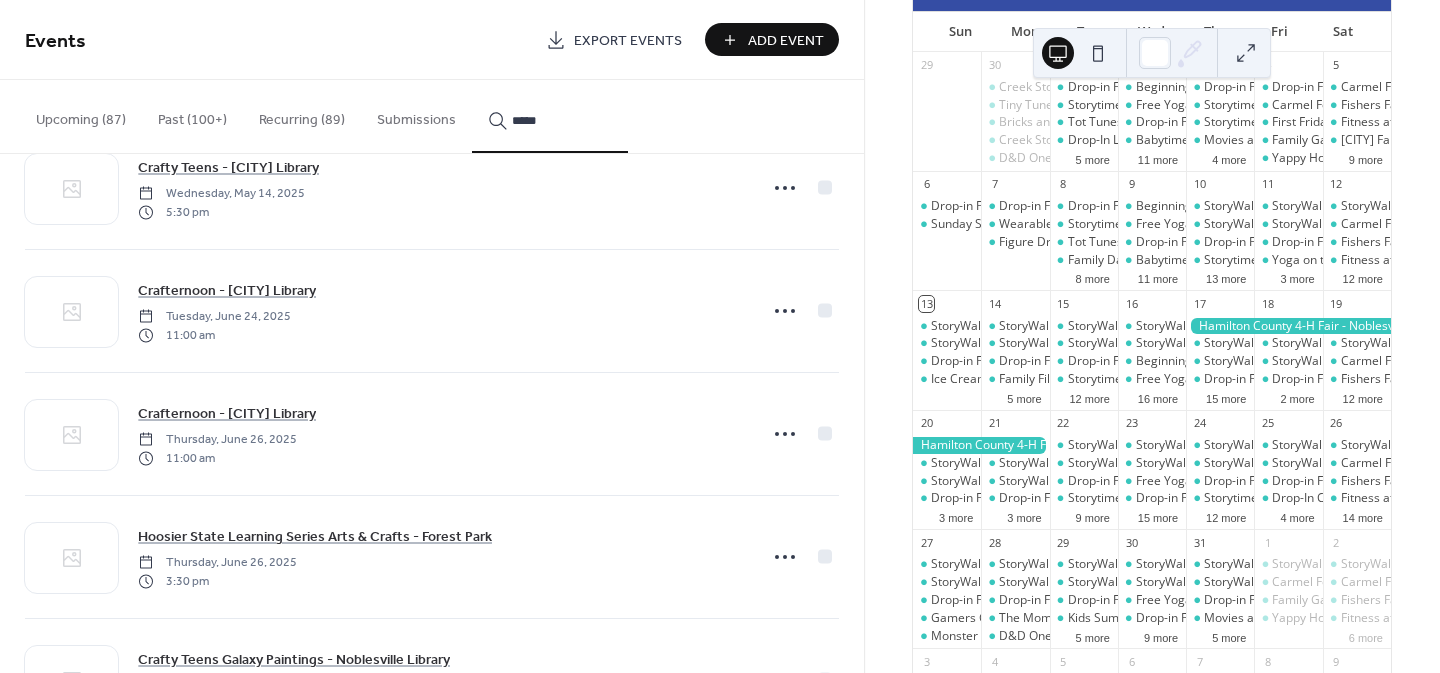 click on "Events Export Events Add Event Upcoming  (87) Past  (100+) Recurring  (89) Submissions  ***** Ice Cream Social  & Concert - Village of West Clay Sunday, July 13, 2025 4:00 pm Family Films - Carmel Library Monday, July 14, 2025 10:00 am Summer of Stewardship 2025 Weed Wrangle - Founders Park Monday, July 14, 2025 10:00 am Family Films - Carmel Library Monday, July 14, 2025 11:00 am Crafty Teens Galaxy Paintings - Noblesville Library Monday, July 14, 2025 2:00 pm STEAM Storytime: Color Chemistry! - Cicero Library Monday, July 14, 2025 2:00 pm D&D One Shots for High School Students - Carmel Library Monday, July 14, 2025 4:00 pm Raising Readers Storytime - Cicero Library Tuesday, July 15, 2025 10:30 am Soft Sculpture: Sock Creatures - Fishers Library Tuesday, July 15, 2025 1:00 pm Read-In at CCPL with Word on the Shelf - Carmel Library Tuesday, July 15, 2025 1:30 pm Drop-In Matinee Featuring the Reading Rainbow Collection - Carmel Library Tuesday, July 15, 2025 2:00 pm Science in Art - Noblesville Library 2:00 pm" at bounding box center (720, 336) 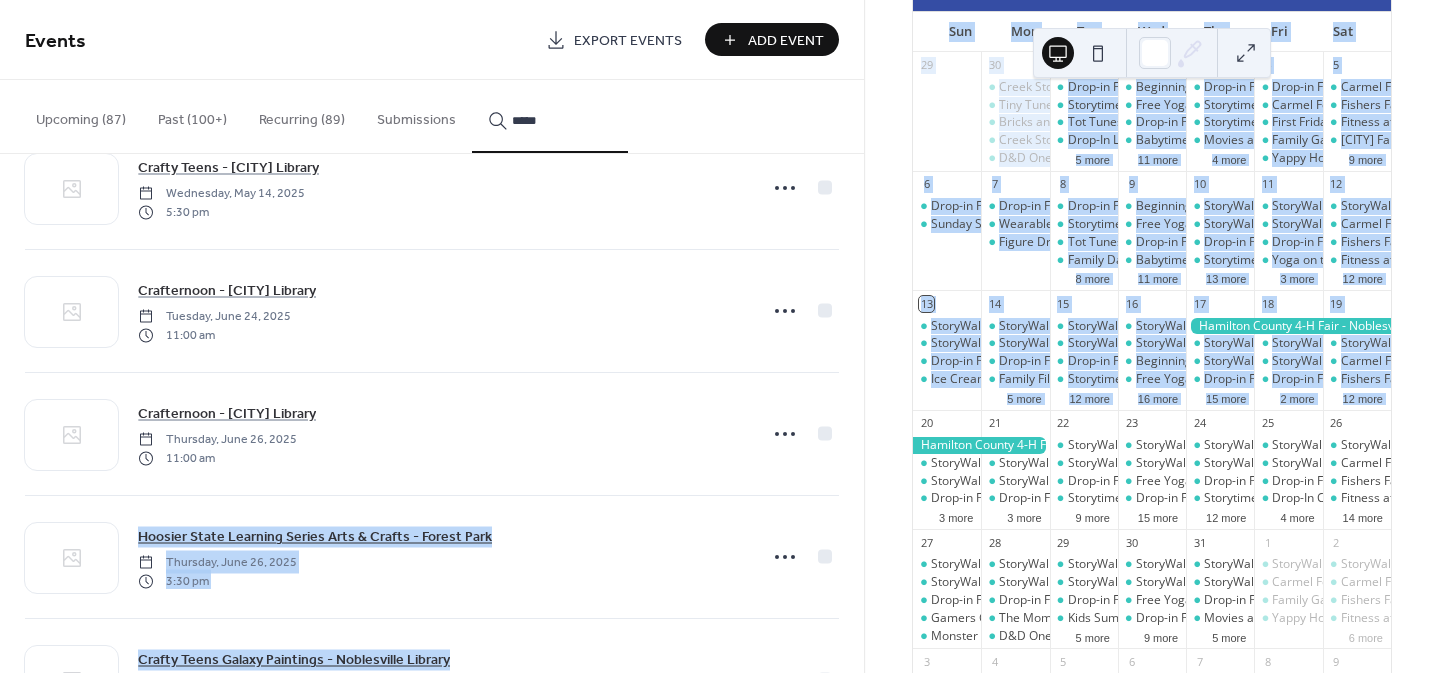 scroll, scrollTop: 0, scrollLeft: 0, axis: both 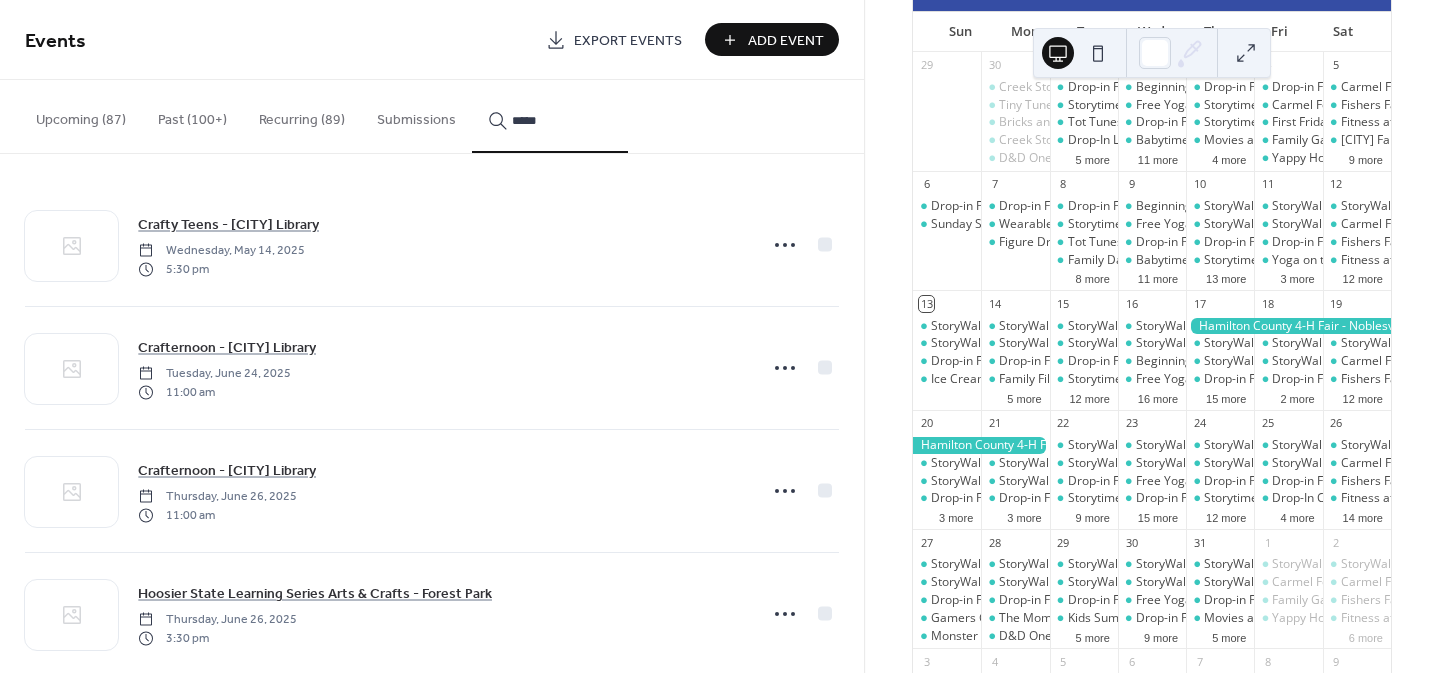 click on "Upcoming  (87) Past  (100+) Recurring  (89) Submissions  *****" at bounding box center [432, 117] 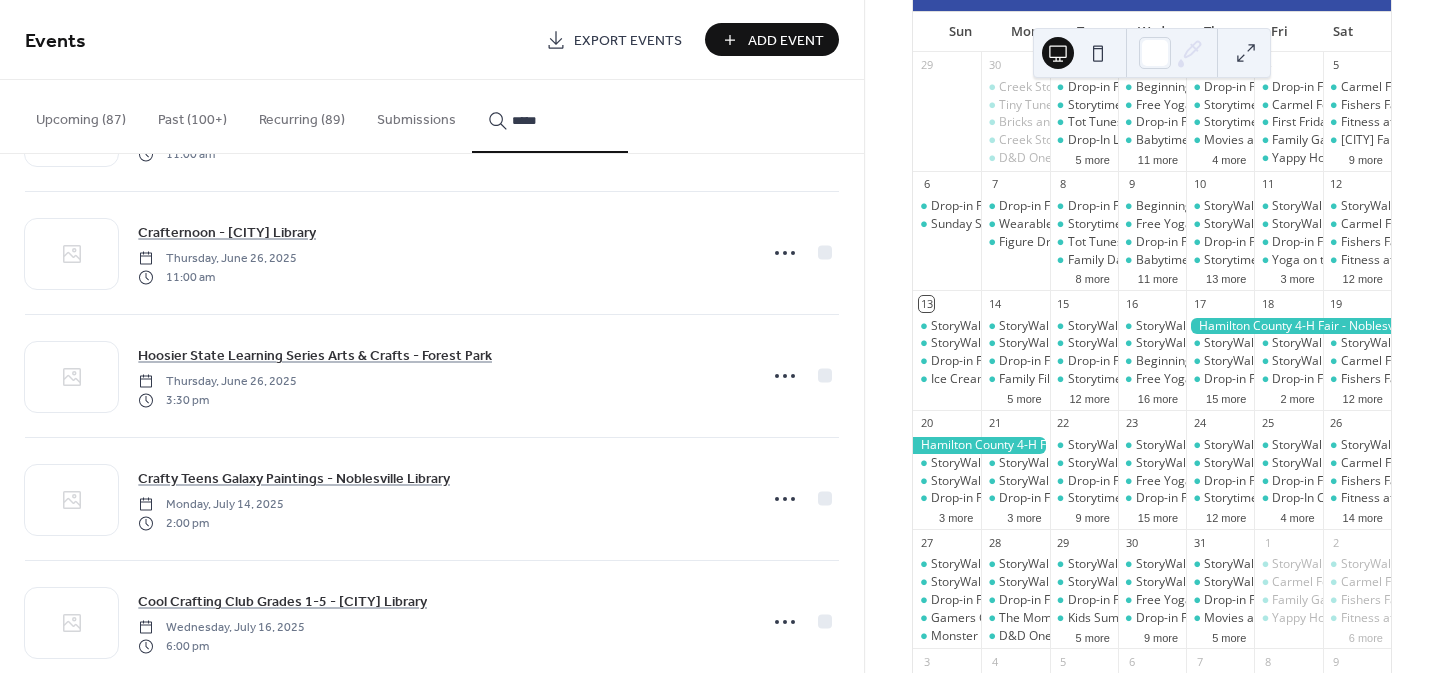 scroll, scrollTop: 225, scrollLeft: 0, axis: vertical 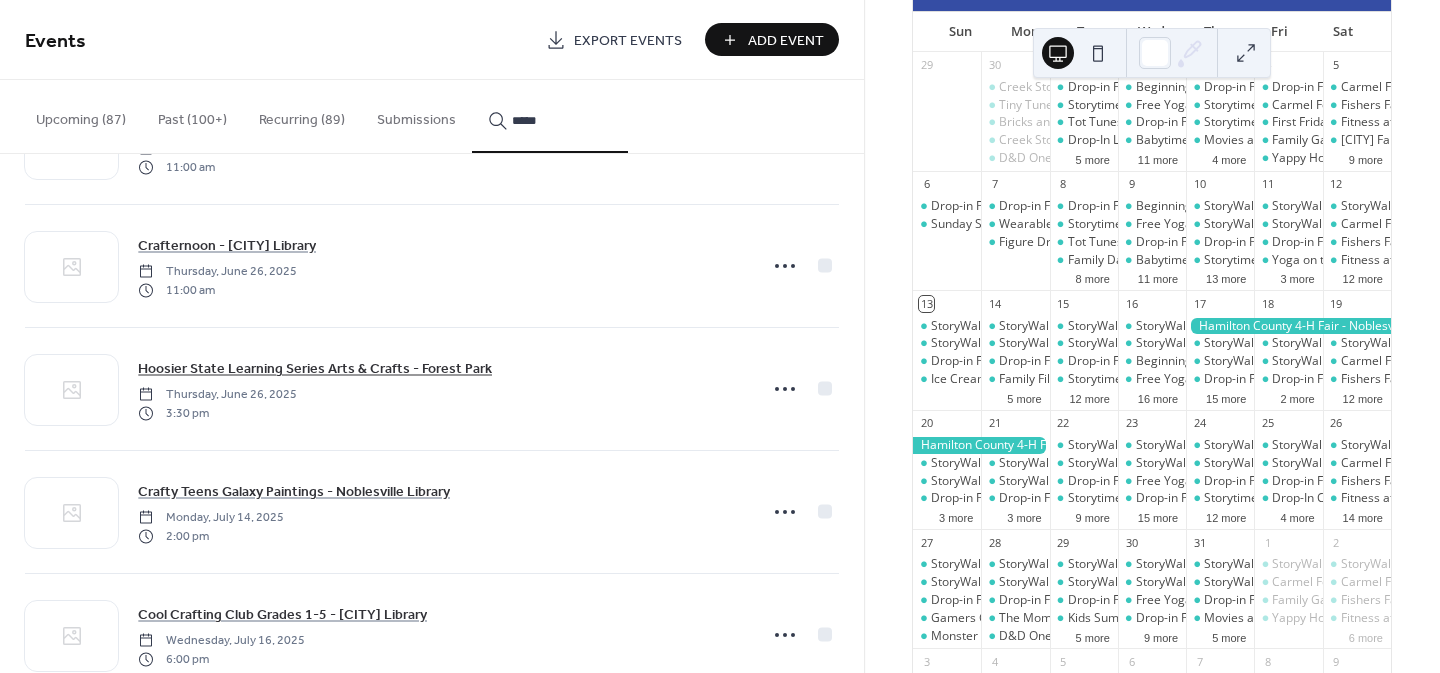 click on "Hoosier State Learning Series Arts & Crafts - Forest Park" at bounding box center [315, 369] 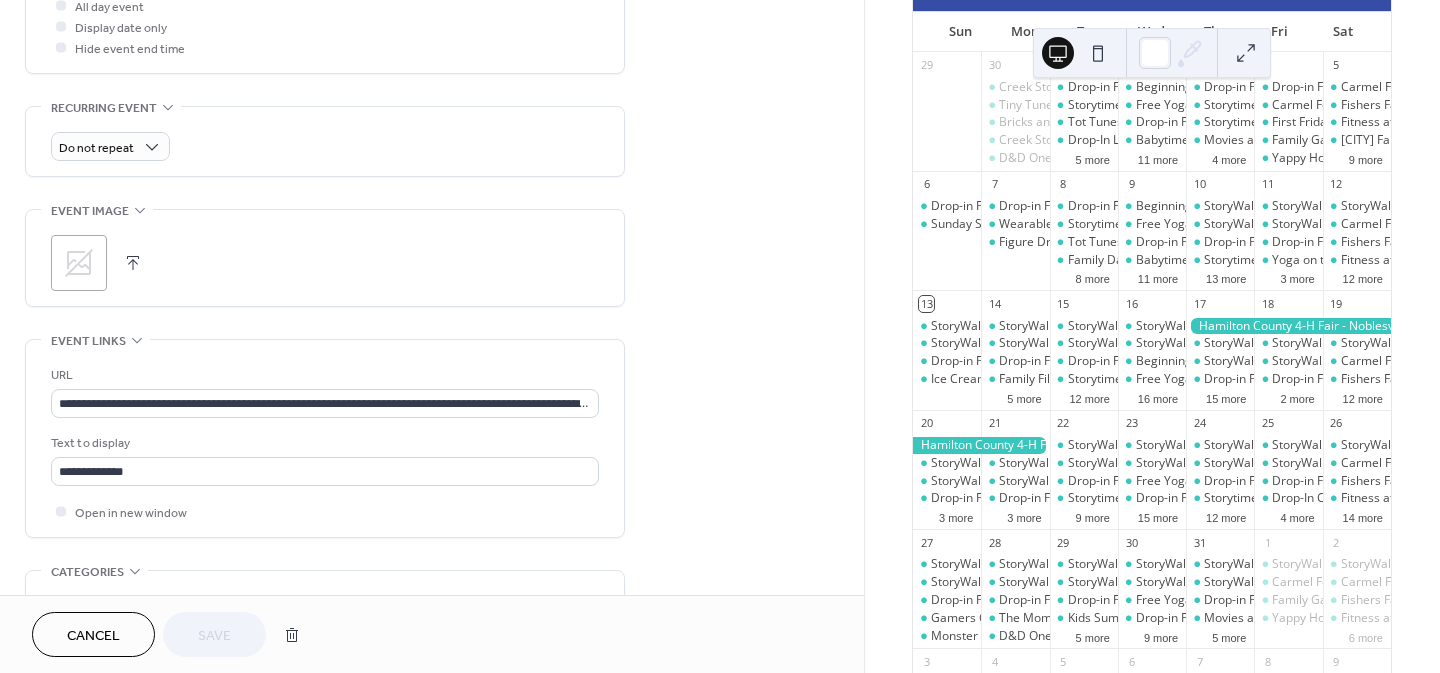 scroll, scrollTop: 780, scrollLeft: 0, axis: vertical 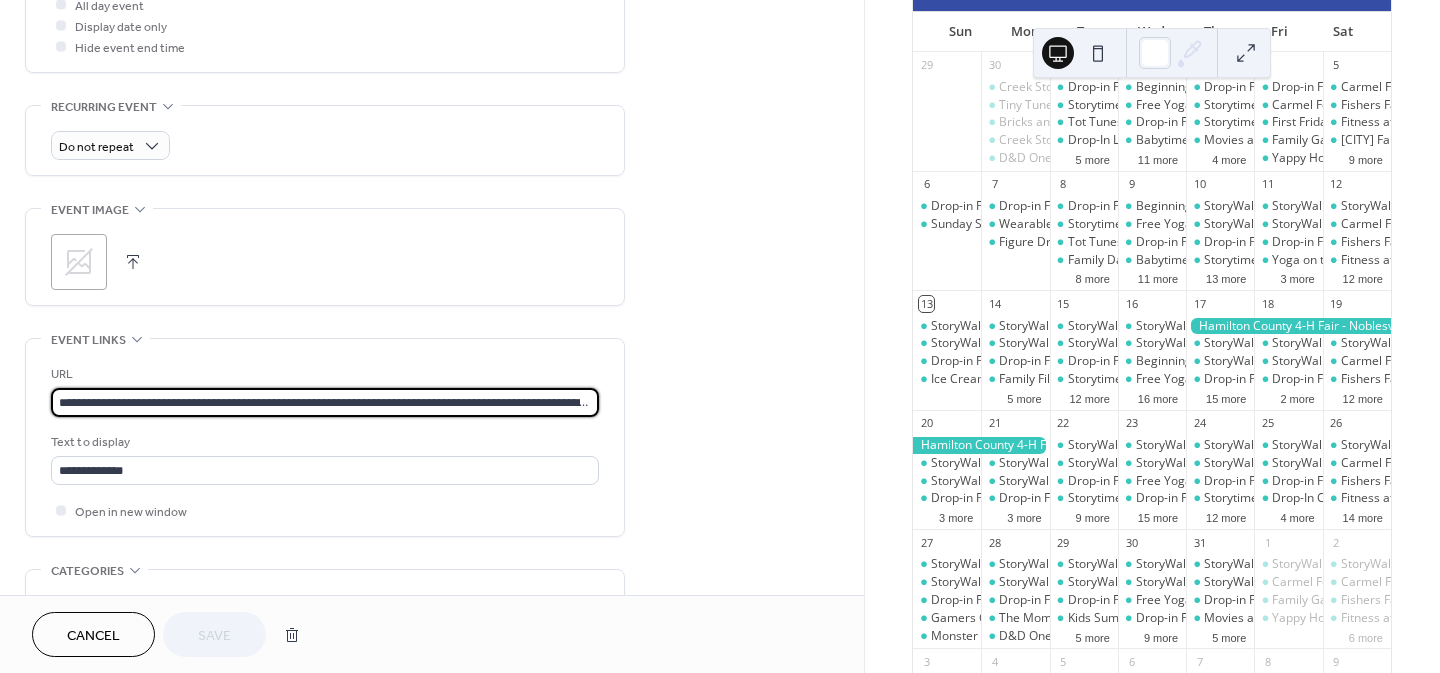 click on "**********" at bounding box center (325, 402) 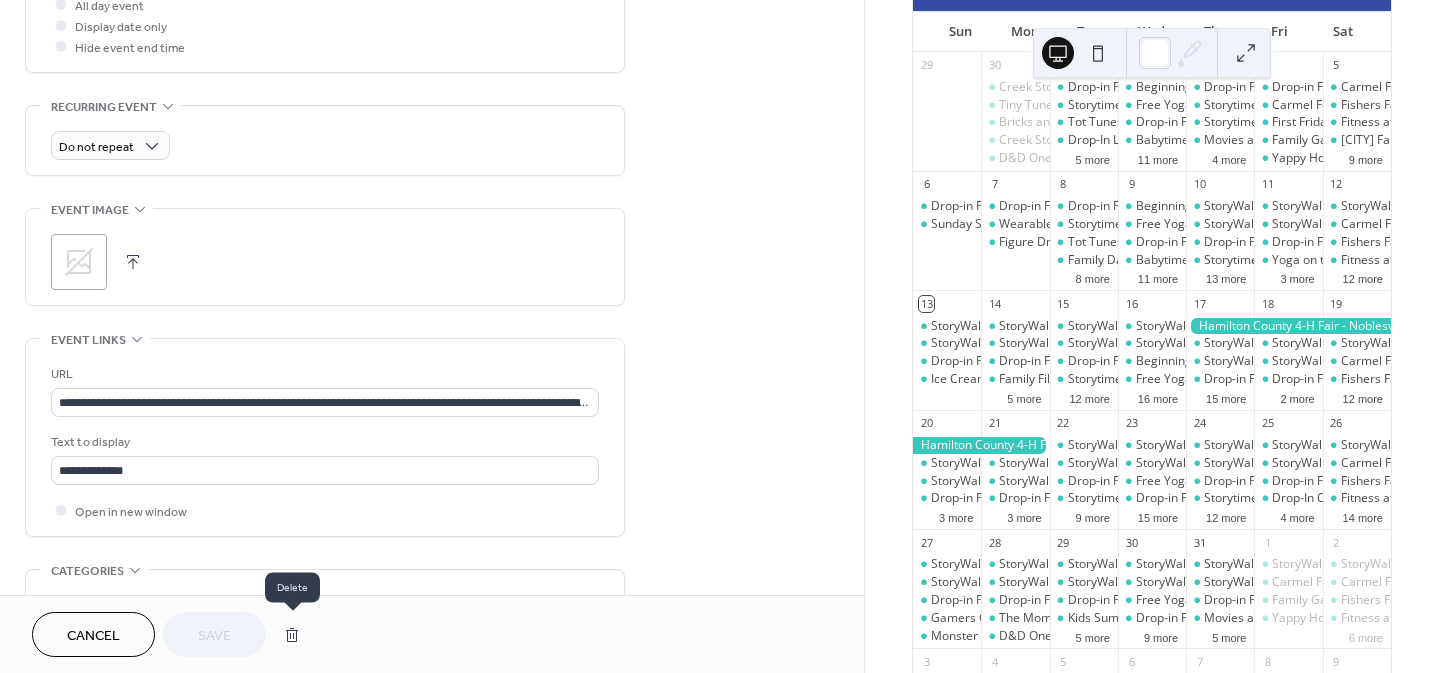 click at bounding box center (292, 635) 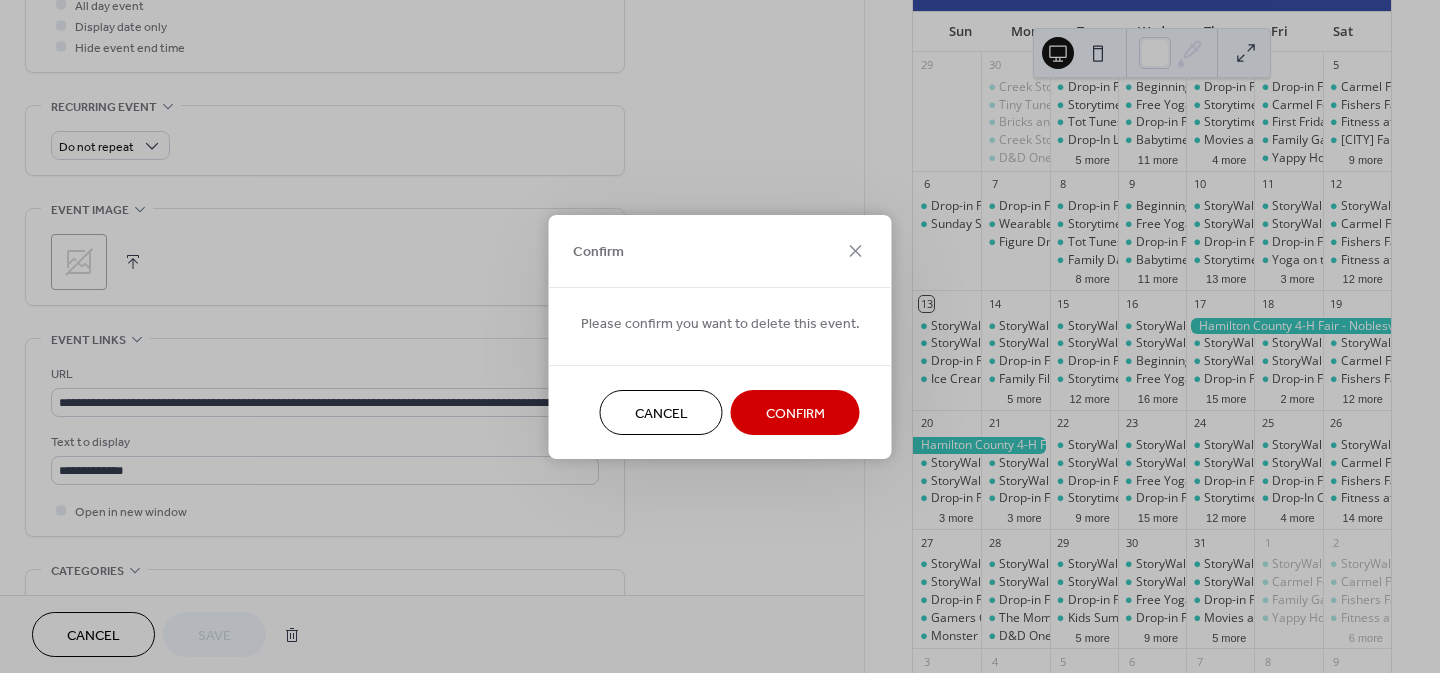click on "Confirm" at bounding box center (795, 413) 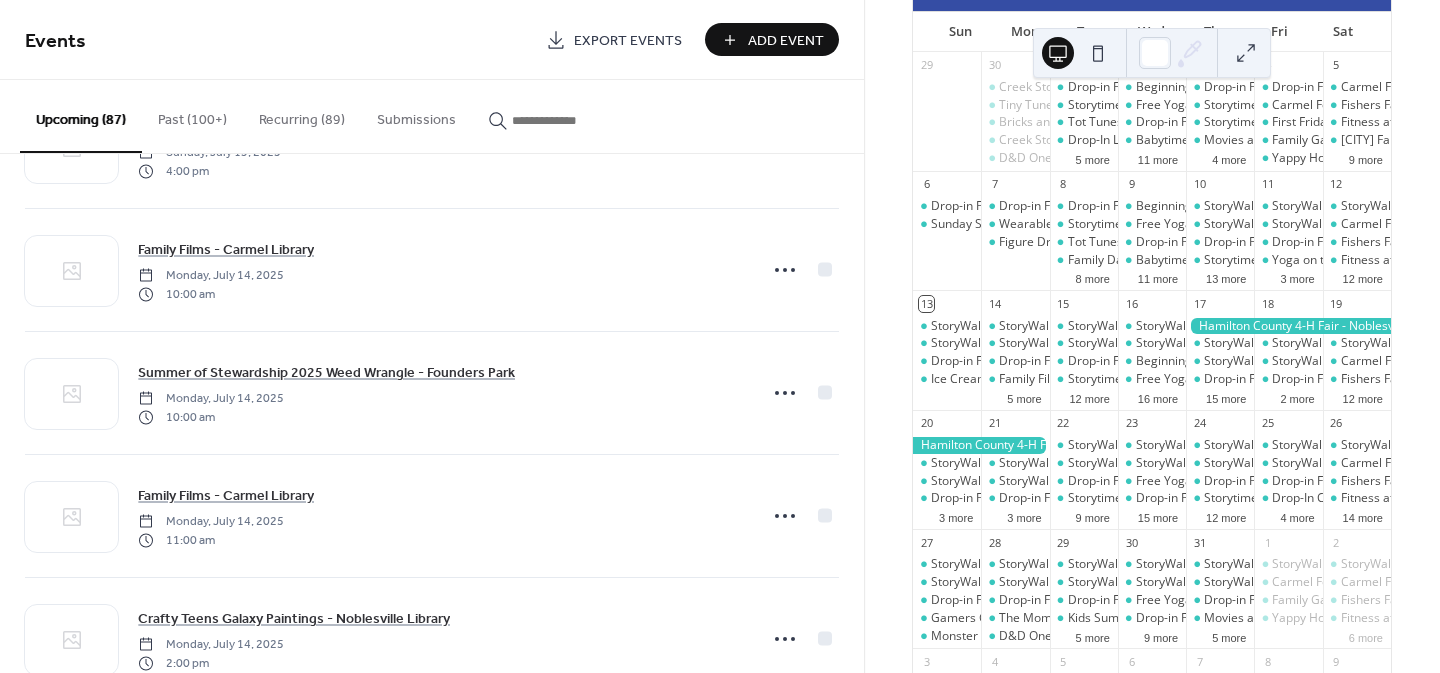 scroll, scrollTop: 84, scrollLeft: 0, axis: vertical 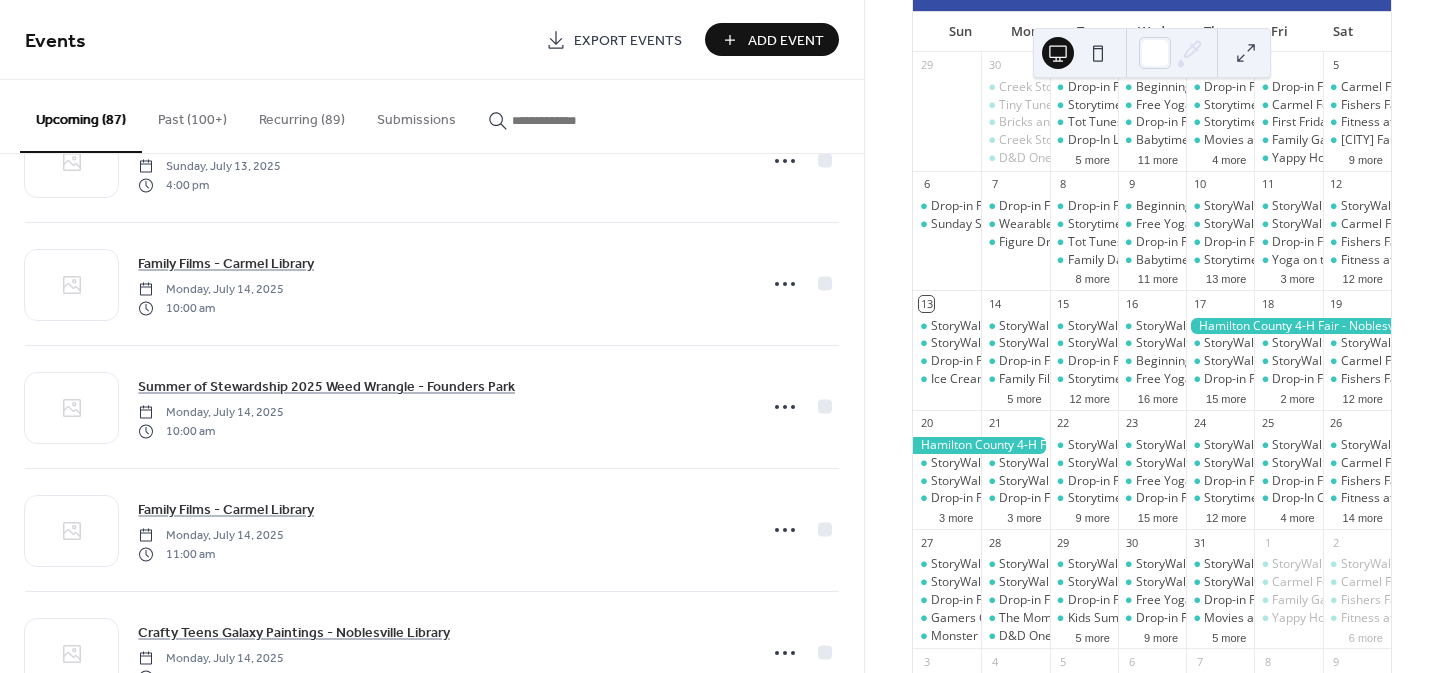 click on "Past  (100+)" at bounding box center (192, 115) 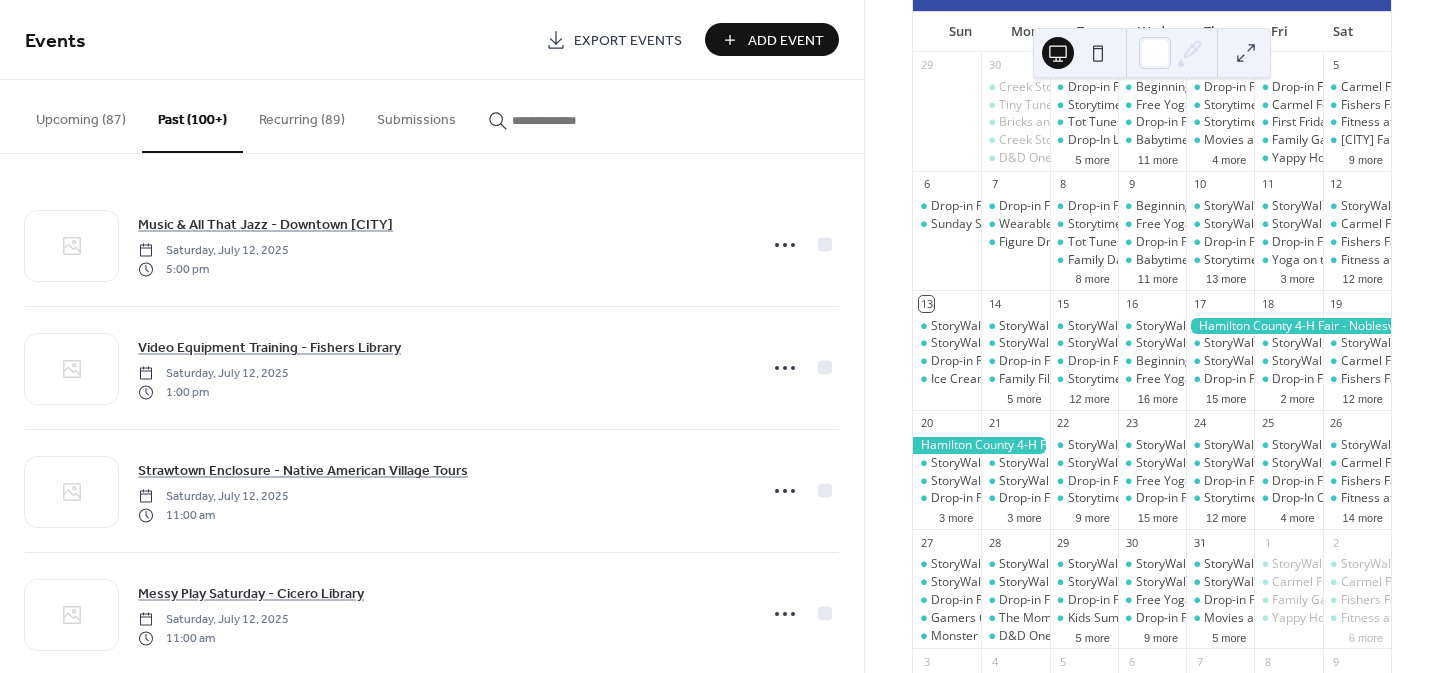 click at bounding box center [562, 120] 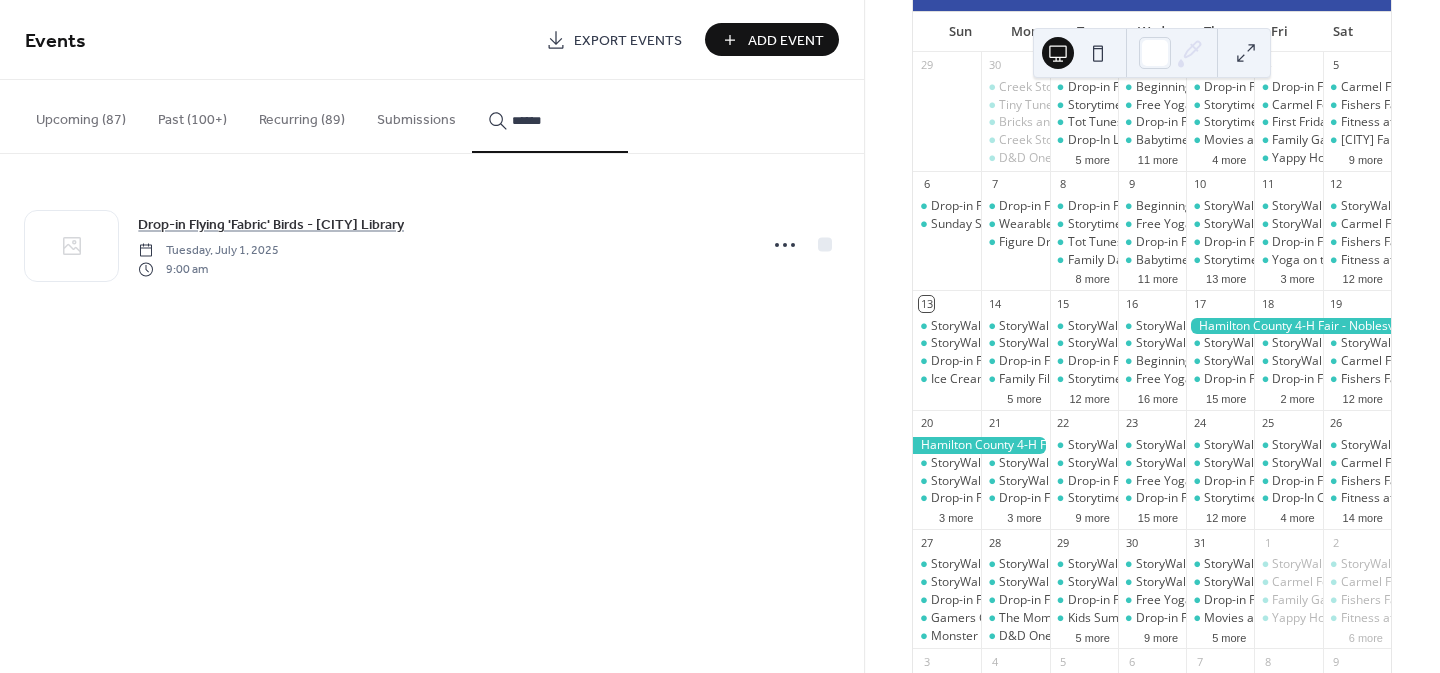 type on "******" 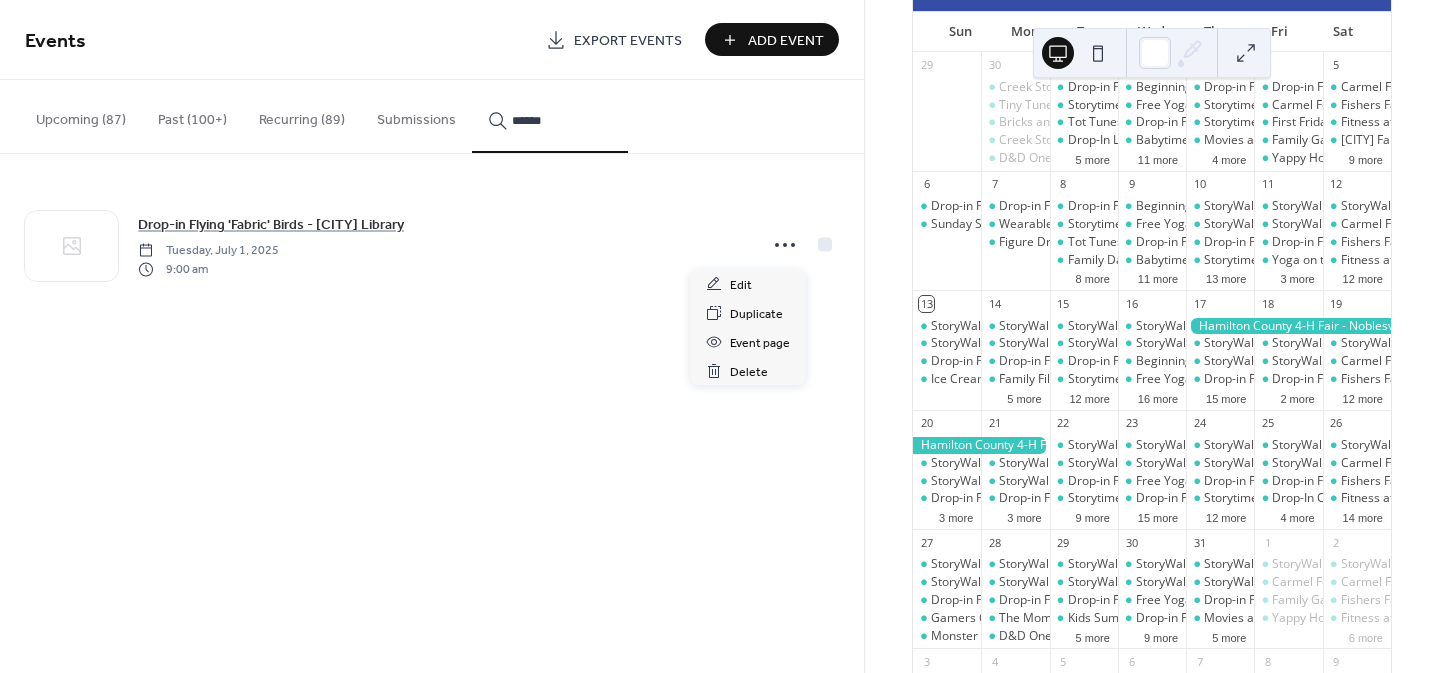click 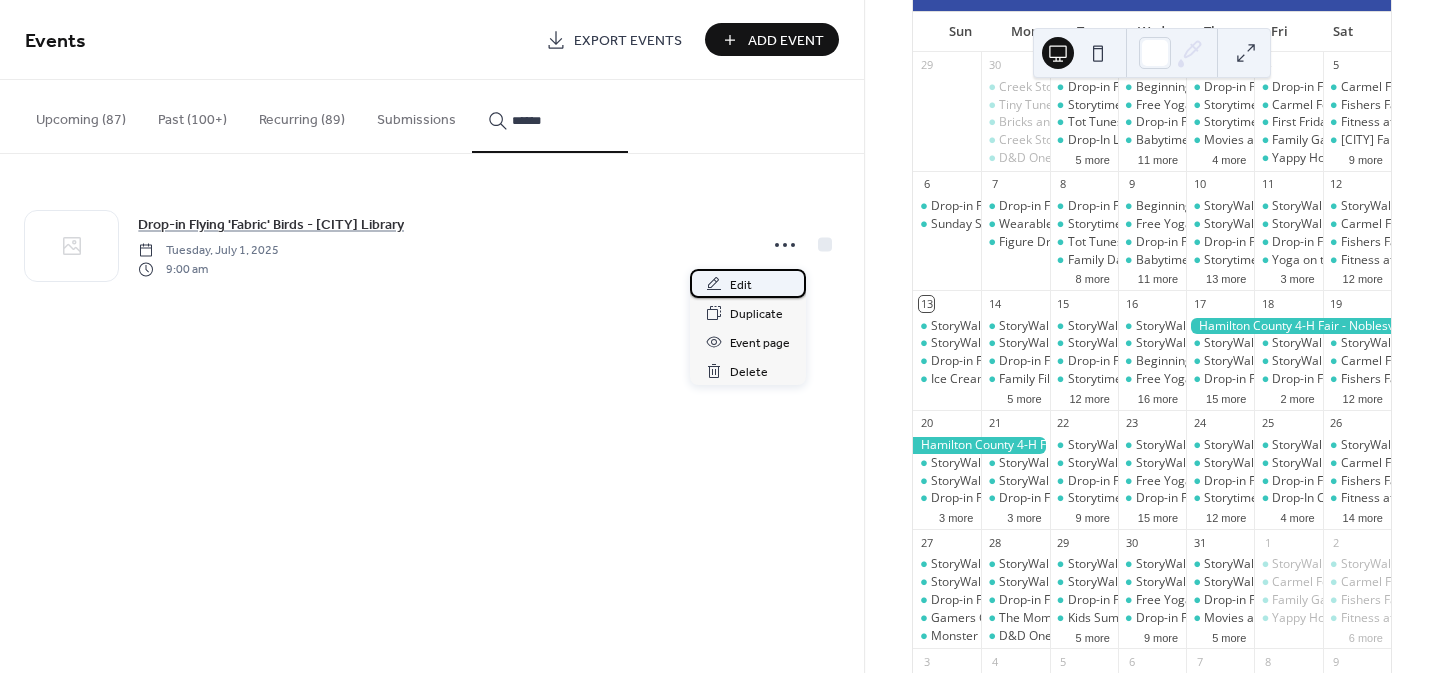 click on "Edit" at bounding box center (741, 285) 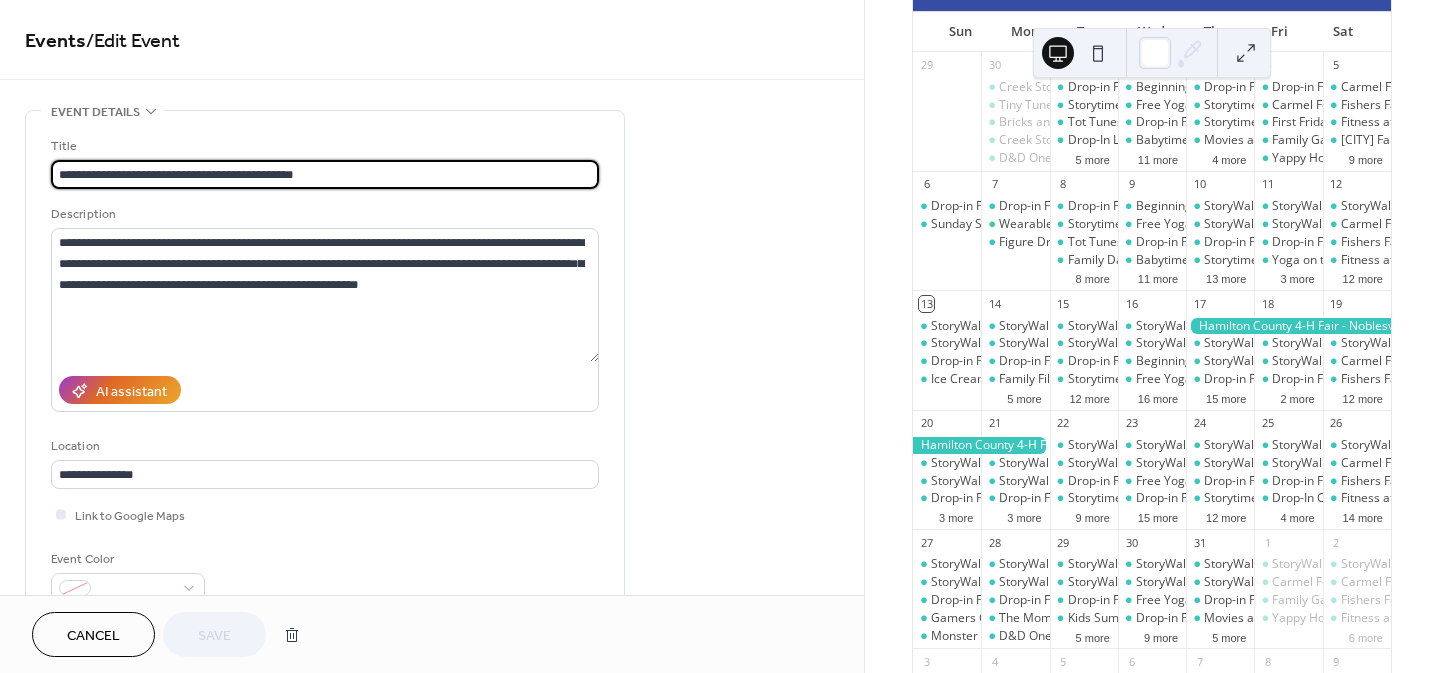 type on "**********" 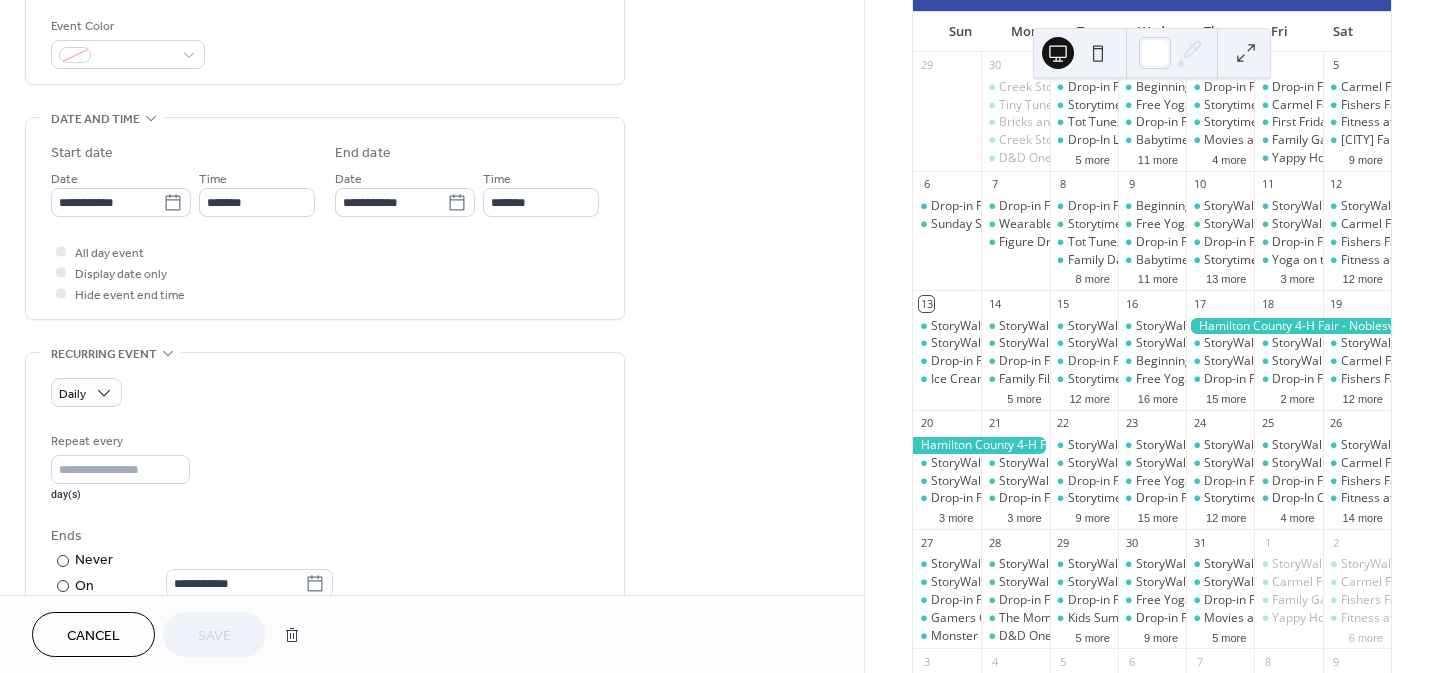 scroll, scrollTop: 534, scrollLeft: 0, axis: vertical 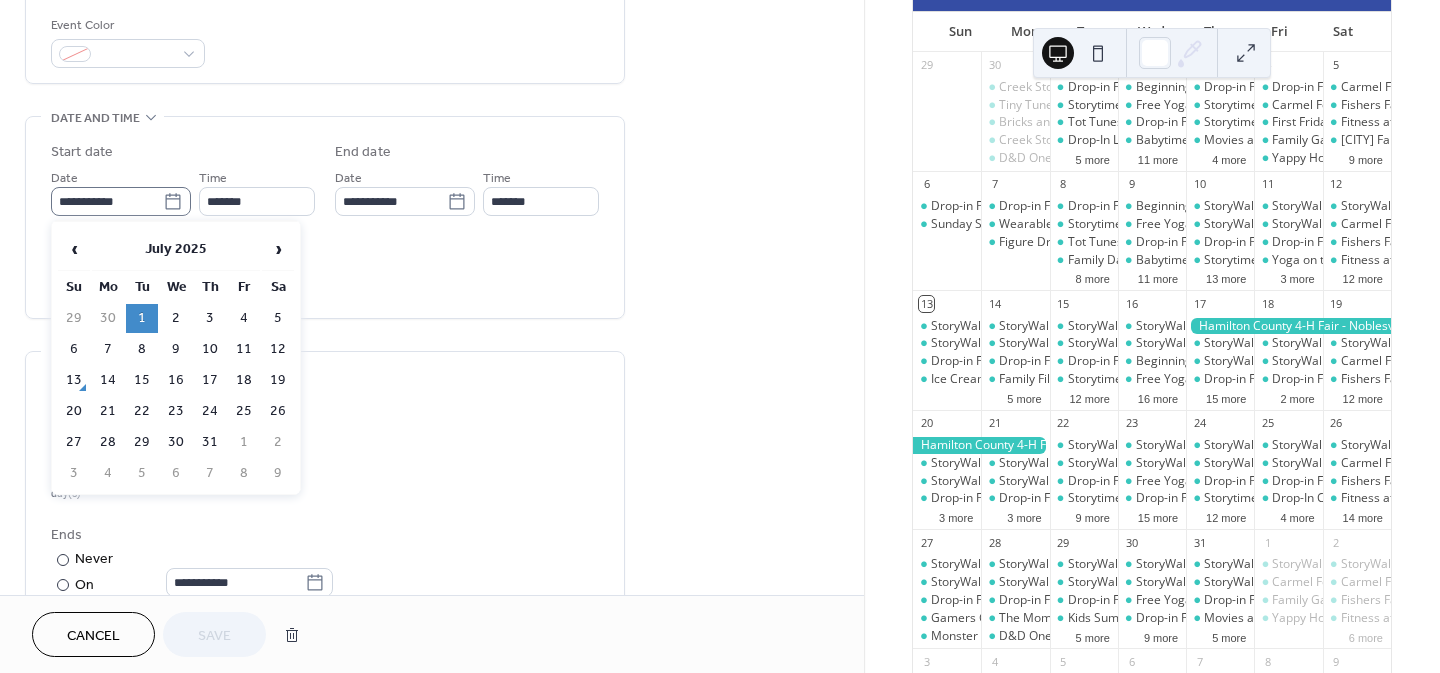 click 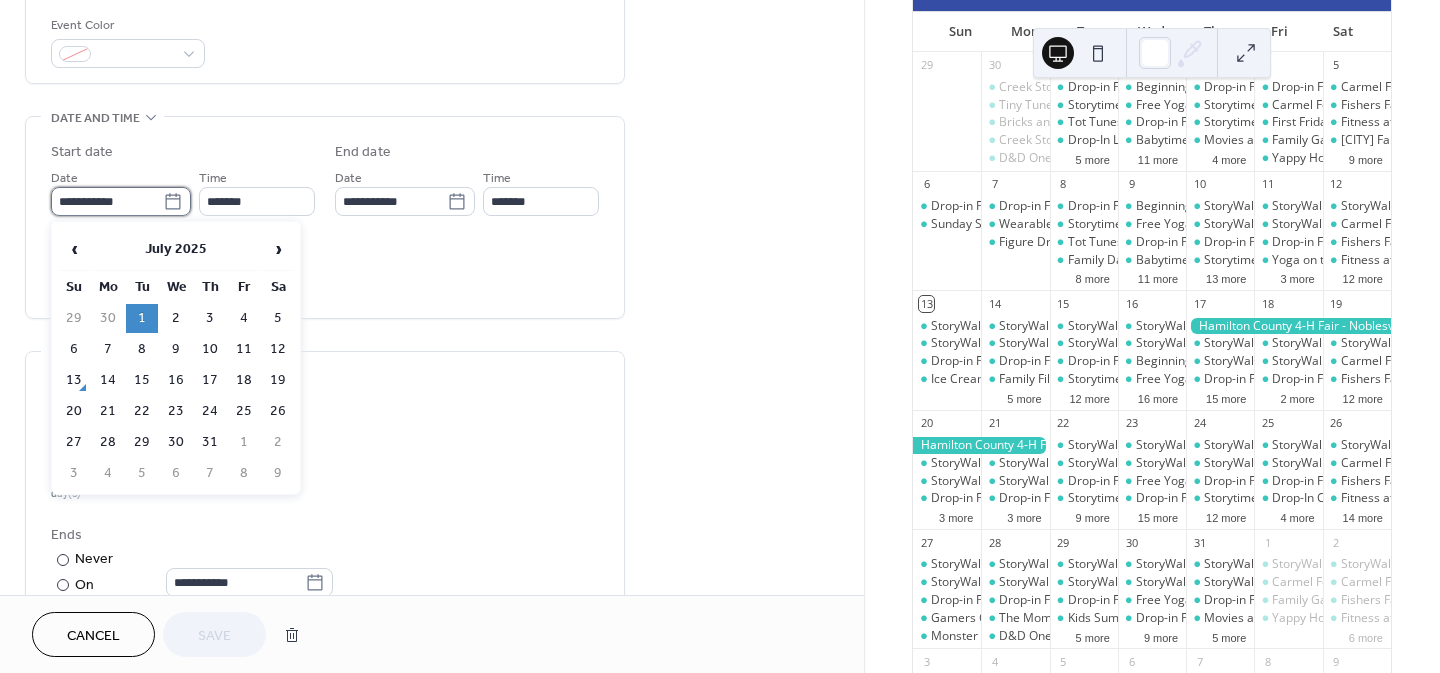 click on "**********" at bounding box center [107, 201] 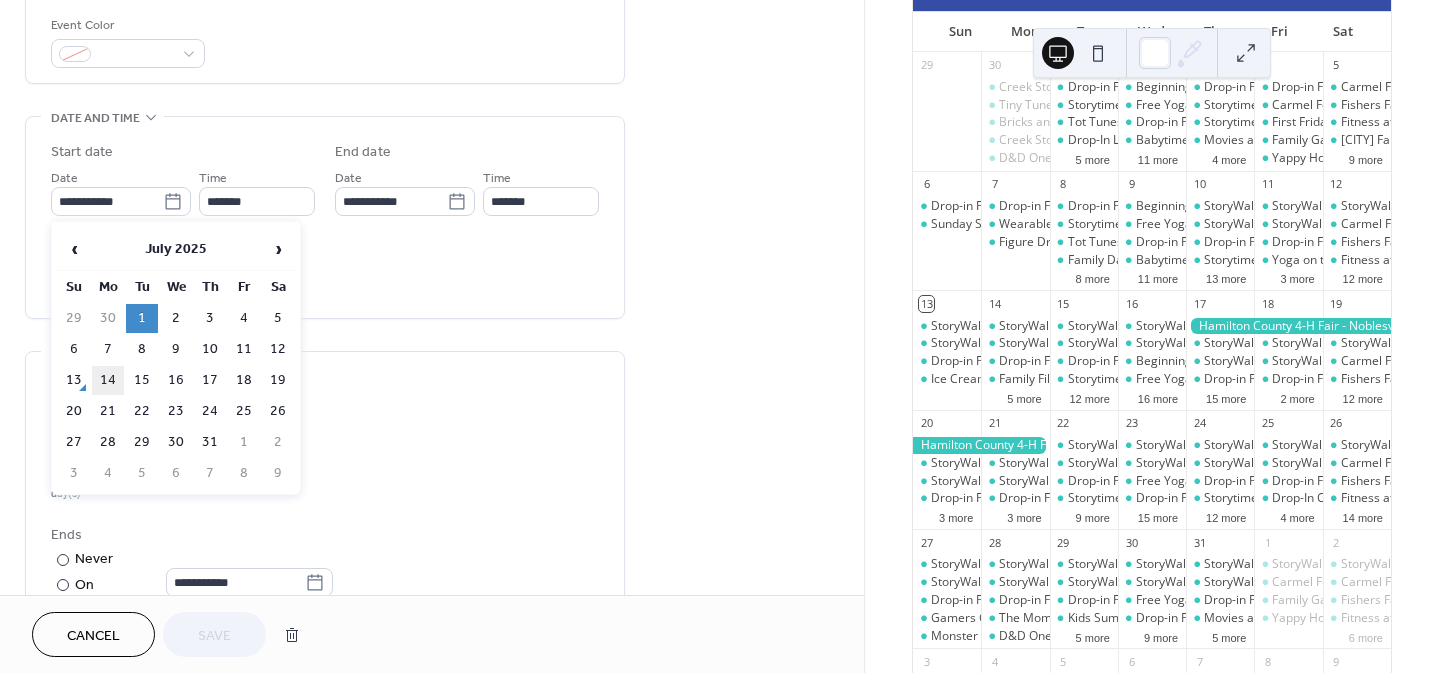 click on "14" at bounding box center (108, 380) 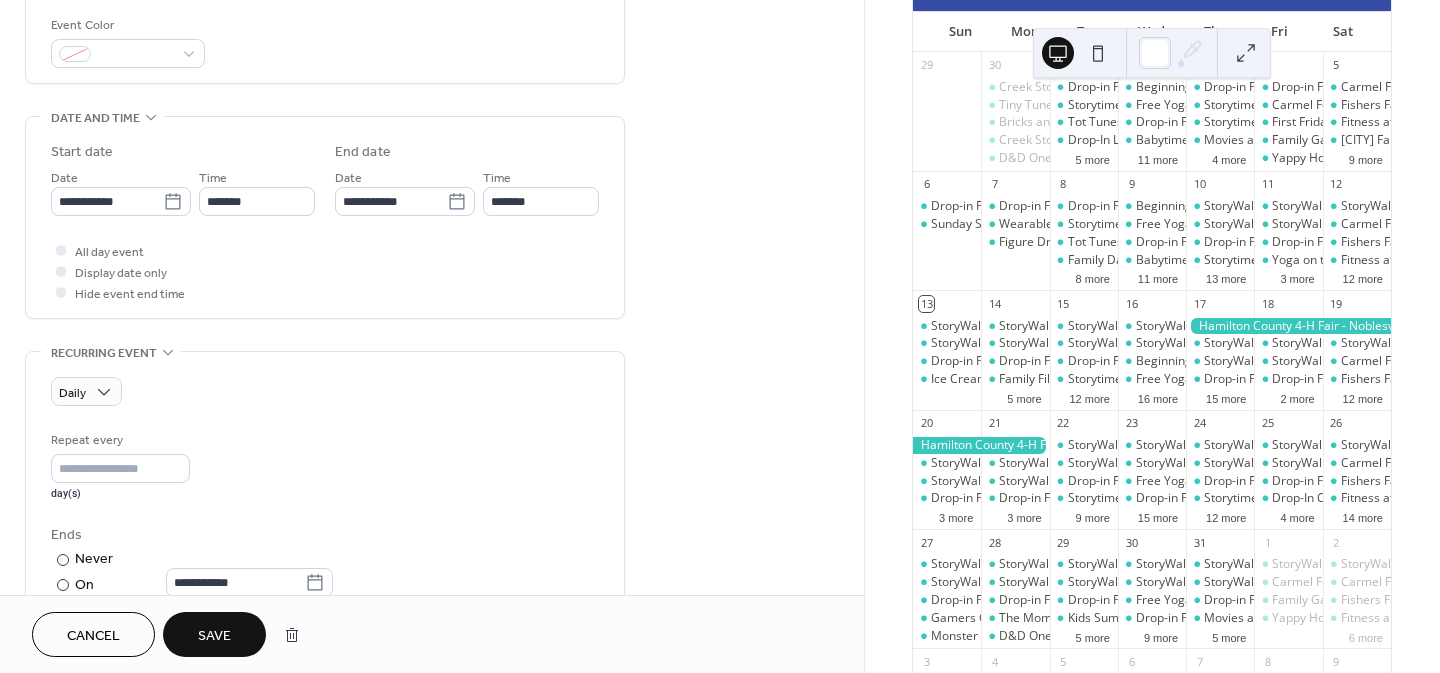 click on "Save" at bounding box center [214, 636] 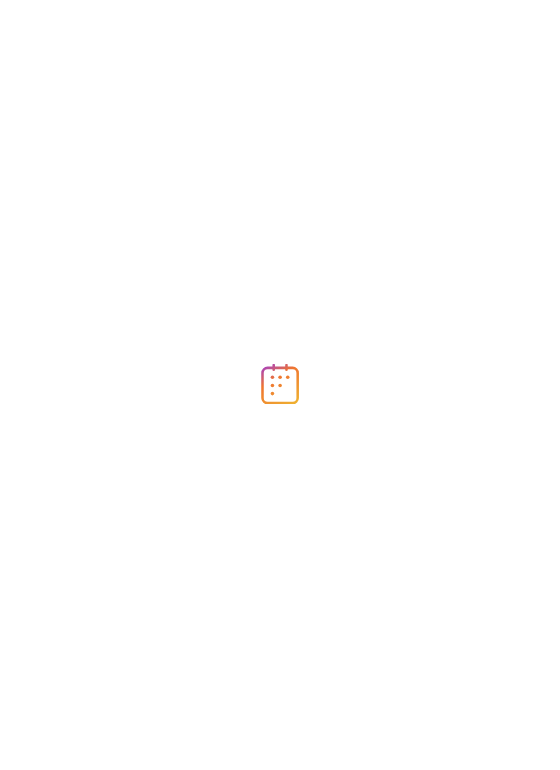 scroll, scrollTop: 0, scrollLeft: 0, axis: both 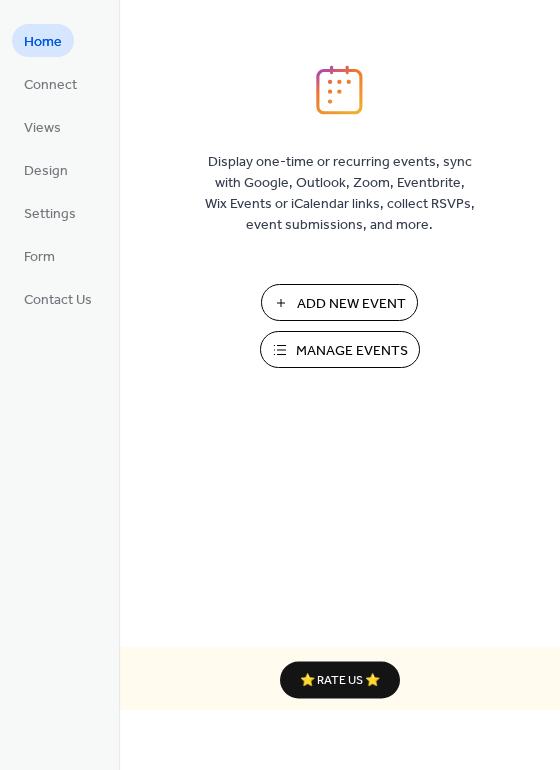 click on "Manage Events" at bounding box center (352, 351) 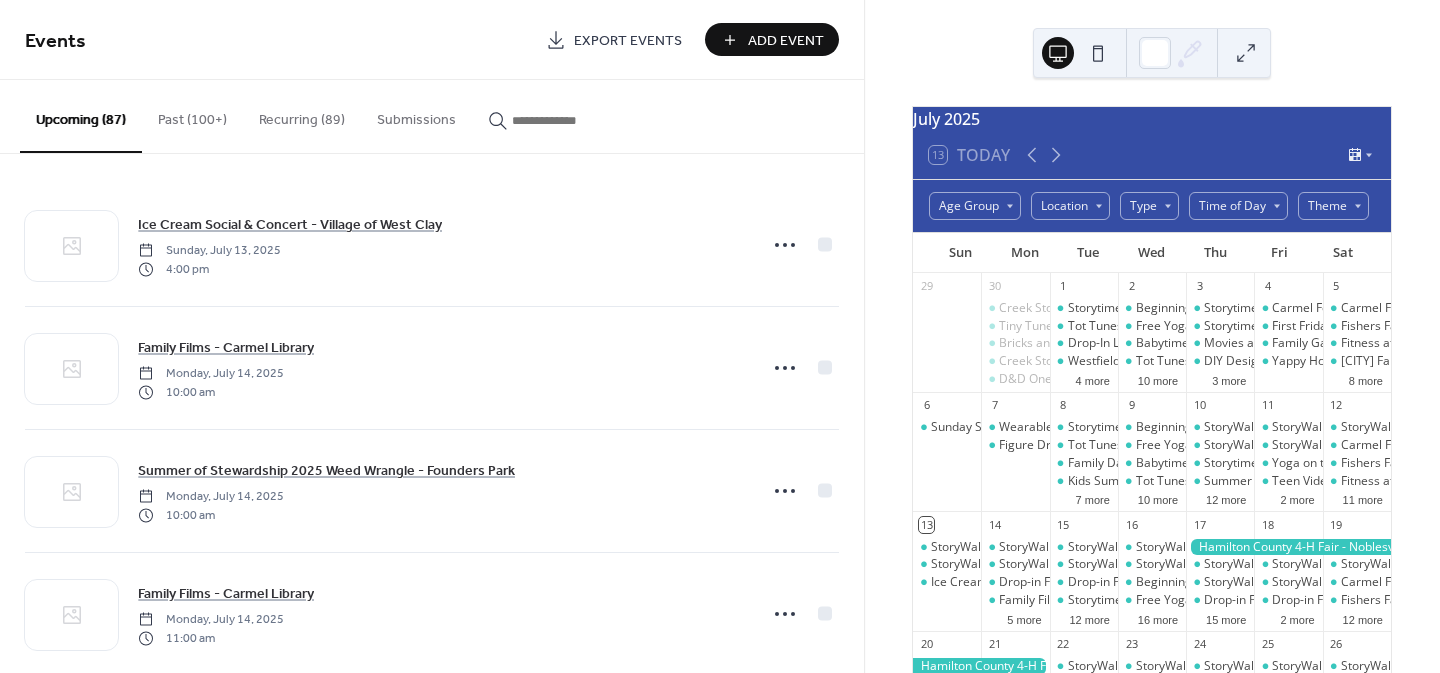 scroll, scrollTop: 0, scrollLeft: 0, axis: both 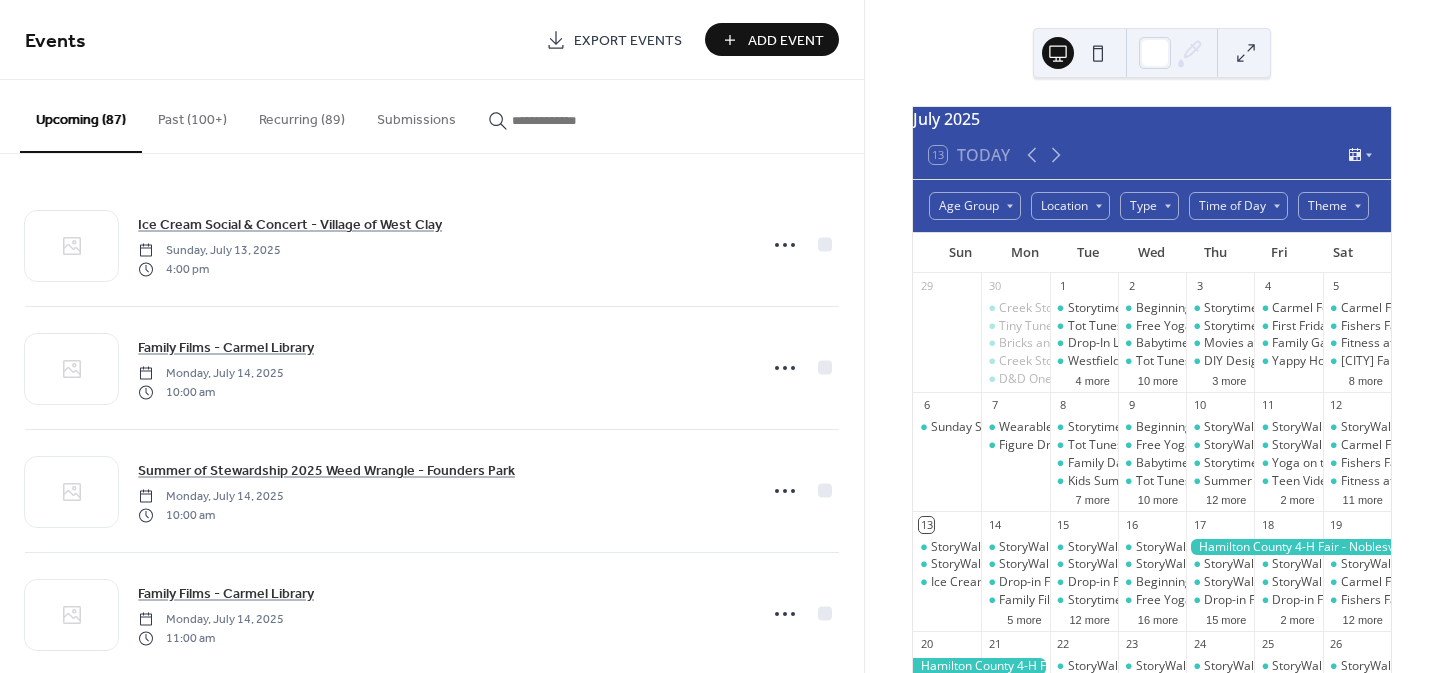 click at bounding box center [562, 120] 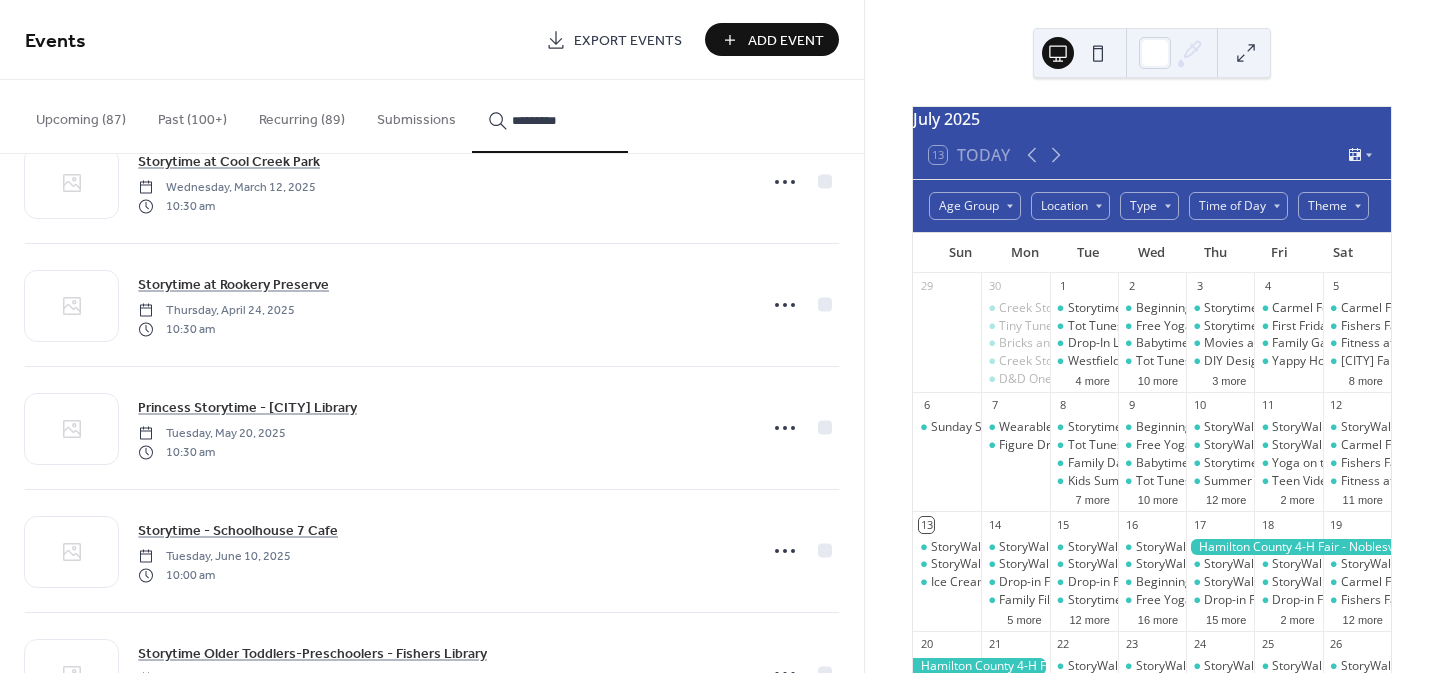 scroll, scrollTop: 187, scrollLeft: 0, axis: vertical 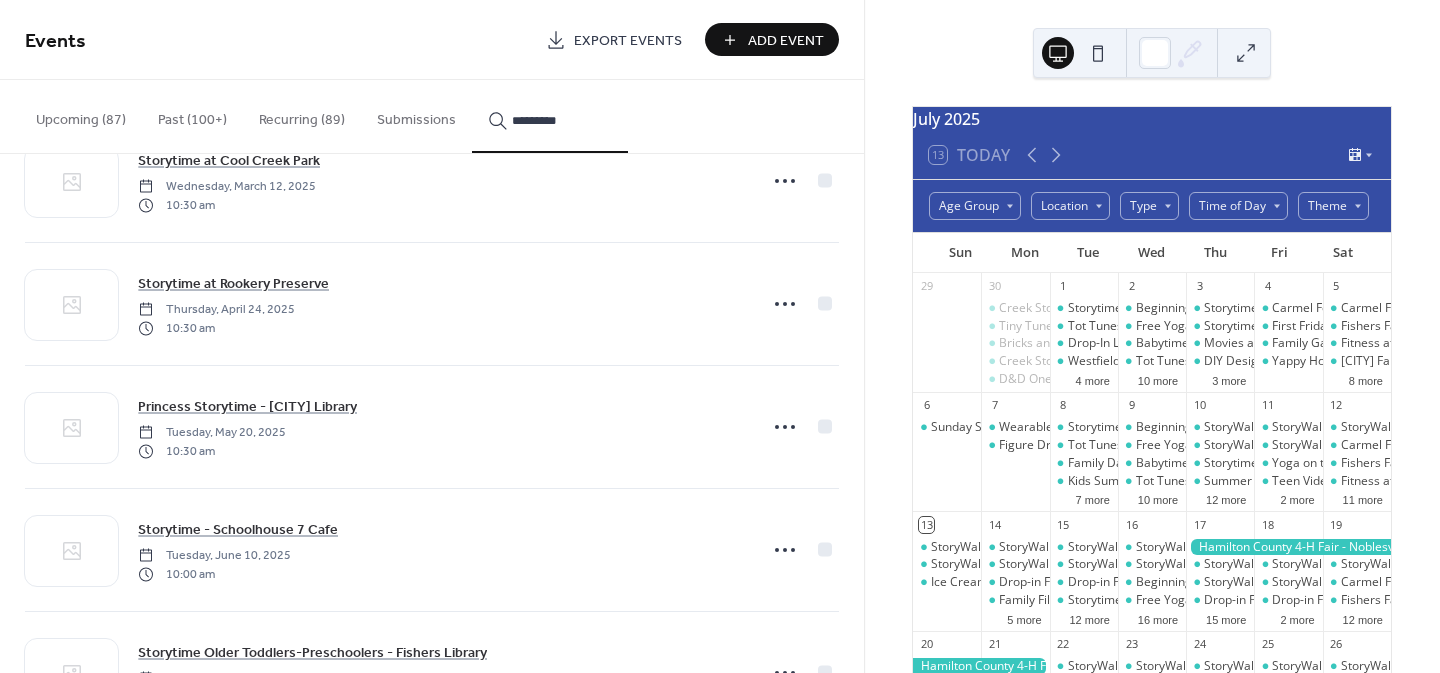 type on "*********" 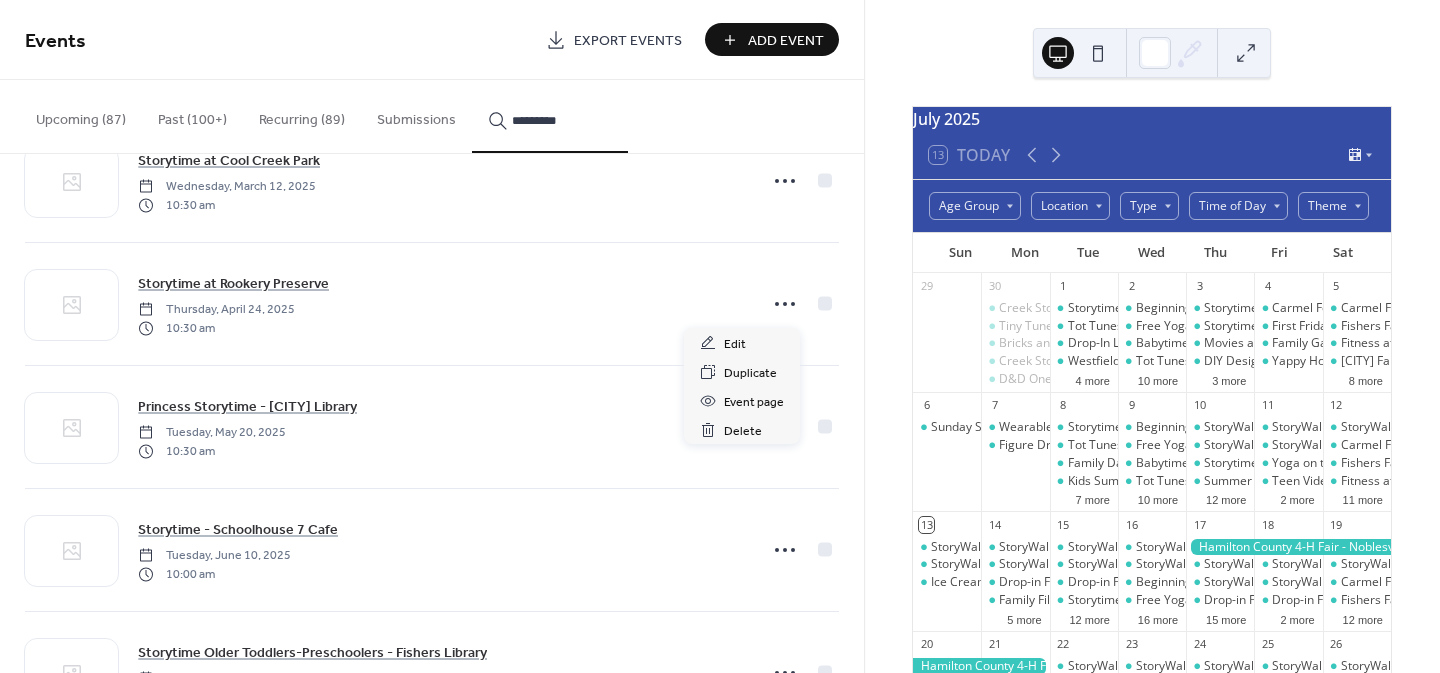 click 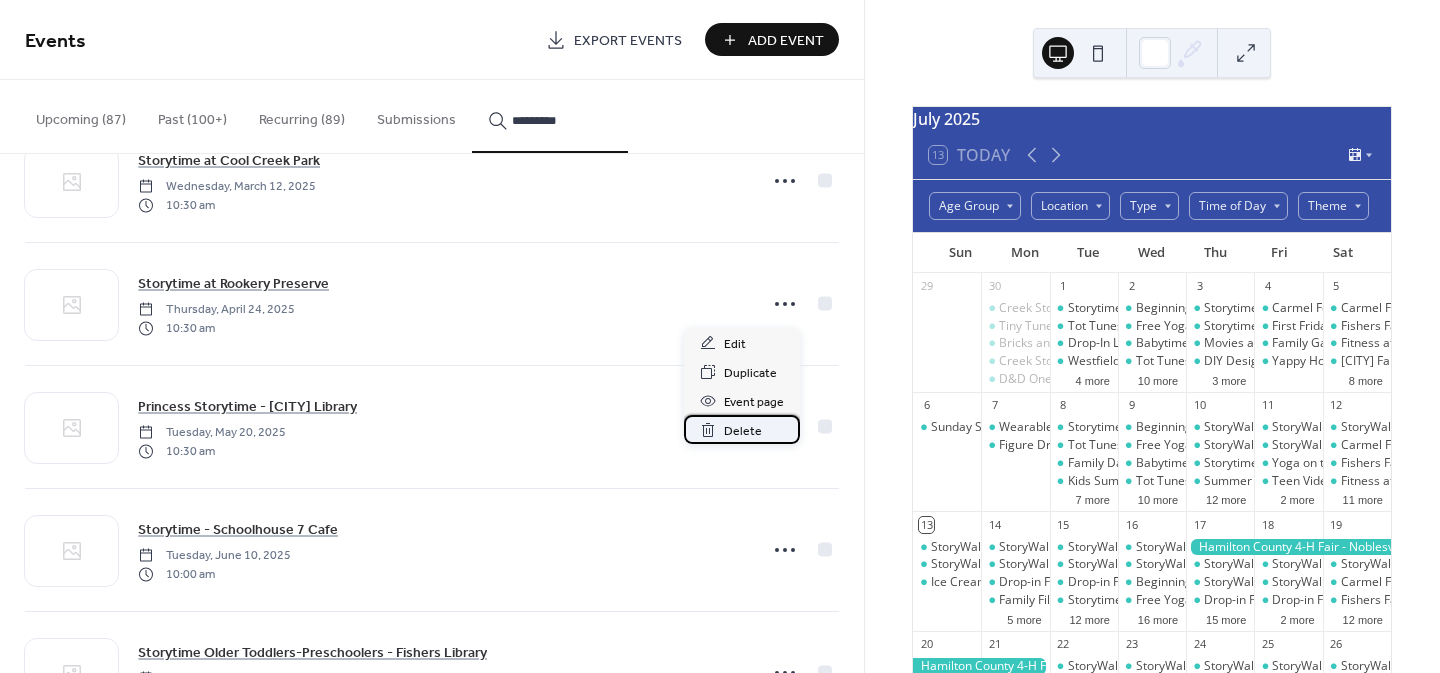 click on "Delete" at bounding box center [743, 431] 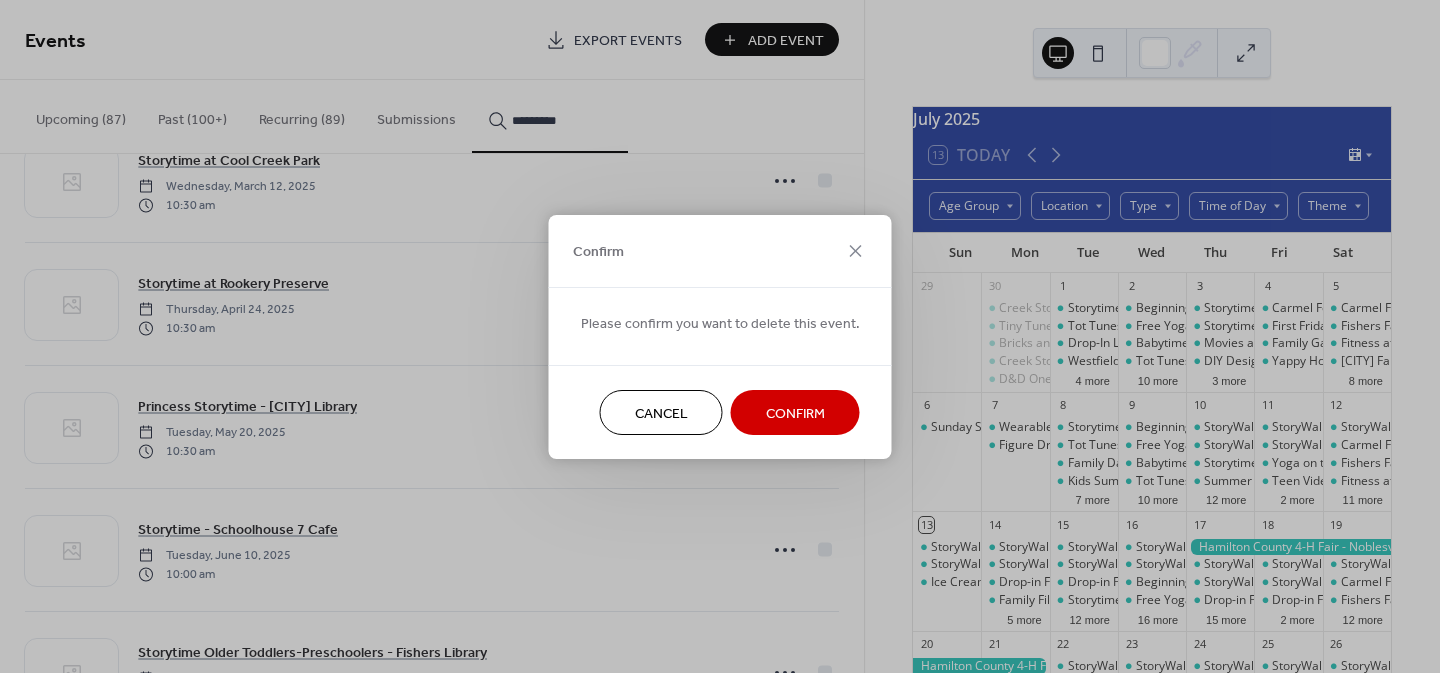 click on "Confirm" at bounding box center (795, 413) 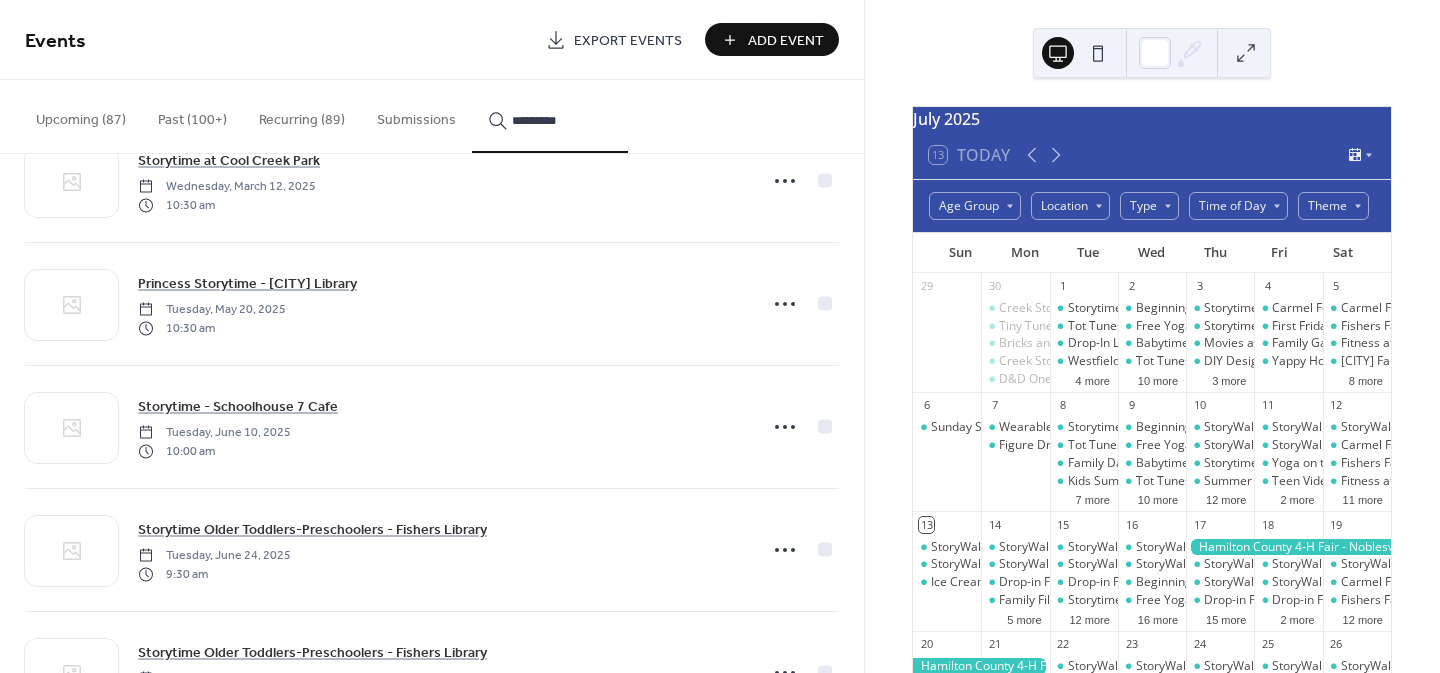 scroll, scrollTop: 242, scrollLeft: 0, axis: vertical 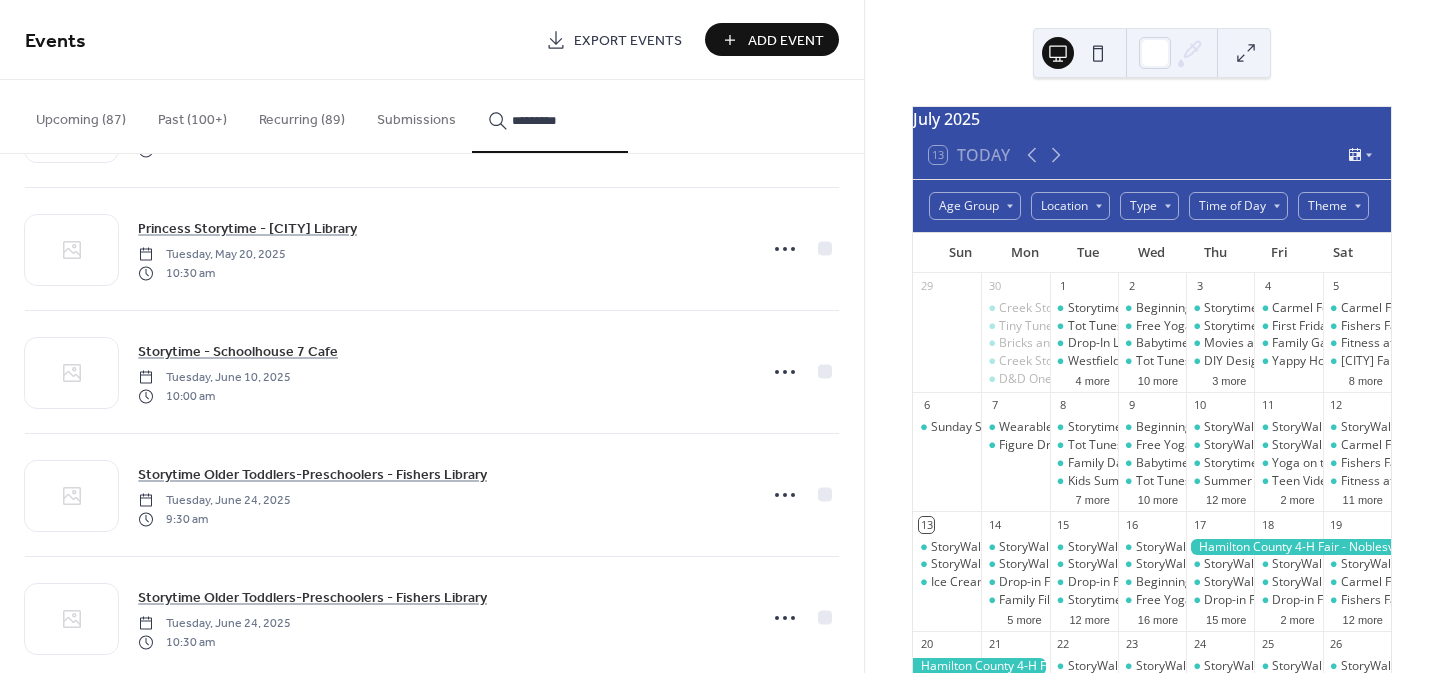 click 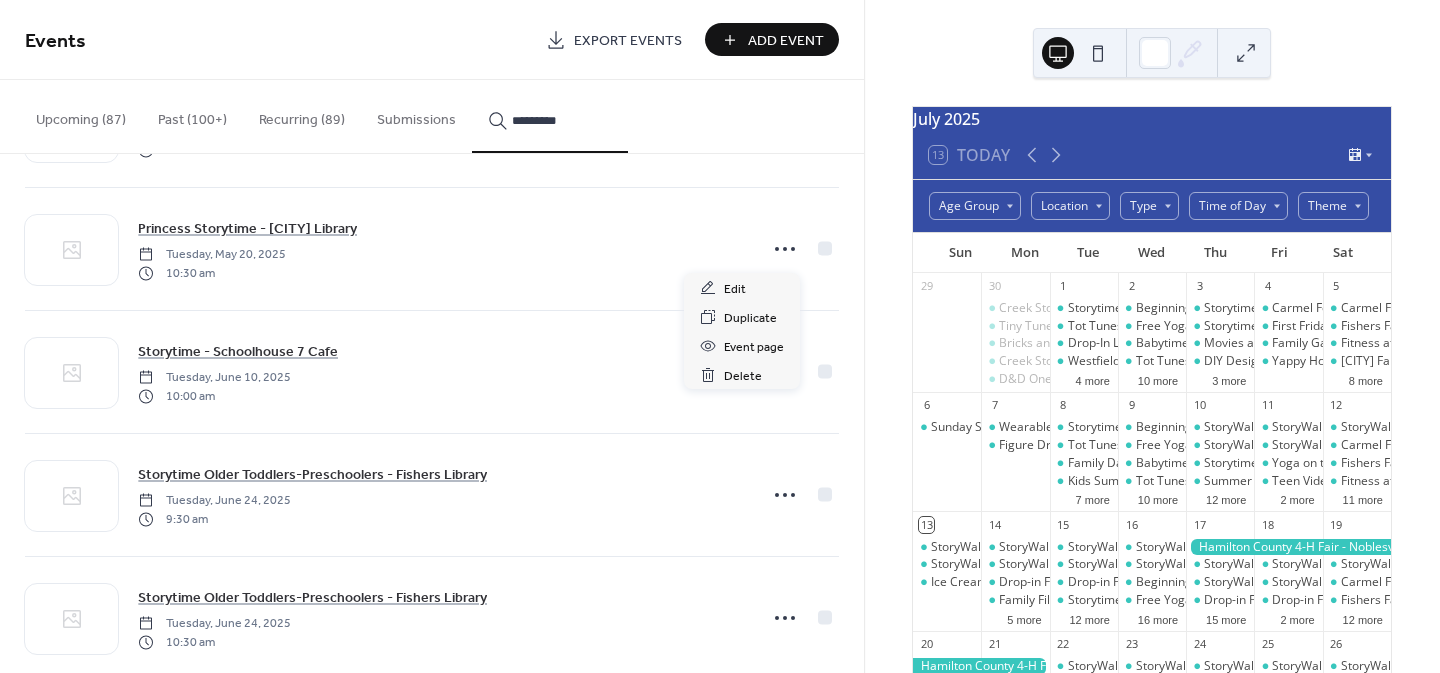 click 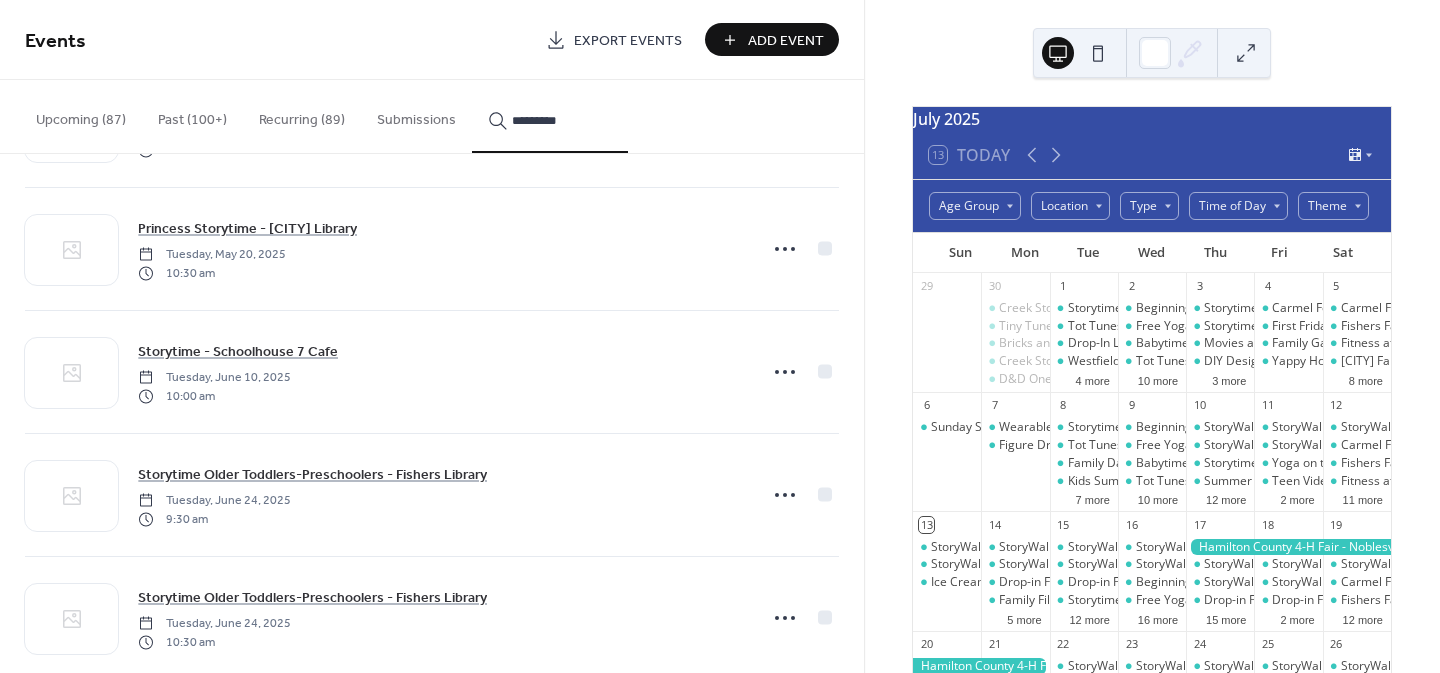 click 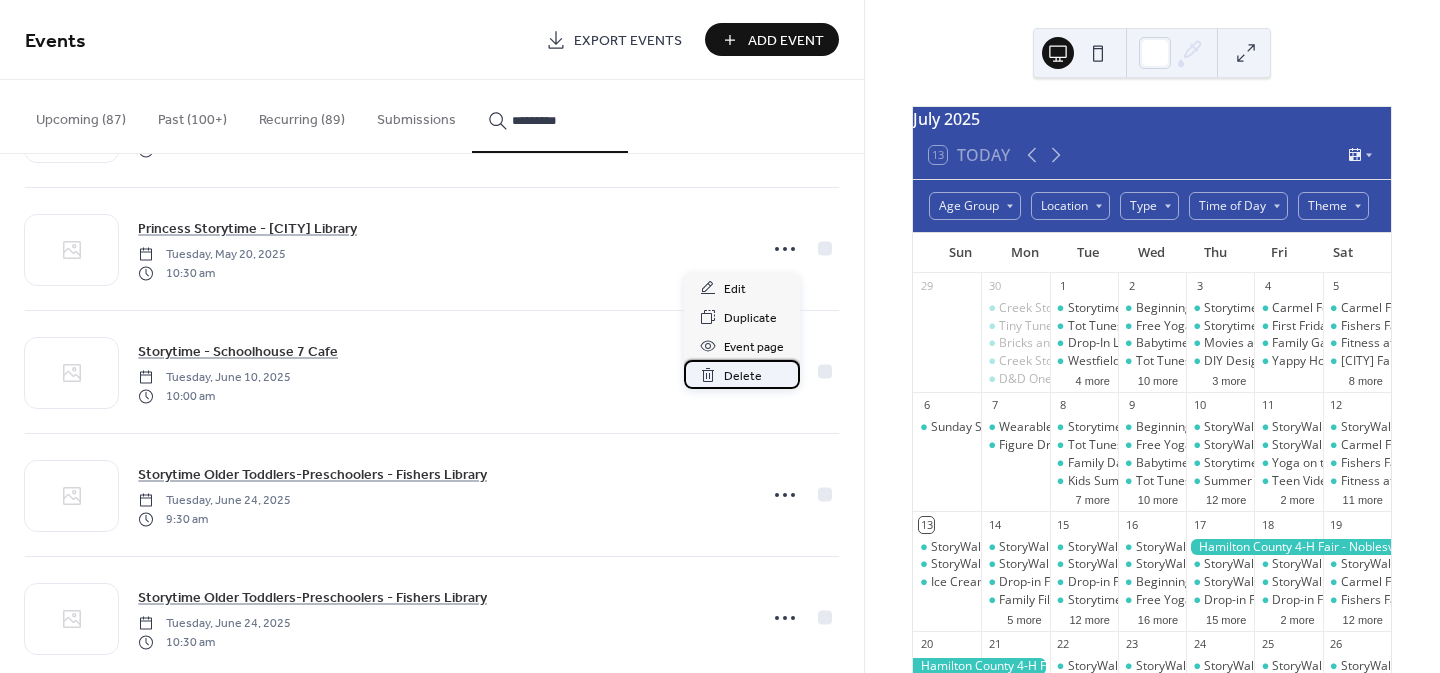 click on "Delete" at bounding box center (743, 376) 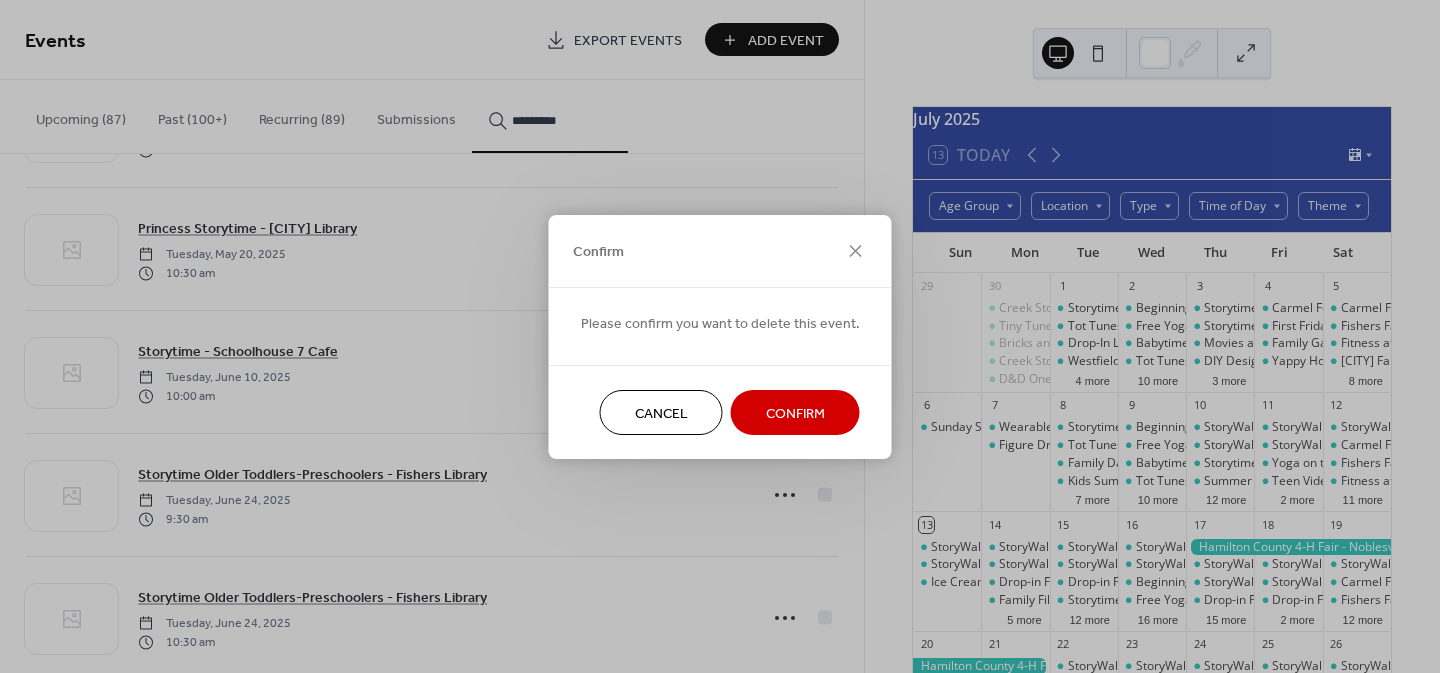 click on "Confirm" at bounding box center [795, 413] 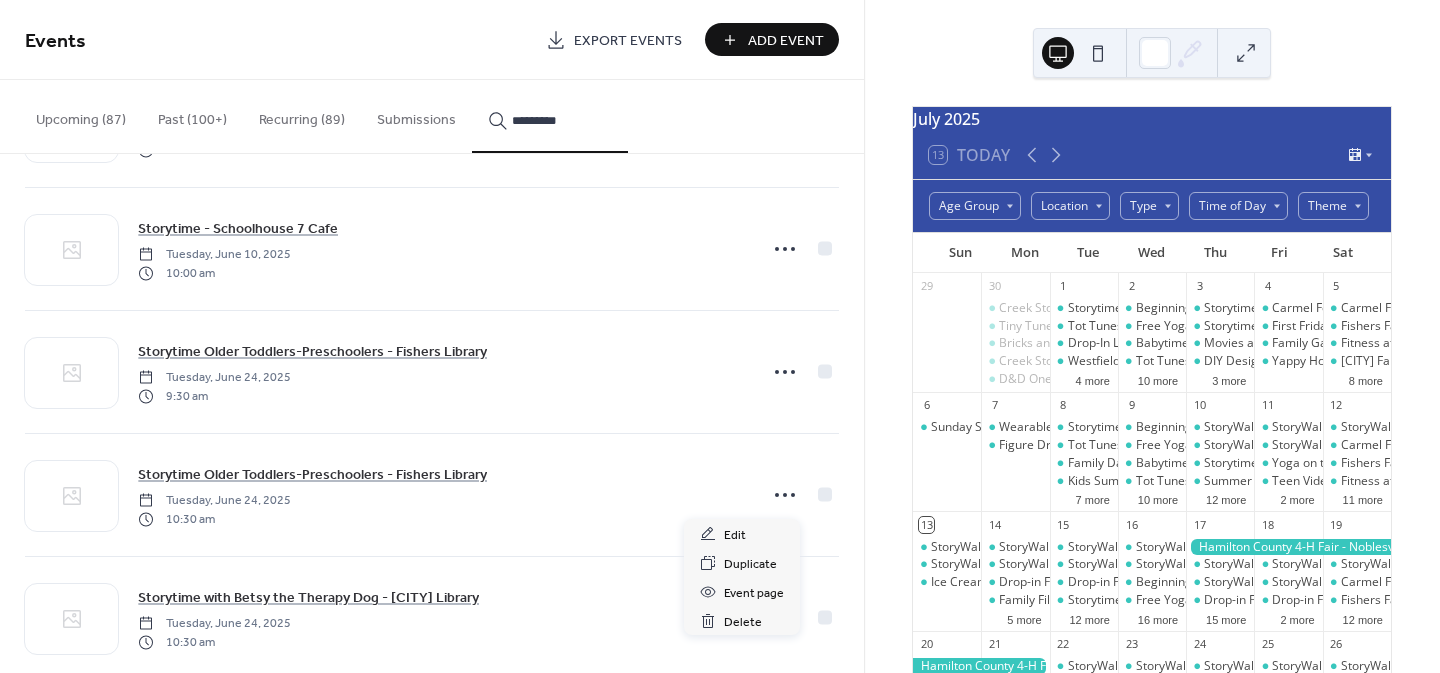 click 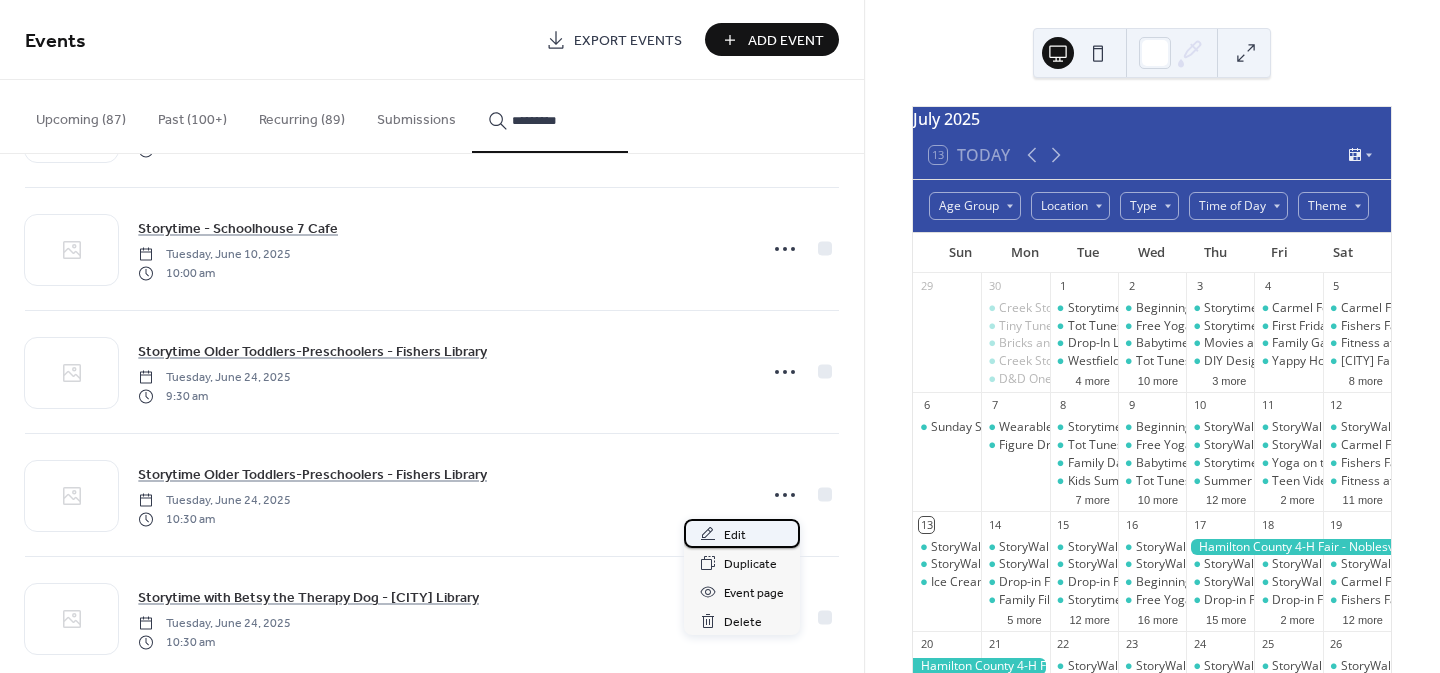click on "Edit" at bounding box center (735, 535) 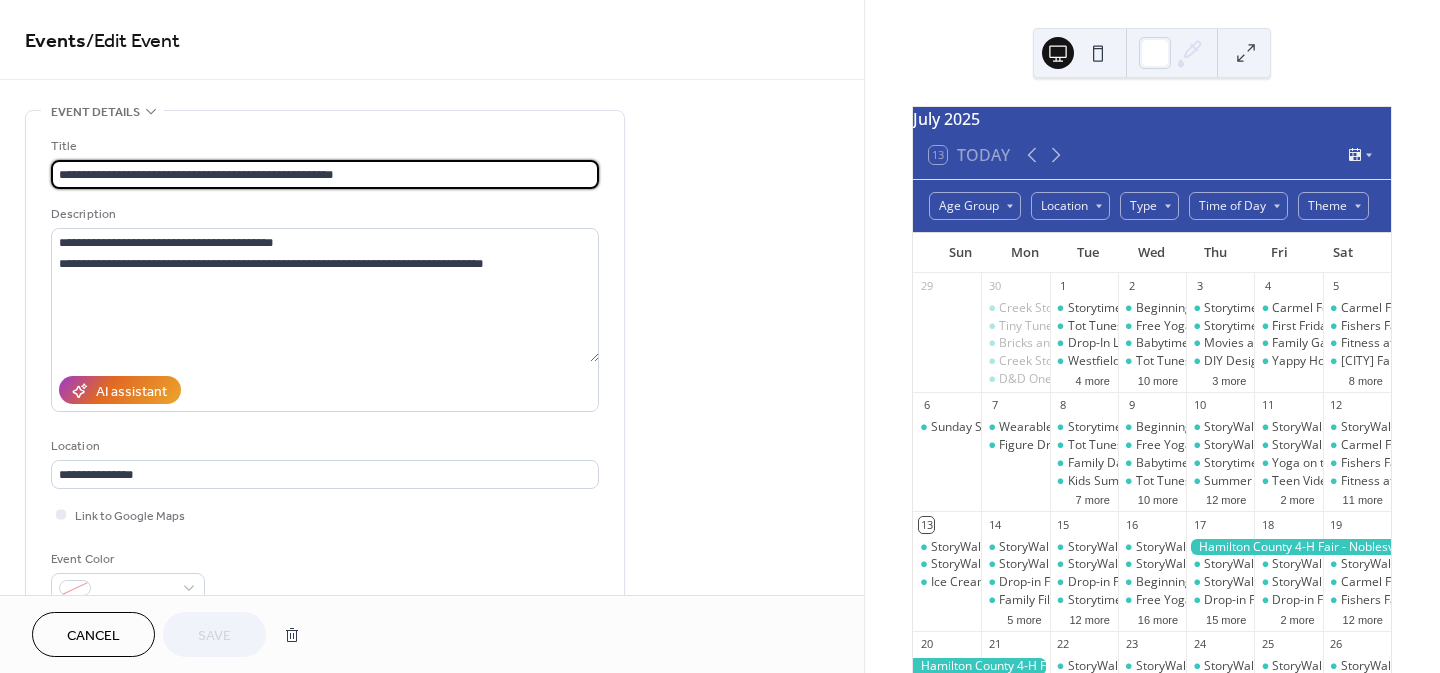 type on "**********" 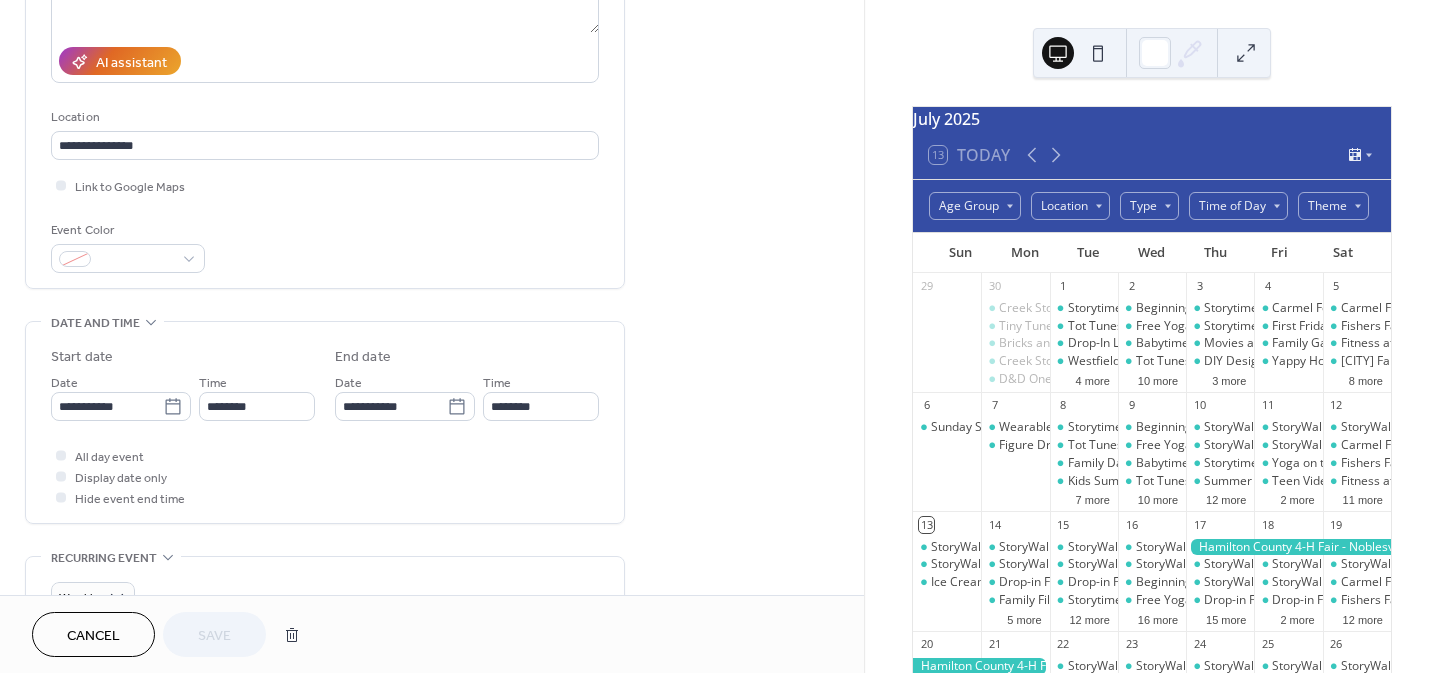 scroll, scrollTop: 331, scrollLeft: 0, axis: vertical 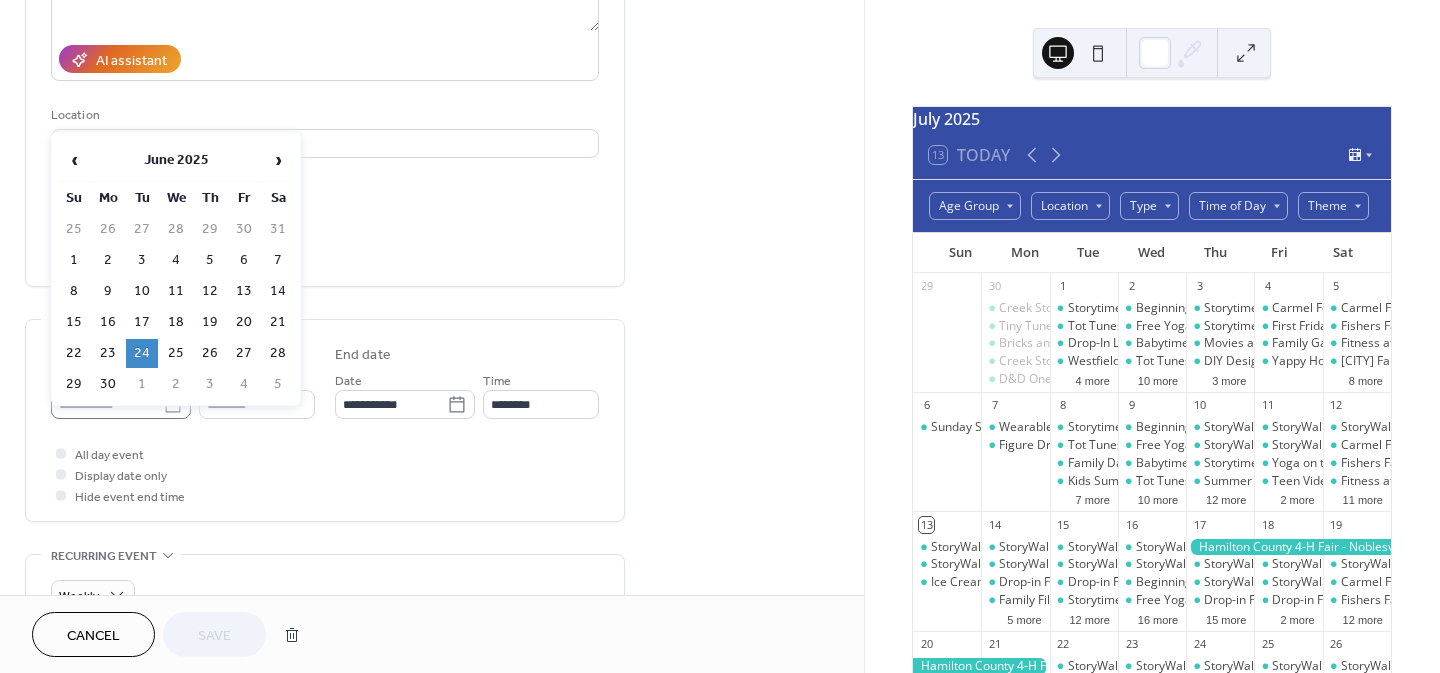 click 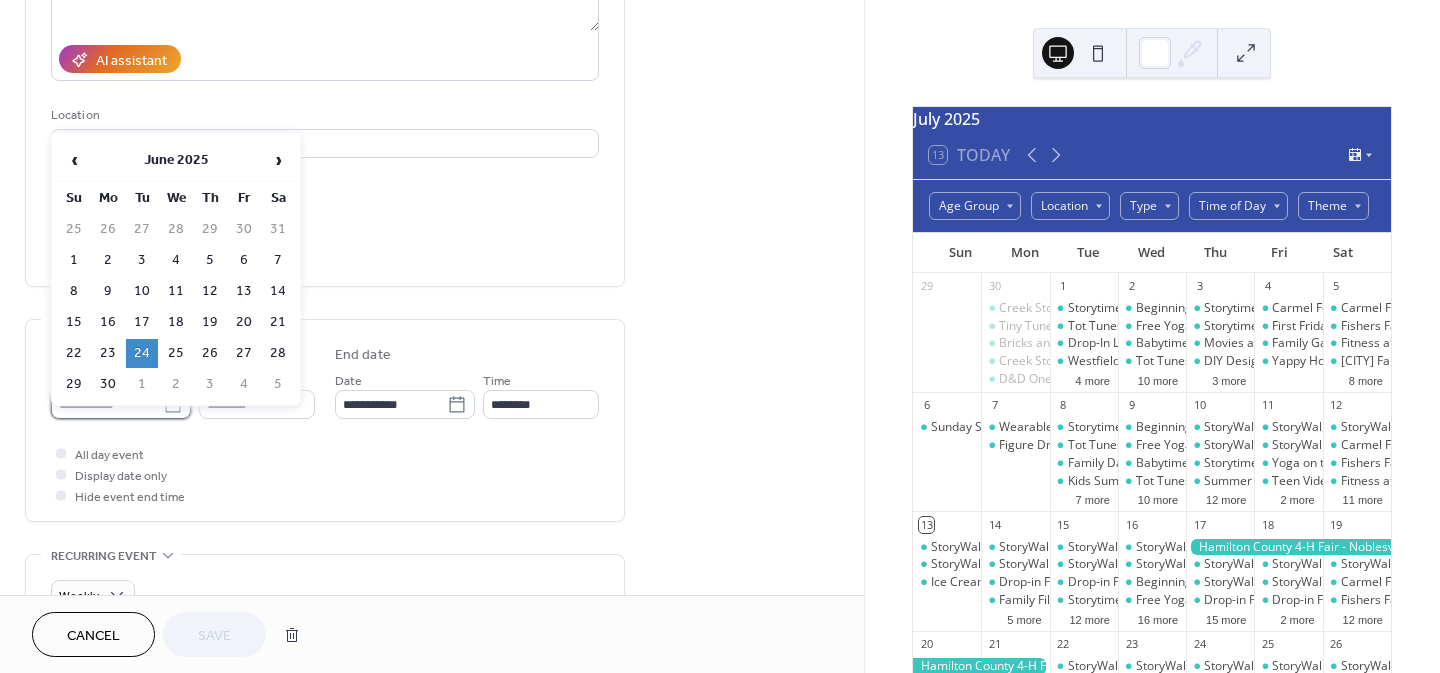 click on "**********" at bounding box center (107, 404) 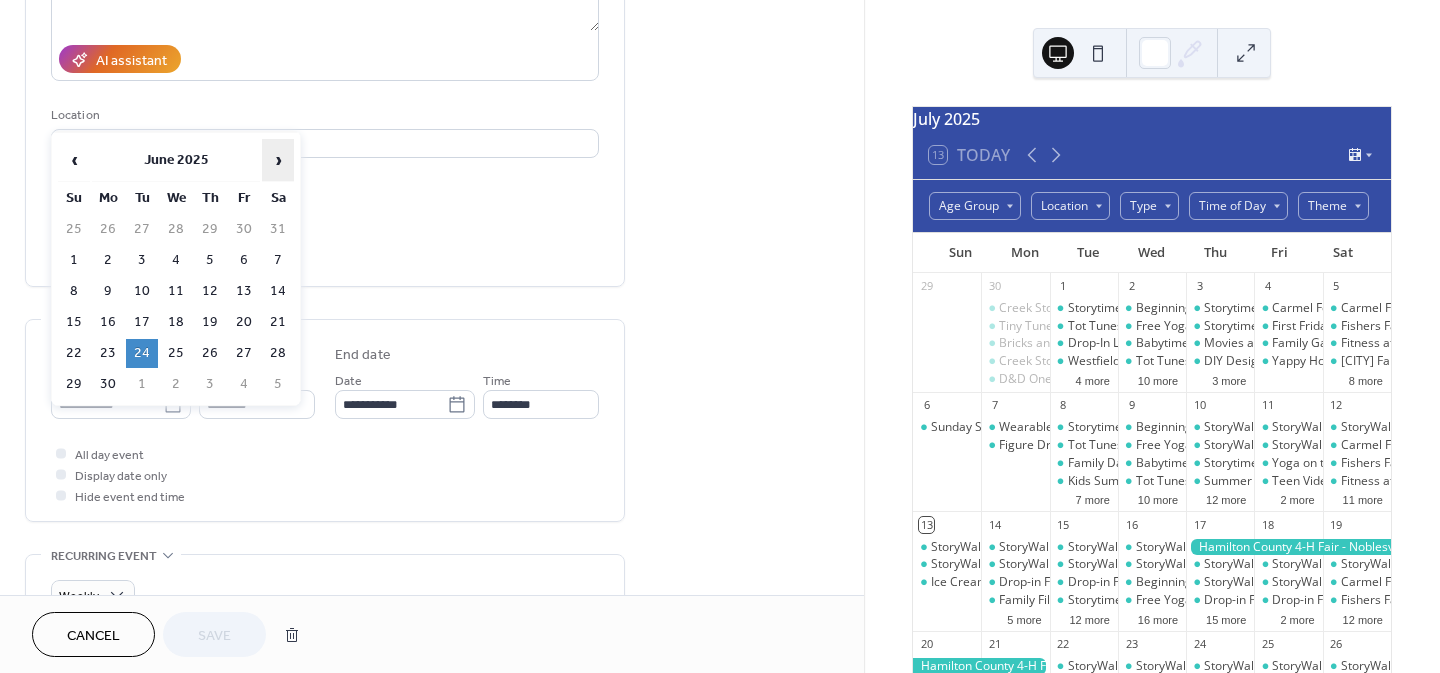 click on "›" at bounding box center (278, 160) 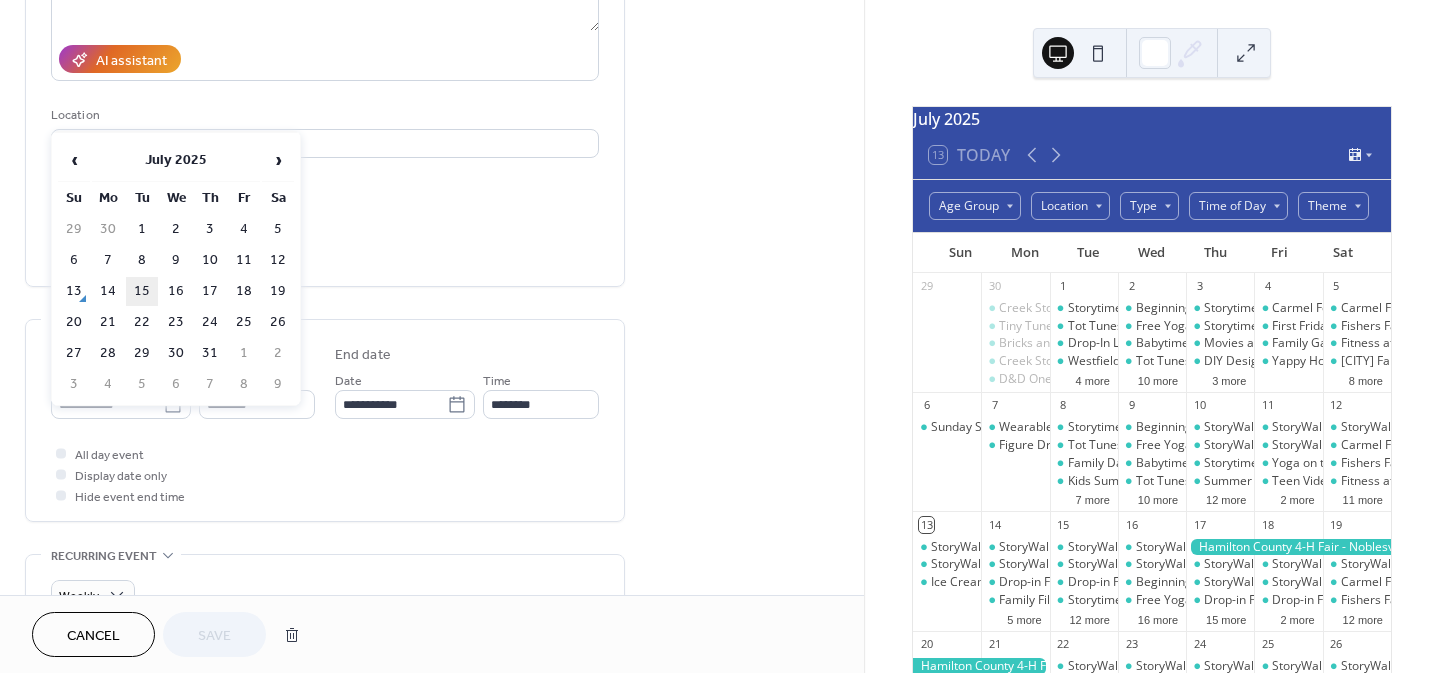 click on "15" at bounding box center [142, 291] 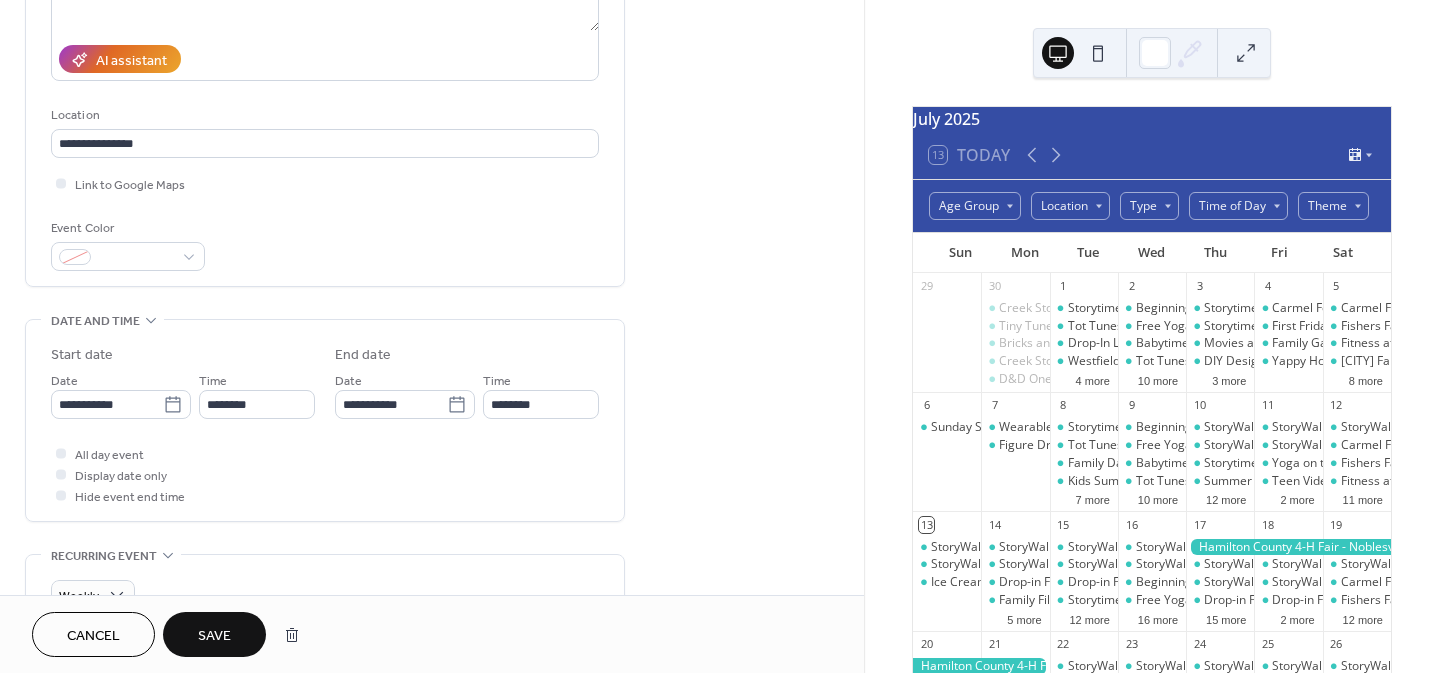 click on "Save" at bounding box center (214, 636) 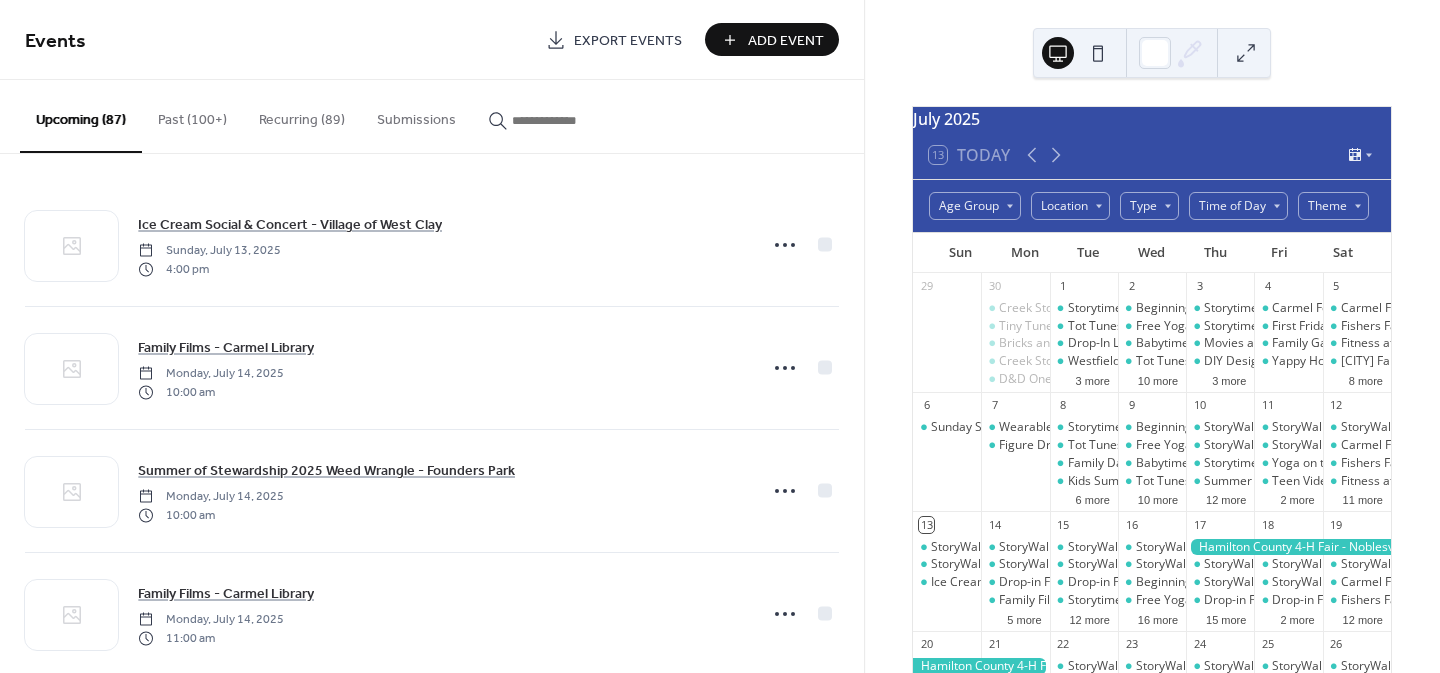 click at bounding box center (562, 120) 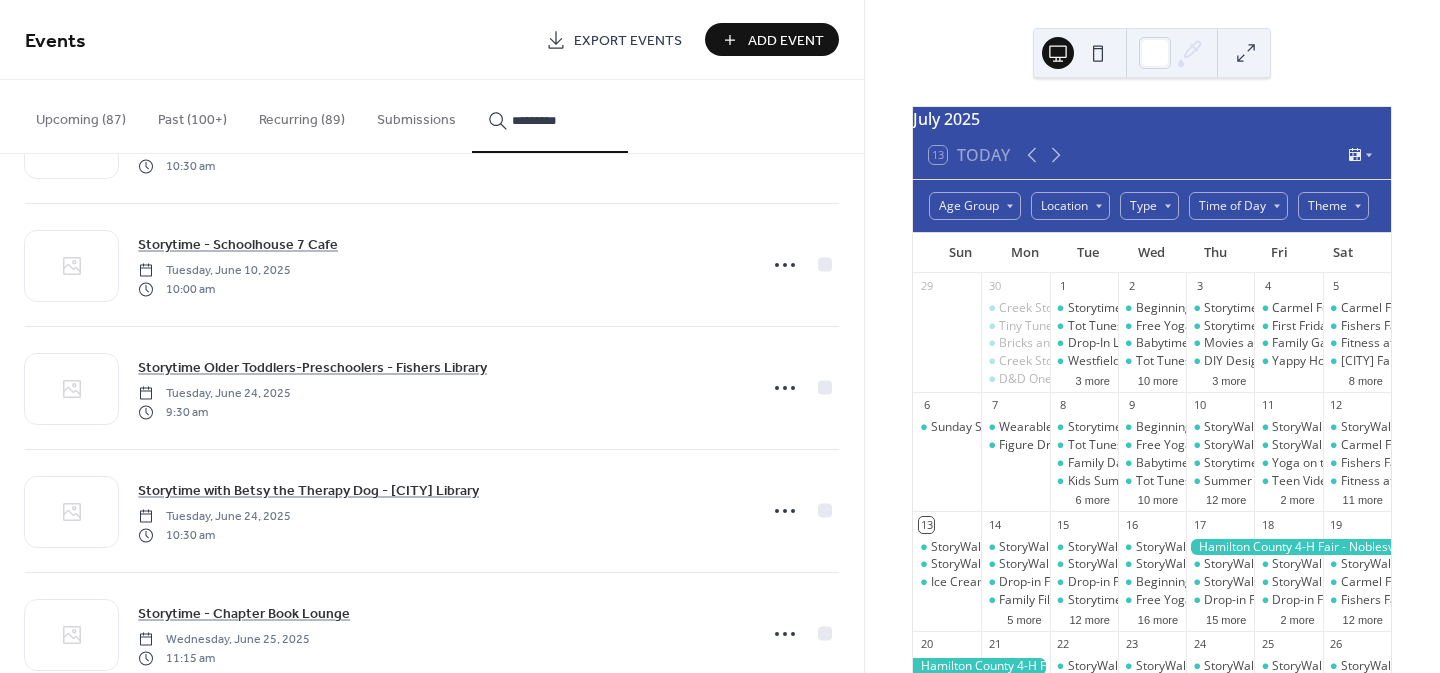 scroll, scrollTop: 227, scrollLeft: 0, axis: vertical 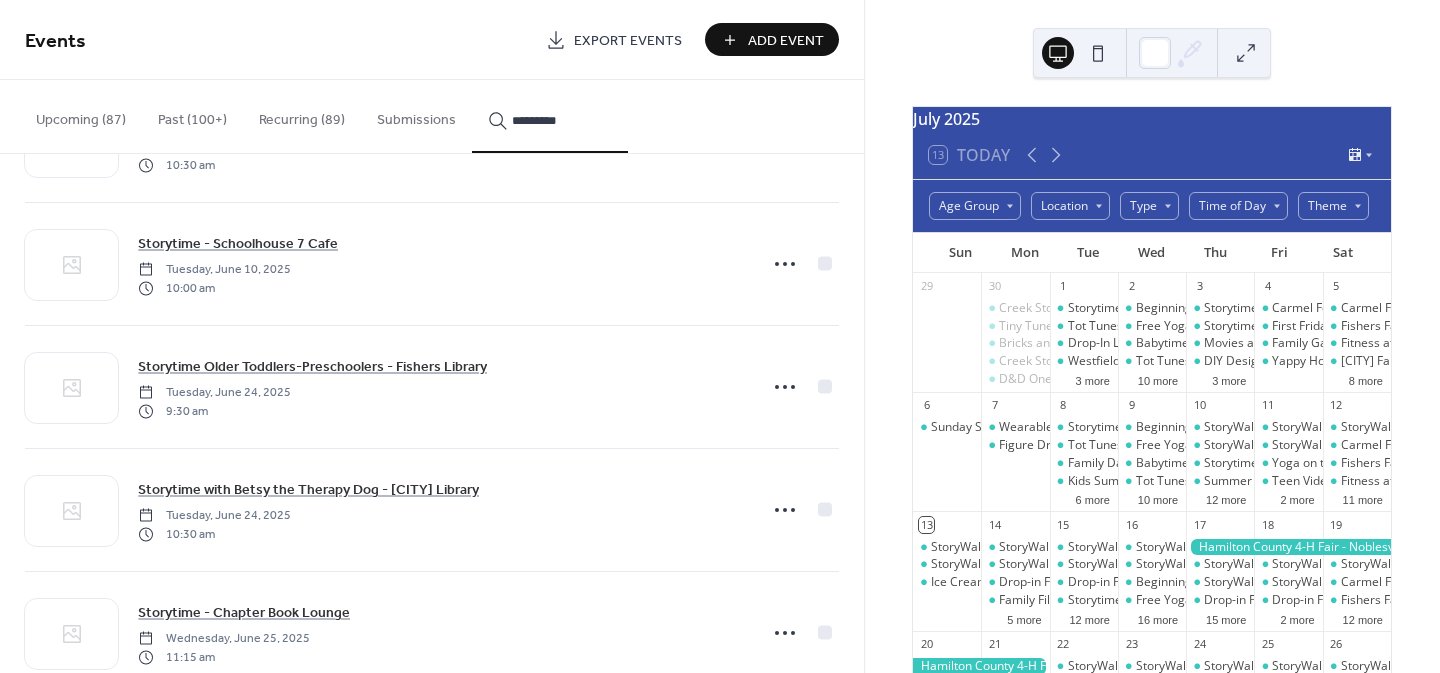 type on "*********" 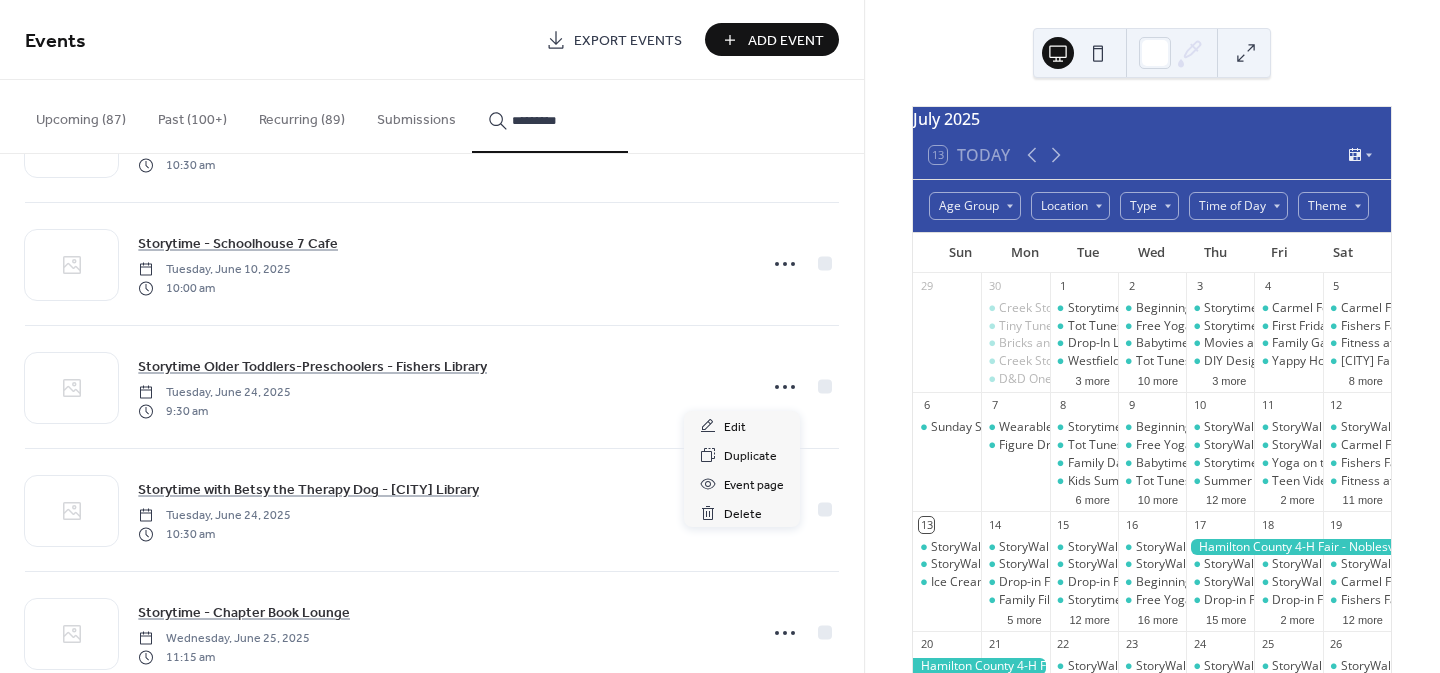 click 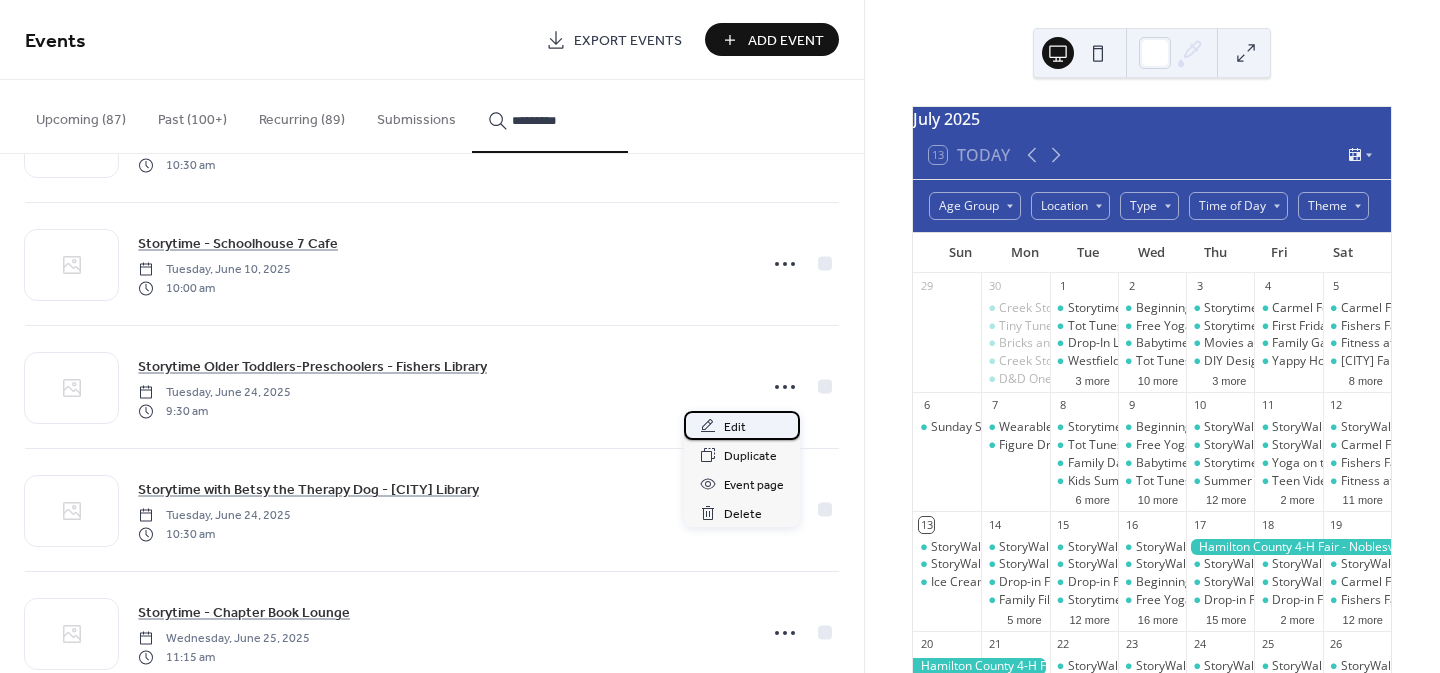 click on "Edit" at bounding box center [735, 427] 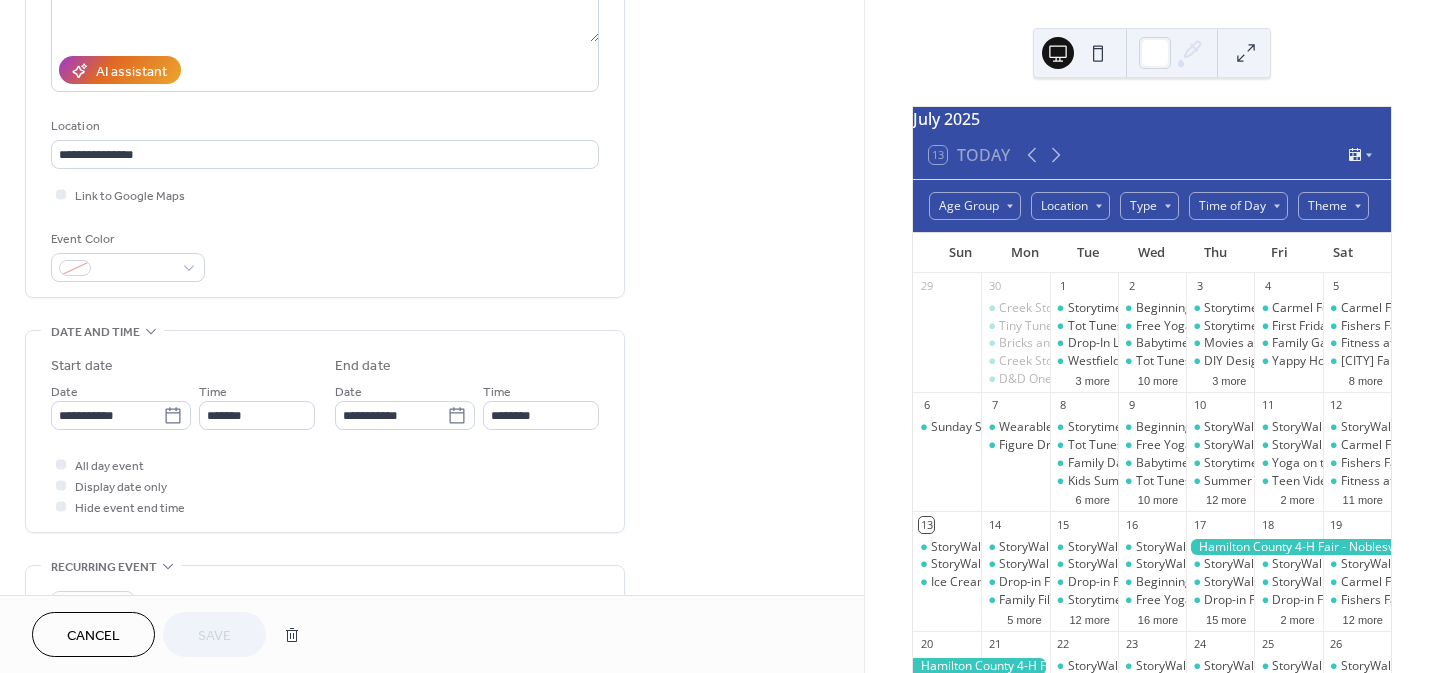 scroll, scrollTop: 321, scrollLeft: 0, axis: vertical 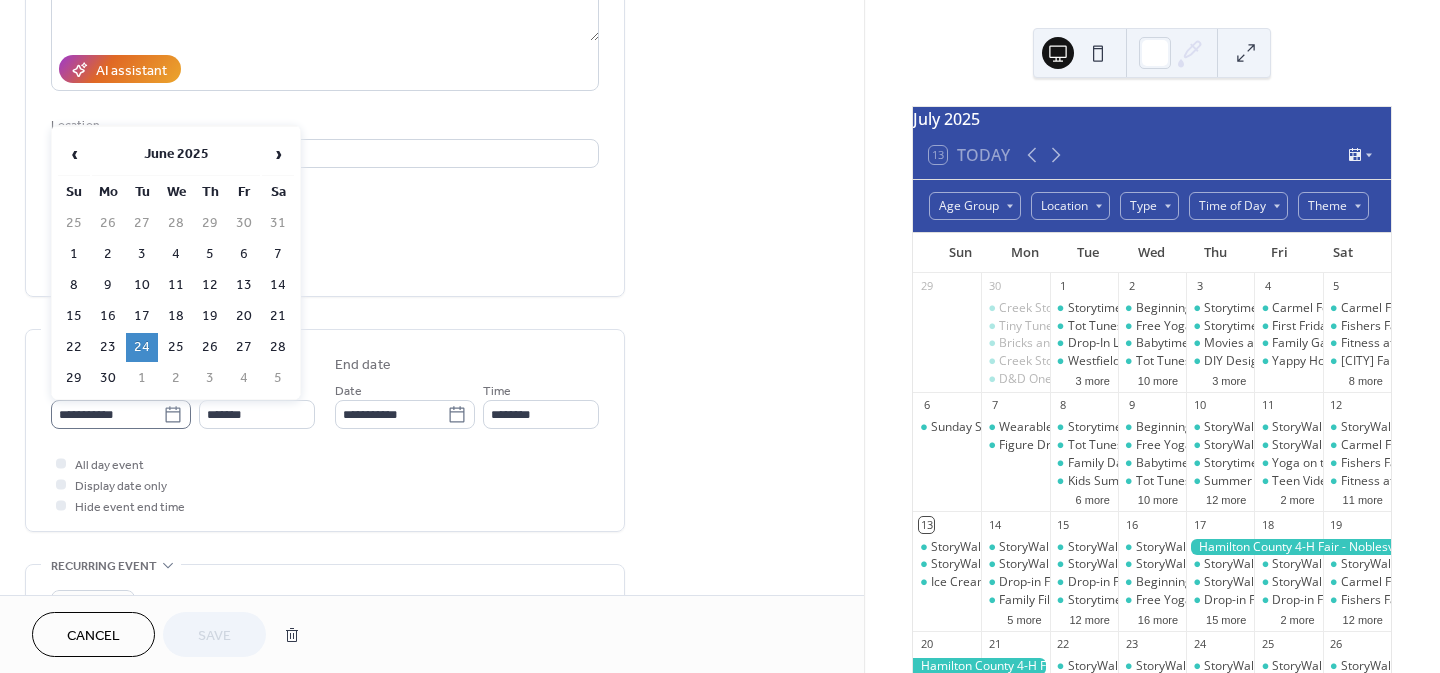 click 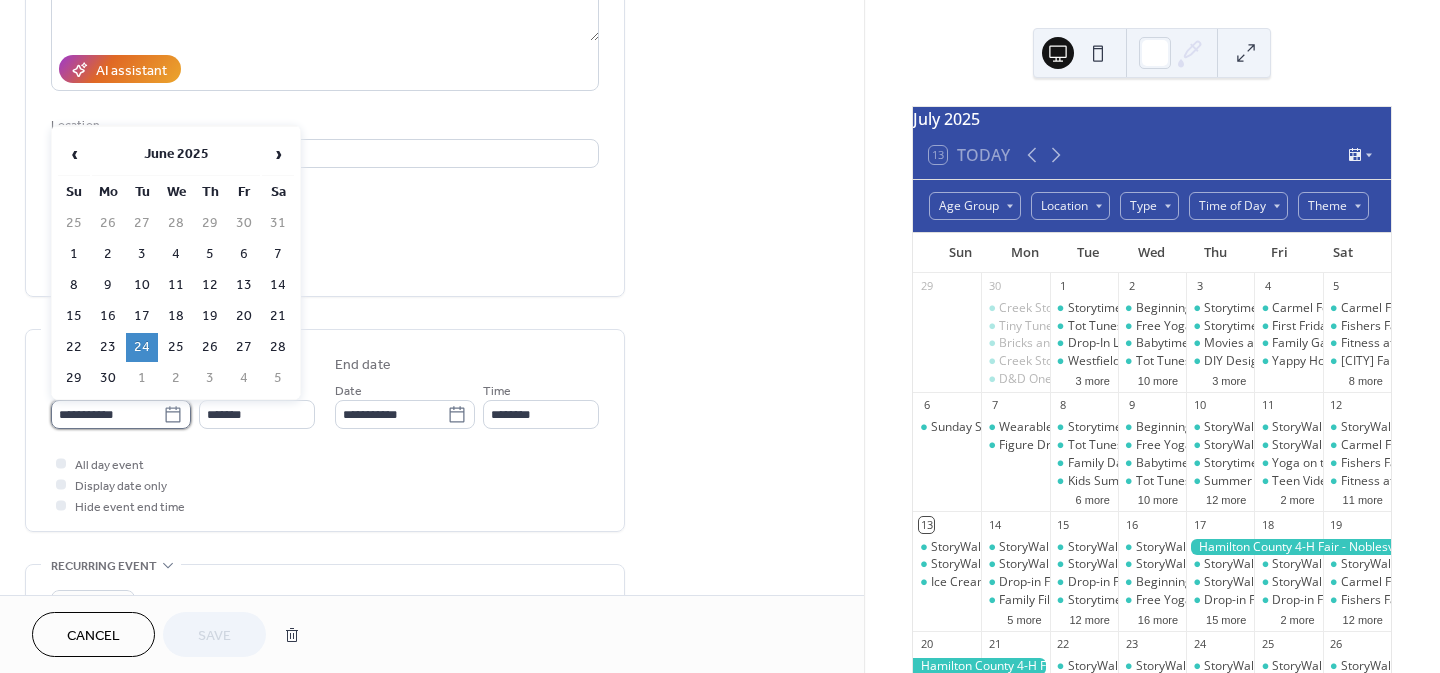click on "**********" at bounding box center (107, 414) 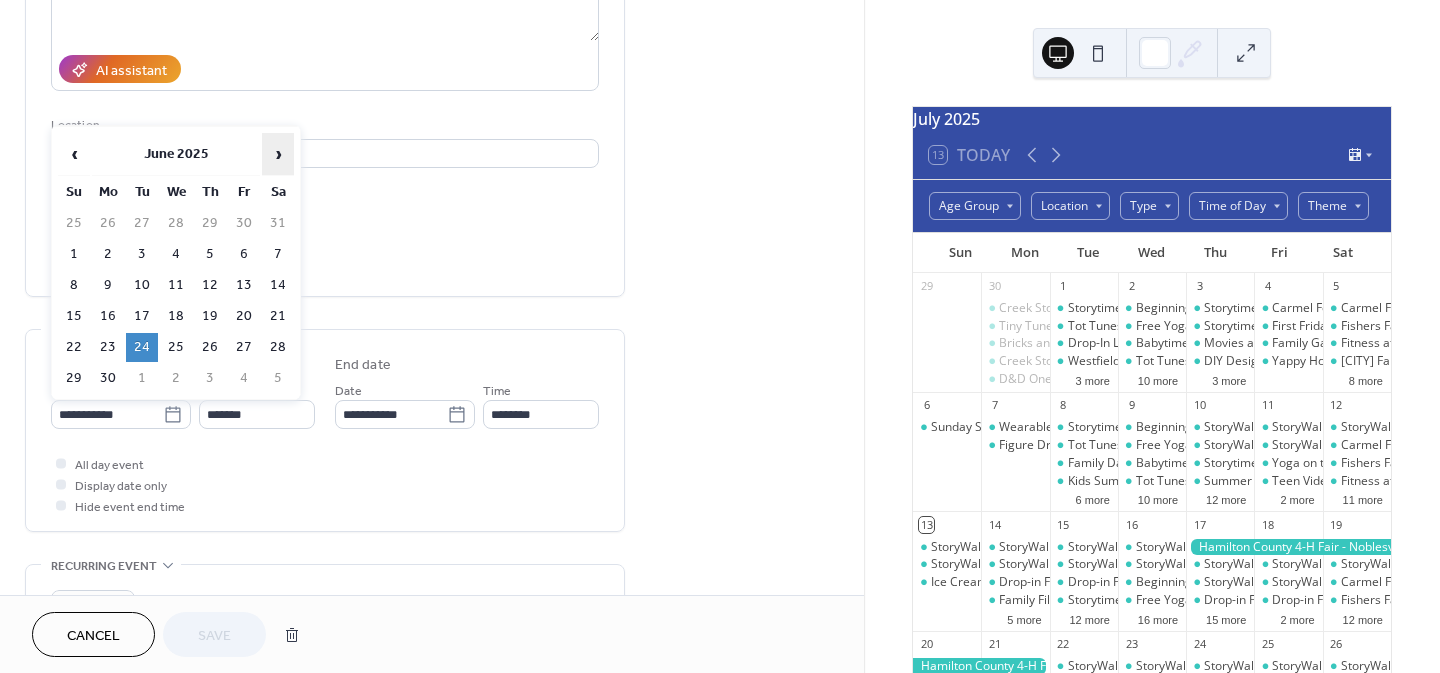 click on "›" at bounding box center [278, 154] 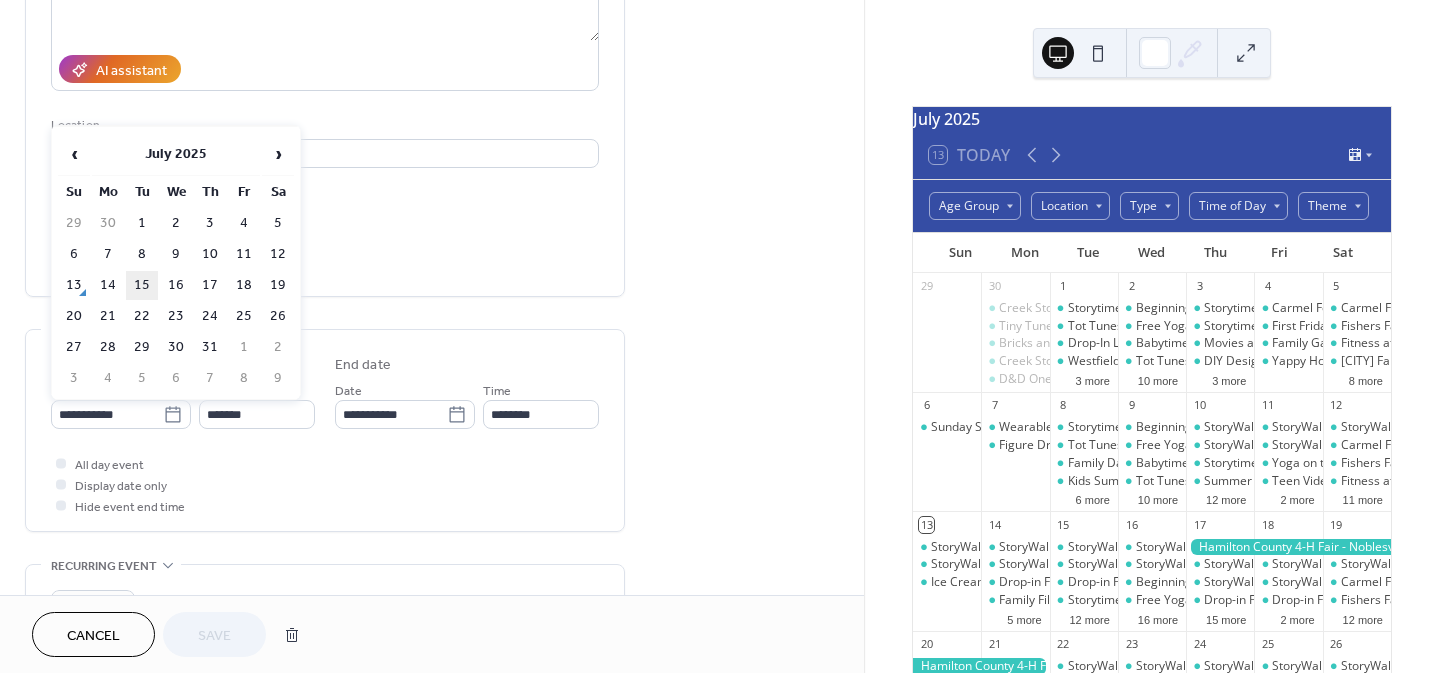 click on "15" at bounding box center (142, 285) 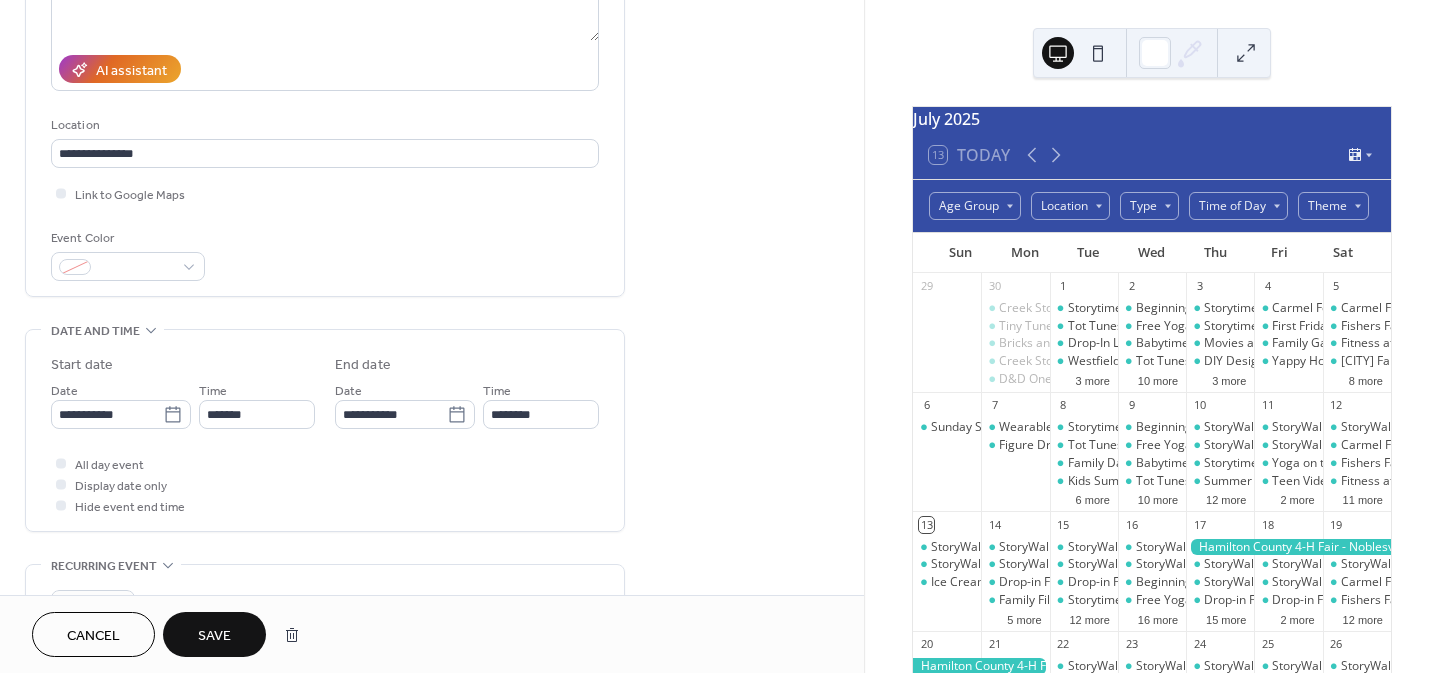 click on "Save" at bounding box center [214, 636] 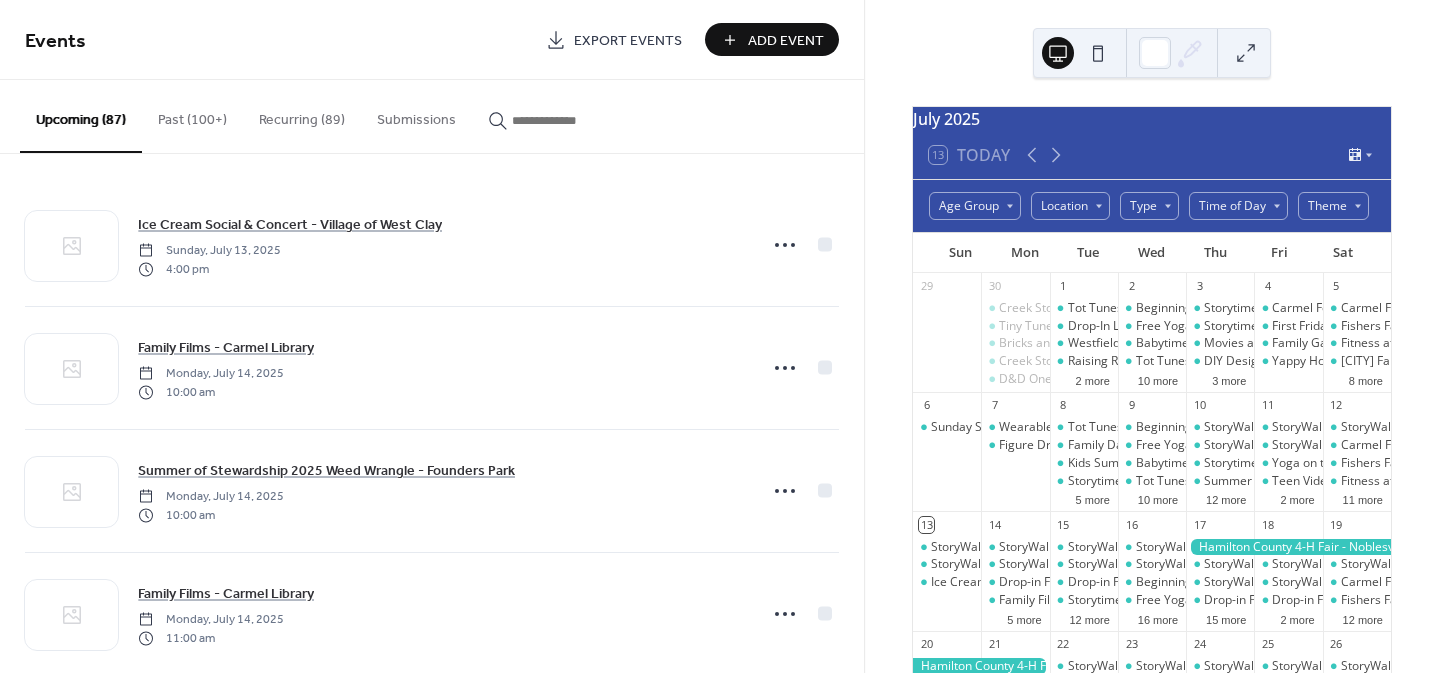 click at bounding box center (562, 120) 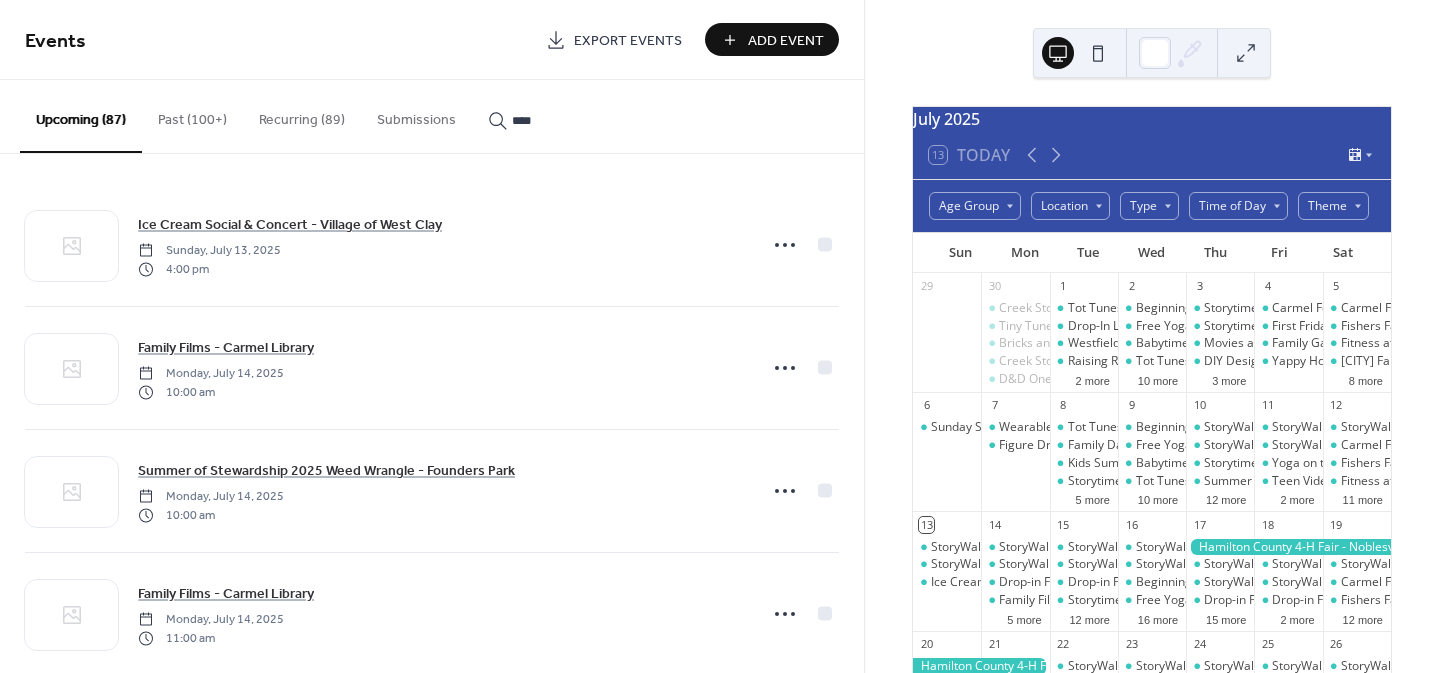 click on "***" at bounding box center (550, 115) 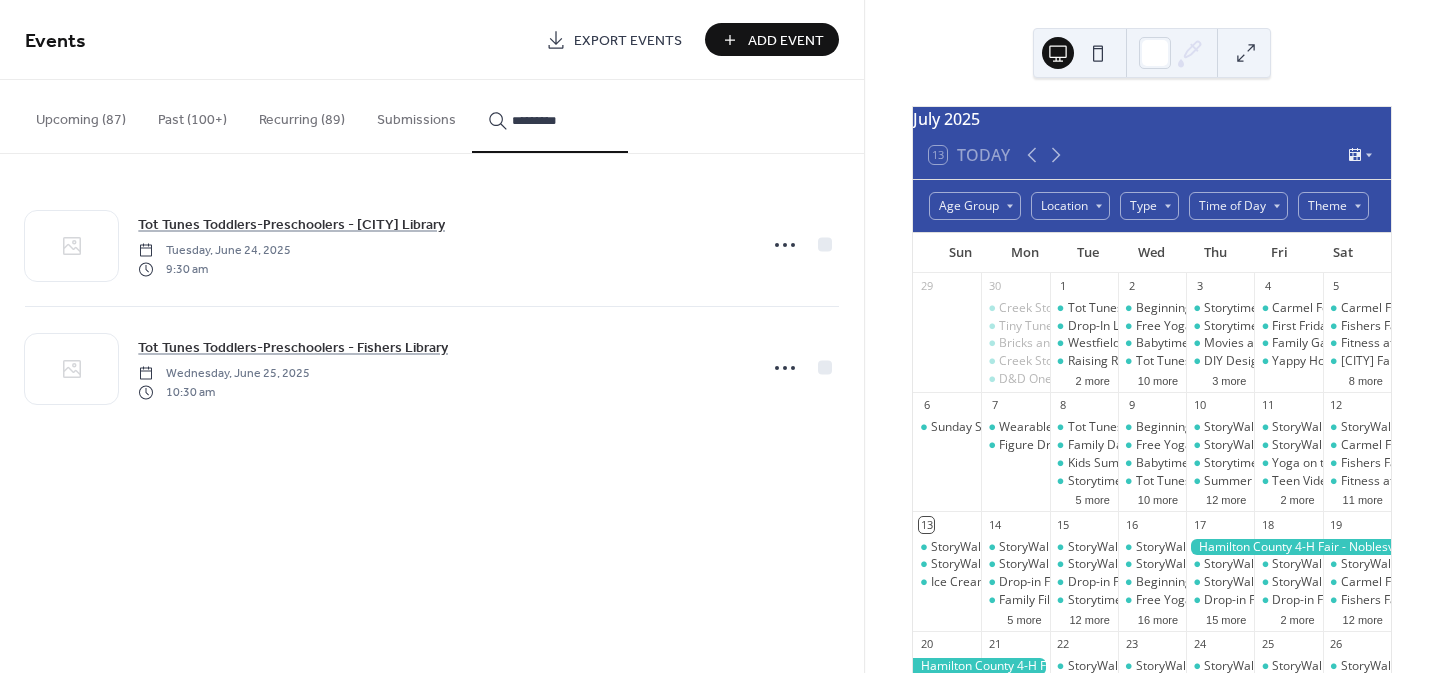 type on "*********" 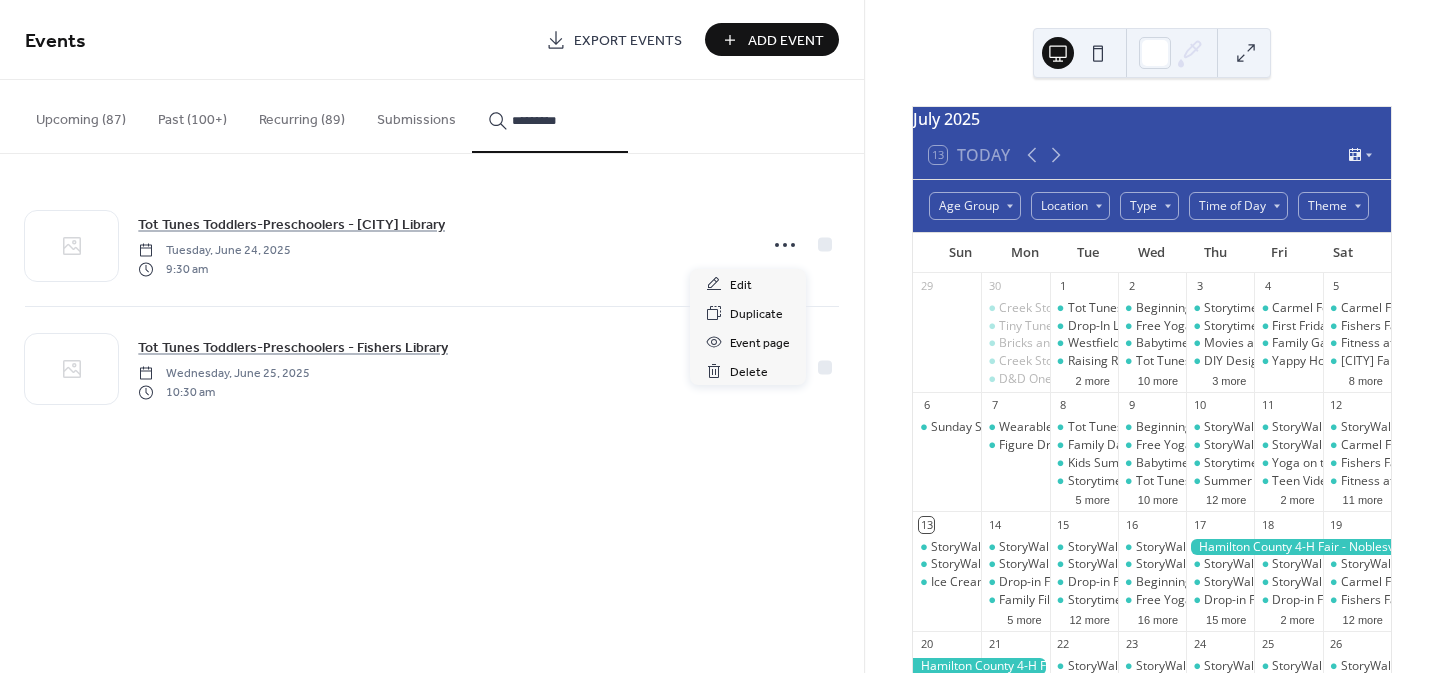 click 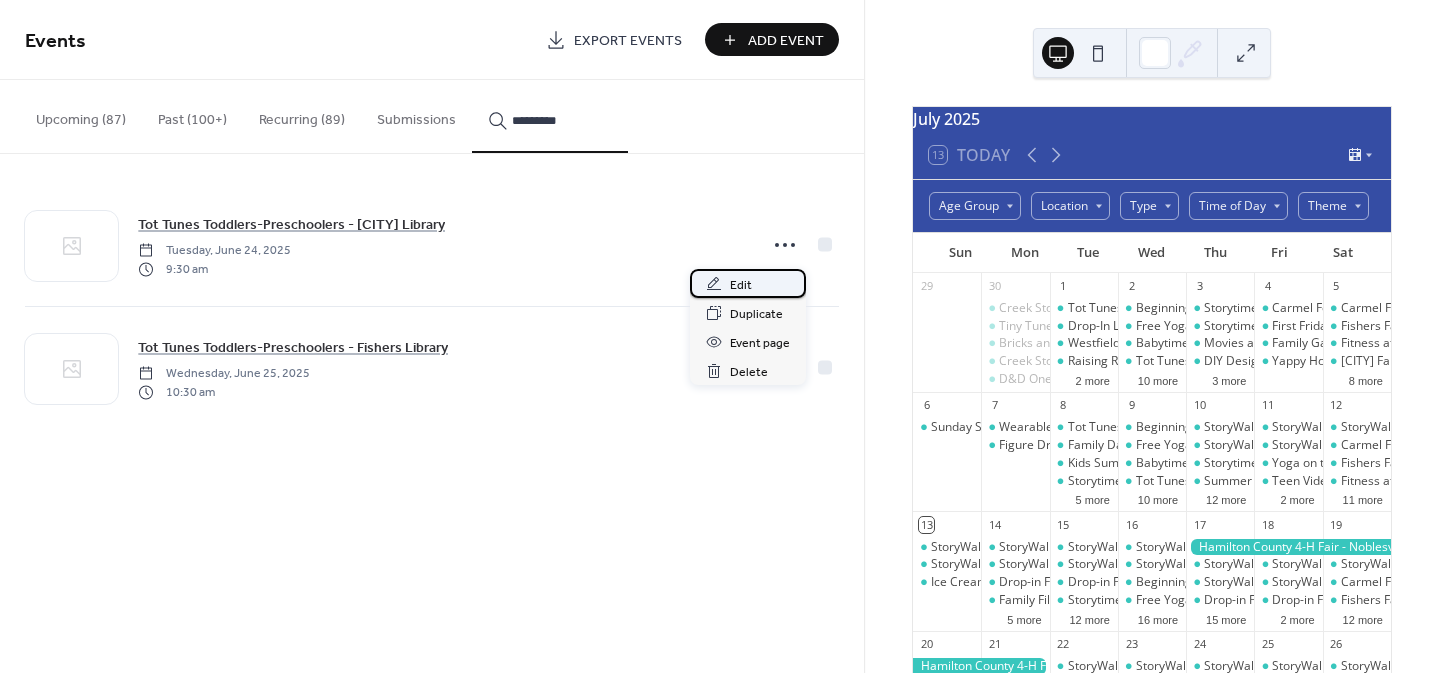 click on "Edit" at bounding box center (741, 285) 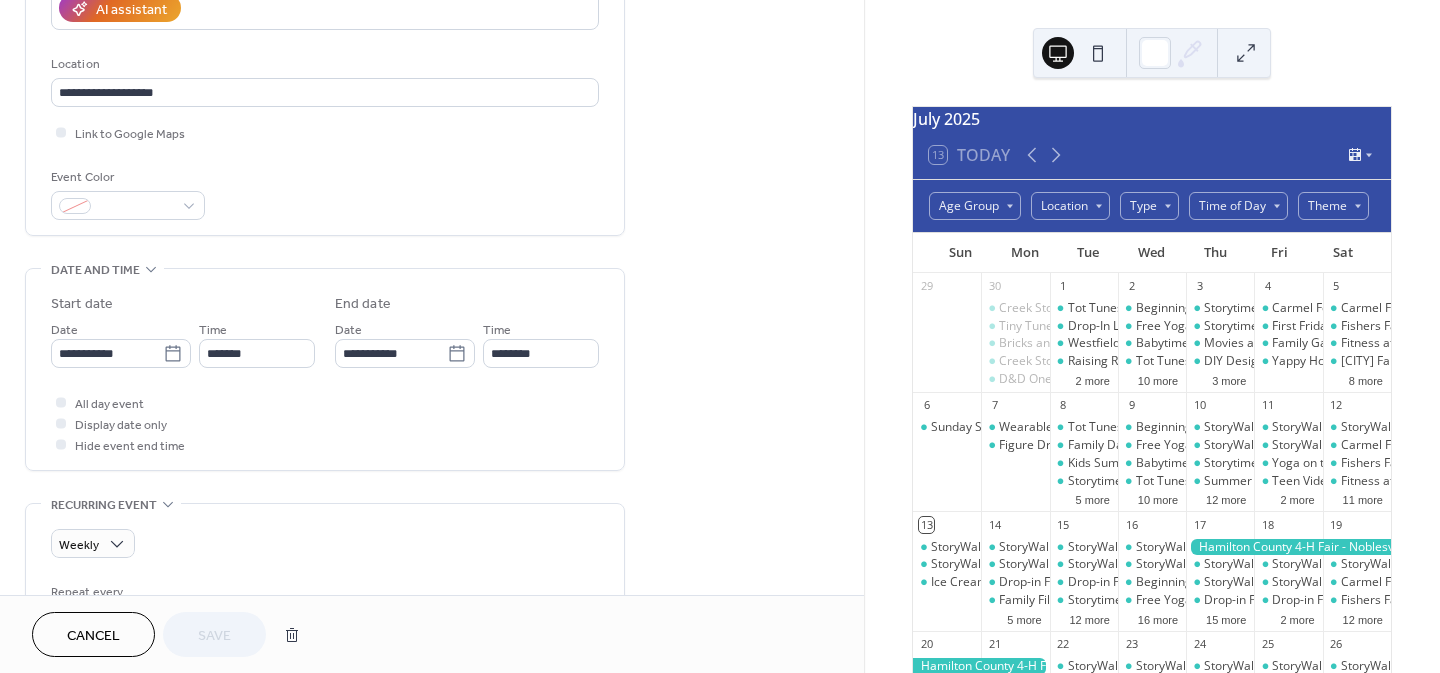 scroll, scrollTop: 383, scrollLeft: 0, axis: vertical 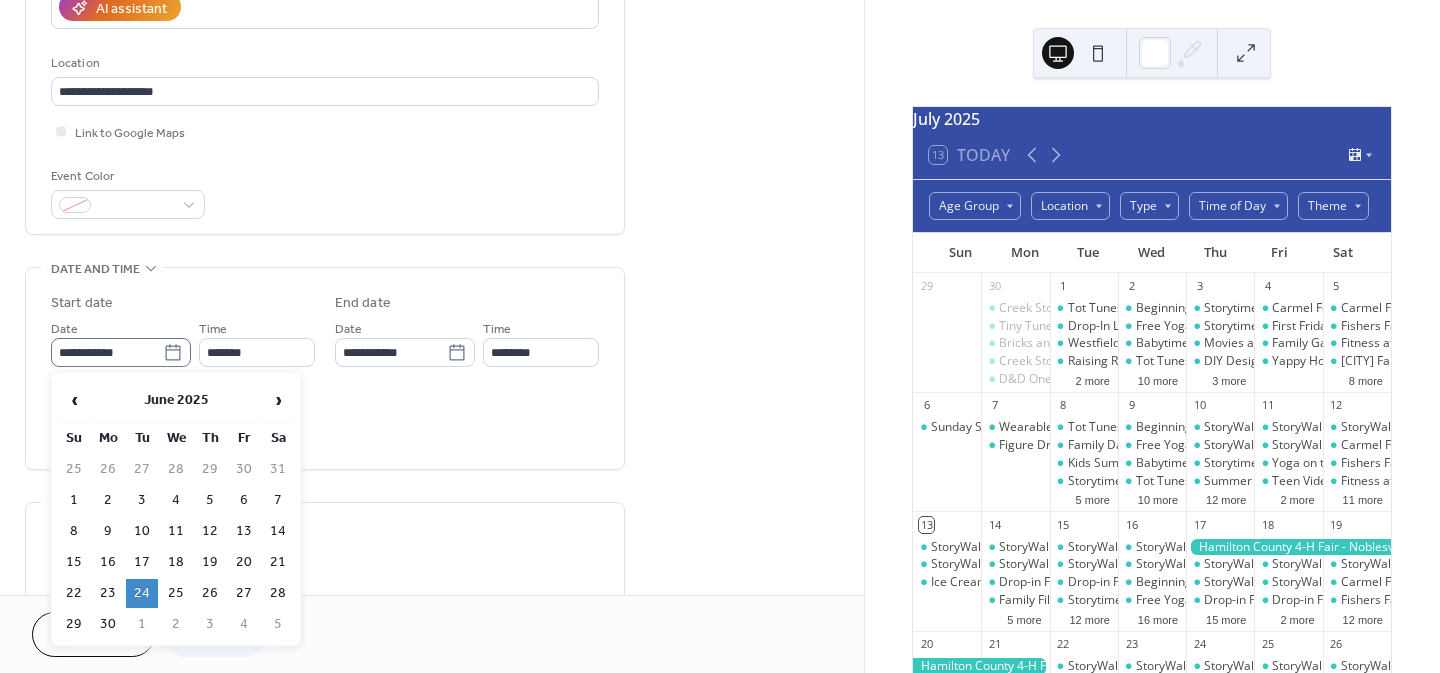 click on "**********" at bounding box center [121, 352] 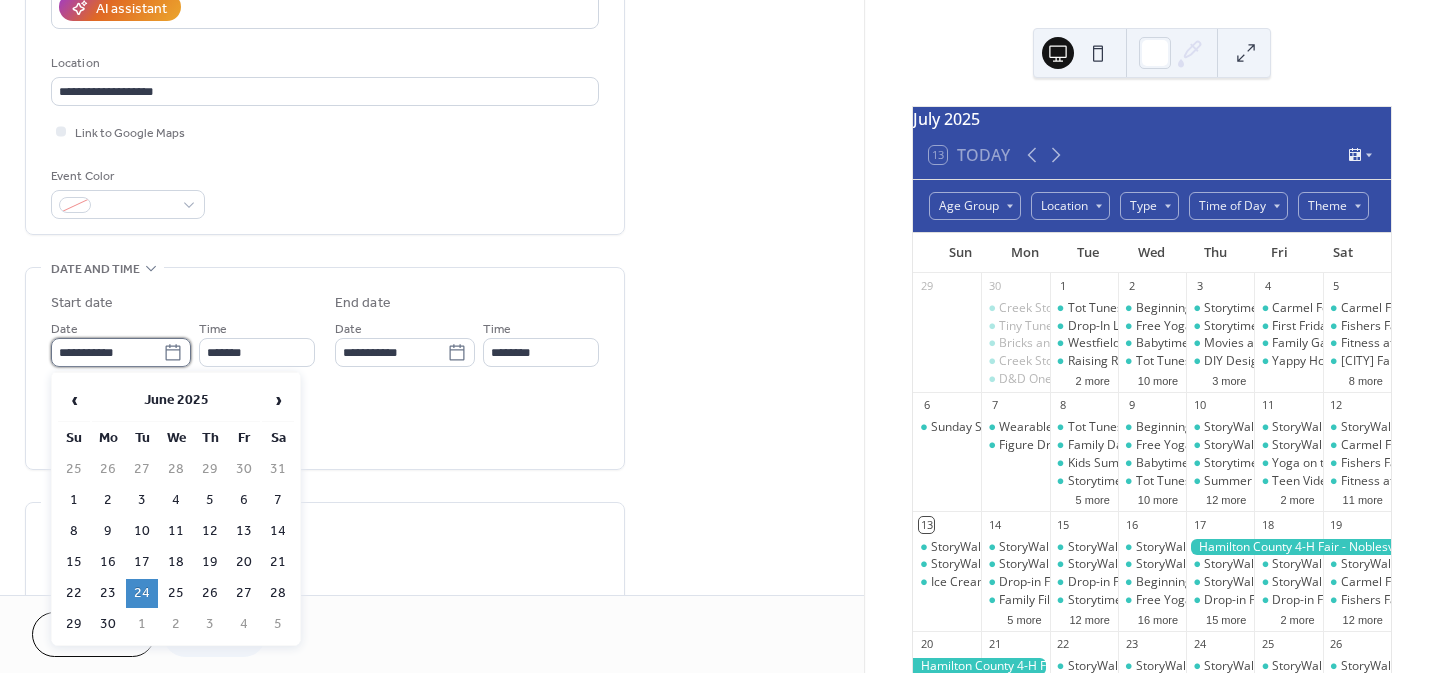 click on "**********" at bounding box center [107, 352] 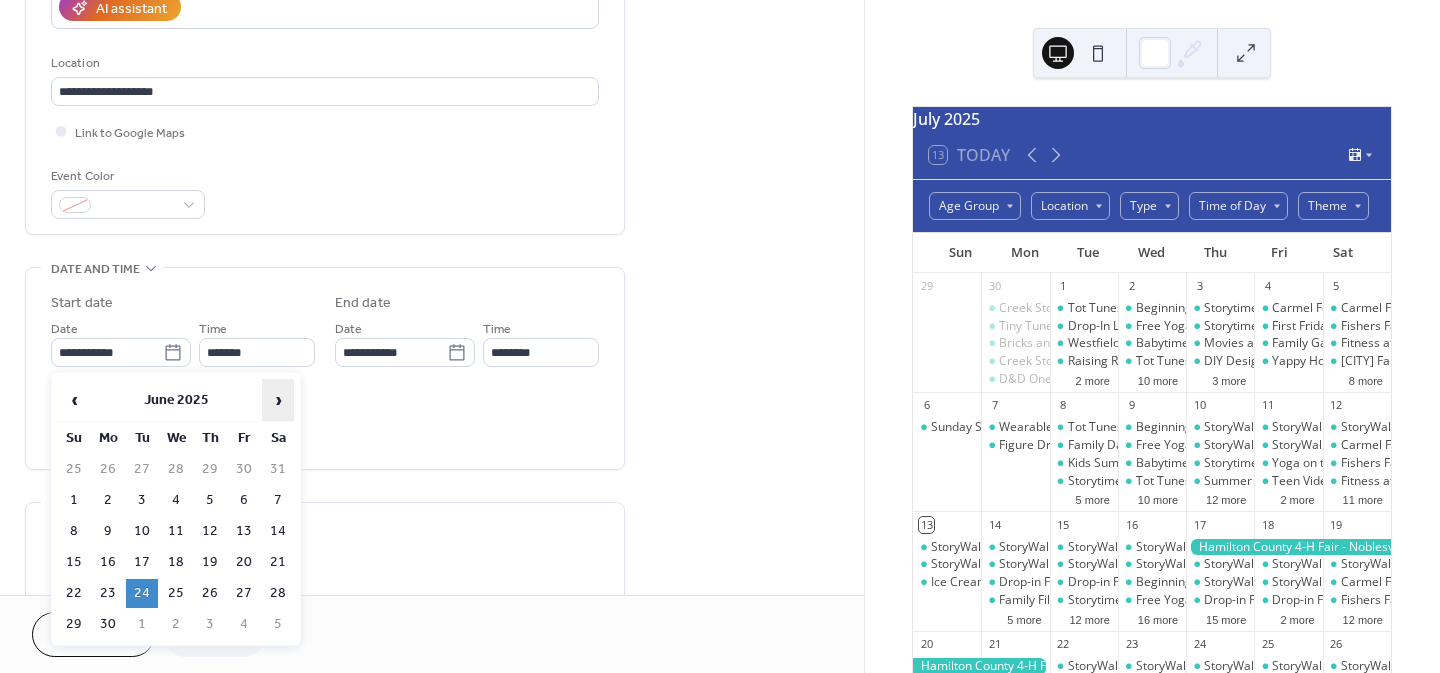 click on "›" at bounding box center (278, 400) 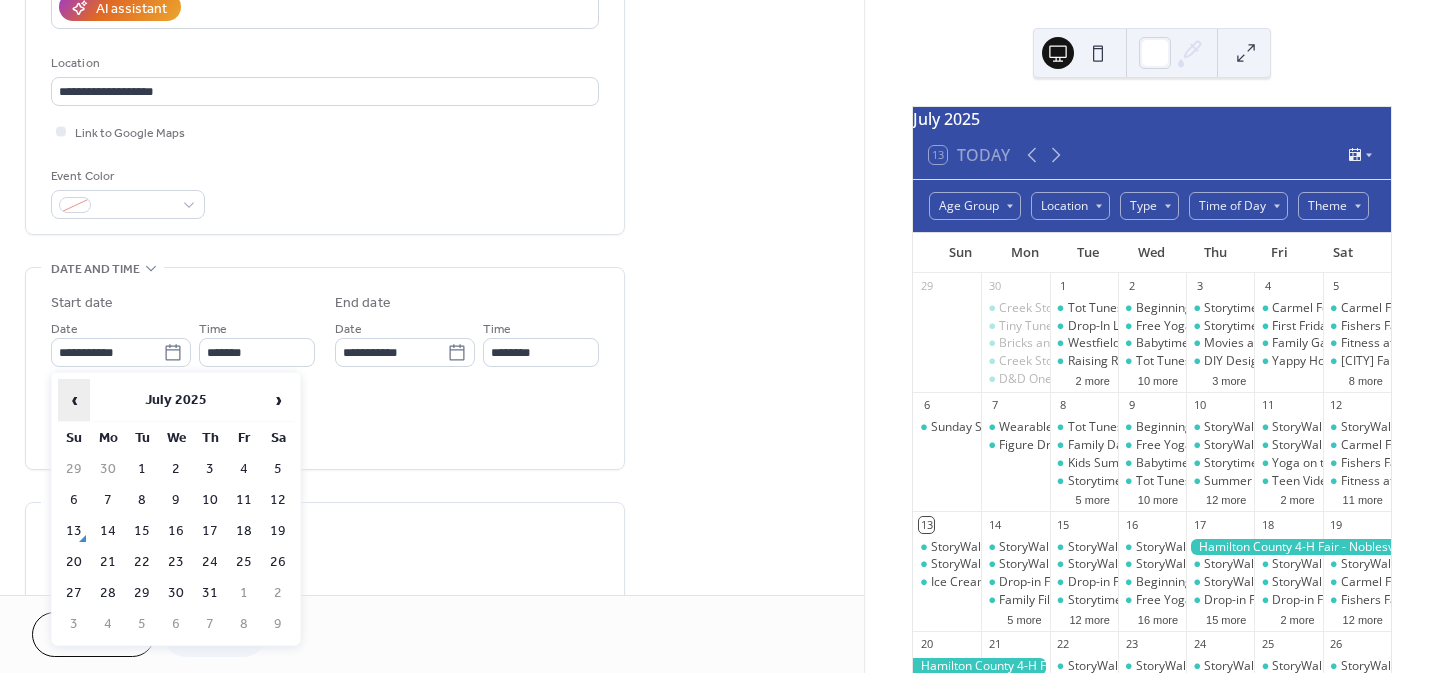 click on "‹" at bounding box center (74, 400) 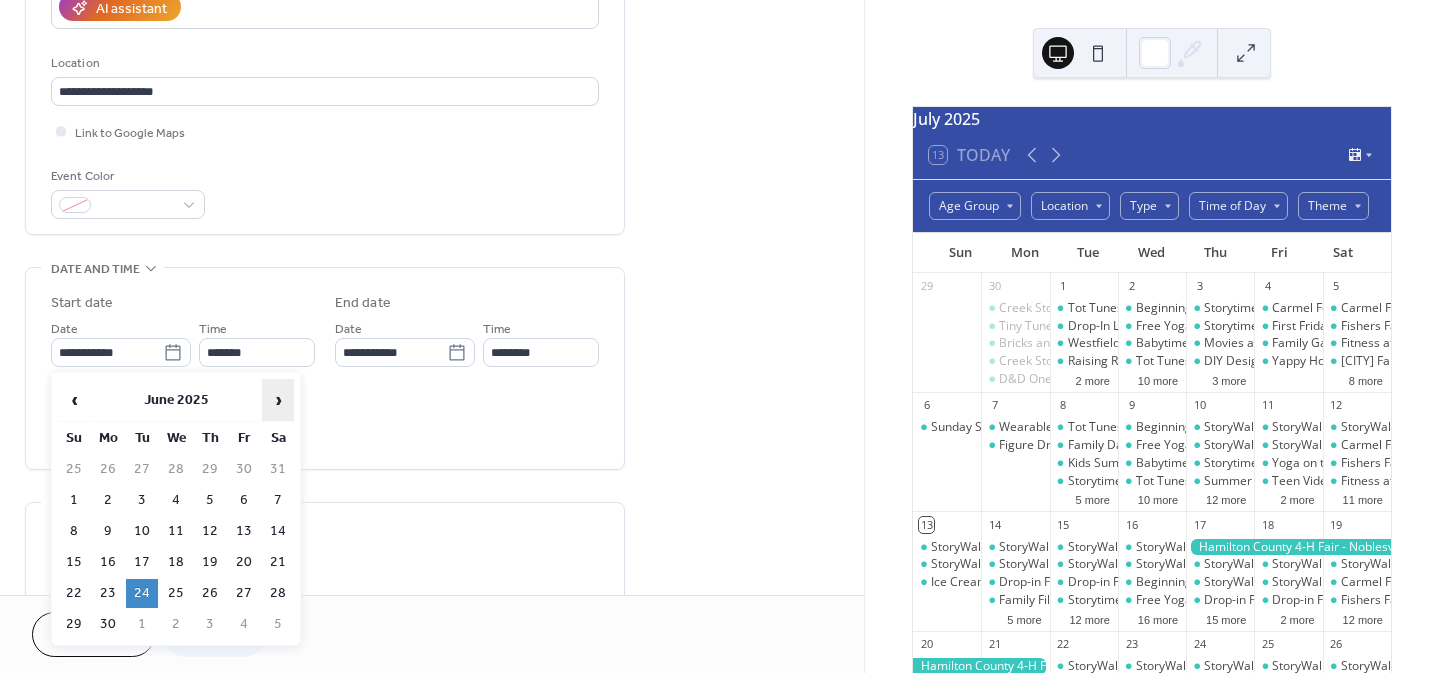 click on "›" at bounding box center (278, 400) 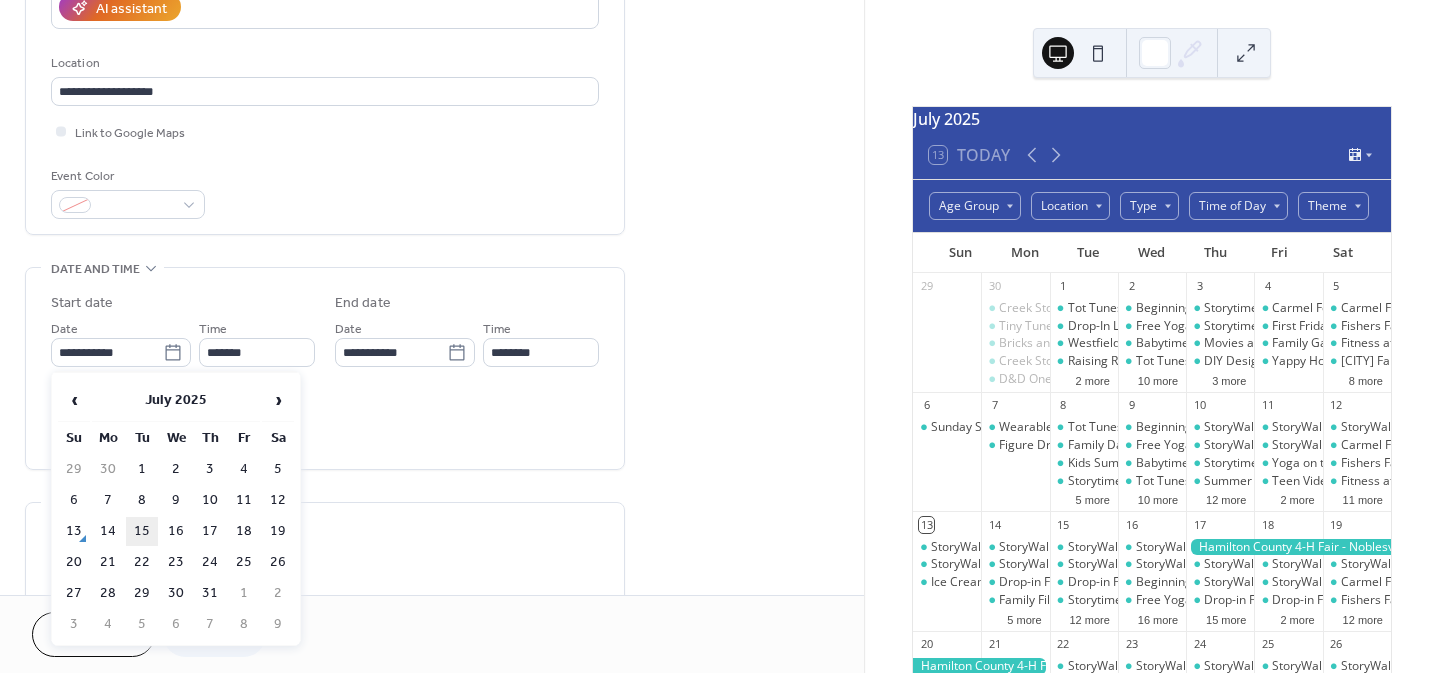 click on "15" at bounding box center (142, 531) 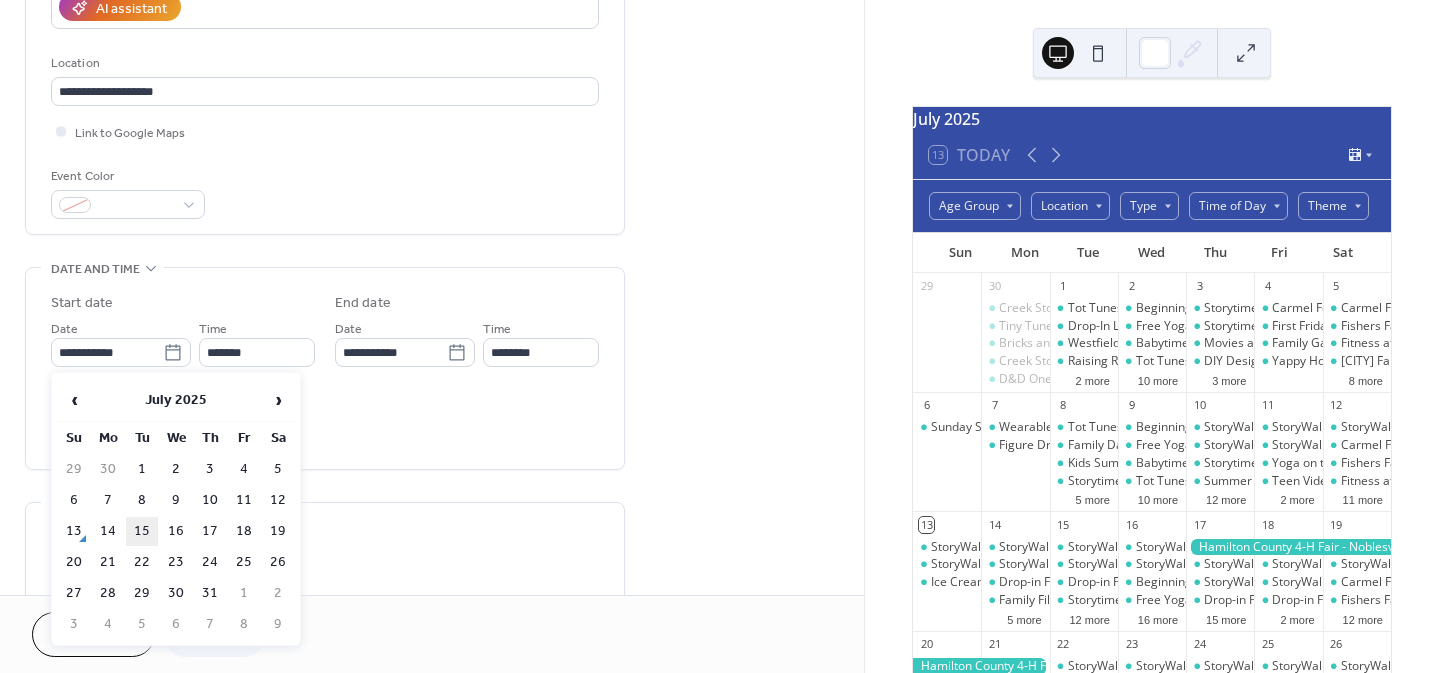 type on "**********" 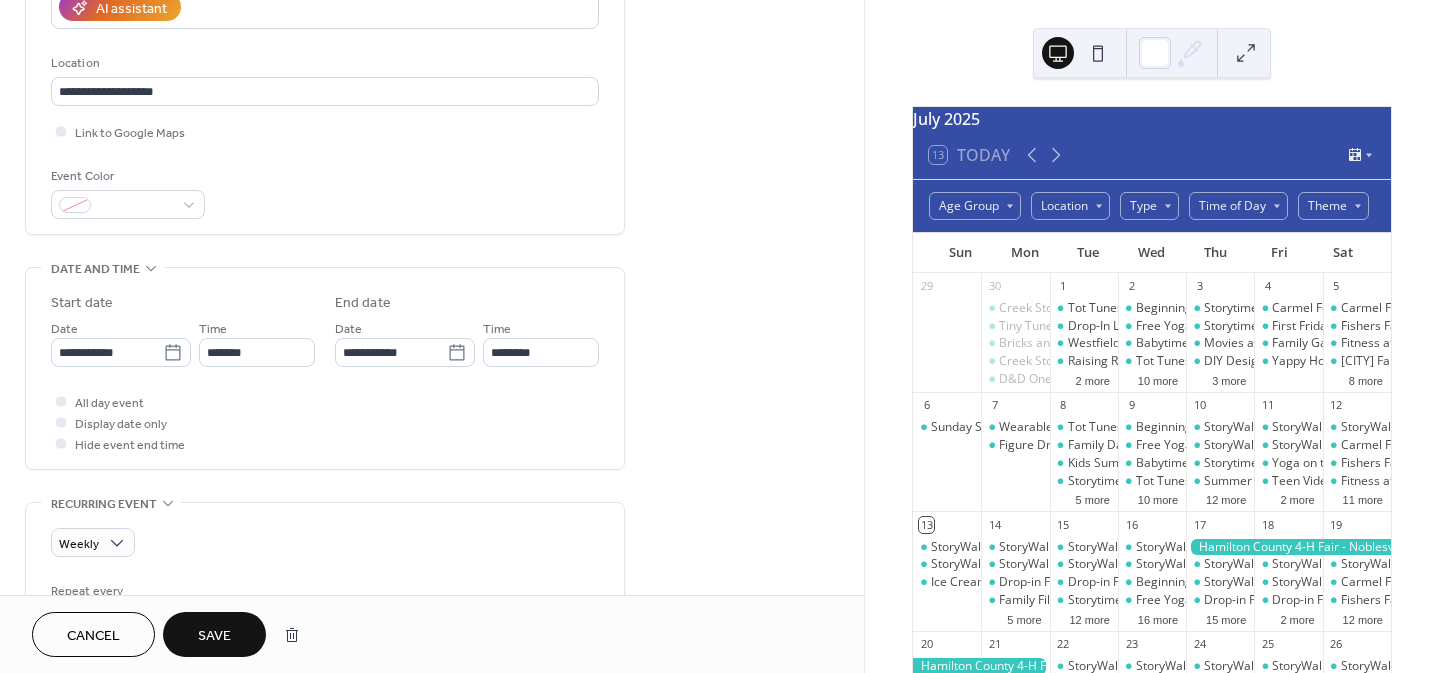 click on "Save" at bounding box center (214, 636) 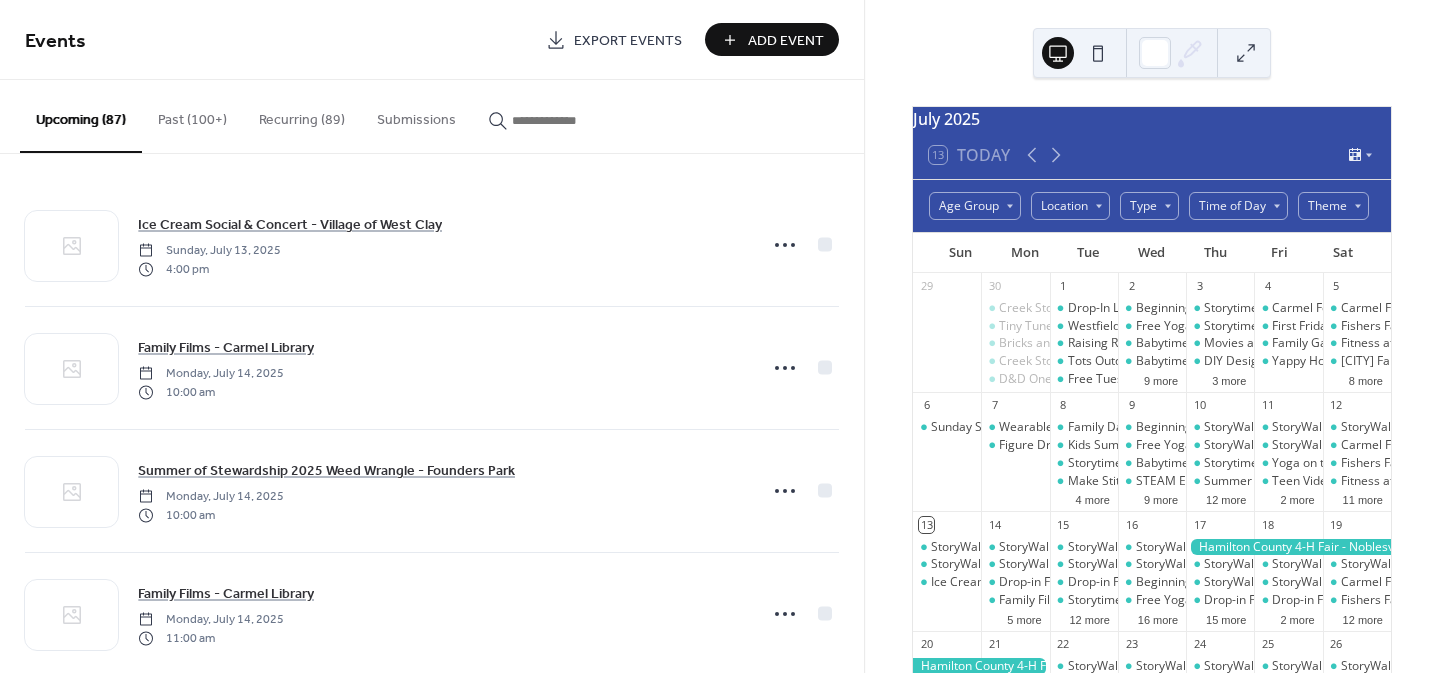 click at bounding box center [562, 120] 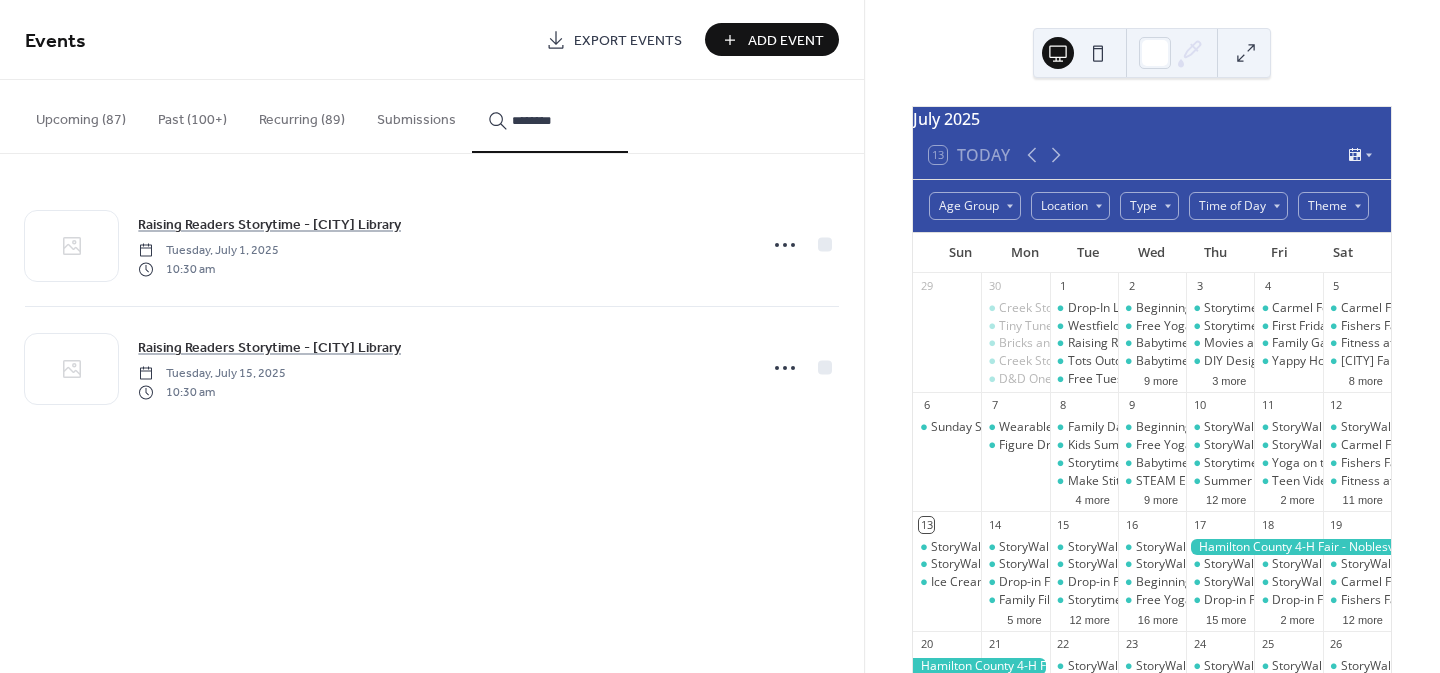 click on "*******" at bounding box center [550, 116] 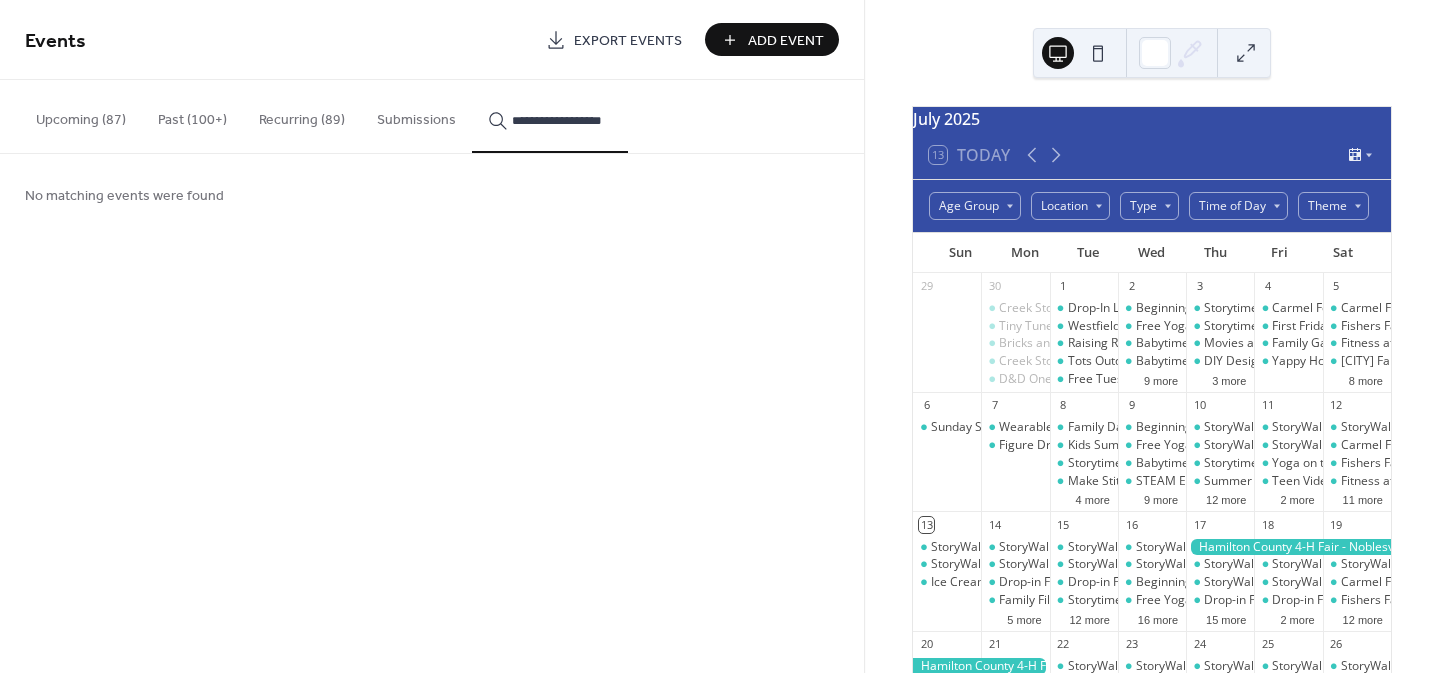 click on "**********" at bounding box center [550, 116] 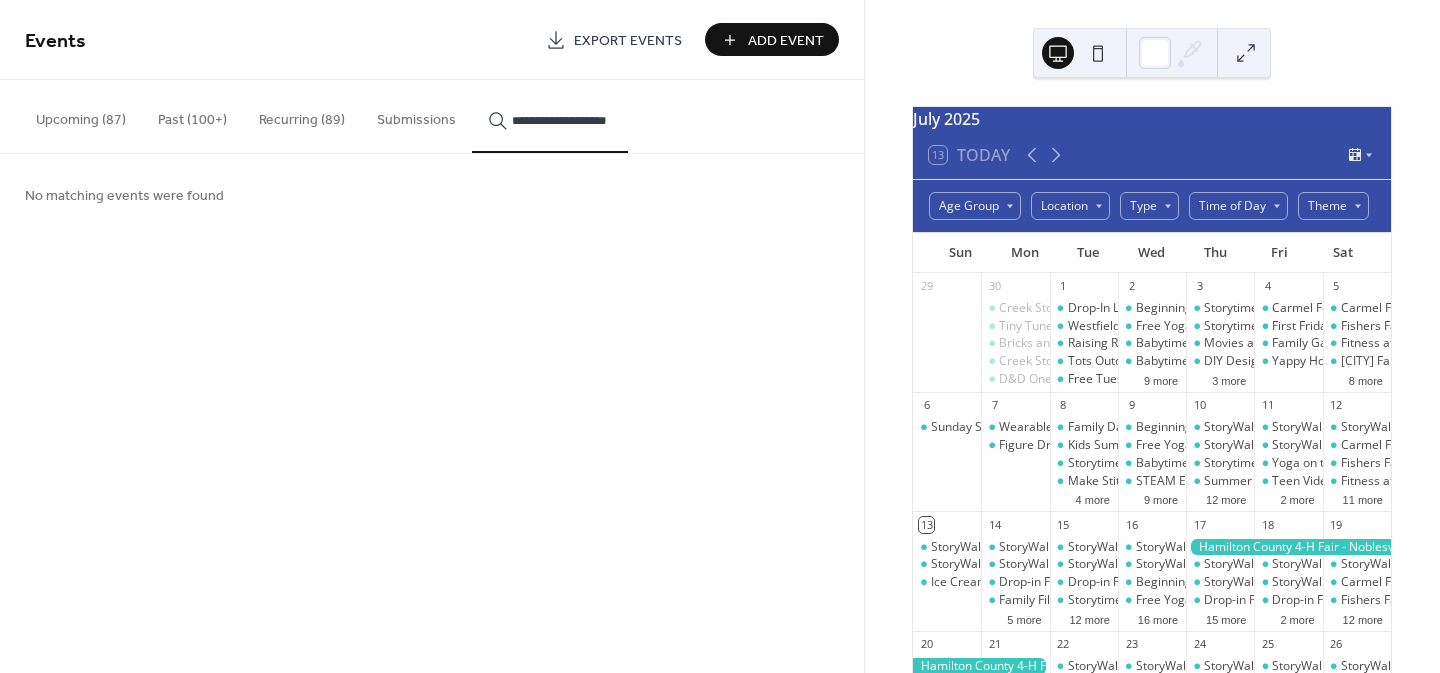 click on "**********" at bounding box center (550, 116) 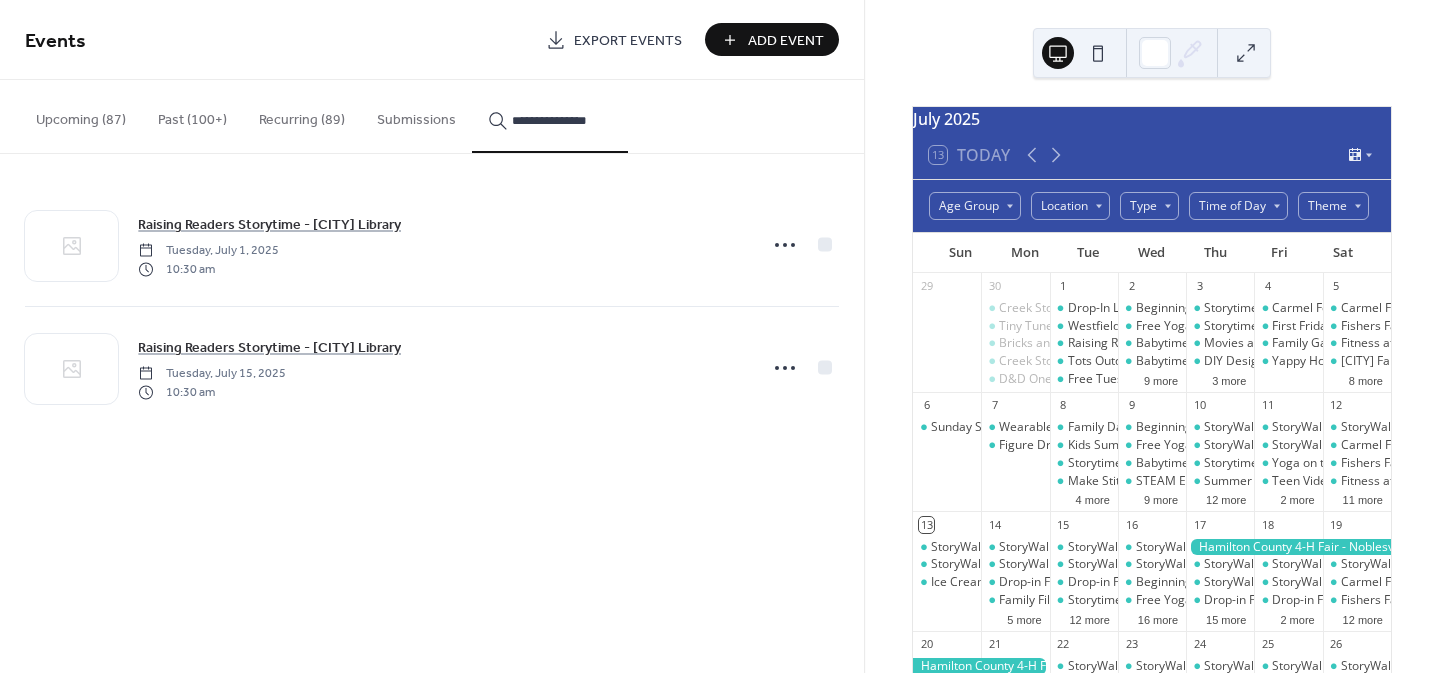 type on "**********" 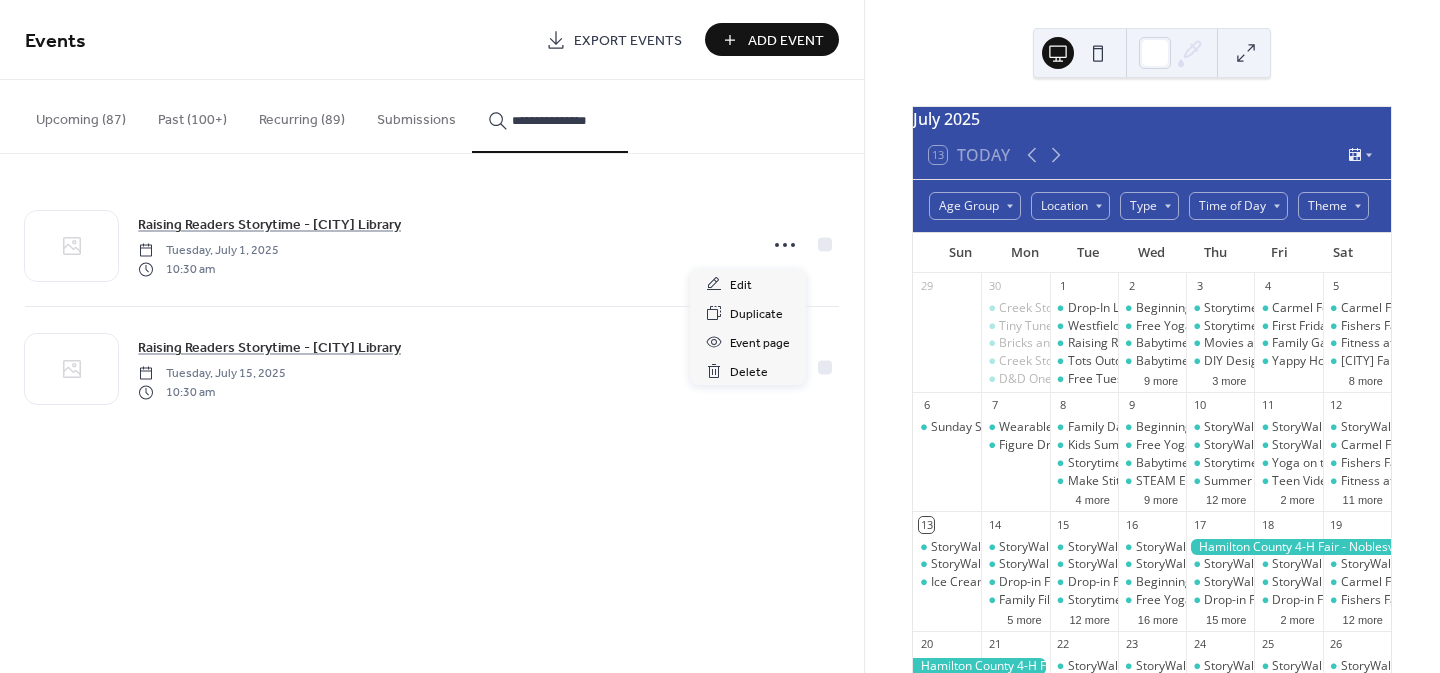 click 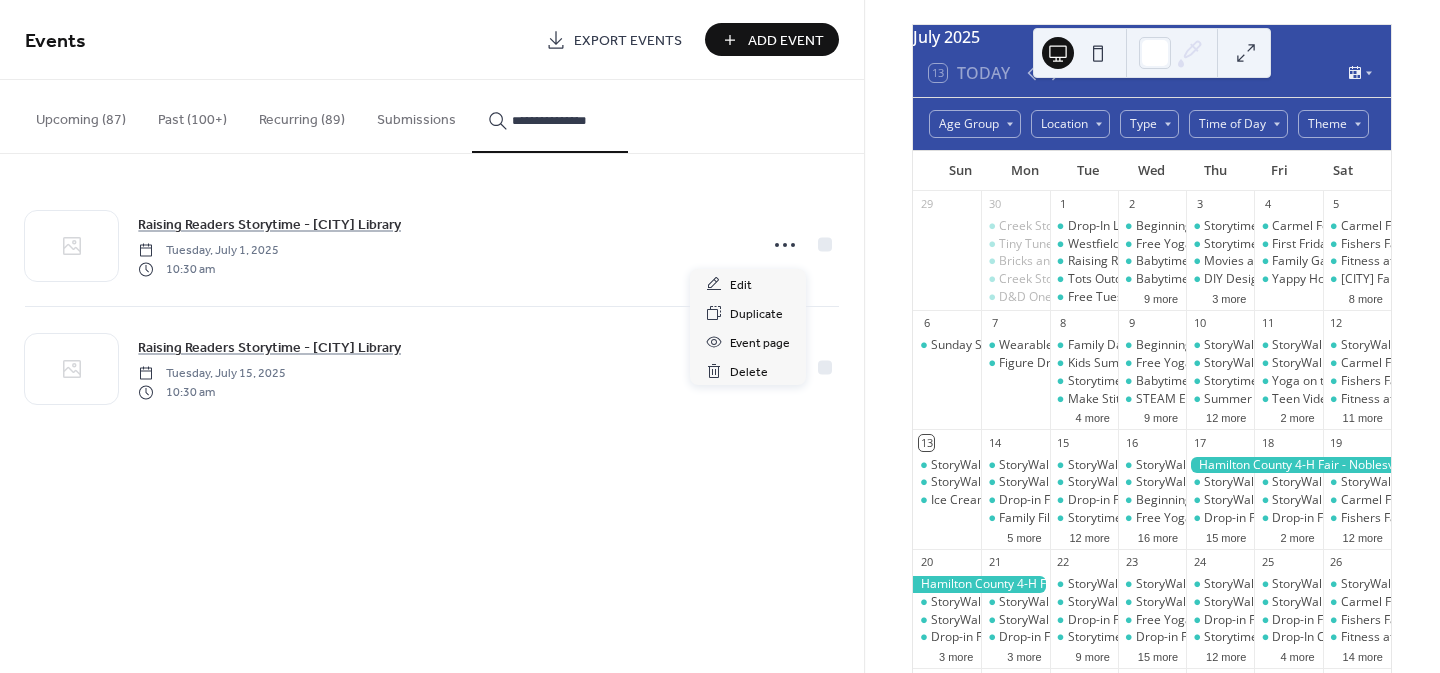 scroll, scrollTop: 92, scrollLeft: 0, axis: vertical 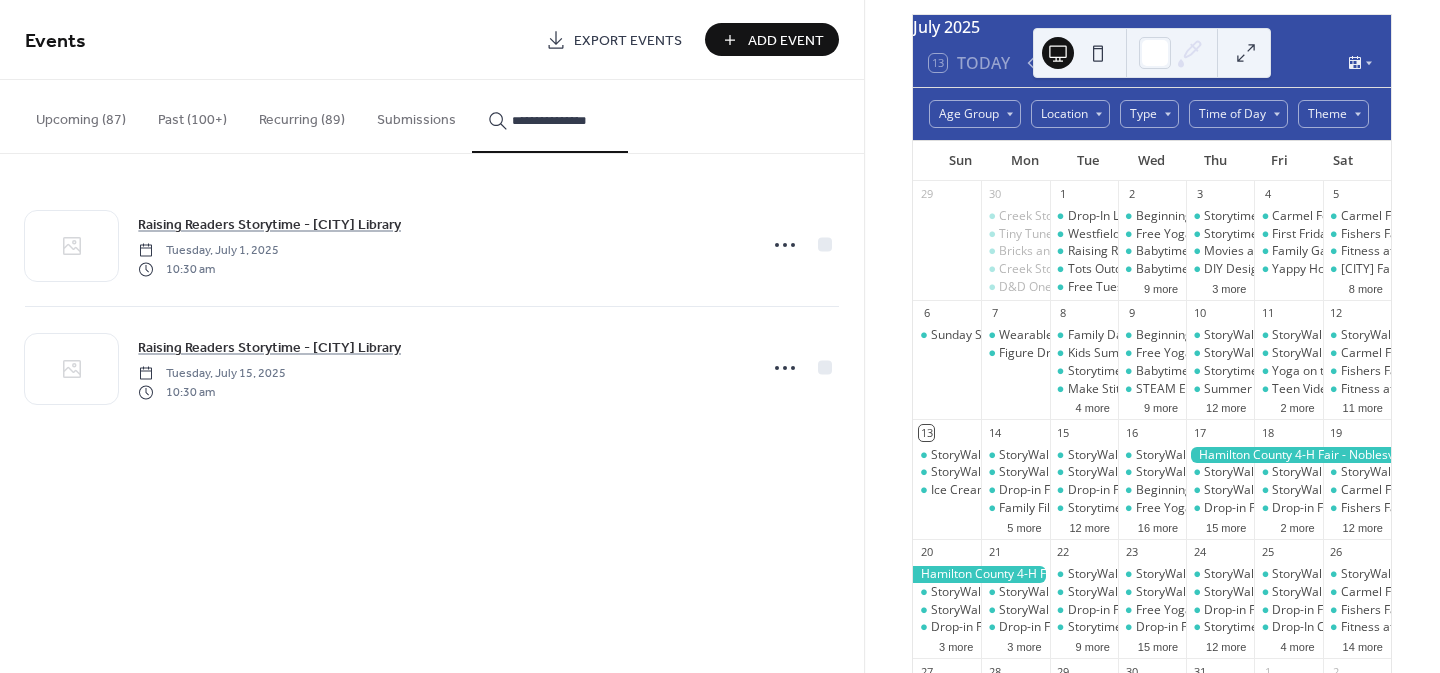 click on "15 StoryWalk - Carmel Parks (rotating locations) StoryWalk - Fishers Parks (rotating locations) Drop-in Flying 'Fabric' Birds - Fishers Library Storytime Older Toddlers-Preschoolers - Fishers Library 12 more" at bounding box center (1084, 478) 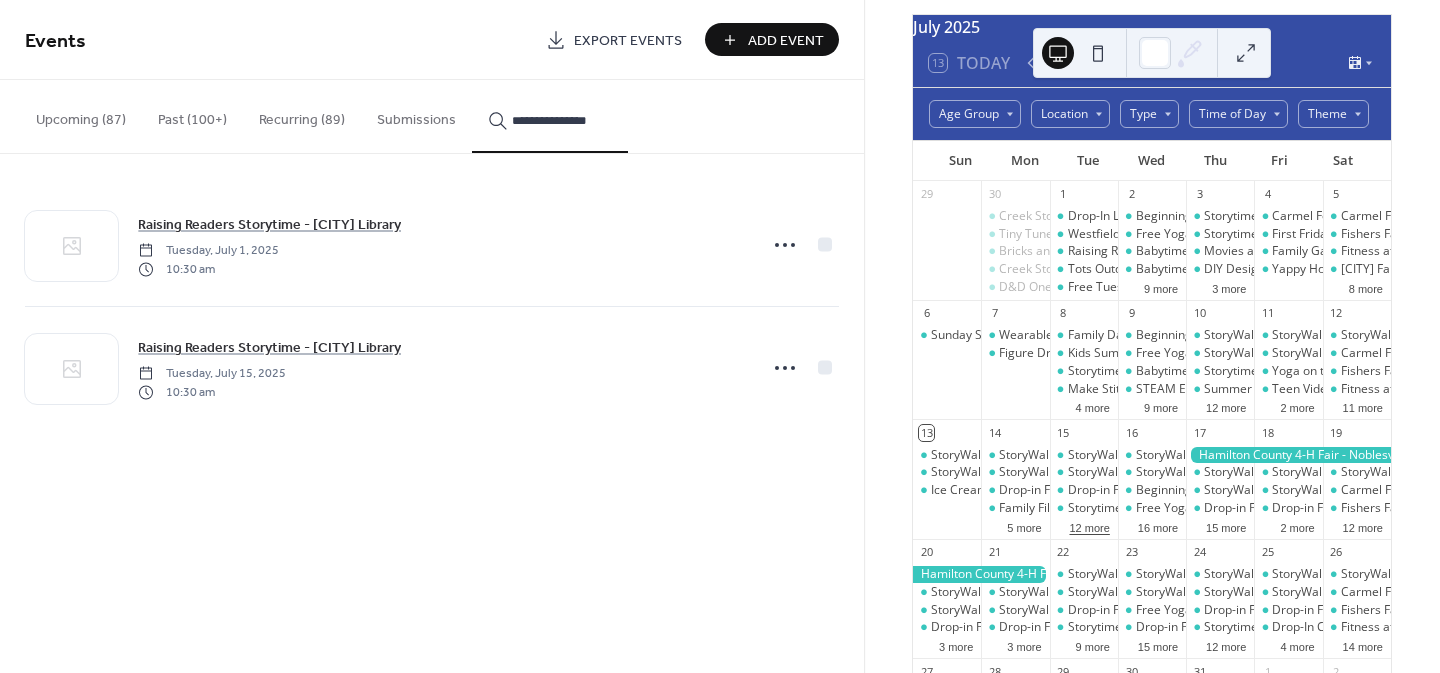 click on "12 more" at bounding box center [1089, 526] 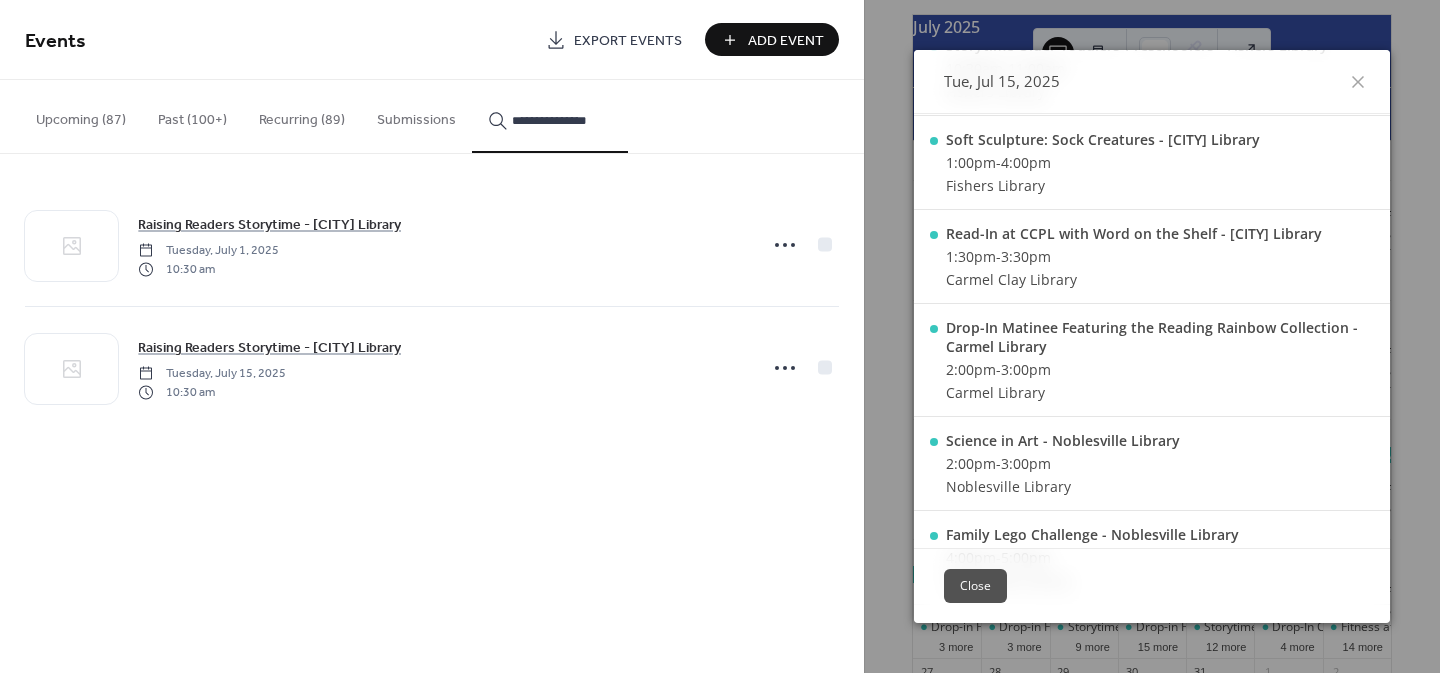 scroll, scrollTop: 752, scrollLeft: 0, axis: vertical 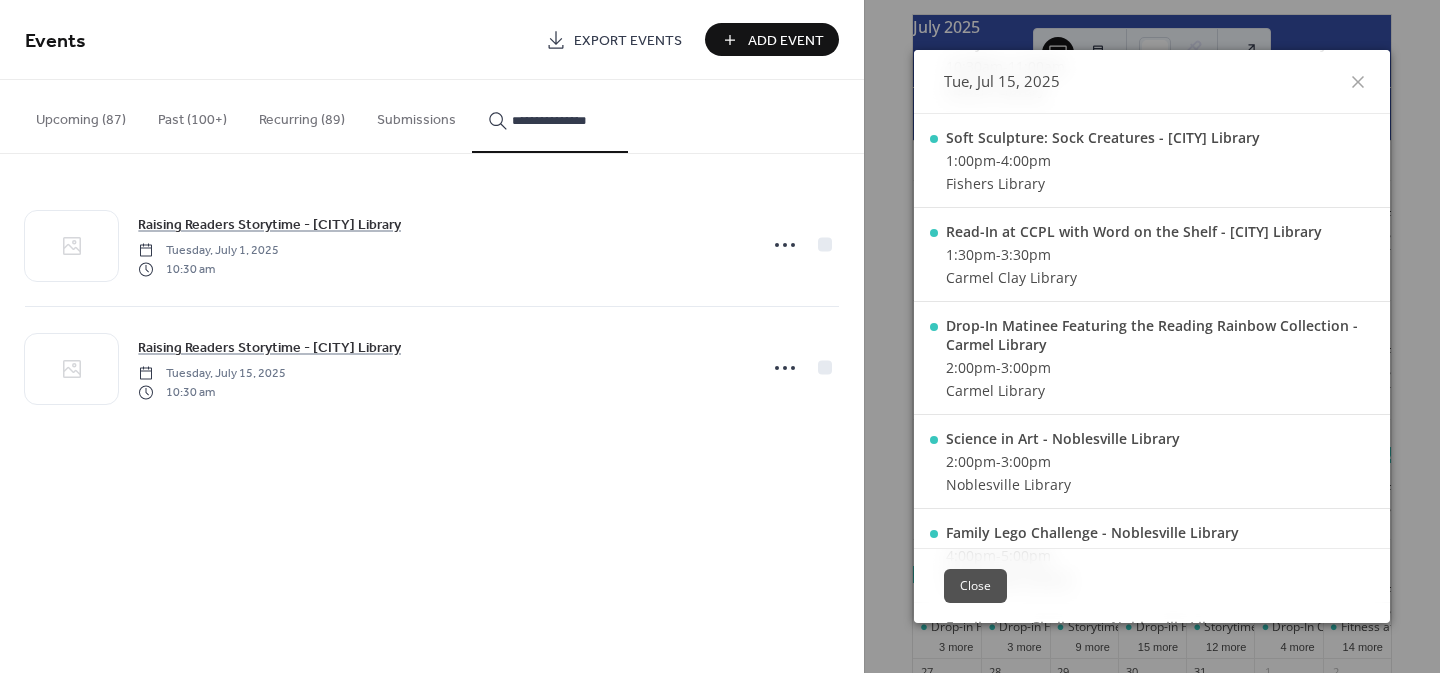 click on "**********" at bounding box center (432, 336) 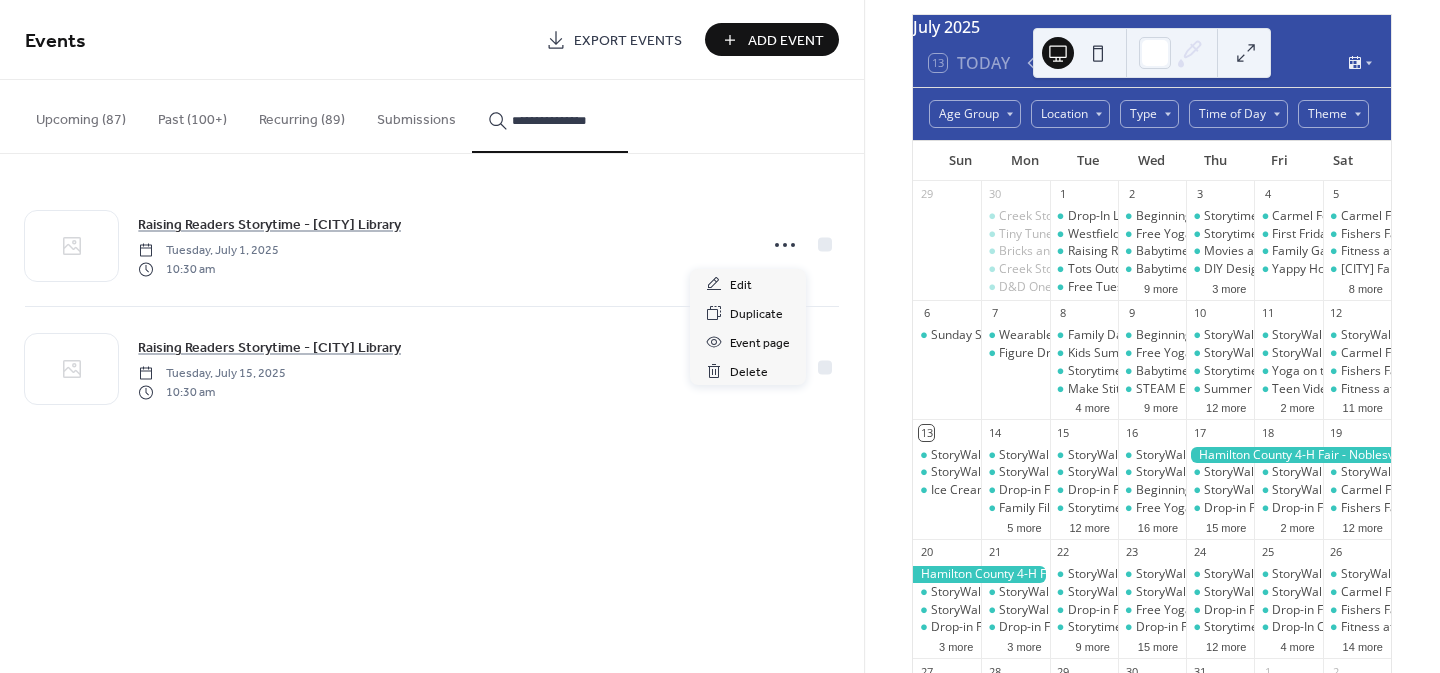 click 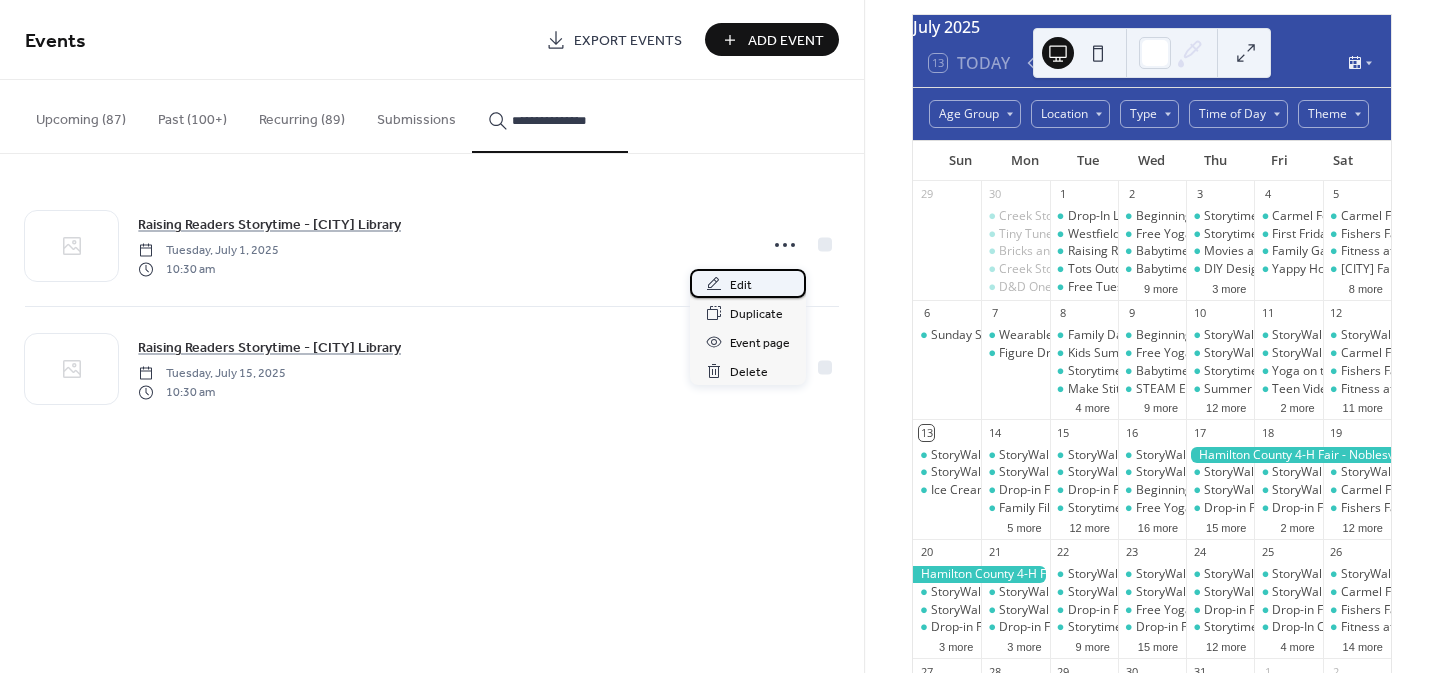 click on "Edit" at bounding box center (741, 285) 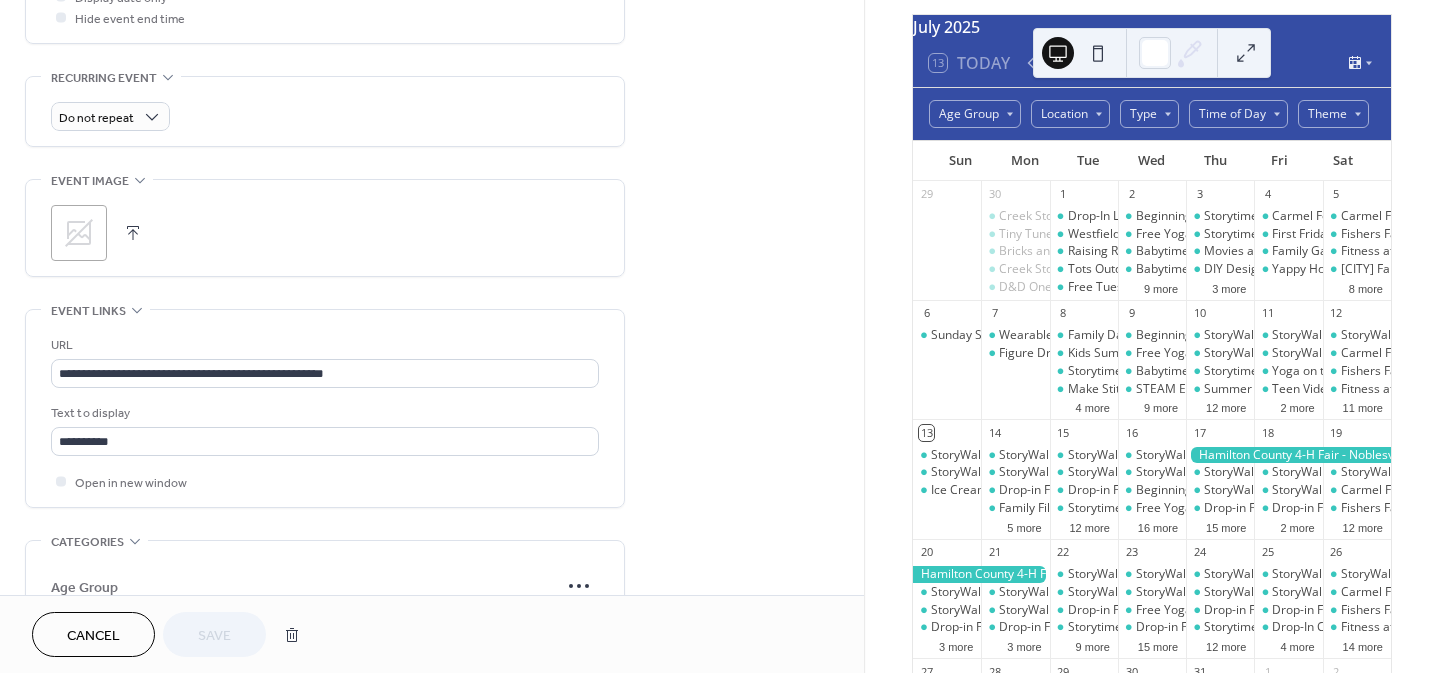 scroll, scrollTop: 768, scrollLeft: 0, axis: vertical 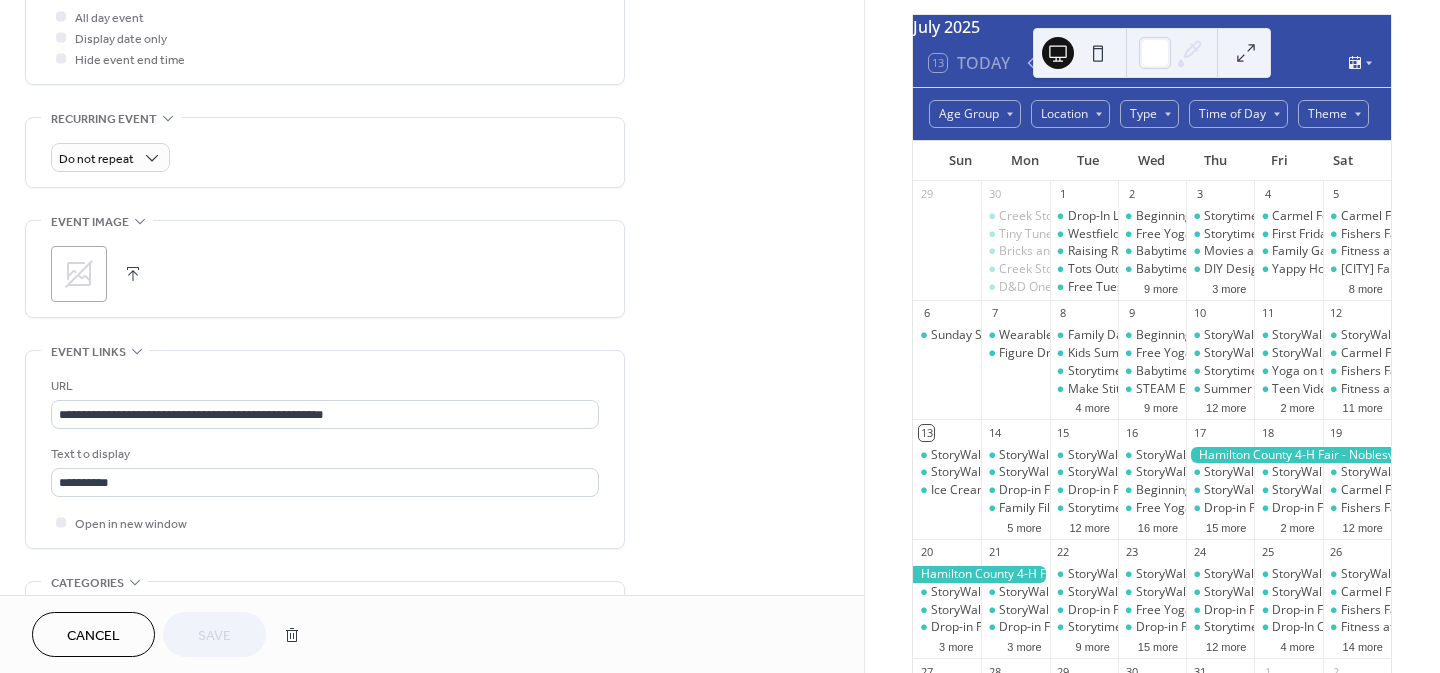click on "Cancel" at bounding box center (93, 636) 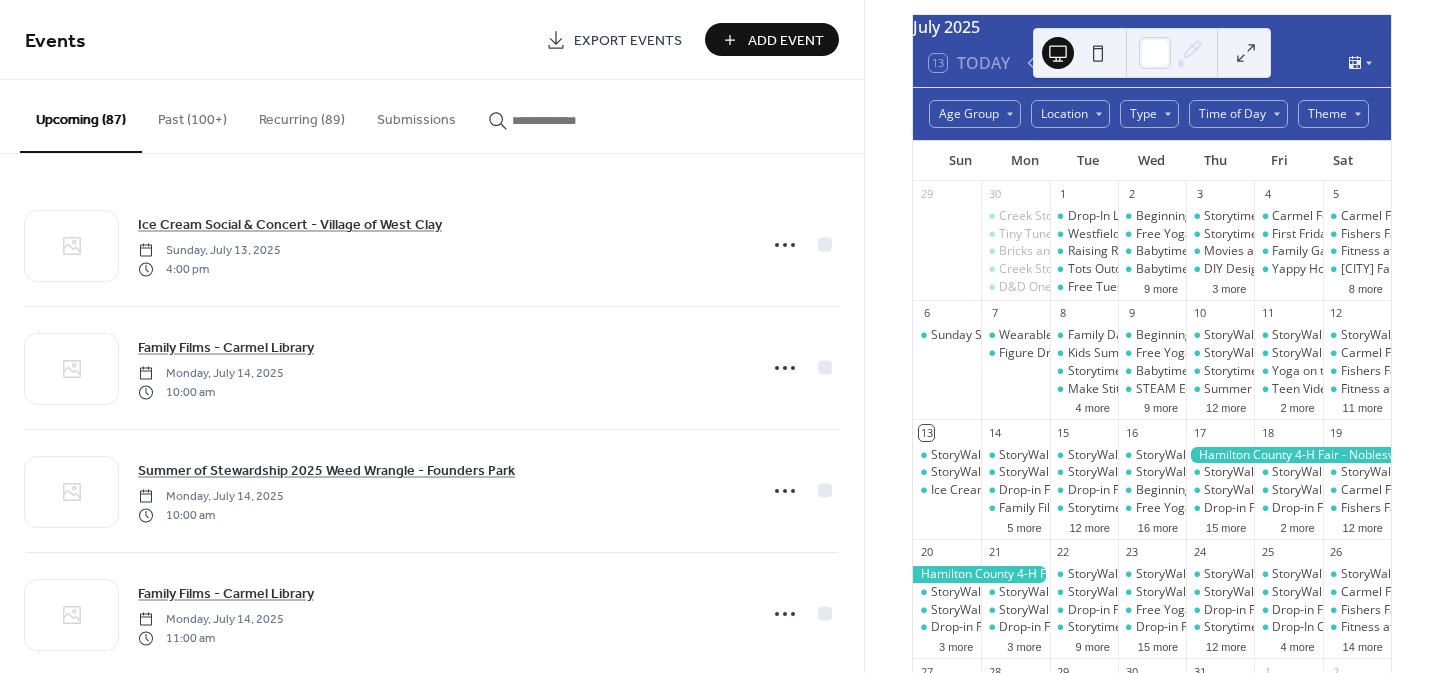 click at bounding box center [562, 120] 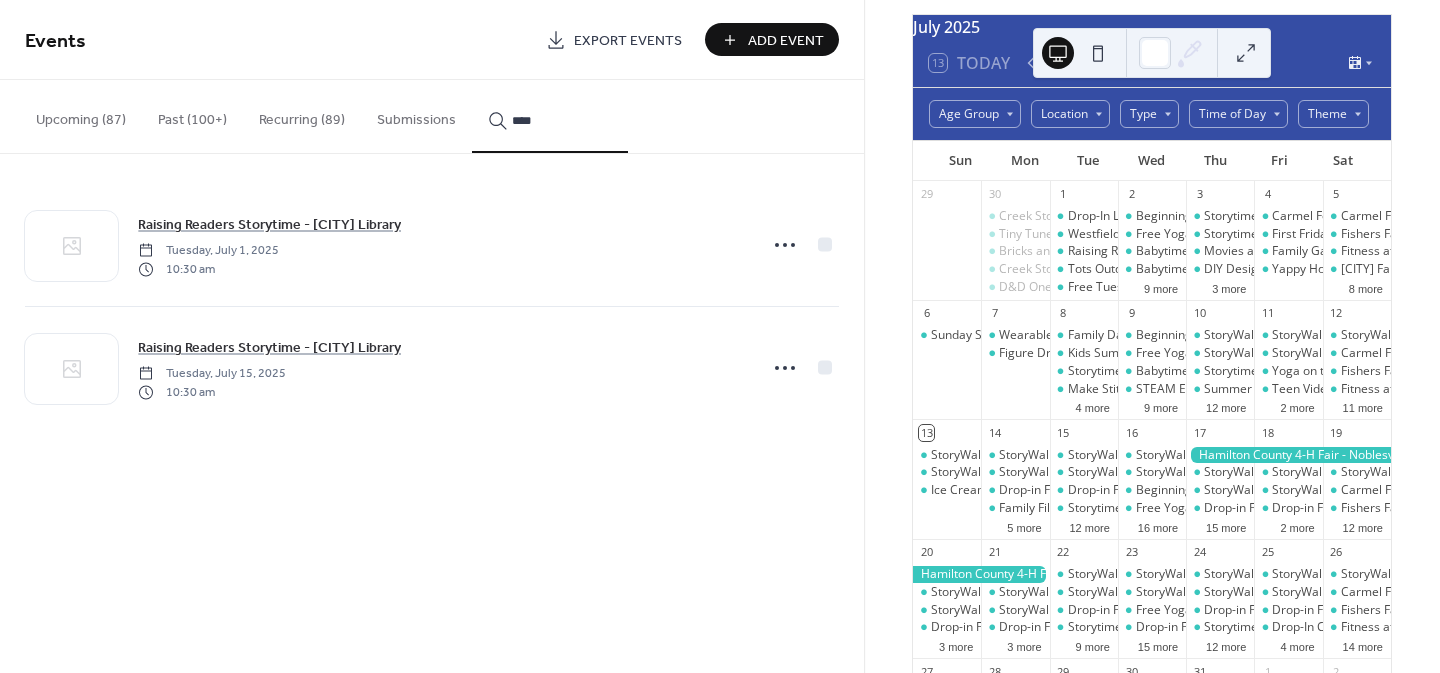 type on "****" 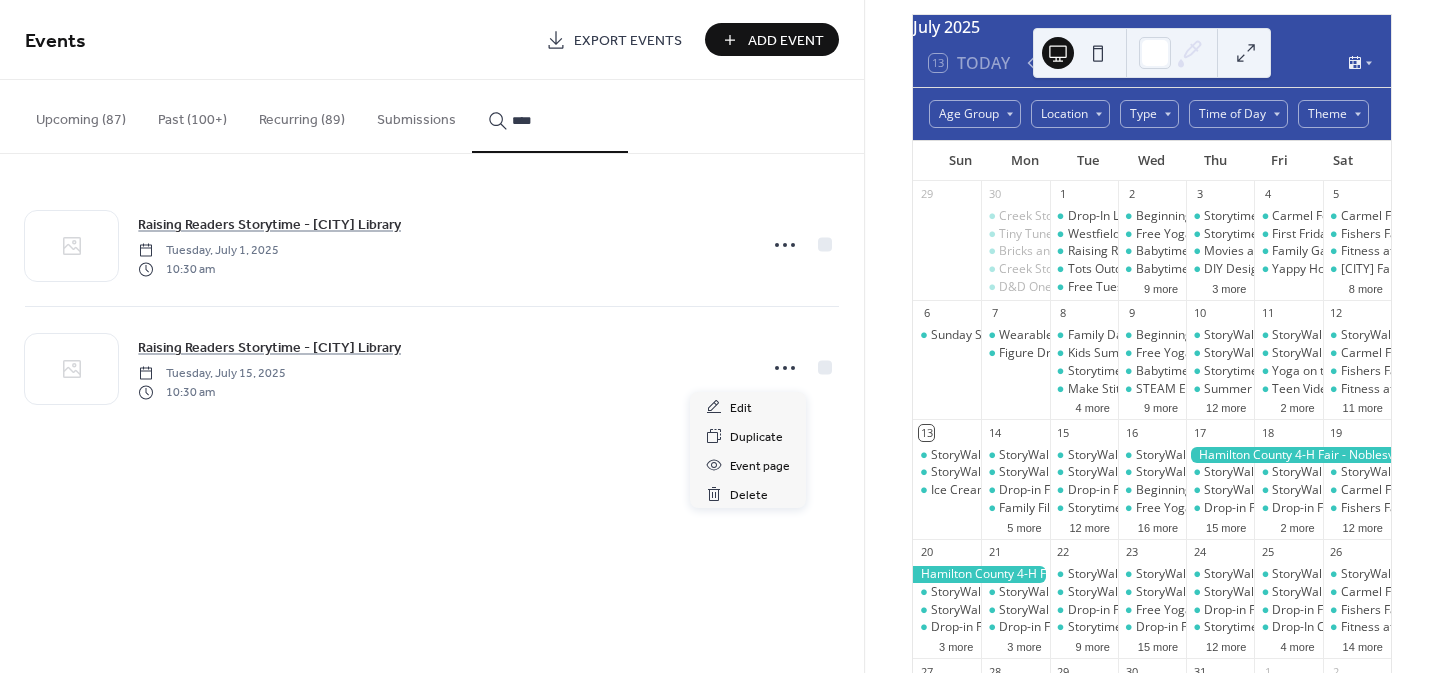 click 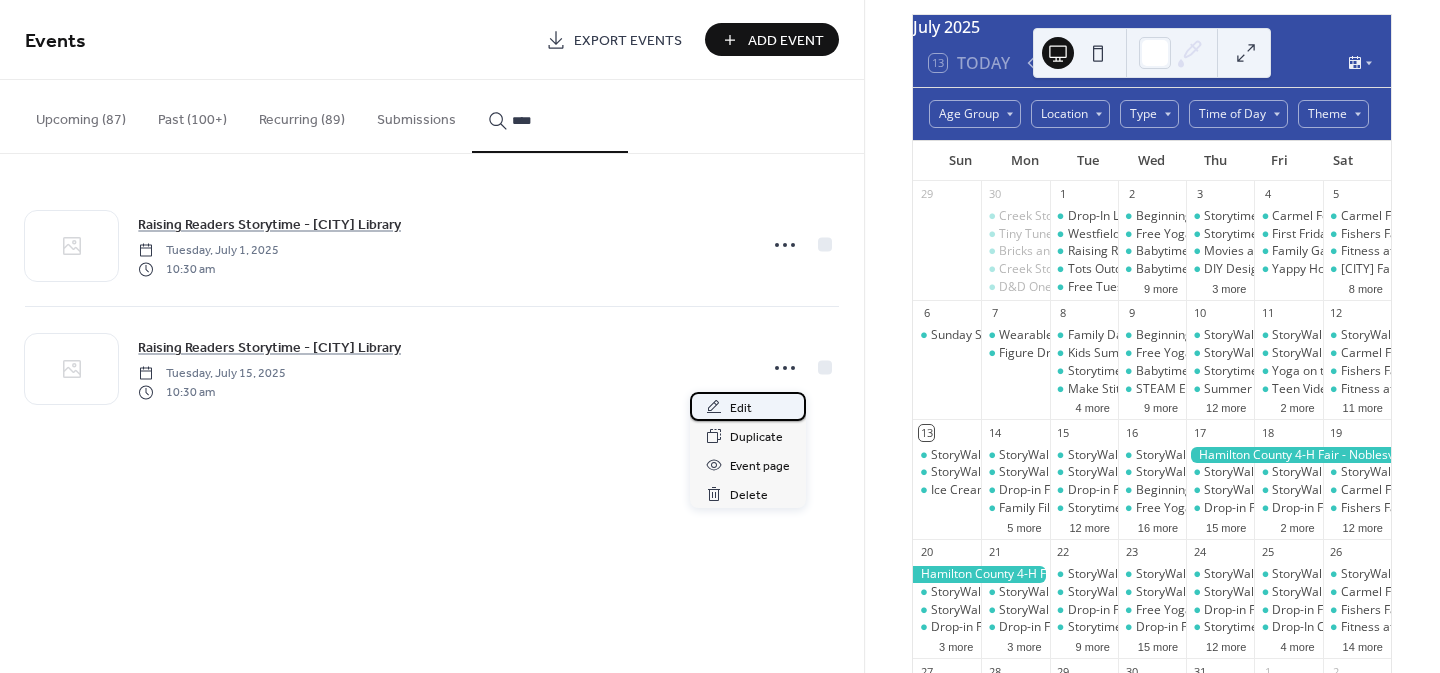 click on "Edit" at bounding box center (741, 408) 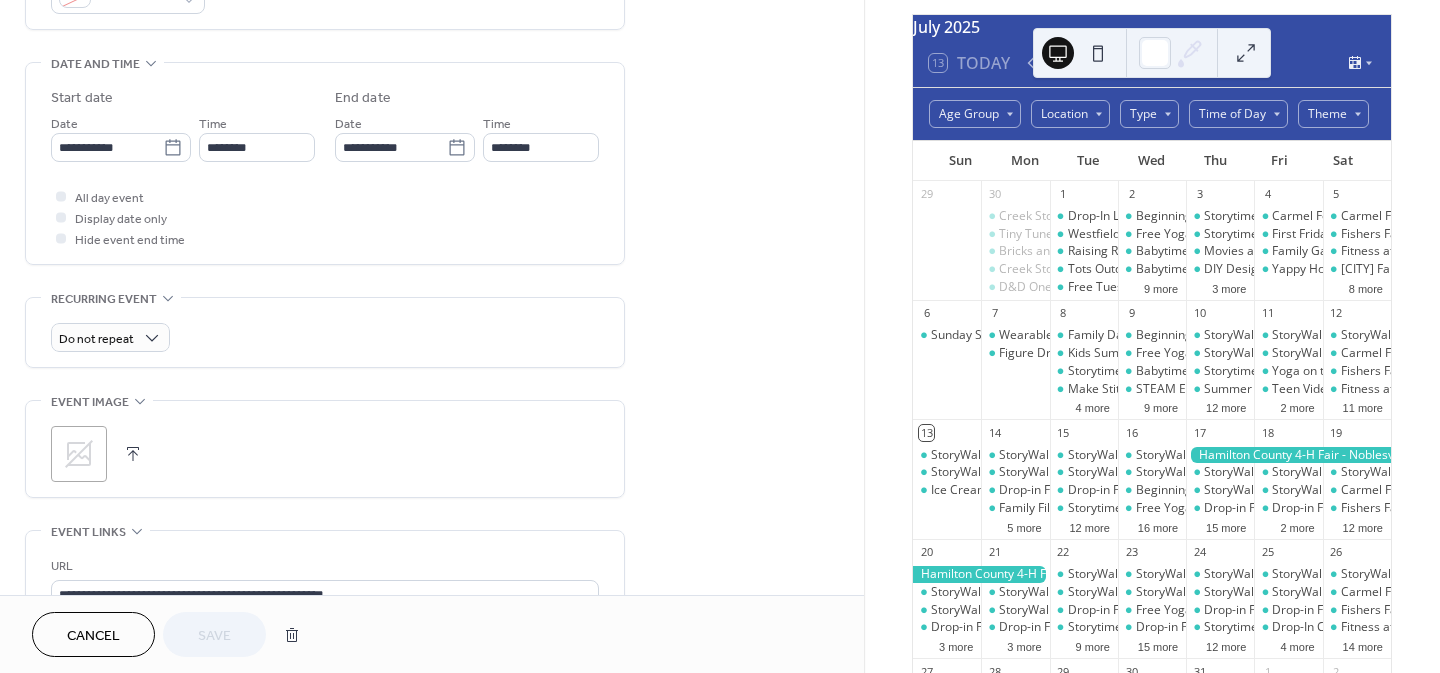 scroll, scrollTop: 584, scrollLeft: 0, axis: vertical 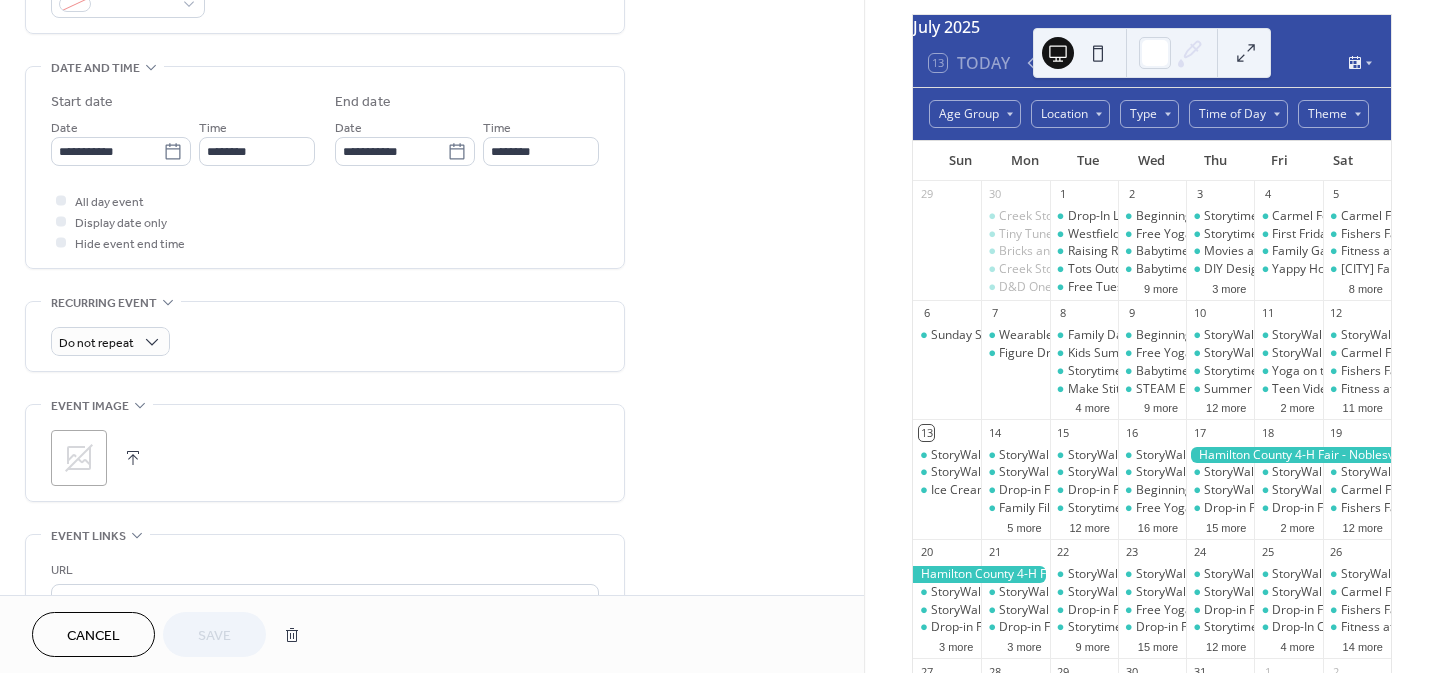 click on "Cancel" at bounding box center (93, 636) 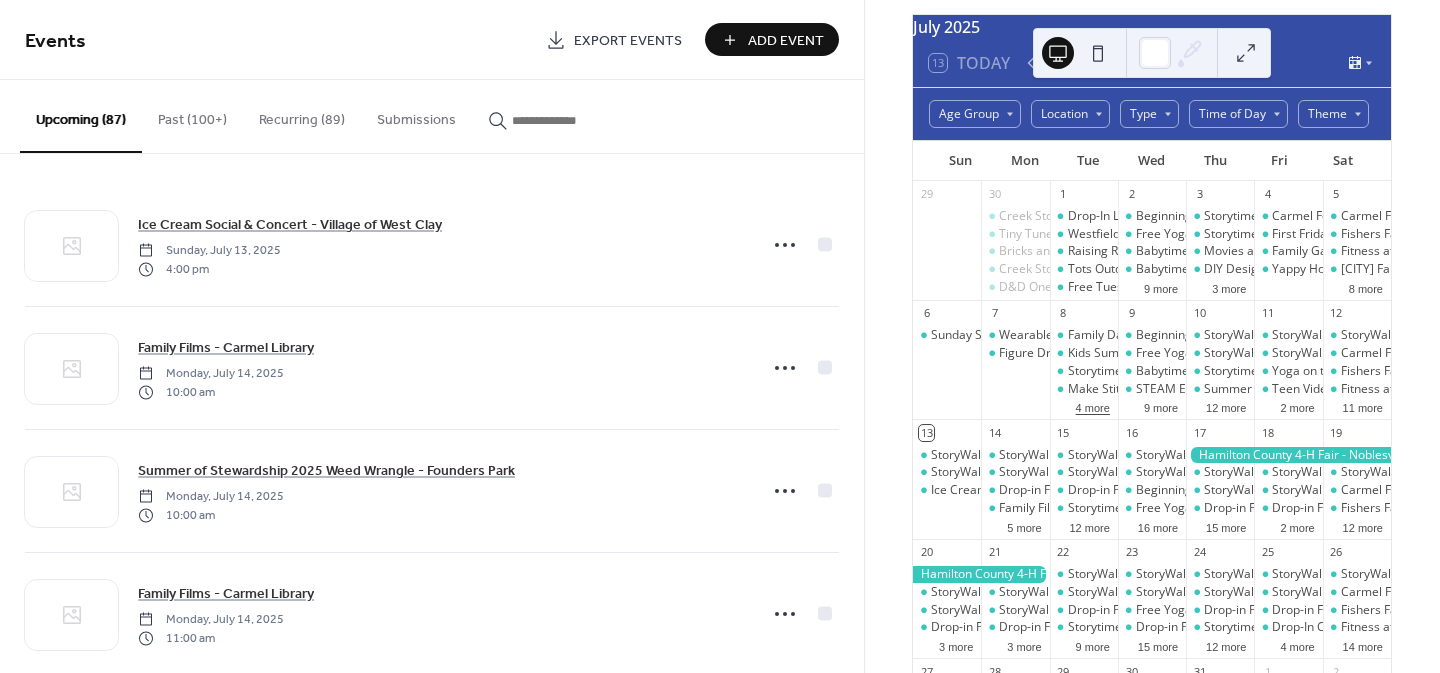 click on "4 more" at bounding box center [1093, 406] 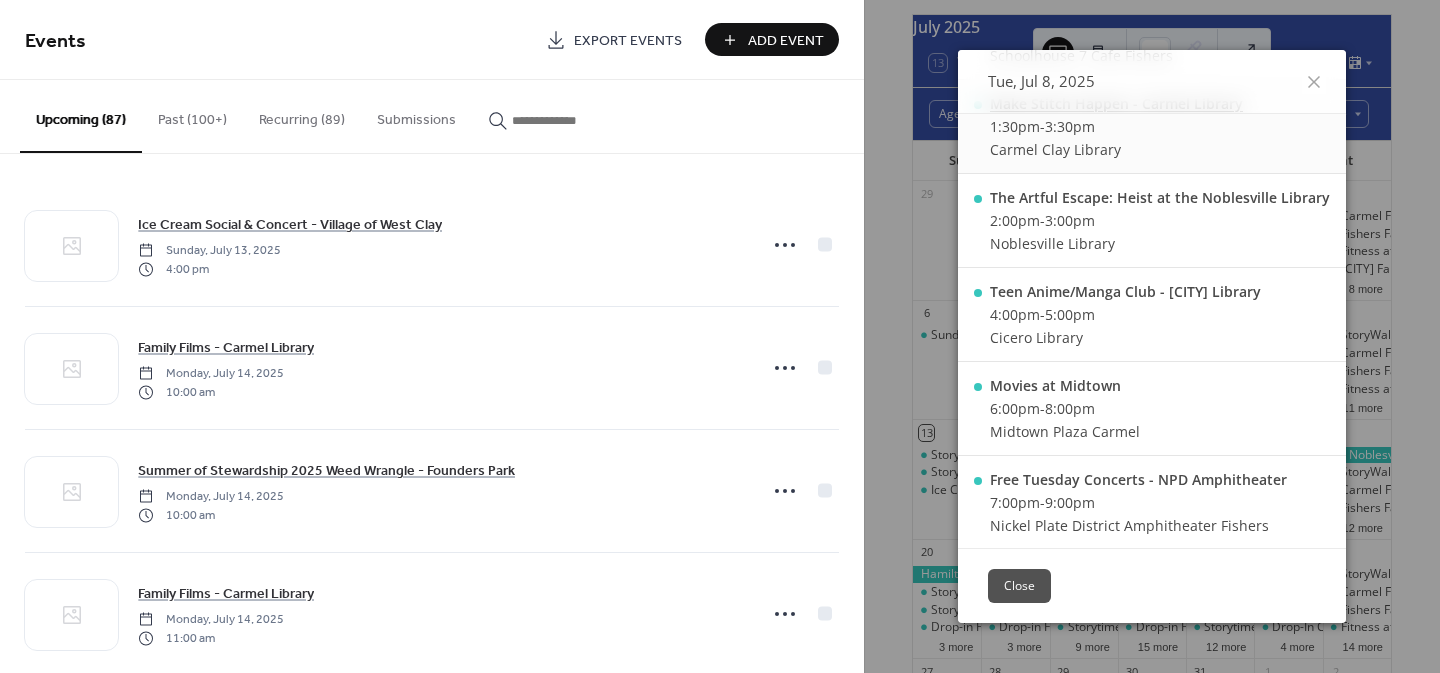 scroll, scrollTop: 317, scrollLeft: 0, axis: vertical 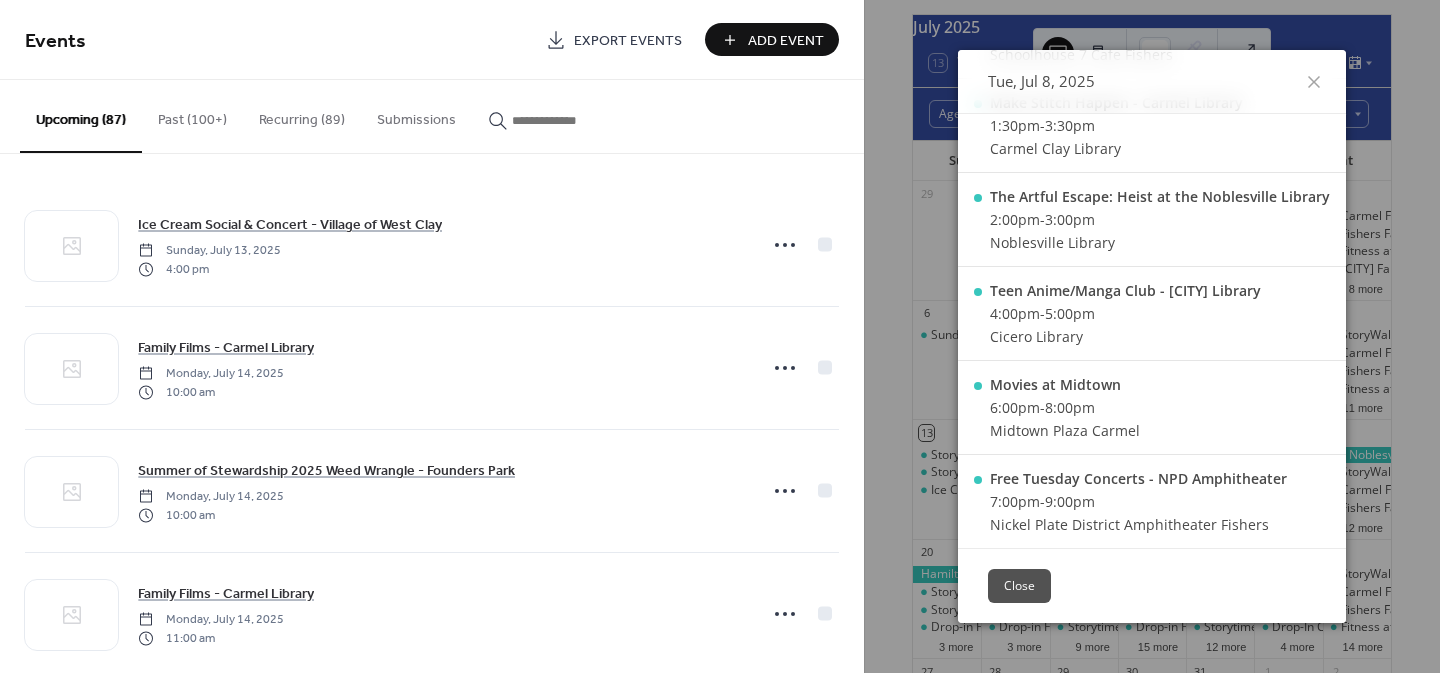 click on "Close" at bounding box center [1152, 585] 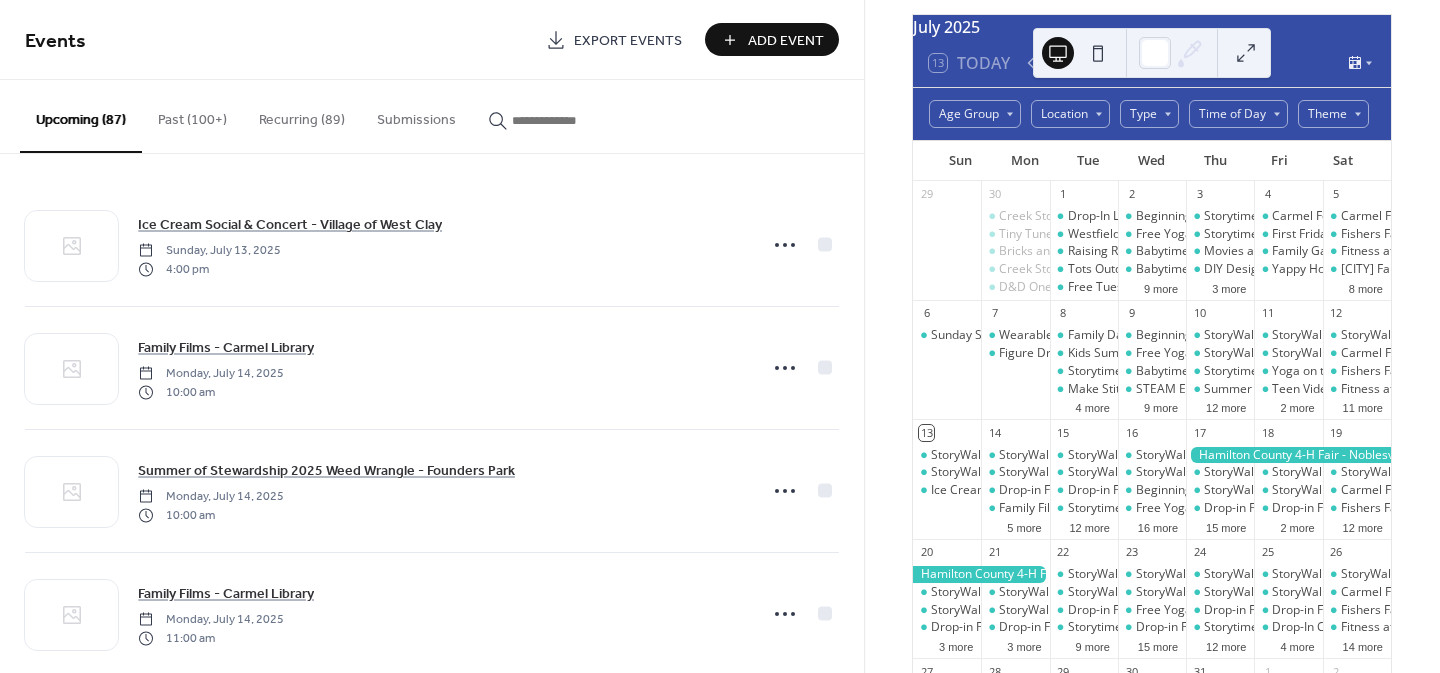 click at bounding box center (562, 120) 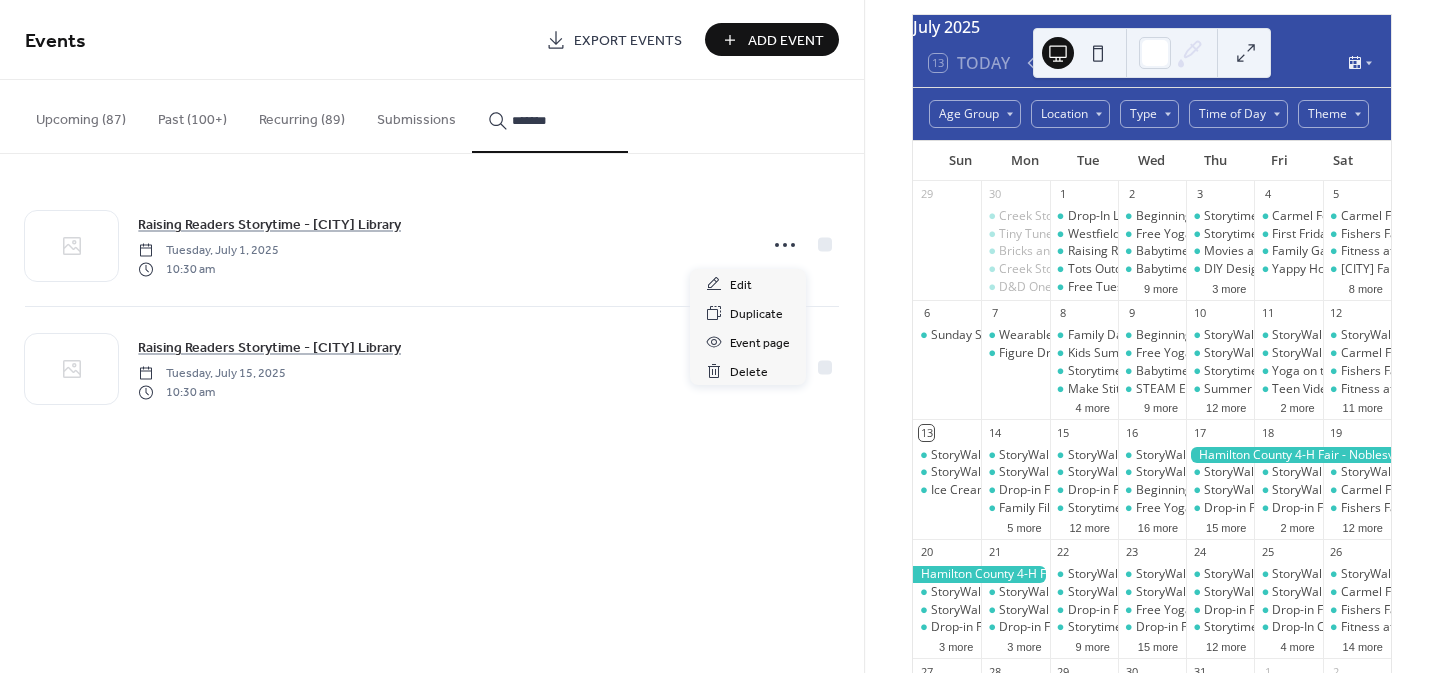 click 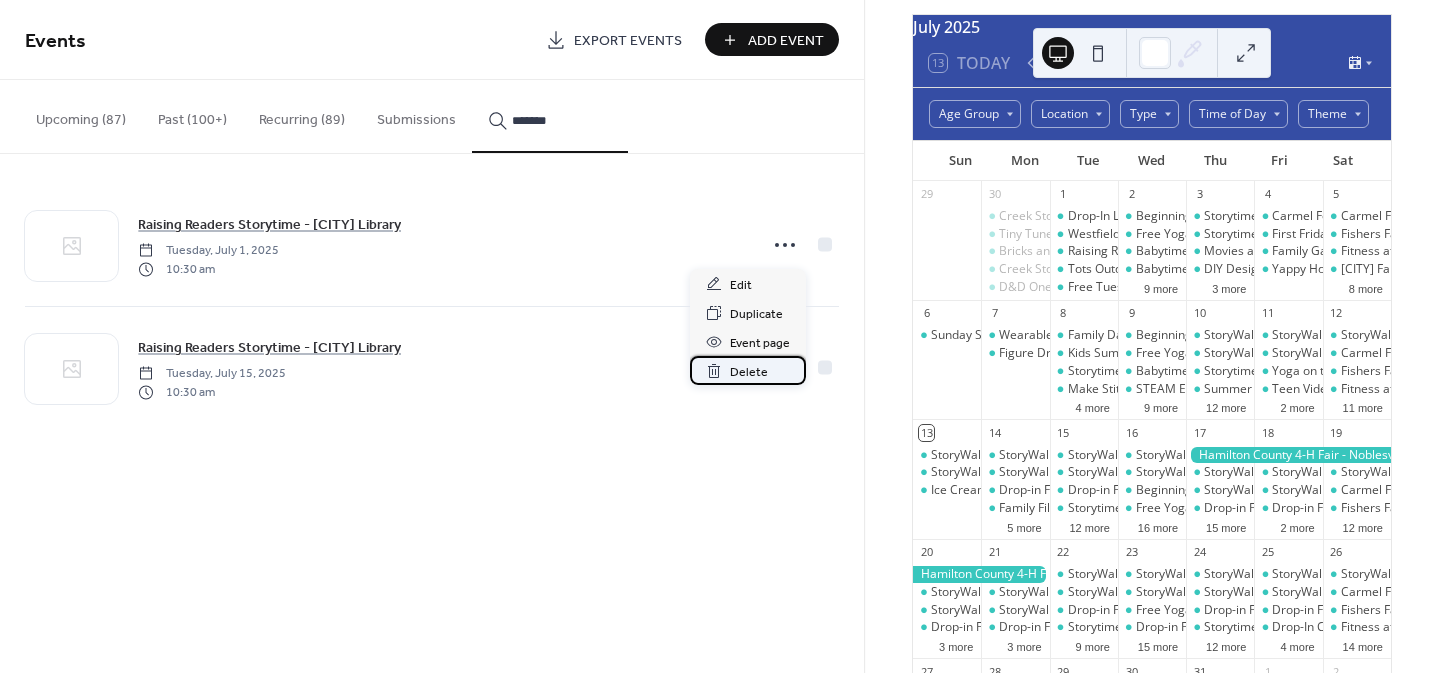 click on "Delete" at bounding box center [749, 372] 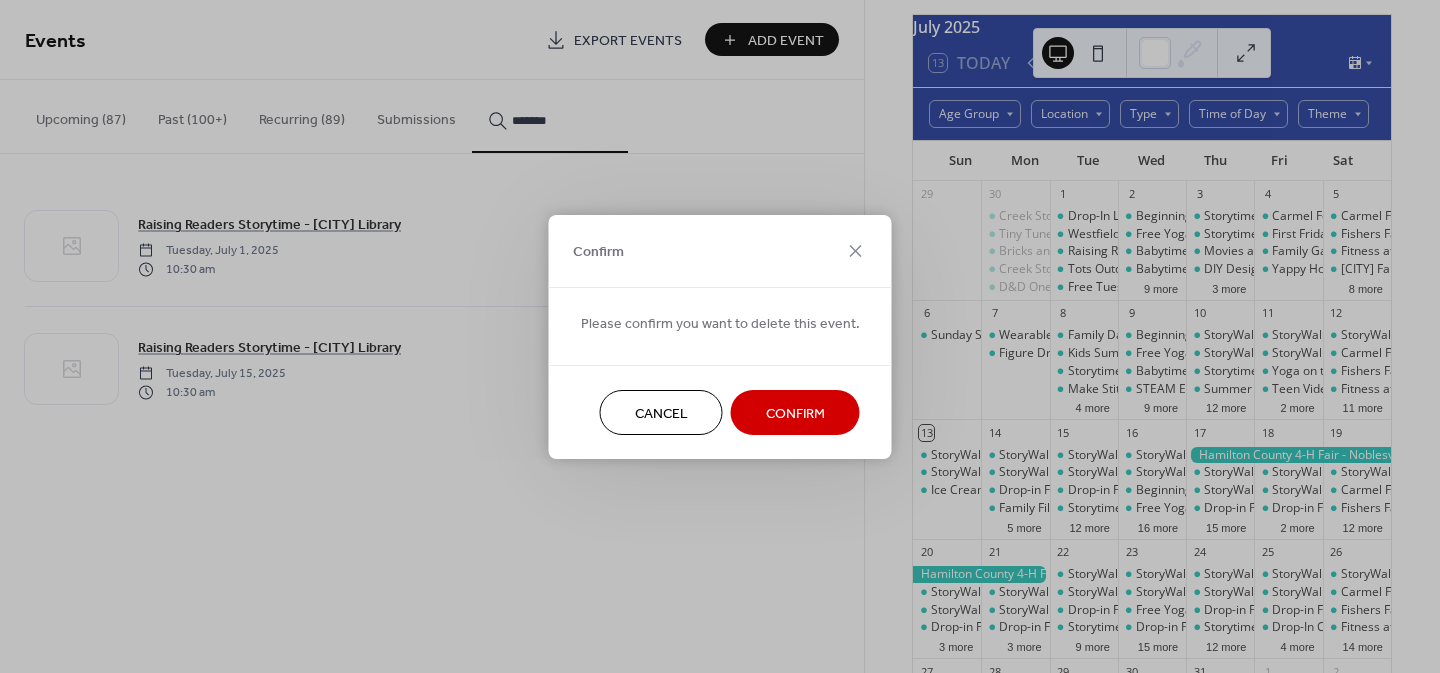 click on "Confirm" at bounding box center (795, 413) 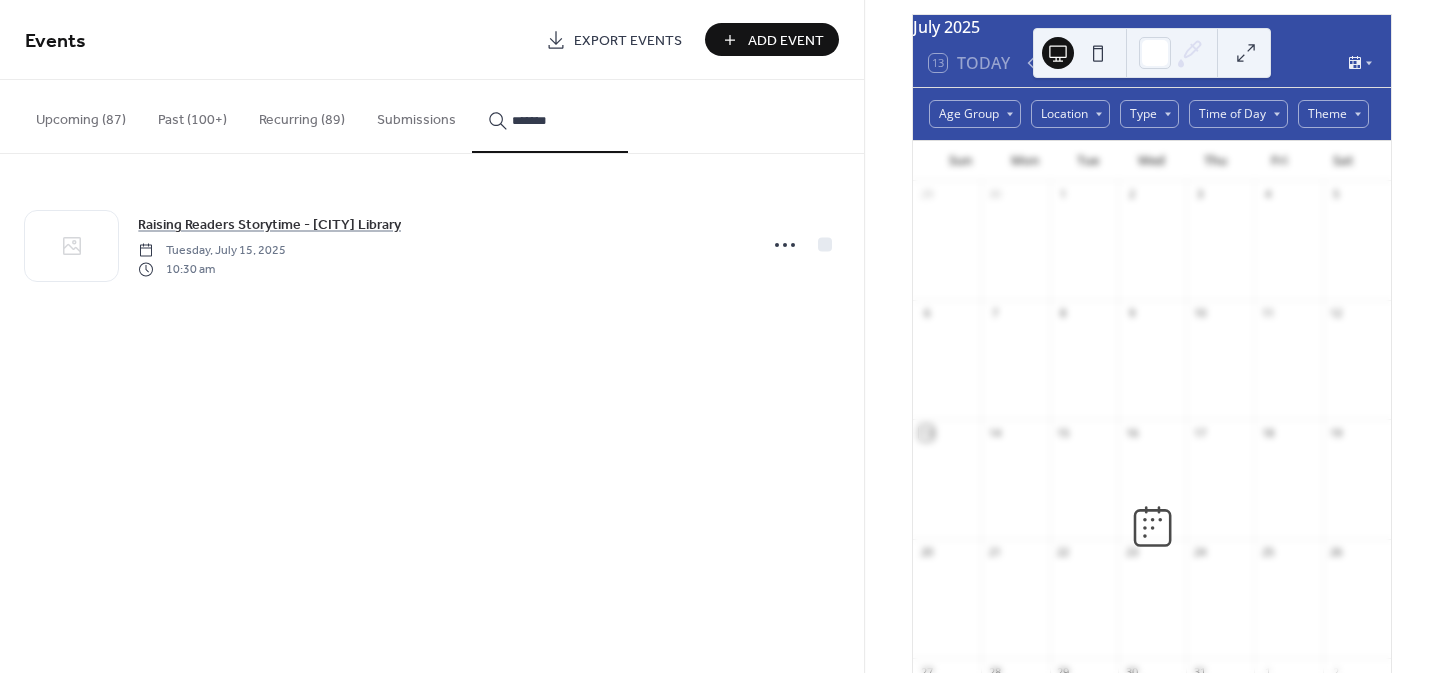click on "*******" at bounding box center (562, 120) 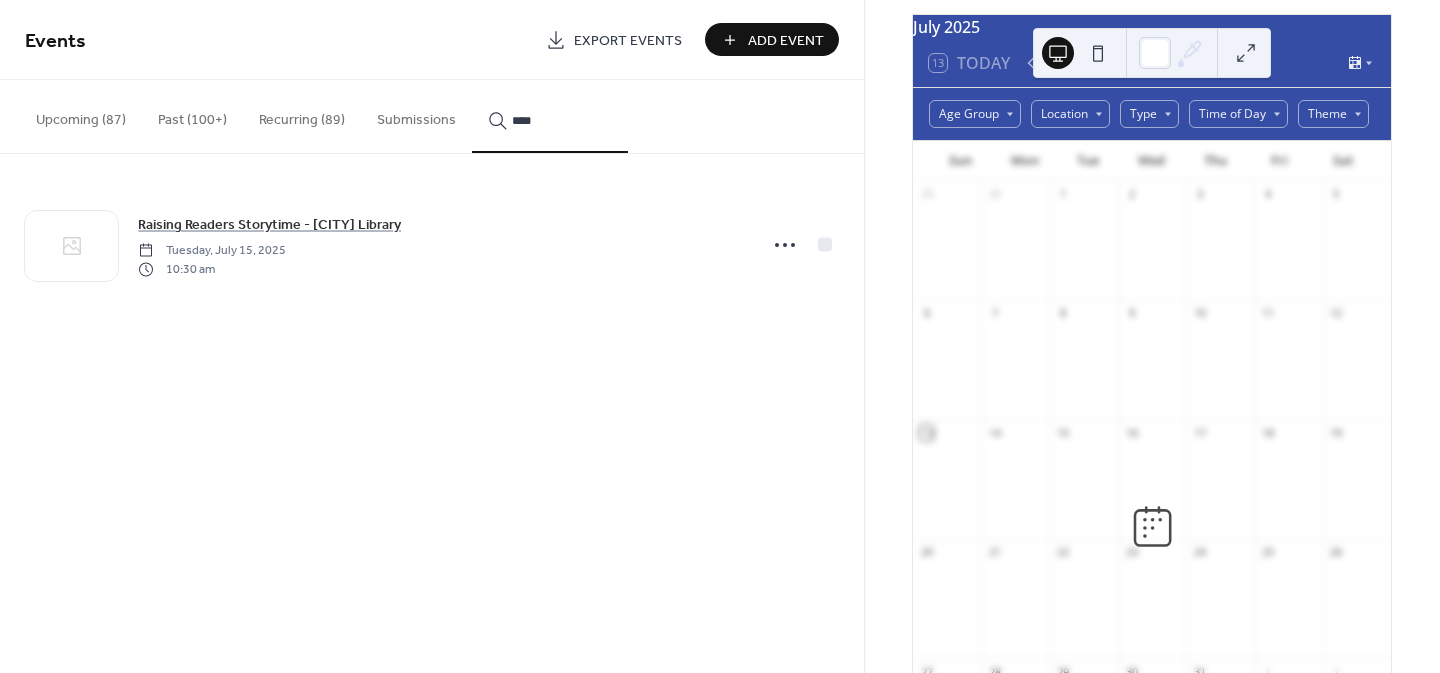 click on "****" at bounding box center [550, 116] 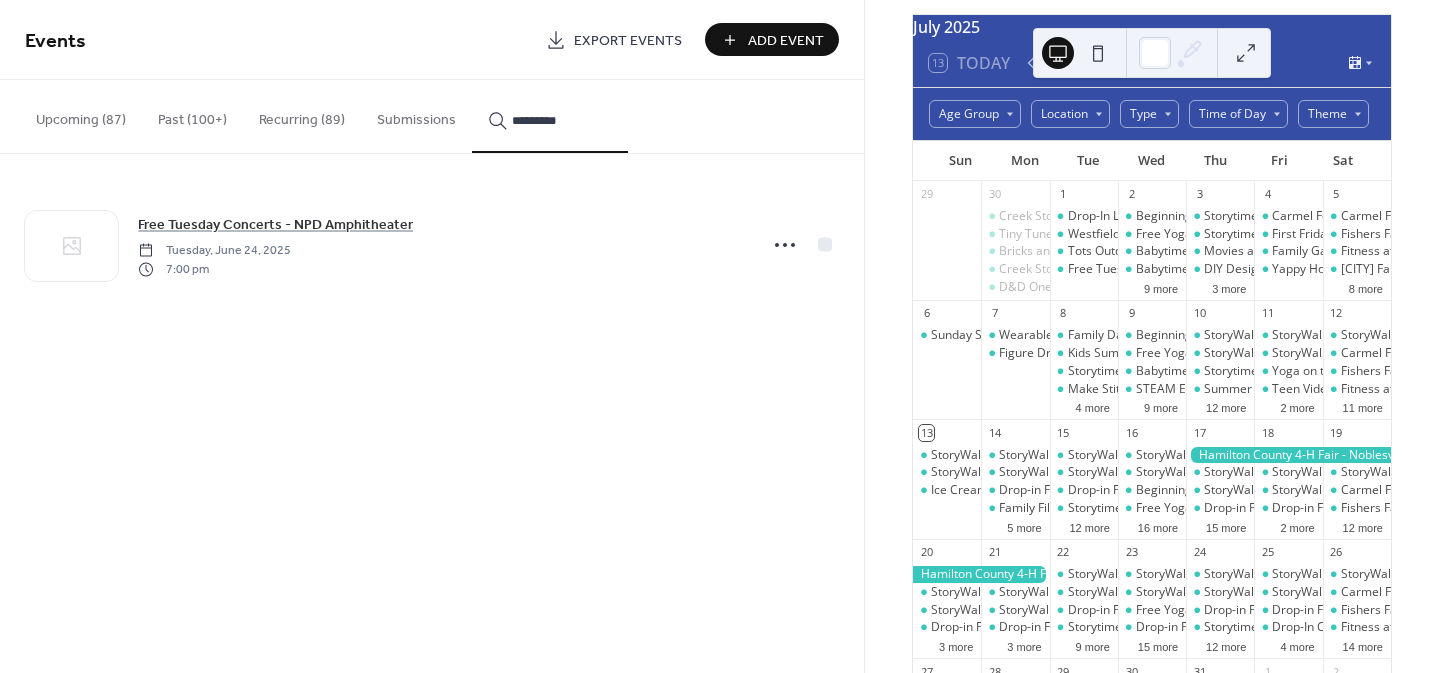 type on "*********" 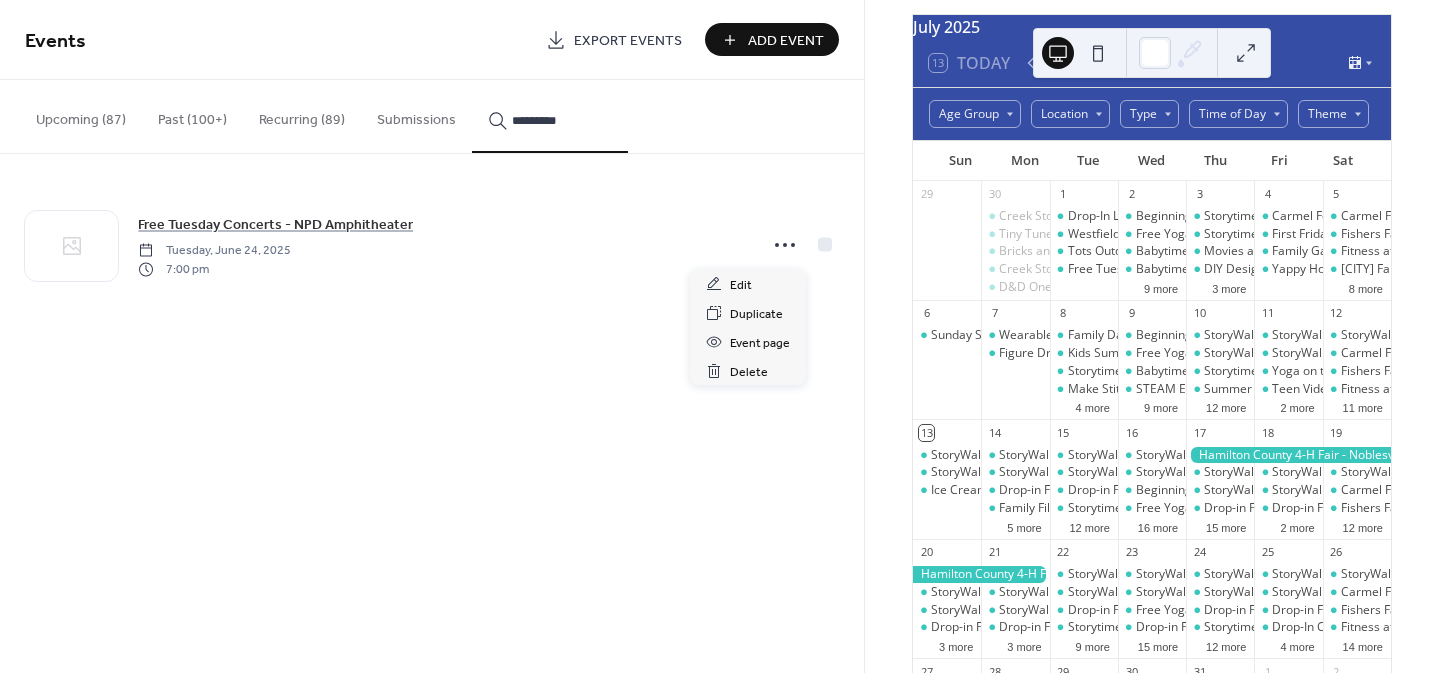 click 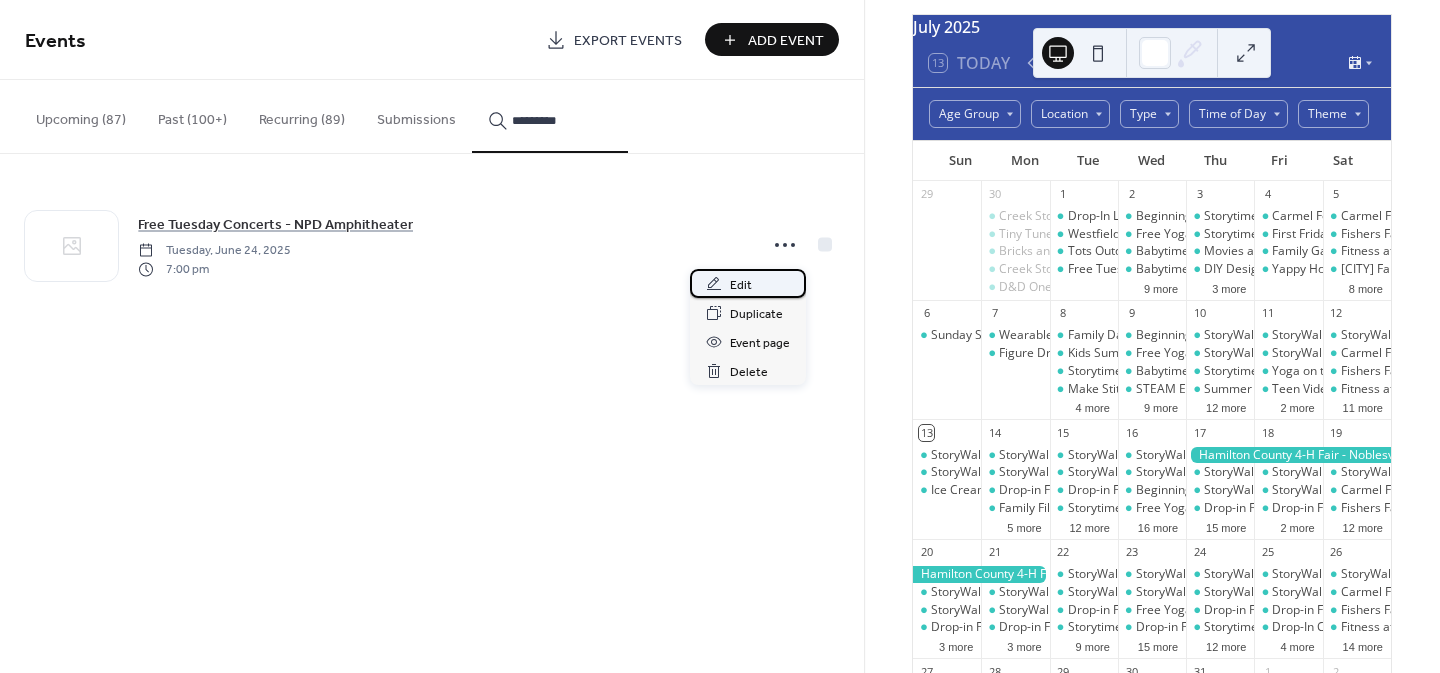 click on "Edit" at bounding box center [741, 285] 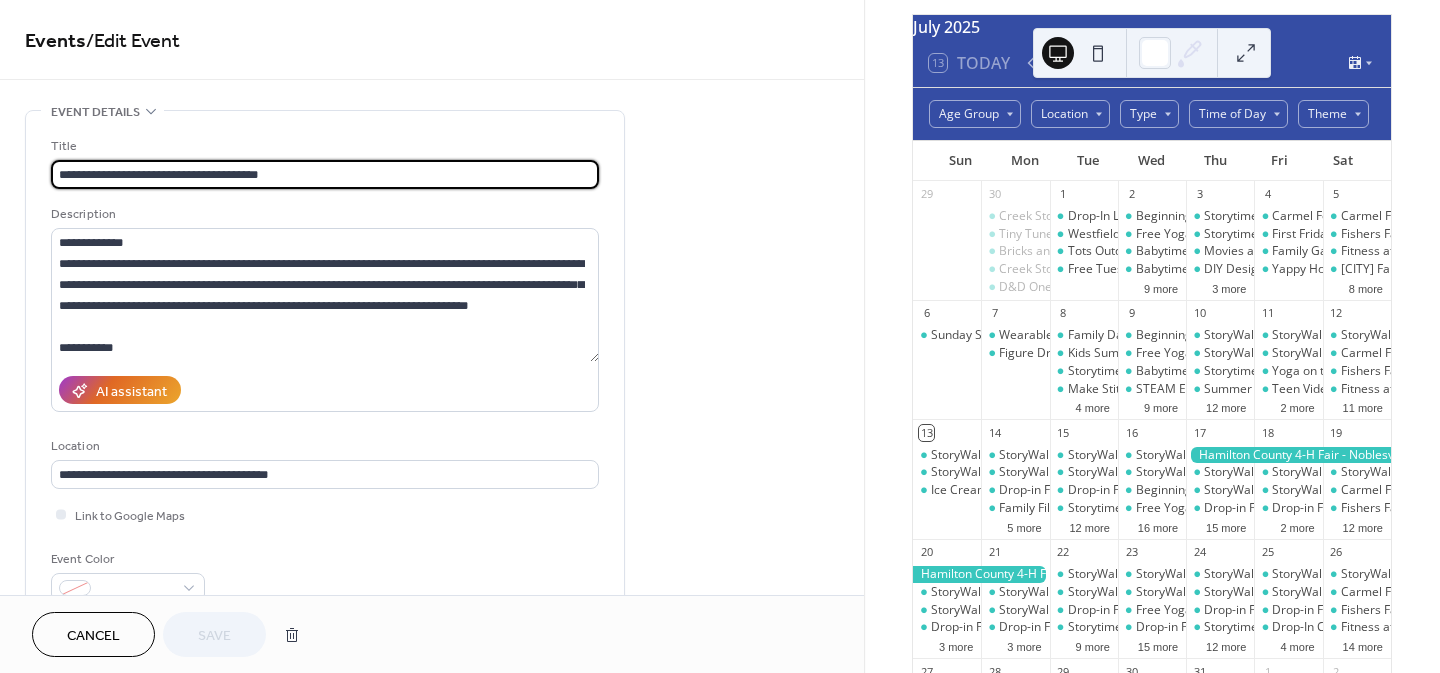 type on "**********" 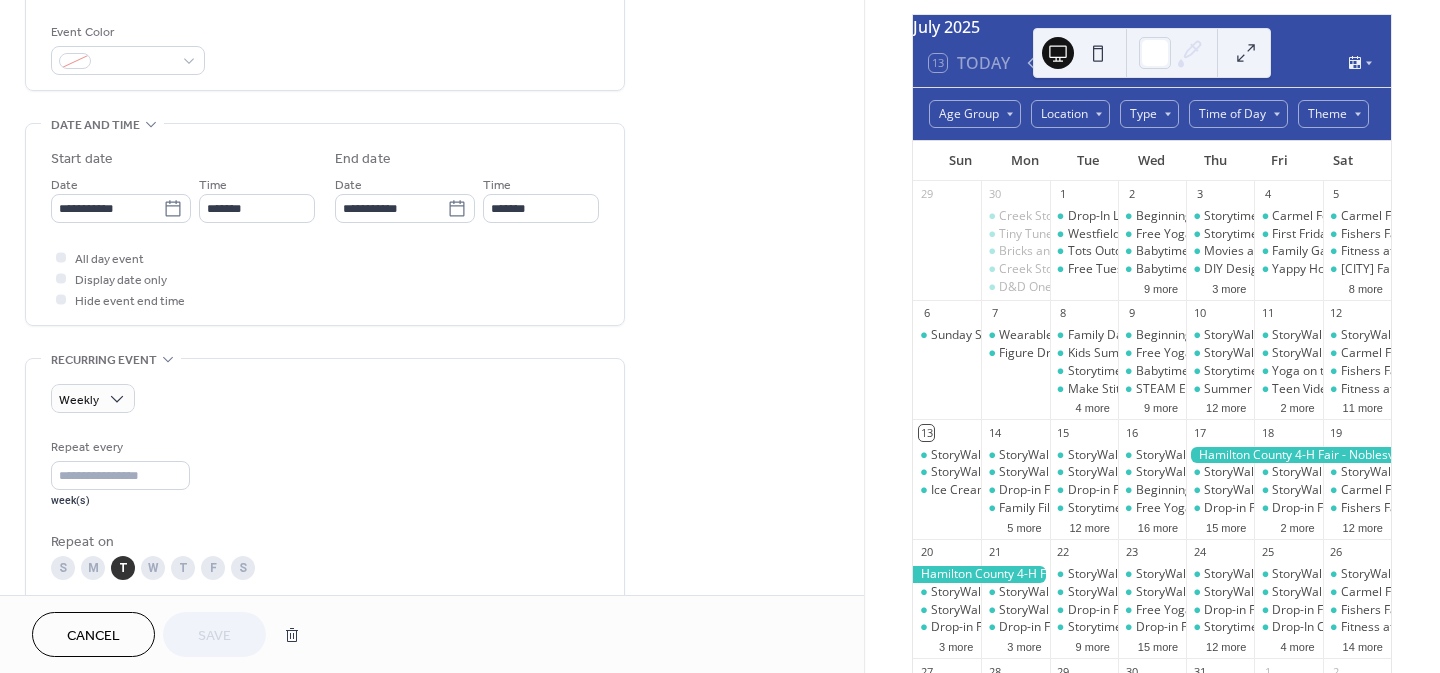 scroll, scrollTop: 550, scrollLeft: 0, axis: vertical 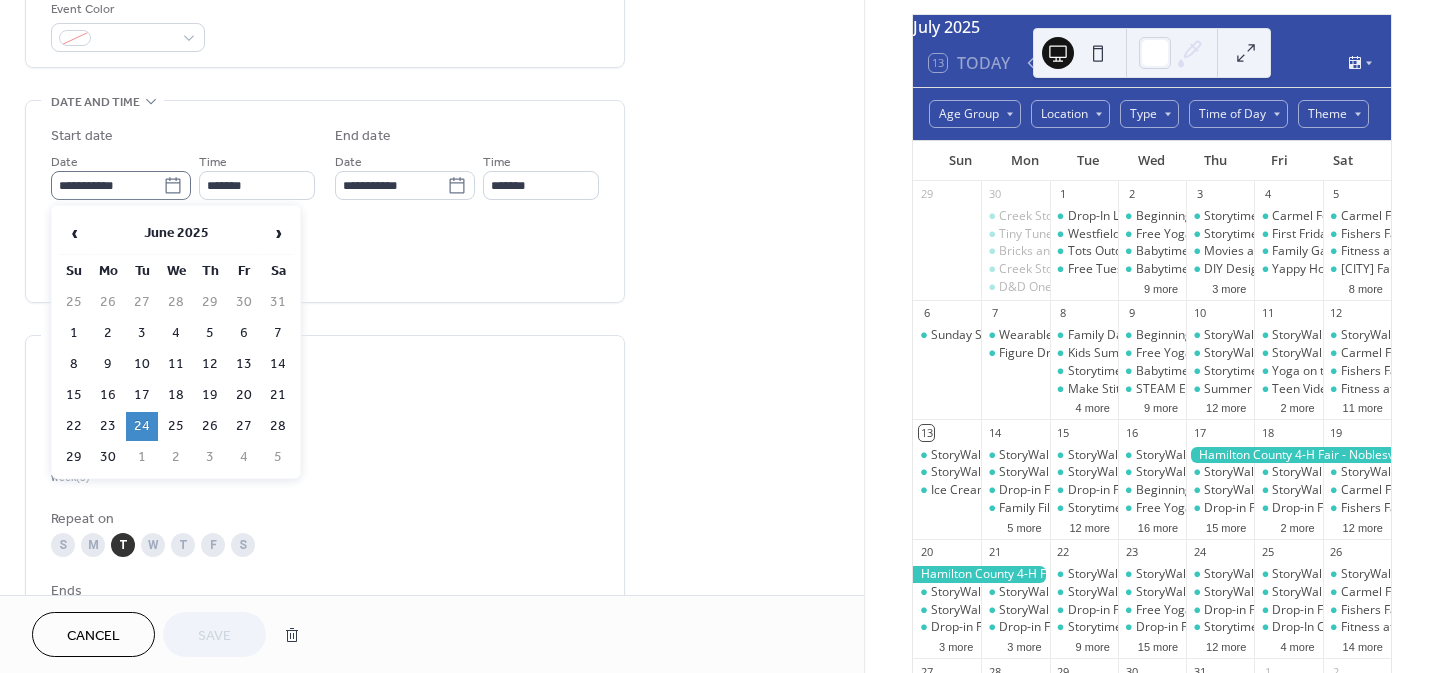 click 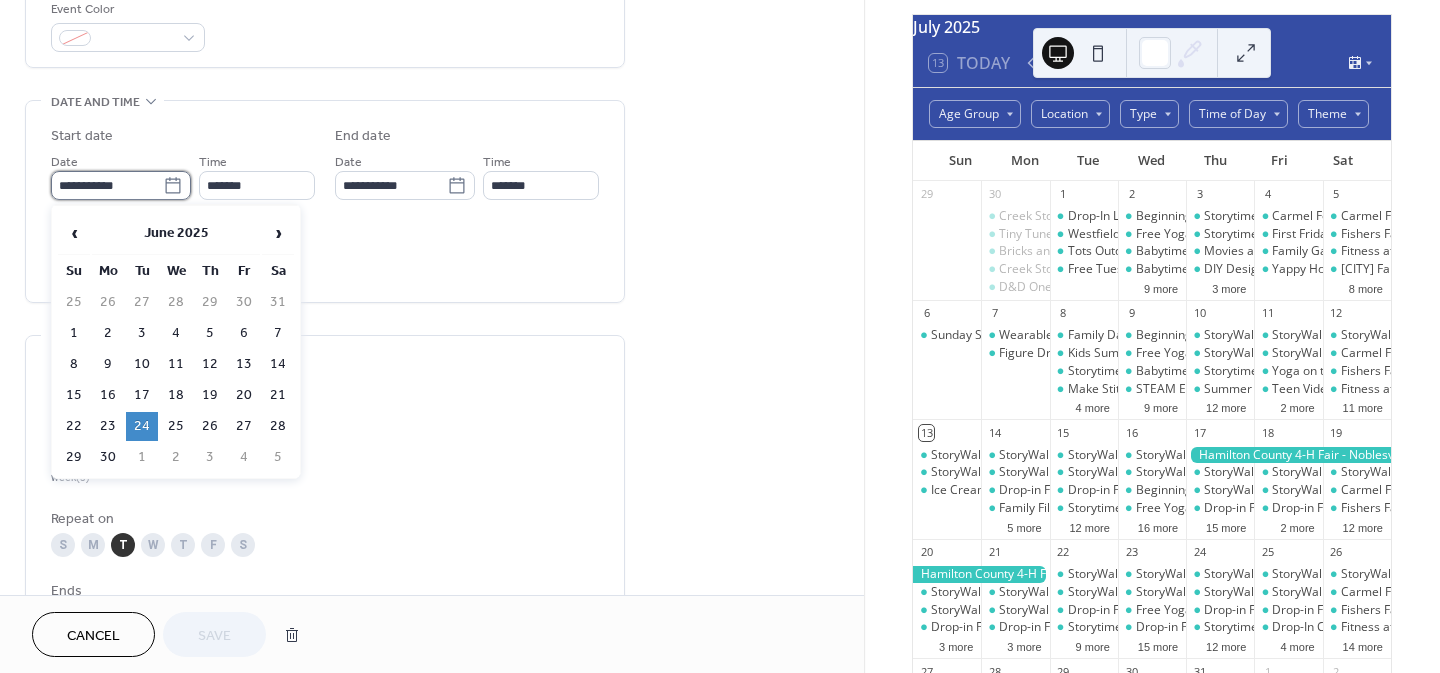 click on "**********" at bounding box center (107, 185) 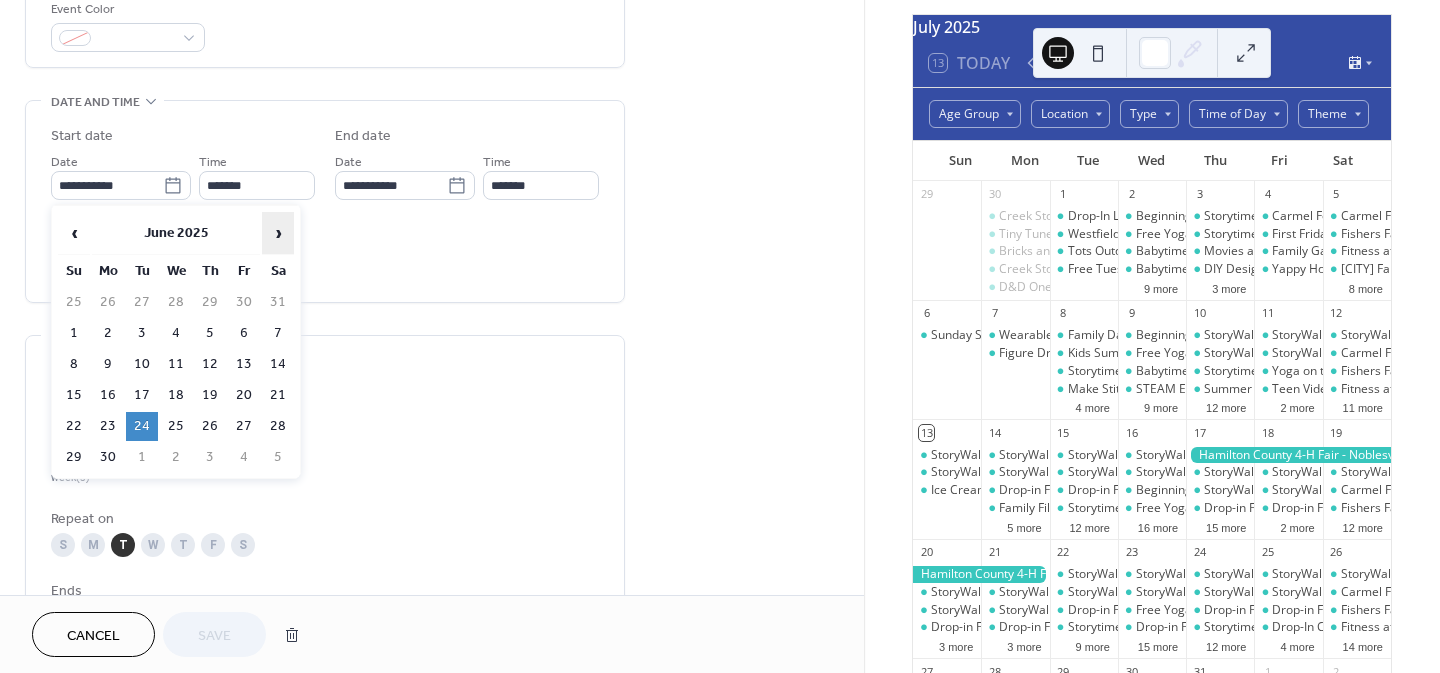 click on "›" at bounding box center (278, 233) 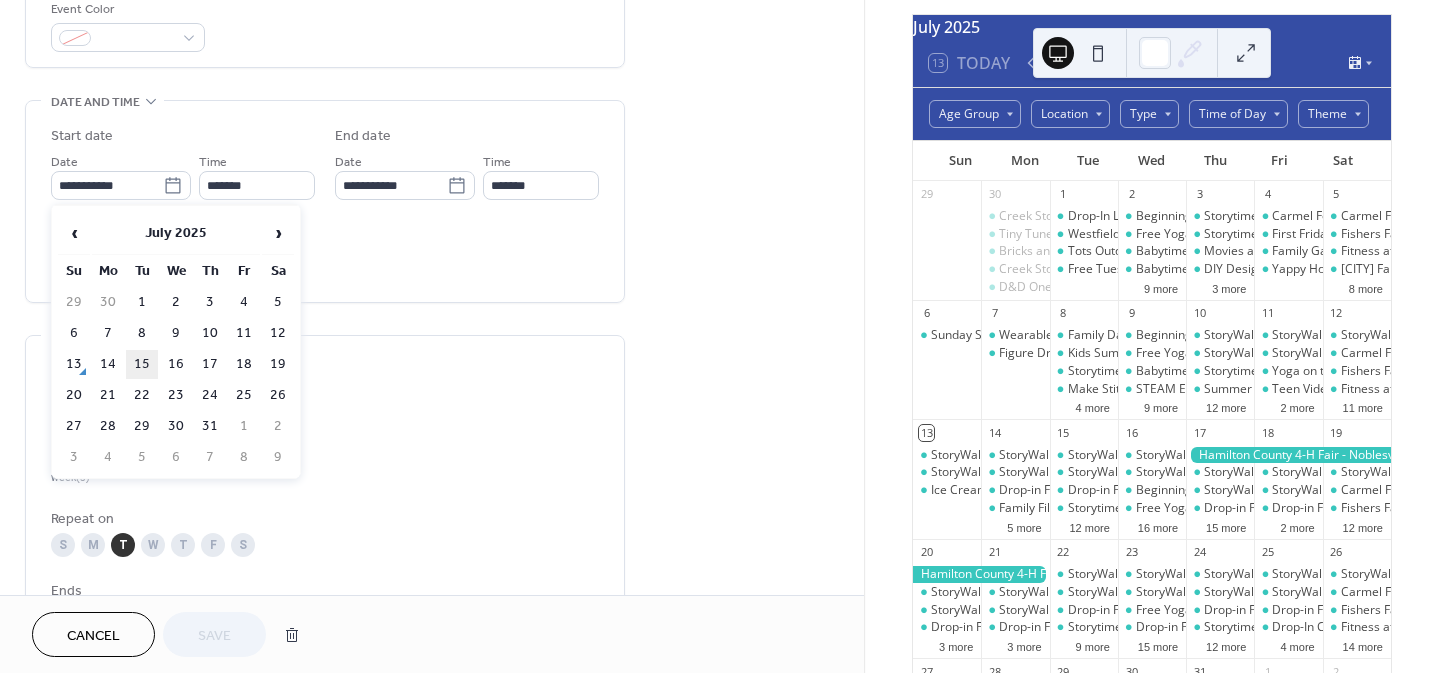 click on "15" at bounding box center [142, 364] 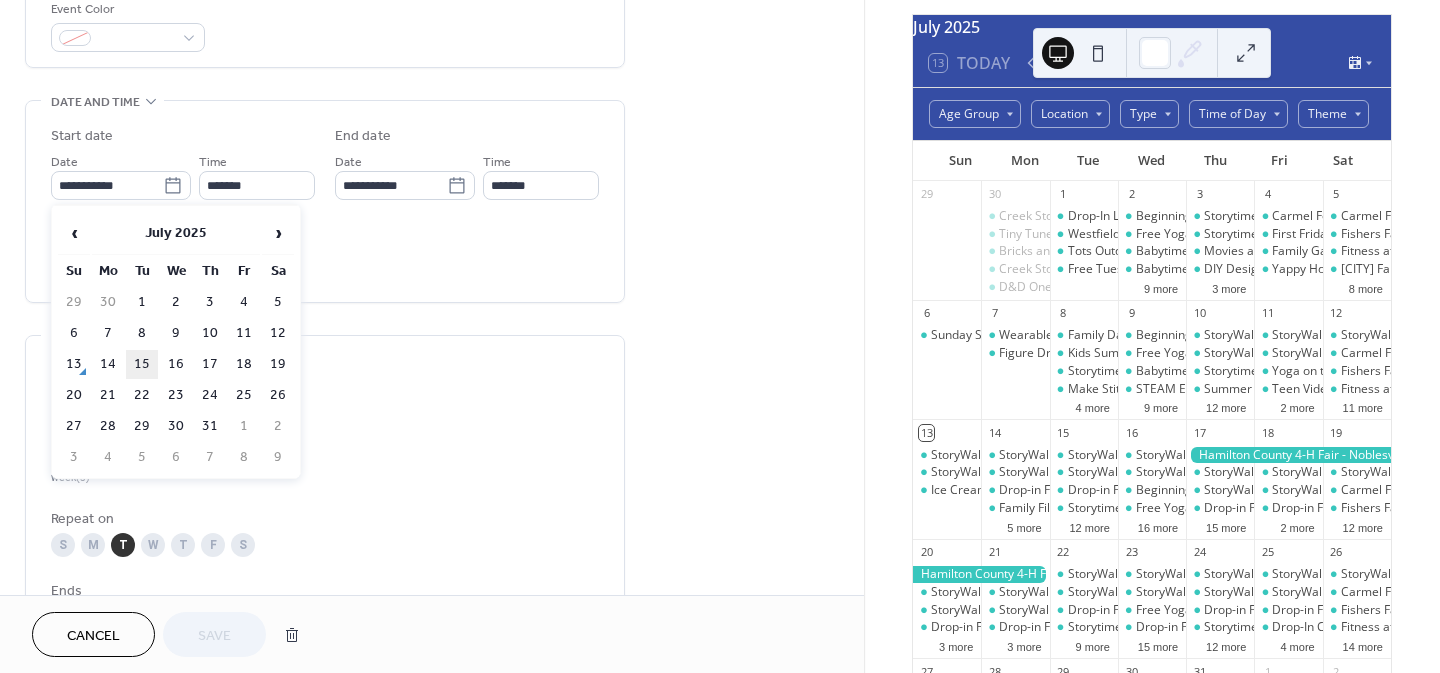 type on "**********" 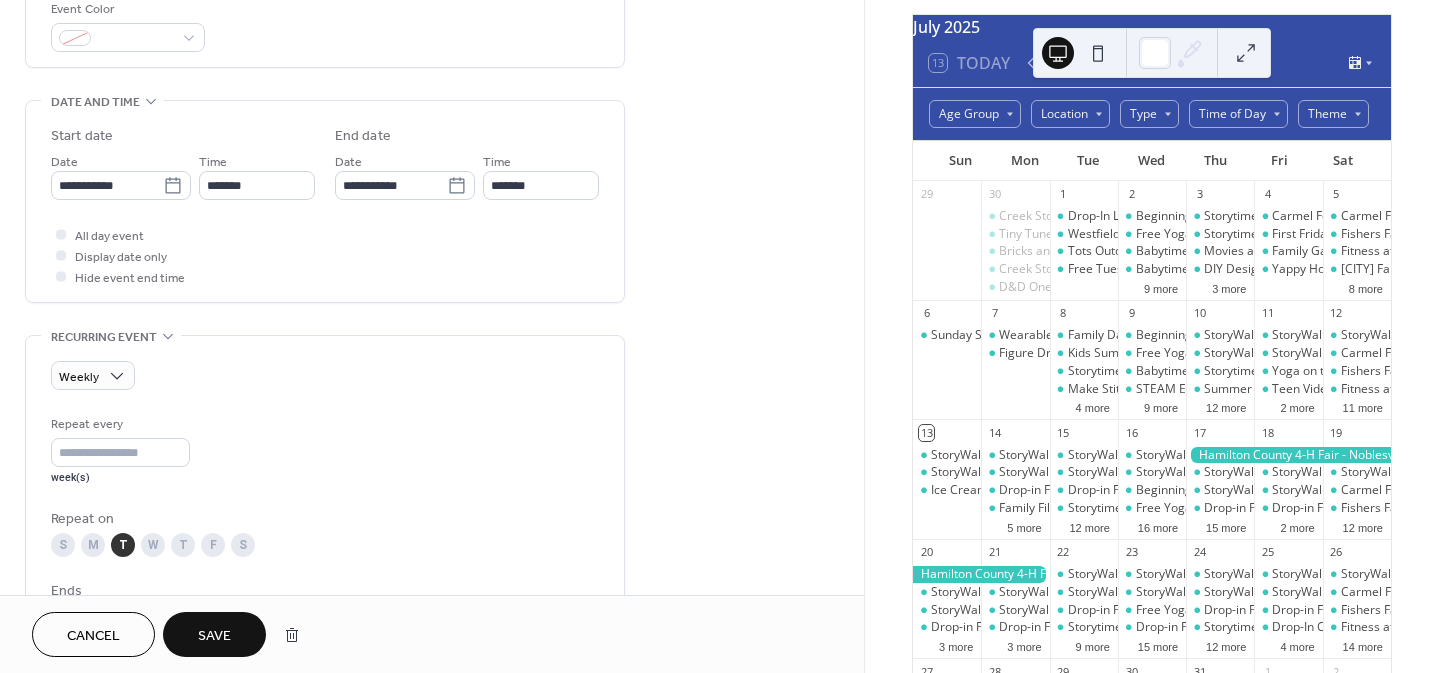 click on "Save" at bounding box center (214, 636) 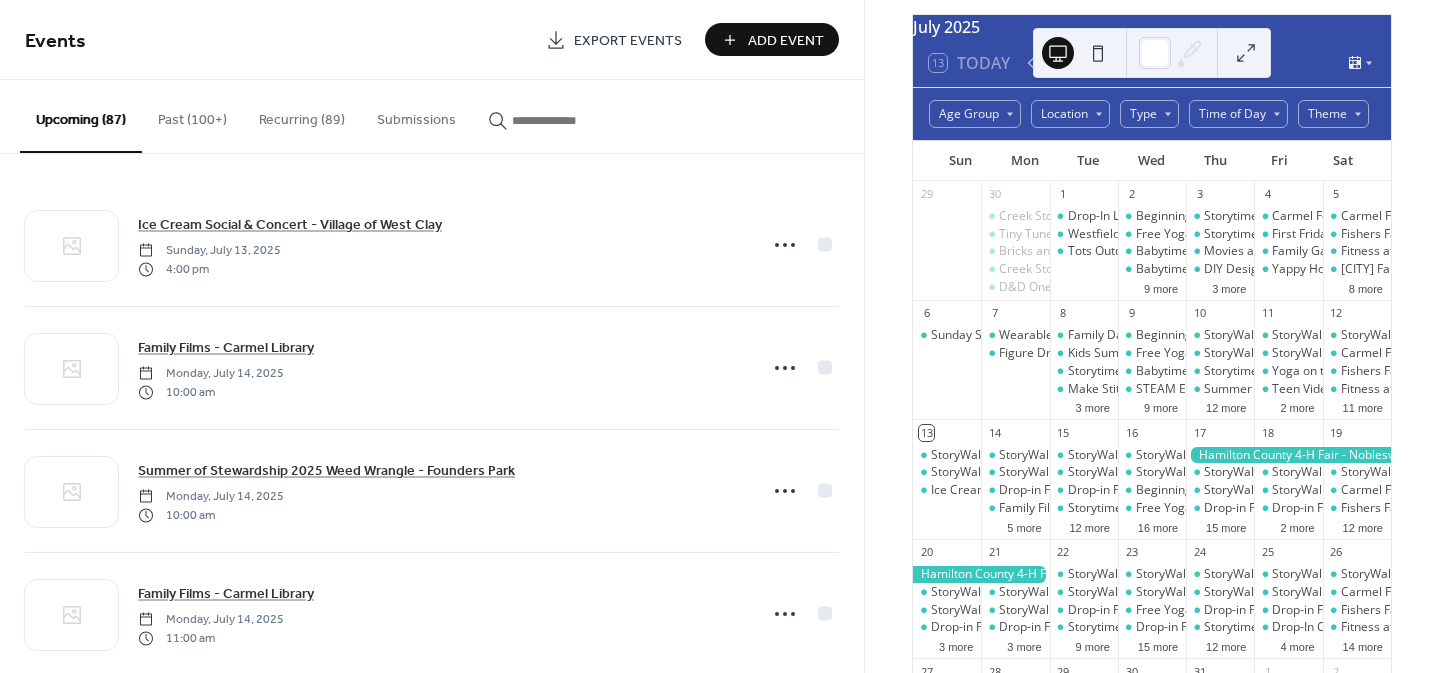 click at bounding box center [562, 120] 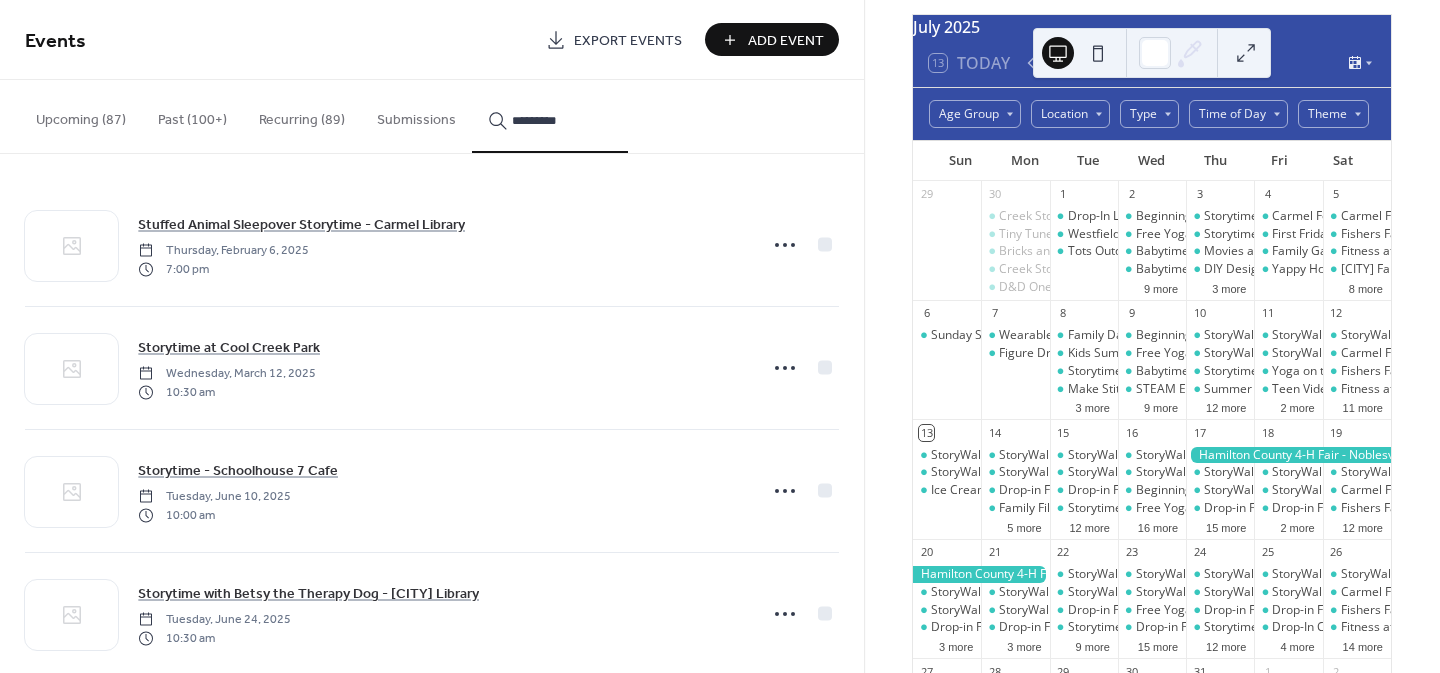 type on "*********" 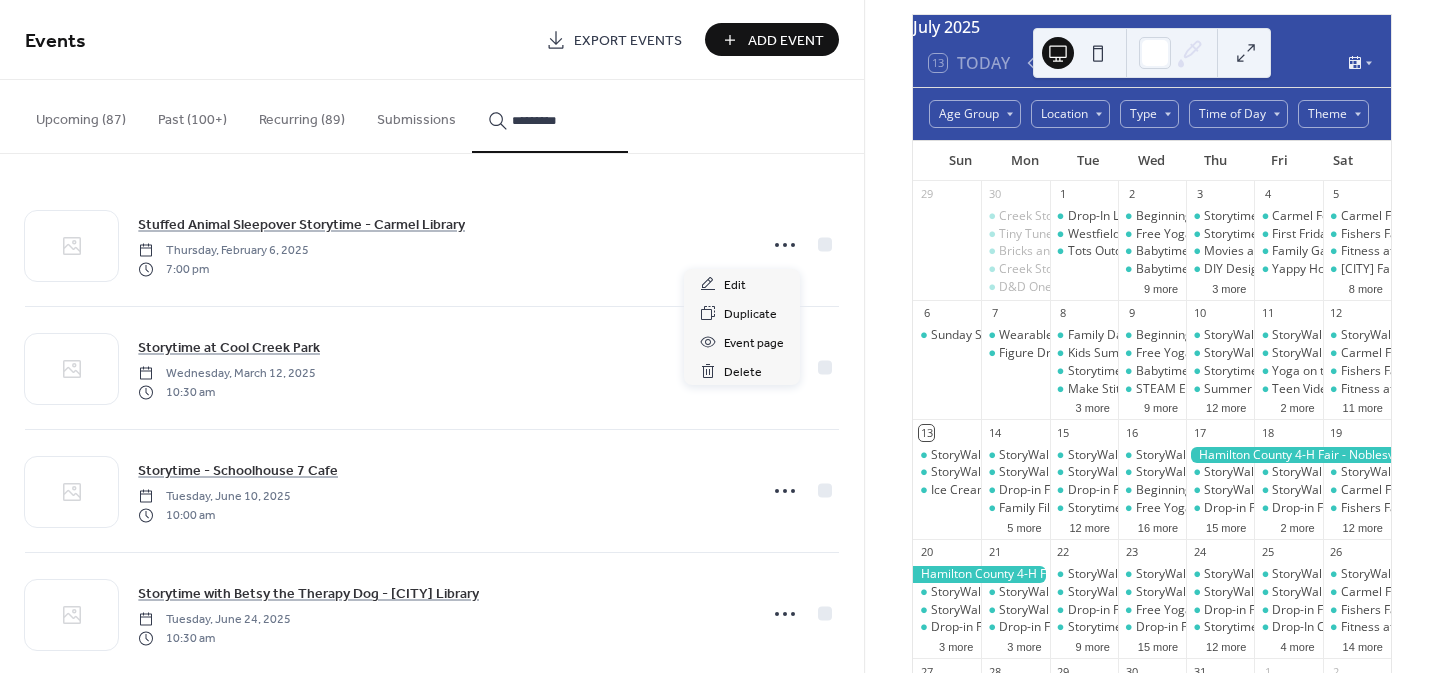 click 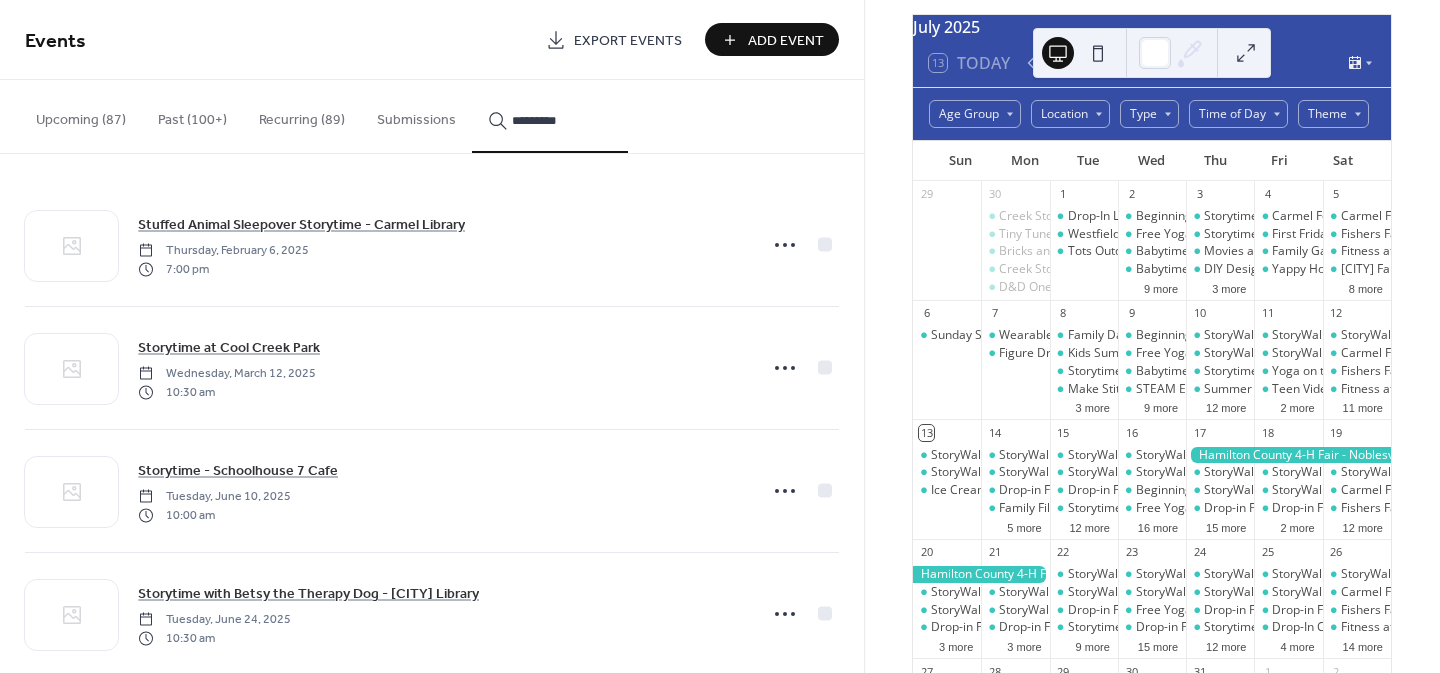 click on "Stuffed Animal Sleepover Storytime - Carmel Library Thursday, February 6, 2025 7:00 pm Storytime at Cool Creek Park Wednesday, March 12, 2025 10:30 am Storytime - Schoolhouse 7 Cafe Tuesday, June 10, 2025 10:00 am Storytime with Betsy the Therapy Dog - Cicero Library Tuesday, June 24, 2025 10:30 am Storytime - Chapter Book Lounge Wednesday, June 25, 2025 11:15 am Storytime Older Toddlers-Preschoolers - Noblesville Library Thursday, June 26, 2025 9:30 am Storytime Older Toddlers-Preschoolers - Noblesville Library Thursday, June 26, 2025 10:30 am STEAM Storytime: Color Chemistry! - Cicero Library Monday, July 14, 2025 2:00 pm Storytime Older Toddlers-Preschoolers - Fishers Library Tuesday, July 15, 2025 9:30 am Raising Readers Storytime - Cicero Library Tuesday, July 15, 2025 10:30 am Storytime Older Toddlers-Preschoolers - Fishers Library Tuesday, July 15, 2025 10:30 am Firefighter Storytime - Cicero Library Wednesday, July 23, 2025 10:30 am" at bounding box center (432, 413) 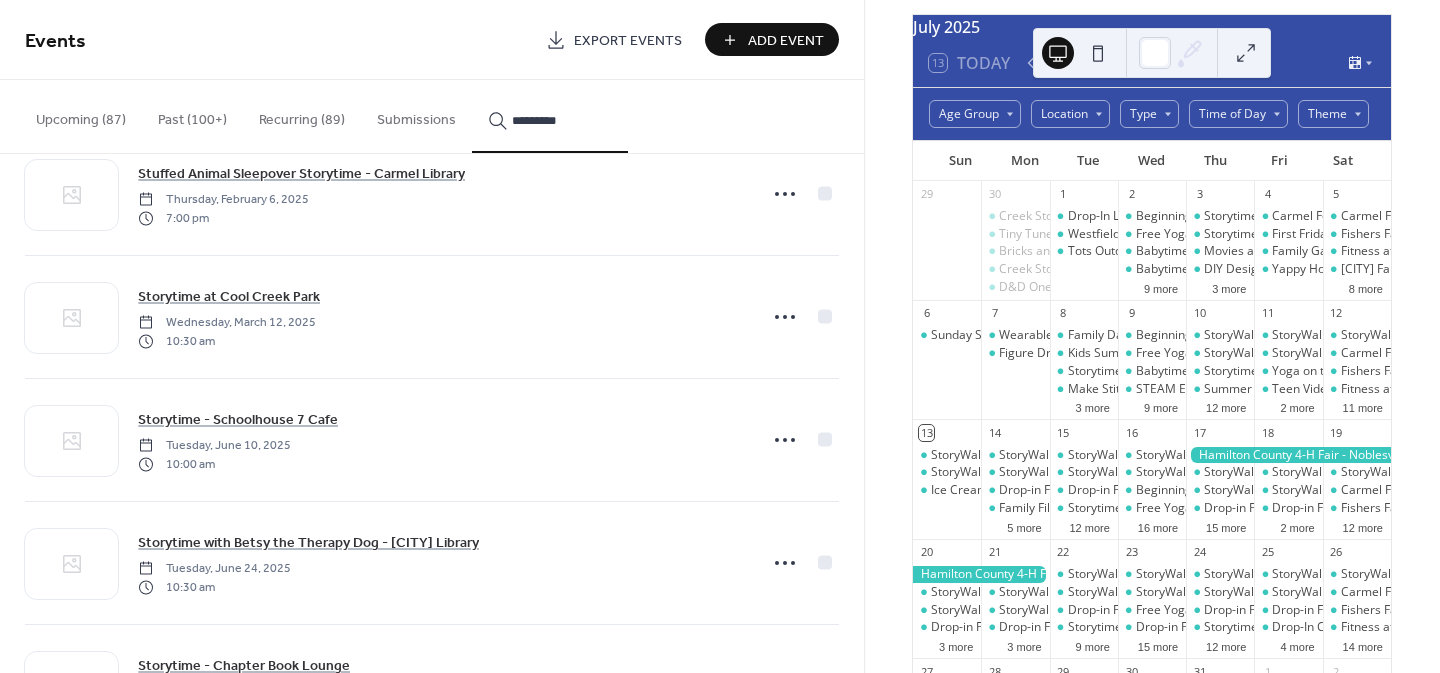scroll, scrollTop: 60, scrollLeft: 0, axis: vertical 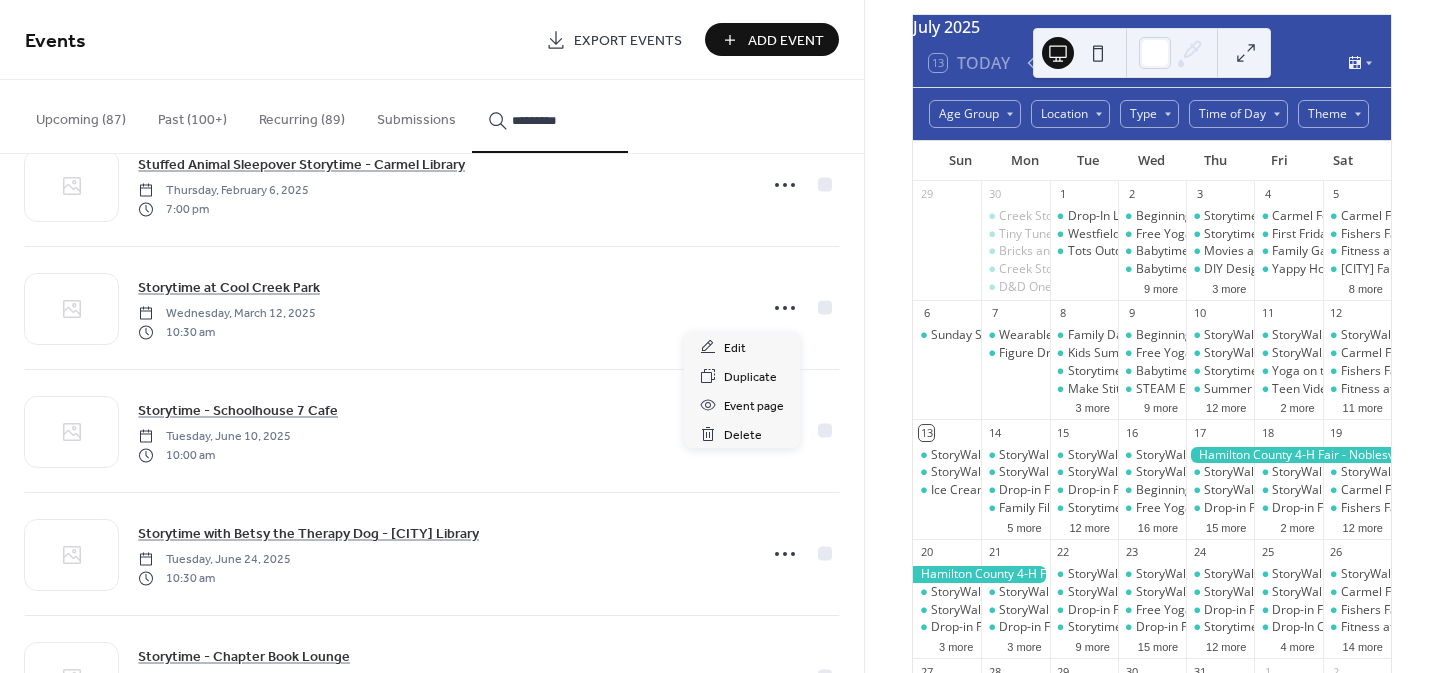 click 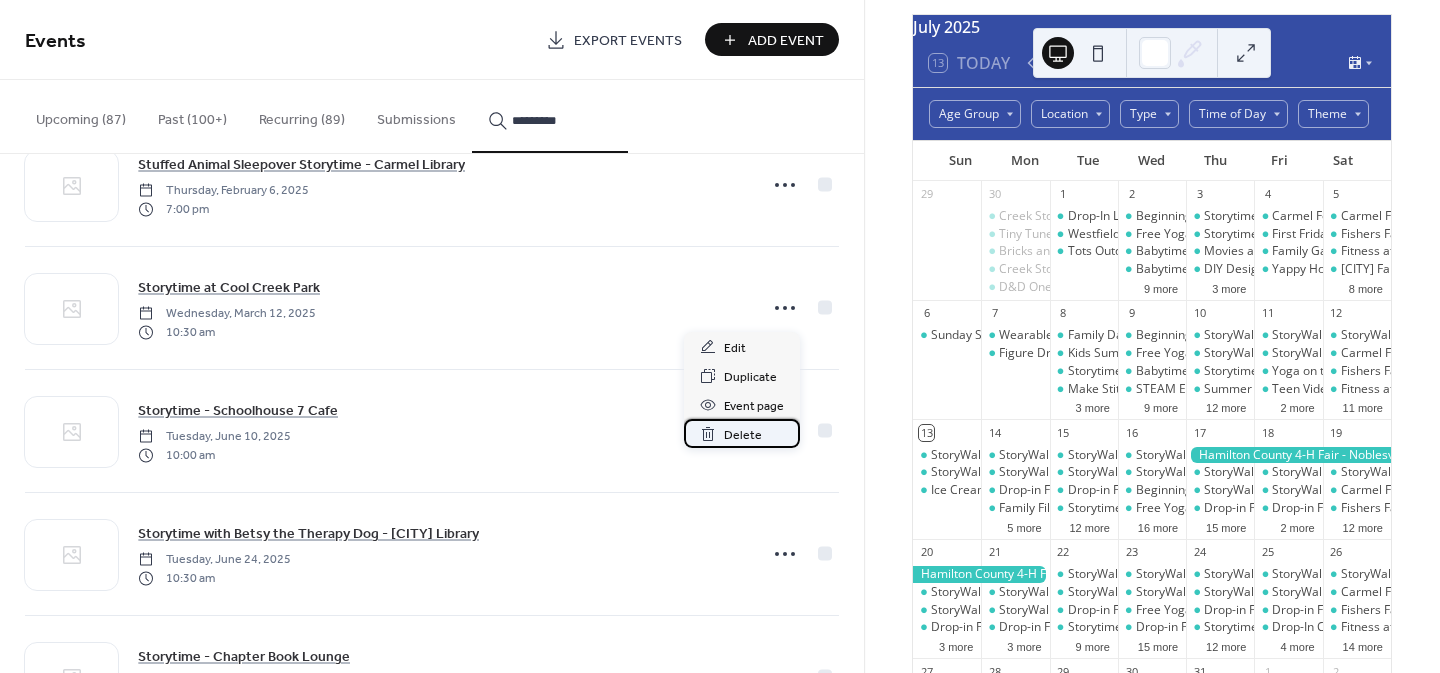 click on "Delete" at bounding box center (743, 435) 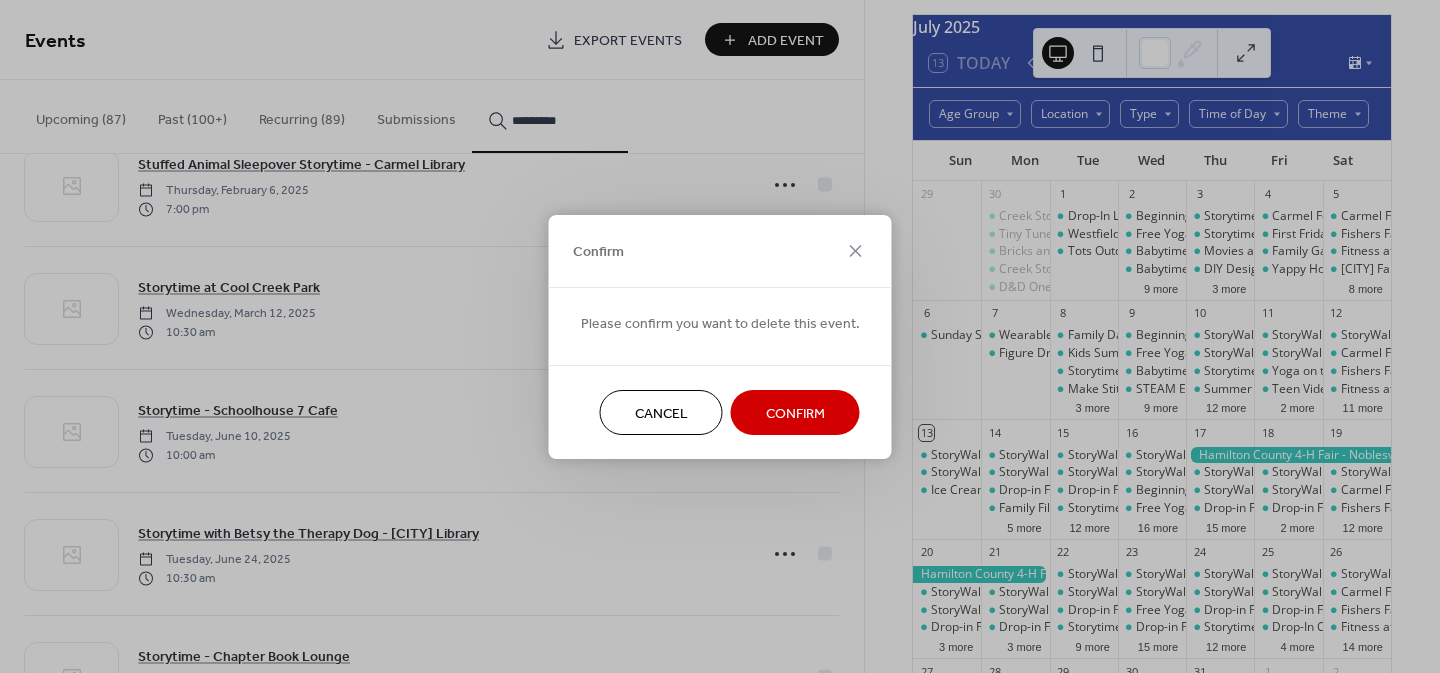 click on "Confirm" at bounding box center [795, 413] 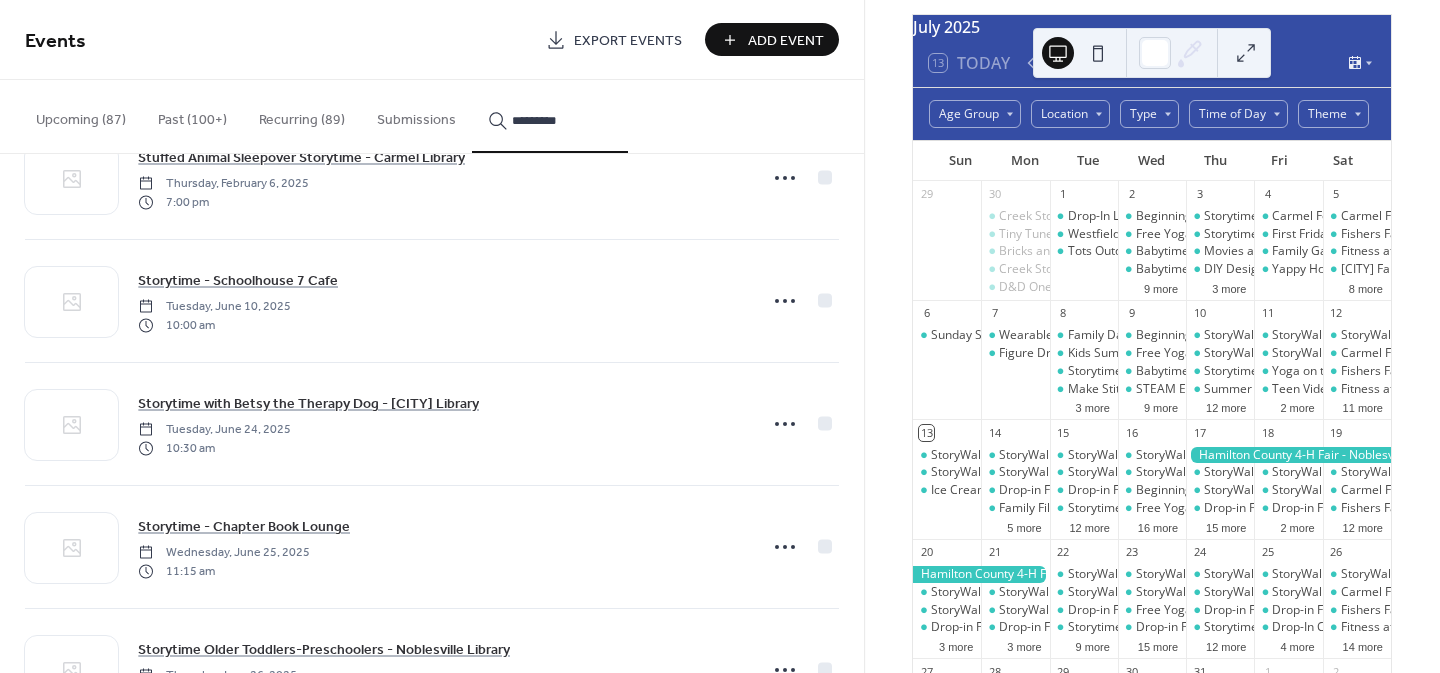 scroll, scrollTop: 69, scrollLeft: 0, axis: vertical 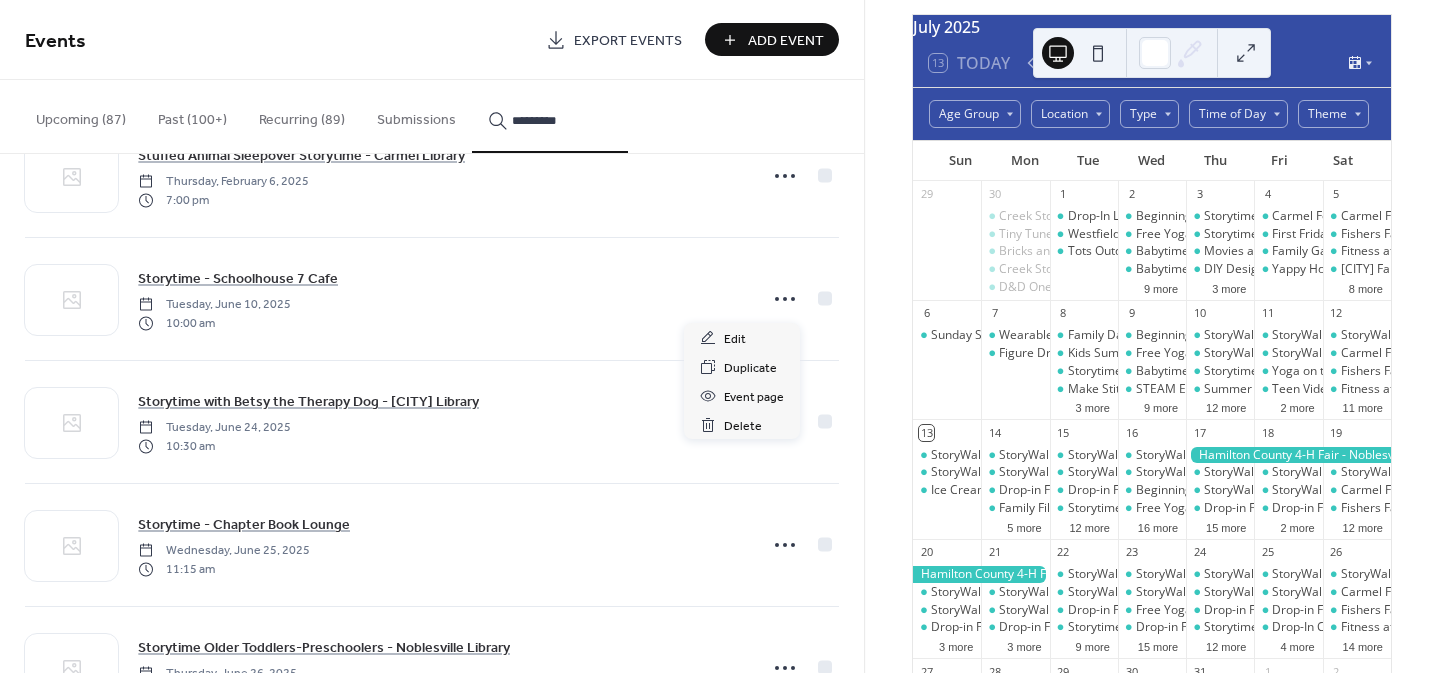 click 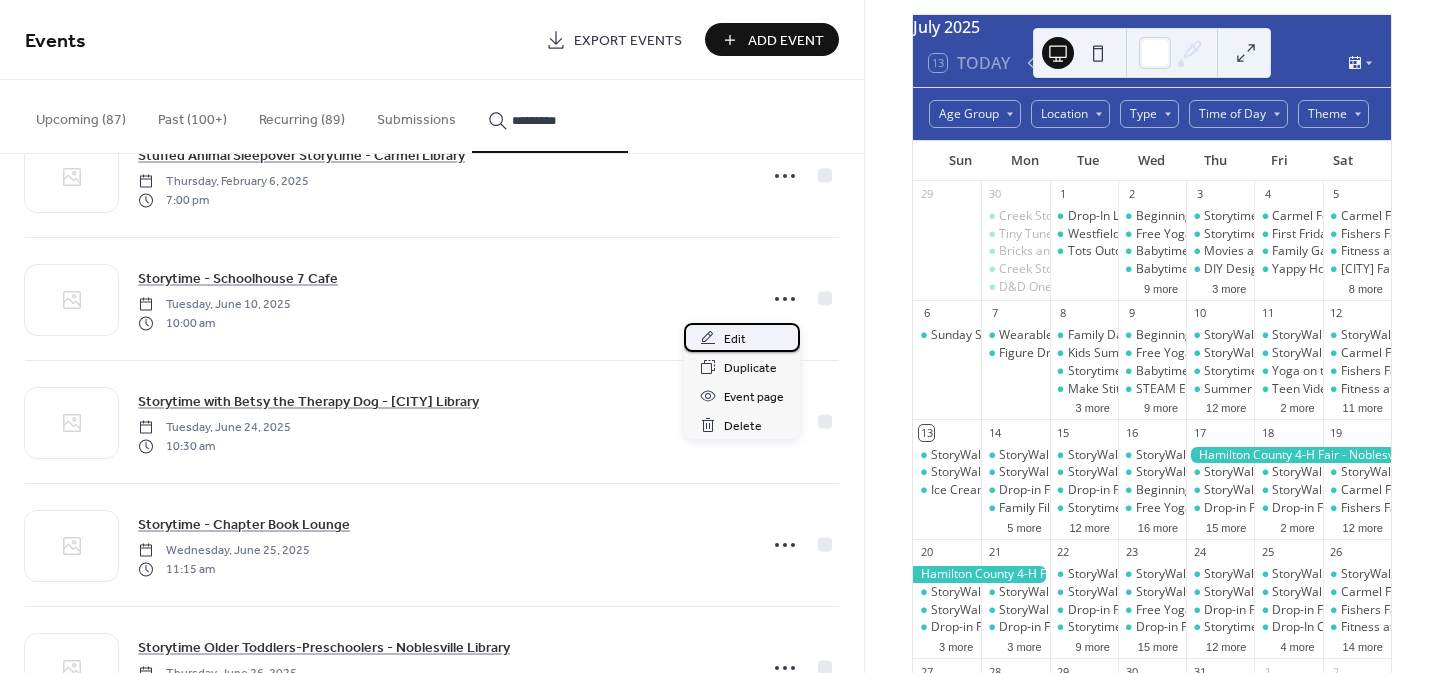 click on "Edit" at bounding box center [735, 339] 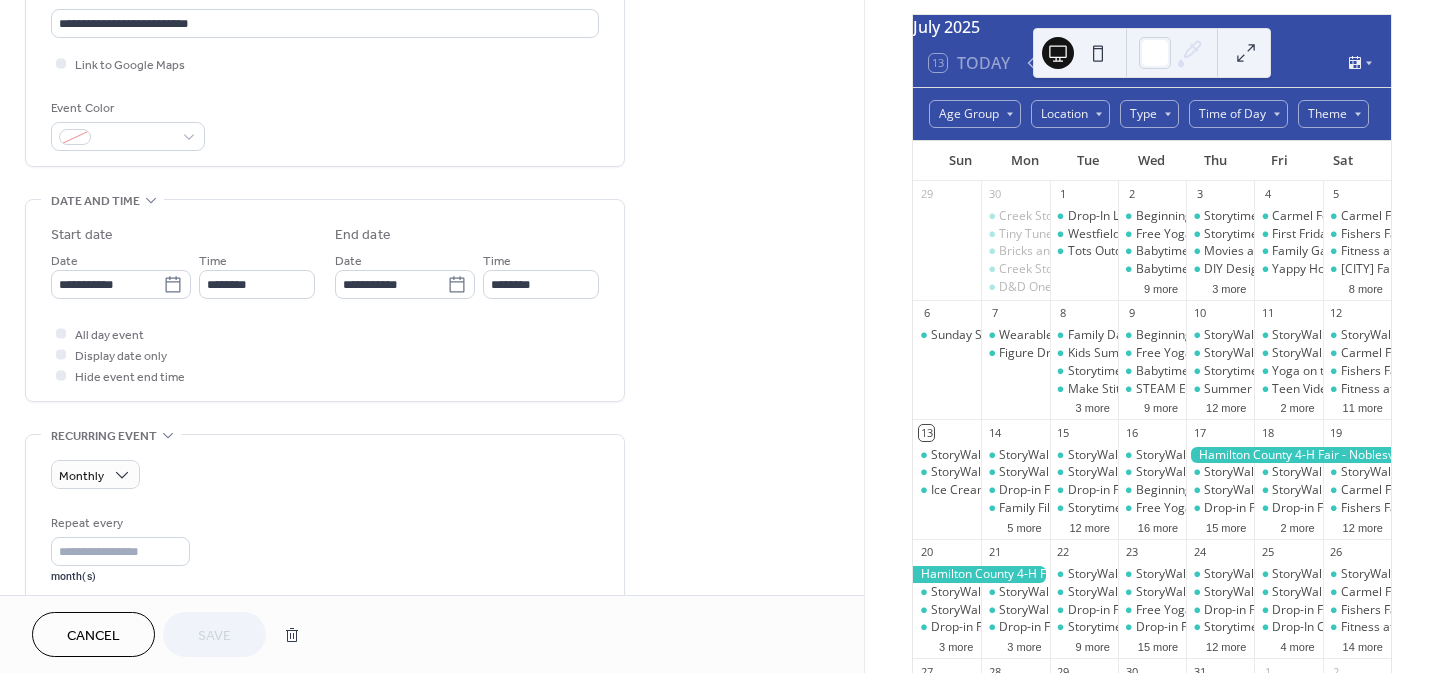 scroll, scrollTop: 409, scrollLeft: 0, axis: vertical 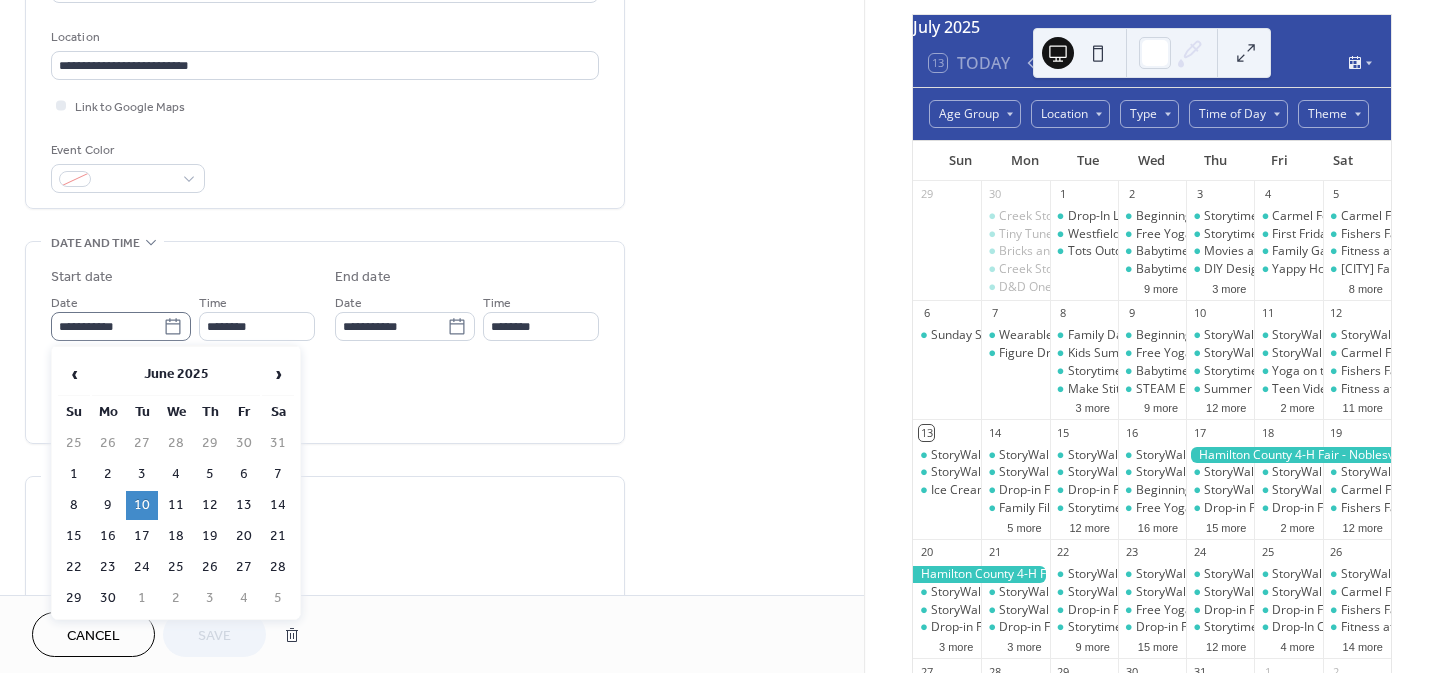 click 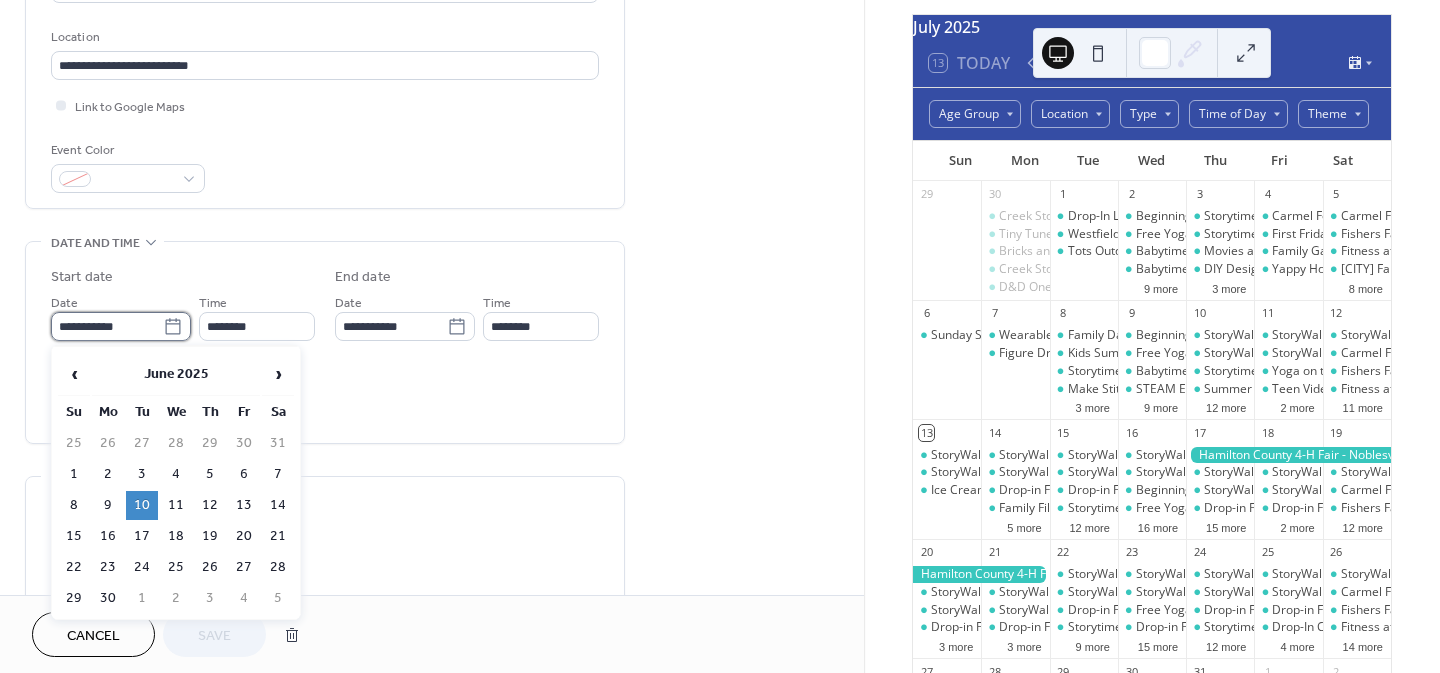 click on "**********" at bounding box center [107, 326] 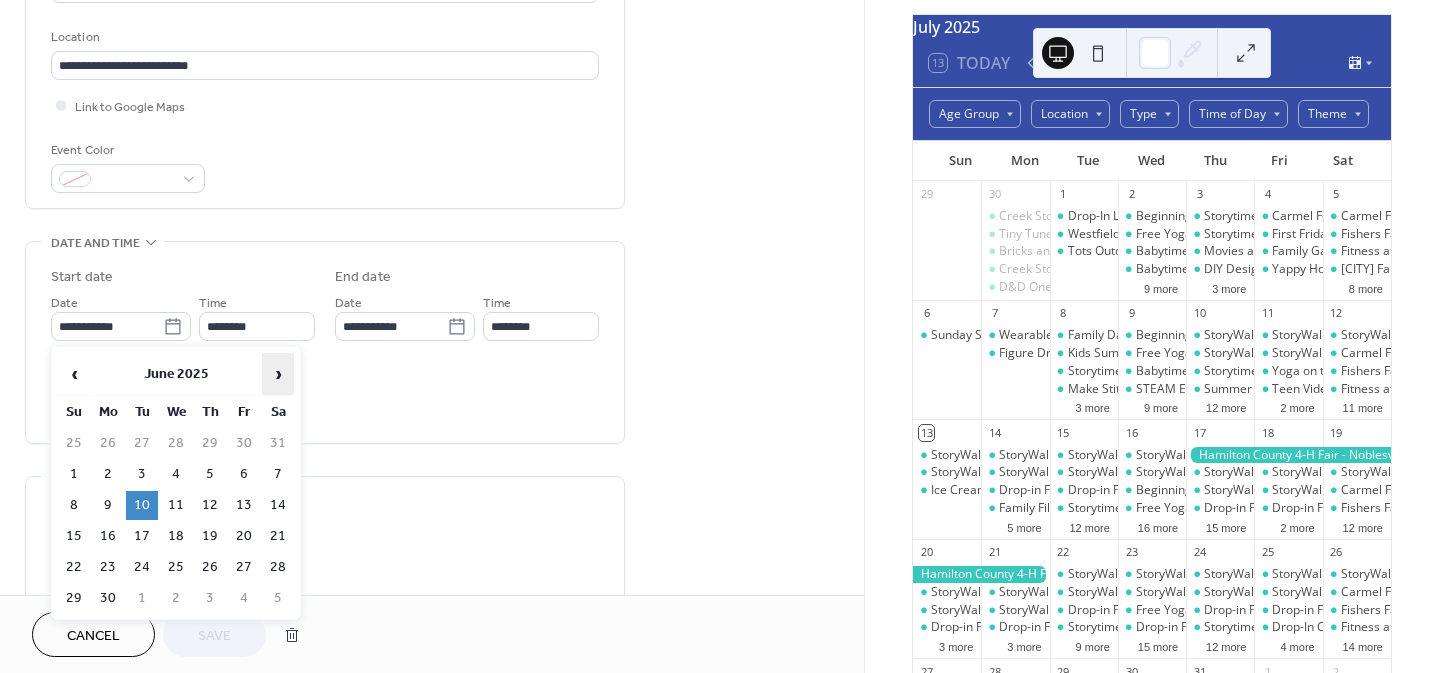 click on "›" at bounding box center (278, 374) 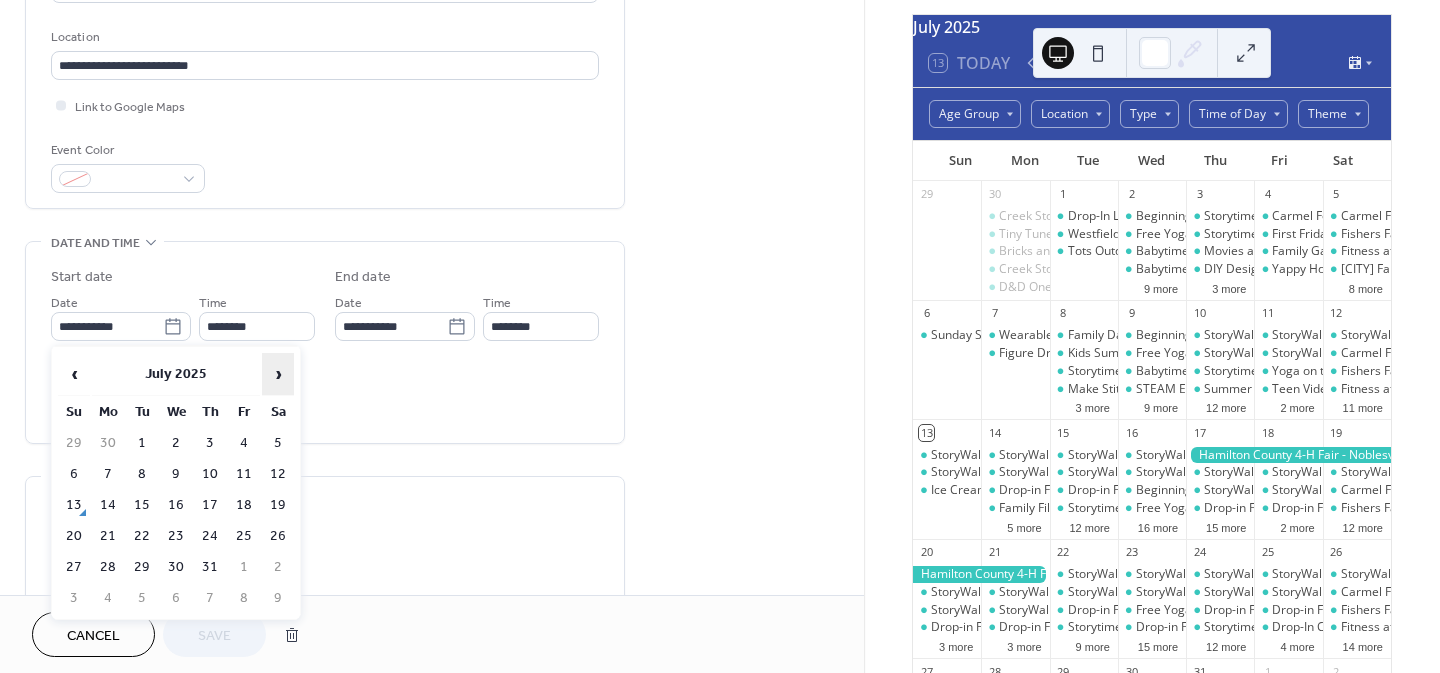 click on "›" at bounding box center [278, 374] 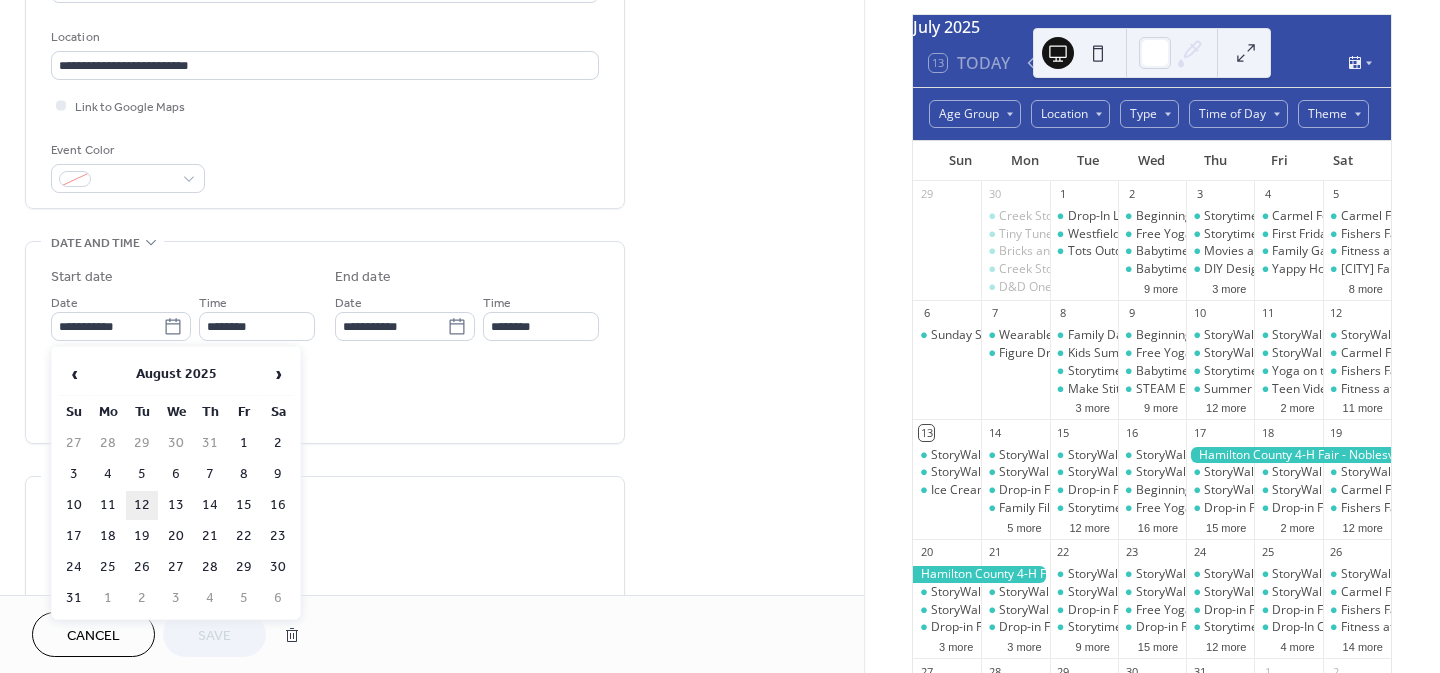 click on "12" at bounding box center [142, 505] 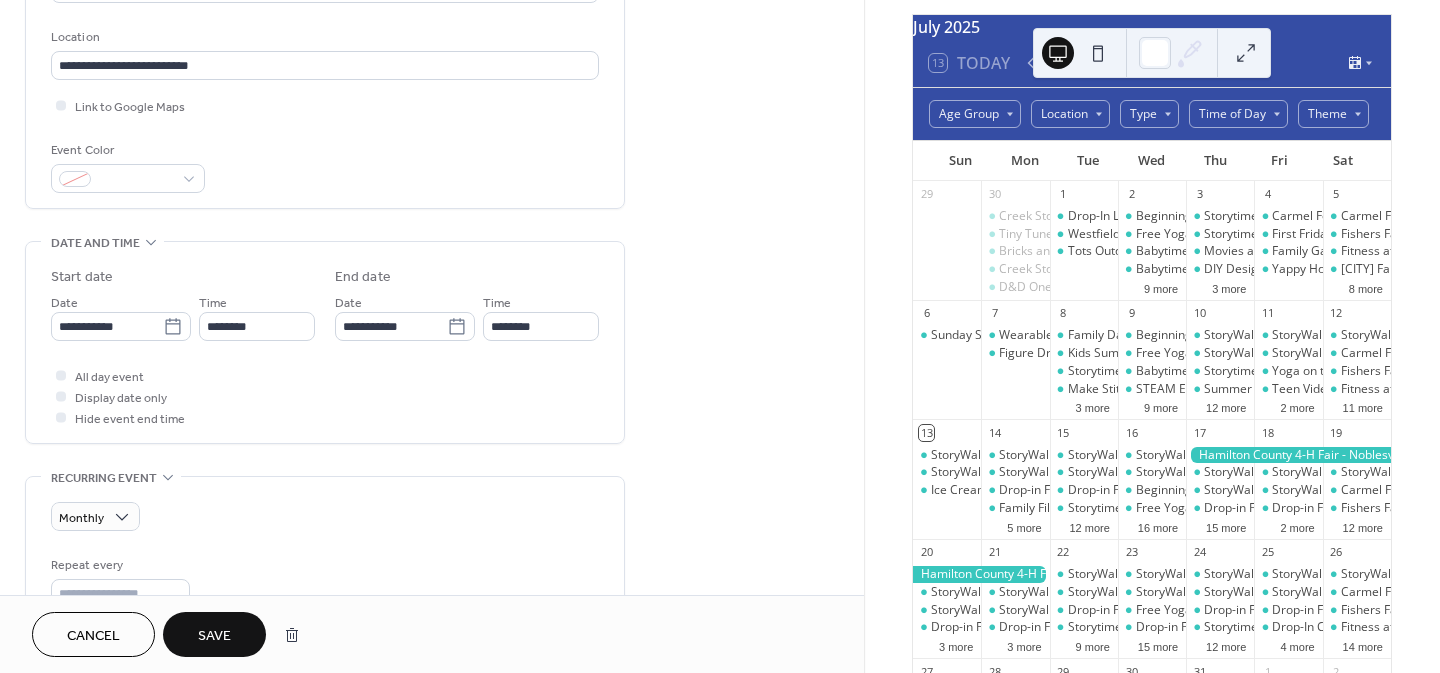 click on "Save" at bounding box center [214, 636] 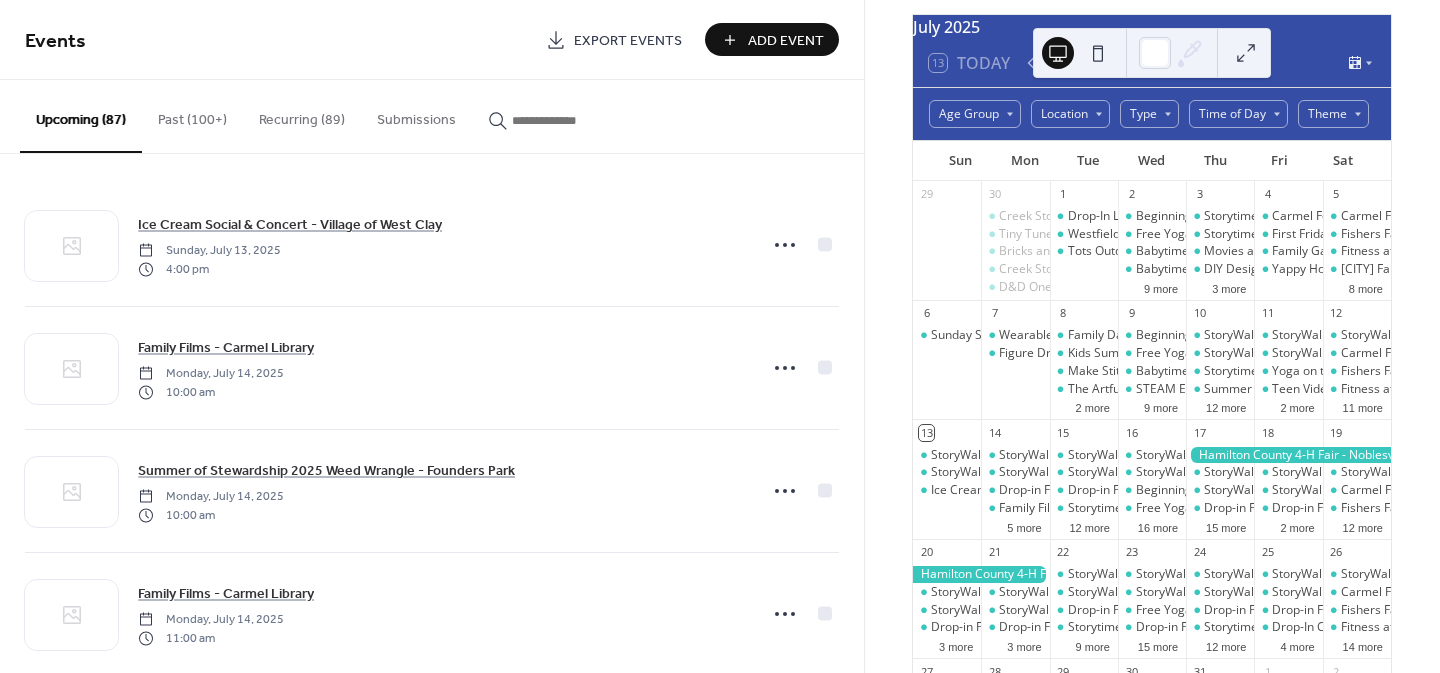click at bounding box center [562, 120] 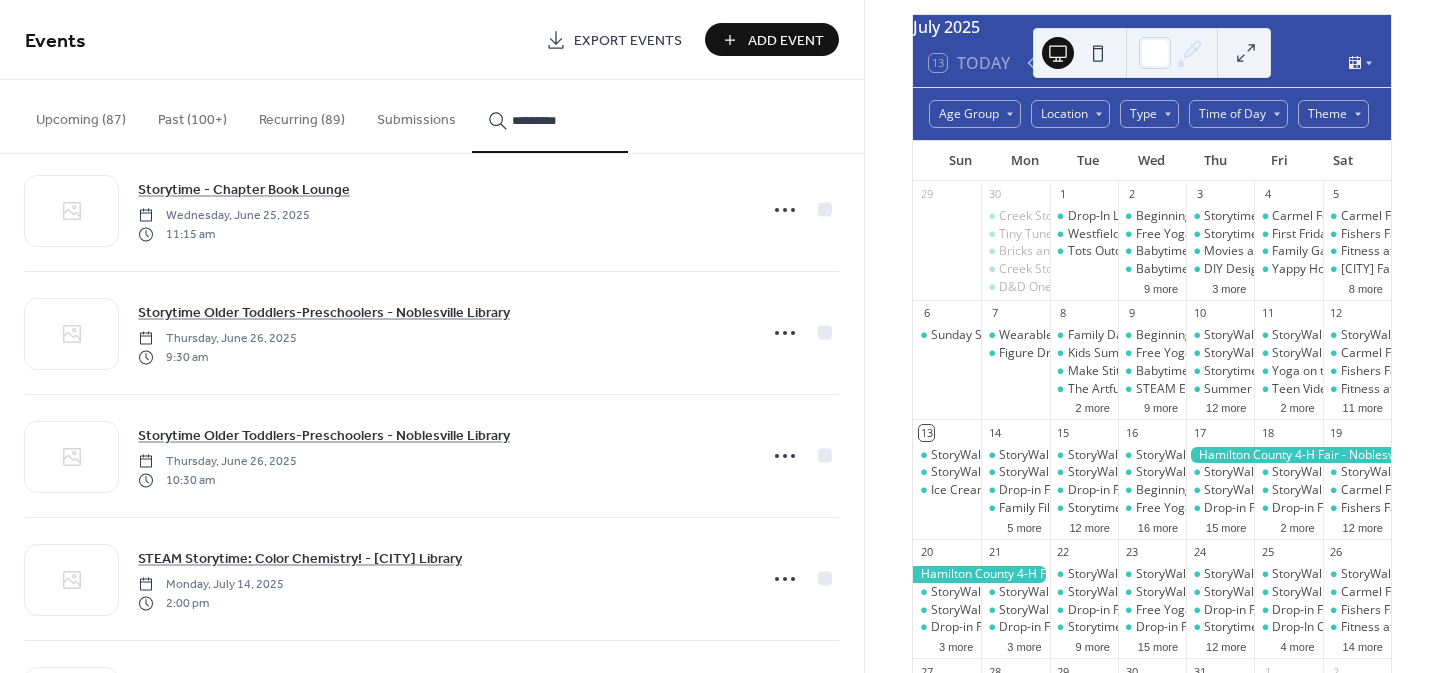 scroll, scrollTop: 282, scrollLeft: 0, axis: vertical 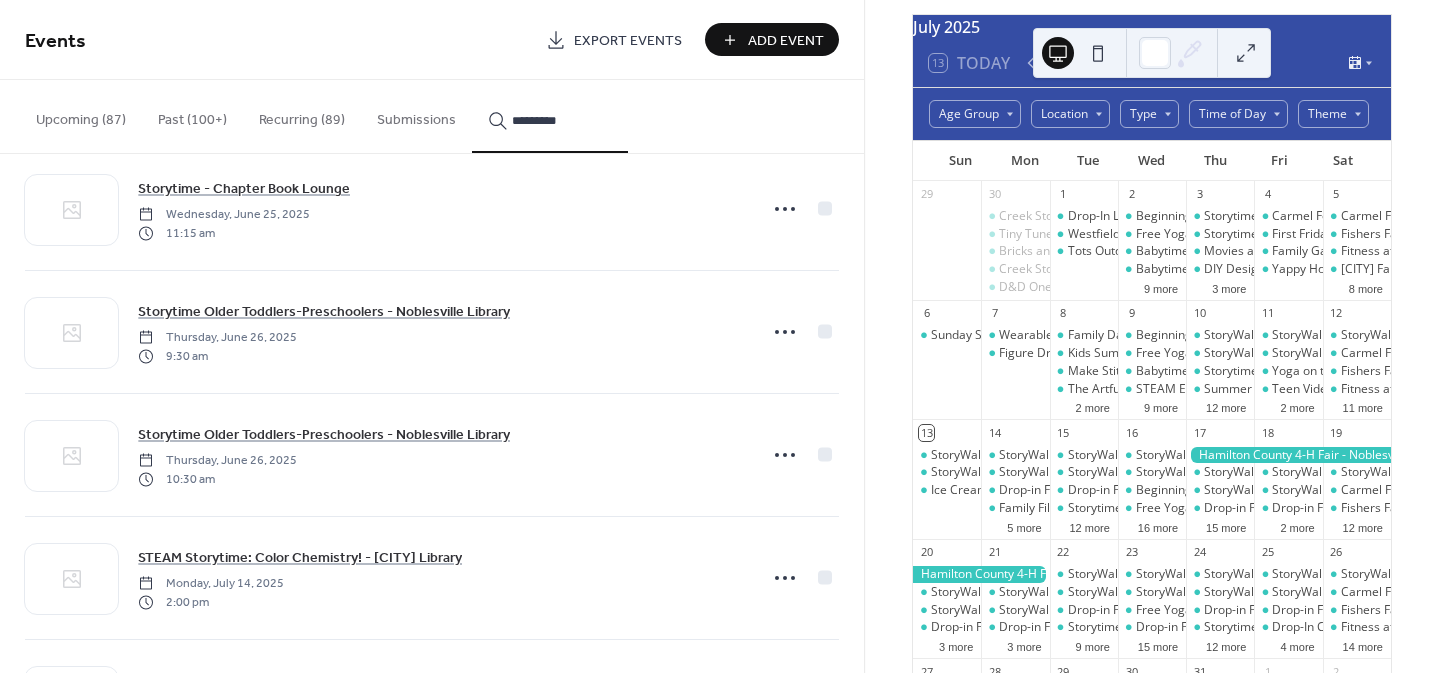 type on "*********" 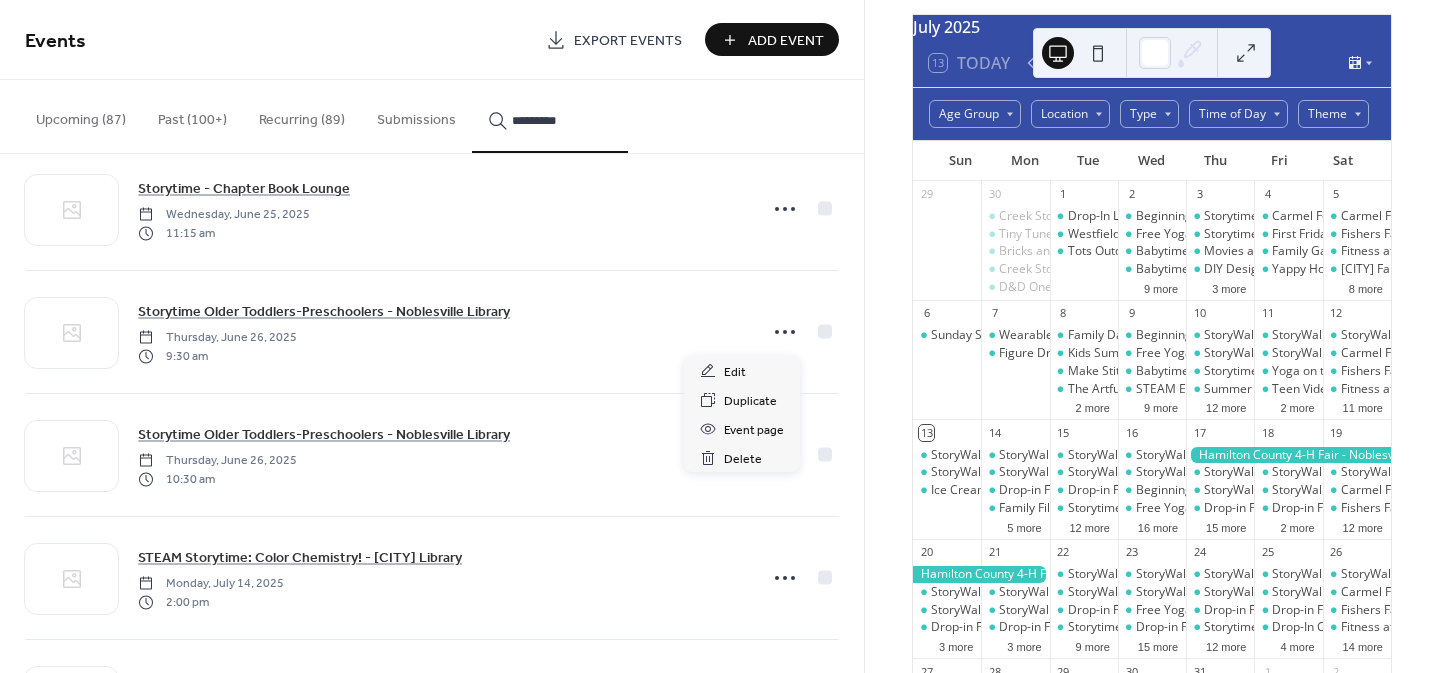 click 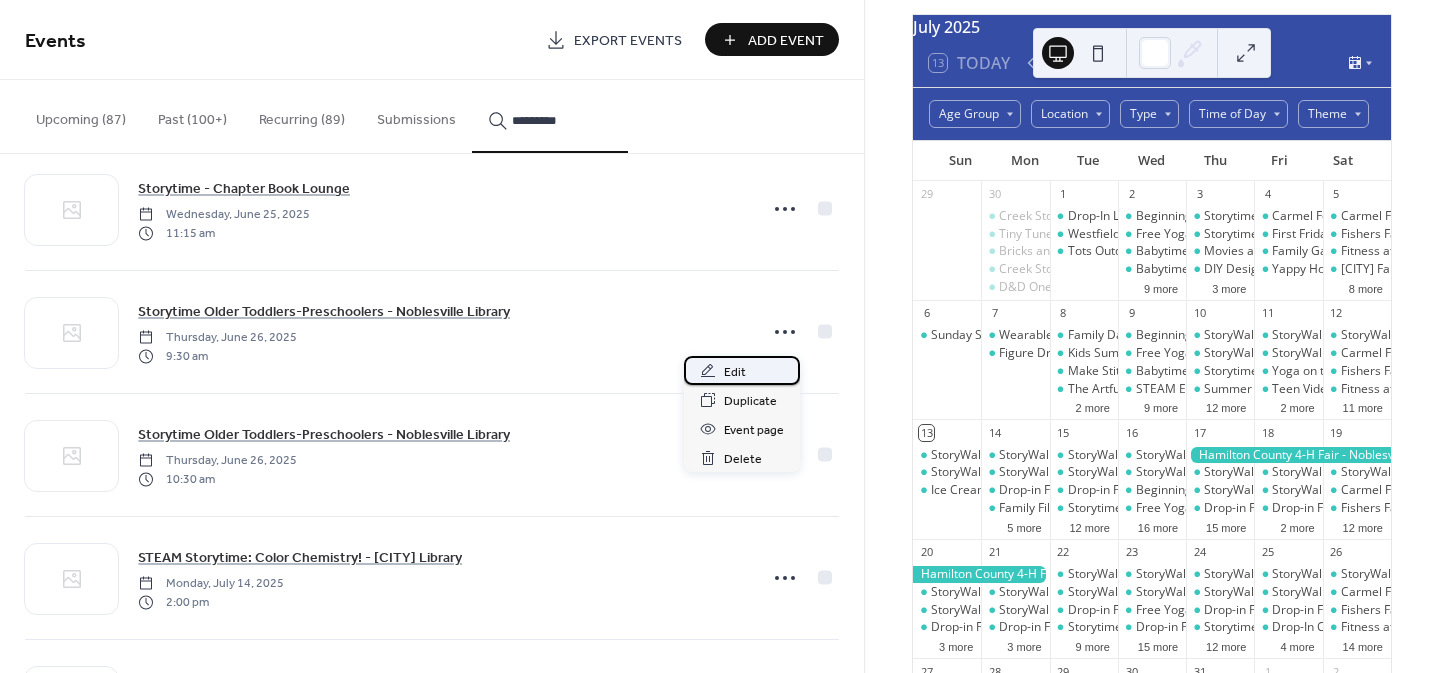 click on "Edit" at bounding box center [735, 372] 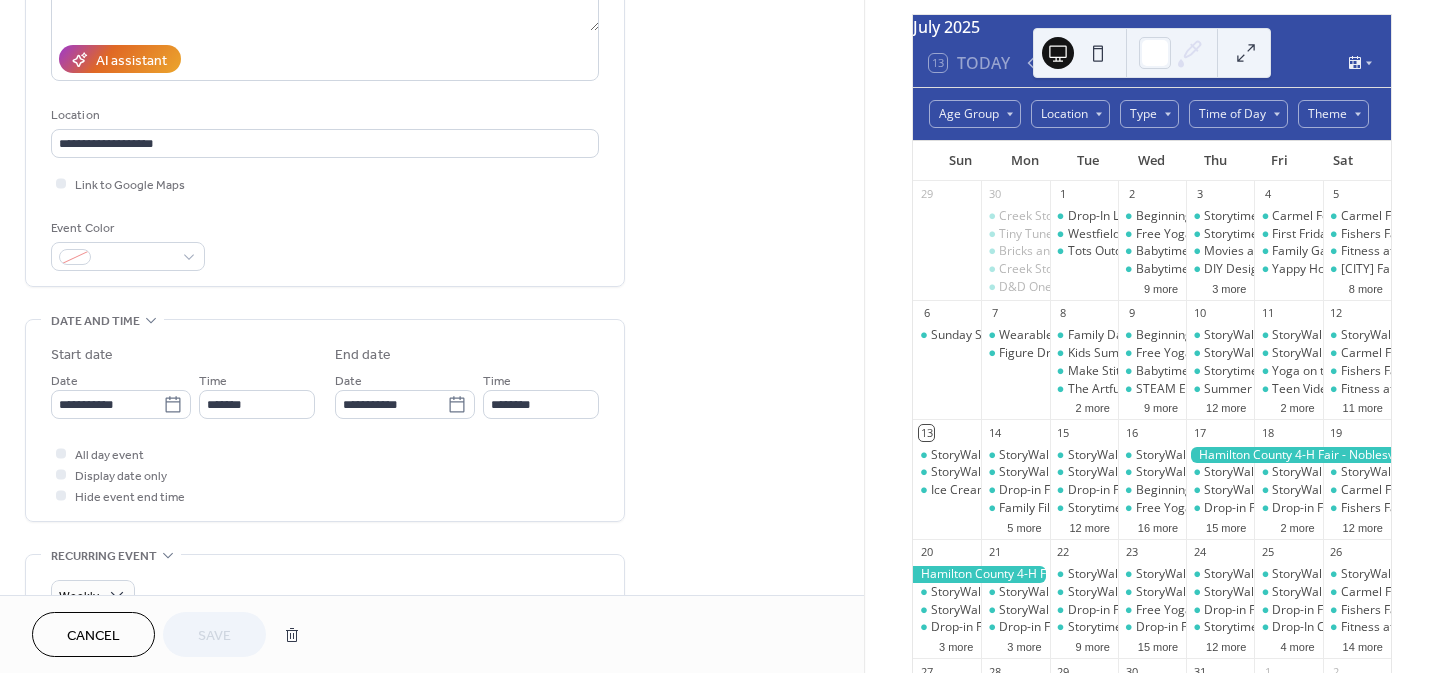 scroll, scrollTop: 337, scrollLeft: 0, axis: vertical 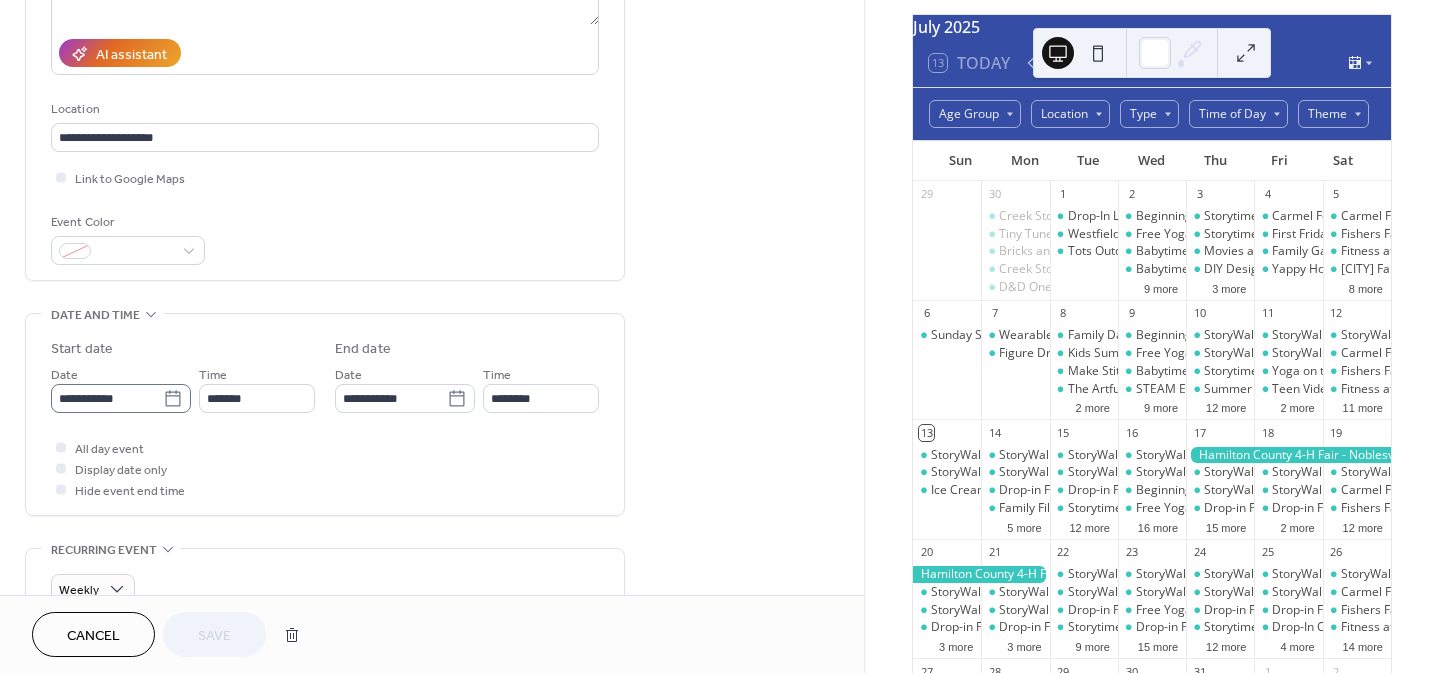 click 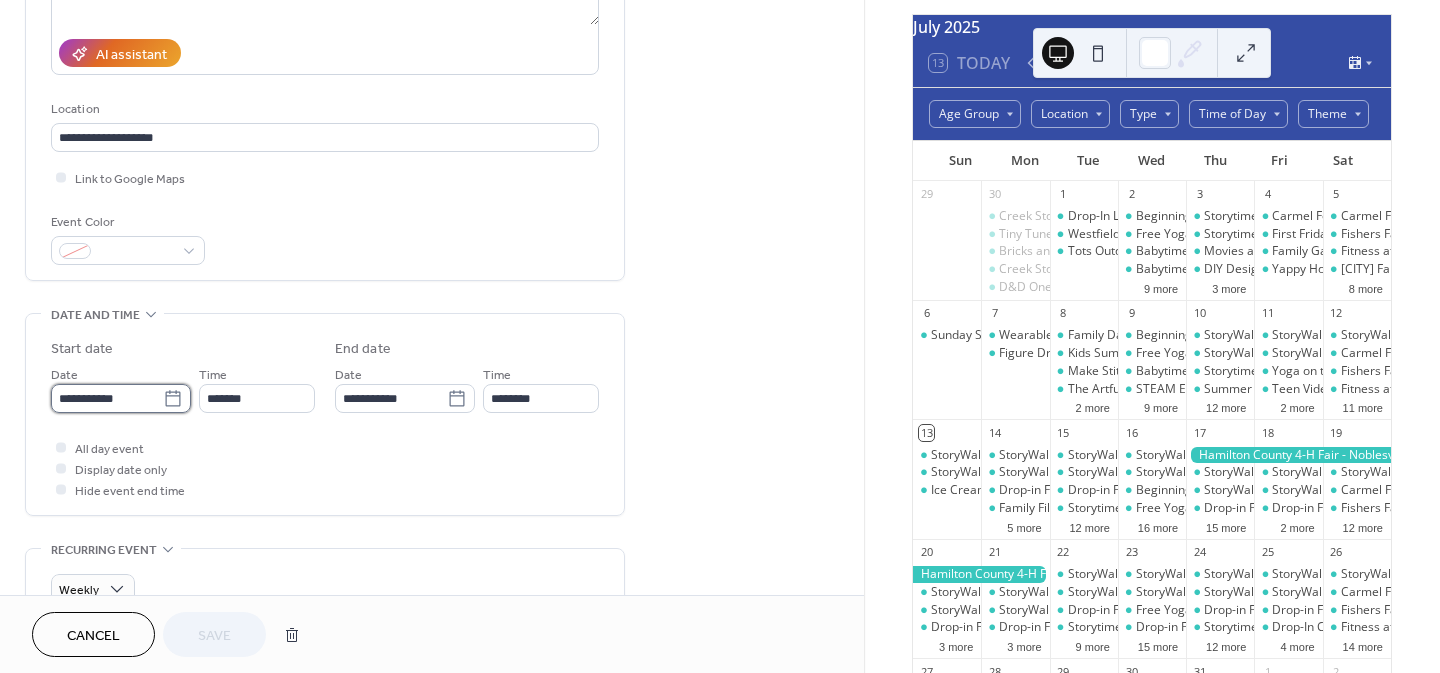click on "**********" at bounding box center (107, 398) 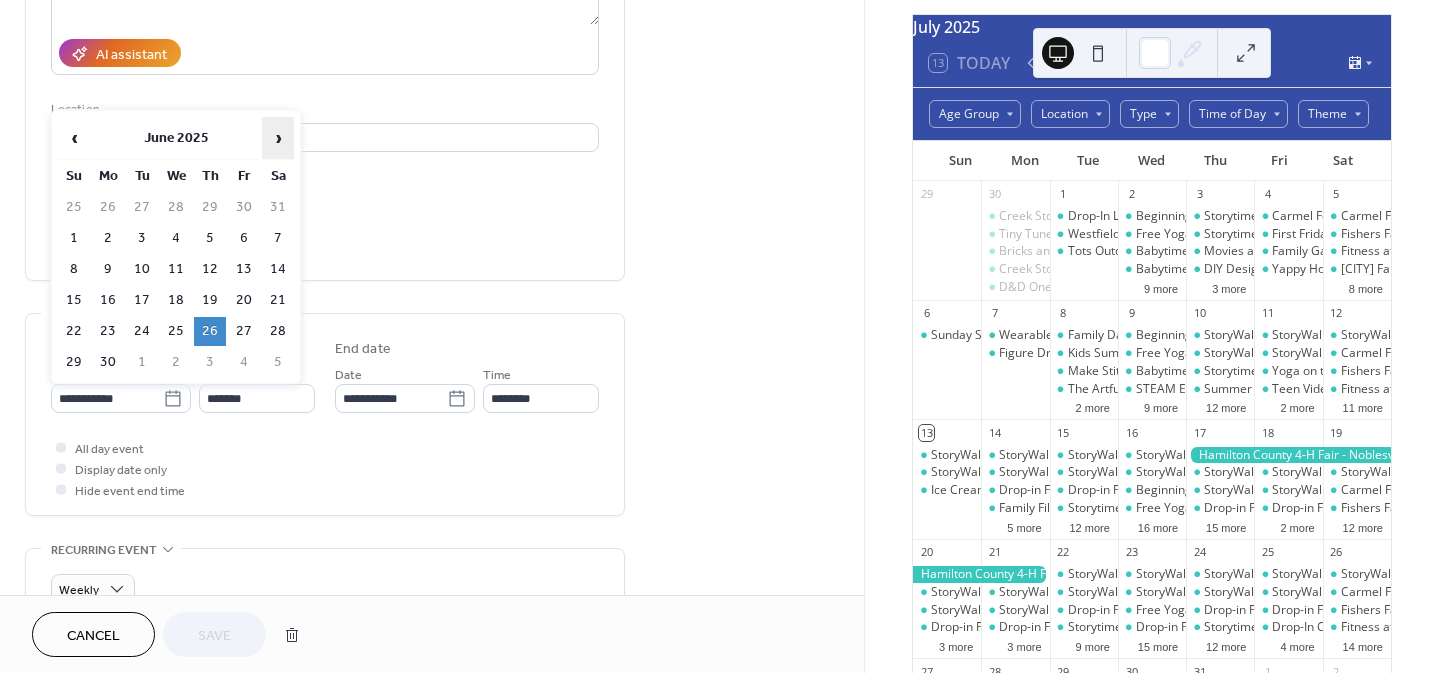 click on "›" at bounding box center (278, 138) 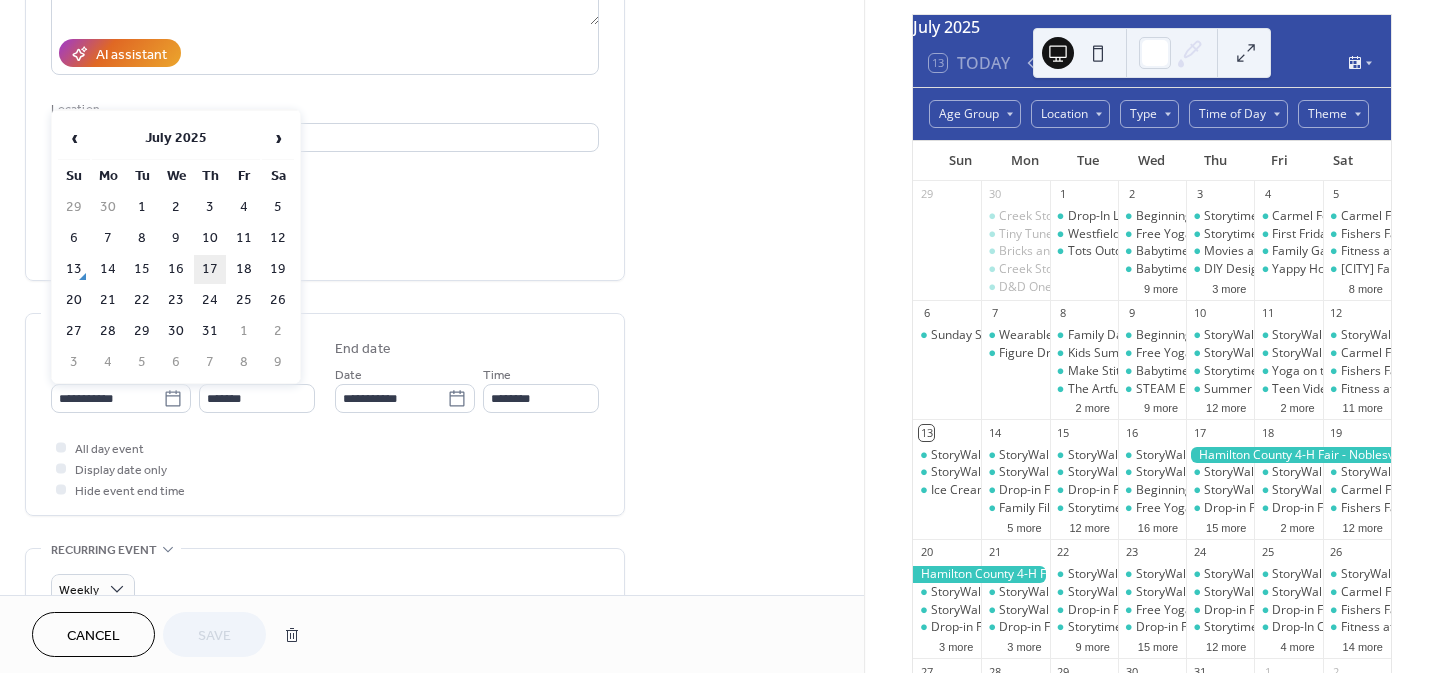 click on "17" at bounding box center [210, 269] 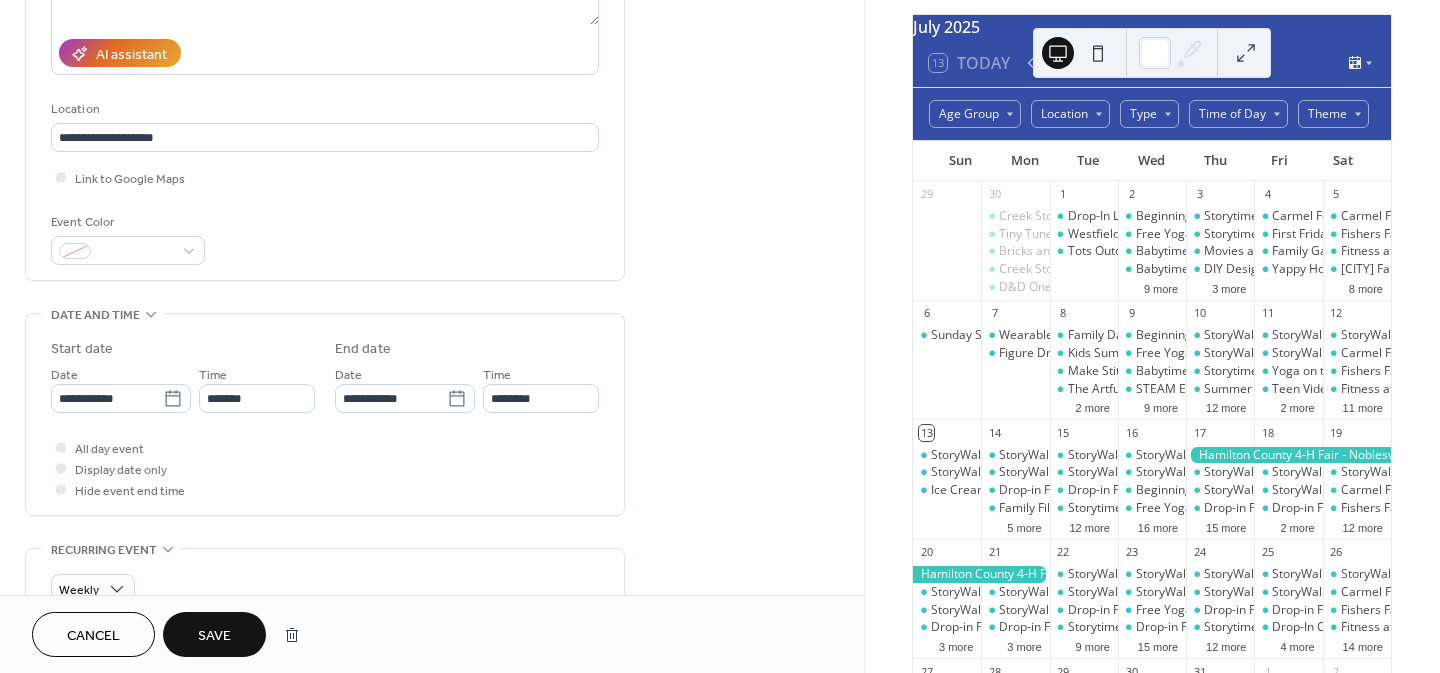 click on "Save" at bounding box center [214, 636] 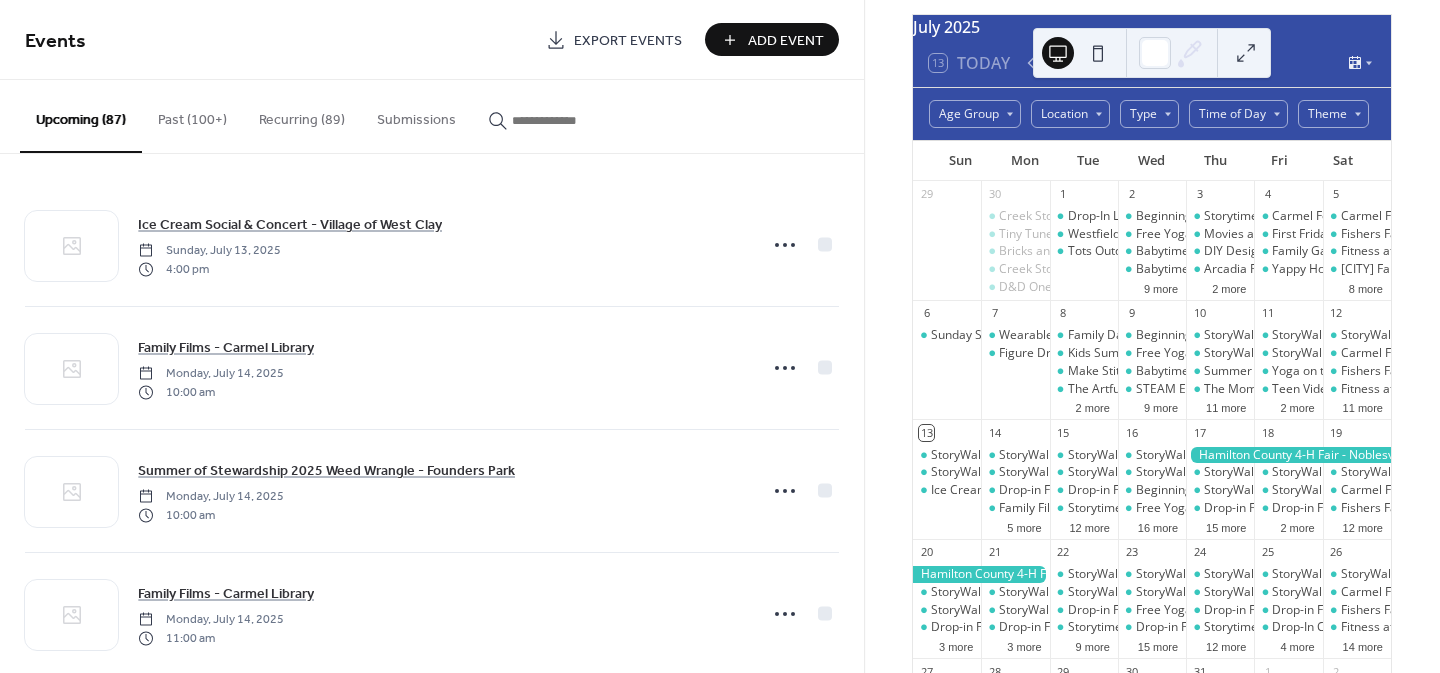 click at bounding box center [562, 120] 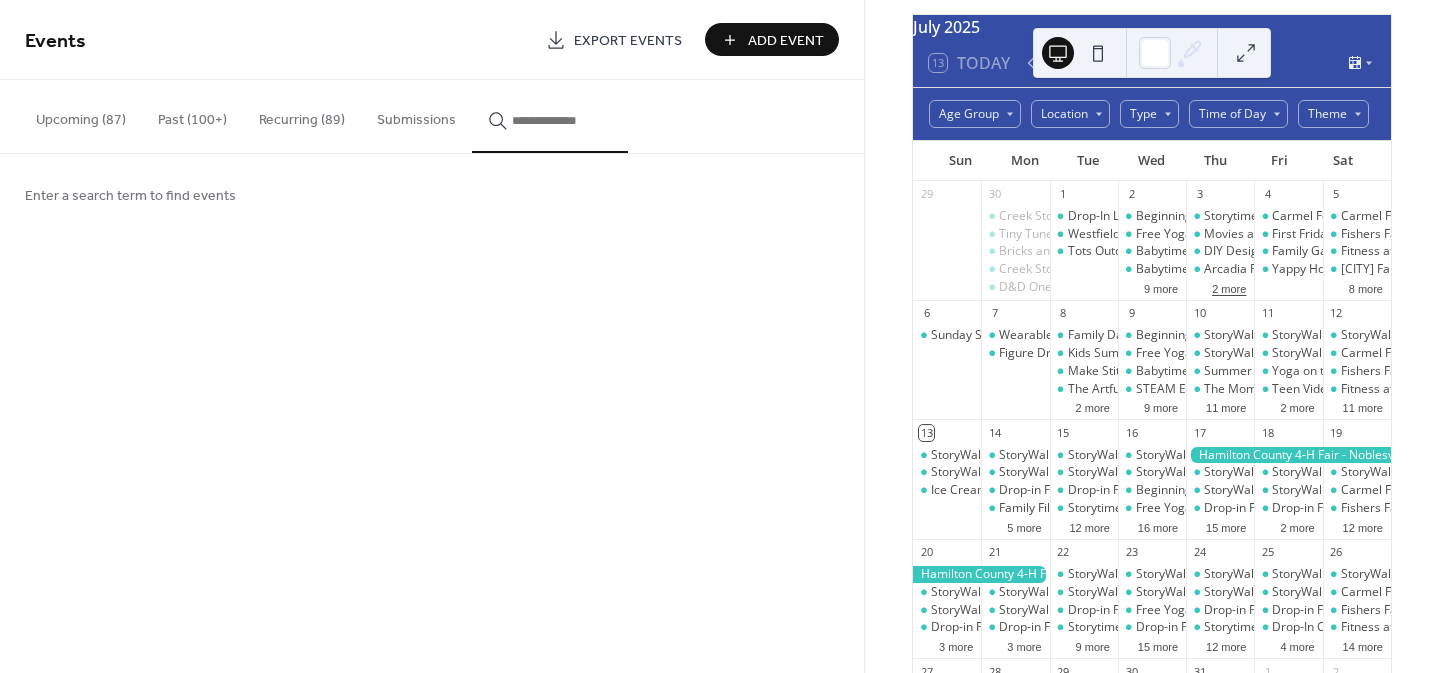 click on "2 more" at bounding box center [1229, 287] 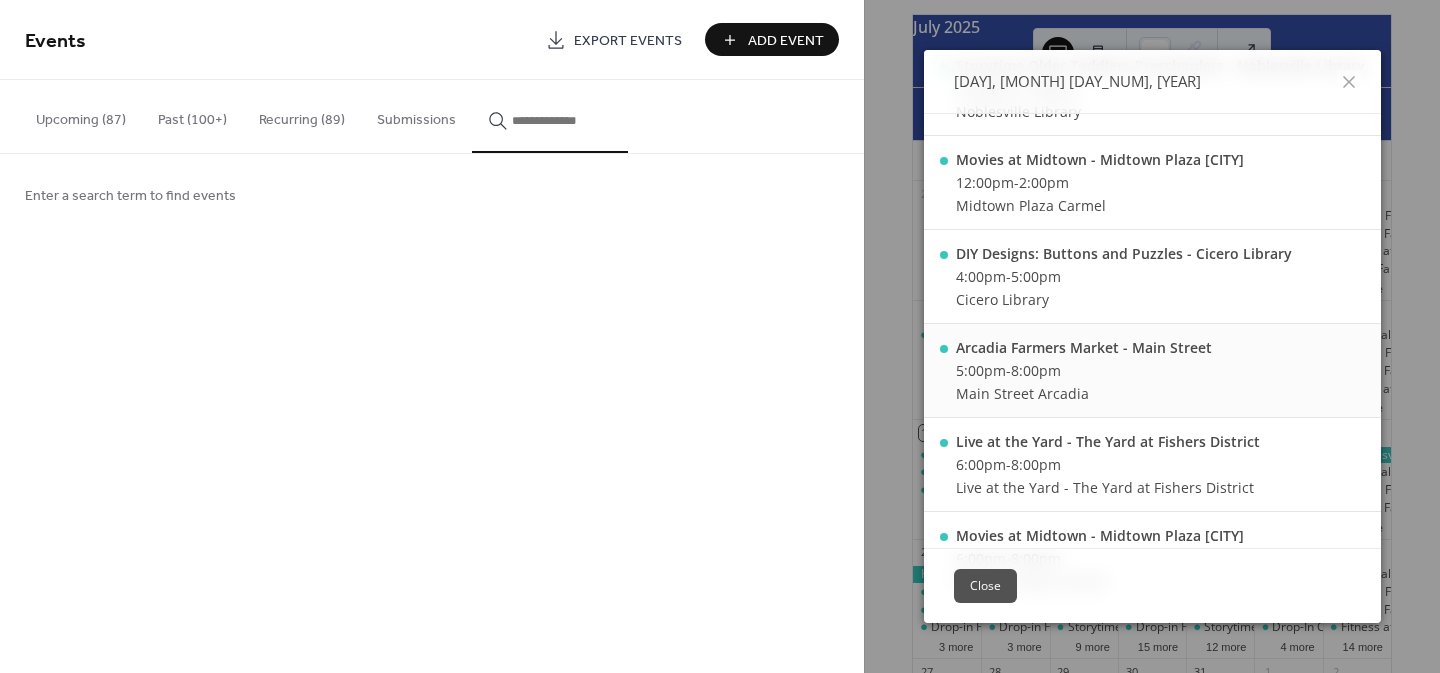 scroll, scrollTop: 0, scrollLeft: 0, axis: both 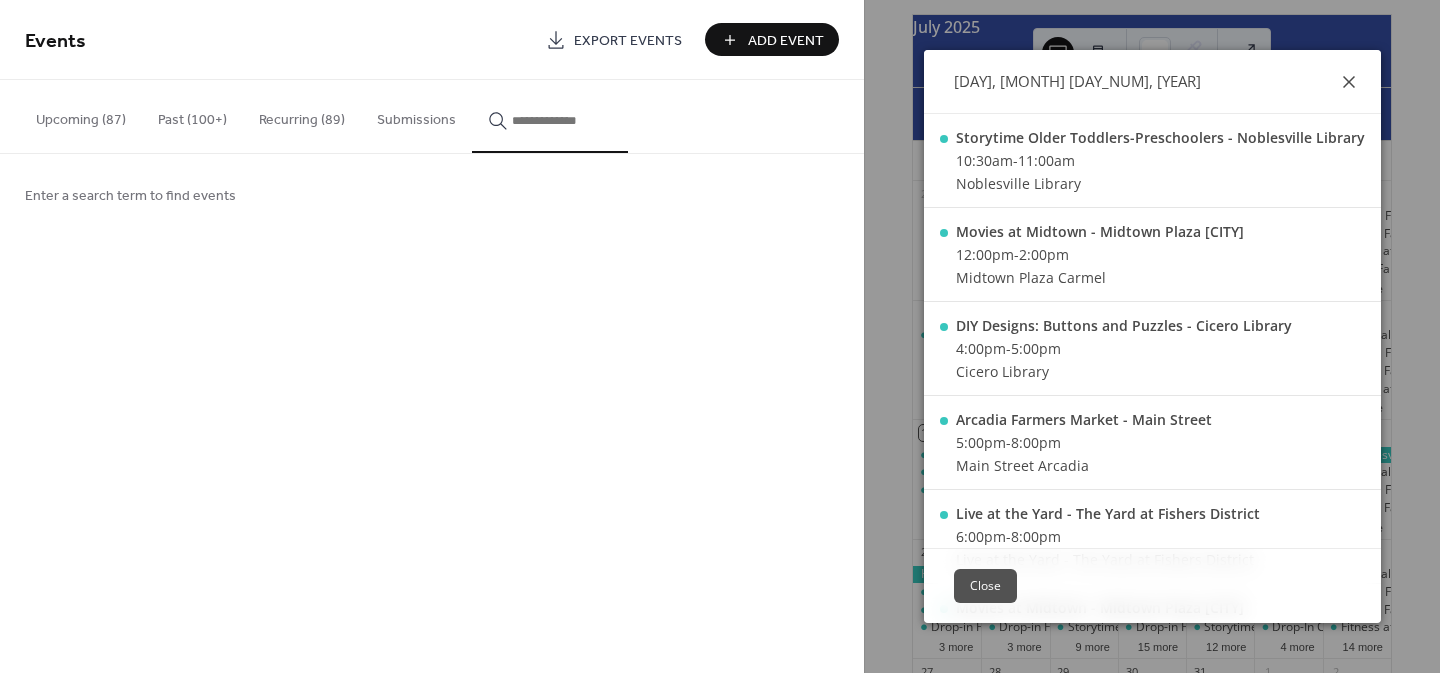 click 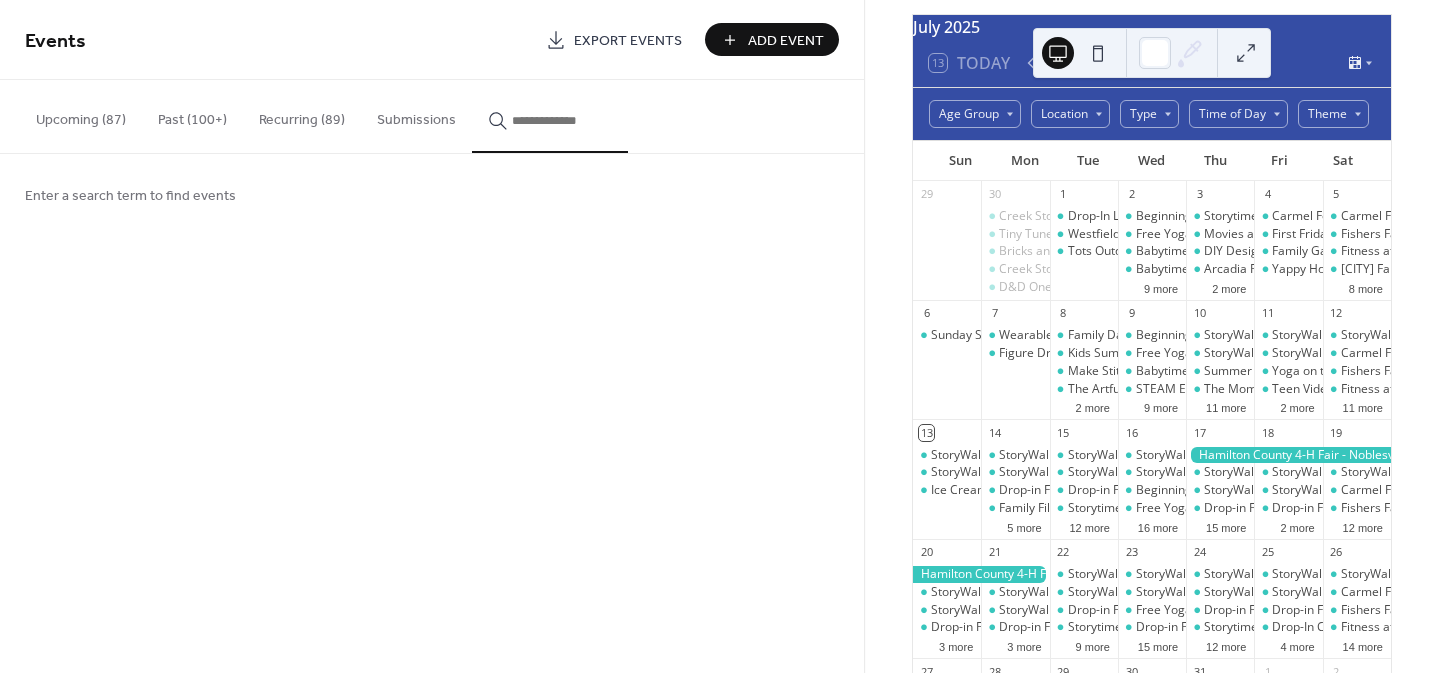 click at bounding box center (562, 120) 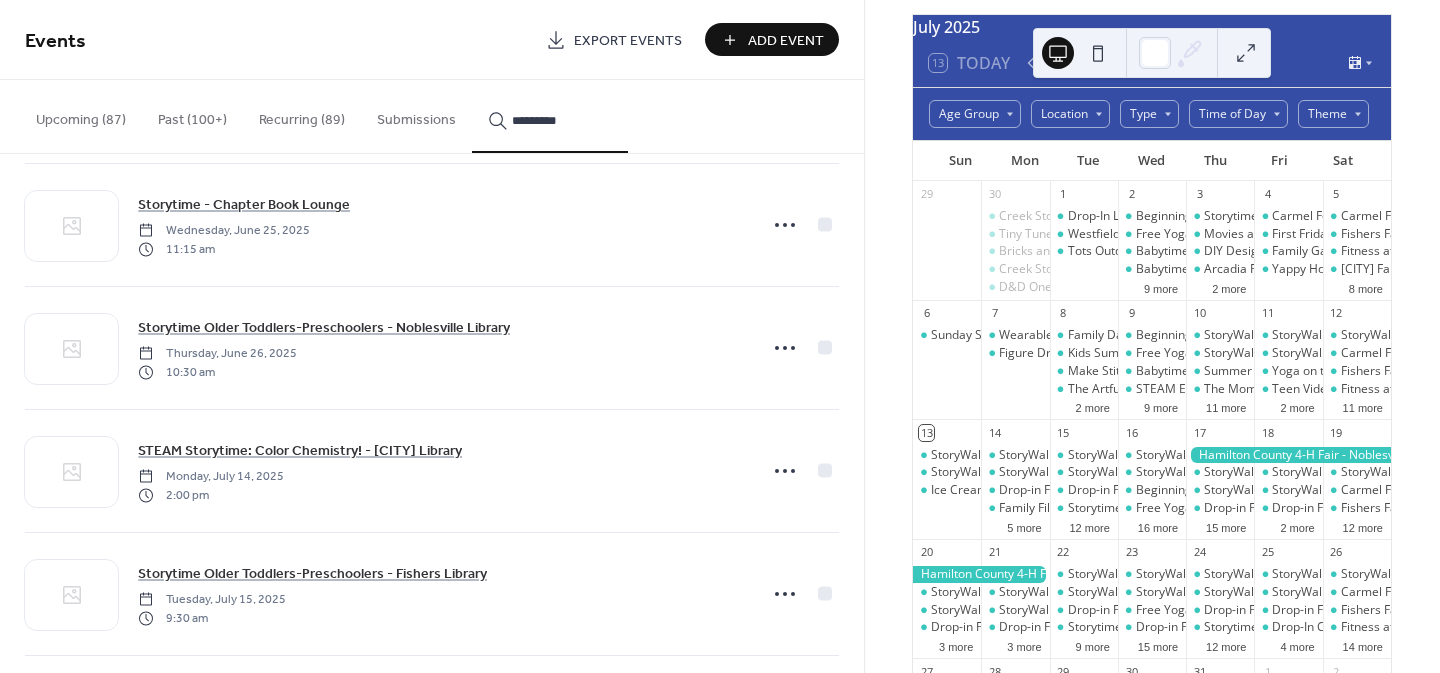 scroll, scrollTop: 273, scrollLeft: 0, axis: vertical 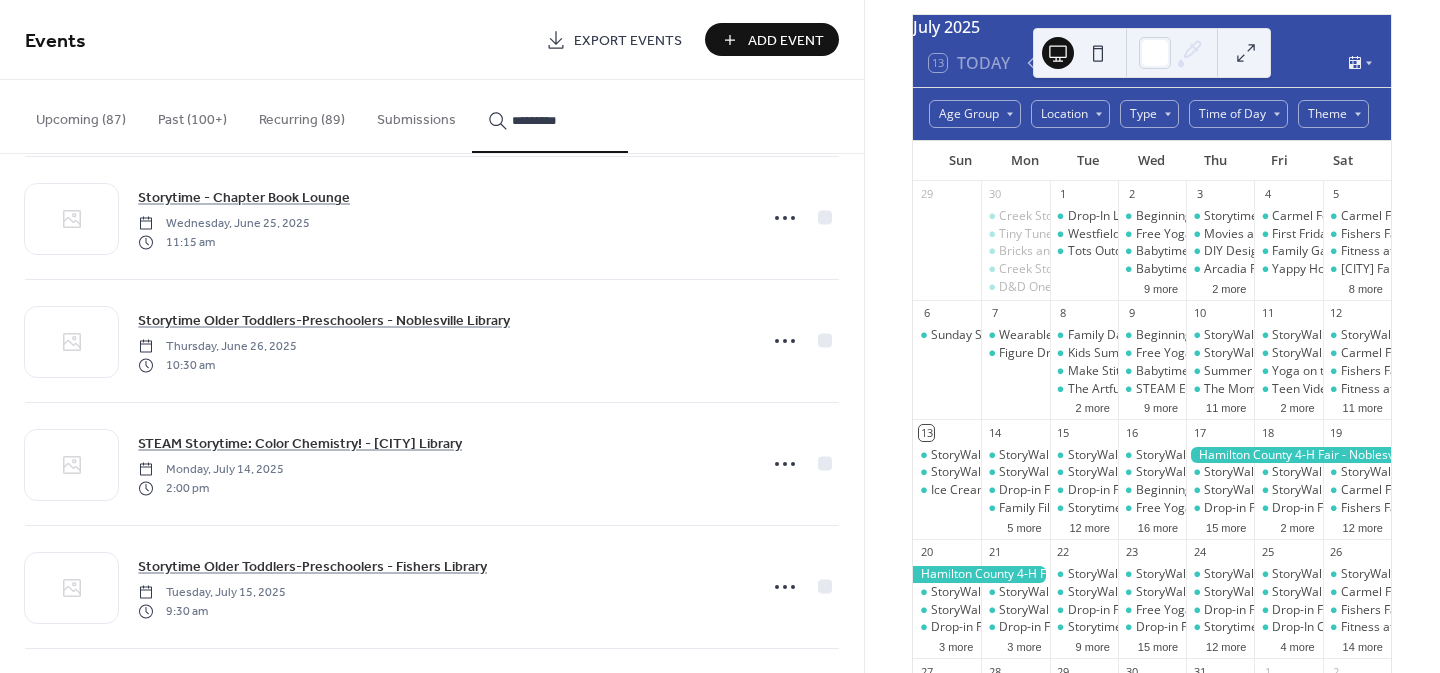 type on "*********" 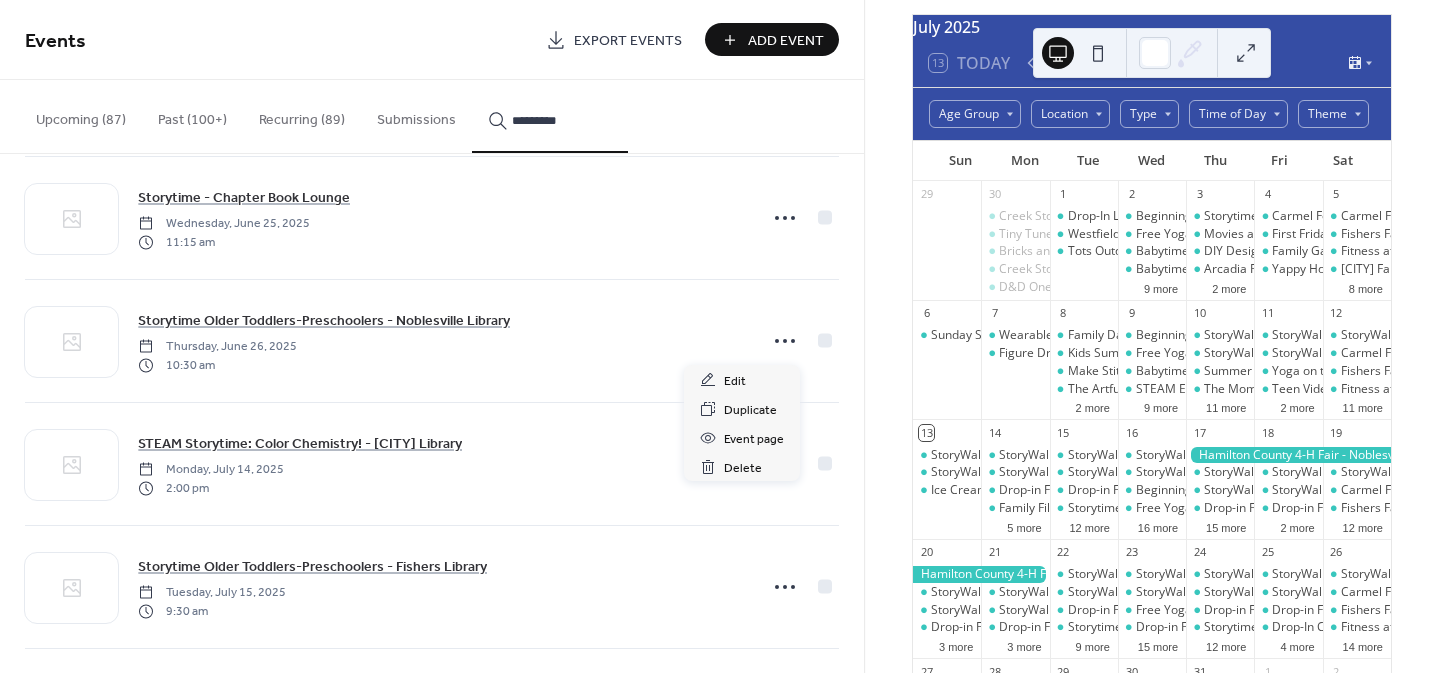 click 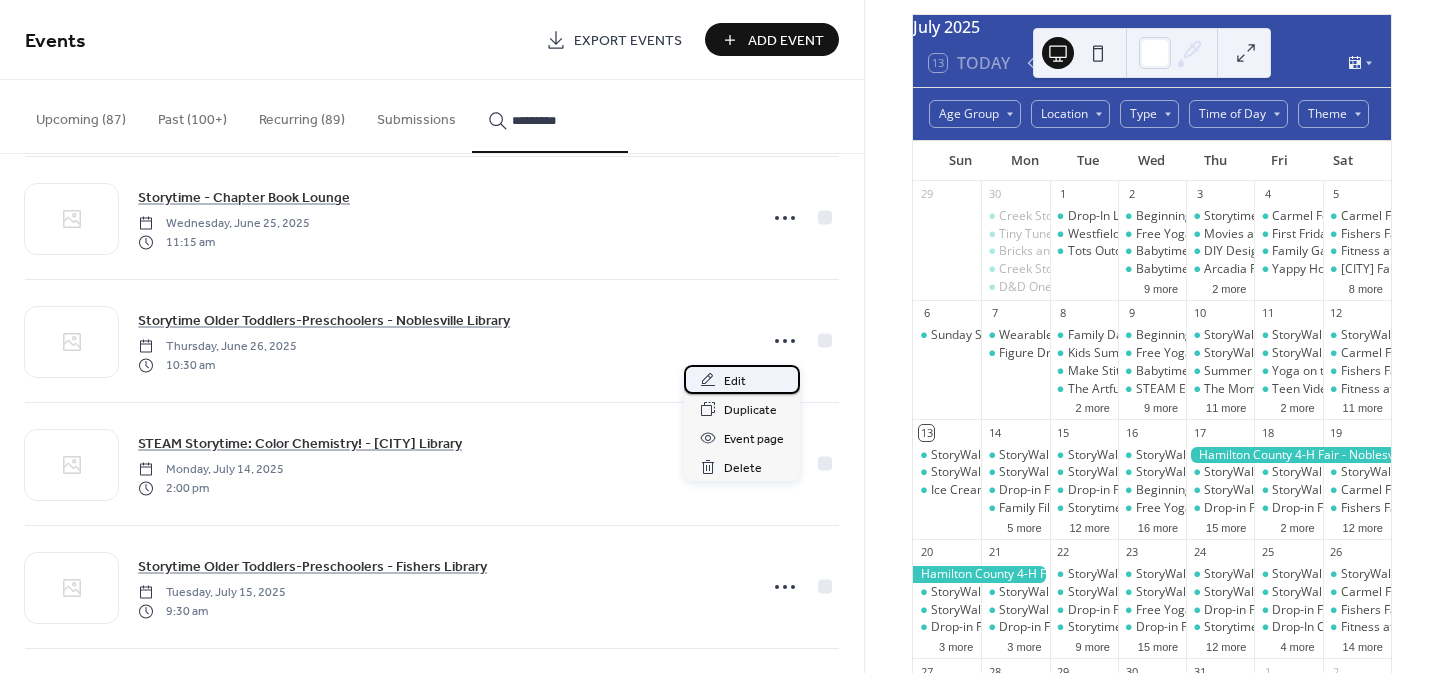 click on "Edit" at bounding box center (735, 381) 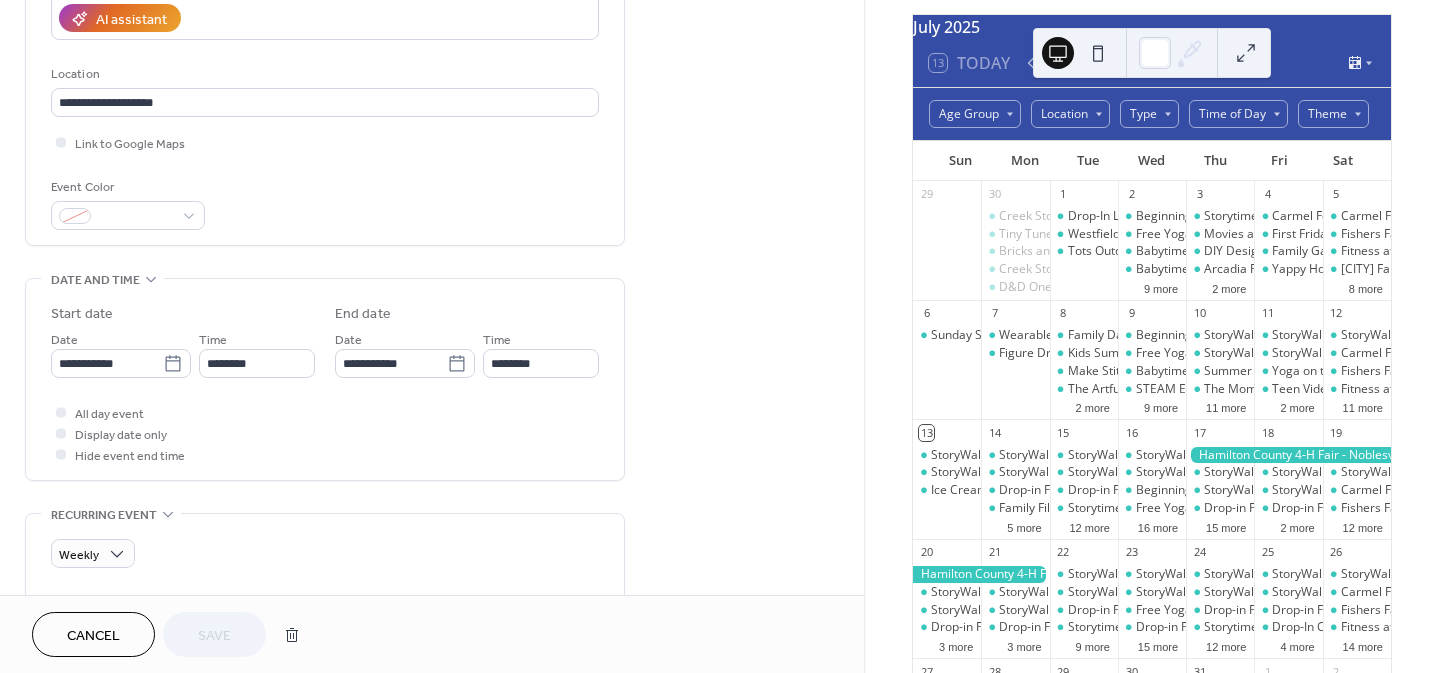 scroll, scrollTop: 373, scrollLeft: 0, axis: vertical 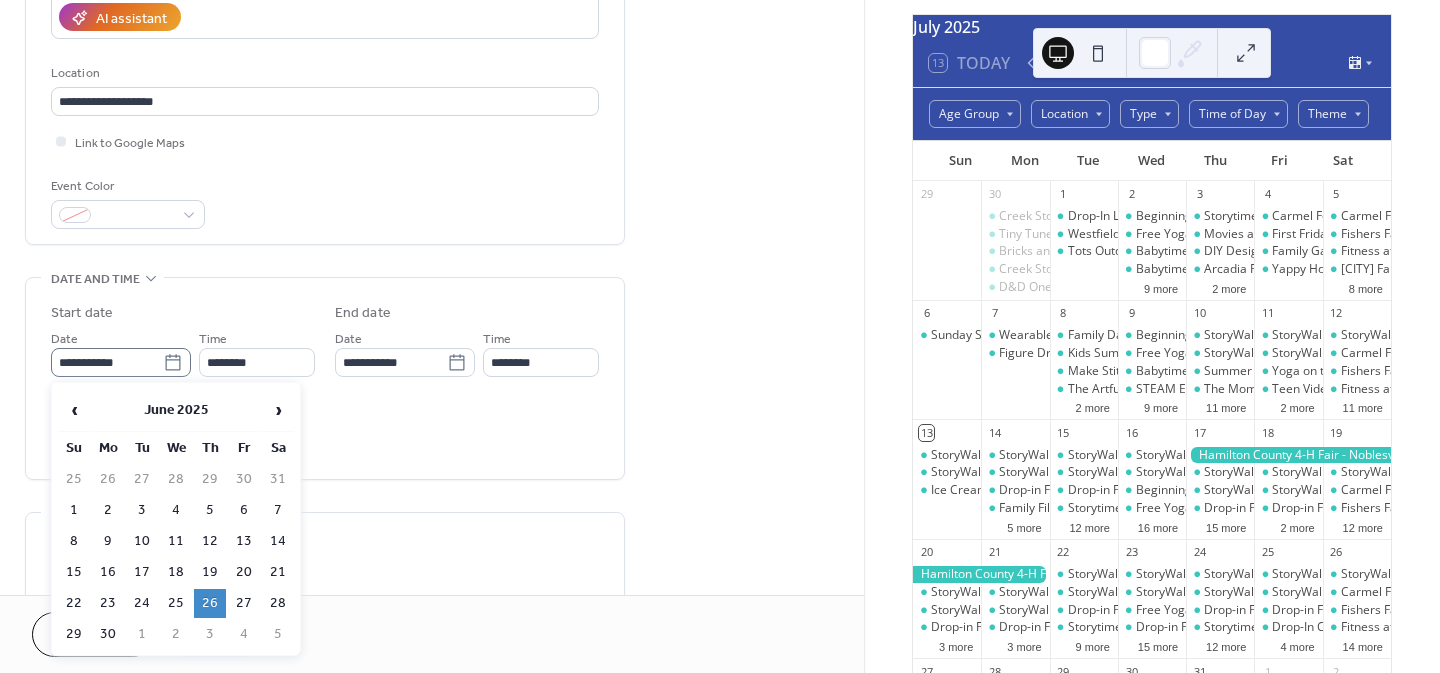 click 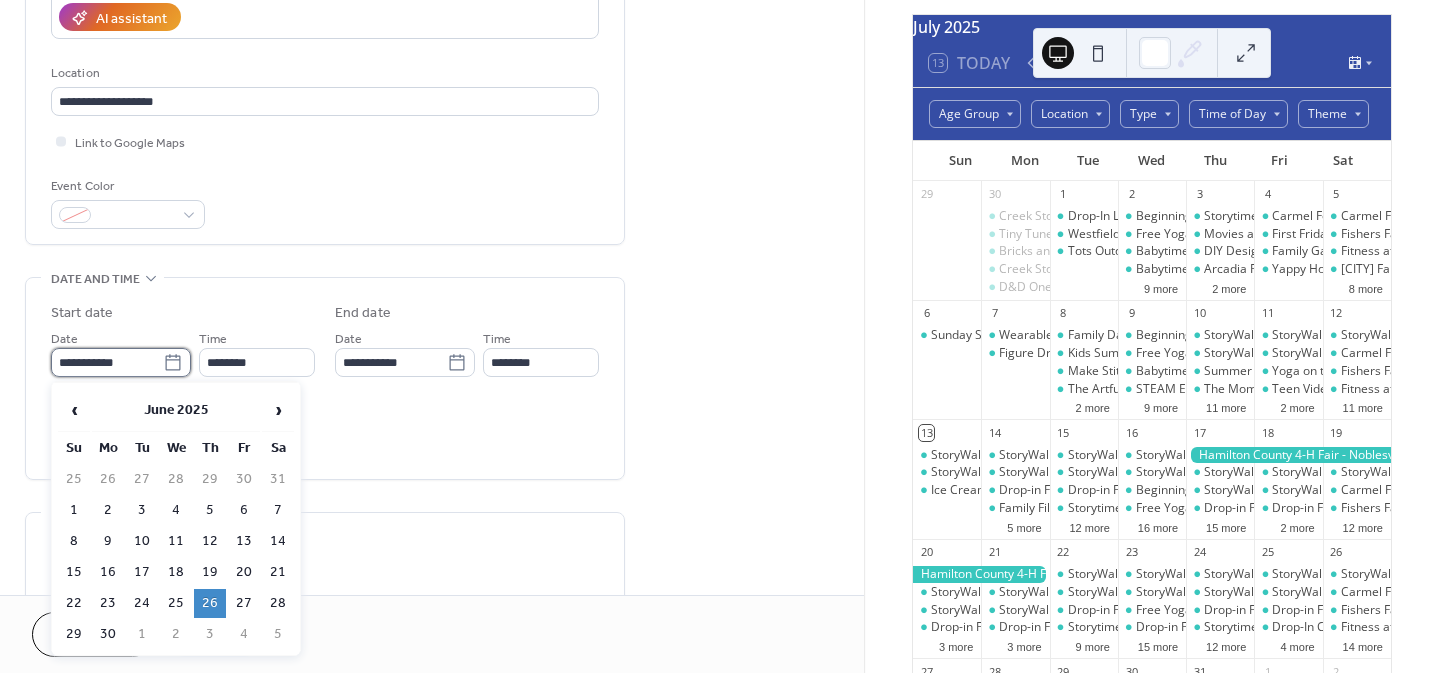 click on "**********" at bounding box center (107, 362) 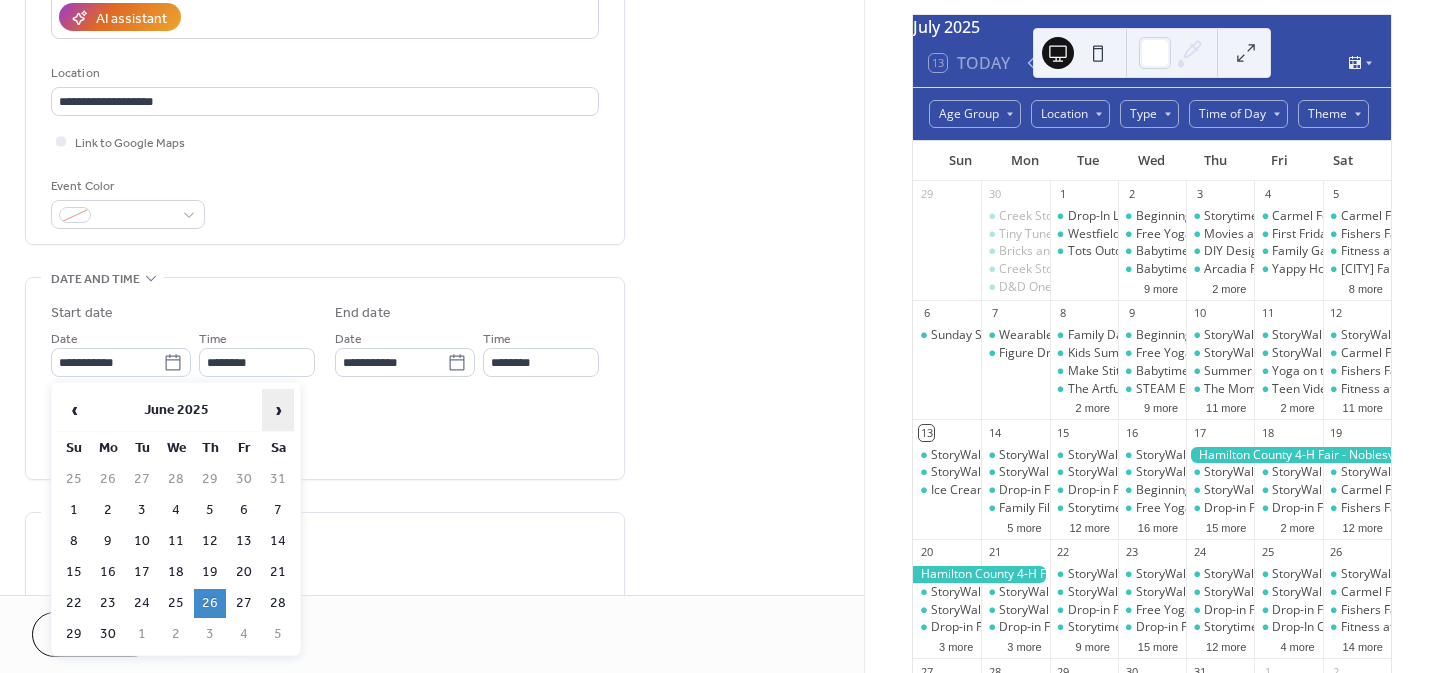 click on "›" at bounding box center [278, 410] 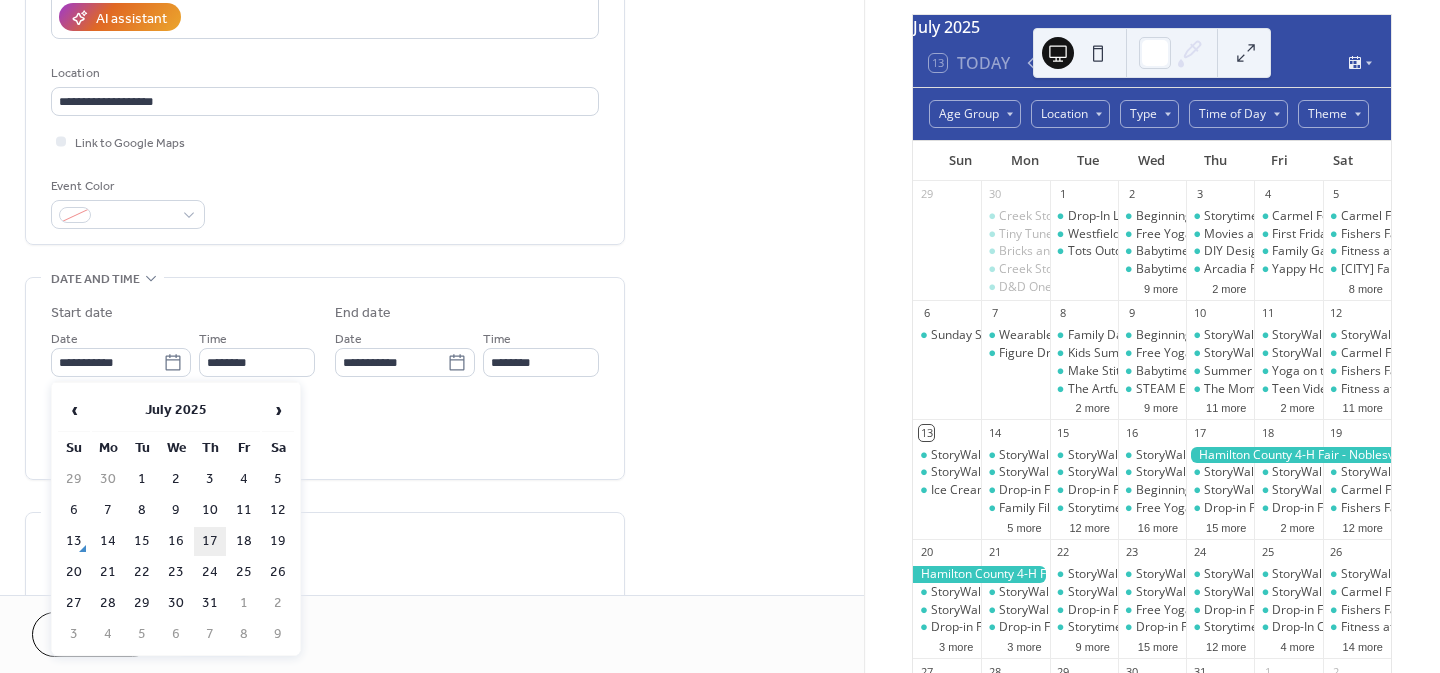 click on "17" at bounding box center [210, 541] 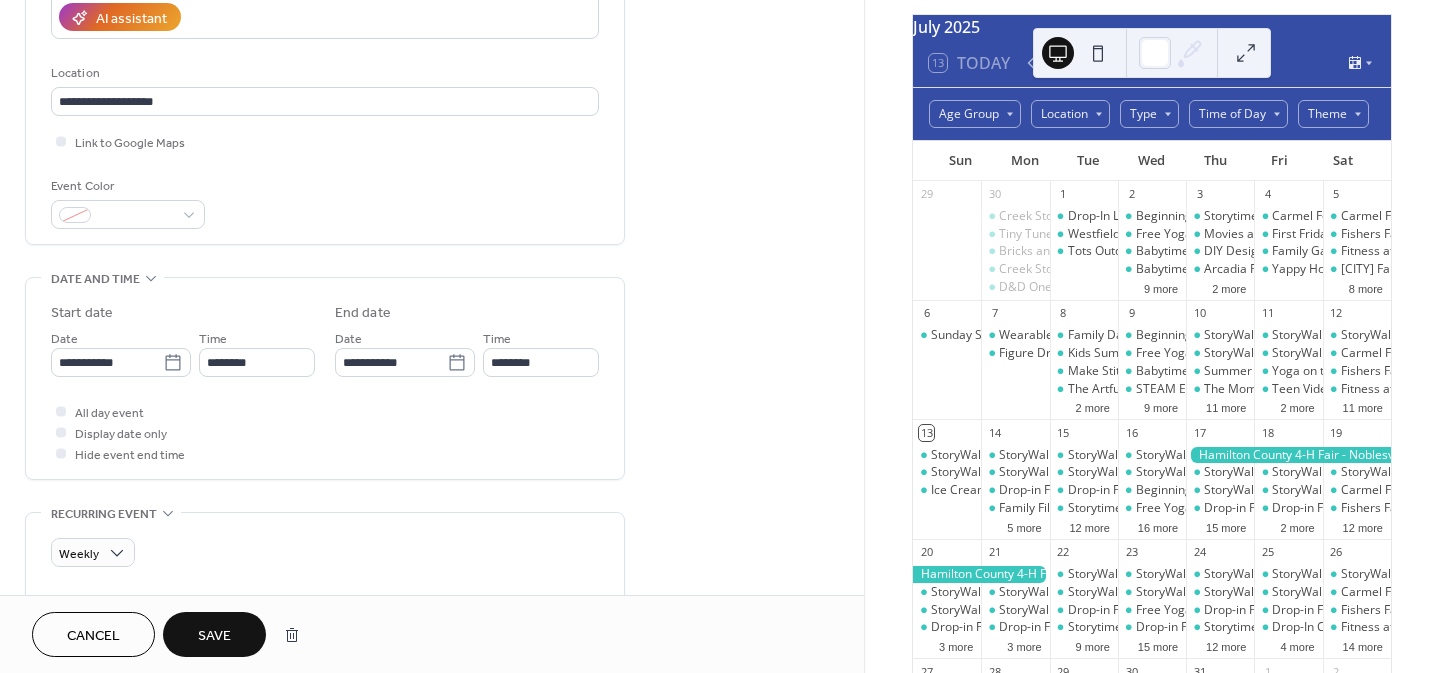 click on "Save" at bounding box center (214, 634) 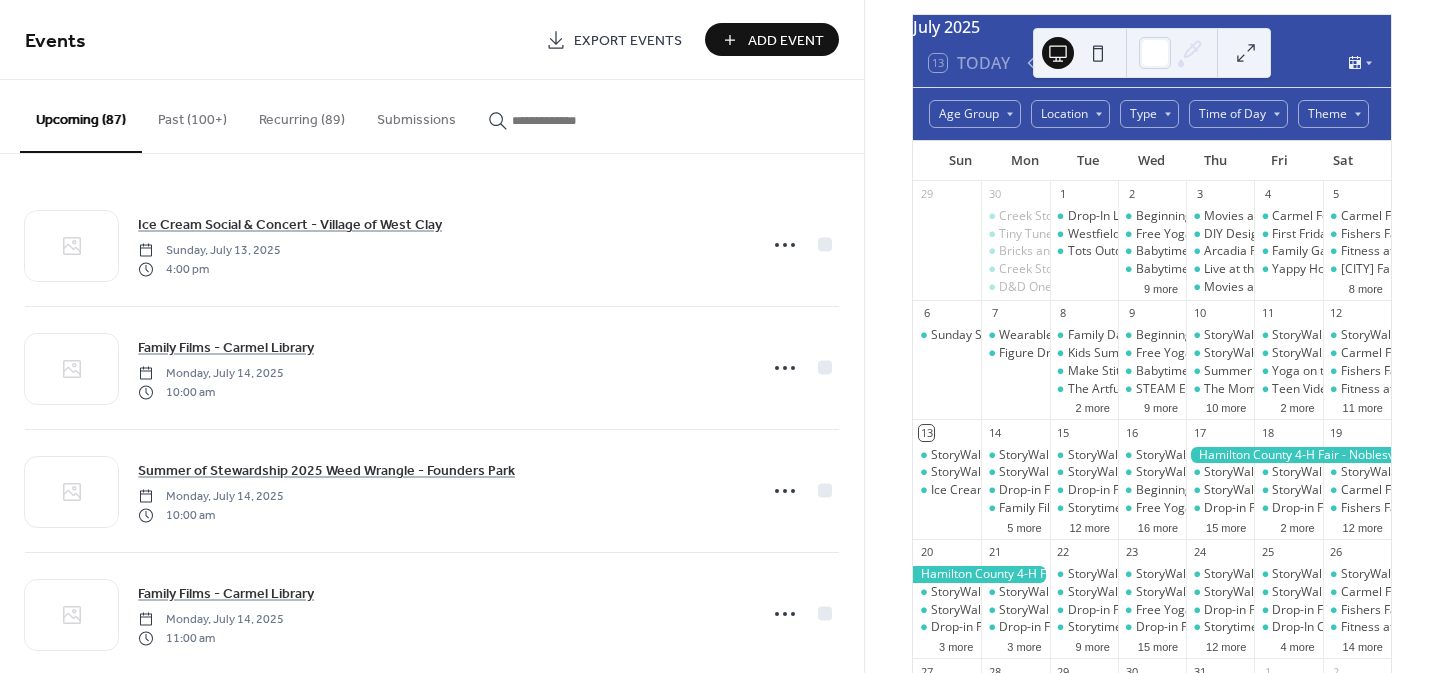 click at bounding box center (562, 120) 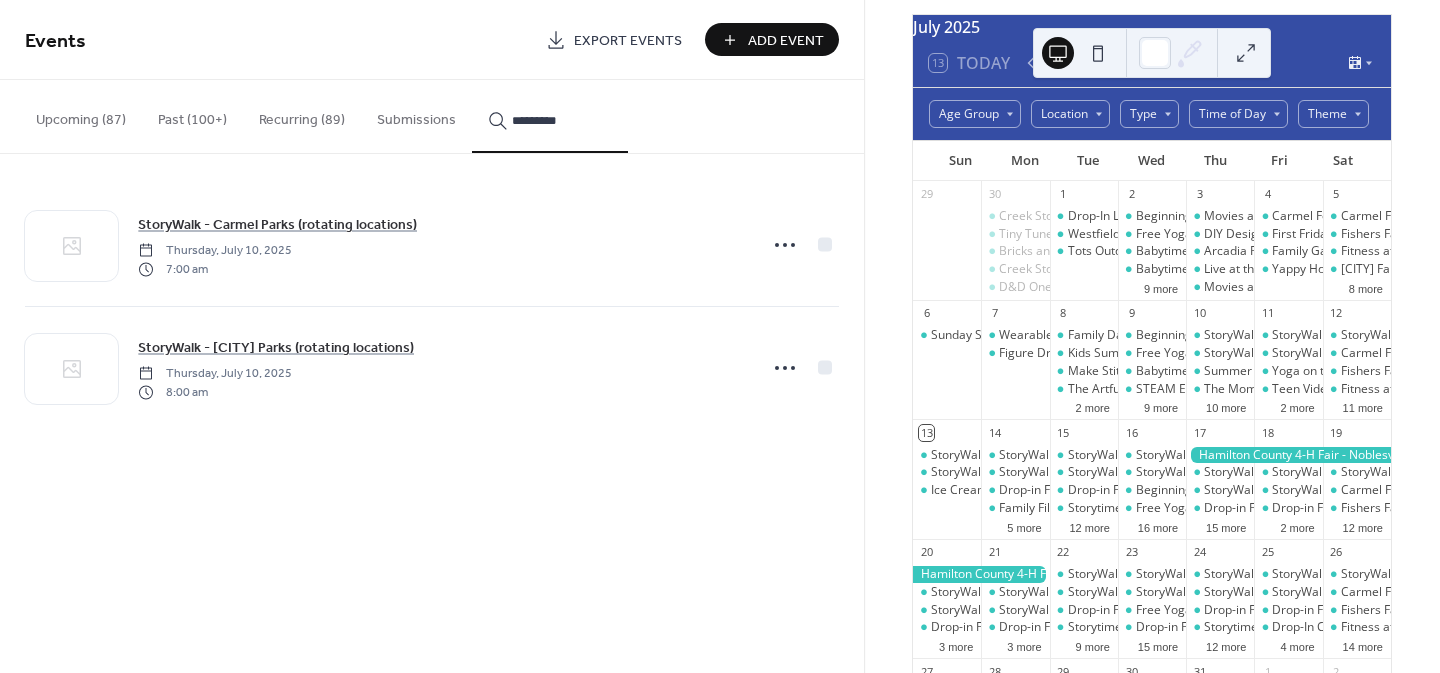 type on "*********" 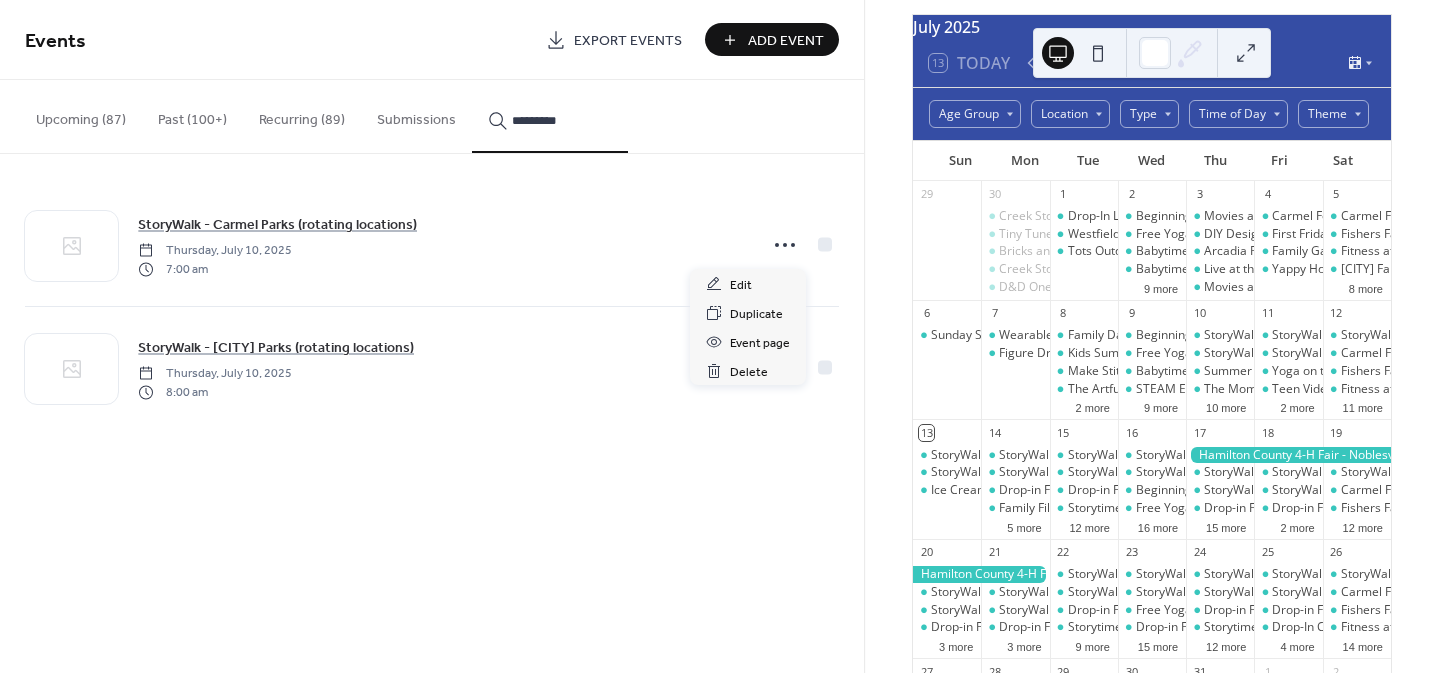 click 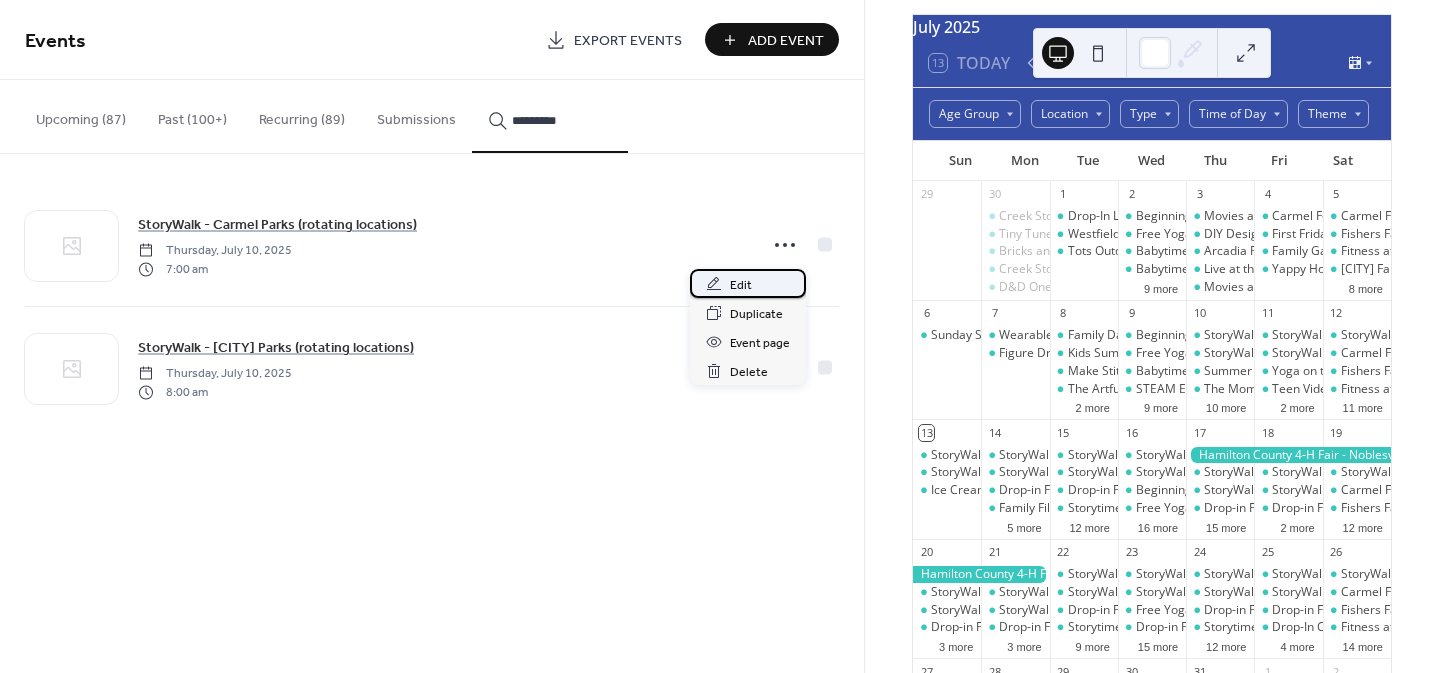 click on "Edit" at bounding box center [741, 285] 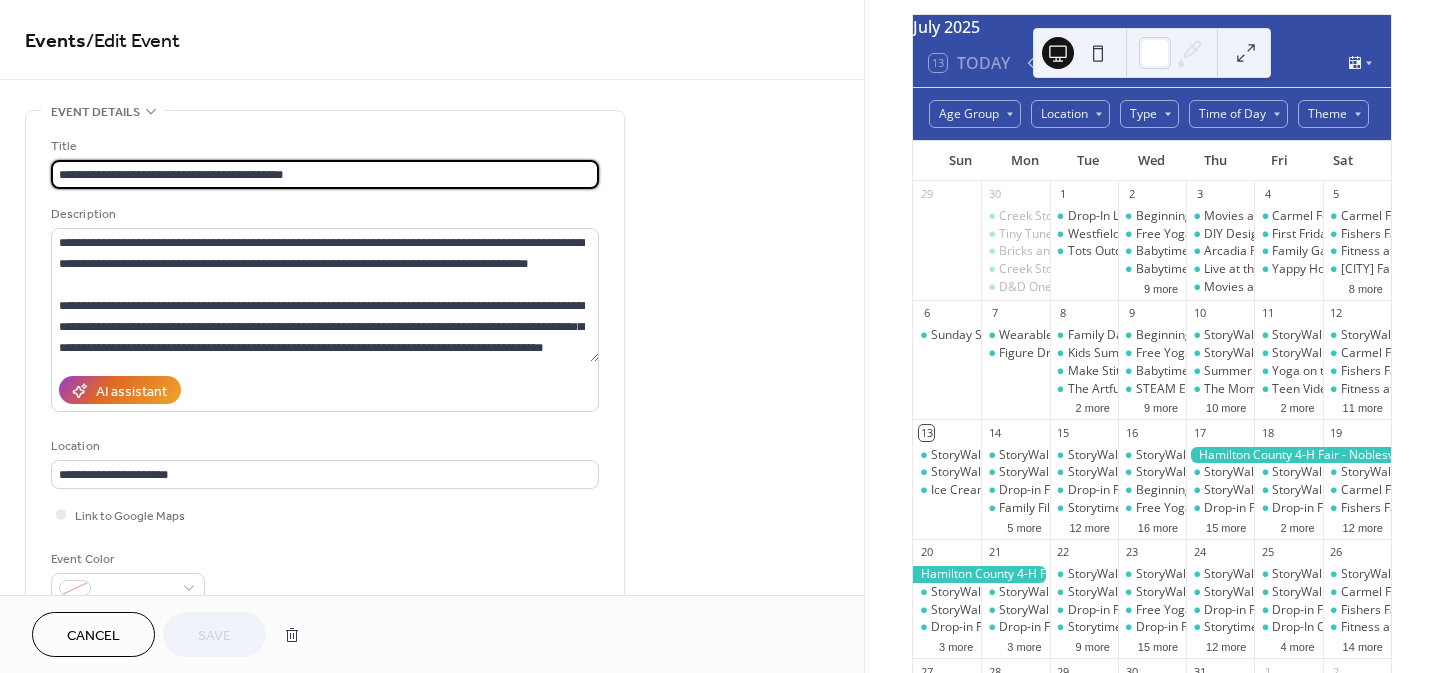 type on "**********" 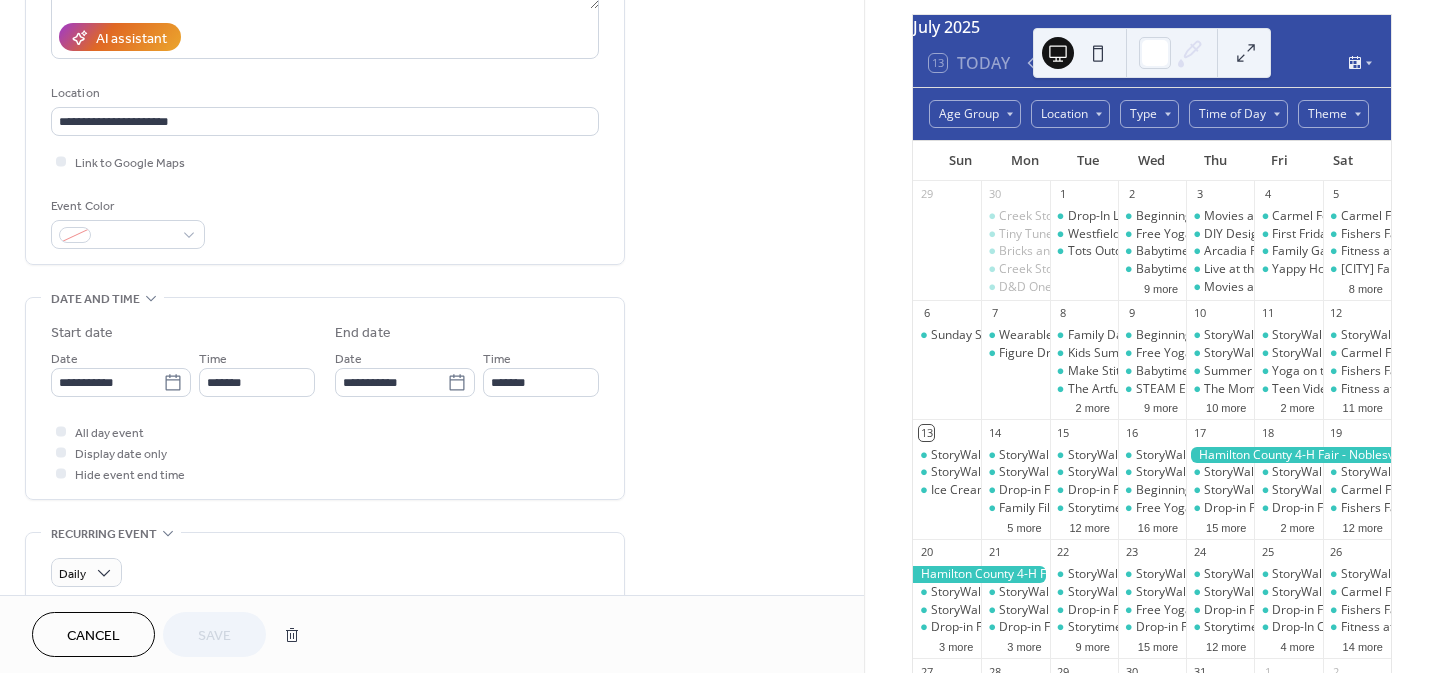 scroll, scrollTop: 360, scrollLeft: 0, axis: vertical 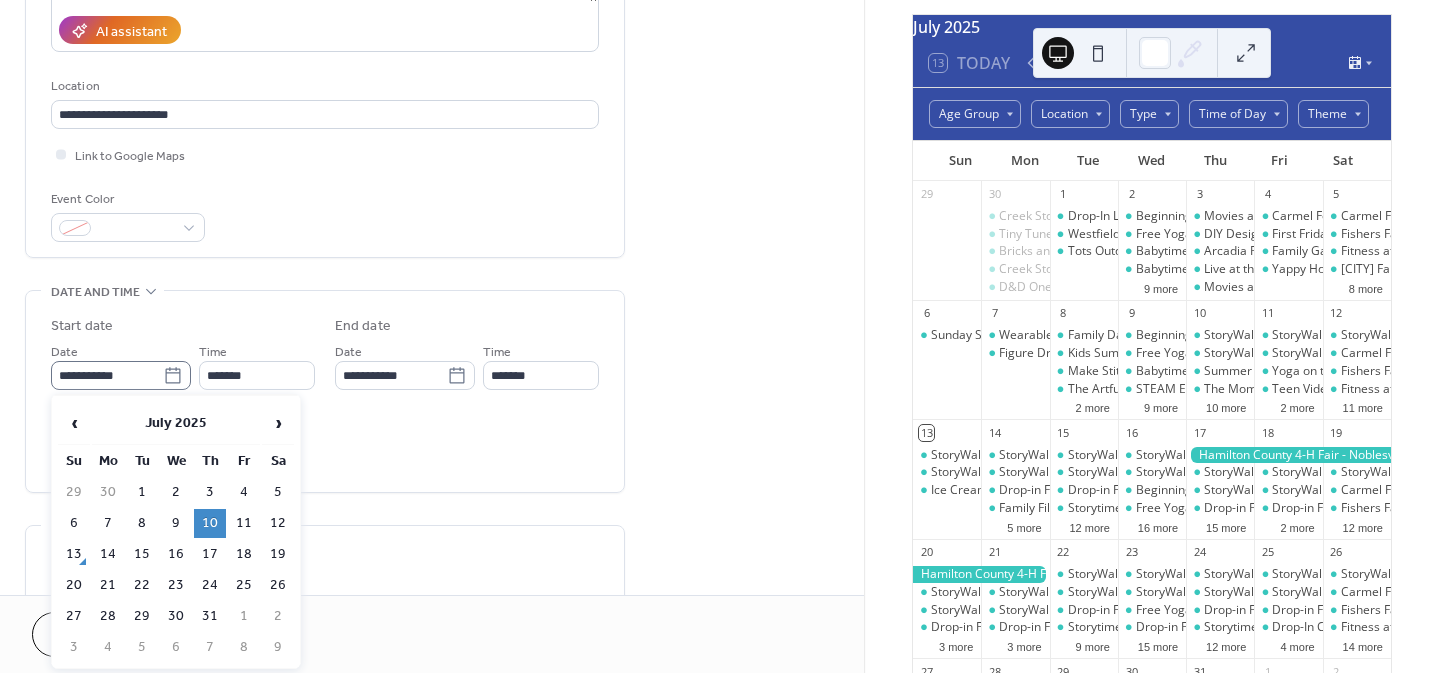click 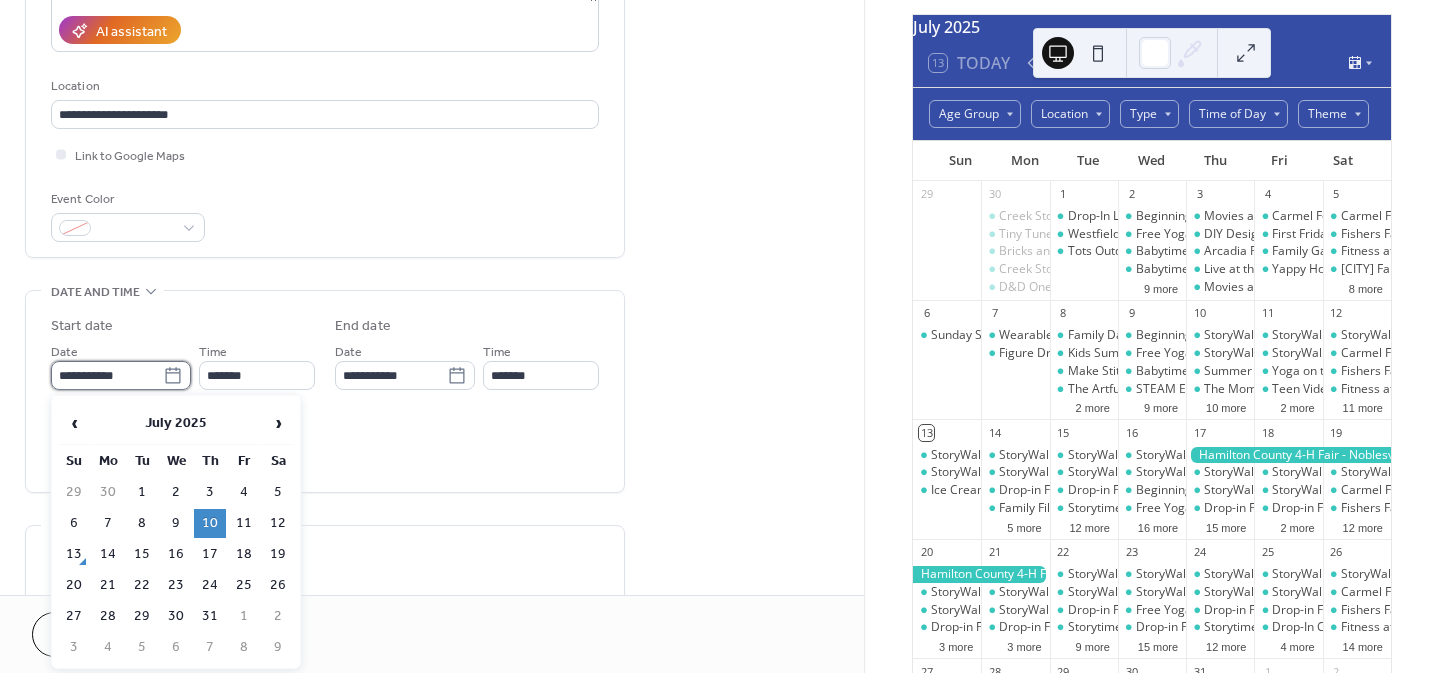 click on "**********" at bounding box center (107, 375) 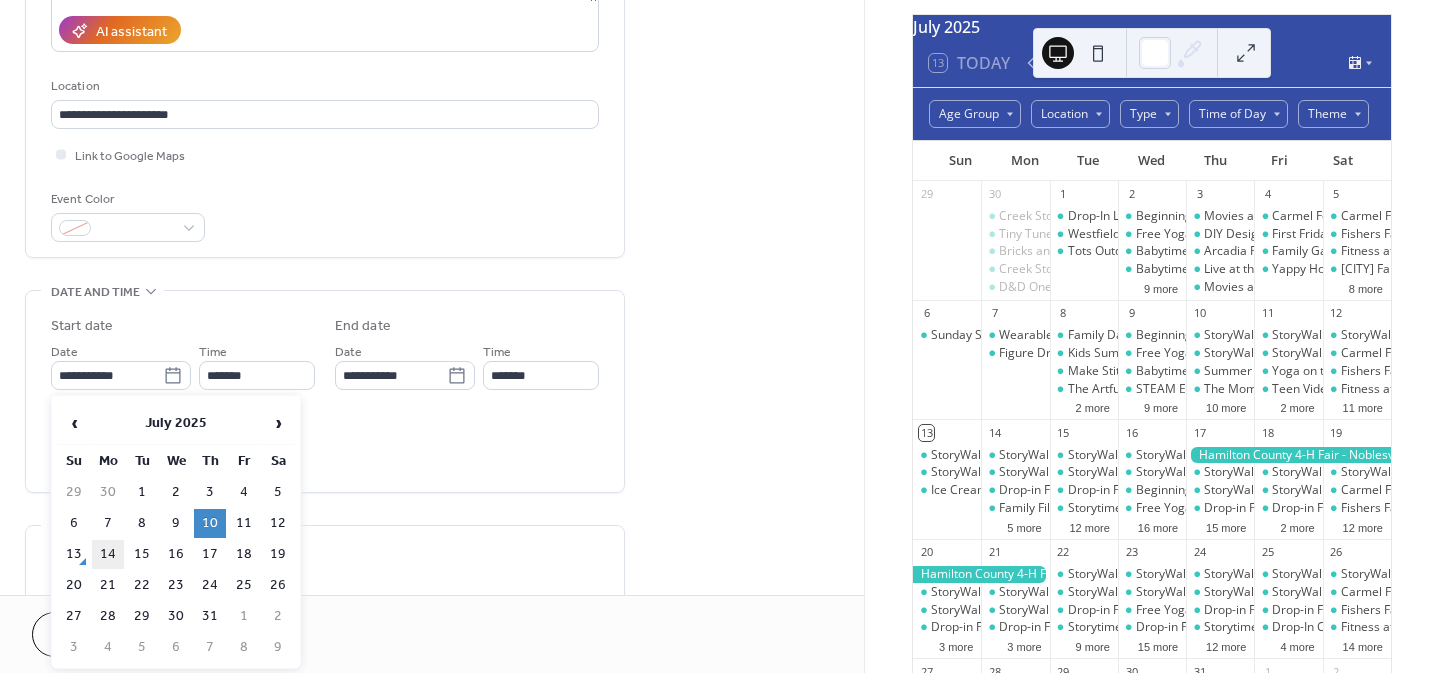 click on "14" at bounding box center [108, 554] 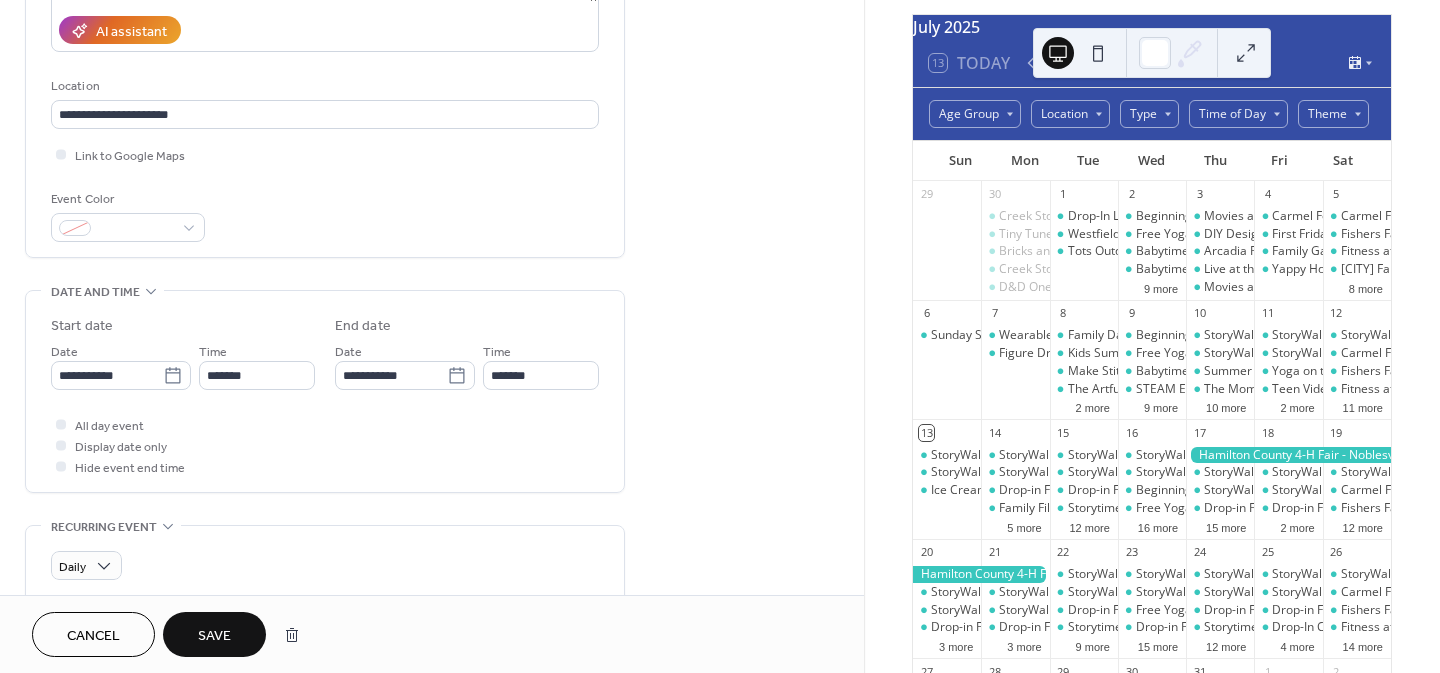 click on "Save" at bounding box center [214, 636] 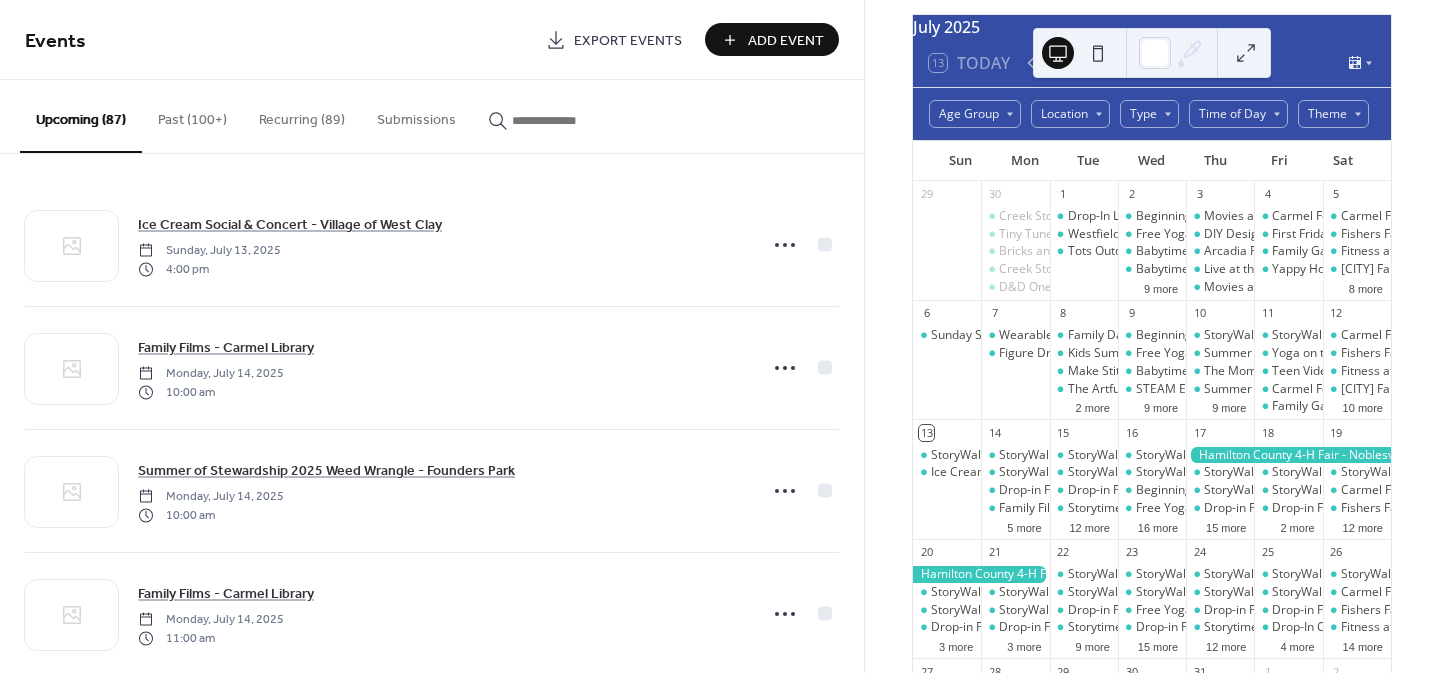 click at bounding box center [562, 120] 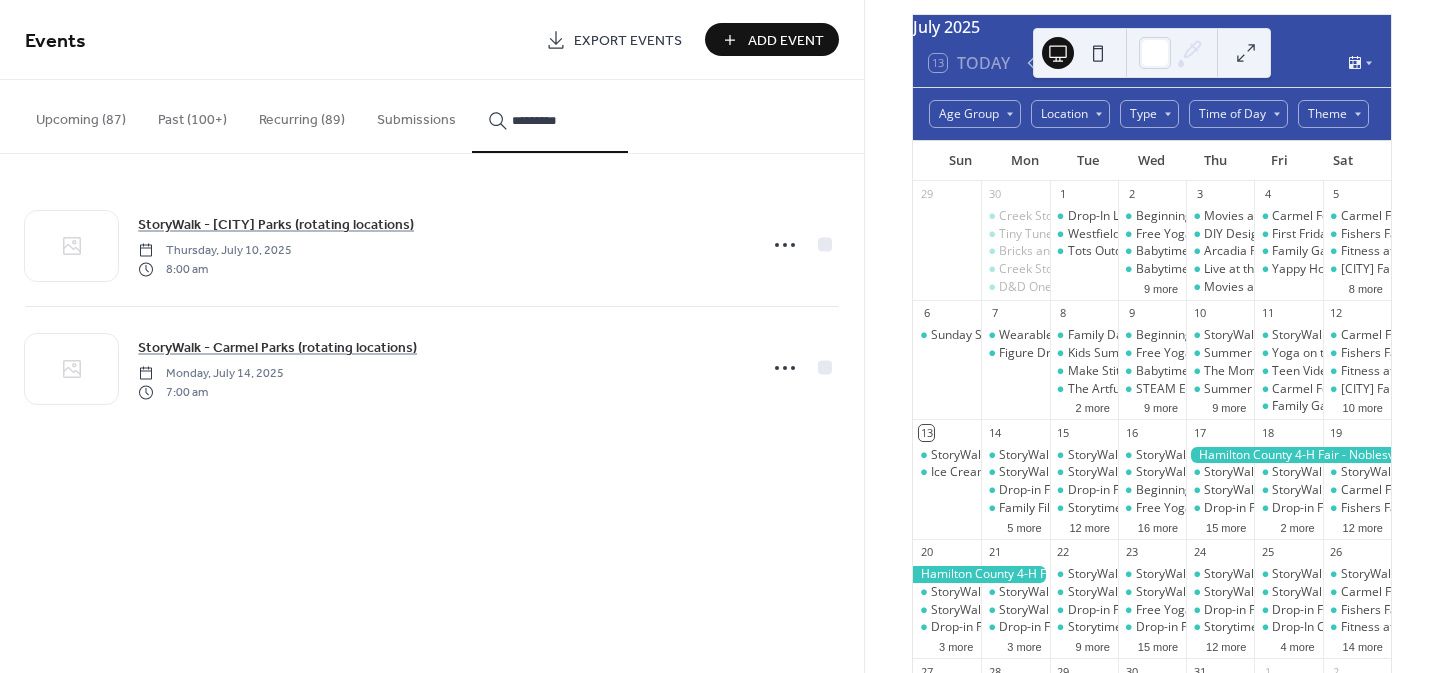 type on "*********" 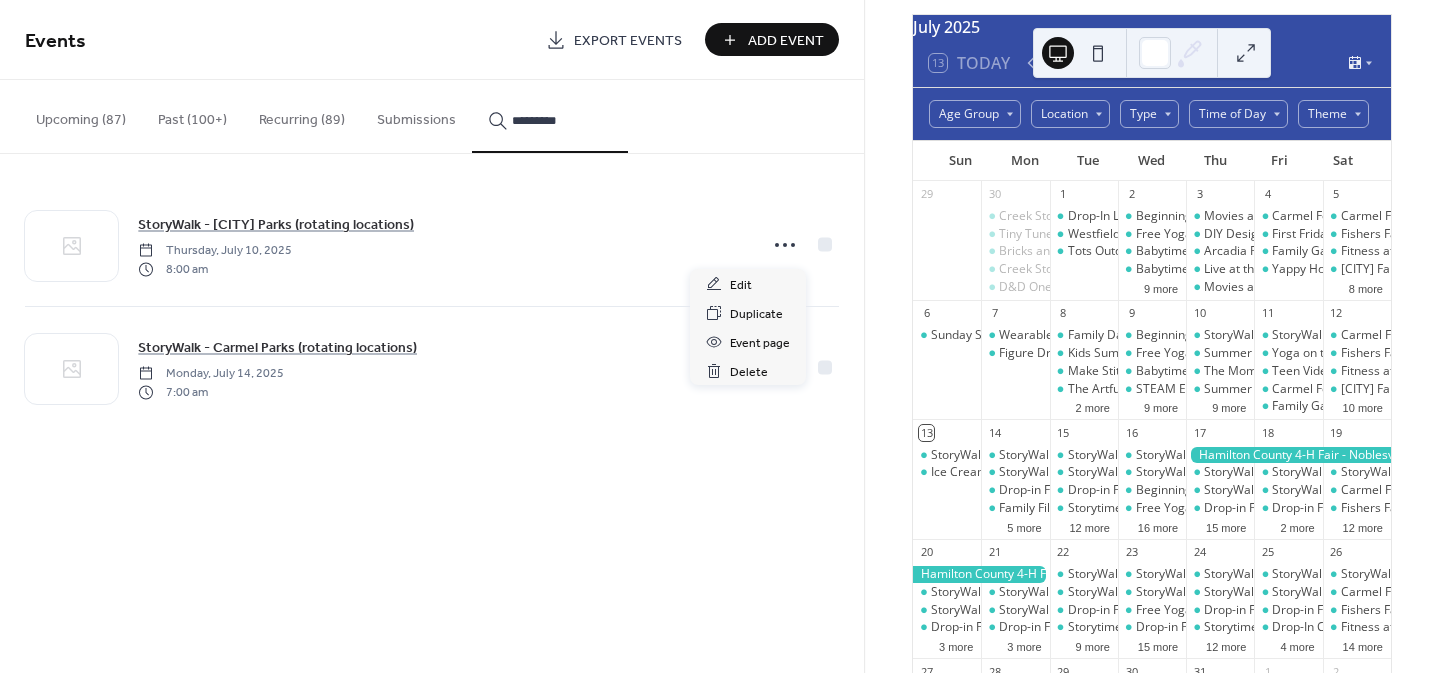 click 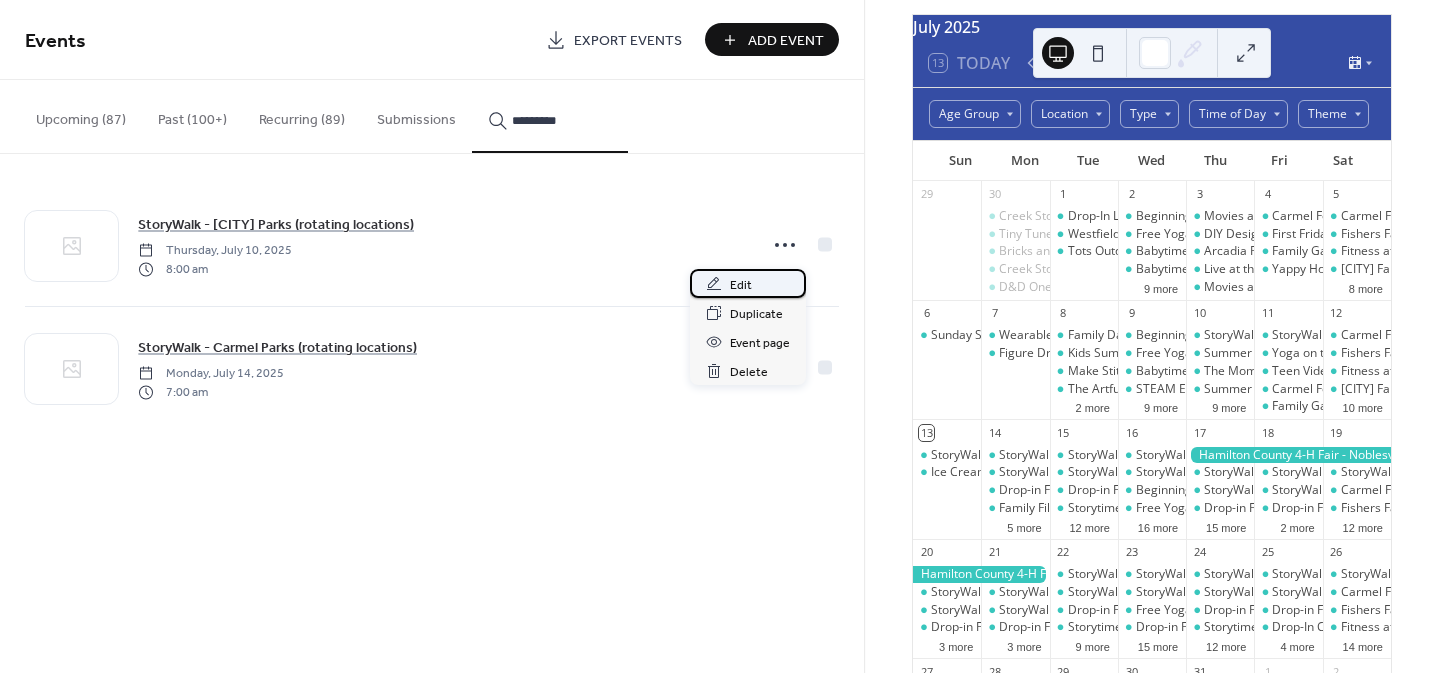click on "Edit" at bounding box center (741, 285) 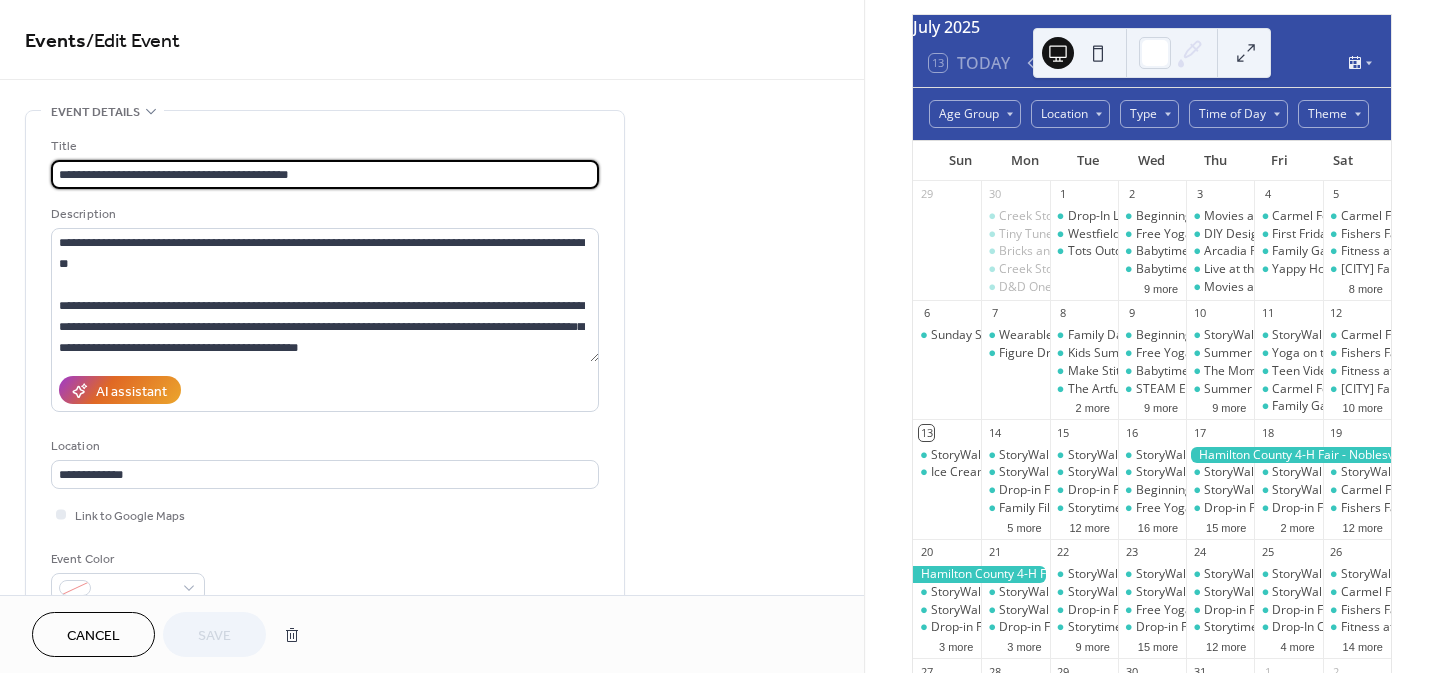 type on "**********" 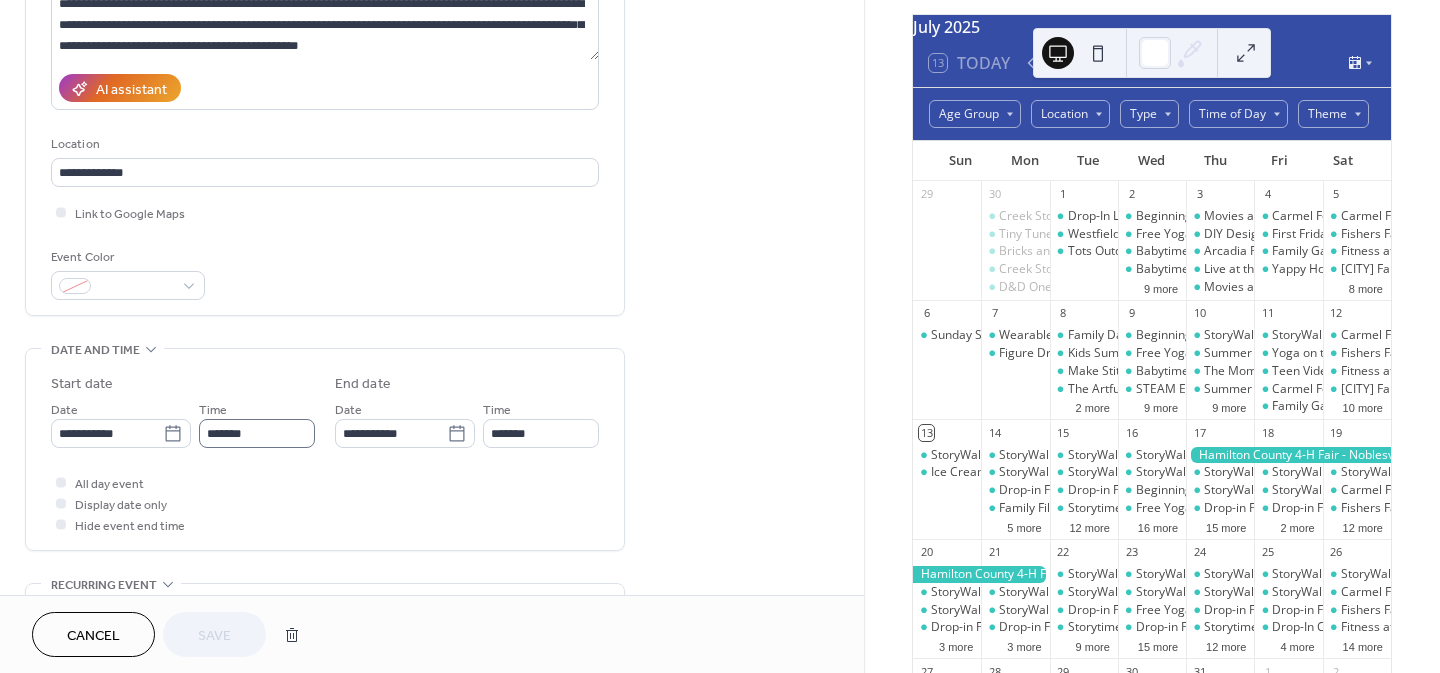scroll, scrollTop: 303, scrollLeft: 0, axis: vertical 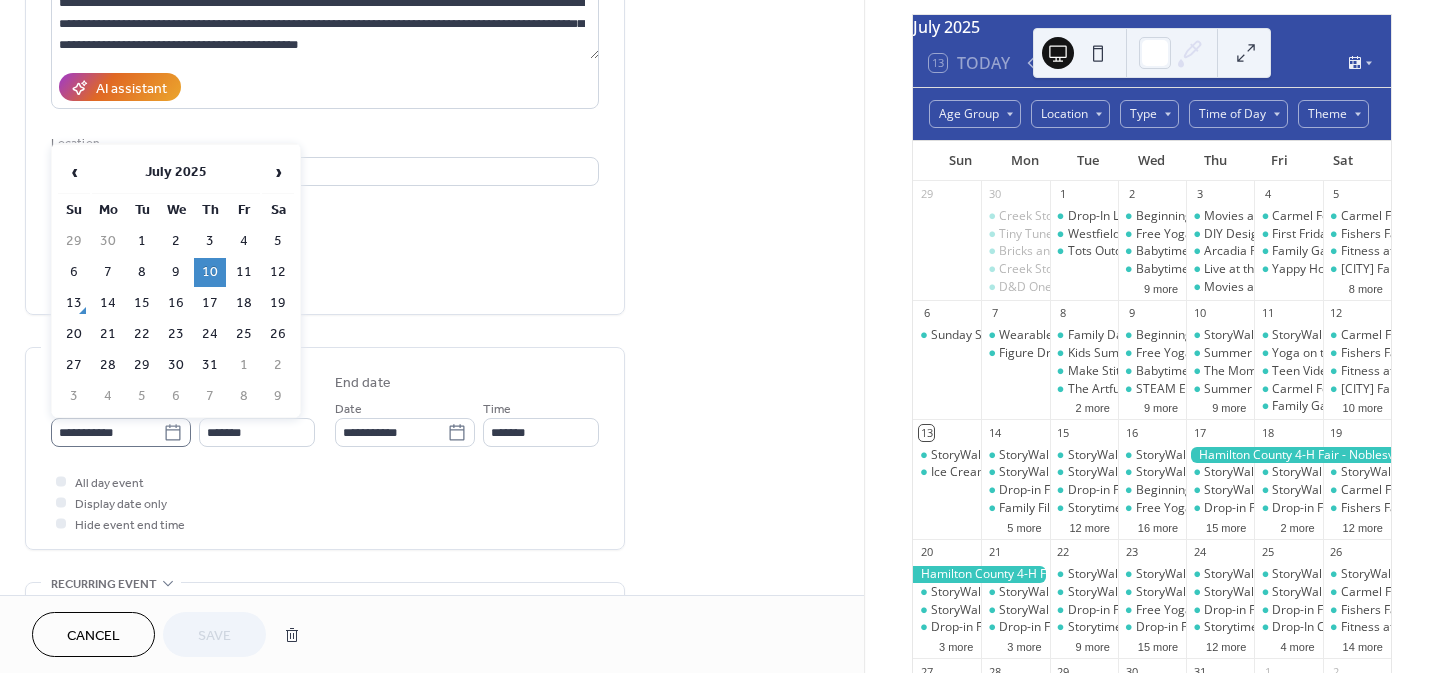 click 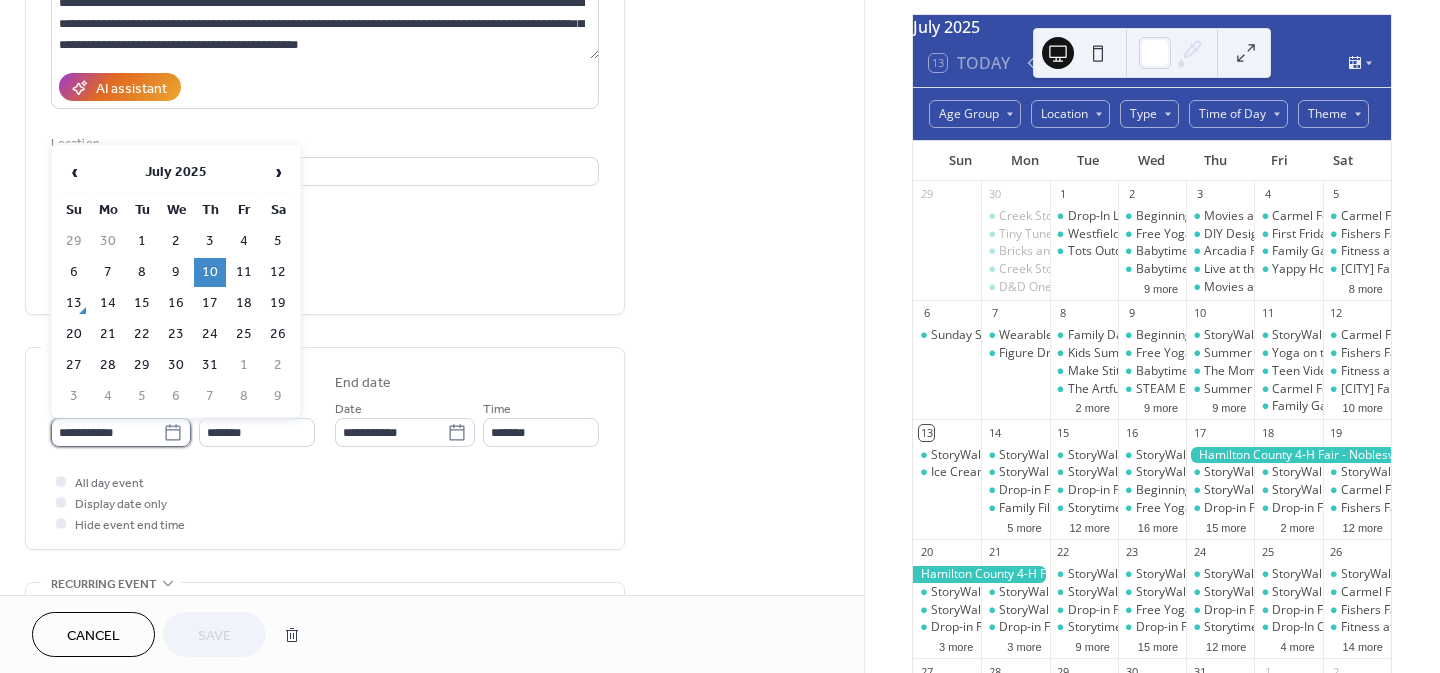 click on "**********" at bounding box center [107, 432] 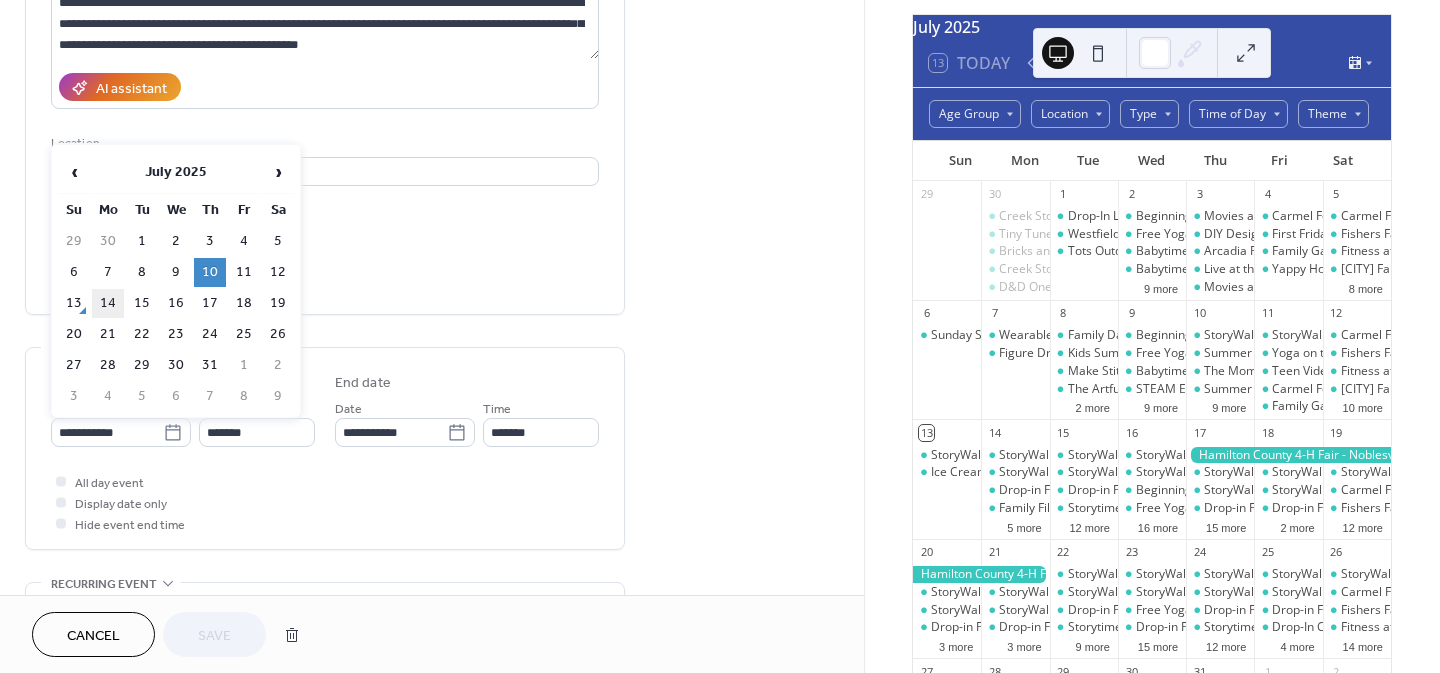 click on "14" at bounding box center (108, 303) 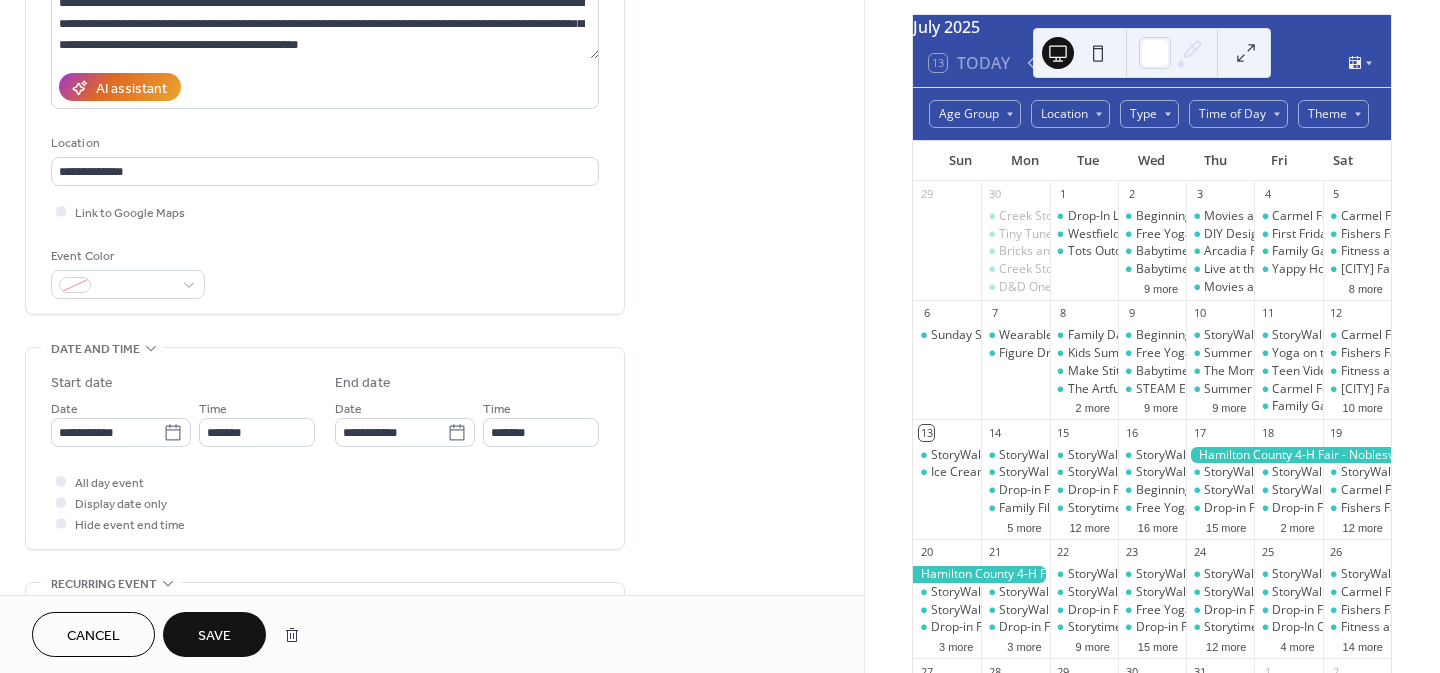 click on "Save" at bounding box center [214, 636] 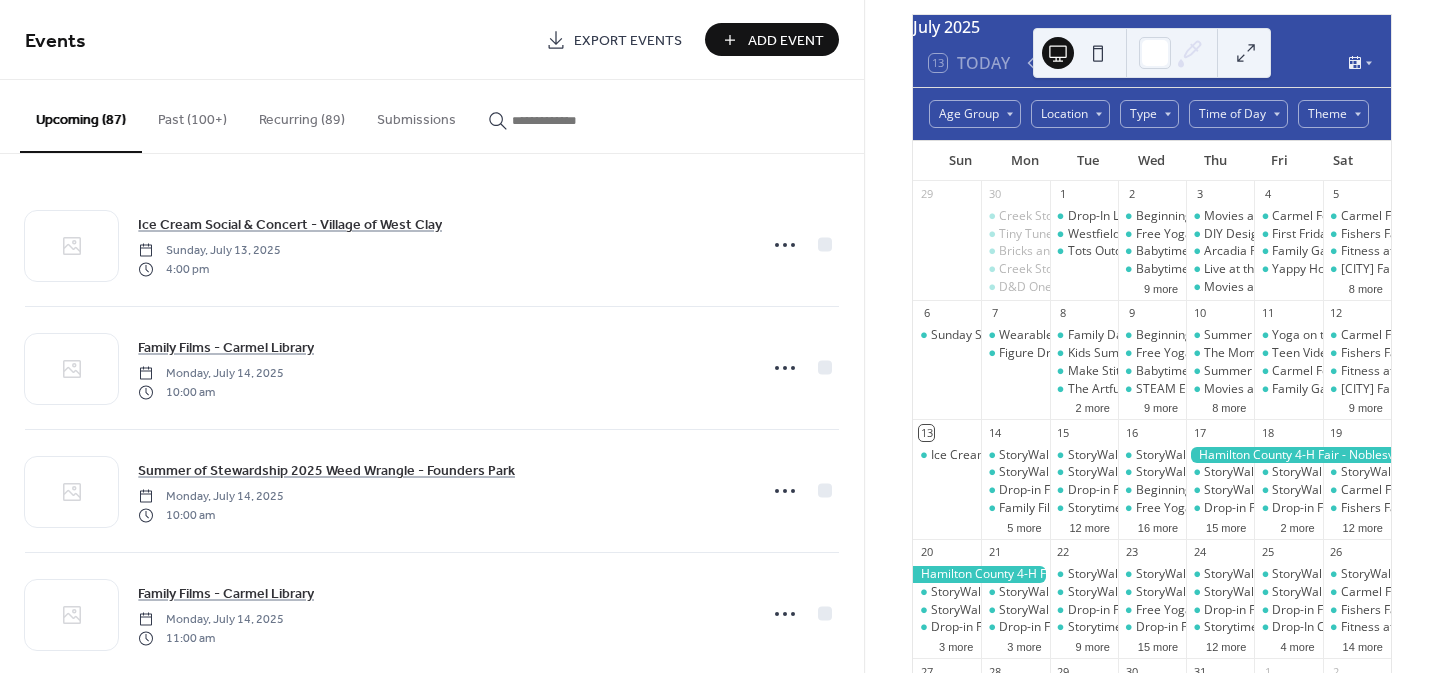 click at bounding box center [562, 120] 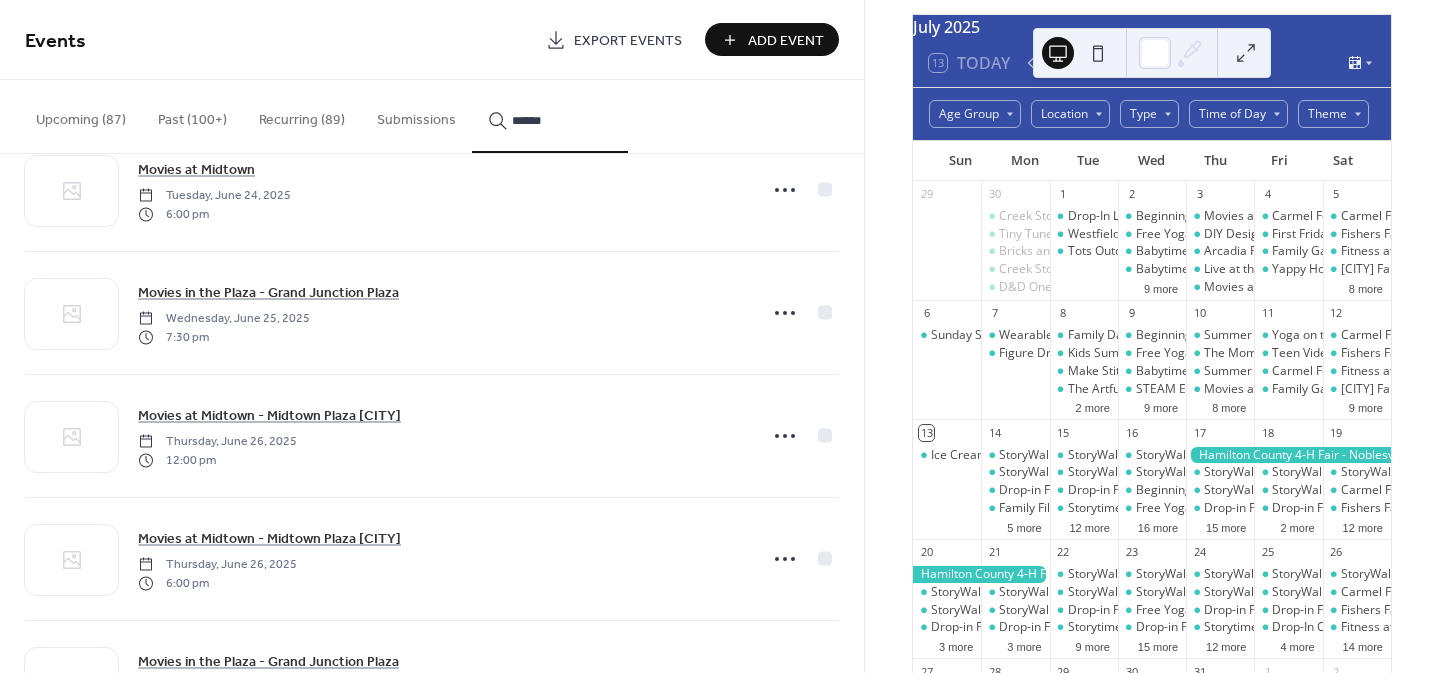 scroll, scrollTop: 56, scrollLeft: 0, axis: vertical 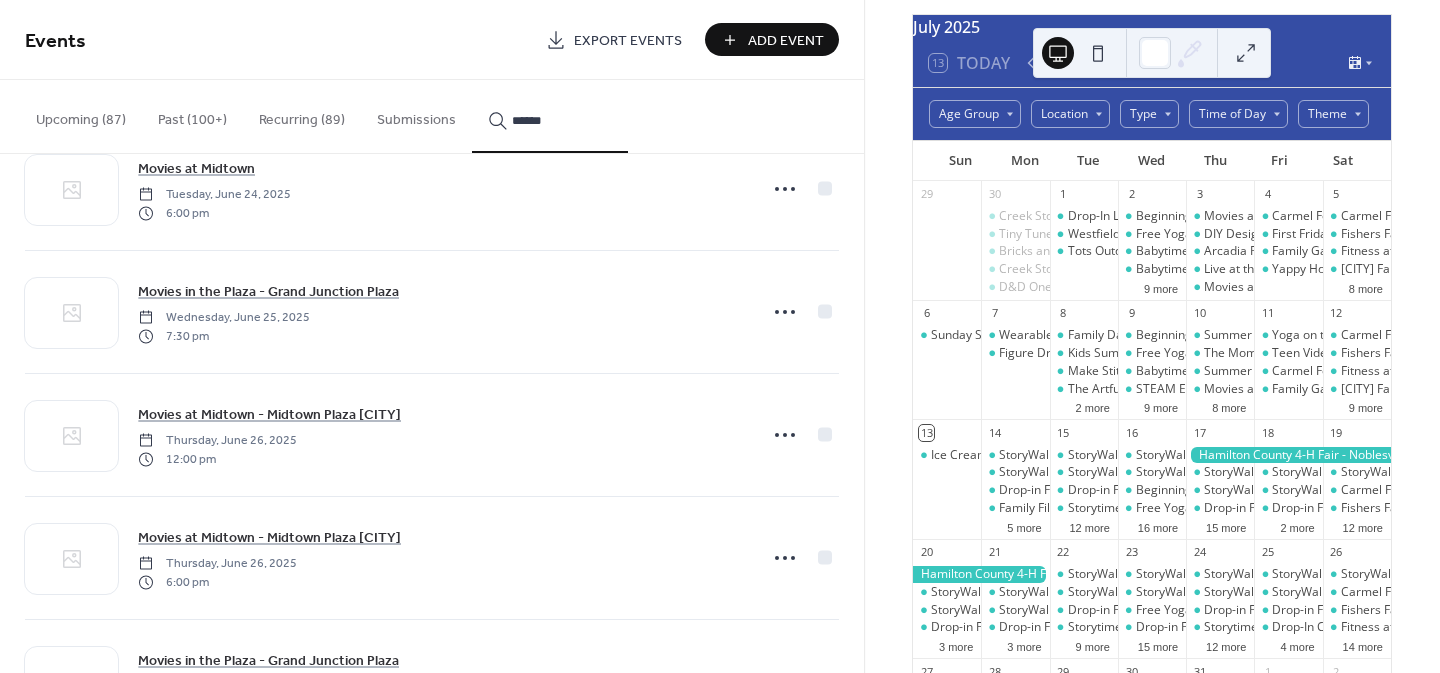 type on "******" 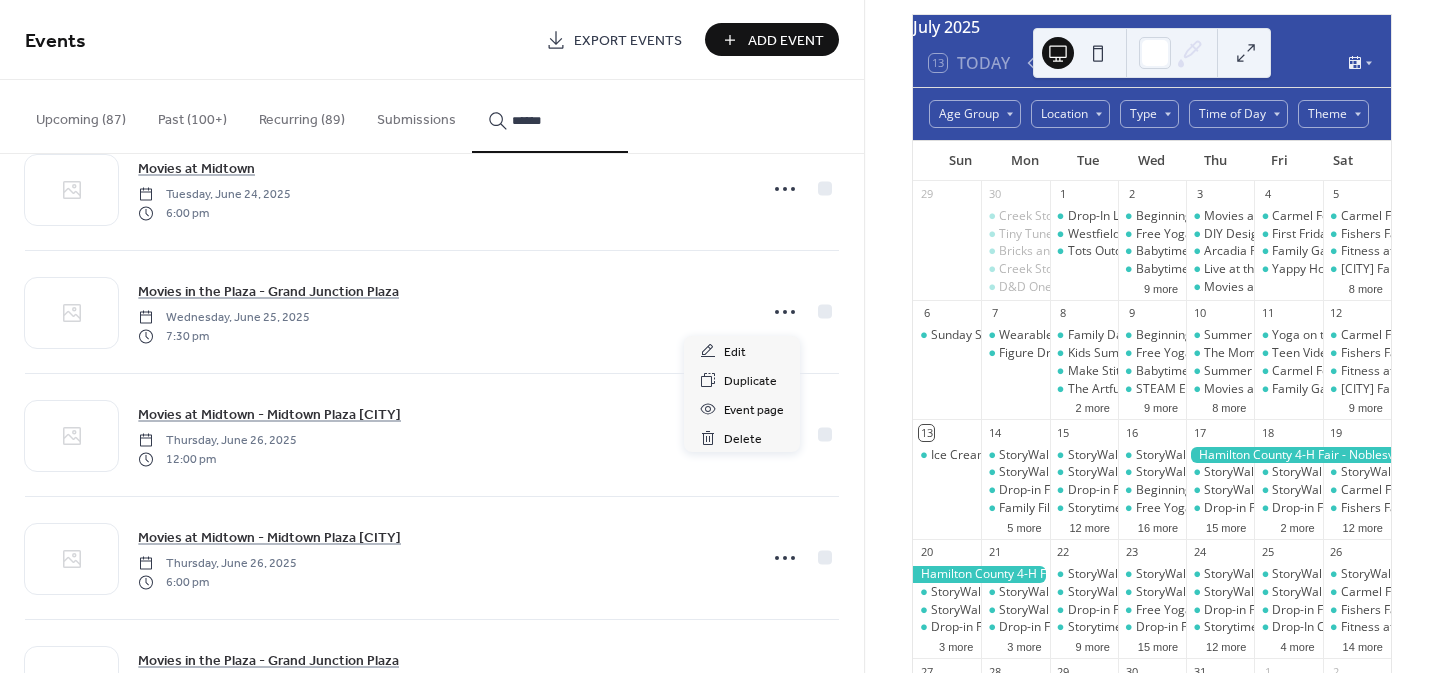 click 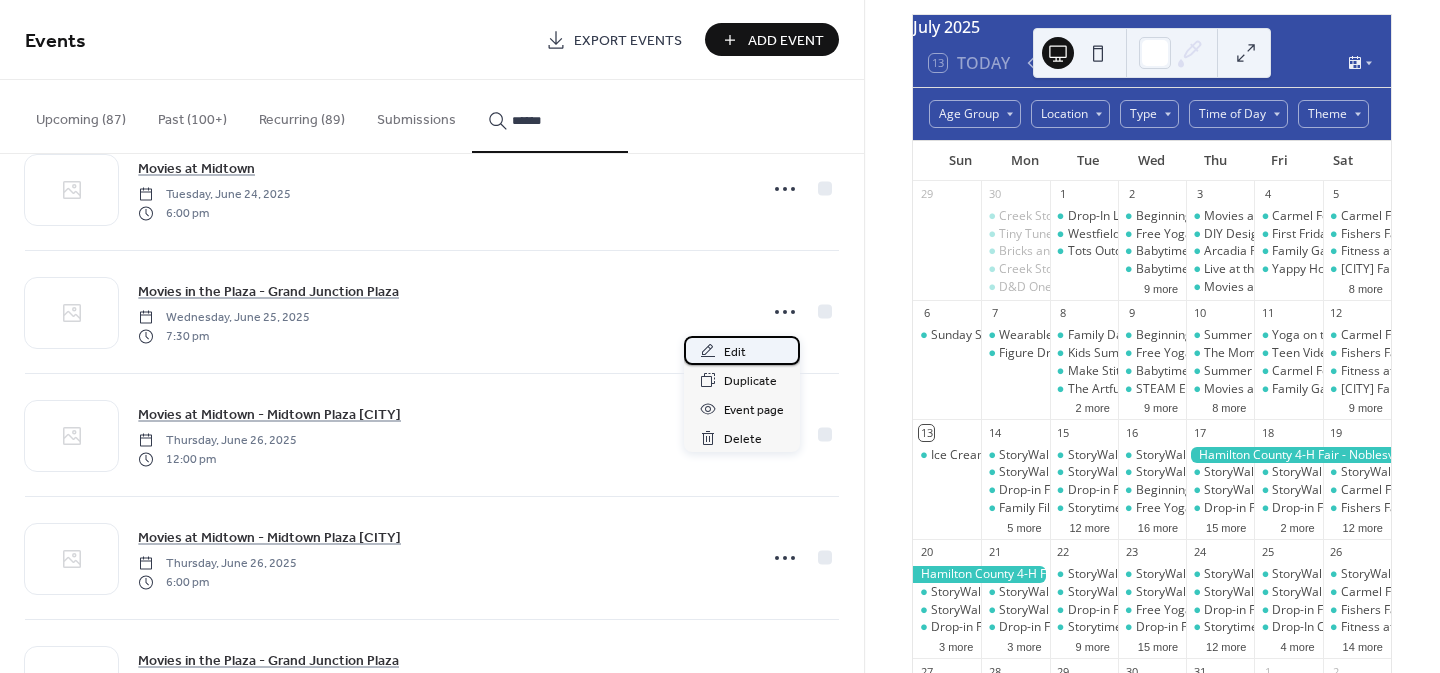 click on "Edit" at bounding box center [742, 350] 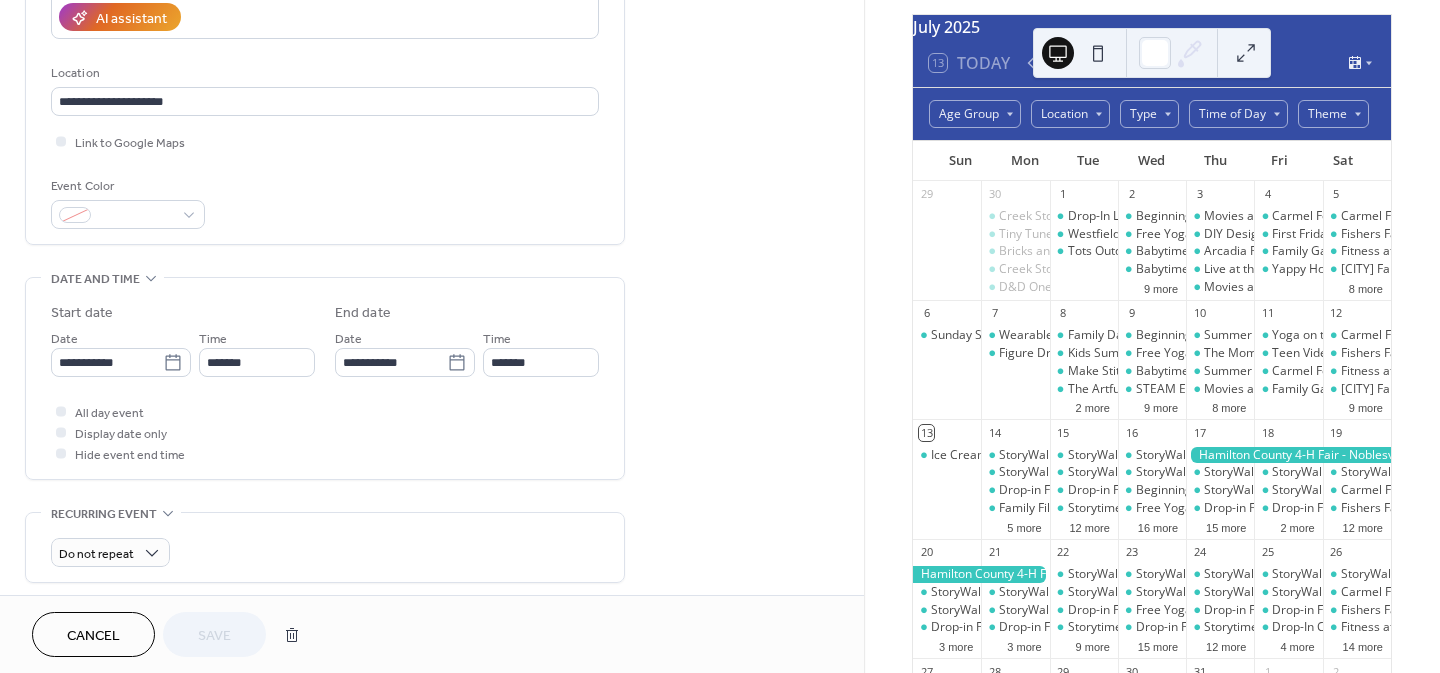 scroll, scrollTop: 454, scrollLeft: 0, axis: vertical 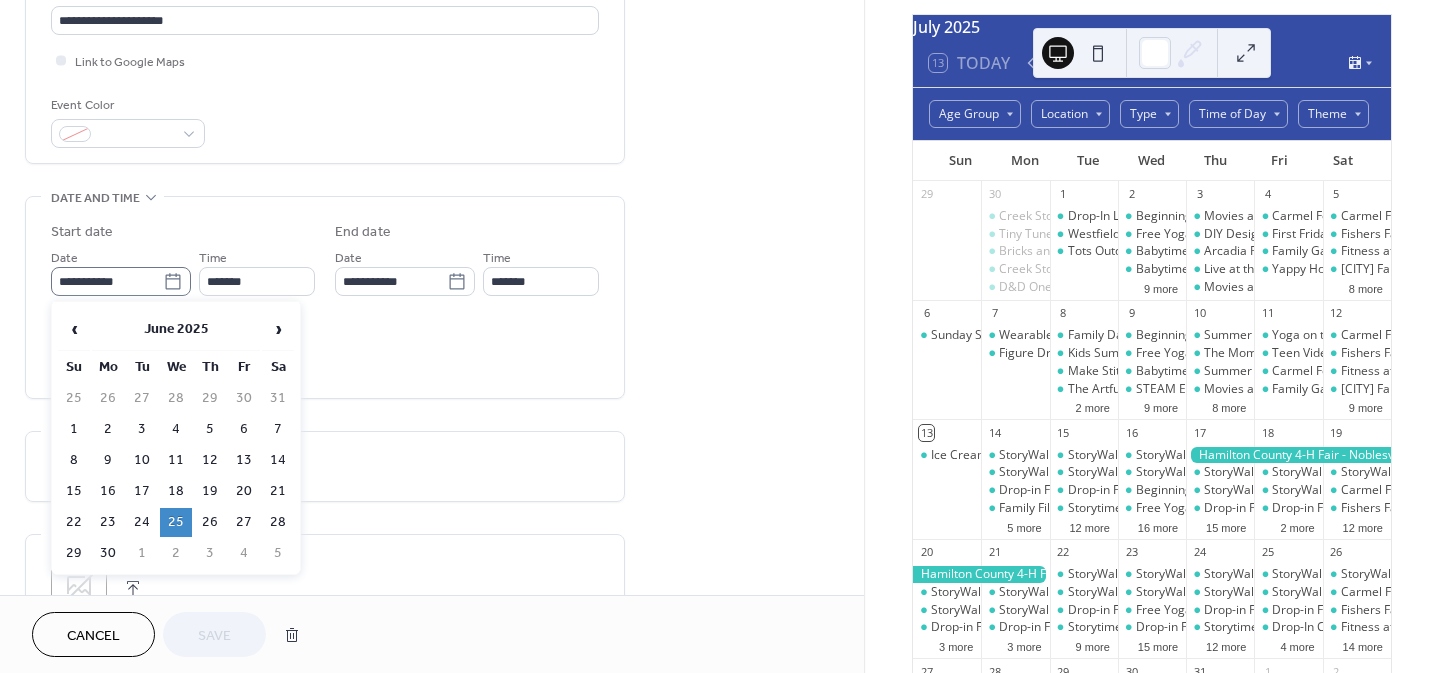 click on "**********" at bounding box center (121, 281) 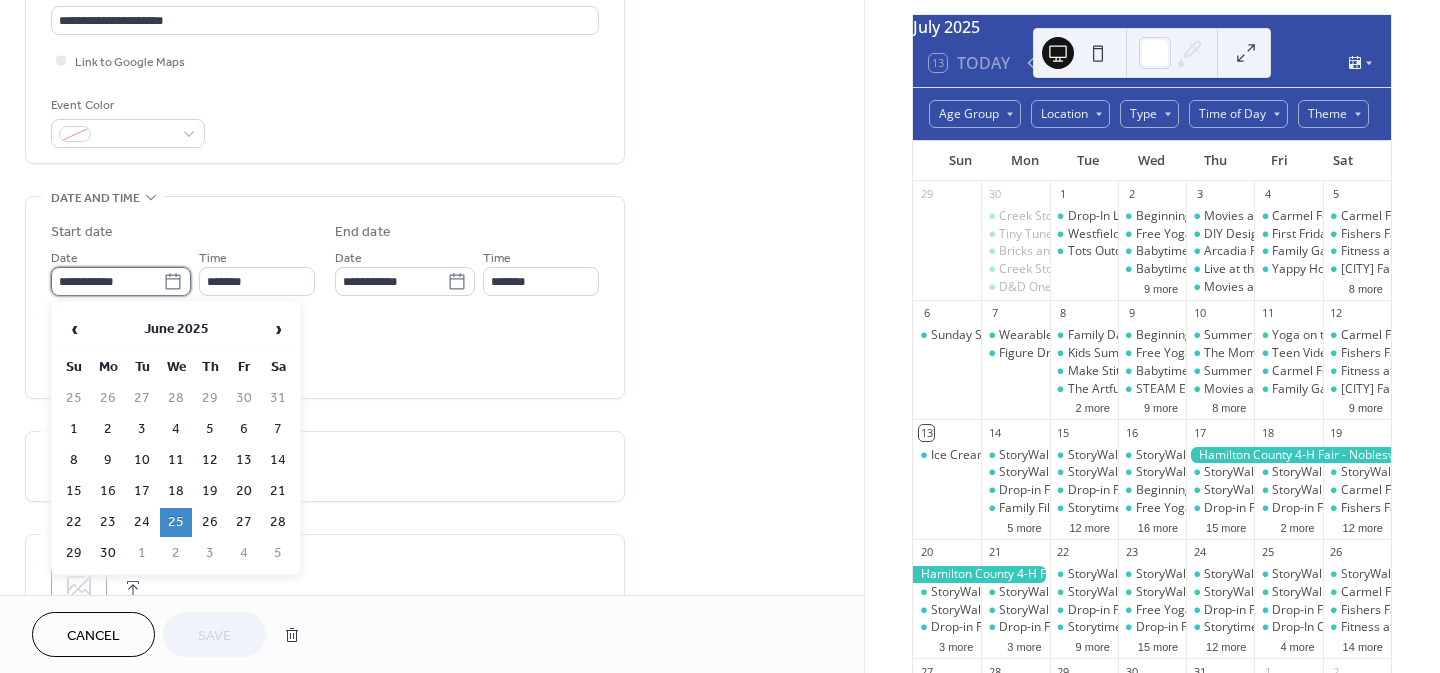 click on "**********" at bounding box center (107, 281) 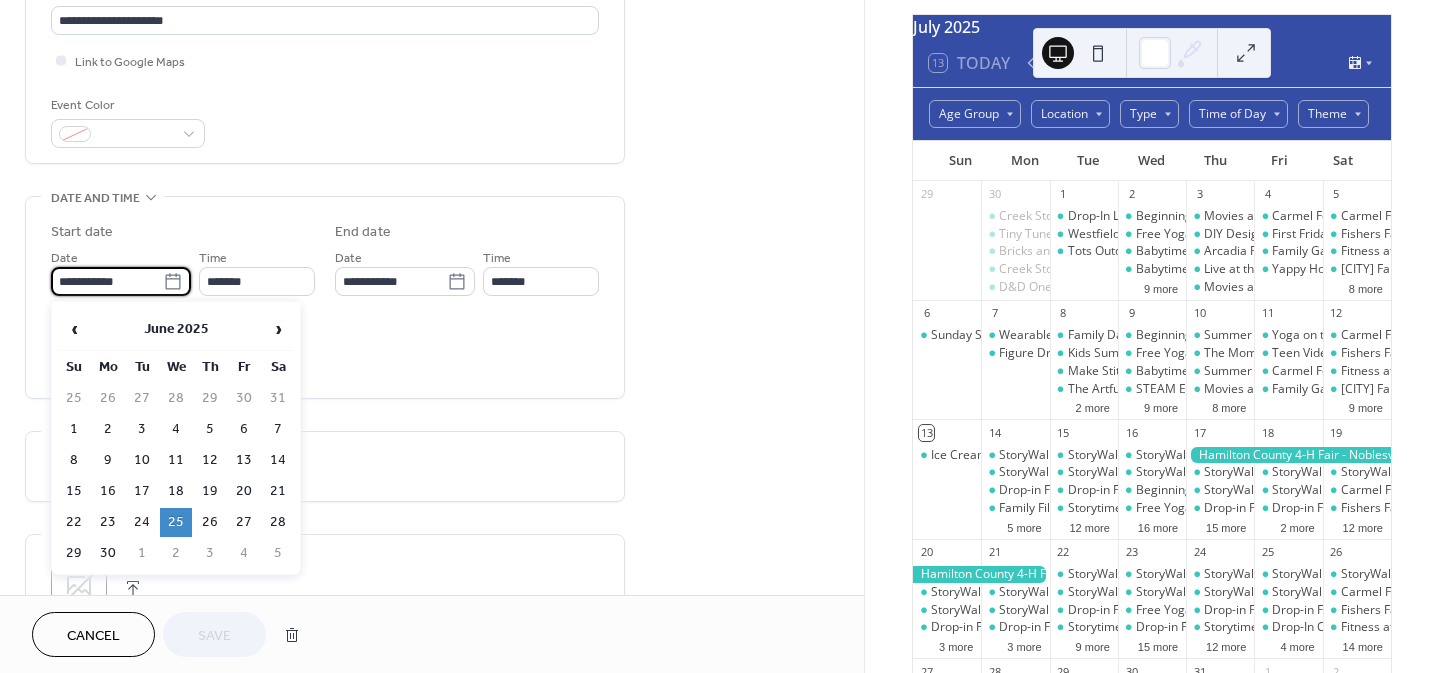 click on "**********" at bounding box center (325, 589) 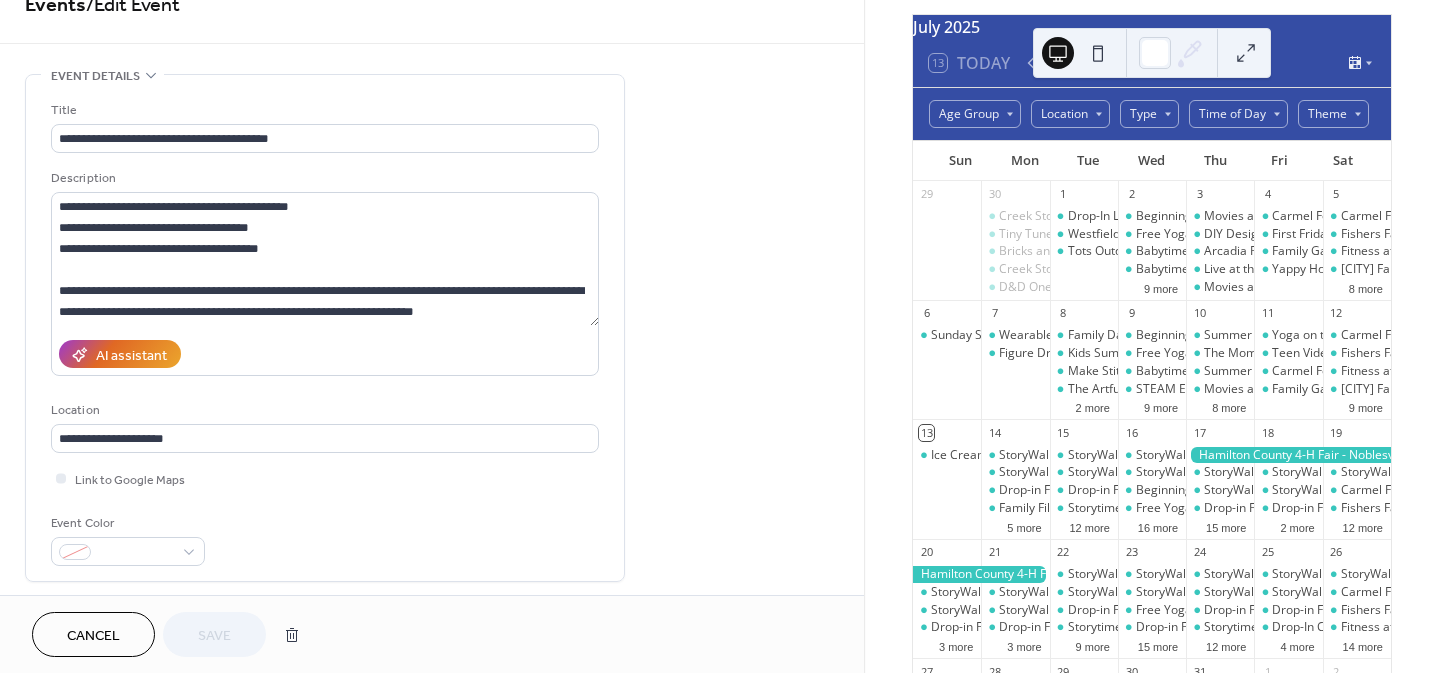 scroll, scrollTop: 36, scrollLeft: 0, axis: vertical 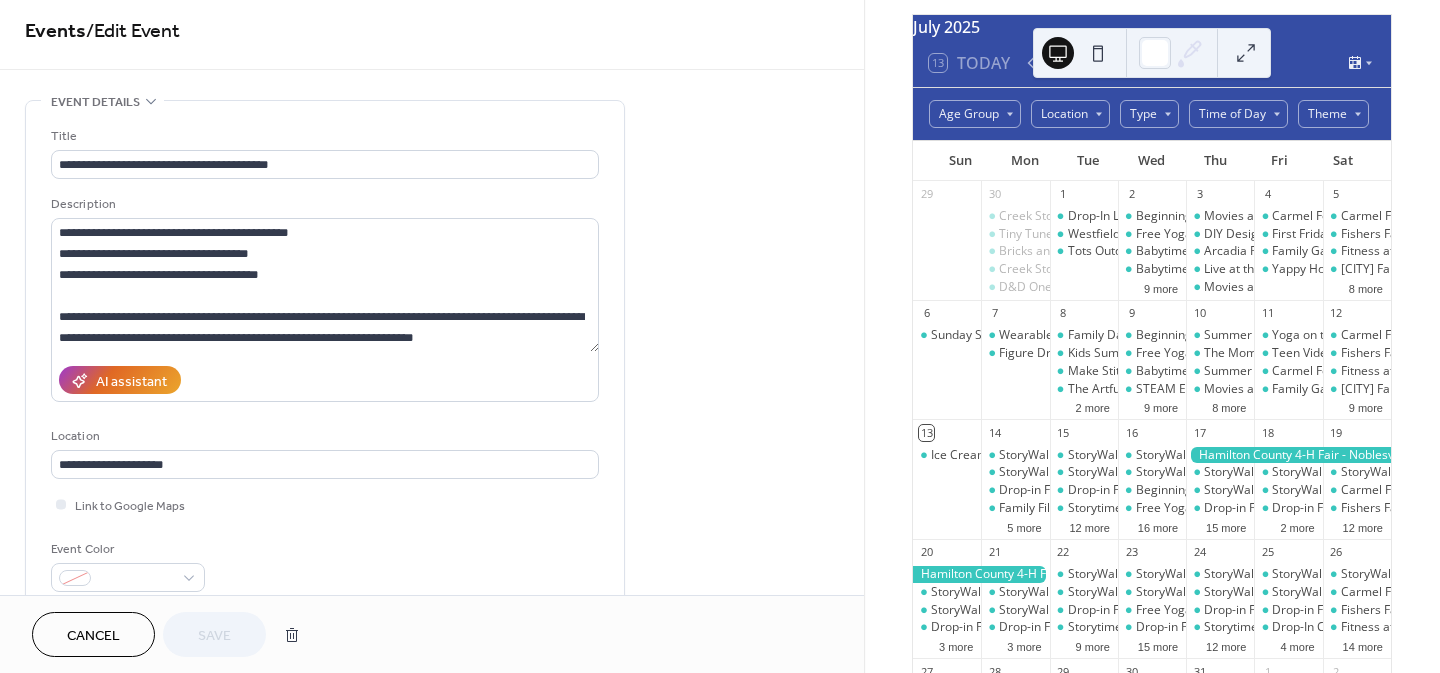 click on "Cancel" at bounding box center [93, 634] 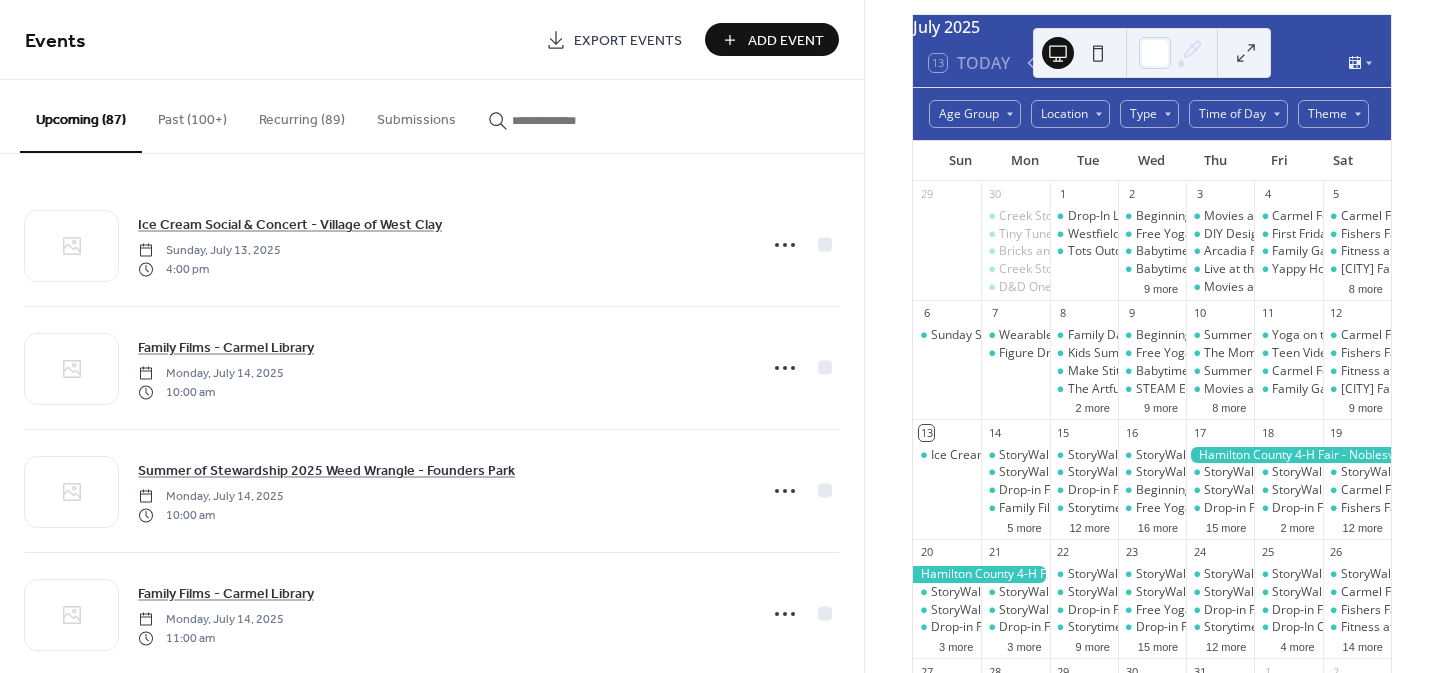 click at bounding box center (562, 120) 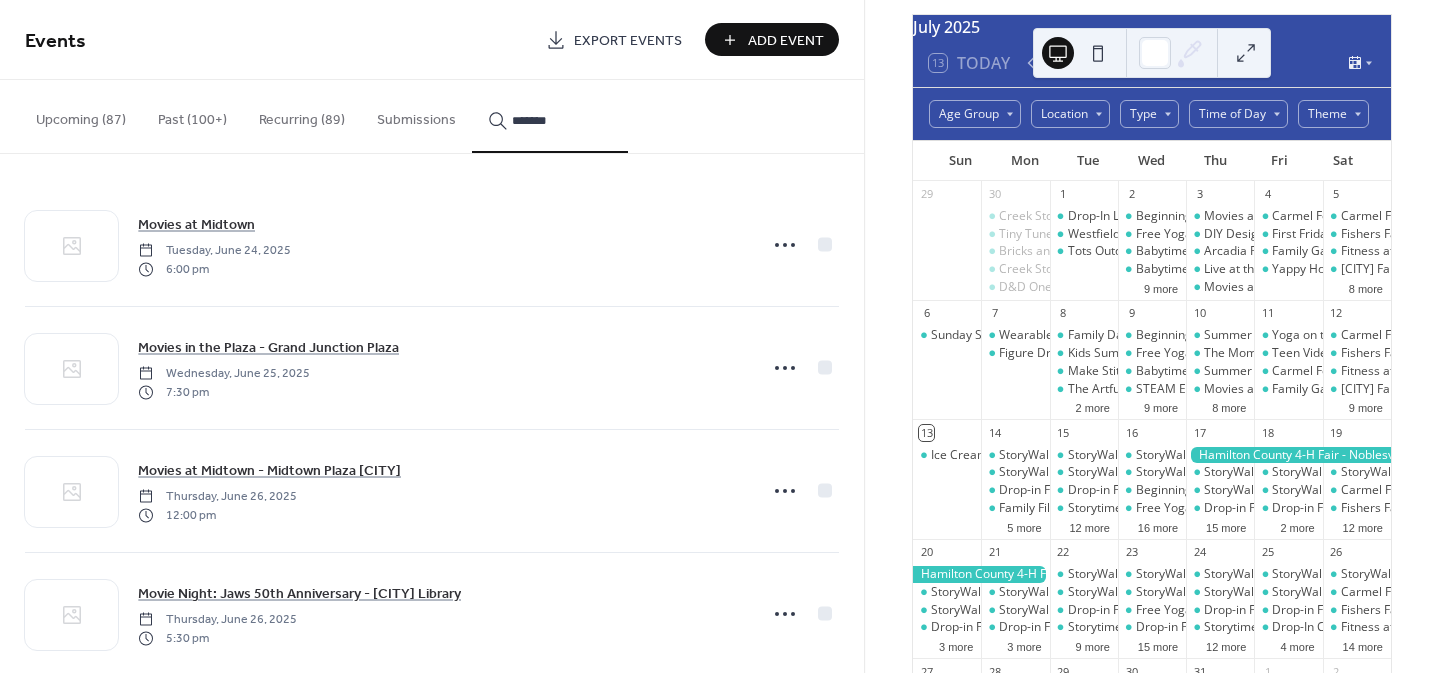 click on "******" at bounding box center [550, 116] 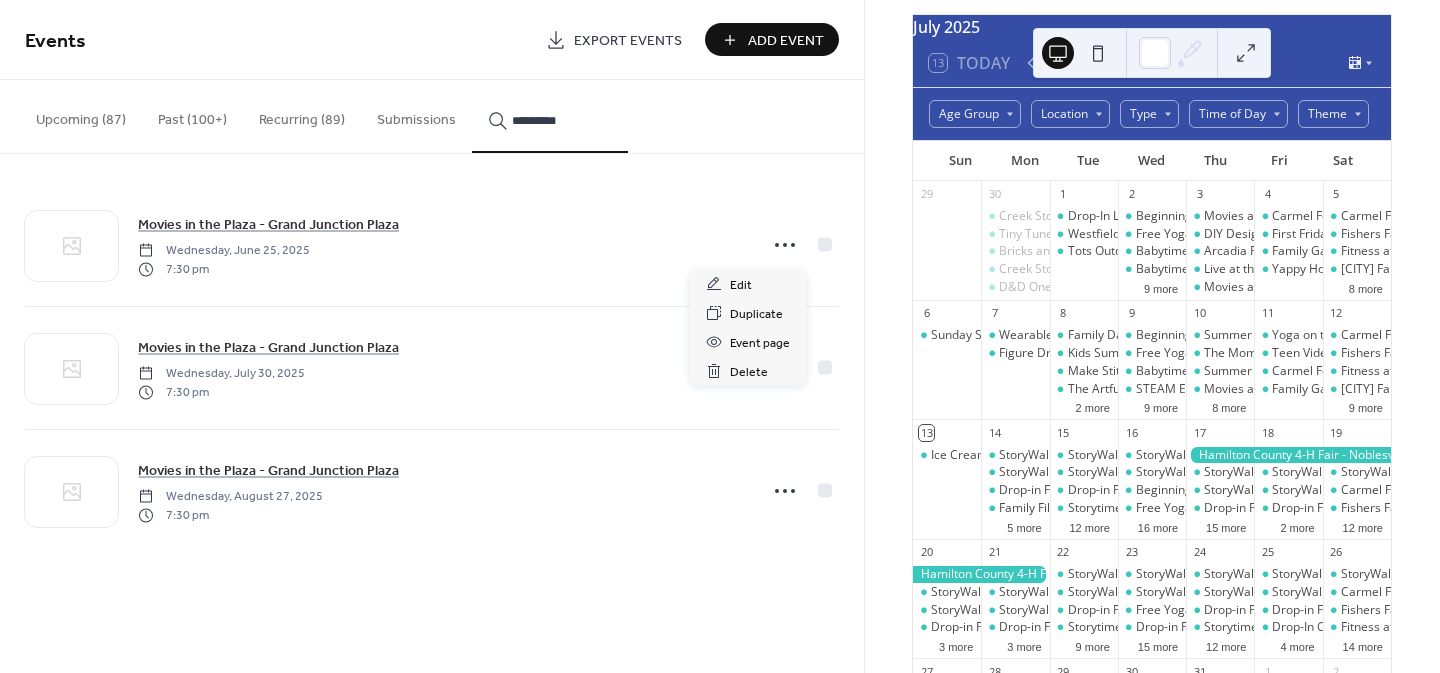 click 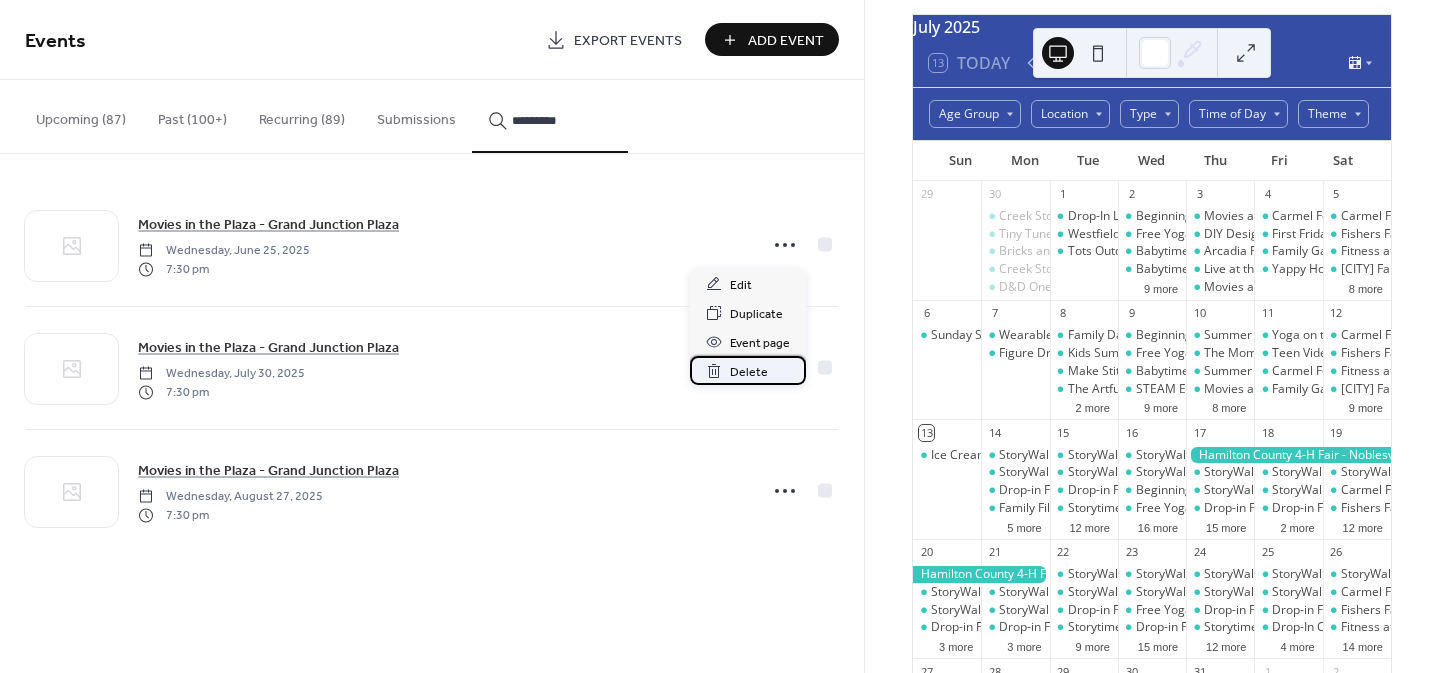 click on "Delete" at bounding box center (749, 372) 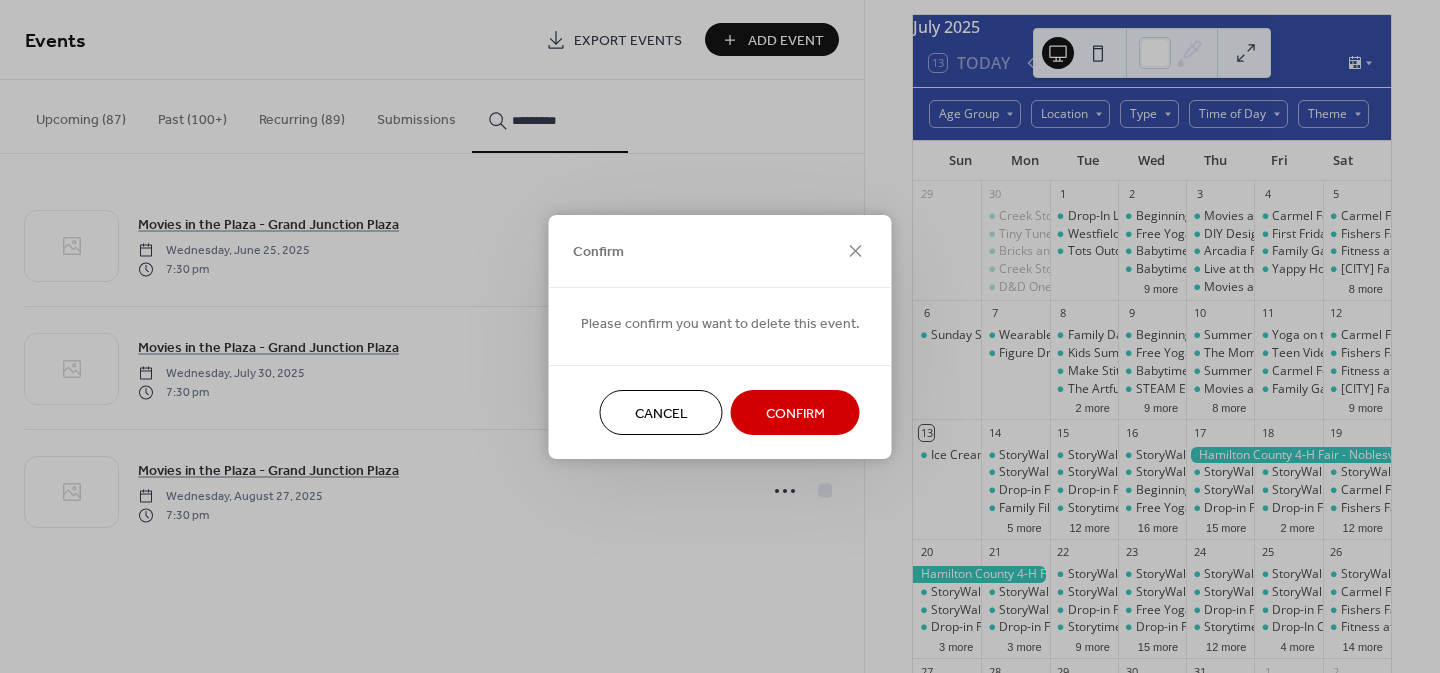 click on "Confirm" at bounding box center (795, 413) 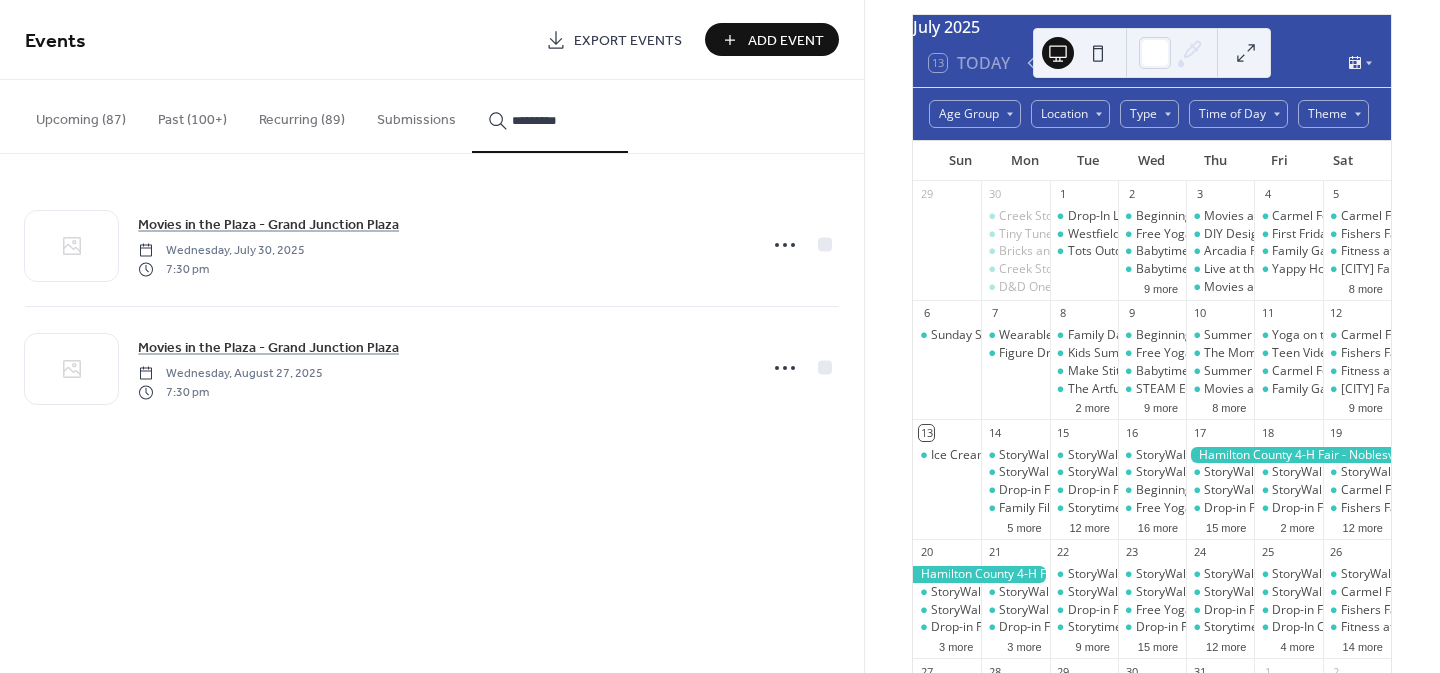 click on "*********" at bounding box center (562, 120) 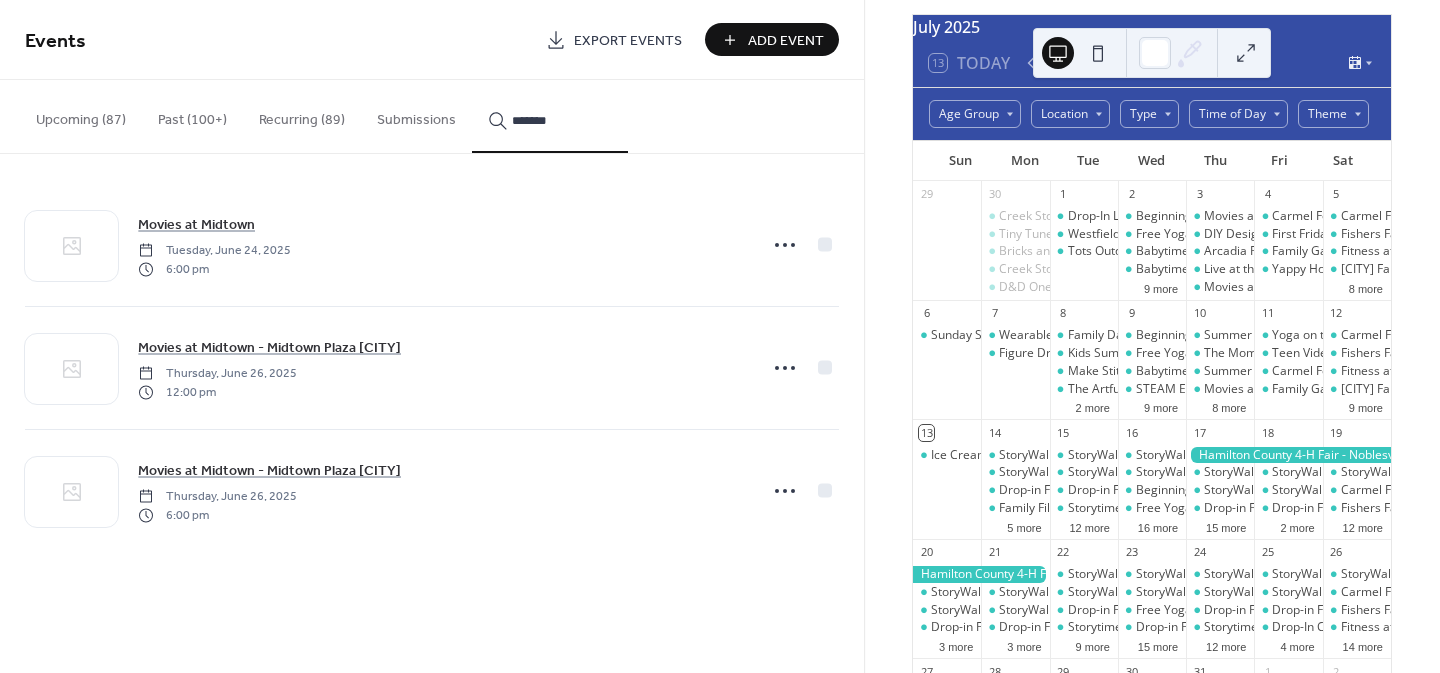 type on "*******" 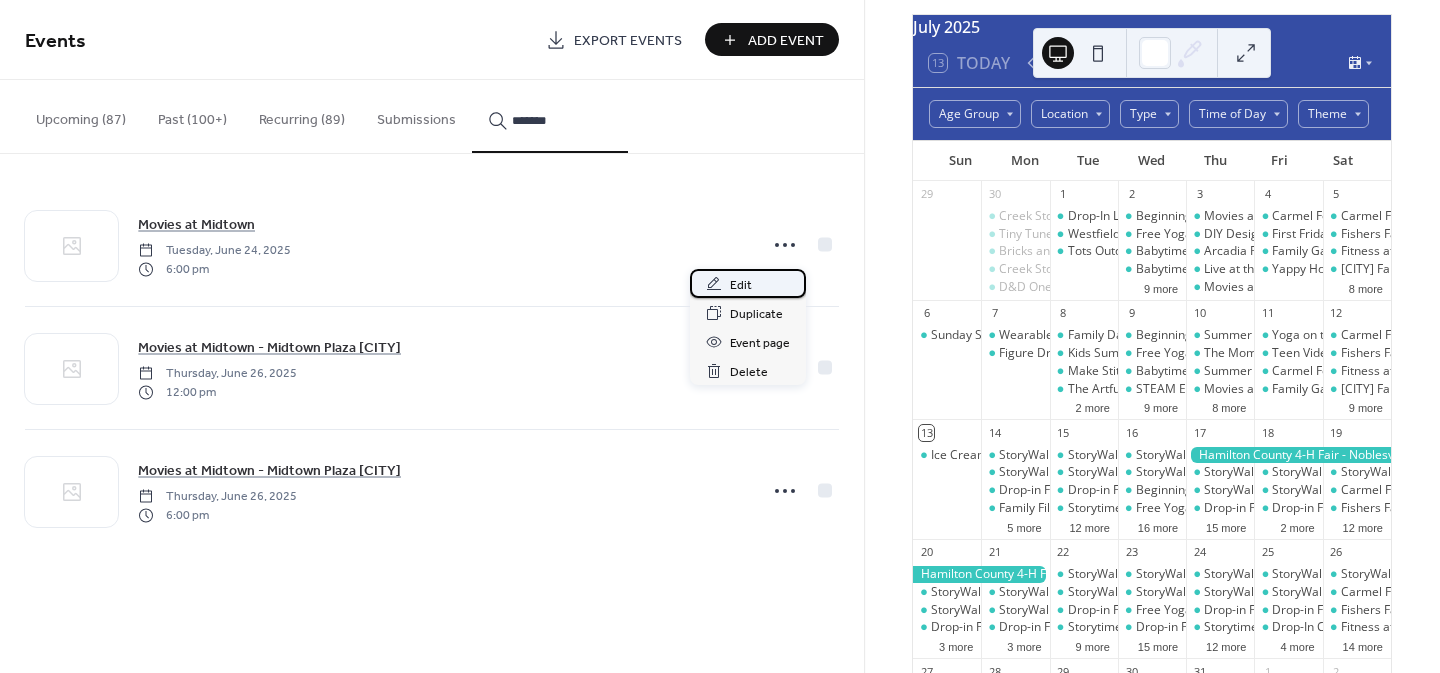click on "Edit" at bounding box center [748, 283] 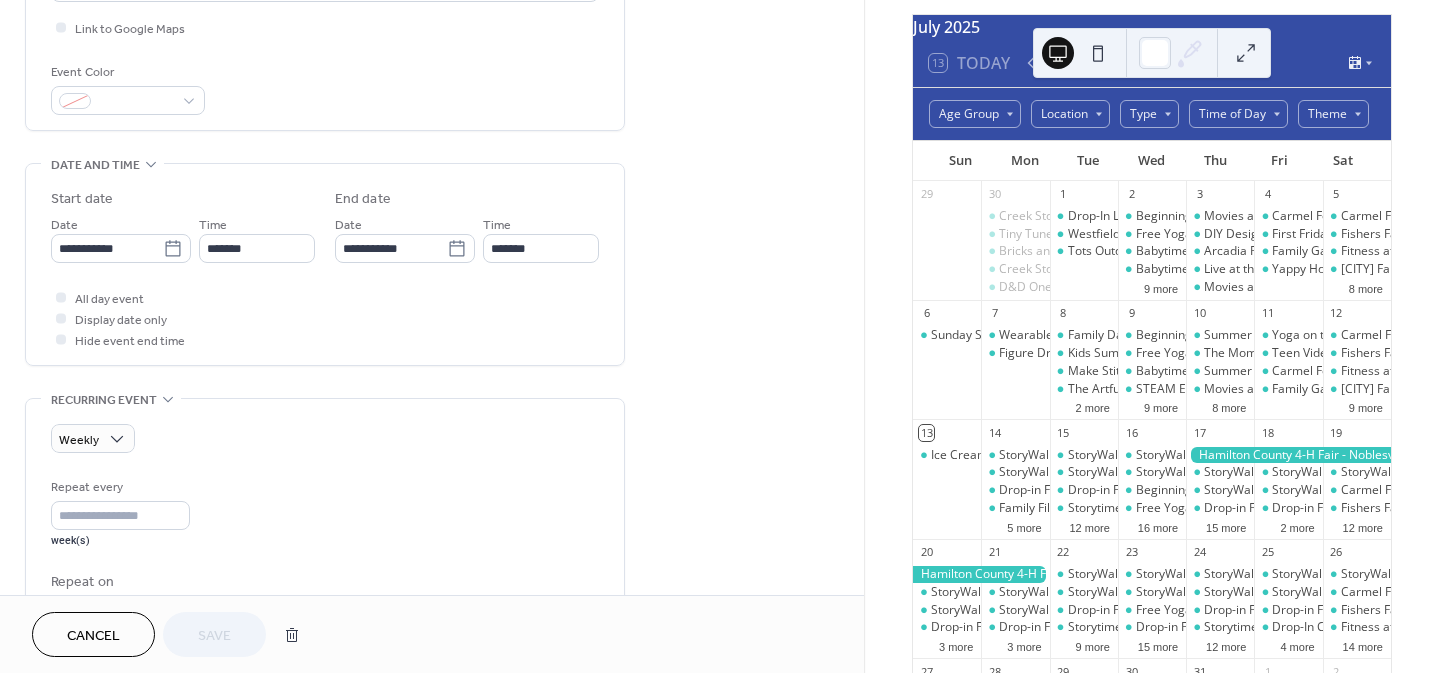scroll, scrollTop: 485, scrollLeft: 0, axis: vertical 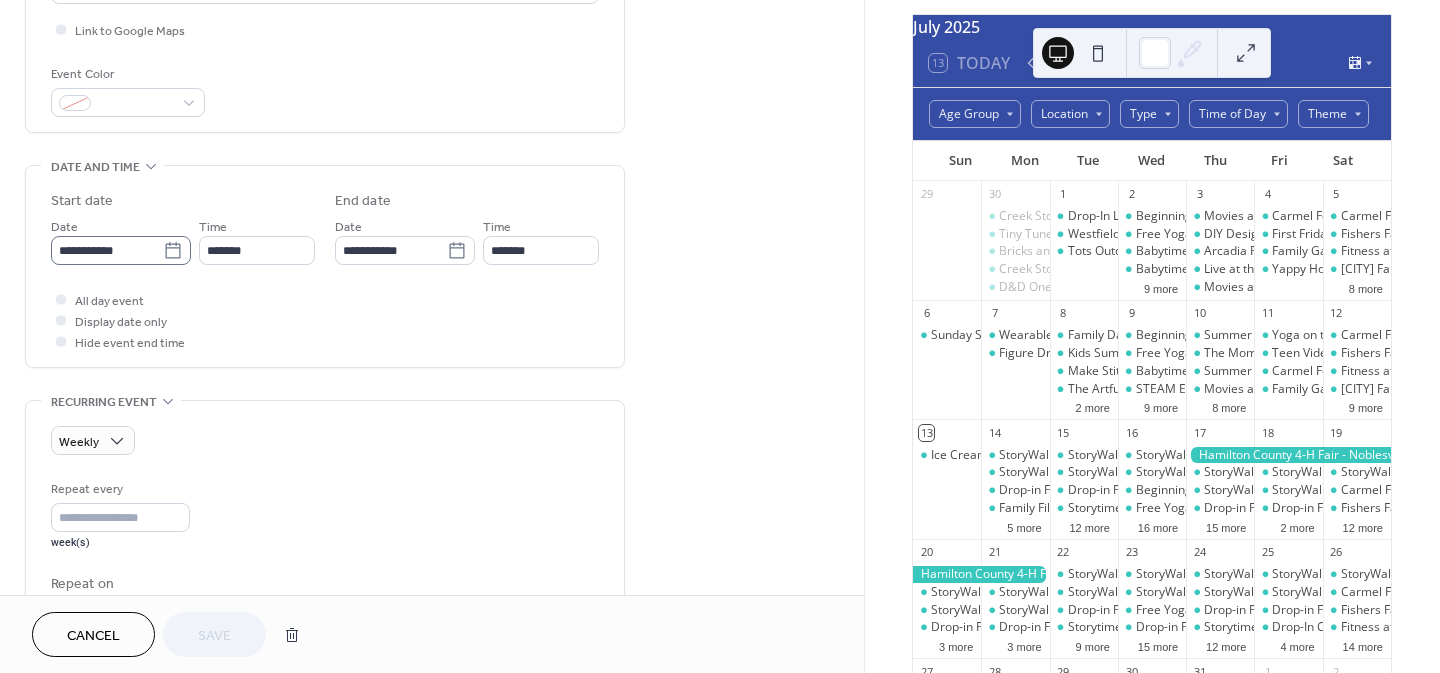 click 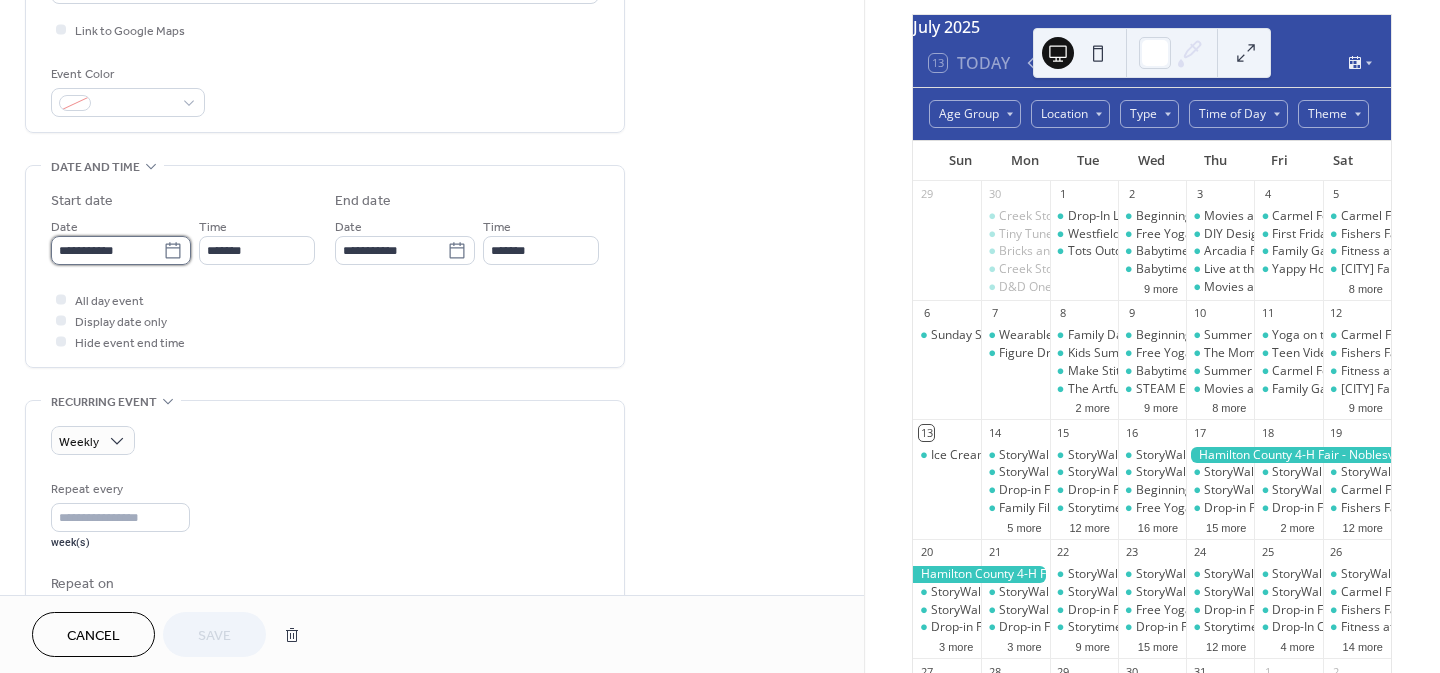 click on "**********" at bounding box center [107, 250] 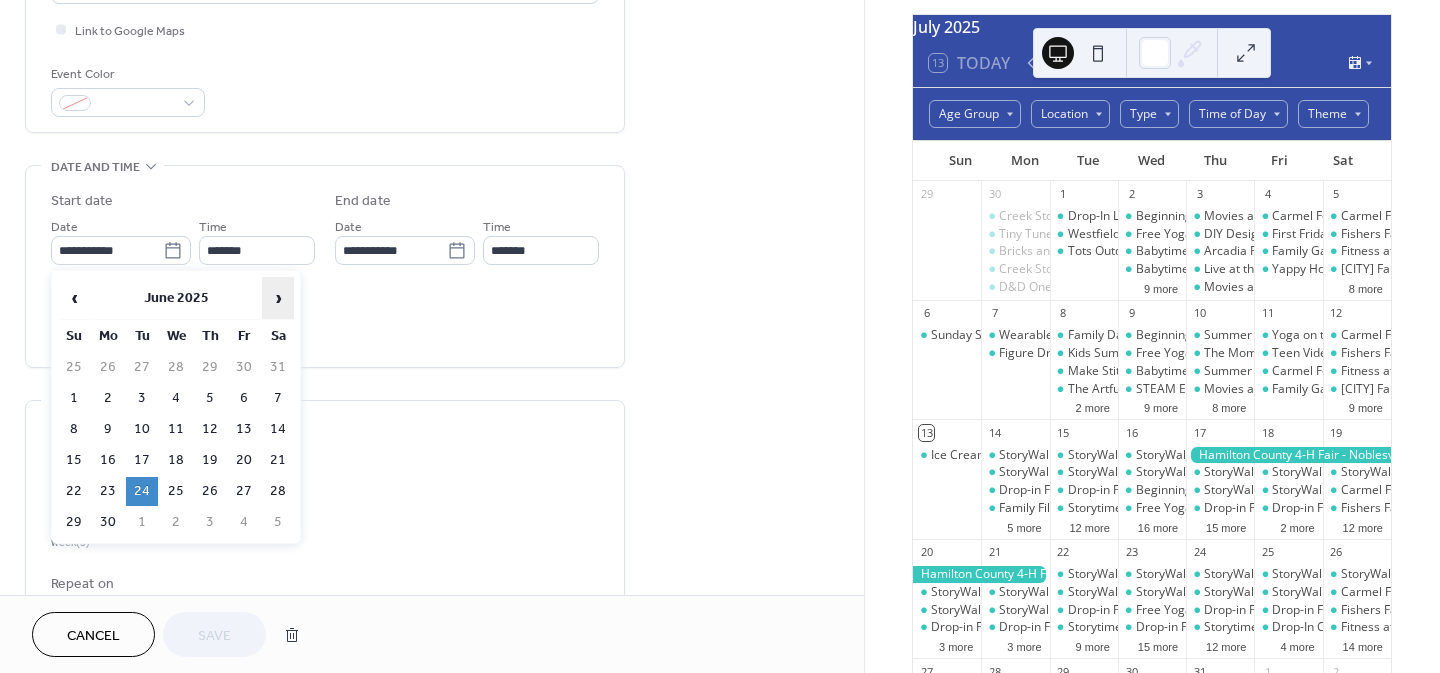 click on "›" at bounding box center (278, 298) 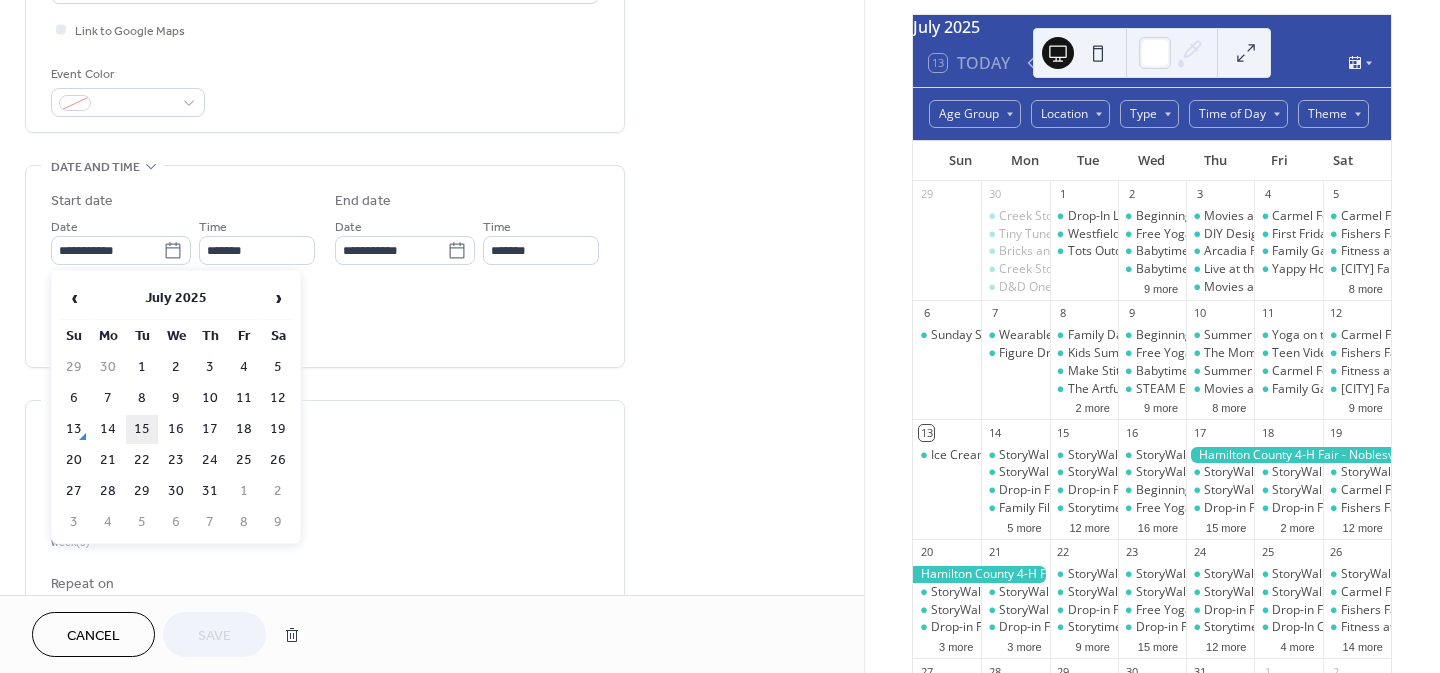 click on "15" at bounding box center (142, 429) 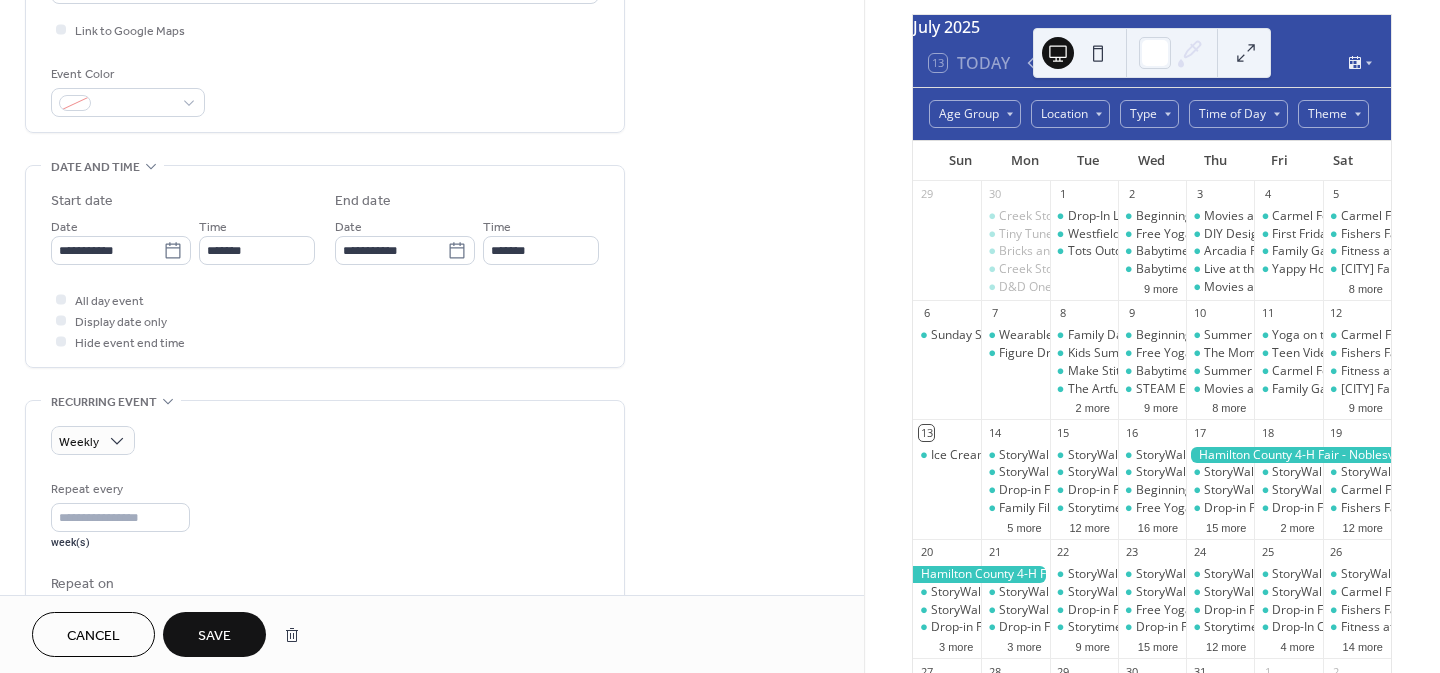 click on "Save" at bounding box center [214, 636] 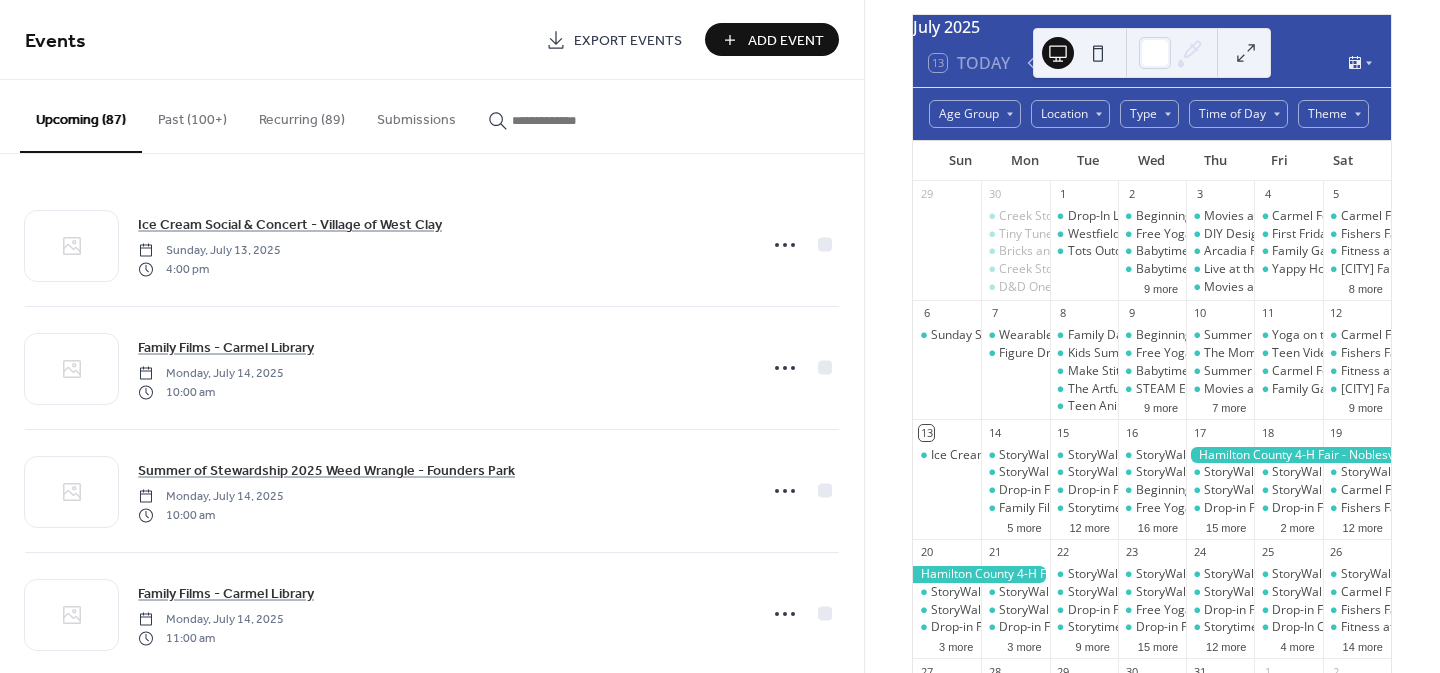click at bounding box center [562, 120] 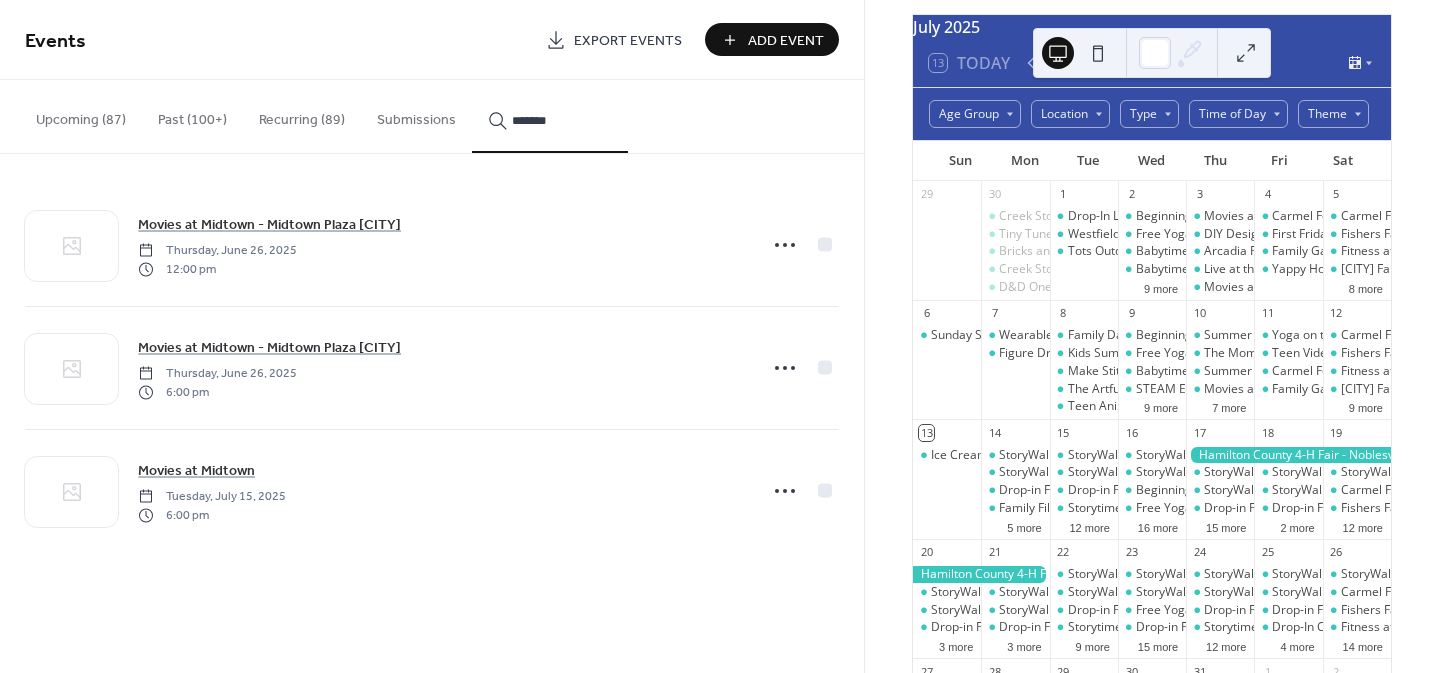 type on "*******" 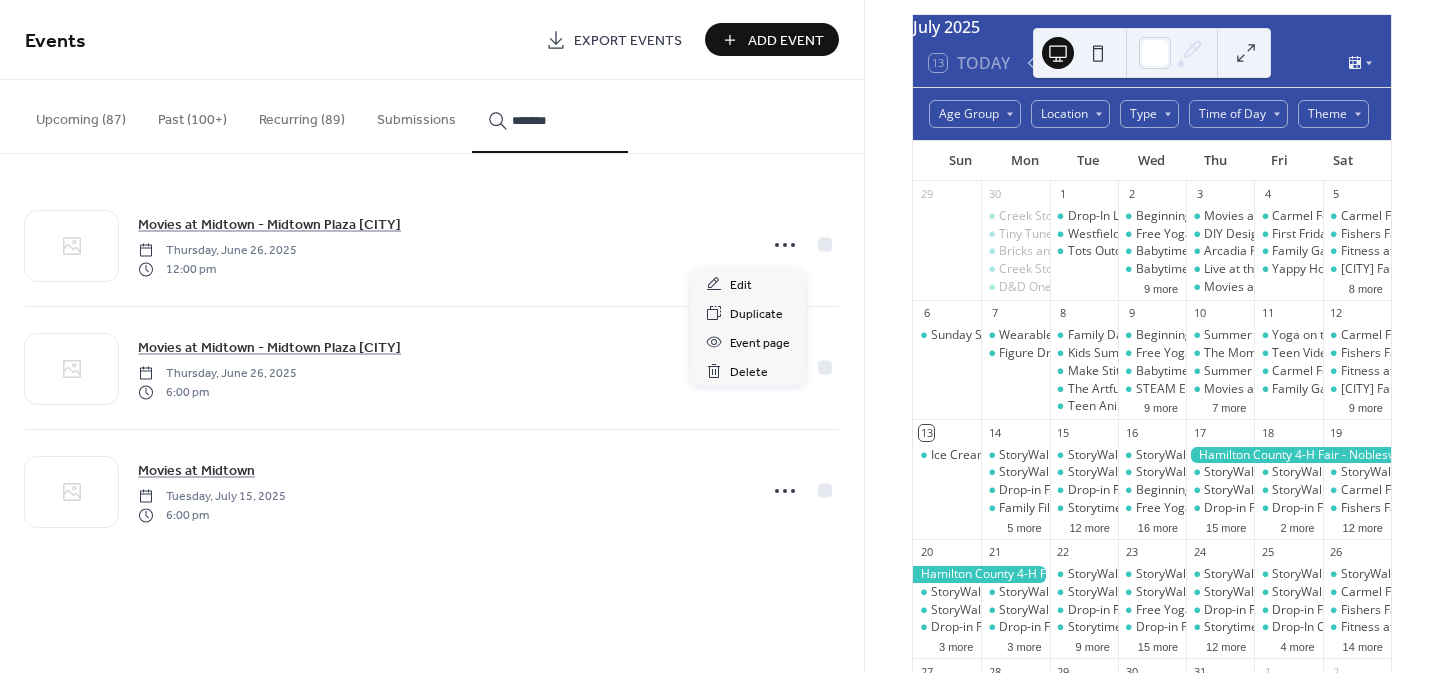 click 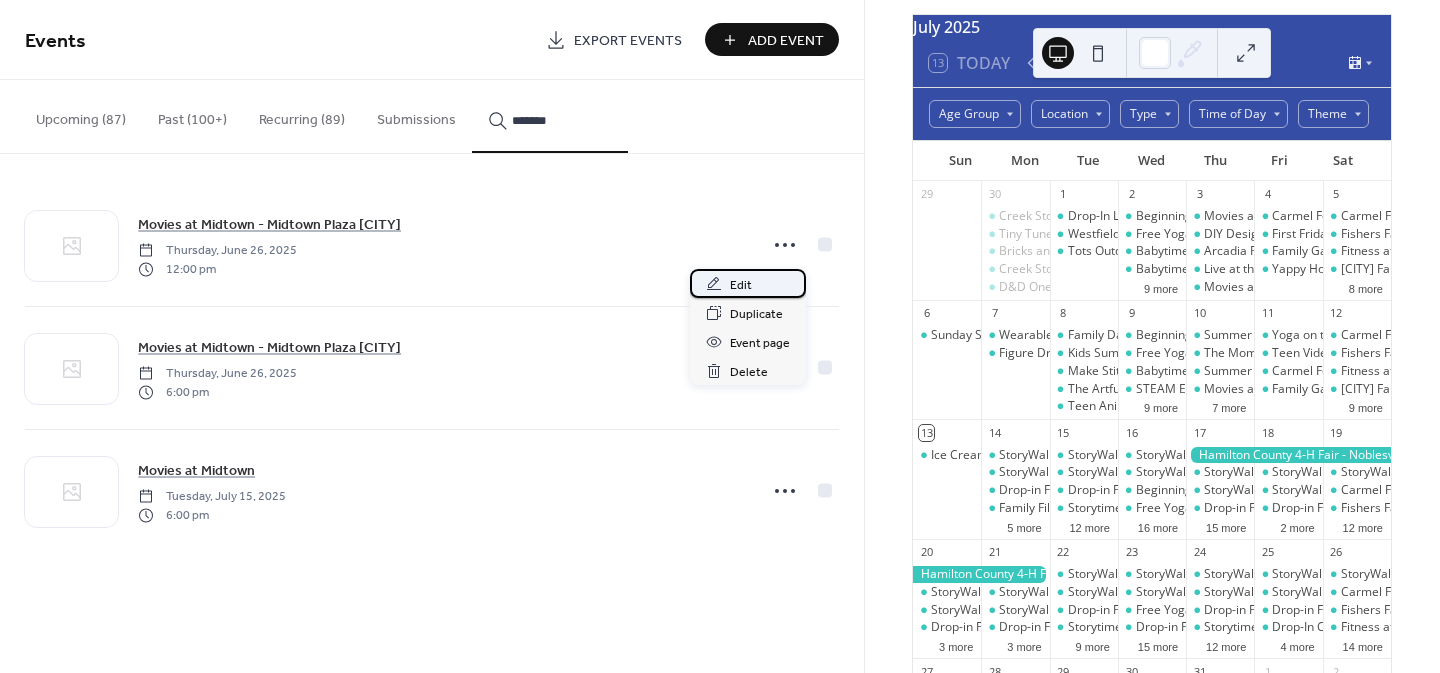 click on "Edit" at bounding box center [741, 285] 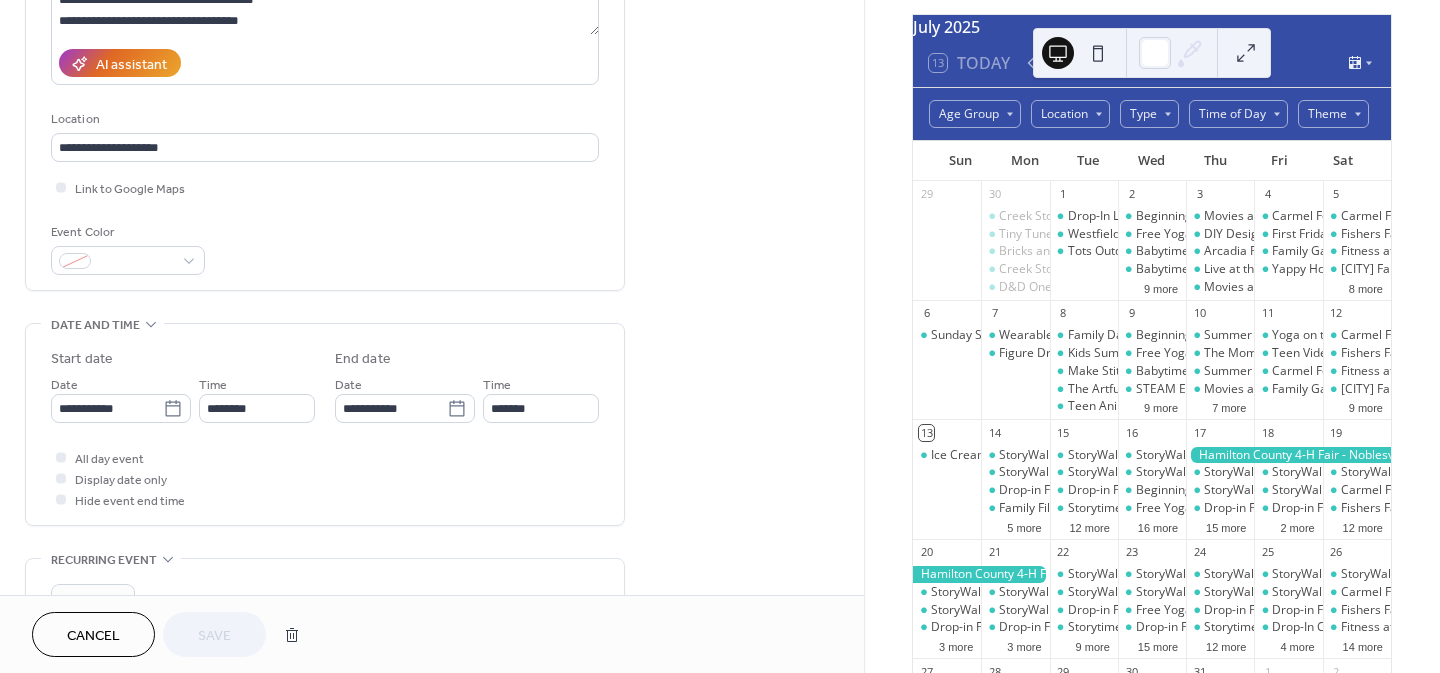 scroll, scrollTop: 328, scrollLeft: 0, axis: vertical 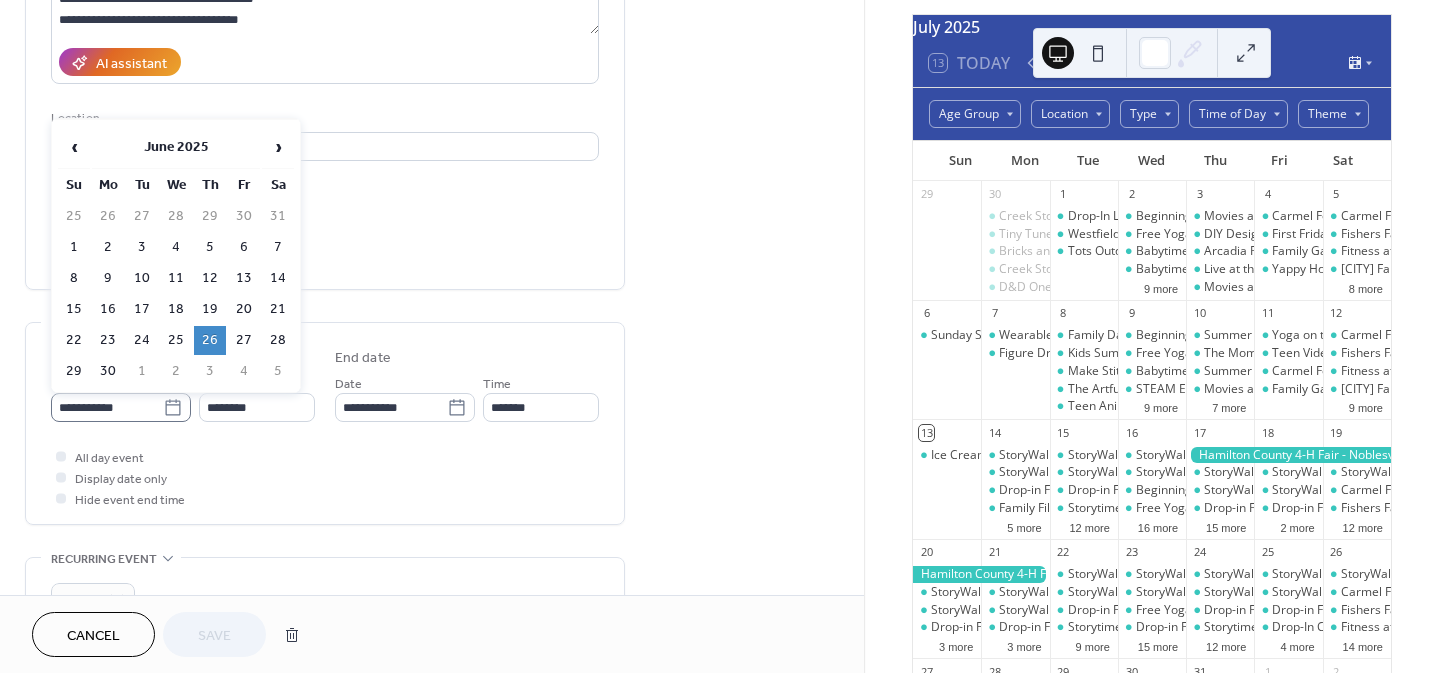 click 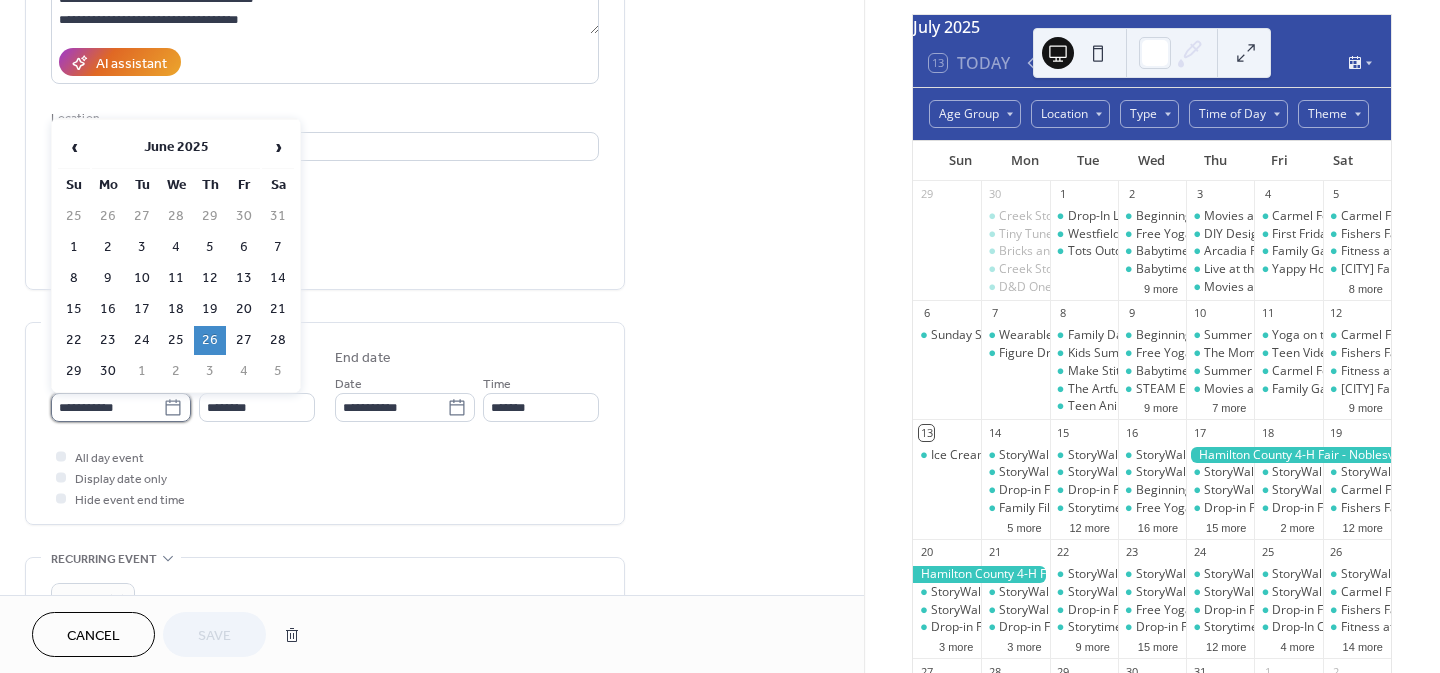 click on "**********" at bounding box center [107, 407] 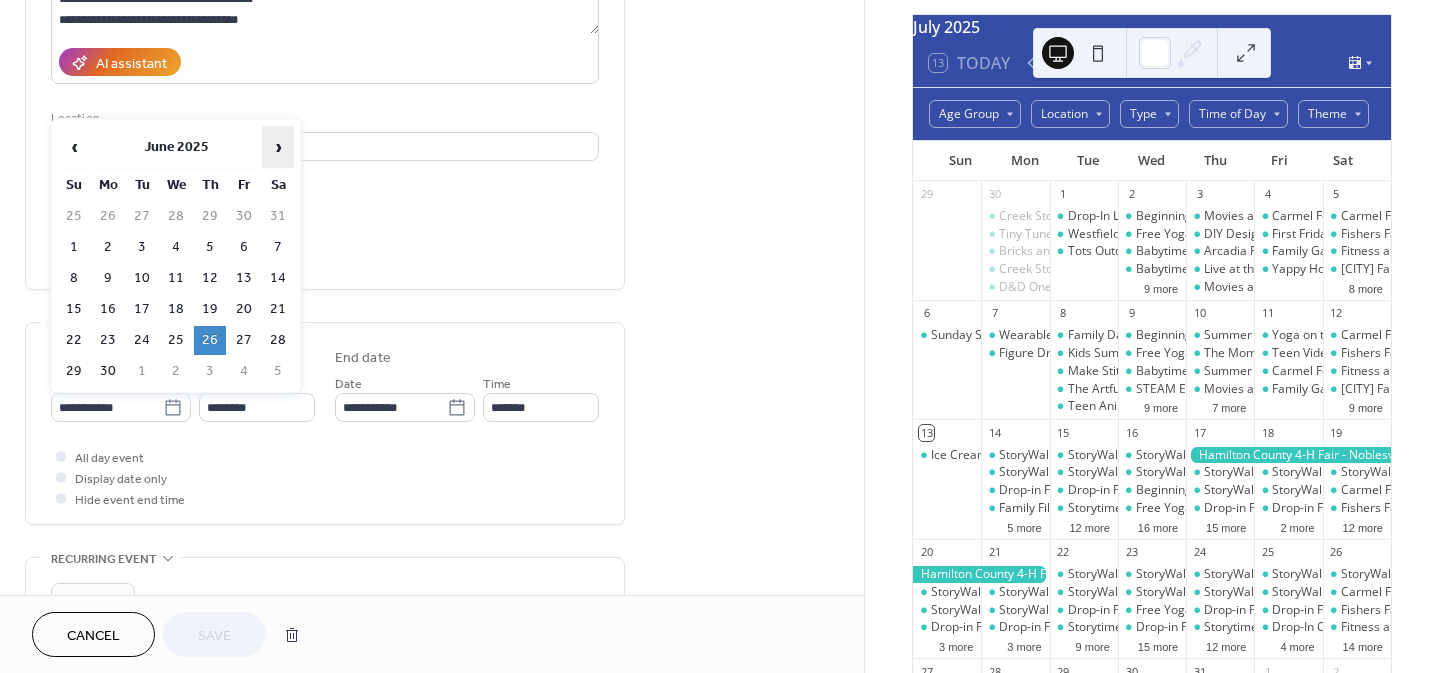 click on "›" at bounding box center [278, 147] 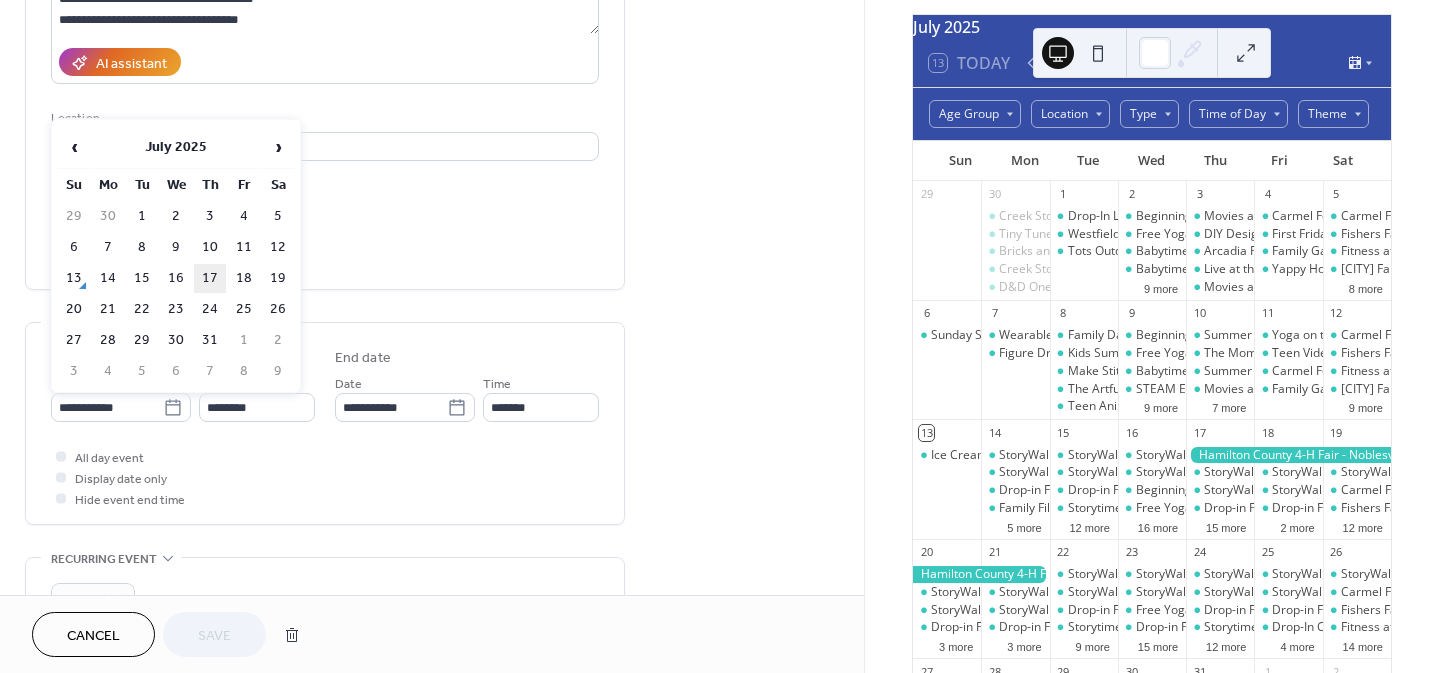 click on "17" at bounding box center [210, 278] 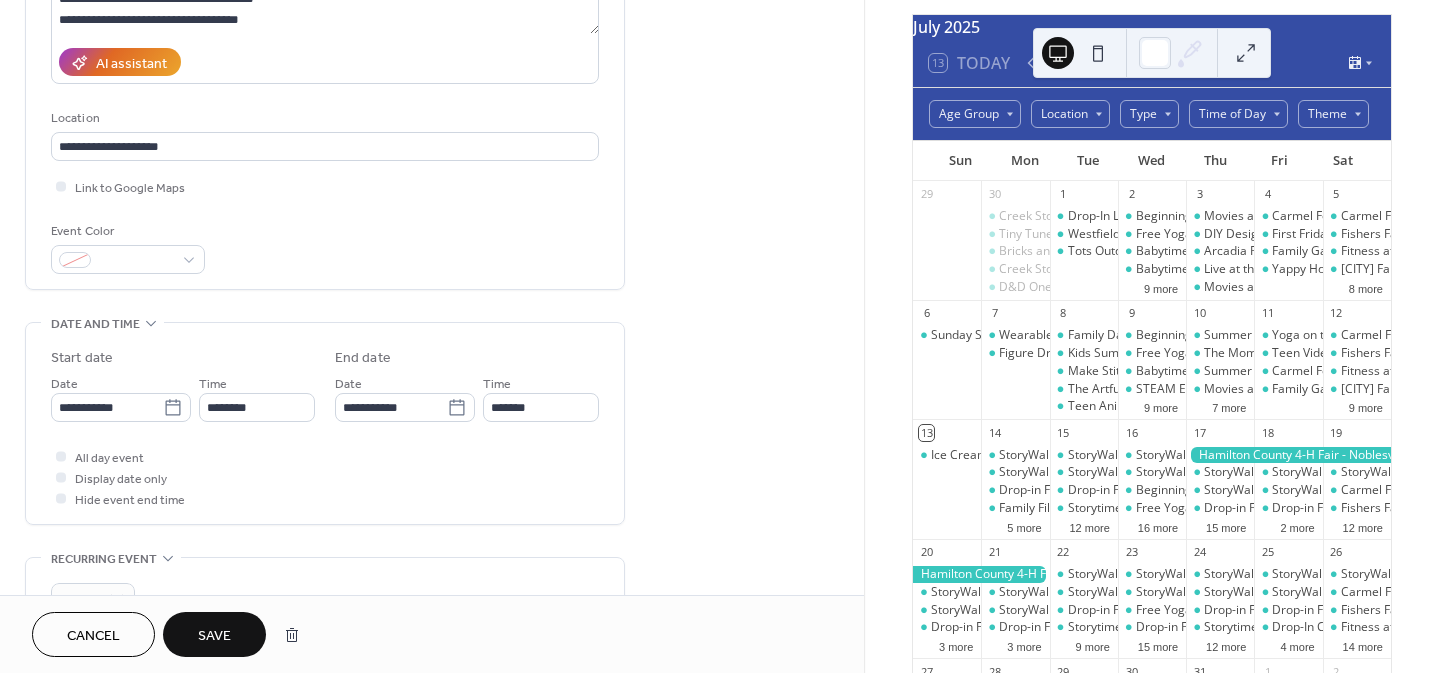 click on "Save" at bounding box center (214, 634) 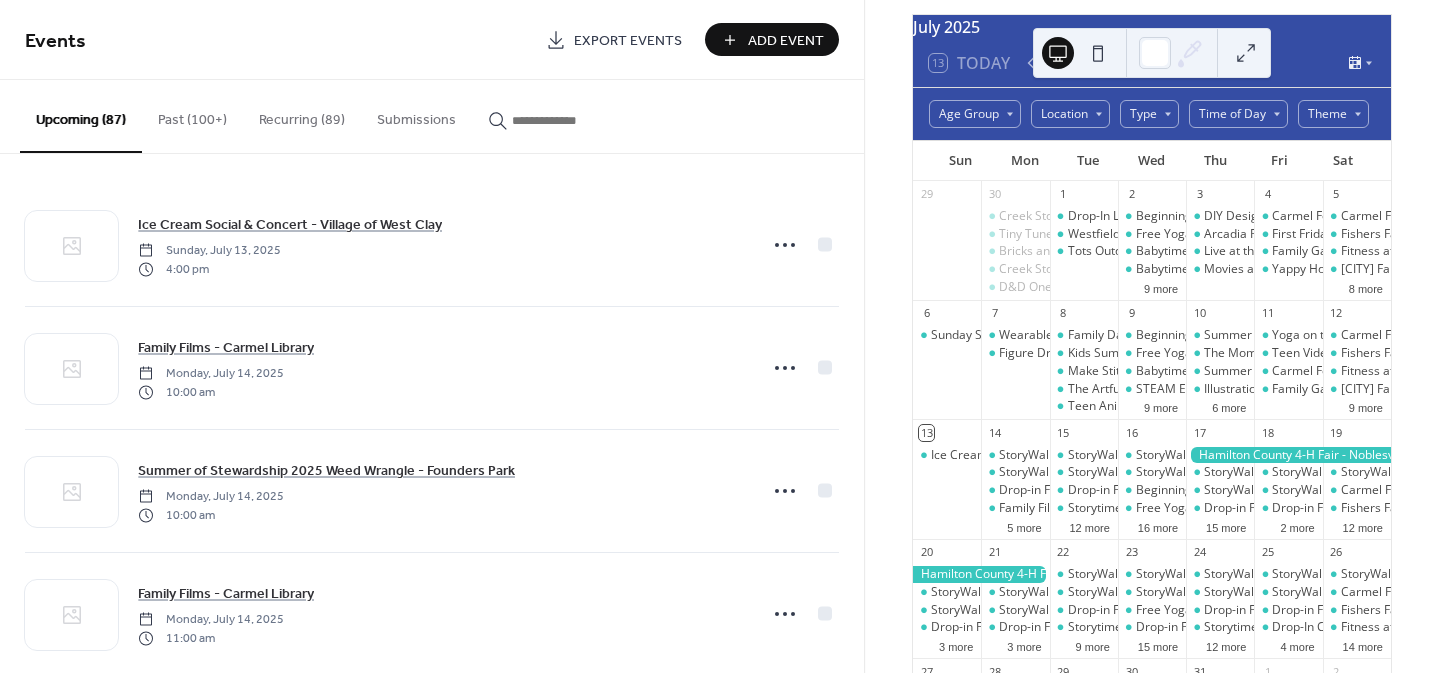 click at bounding box center (562, 120) 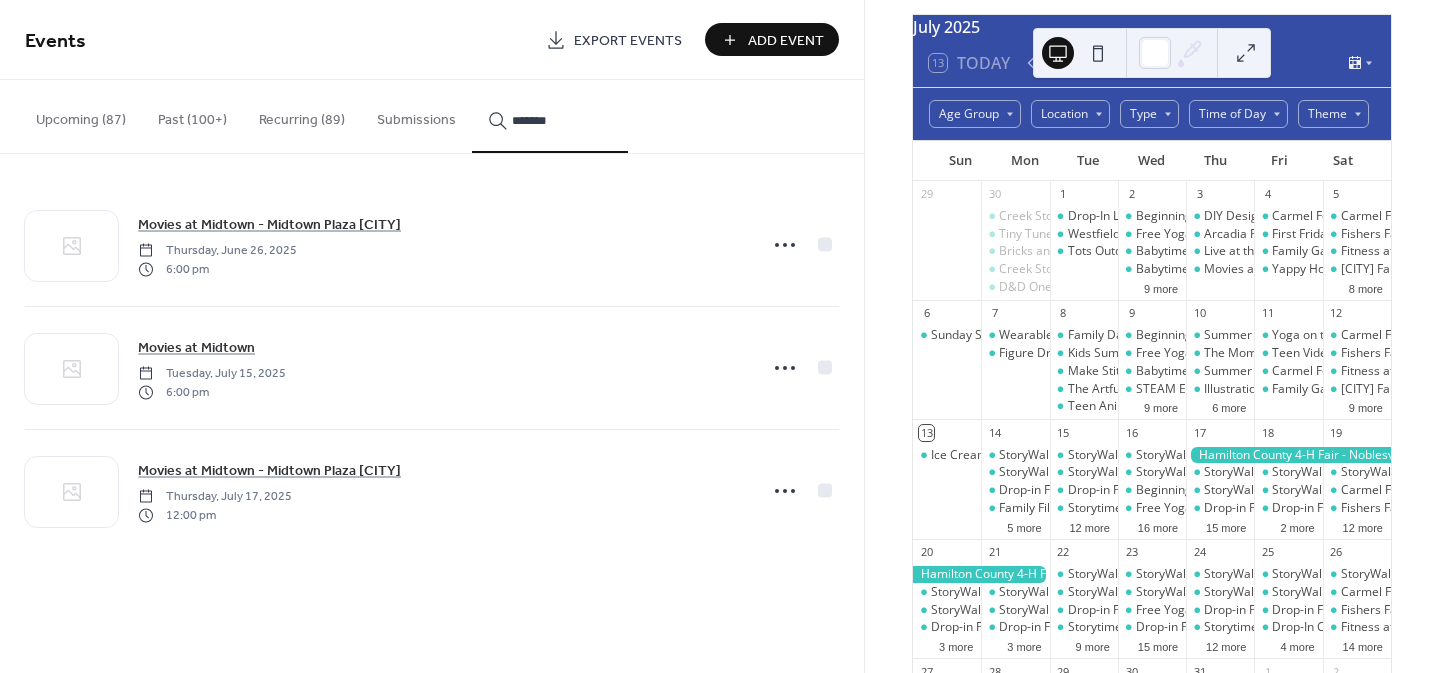 type on "*******" 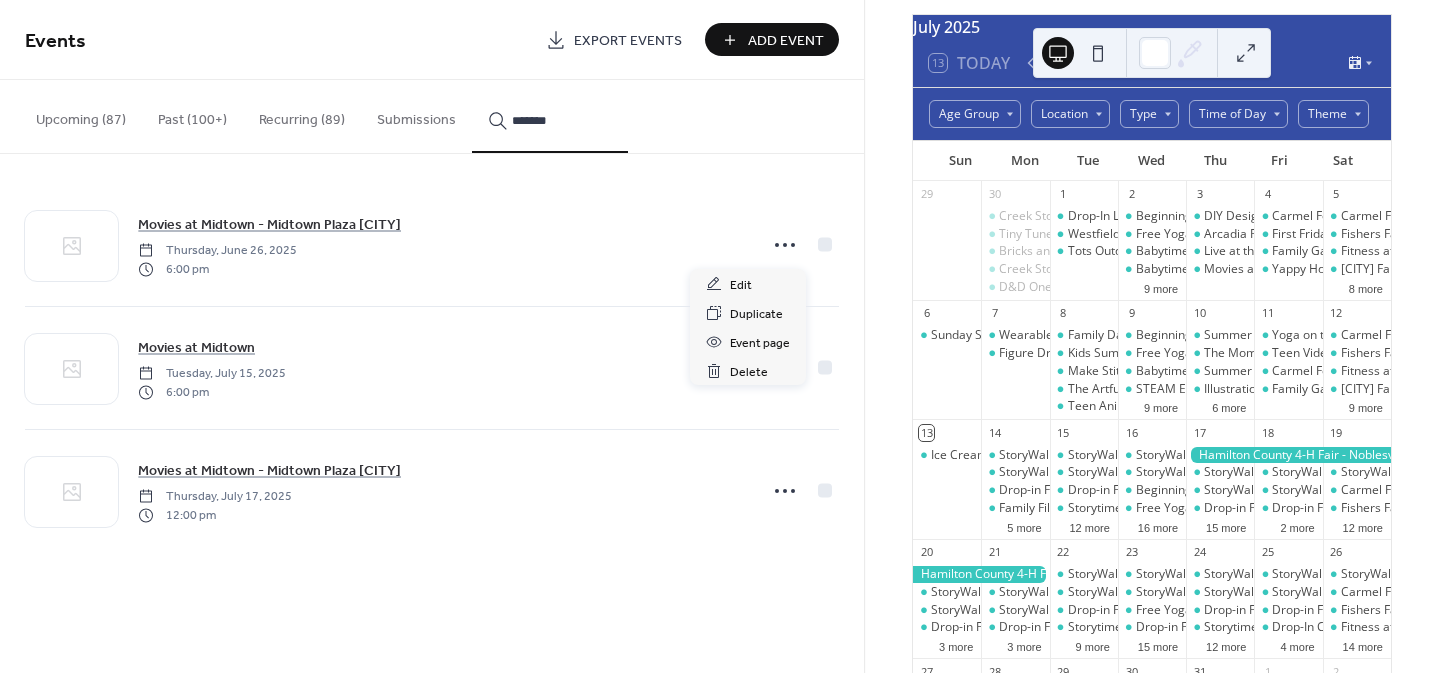 click 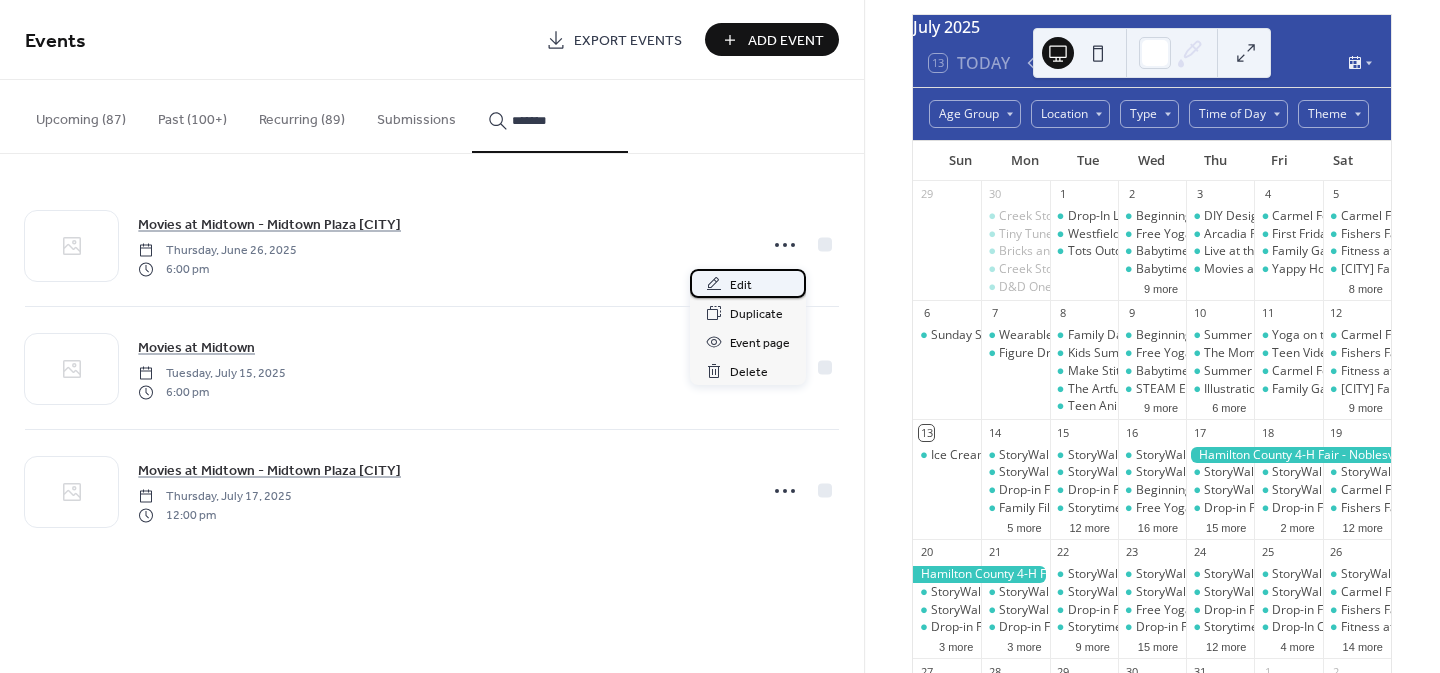click on "Edit" at bounding box center [741, 285] 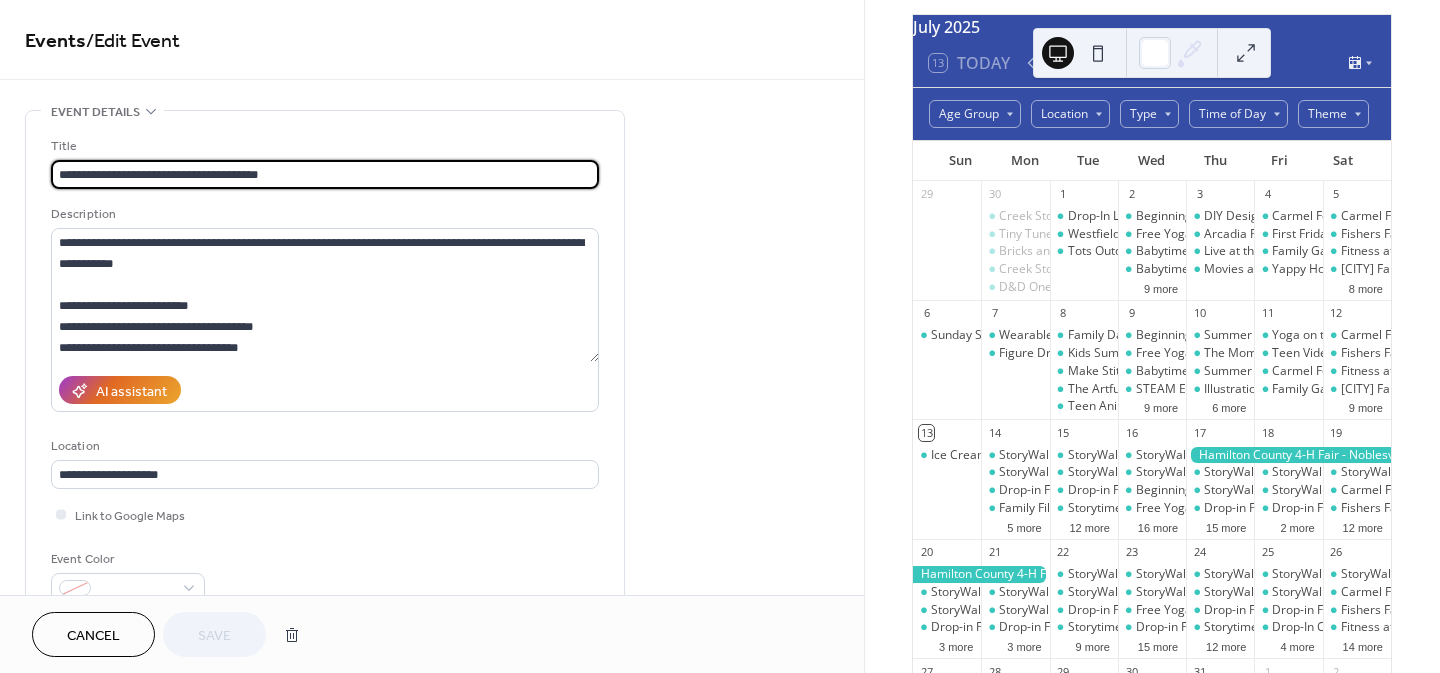 type on "**********" 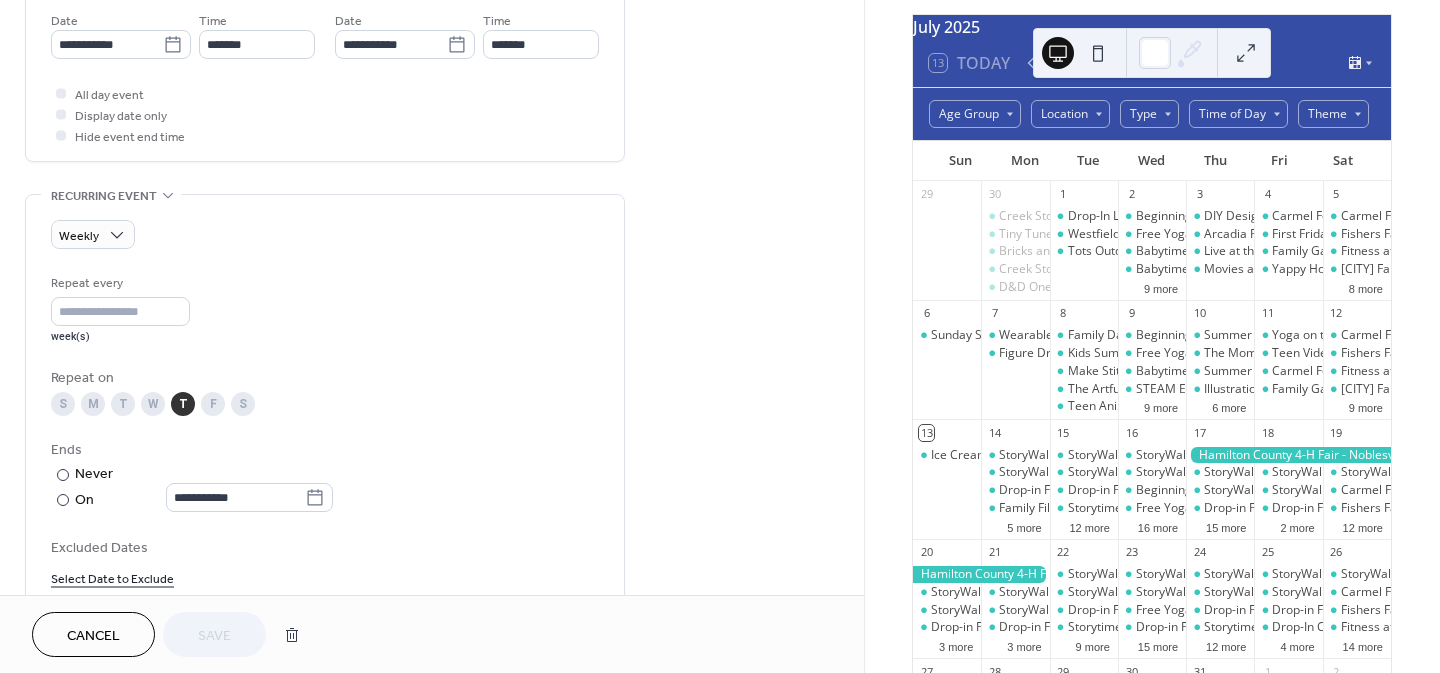 scroll, scrollTop: 693, scrollLeft: 0, axis: vertical 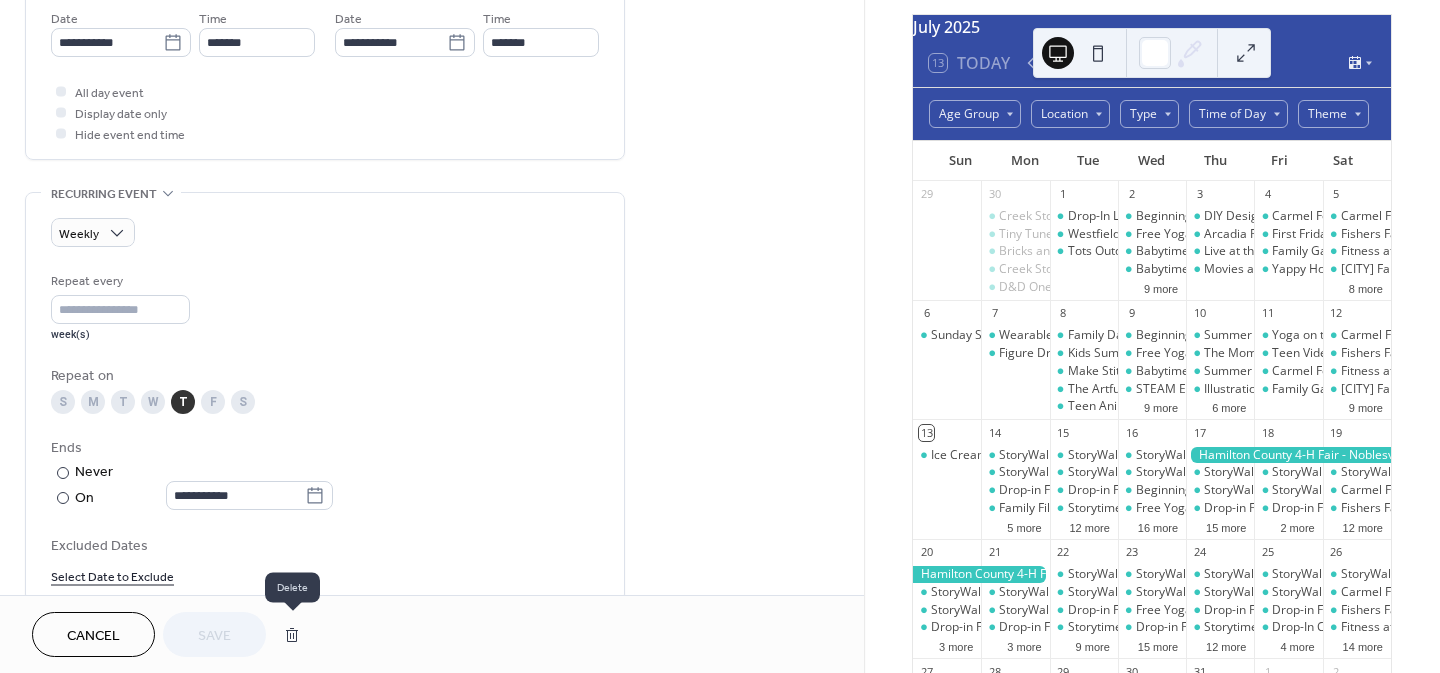 click at bounding box center (292, 635) 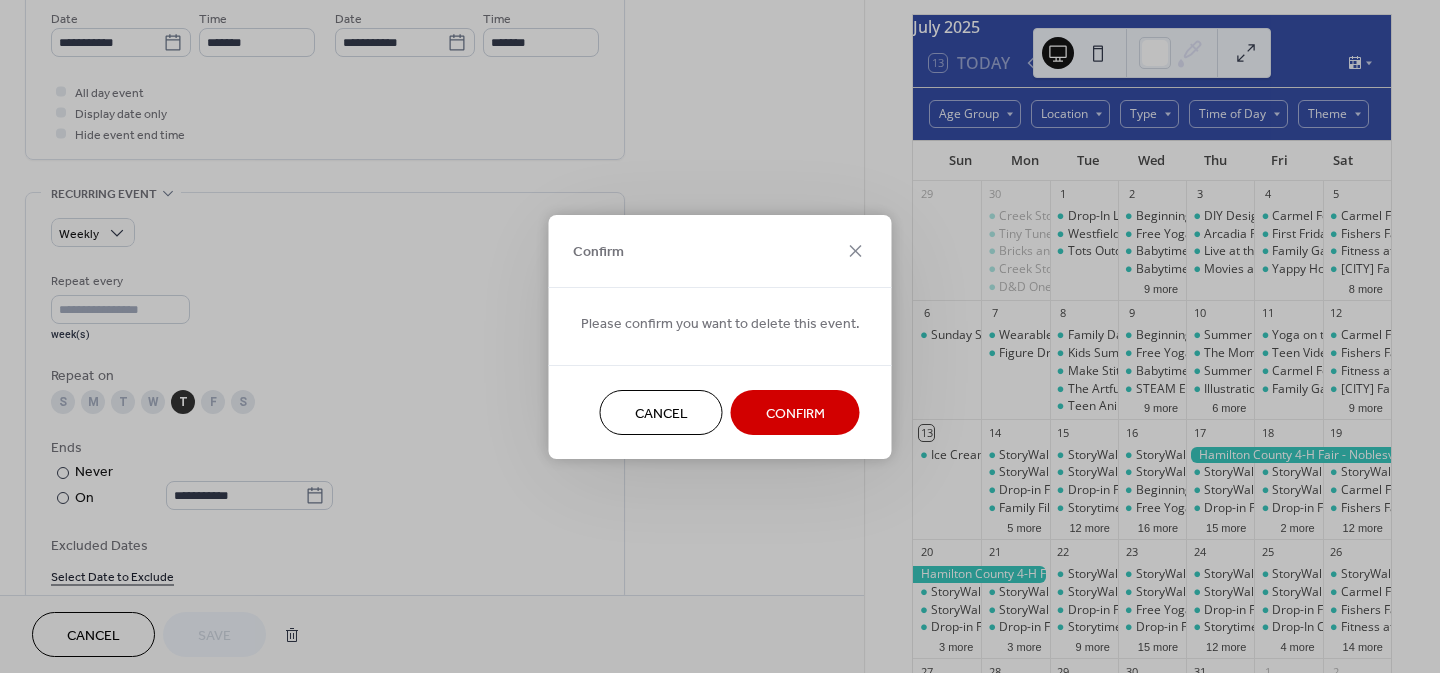click on "Confirm" at bounding box center [795, 412] 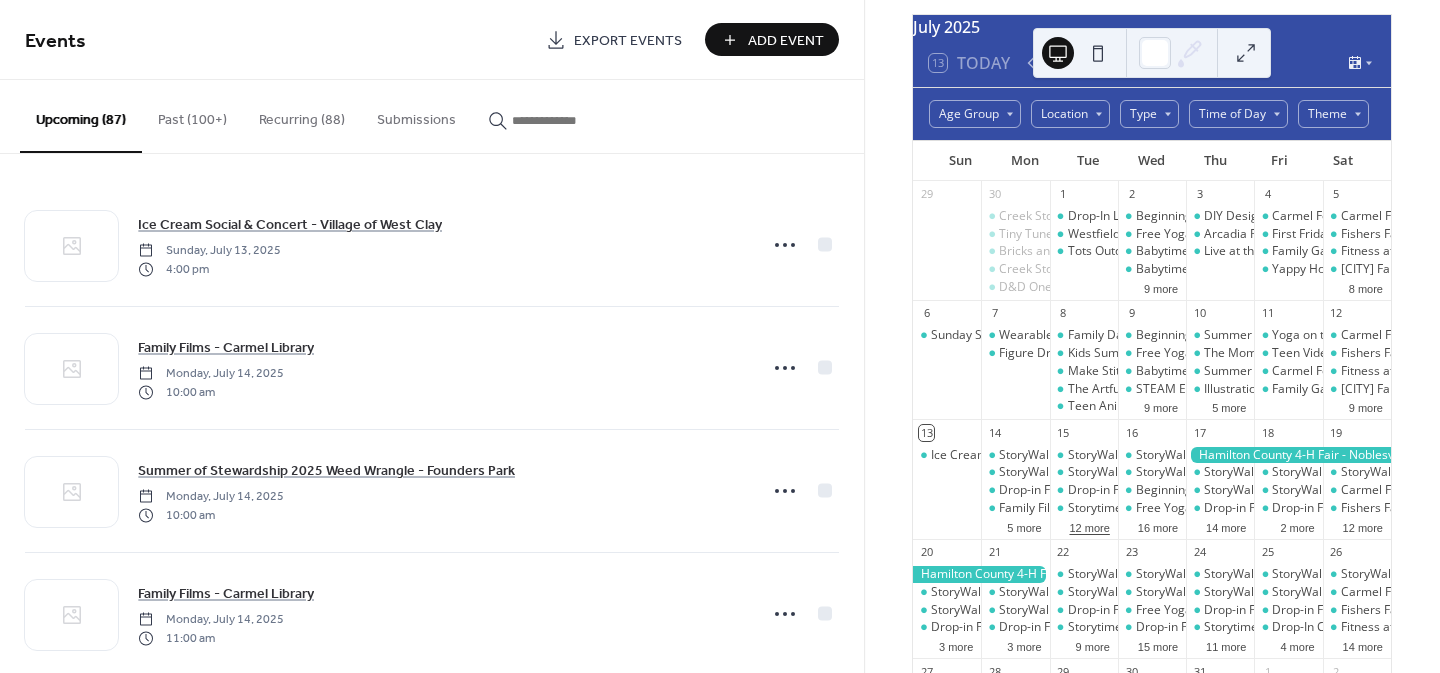 click on "12 more" at bounding box center (1089, 526) 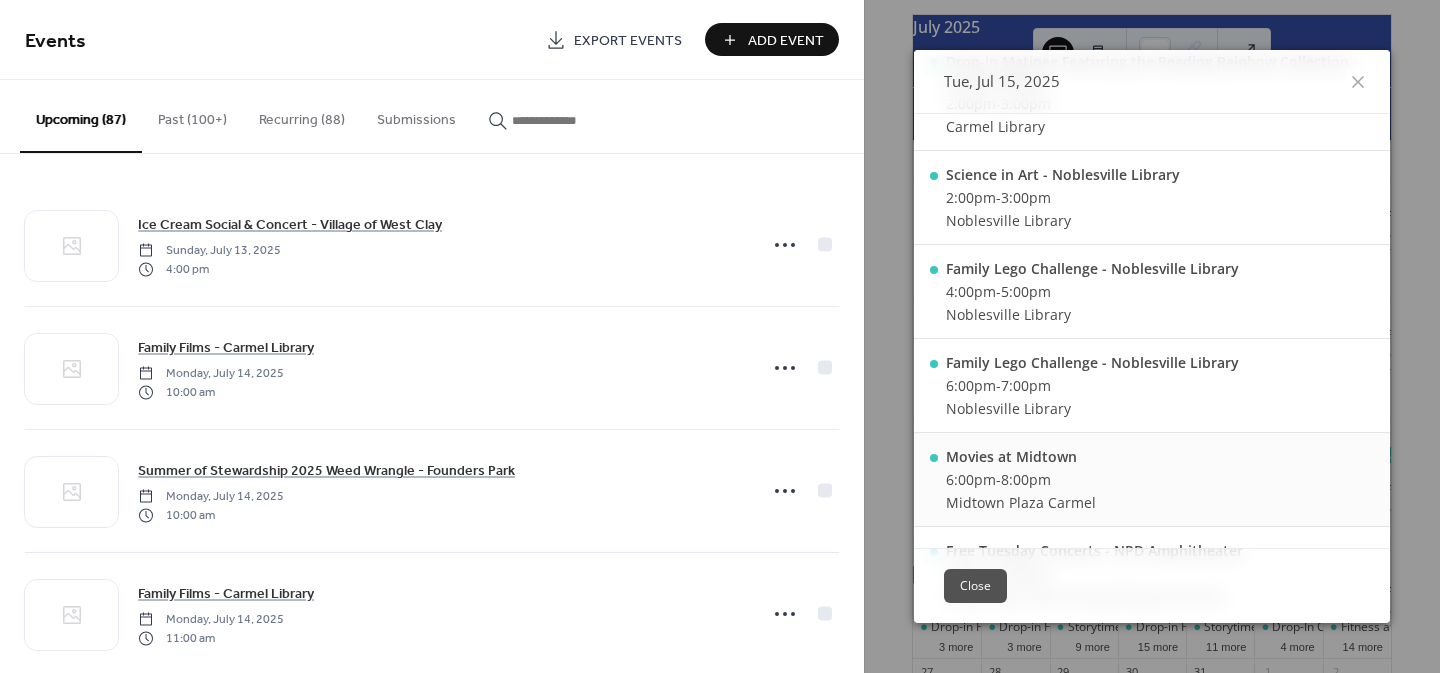 scroll, scrollTop: 973, scrollLeft: 0, axis: vertical 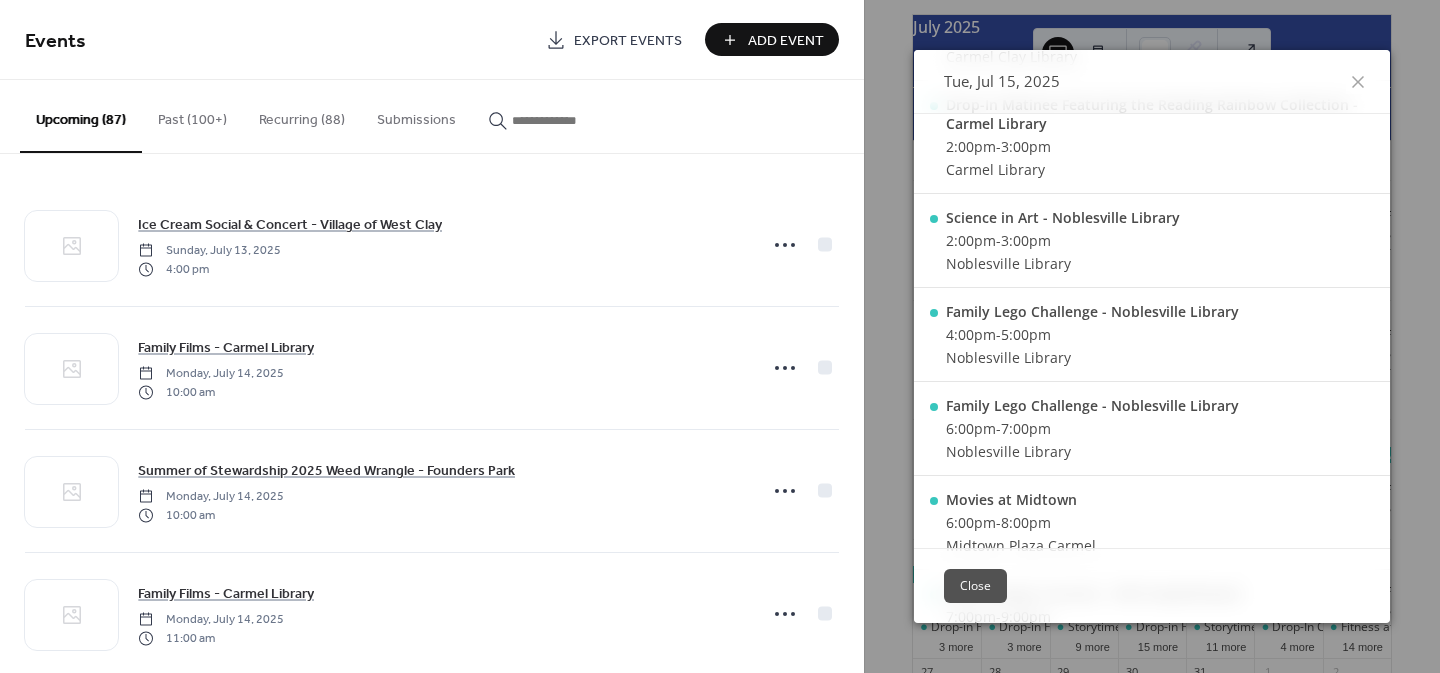 click on "Close" at bounding box center (975, 586) 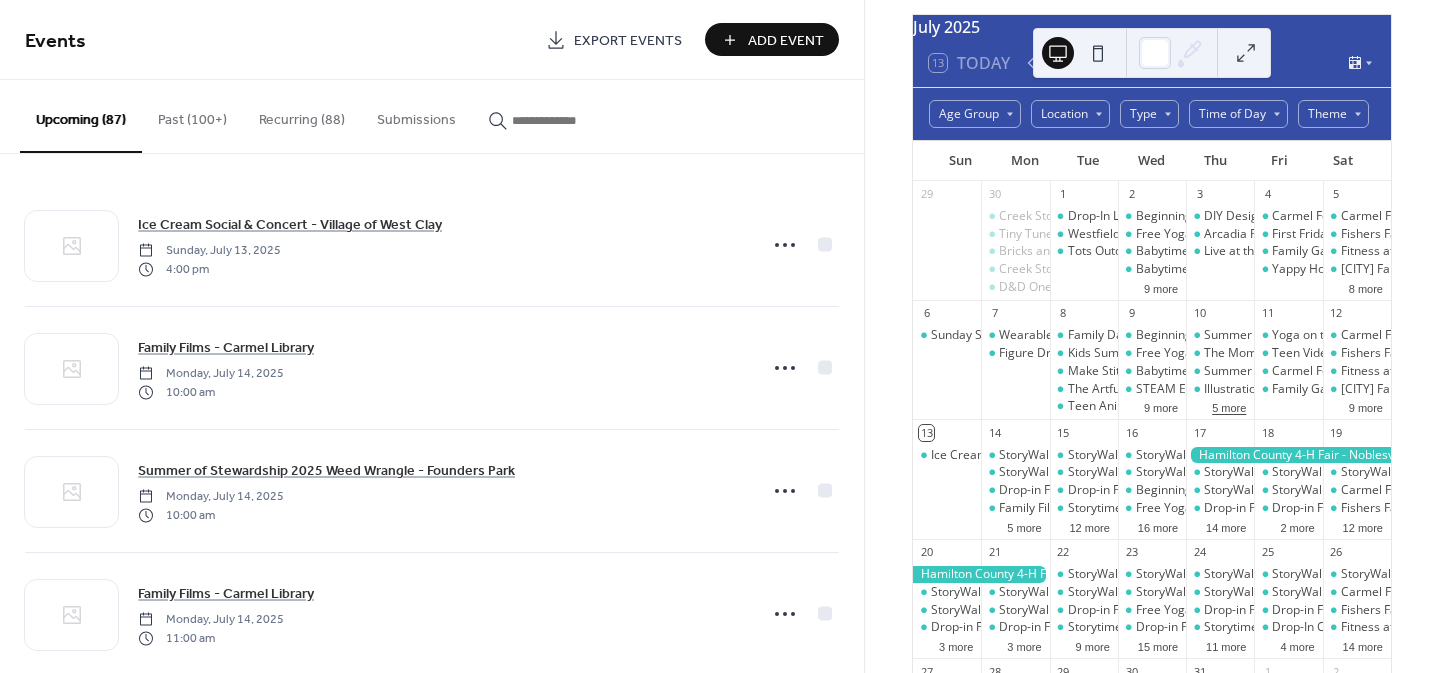 click on "5 more" at bounding box center [1229, 406] 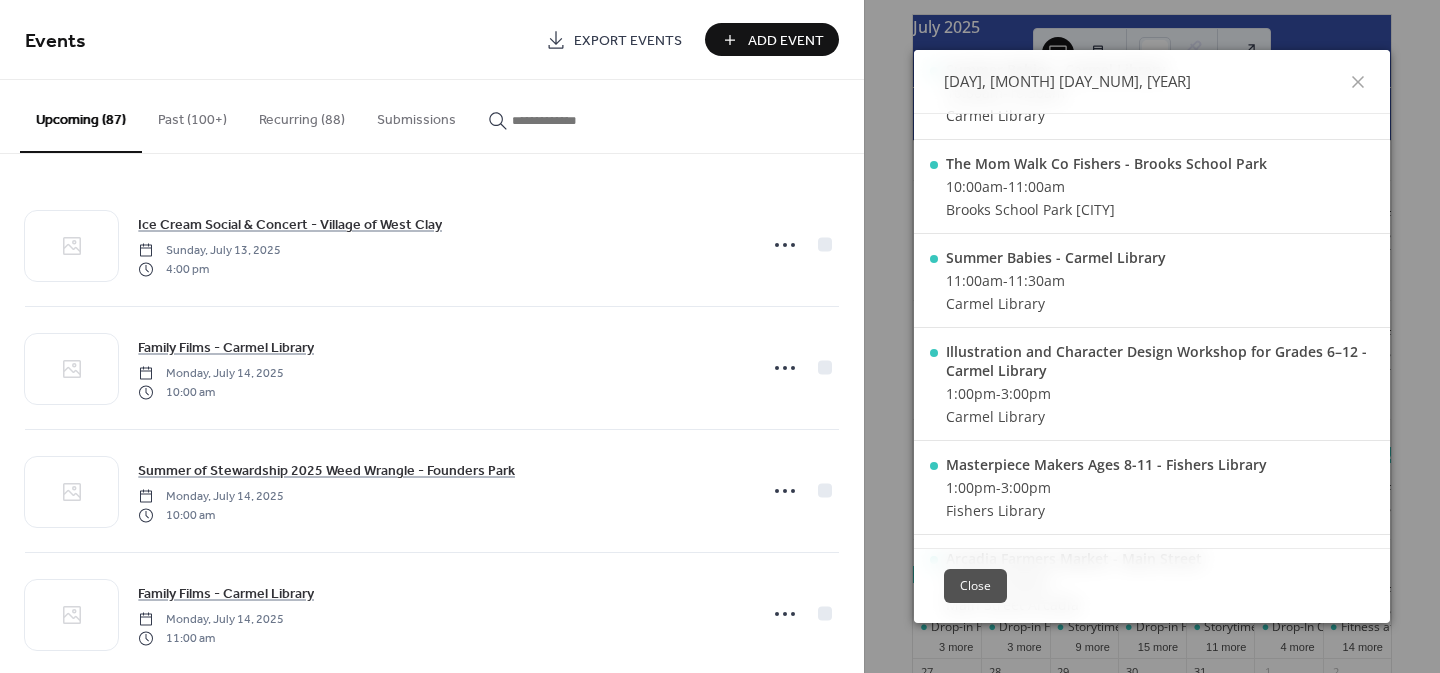 scroll, scrollTop: 0, scrollLeft: 0, axis: both 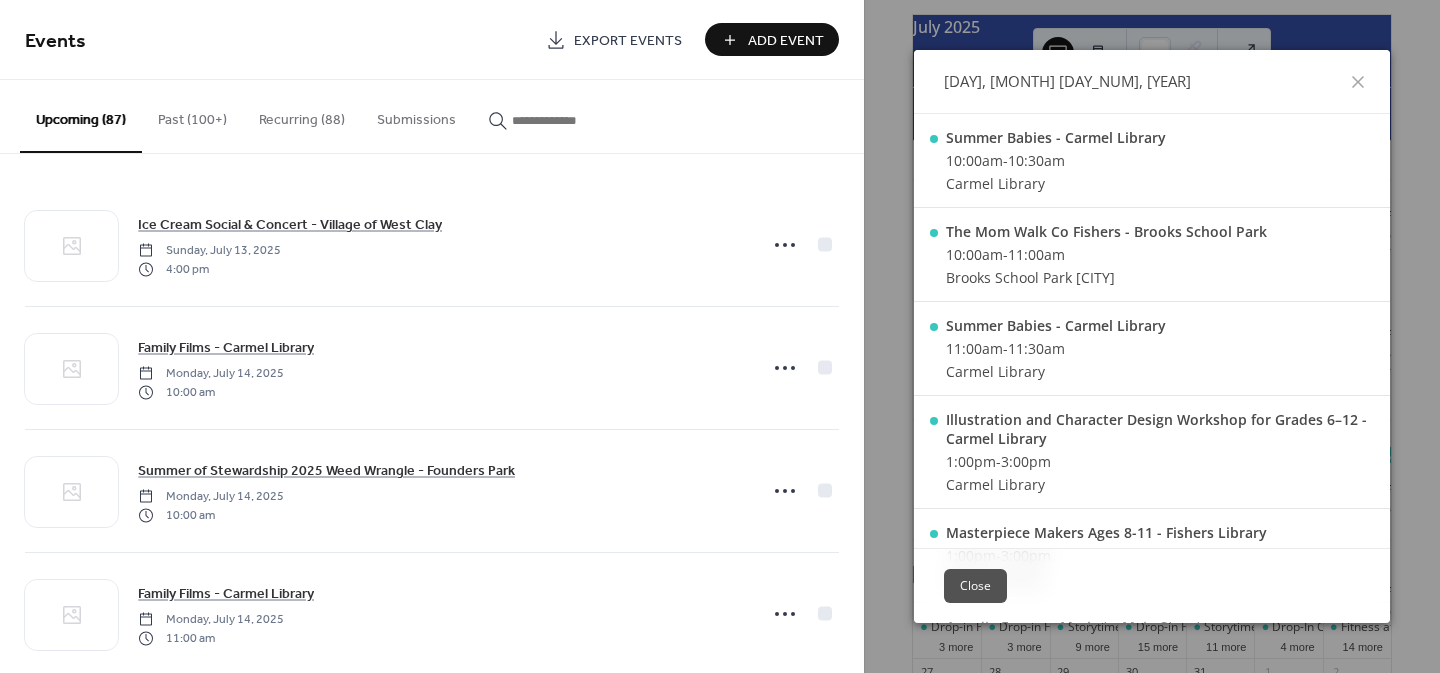 click on "Close" at bounding box center (975, 586) 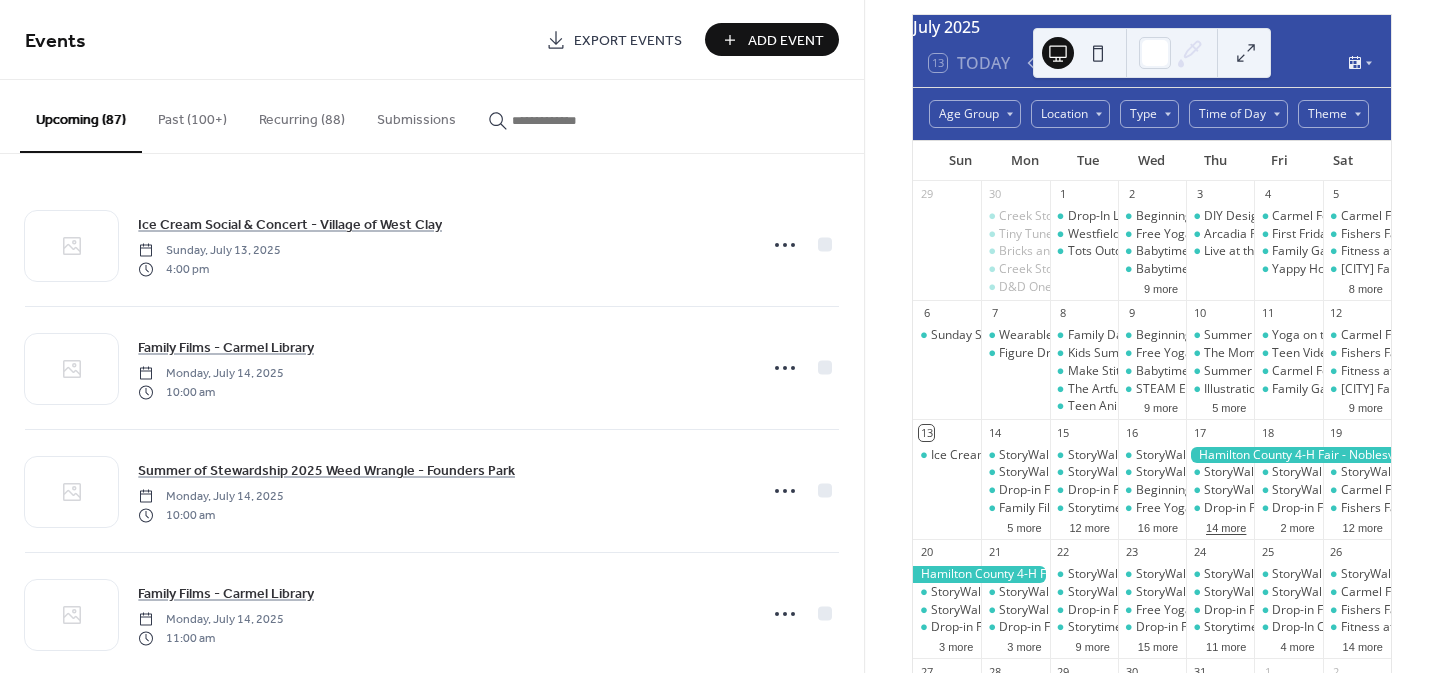 click on "14 more" at bounding box center [1226, 526] 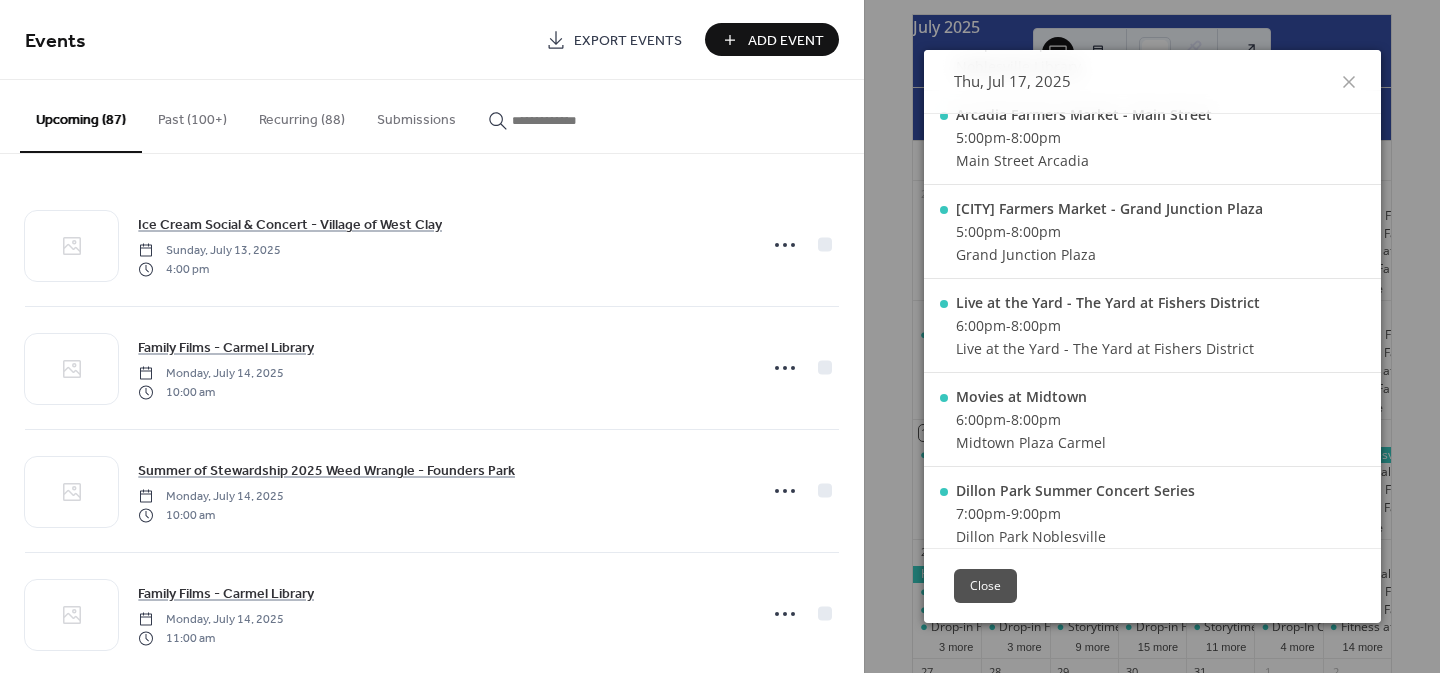 scroll, scrollTop: 1280, scrollLeft: 0, axis: vertical 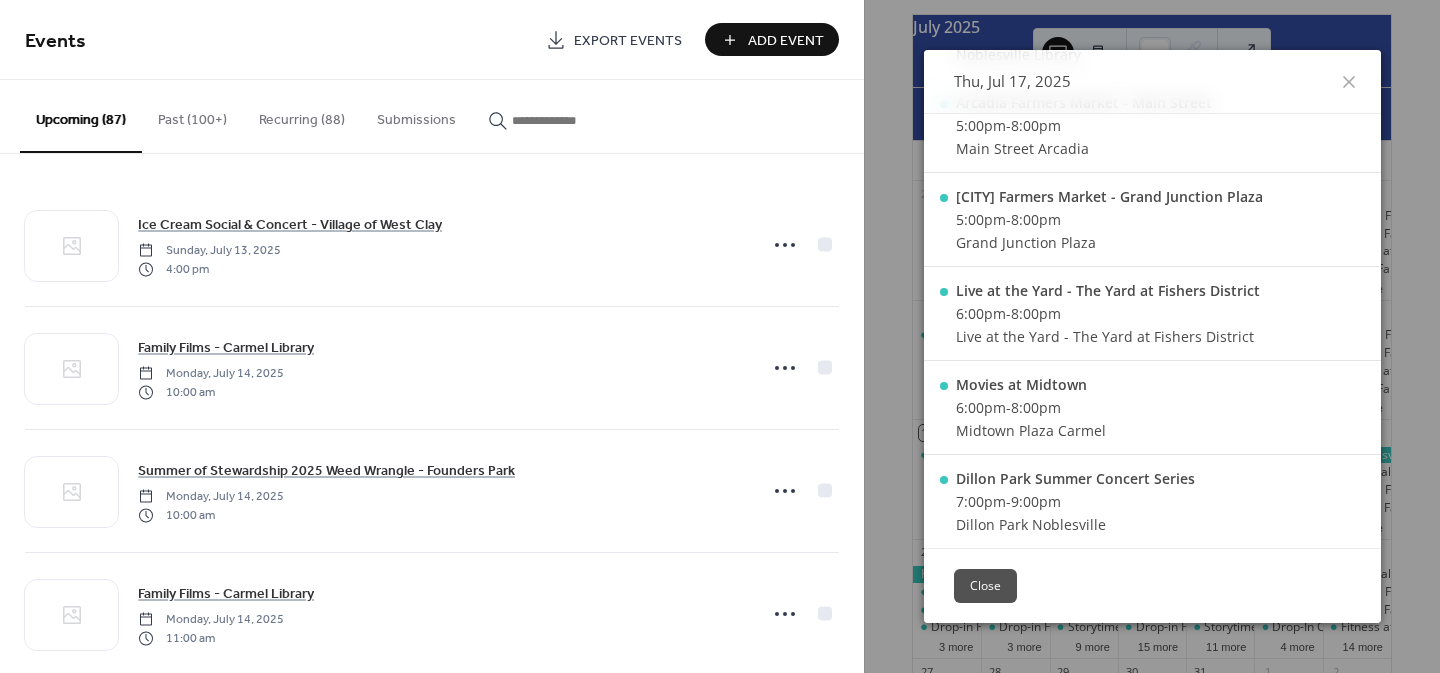 click on "Close" at bounding box center (985, 586) 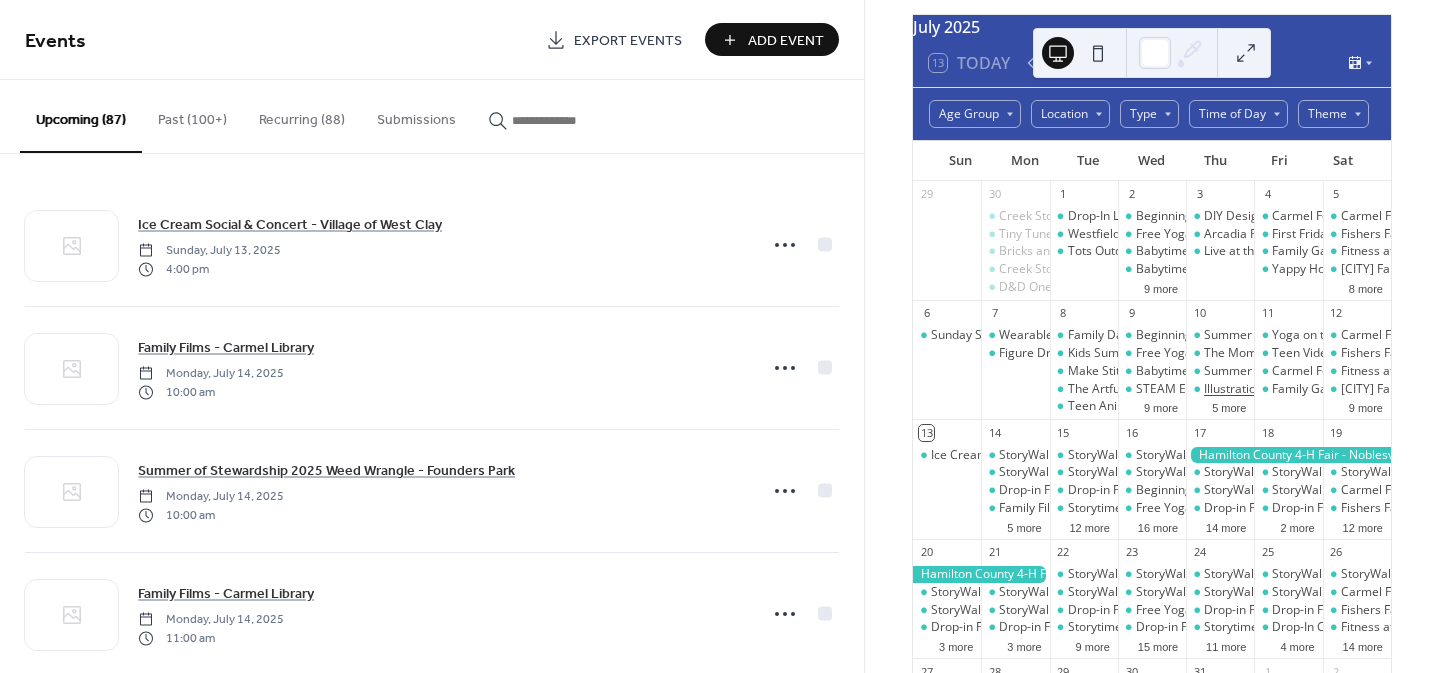 click on "Illustration and Character Design Workshop for Grades 6–12 - Carmel Library" at bounding box center [1418, 389] 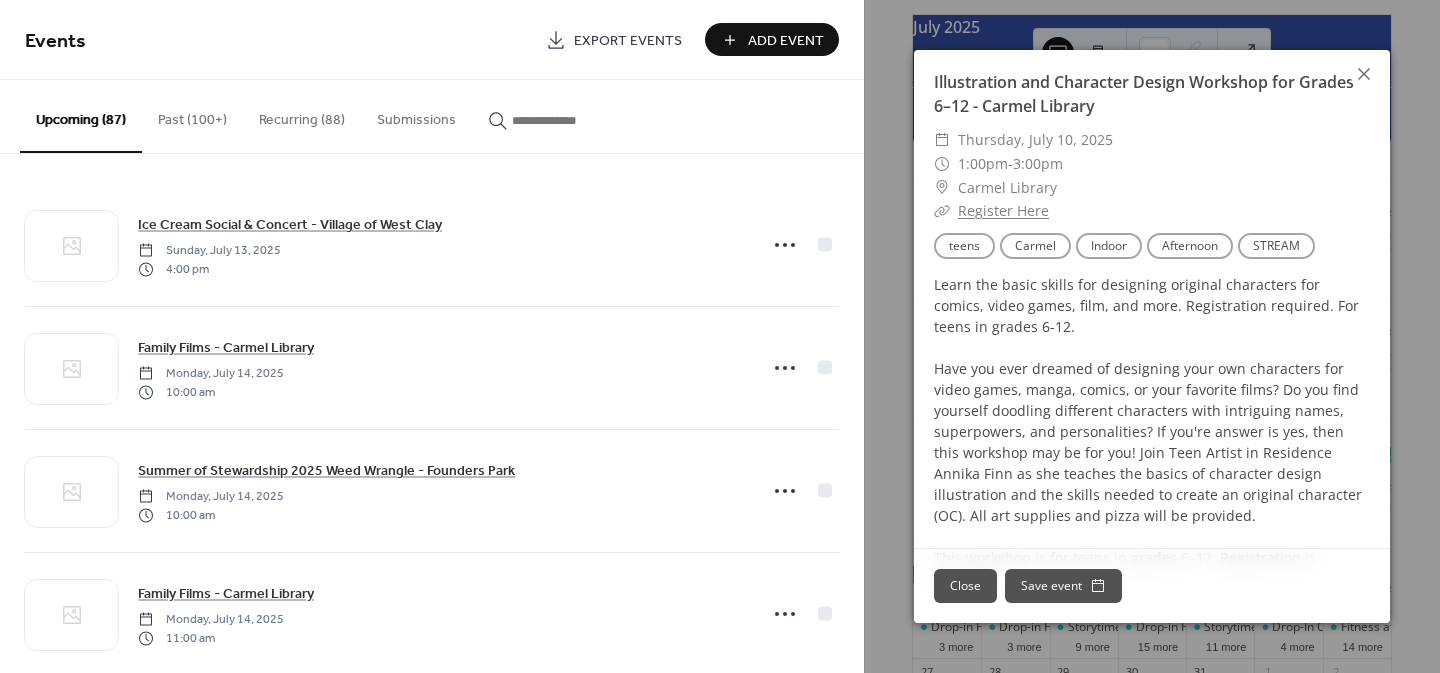 click at bounding box center [562, 120] 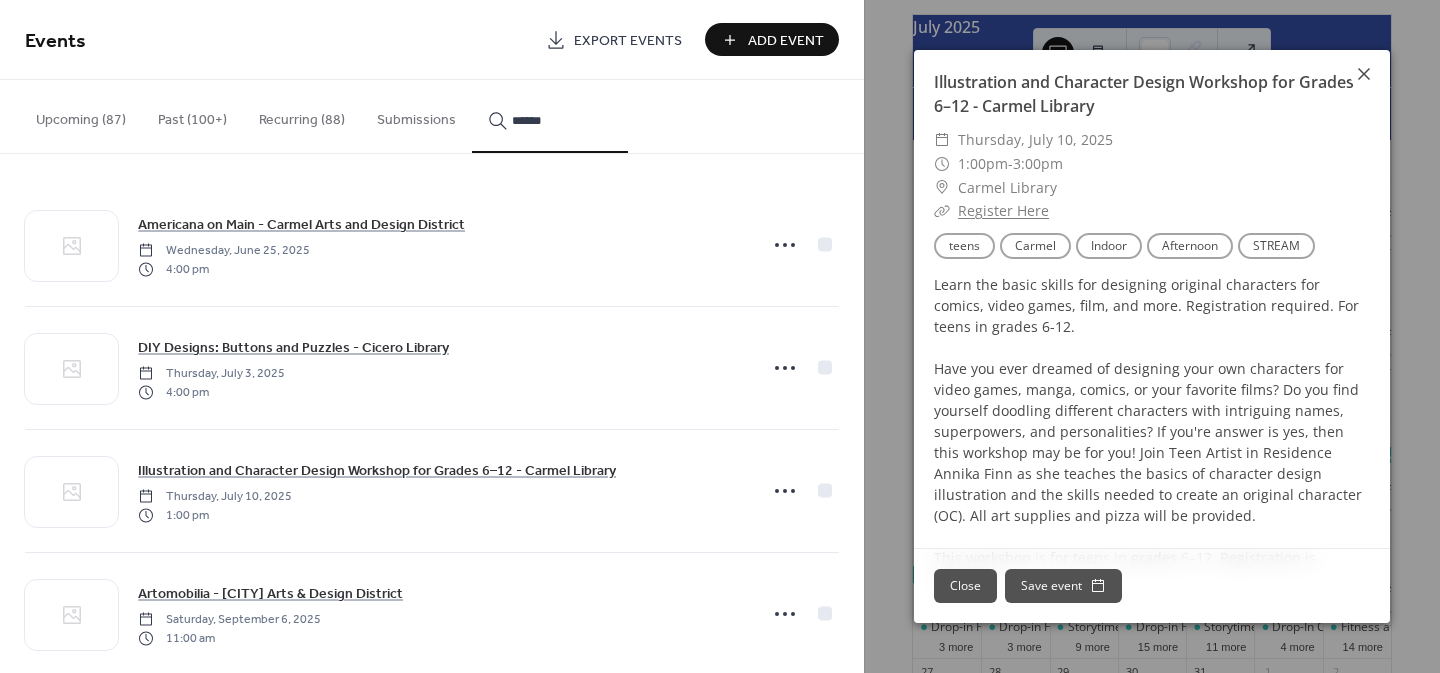 click 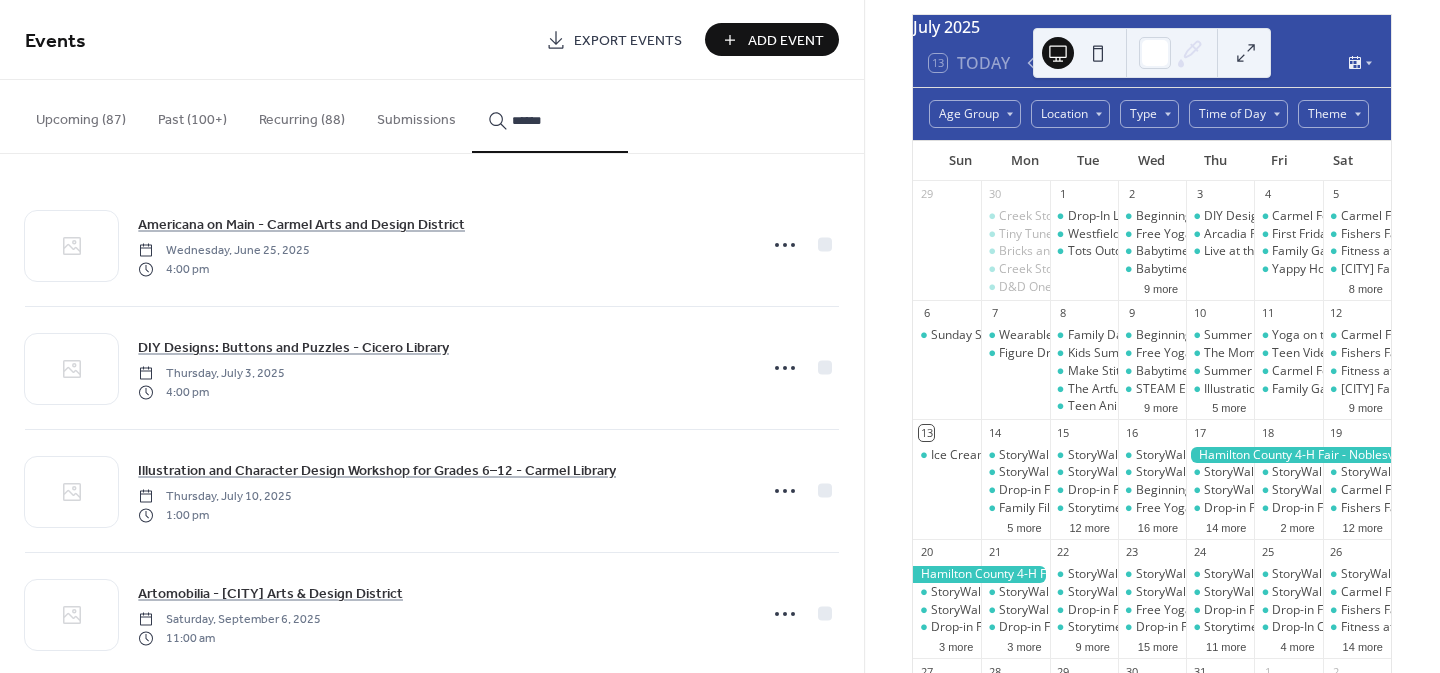 scroll, scrollTop: 32, scrollLeft: 0, axis: vertical 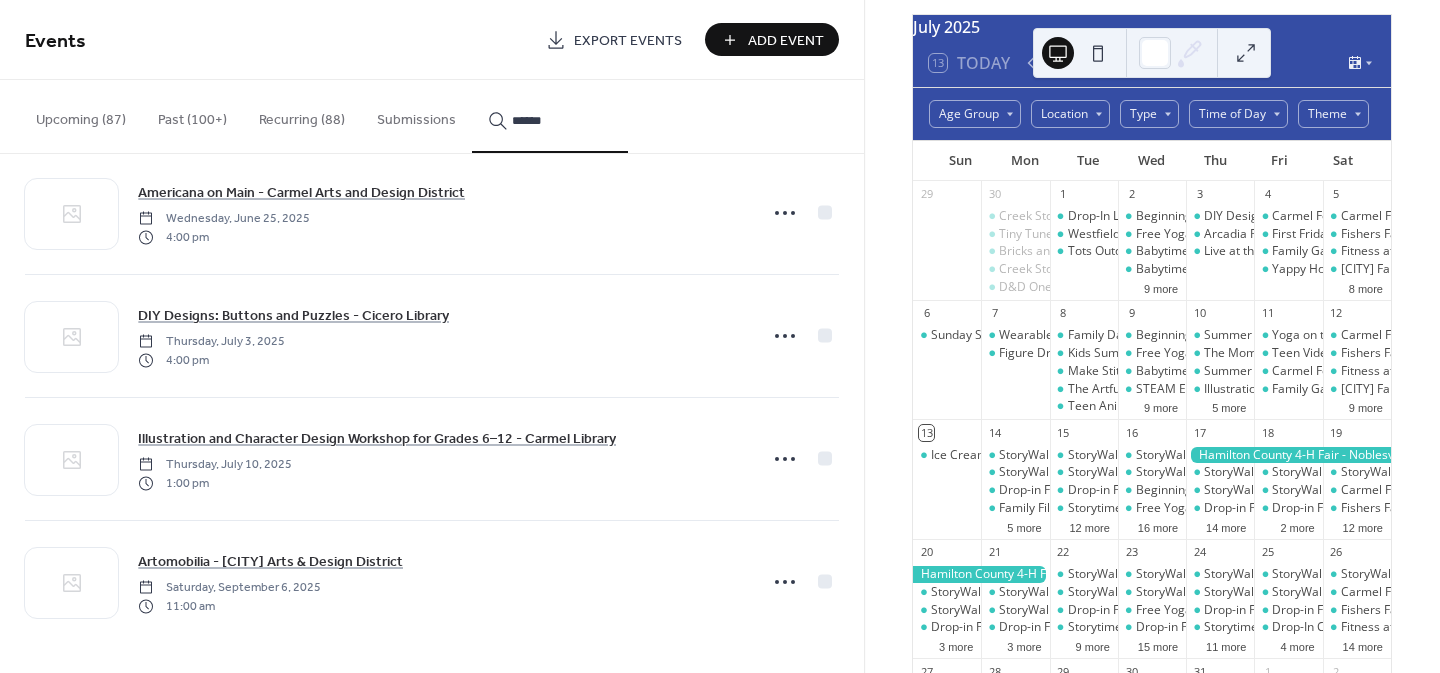 click 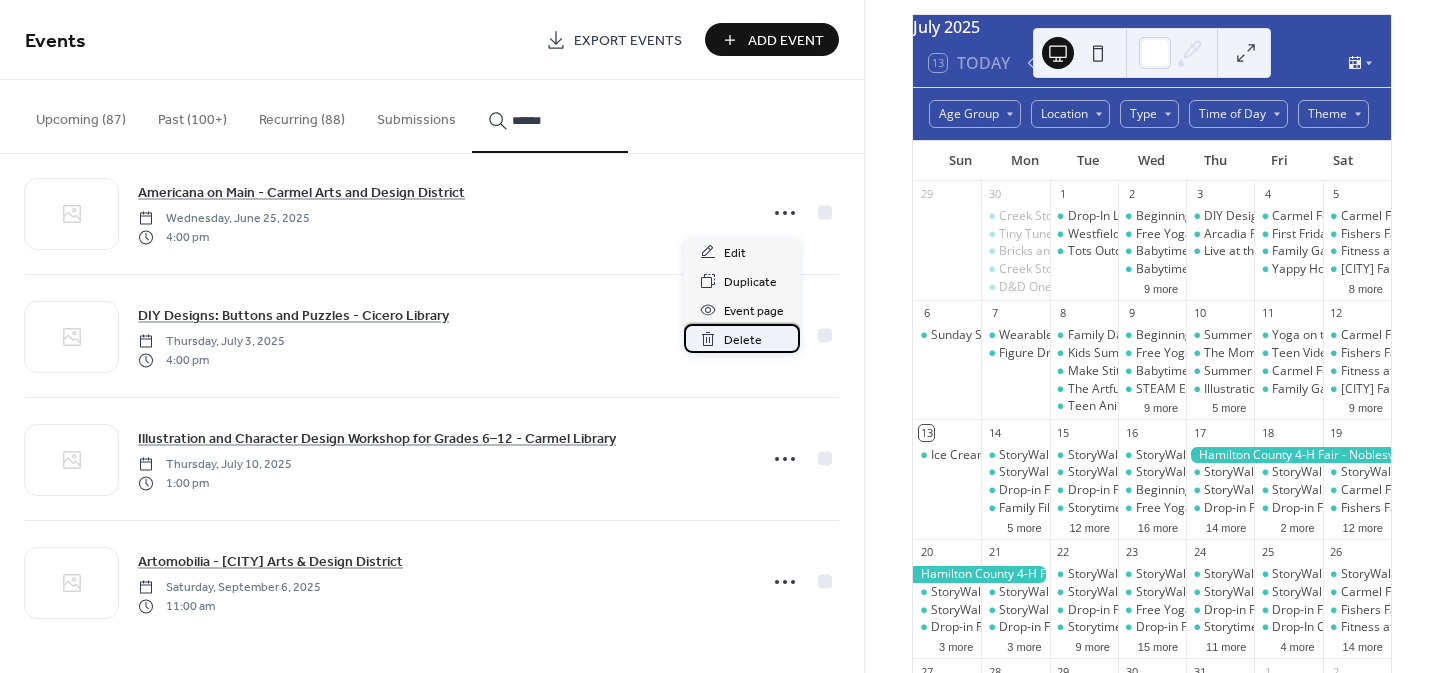 click on "Delete" at bounding box center [743, 340] 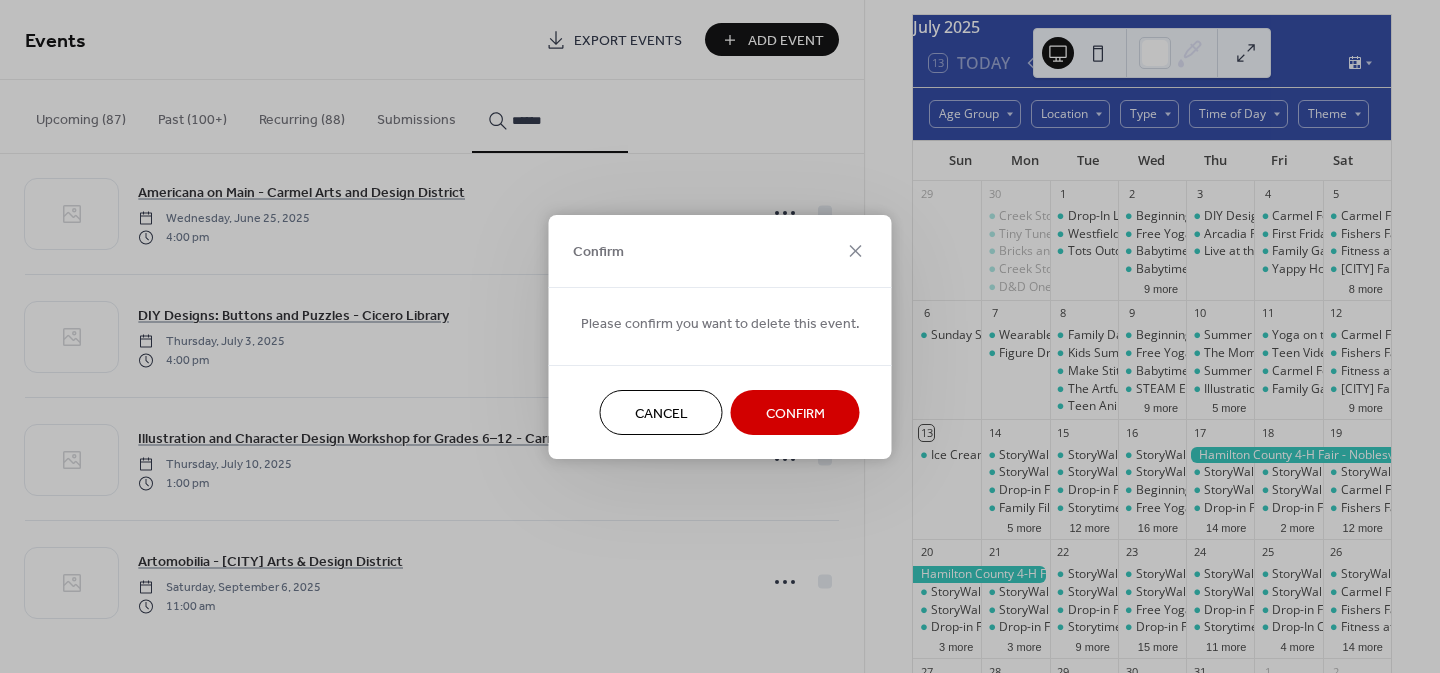click on "Confirm" at bounding box center [795, 413] 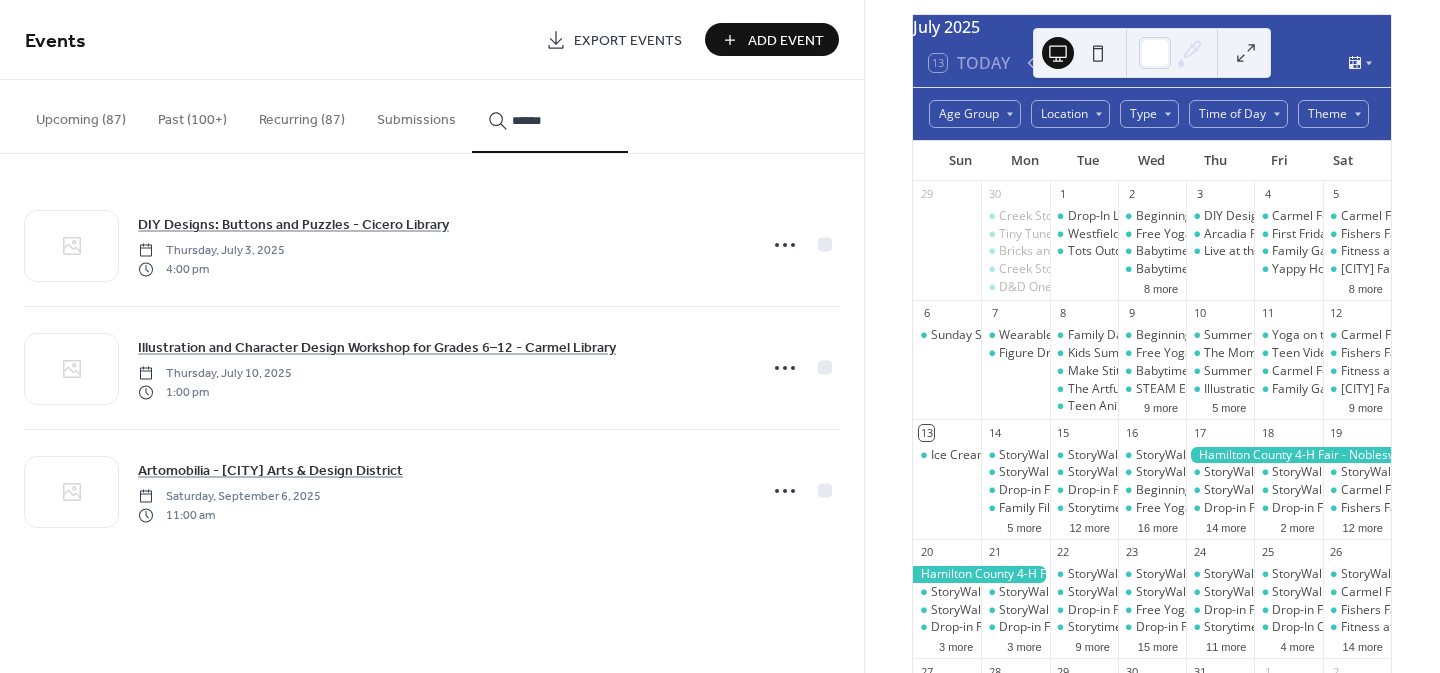 scroll, scrollTop: 0, scrollLeft: 0, axis: both 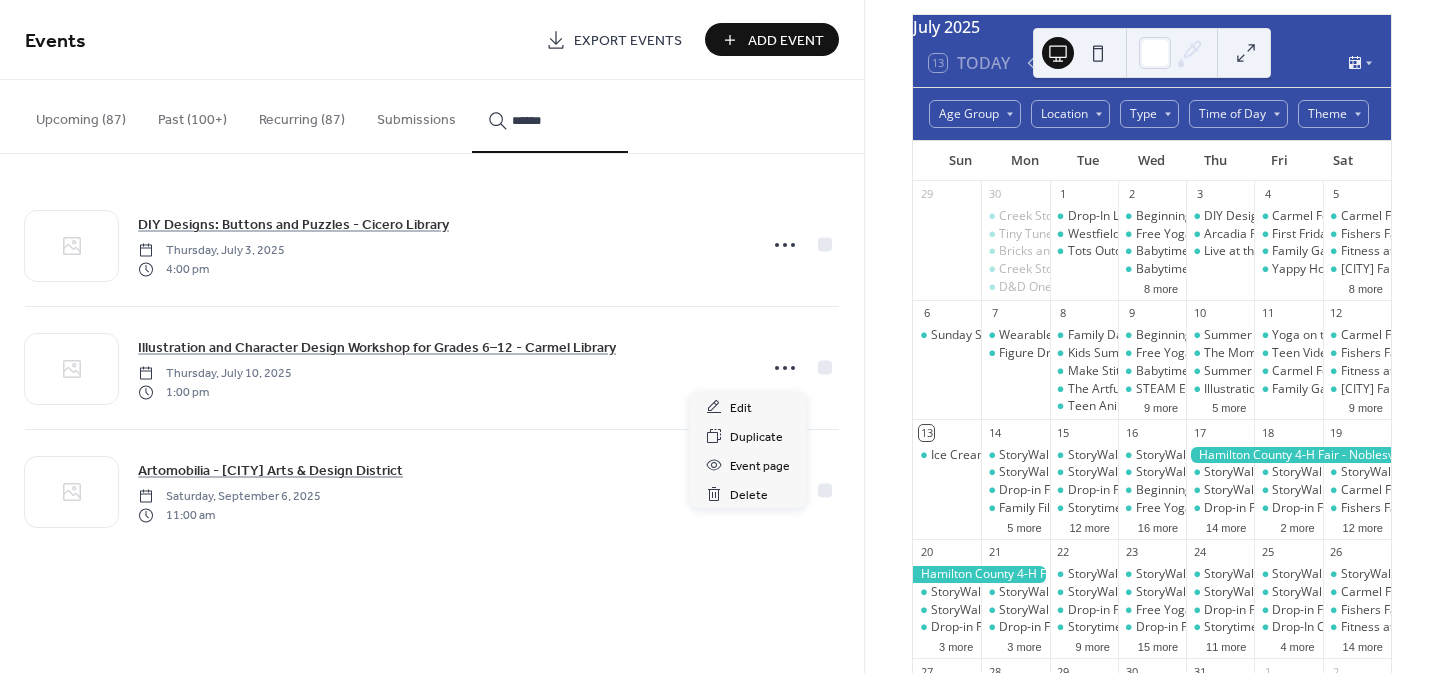 click 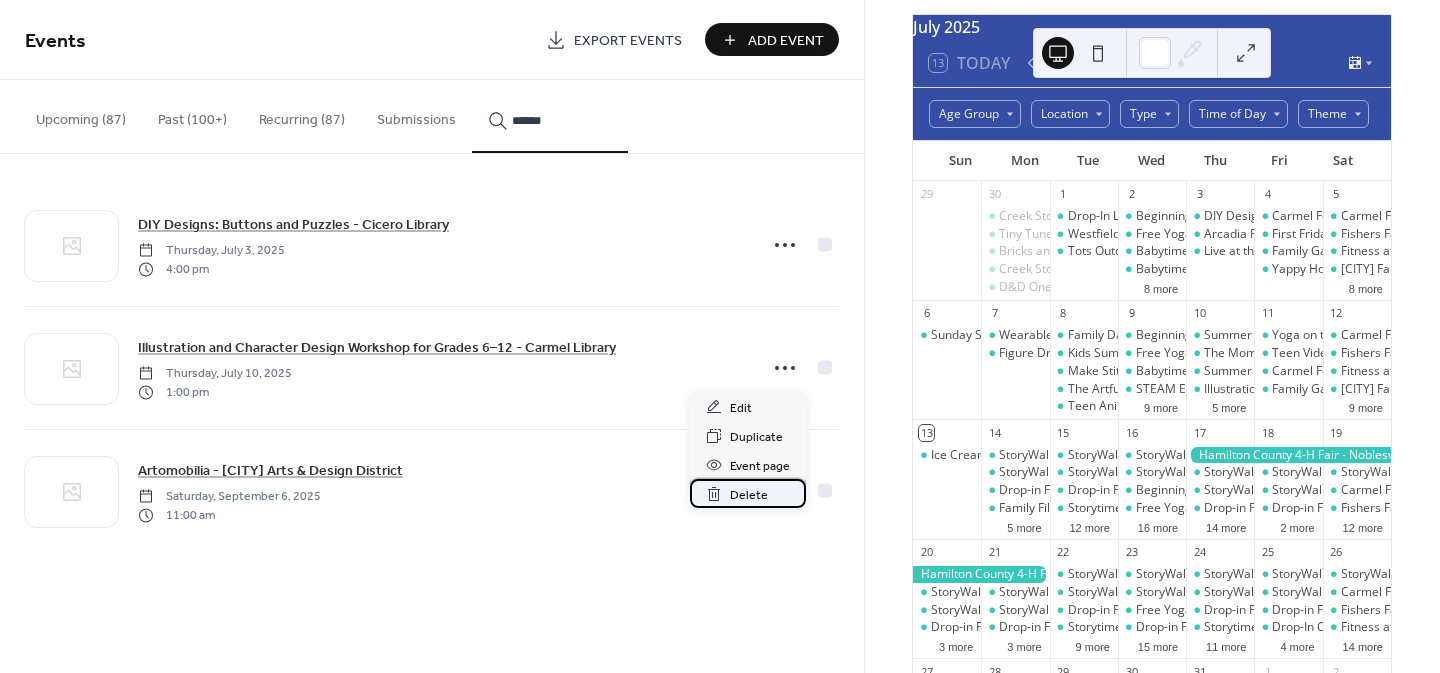 click on "Delete" at bounding box center [749, 495] 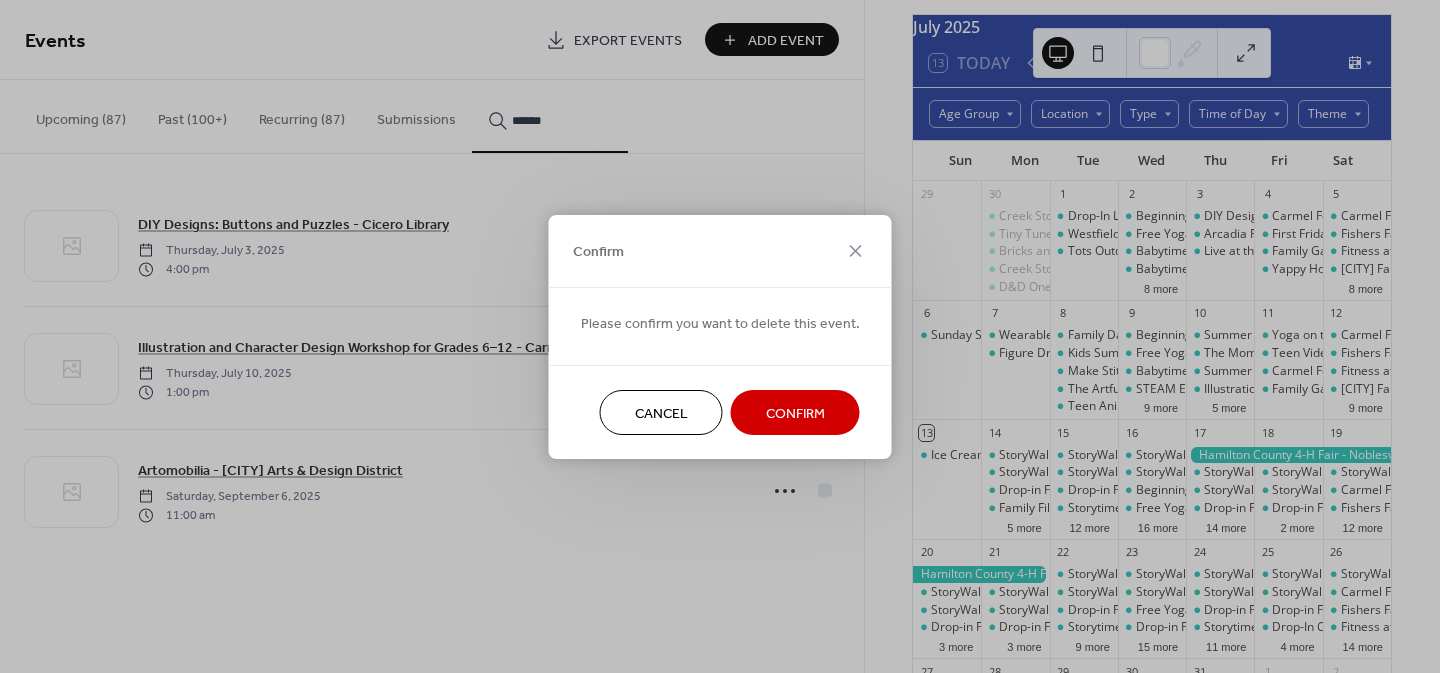 click on "Confirm" at bounding box center [795, 413] 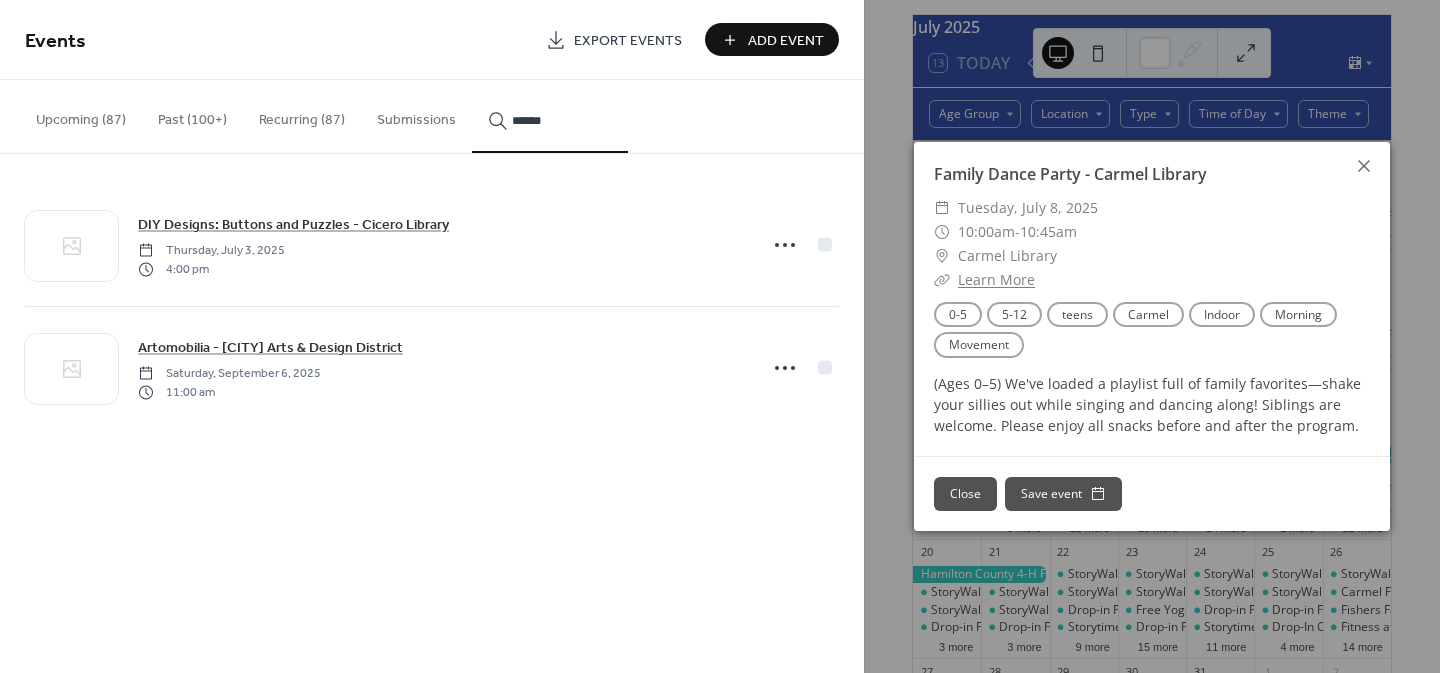 click on "Close" at bounding box center (965, 494) 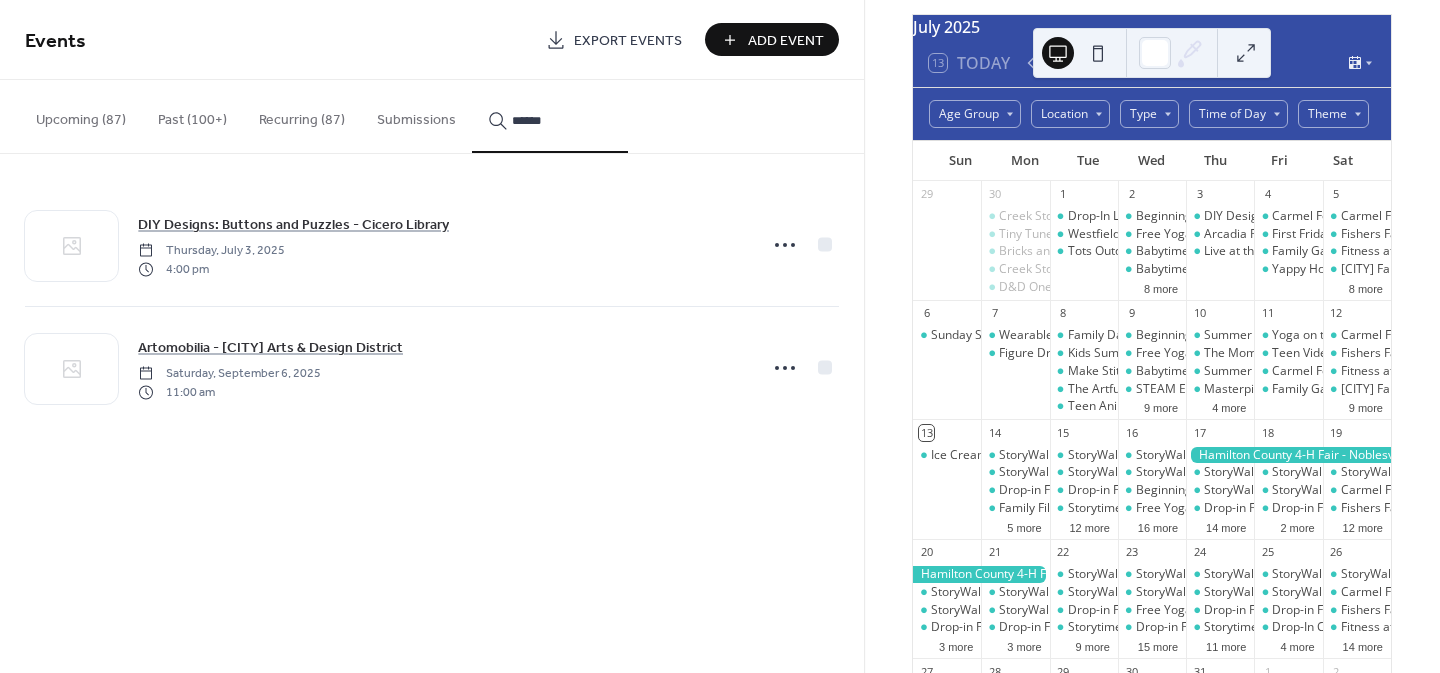 click on "******" at bounding box center (562, 120) 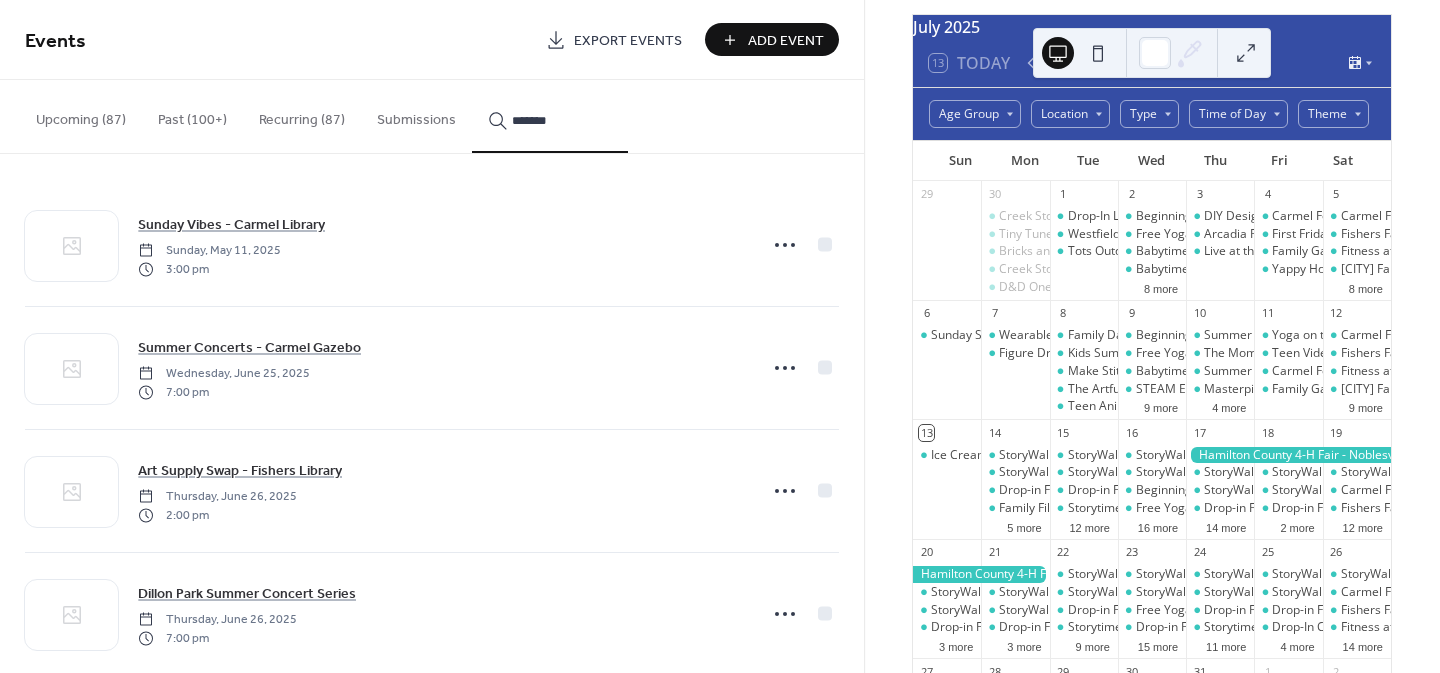 click on "******" at bounding box center [550, 116] 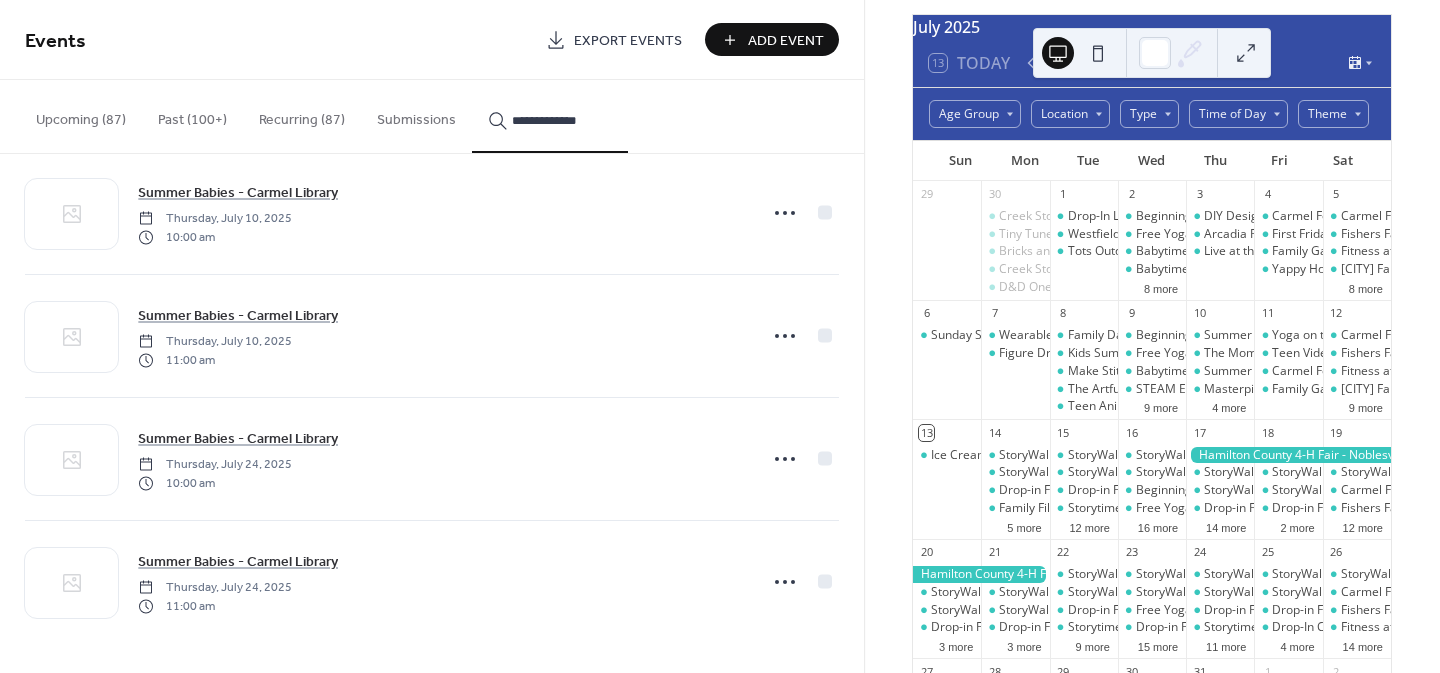scroll, scrollTop: 0, scrollLeft: 0, axis: both 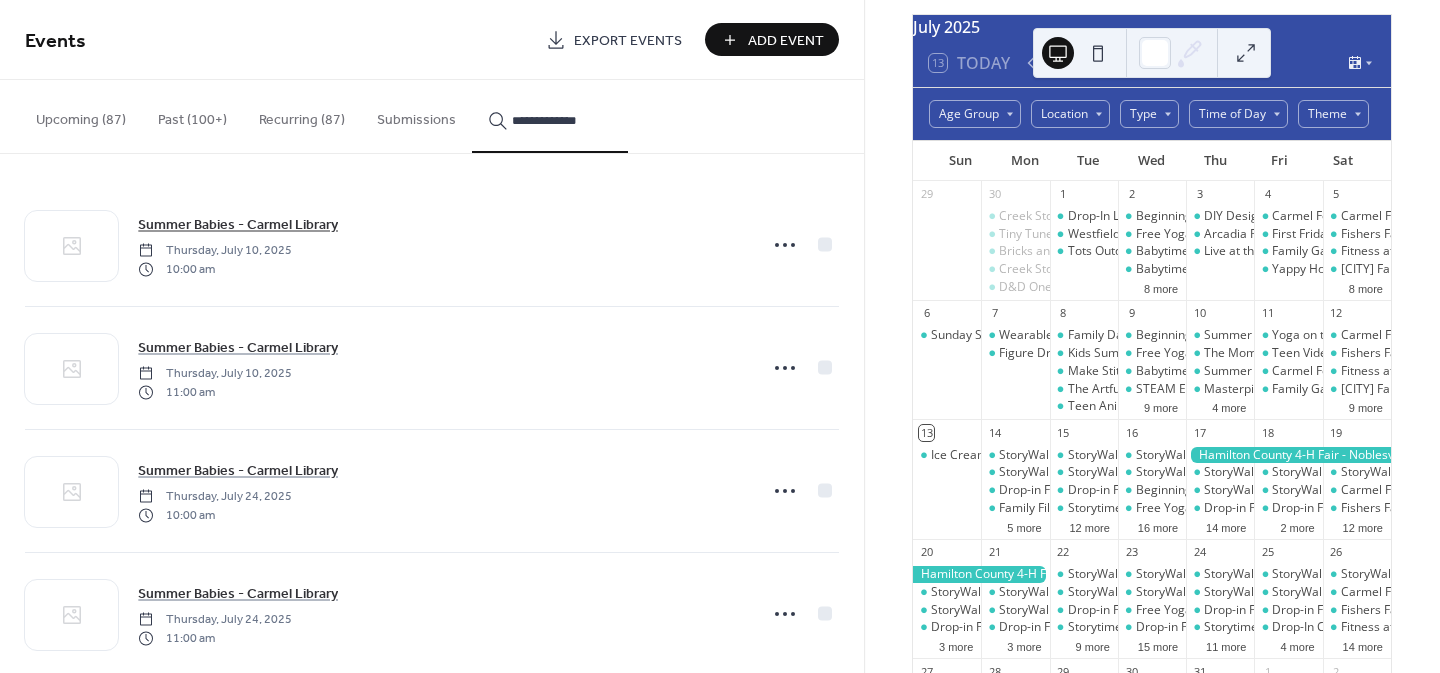 type on "**********" 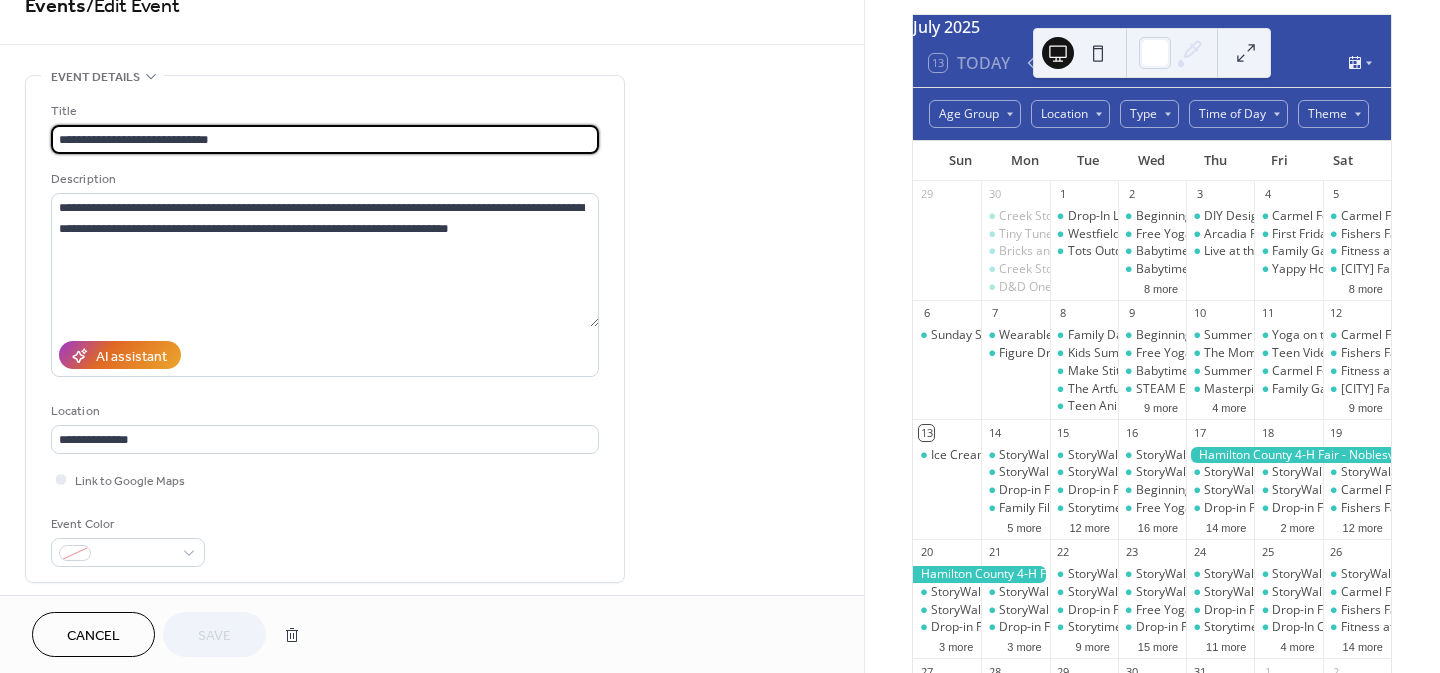 scroll, scrollTop: 36, scrollLeft: 0, axis: vertical 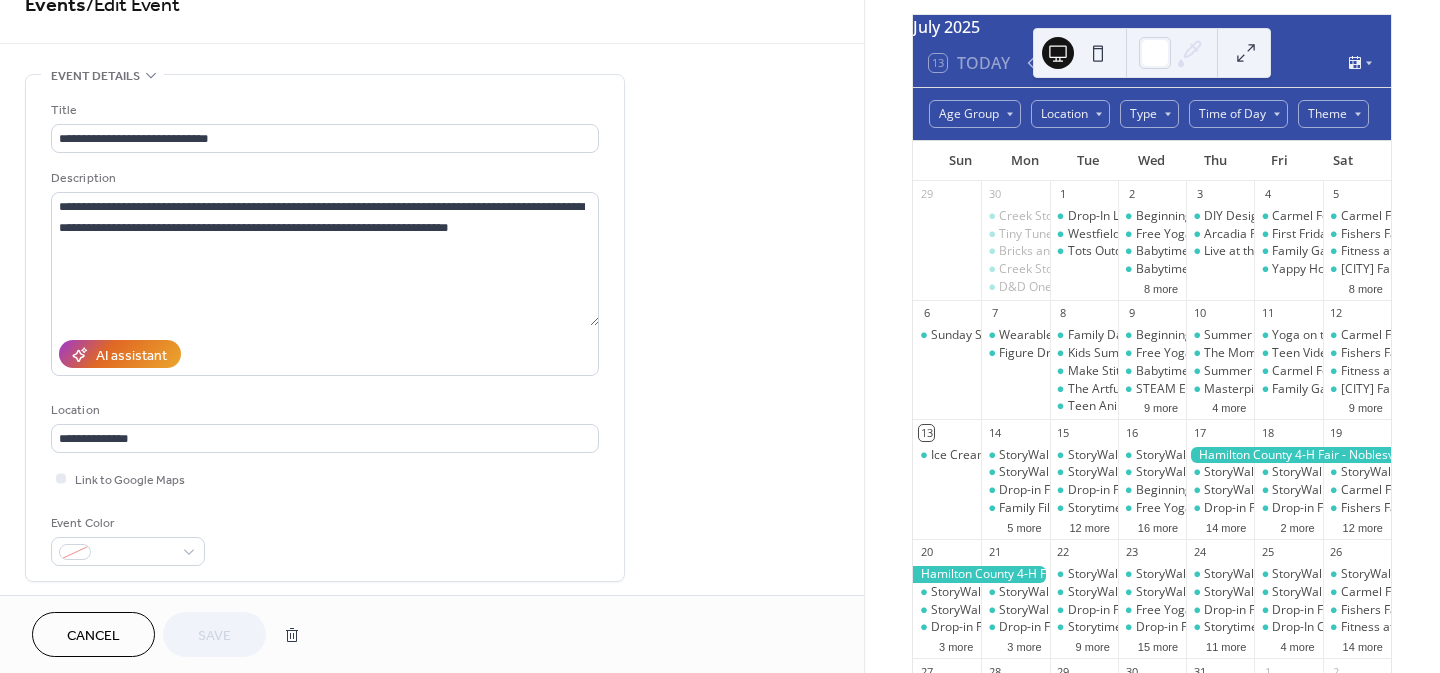 click on "Cancel" at bounding box center [93, 636] 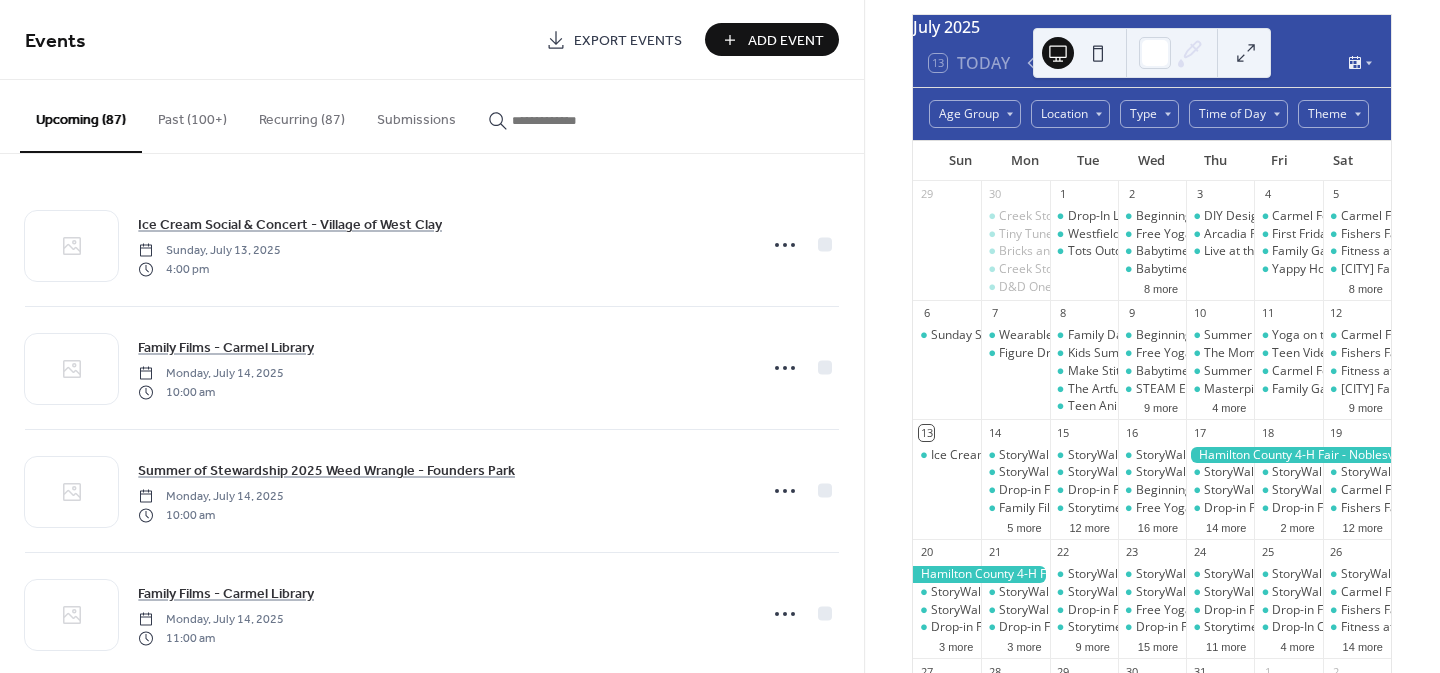 click at bounding box center (562, 120) 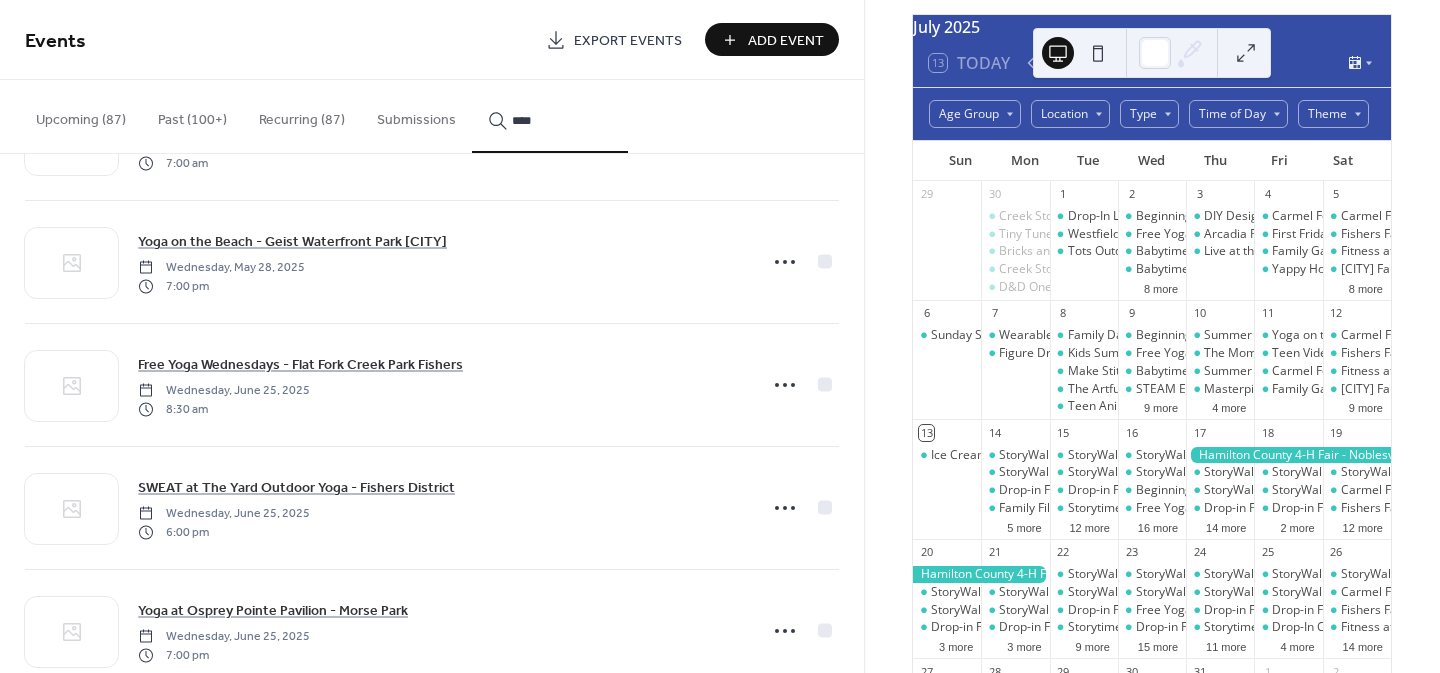 scroll, scrollTop: 231, scrollLeft: 0, axis: vertical 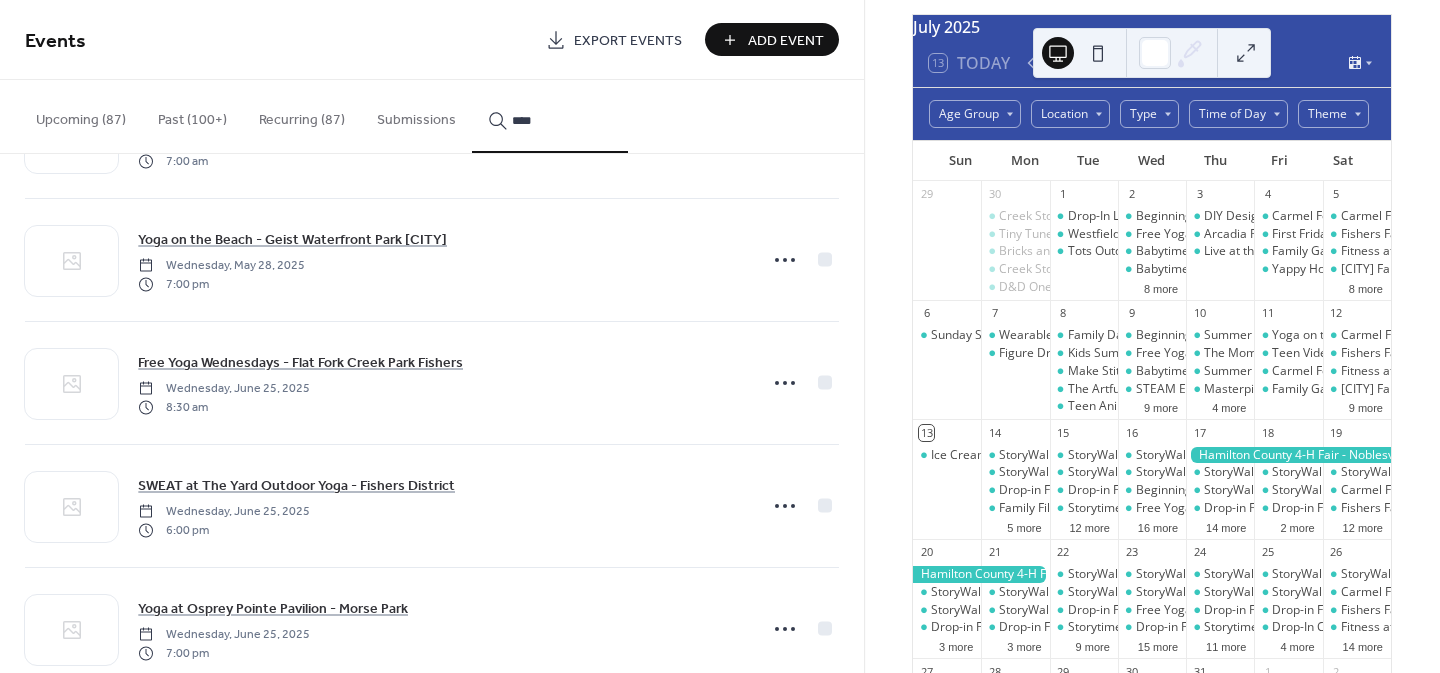 type on "****" 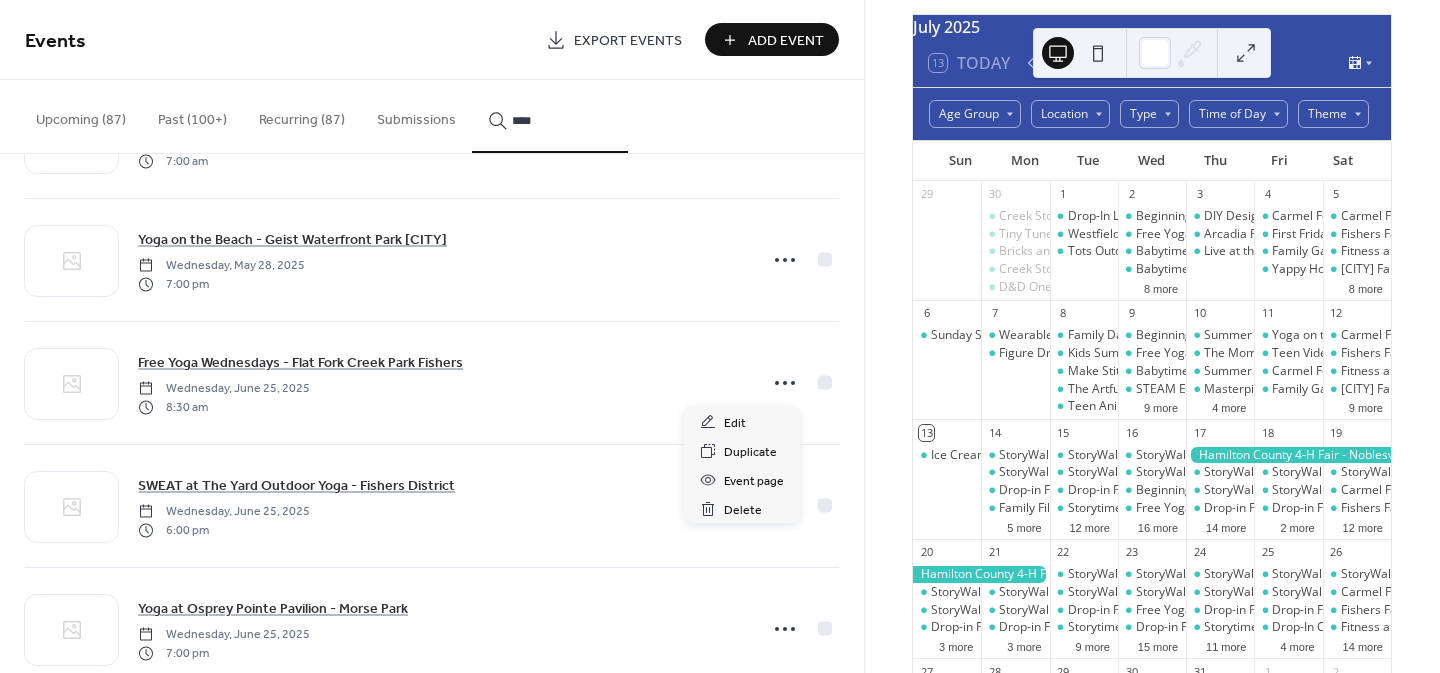 click 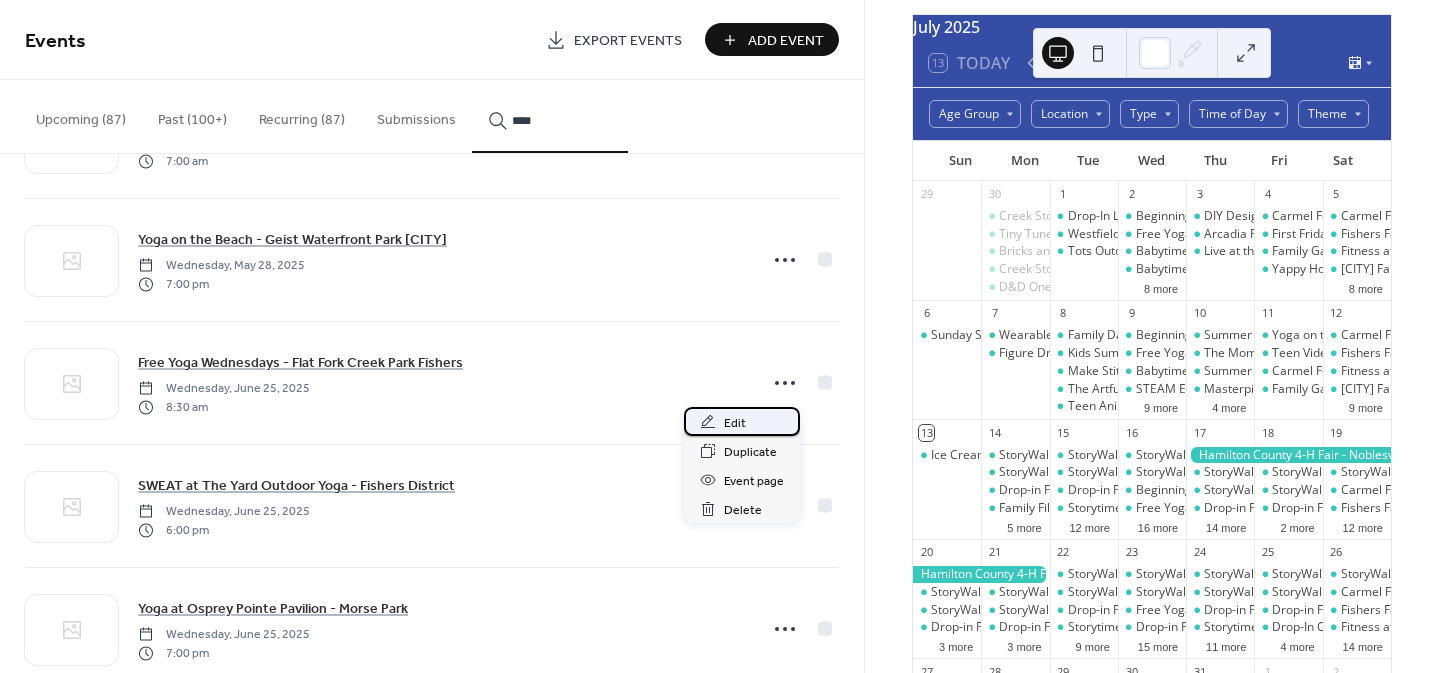 click on "Edit" at bounding box center (735, 423) 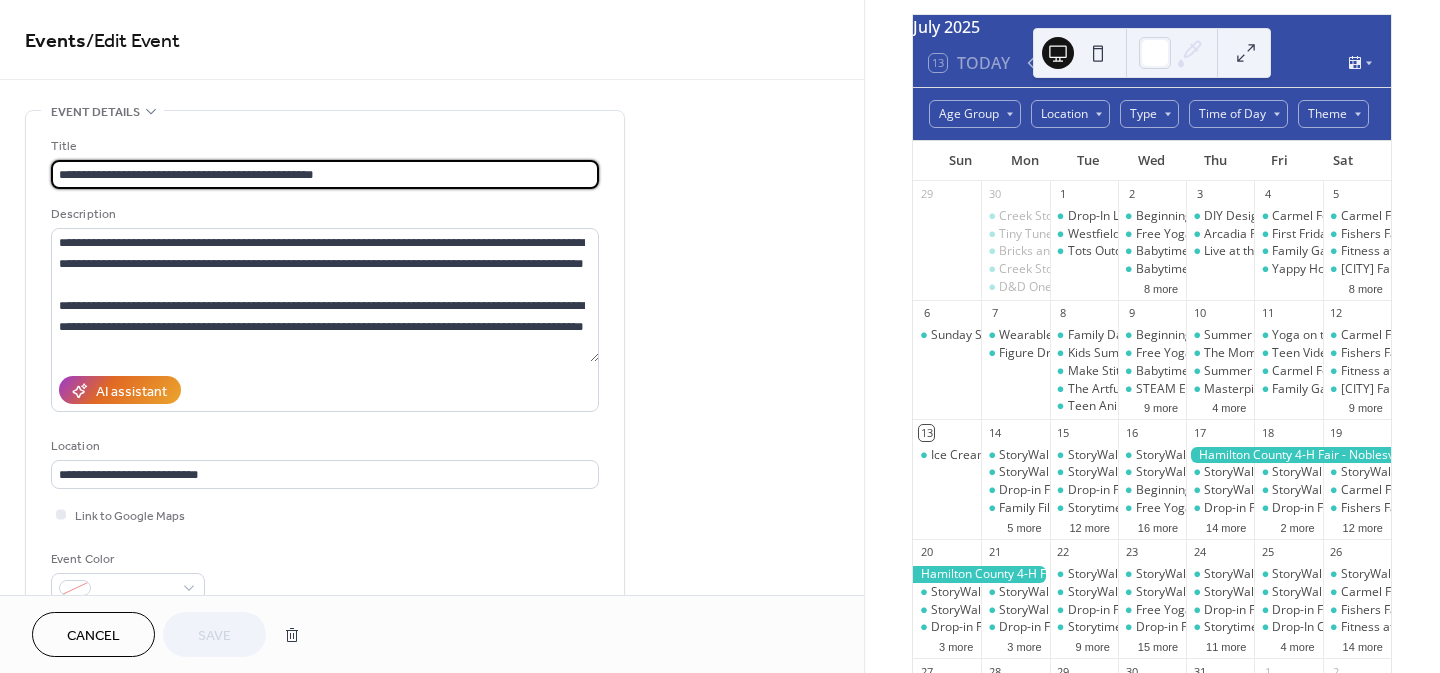 type on "**********" 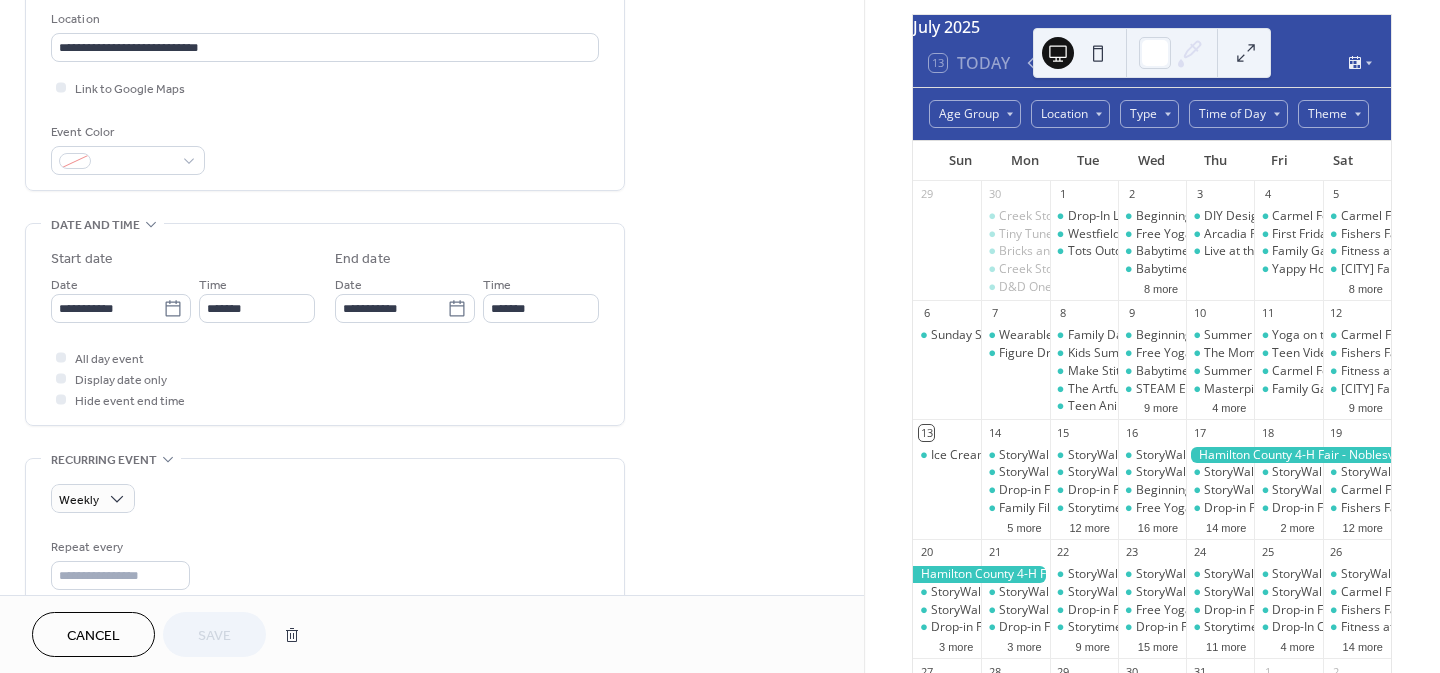 scroll, scrollTop: 426, scrollLeft: 0, axis: vertical 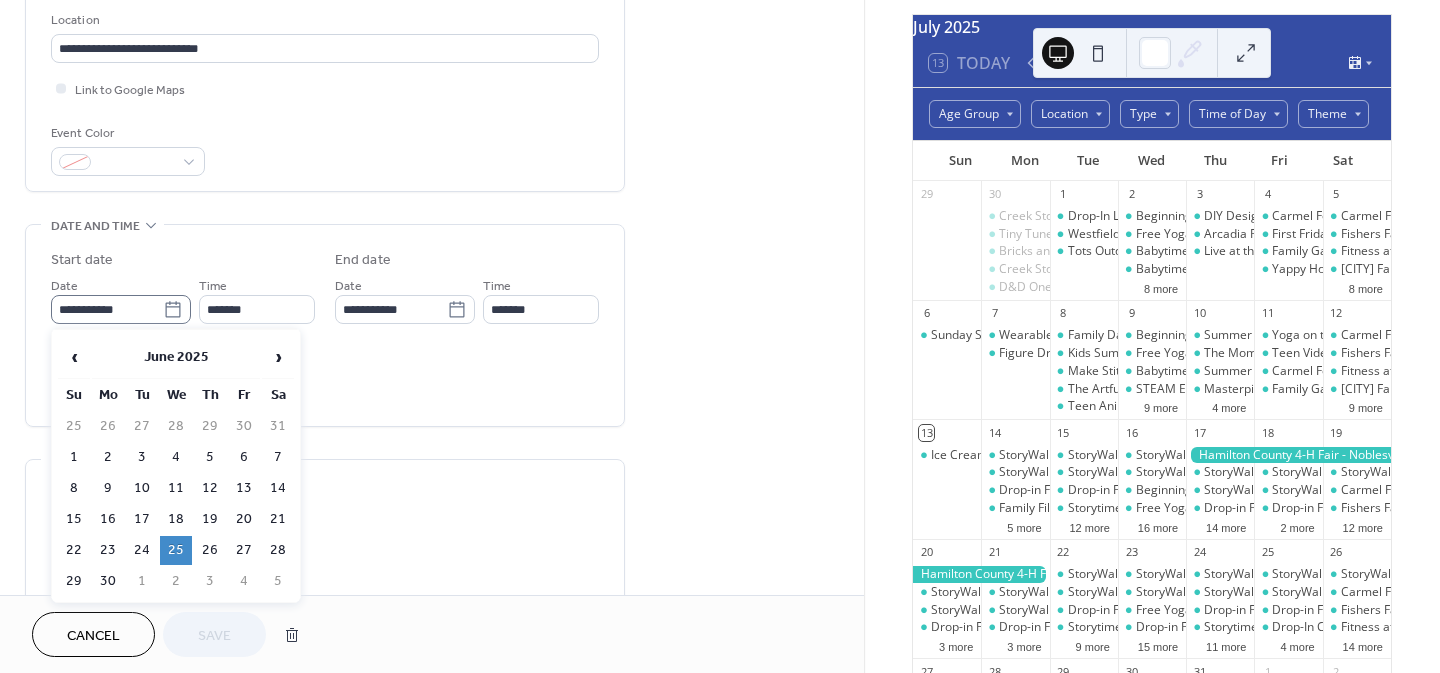 click 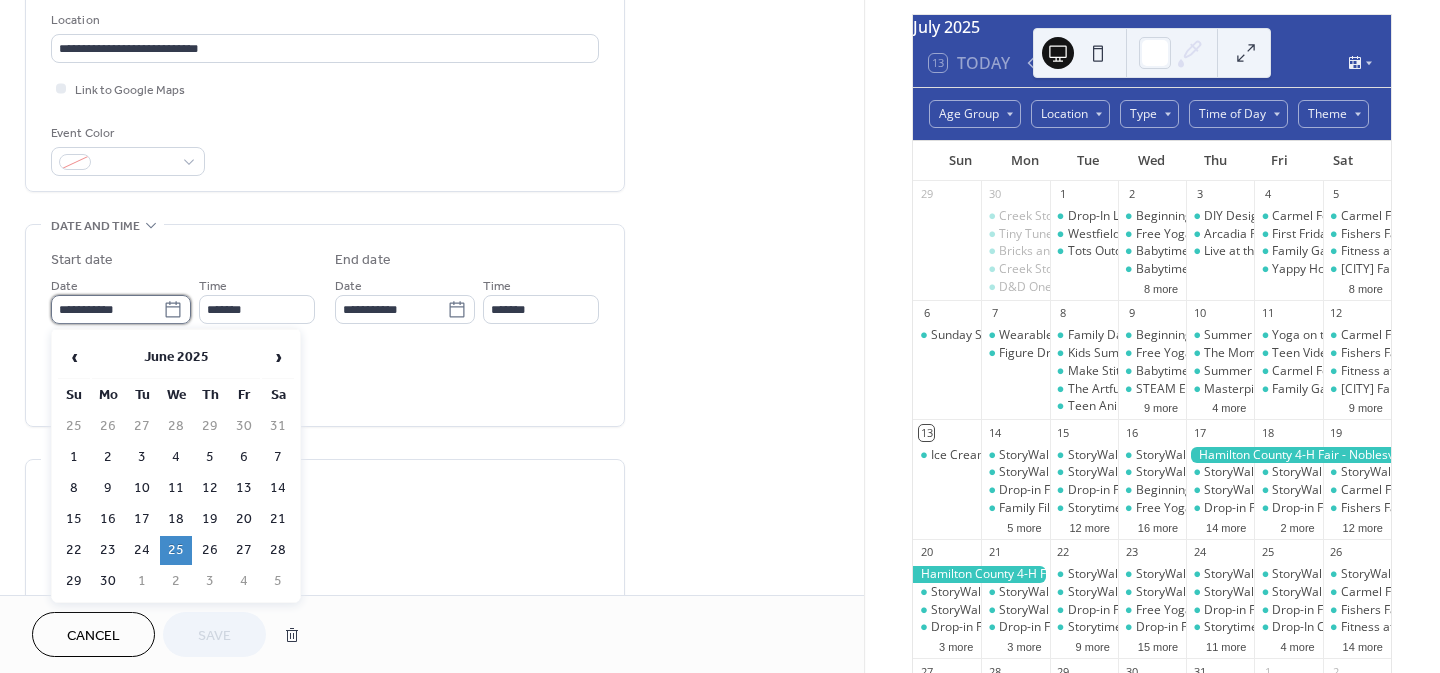 click on "**********" at bounding box center (107, 309) 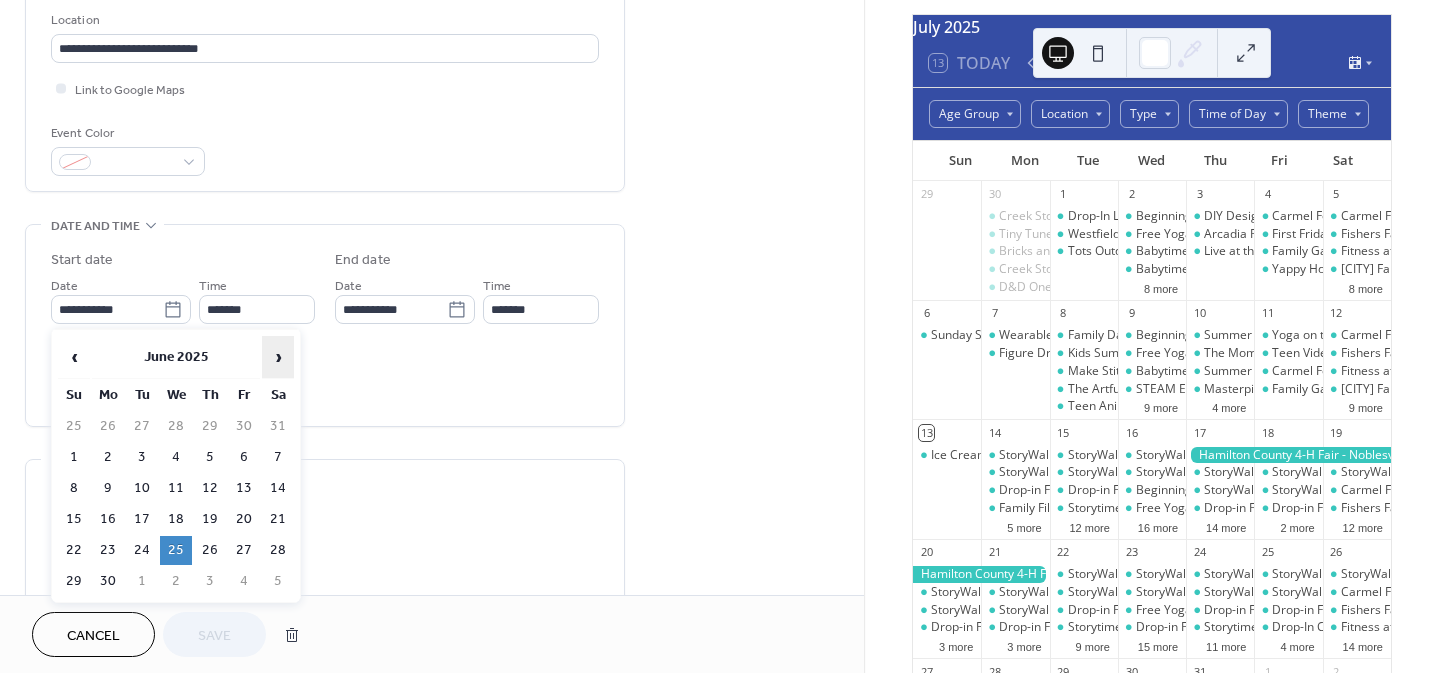 click on "›" at bounding box center (278, 357) 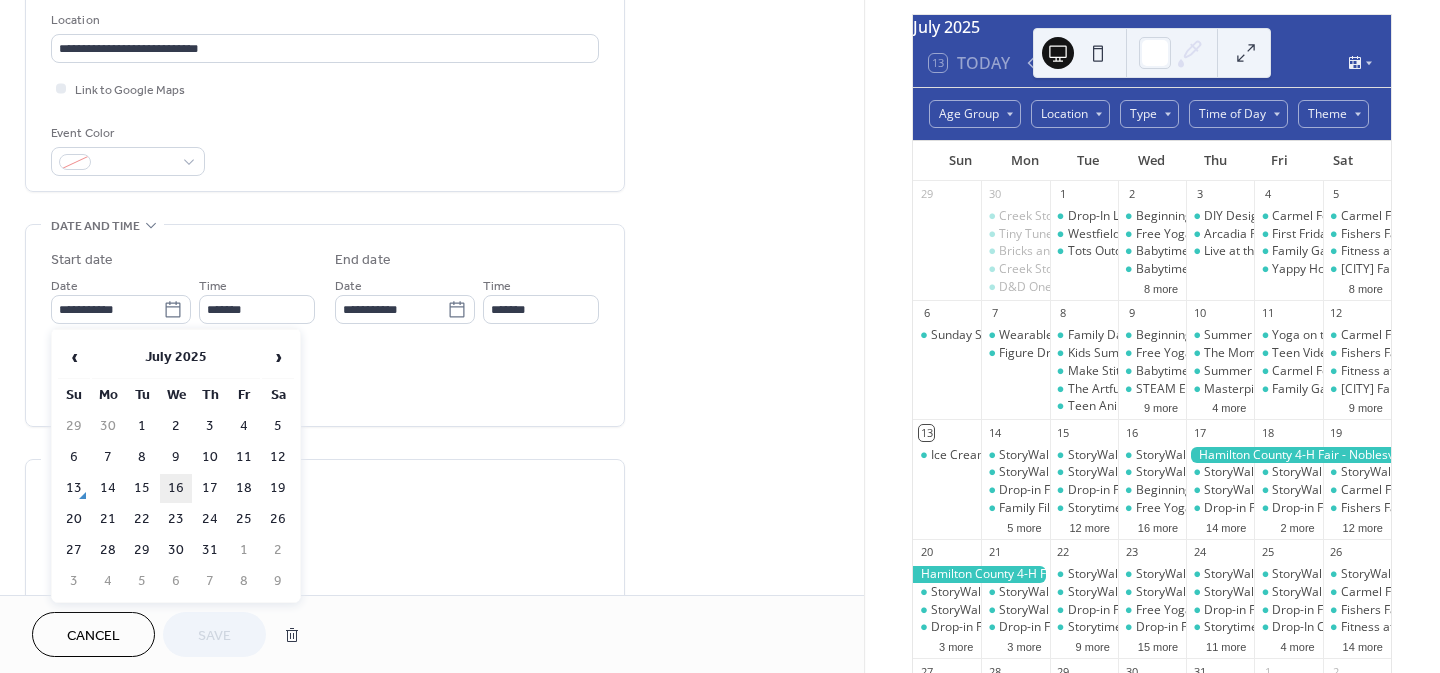 click on "16" at bounding box center (176, 488) 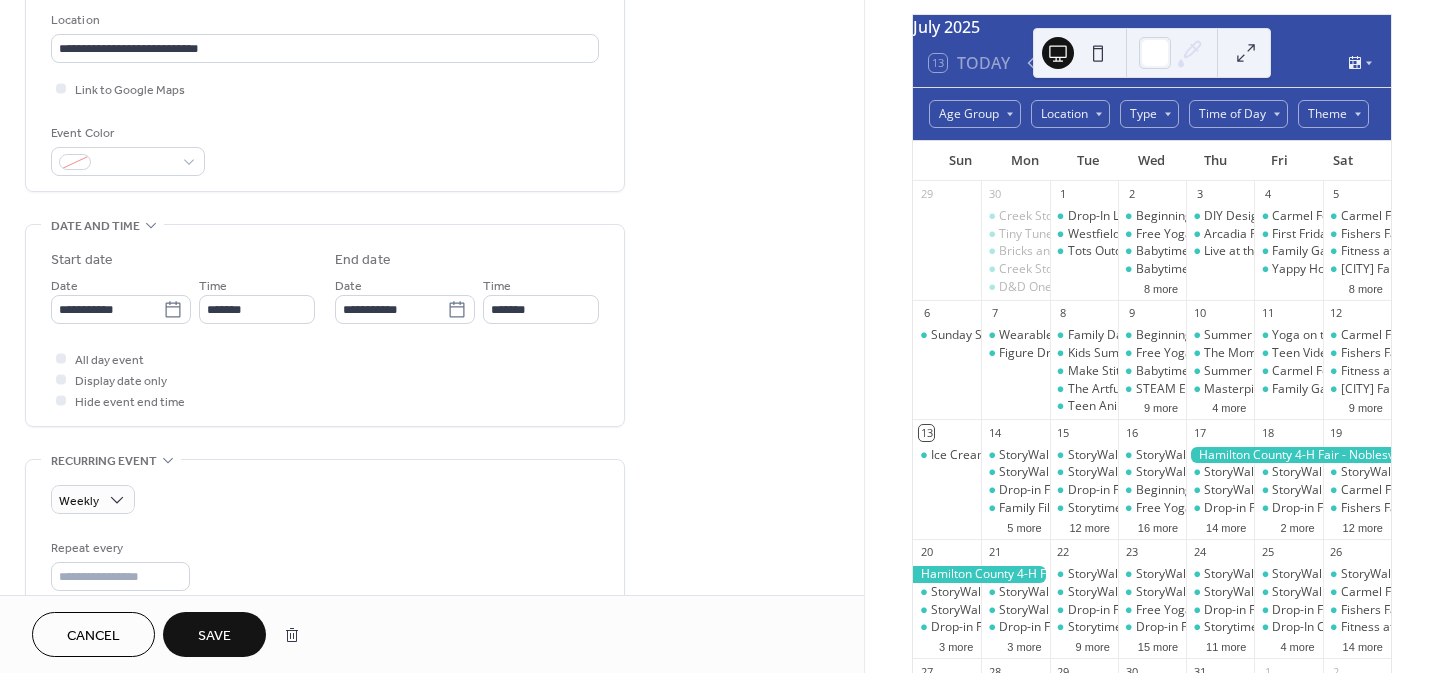 click on "Save" at bounding box center [214, 636] 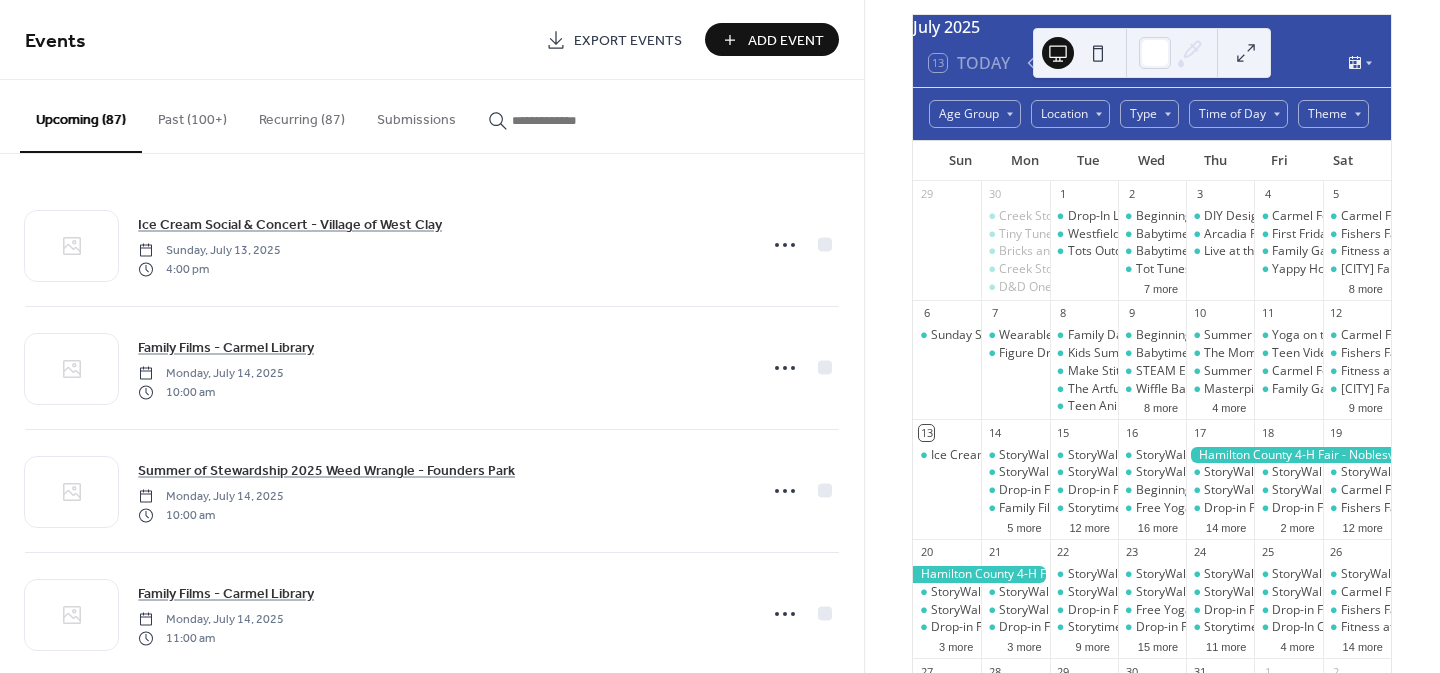 click at bounding box center (562, 120) 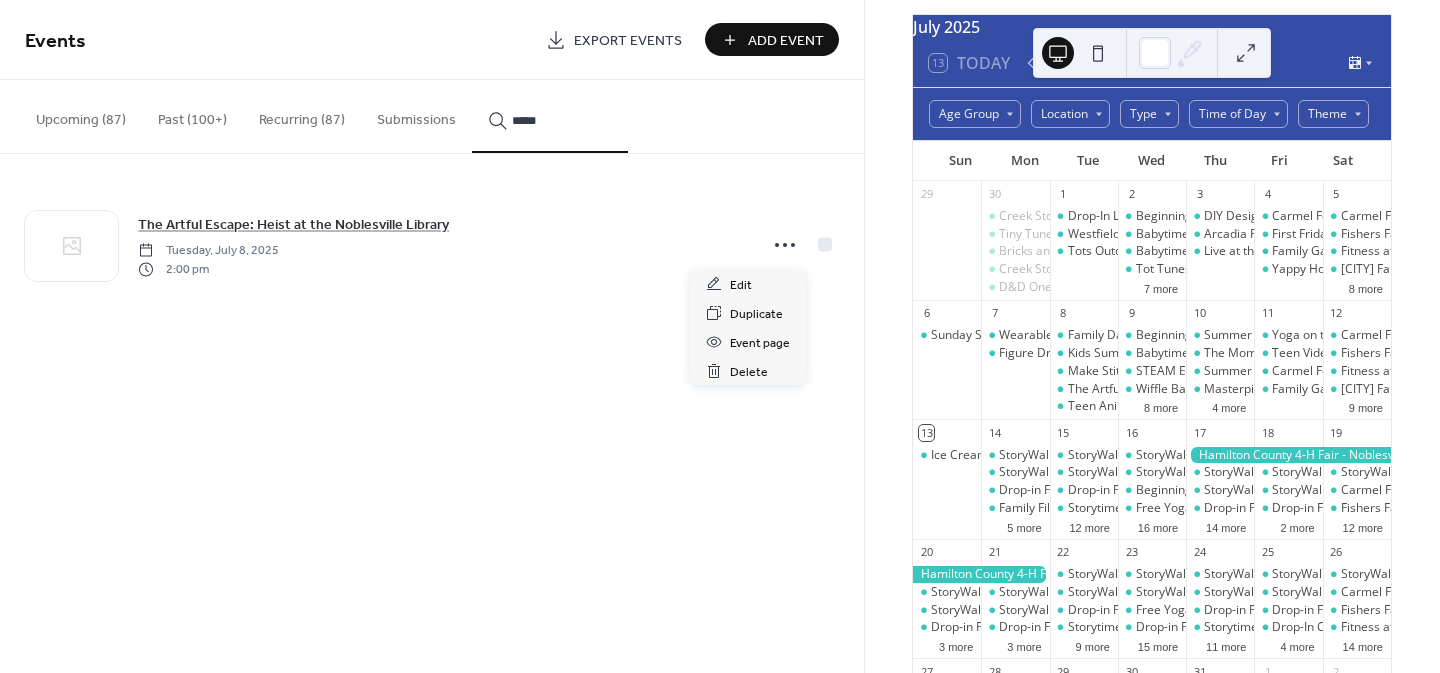 click 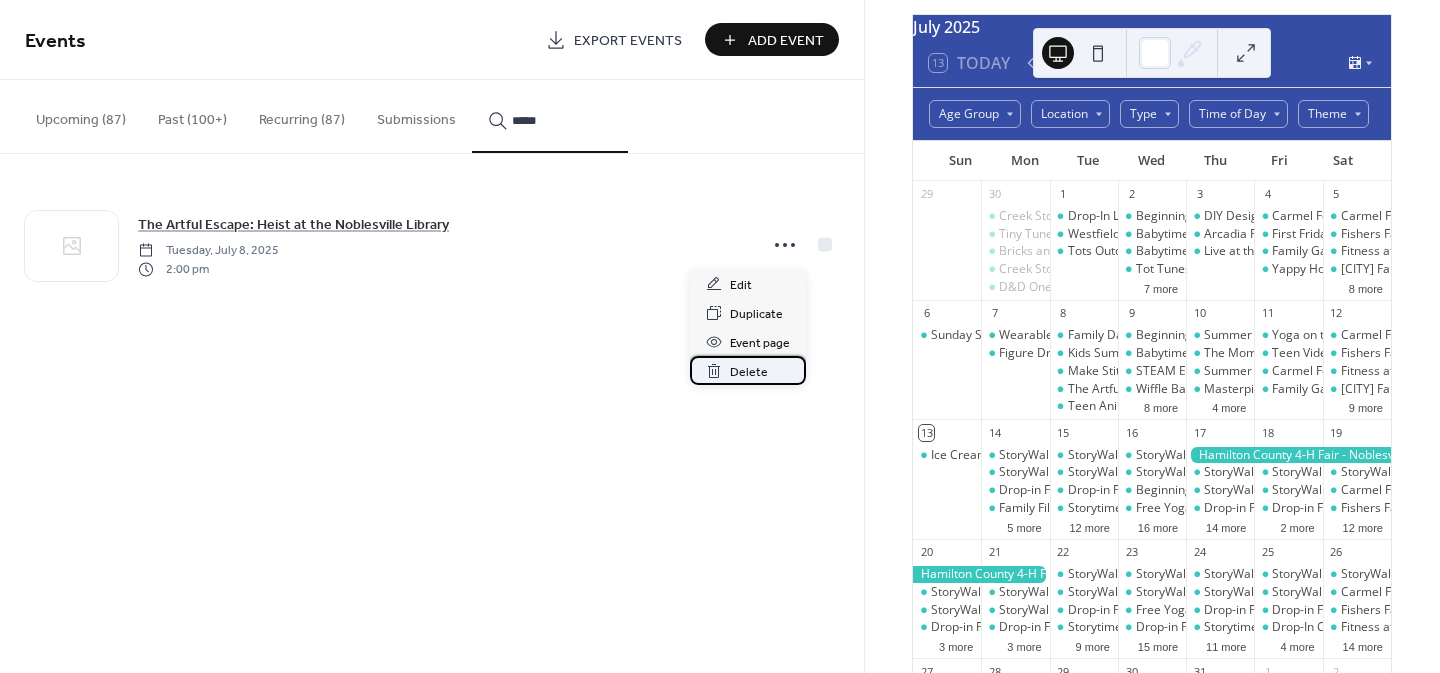 click on "Delete" at bounding box center (749, 372) 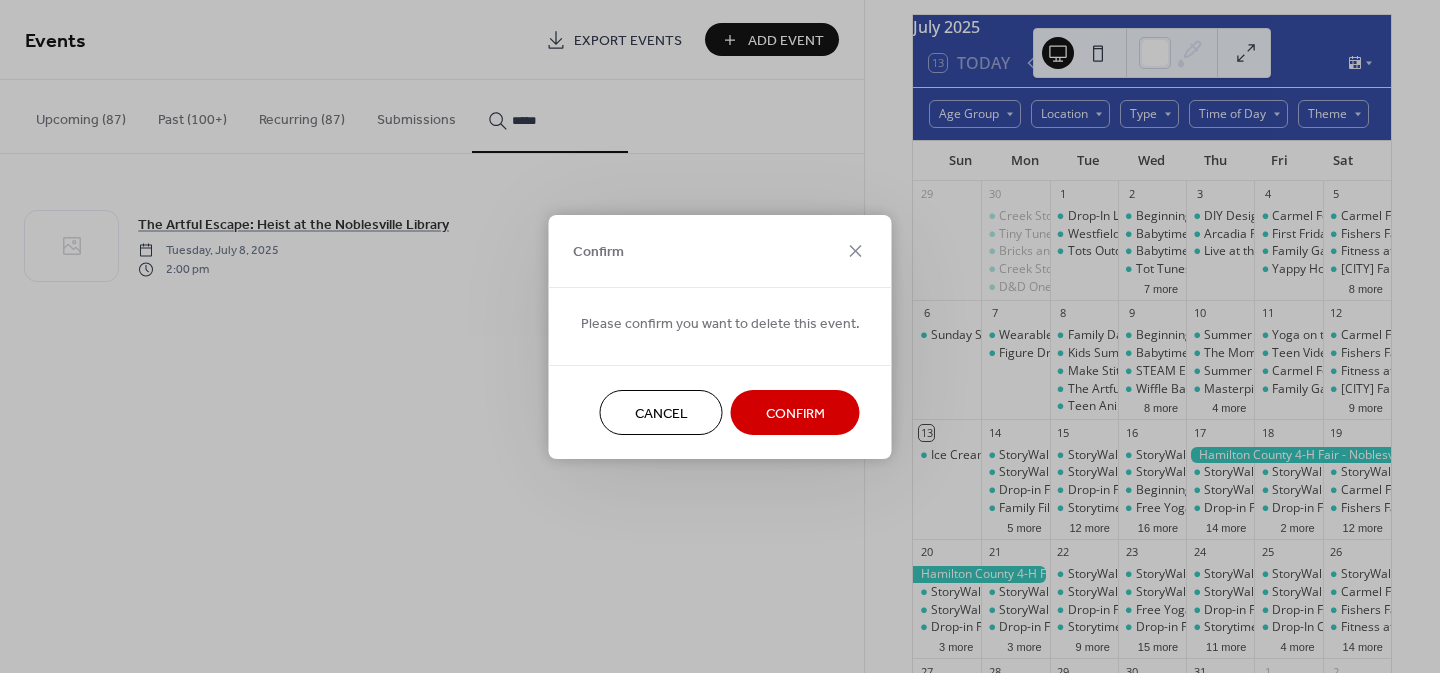 click on "Confirm" at bounding box center (795, 413) 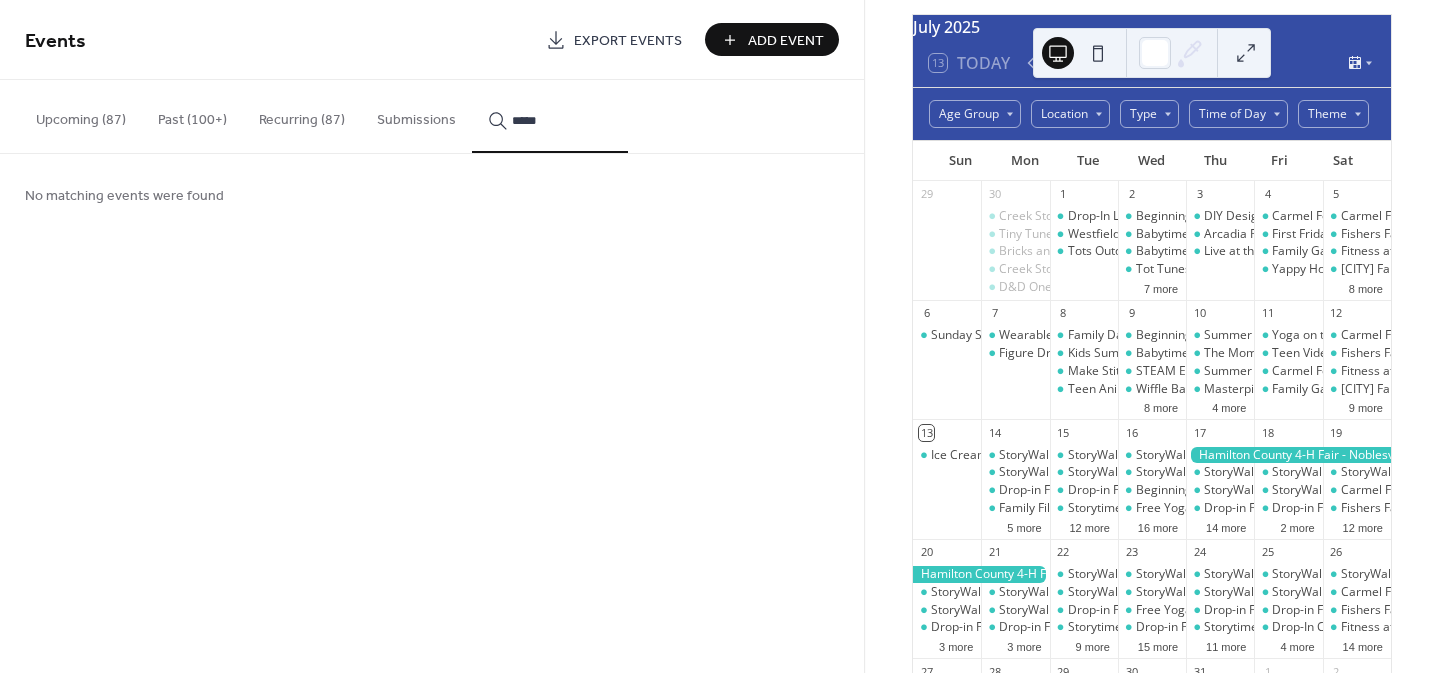 click on "*****" at bounding box center [562, 120] 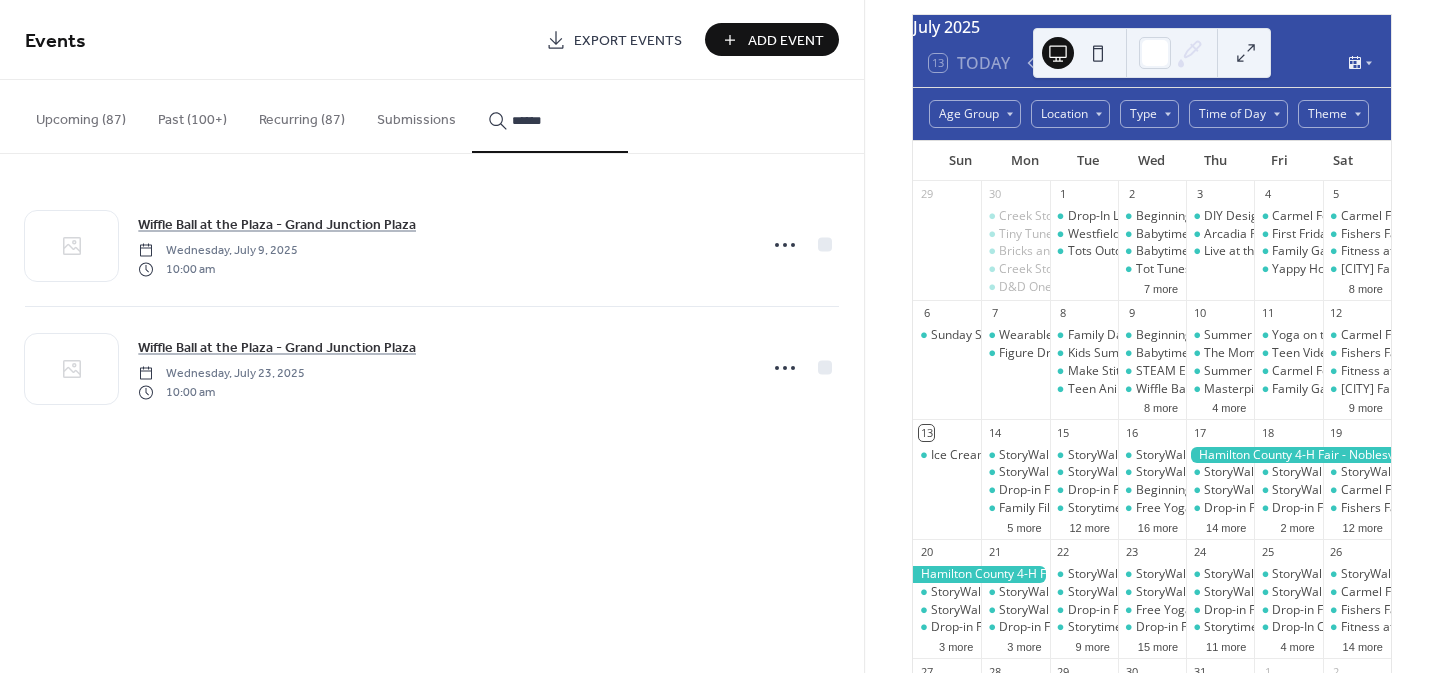 click 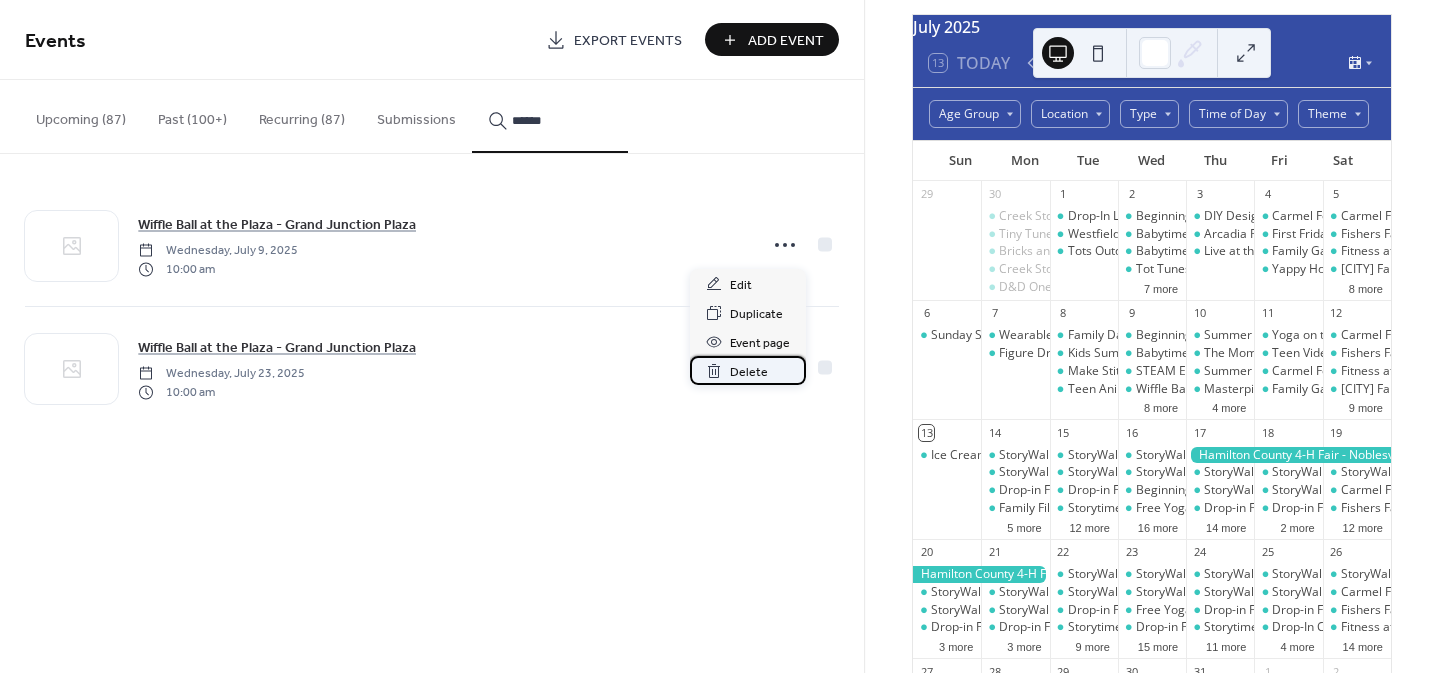 click on "Delete" at bounding box center [749, 372] 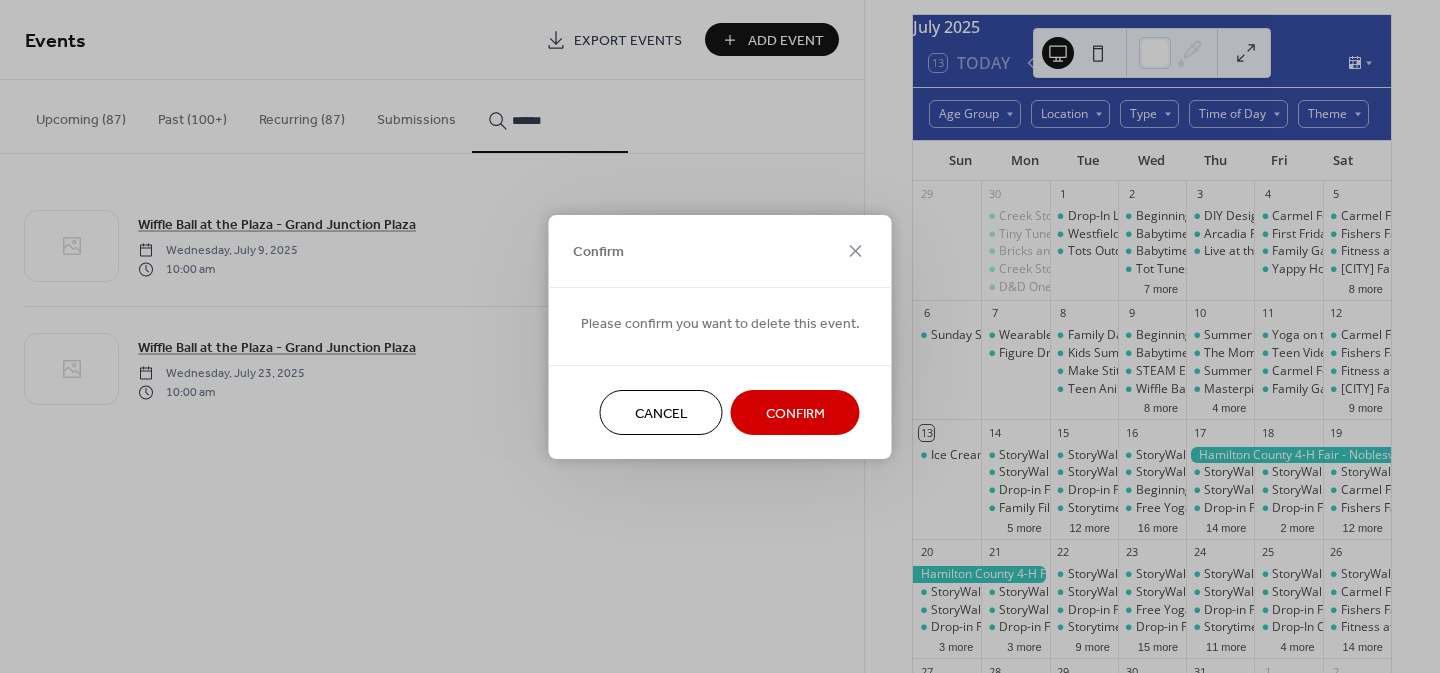 click on "Confirm" at bounding box center [795, 413] 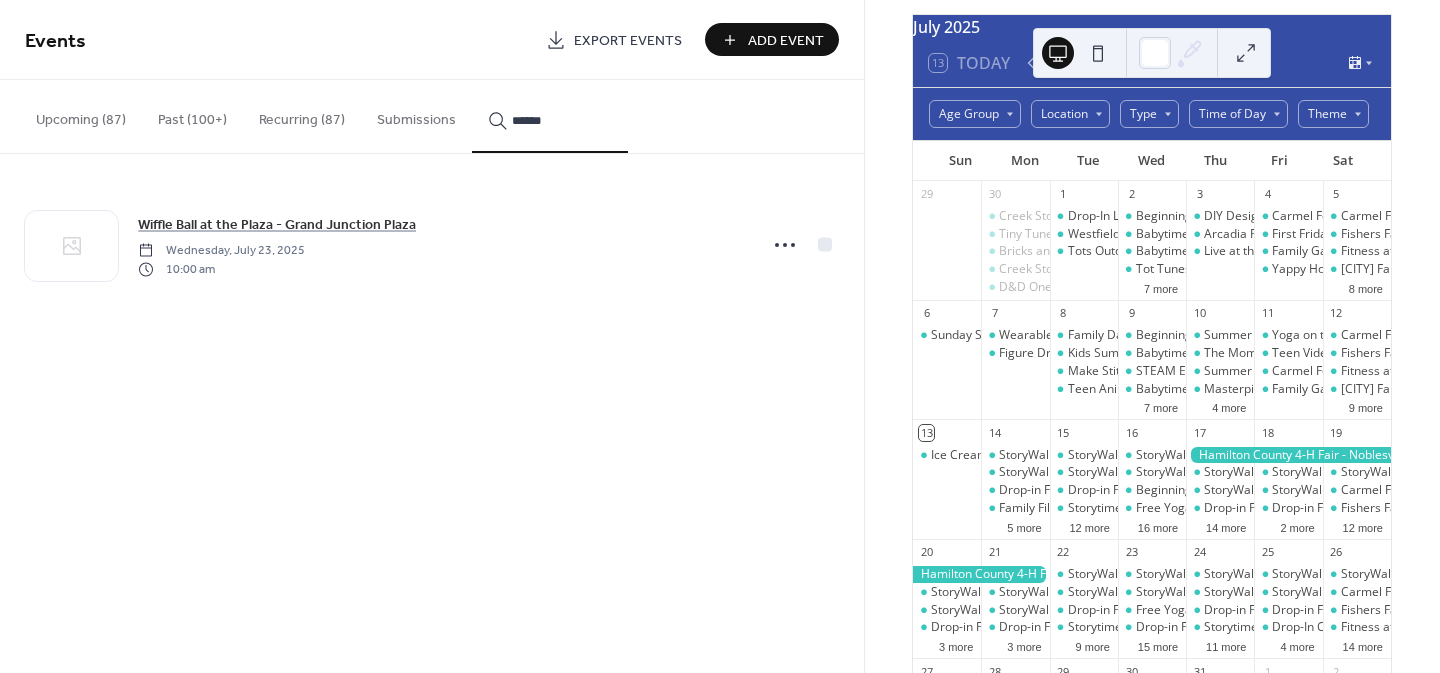 click on "******" at bounding box center [562, 120] 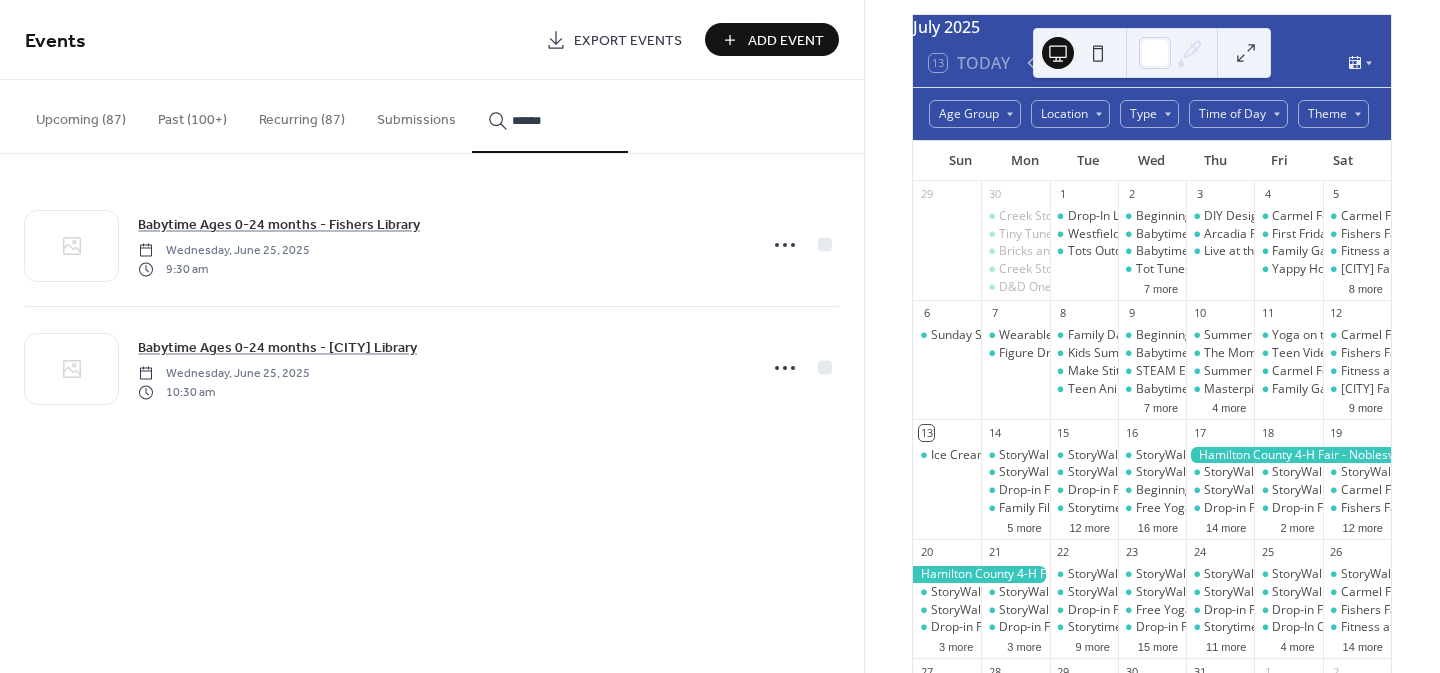 type on "******" 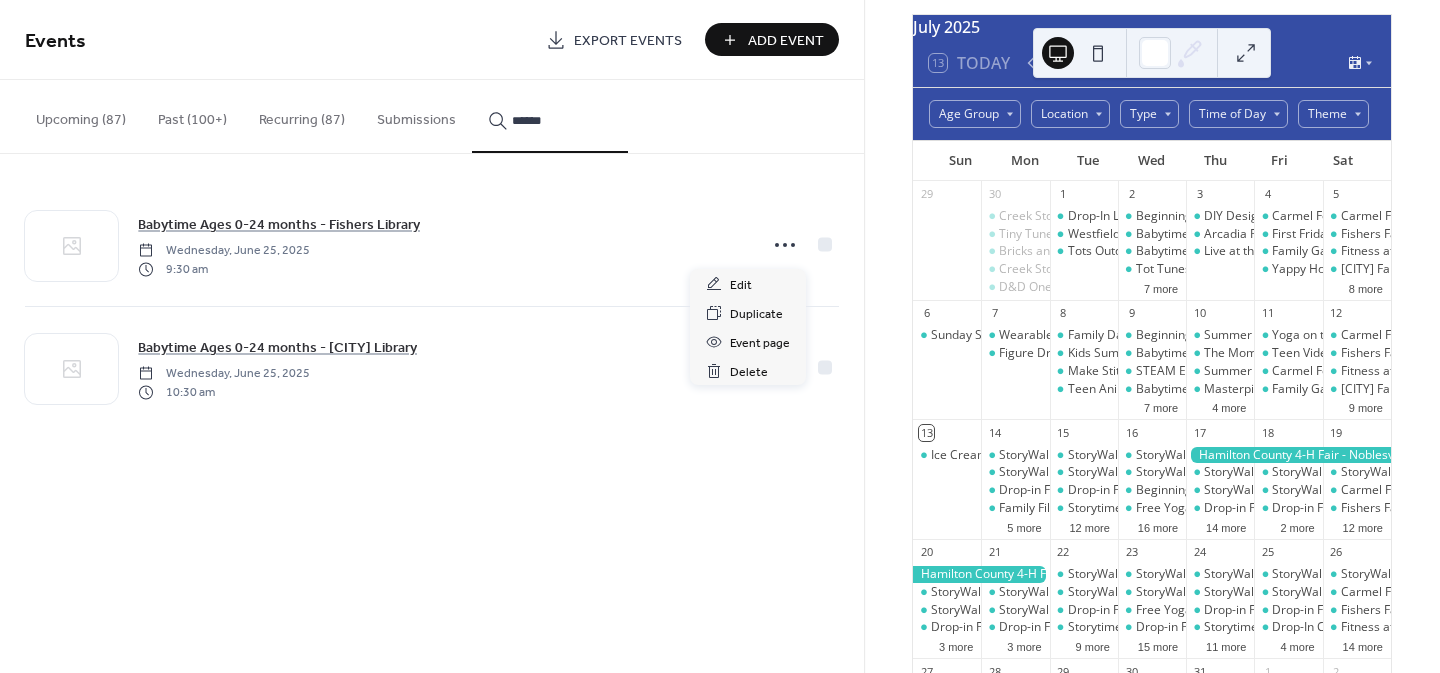 click 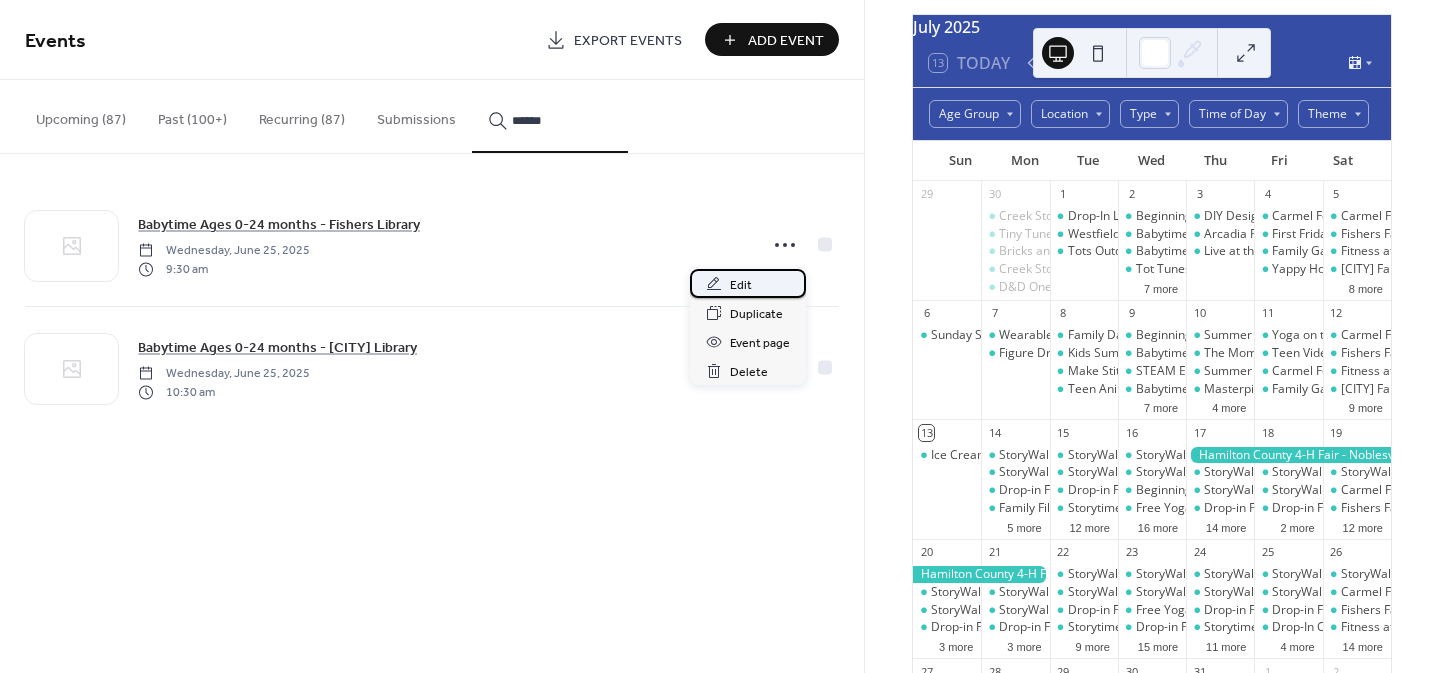 click on "Edit" at bounding box center [748, 283] 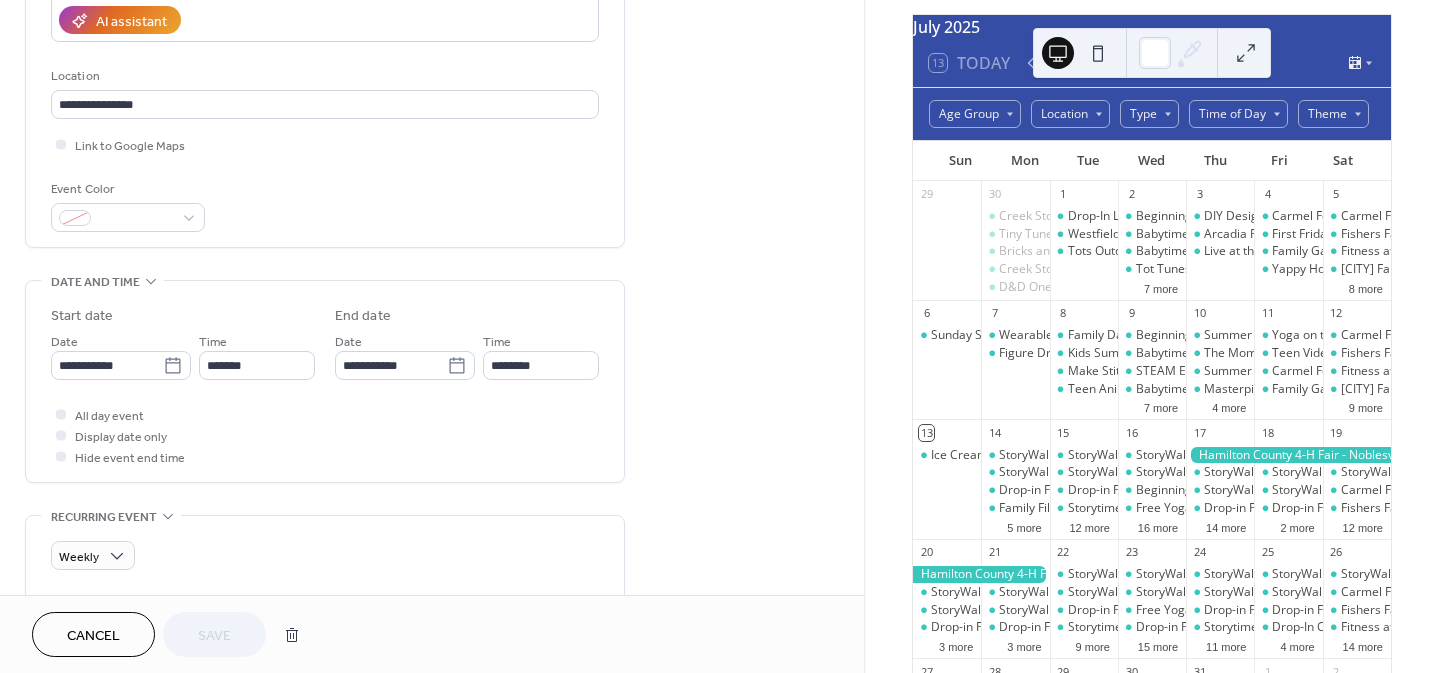 scroll, scrollTop: 371, scrollLeft: 0, axis: vertical 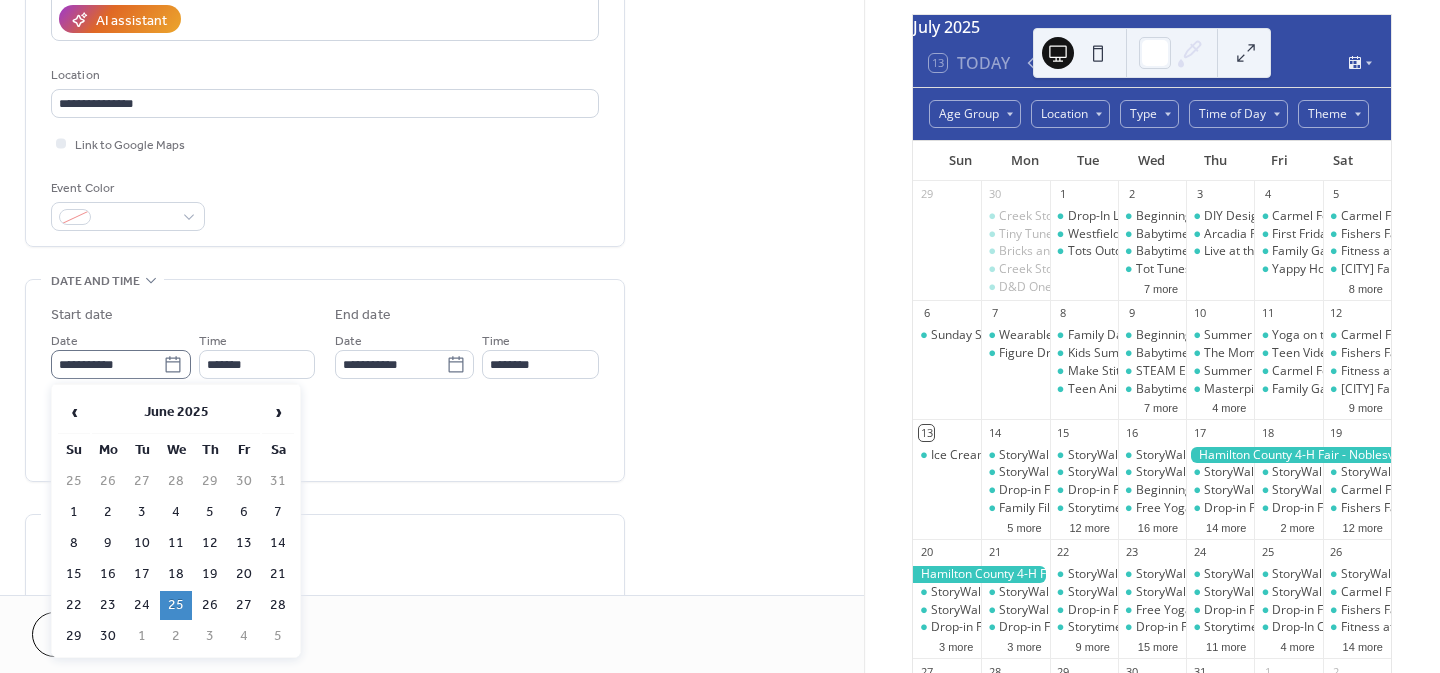 click 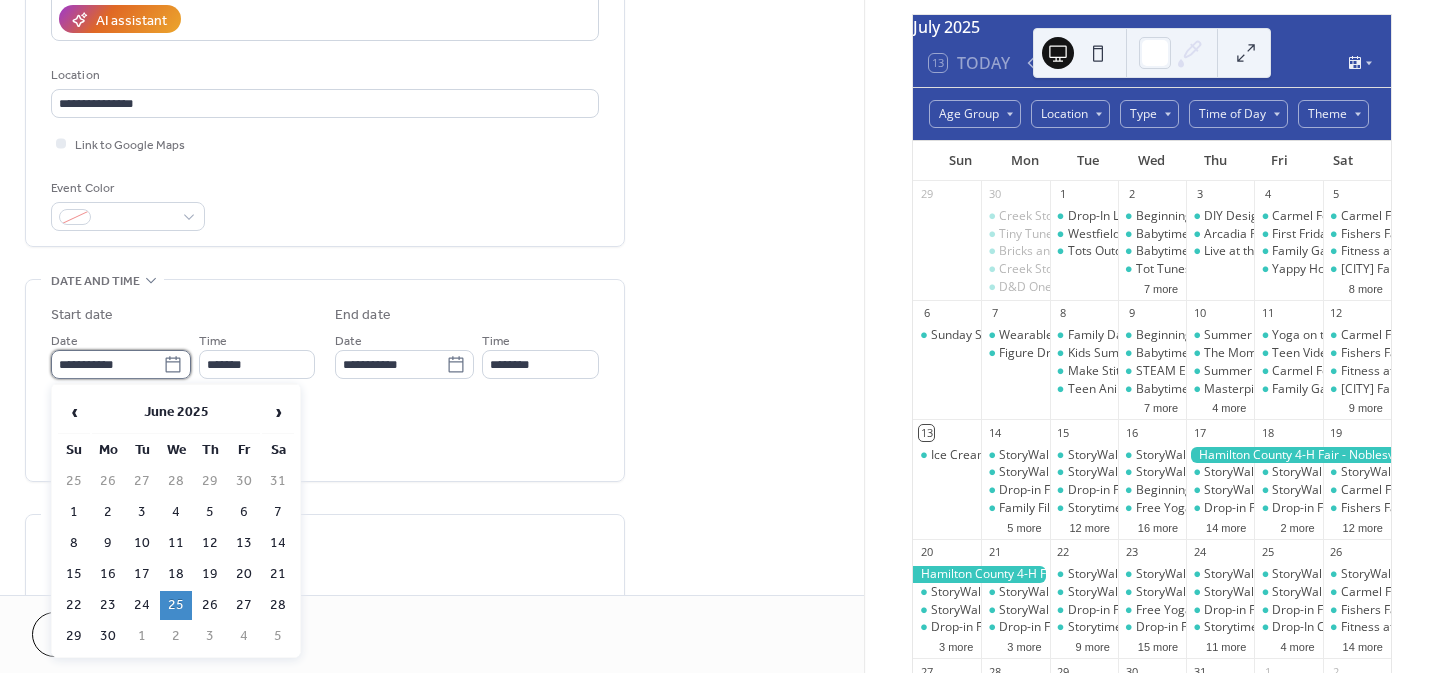 click on "**********" at bounding box center (107, 364) 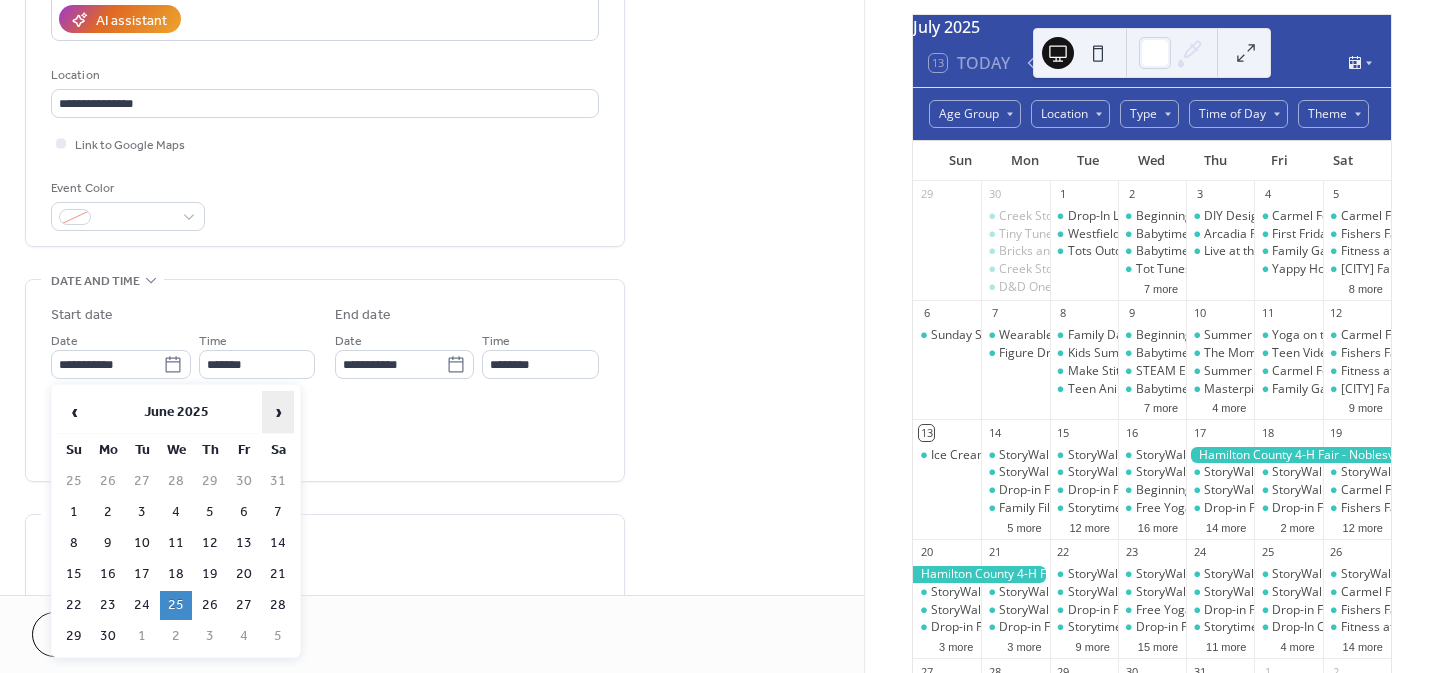 click on "›" at bounding box center (278, 412) 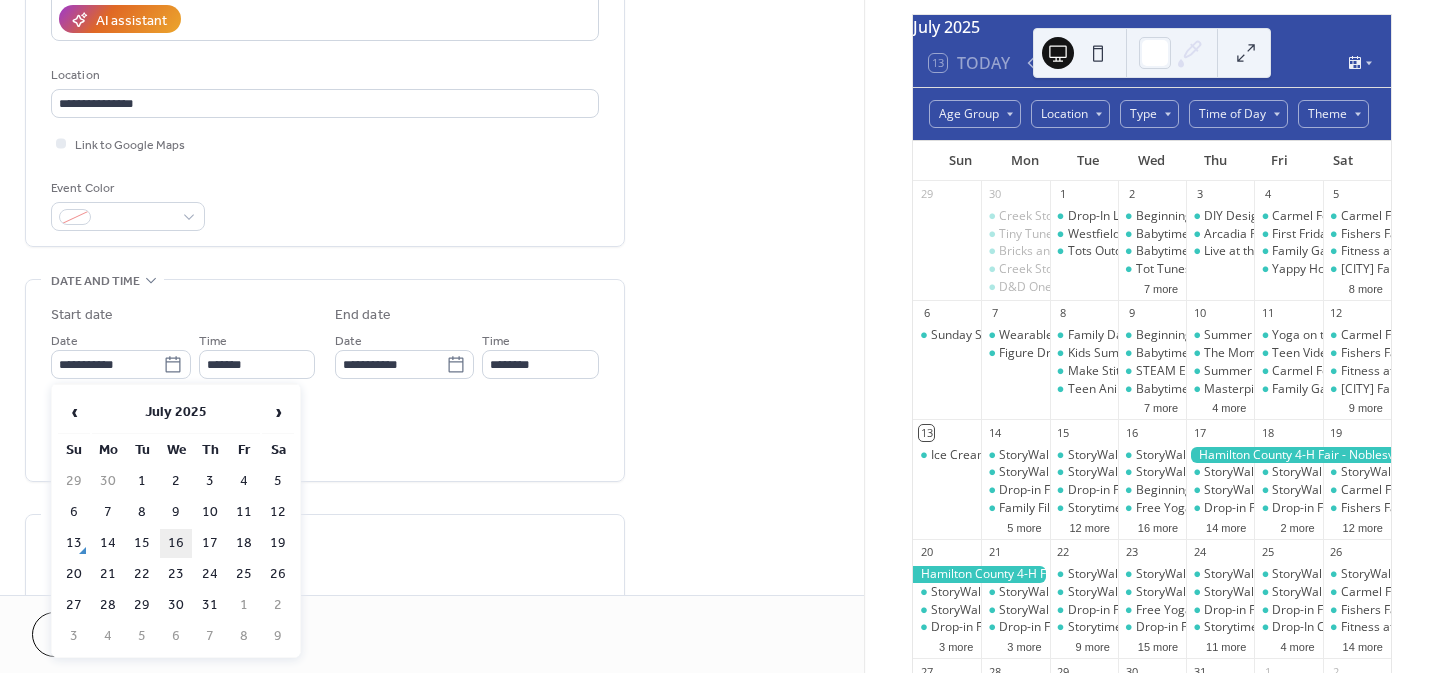 click on "16" at bounding box center [176, 543] 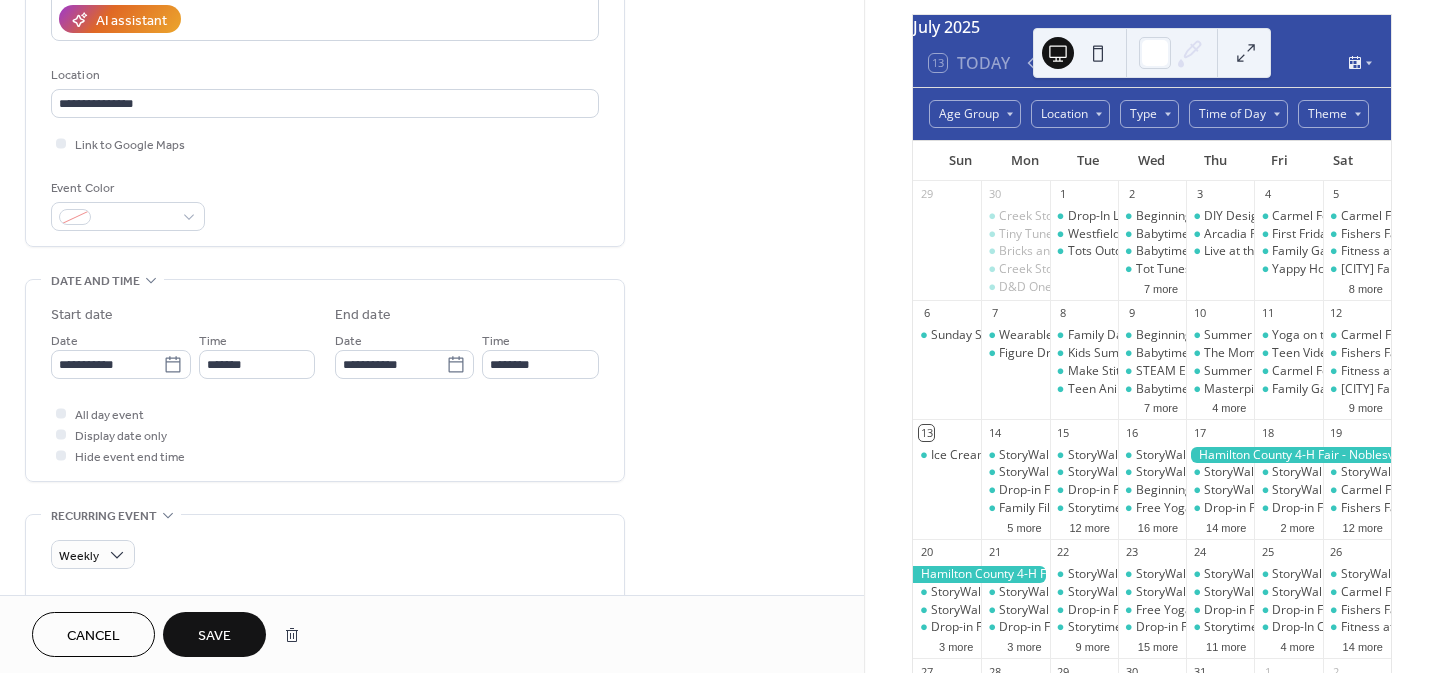 click on "Save" at bounding box center (214, 636) 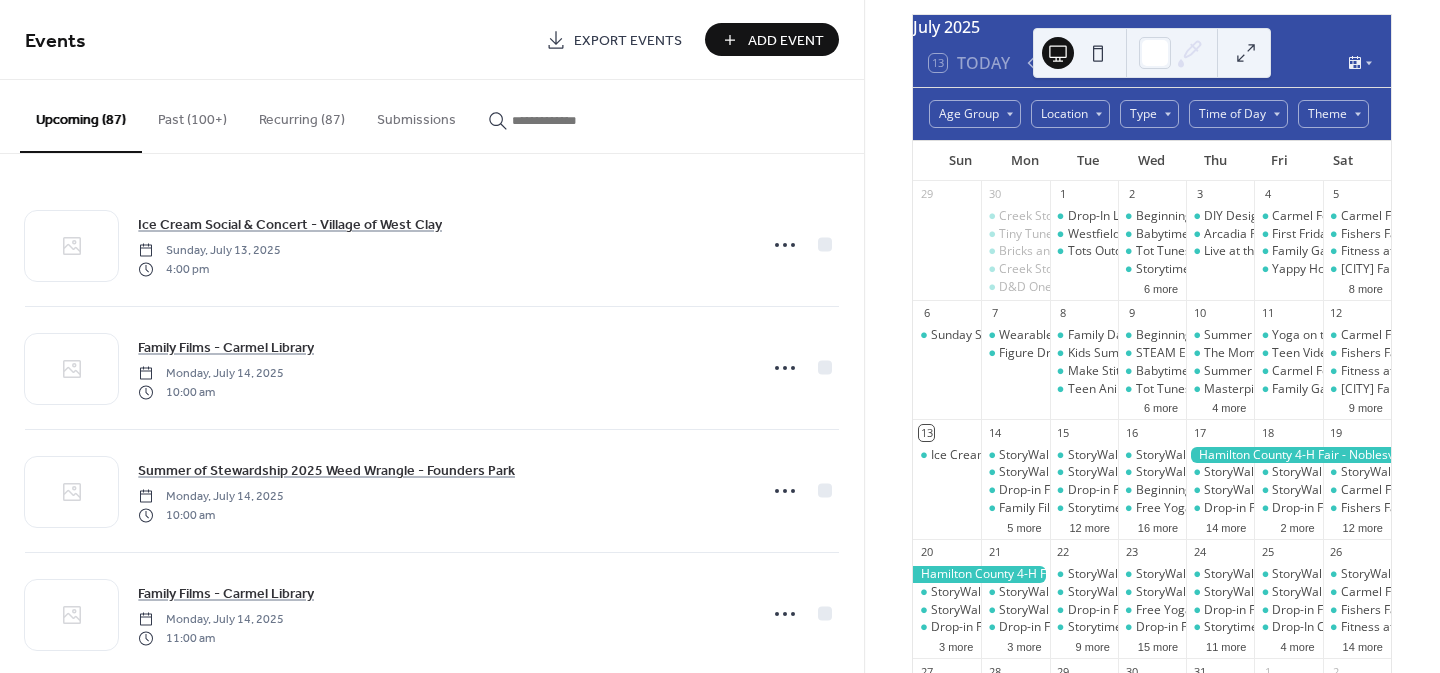 click at bounding box center (562, 120) 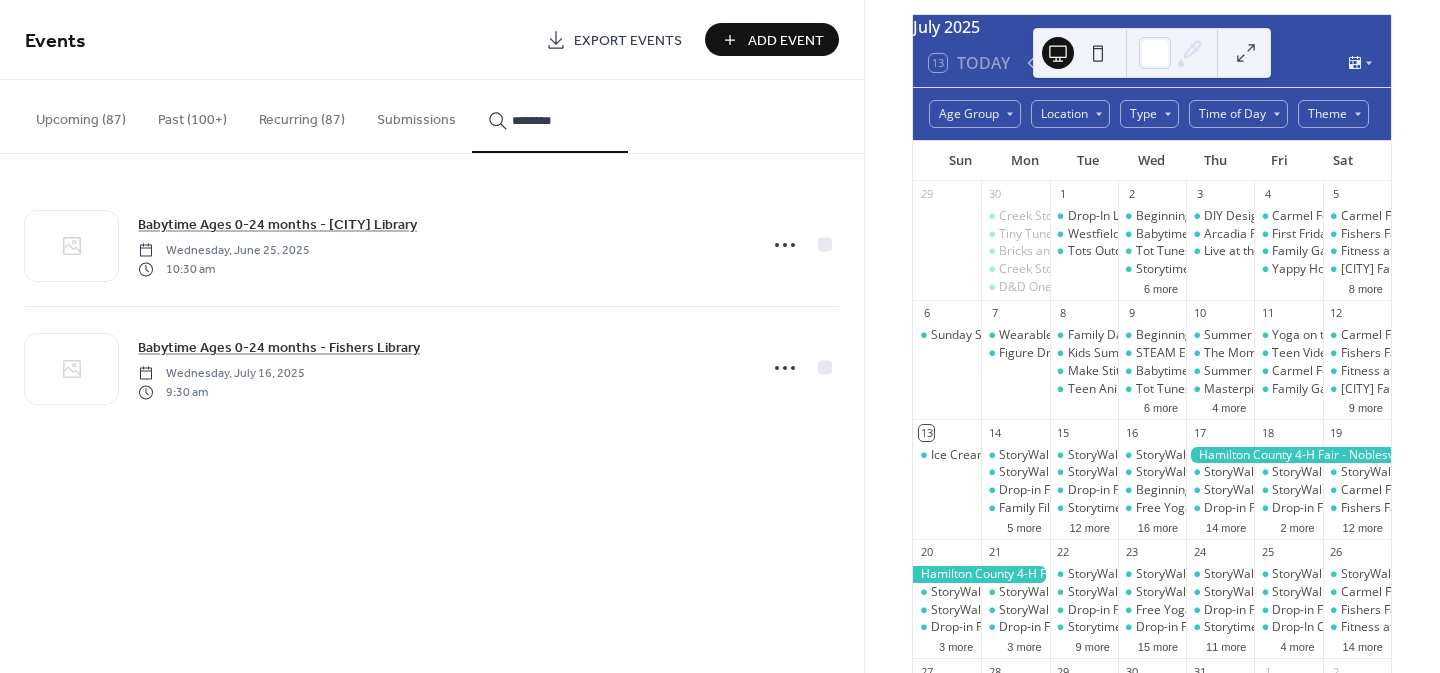 type on "********" 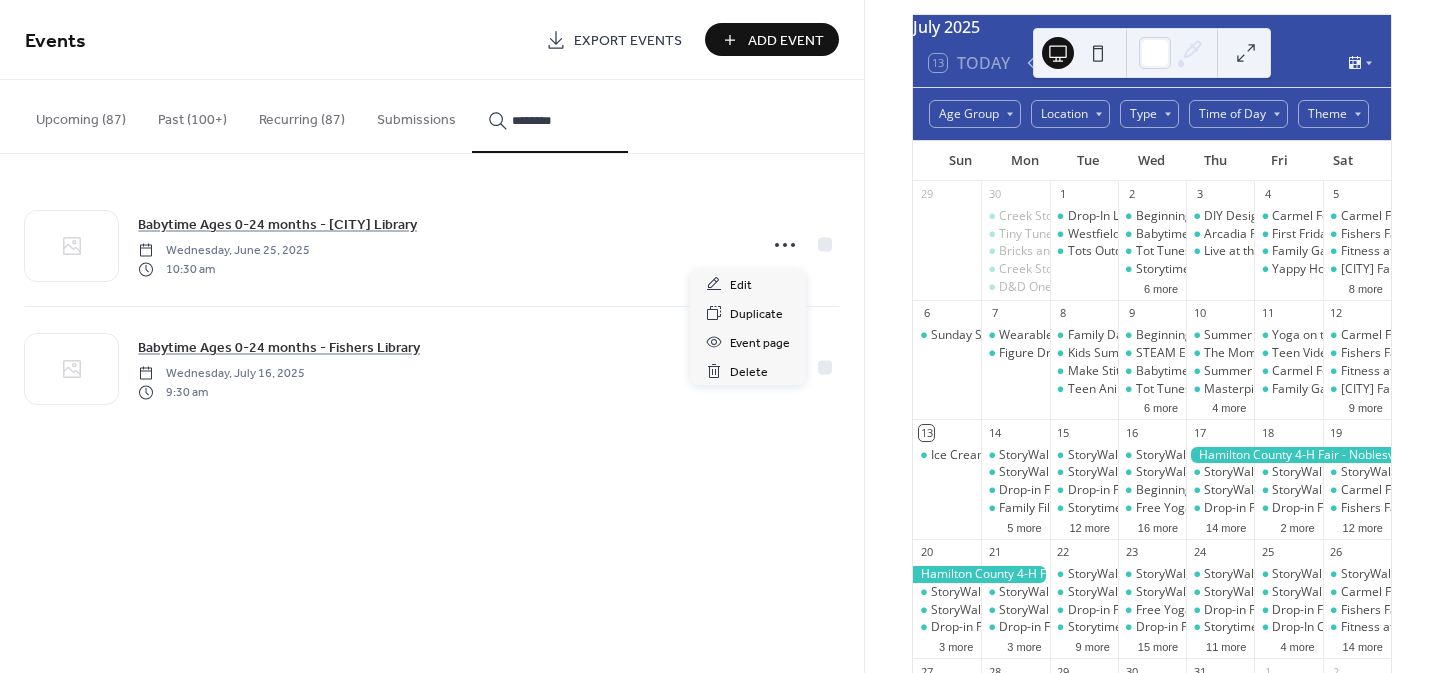 click 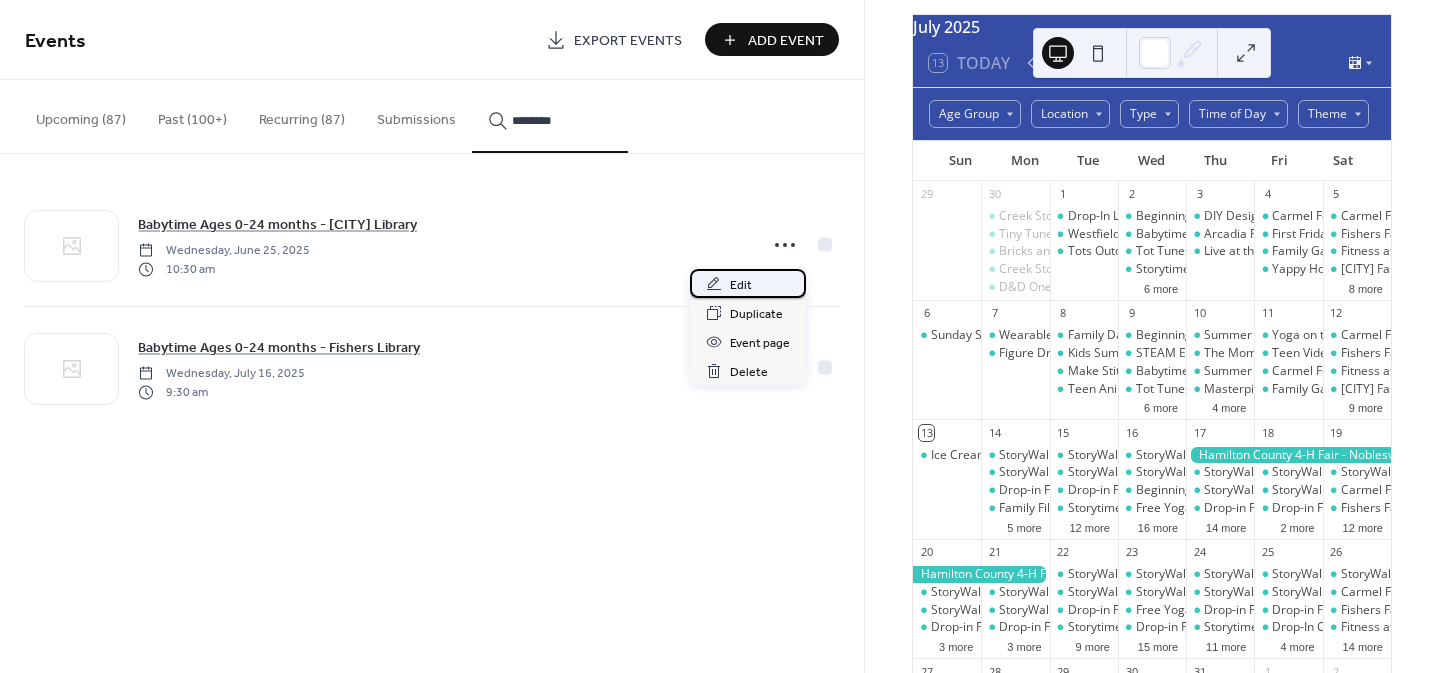 click on "Edit" at bounding box center [748, 283] 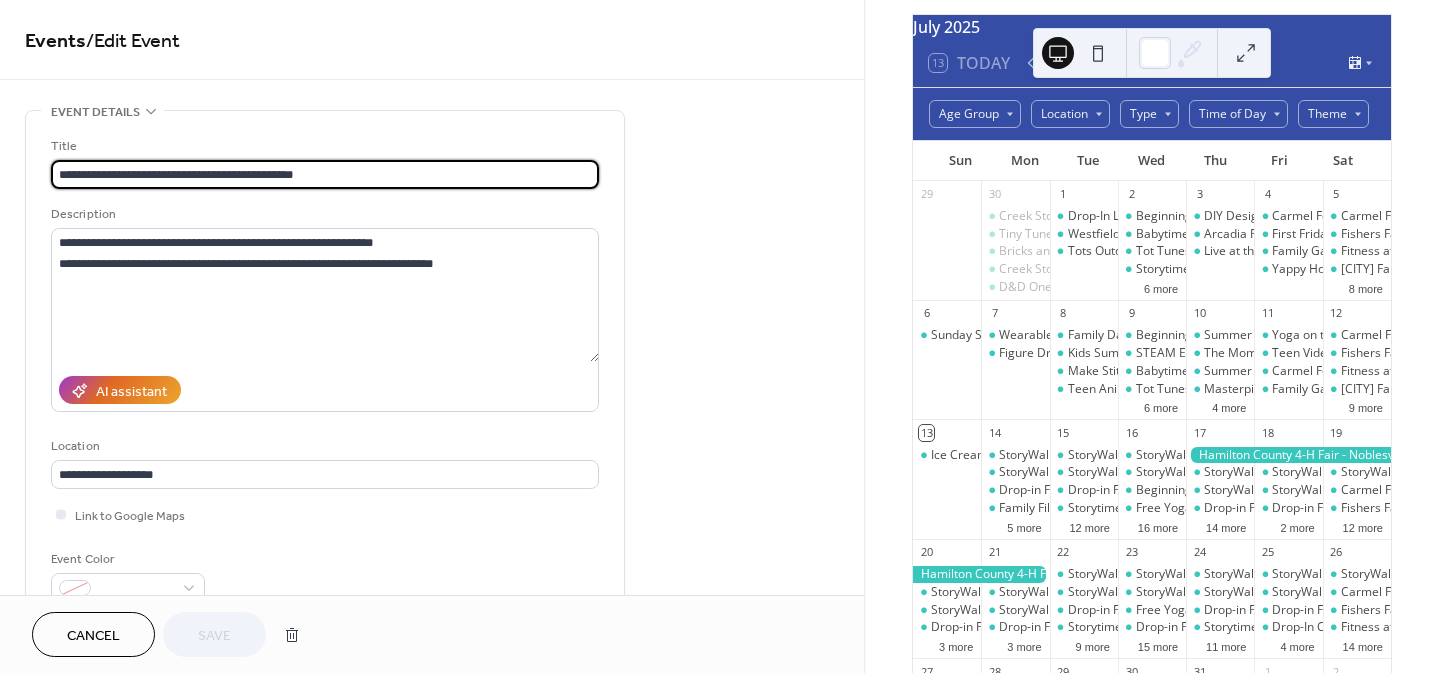 type on "**********" 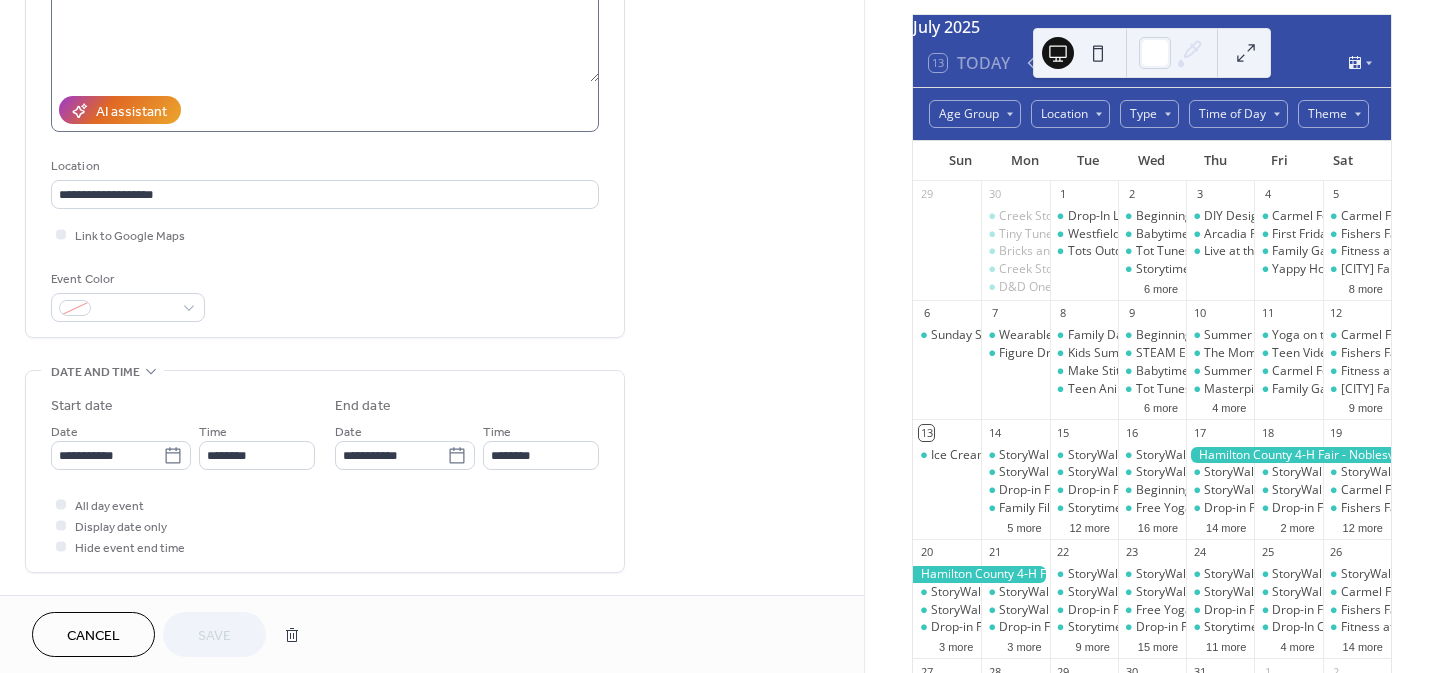 scroll, scrollTop: 348, scrollLeft: 0, axis: vertical 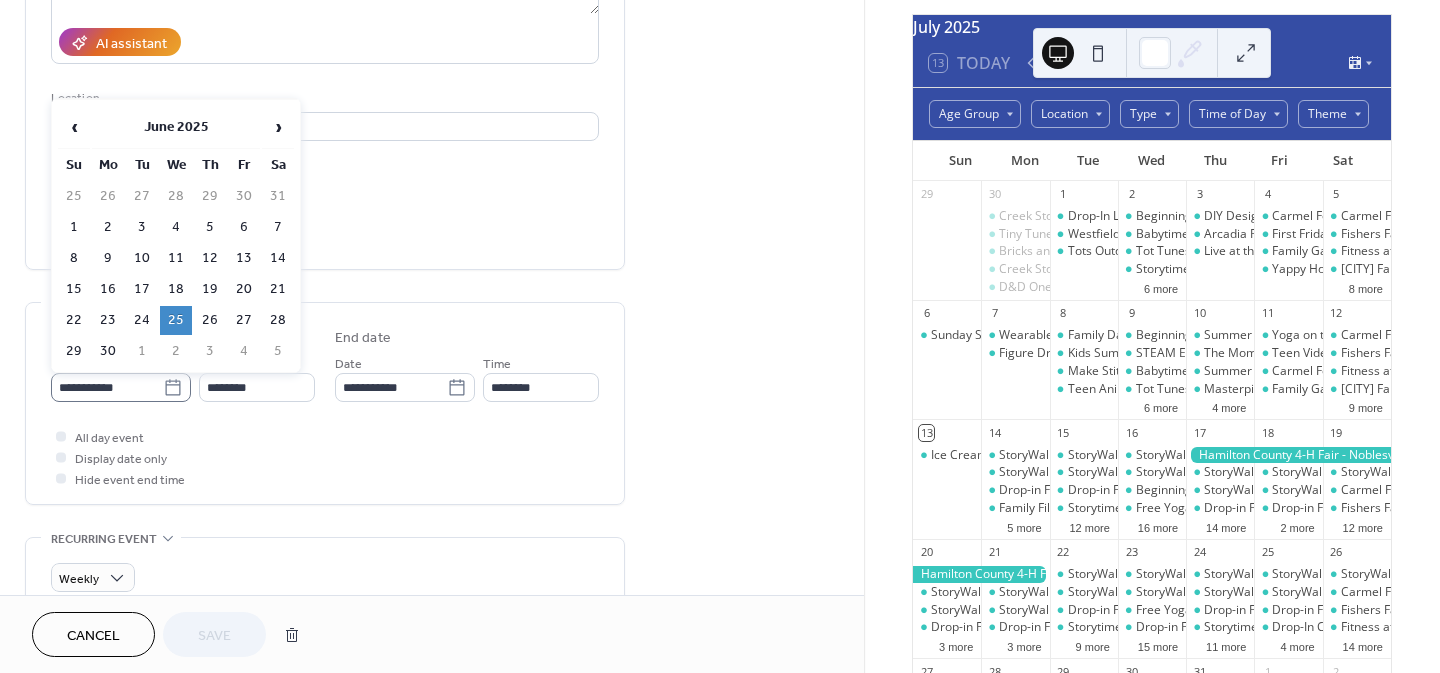 click 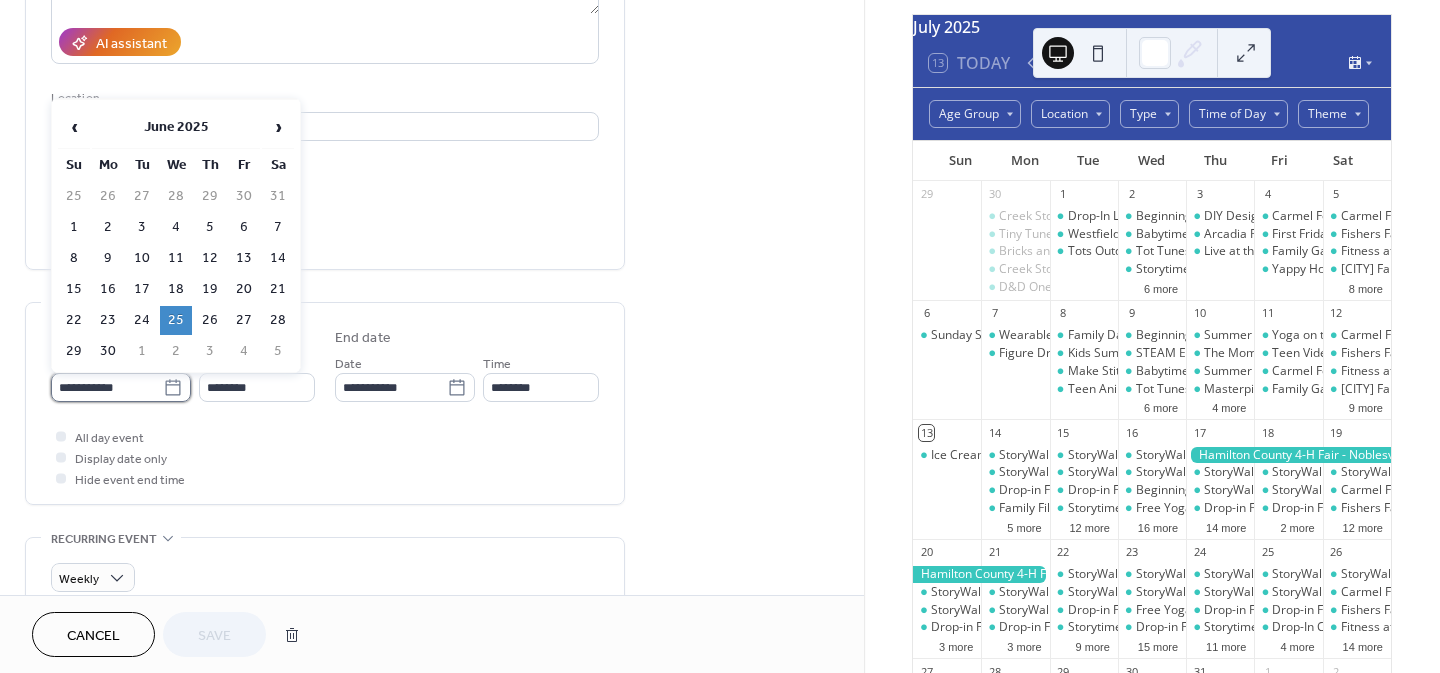click on "**********" at bounding box center (107, 387) 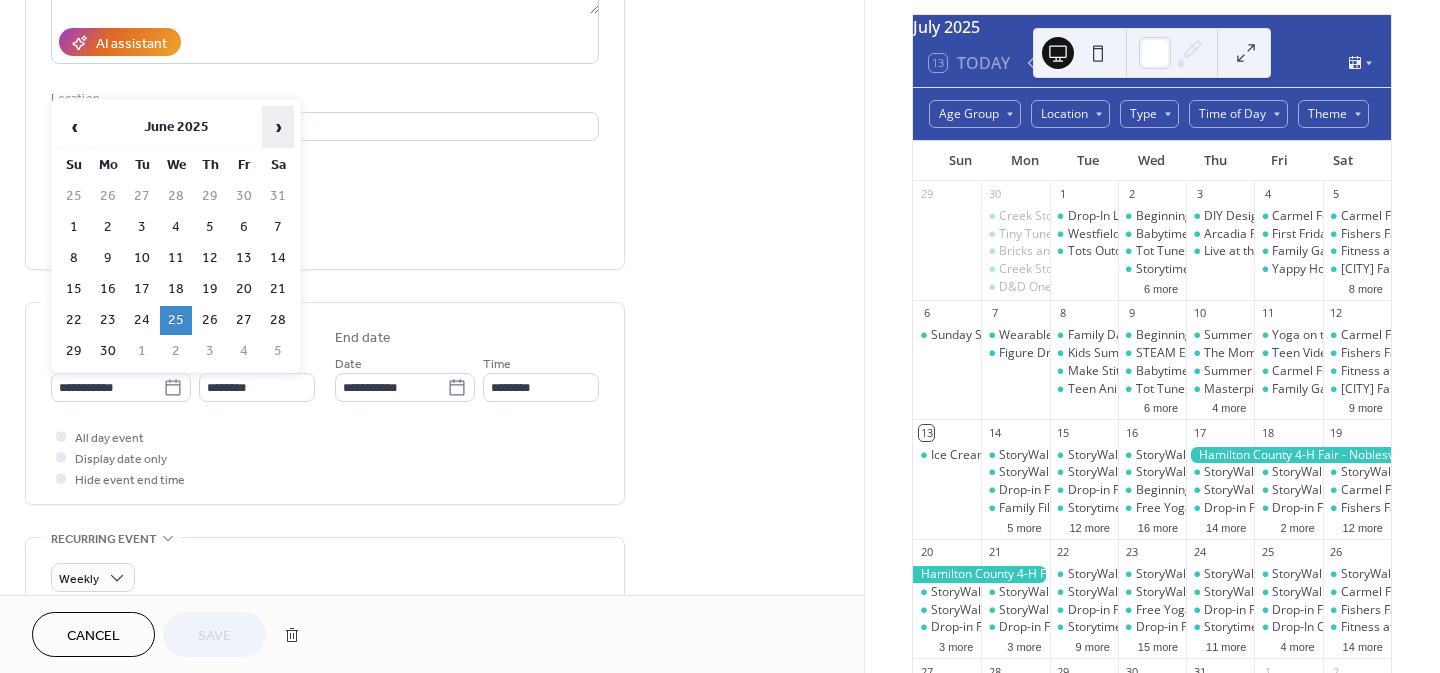 click on "›" at bounding box center [278, 127] 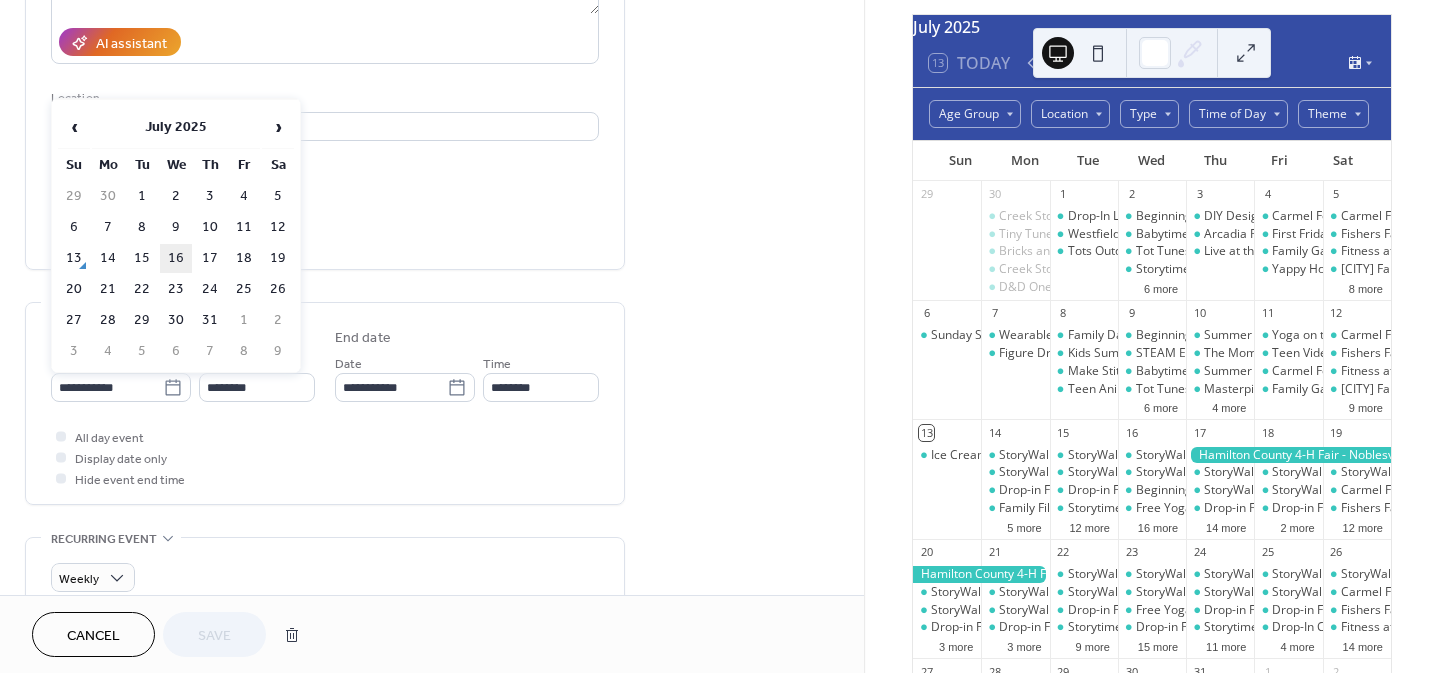 click on "16" at bounding box center [176, 258] 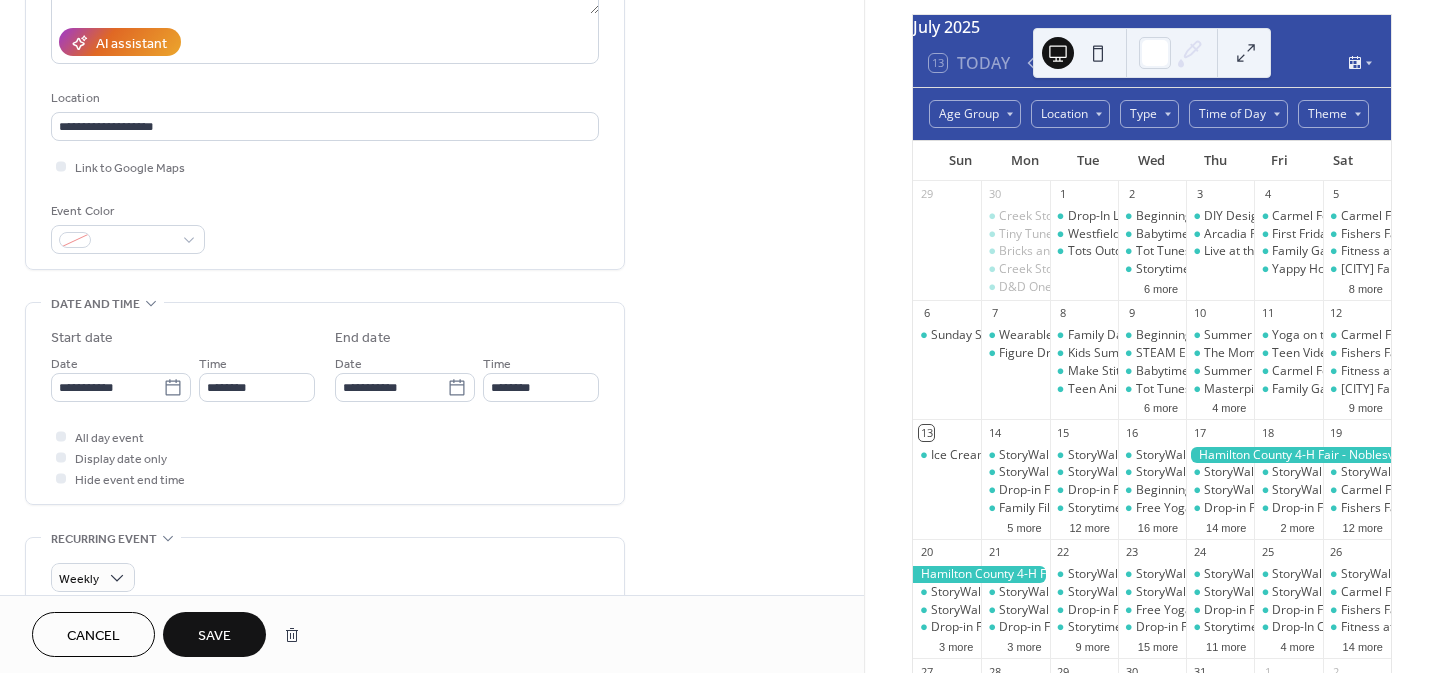 click on "Save" at bounding box center (214, 636) 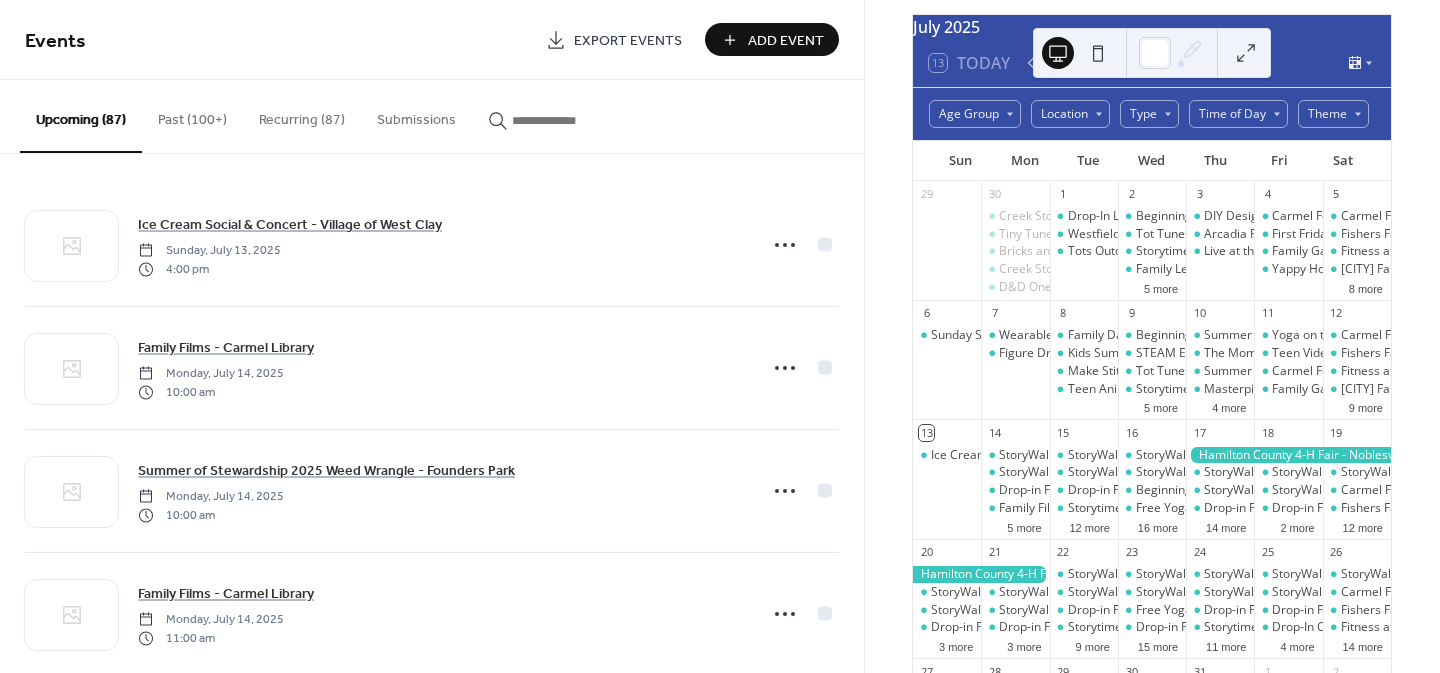 click at bounding box center [562, 120] 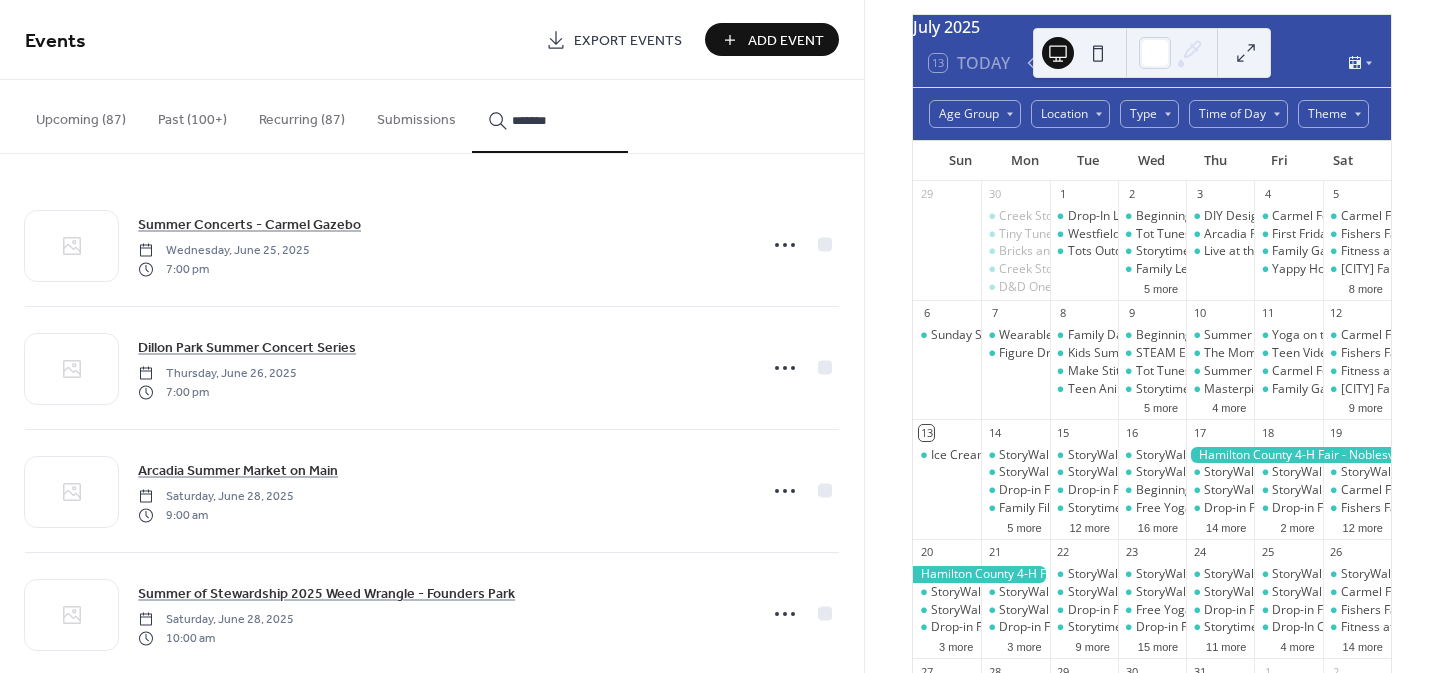 click on "******" at bounding box center (550, 116) 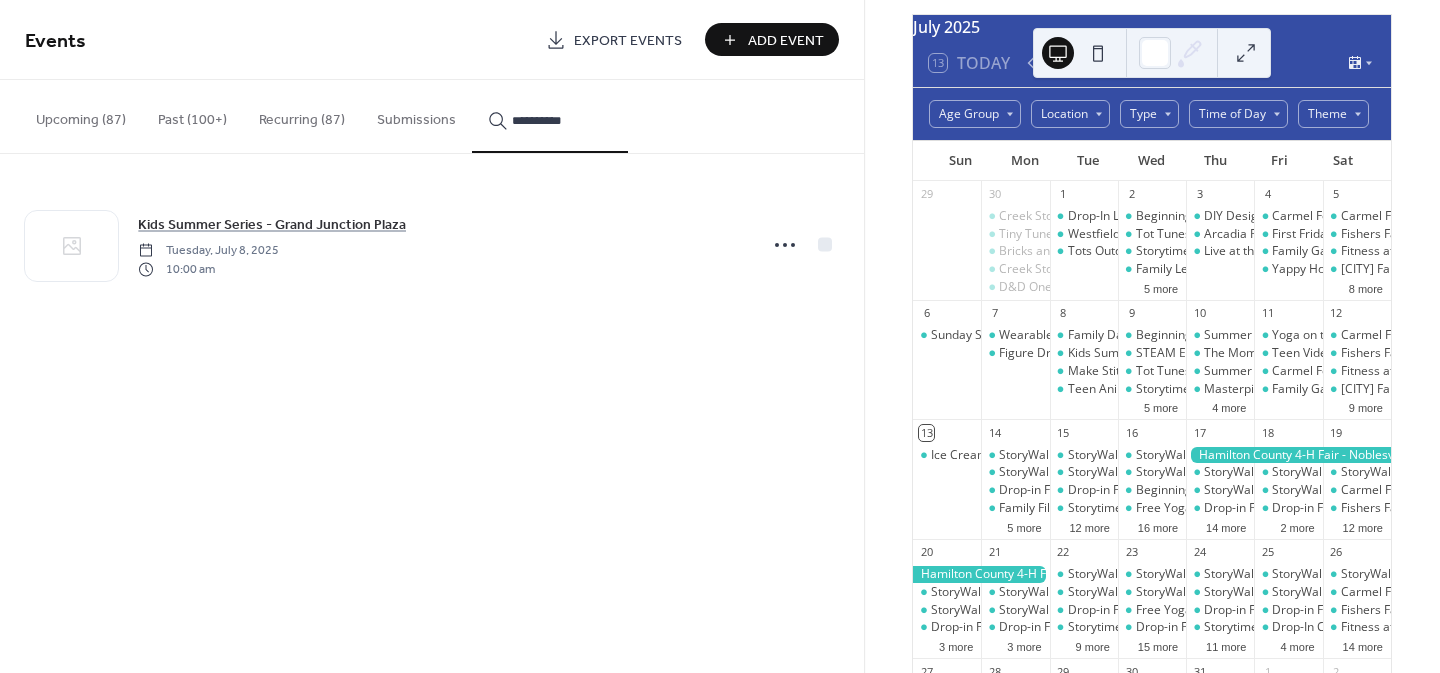 type on "**********" 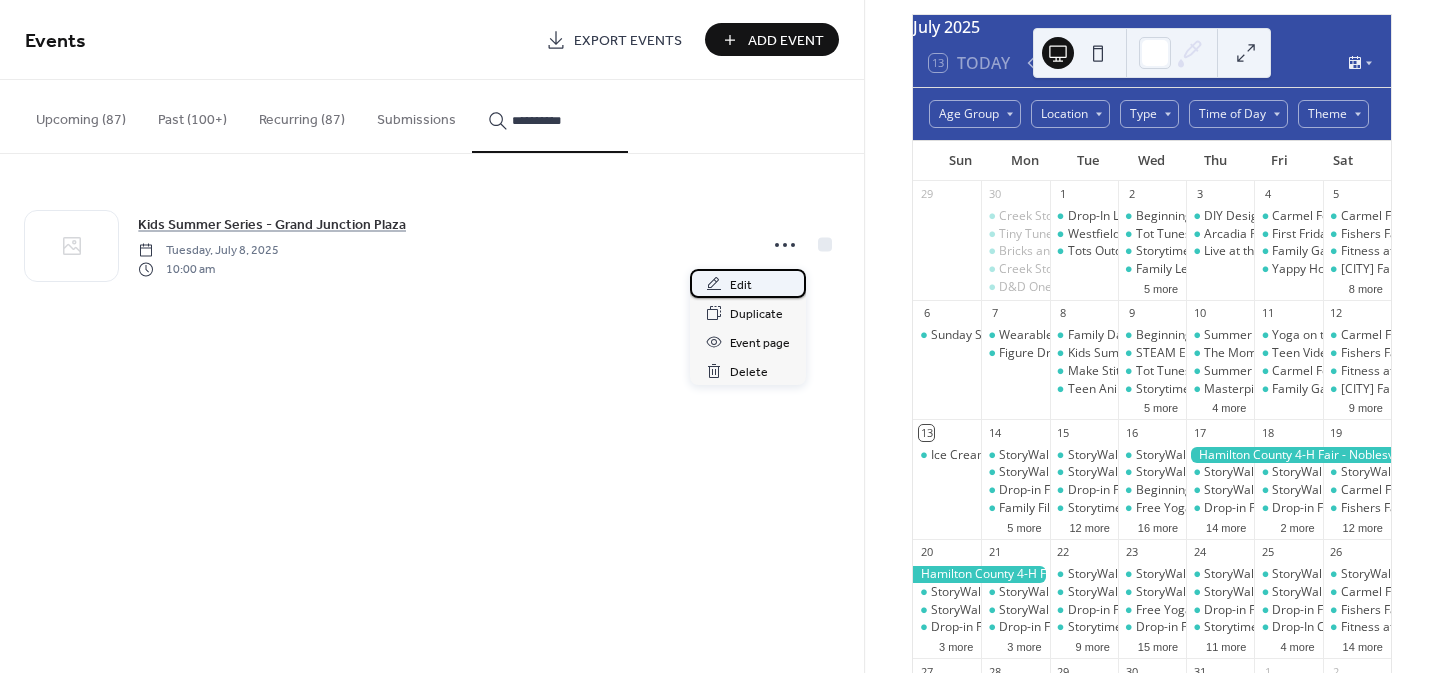 click on "Edit" at bounding box center (748, 283) 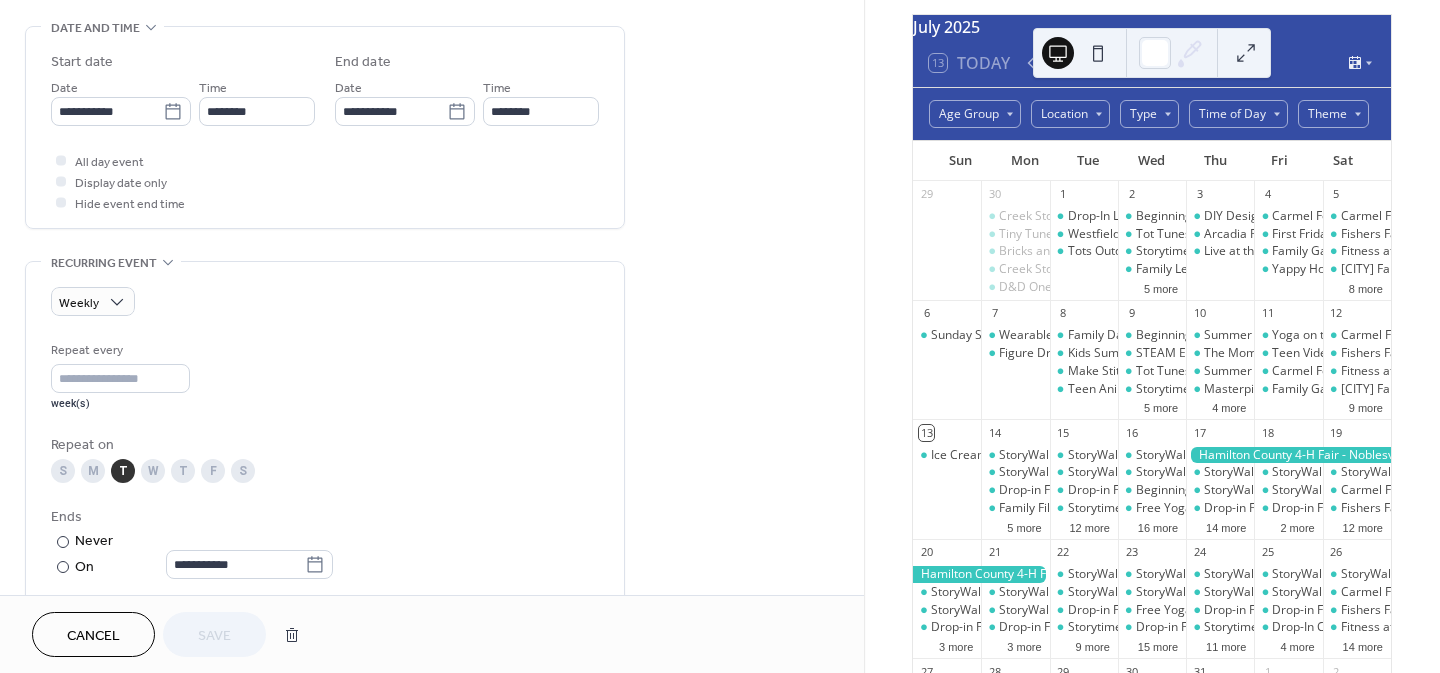 scroll, scrollTop: 573, scrollLeft: 0, axis: vertical 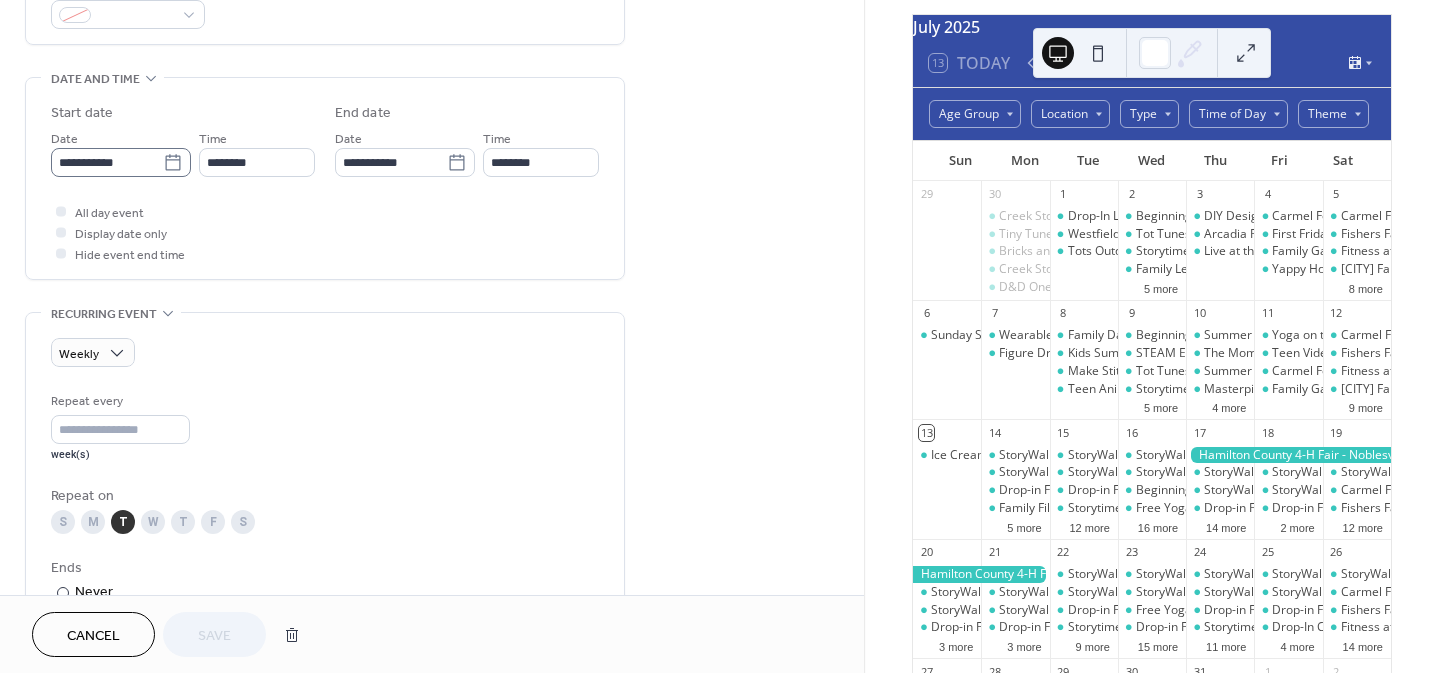 click 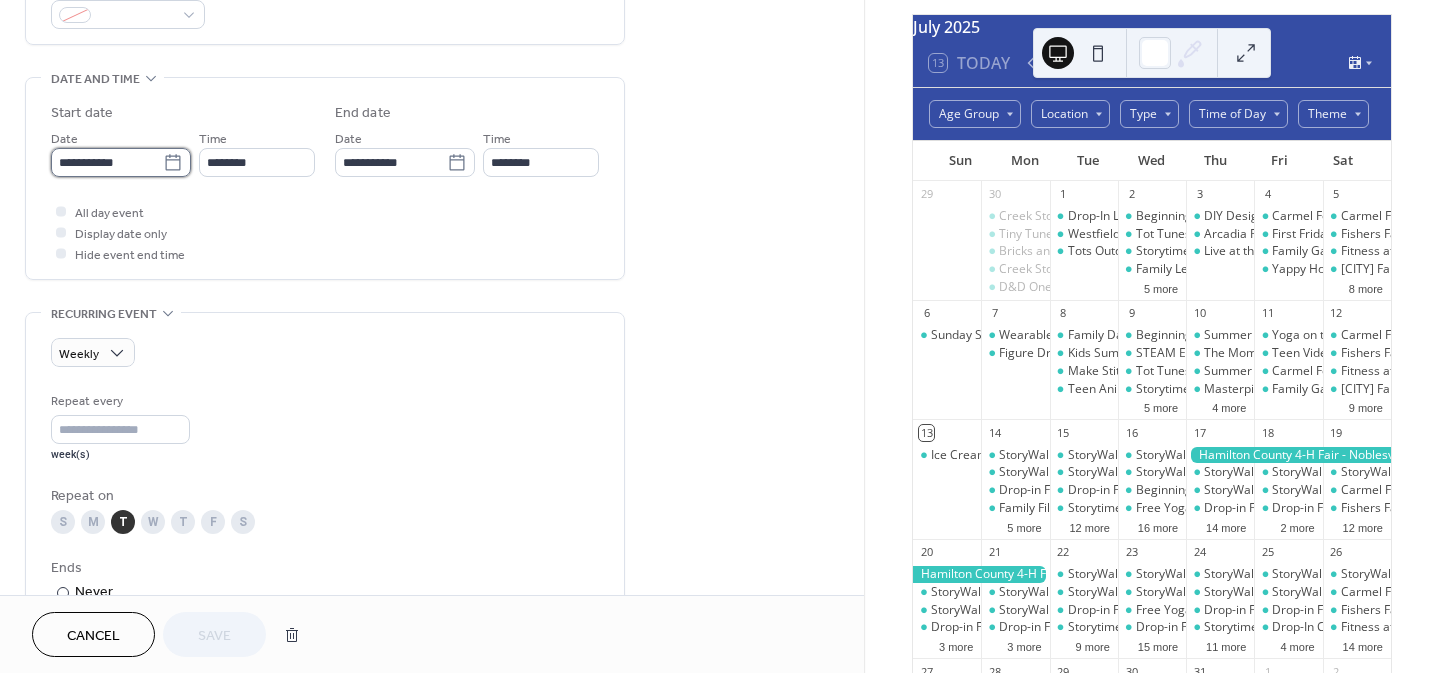 click on "**********" at bounding box center (107, 162) 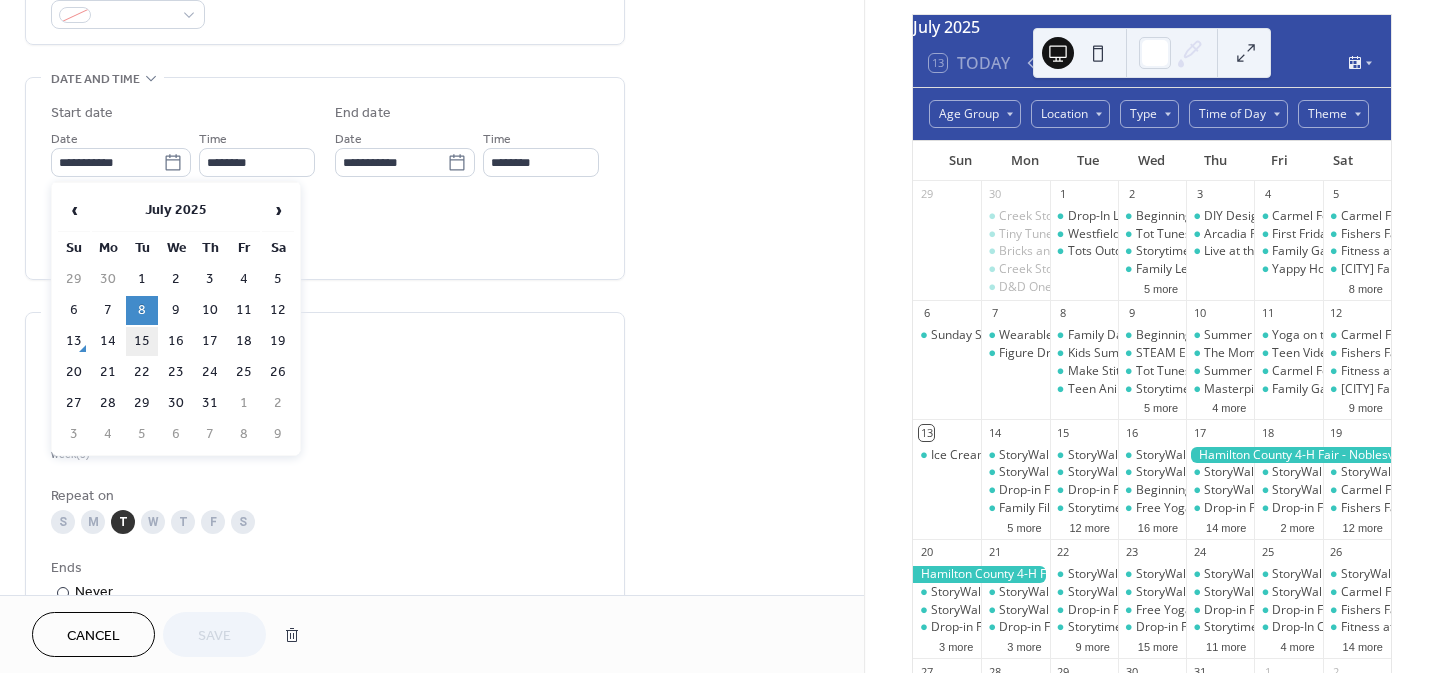 click on "15" at bounding box center [142, 341] 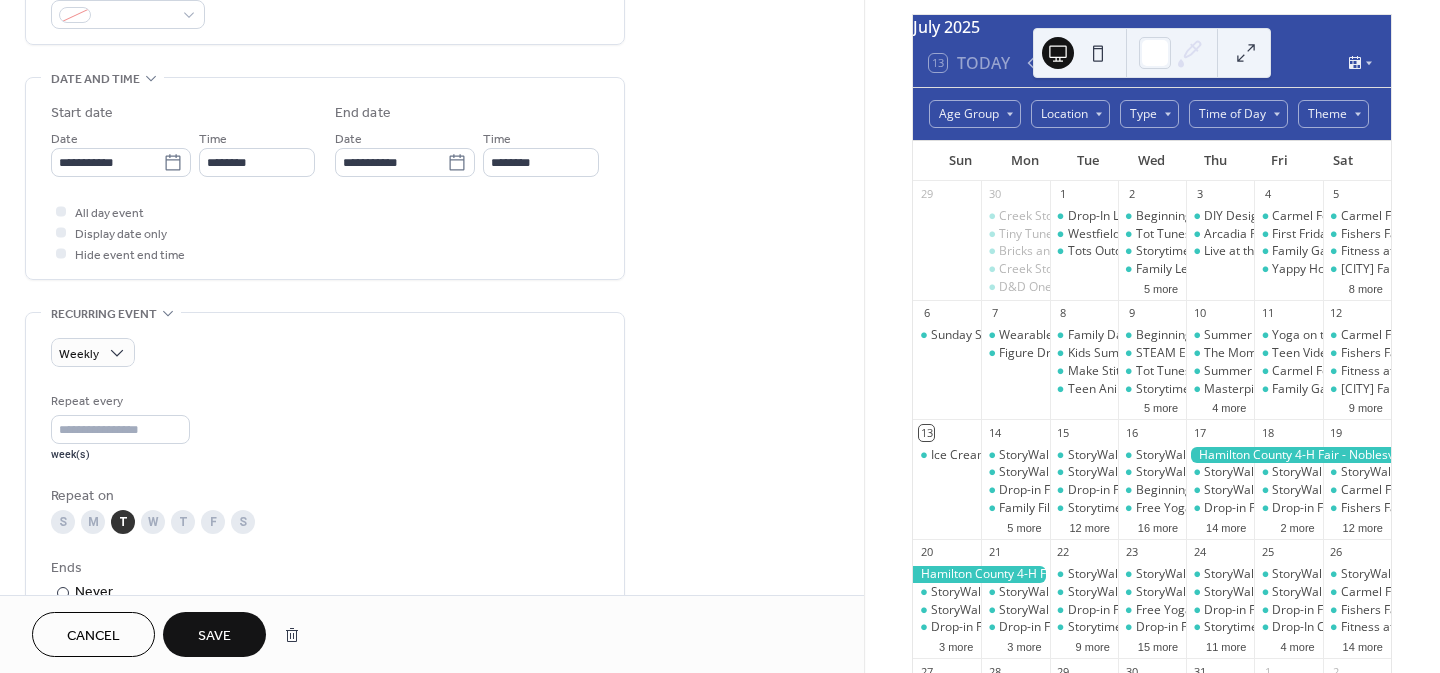 click on "Save" at bounding box center (214, 636) 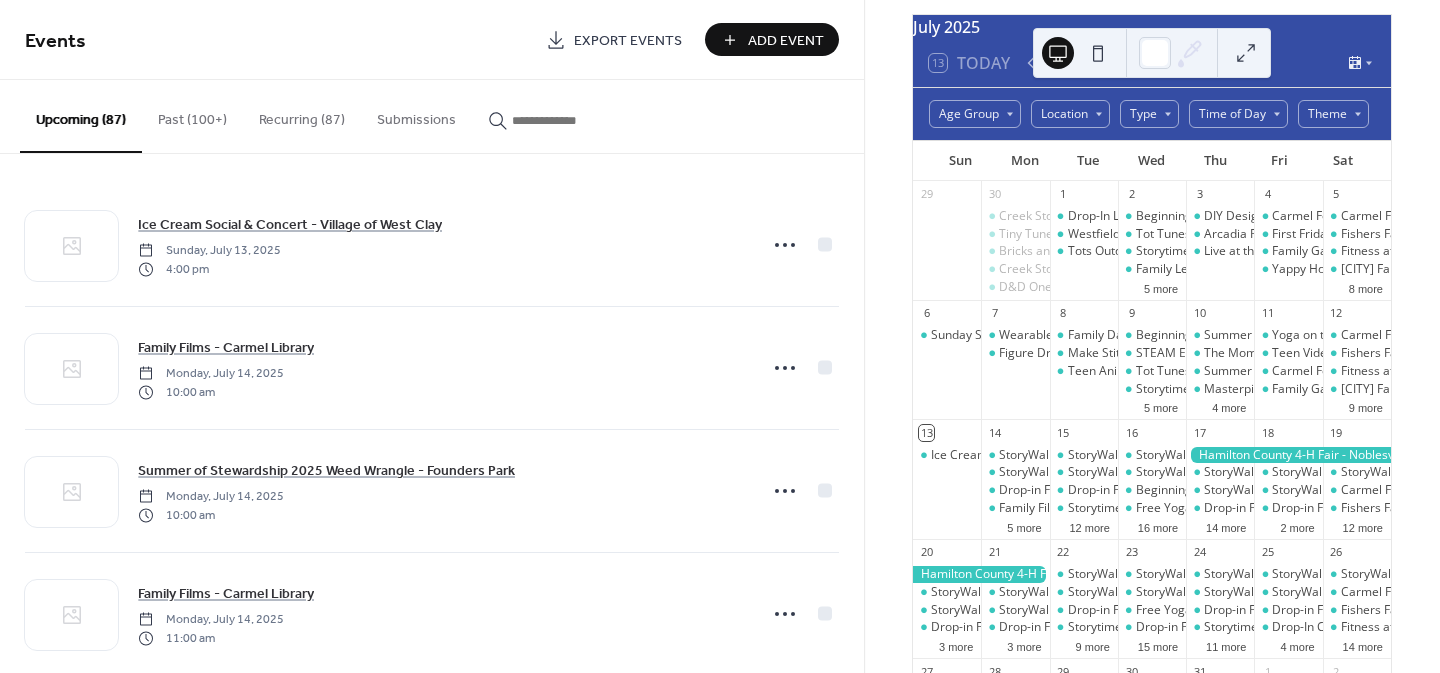 click at bounding box center (562, 120) 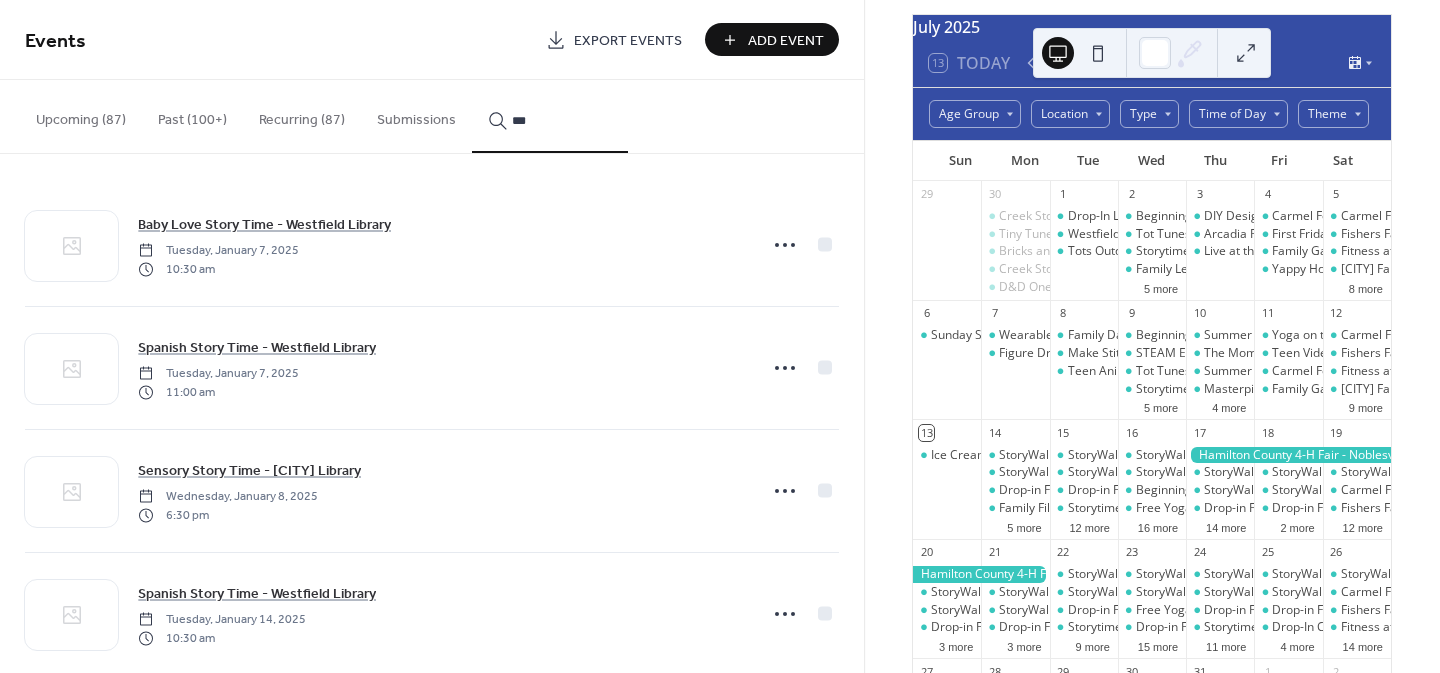 click on "**" at bounding box center (550, 116) 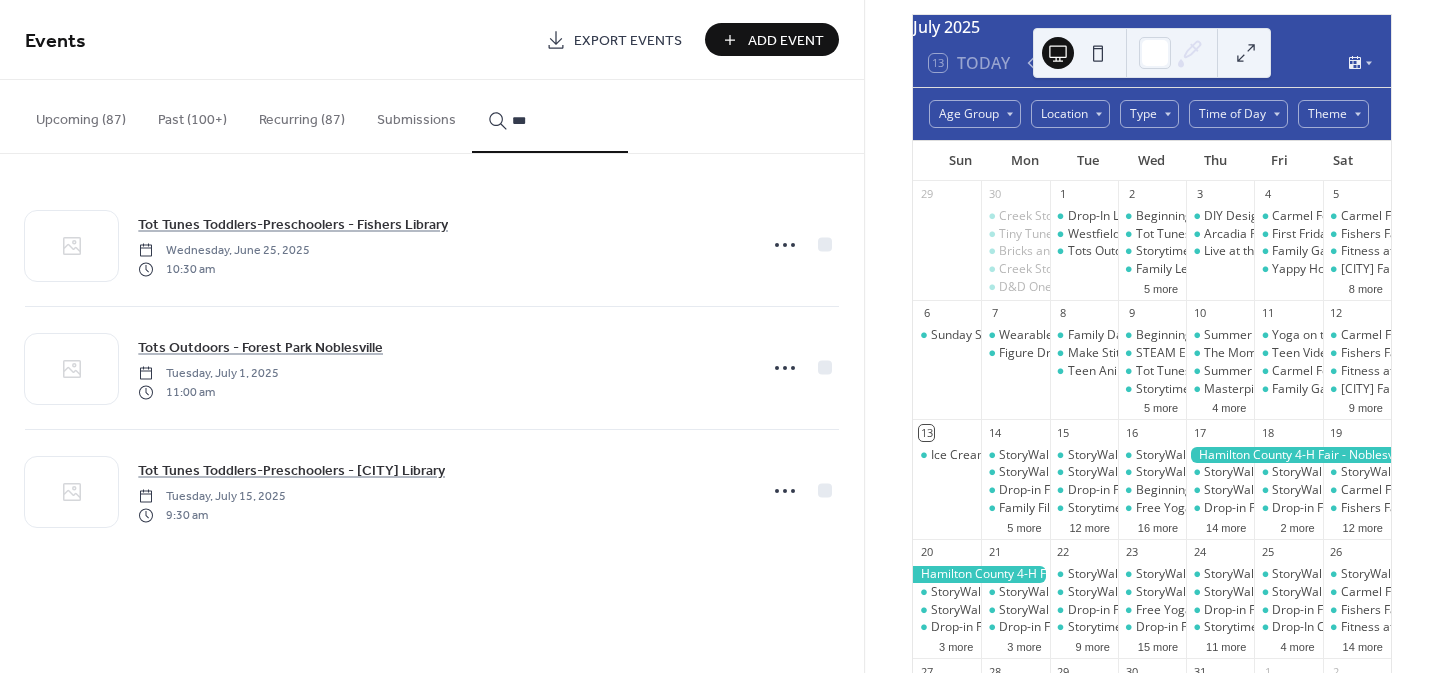 click on "***" at bounding box center (550, 116) 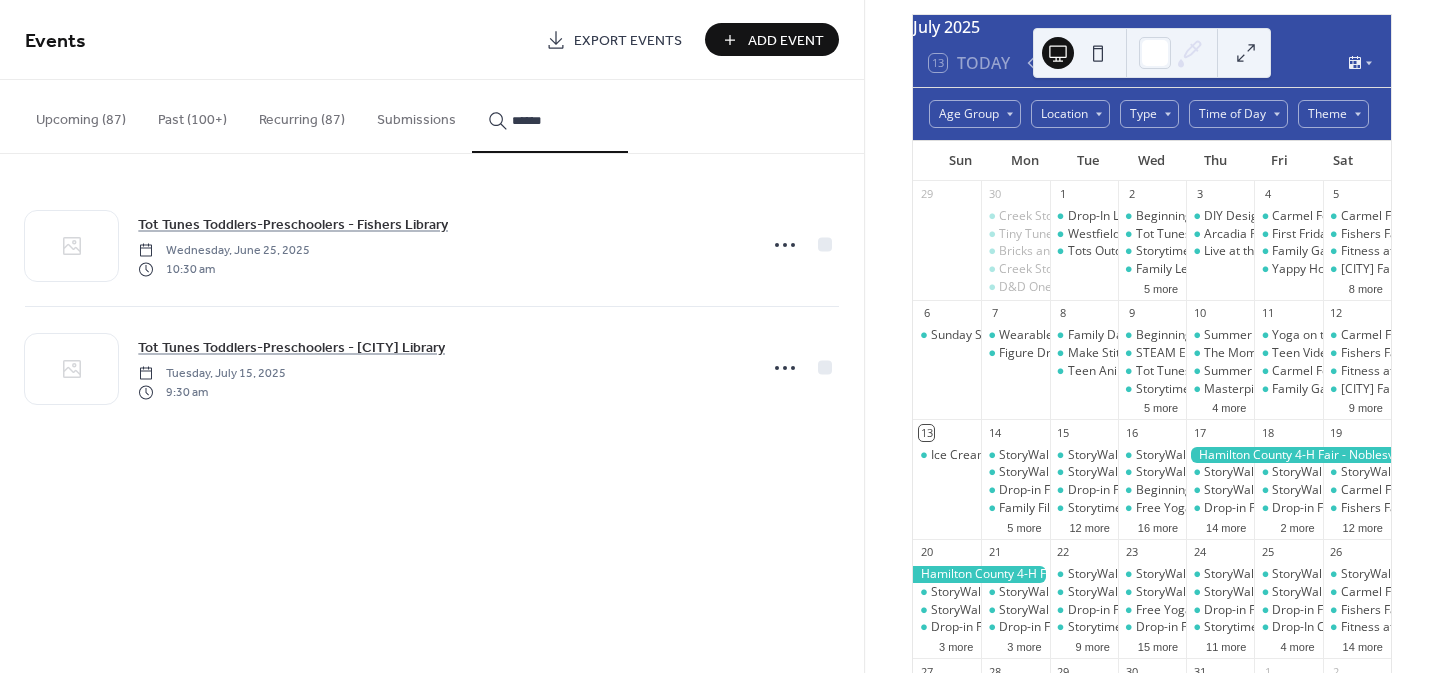 type on "******" 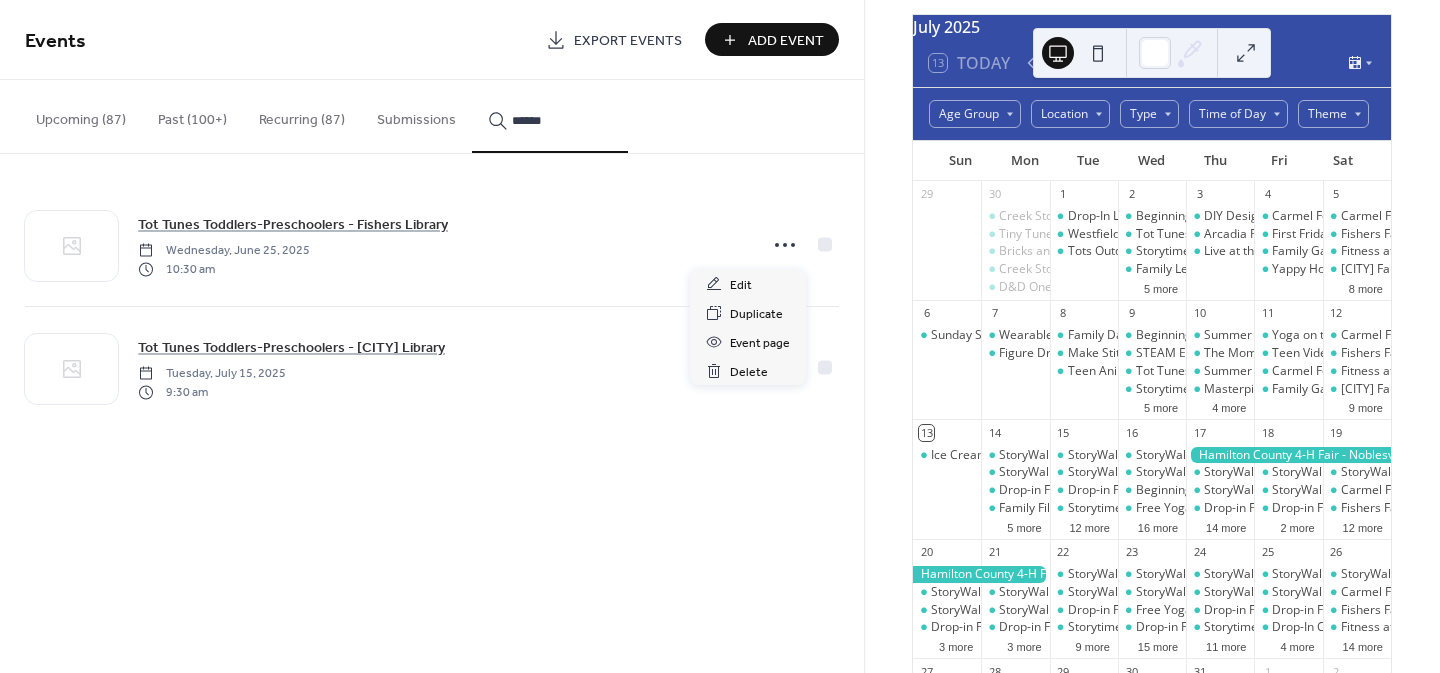 click 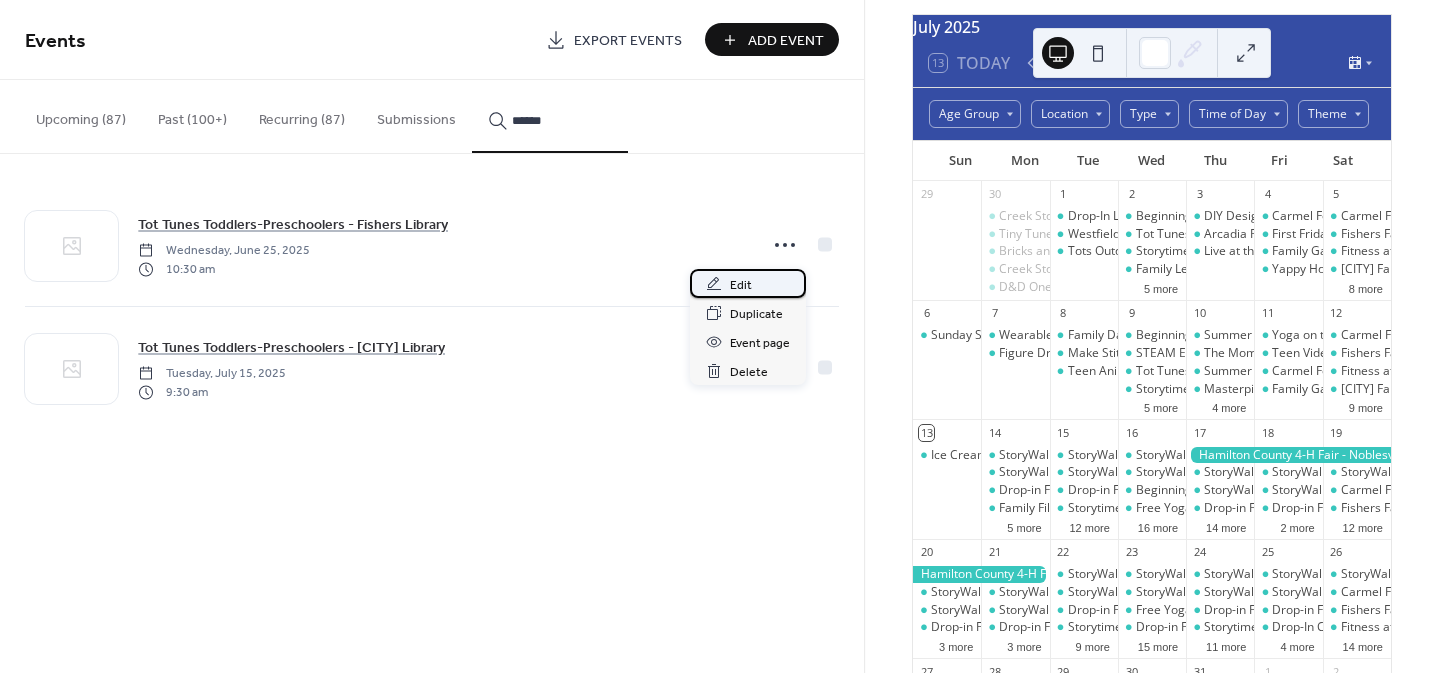 click on "Edit" at bounding box center (741, 285) 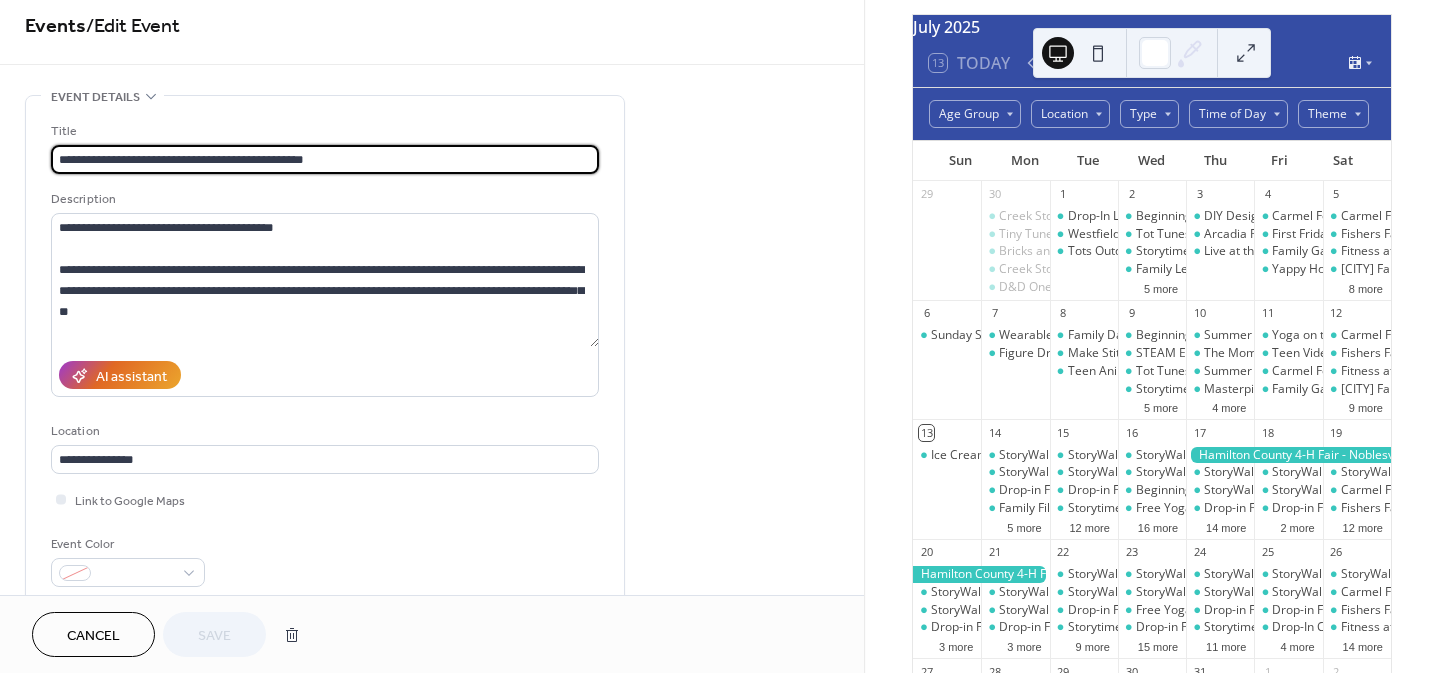 scroll, scrollTop: 22, scrollLeft: 0, axis: vertical 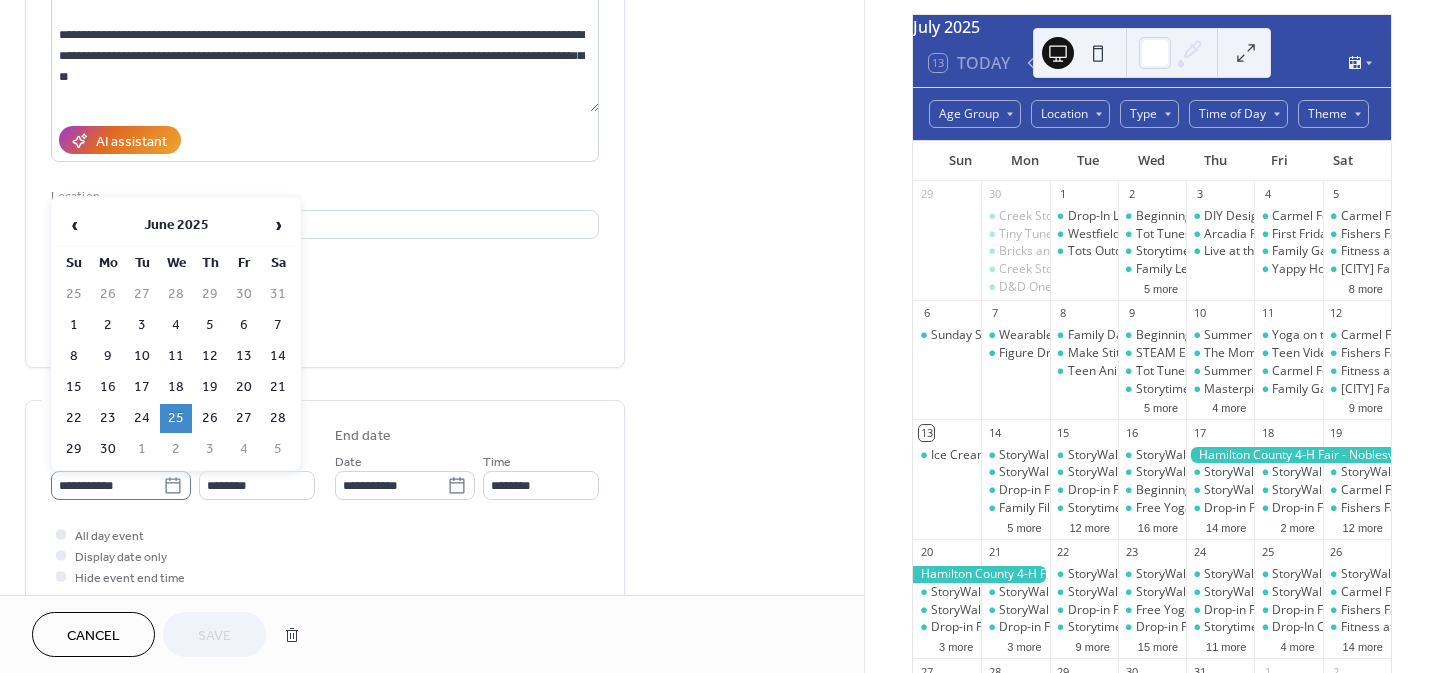 click 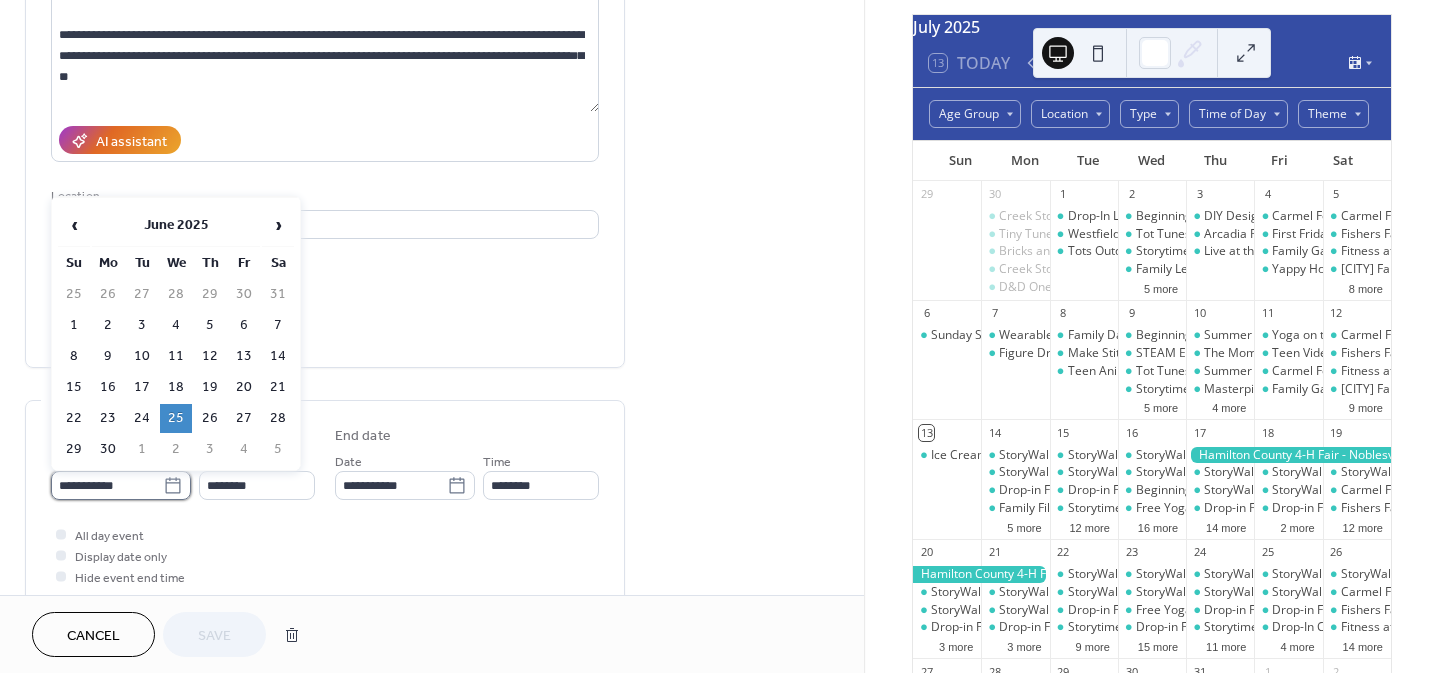 click on "**********" at bounding box center [107, 485] 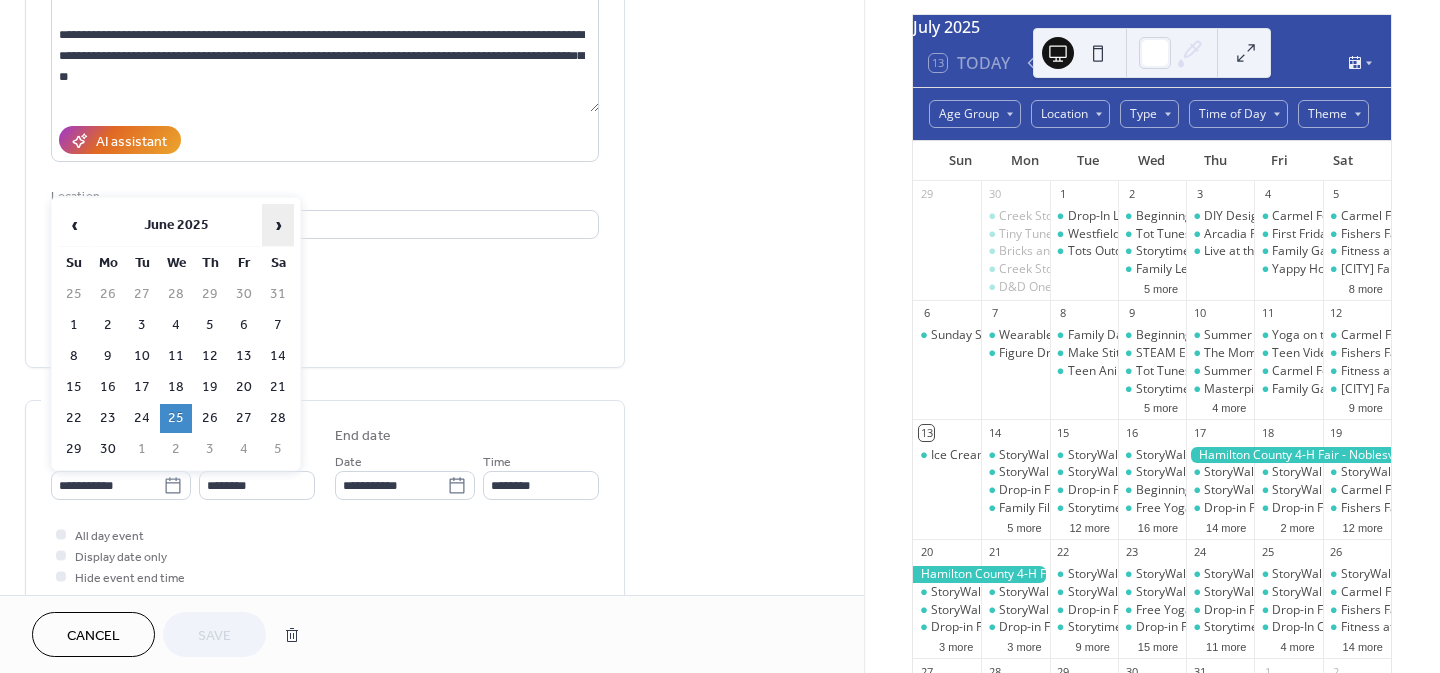 click on "›" at bounding box center [278, 225] 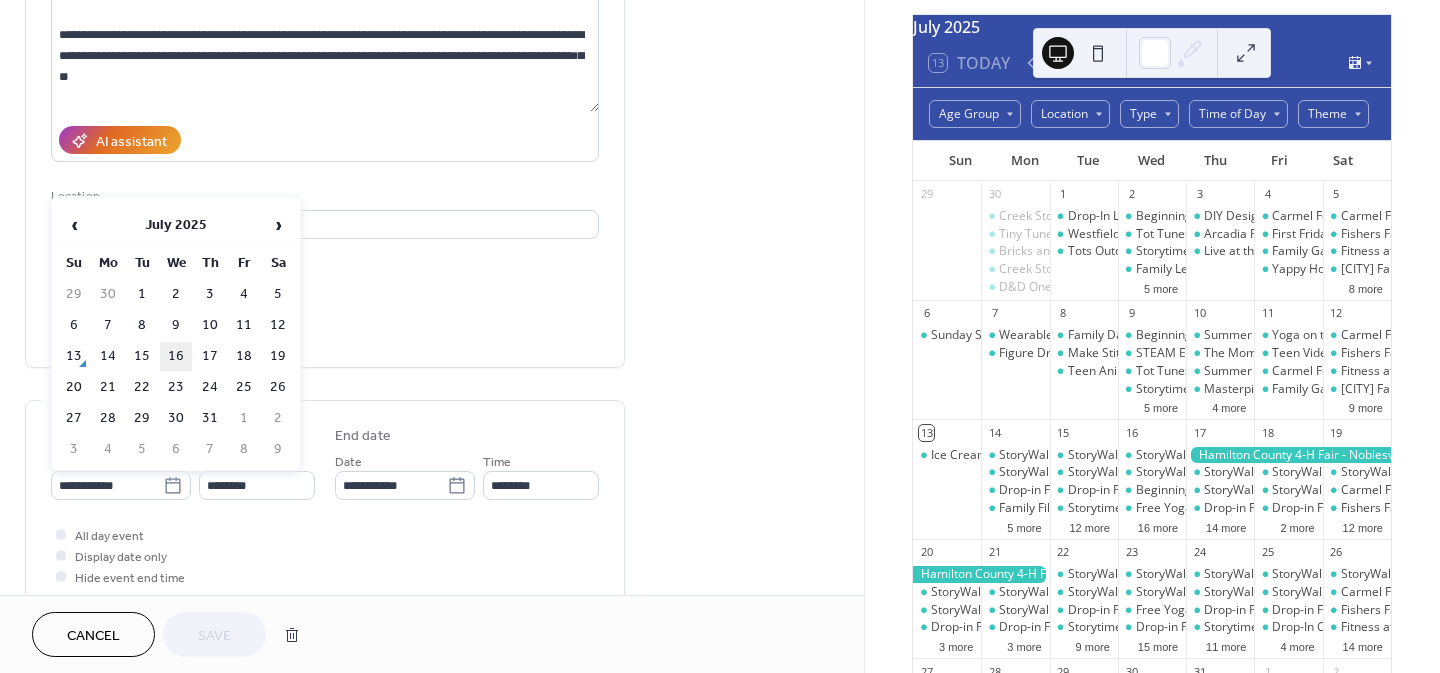 click on "16" at bounding box center (176, 356) 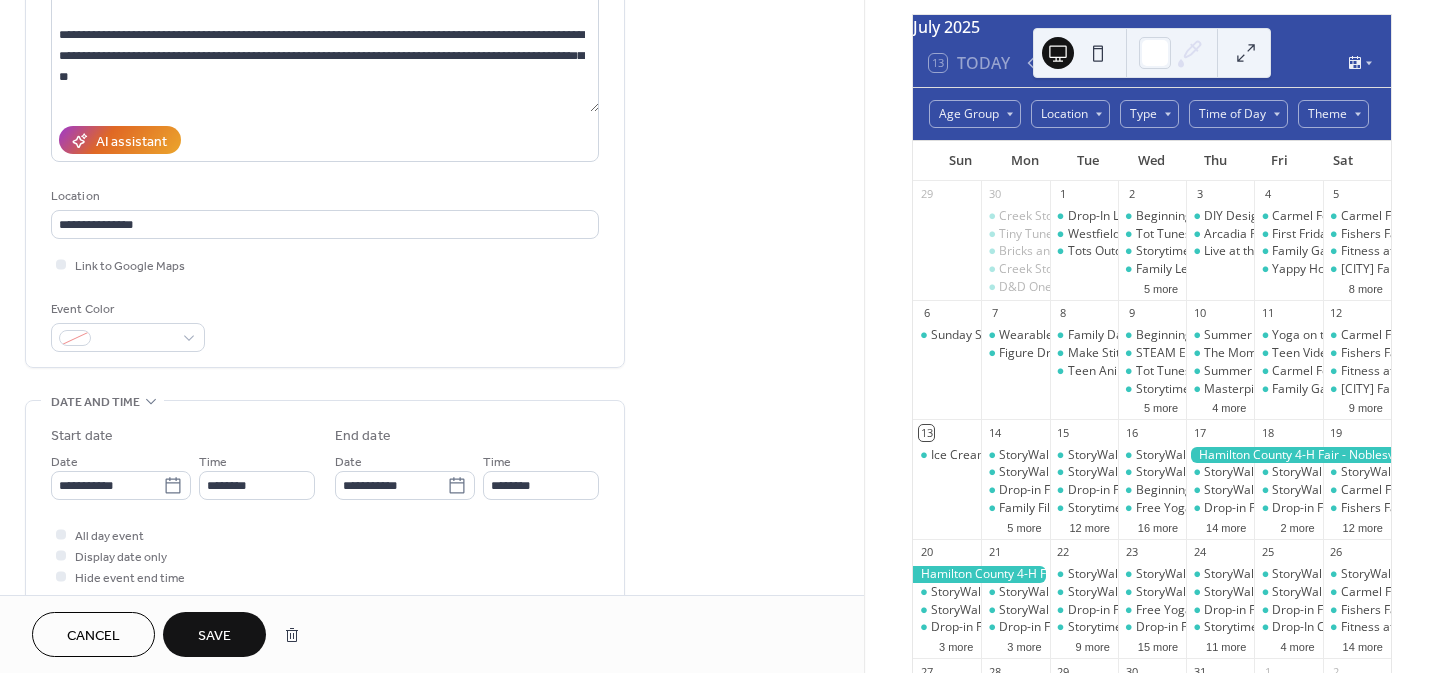 click on "Save" at bounding box center (214, 636) 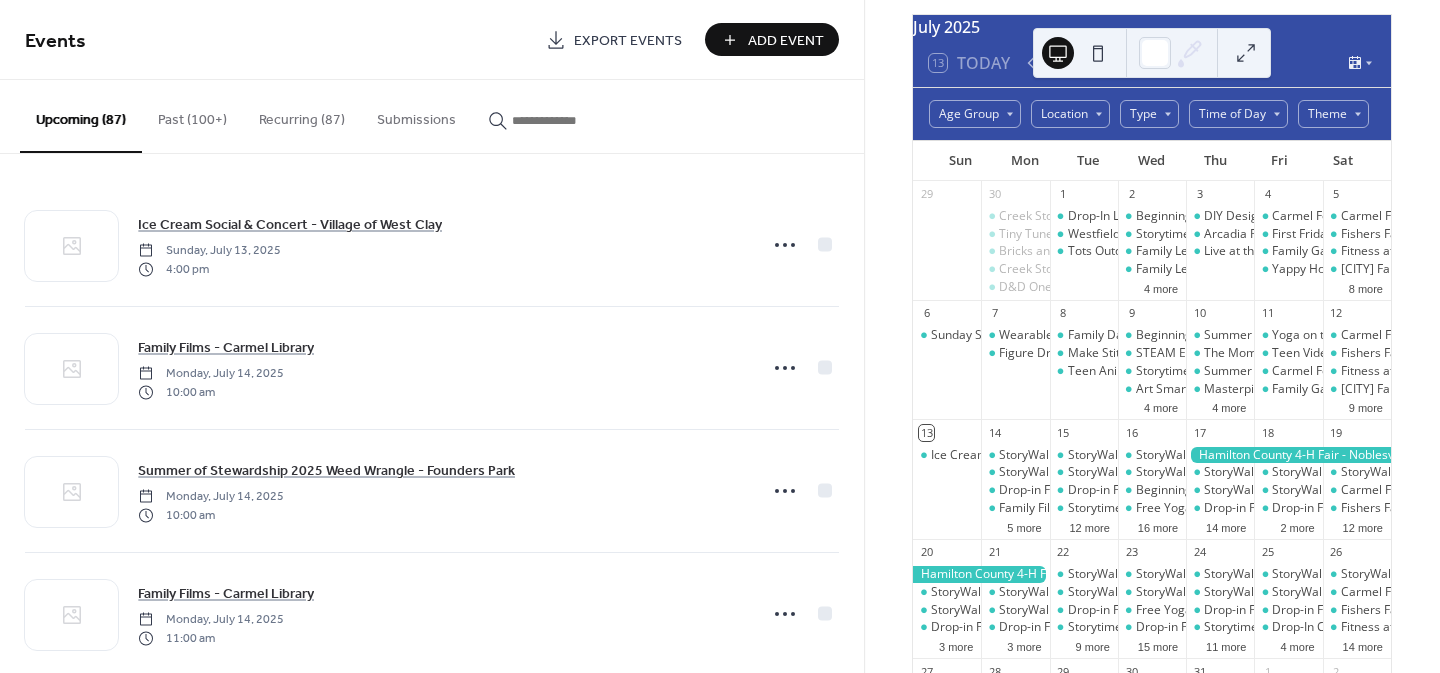 click at bounding box center (562, 120) 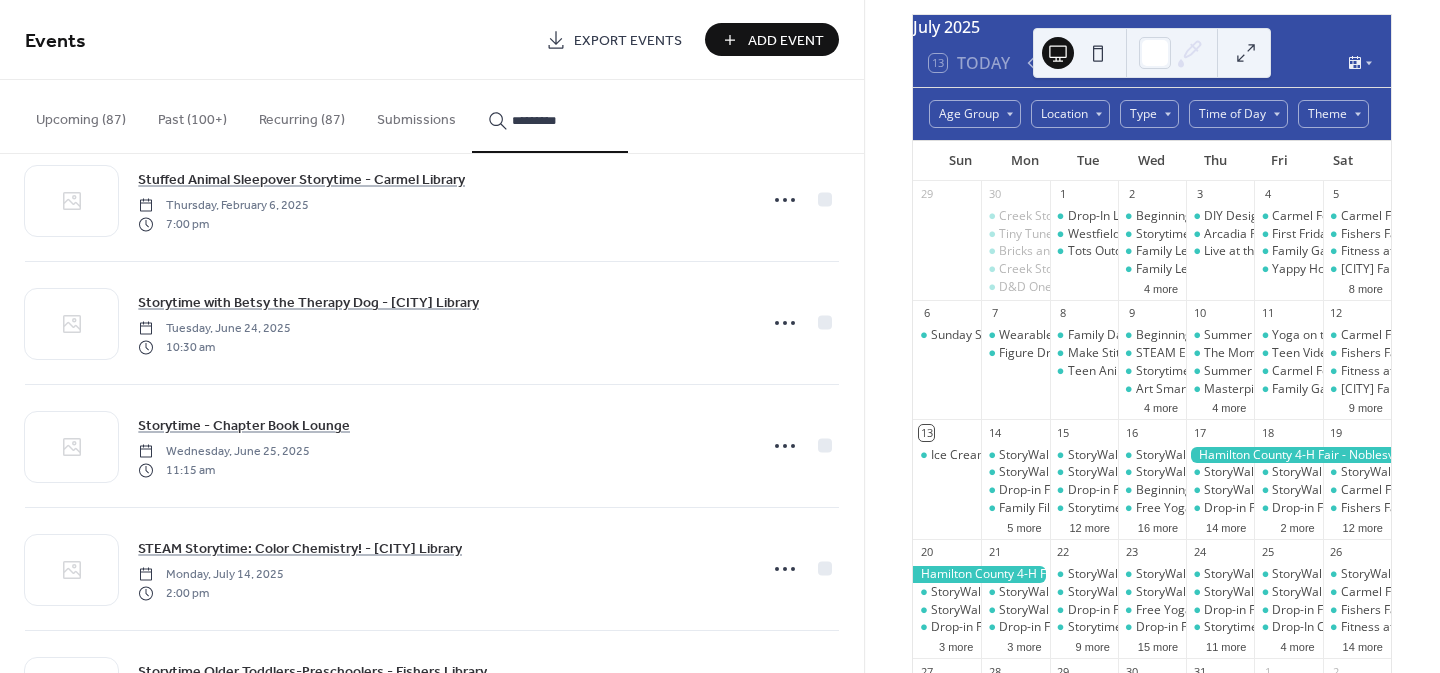 scroll, scrollTop: 0, scrollLeft: 0, axis: both 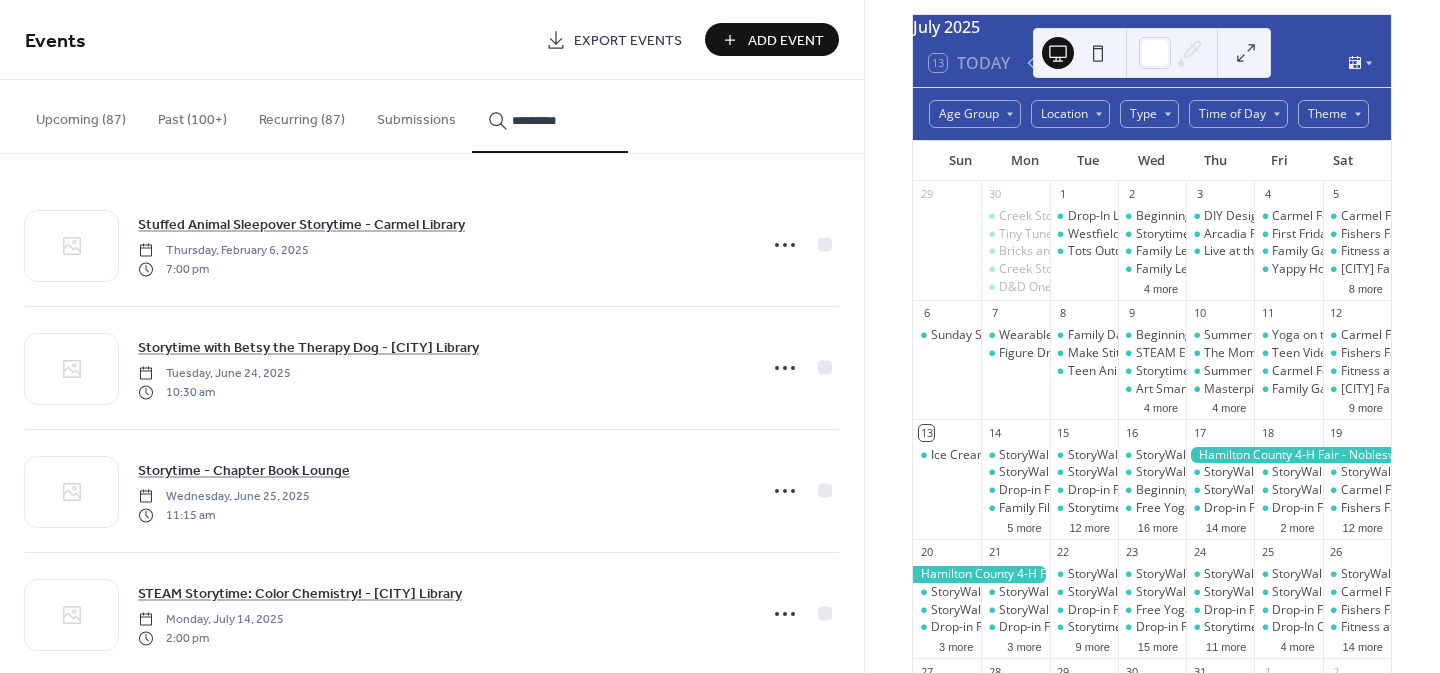 type on "*********" 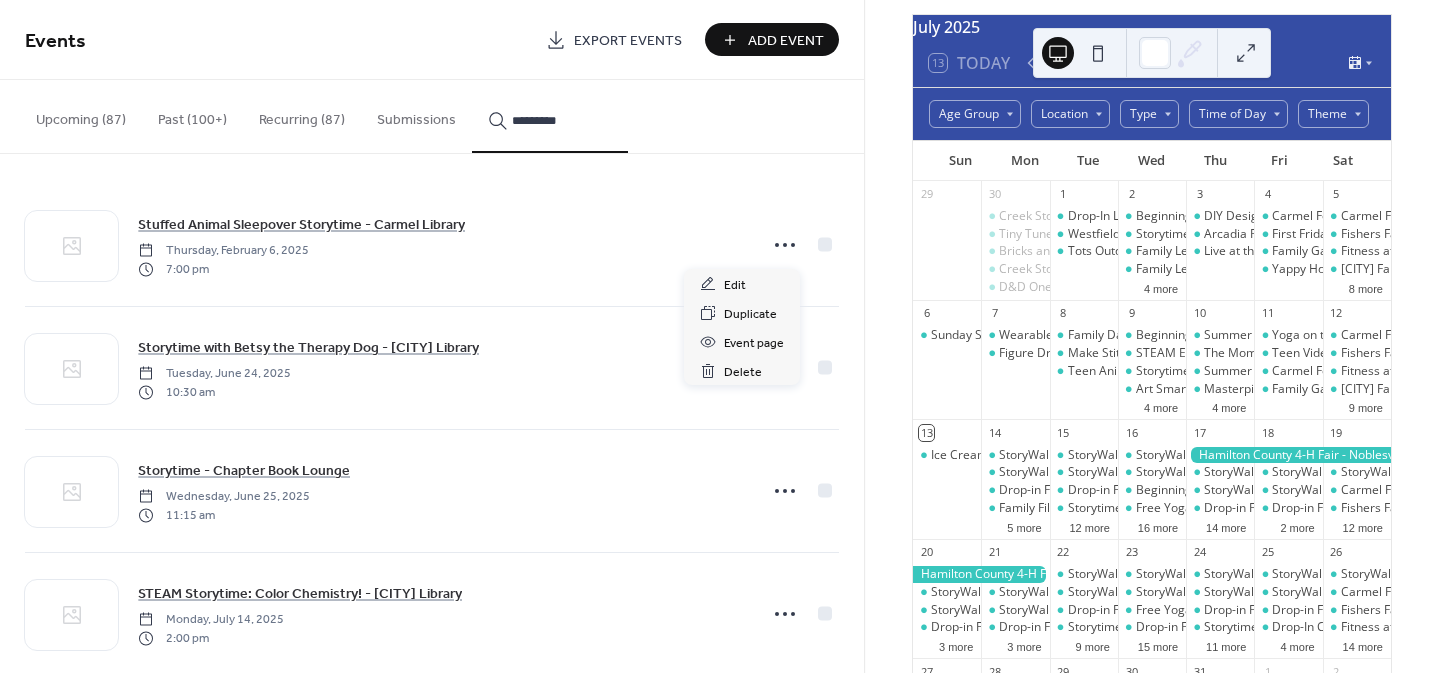 click 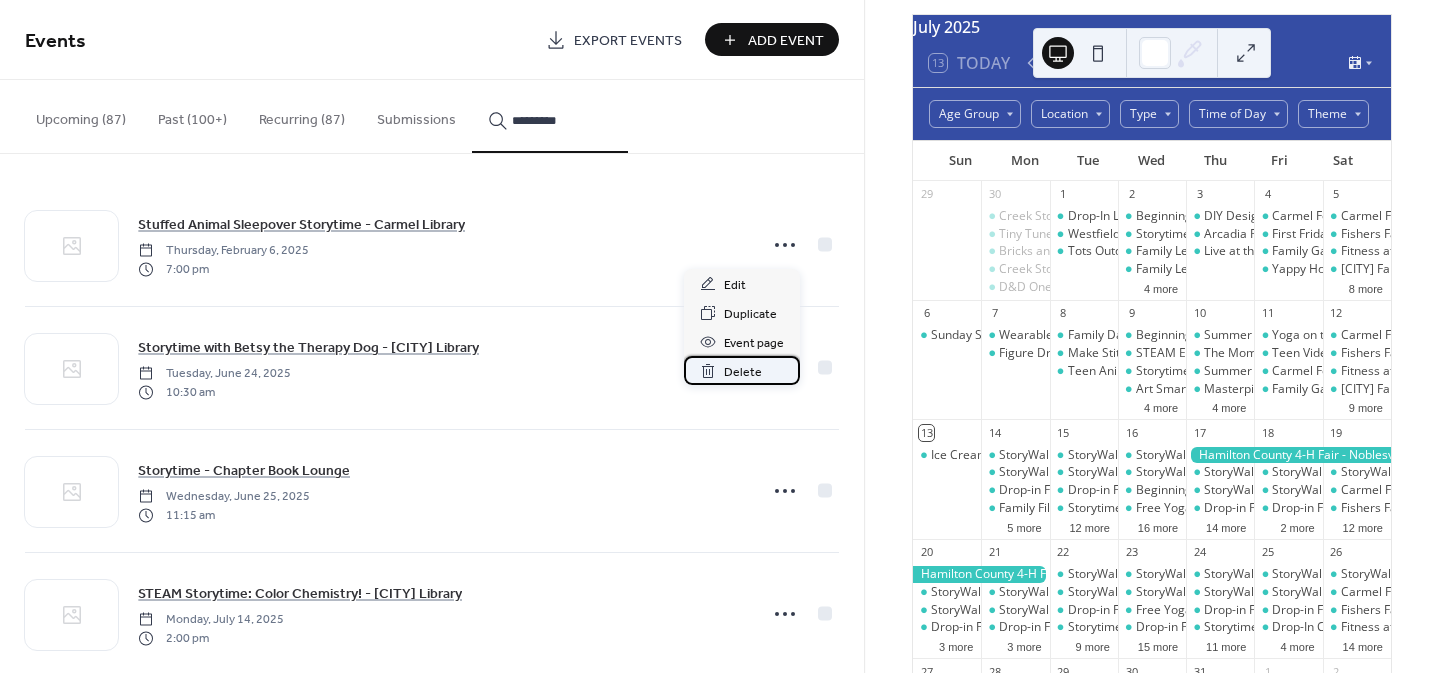 click on "Delete" at bounding box center [743, 372] 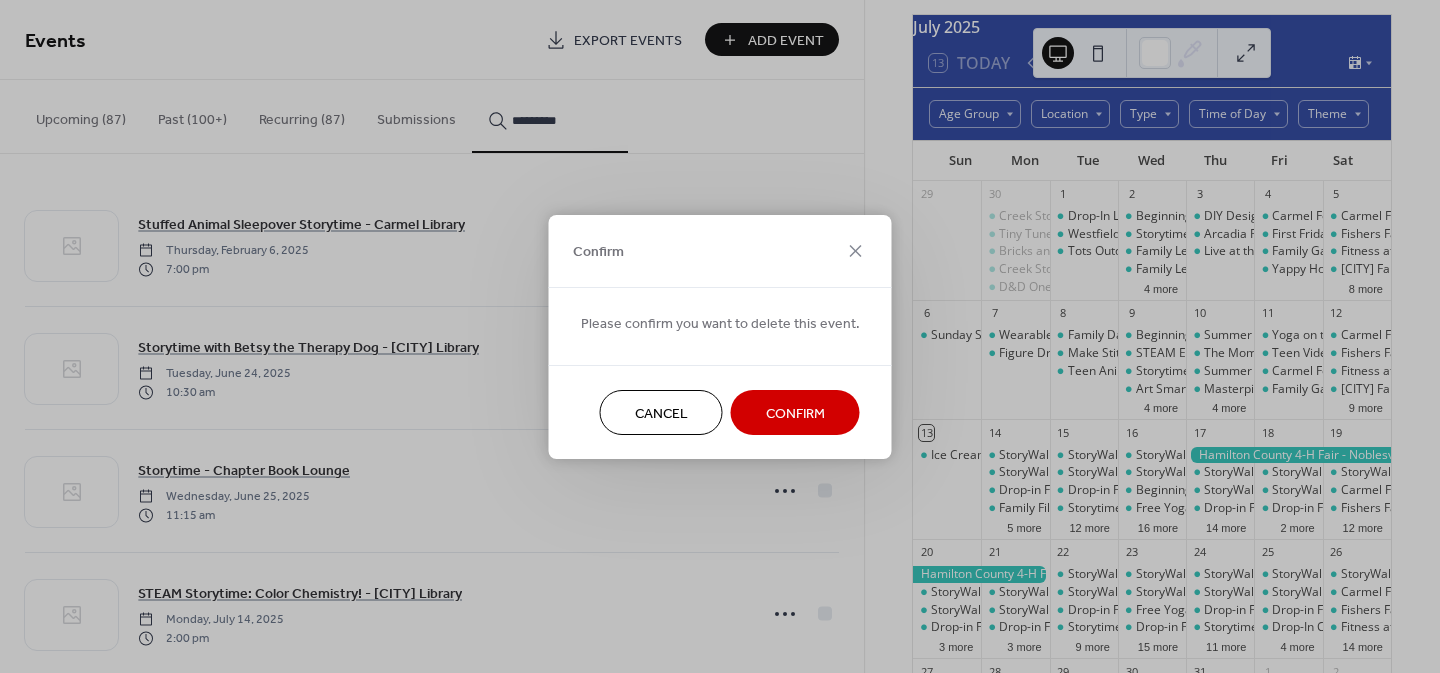 click on "Confirm" at bounding box center (795, 413) 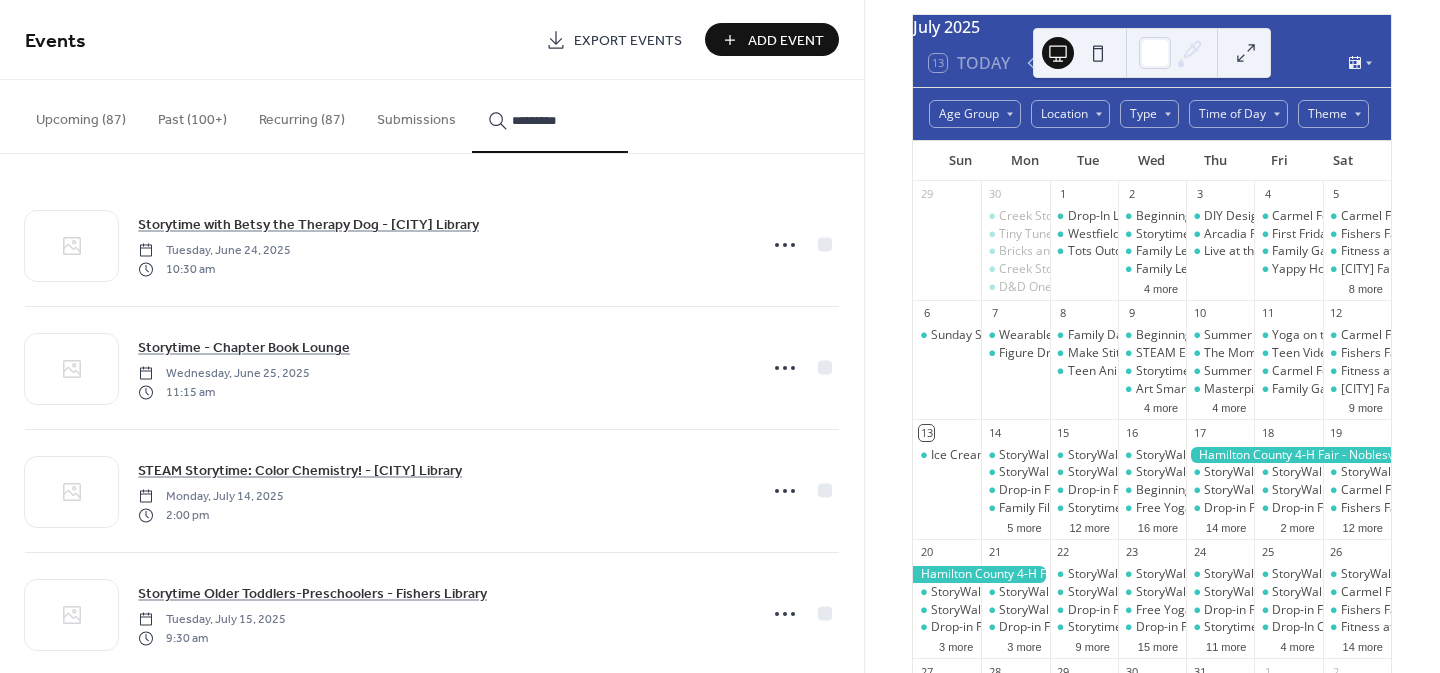 scroll, scrollTop: 0, scrollLeft: 0, axis: both 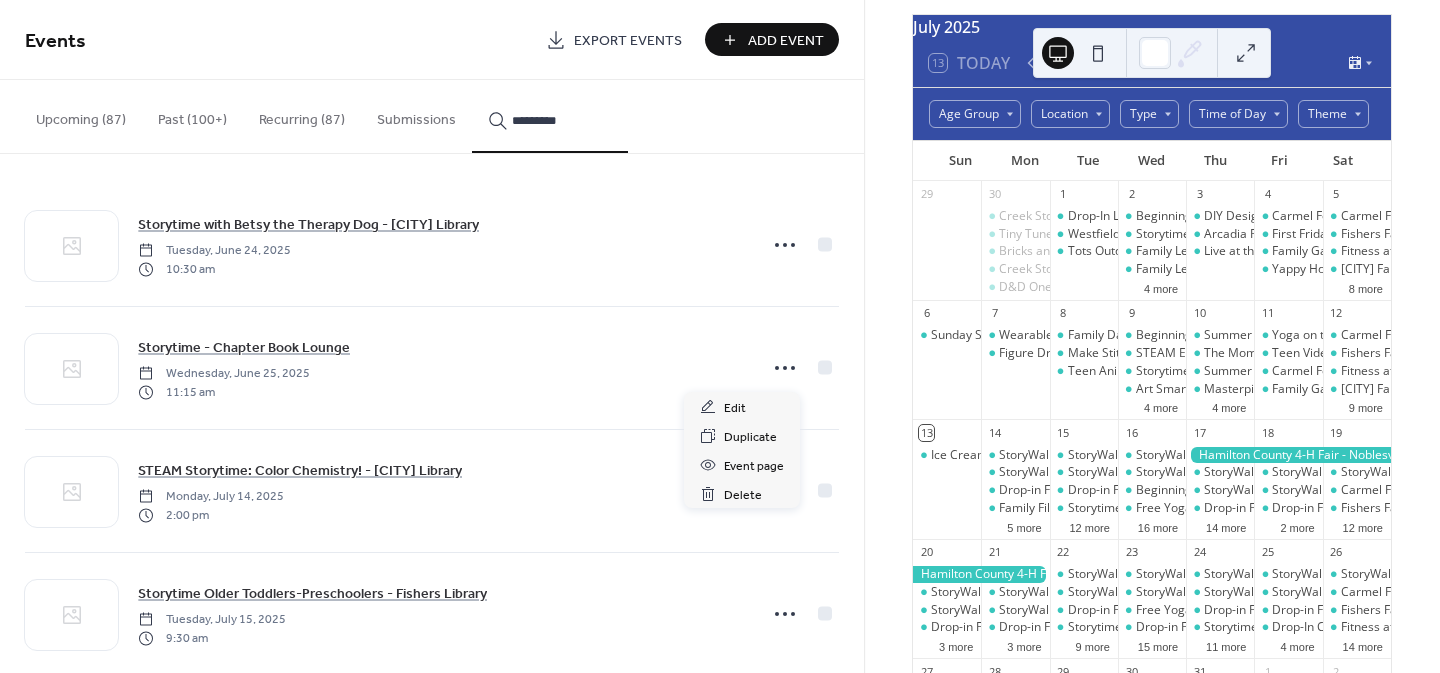 click 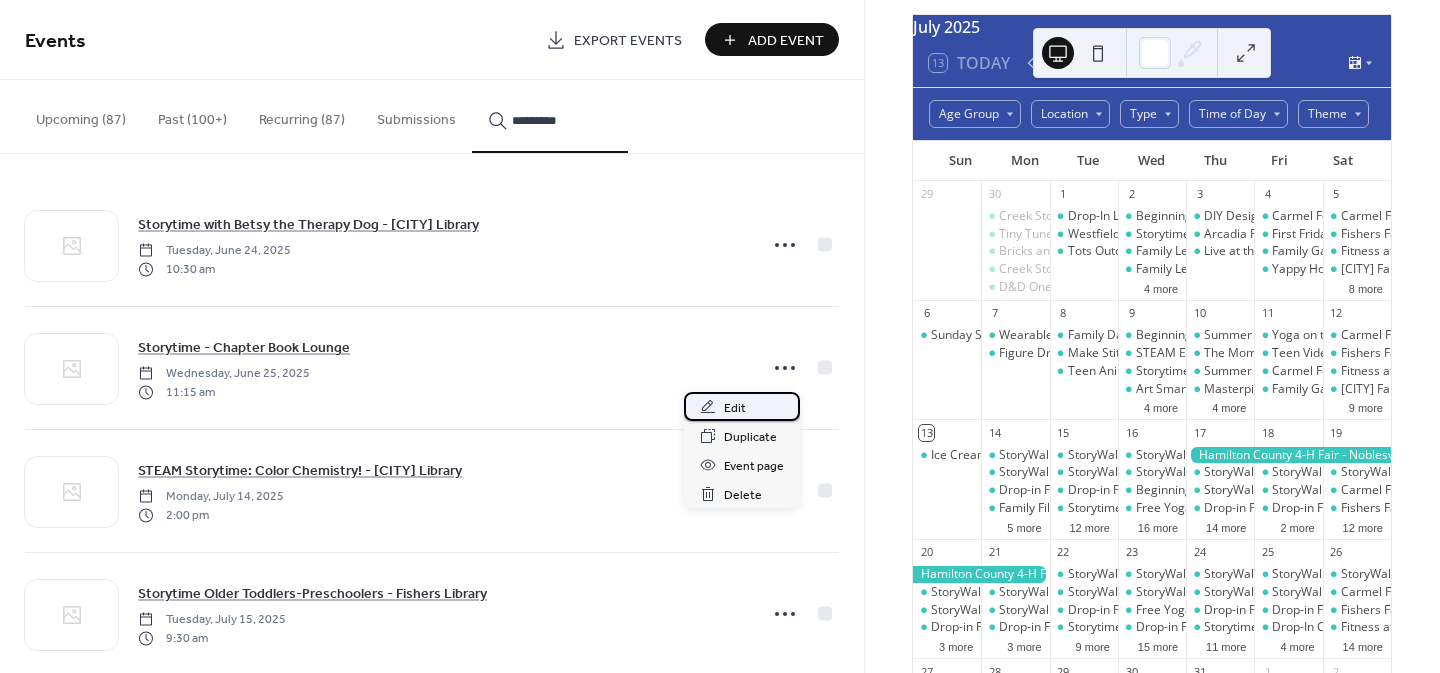 click on "Edit" at bounding box center (735, 408) 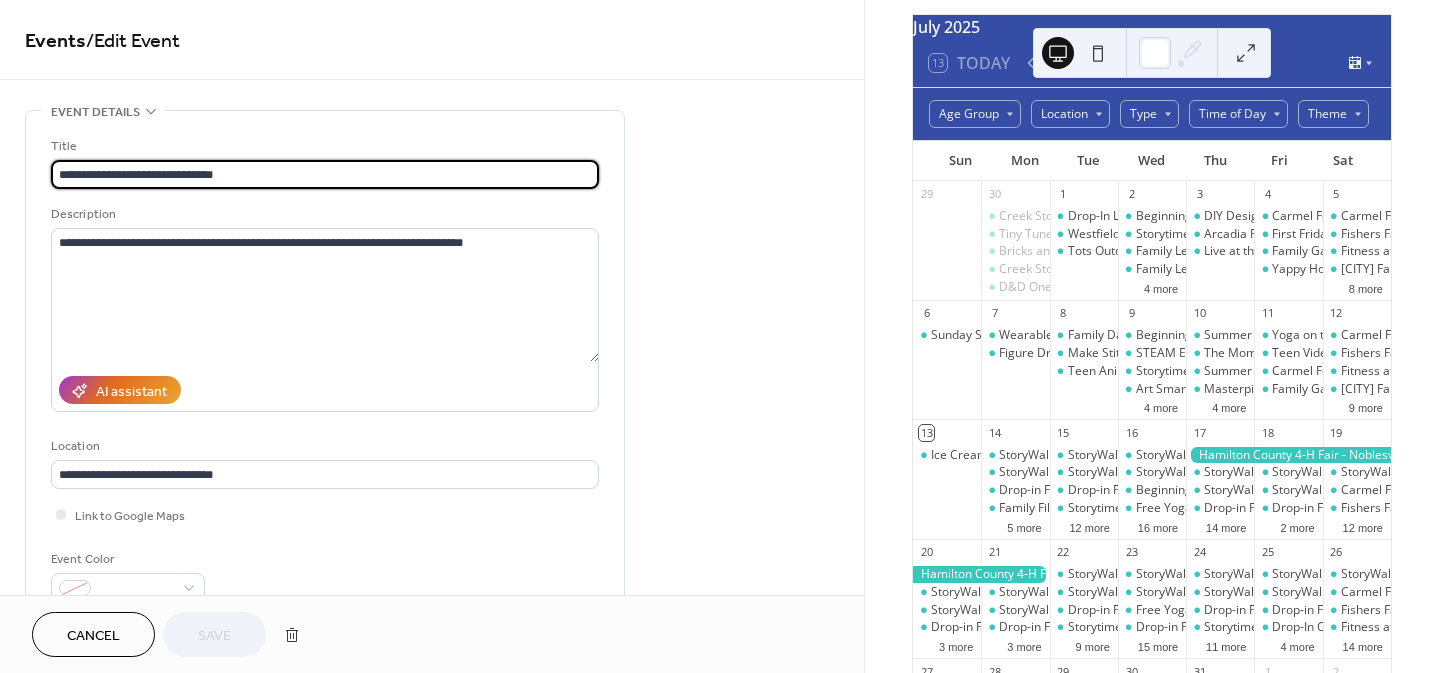 type on "**********" 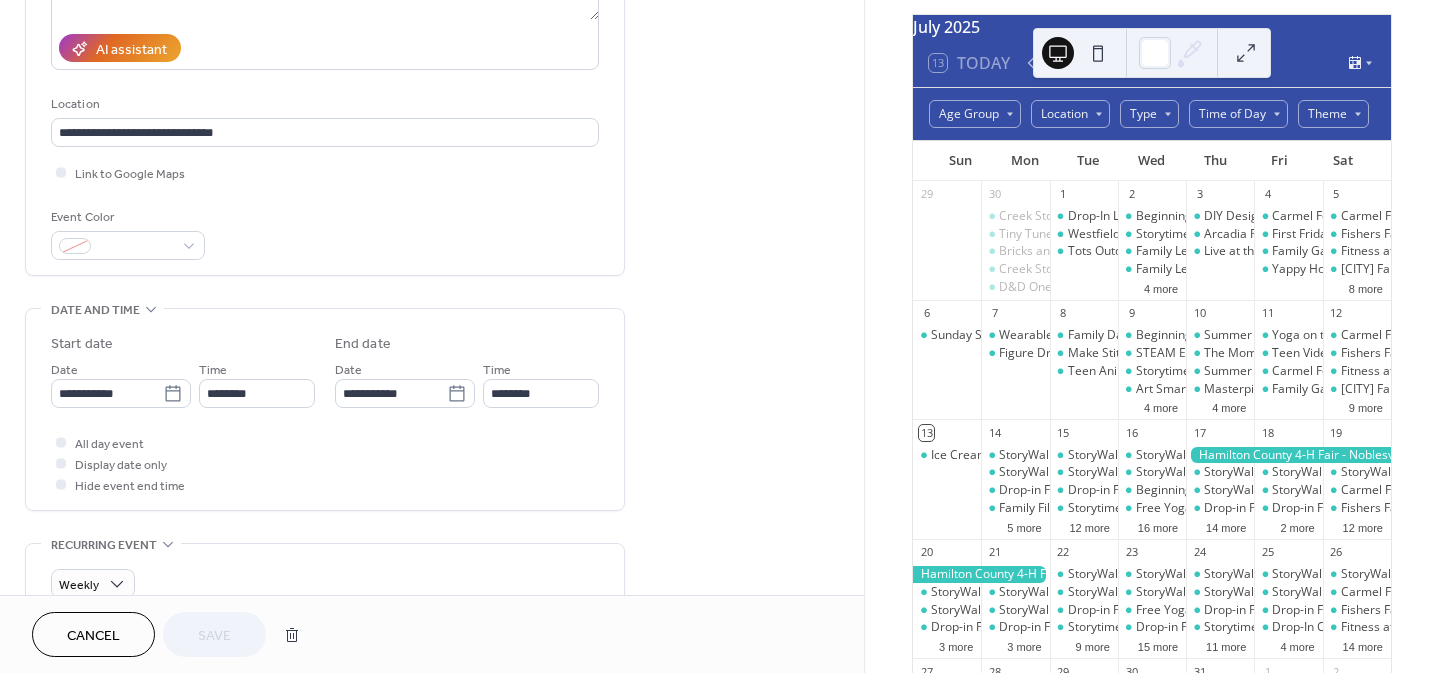 scroll, scrollTop: 343, scrollLeft: 0, axis: vertical 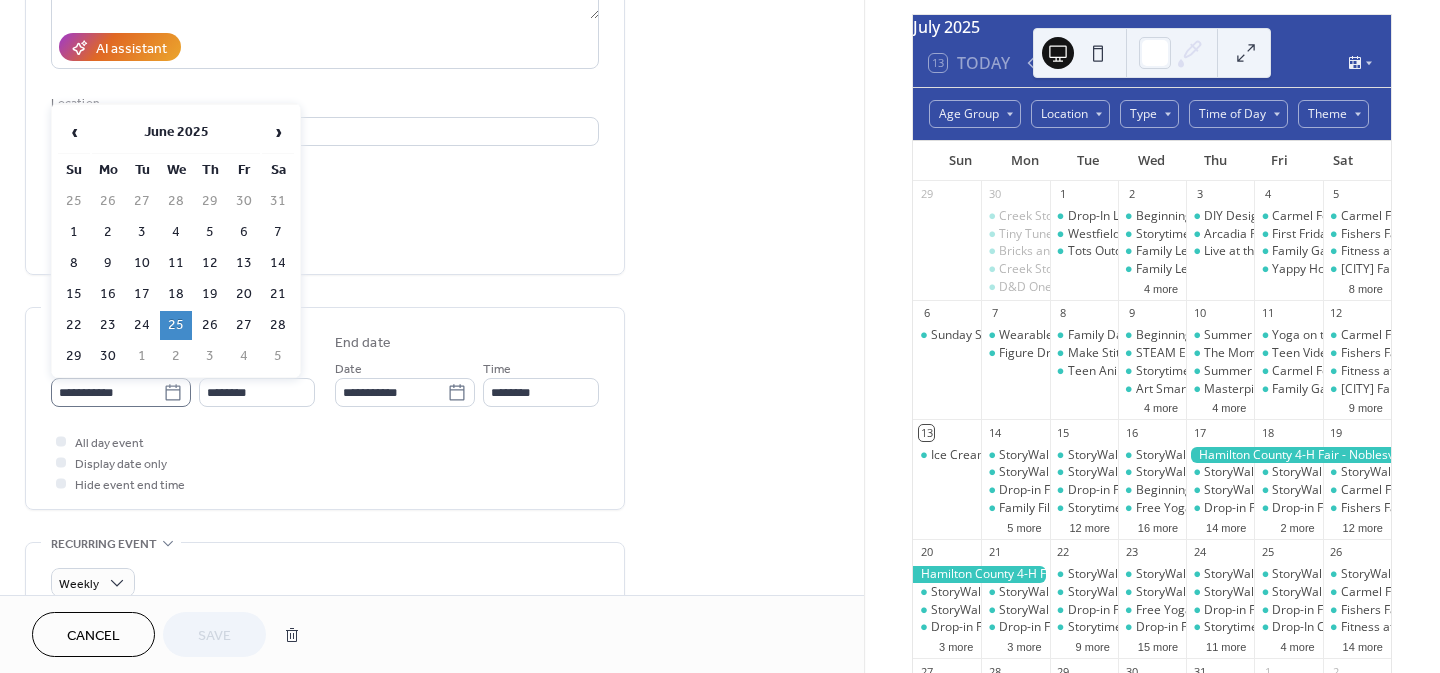 click 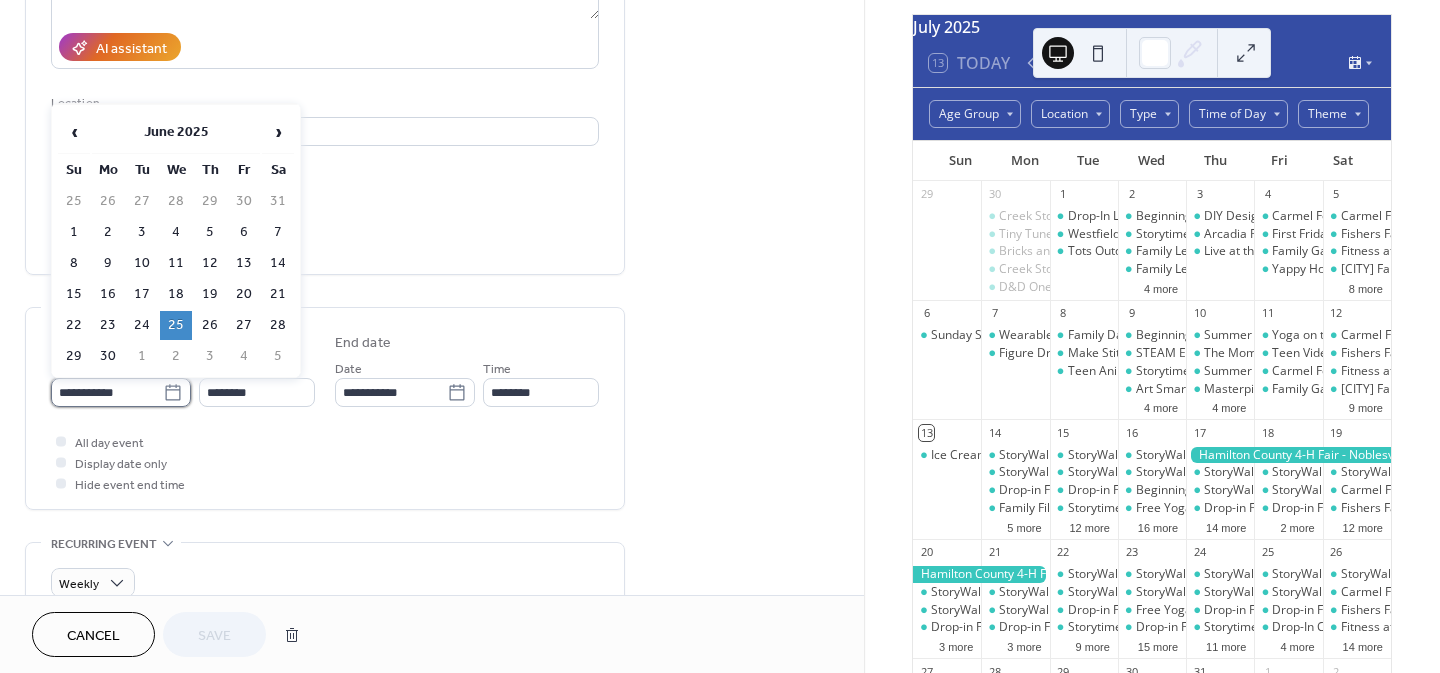 click on "**********" at bounding box center (107, 392) 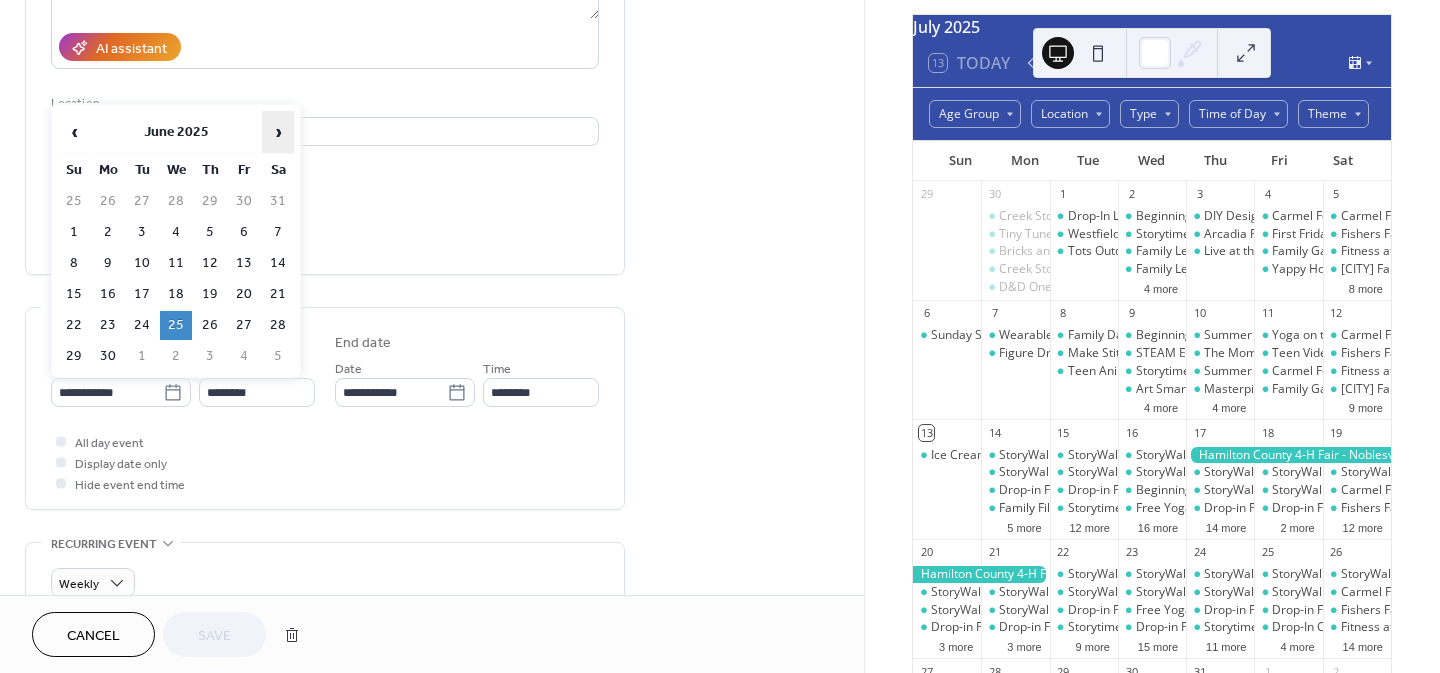 click on "›" at bounding box center [278, 132] 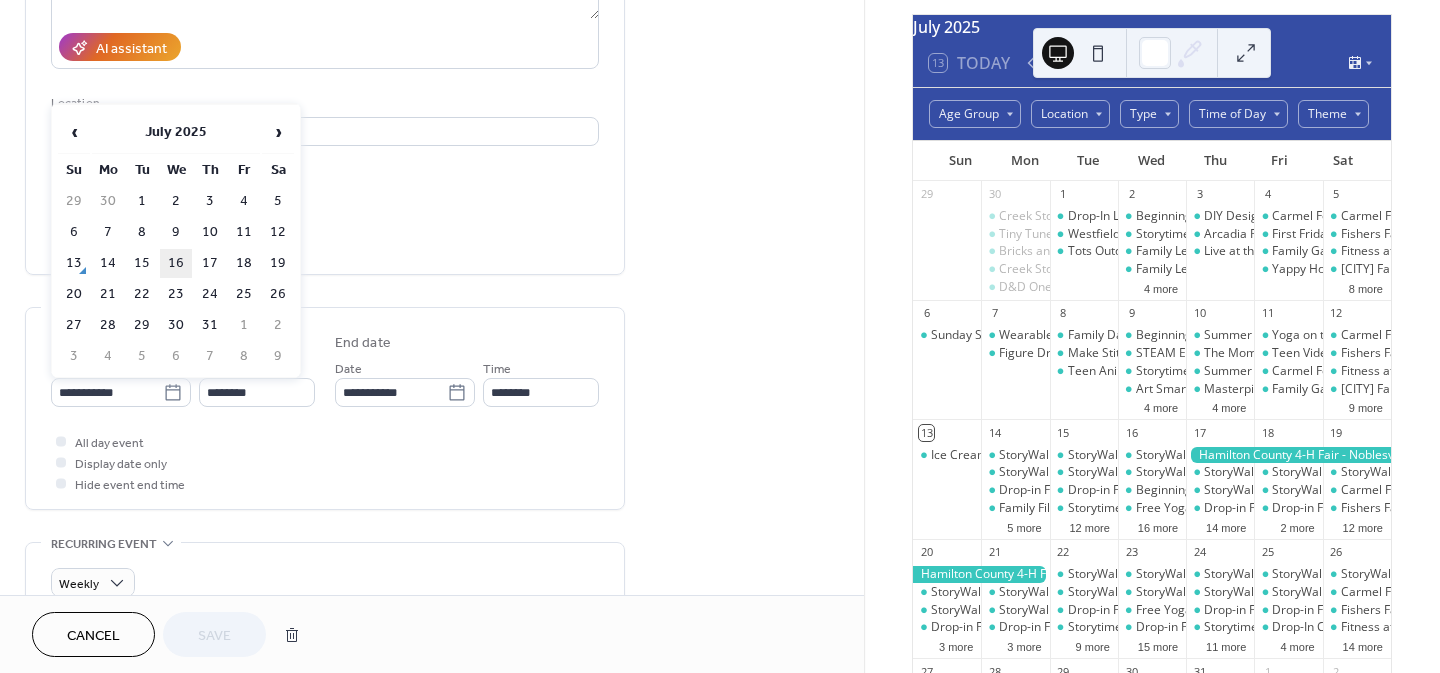click on "16" at bounding box center [176, 263] 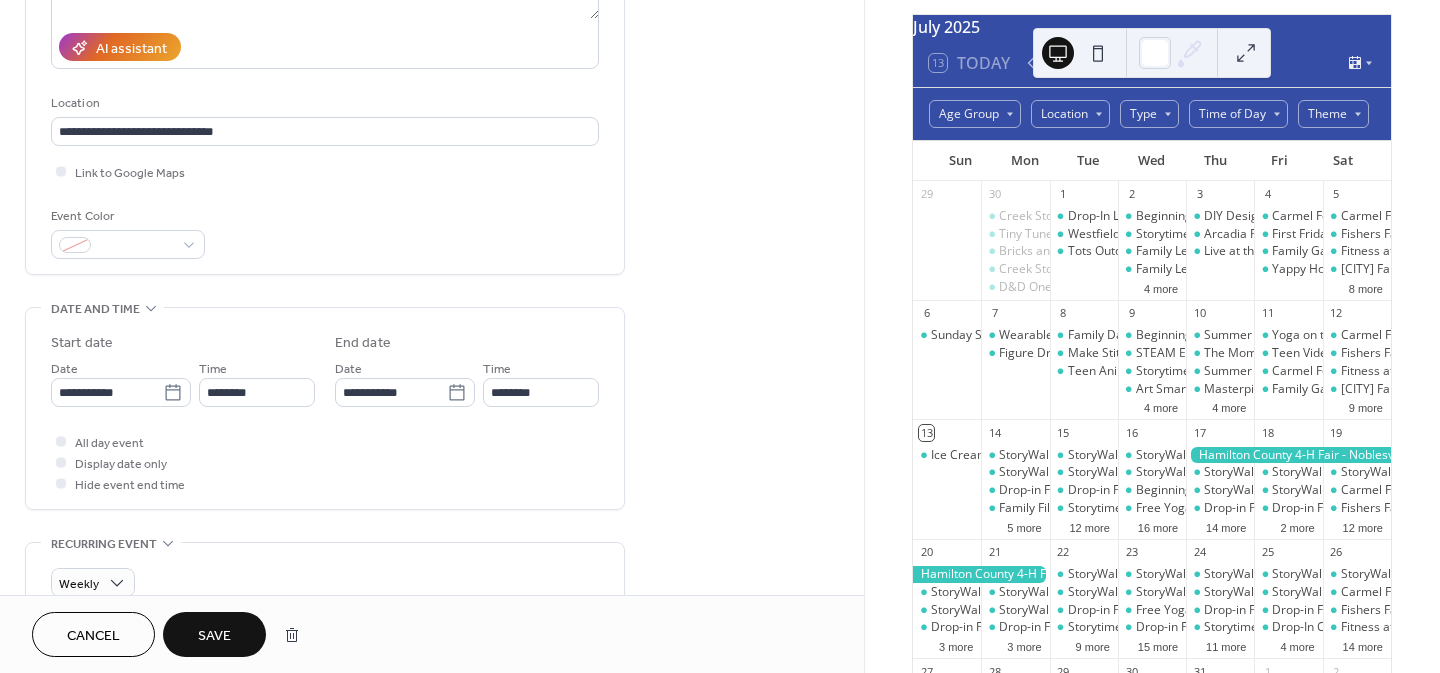 click on "Save" at bounding box center (214, 636) 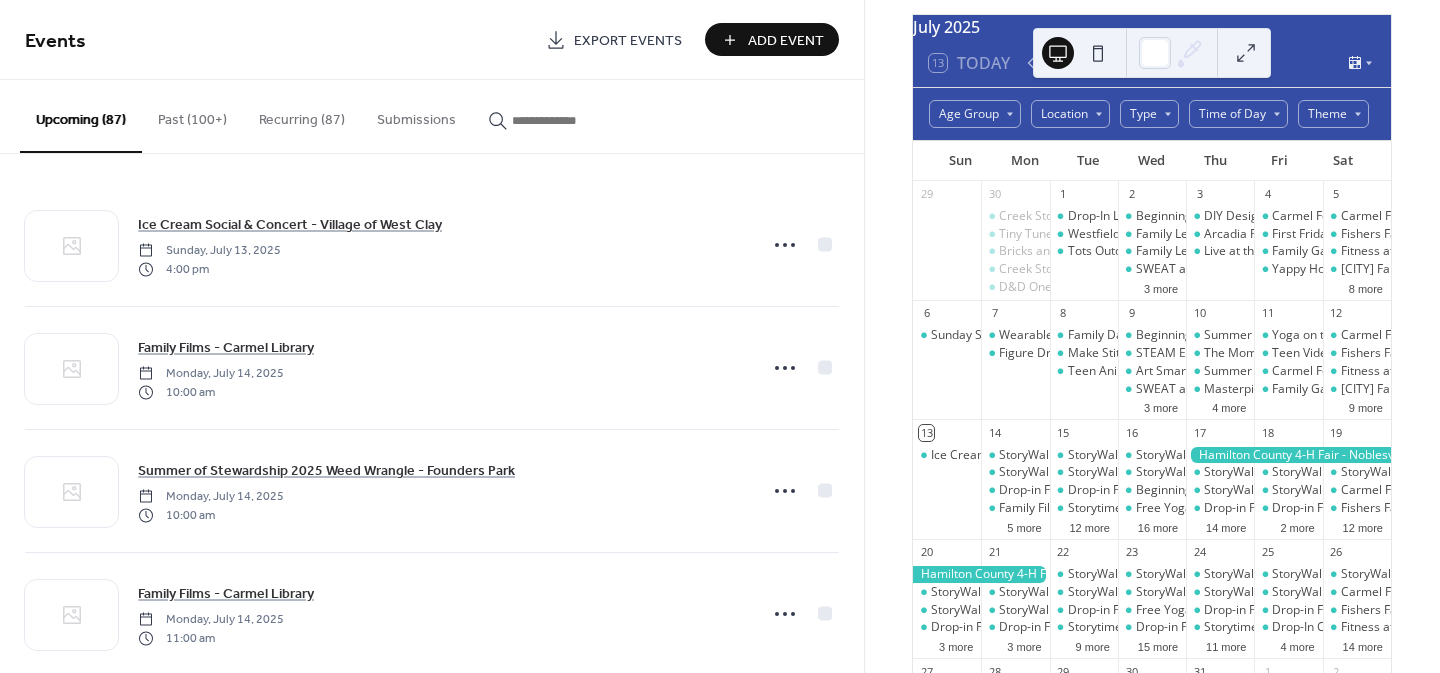 click at bounding box center (562, 120) 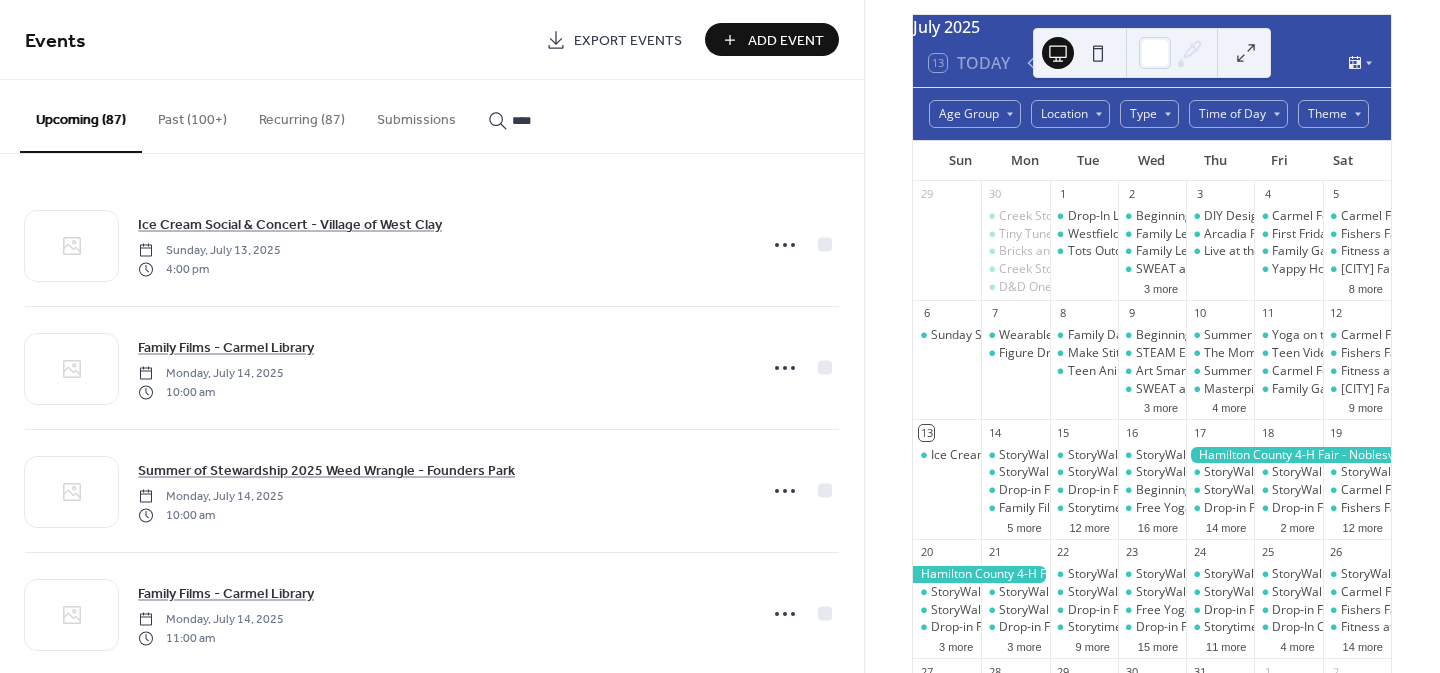 click on "***" at bounding box center (550, 115) 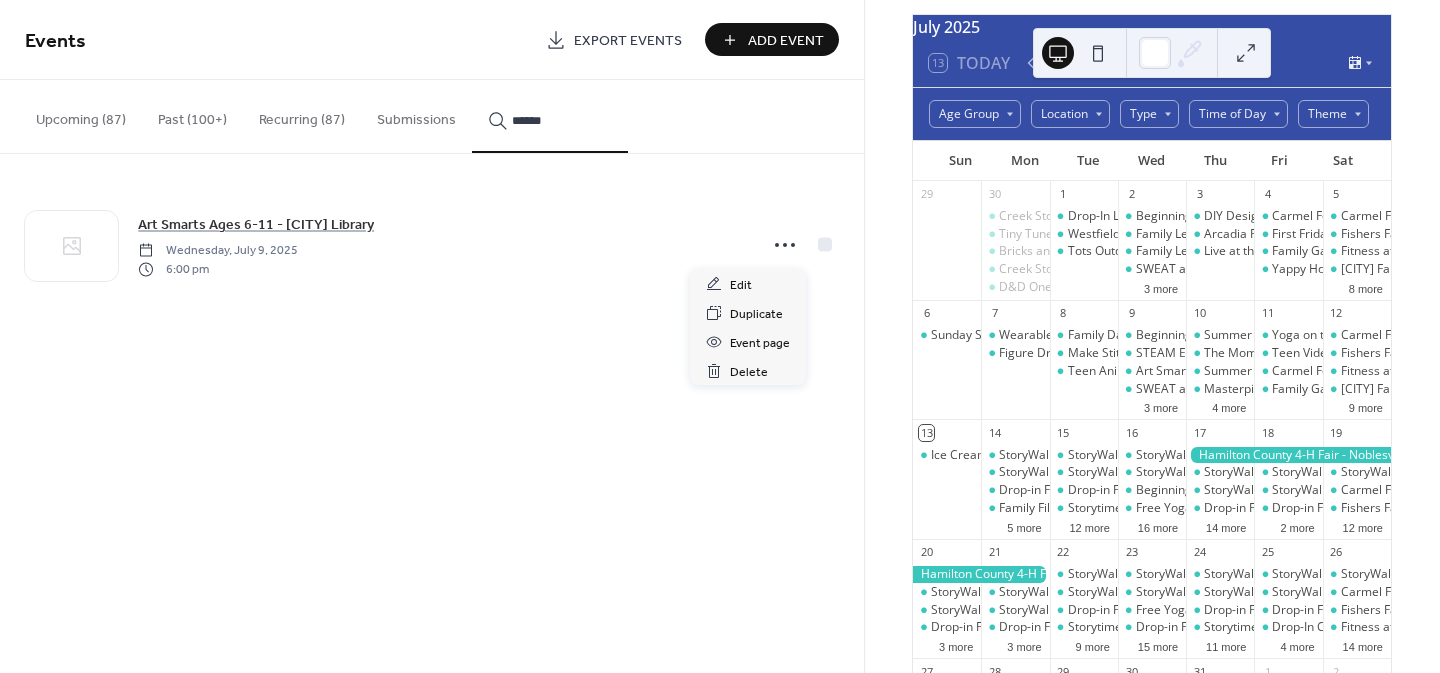 click 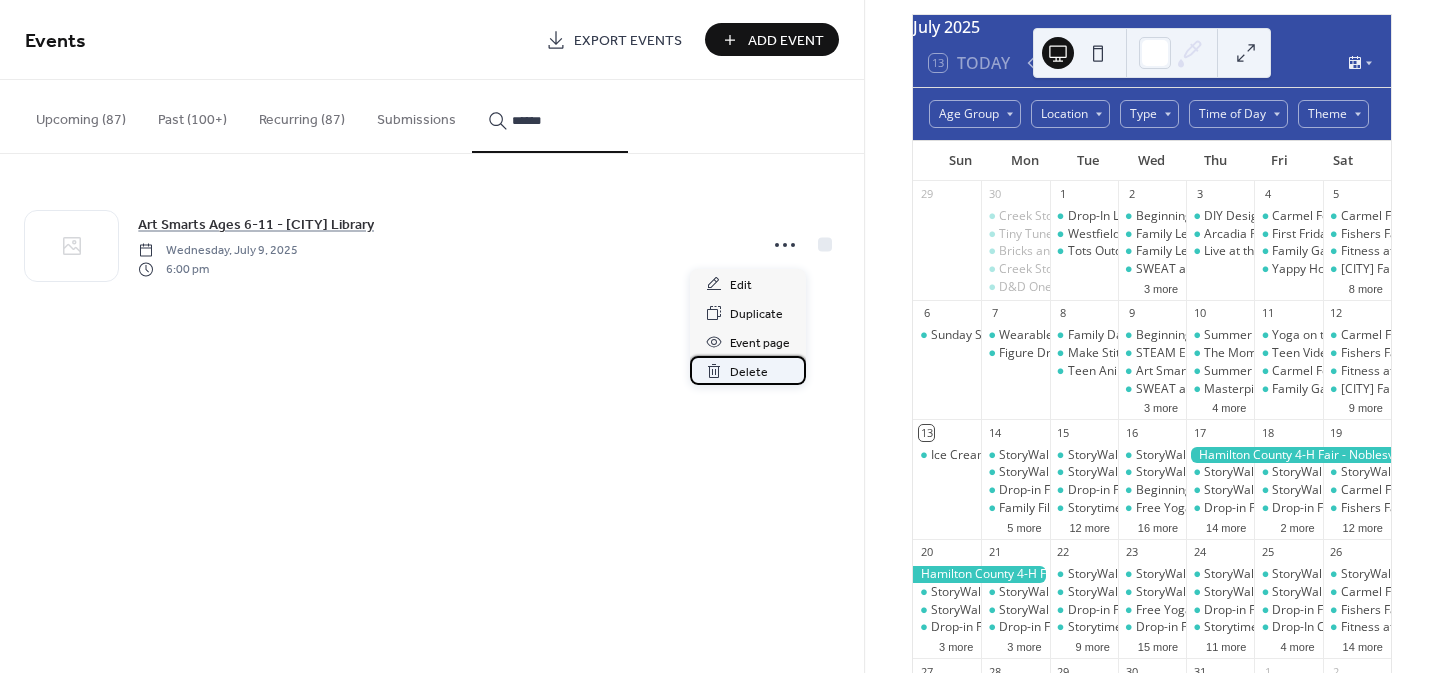 click on "Delete" at bounding box center [749, 372] 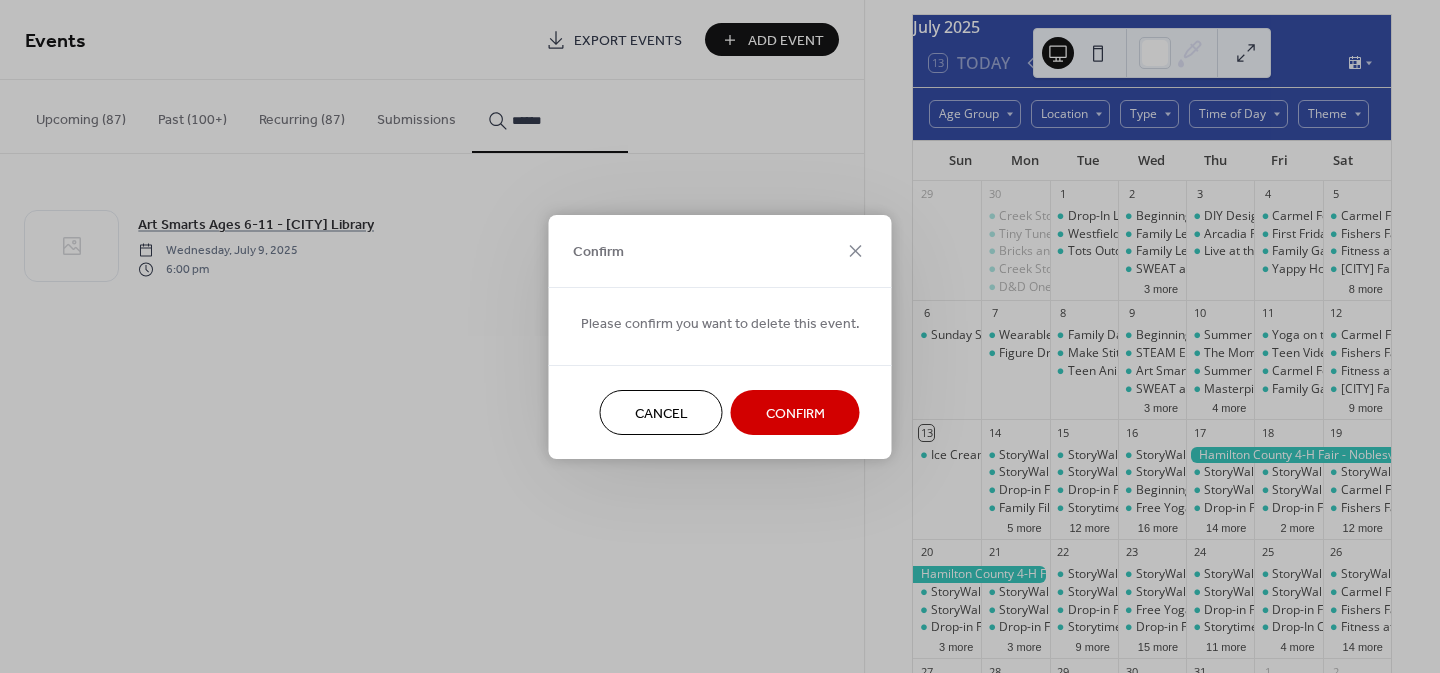 click on "Confirm" at bounding box center [795, 413] 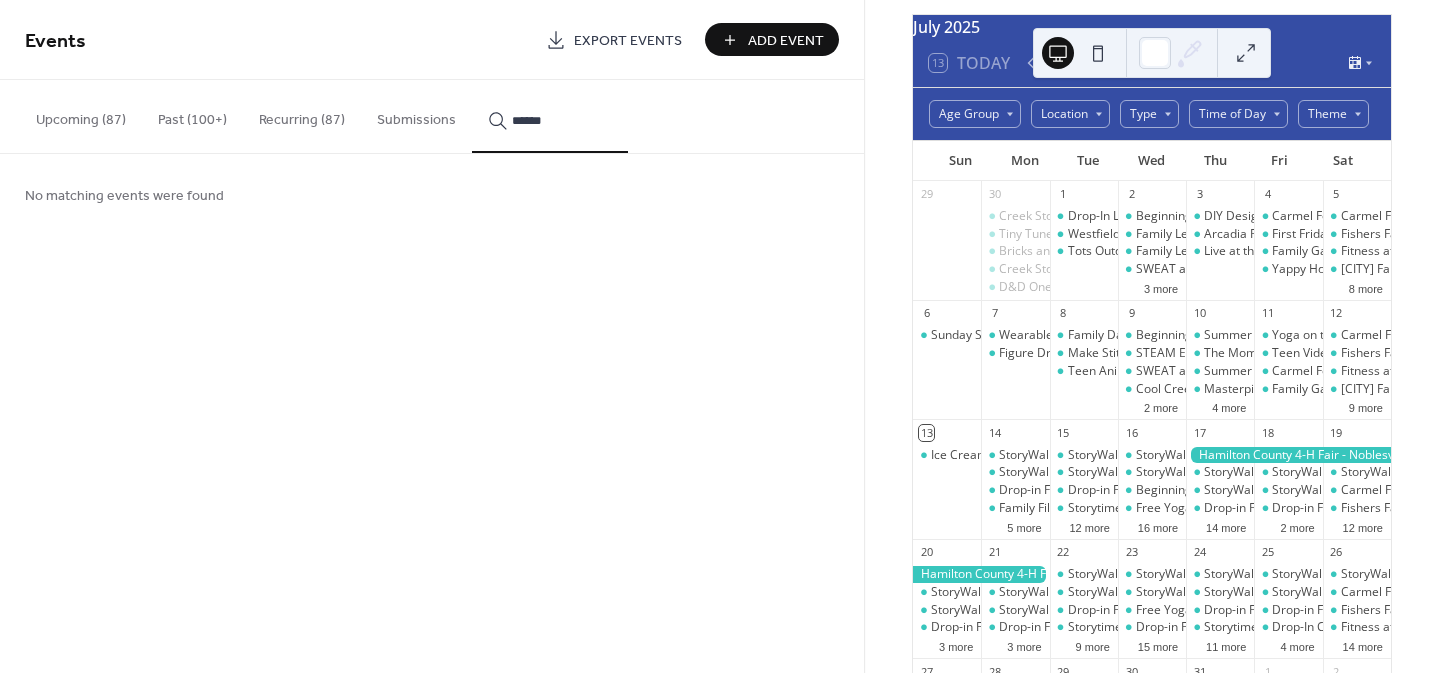 drag, startPoint x: 552, startPoint y: 117, endPoint x: 453, endPoint y: 110, distance: 99.24717 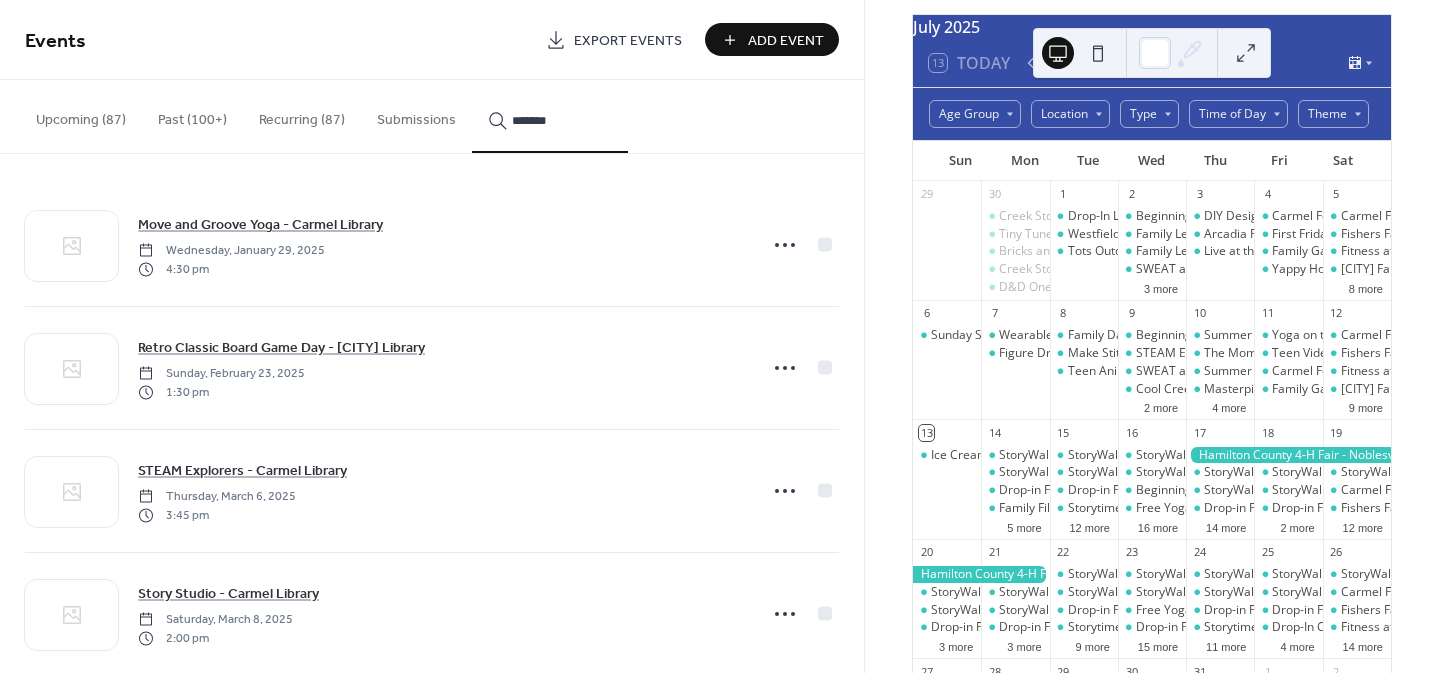 click on "******" at bounding box center [550, 116] 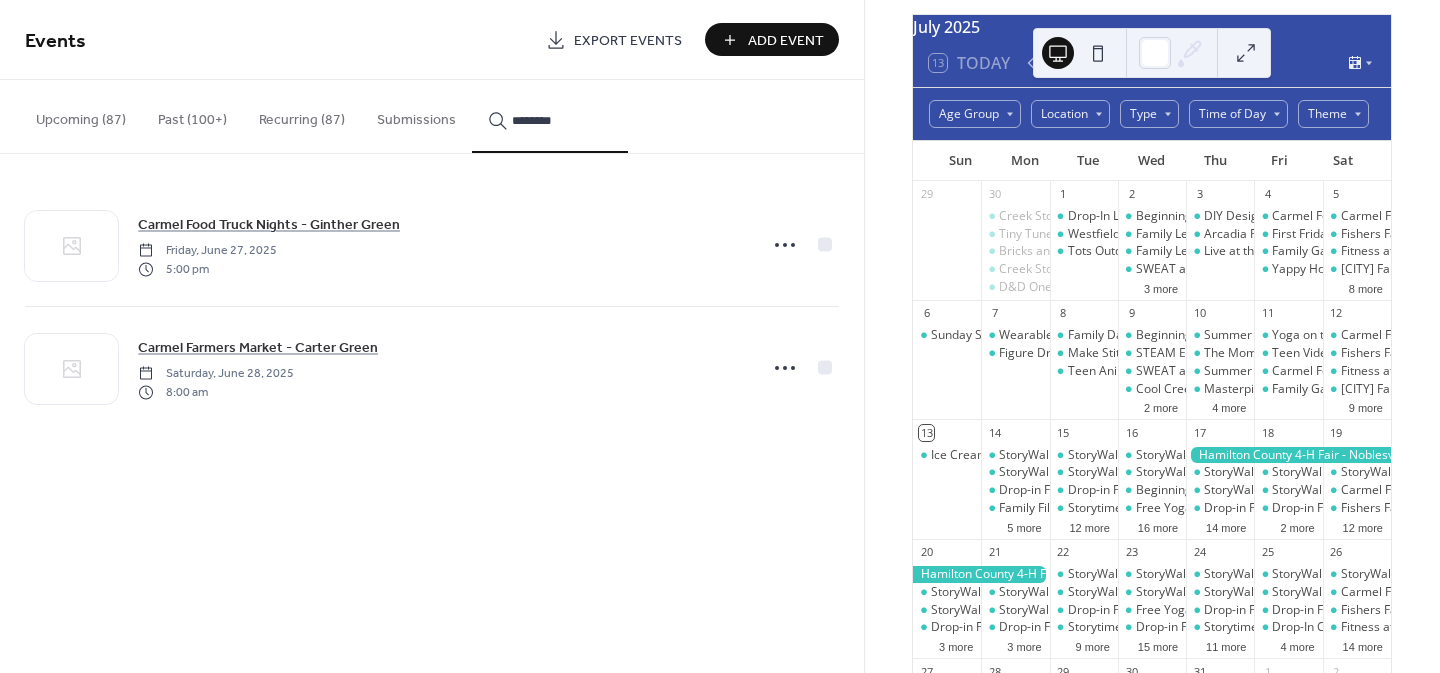 type on "********" 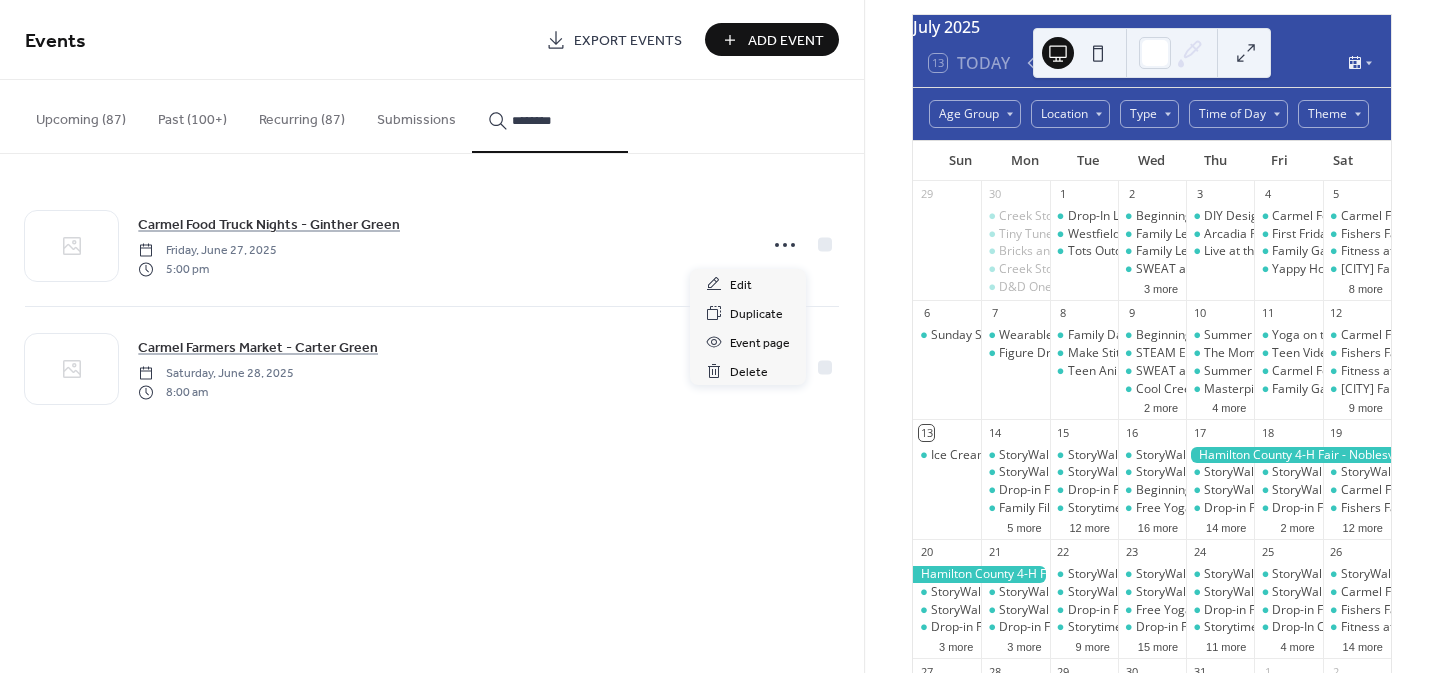 click 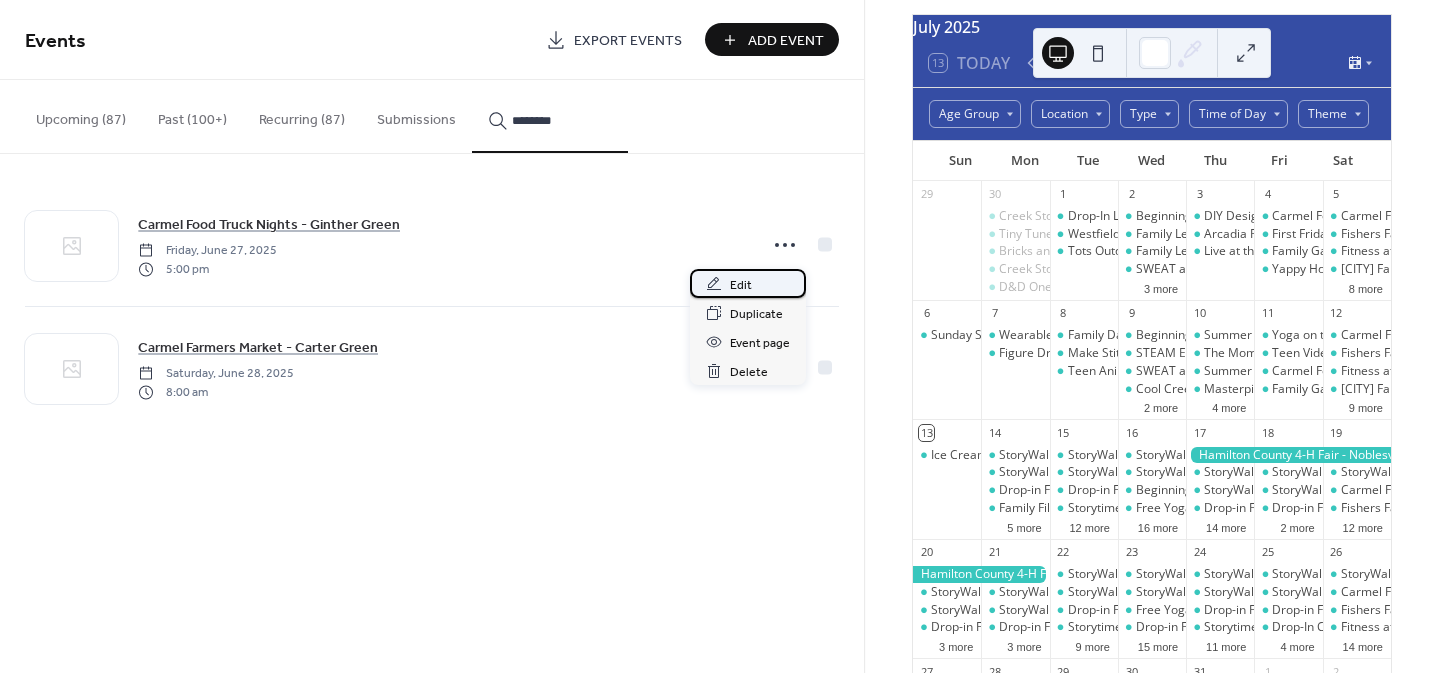 click on "Edit" at bounding box center (741, 285) 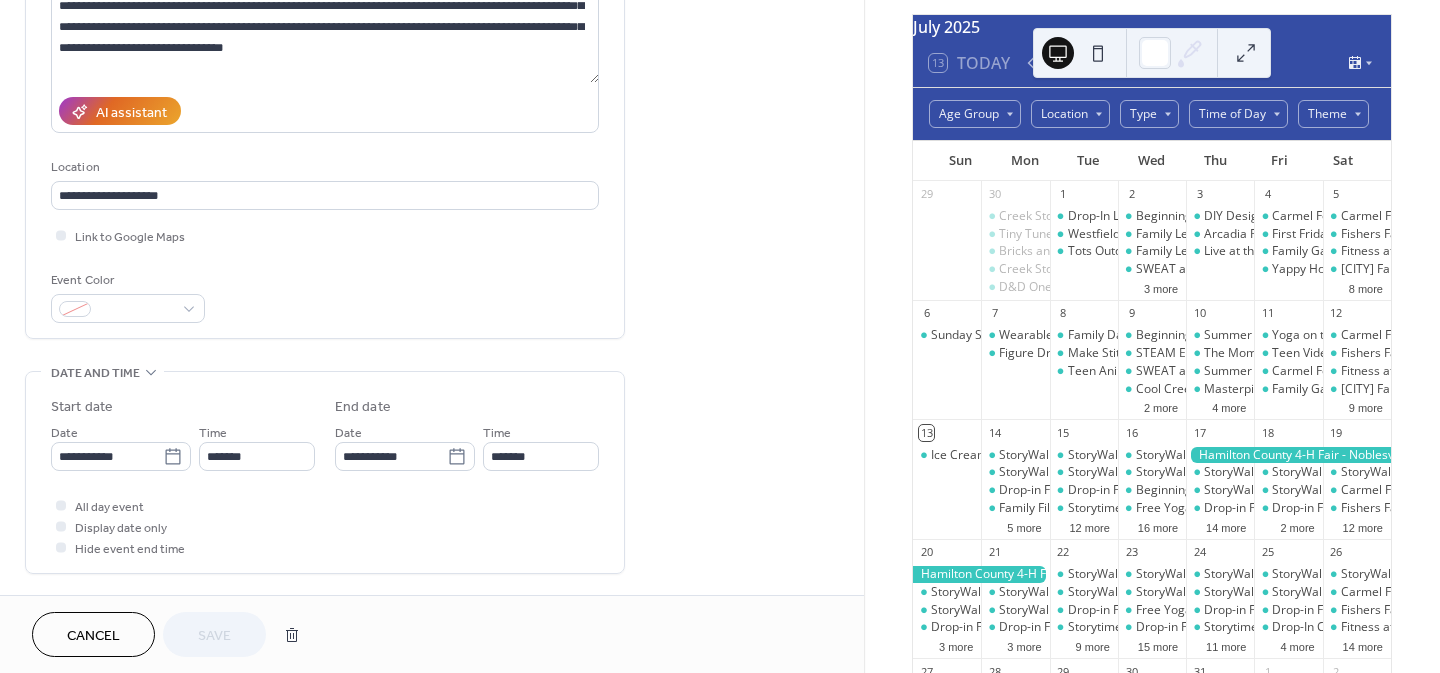 scroll, scrollTop: 295, scrollLeft: 0, axis: vertical 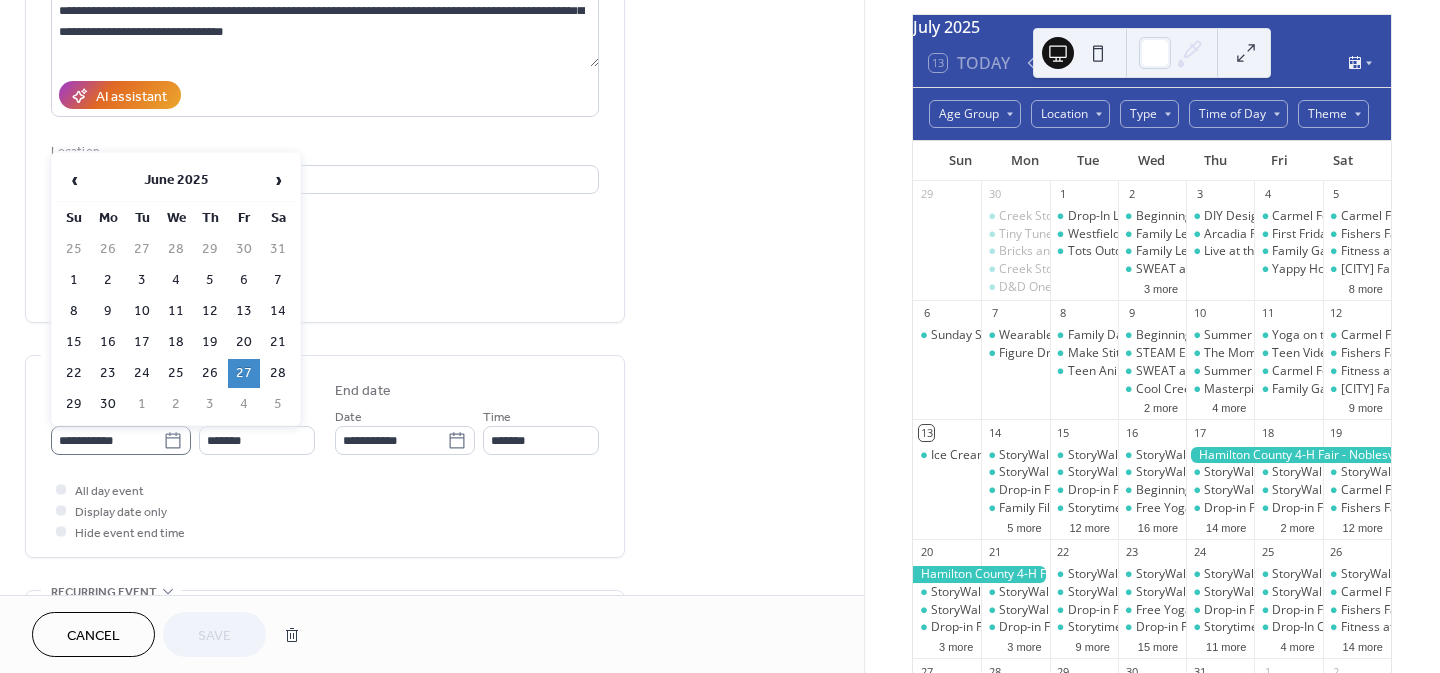 click 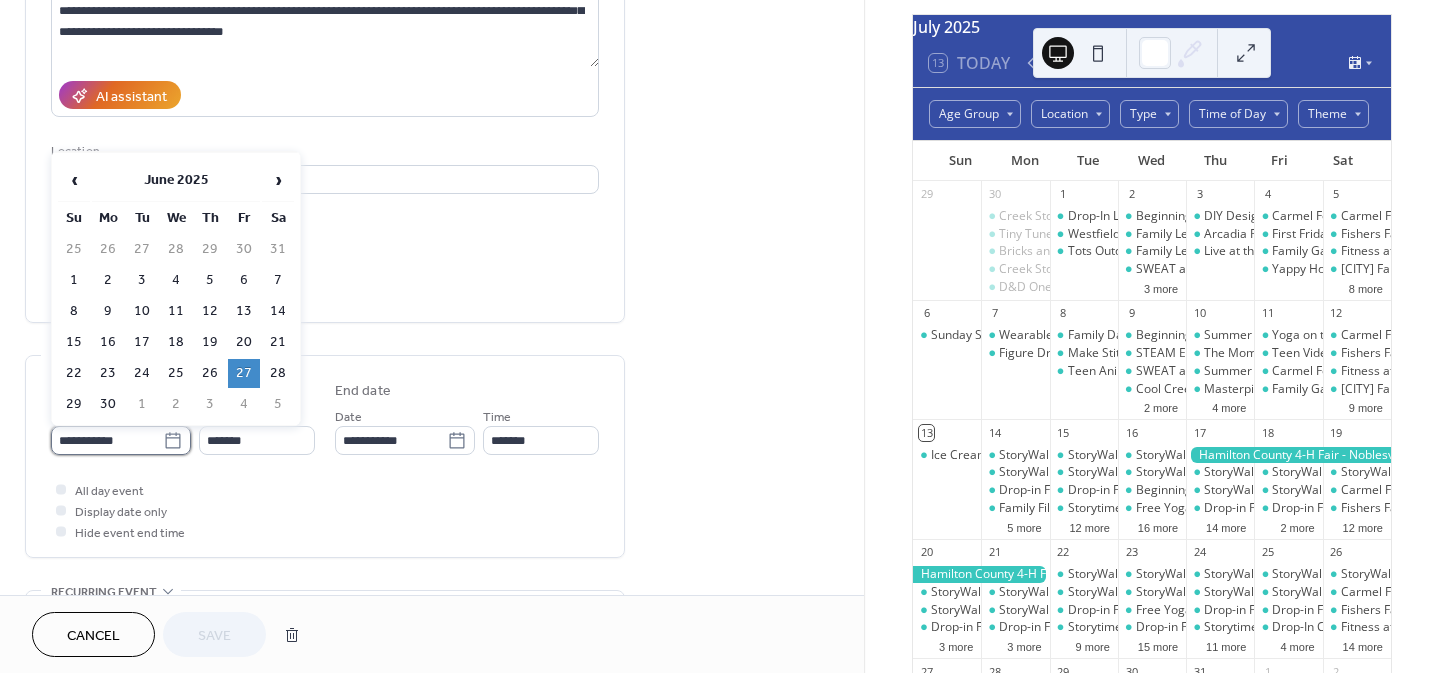 click on "**********" at bounding box center [107, 440] 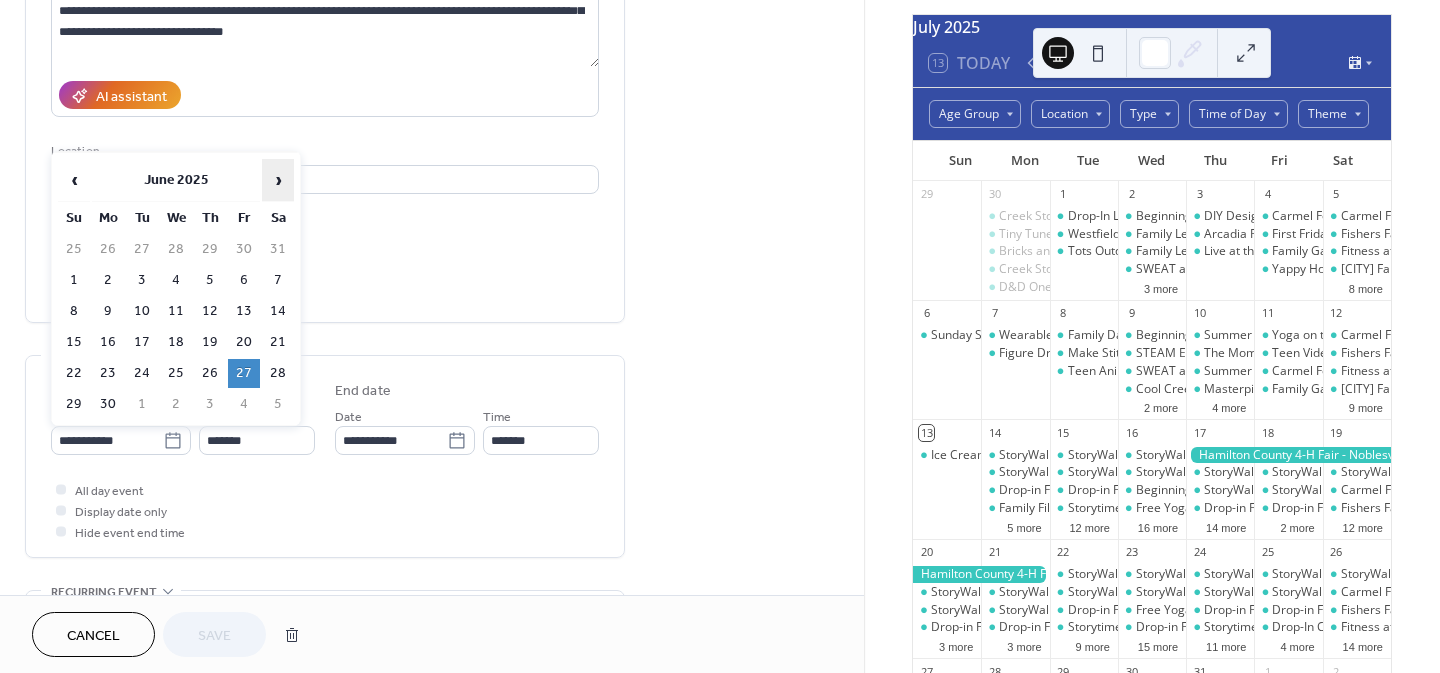 click on "›" at bounding box center [278, 180] 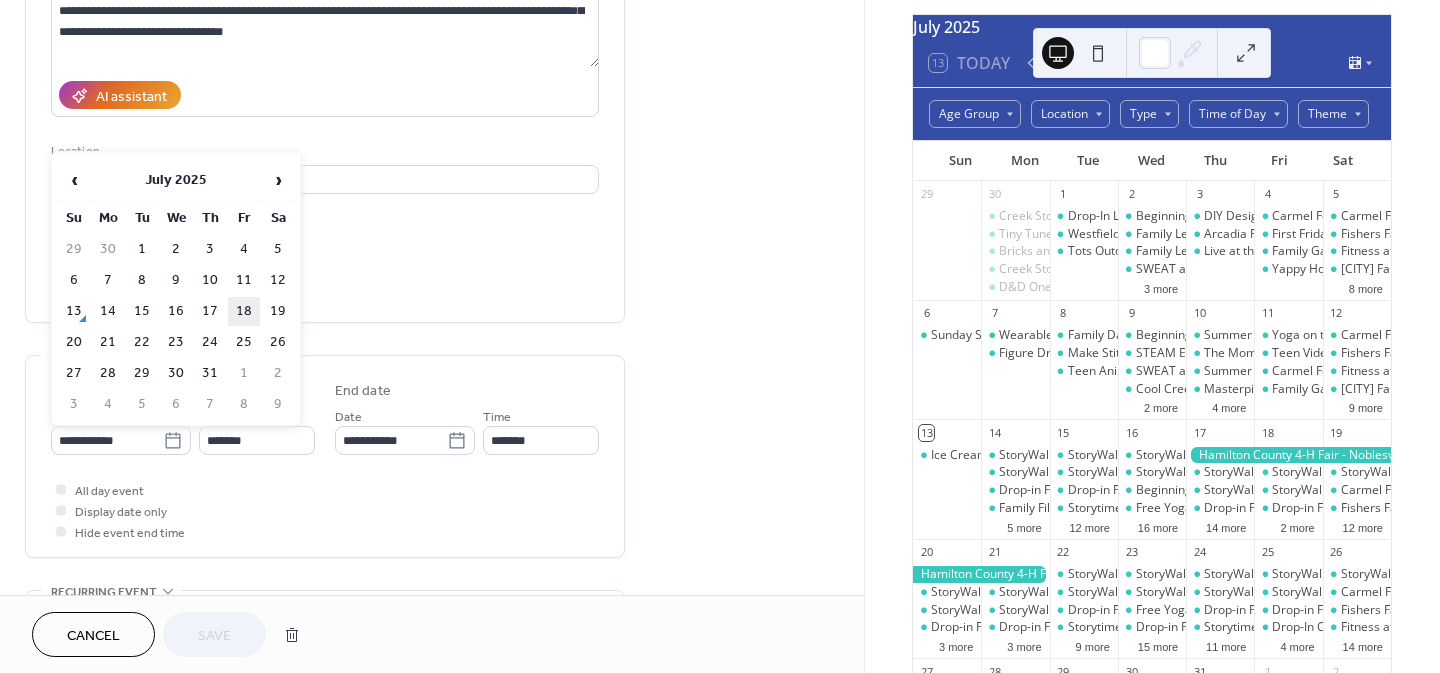 click on "18" at bounding box center [244, 311] 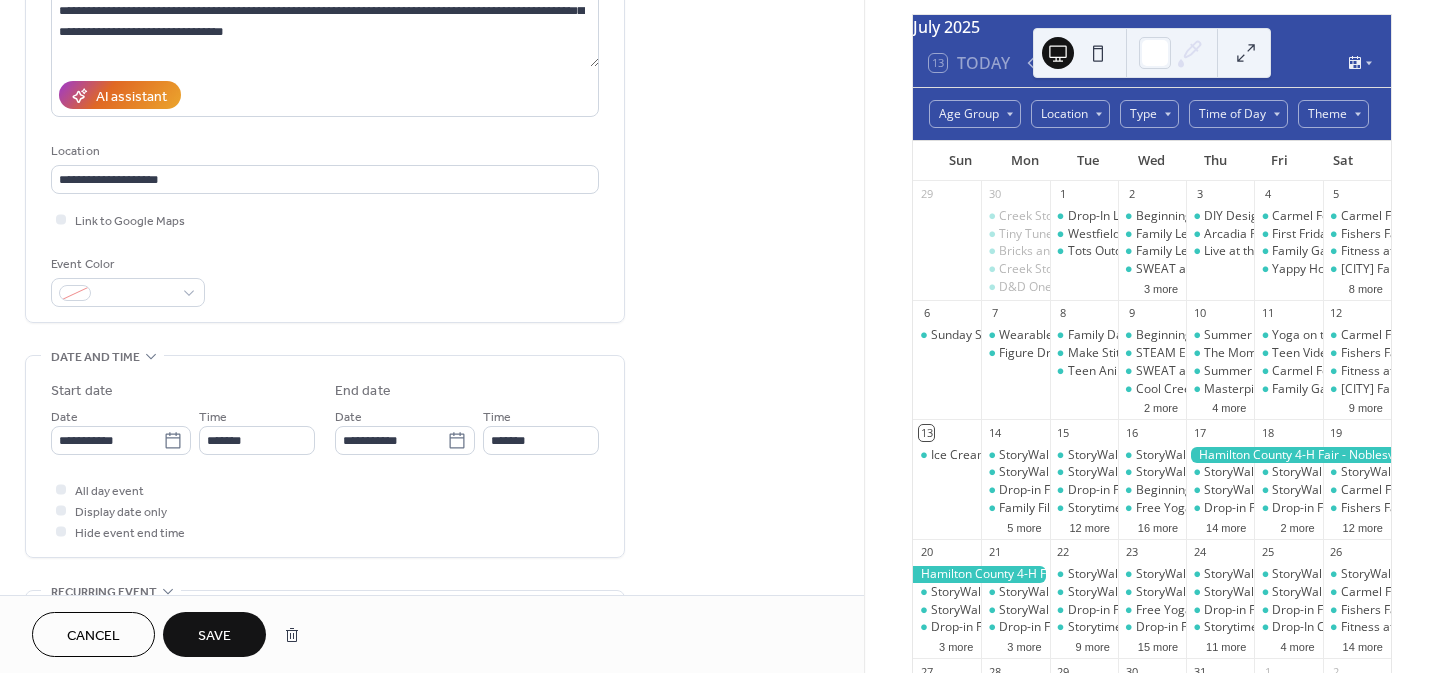 type on "**********" 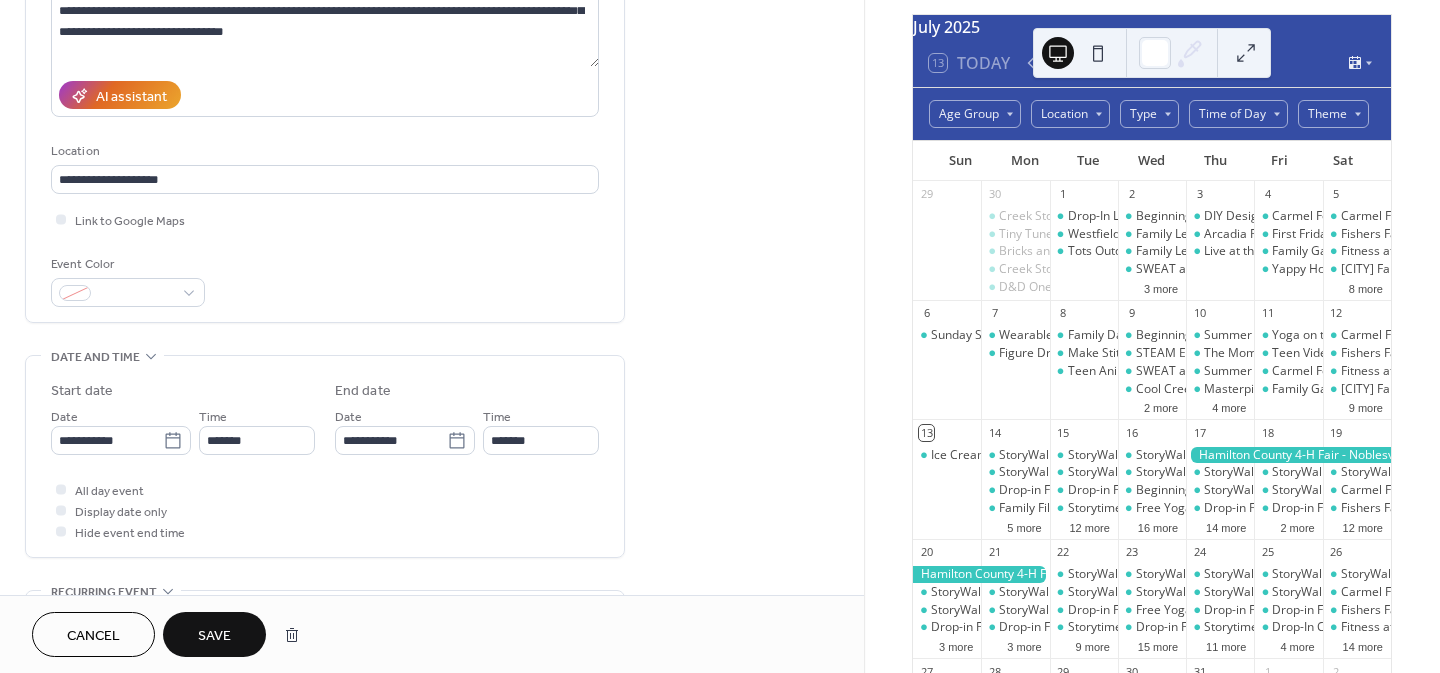 type on "**********" 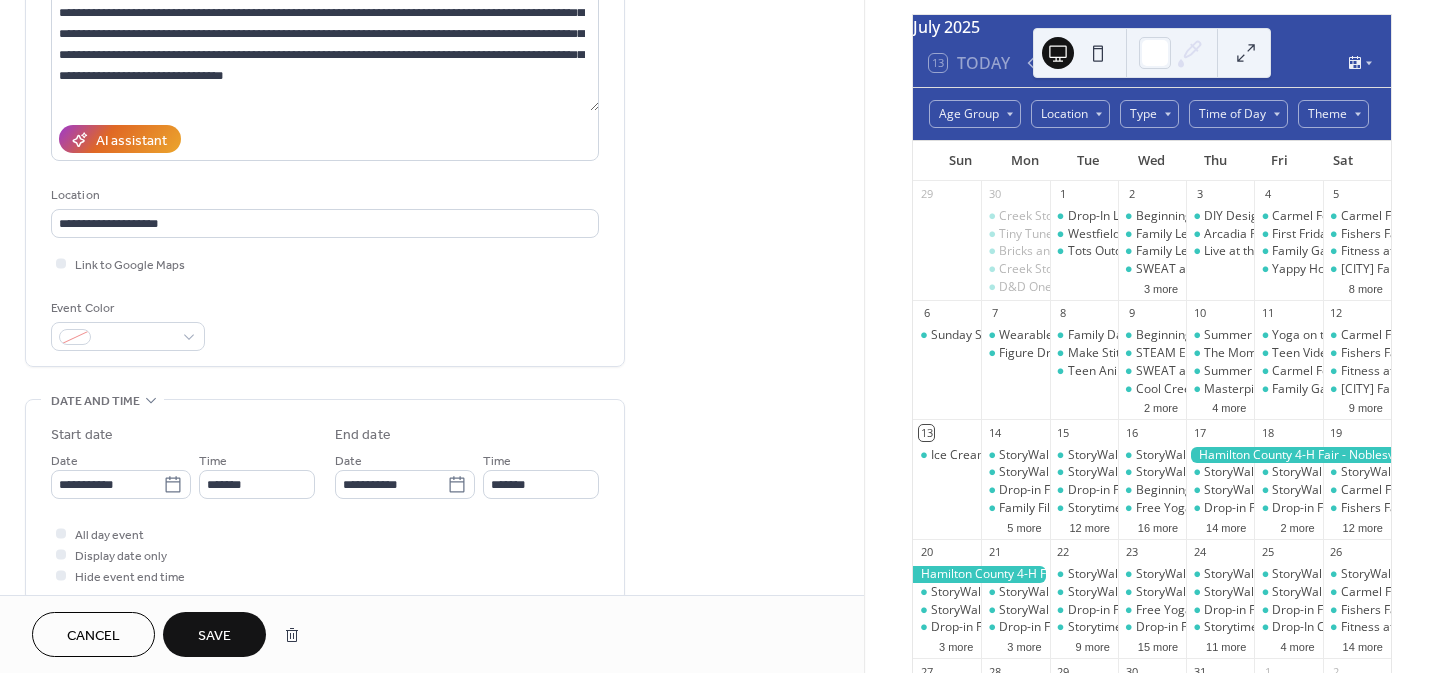 scroll, scrollTop: 250, scrollLeft: 0, axis: vertical 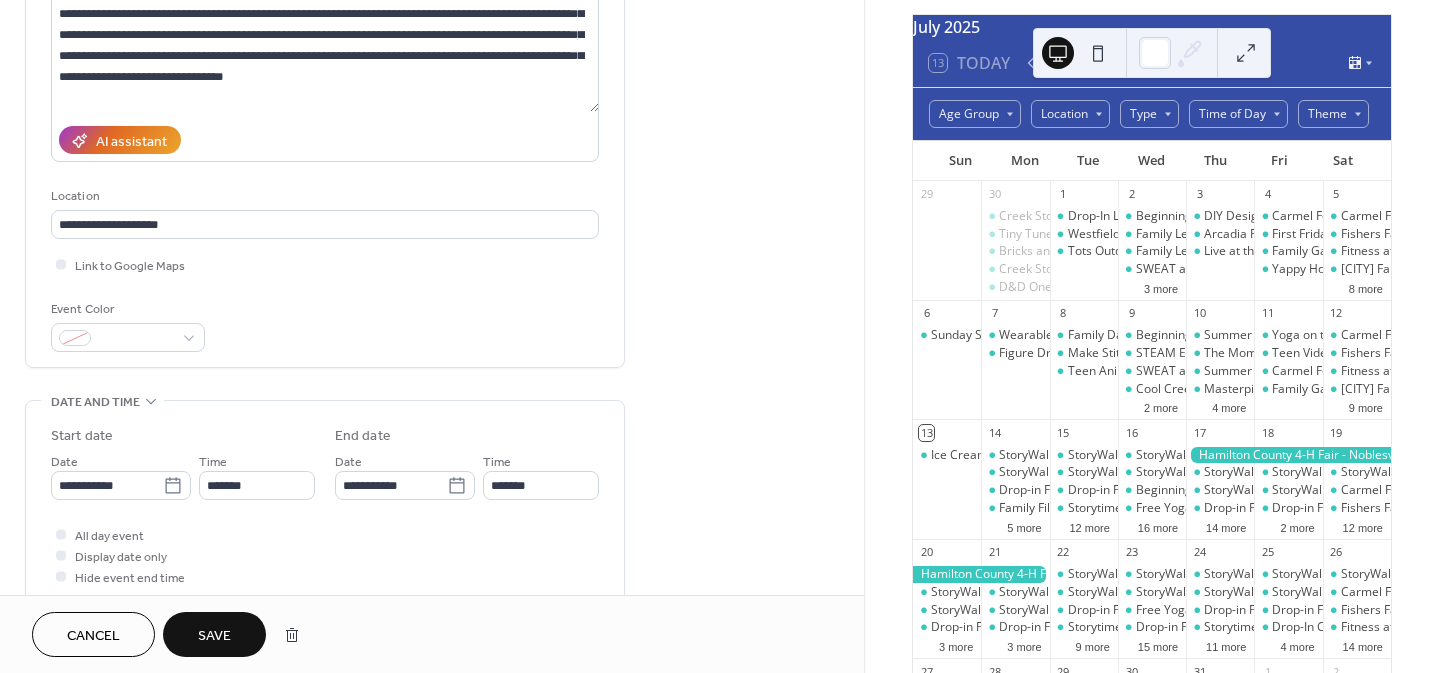 click on "Save" at bounding box center (214, 636) 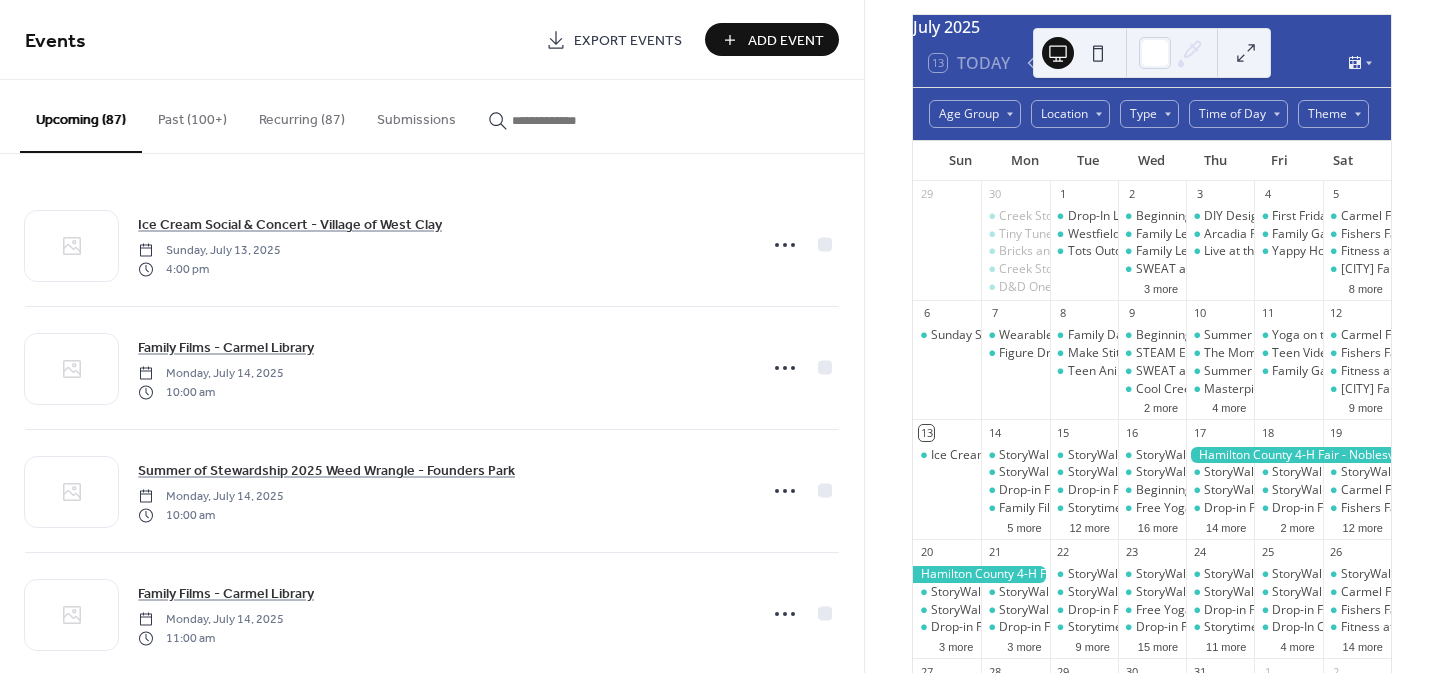 click at bounding box center (562, 120) 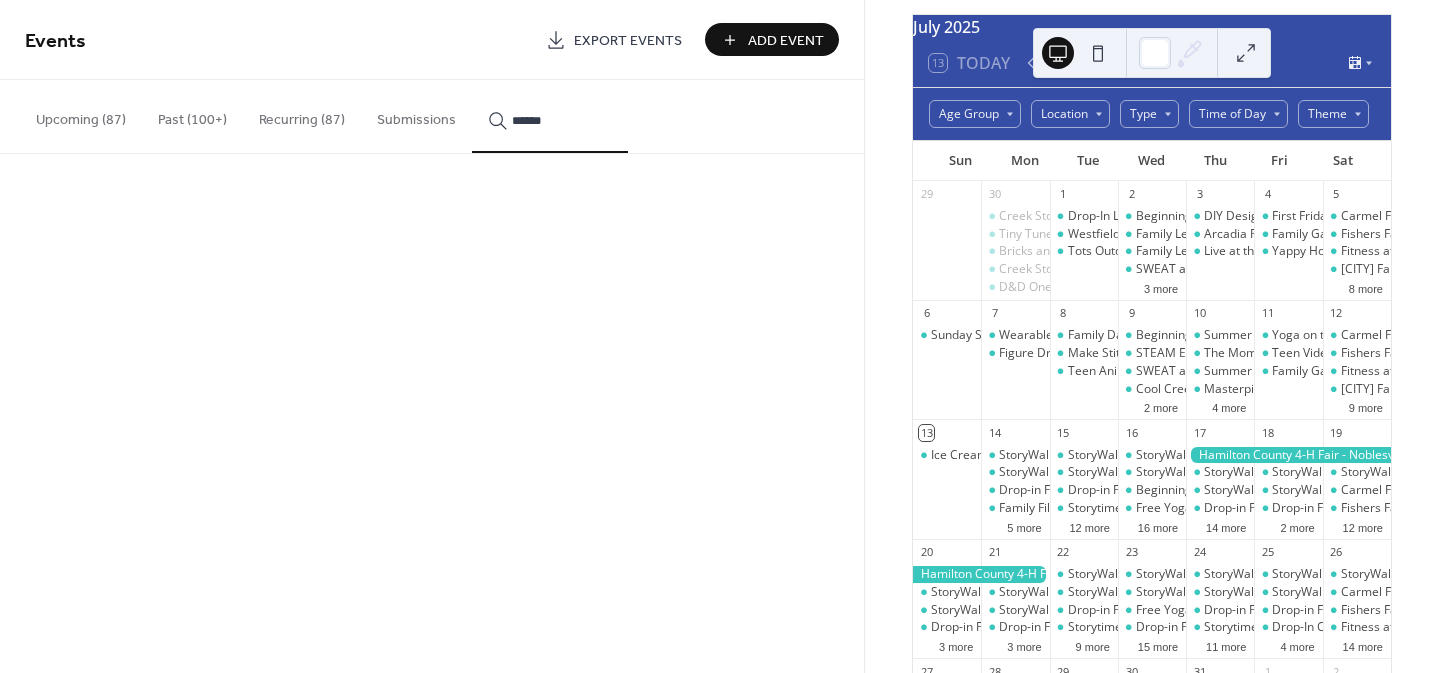 click on "******" at bounding box center [550, 116] 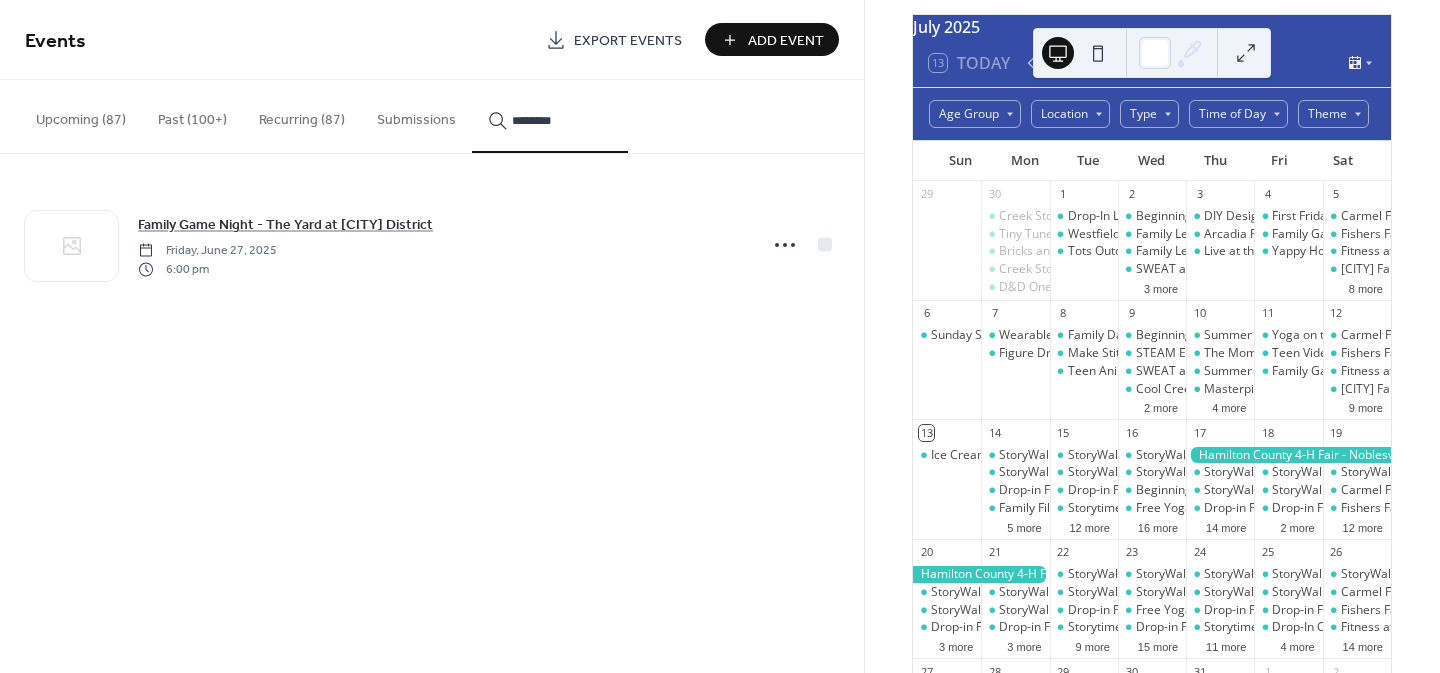 type on "********" 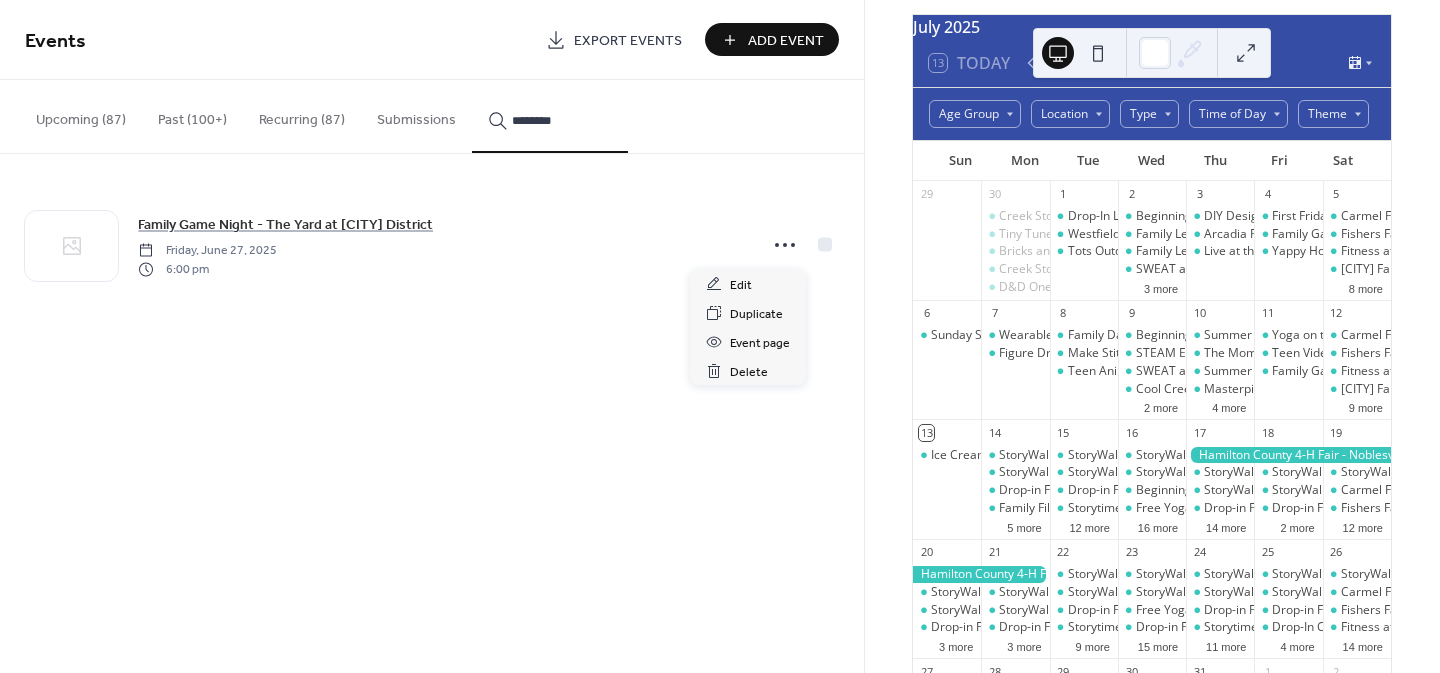 click 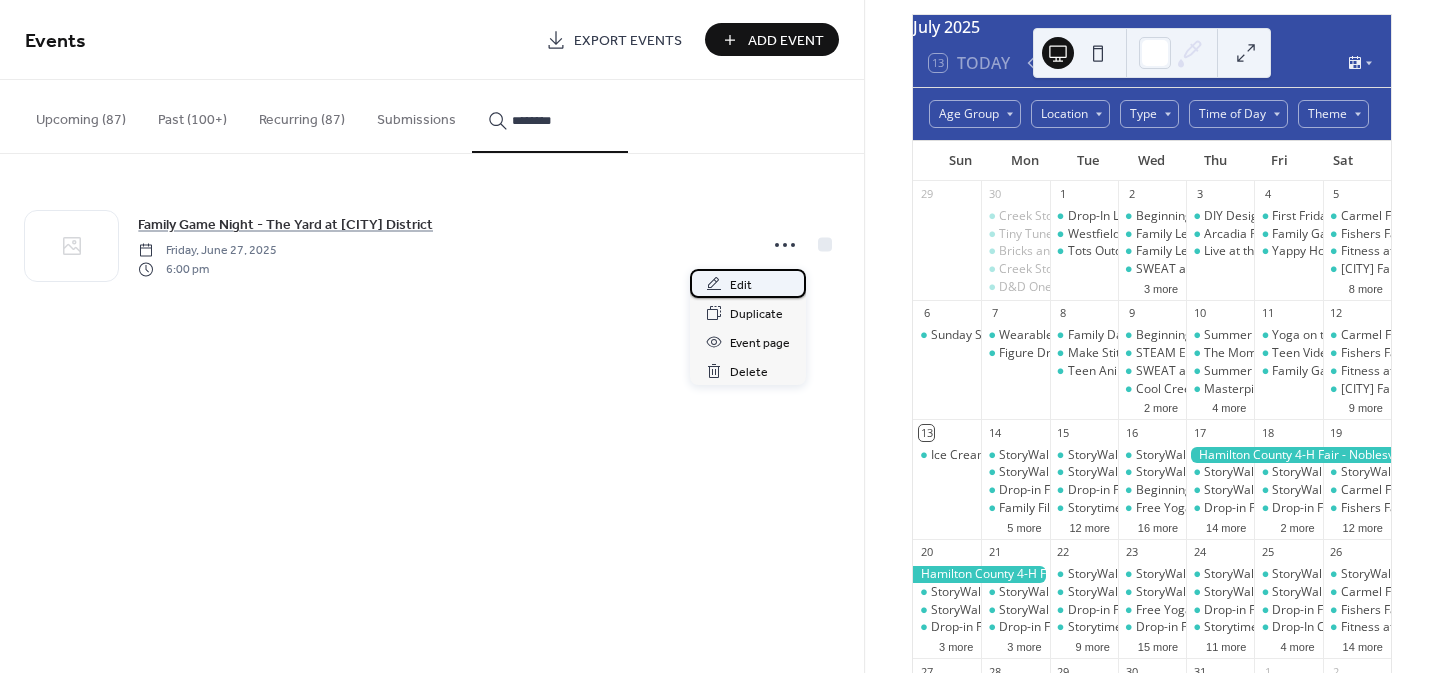 click on "Edit" at bounding box center (741, 285) 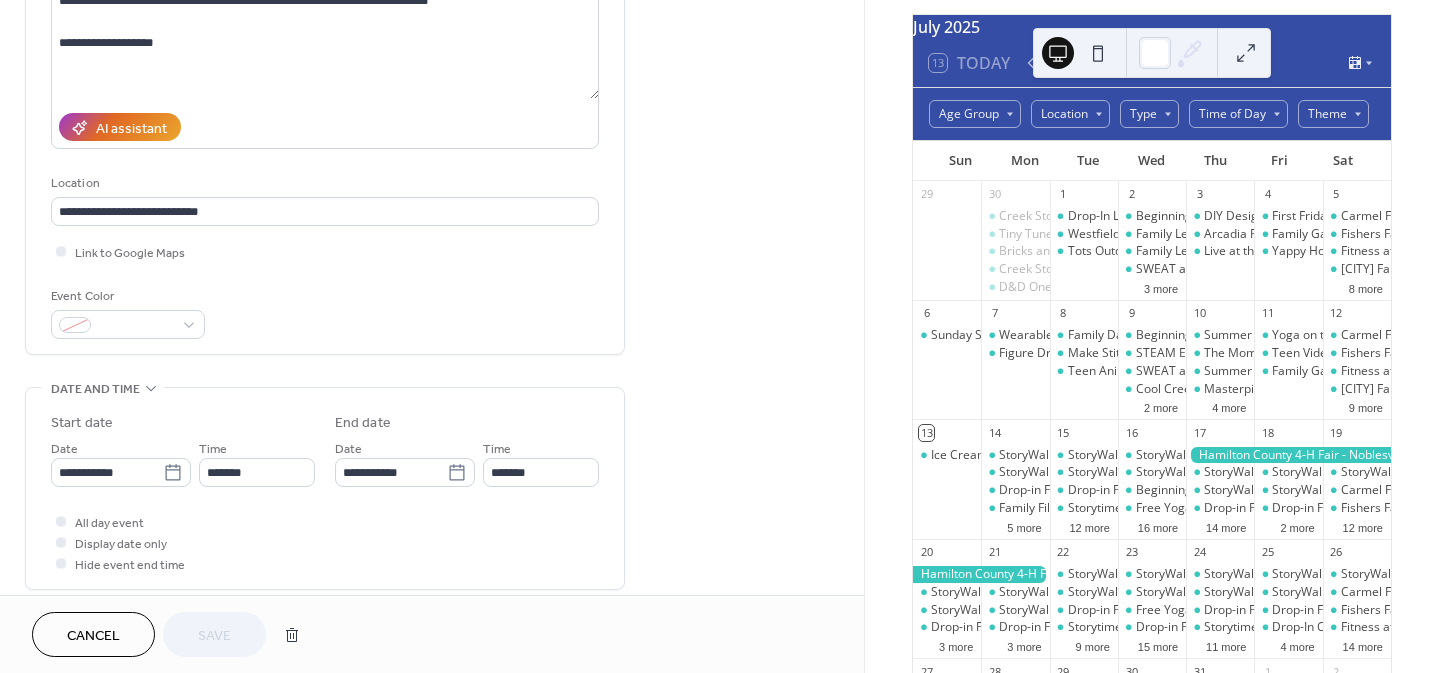 scroll, scrollTop: 274, scrollLeft: 0, axis: vertical 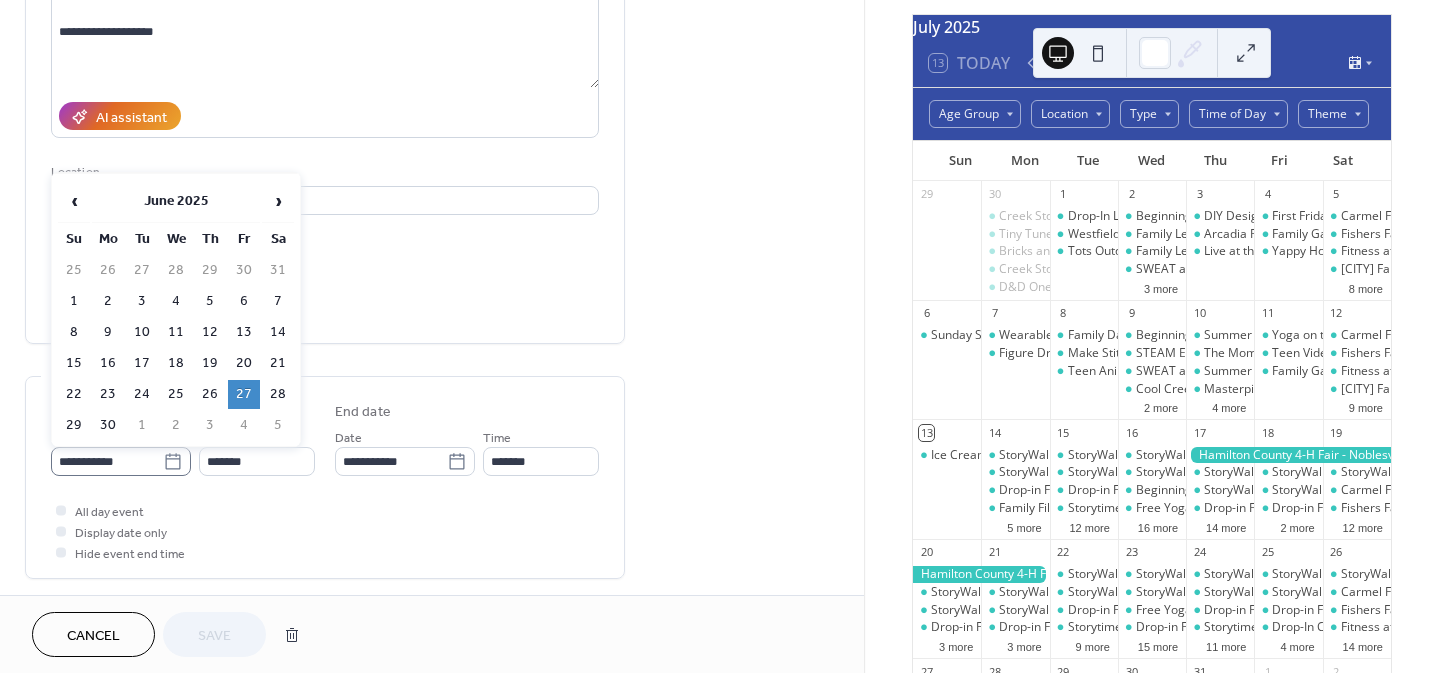 click 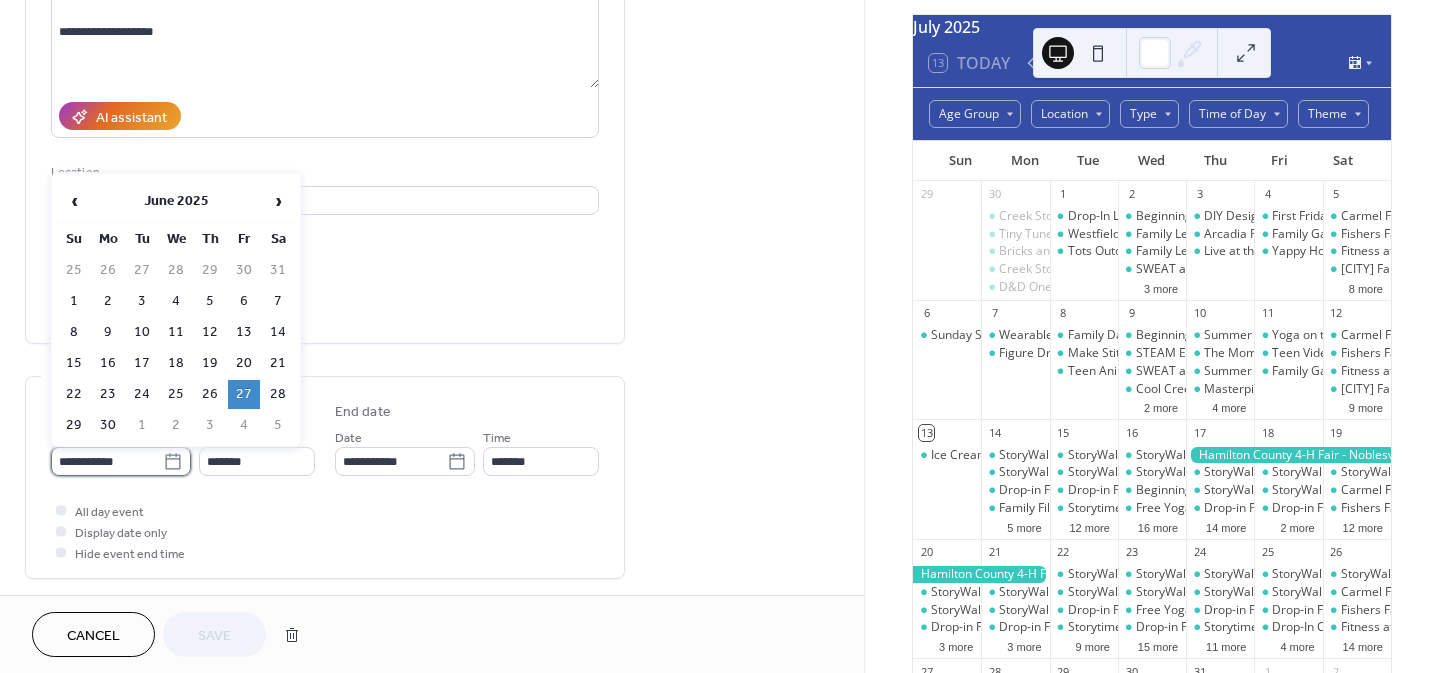 click on "**********" at bounding box center [107, 461] 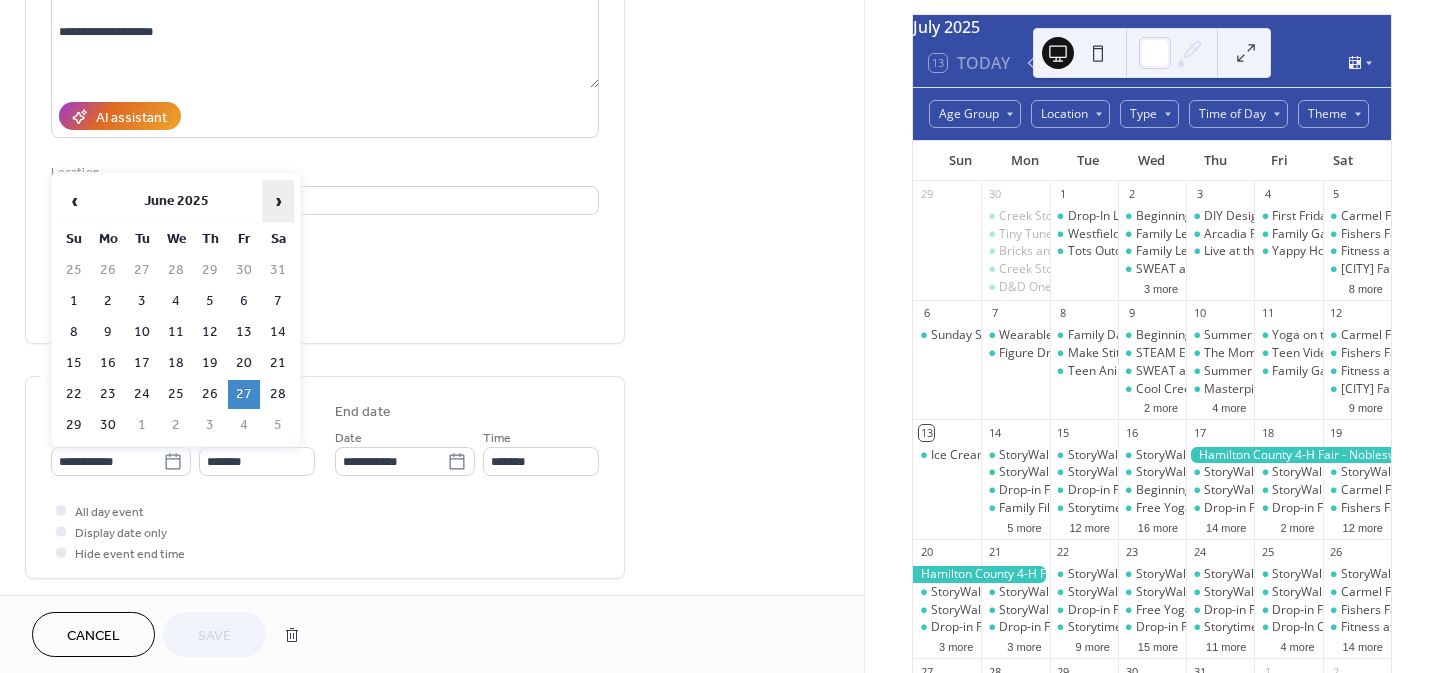 click on "›" at bounding box center (278, 201) 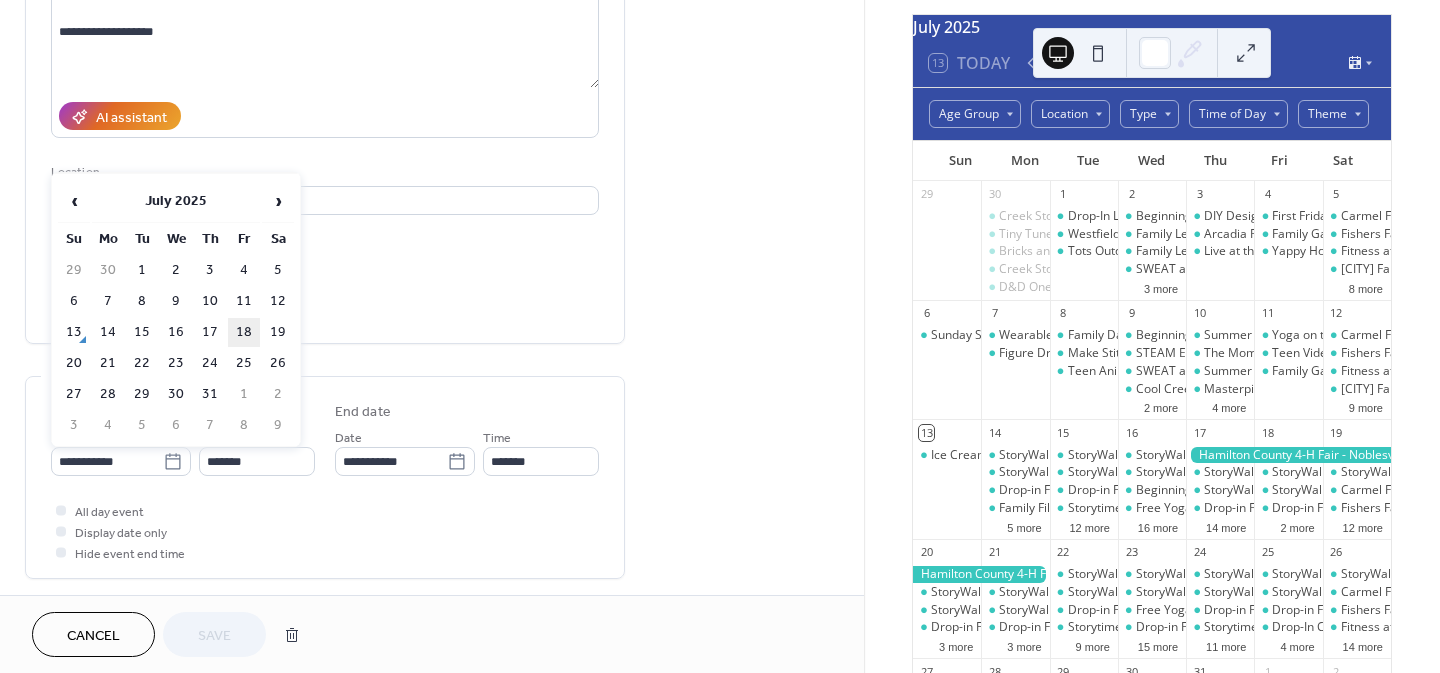 click on "18" at bounding box center (244, 332) 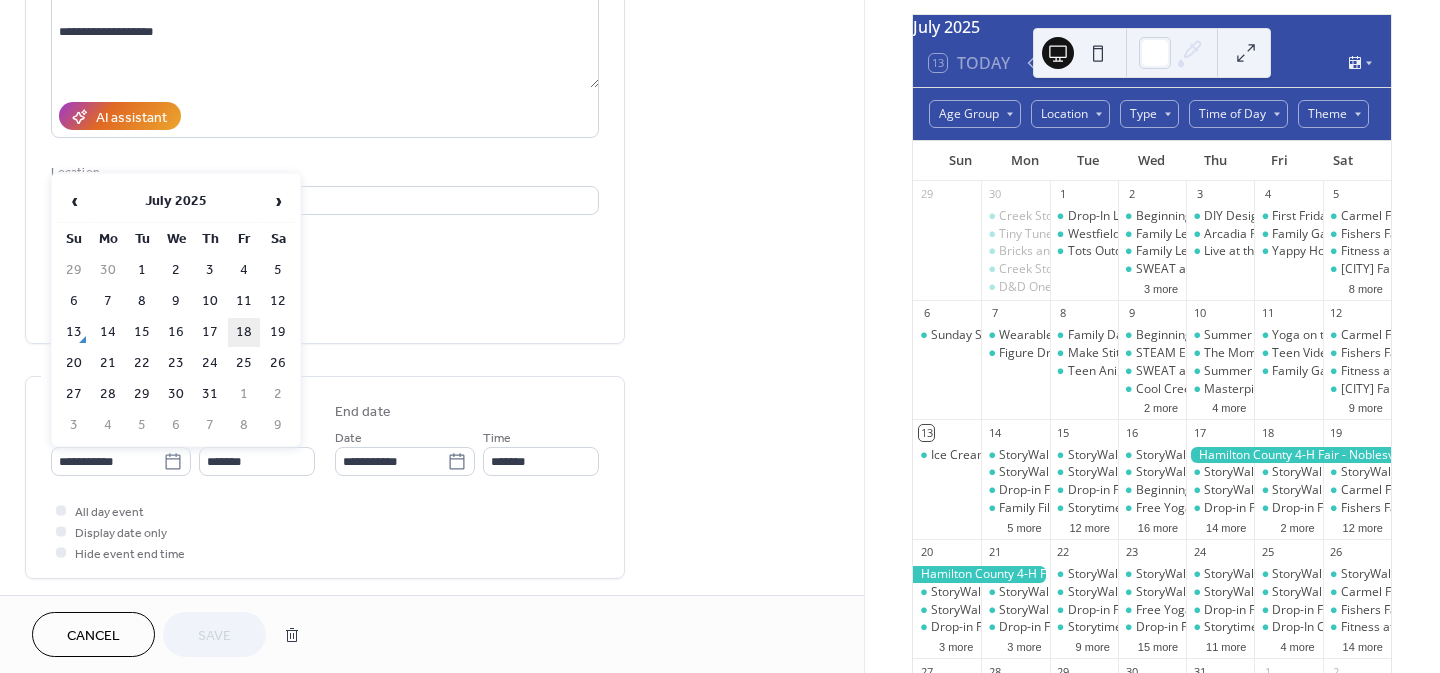 type on "**********" 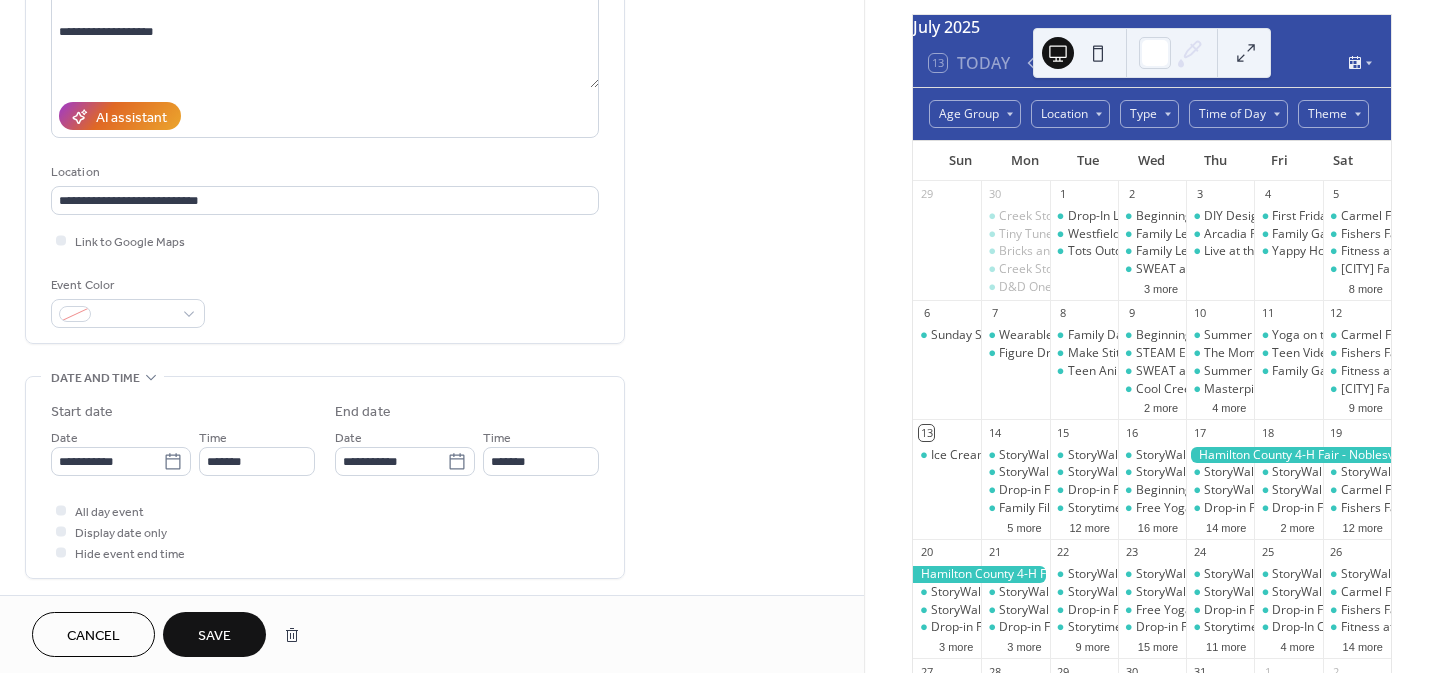 click on "Save" at bounding box center [214, 636] 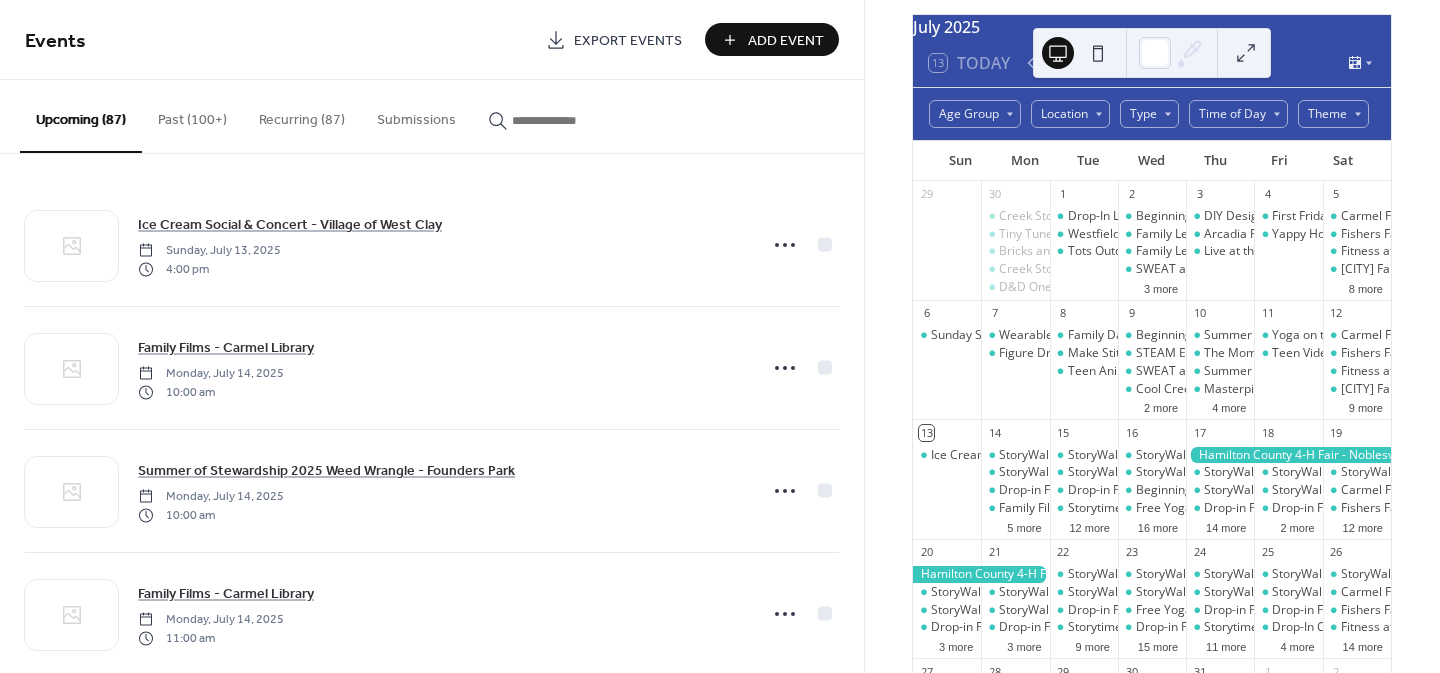 click at bounding box center [562, 120] 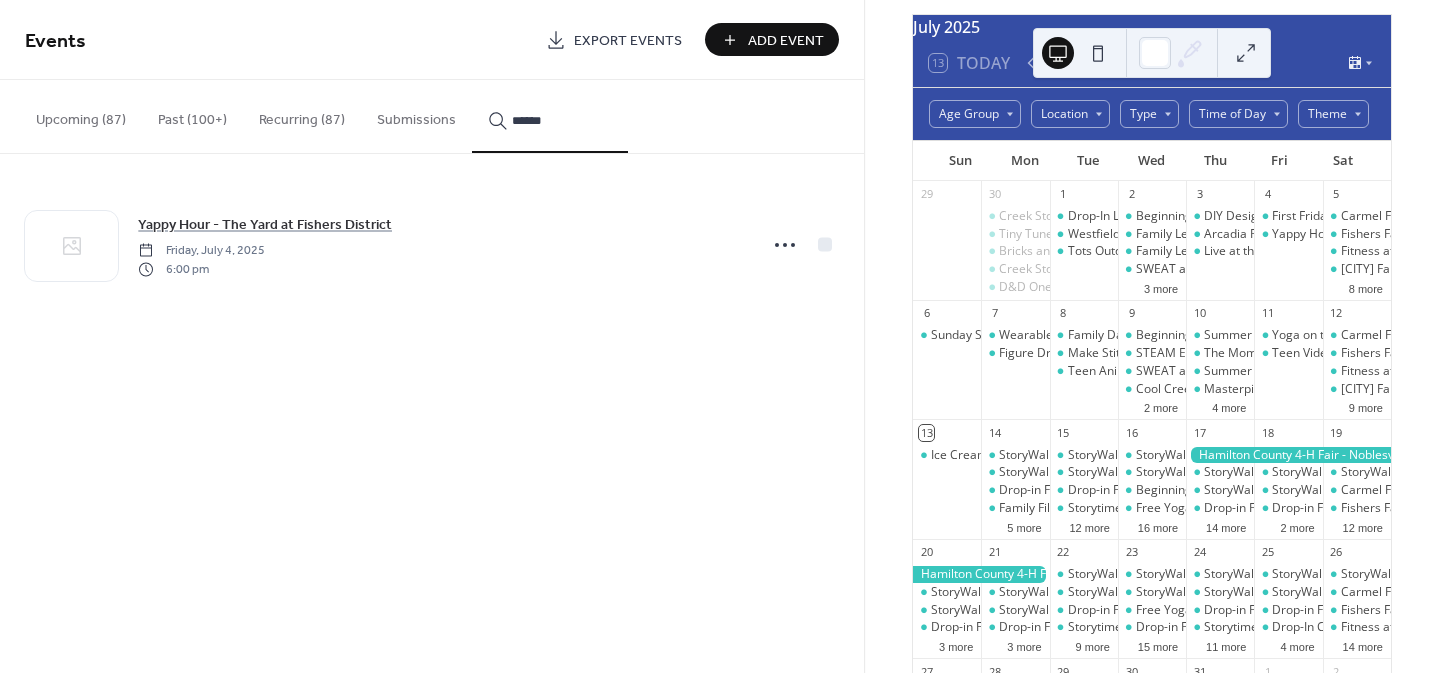 click on "*****" at bounding box center [550, 116] 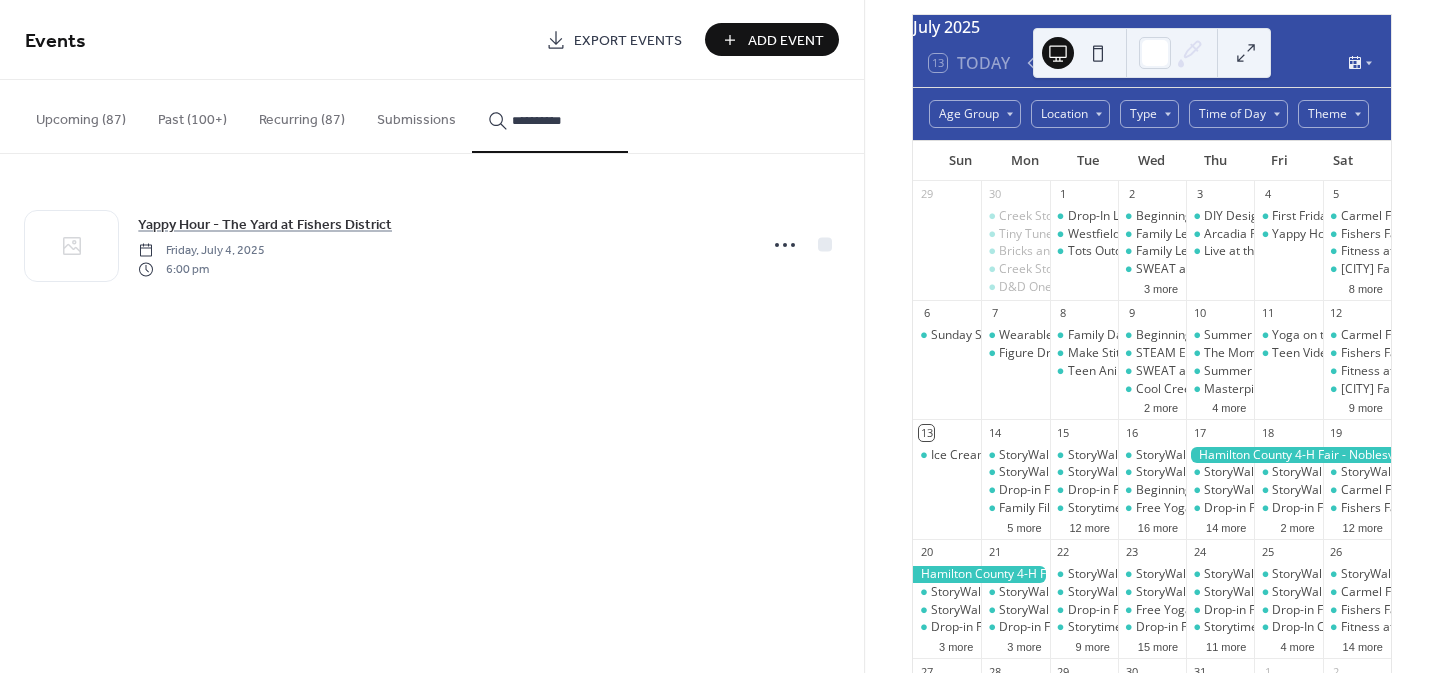 type on "**********" 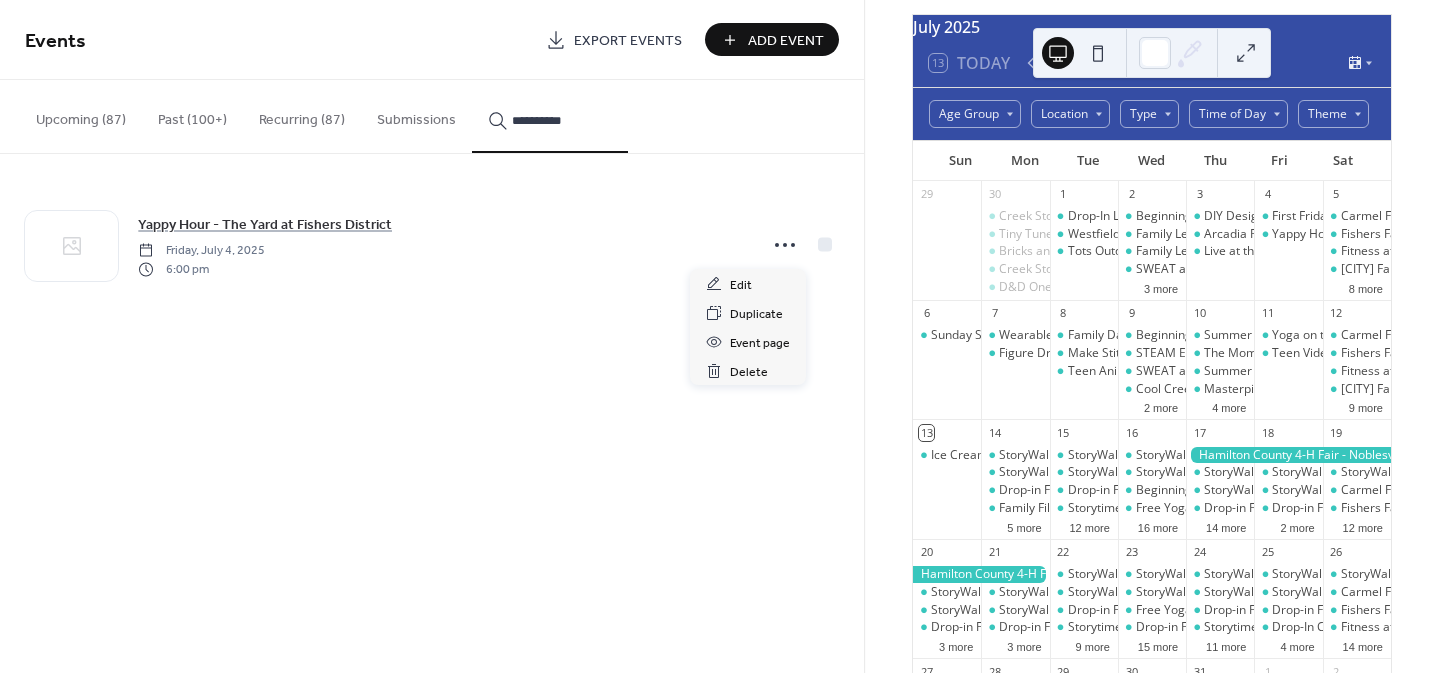 click 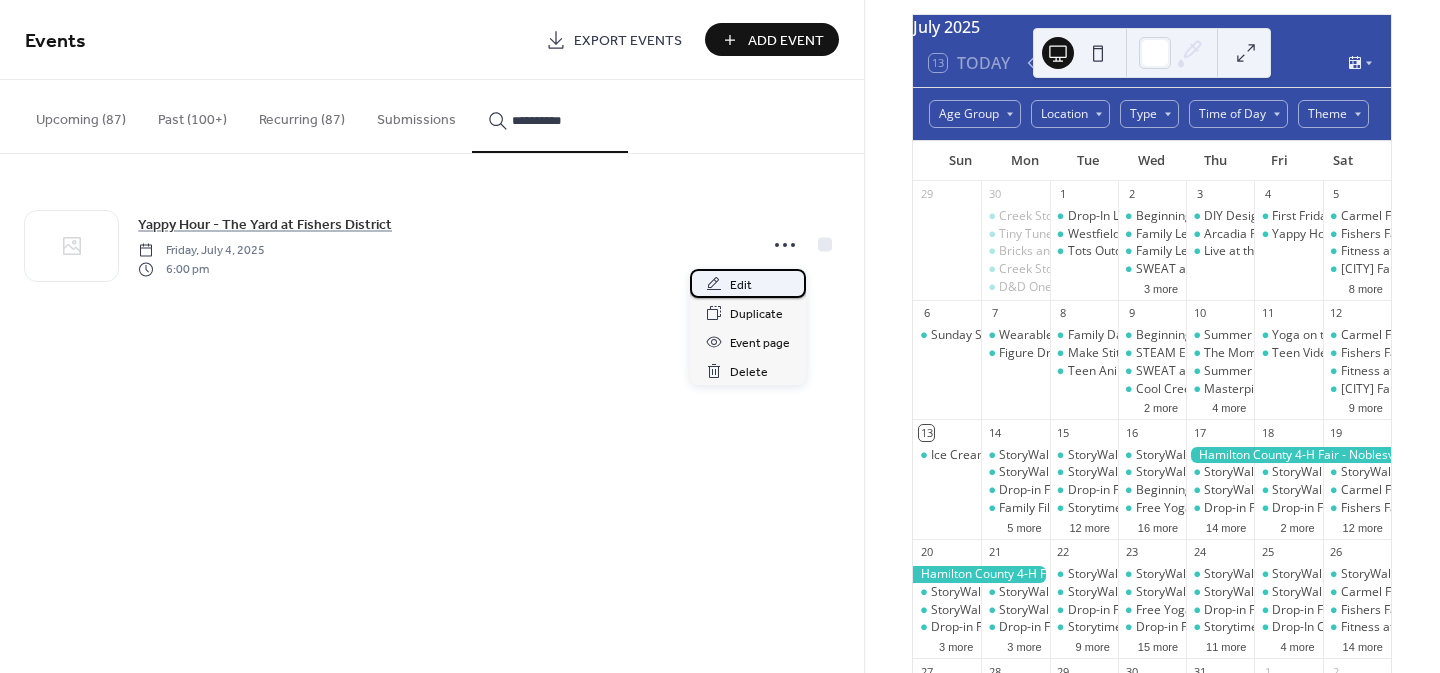 click on "Edit" at bounding box center [741, 285] 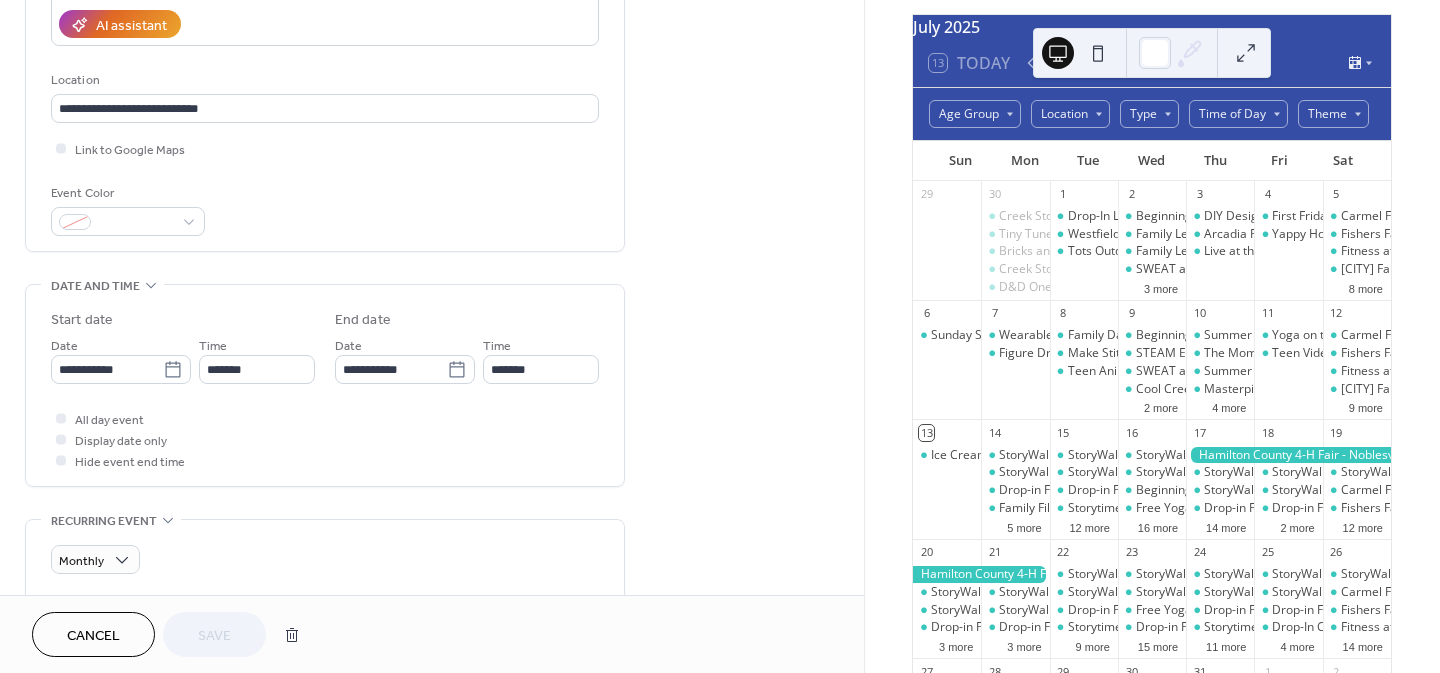scroll, scrollTop: 367, scrollLeft: 0, axis: vertical 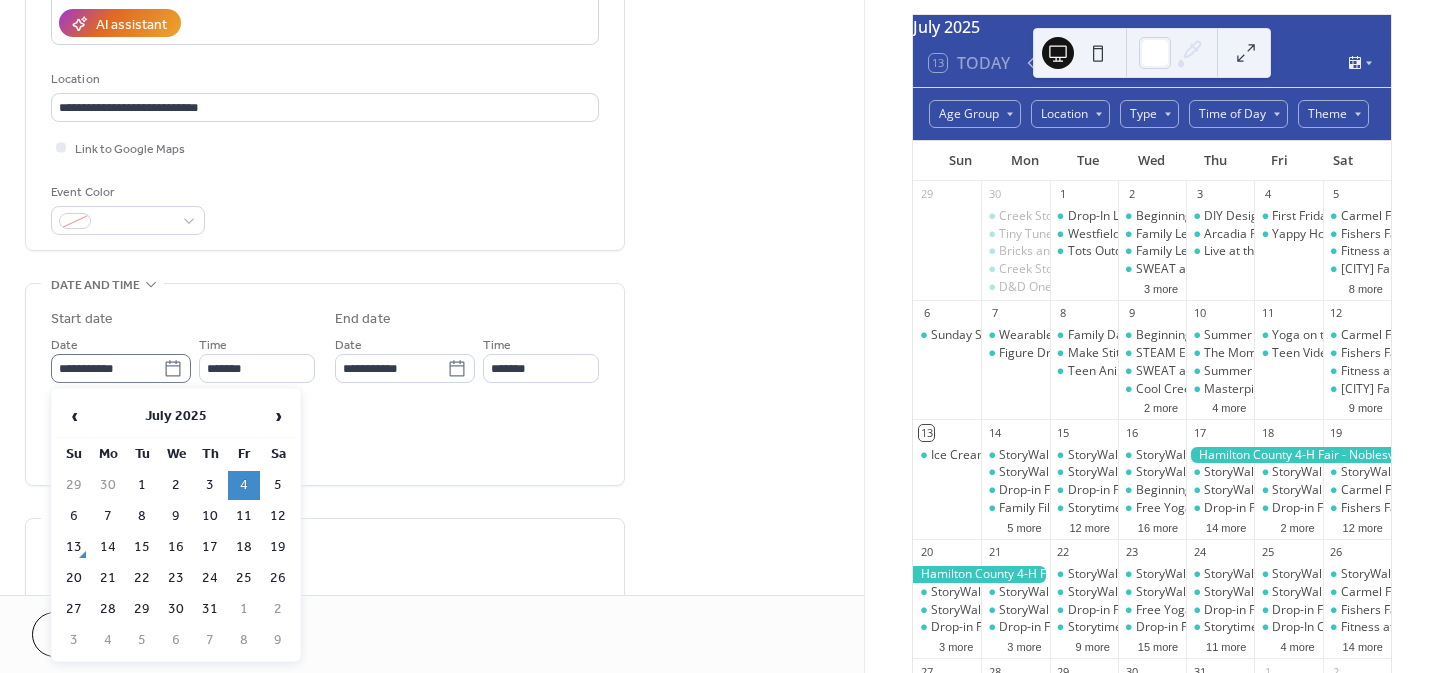 click 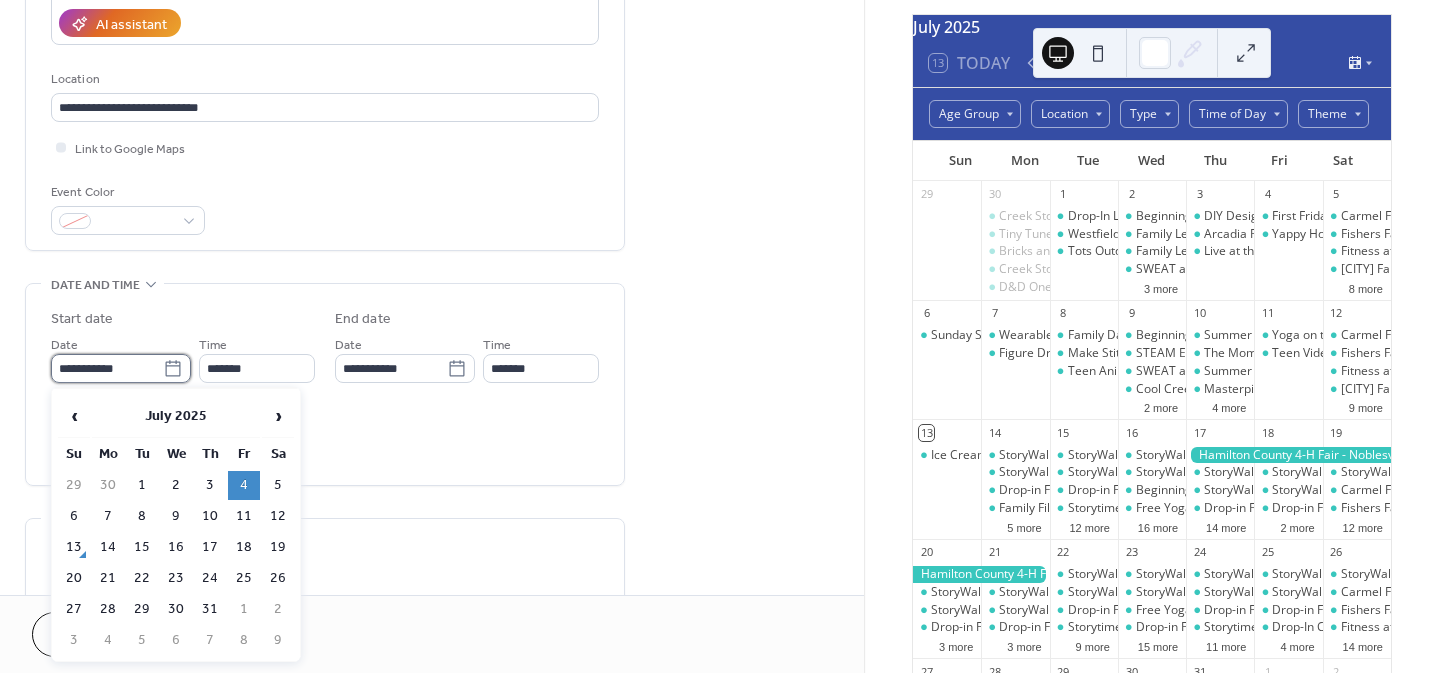 click on "**********" at bounding box center [107, 368] 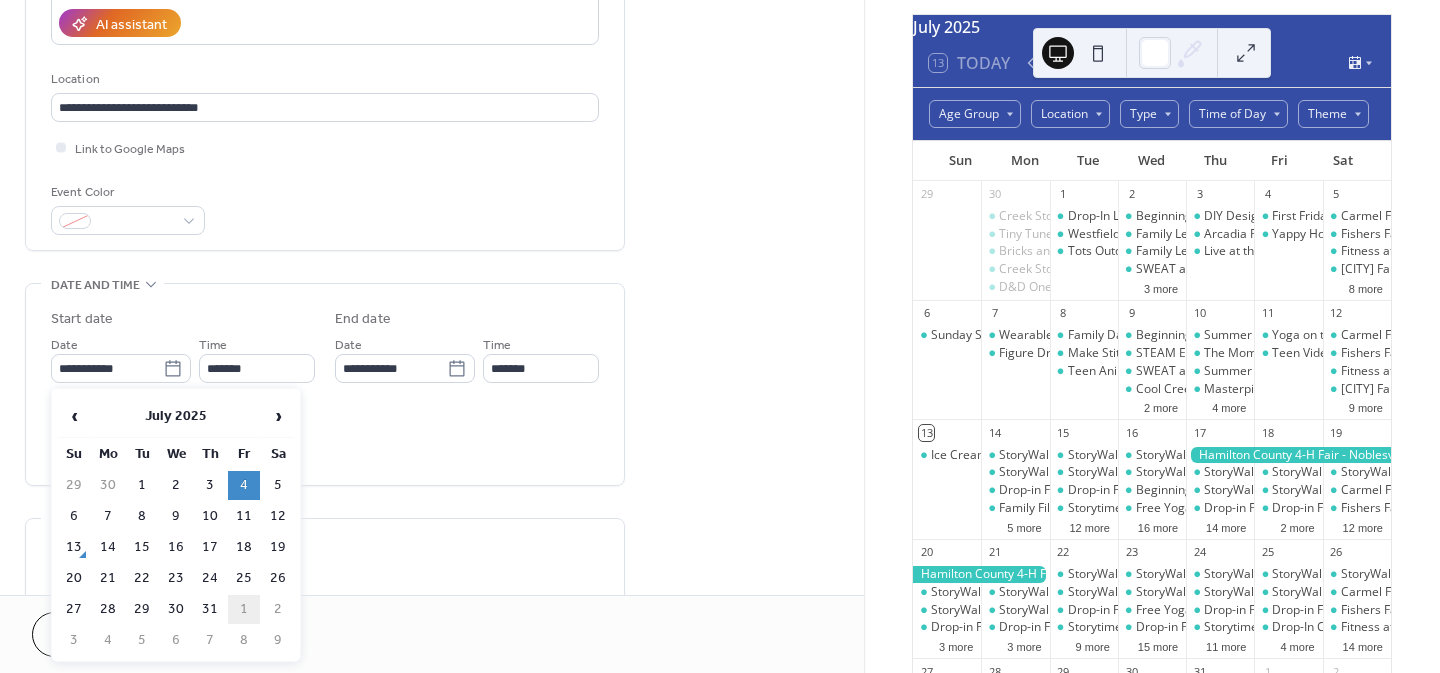 click on "1" at bounding box center [244, 609] 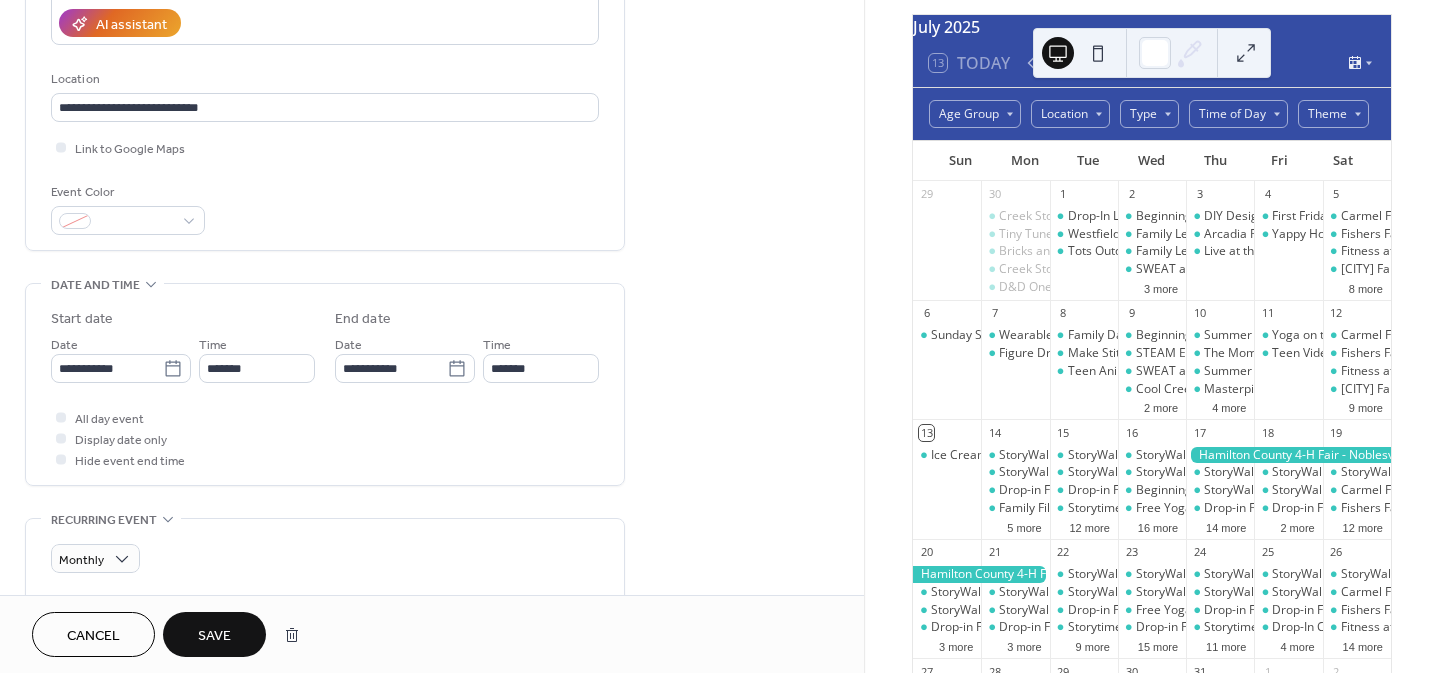 click on "Save" at bounding box center [214, 634] 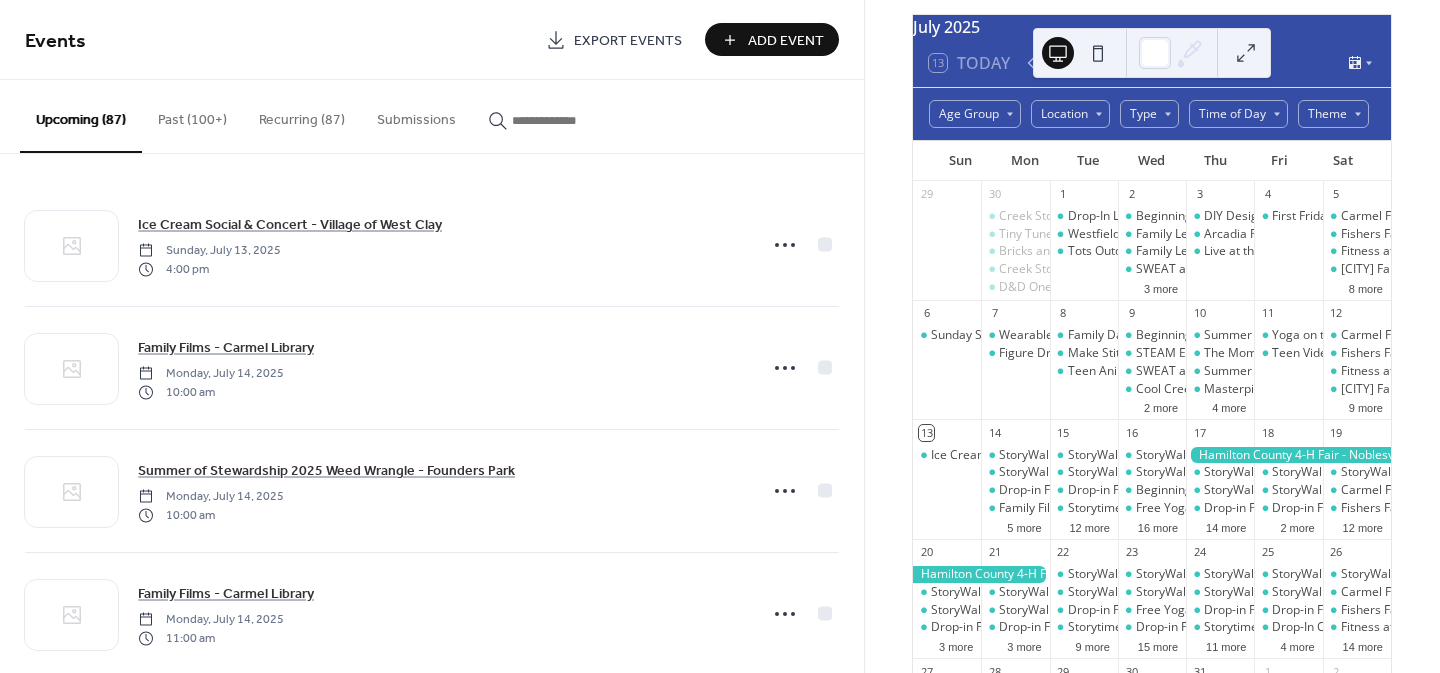 click at bounding box center (562, 120) 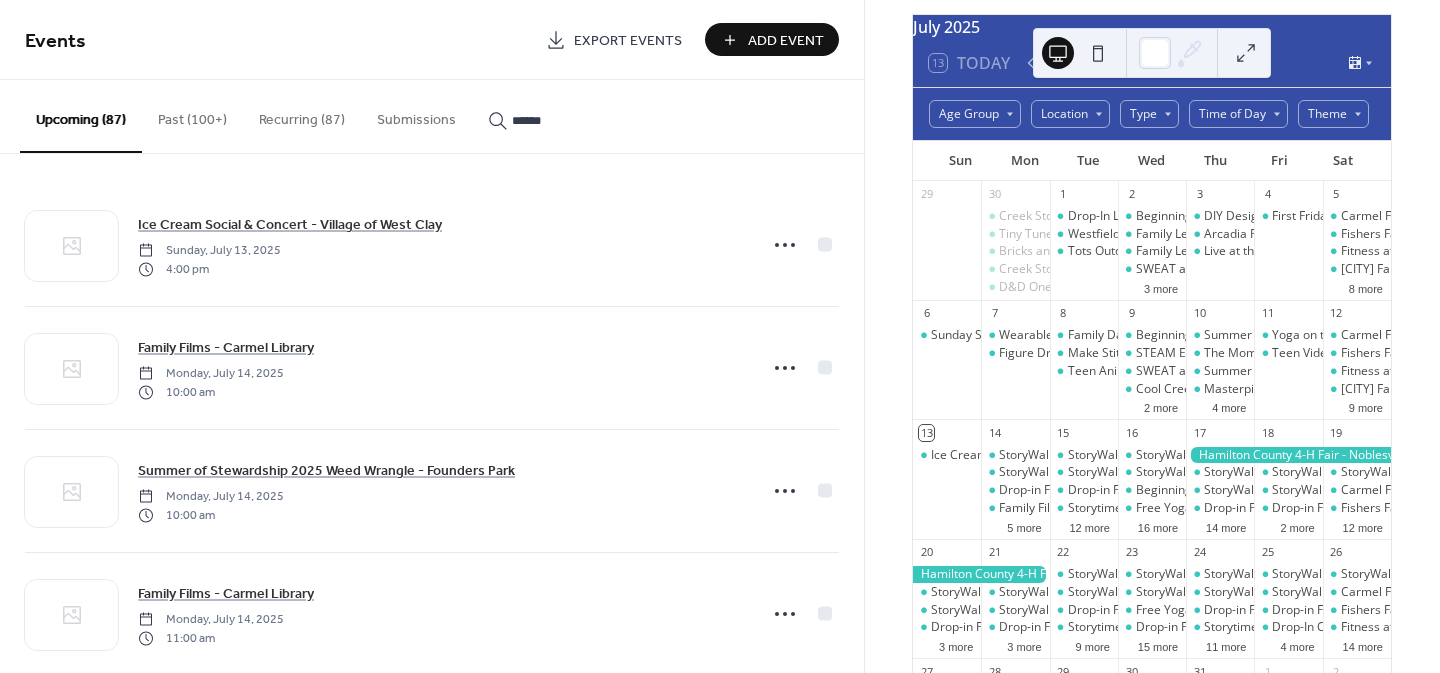 click on "*****" at bounding box center [550, 115] 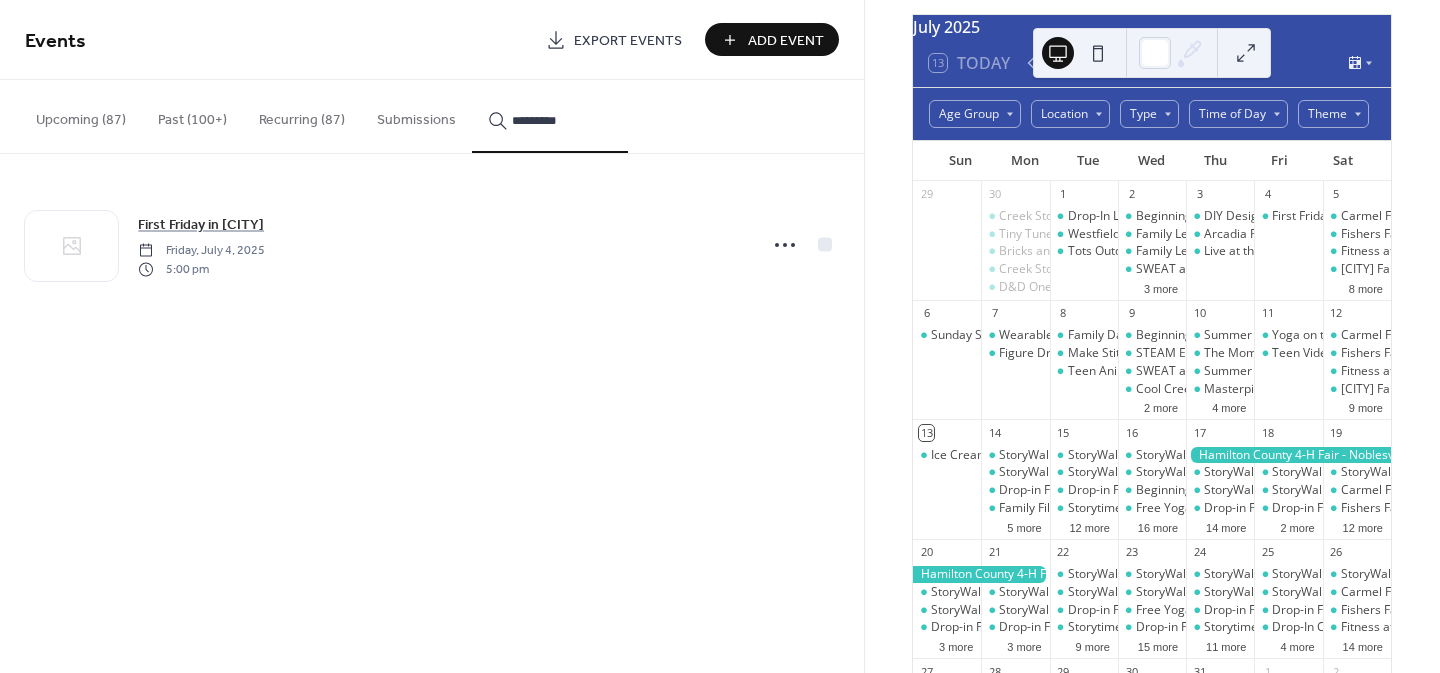 type on "*********" 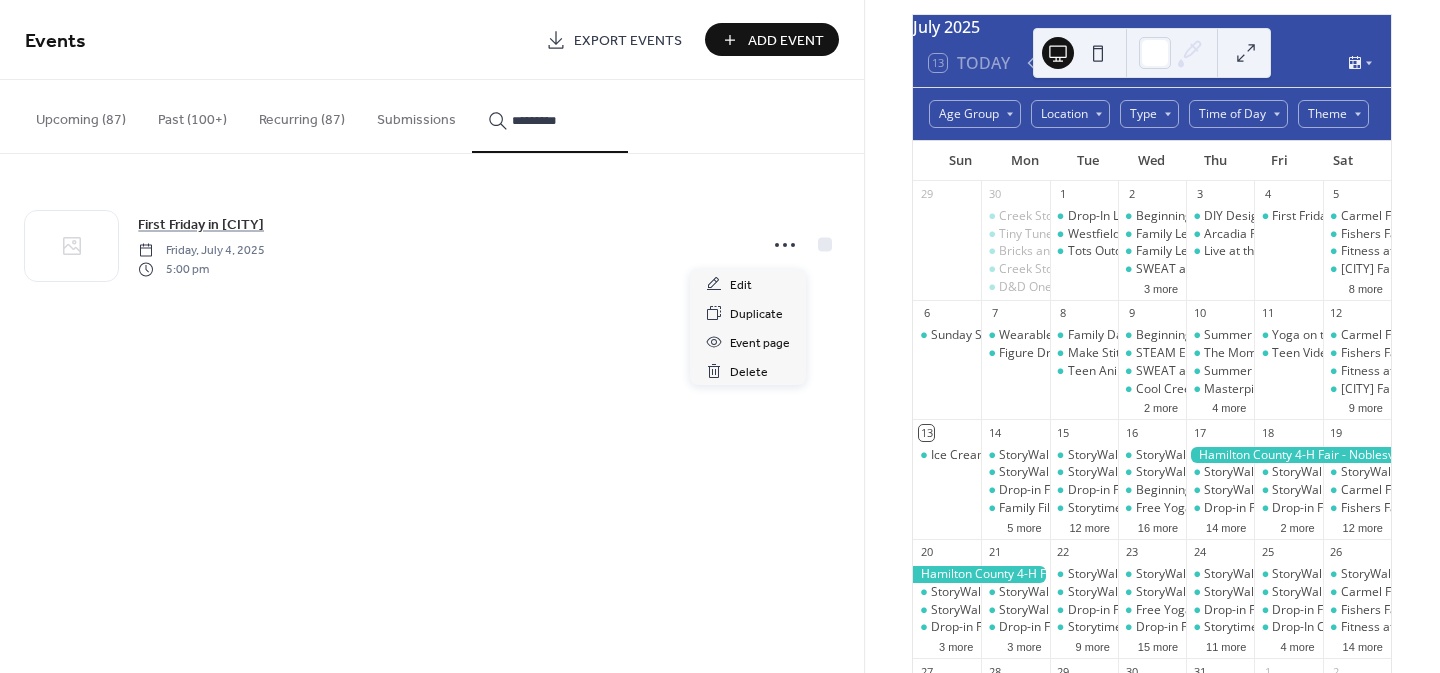click 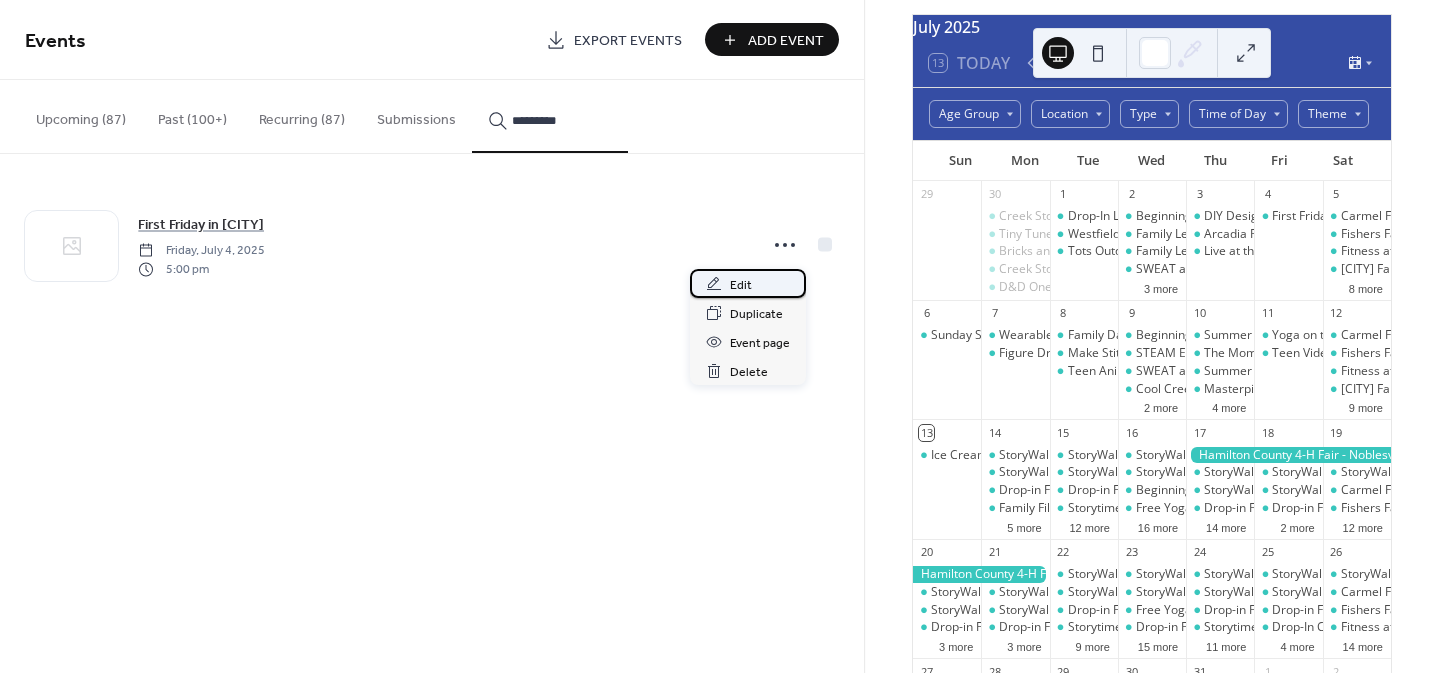click on "Edit" at bounding box center [741, 285] 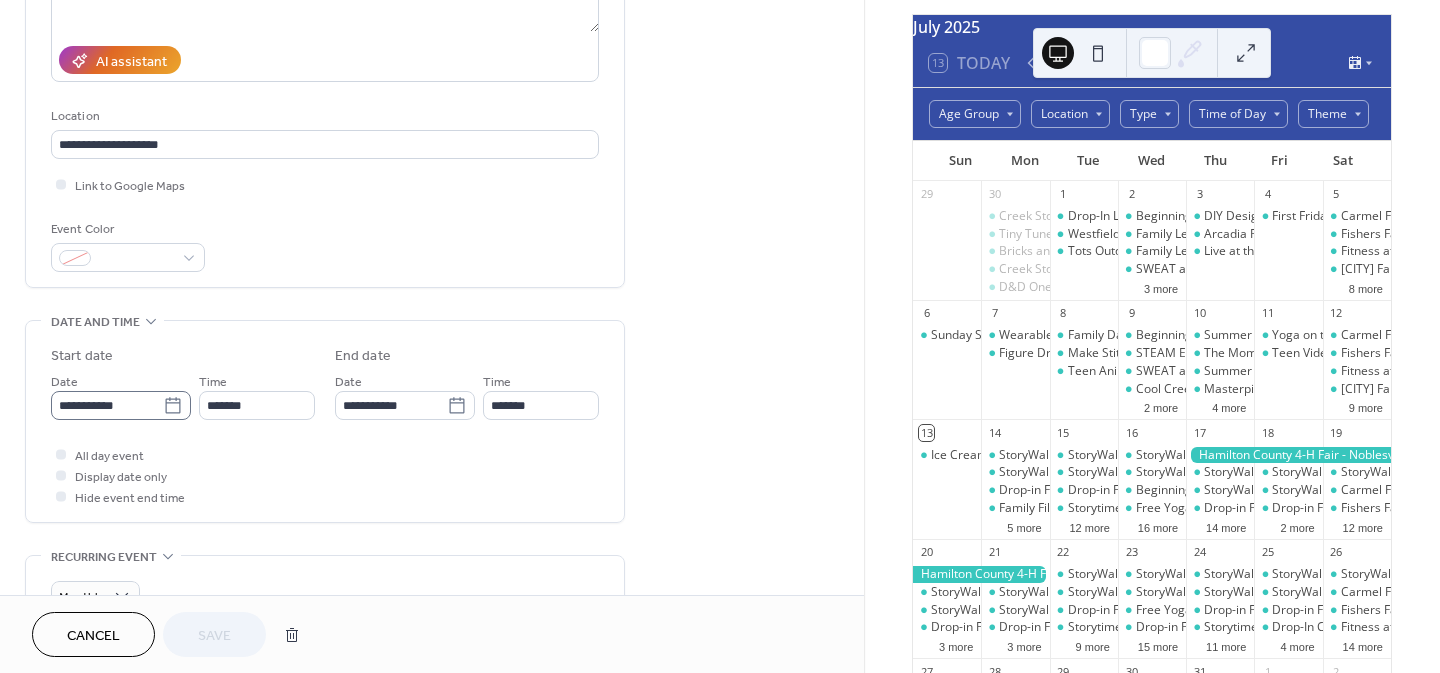 scroll, scrollTop: 332, scrollLeft: 0, axis: vertical 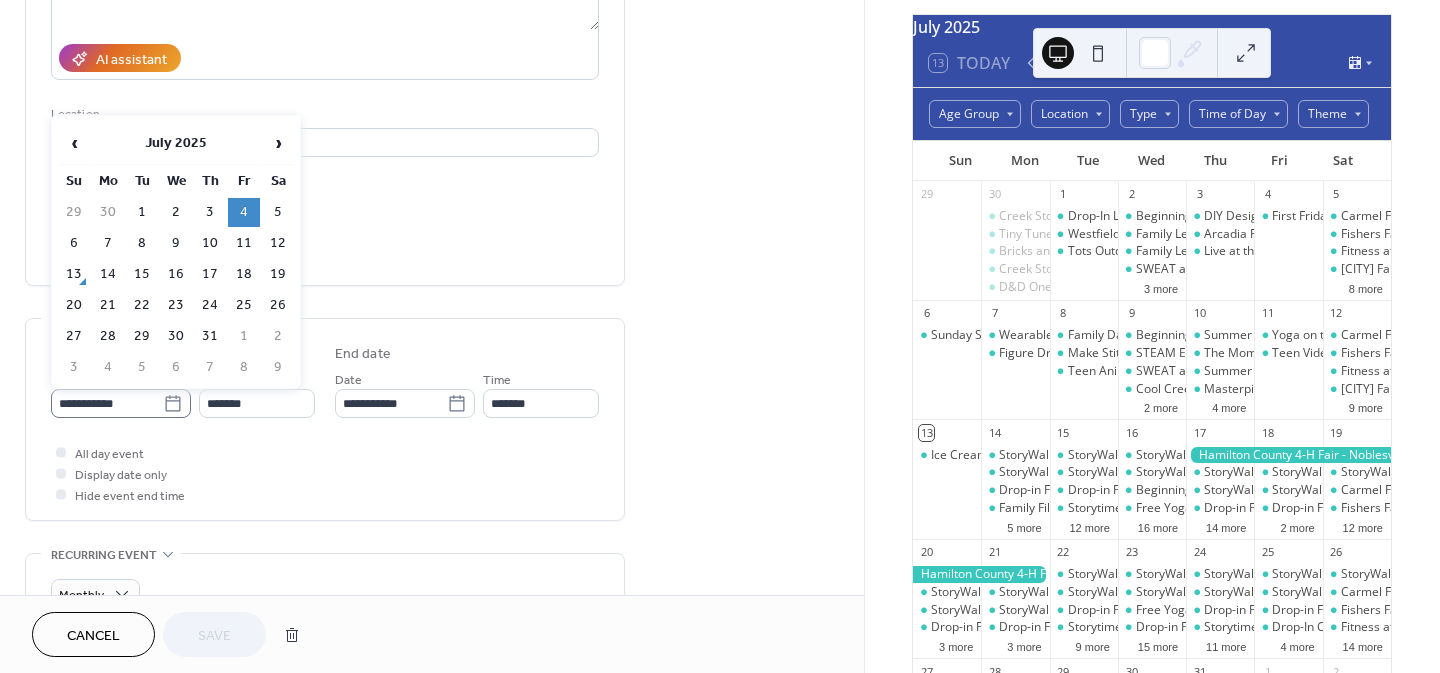 click 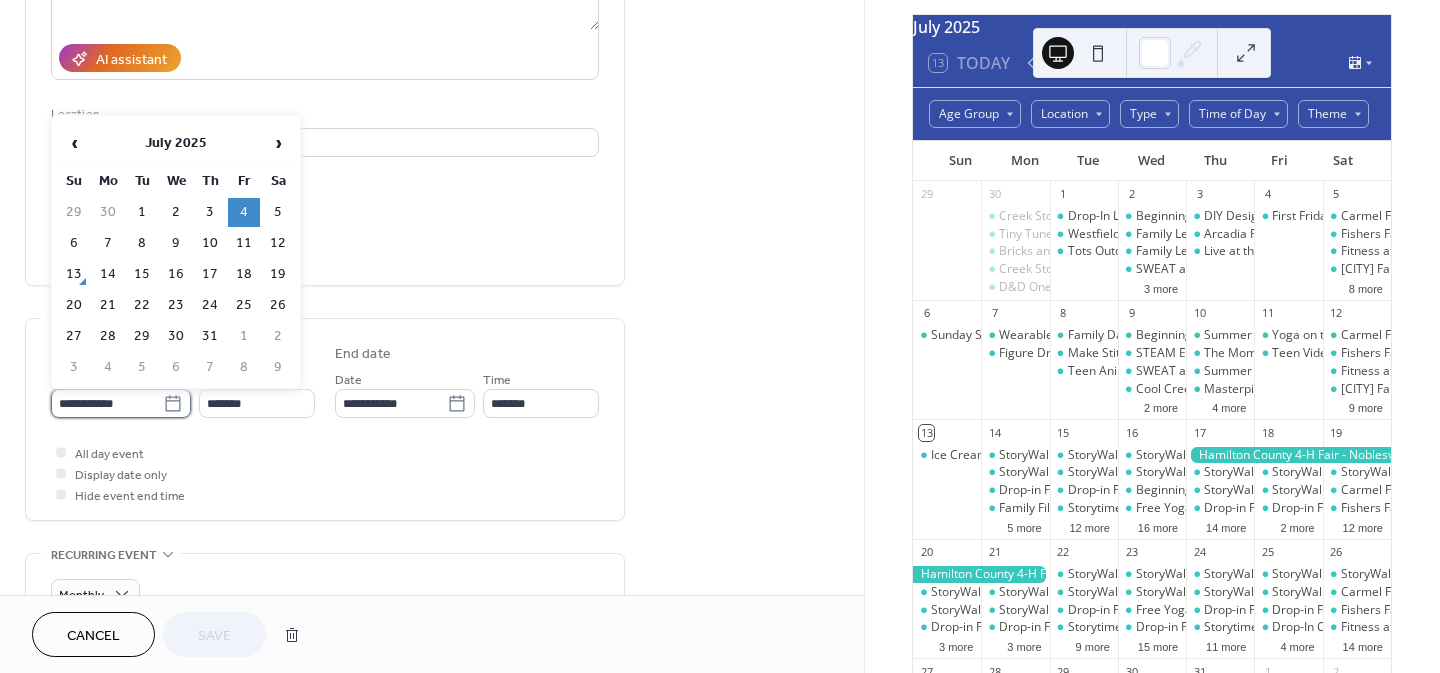 click on "**********" at bounding box center [107, 403] 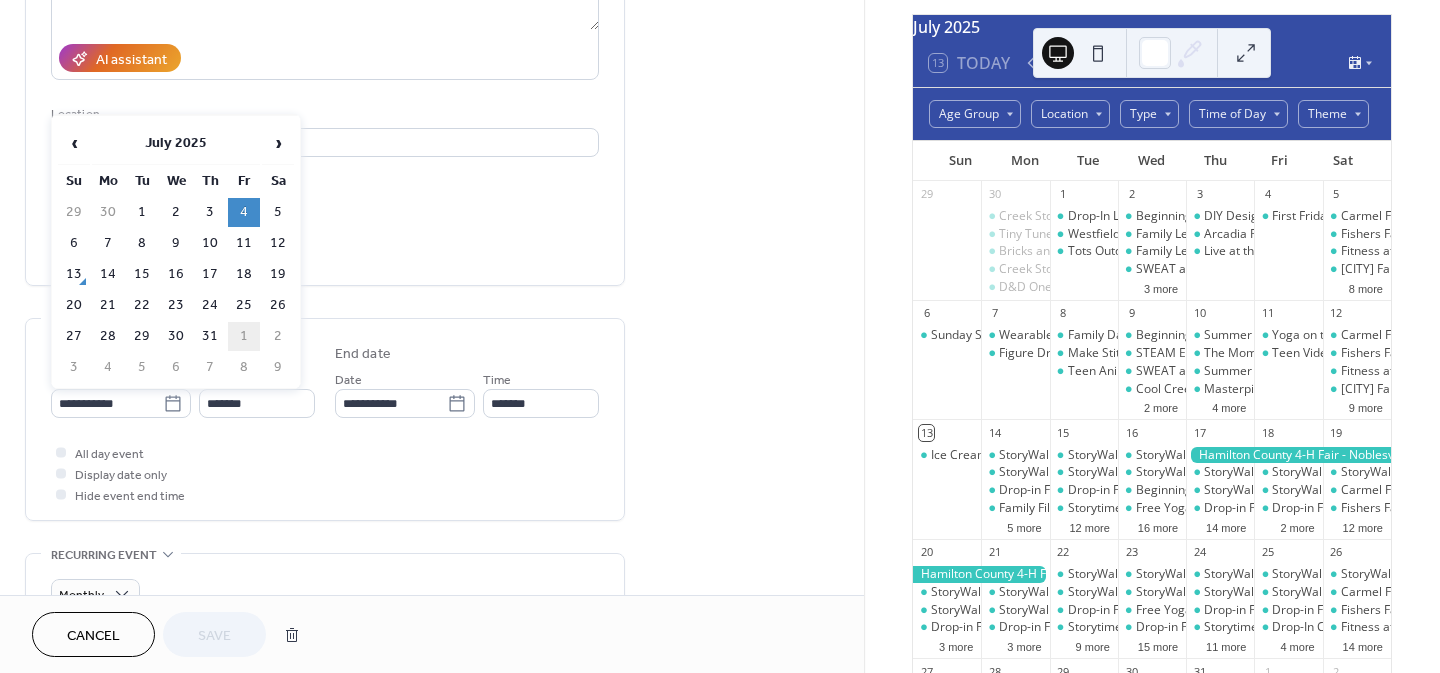 click on "1" at bounding box center (244, 336) 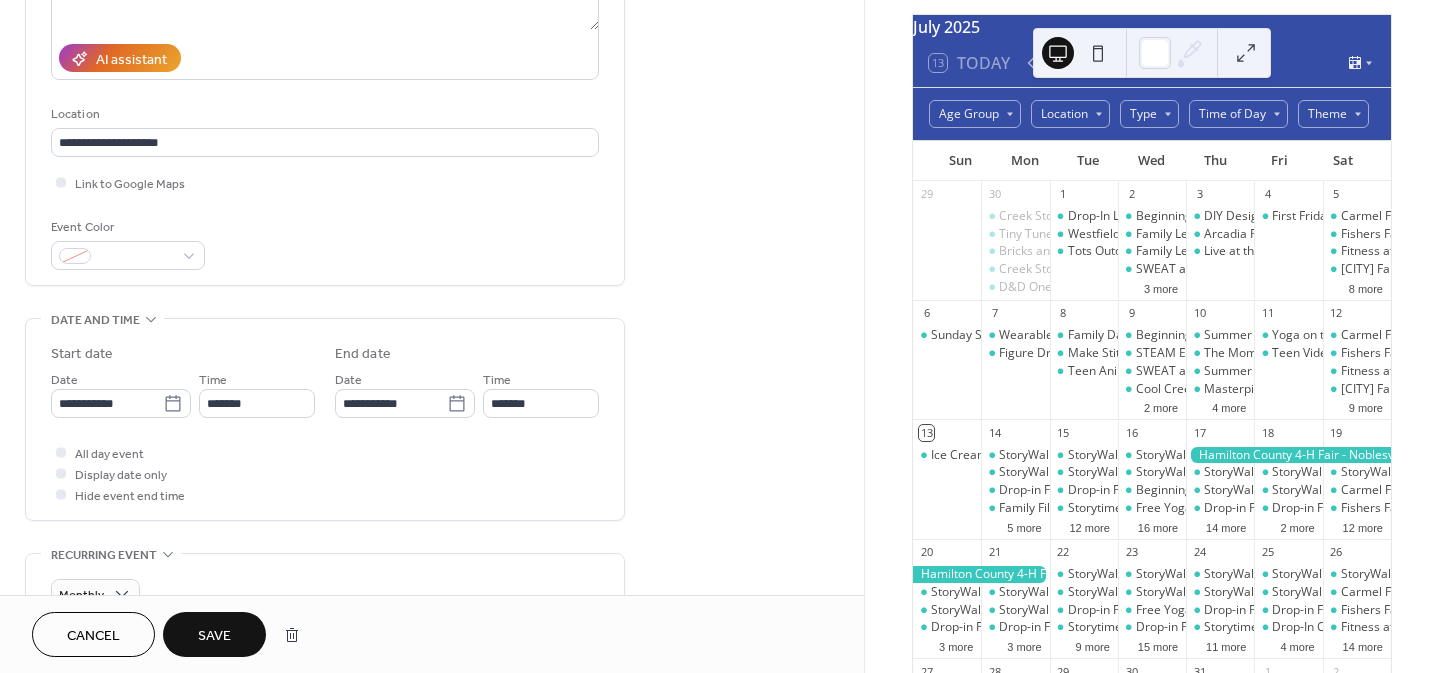 click on "Save" at bounding box center [214, 636] 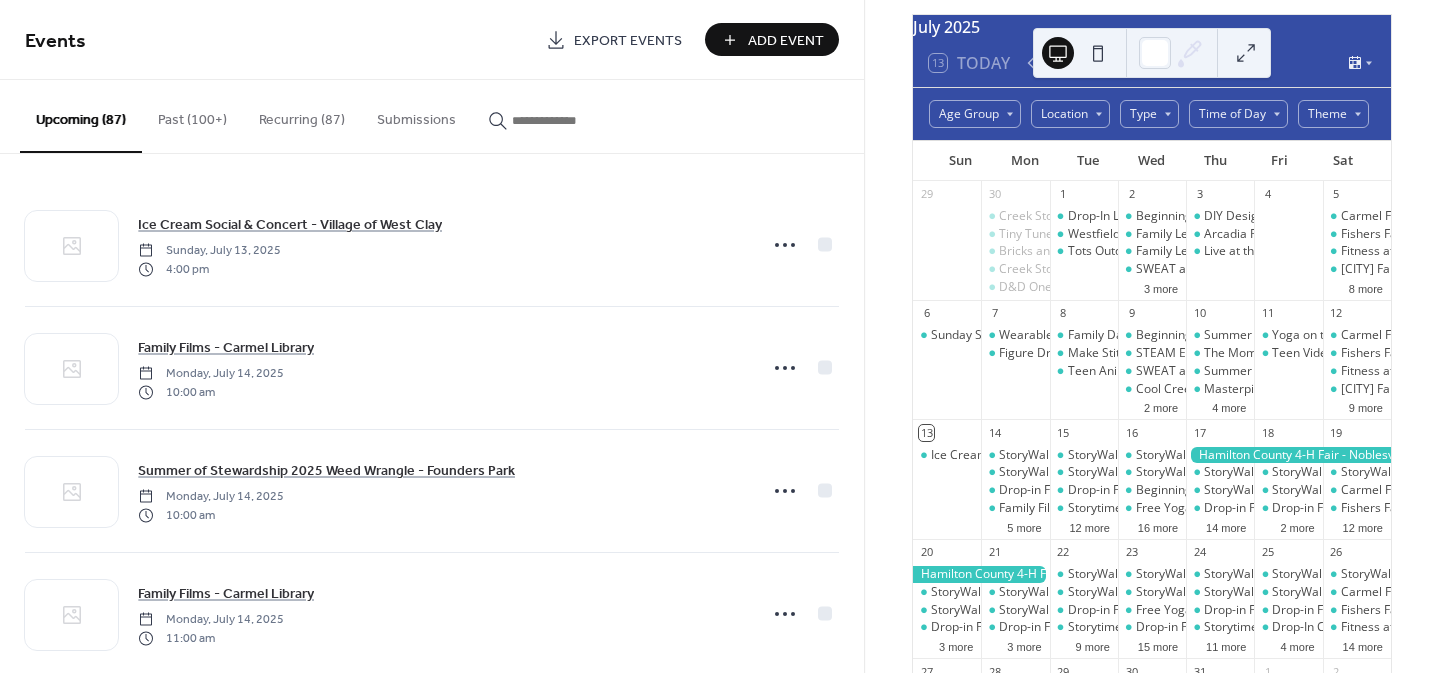 click at bounding box center [562, 120] 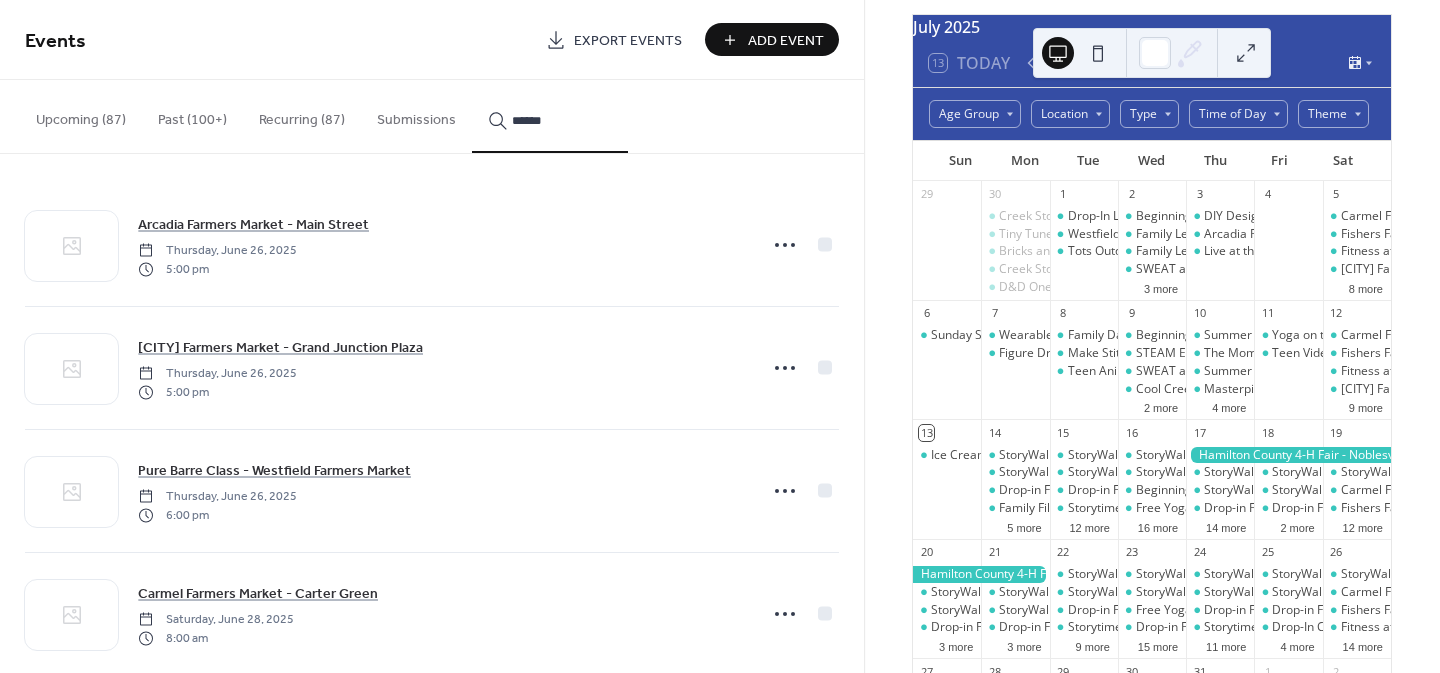 type on "******" 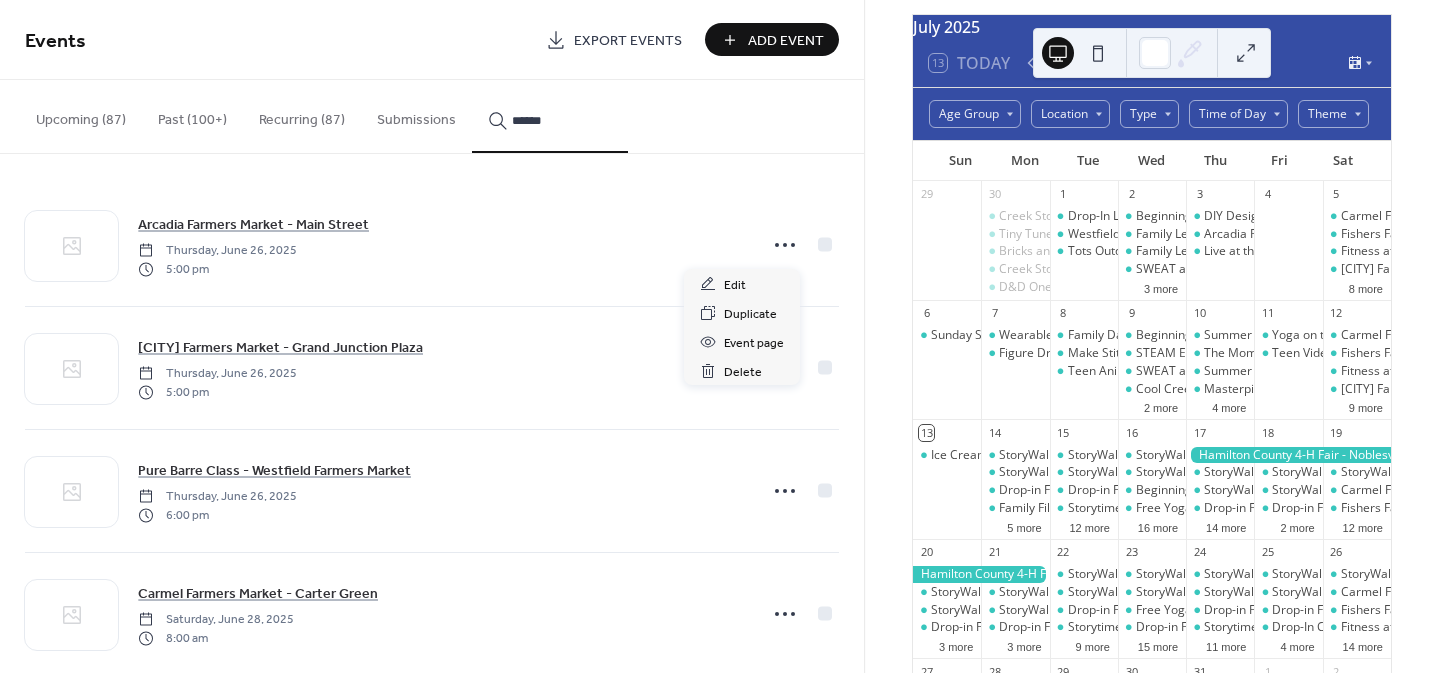click 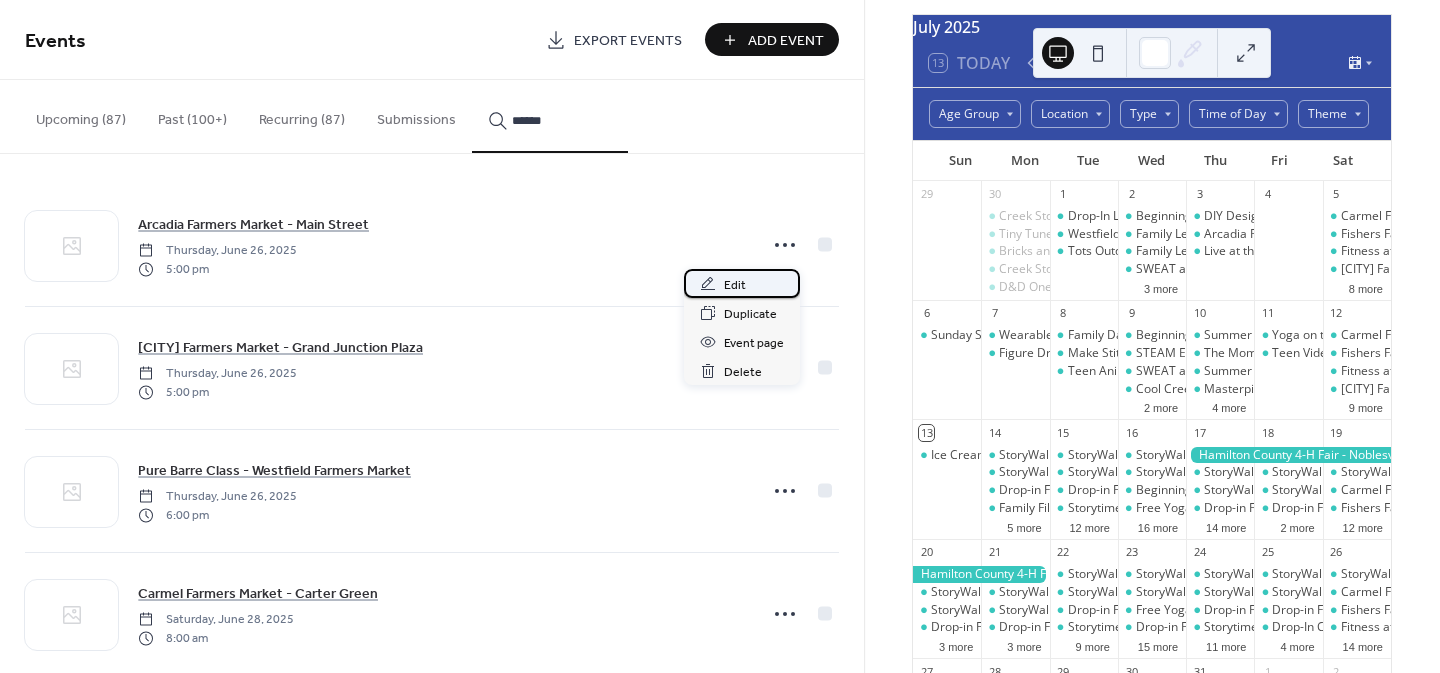 click on "Edit" at bounding box center [735, 285] 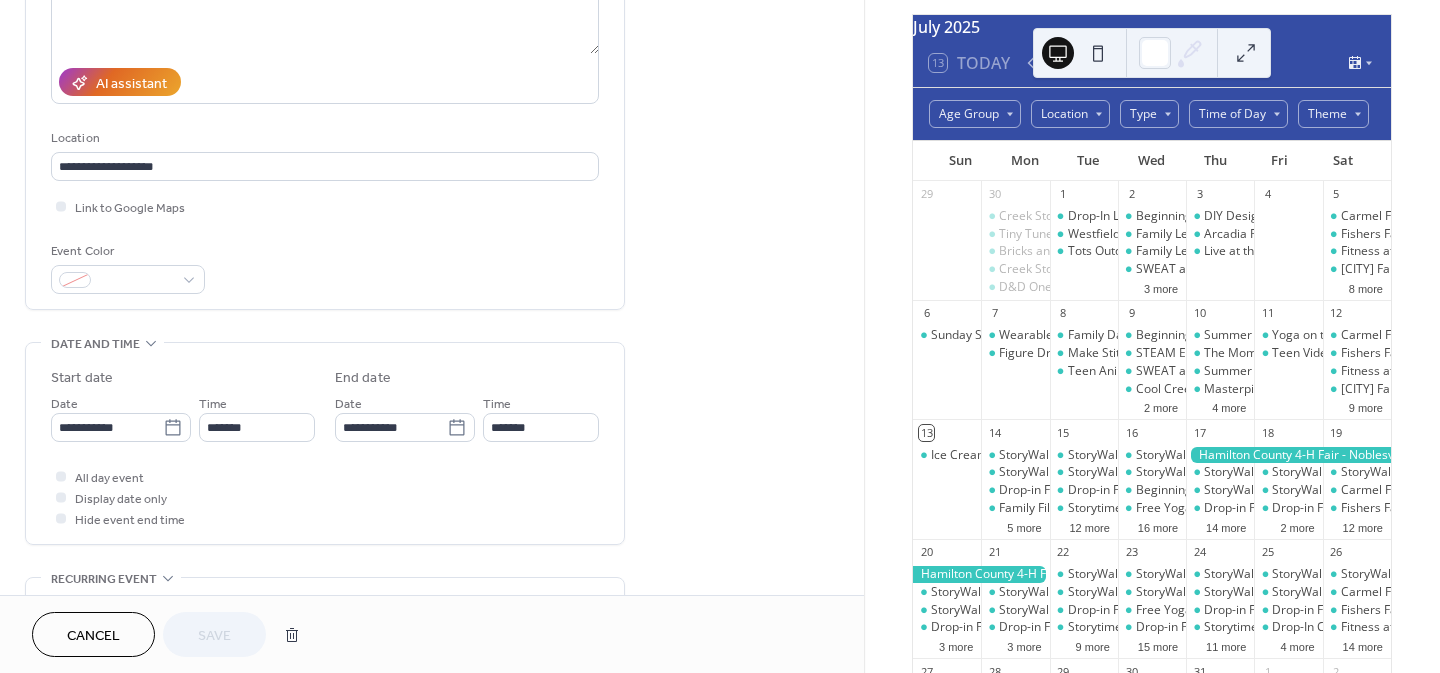 scroll, scrollTop: 344, scrollLeft: 0, axis: vertical 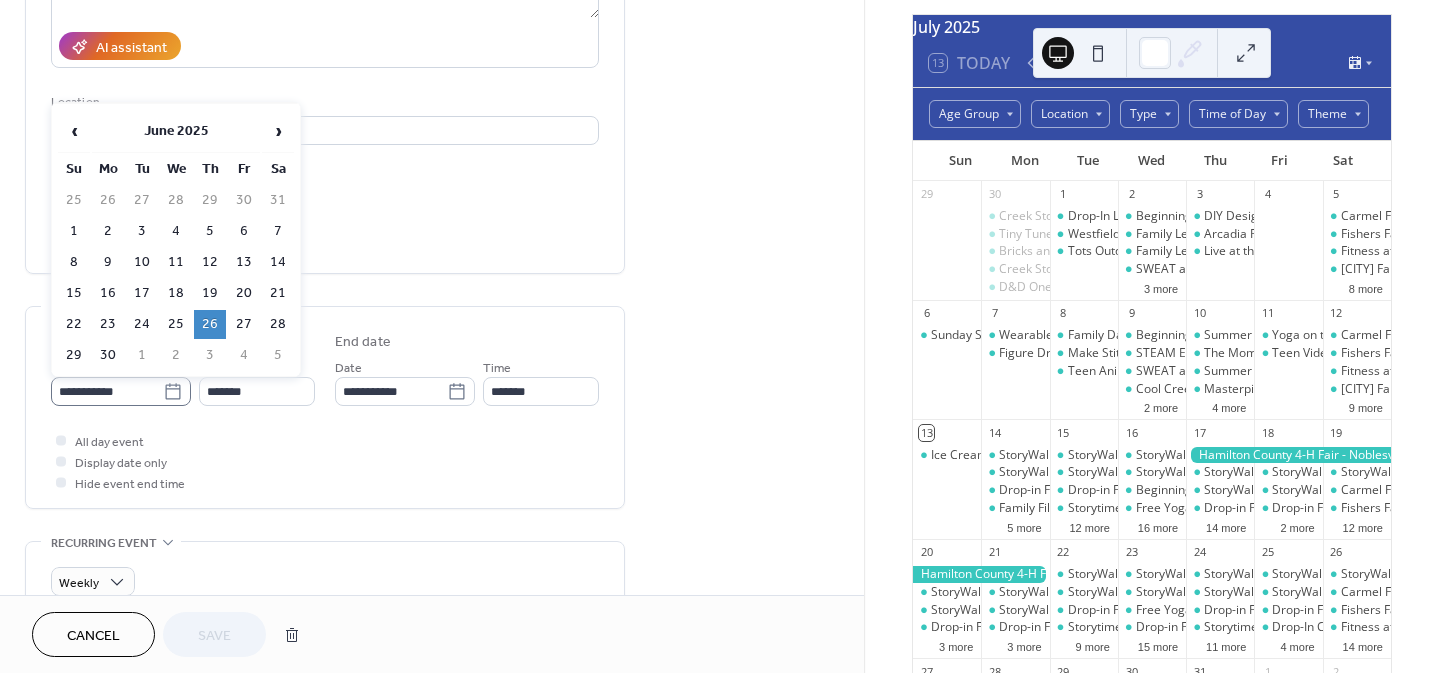 click 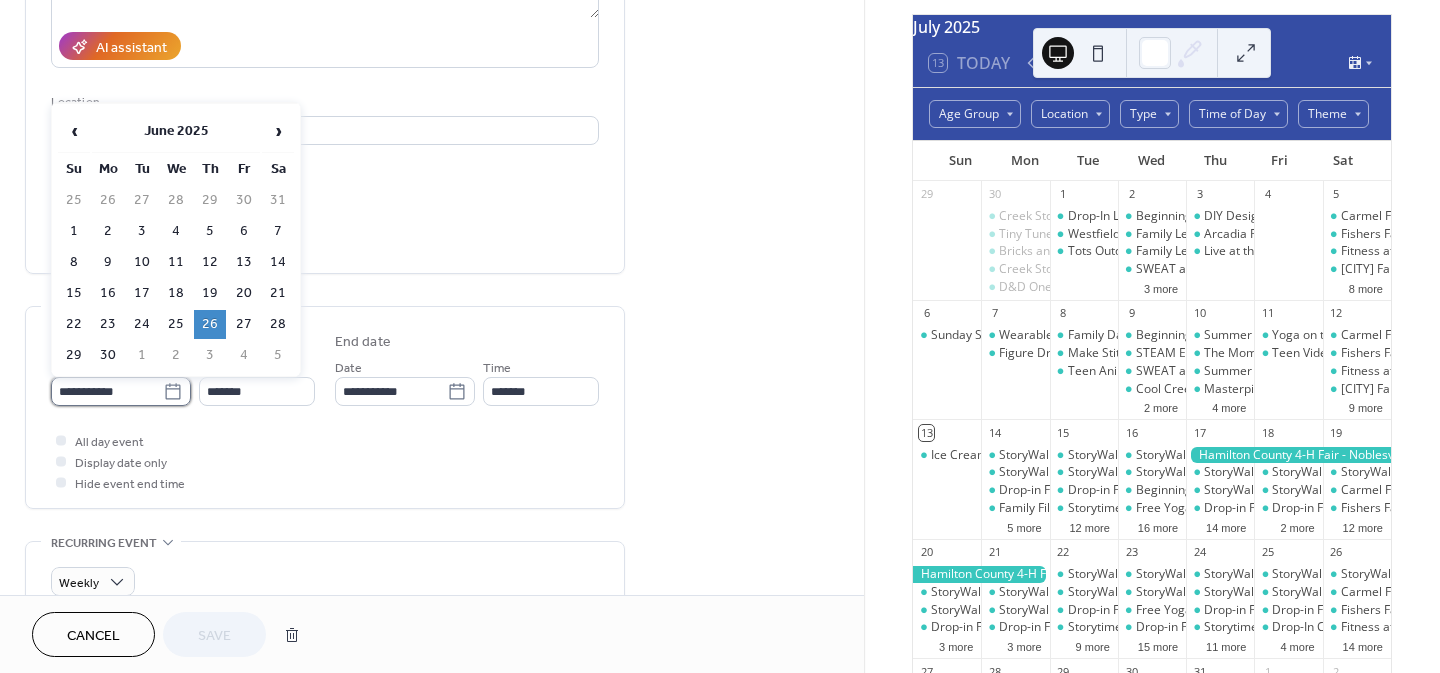 click on "**********" at bounding box center [107, 391] 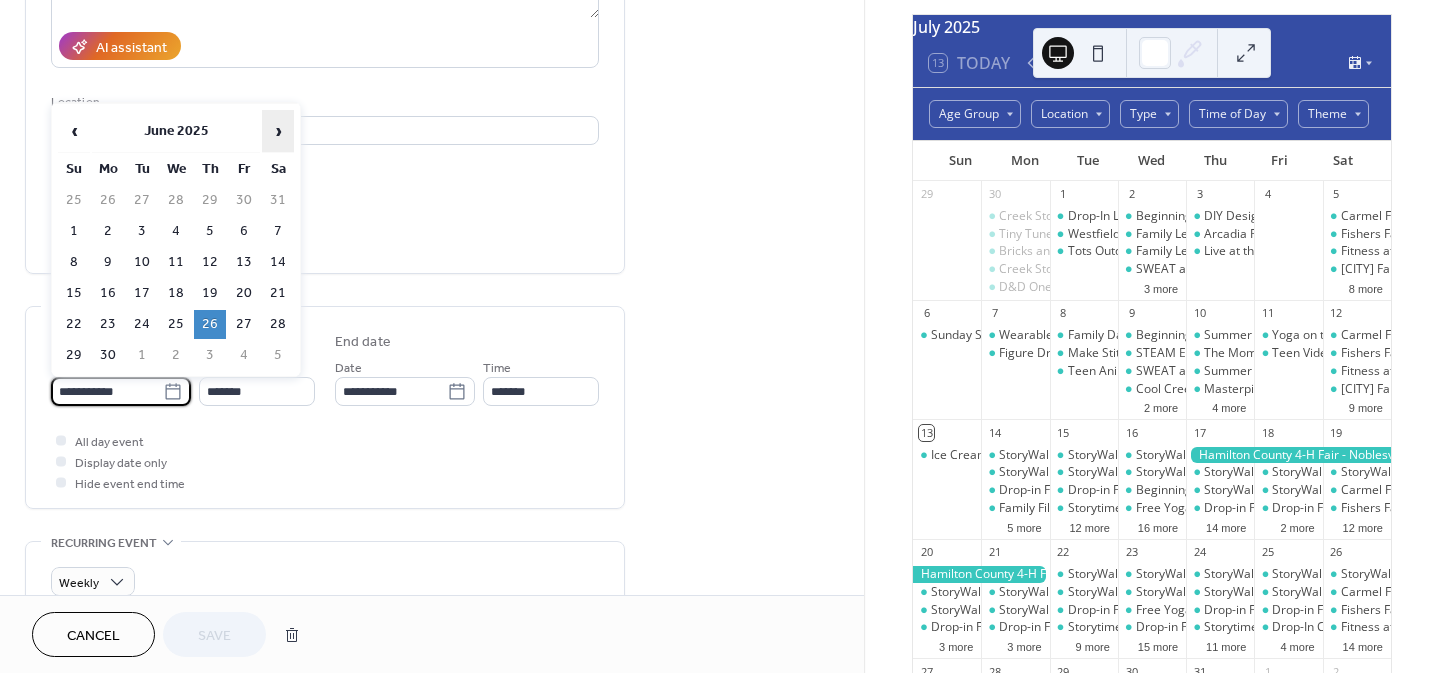 click on "›" at bounding box center (278, 131) 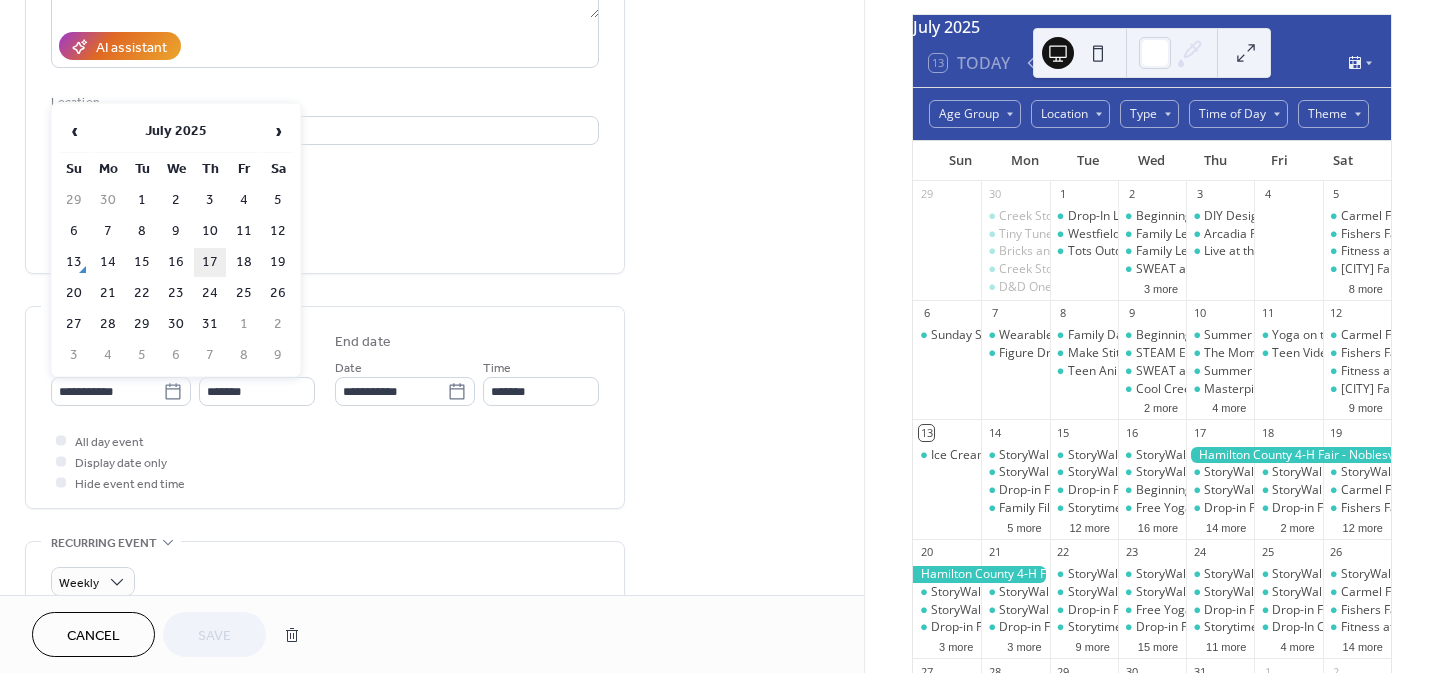 click on "17" at bounding box center (210, 262) 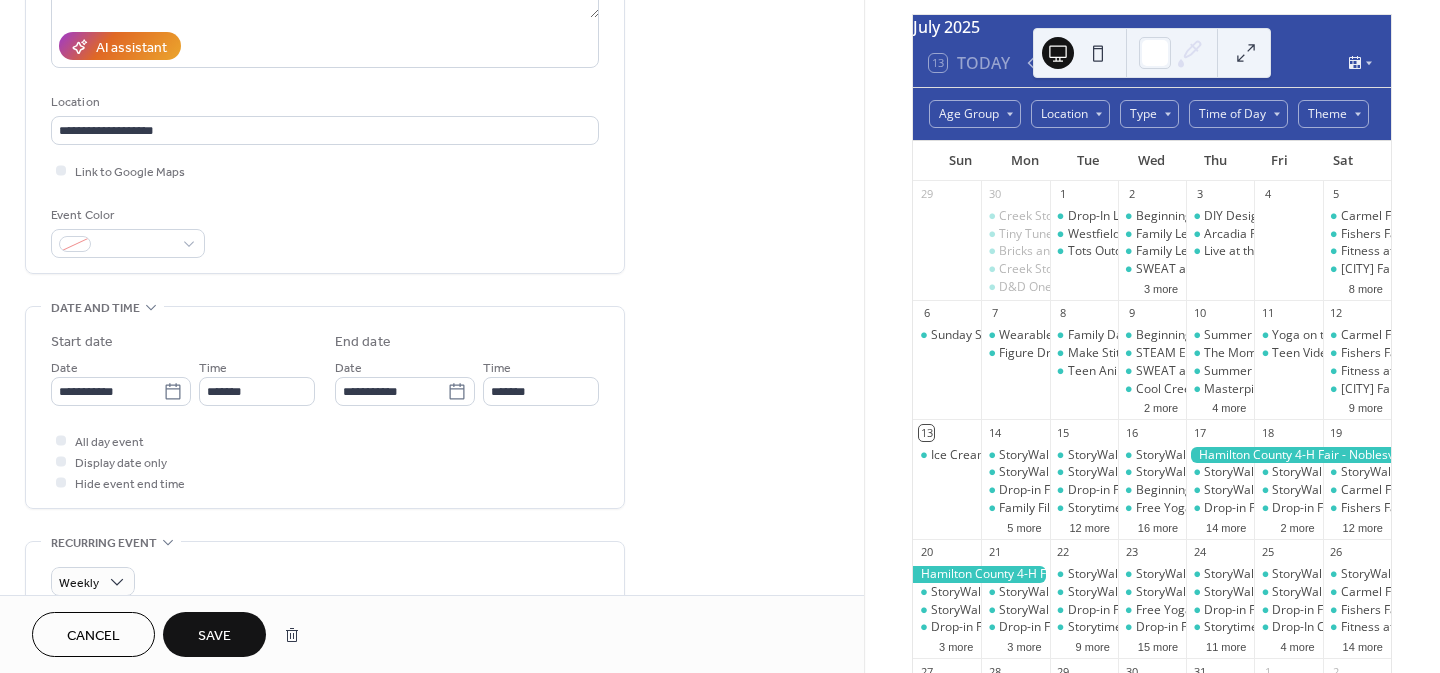 click on "Save" at bounding box center [214, 636] 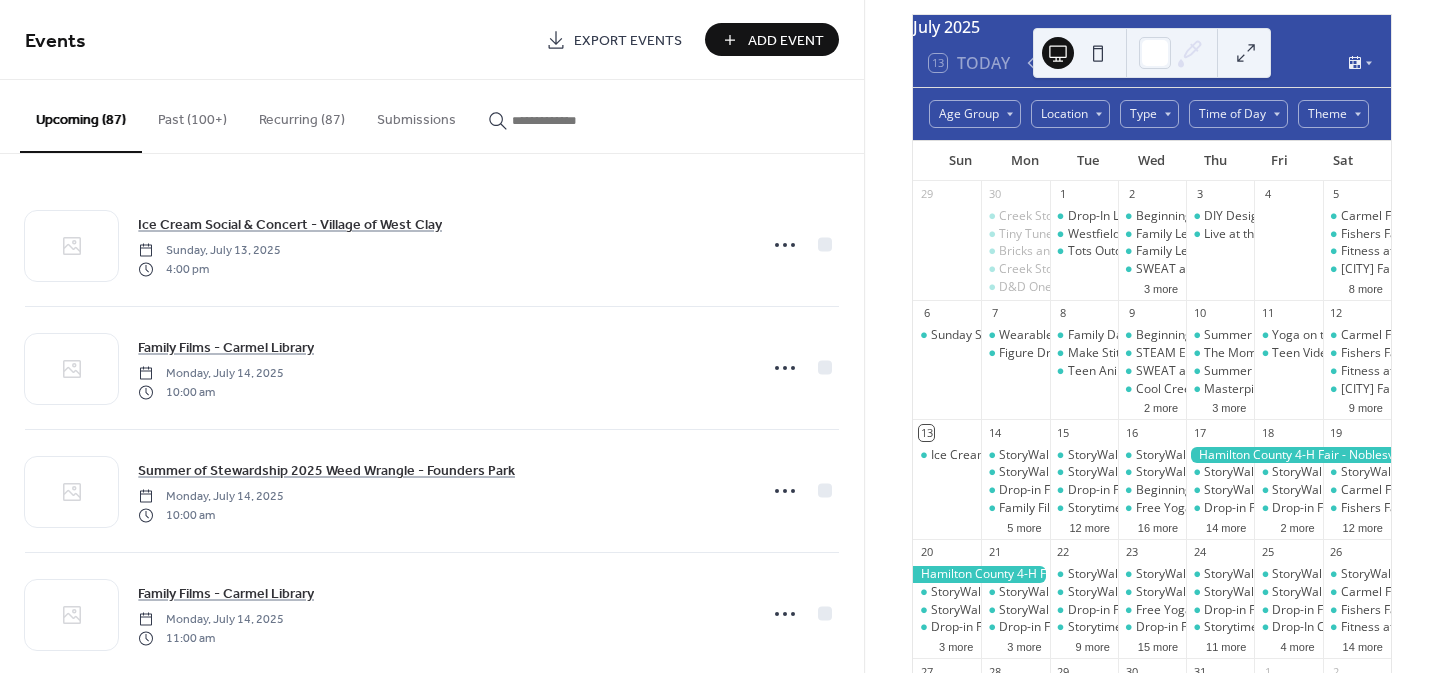 click at bounding box center [562, 120] 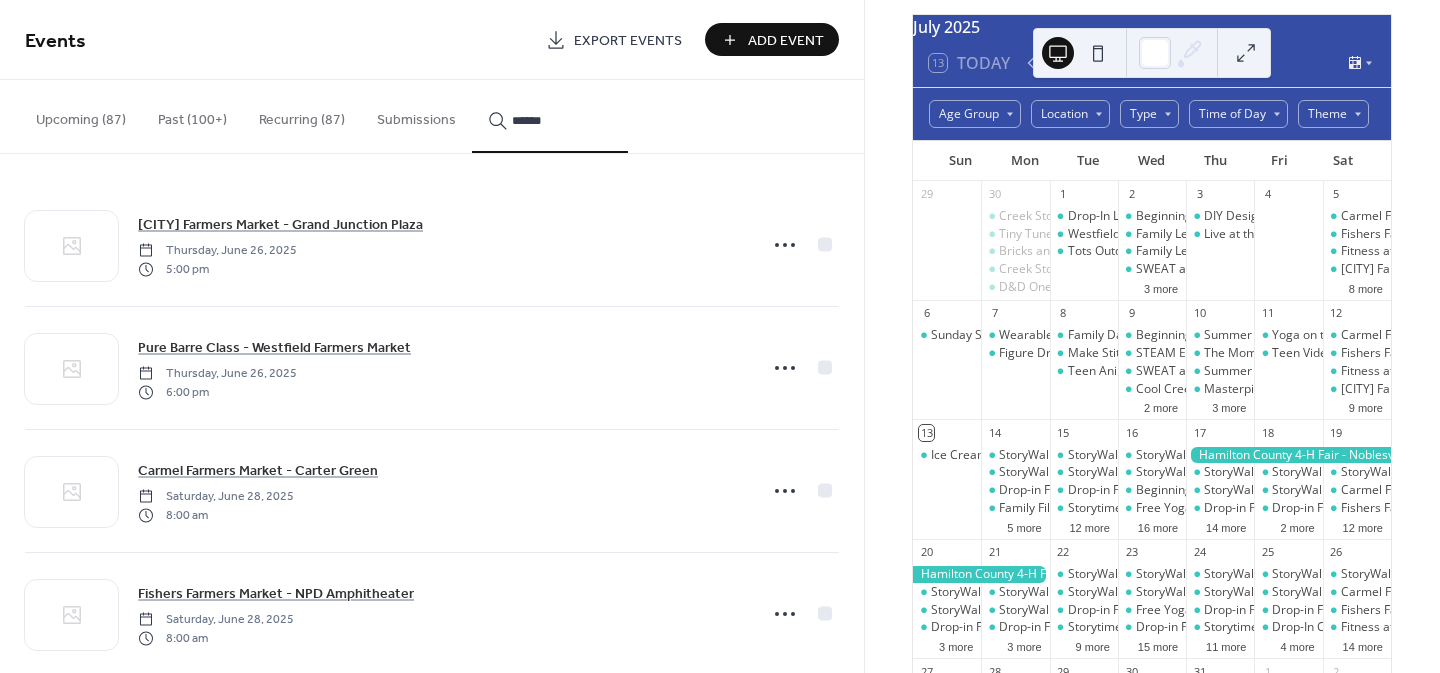 type on "******" 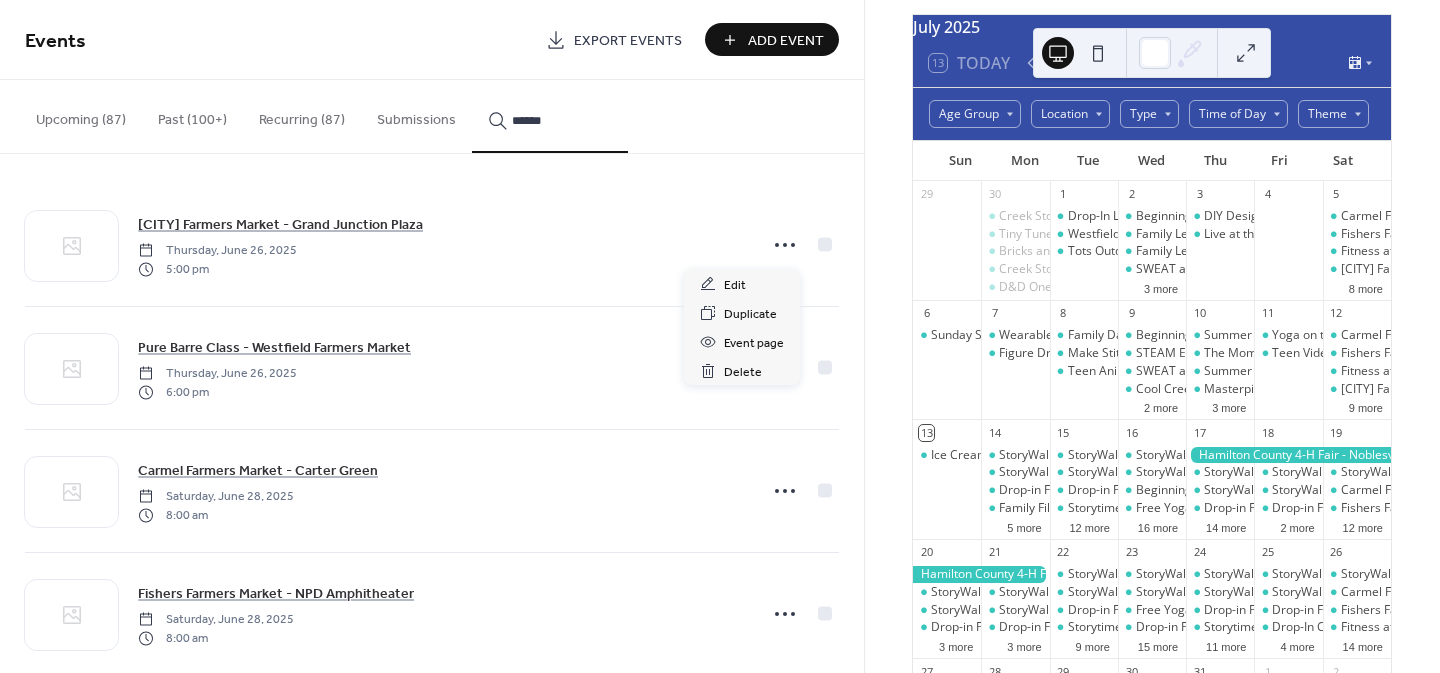 click 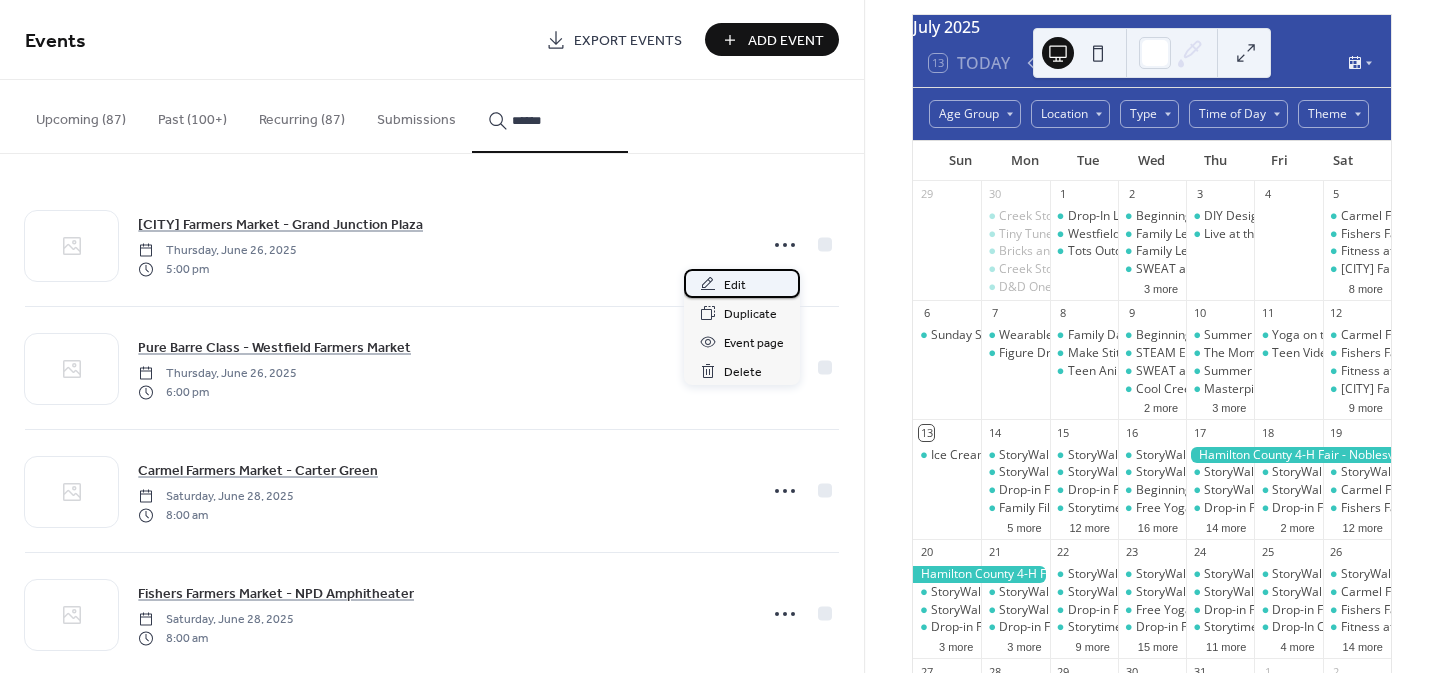click on "Edit" at bounding box center (735, 285) 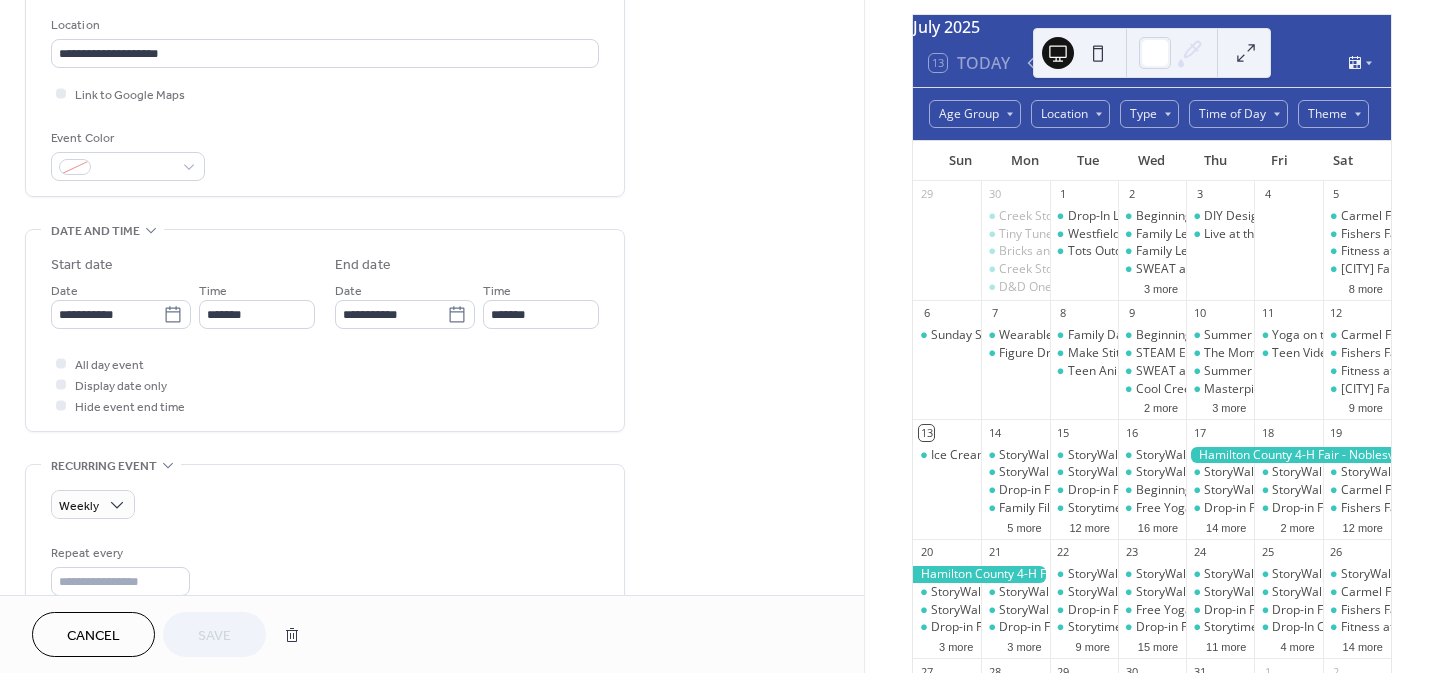 scroll, scrollTop: 468, scrollLeft: 0, axis: vertical 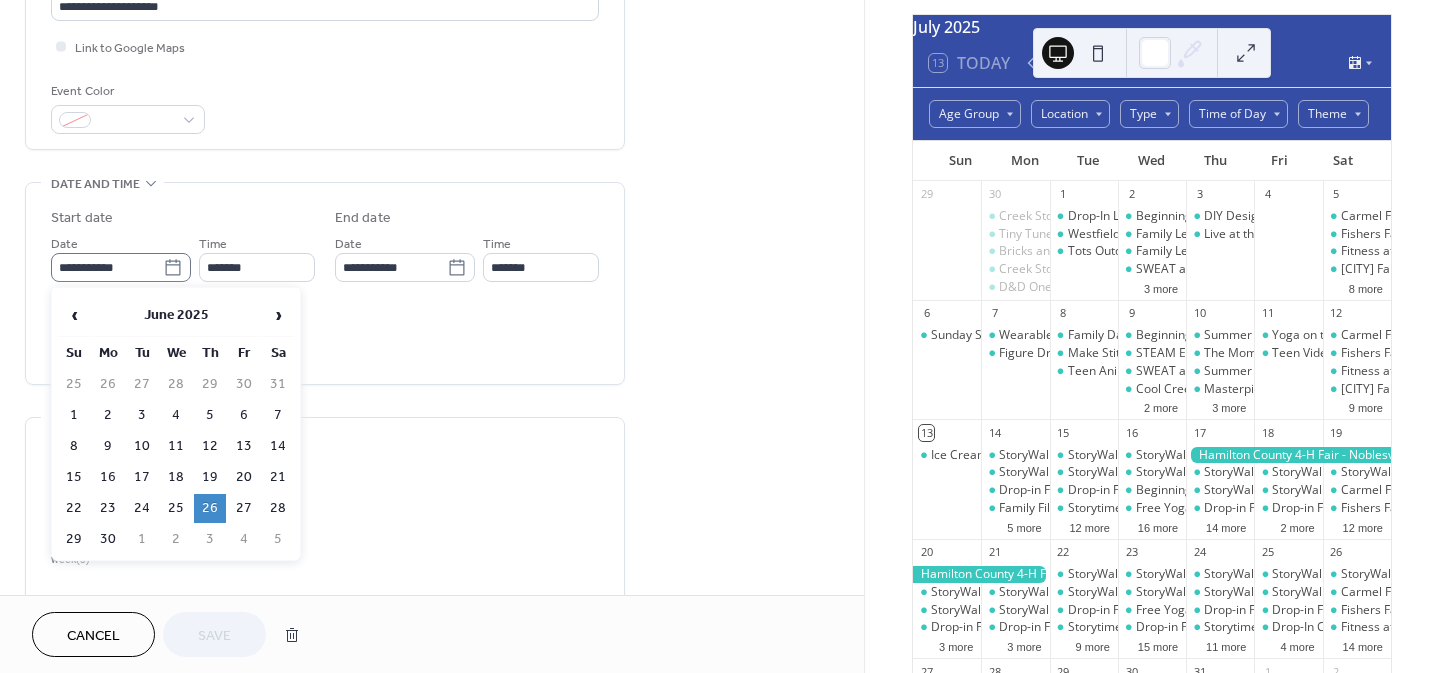 click 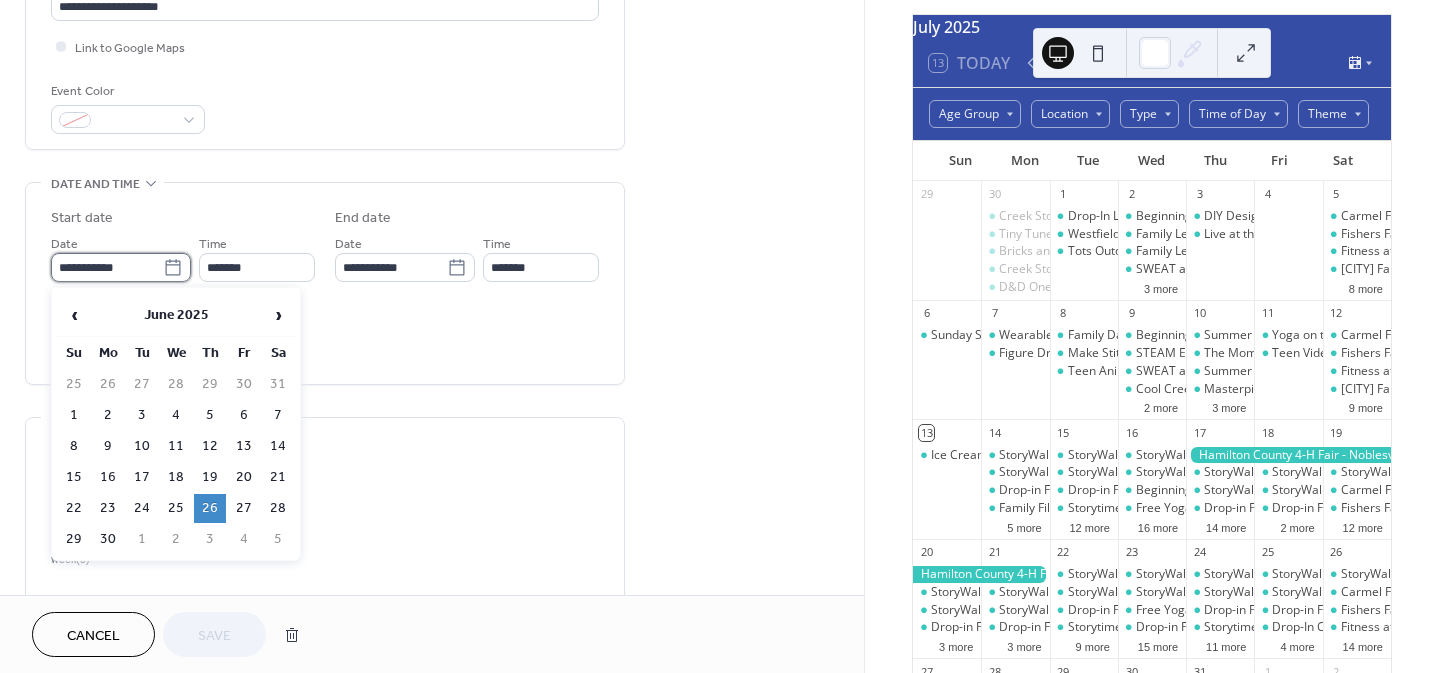 click on "**********" at bounding box center [107, 267] 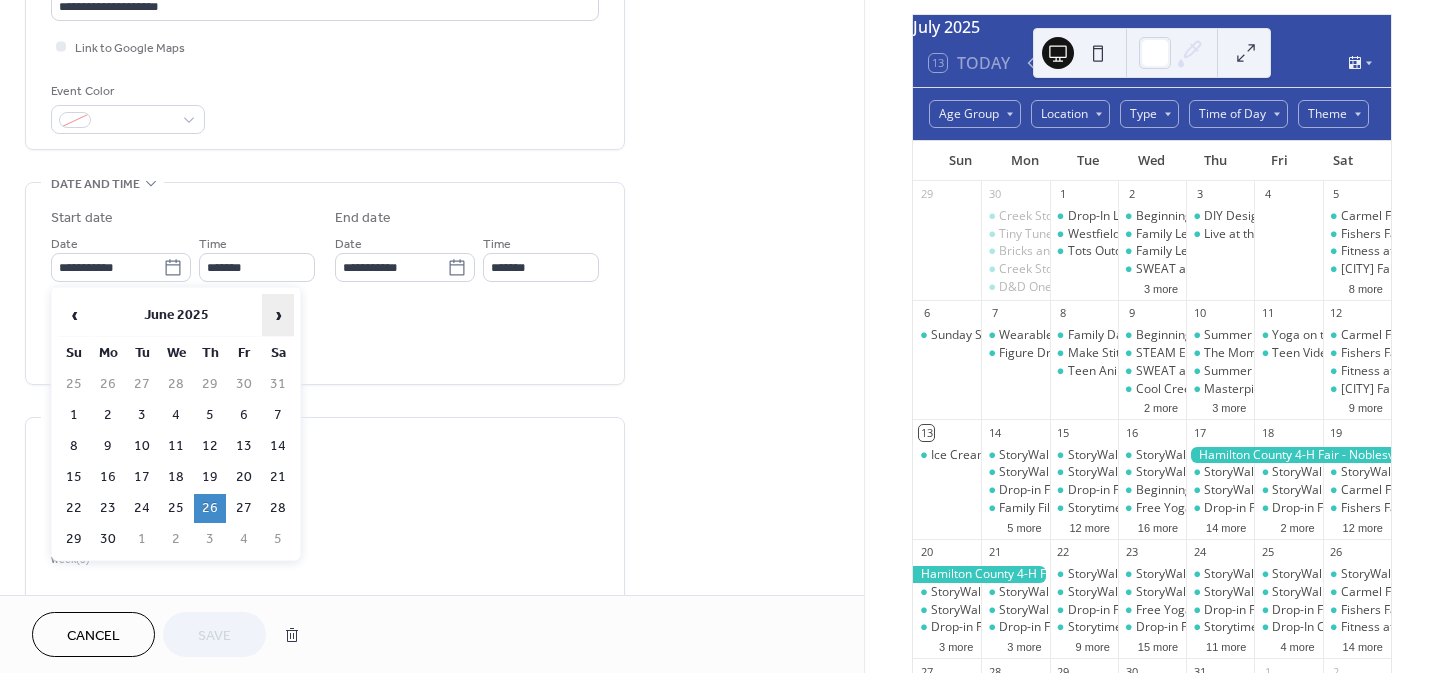 click on "›" at bounding box center [278, 315] 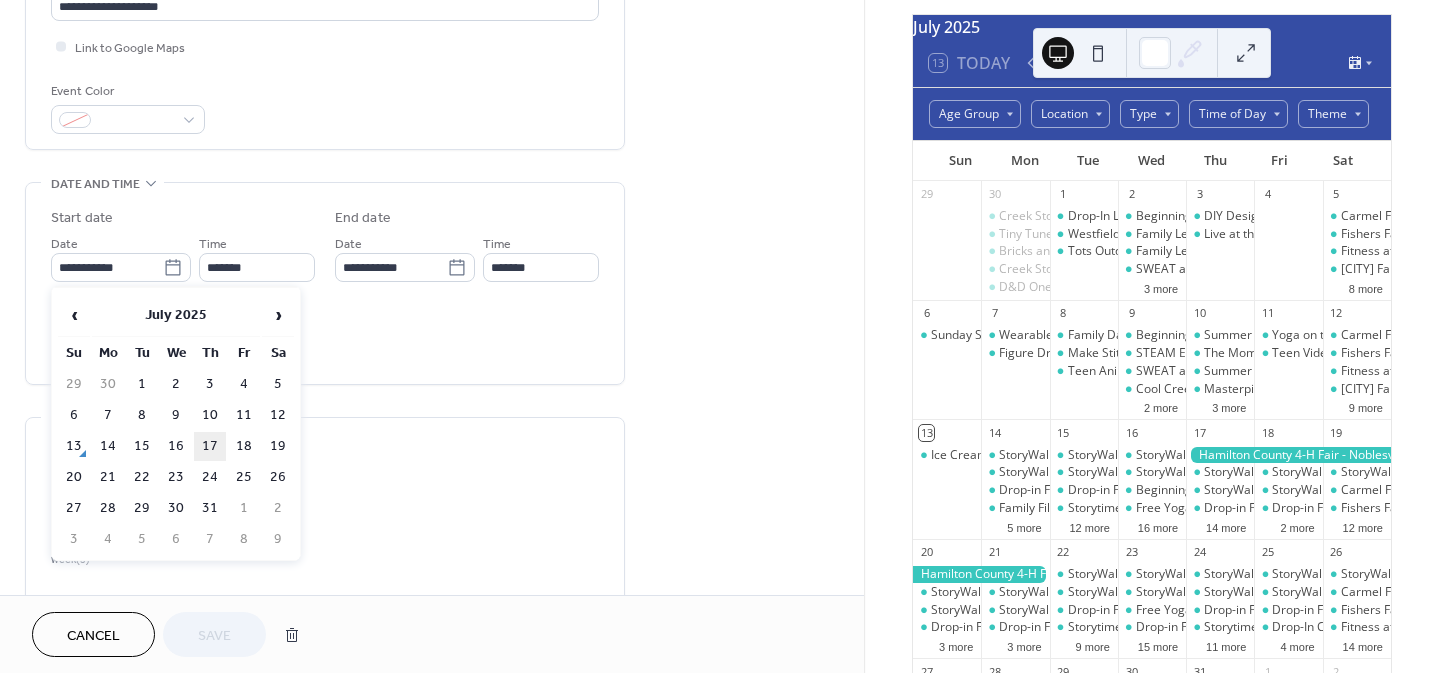 click on "17" at bounding box center (210, 446) 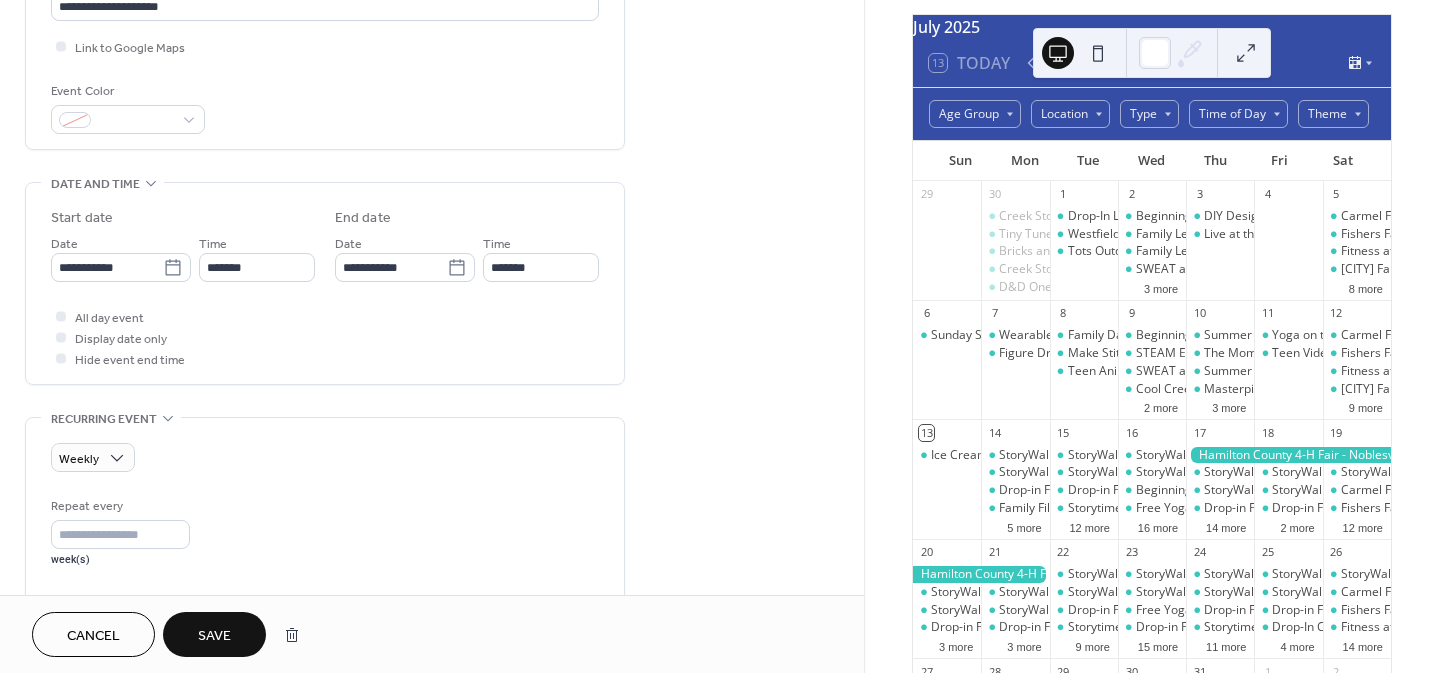 click on "Save" at bounding box center (214, 636) 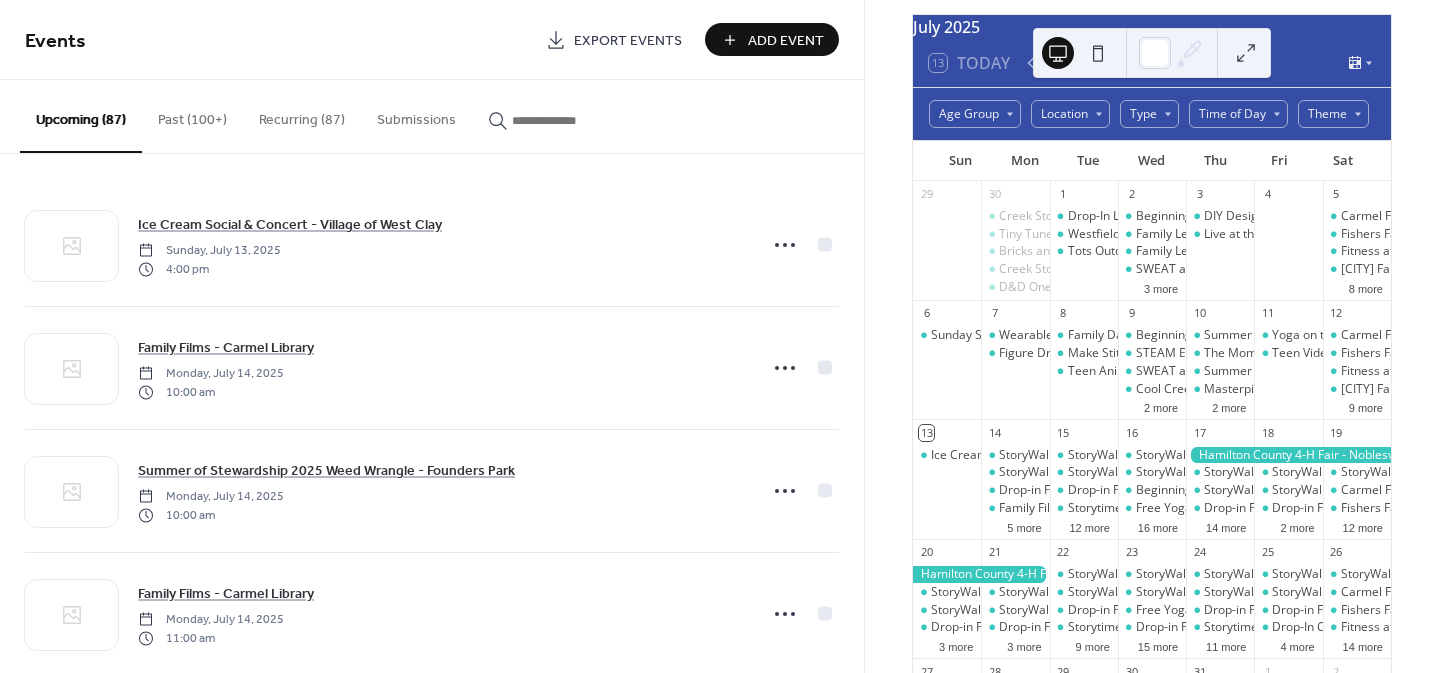 click at bounding box center (562, 120) 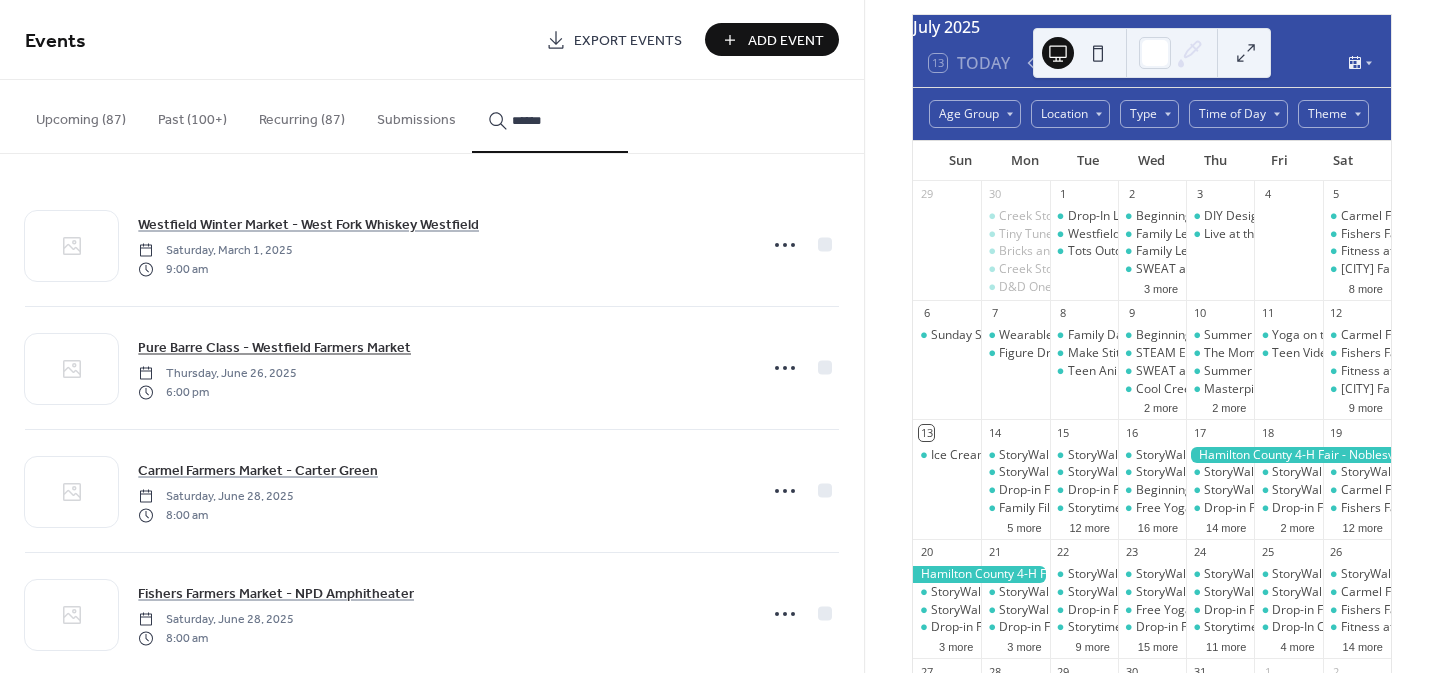 type on "******" 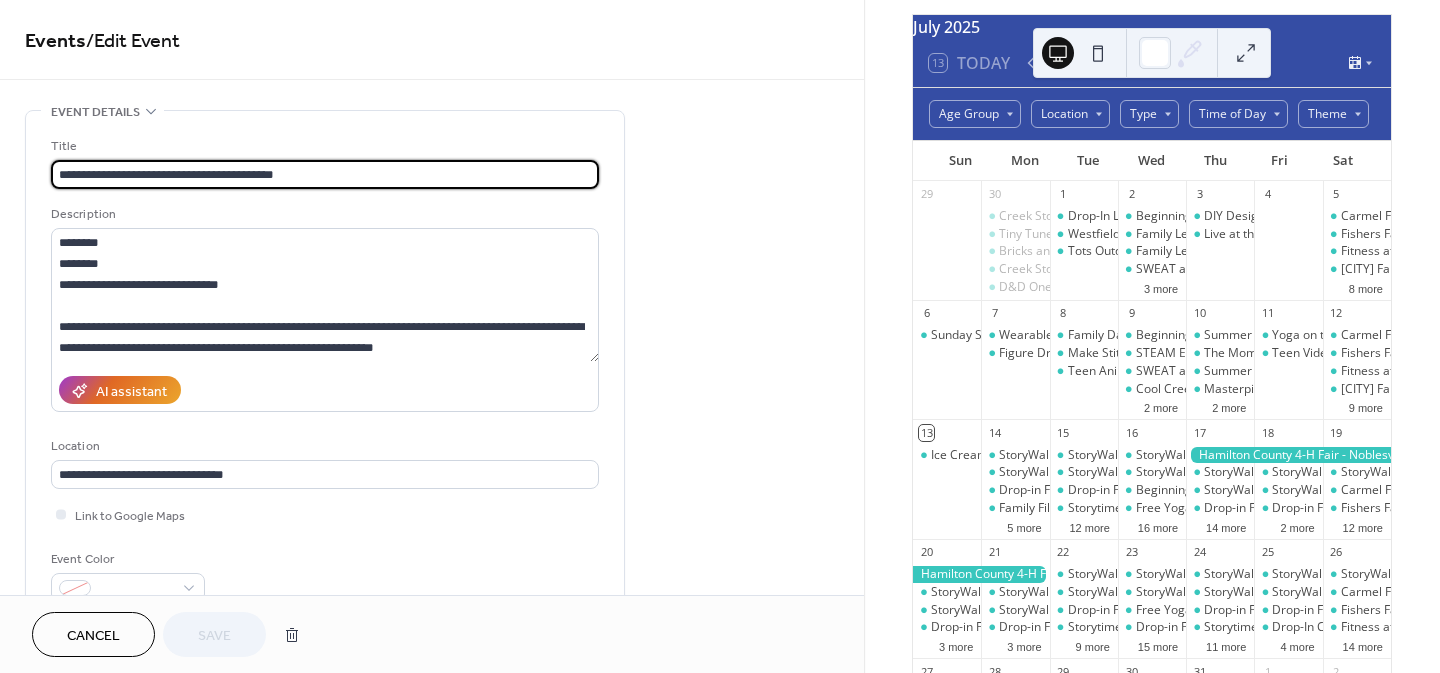 scroll, scrollTop: 210, scrollLeft: 0, axis: vertical 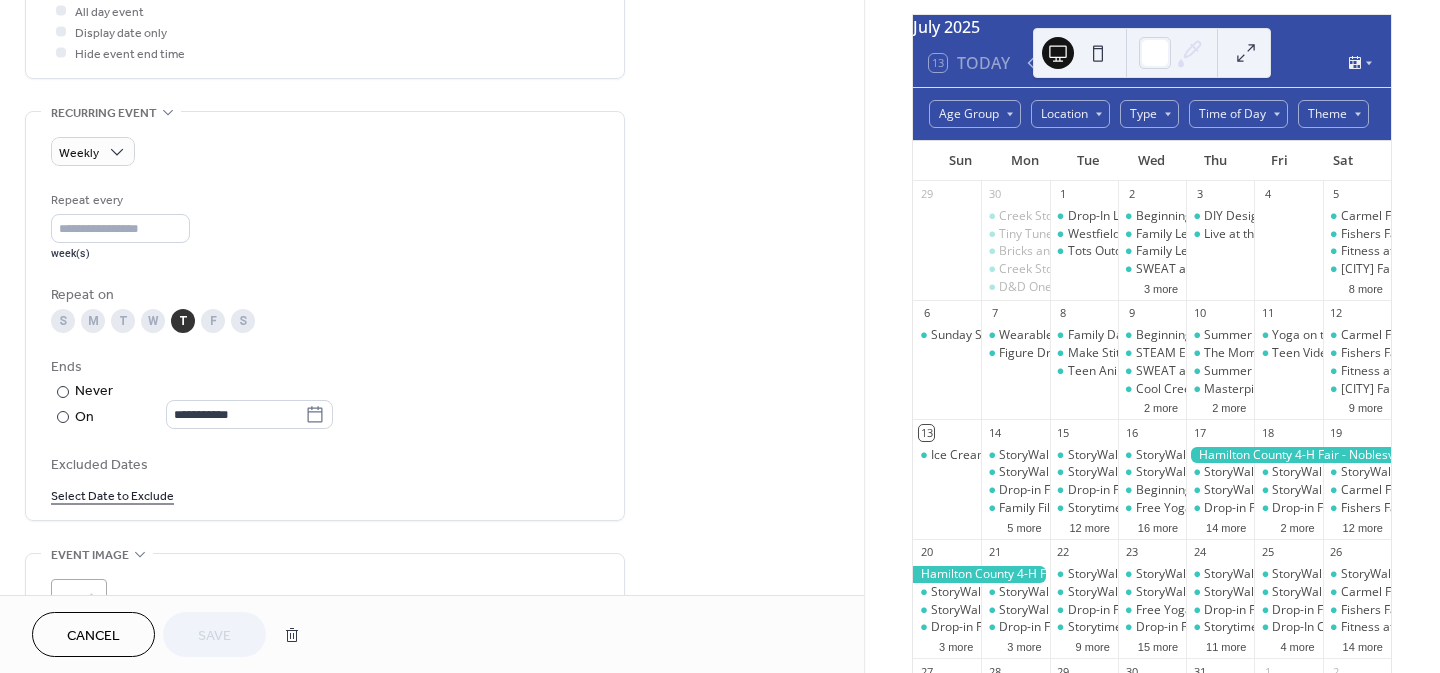 click on "Cancel" at bounding box center [93, 636] 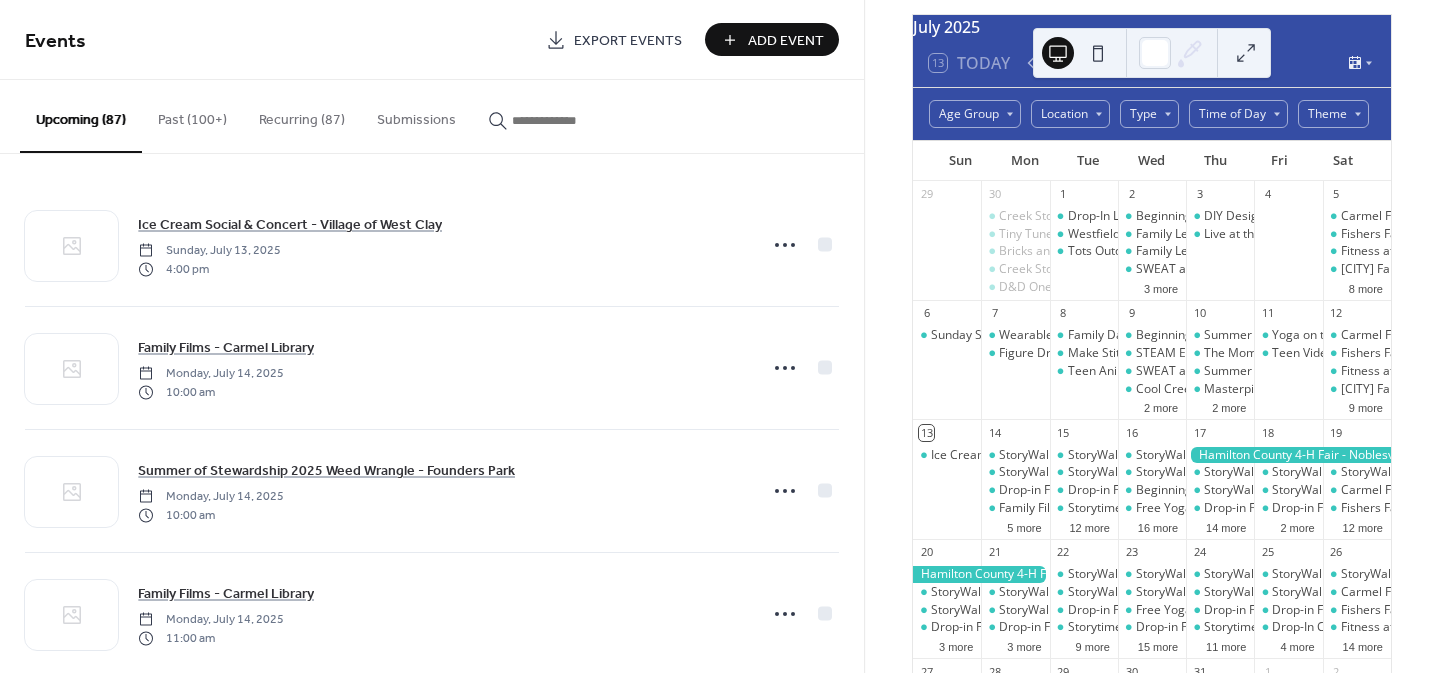 click at bounding box center [562, 120] 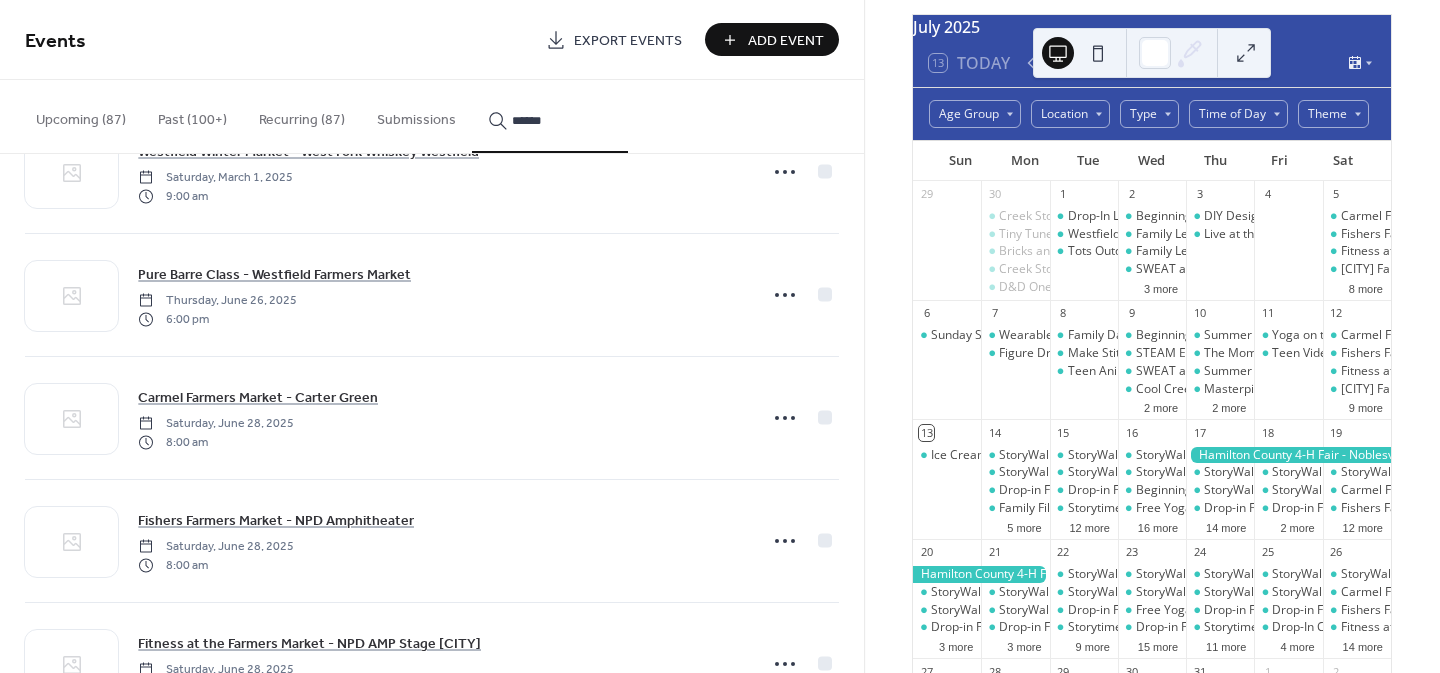 scroll, scrollTop: 74, scrollLeft: 0, axis: vertical 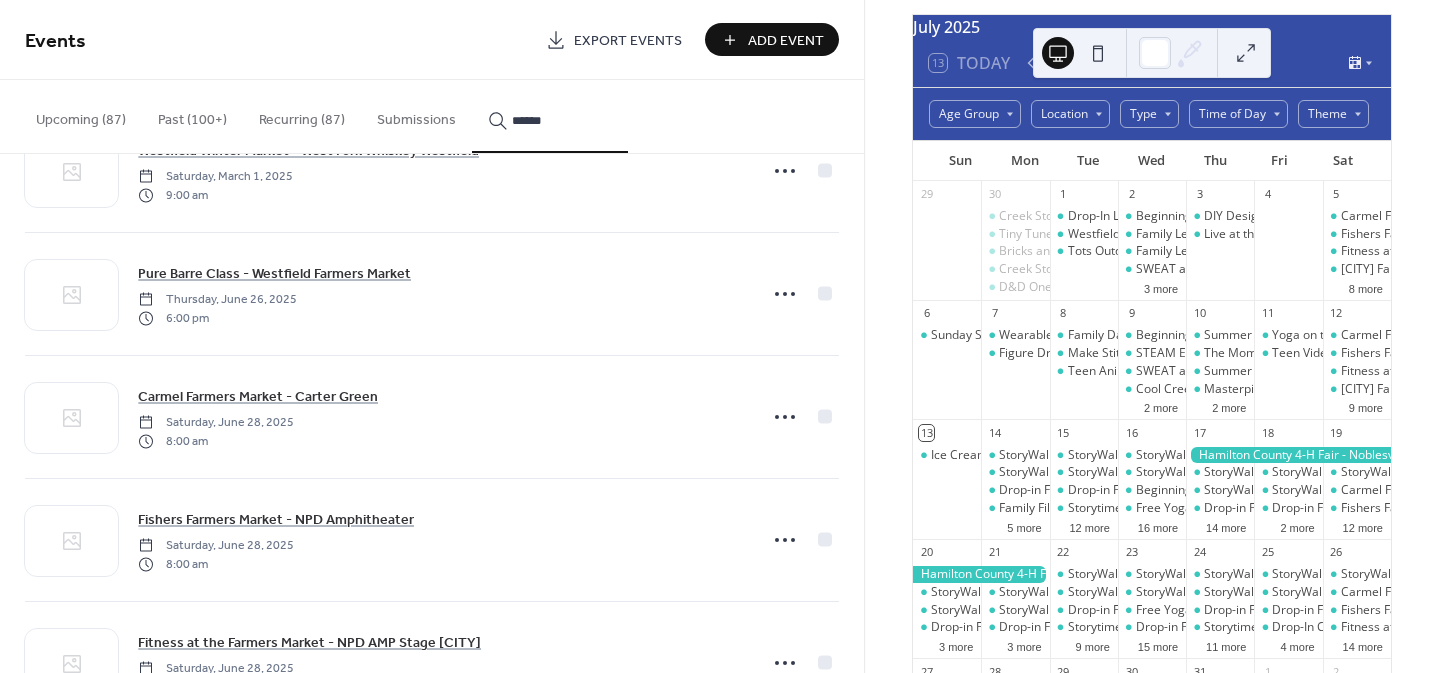 type on "******" 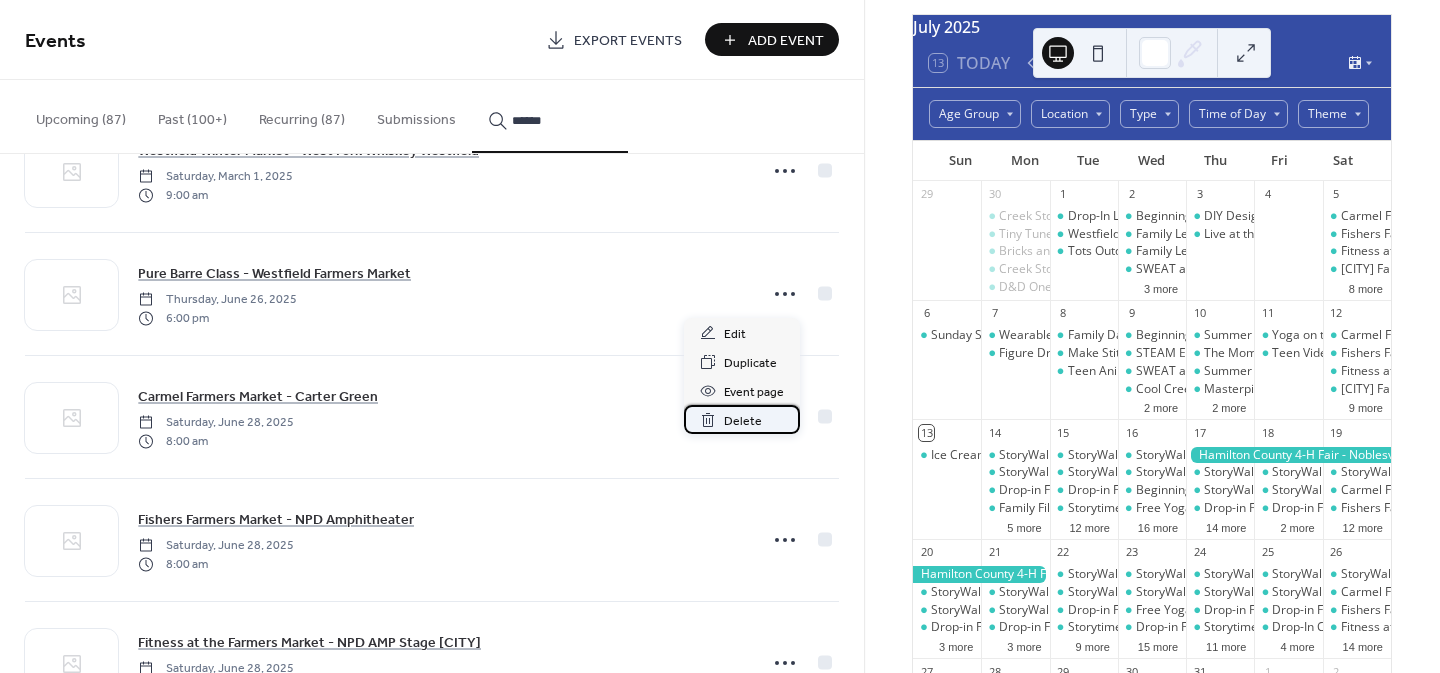 click on "Delete" at bounding box center (743, 421) 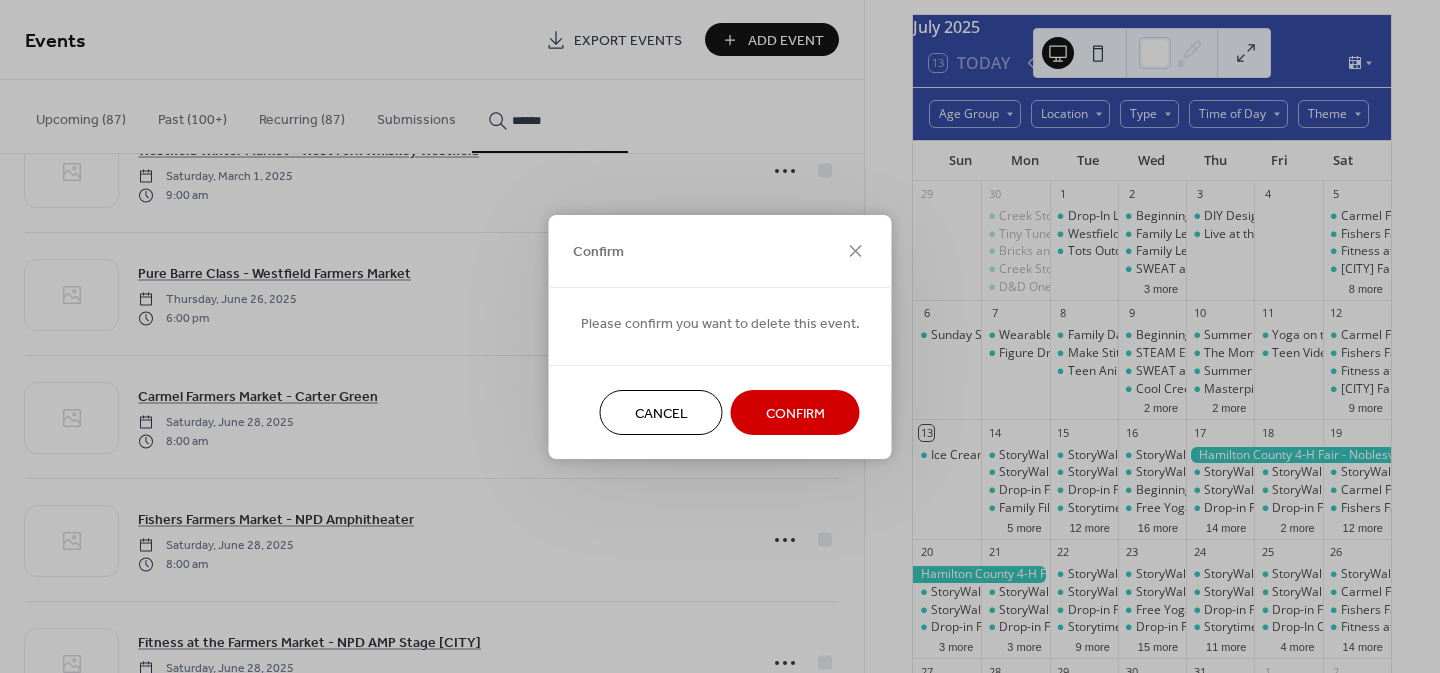 click on "Confirm" at bounding box center (795, 413) 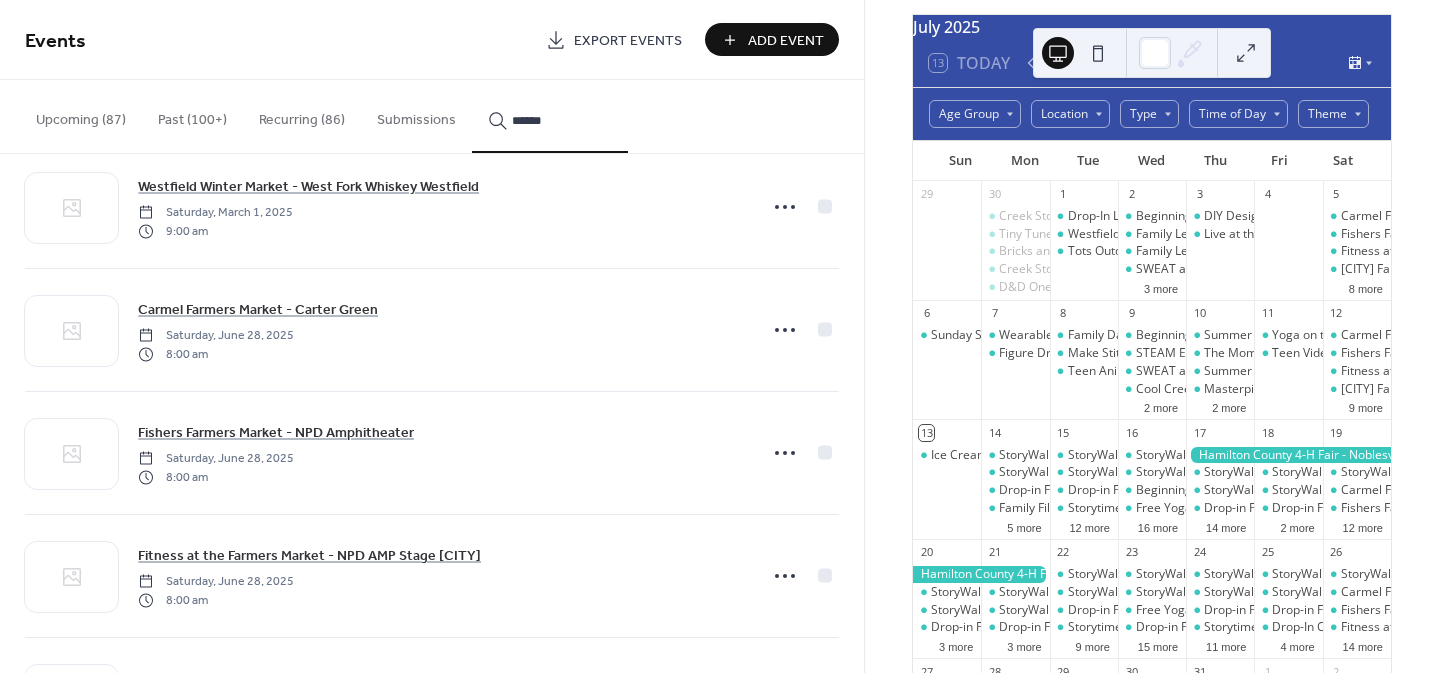 scroll, scrollTop: 39, scrollLeft: 0, axis: vertical 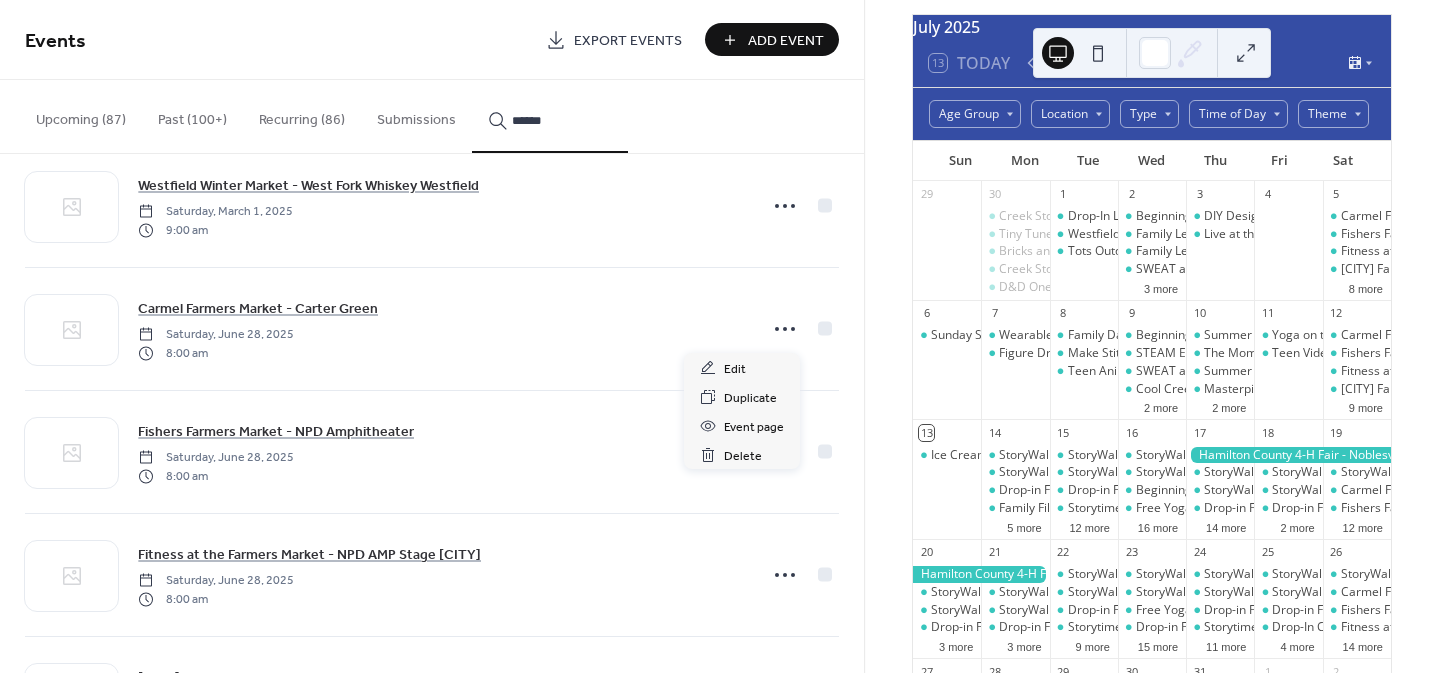 click 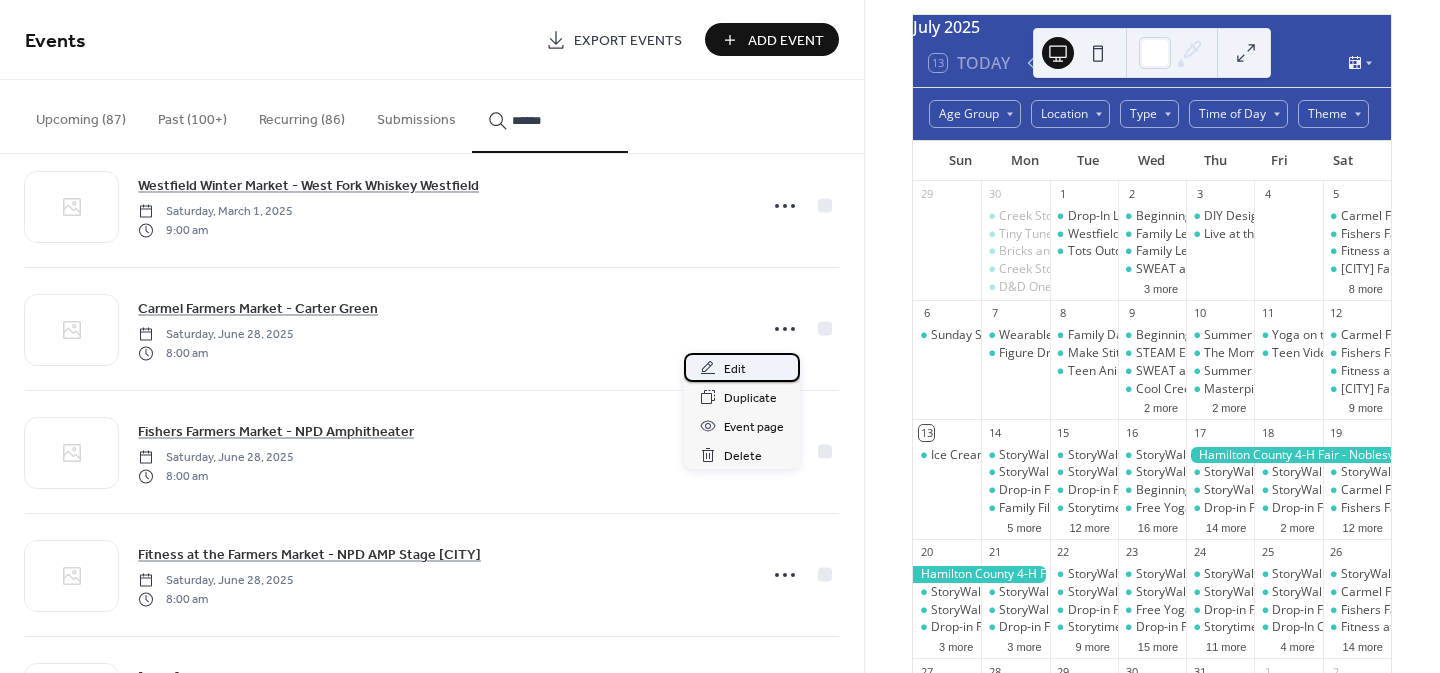 click on "Edit" at bounding box center [735, 369] 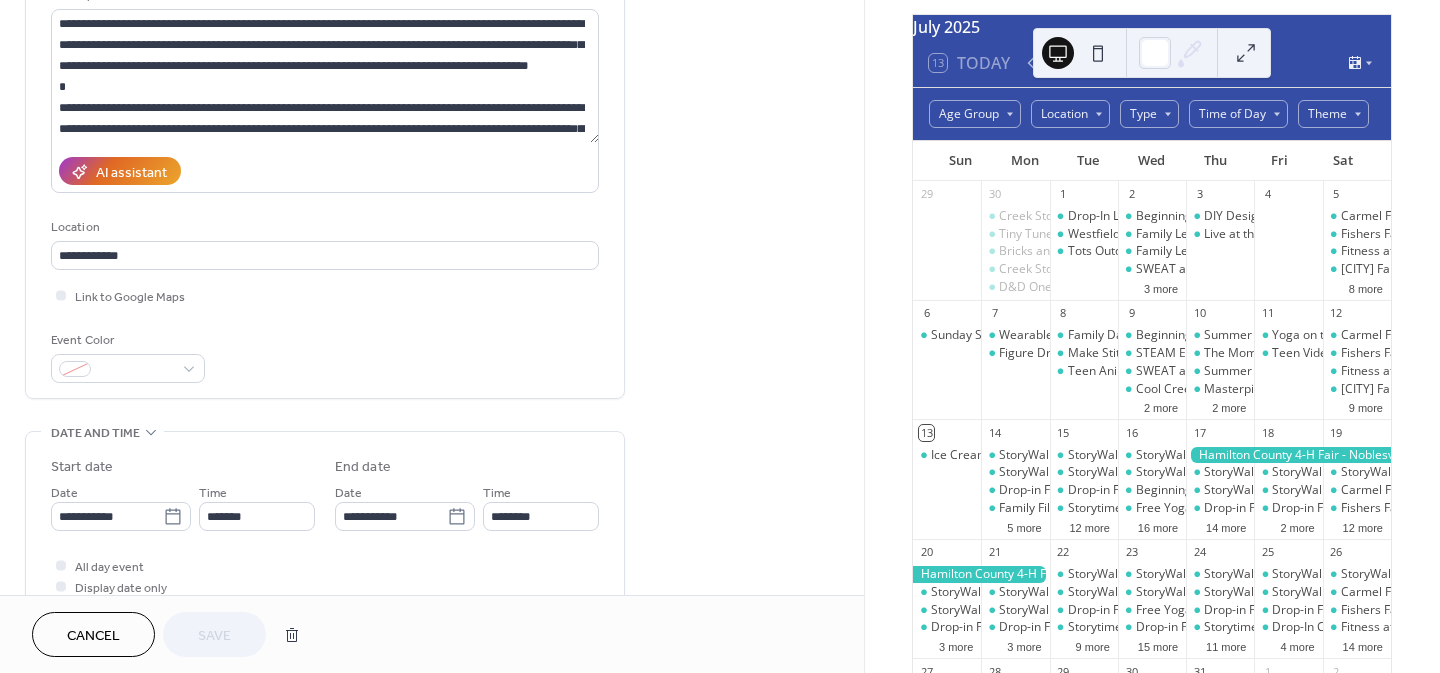 scroll, scrollTop: 220, scrollLeft: 0, axis: vertical 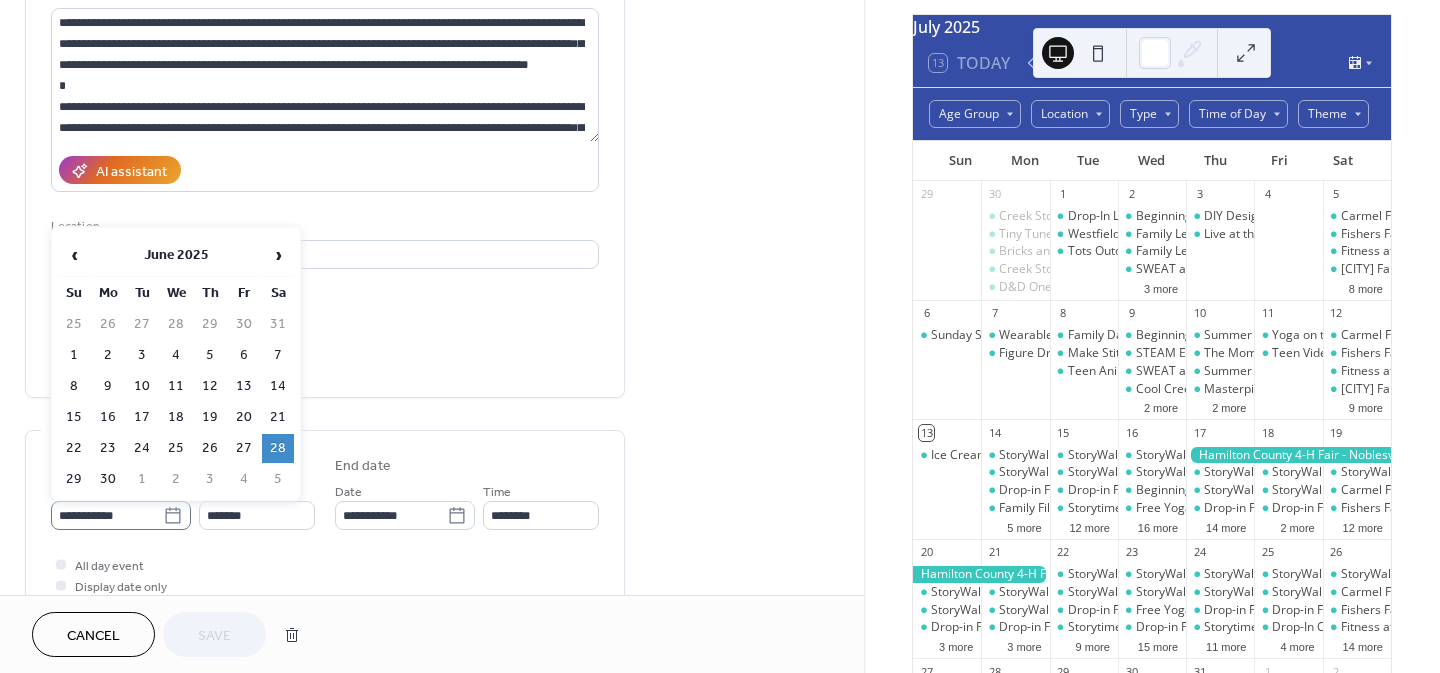 click on "**********" at bounding box center [121, 515] 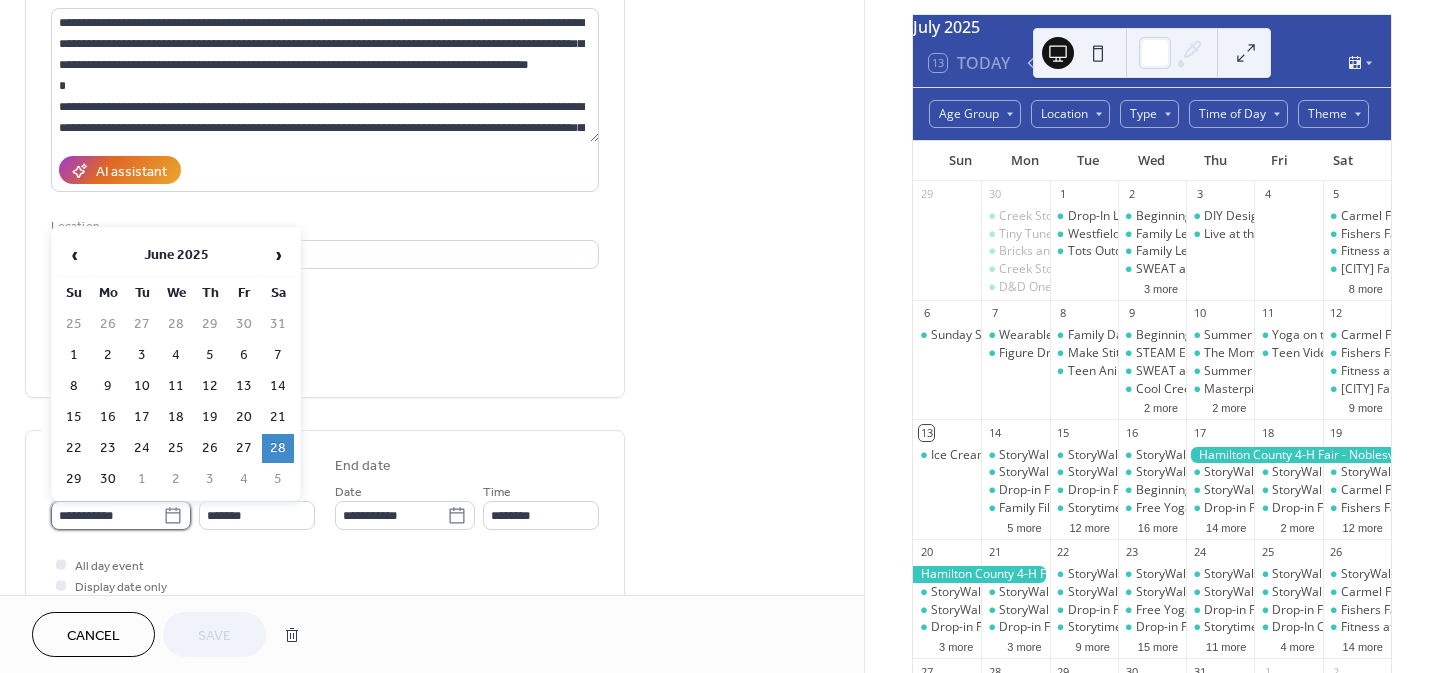 click on "**********" at bounding box center (107, 515) 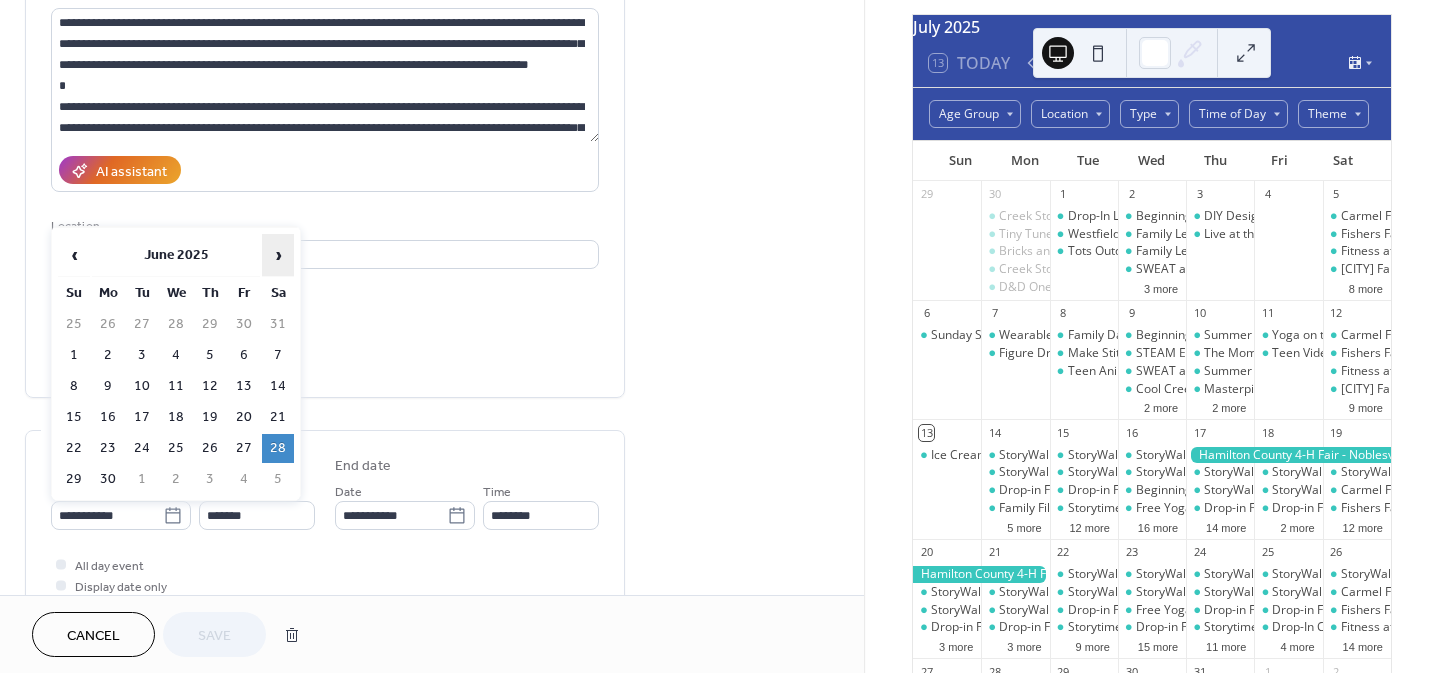 click on "›" at bounding box center [278, 255] 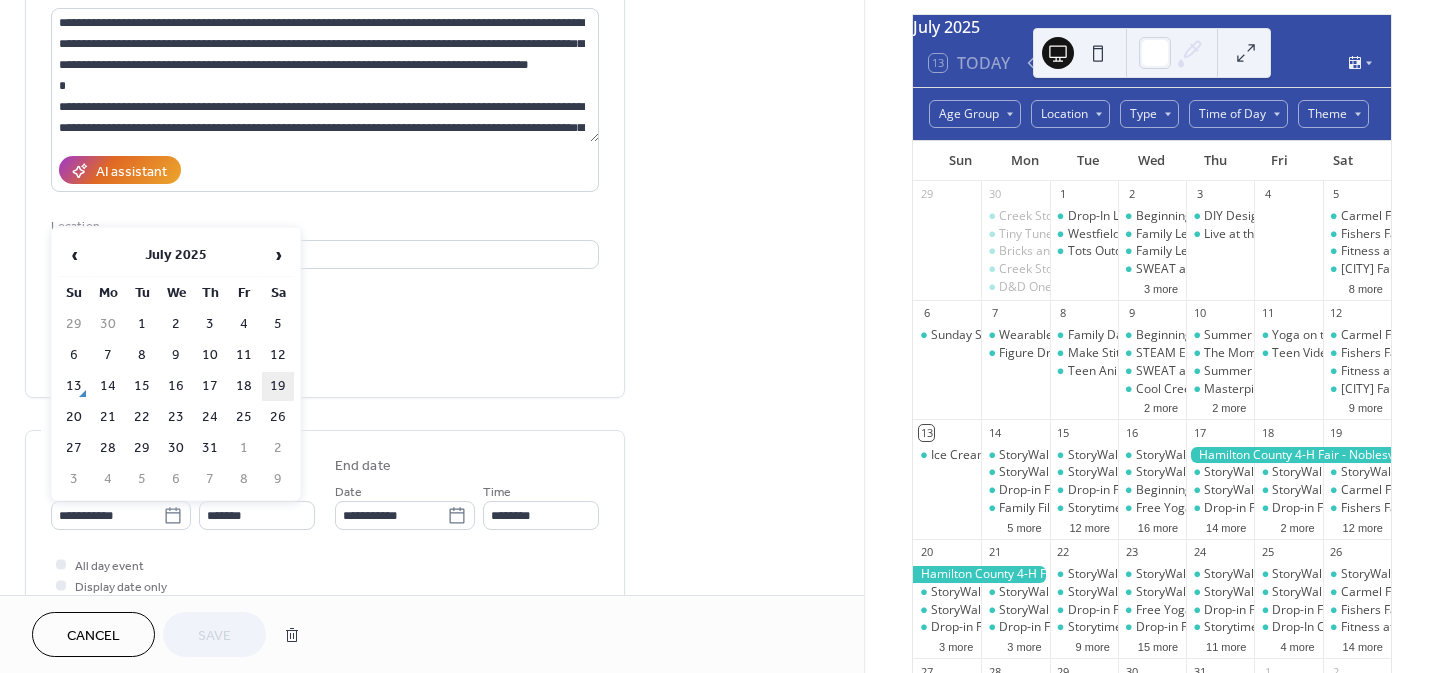 click on "19" at bounding box center (278, 386) 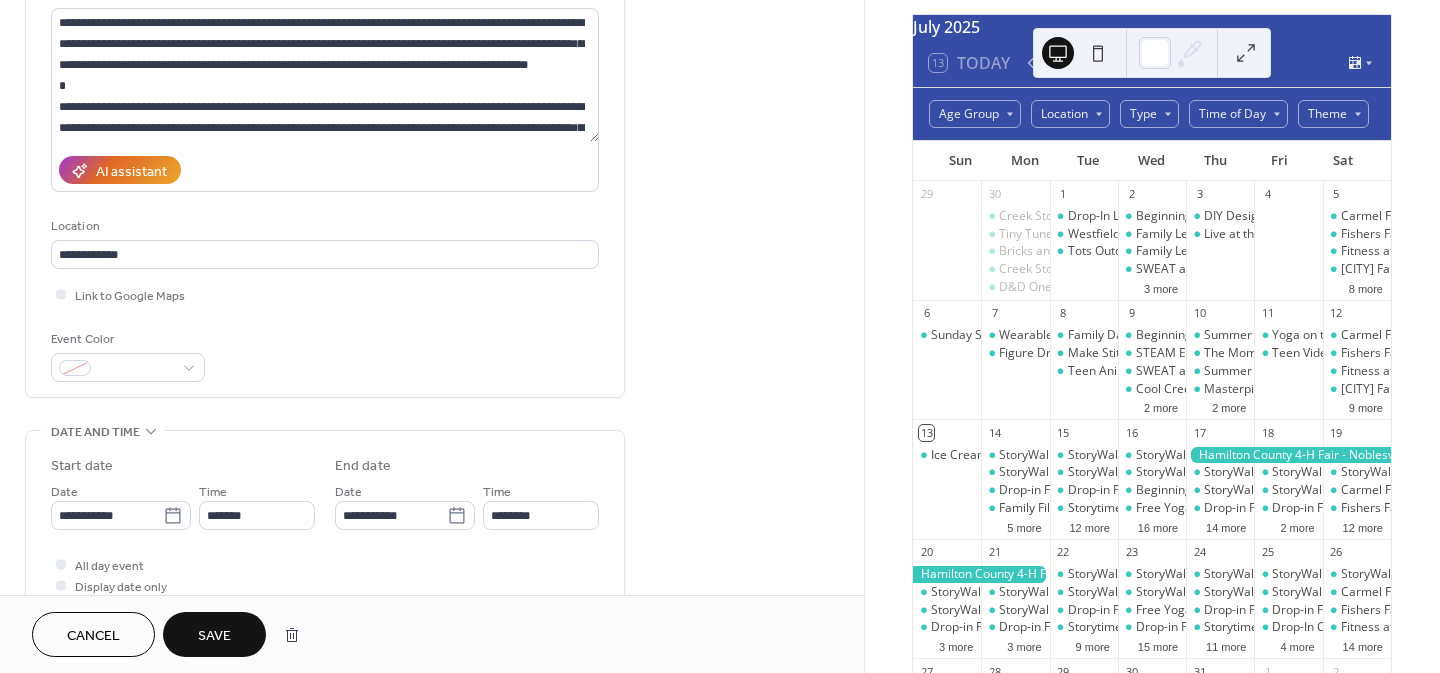 click on "Save" at bounding box center [214, 636] 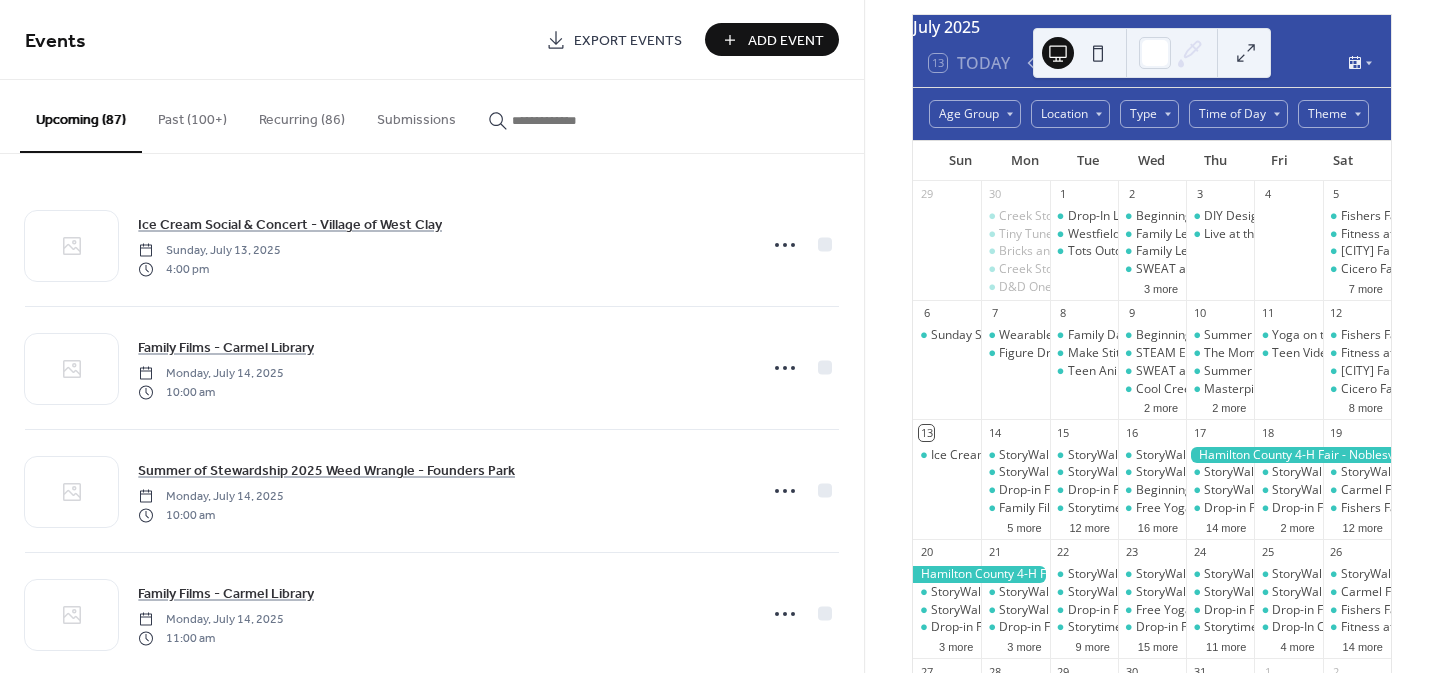 click at bounding box center [562, 120] 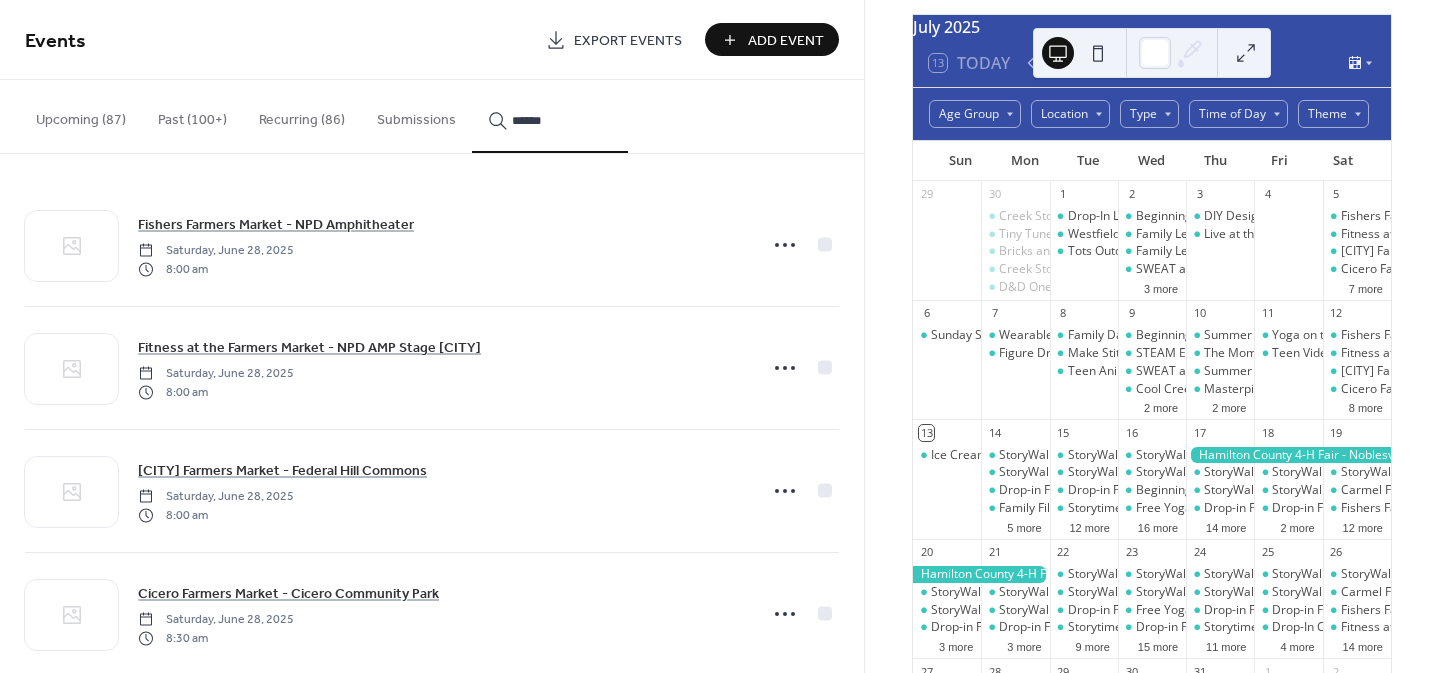 type on "******" 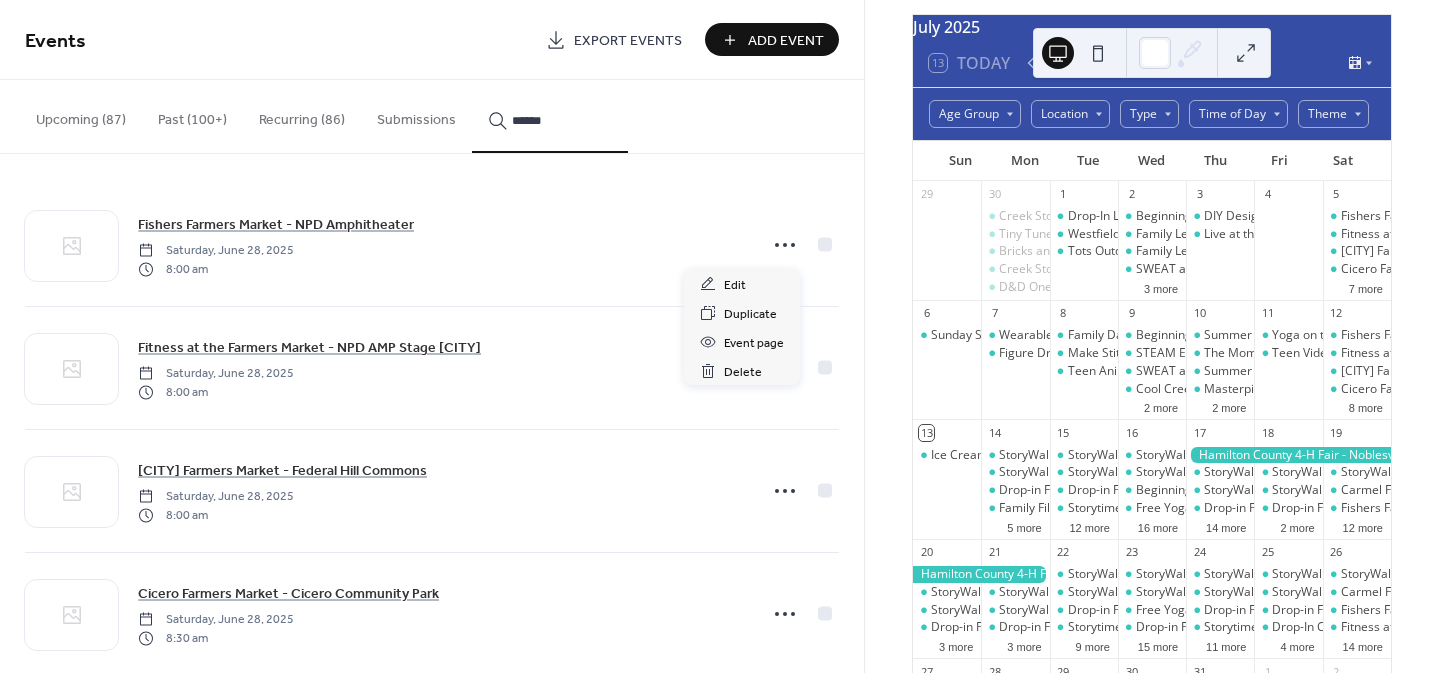 click 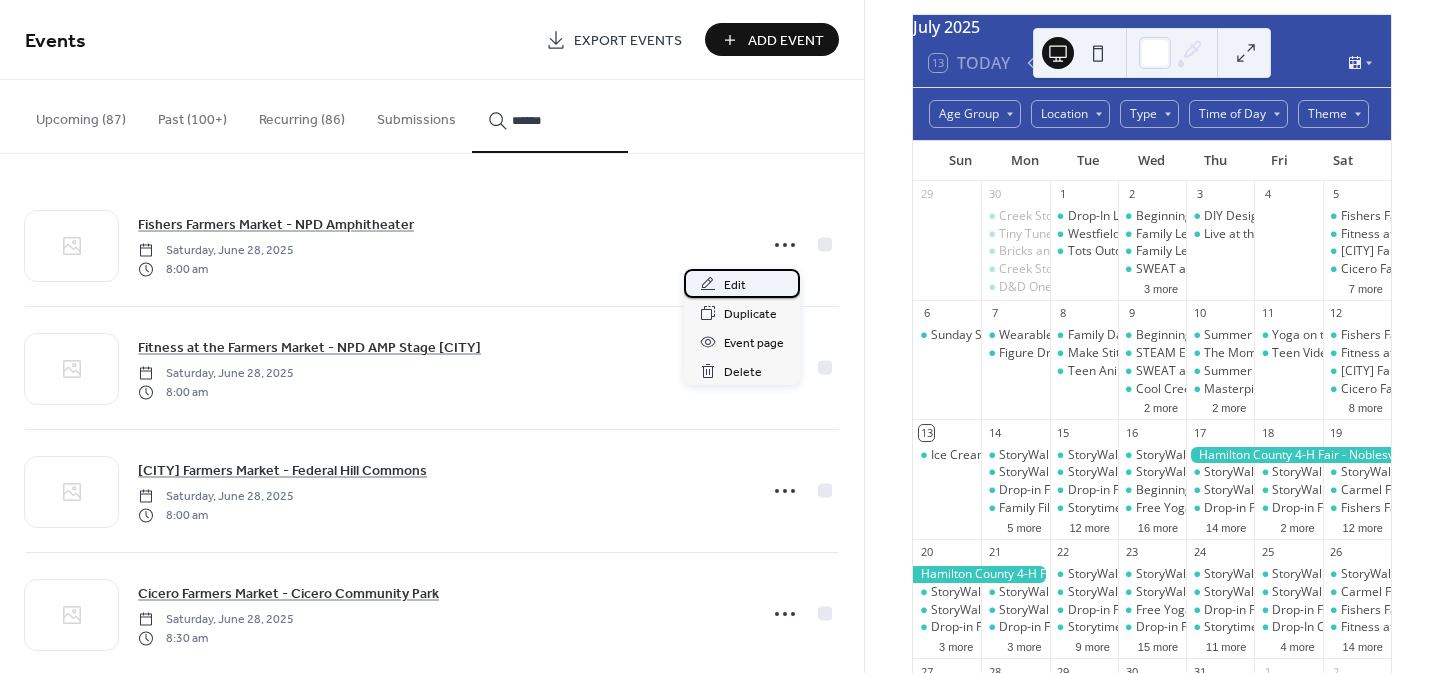 click on "Edit" at bounding box center (742, 283) 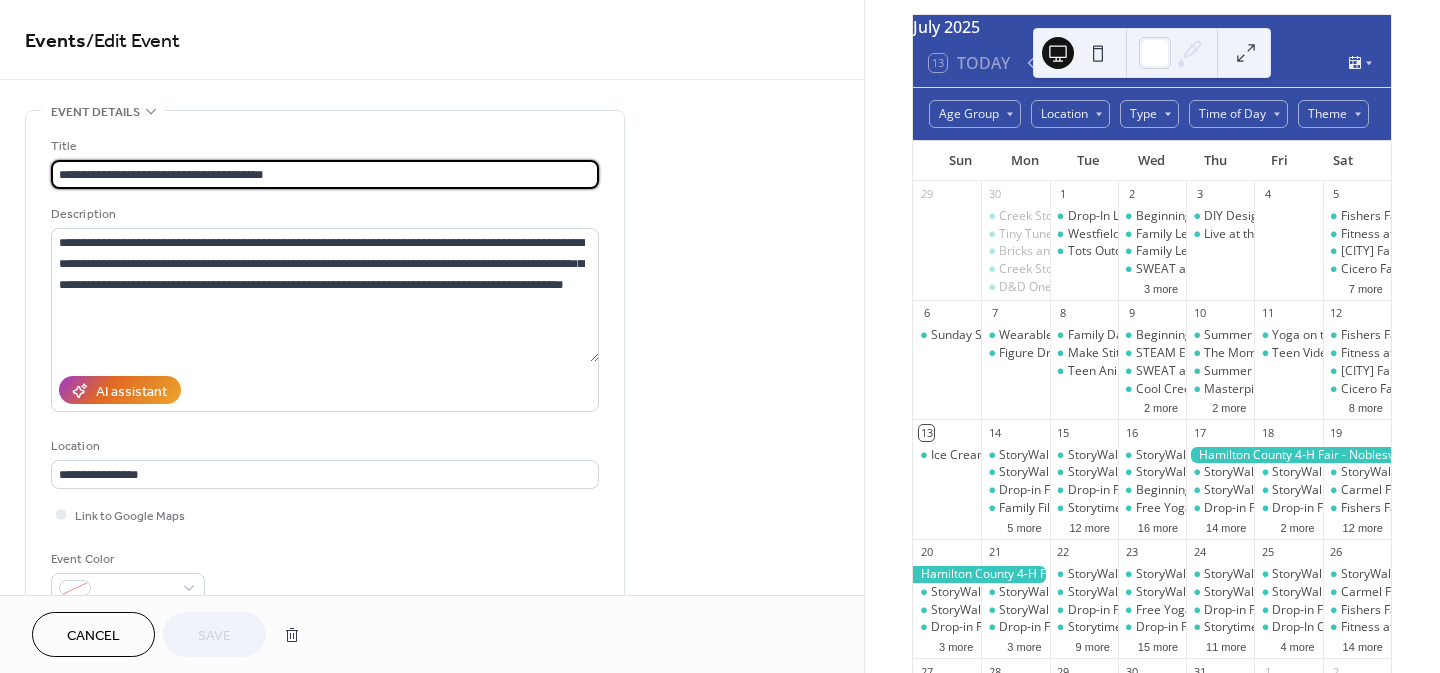 type on "**********" 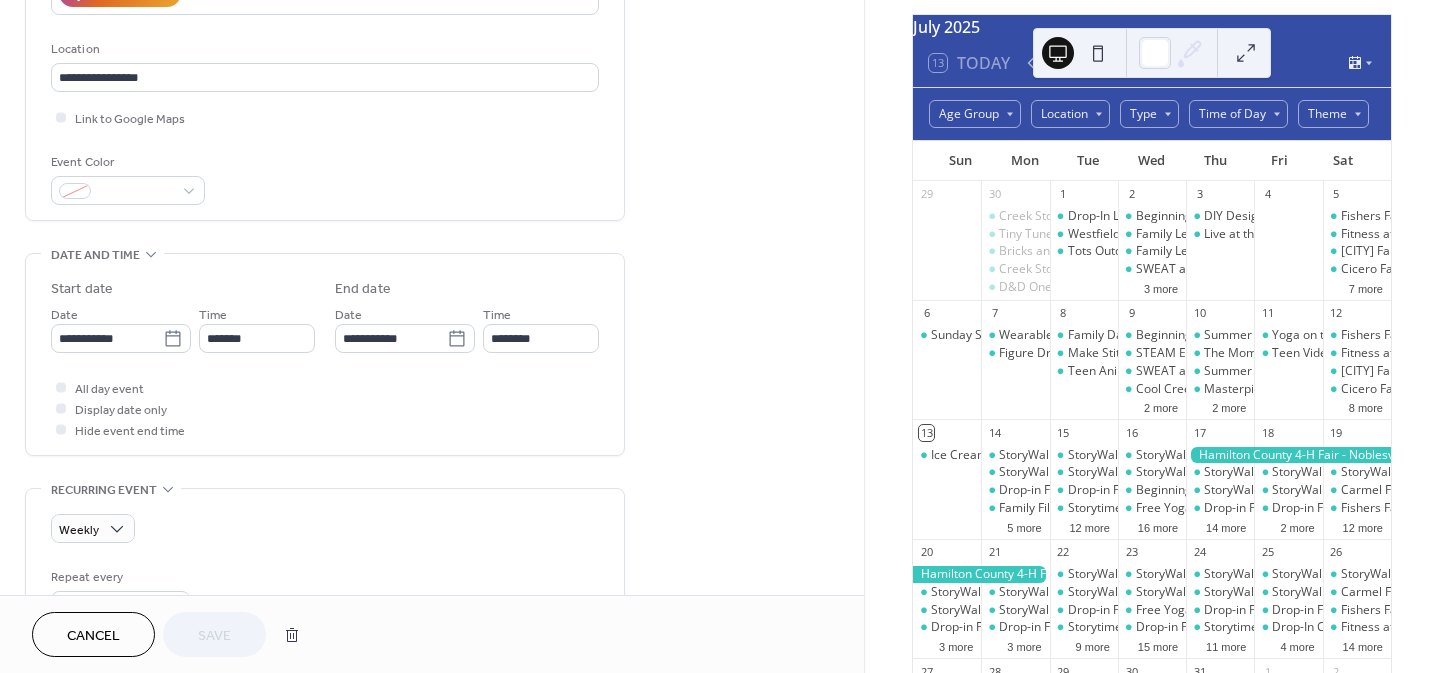 scroll, scrollTop: 399, scrollLeft: 0, axis: vertical 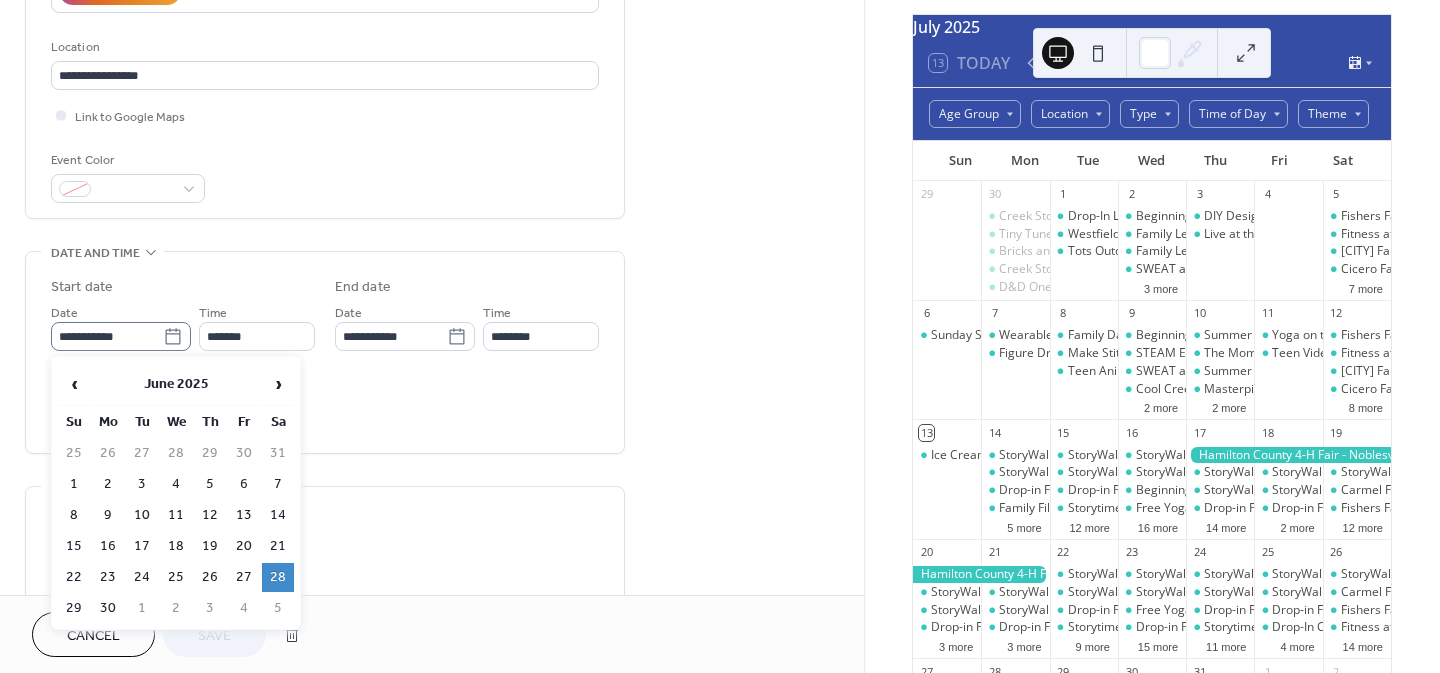 click 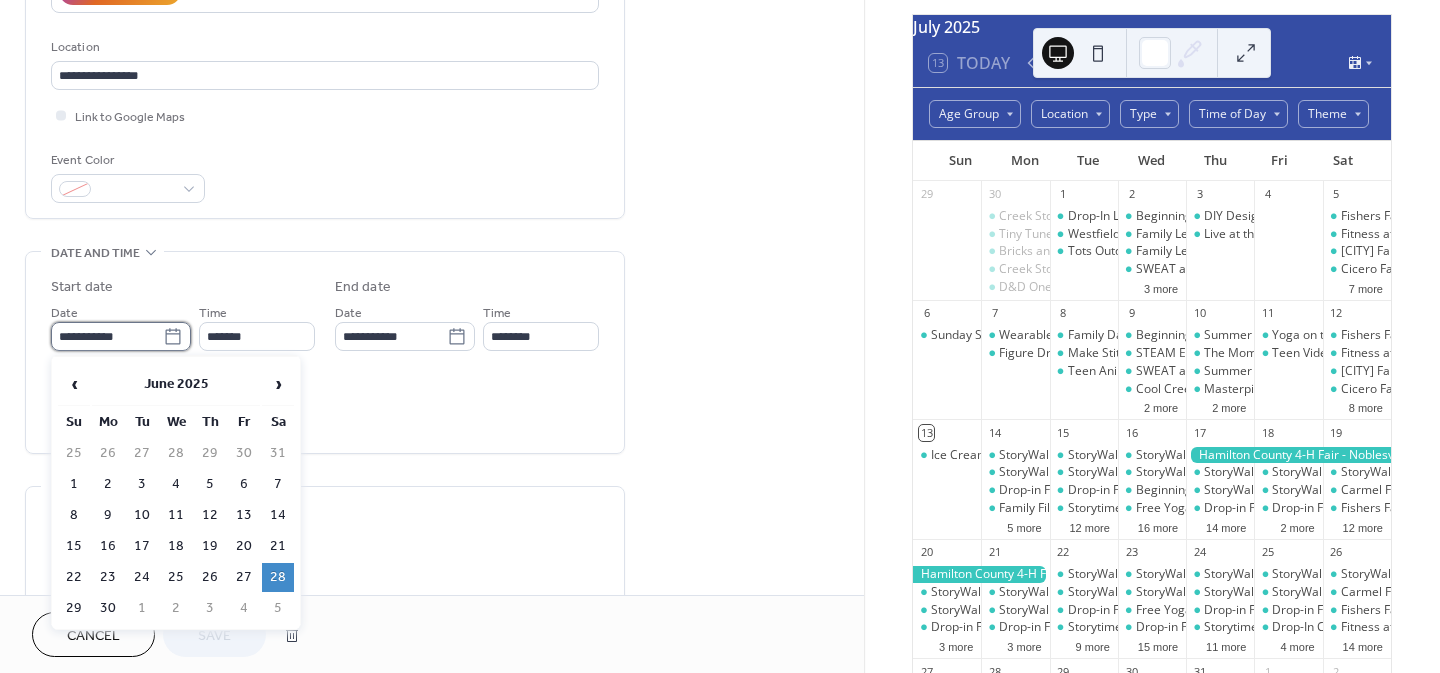click on "**********" at bounding box center (107, 336) 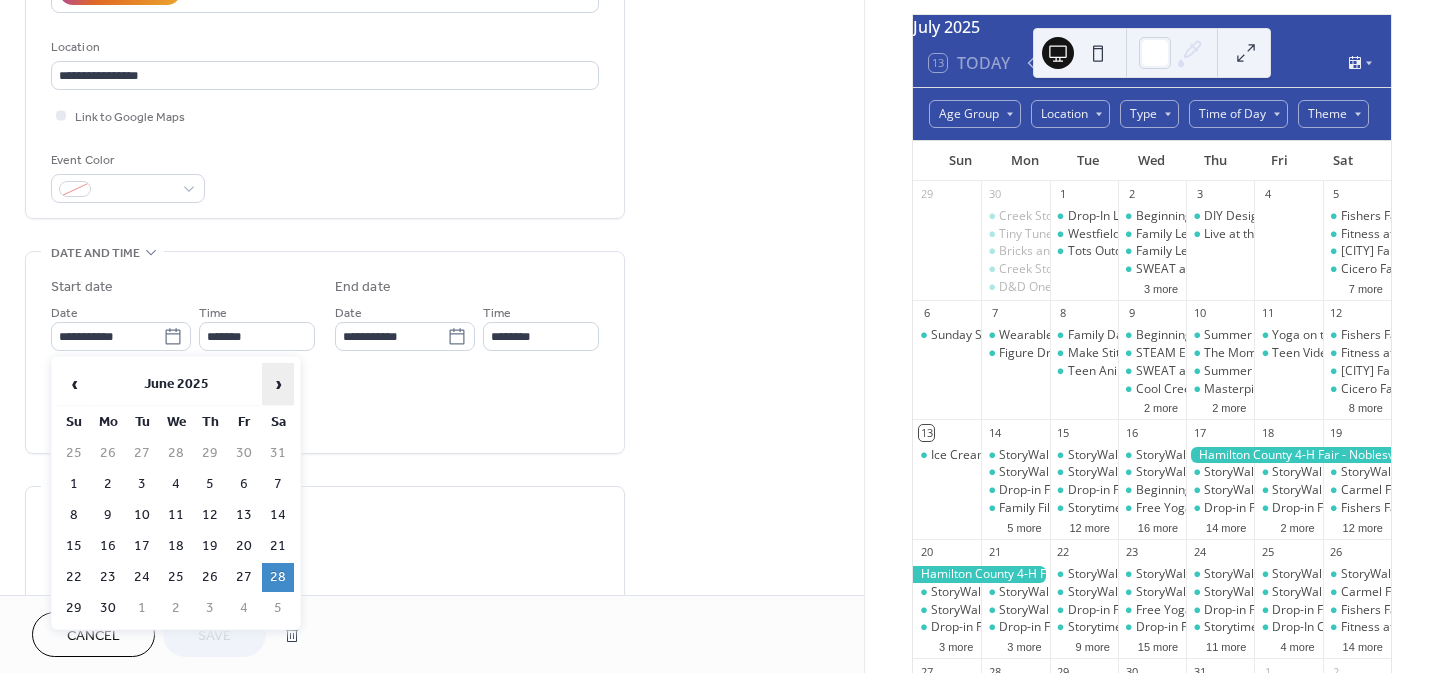 click on "›" at bounding box center (278, 384) 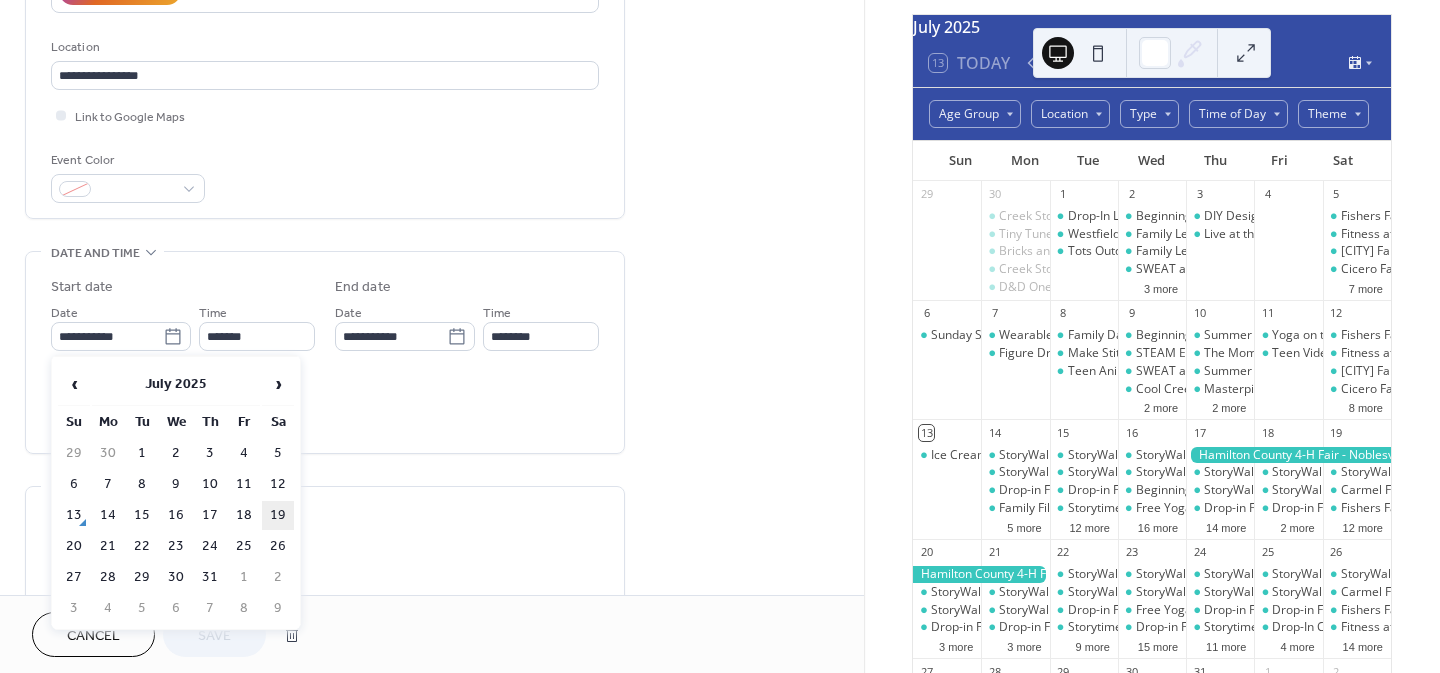 click on "19" at bounding box center [278, 515] 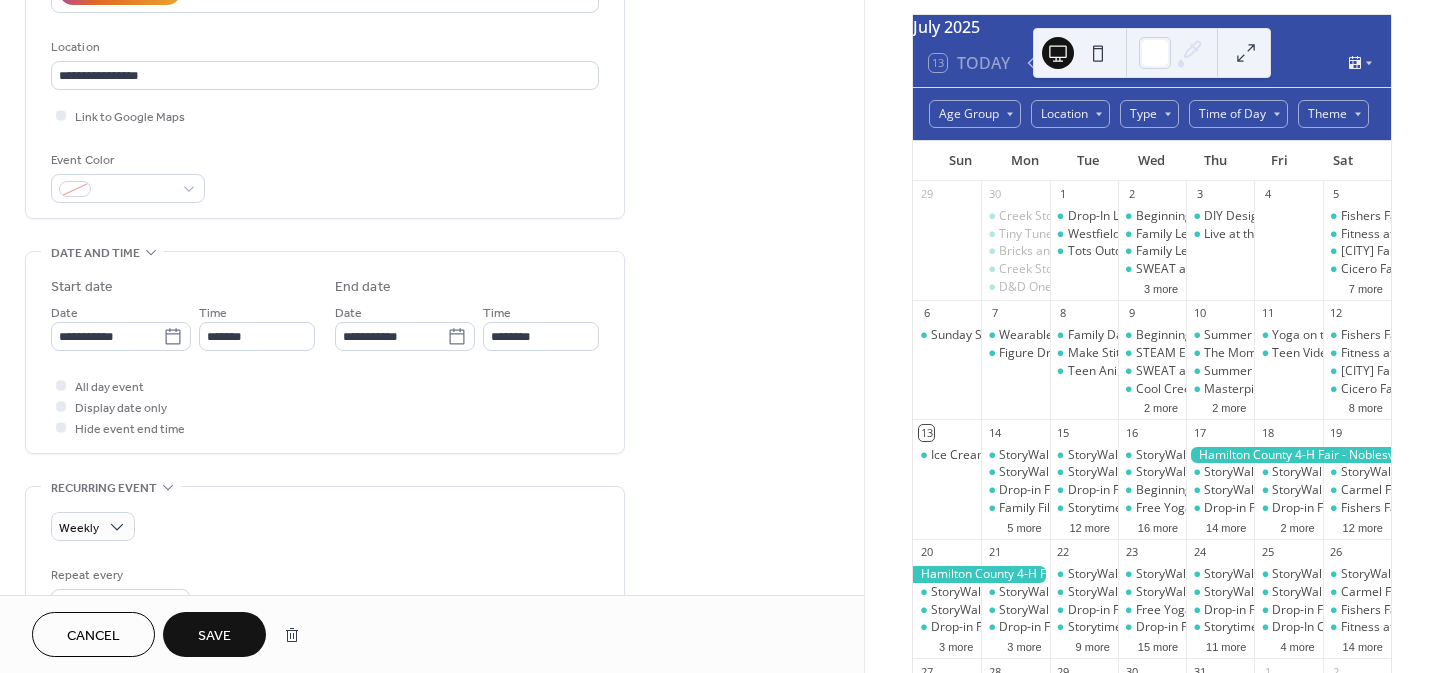click on "Save" at bounding box center [214, 636] 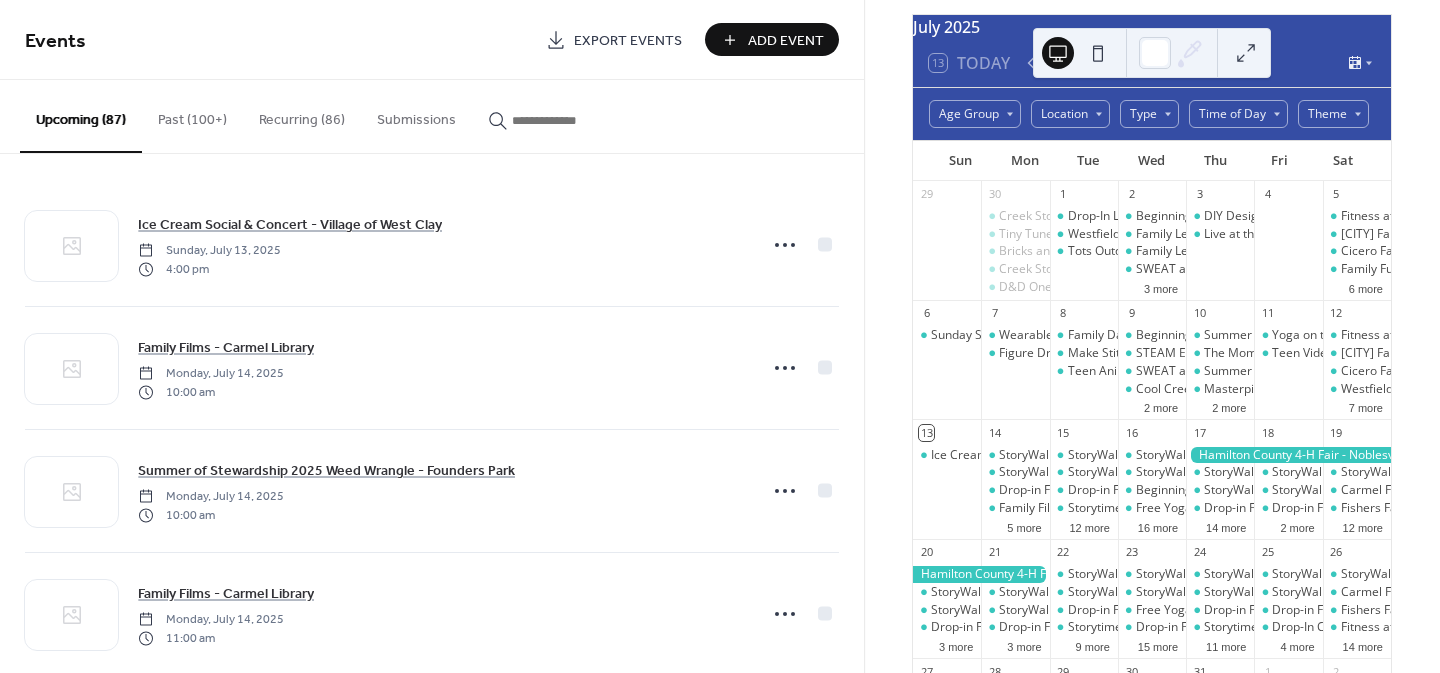 click at bounding box center [562, 120] 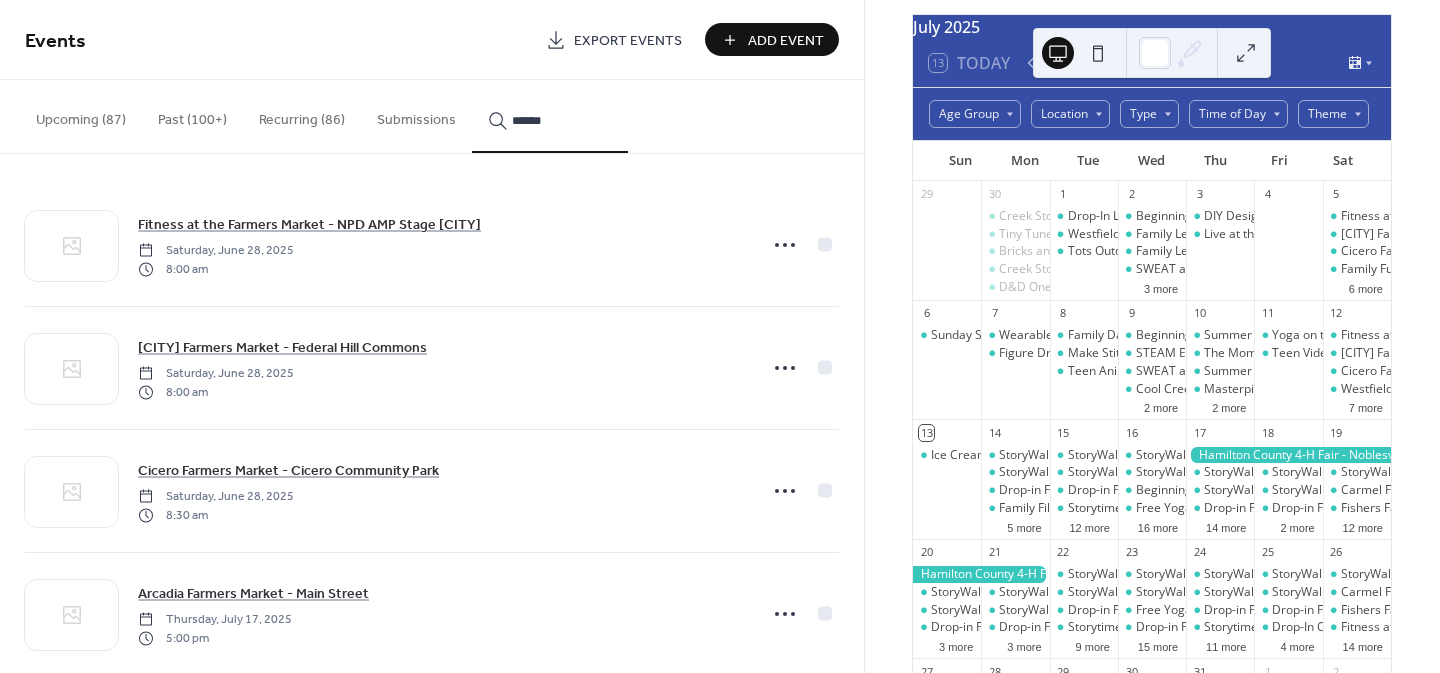 type on "******" 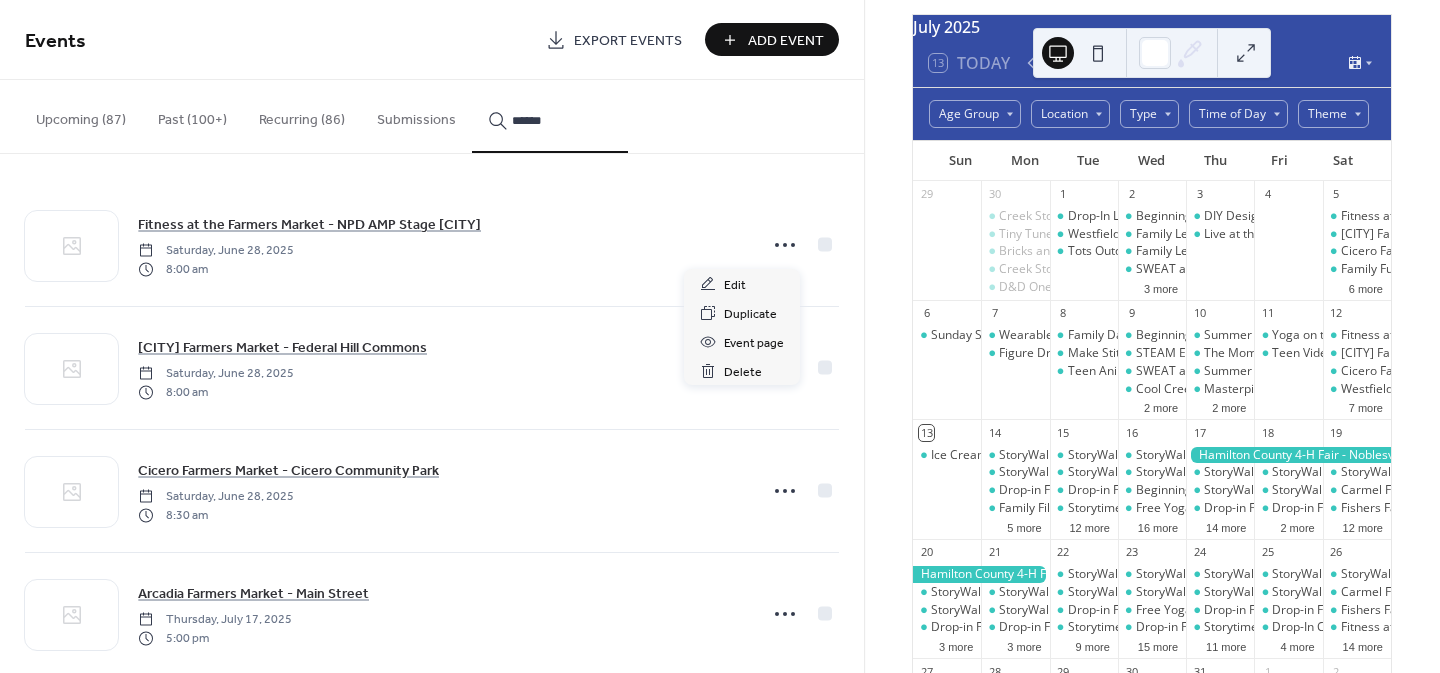 click 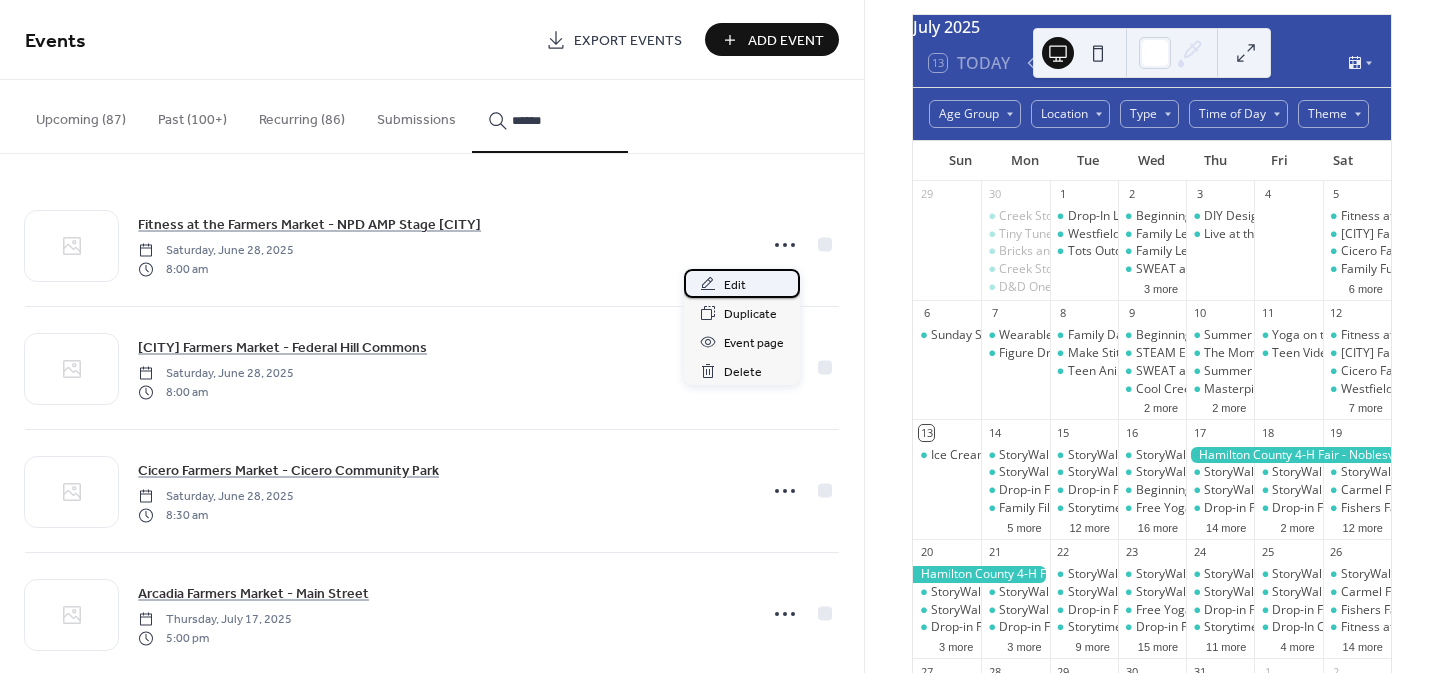 click on "Edit" at bounding box center [742, 283] 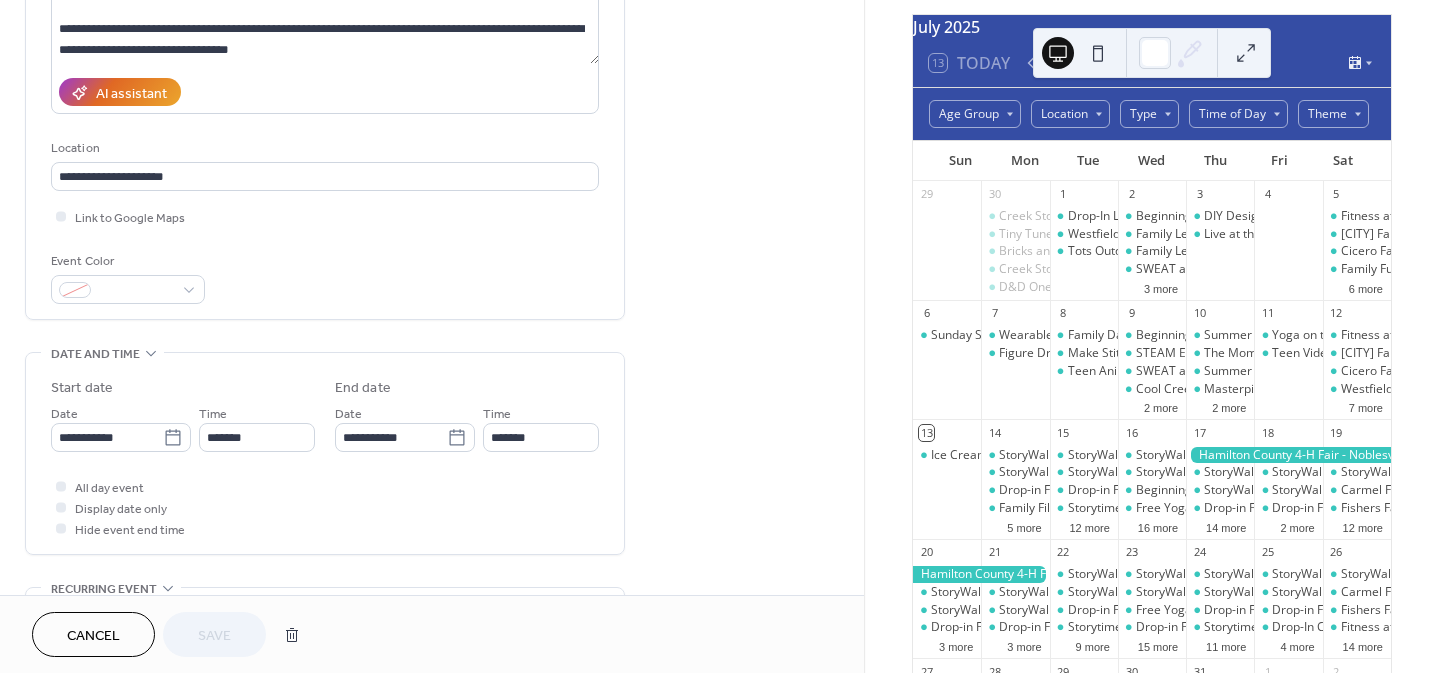 scroll, scrollTop: 300, scrollLeft: 0, axis: vertical 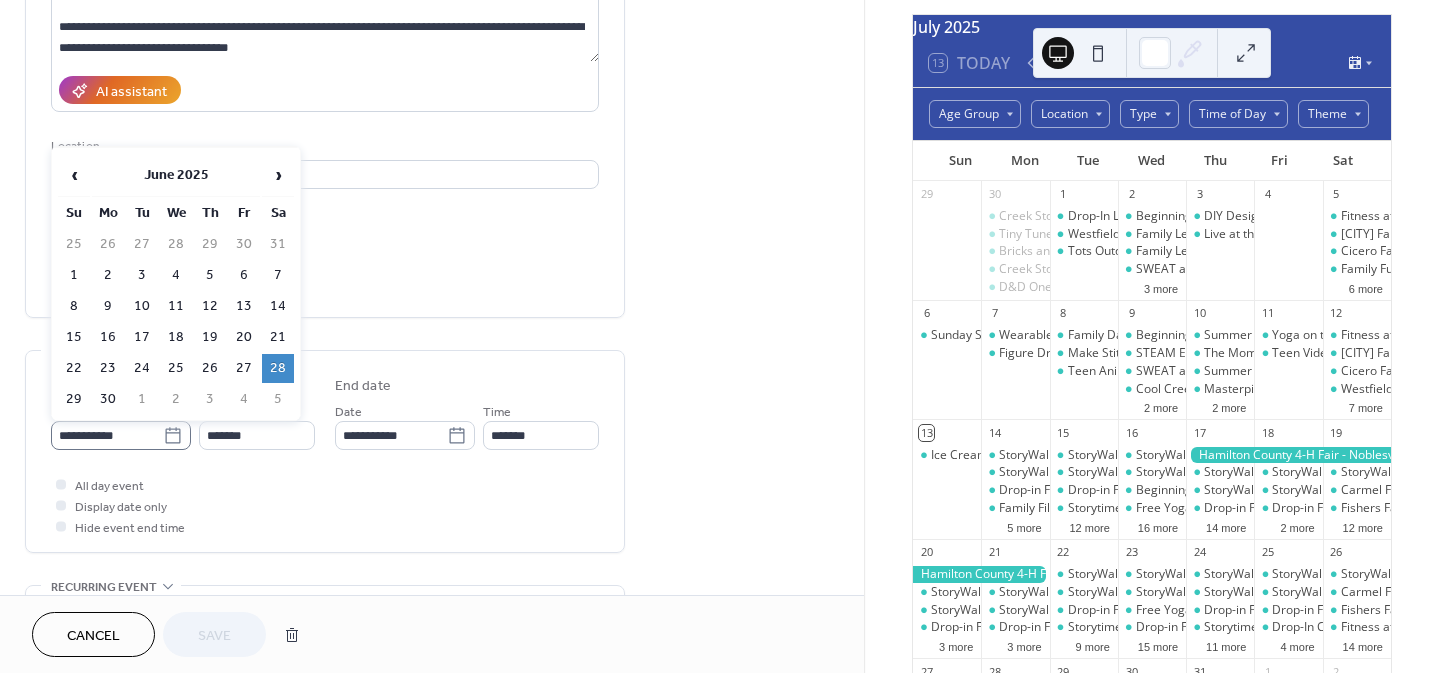 click 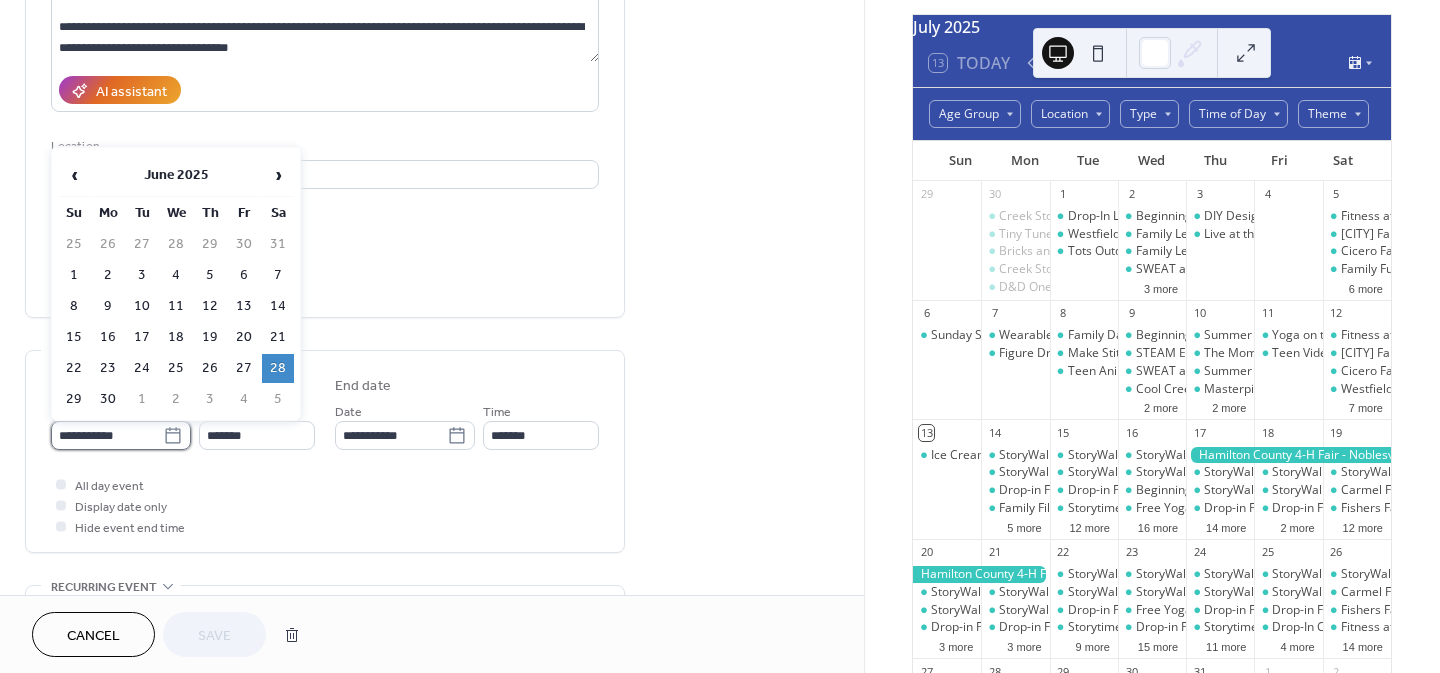click on "**********" at bounding box center (107, 435) 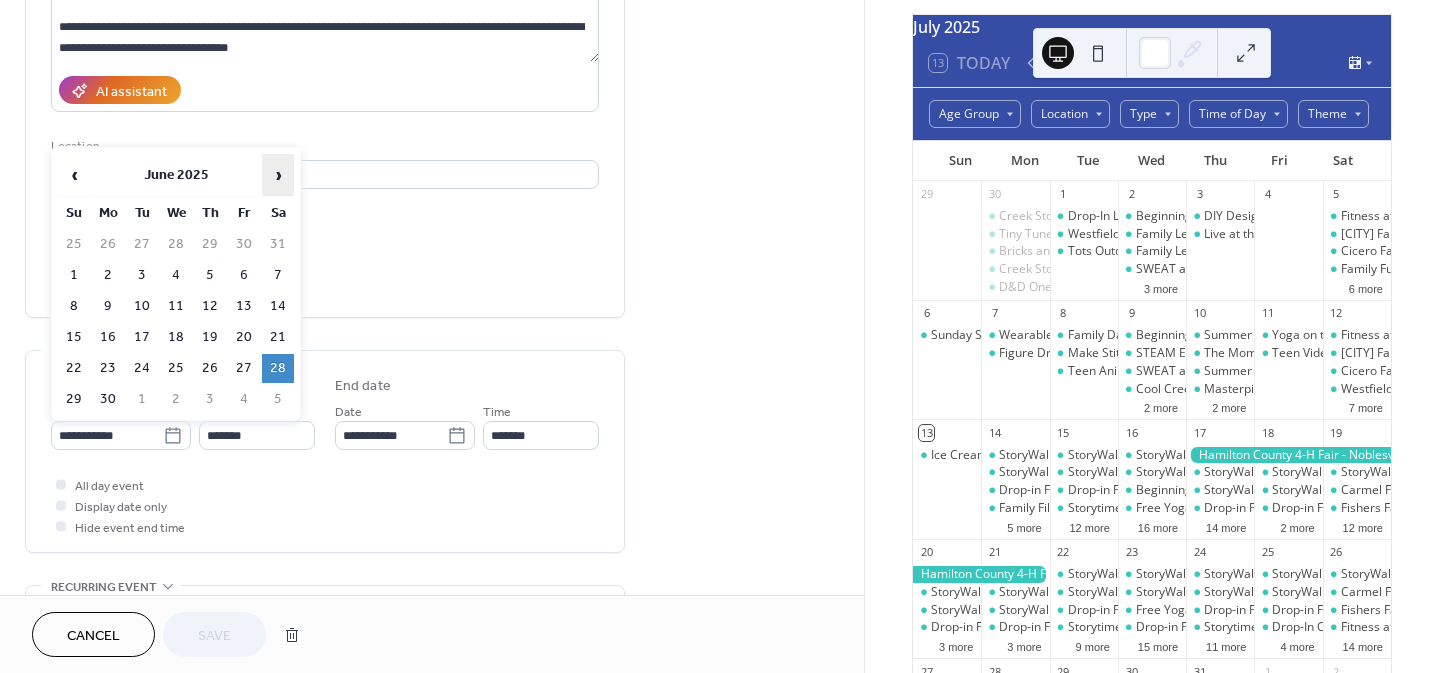 click on "›" at bounding box center [278, 175] 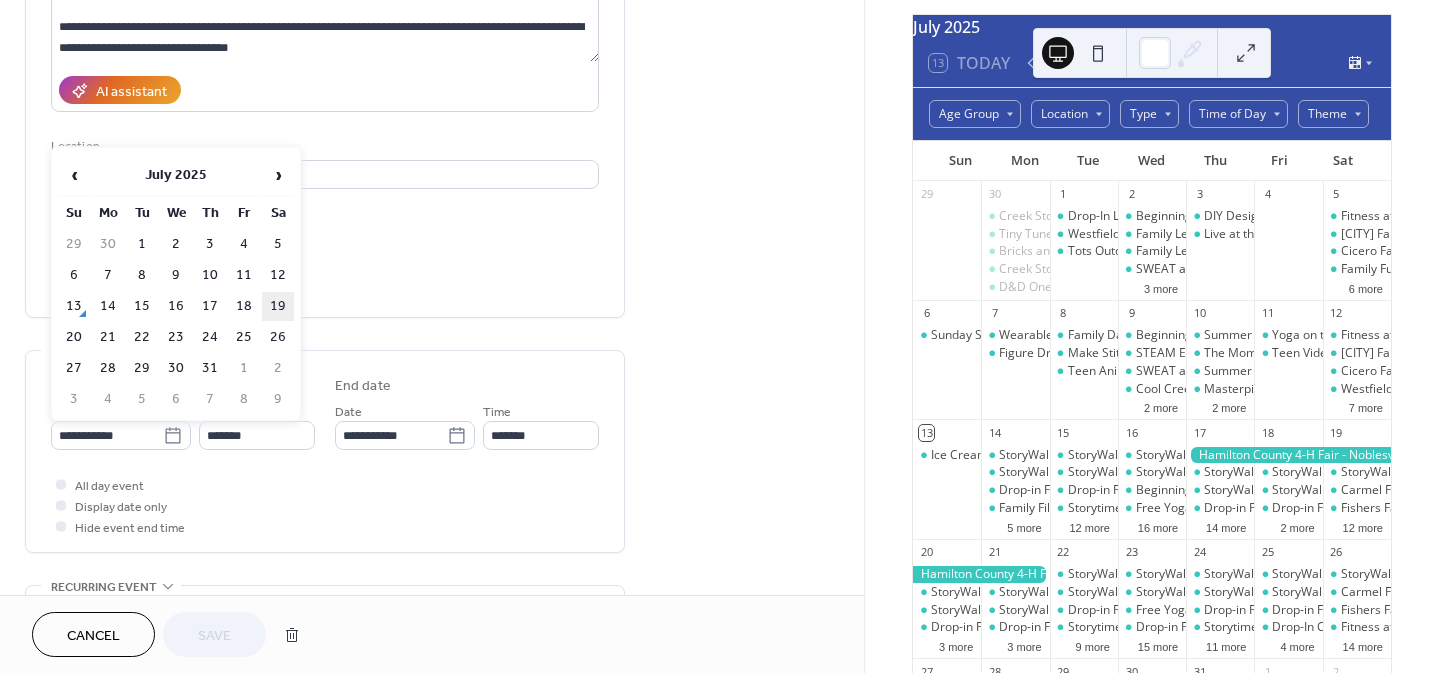 click on "19" at bounding box center (278, 306) 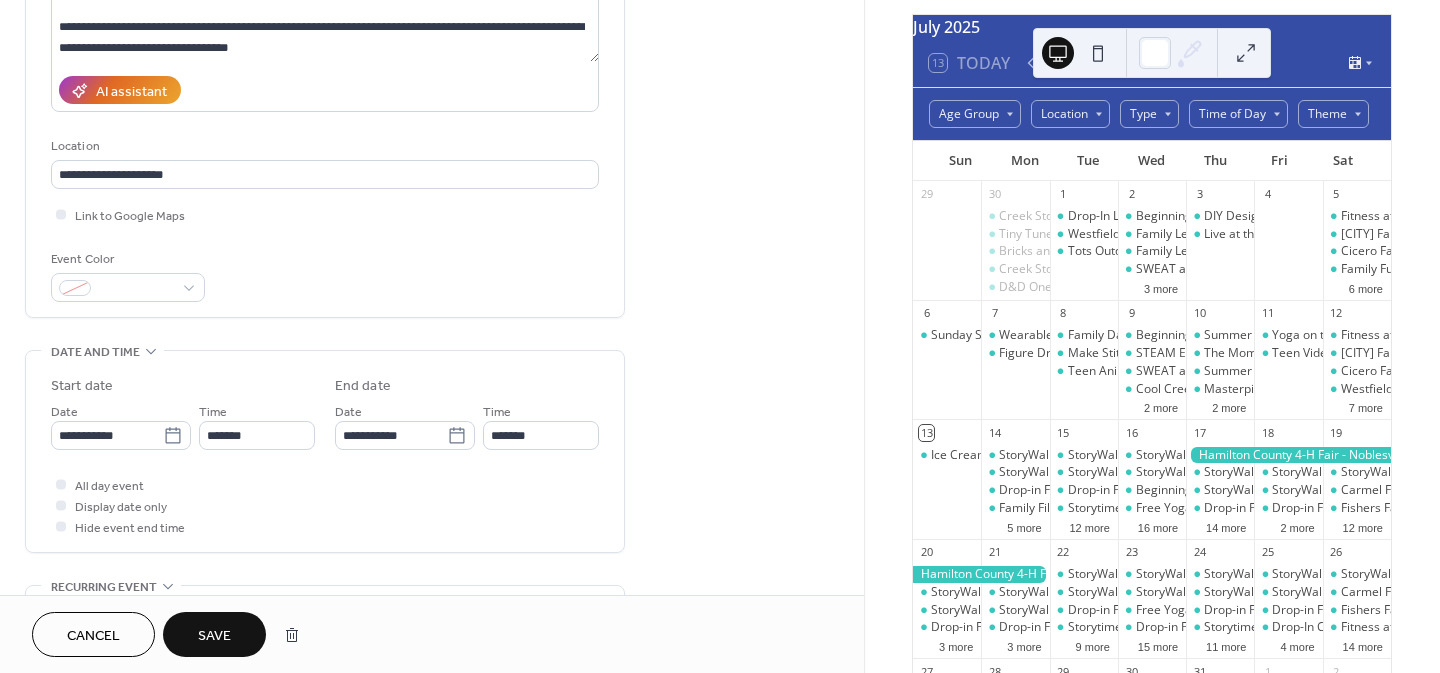click on "Save" at bounding box center [214, 636] 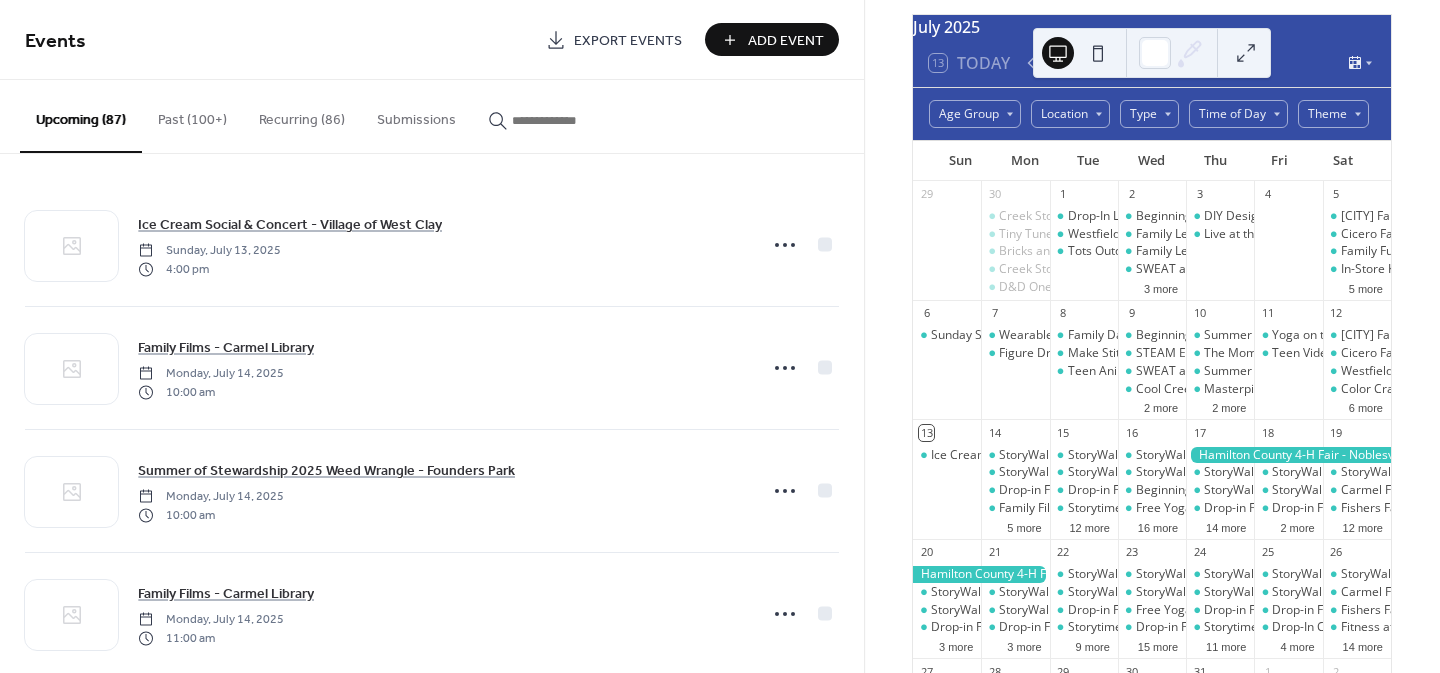 click at bounding box center [562, 120] 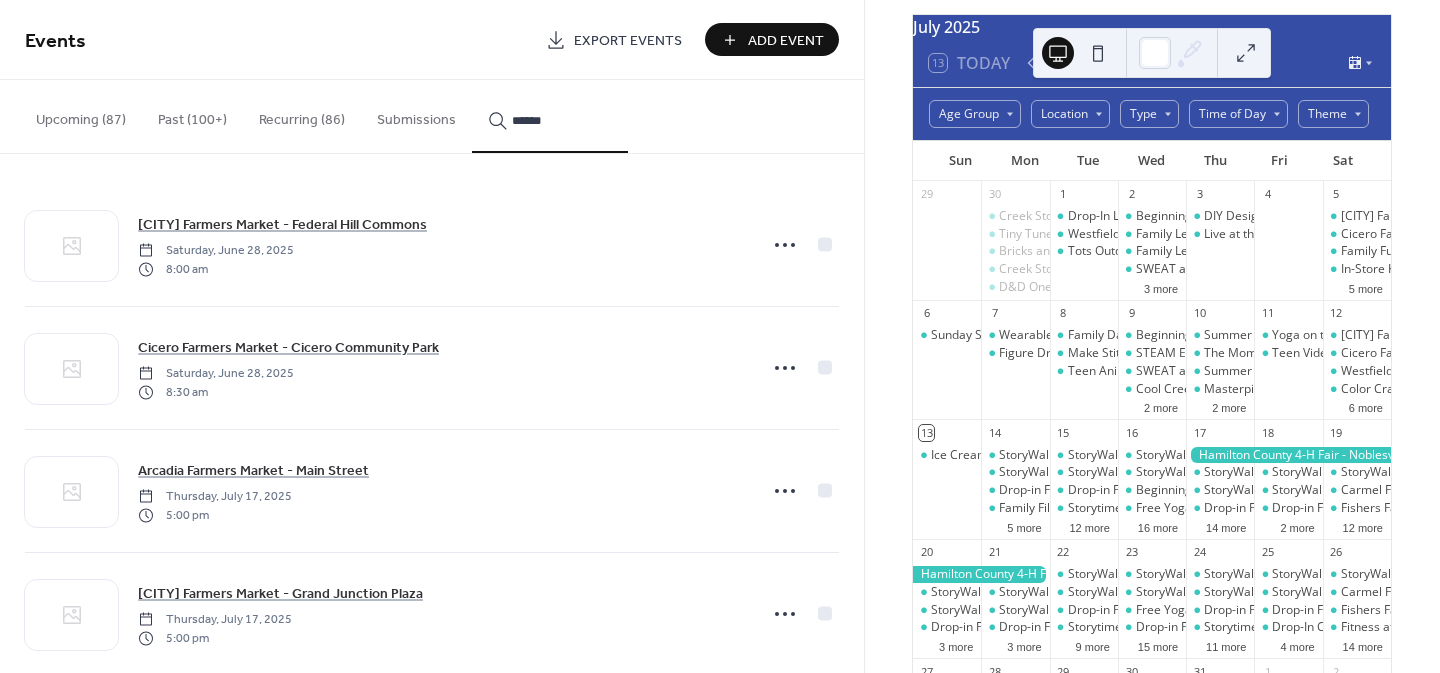 type on "******" 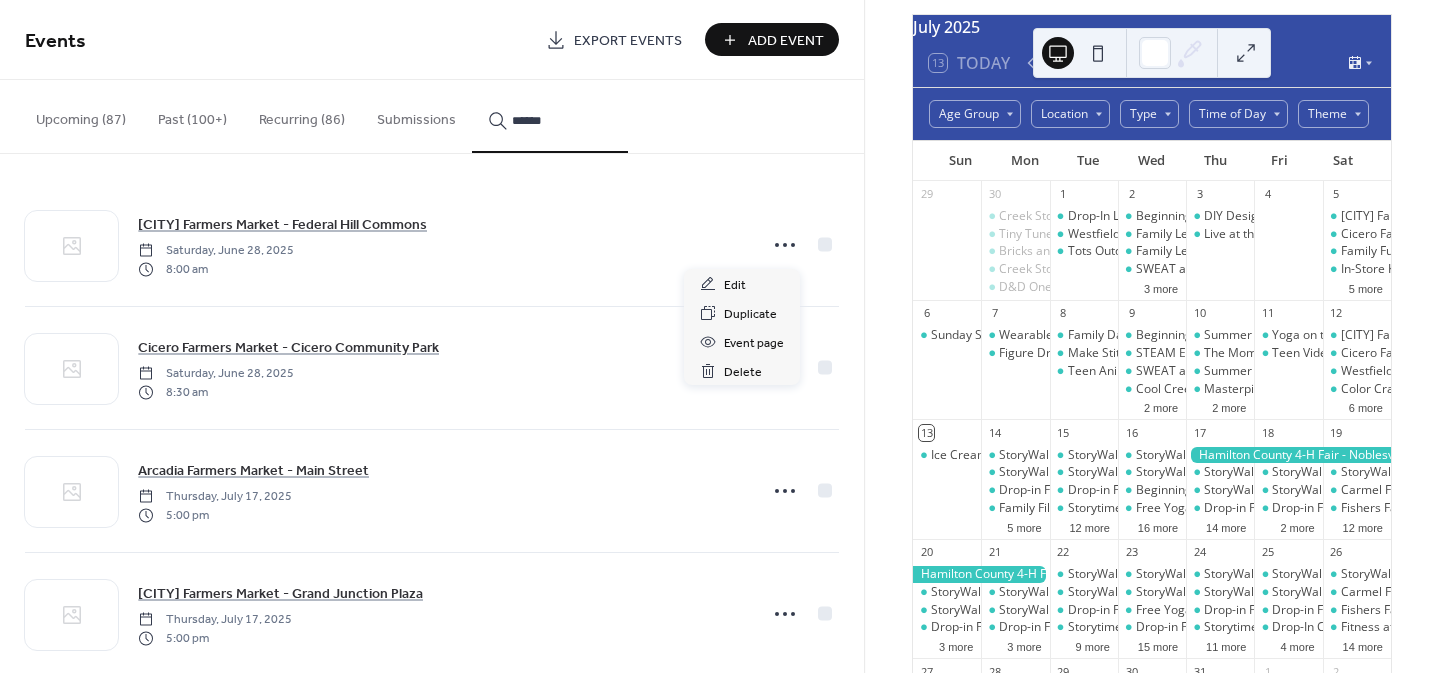 click 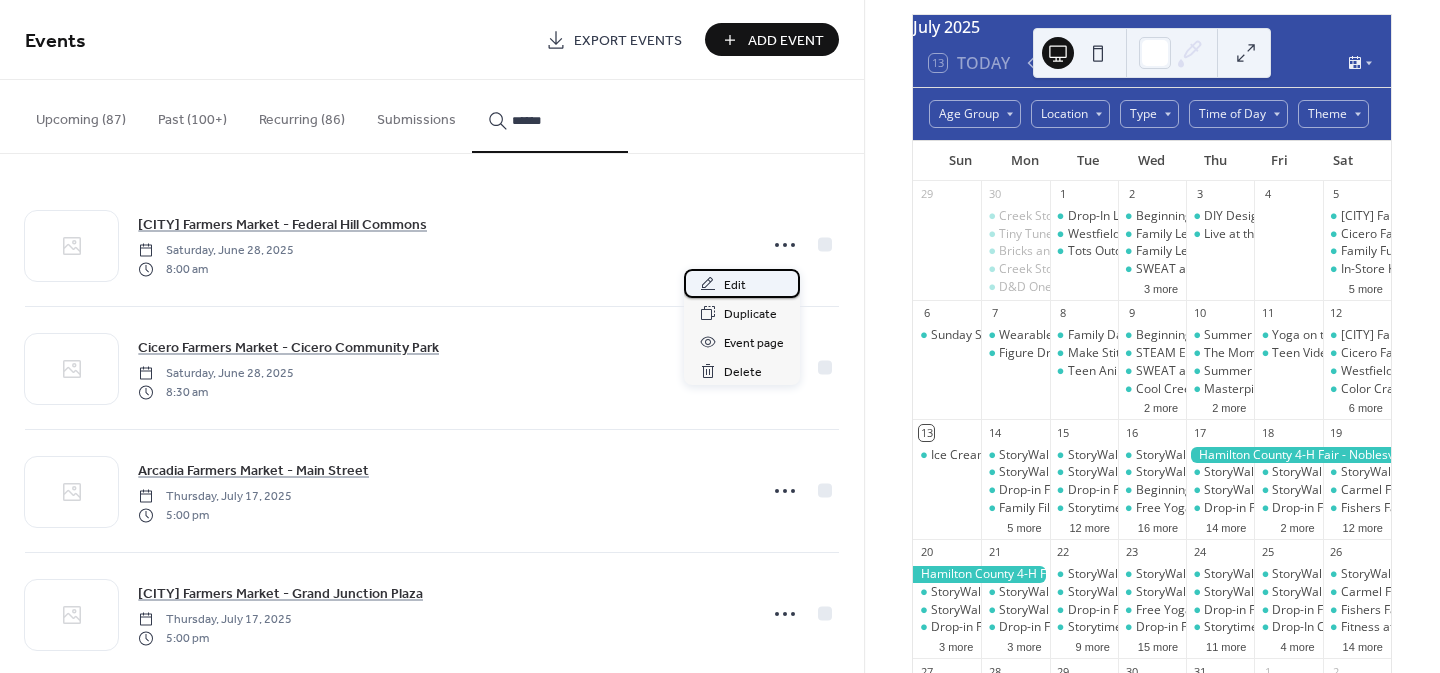 click on "Edit" at bounding box center [735, 285] 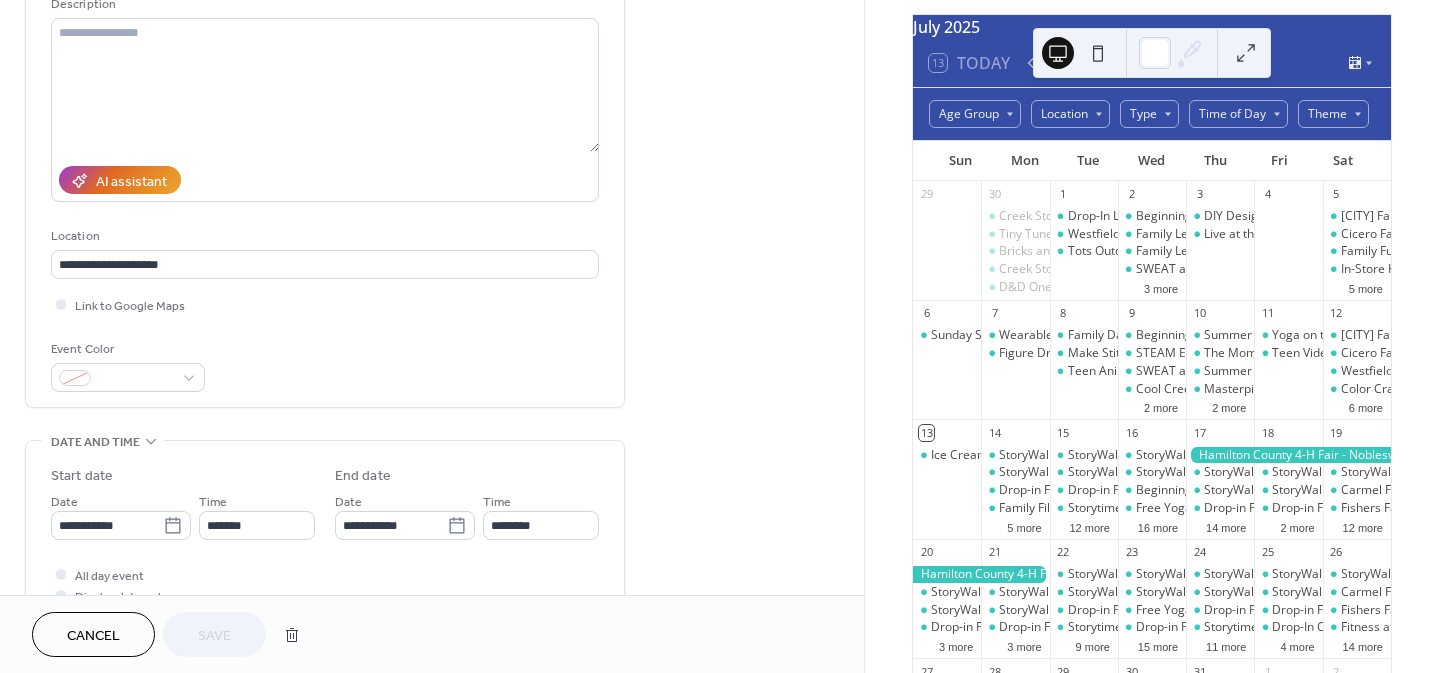 scroll, scrollTop: 237, scrollLeft: 0, axis: vertical 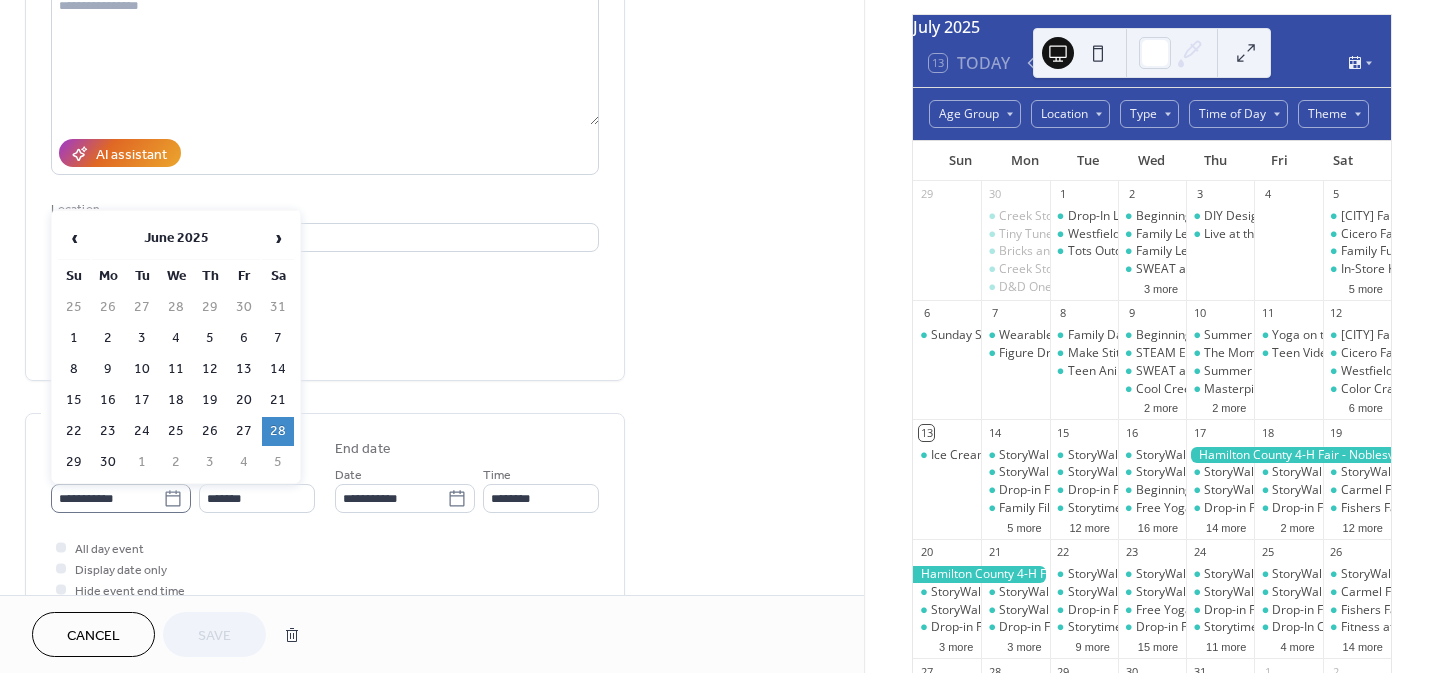 click 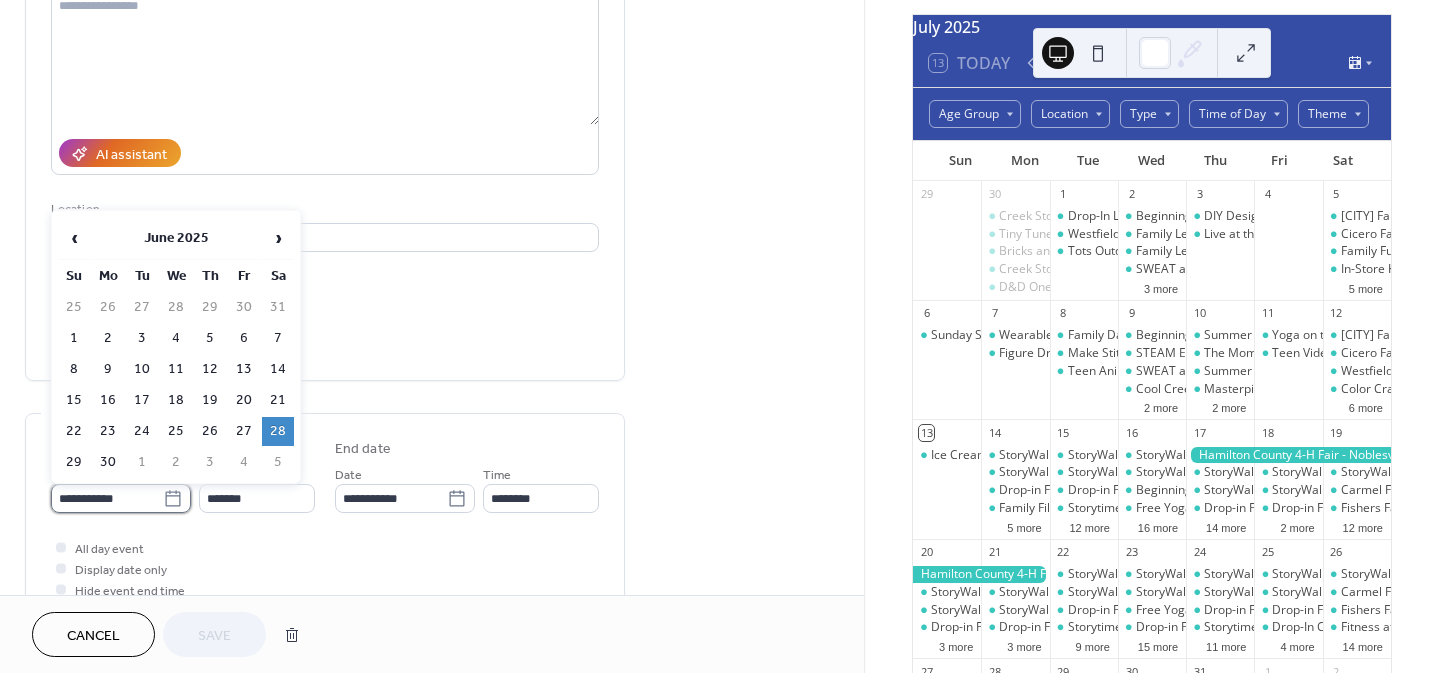 click on "**********" at bounding box center [107, 498] 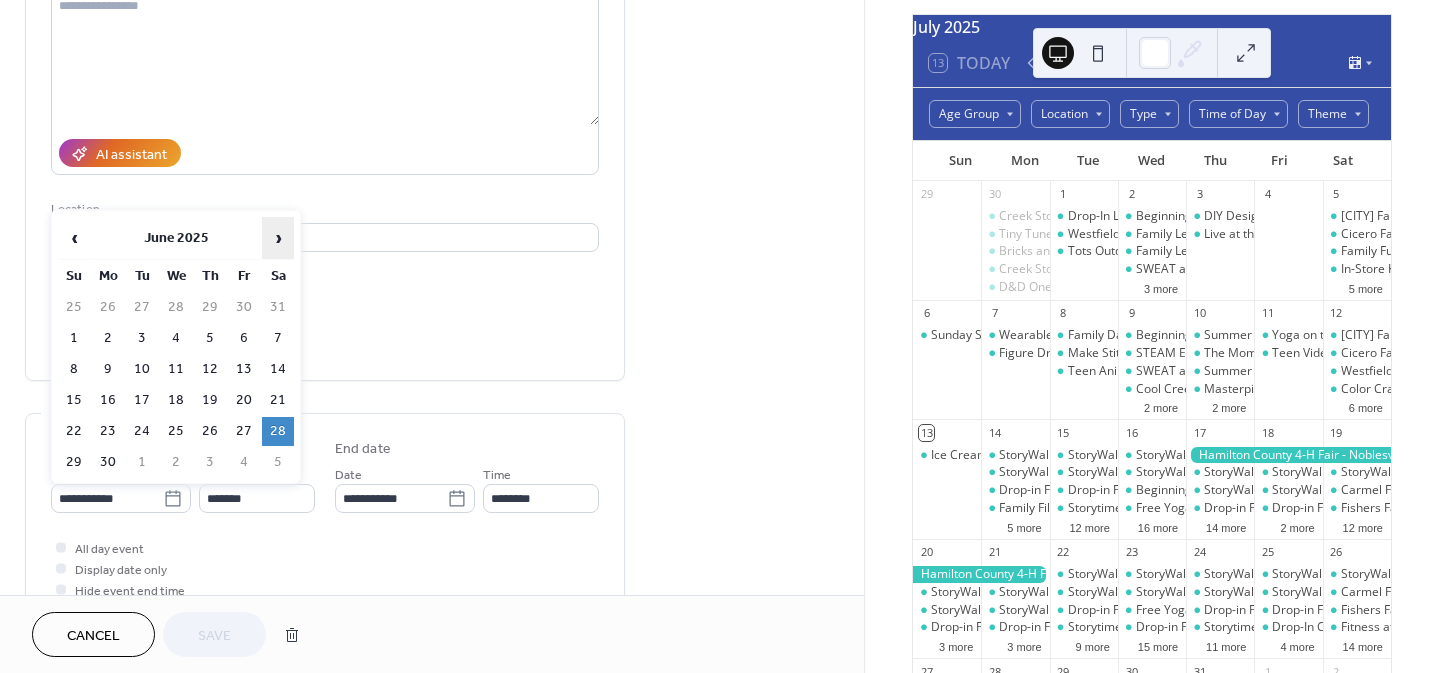 click on "›" at bounding box center [278, 238] 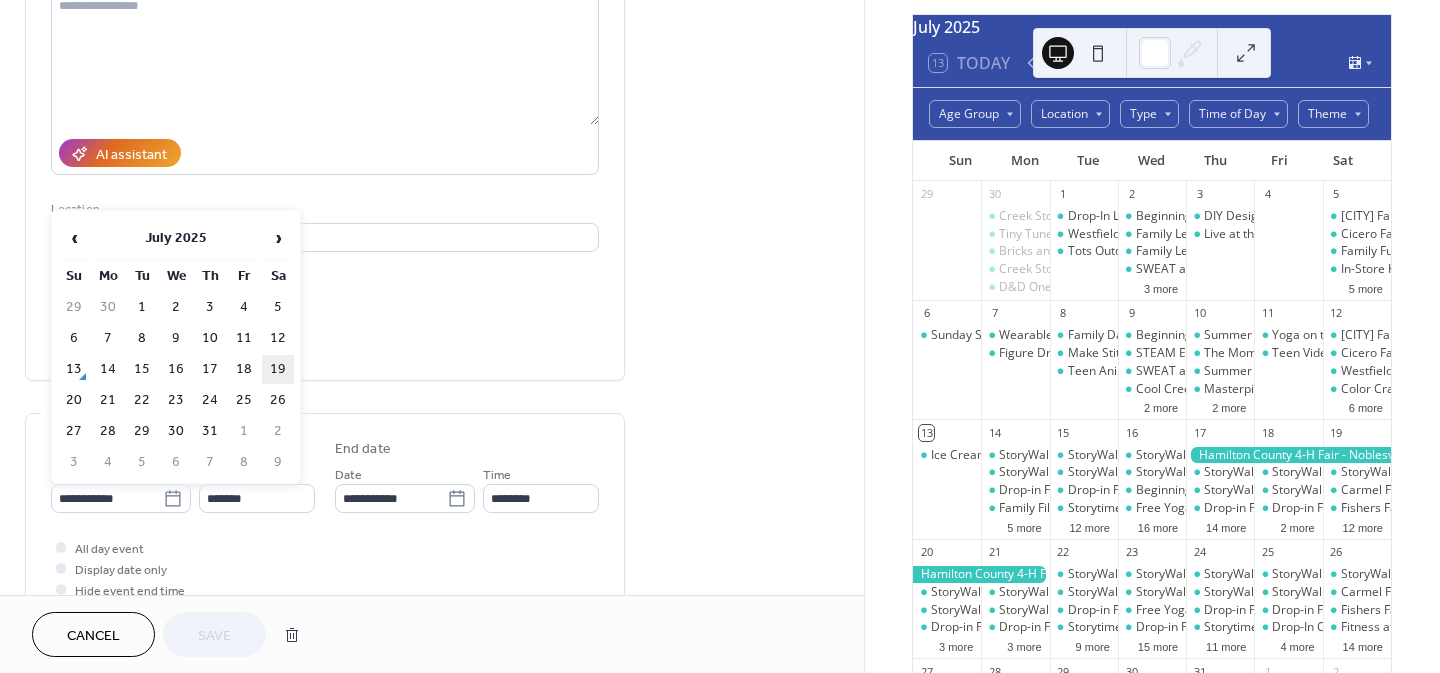 click on "19" at bounding box center (278, 369) 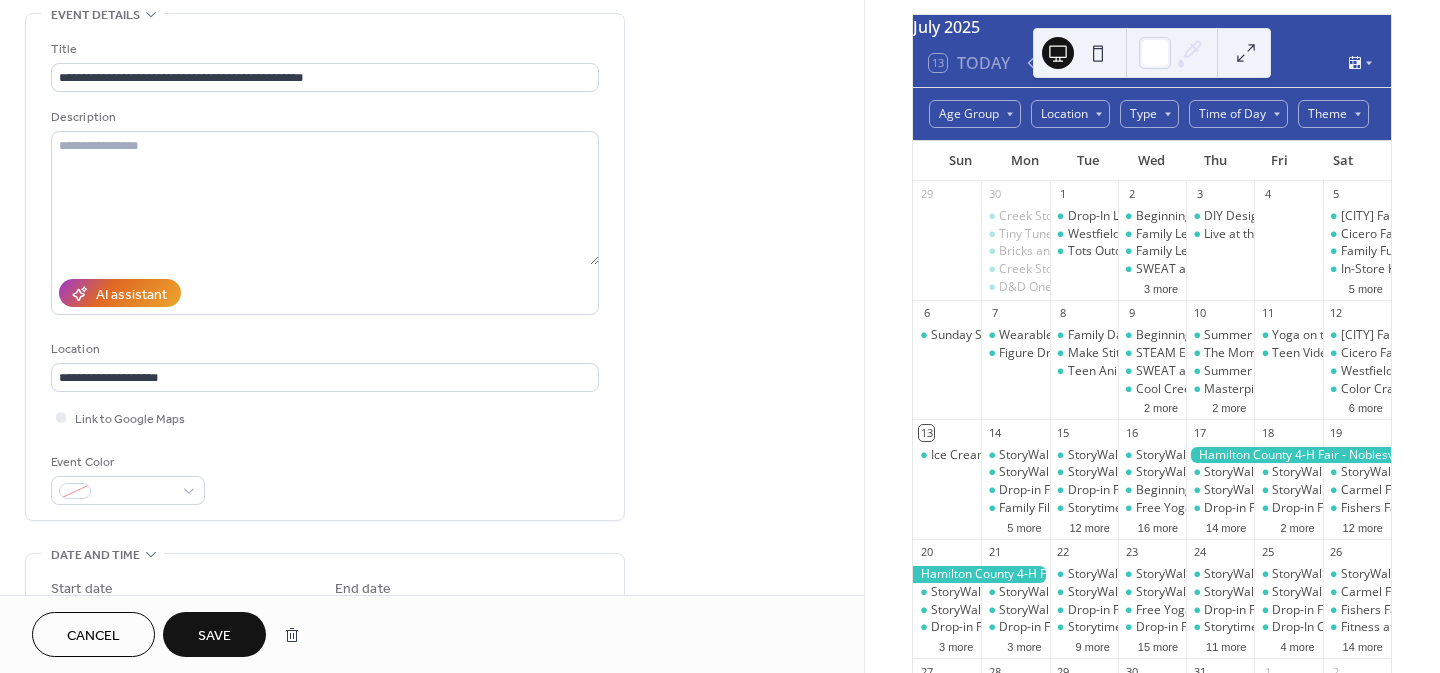 scroll, scrollTop: 89, scrollLeft: 0, axis: vertical 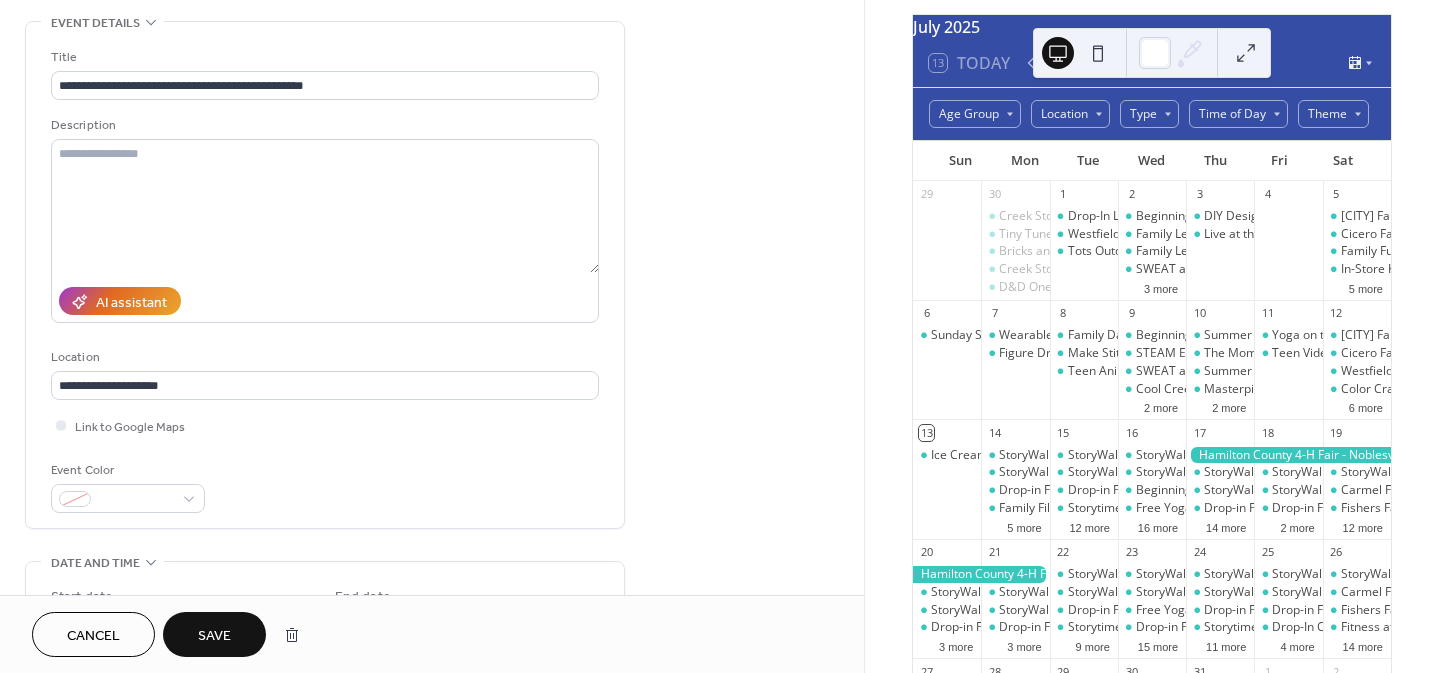 click on "Save" at bounding box center [214, 636] 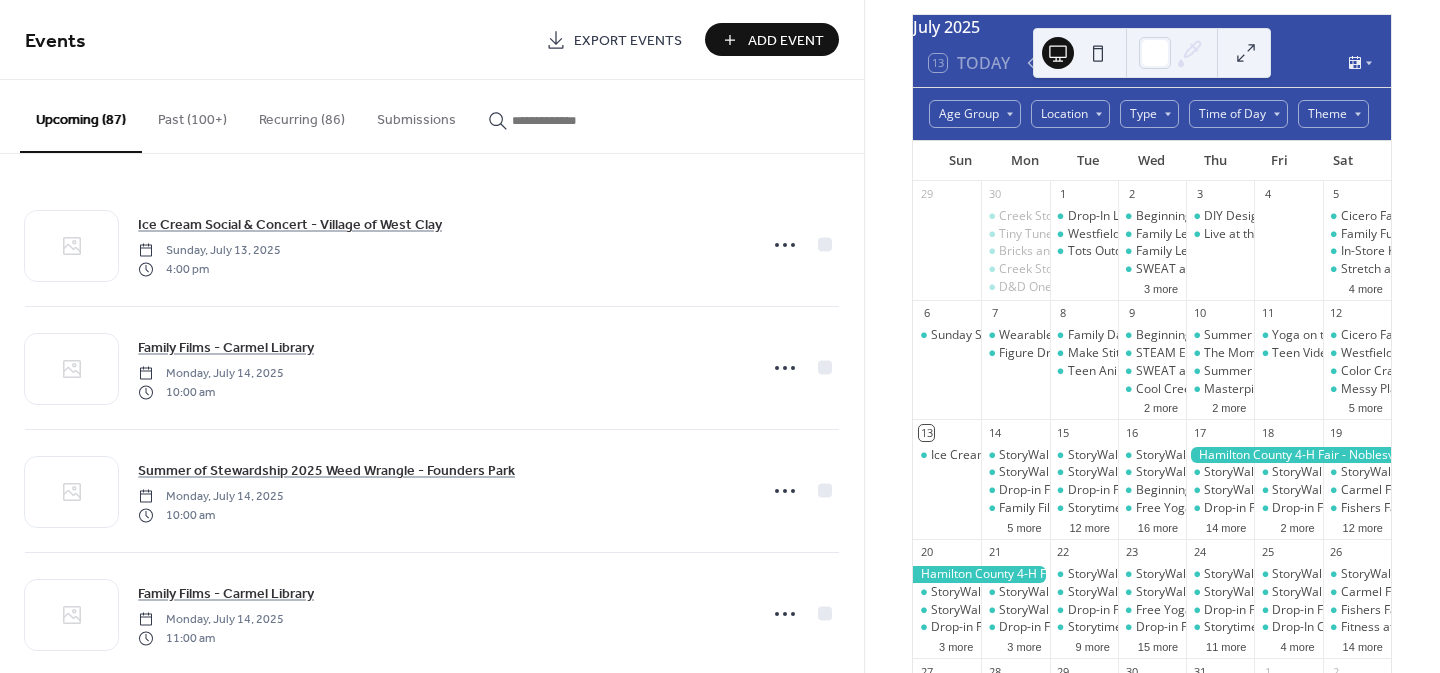 click at bounding box center (562, 120) 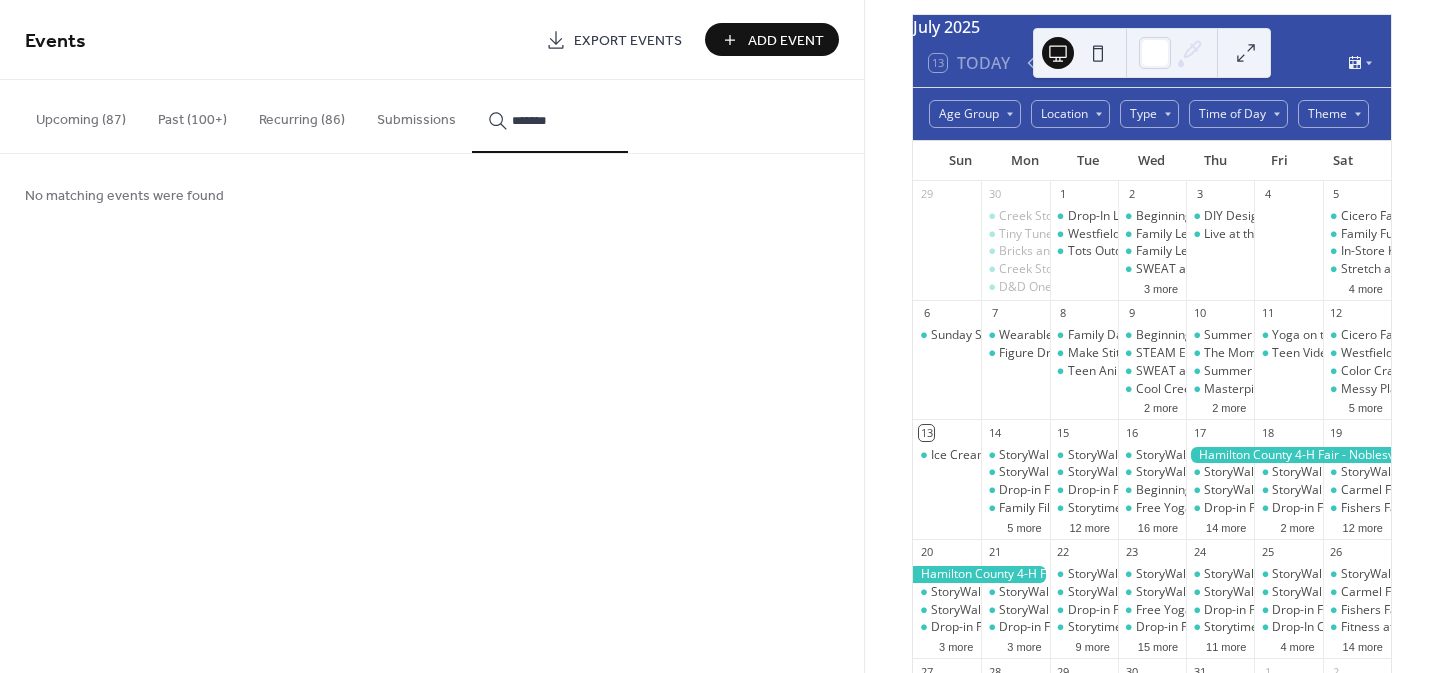 click on "*******" at bounding box center (562, 120) 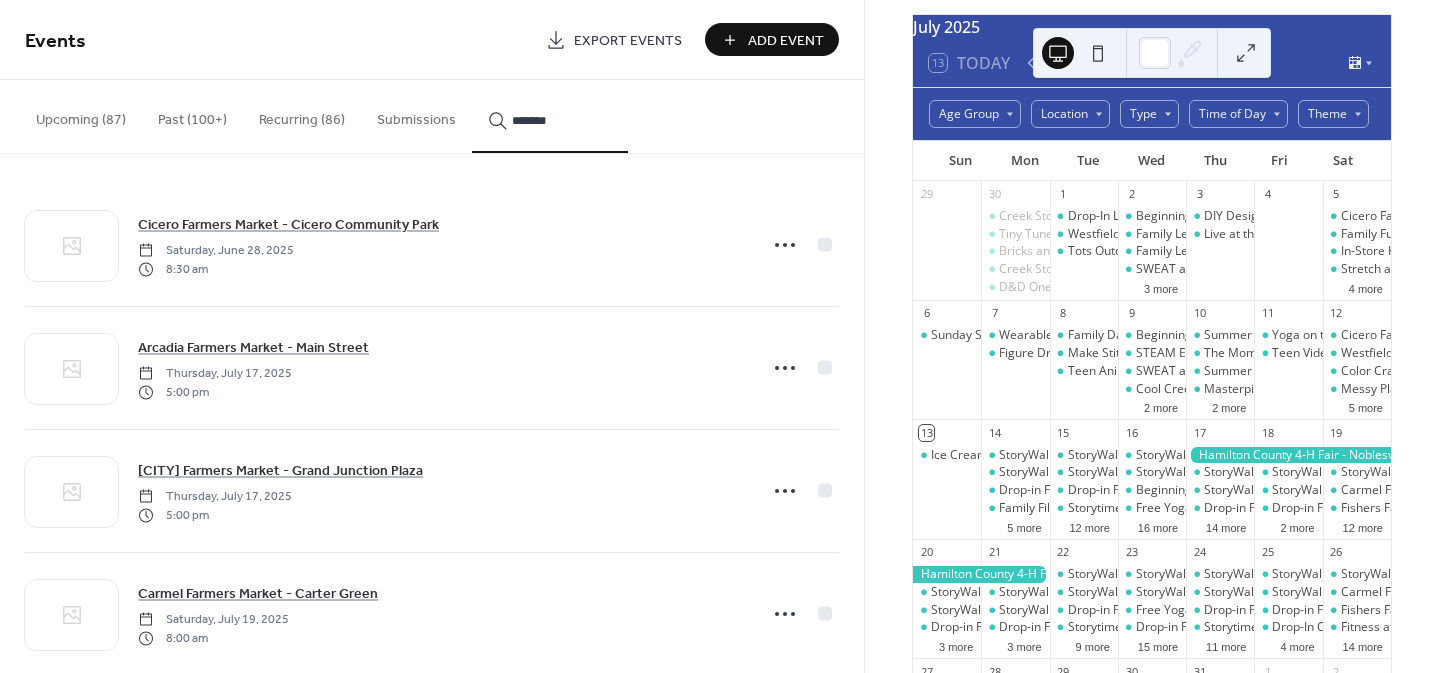 type on "*******" 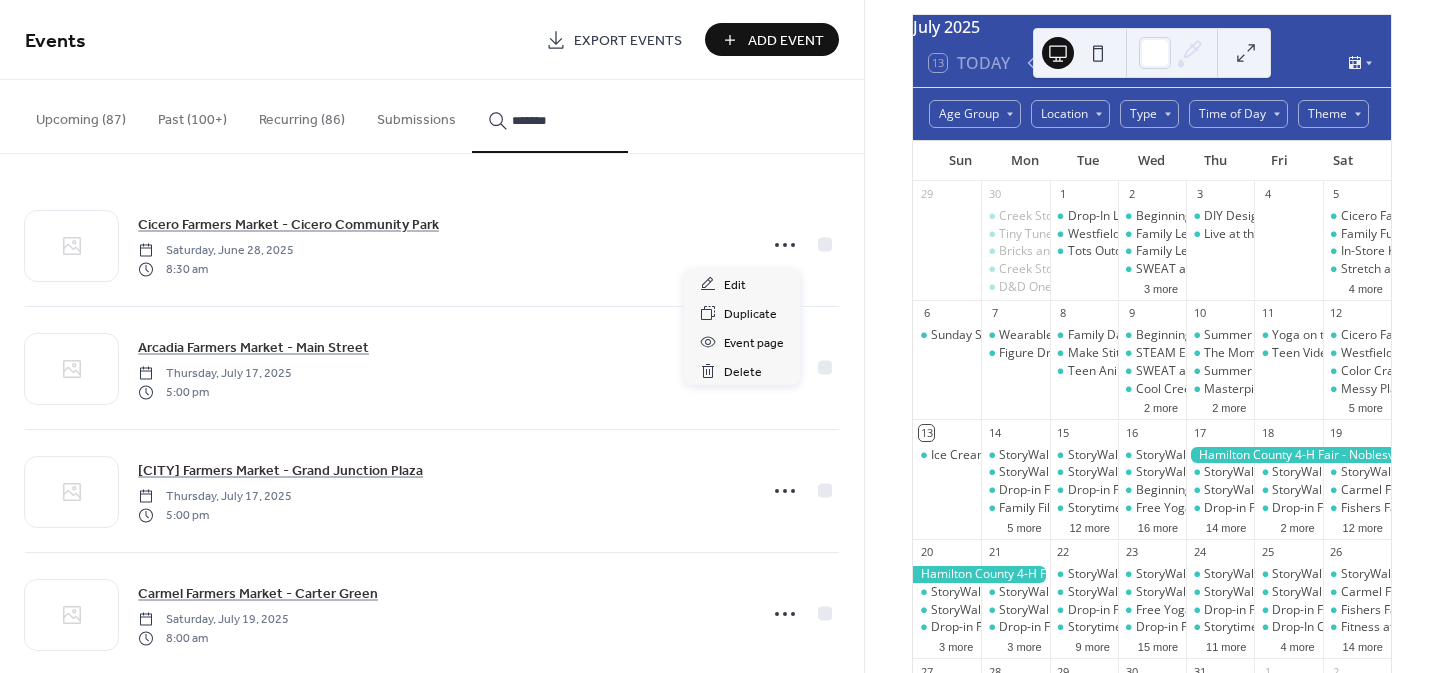 click 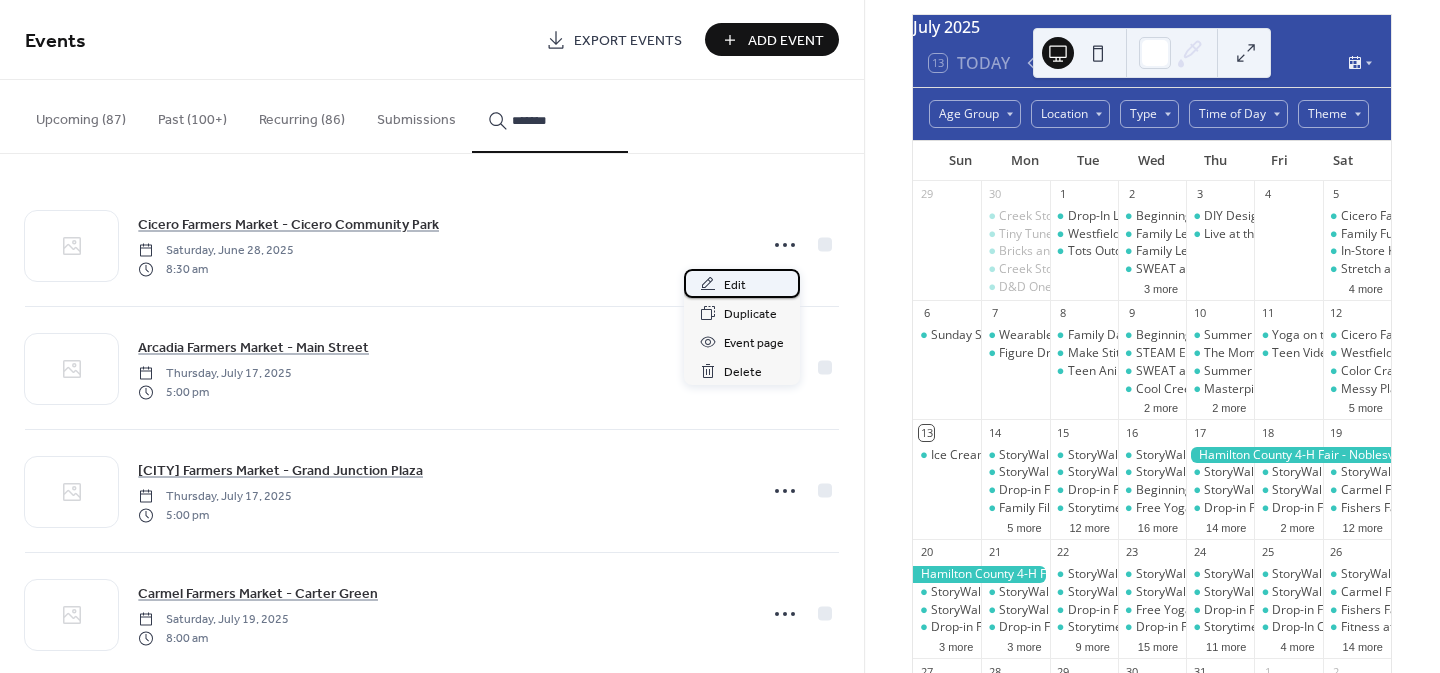 click on "Edit" at bounding box center [735, 285] 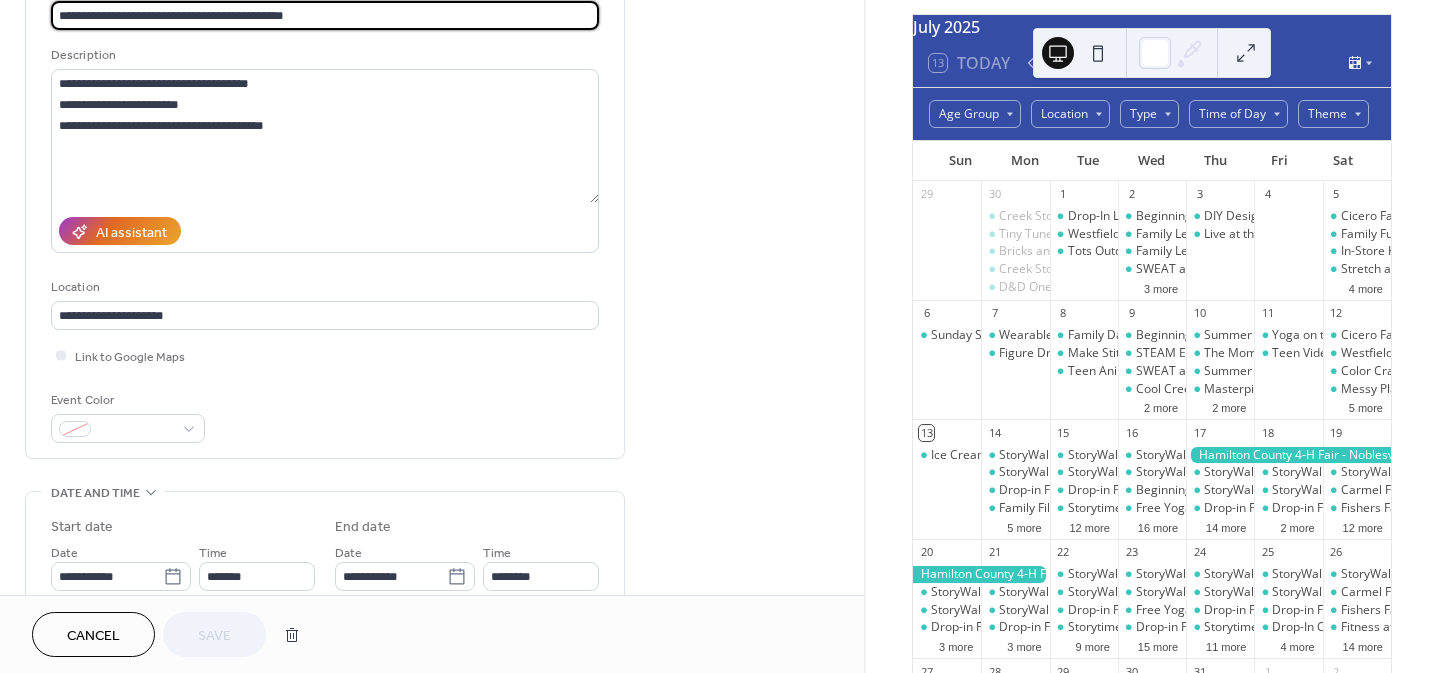 scroll, scrollTop: 280, scrollLeft: 0, axis: vertical 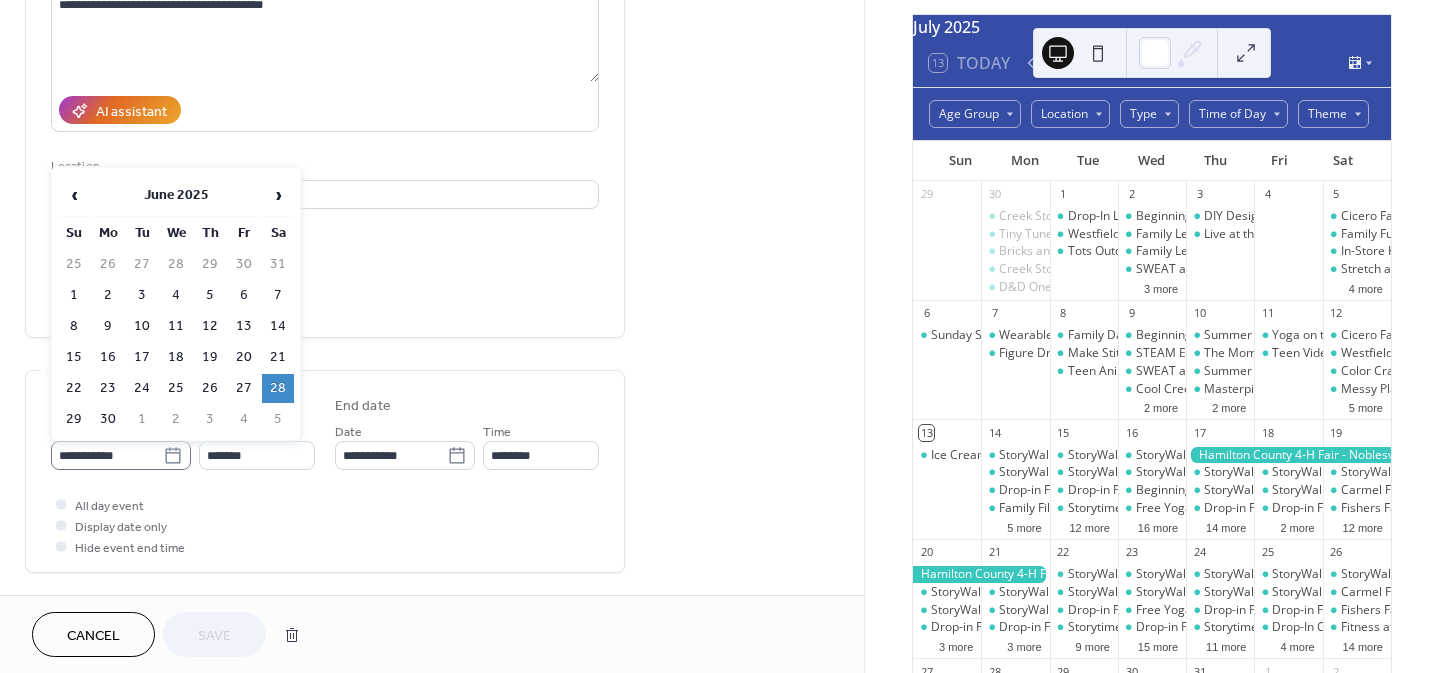 click 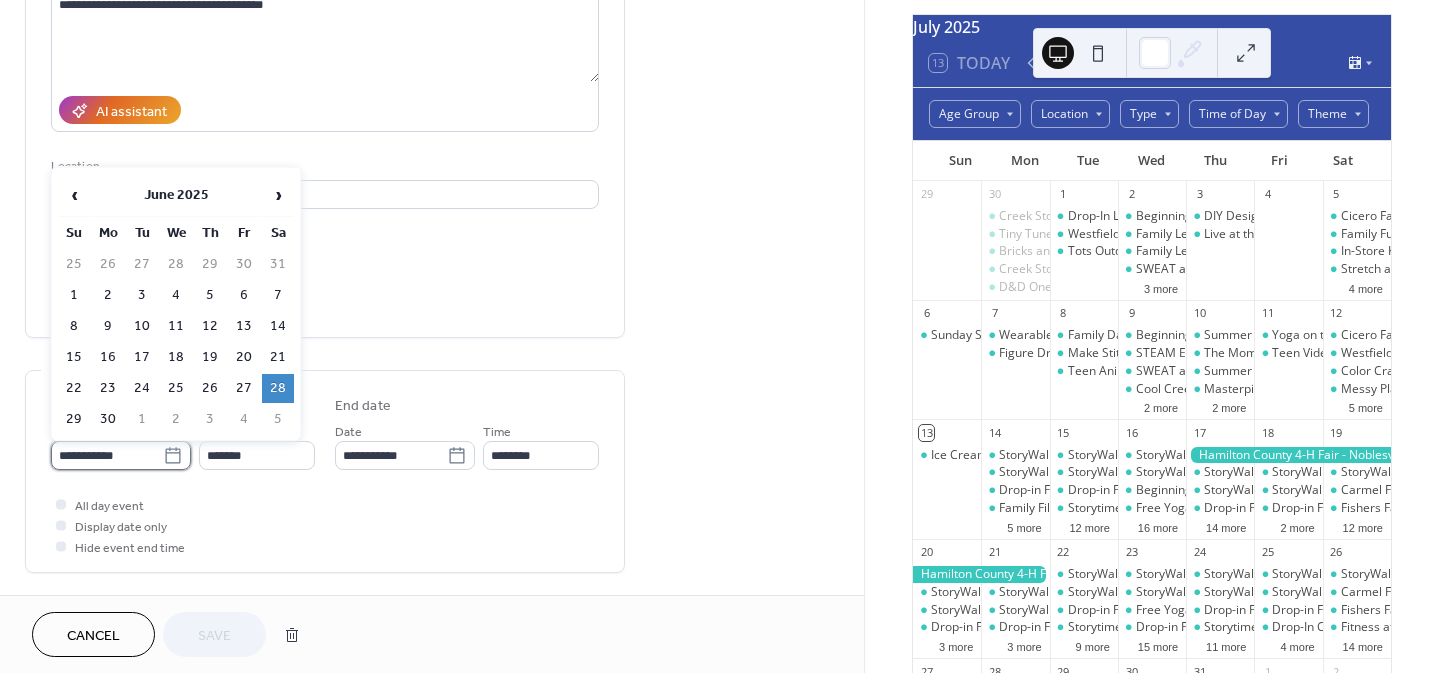 click on "**********" at bounding box center (107, 455) 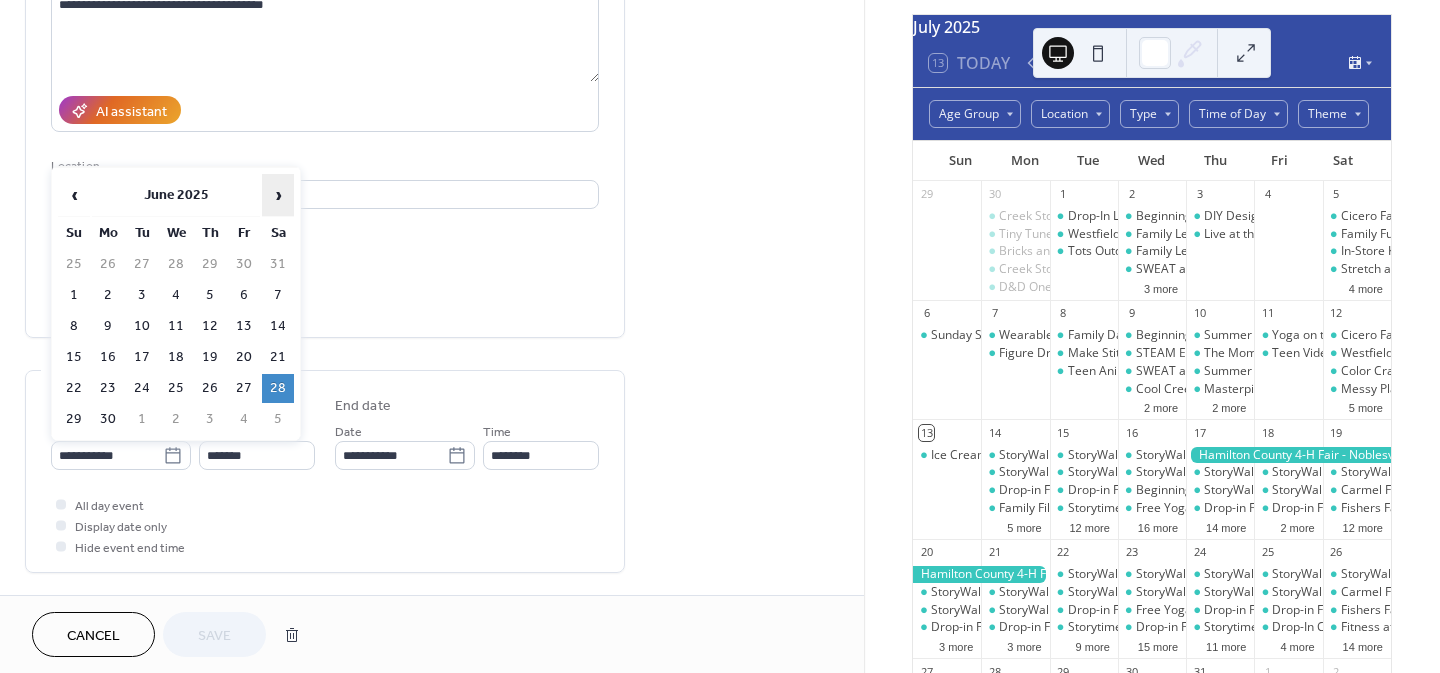 click on "›" at bounding box center [278, 195] 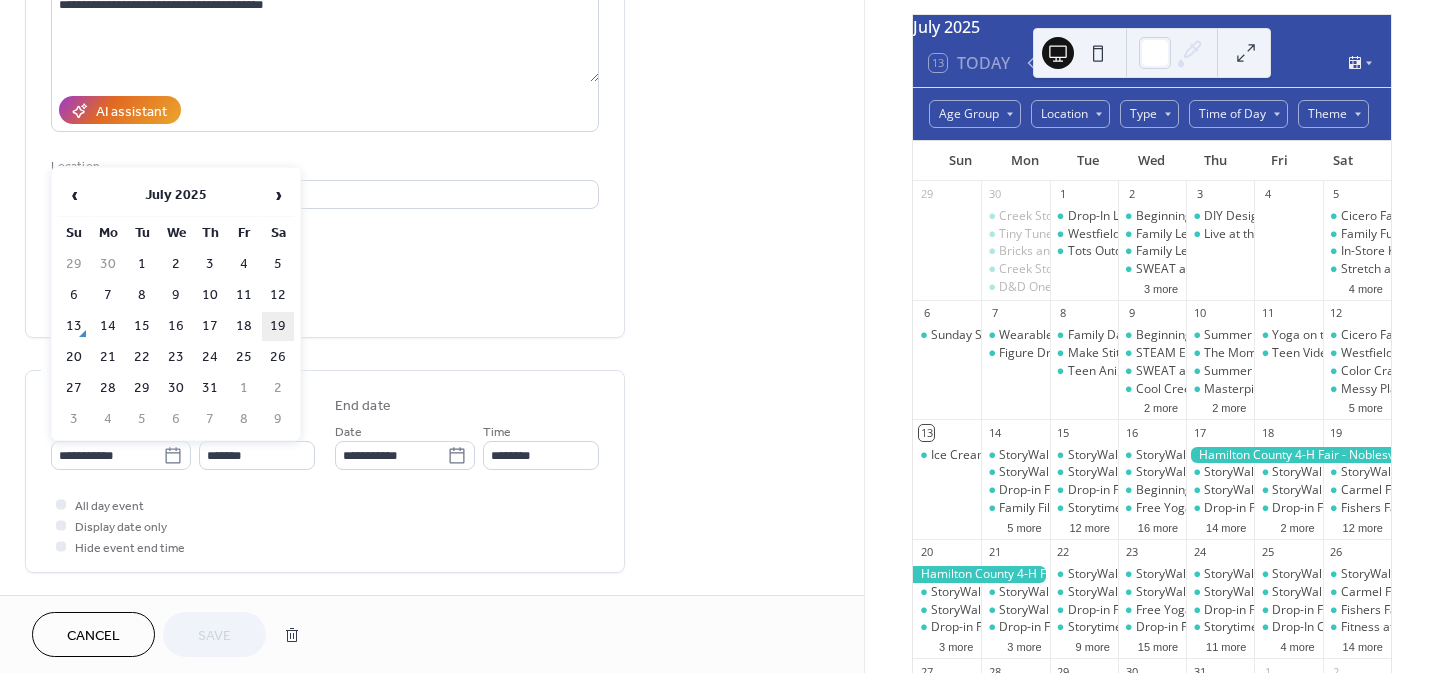 click on "19" at bounding box center (278, 326) 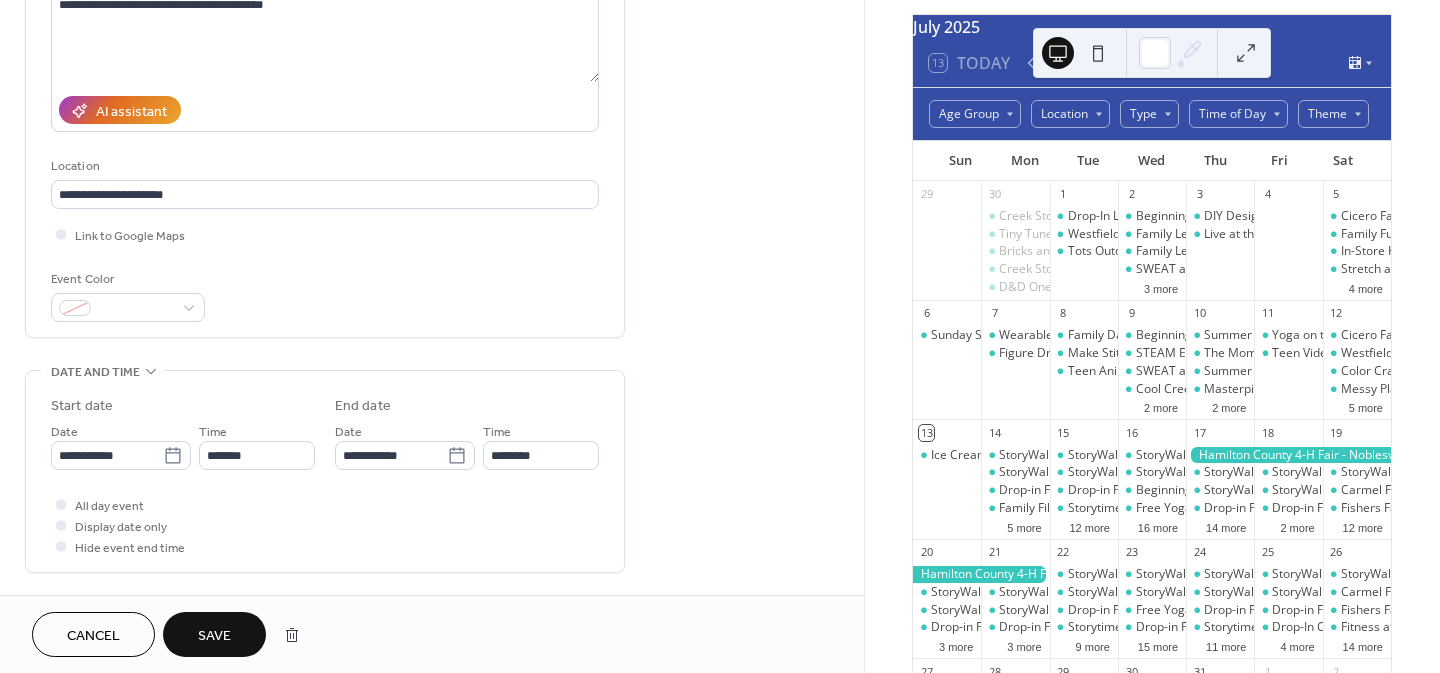 click on "Save" at bounding box center (214, 636) 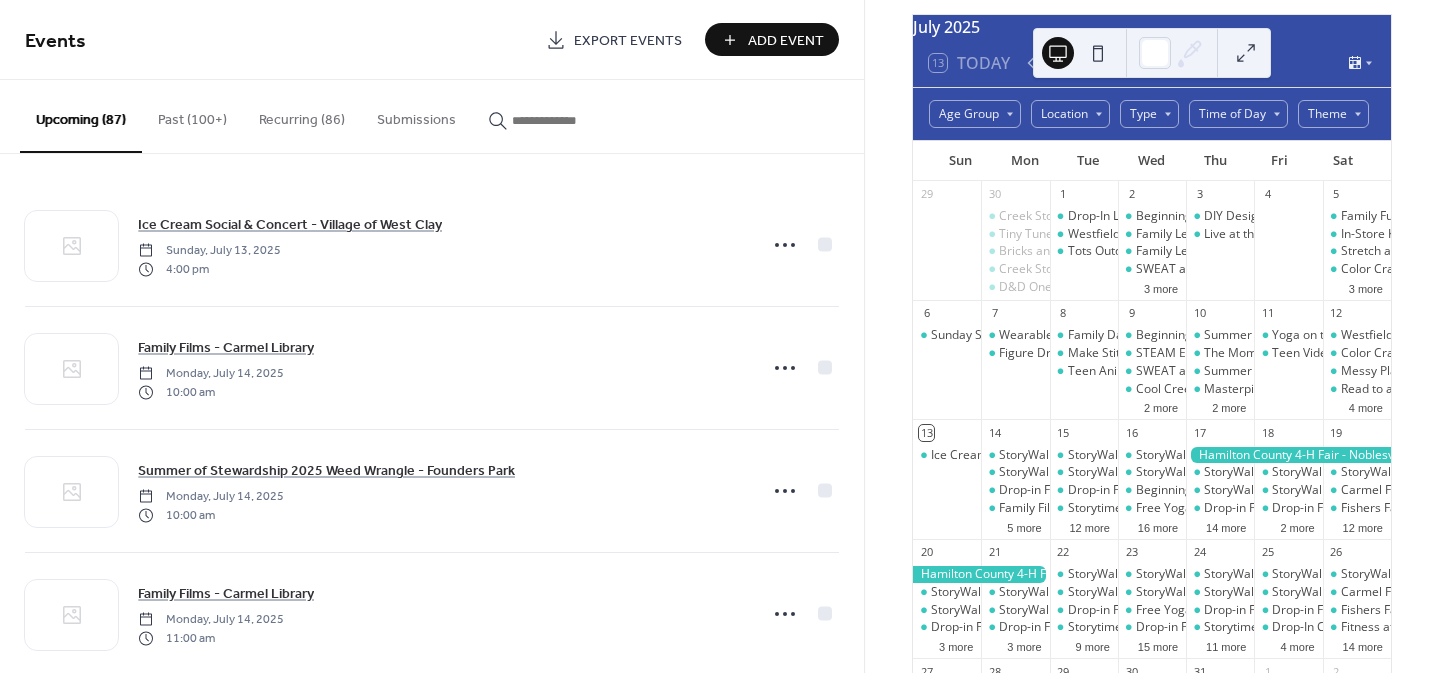 click at bounding box center (562, 120) 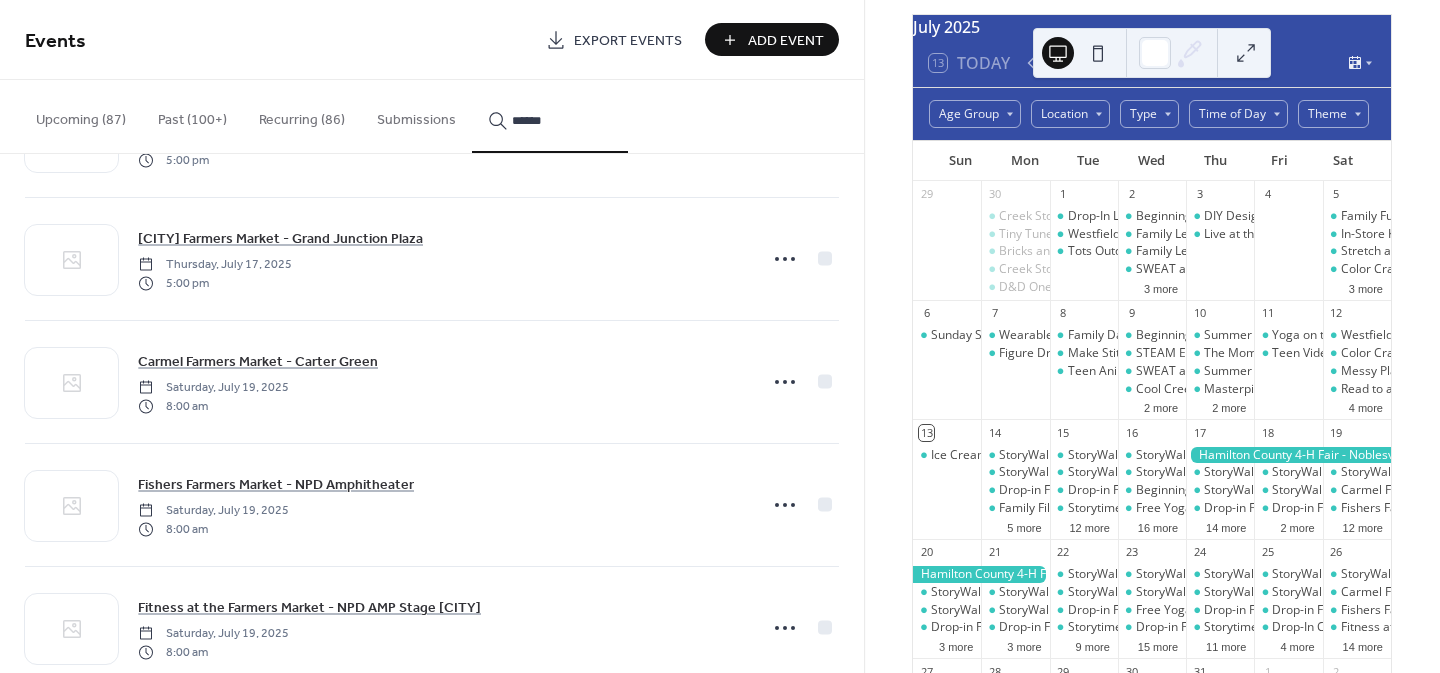 scroll, scrollTop: 0, scrollLeft: 0, axis: both 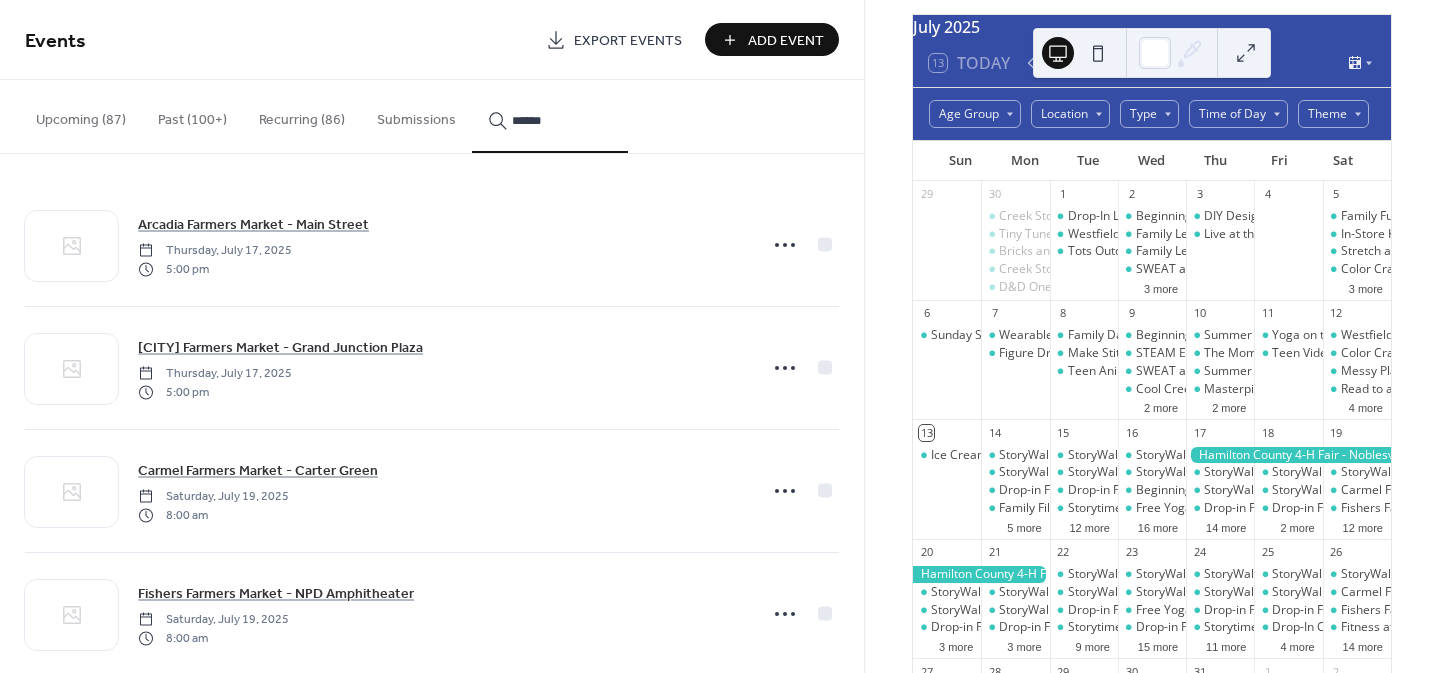 click on "******" at bounding box center (562, 120) 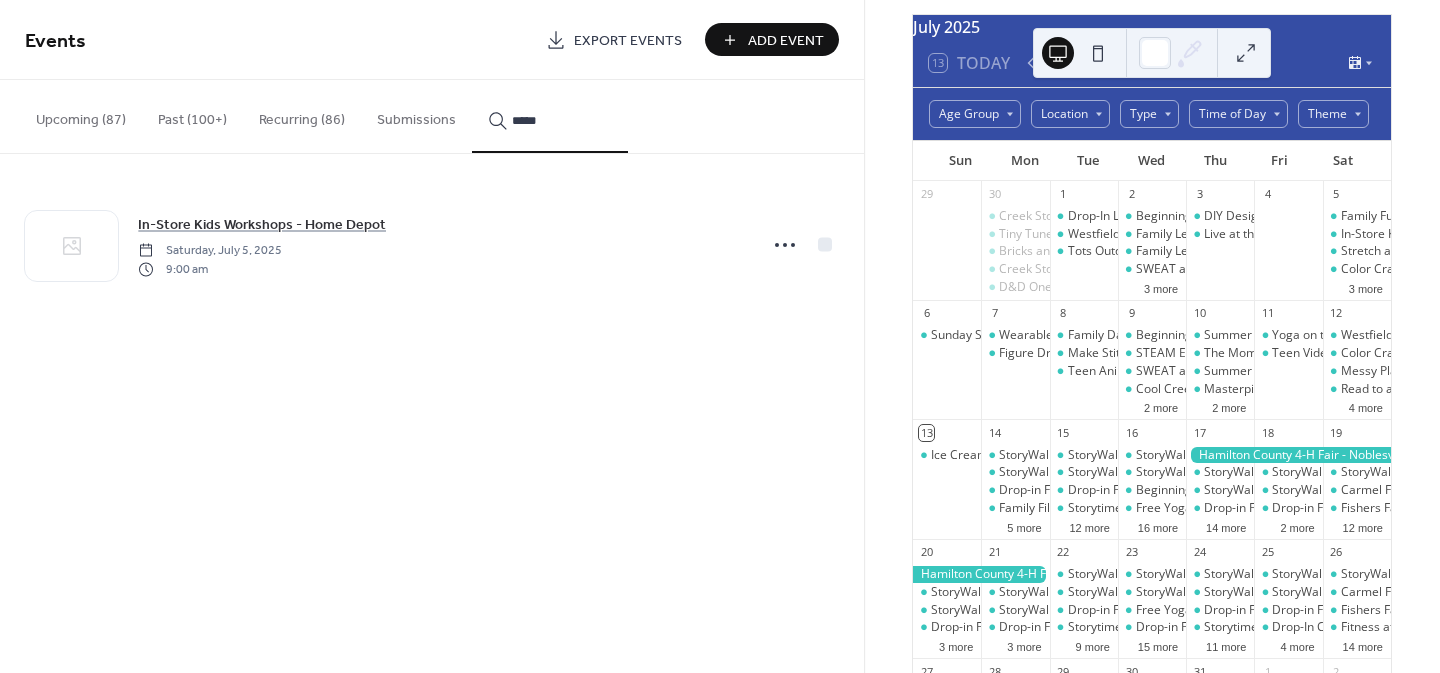 type on "*****" 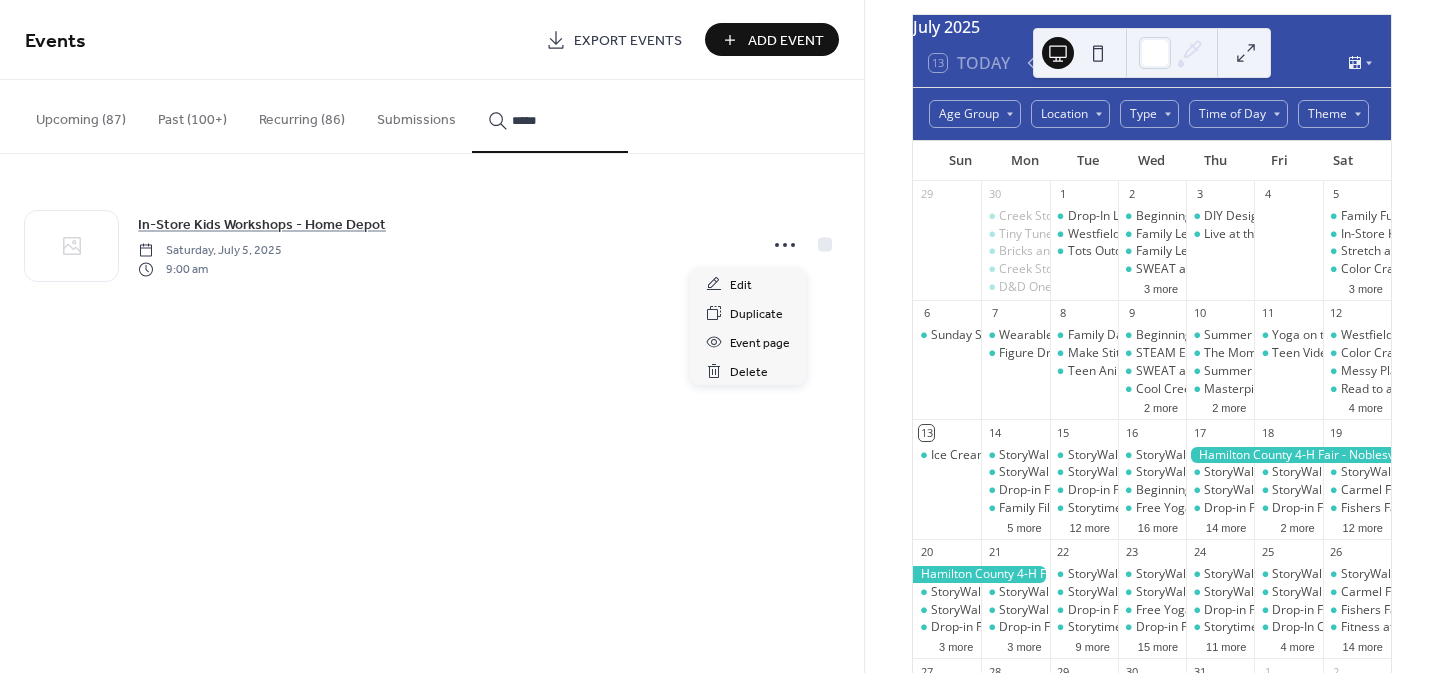click 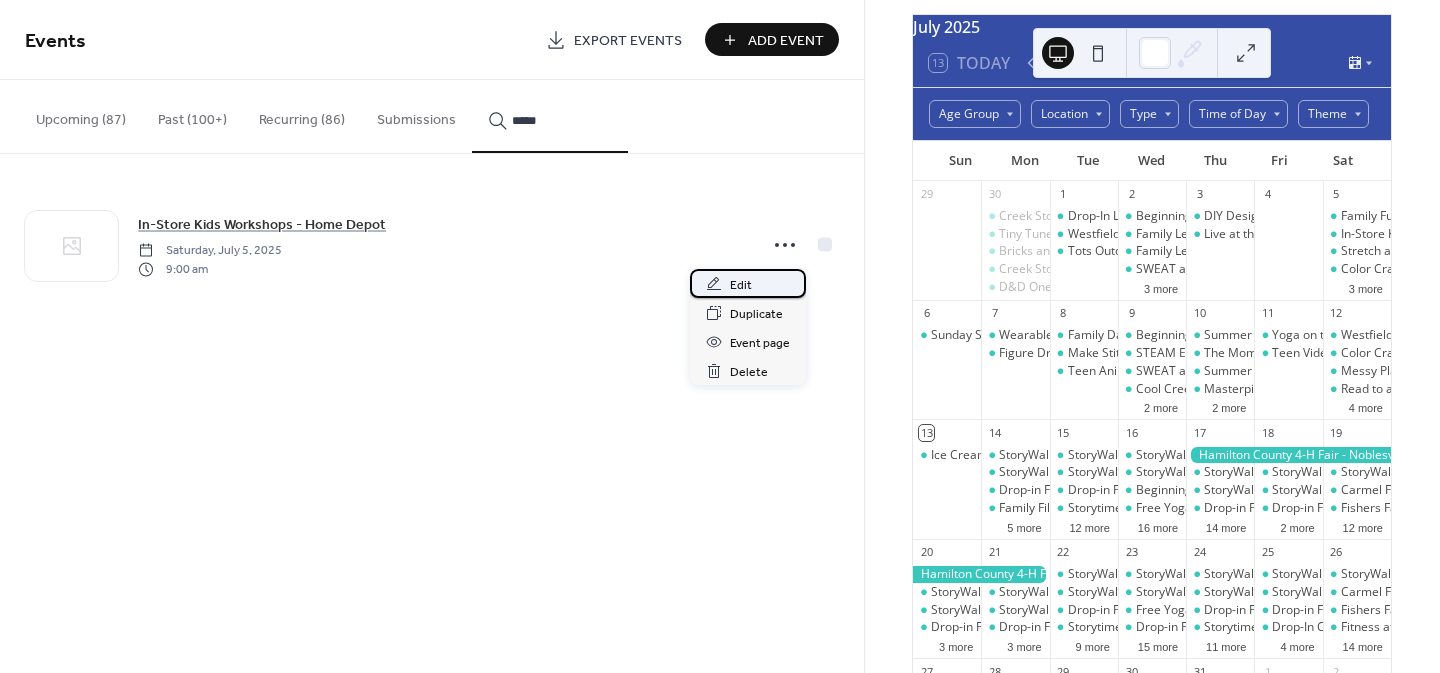 click on "Edit" at bounding box center (741, 285) 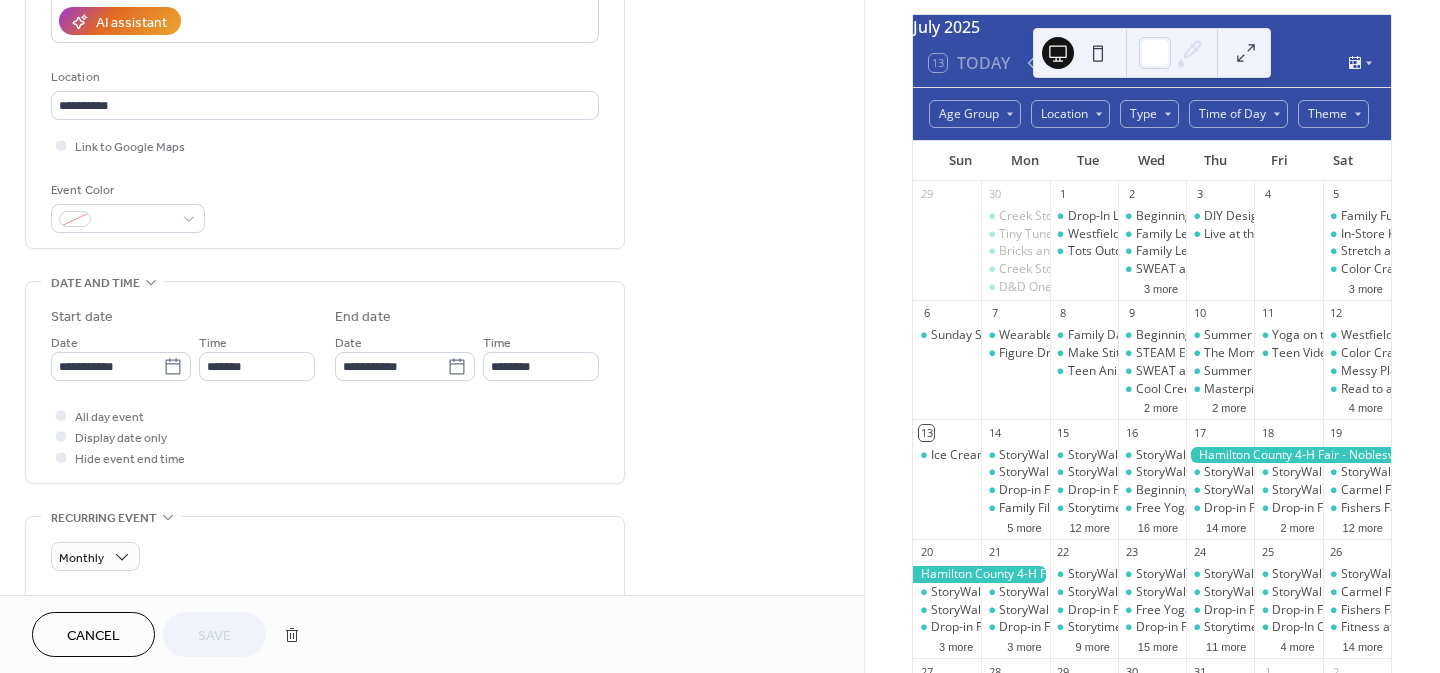 scroll, scrollTop: 370, scrollLeft: 0, axis: vertical 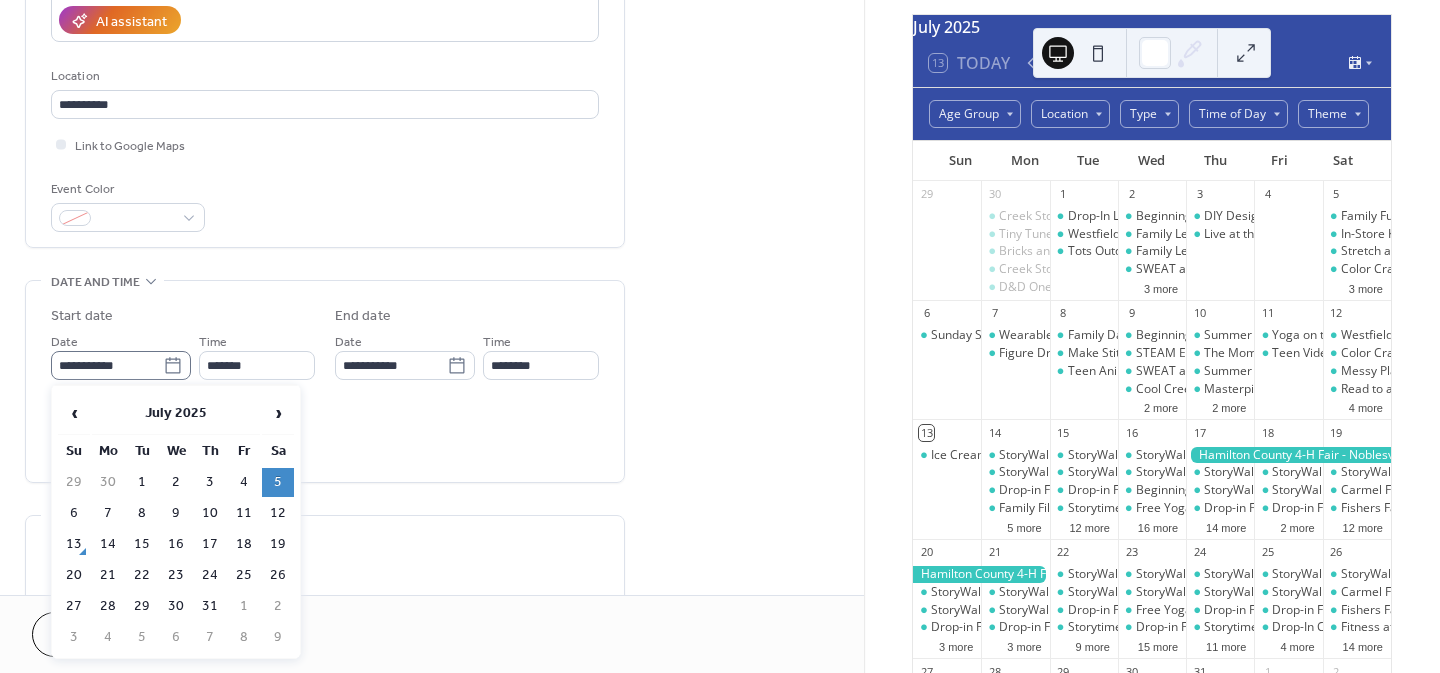 click 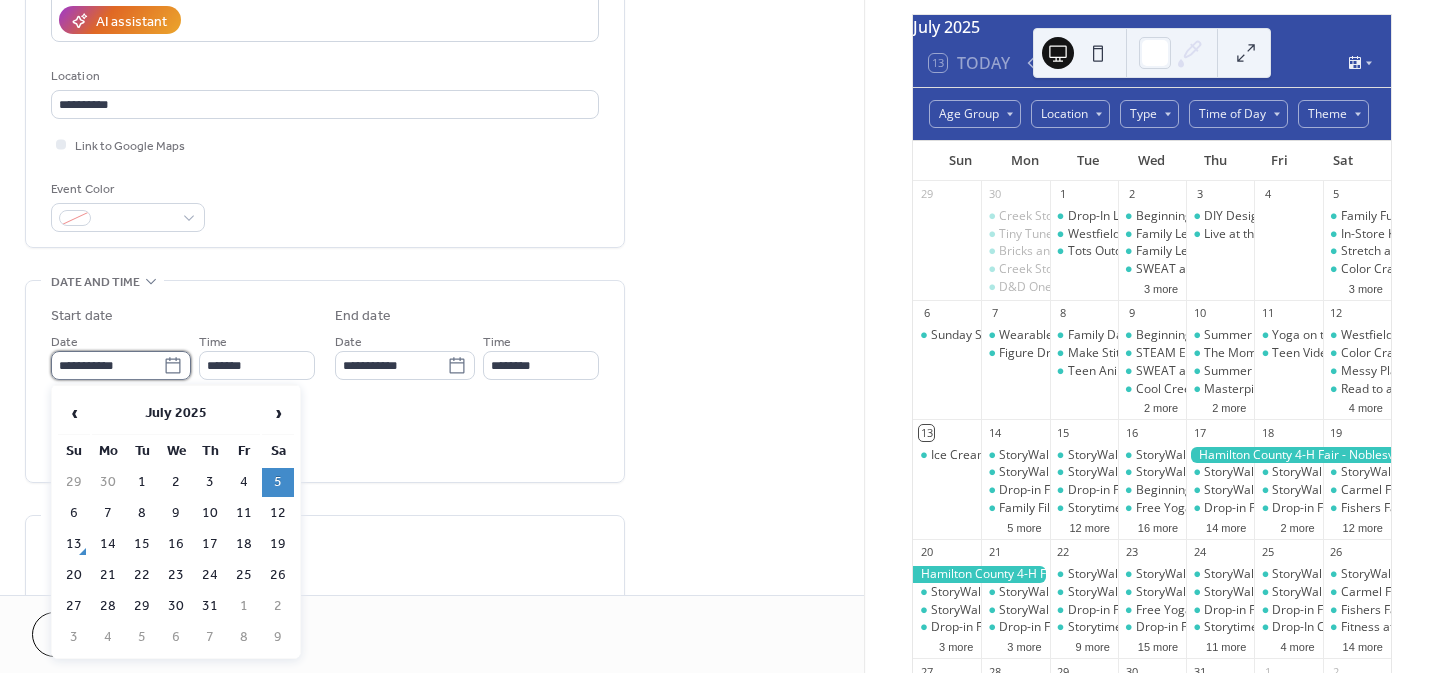 click on "**********" at bounding box center [107, 365] 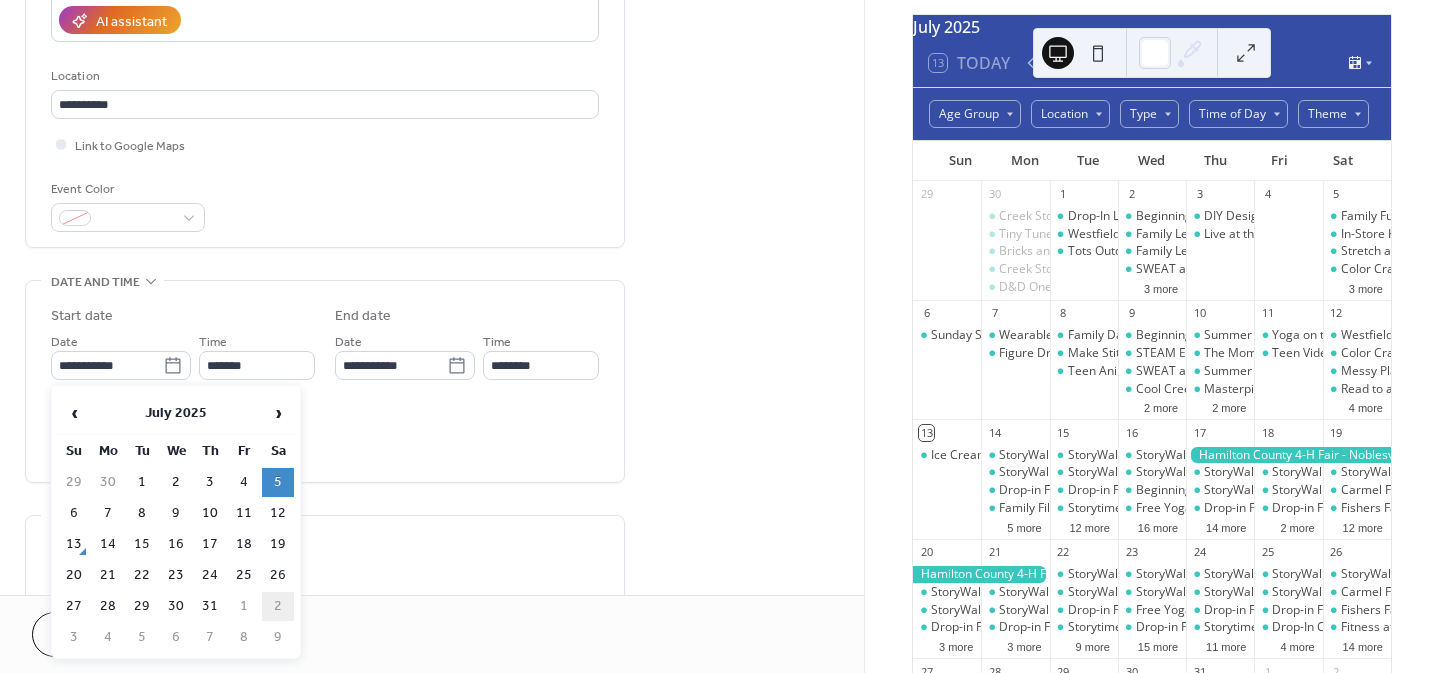 click on "2" at bounding box center [278, 606] 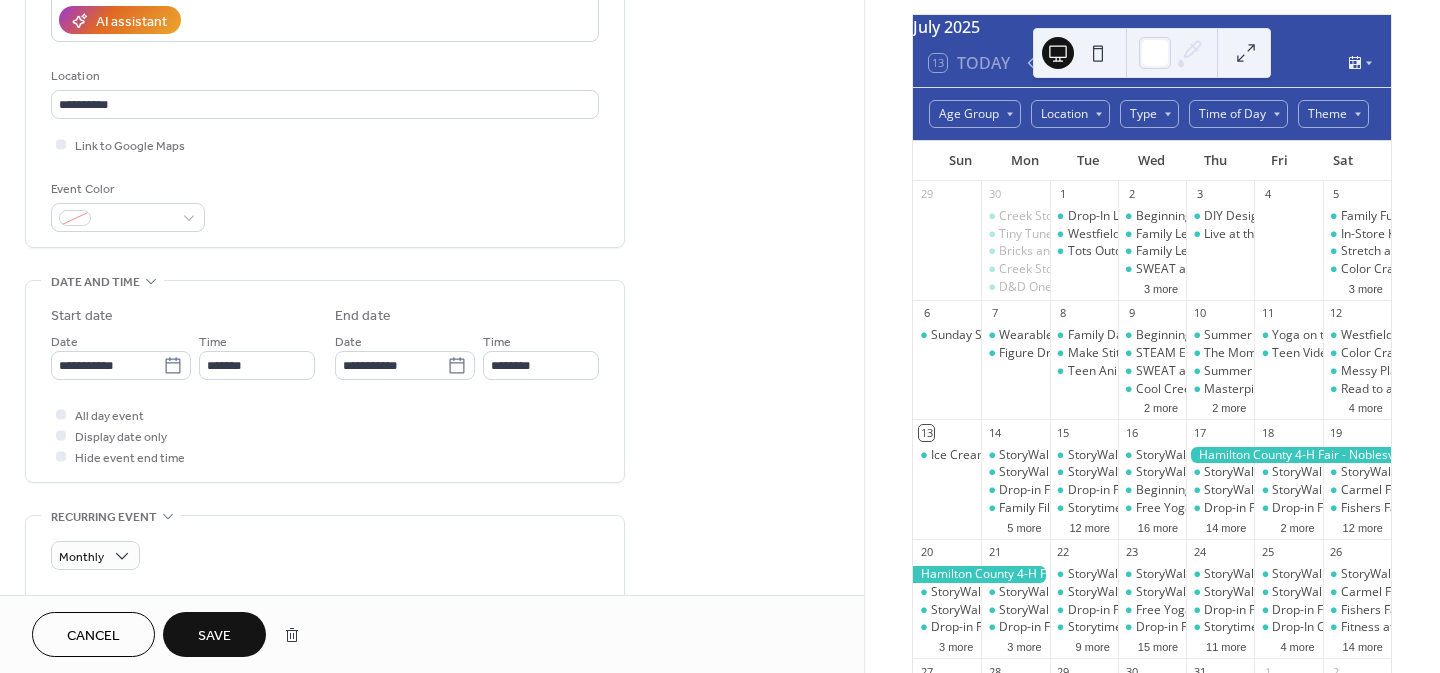 click on "Save" at bounding box center (214, 634) 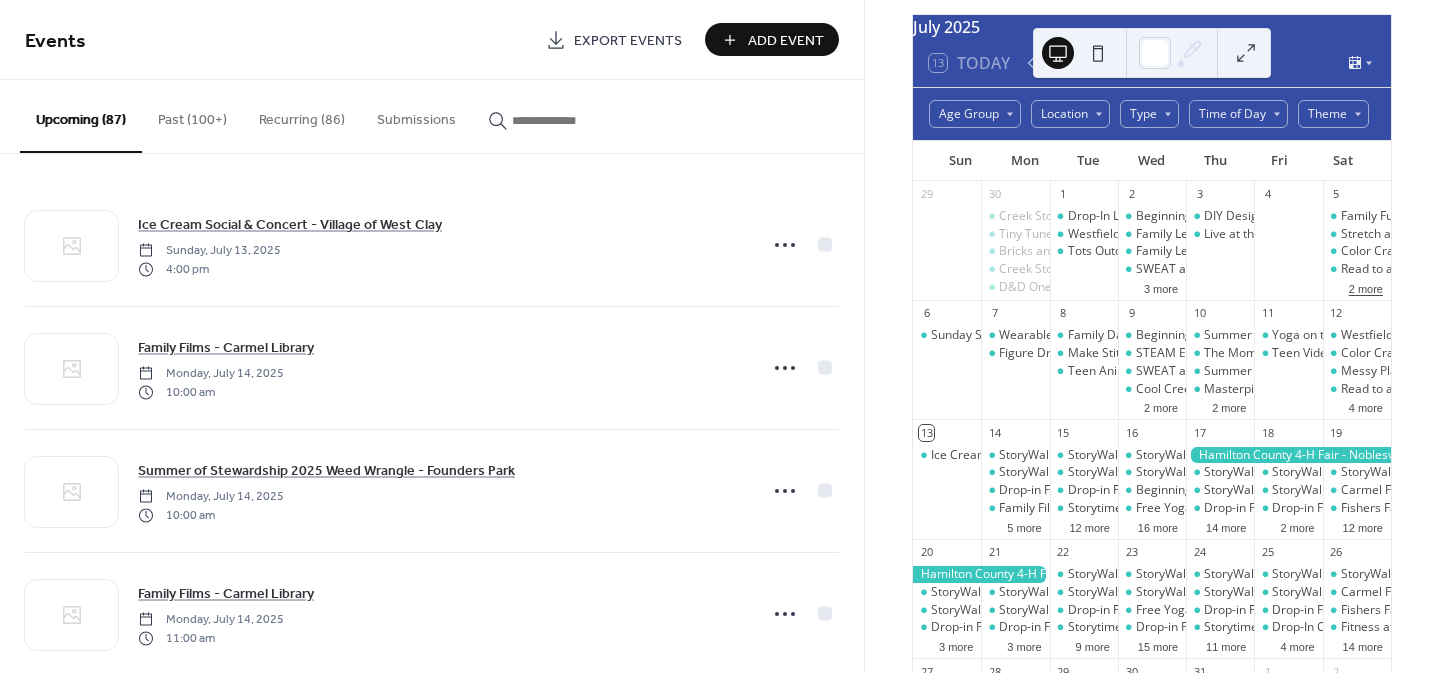 click on "2 more" at bounding box center [1366, 287] 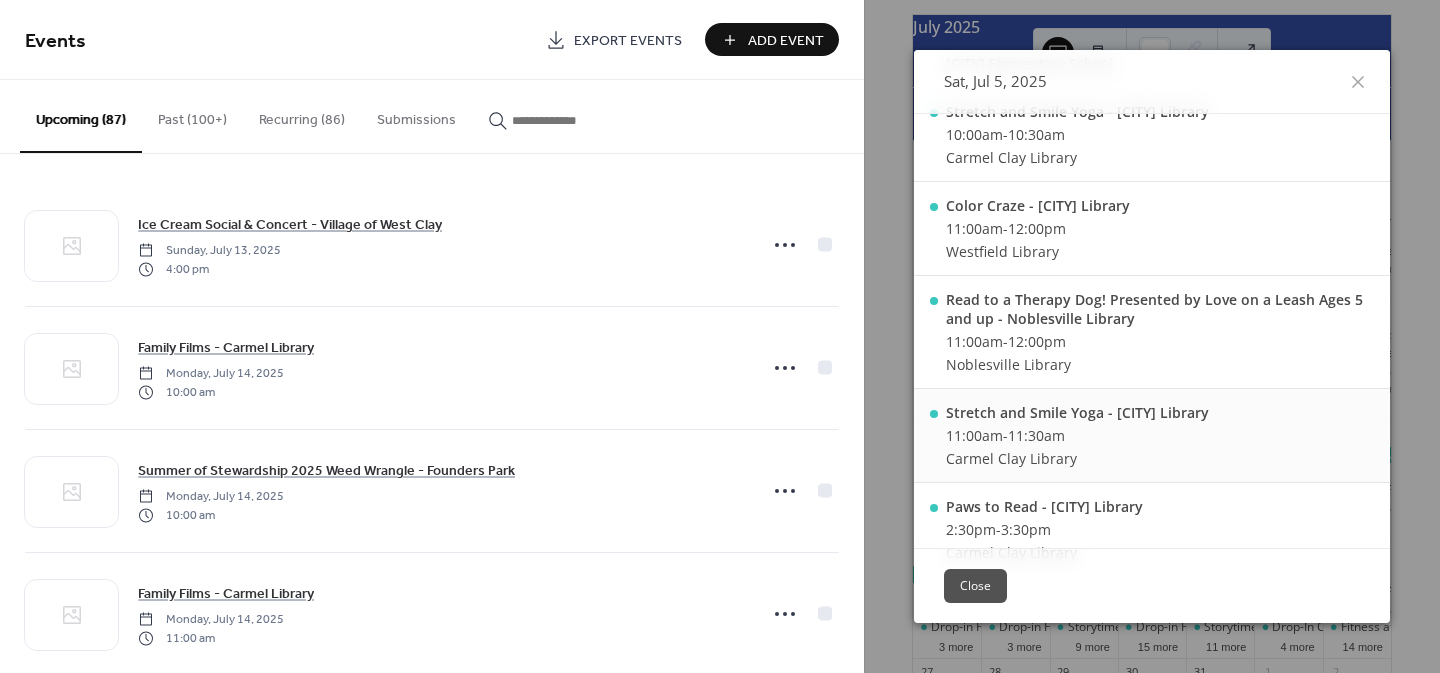 scroll, scrollTop: 0, scrollLeft: 0, axis: both 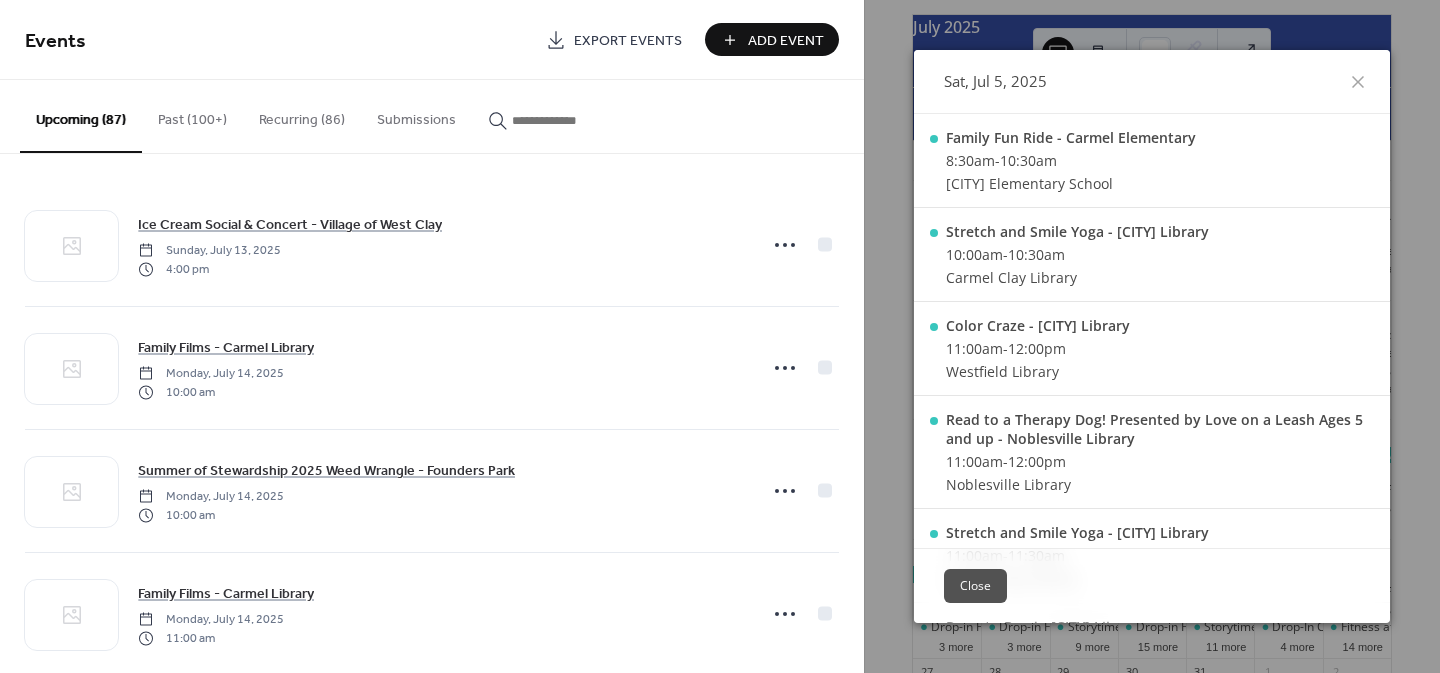 click on "Close" at bounding box center (975, 586) 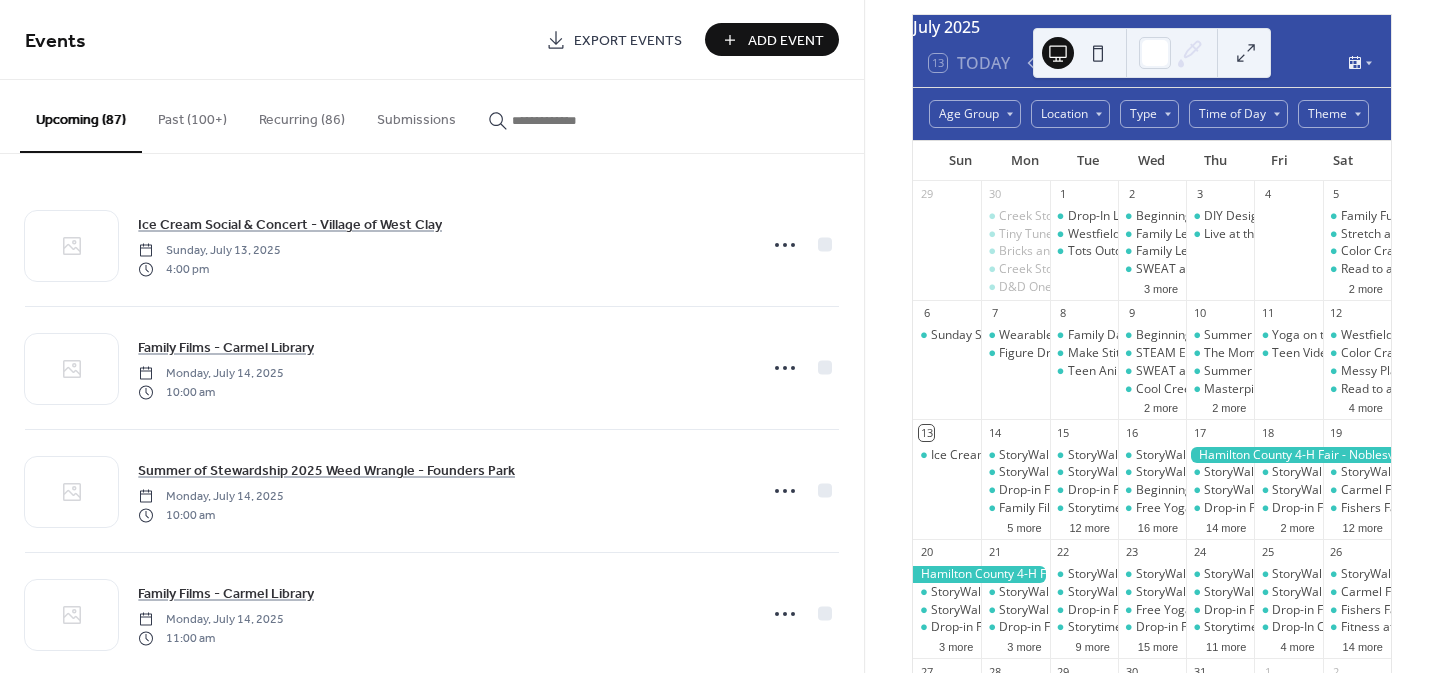 click at bounding box center [562, 120] 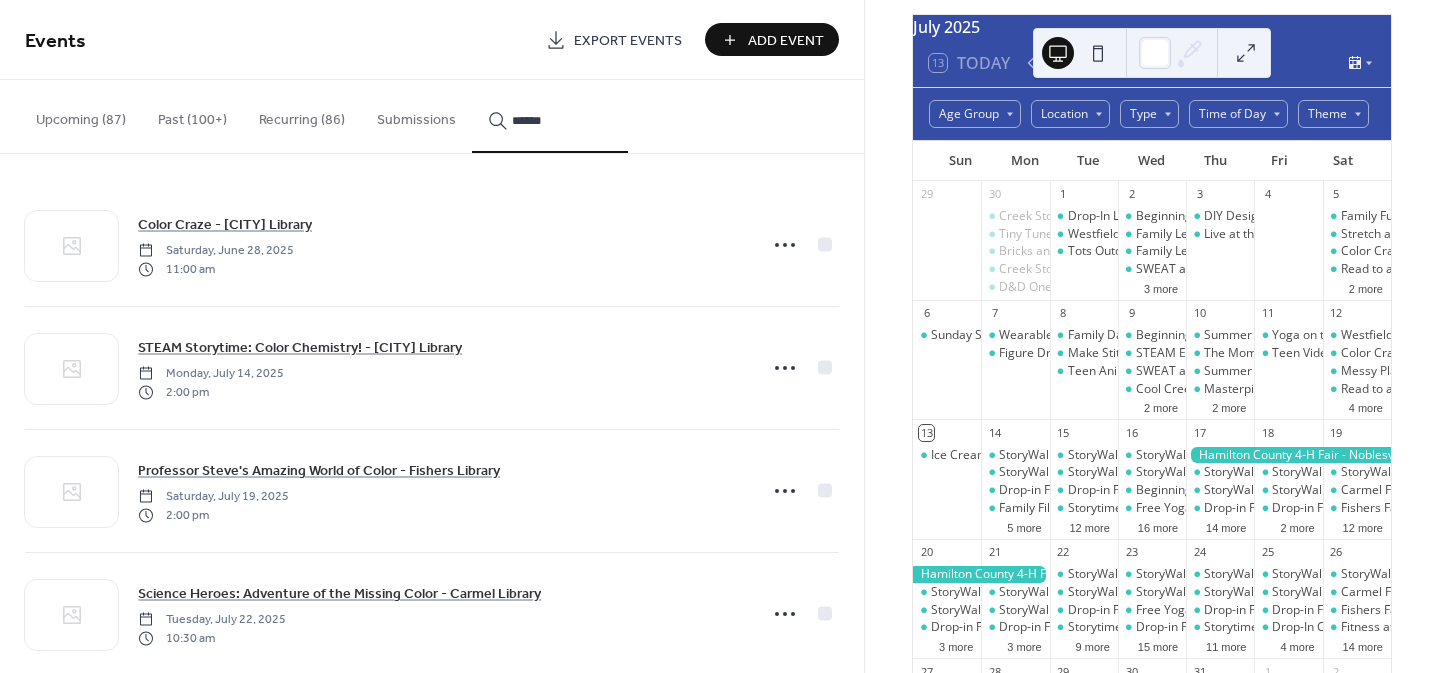 click on "*******" at bounding box center (550, 116) 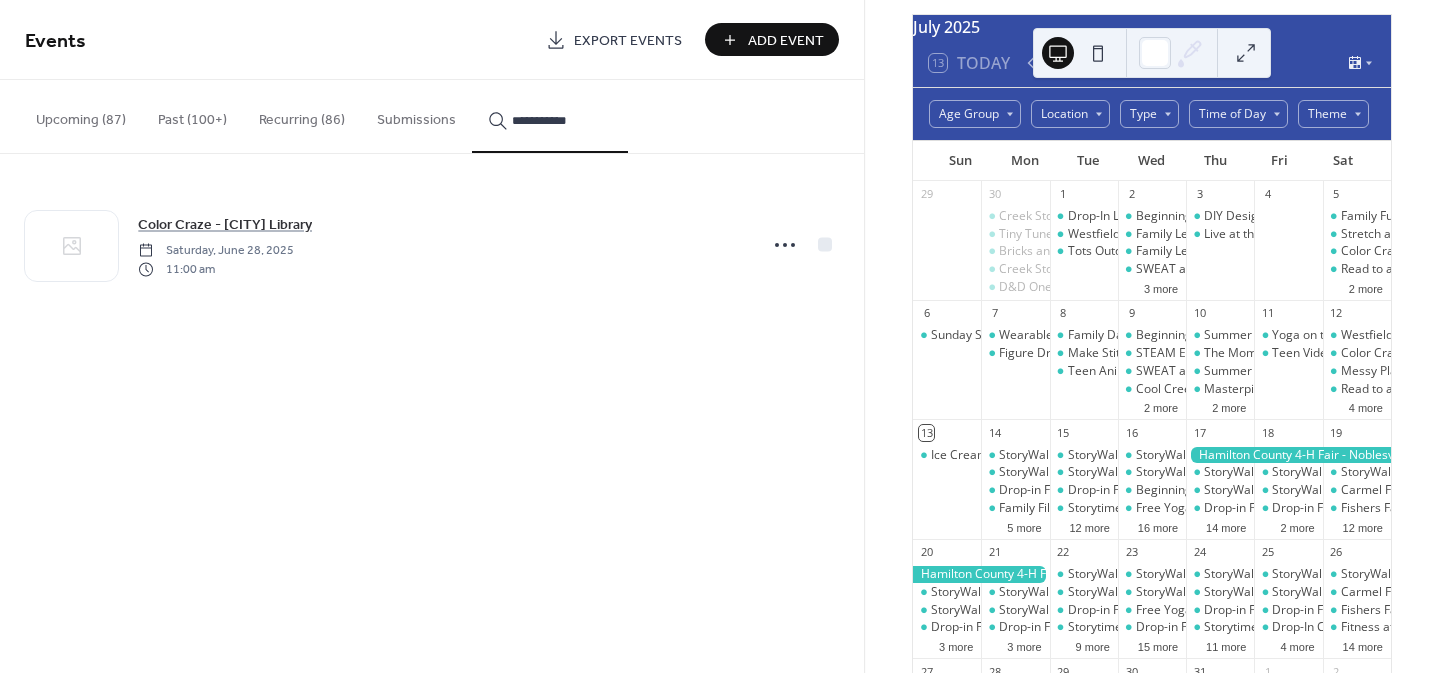 type on "**********" 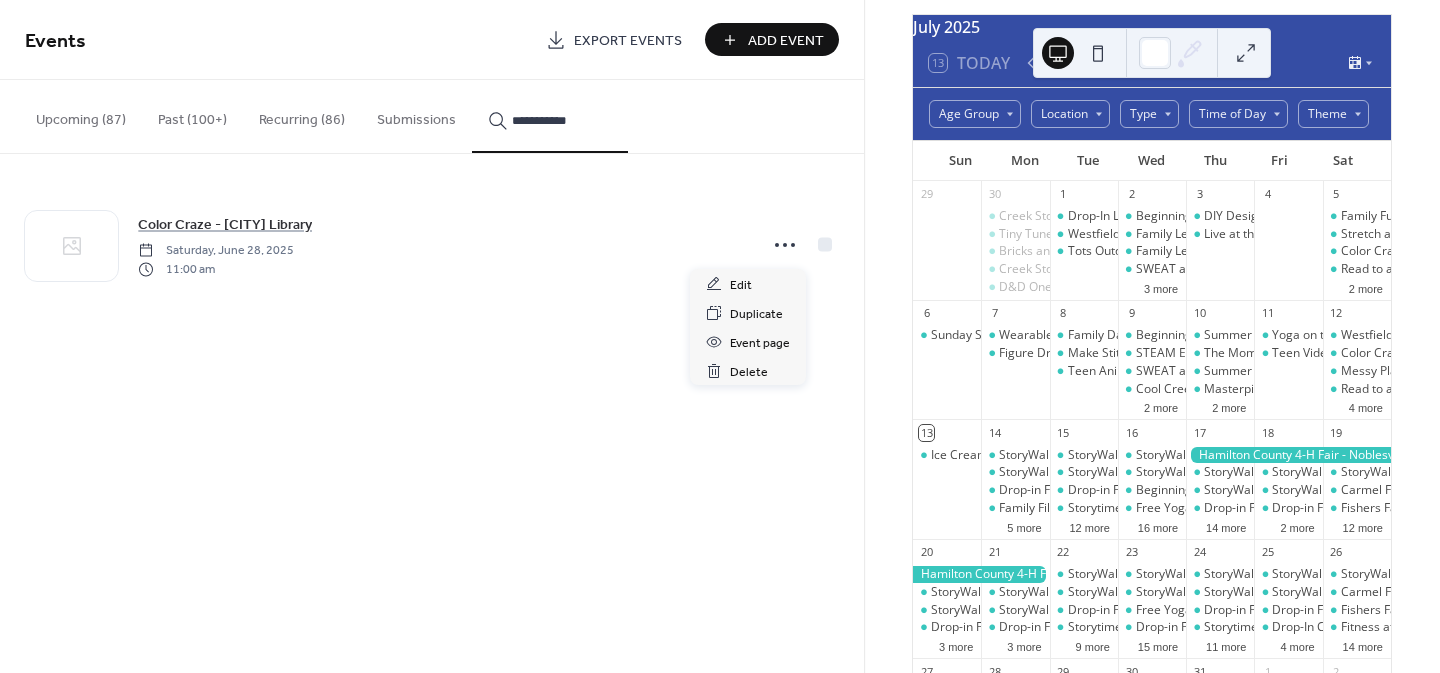 click 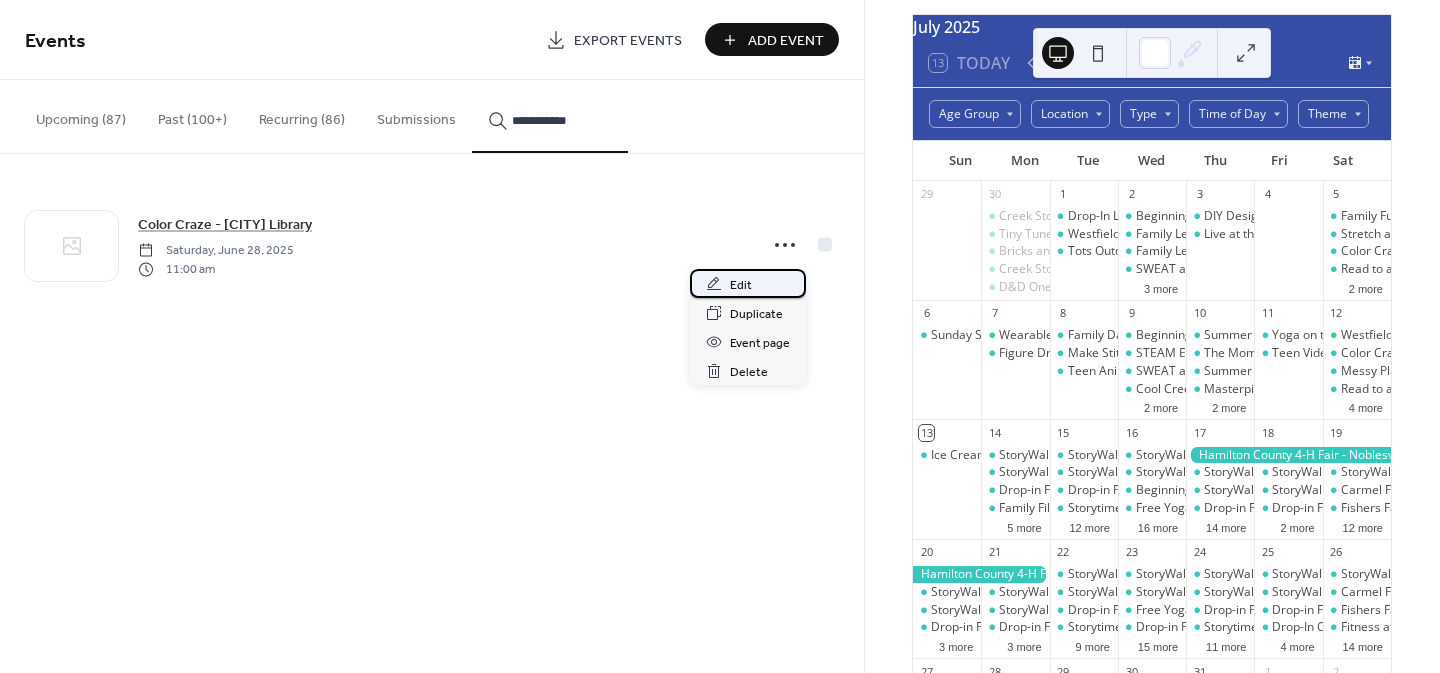 click on "Edit" at bounding box center (741, 285) 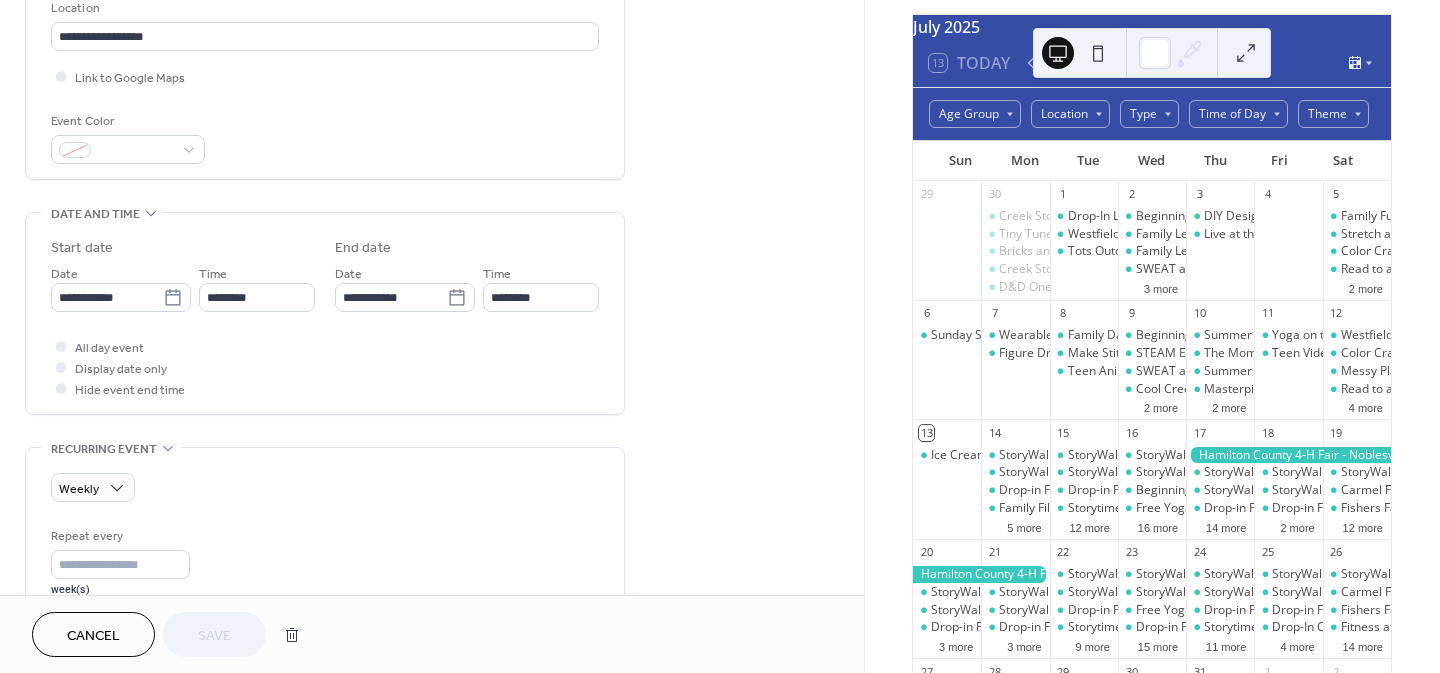 scroll, scrollTop: 437, scrollLeft: 0, axis: vertical 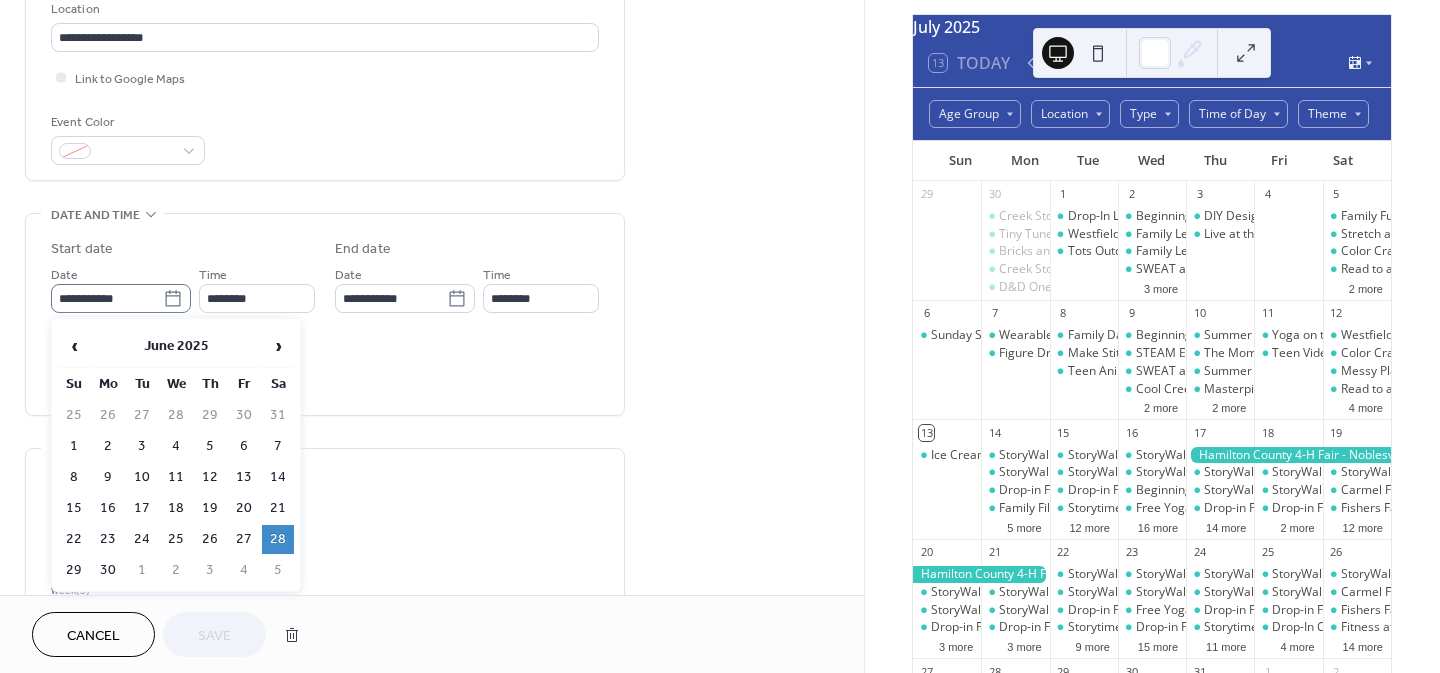 click 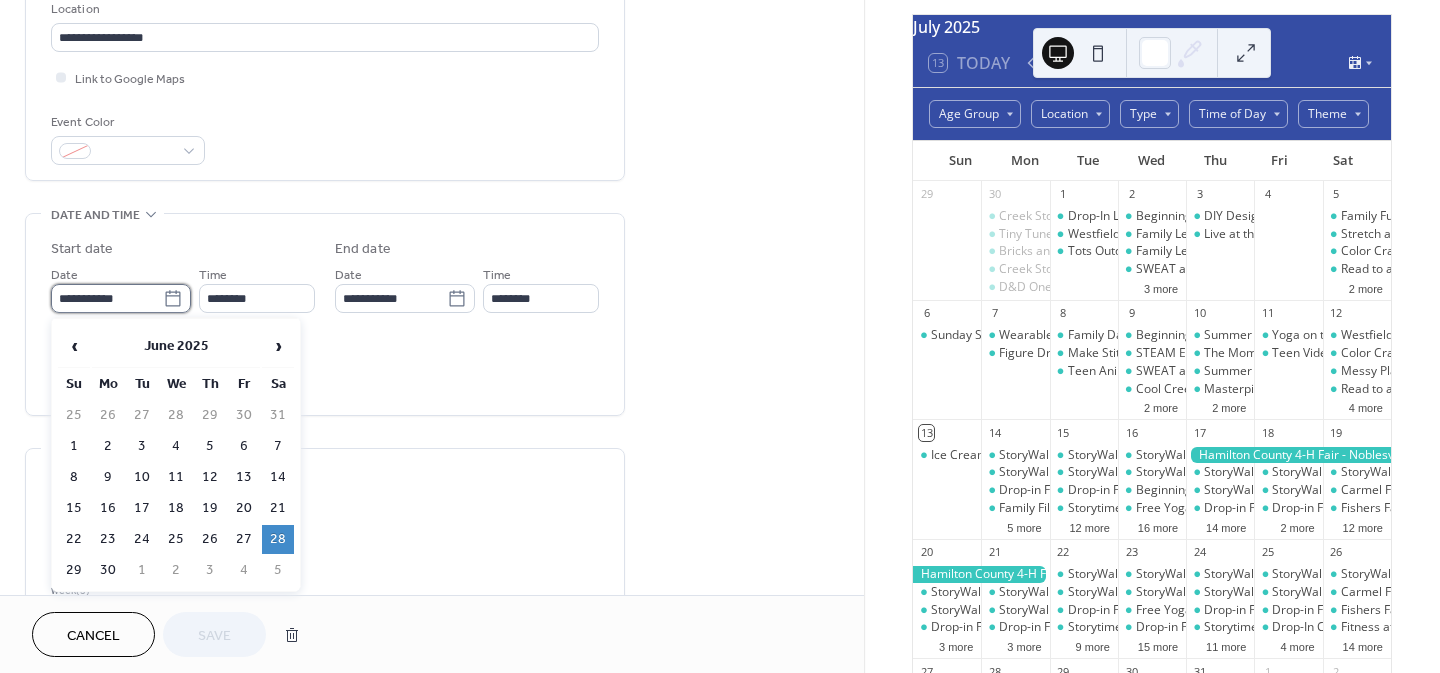 click on "**********" at bounding box center (107, 298) 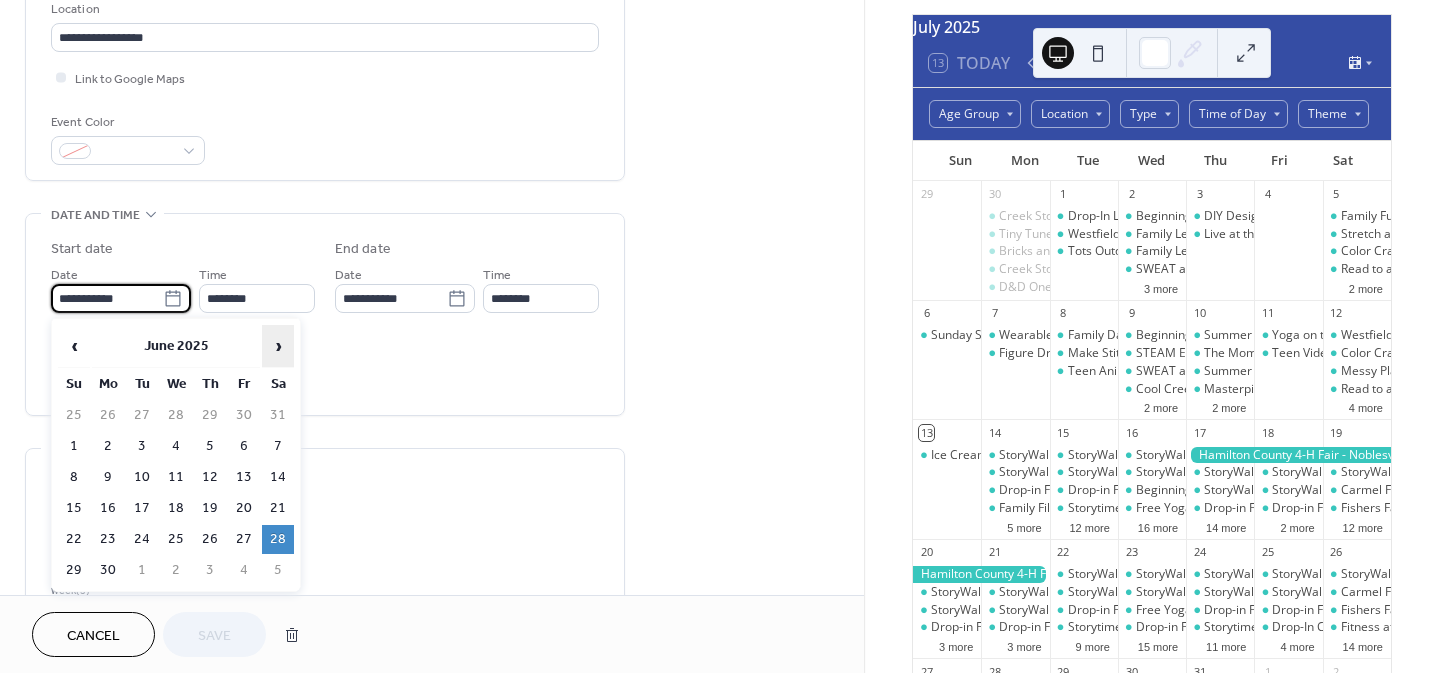 click on "›" at bounding box center [278, 346] 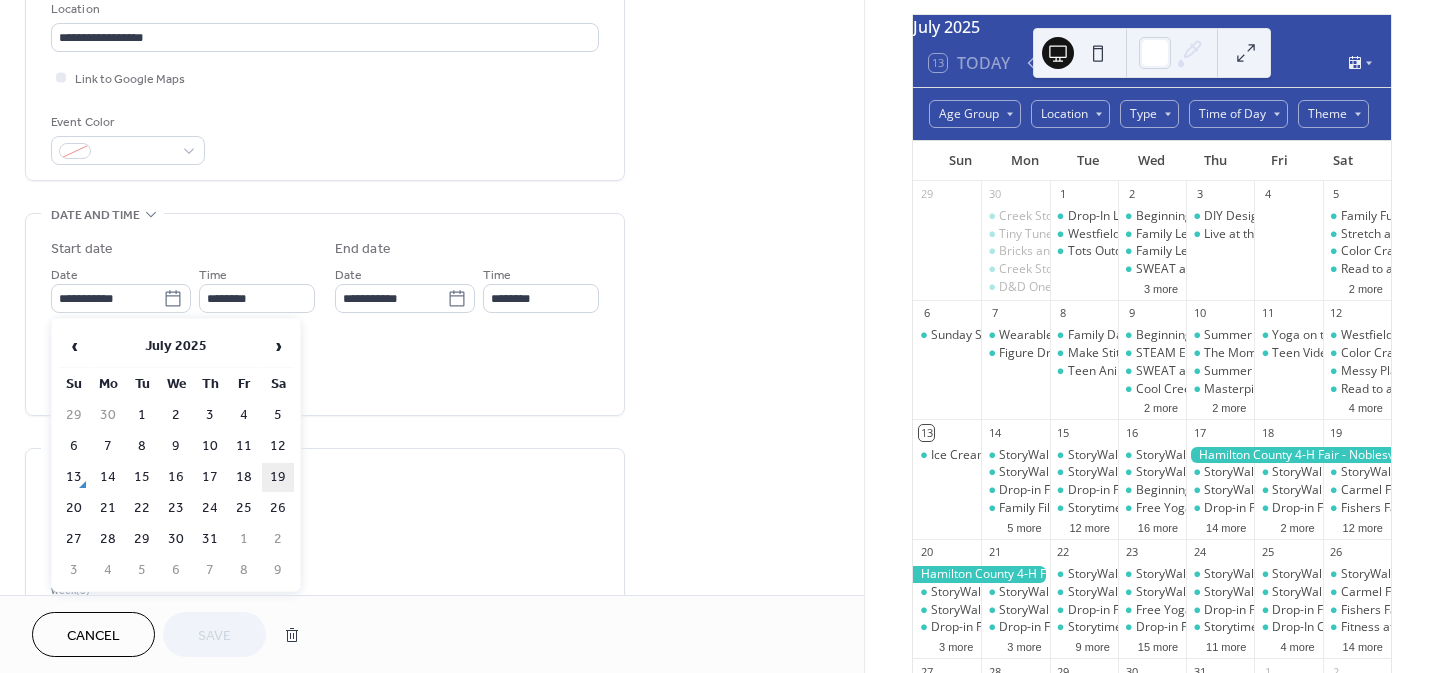 click on "19" at bounding box center [278, 477] 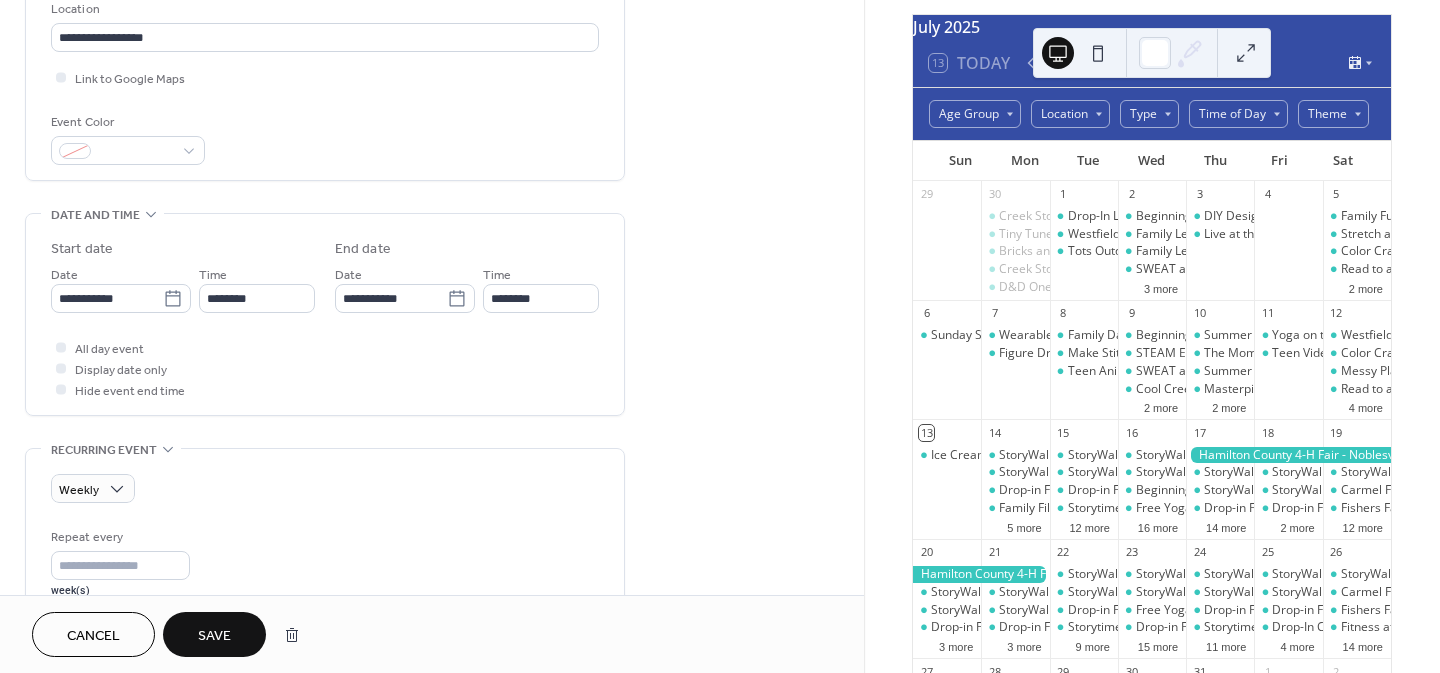 click on "Save" at bounding box center (214, 636) 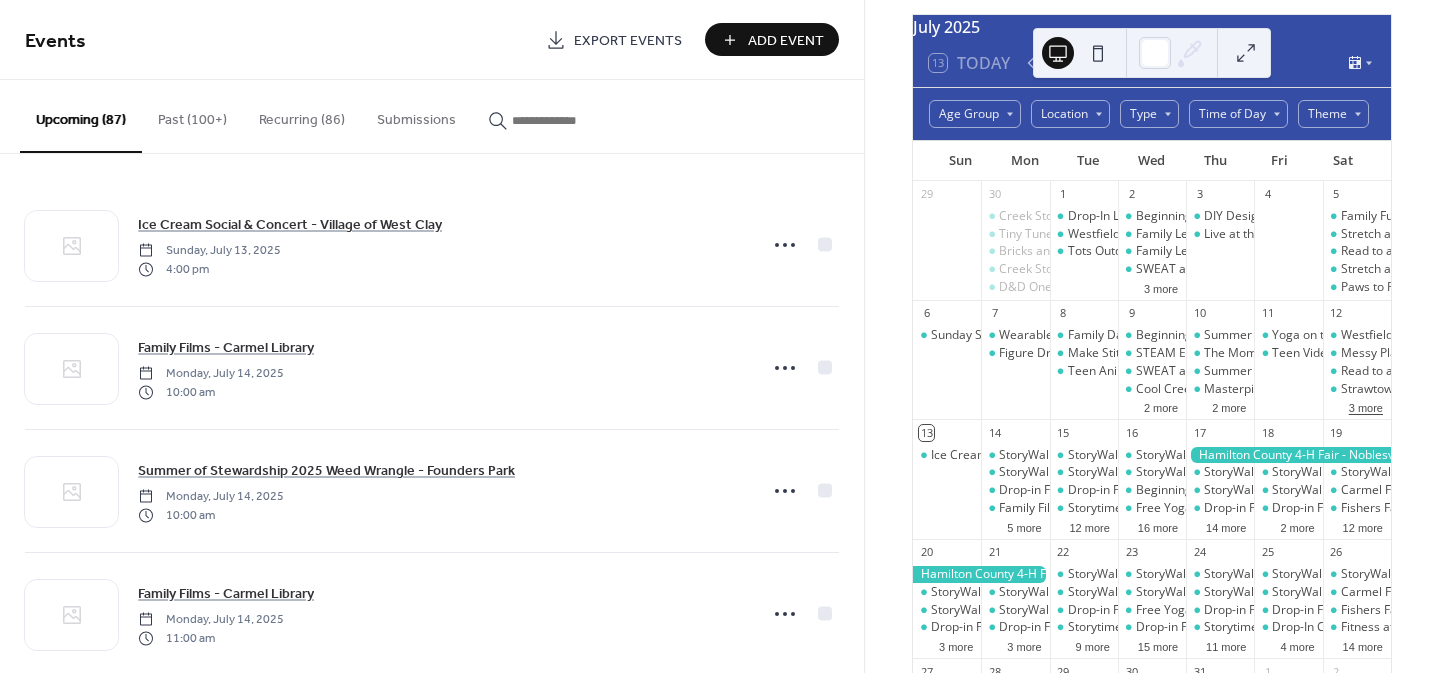 click on "3 more" at bounding box center [1366, 406] 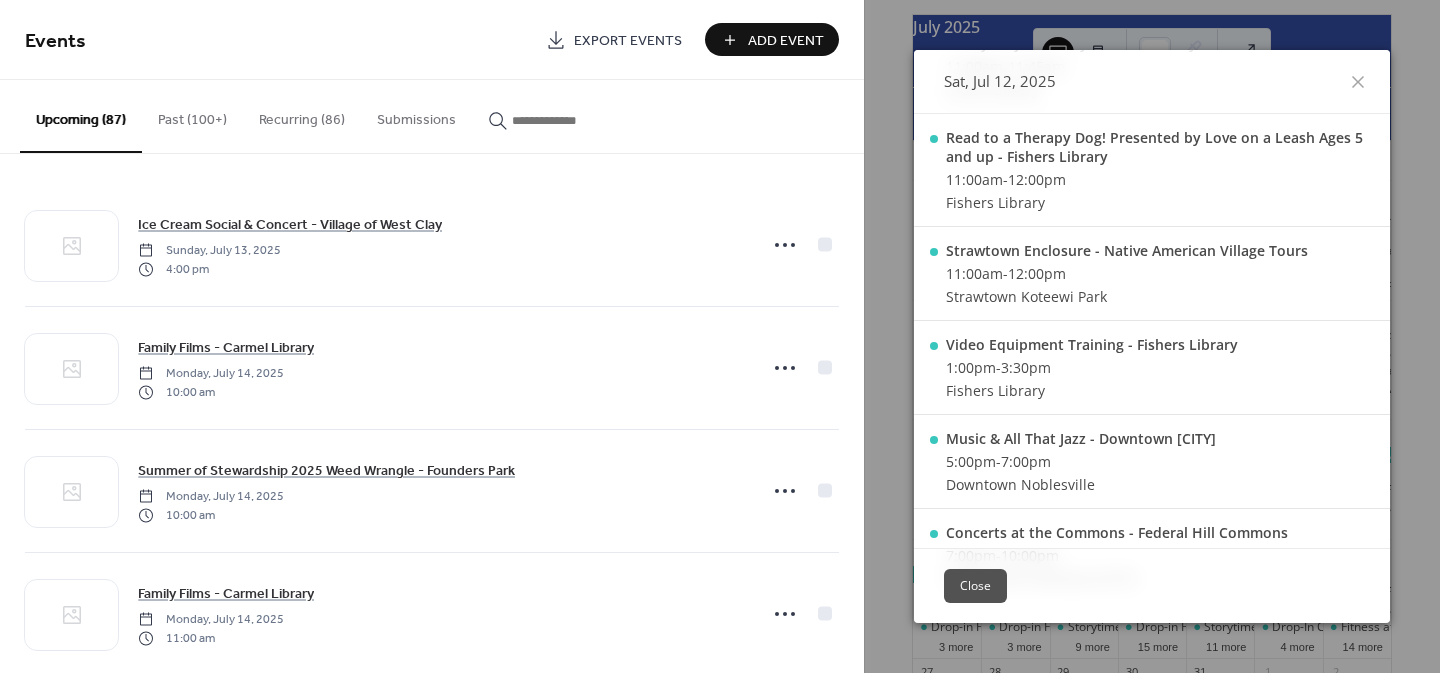 scroll, scrollTop: 242, scrollLeft: 0, axis: vertical 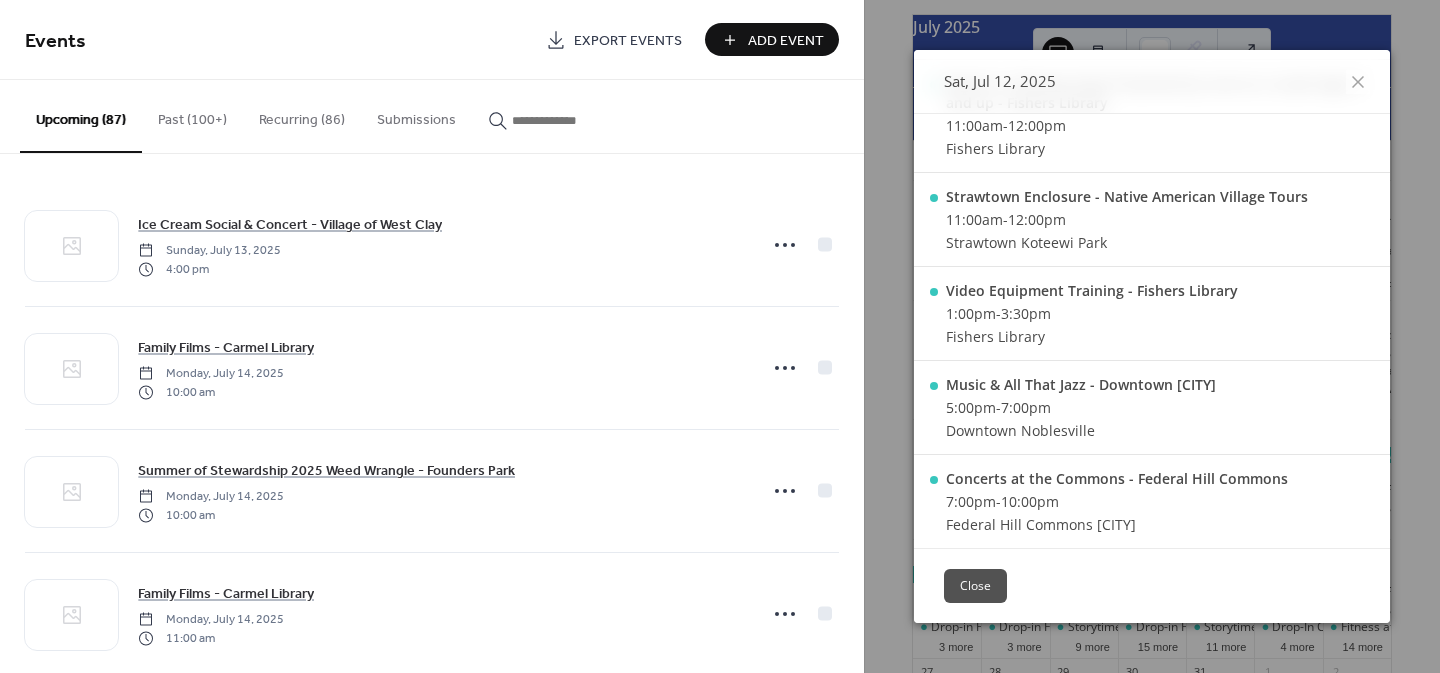 click at bounding box center (562, 120) 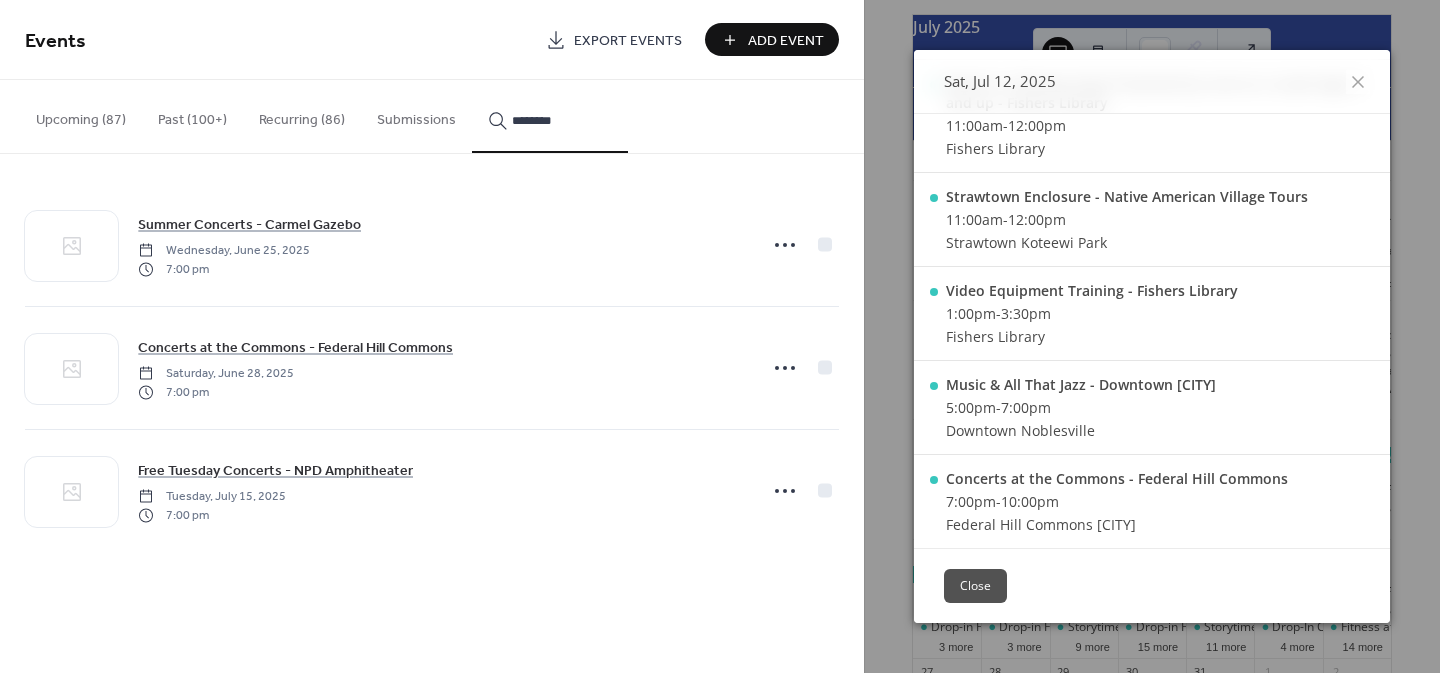 type on "********" 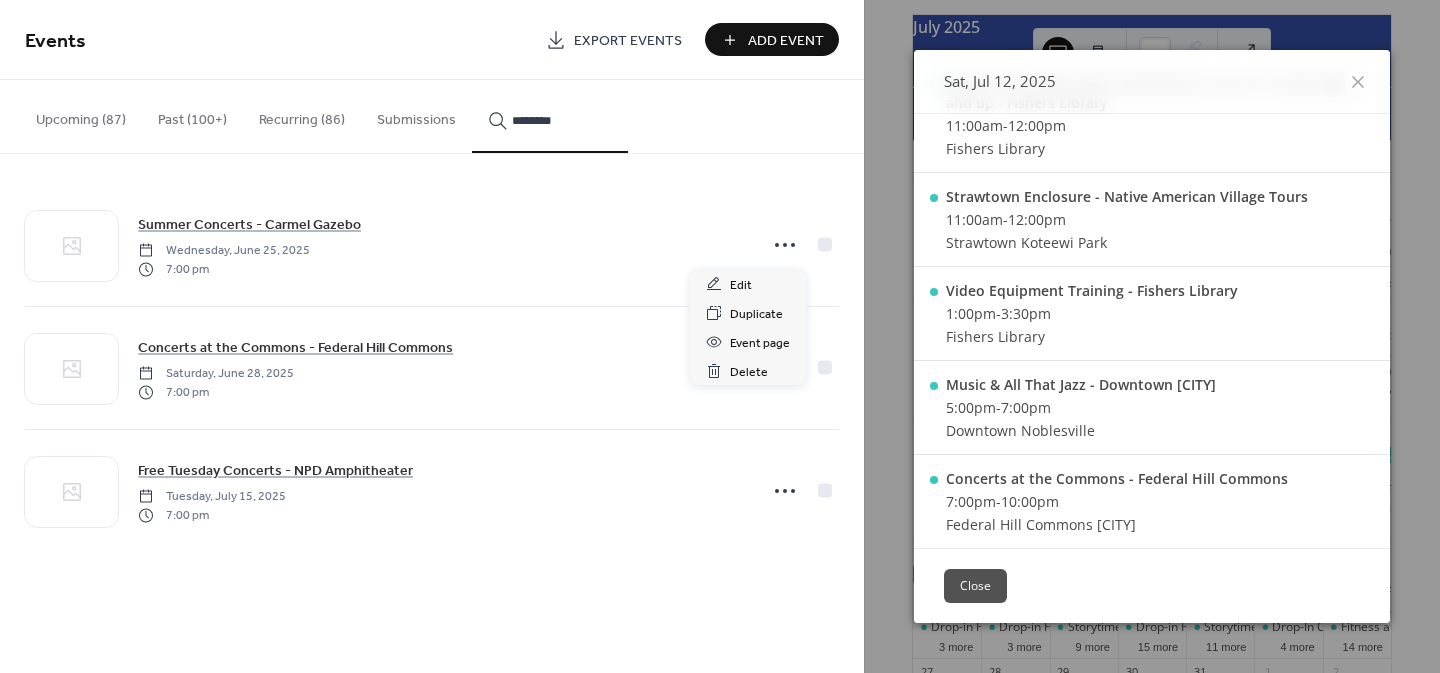 click 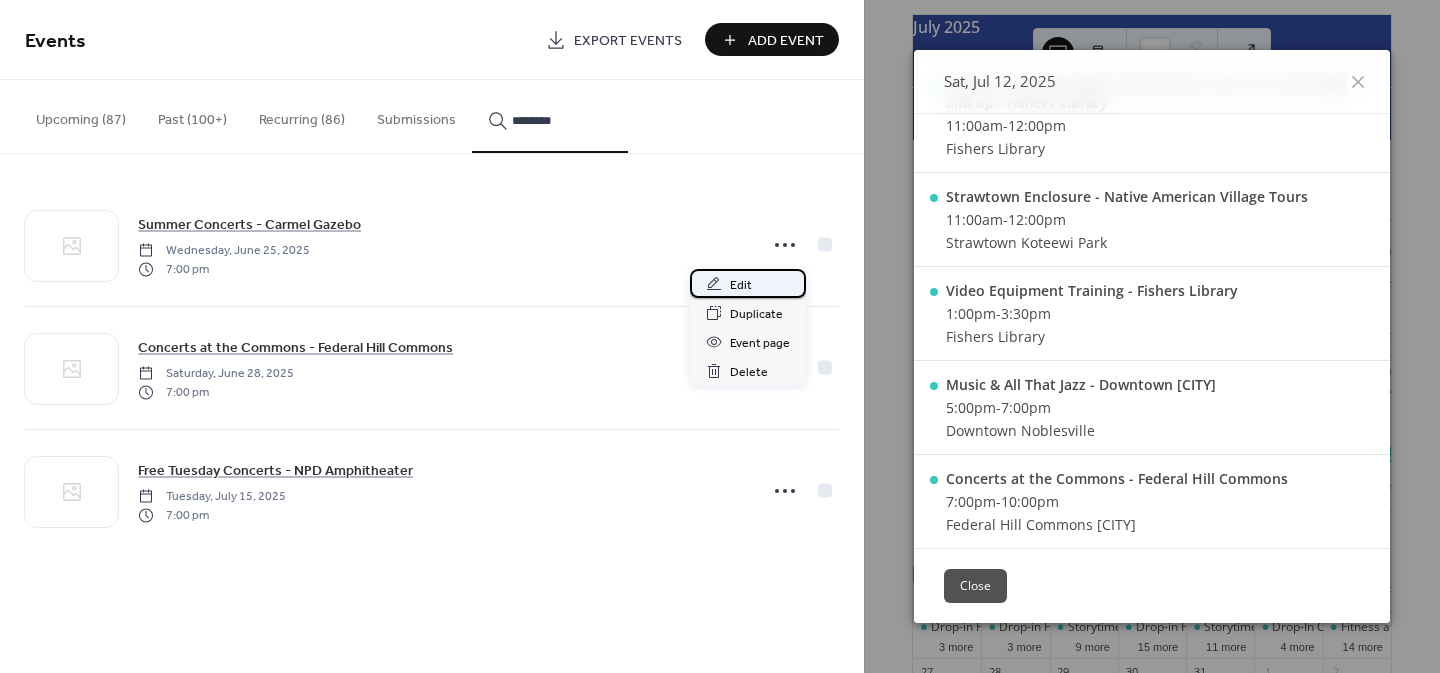 click on "Edit" at bounding box center (741, 285) 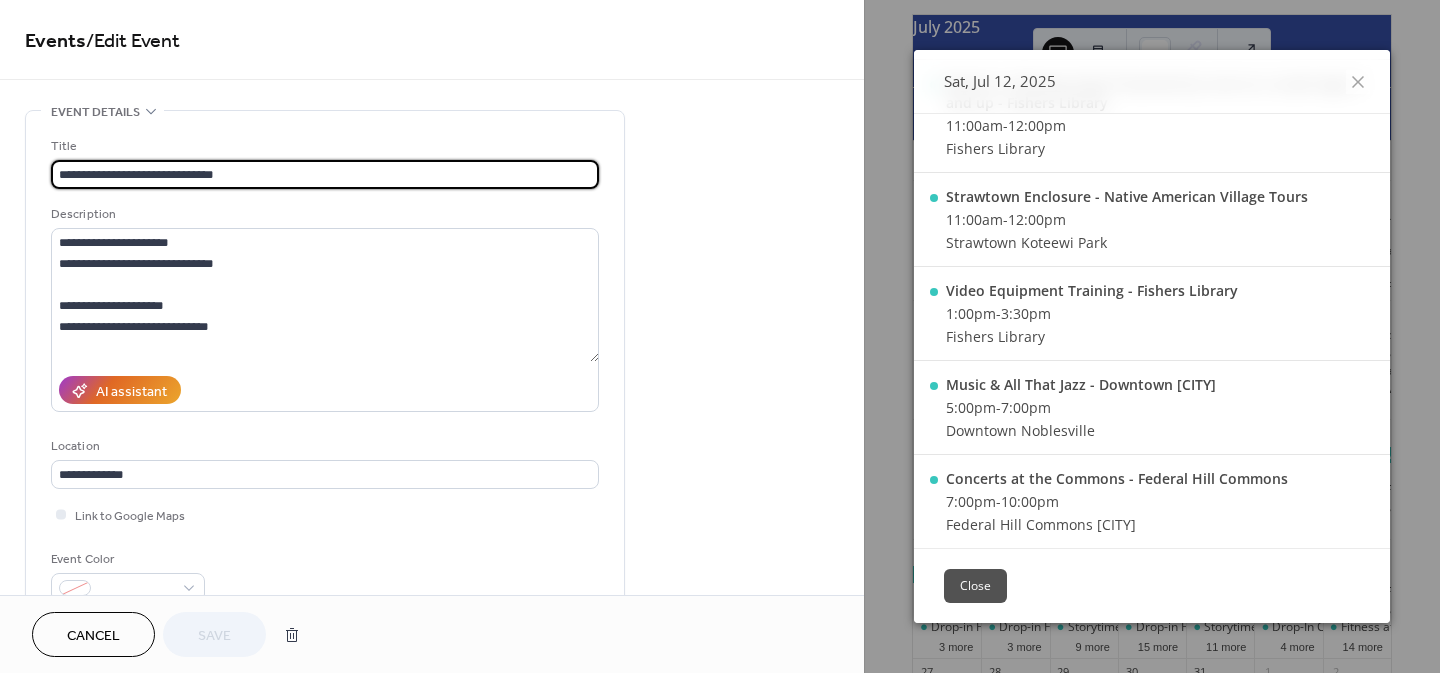 type on "**********" 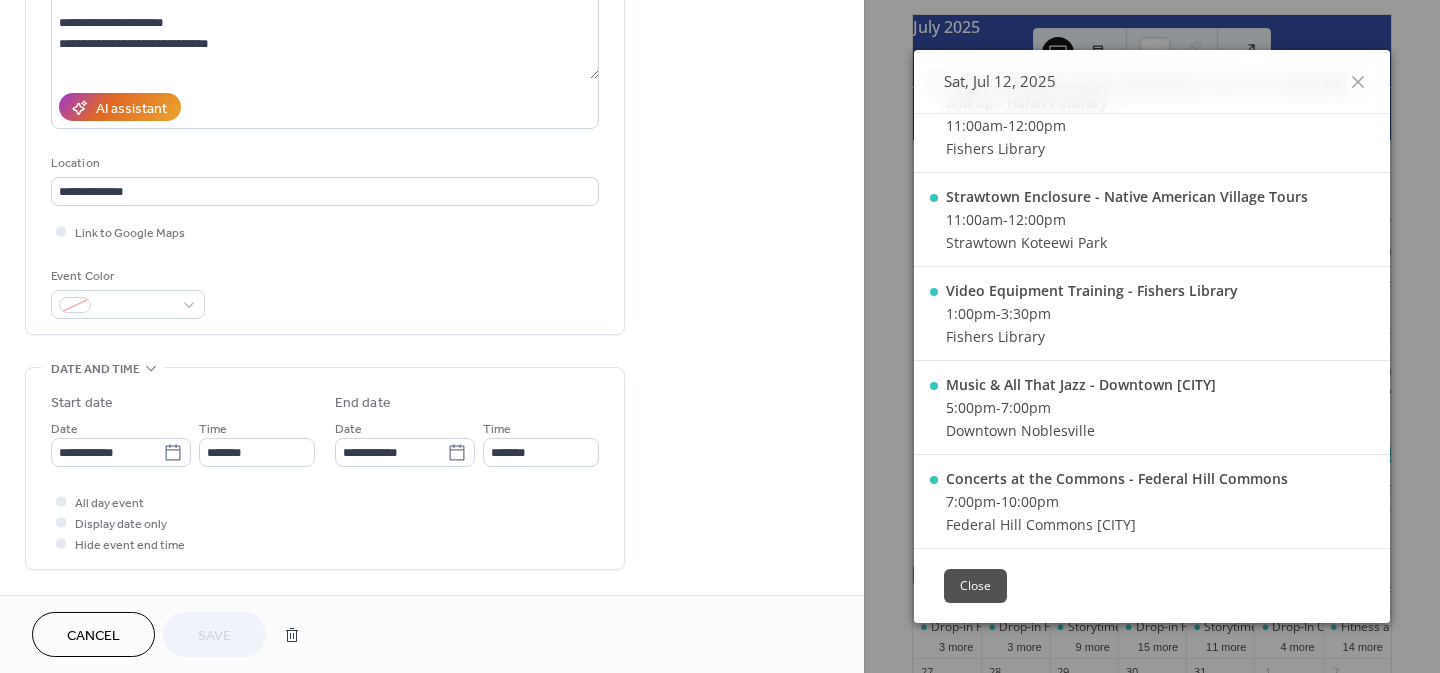 scroll, scrollTop: 284, scrollLeft: 0, axis: vertical 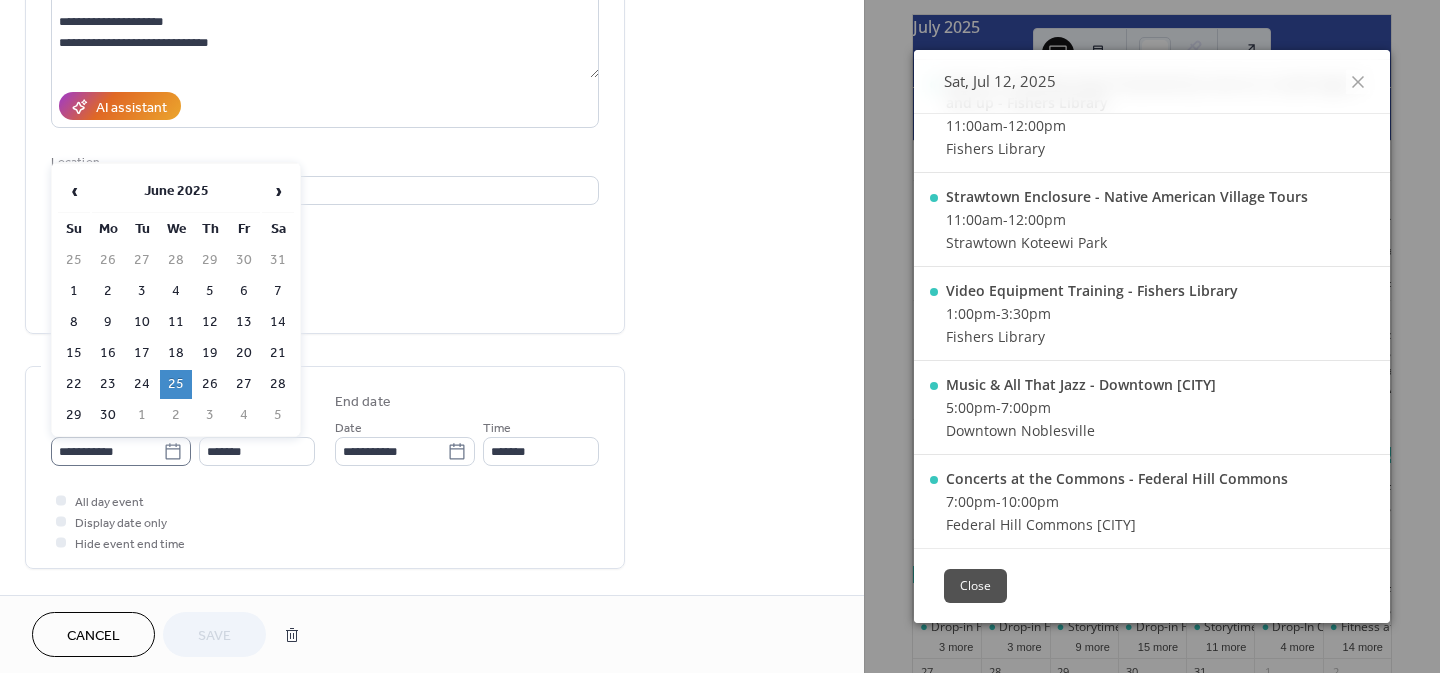 click 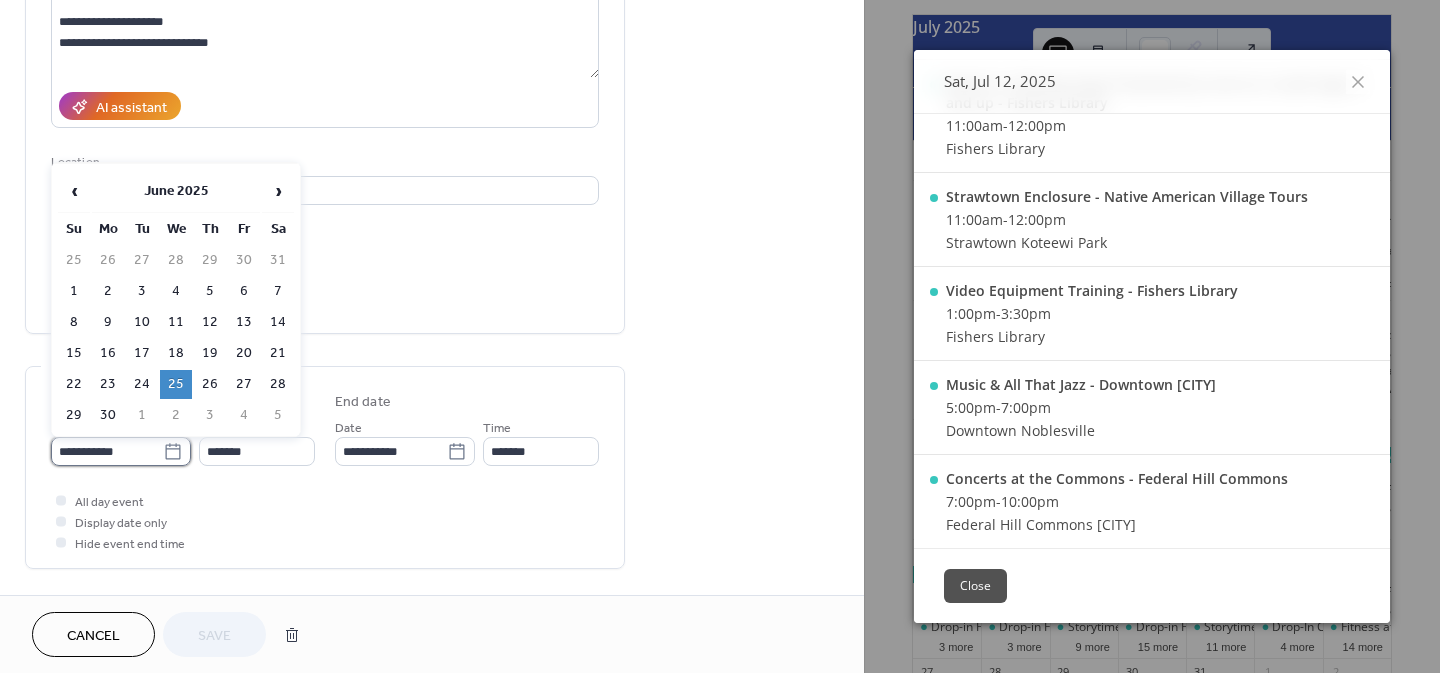 click on "**********" at bounding box center [107, 451] 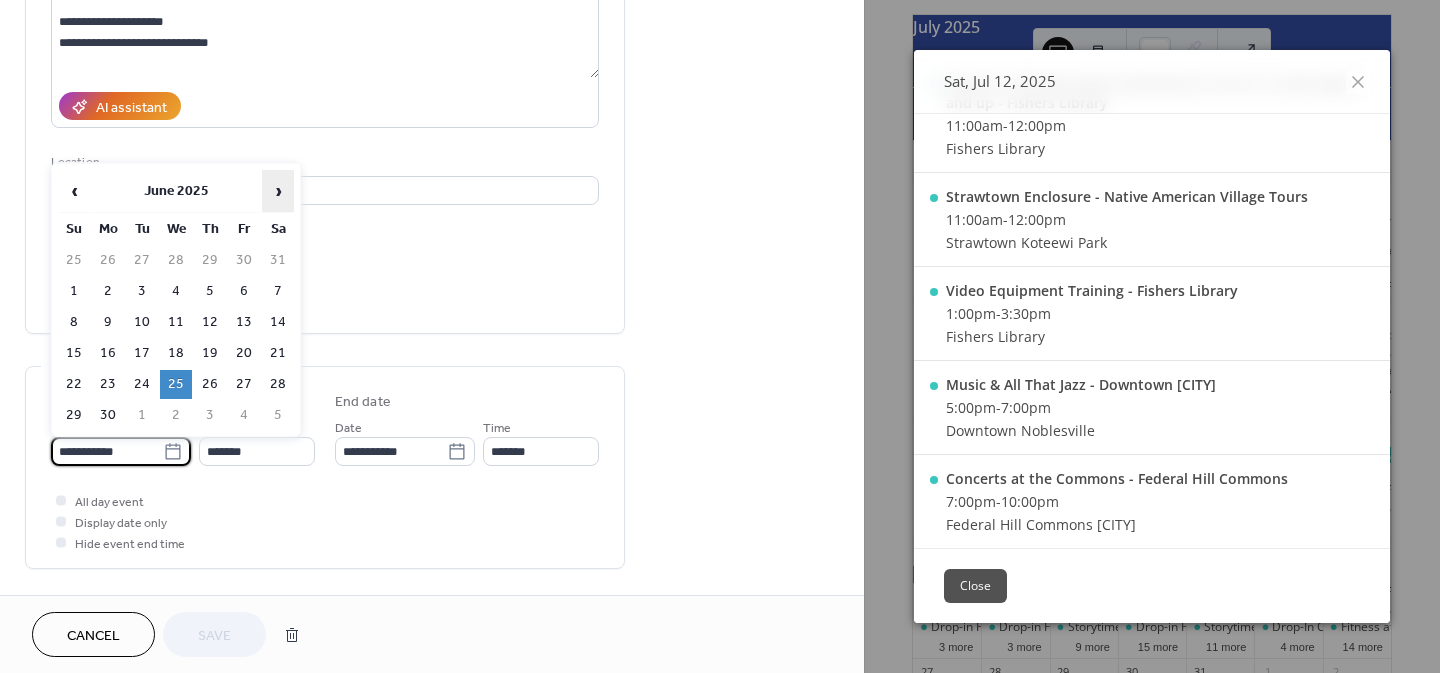 click on "›" at bounding box center (278, 191) 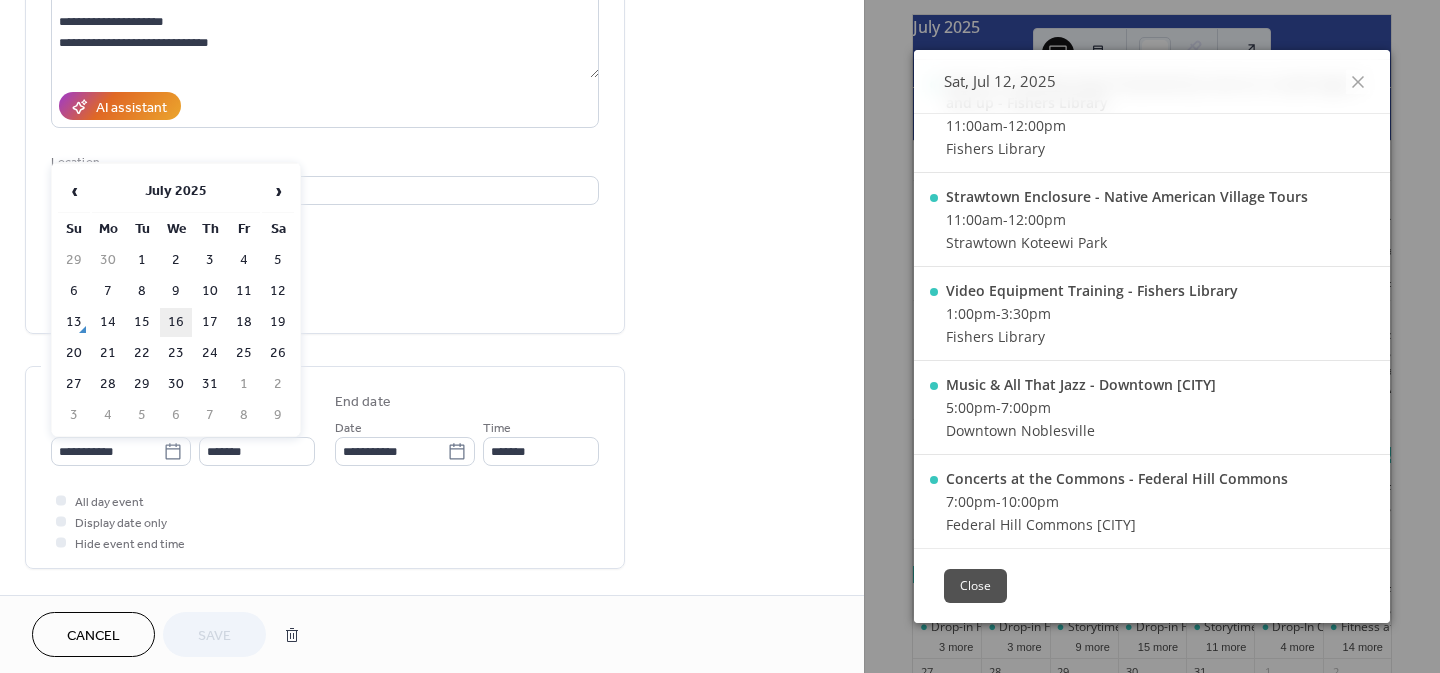 click on "16" at bounding box center [176, 322] 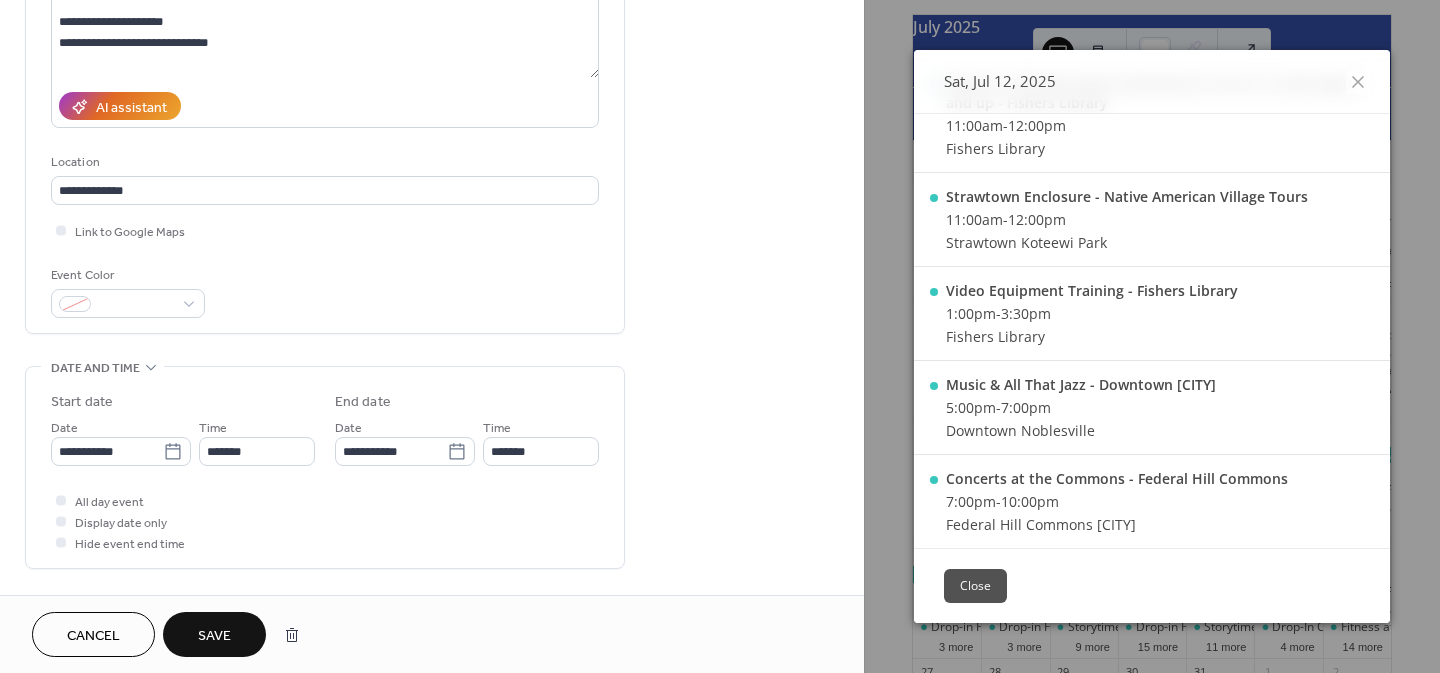click on "Save" at bounding box center (214, 636) 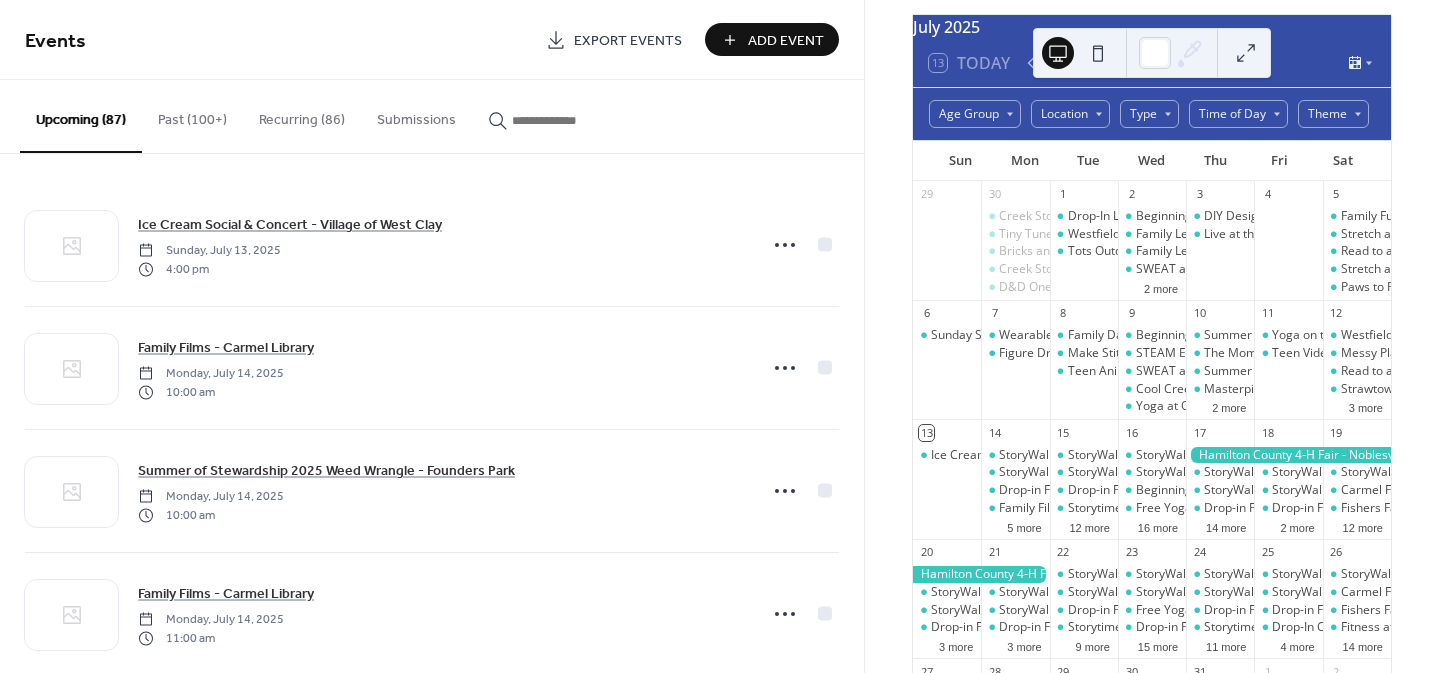 click at bounding box center [562, 120] 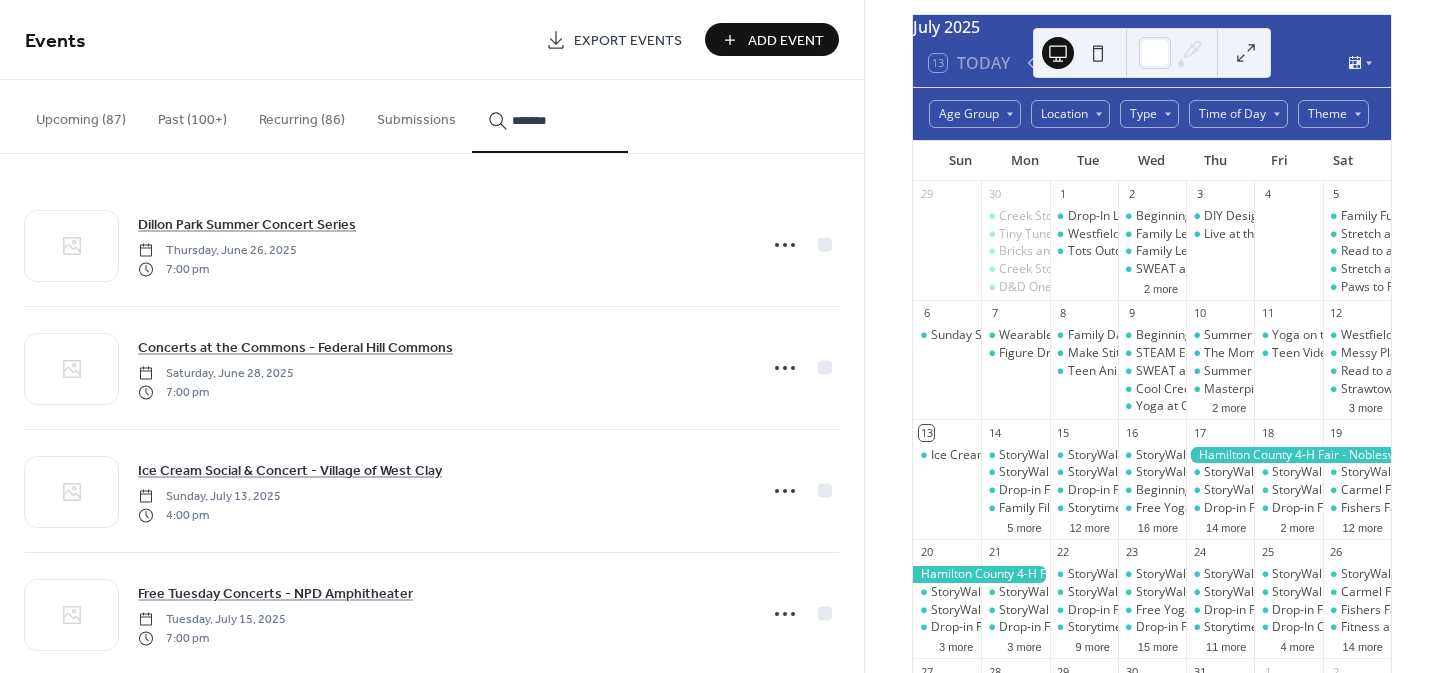 type on "*******" 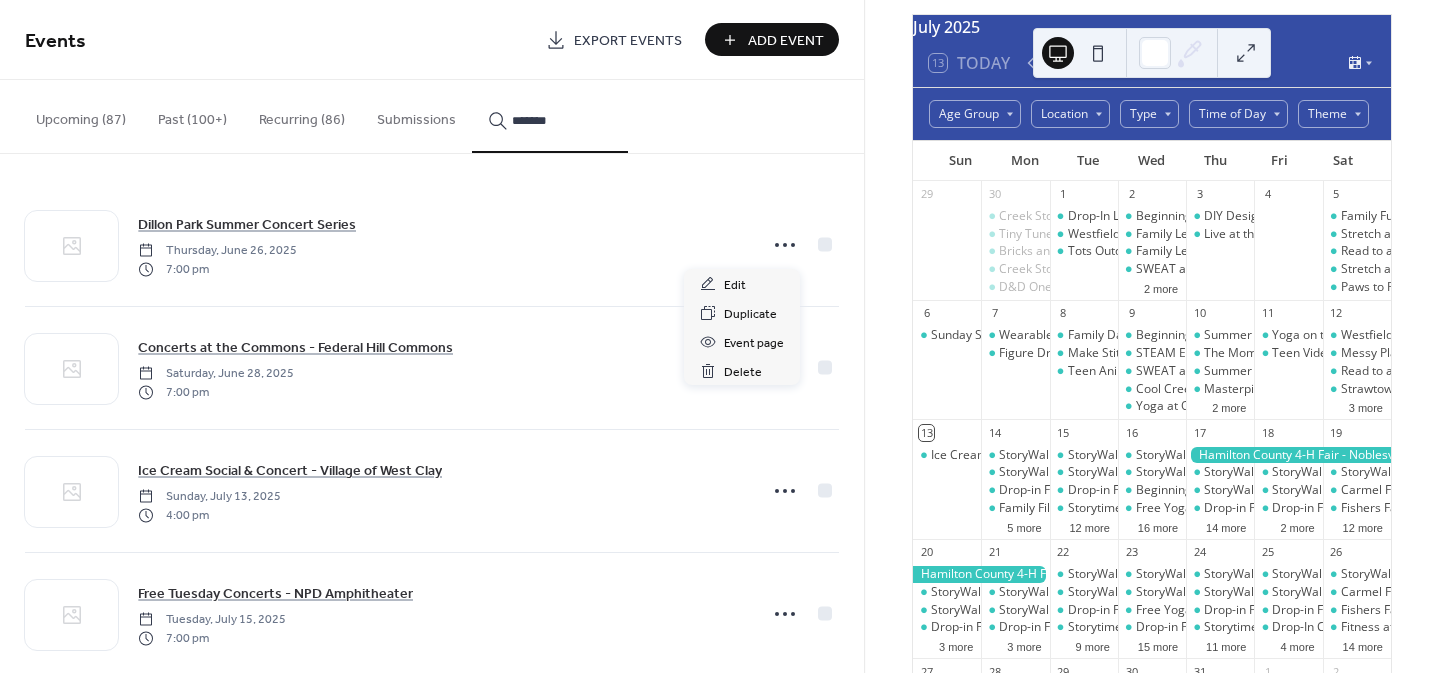 click 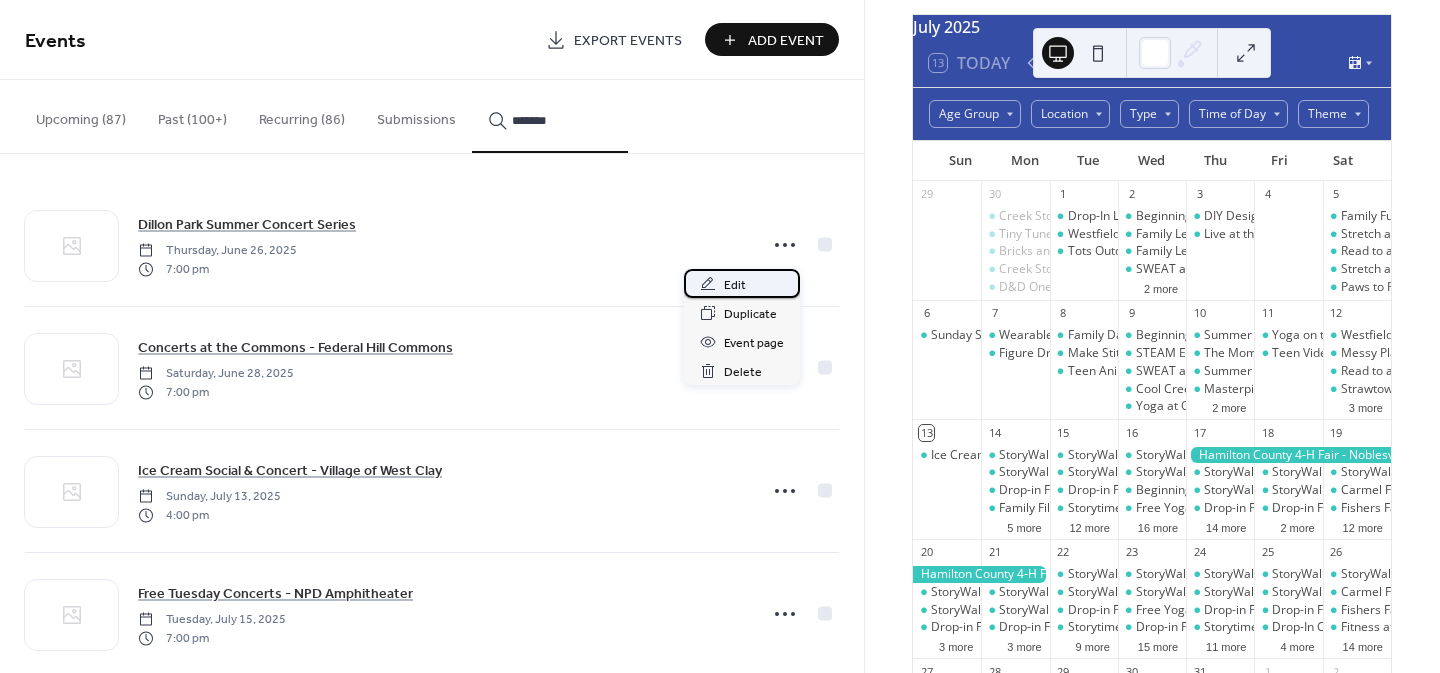 click on "Edit" at bounding box center (742, 283) 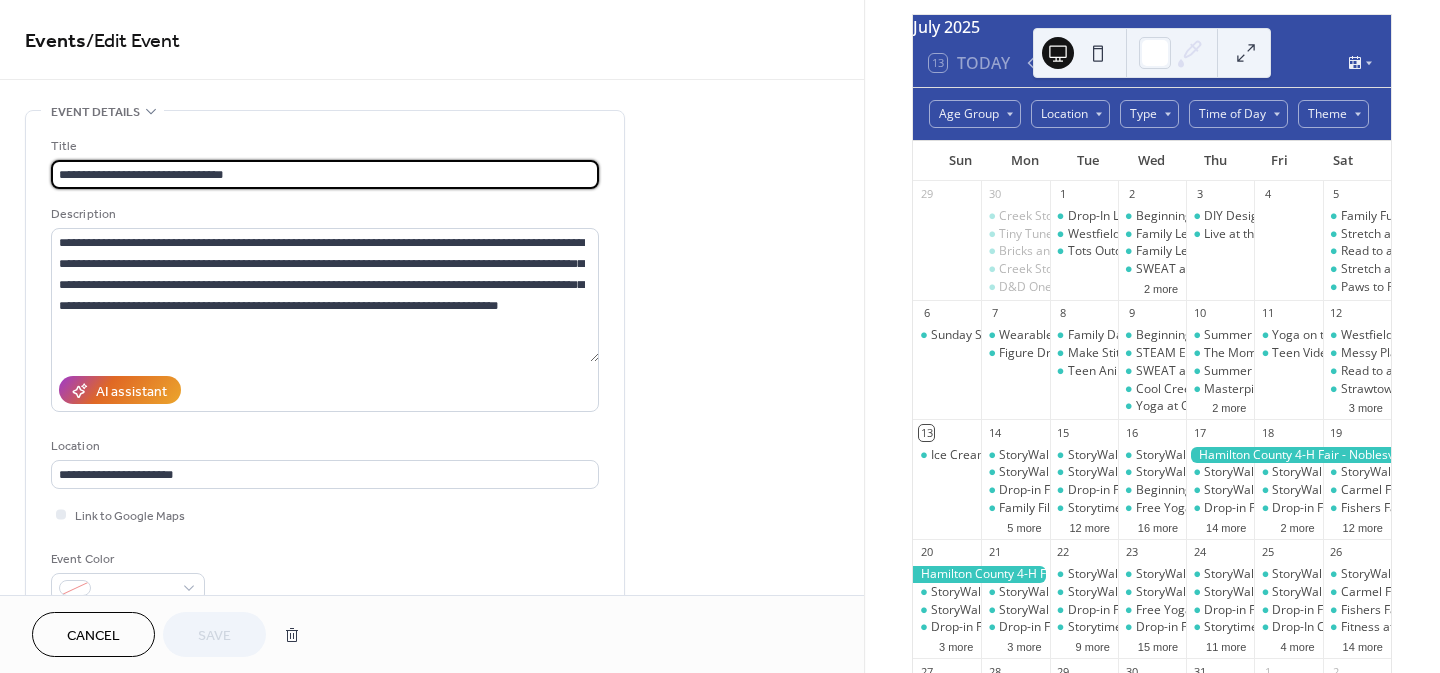 scroll, scrollTop: 21, scrollLeft: 0, axis: vertical 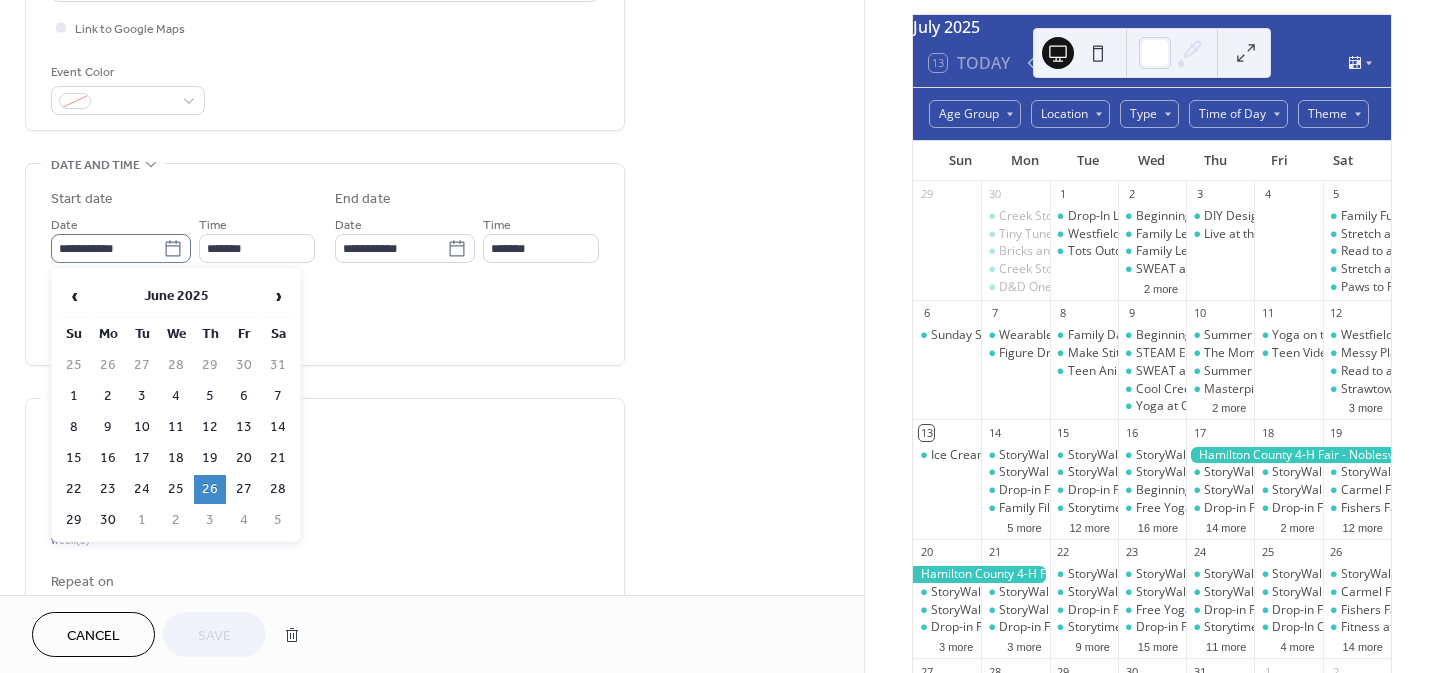 click 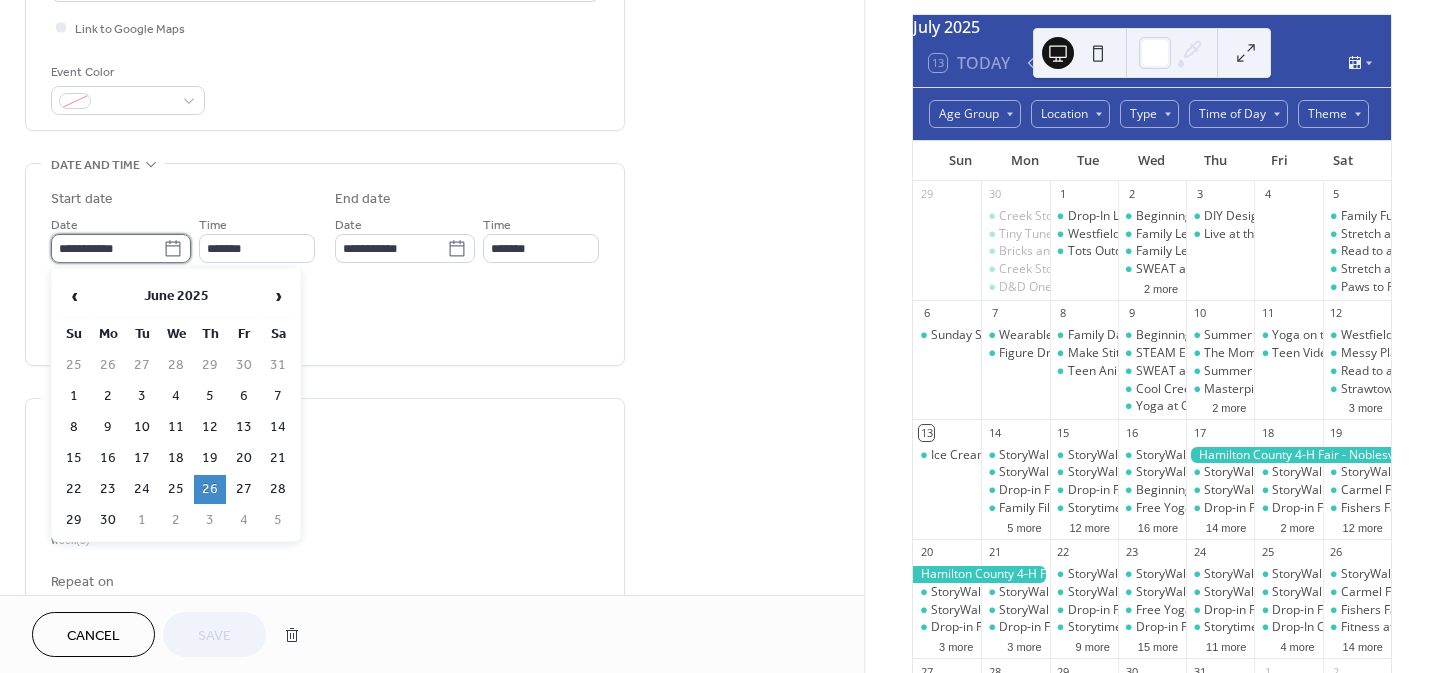 click on "**********" at bounding box center (107, 248) 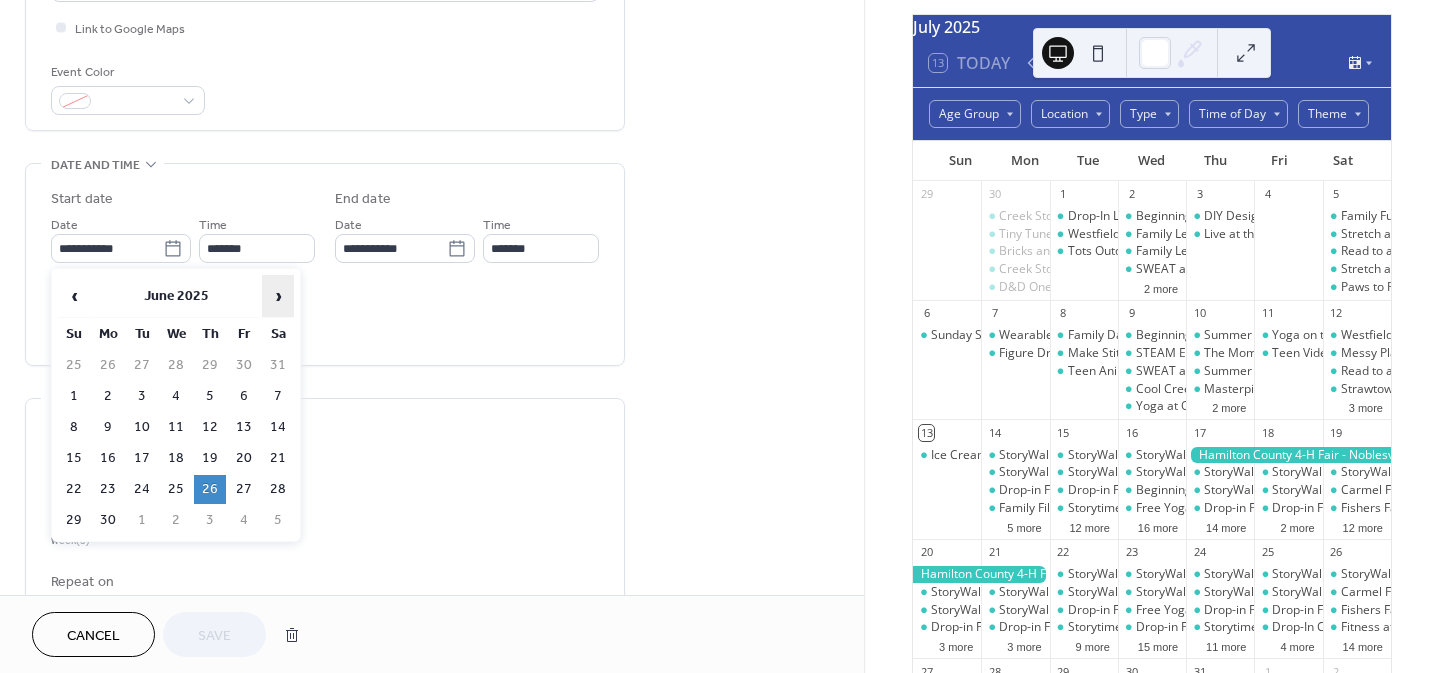 click on "›" at bounding box center (278, 296) 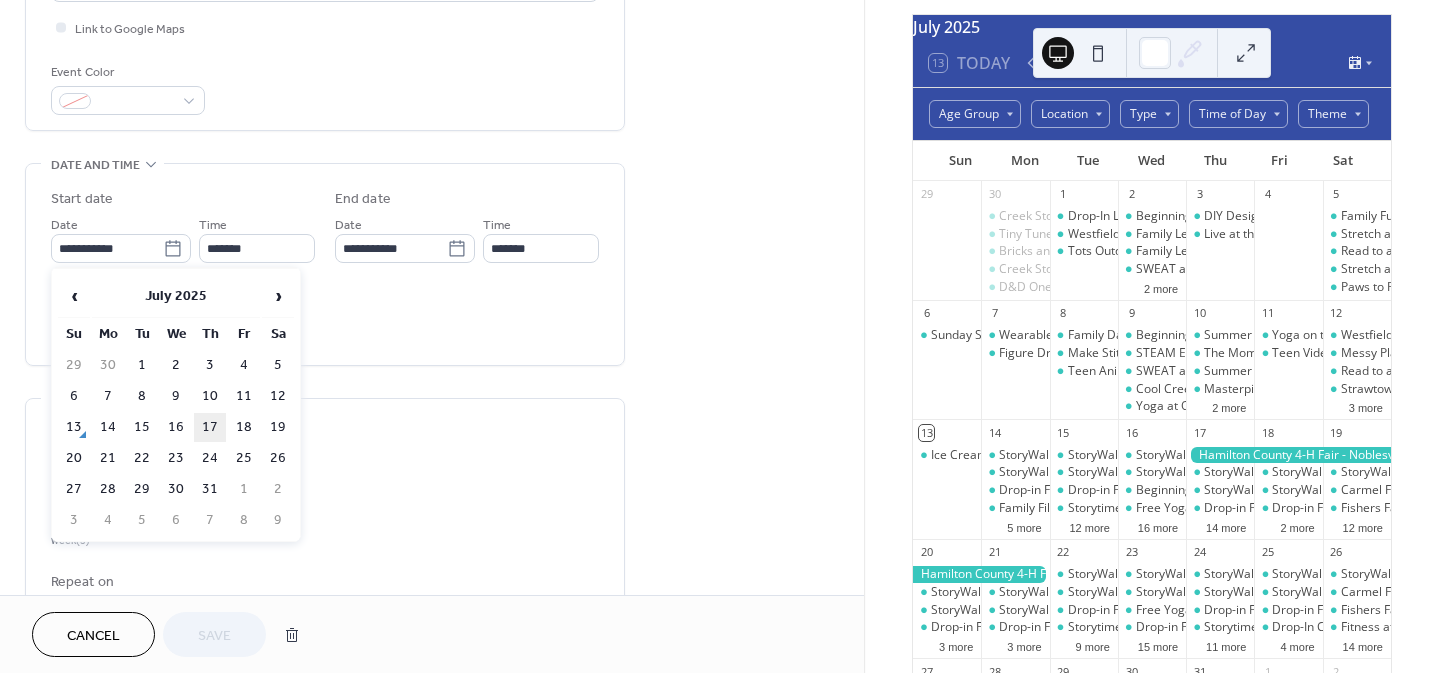 click on "17" at bounding box center (210, 427) 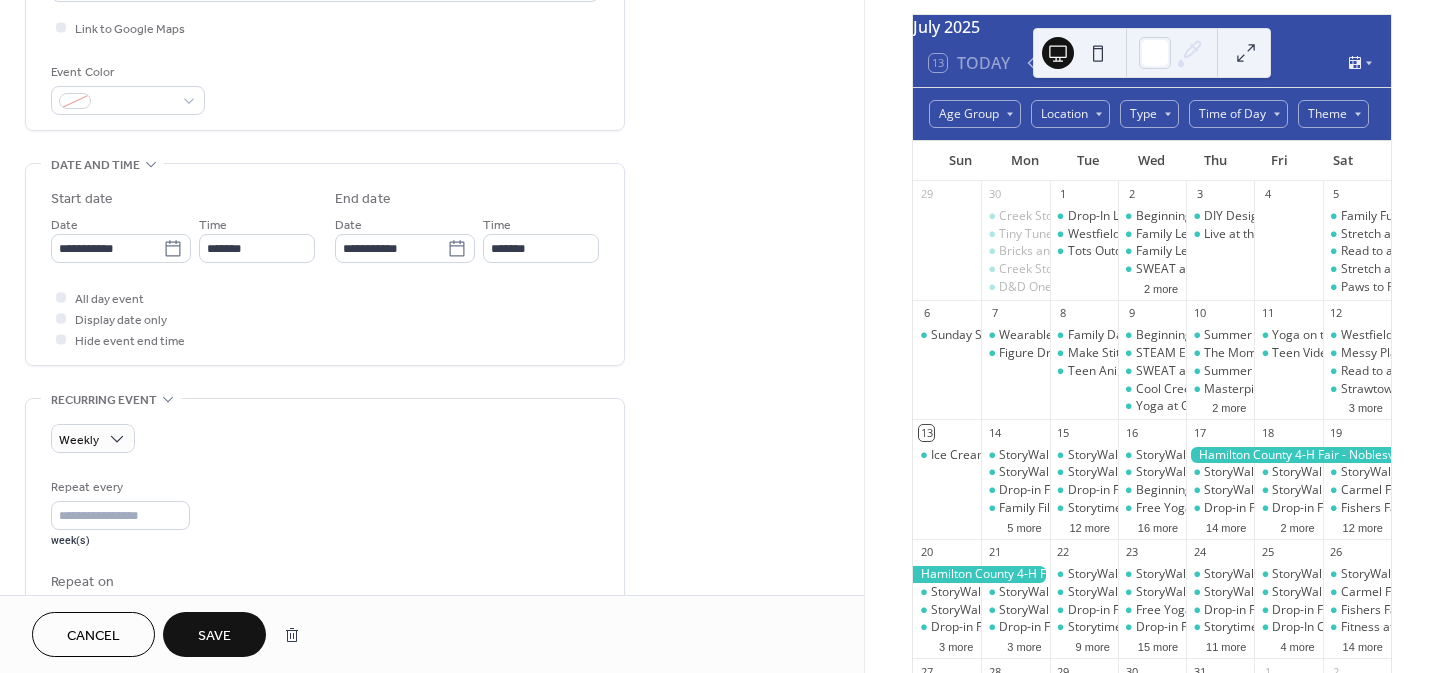 click on "Save" at bounding box center (214, 636) 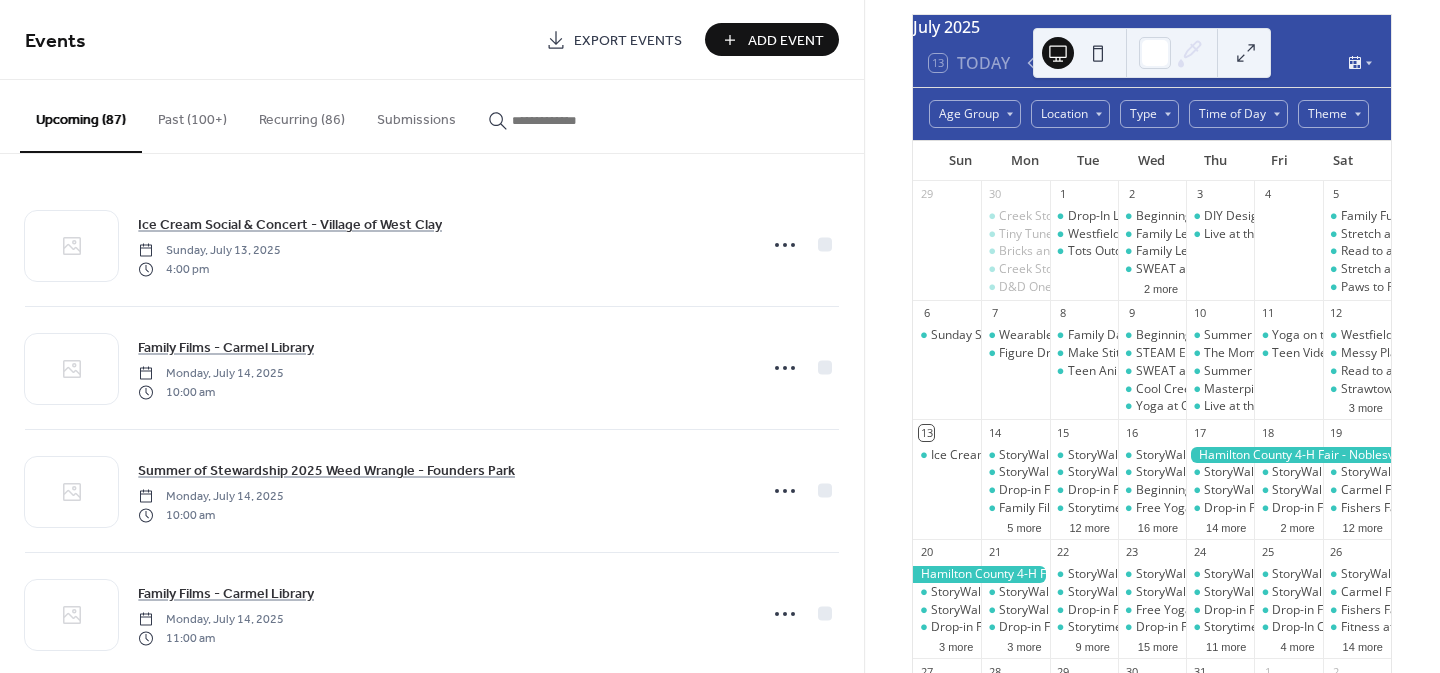 click at bounding box center [562, 120] 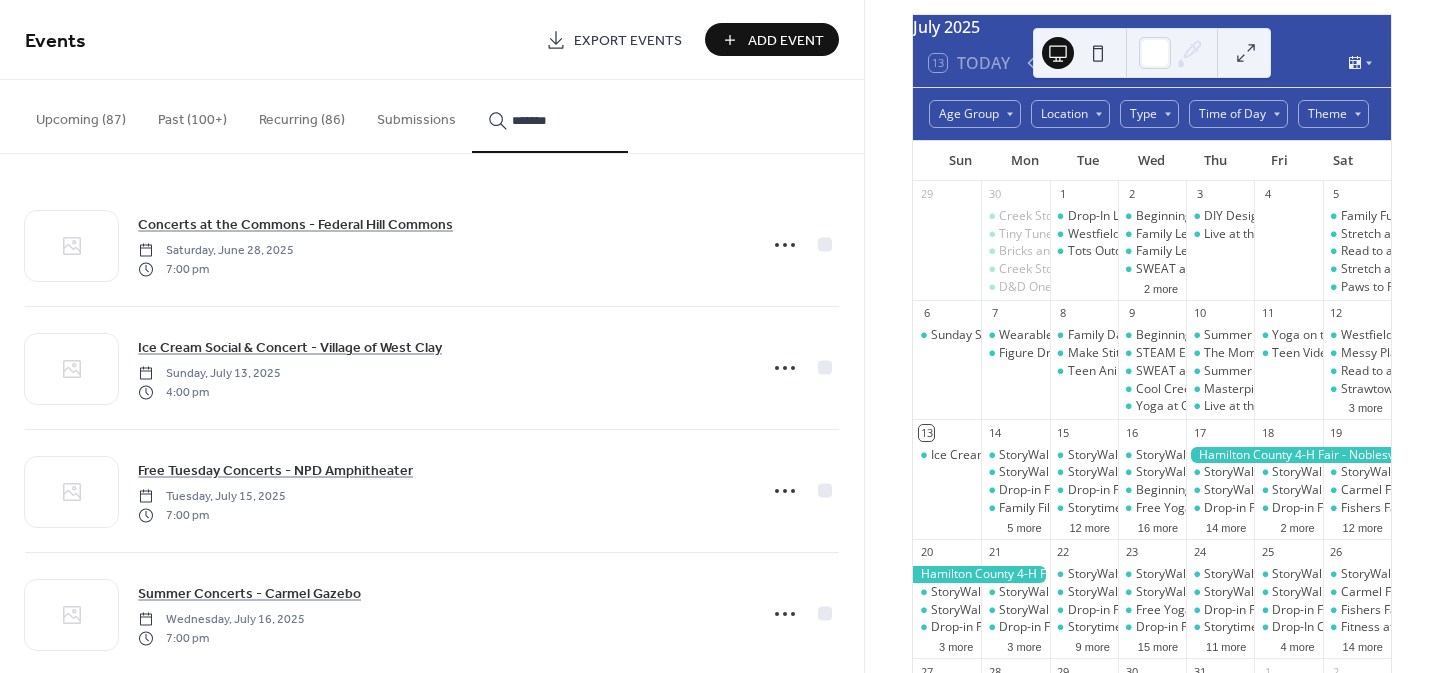 type on "*******" 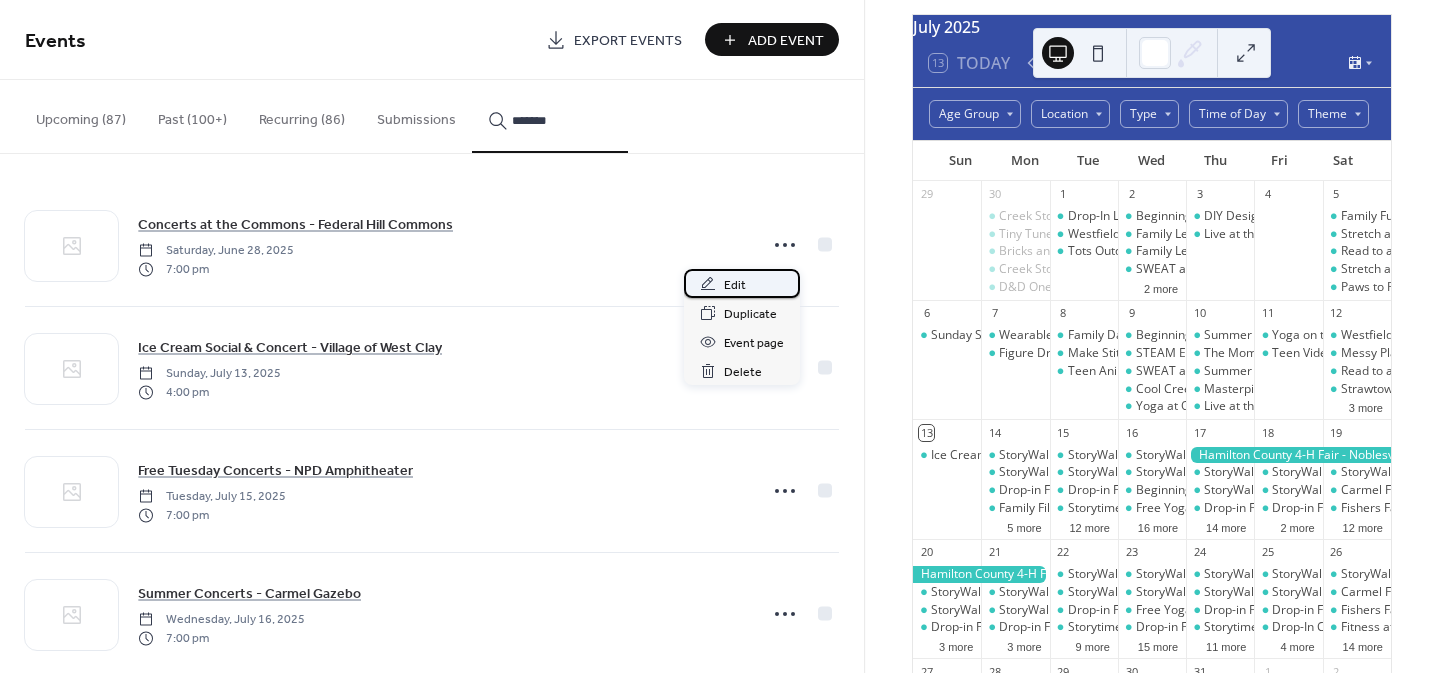 click on "Edit" at bounding box center [735, 285] 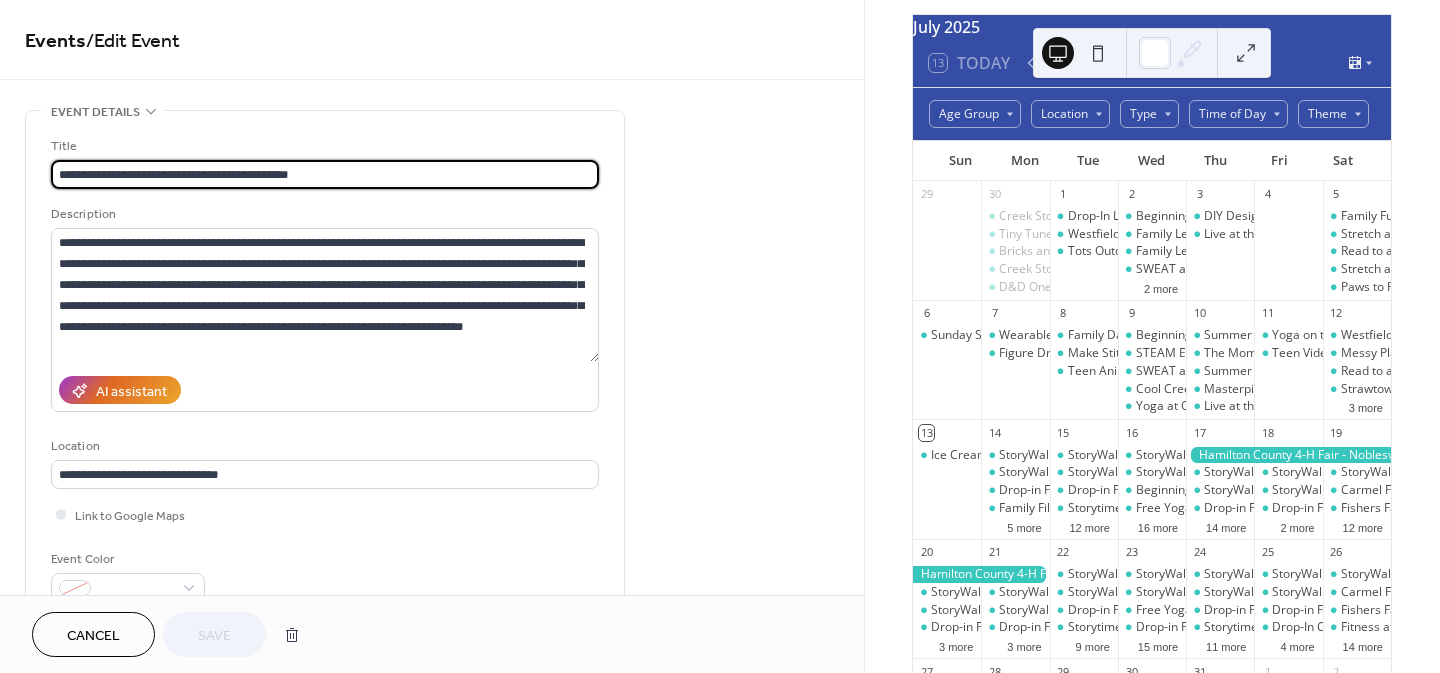 type on "**********" 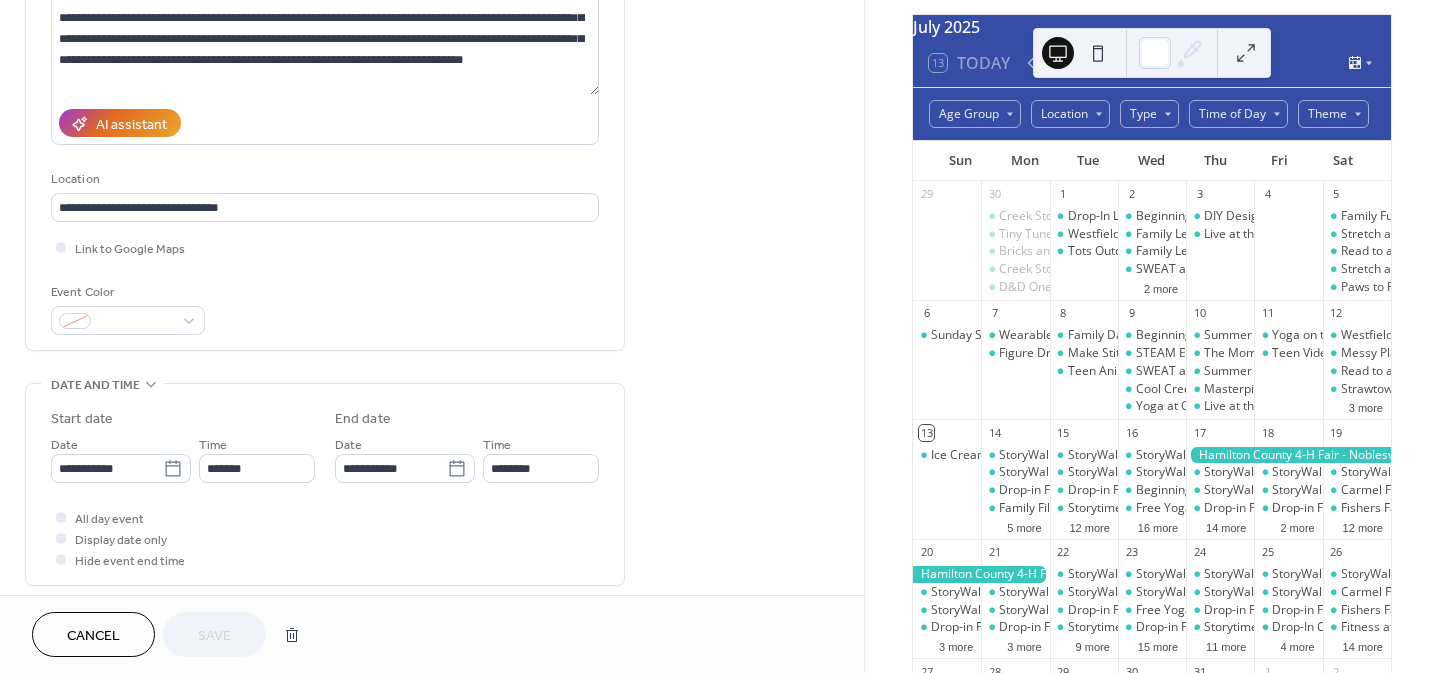 scroll, scrollTop: 268, scrollLeft: 0, axis: vertical 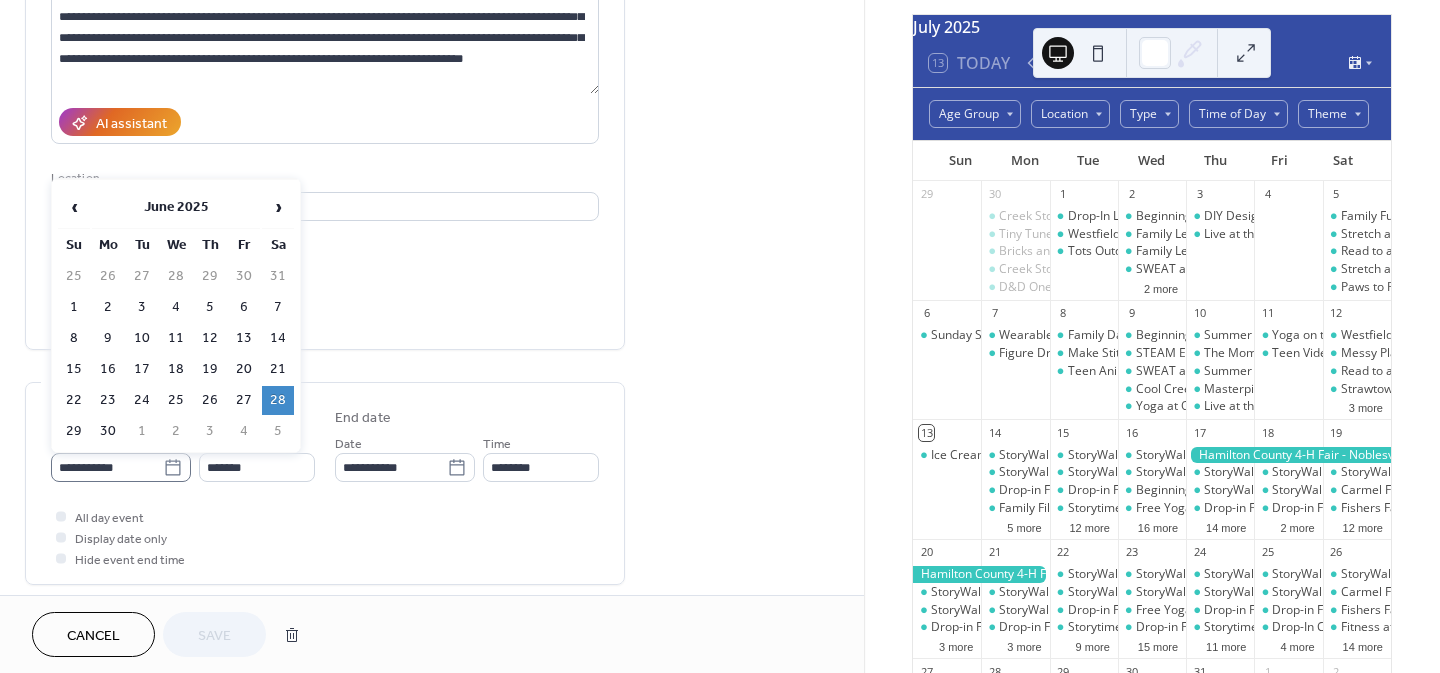 click 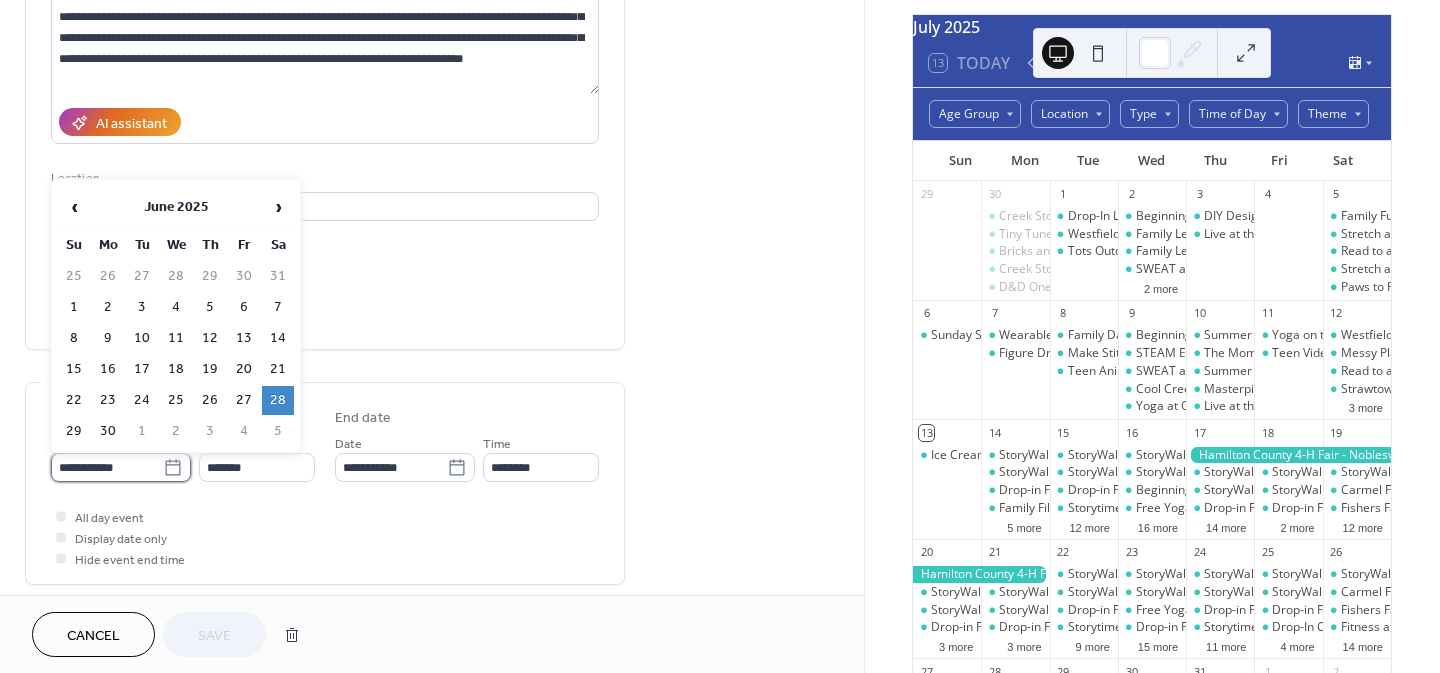 click on "**********" at bounding box center (107, 467) 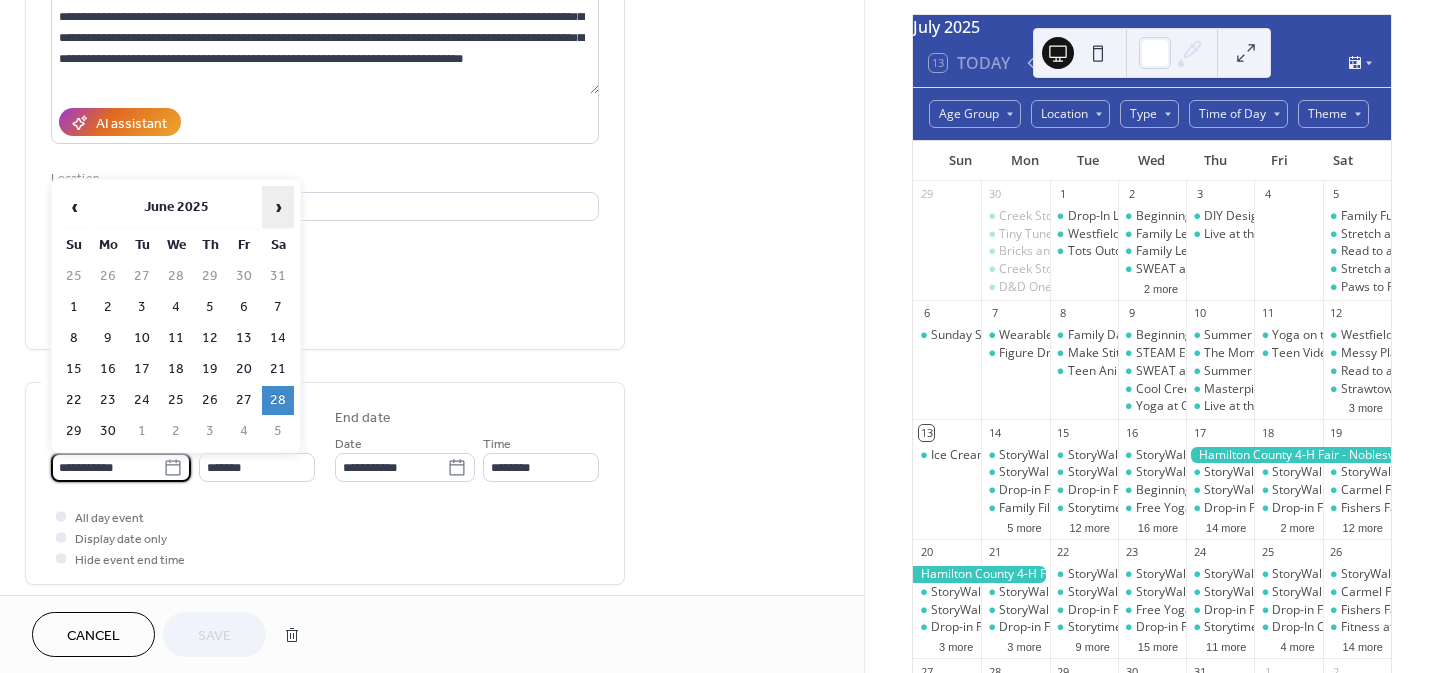 click on "›" at bounding box center (278, 207) 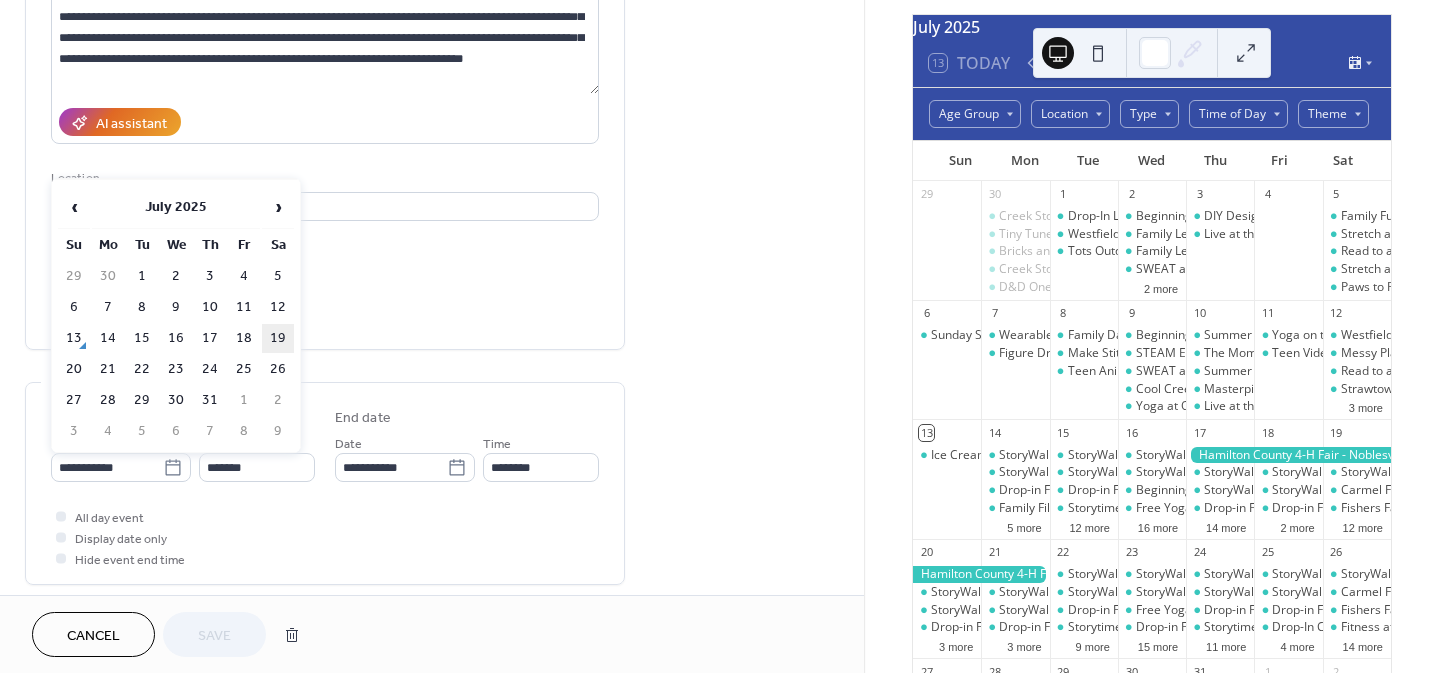 click on "19" at bounding box center (278, 338) 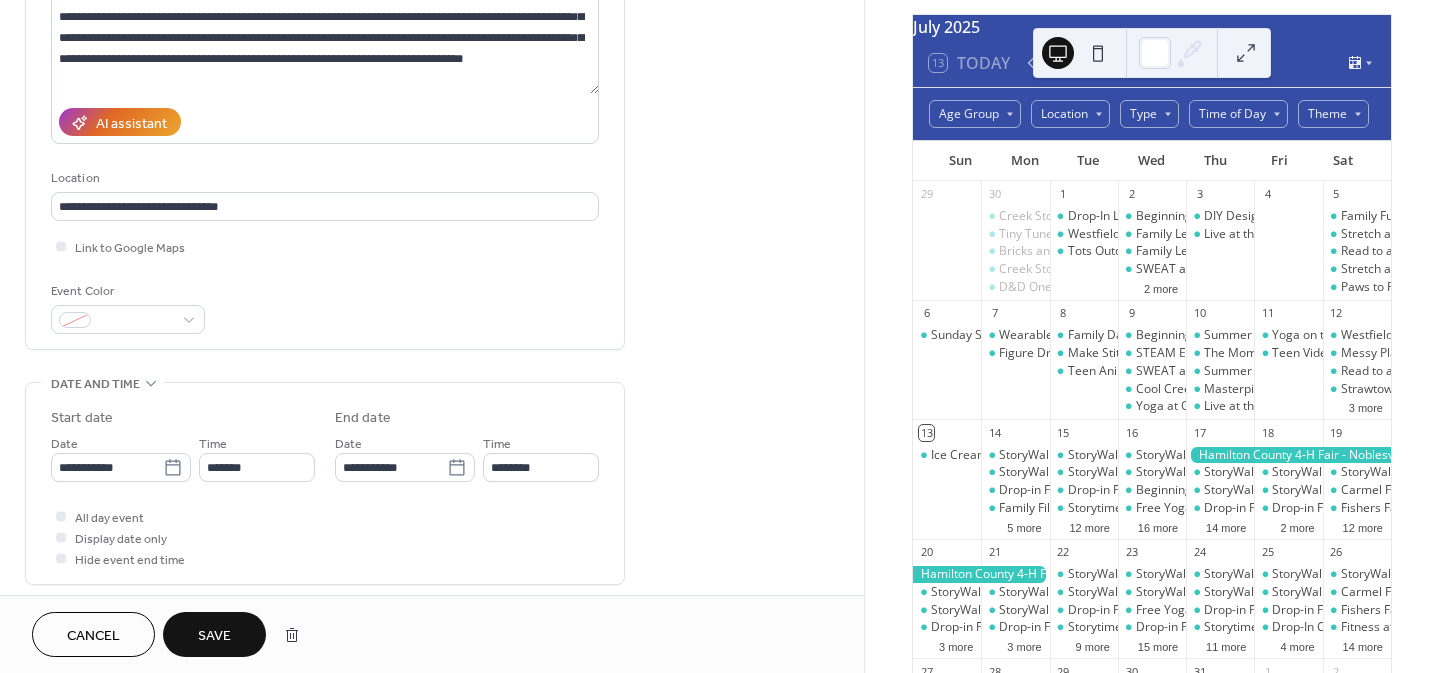 click on "Save" at bounding box center (214, 636) 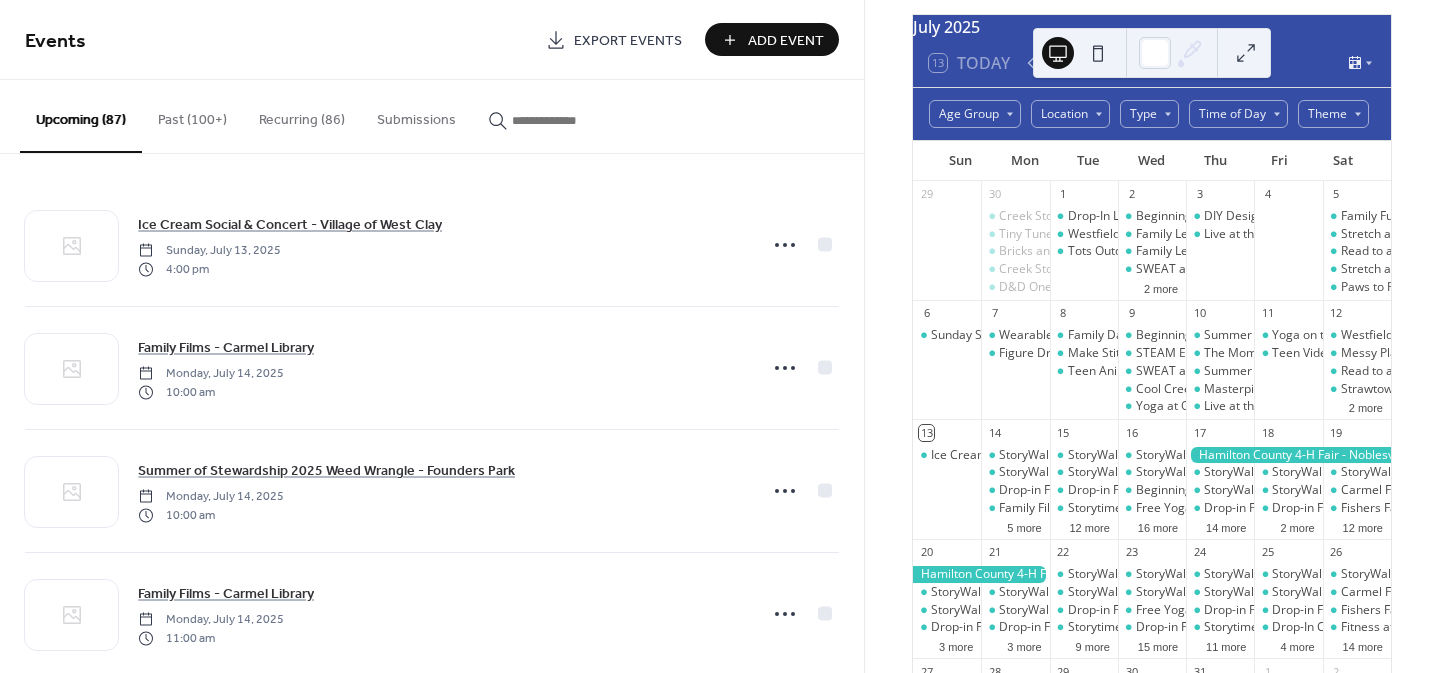 click at bounding box center (562, 120) 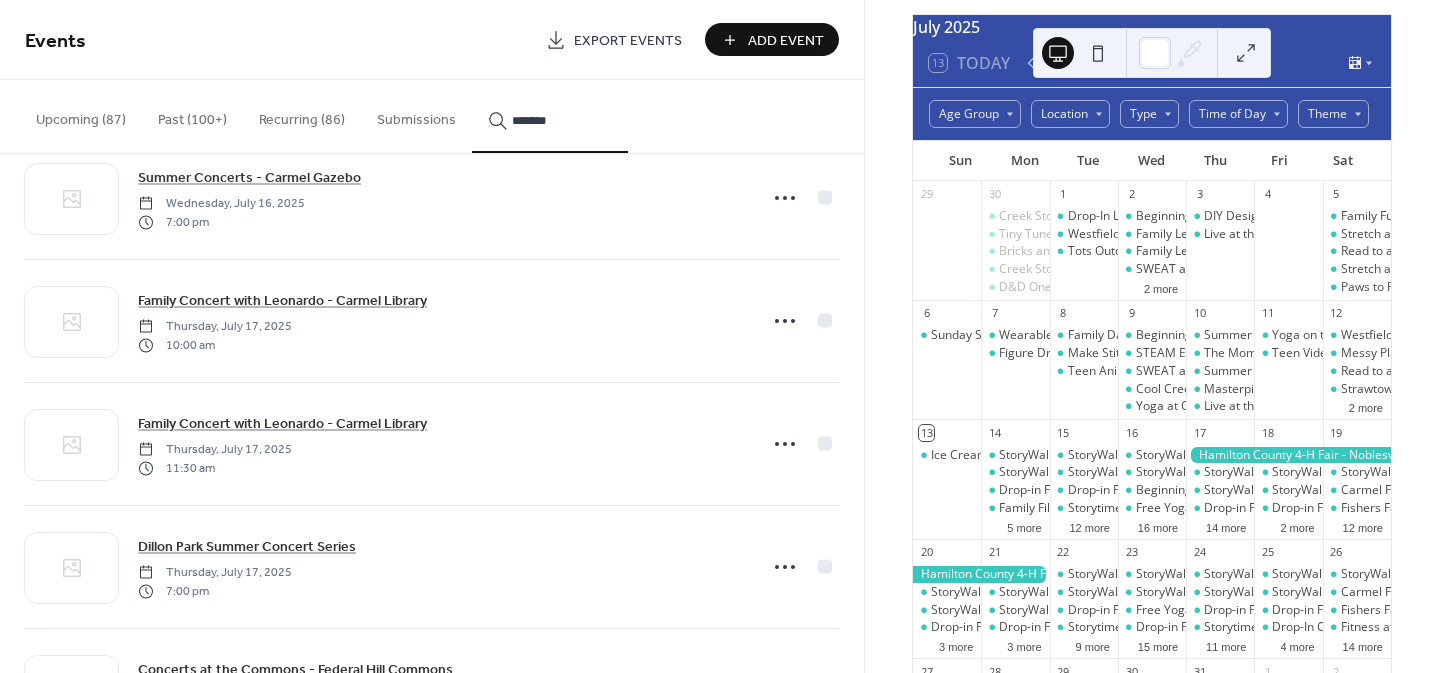 scroll, scrollTop: 345, scrollLeft: 0, axis: vertical 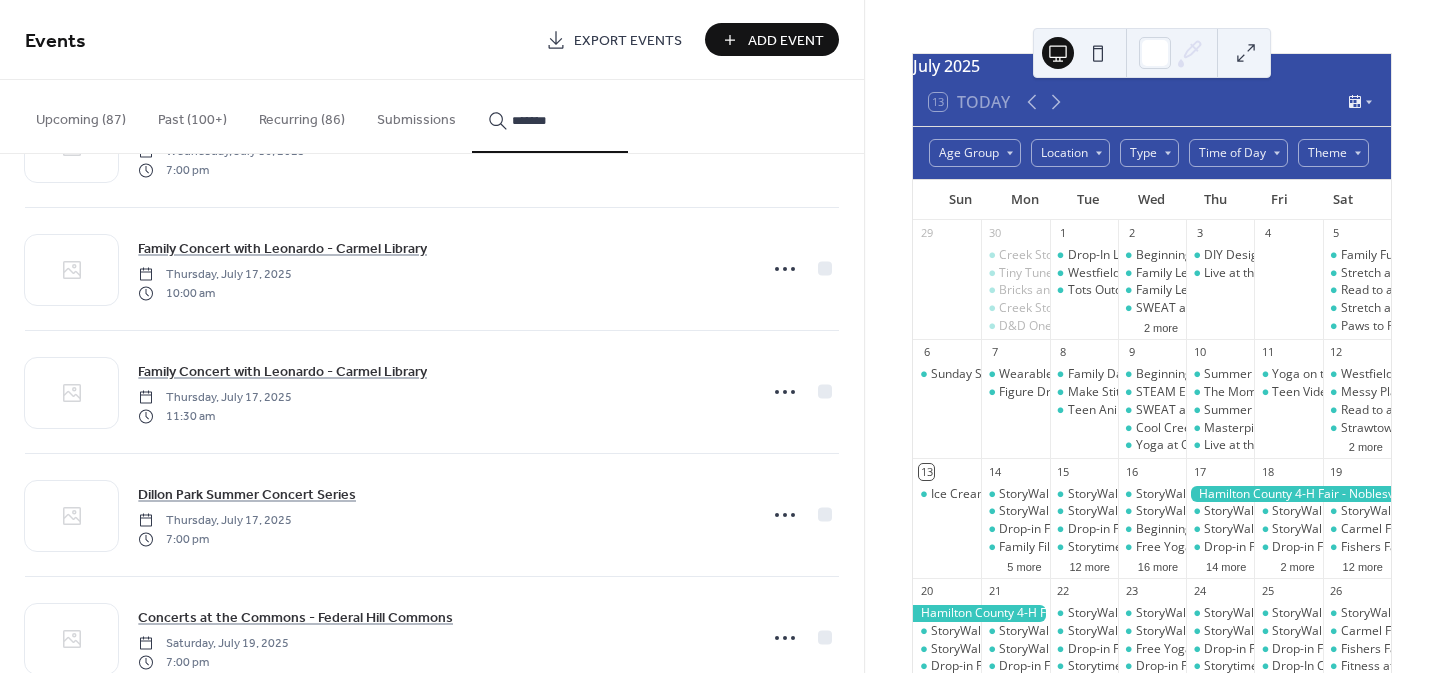 click on "*******" at bounding box center [550, 116] 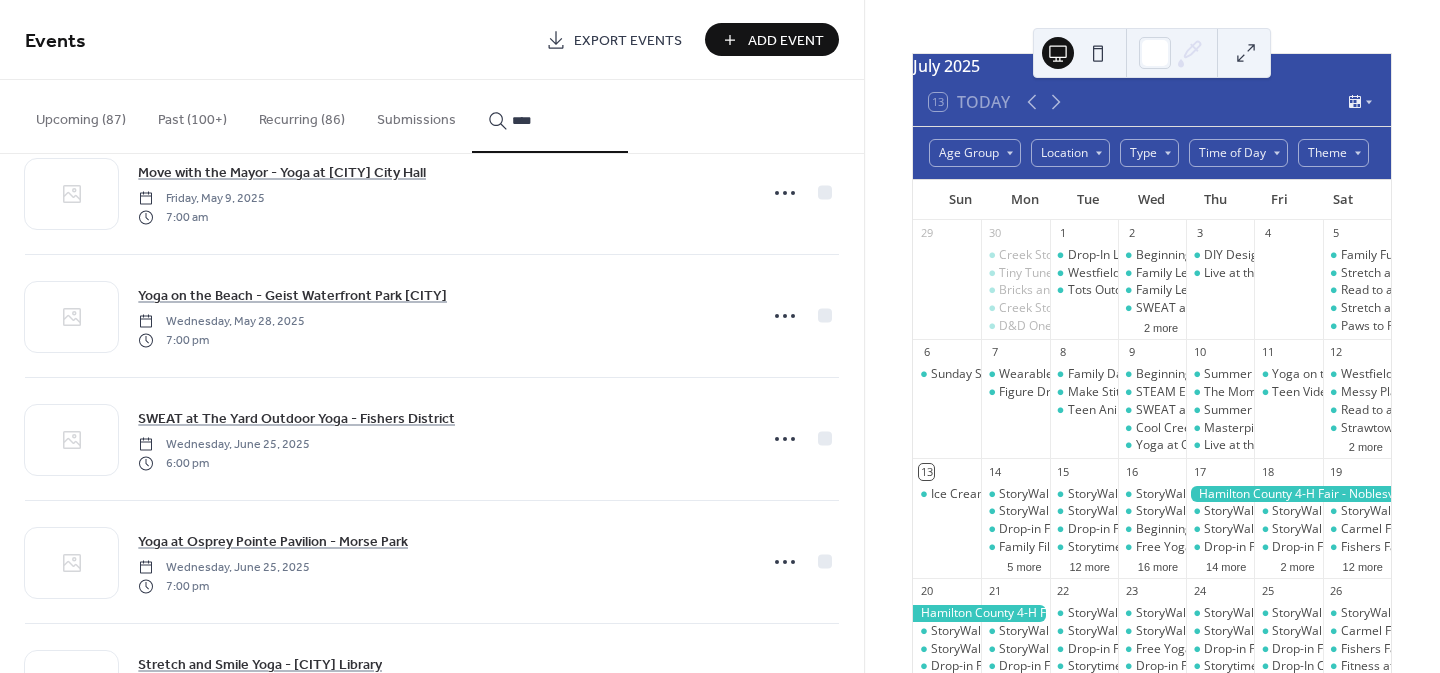 scroll, scrollTop: 0, scrollLeft: 0, axis: both 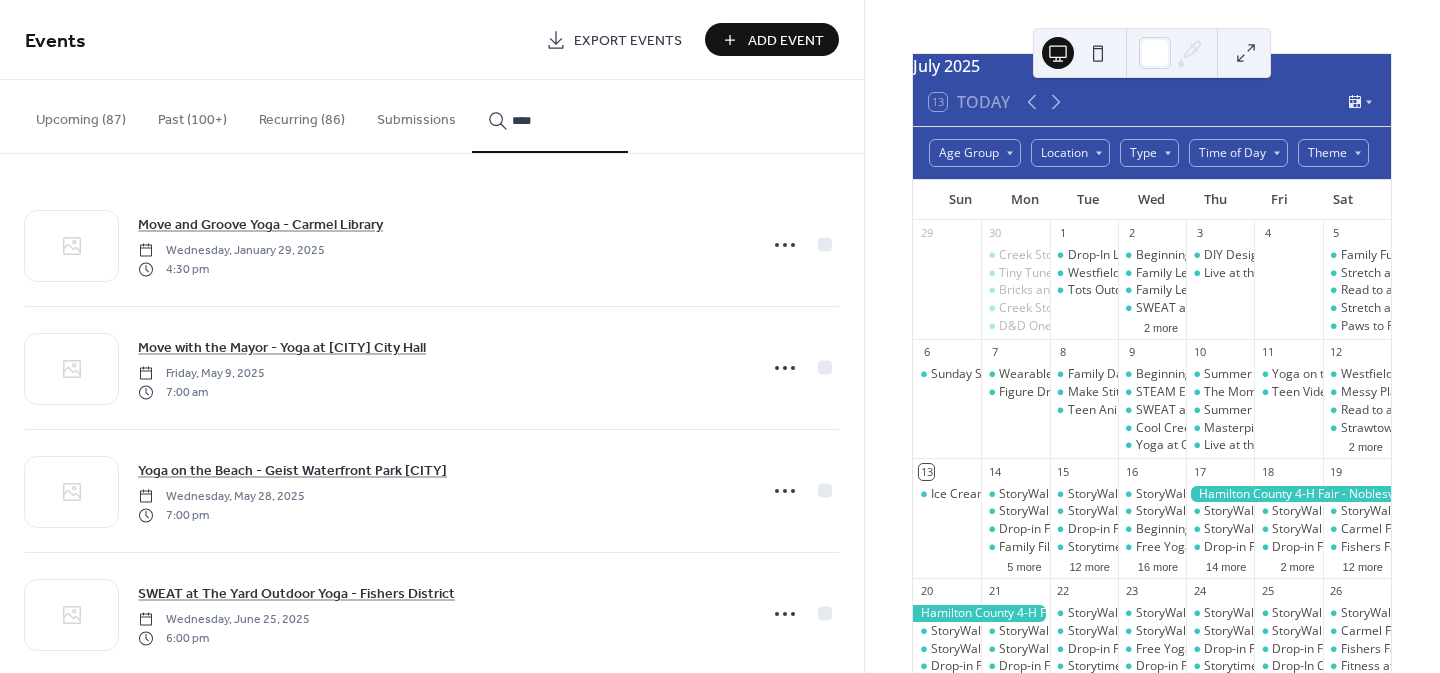type on "****" 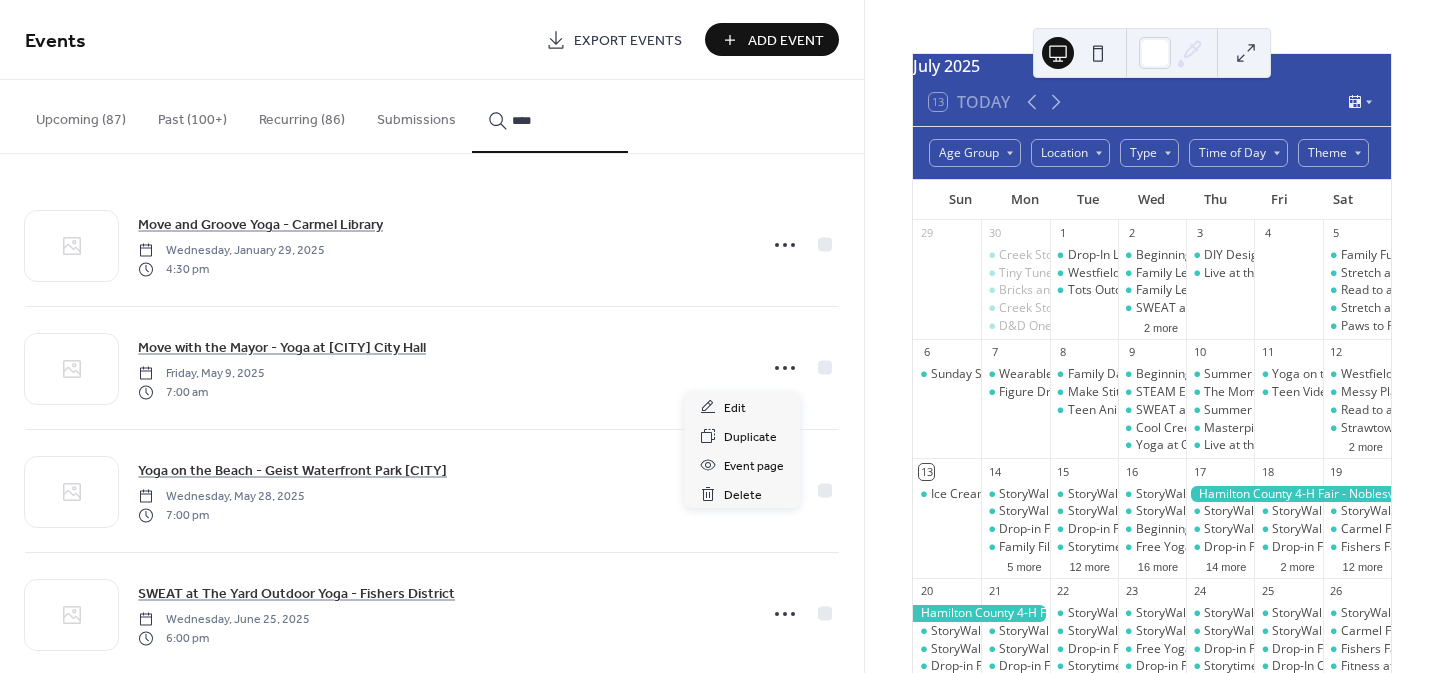 click 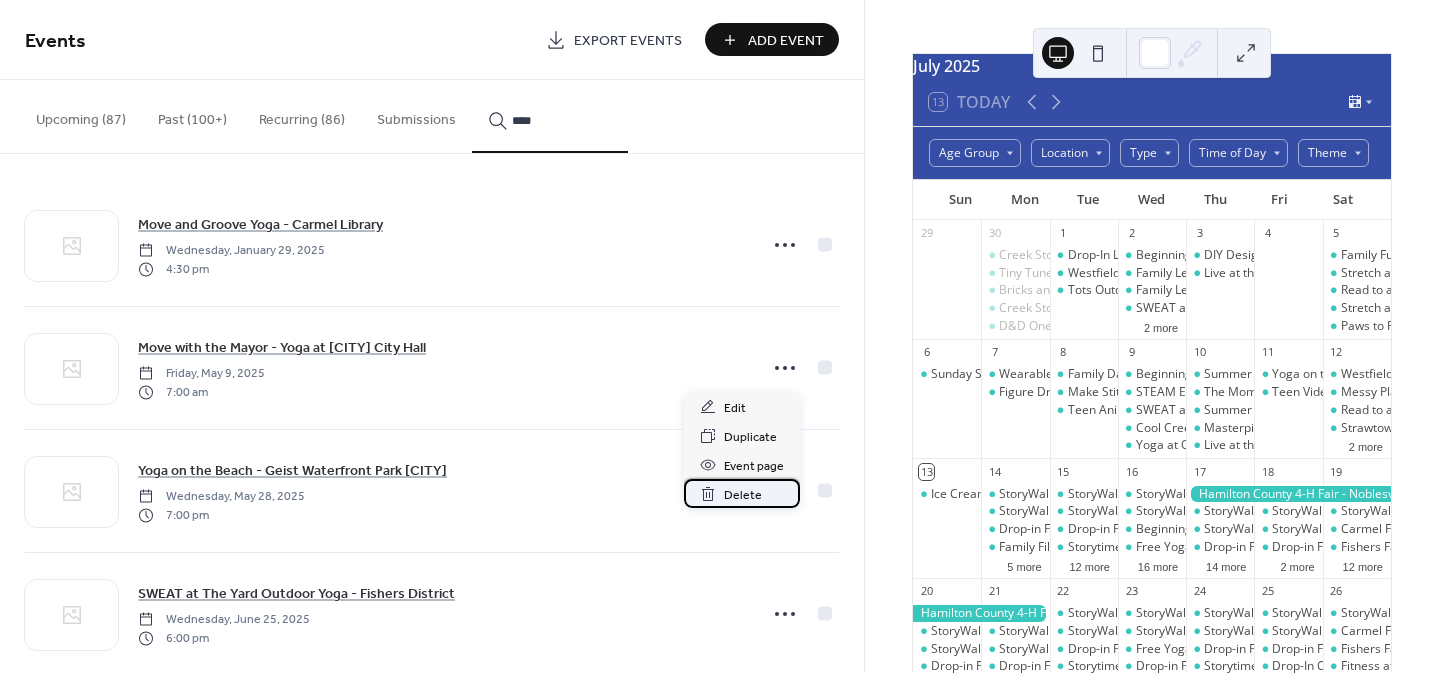 click on "Delete" at bounding box center (743, 495) 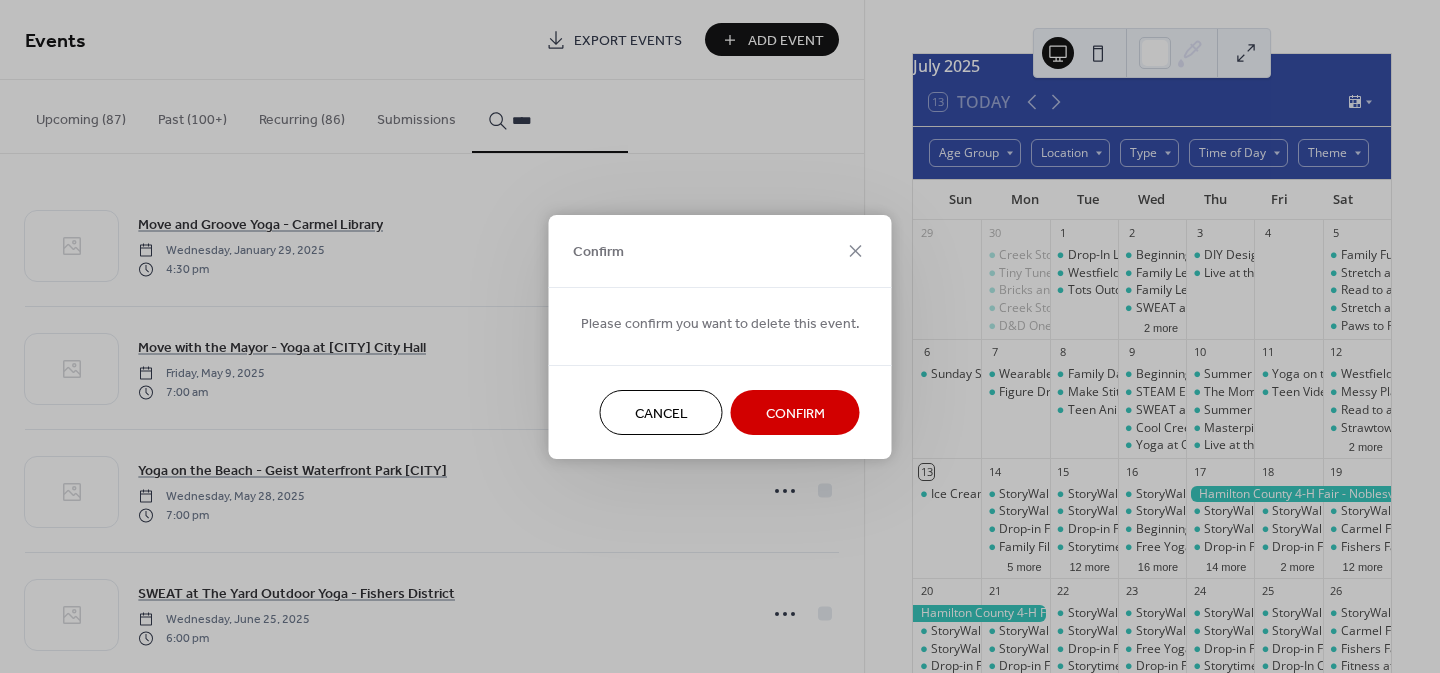 click on "Confirm" at bounding box center (795, 413) 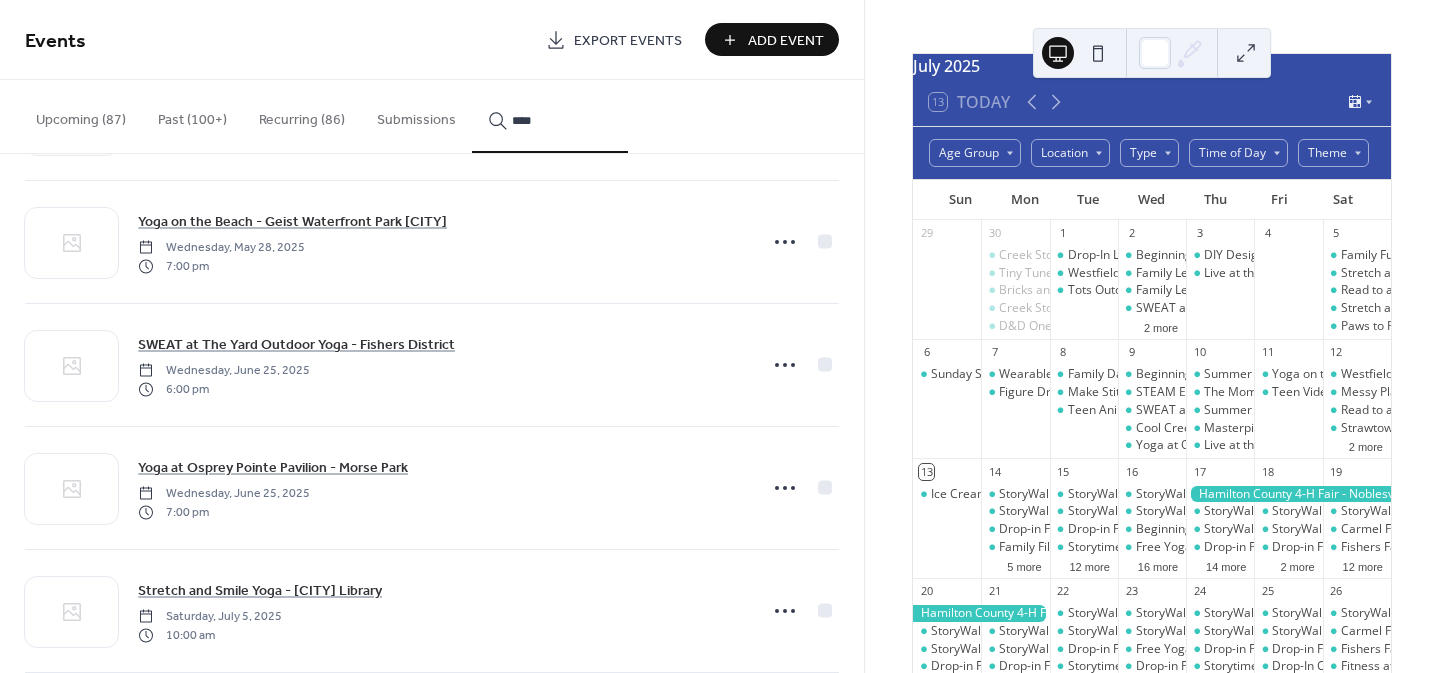 scroll, scrollTop: 135, scrollLeft: 0, axis: vertical 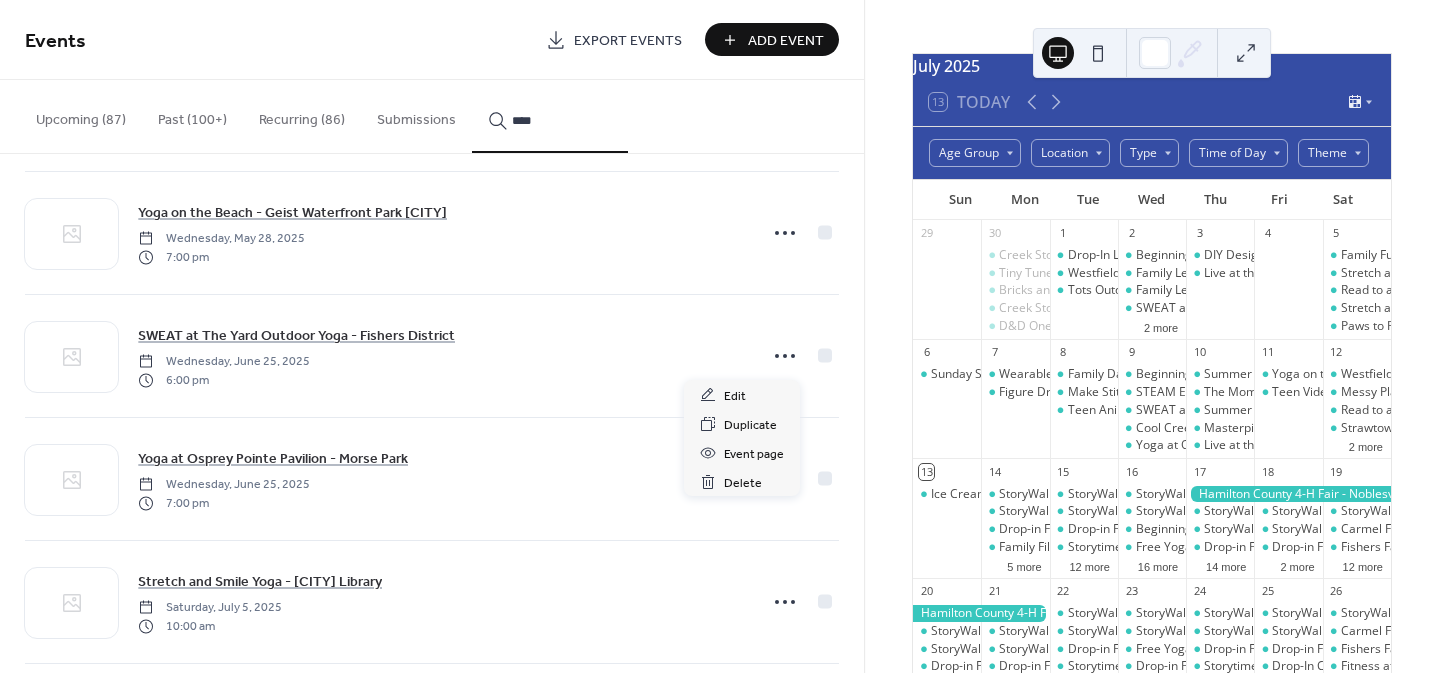 click 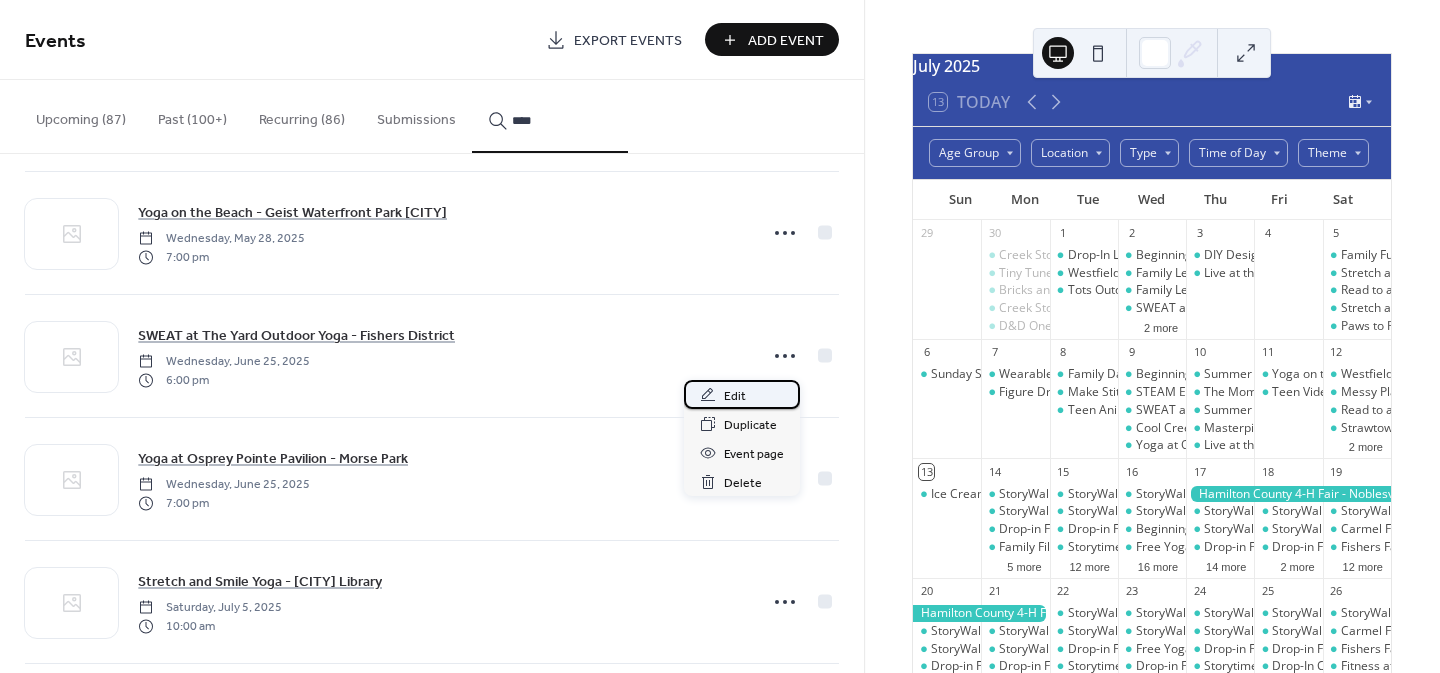 click on "Edit" at bounding box center [735, 396] 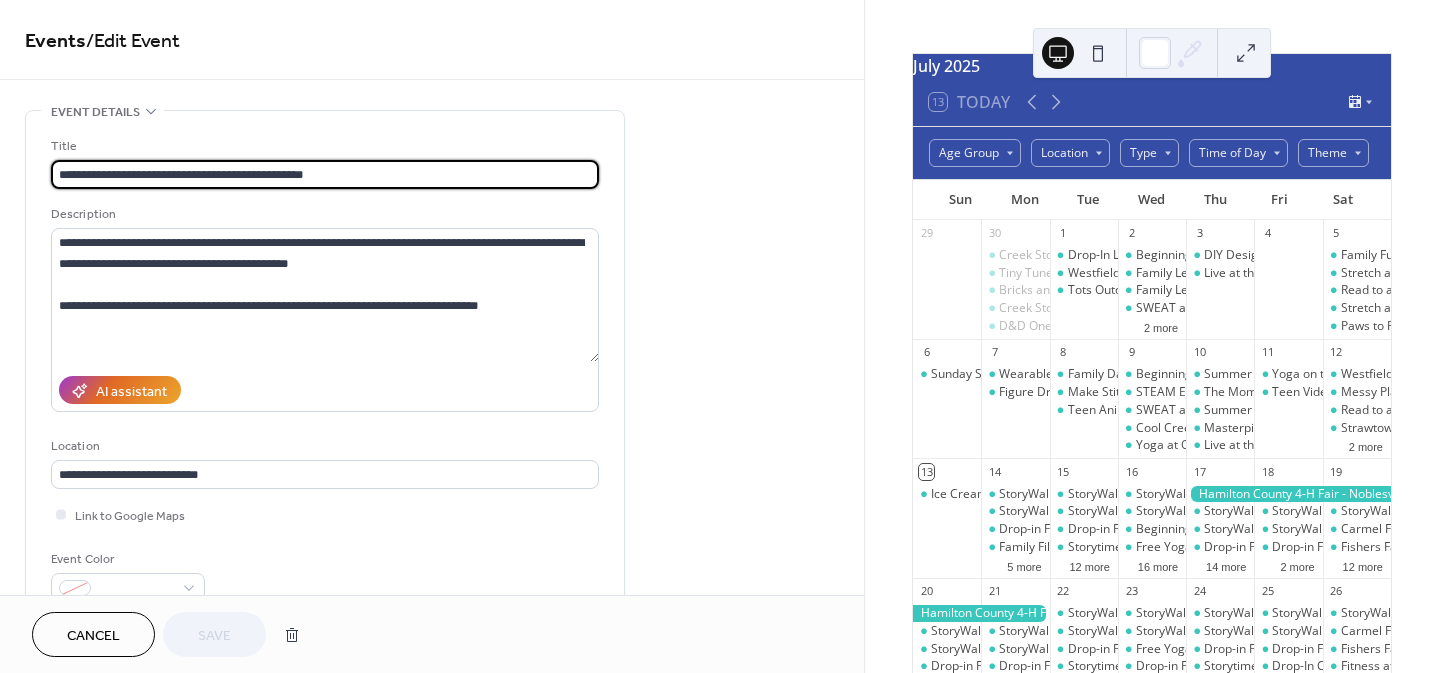 type on "**********" 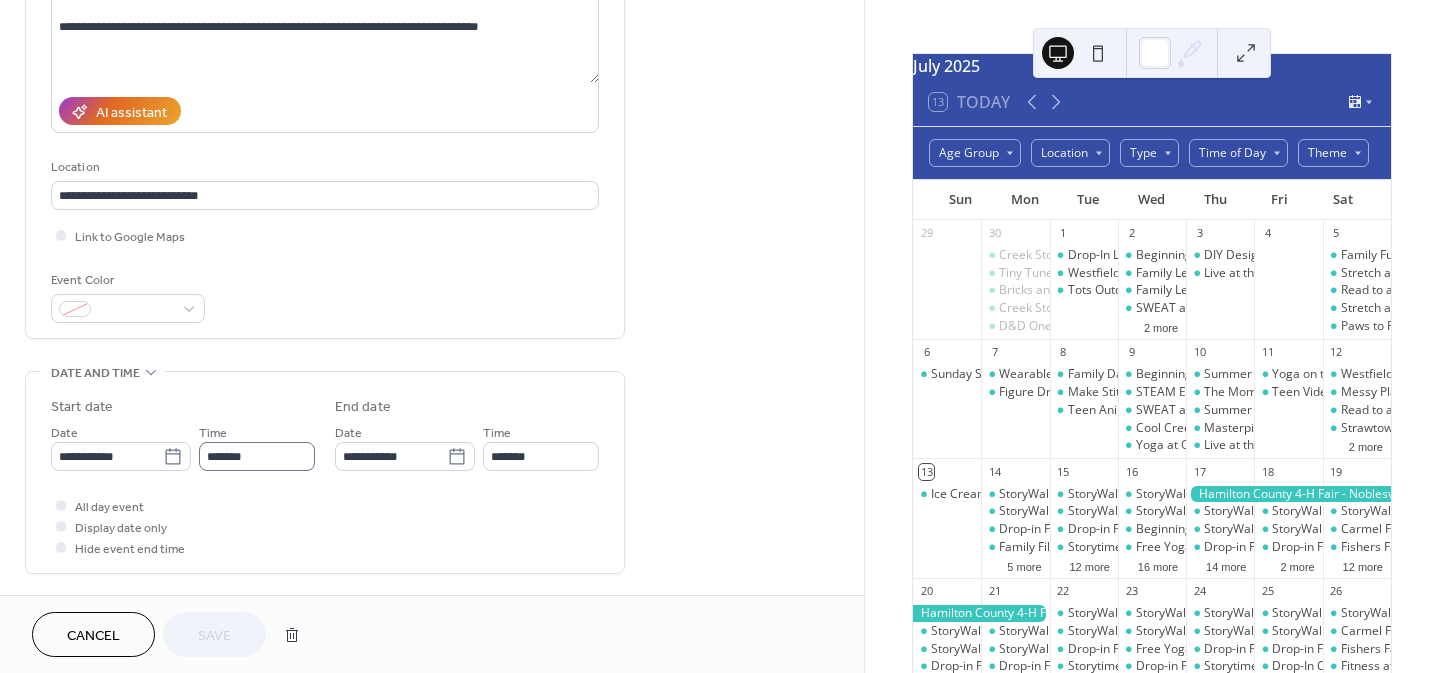 scroll, scrollTop: 280, scrollLeft: 0, axis: vertical 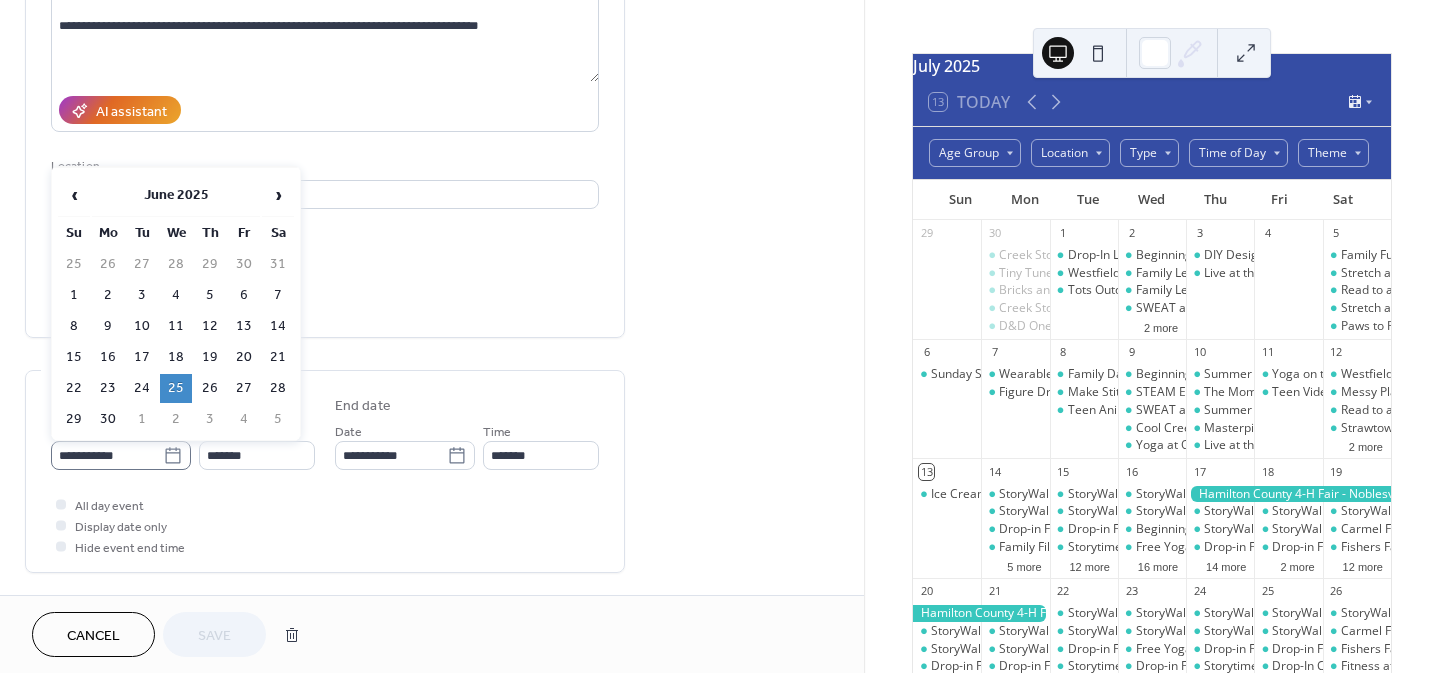 click 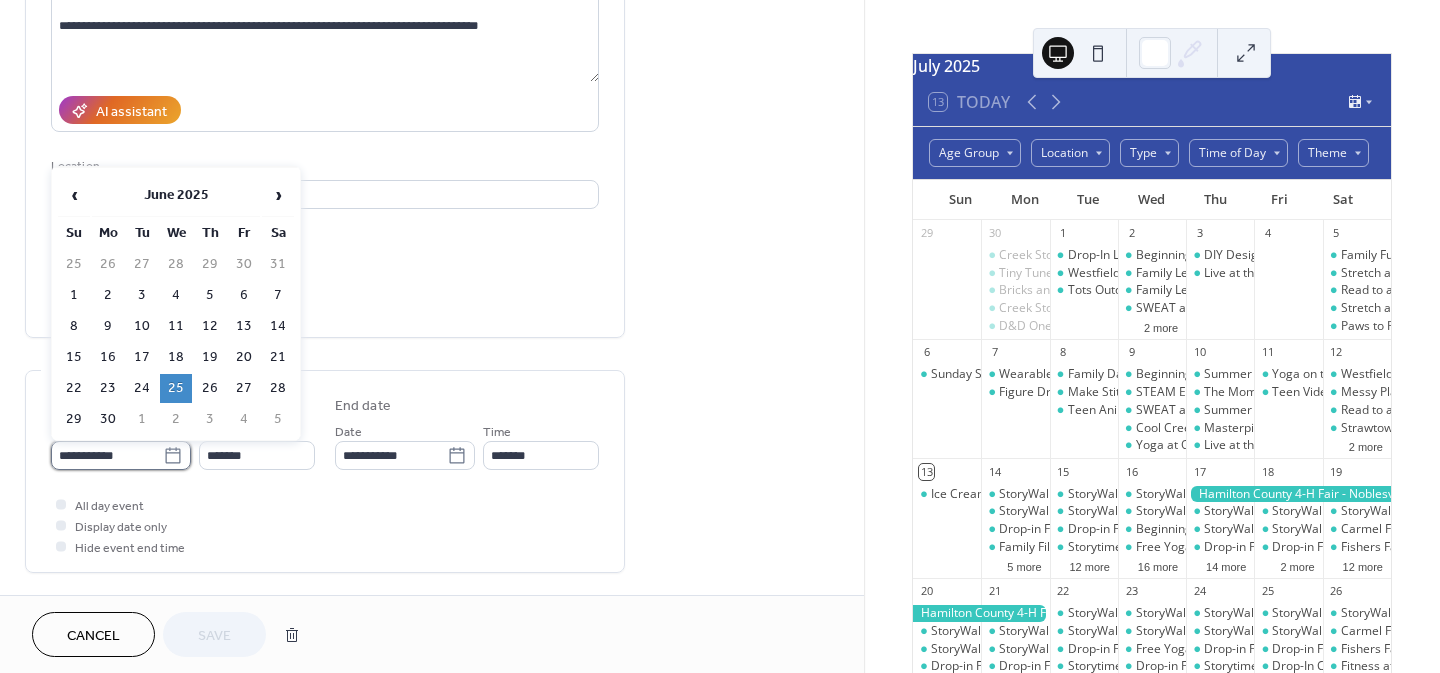 click on "**********" at bounding box center (107, 455) 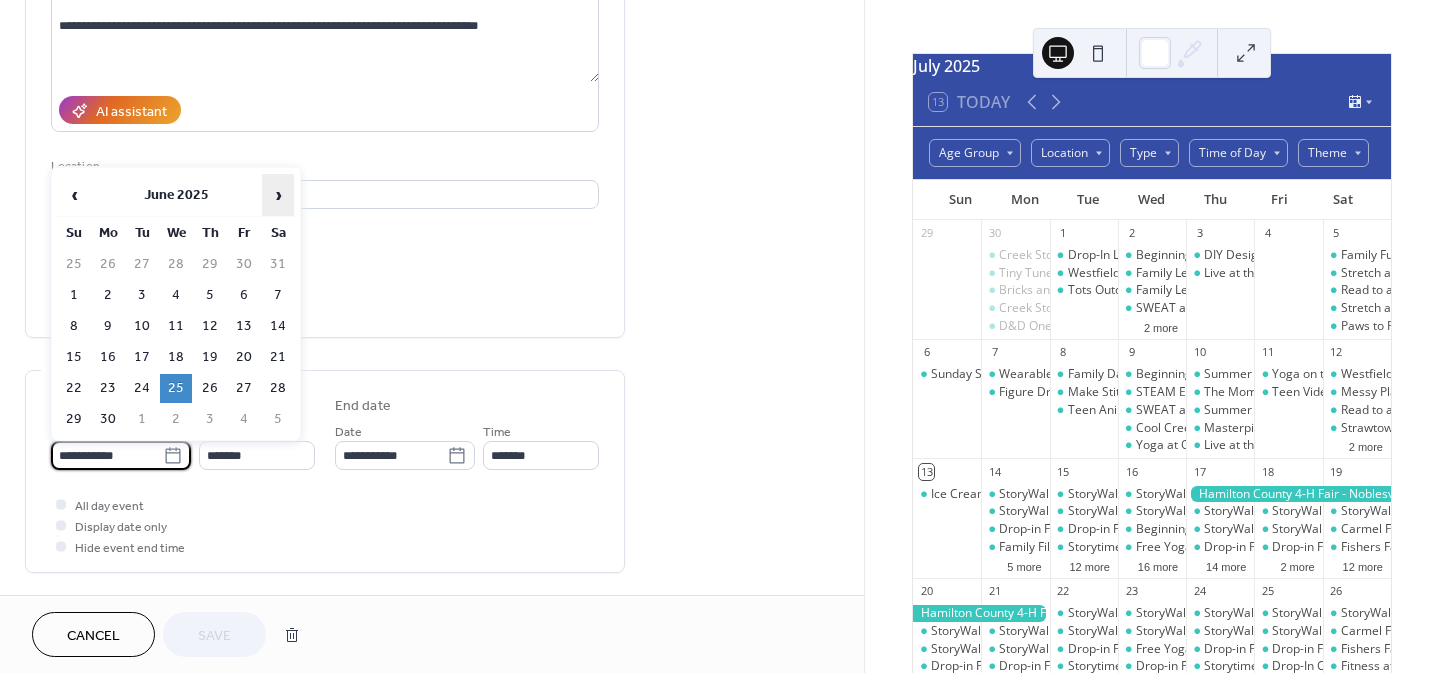 click on "›" at bounding box center (278, 195) 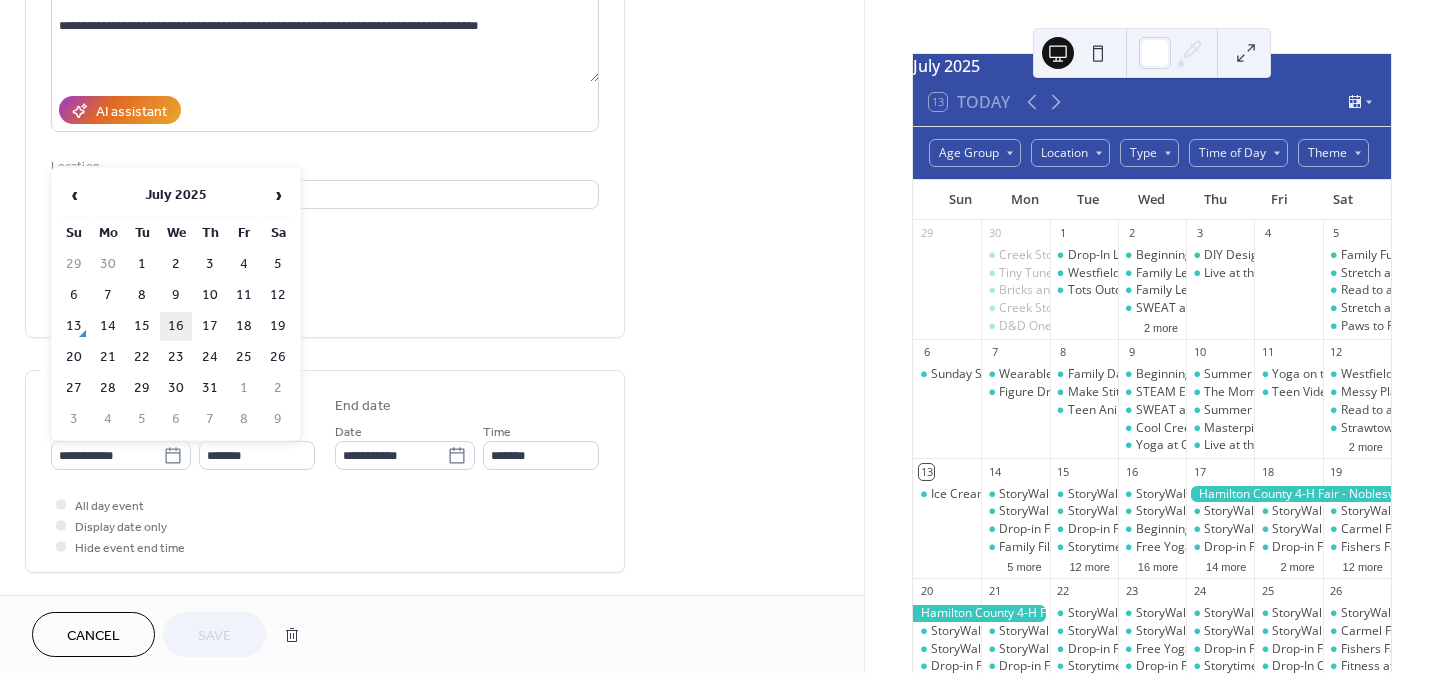 click on "16" at bounding box center [176, 326] 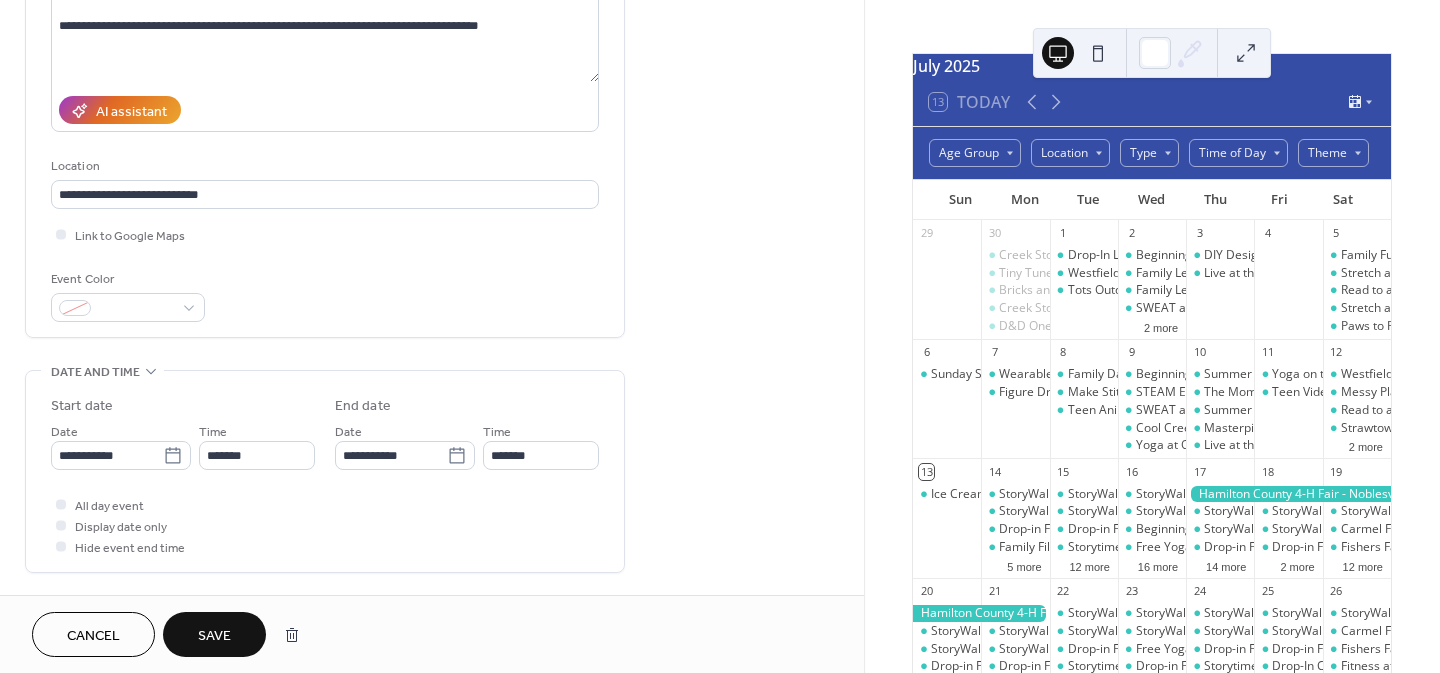 click on "Save" at bounding box center [214, 634] 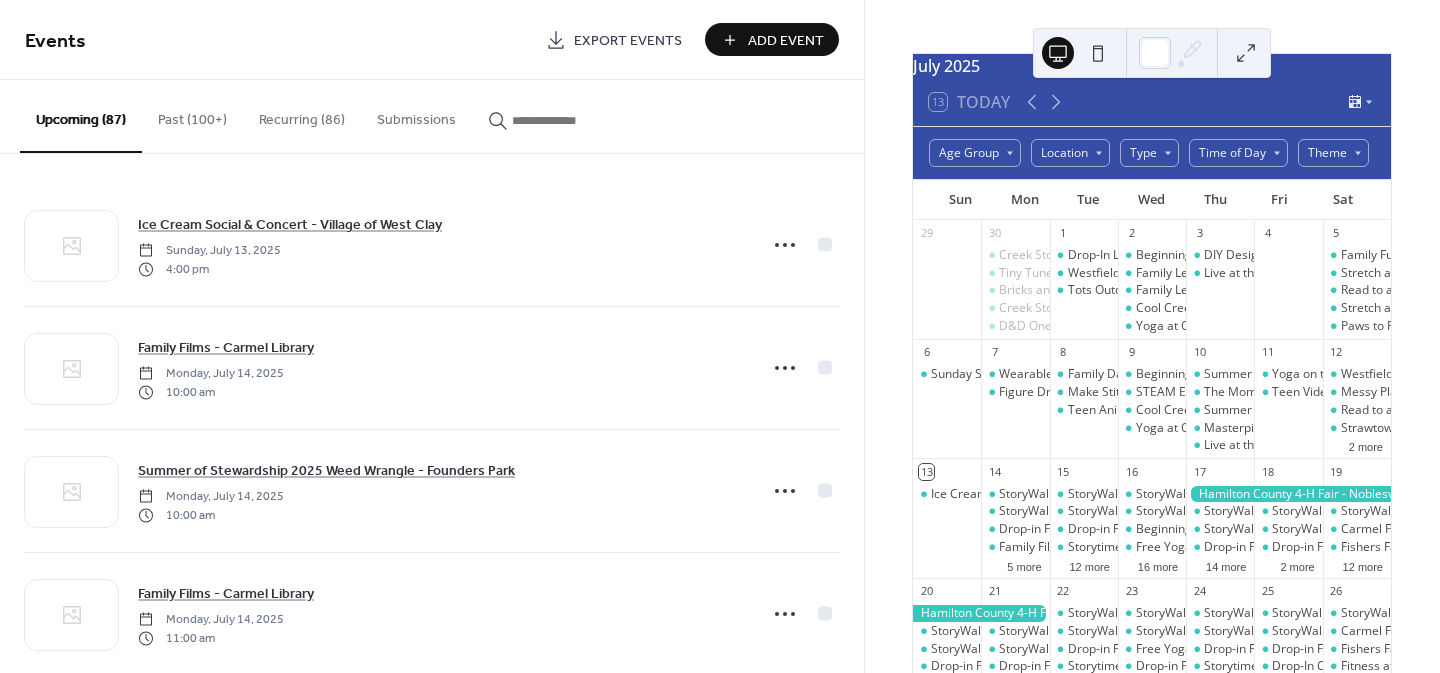 click at bounding box center [562, 120] 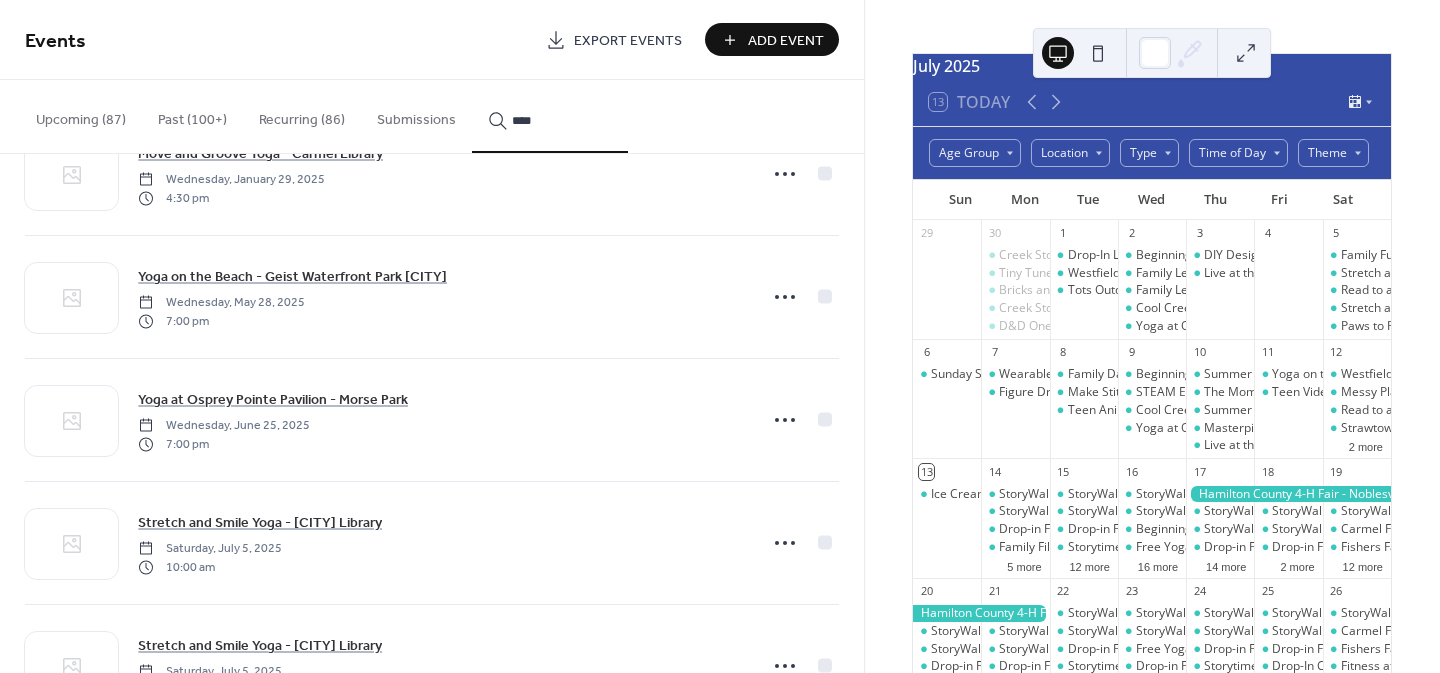 scroll, scrollTop: 91, scrollLeft: 0, axis: vertical 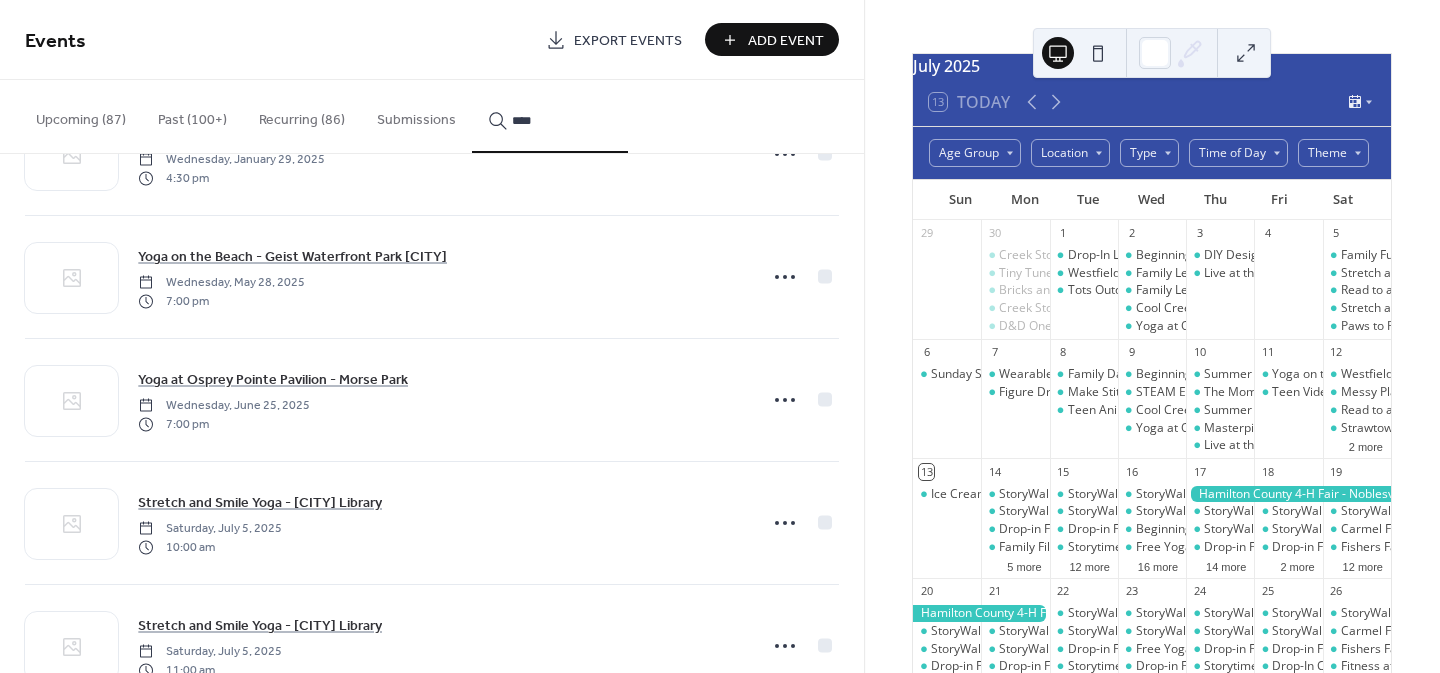type on "****" 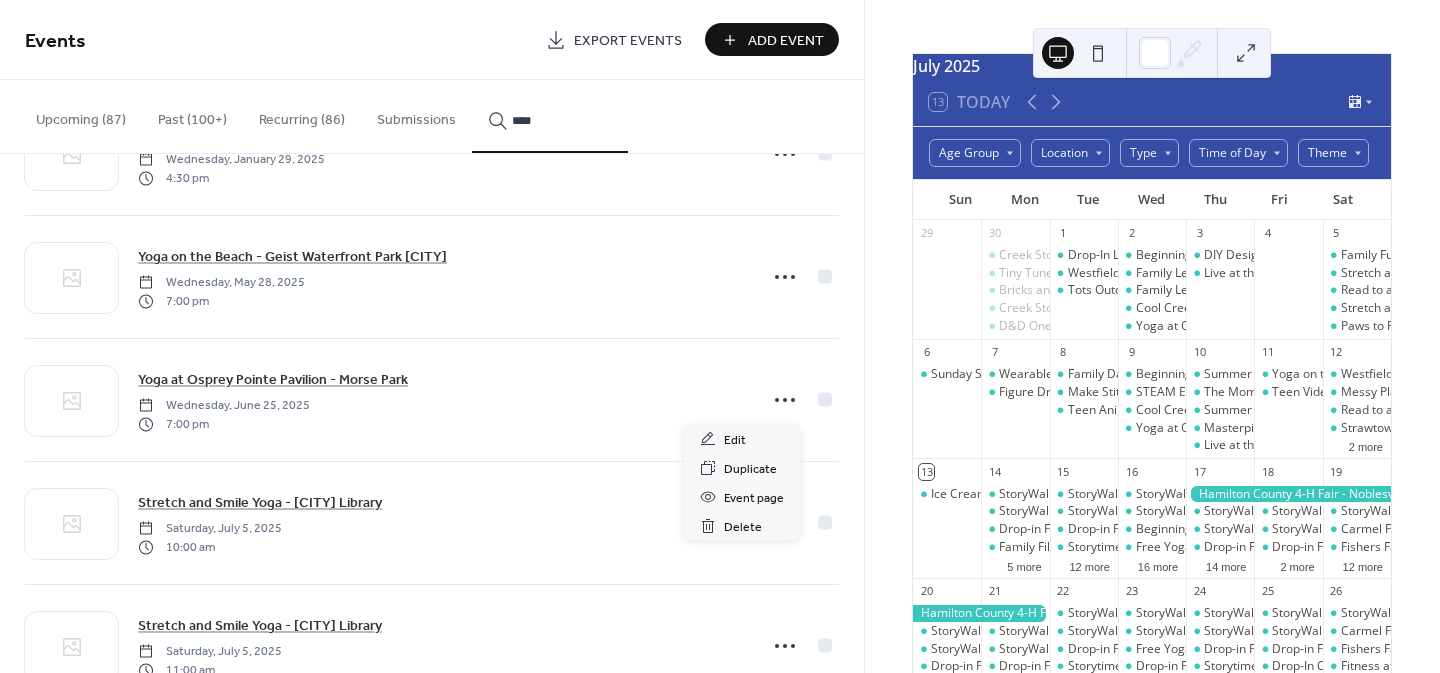 click 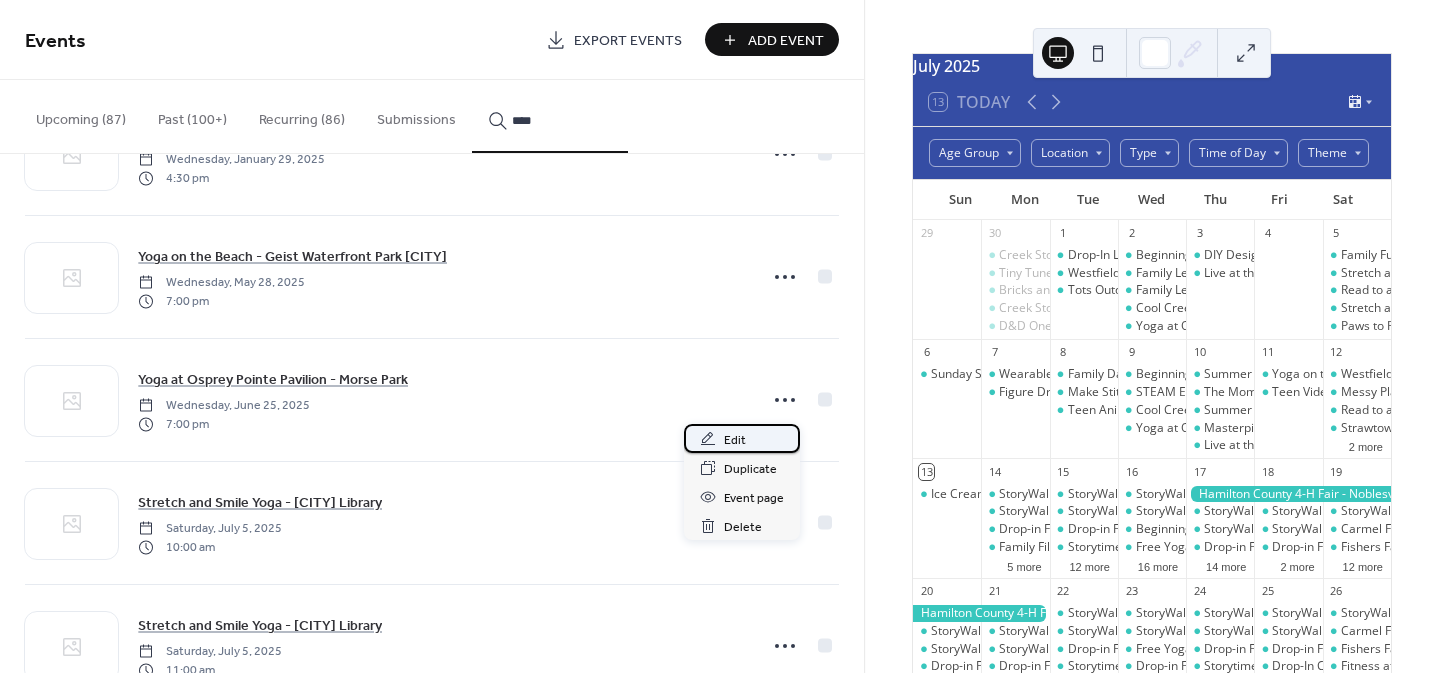 click on "Edit" at bounding box center [735, 440] 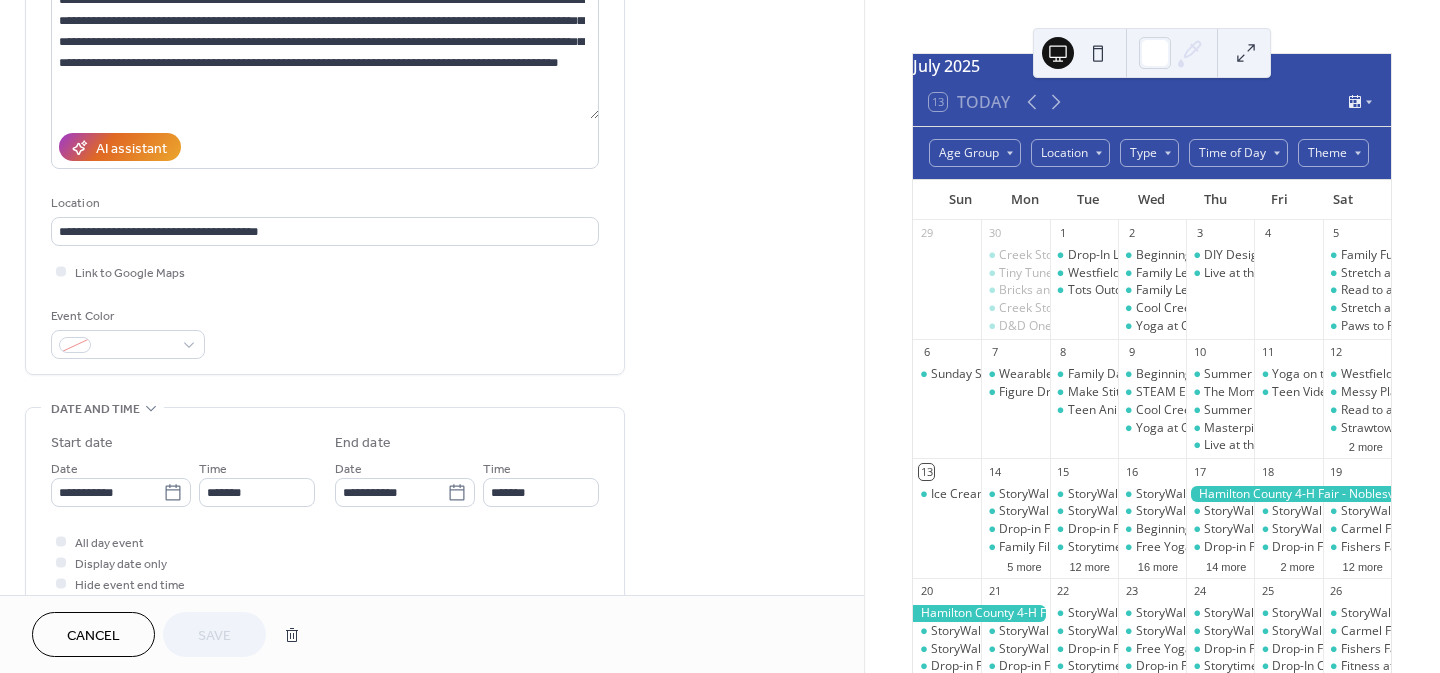 scroll, scrollTop: 245, scrollLeft: 0, axis: vertical 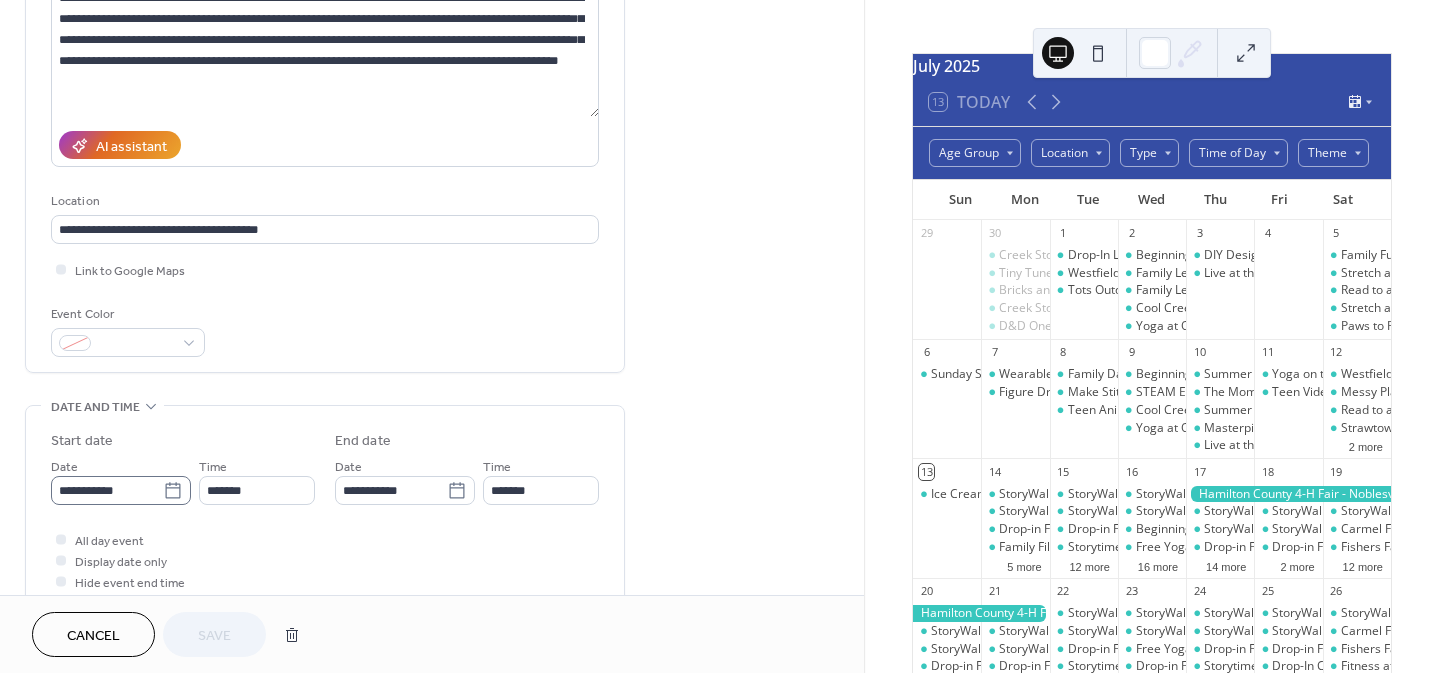 click 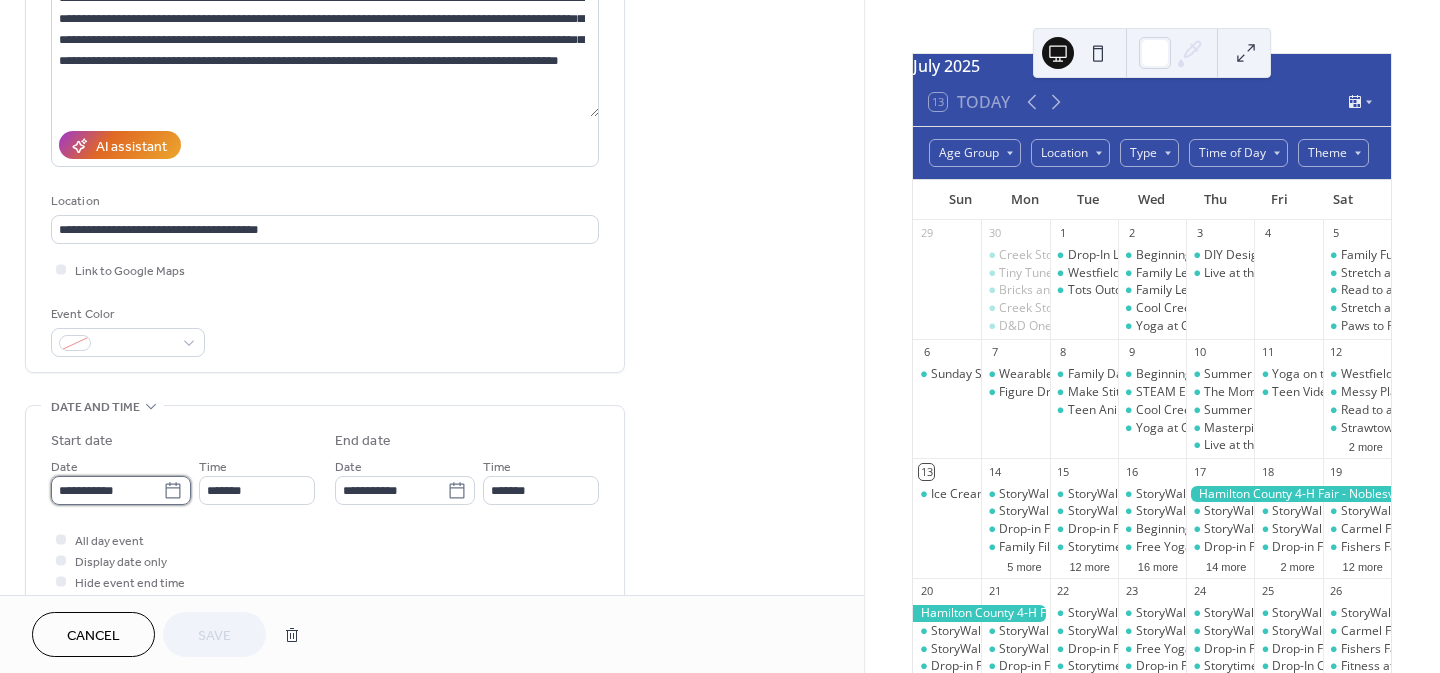 click on "**********" at bounding box center [107, 490] 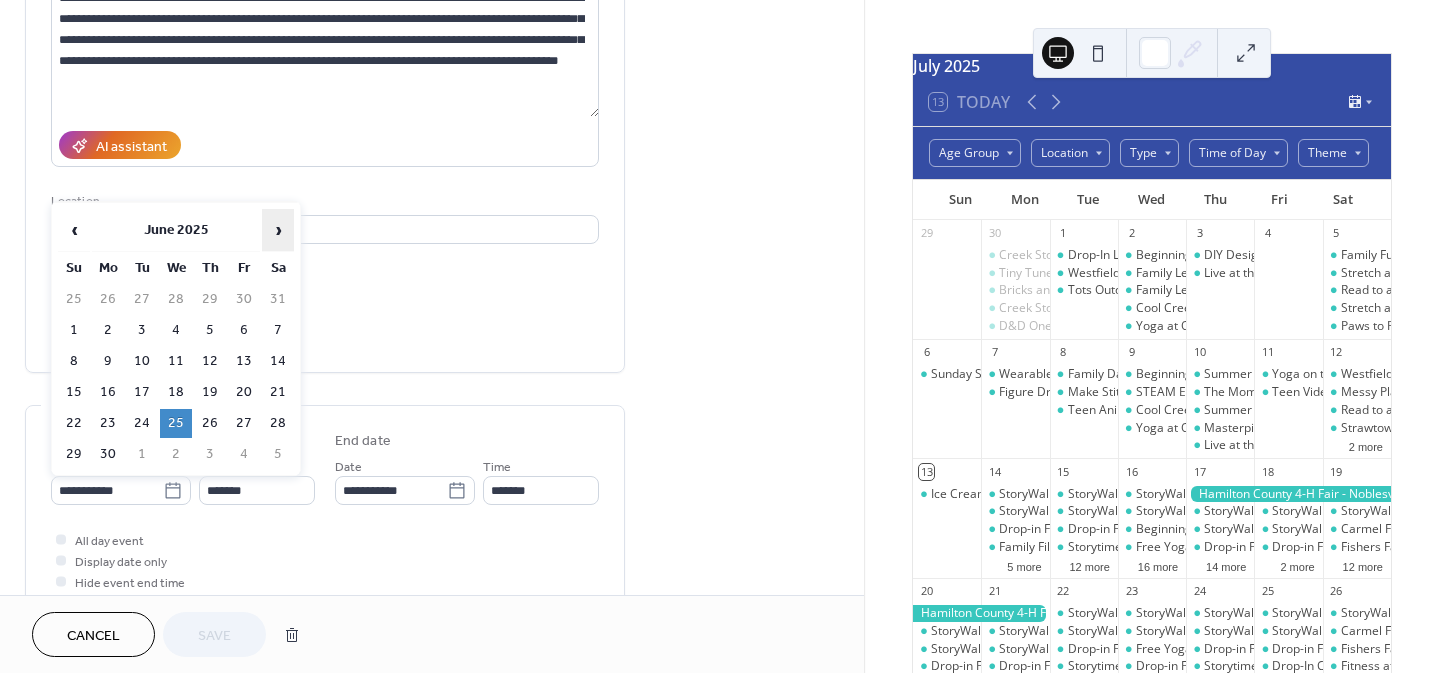 click on "›" at bounding box center (278, 230) 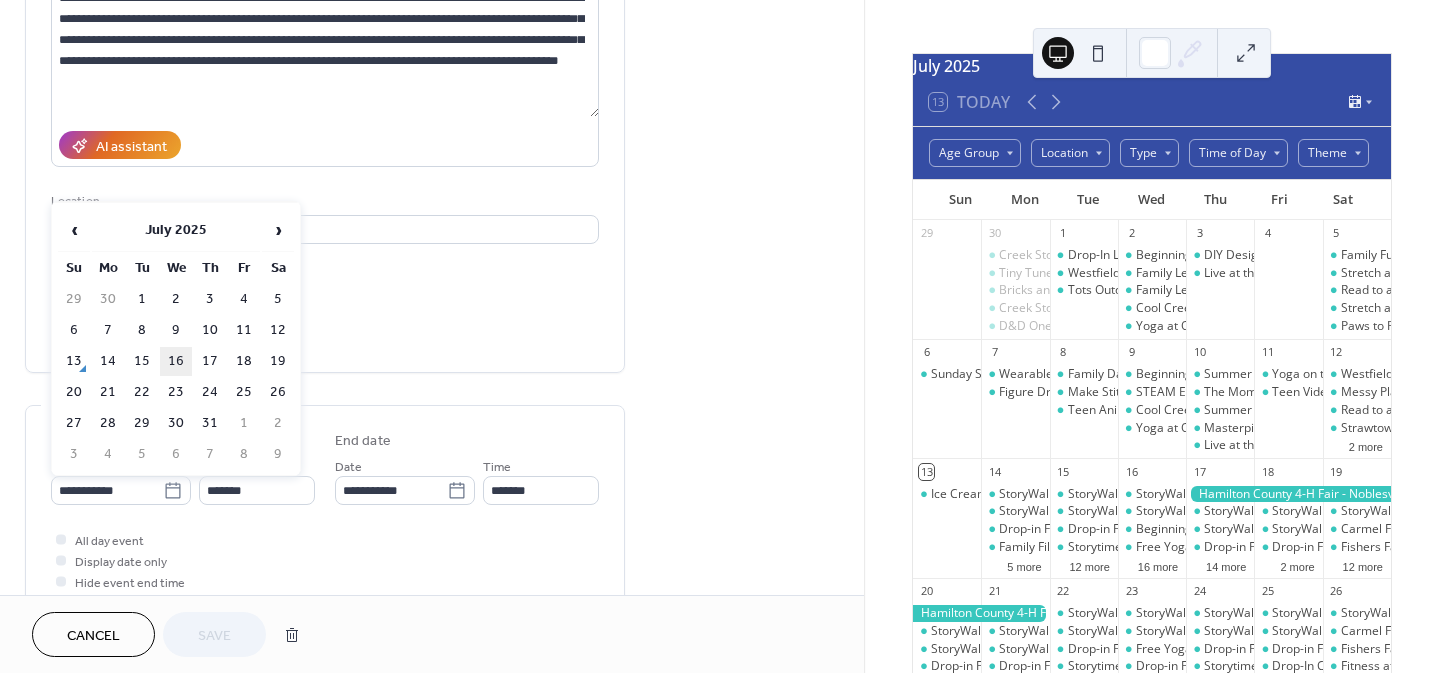 click on "16" at bounding box center [176, 361] 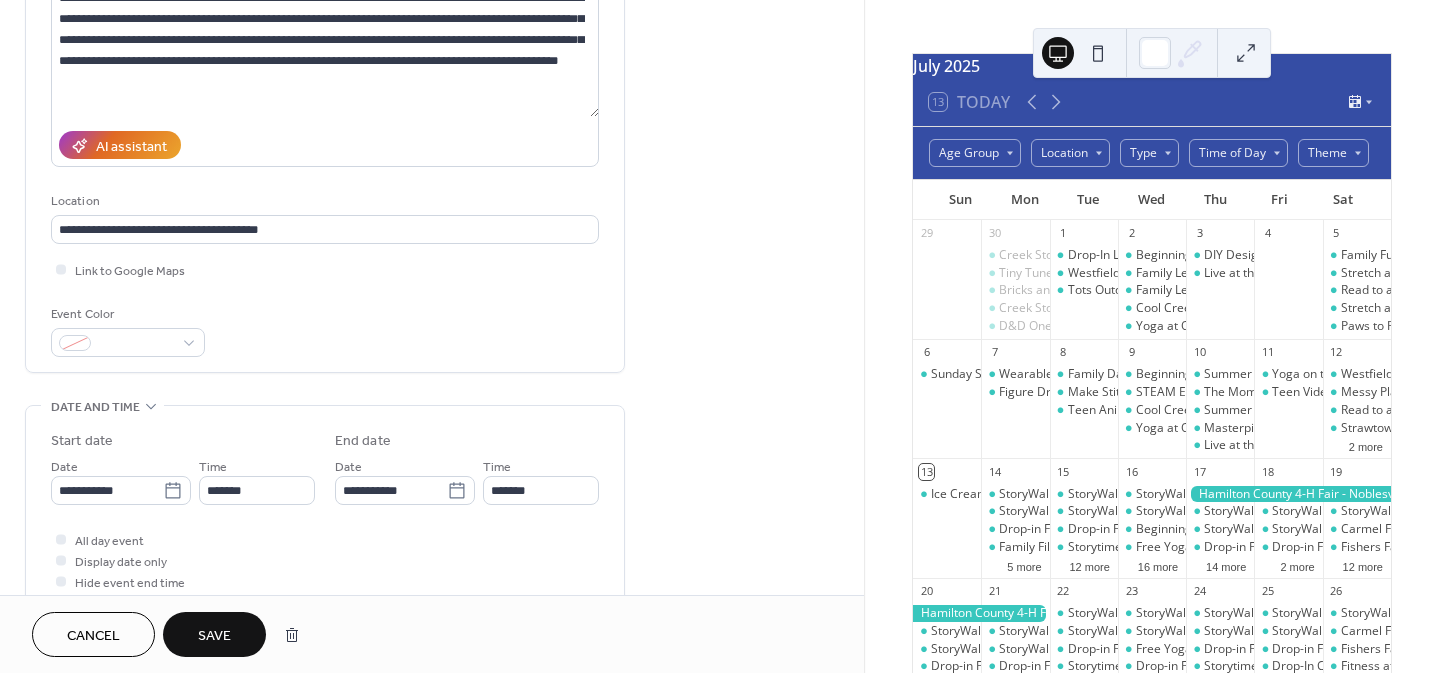 click on "Save" at bounding box center (214, 636) 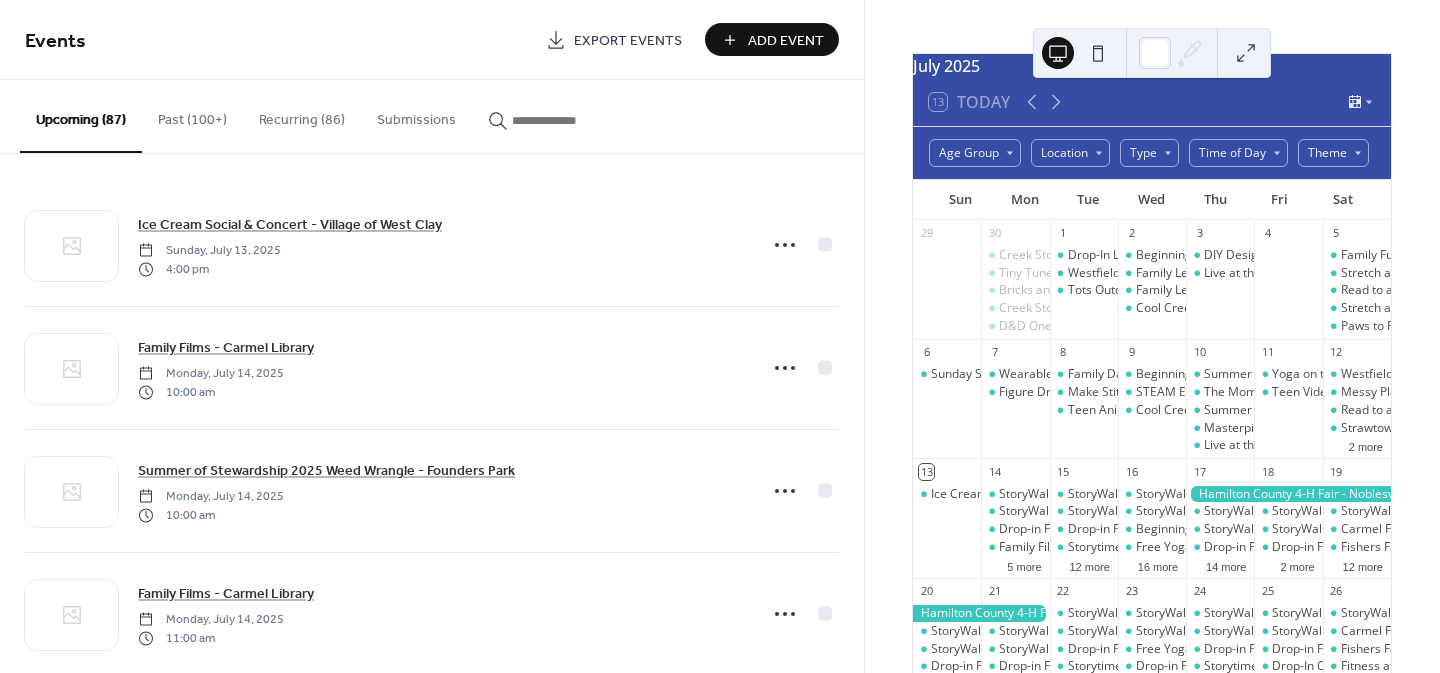click at bounding box center [562, 120] 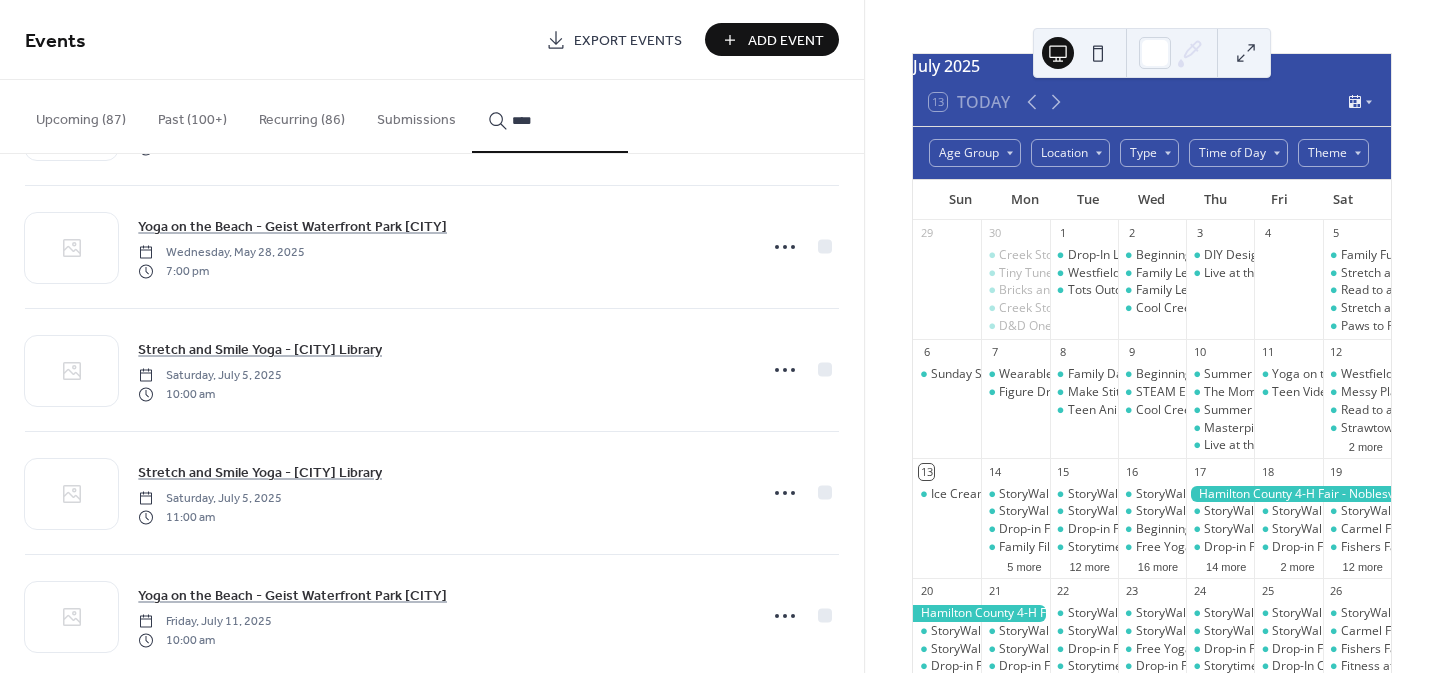 scroll, scrollTop: 124, scrollLeft: 0, axis: vertical 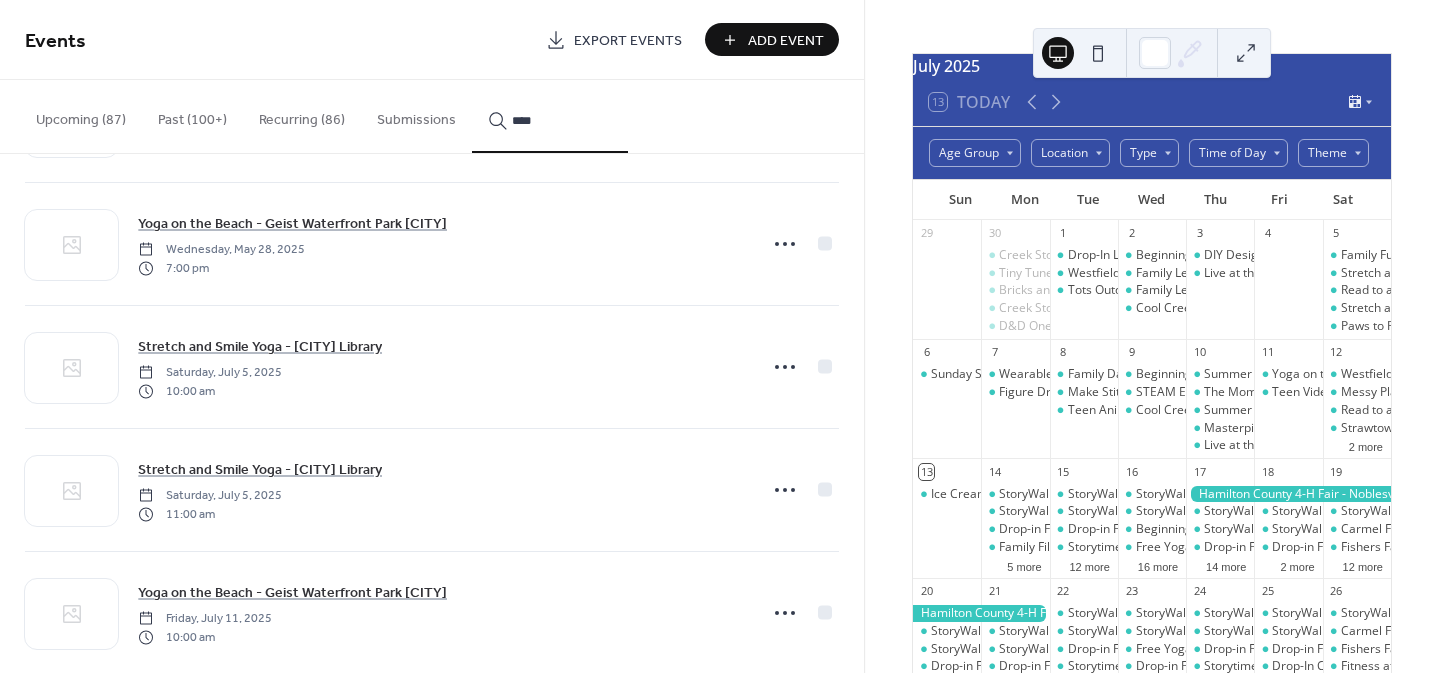 type on "****" 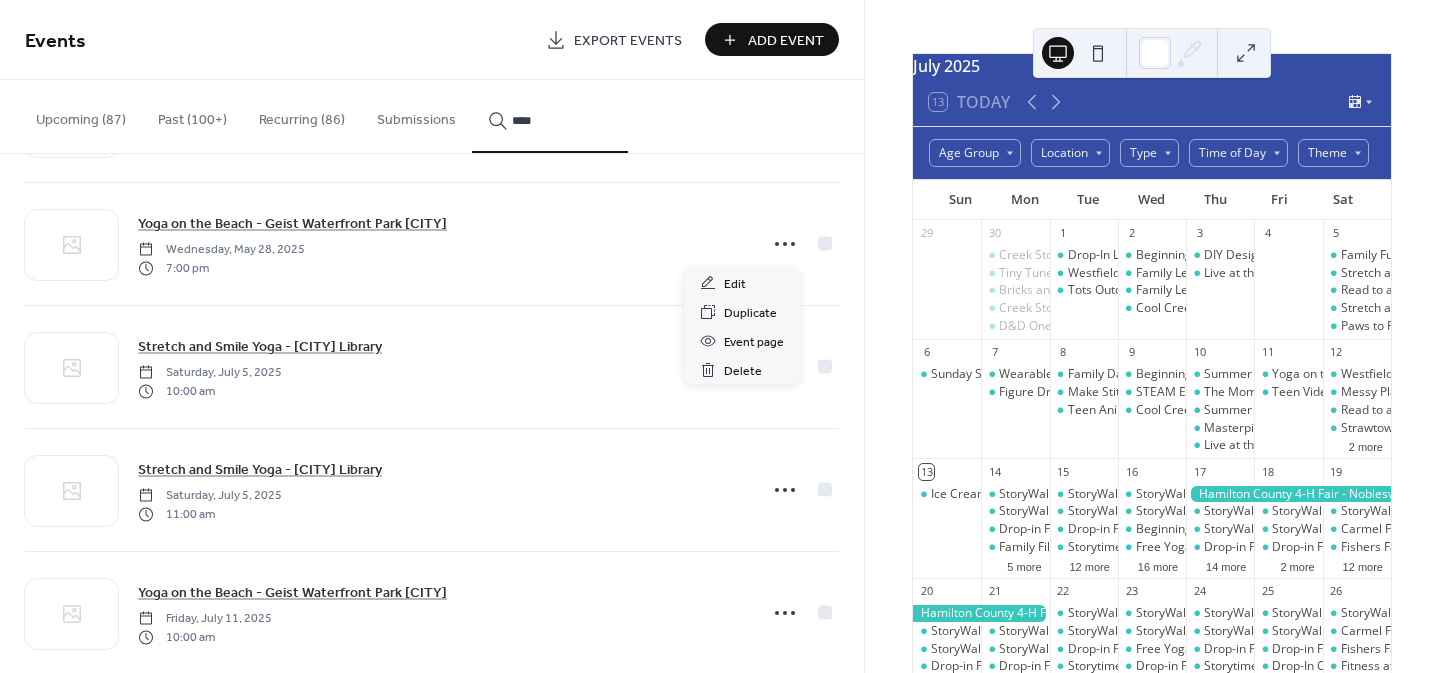 click 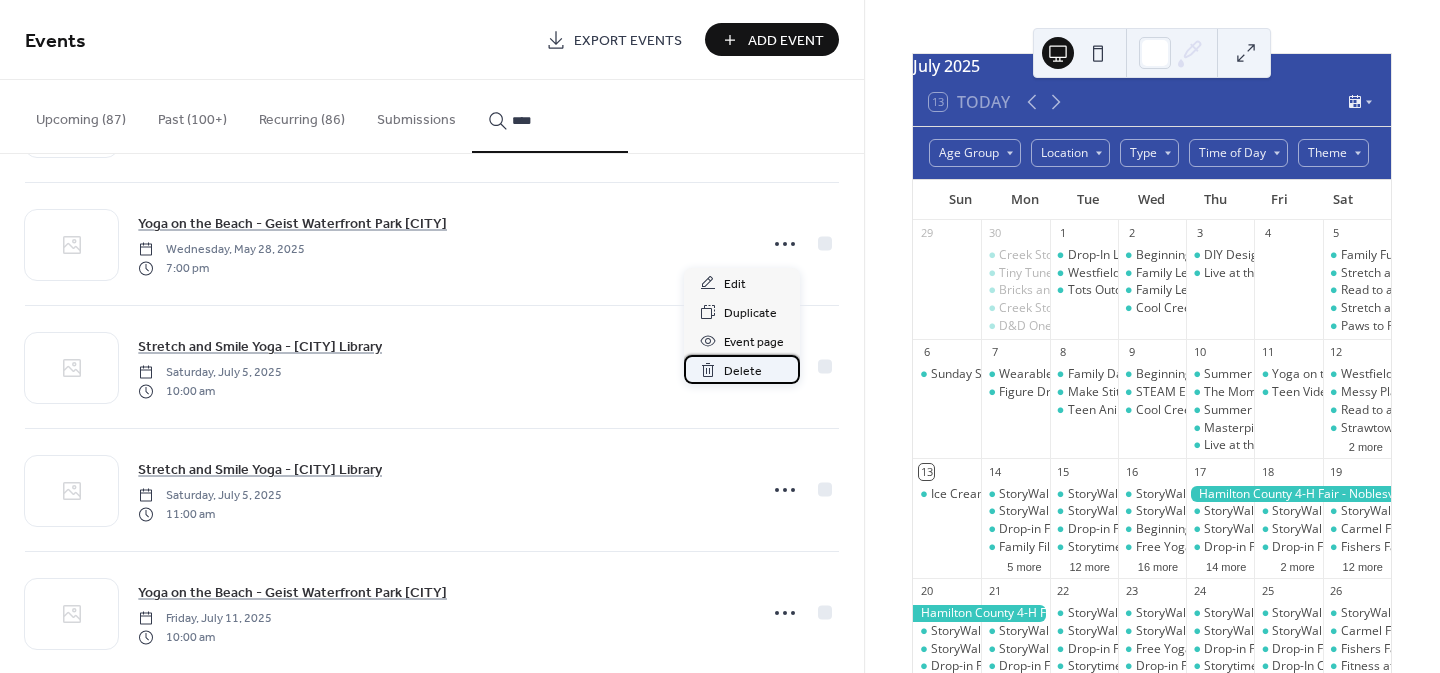 click on "Delete" at bounding box center (743, 371) 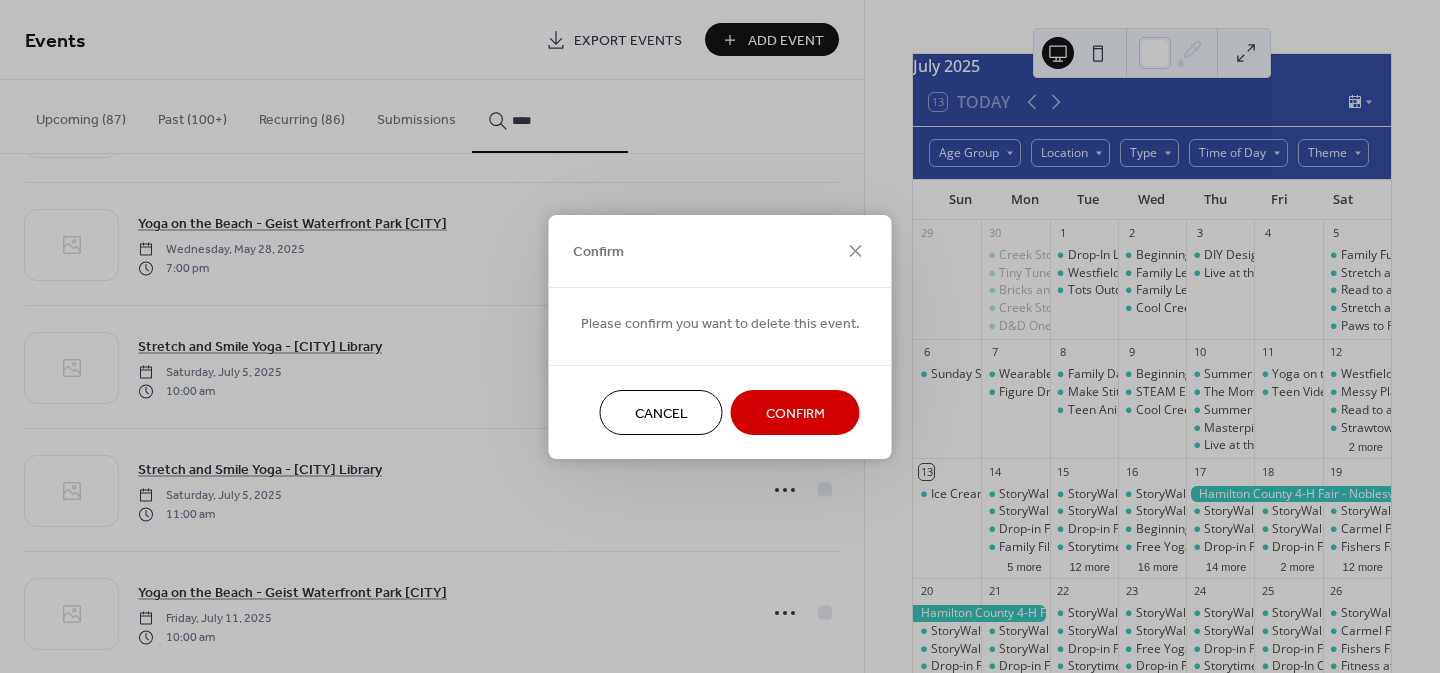 click on "Confirm" at bounding box center (795, 413) 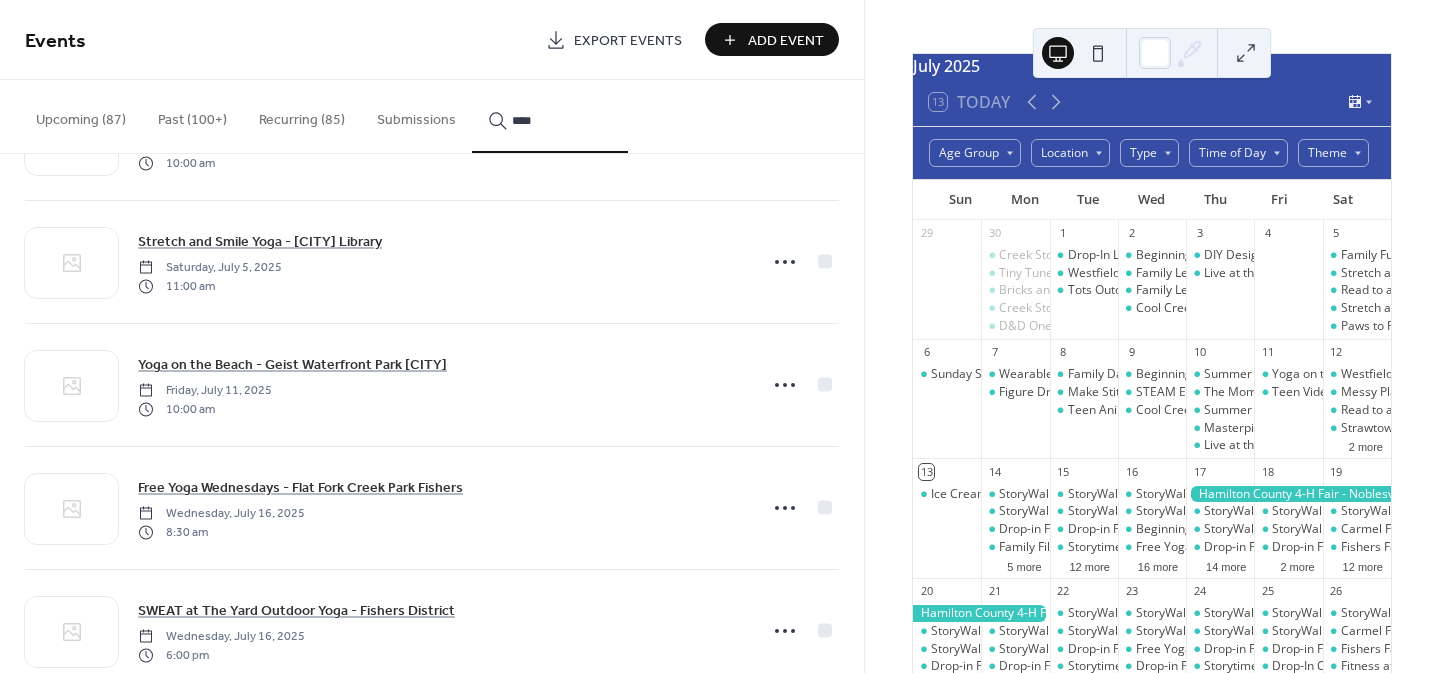 scroll, scrollTop: 222, scrollLeft: 0, axis: vertical 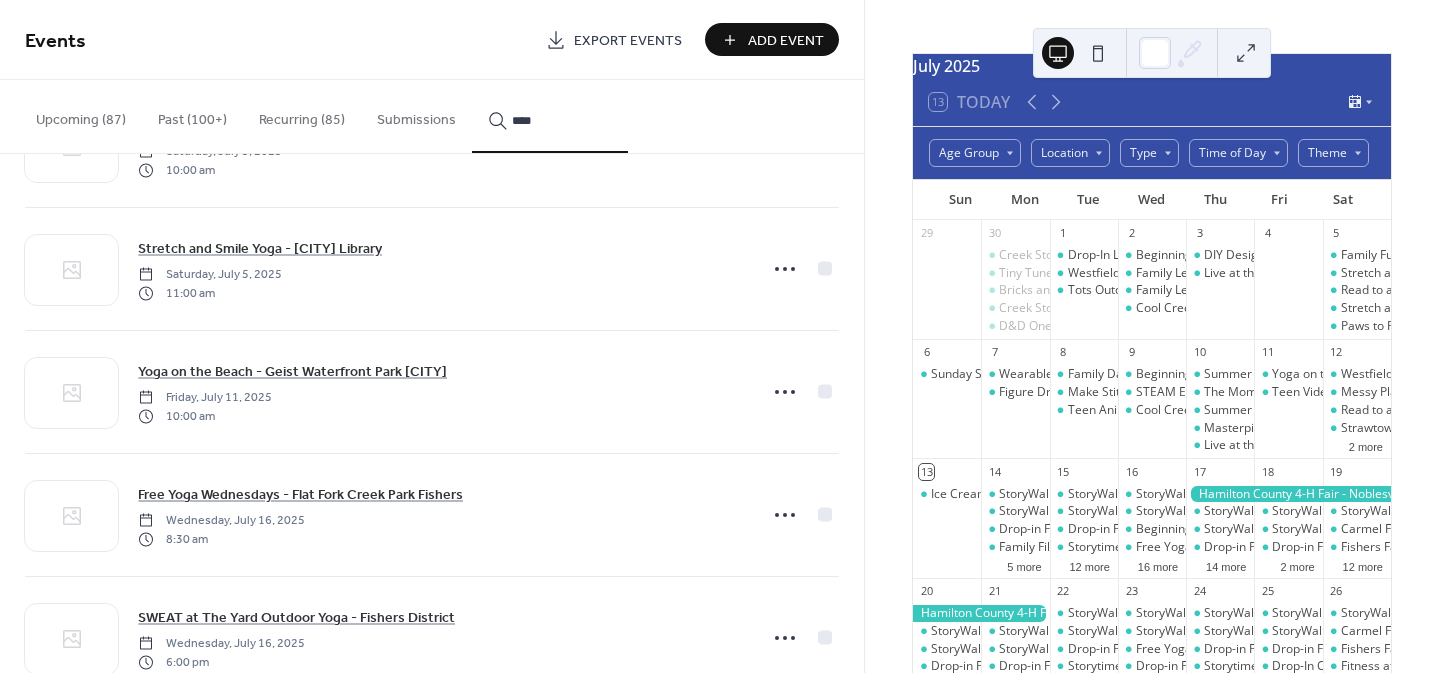 click 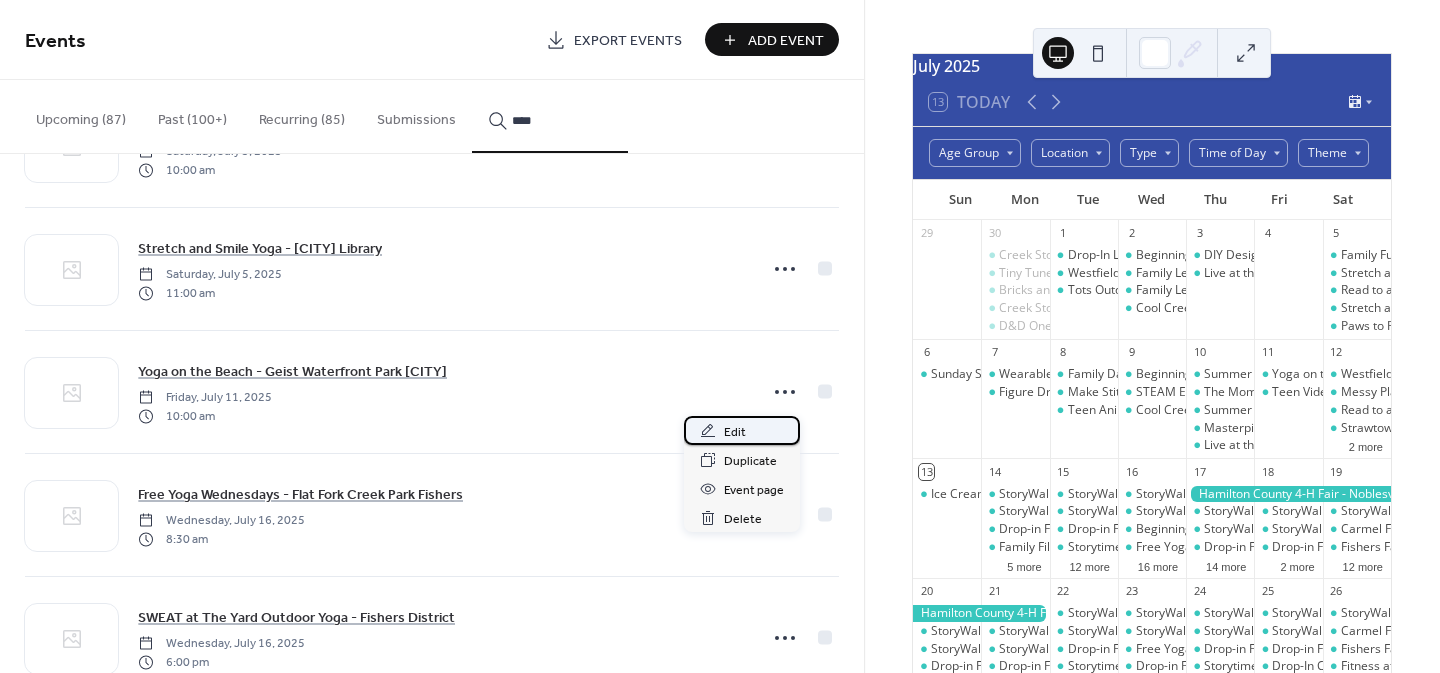 click on "Edit" at bounding box center (735, 432) 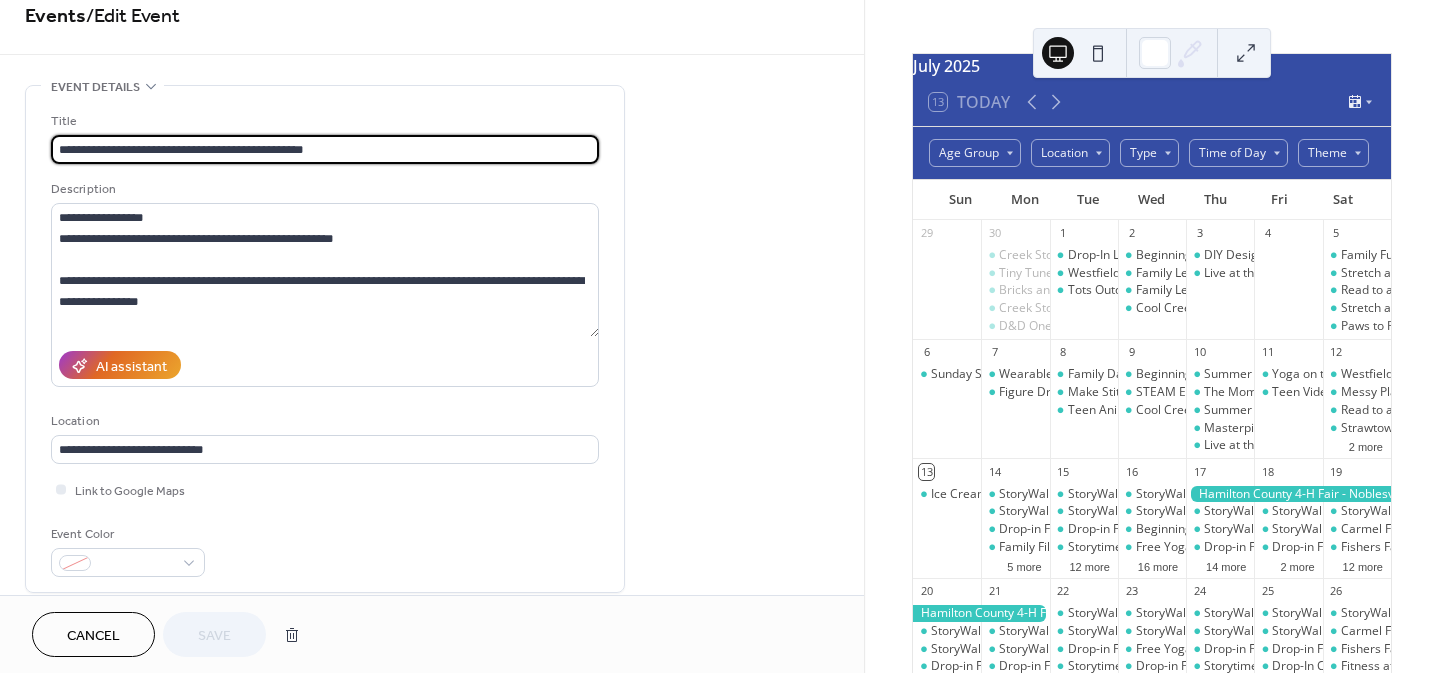 scroll, scrollTop: 24, scrollLeft: 0, axis: vertical 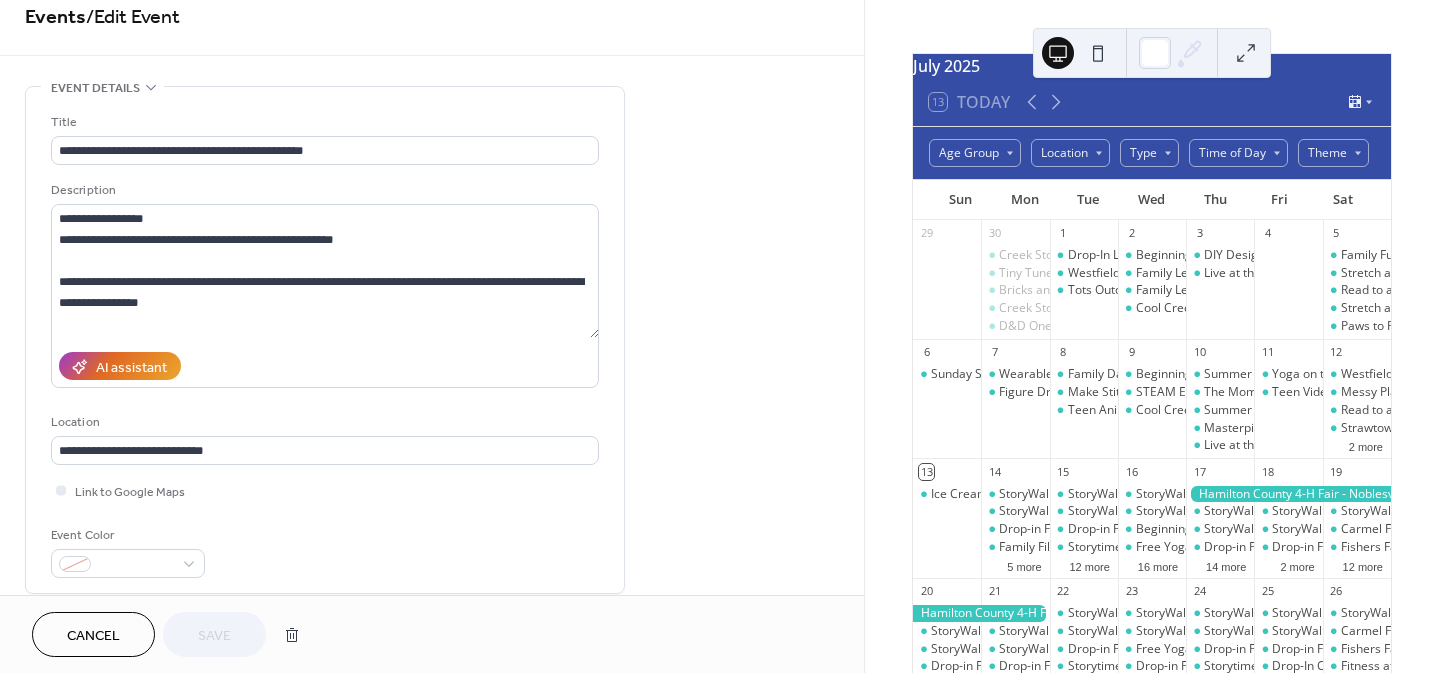 click on "Cancel" at bounding box center [93, 636] 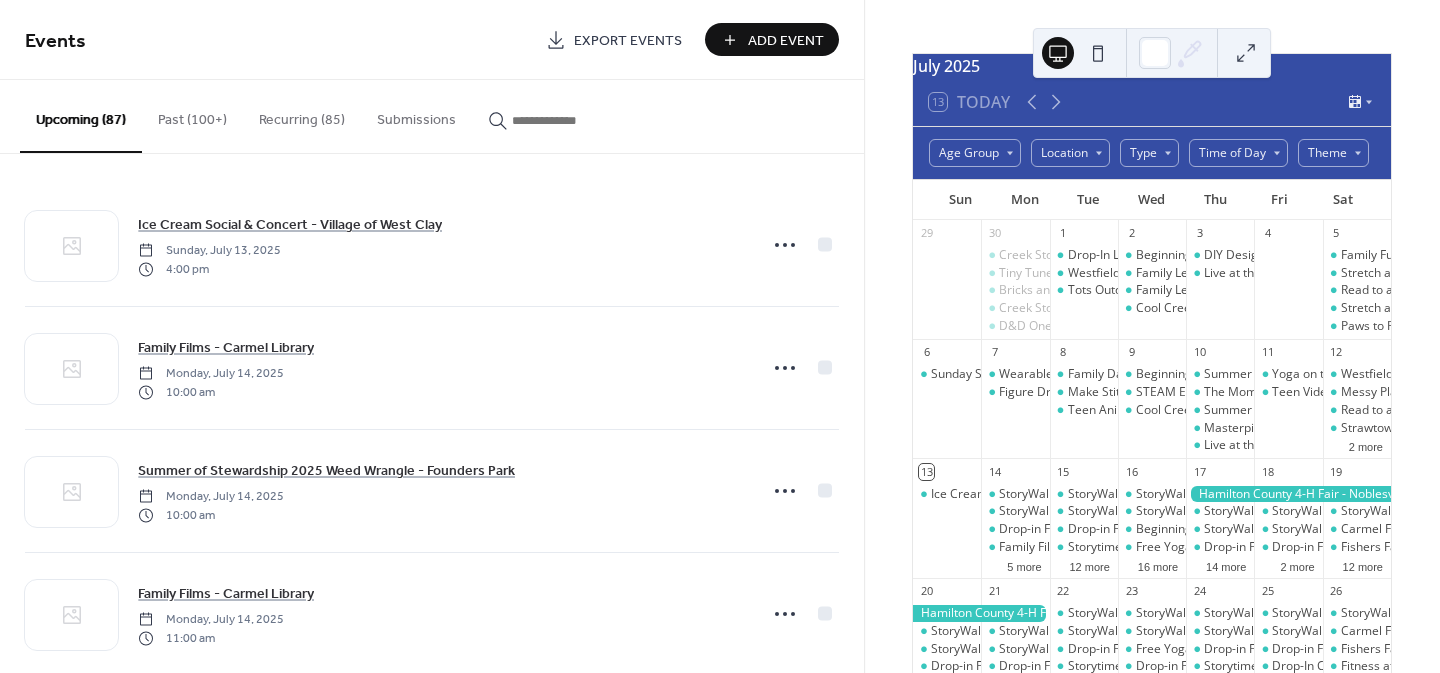 click at bounding box center (562, 120) 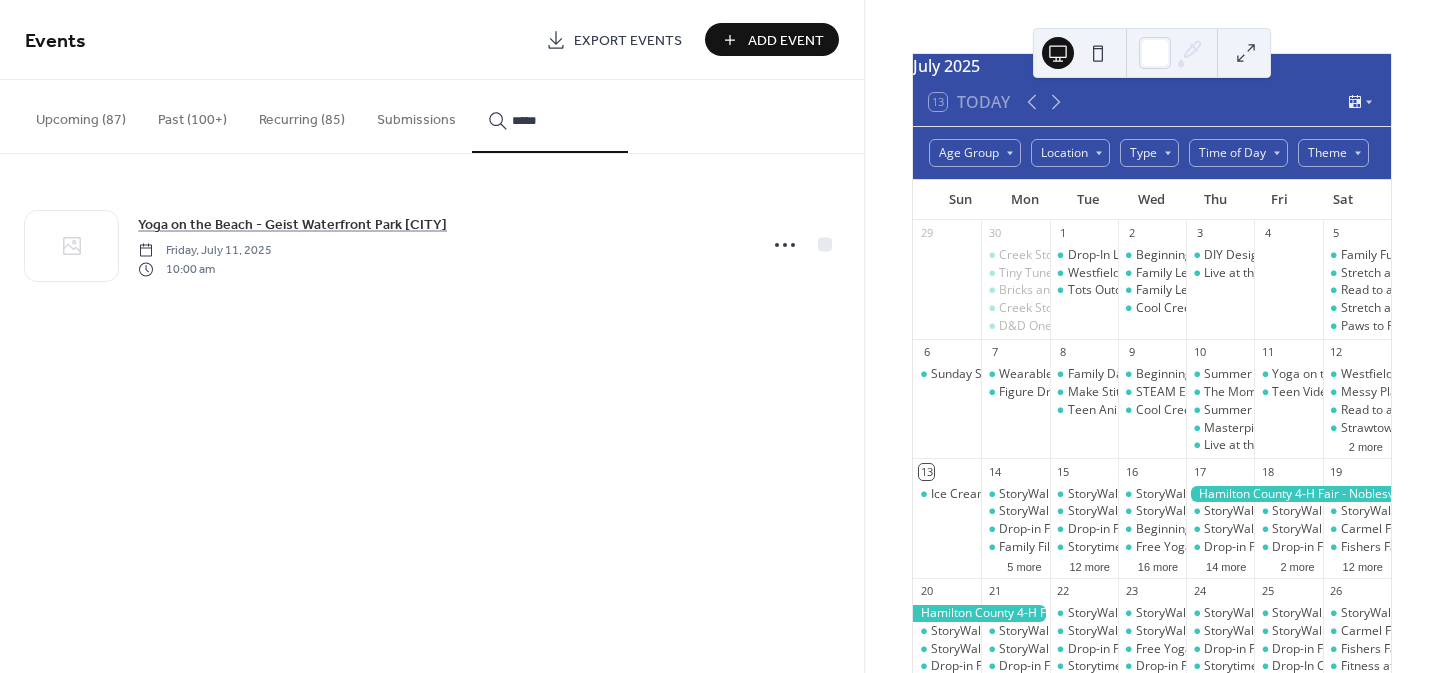 type on "*****" 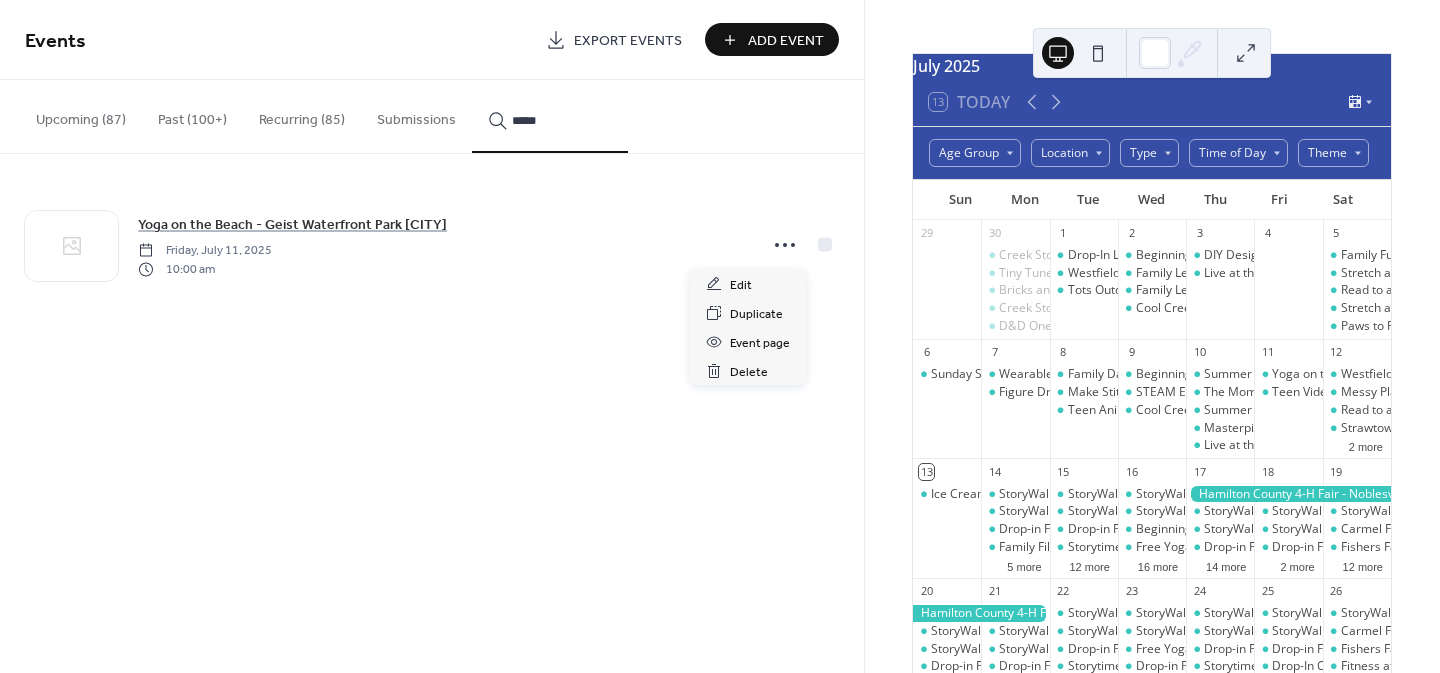click 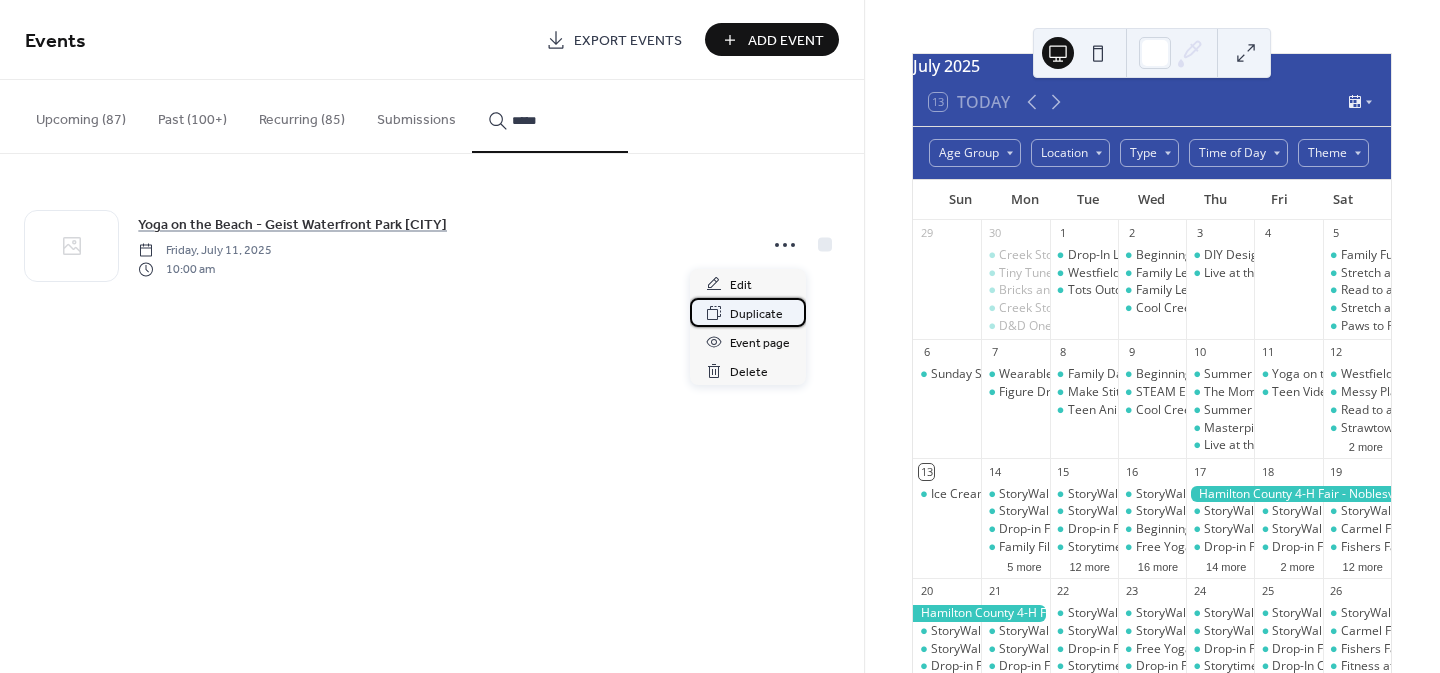 click on "Duplicate" at bounding box center [756, 314] 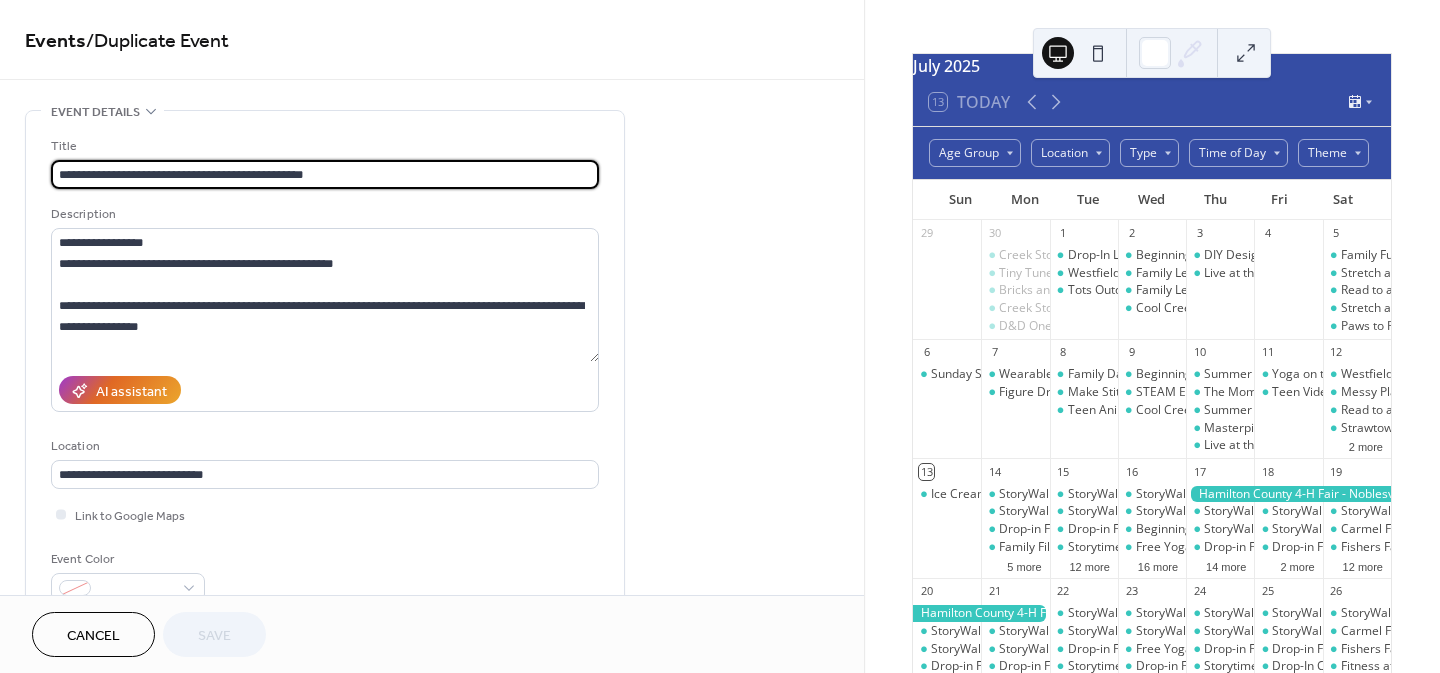 type on "**********" 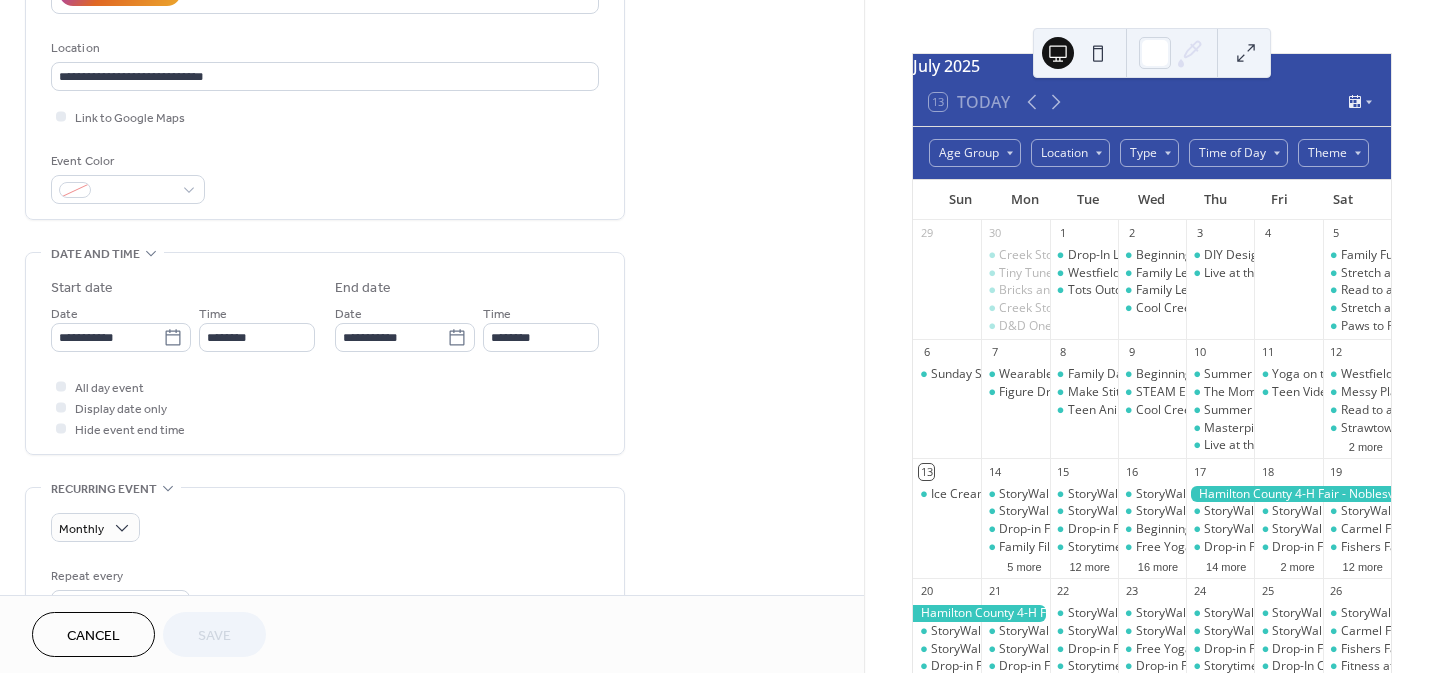 scroll, scrollTop: 422, scrollLeft: 0, axis: vertical 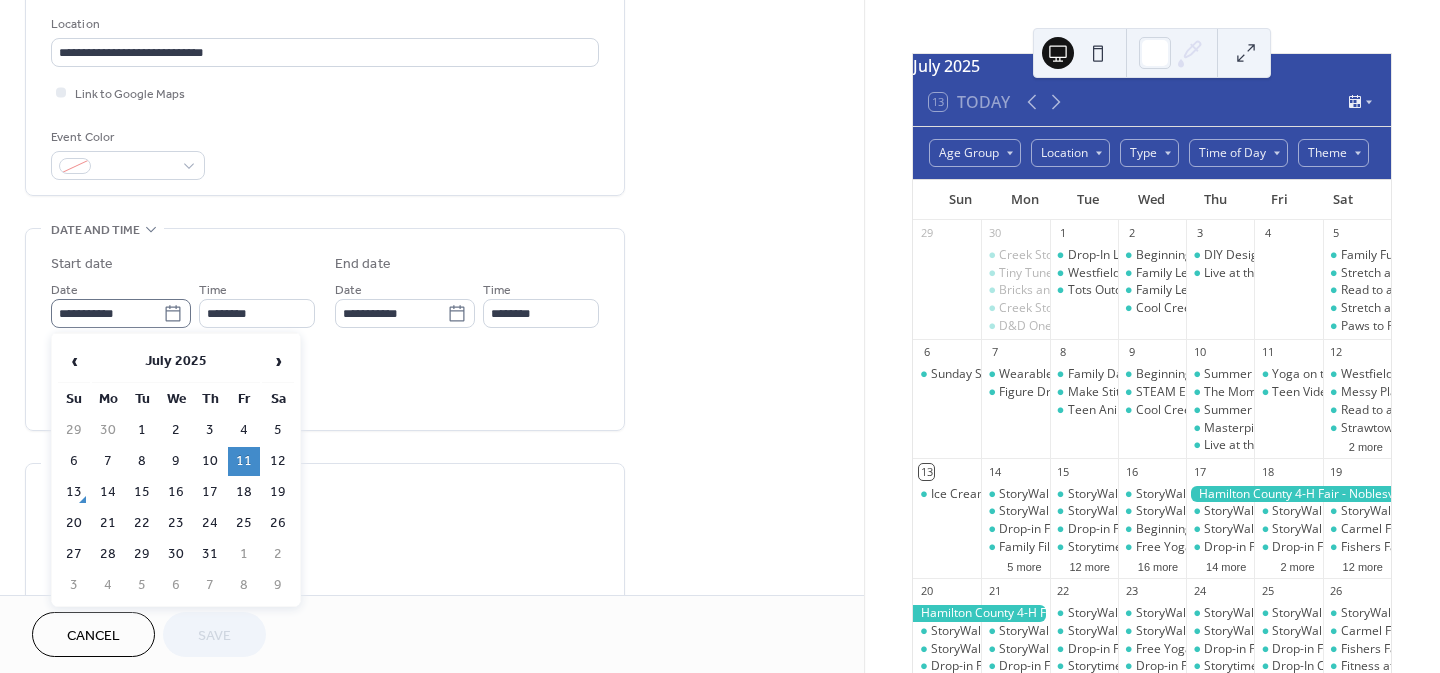 click 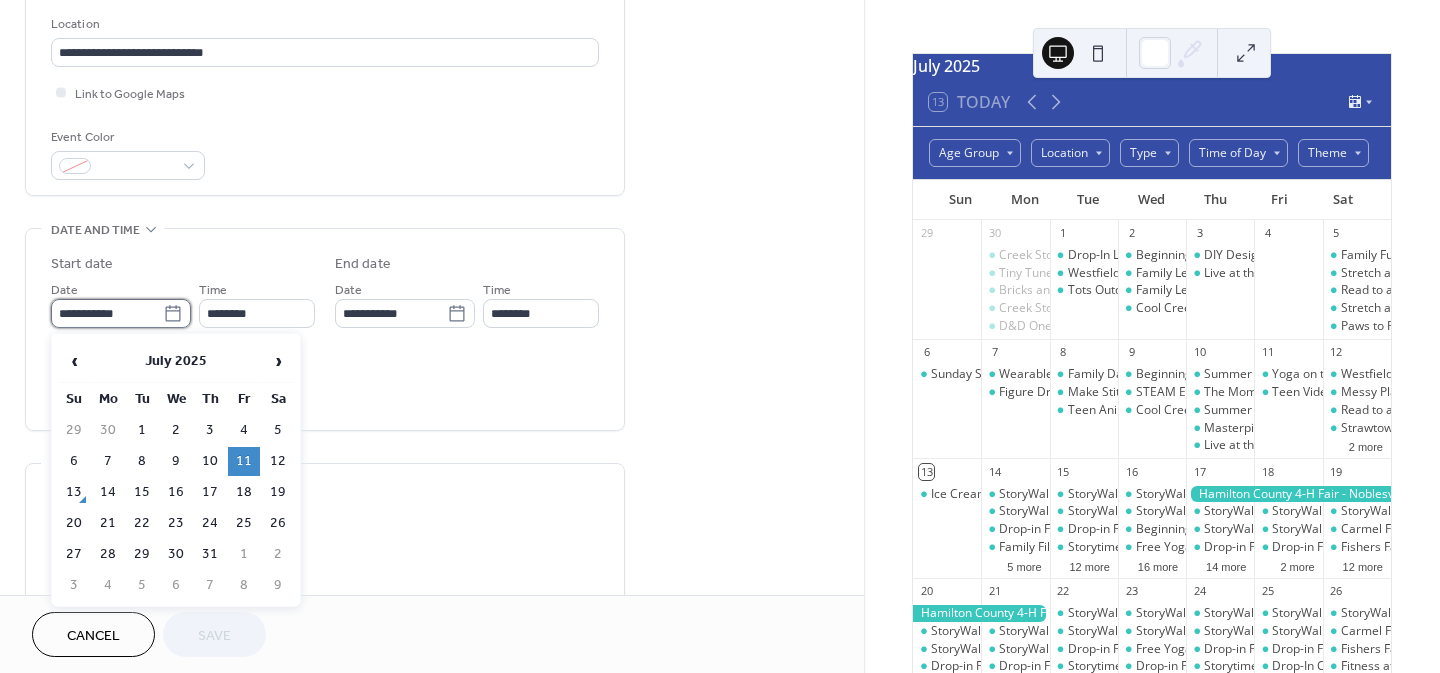 click on "**********" at bounding box center [107, 313] 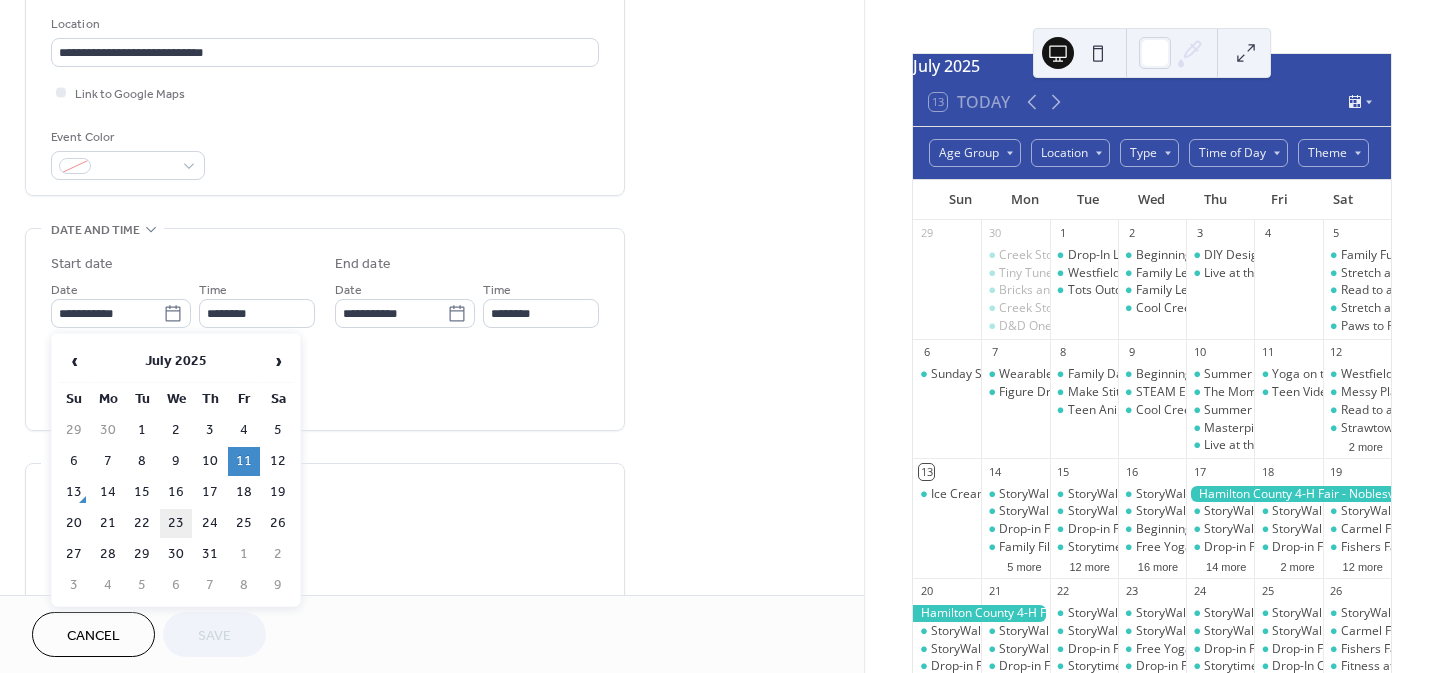 click on "23" at bounding box center (176, 523) 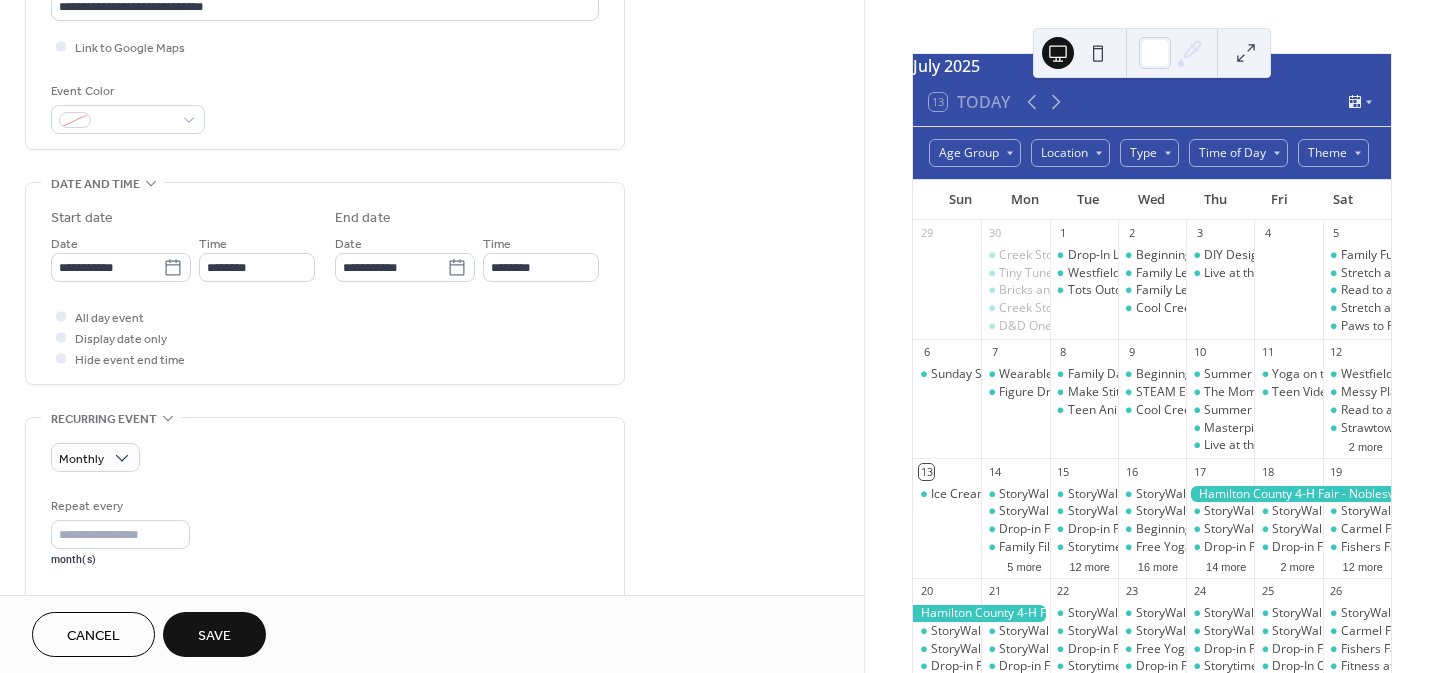 scroll, scrollTop: 471, scrollLeft: 0, axis: vertical 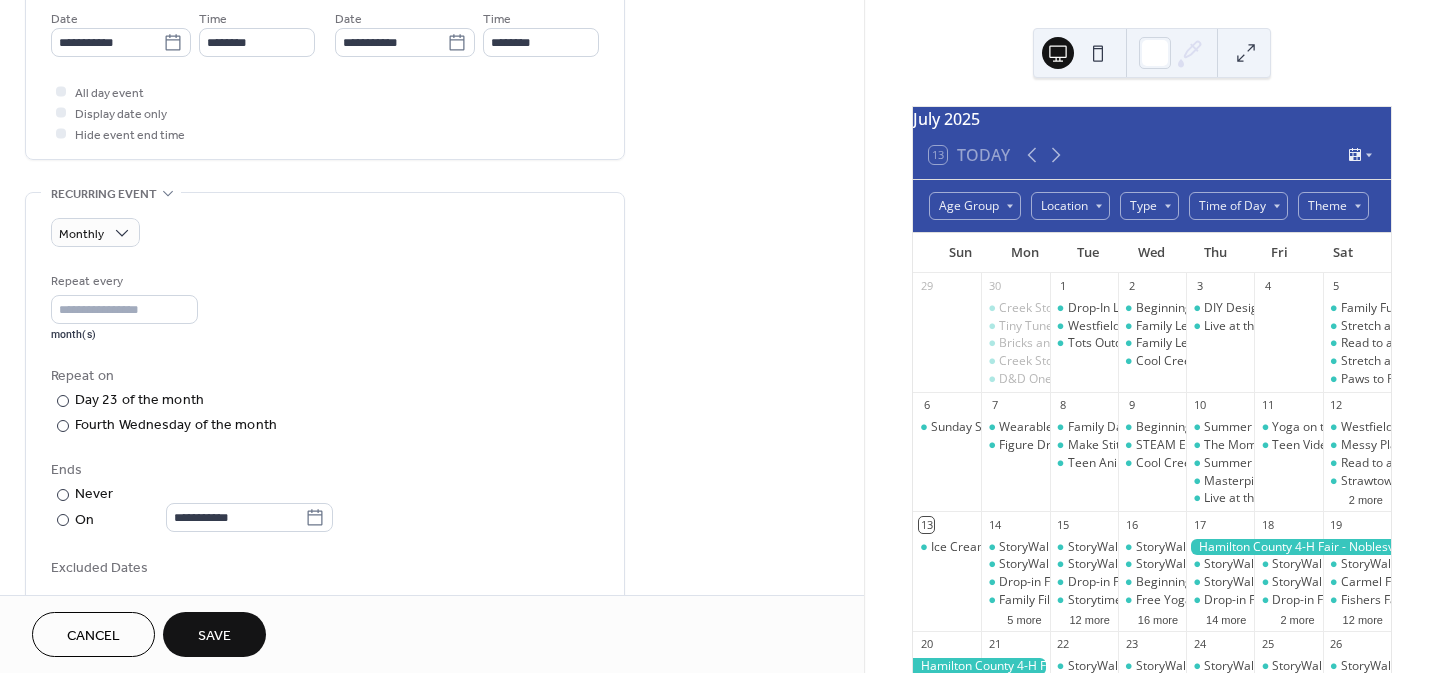 click on "**********" at bounding box center (432, 541) 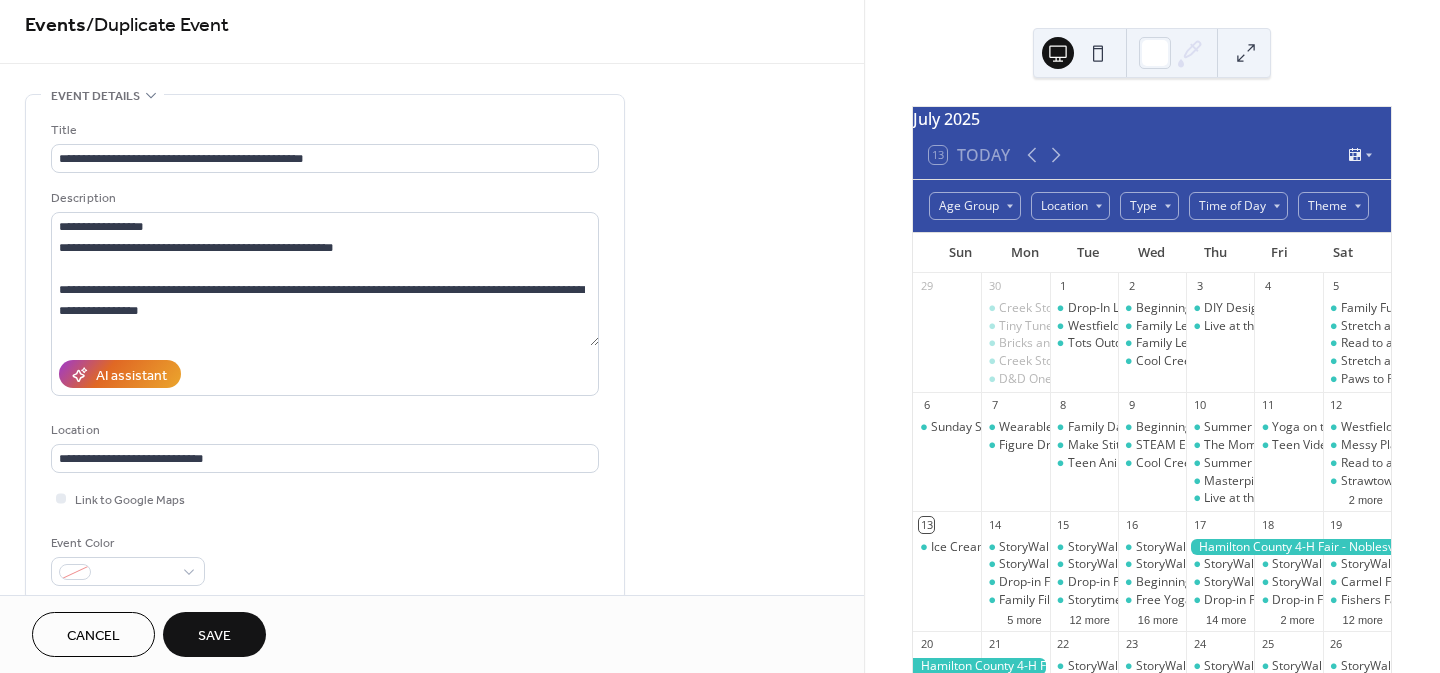 scroll, scrollTop: 15, scrollLeft: 0, axis: vertical 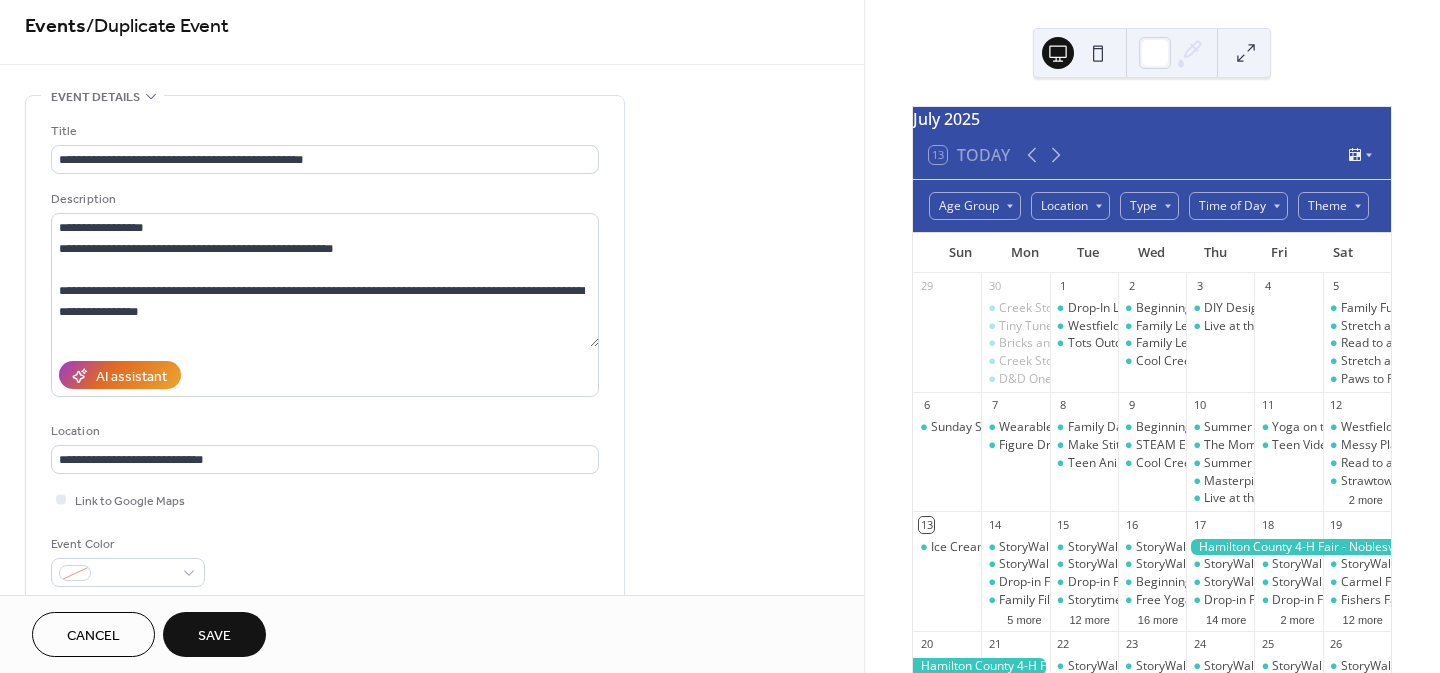 click on "Save" at bounding box center (214, 636) 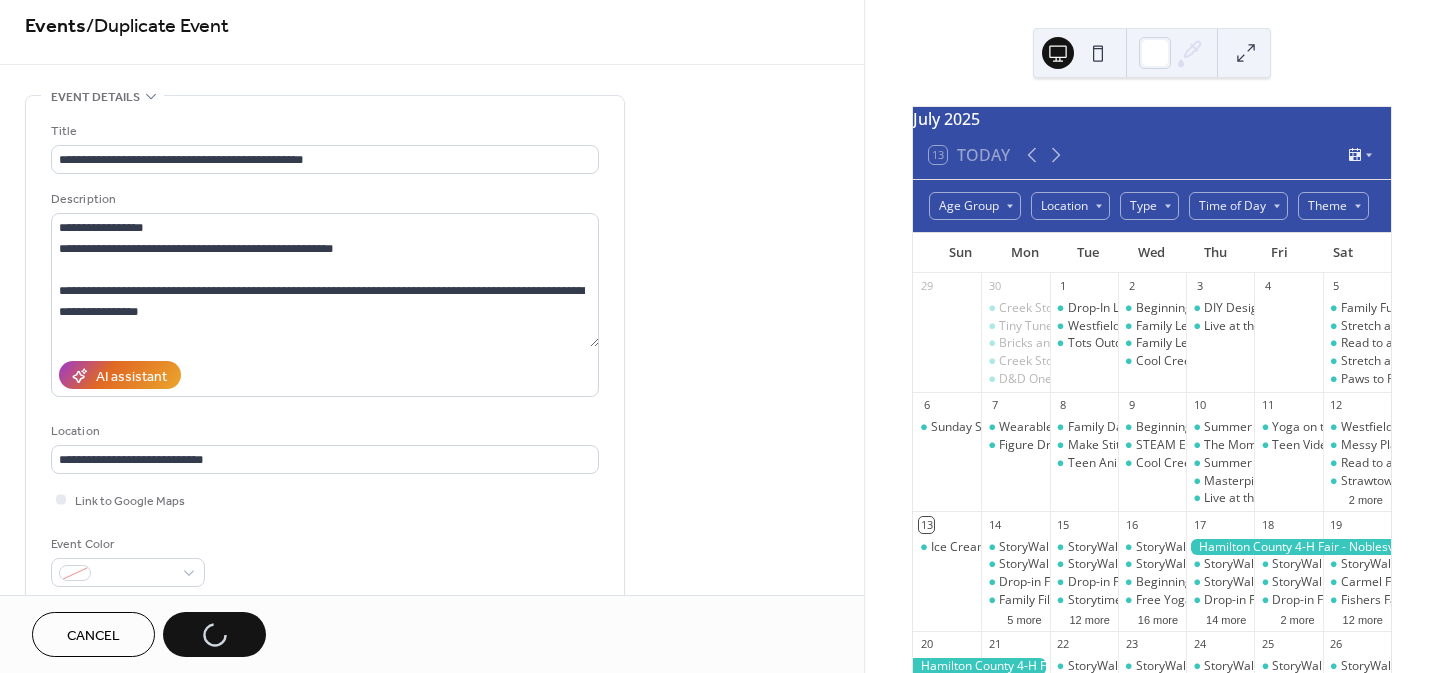 scroll, scrollTop: 63, scrollLeft: 0, axis: vertical 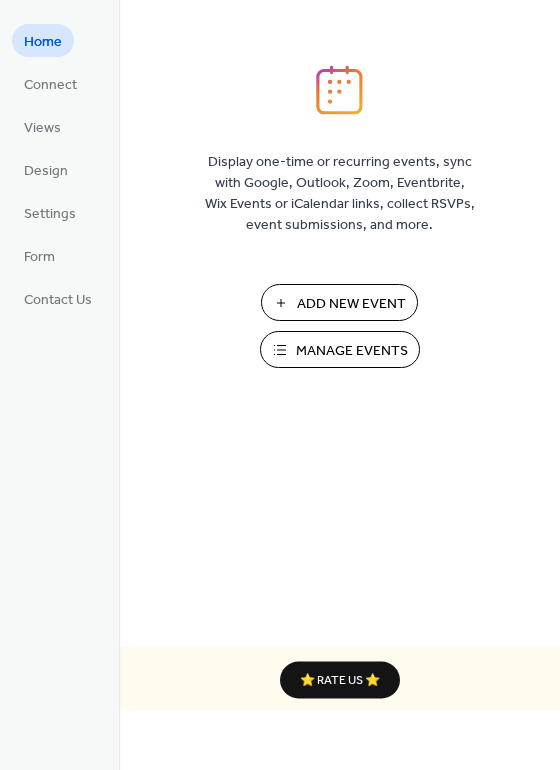 click on "Manage Events" at bounding box center (352, 351) 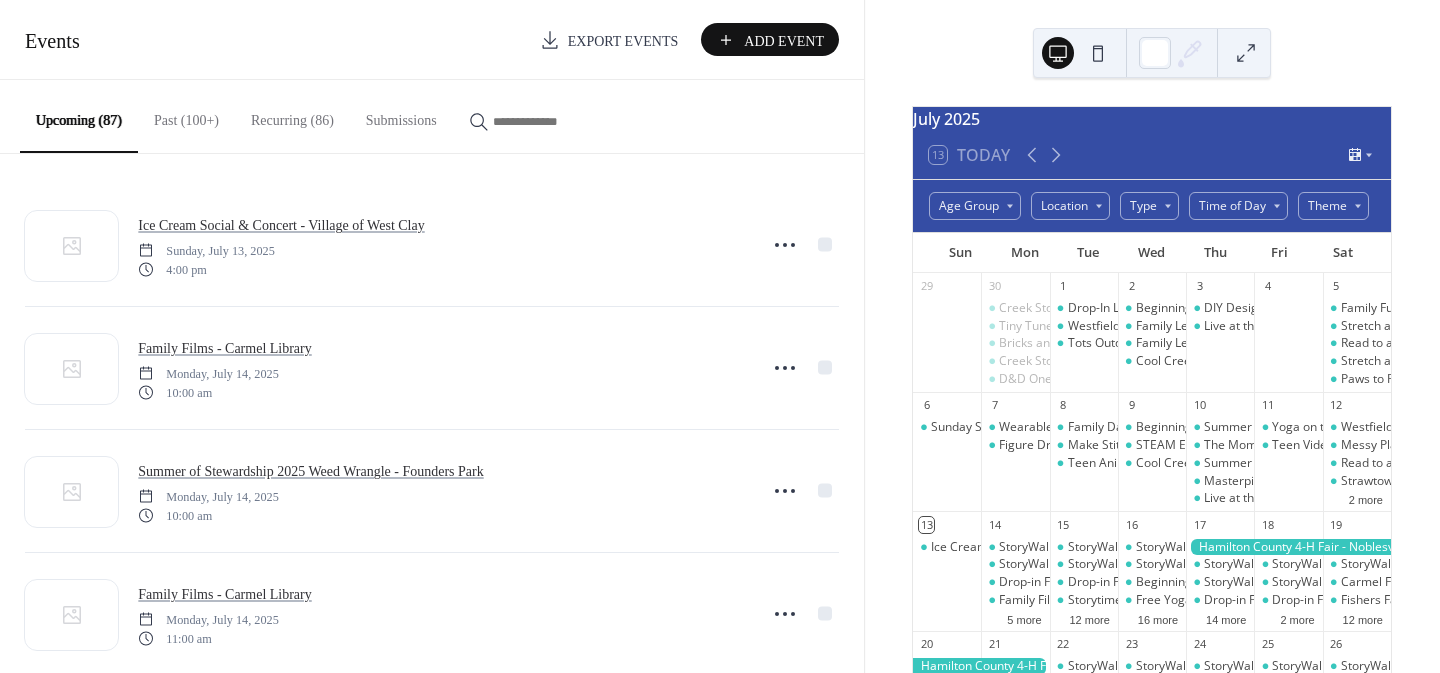 scroll, scrollTop: 0, scrollLeft: 0, axis: both 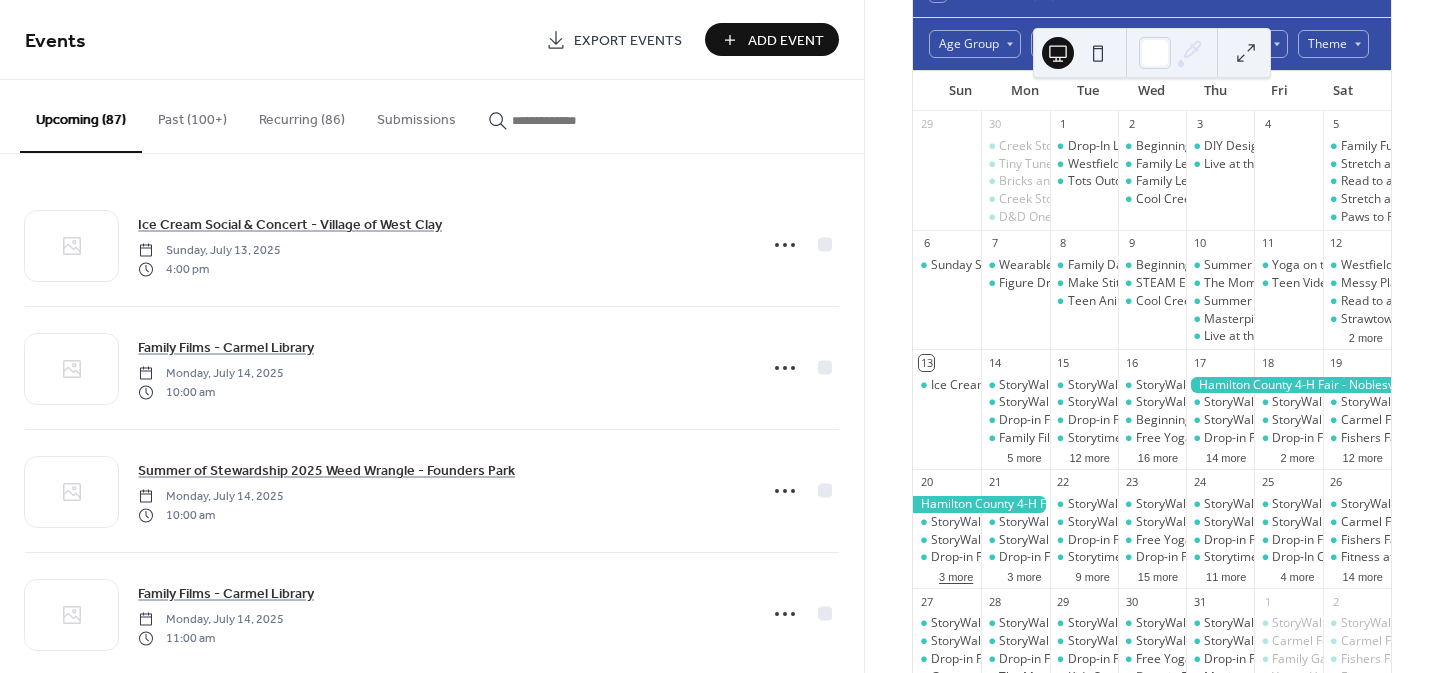 click on "3 more" at bounding box center [956, 575] 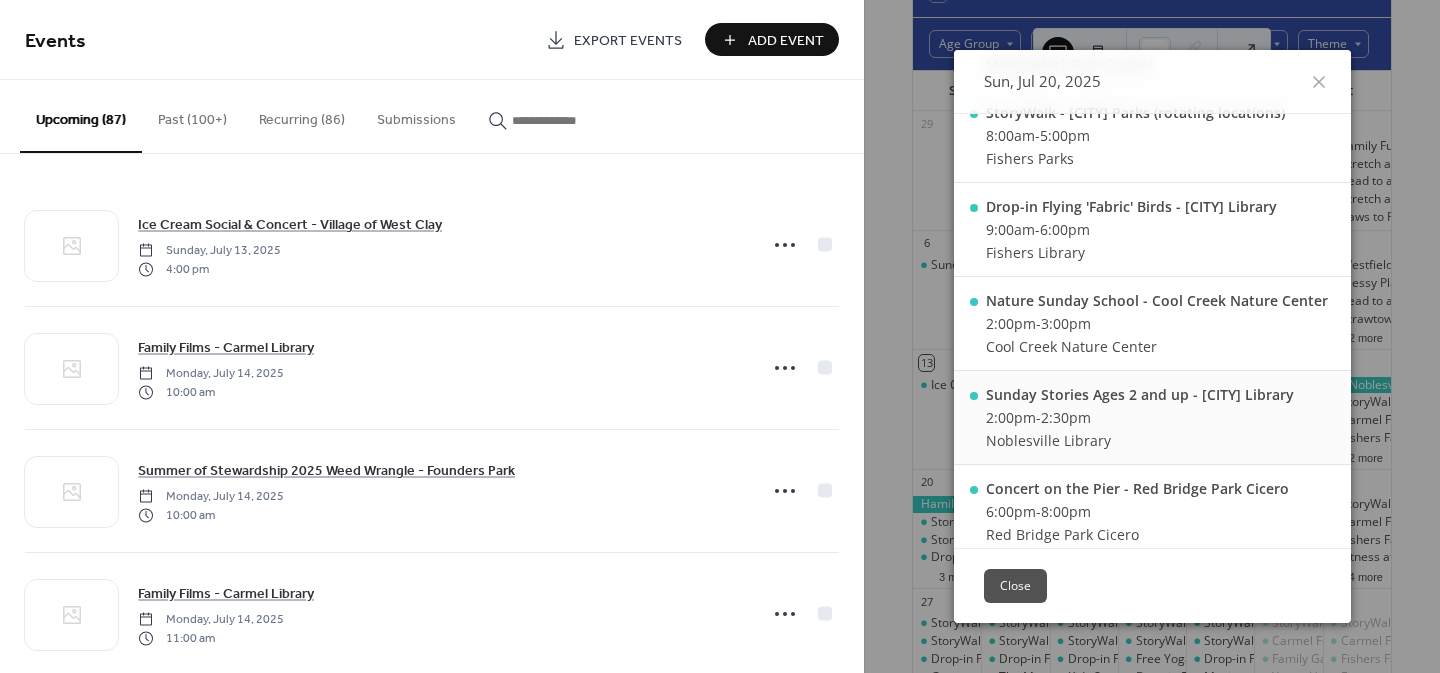 scroll, scrollTop: 246, scrollLeft: 0, axis: vertical 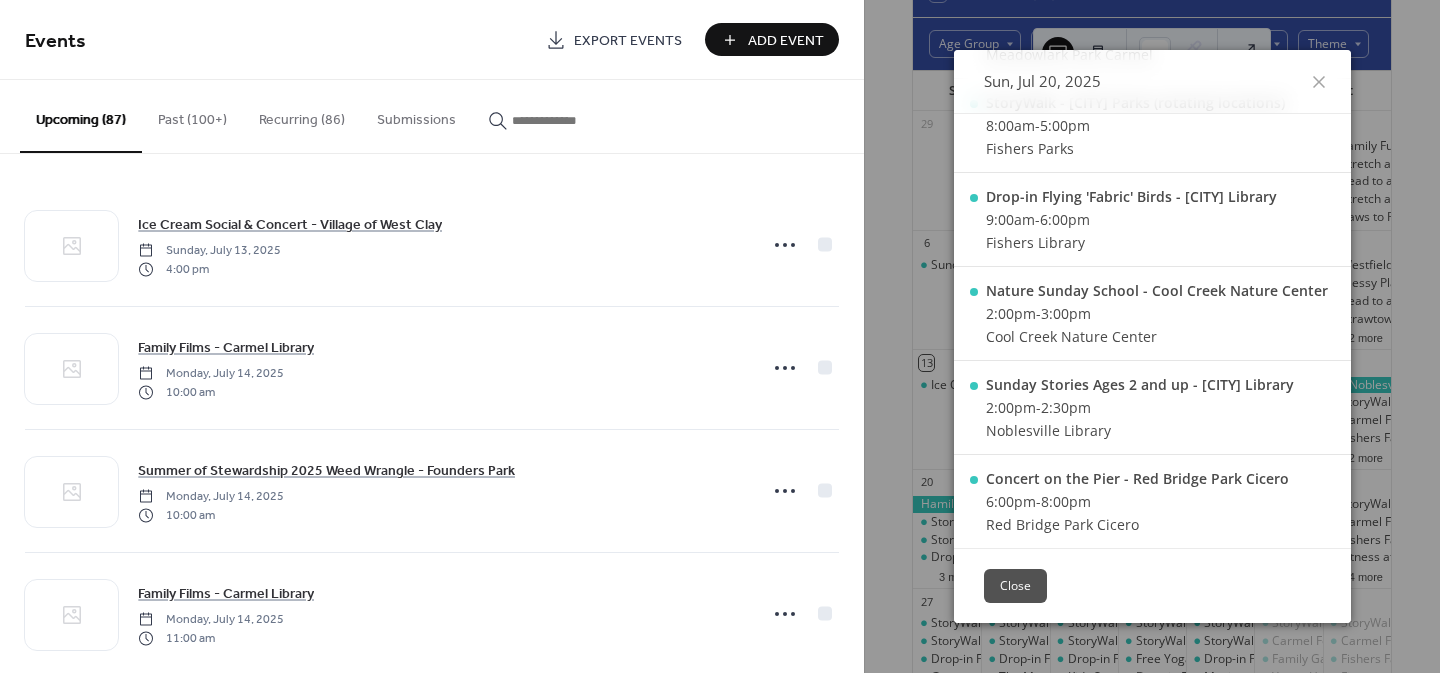 click on "Close" at bounding box center [1015, 586] 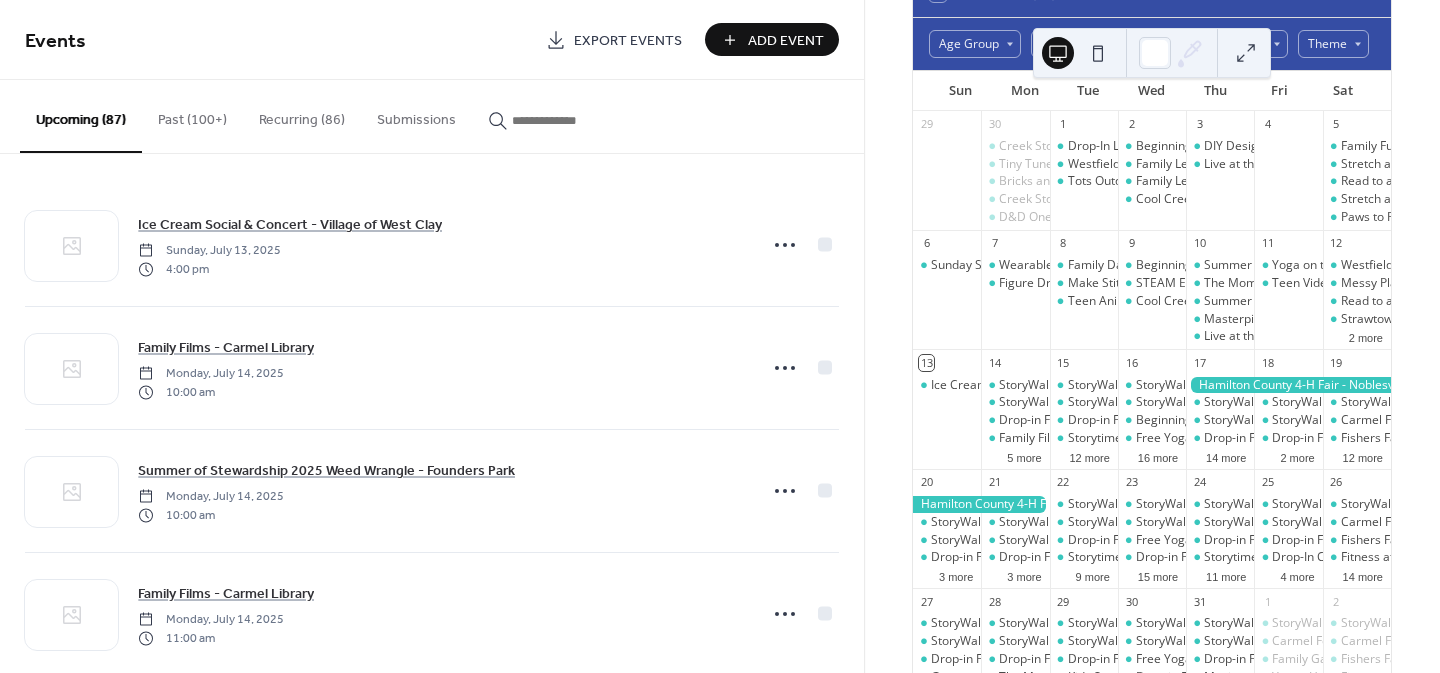 click at bounding box center [562, 120] 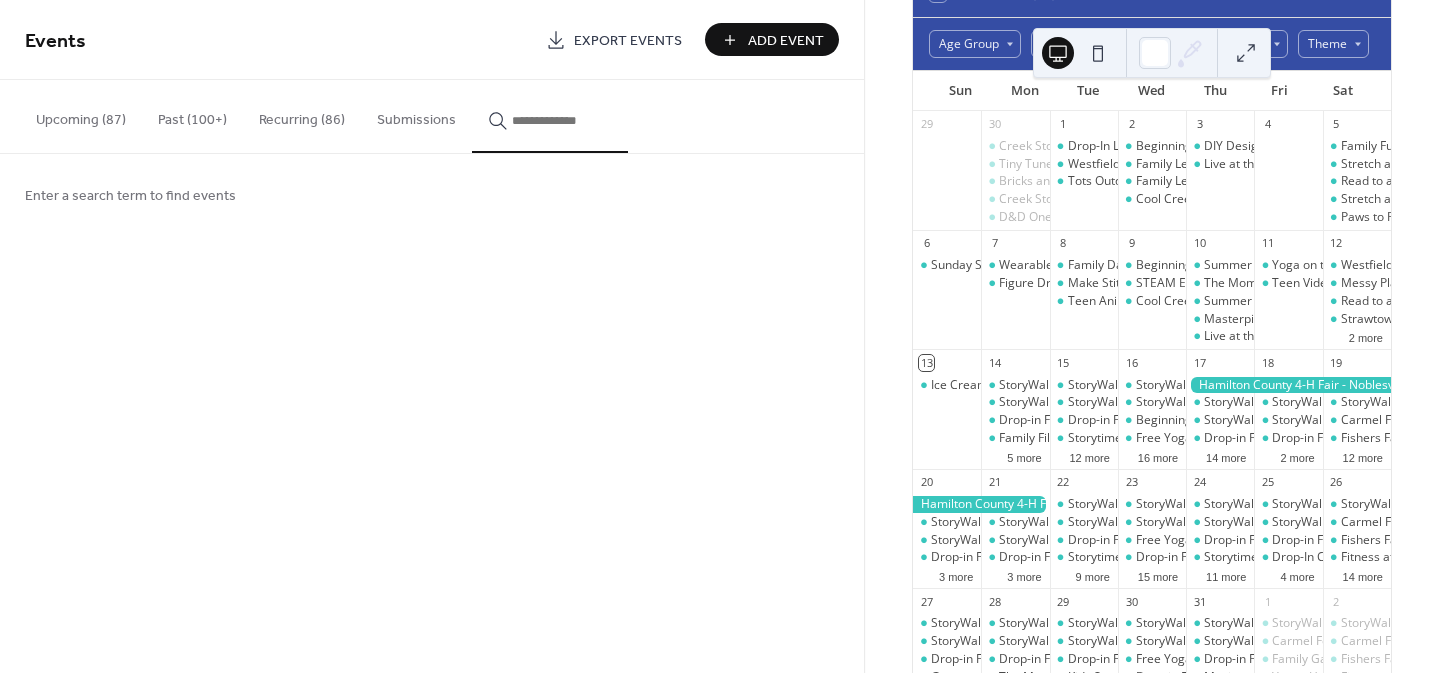 click on "Add Event" at bounding box center (786, 41) 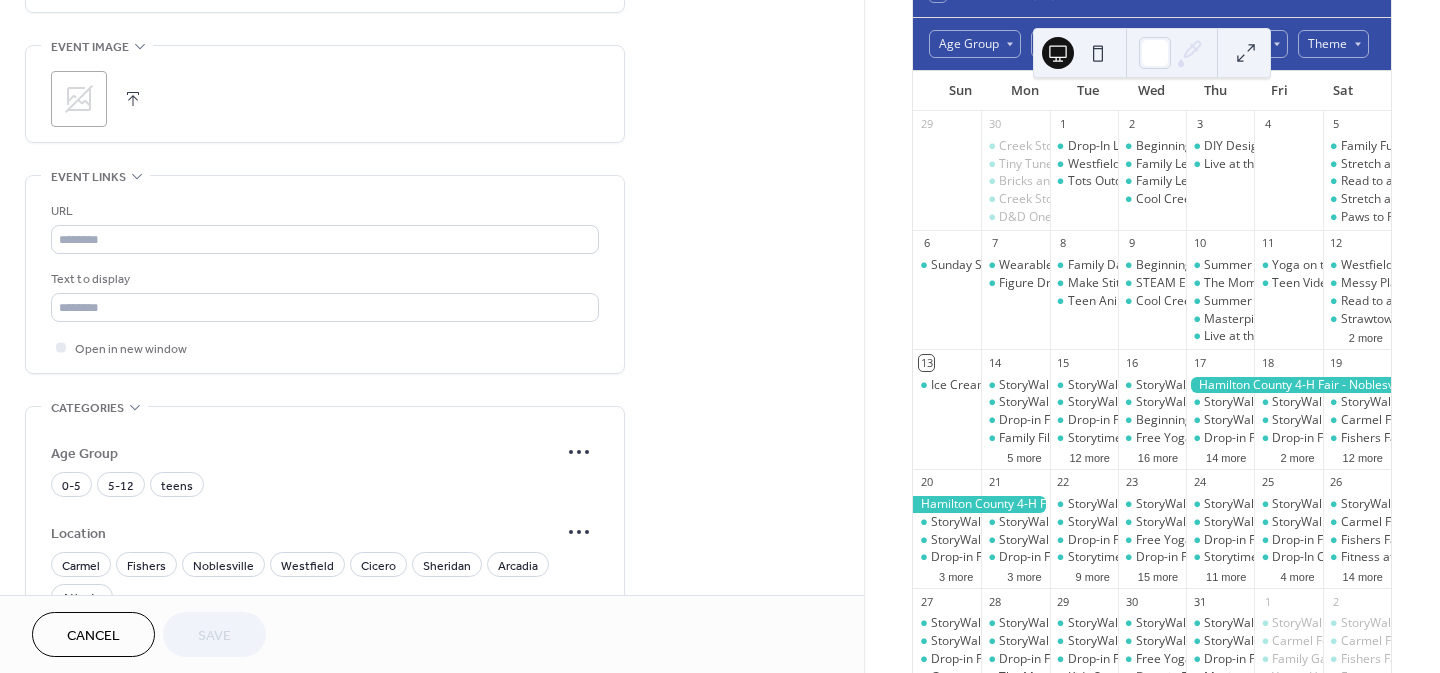 scroll, scrollTop: 946, scrollLeft: 0, axis: vertical 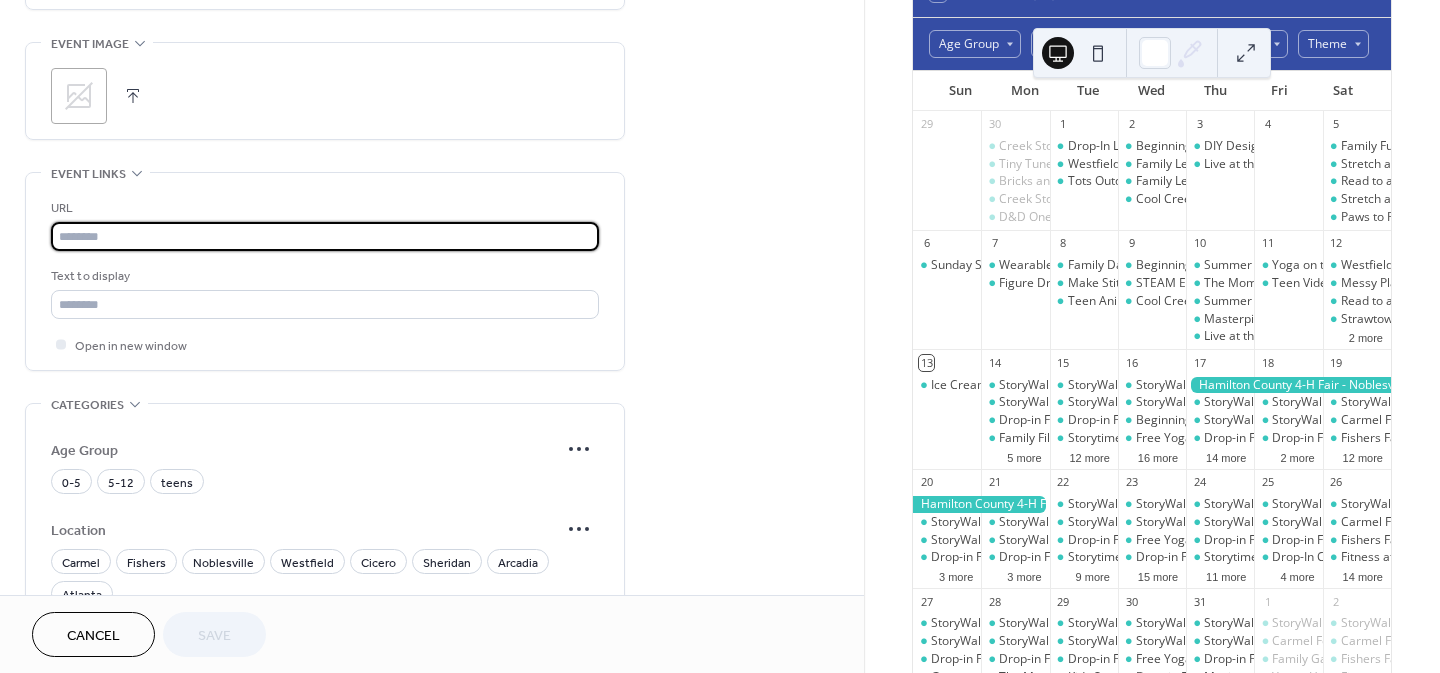 click at bounding box center (325, 236) 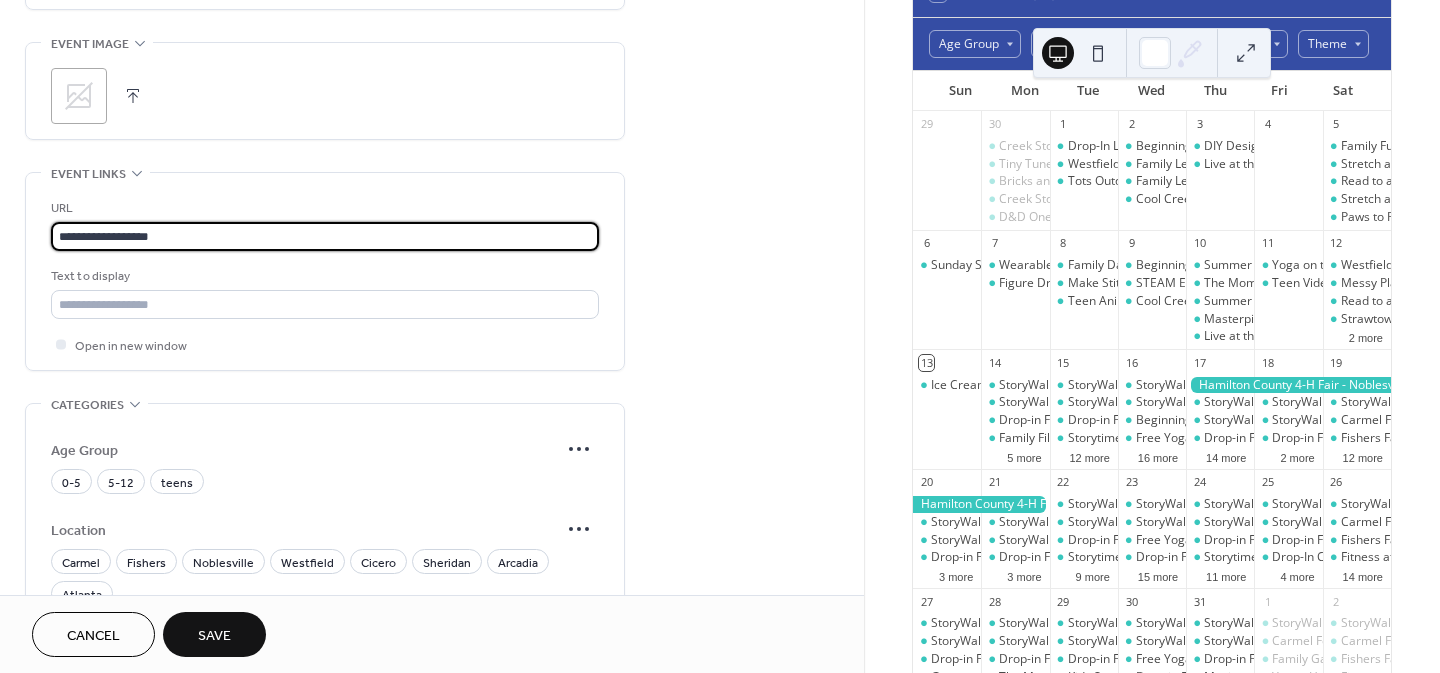 type 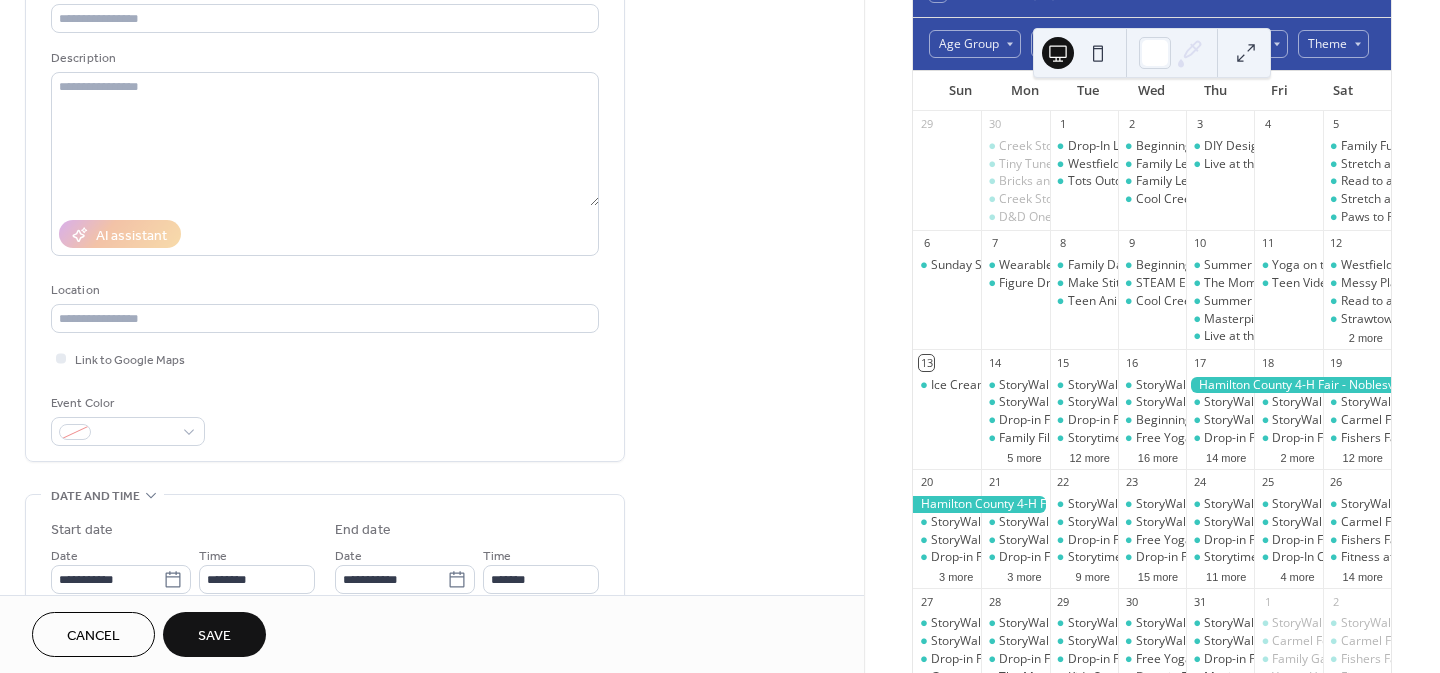 scroll, scrollTop: 0, scrollLeft: 0, axis: both 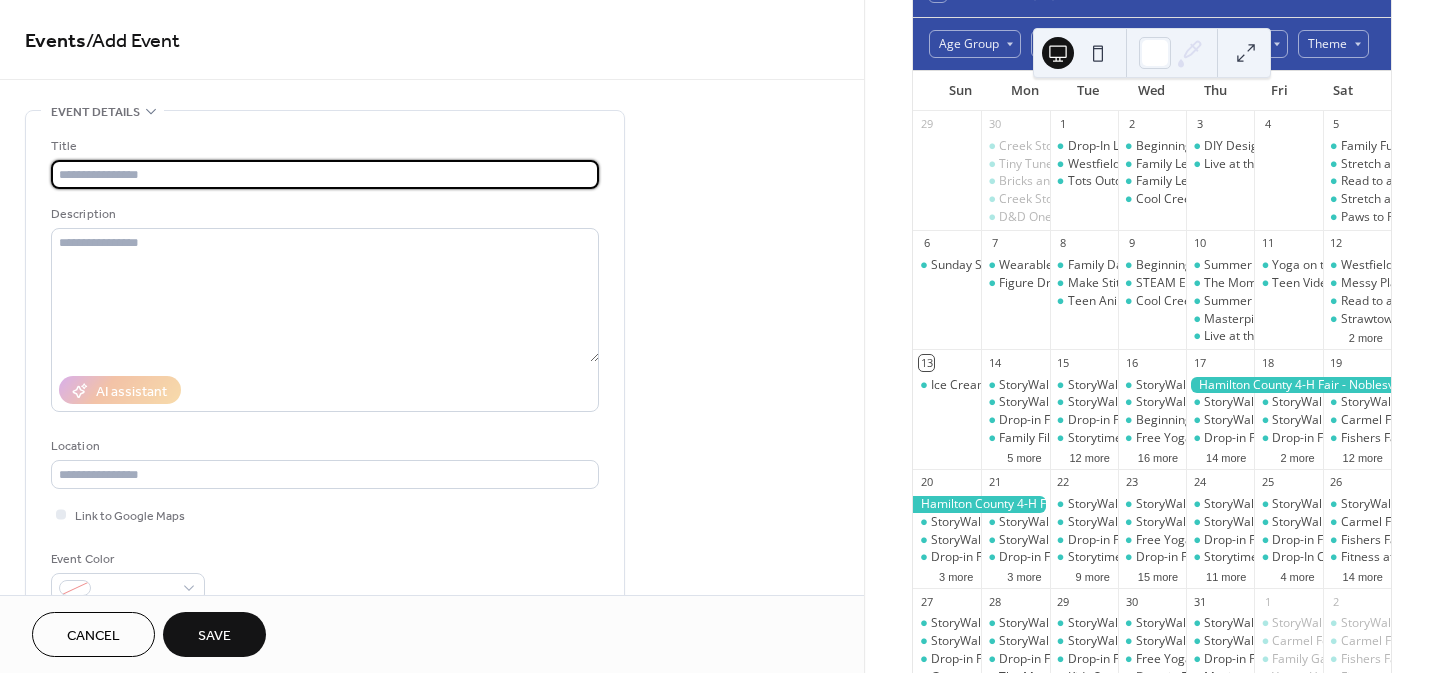 click at bounding box center (325, 174) 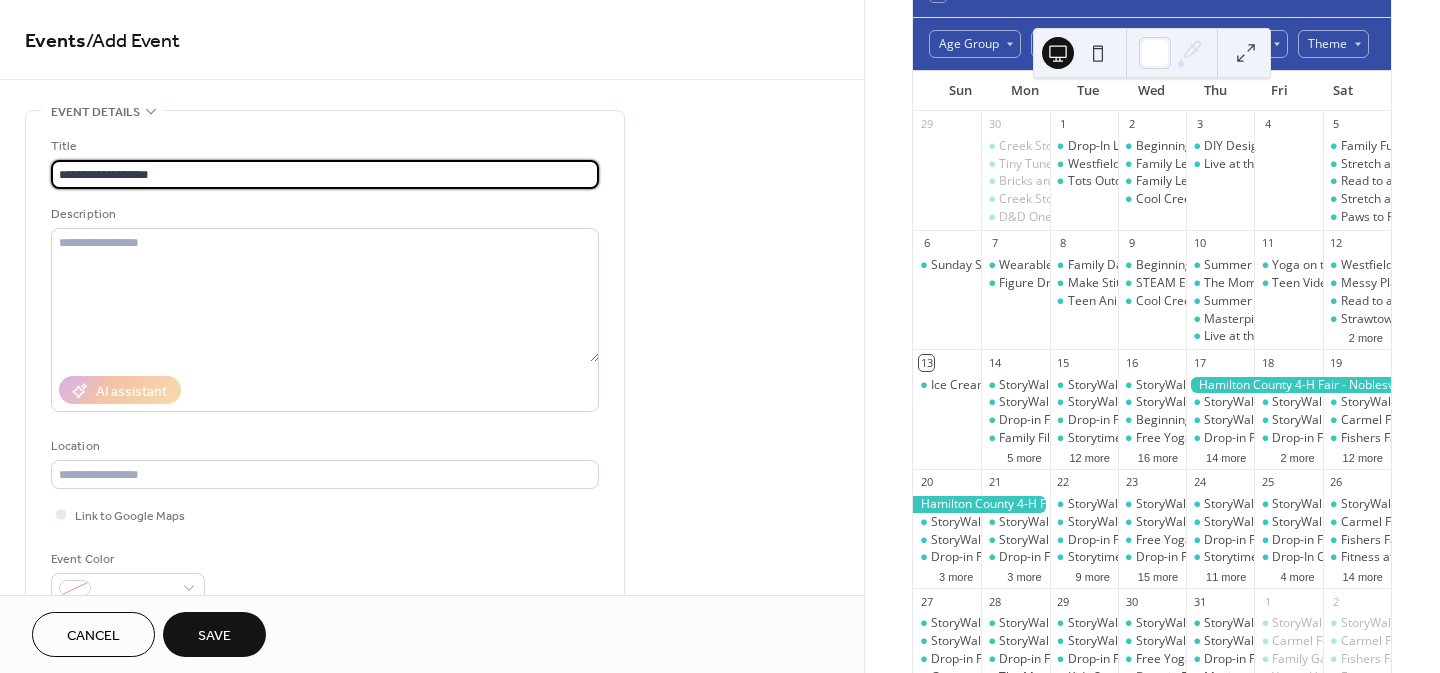 type on "**********" 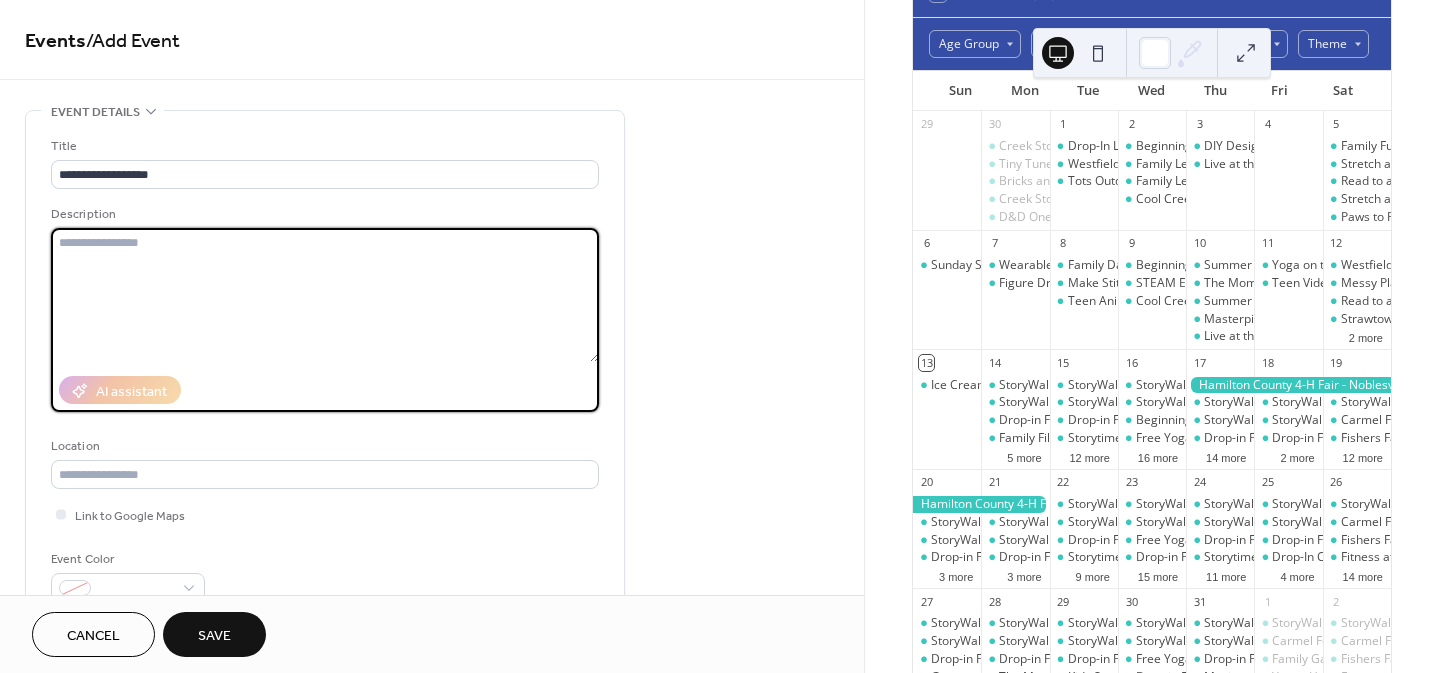click at bounding box center (325, 295) 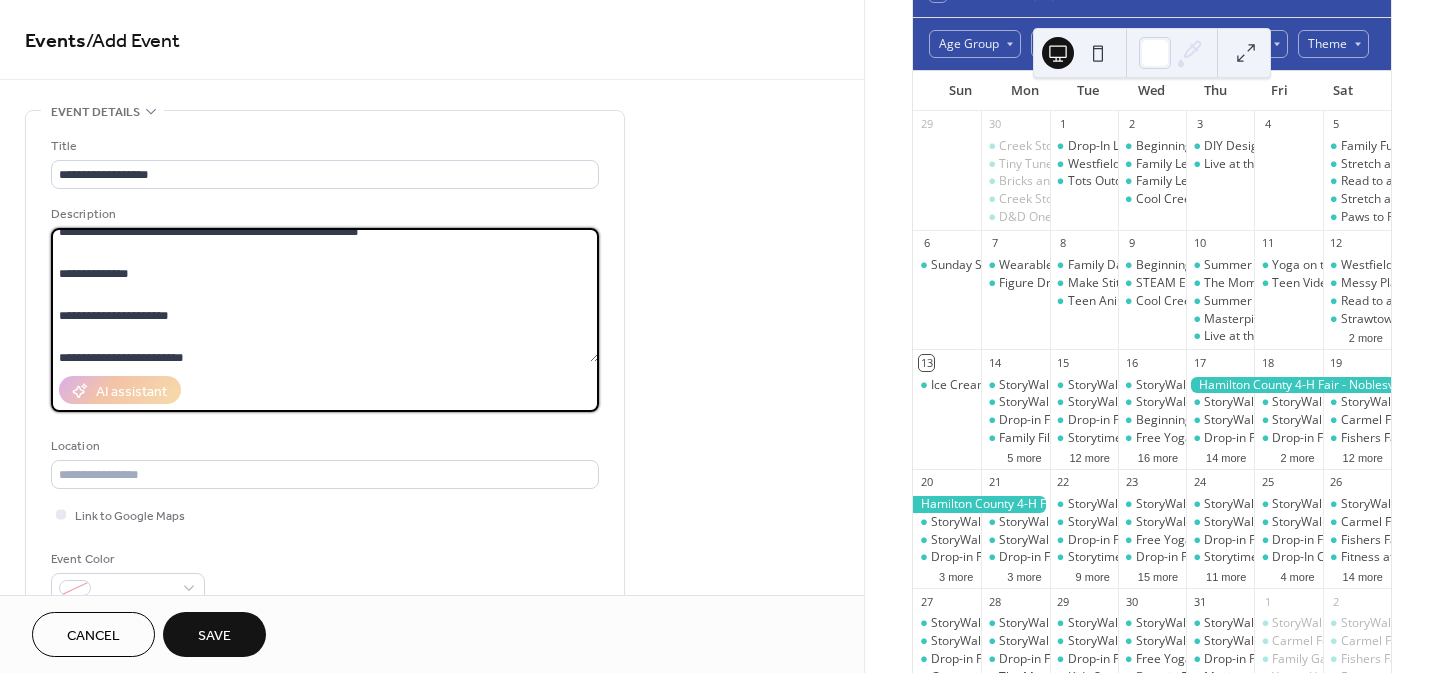 scroll, scrollTop: 0, scrollLeft: 0, axis: both 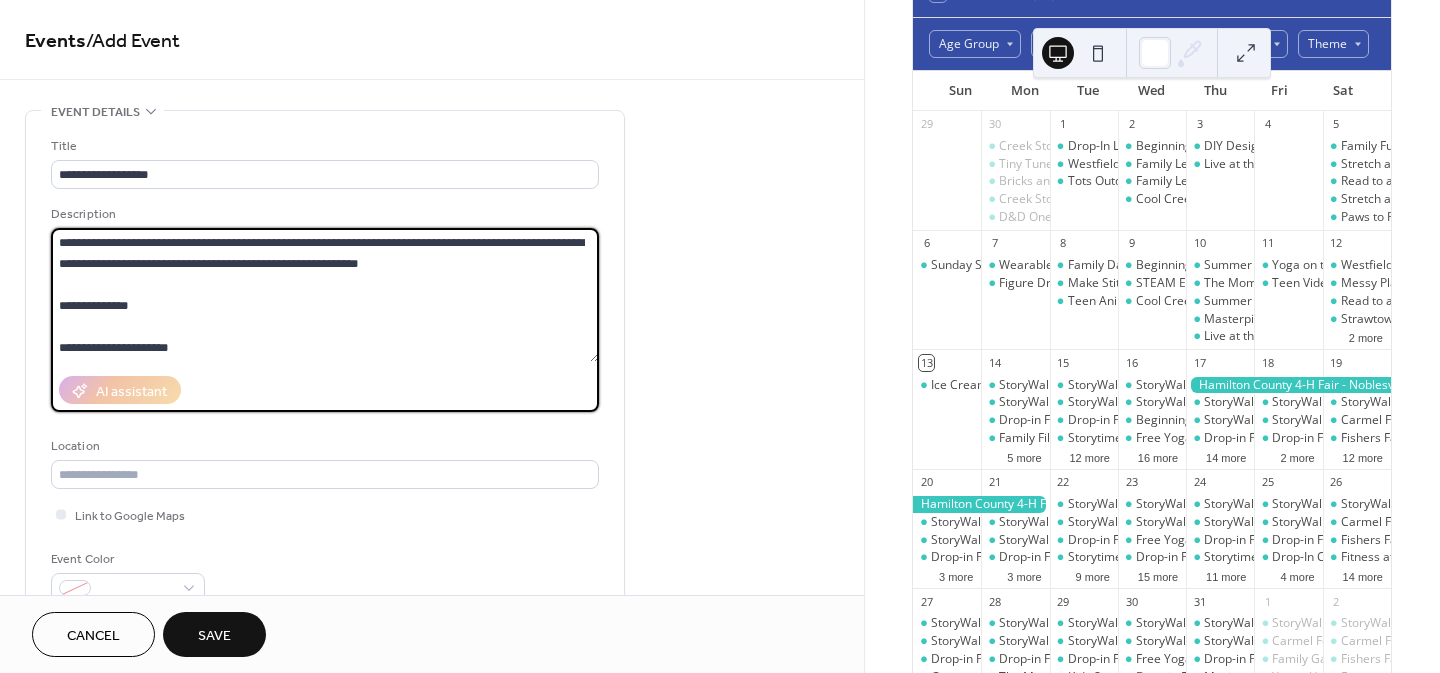 click on "**********" at bounding box center [325, 295] 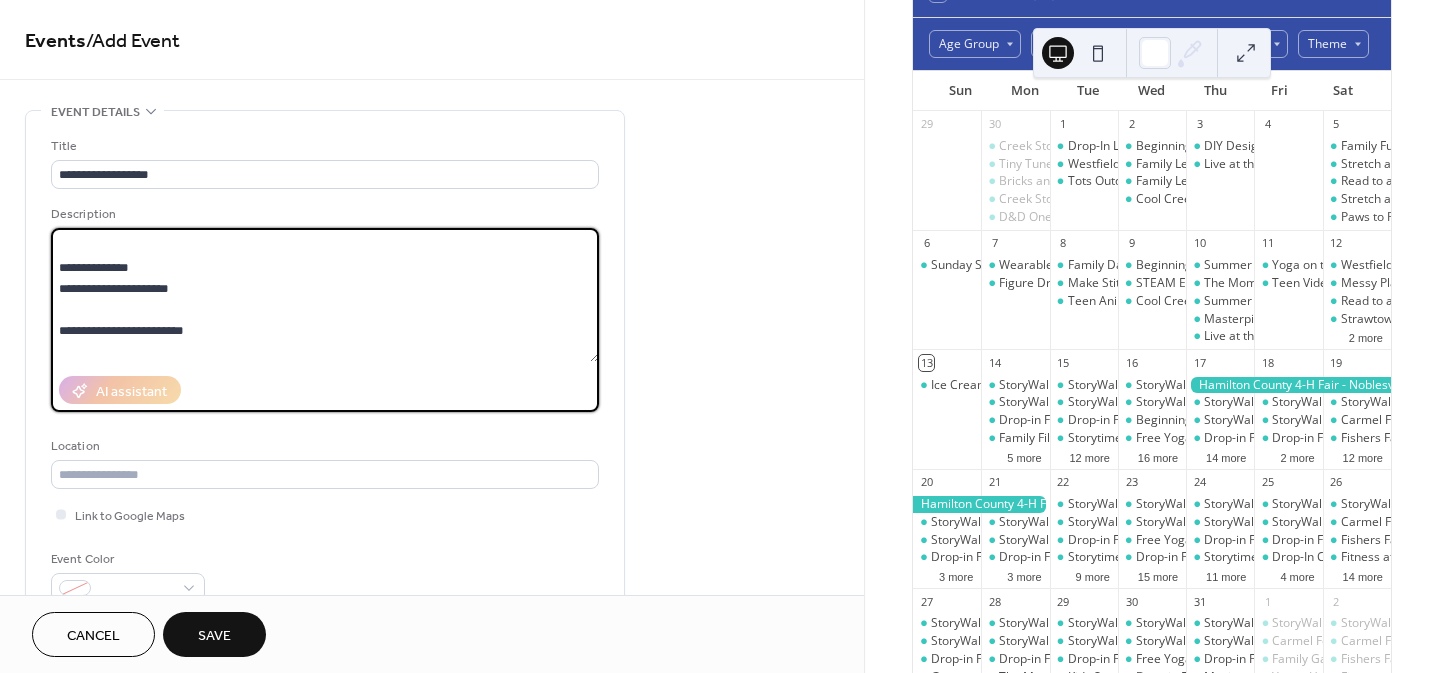 scroll, scrollTop: 40, scrollLeft: 0, axis: vertical 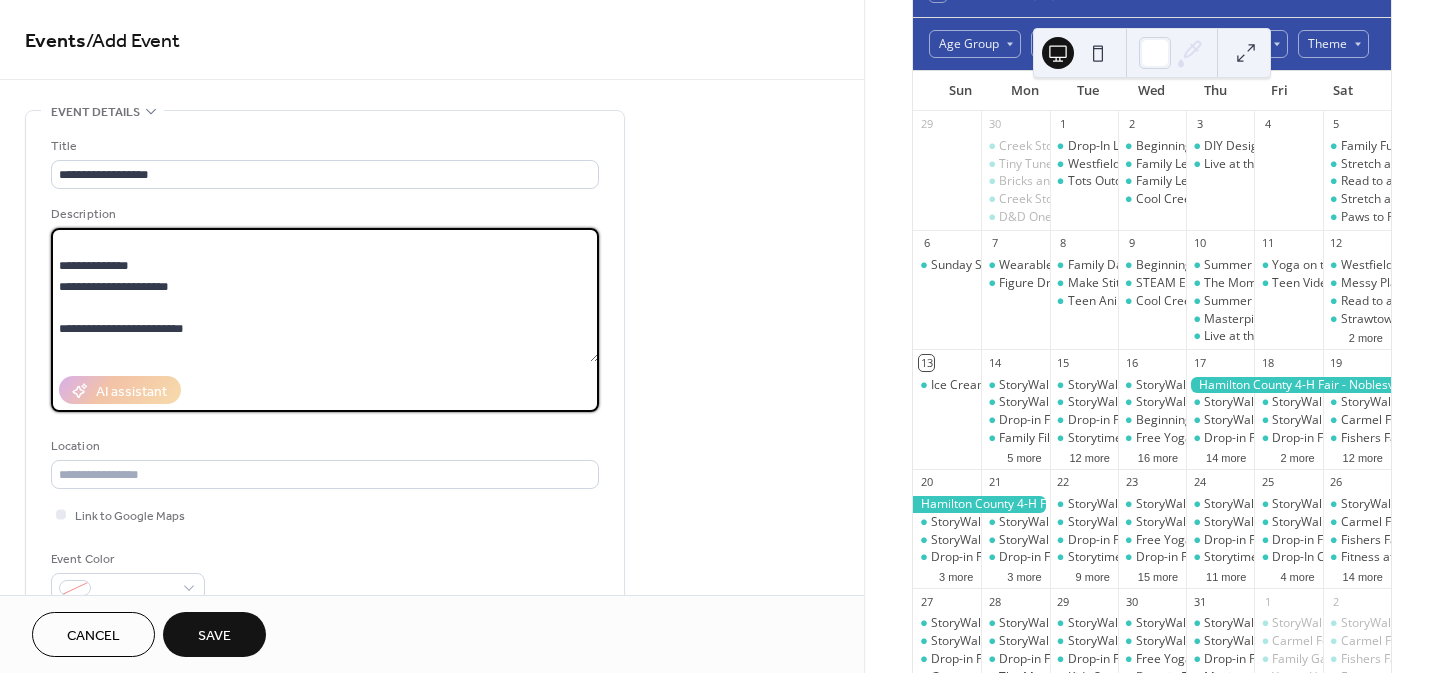 click on "**********" at bounding box center [325, 295] 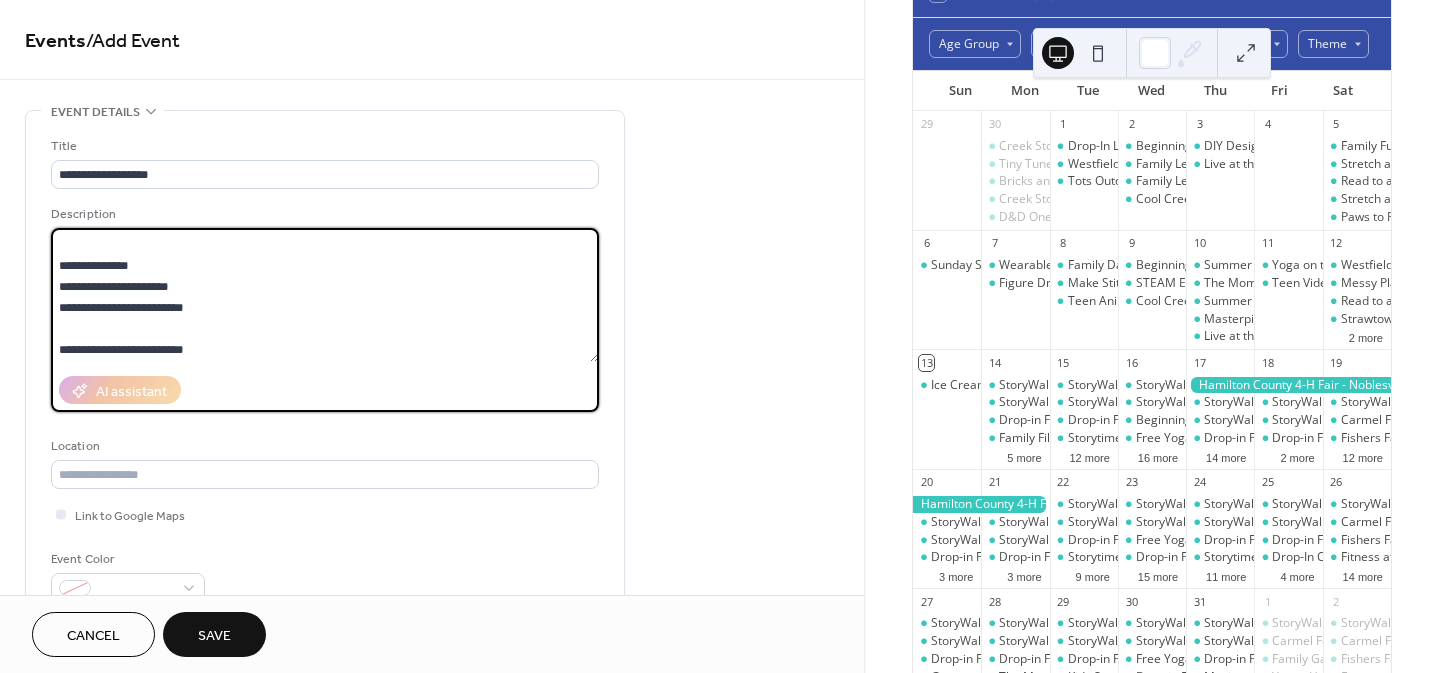 click on "**********" at bounding box center (325, 295) 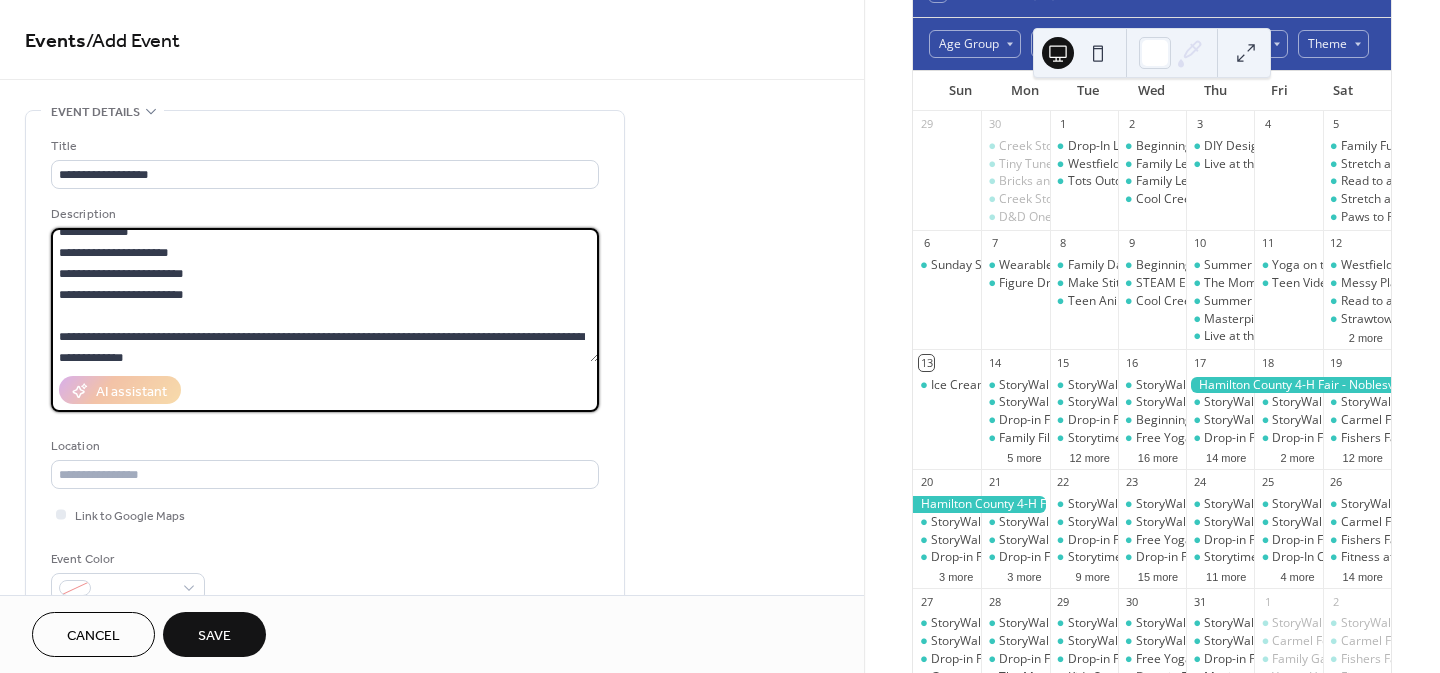scroll, scrollTop: 78, scrollLeft: 0, axis: vertical 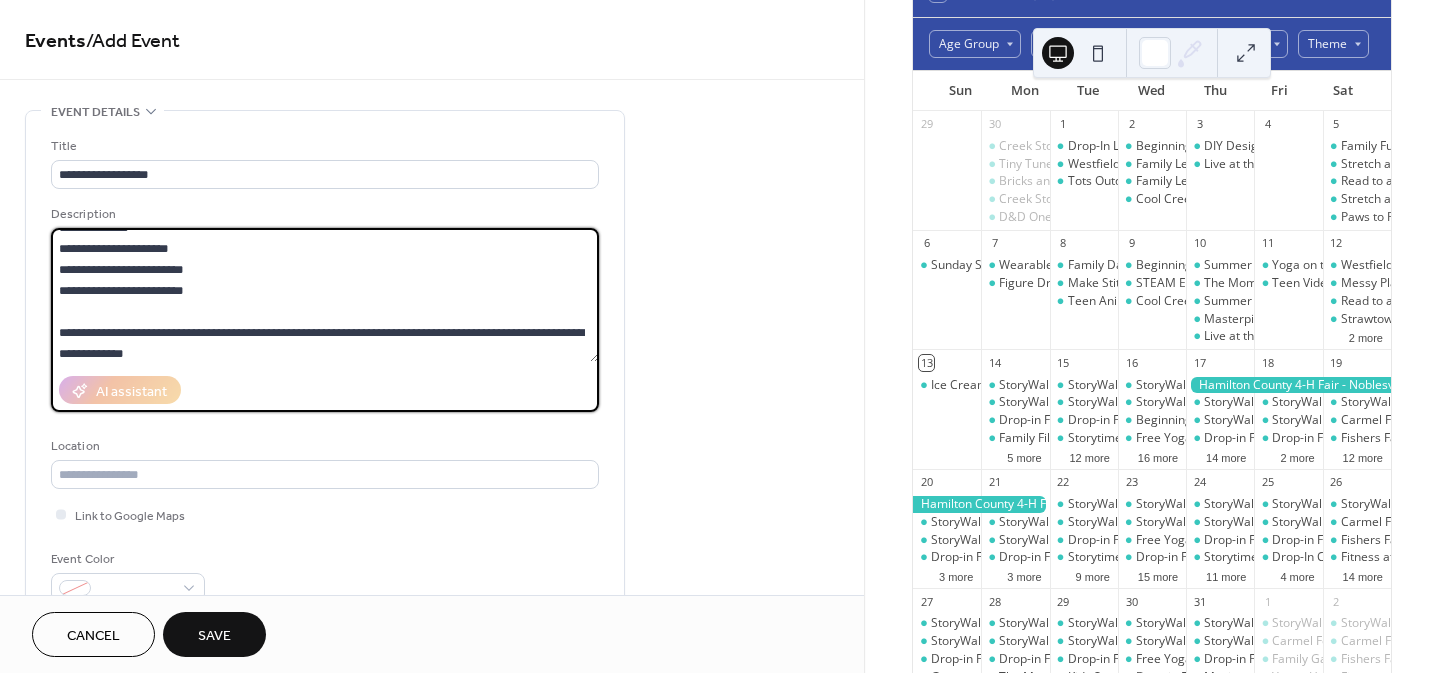 click on "**********" at bounding box center [325, 295] 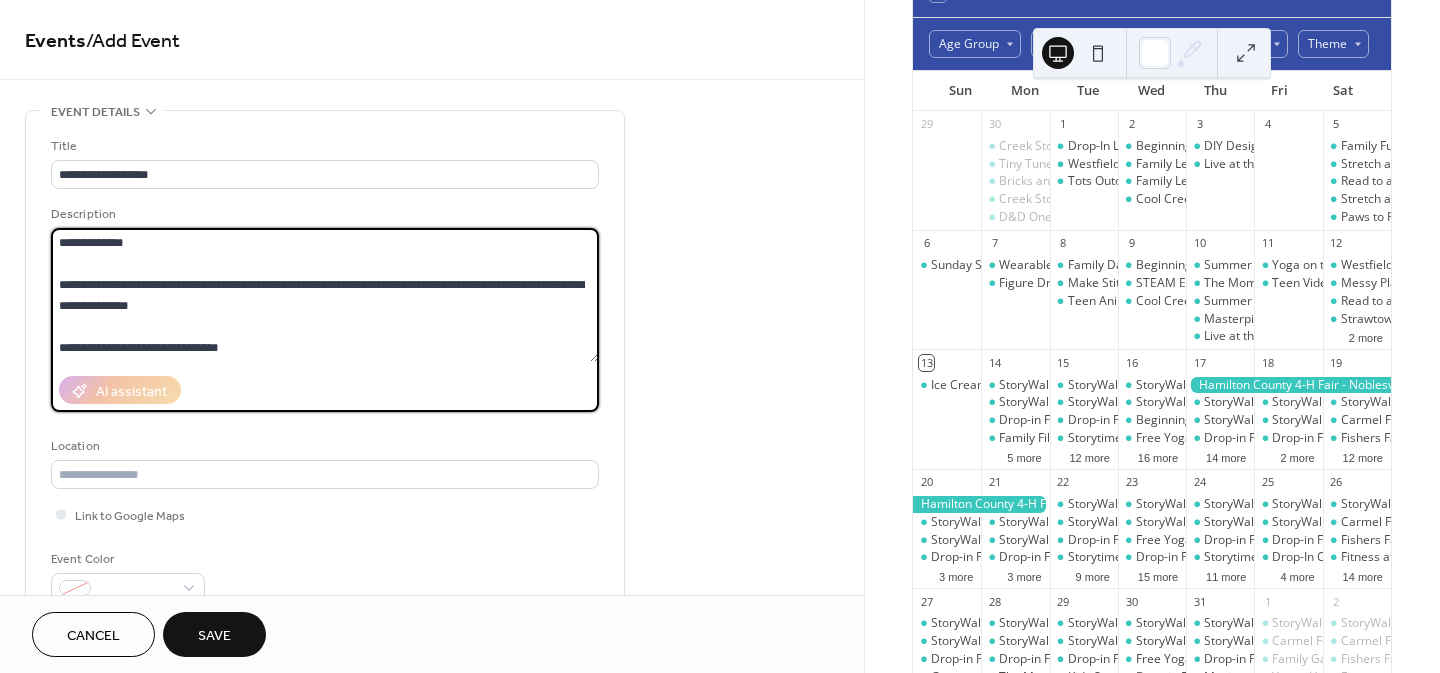 click on "**********" at bounding box center [325, 295] 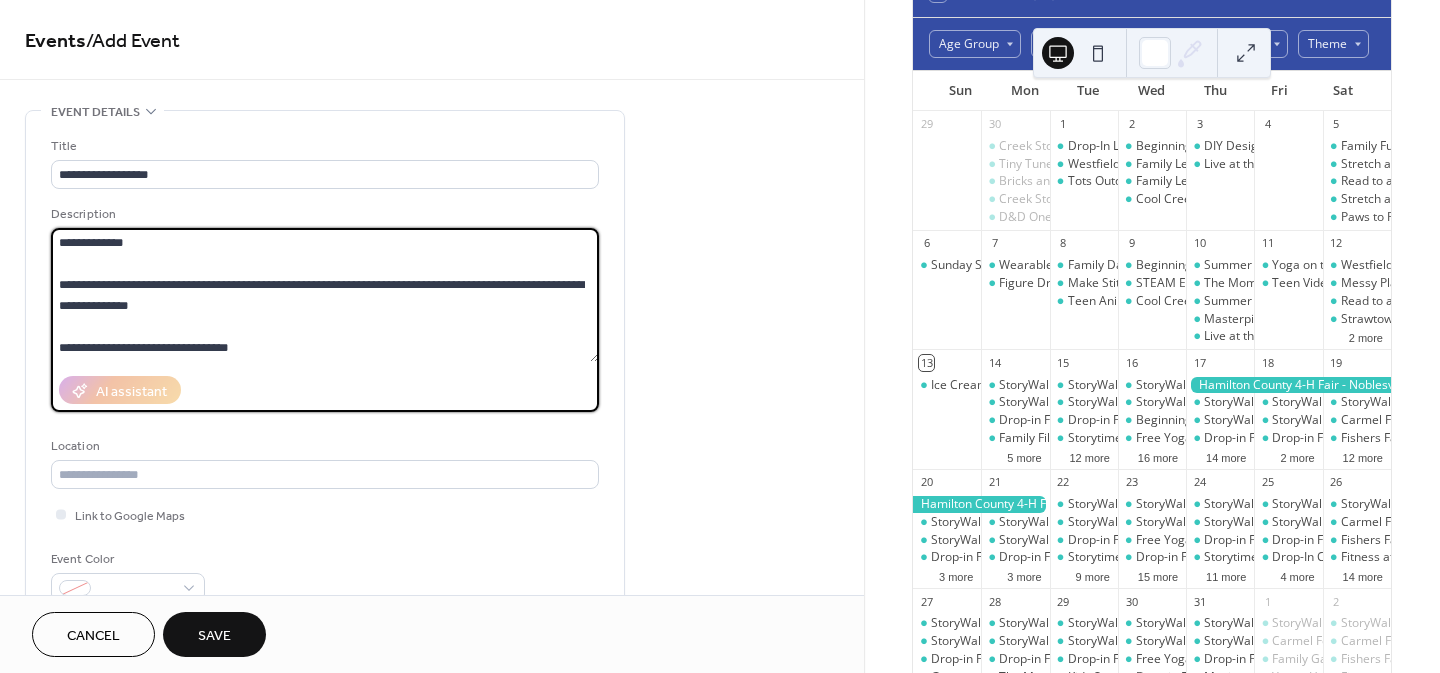 paste on "**********" 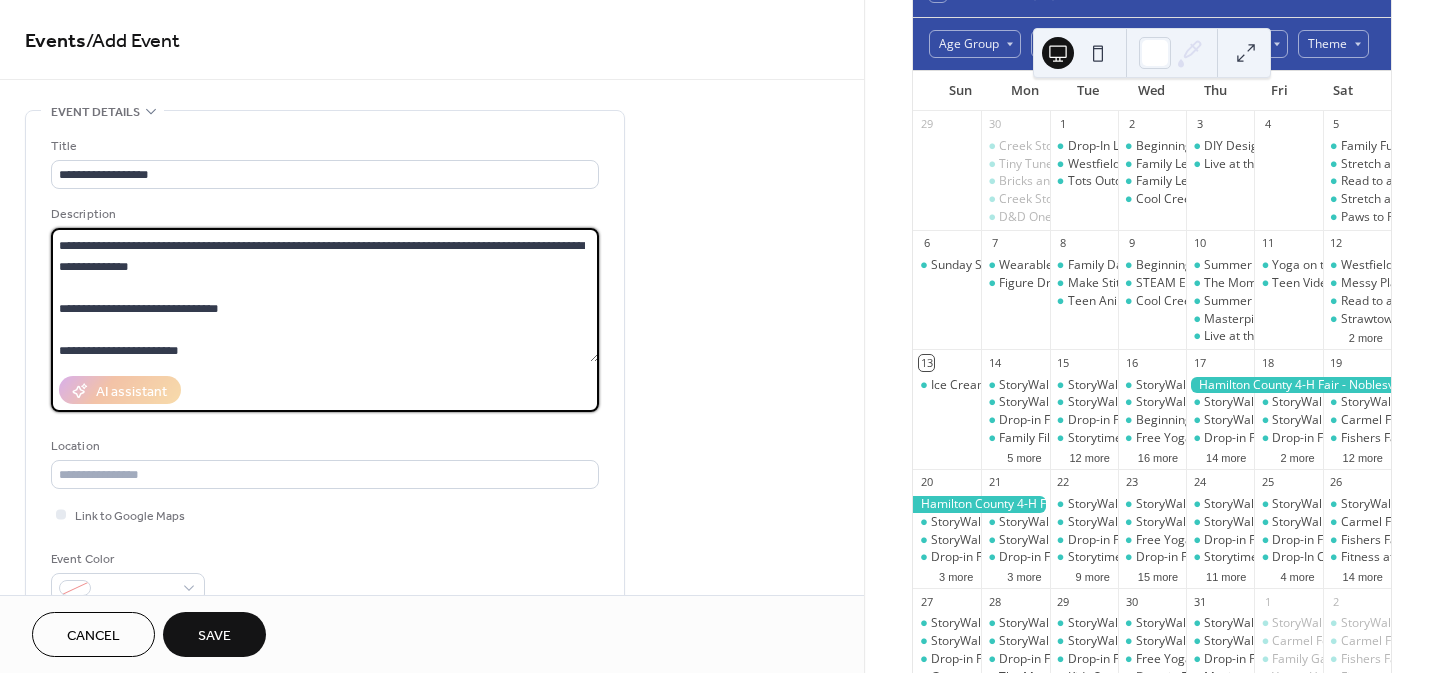 scroll, scrollTop: 291, scrollLeft: 0, axis: vertical 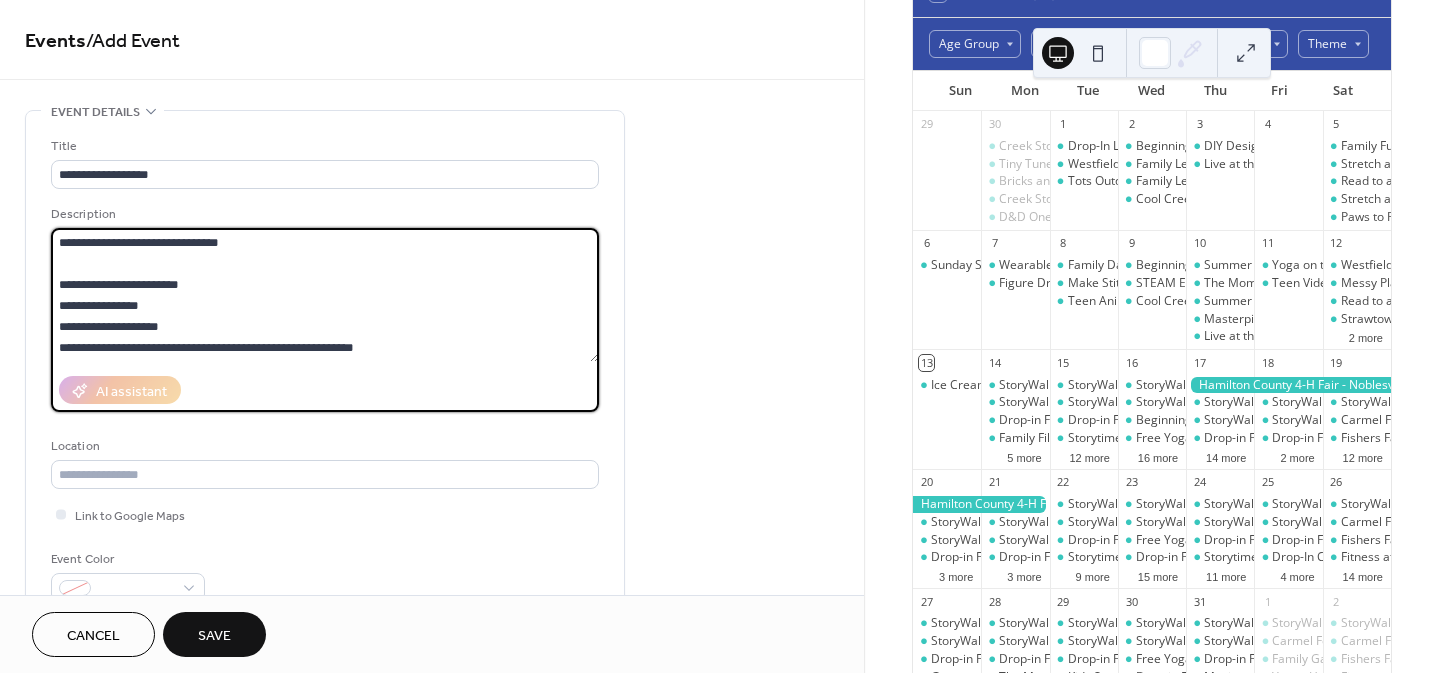 drag, startPoint x: 403, startPoint y: 349, endPoint x: 297, endPoint y: 349, distance: 106 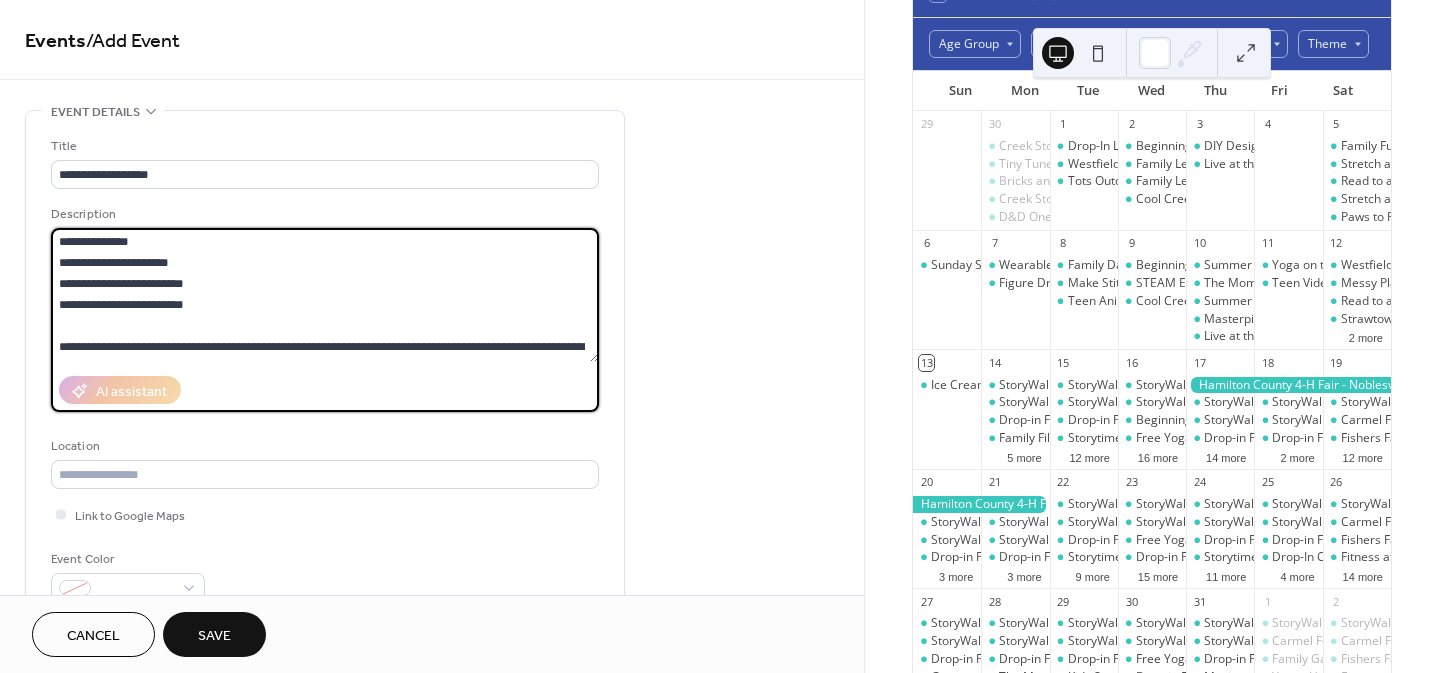 scroll, scrollTop: 76, scrollLeft: 0, axis: vertical 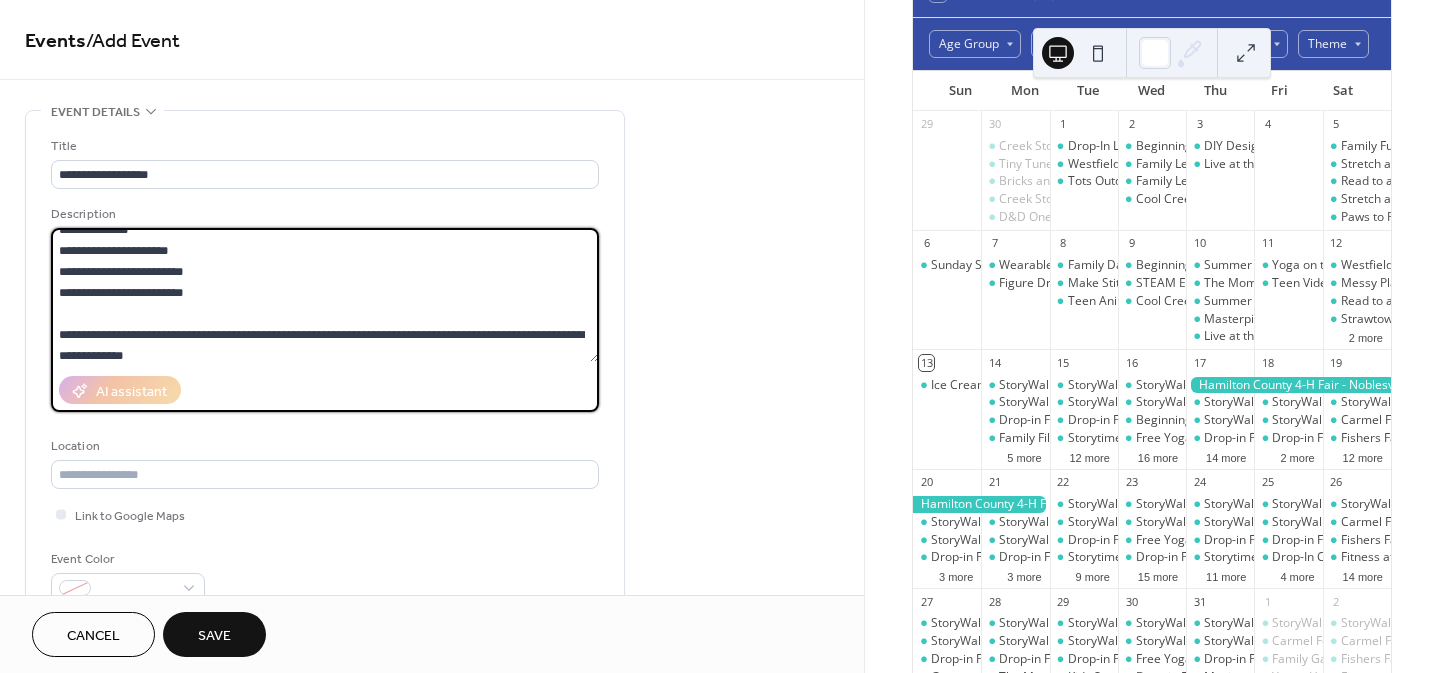 type on "**********" 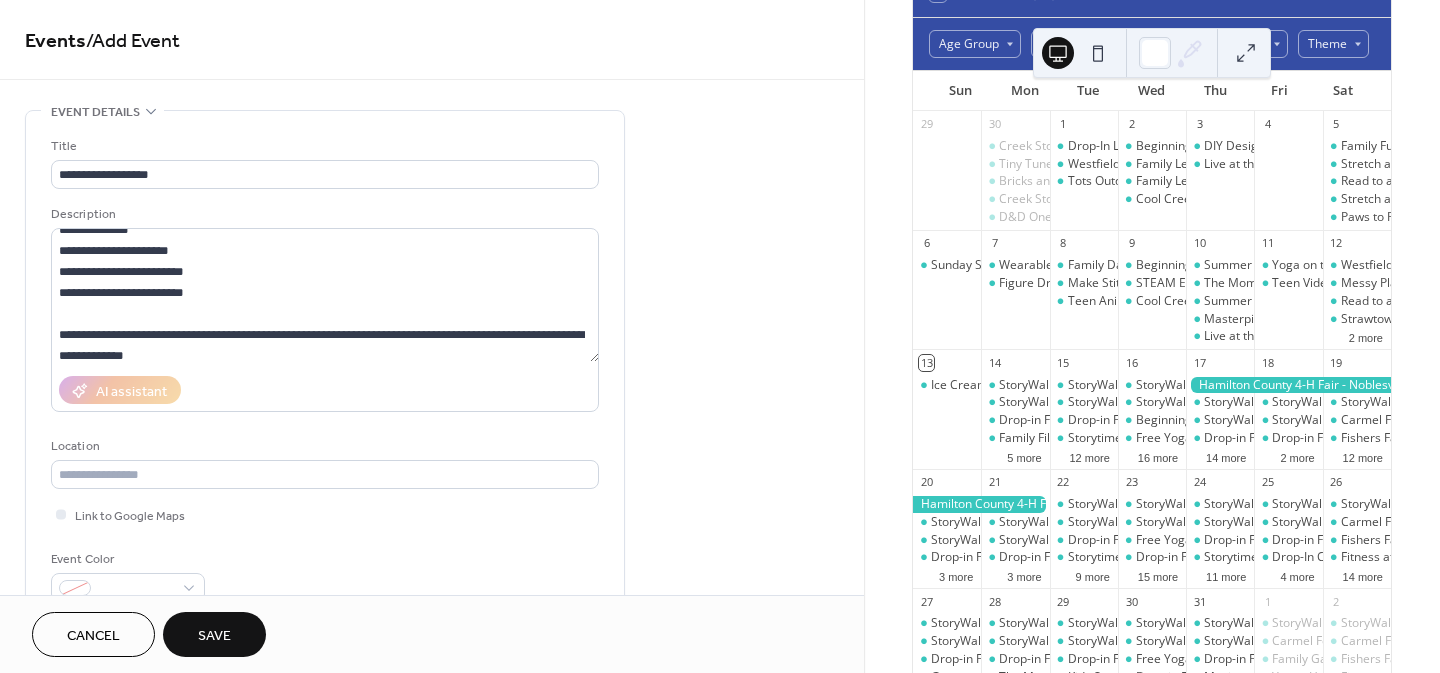 click at bounding box center [325, 474] 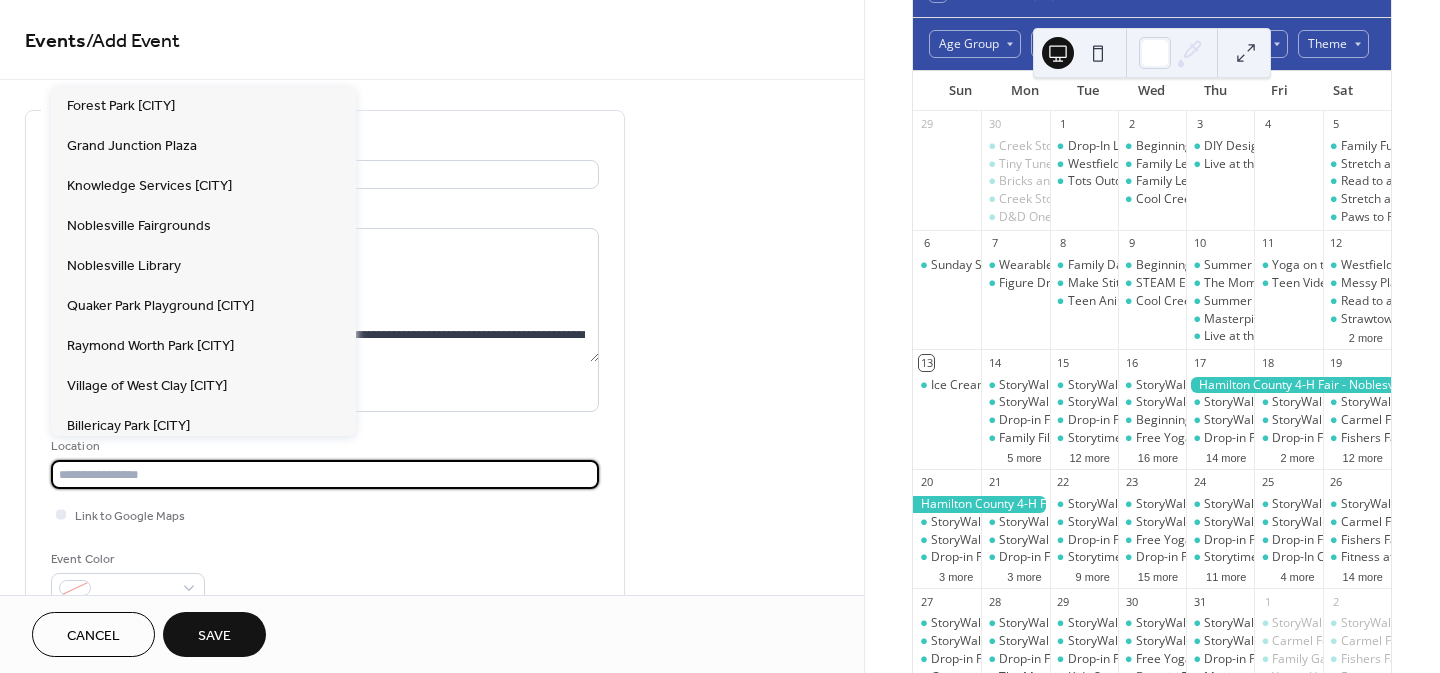 click at bounding box center [325, 474] 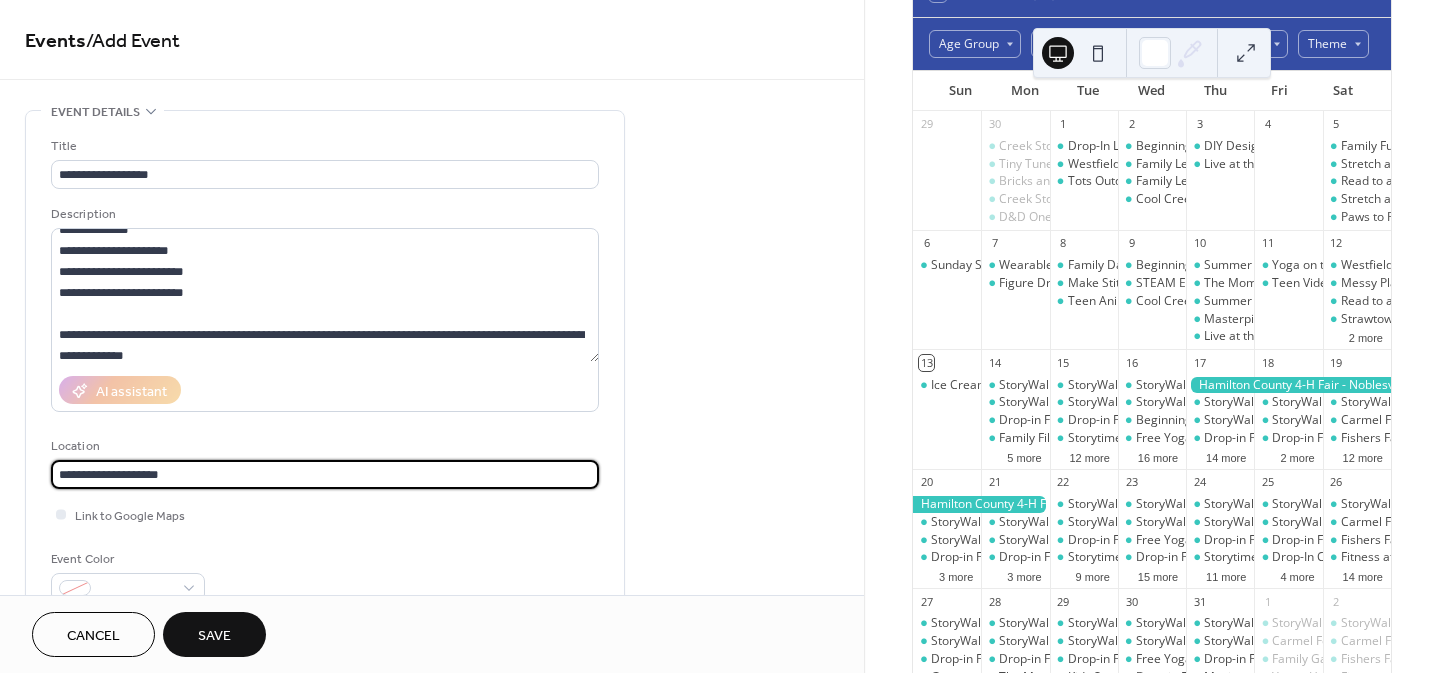 type on "**********" 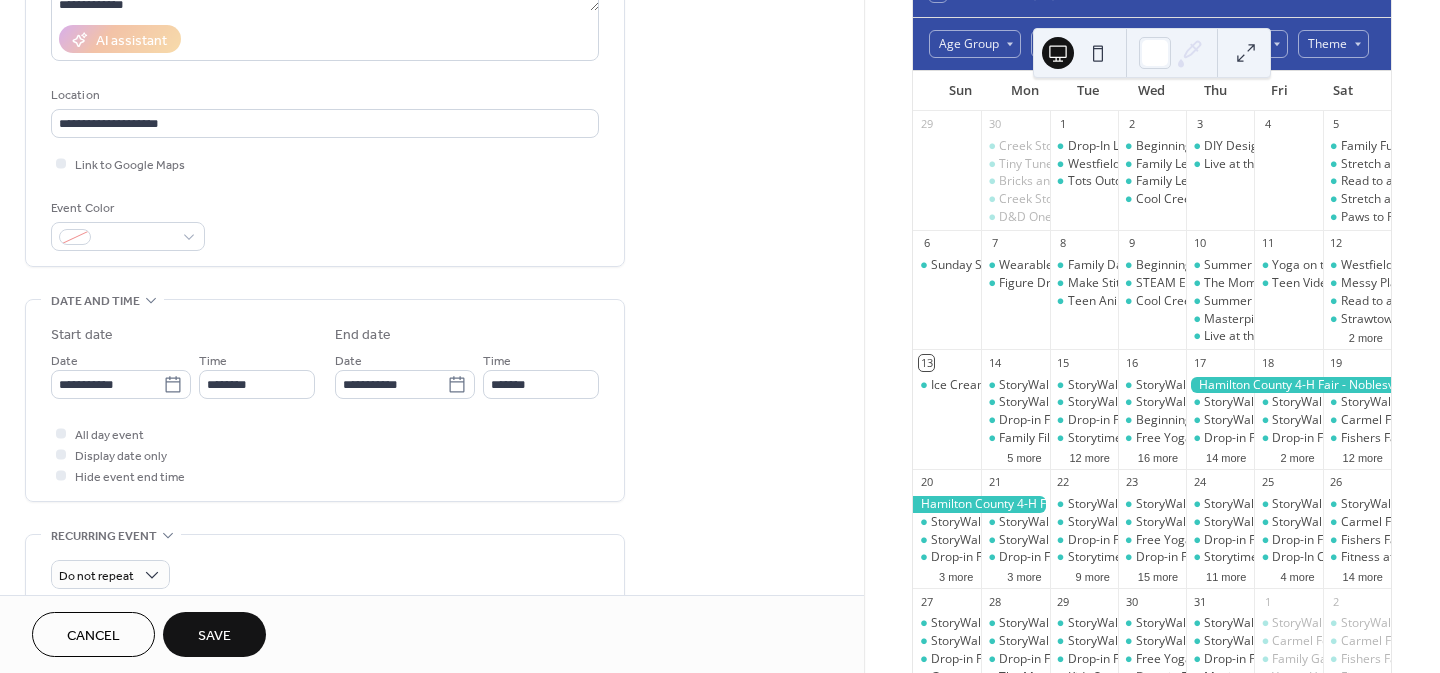 scroll, scrollTop: 352, scrollLeft: 0, axis: vertical 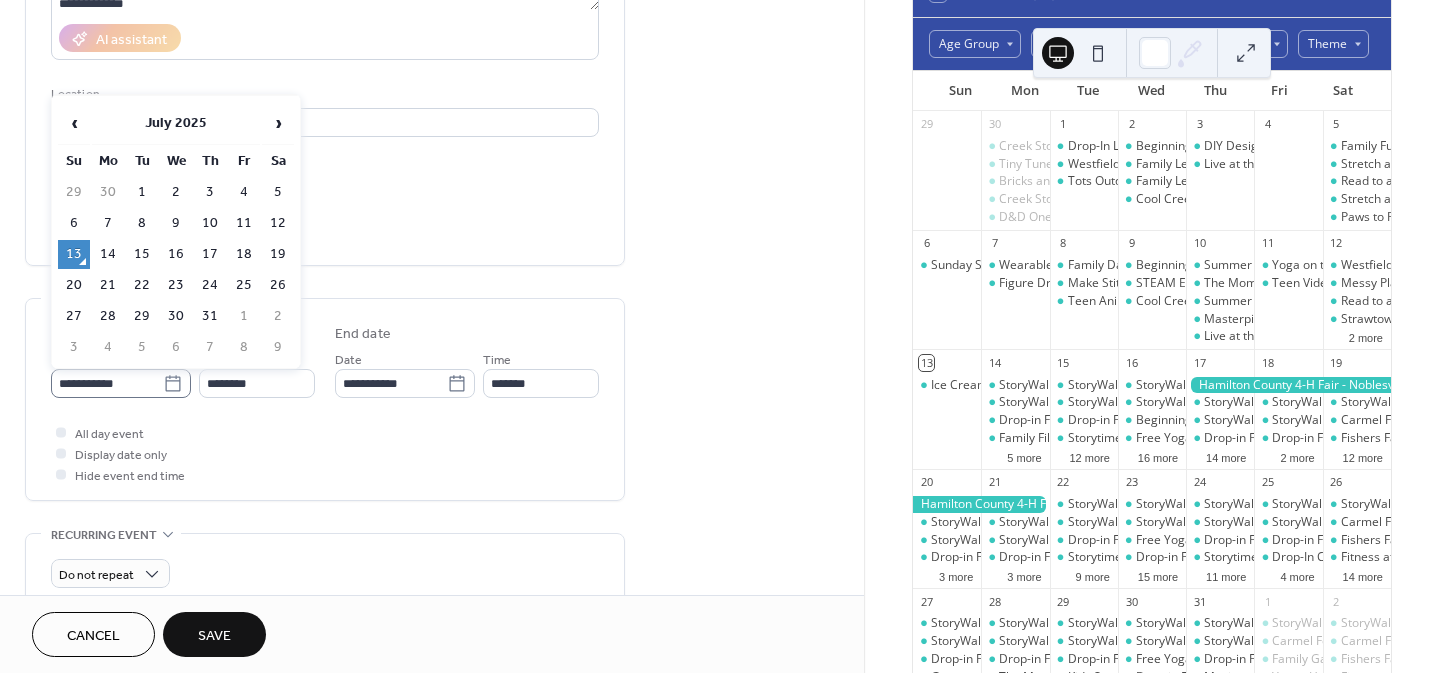 click 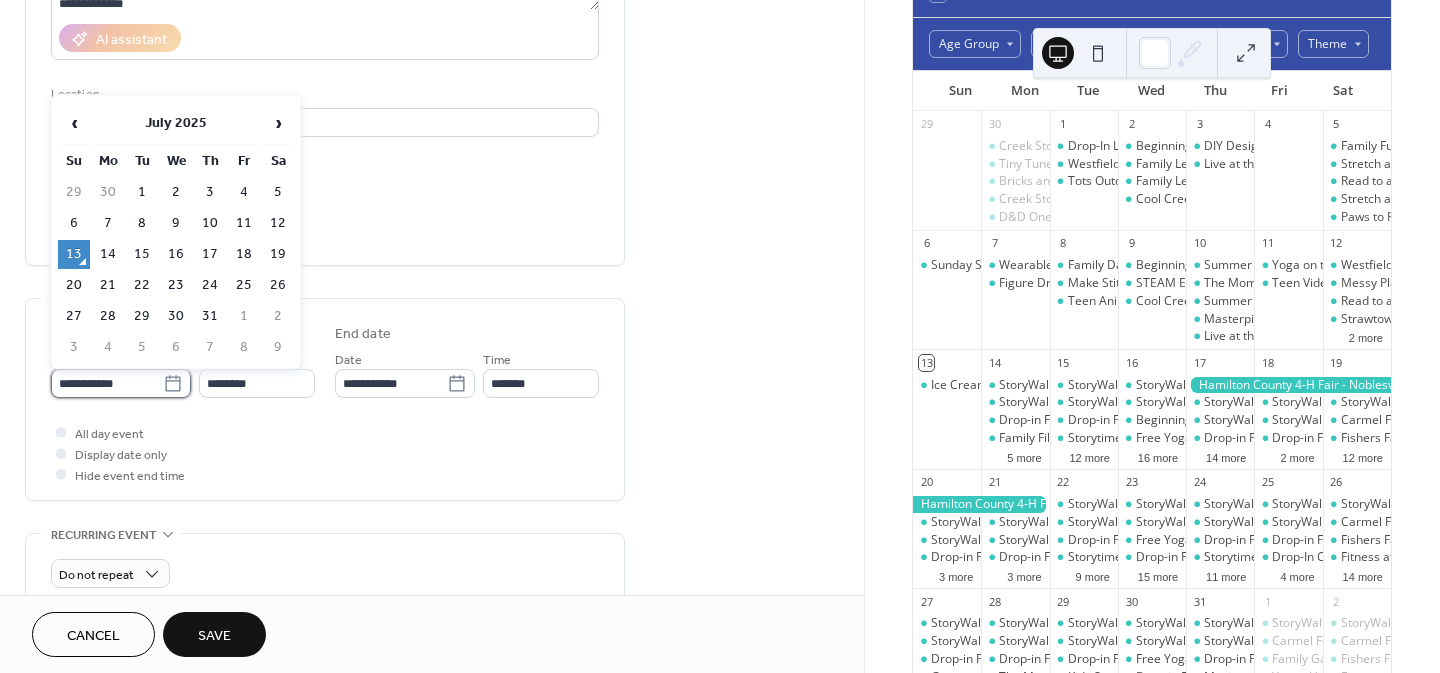 click on "**********" at bounding box center (107, 383) 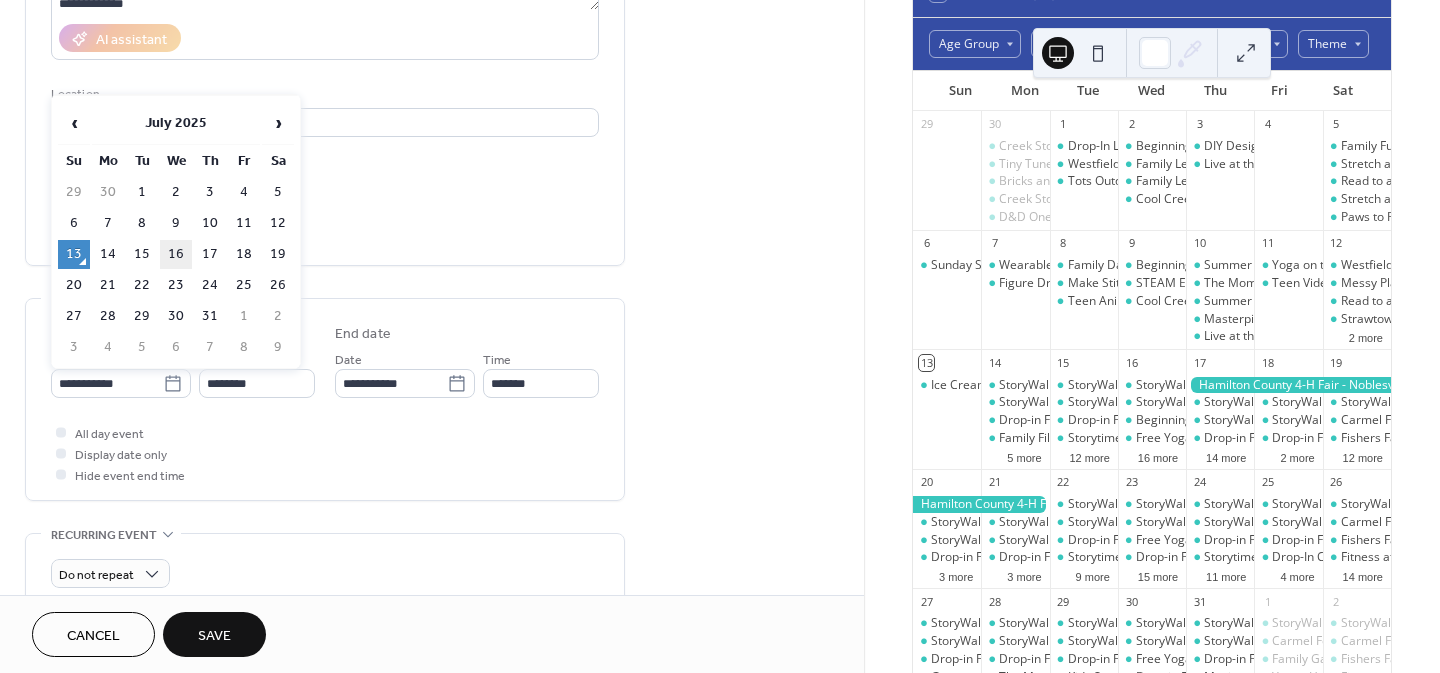 click on "16" at bounding box center (176, 254) 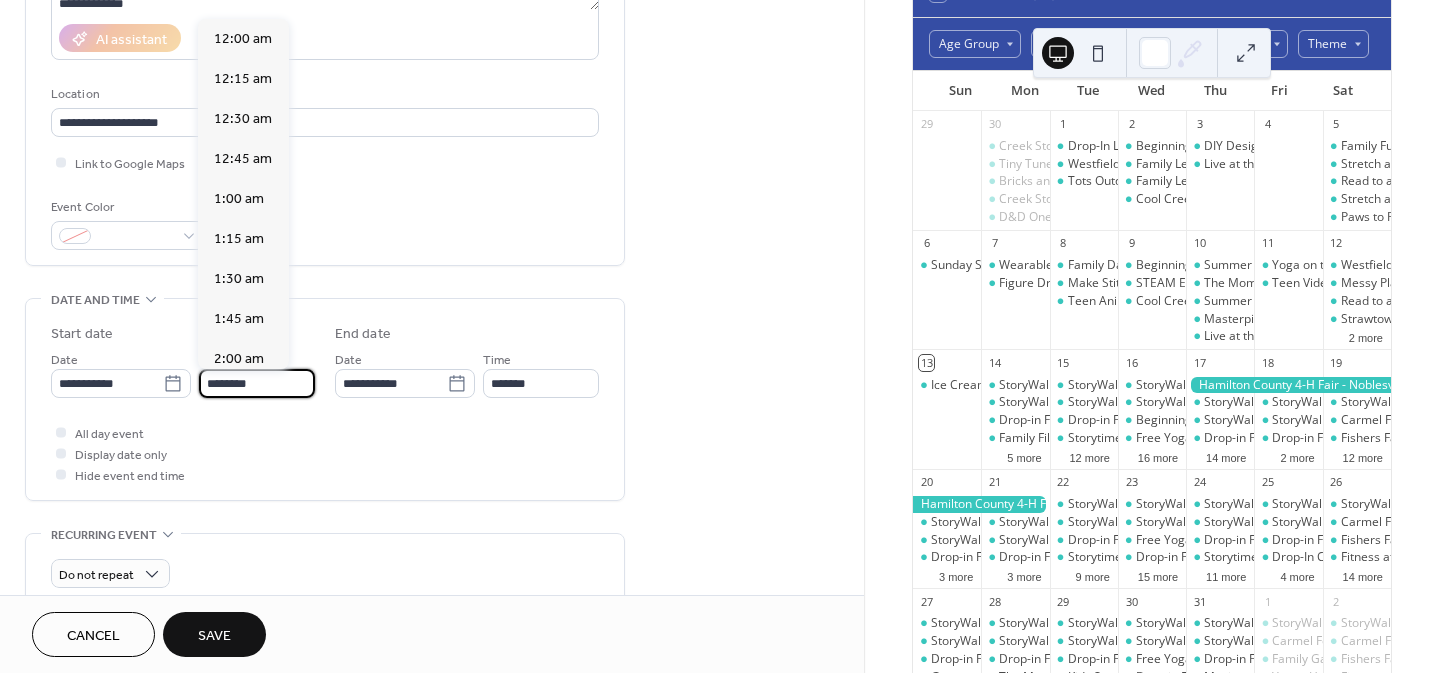 click on "********" at bounding box center [257, 383] 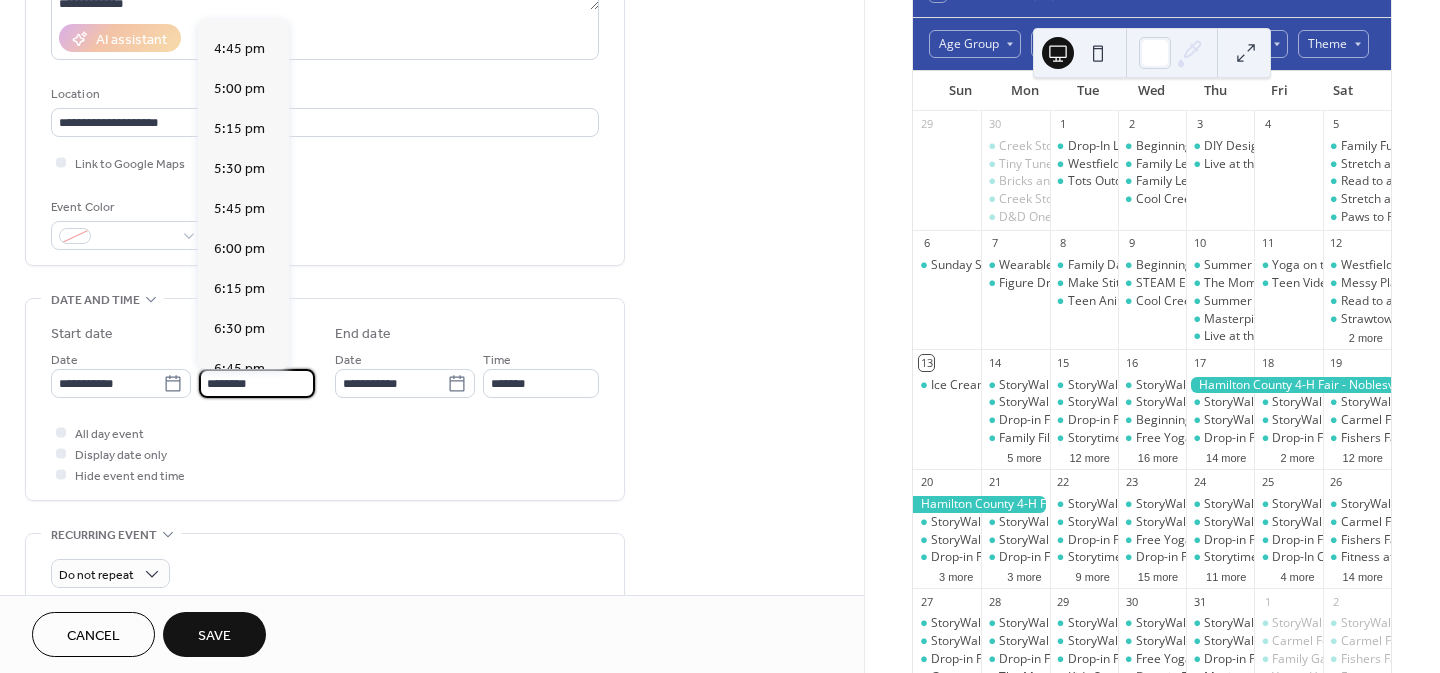 scroll, scrollTop: 2691, scrollLeft: 0, axis: vertical 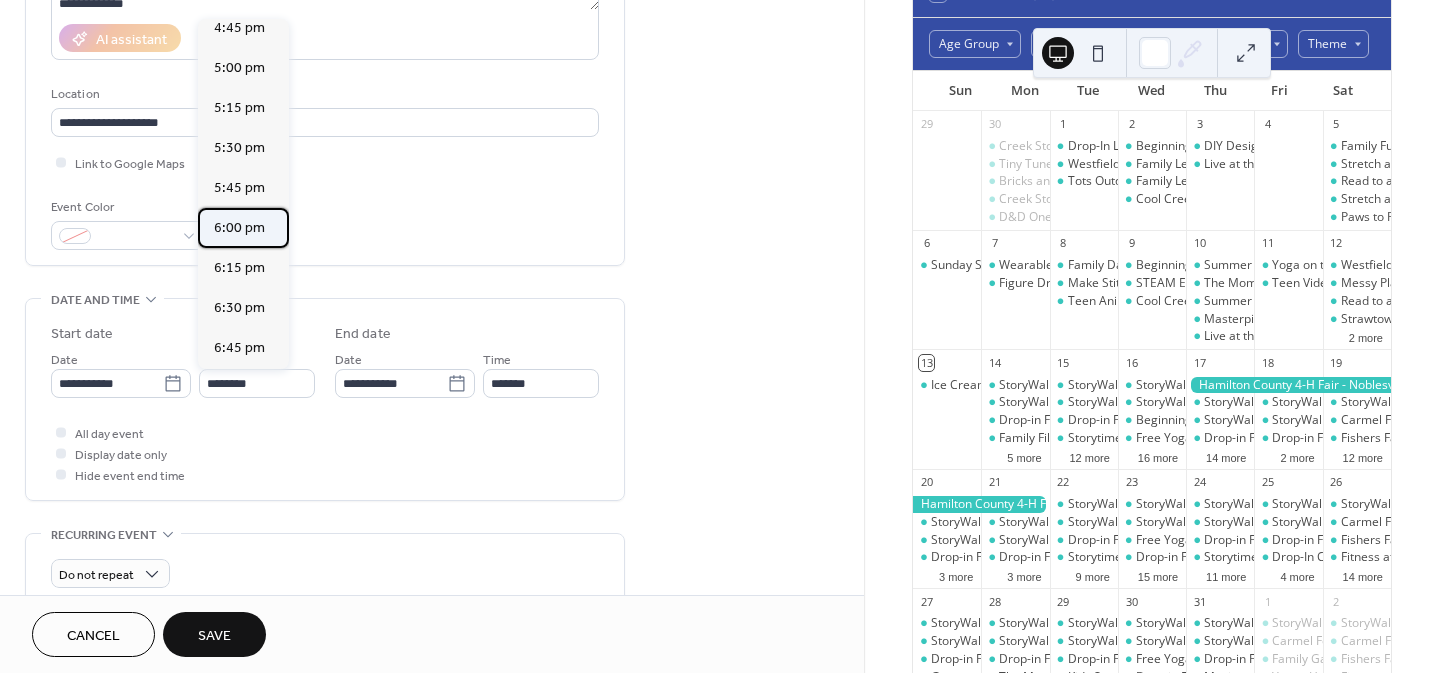 click on "6:00 pm" at bounding box center [239, 228] 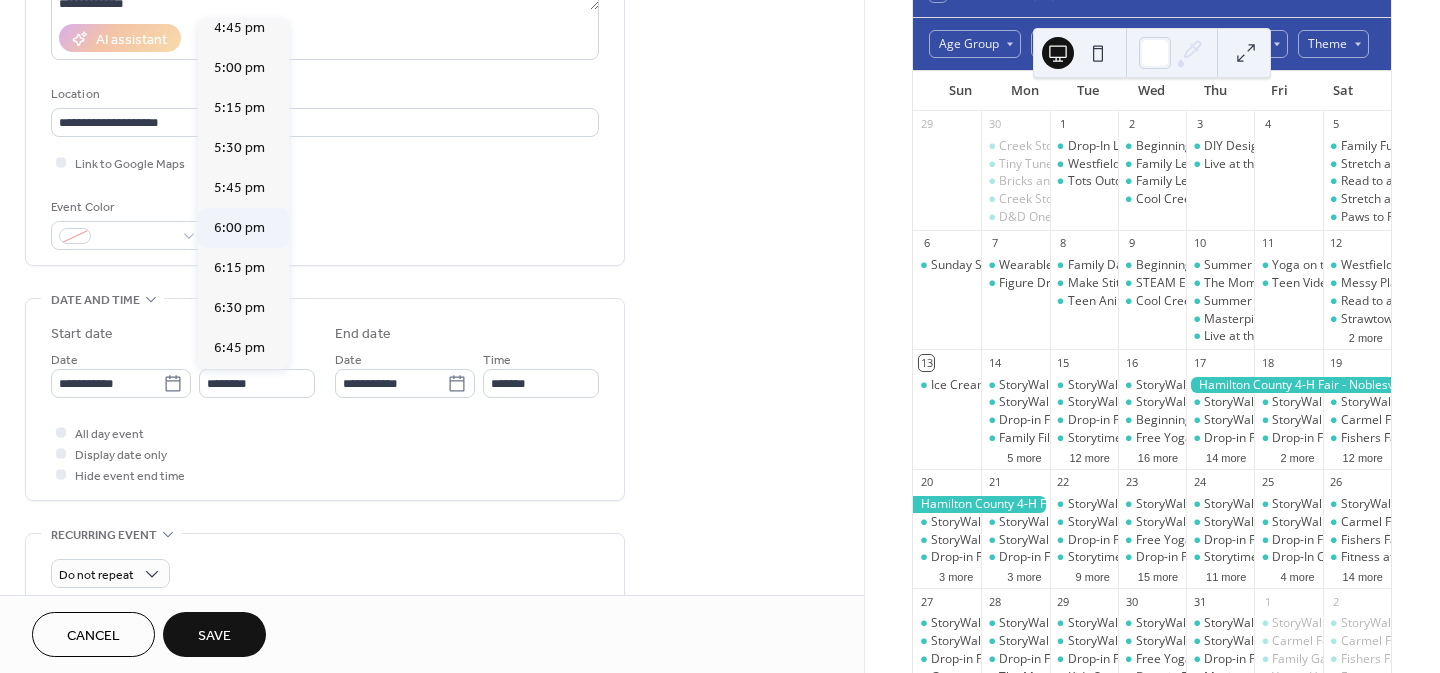 type on "*******" 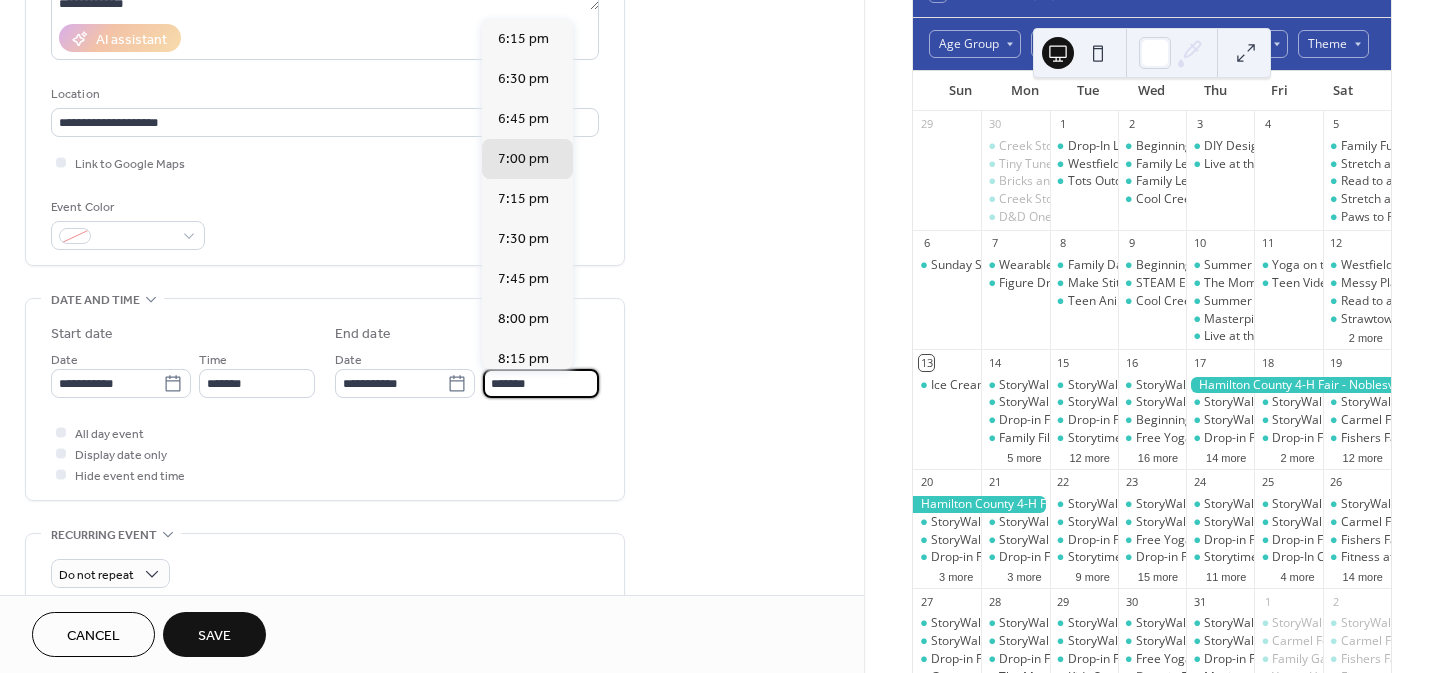 click on "*******" at bounding box center [541, 383] 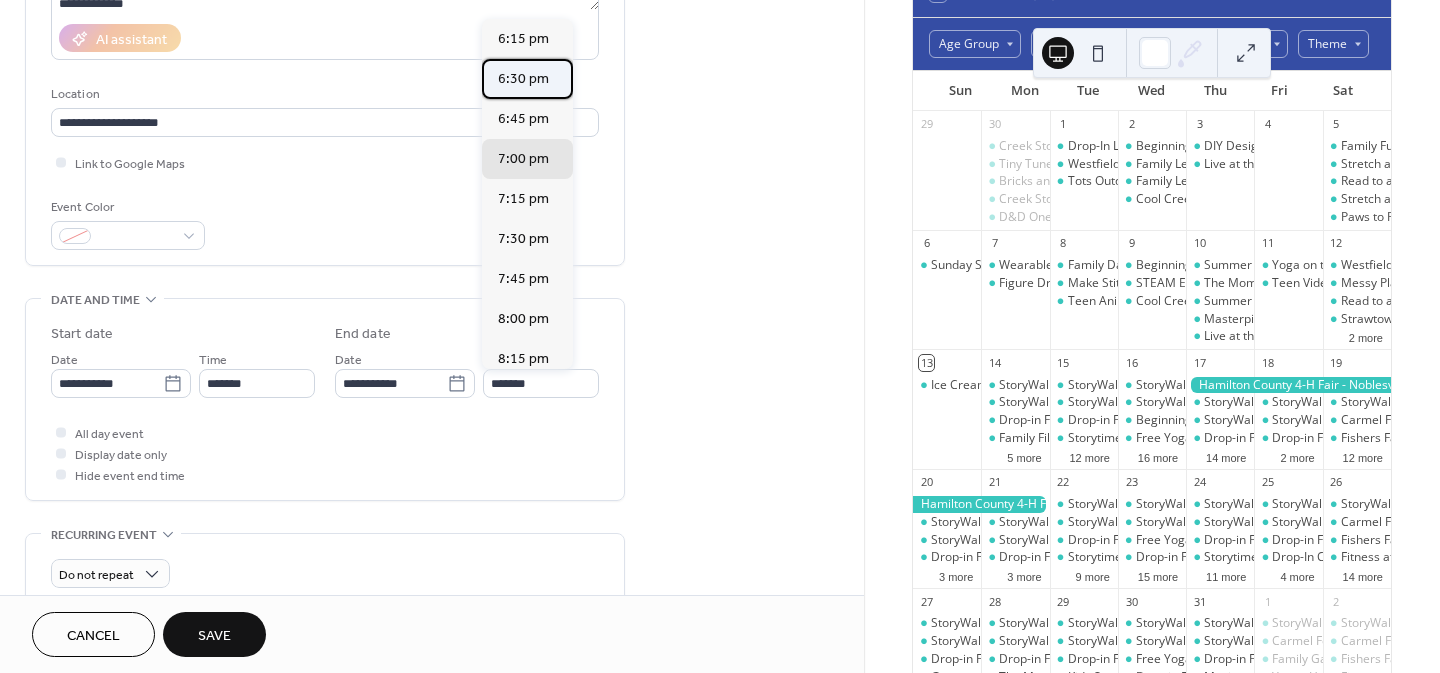click on "6:30 pm" at bounding box center [523, 79] 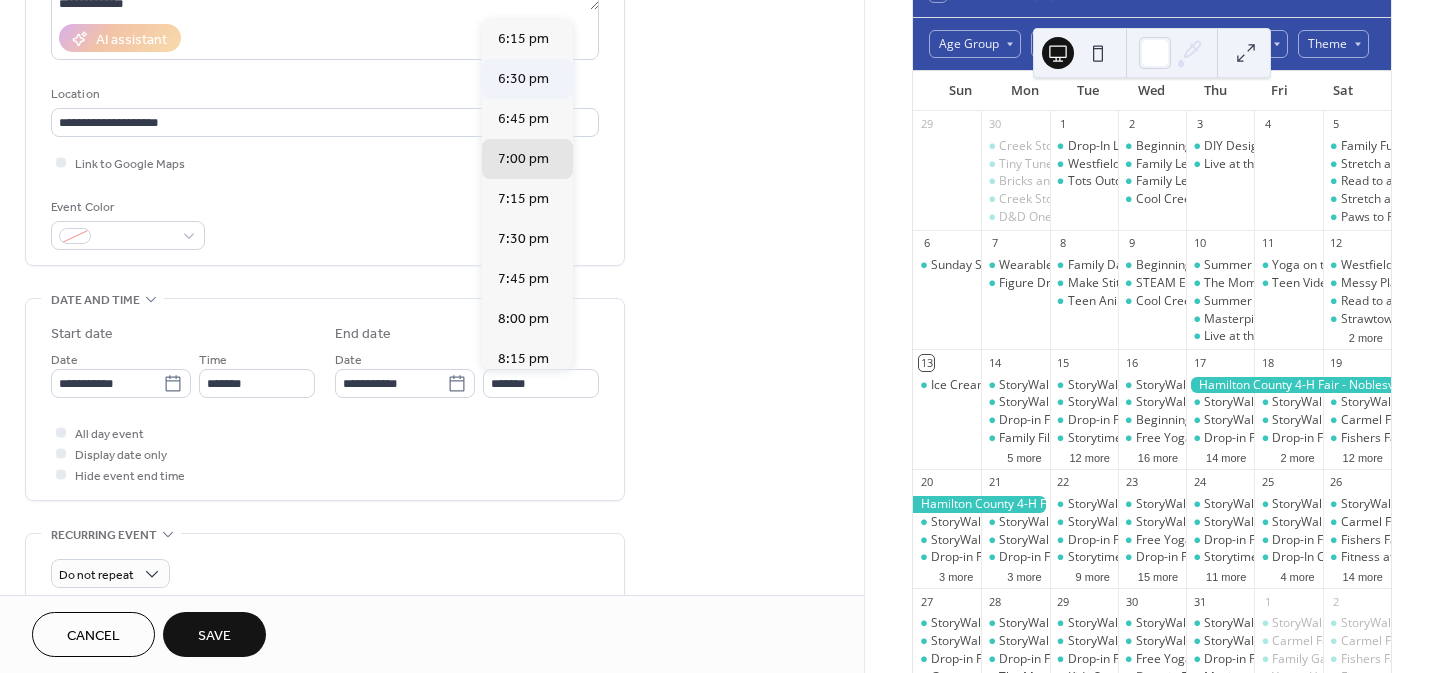 type on "*******" 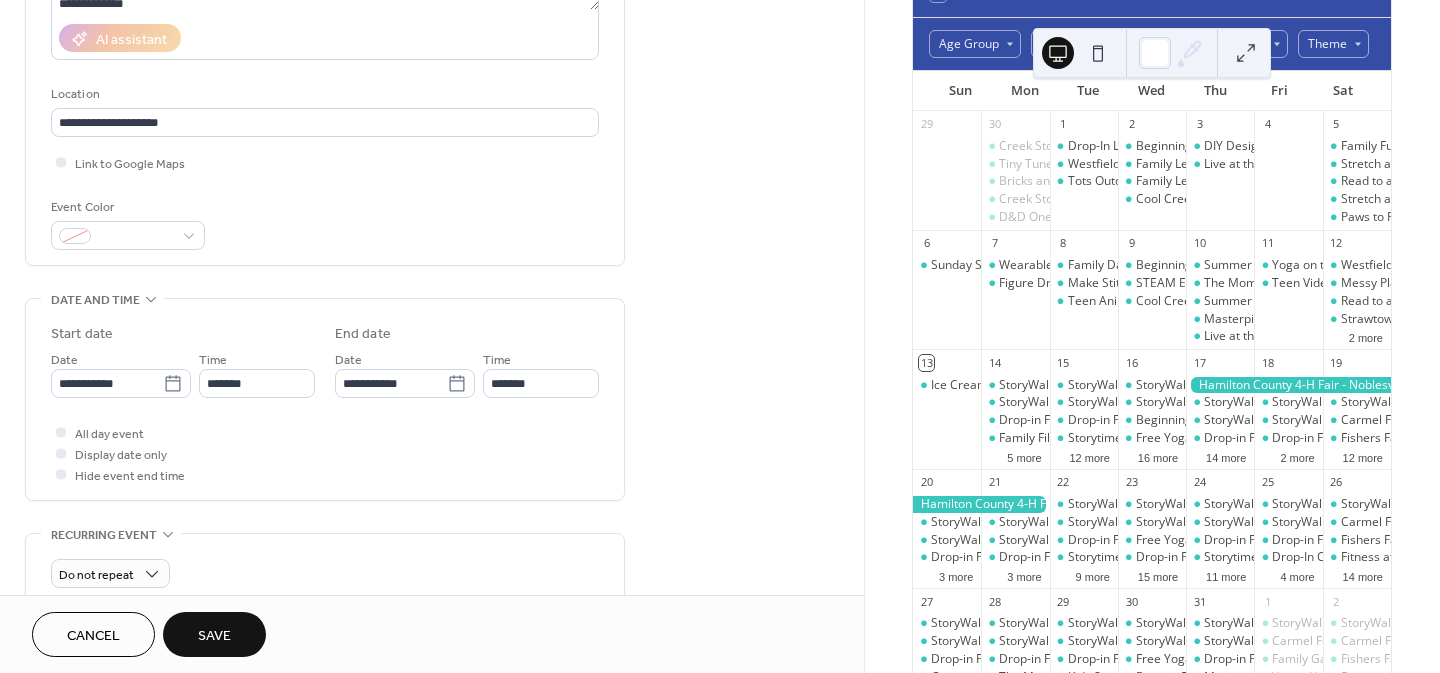 click on "**********" at bounding box center [432, 701] 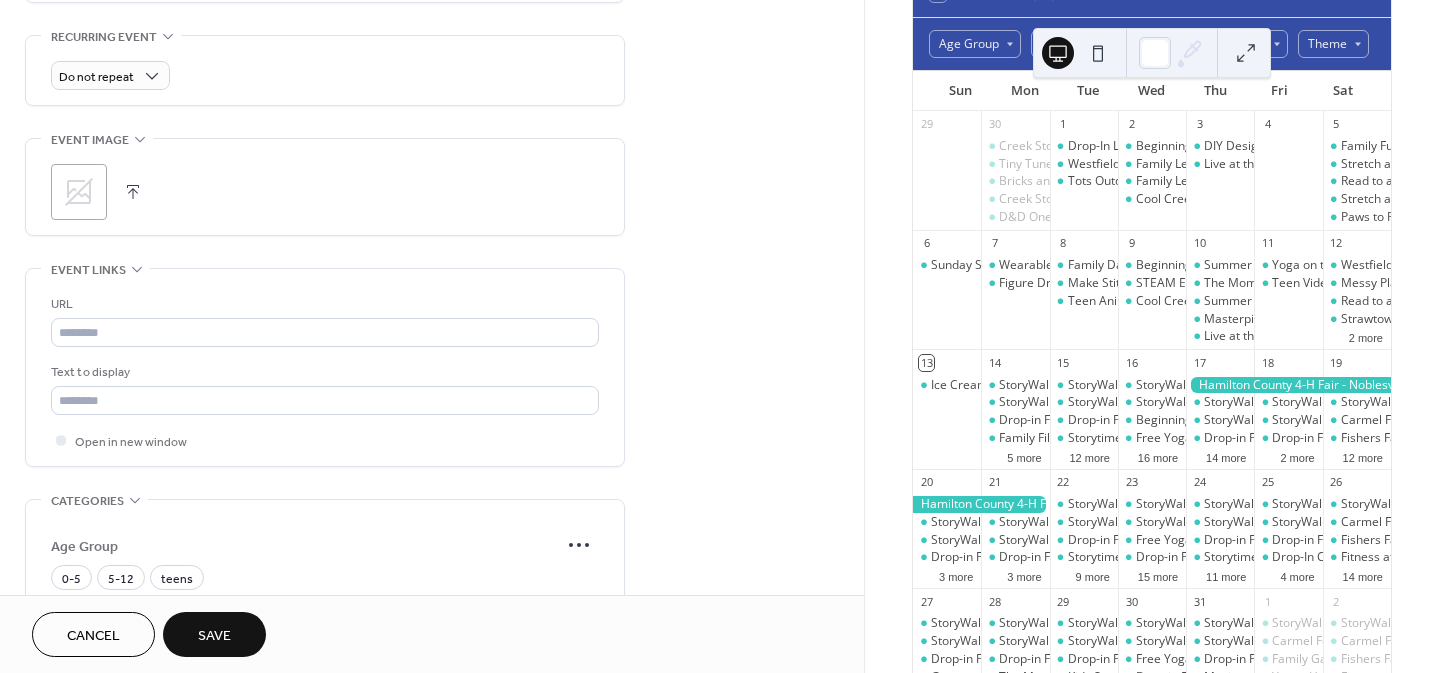 scroll, scrollTop: 851, scrollLeft: 0, axis: vertical 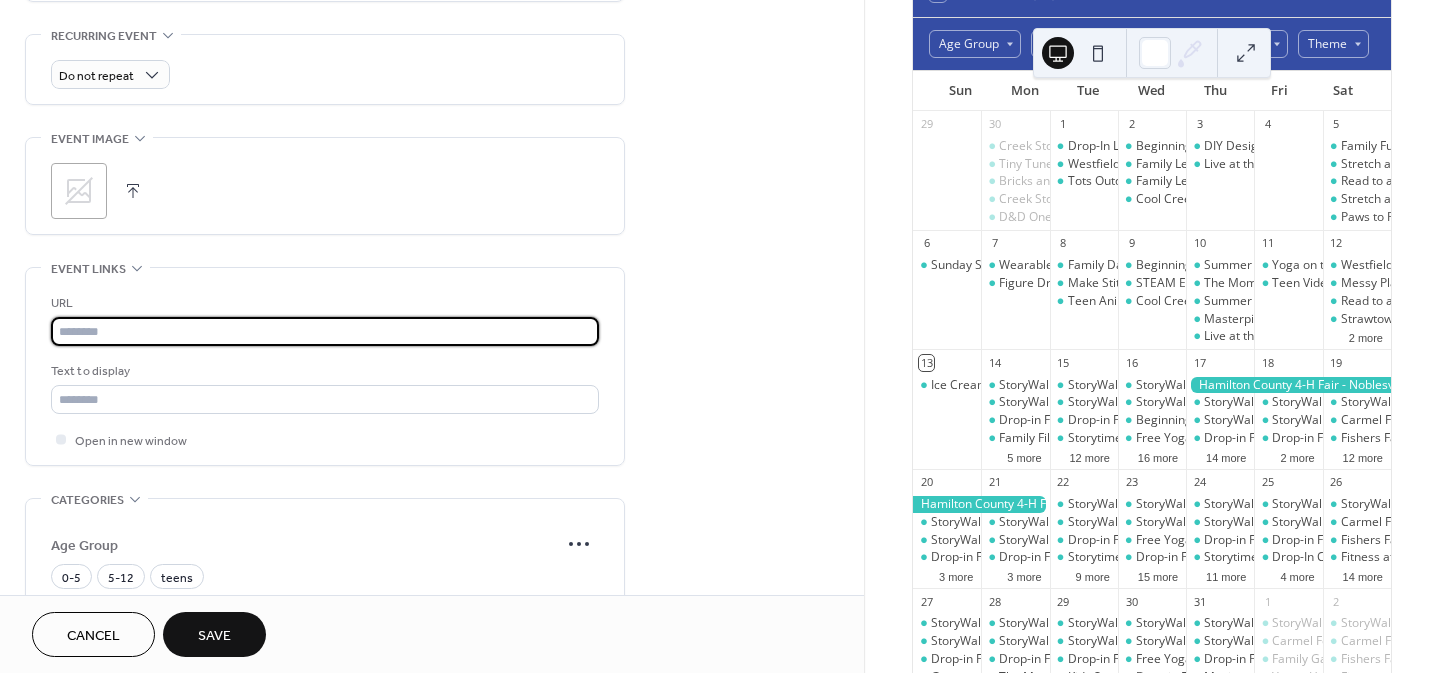 paste on "**********" 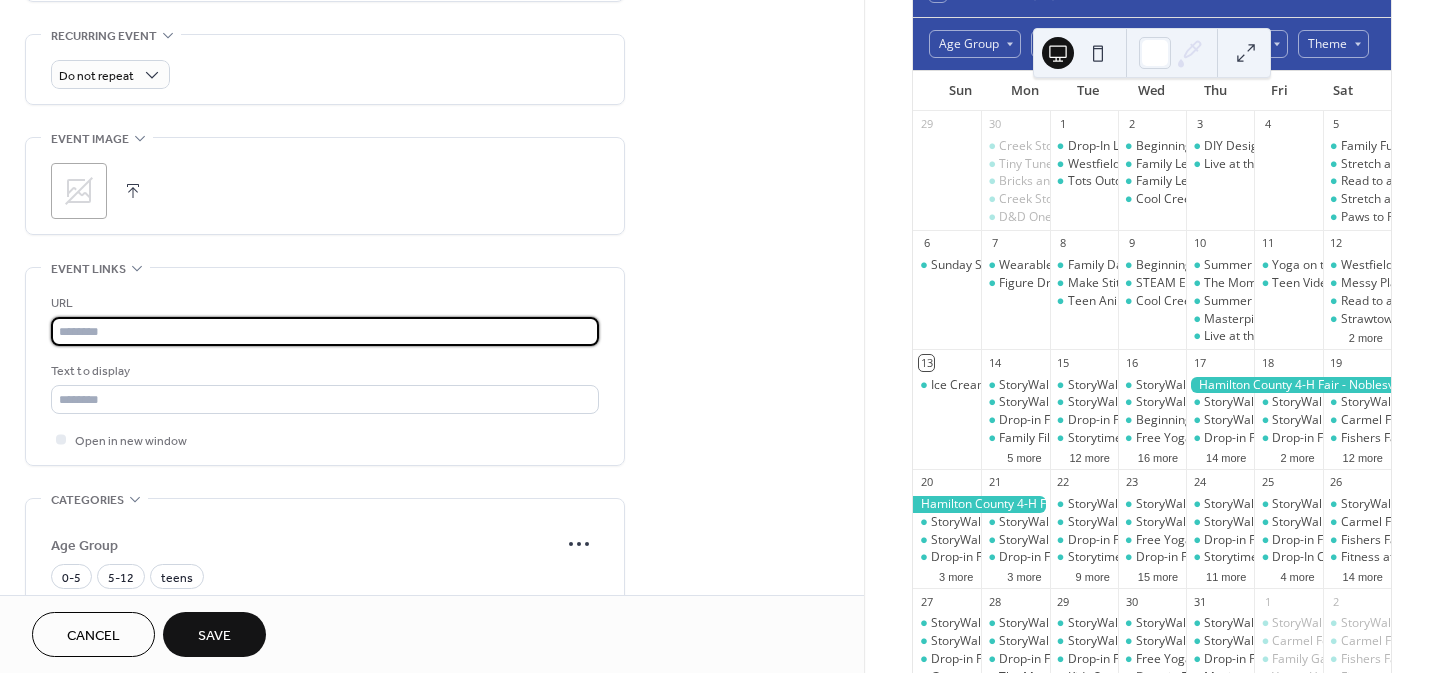 click at bounding box center (325, 331) 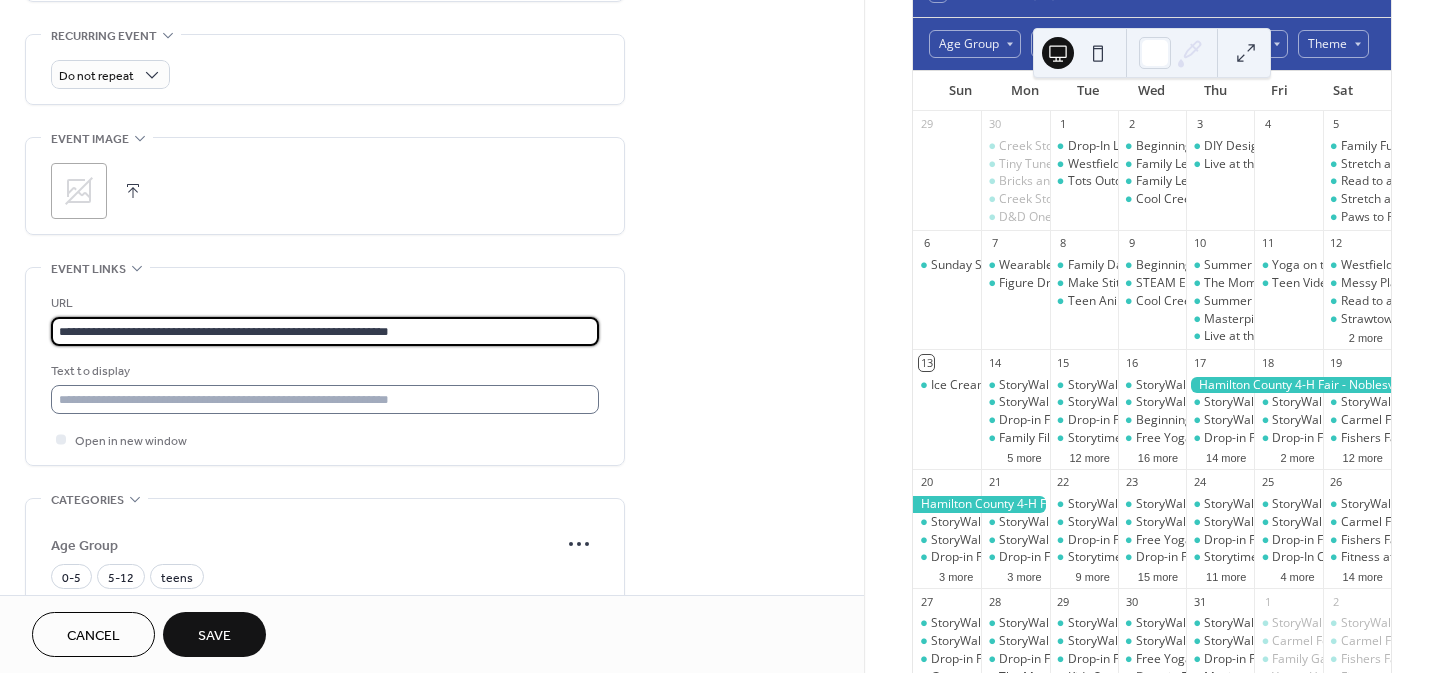 type on "**********" 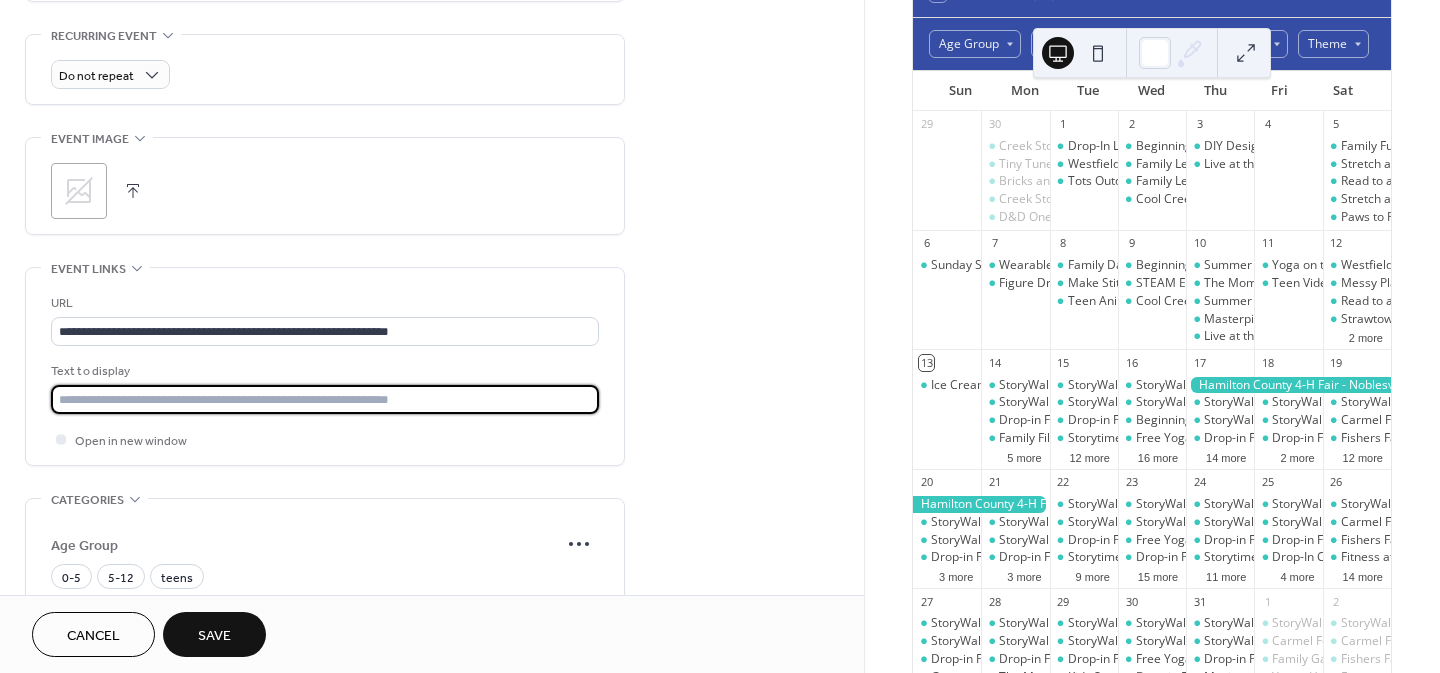 click at bounding box center [325, 399] 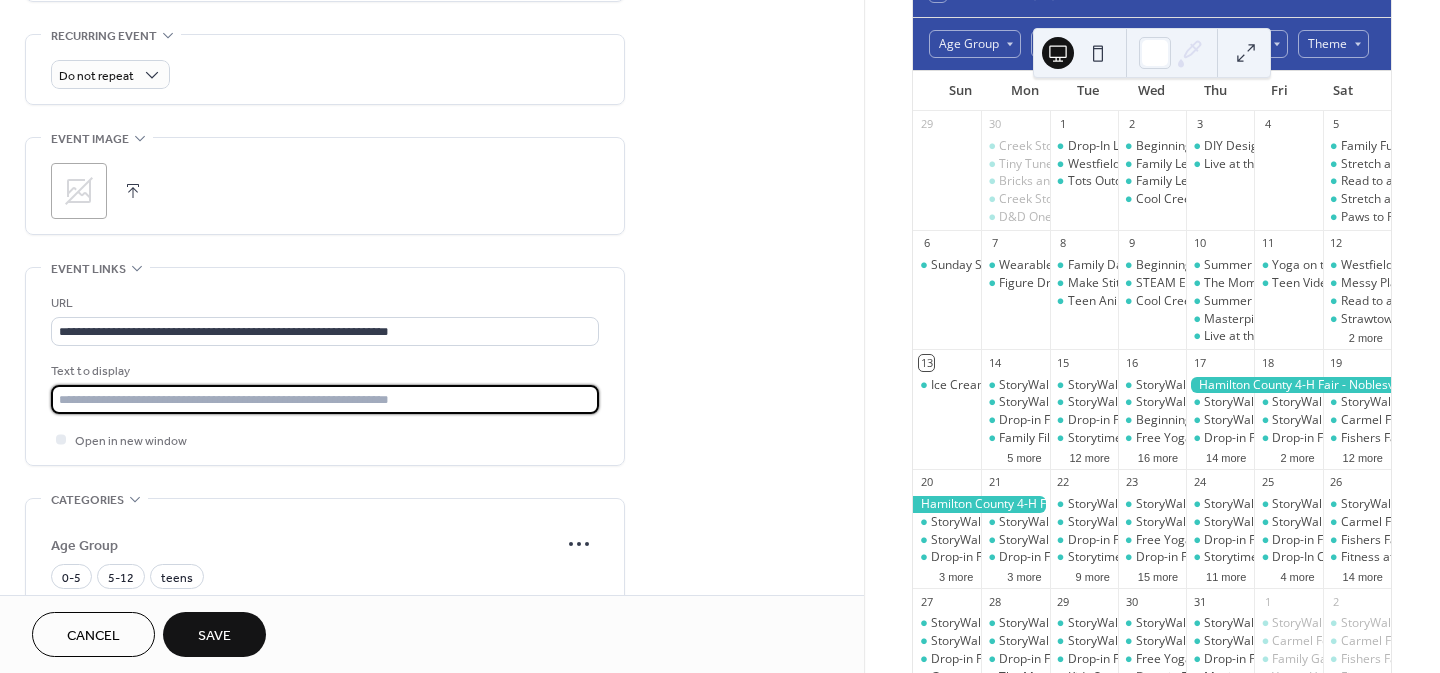 type on "**********" 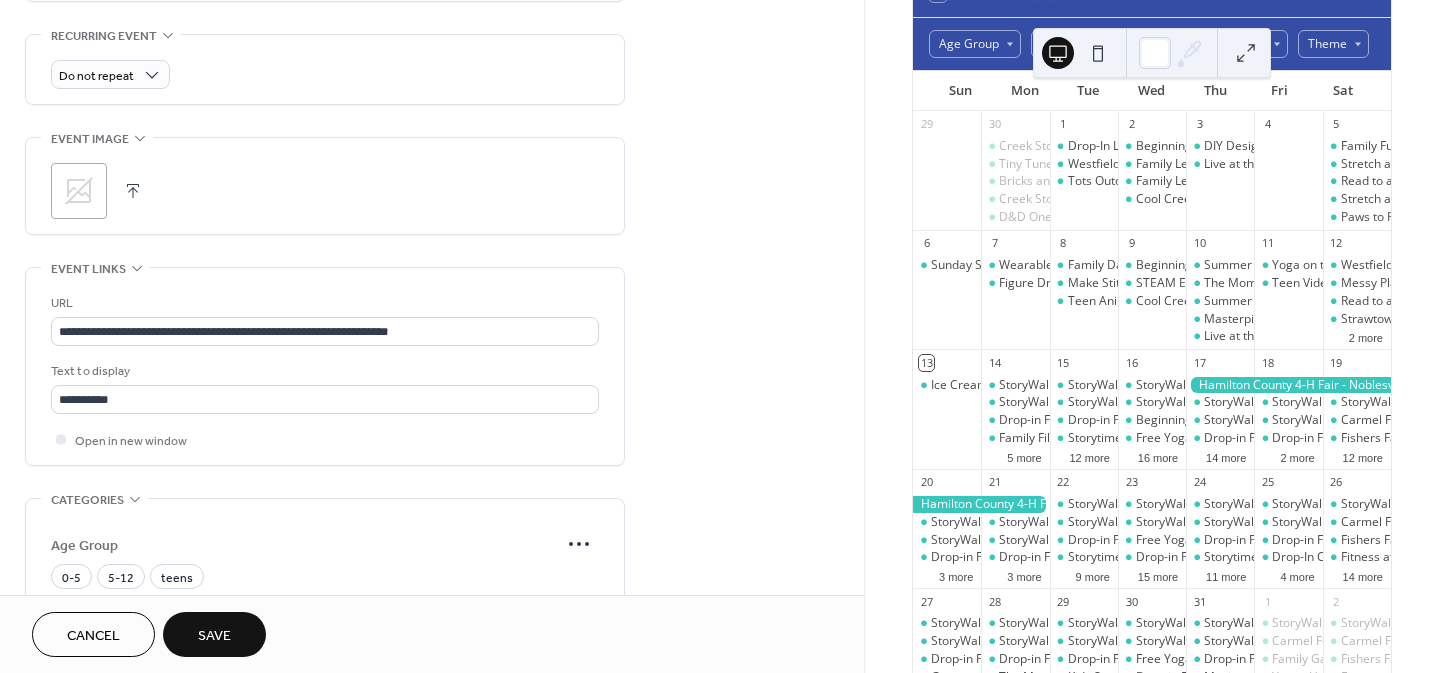 click on "**********" at bounding box center [432, 202] 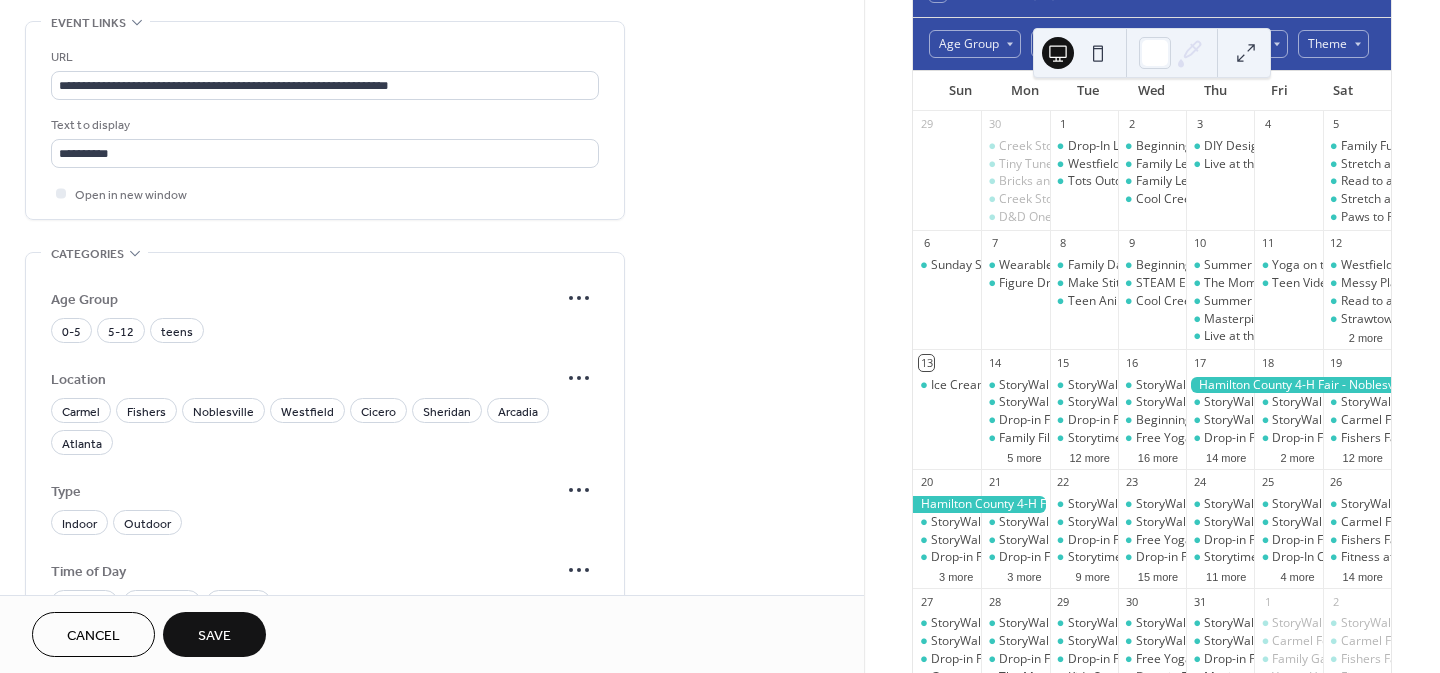 scroll, scrollTop: 1098, scrollLeft: 0, axis: vertical 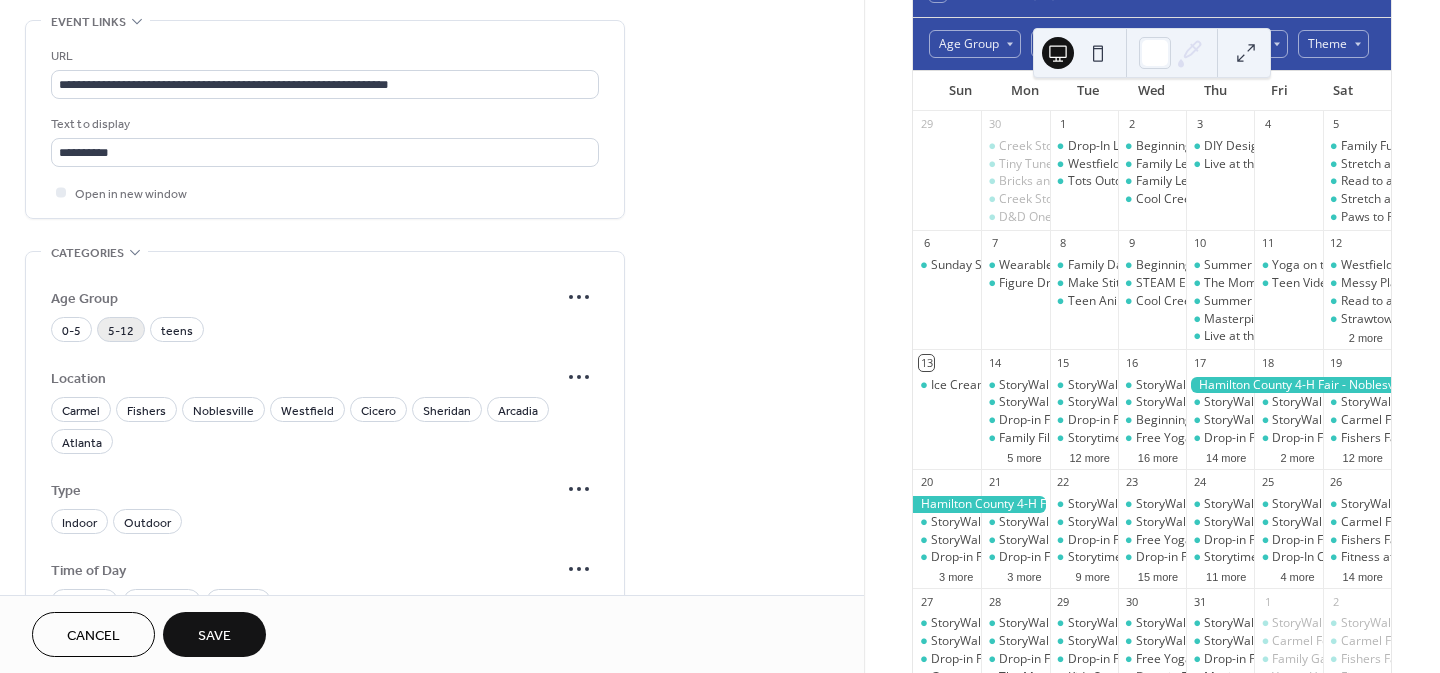 click on "5-12" at bounding box center (121, 331) 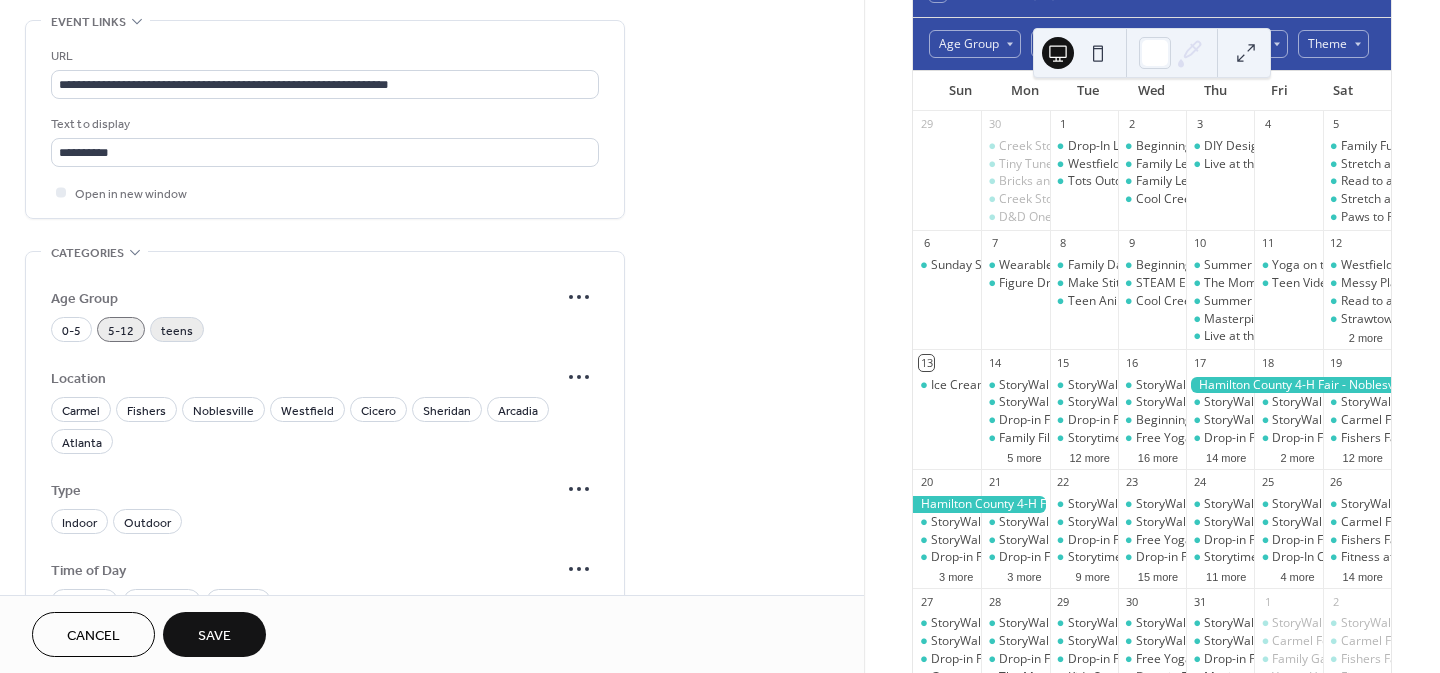 click on "teens" at bounding box center [177, 331] 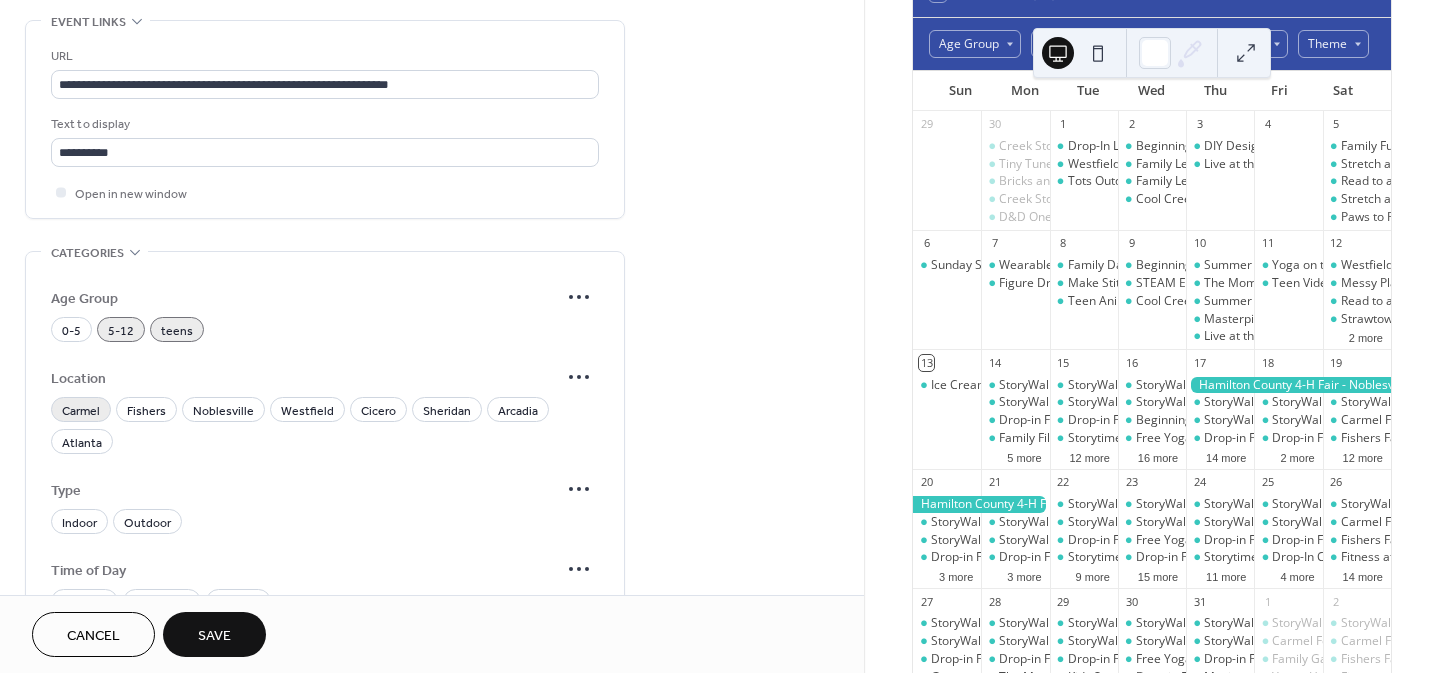 click on "Carmel" at bounding box center (81, 411) 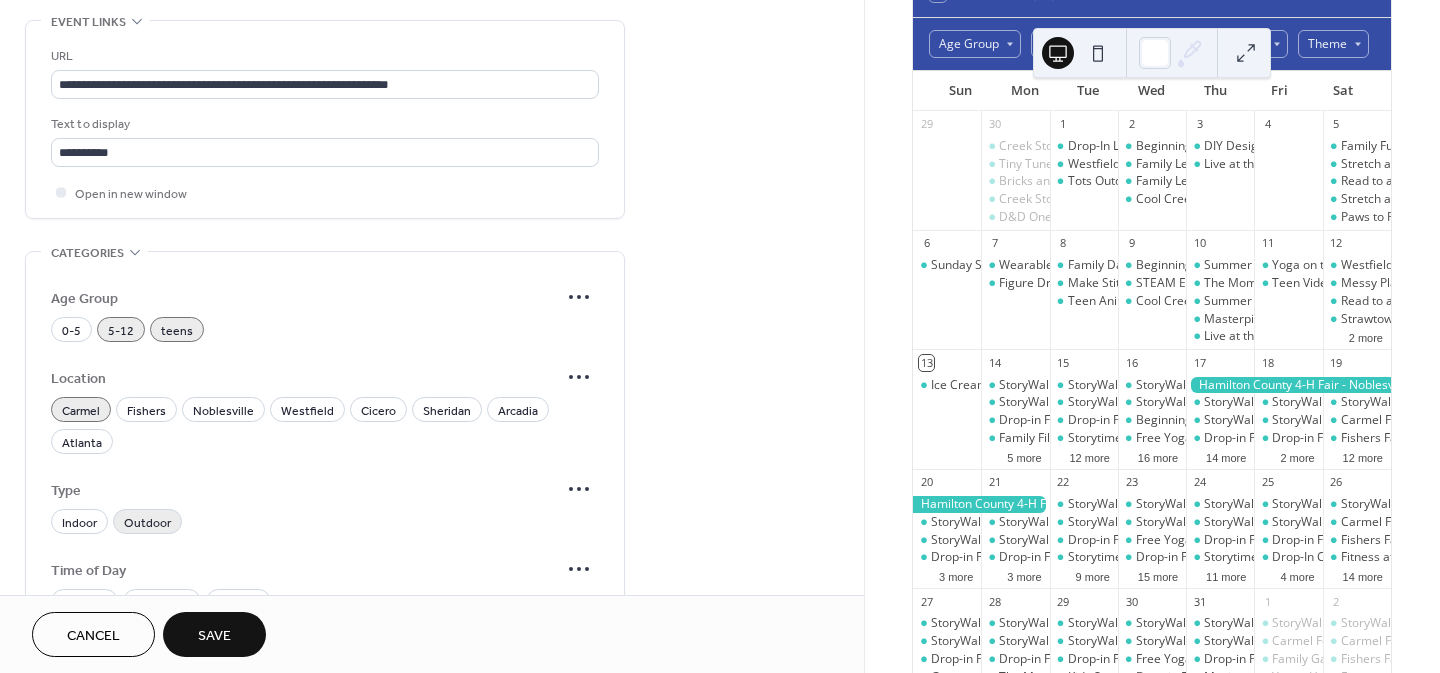 click on "Outdoor" at bounding box center (147, 523) 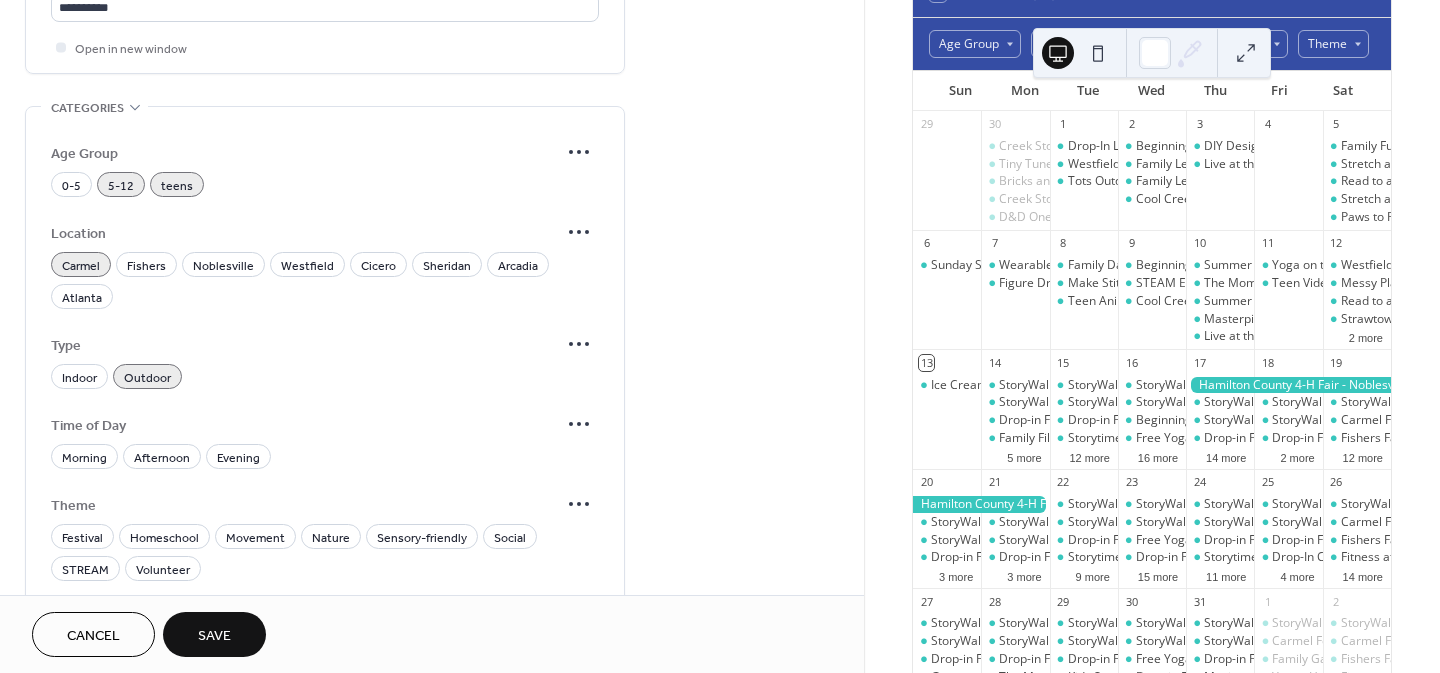 scroll, scrollTop: 1254, scrollLeft: 0, axis: vertical 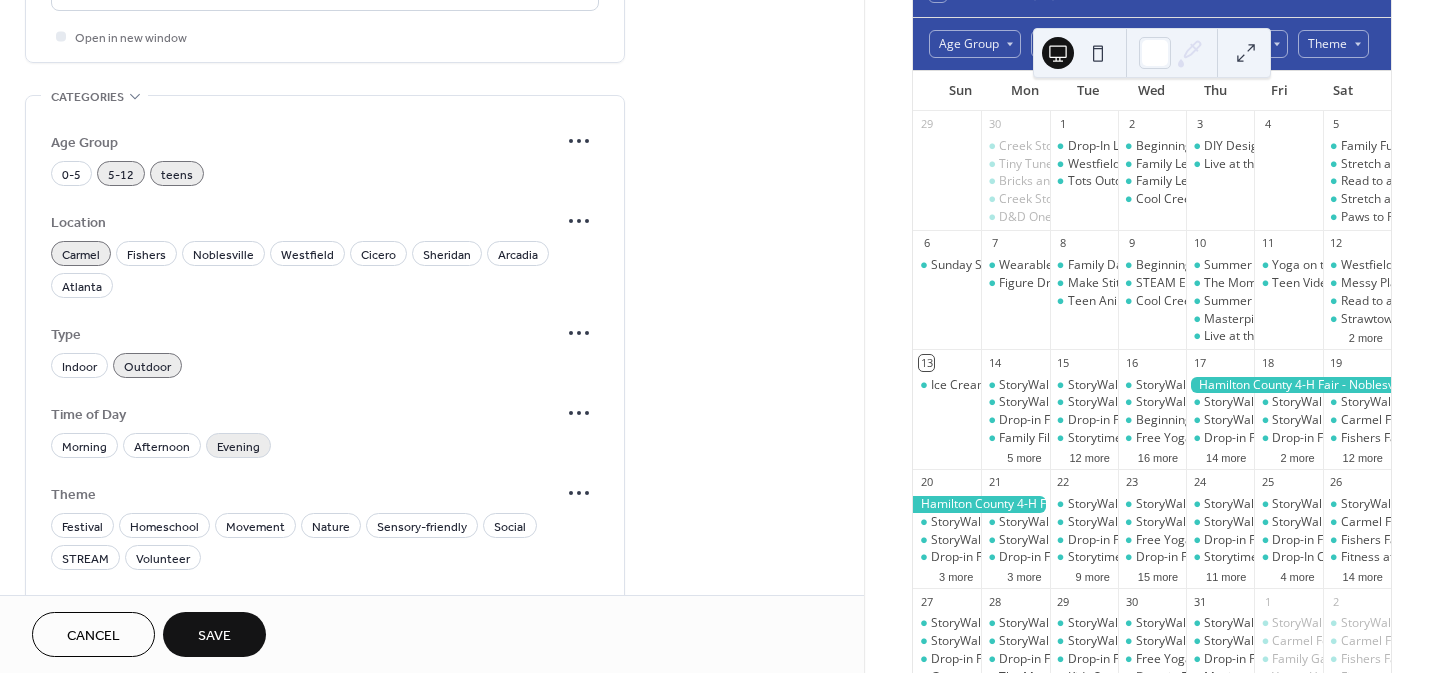 click on "Evening" at bounding box center (238, 447) 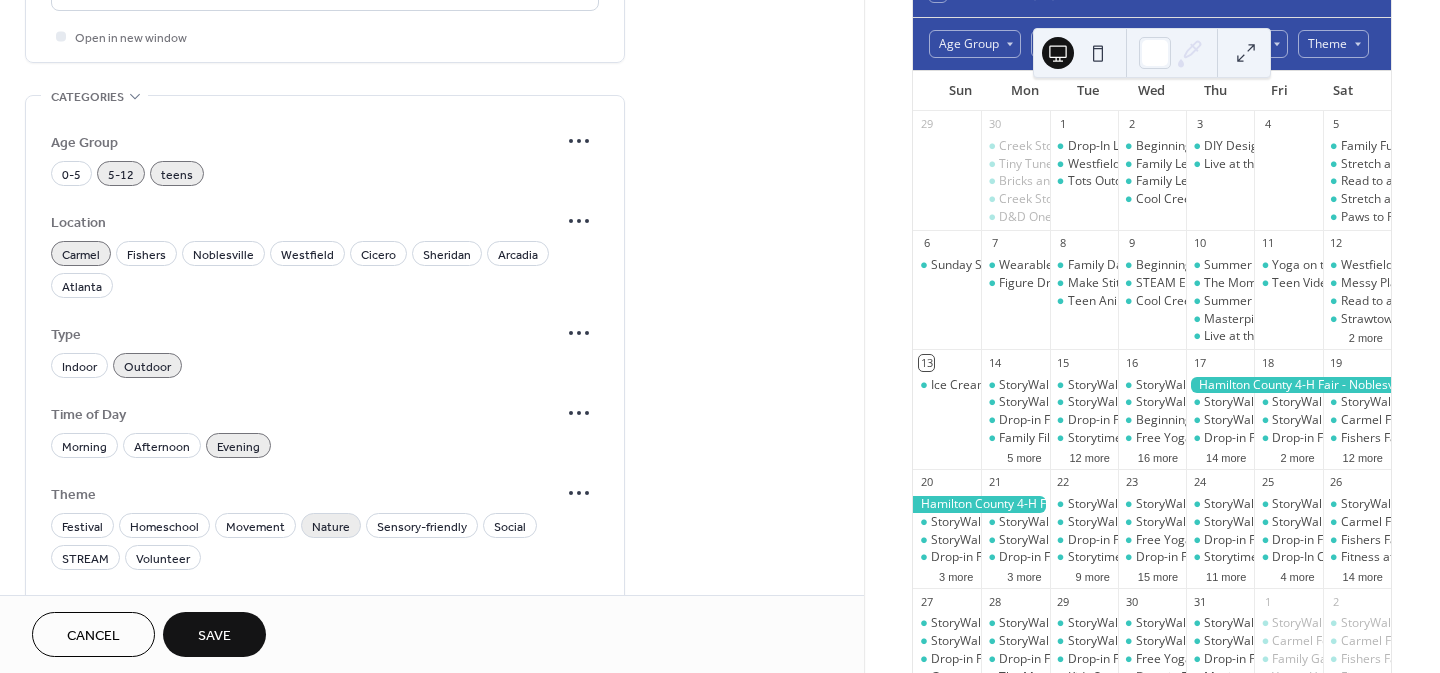 click on "Nature" at bounding box center (331, 527) 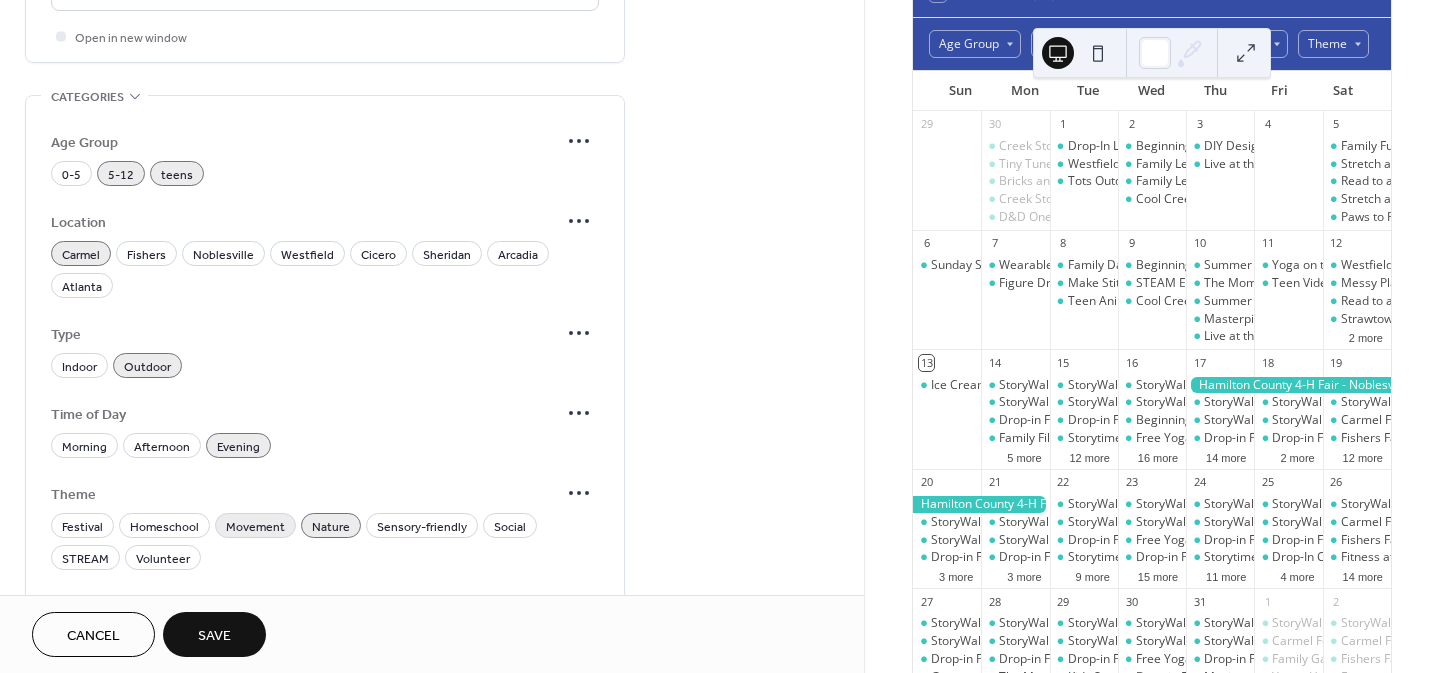 click on "Movement" at bounding box center (255, 527) 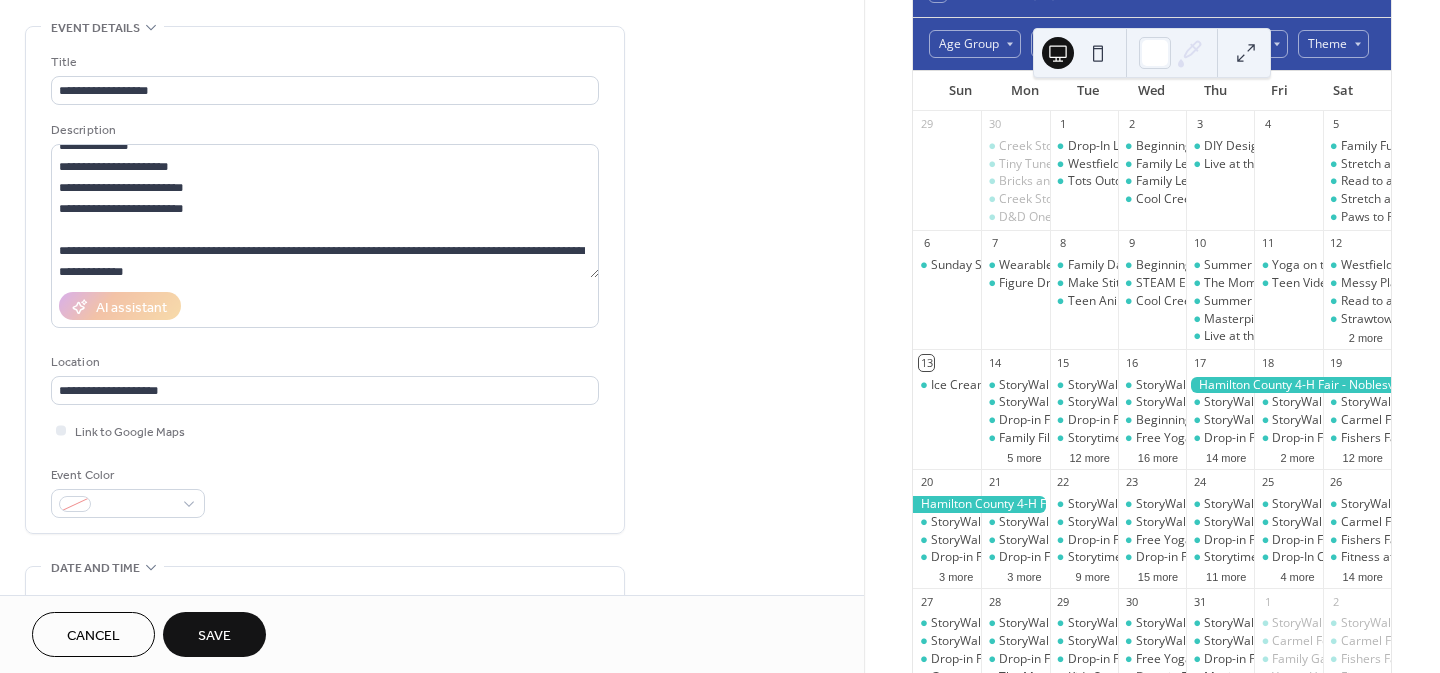 scroll, scrollTop: 0, scrollLeft: 0, axis: both 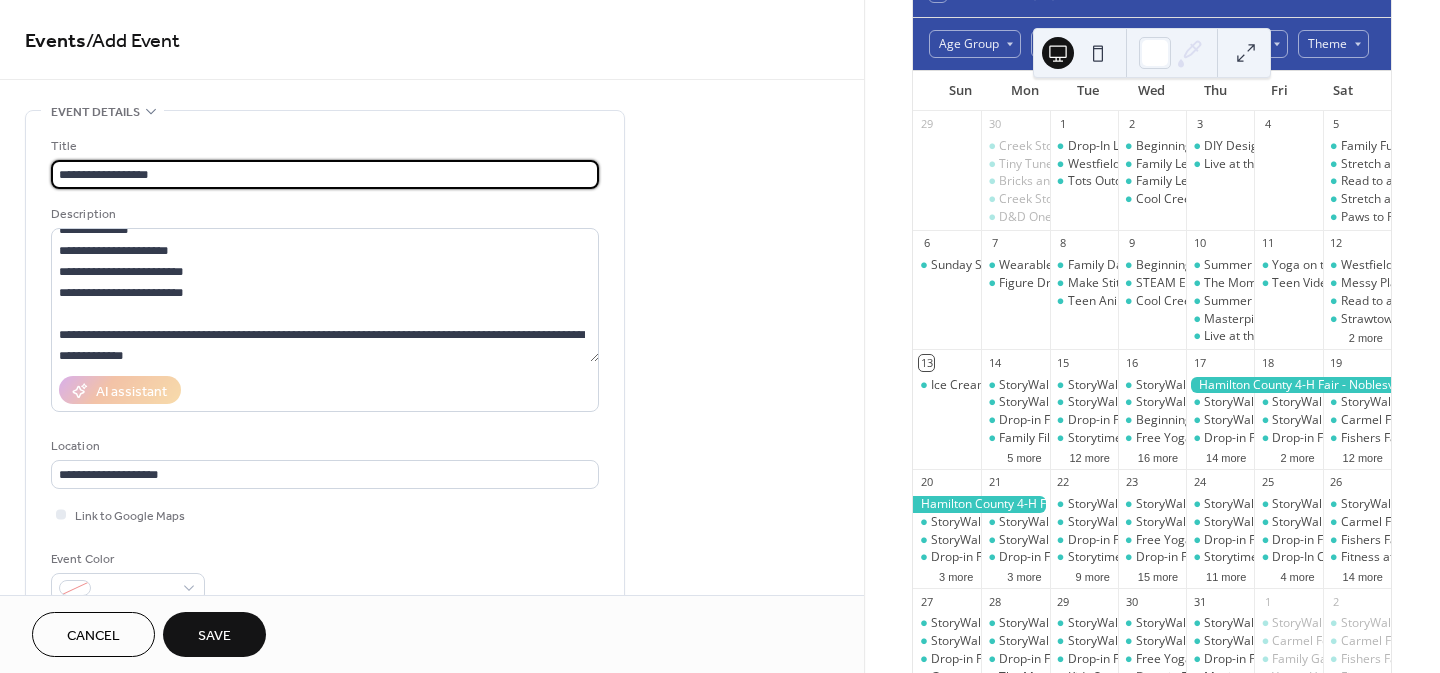 click on "**********" at bounding box center (325, 174) 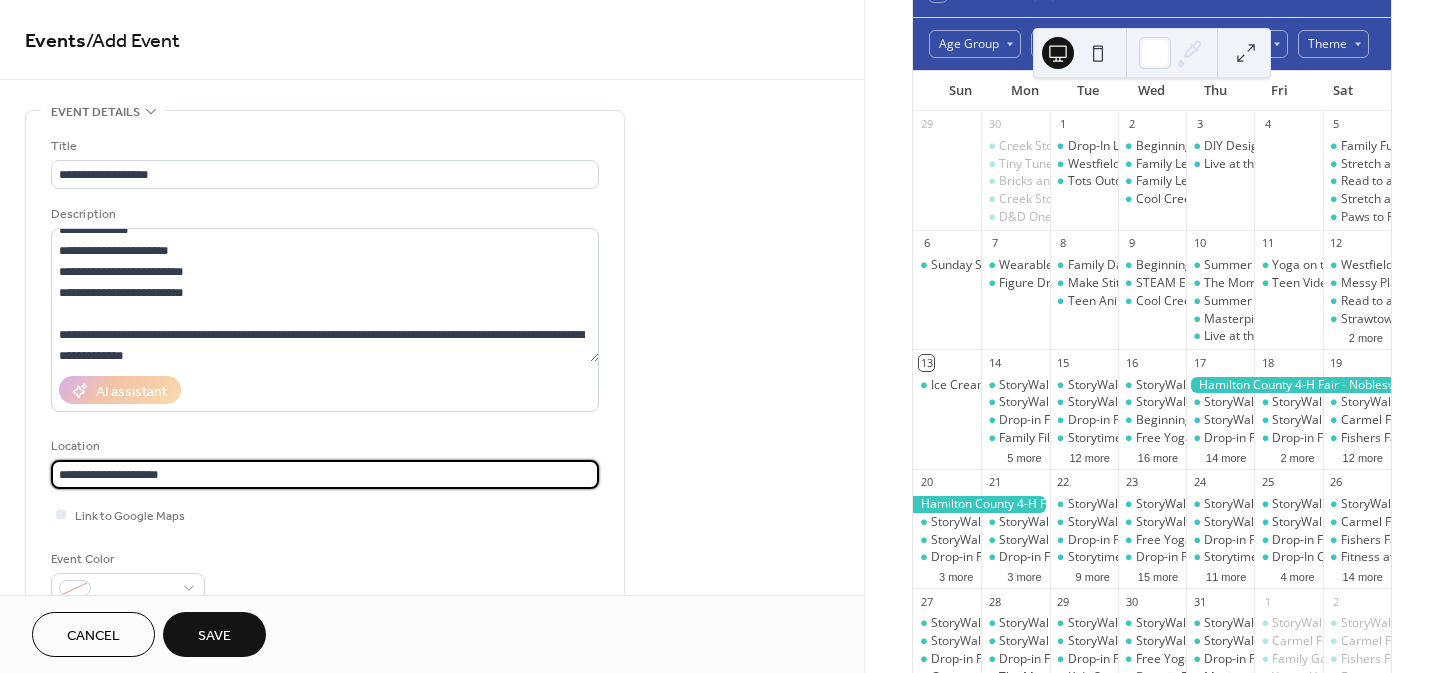 click on "**********" at bounding box center [325, 474] 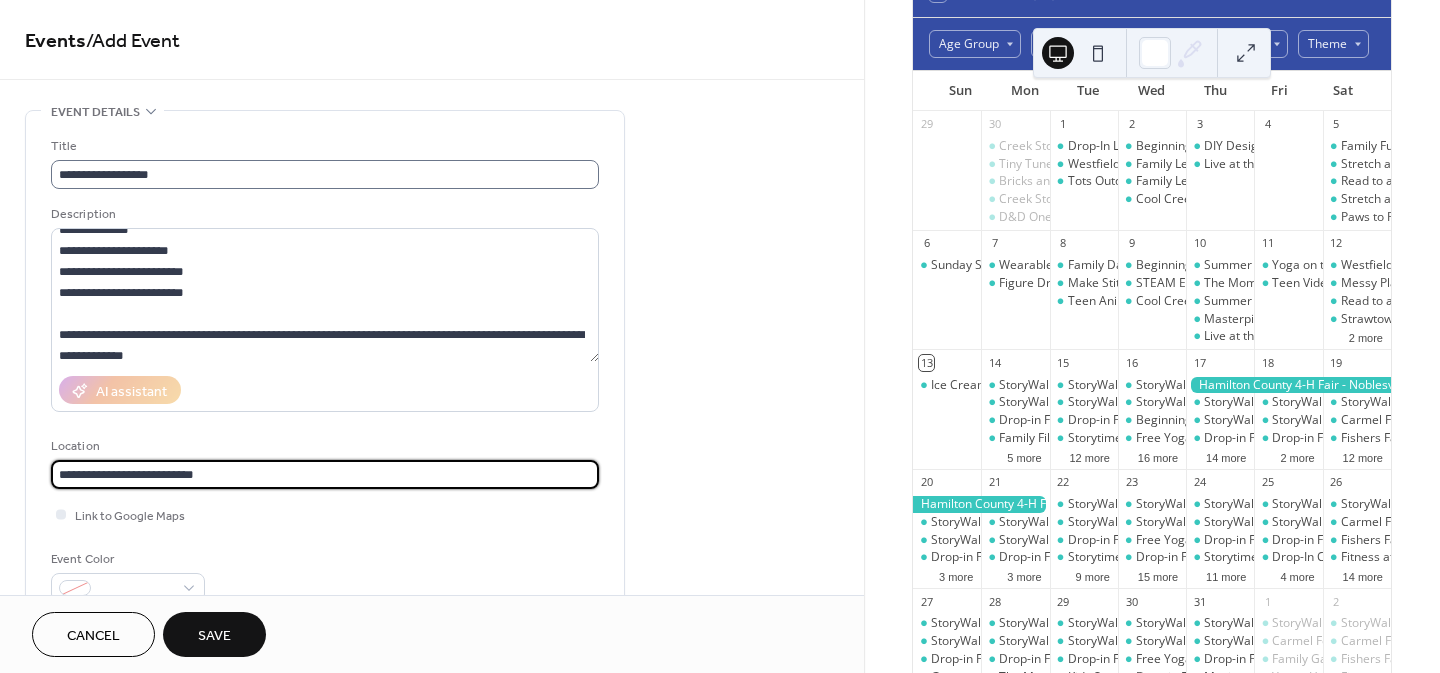 type on "**********" 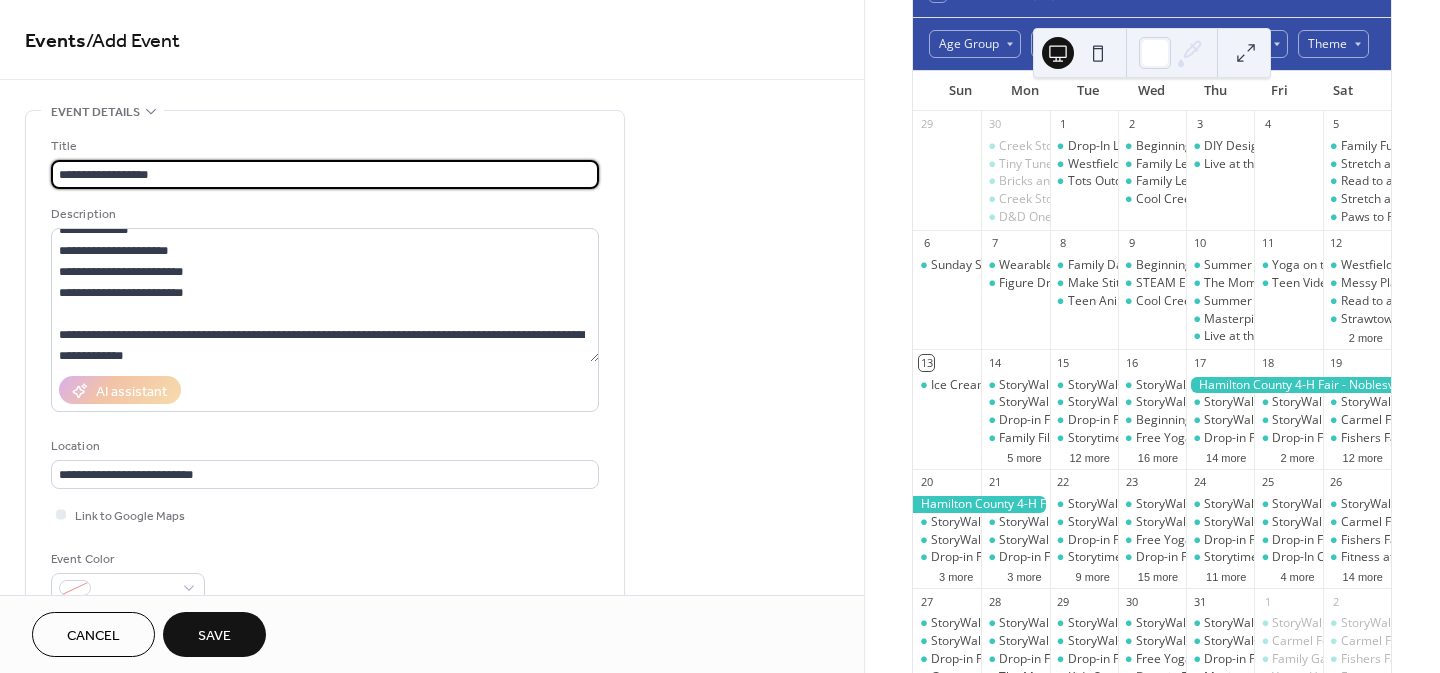 click on "**********" at bounding box center [325, 174] 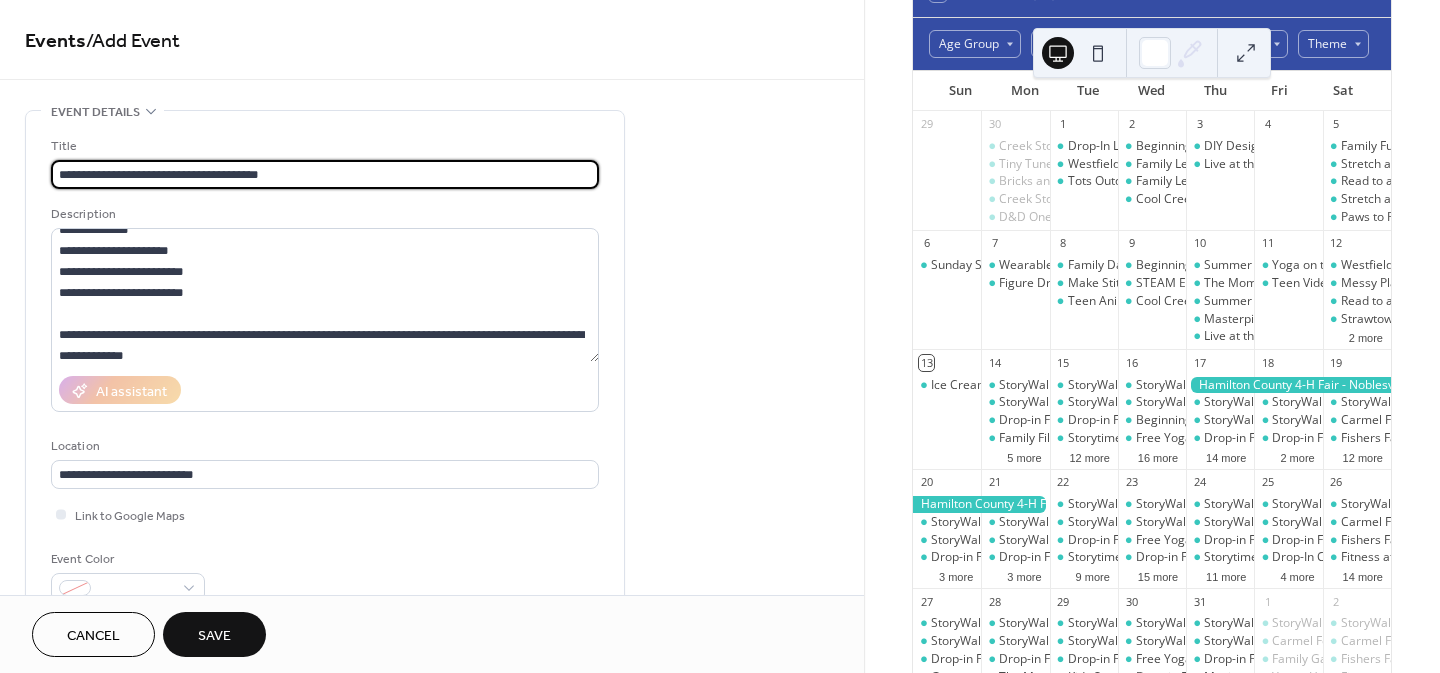 type on "**********" 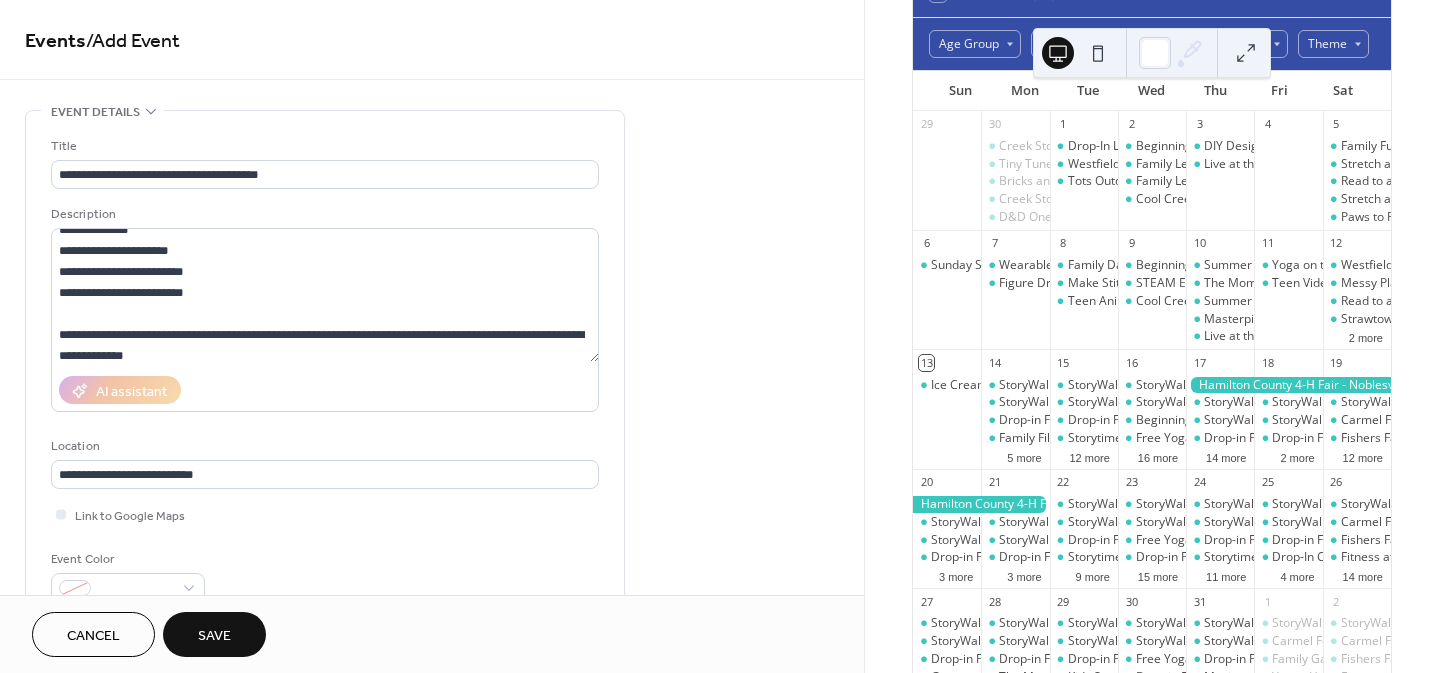 click on "**********" at bounding box center (432, 1053) 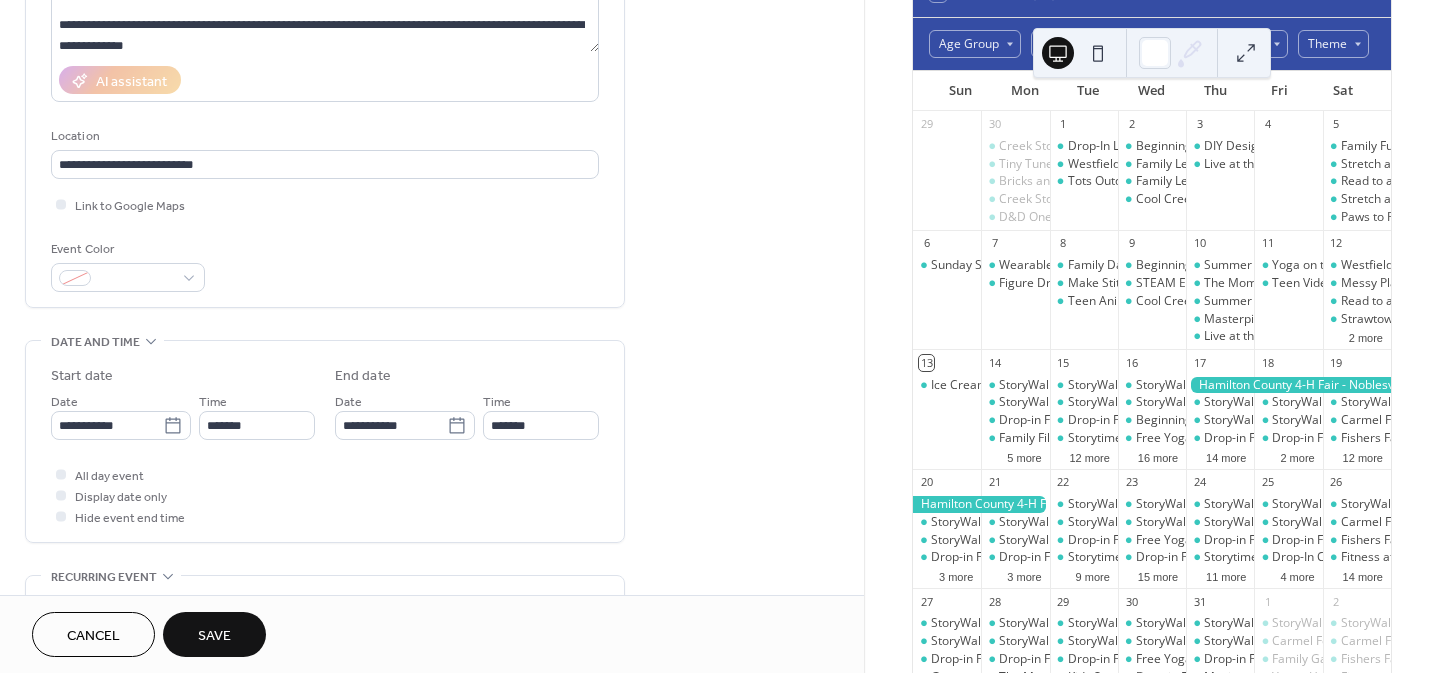 scroll, scrollTop: 309, scrollLeft: 0, axis: vertical 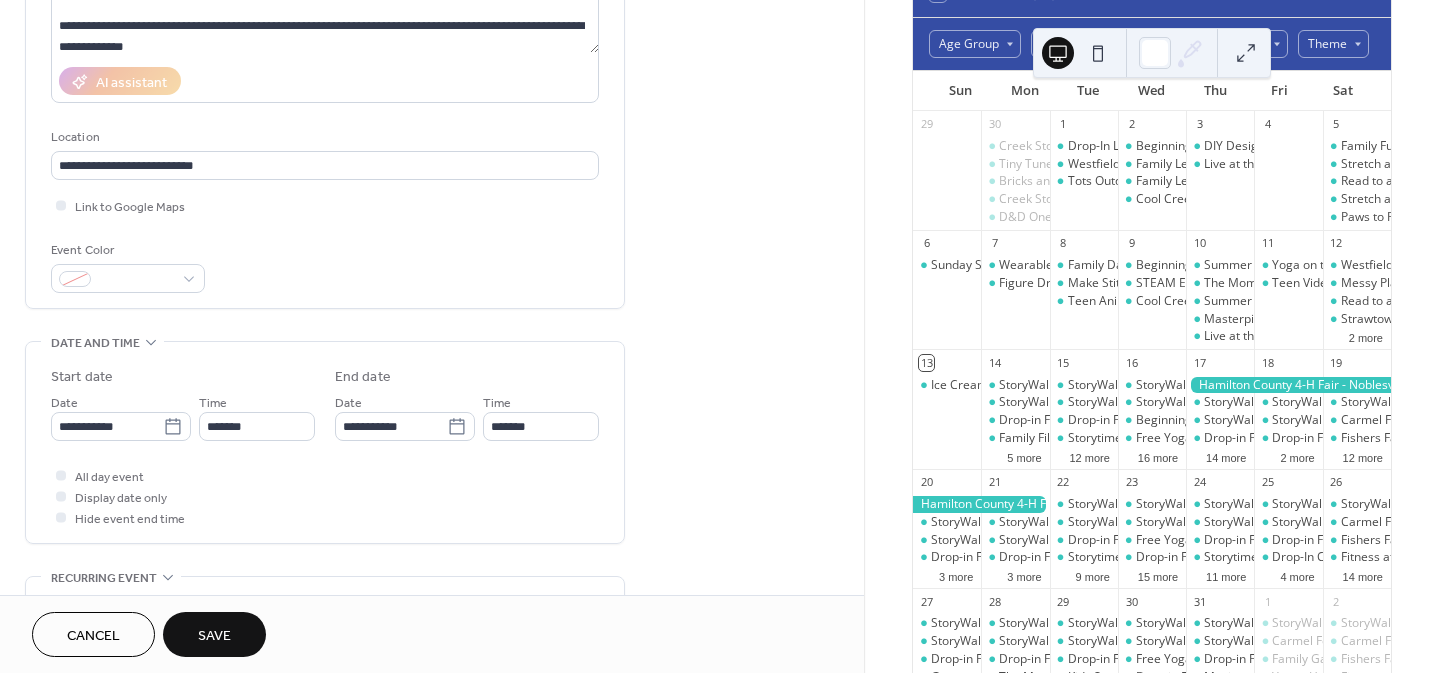 click on "Save" at bounding box center (214, 636) 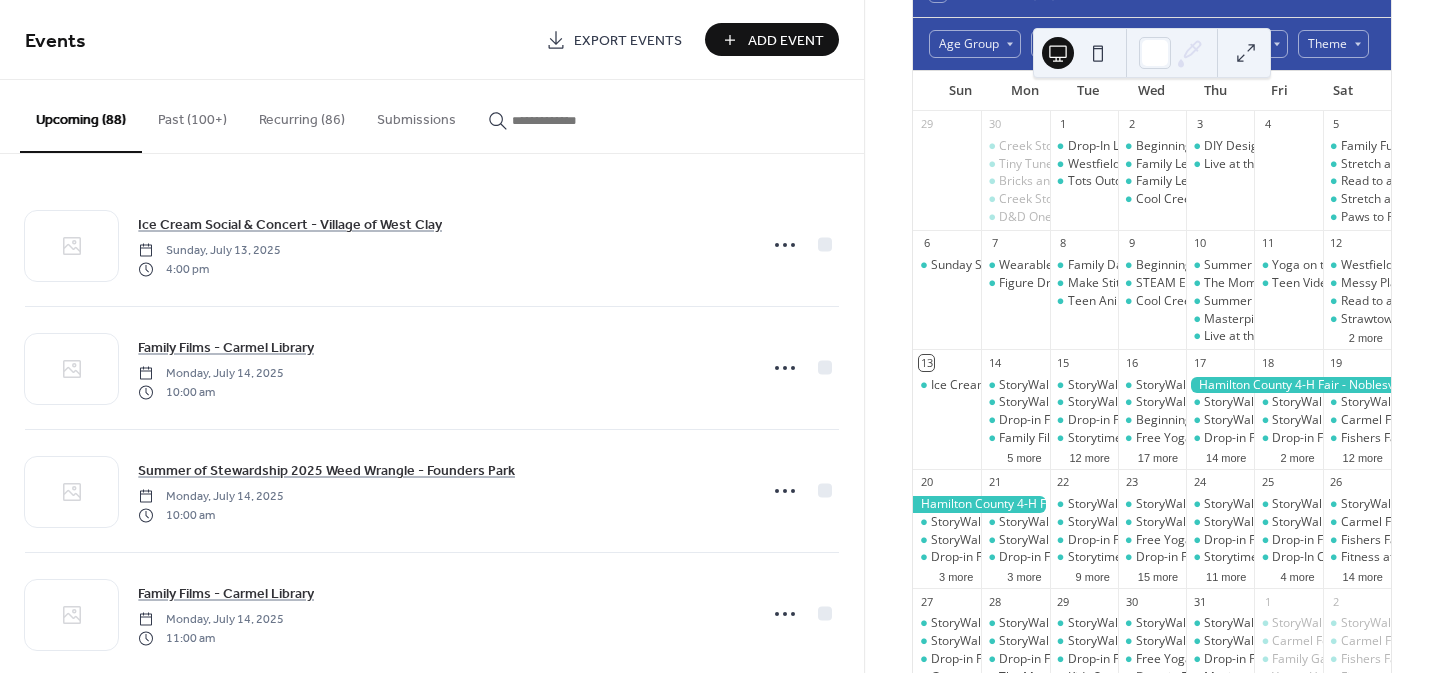 click on "Add Event" at bounding box center (786, 41) 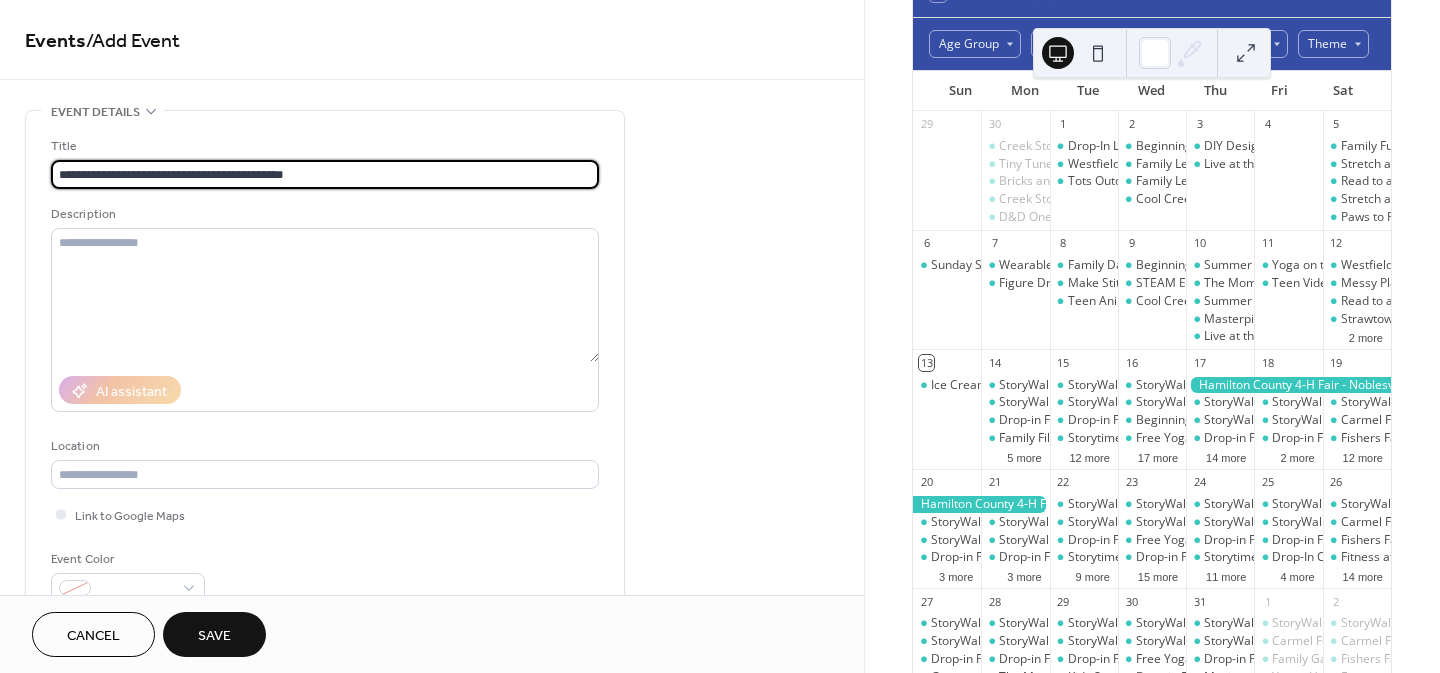 click on "**********" at bounding box center [325, 174] 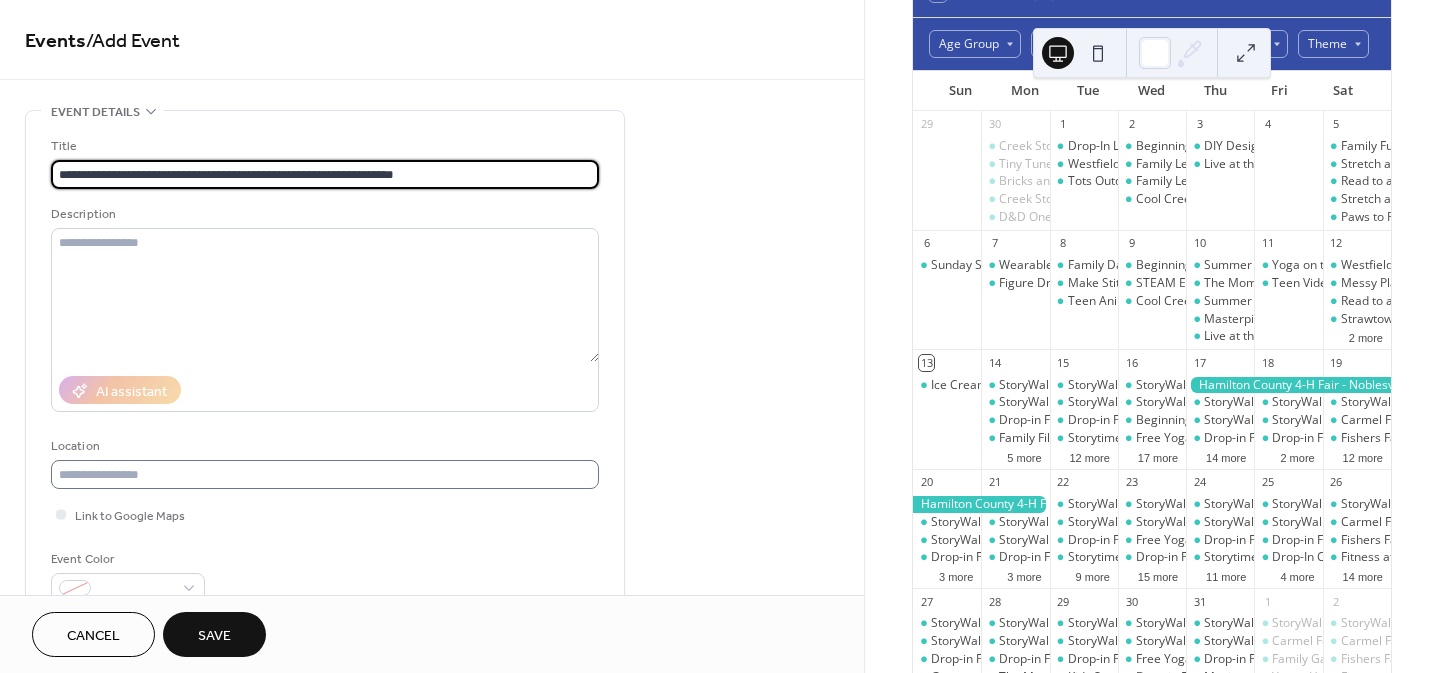 type on "**********" 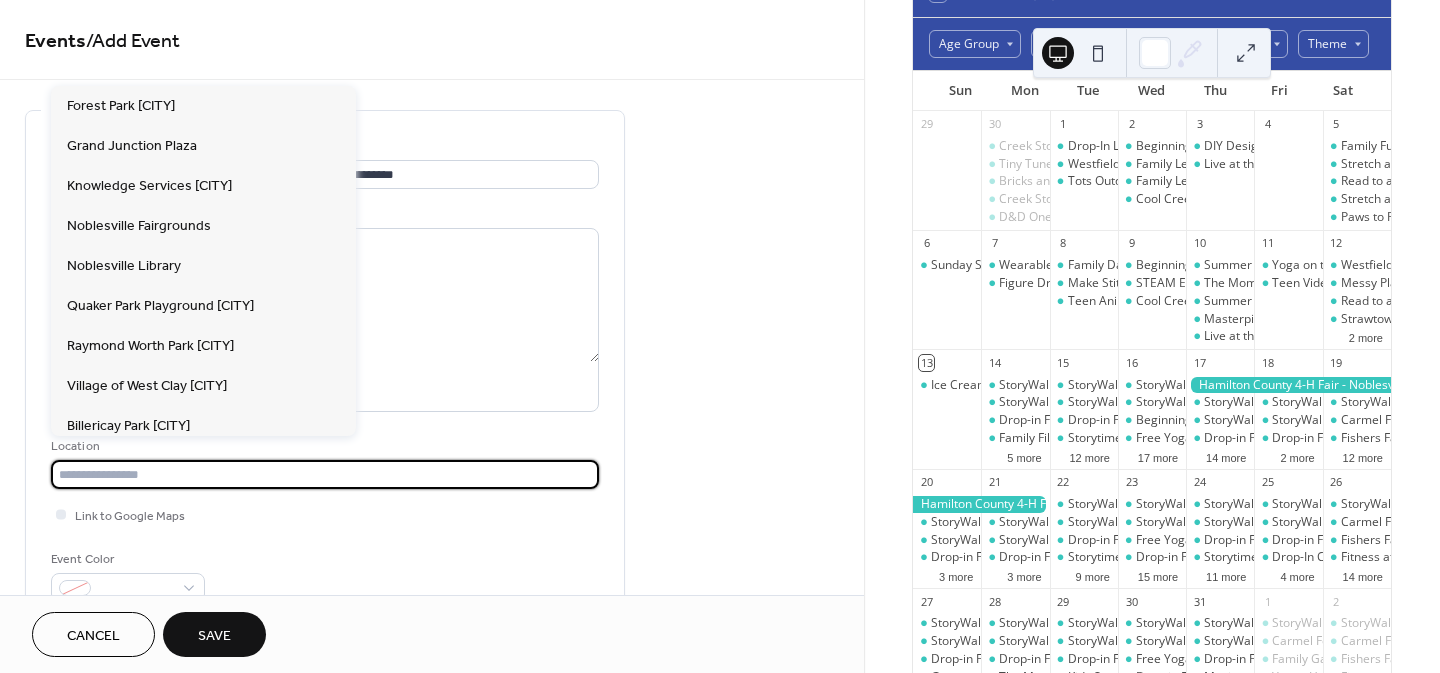 click at bounding box center [325, 474] 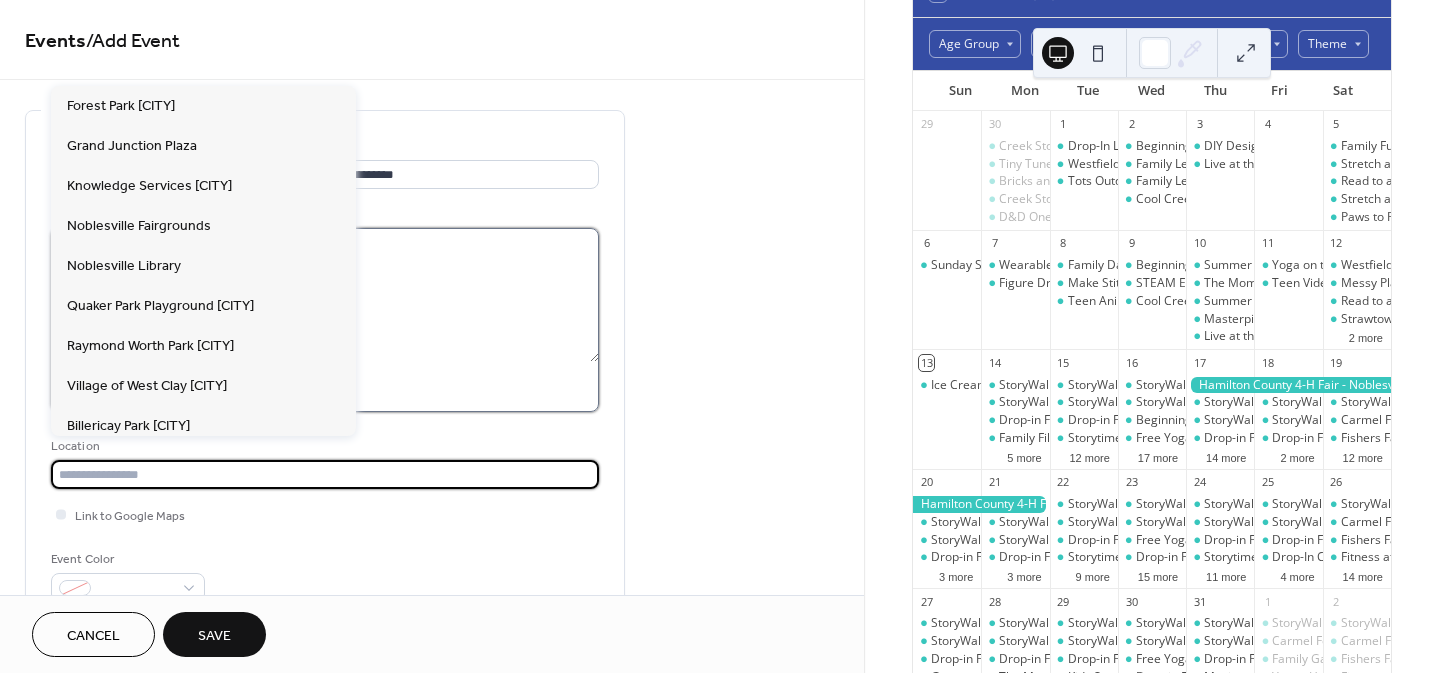 click at bounding box center (325, 295) 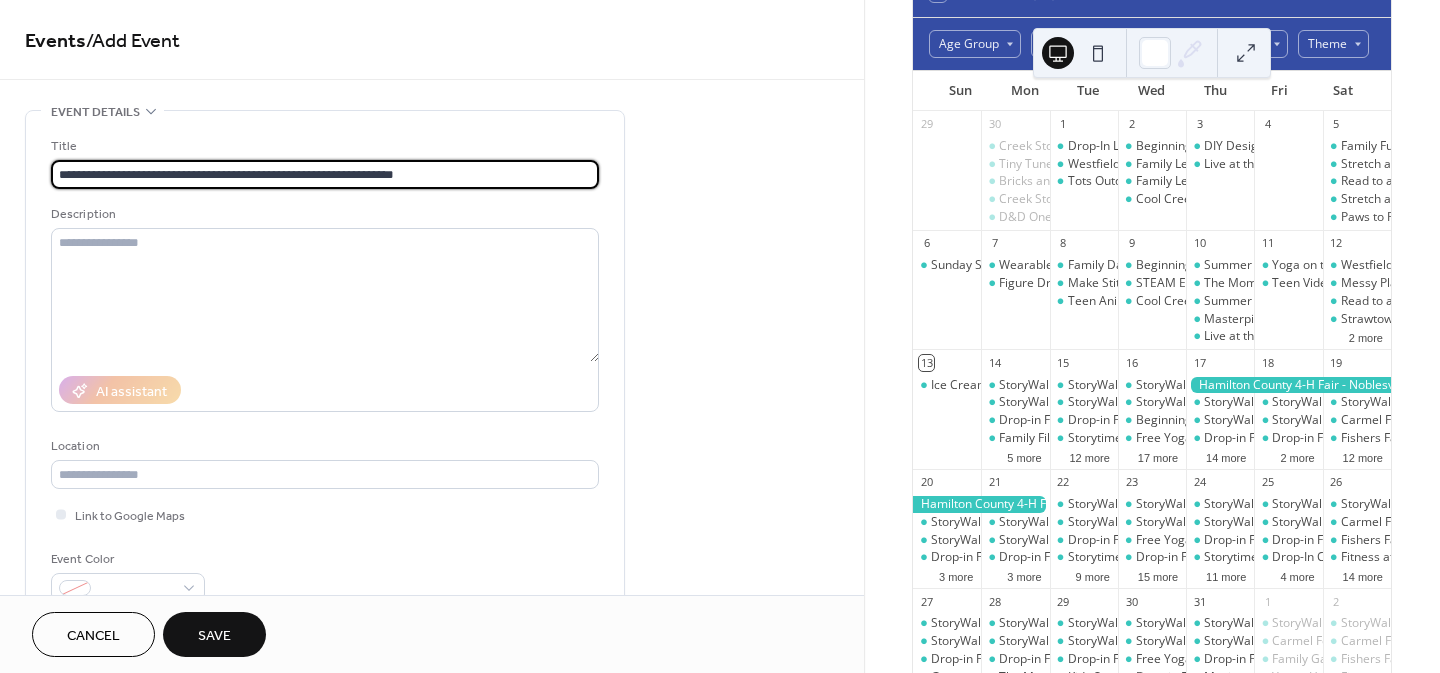 scroll, scrollTop: 1, scrollLeft: 0, axis: vertical 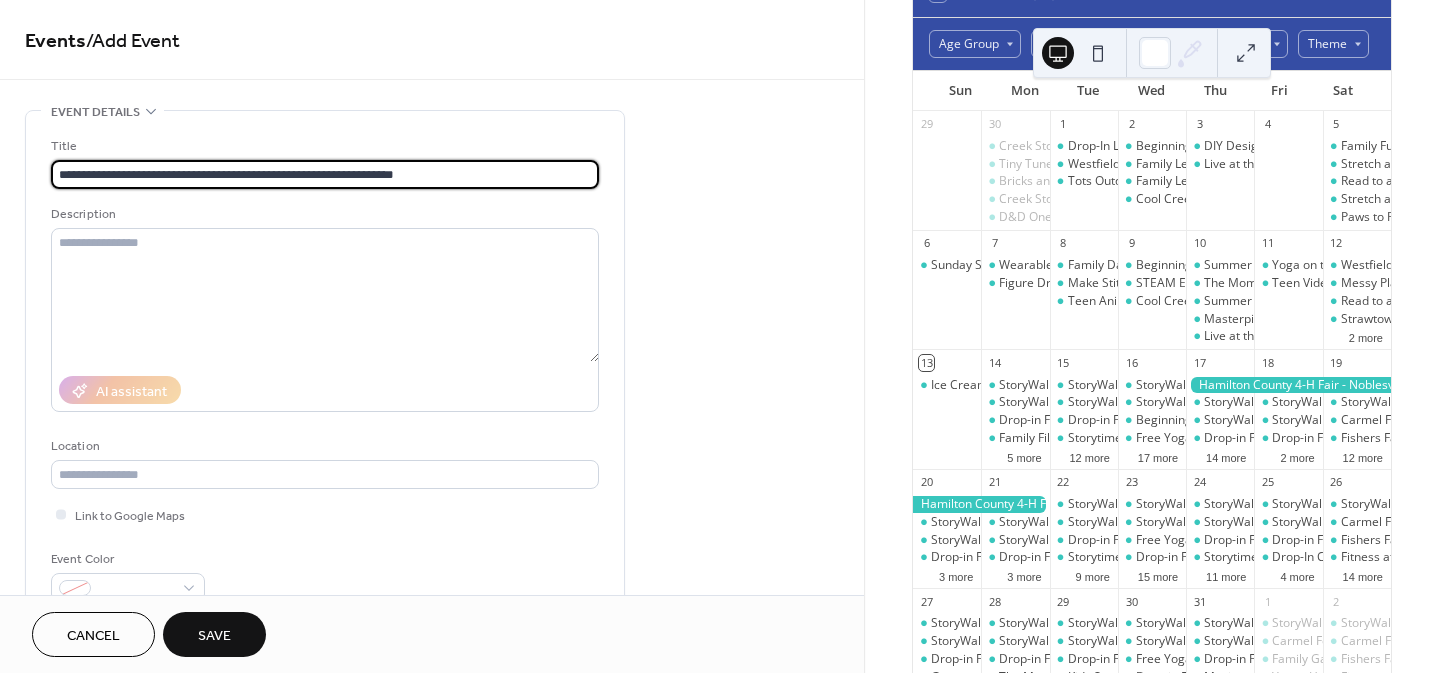 click on "**********" at bounding box center [325, 174] 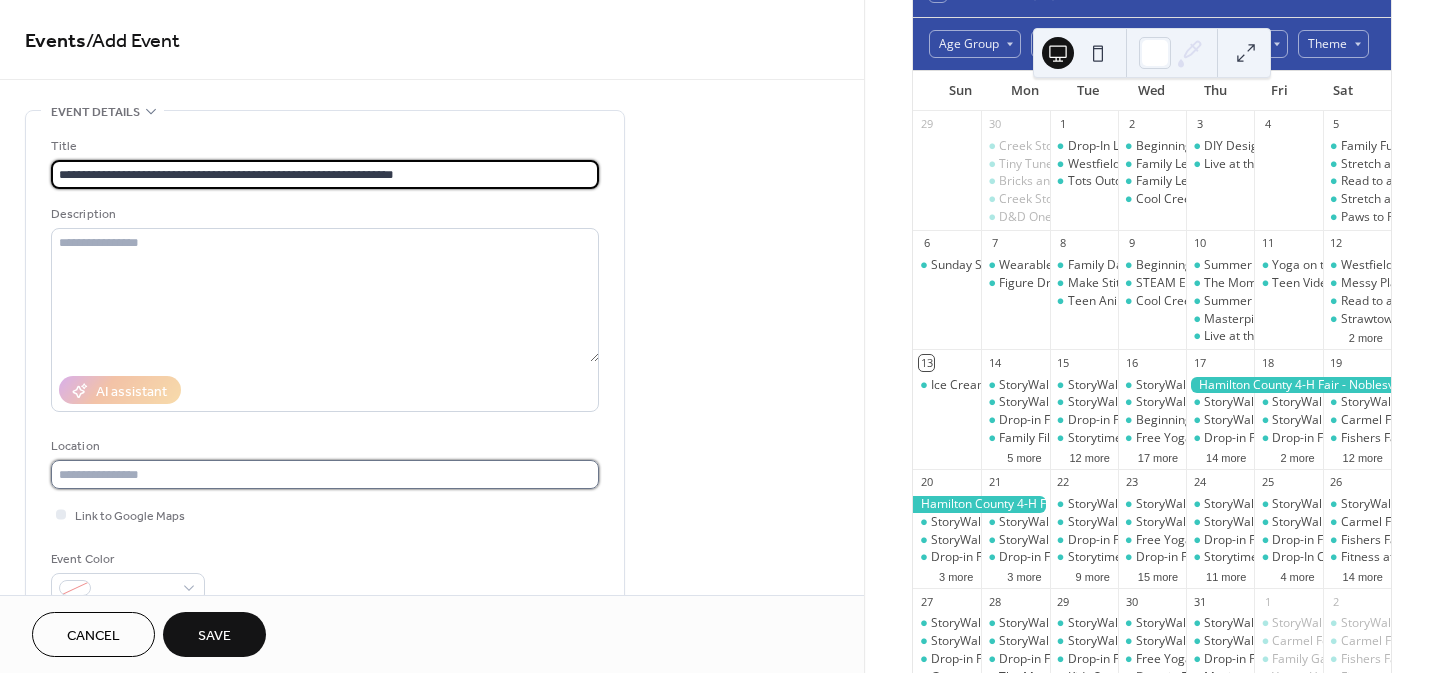 scroll, scrollTop: 0, scrollLeft: 0, axis: both 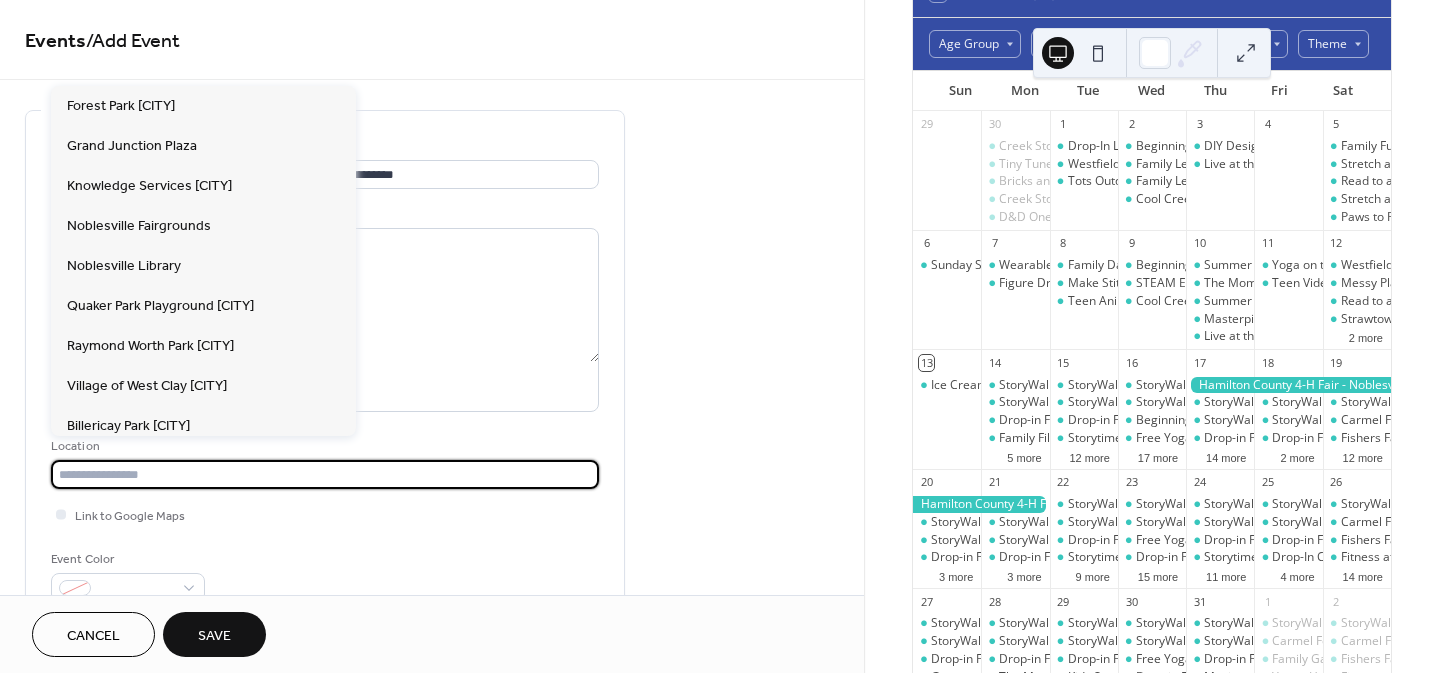 click at bounding box center [325, 474] 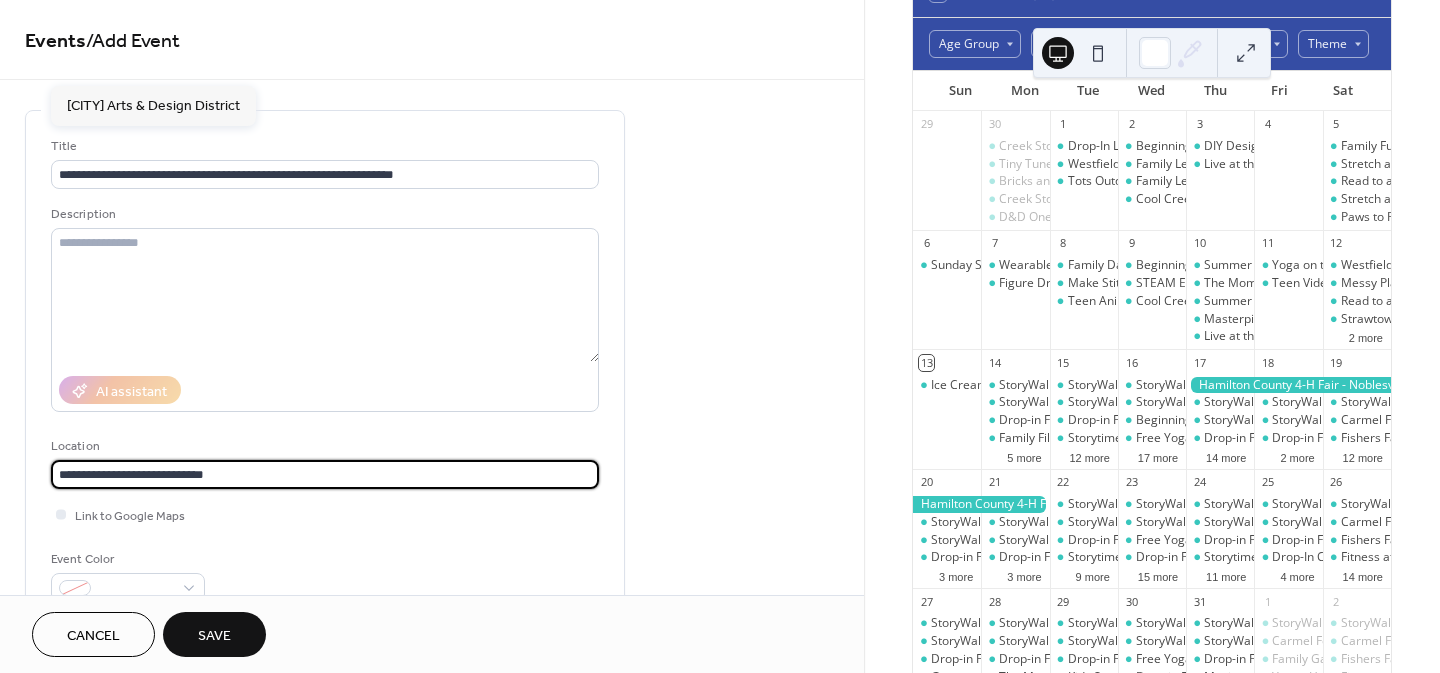 type on "**********" 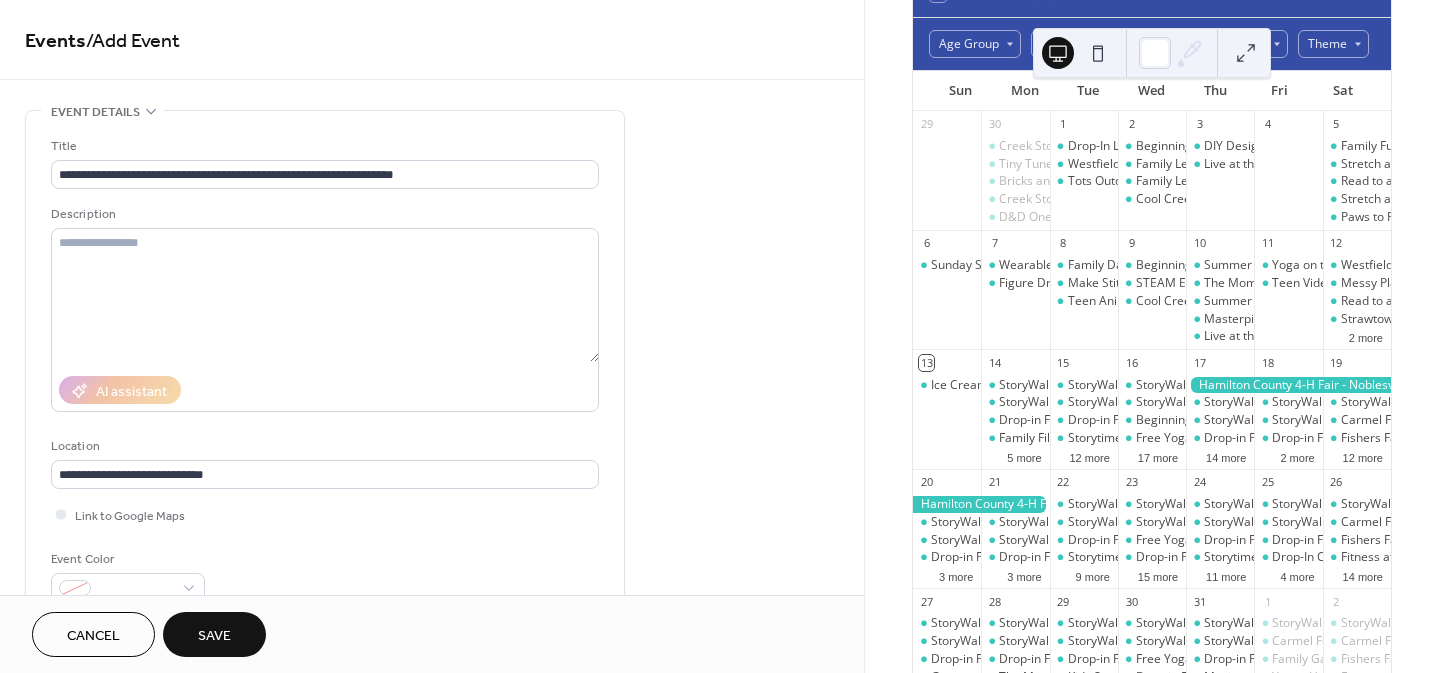 click on "**********" at bounding box center [432, 1053] 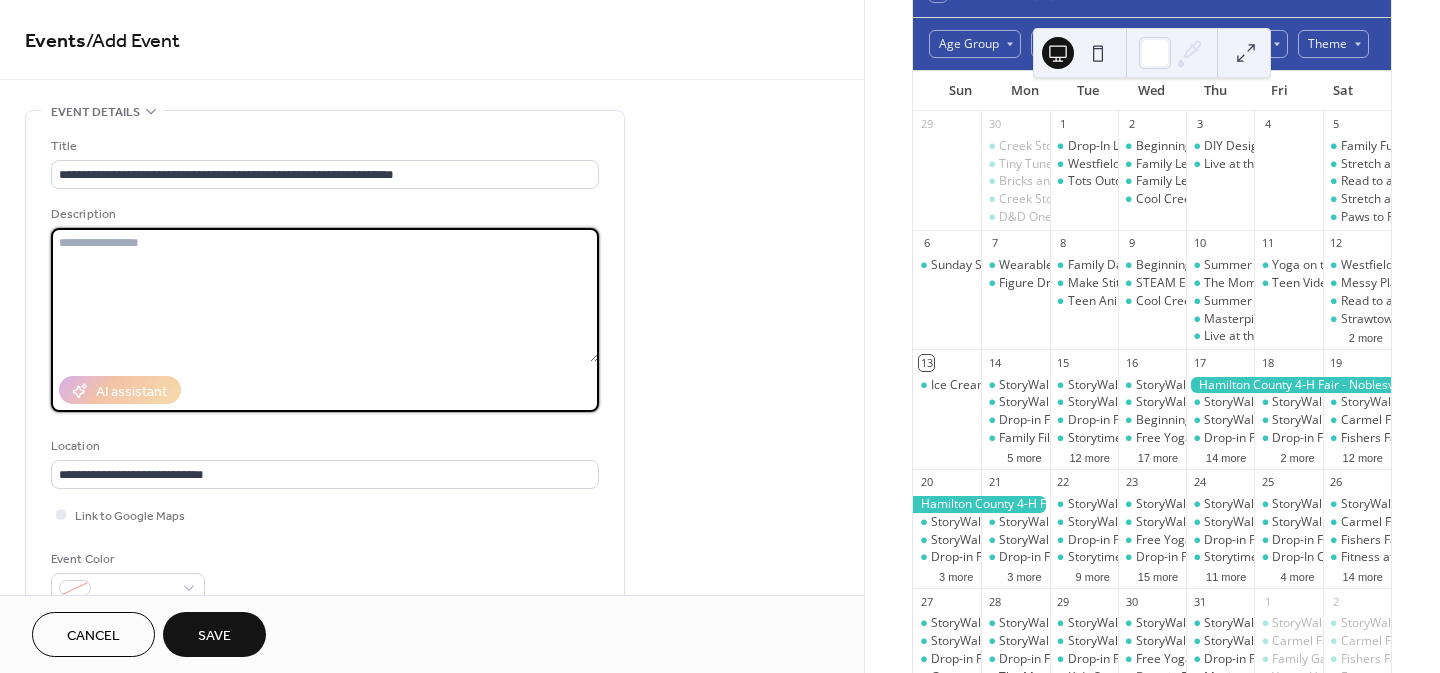 click at bounding box center (325, 295) 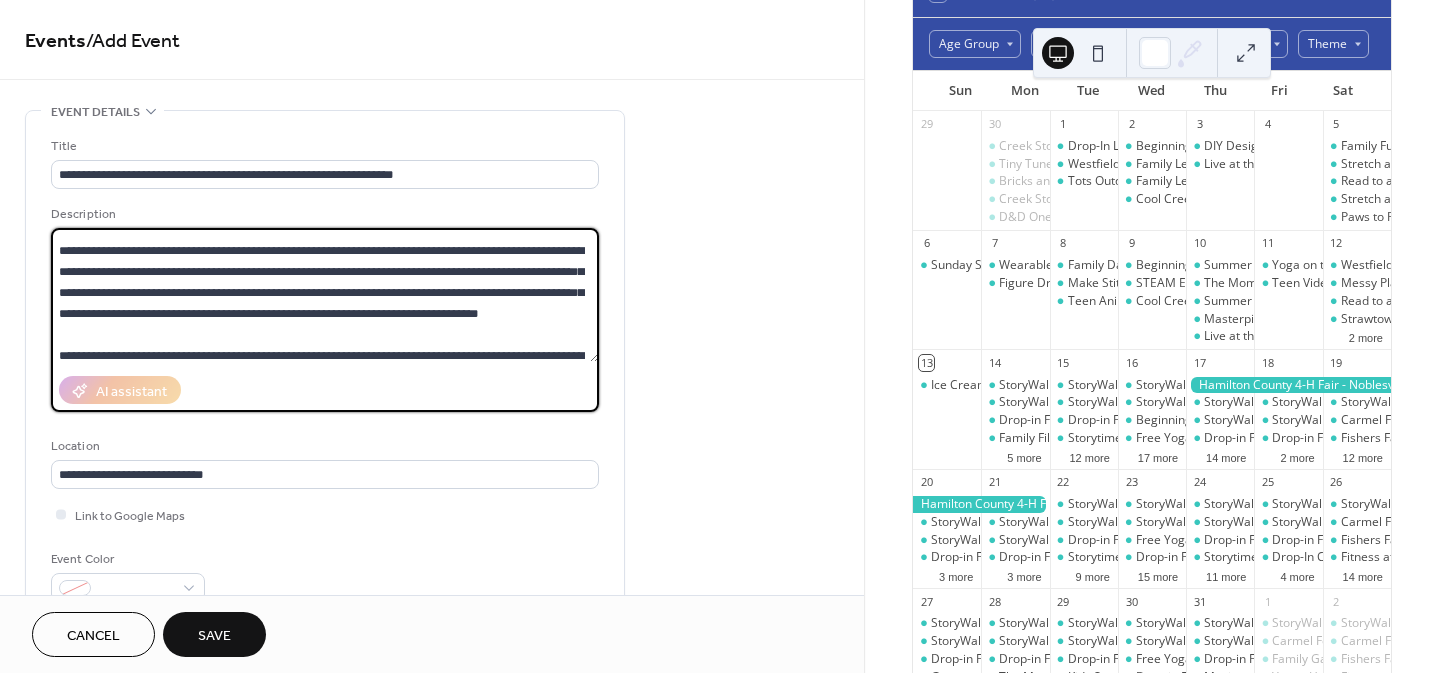 scroll, scrollTop: 0, scrollLeft: 0, axis: both 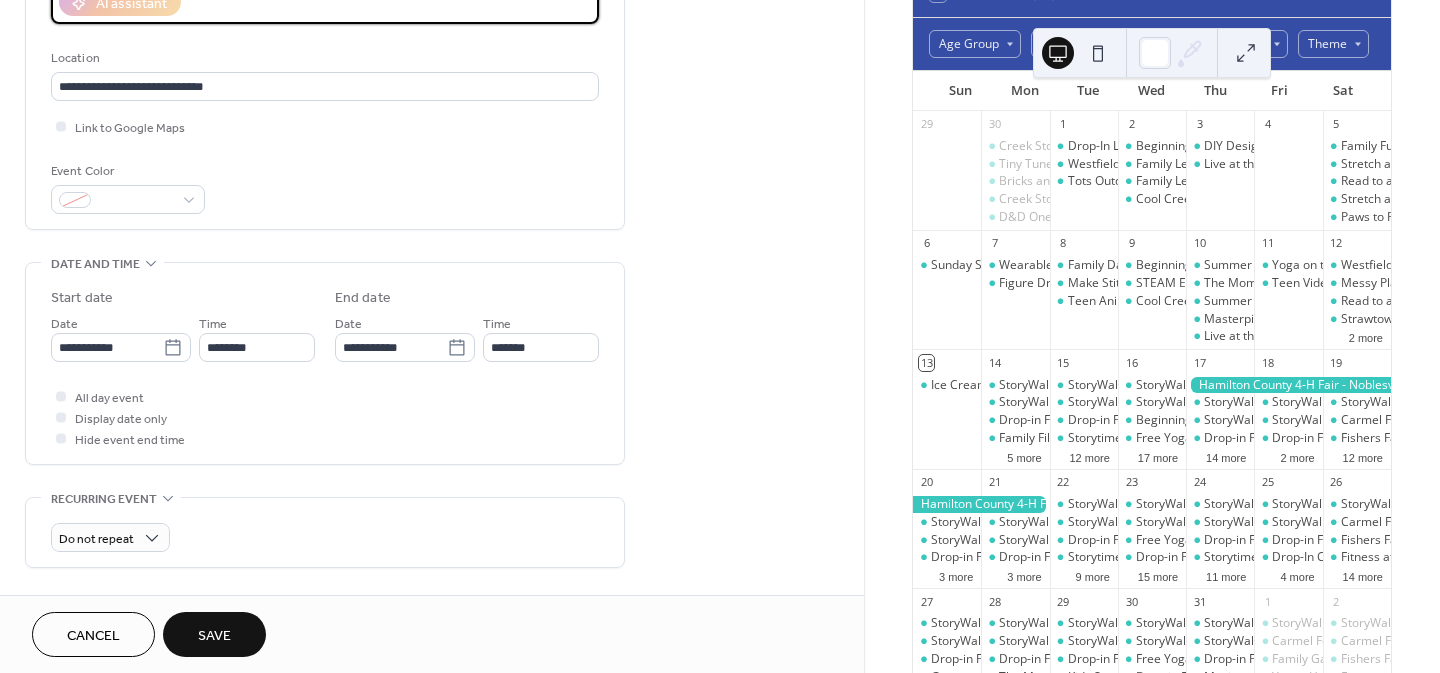 type on "**********" 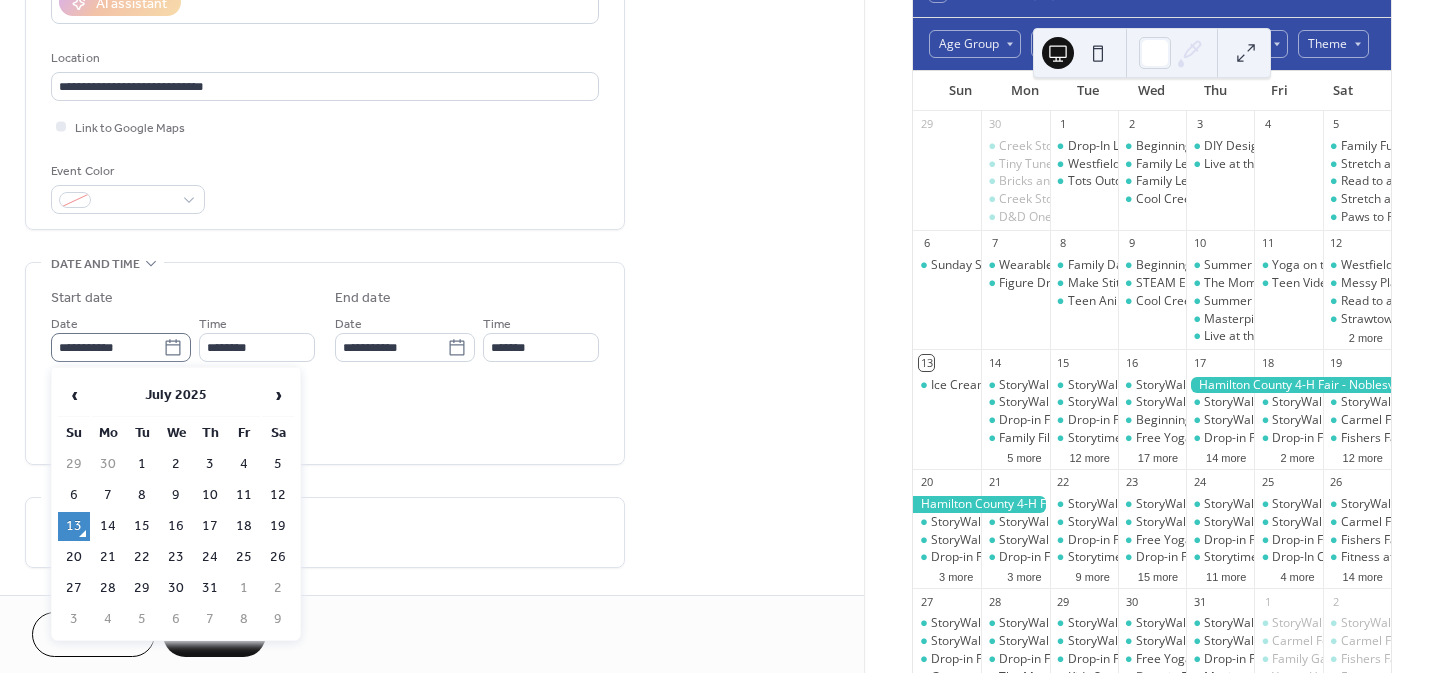 click 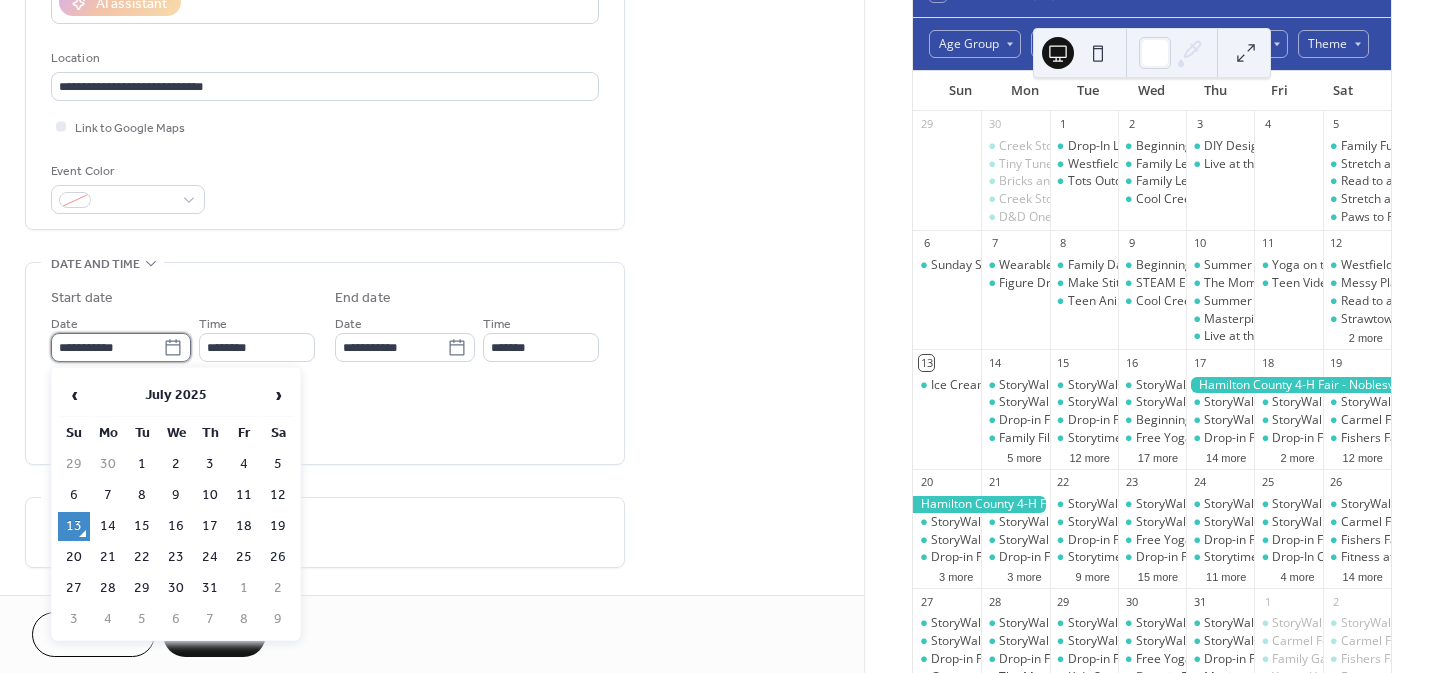 click on "**********" at bounding box center [107, 347] 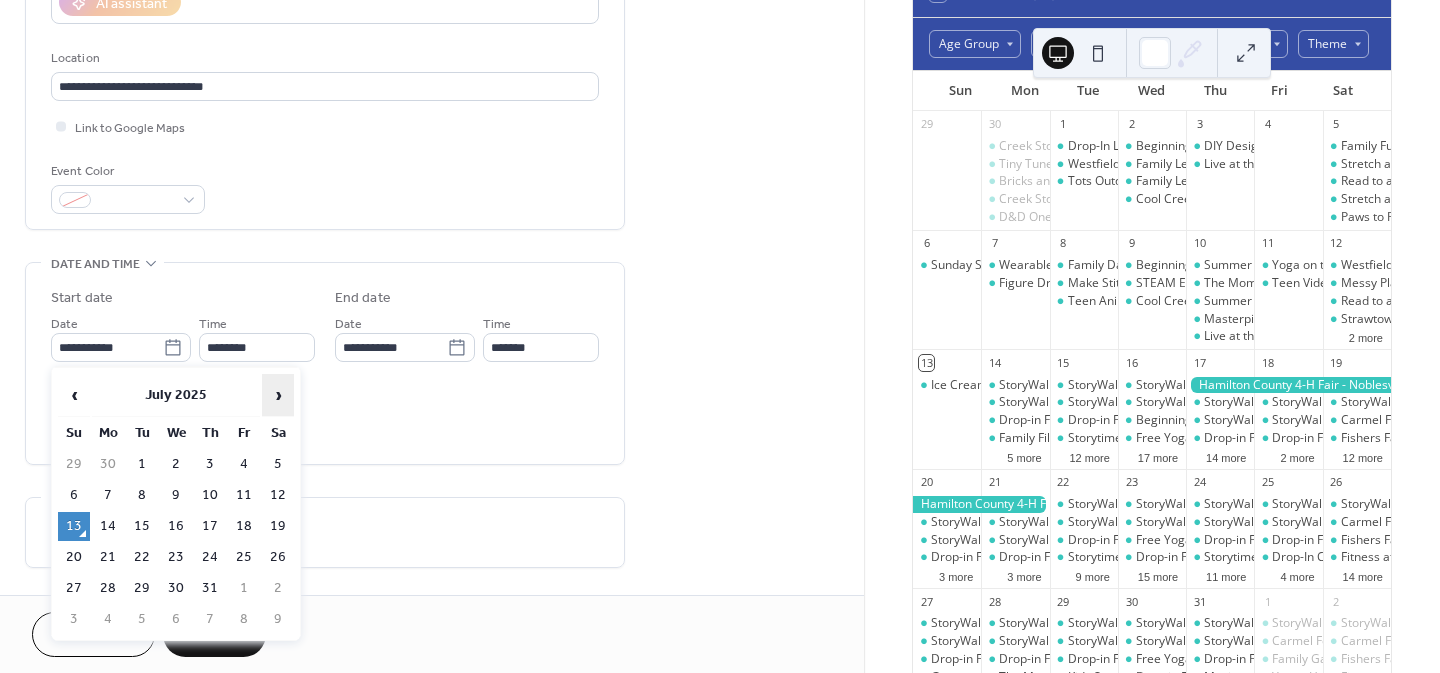 click on "›" at bounding box center (278, 395) 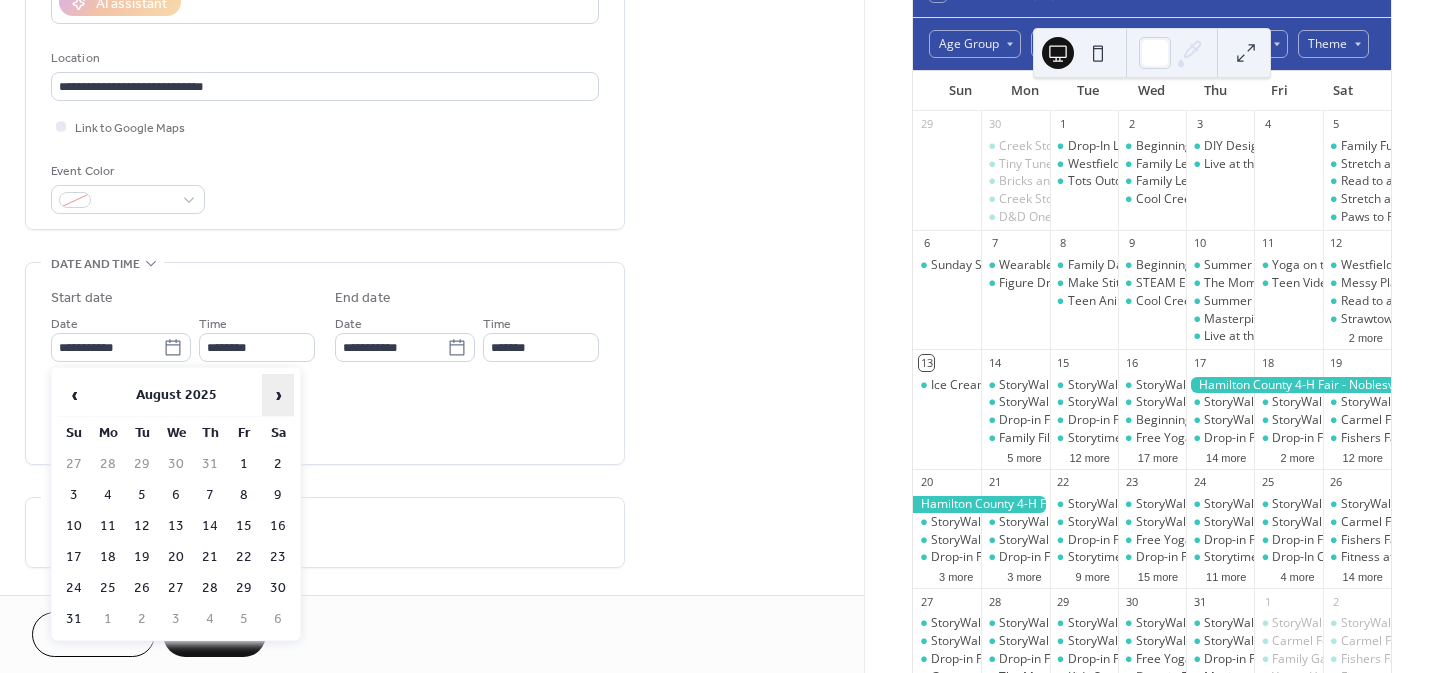 click on "›" at bounding box center [278, 395] 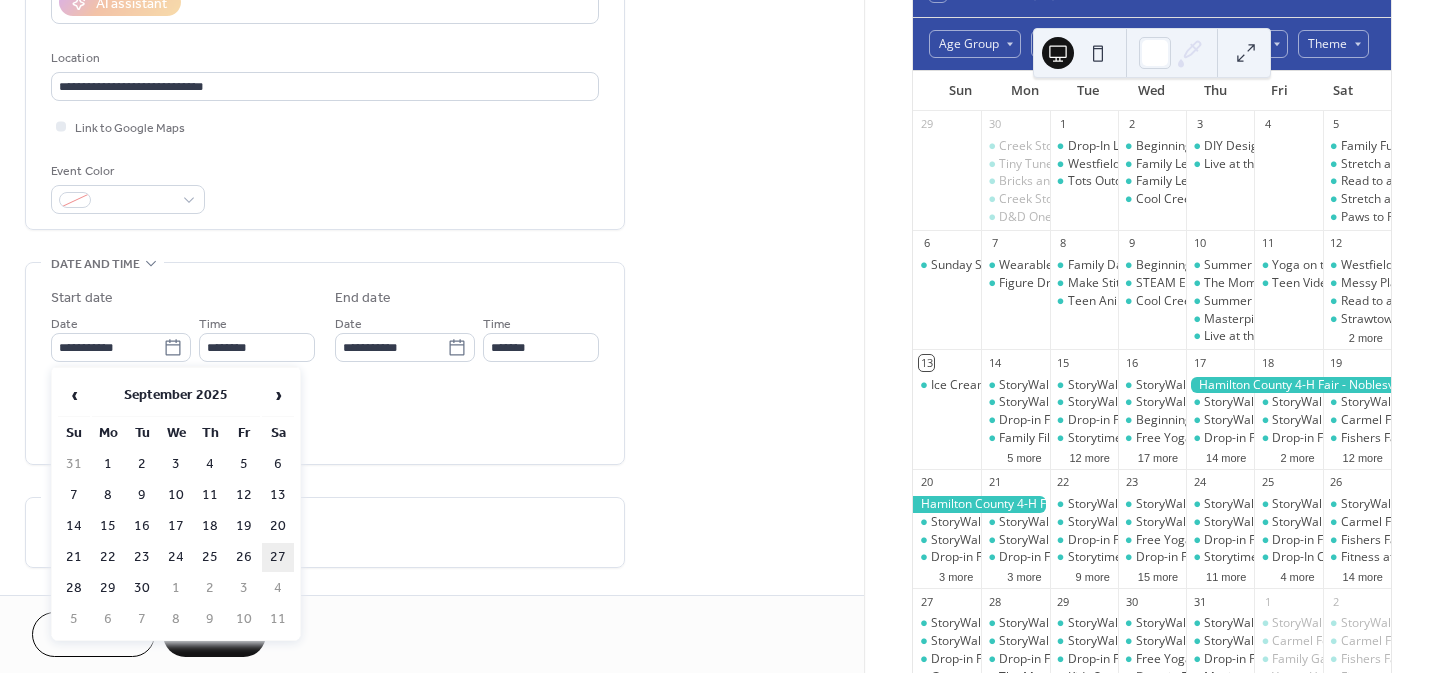 click on "27" at bounding box center [278, 557] 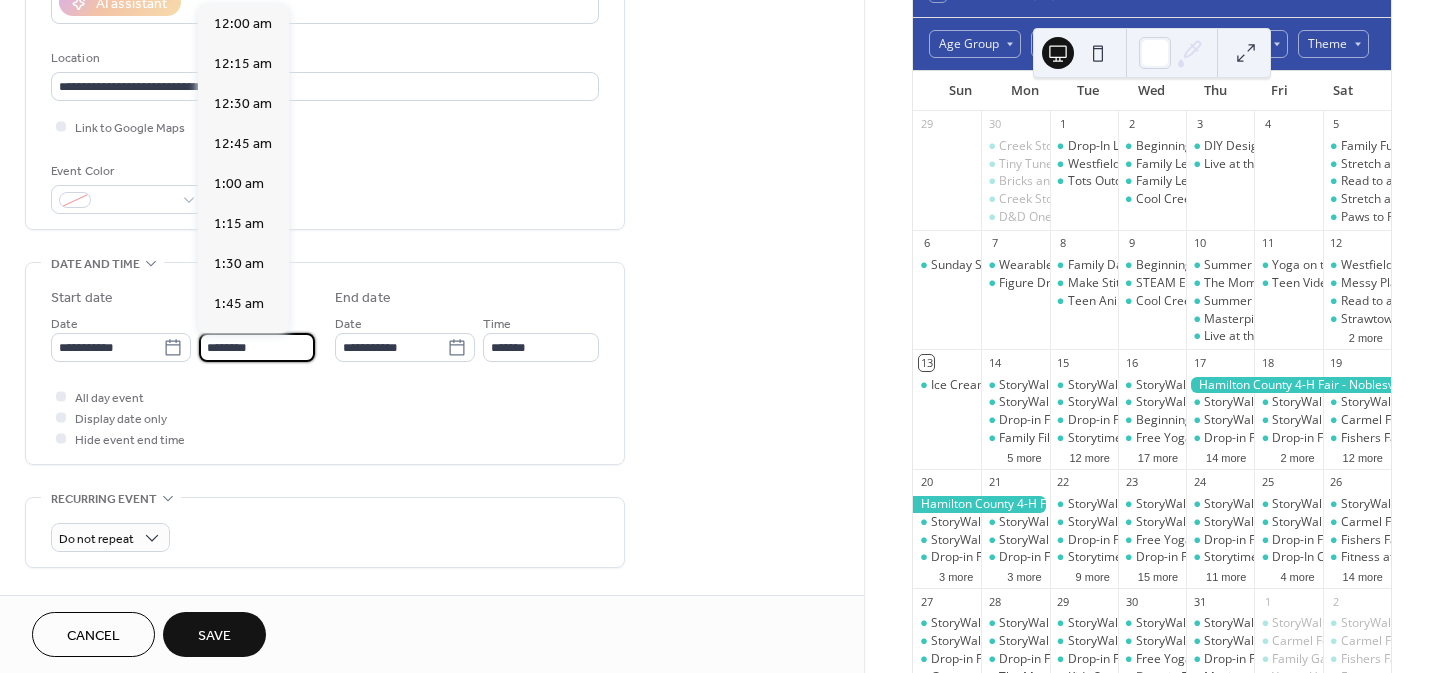 scroll, scrollTop: 1968, scrollLeft: 0, axis: vertical 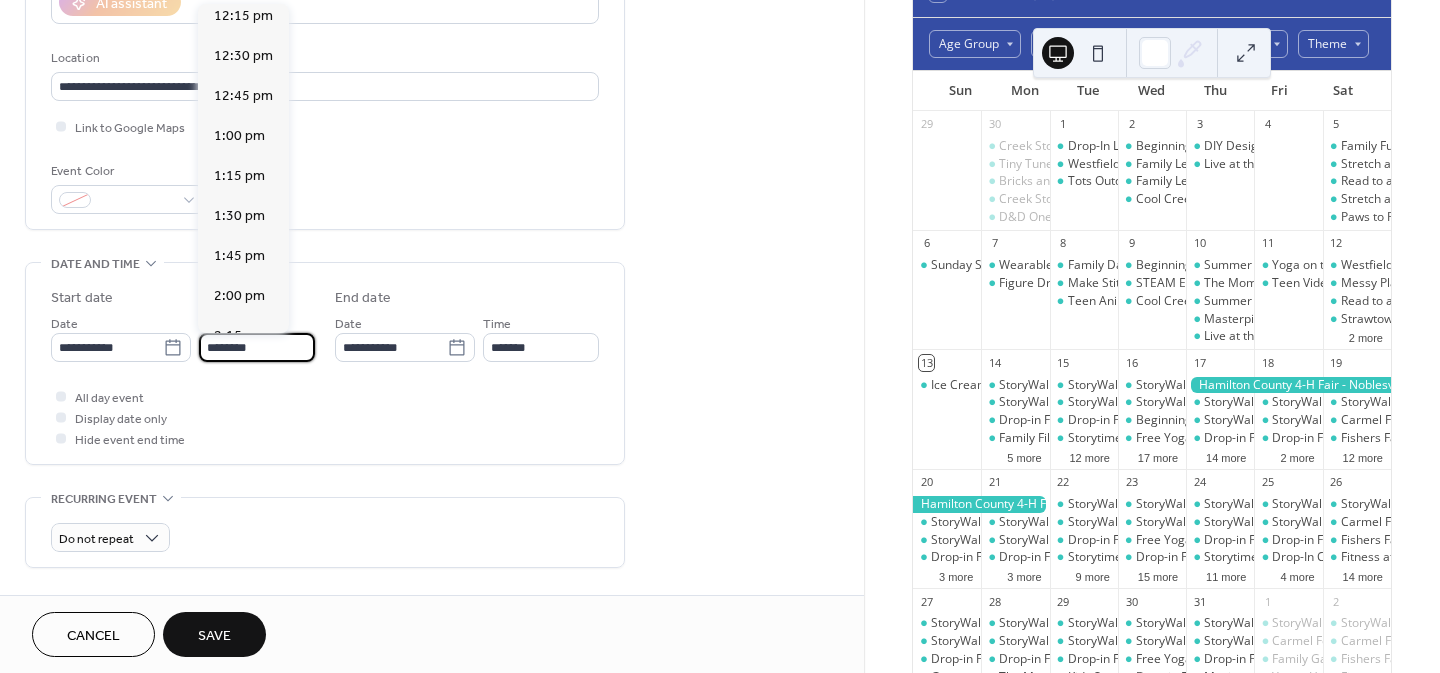 click on "********" at bounding box center (257, 347) 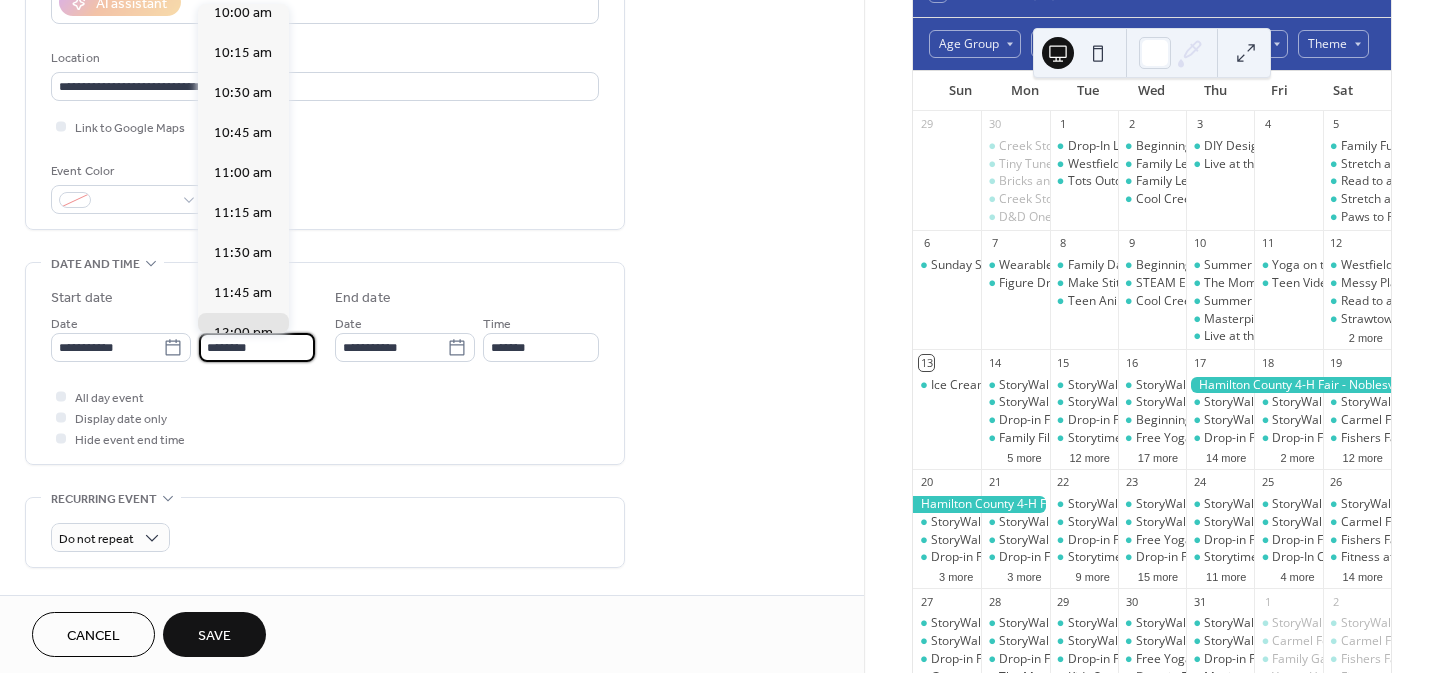 scroll, scrollTop: 1610, scrollLeft: 0, axis: vertical 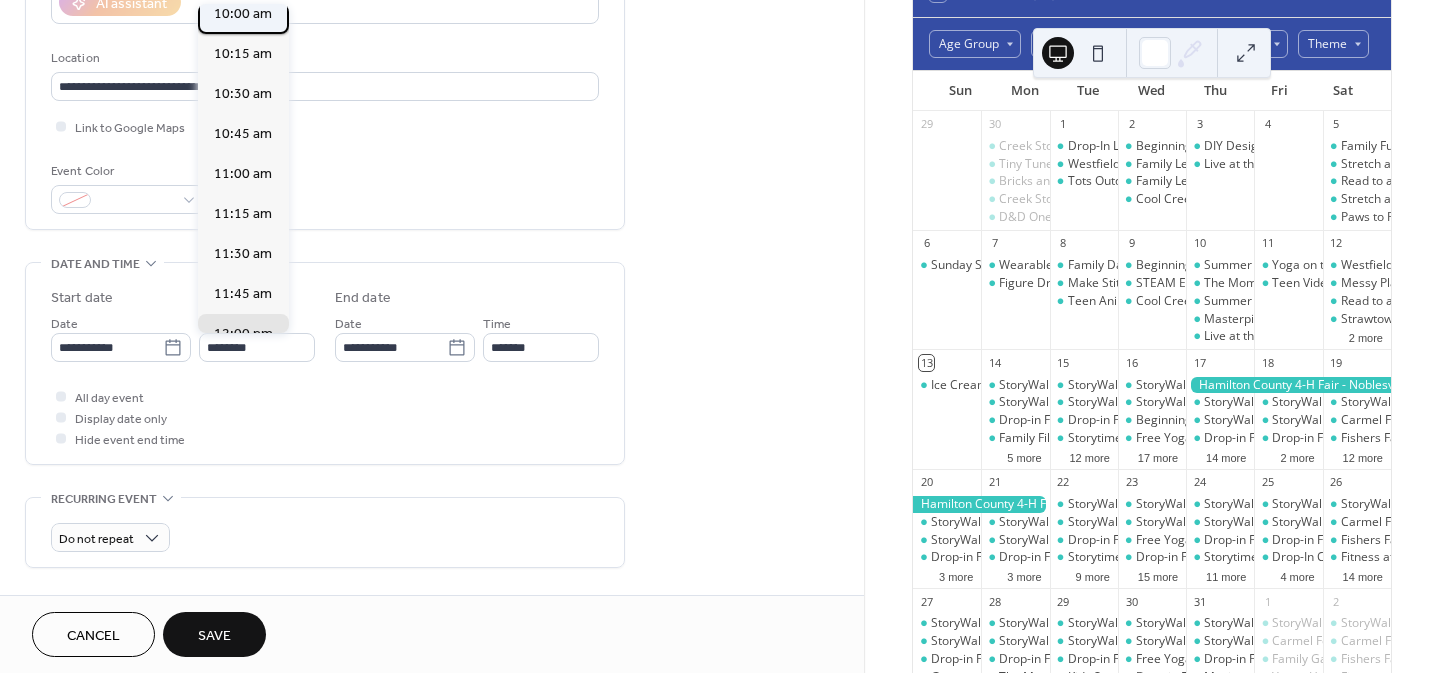 click on "10:00 am" at bounding box center [243, 14] 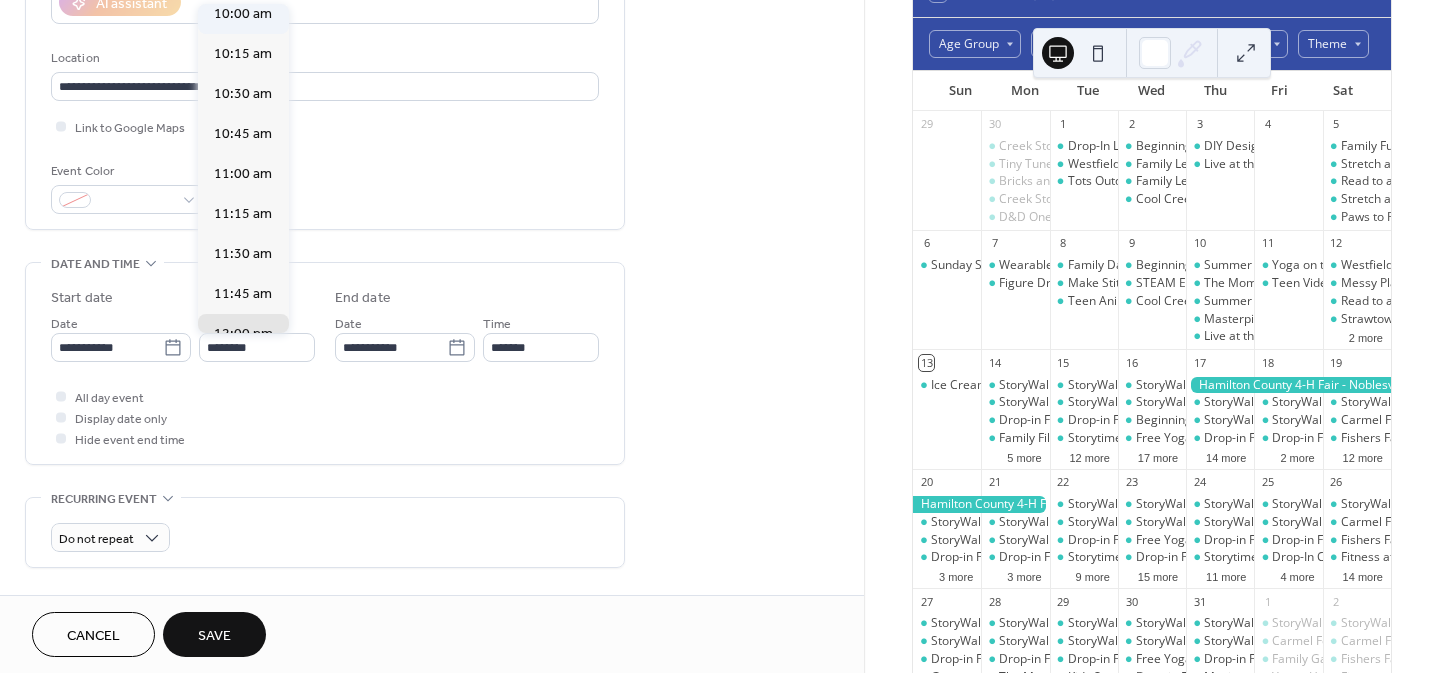 type on "********" 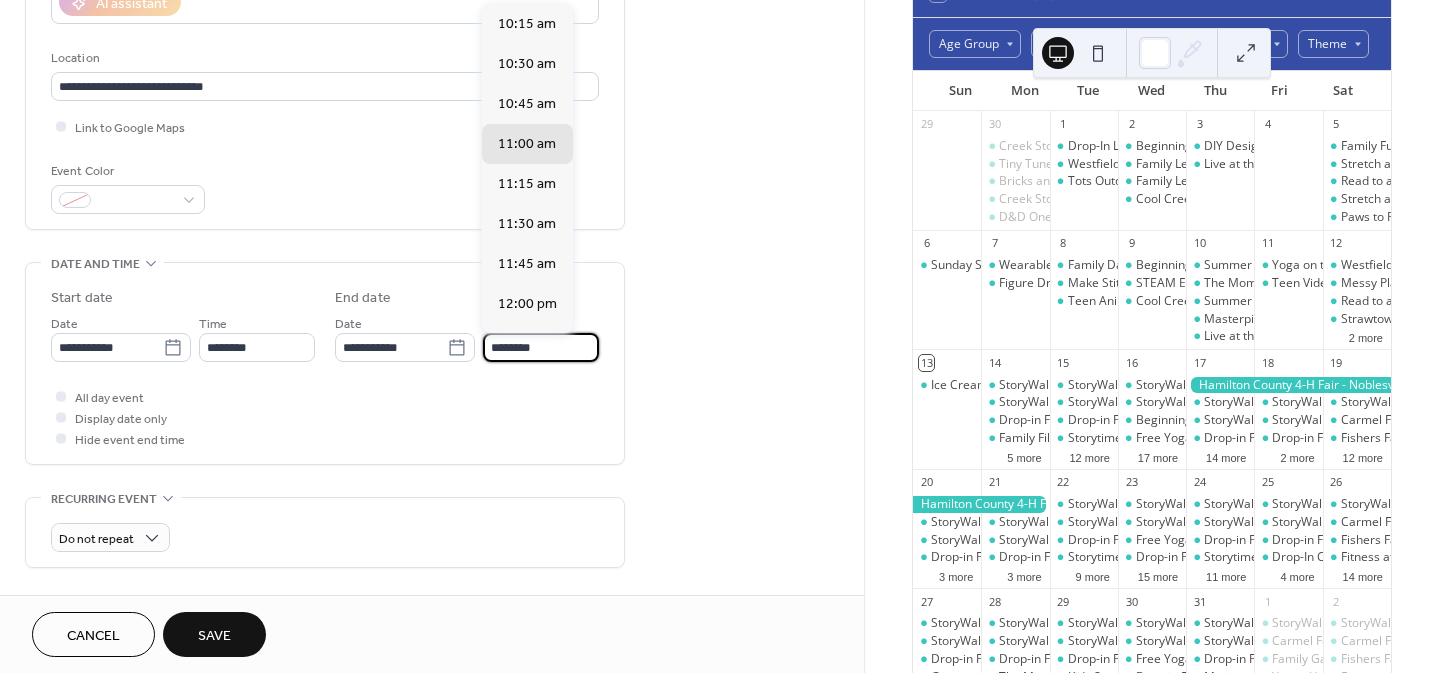 click on "********" at bounding box center [541, 347] 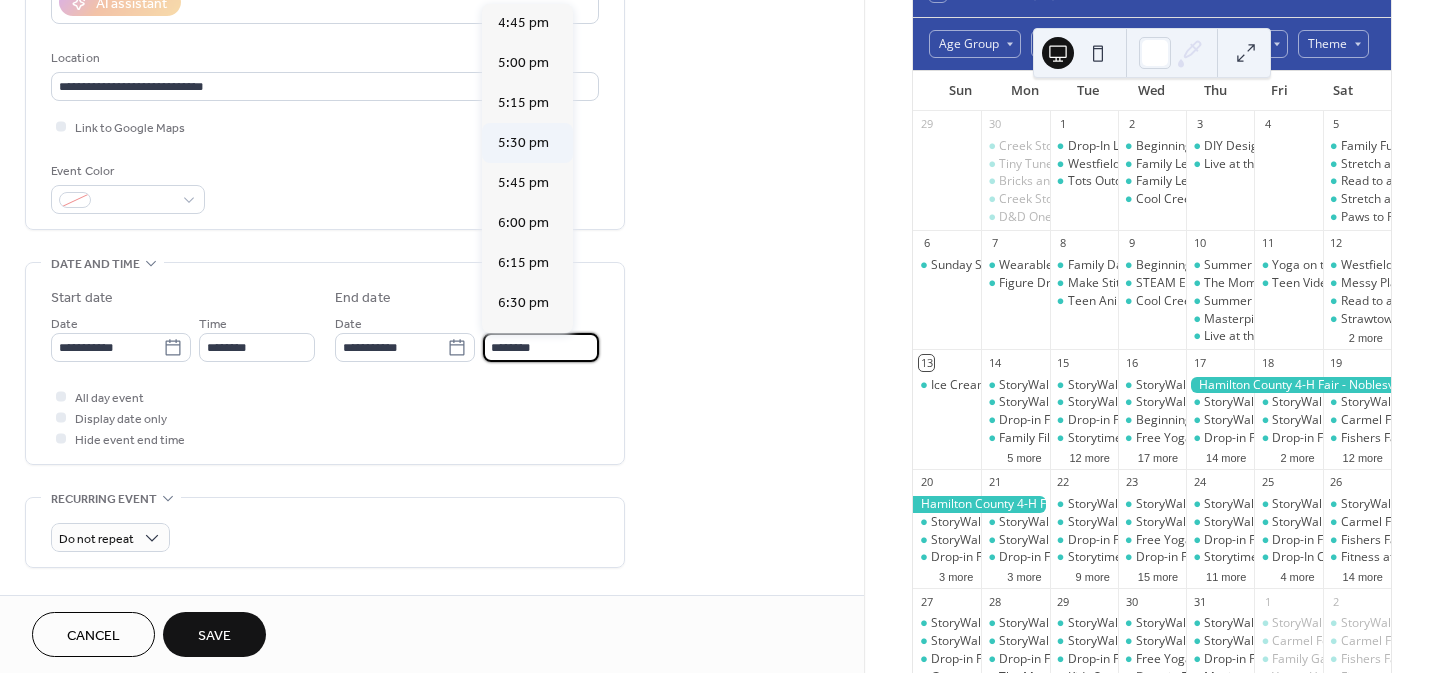 scroll, scrollTop: 1043, scrollLeft: 0, axis: vertical 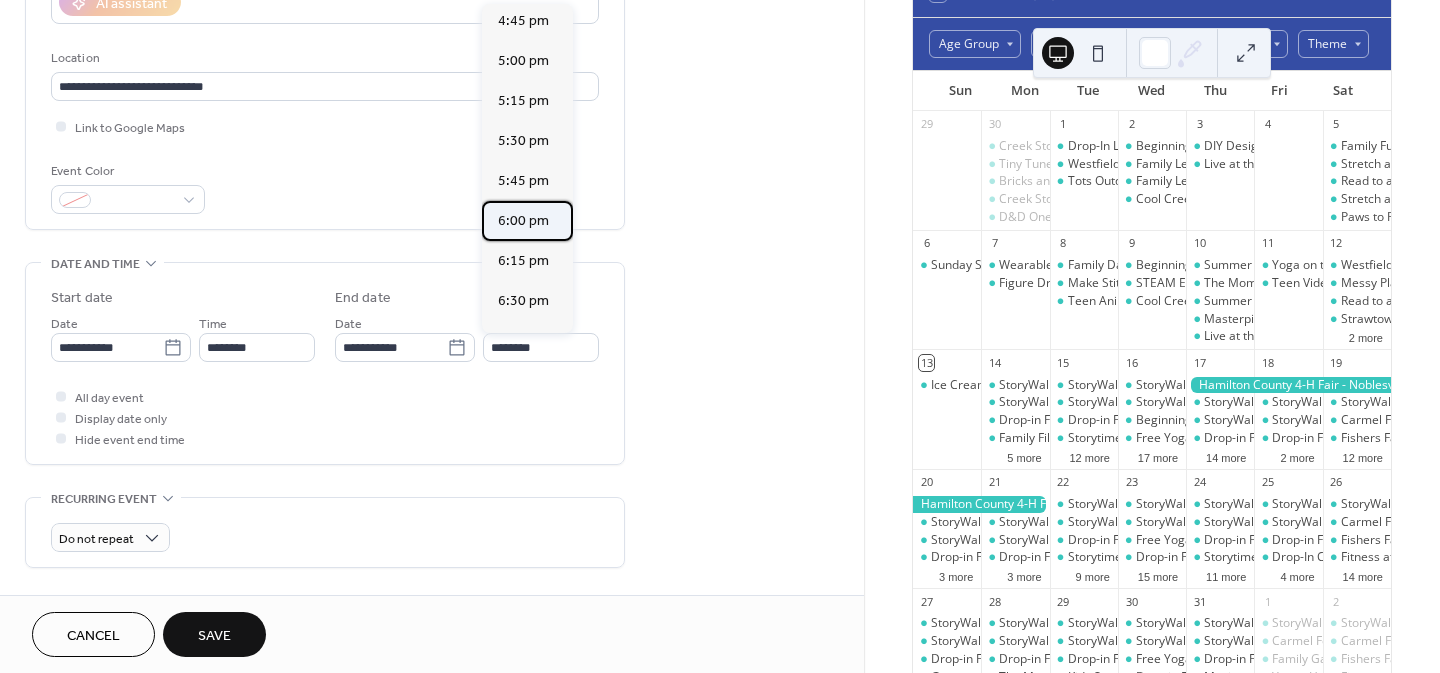 click on "6:00 pm" at bounding box center (523, 221) 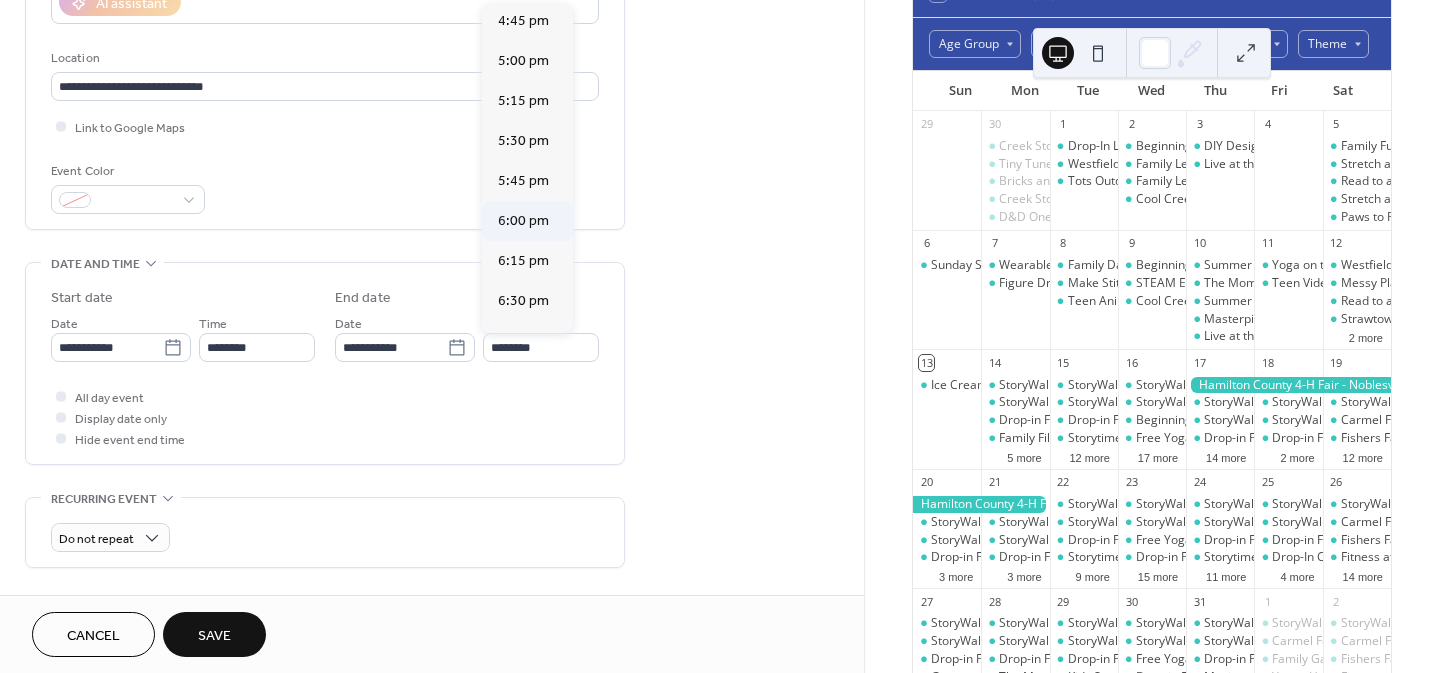 type on "*******" 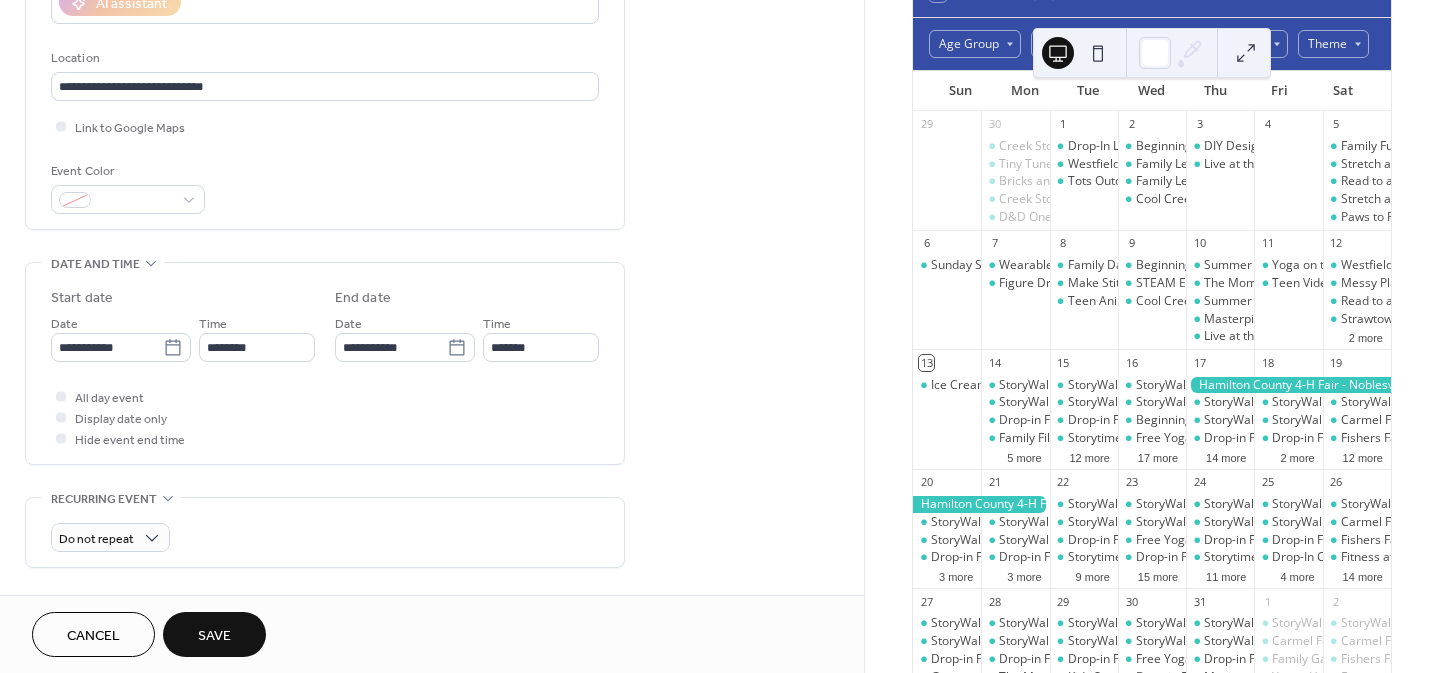 click on "**********" at bounding box center (432, 665) 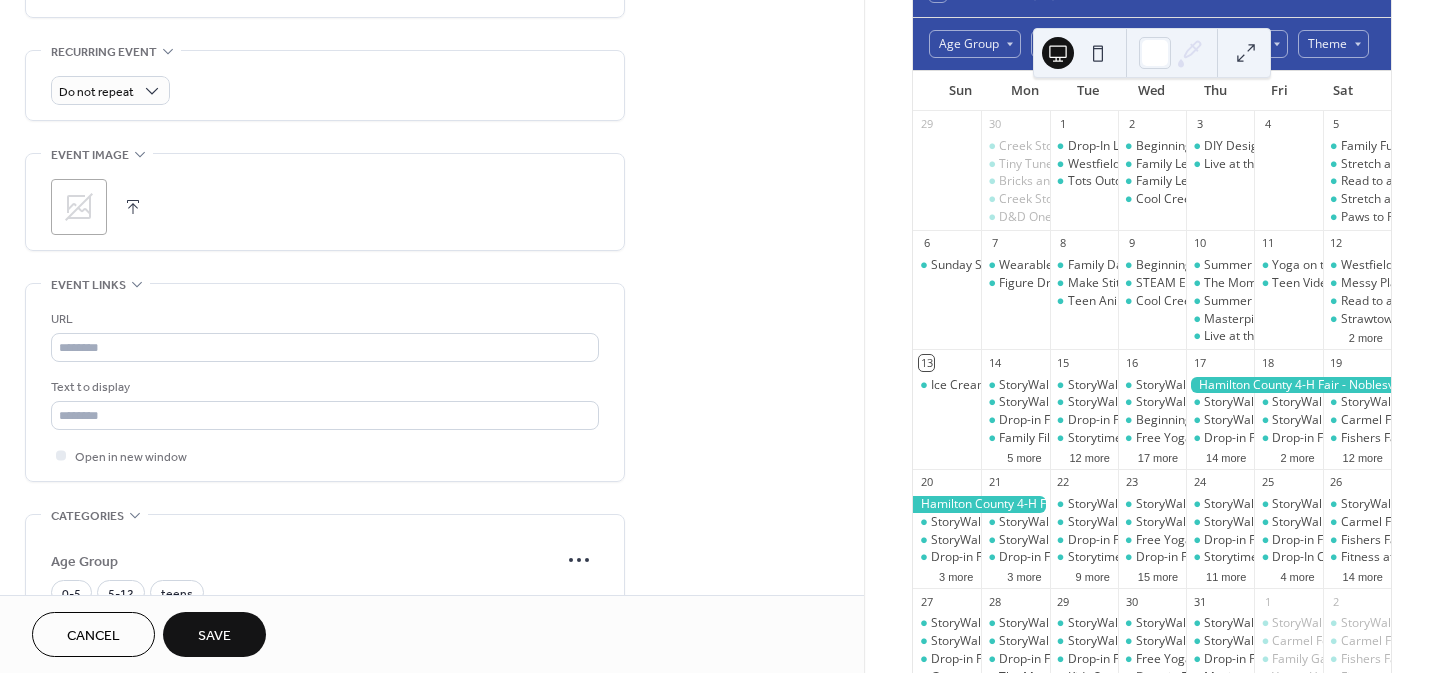 scroll, scrollTop: 838, scrollLeft: 0, axis: vertical 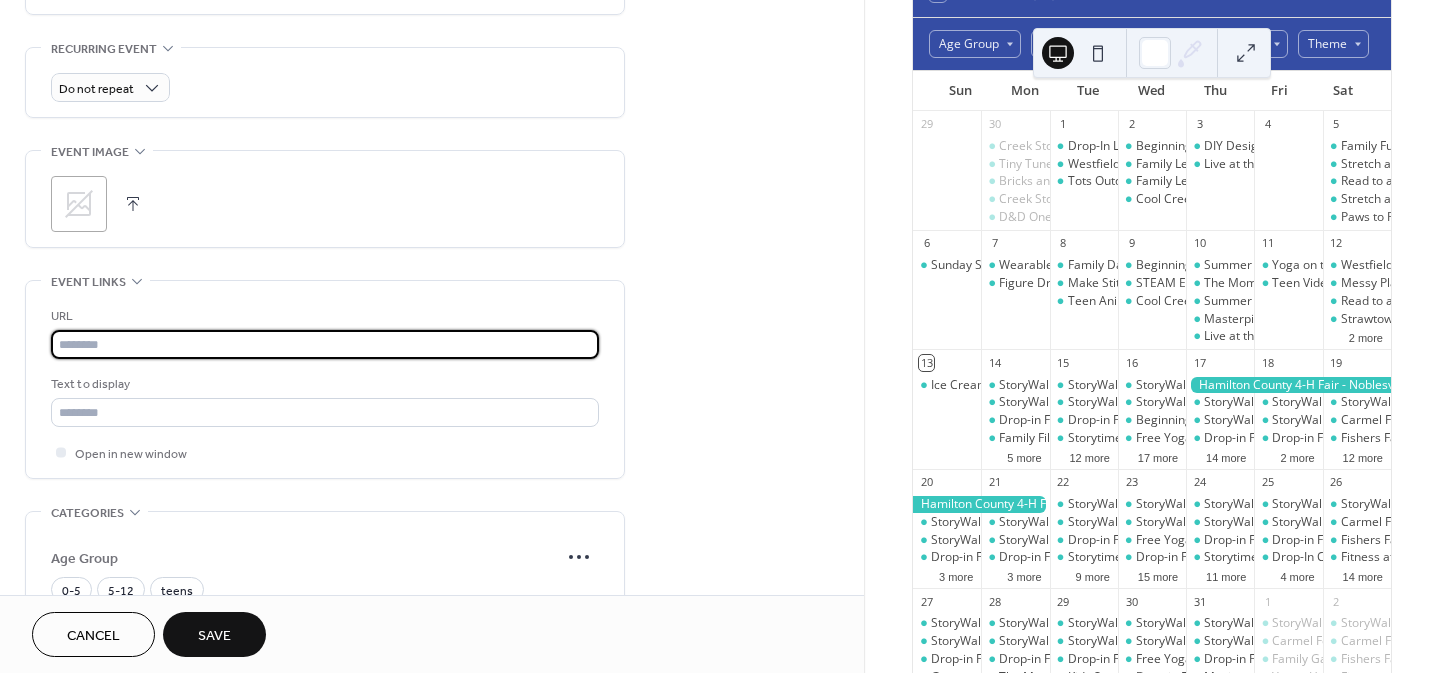 click at bounding box center [325, 344] 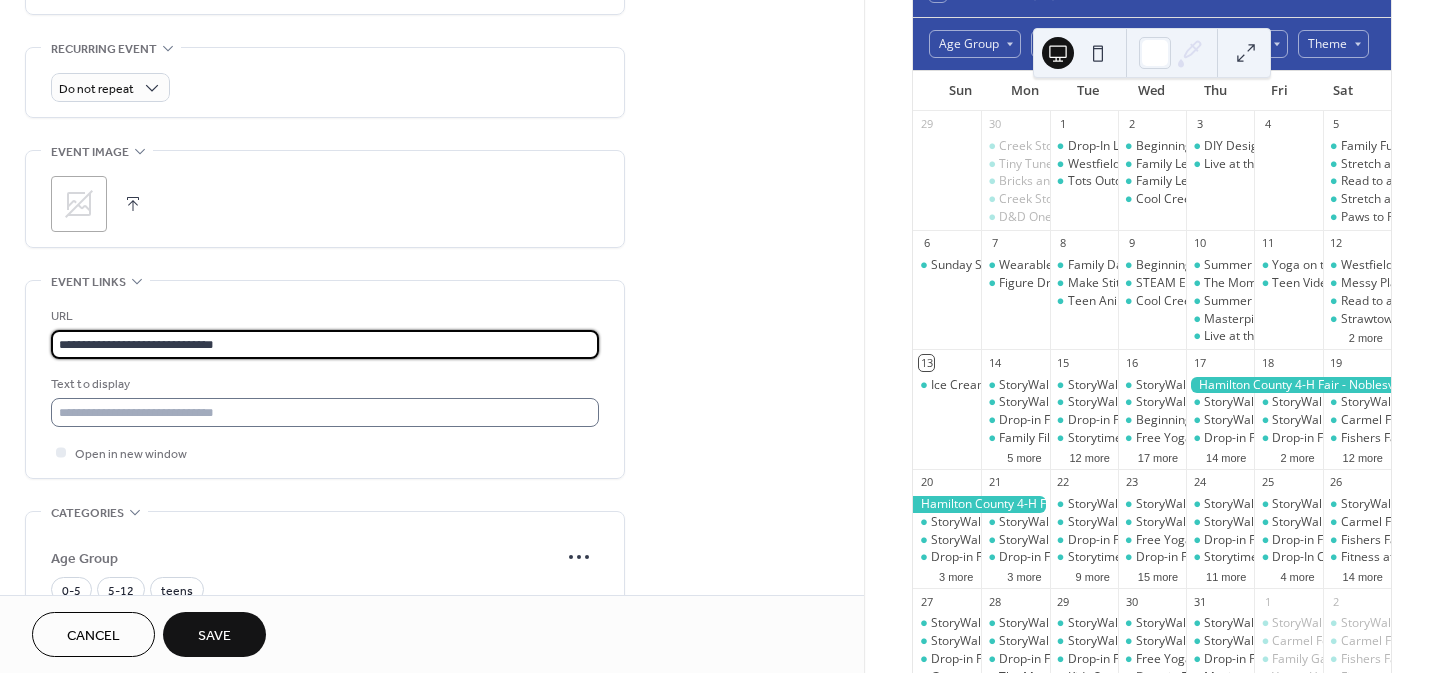 type on "**********" 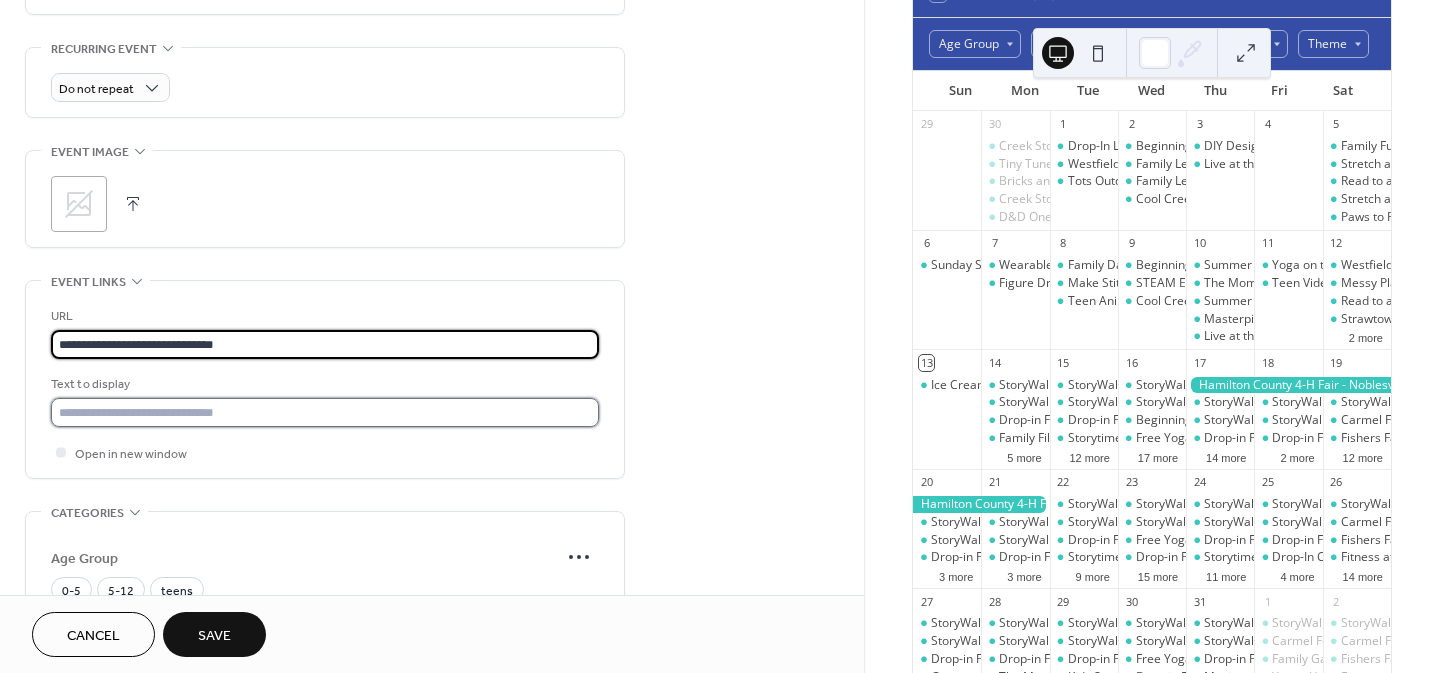 click at bounding box center (325, 412) 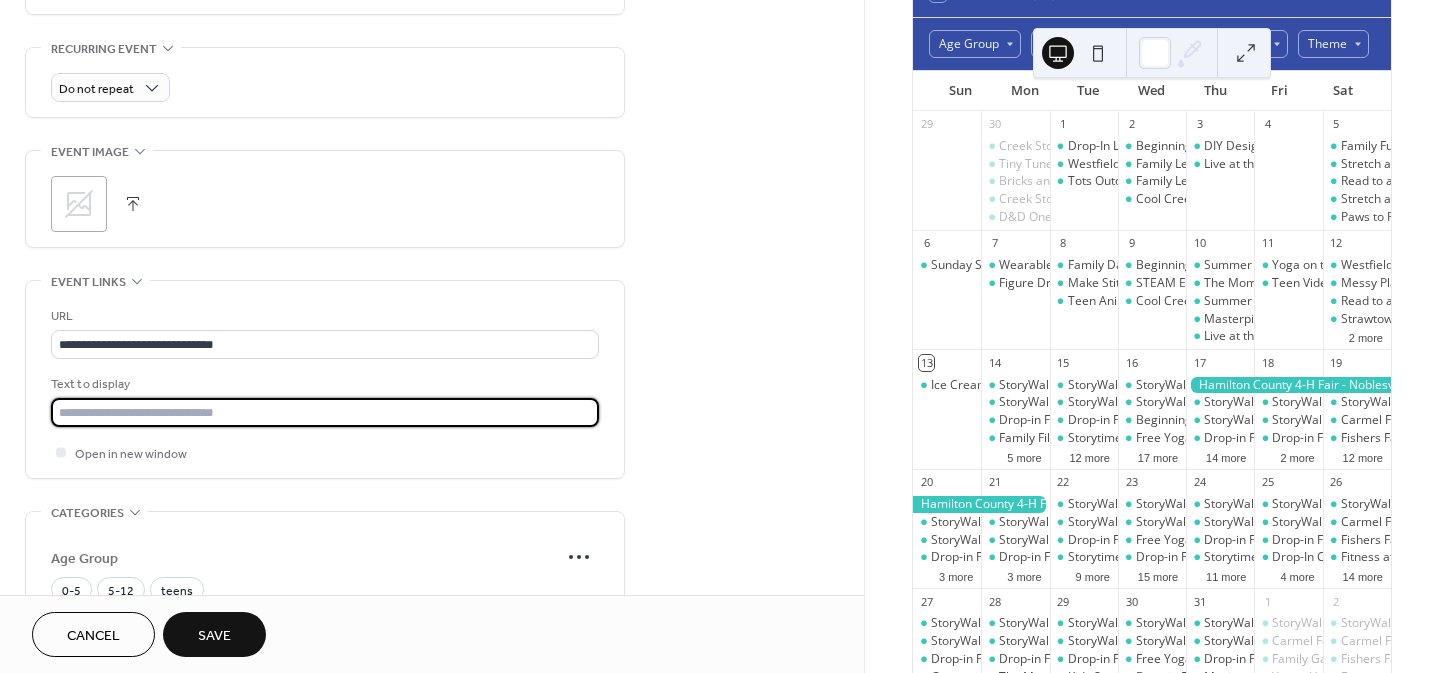 type on "**********" 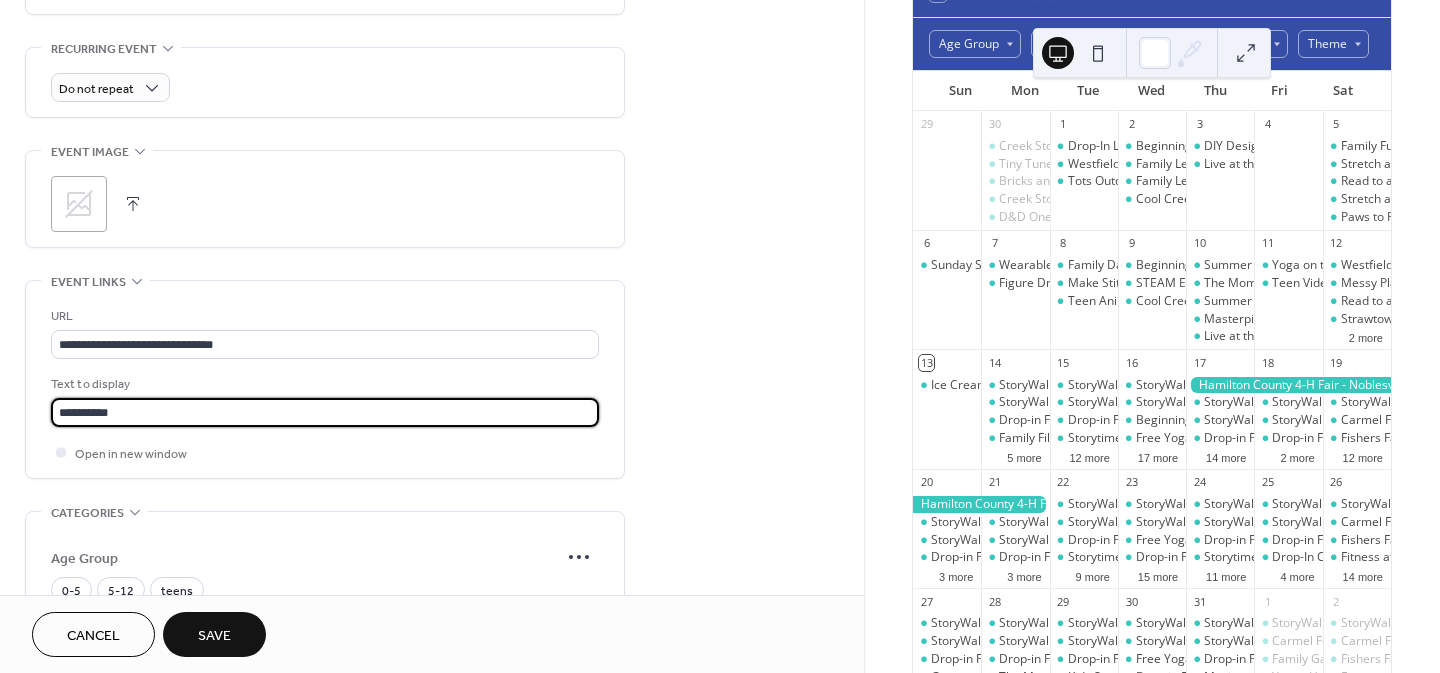 click on "**********" at bounding box center [432, 215] 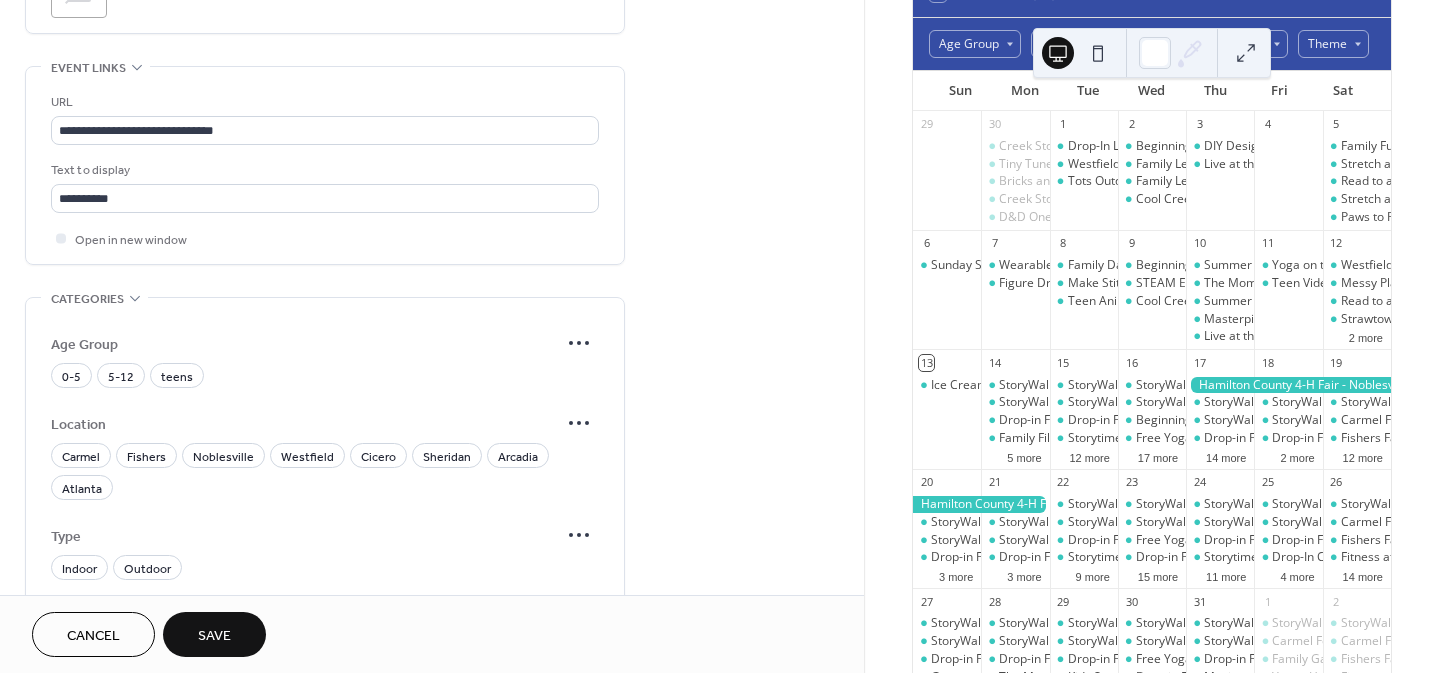 scroll, scrollTop: 1107, scrollLeft: 0, axis: vertical 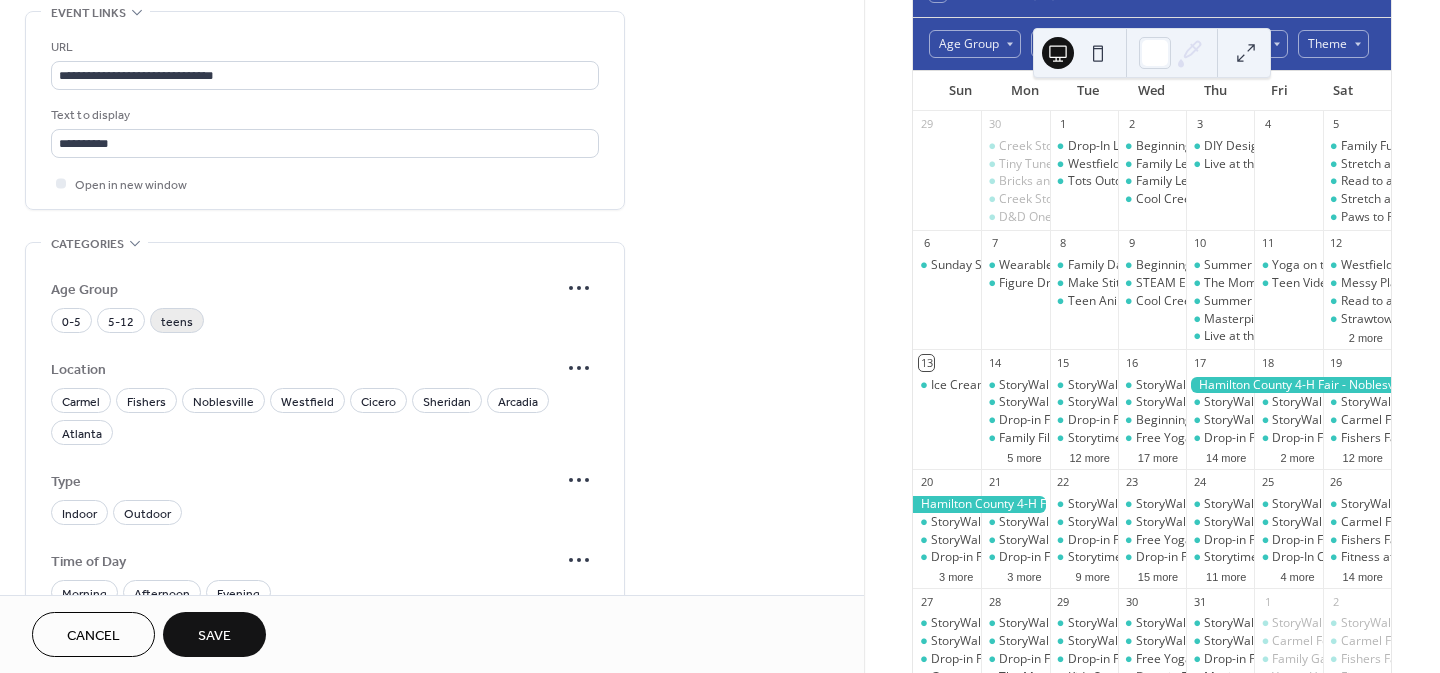 click on "teens" at bounding box center (177, 322) 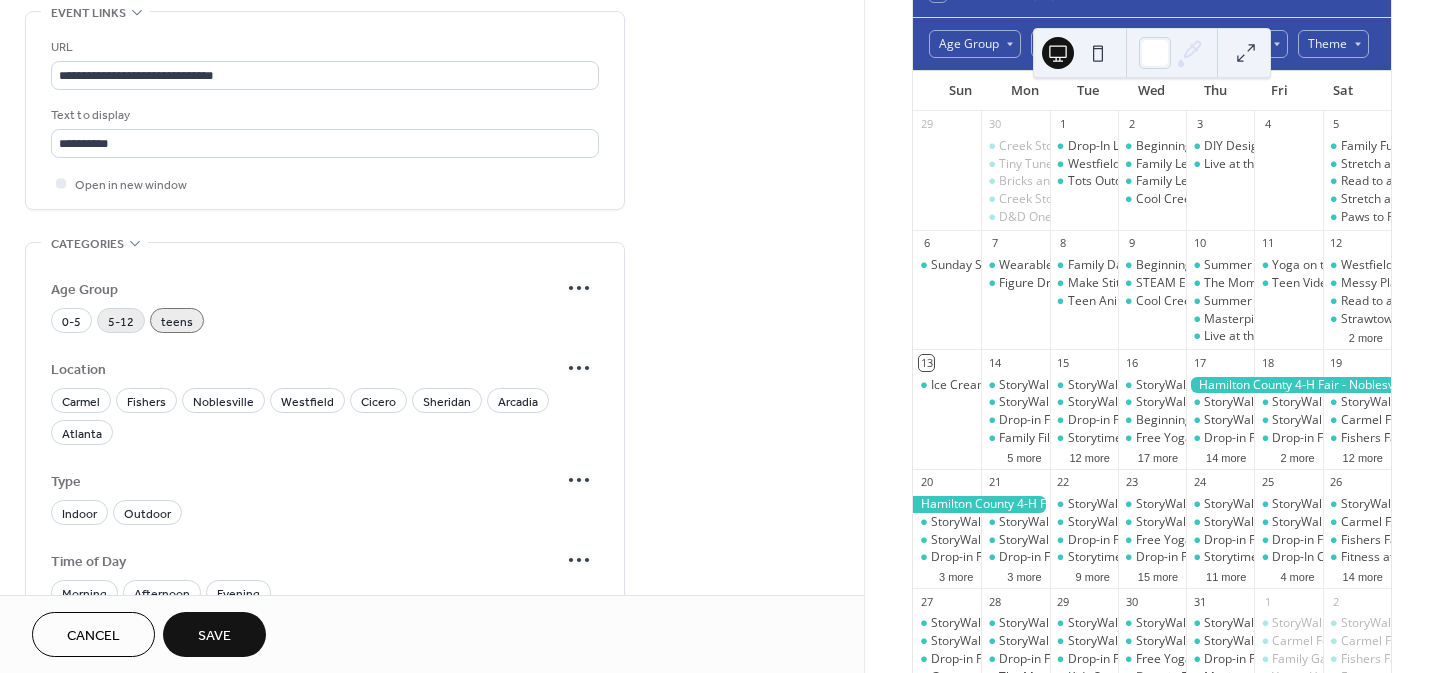 click on "5-12" at bounding box center [121, 322] 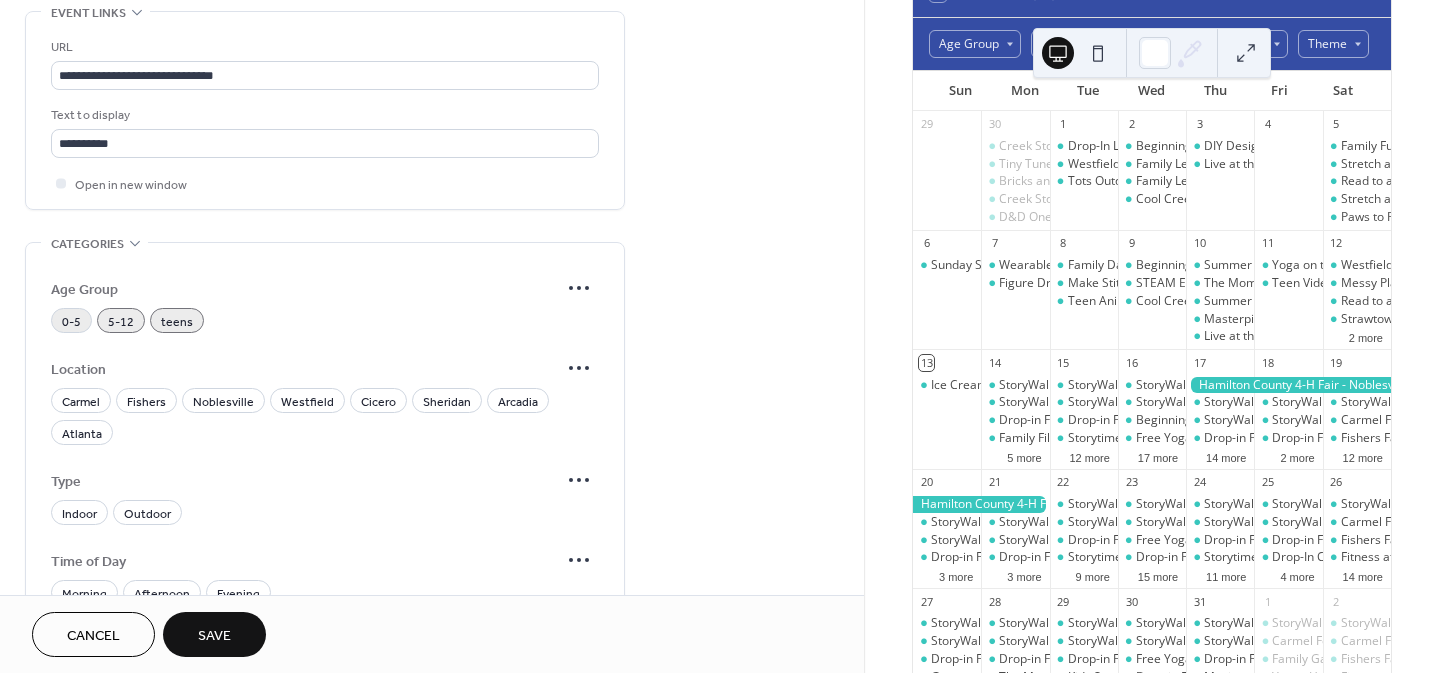 click on "0-5" at bounding box center (71, 322) 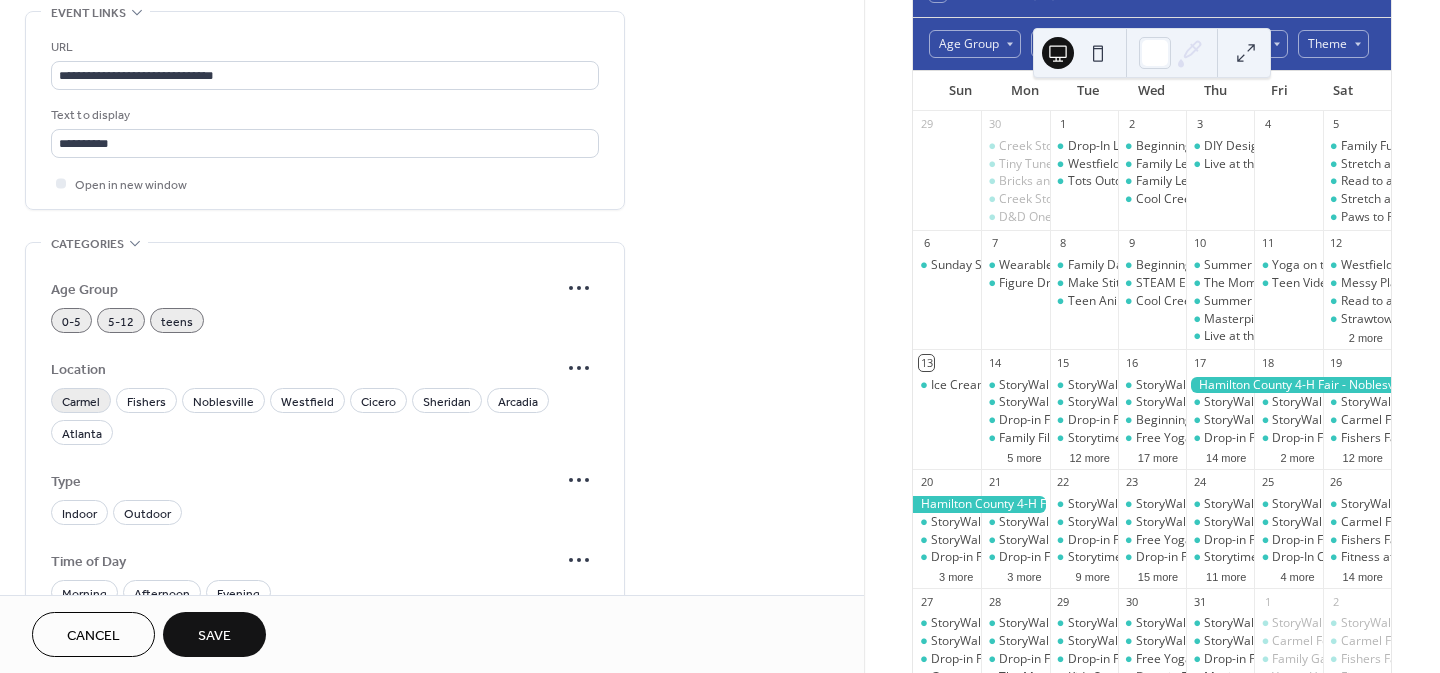click on "Carmel" at bounding box center (81, 402) 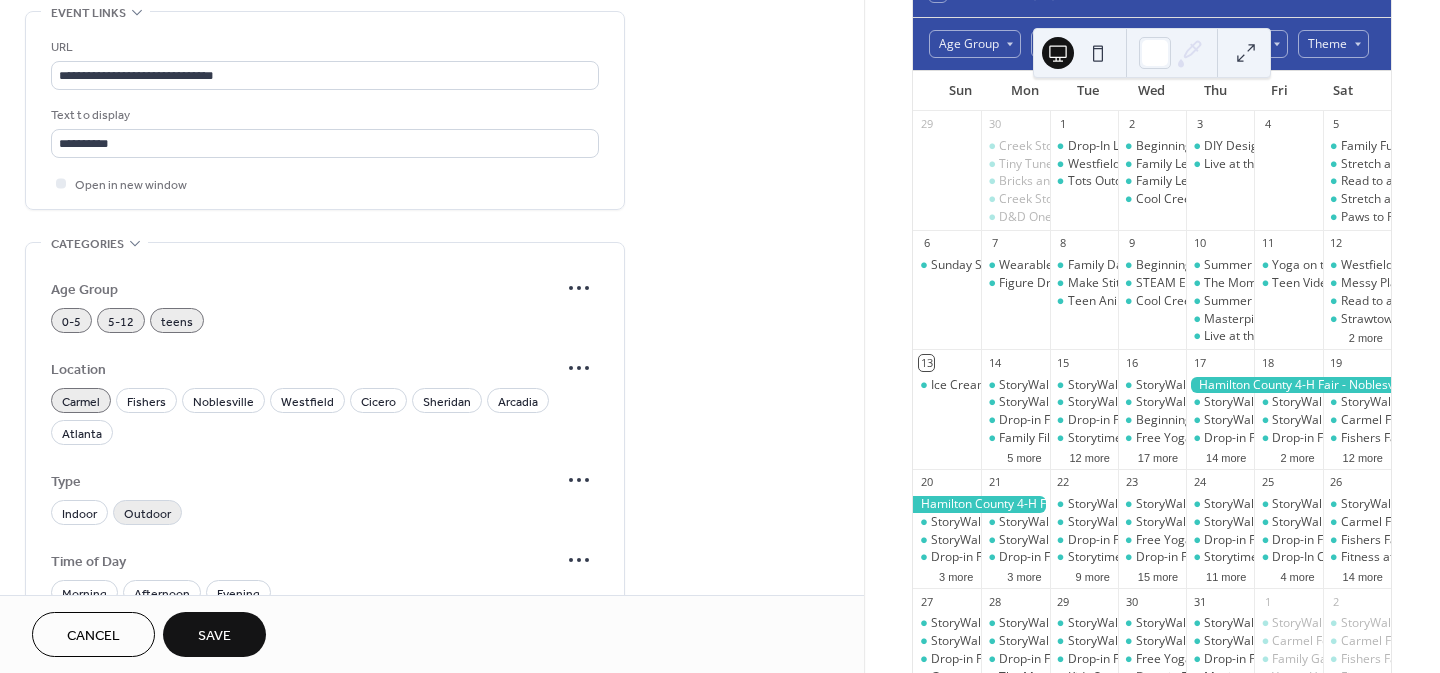 click on "Outdoor" at bounding box center (147, 514) 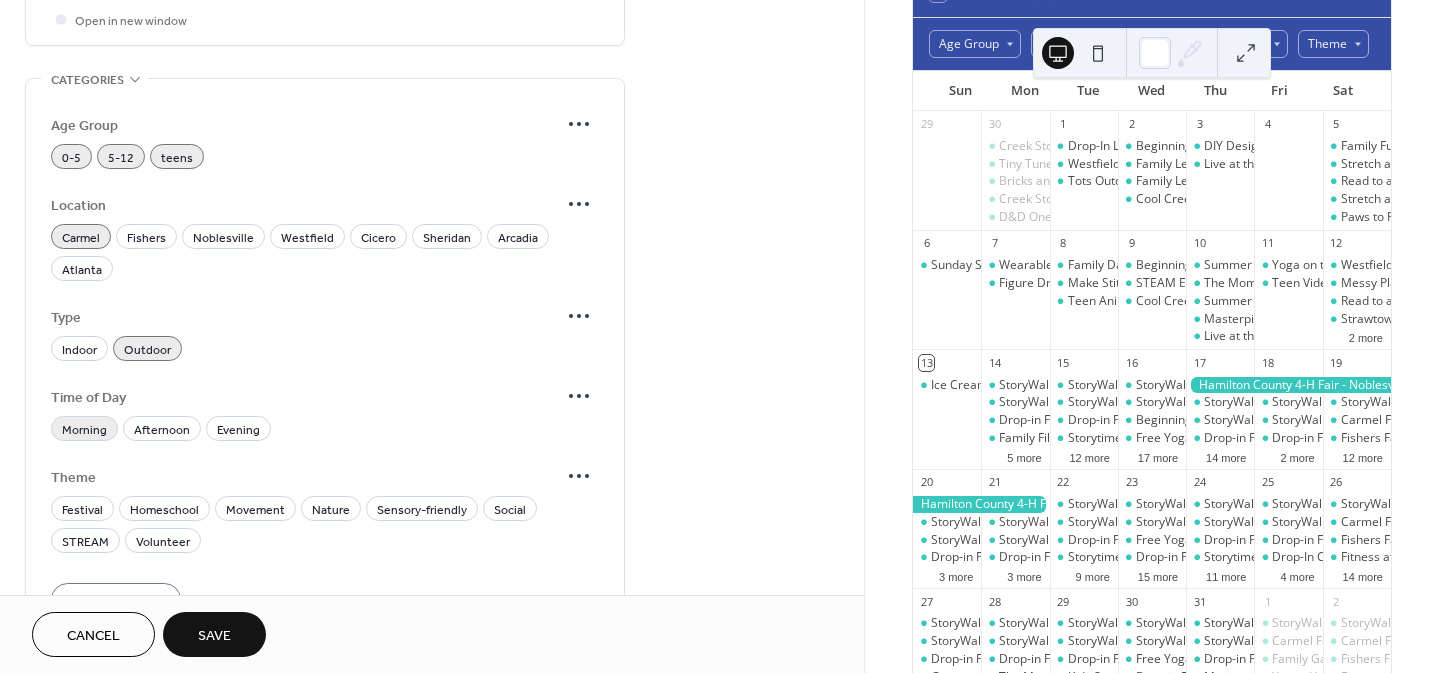 scroll, scrollTop: 1272, scrollLeft: 0, axis: vertical 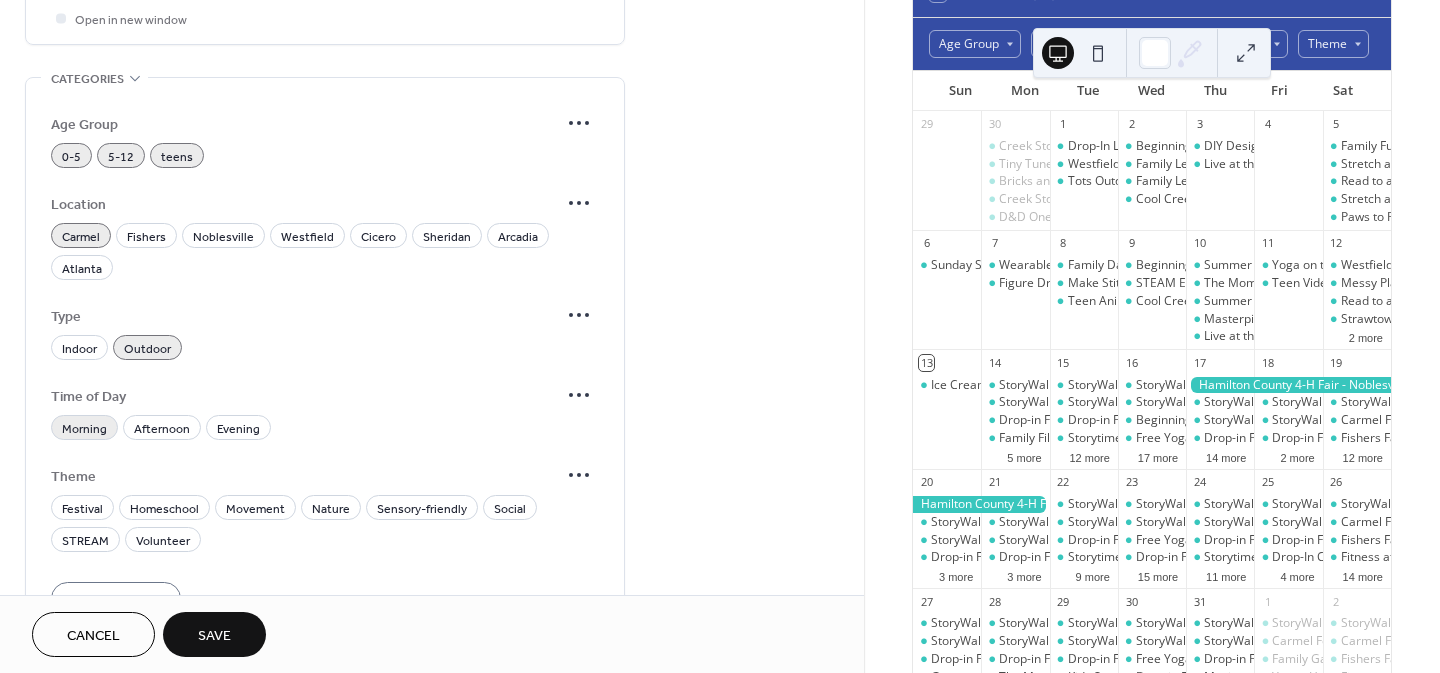 click on "Morning" at bounding box center (84, 429) 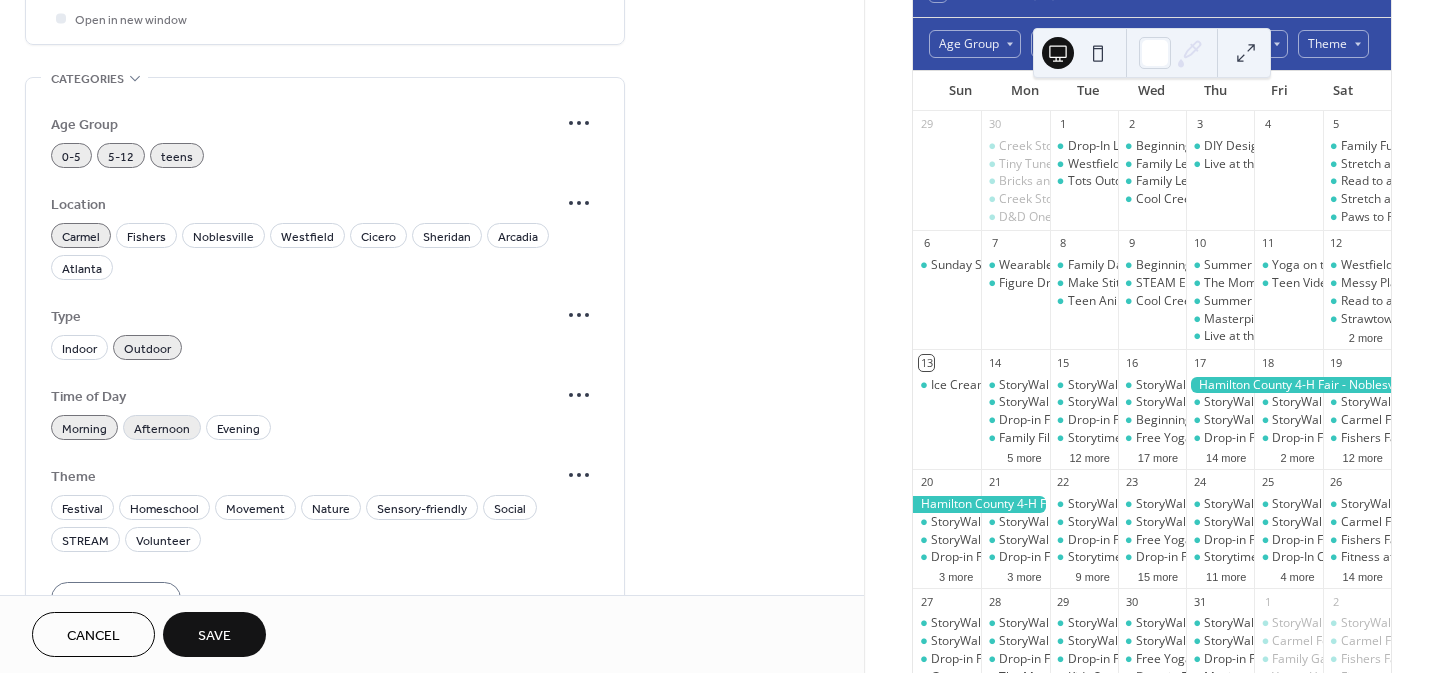 click on "Afternoon" at bounding box center [162, 429] 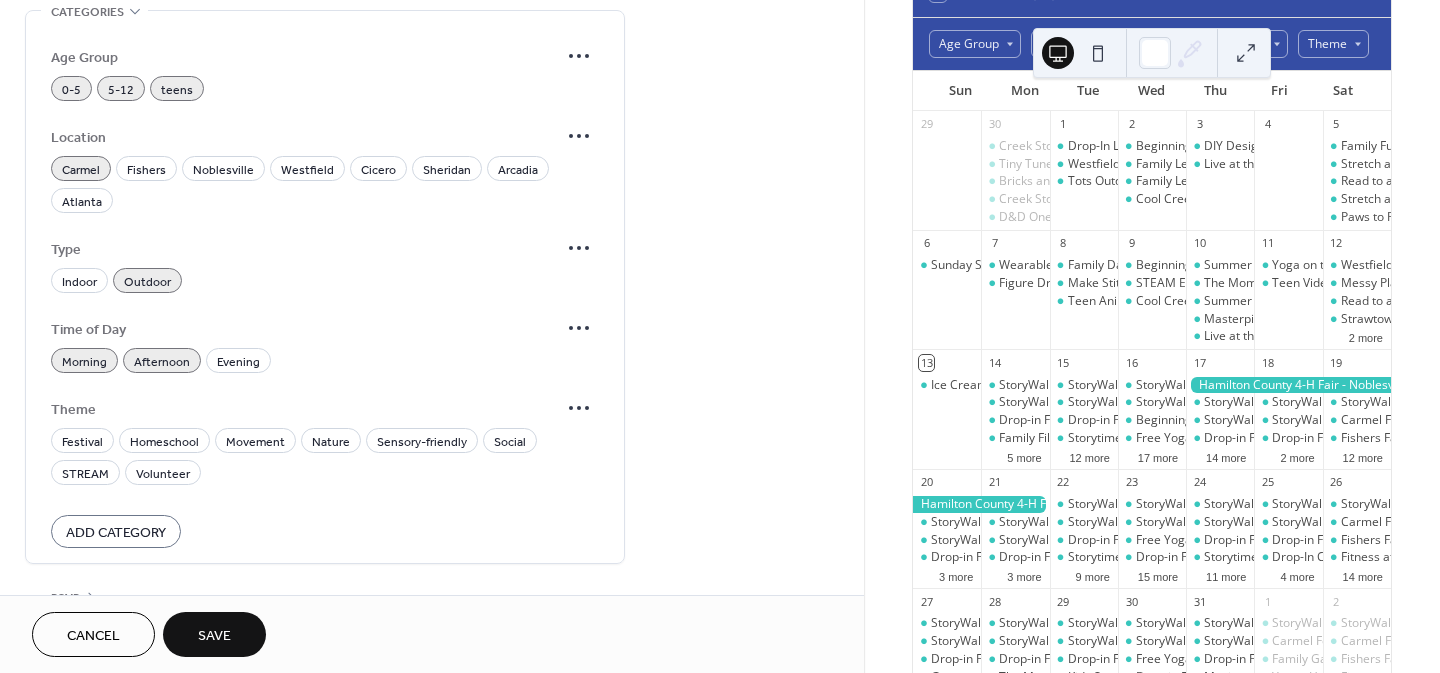 scroll, scrollTop: 1340, scrollLeft: 0, axis: vertical 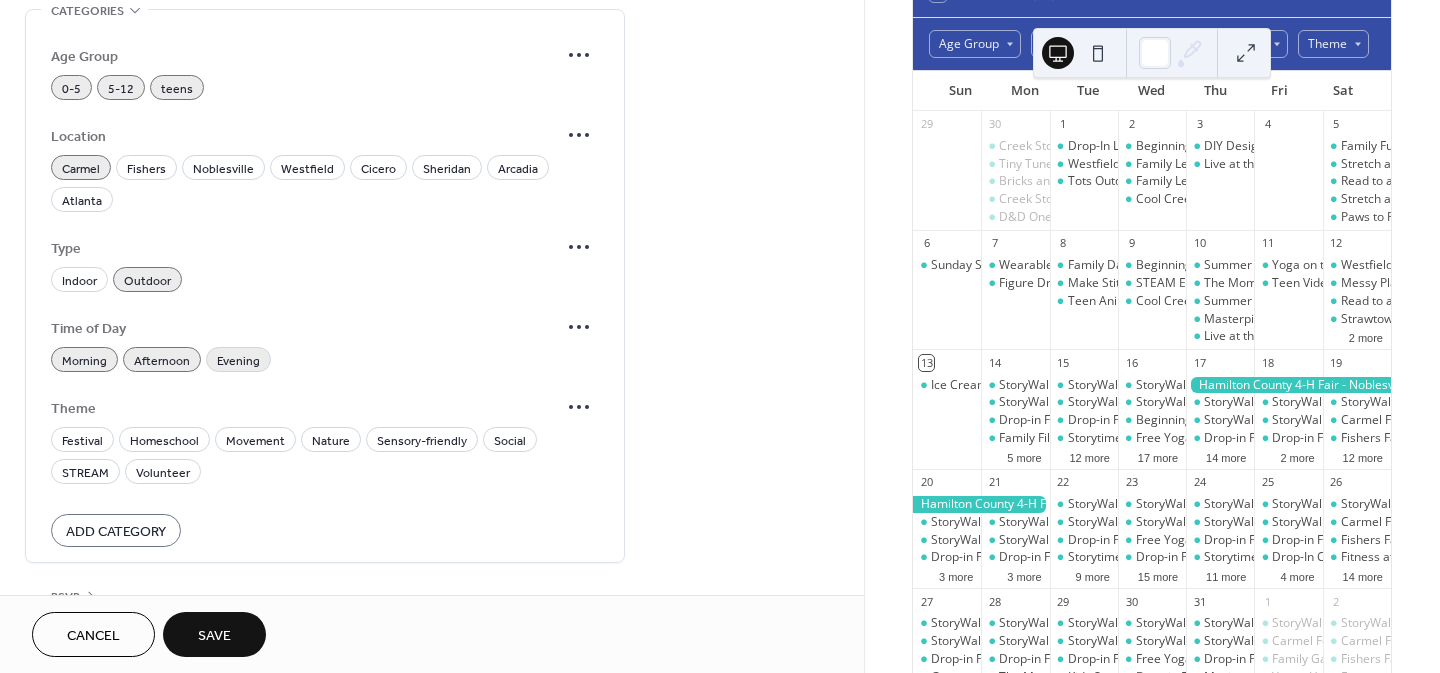 click on "Evening" at bounding box center (238, 361) 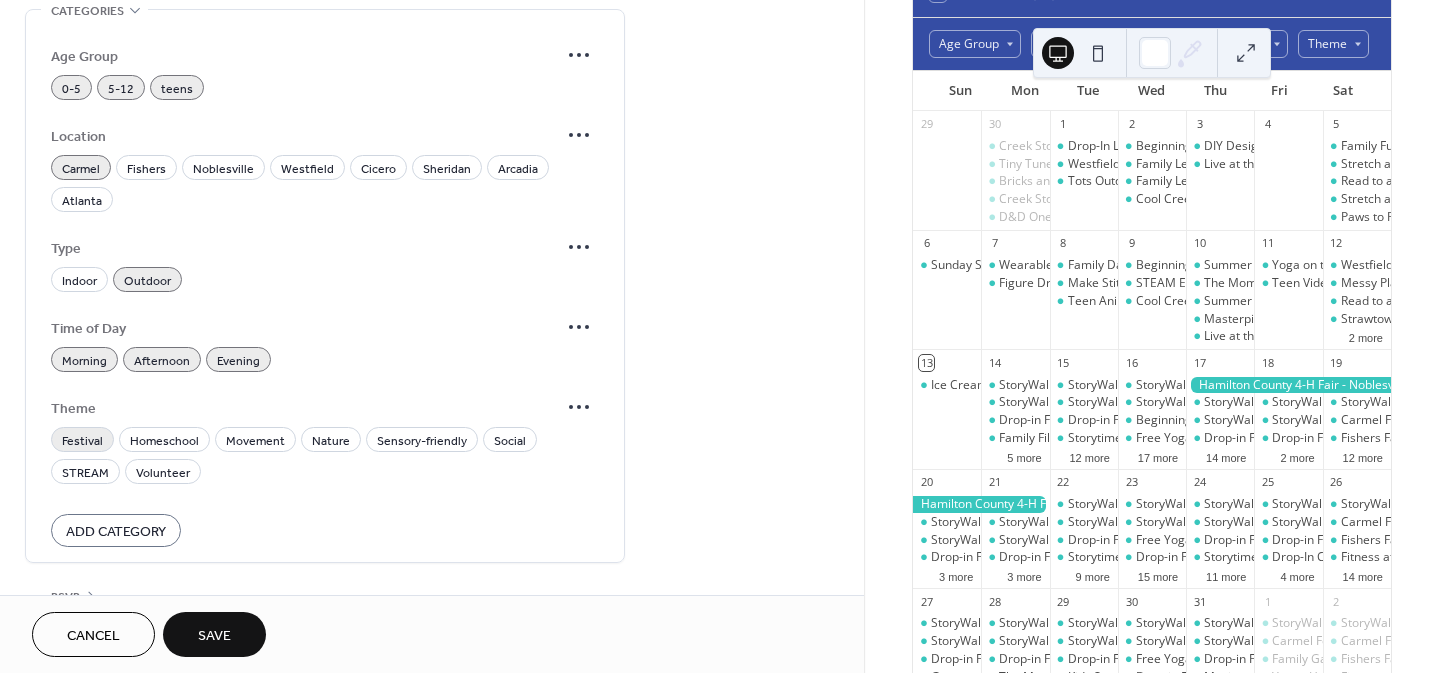 click on "Festival" at bounding box center (82, 441) 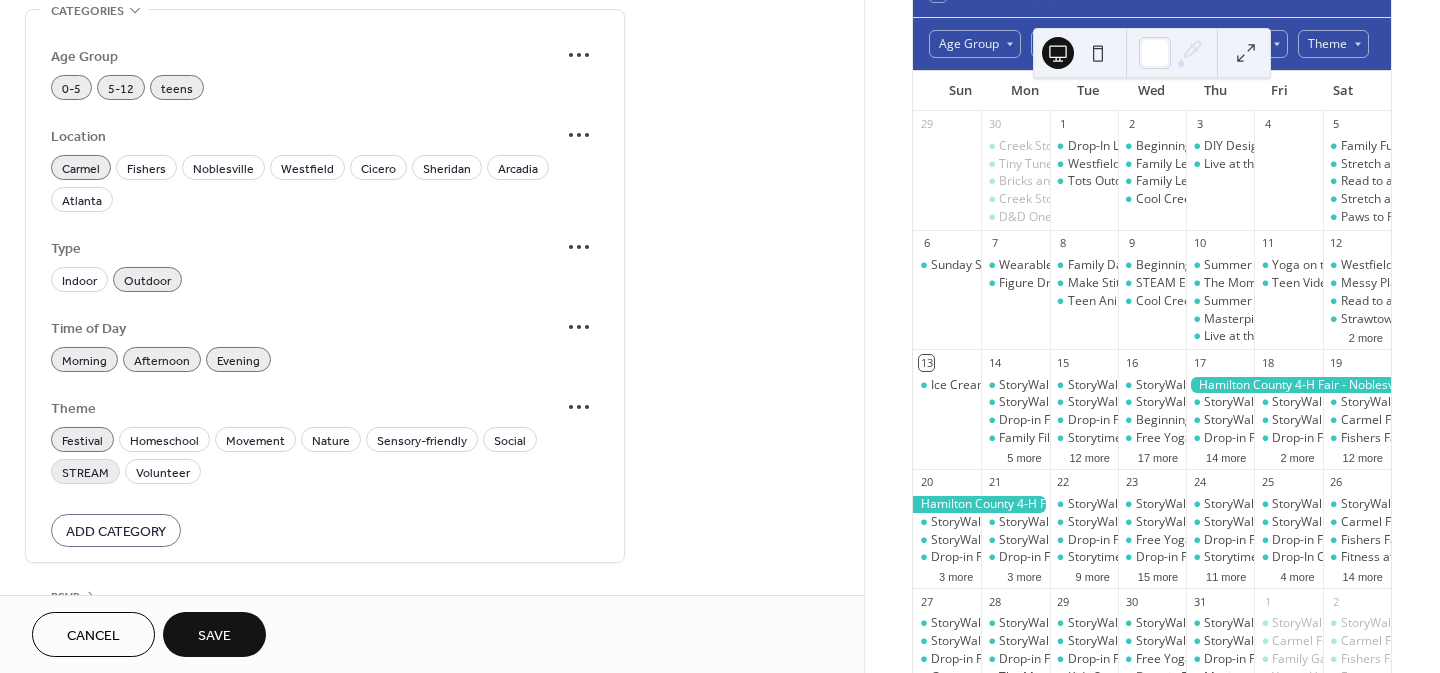 click on "STREAM" at bounding box center (85, 473) 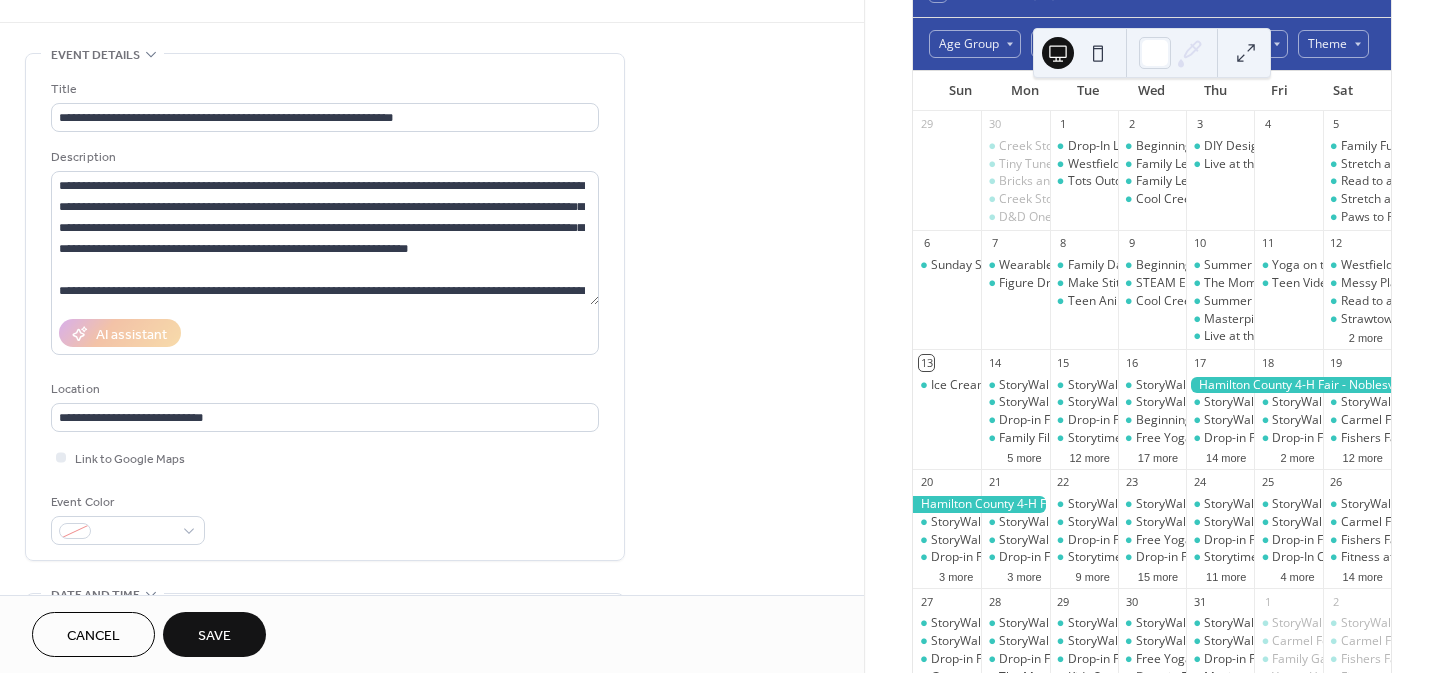 scroll, scrollTop: 62, scrollLeft: 0, axis: vertical 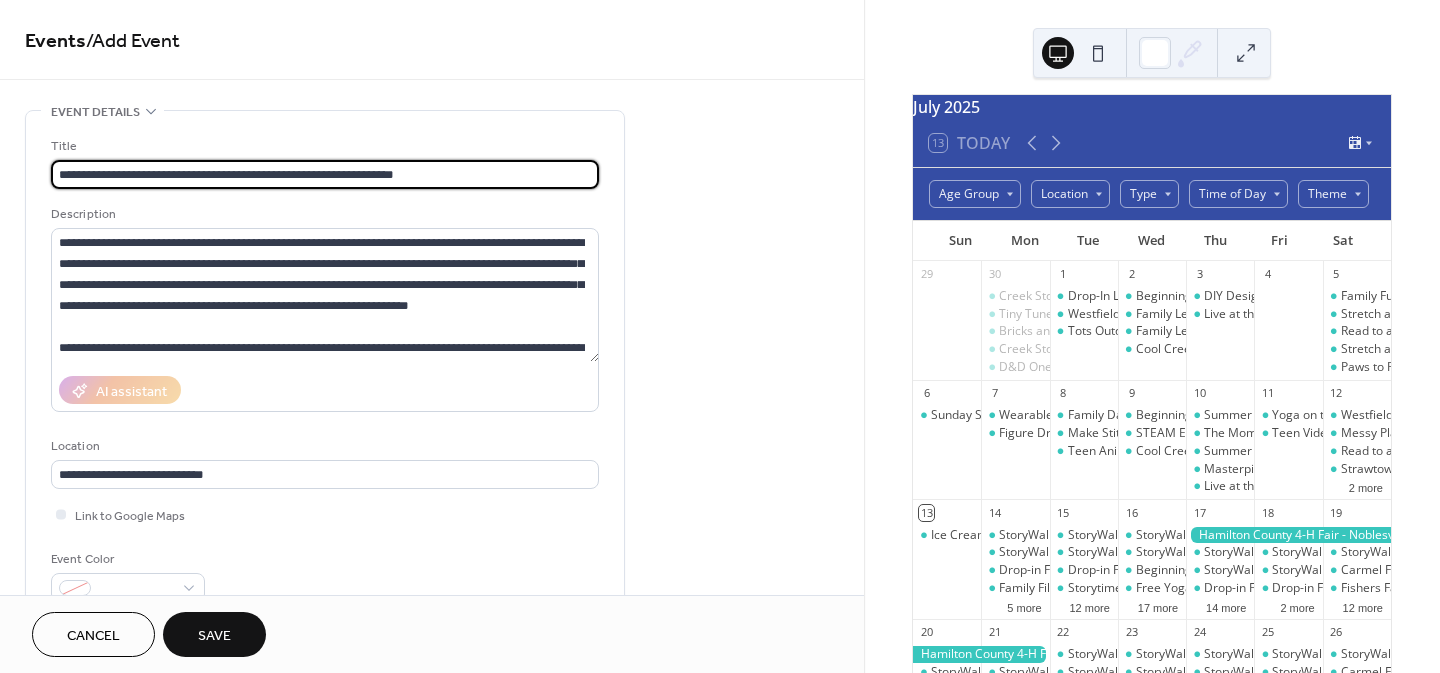 click on "**********" at bounding box center [325, 174] 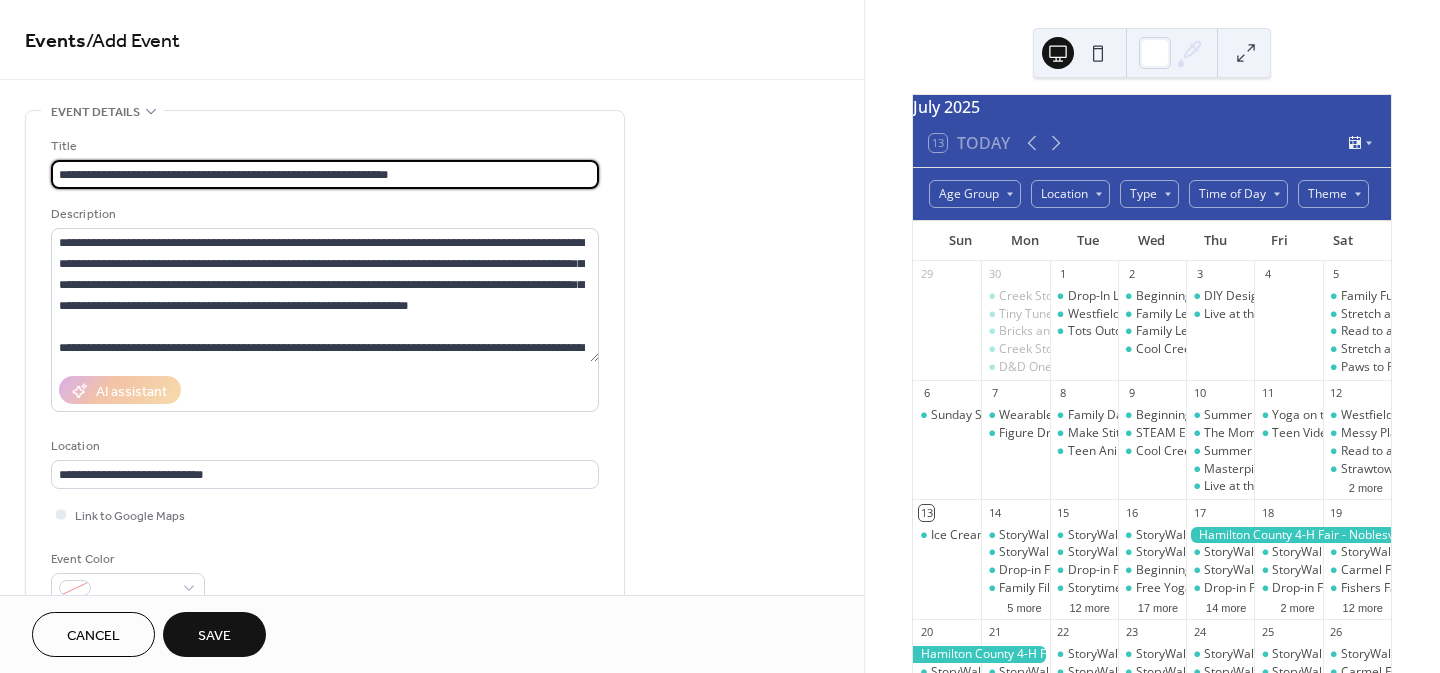 type on "**********" 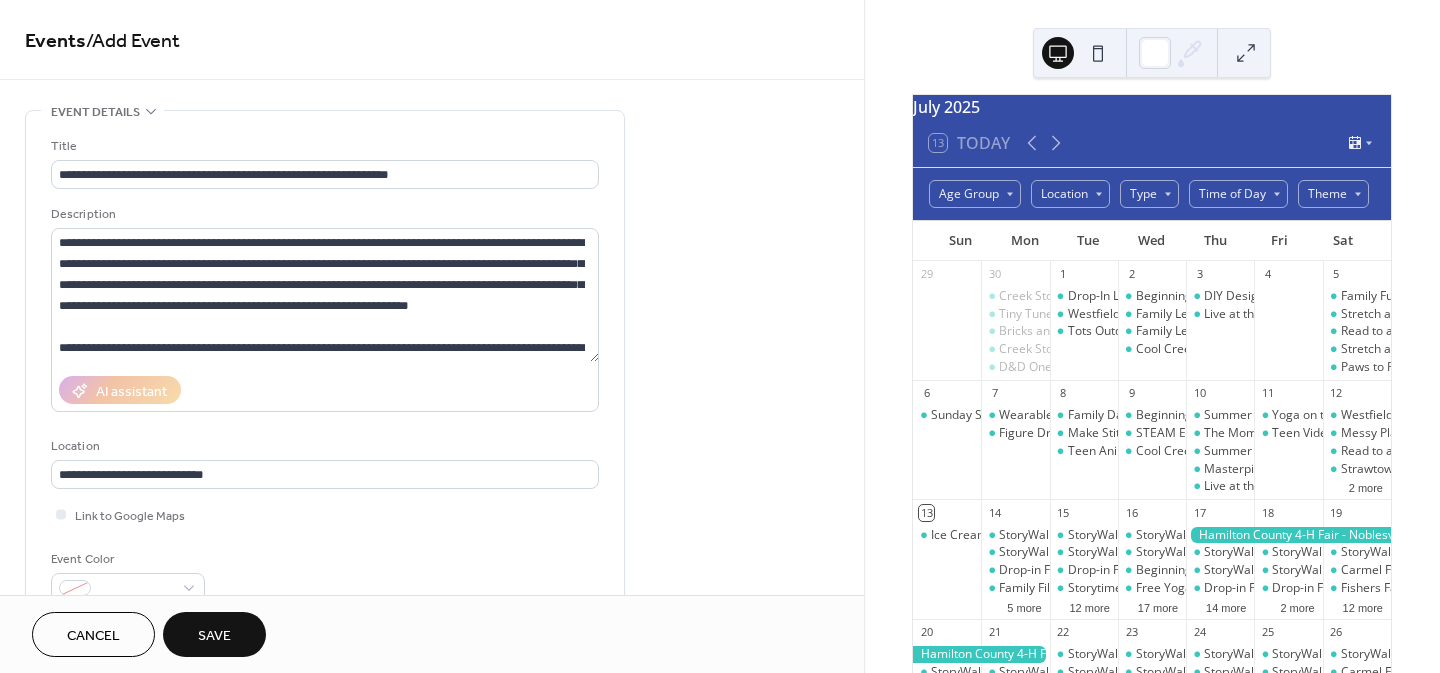 click on "**********" at bounding box center [432, 1053] 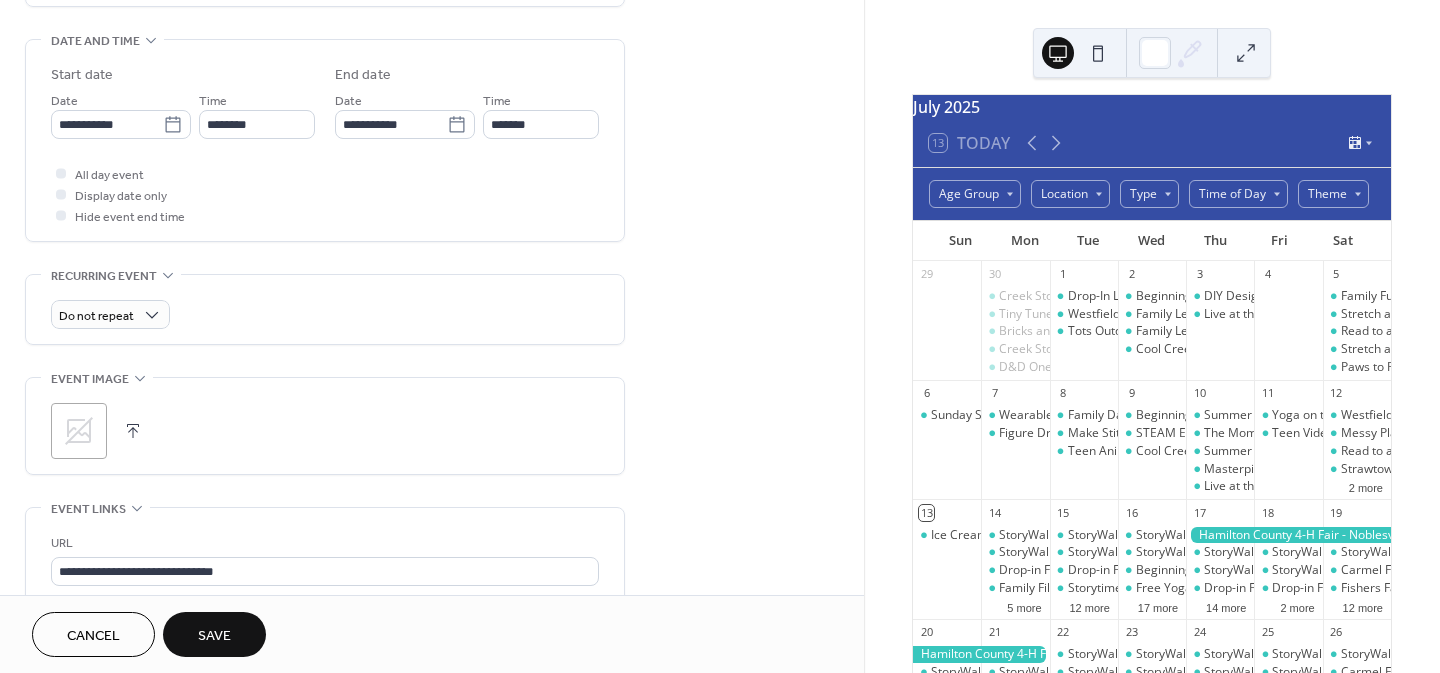 scroll, scrollTop: 612, scrollLeft: 0, axis: vertical 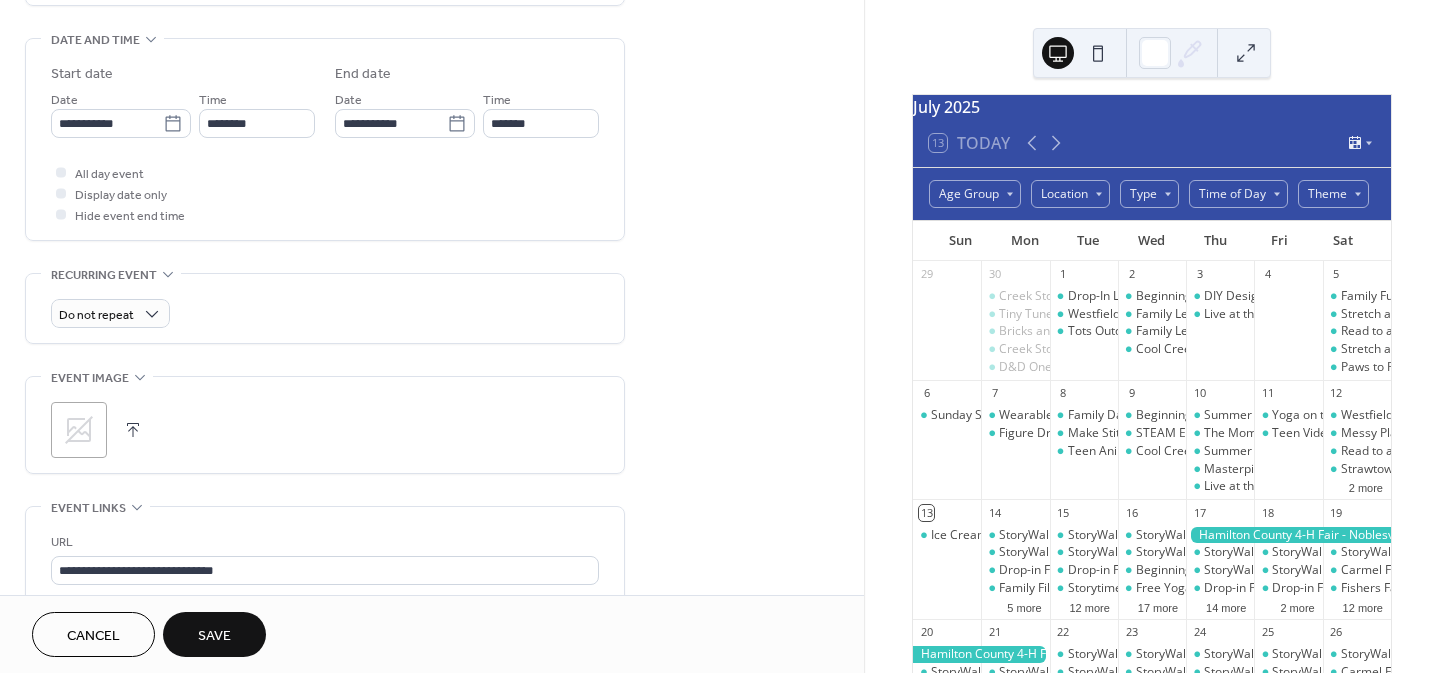 click on "Save" at bounding box center (214, 636) 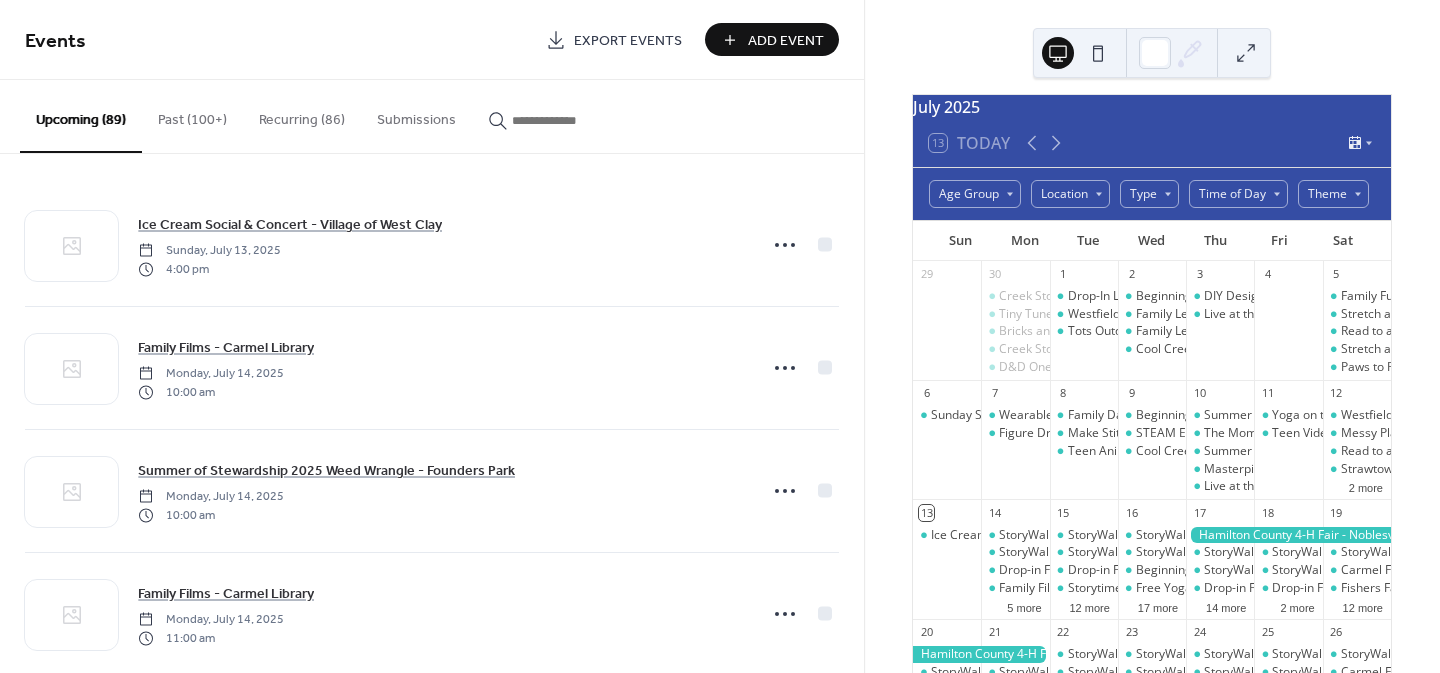 click at bounding box center [562, 120] 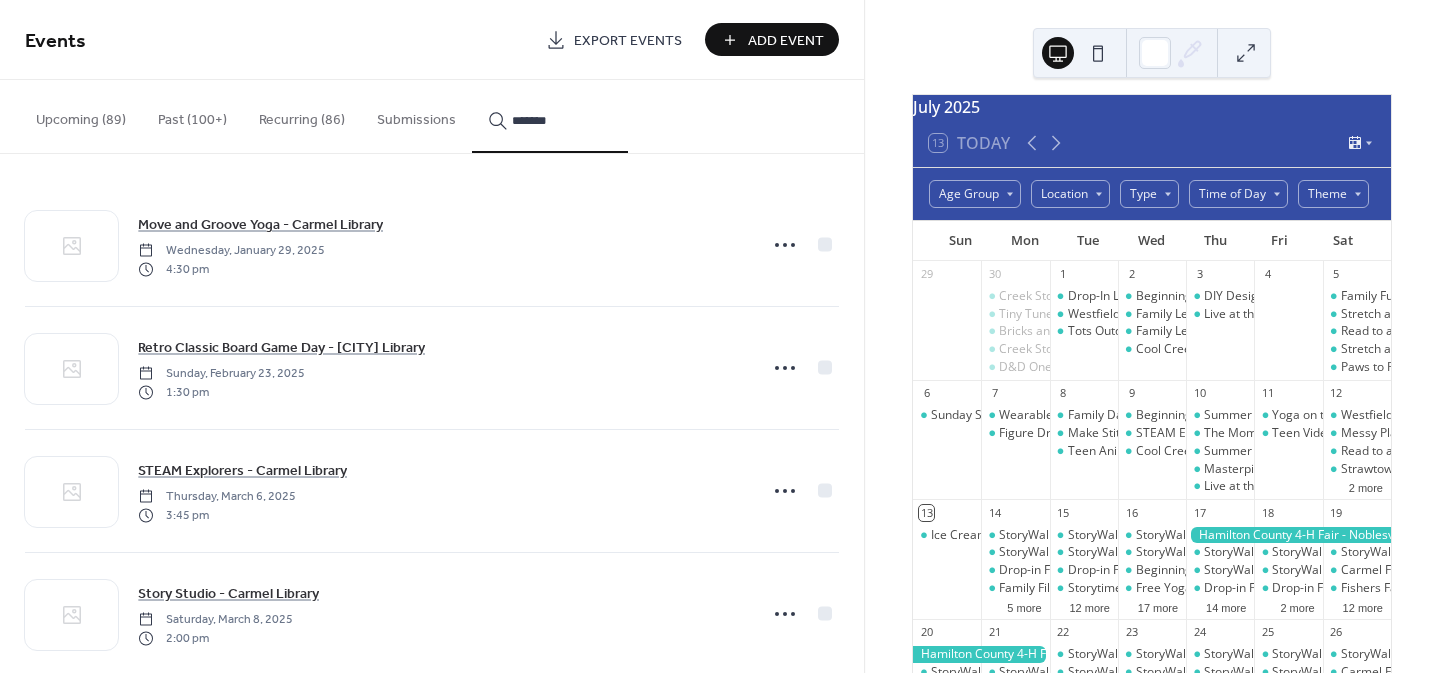 click on "******" at bounding box center (550, 116) 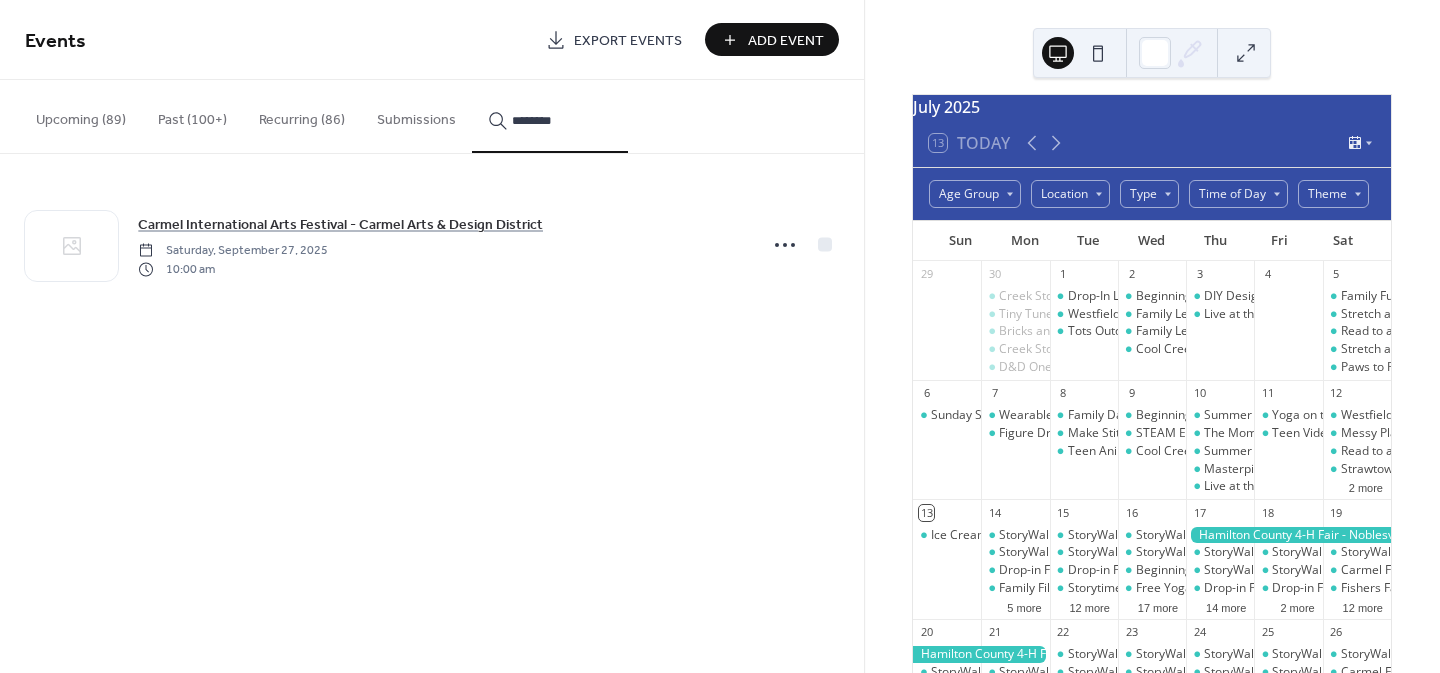 type on "********" 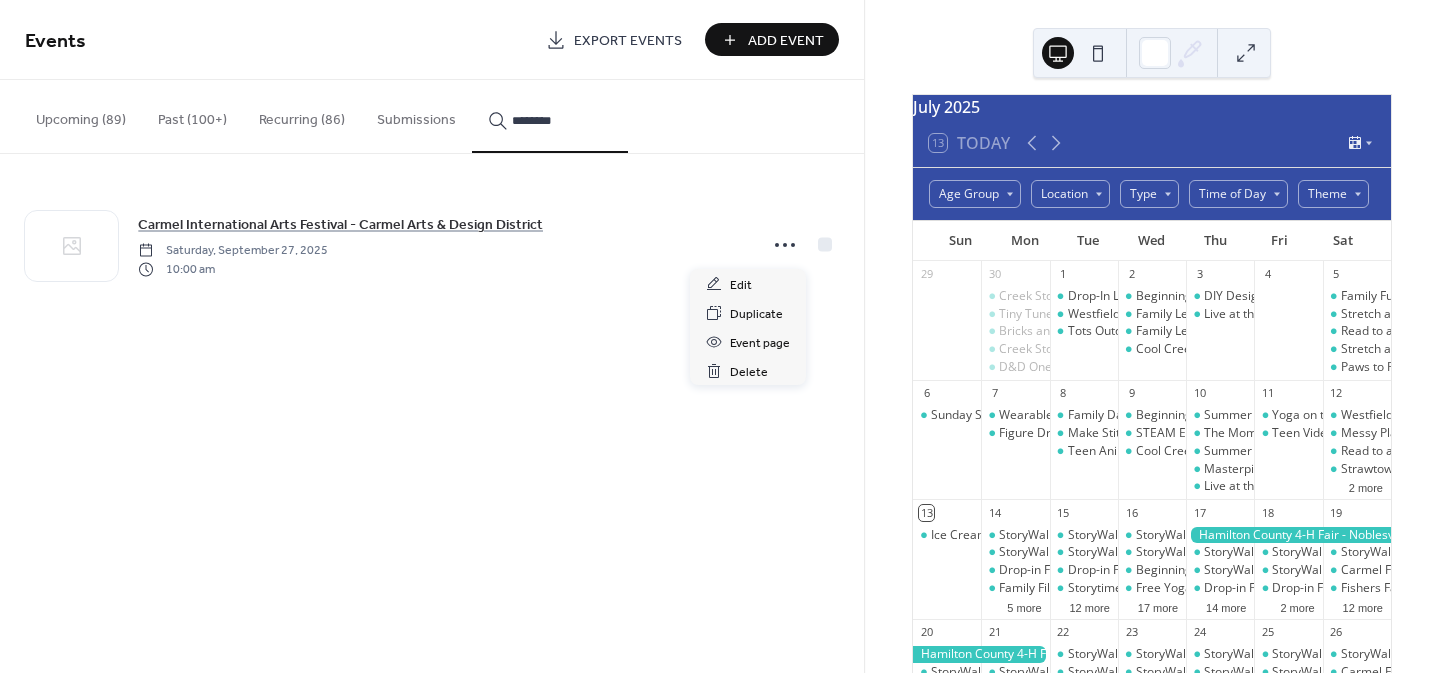 click 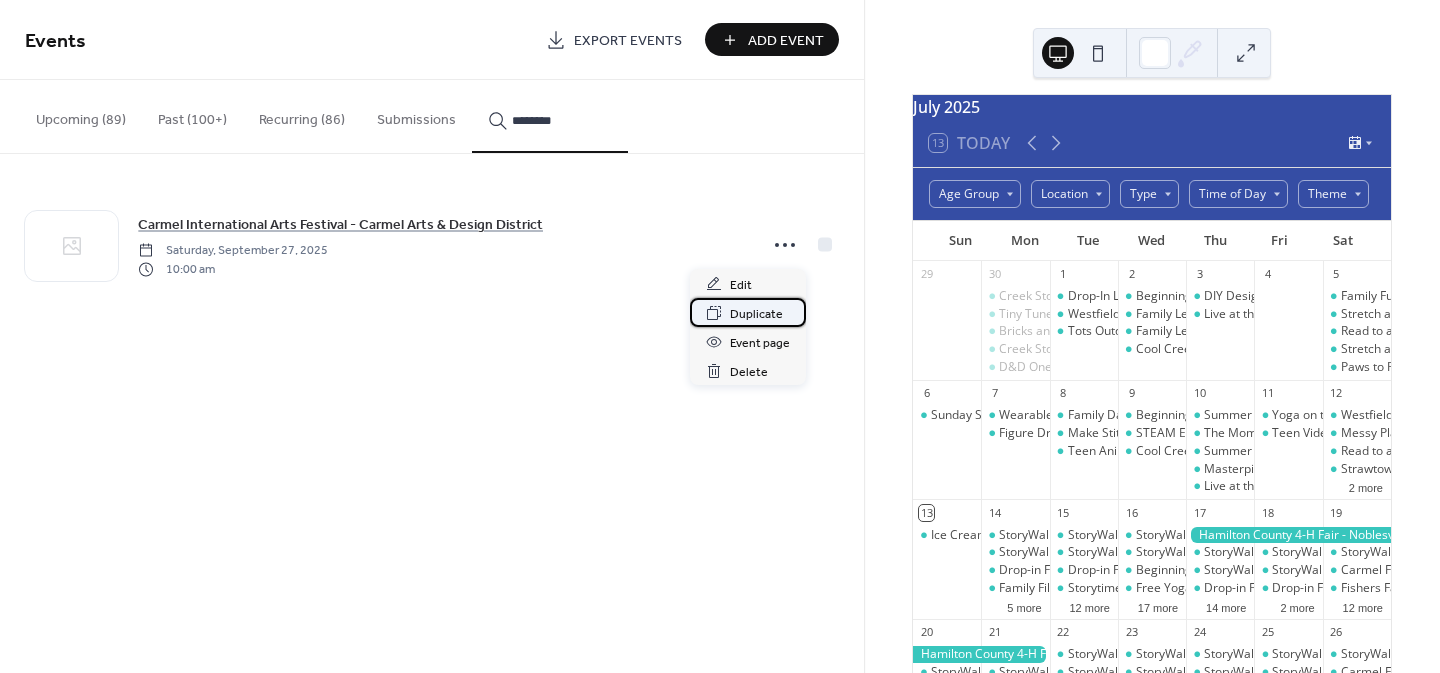 click on "Duplicate" at bounding box center [756, 314] 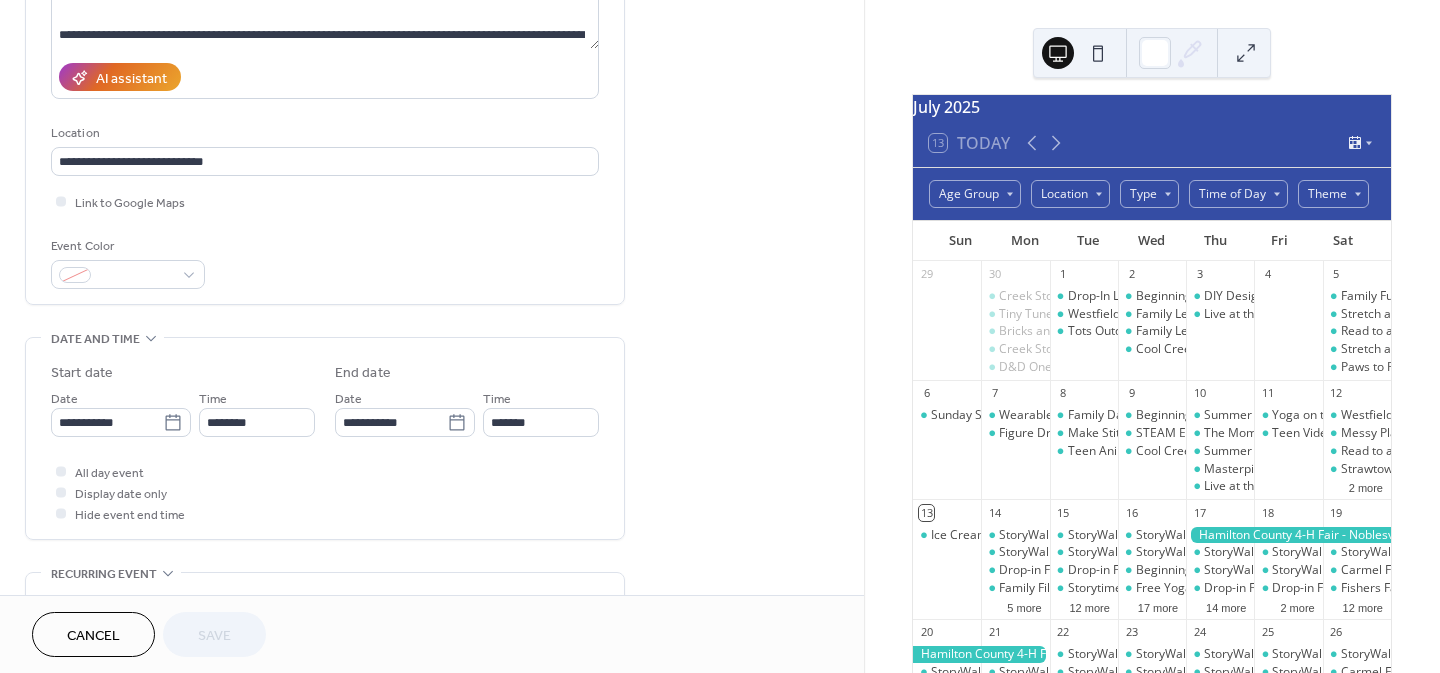 scroll, scrollTop: 314, scrollLeft: 0, axis: vertical 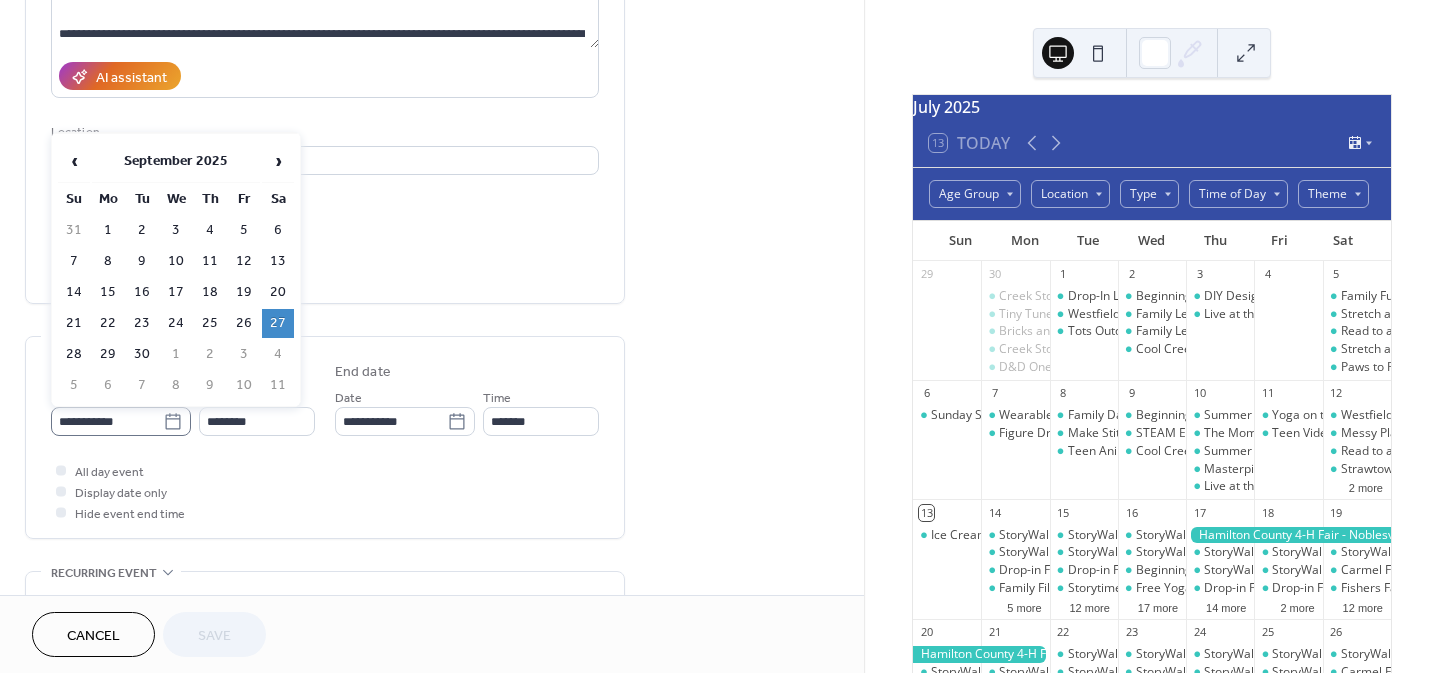 click 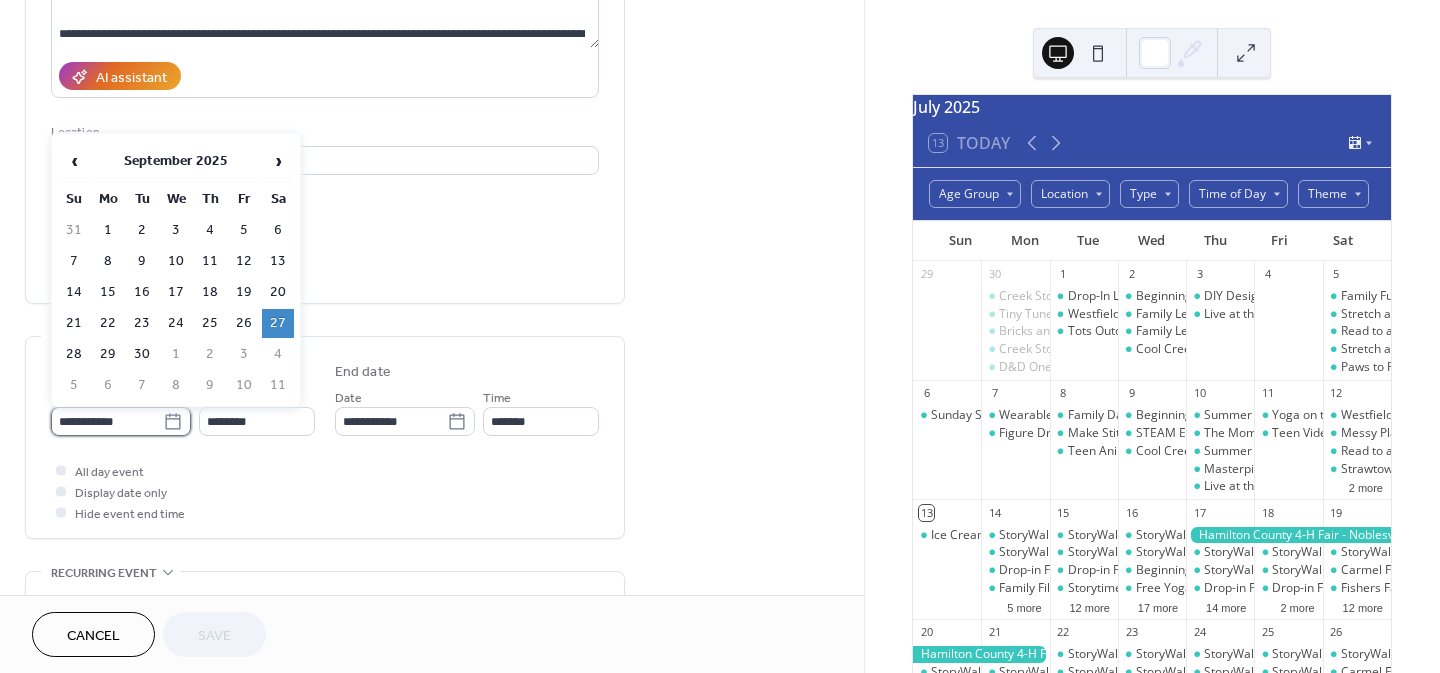 click on "**********" at bounding box center (107, 421) 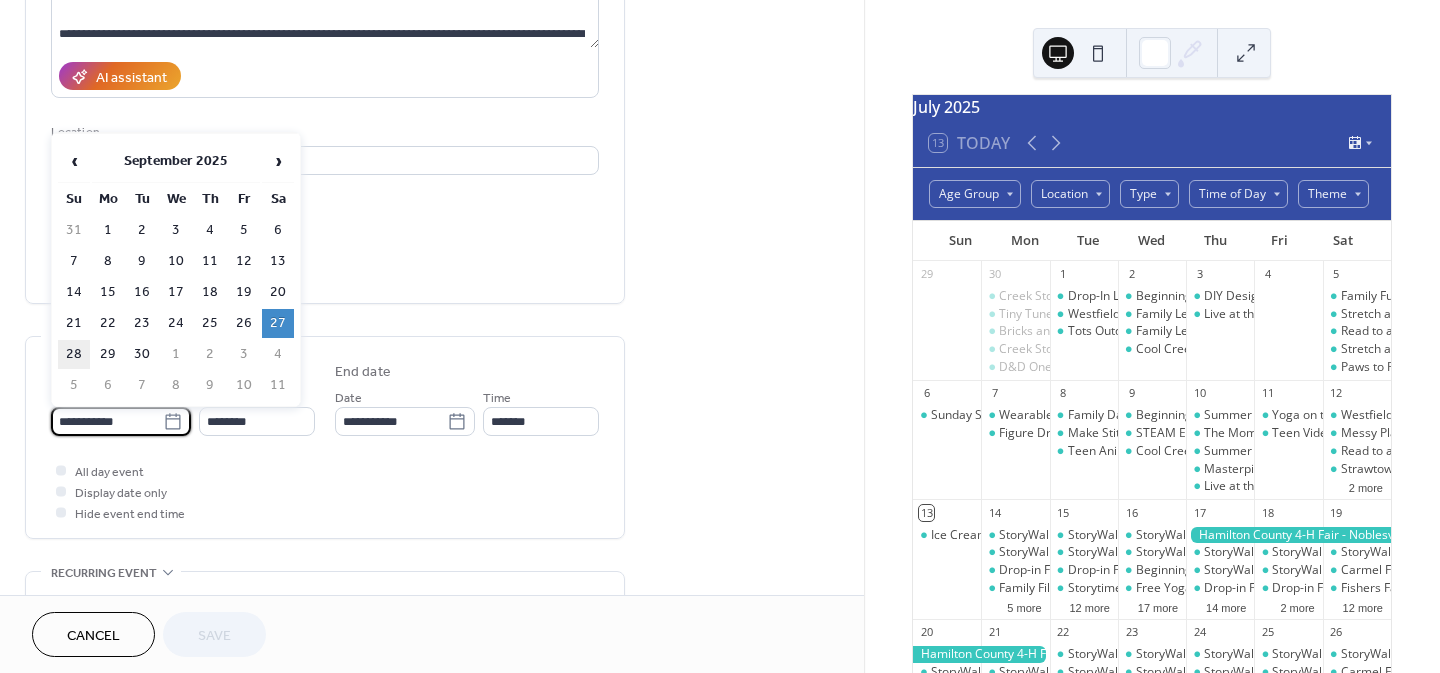 click on "28" at bounding box center [74, 354] 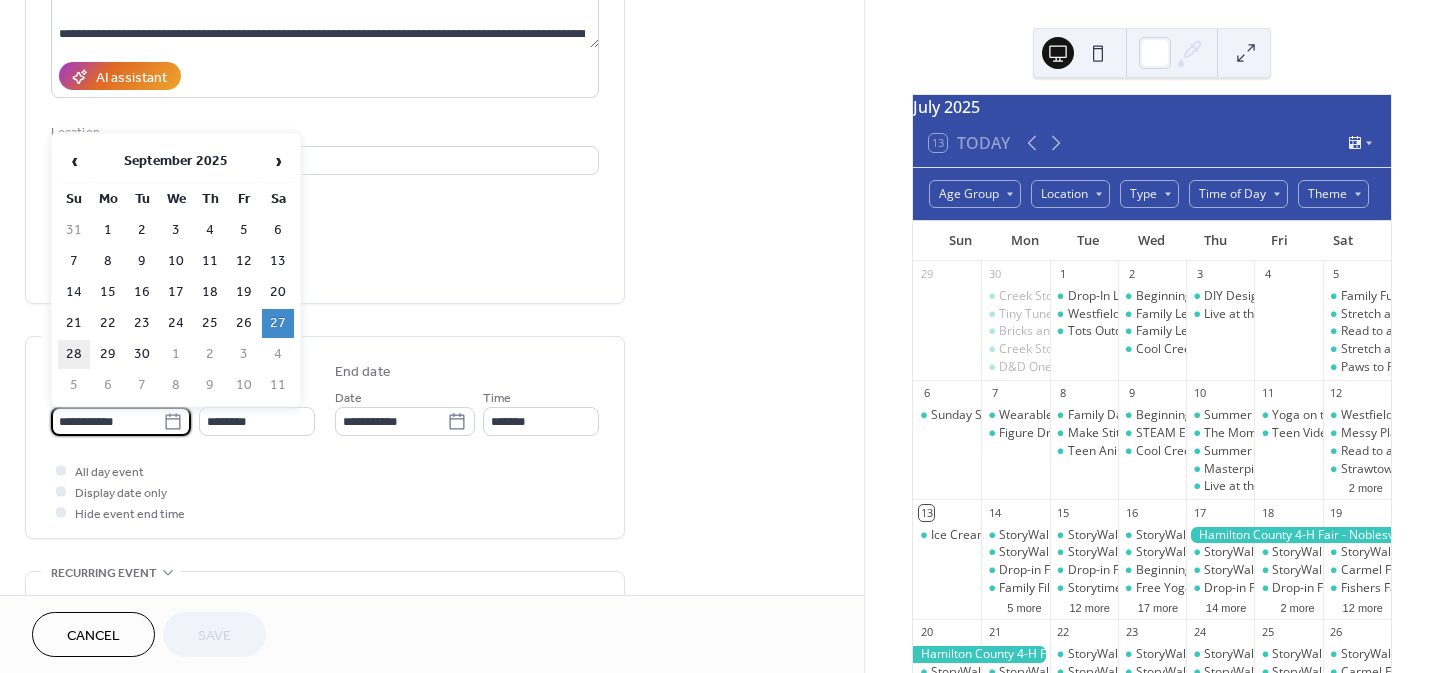 type on "**********" 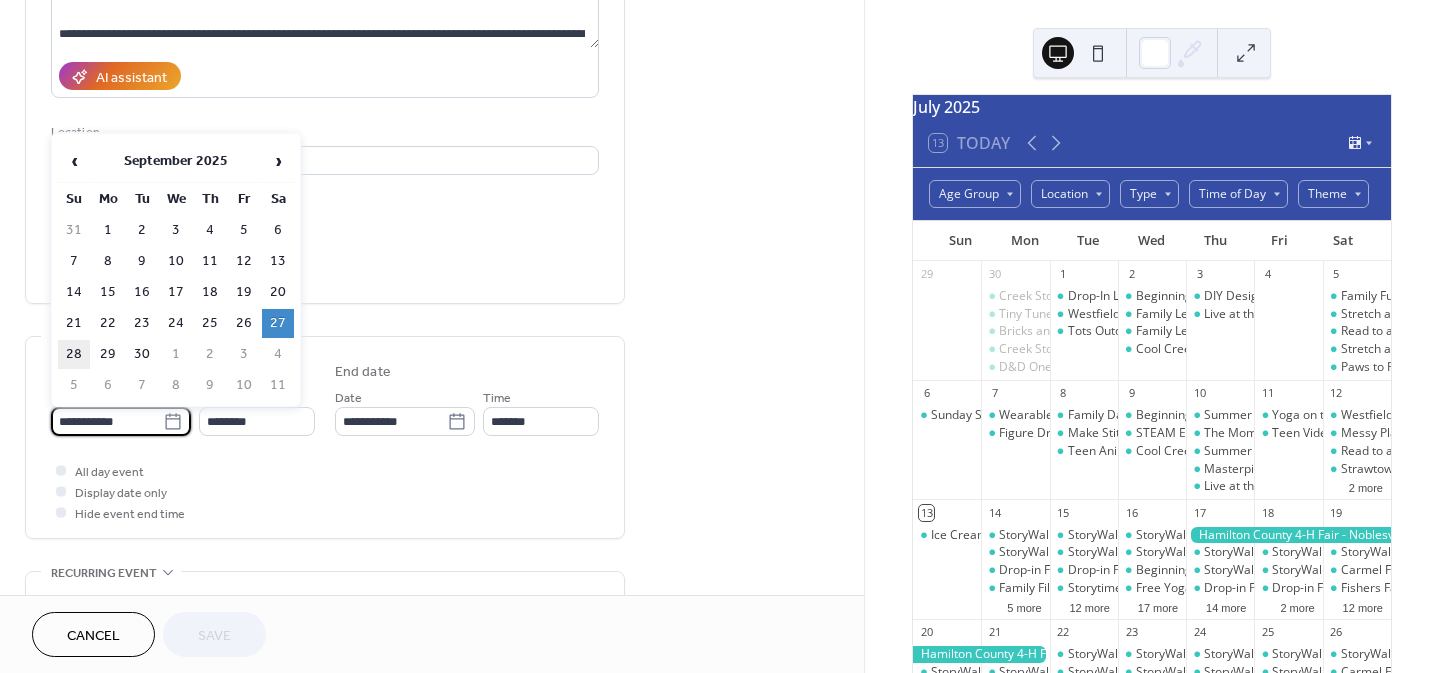 type on "**********" 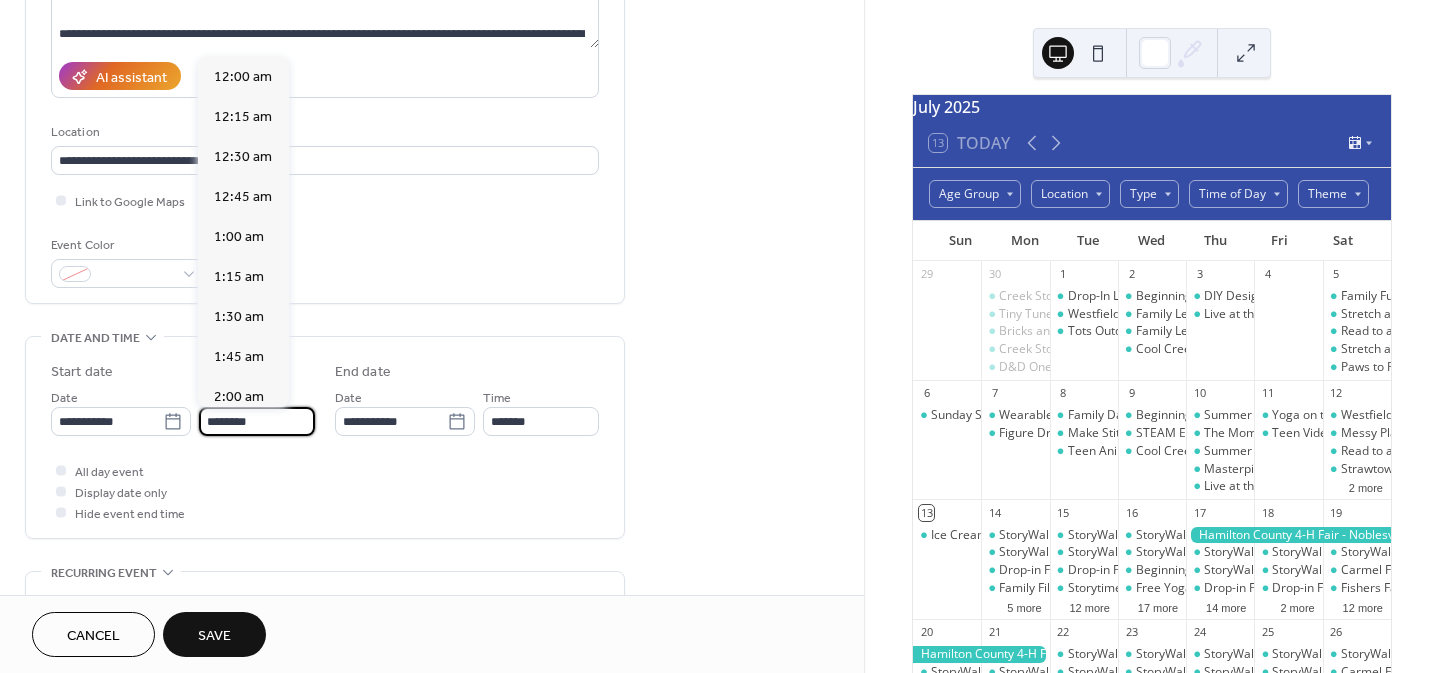 scroll, scrollTop: 1640, scrollLeft: 0, axis: vertical 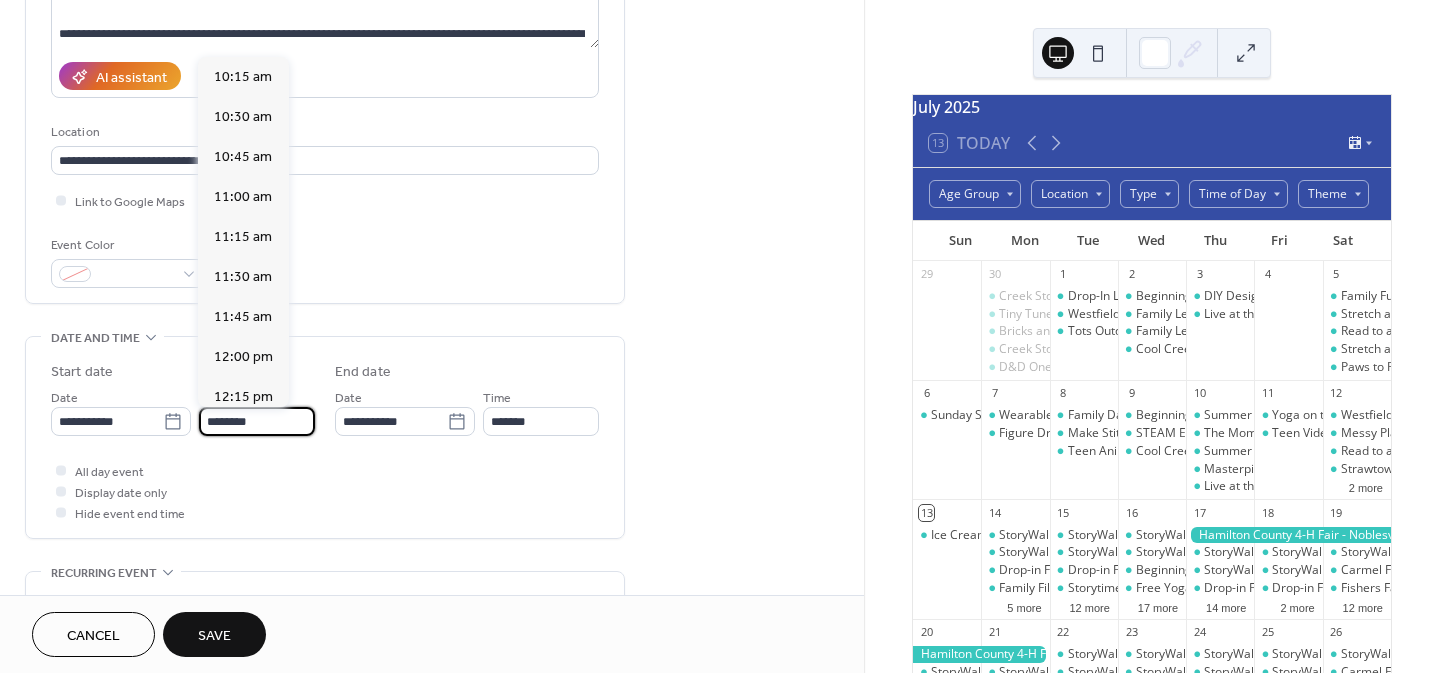 click on "********" at bounding box center (257, 421) 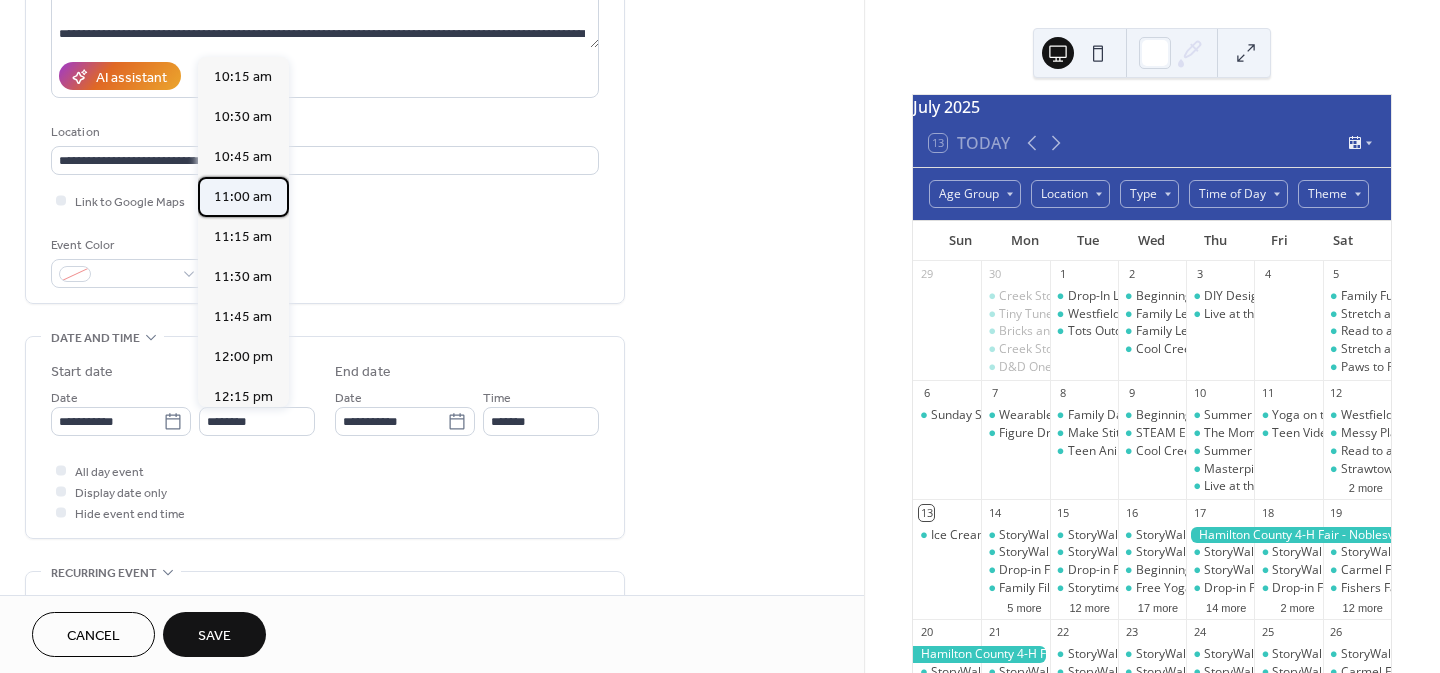 click on "11:00 am" at bounding box center [243, 197] 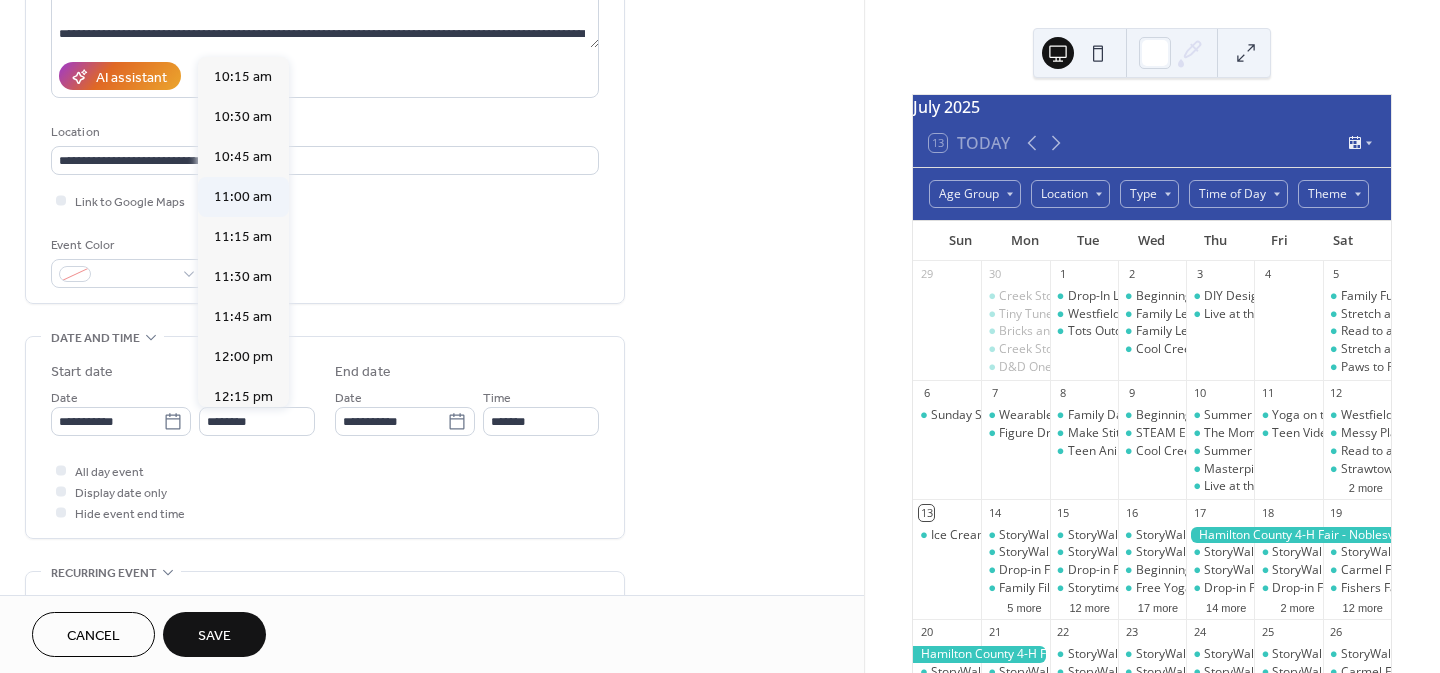 type on "********" 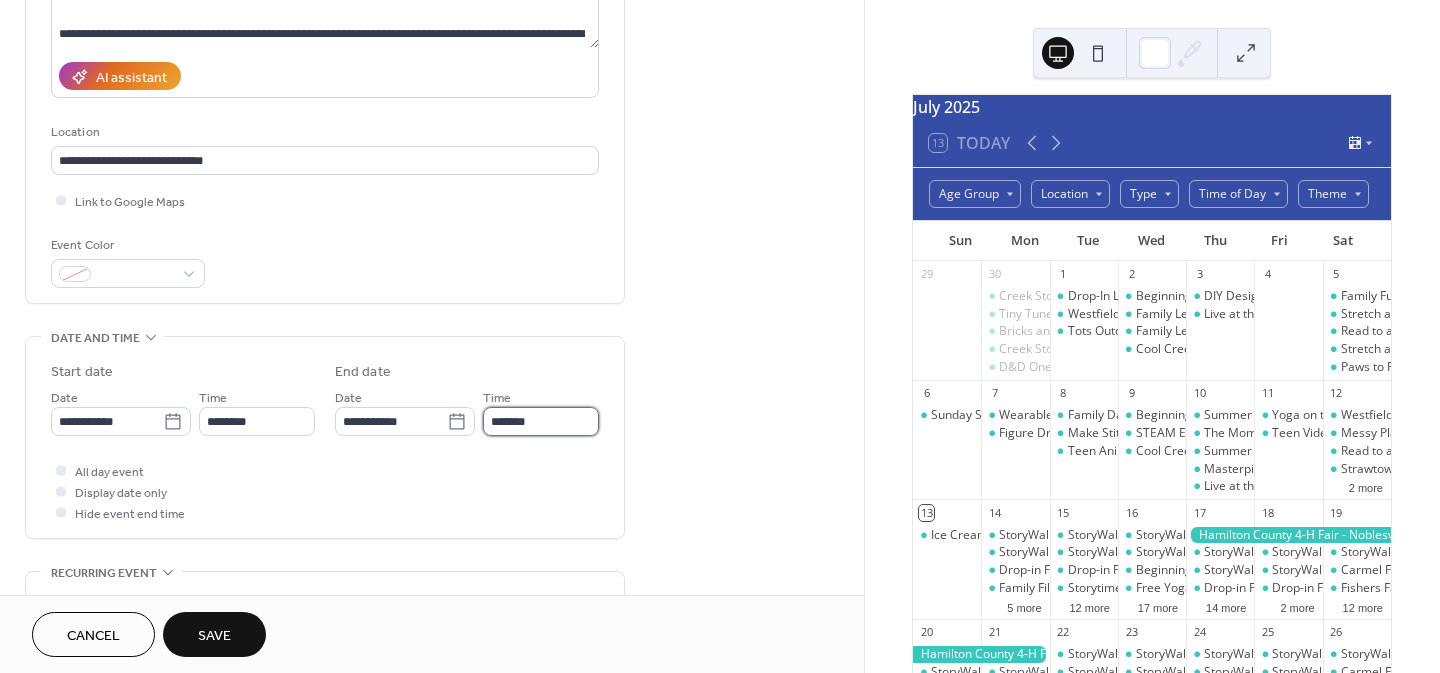 click on "*******" at bounding box center [541, 421] 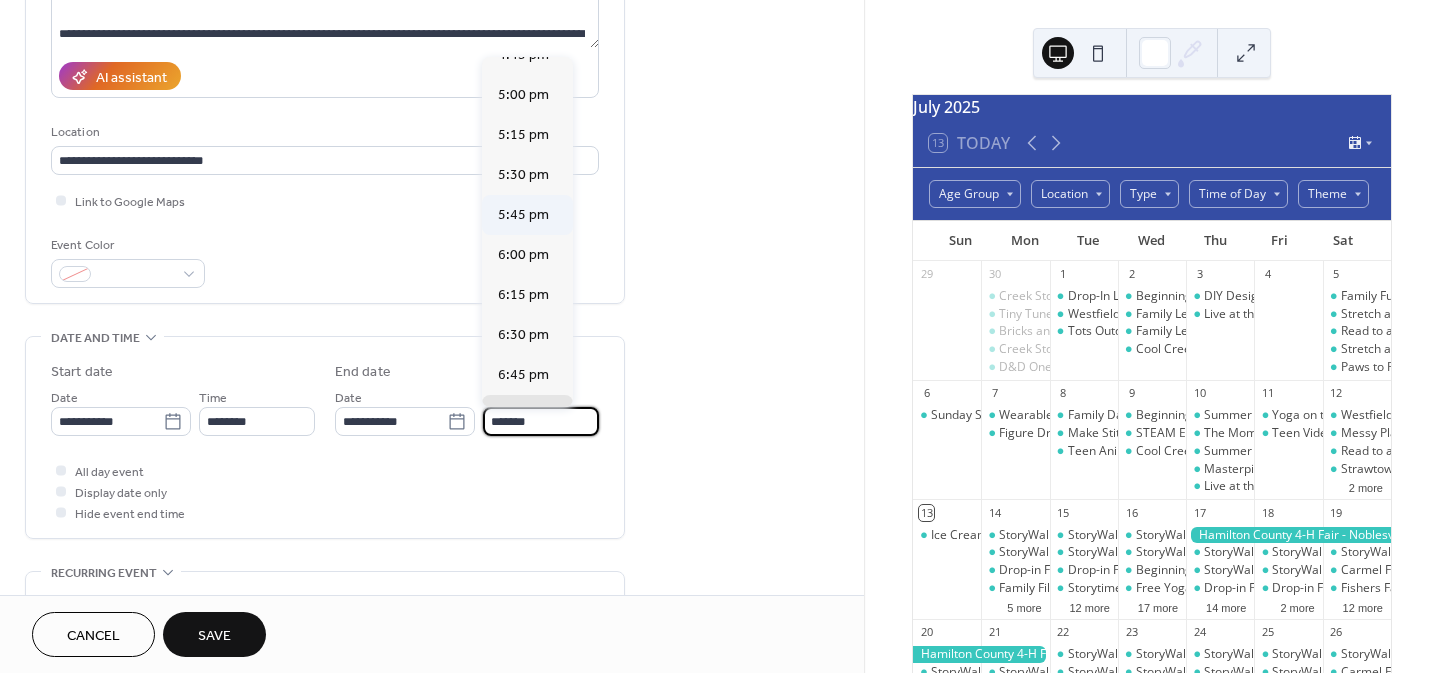 scroll, scrollTop: 901, scrollLeft: 0, axis: vertical 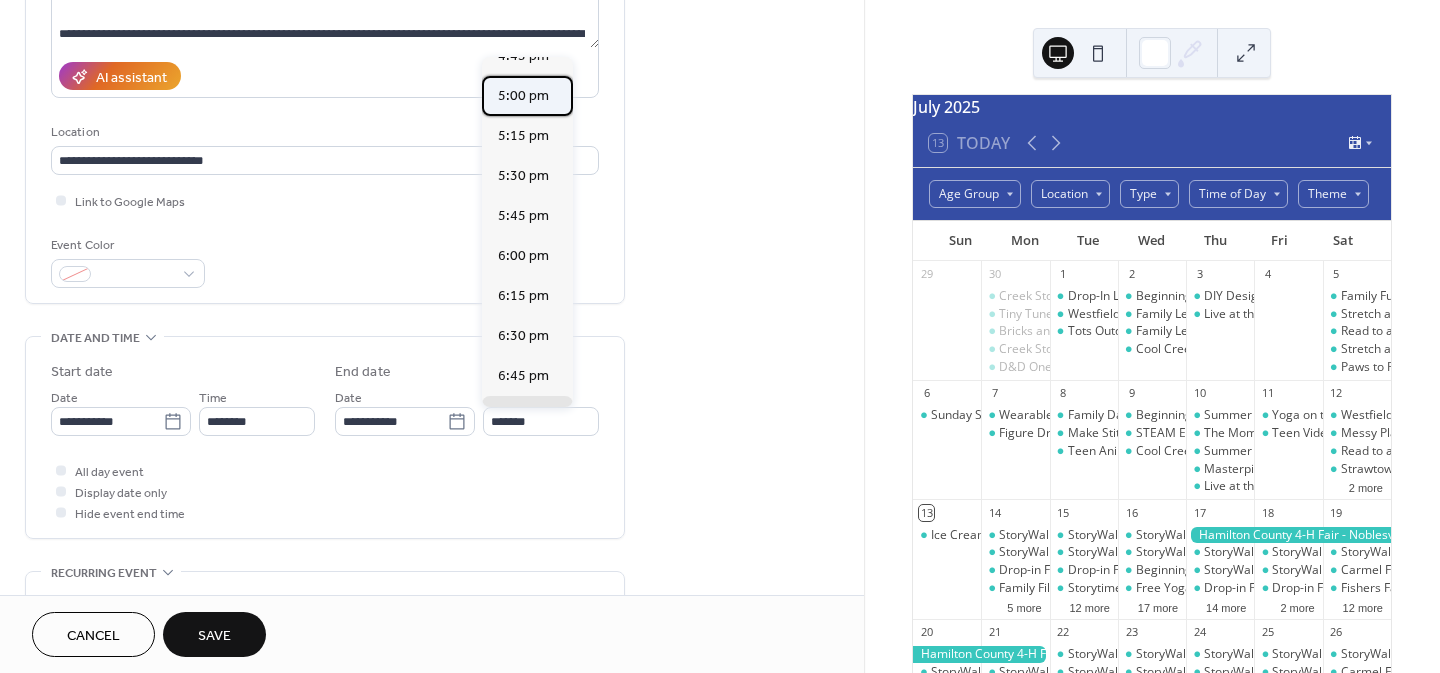 click on "5:00 pm" at bounding box center (523, 96) 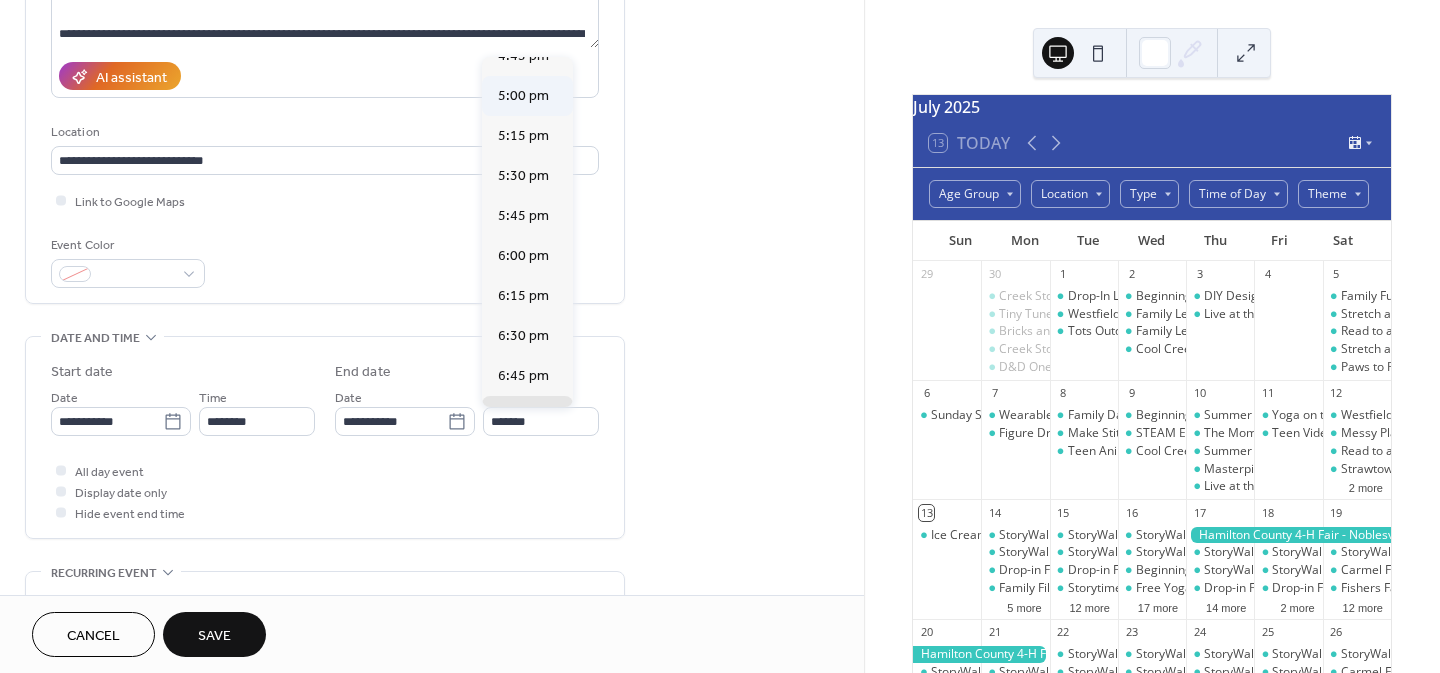 type on "*******" 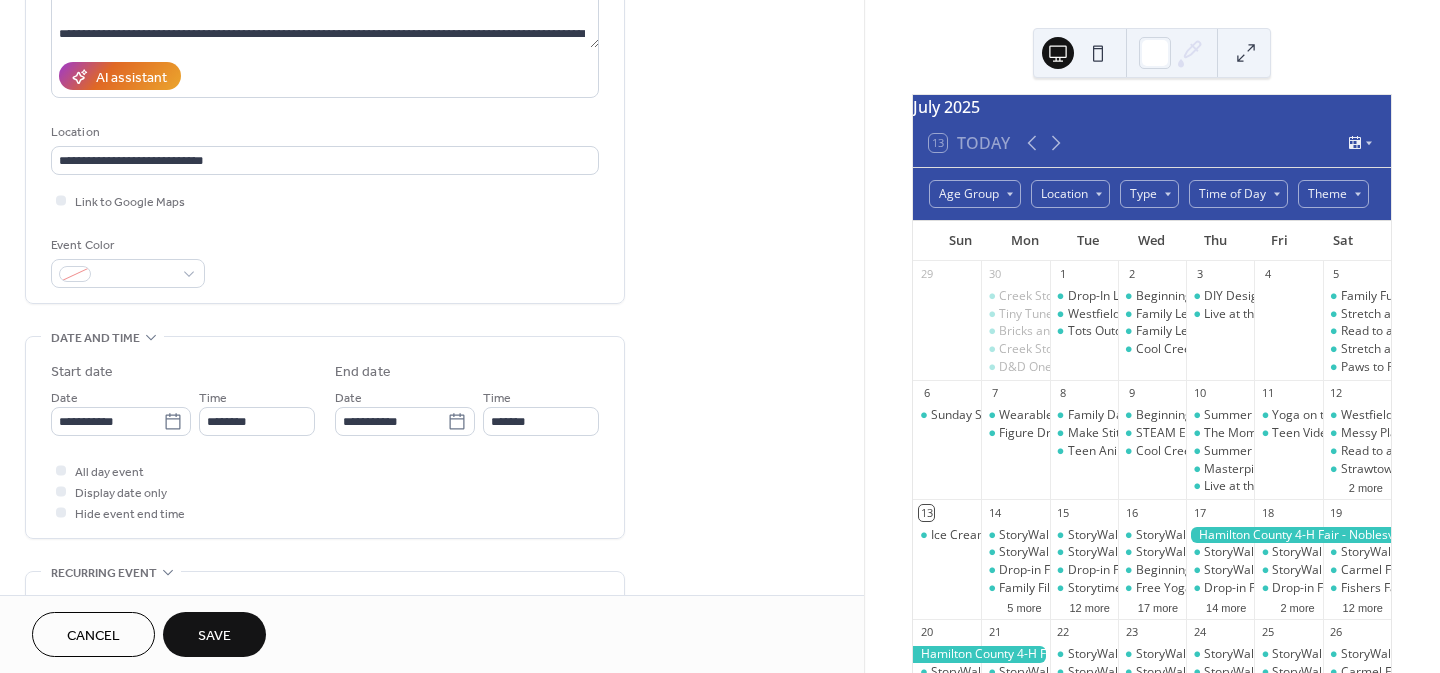 click on "**********" at bounding box center (432, 739) 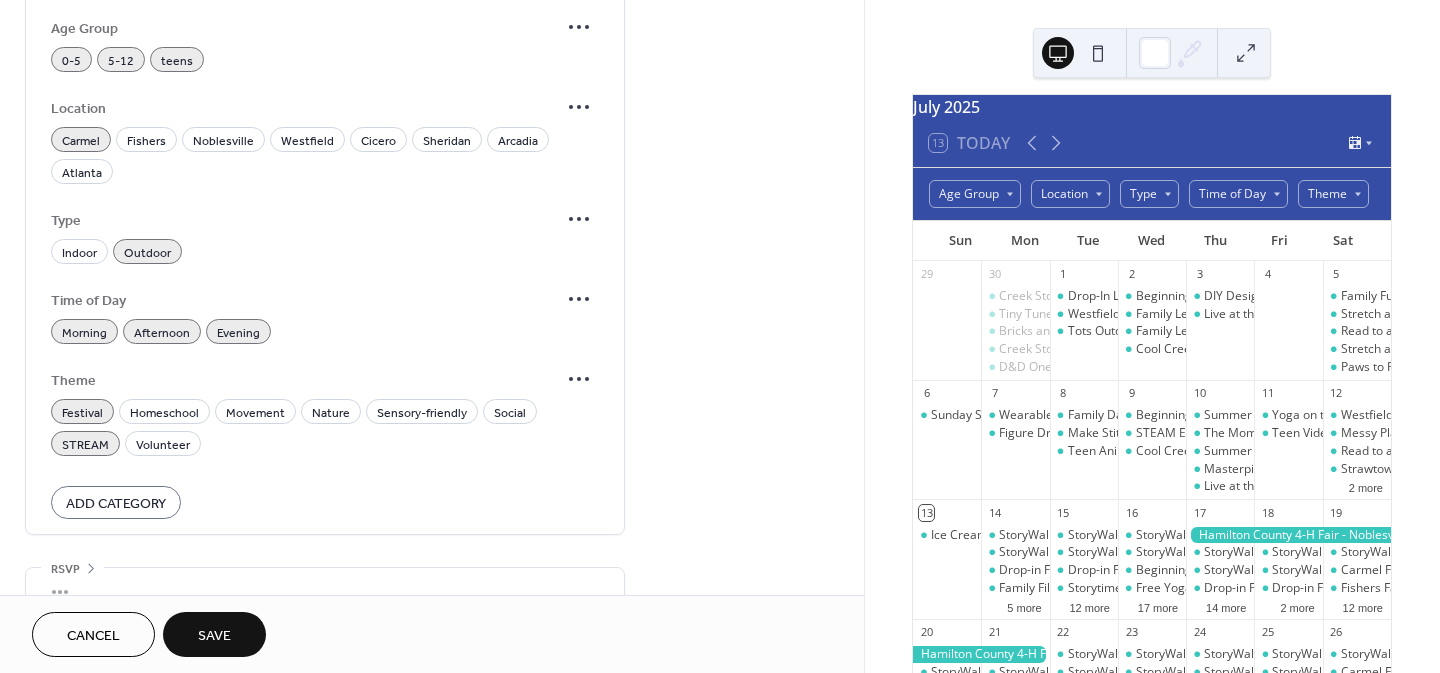 scroll, scrollTop: 1402, scrollLeft: 0, axis: vertical 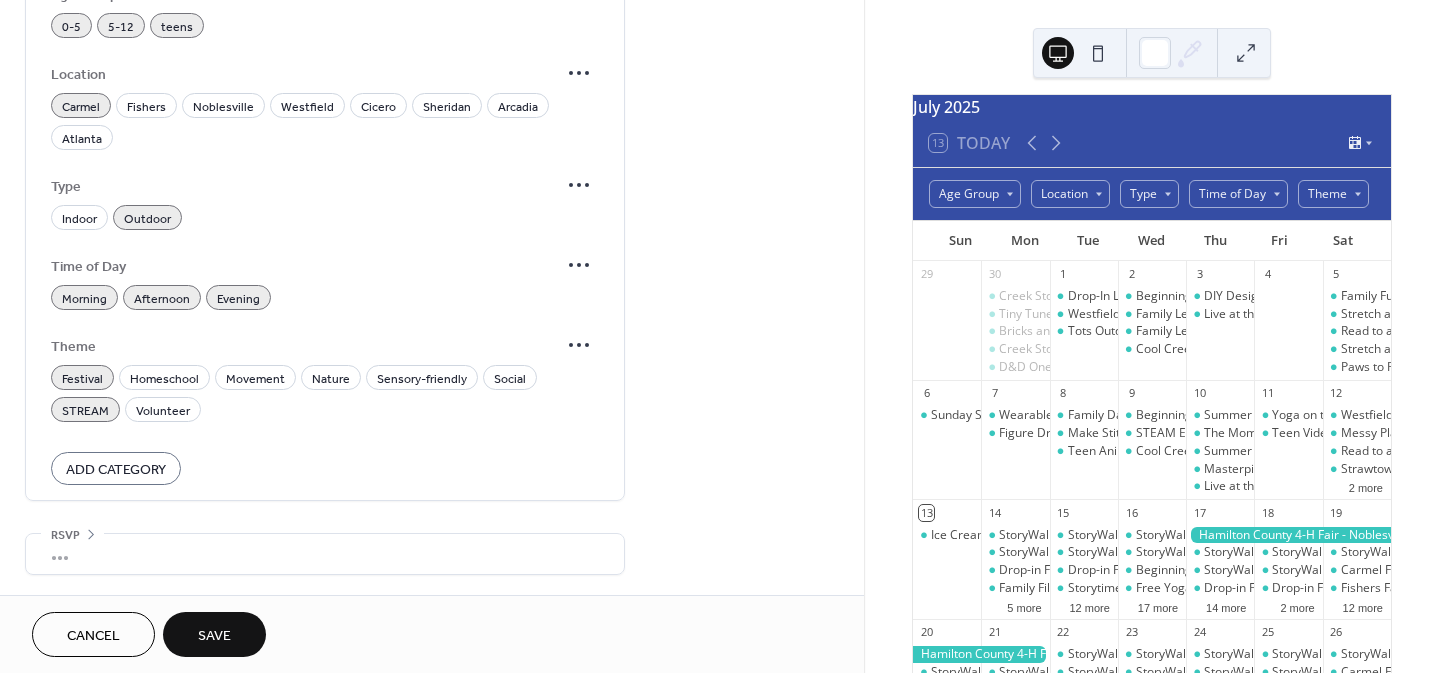 click on "Evening" at bounding box center [238, 299] 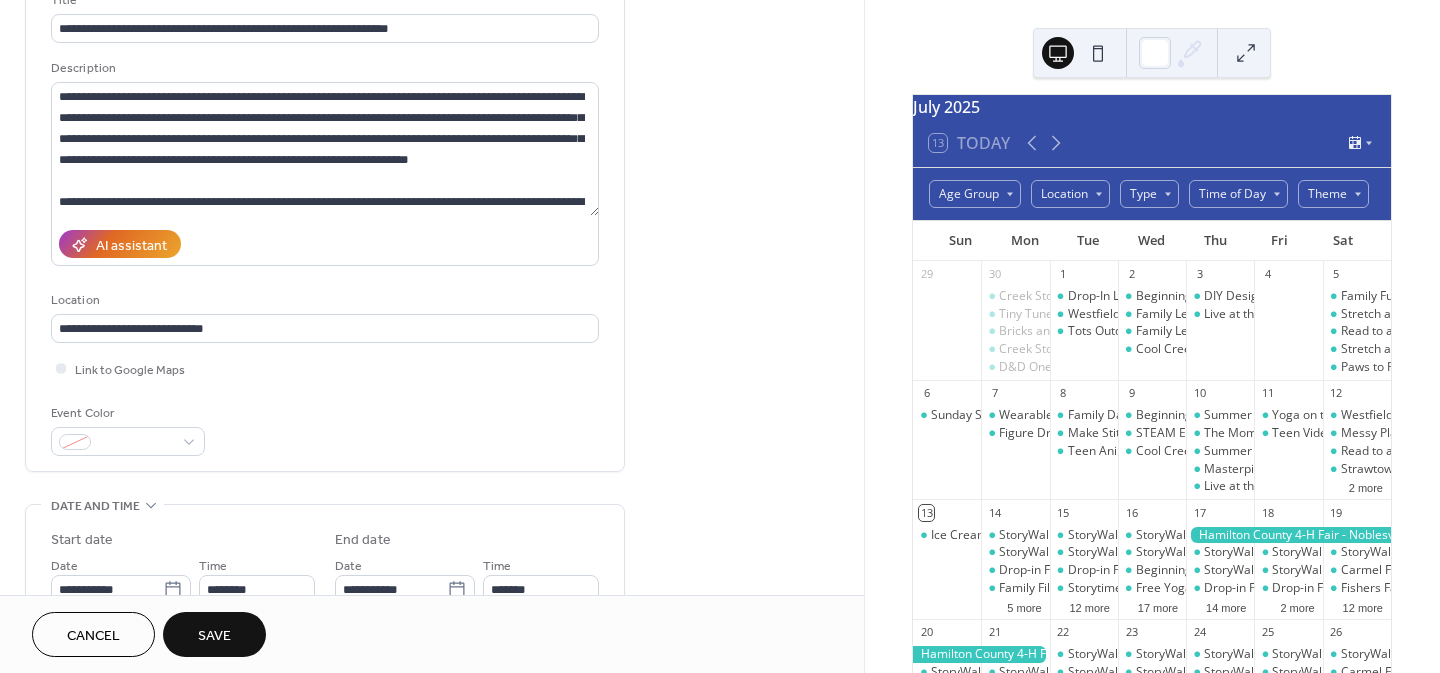 scroll, scrollTop: 65, scrollLeft: 0, axis: vertical 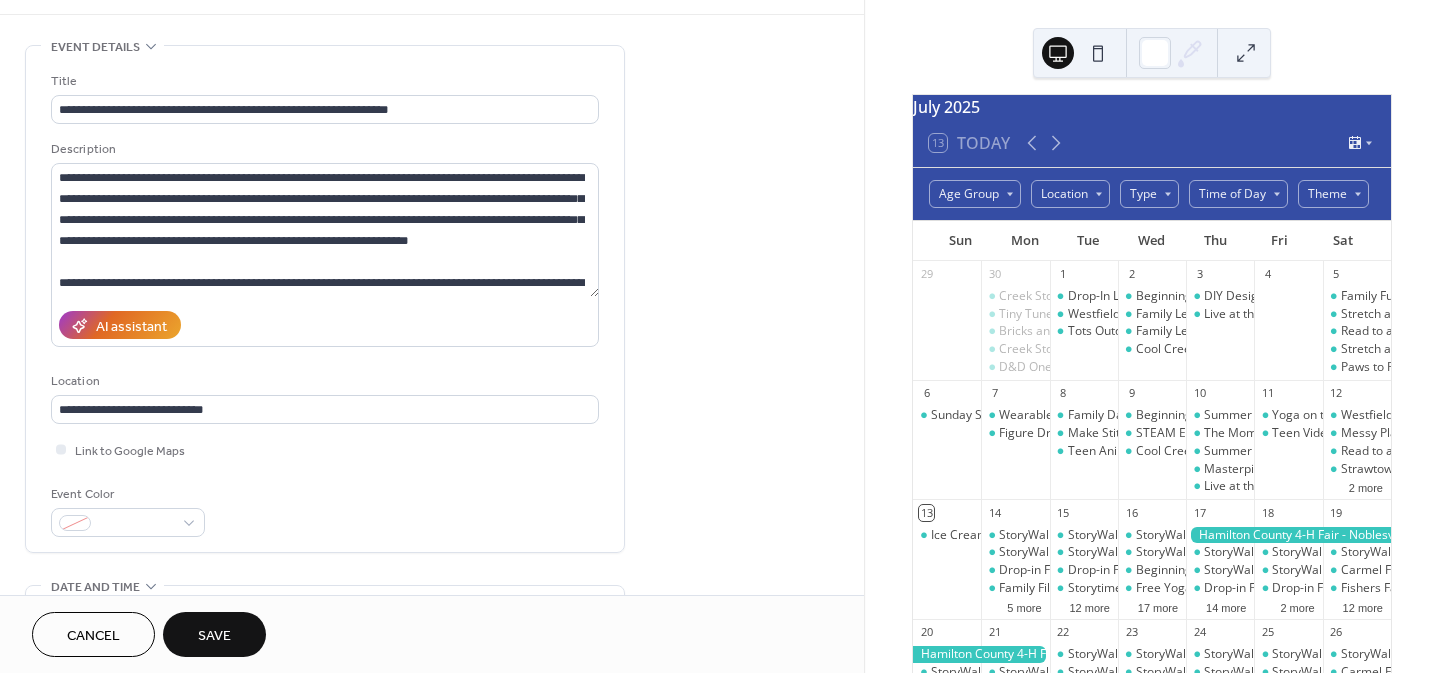 click on "Save" at bounding box center [214, 636] 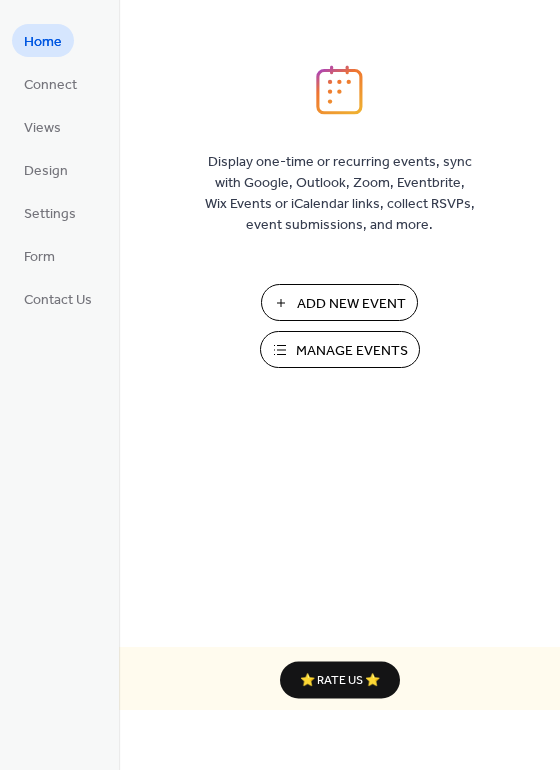 scroll, scrollTop: 0, scrollLeft: 0, axis: both 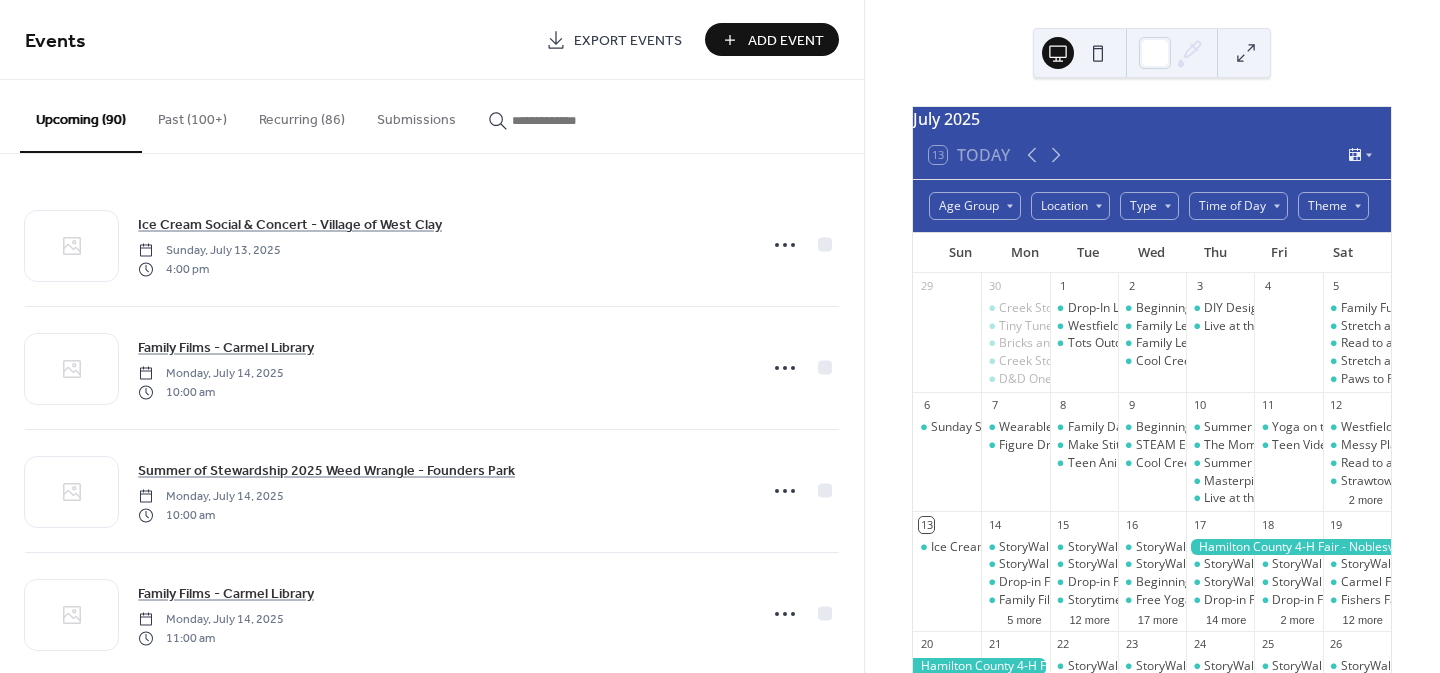 click on "Add Event" at bounding box center (786, 41) 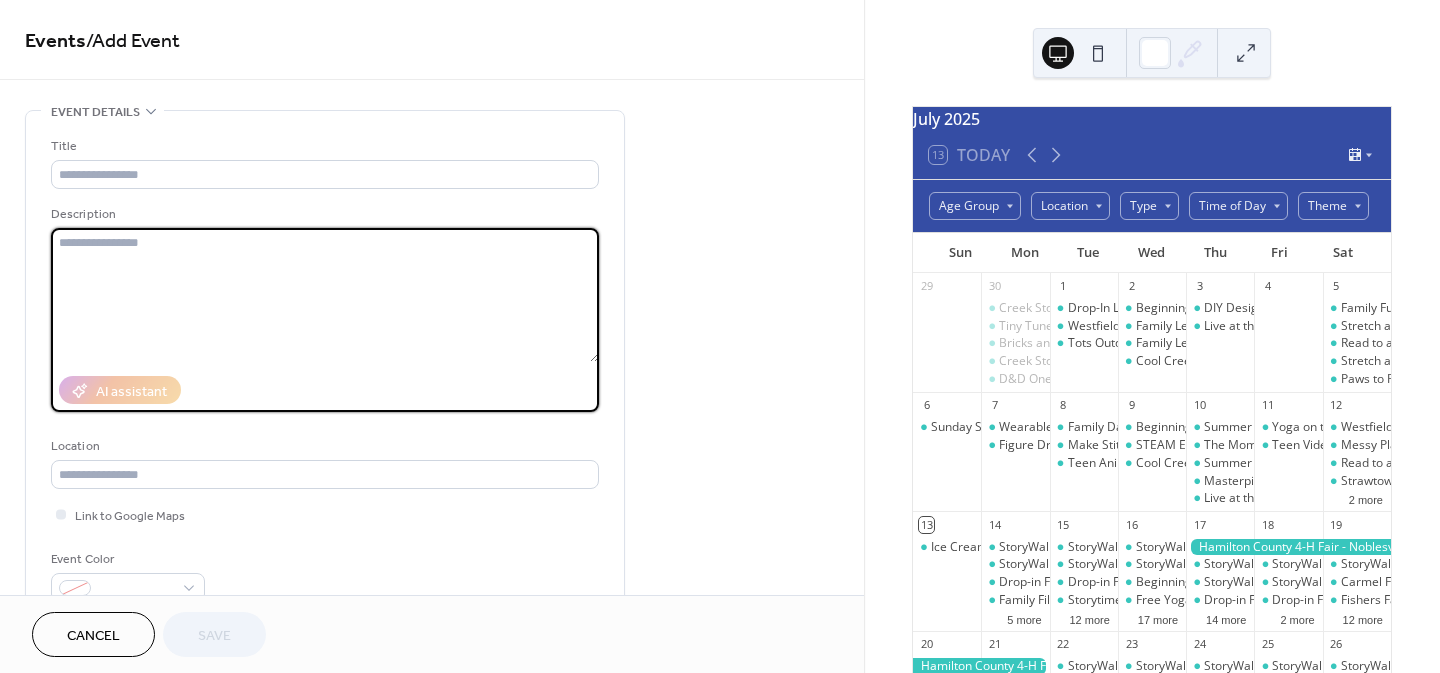 click at bounding box center [325, 295] 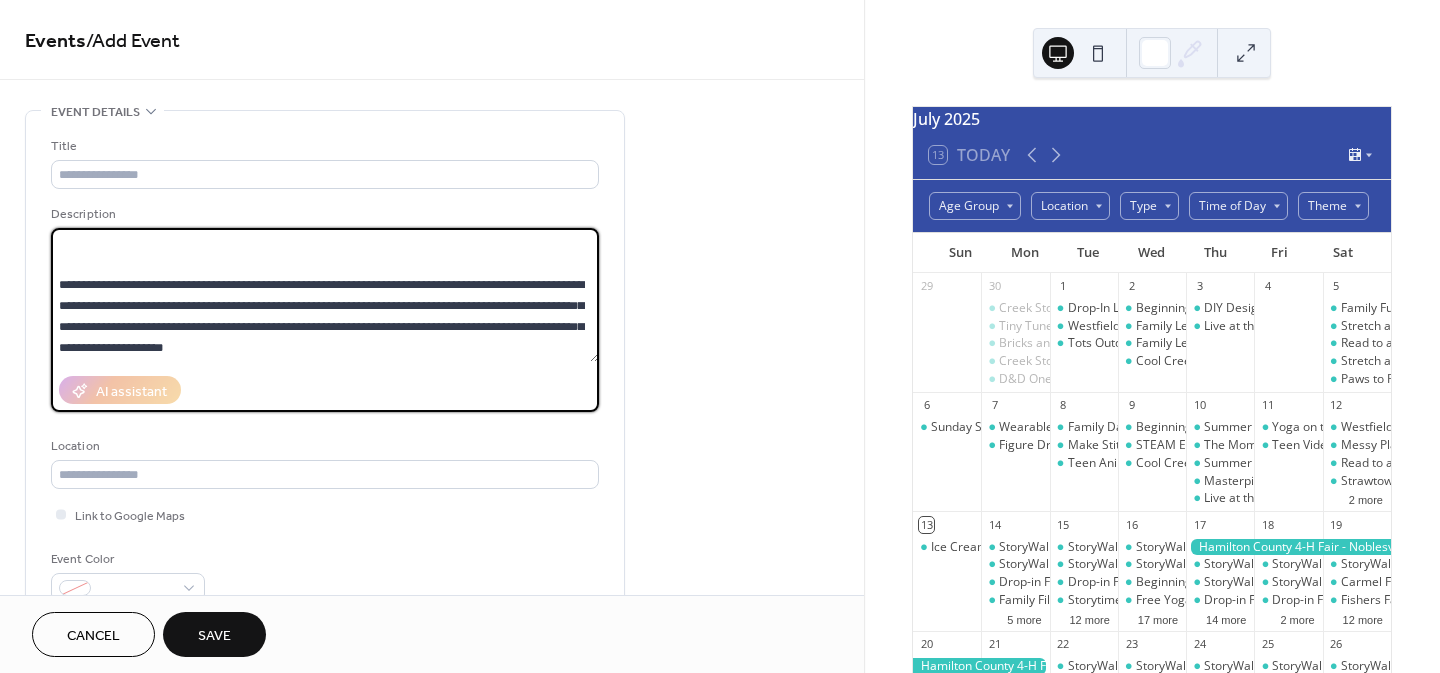 scroll, scrollTop: 0, scrollLeft: 0, axis: both 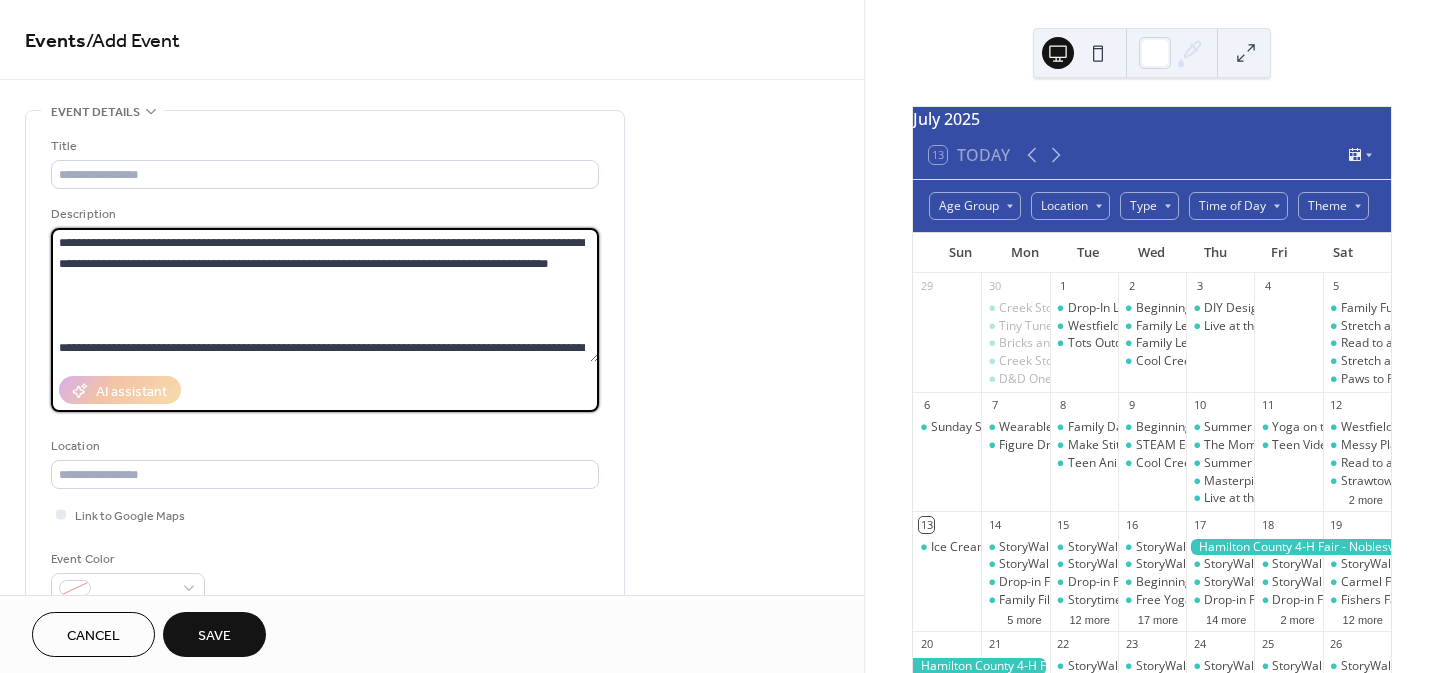 click on "**********" at bounding box center [325, 295] 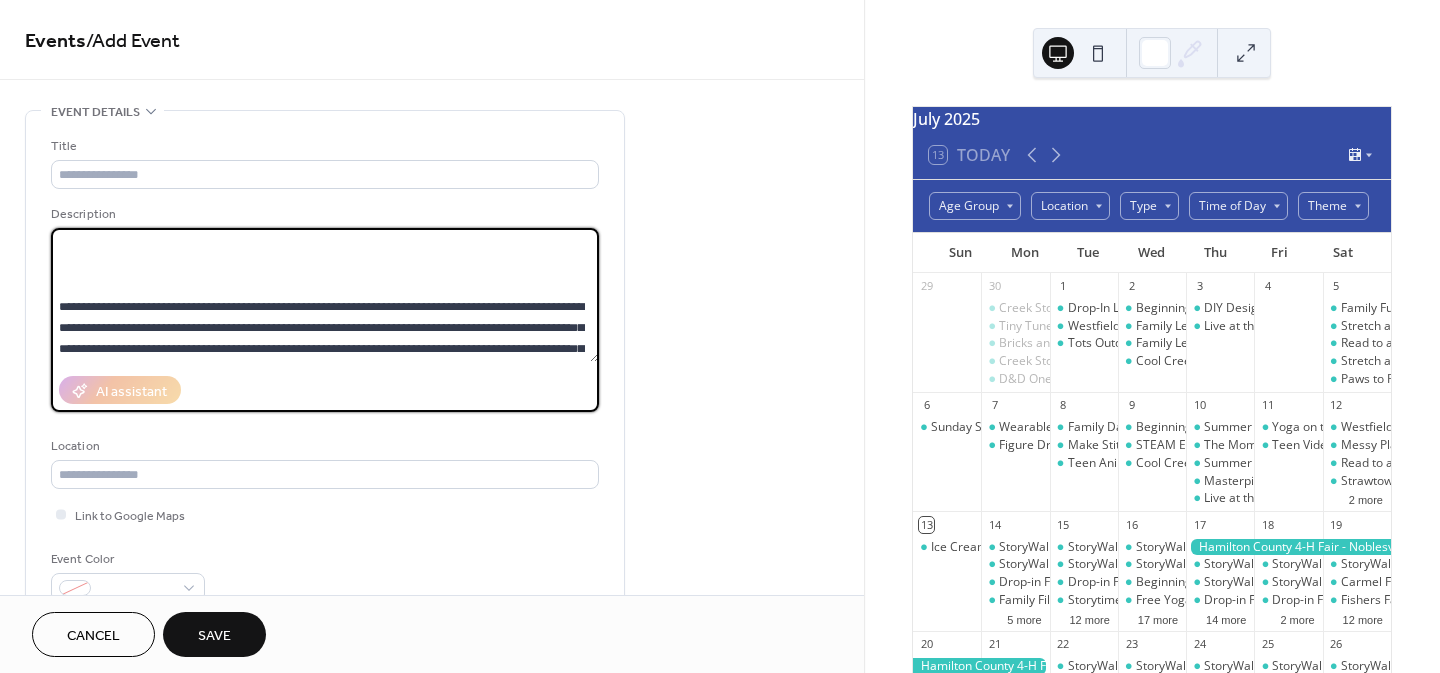 scroll, scrollTop: 42, scrollLeft: 0, axis: vertical 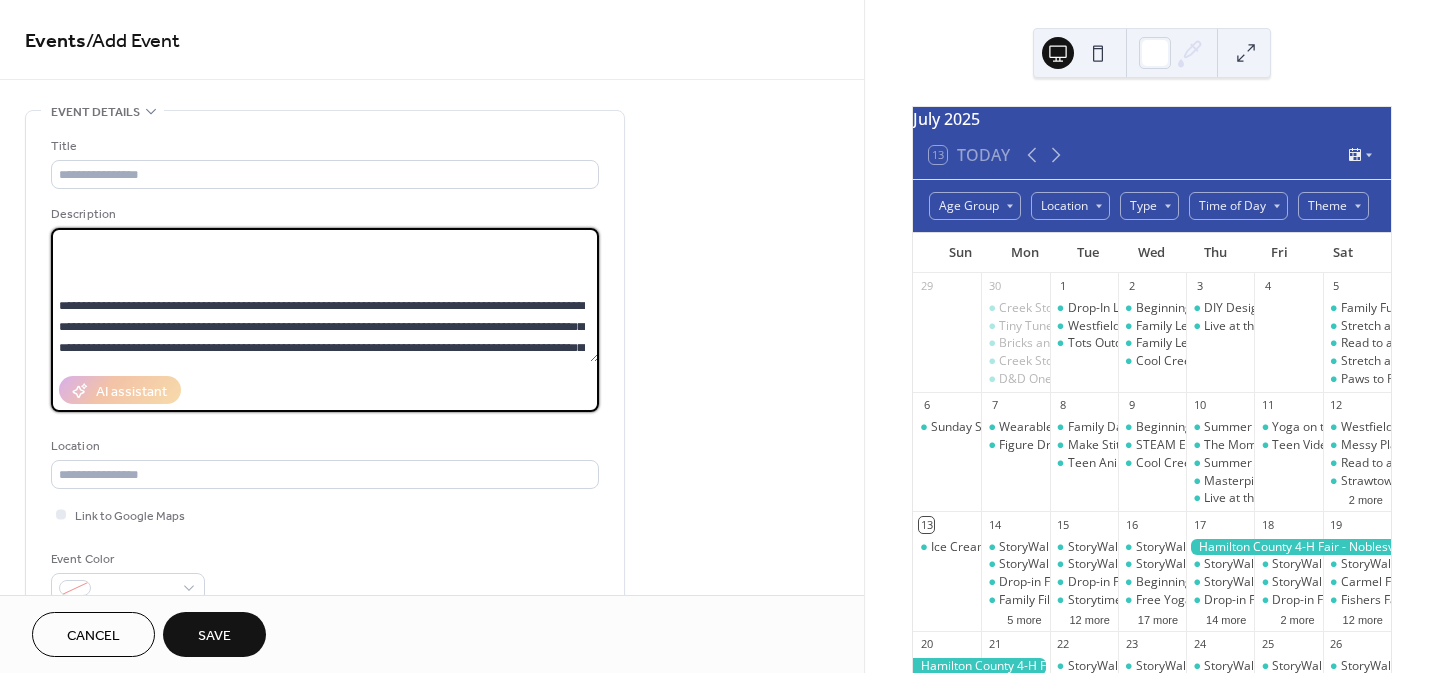 click on "**********" at bounding box center (325, 295) 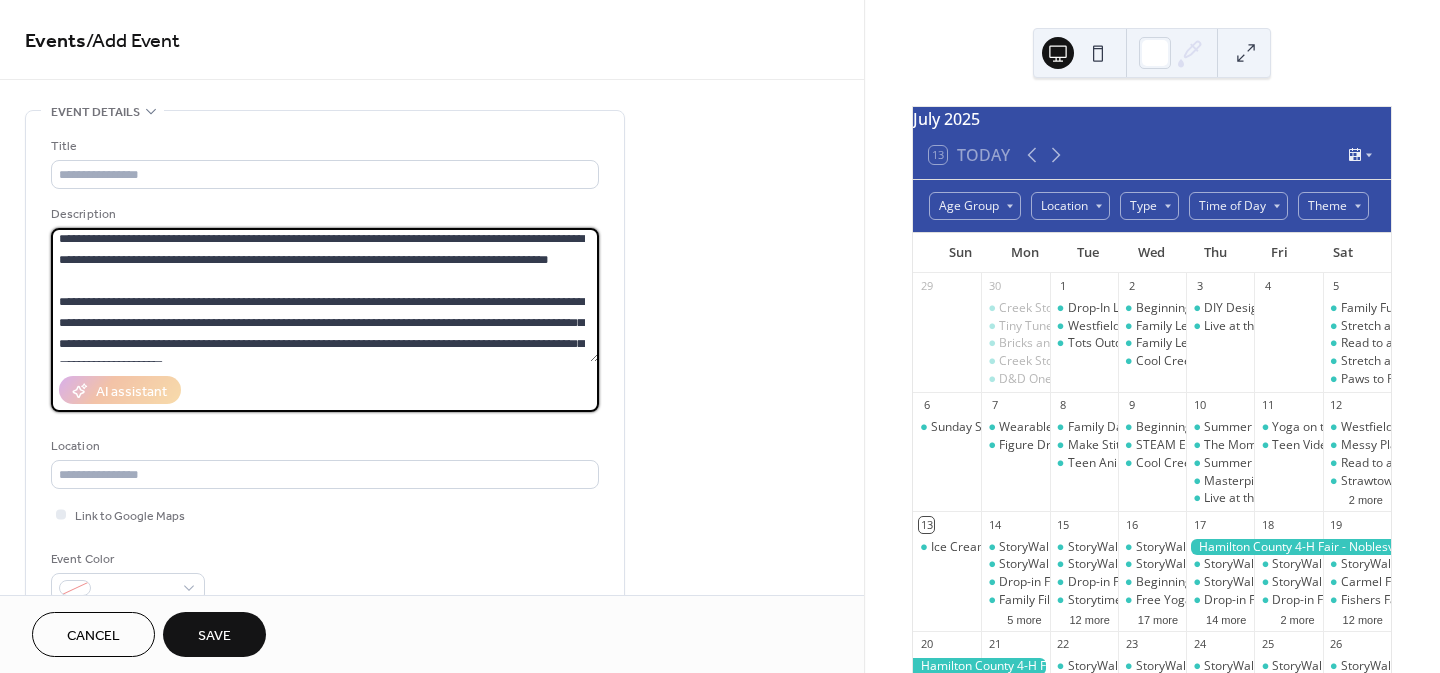 scroll, scrollTop: 42, scrollLeft: 0, axis: vertical 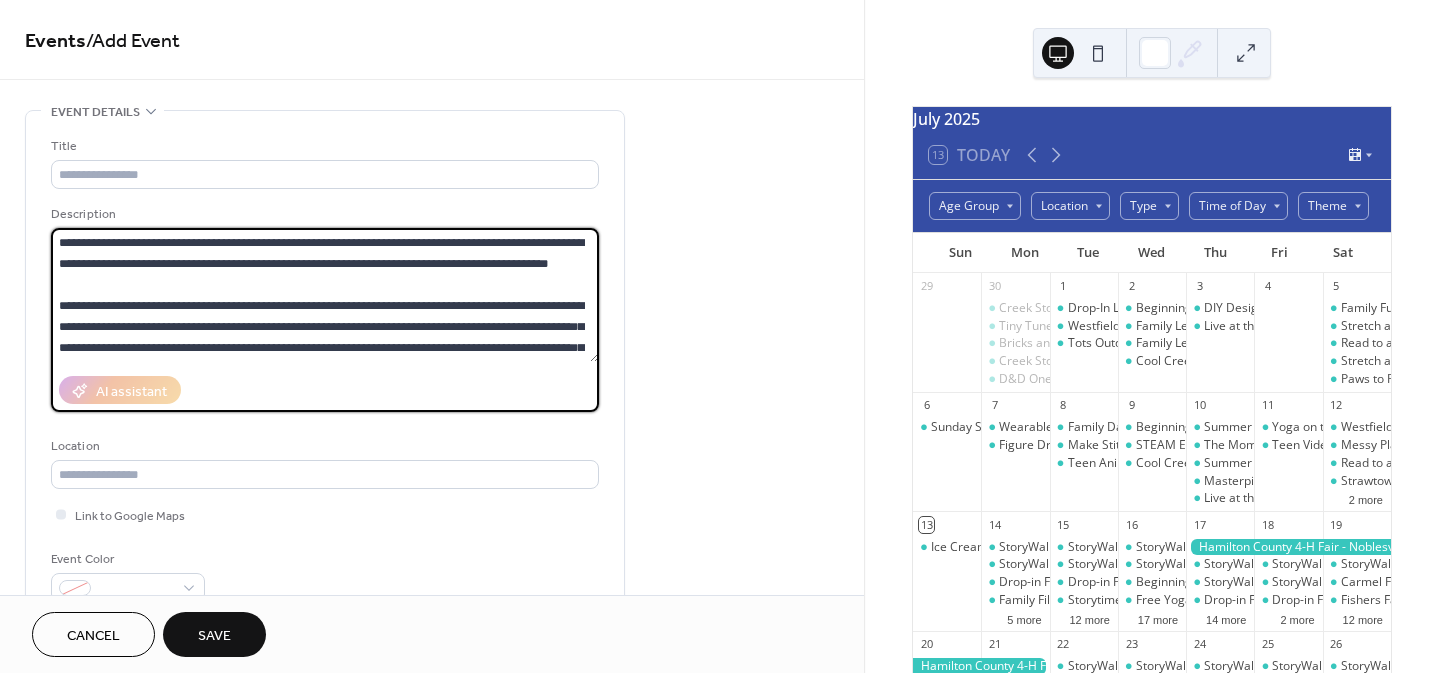 type on "**********" 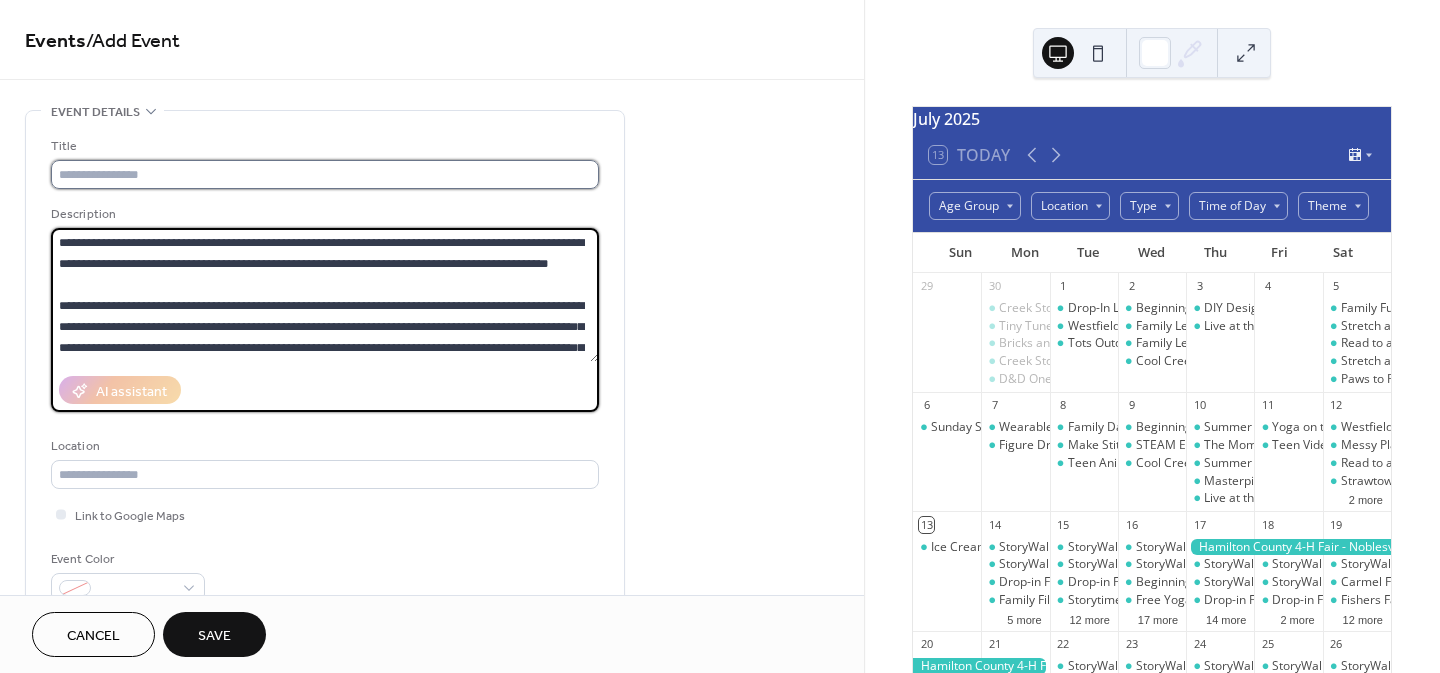 paste on "**********" 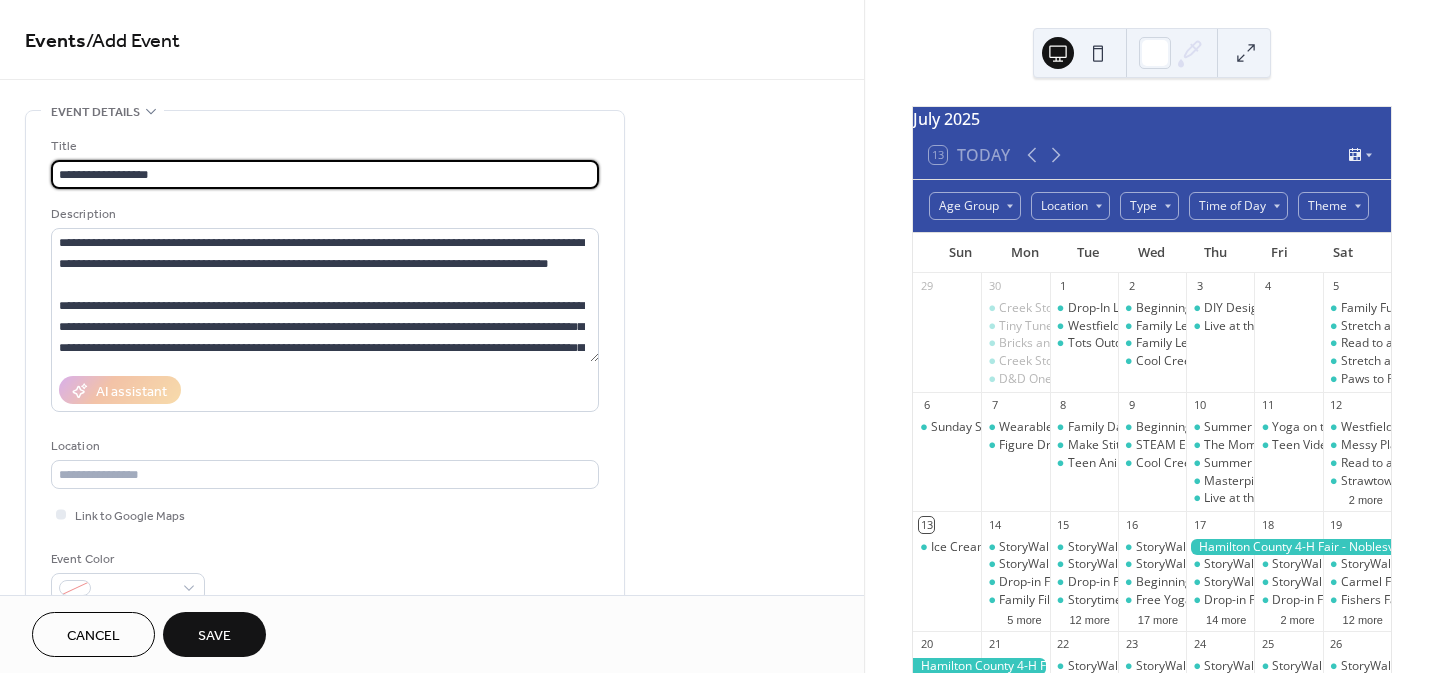 click on "**********" at bounding box center (325, 174) 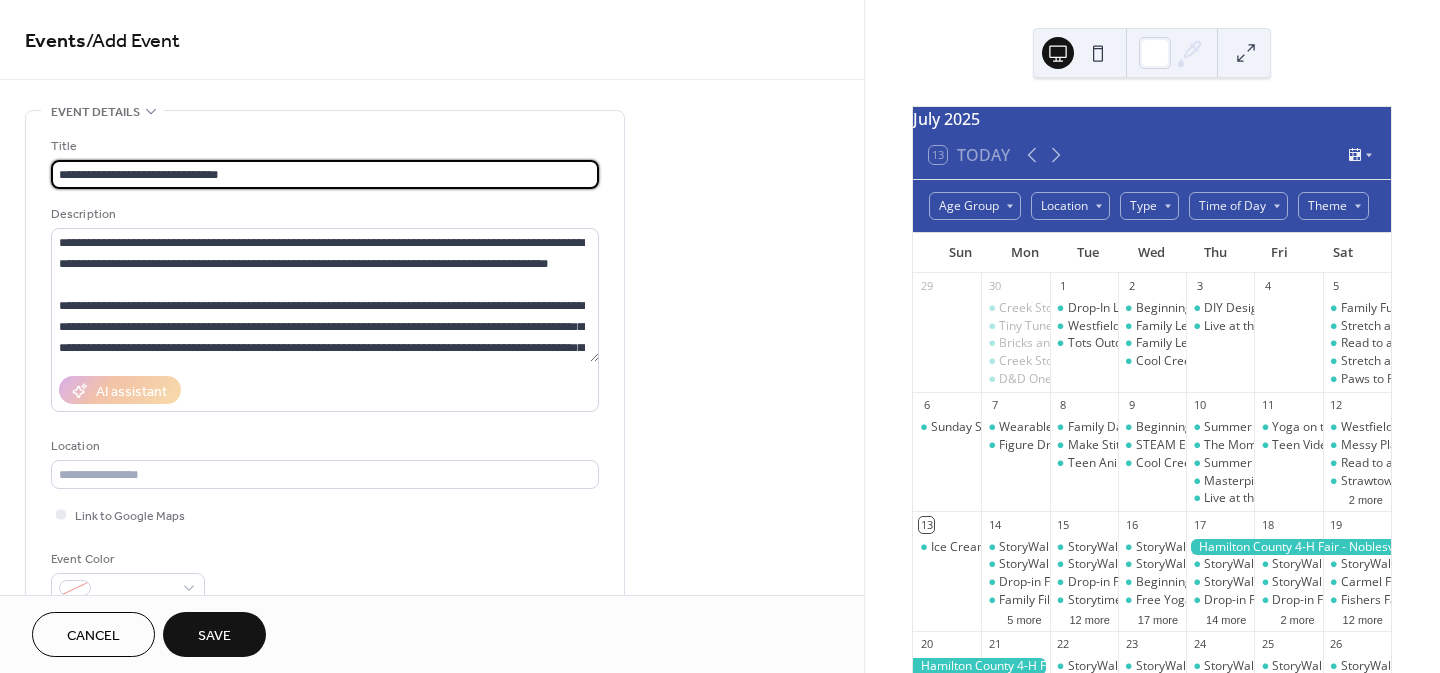 drag, startPoint x: 261, startPoint y: 175, endPoint x: 183, endPoint y: 178, distance: 78.05767 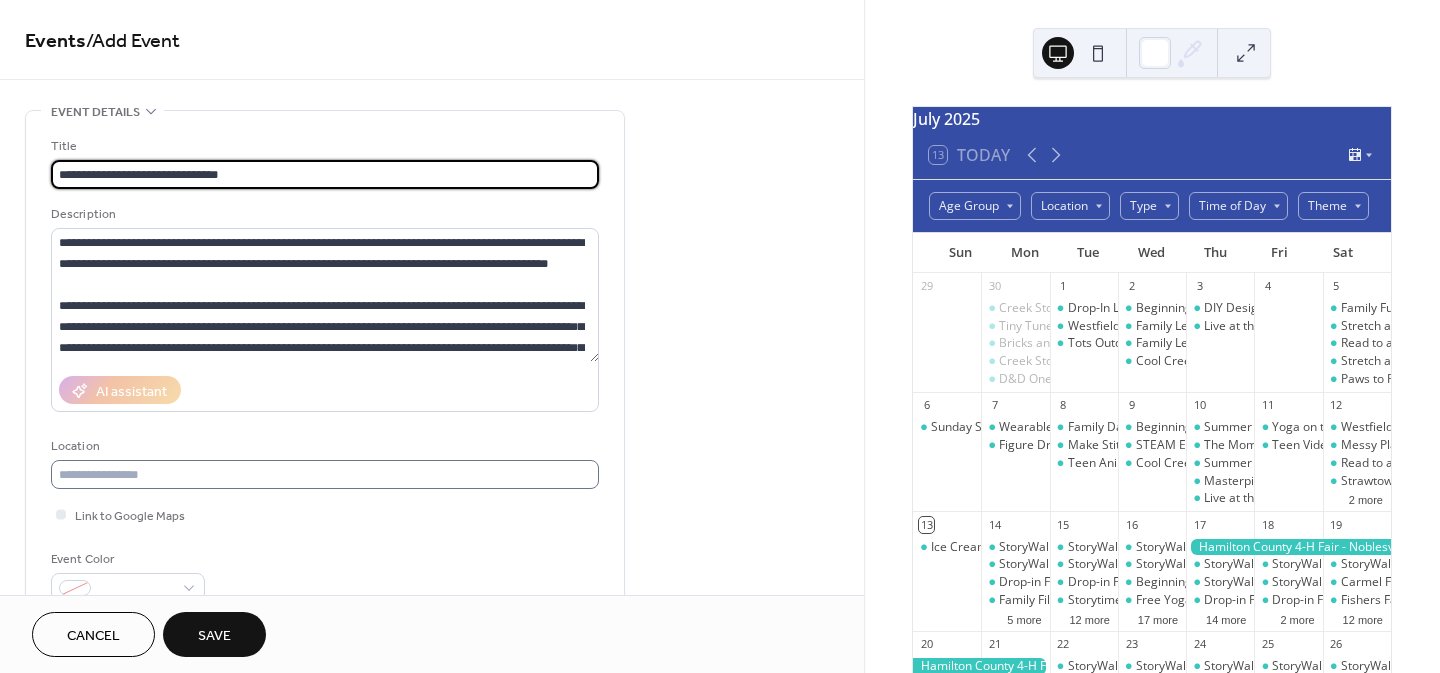 type on "**********" 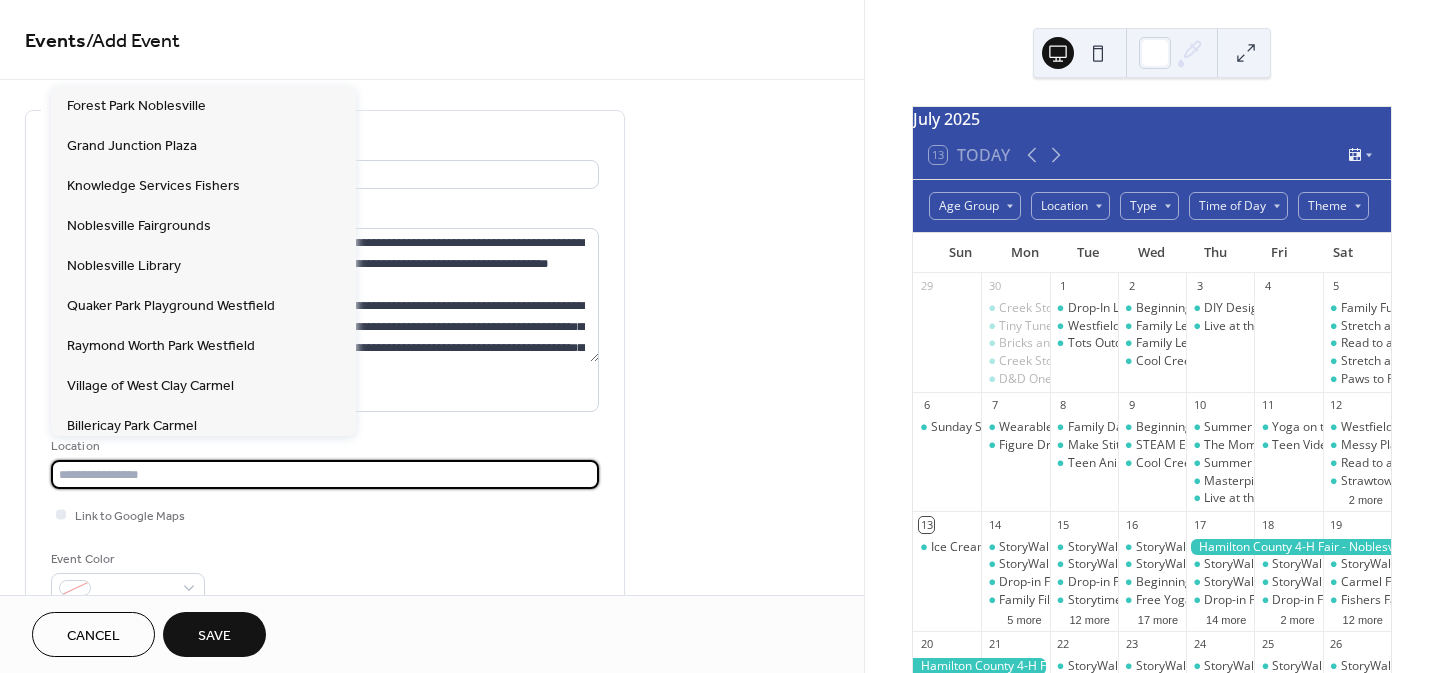 paste on "**********" 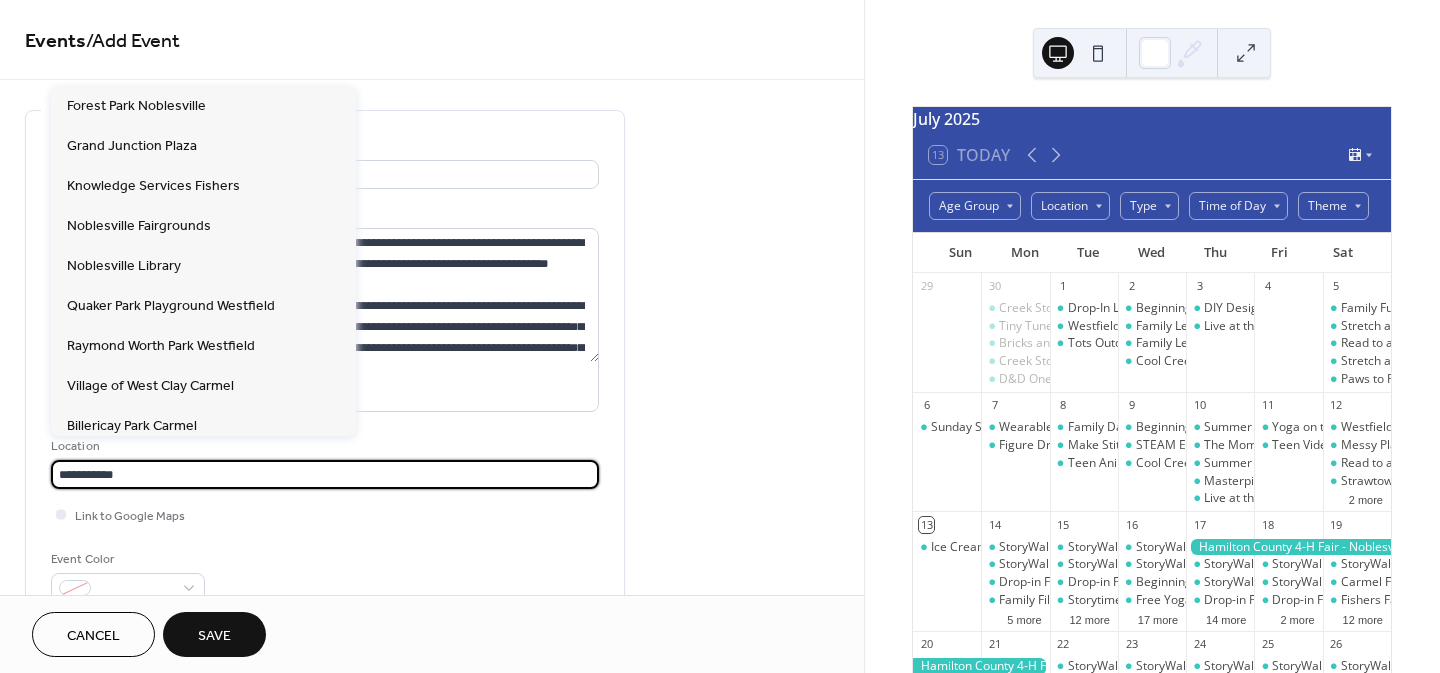 click on "**********" at bounding box center (325, 474) 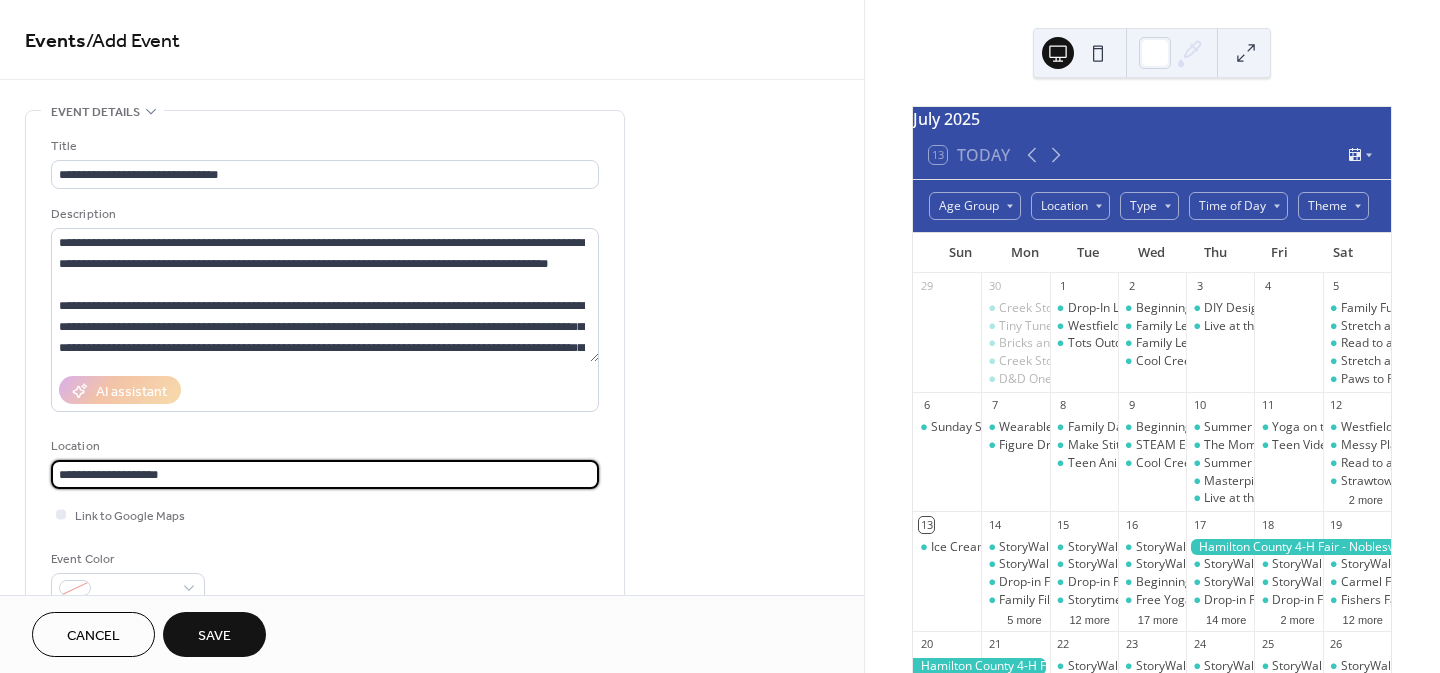 type on "**********" 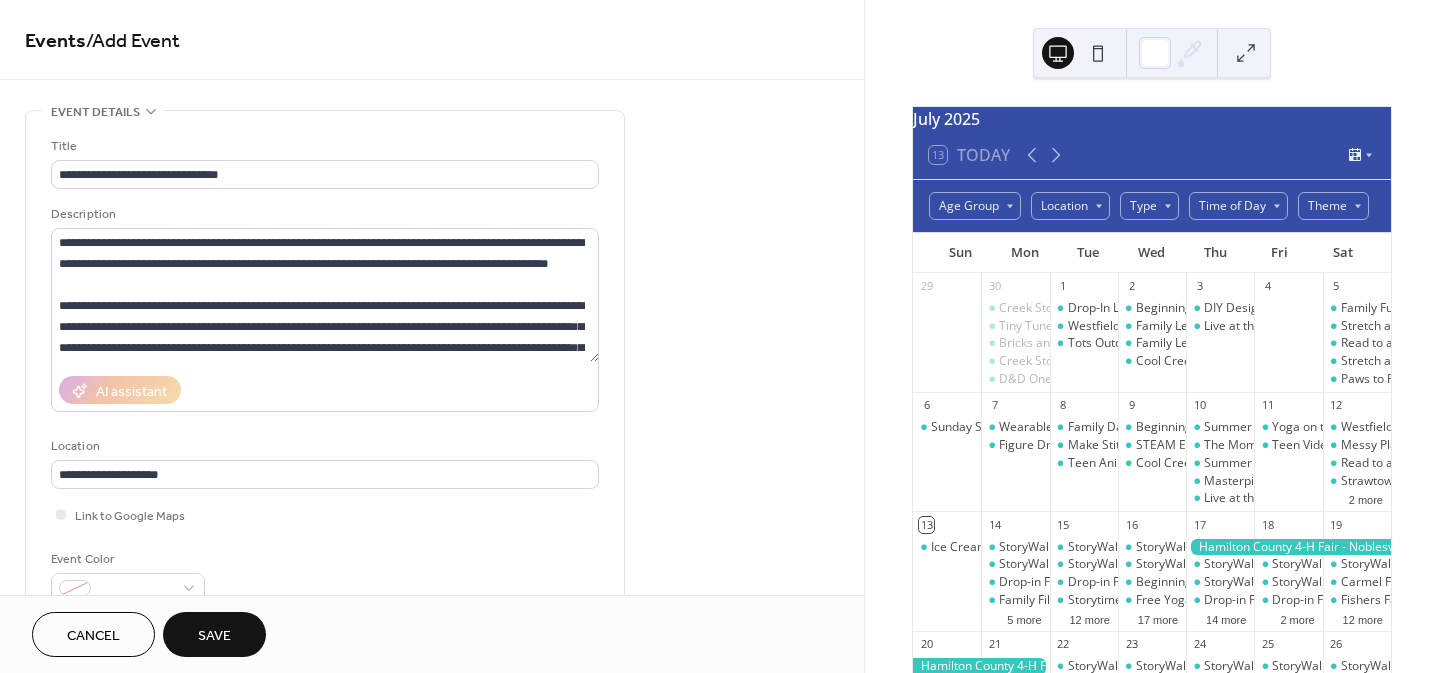 click on "**********" at bounding box center (432, 1053) 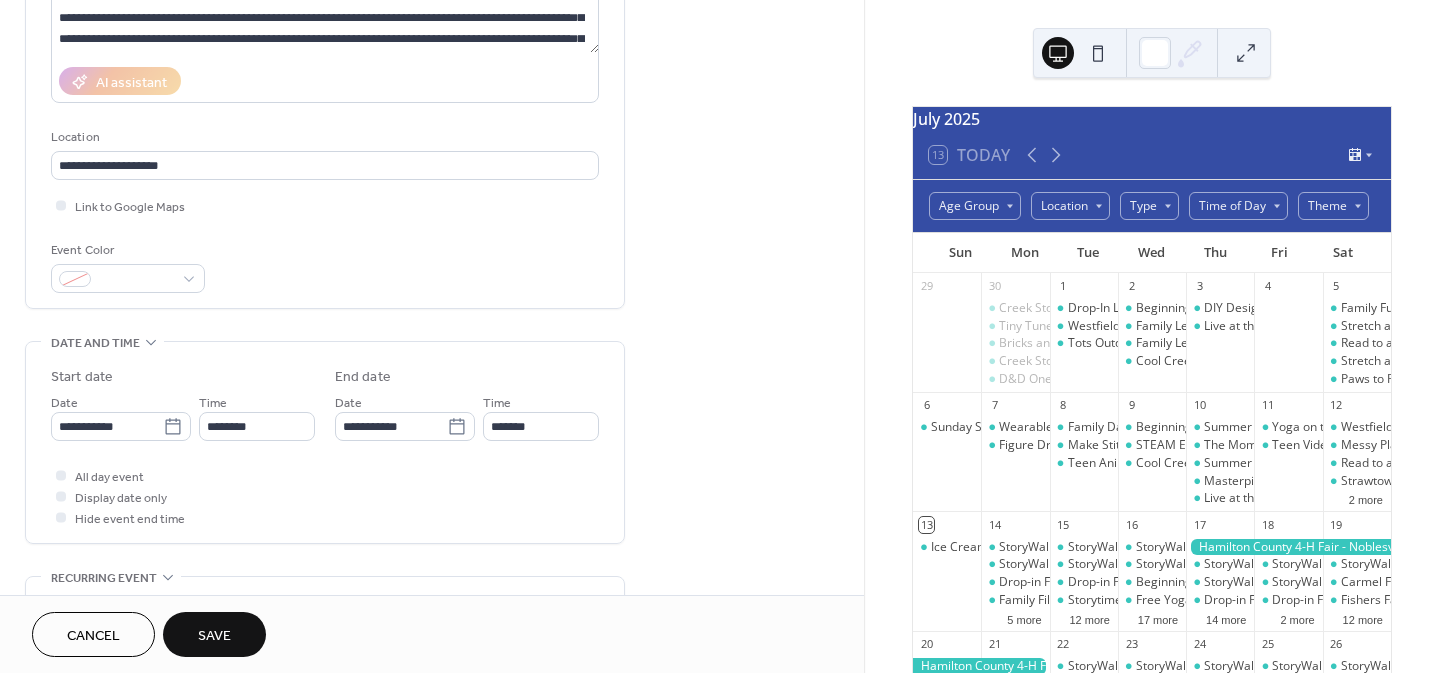 scroll, scrollTop: 313, scrollLeft: 0, axis: vertical 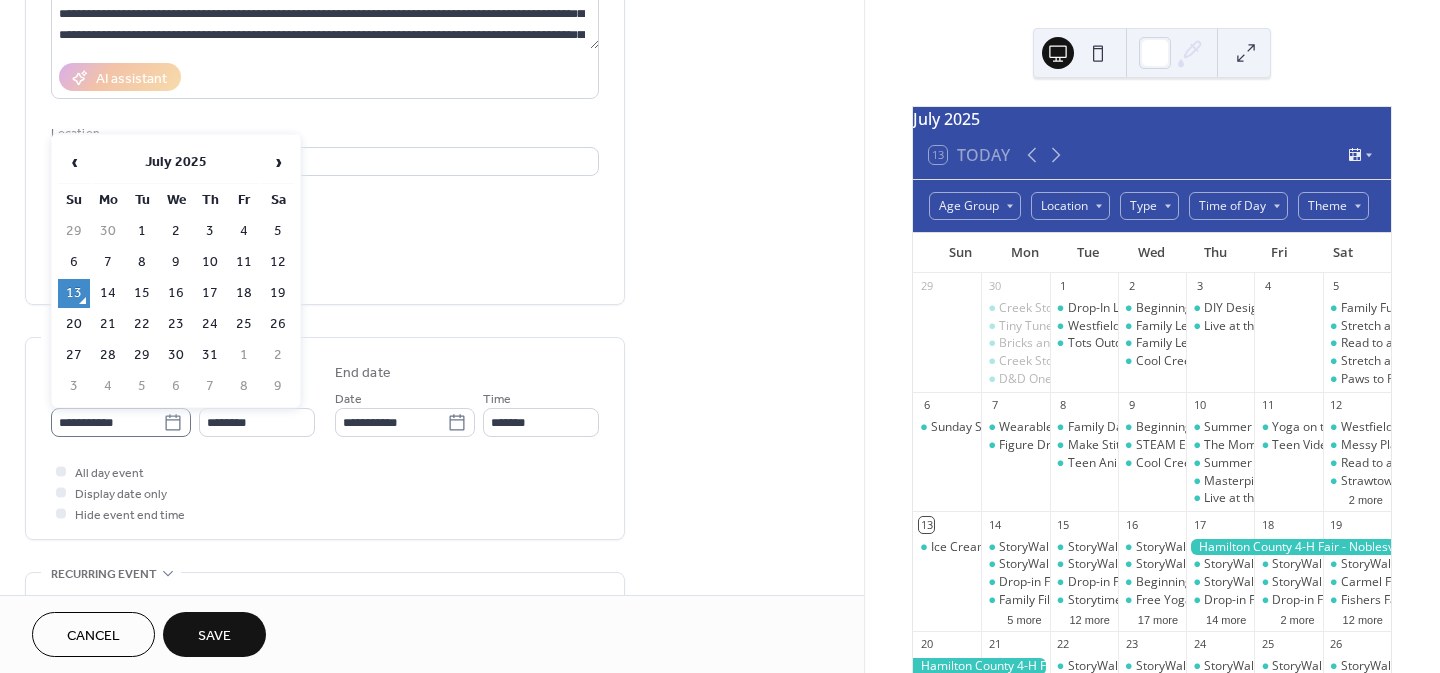 click 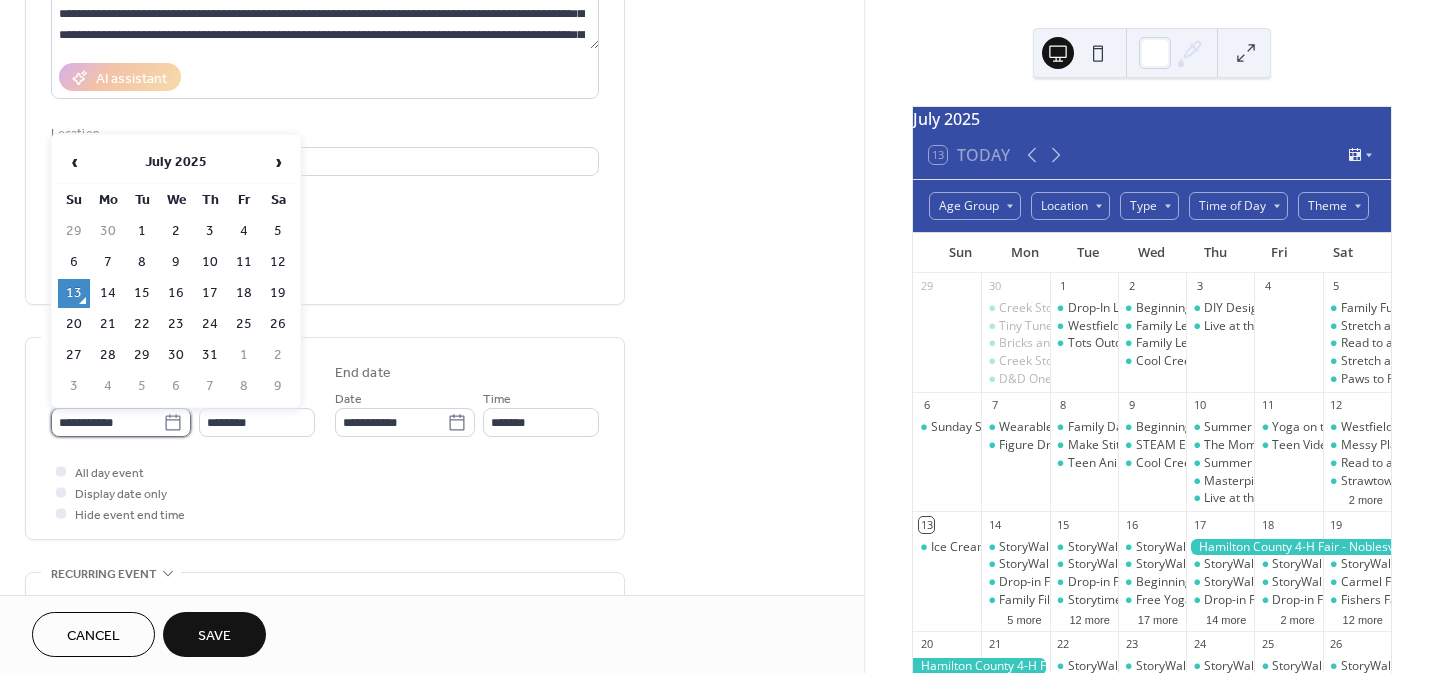 click on "**********" at bounding box center (107, 422) 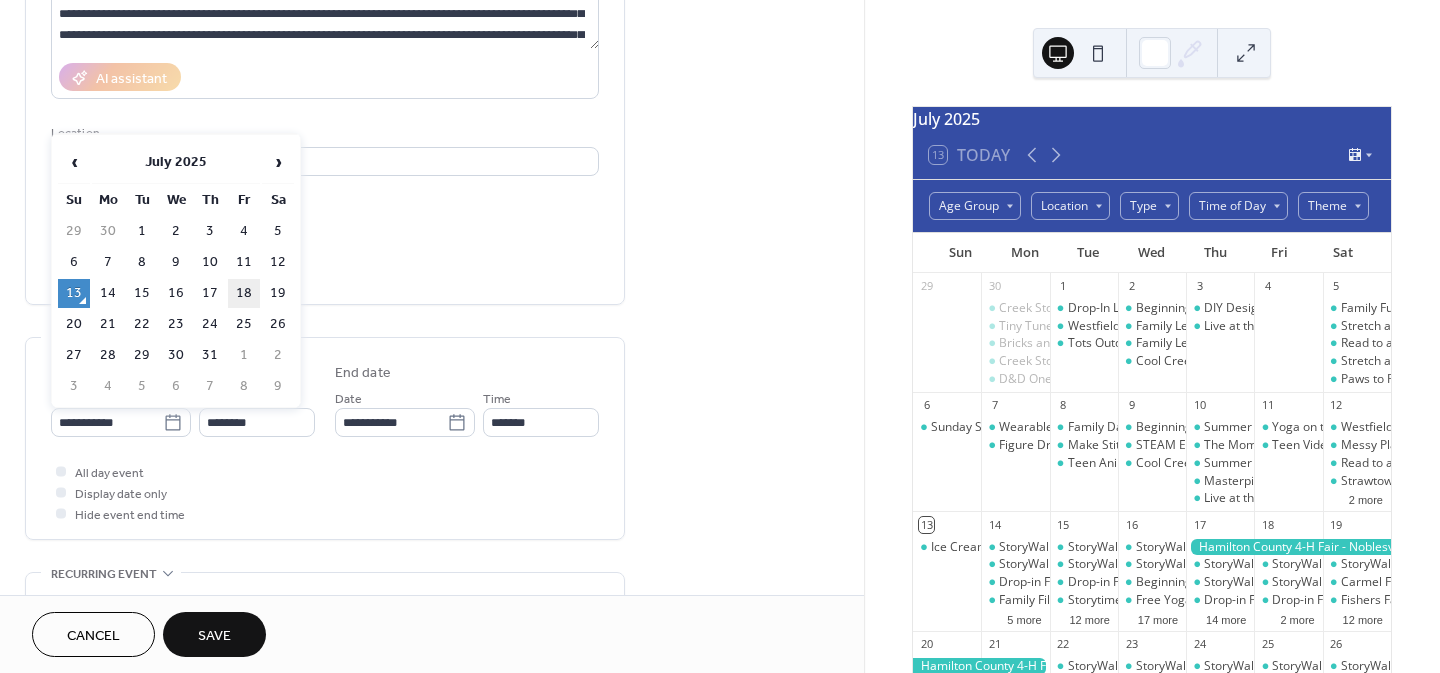 click on "18" at bounding box center (244, 293) 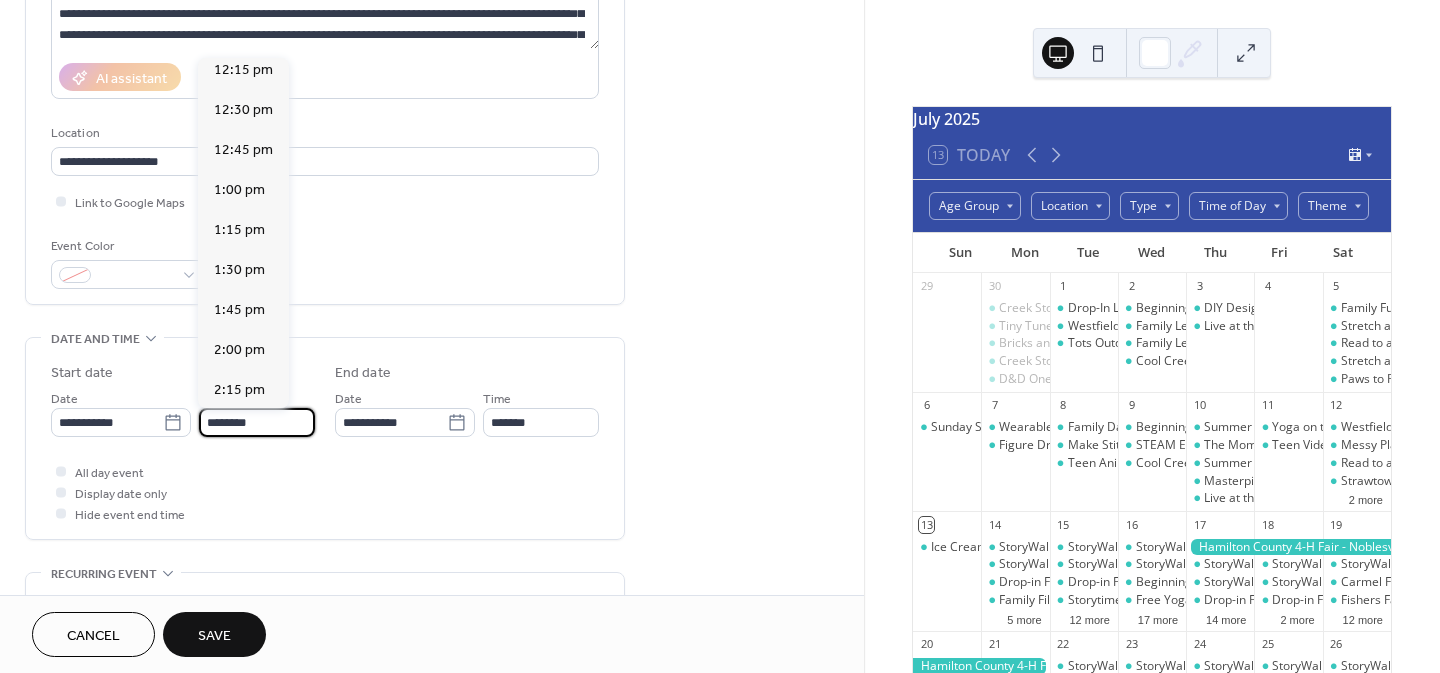 click on "********" at bounding box center [257, 422] 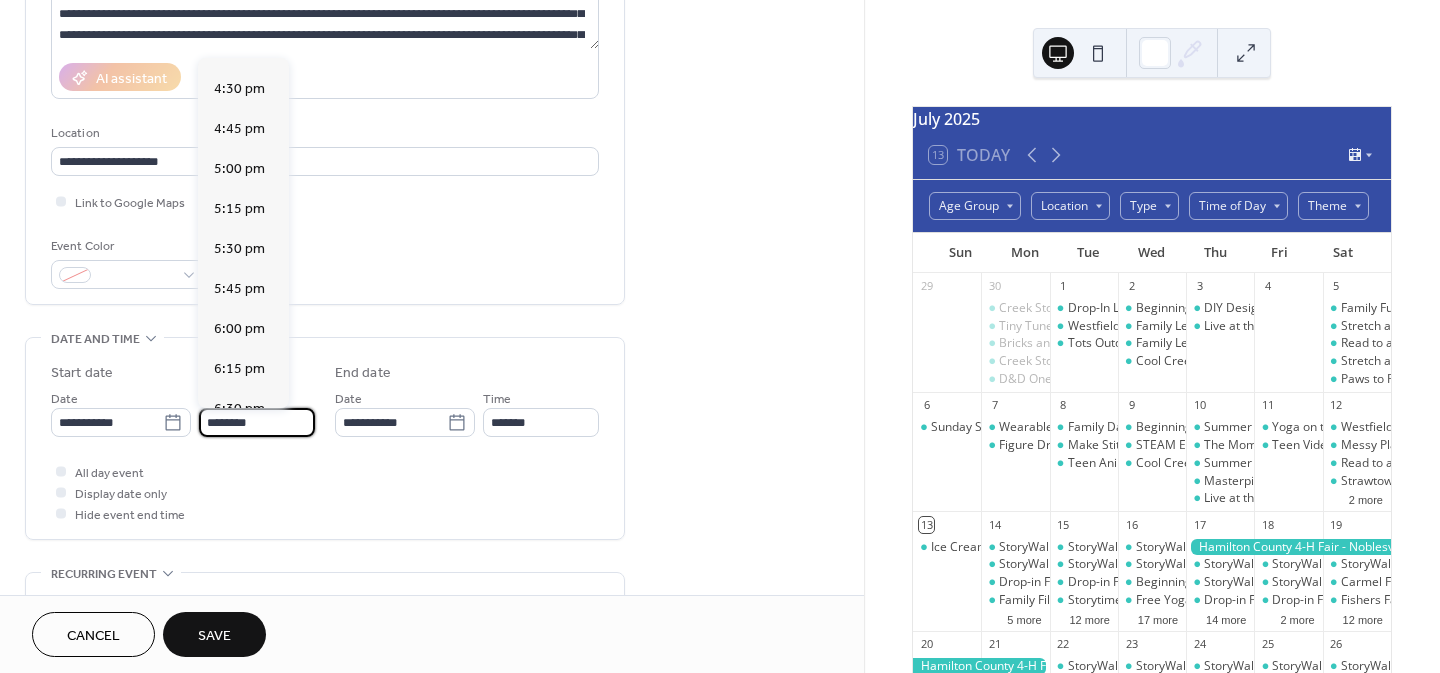 scroll, scrollTop: 2630, scrollLeft: 0, axis: vertical 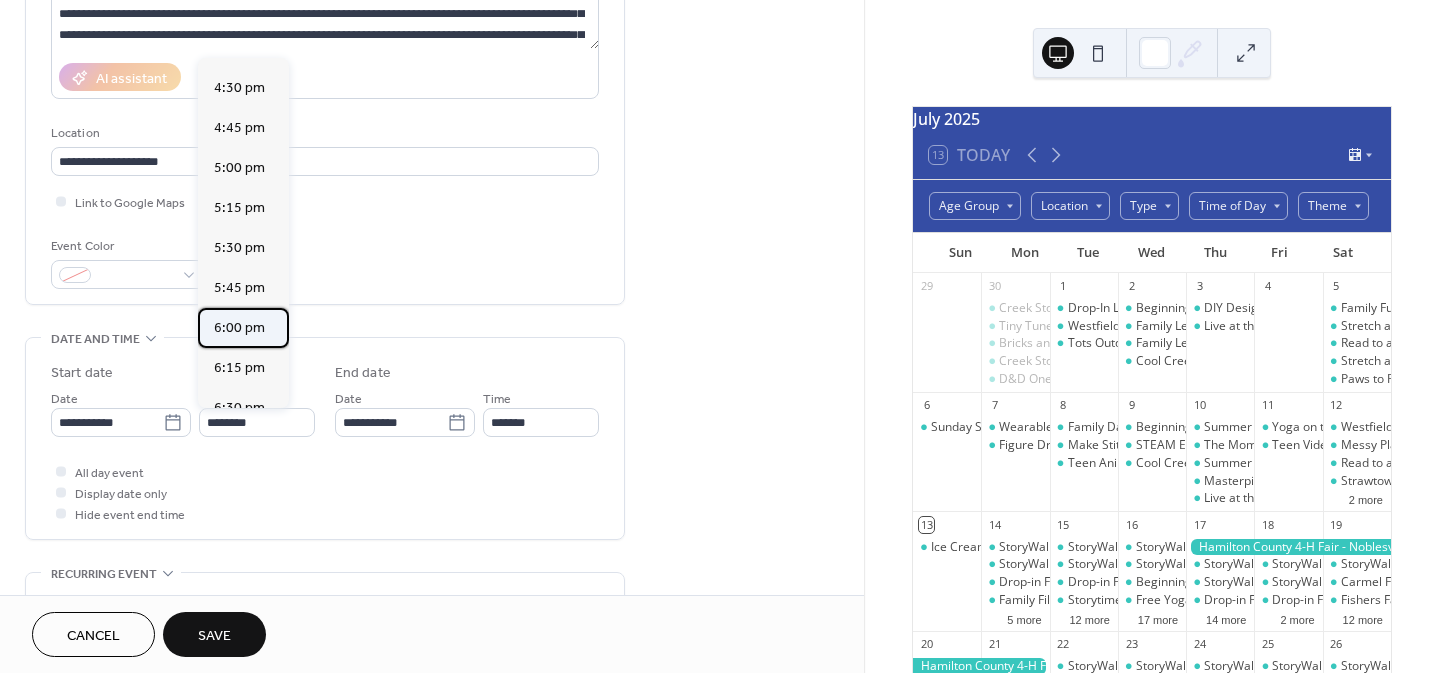 click on "6:00 pm" at bounding box center [239, 328] 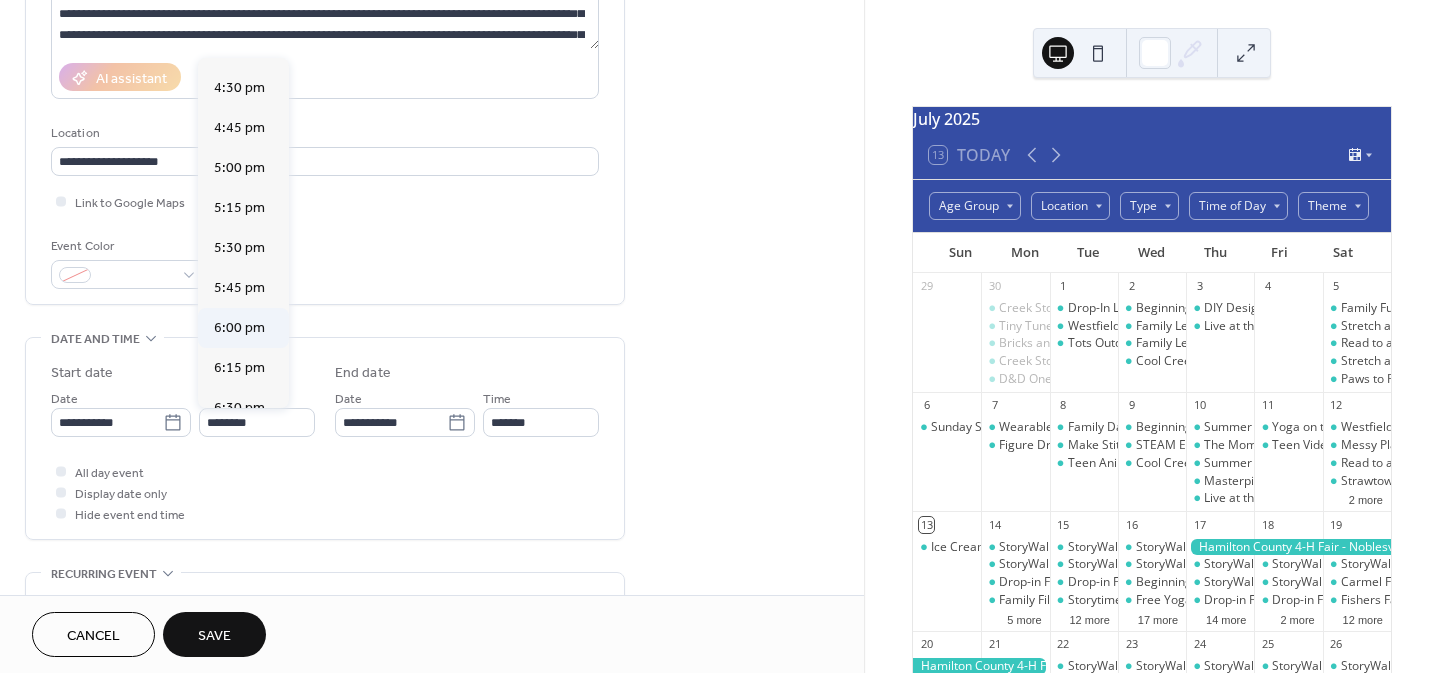 type on "*******" 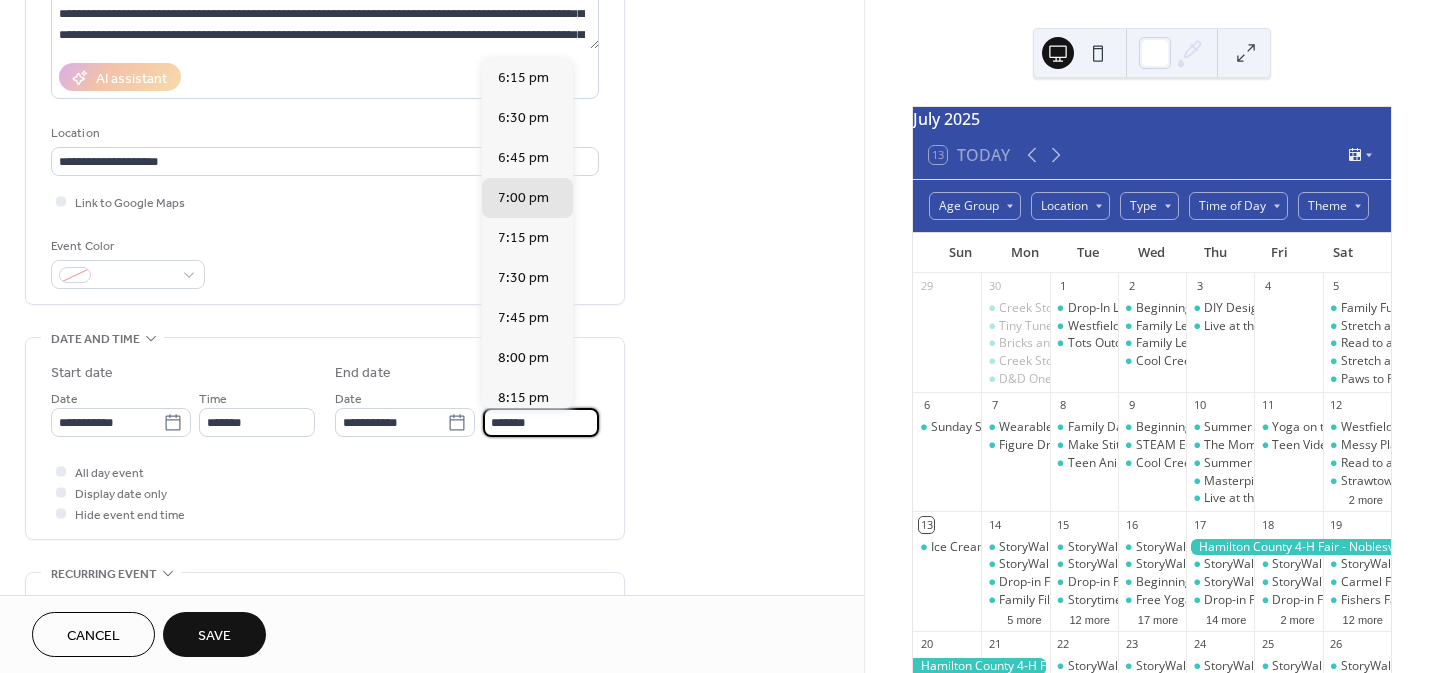 click on "*******" at bounding box center (541, 422) 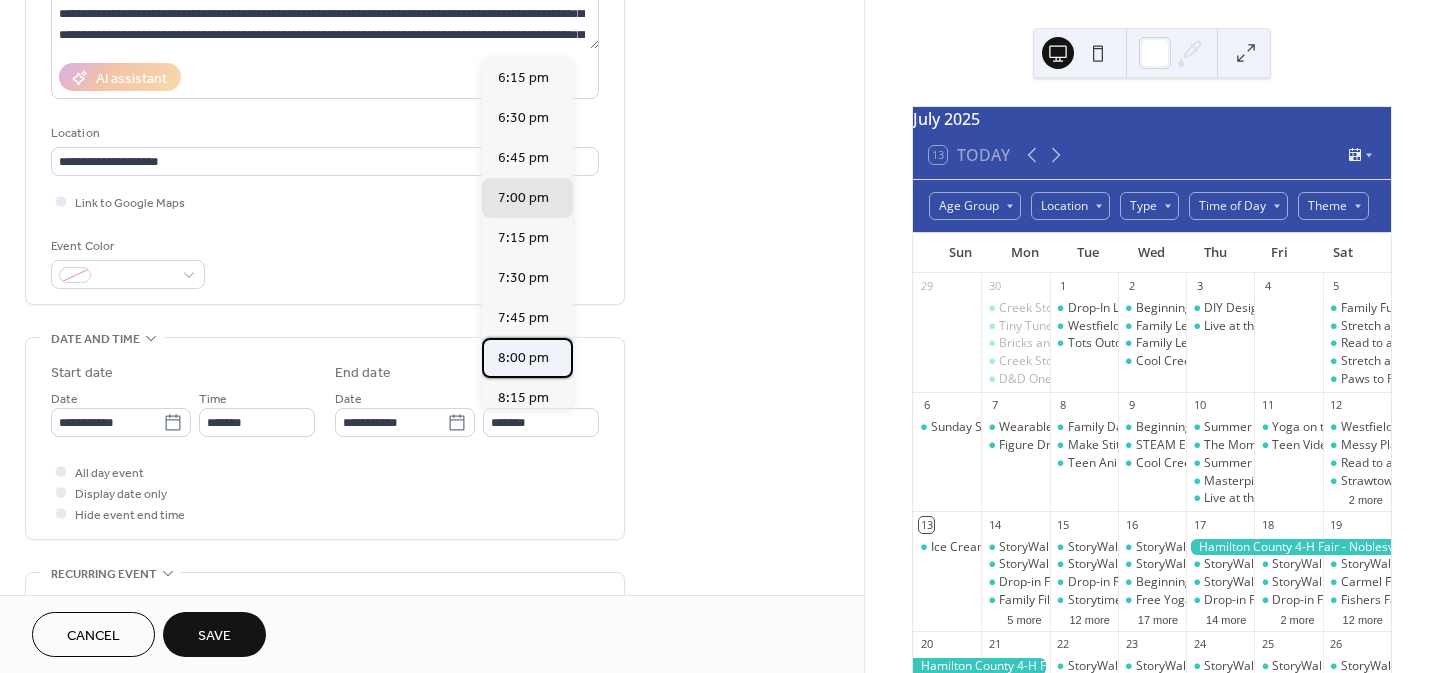 click on "8:00 pm" at bounding box center [523, 358] 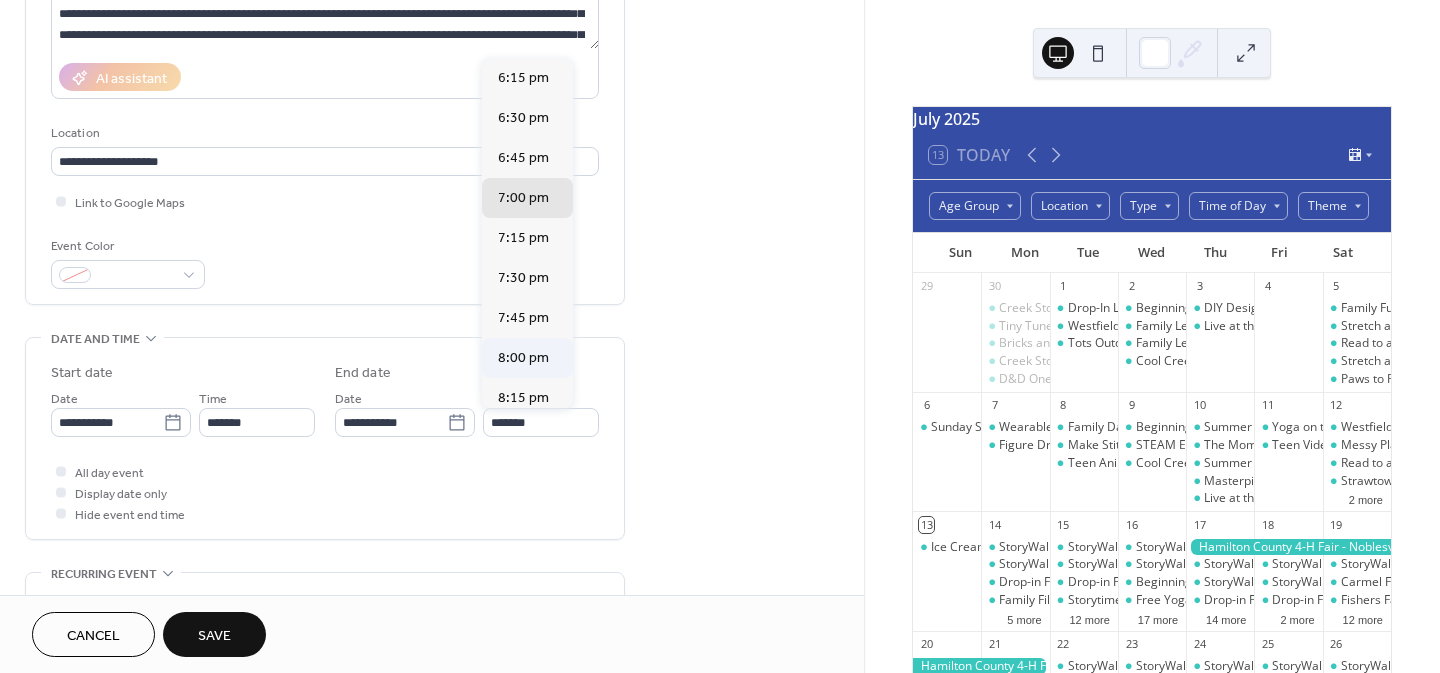 type on "*******" 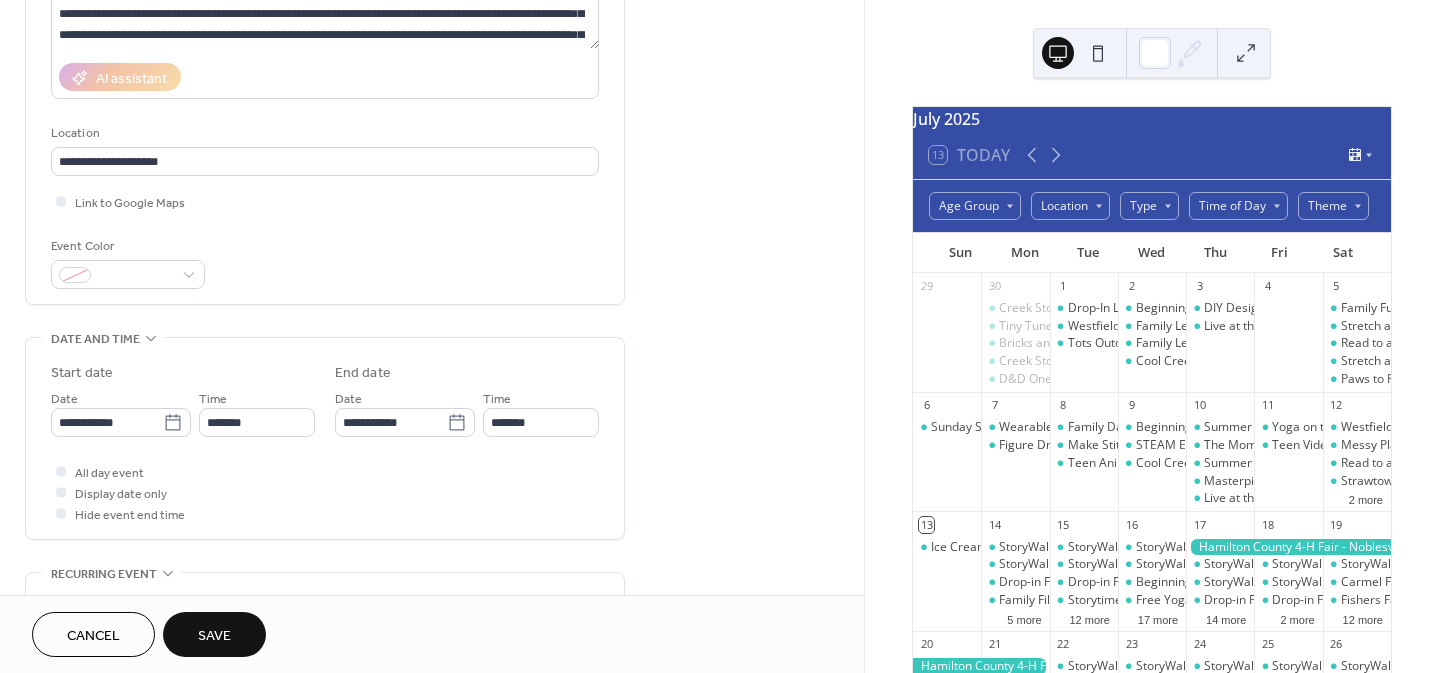 click on "**********" at bounding box center (432, 740) 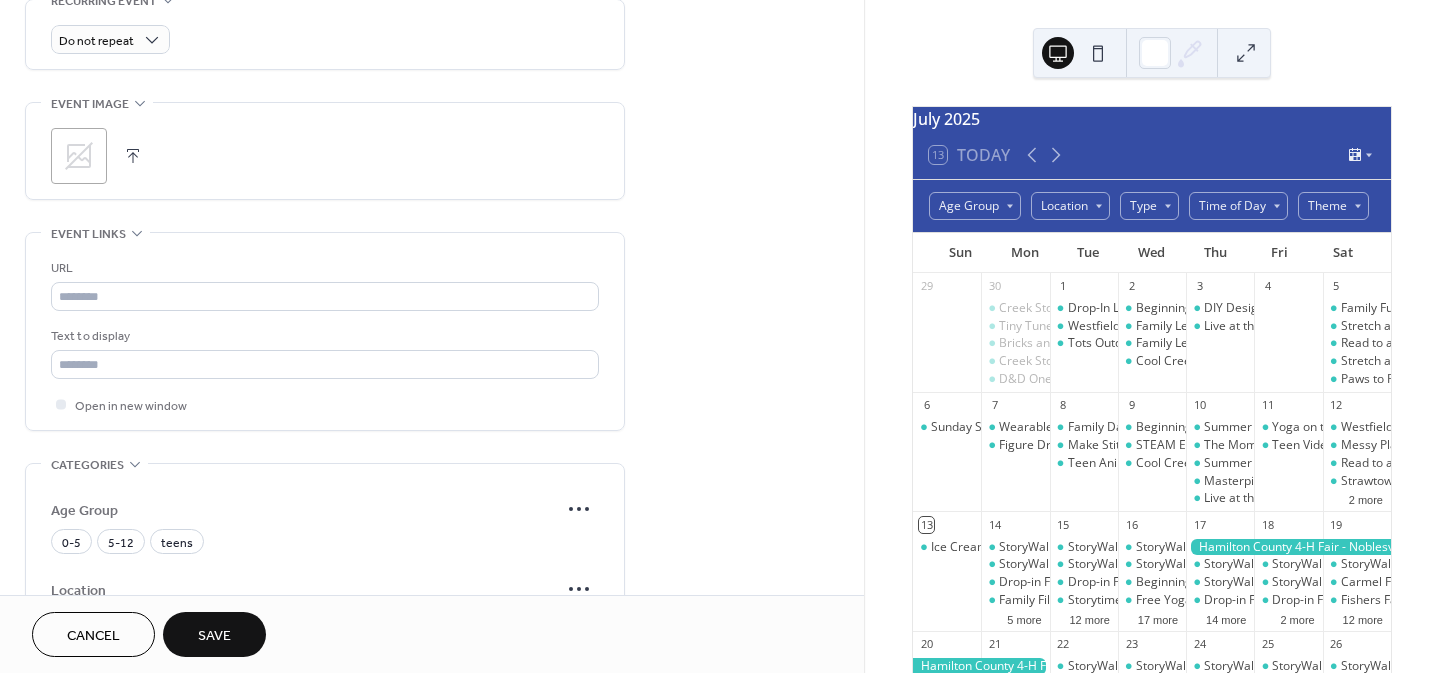 scroll, scrollTop: 887, scrollLeft: 0, axis: vertical 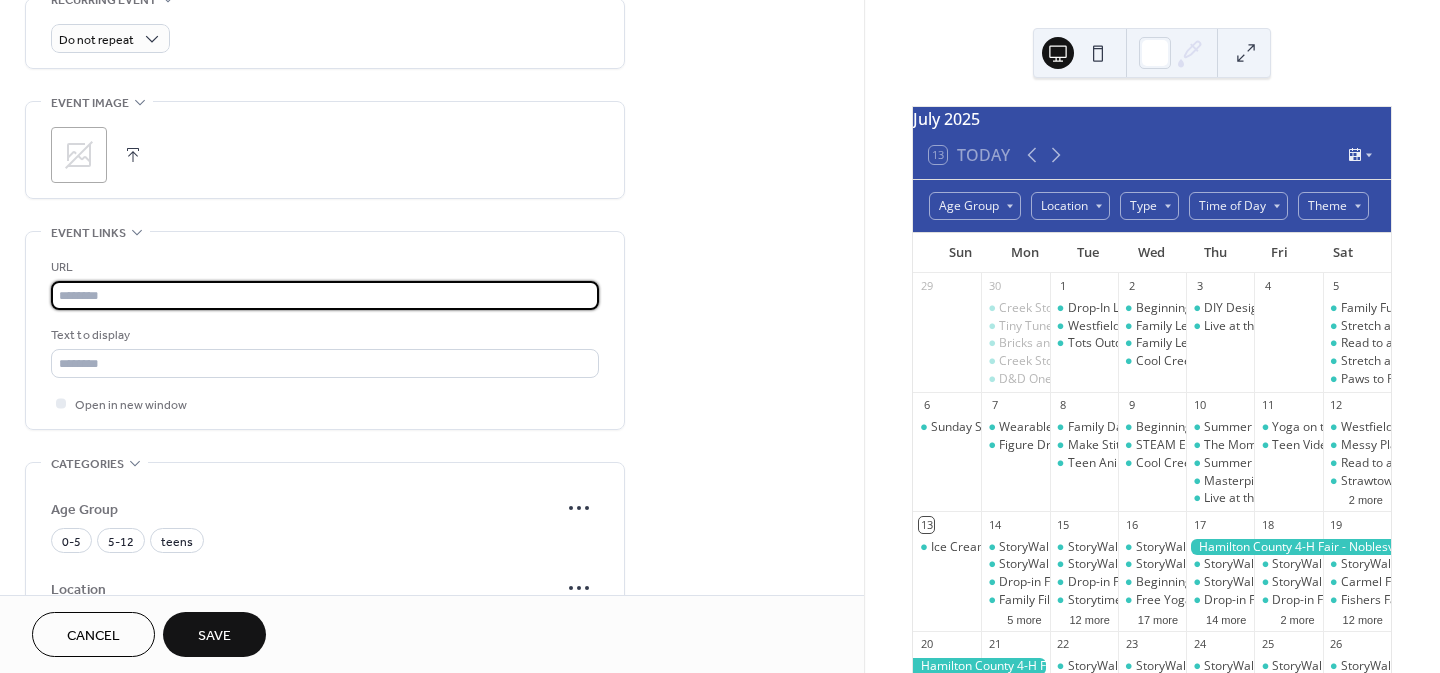 click at bounding box center (325, 295) 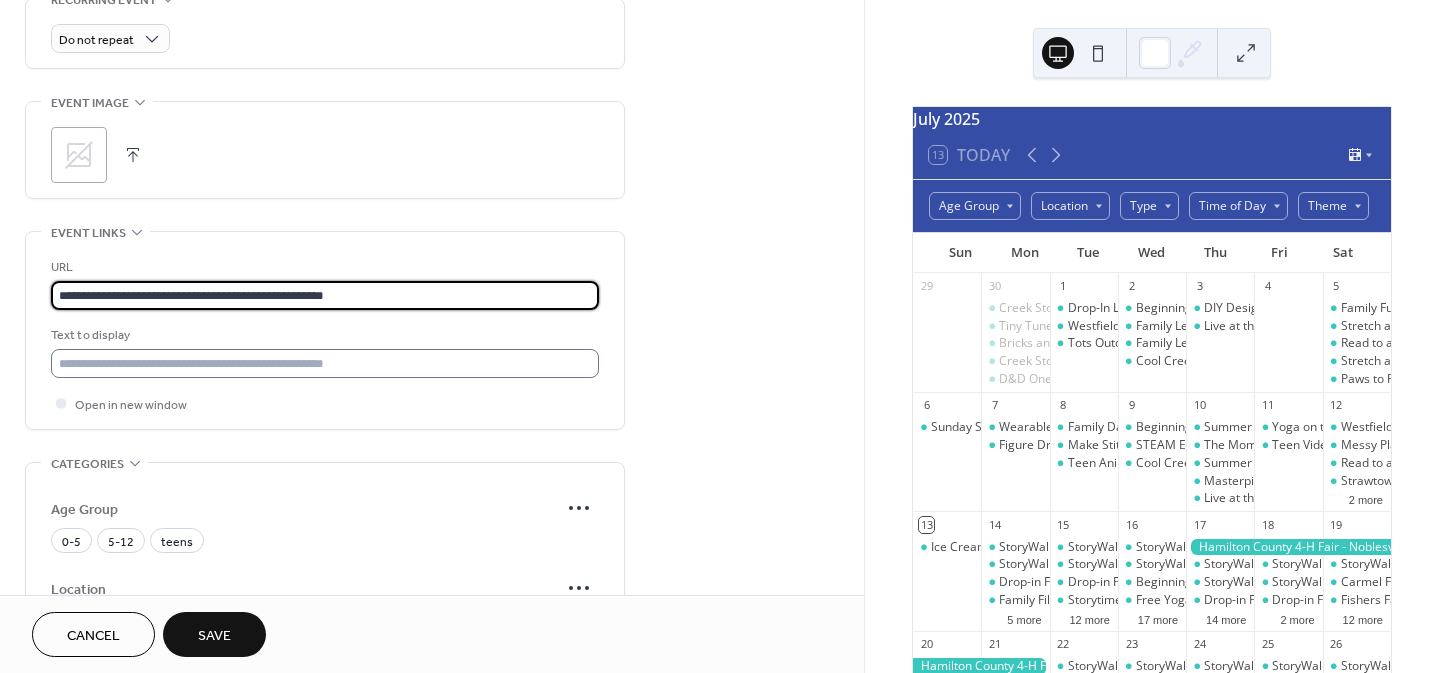 type on "**********" 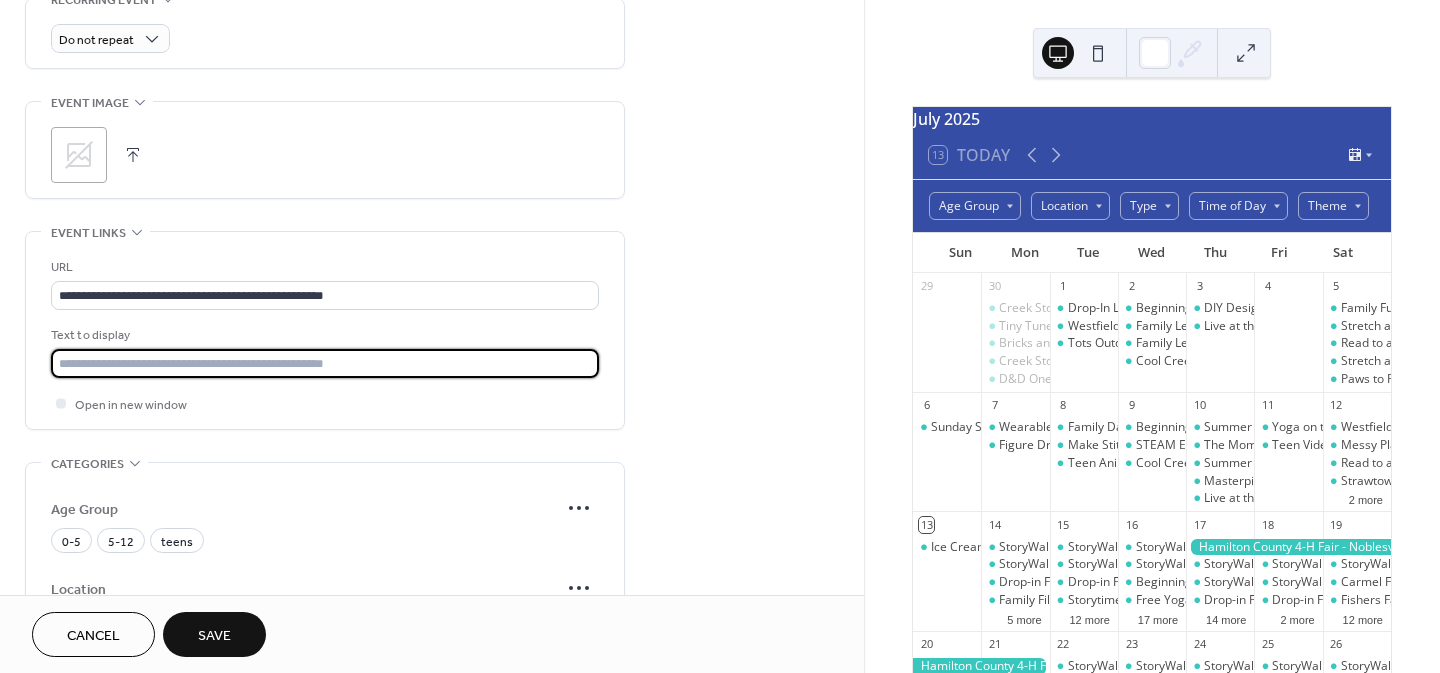 click at bounding box center (325, 363) 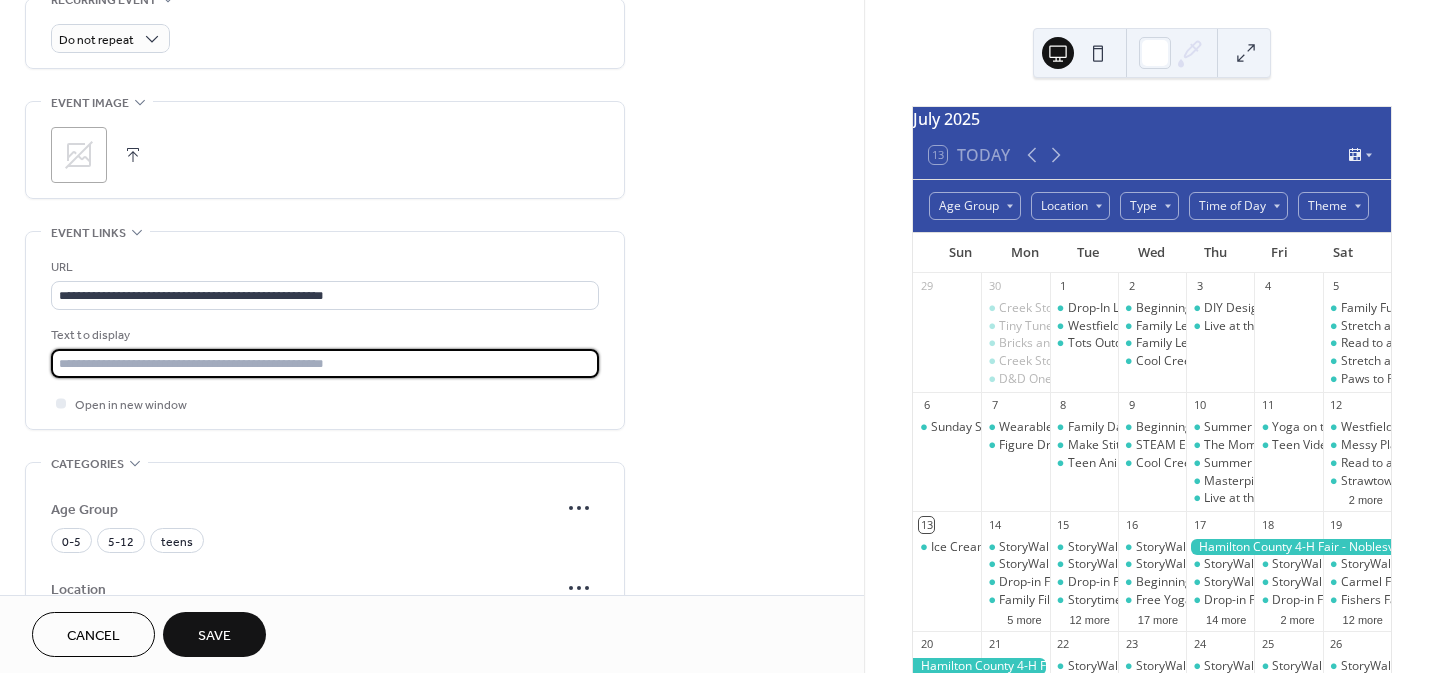 type on "**********" 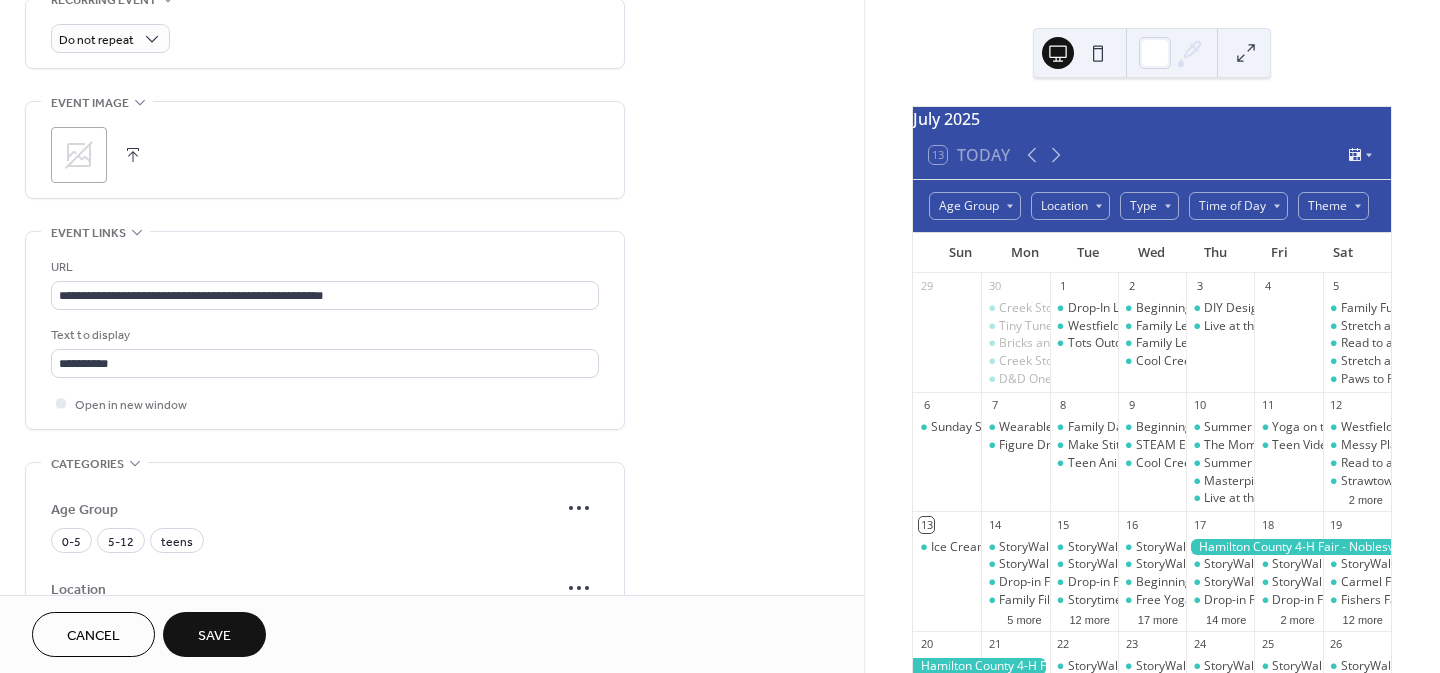 click on "**********" at bounding box center (432, 166) 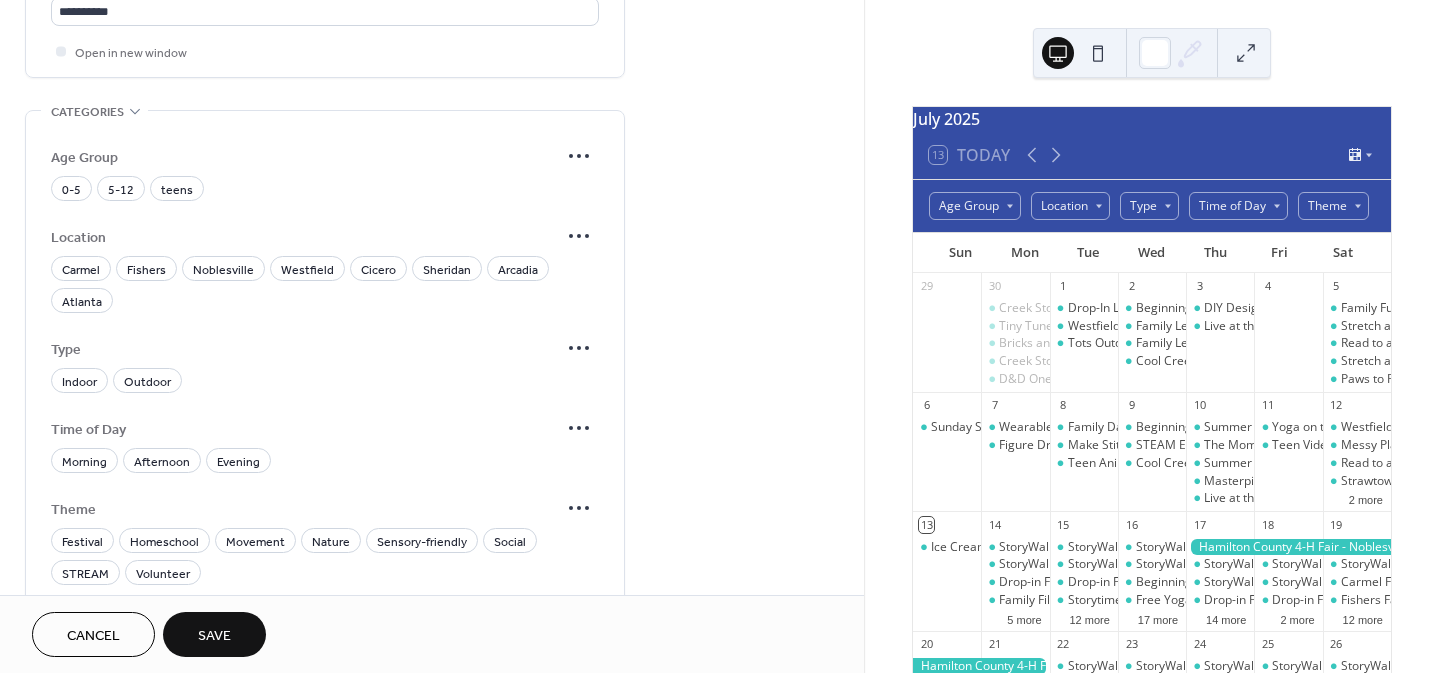 scroll, scrollTop: 1240, scrollLeft: 0, axis: vertical 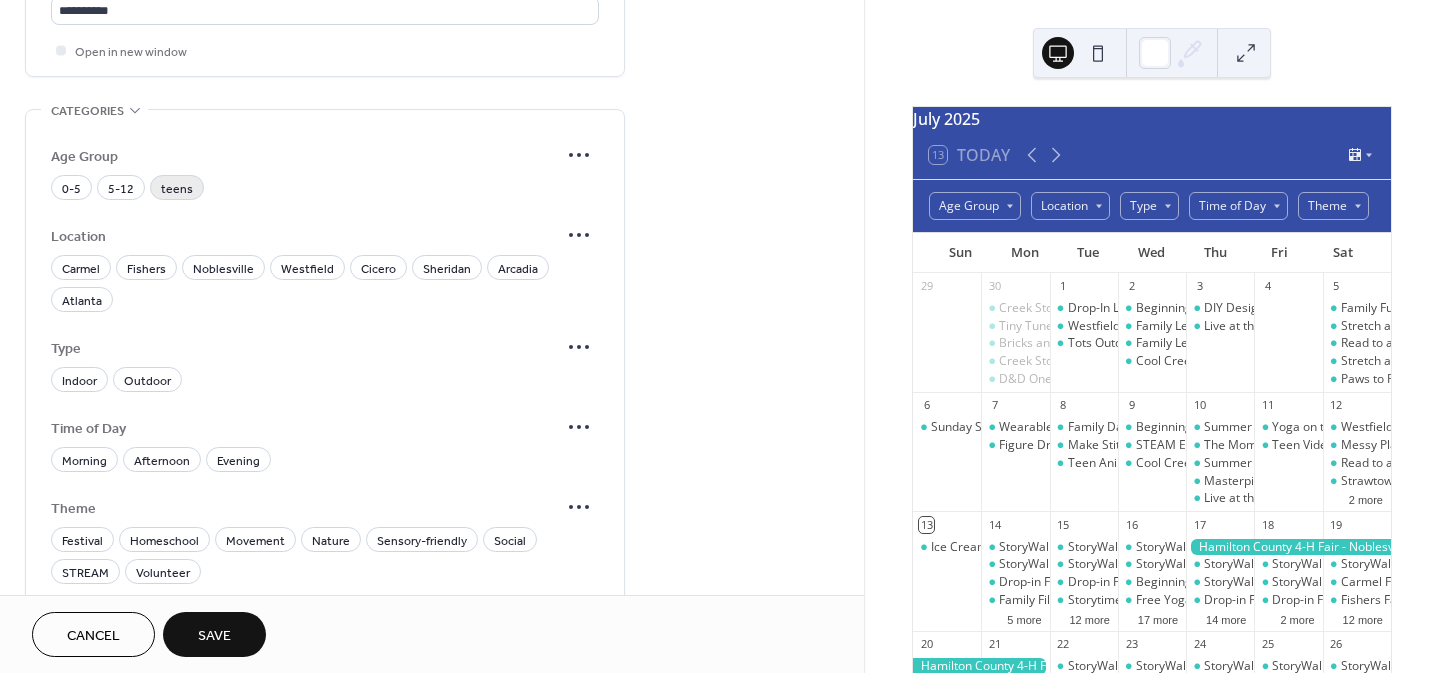 click on "teens" at bounding box center [177, 189] 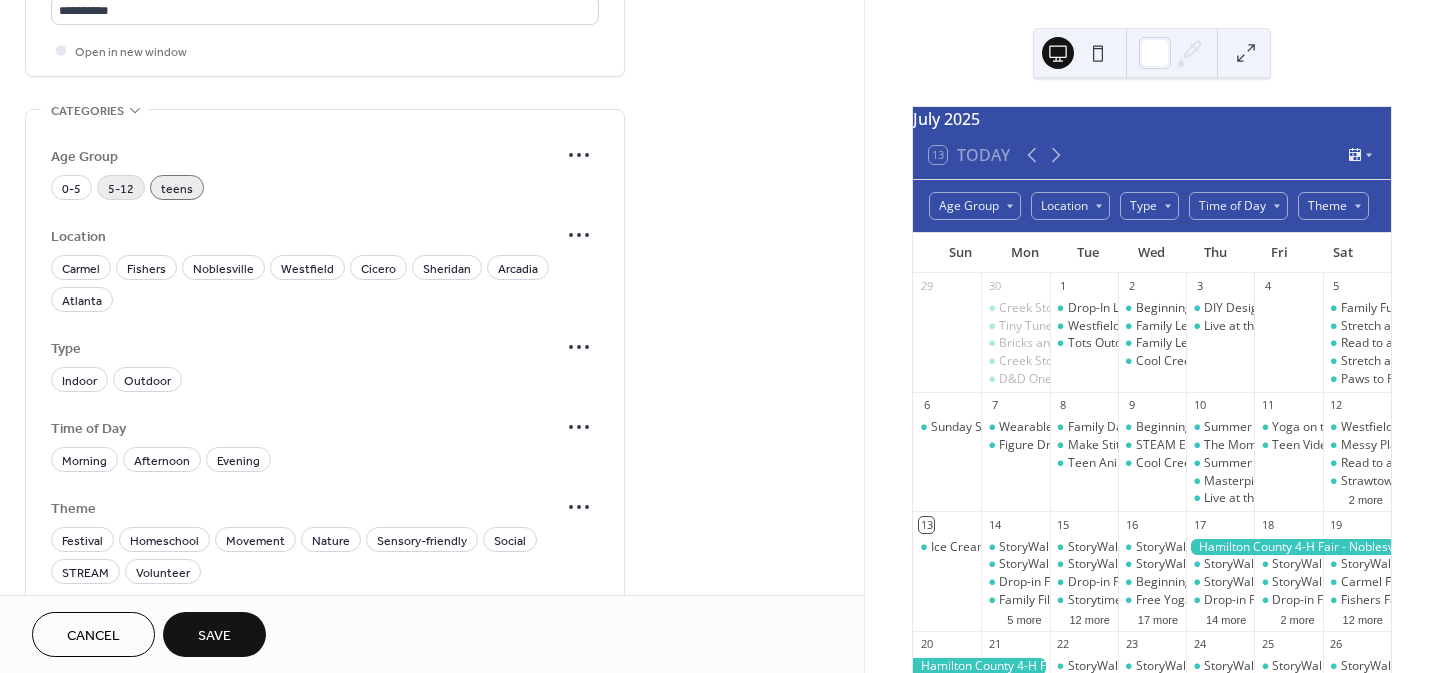 click on "5-12" at bounding box center [121, 189] 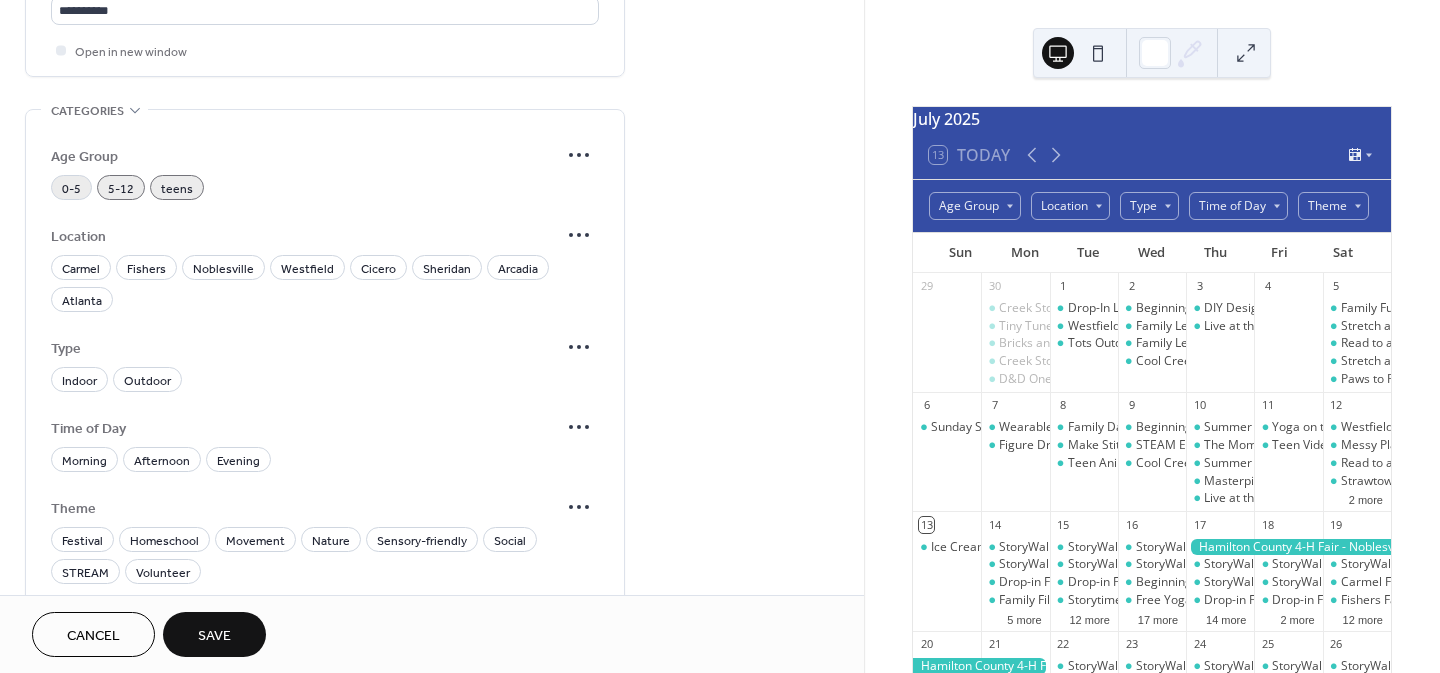 click on "0-5" at bounding box center (71, 189) 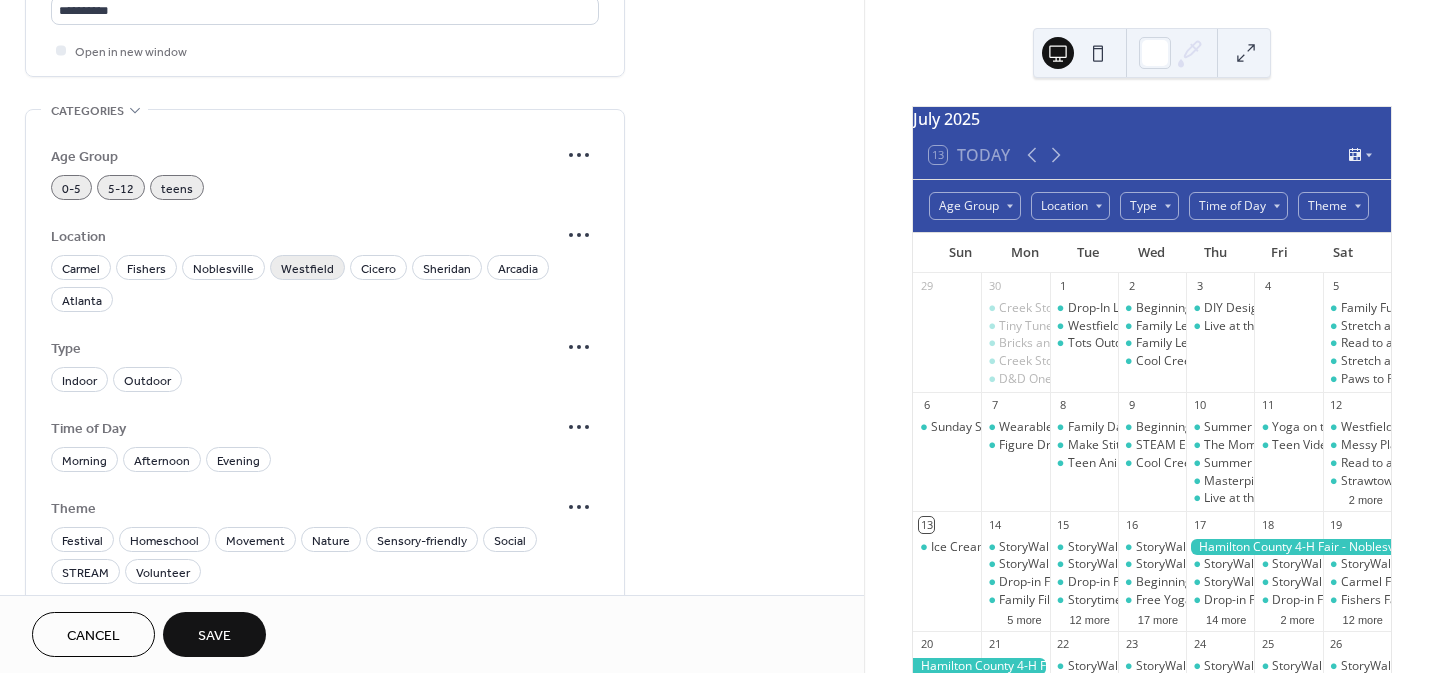 click on "Westfield" at bounding box center [307, 269] 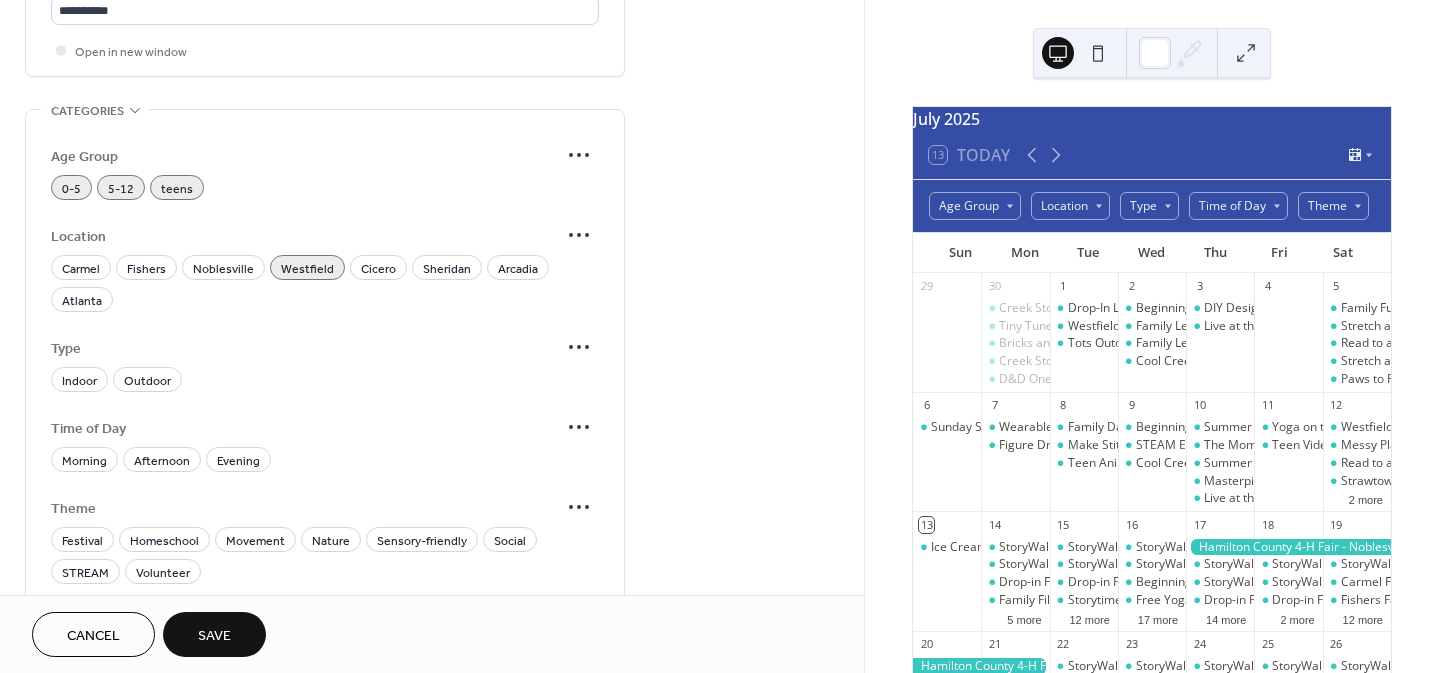 click on "Type" at bounding box center [325, 347] 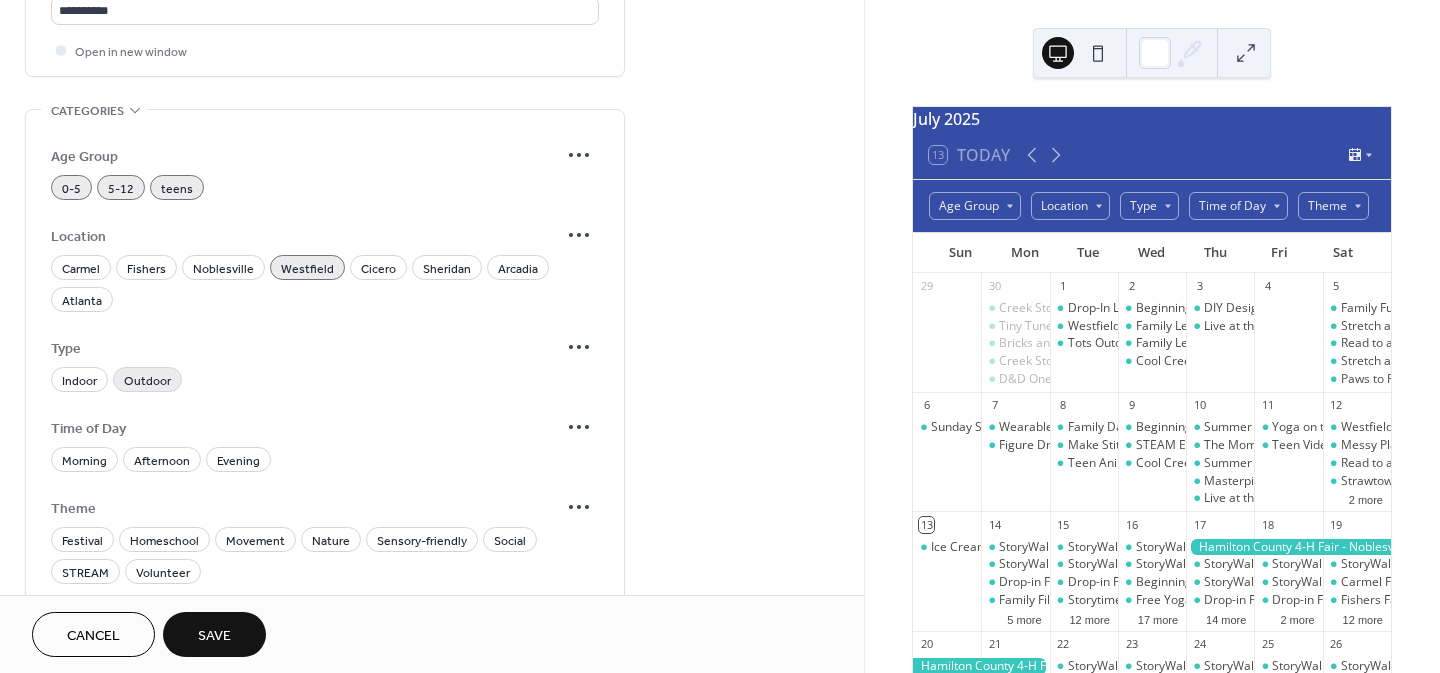 click on "Outdoor" at bounding box center [147, 381] 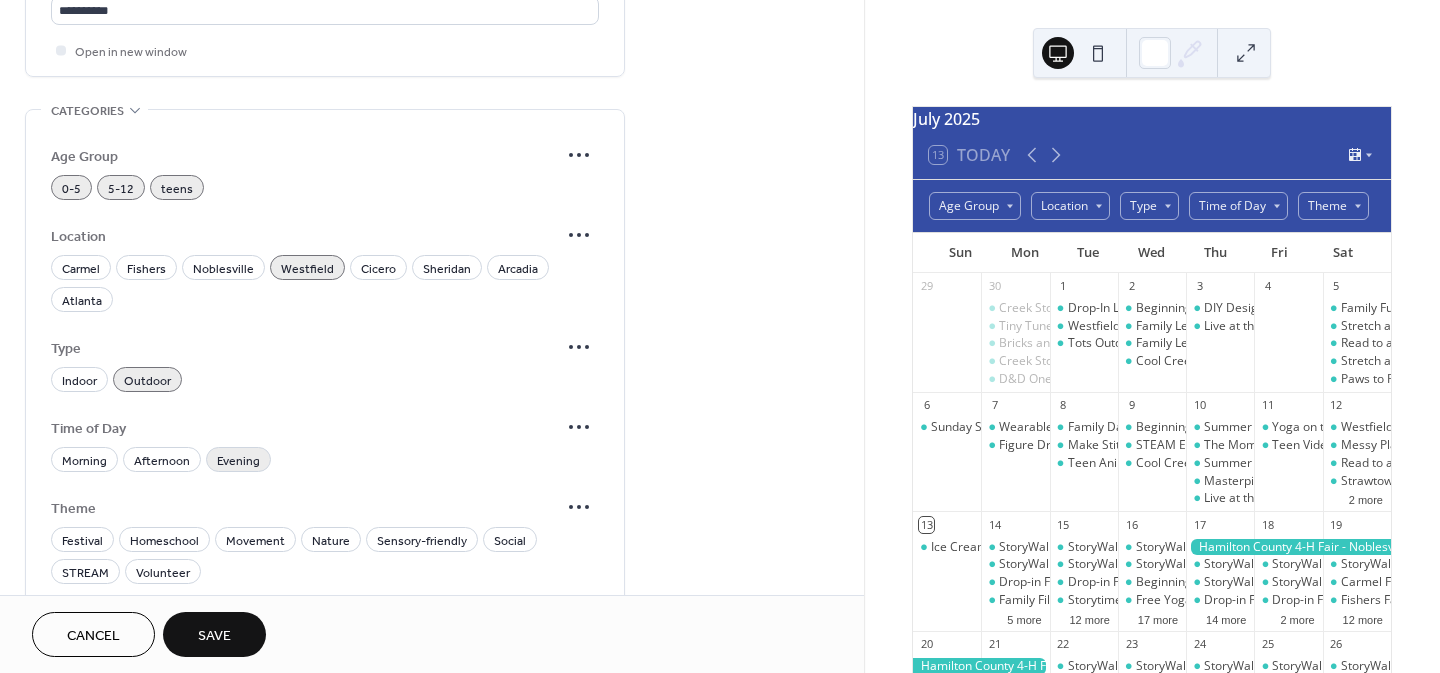 click on "Evening" at bounding box center [238, 461] 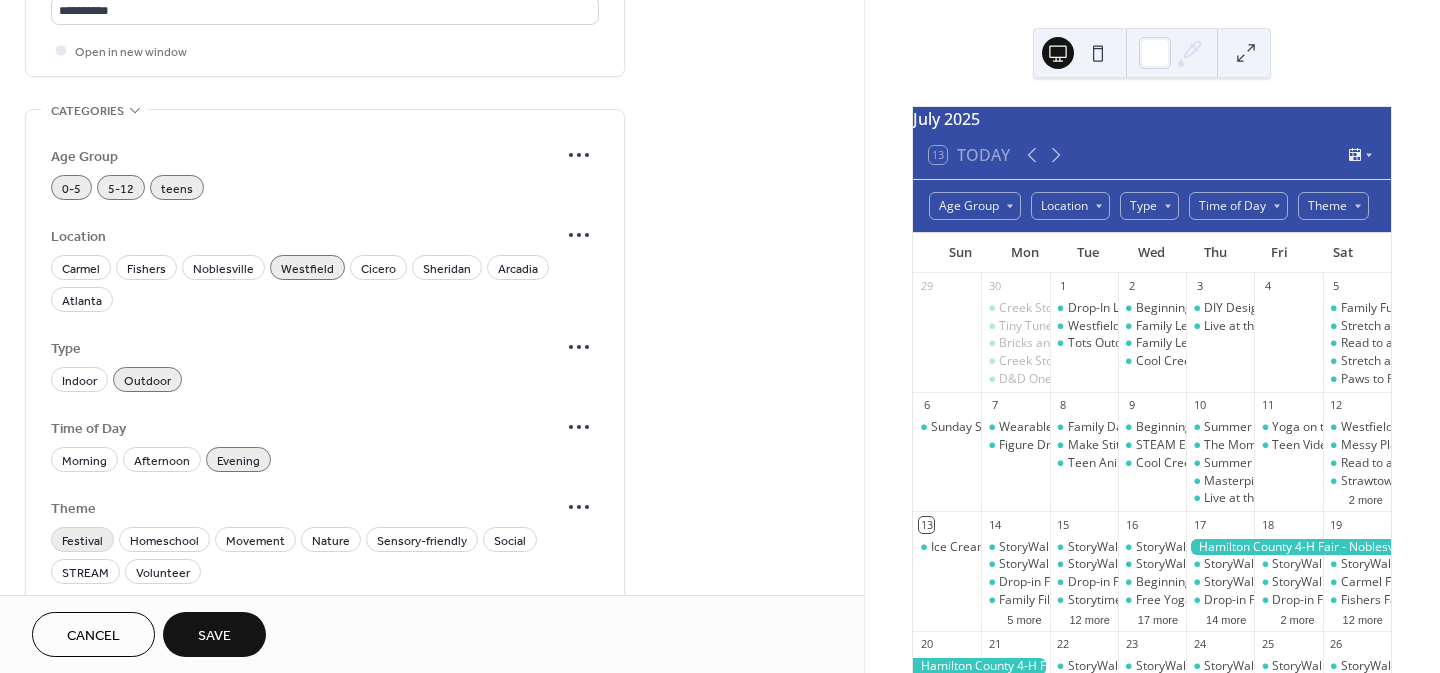 click on "Festival" at bounding box center (82, 541) 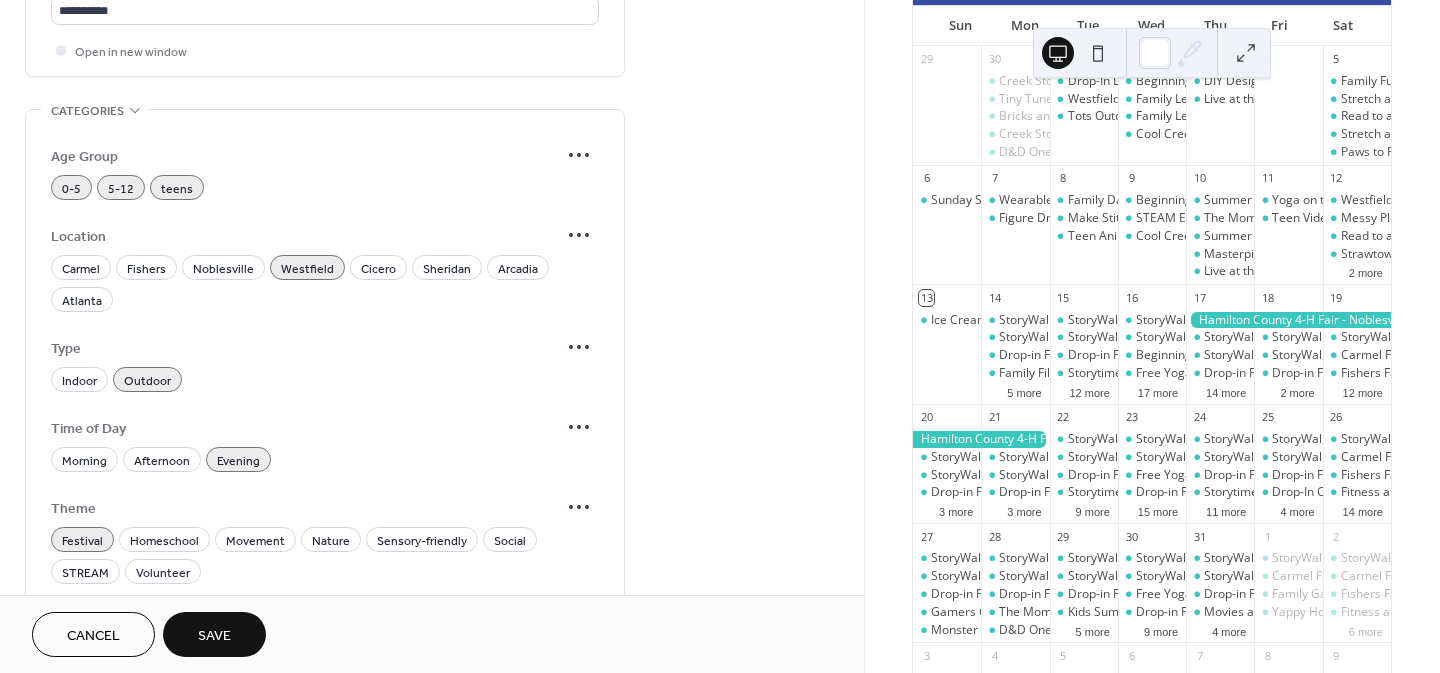 scroll, scrollTop: 228, scrollLeft: 0, axis: vertical 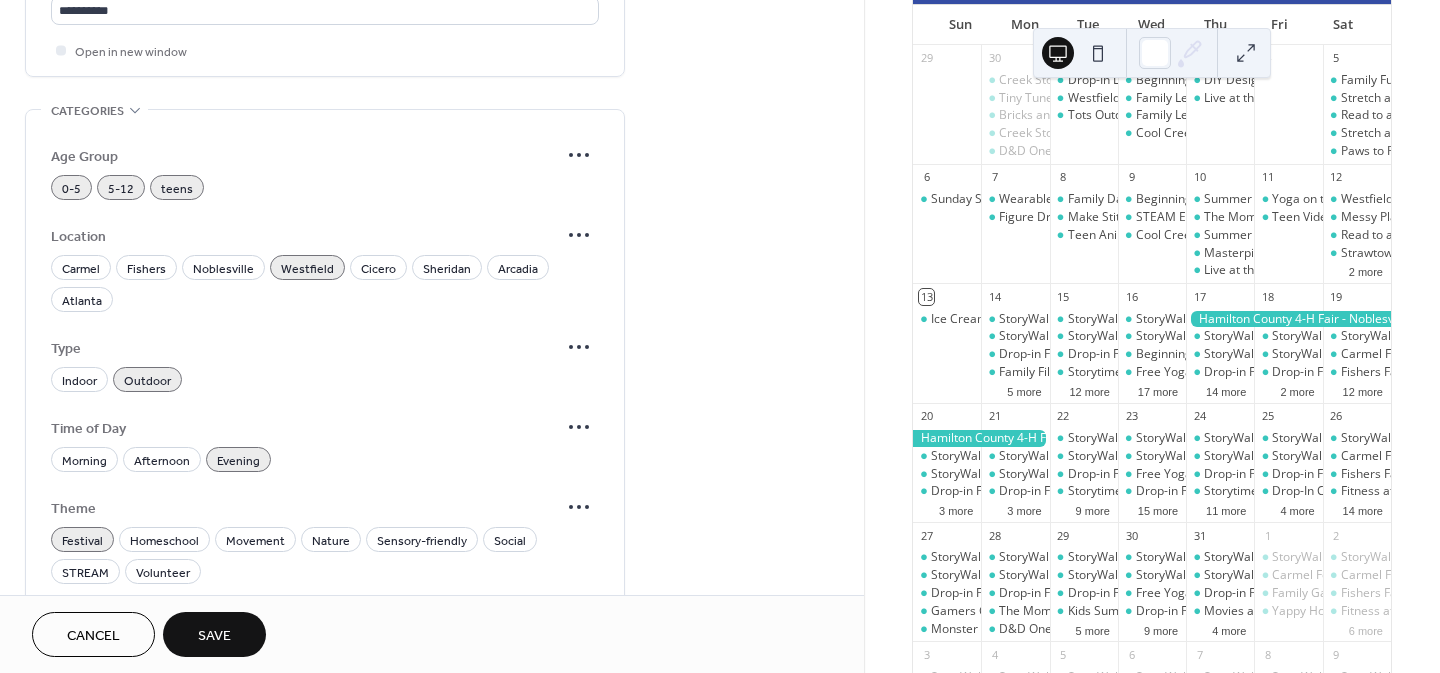 click on "Save" at bounding box center (214, 636) 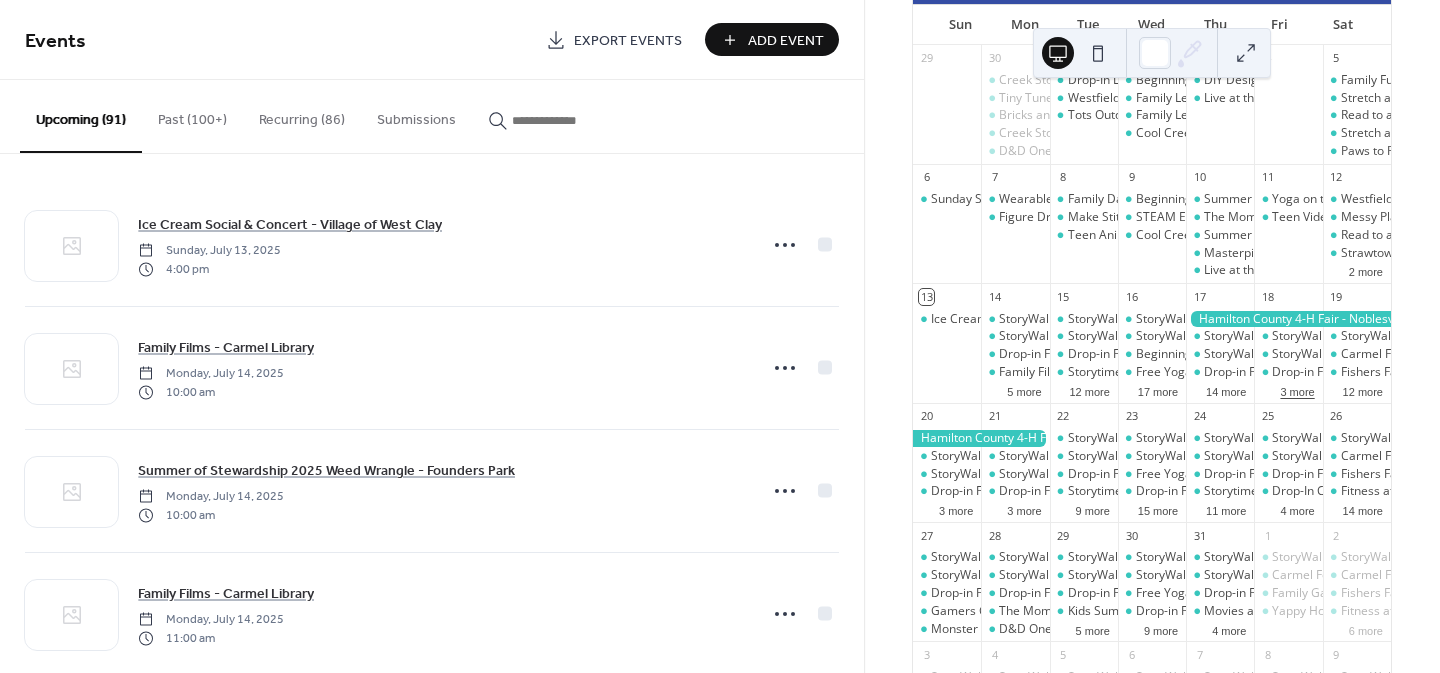 click on "3 more" at bounding box center (1297, 390) 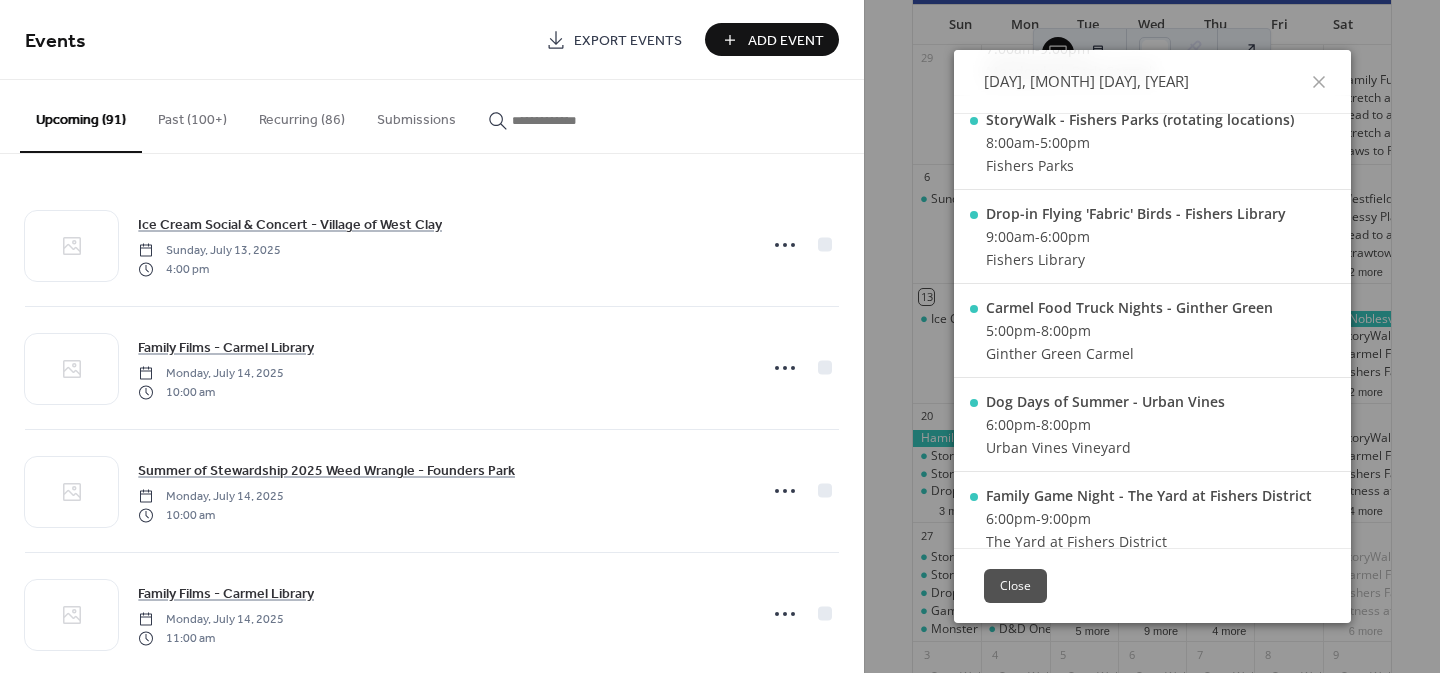 scroll, scrollTop: 227, scrollLeft: 0, axis: vertical 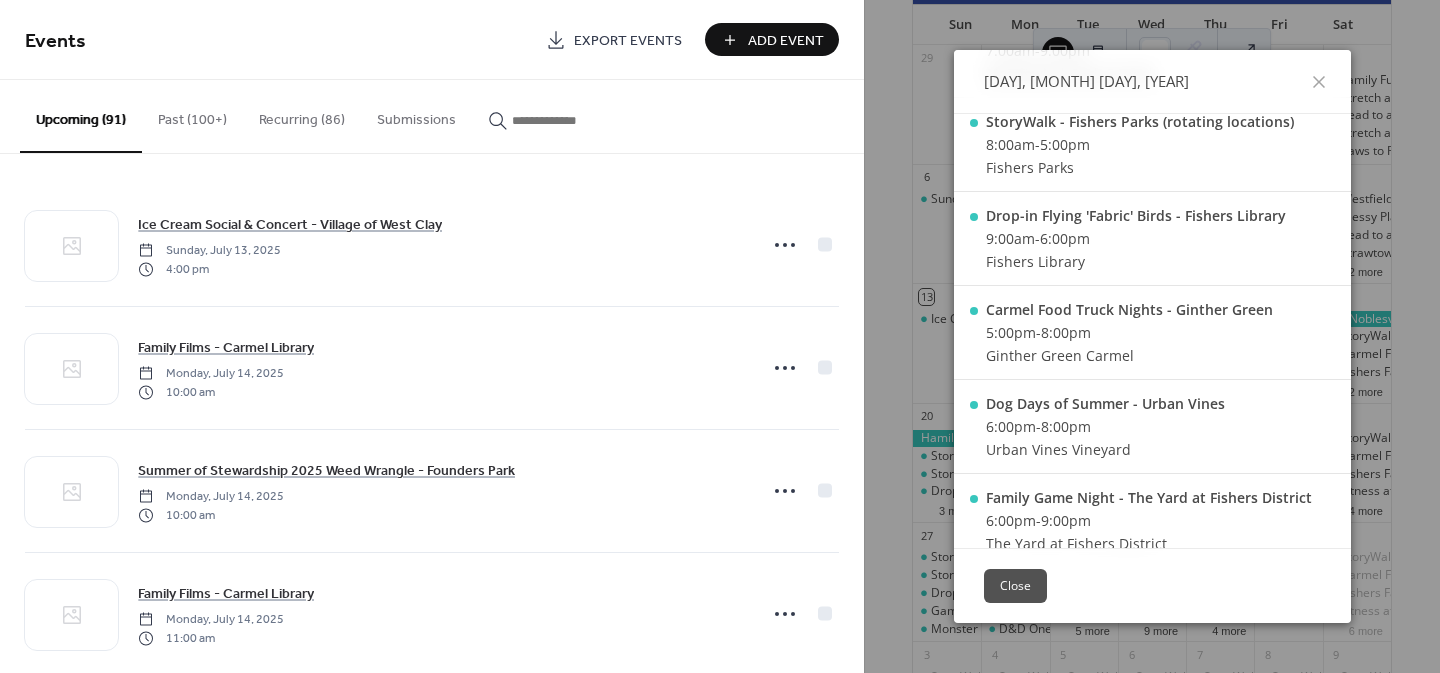click on "Close" at bounding box center [1015, 586] 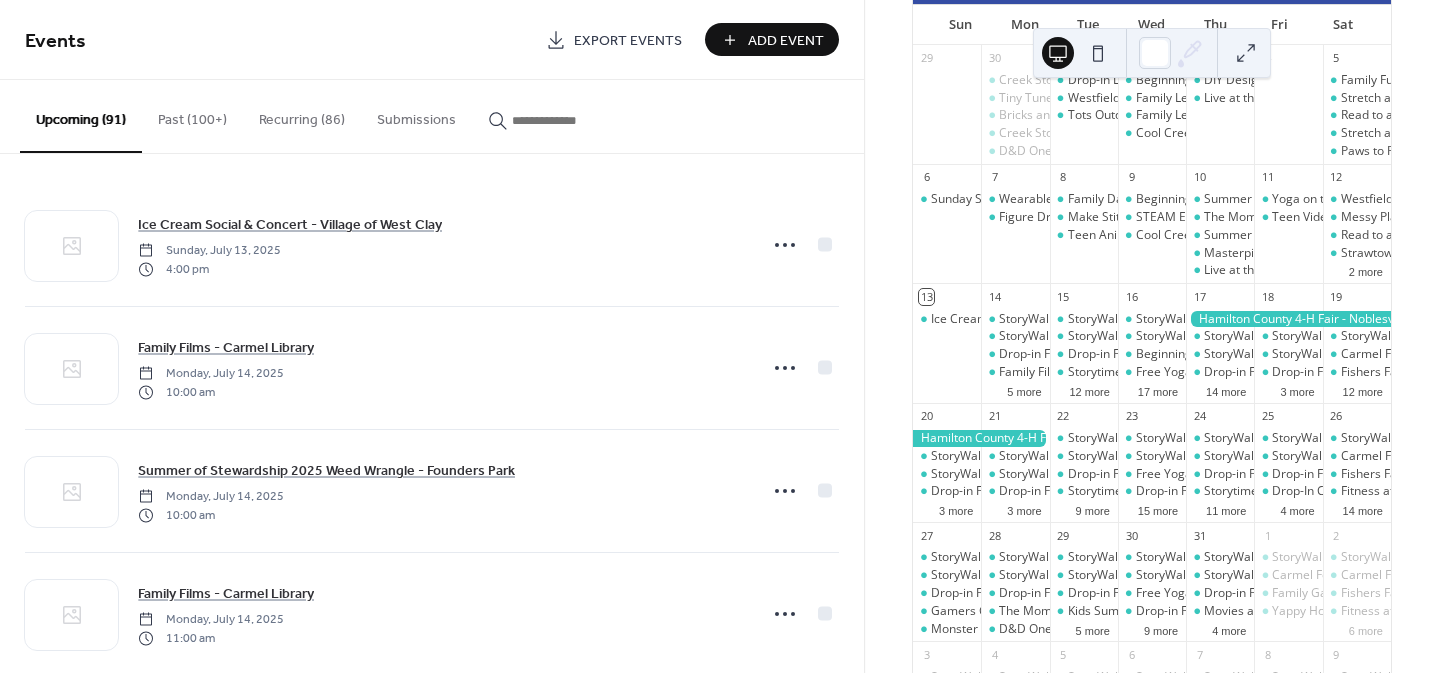 click on "Add Event" at bounding box center [786, 41] 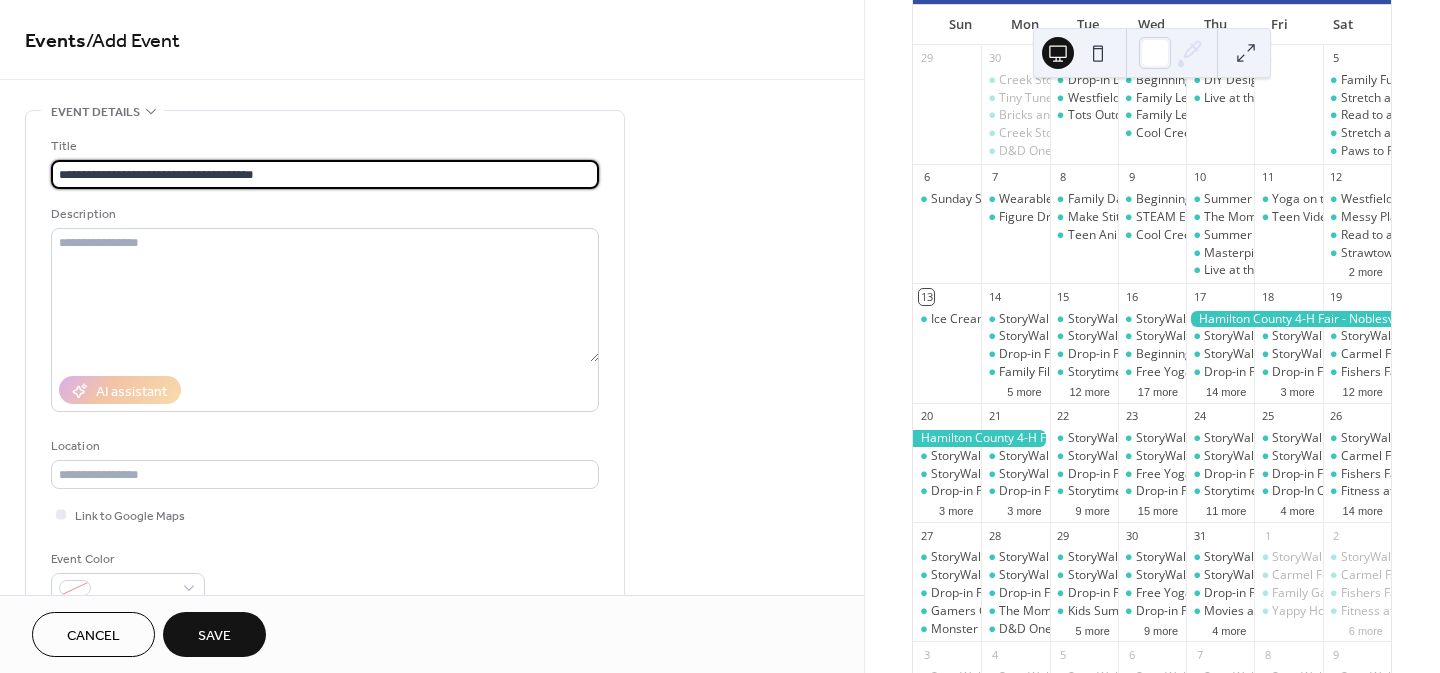 drag, startPoint x: 297, startPoint y: 172, endPoint x: 205, endPoint y: 171, distance: 92.00543 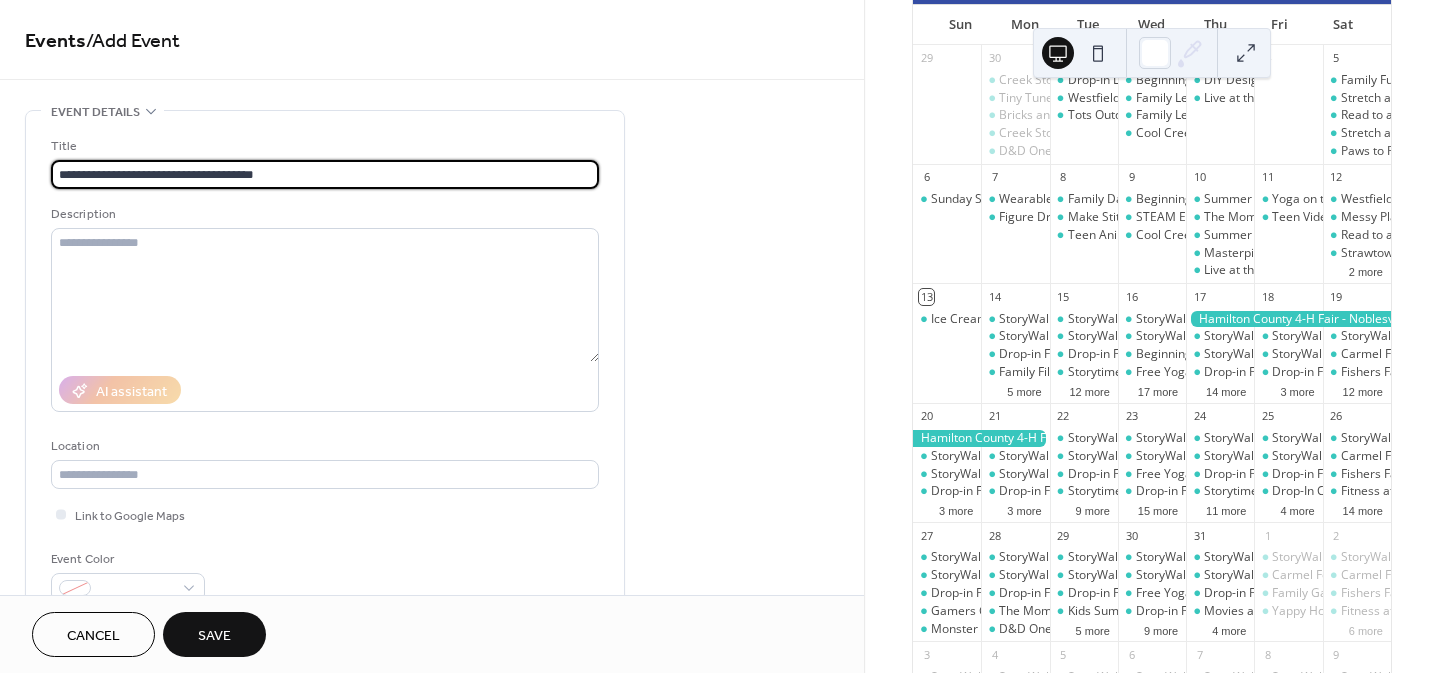 click on "**********" at bounding box center (325, 174) 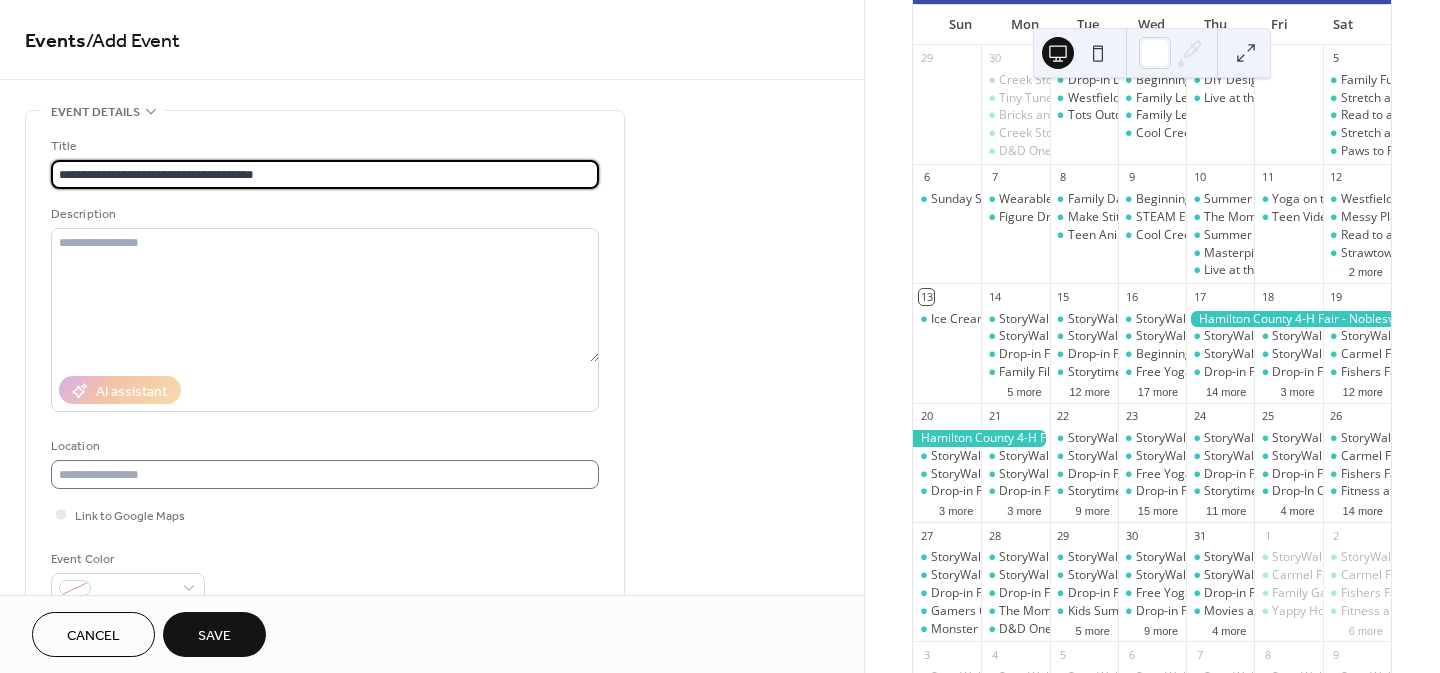 type on "**********" 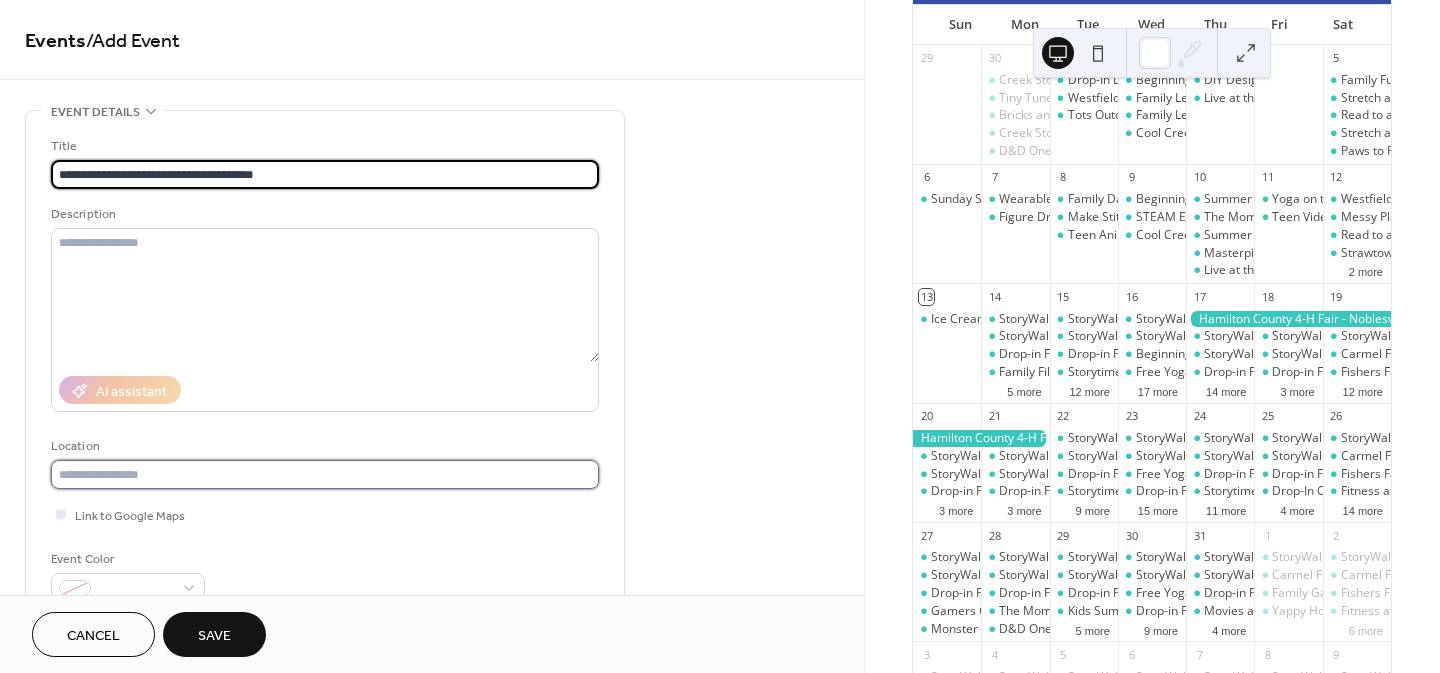paste on "**********" 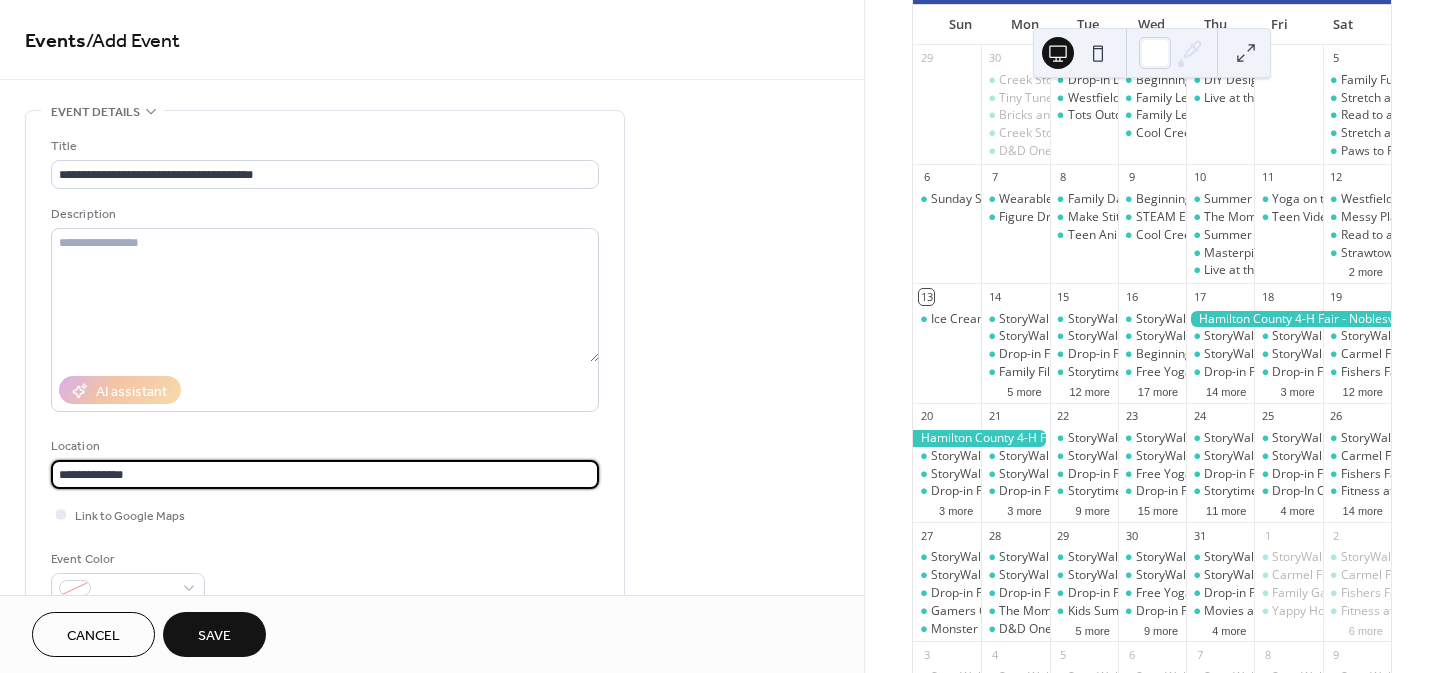 click on "**********" at bounding box center [325, 474] 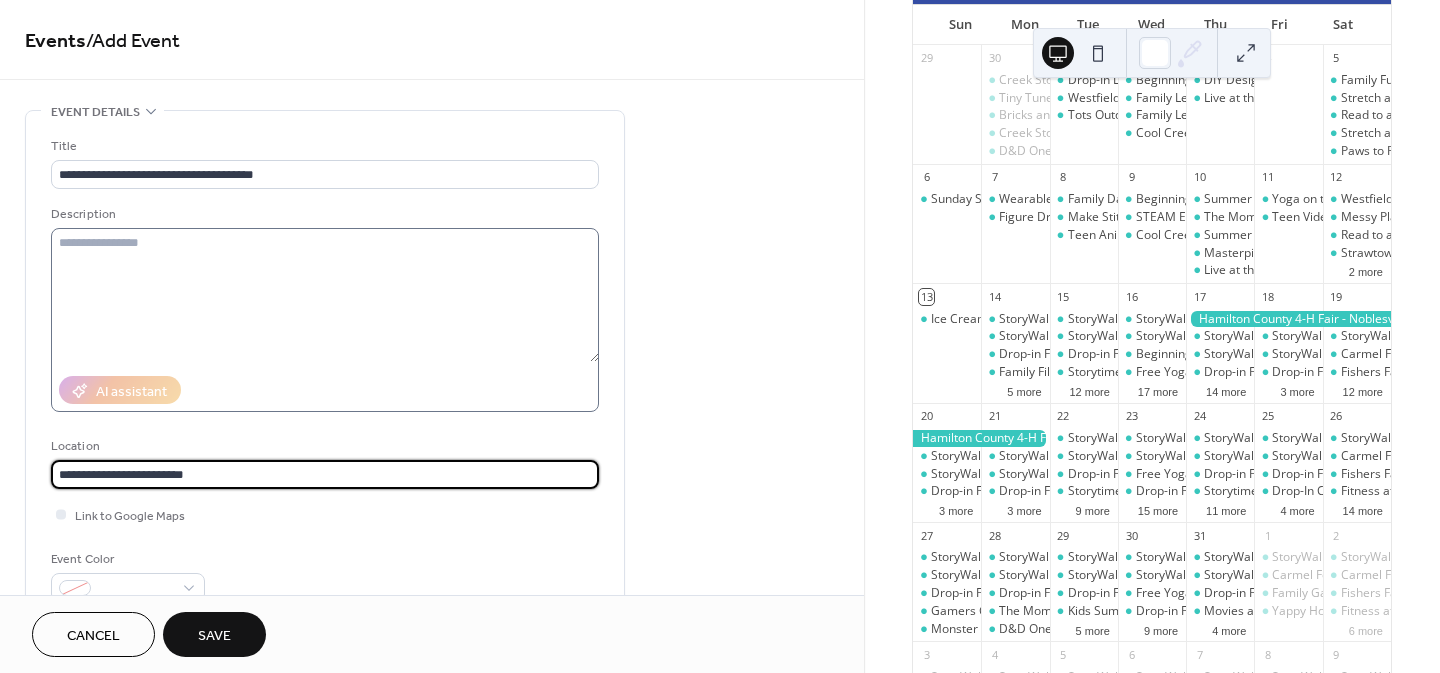 type on "**********" 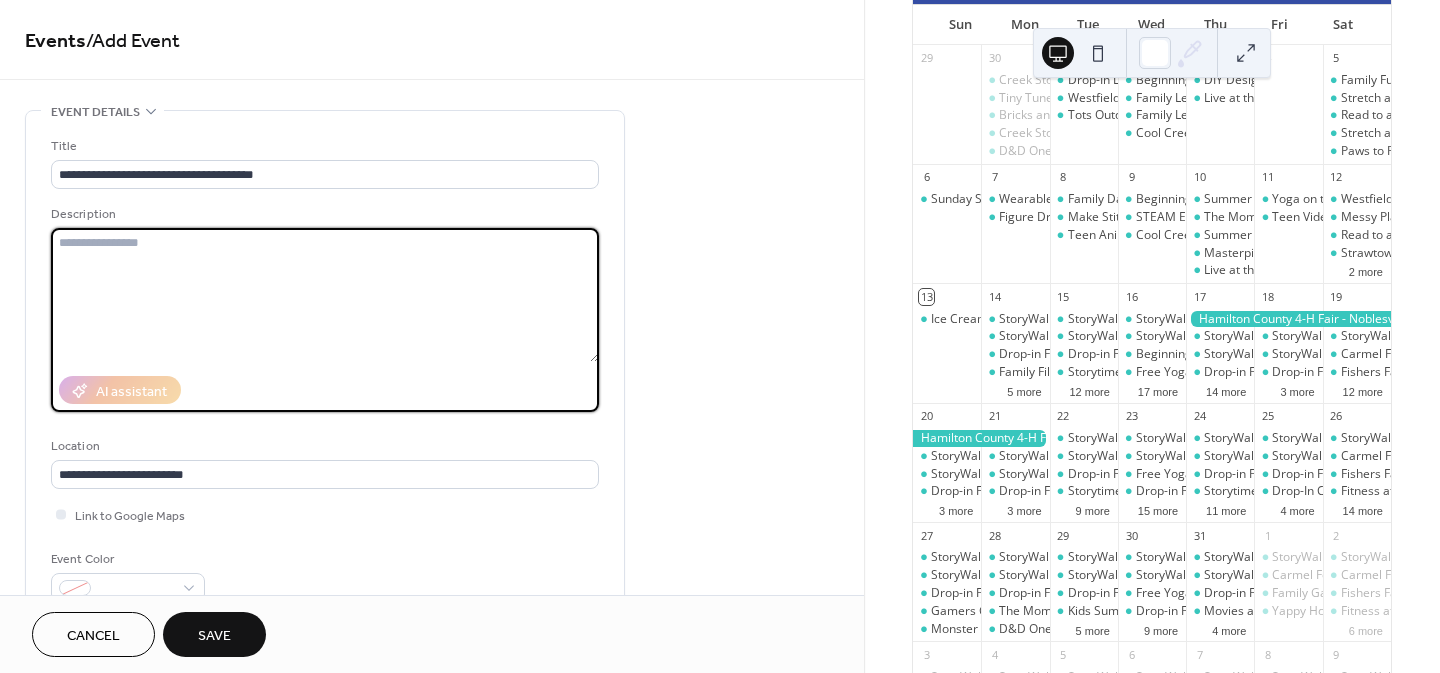 click at bounding box center (325, 295) 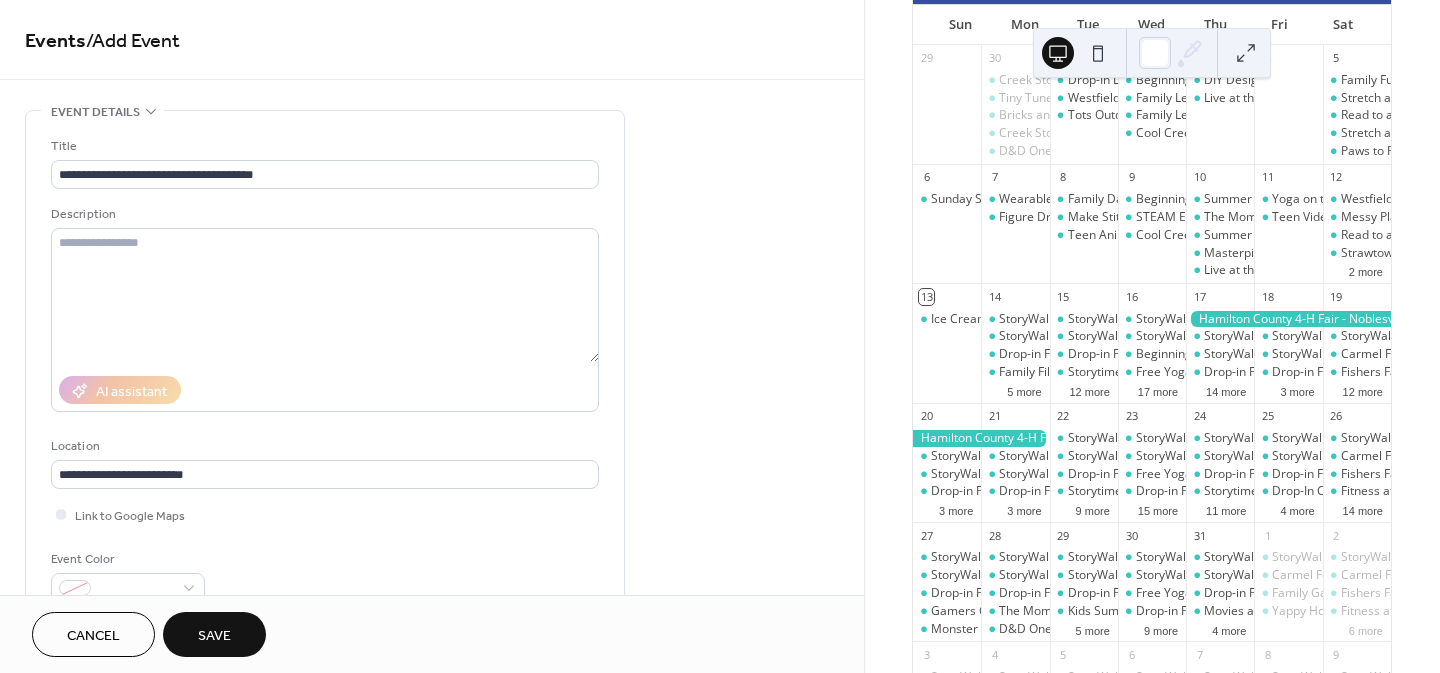 click on "**********" at bounding box center (432, 1053) 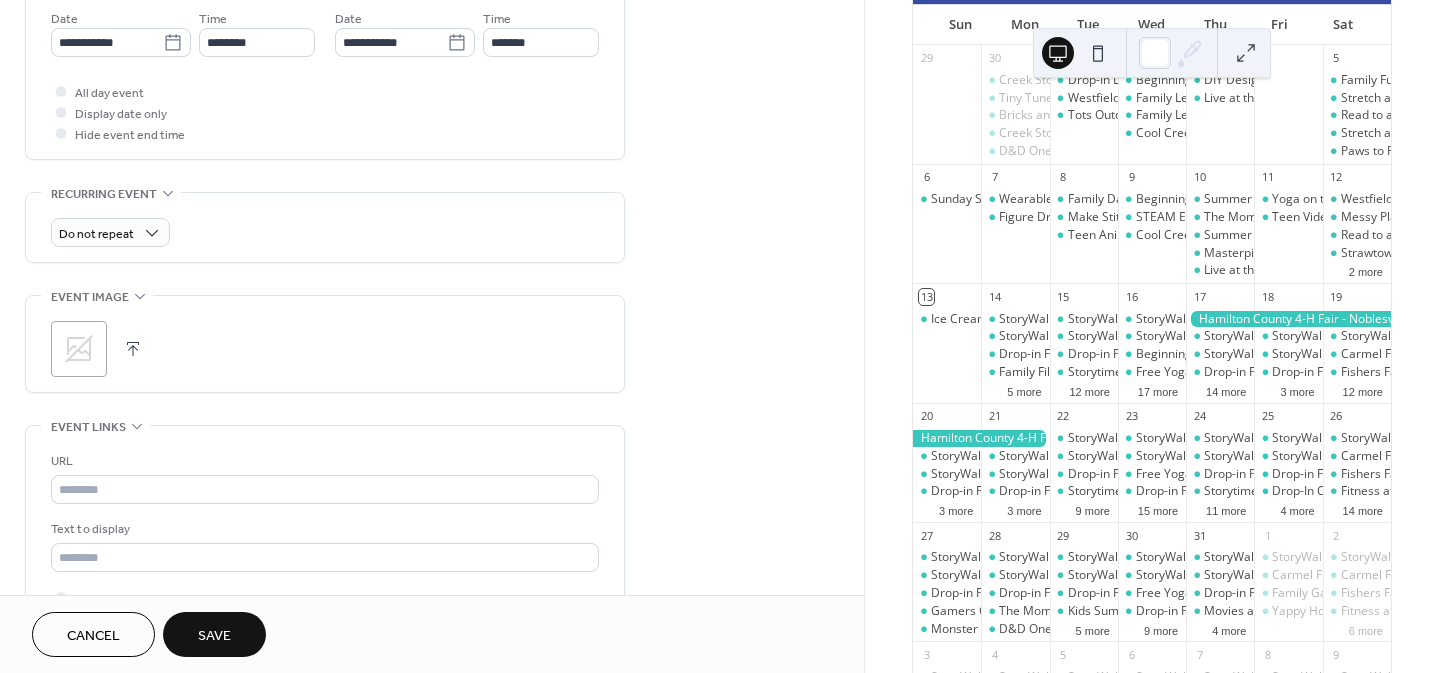 scroll, scrollTop: 695, scrollLeft: 0, axis: vertical 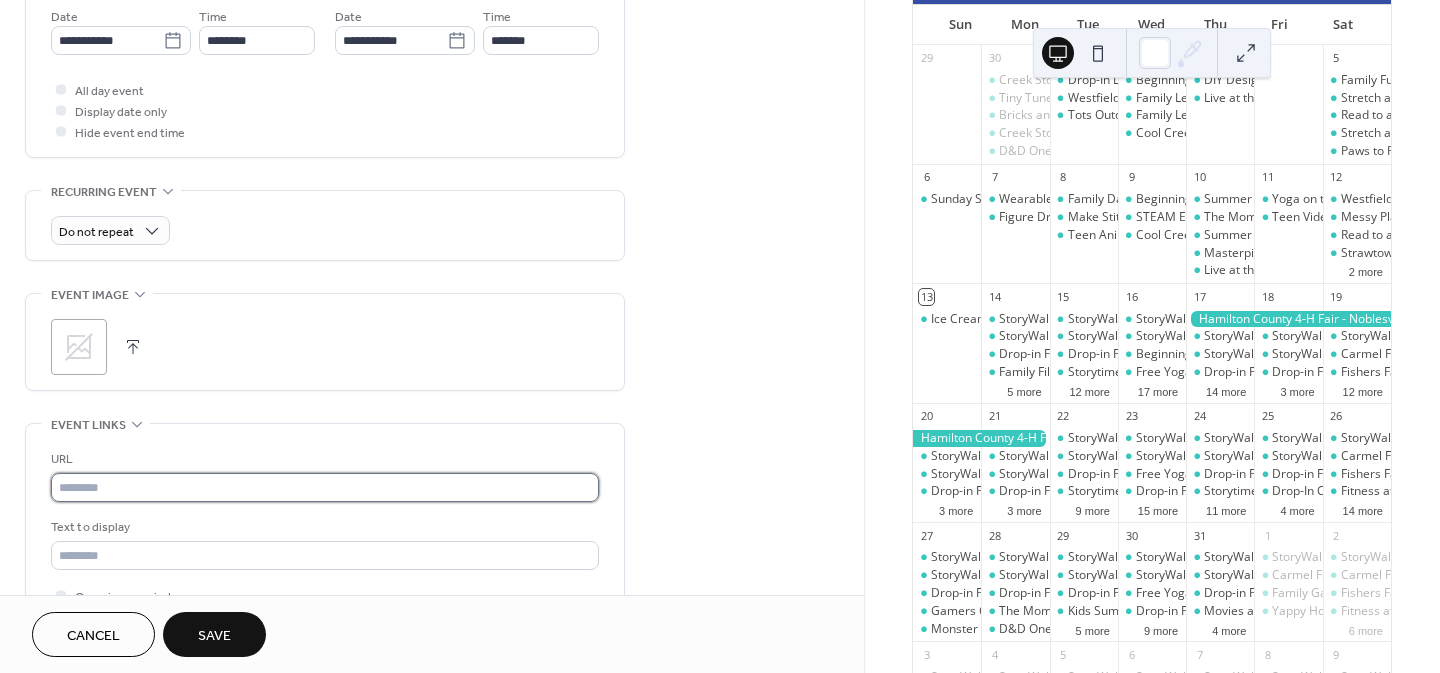 paste on "**********" 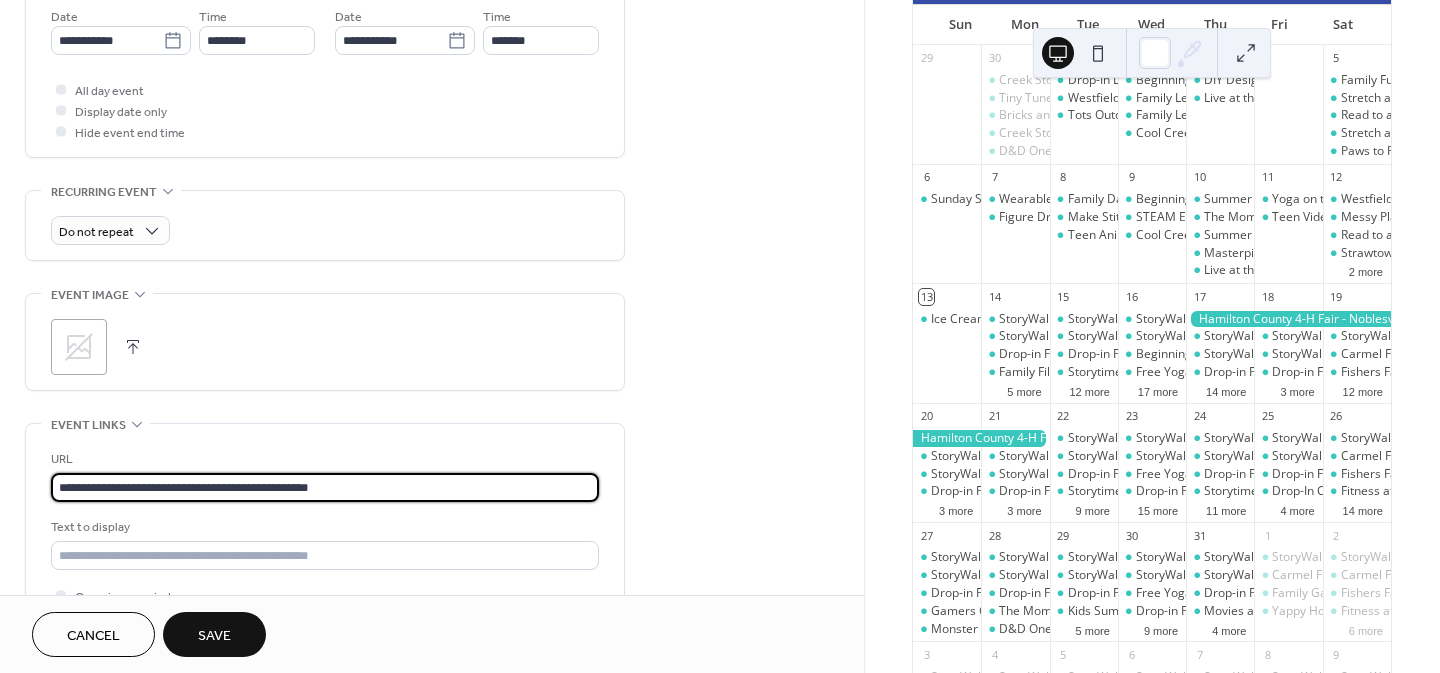 click on "**********" at bounding box center [325, 487] 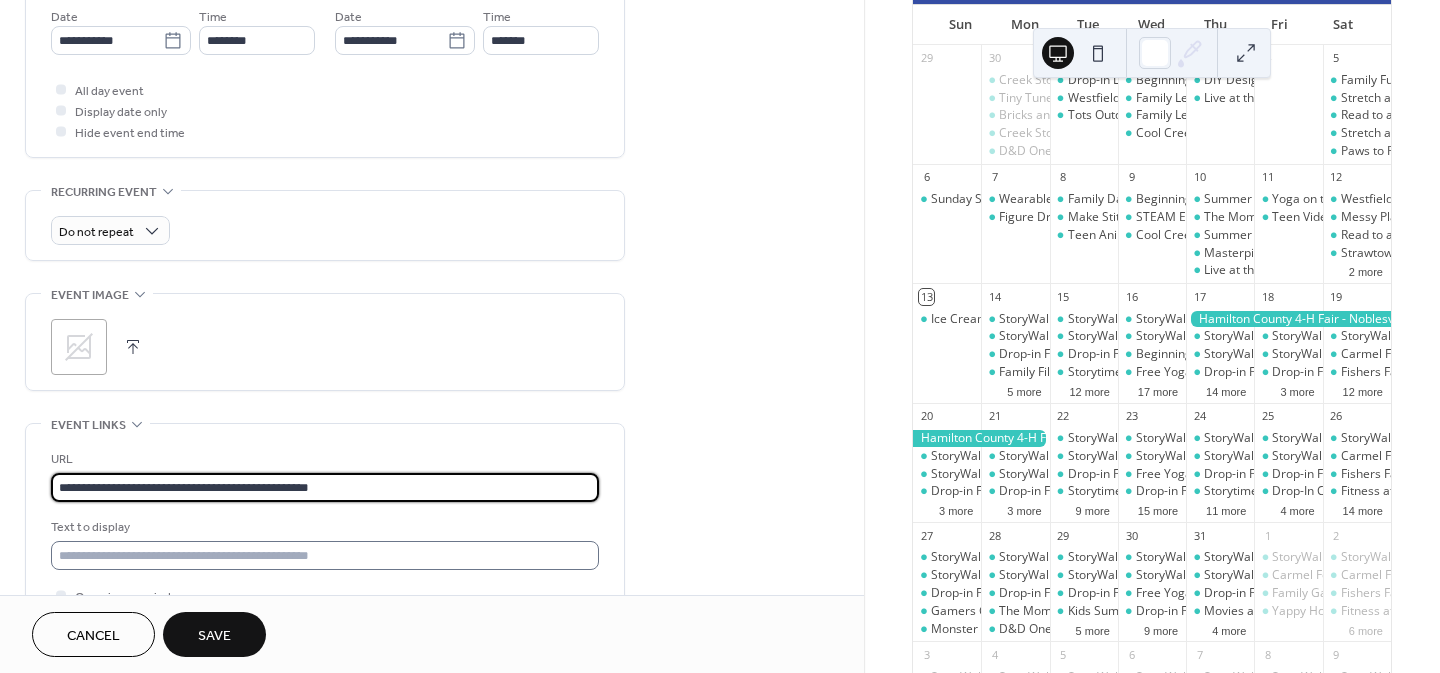 type on "**********" 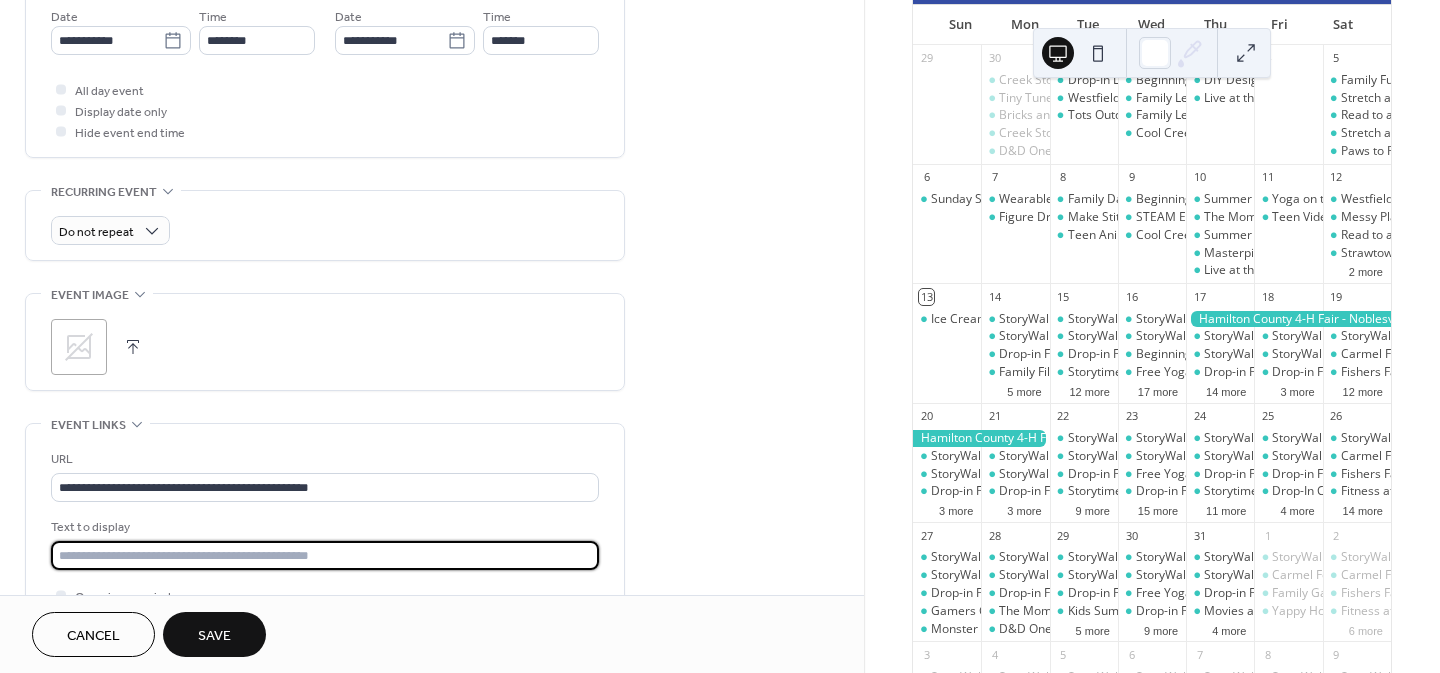 click at bounding box center (325, 555) 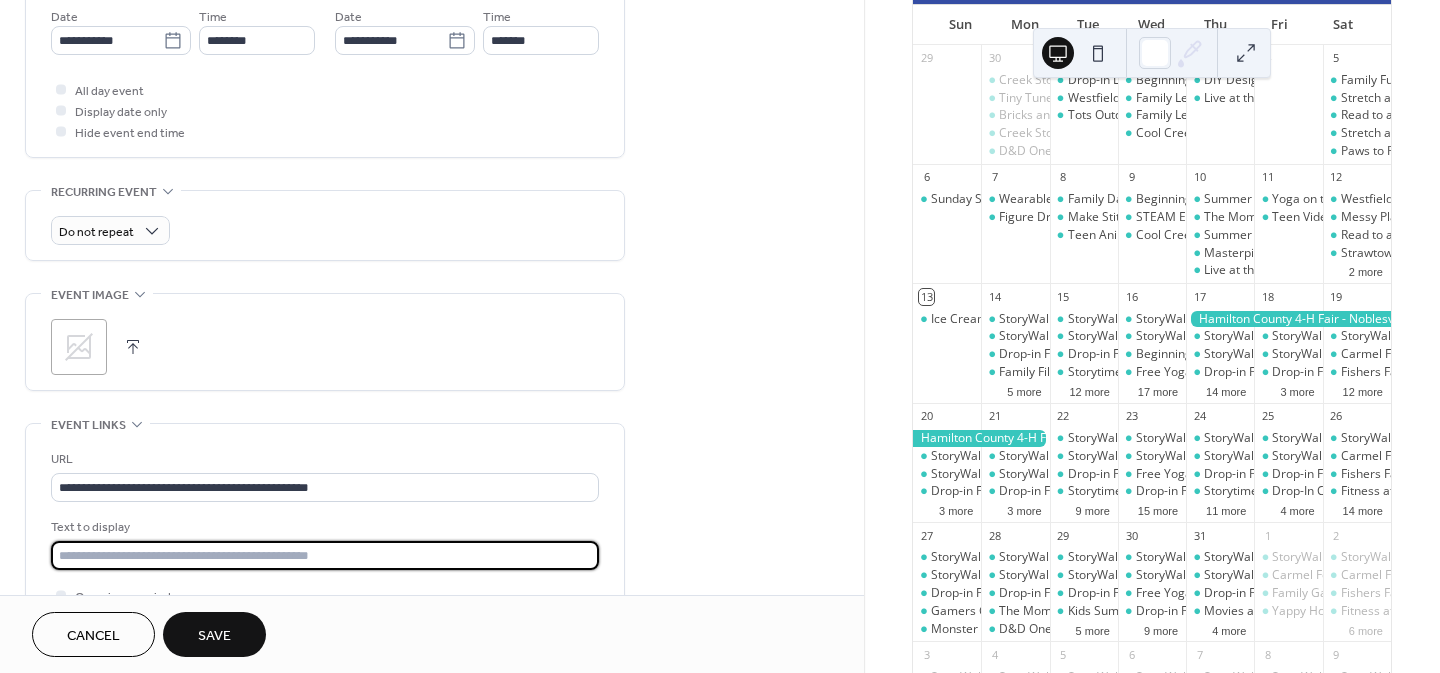 type on "**********" 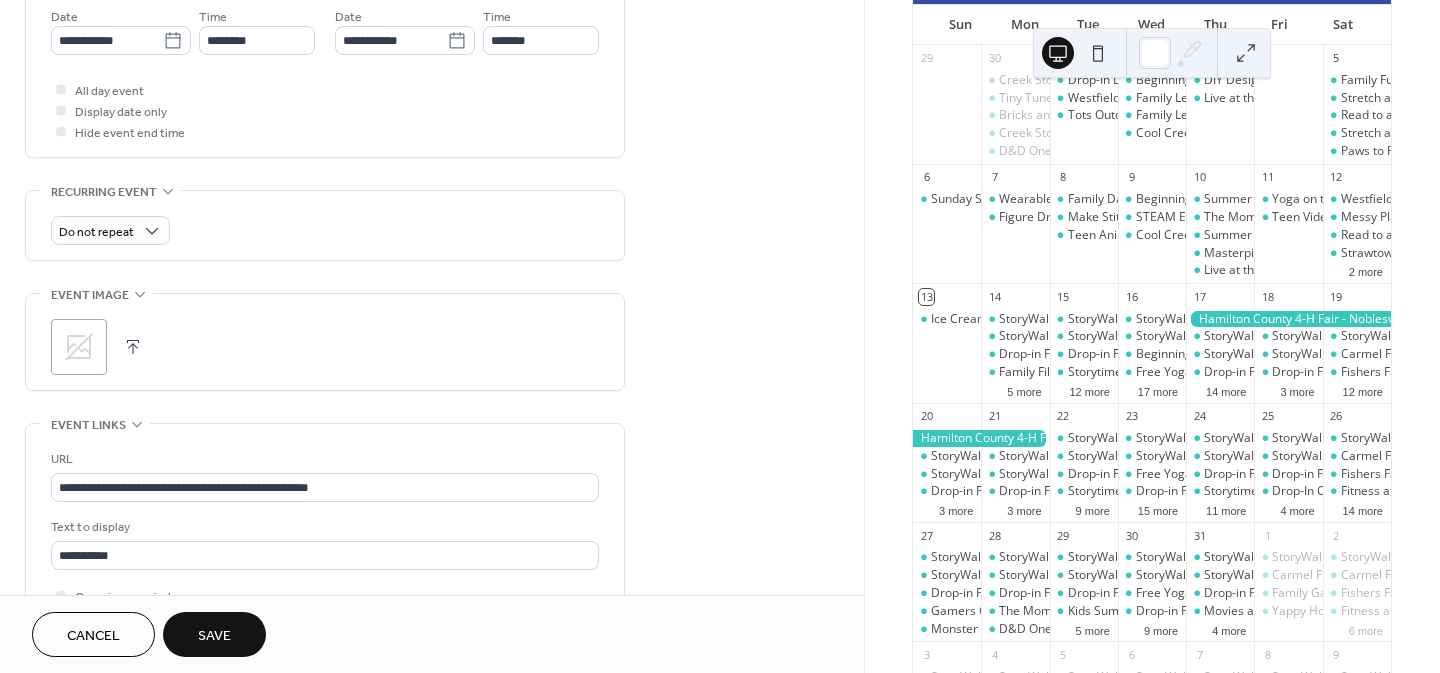 click on "**********" at bounding box center [432, 358] 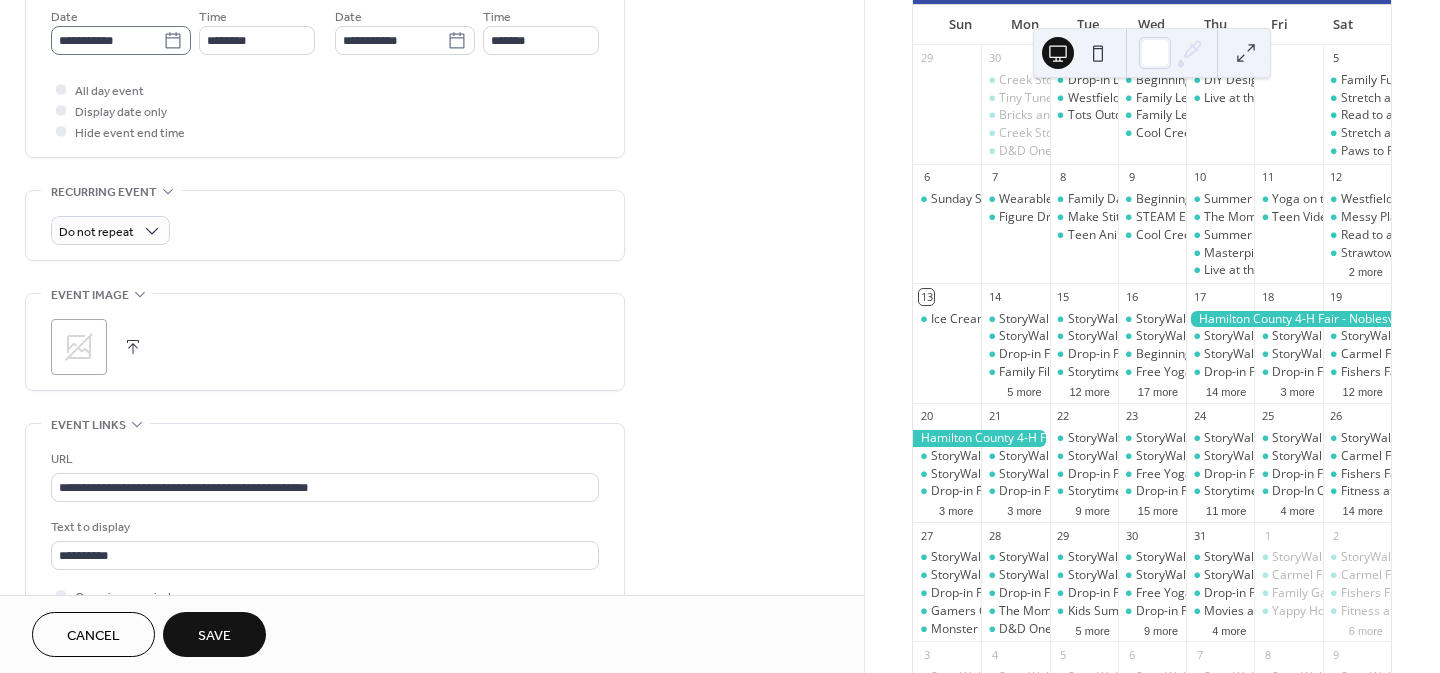 click 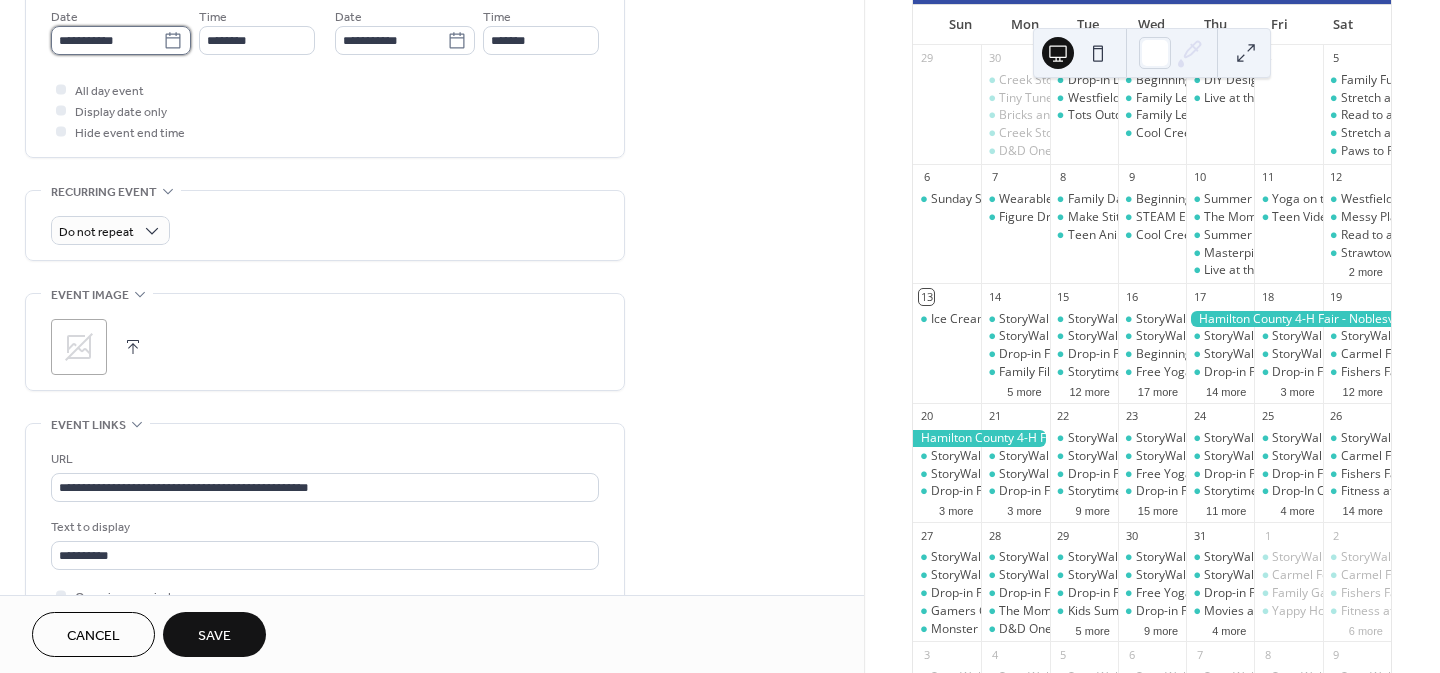 click on "**********" at bounding box center [107, 40] 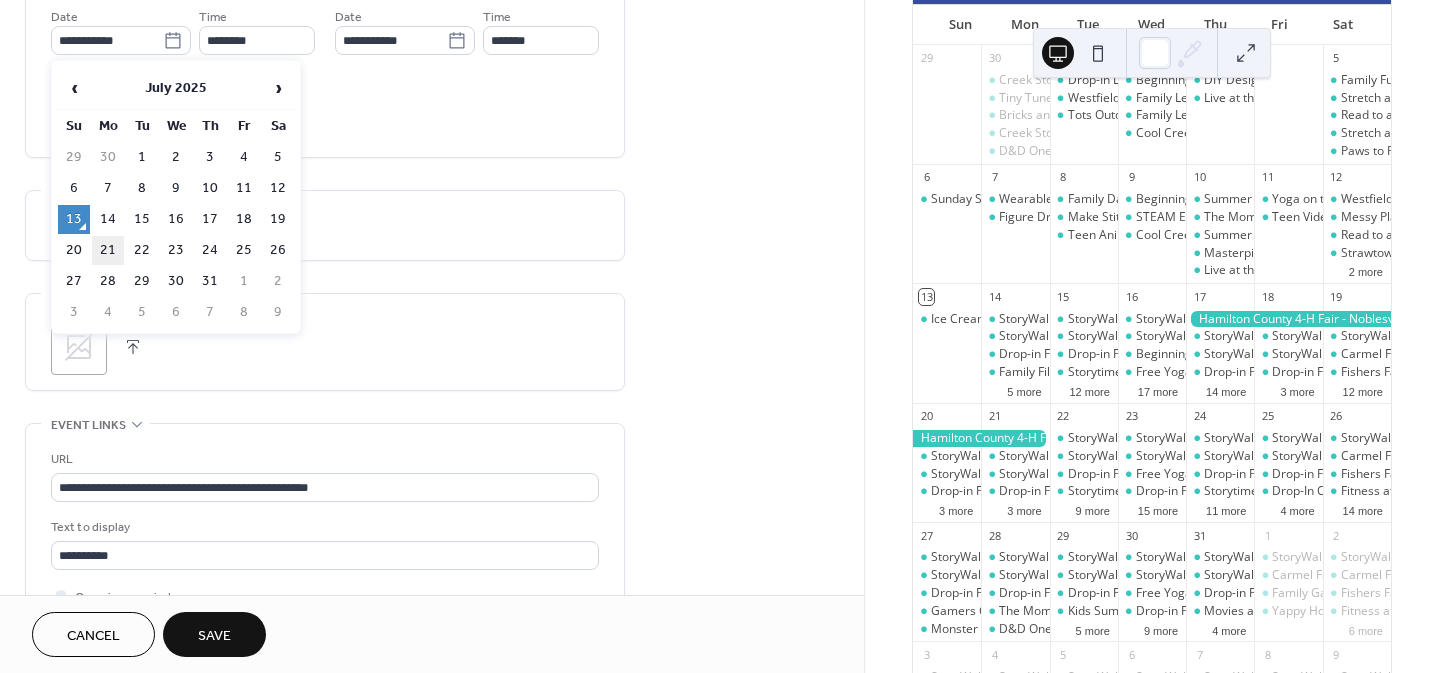 click on "21" at bounding box center [108, 250] 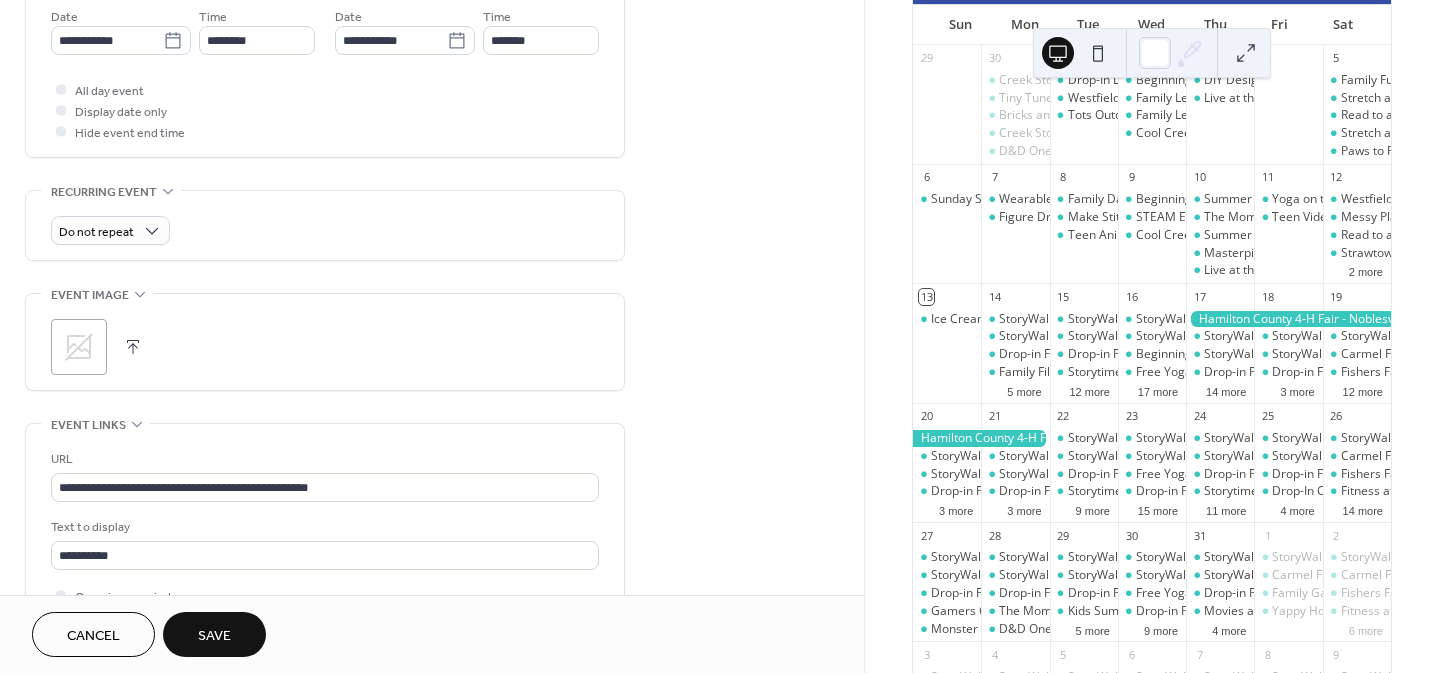 click on "**********" at bounding box center [325, 348] 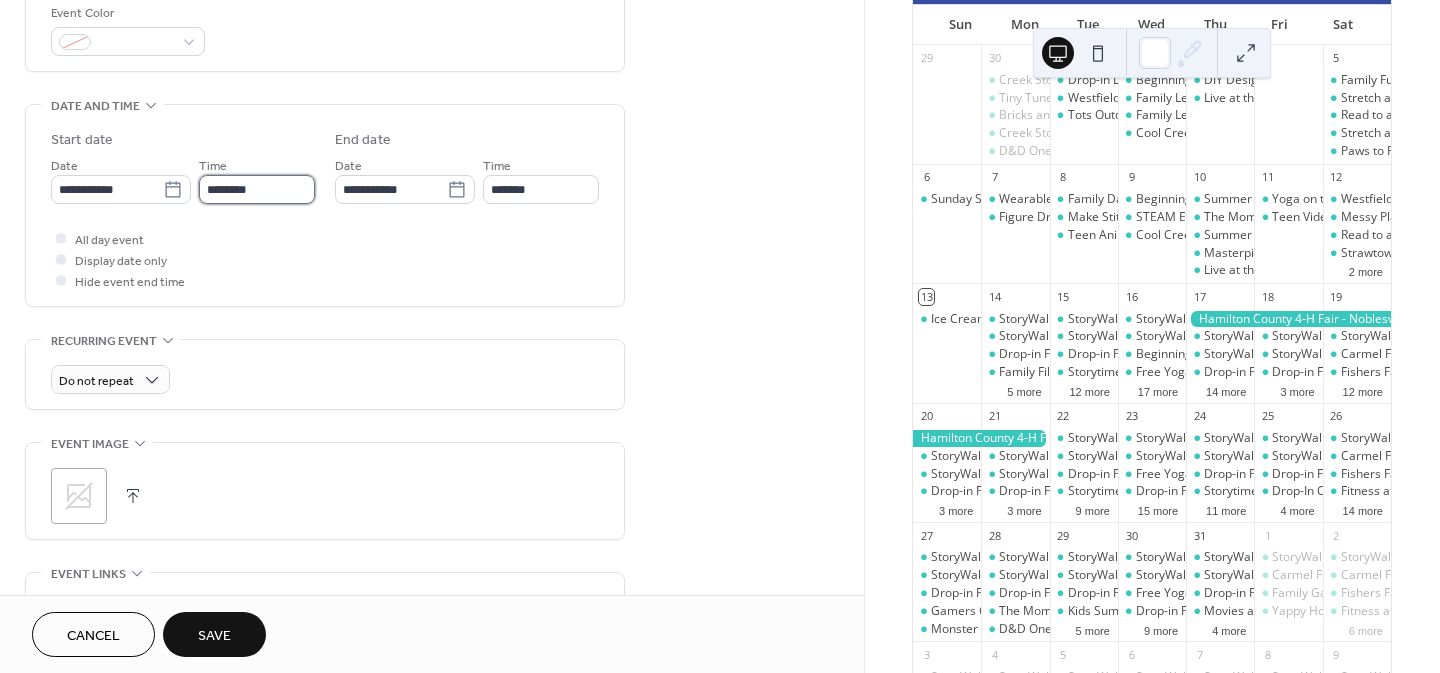 click on "********" at bounding box center [257, 189] 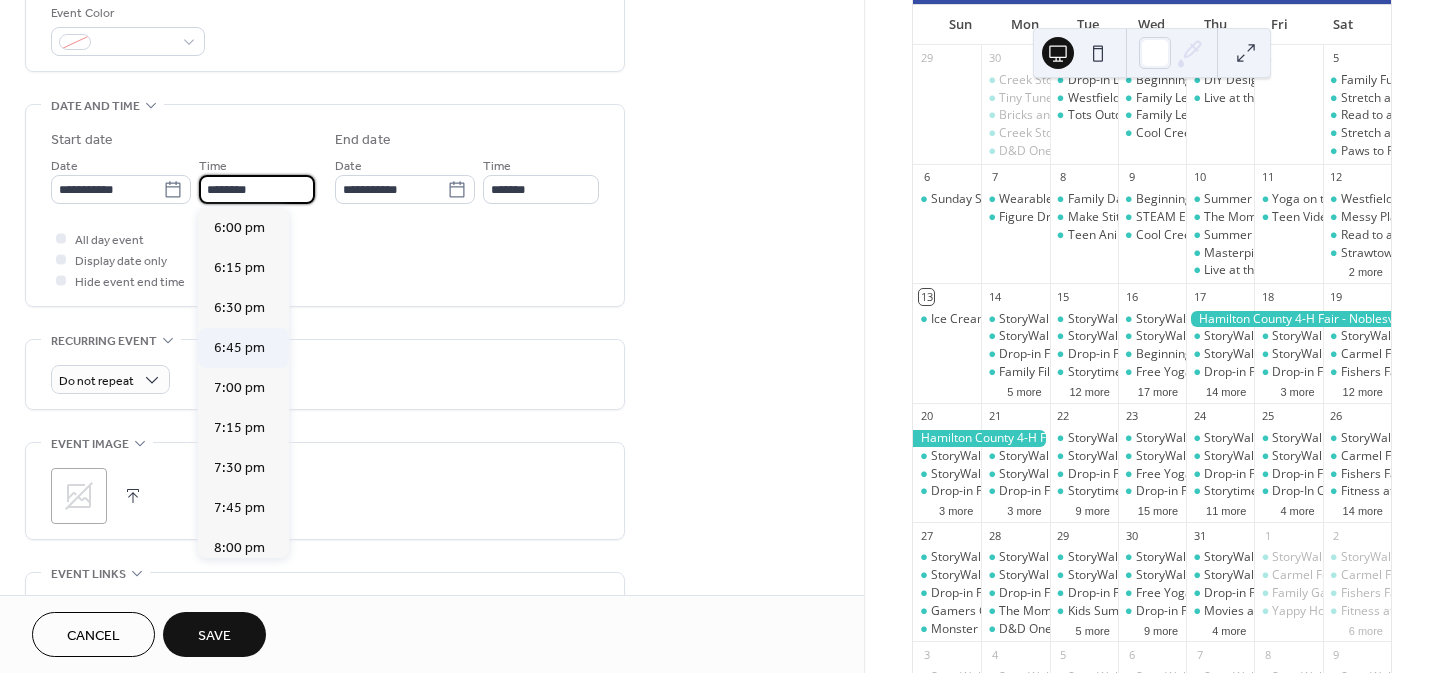 scroll, scrollTop: 2881, scrollLeft: 0, axis: vertical 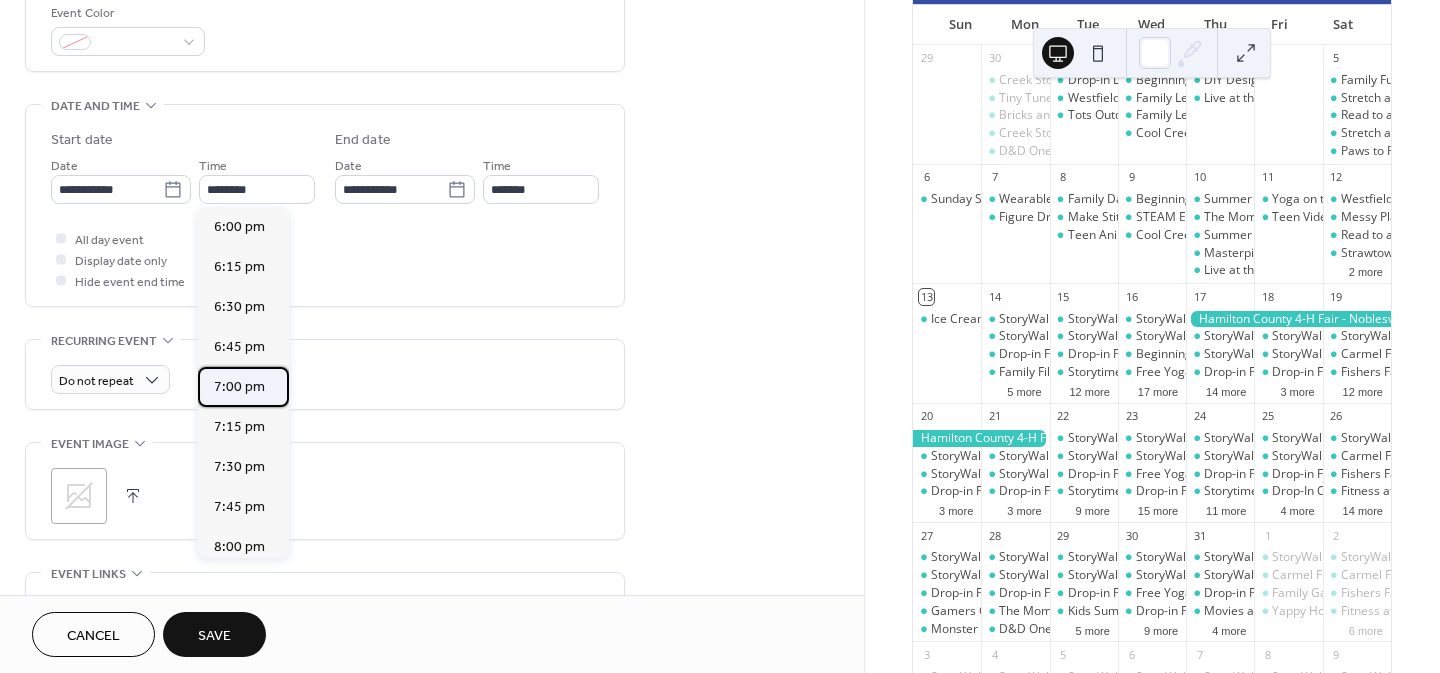 click on "7:00 pm" at bounding box center (239, 387) 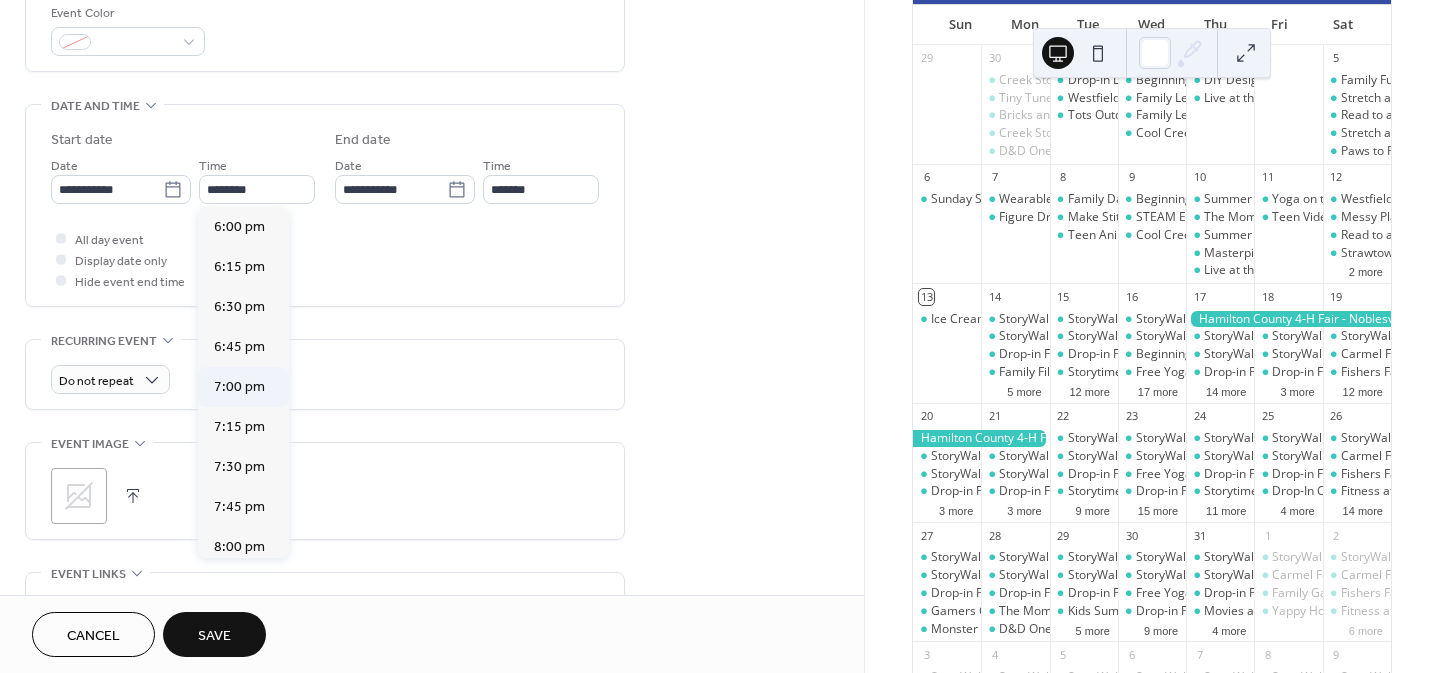 type on "*******" 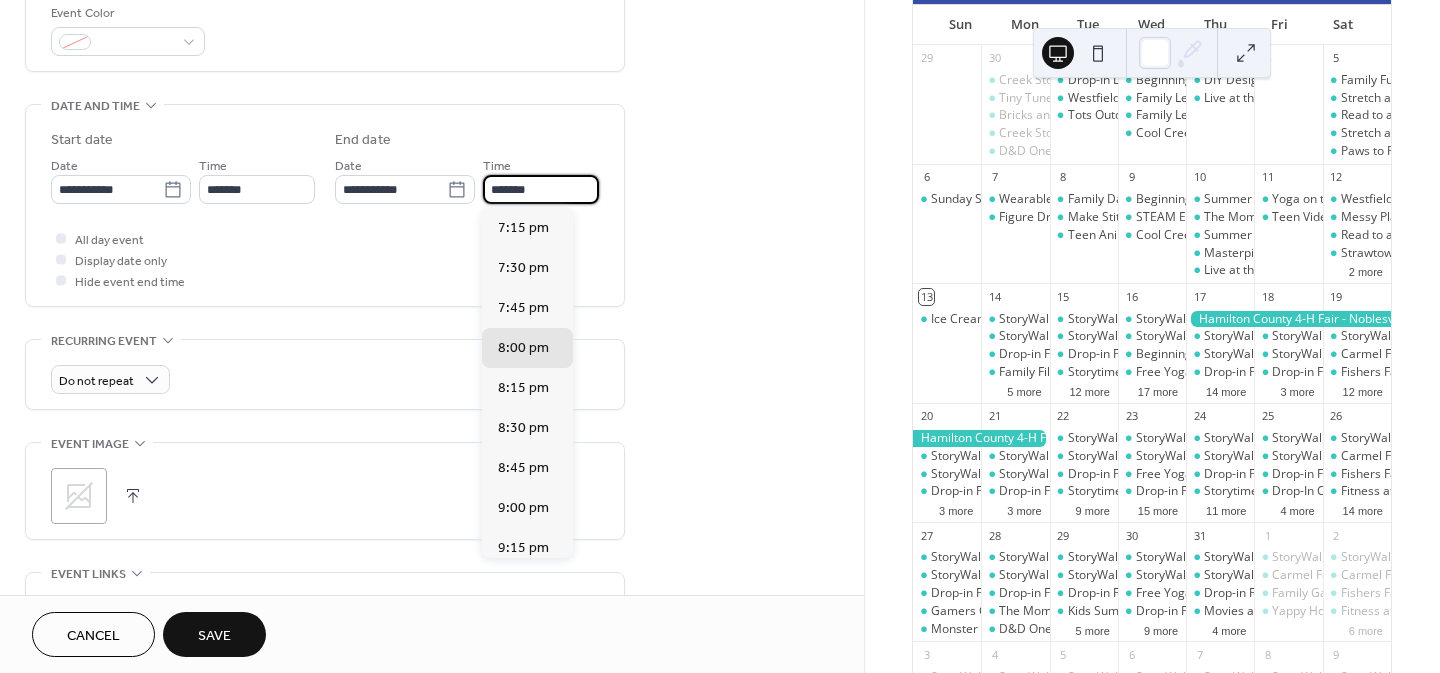 click on "*******" at bounding box center [541, 189] 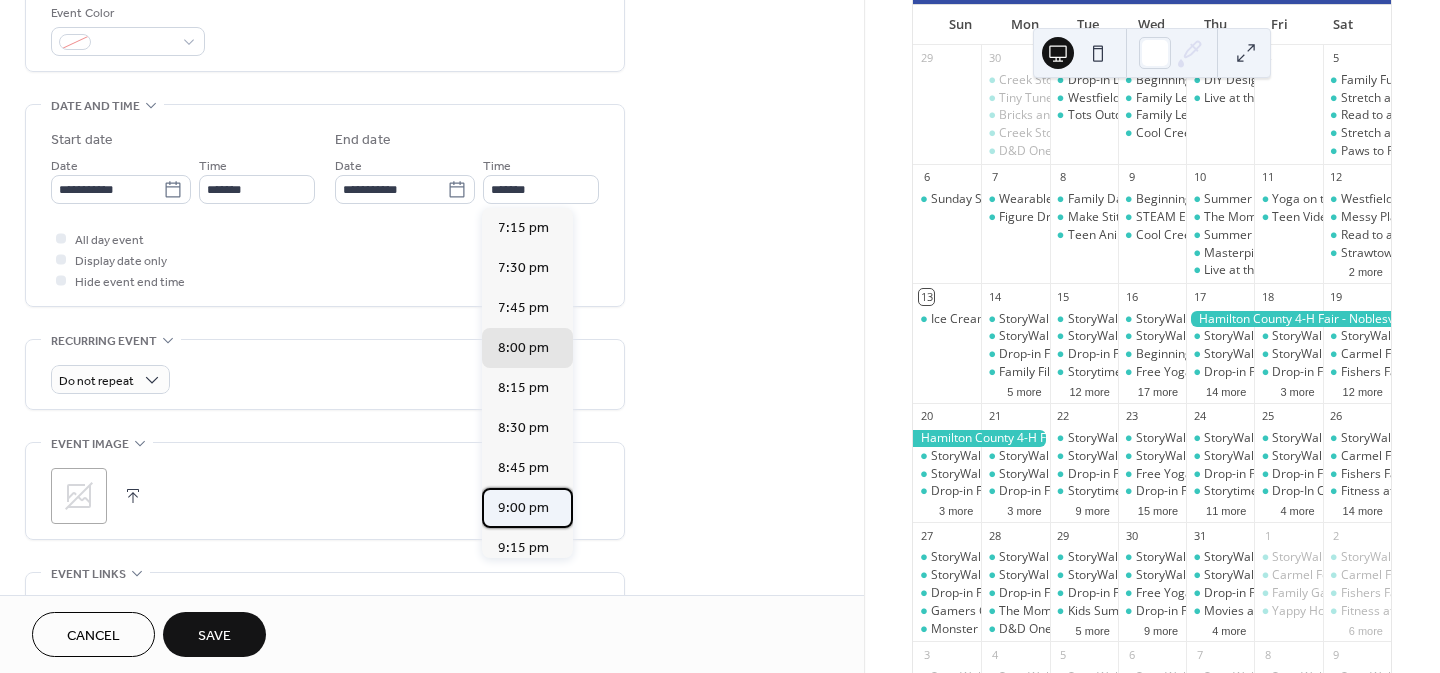 click on "9:00 pm" at bounding box center (523, 508) 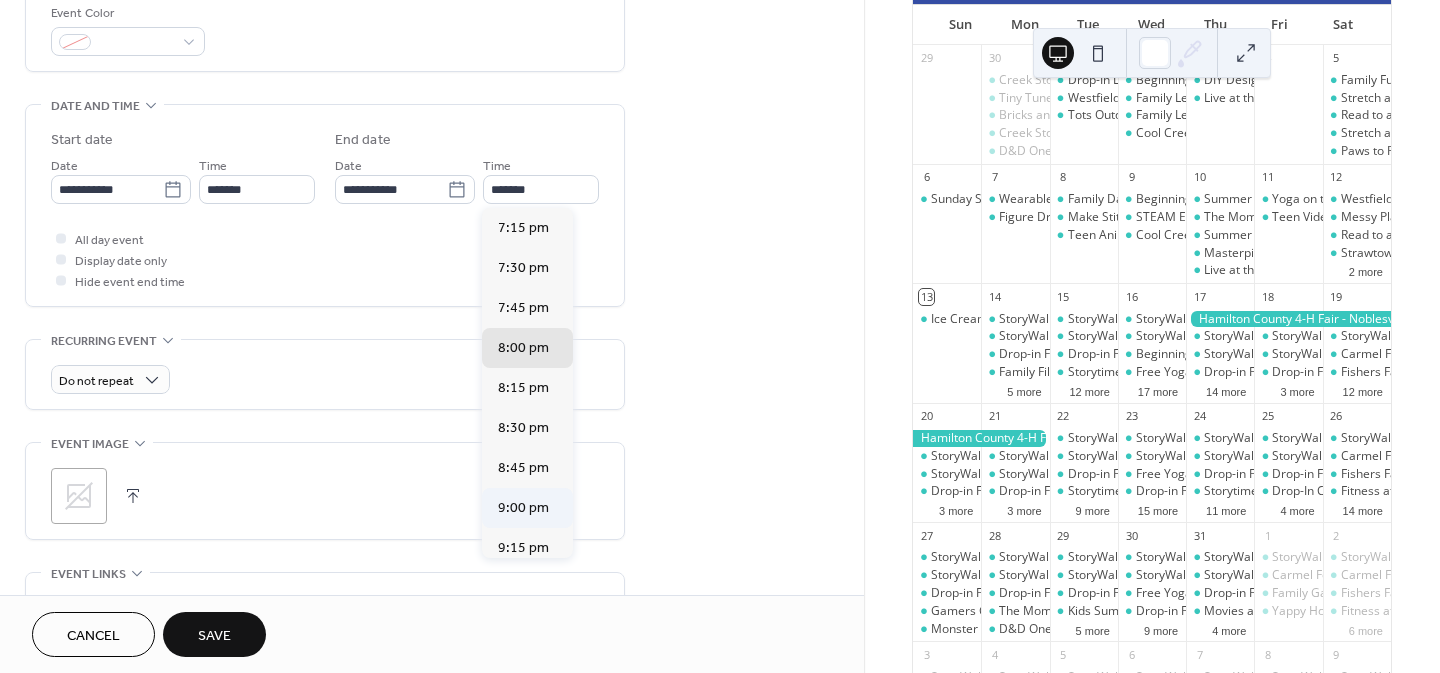 type on "*******" 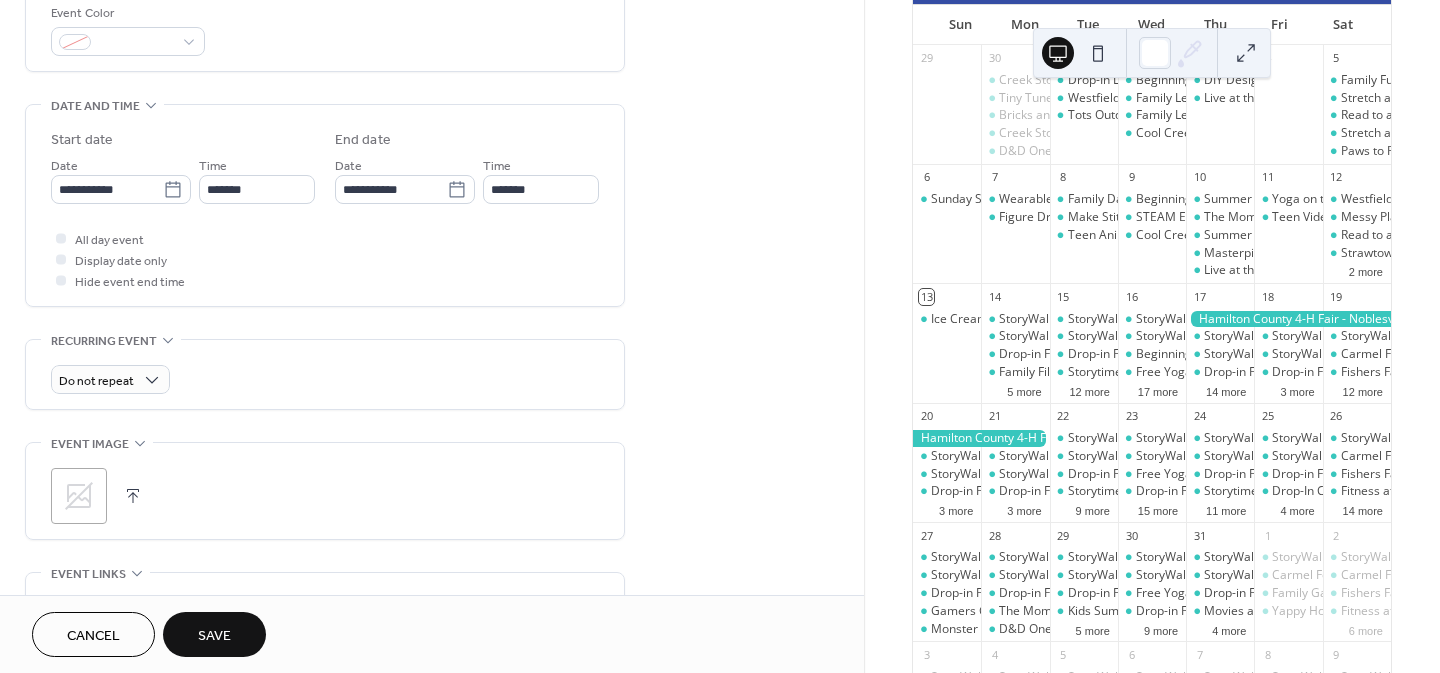 click on "**********" at bounding box center [432, 507] 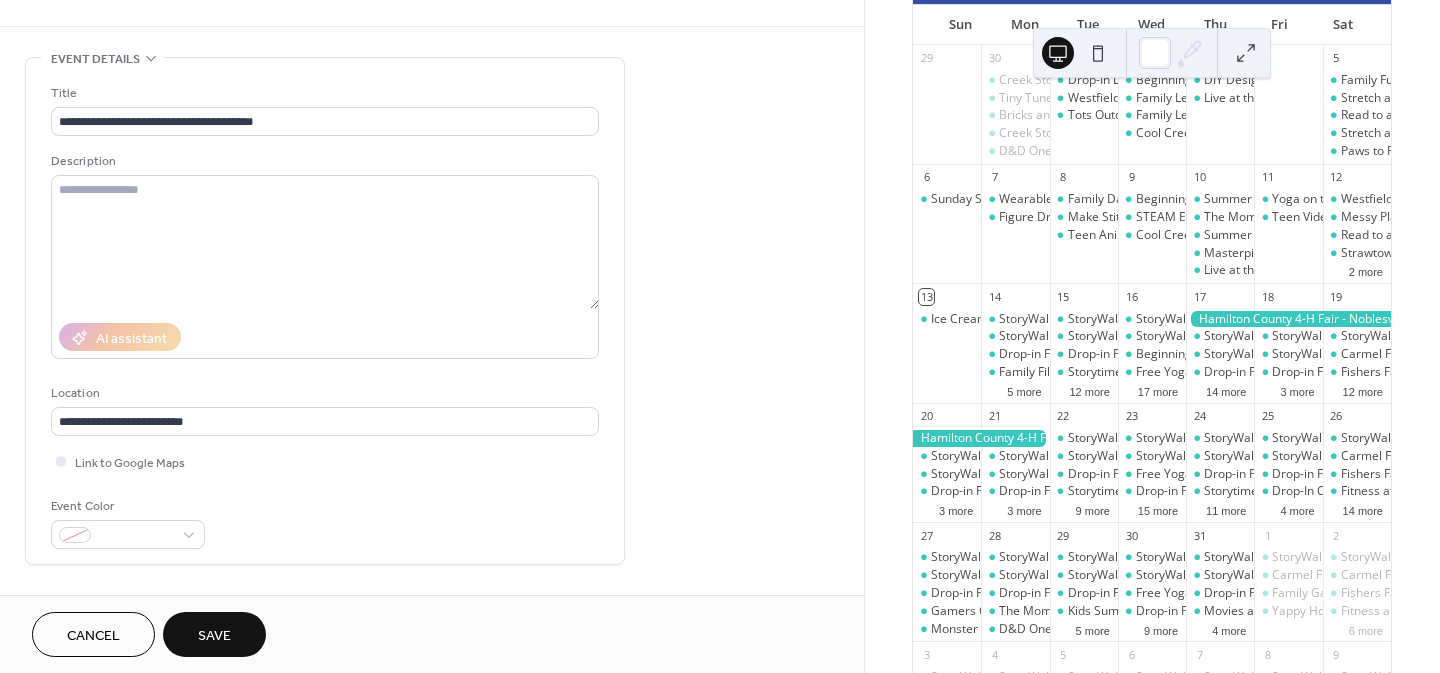 scroll, scrollTop: 0, scrollLeft: 0, axis: both 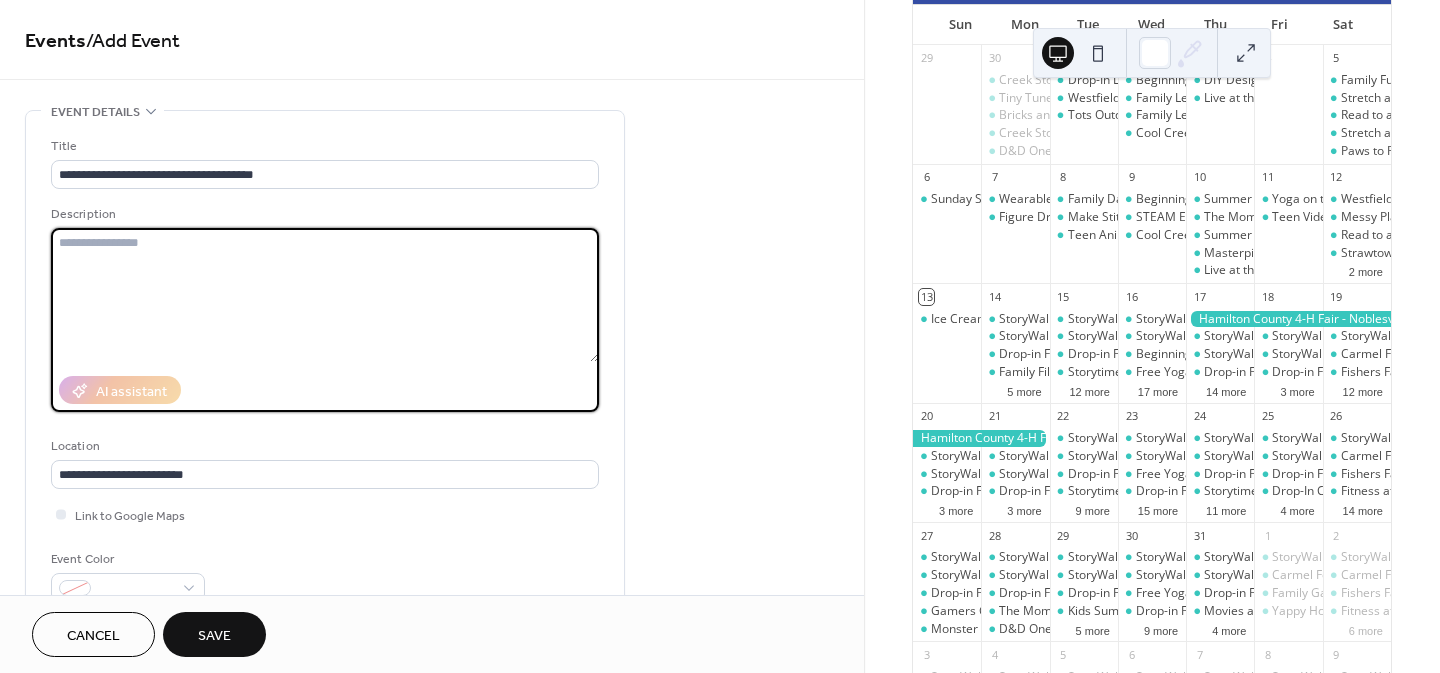 click at bounding box center [325, 295] 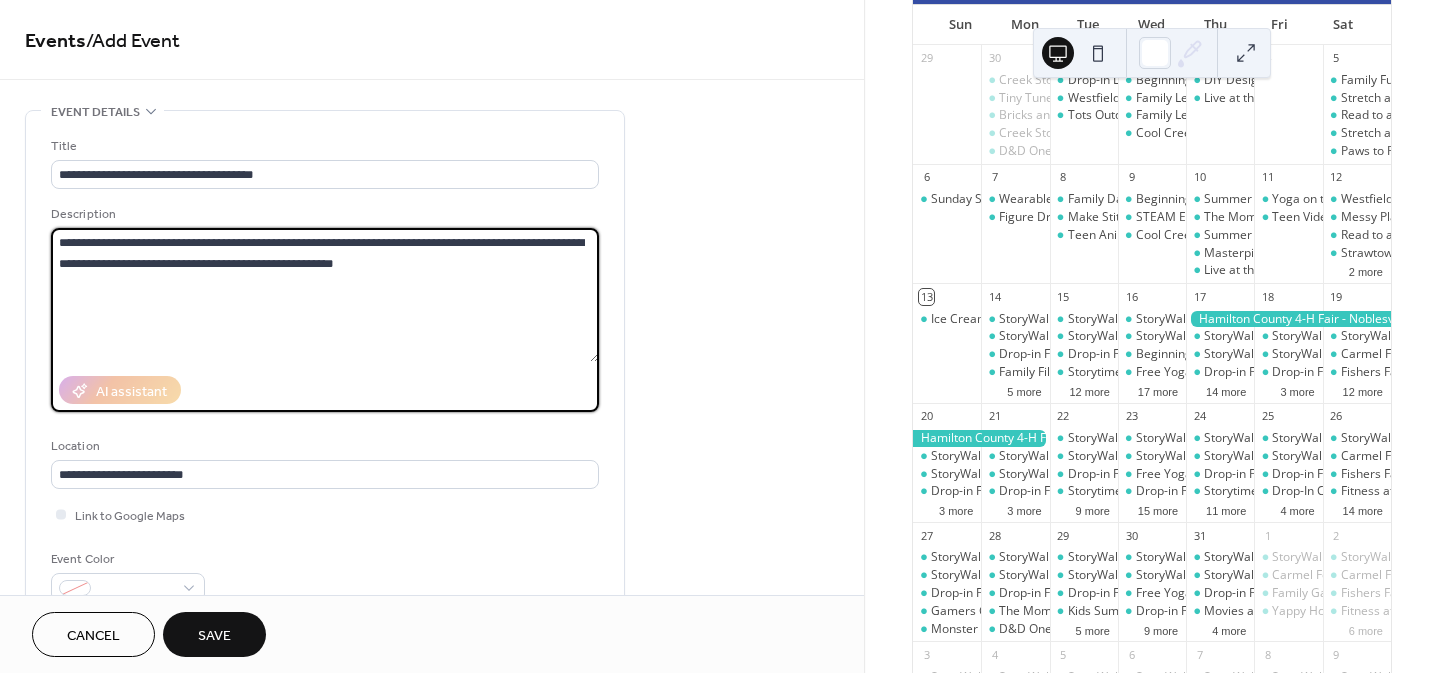 type on "**********" 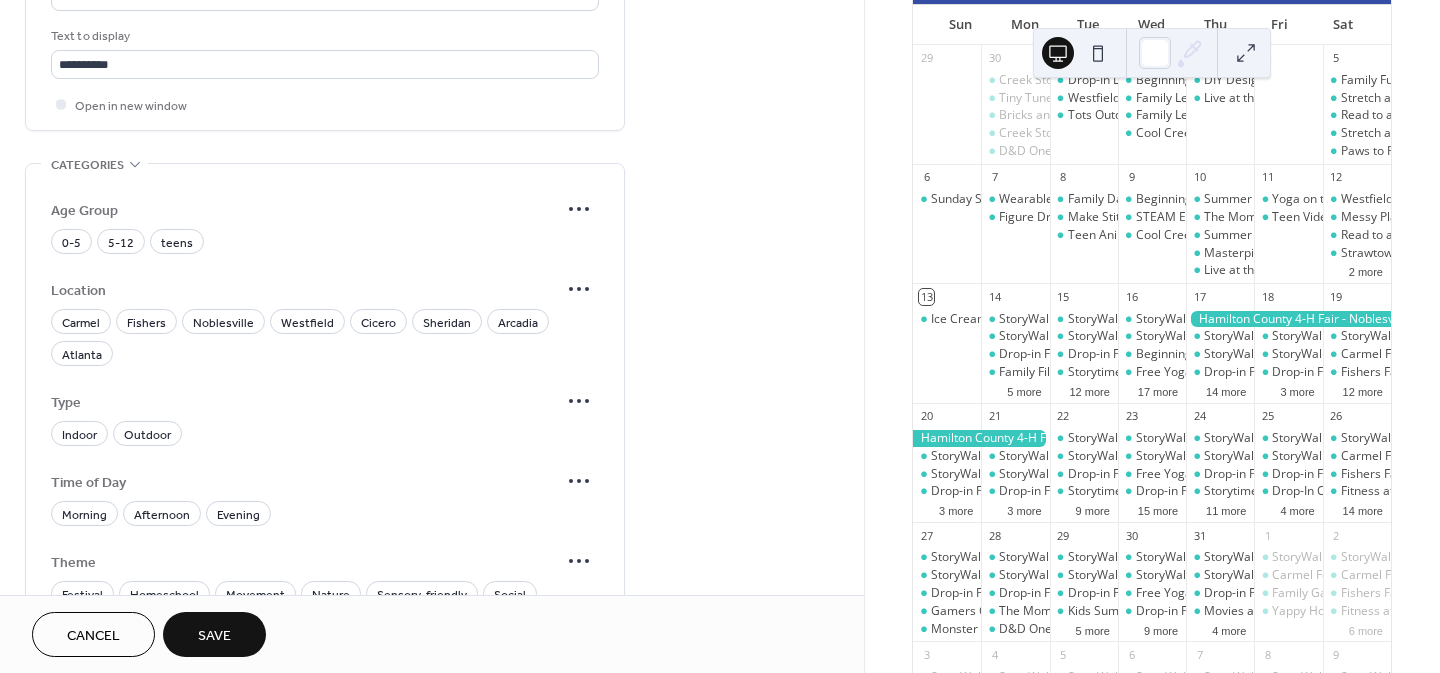 scroll, scrollTop: 1189, scrollLeft: 0, axis: vertical 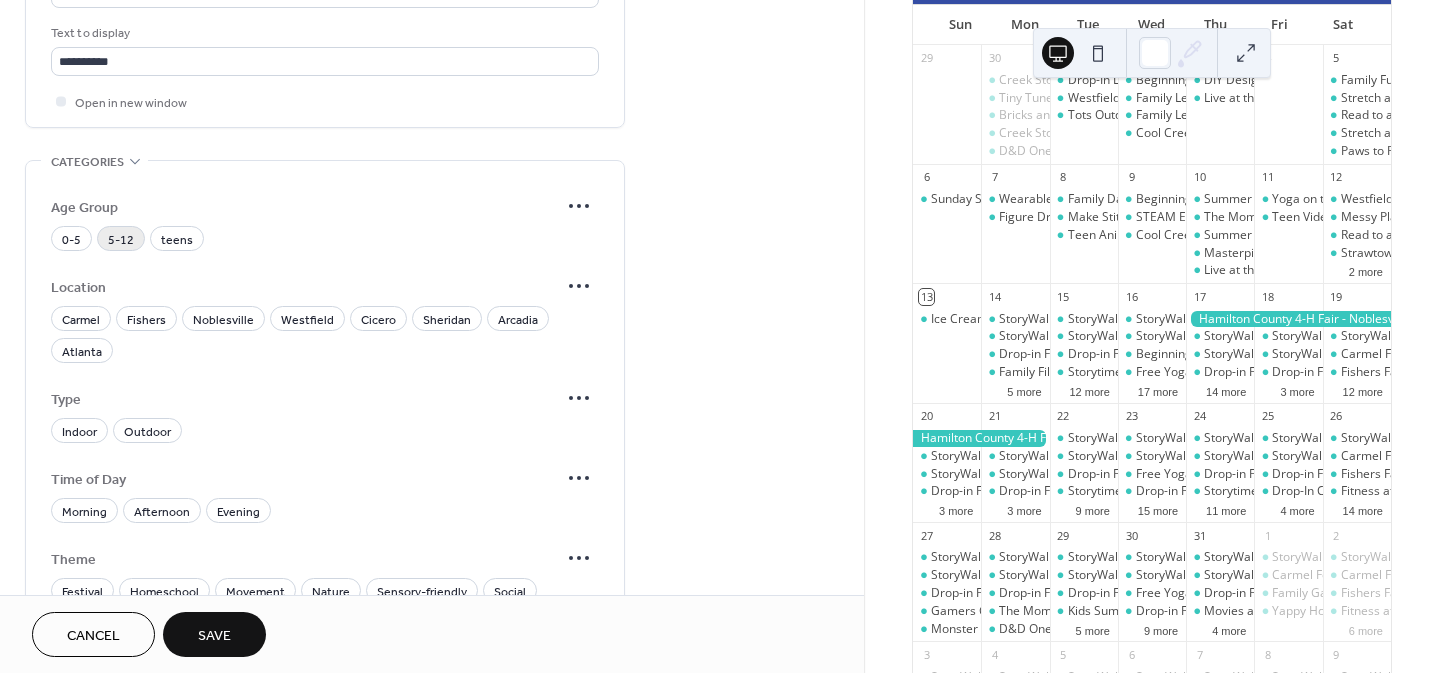 click on "5-12" at bounding box center [121, 240] 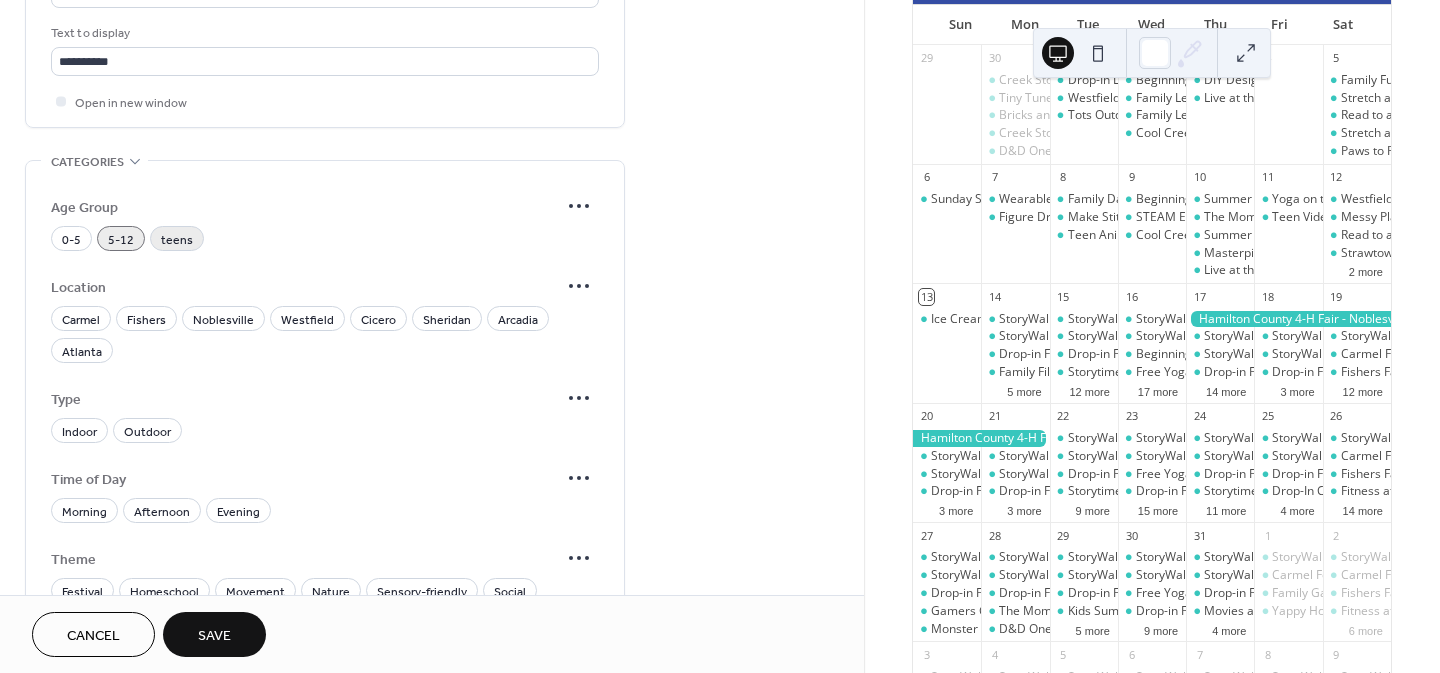 click on "teens" at bounding box center [177, 240] 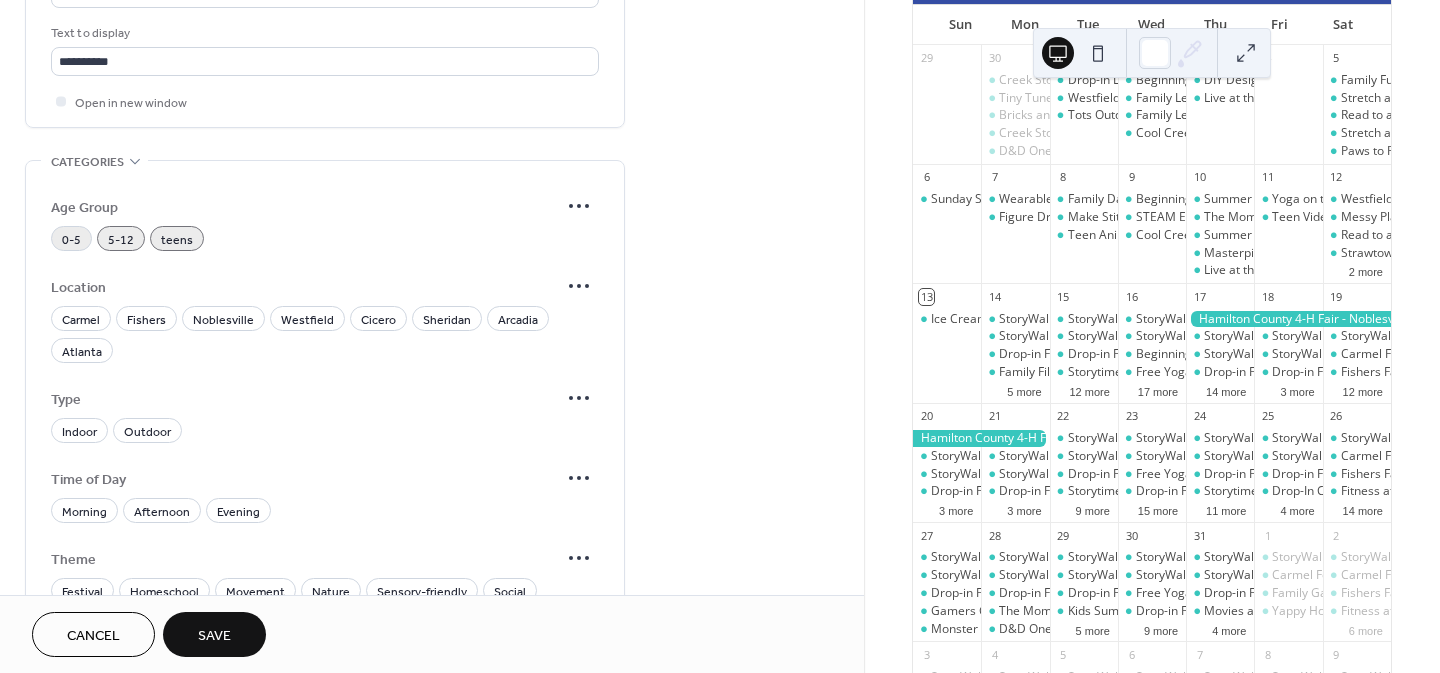 click on "0-5" at bounding box center [71, 240] 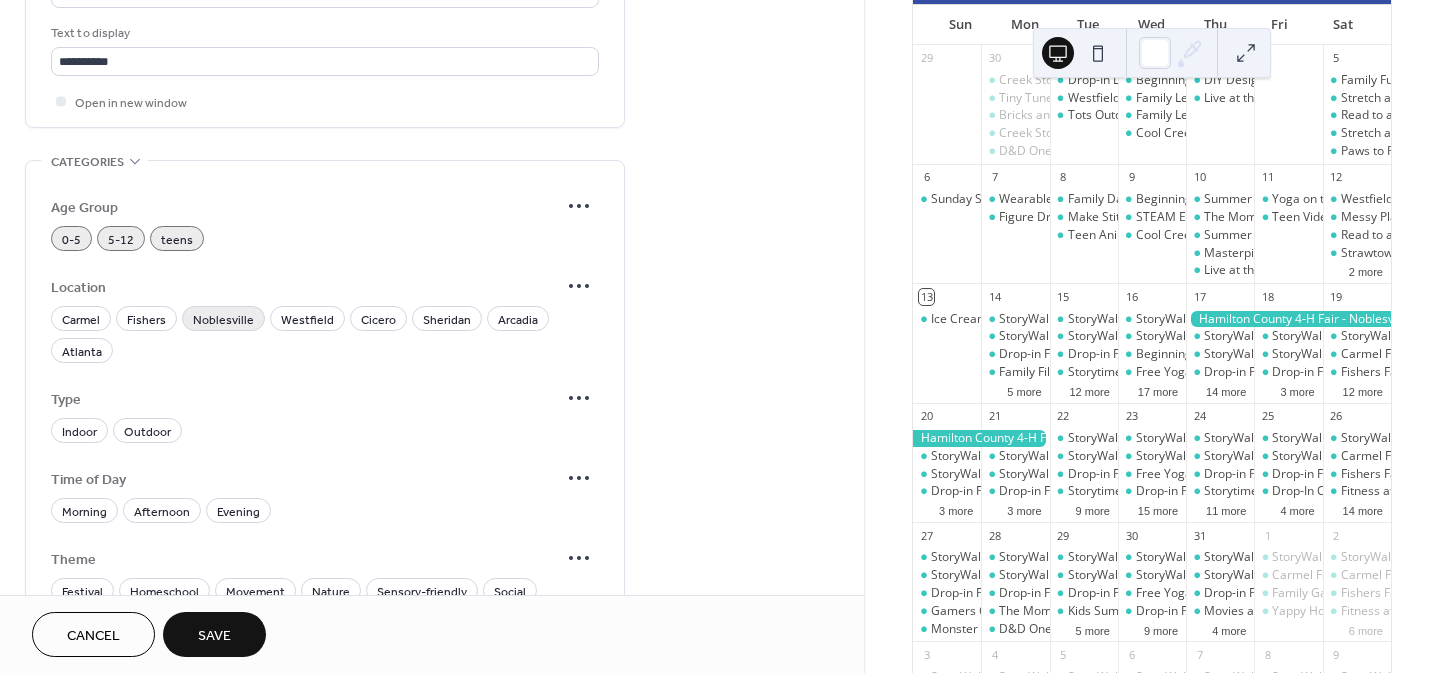 click on "Noblesville" at bounding box center [223, 320] 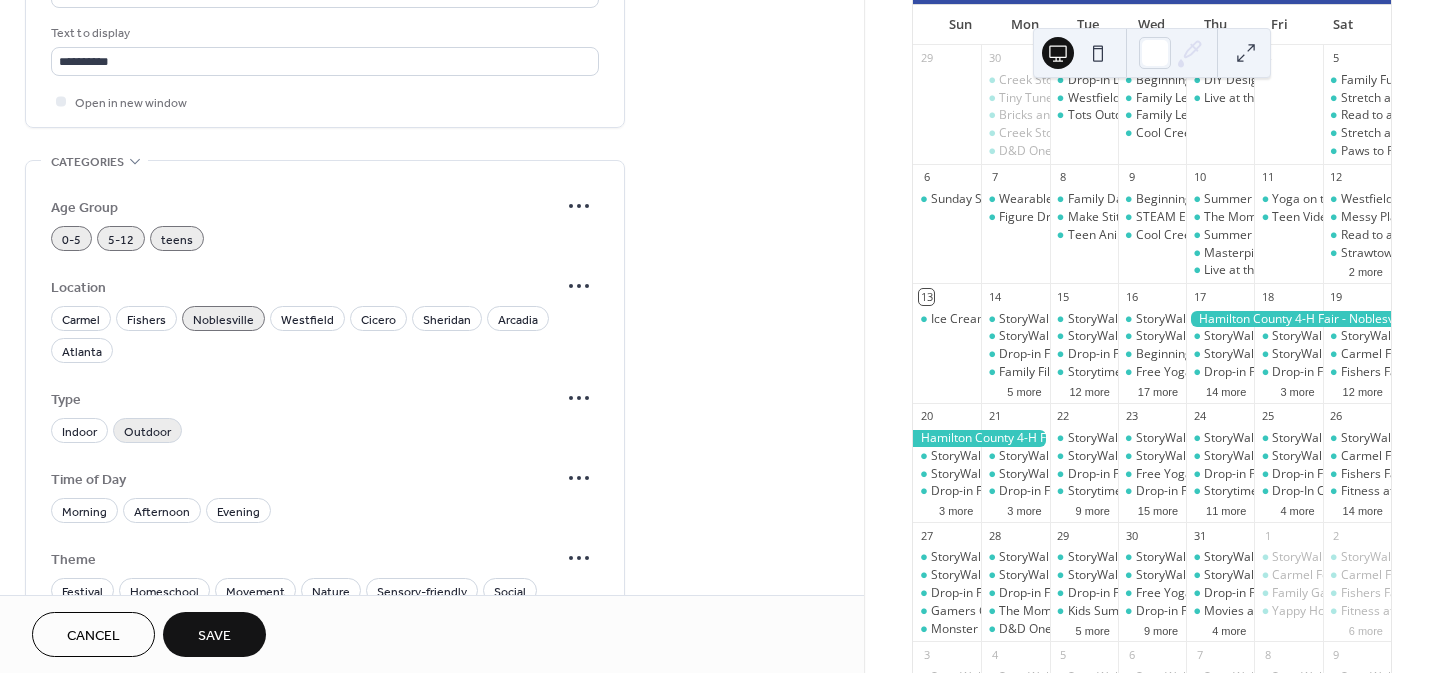 click on "Outdoor" at bounding box center [147, 432] 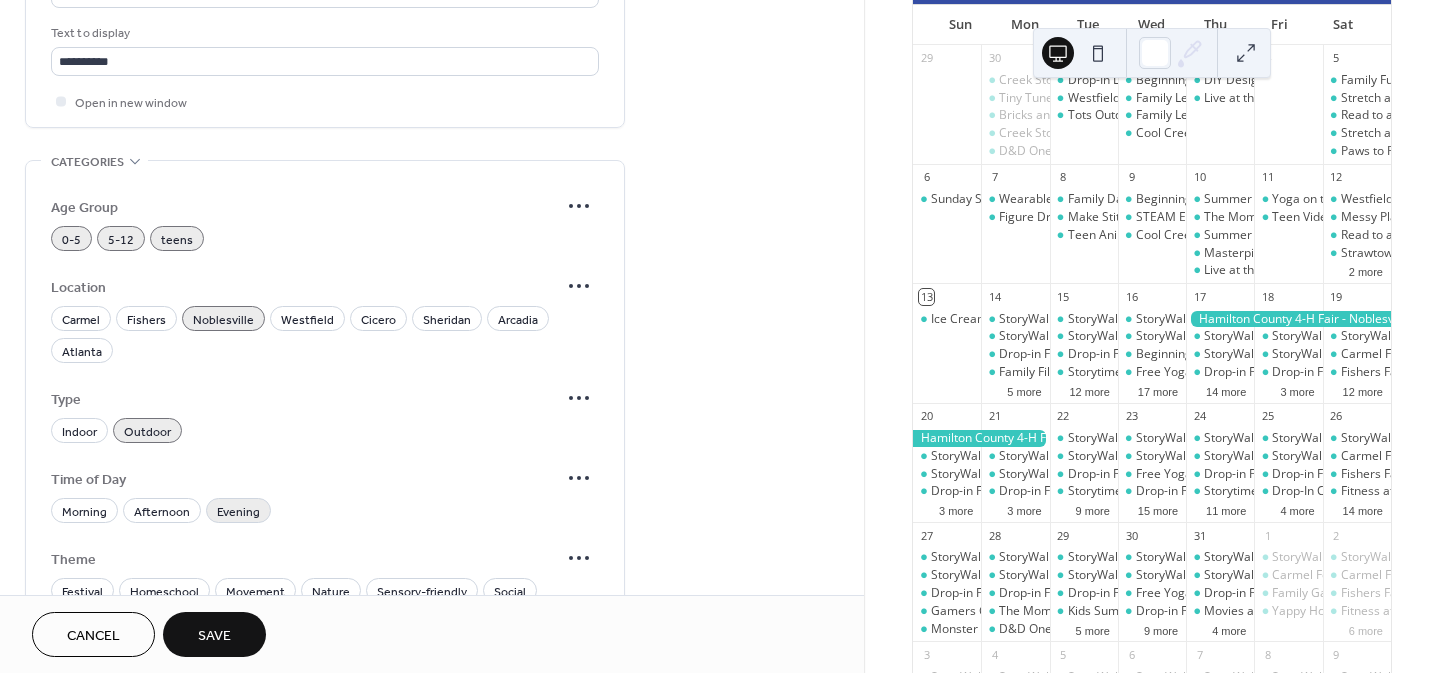 click on "Evening" at bounding box center (238, 512) 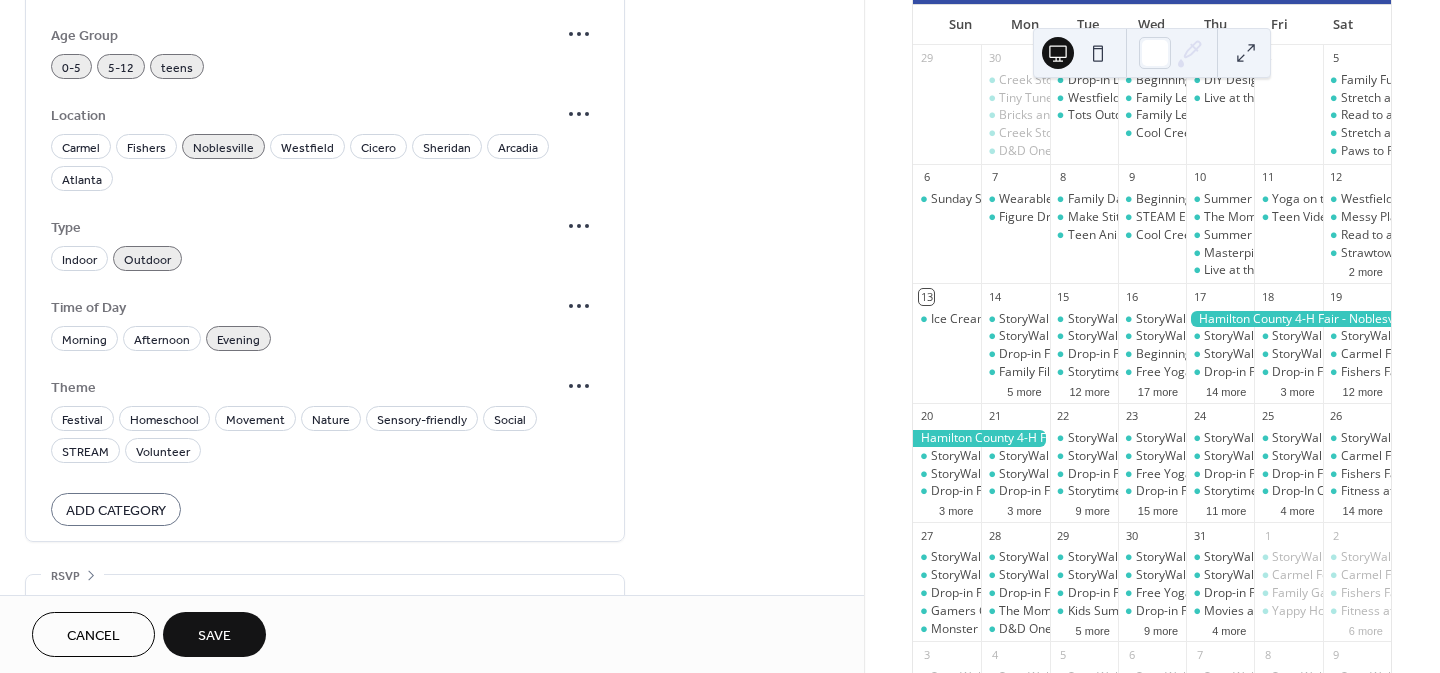 scroll, scrollTop: 1362, scrollLeft: 0, axis: vertical 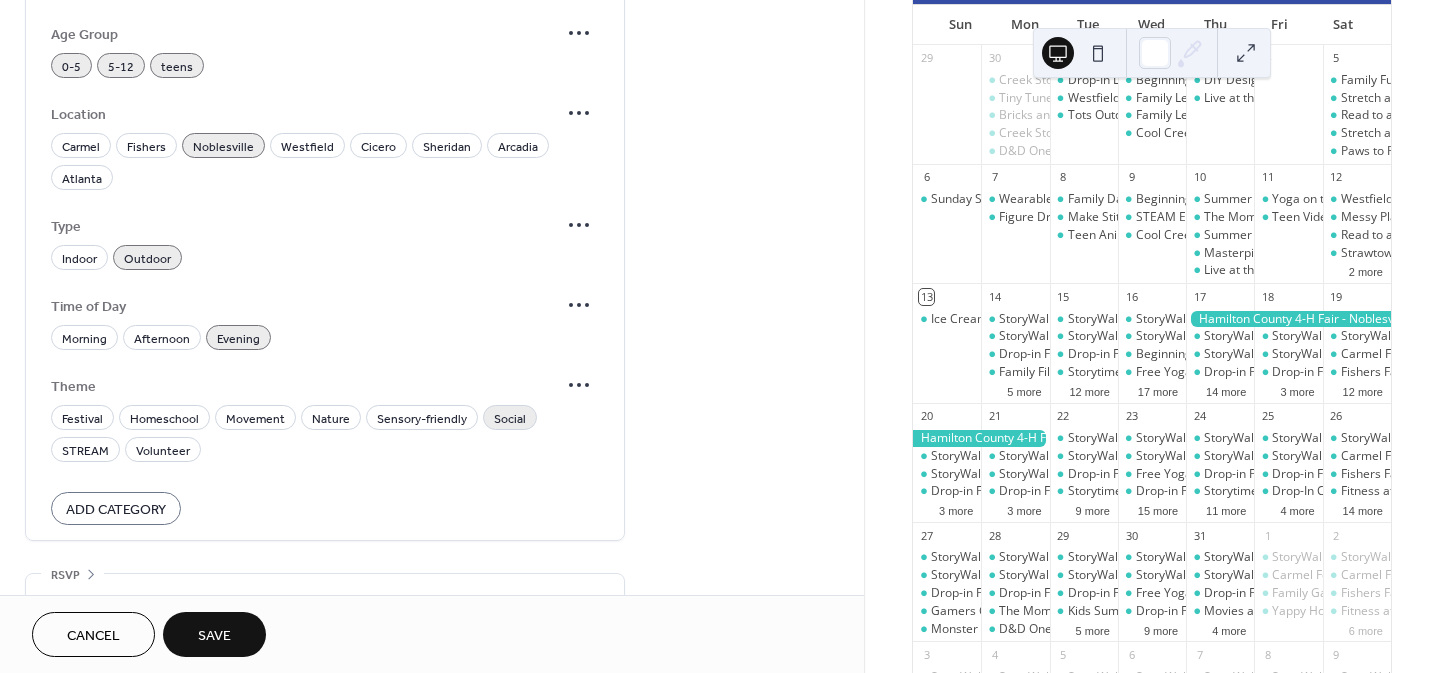 click on "Social" at bounding box center (510, 417) 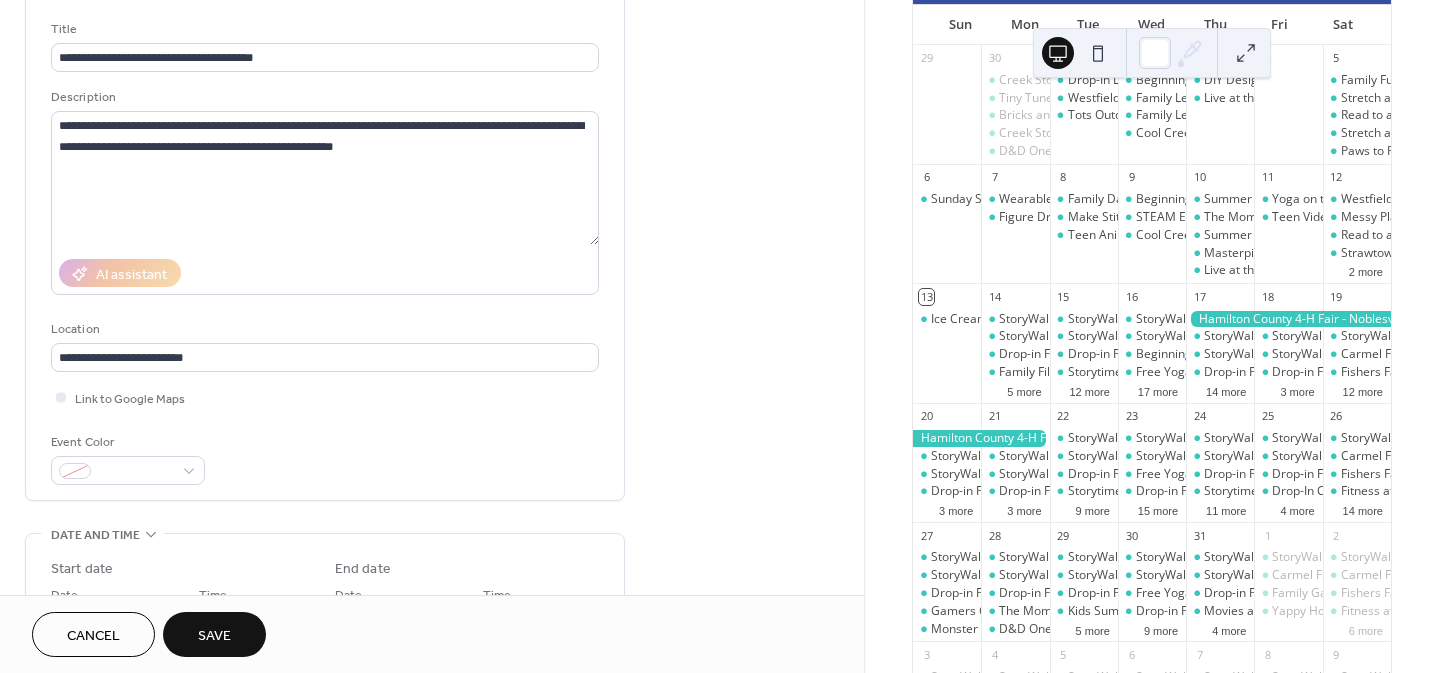 scroll, scrollTop: 139, scrollLeft: 0, axis: vertical 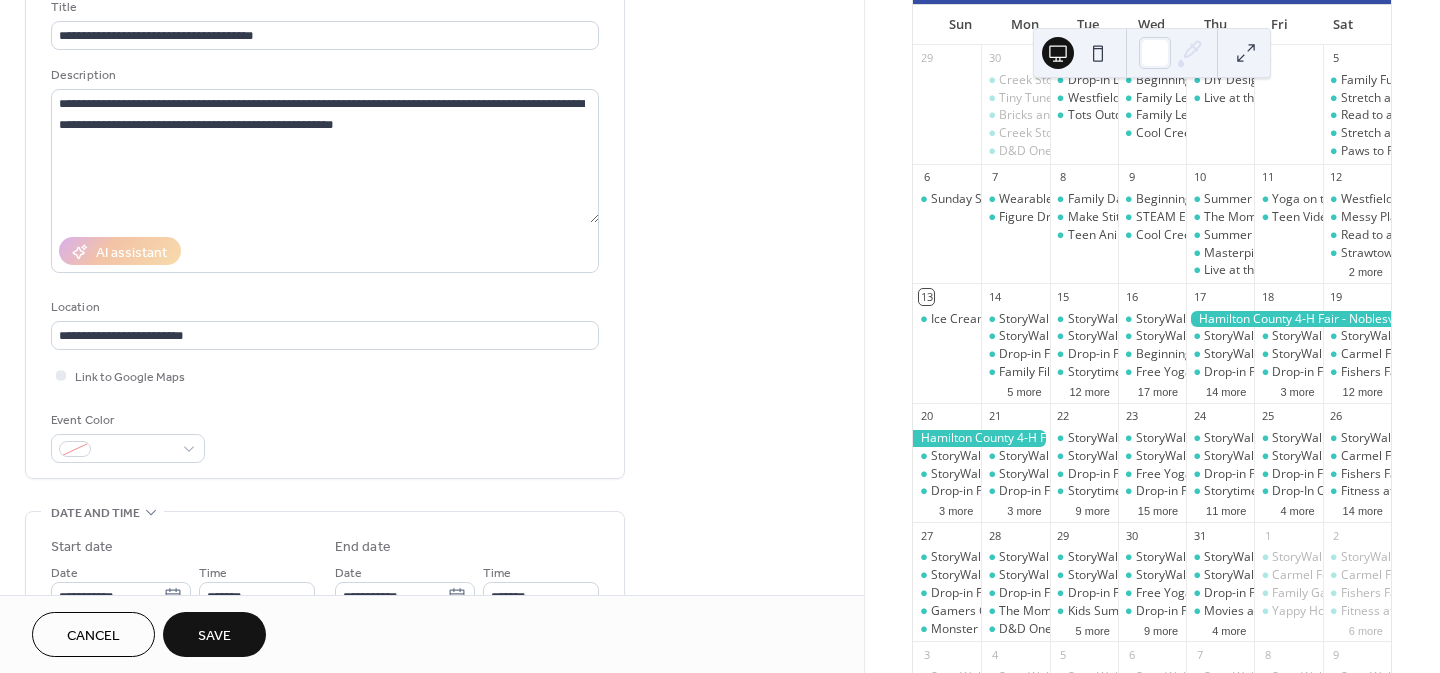 click on "Save" at bounding box center (214, 636) 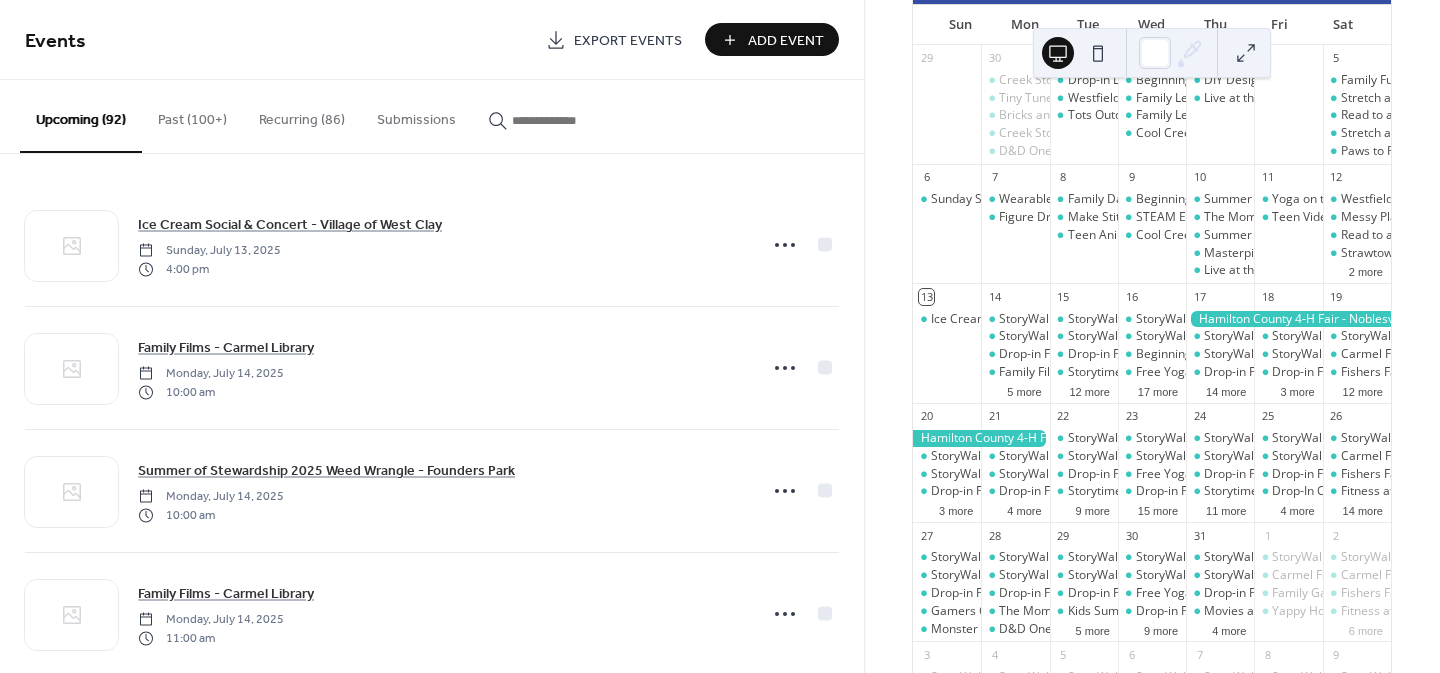click at bounding box center (562, 120) 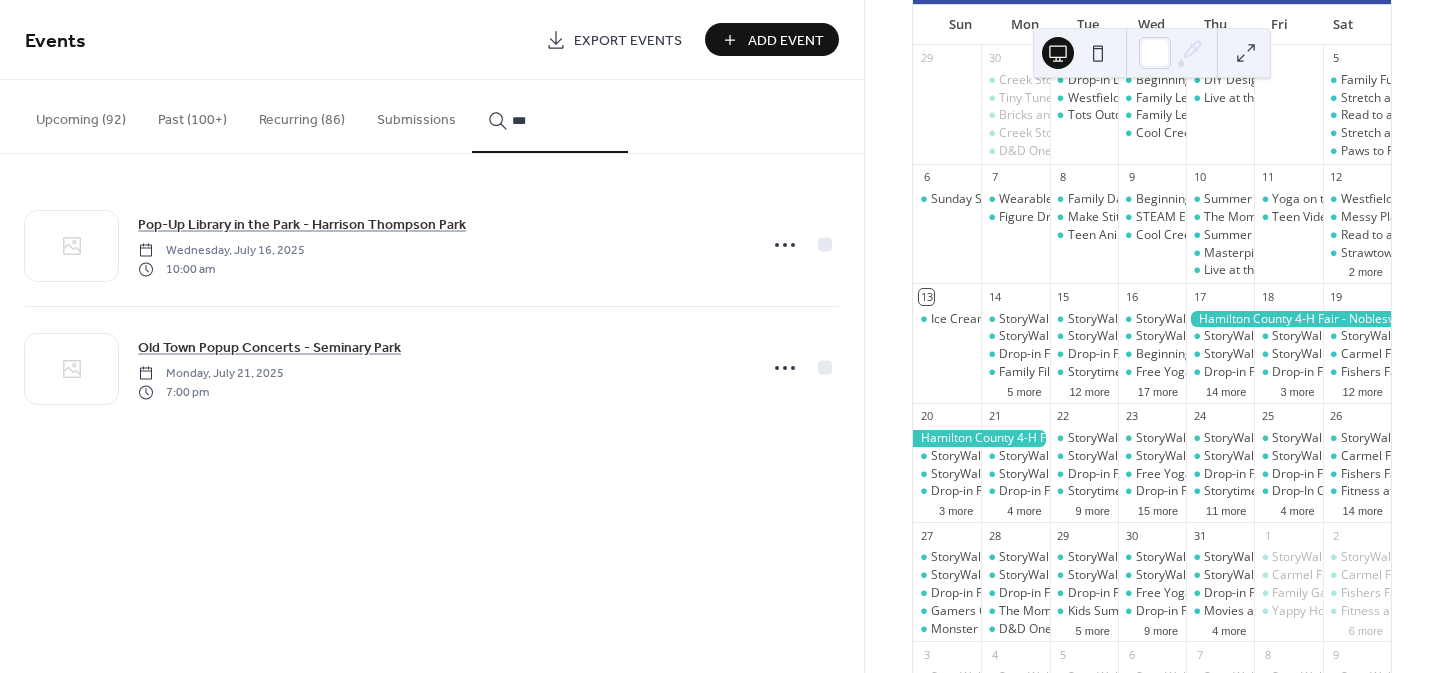 type on "***" 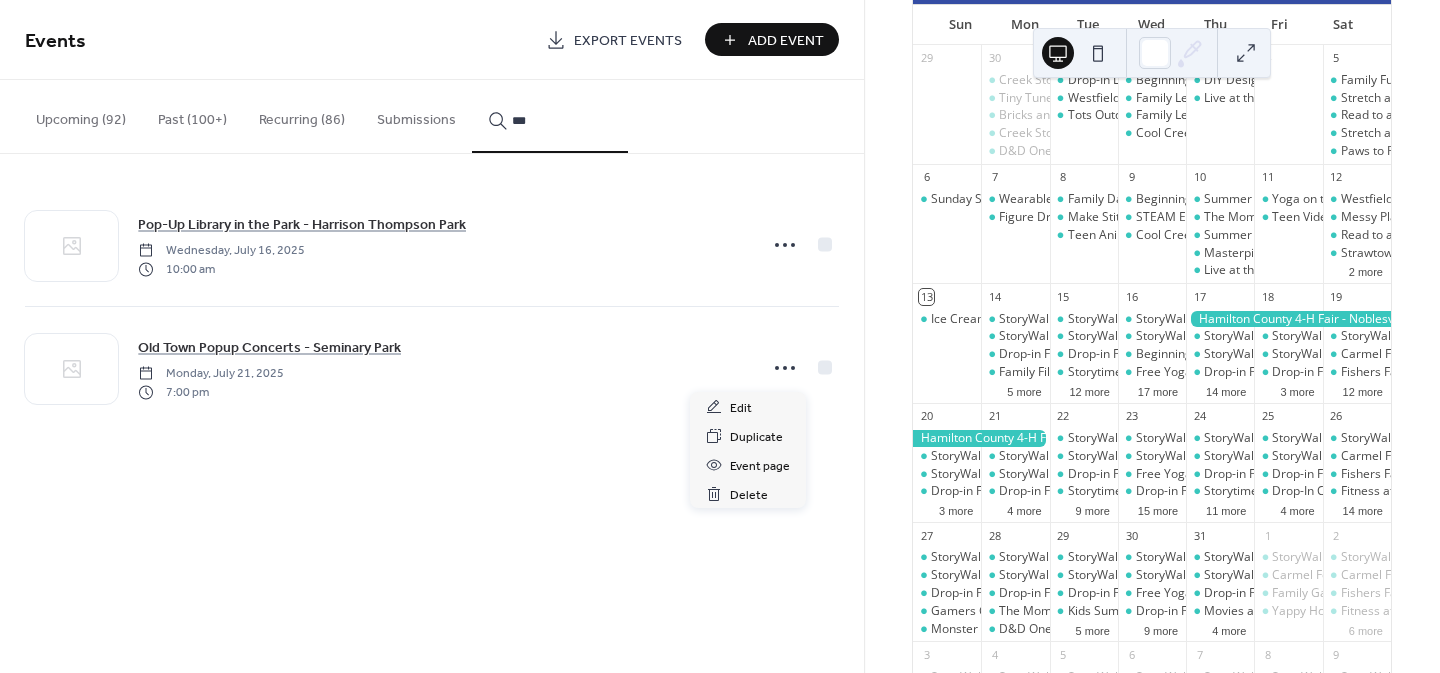 click 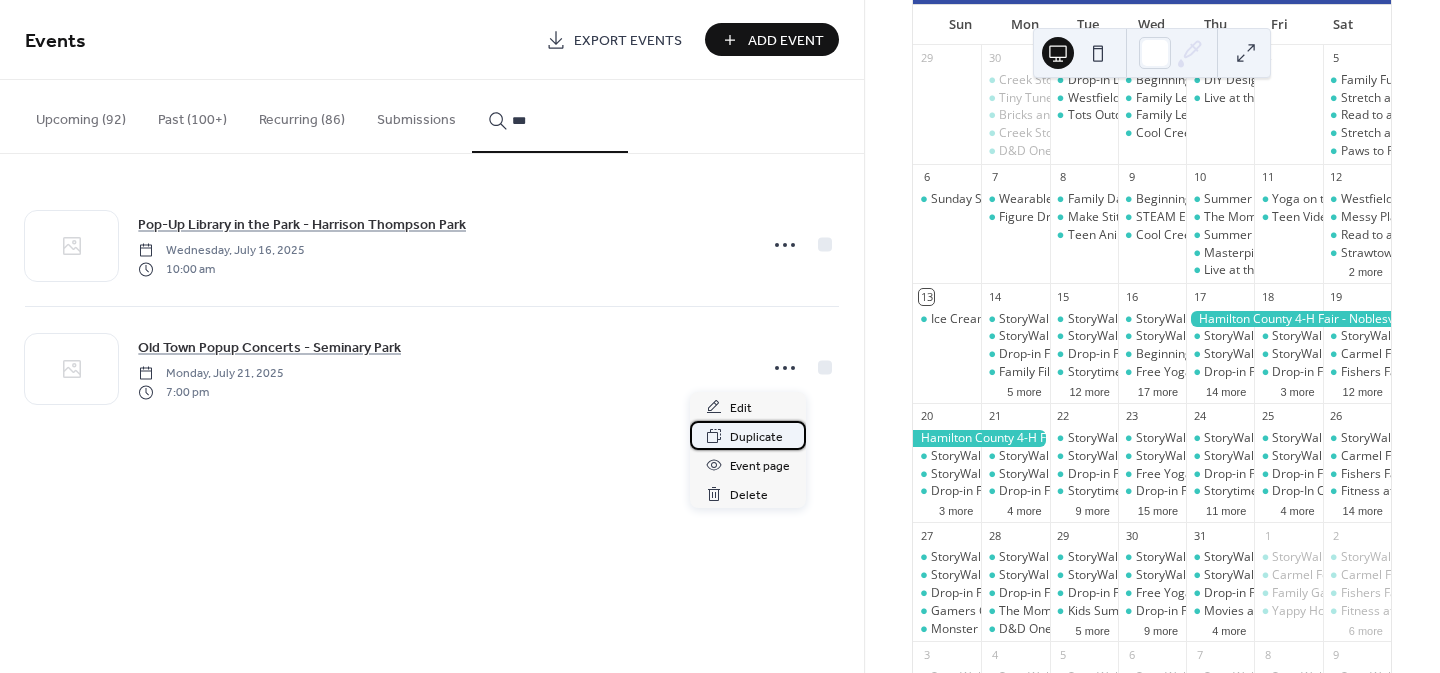 click on "Duplicate" at bounding box center (756, 437) 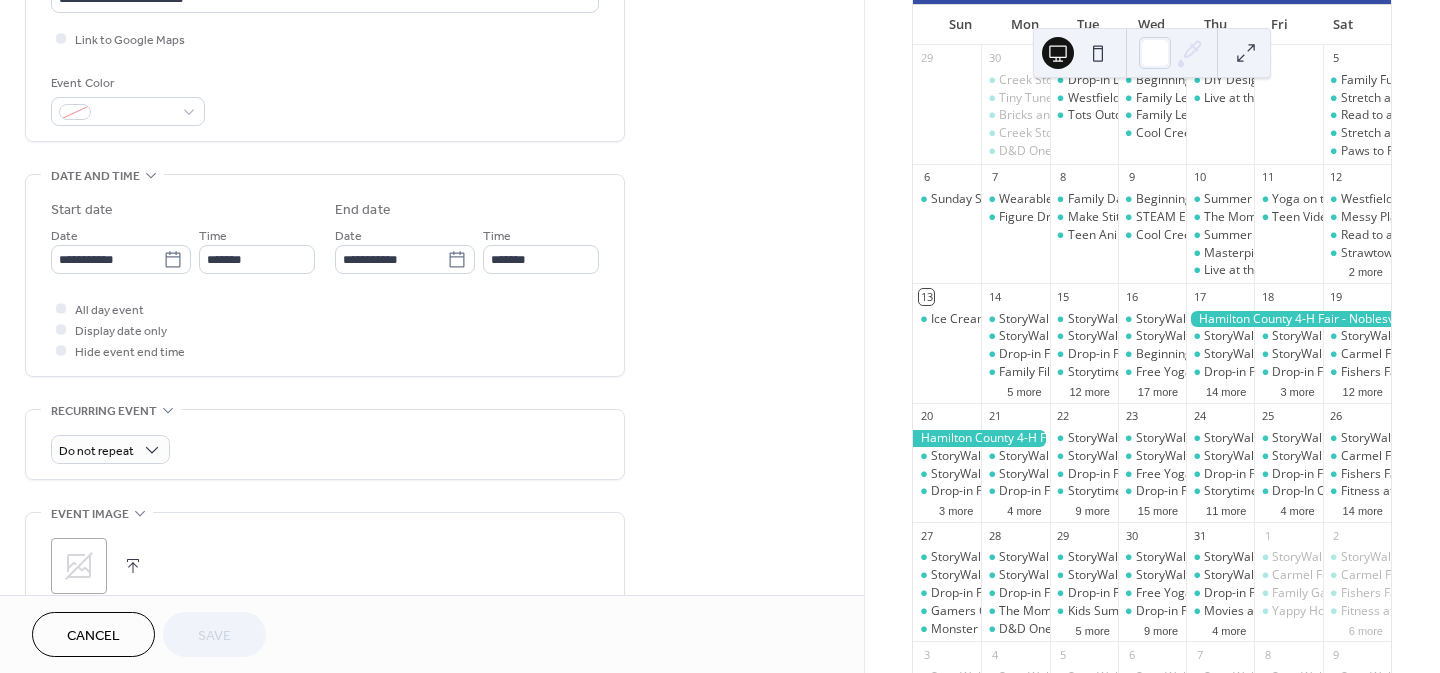 scroll, scrollTop: 485, scrollLeft: 0, axis: vertical 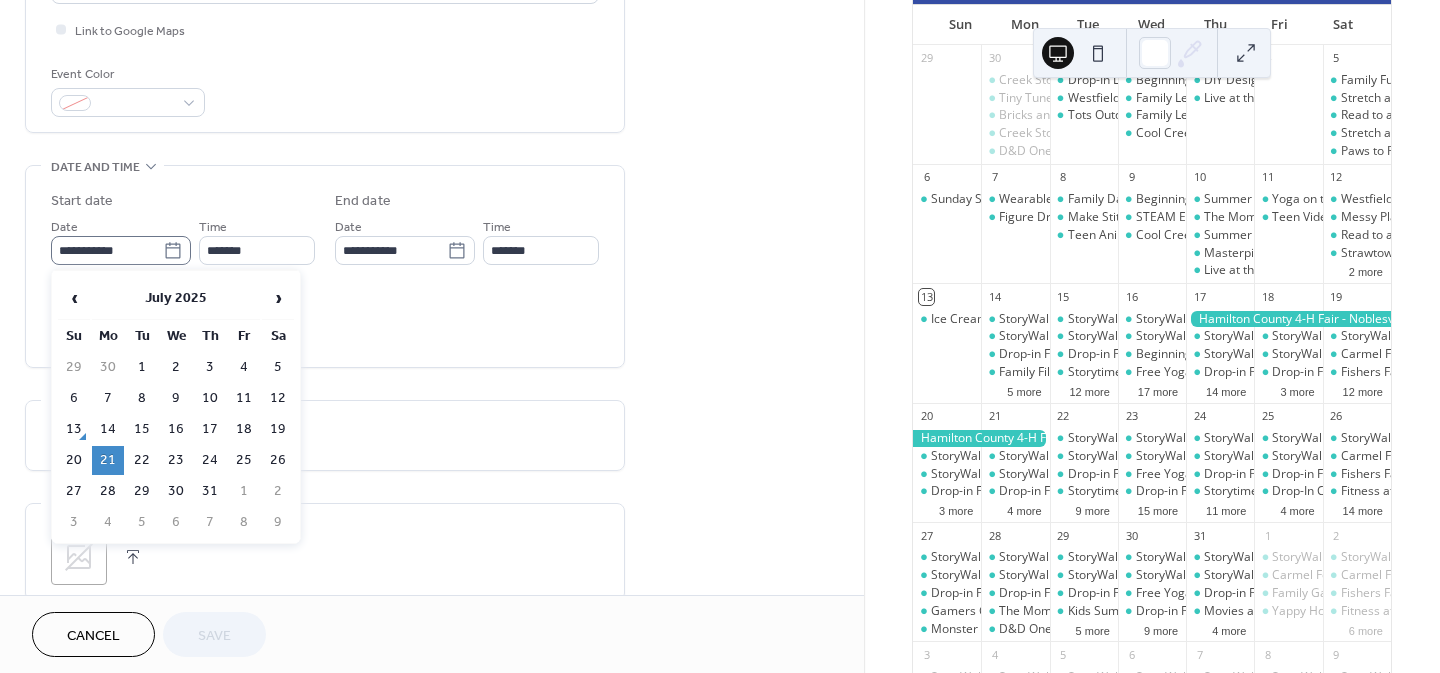 click 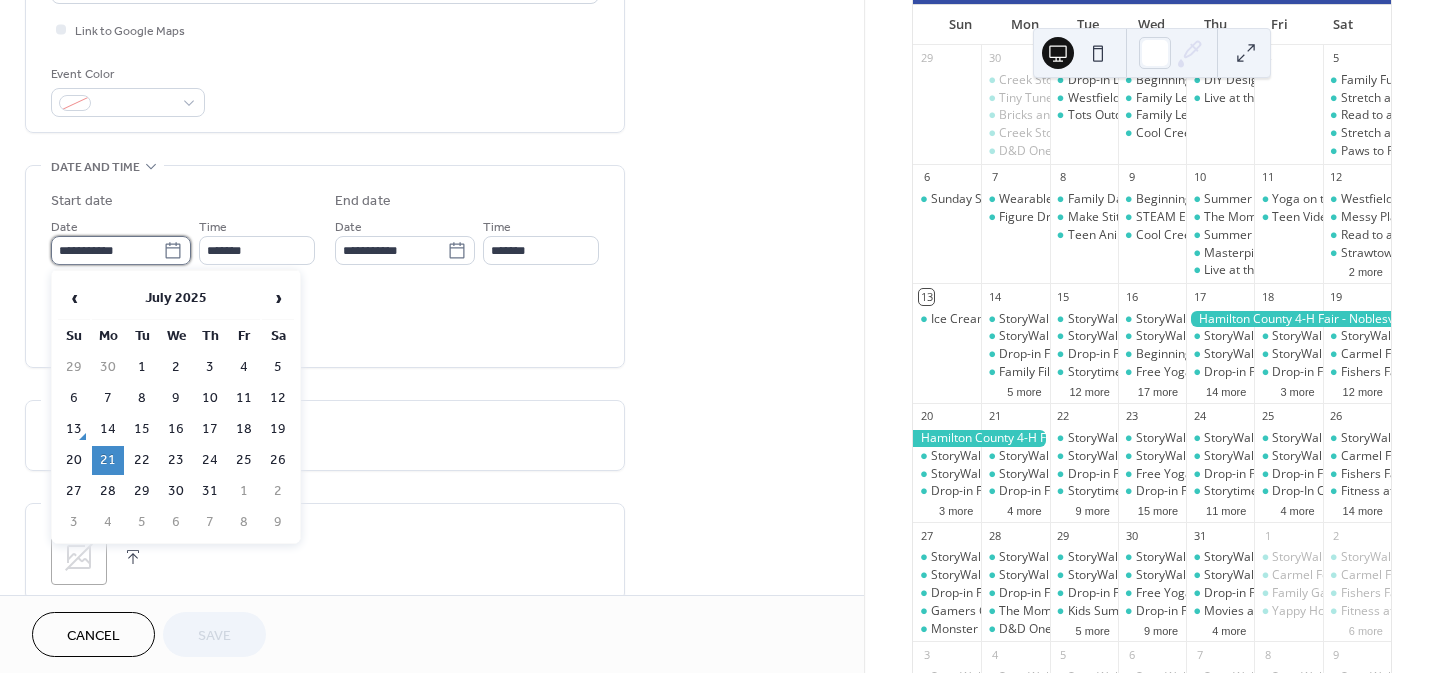 click on "**********" at bounding box center [107, 250] 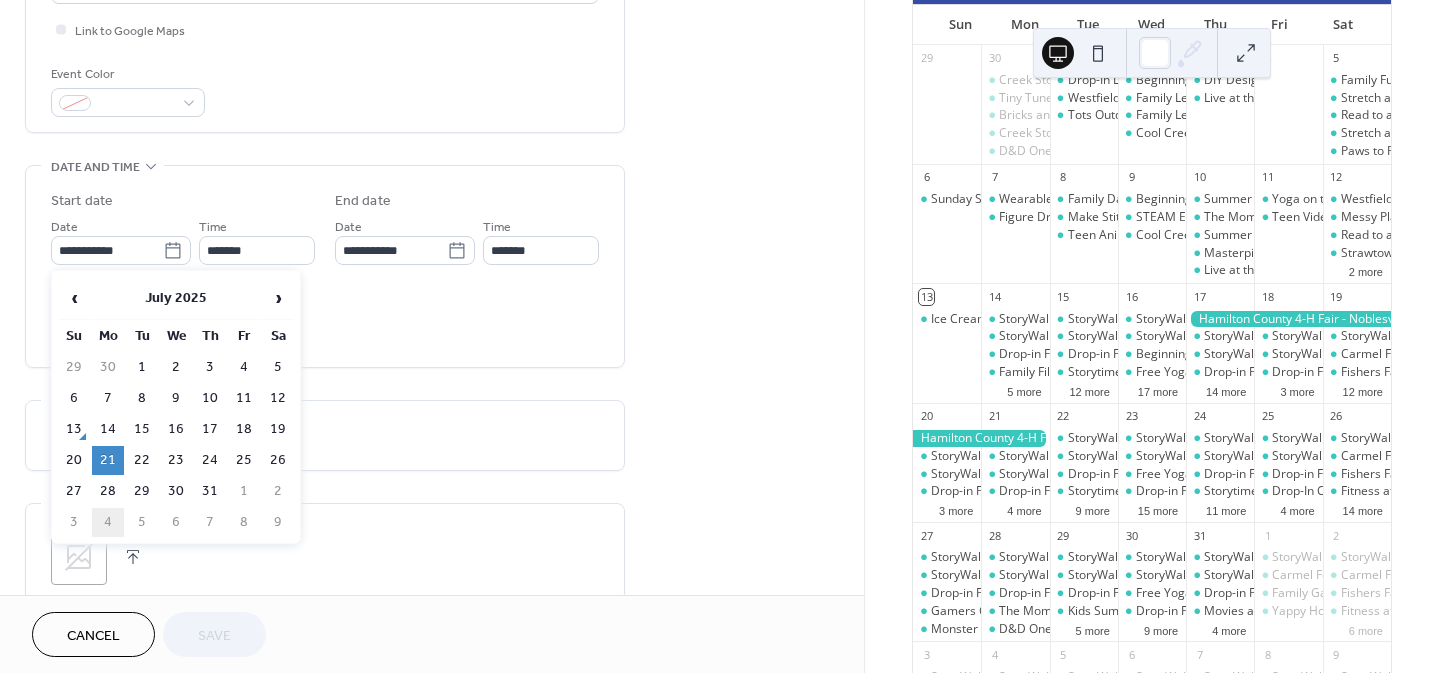 click on "4" at bounding box center [108, 522] 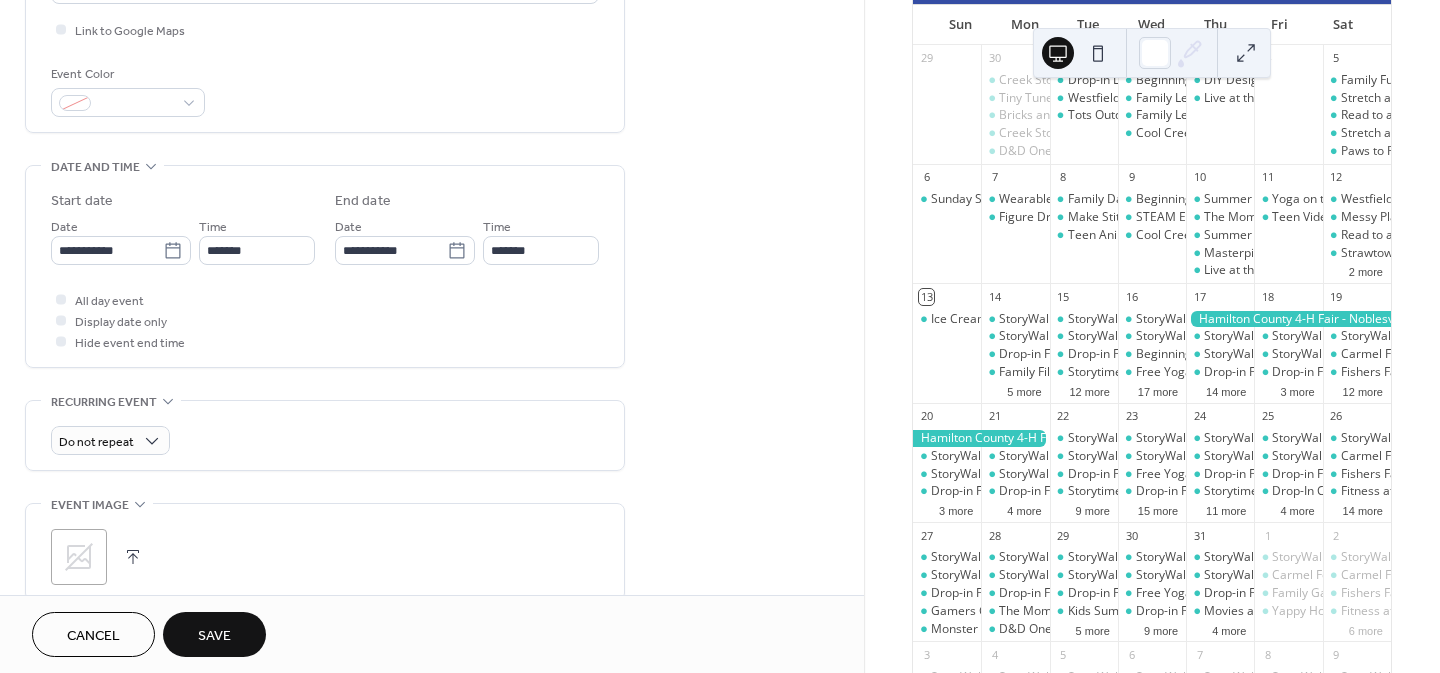 scroll, scrollTop: 0, scrollLeft: 0, axis: both 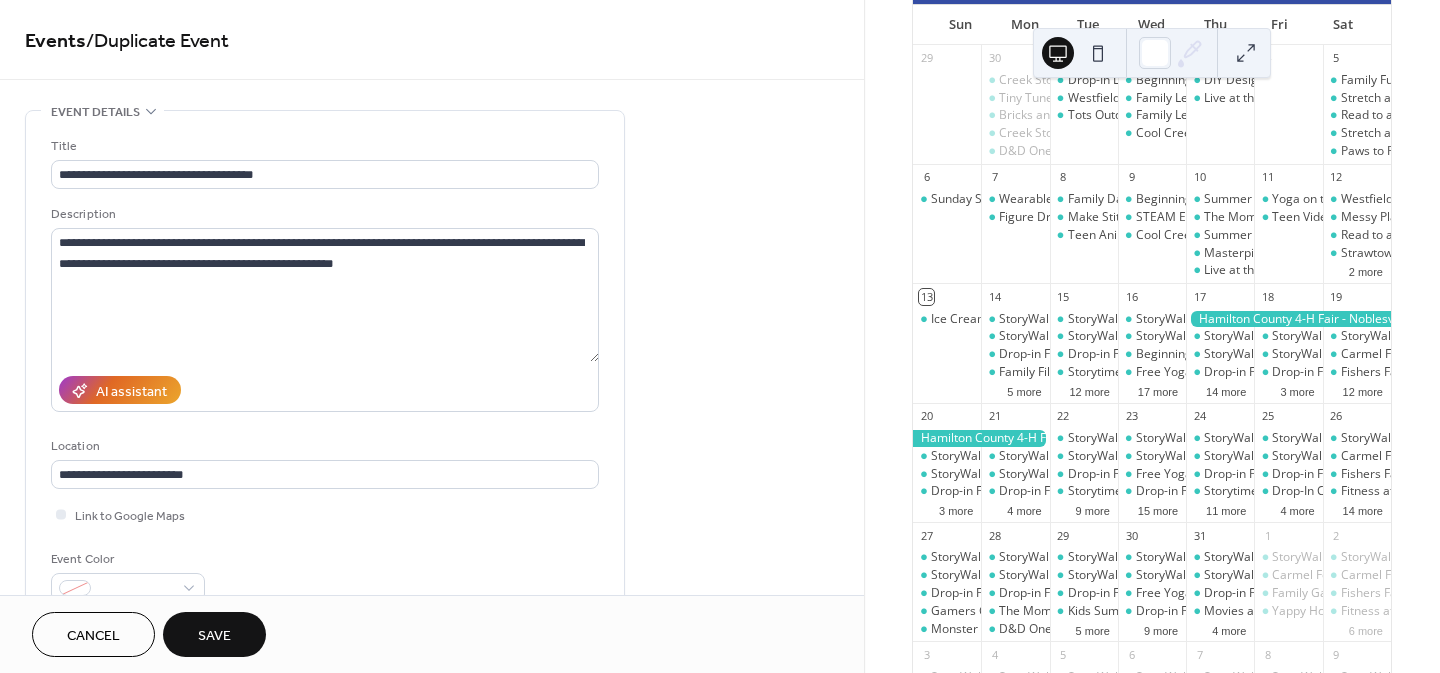 click on "Save" at bounding box center (214, 636) 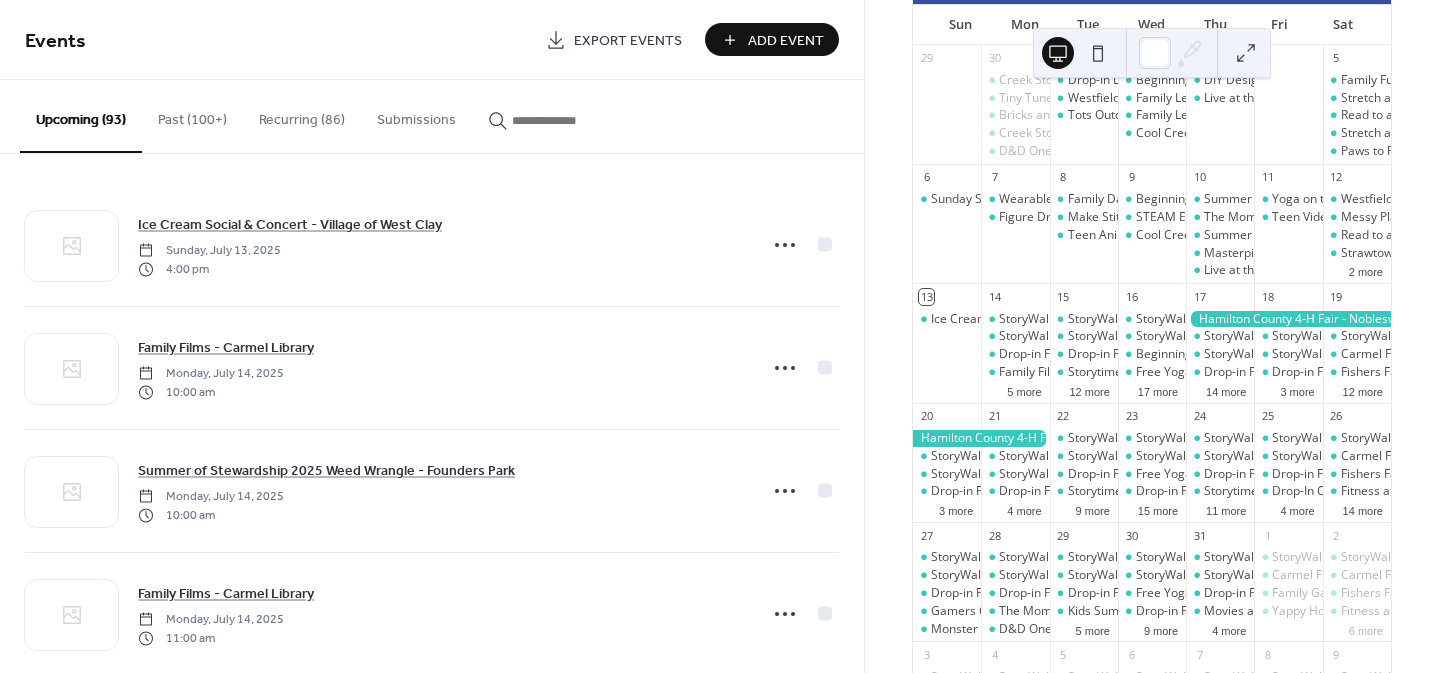 scroll, scrollTop: 435, scrollLeft: 0, axis: vertical 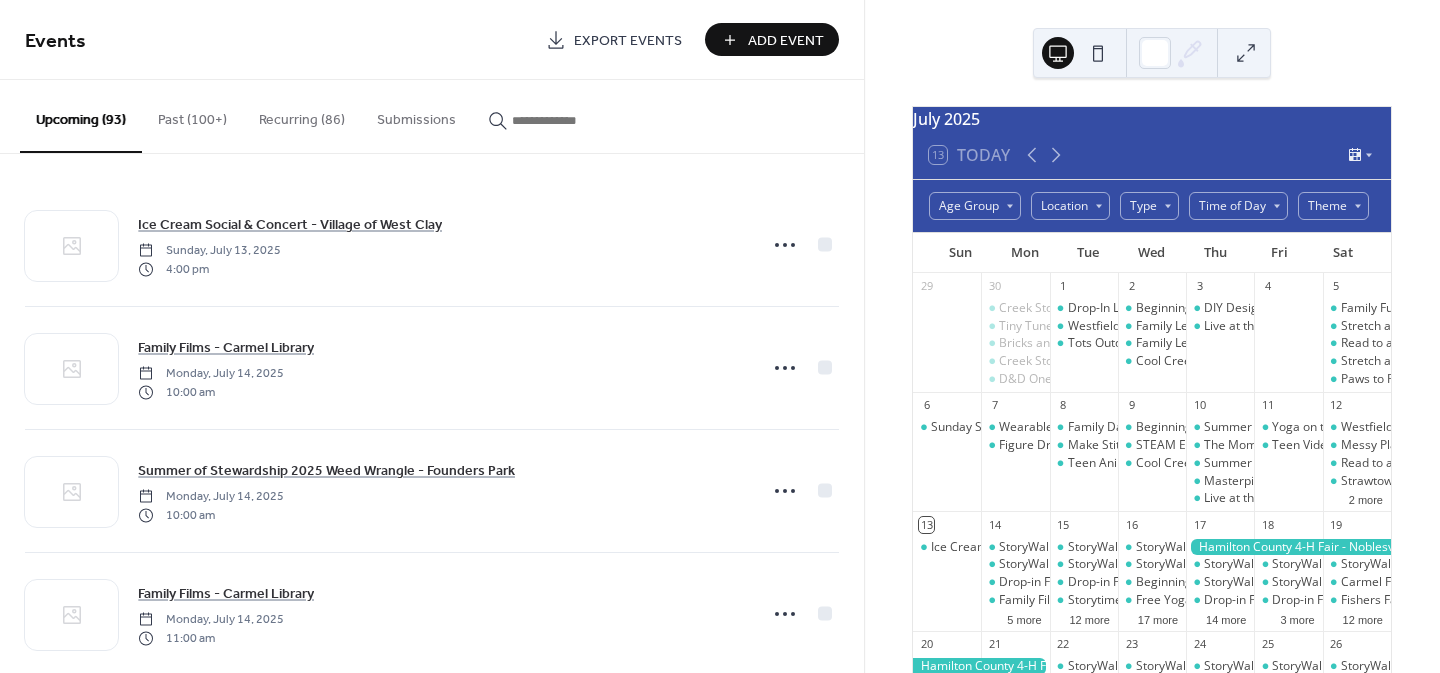 click on "Add Event" at bounding box center (786, 41) 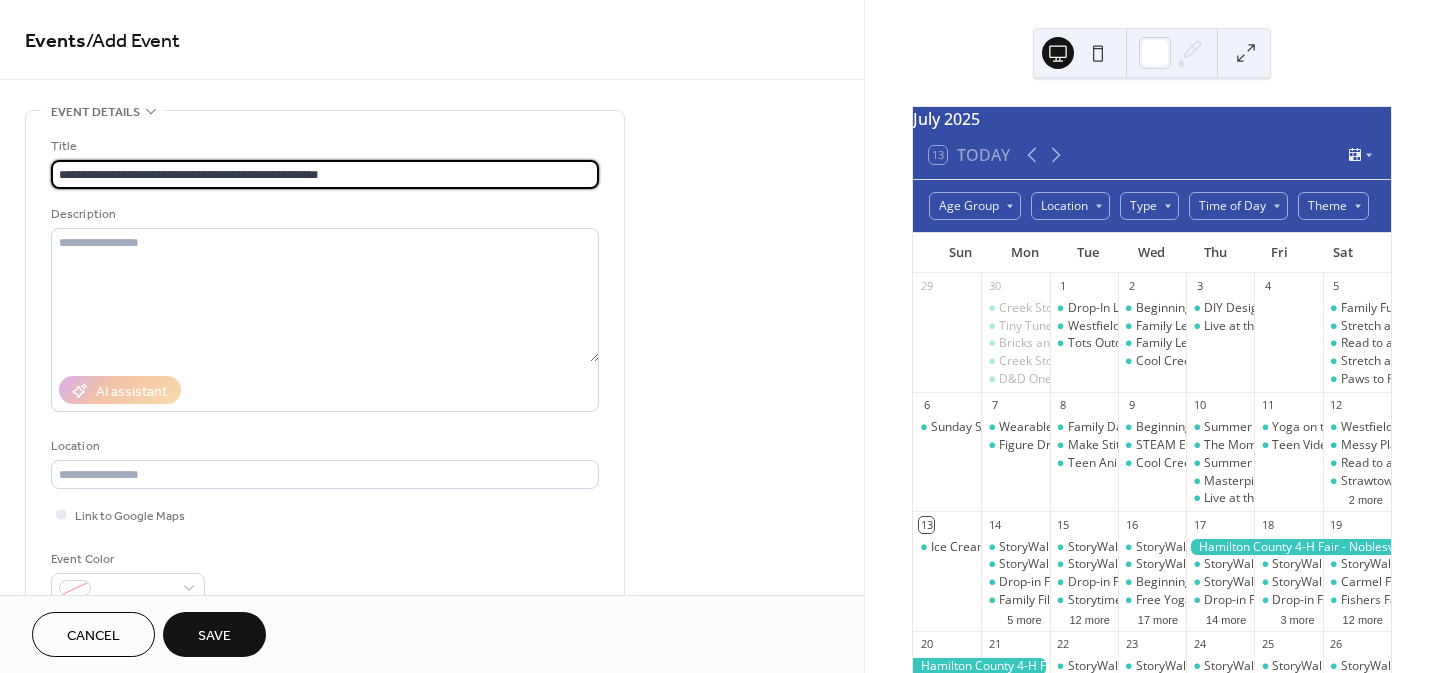 drag, startPoint x: 338, startPoint y: 161, endPoint x: 255, endPoint y: 177, distance: 84.5281 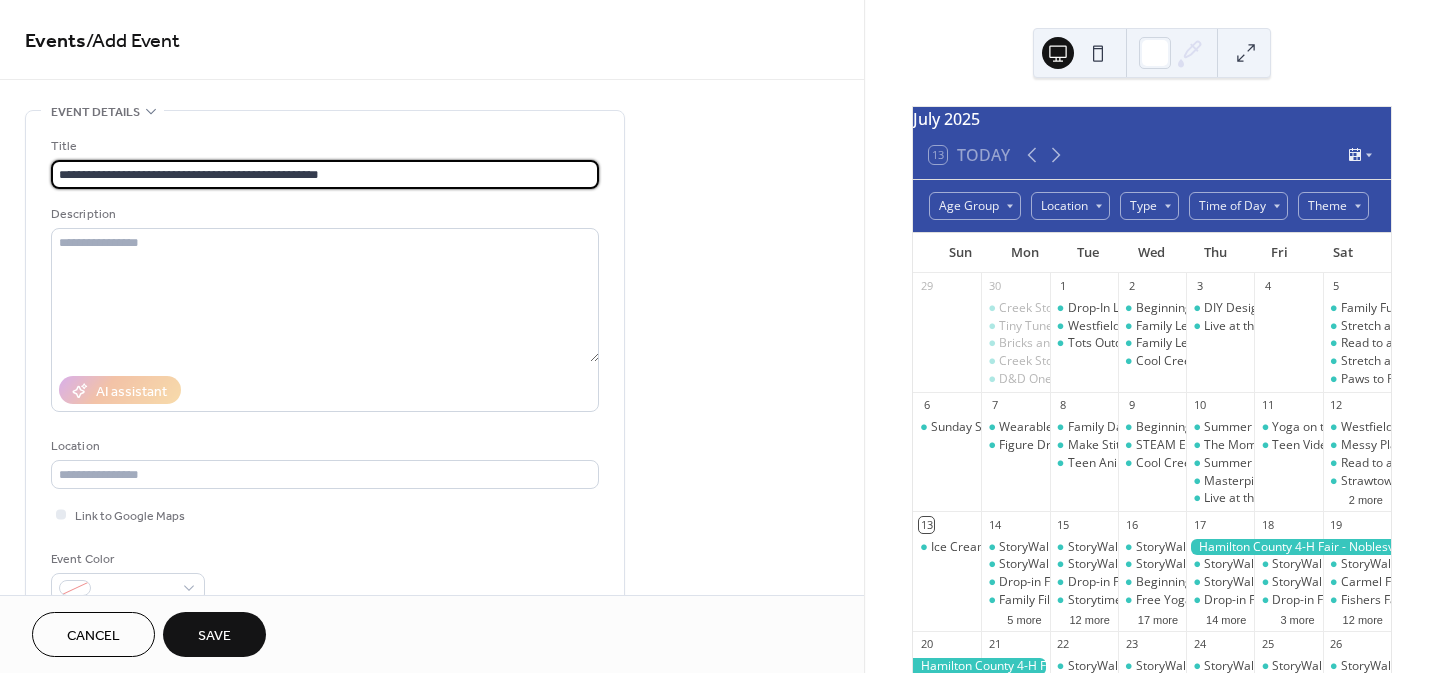 click on "**********" at bounding box center (325, 174) 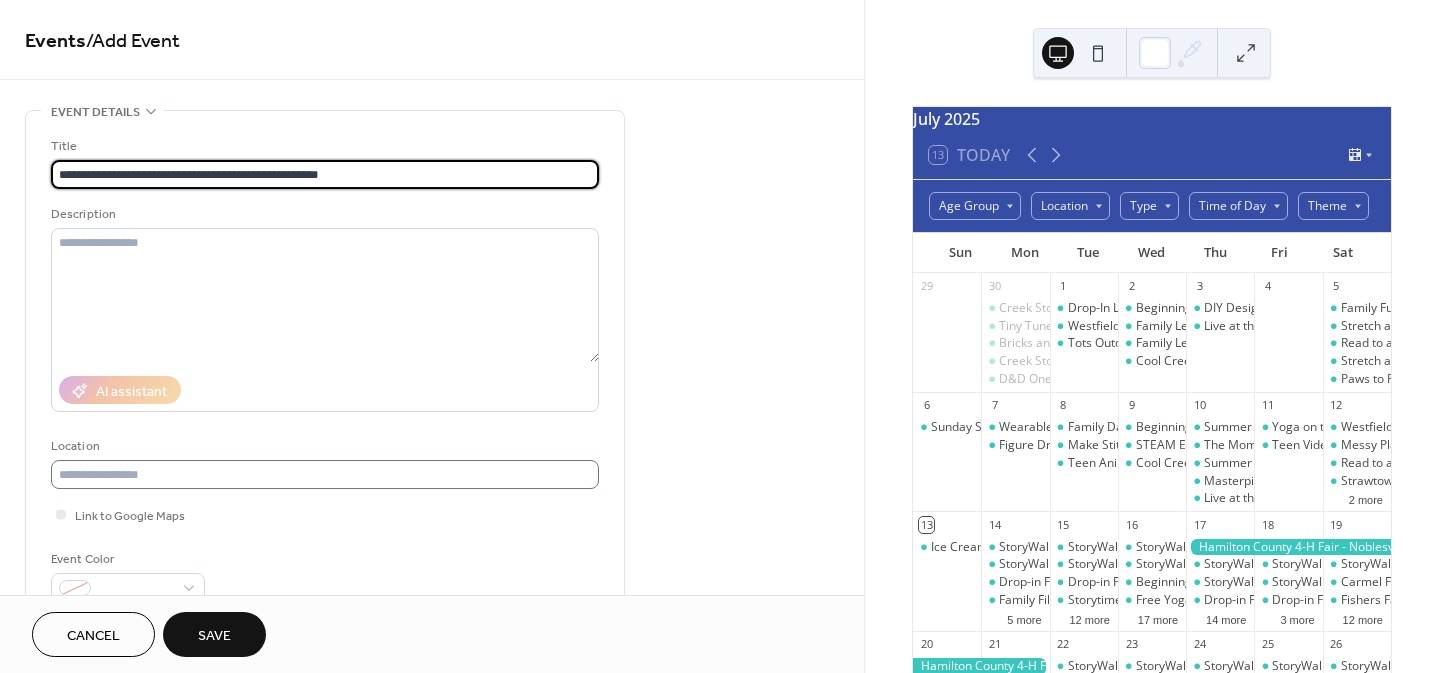 type on "**********" 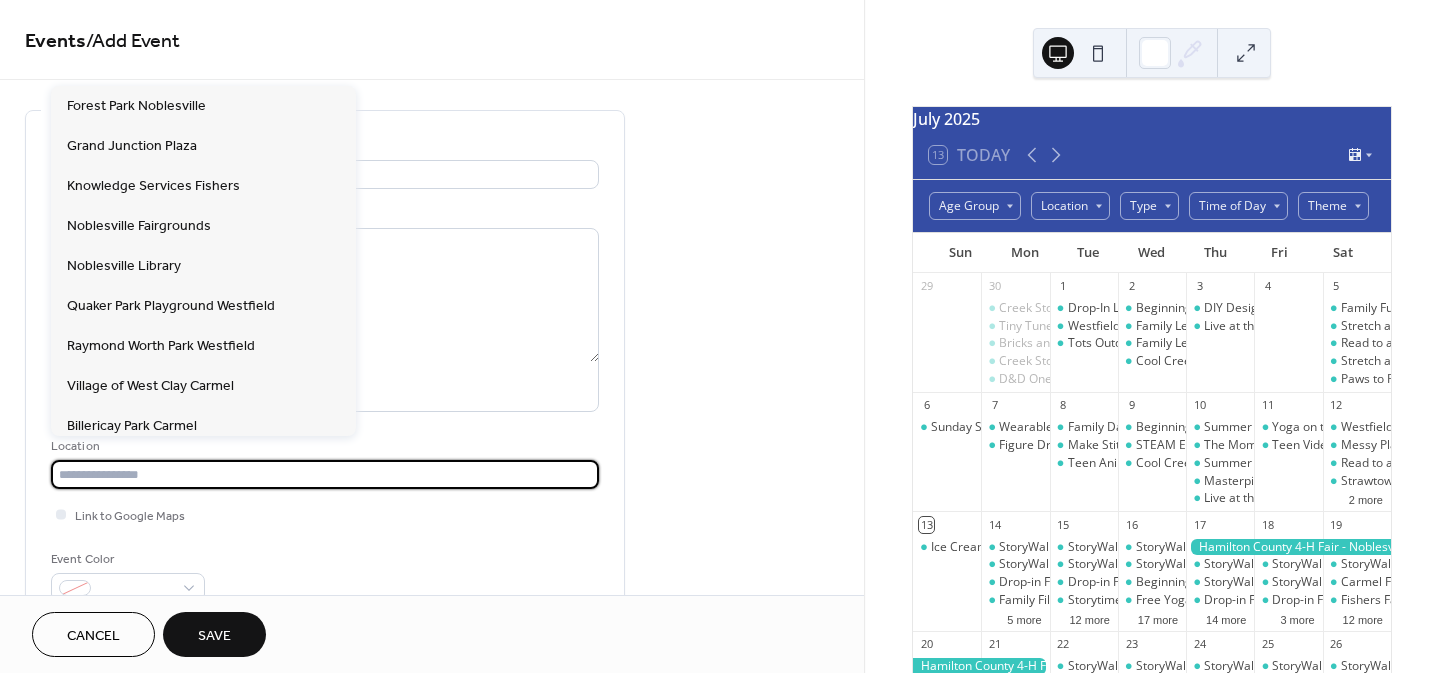 click at bounding box center [325, 474] 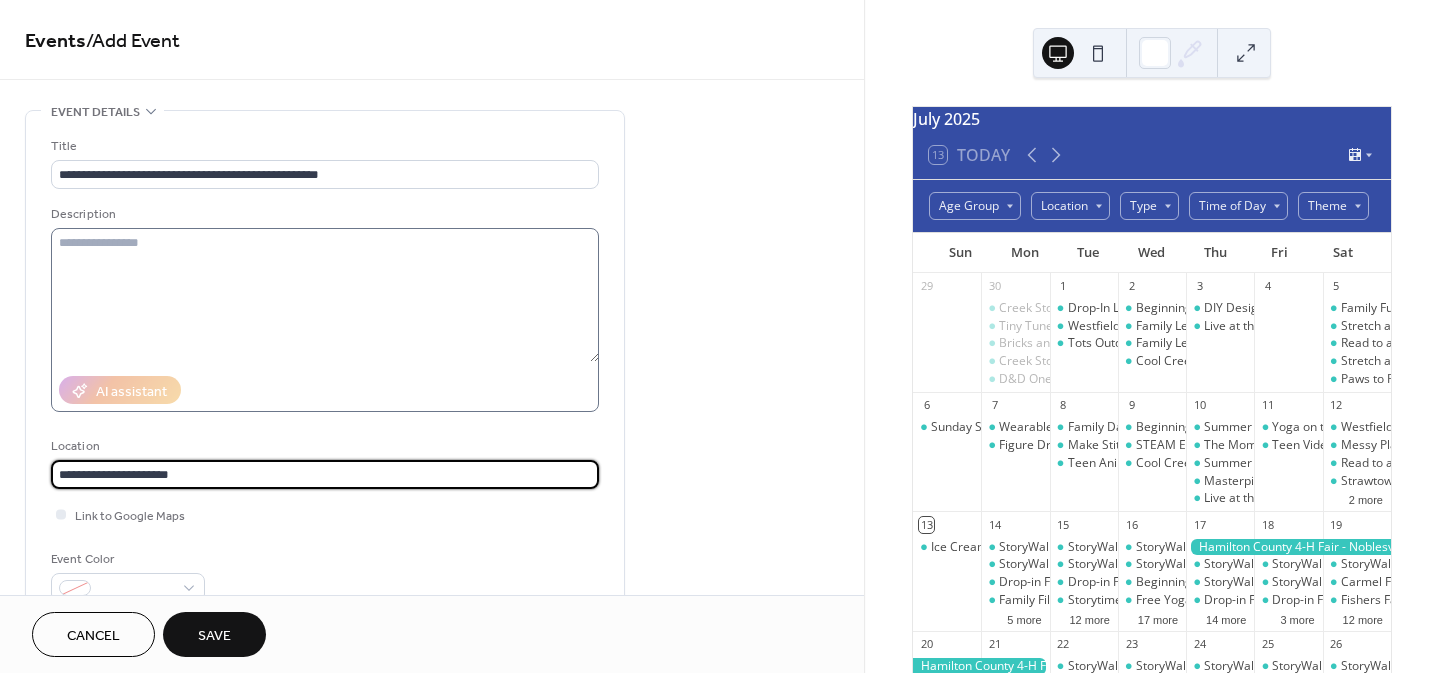 type on "**********" 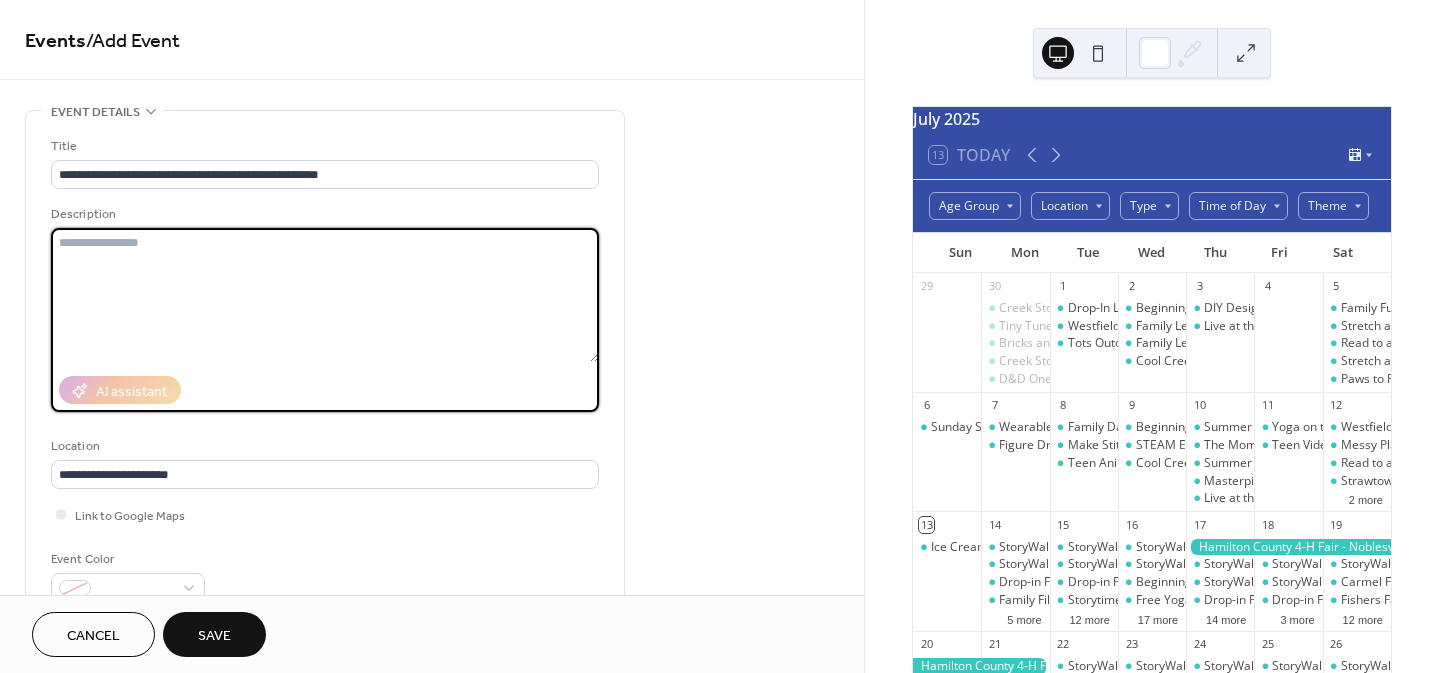 click at bounding box center (325, 295) 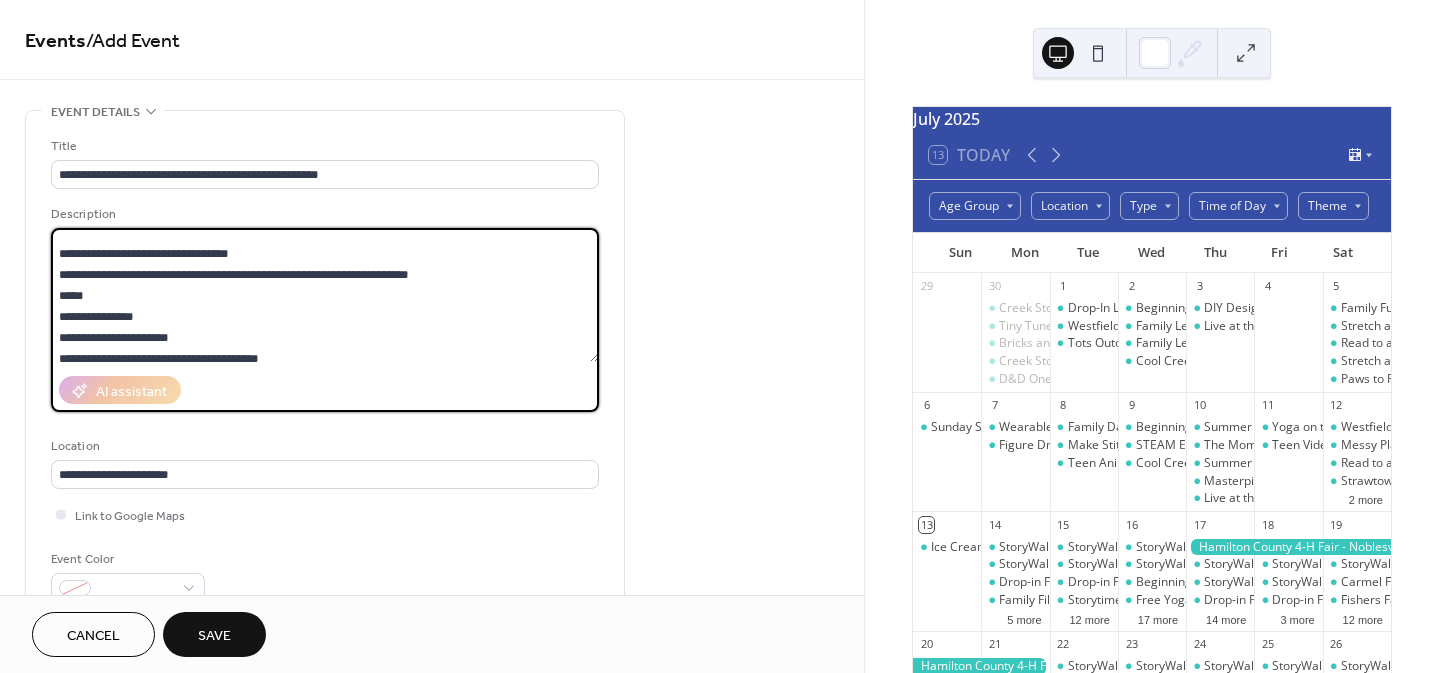scroll, scrollTop: 42, scrollLeft: 0, axis: vertical 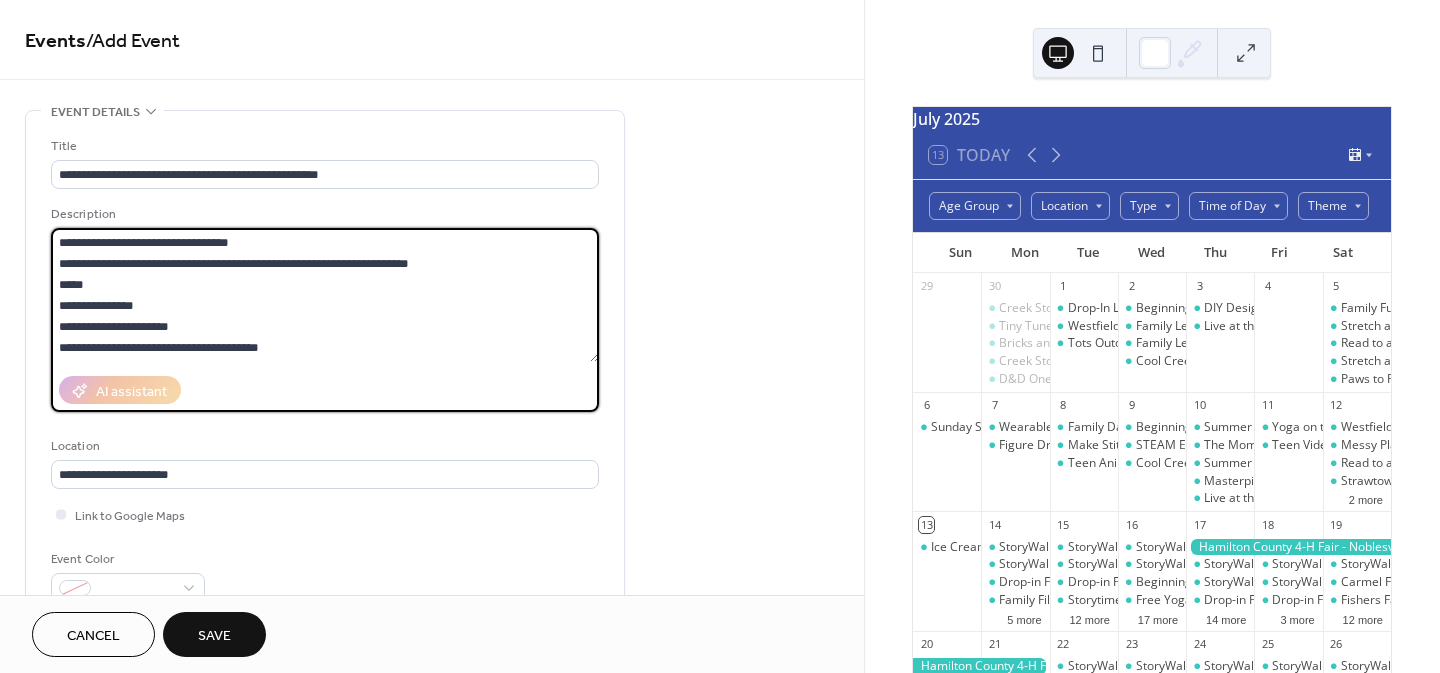 type on "**********" 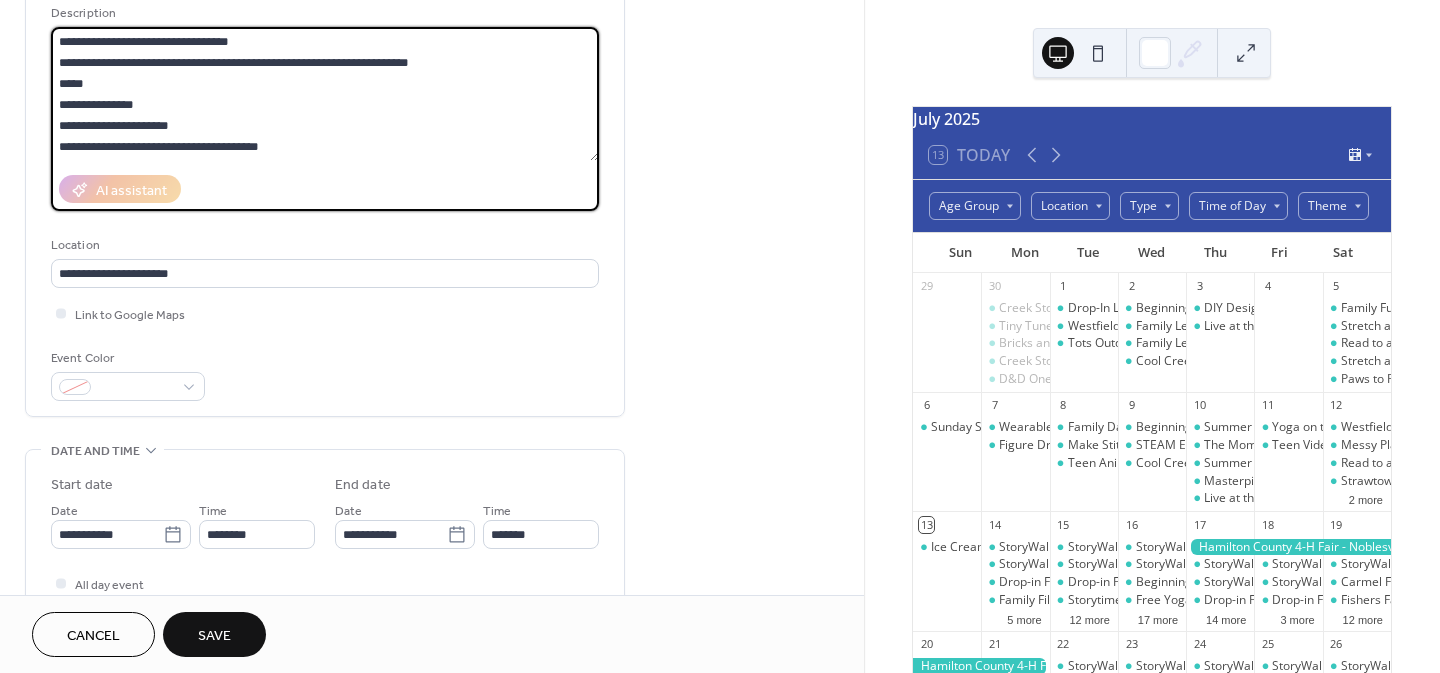 scroll, scrollTop: 205, scrollLeft: 0, axis: vertical 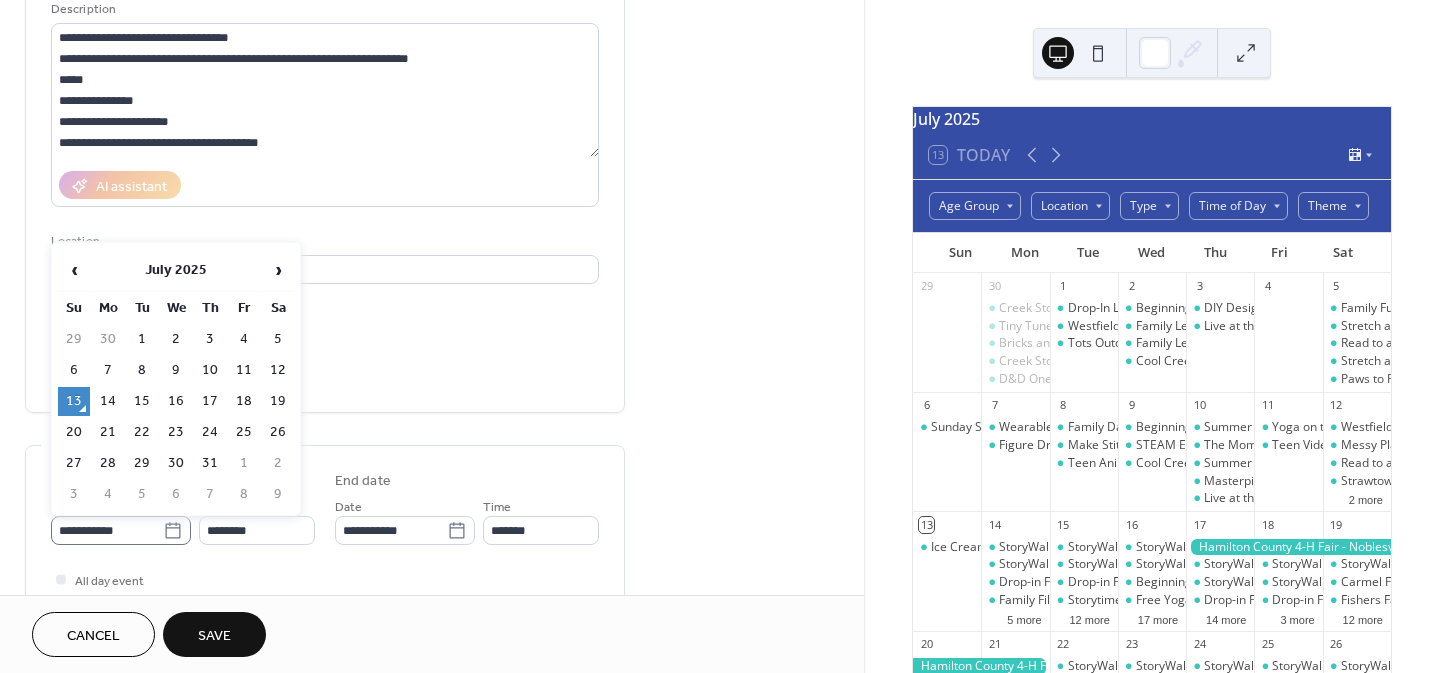 click 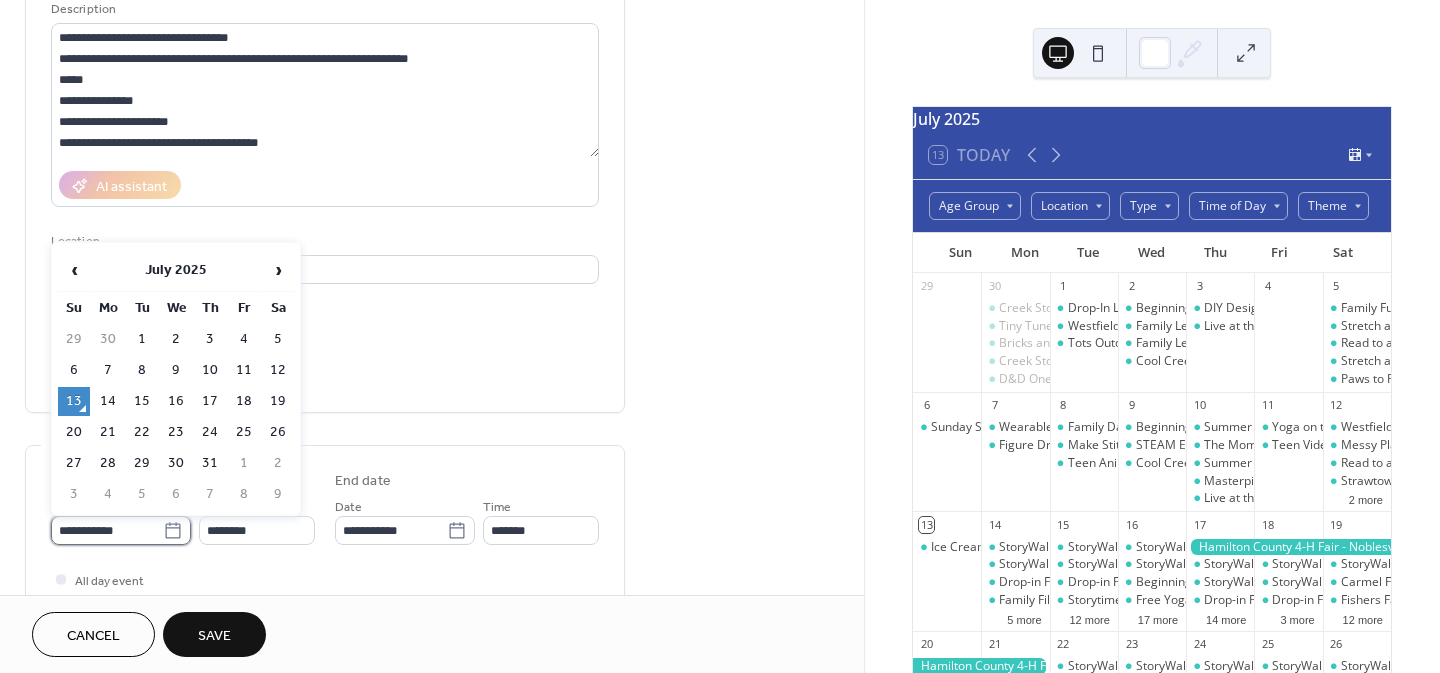 click on "**********" at bounding box center [107, 530] 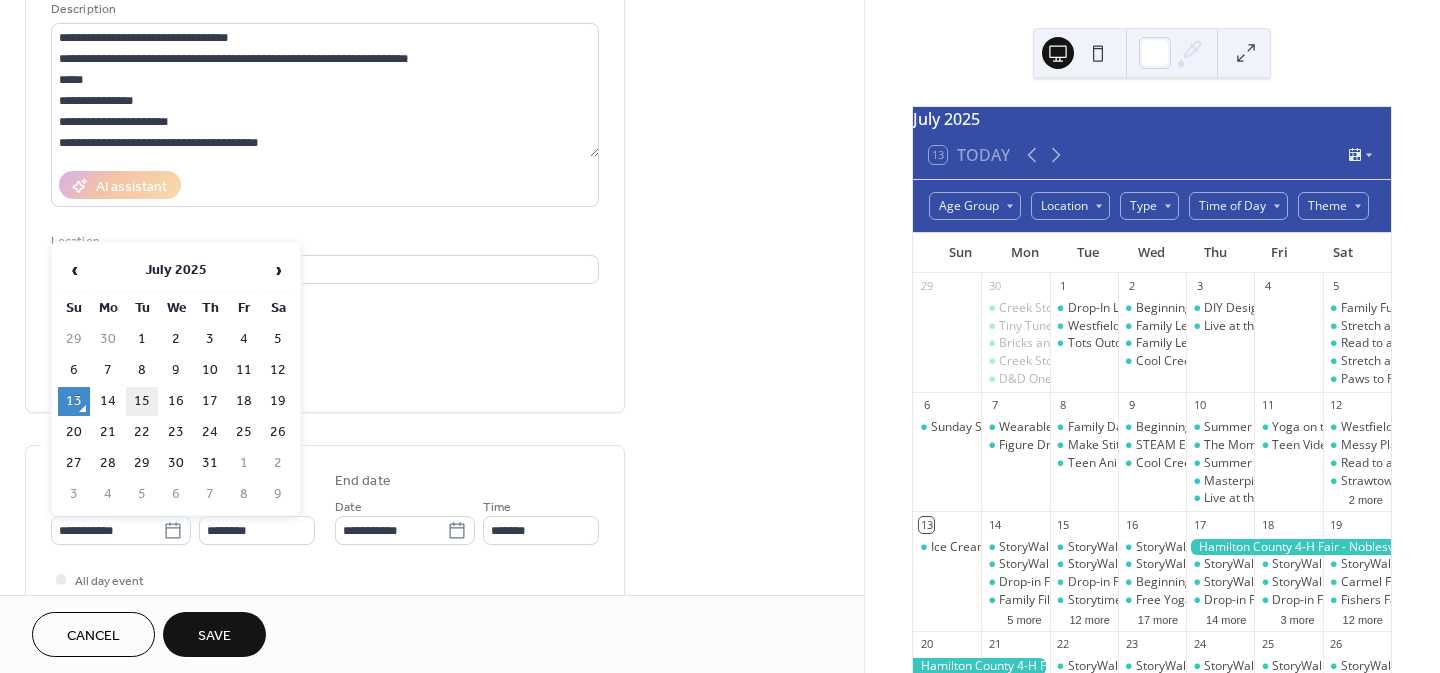 click on "15" at bounding box center [142, 401] 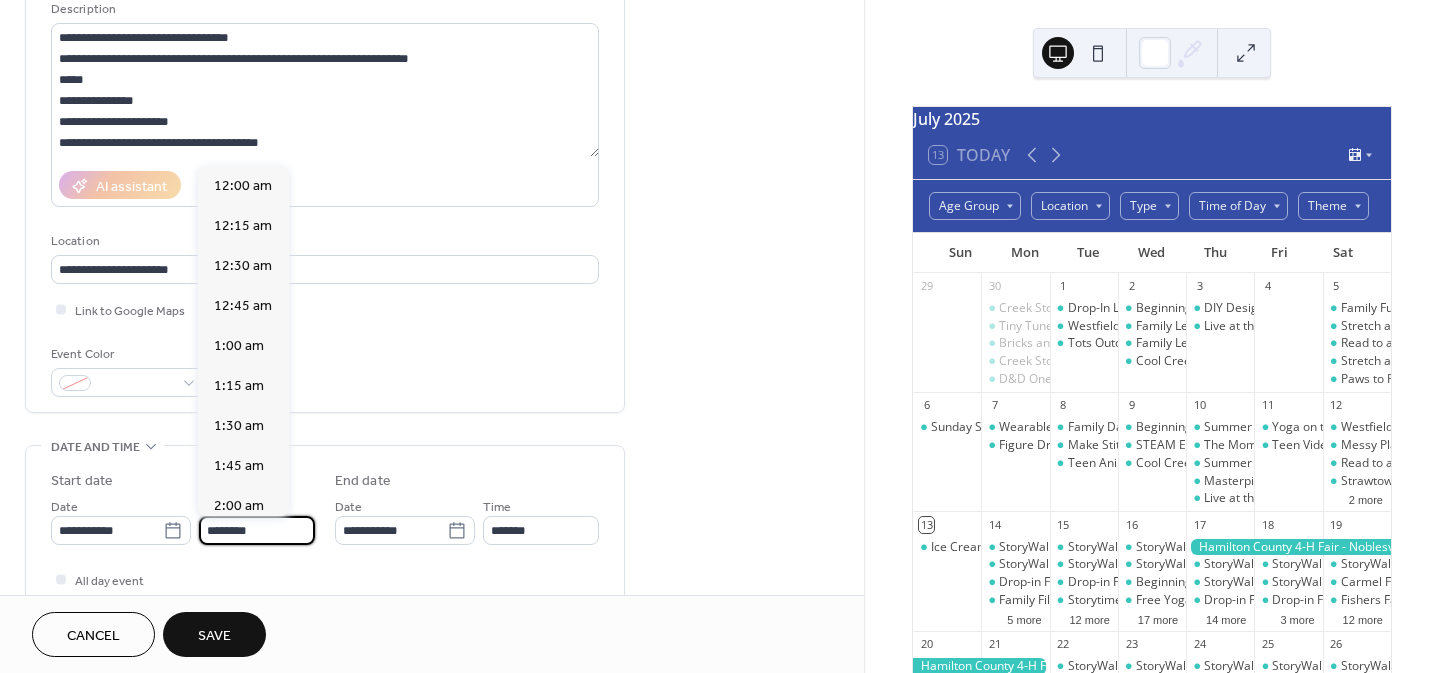 scroll, scrollTop: 1968, scrollLeft: 0, axis: vertical 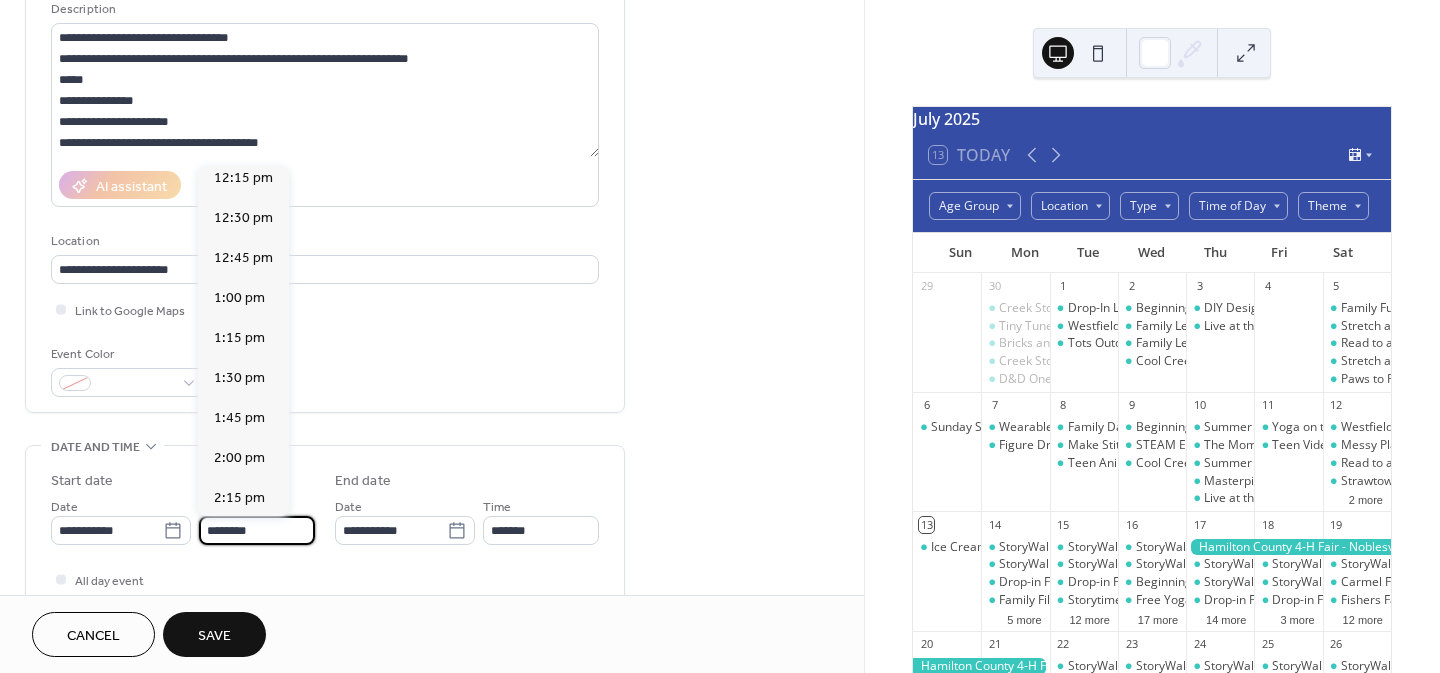 click on "********" at bounding box center (257, 530) 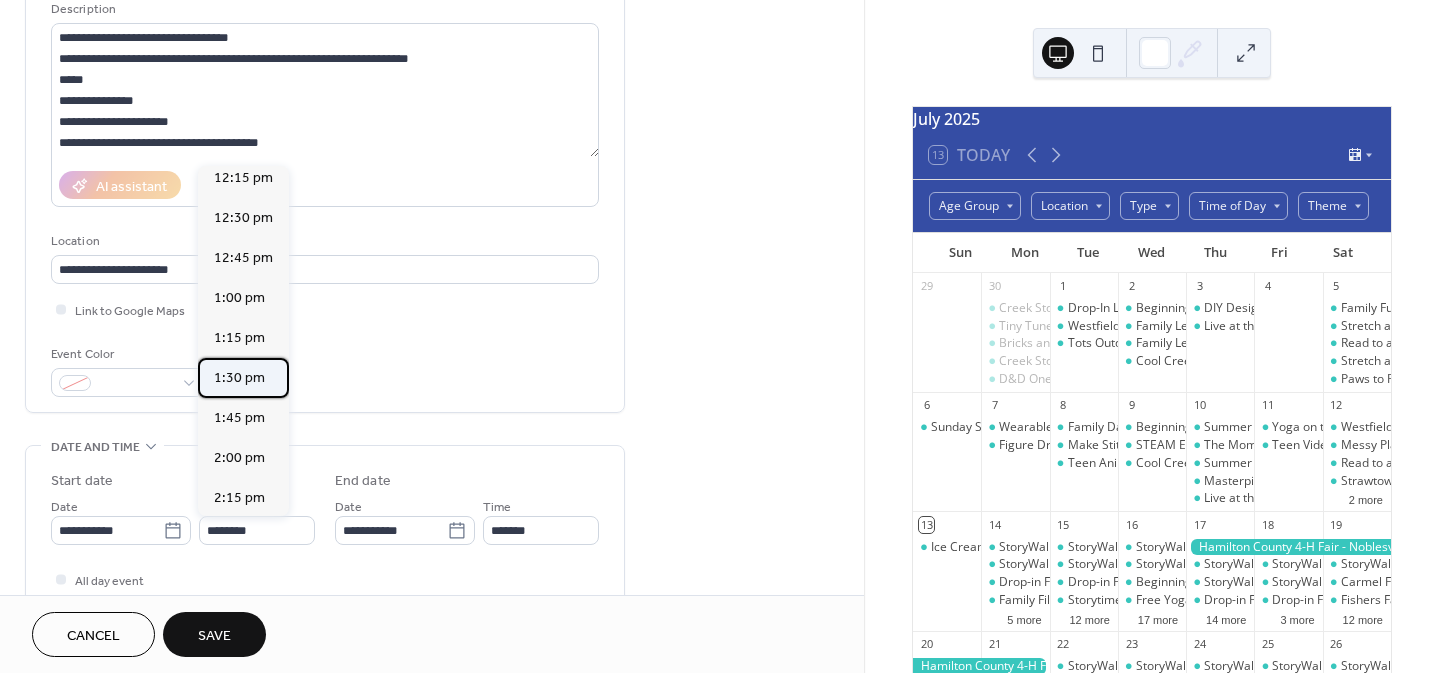 click on "1:30 pm" at bounding box center (239, 378) 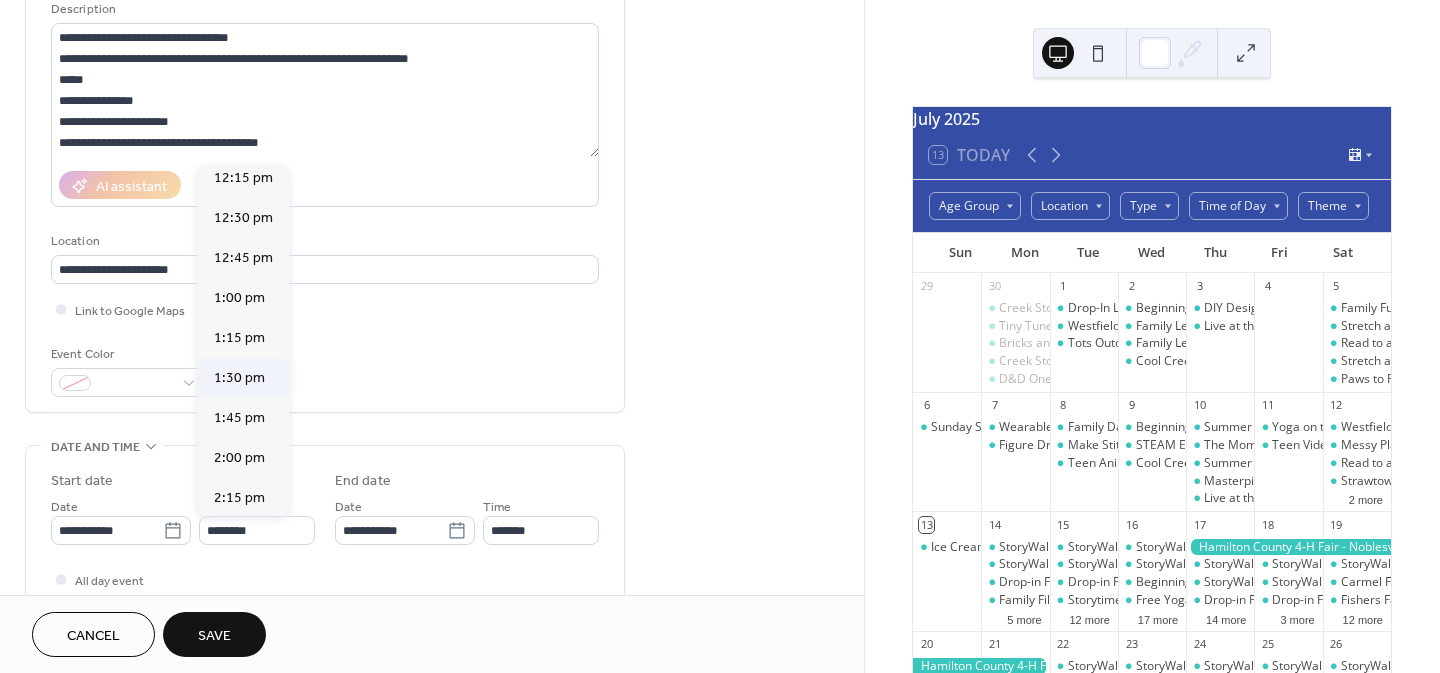 type on "*******" 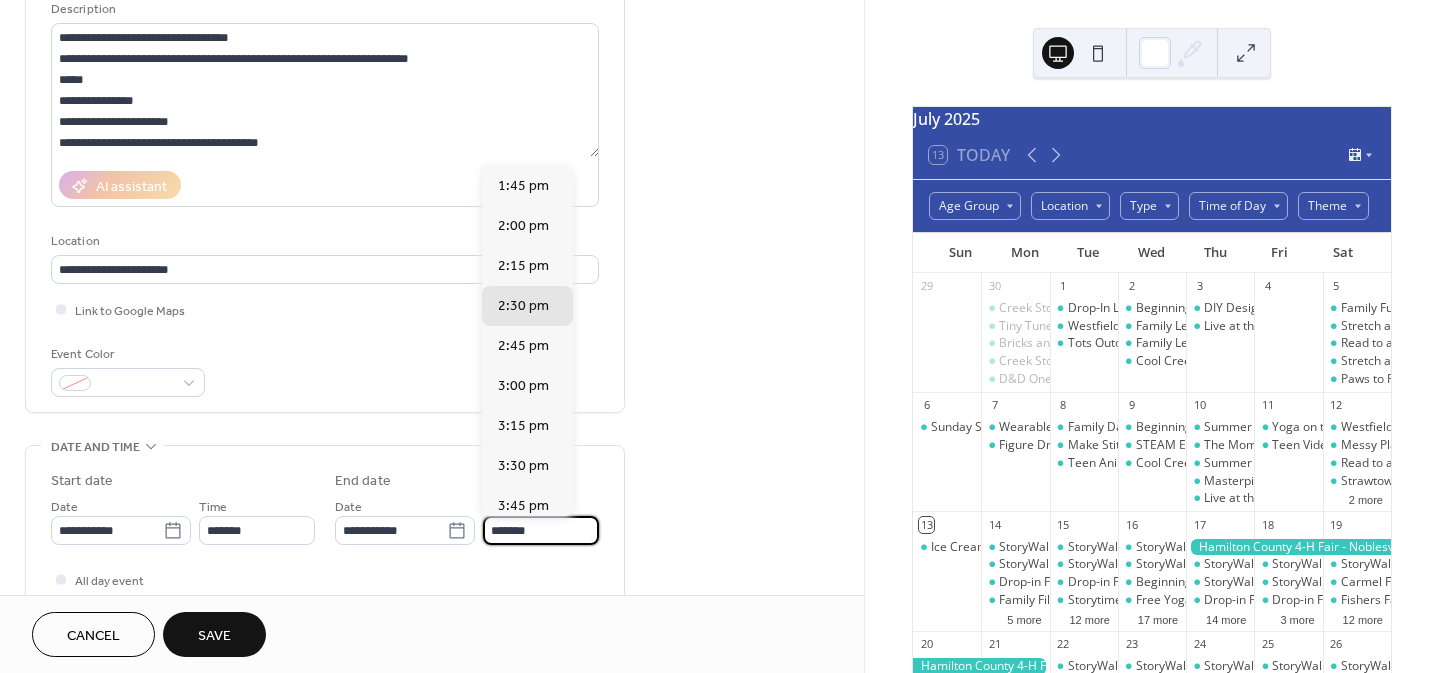 click on "*******" at bounding box center (541, 530) 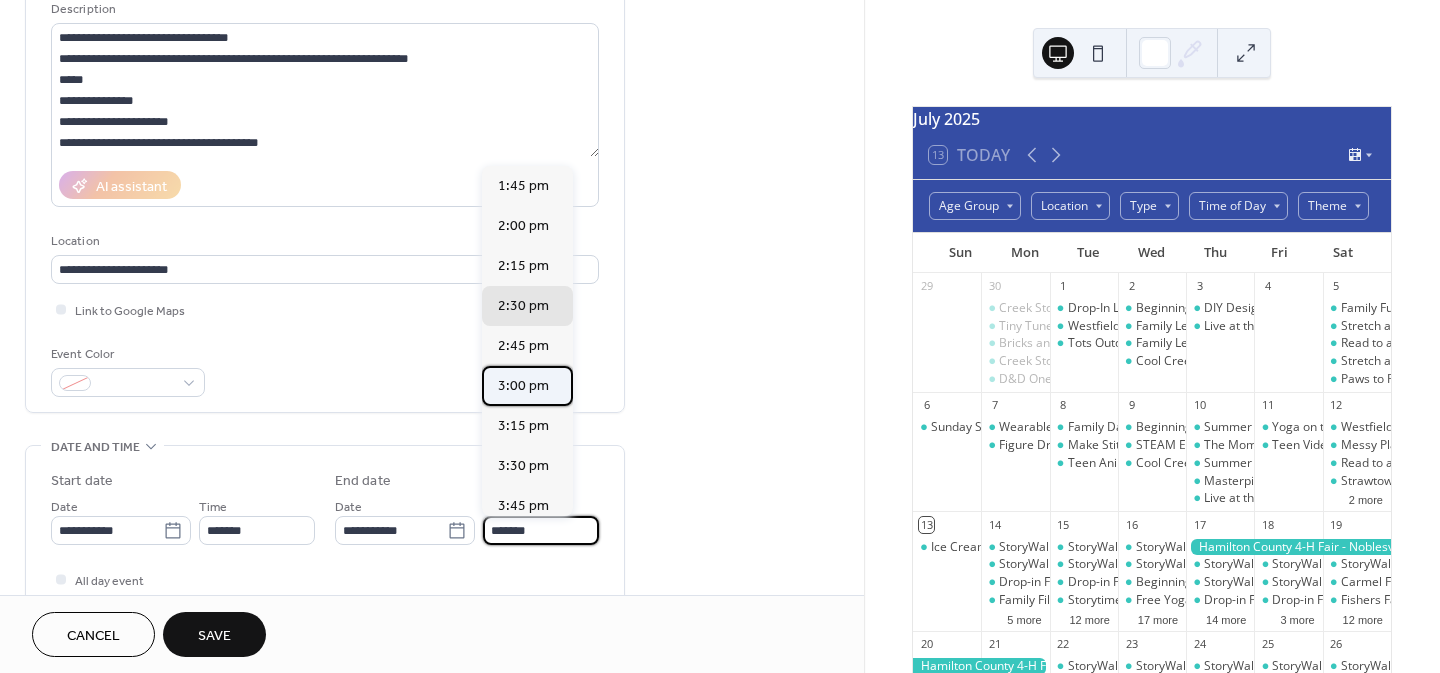 click on "3:00 pm" at bounding box center (523, 386) 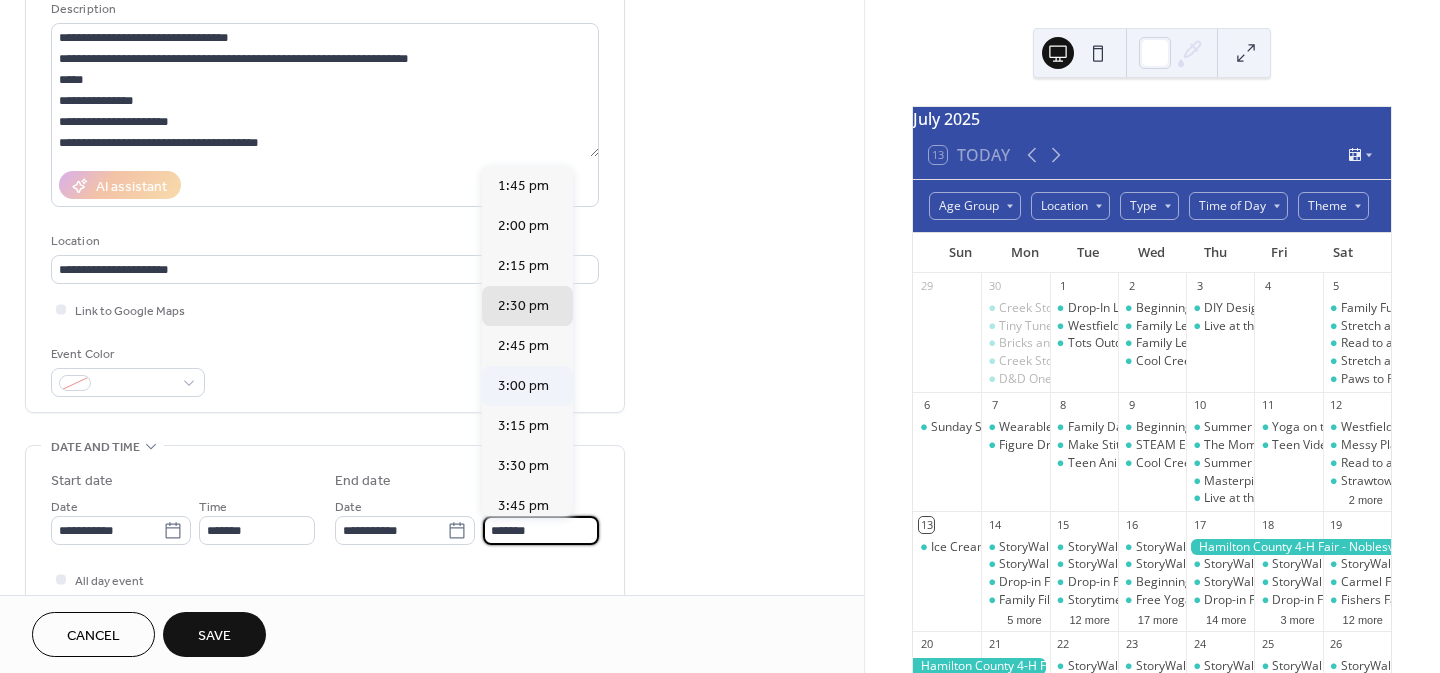 type on "*******" 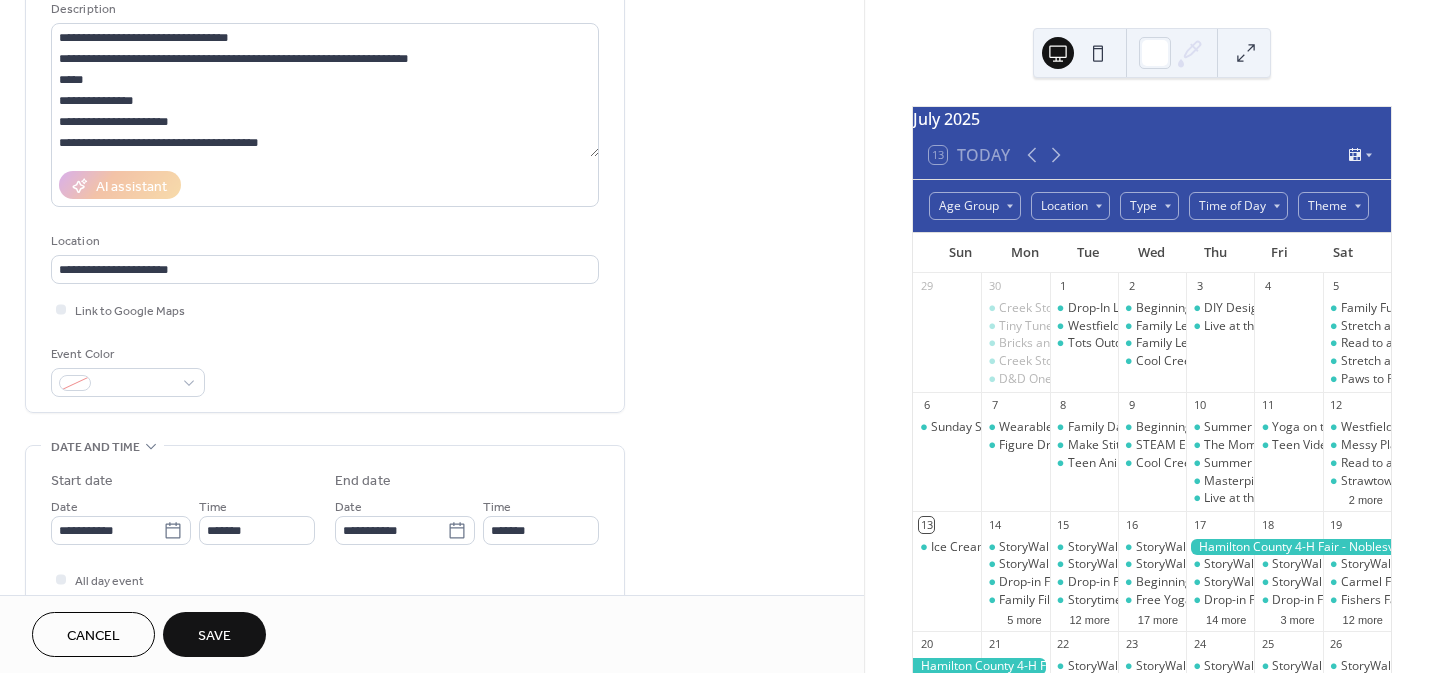 click on "**********" at bounding box center [432, 848] 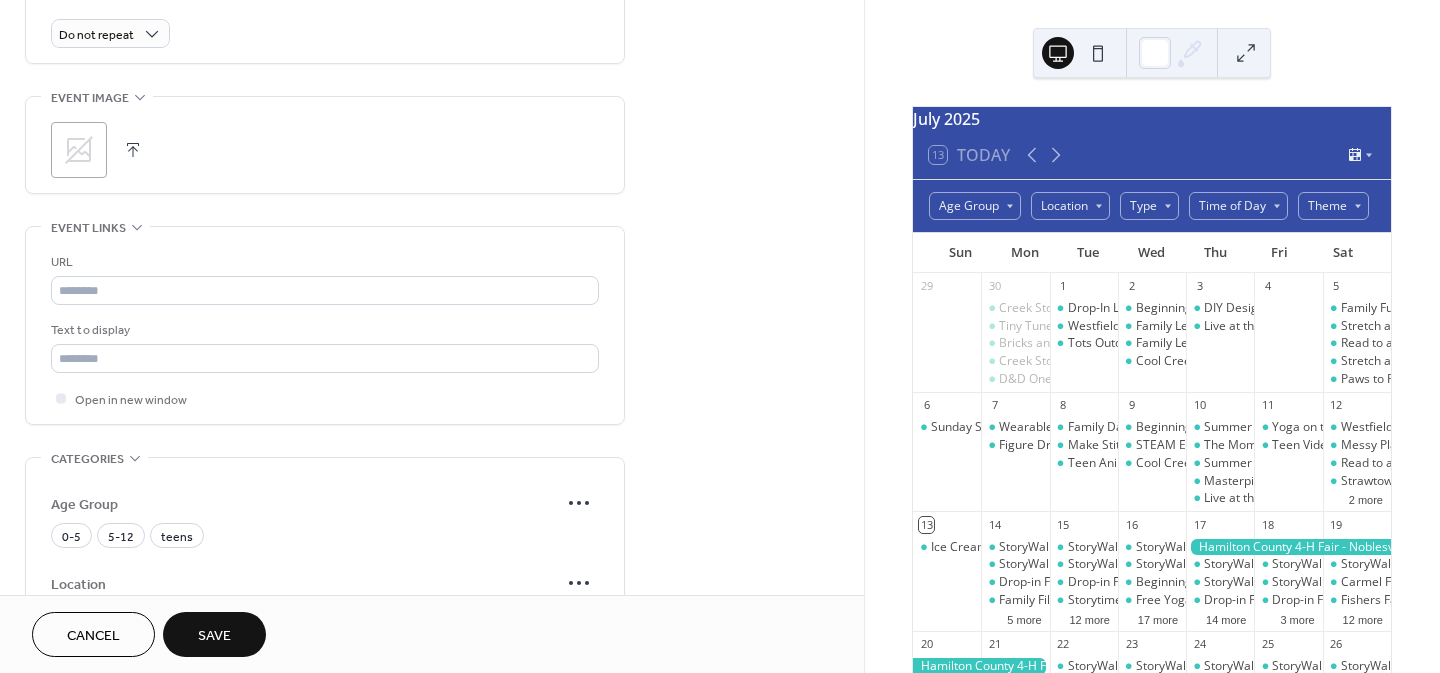 scroll, scrollTop: 865, scrollLeft: 0, axis: vertical 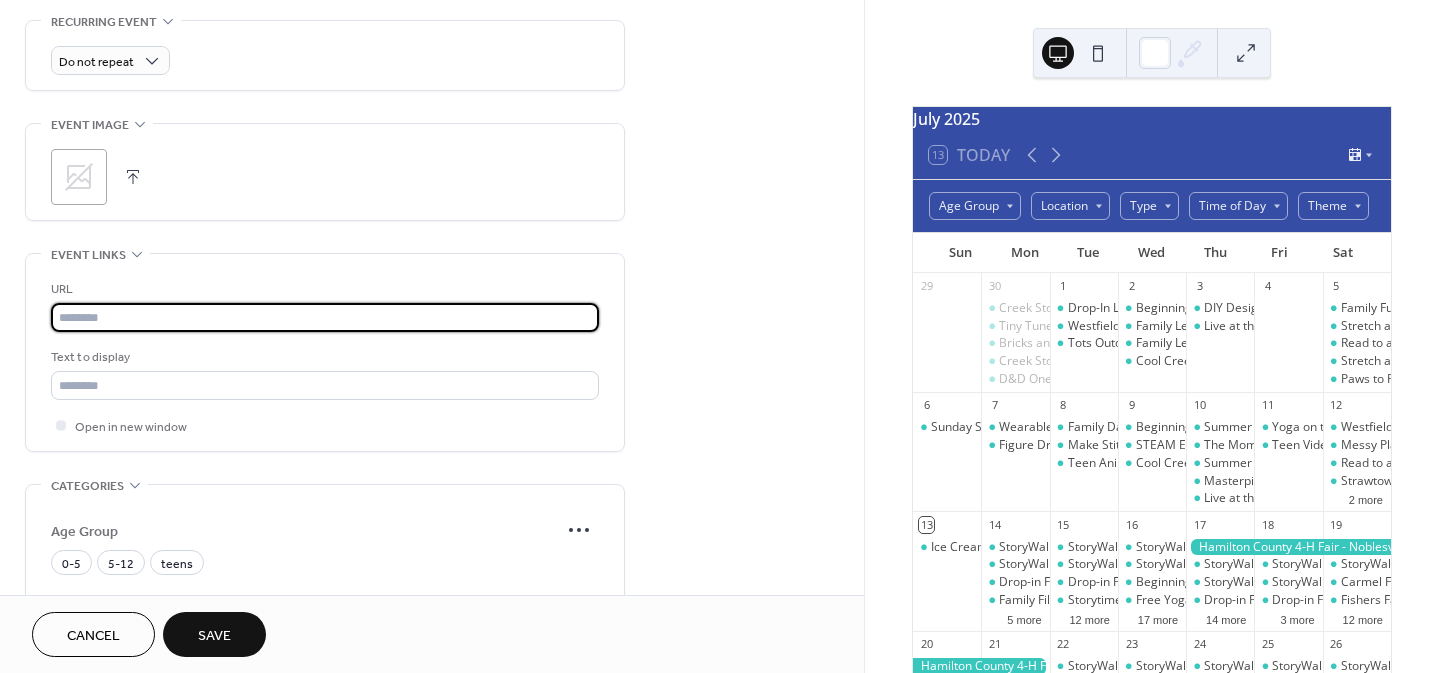 click at bounding box center [325, 317] 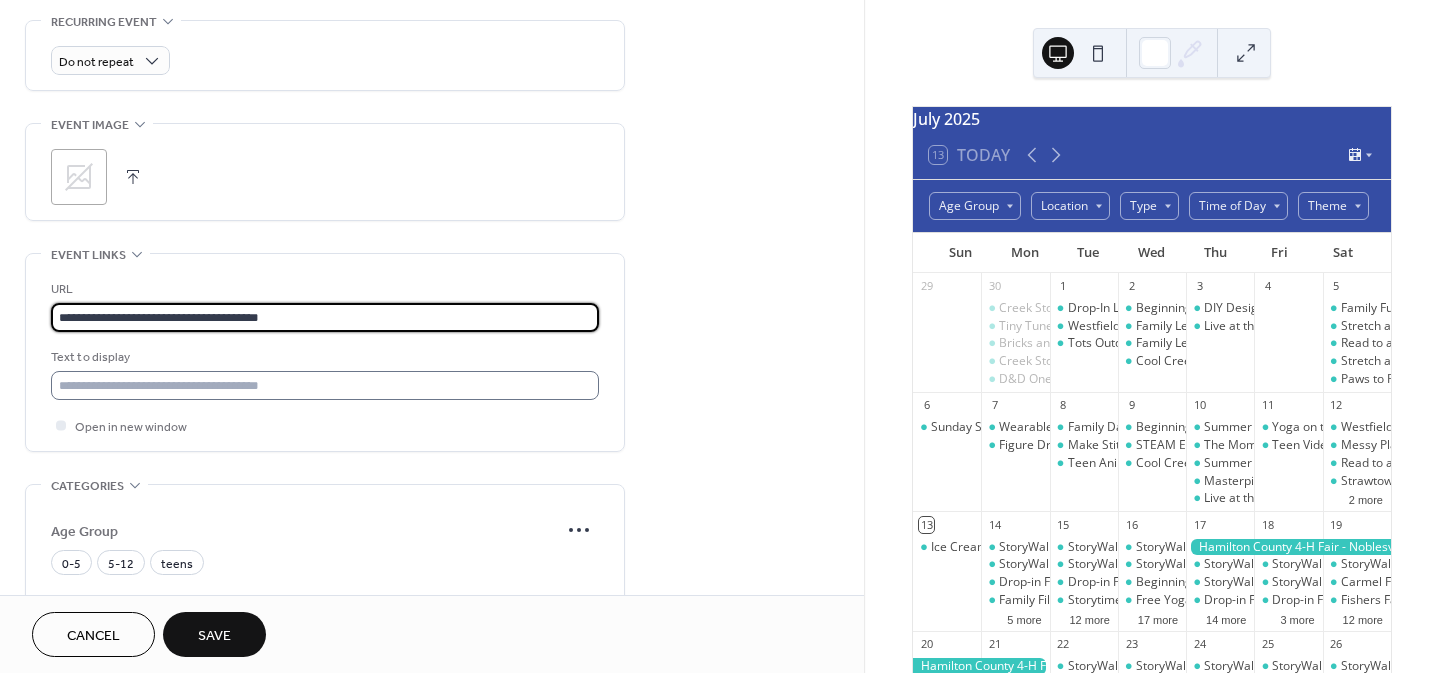 type on "**********" 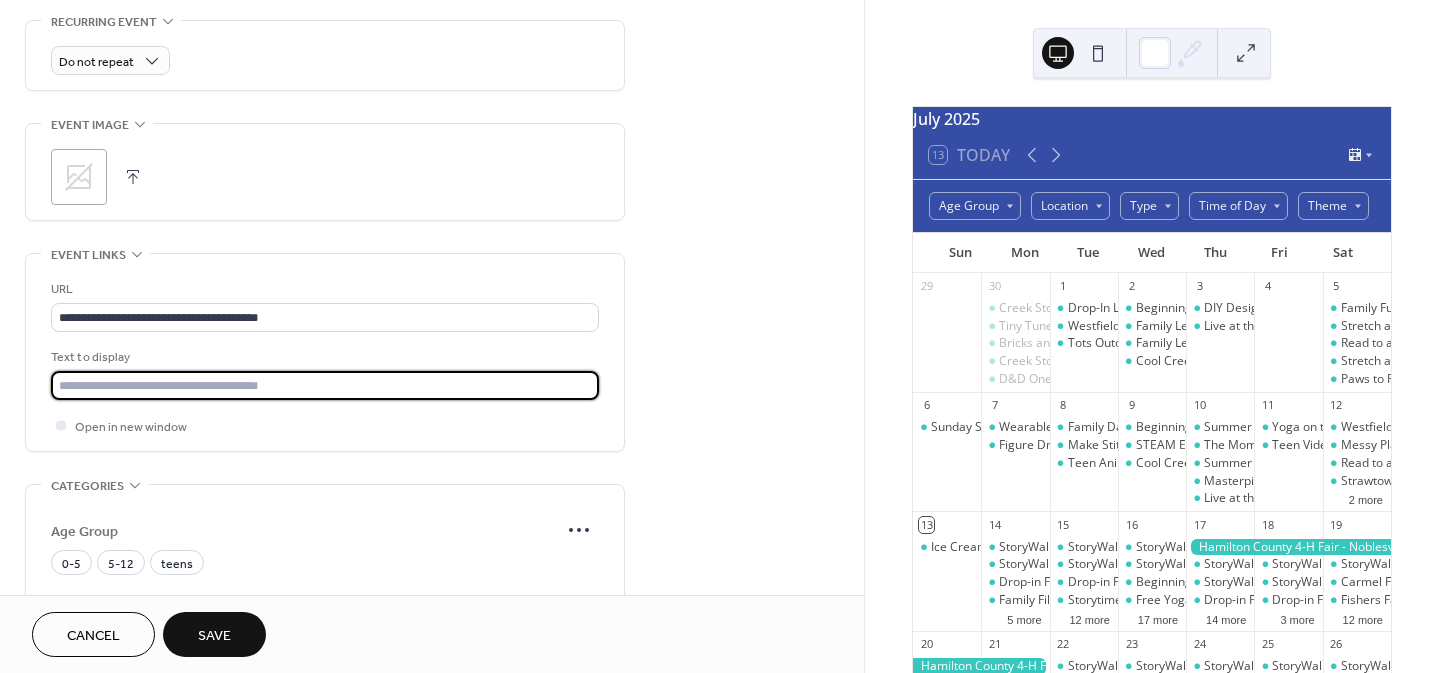 click at bounding box center [325, 385] 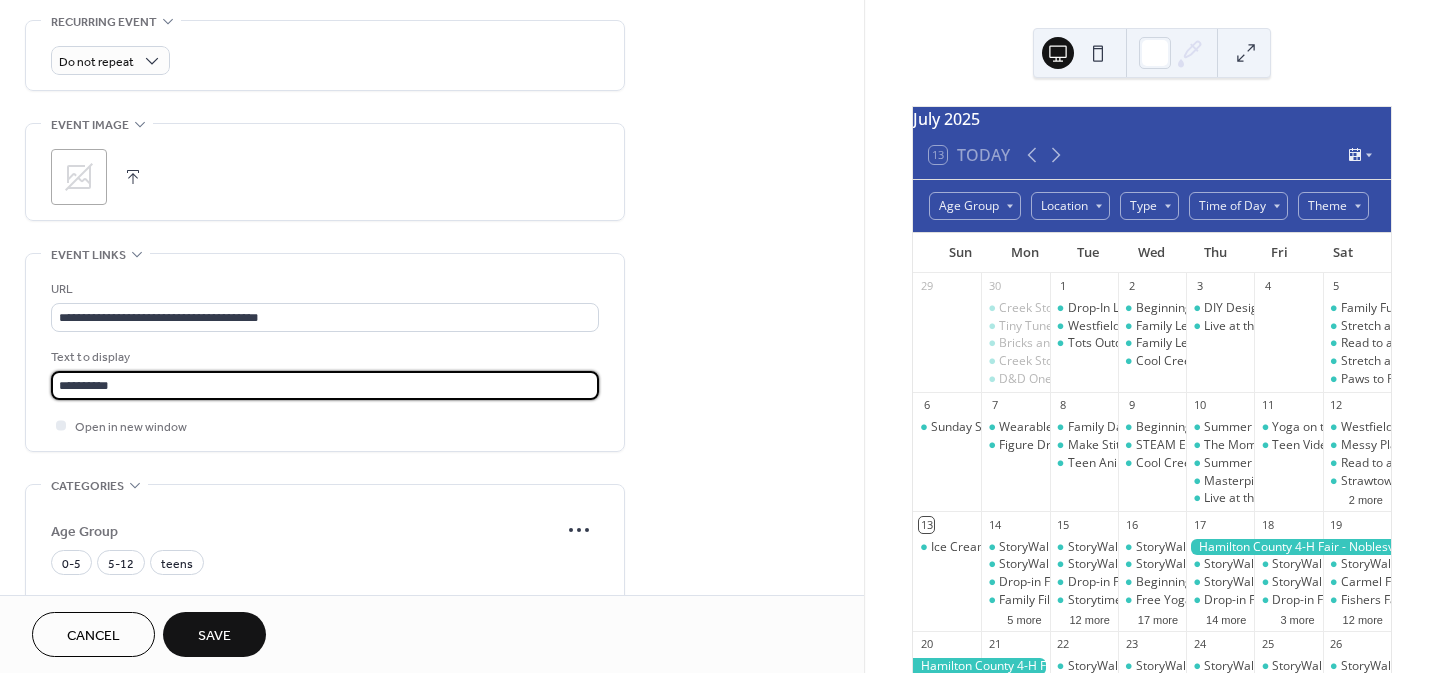 click on "**********" at bounding box center (432, 188) 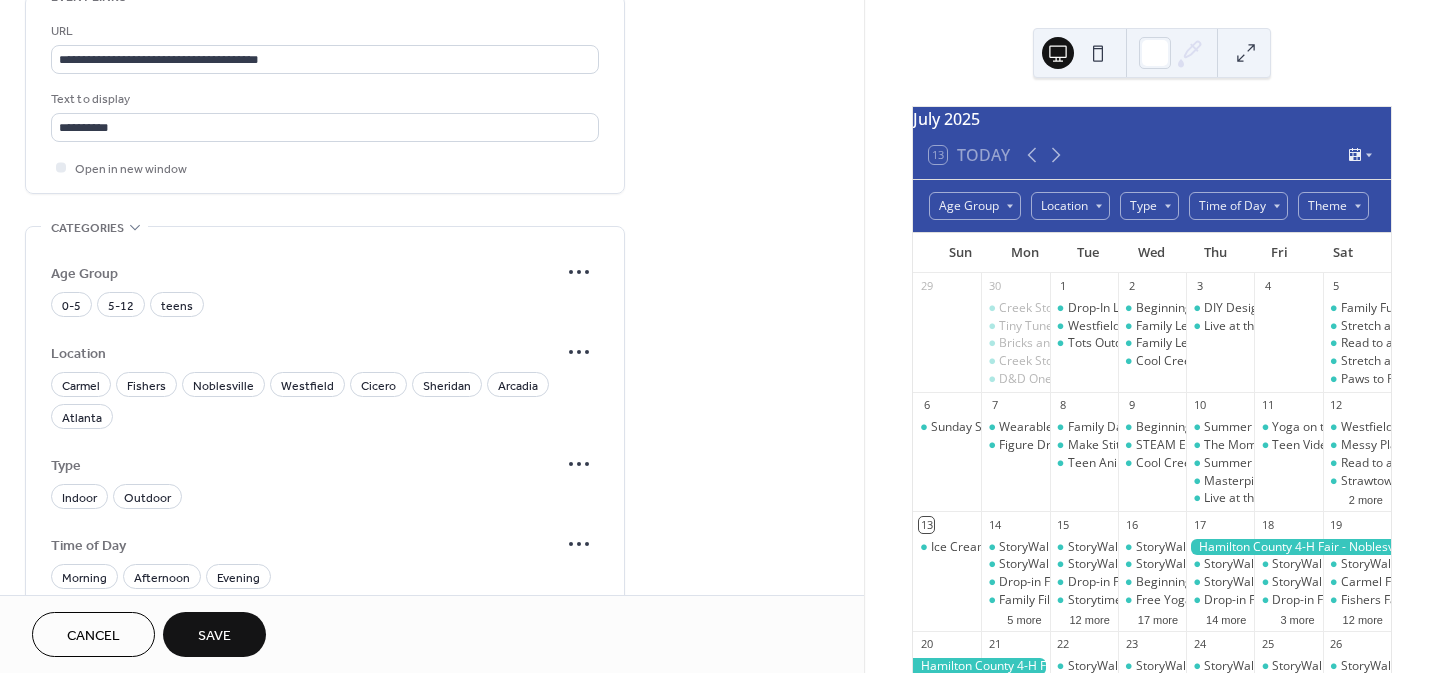 scroll, scrollTop: 1126, scrollLeft: 0, axis: vertical 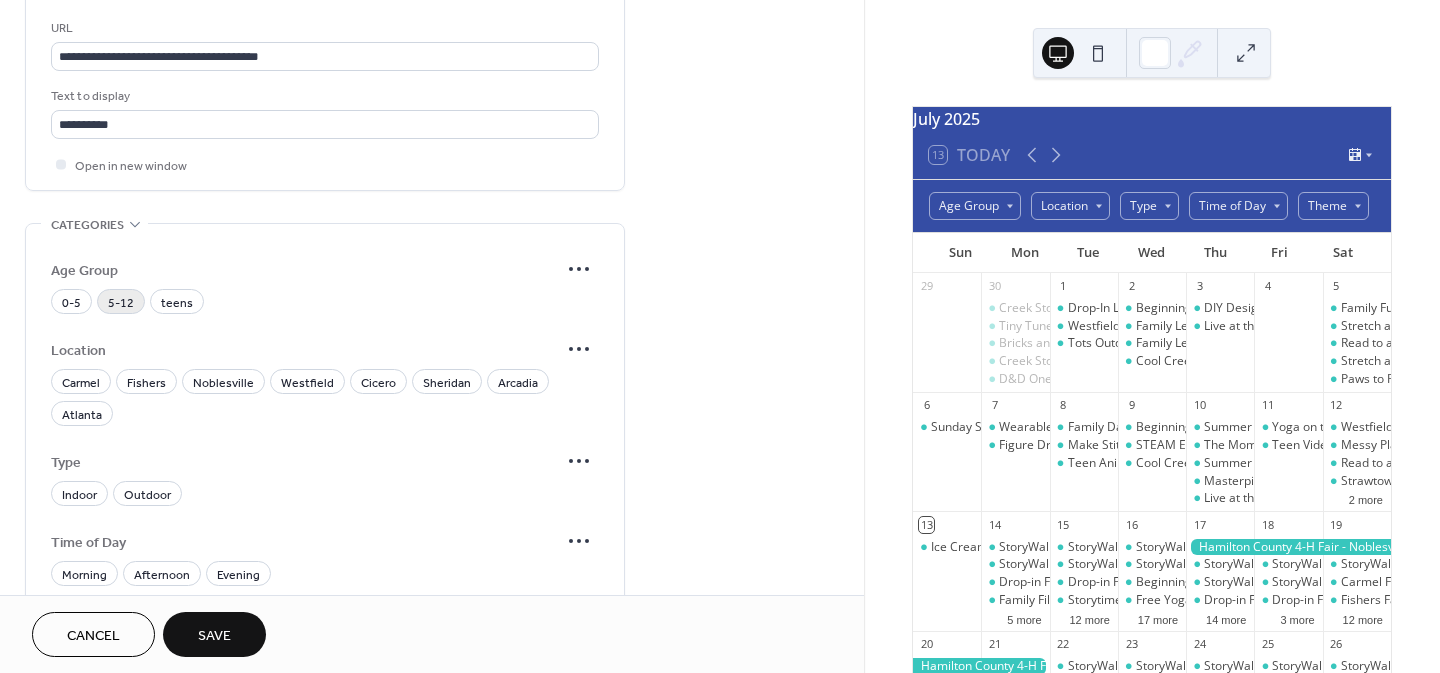 click on "5-12" at bounding box center (121, 303) 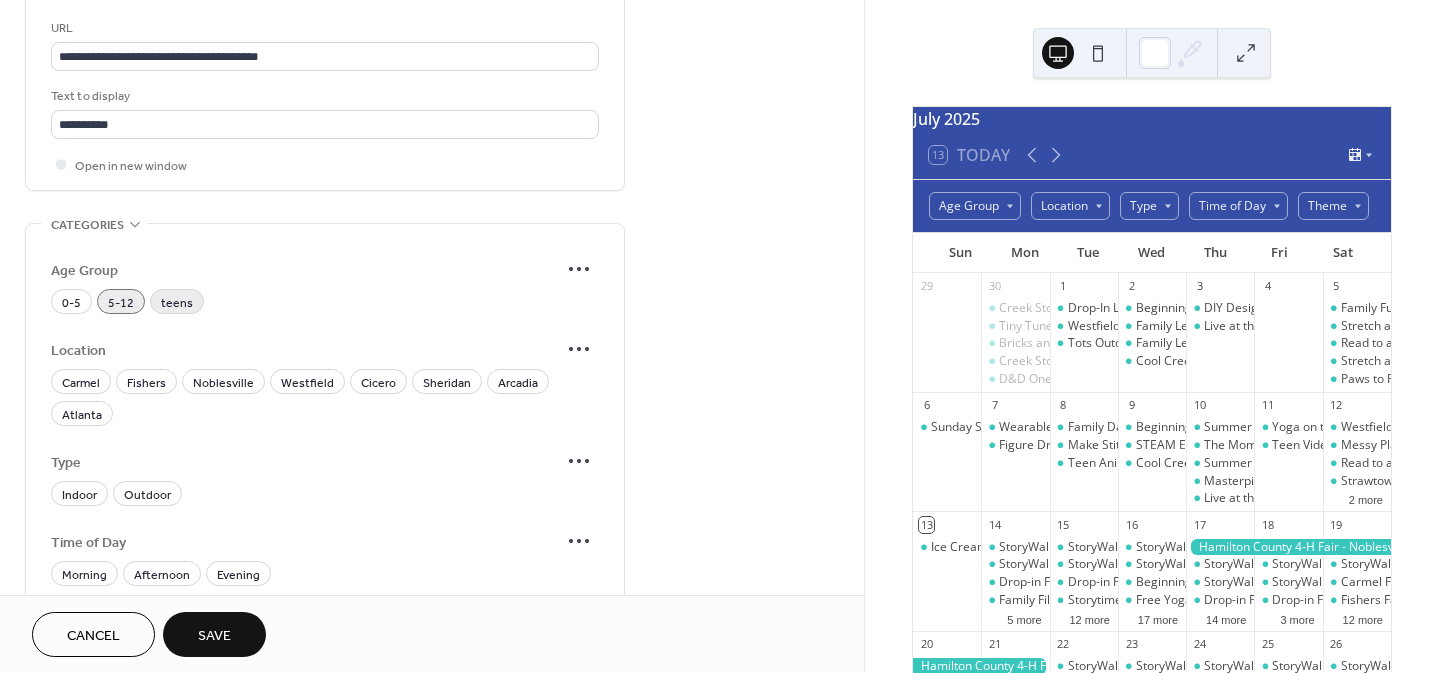 click on "teens" at bounding box center (177, 303) 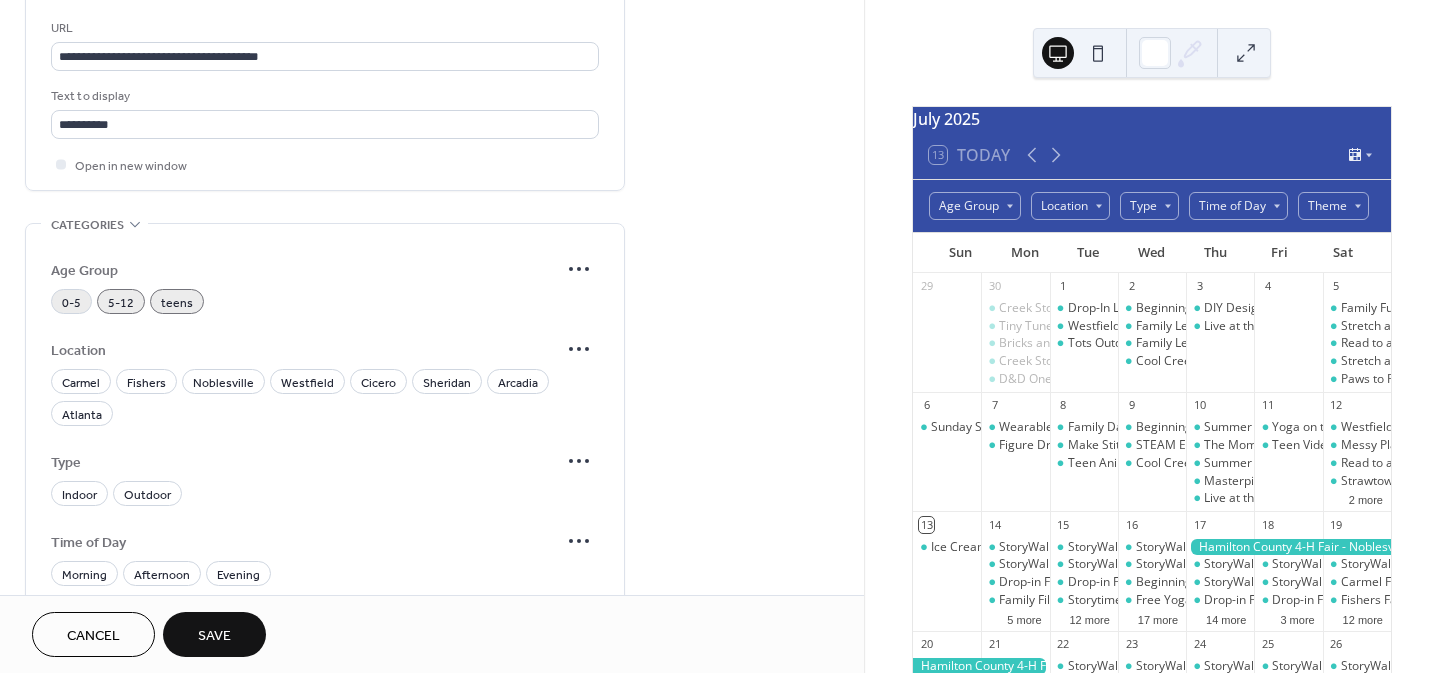 click on "0-5" at bounding box center [71, 303] 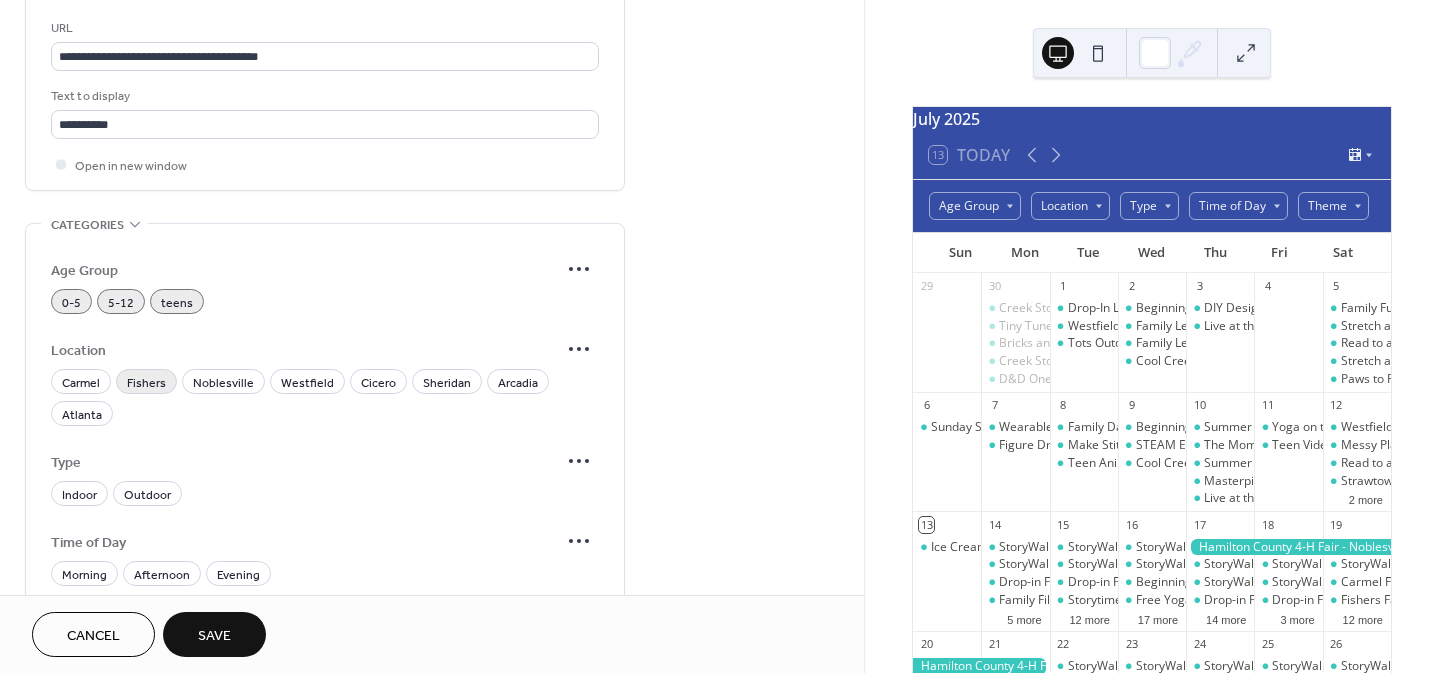 click on "Fishers" at bounding box center [146, 383] 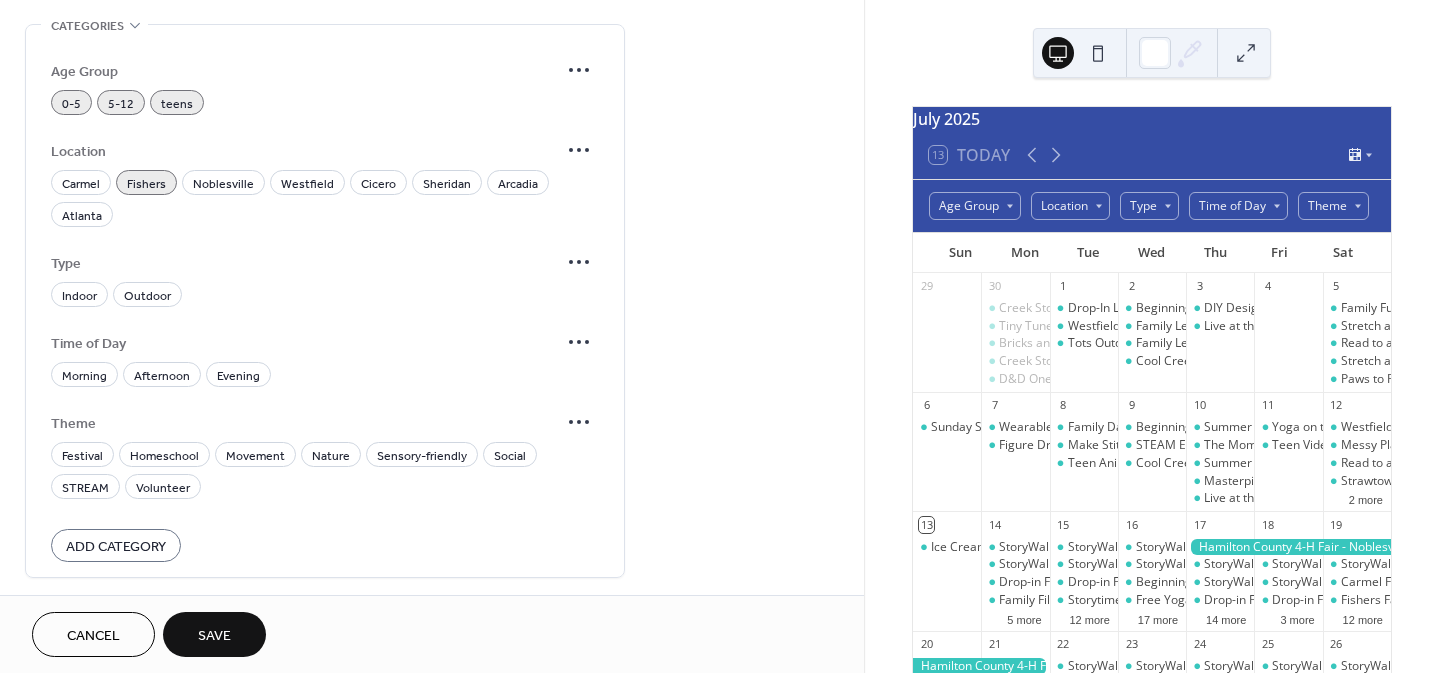 scroll, scrollTop: 1326, scrollLeft: 0, axis: vertical 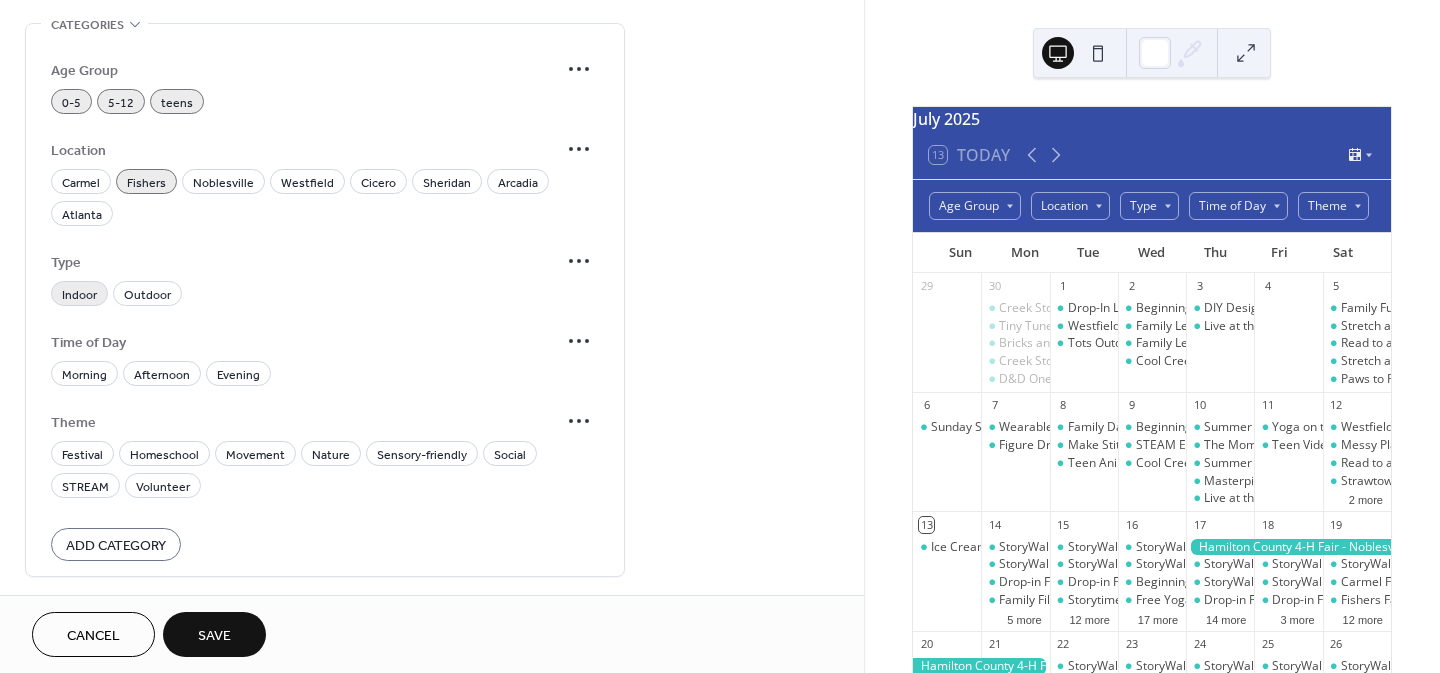 click on "Indoor" at bounding box center [79, 295] 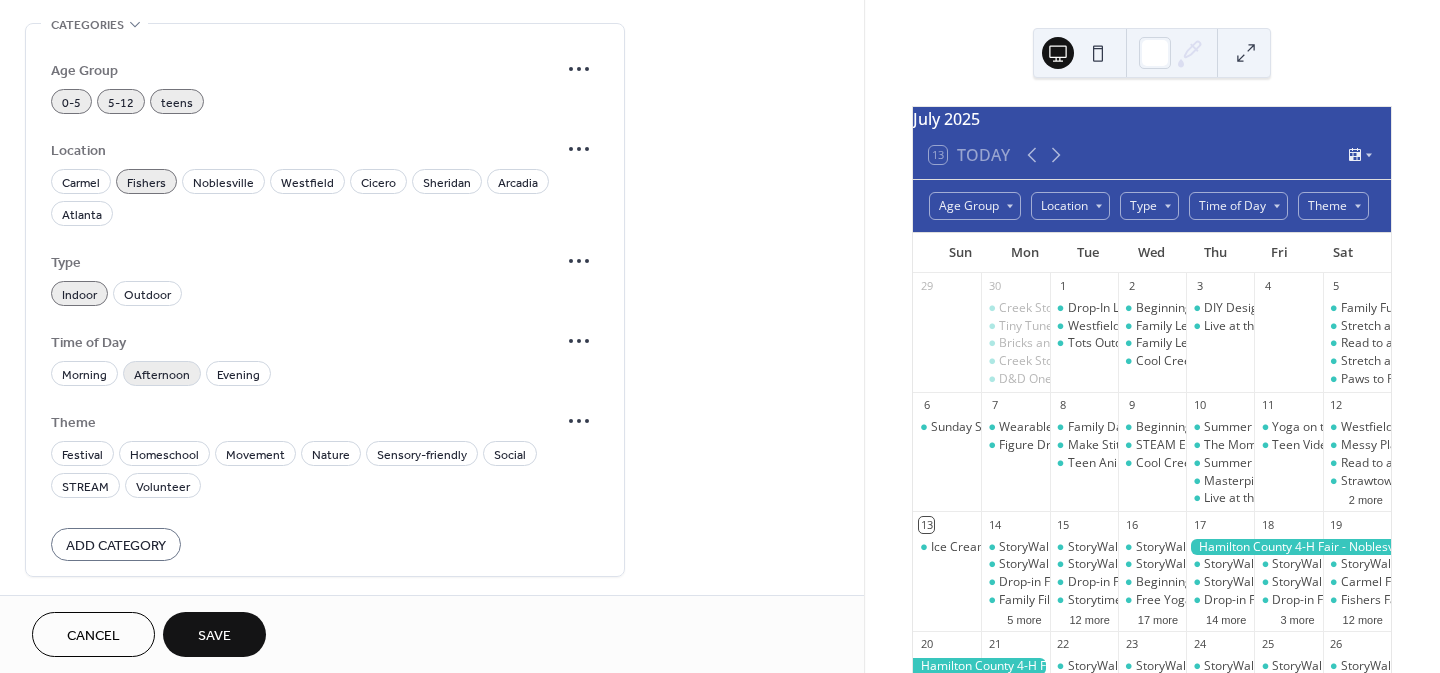 click on "Afternoon" at bounding box center [162, 375] 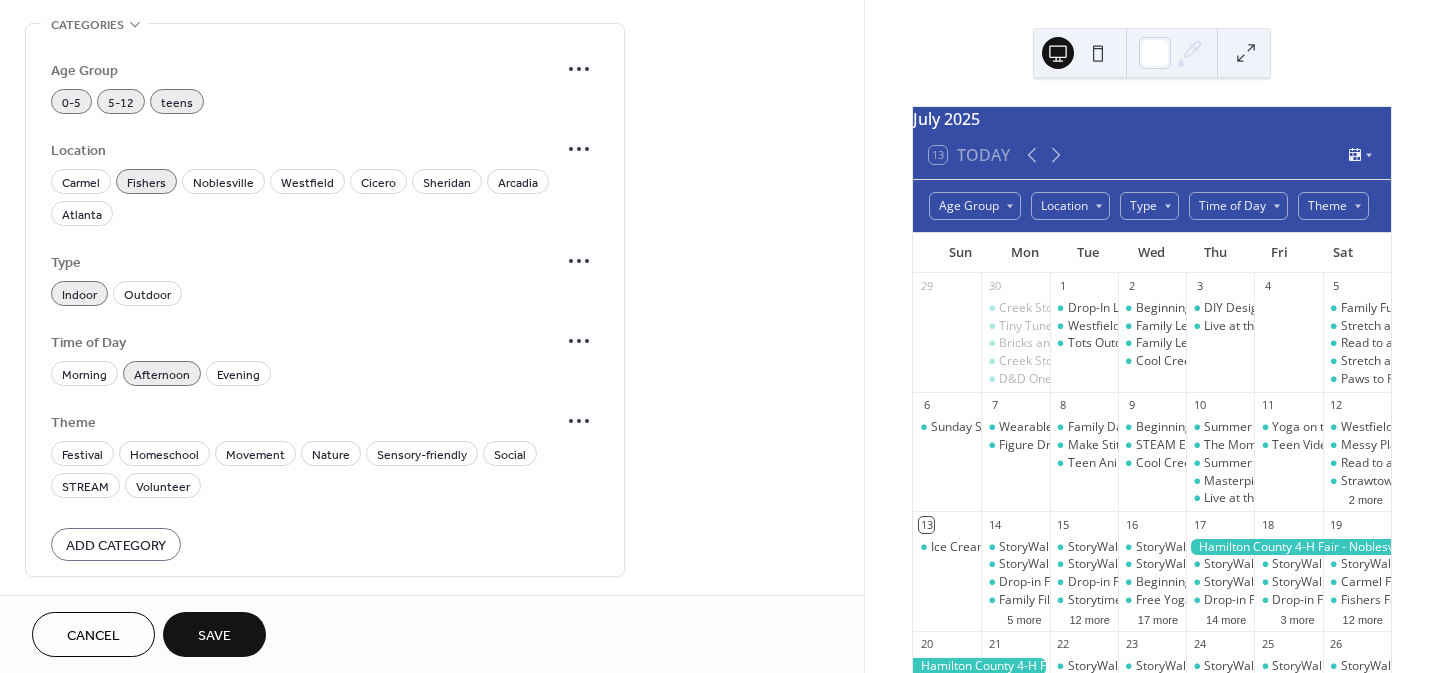 scroll, scrollTop: 1402, scrollLeft: 0, axis: vertical 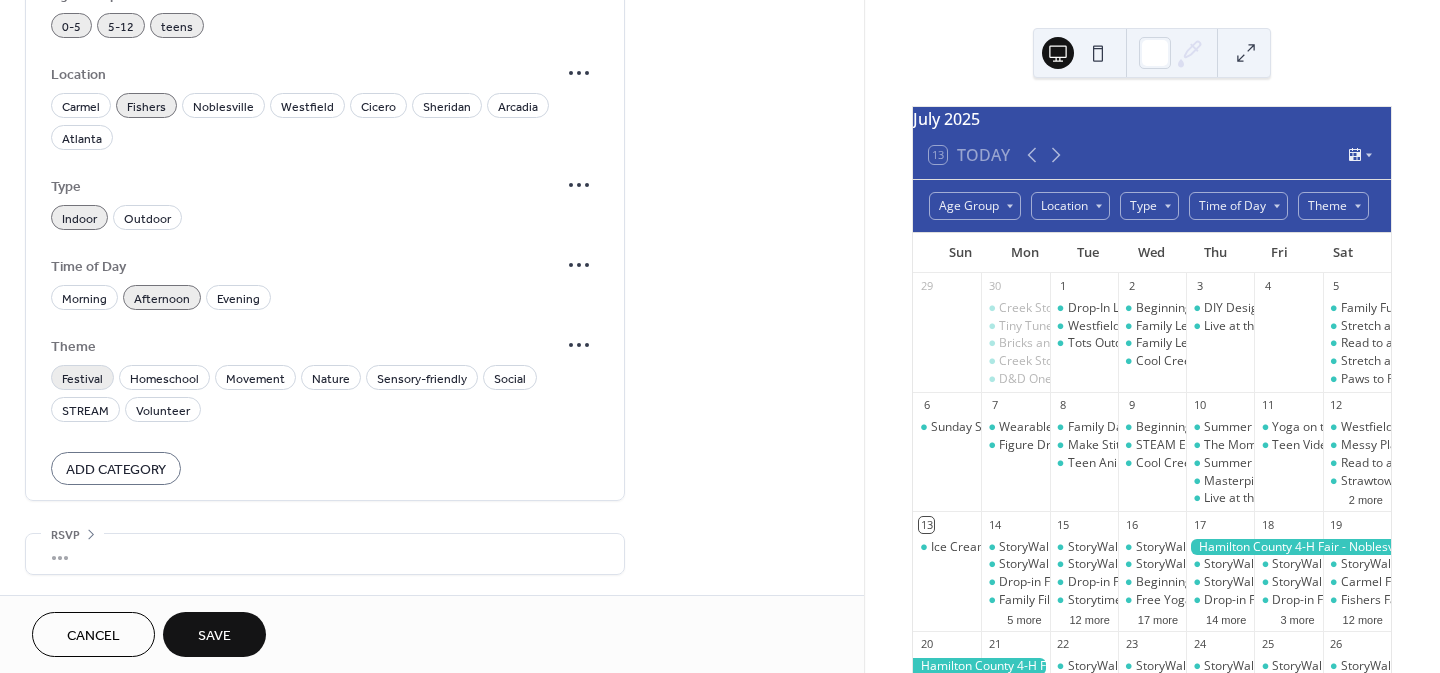 click on "Festival" at bounding box center (82, 379) 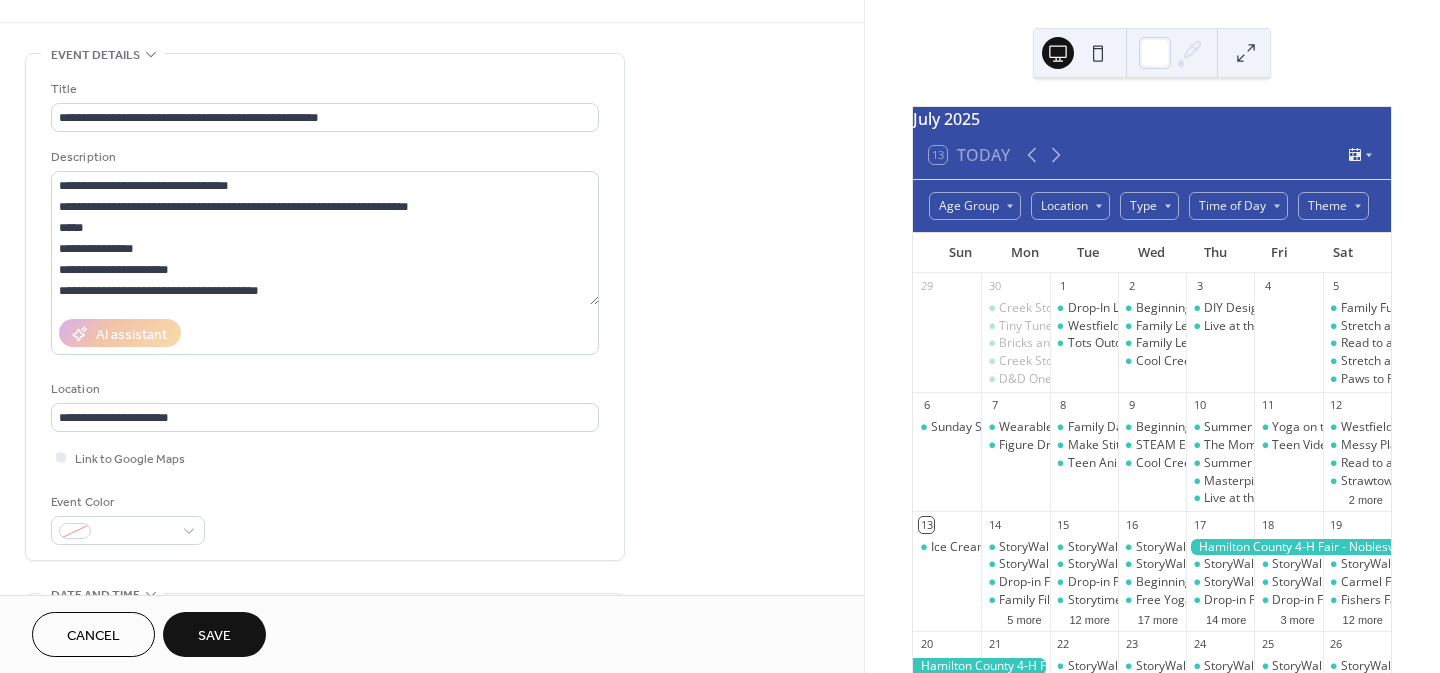 scroll, scrollTop: 0, scrollLeft: 0, axis: both 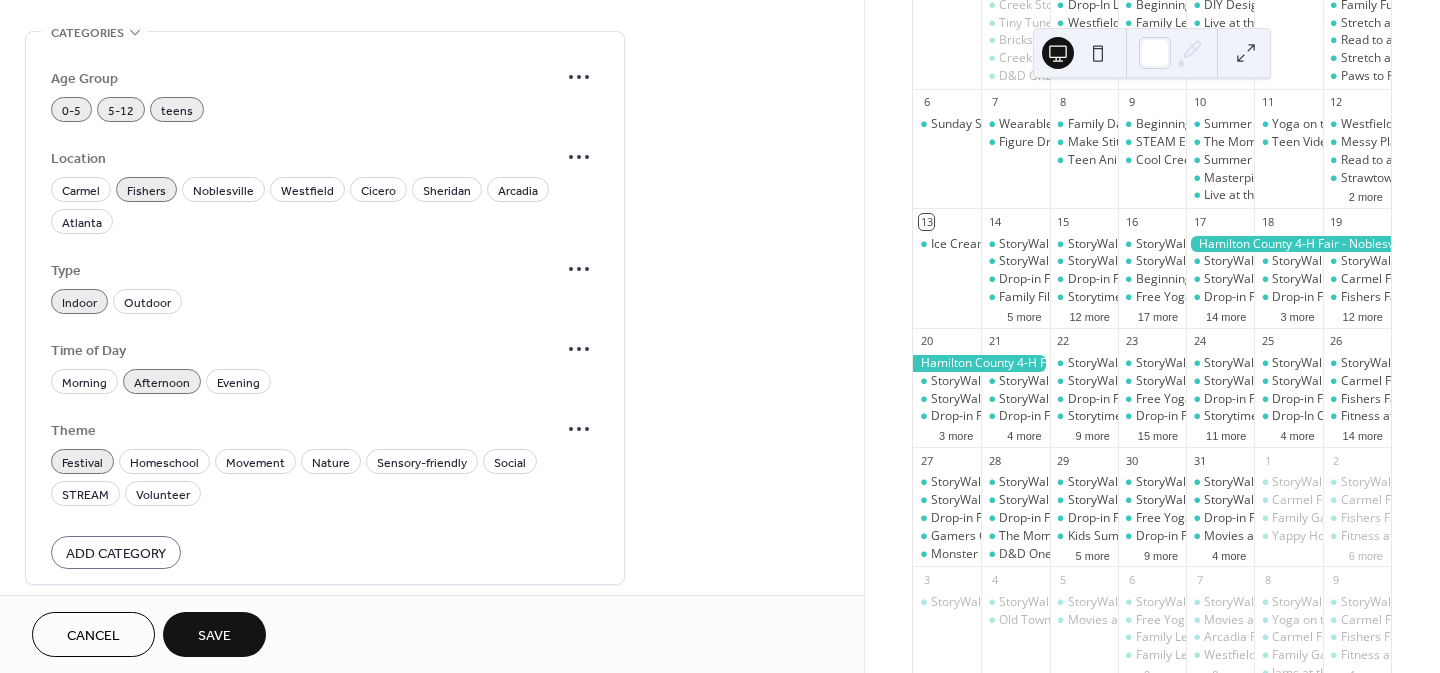 click on "Save" at bounding box center (214, 636) 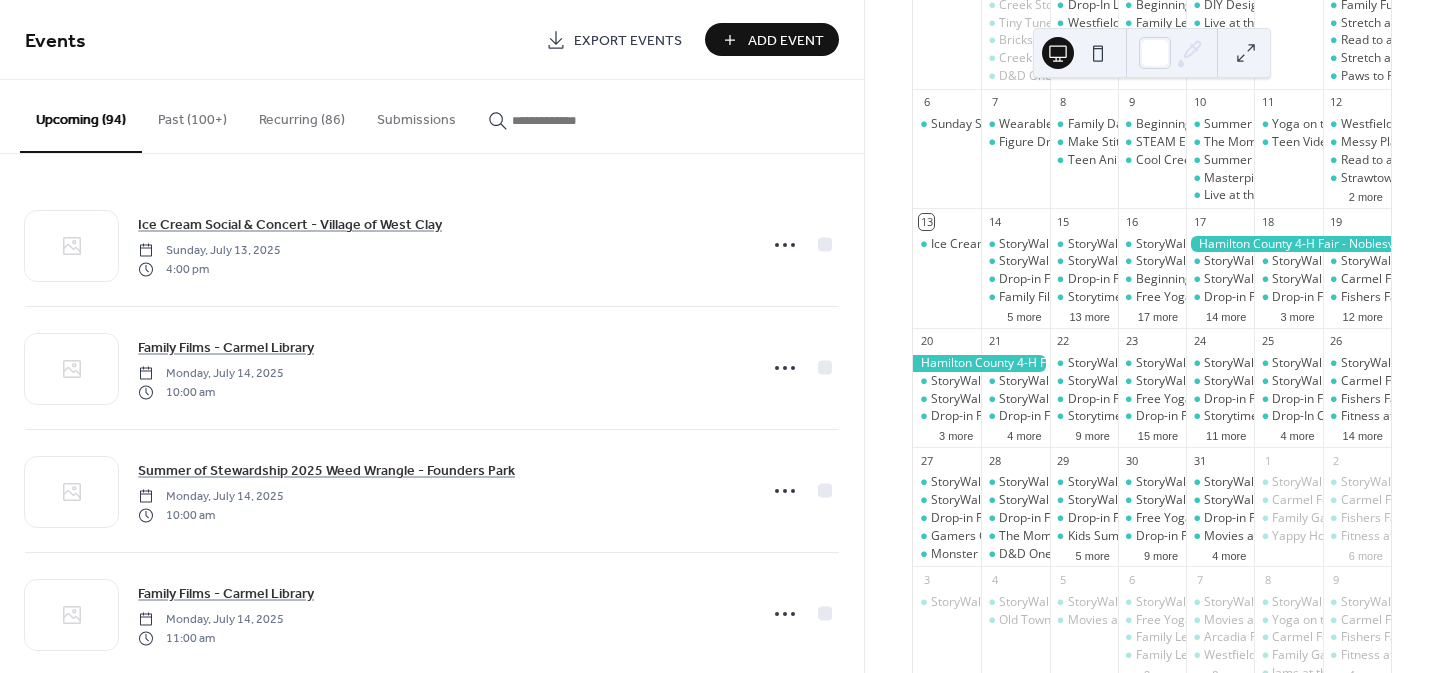 click on "Add Event" at bounding box center [786, 41] 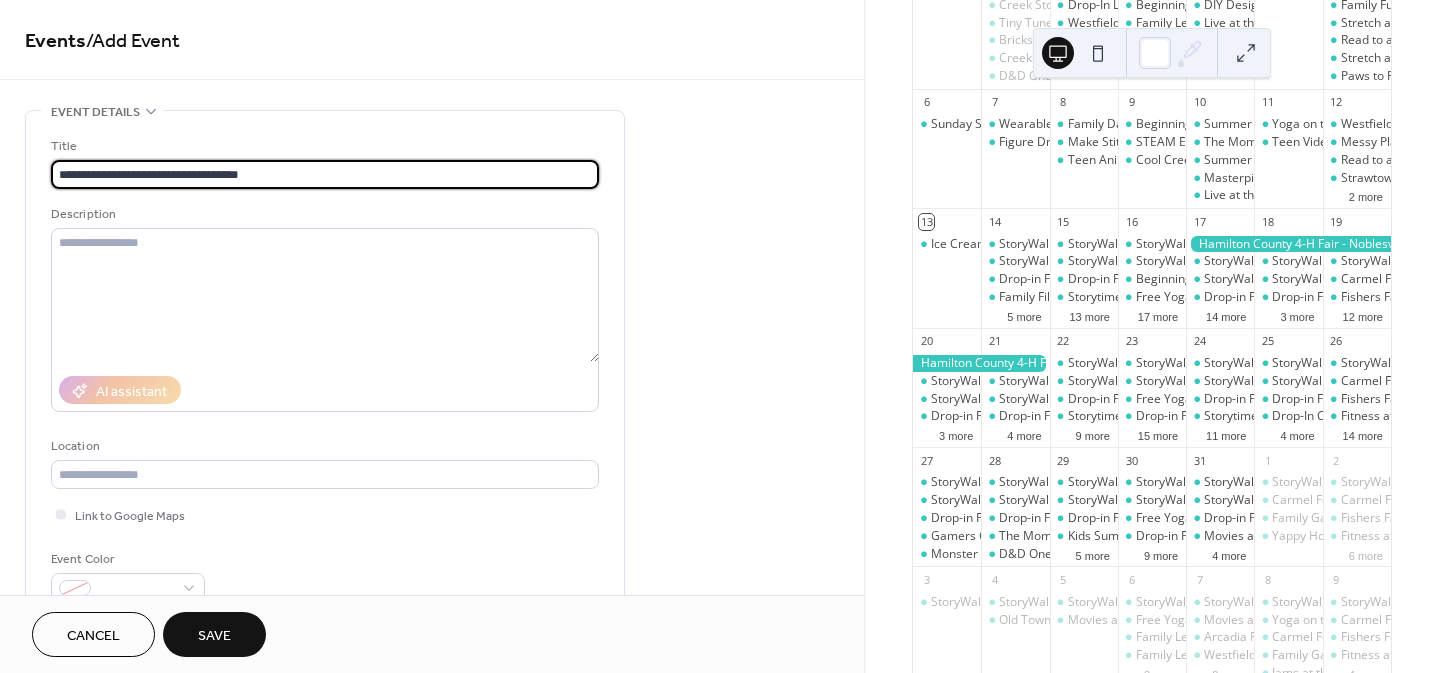 drag, startPoint x: 251, startPoint y: 172, endPoint x: 184, endPoint y: 171, distance: 67.00746 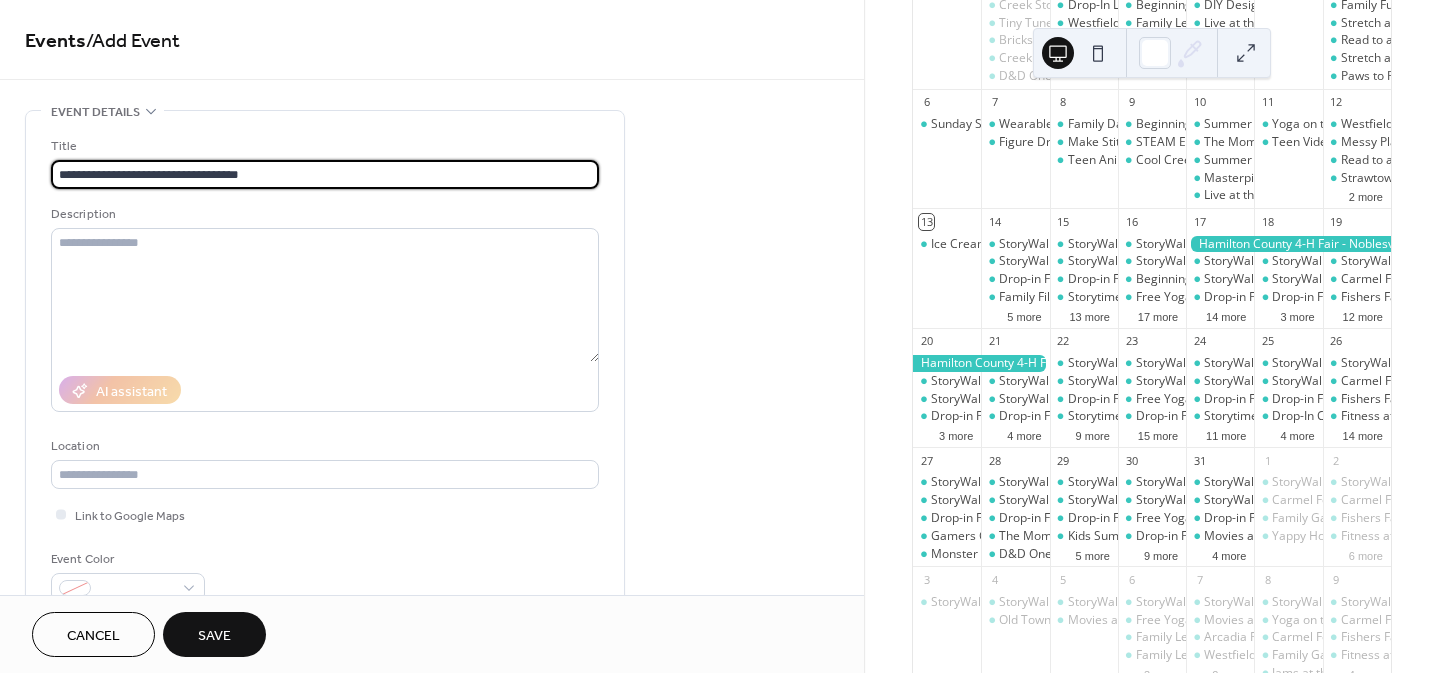 click on "**********" at bounding box center (325, 174) 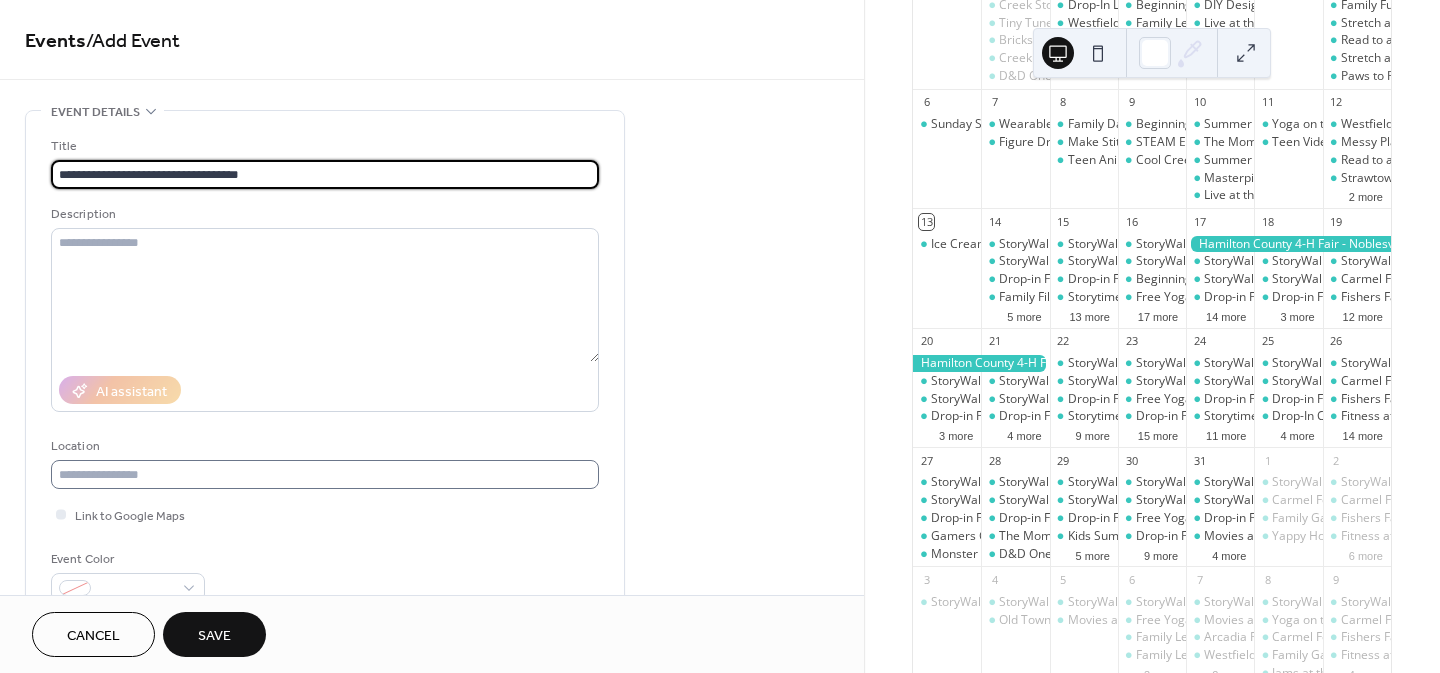 type on "**********" 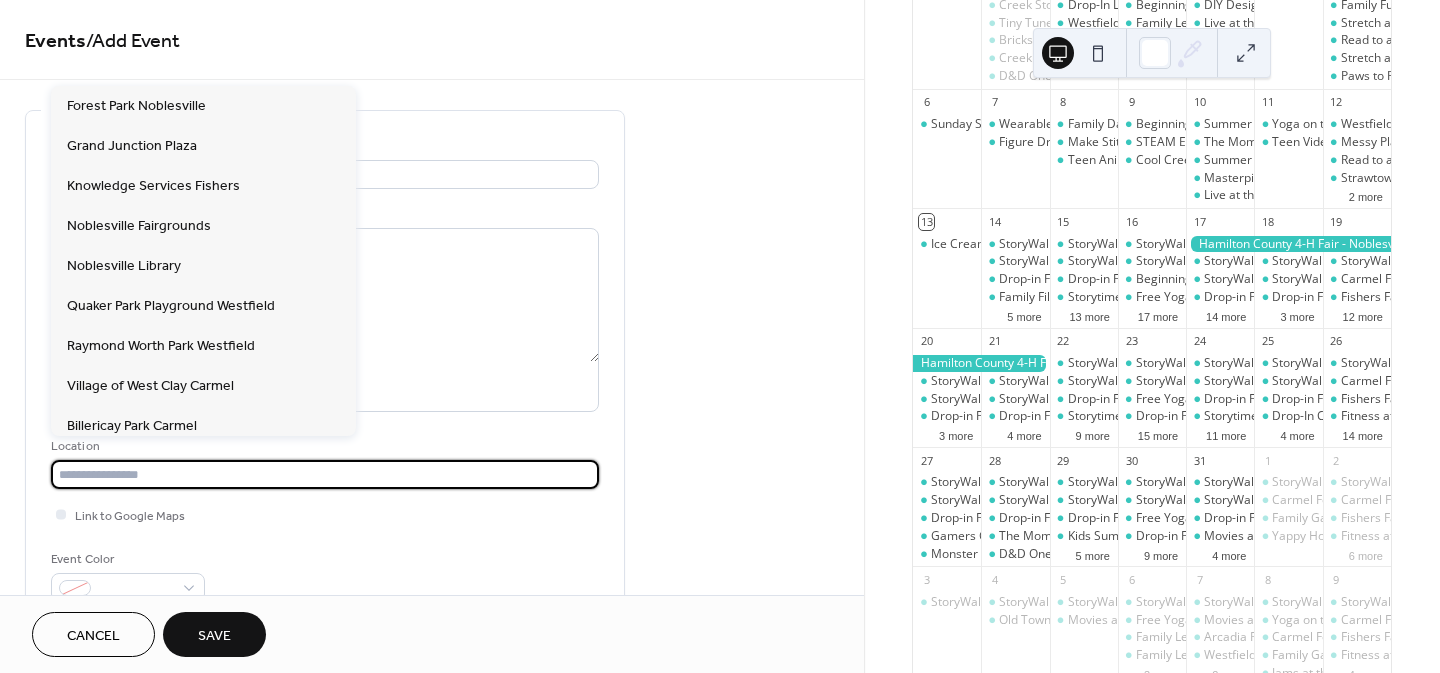paste on "**********" 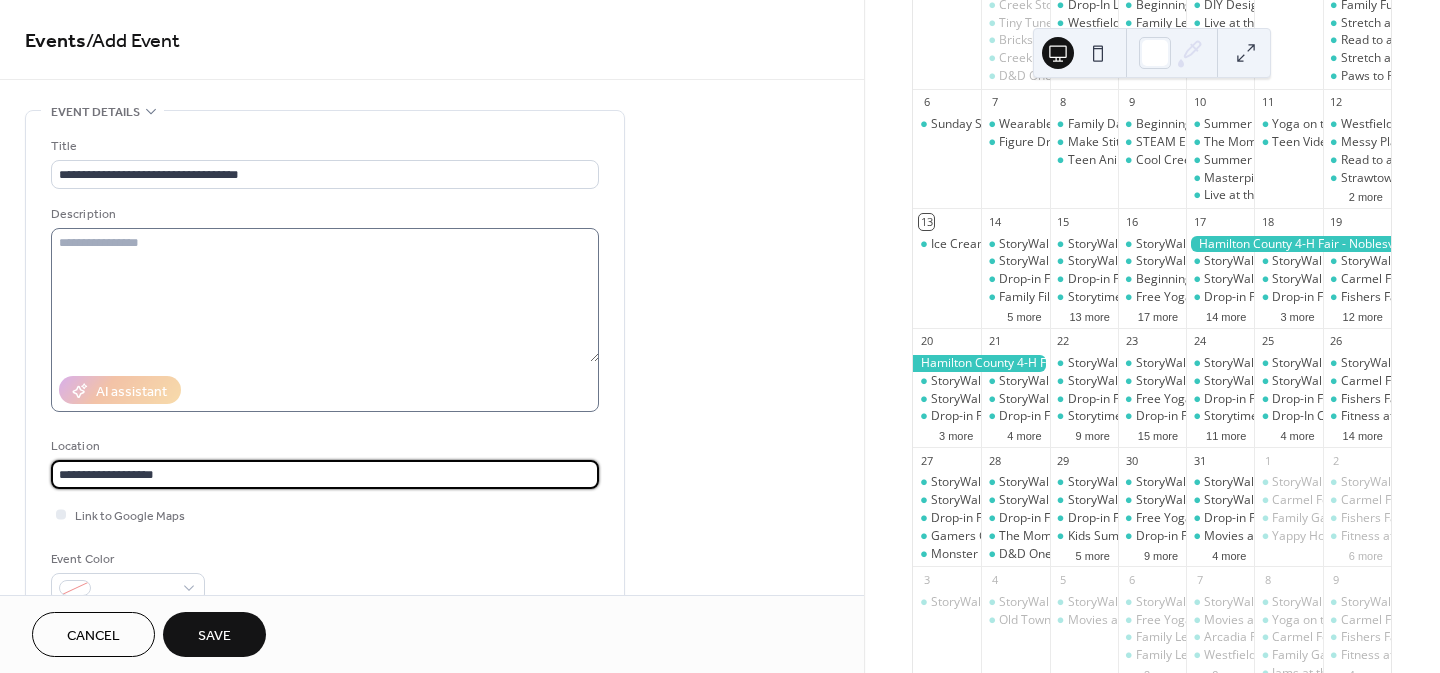 type on "**********" 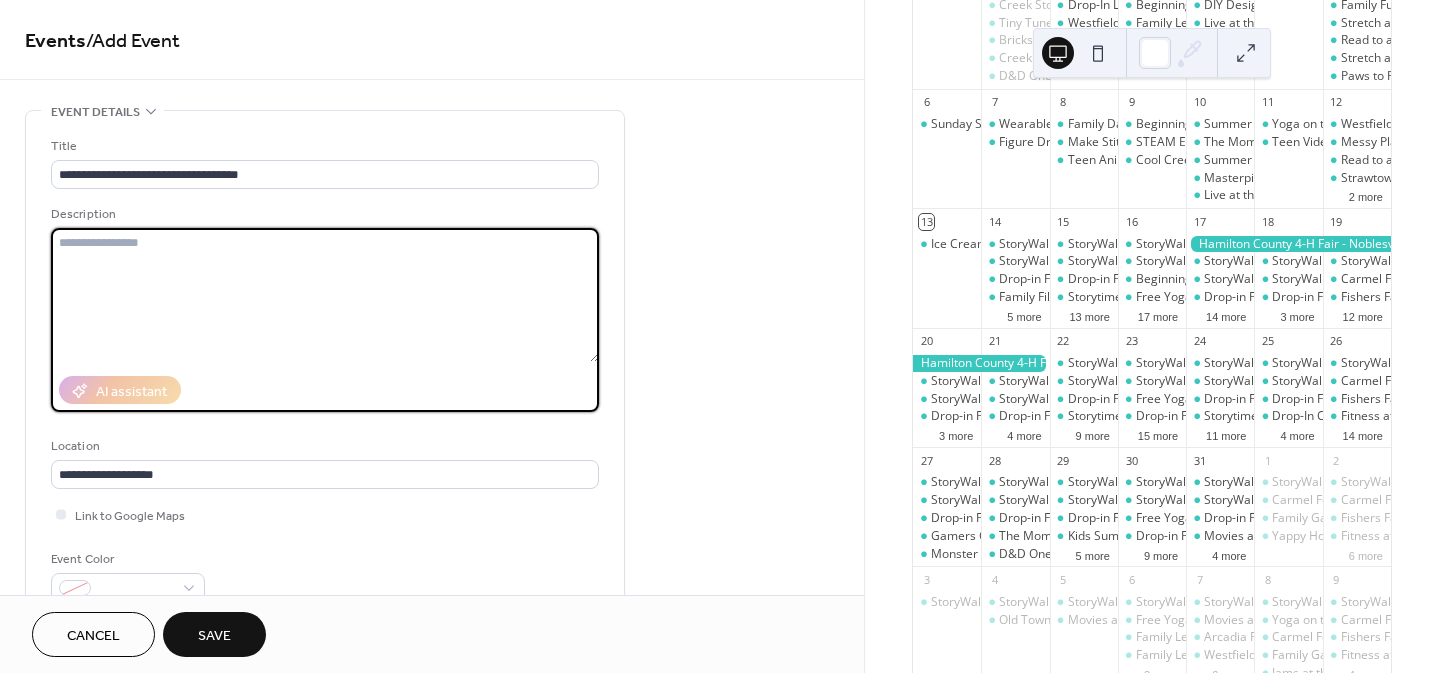 click at bounding box center [325, 295] 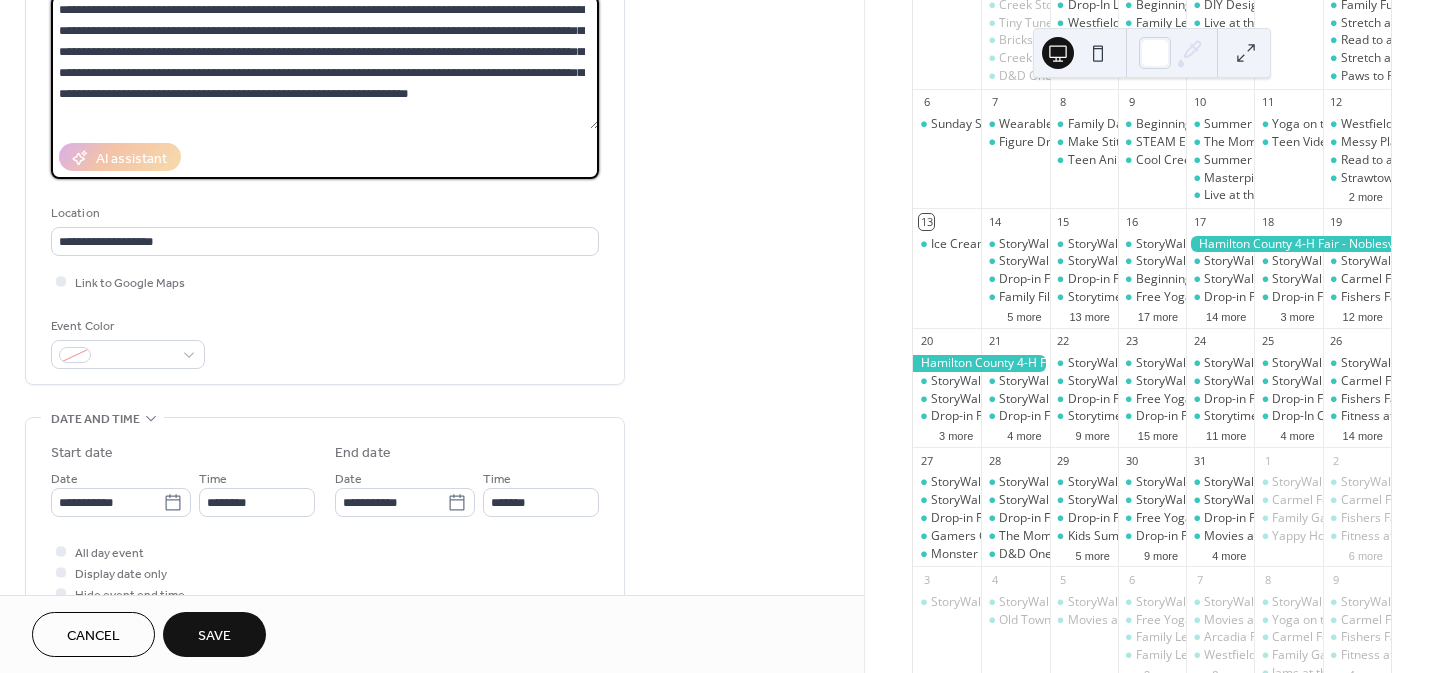 scroll, scrollTop: 239, scrollLeft: 0, axis: vertical 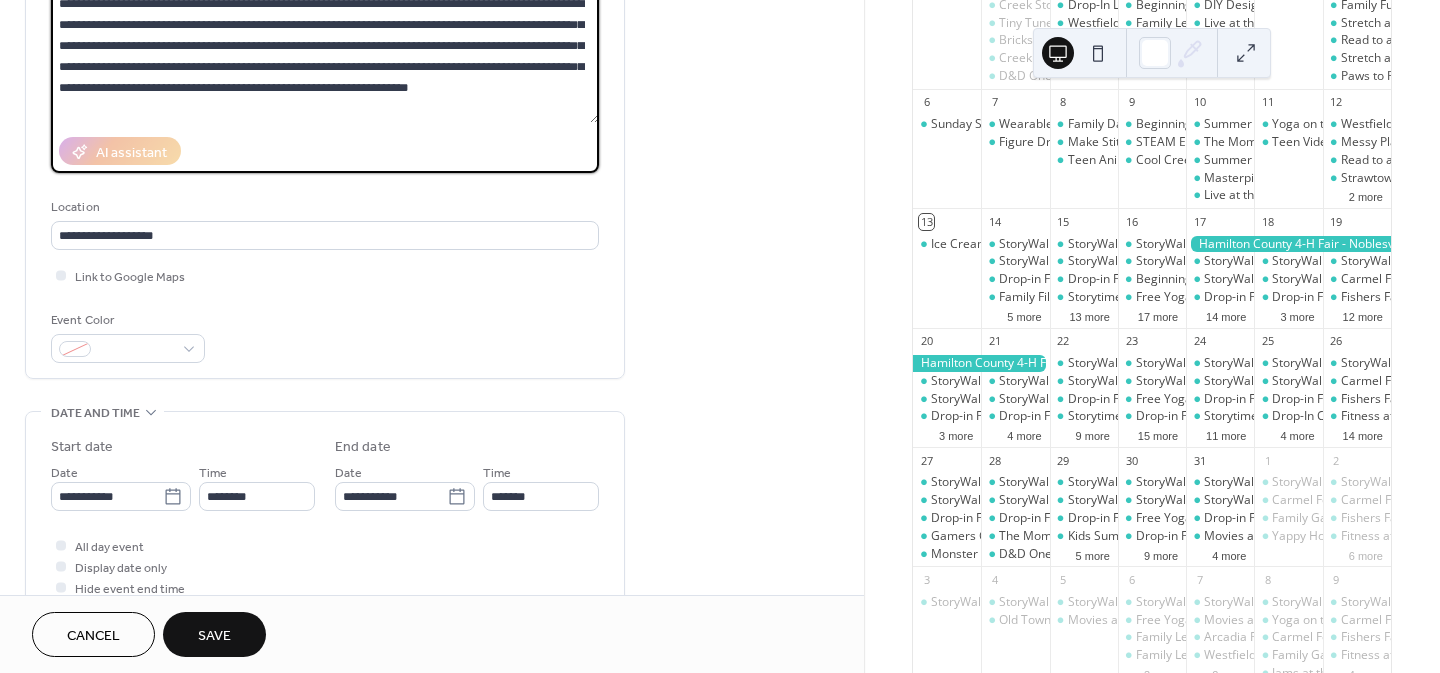 type on "**********" 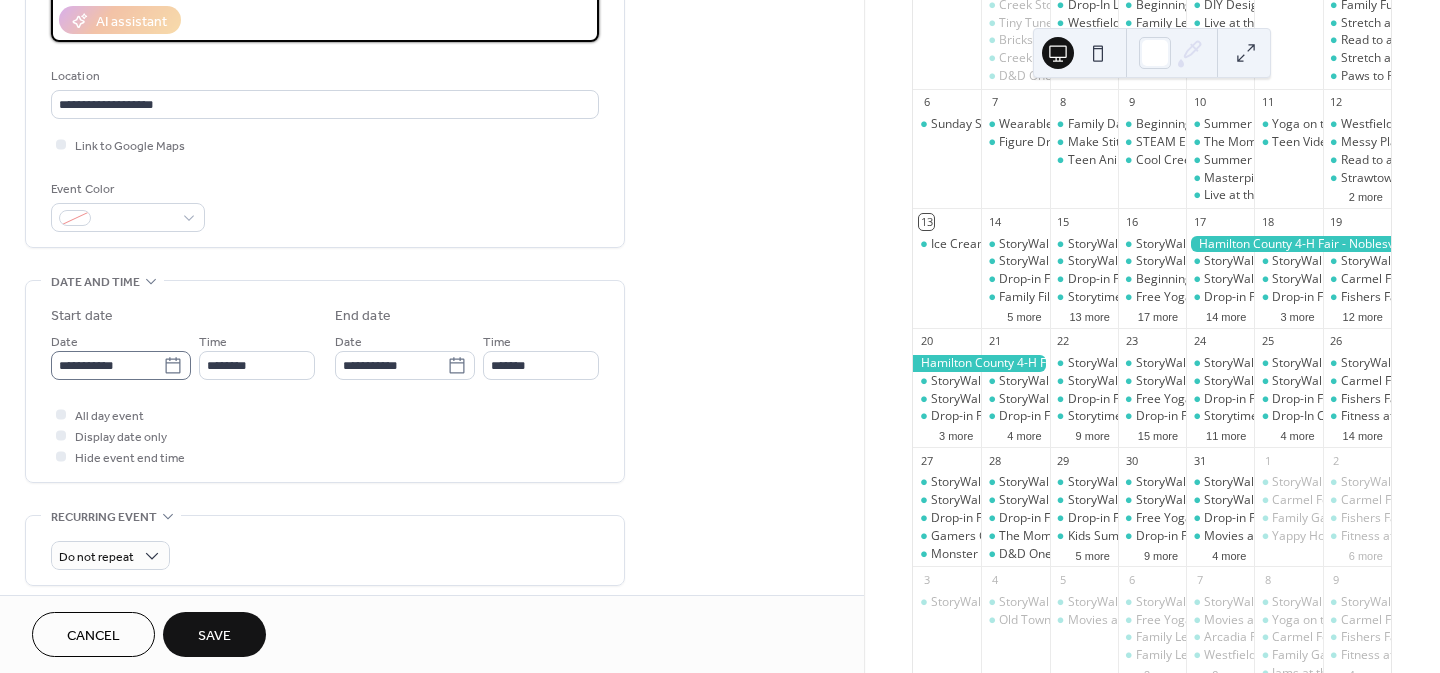 scroll, scrollTop: 371, scrollLeft: 0, axis: vertical 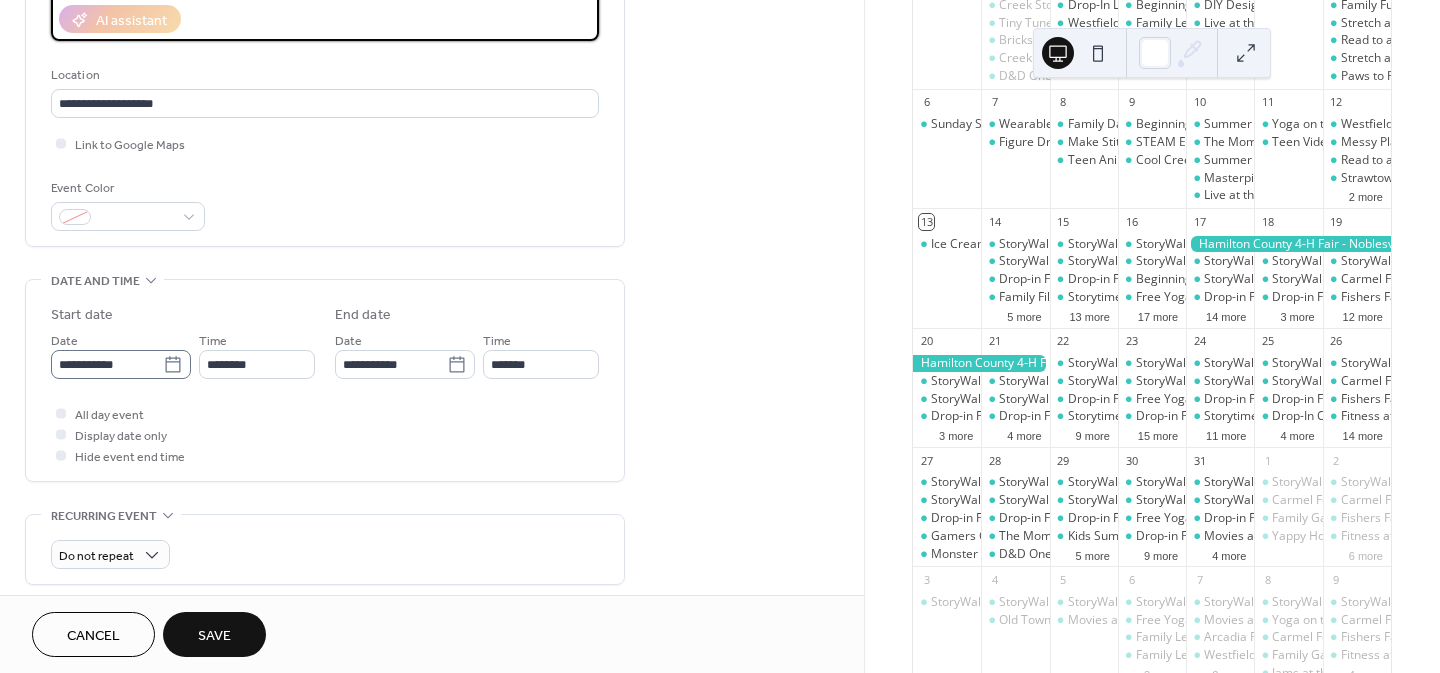 click 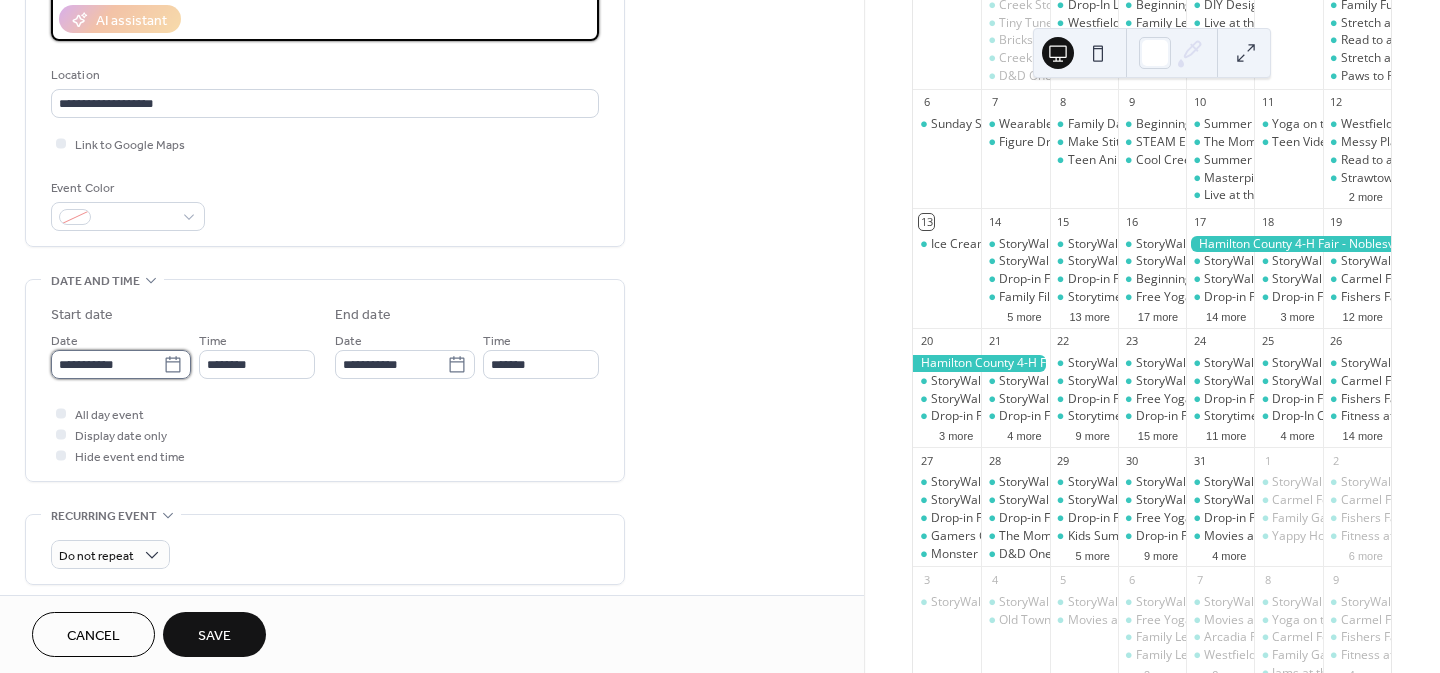 click on "**********" at bounding box center [107, 364] 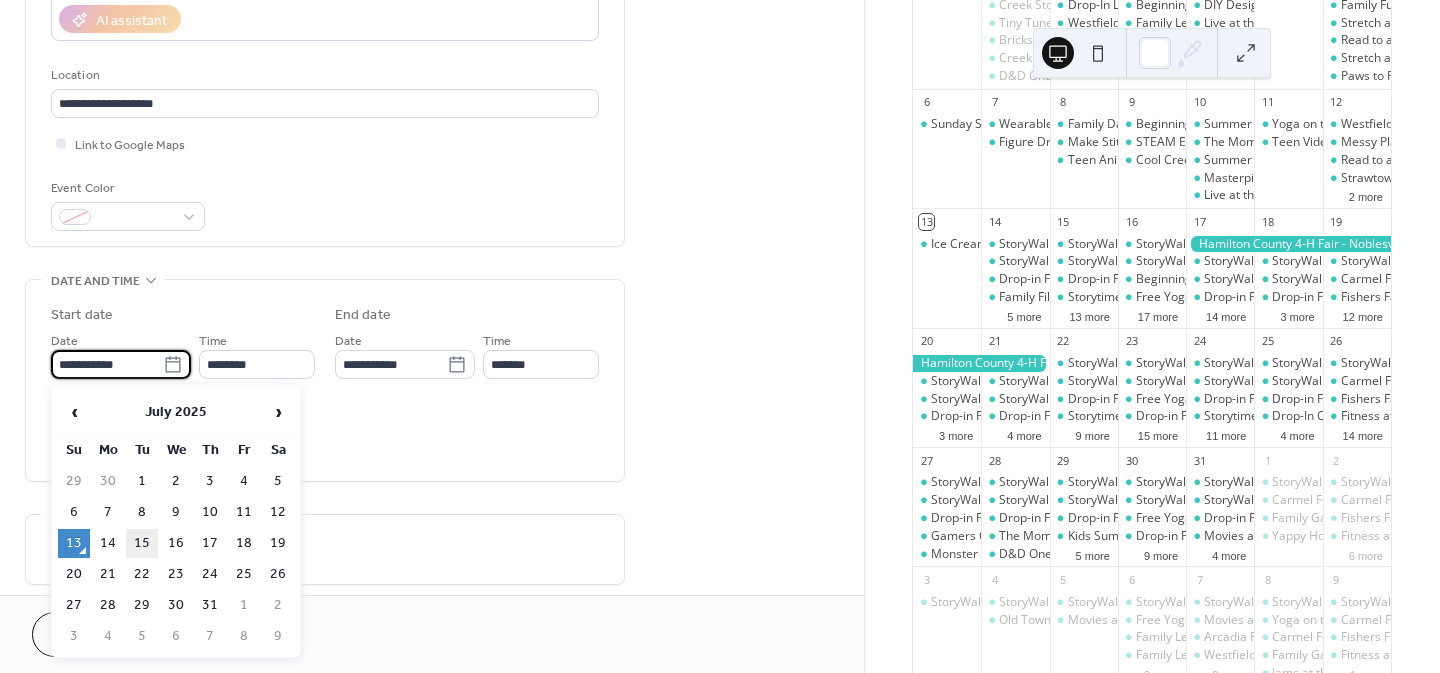 click on "15" at bounding box center (142, 543) 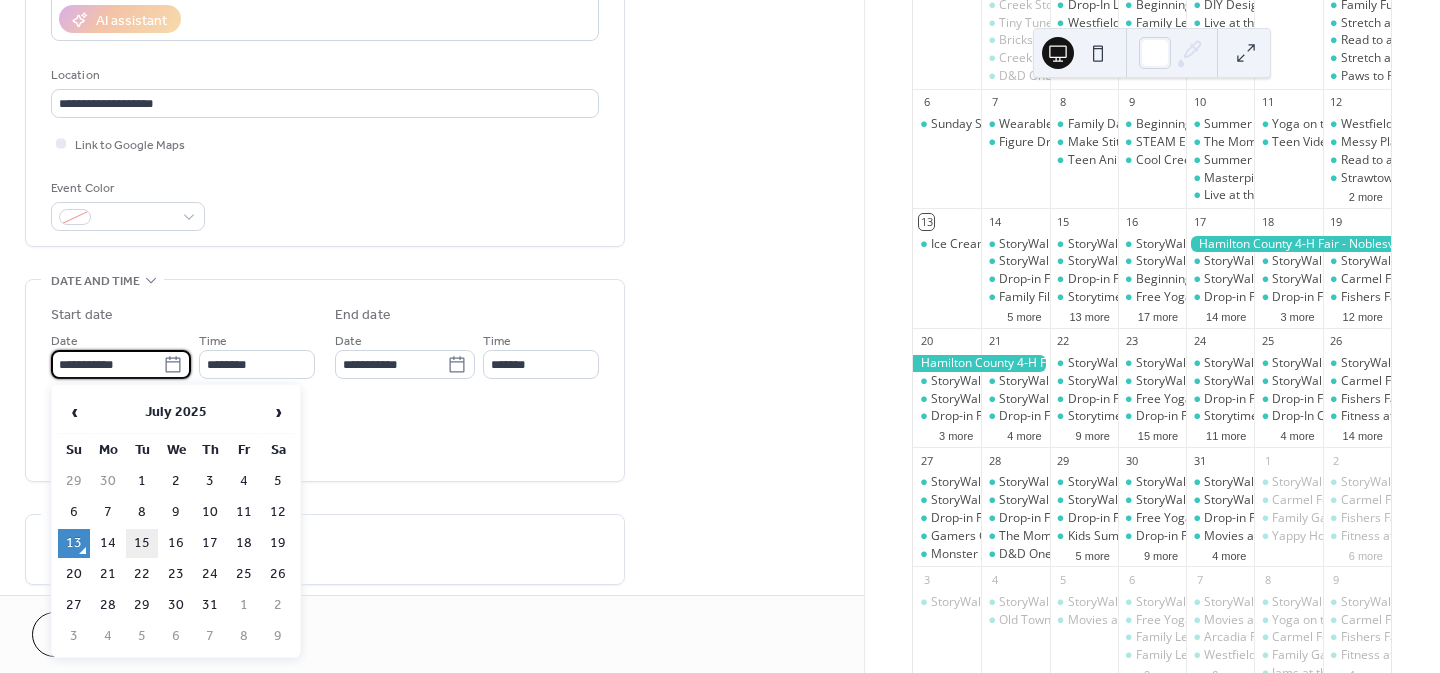 type on "**********" 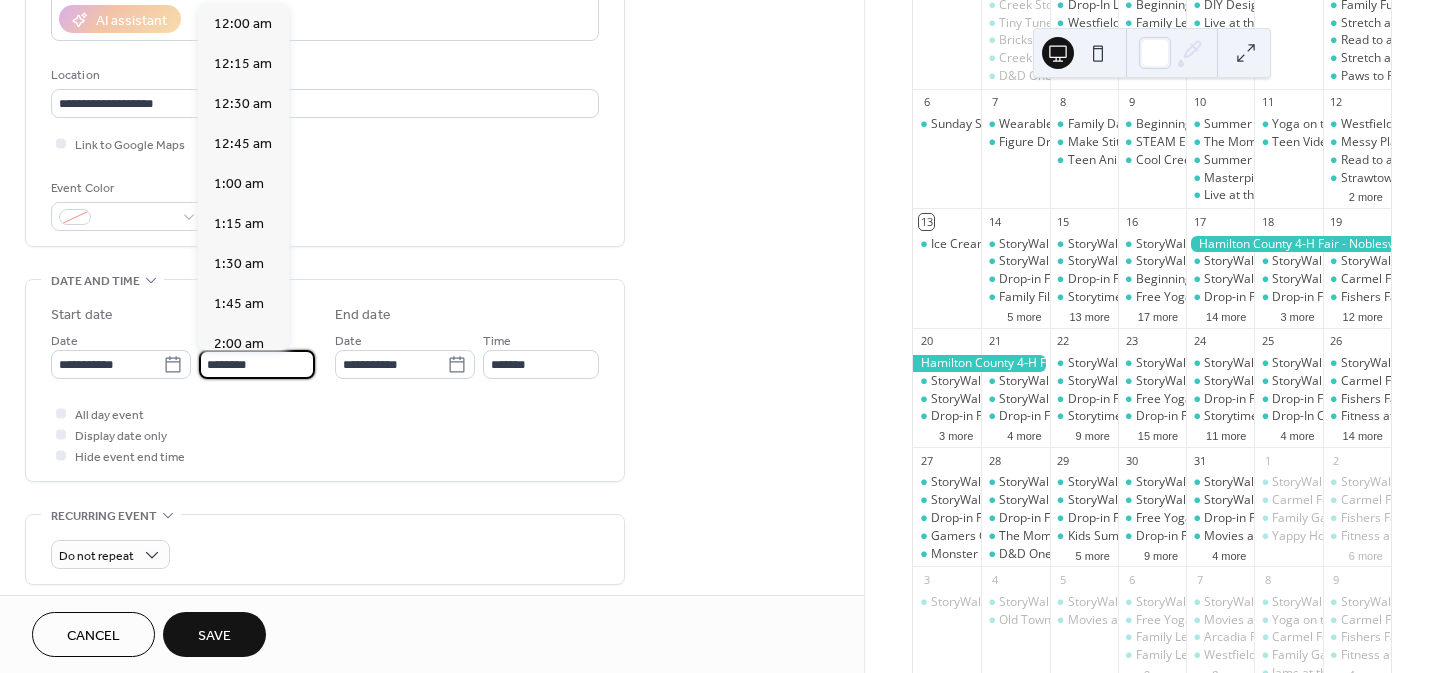 click on "********" at bounding box center [257, 364] 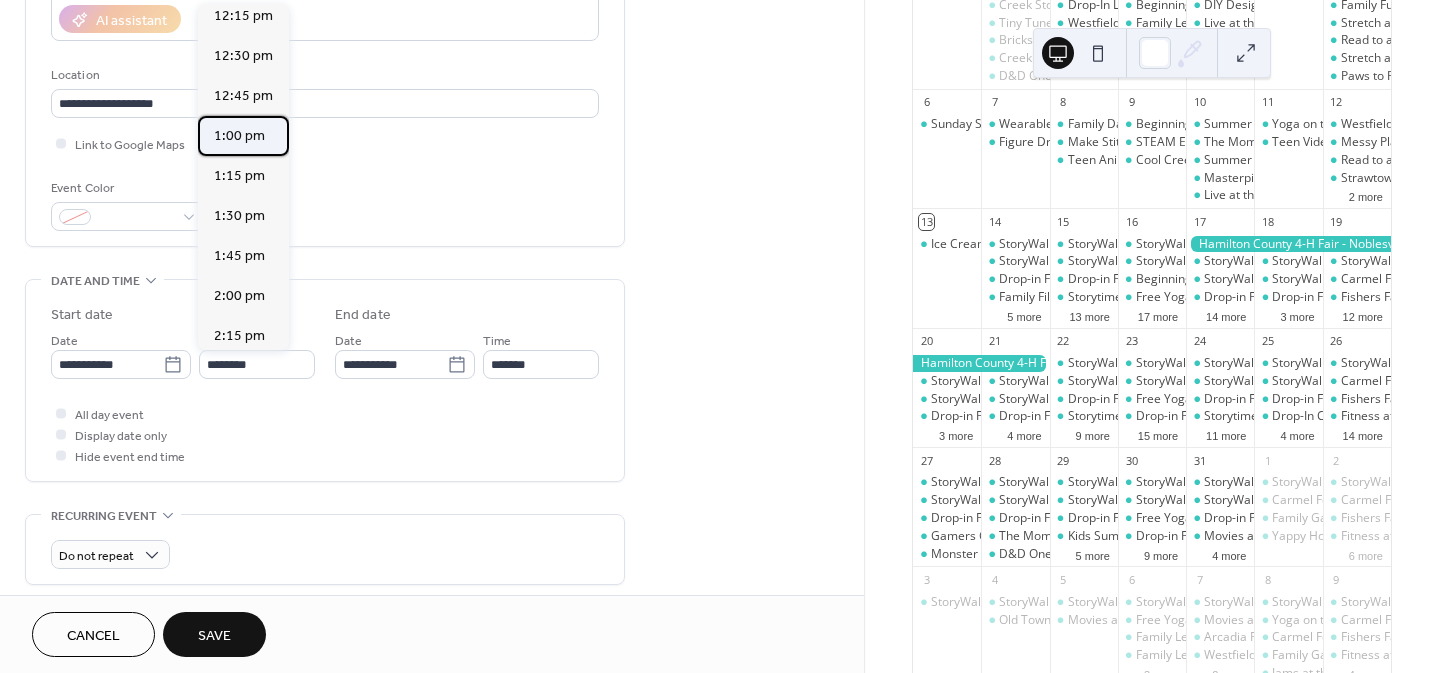 click on "1:00 pm" at bounding box center (239, 136) 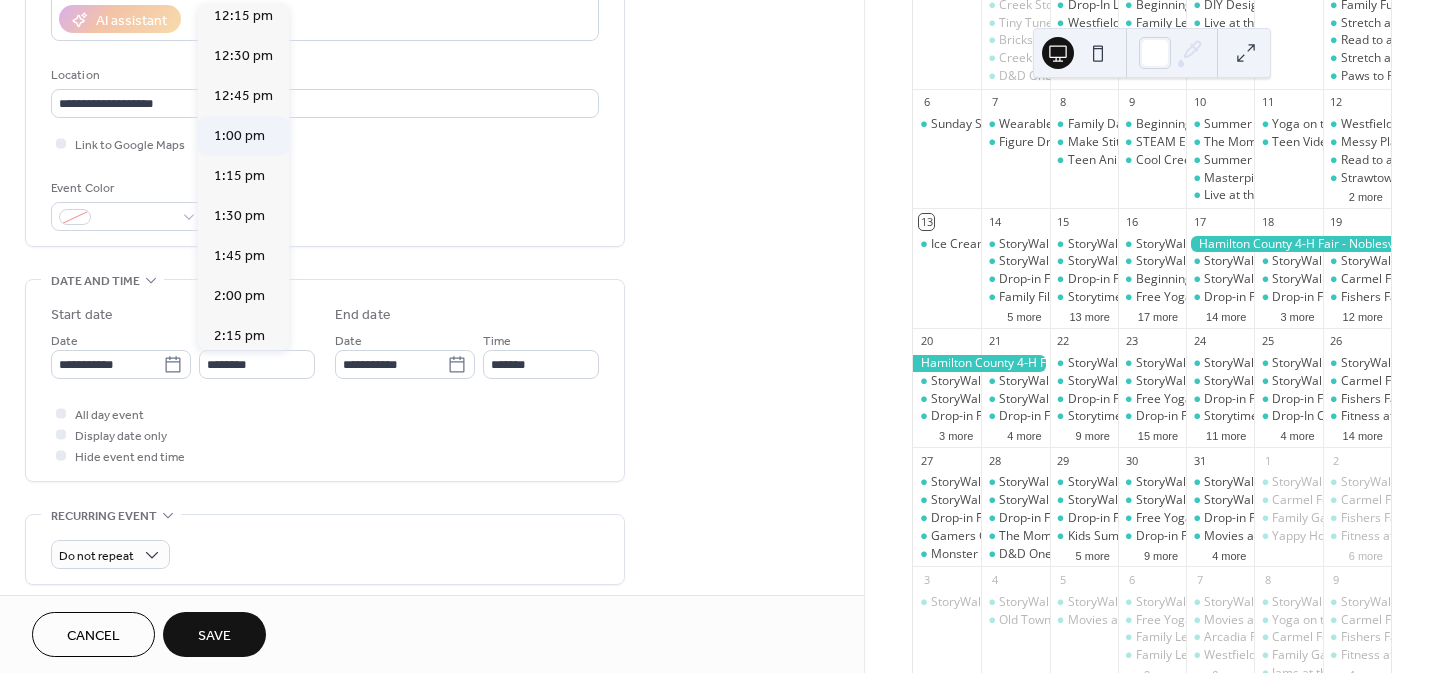 type on "*******" 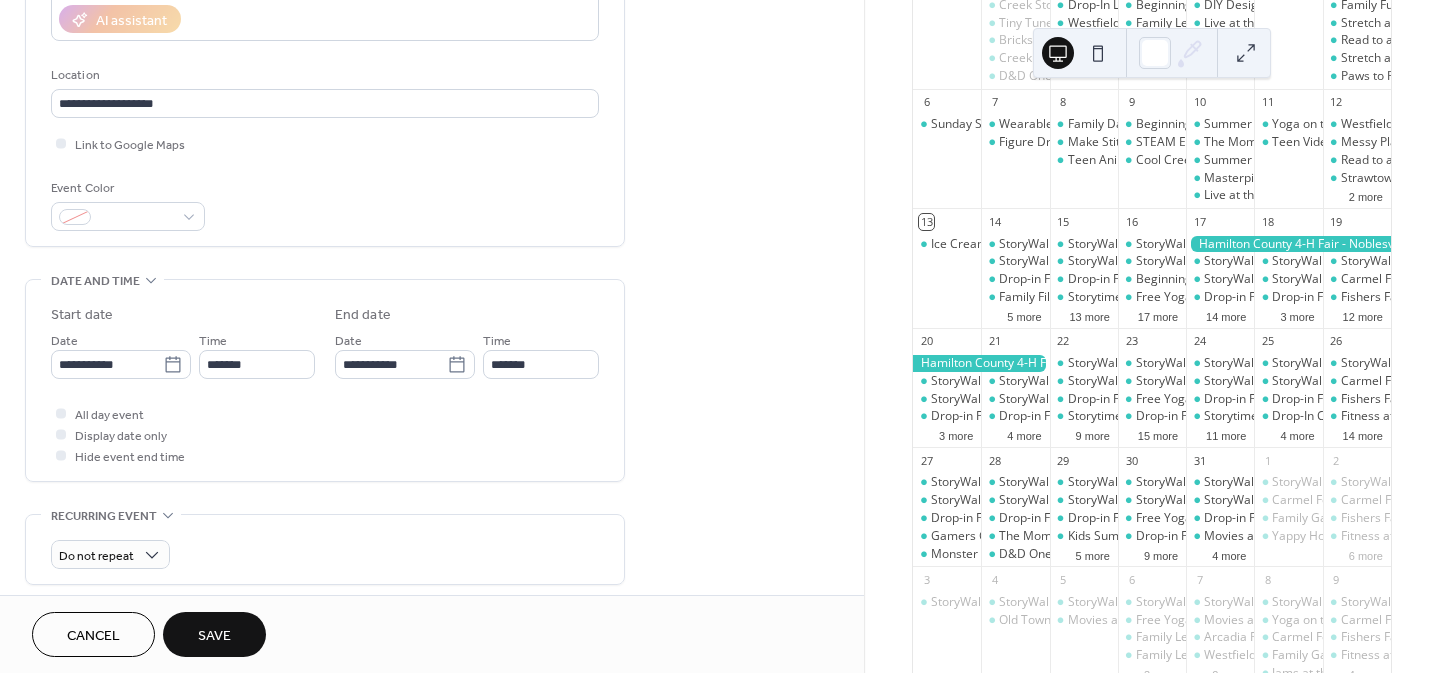 click on "**********" at bounding box center (432, 682) 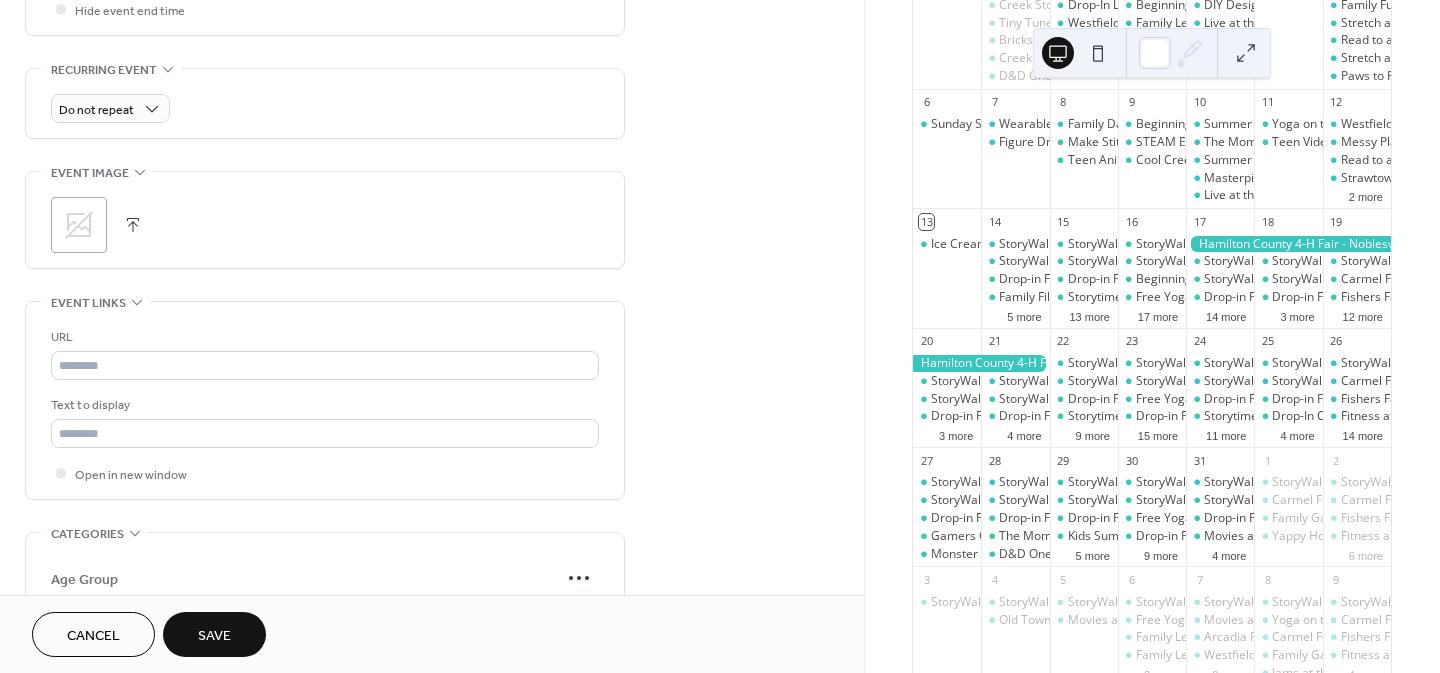 scroll, scrollTop: 818, scrollLeft: 0, axis: vertical 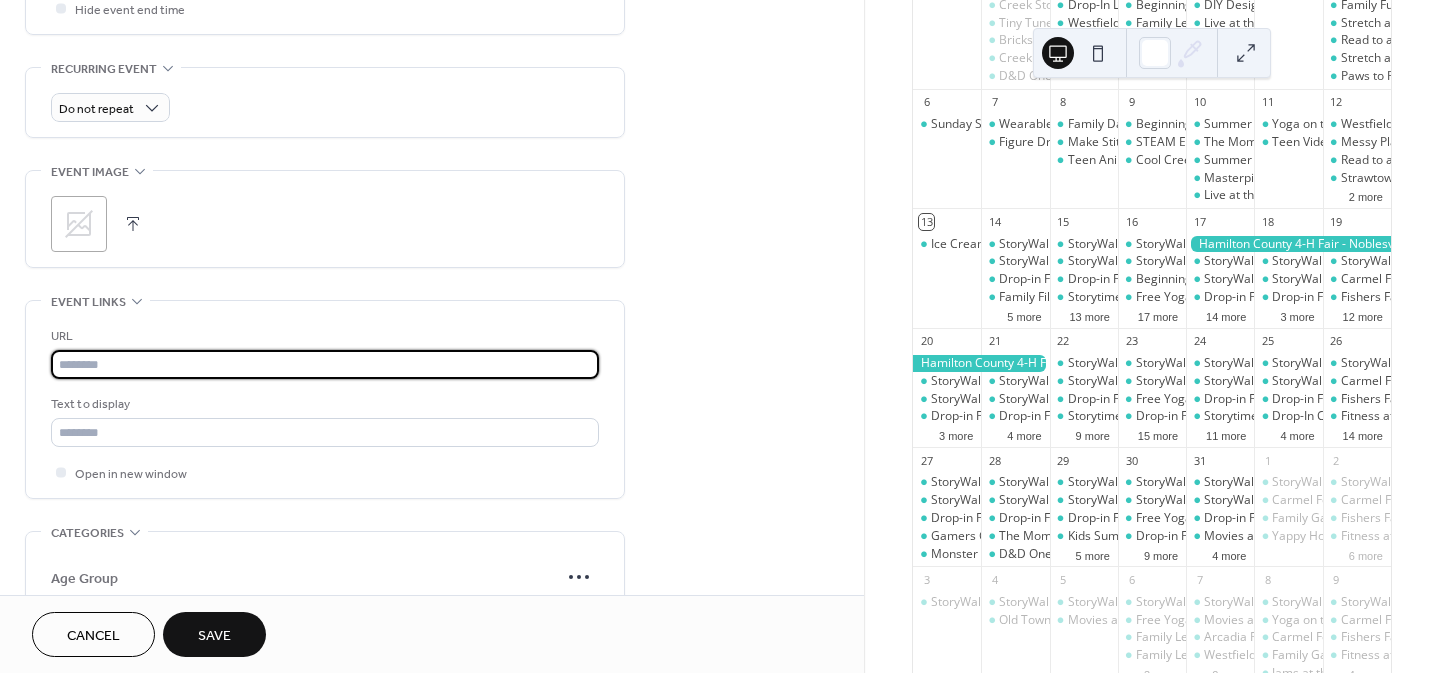 paste on "**********" 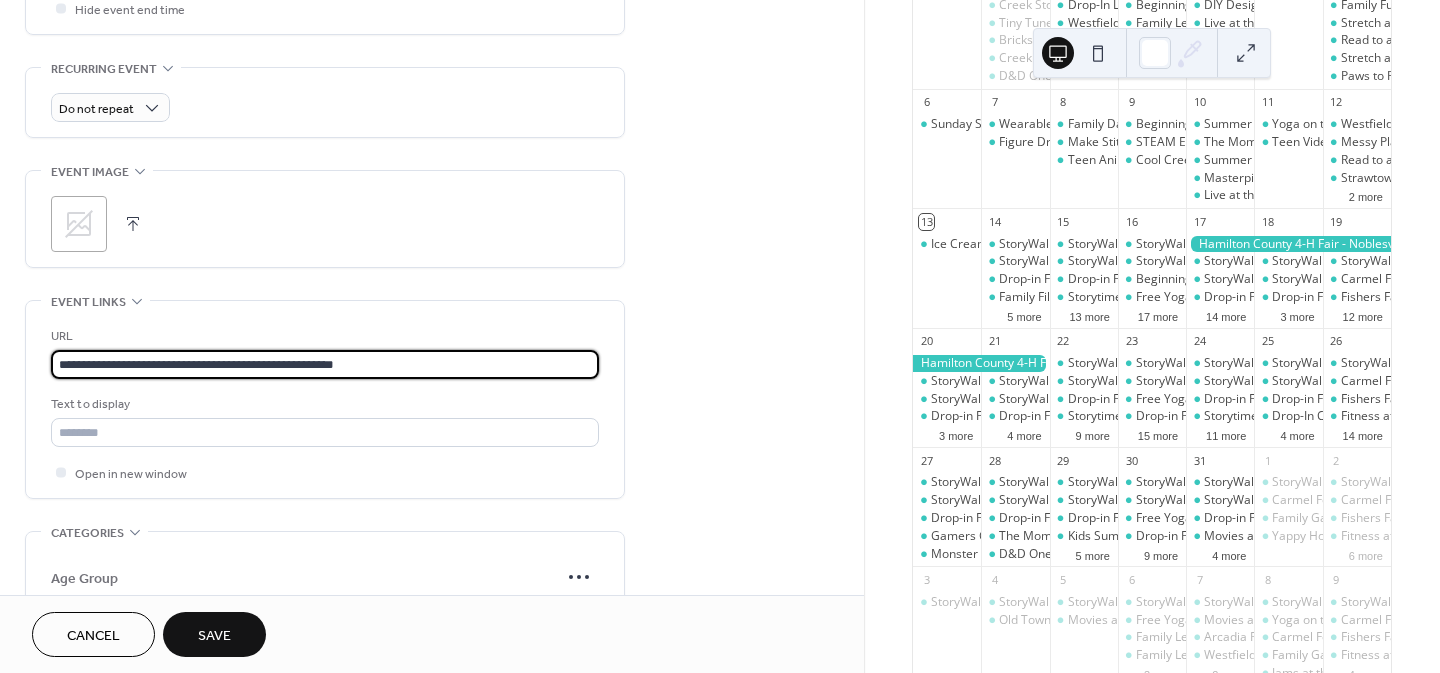 click on "**********" at bounding box center [325, 364] 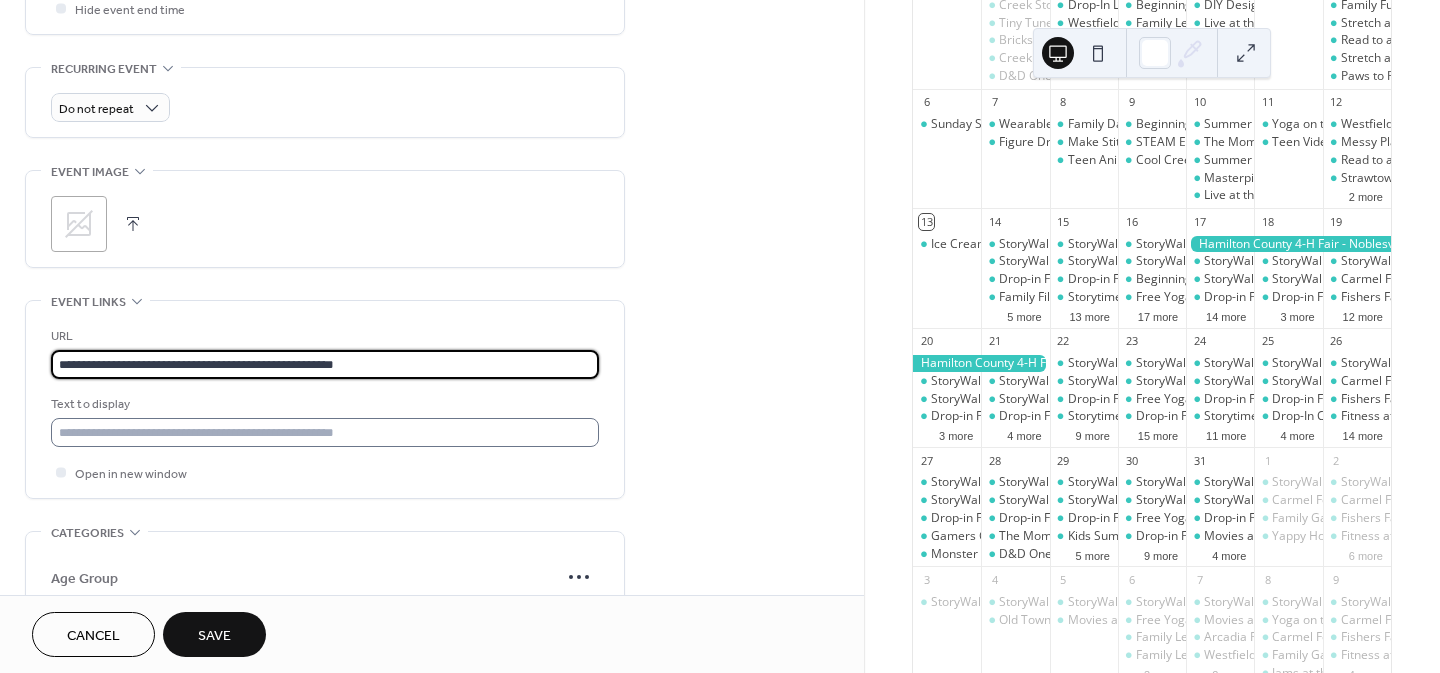 type on "**********" 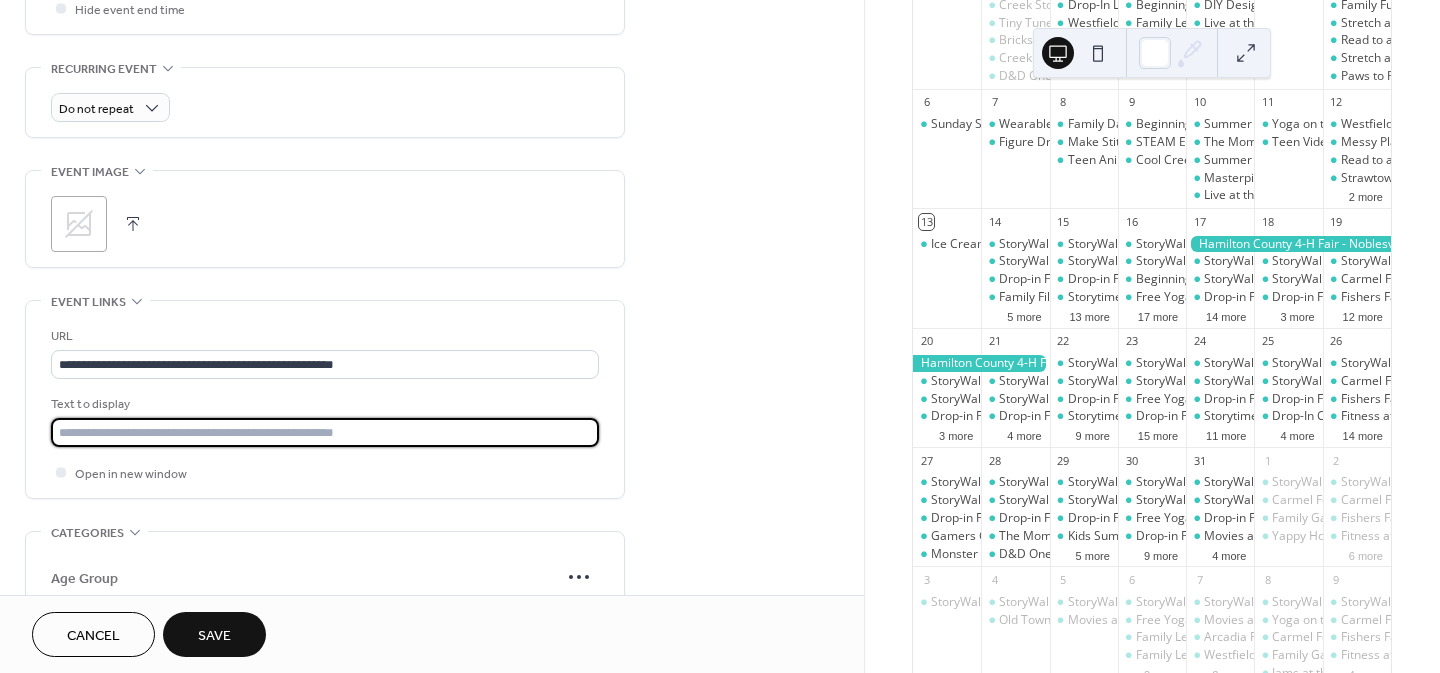 click at bounding box center (325, 432) 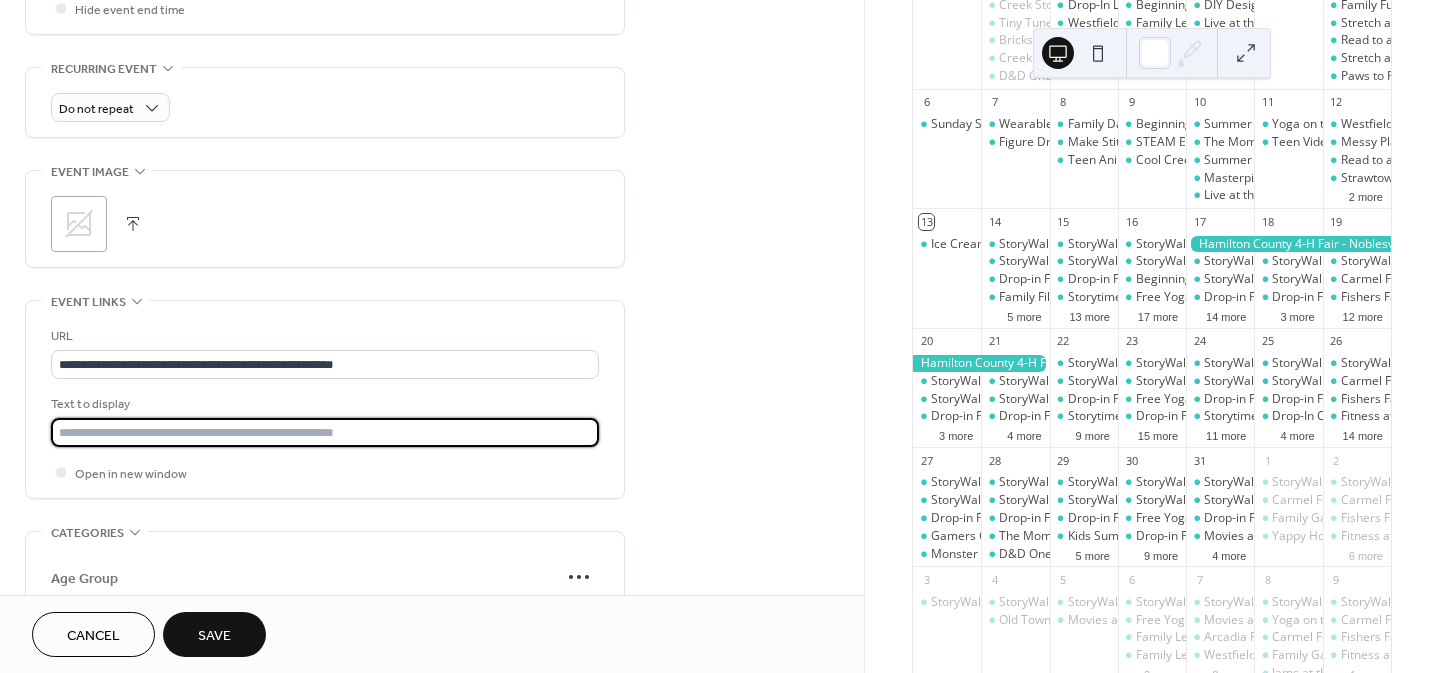 type on "**********" 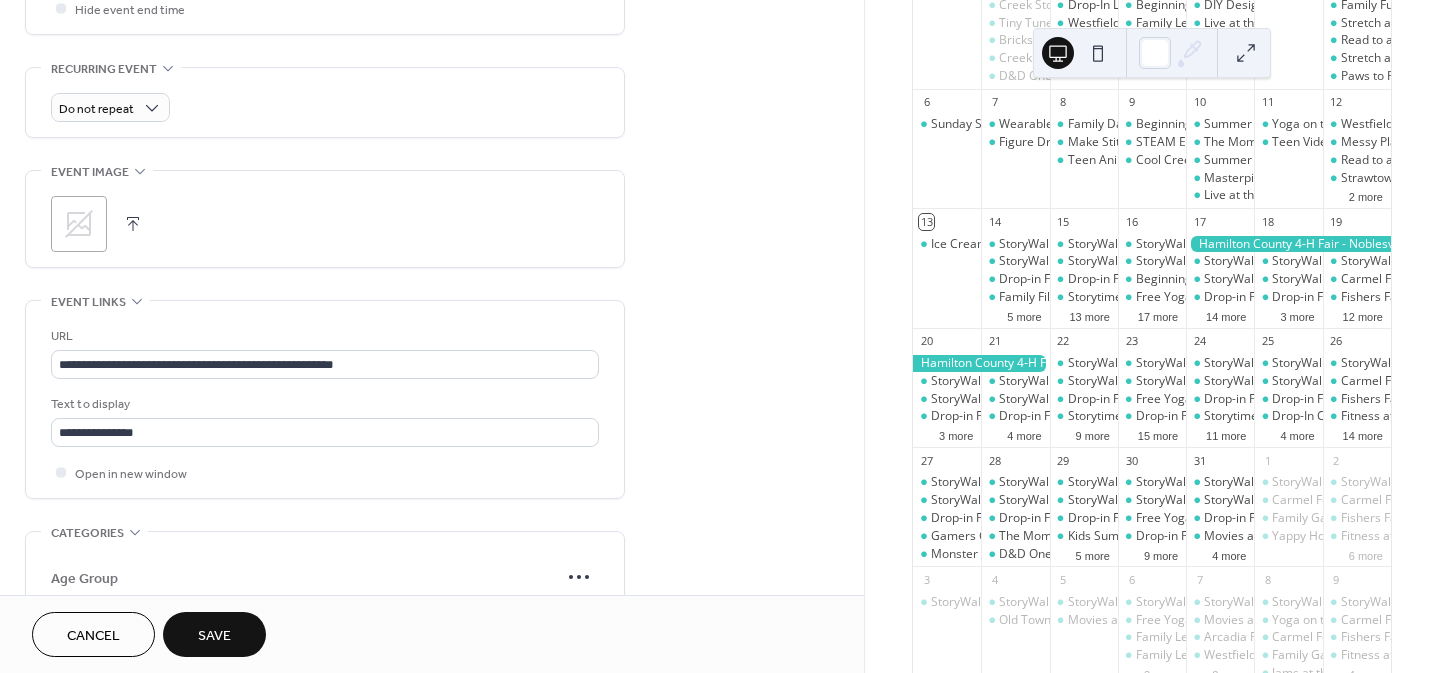 click on "**********" at bounding box center (432, 235) 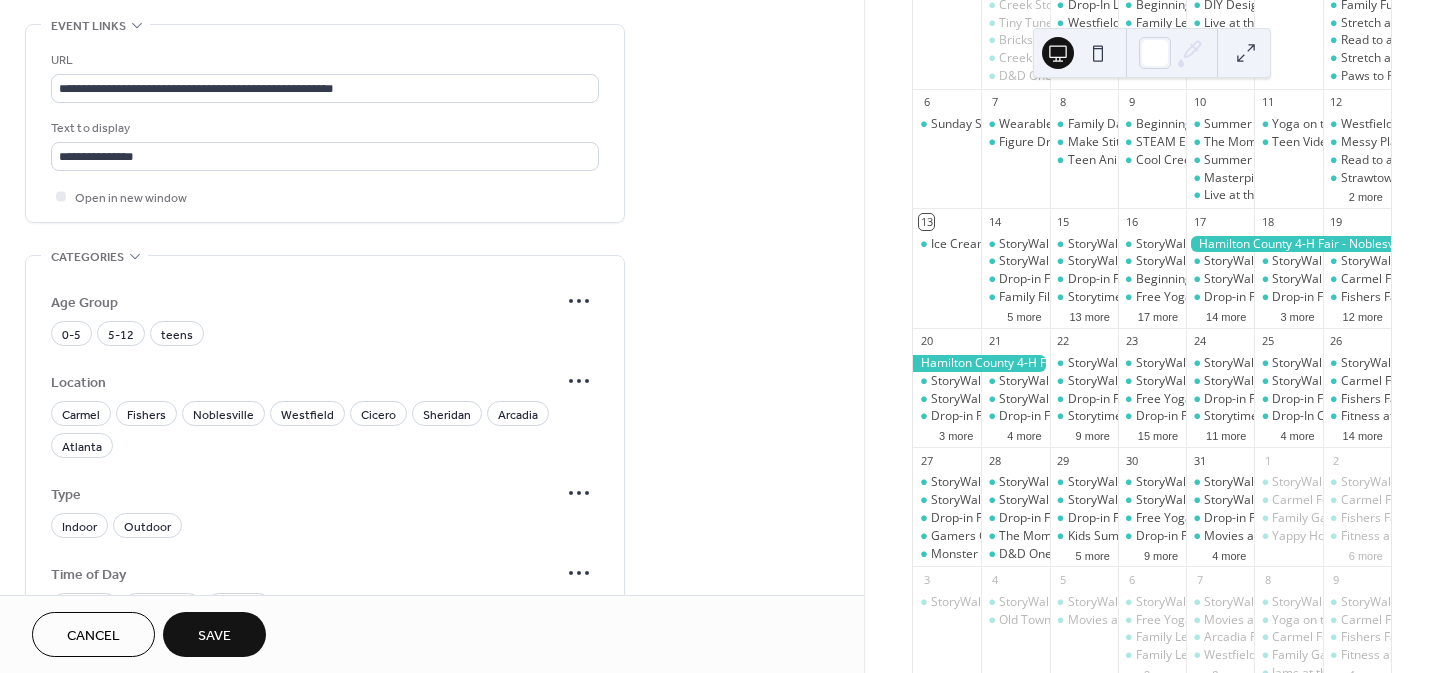 scroll, scrollTop: 1110, scrollLeft: 0, axis: vertical 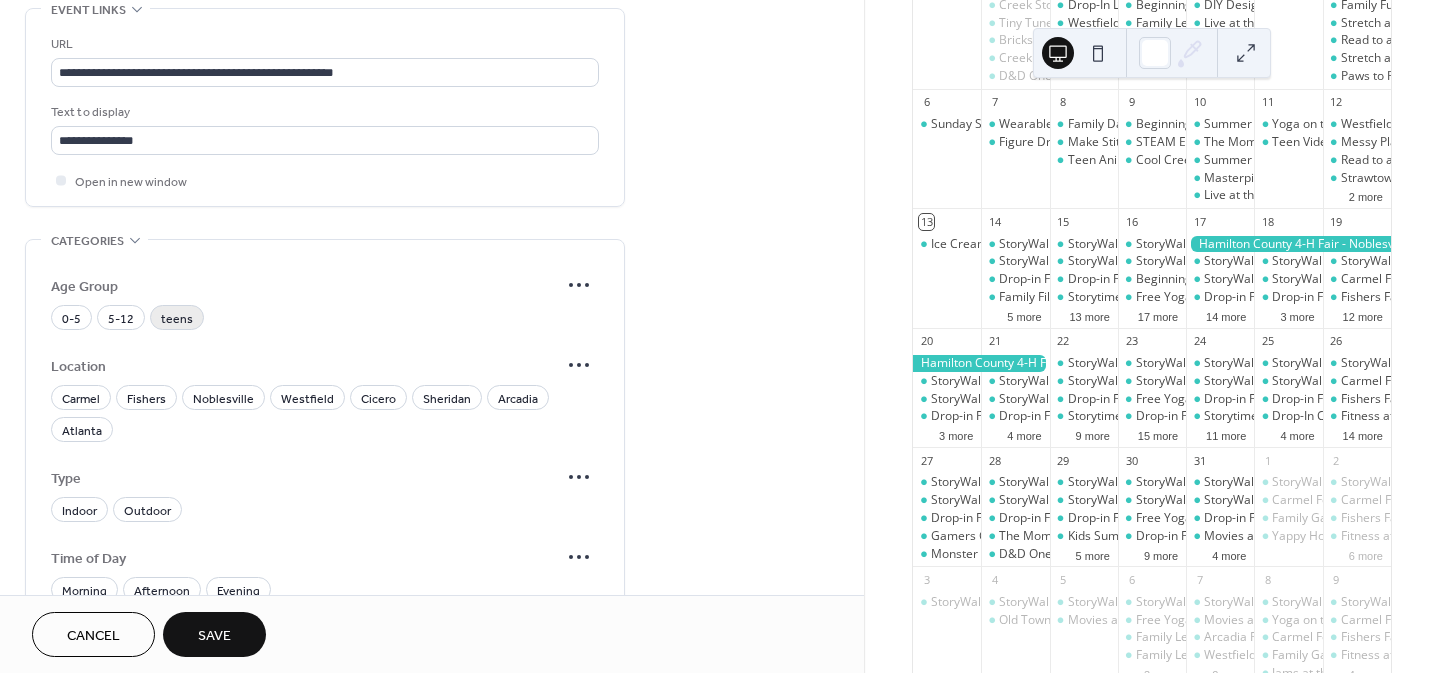 click on "teens" at bounding box center [177, 319] 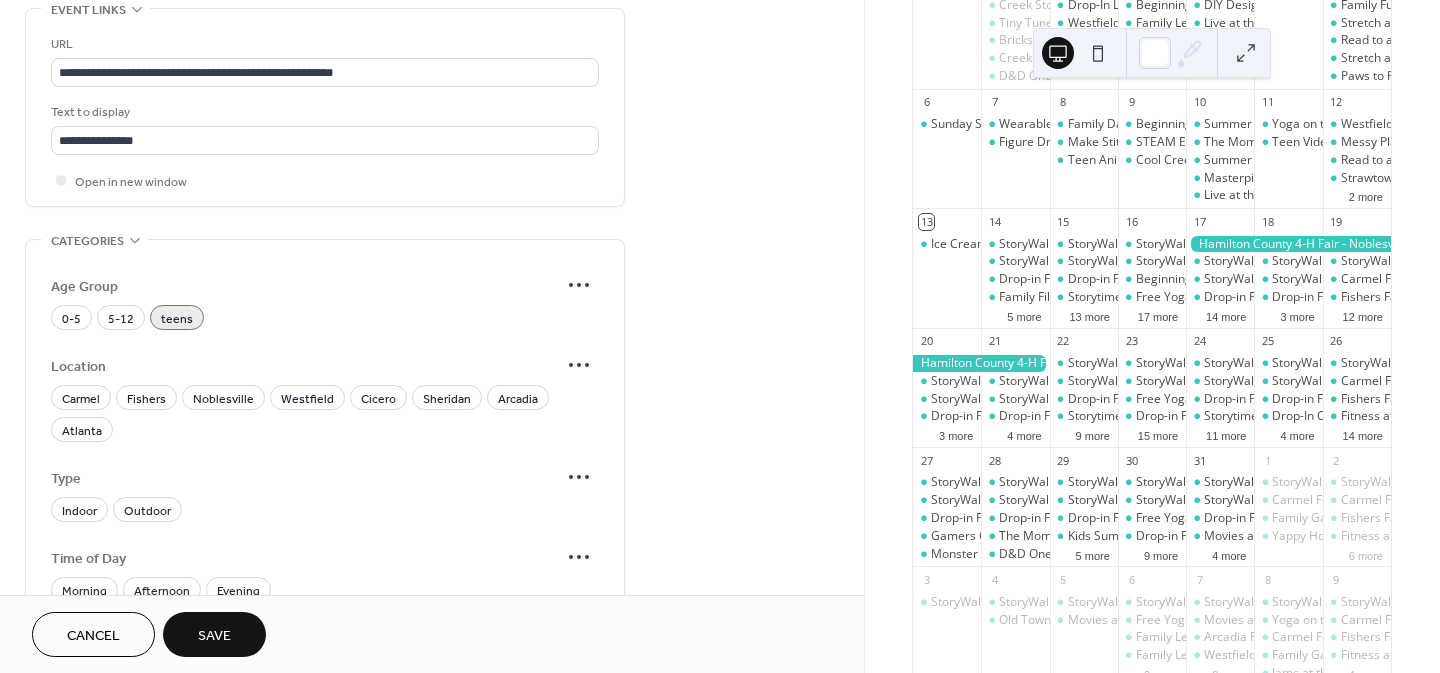 scroll, scrollTop: 1247, scrollLeft: 0, axis: vertical 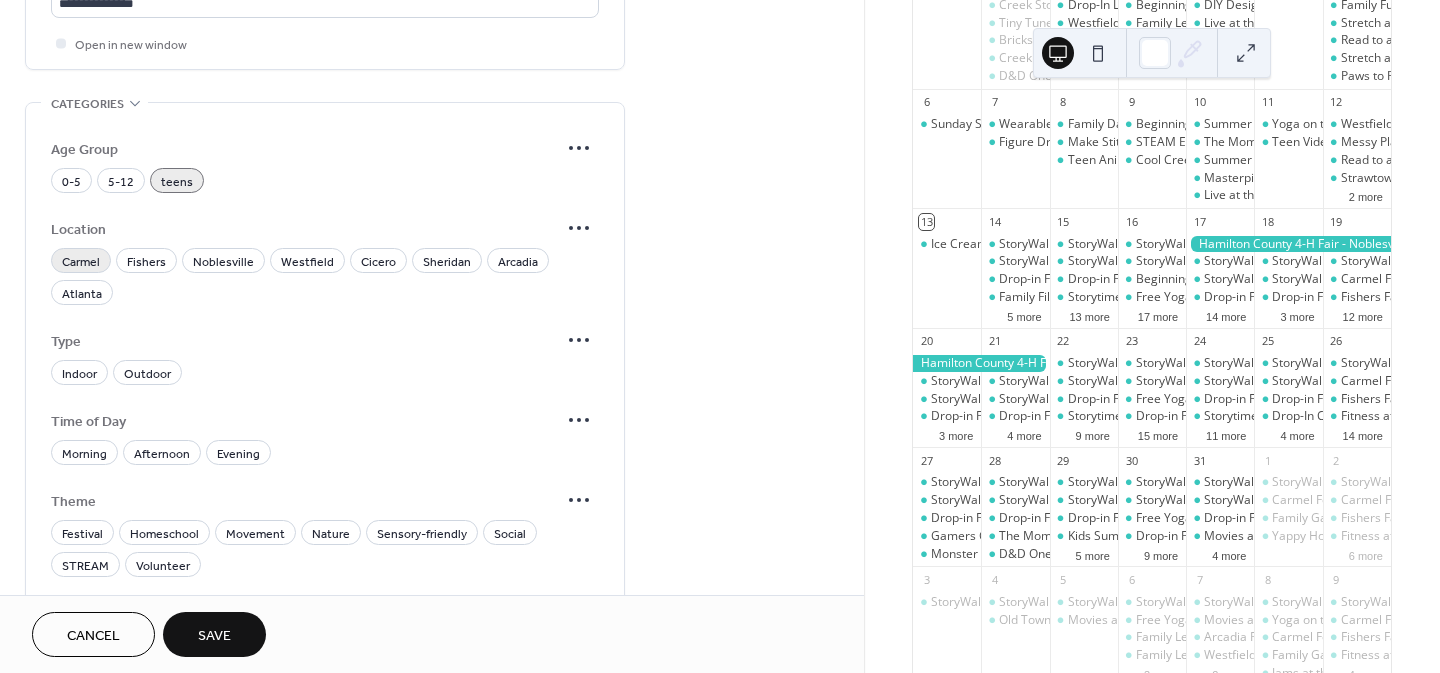 click on "Carmel" at bounding box center (81, 262) 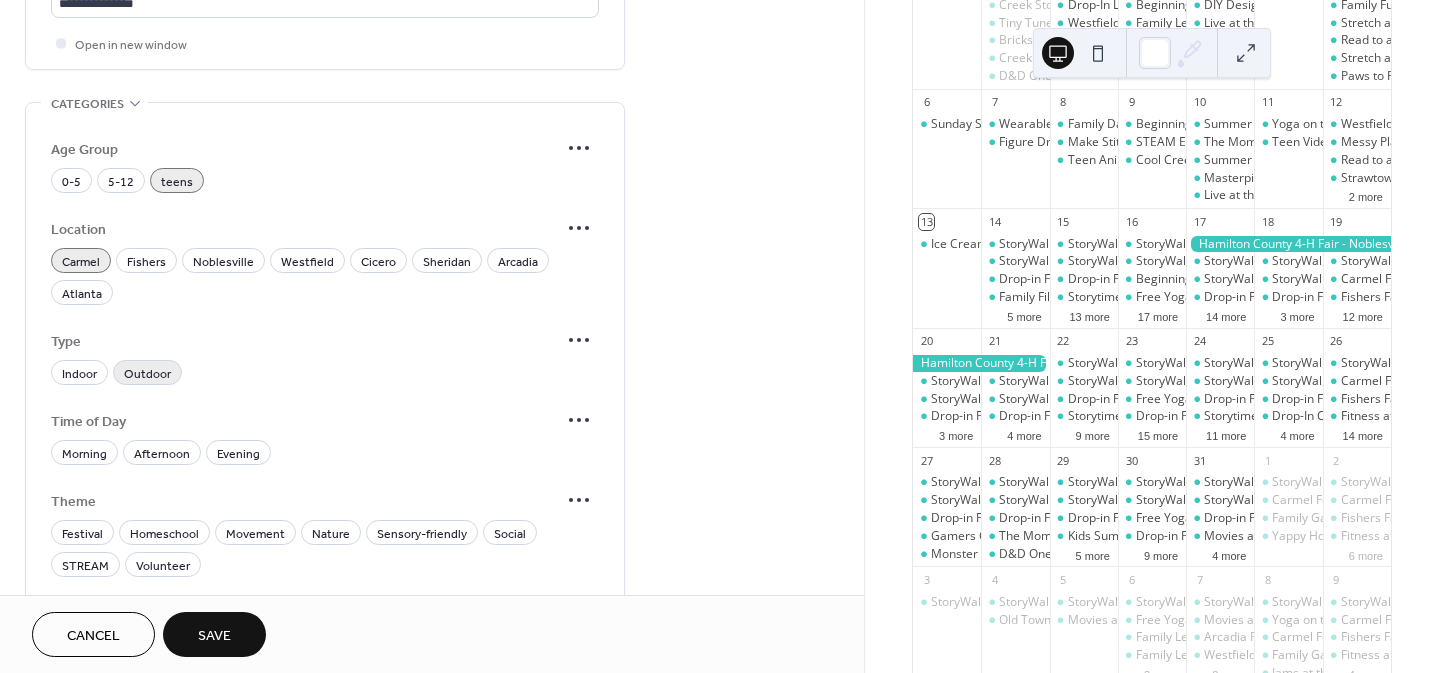 click on "Outdoor" at bounding box center [147, 374] 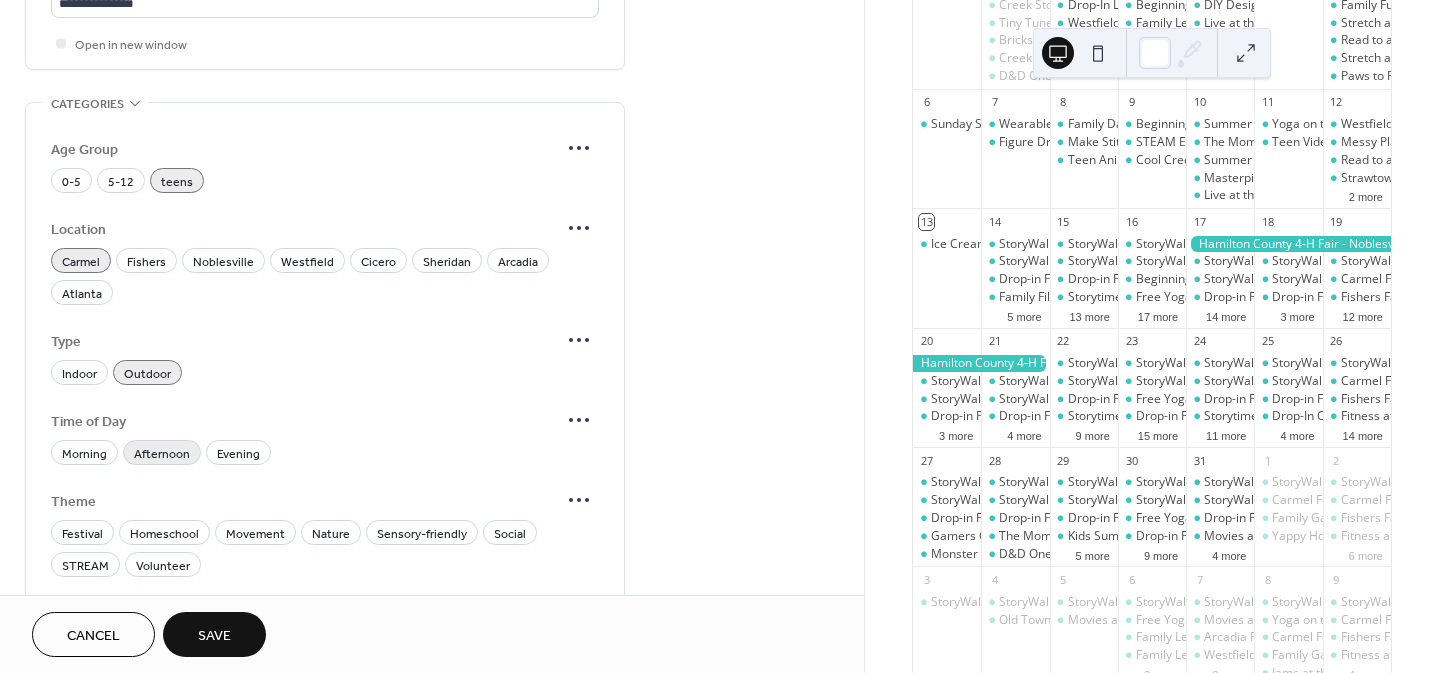 click on "Afternoon" at bounding box center [162, 454] 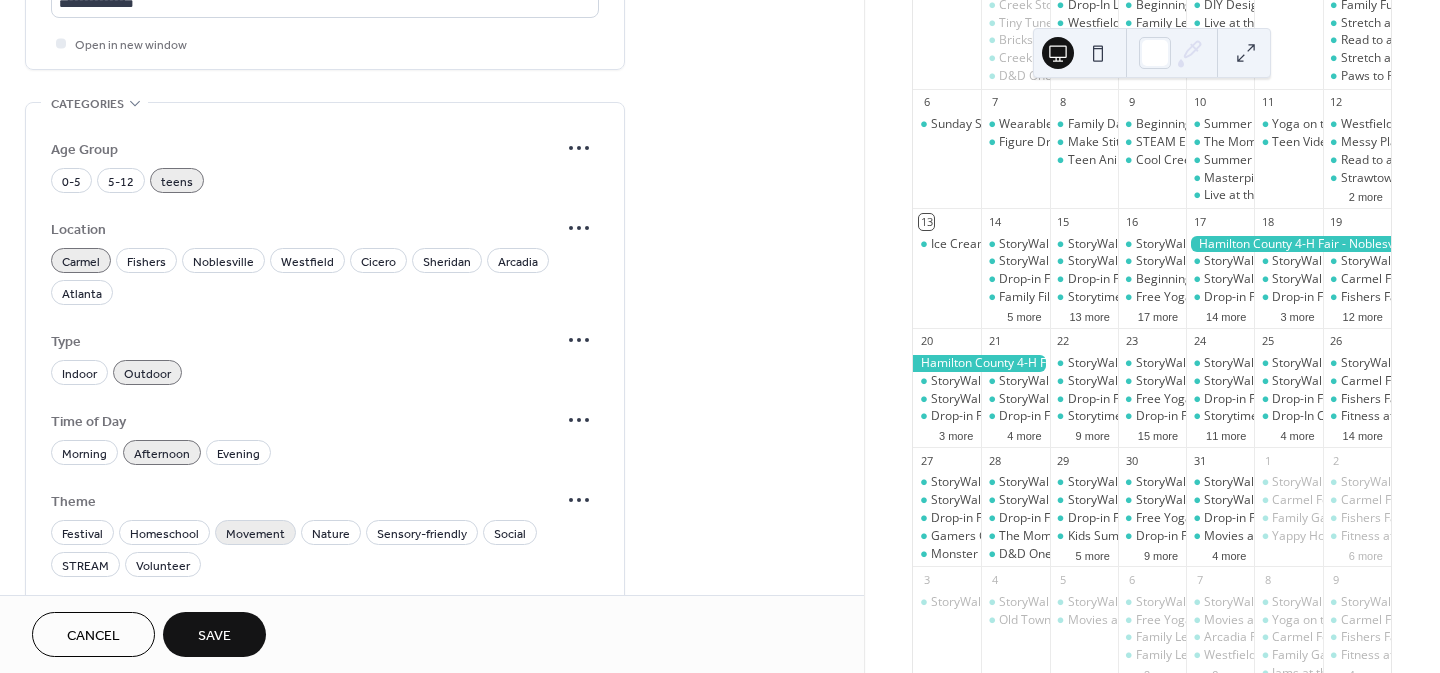 click on "Movement" at bounding box center [255, 534] 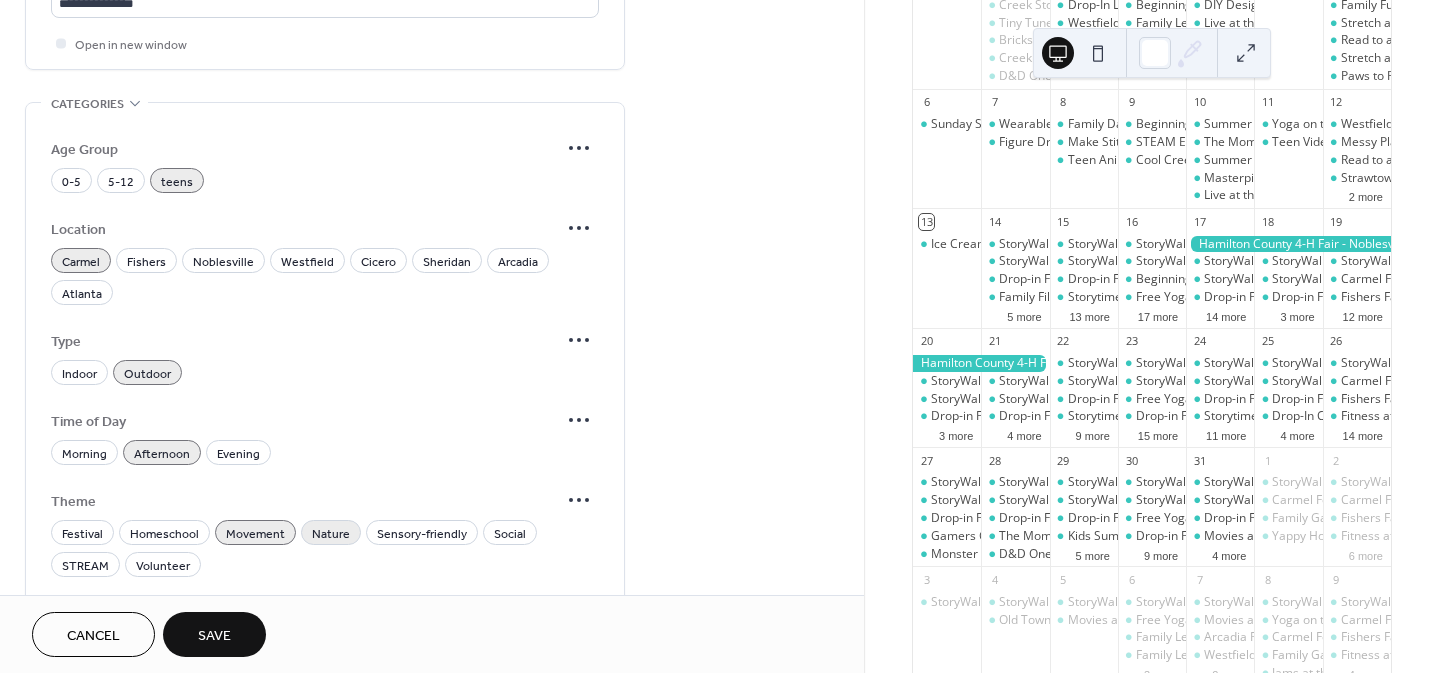 click on "Nature" at bounding box center [331, 534] 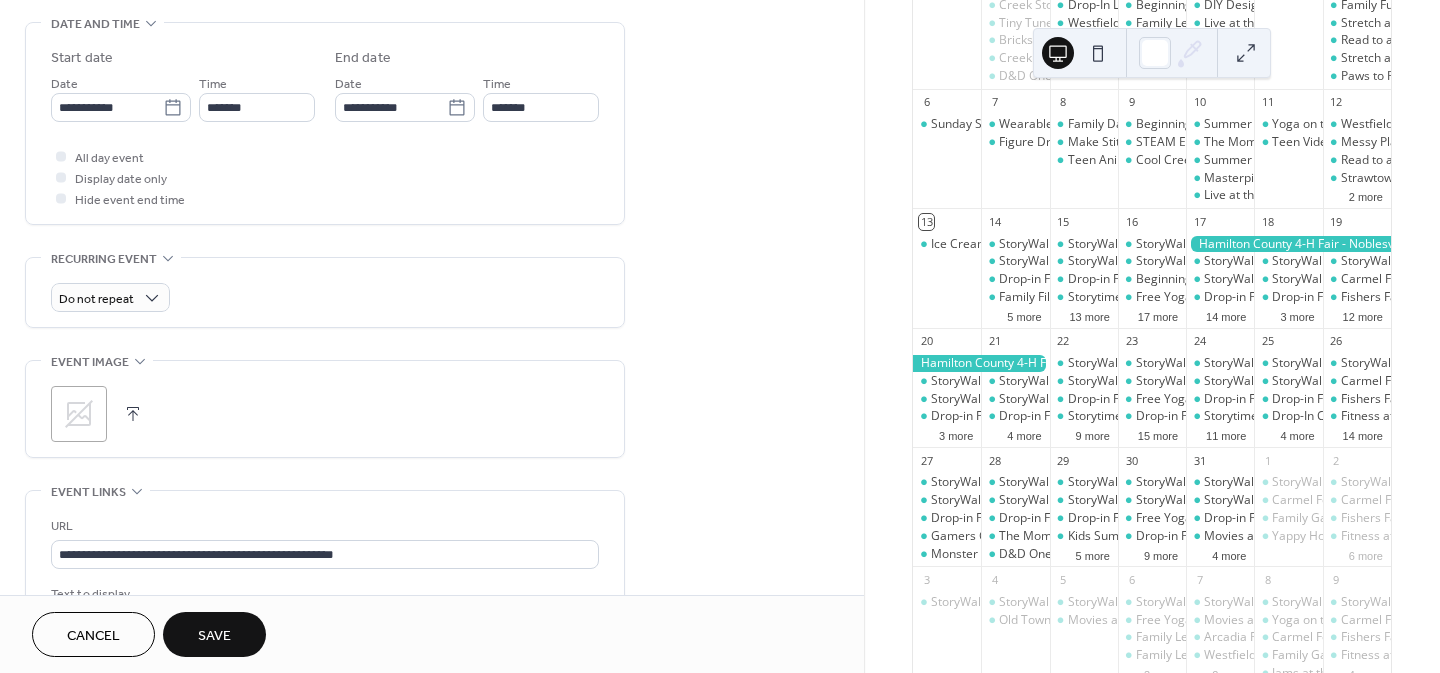 scroll, scrollTop: 629, scrollLeft: 0, axis: vertical 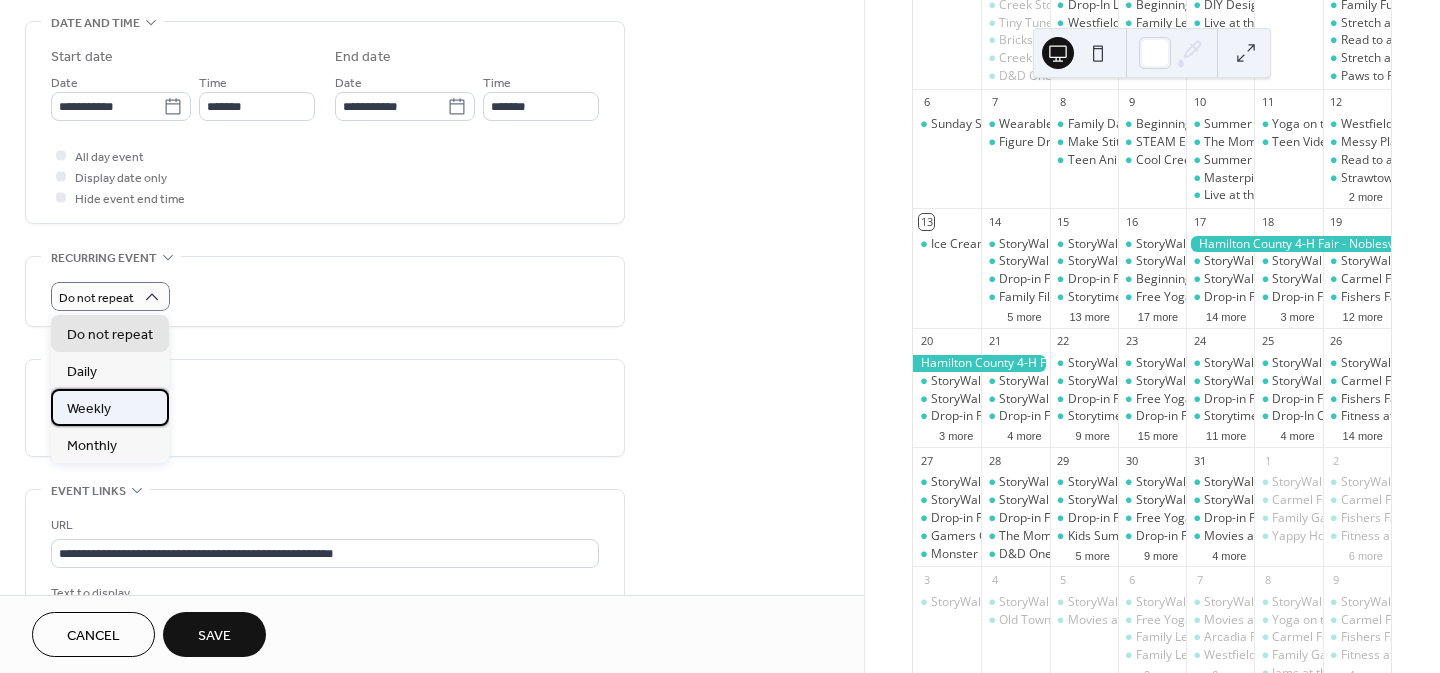 click on "Weekly" at bounding box center [110, 407] 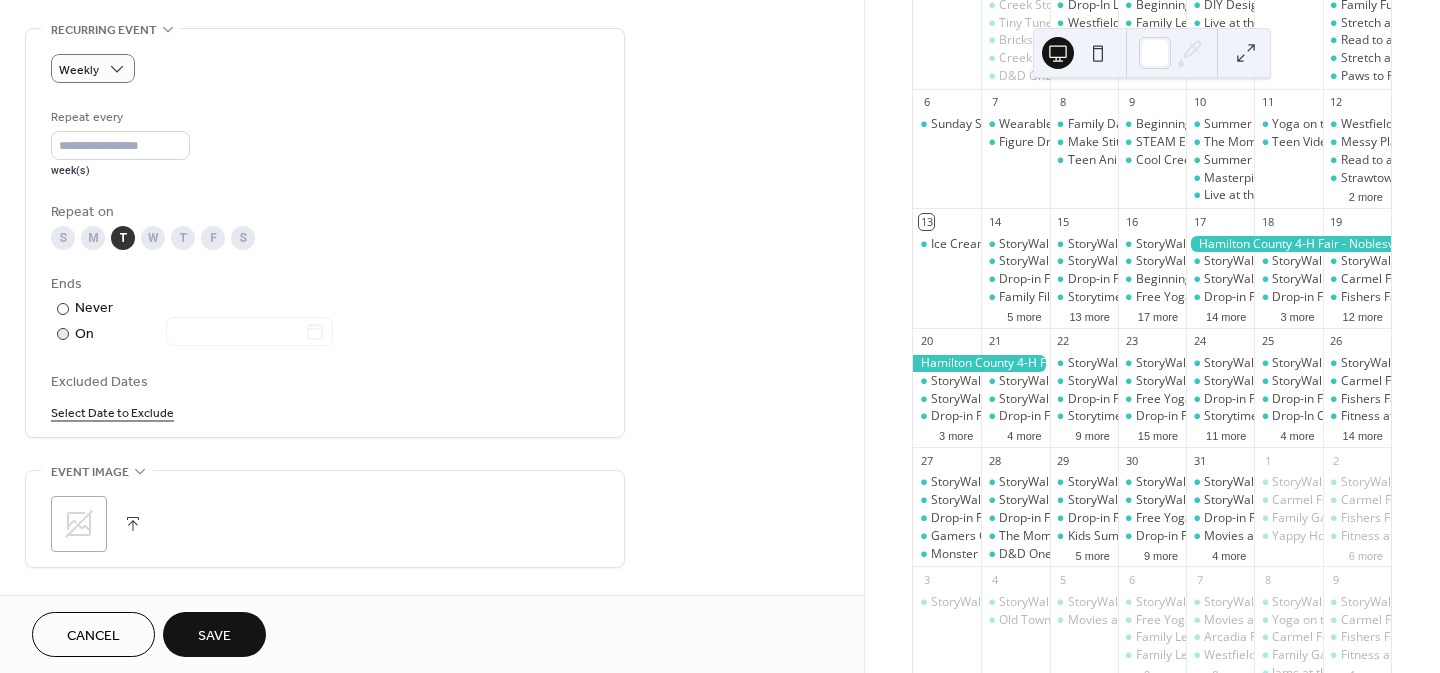 scroll, scrollTop: 858, scrollLeft: 0, axis: vertical 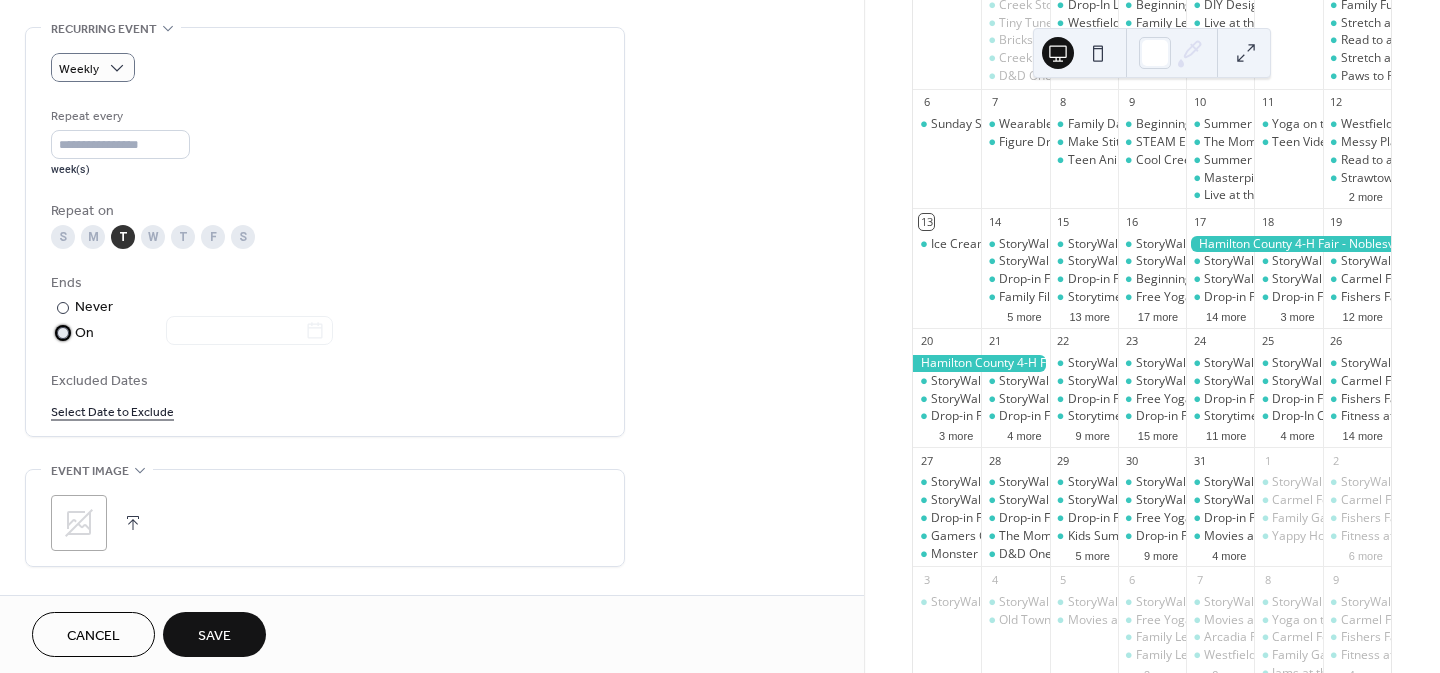 click at bounding box center (63, 333) 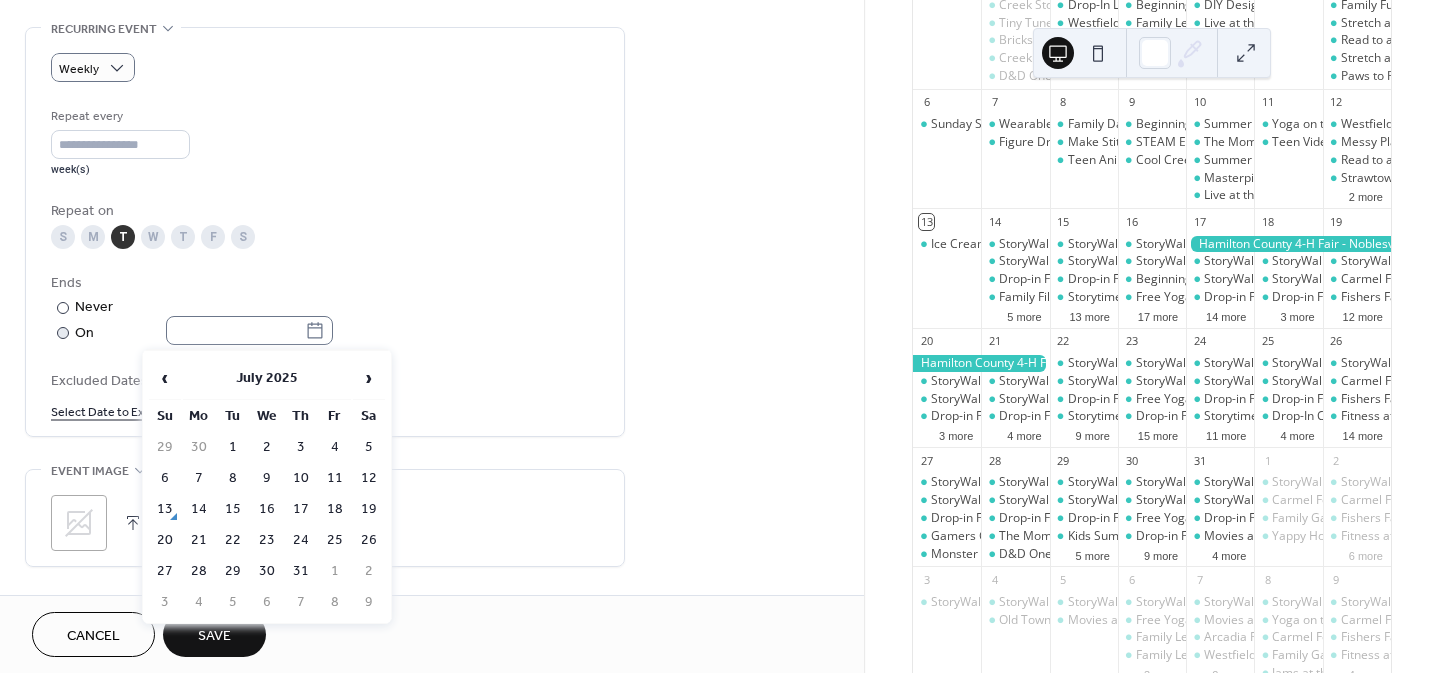 click 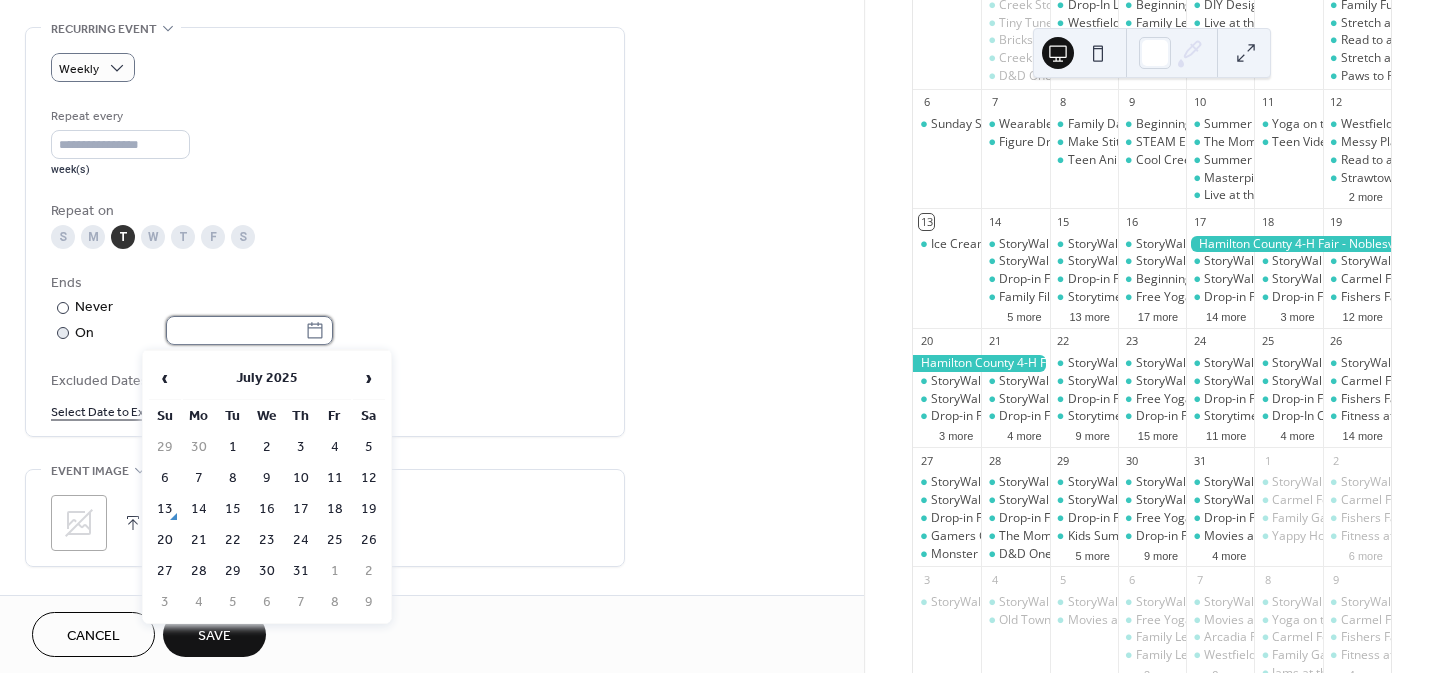 click at bounding box center (235, 330) 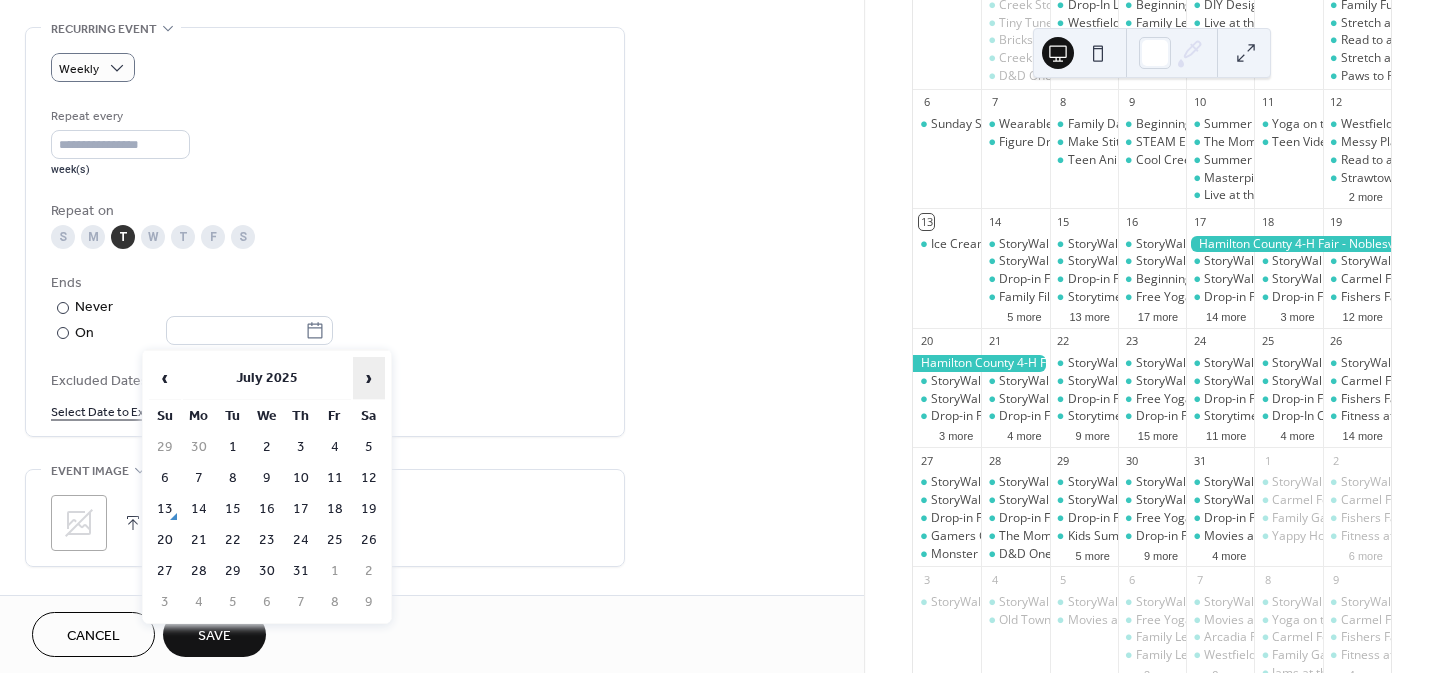 click on "›" at bounding box center [369, 378] 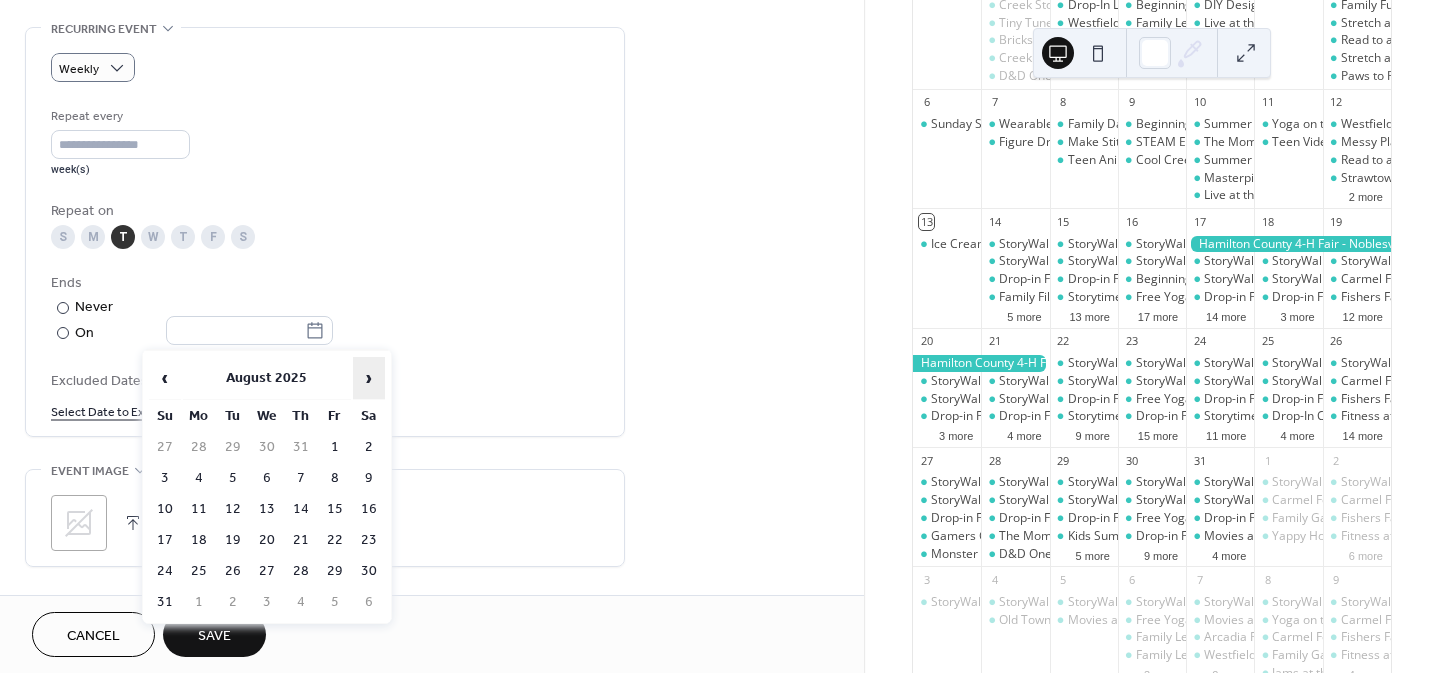 click on "›" at bounding box center (369, 378) 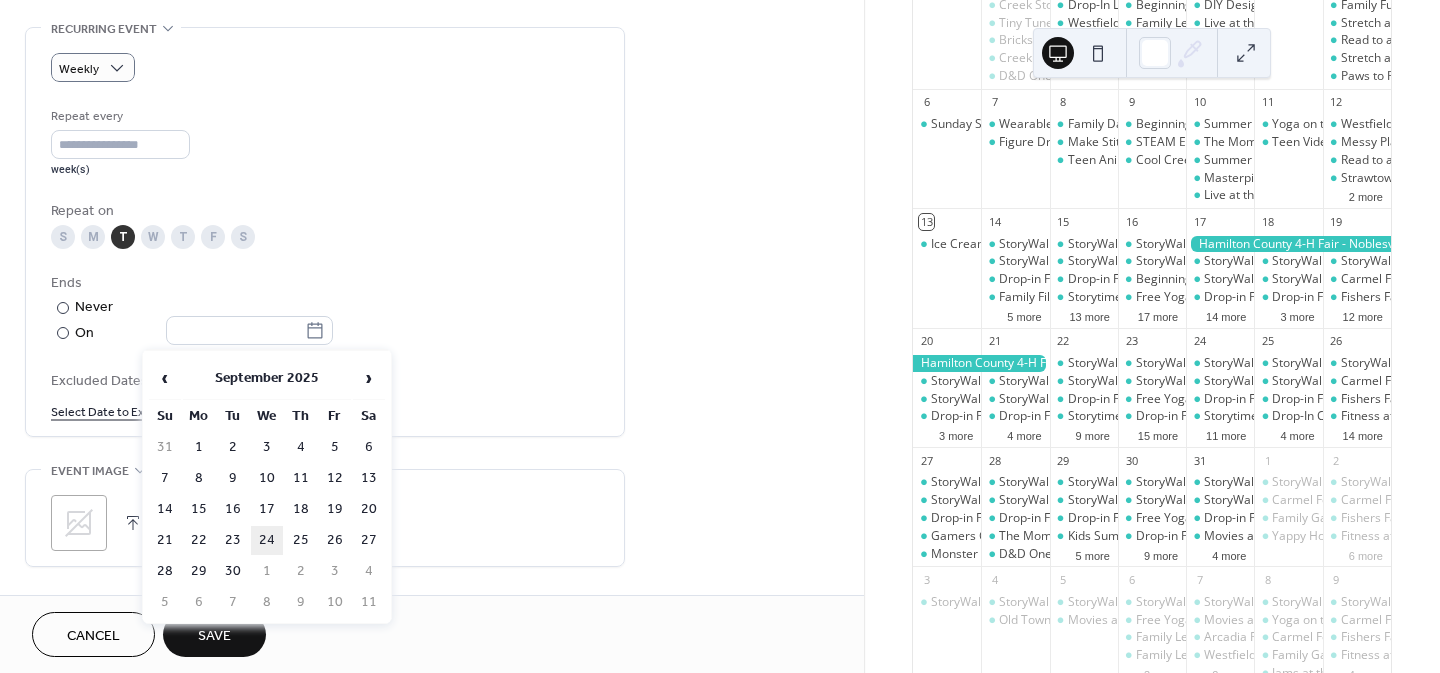 click on "24" at bounding box center (267, 540) 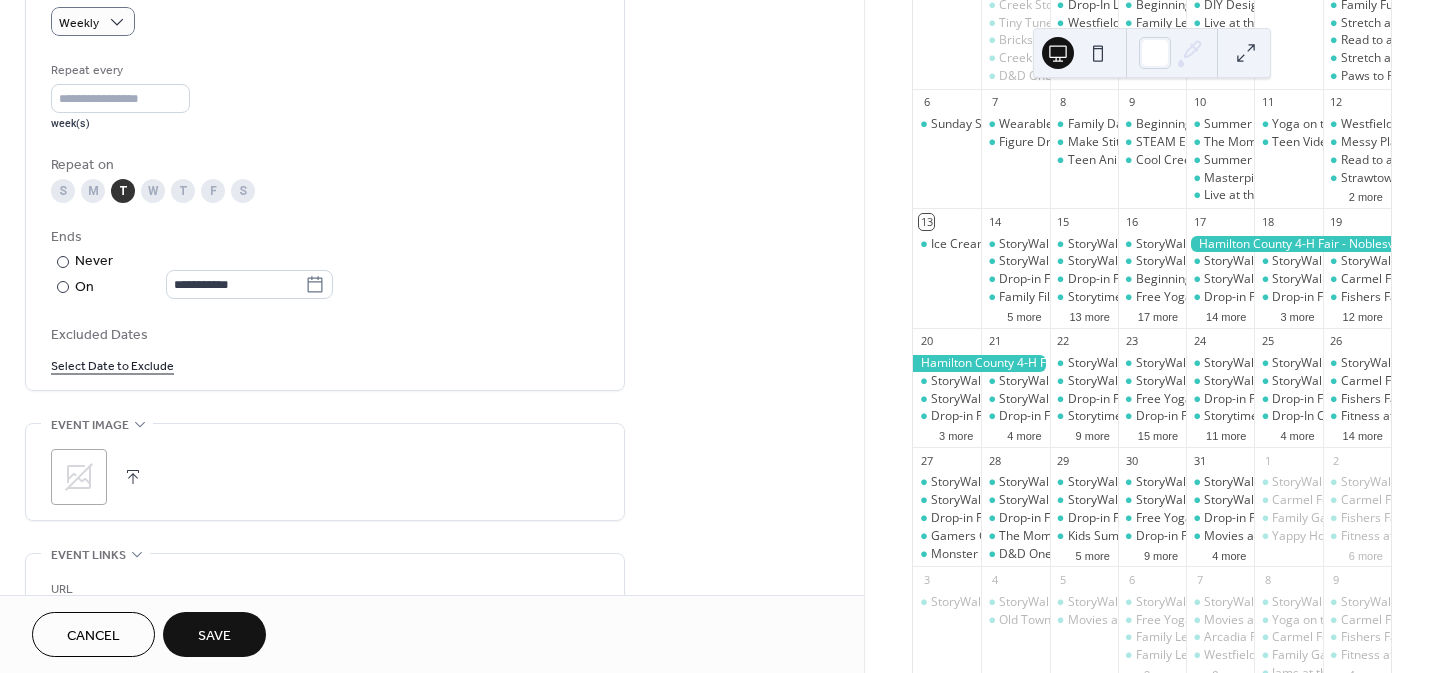 scroll, scrollTop: 905, scrollLeft: 0, axis: vertical 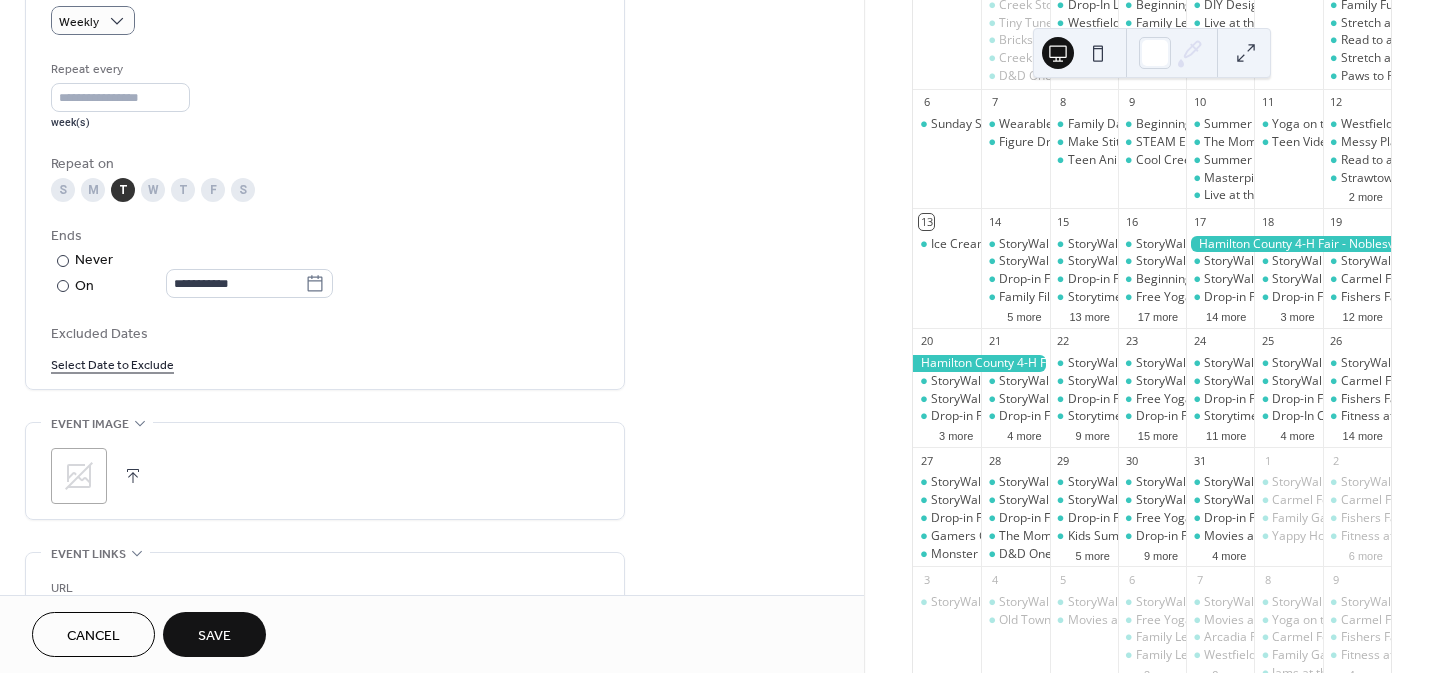 click on "Save" at bounding box center [214, 636] 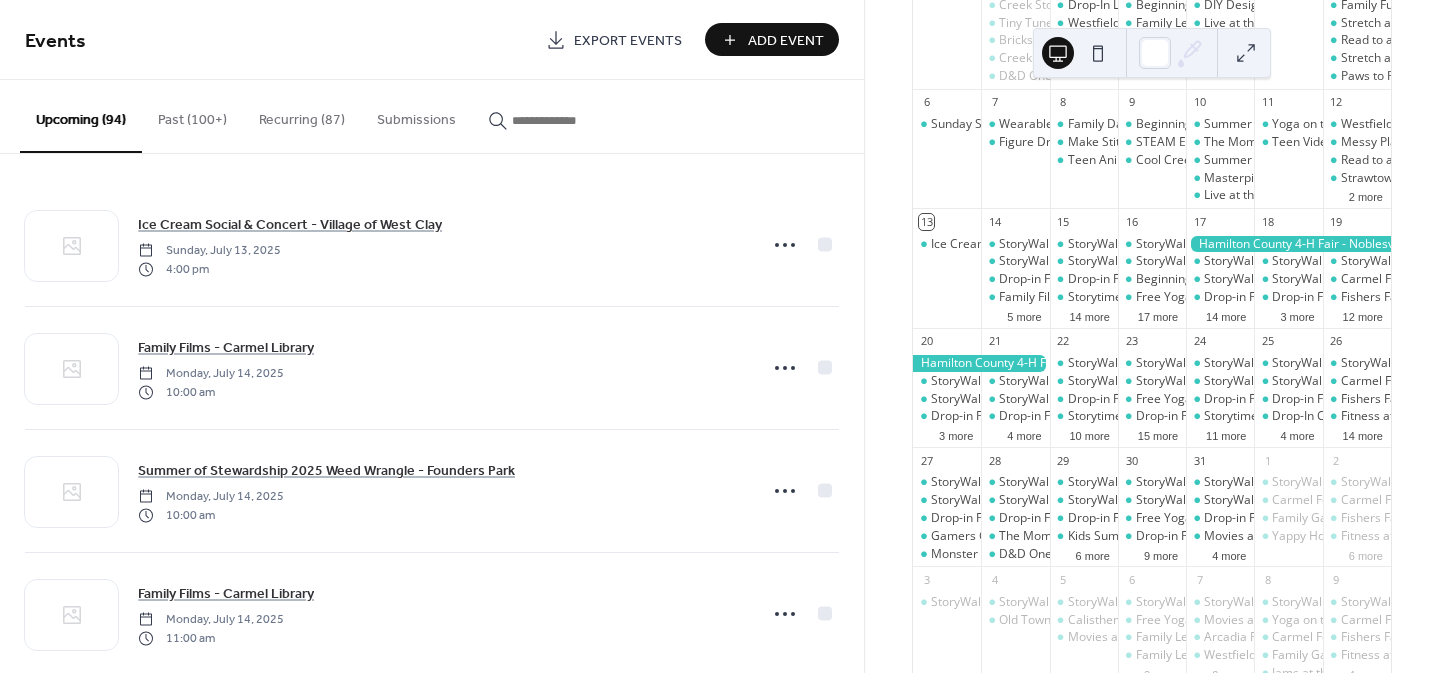 click at bounding box center (562, 120) 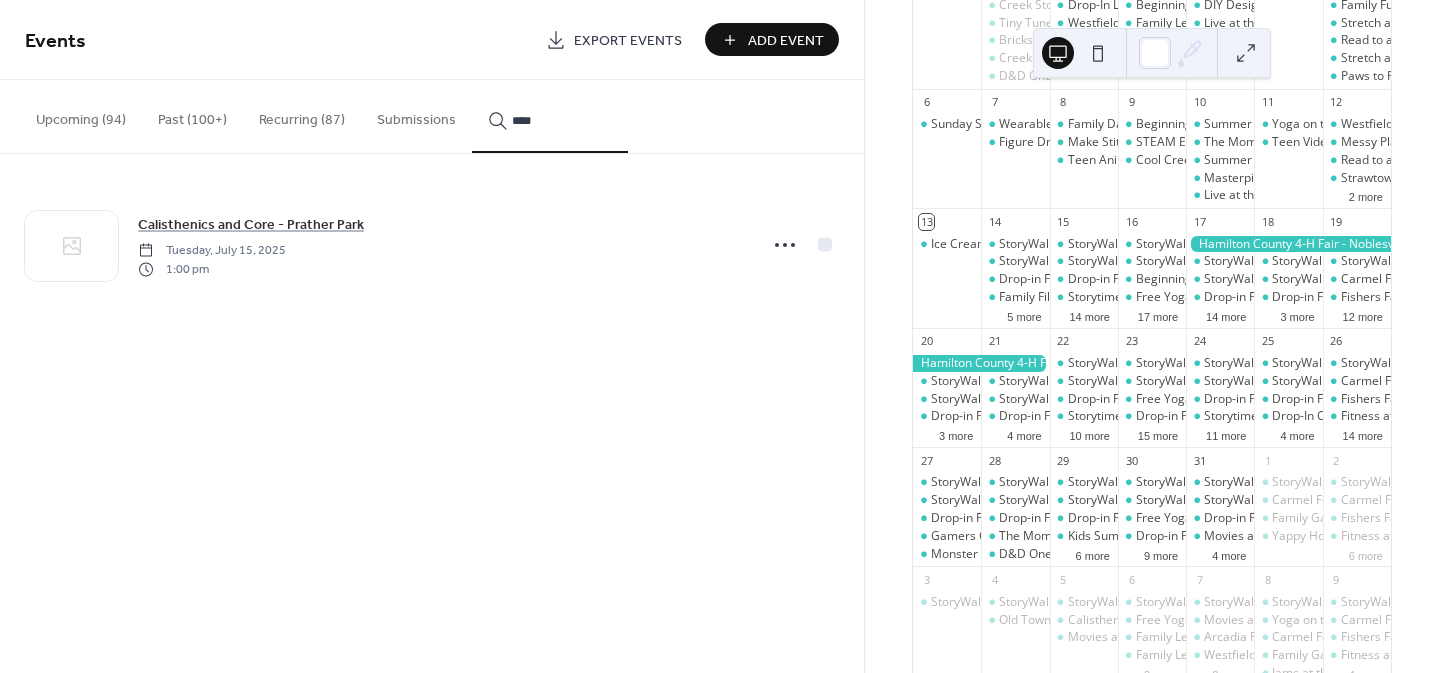 type on "****" 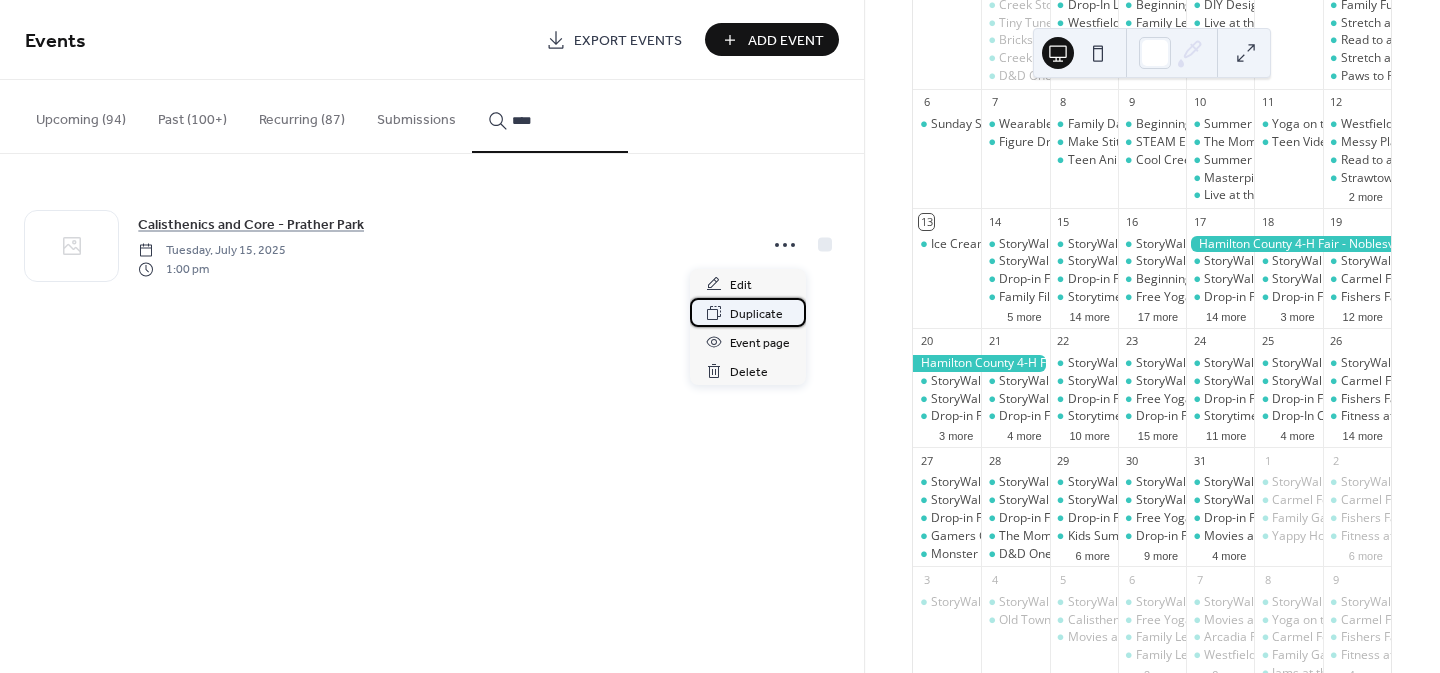 click on "Duplicate" at bounding box center [756, 314] 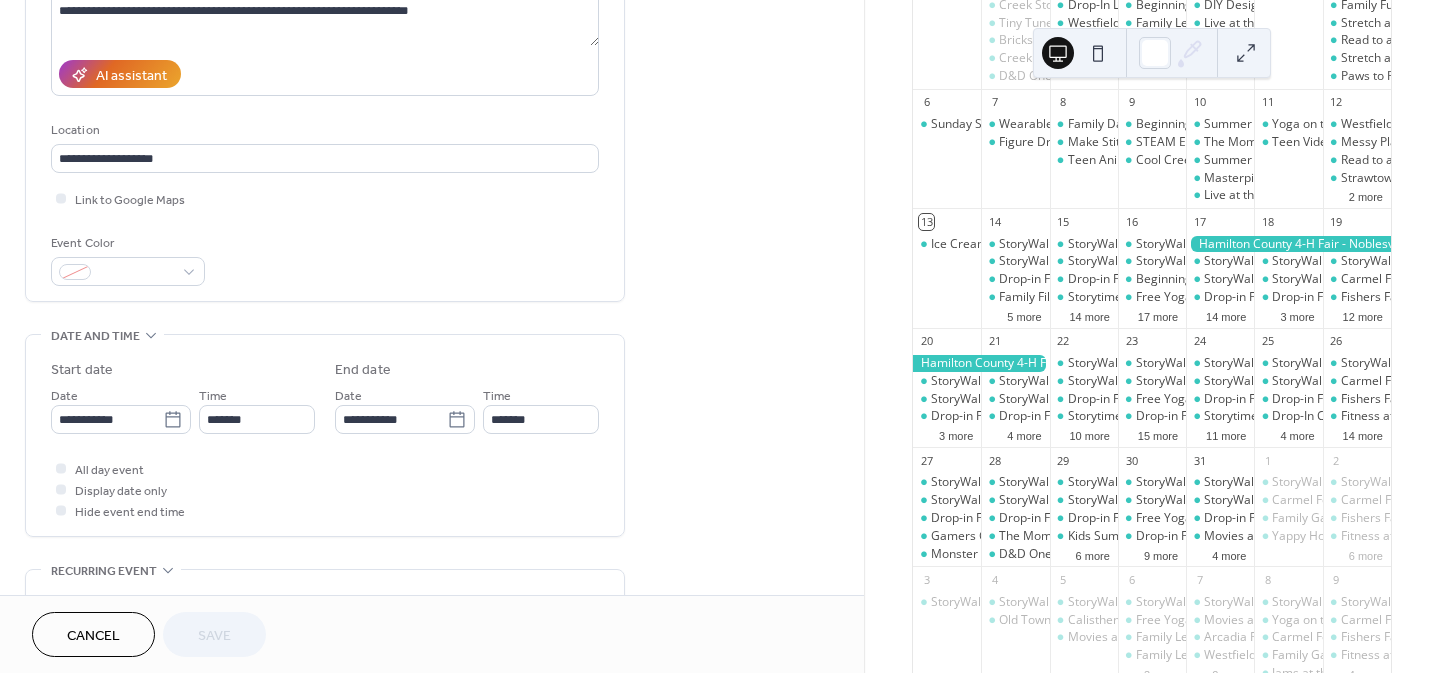scroll, scrollTop: 0, scrollLeft: 0, axis: both 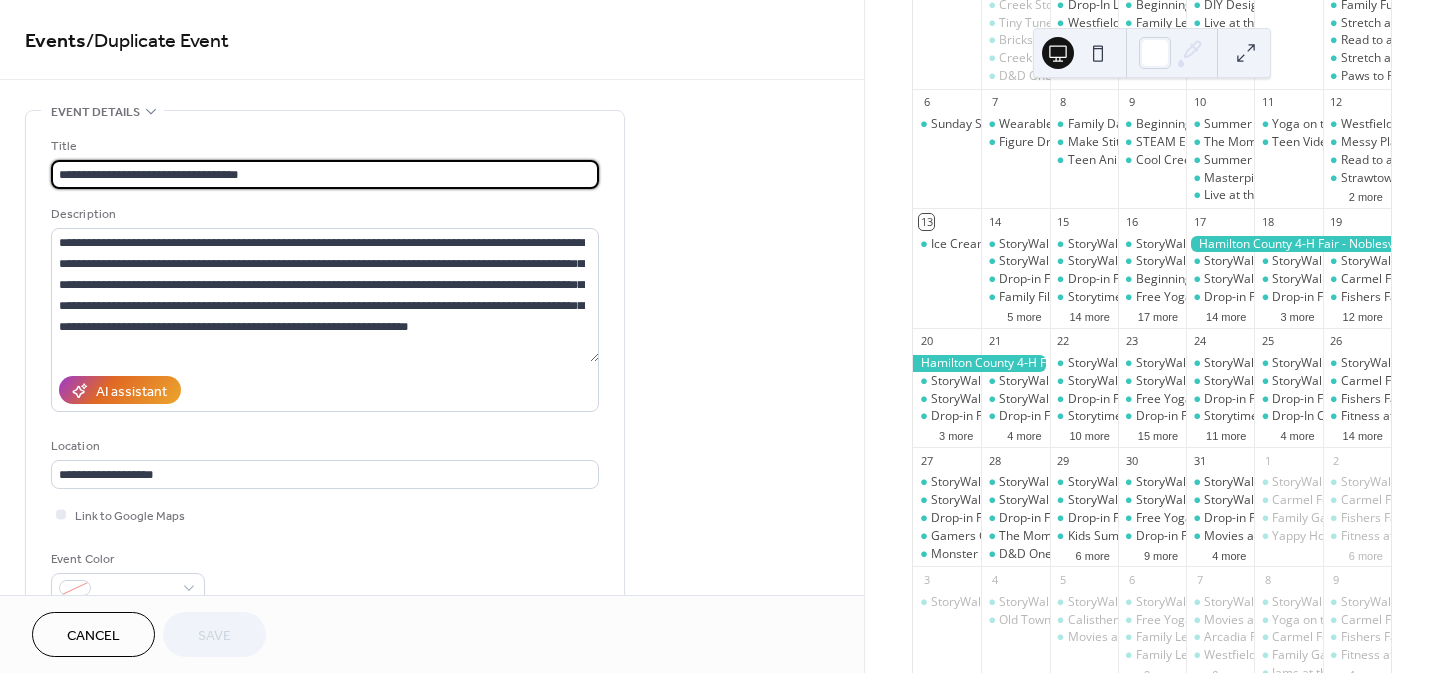 drag, startPoint x: 171, startPoint y: 175, endPoint x: 45, endPoint y: 177, distance: 126.01587 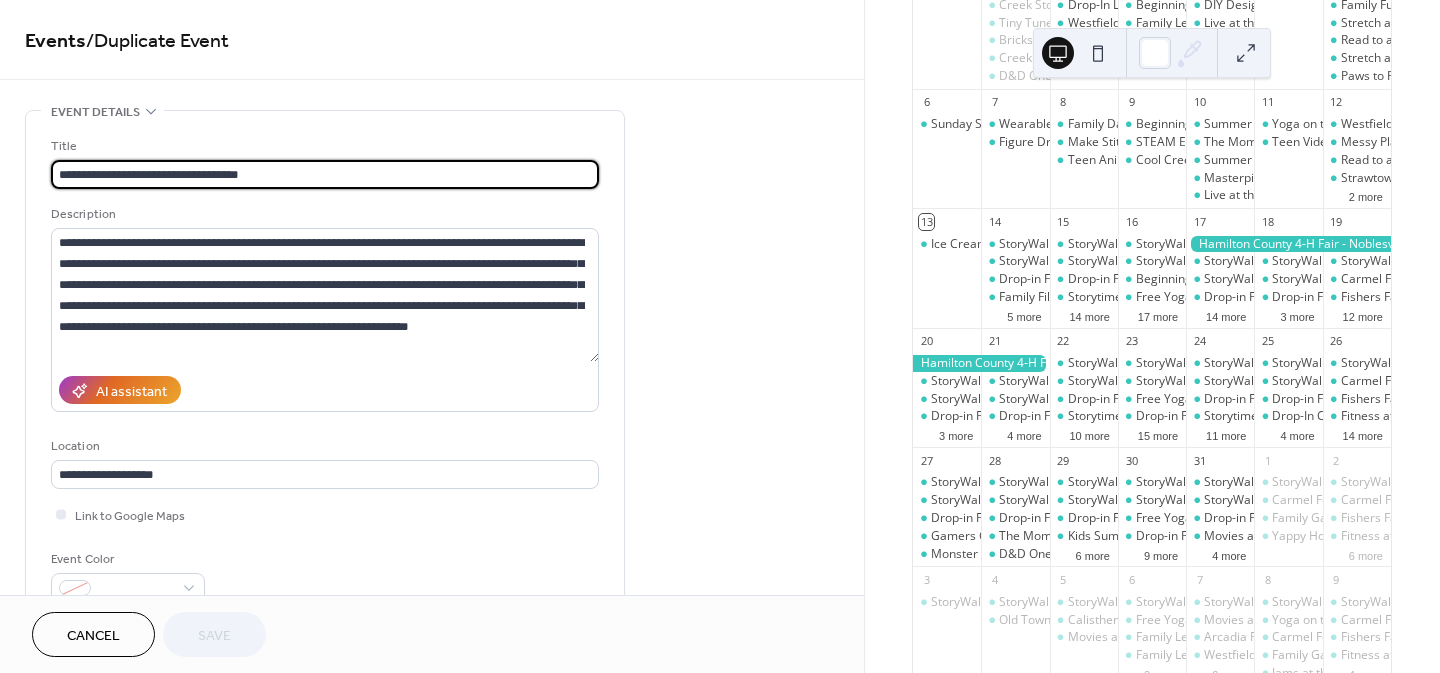 click on "**********" at bounding box center (325, 364) 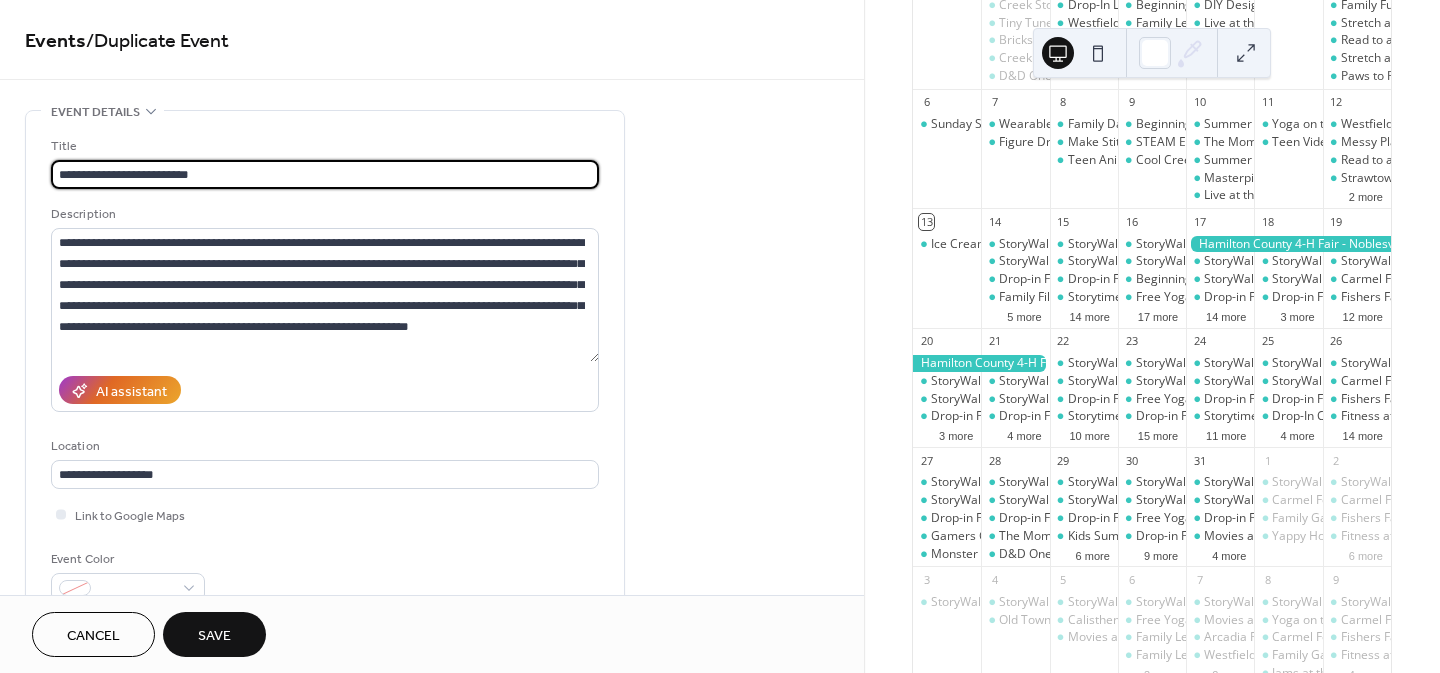 type on "**********" 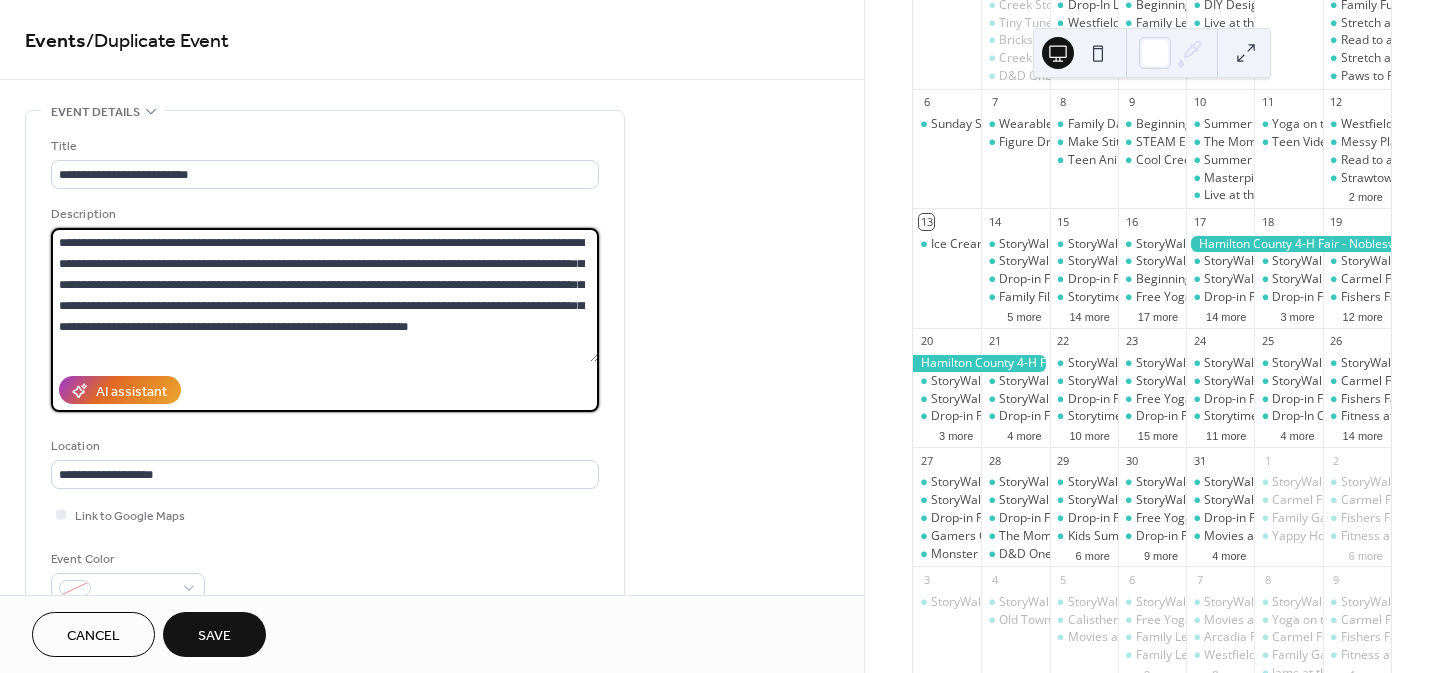 drag, startPoint x: 569, startPoint y: 327, endPoint x: 18, endPoint y: 243, distance: 557.36615 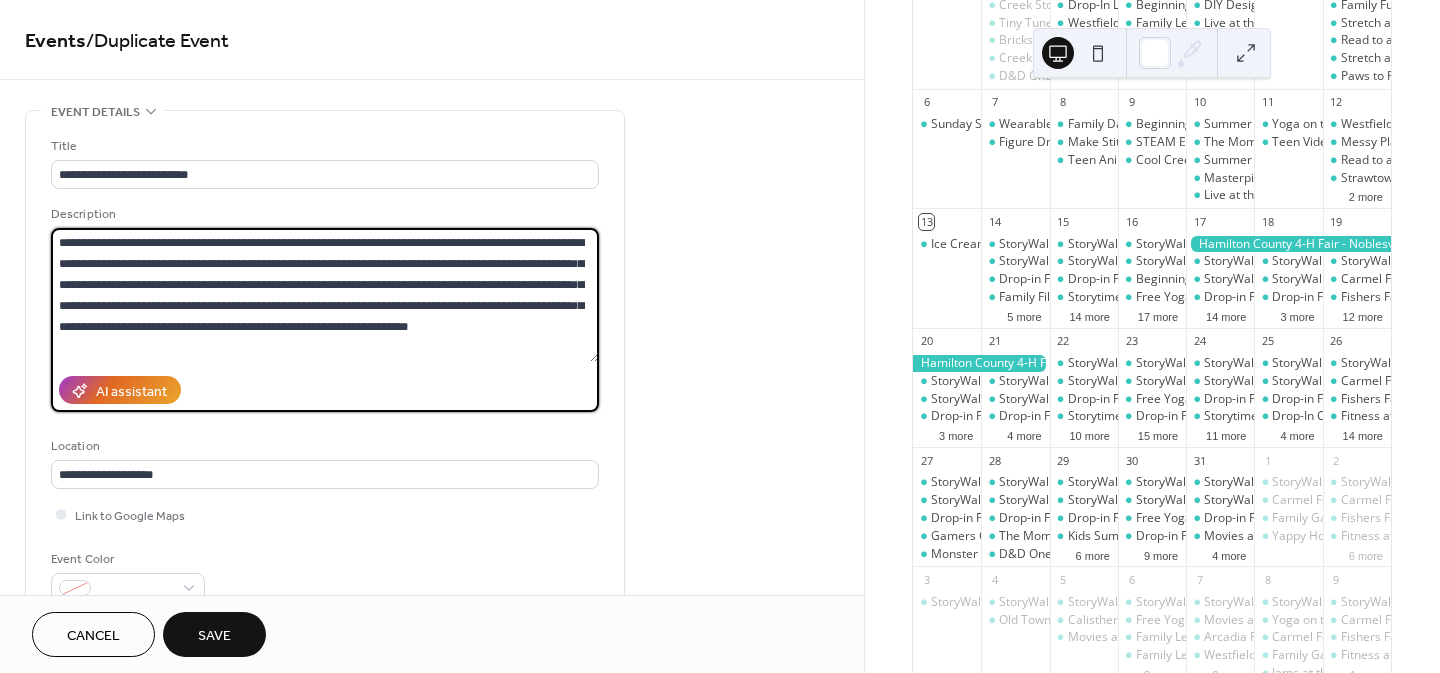 click on "**********" at bounding box center (432, 1223) 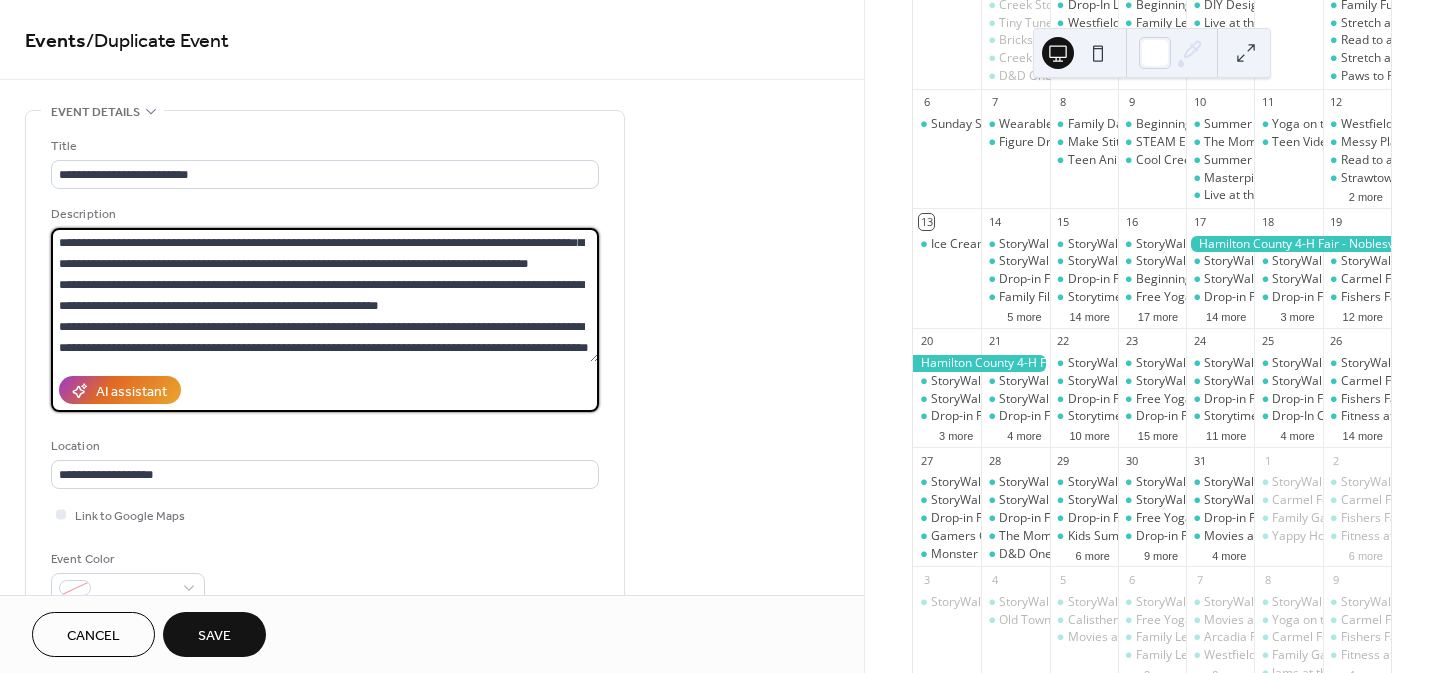 scroll, scrollTop: 0, scrollLeft: 0, axis: both 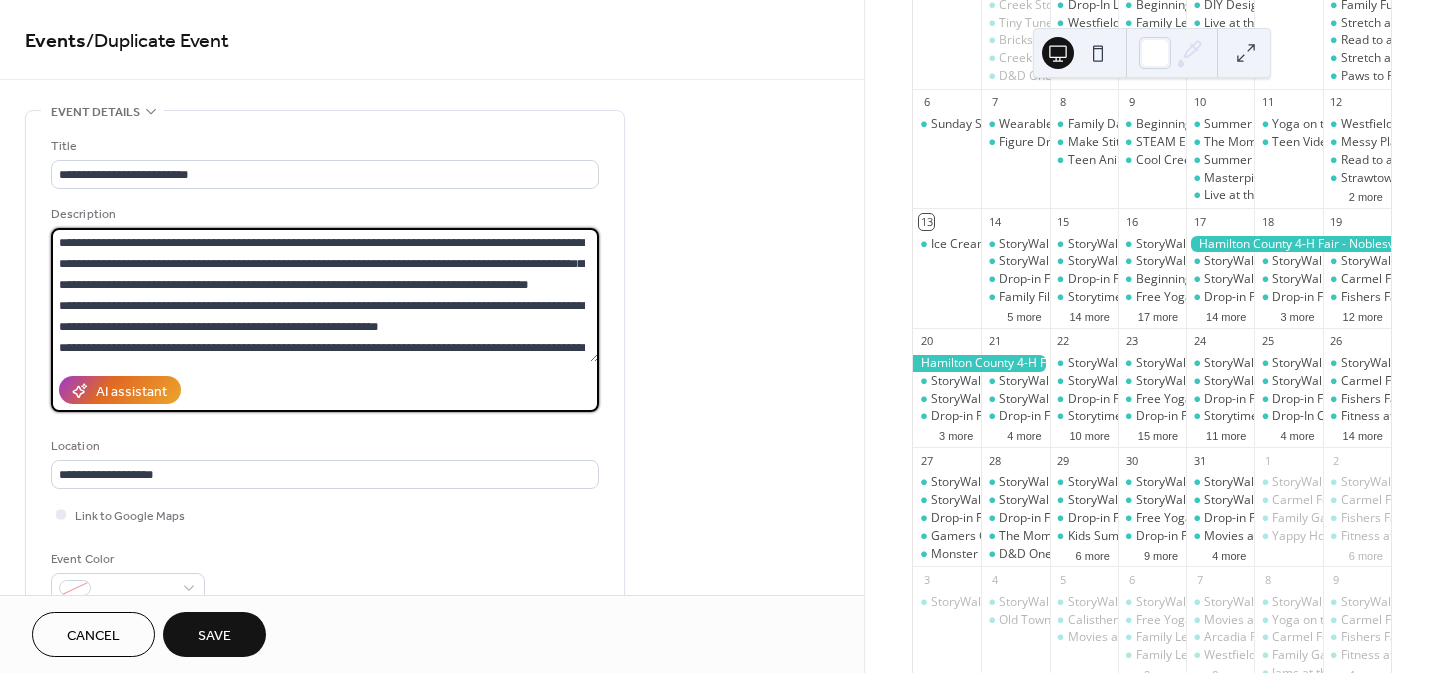 type on "**********" 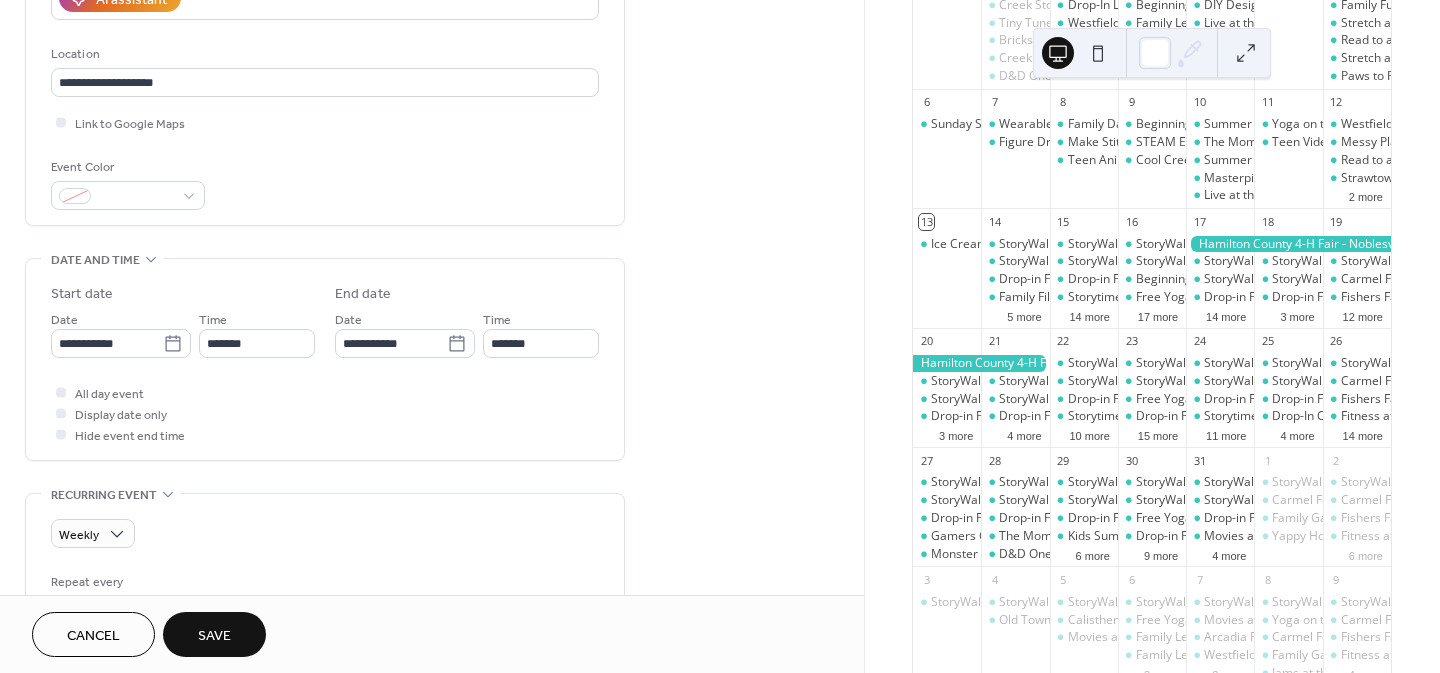 scroll, scrollTop: 393, scrollLeft: 0, axis: vertical 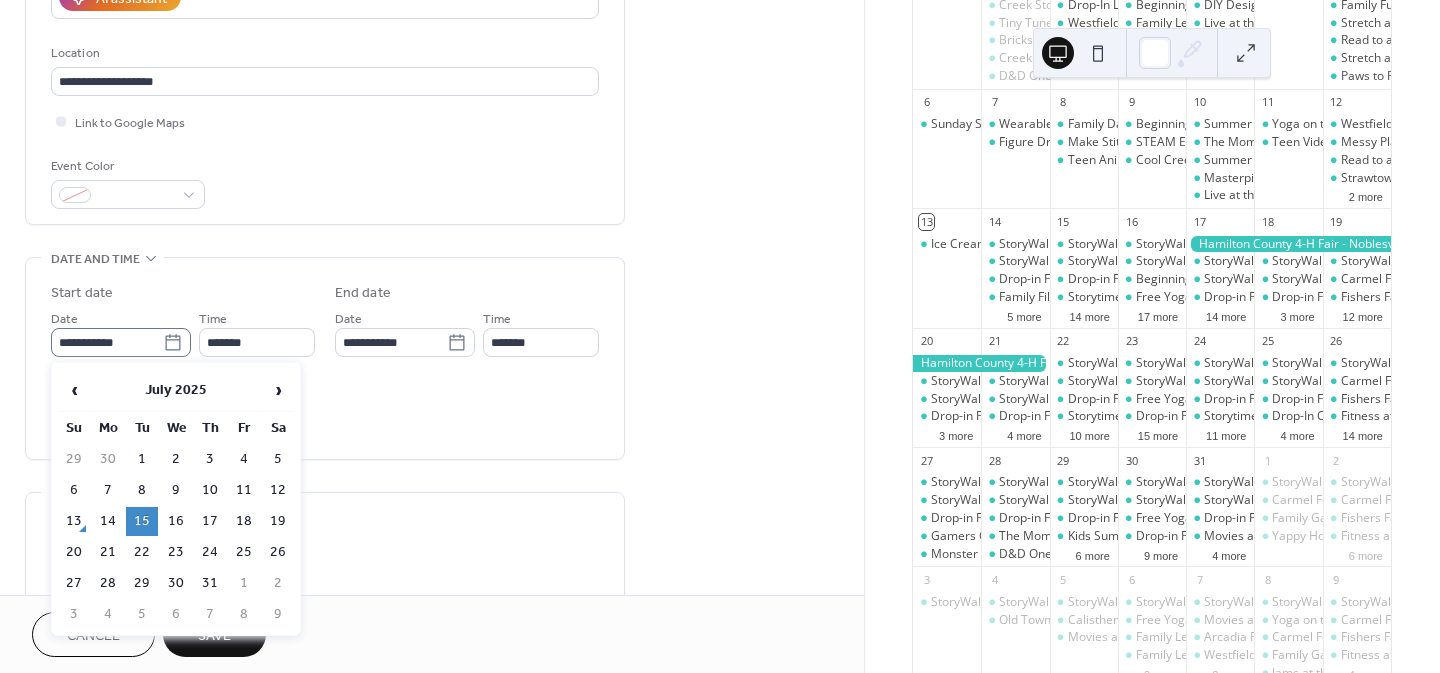 click 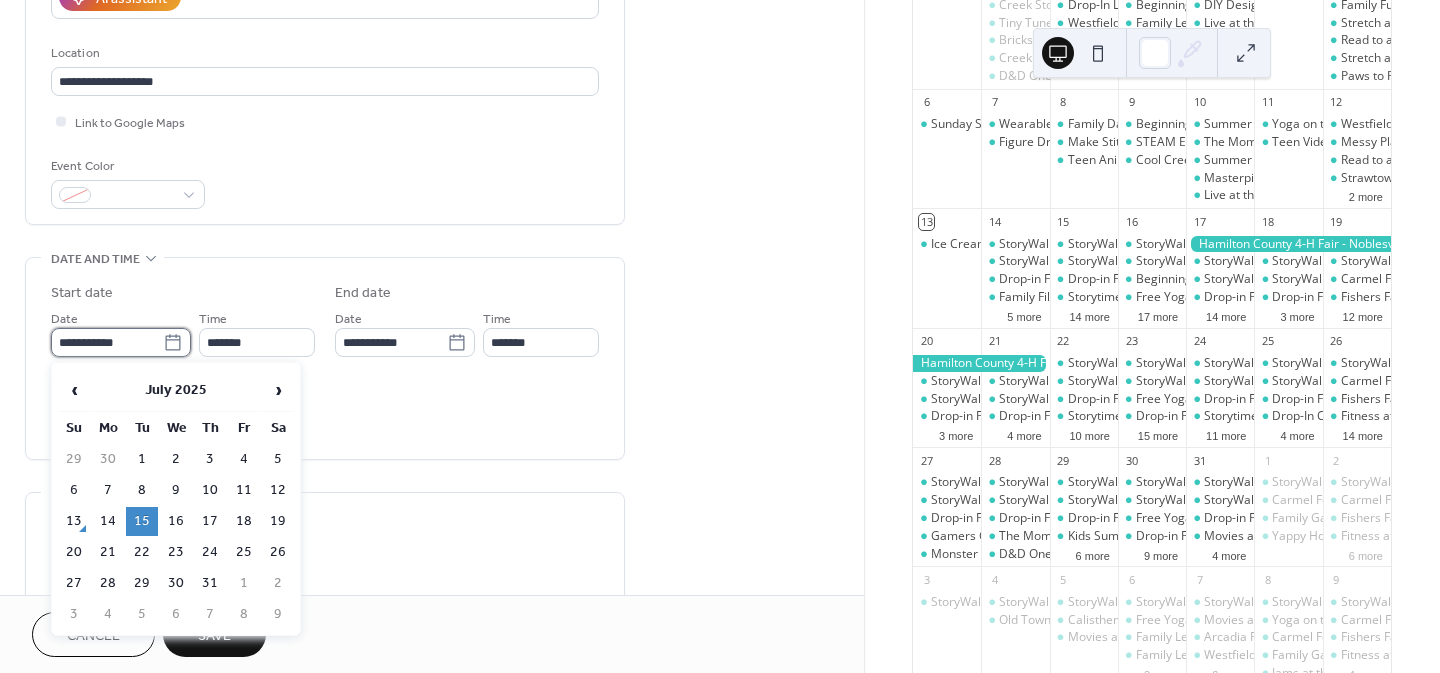 click on "**********" at bounding box center [107, 342] 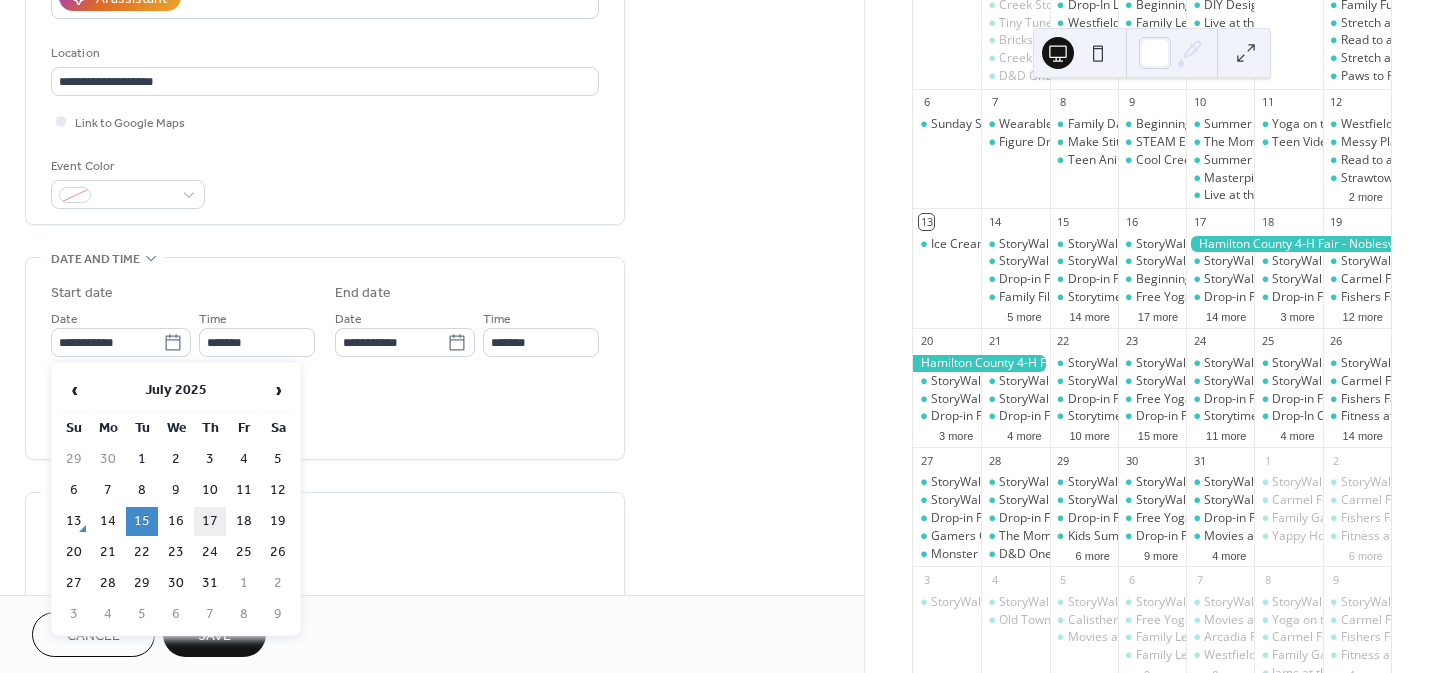 click on "17" at bounding box center [210, 521] 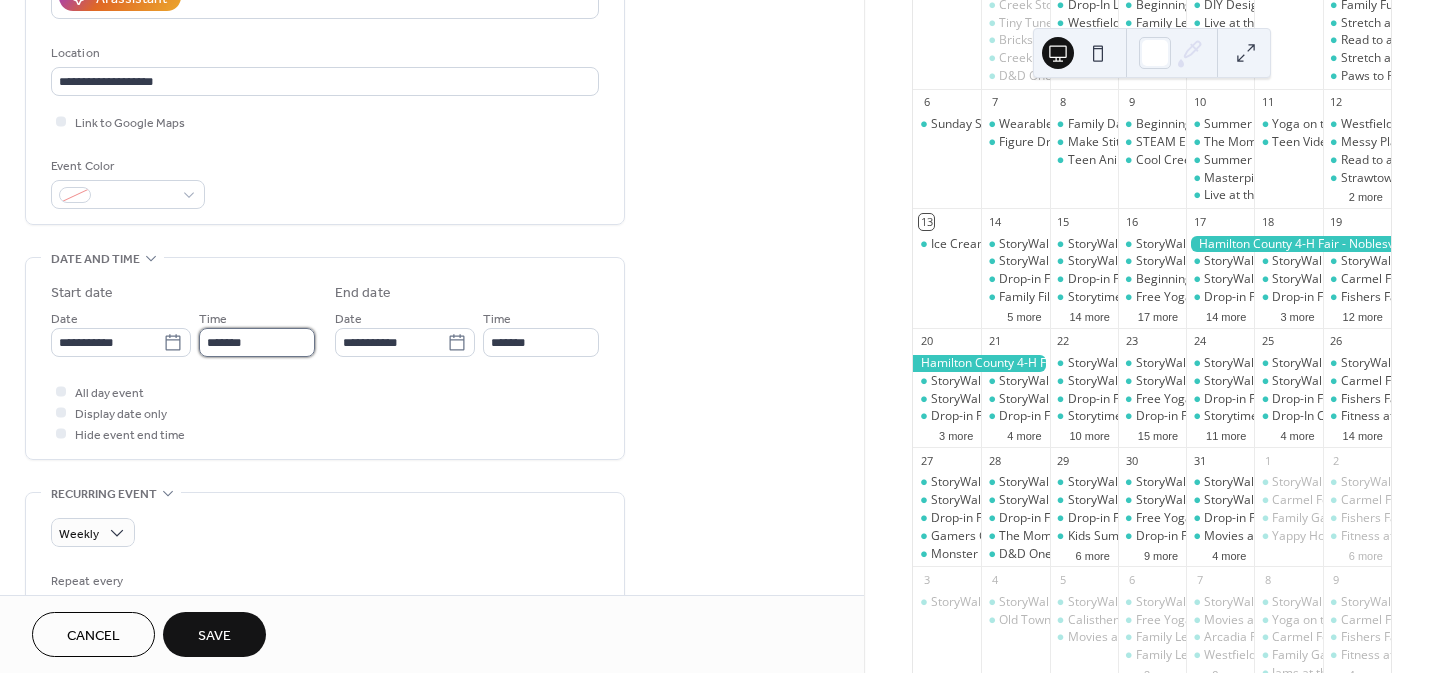 click on "*******" at bounding box center (257, 342) 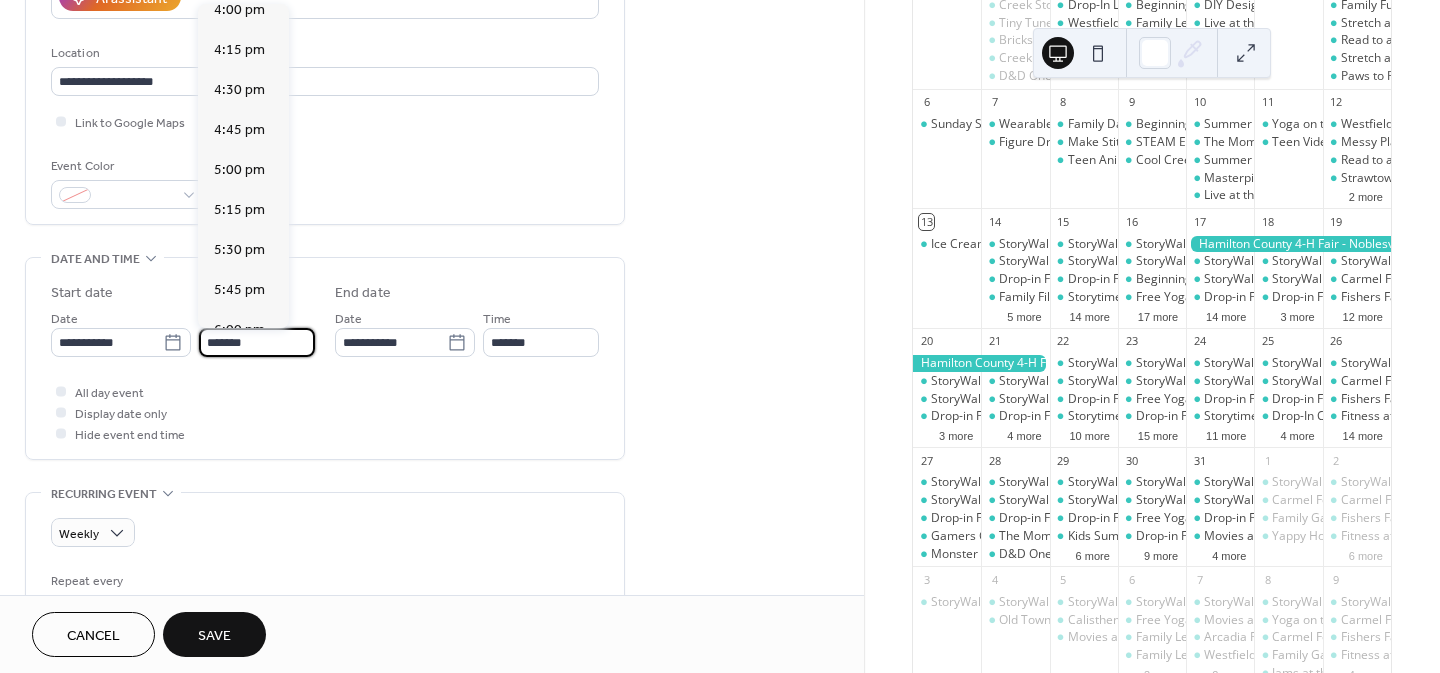 scroll, scrollTop: 2601, scrollLeft: 0, axis: vertical 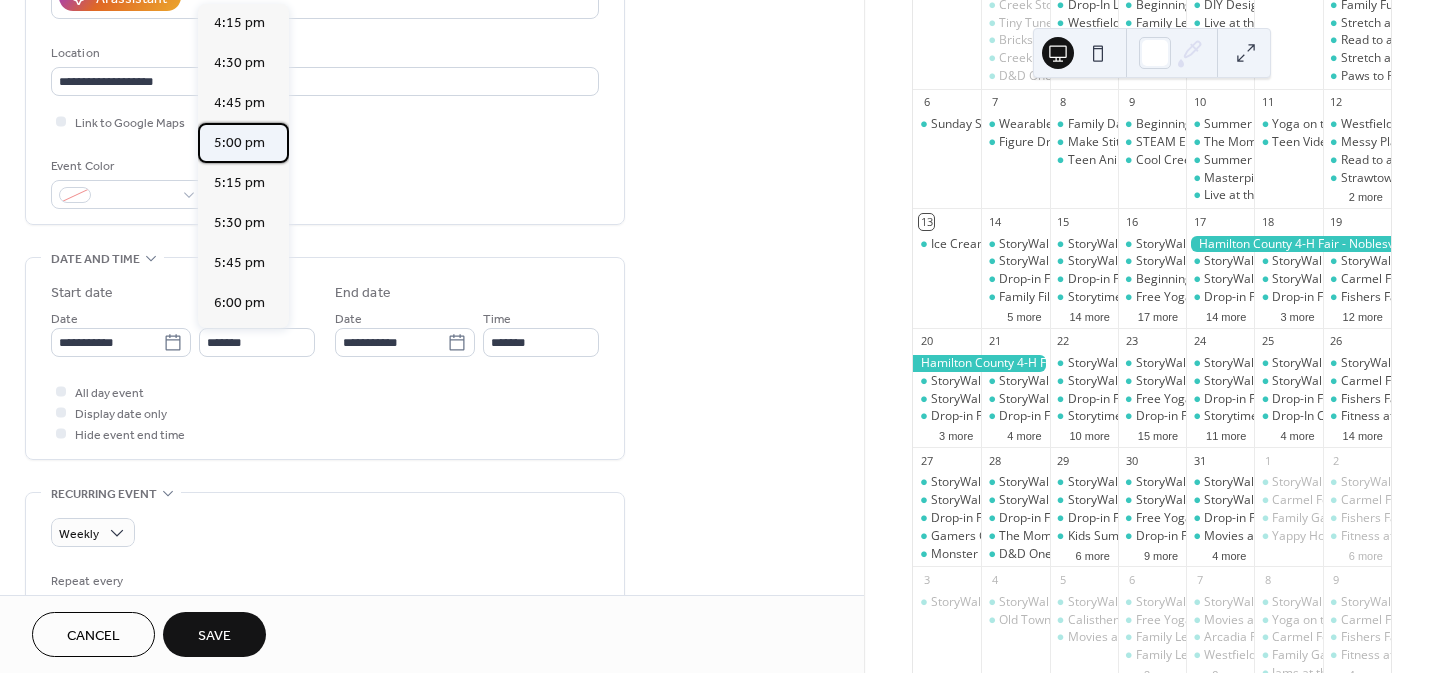 click on "5:00 pm" at bounding box center (239, 143) 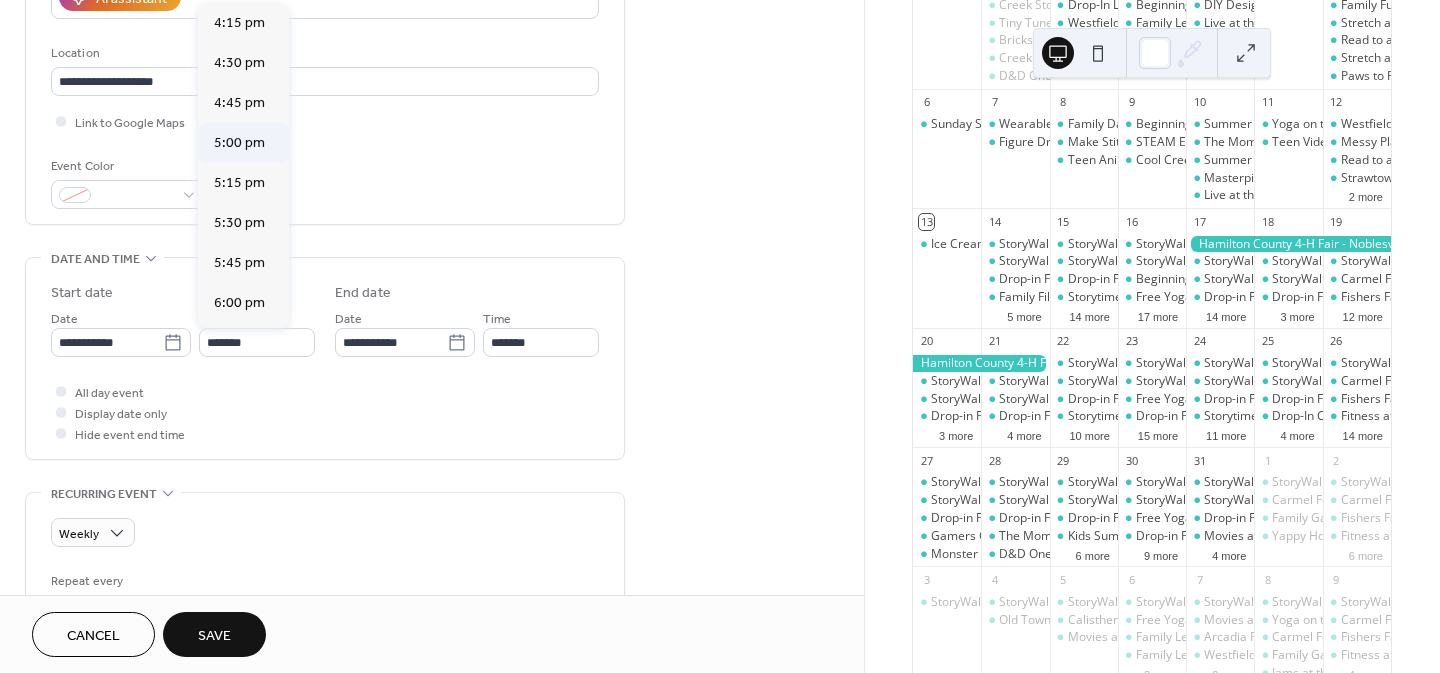 type on "*******" 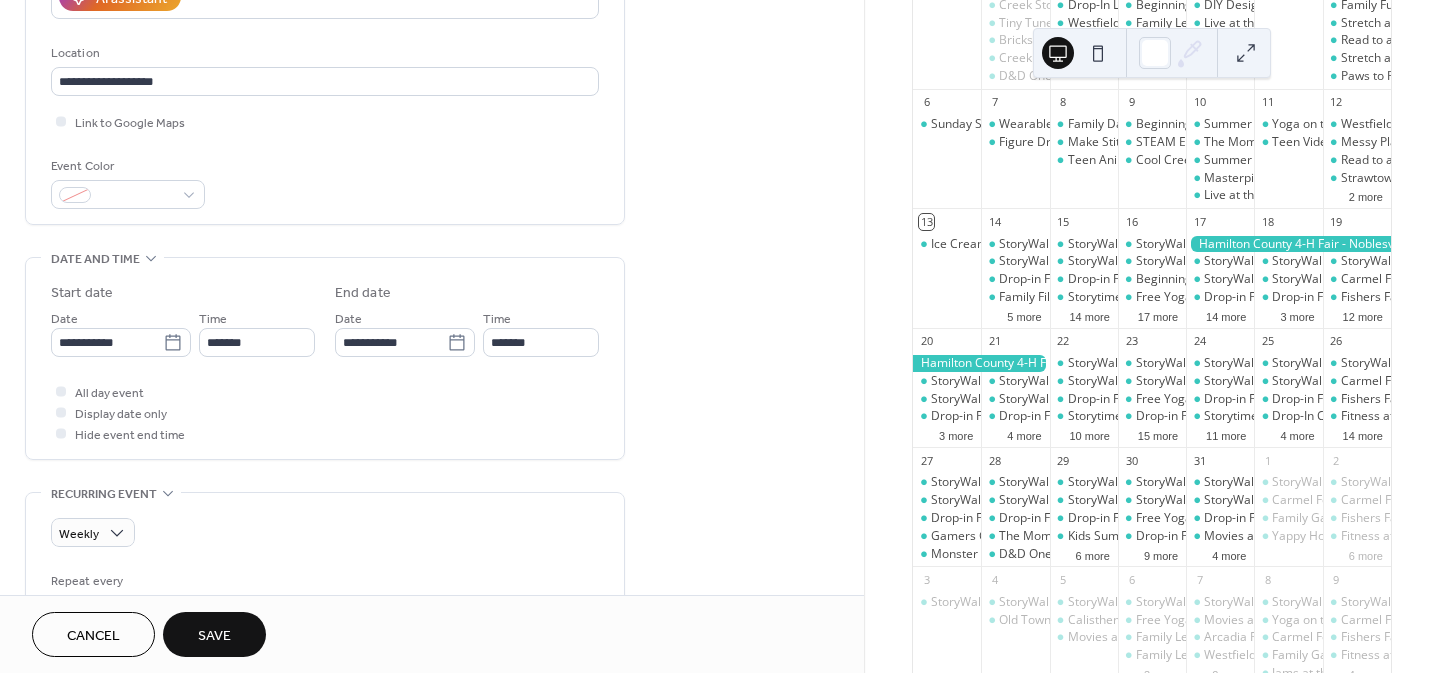 click on "**********" at bounding box center (432, 830) 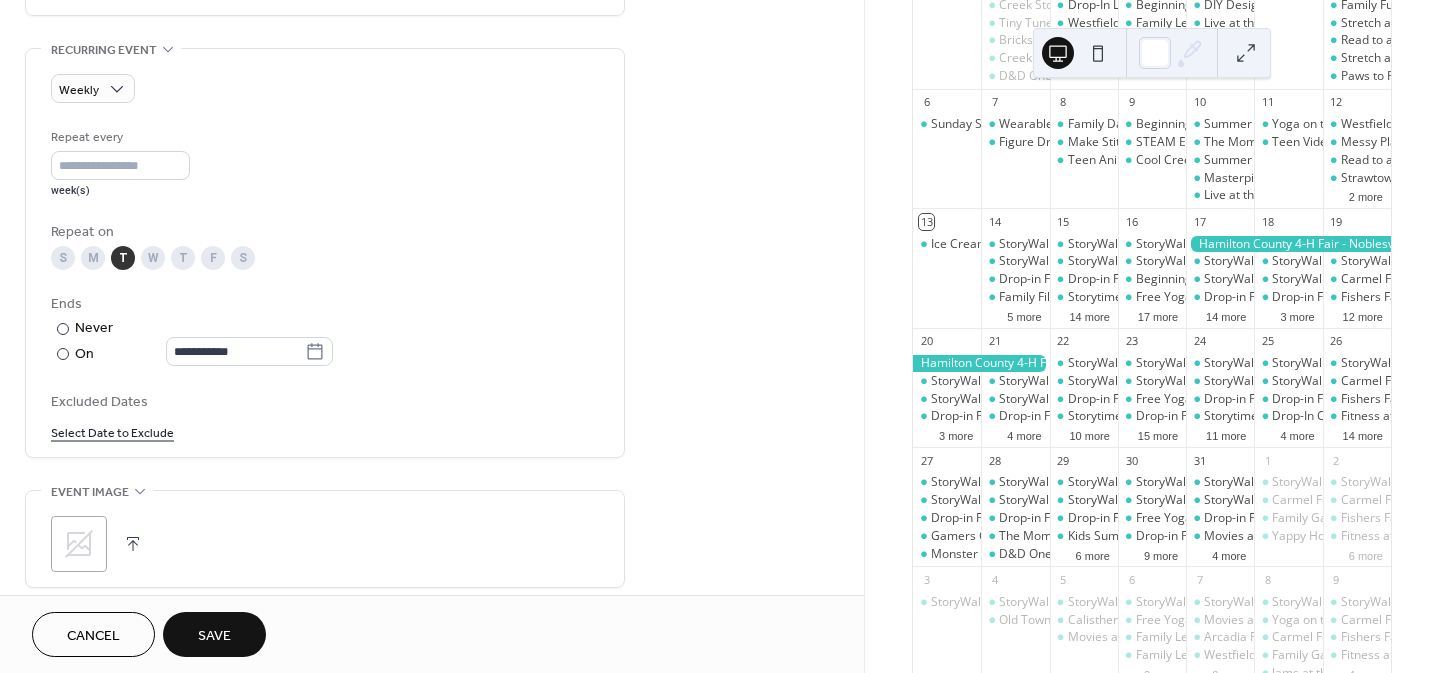 scroll, scrollTop: 843, scrollLeft: 0, axis: vertical 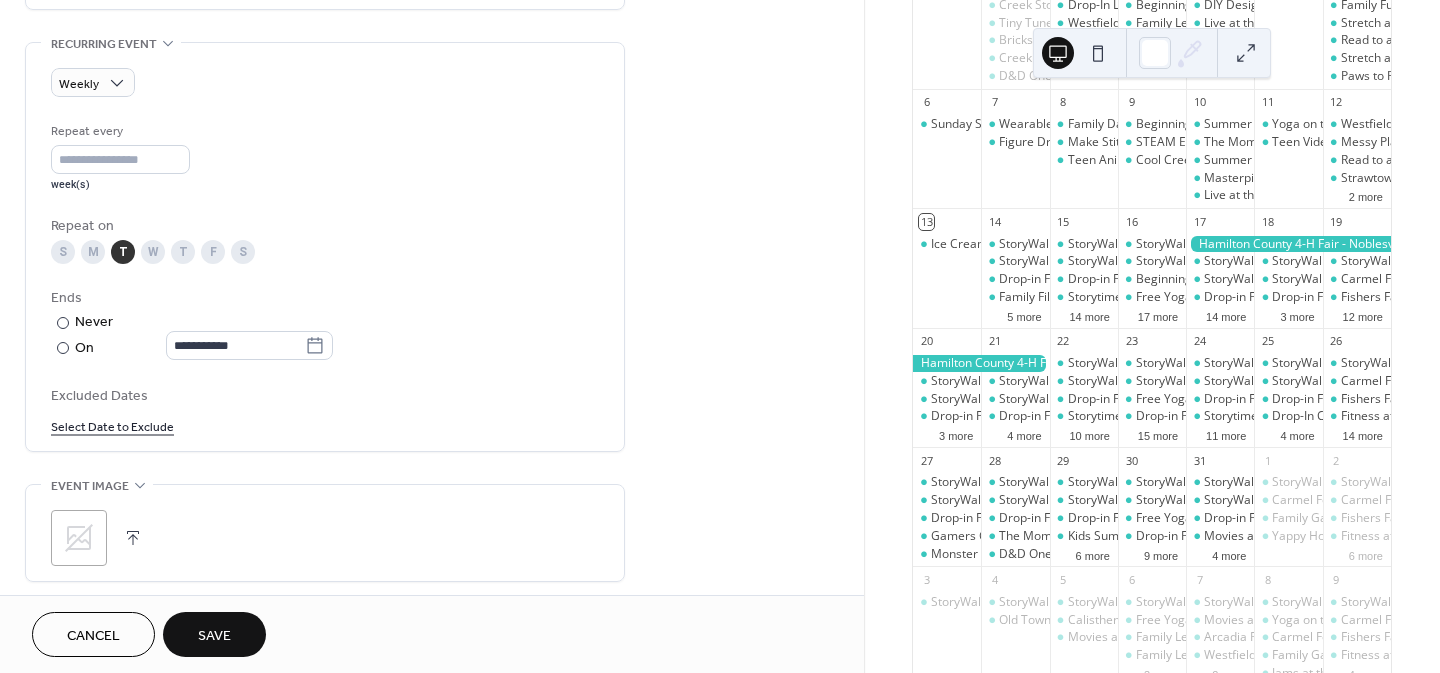 click on "T" at bounding box center (123, 252) 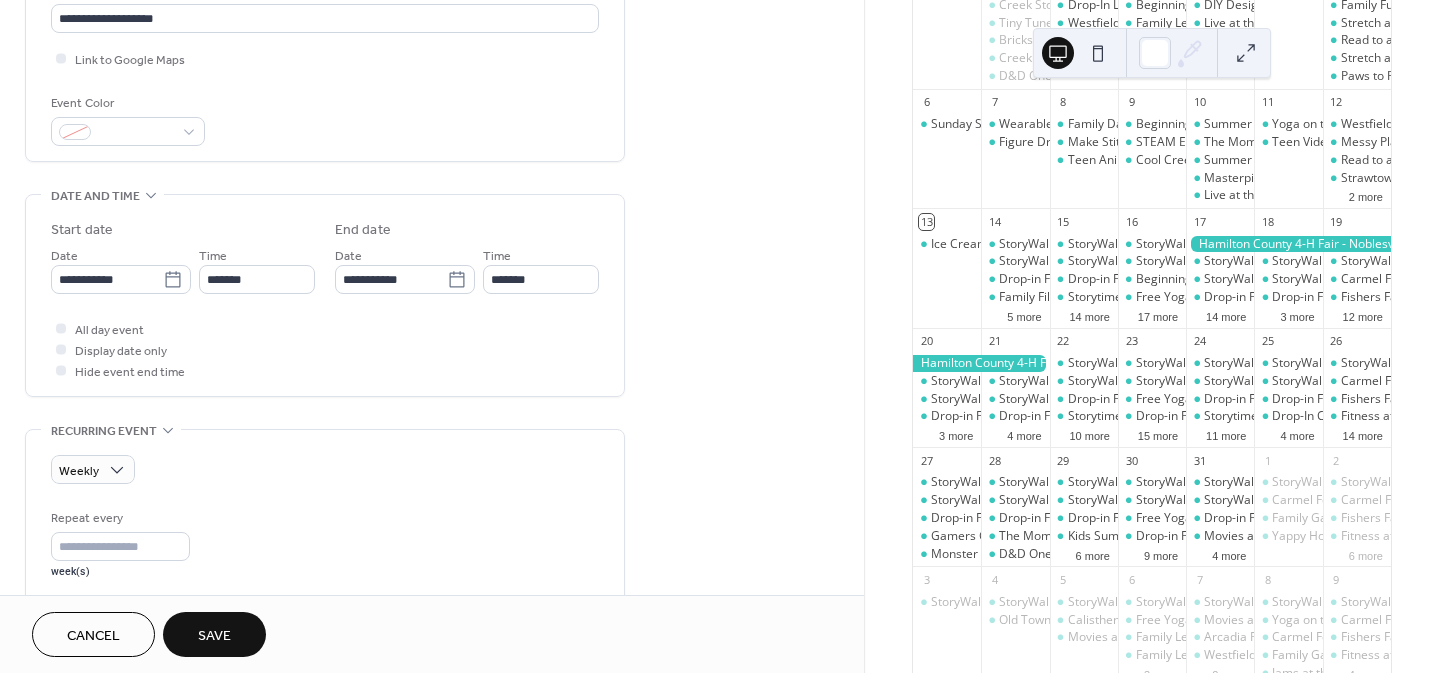 scroll, scrollTop: 436, scrollLeft: 0, axis: vertical 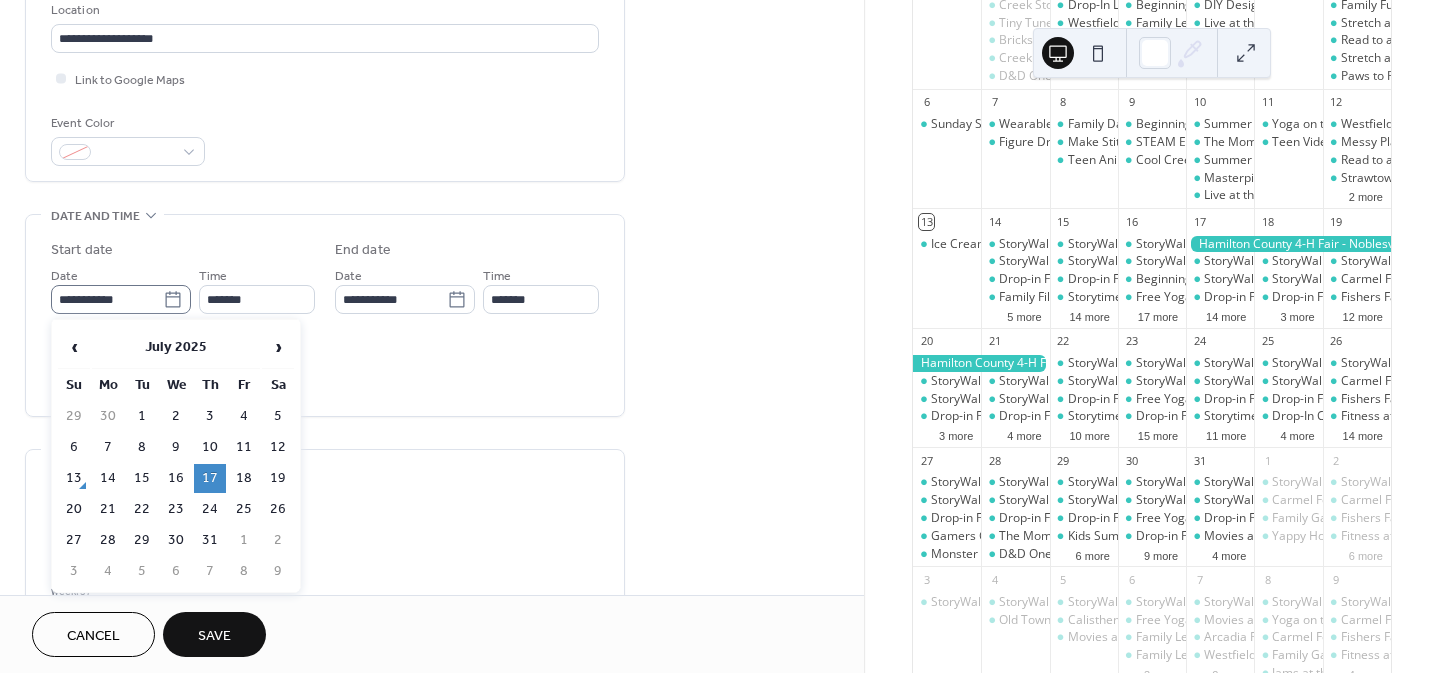 click 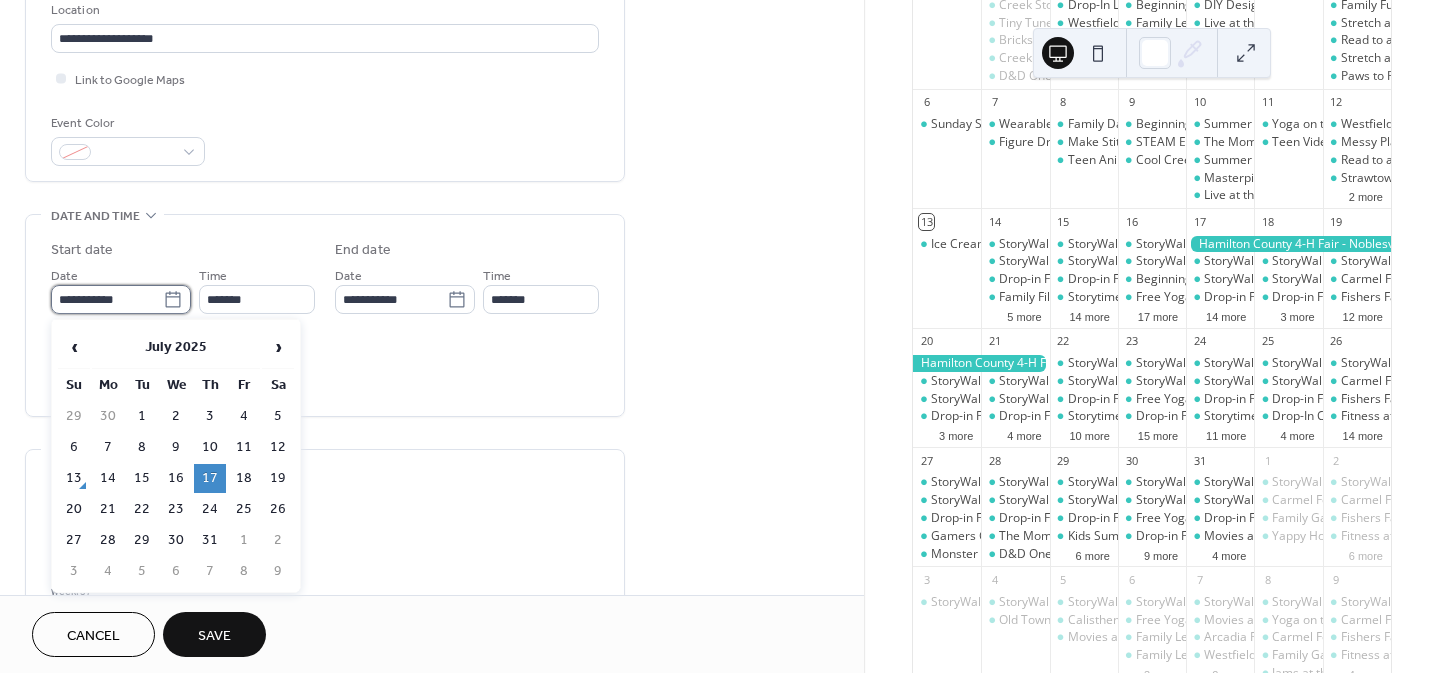 click on "**********" at bounding box center (107, 299) 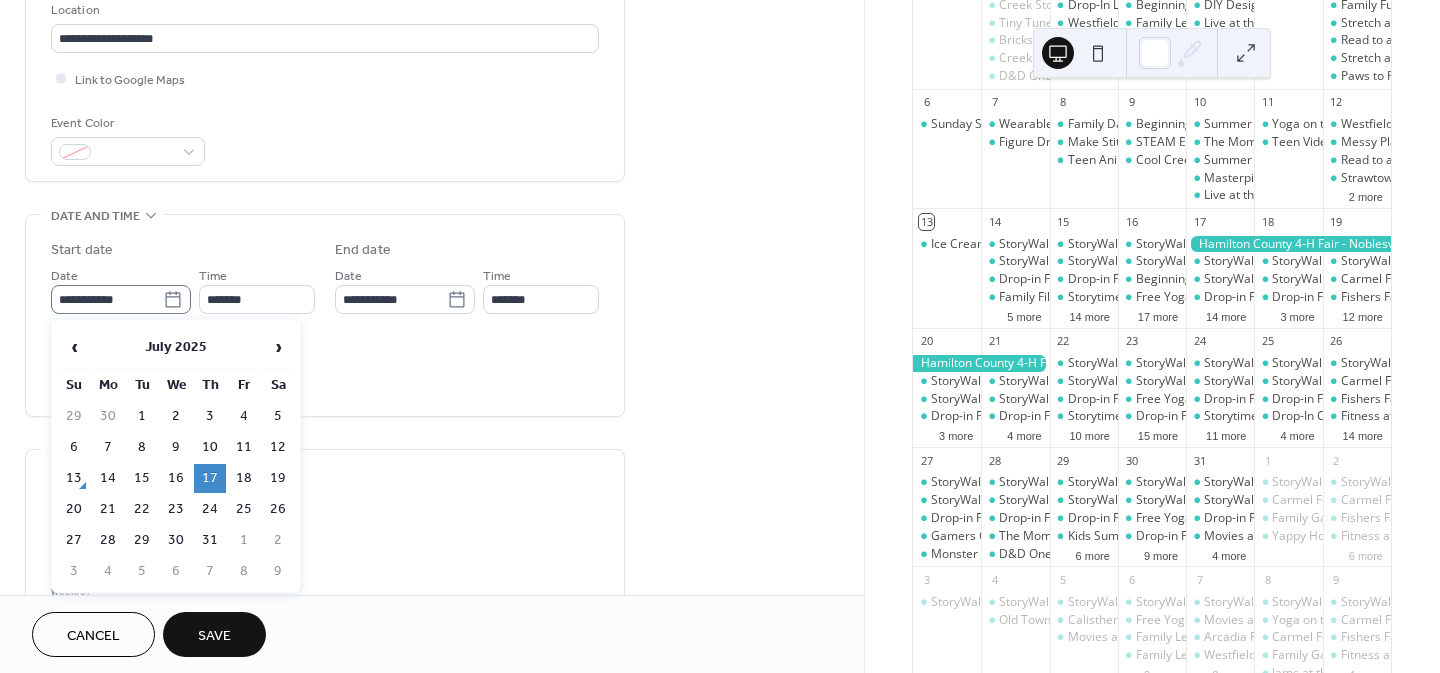 click 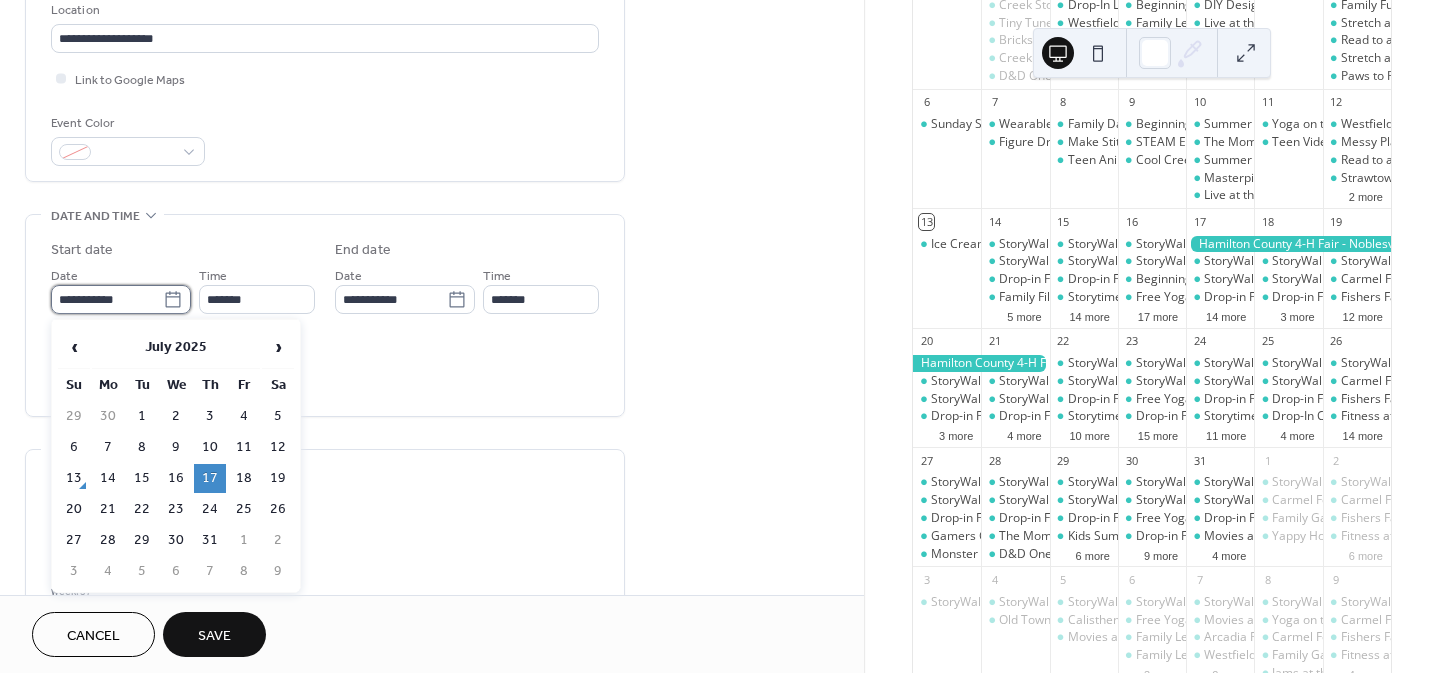 click on "**********" at bounding box center [107, 299] 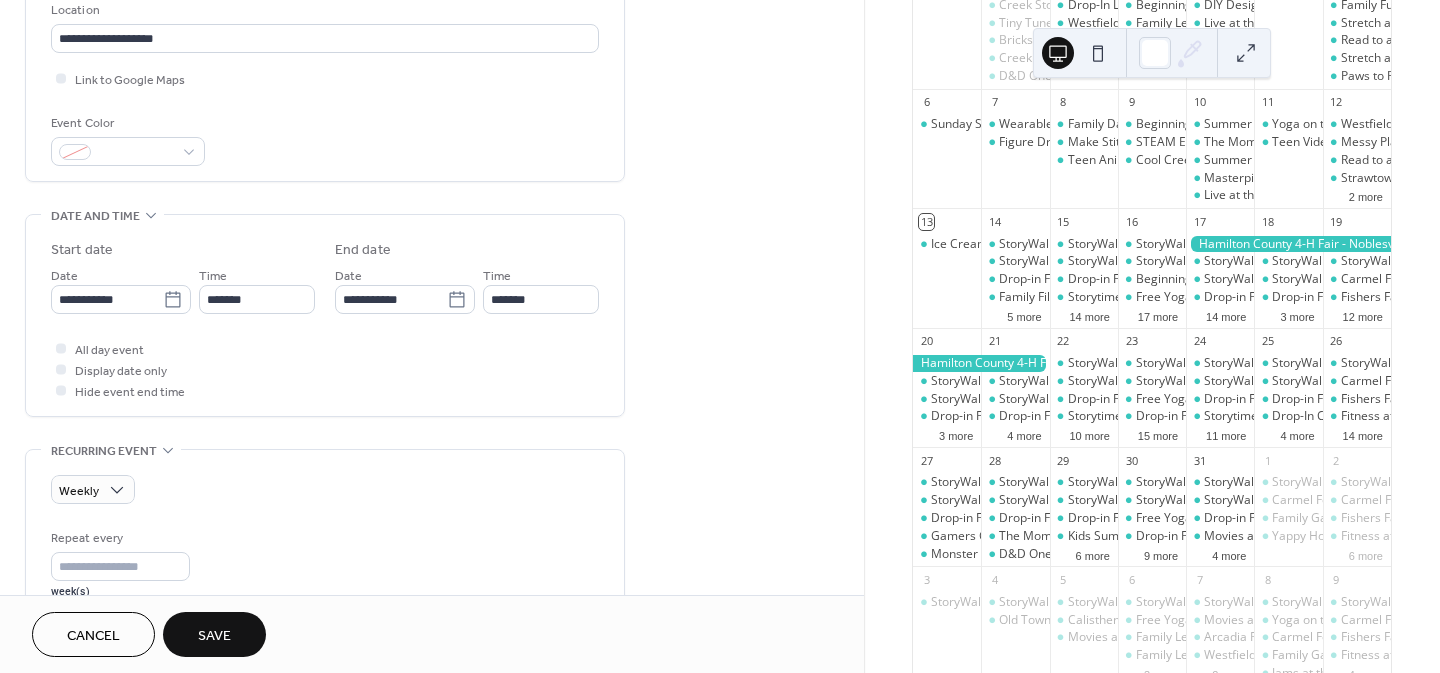 click on "**********" at bounding box center [325, 777] 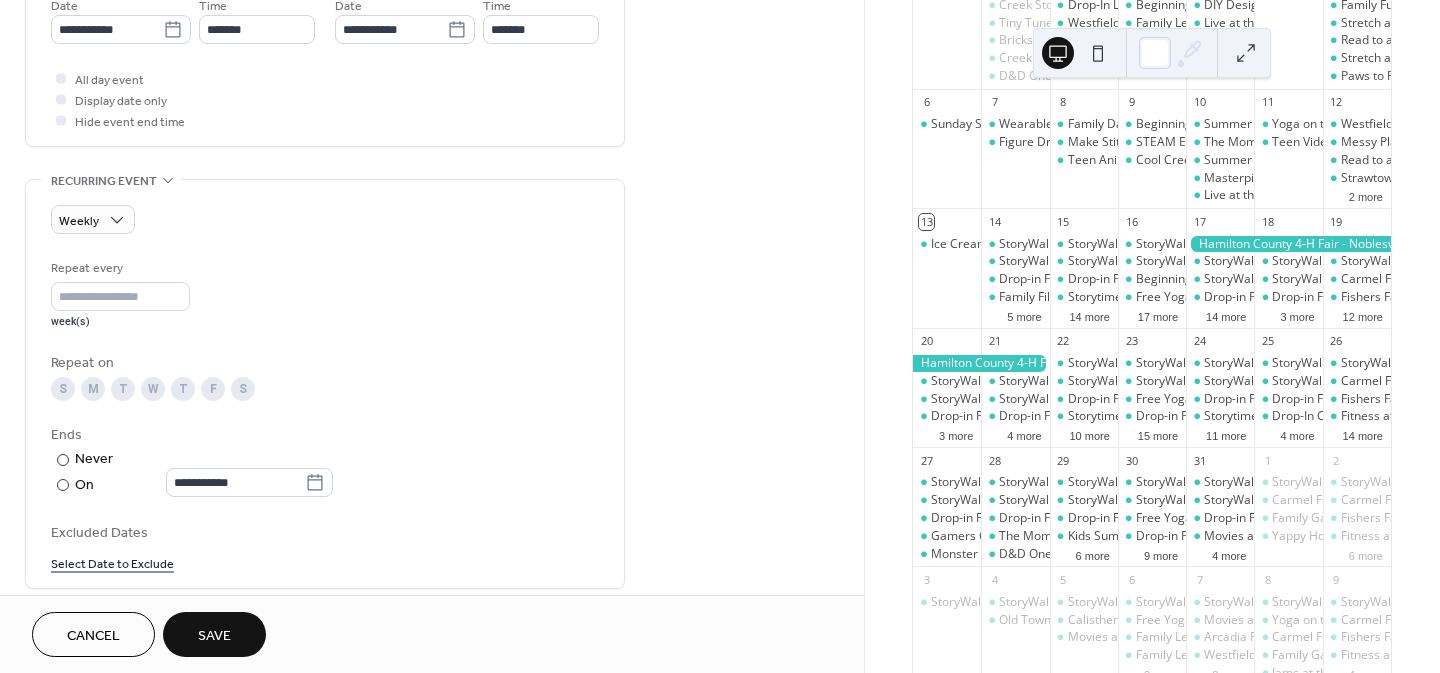 scroll, scrollTop: 707, scrollLeft: 0, axis: vertical 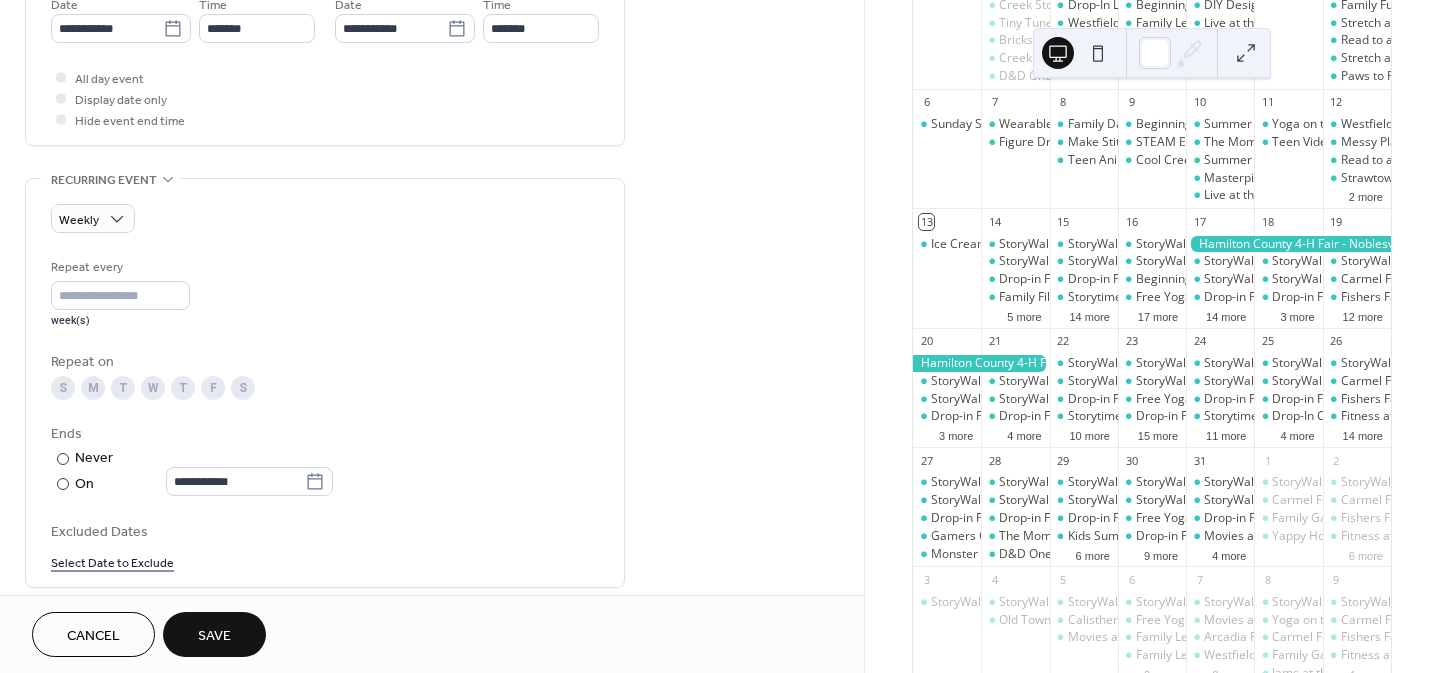 click on "T" at bounding box center [183, 388] 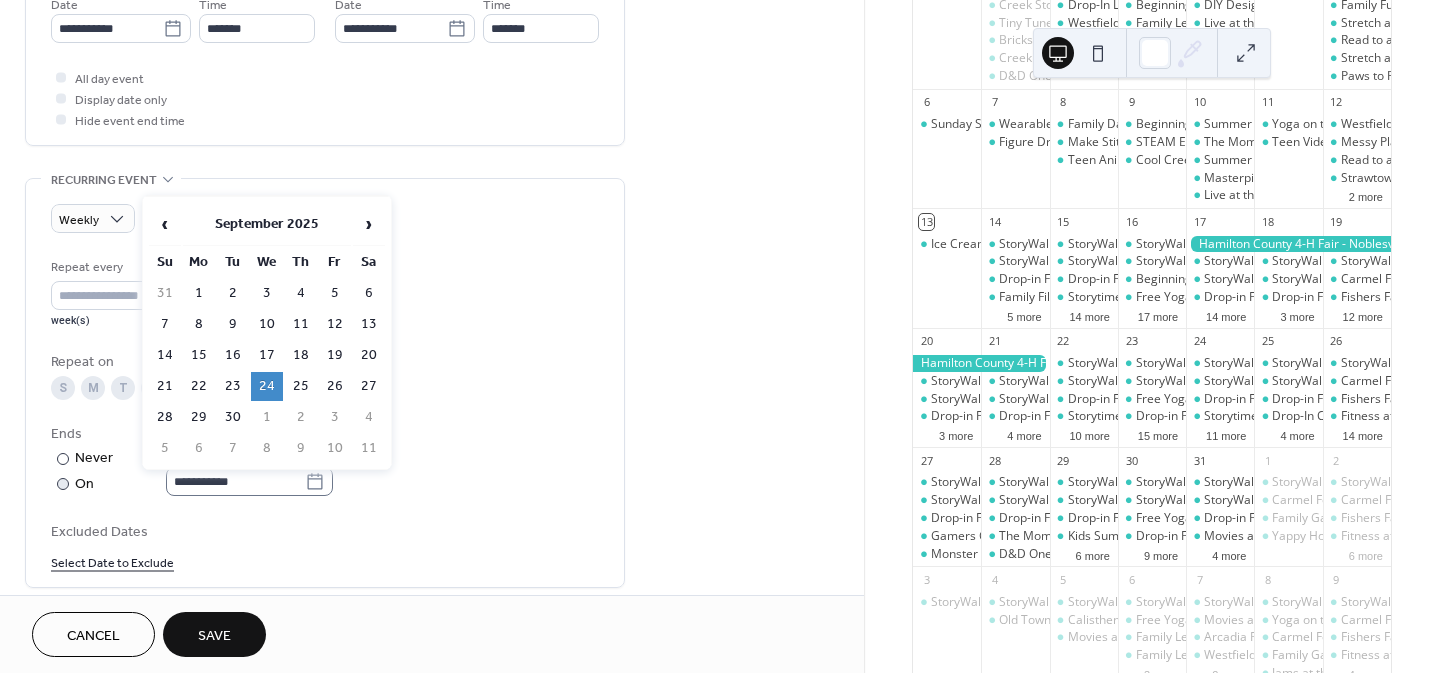 click 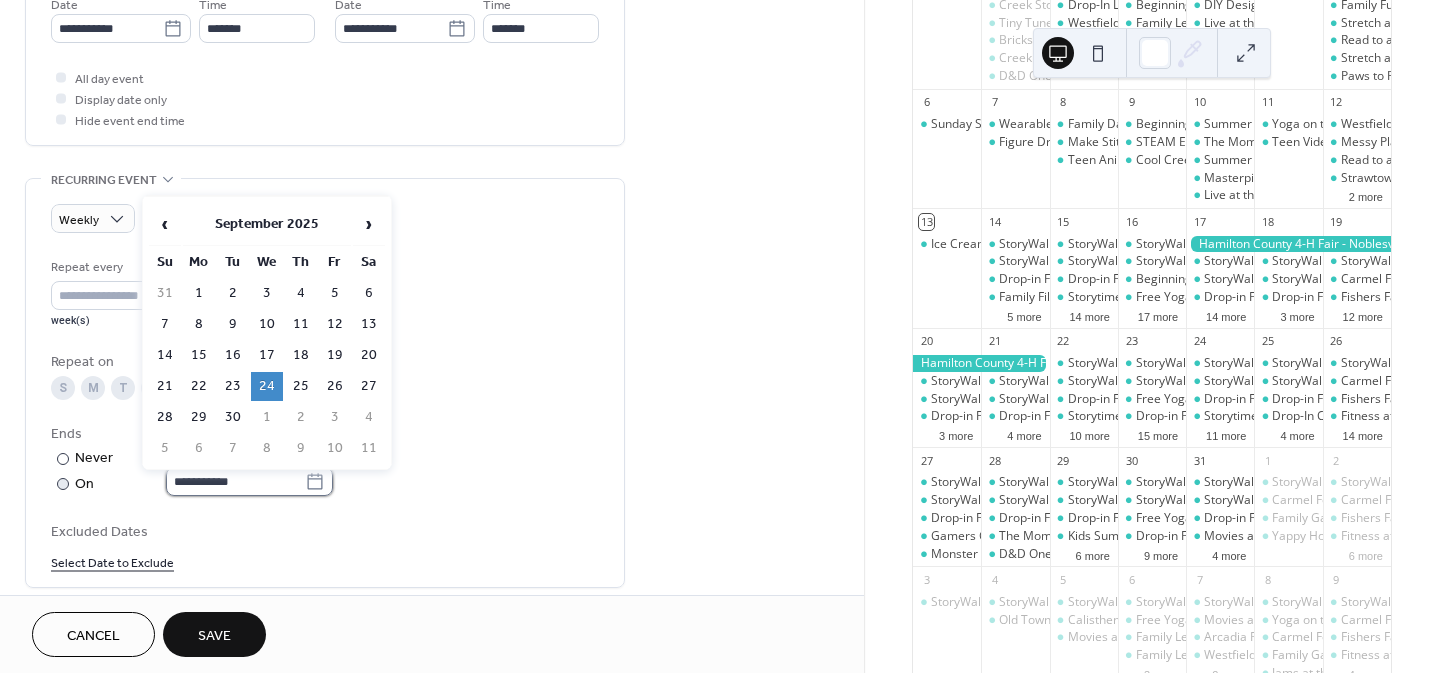 click on "**********" at bounding box center (235, 481) 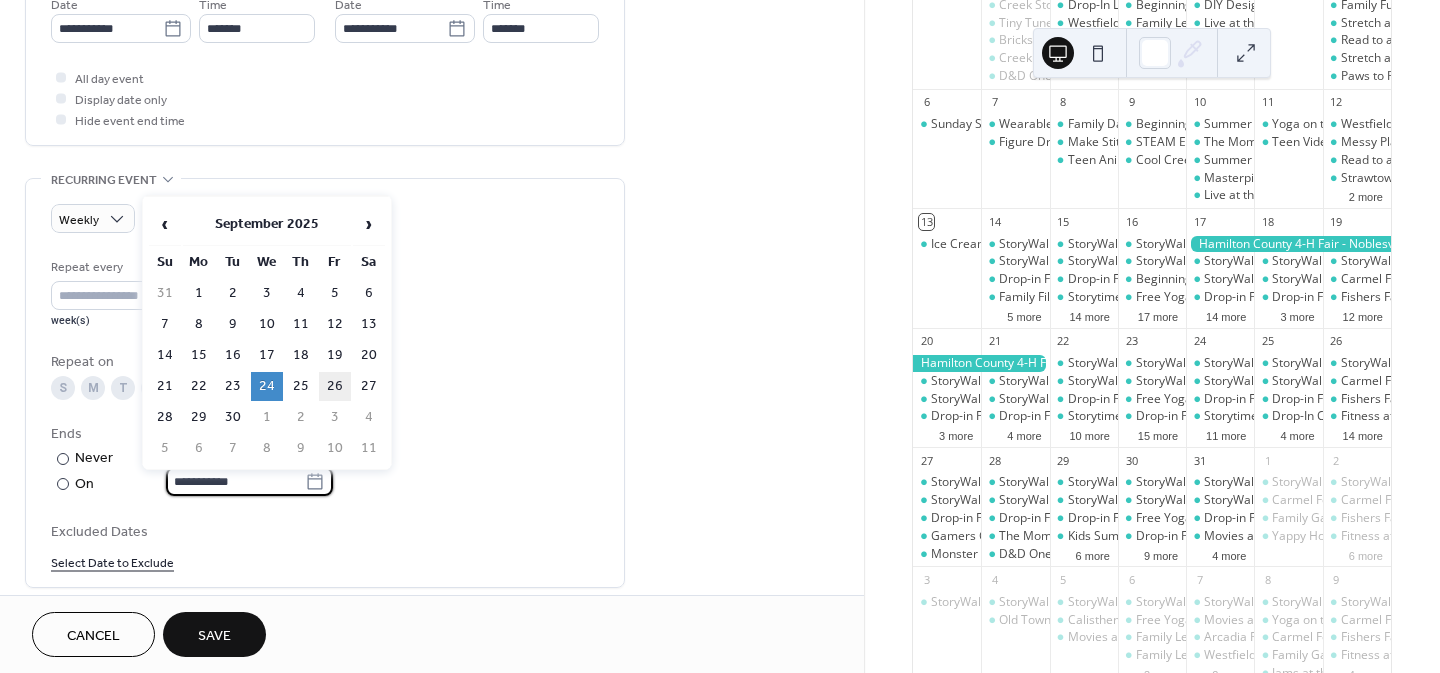 click on "26" at bounding box center (335, 386) 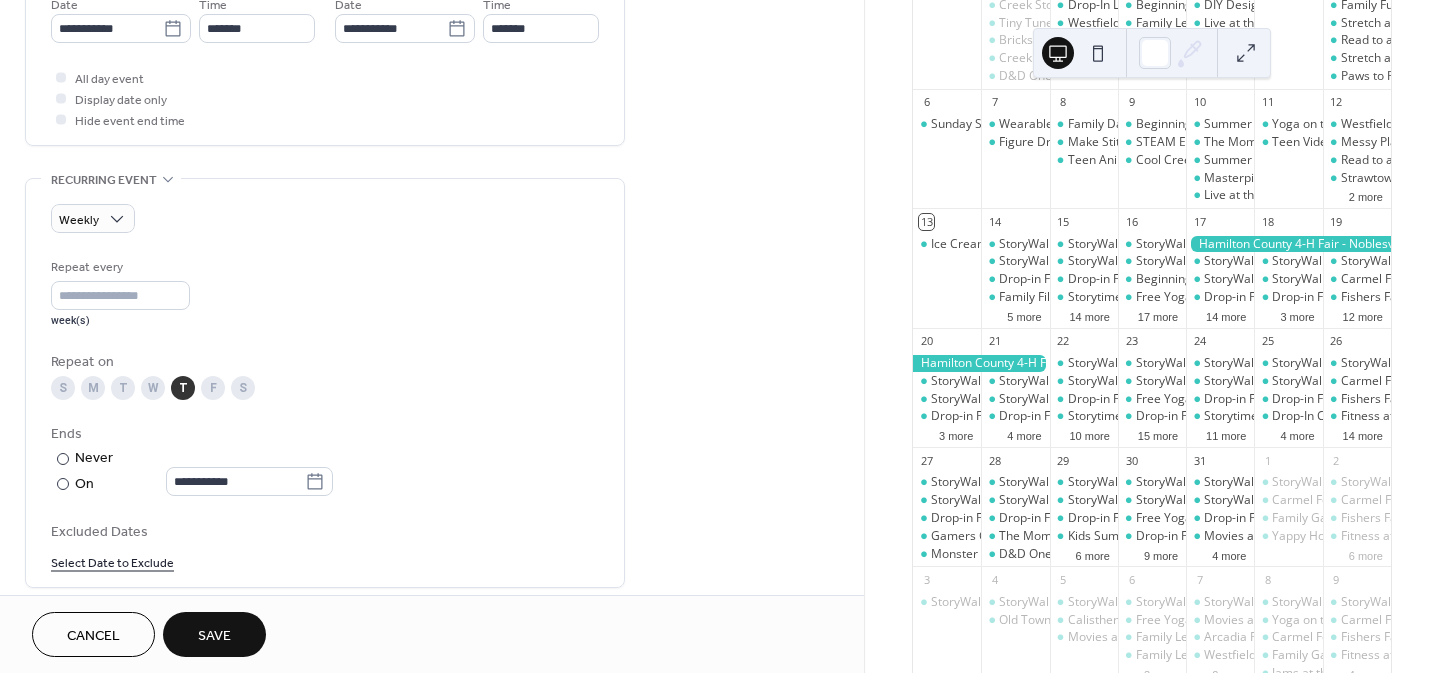 click on "Ends" at bounding box center [323, 434] 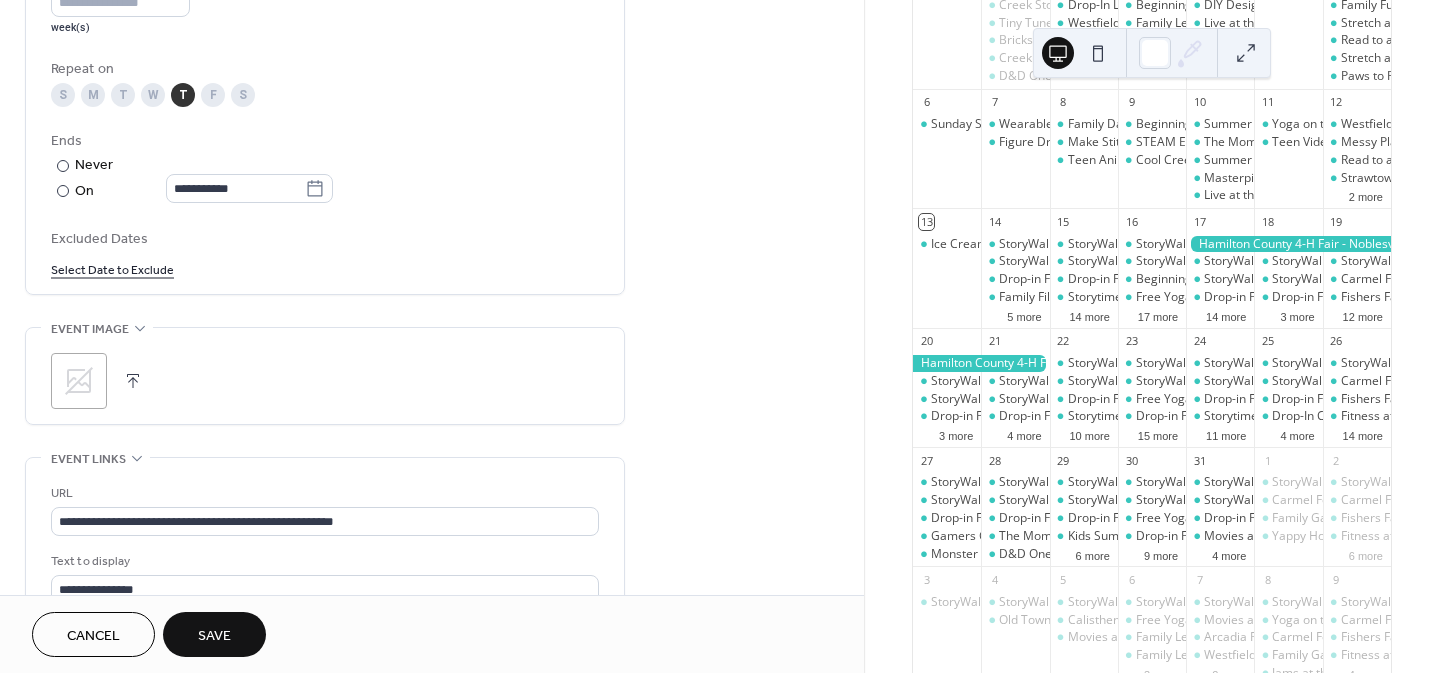 scroll, scrollTop: 999, scrollLeft: 0, axis: vertical 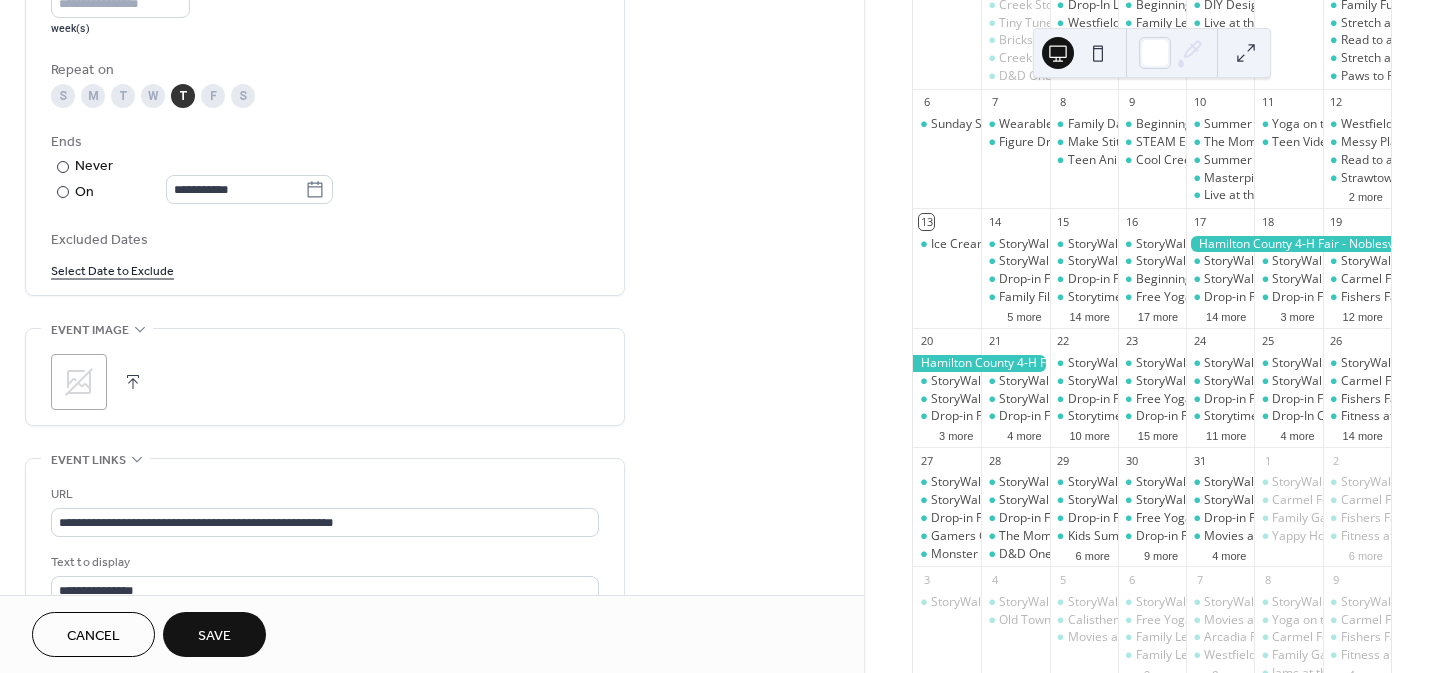 click on "Save" at bounding box center [214, 636] 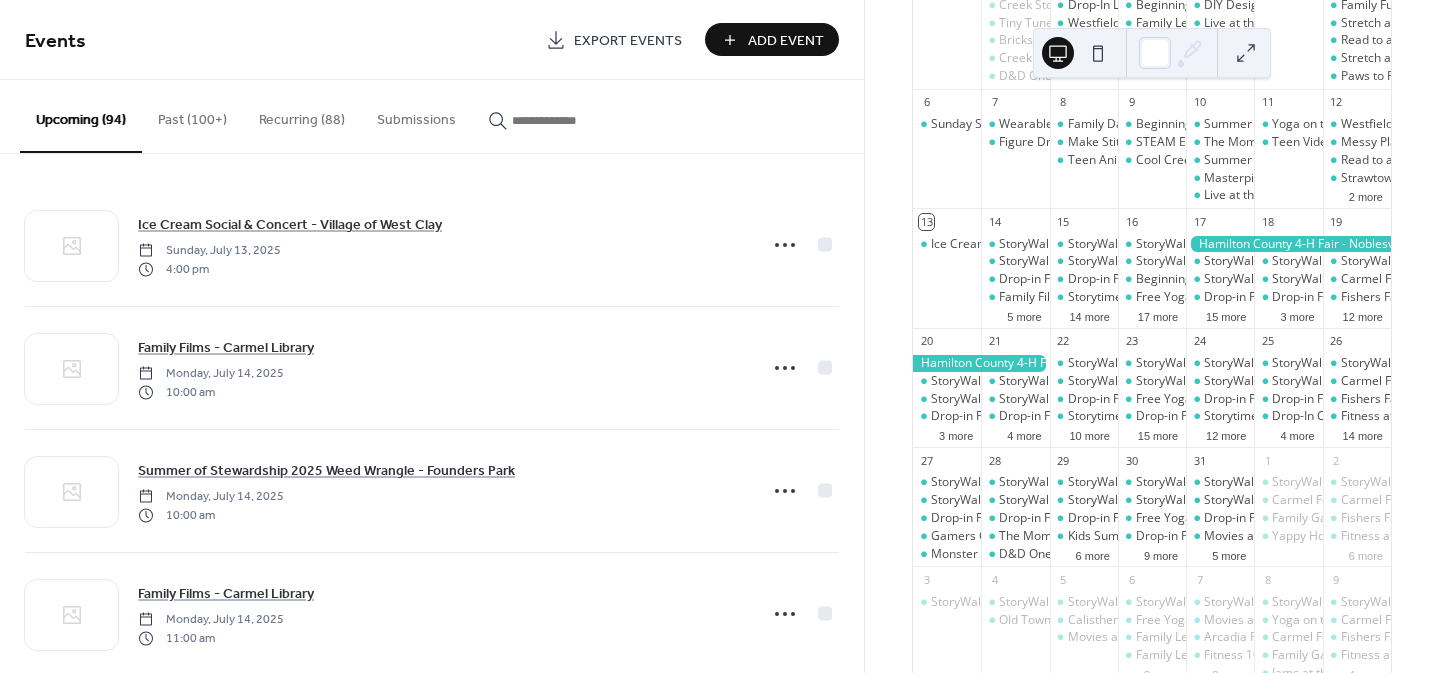 click on "Add Event" at bounding box center [786, 41] 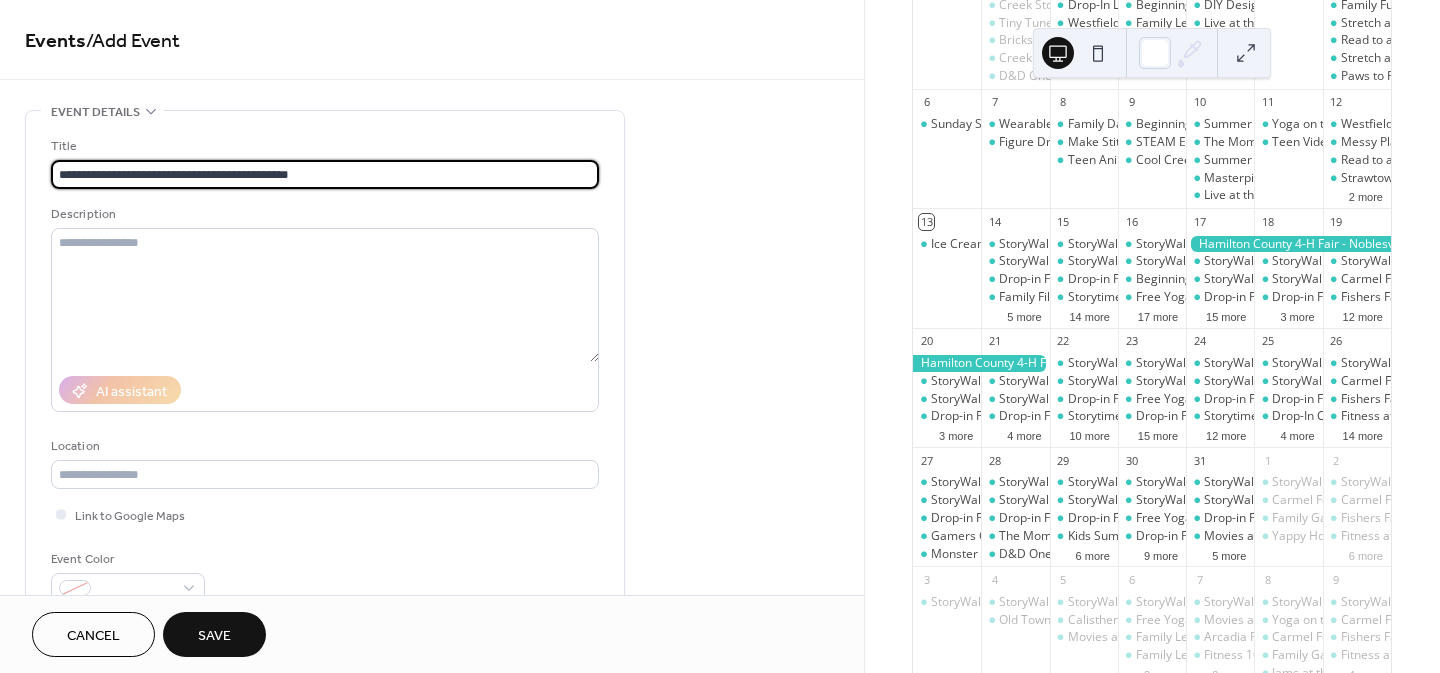 scroll, scrollTop: 1, scrollLeft: 0, axis: vertical 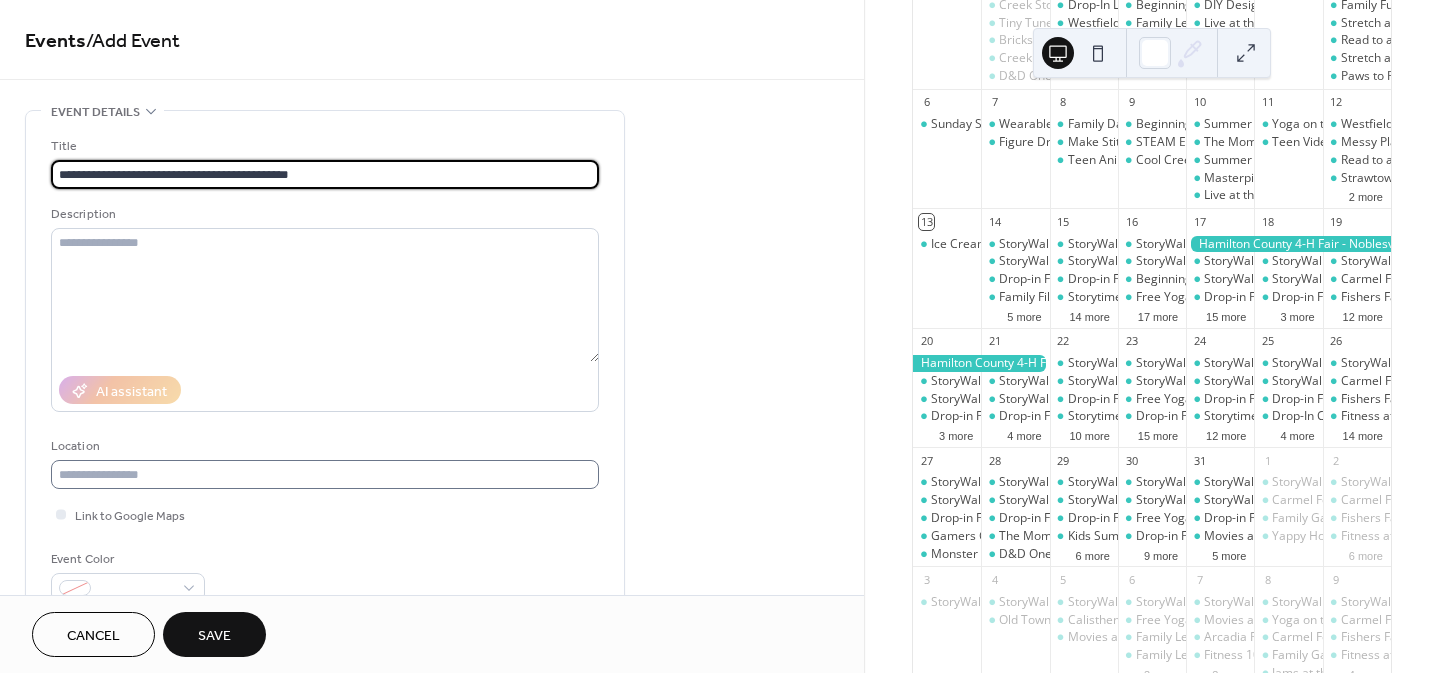 type on "**********" 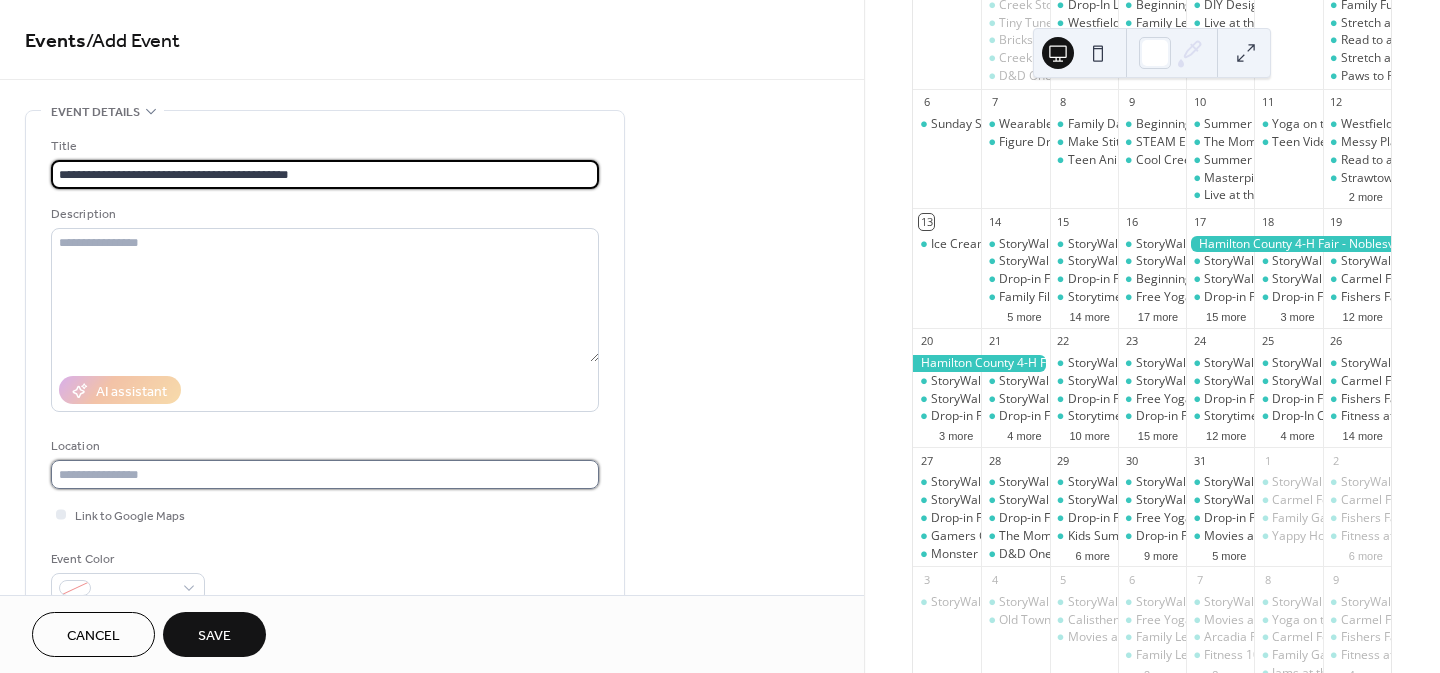 scroll, scrollTop: 0, scrollLeft: 0, axis: both 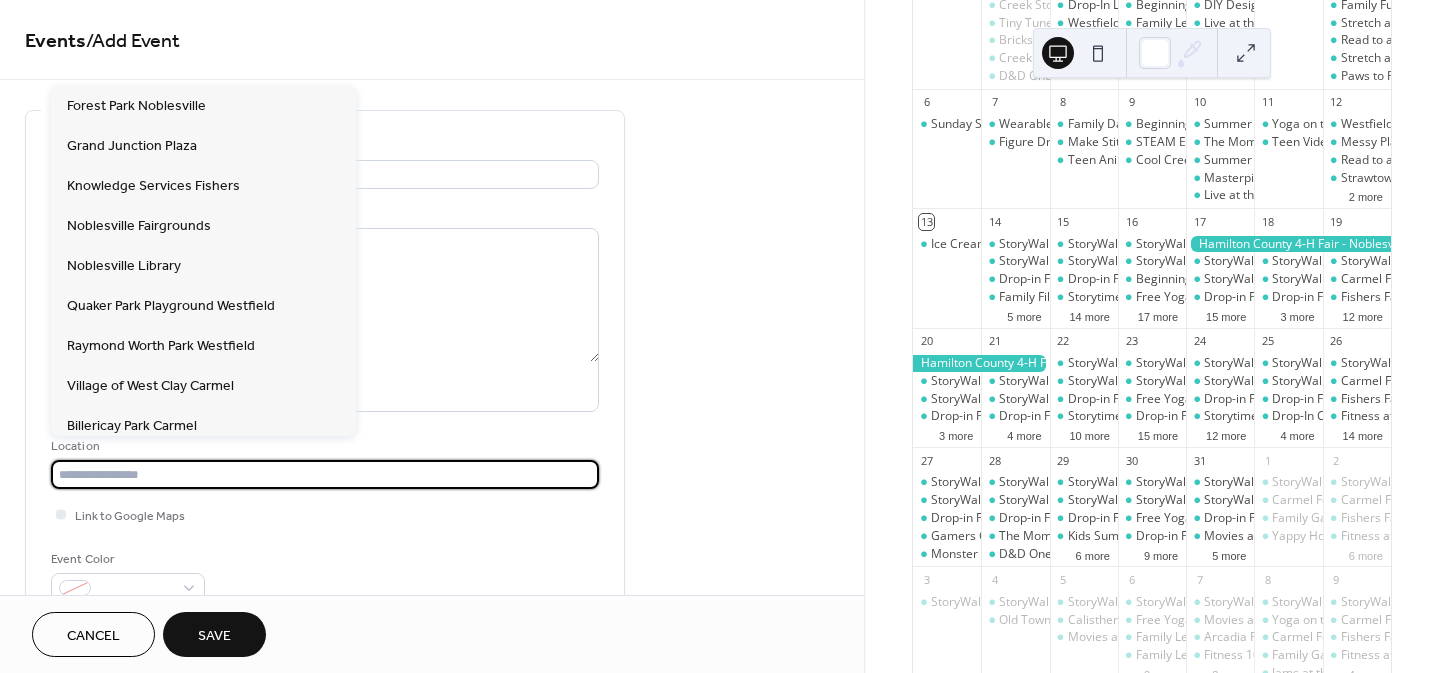 paste on "**********" 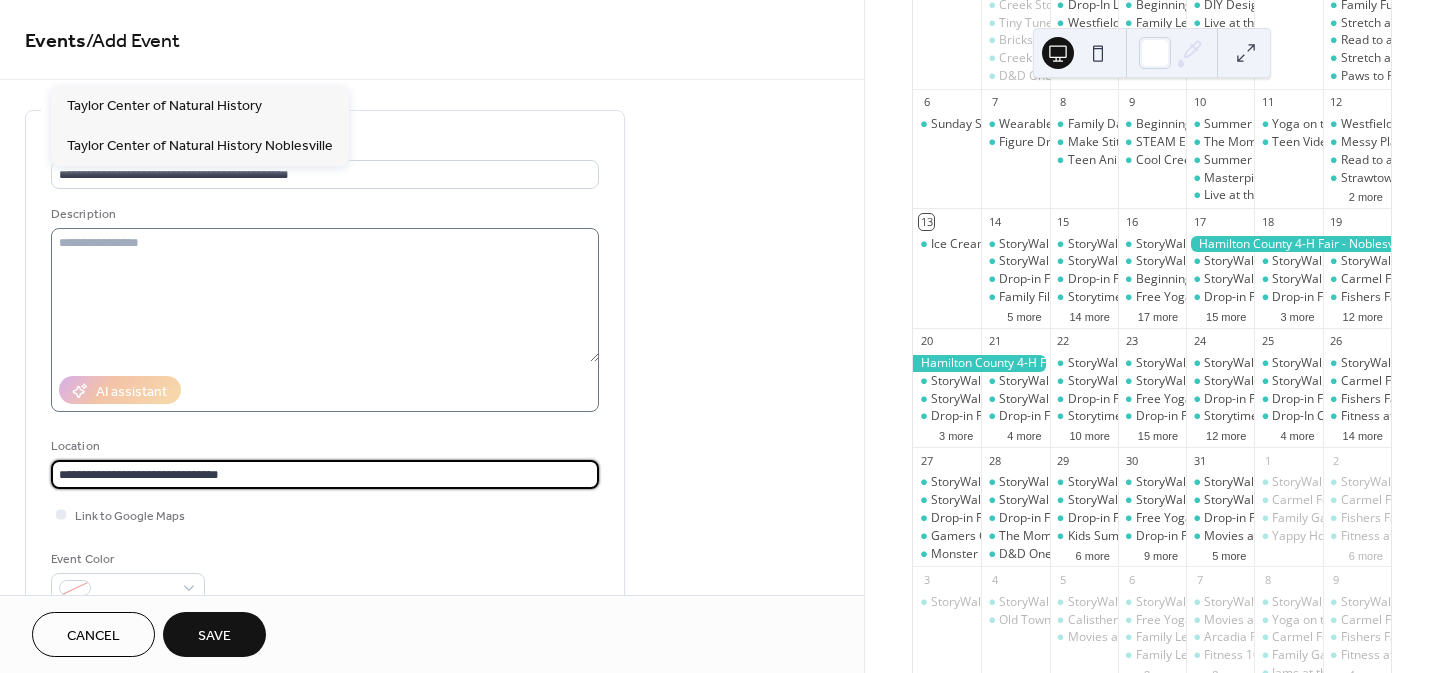 type on "**********" 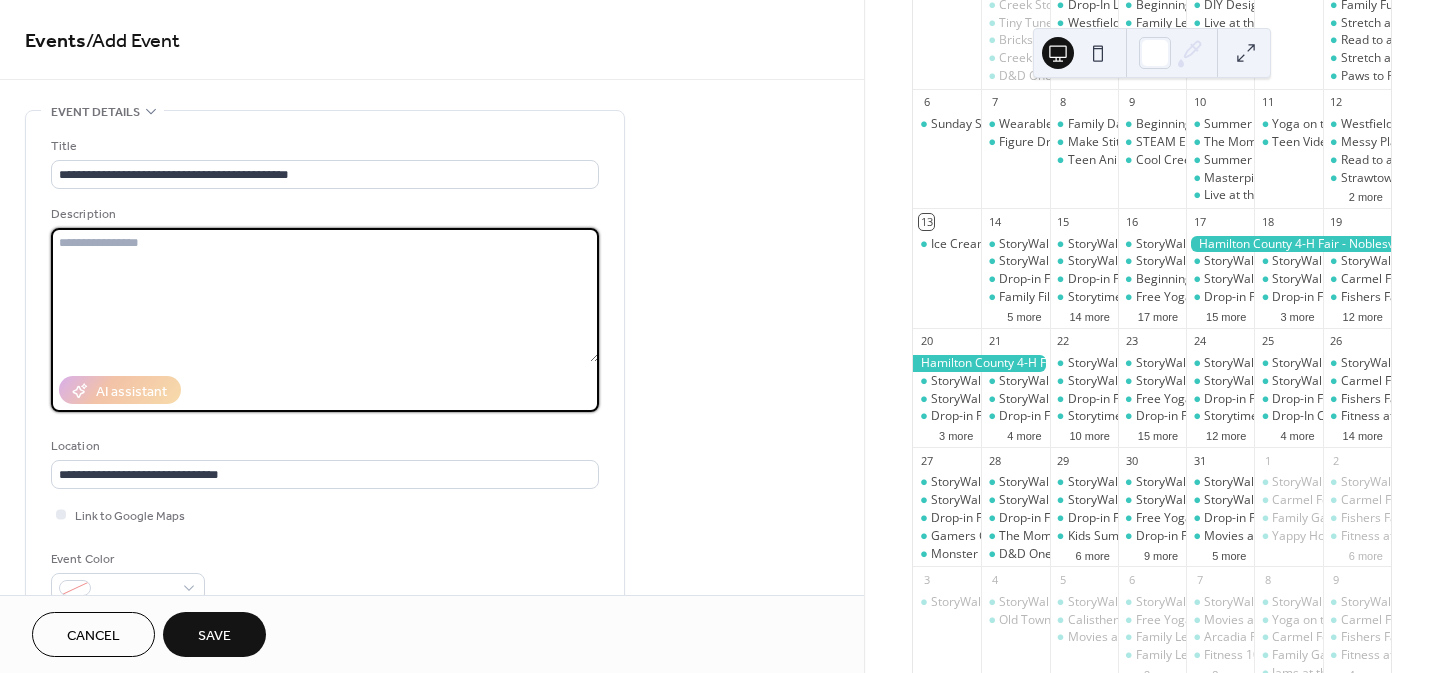 click at bounding box center (325, 295) 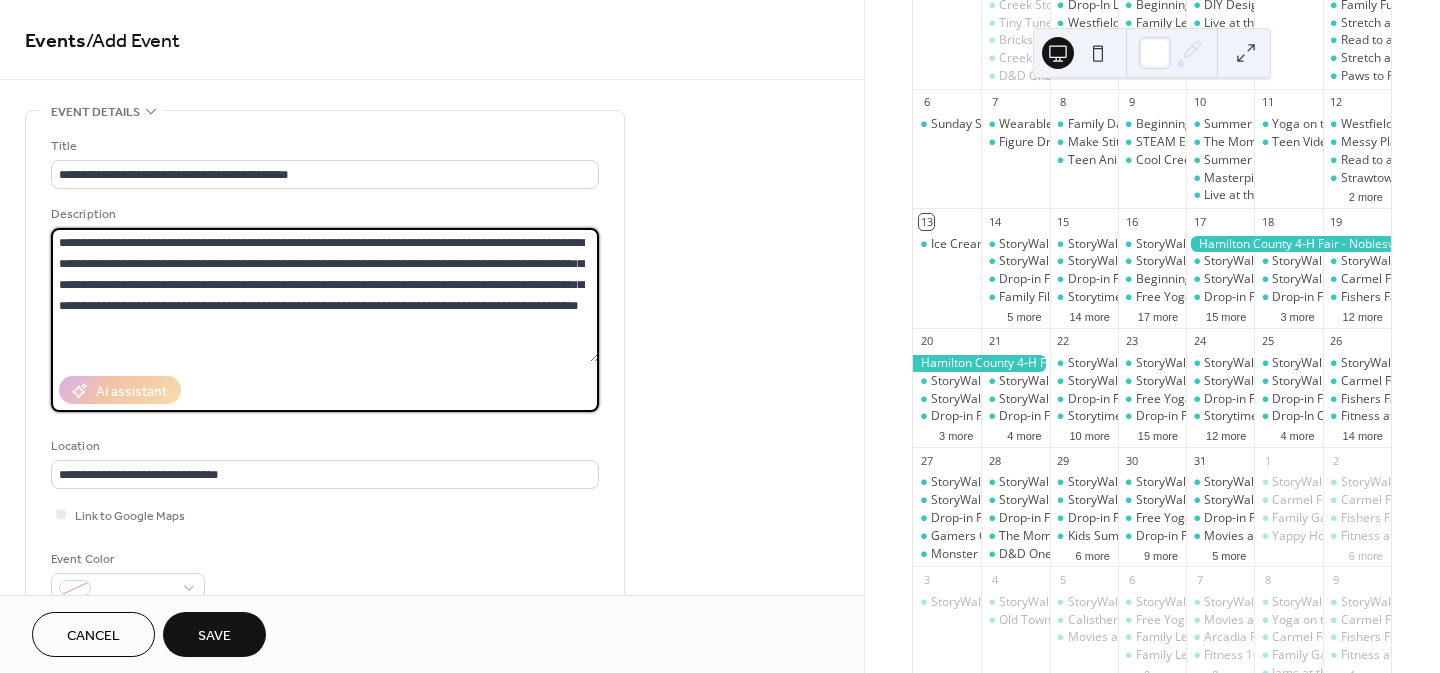 click on "**********" at bounding box center (325, 295) 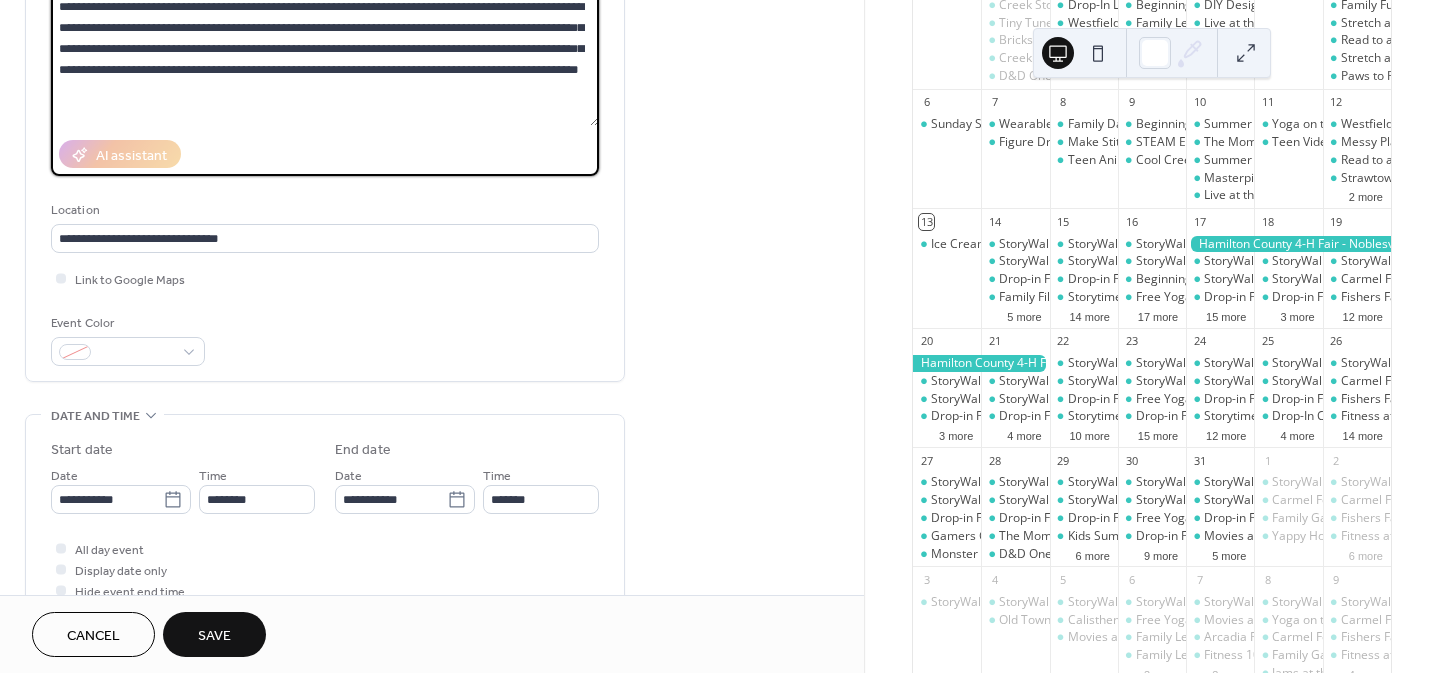 scroll, scrollTop: 262, scrollLeft: 0, axis: vertical 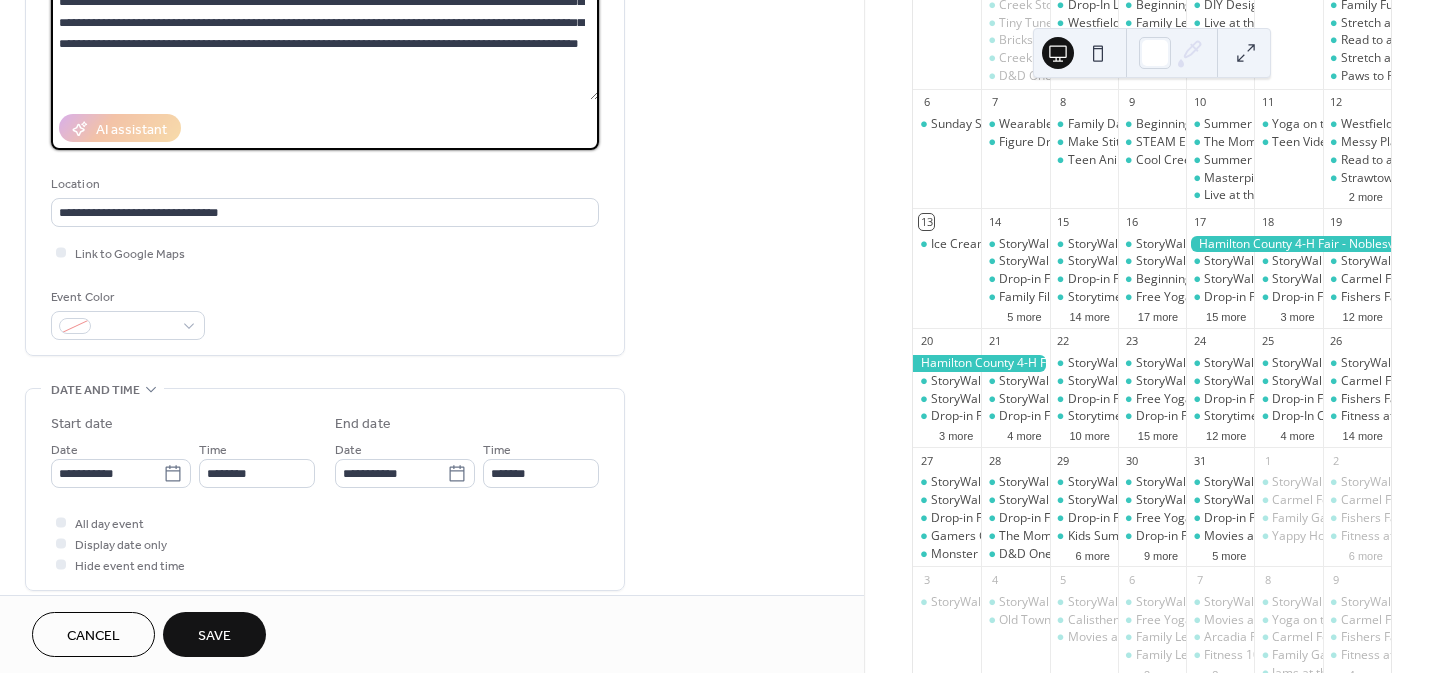 type on "**********" 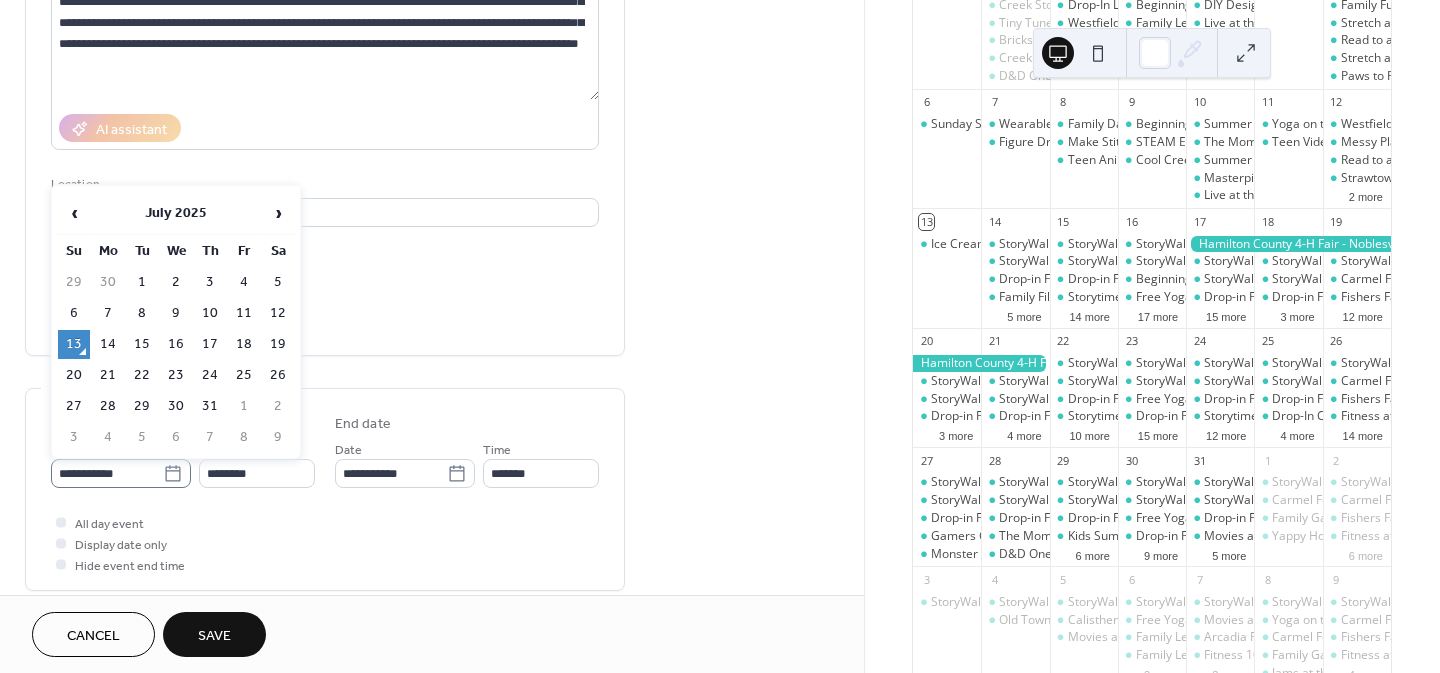 click 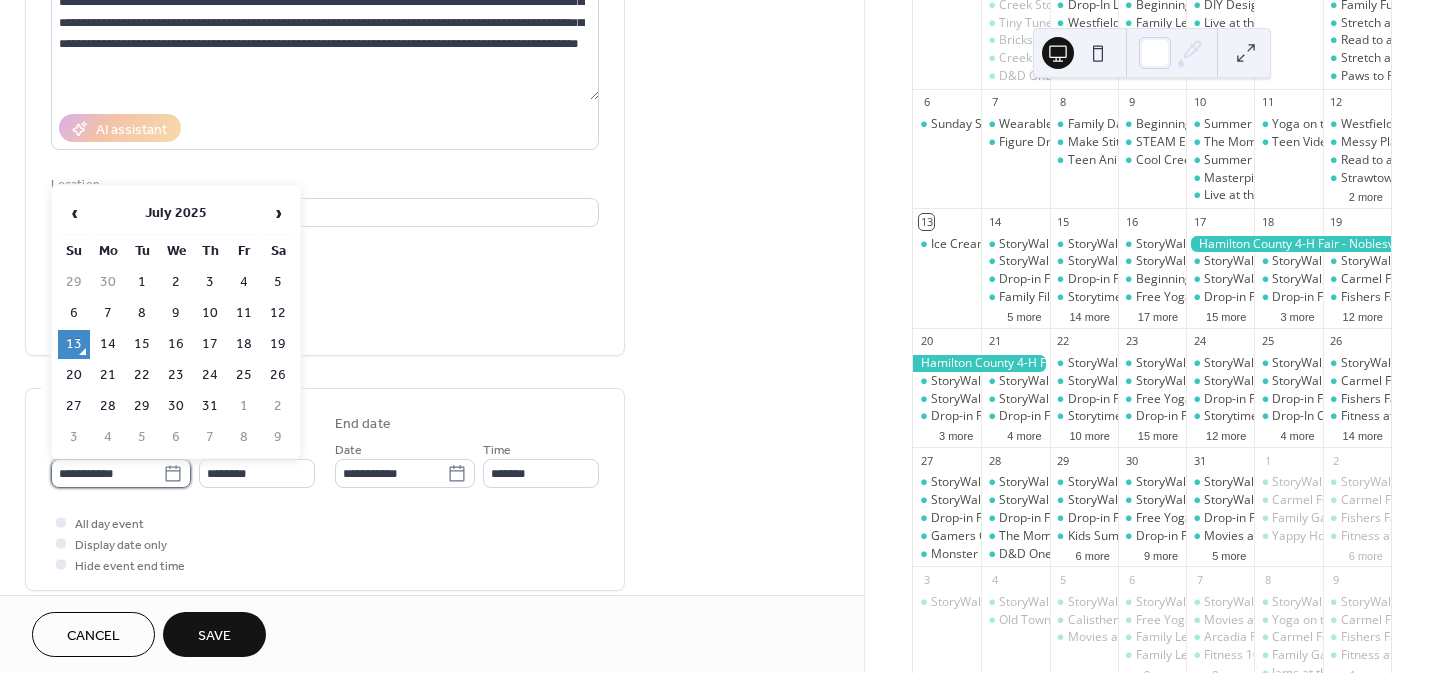 click on "**********" at bounding box center (107, 473) 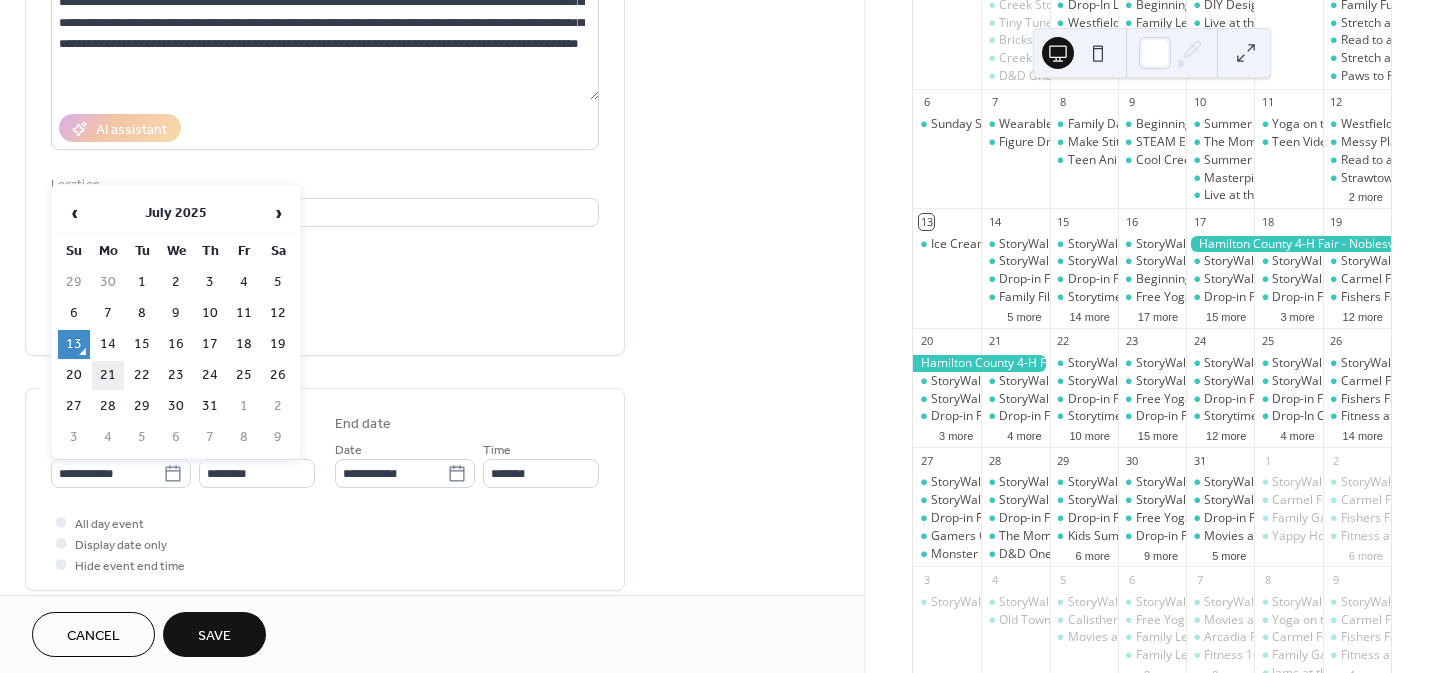 click on "21" at bounding box center [108, 375] 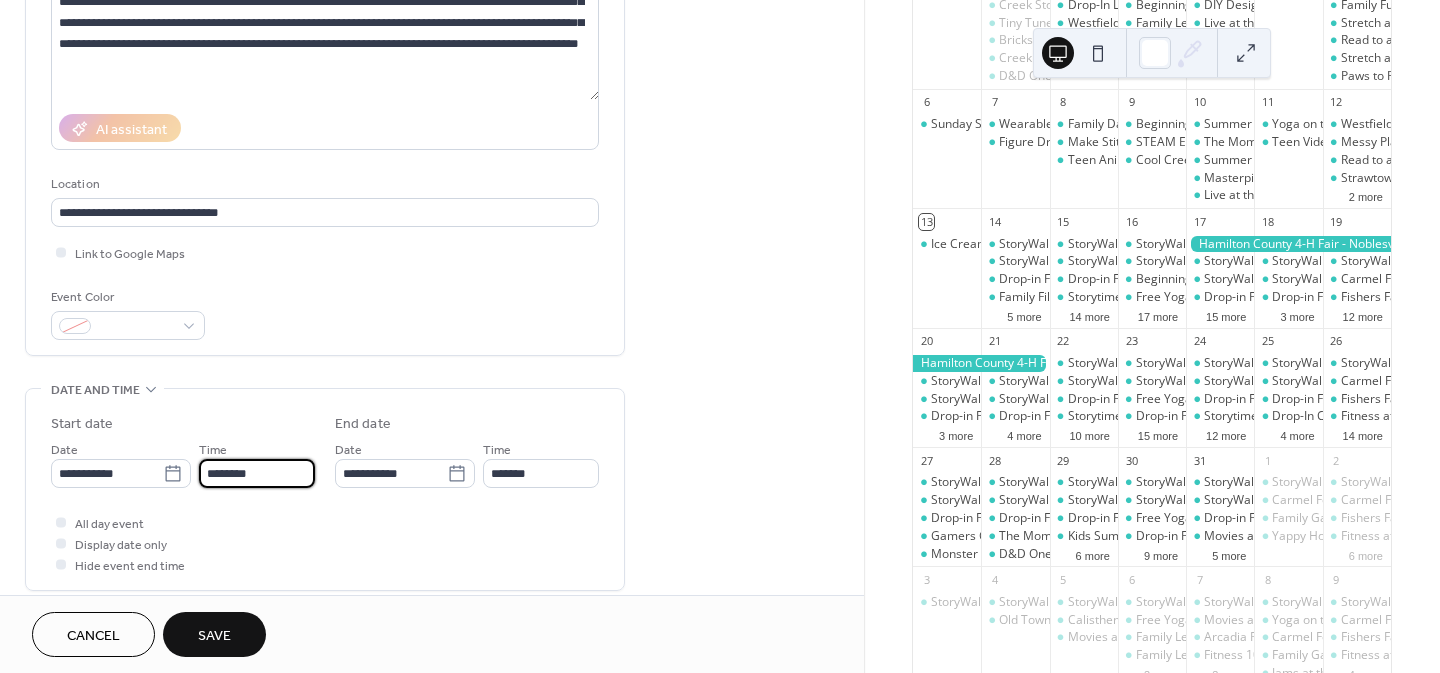 click on "********" at bounding box center [257, 473] 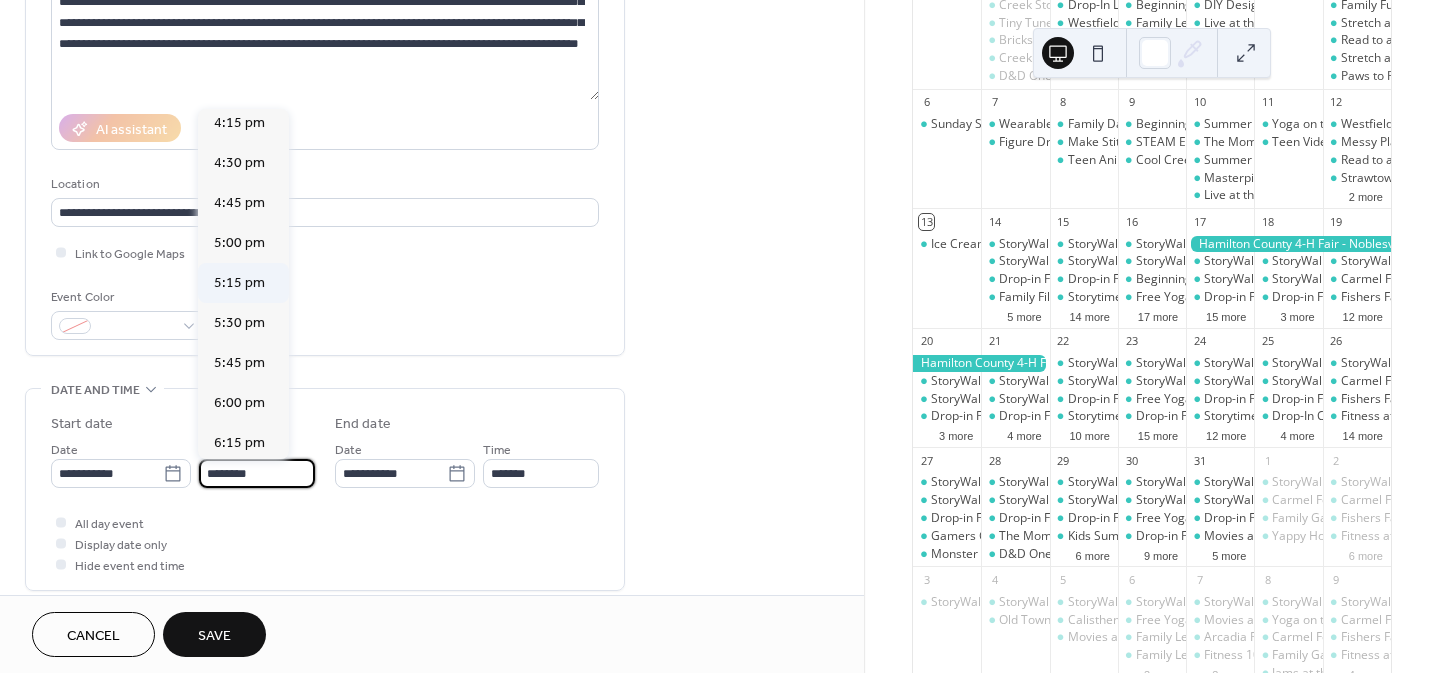 scroll, scrollTop: 2671, scrollLeft: 0, axis: vertical 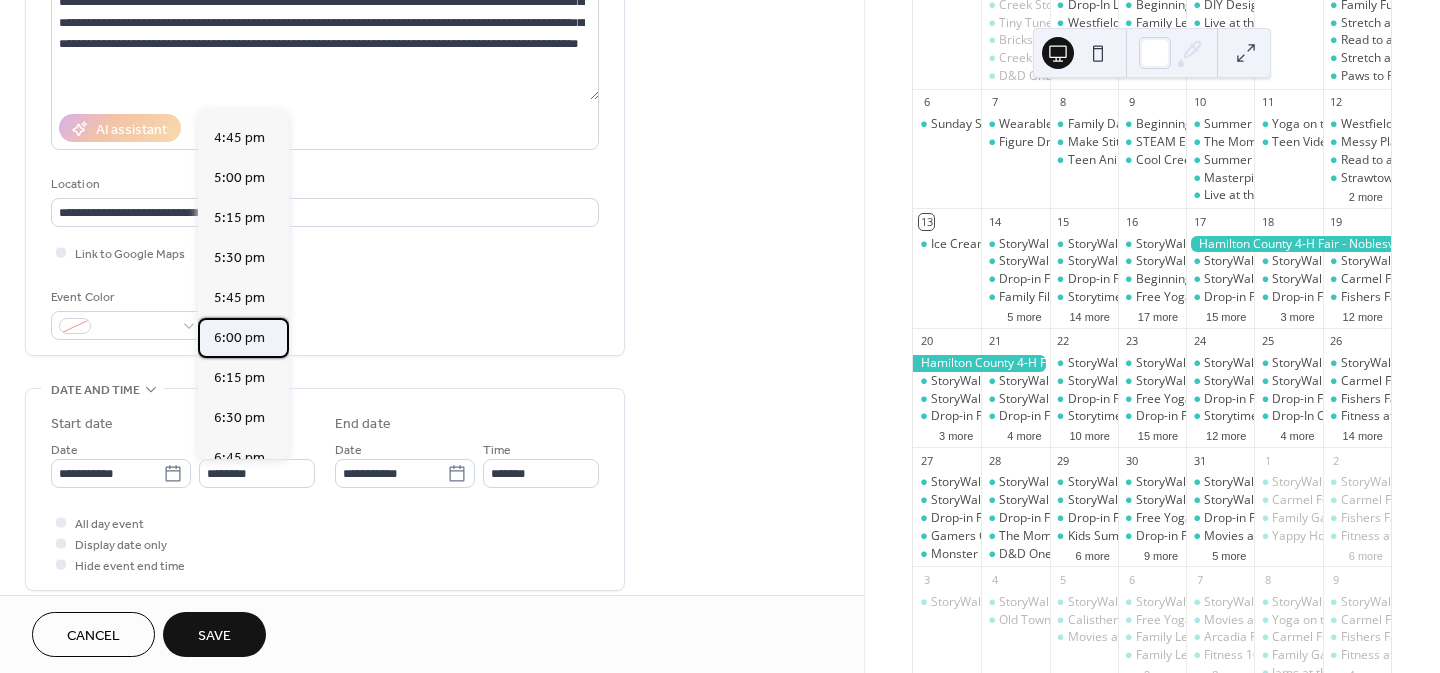 click on "6:00 pm" at bounding box center (239, 338) 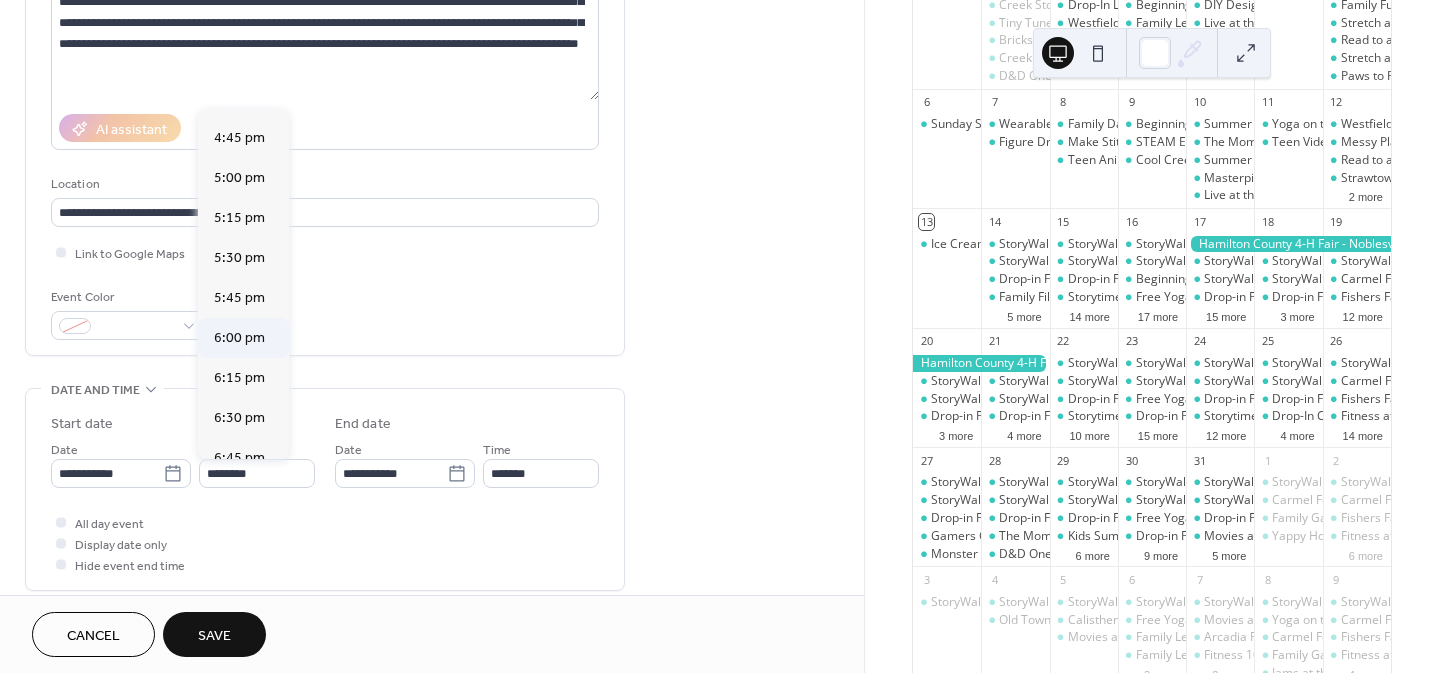 type on "*******" 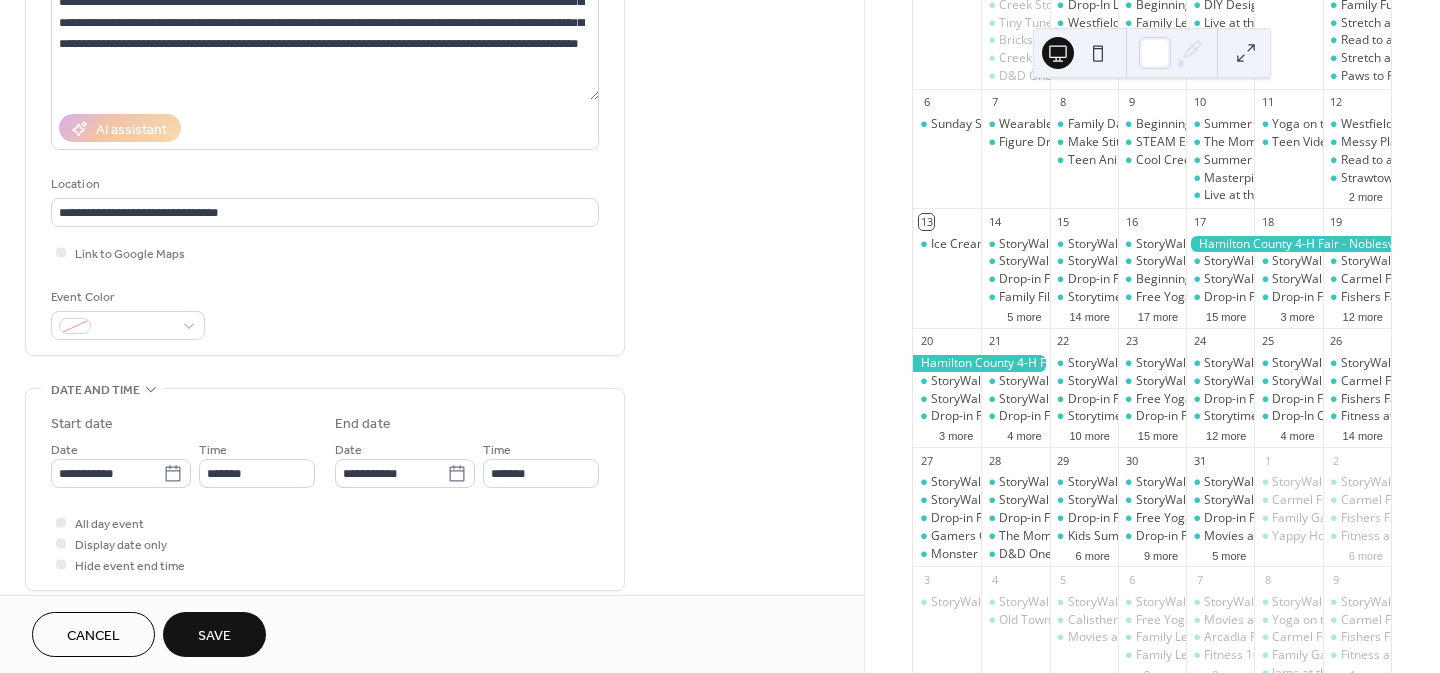 click on "**********" at bounding box center [432, 791] 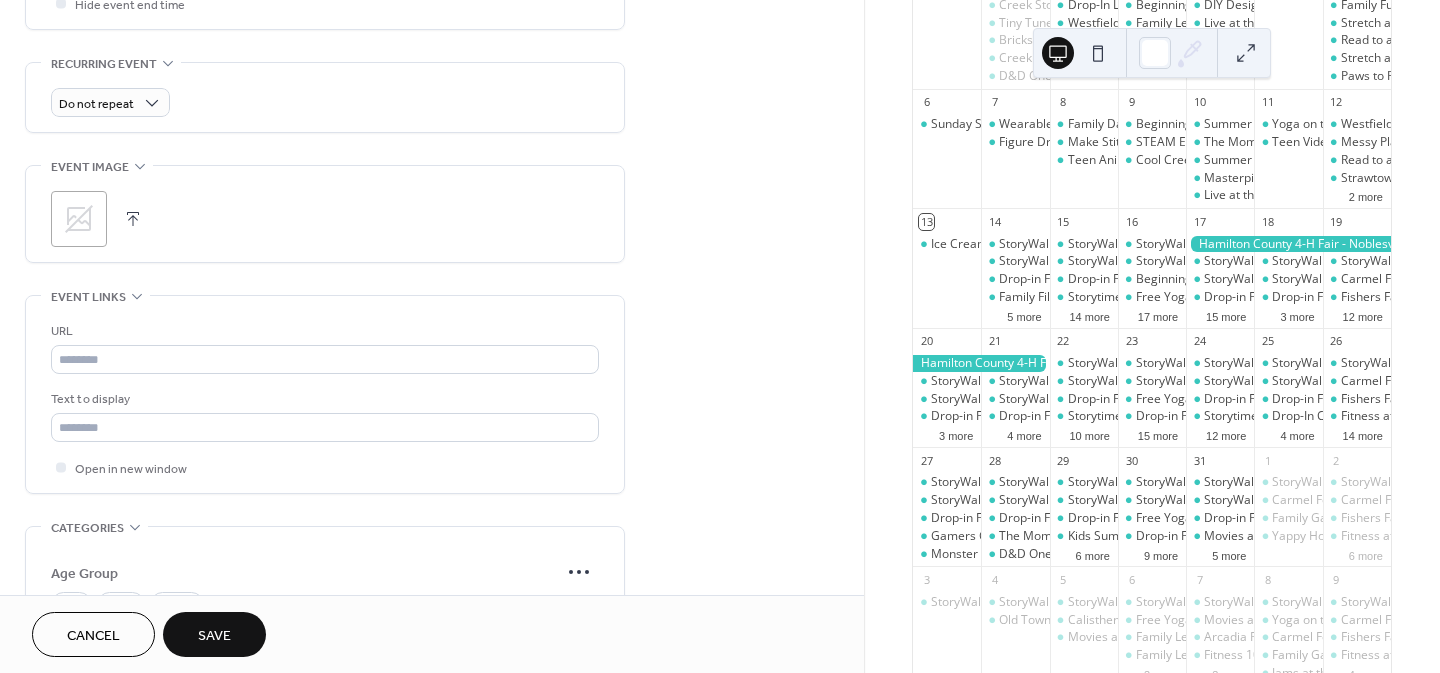 scroll, scrollTop: 824, scrollLeft: 0, axis: vertical 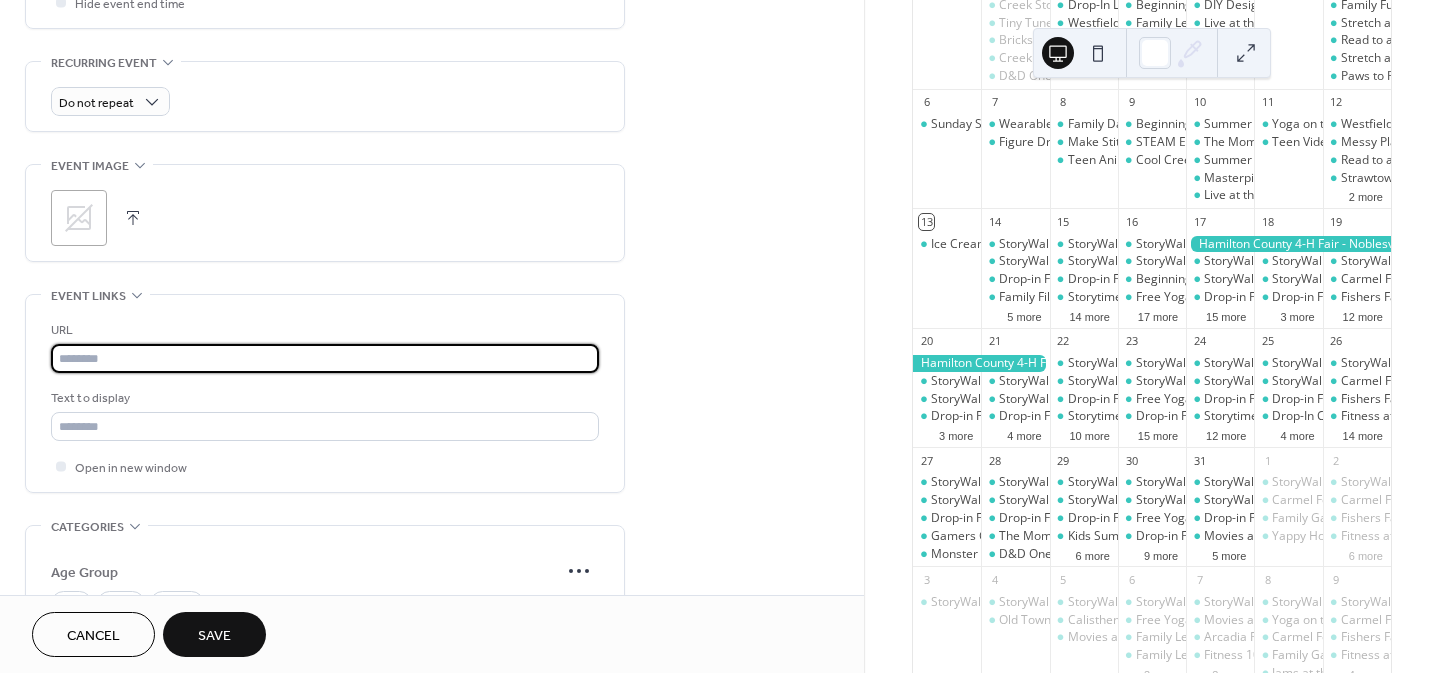paste on "**********" 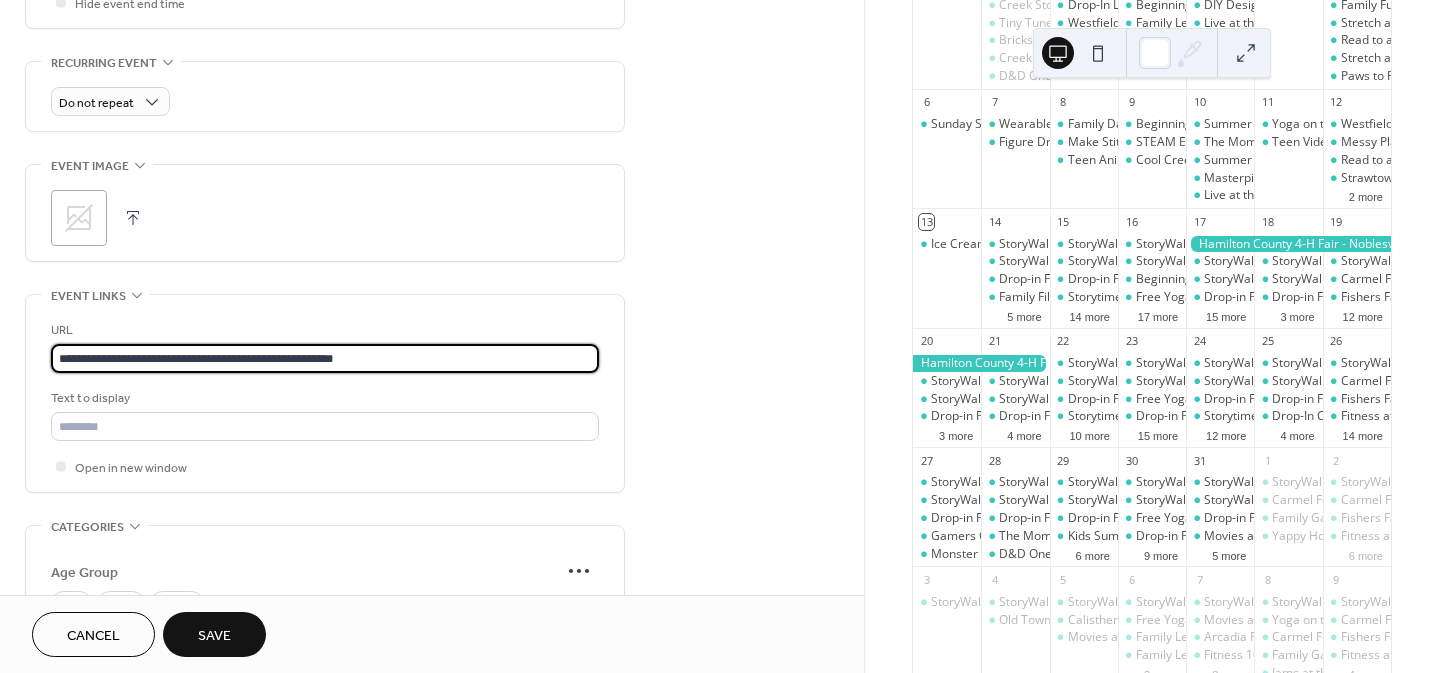 click on "**********" at bounding box center [325, 358] 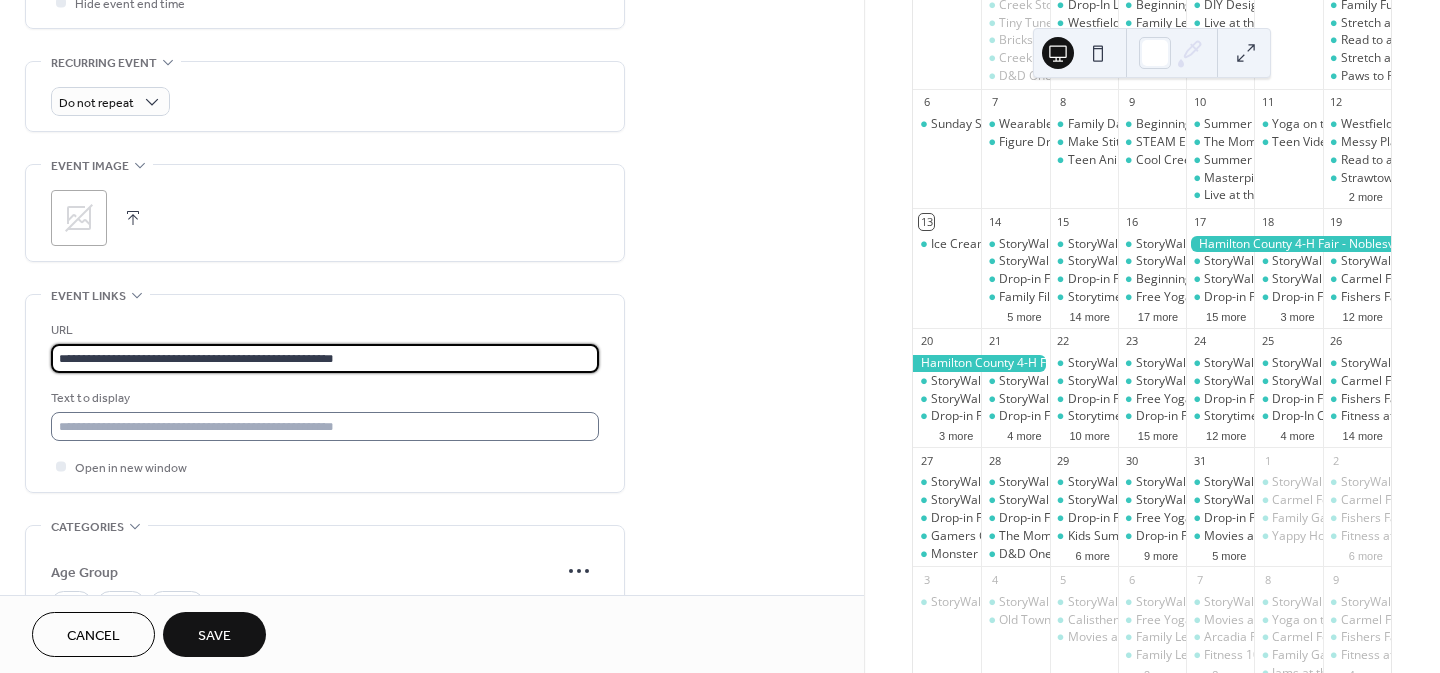 type on "**********" 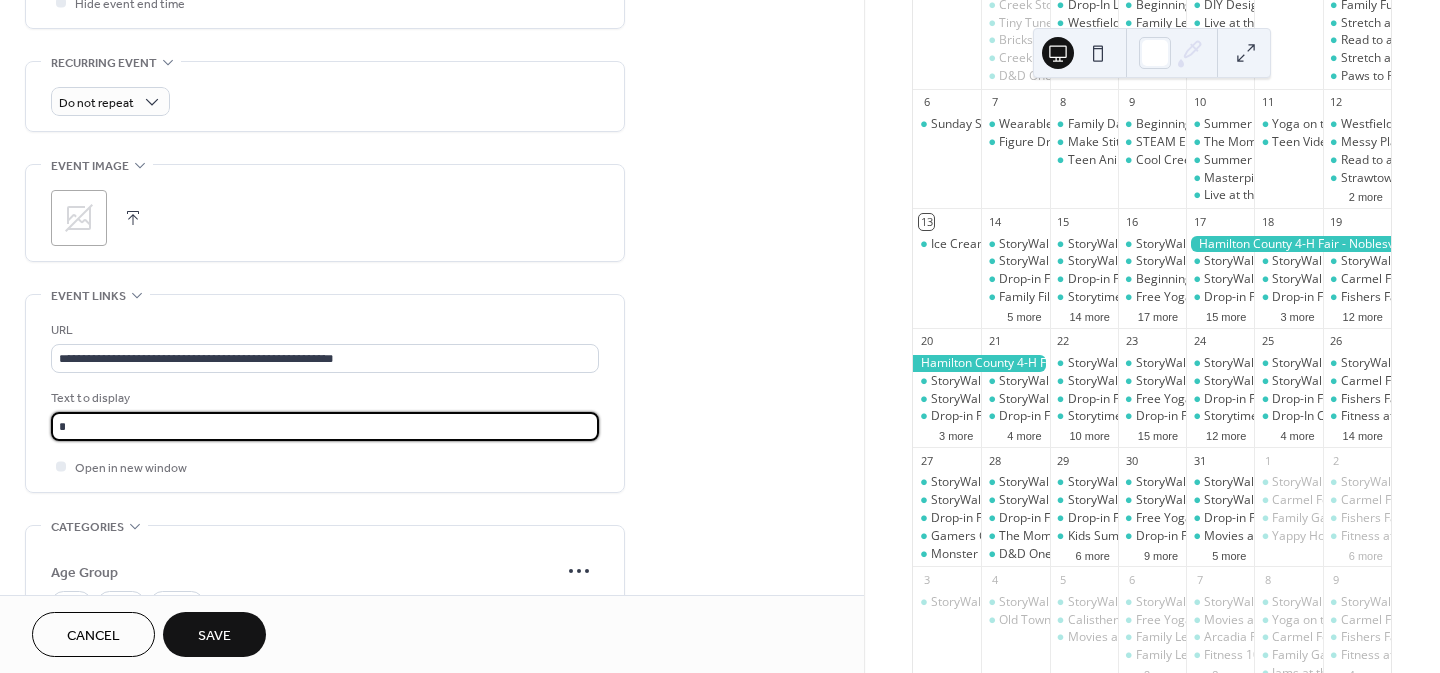 click on "*" at bounding box center (325, 426) 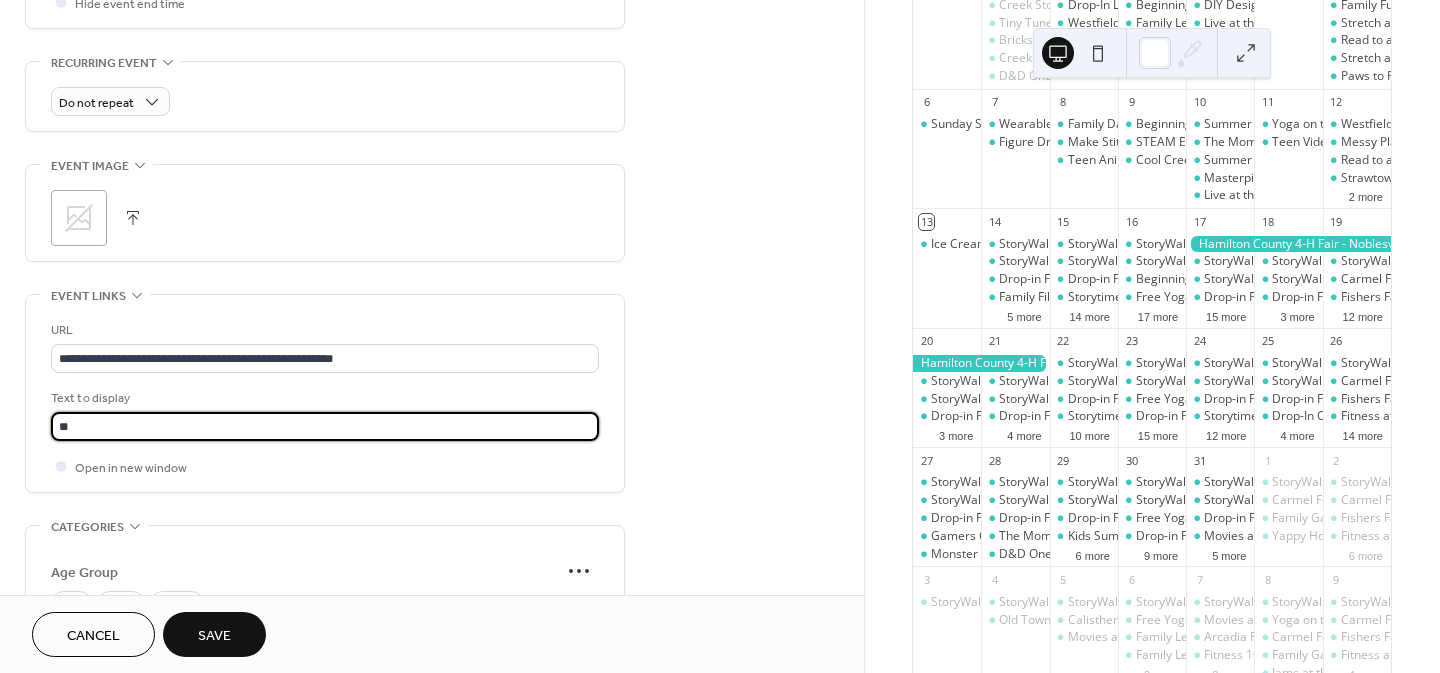 type on "**********" 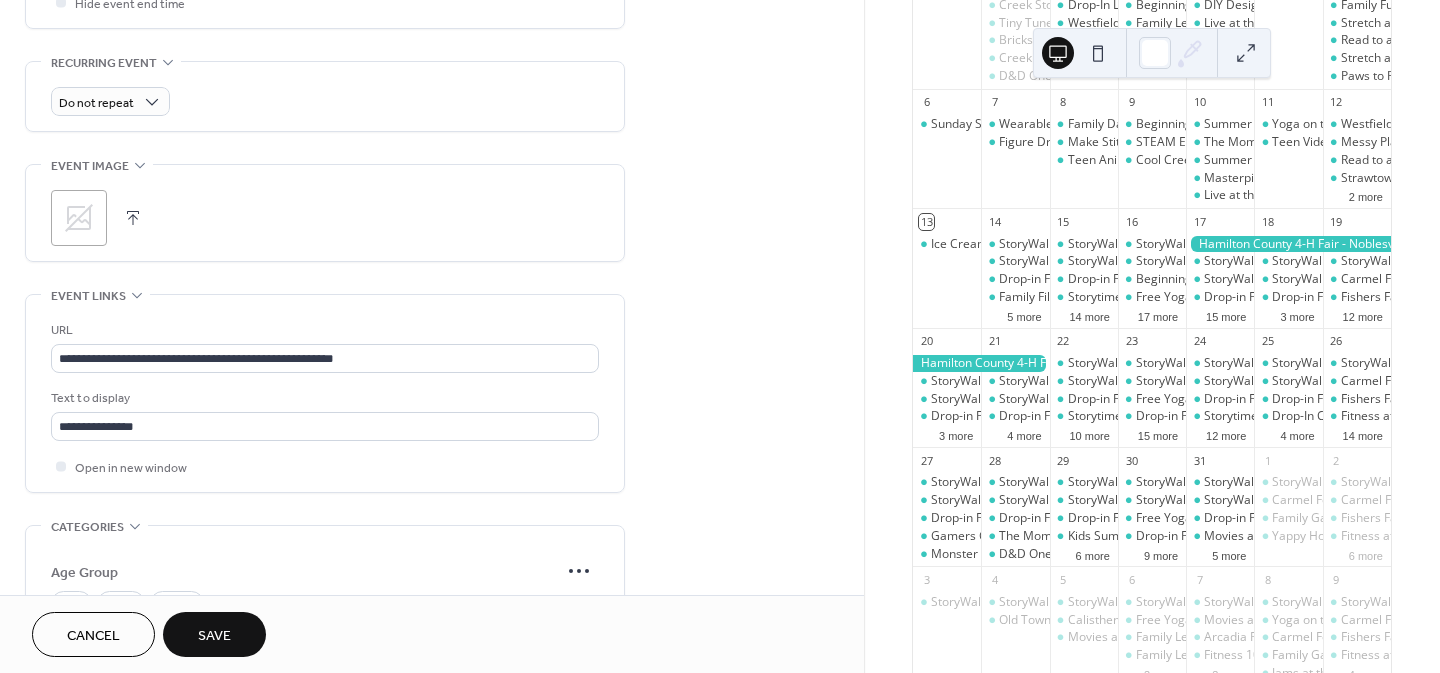click on "**********" at bounding box center (432, 229) 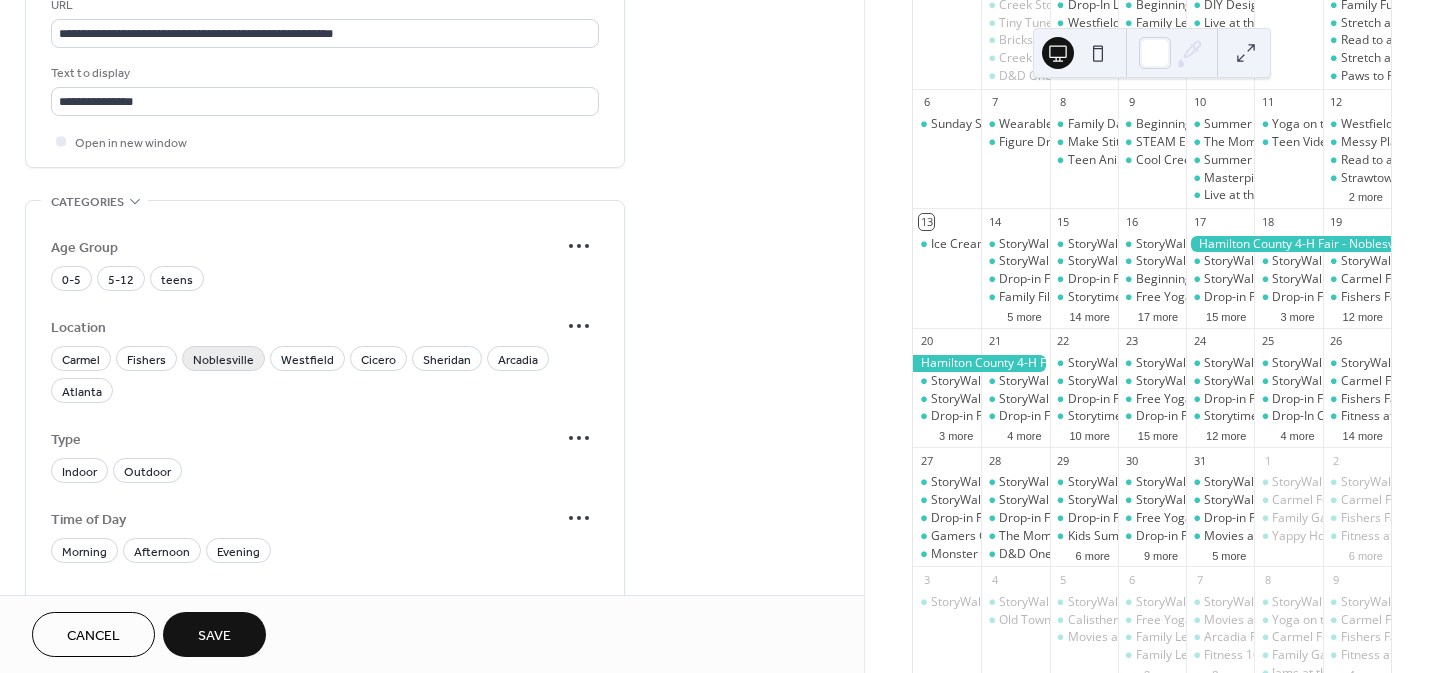 scroll, scrollTop: 1156, scrollLeft: 0, axis: vertical 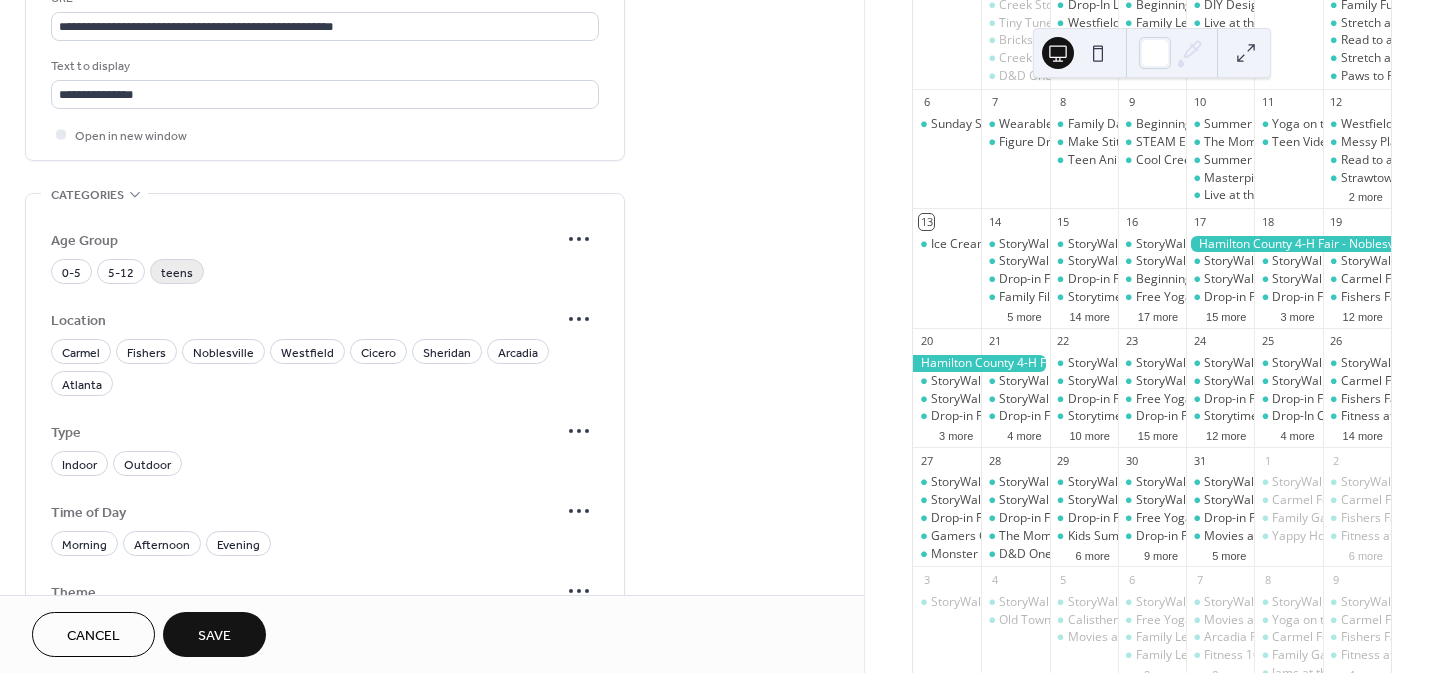 click on "teens" at bounding box center [177, 273] 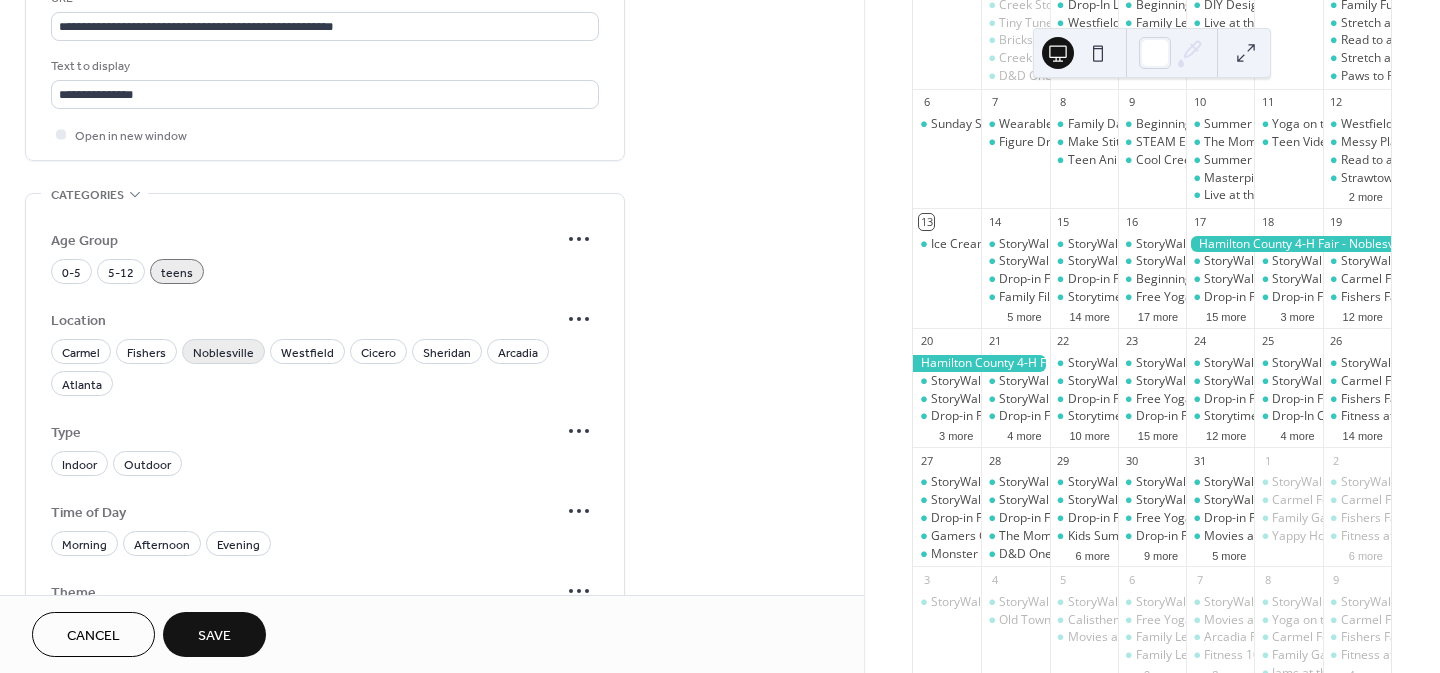 click on "Noblesville" at bounding box center (223, 353) 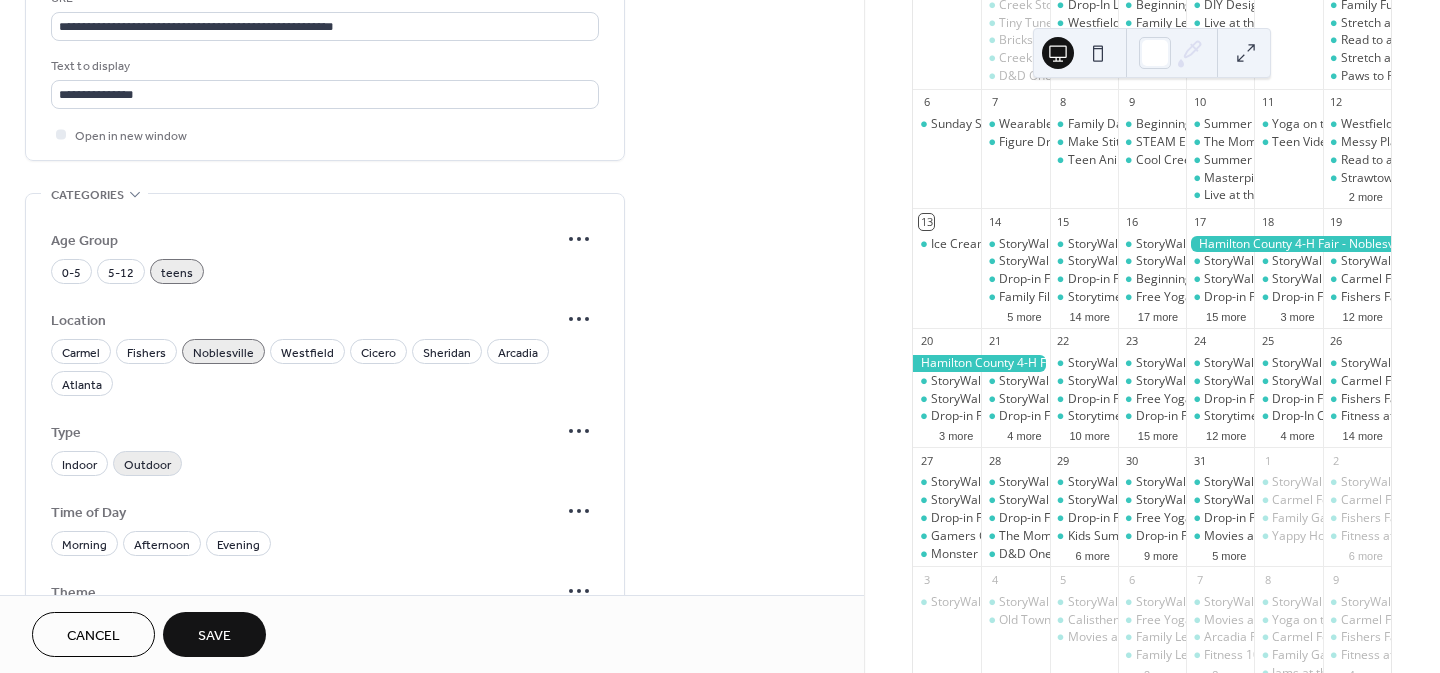 click on "Outdoor" at bounding box center (147, 465) 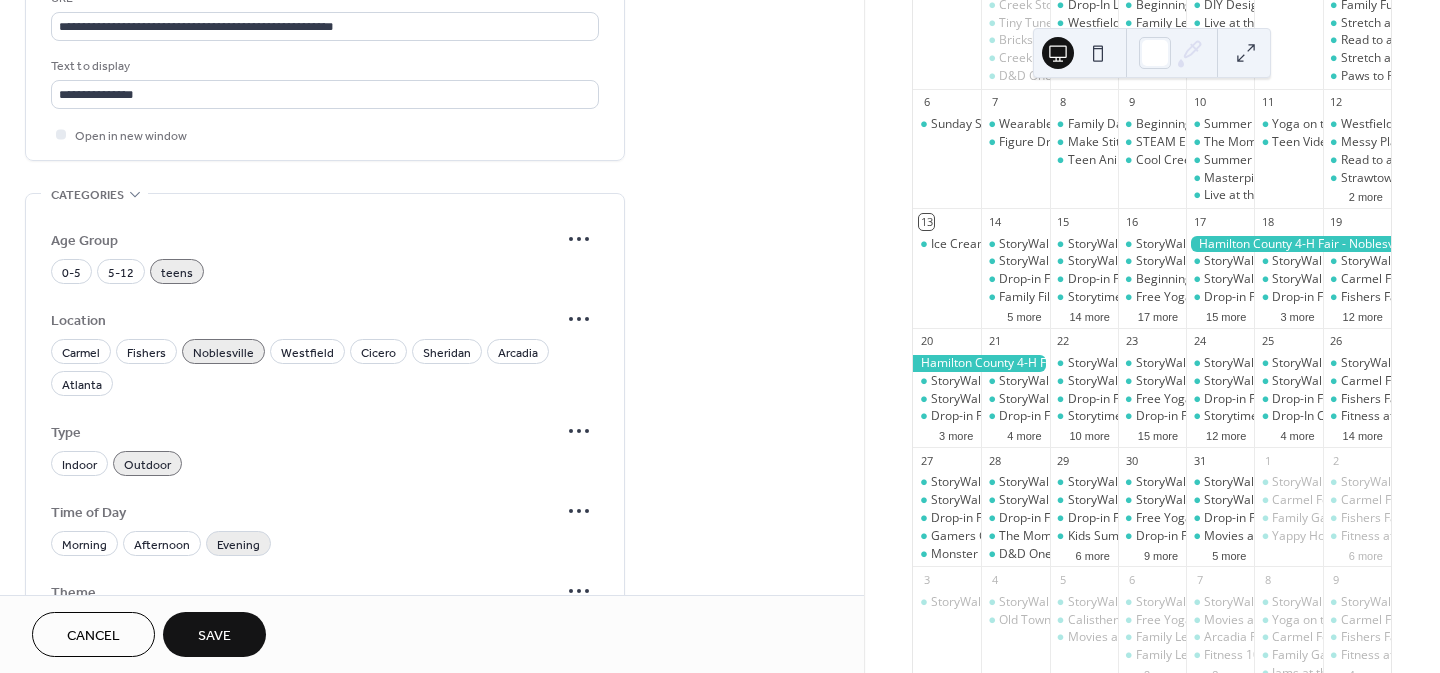 click on "Evening" at bounding box center [238, 545] 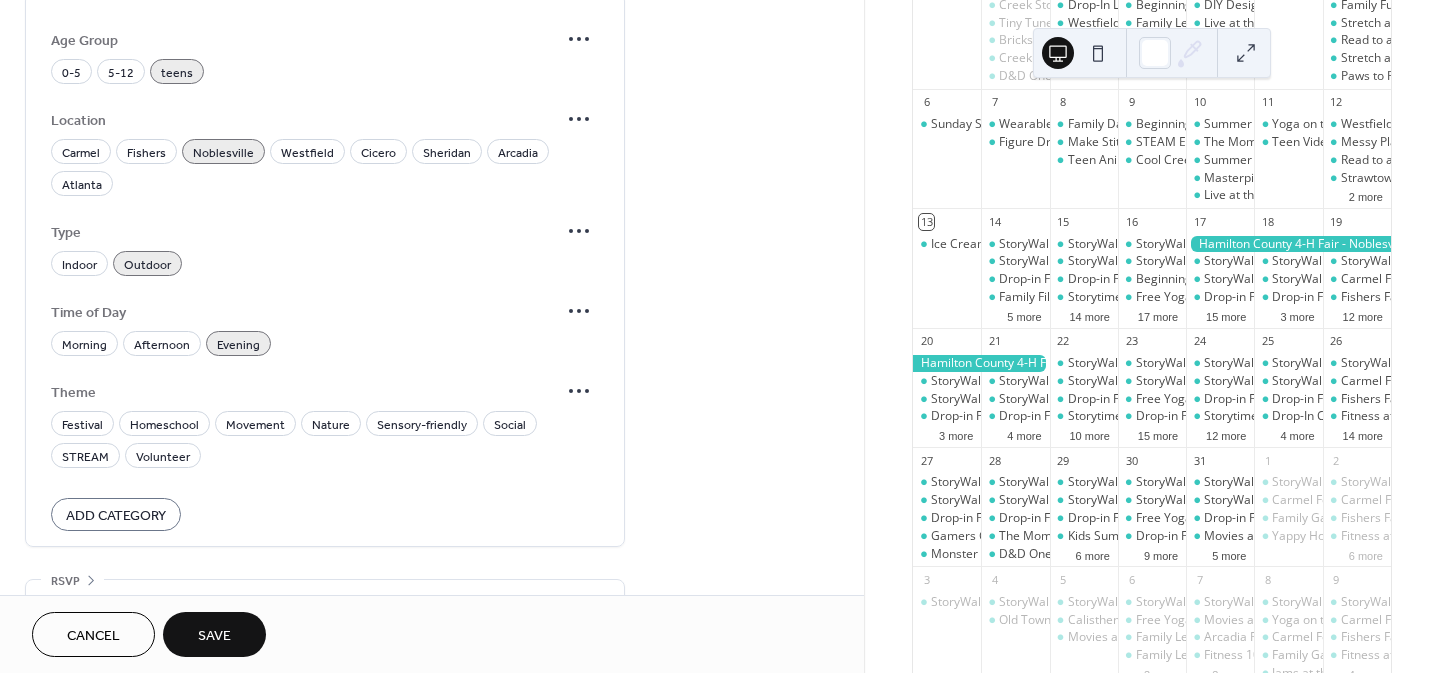 scroll, scrollTop: 1357, scrollLeft: 0, axis: vertical 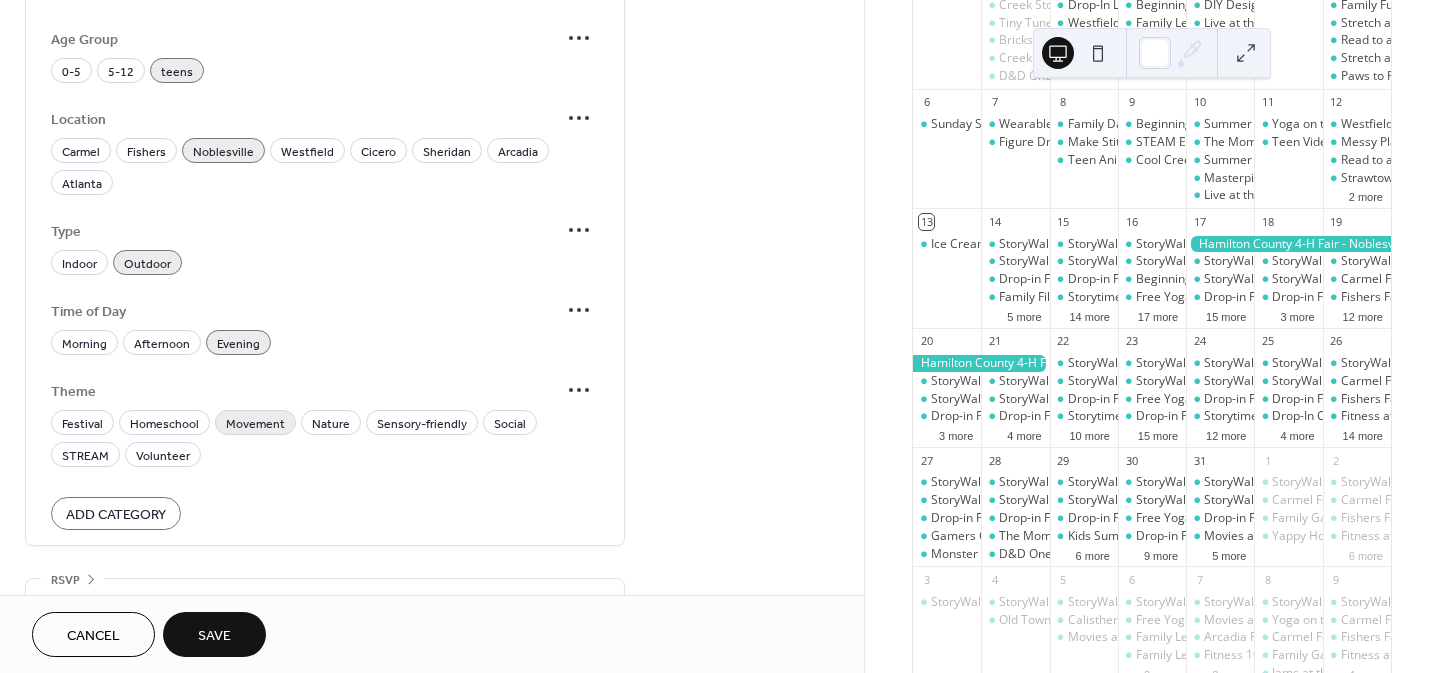 click on "Movement" at bounding box center (255, 424) 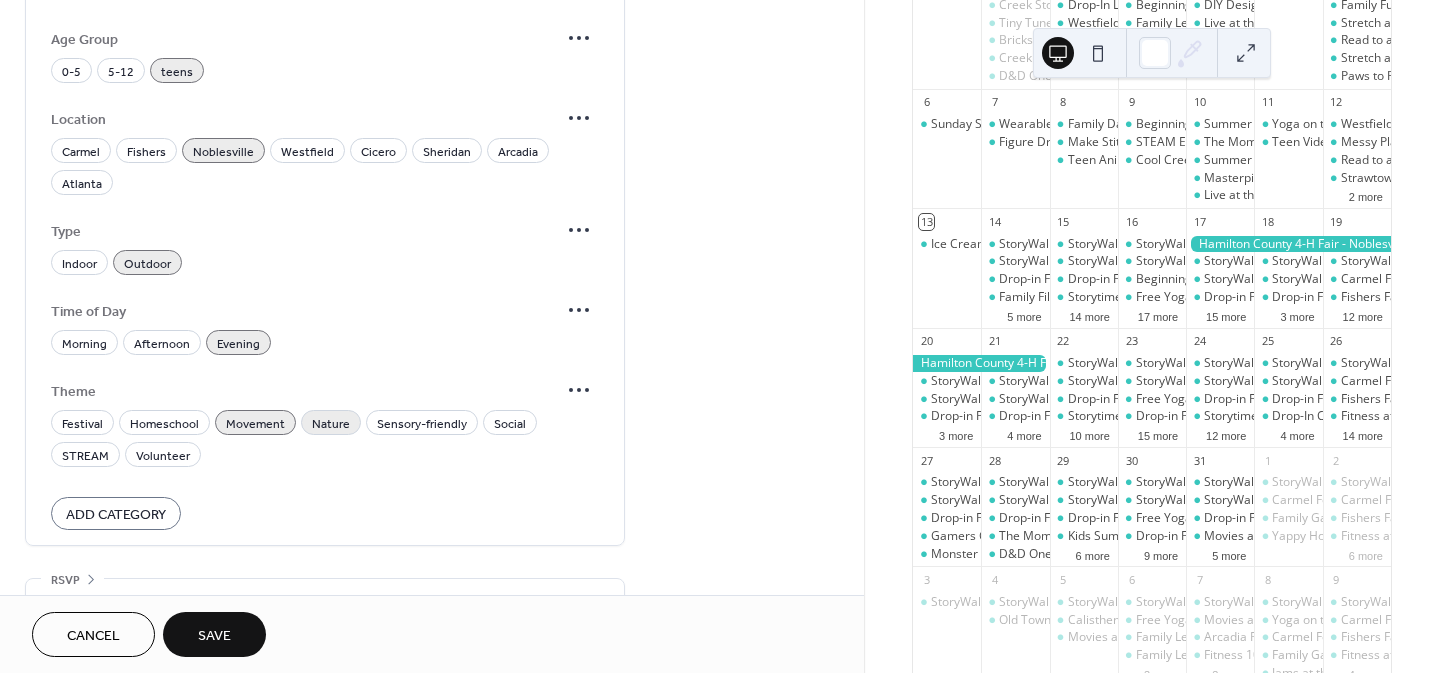 click on "Nature" at bounding box center [331, 424] 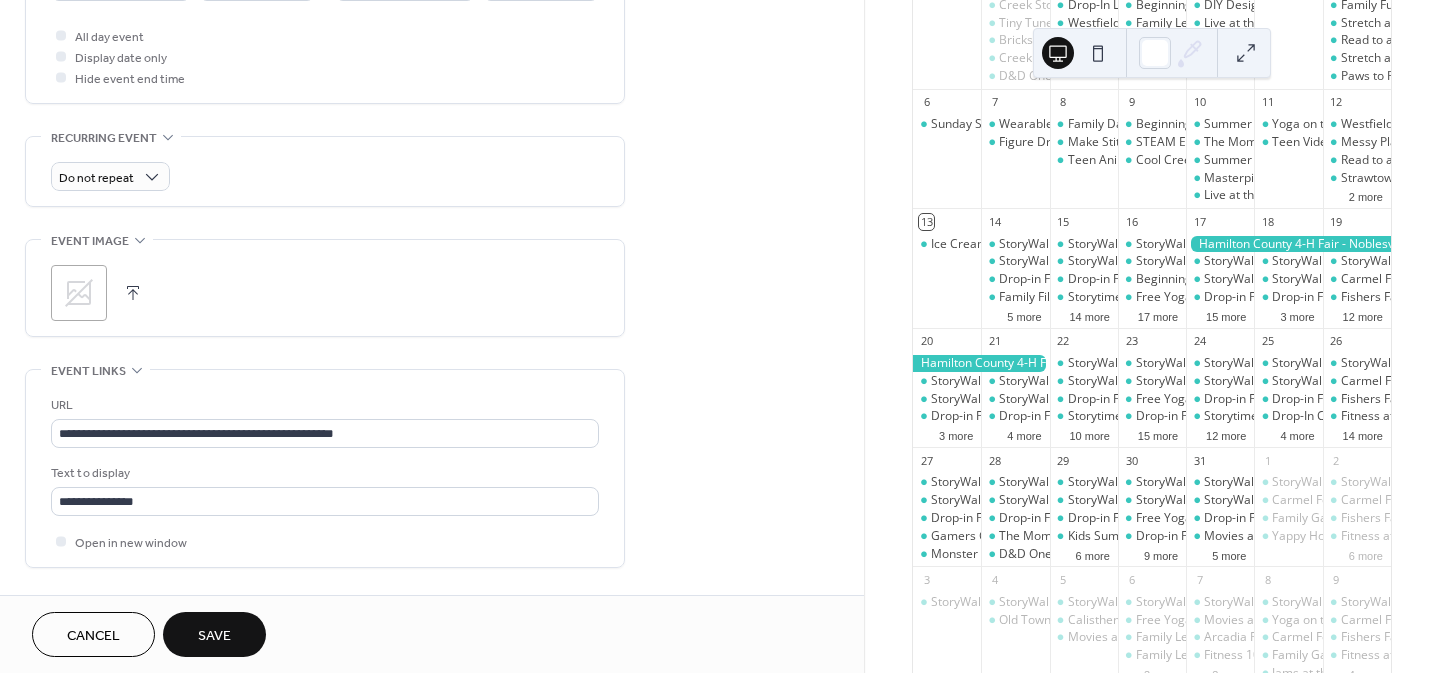 scroll, scrollTop: 741, scrollLeft: 0, axis: vertical 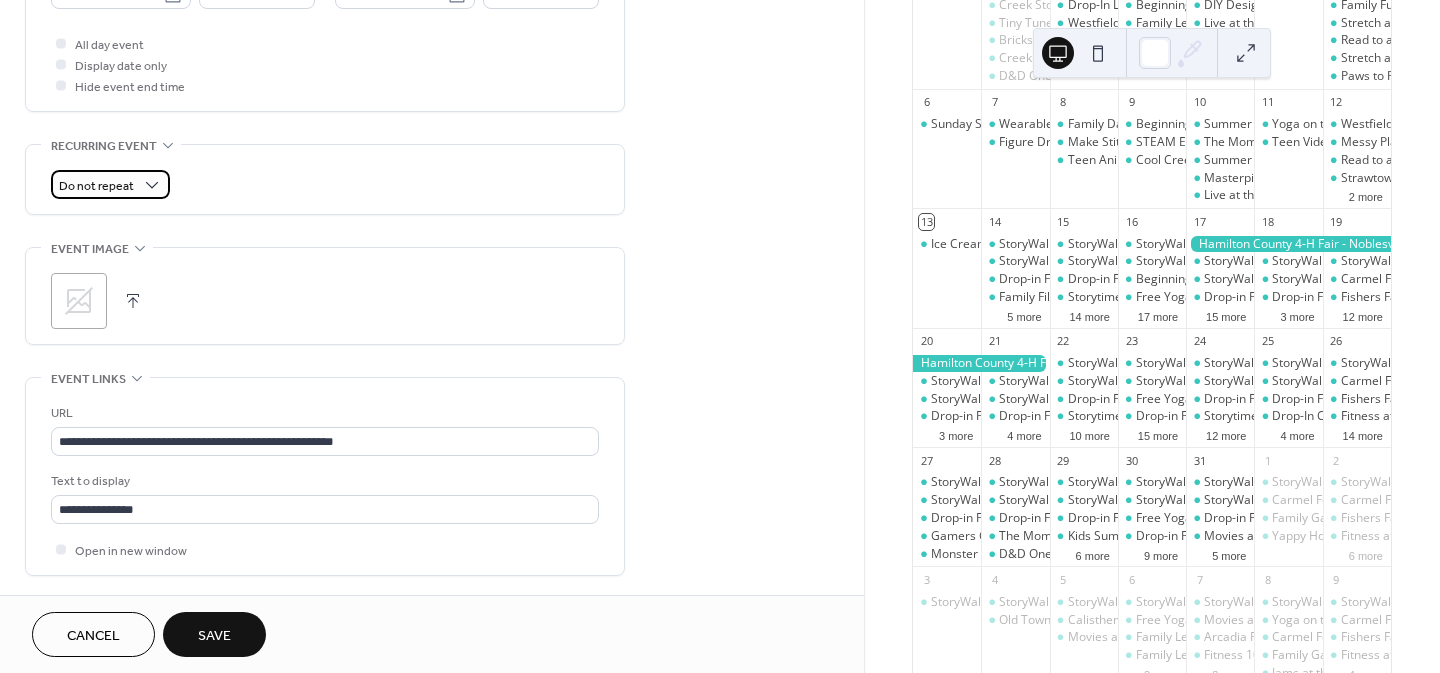 click on "Do not repeat" at bounding box center [110, 184] 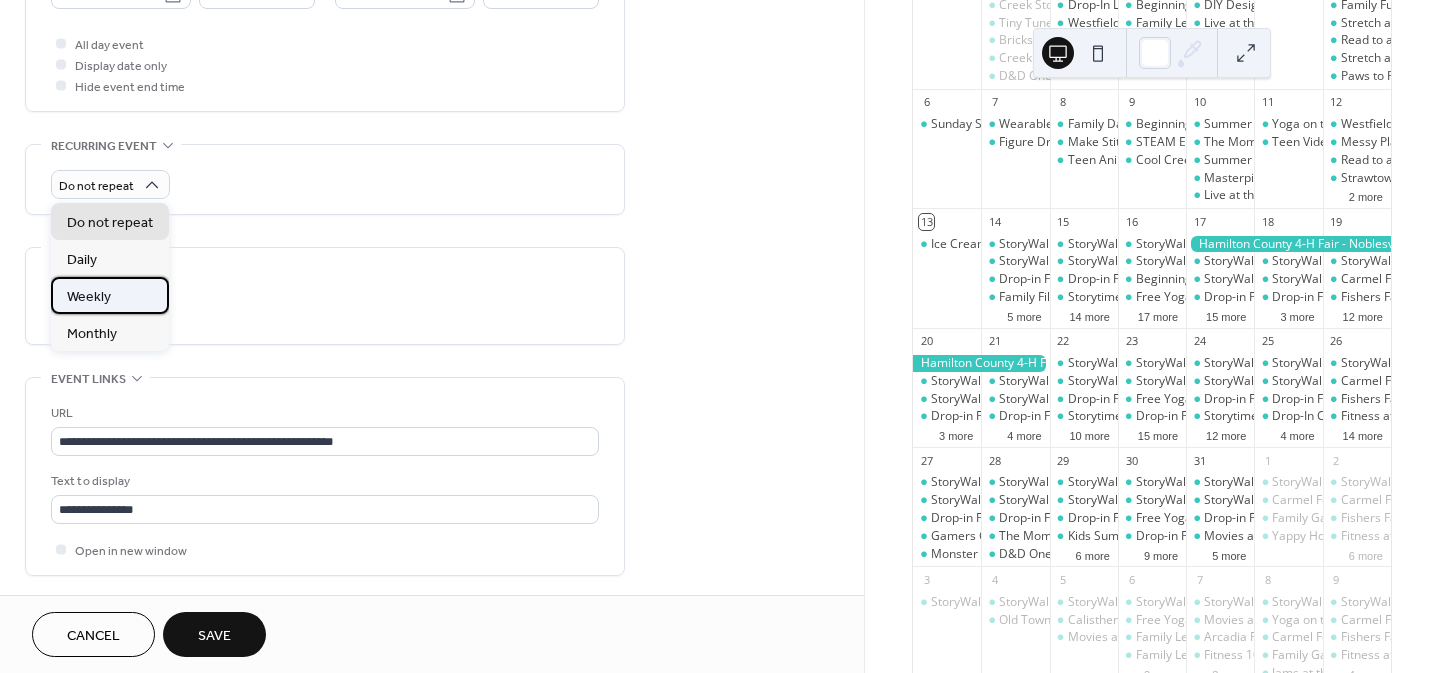 click on "Weekly" at bounding box center [110, 295] 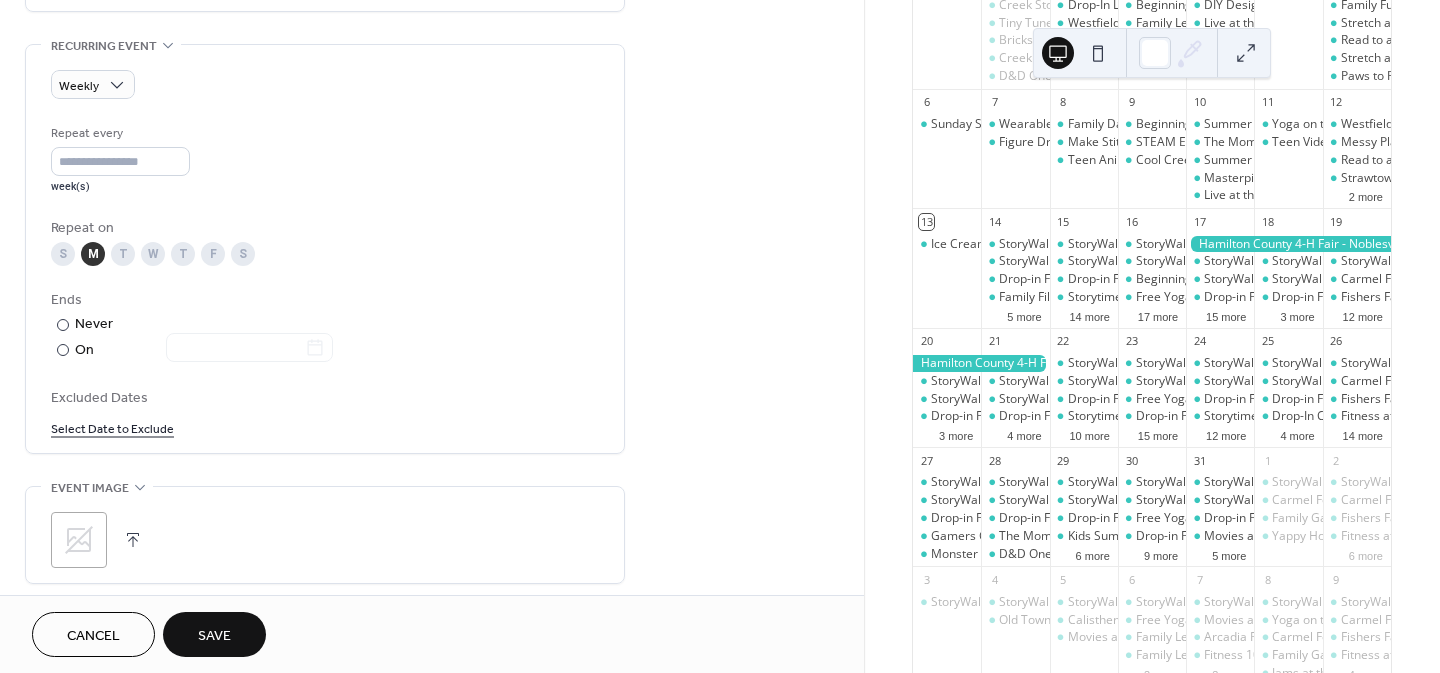 scroll, scrollTop: 842, scrollLeft: 0, axis: vertical 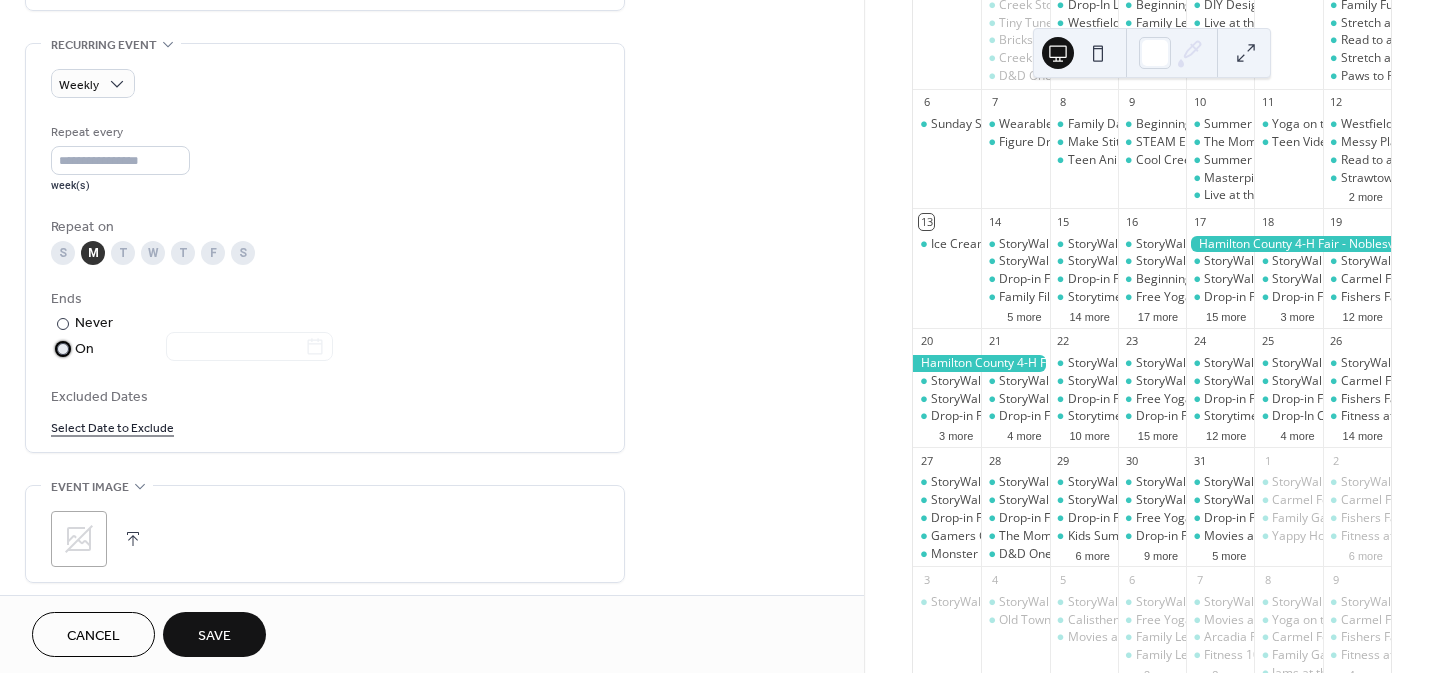 click at bounding box center (63, 349) 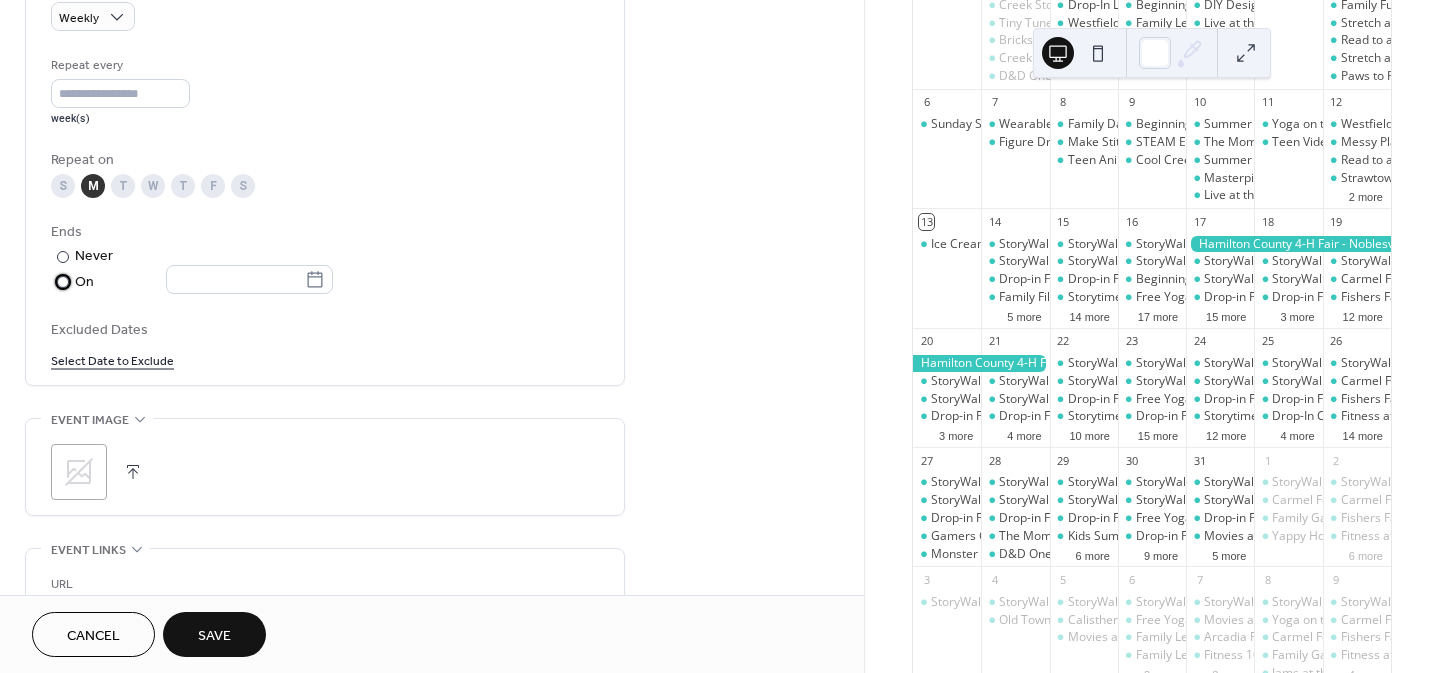 scroll, scrollTop: 913, scrollLeft: 0, axis: vertical 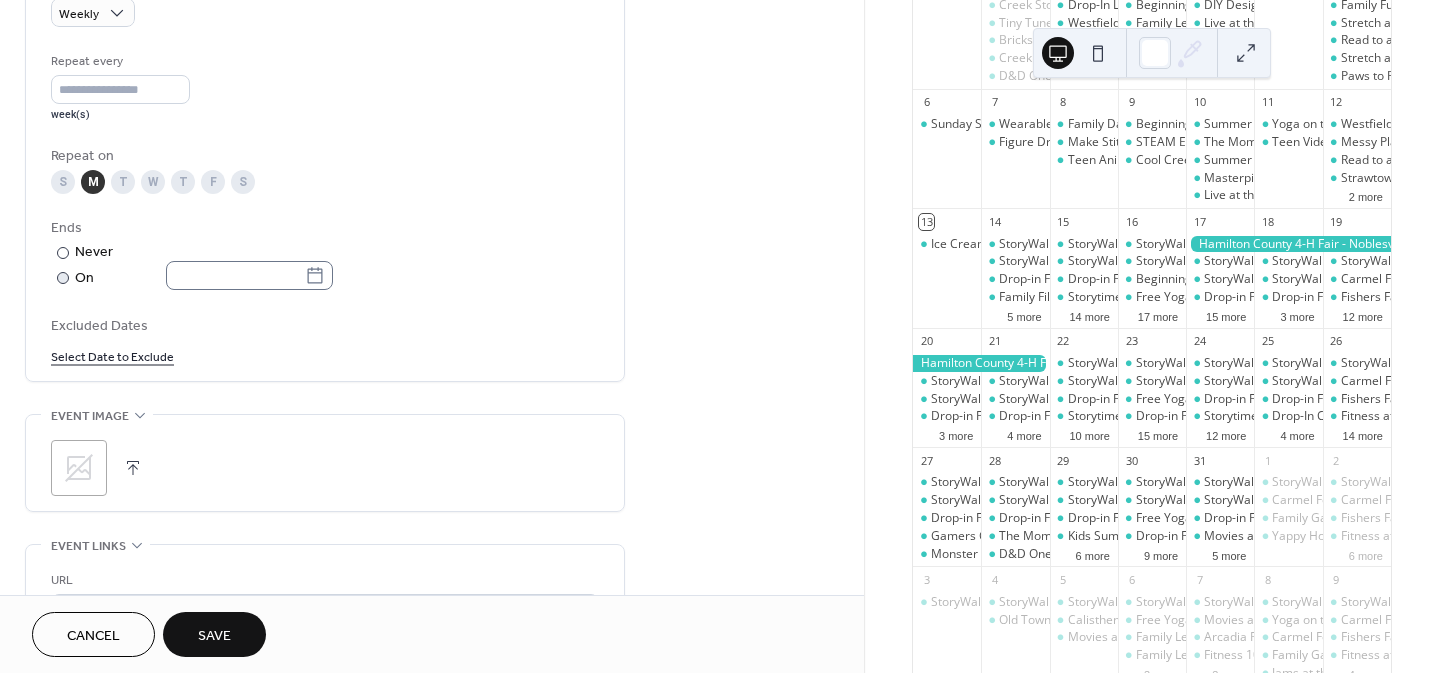 click 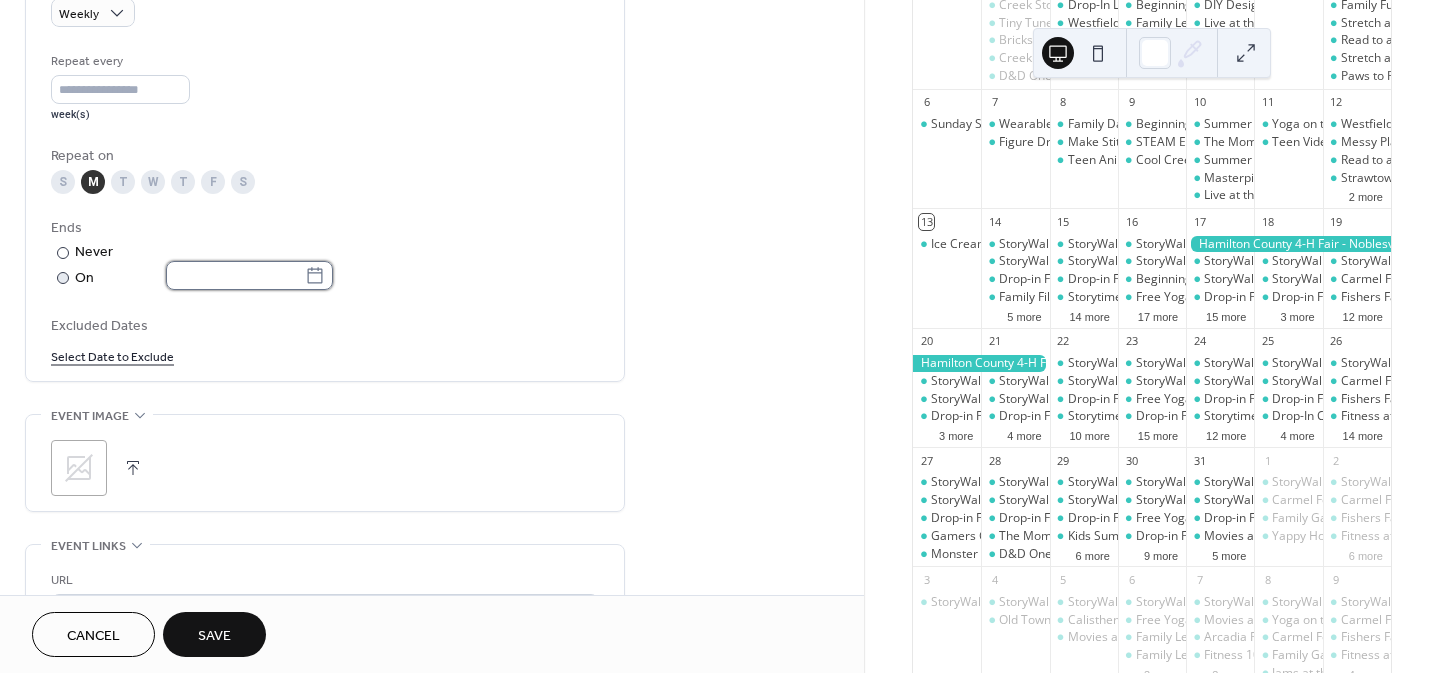 click at bounding box center (235, 275) 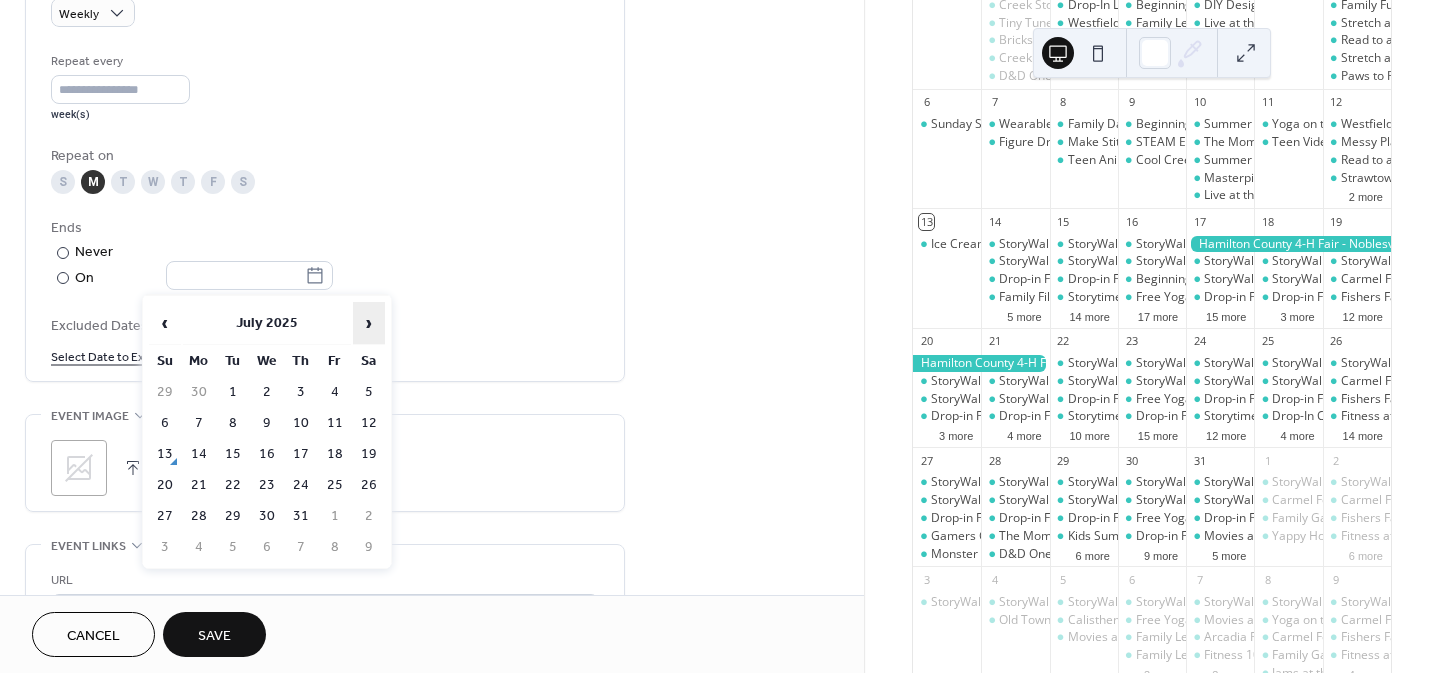 click on "›" at bounding box center [369, 323] 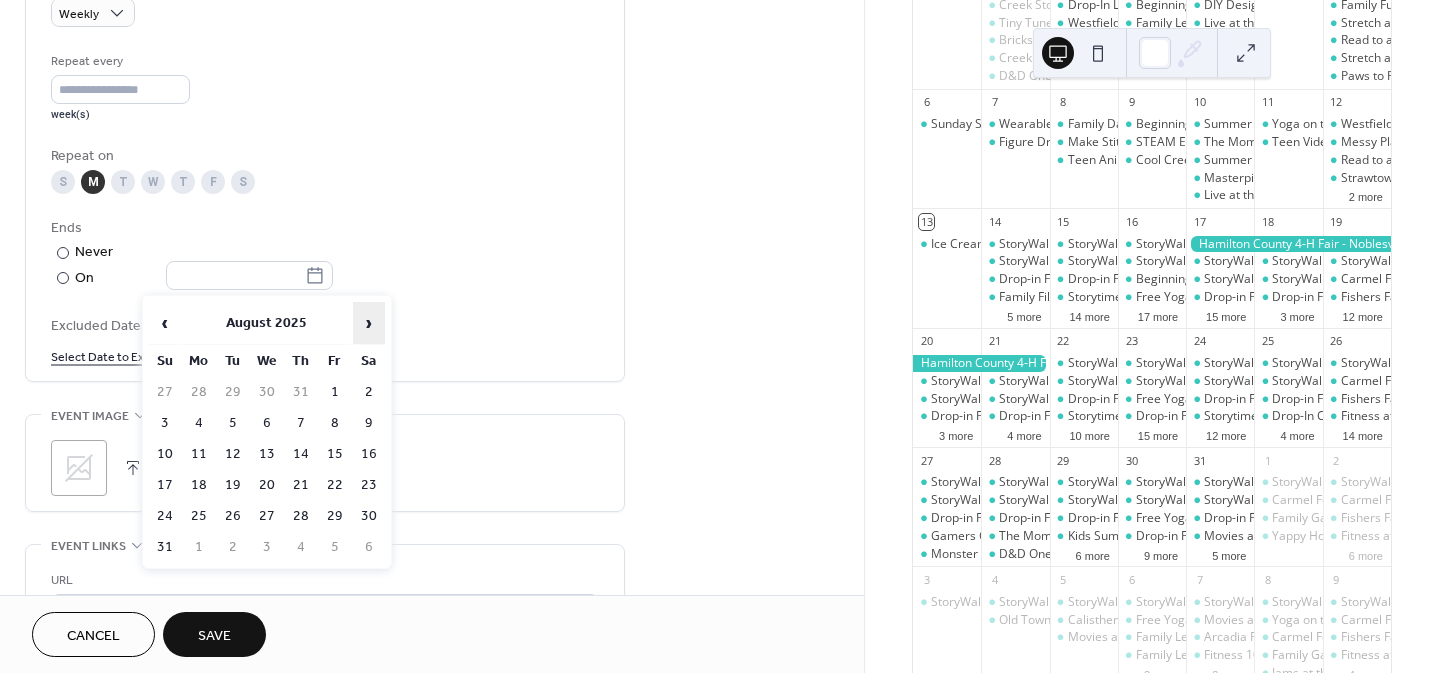 click on "›" at bounding box center [369, 323] 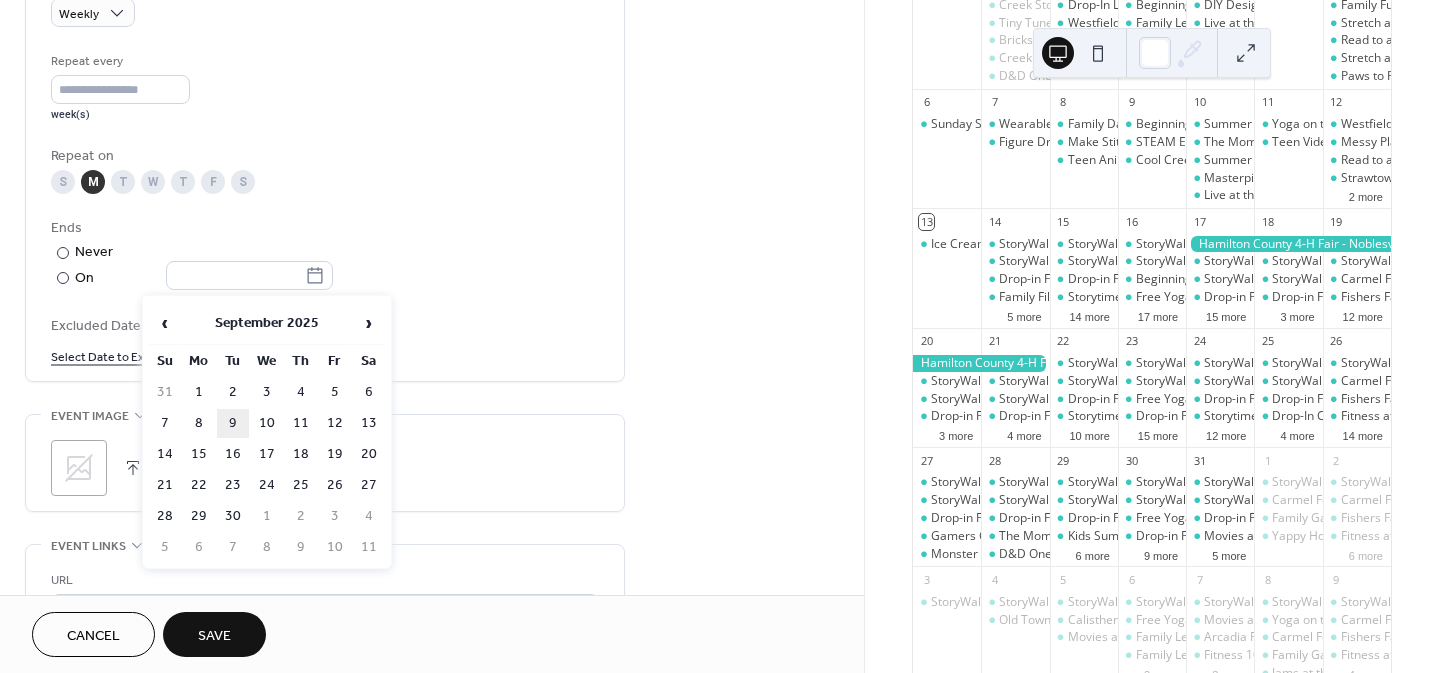 click on "9" at bounding box center [233, 423] 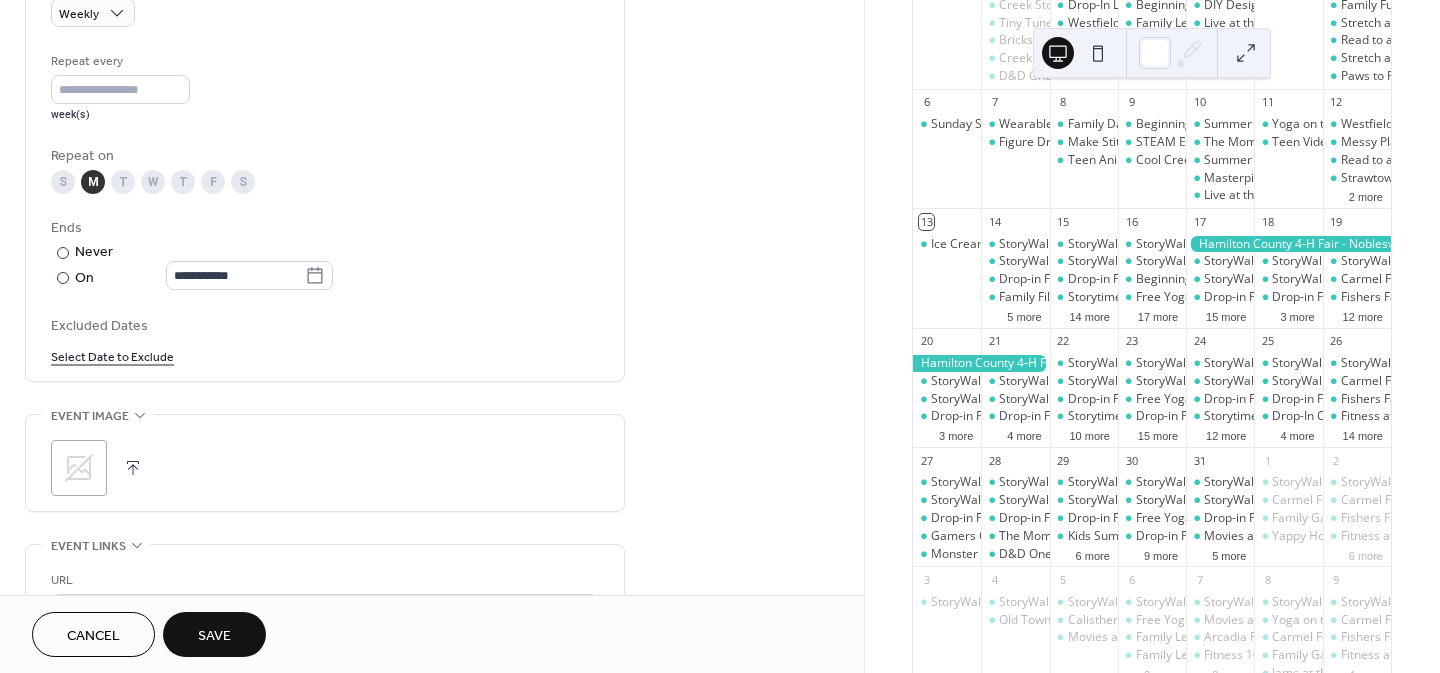 click on "Select Date to Exclude" at bounding box center [112, 355] 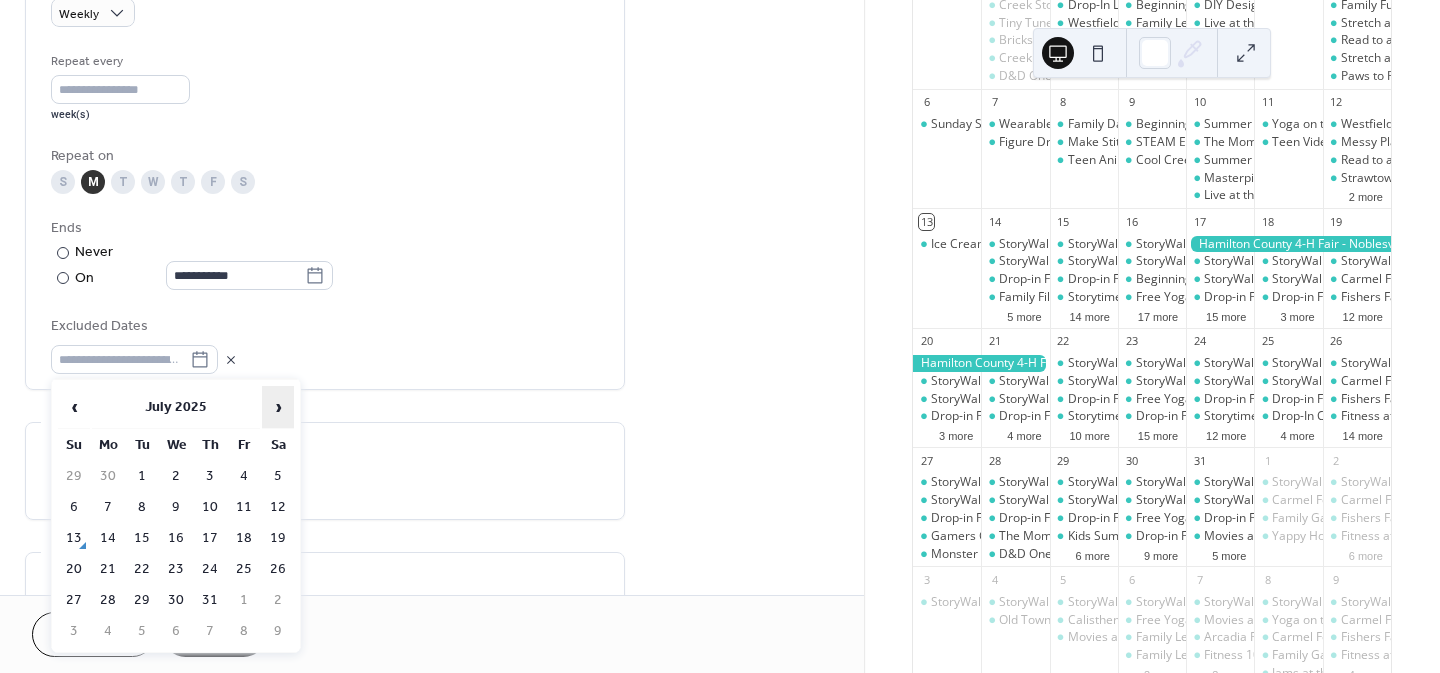 click on "›" at bounding box center (278, 407) 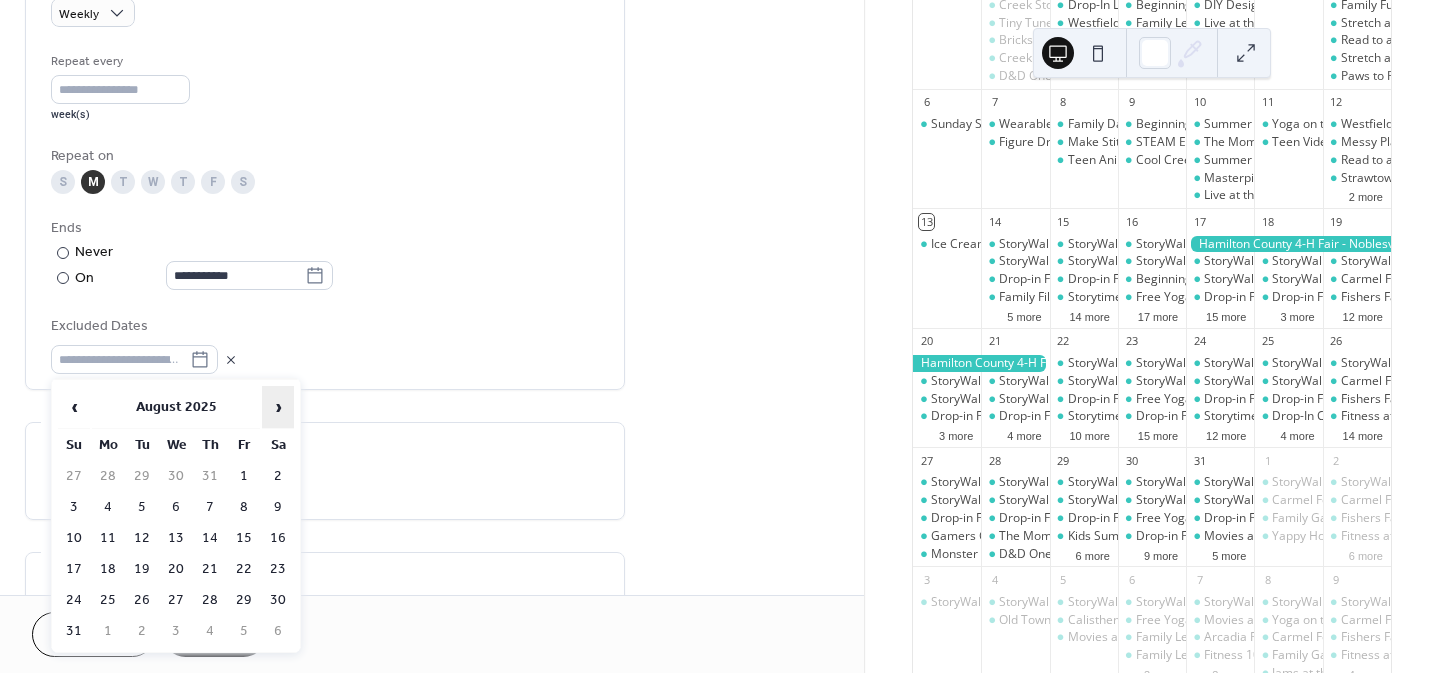 click on "›" at bounding box center [278, 407] 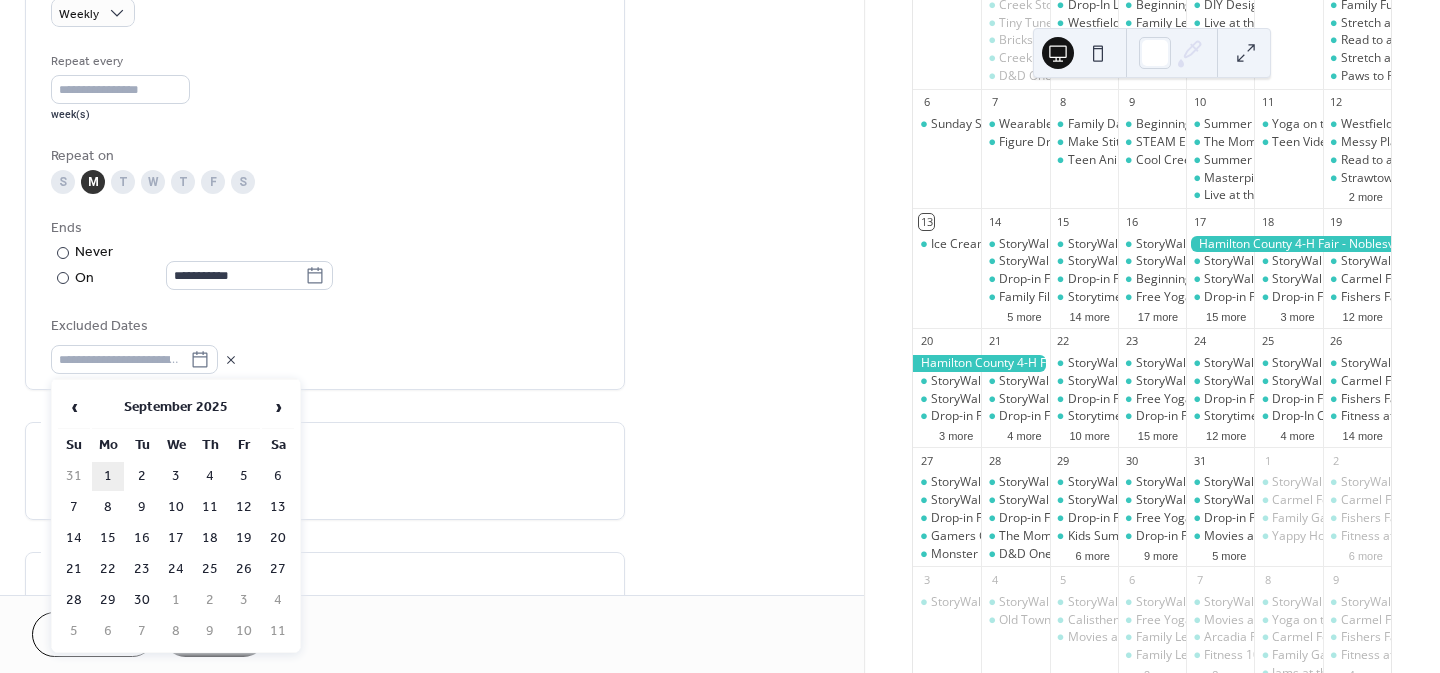 click on "1" at bounding box center (108, 476) 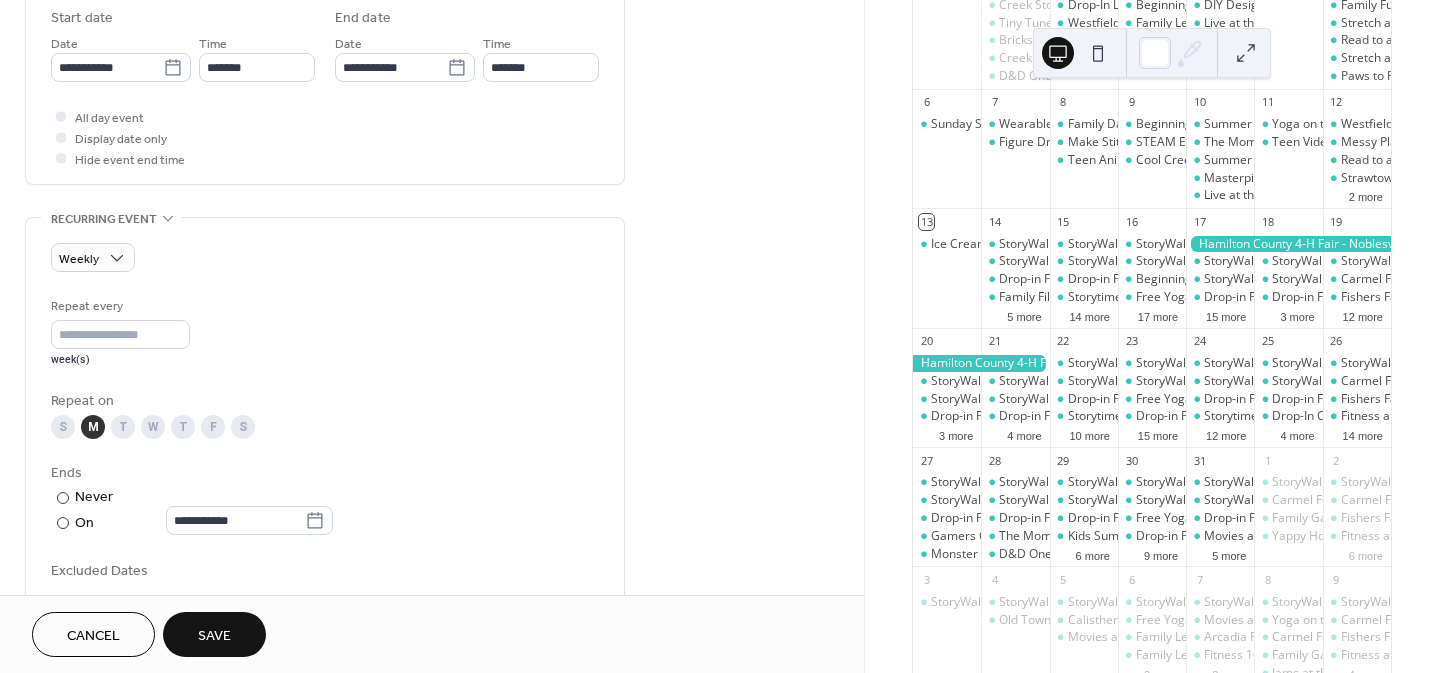 scroll, scrollTop: 667, scrollLeft: 0, axis: vertical 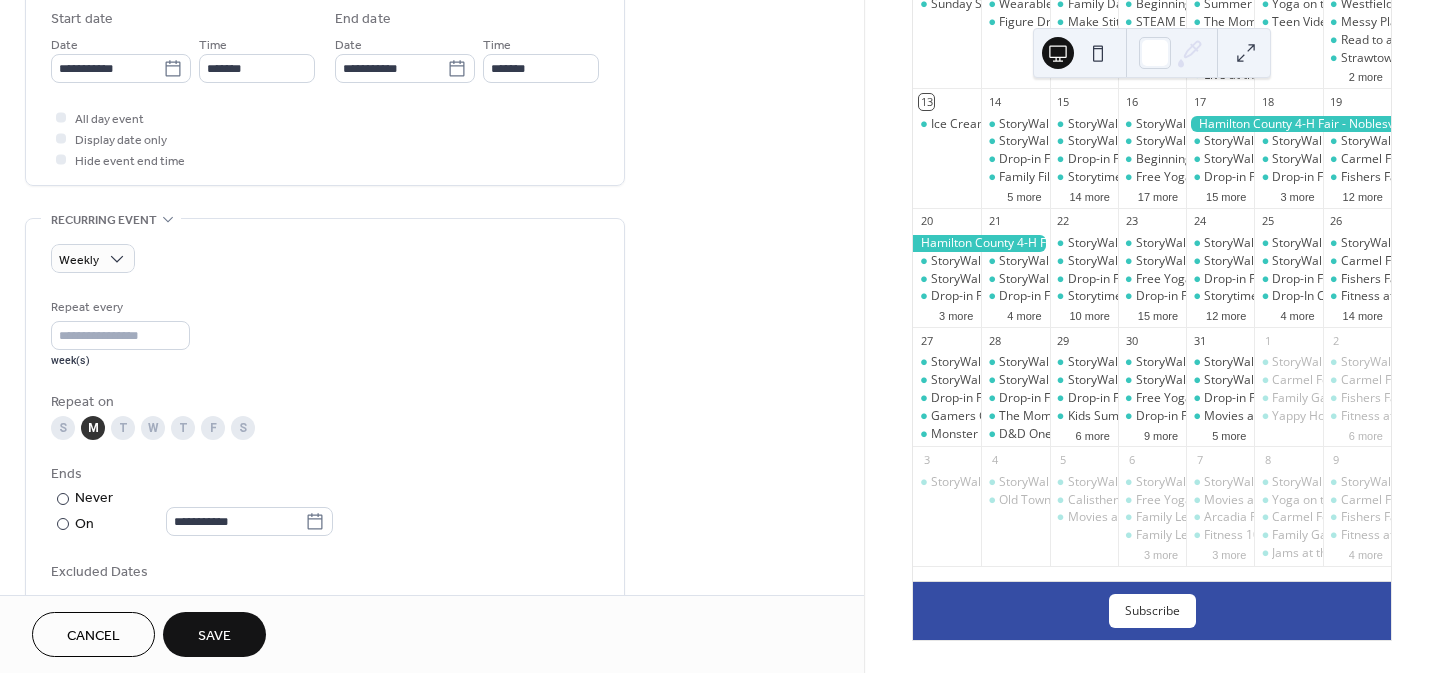 click on "Save" at bounding box center (214, 636) 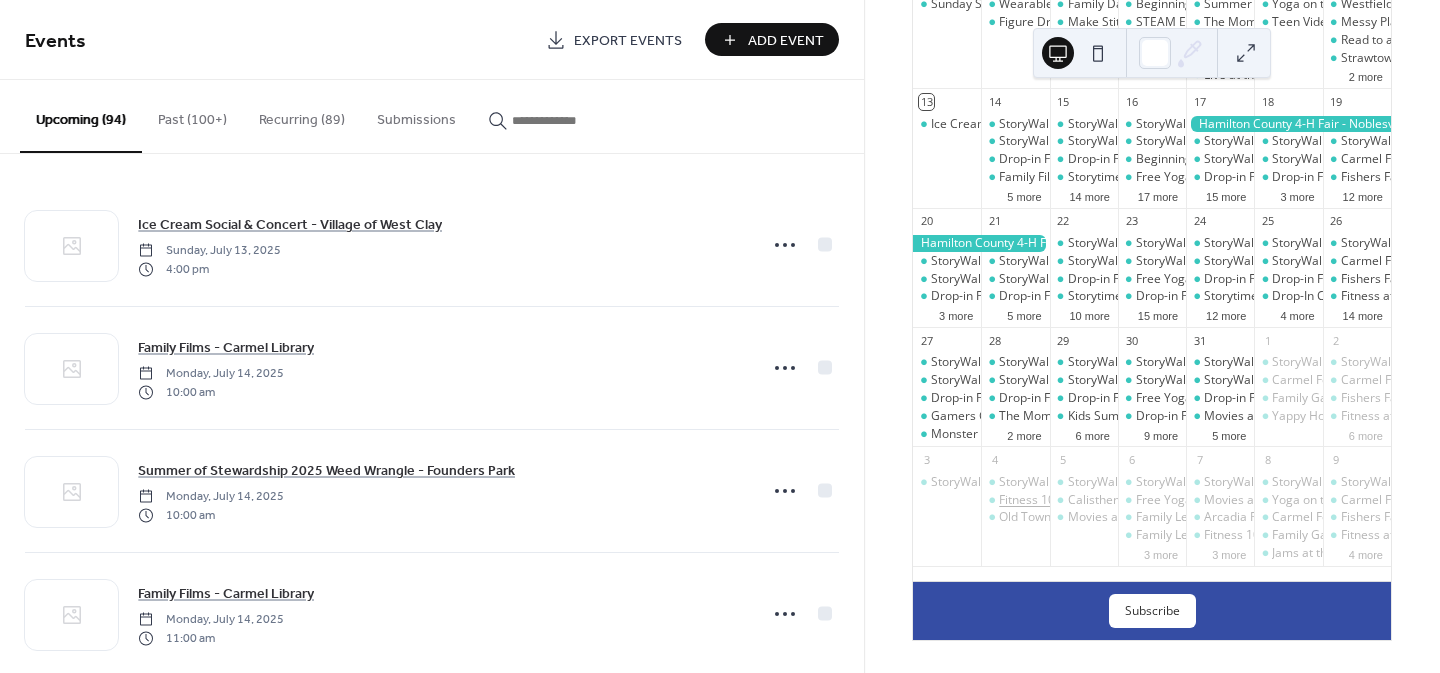 click on "Fitness 101 - Taylor Center of Natural History" at bounding box center [1124, 500] 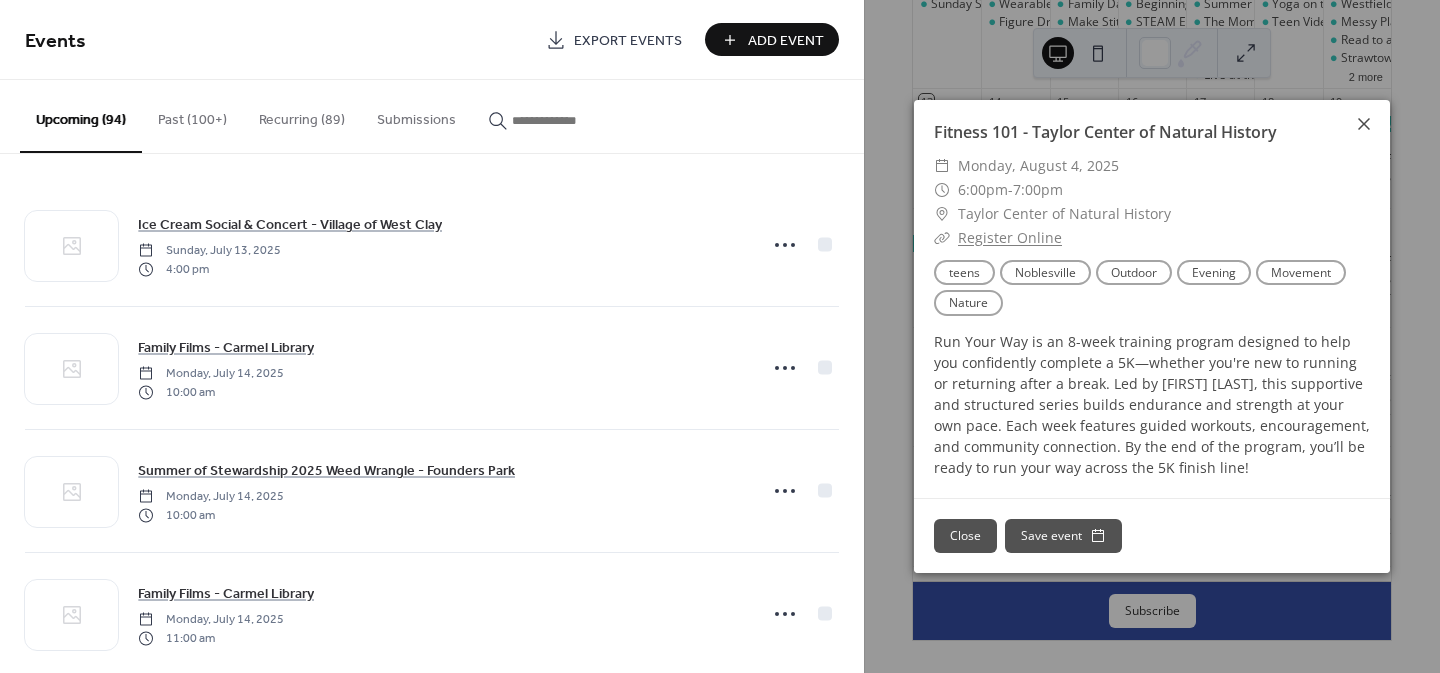 click 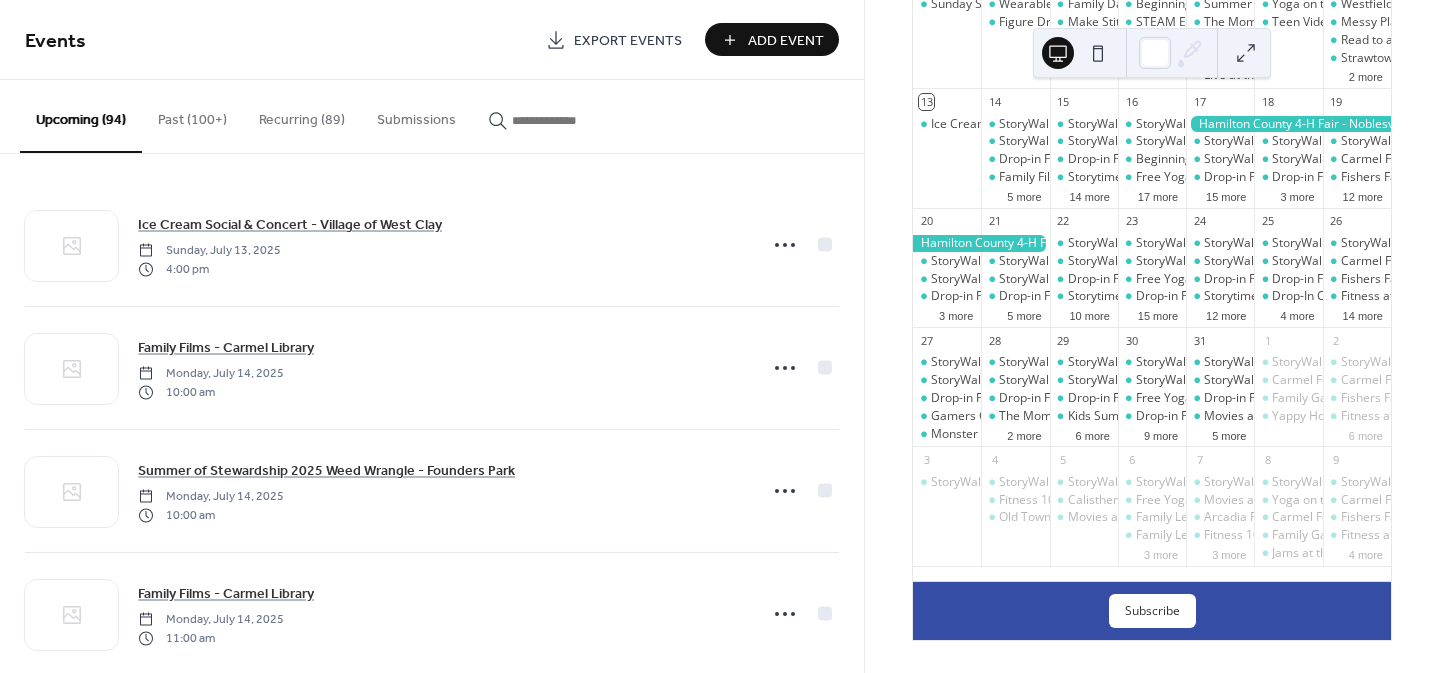 click at bounding box center [562, 120] 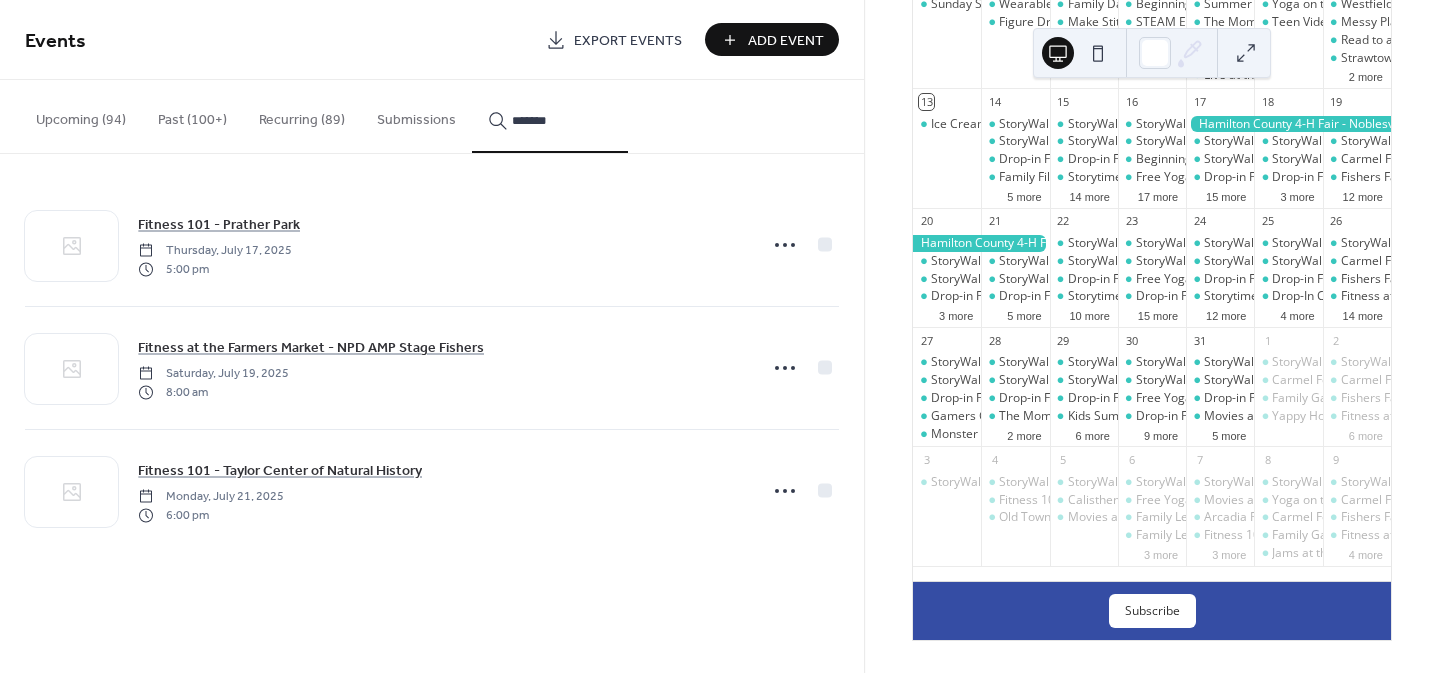 type on "*******" 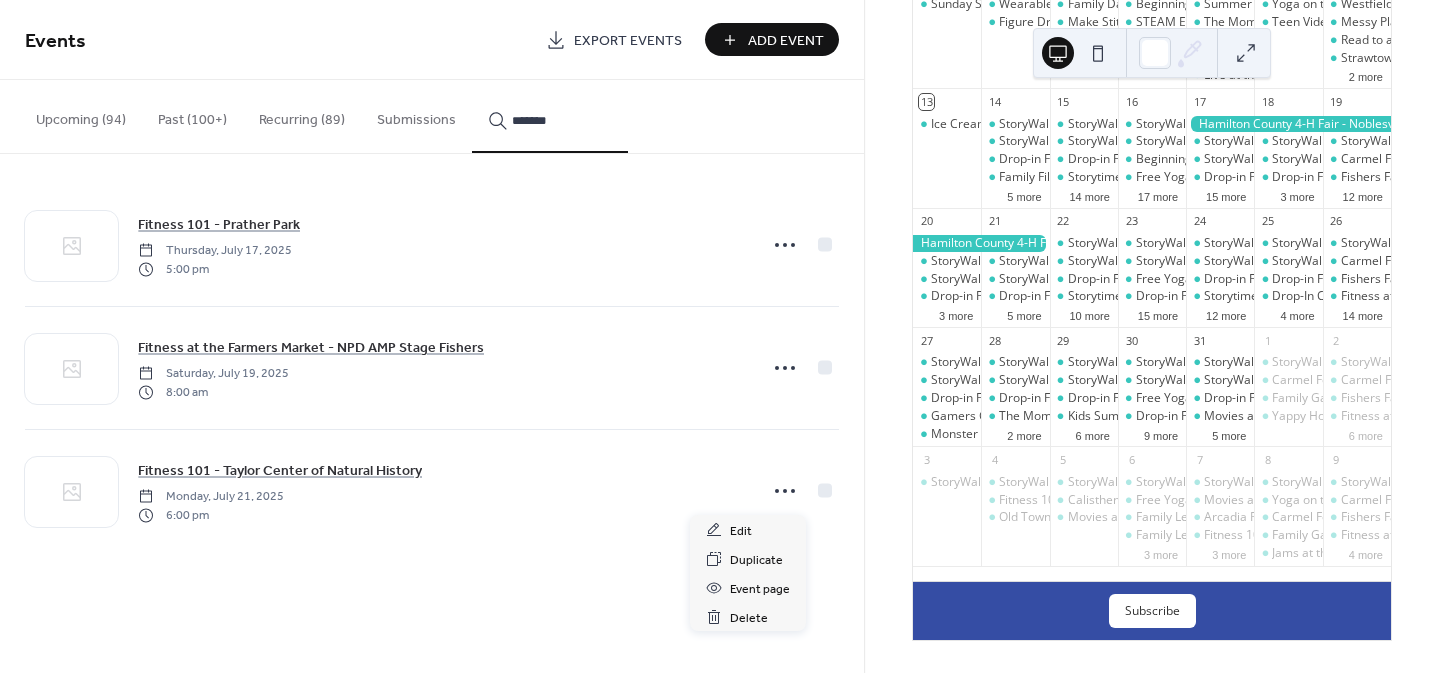 click 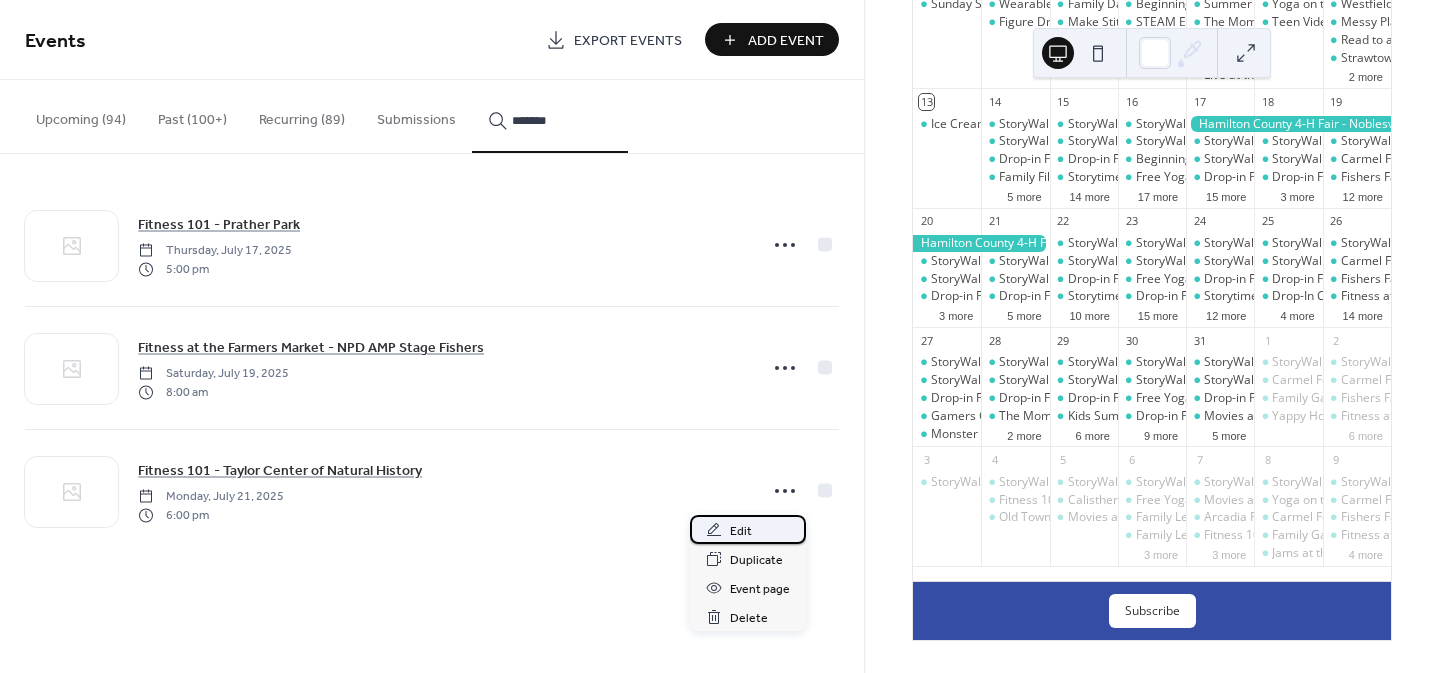 click on "Edit" at bounding box center [741, 531] 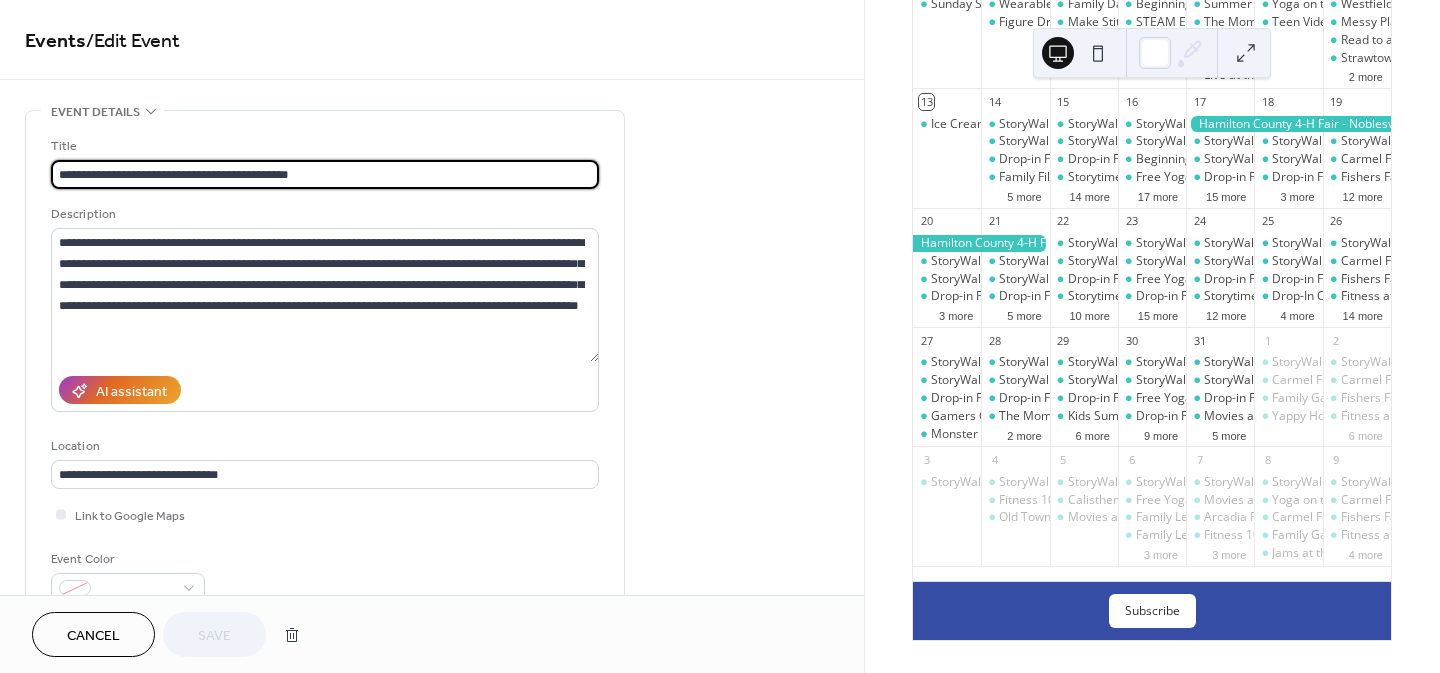 drag, startPoint x: 117, startPoint y: 173, endPoint x: 26, endPoint y: 162, distance: 91.66242 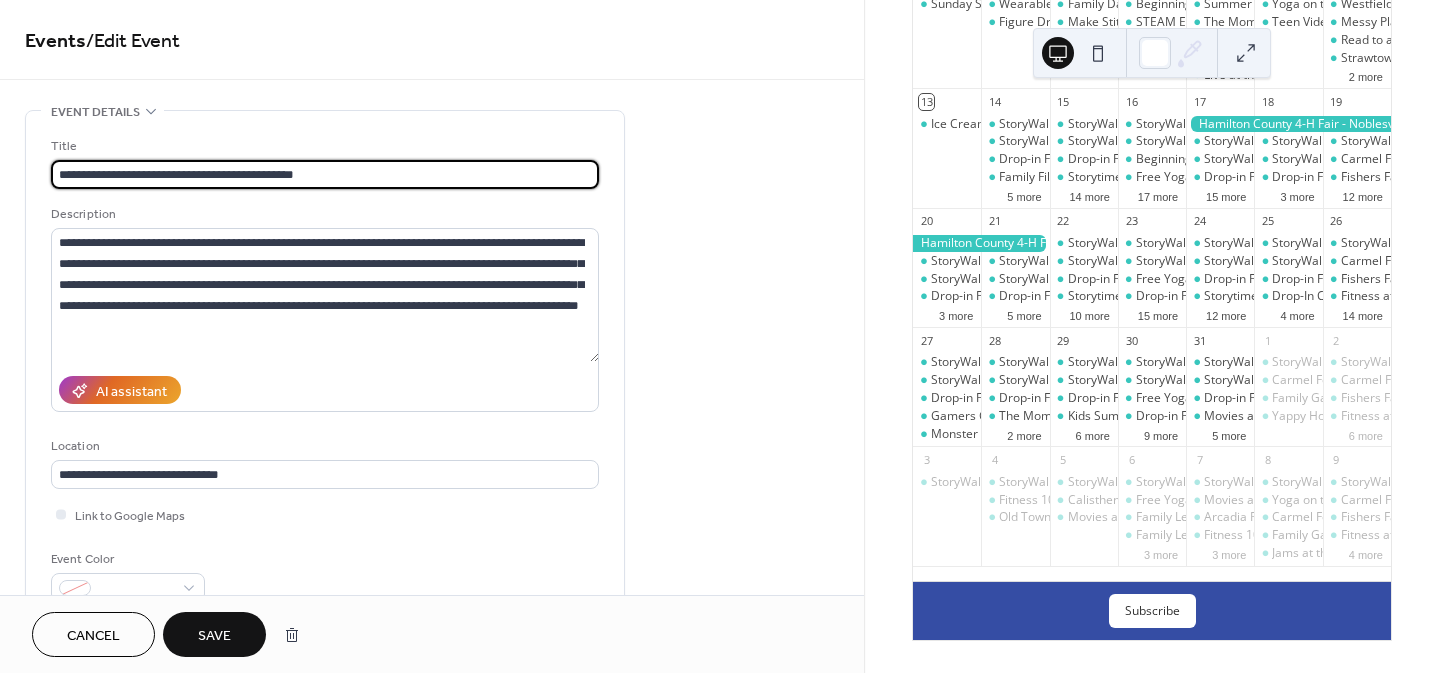type on "**********" 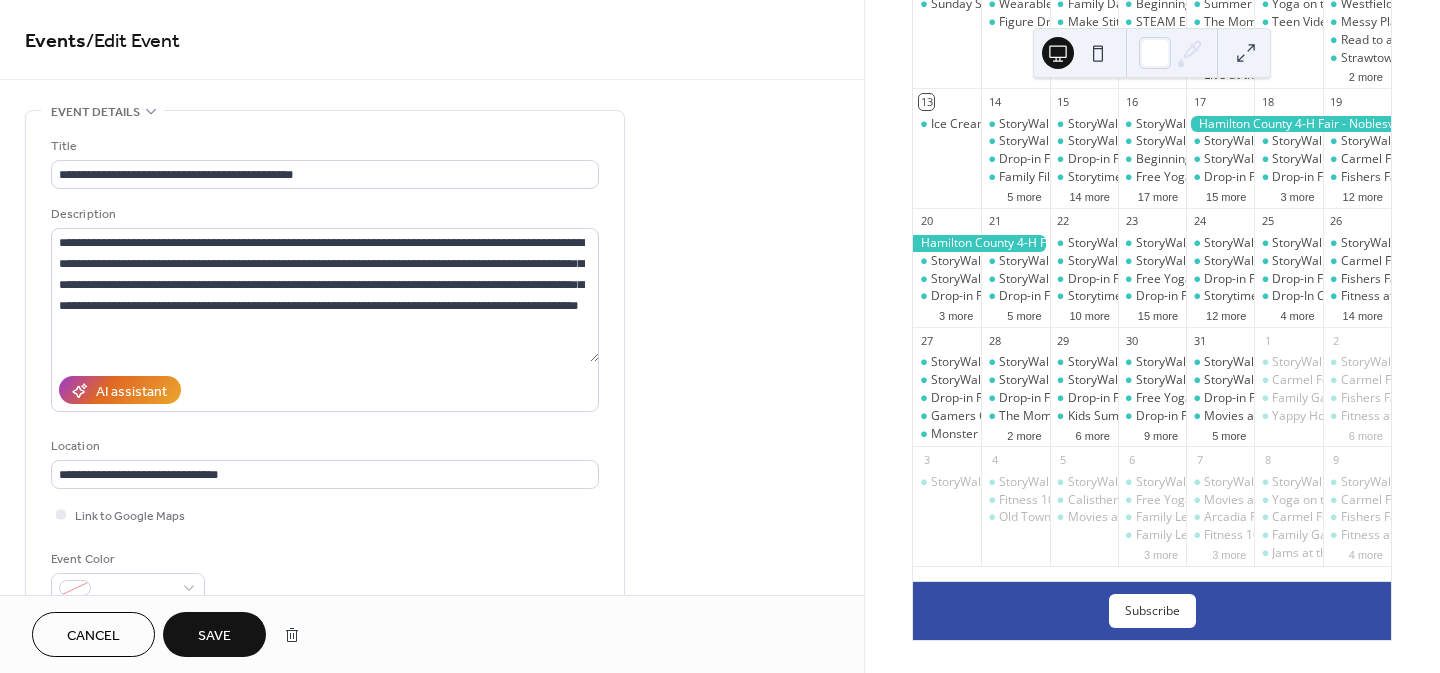 click on "**********" at bounding box center [432, 1242] 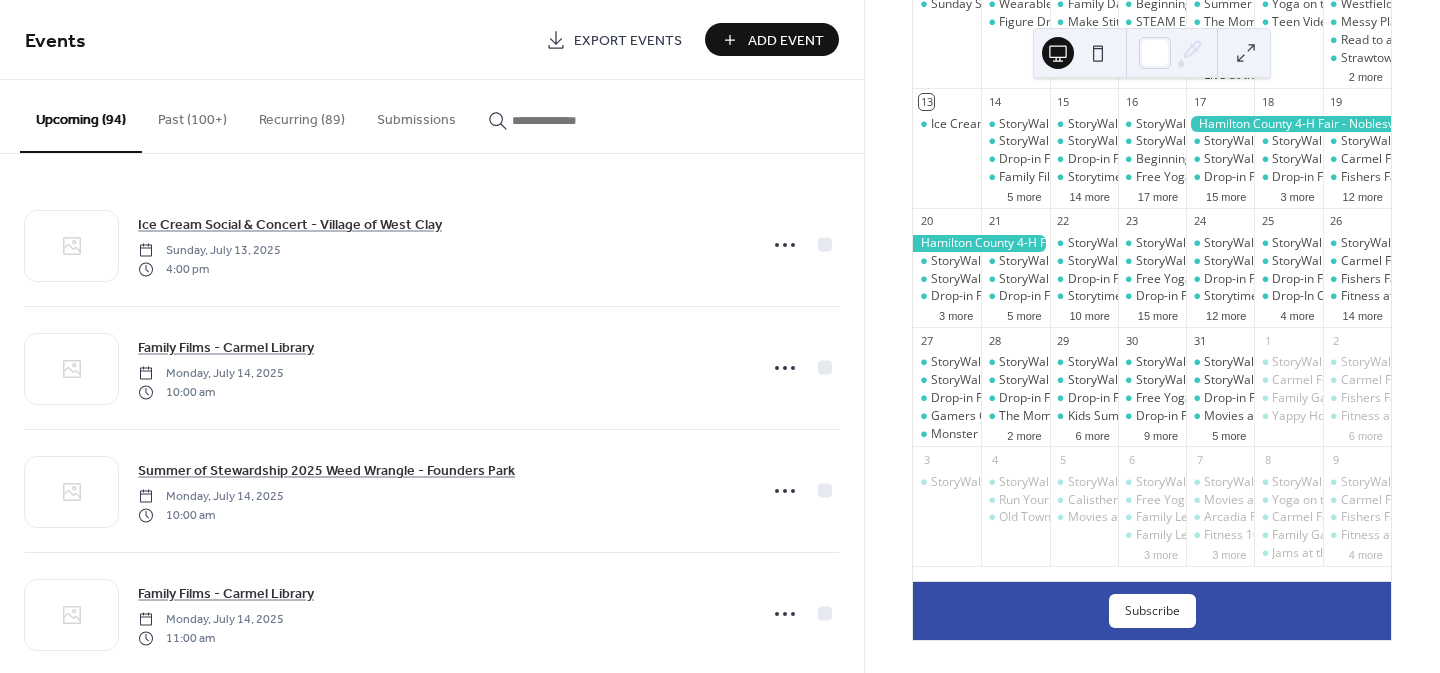 click at bounding box center [562, 120] 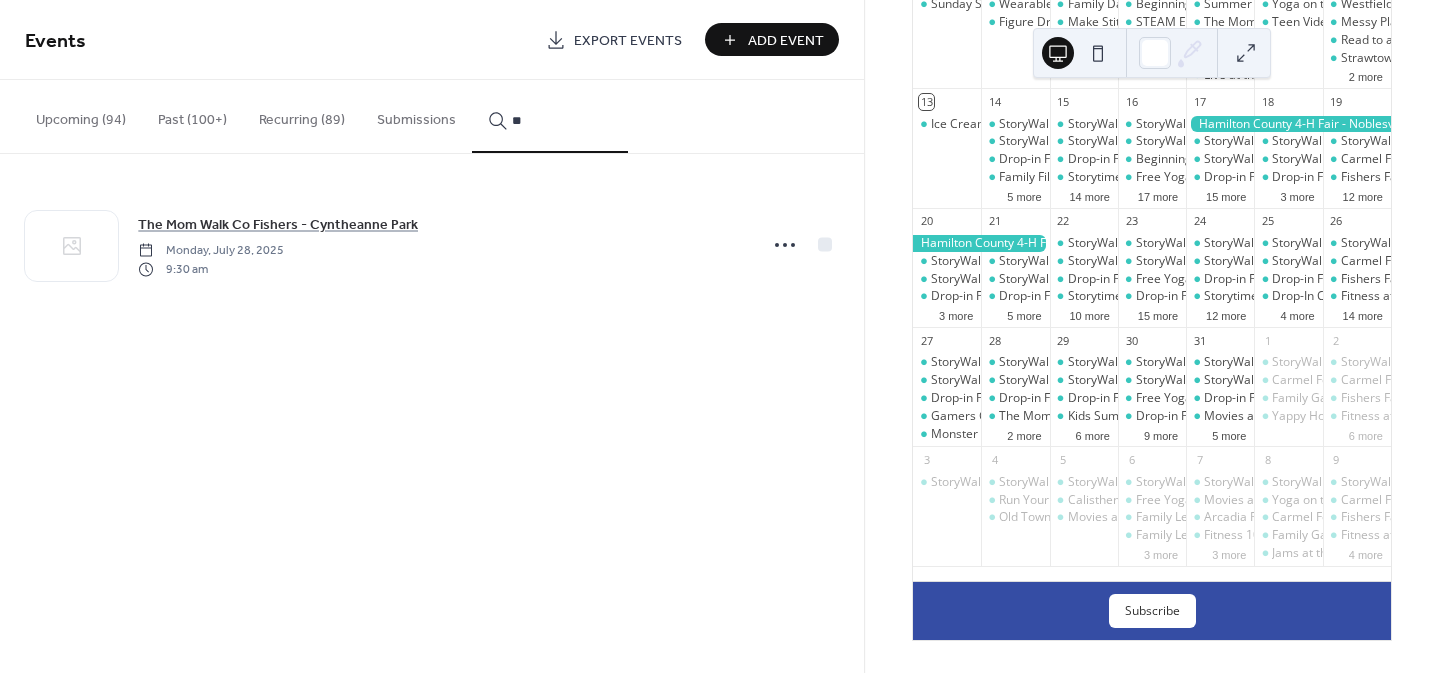 type on "*" 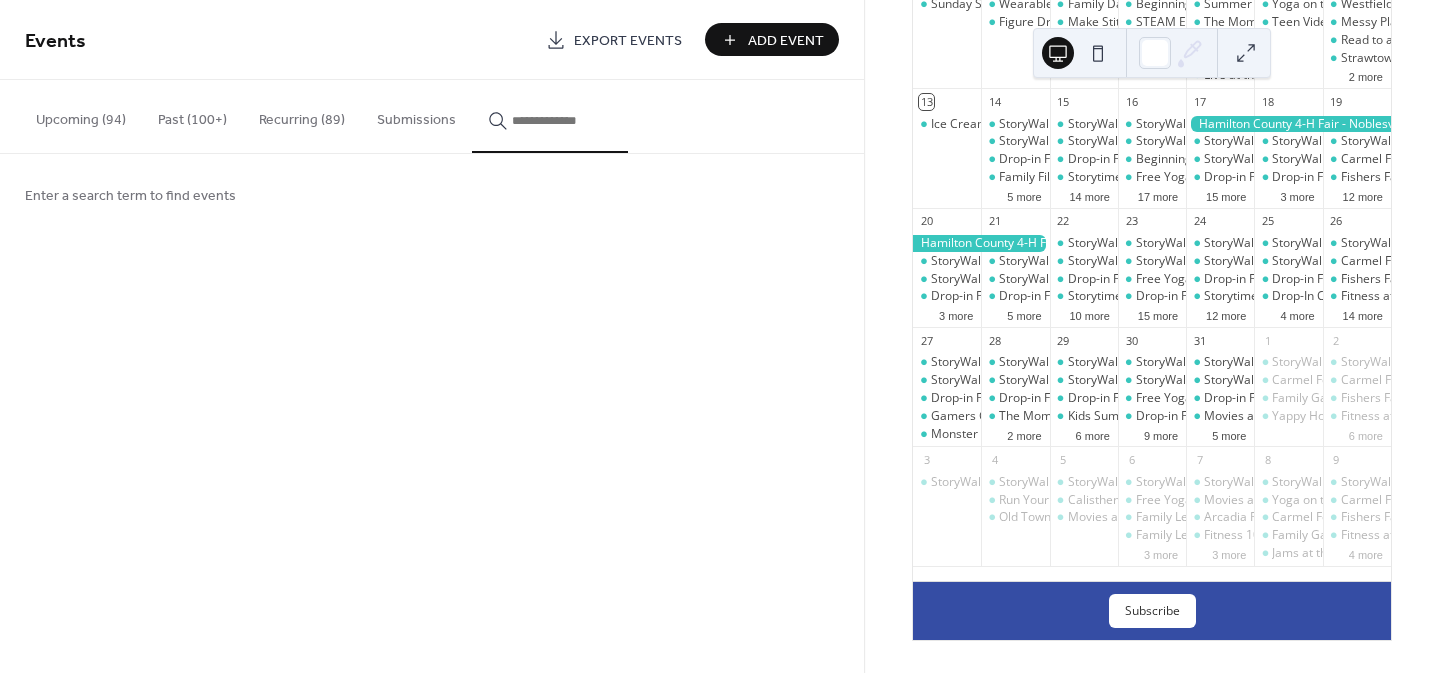 type 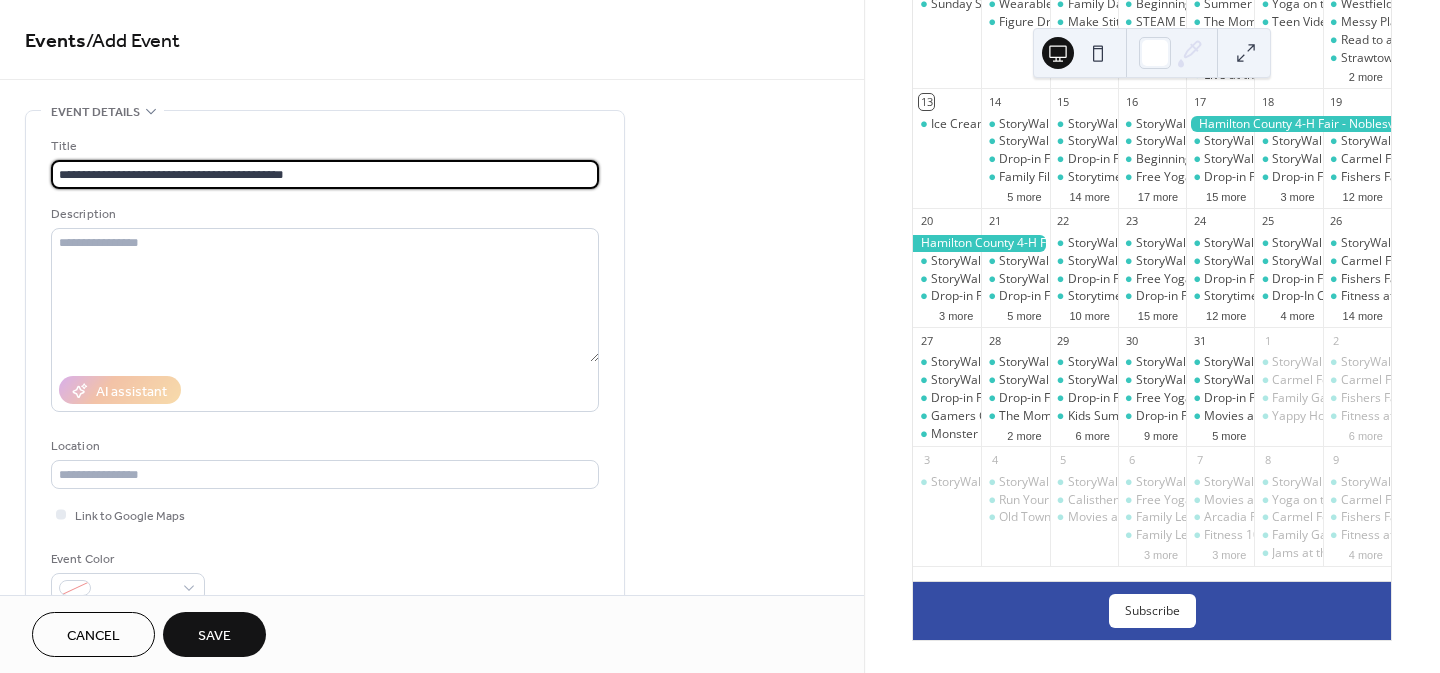 drag, startPoint x: 297, startPoint y: 179, endPoint x: 196, endPoint y: 183, distance: 101.07918 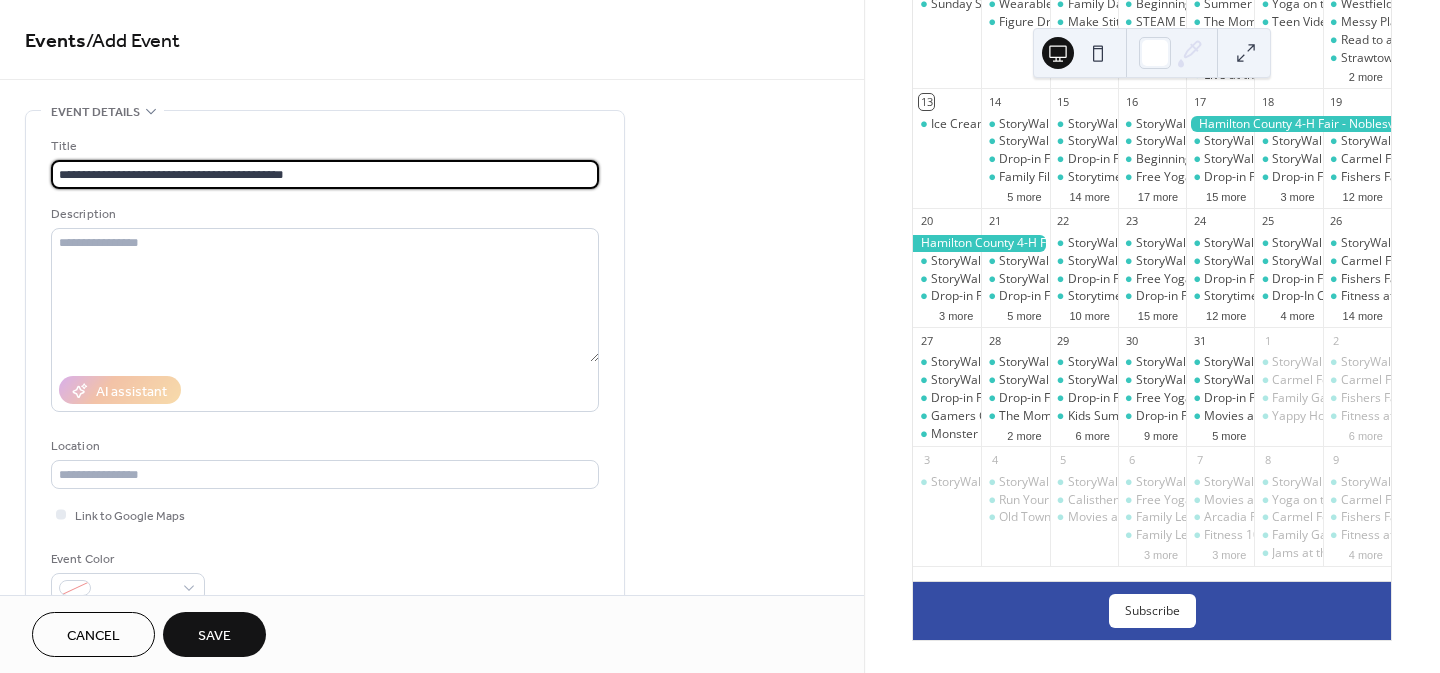 click on "**********" at bounding box center (325, 174) 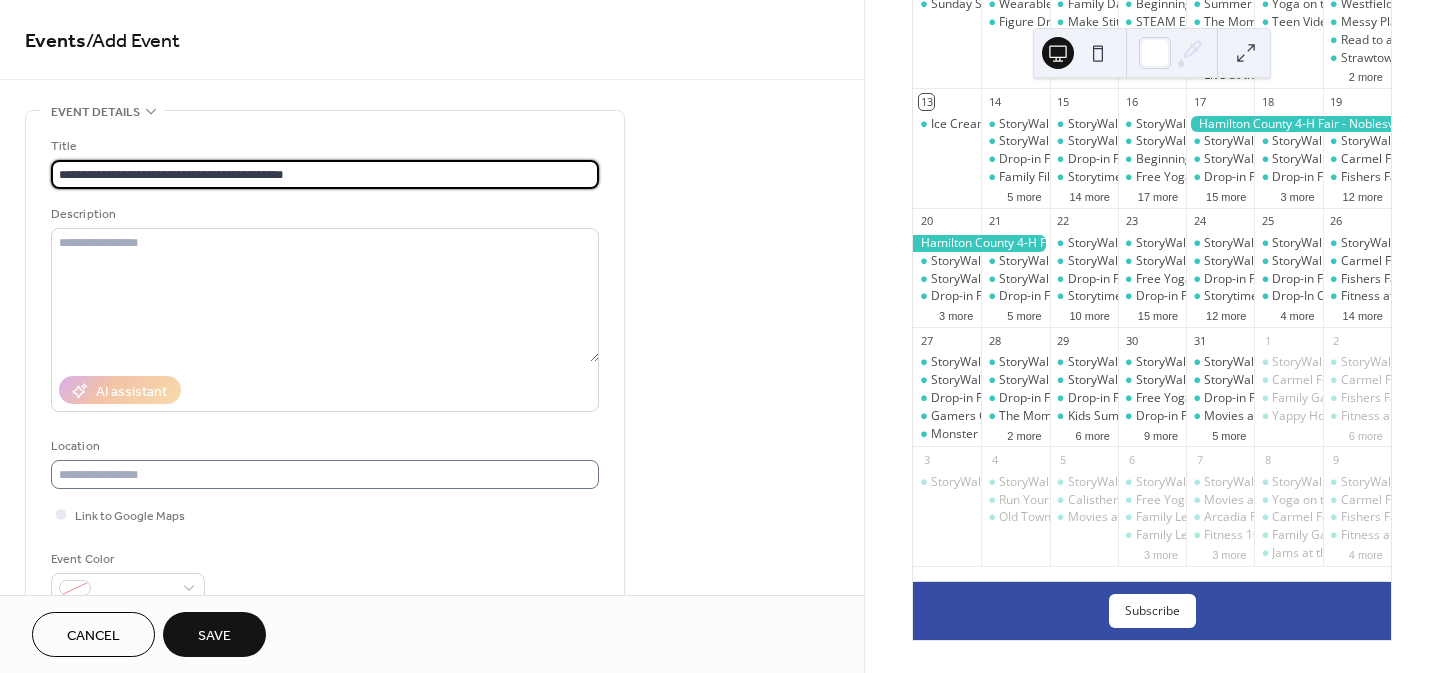 type on "**********" 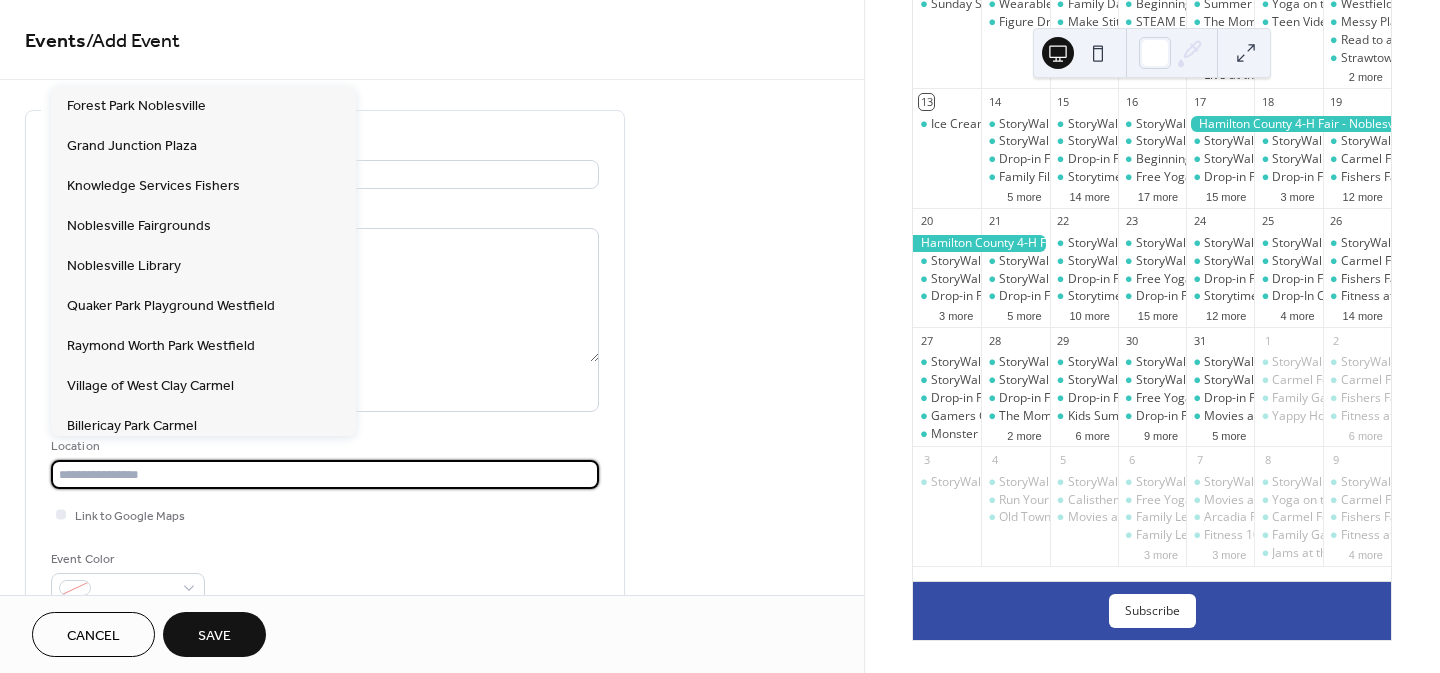 click at bounding box center [325, 474] 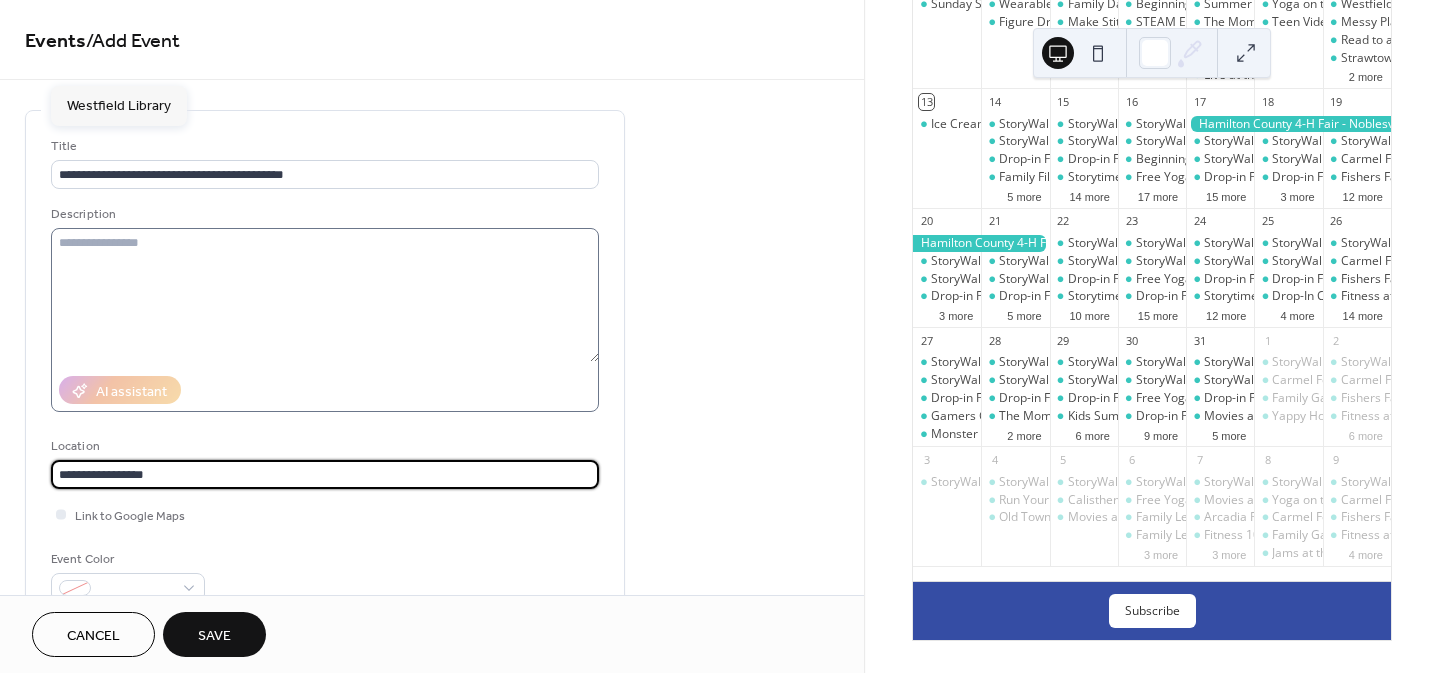 type on "**********" 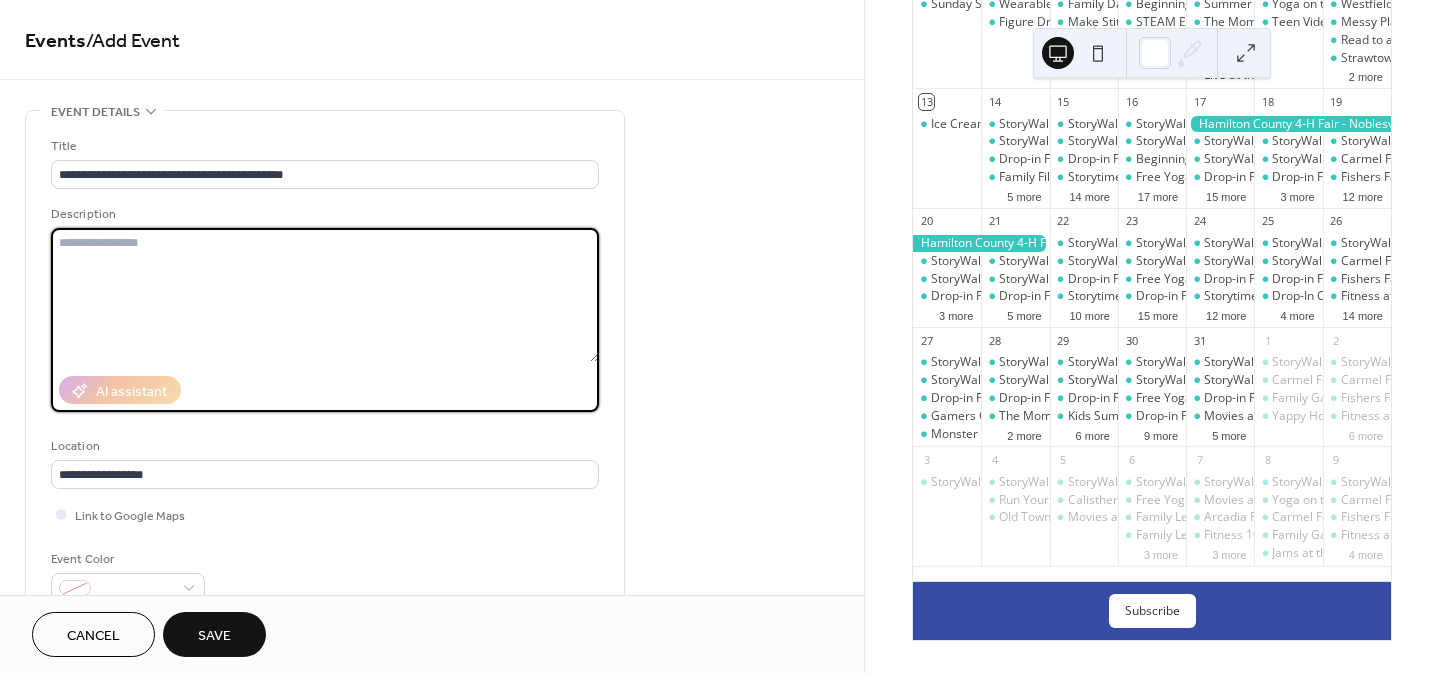 click at bounding box center [325, 295] 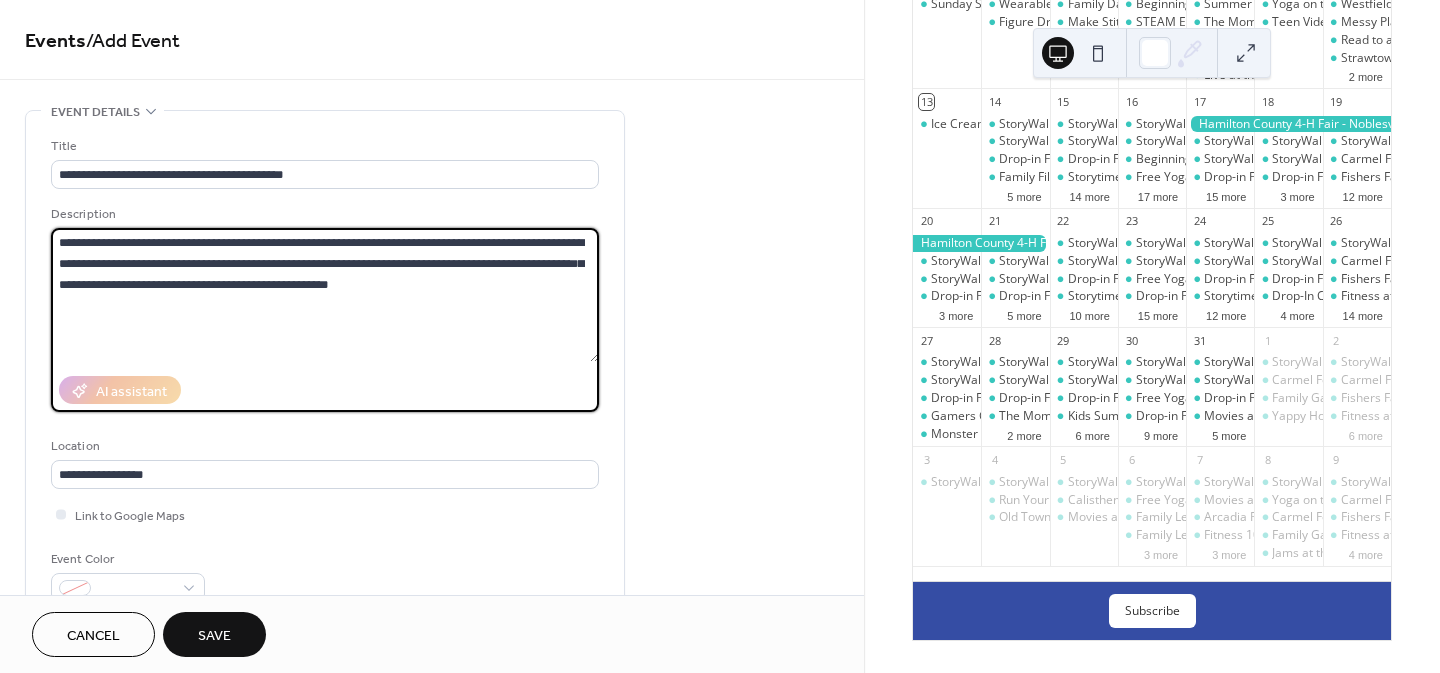 drag, startPoint x: 463, startPoint y: 243, endPoint x: 333, endPoint y: 250, distance: 130.18832 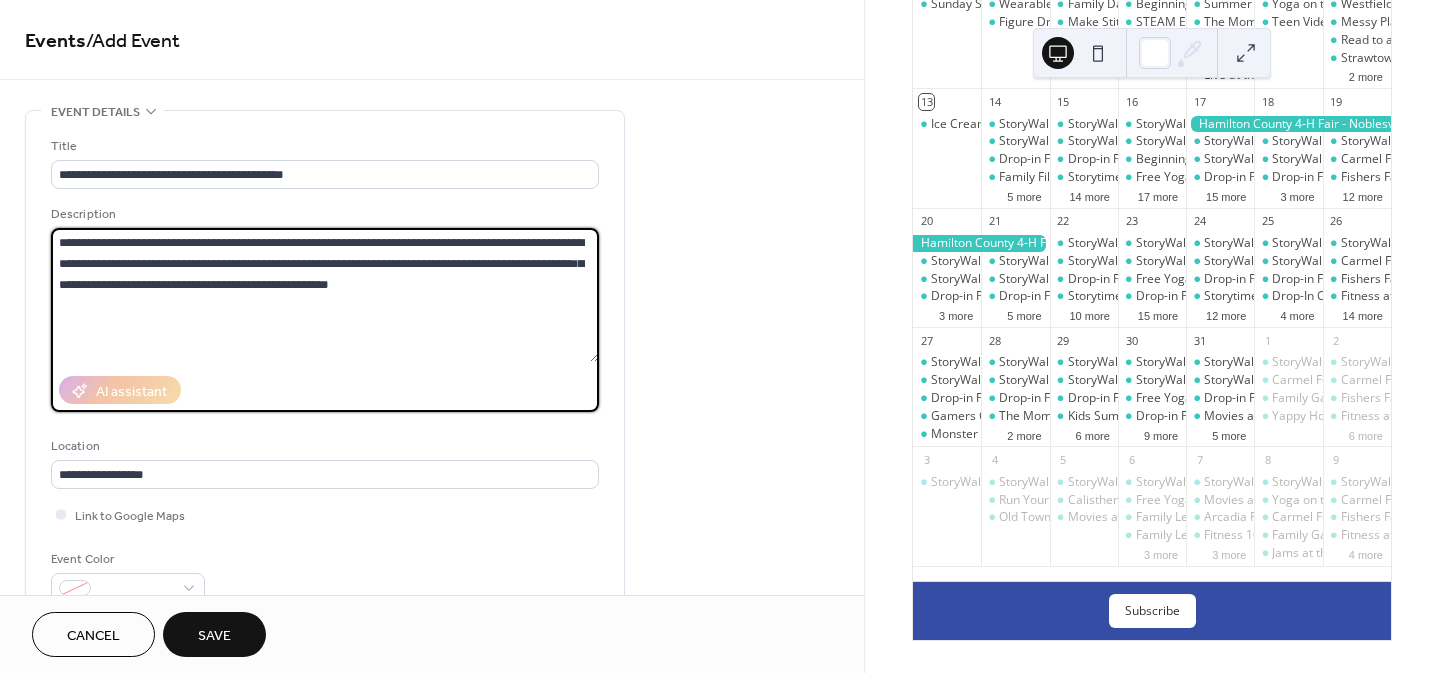 click on "**********" at bounding box center (325, 295) 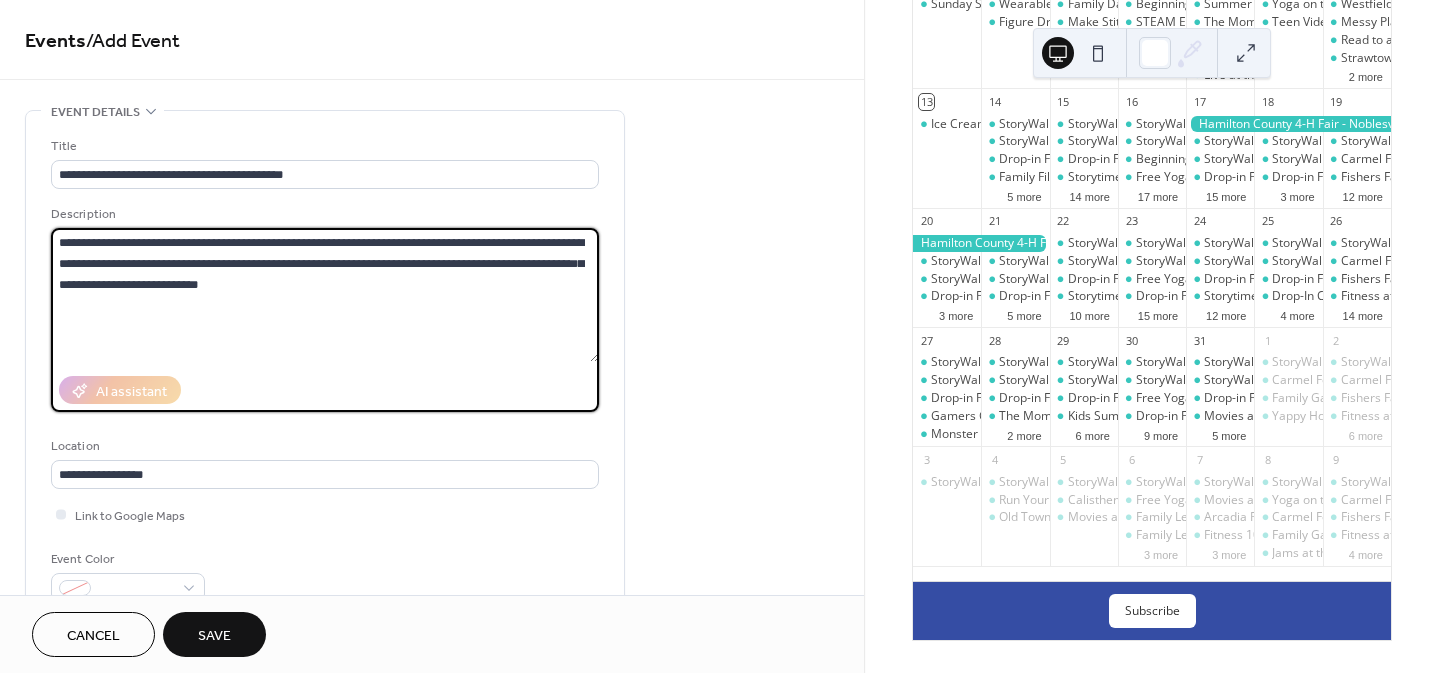 click on "**********" at bounding box center [325, 295] 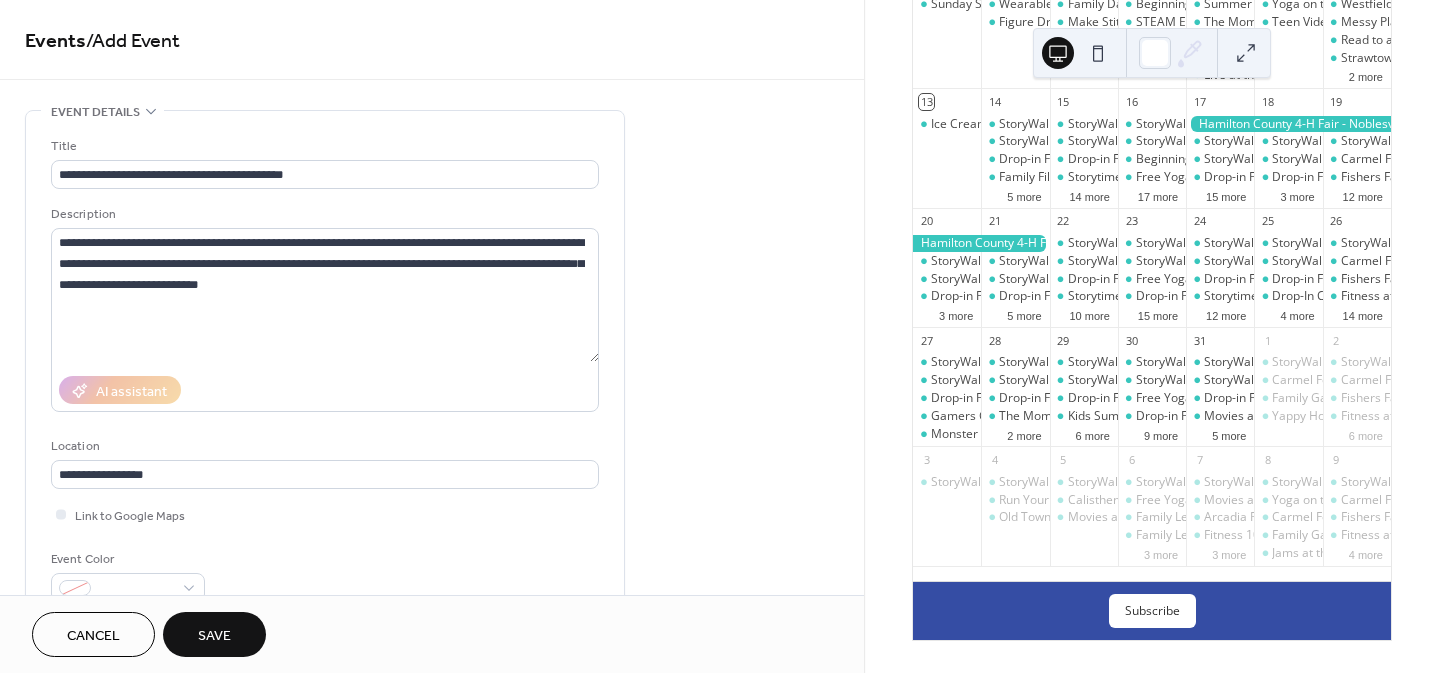 click on "**********" at bounding box center (432, 1053) 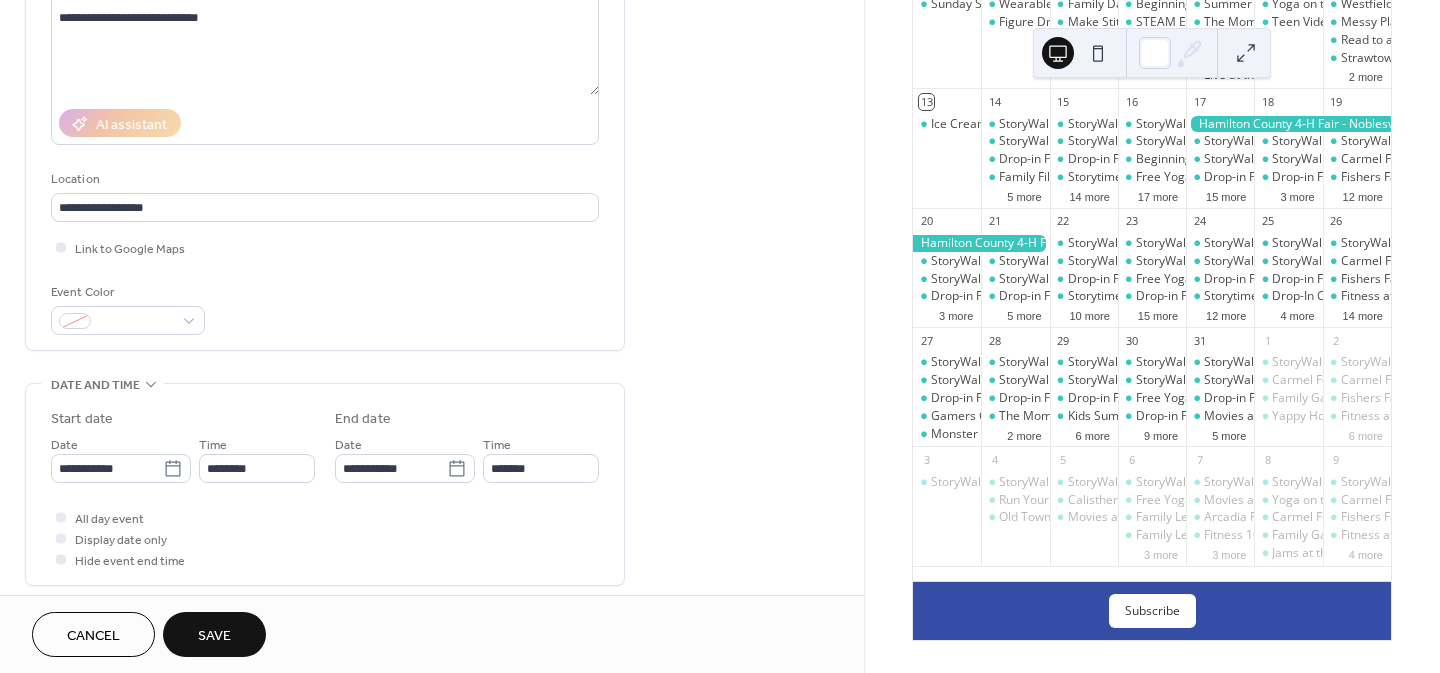 scroll, scrollTop: 276, scrollLeft: 0, axis: vertical 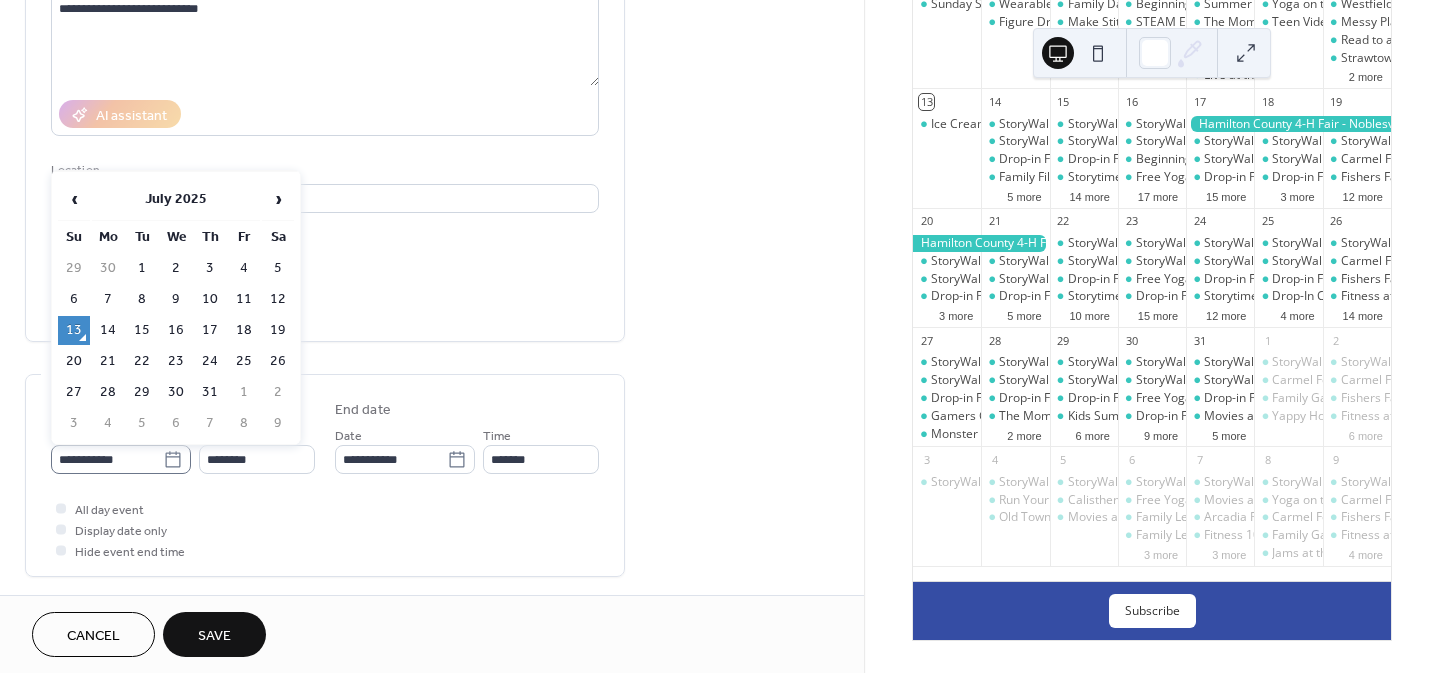 click 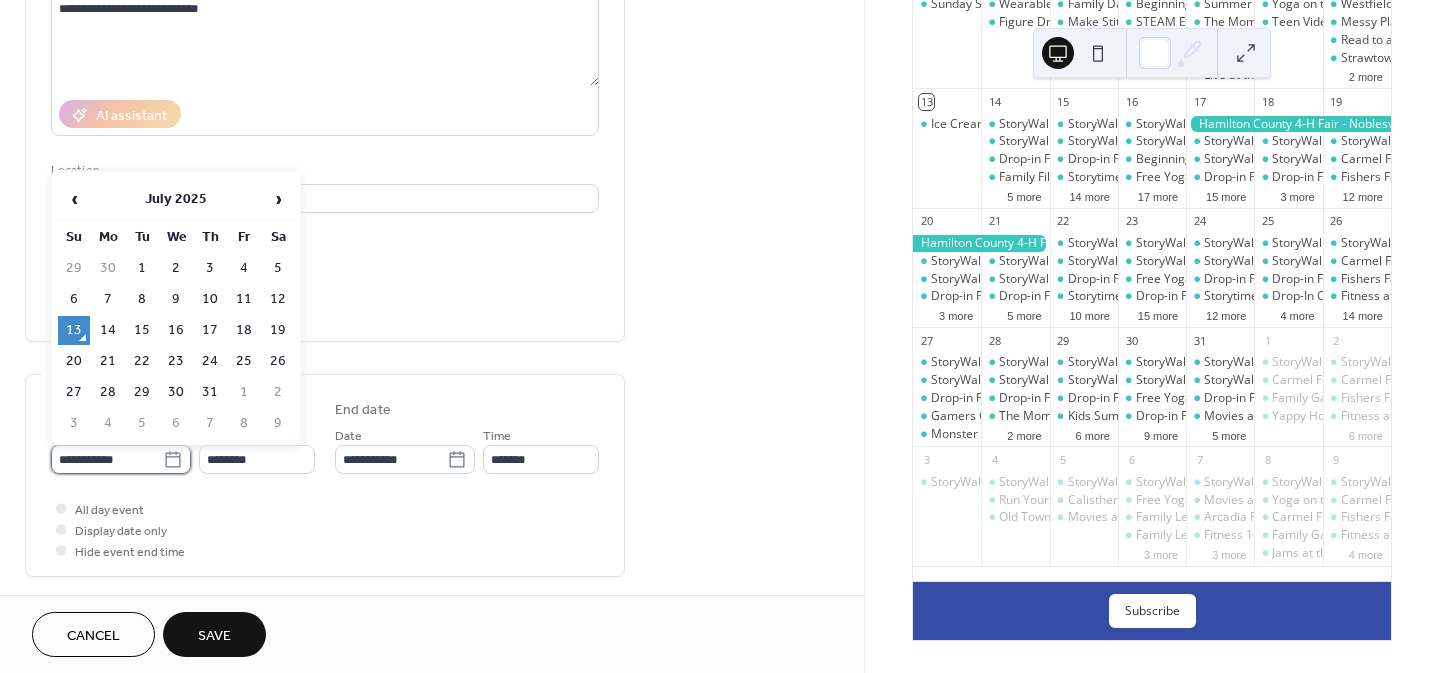 click on "**********" at bounding box center [107, 459] 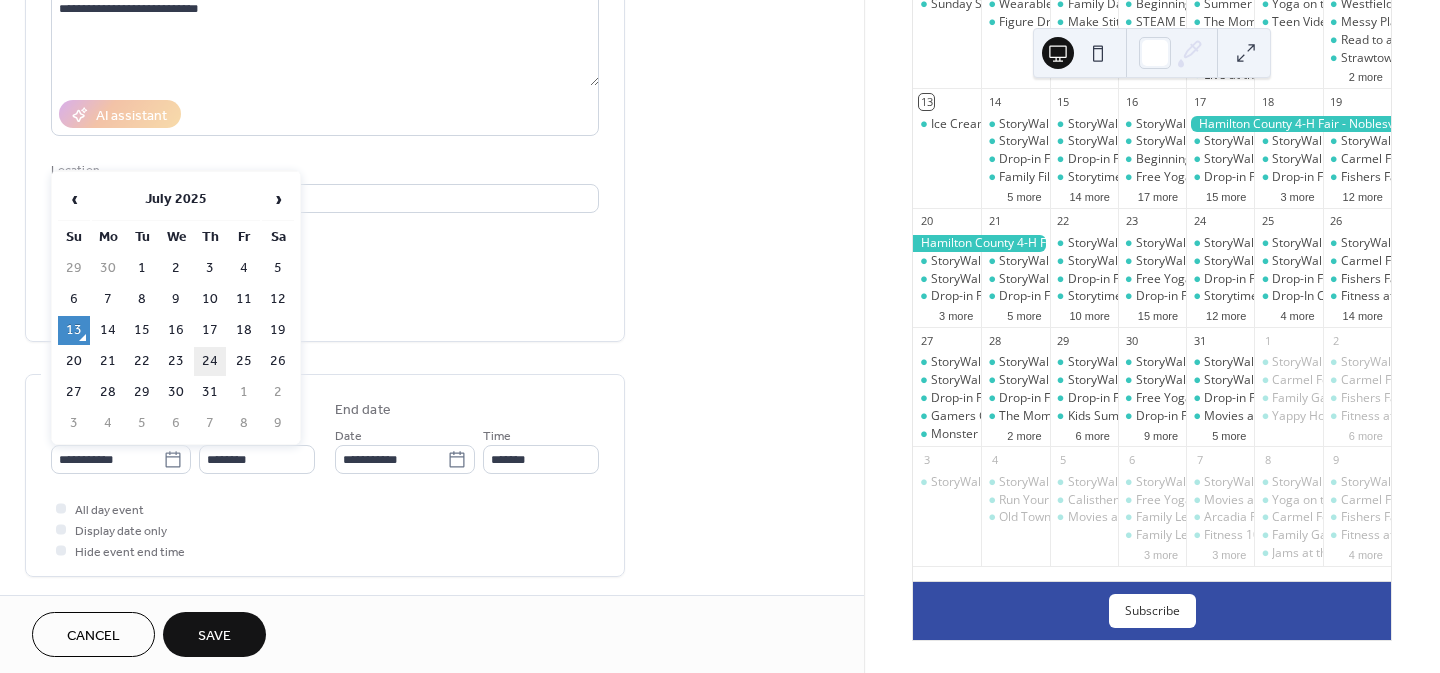 click on "24" at bounding box center [210, 361] 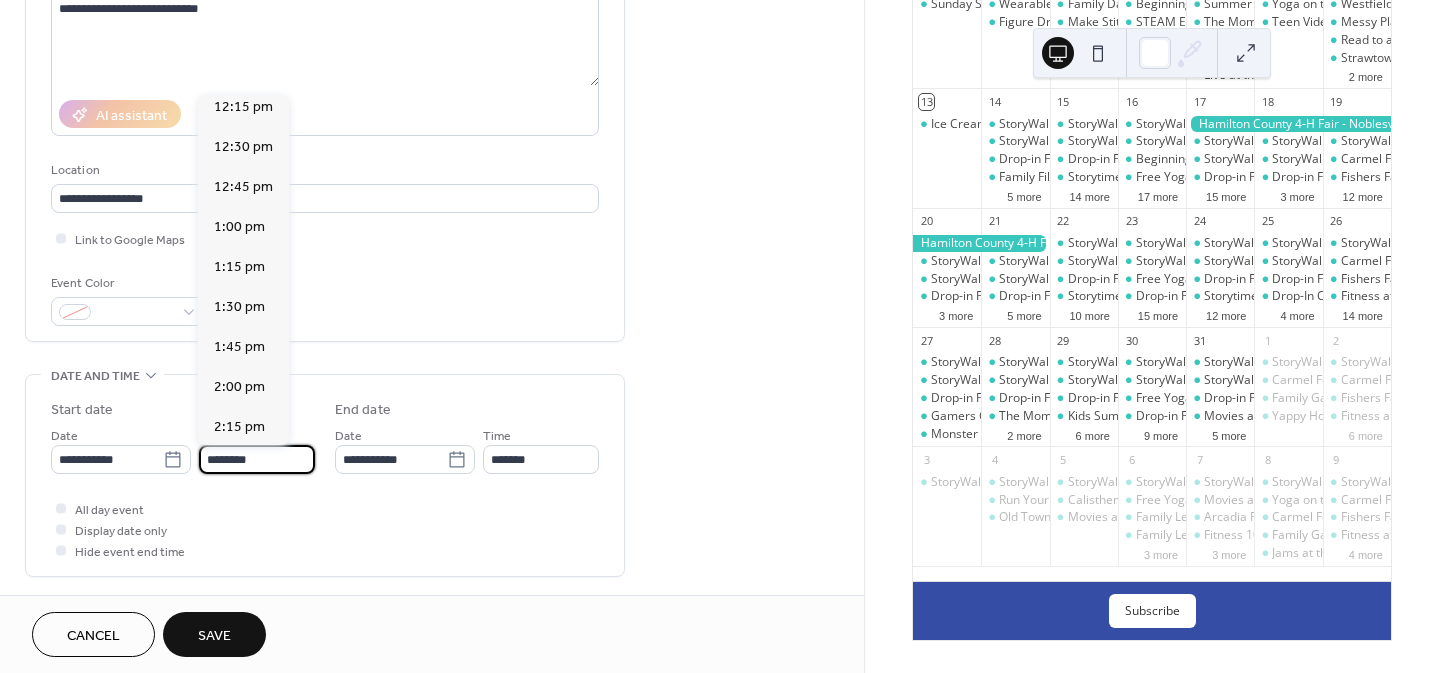 click on "********" at bounding box center [257, 459] 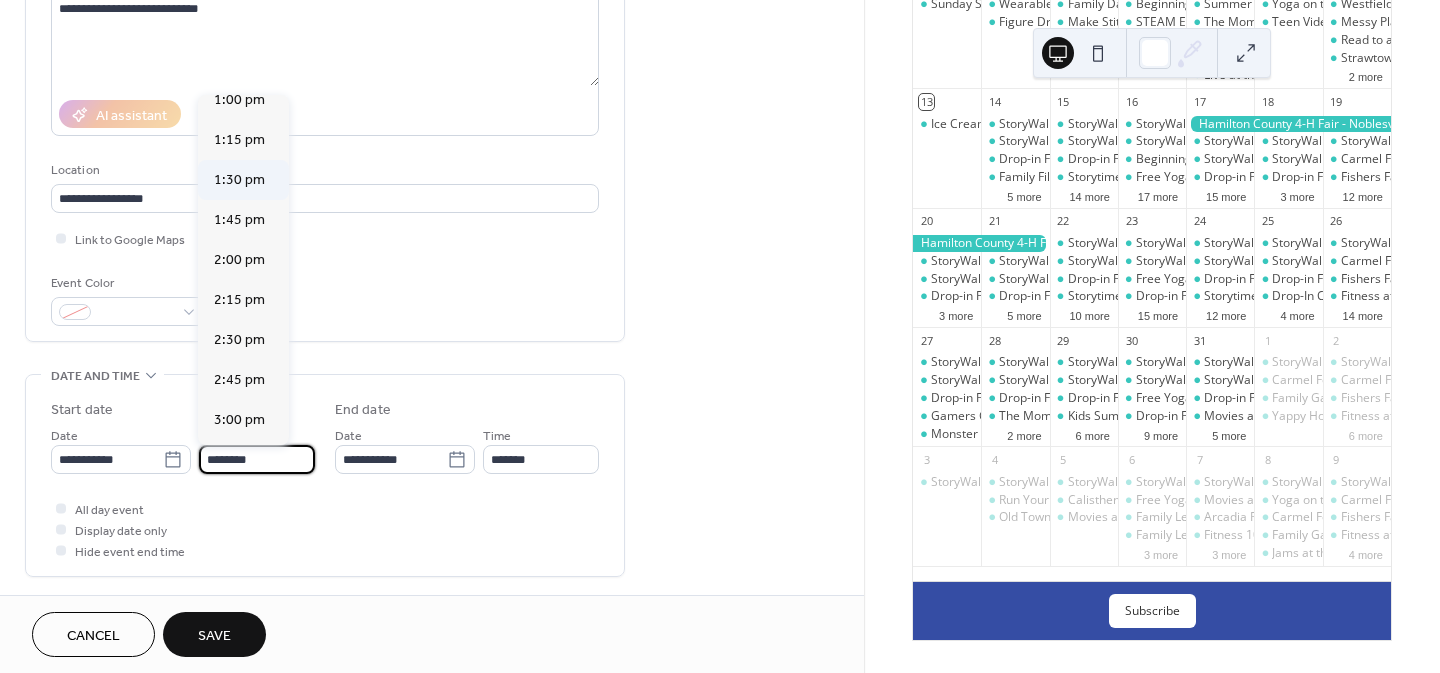 scroll, scrollTop: 2096, scrollLeft: 0, axis: vertical 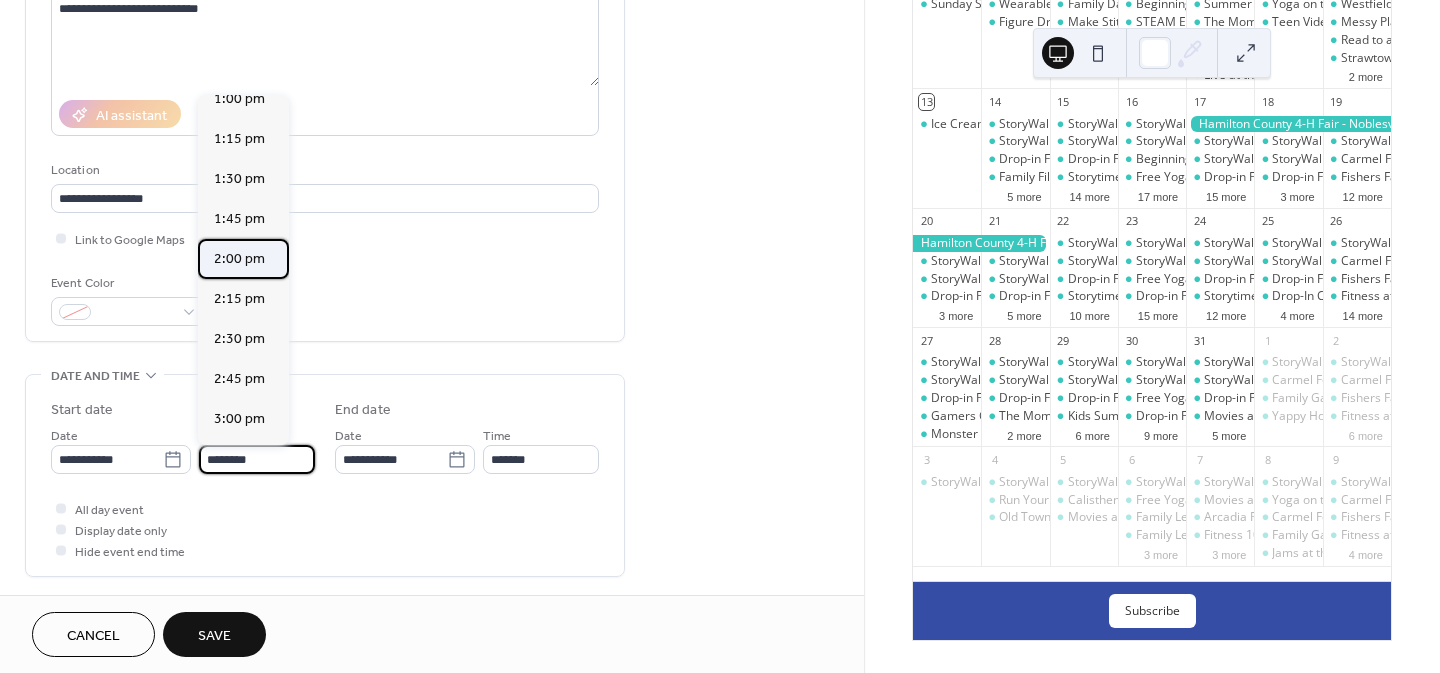 click on "2:00 pm" at bounding box center (239, 259) 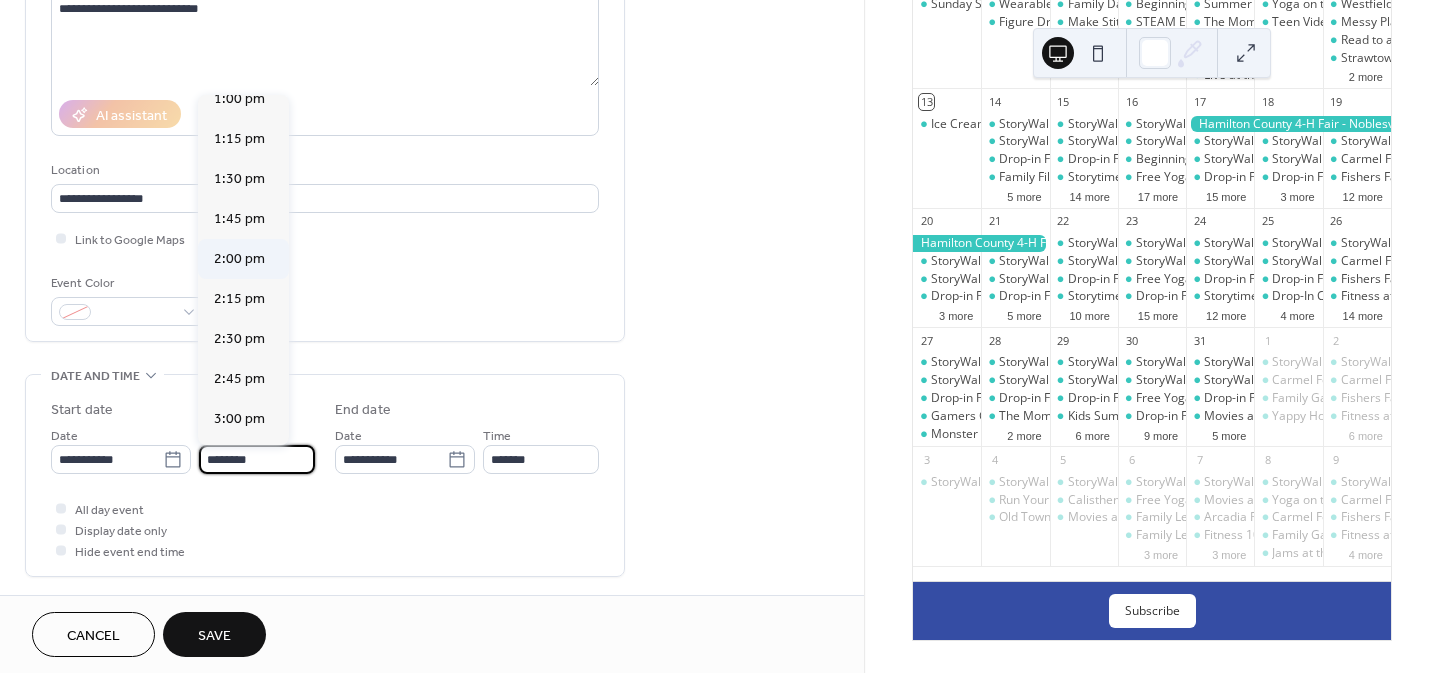 type on "*******" 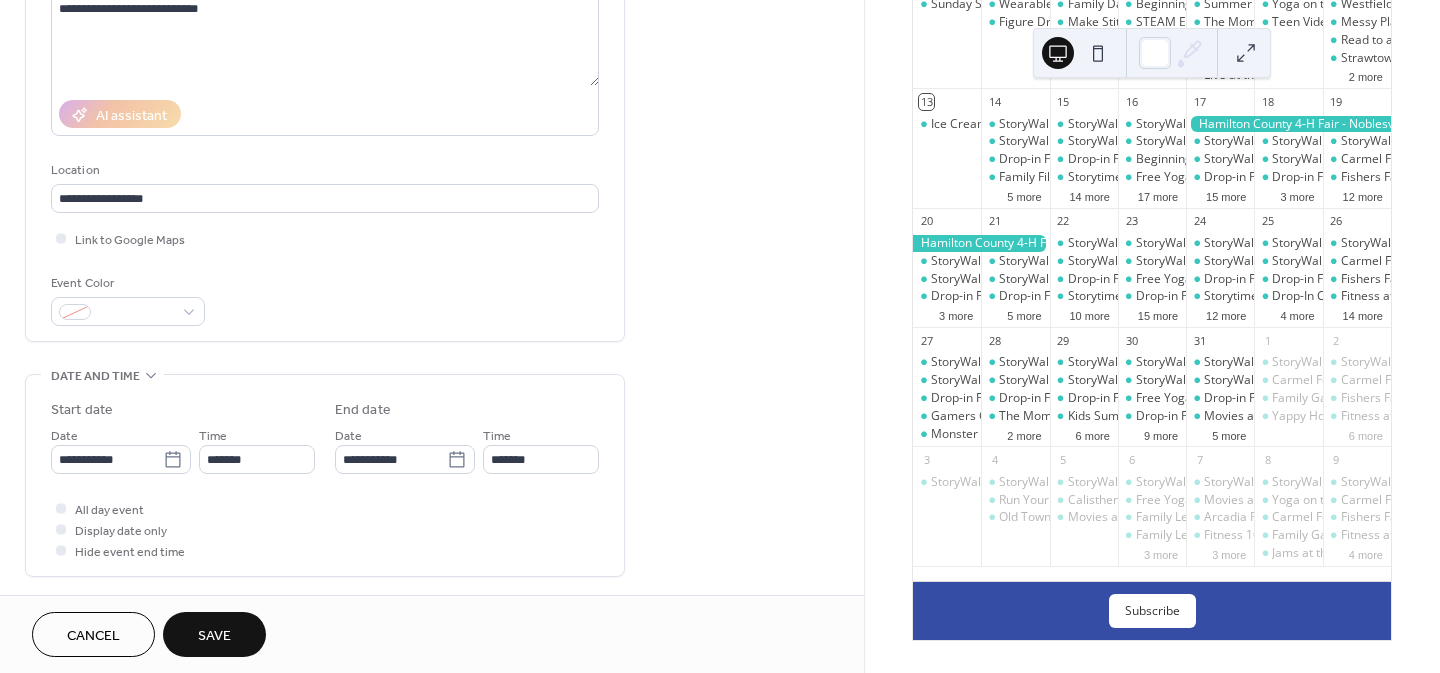 click on "**********" at bounding box center (432, 777) 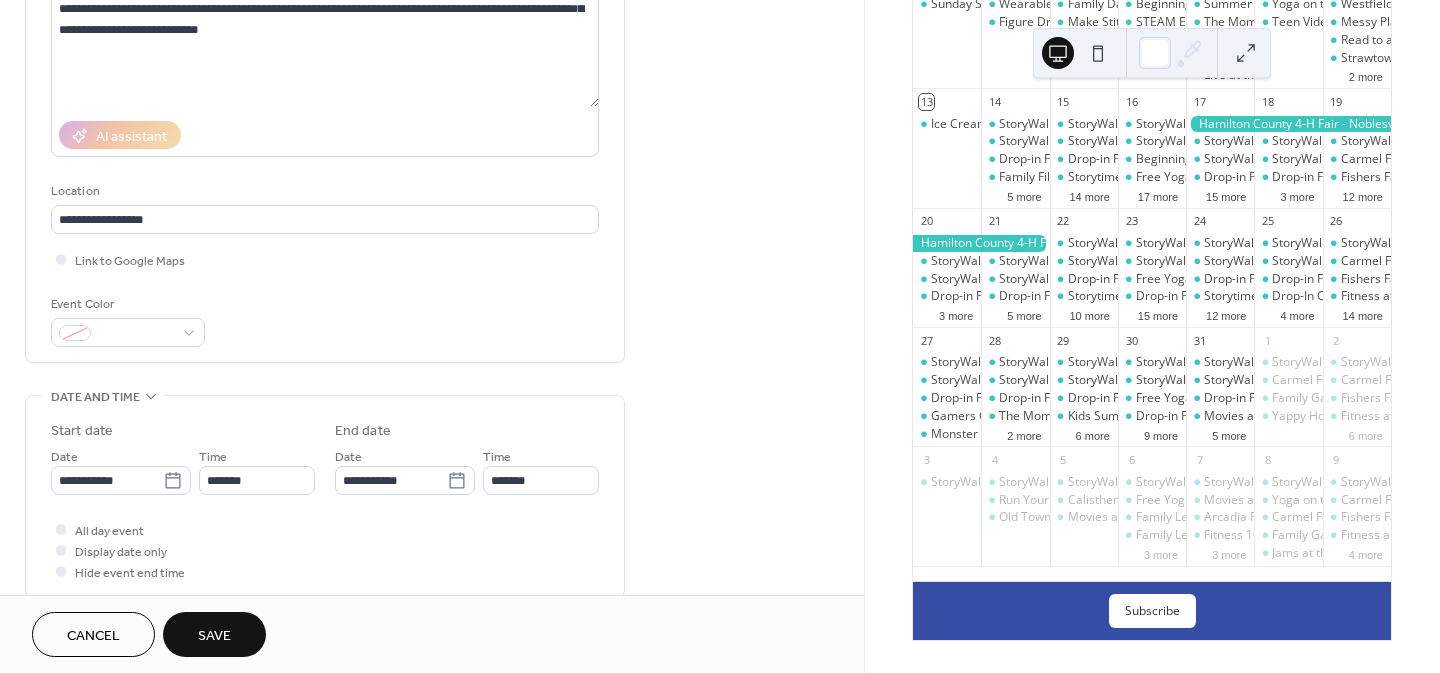scroll, scrollTop: 247, scrollLeft: 0, axis: vertical 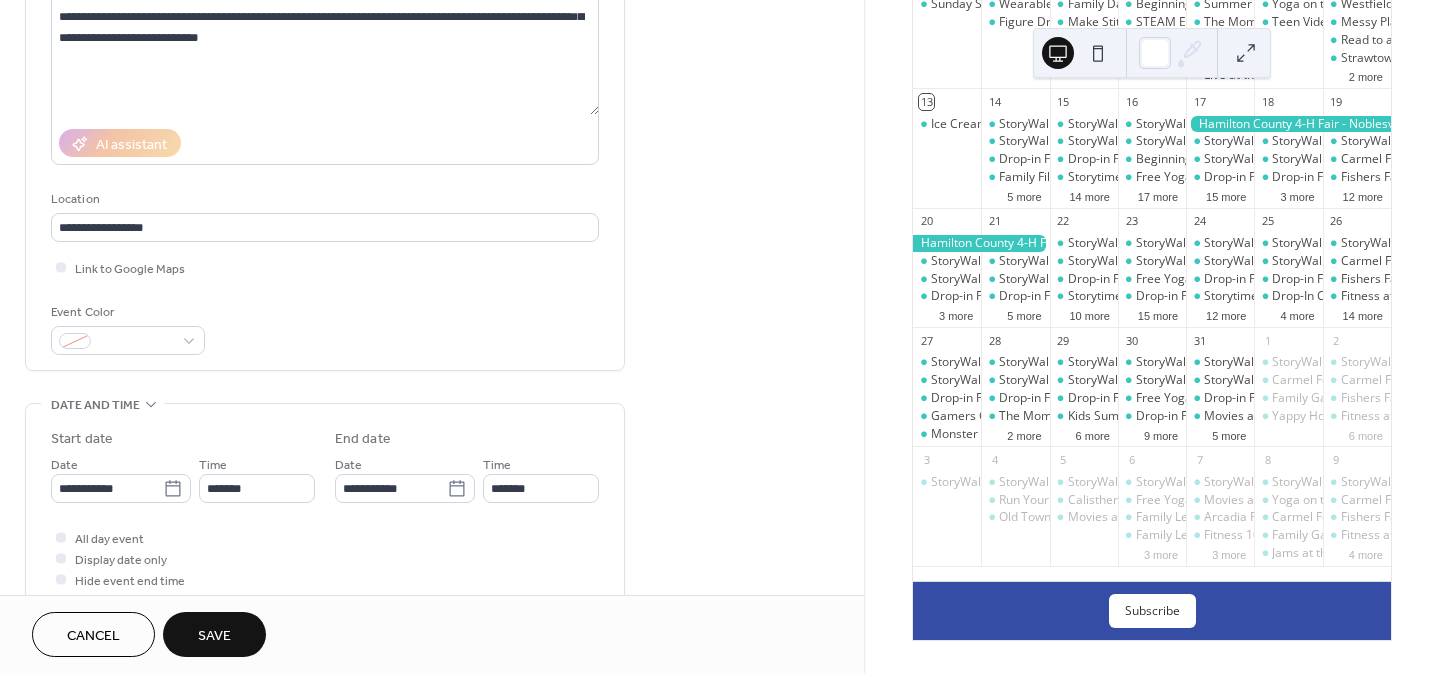 click on "**********" at bounding box center (432, 806) 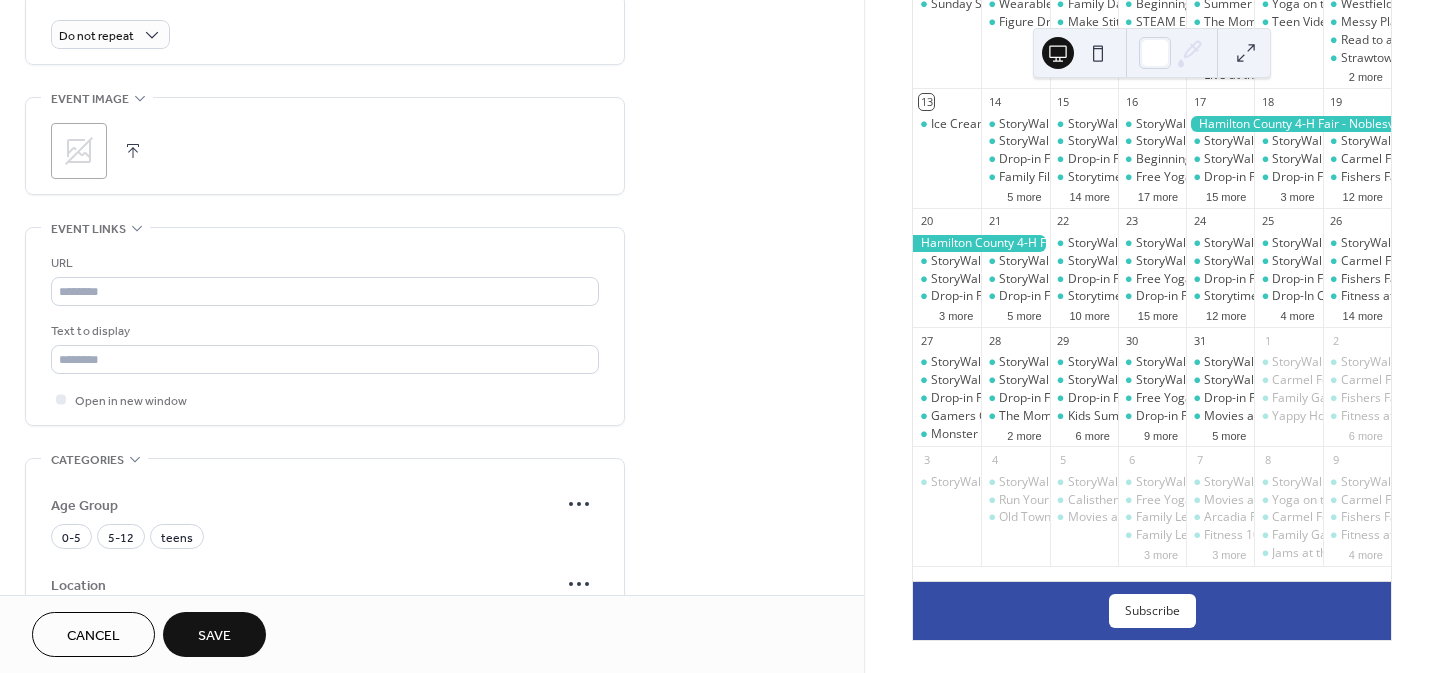 scroll, scrollTop: 894, scrollLeft: 0, axis: vertical 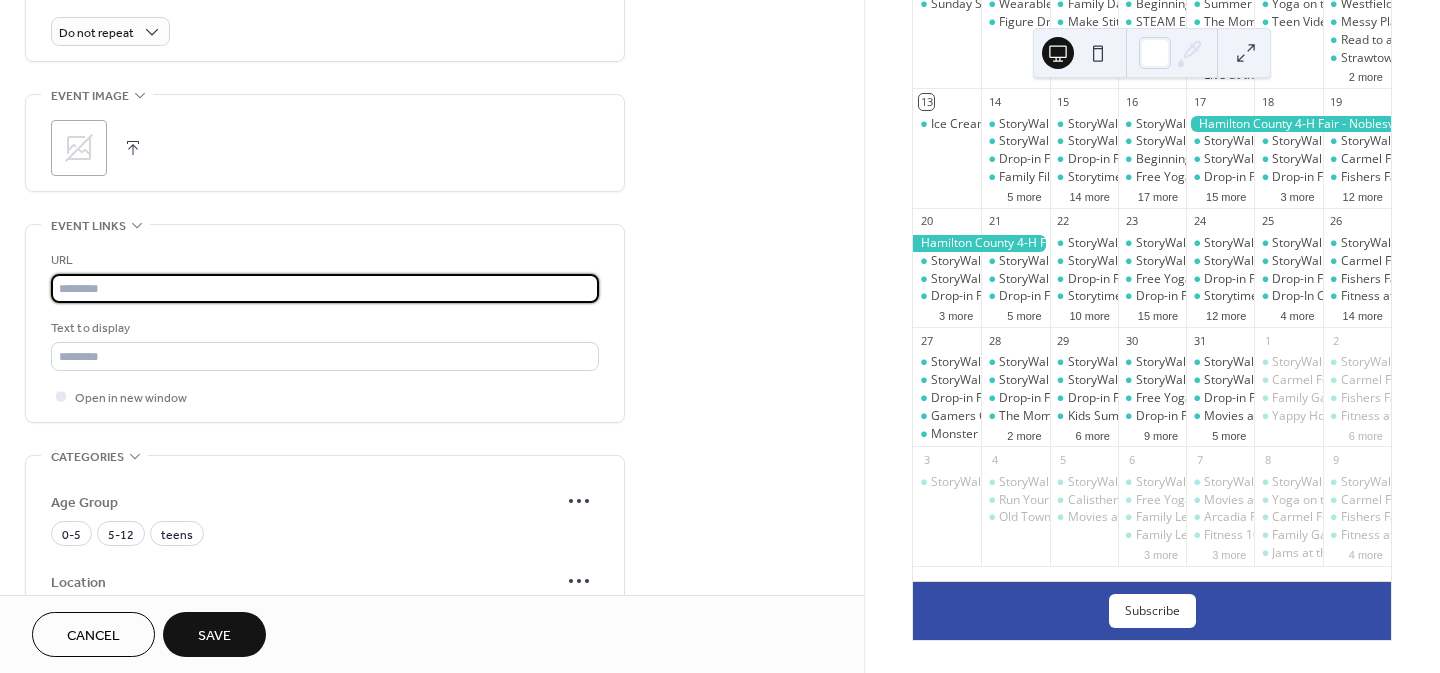click at bounding box center [325, 288] 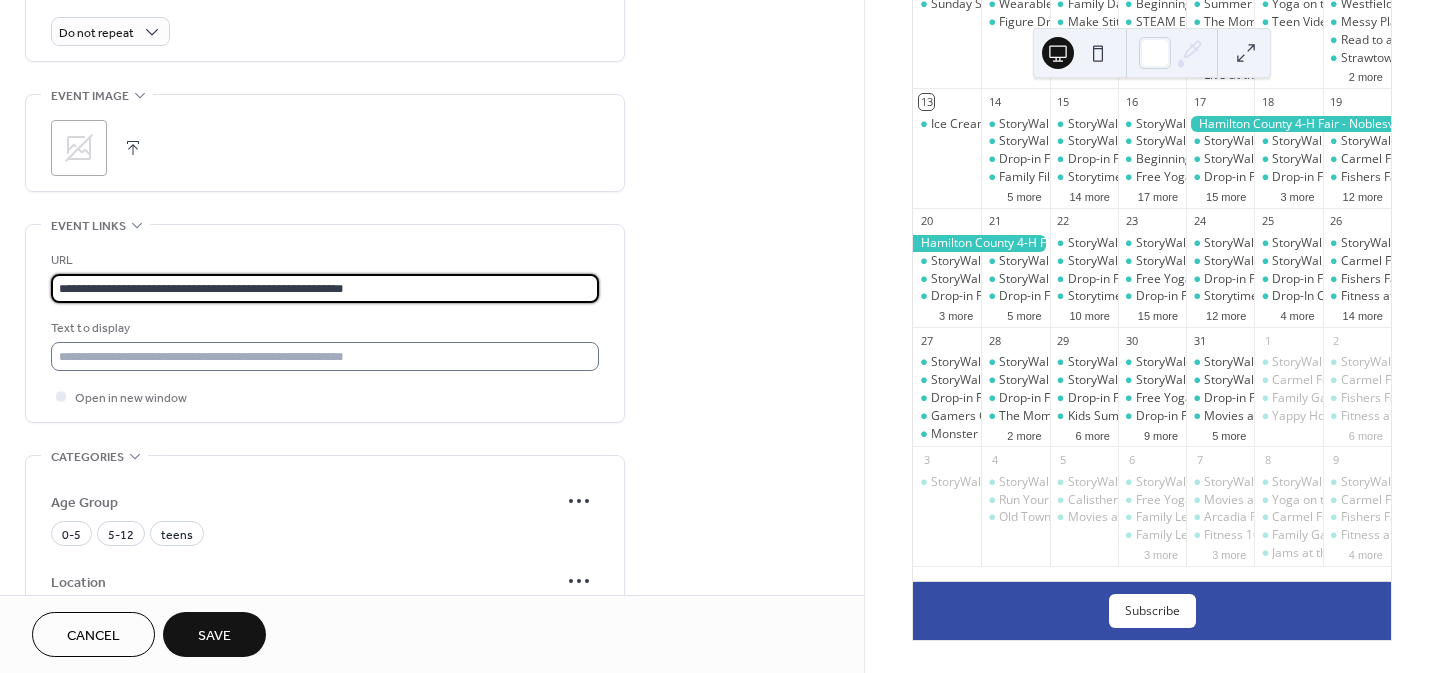 type on "**********" 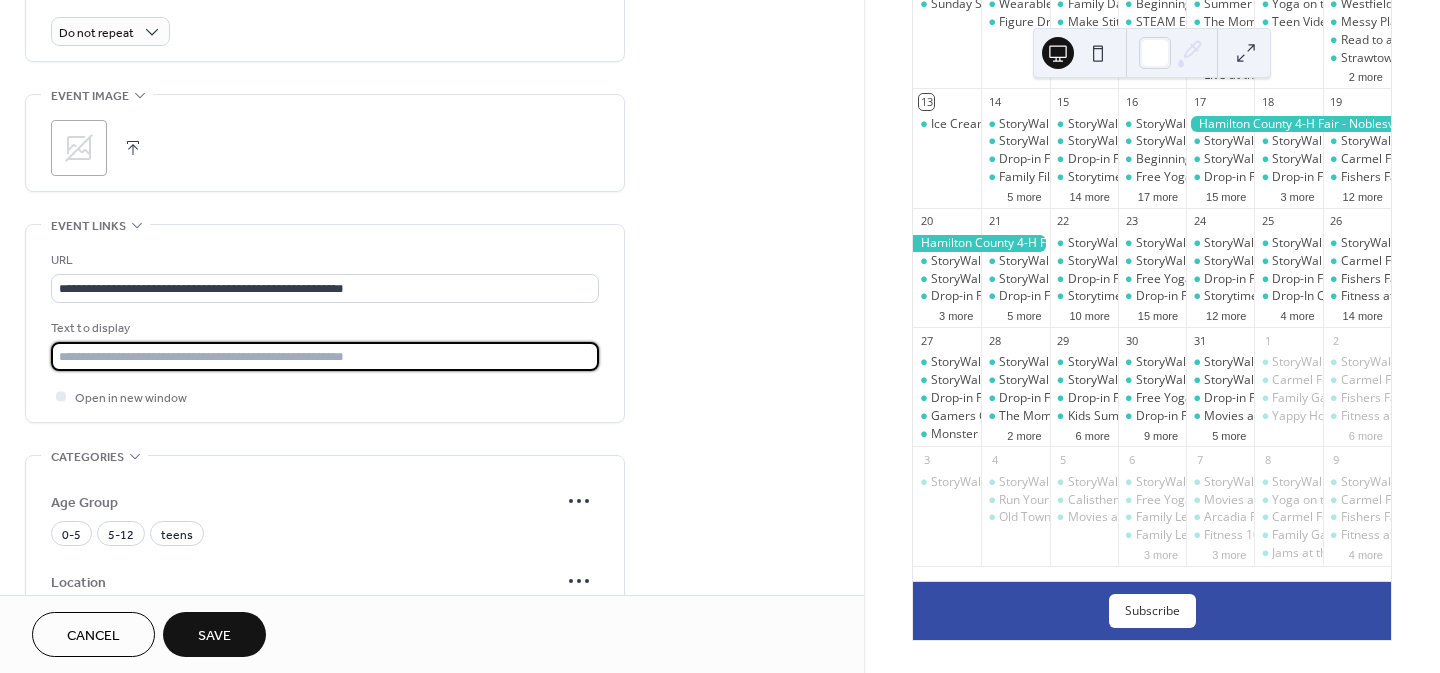 click at bounding box center (325, 356) 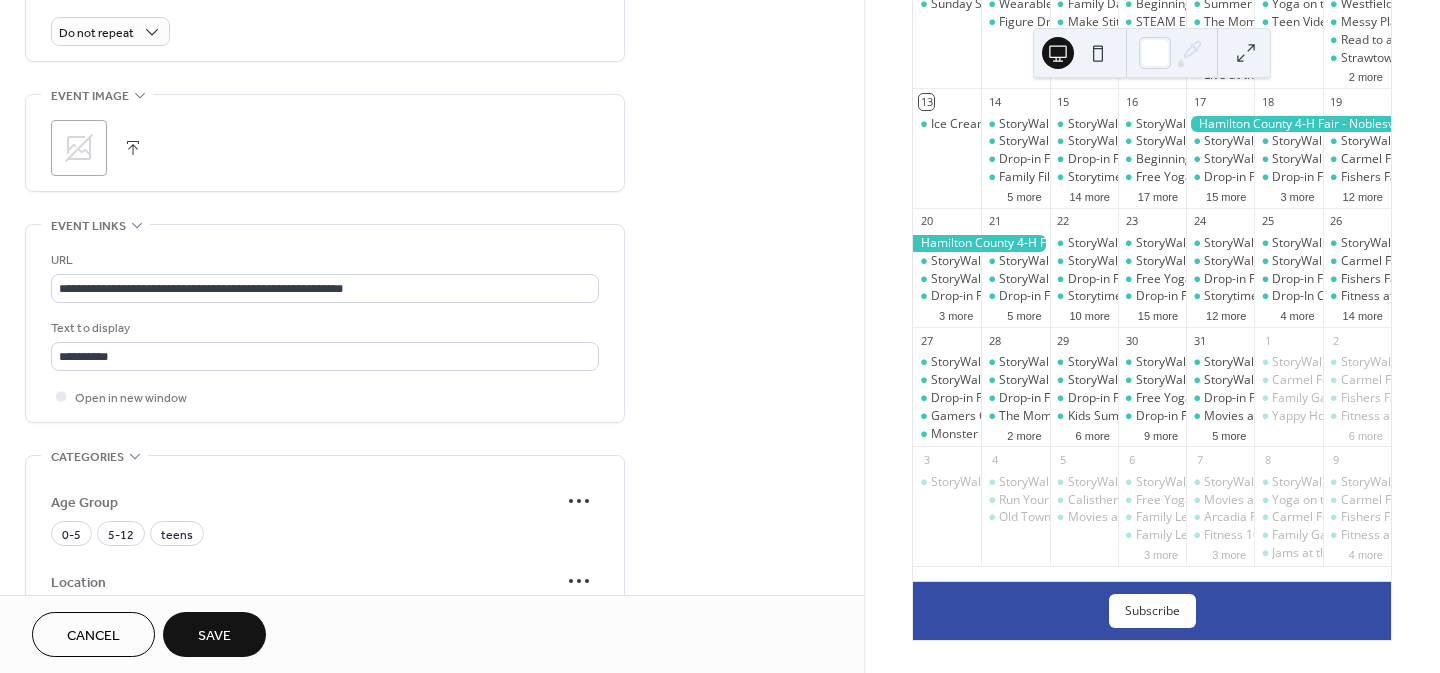 click on "**********" at bounding box center [432, 159] 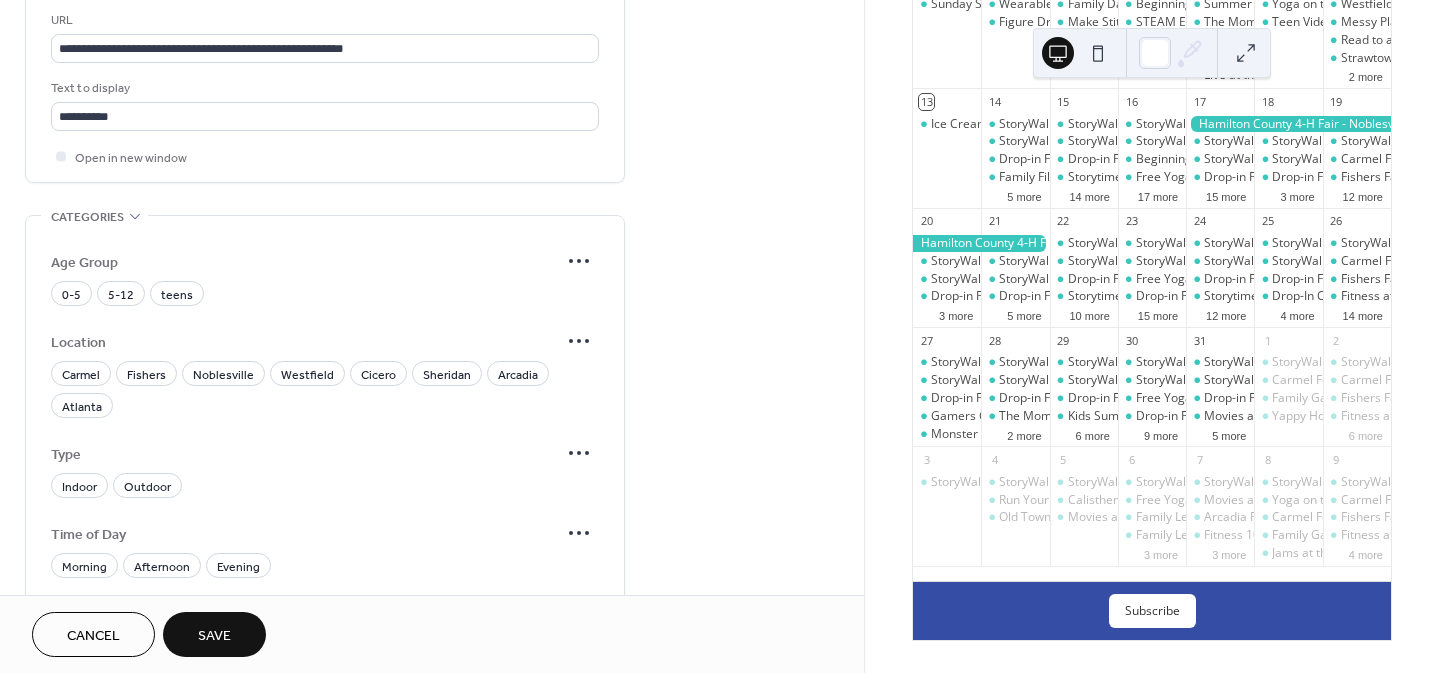 scroll, scrollTop: 1135, scrollLeft: 0, axis: vertical 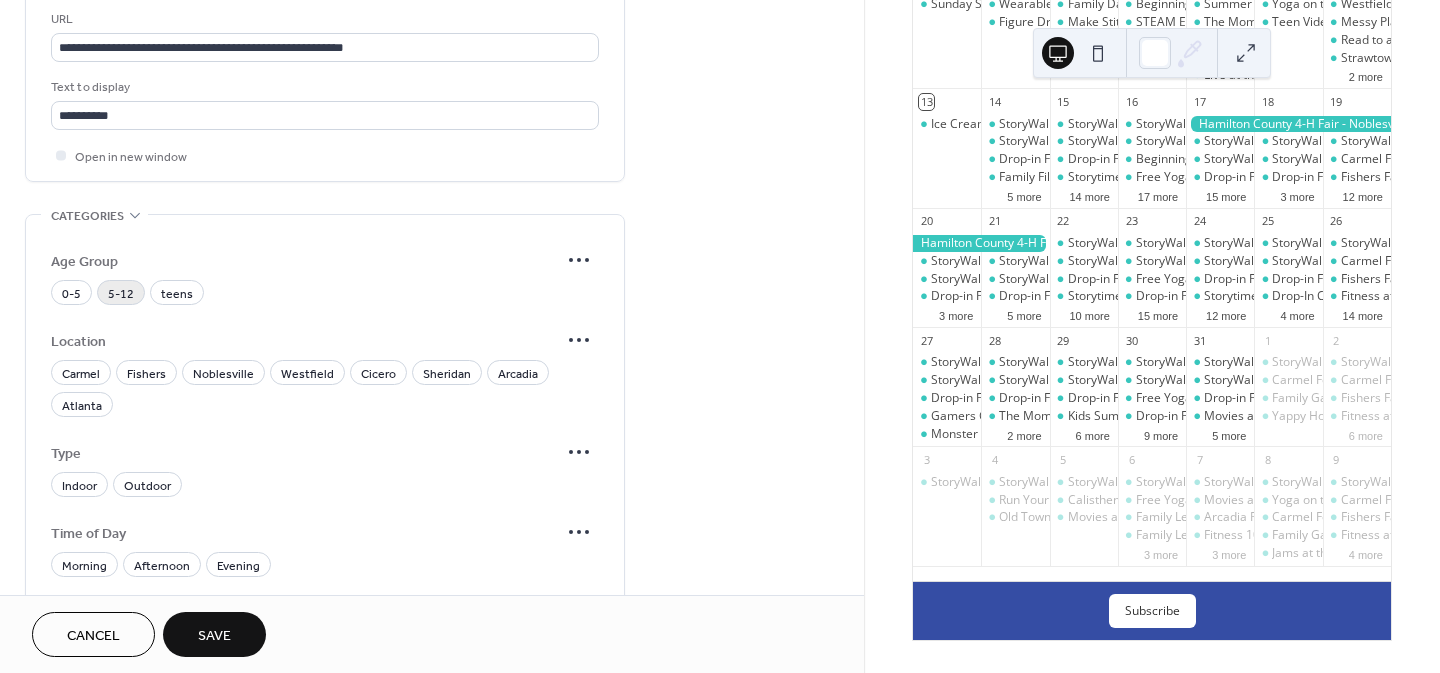 click on "5-12" at bounding box center [121, 294] 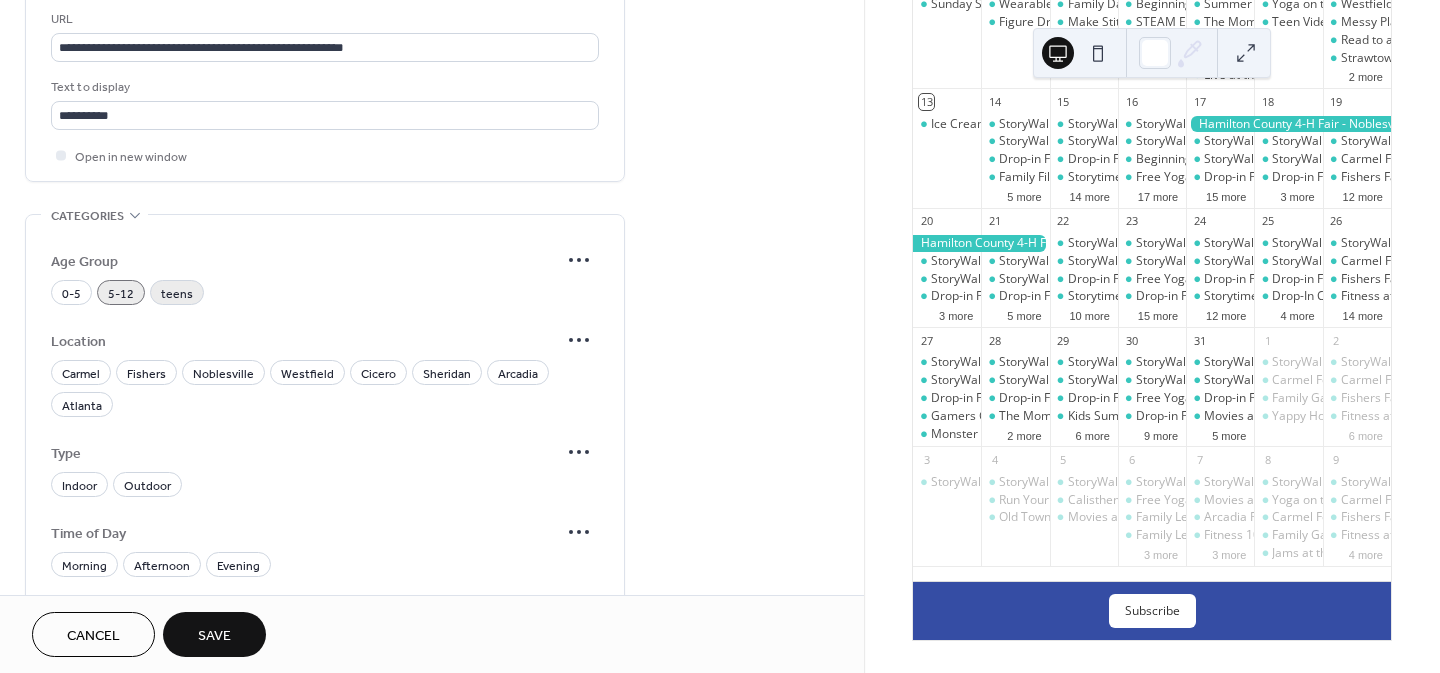click on "teens" at bounding box center [177, 294] 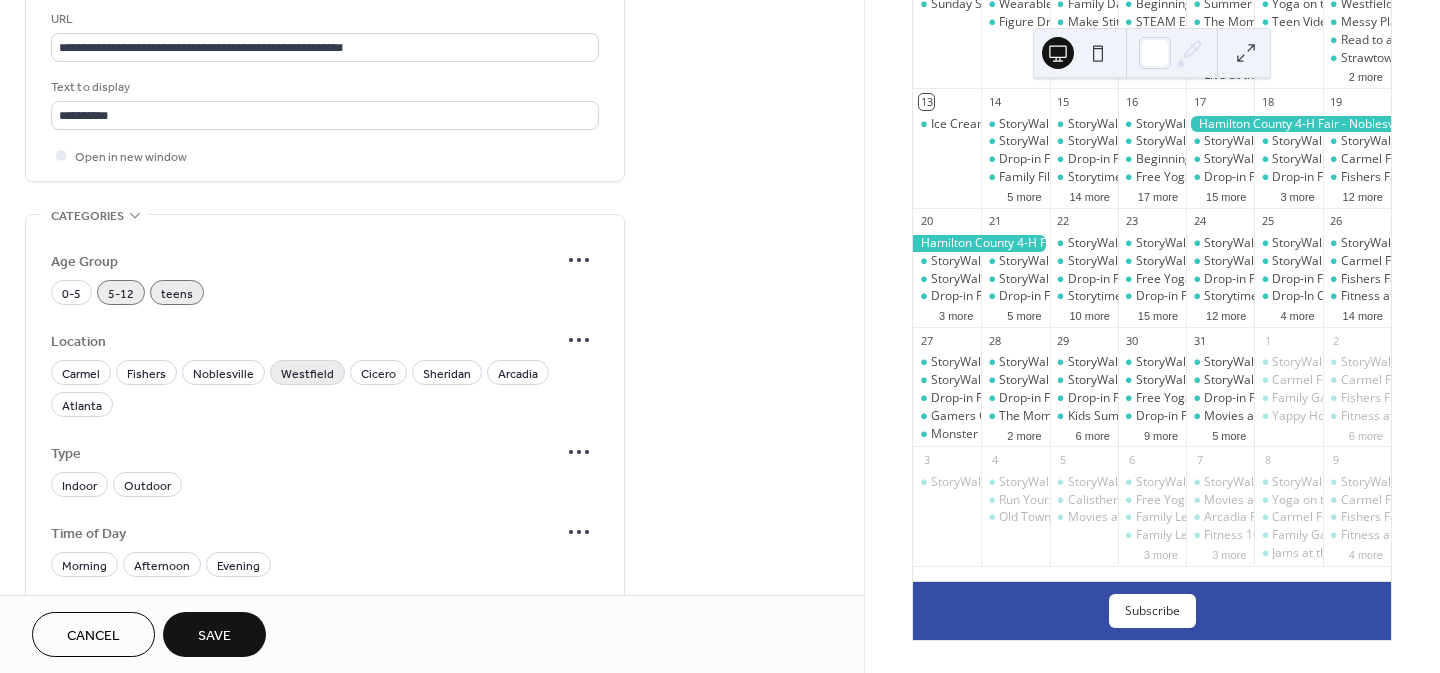 click on "Westfield" at bounding box center [307, 374] 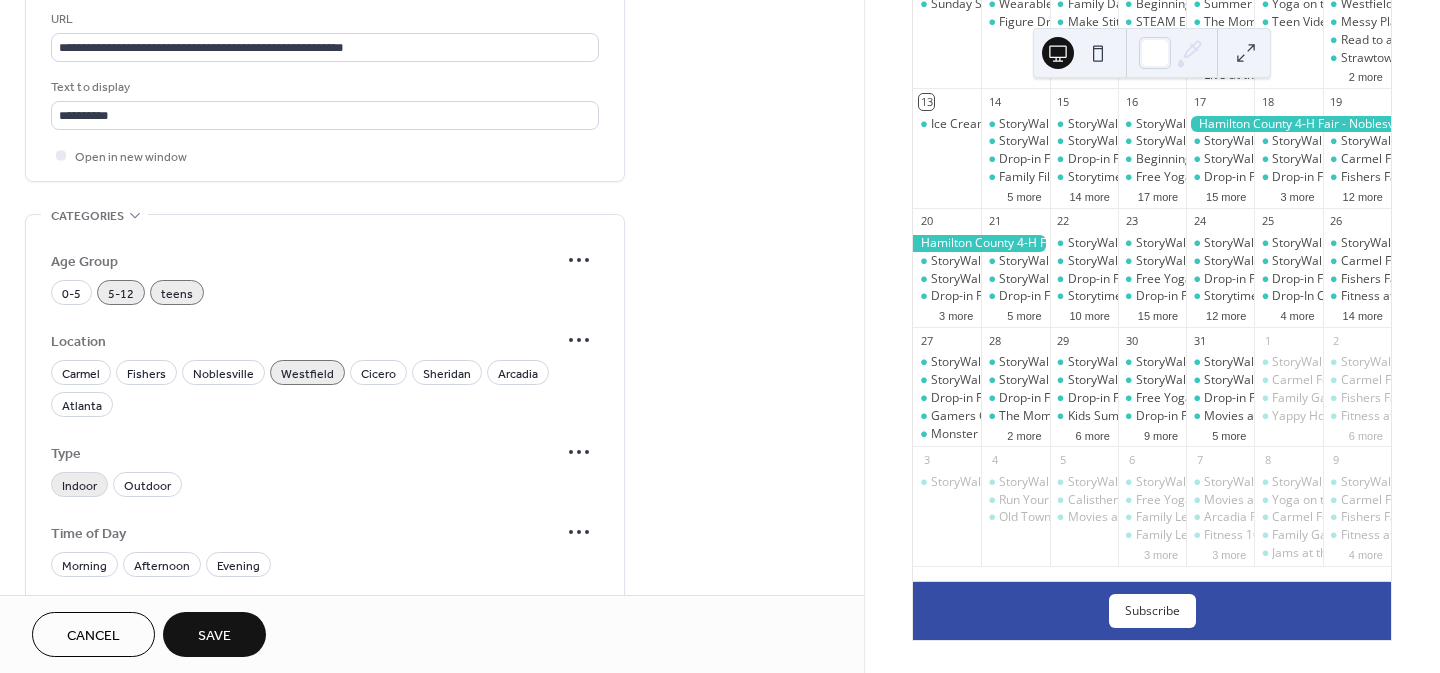 click on "Indoor" at bounding box center (79, 486) 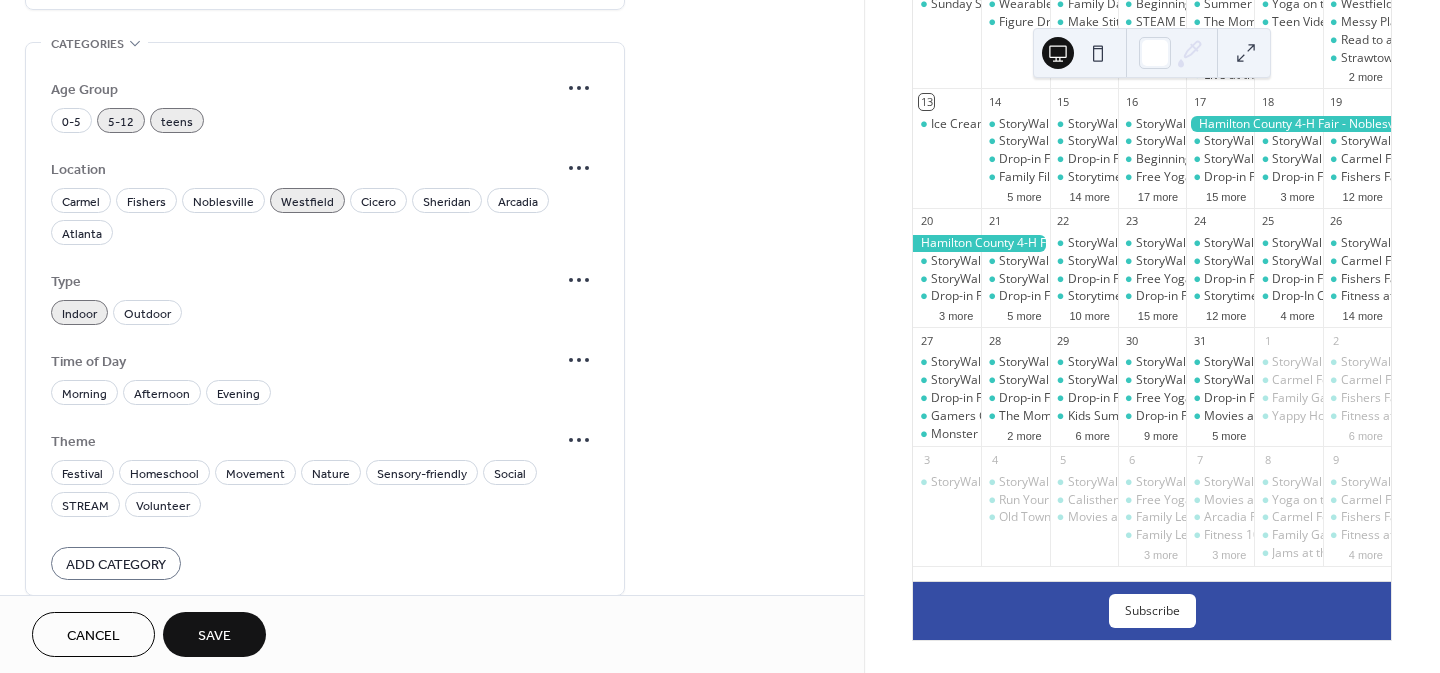 scroll, scrollTop: 1311, scrollLeft: 0, axis: vertical 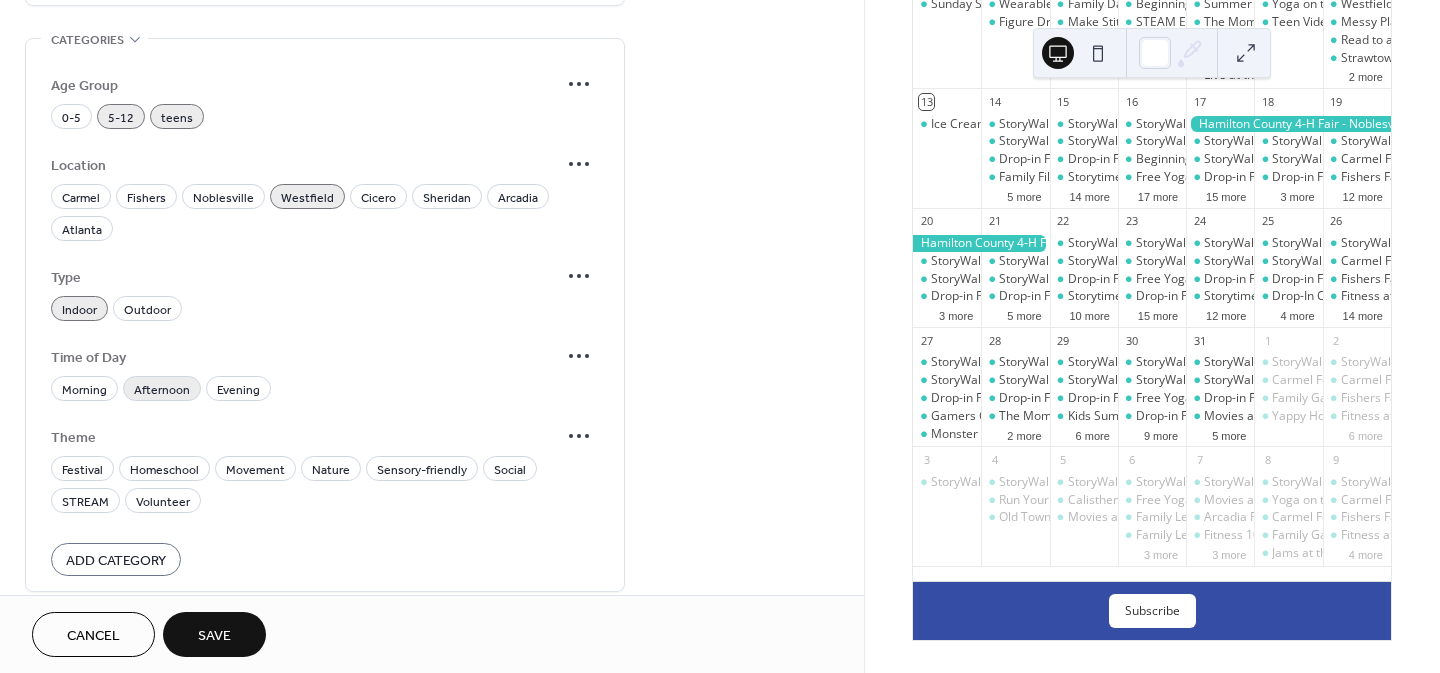 click on "Afternoon" at bounding box center [162, 390] 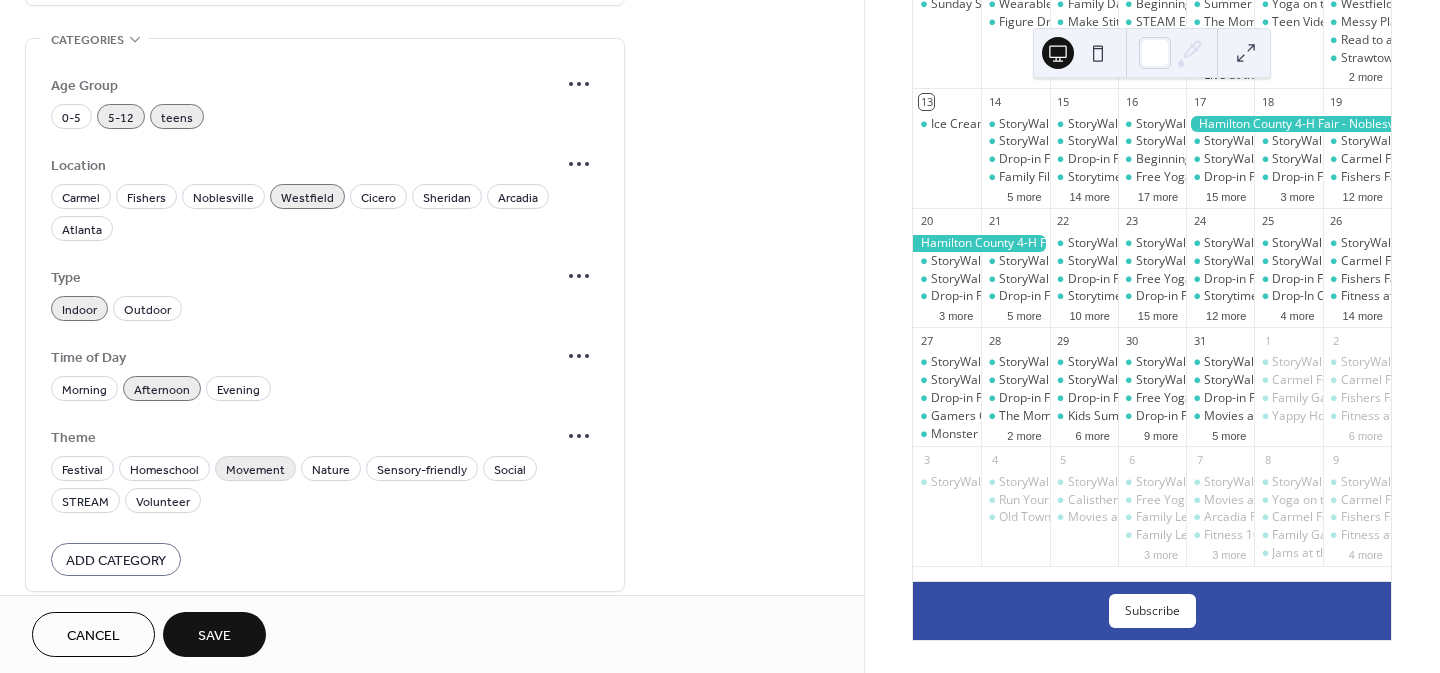 click on "Movement" at bounding box center (255, 470) 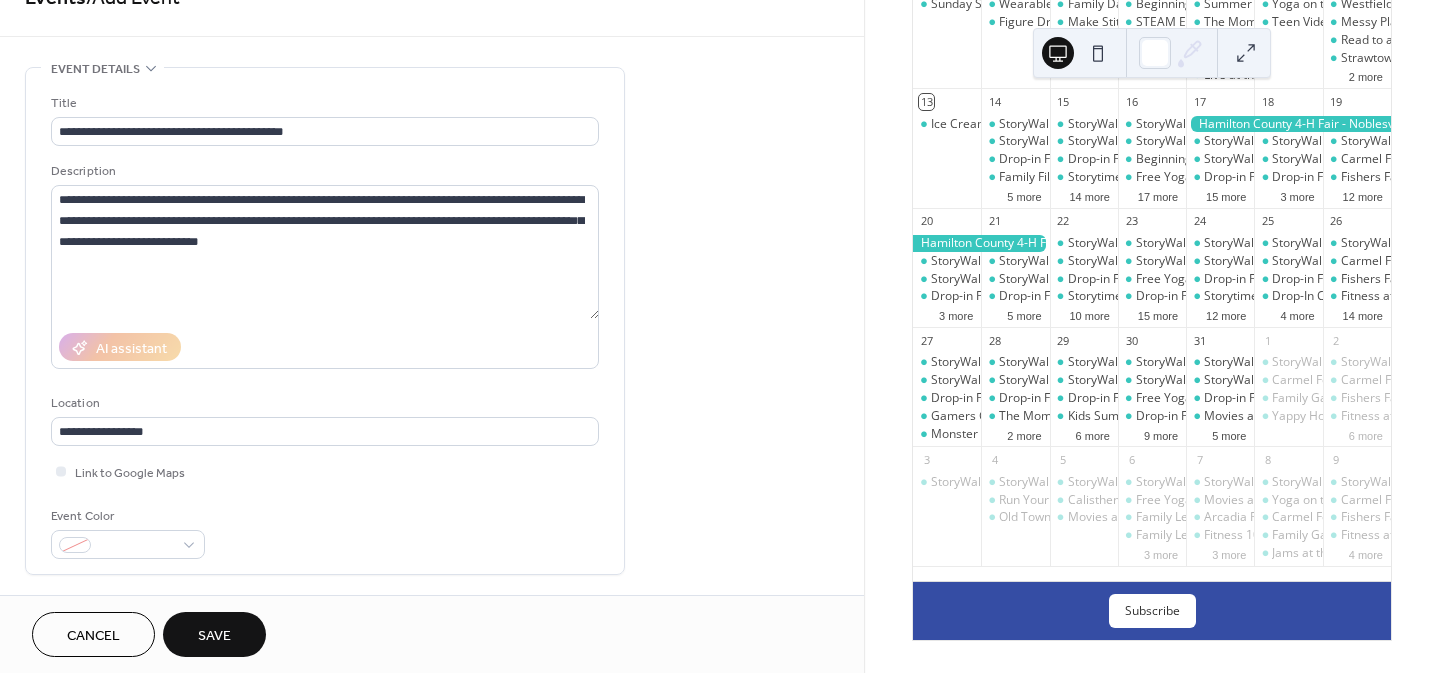 scroll, scrollTop: 0, scrollLeft: 0, axis: both 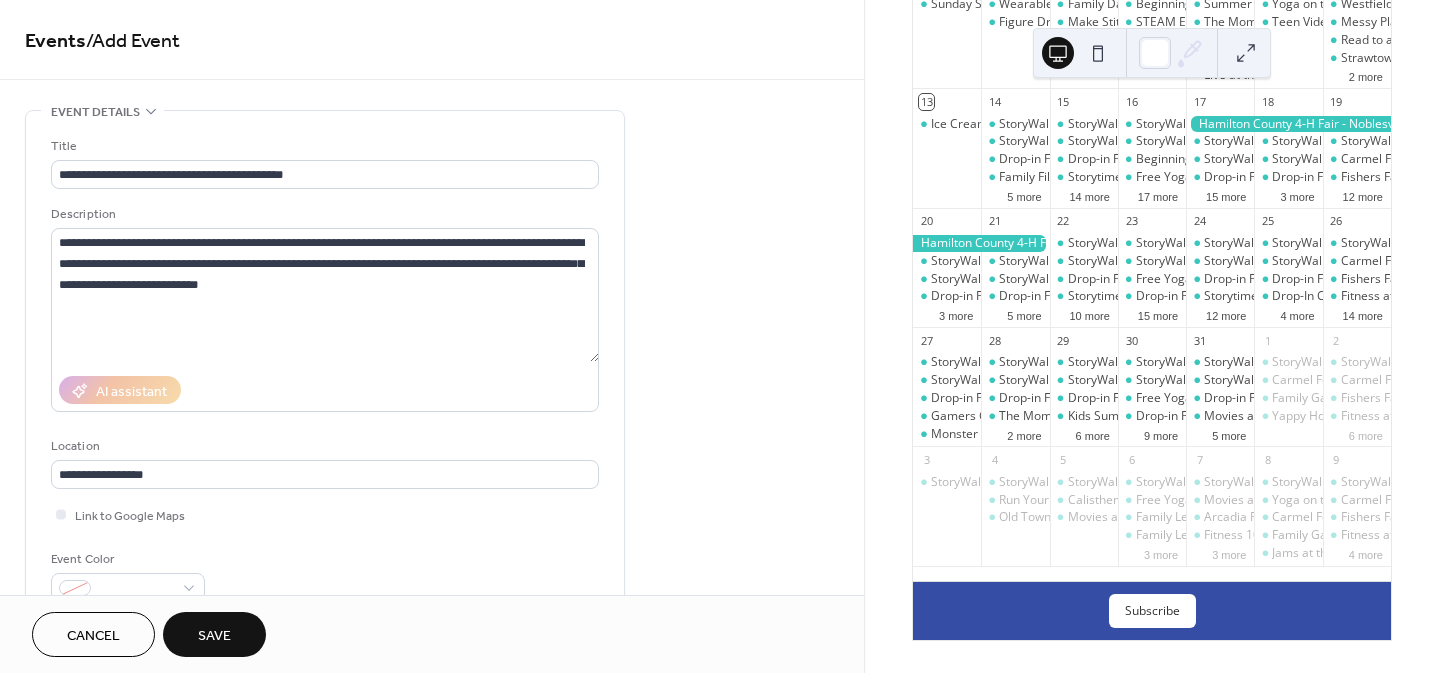 click on "Save" at bounding box center [214, 636] 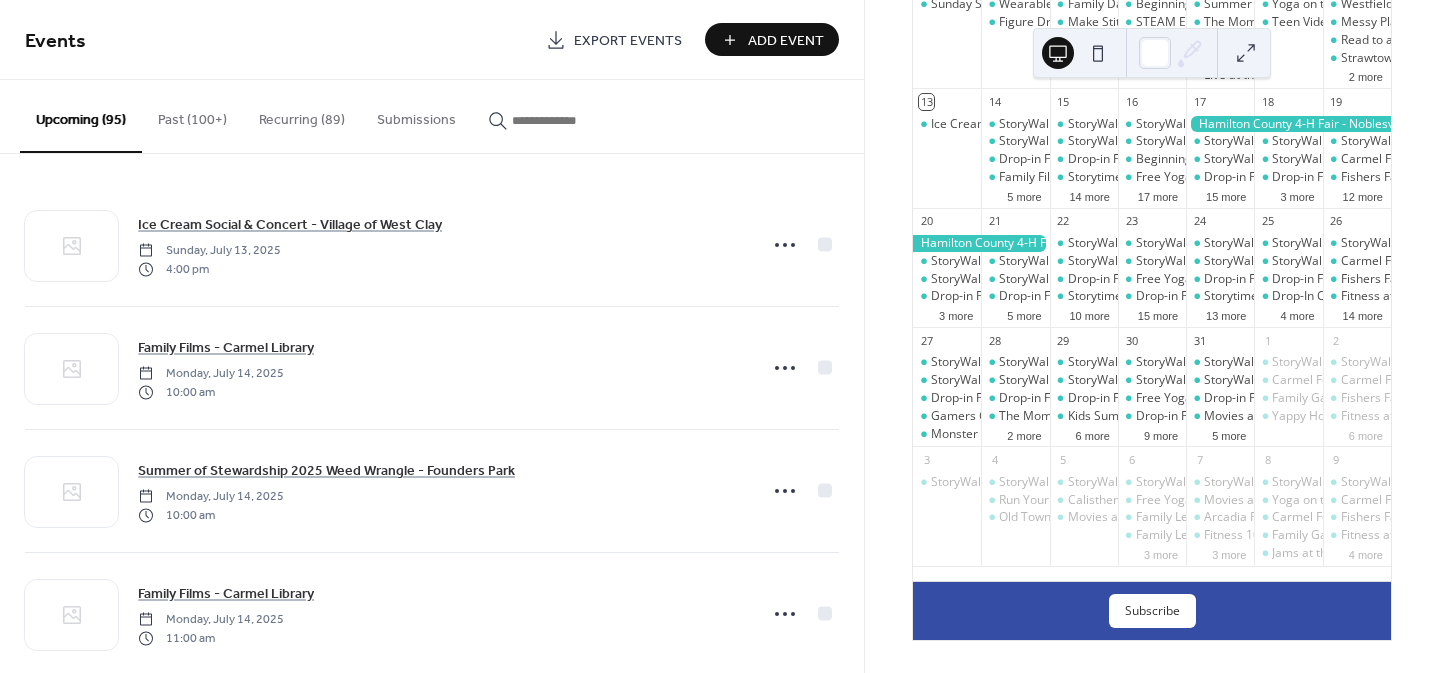 click on "Add Event" at bounding box center (786, 41) 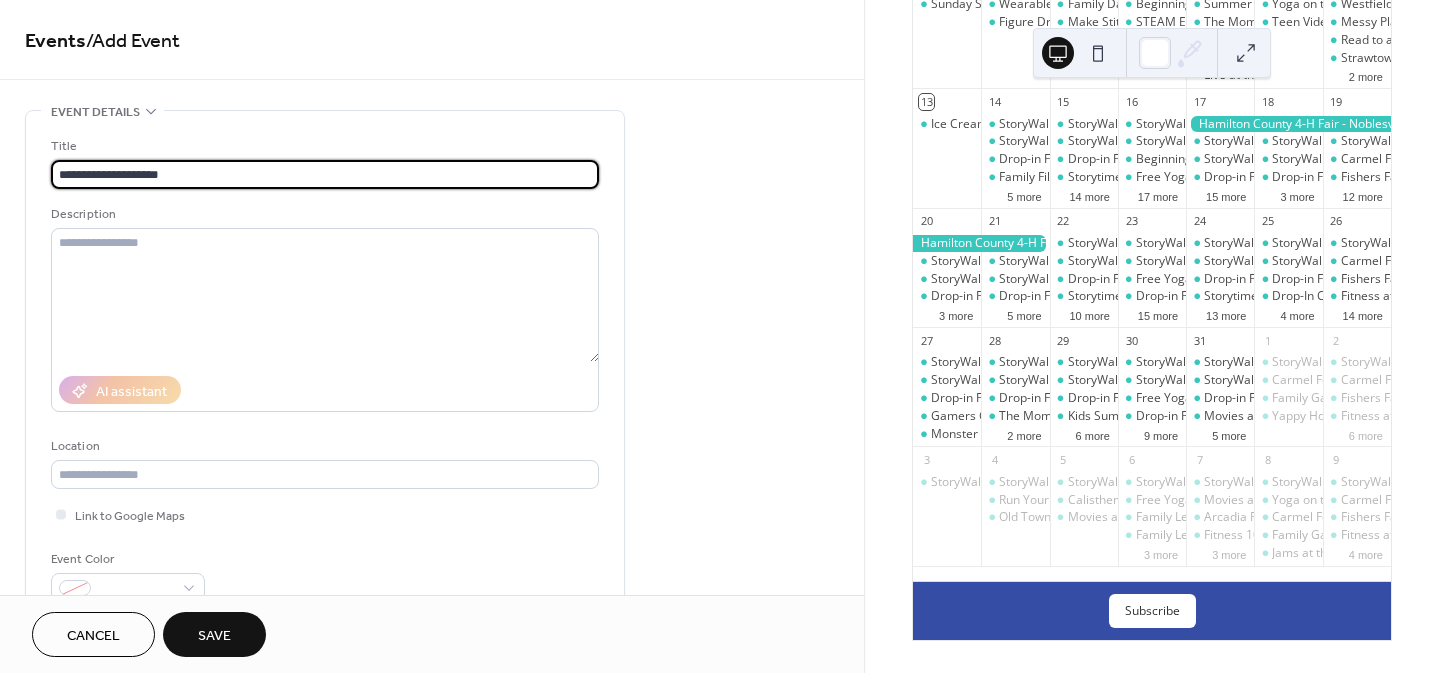 type on "**********" 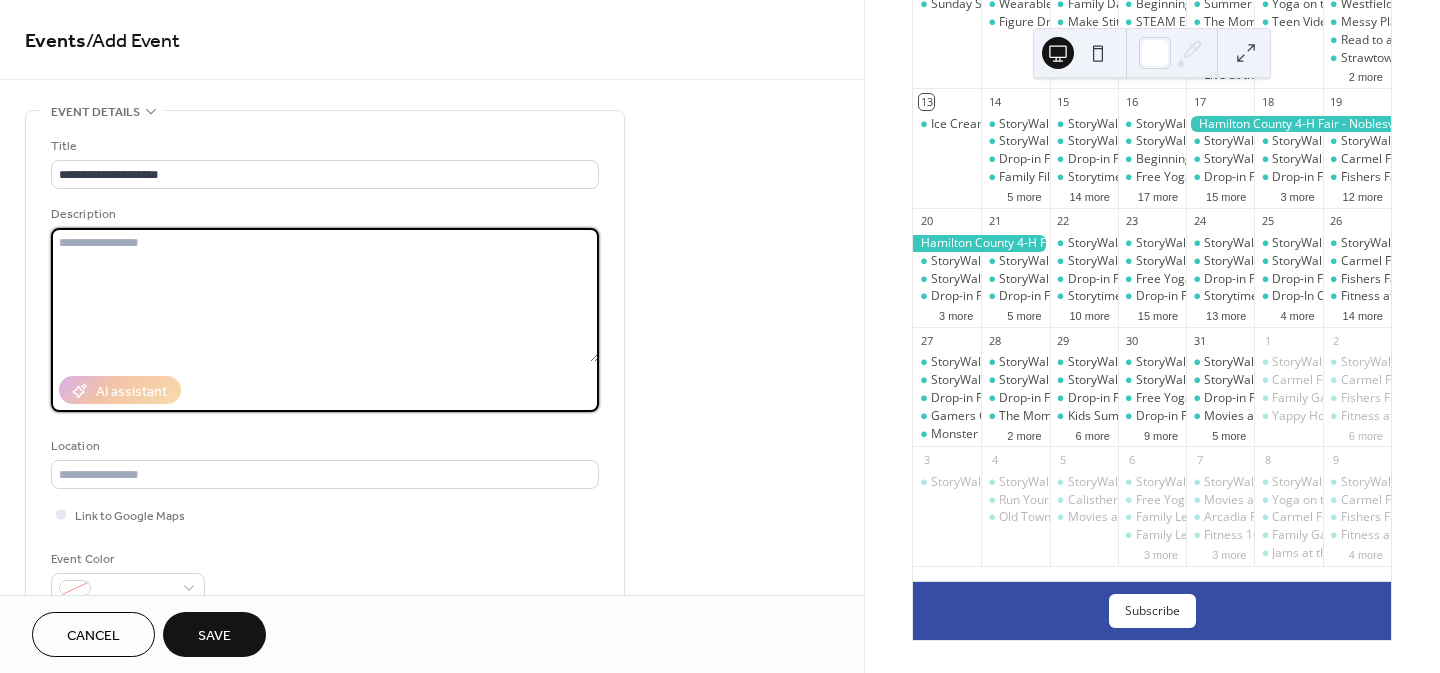click at bounding box center (325, 295) 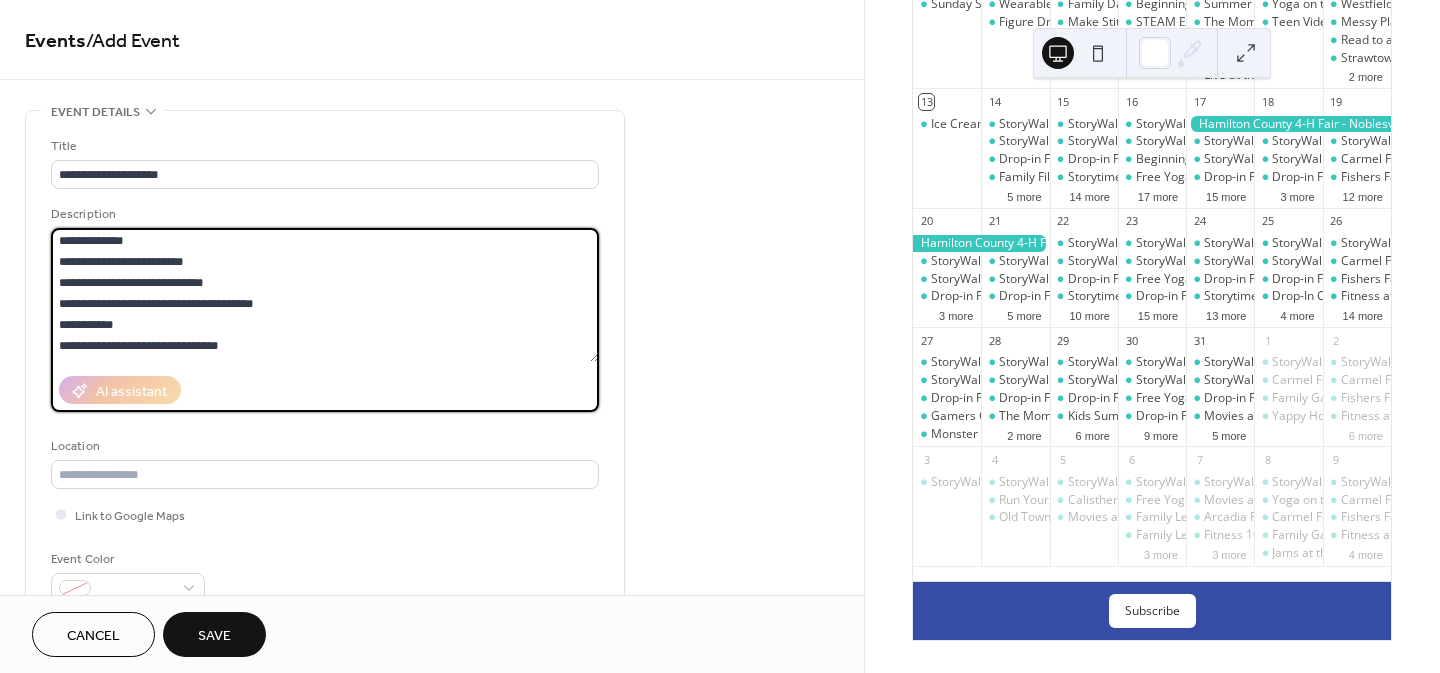 scroll, scrollTop: 0, scrollLeft: 0, axis: both 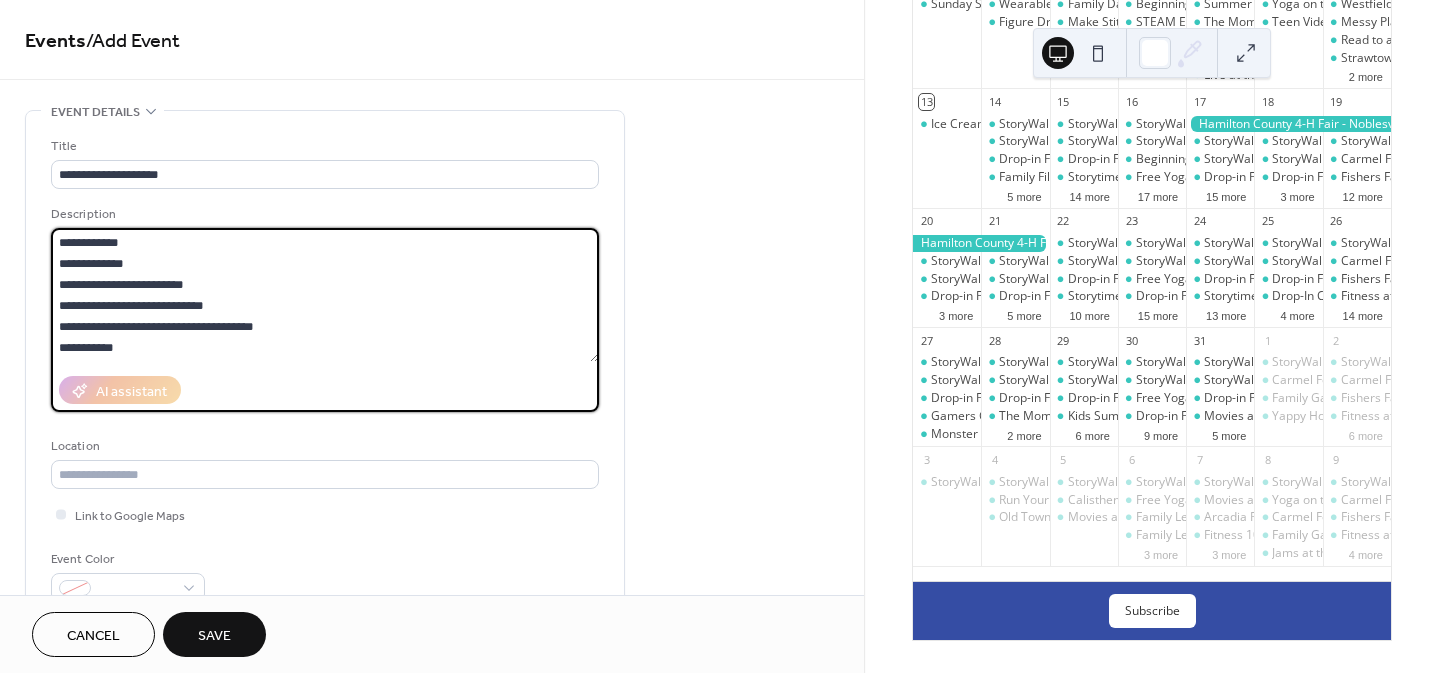 type on "**********" 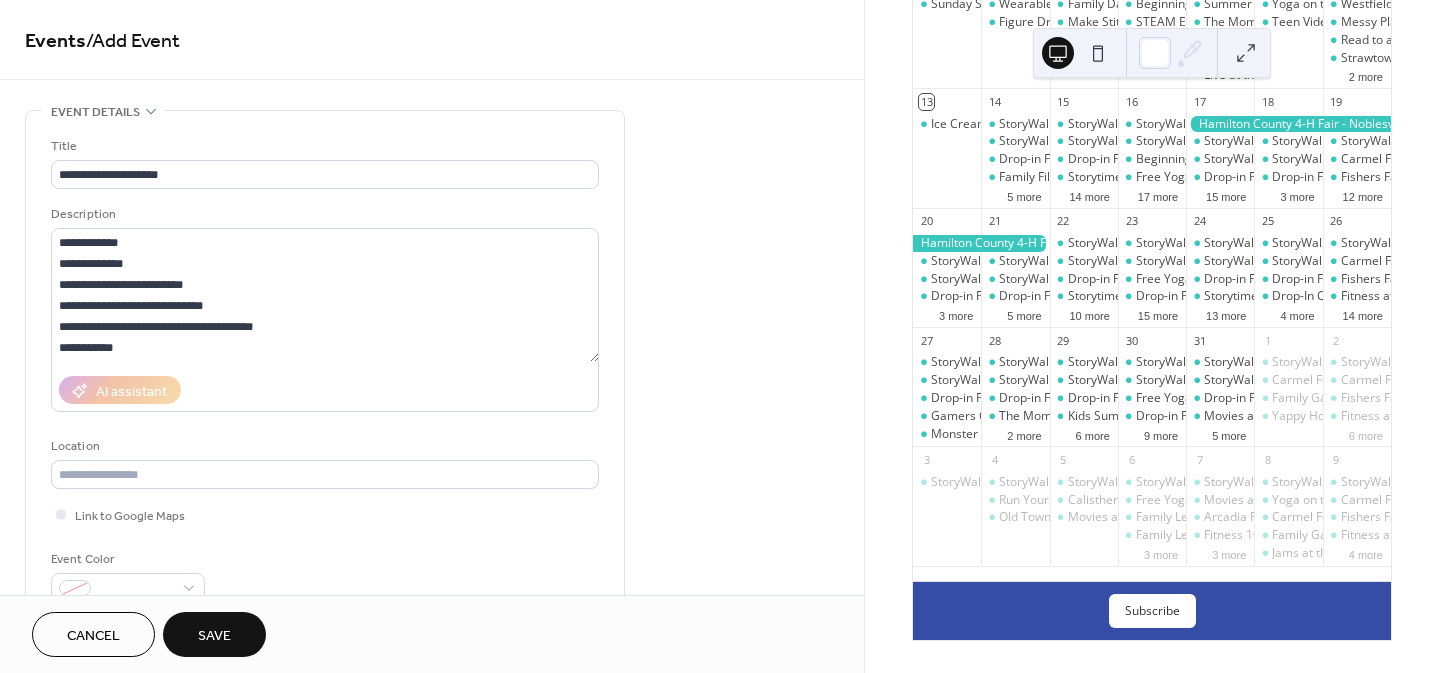 click on "**********" at bounding box center (432, 1053) 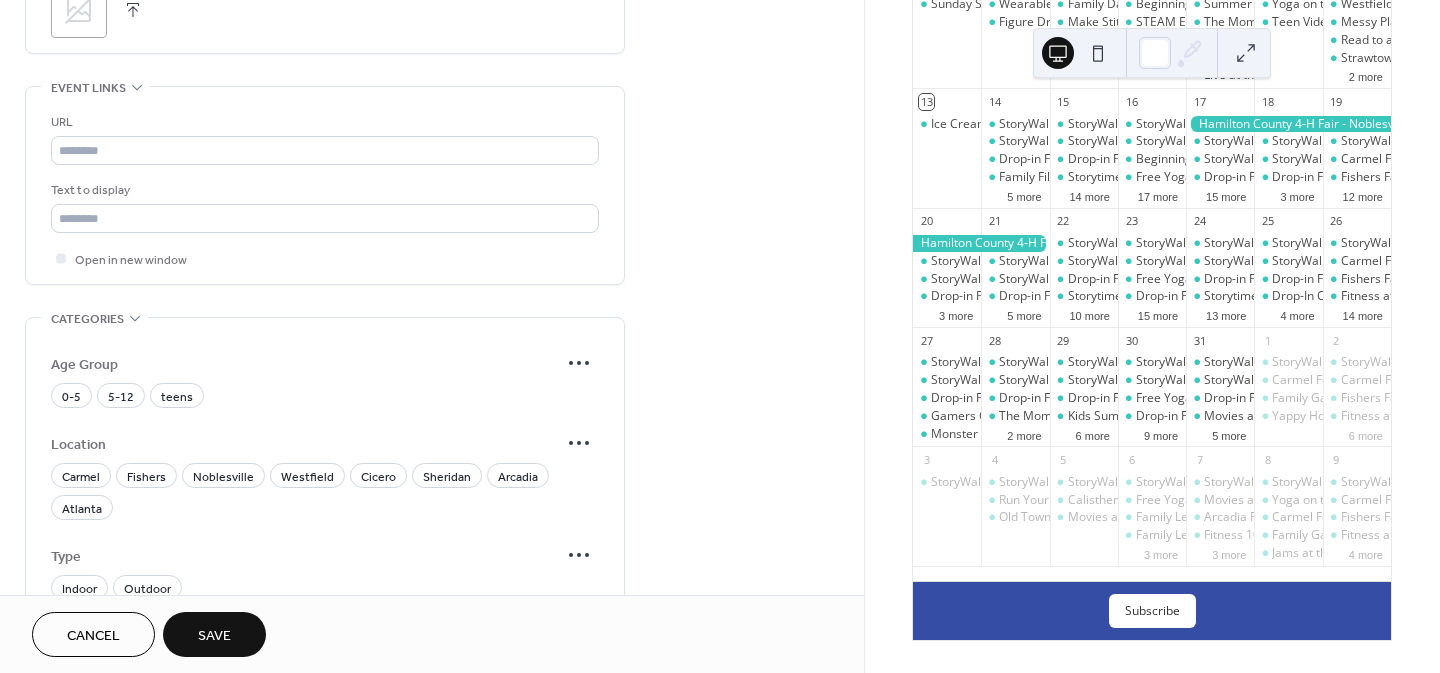 scroll, scrollTop: 1033, scrollLeft: 0, axis: vertical 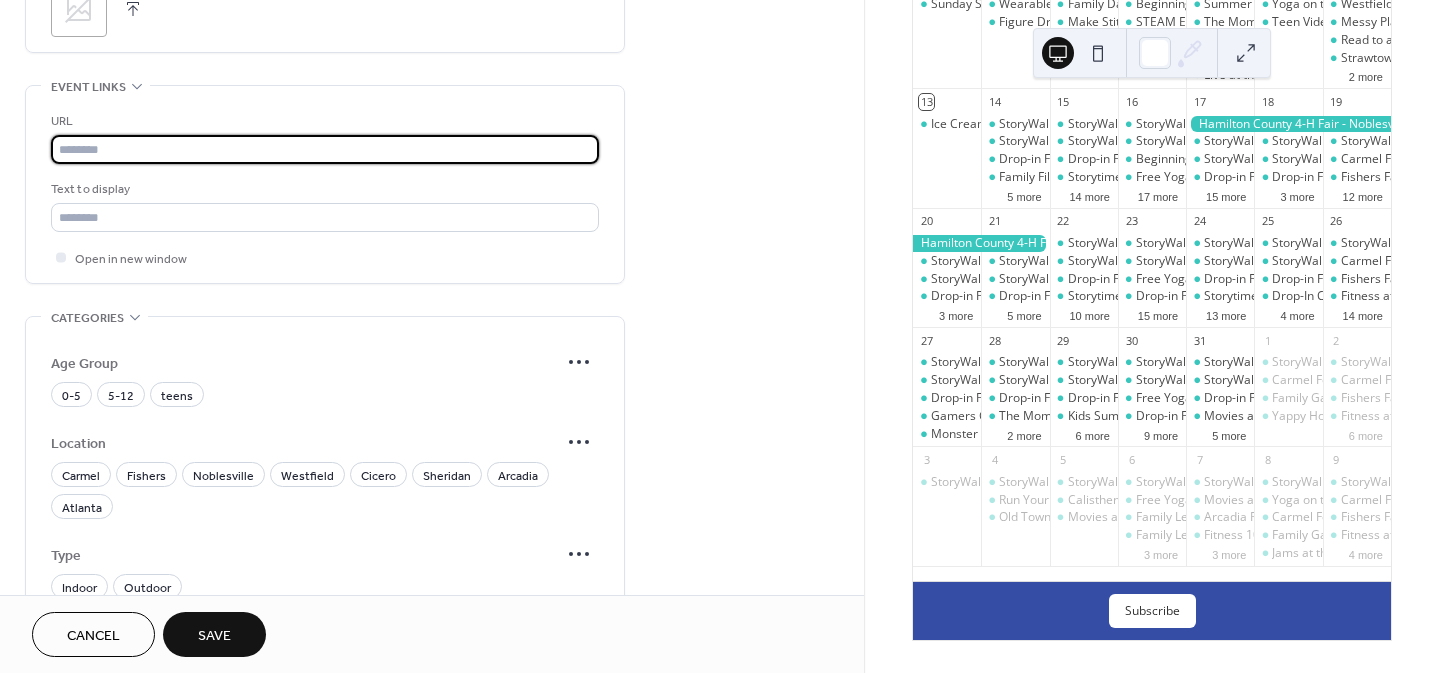 paste on "**********" 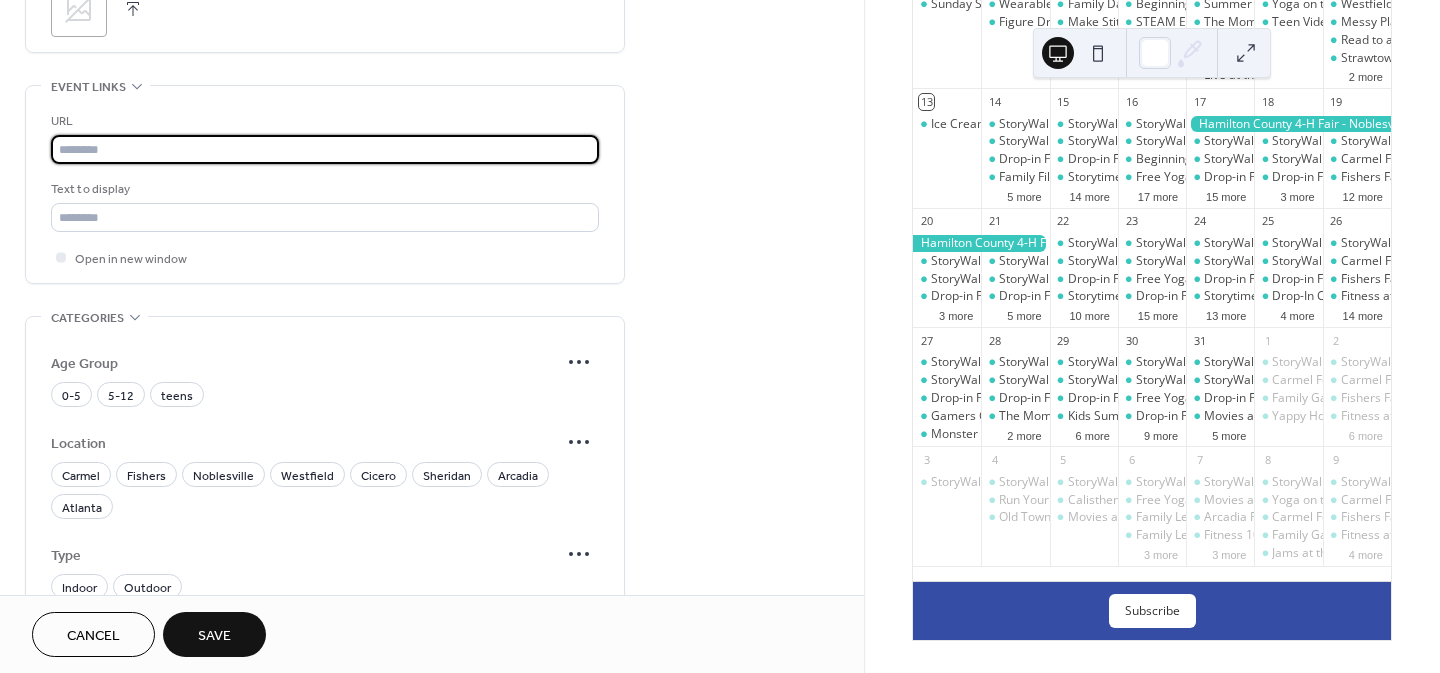 click at bounding box center [325, 149] 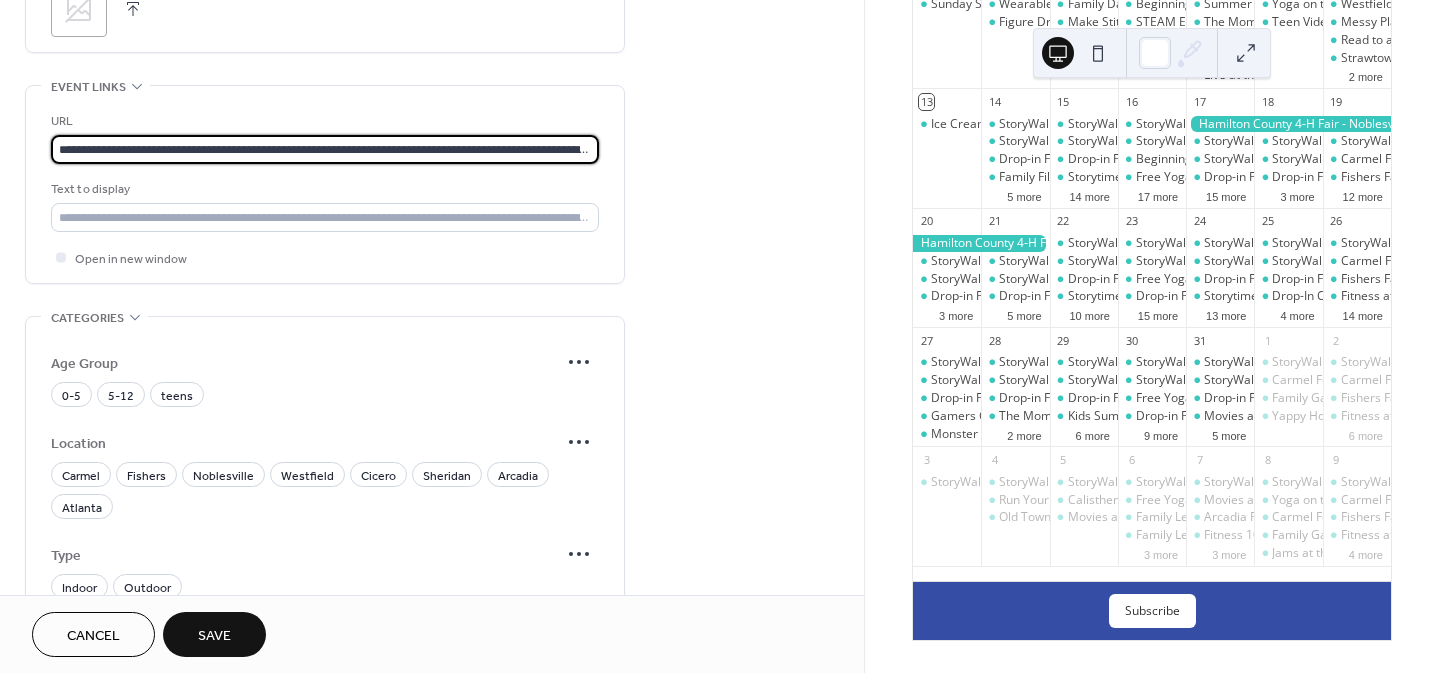 scroll, scrollTop: 0, scrollLeft: 80, axis: horizontal 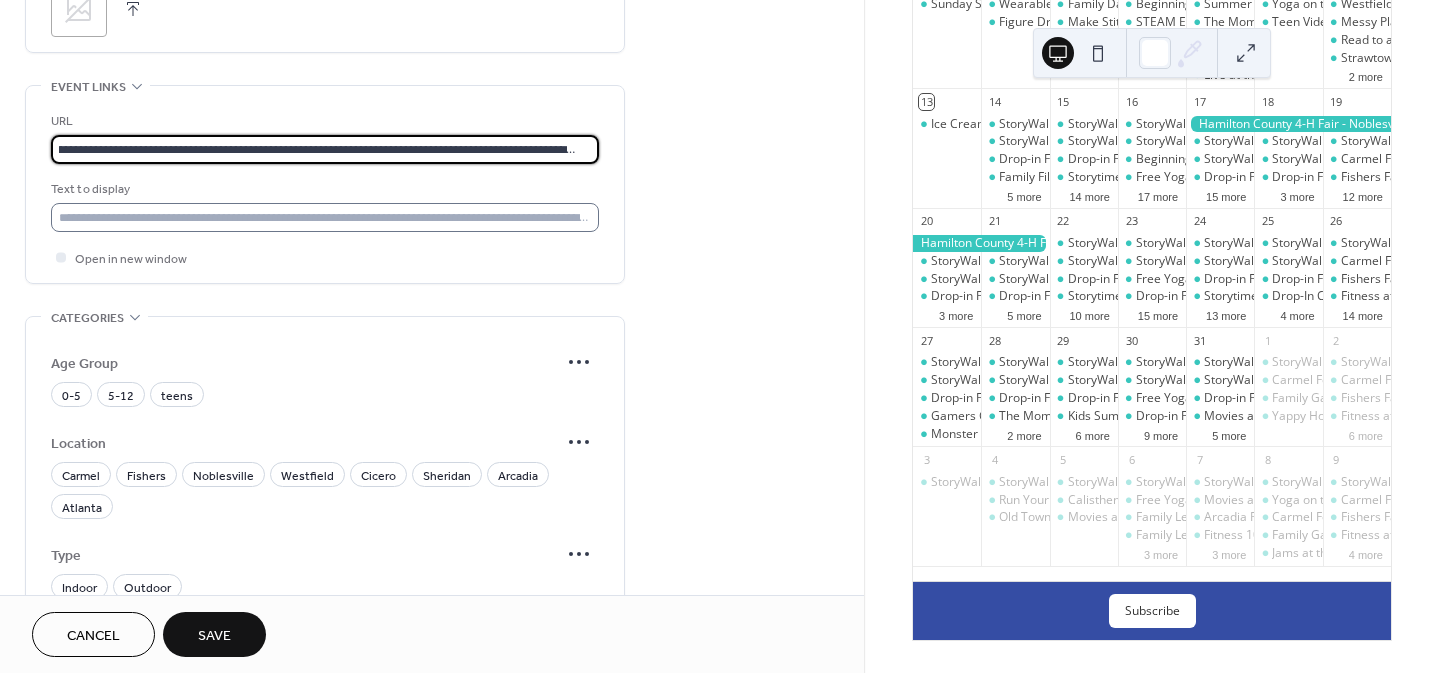 type on "**********" 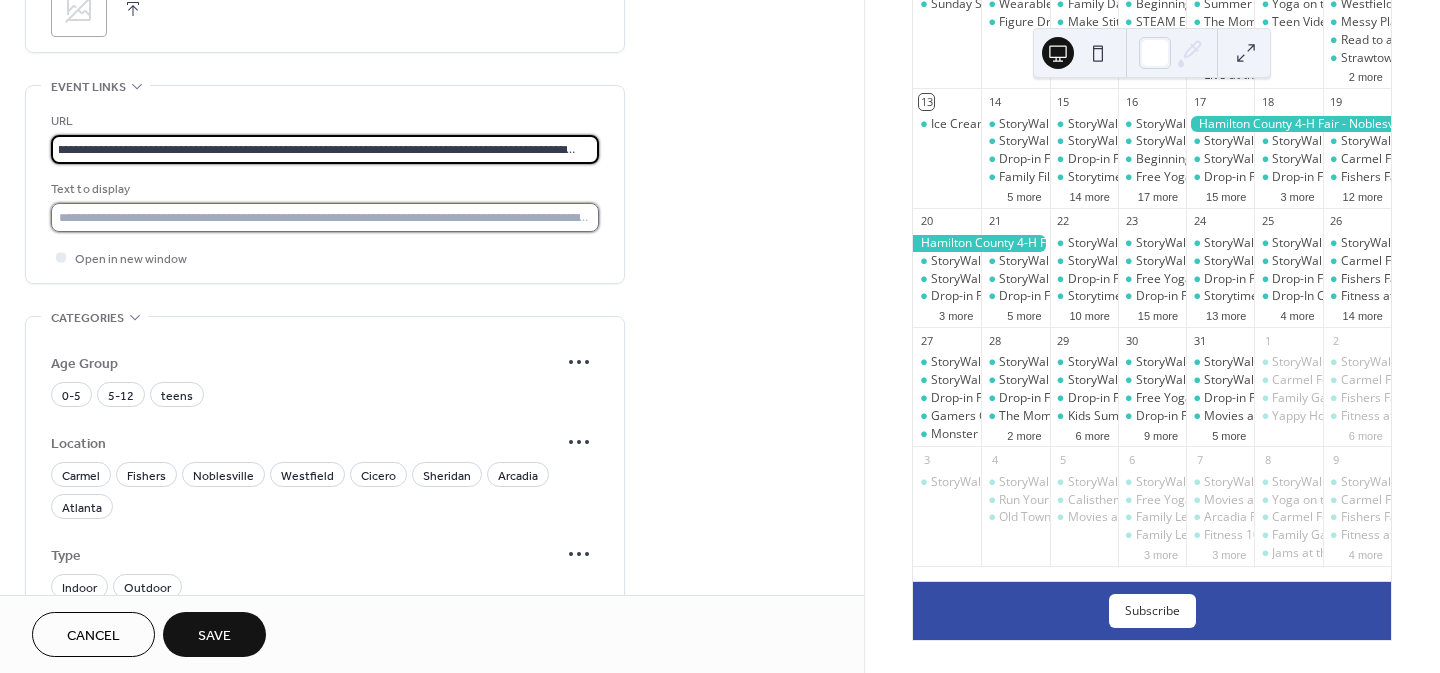 scroll, scrollTop: 0, scrollLeft: 0, axis: both 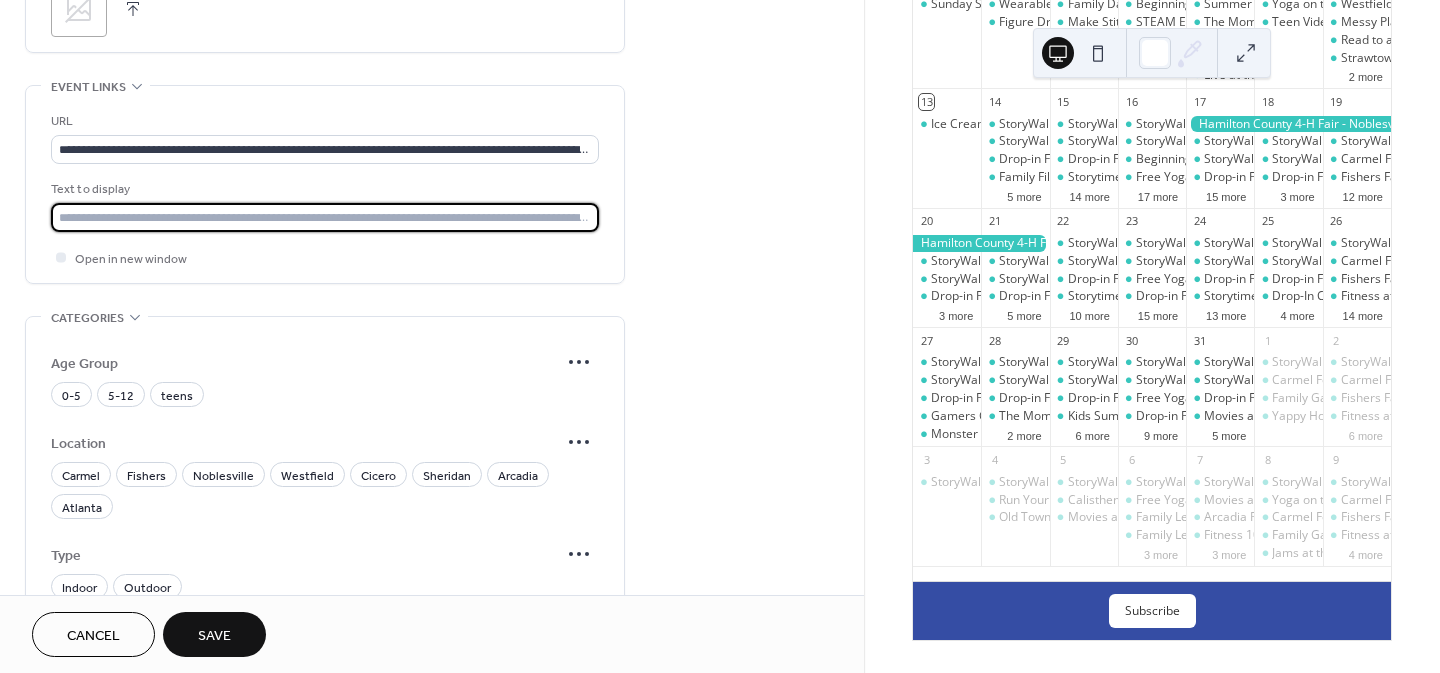 click at bounding box center [325, 217] 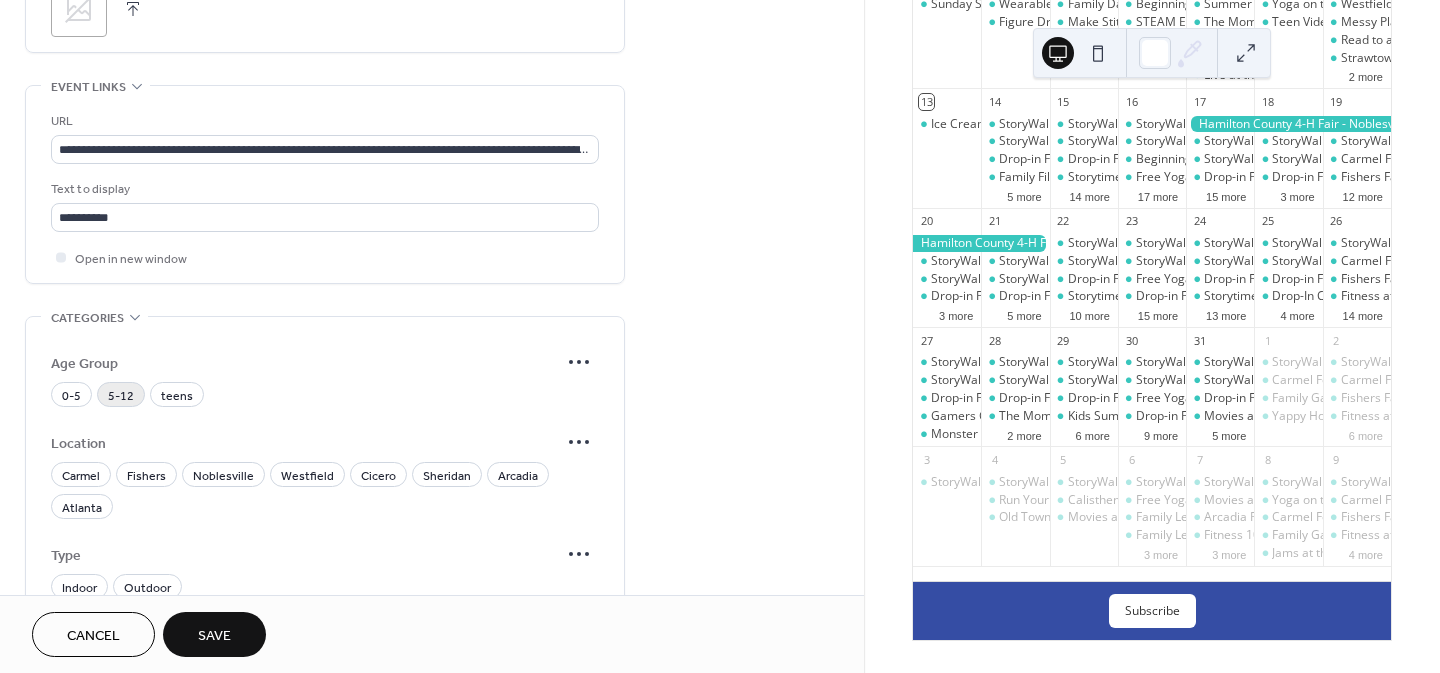 click on "5-12" at bounding box center [121, 396] 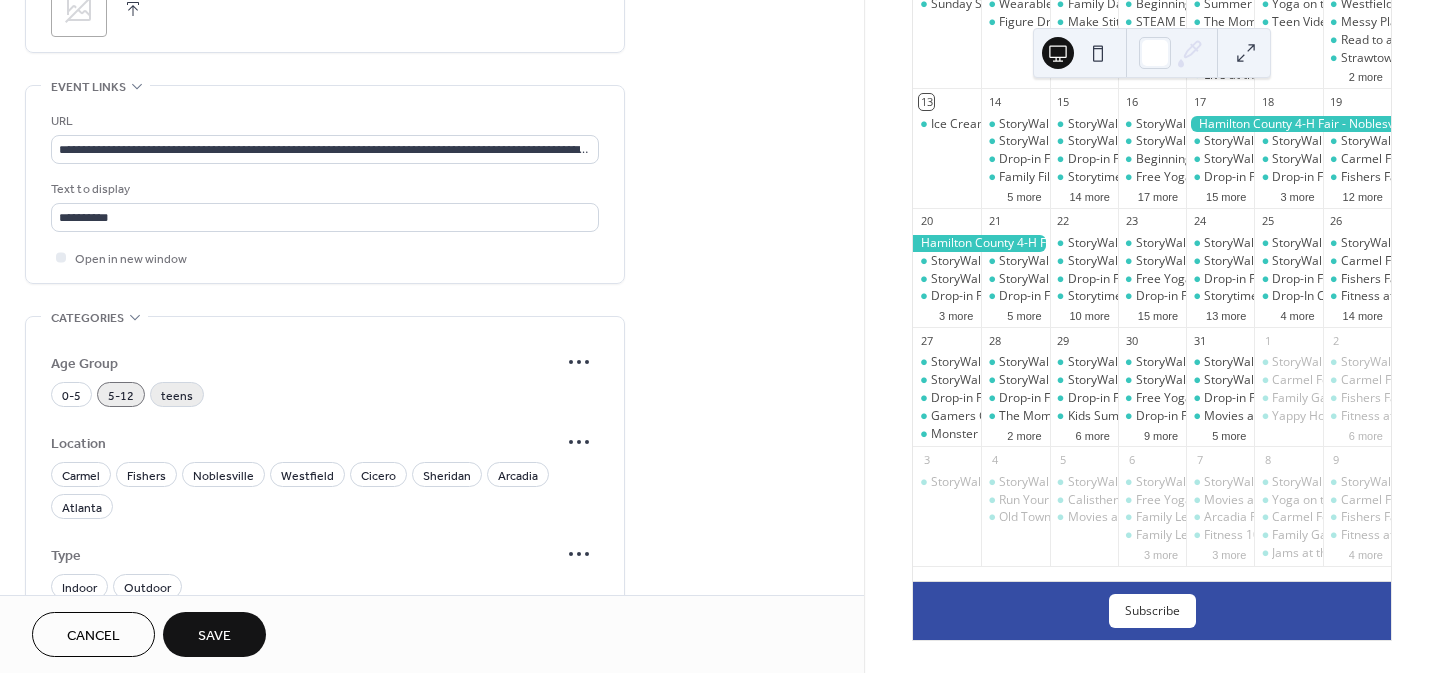 click on "teens" at bounding box center [177, 396] 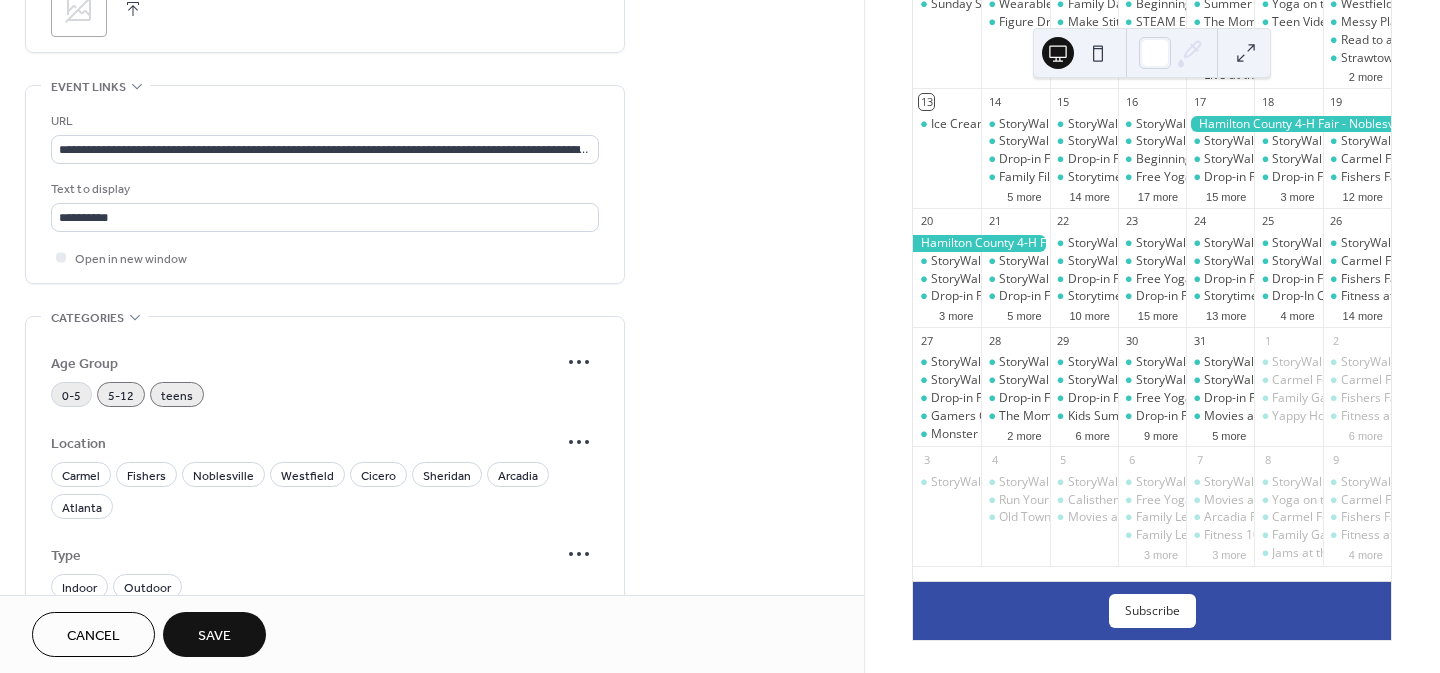 click on "0-5" at bounding box center (71, 396) 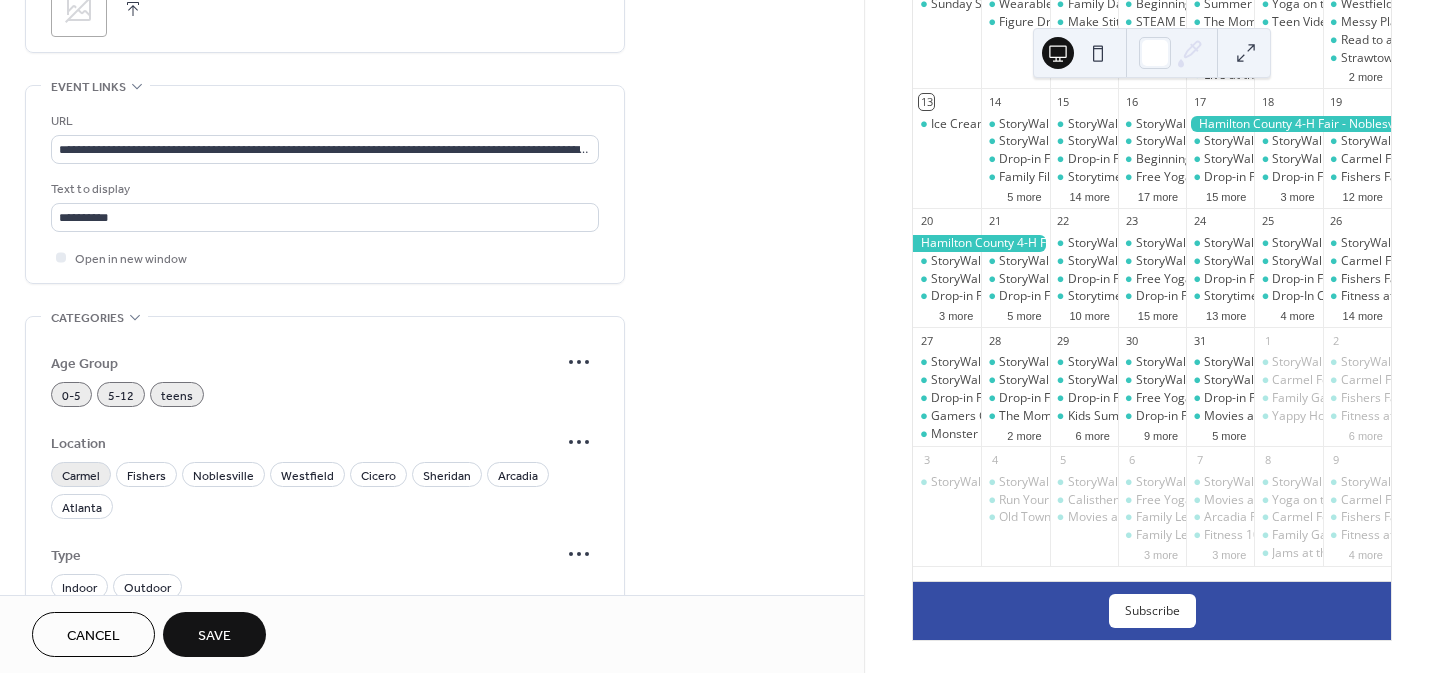 click on "Carmel" at bounding box center [81, 476] 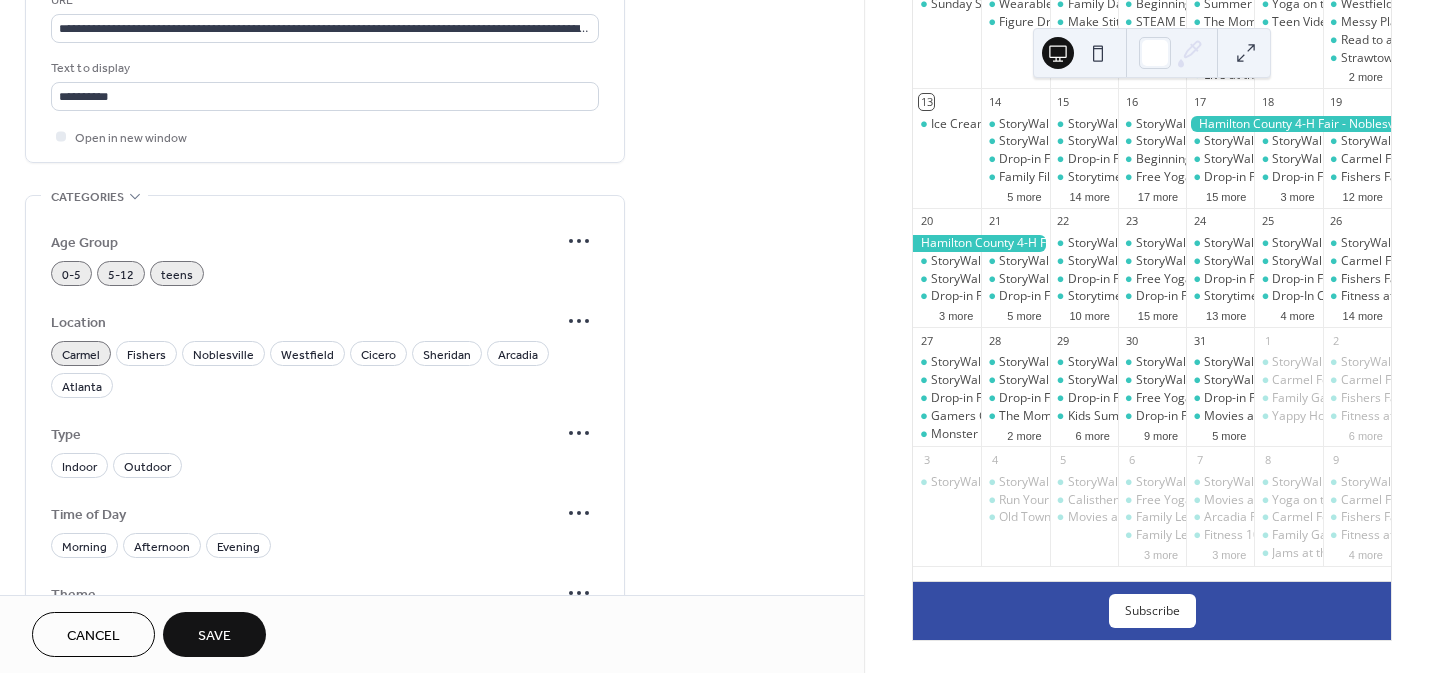 scroll, scrollTop: 1162, scrollLeft: 0, axis: vertical 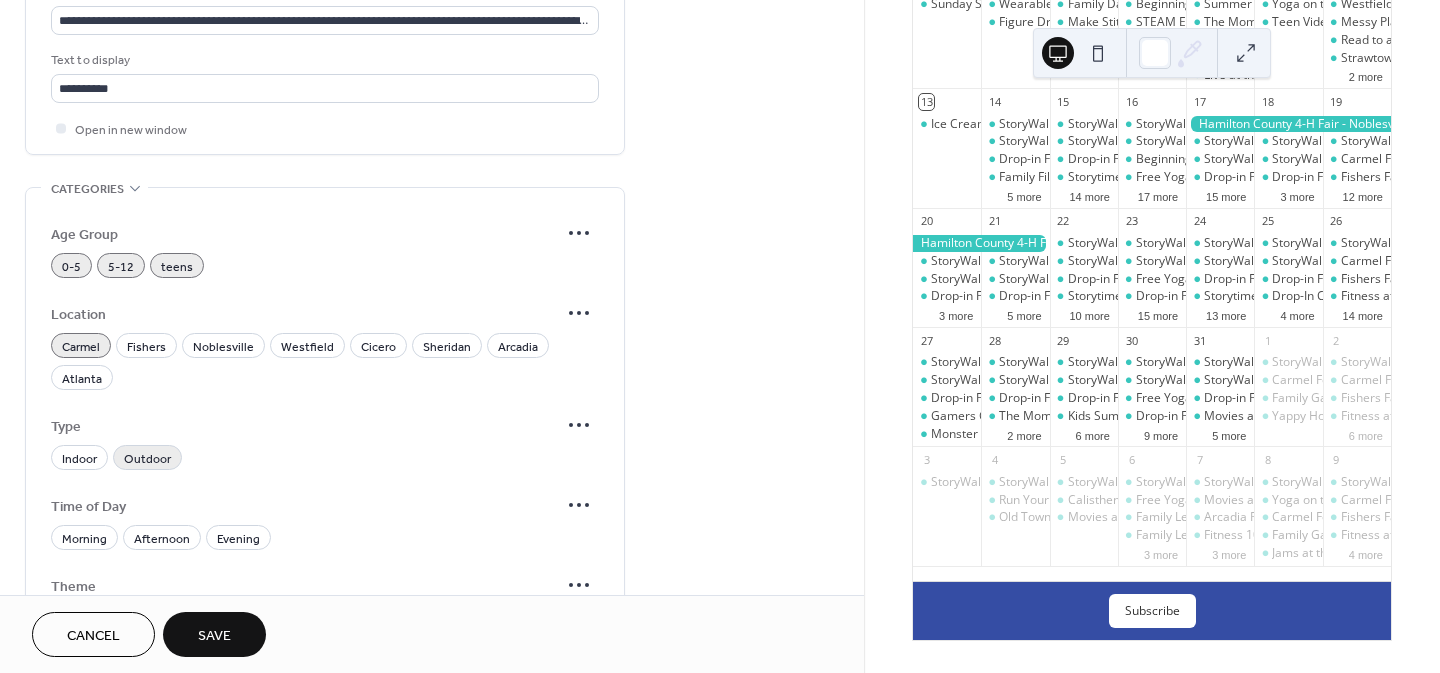 click on "Outdoor" at bounding box center [147, 459] 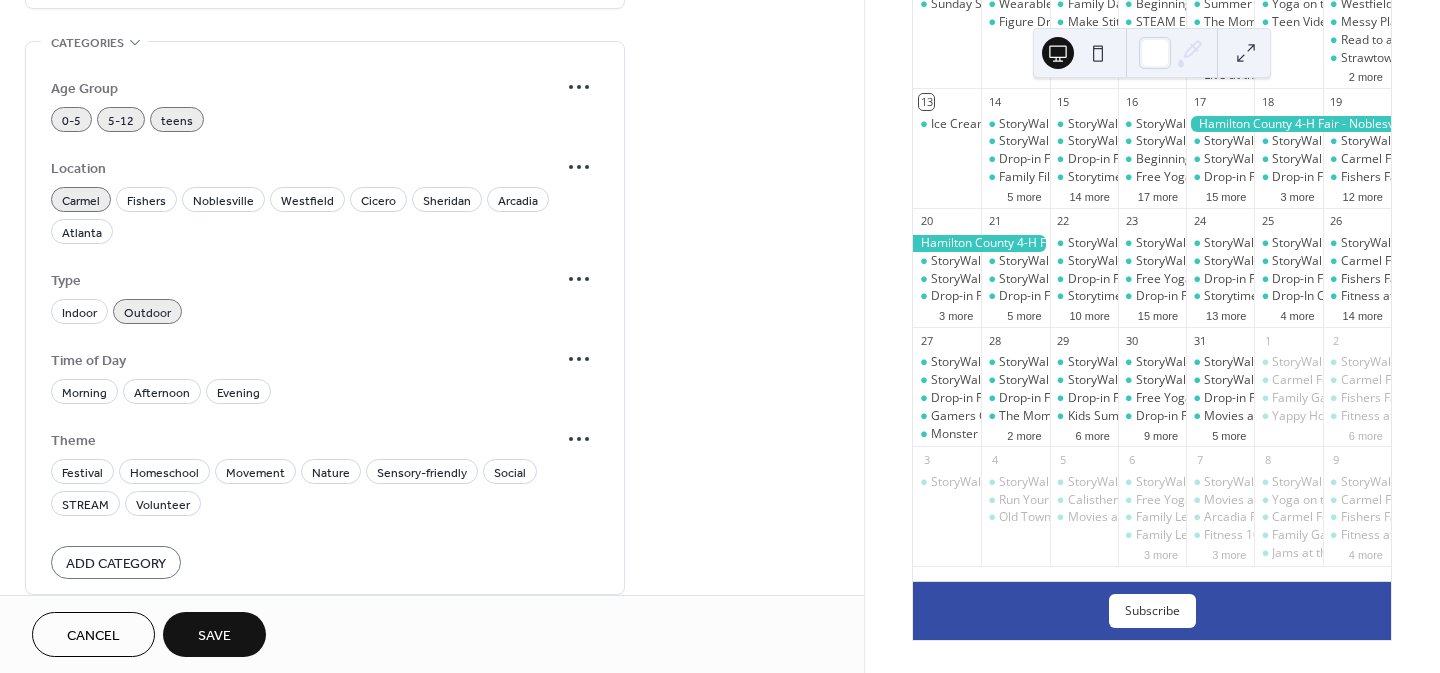 scroll, scrollTop: 1312, scrollLeft: 0, axis: vertical 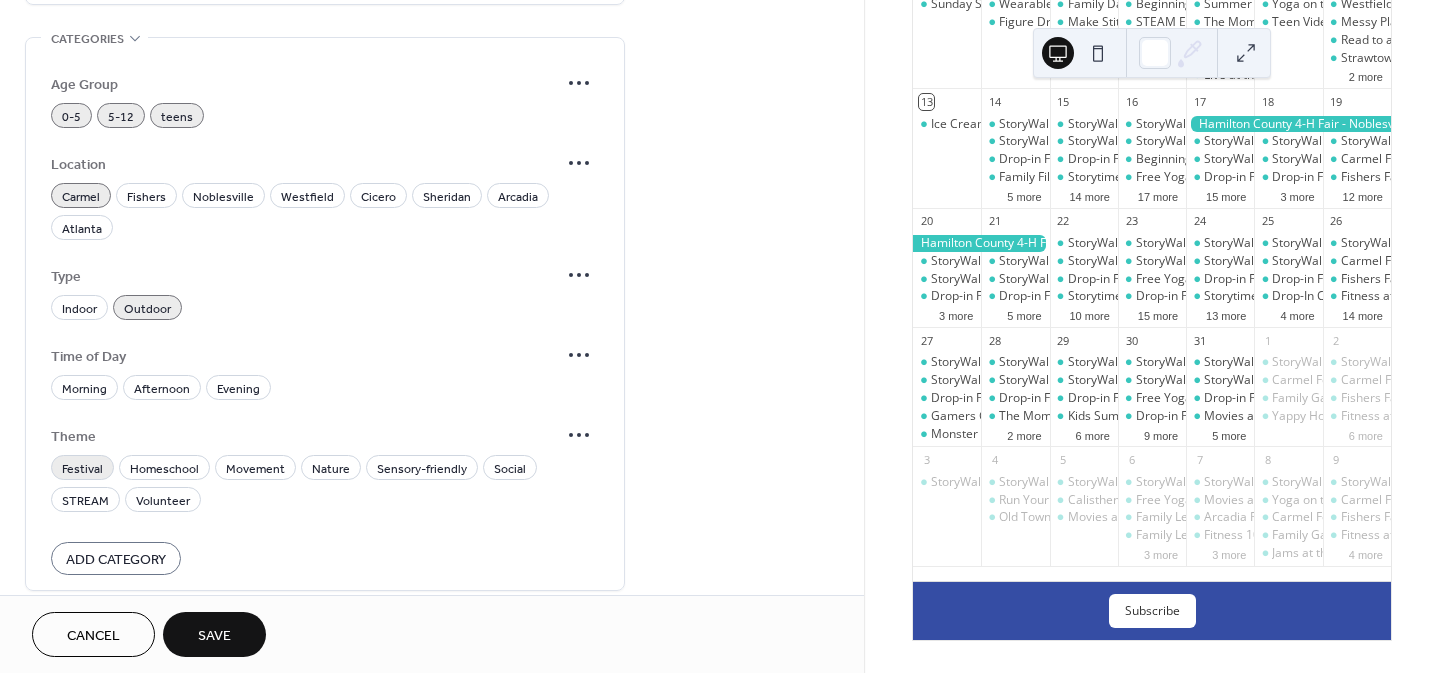 click on "Festival" at bounding box center (82, 469) 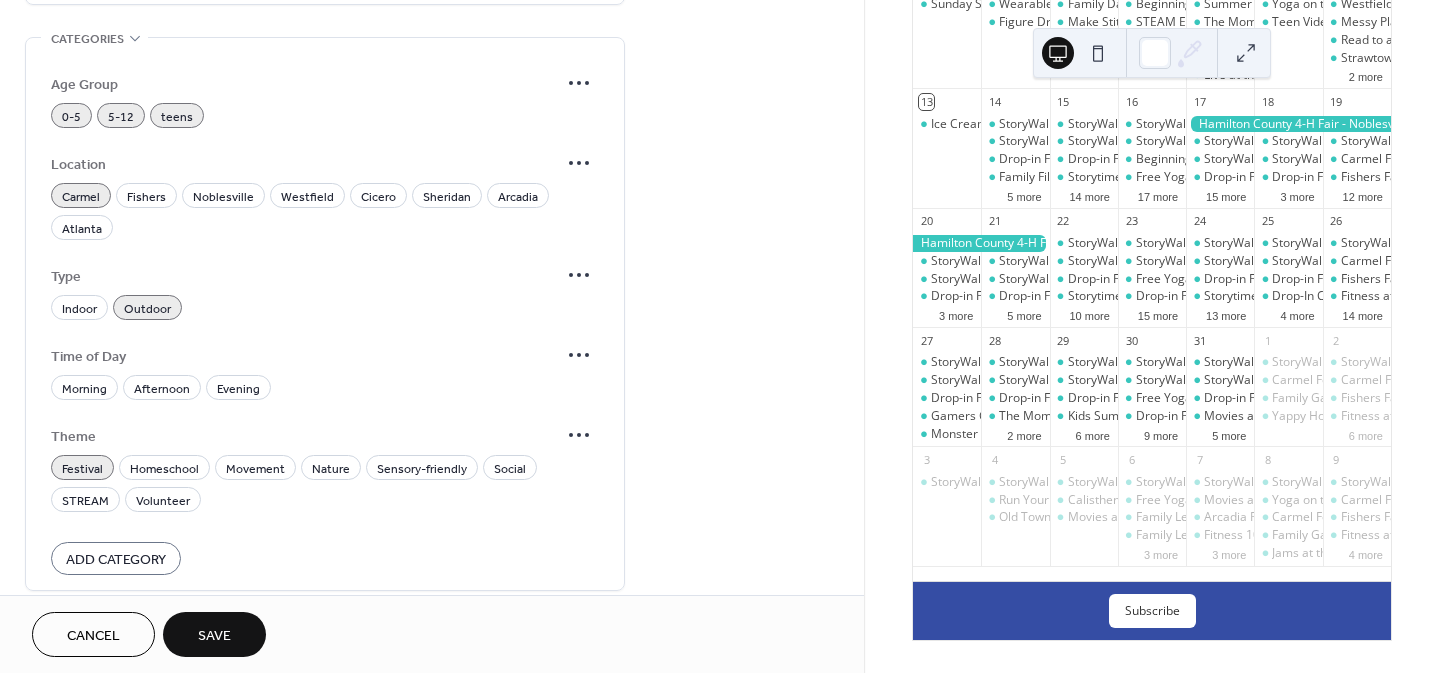 click on "**********" at bounding box center (432, -259) 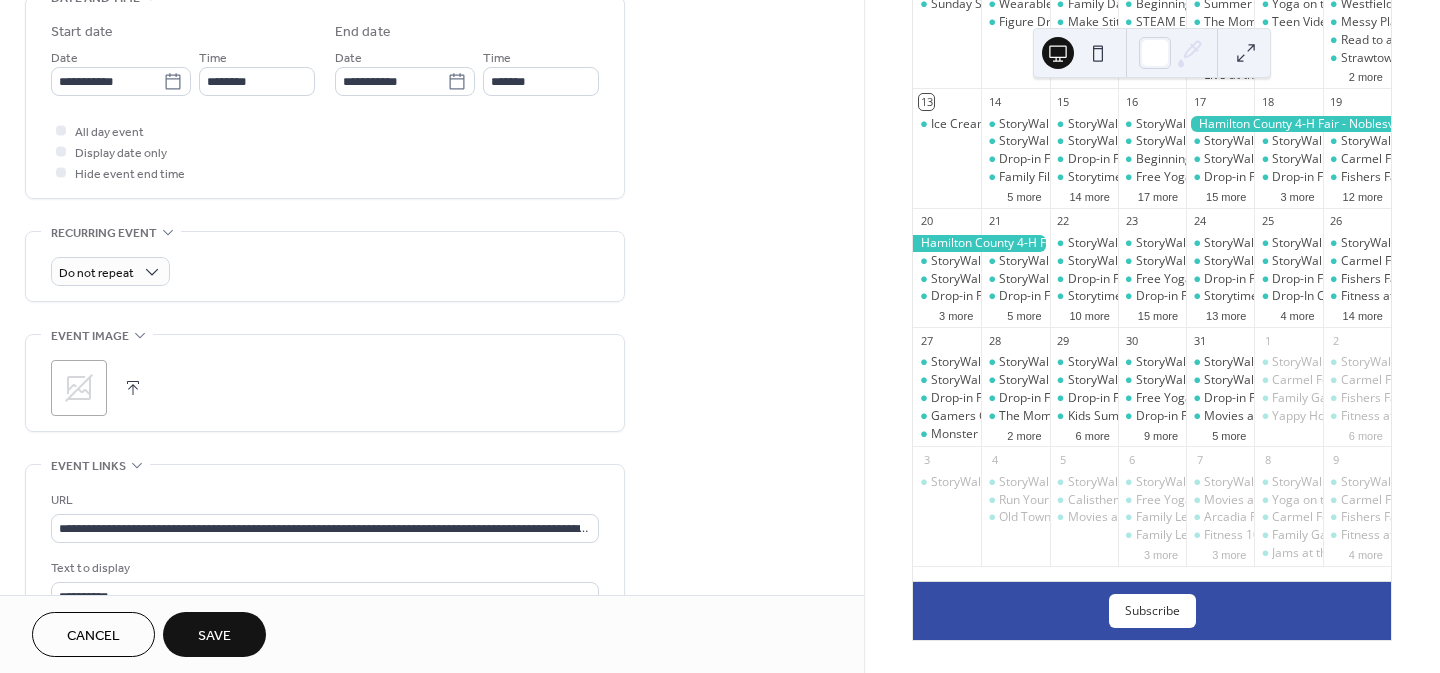 scroll, scrollTop: 352, scrollLeft: 0, axis: vertical 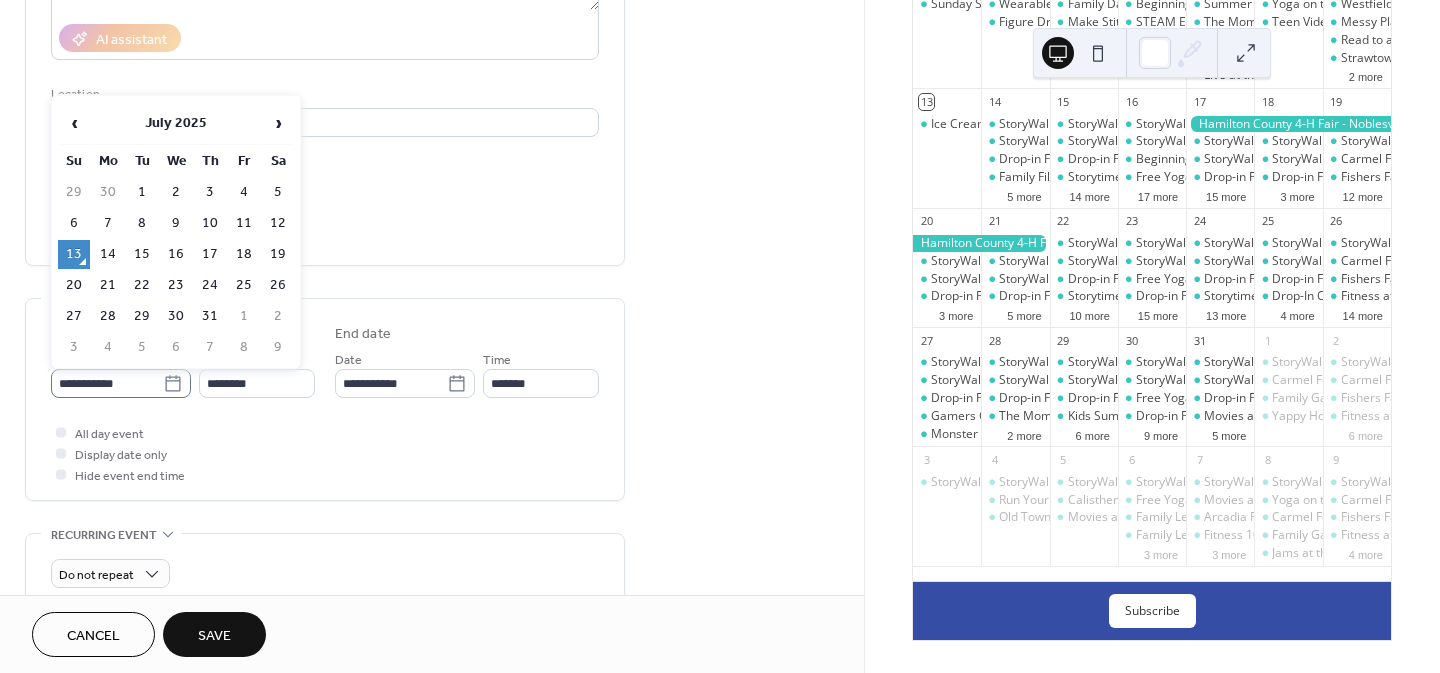 click 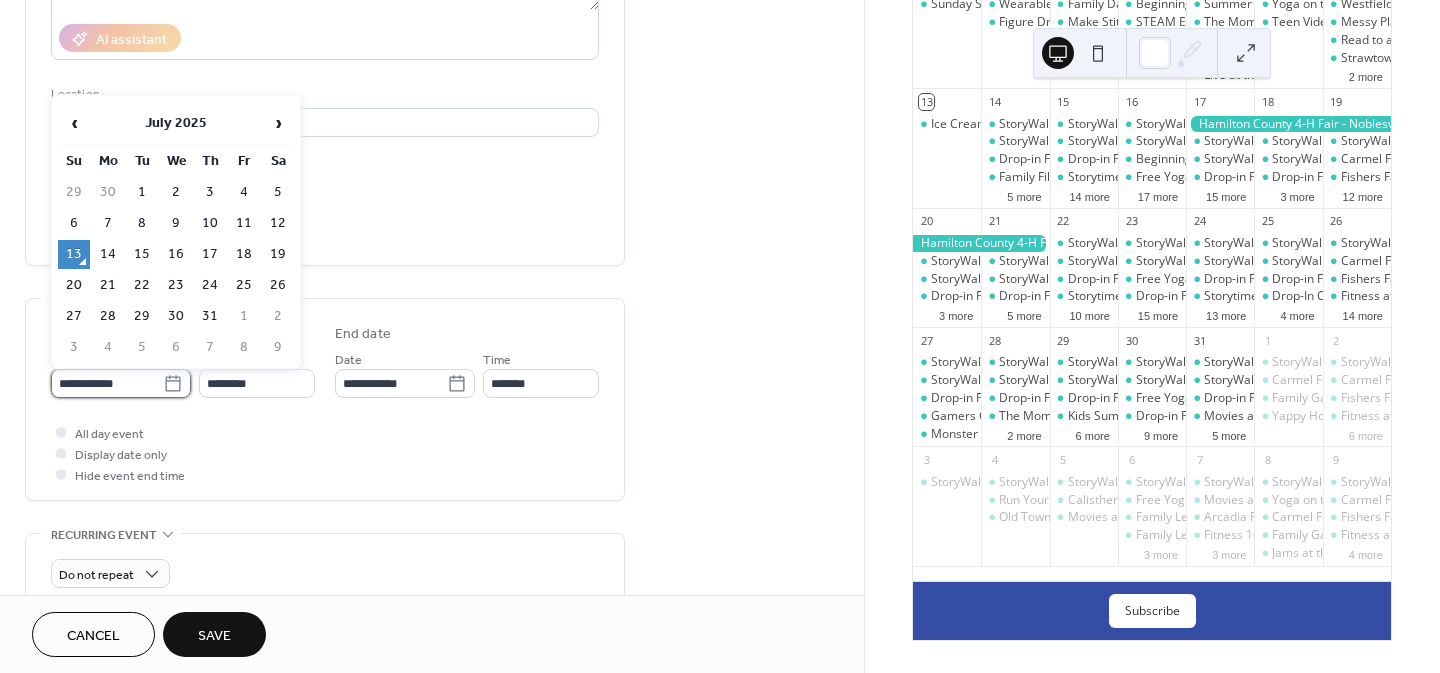 click on "**********" at bounding box center (107, 383) 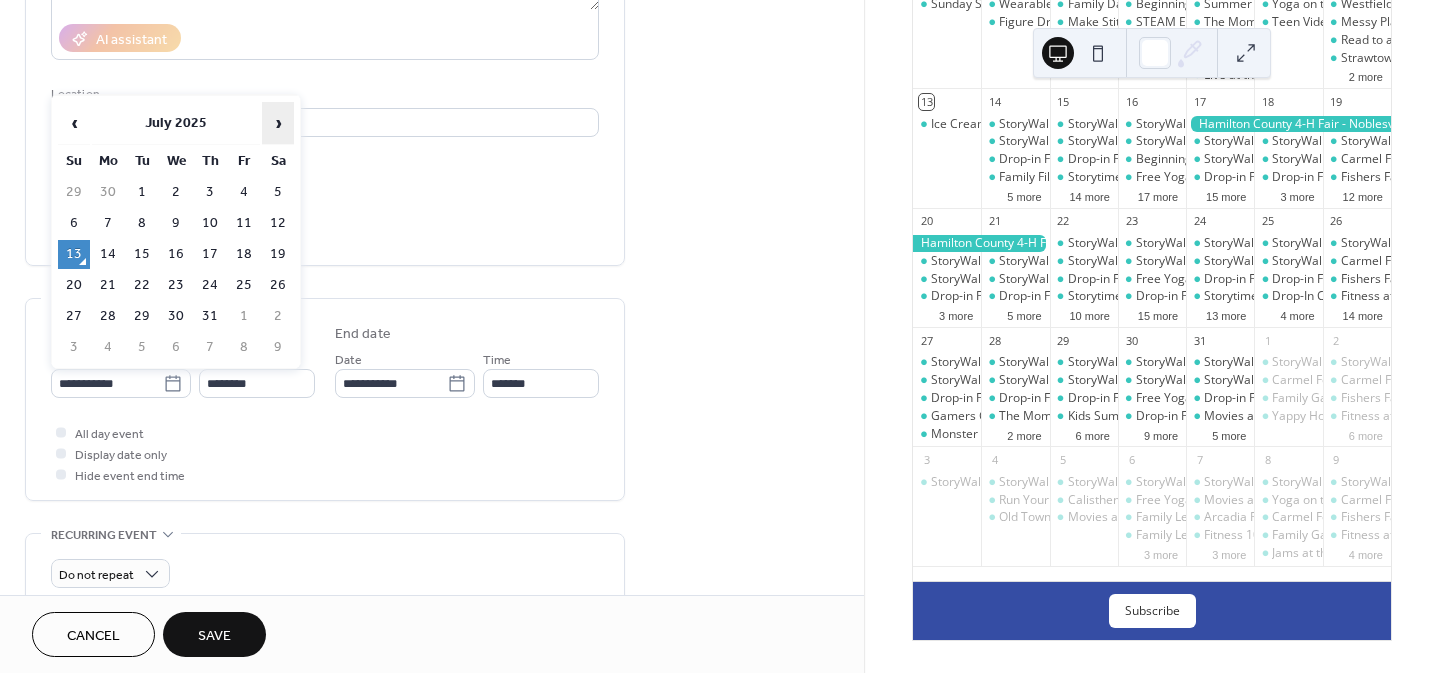 click on "›" at bounding box center (278, 123) 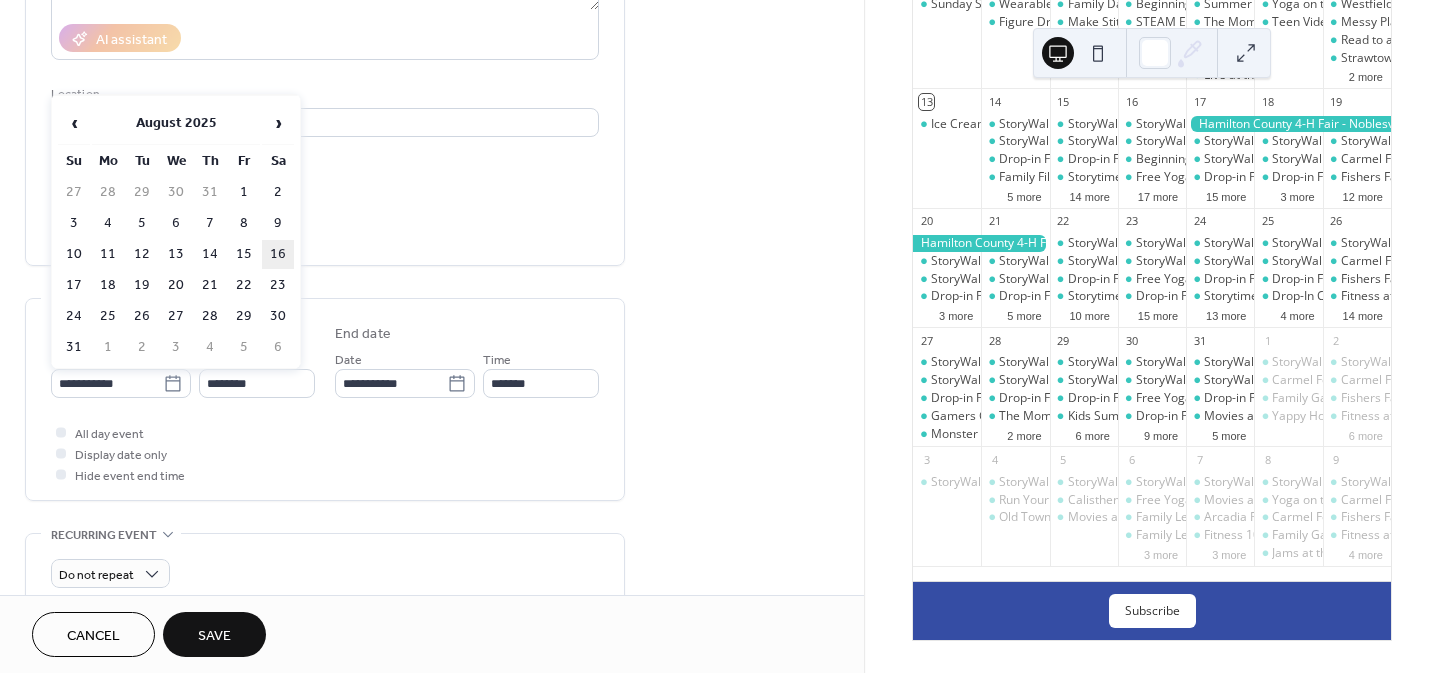 click on "16" at bounding box center [278, 254] 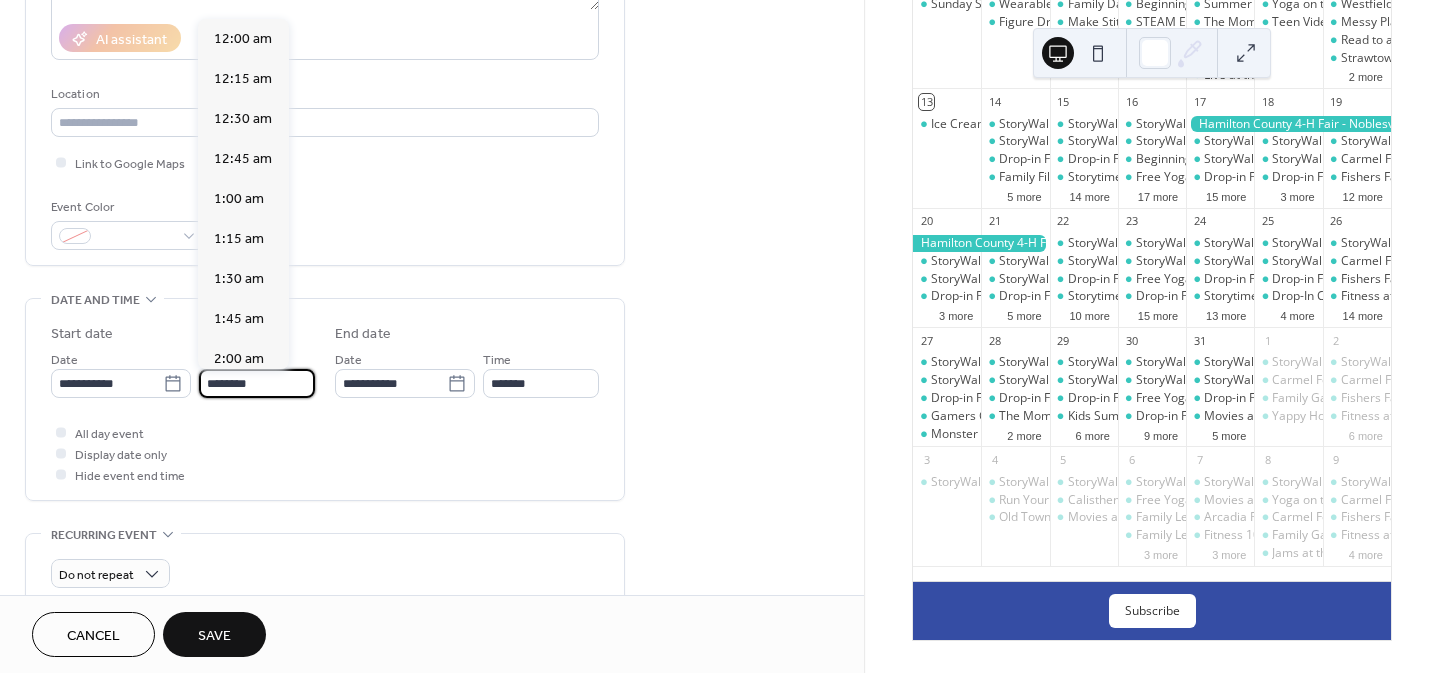 click on "********" at bounding box center [257, 383] 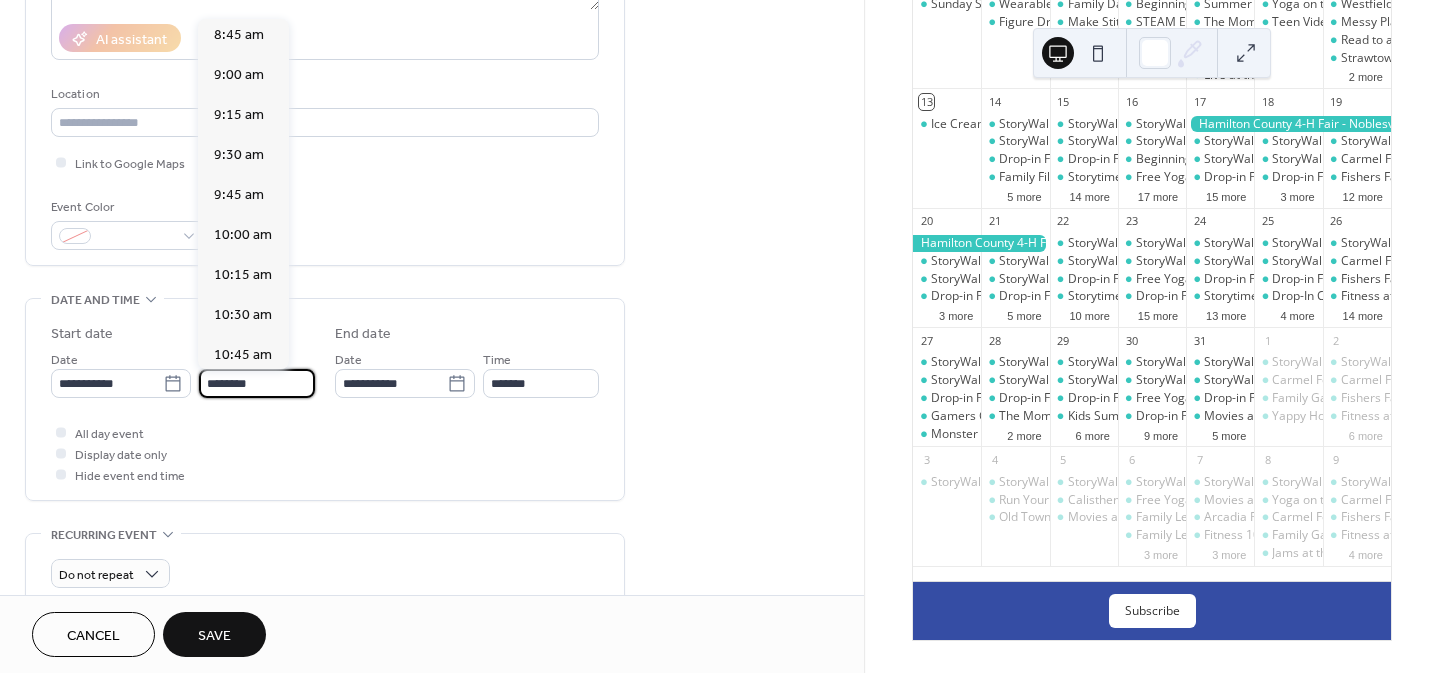scroll, scrollTop: 1375, scrollLeft: 0, axis: vertical 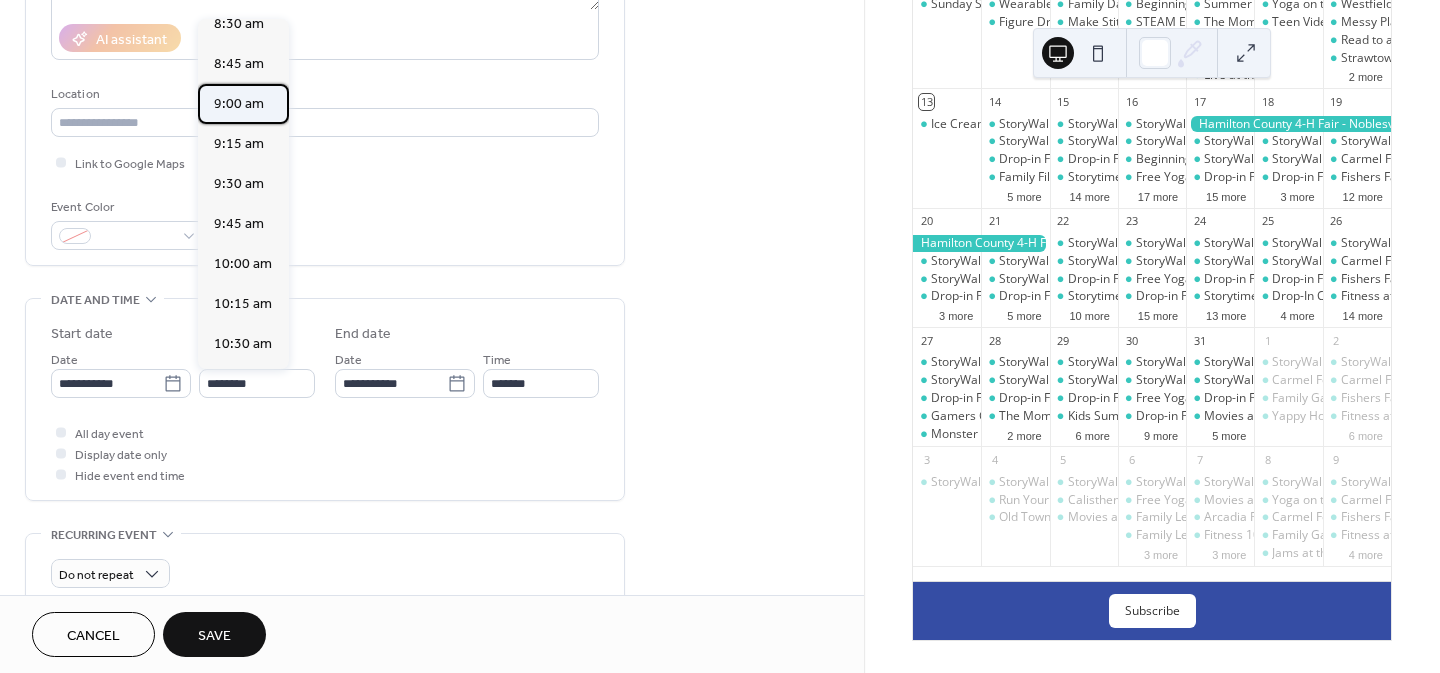 click on "9:00 am" at bounding box center (239, 104) 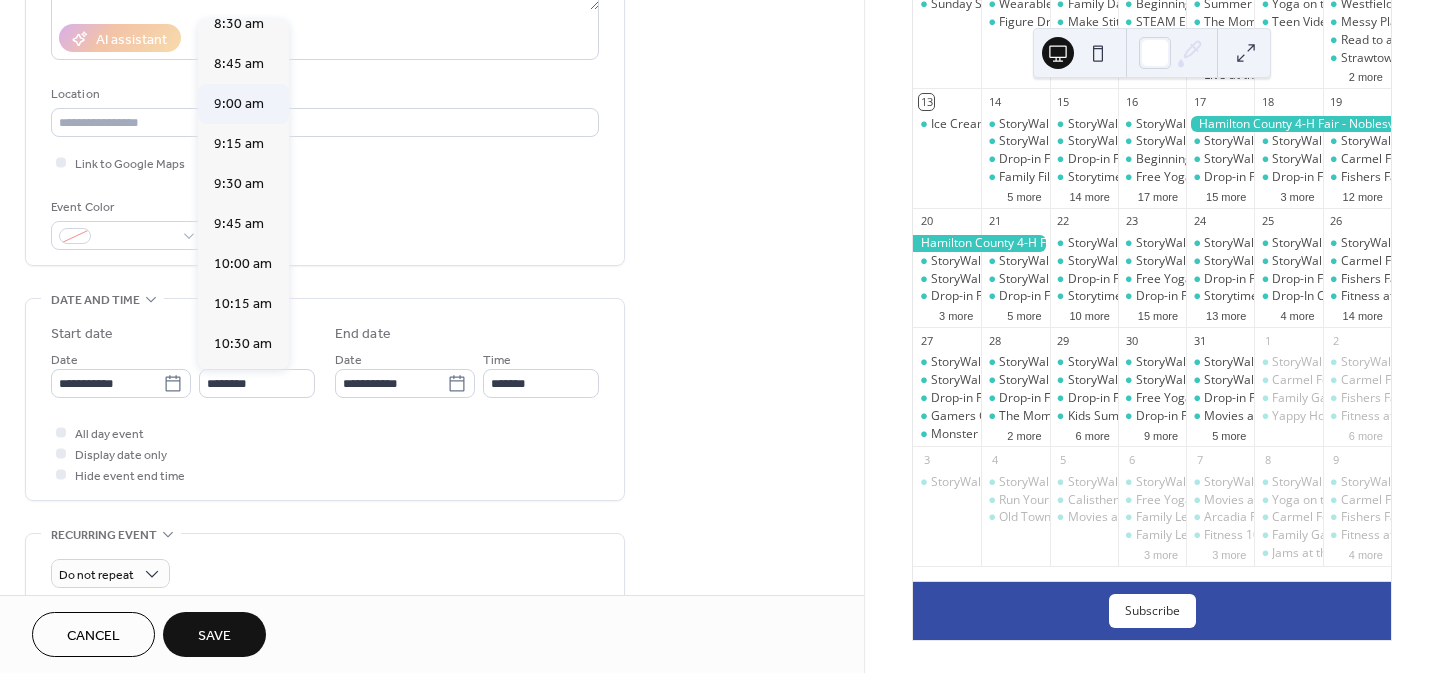 type on "*******" 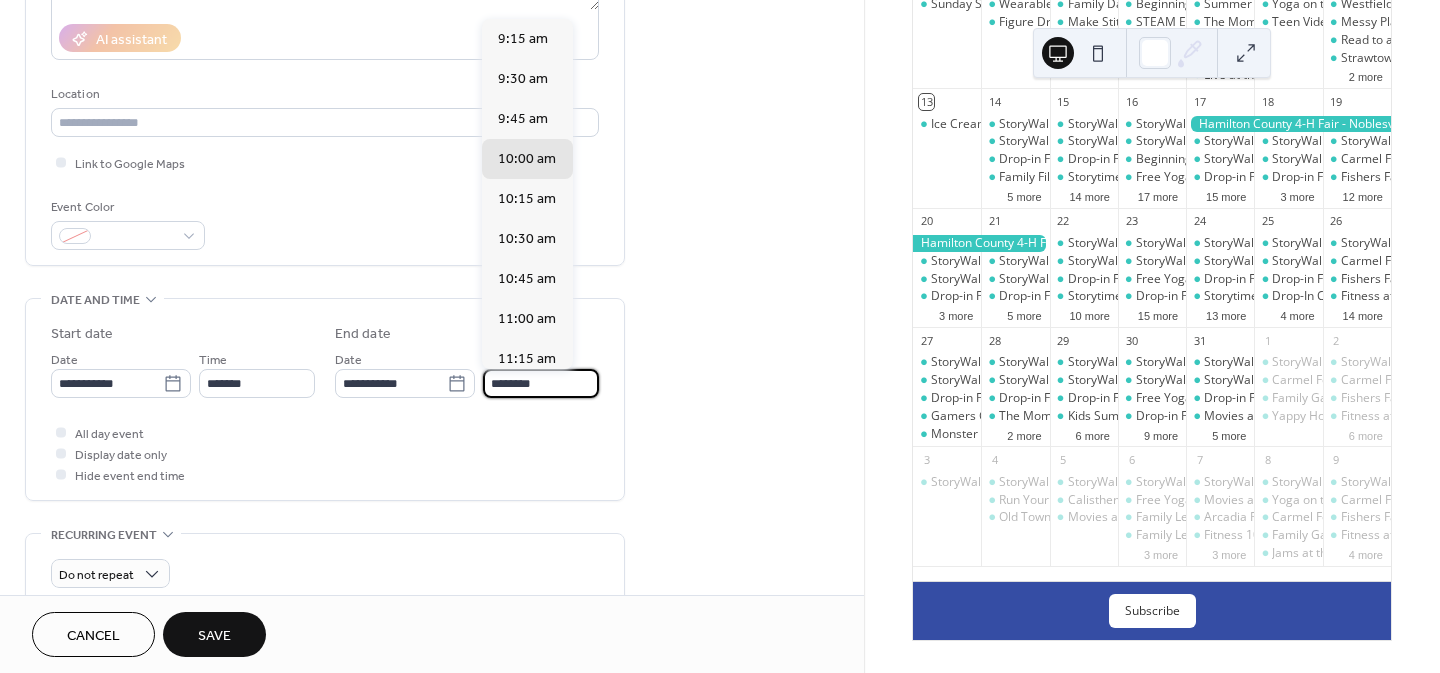 click on "********" at bounding box center (541, 383) 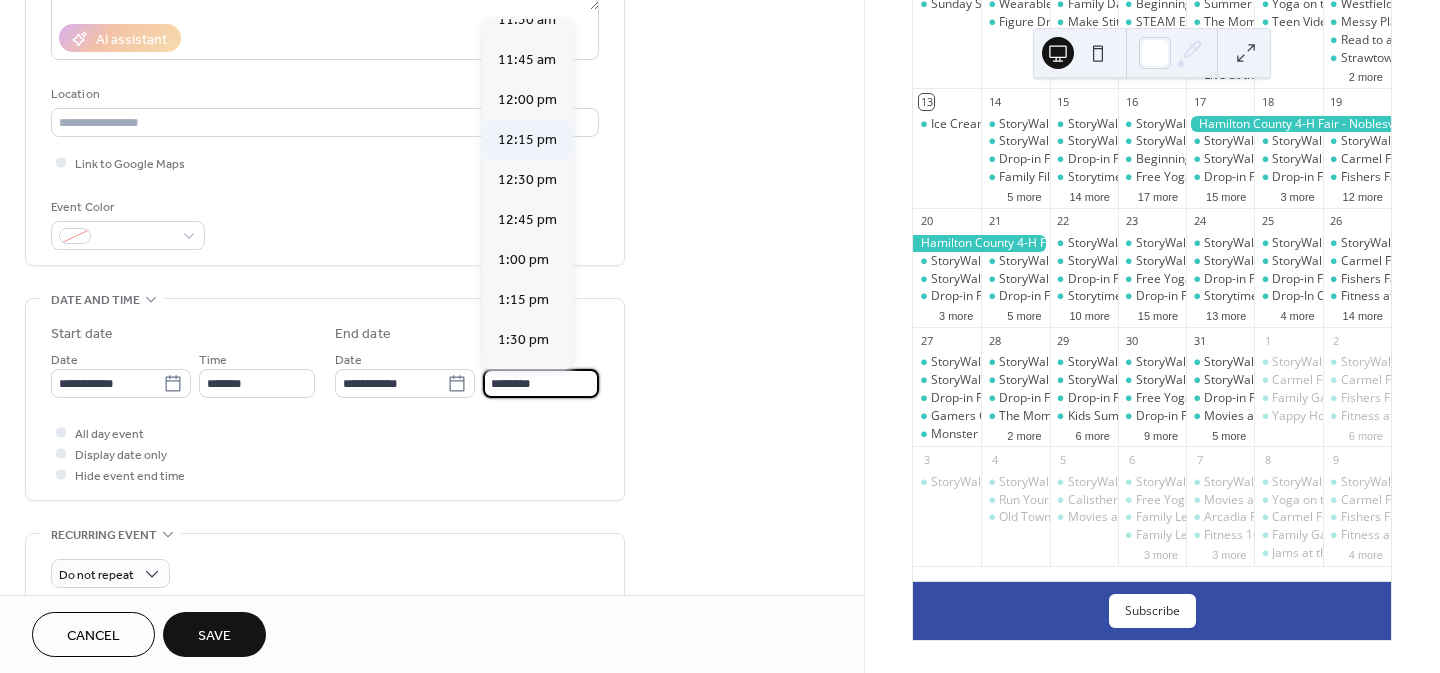 scroll, scrollTop: 380, scrollLeft: 0, axis: vertical 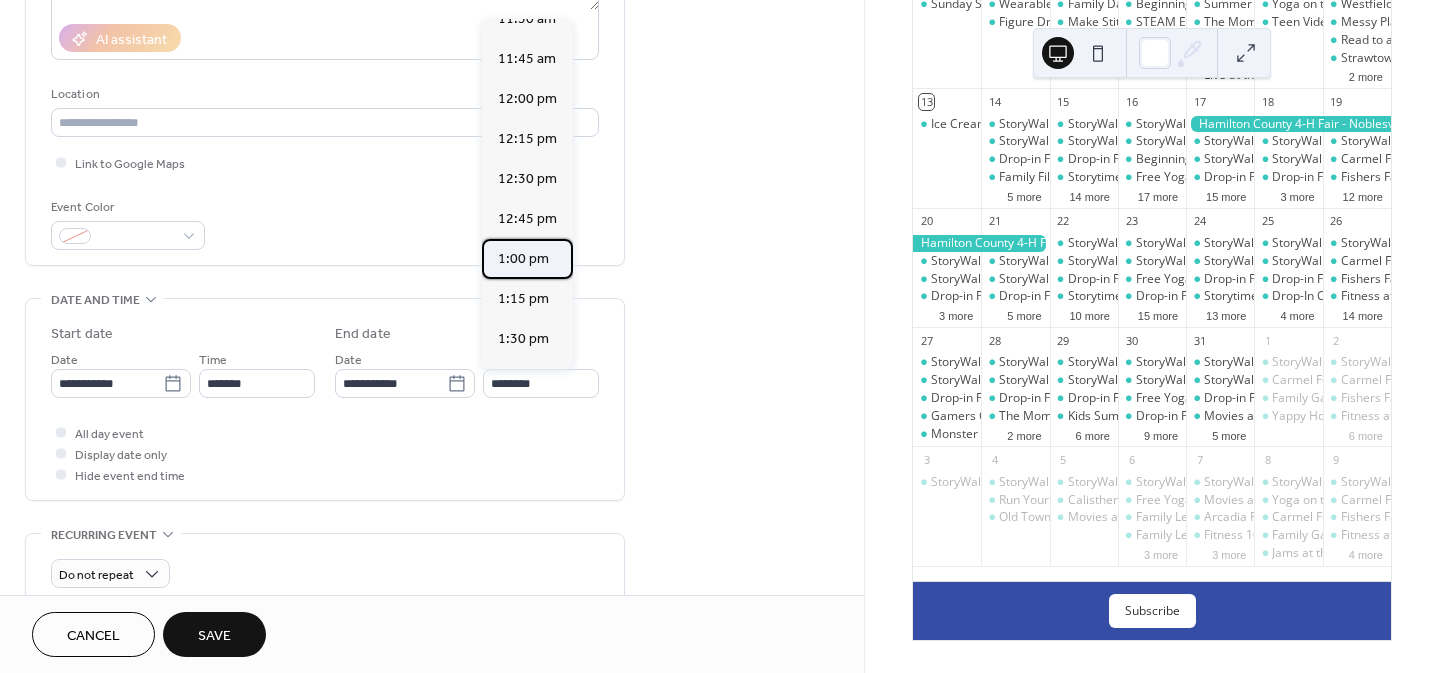 click on "1:00 pm" at bounding box center (523, 259) 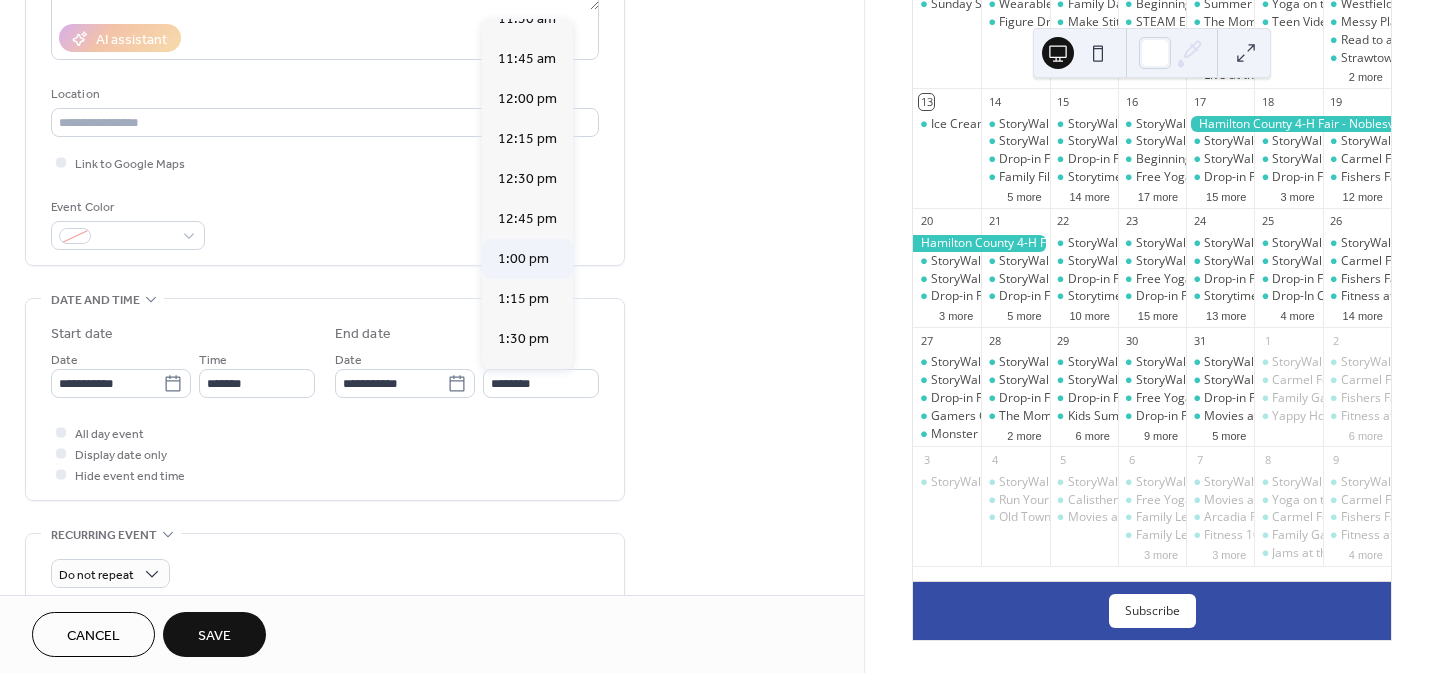 type on "*******" 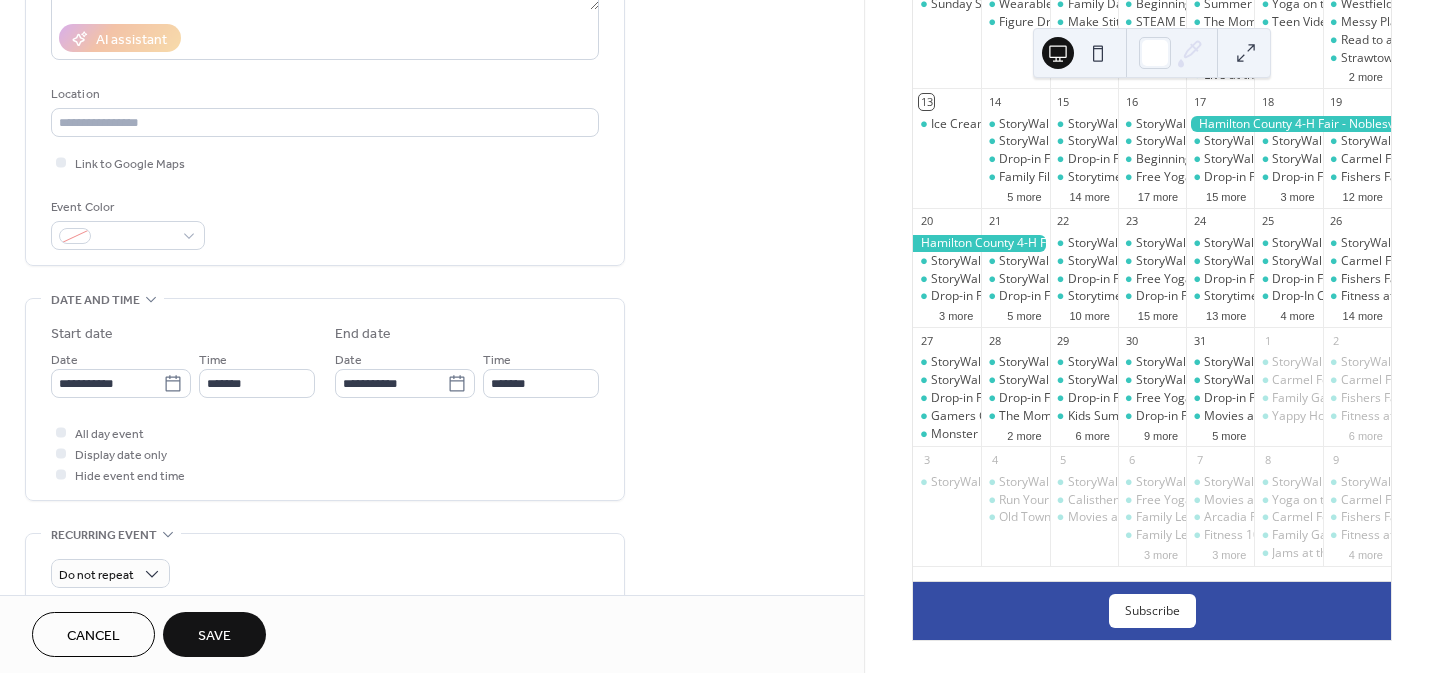 click on "**********" at bounding box center [432, 701] 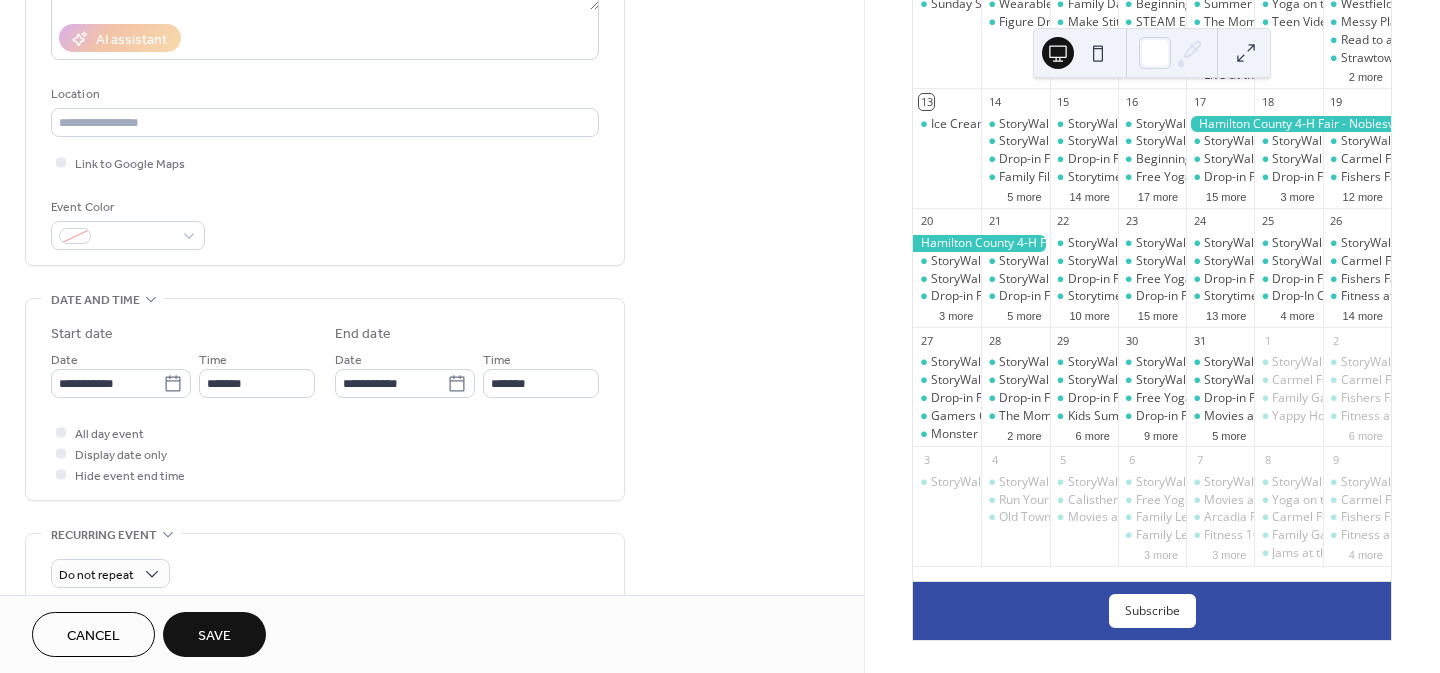 click on "**********" at bounding box center [432, 701] 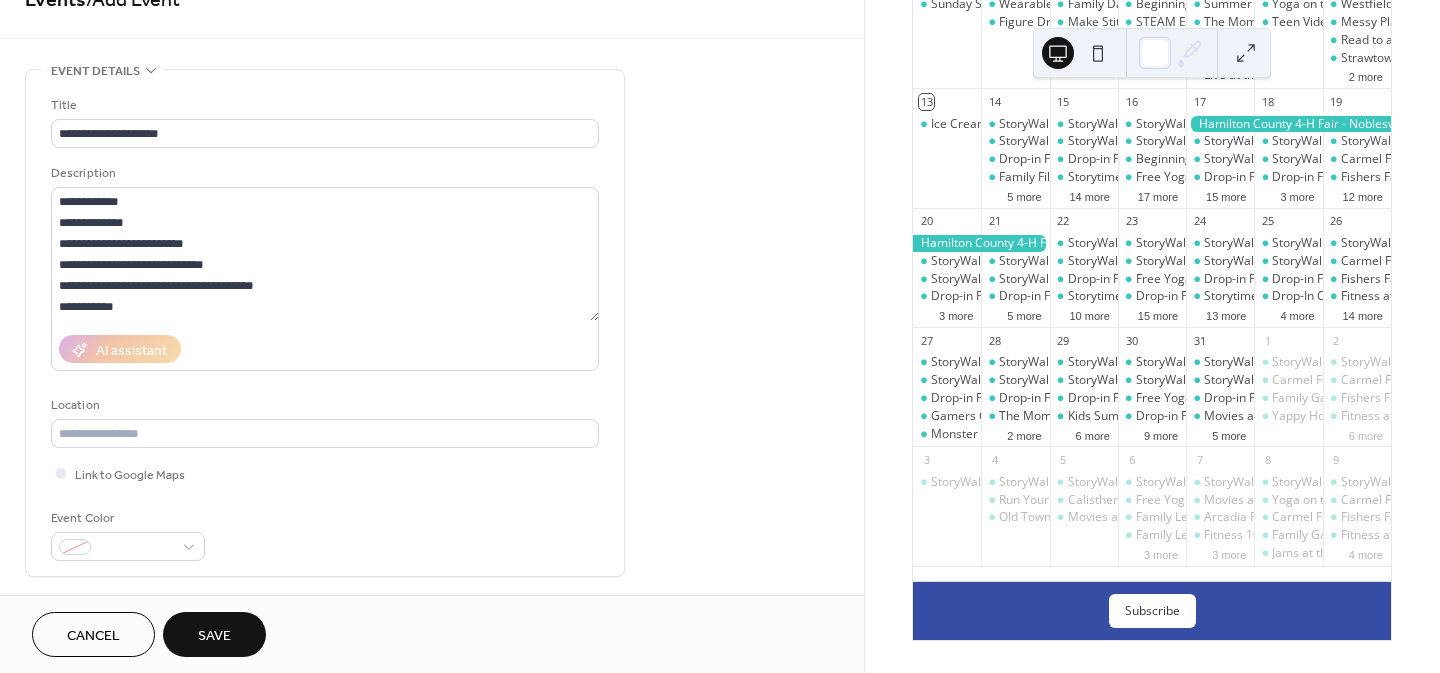 scroll, scrollTop: 30, scrollLeft: 0, axis: vertical 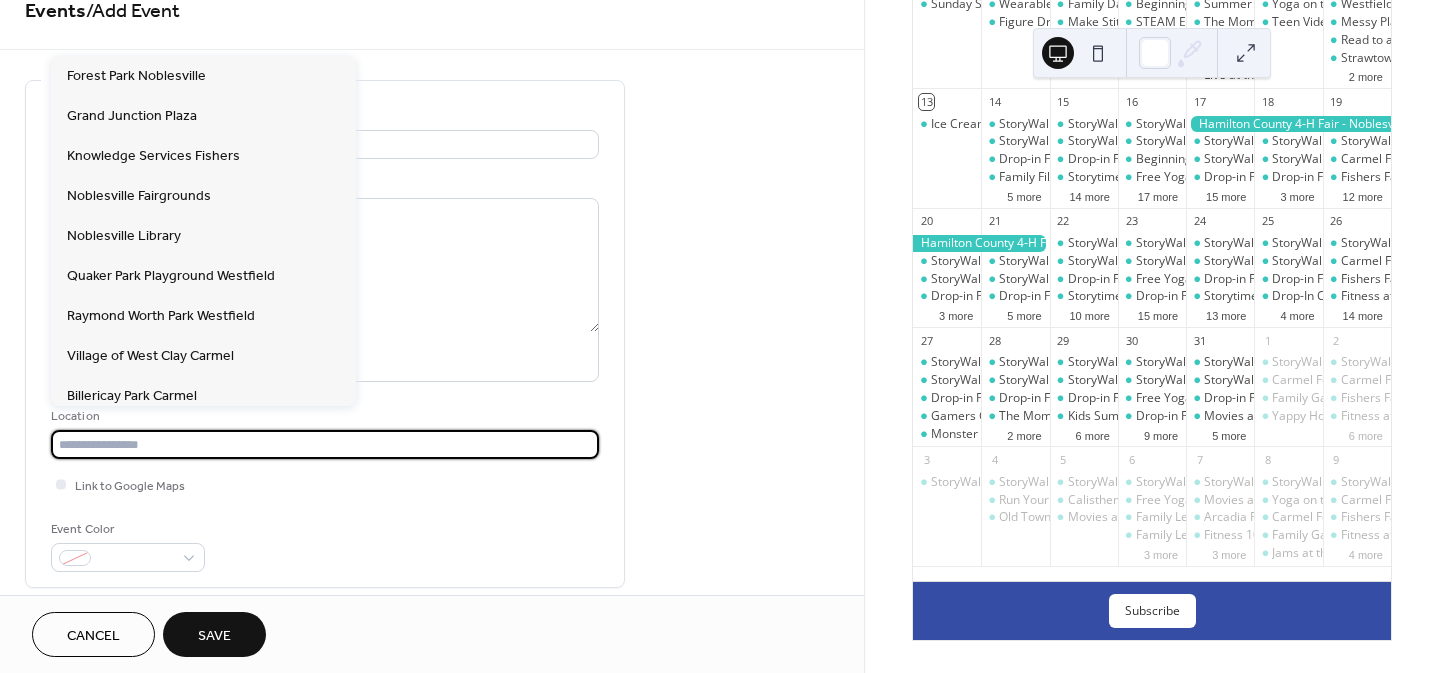 click at bounding box center [325, 444] 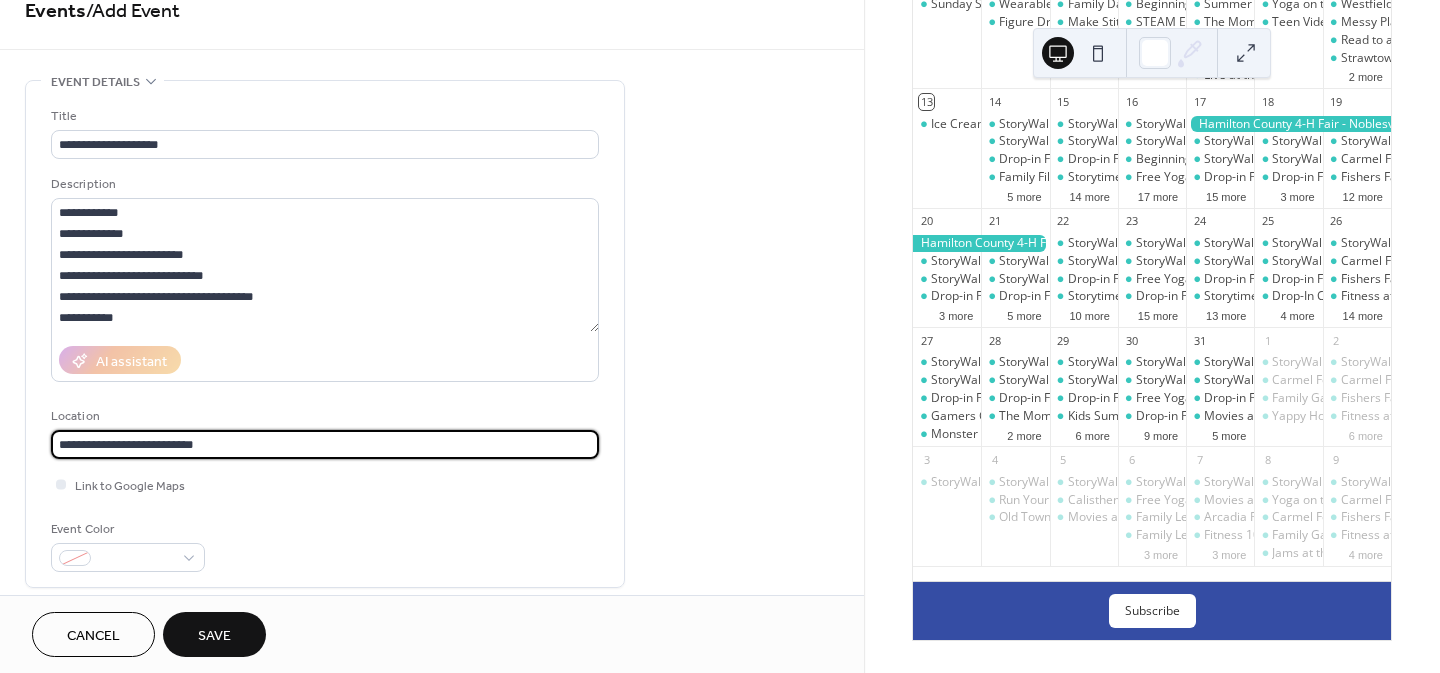 click on "**********" at bounding box center (325, 444) 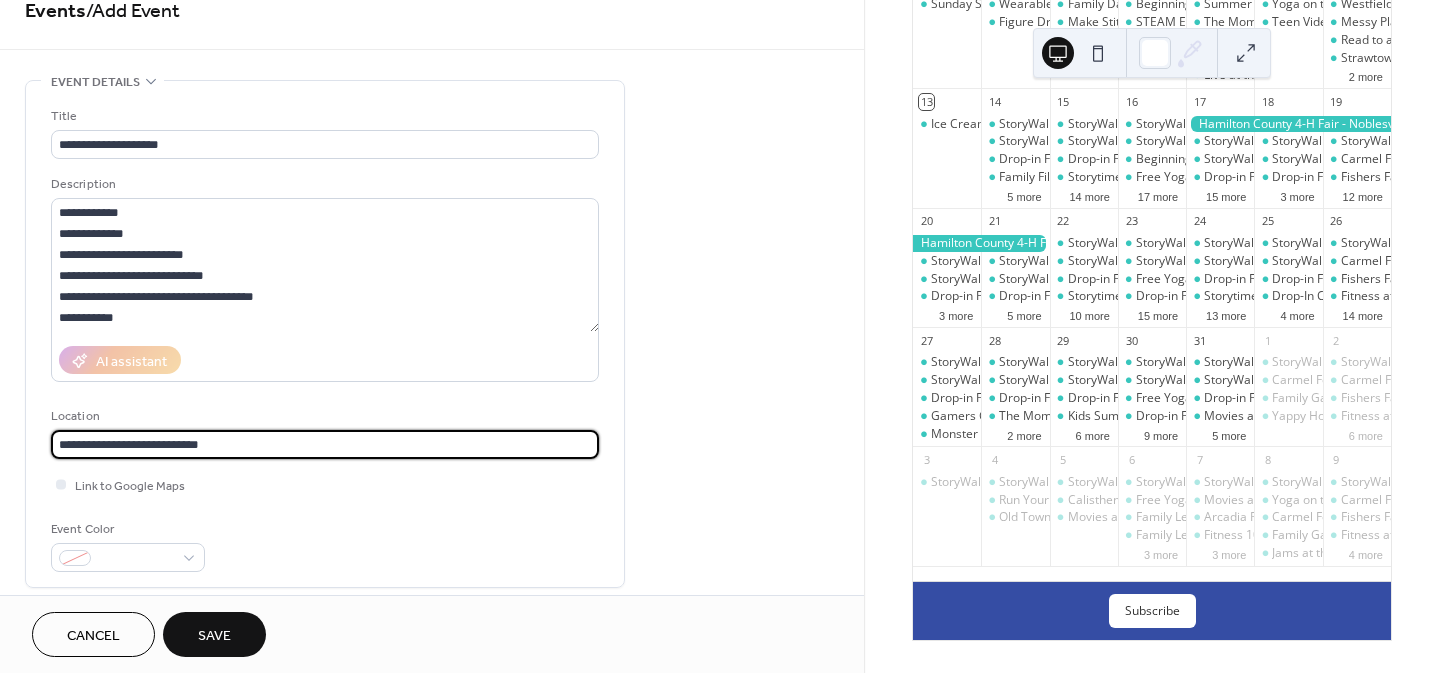 type on "**********" 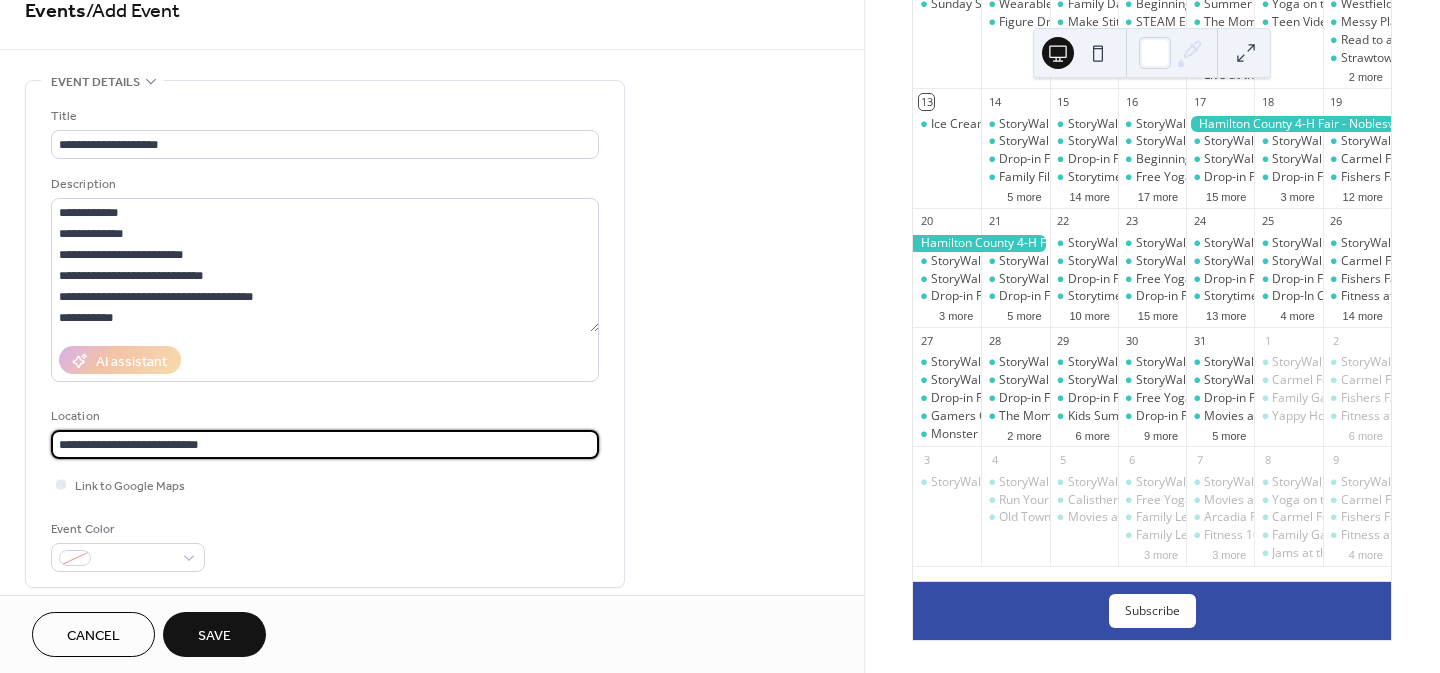 type 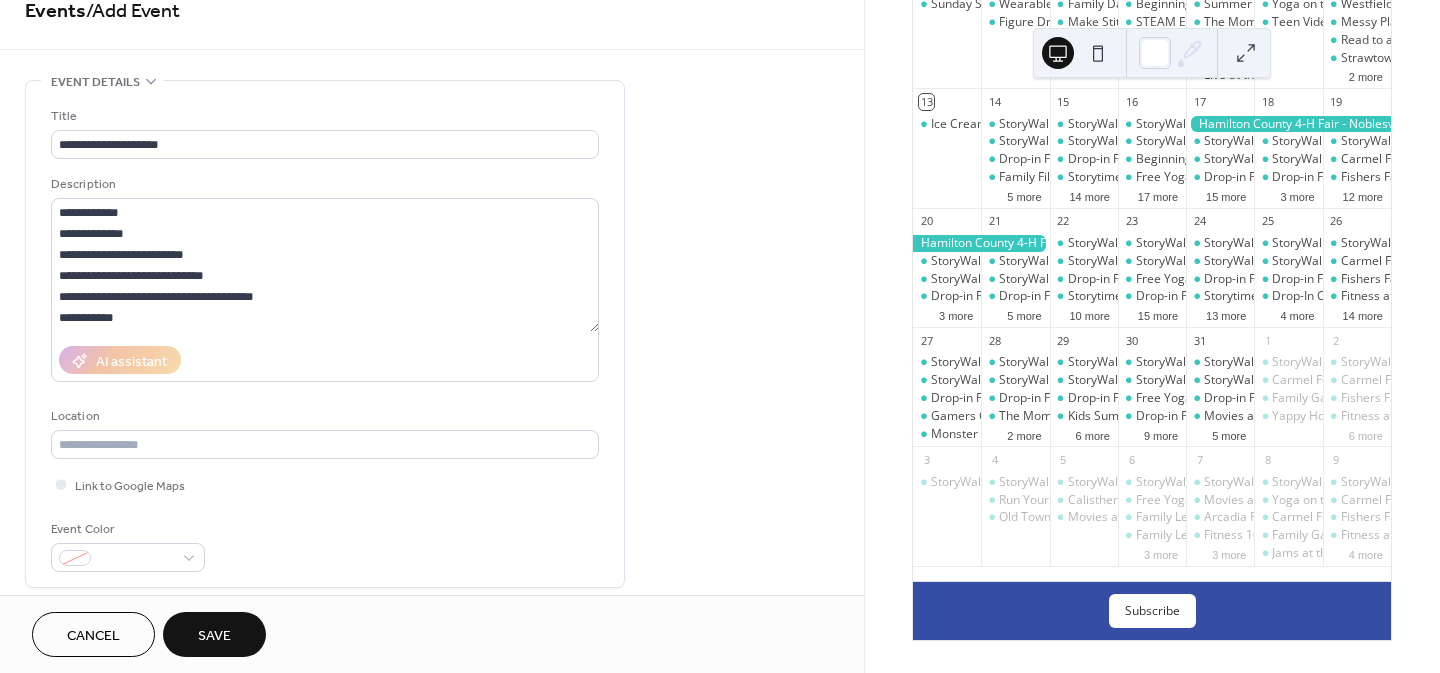 click on "**********" at bounding box center (432, 1023) 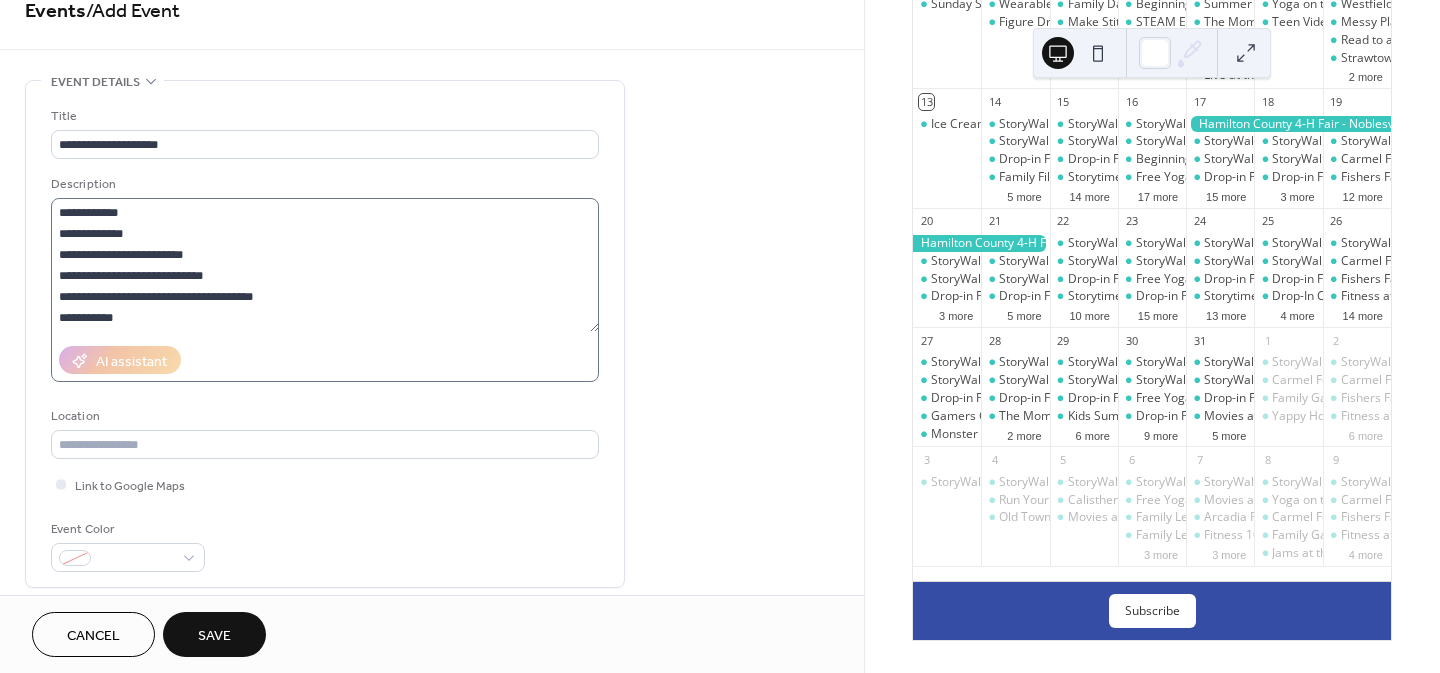 scroll, scrollTop: 0, scrollLeft: 0, axis: both 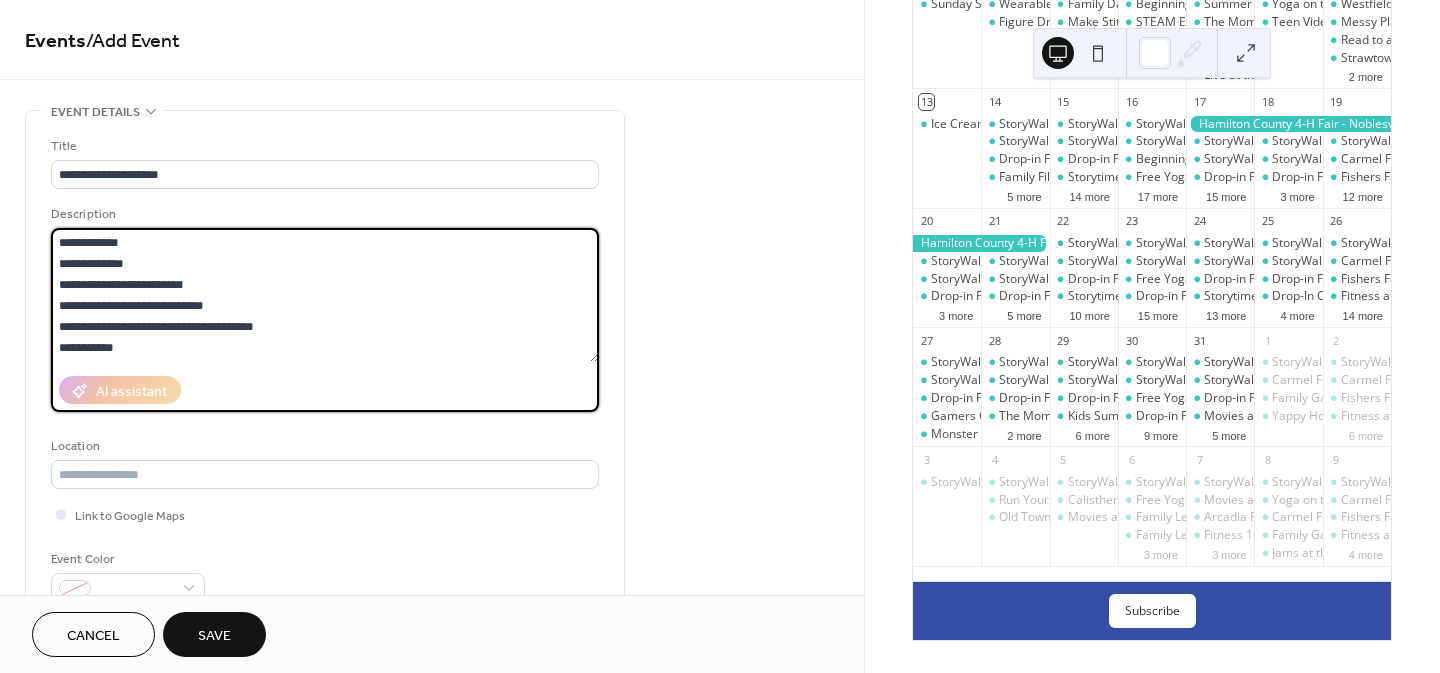 click on "**********" at bounding box center [325, 295] 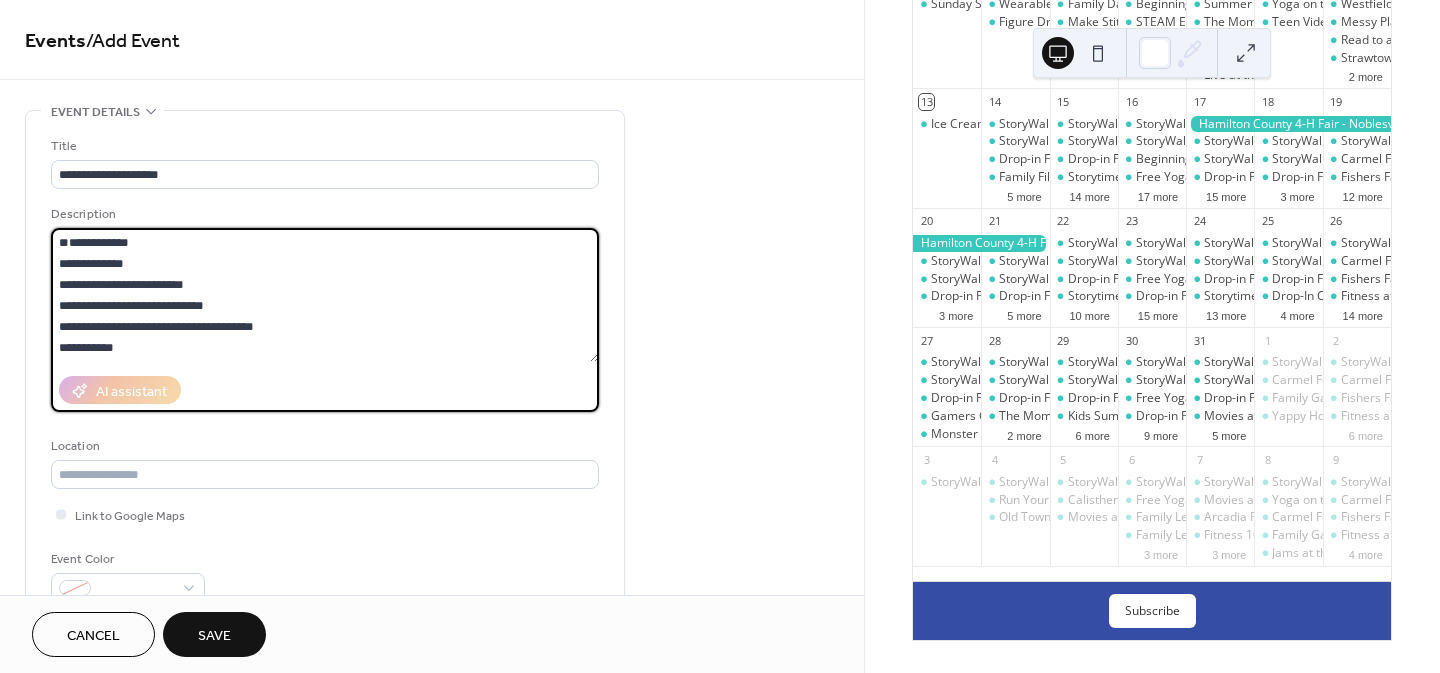 paste on "**********" 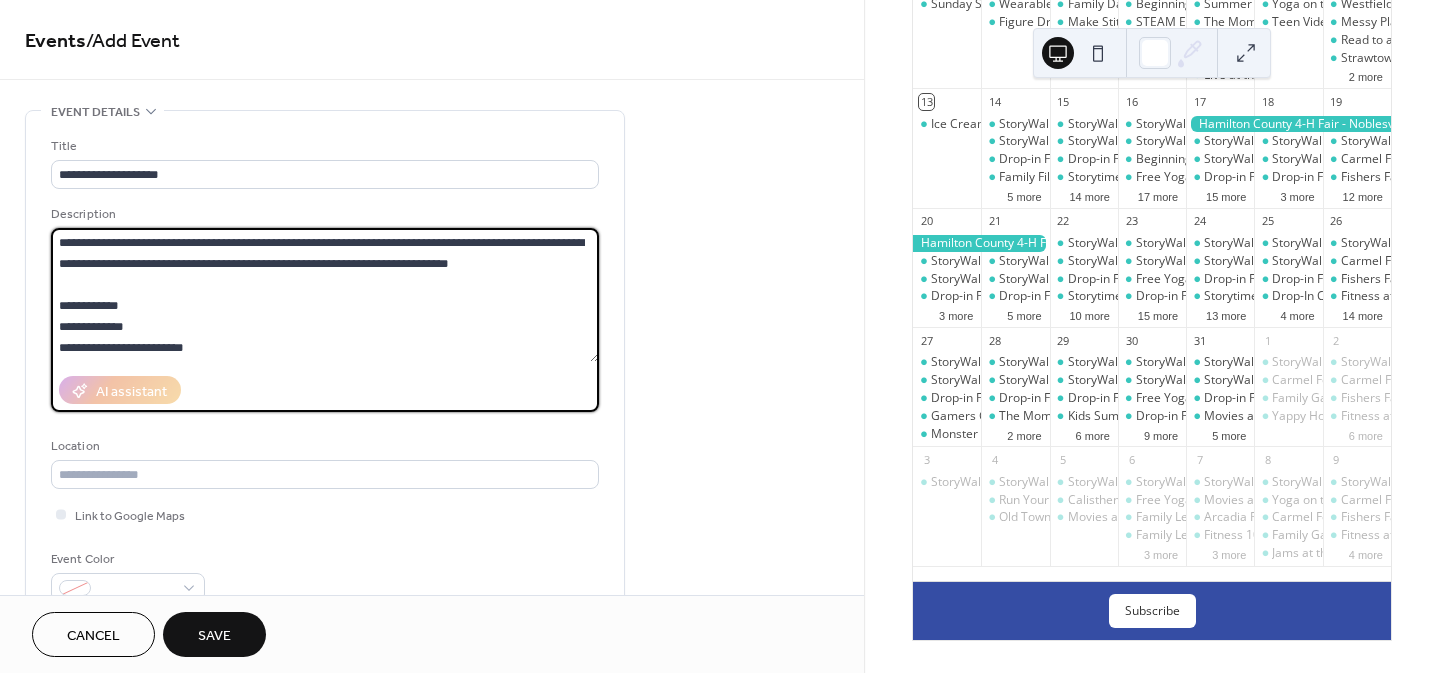 type on "**********" 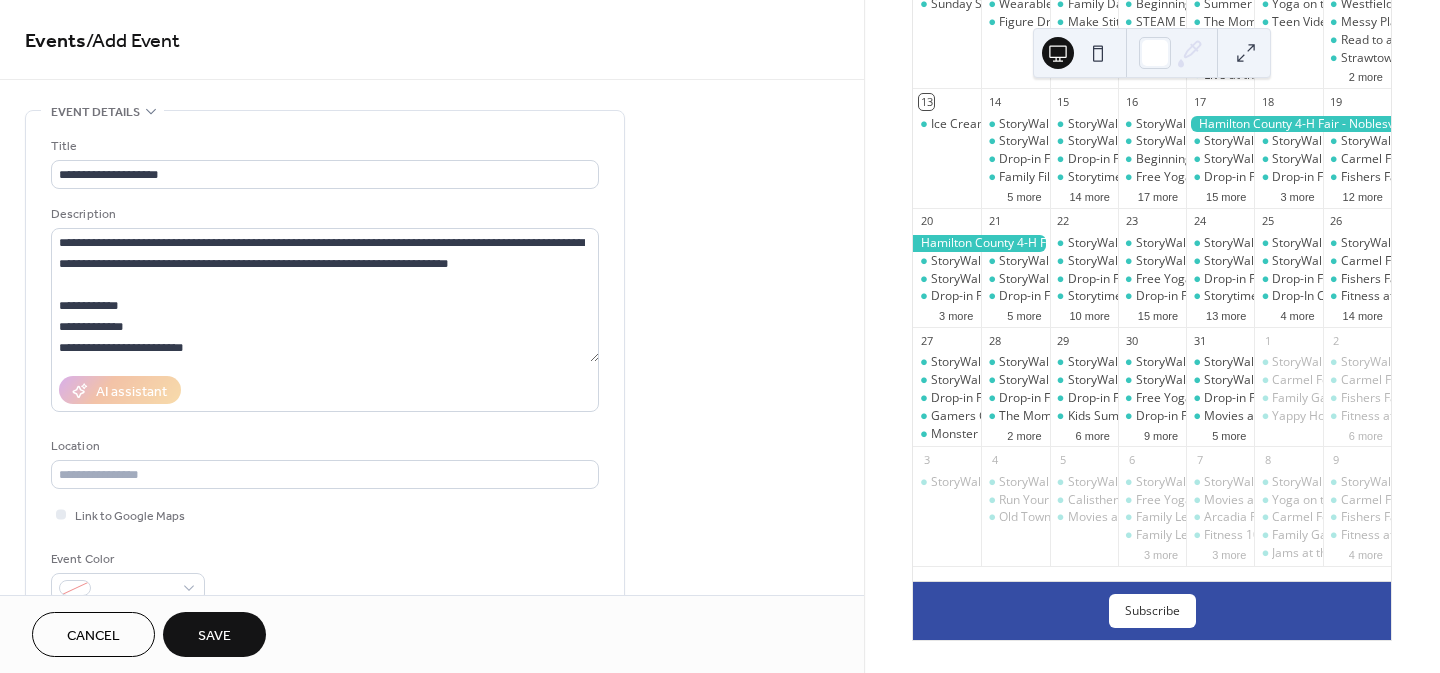 click on "**********" at bounding box center [432, 1053] 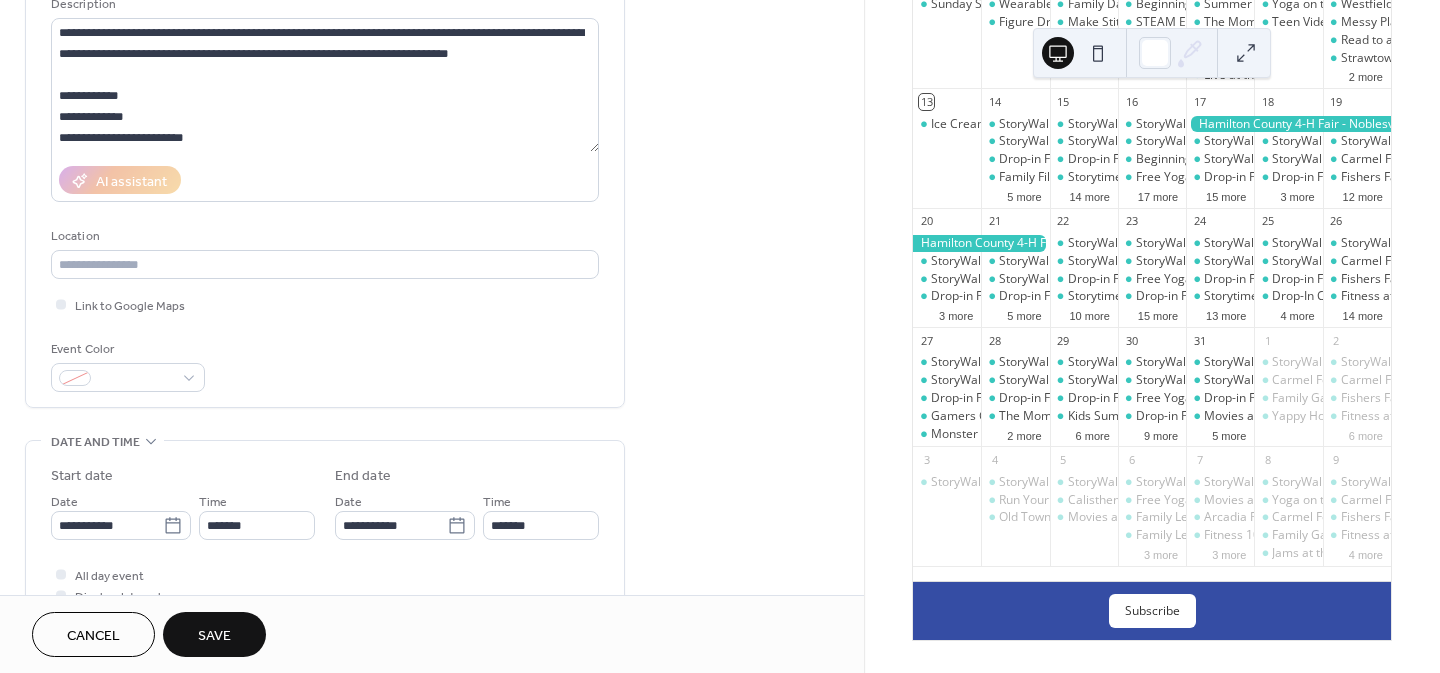 scroll, scrollTop: 211, scrollLeft: 0, axis: vertical 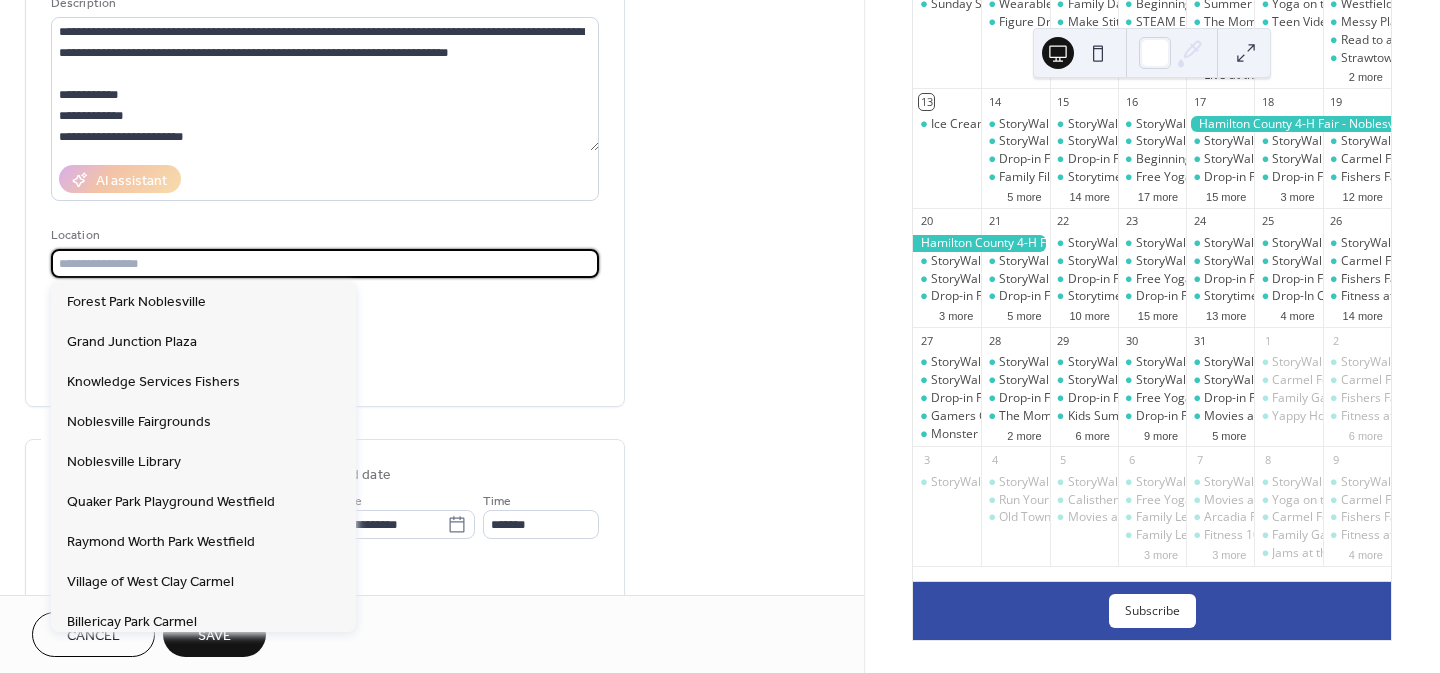 click at bounding box center (325, 263) 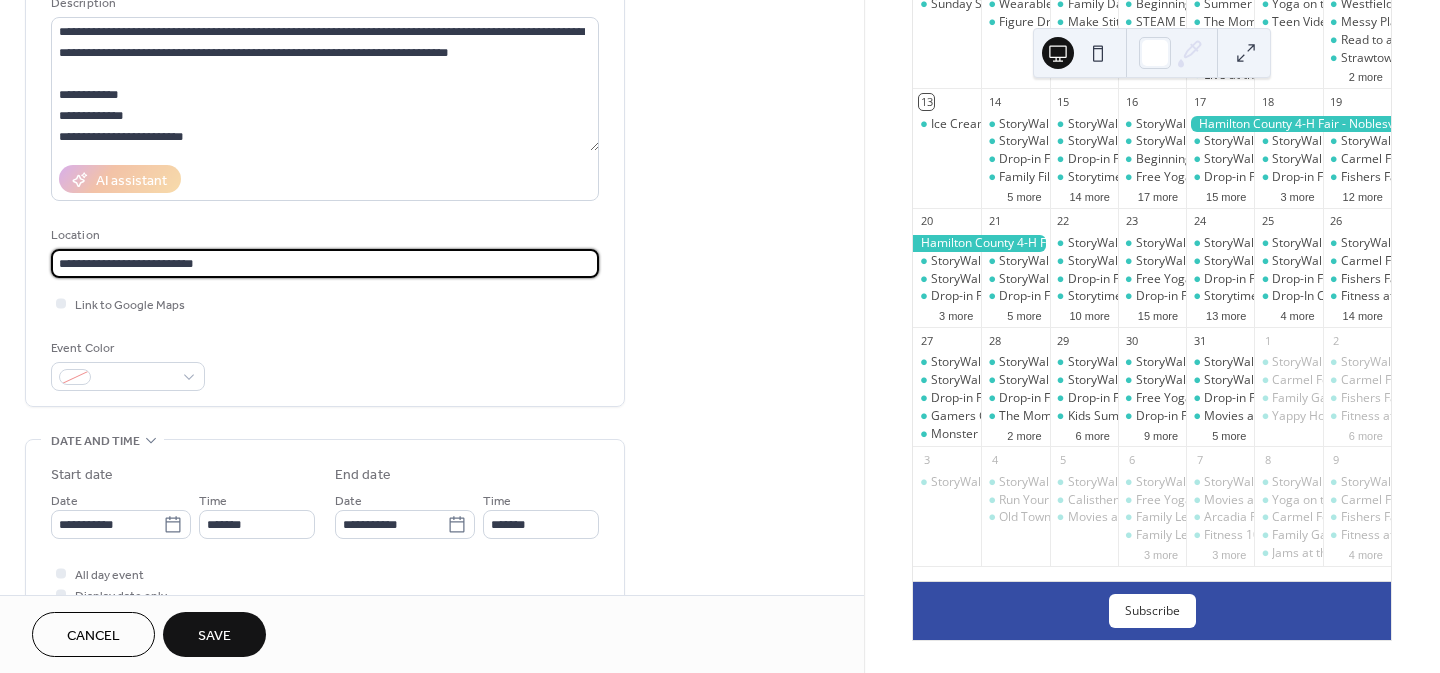 type on "**********" 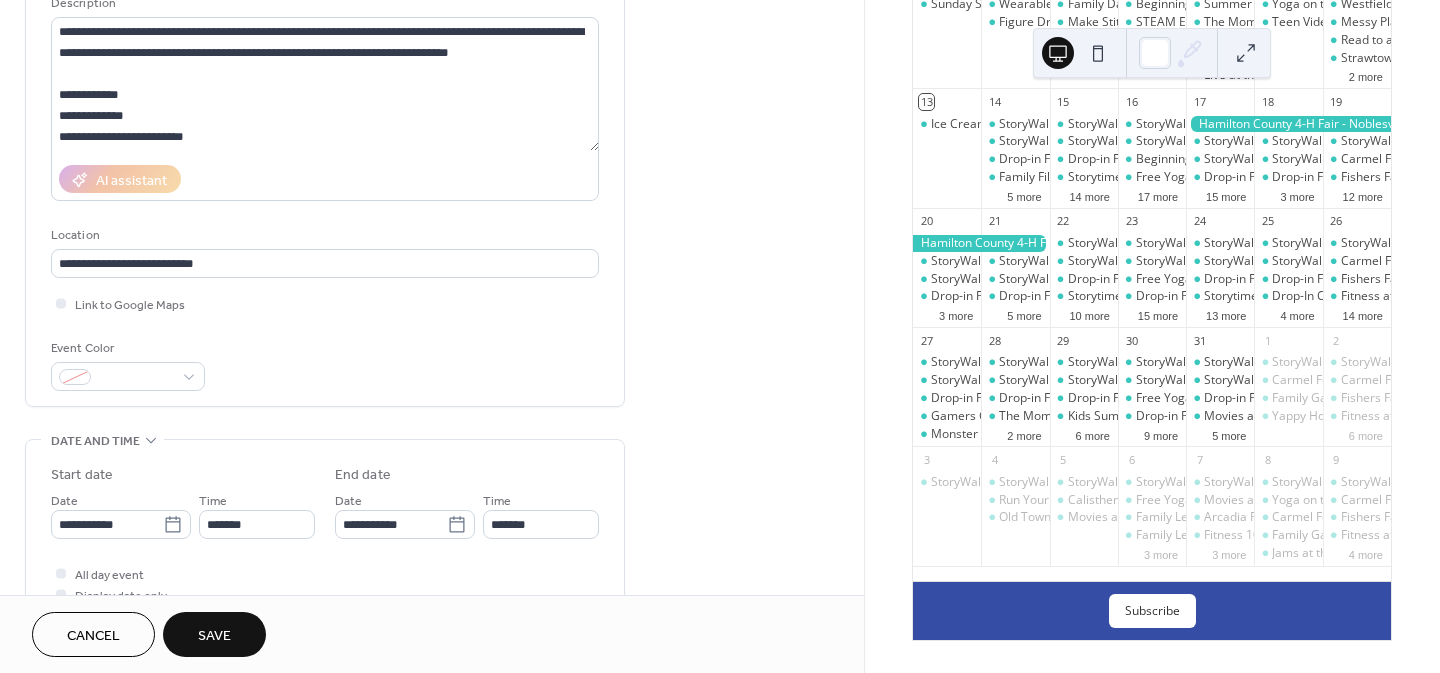 click on "**********" at bounding box center [432, 842] 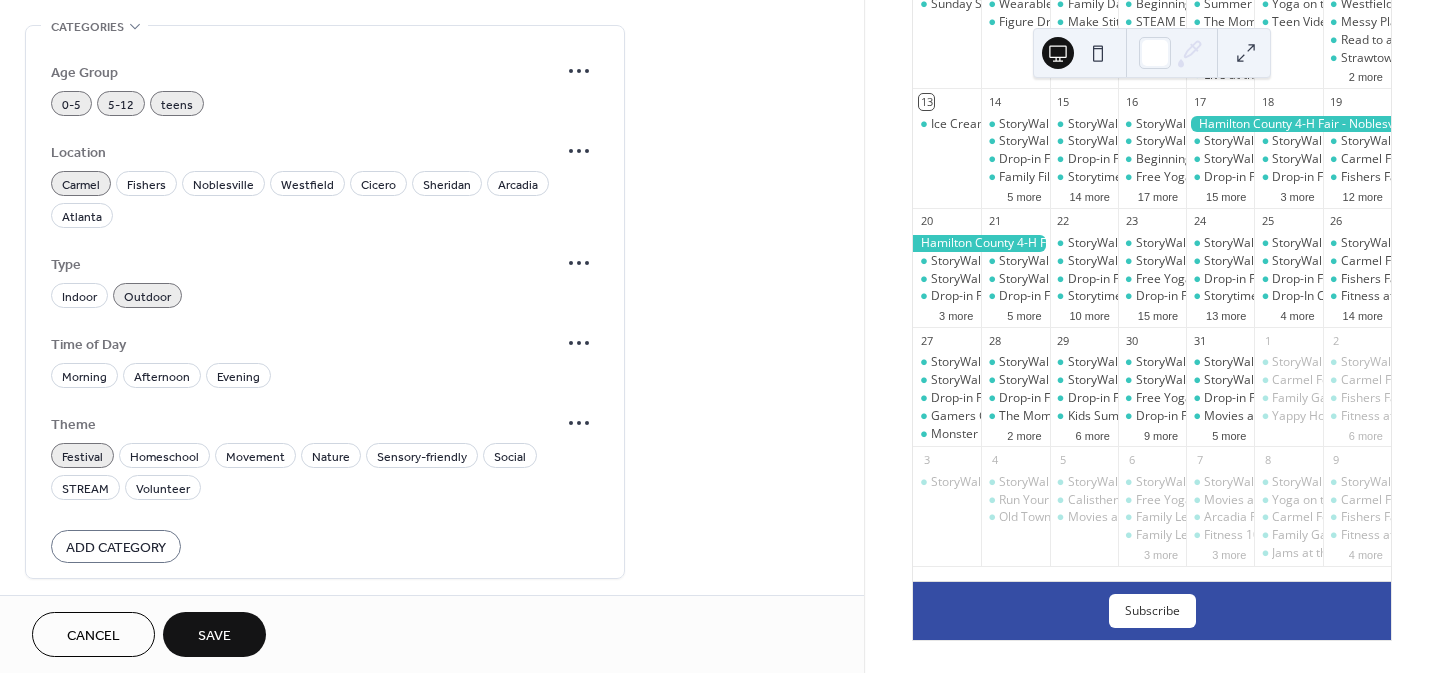 scroll, scrollTop: 1402, scrollLeft: 0, axis: vertical 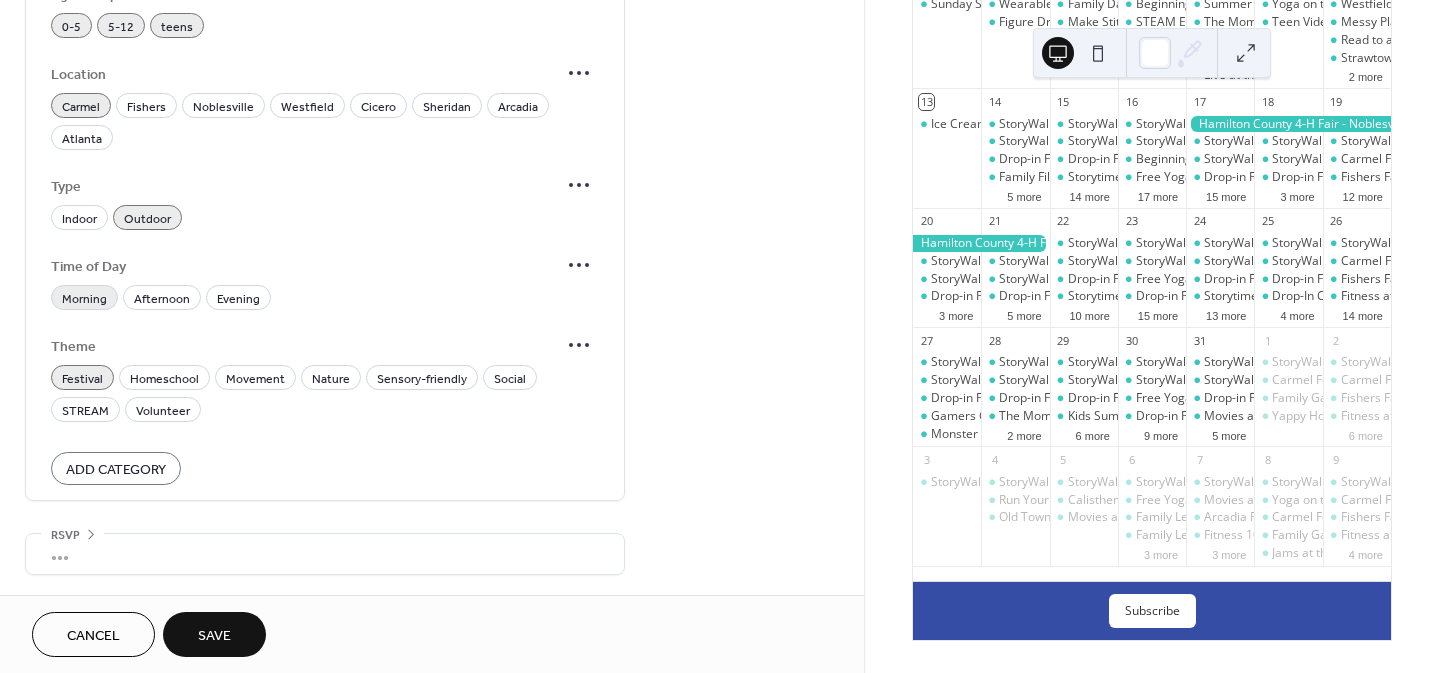 click on "Morning" at bounding box center (84, 299) 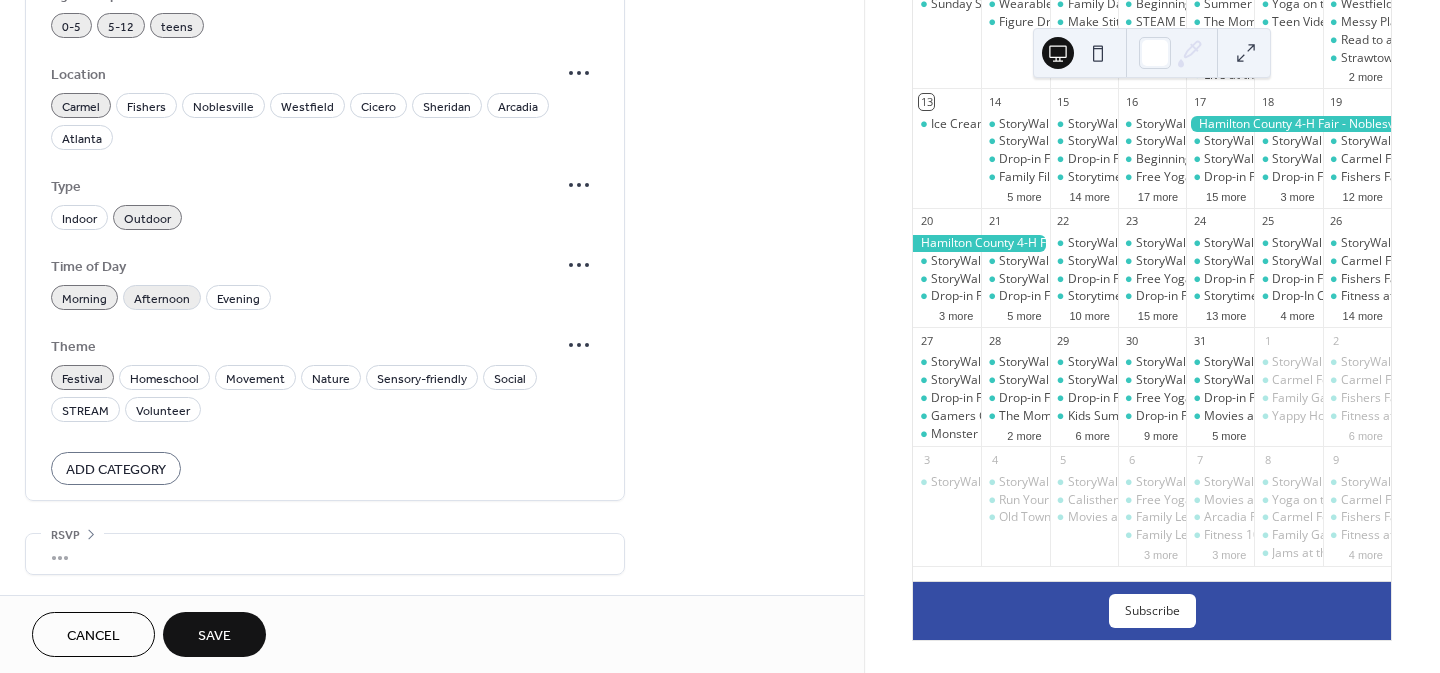 click on "Afternoon" at bounding box center [162, 299] 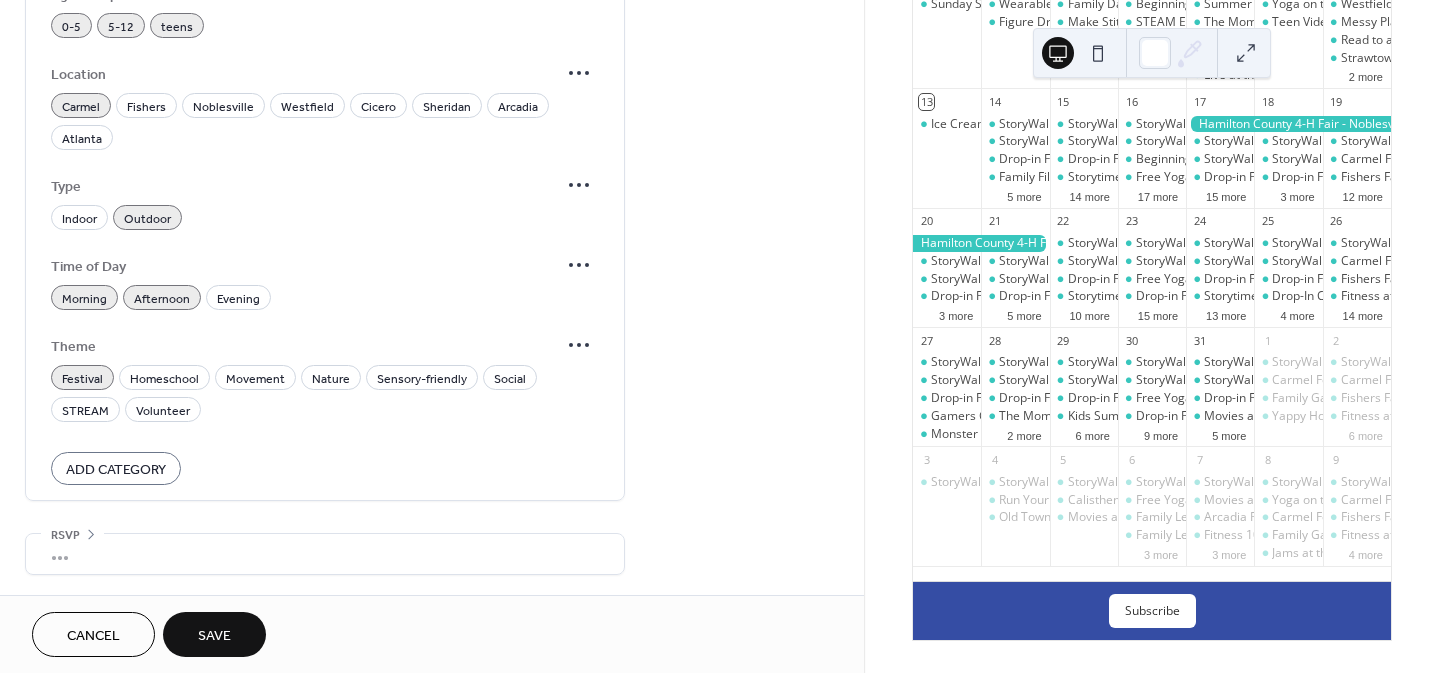 click on "Save" at bounding box center (214, 636) 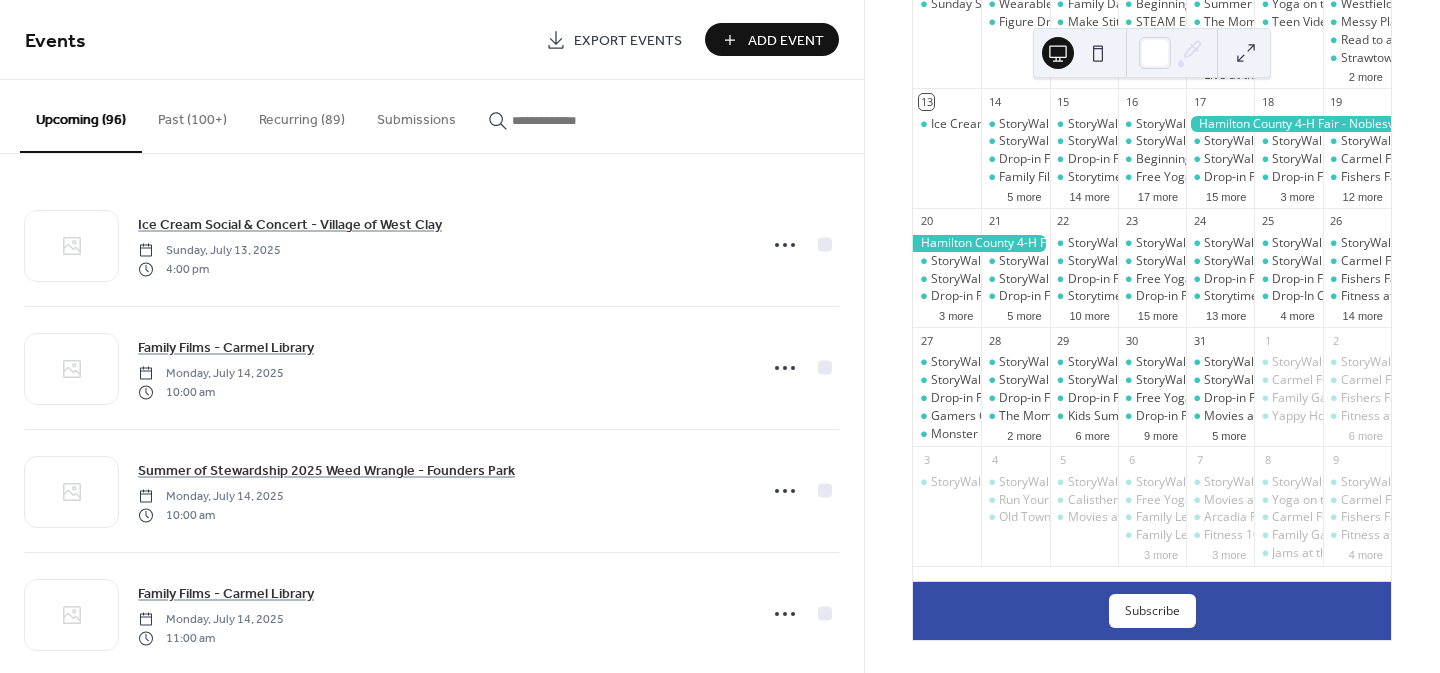 click on "Add Event" at bounding box center [786, 41] 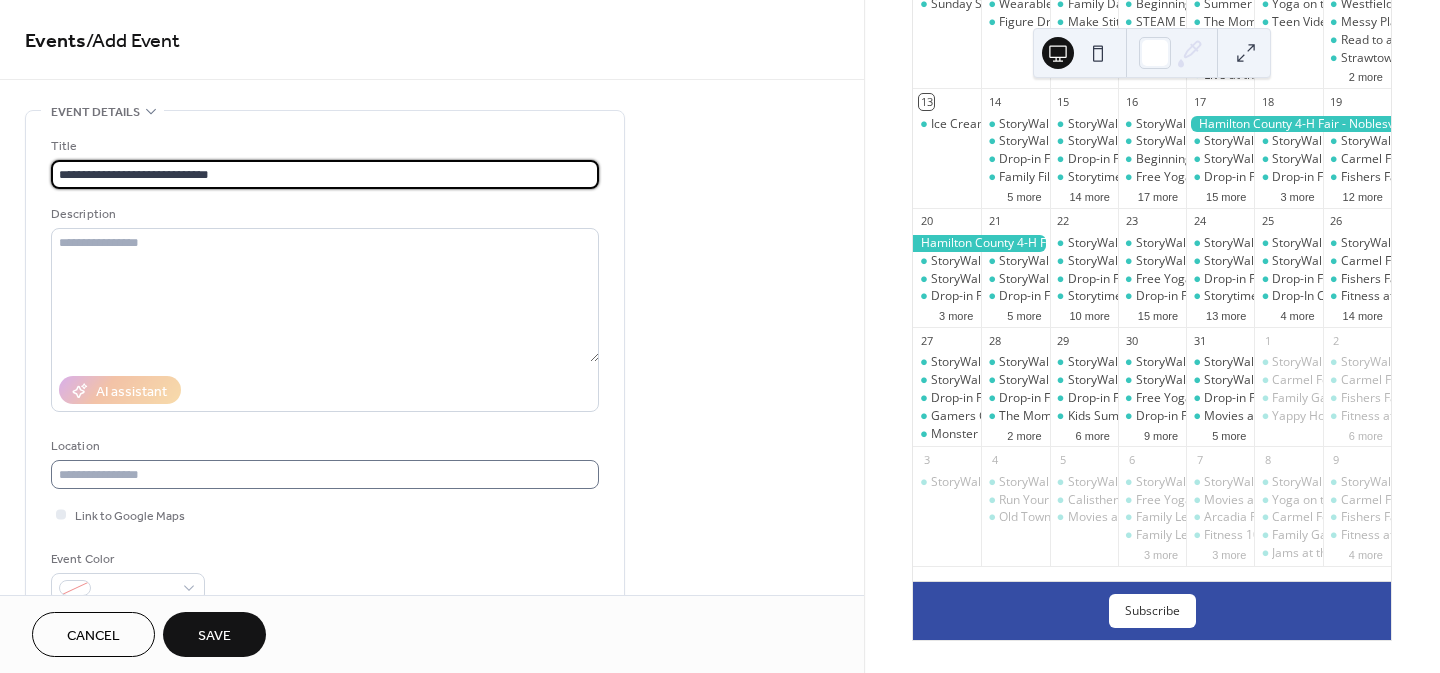 click at bounding box center (325, 474) 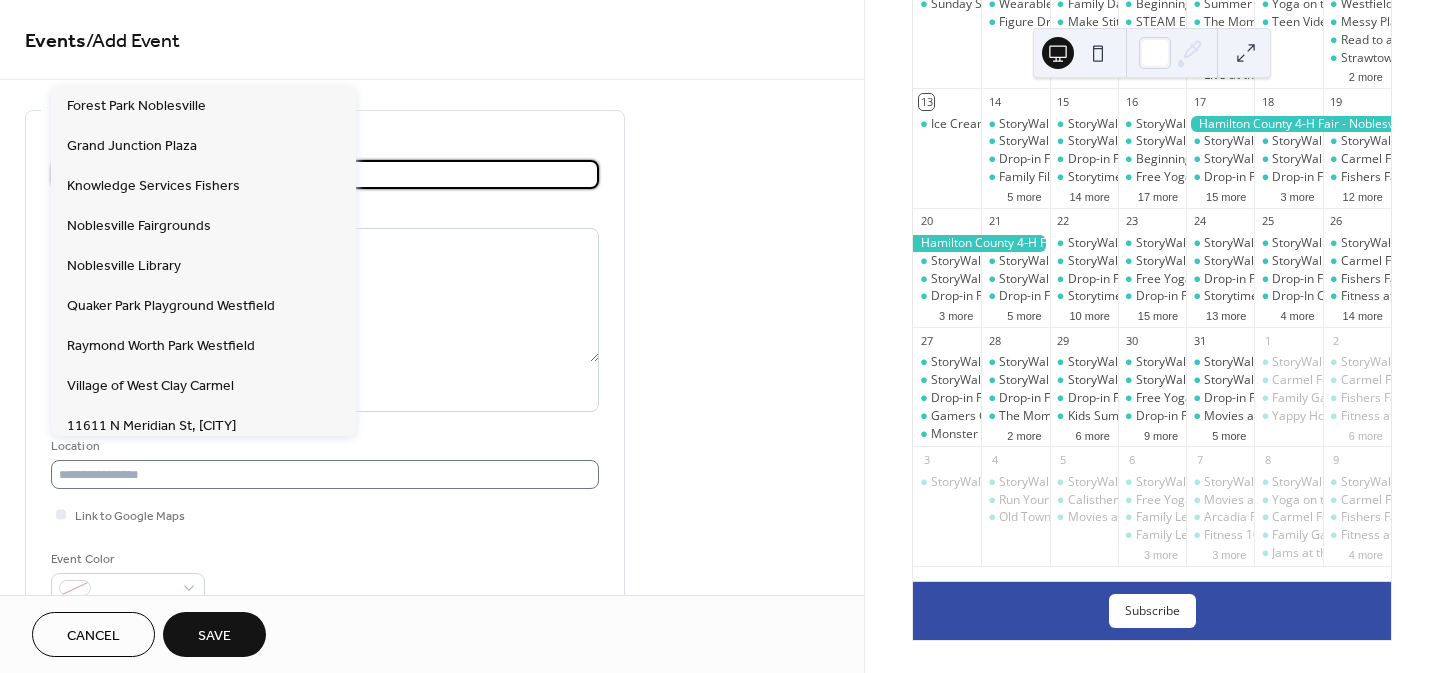 type on "**********" 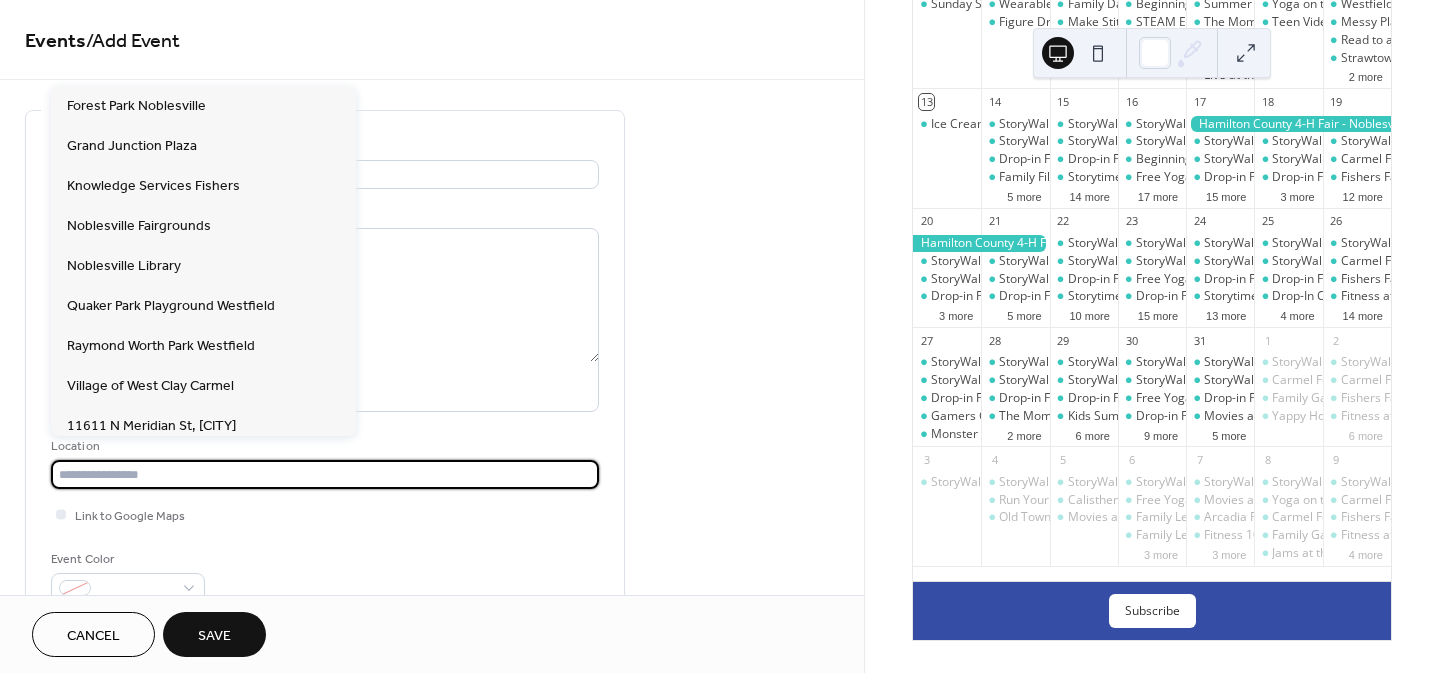 click at bounding box center (325, 474) 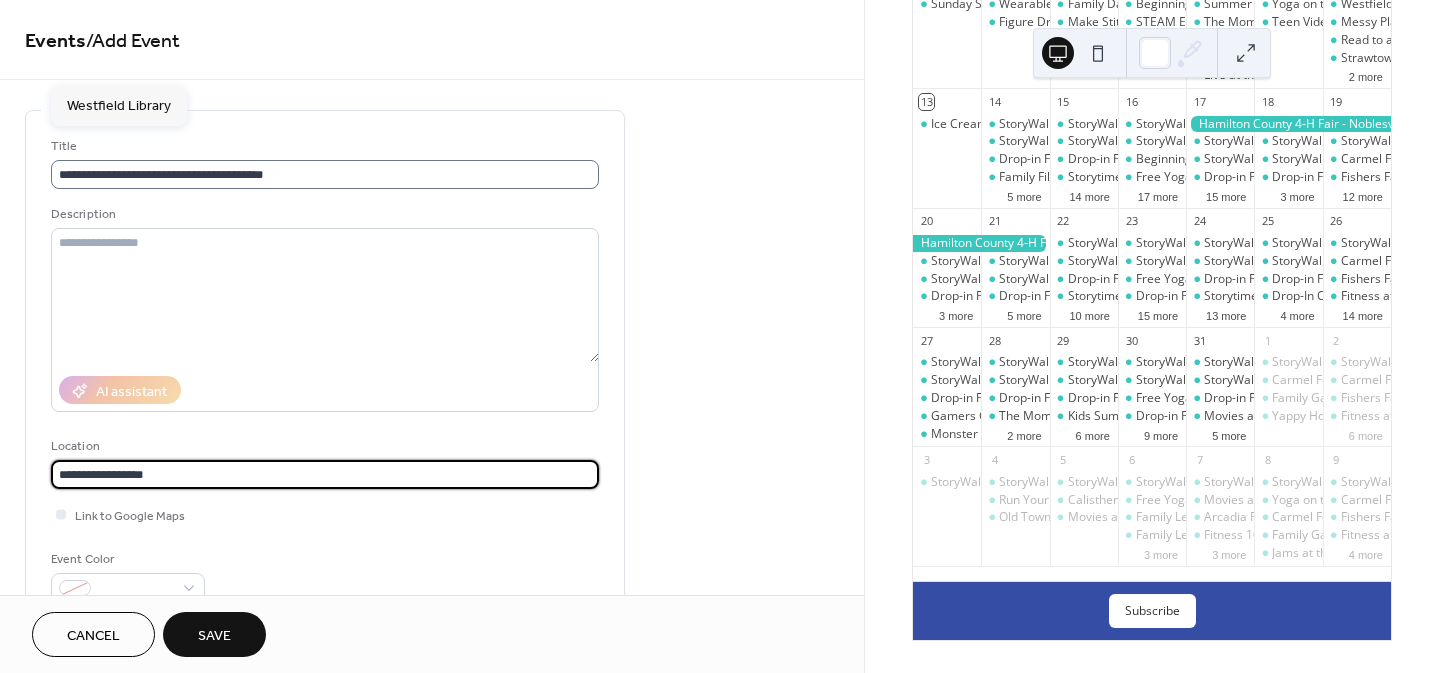 type on "**********" 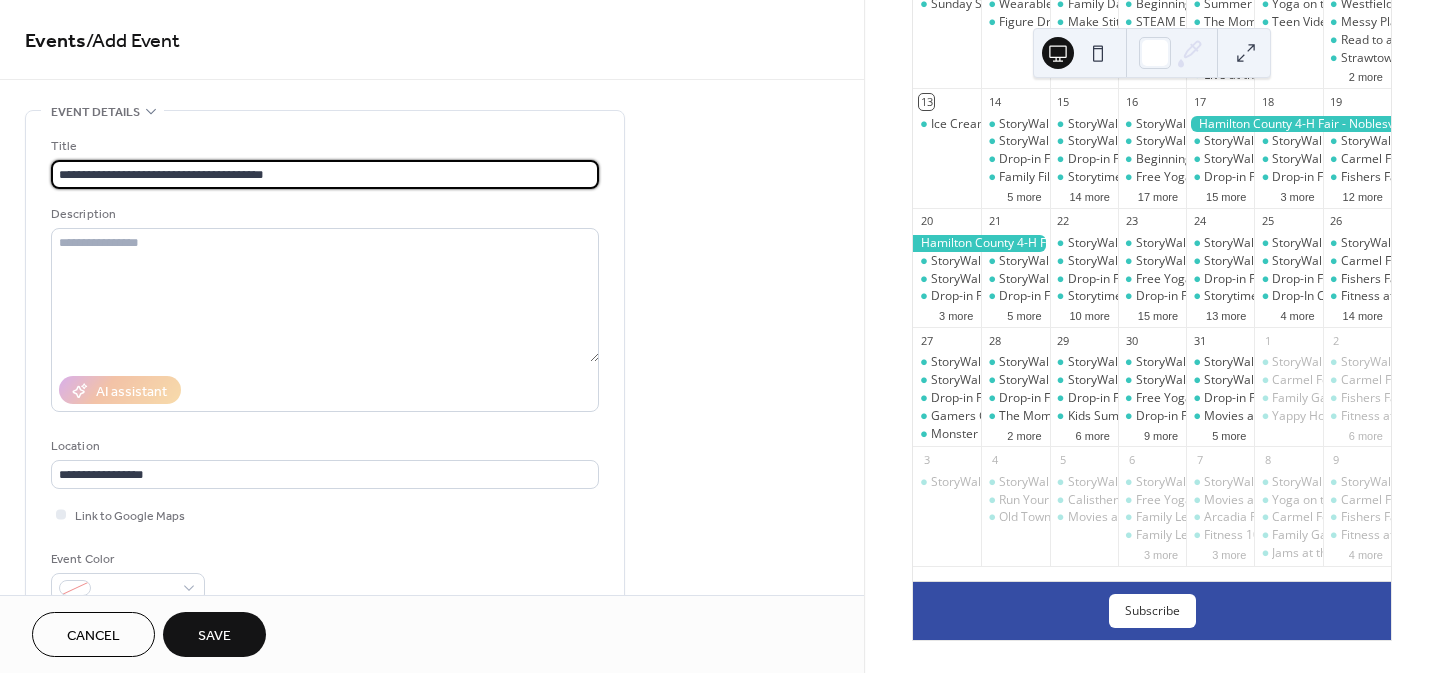 click on "**********" at bounding box center [325, 174] 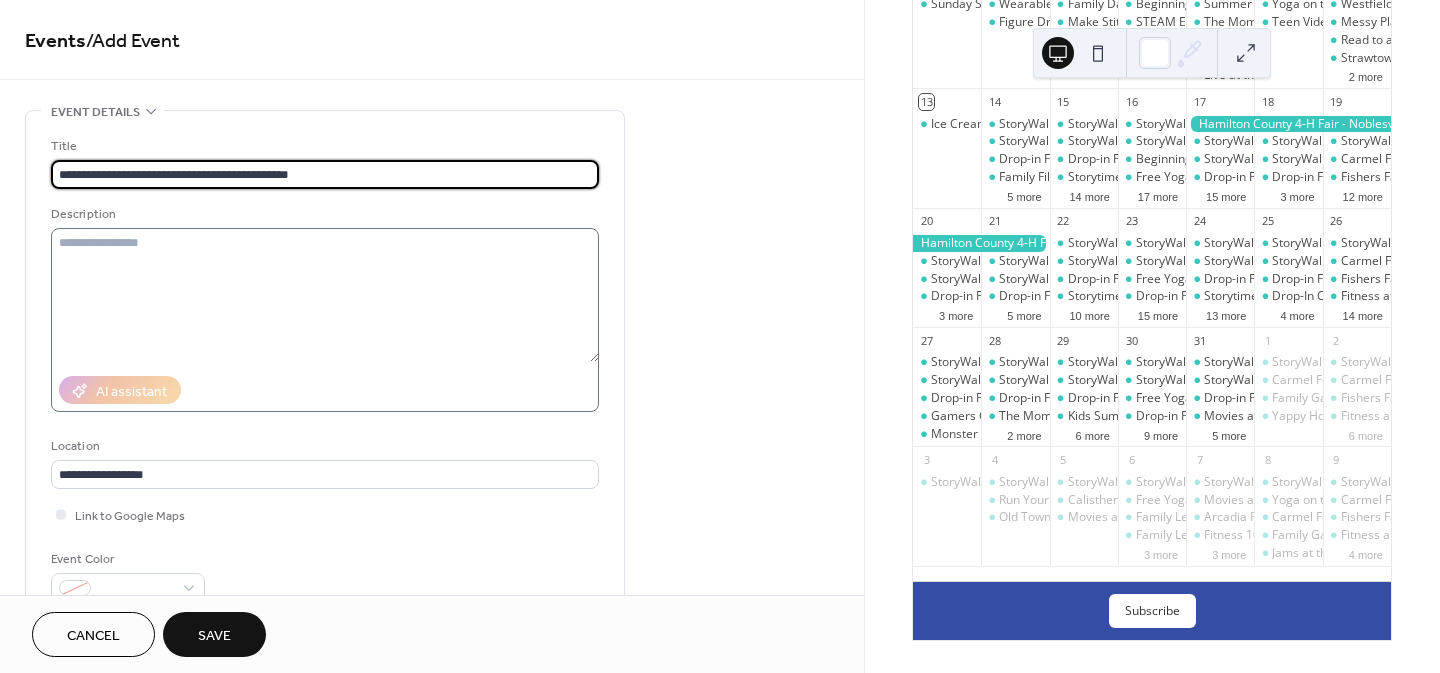 type on "**********" 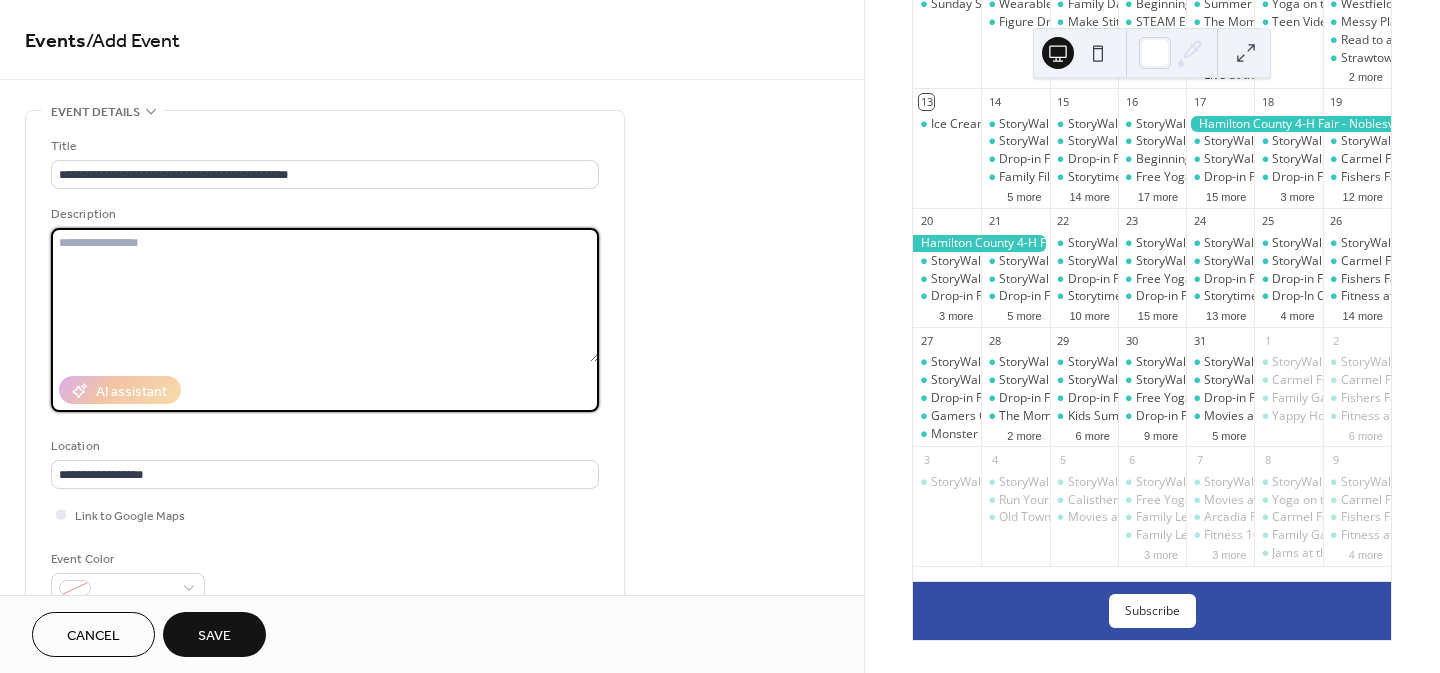 click at bounding box center (325, 295) 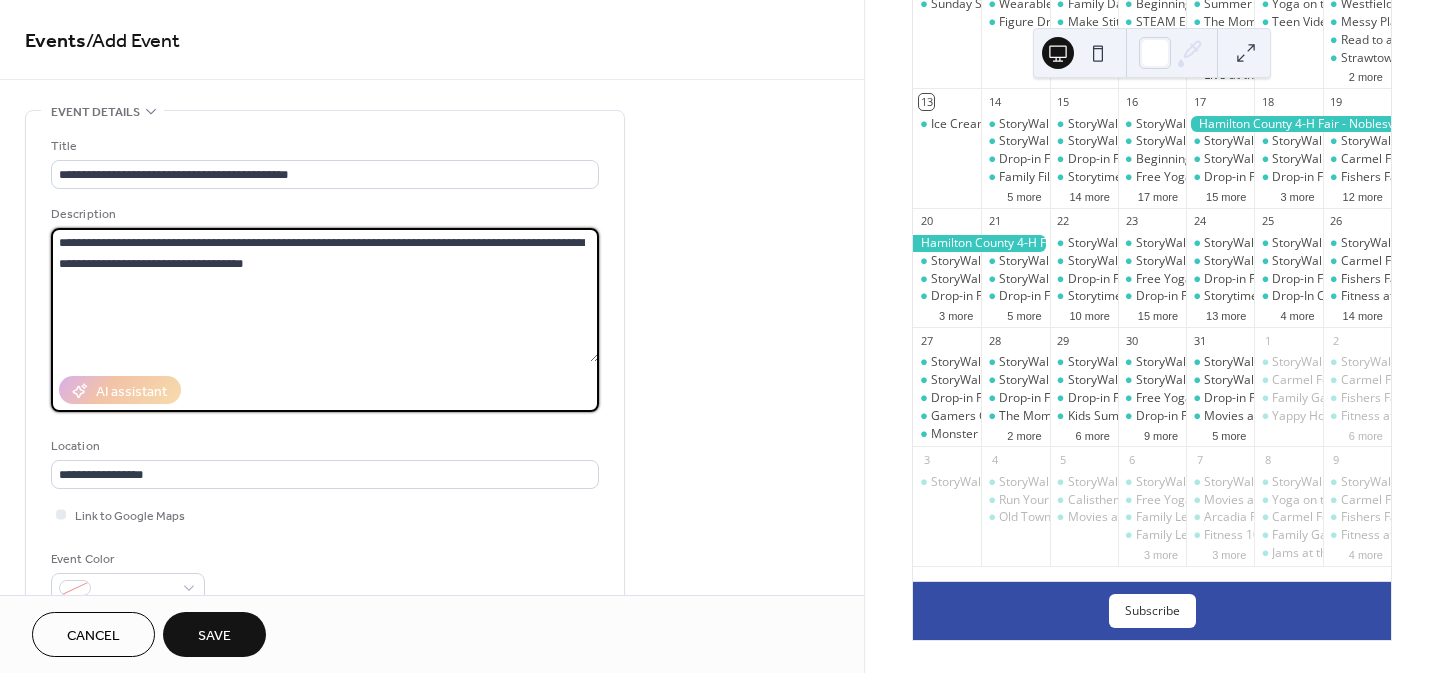 click on "**********" at bounding box center (325, 295) 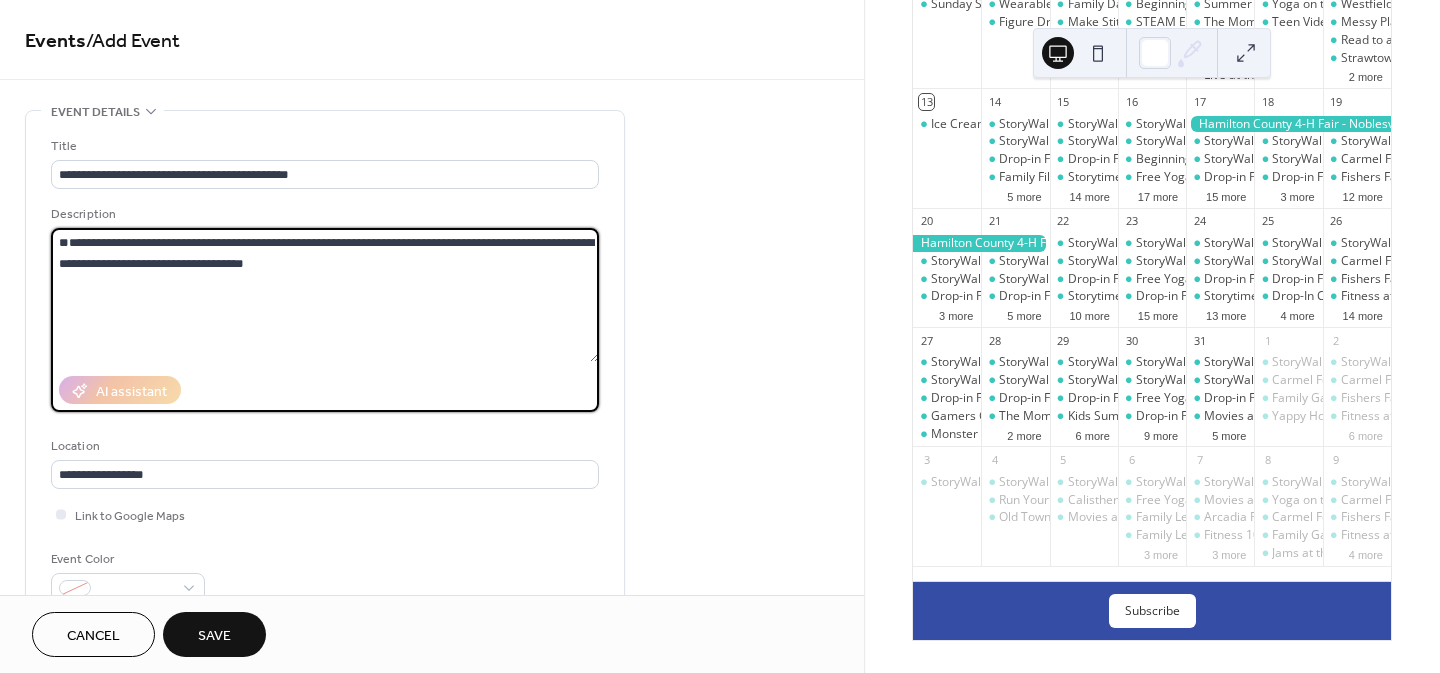 paste on "**********" 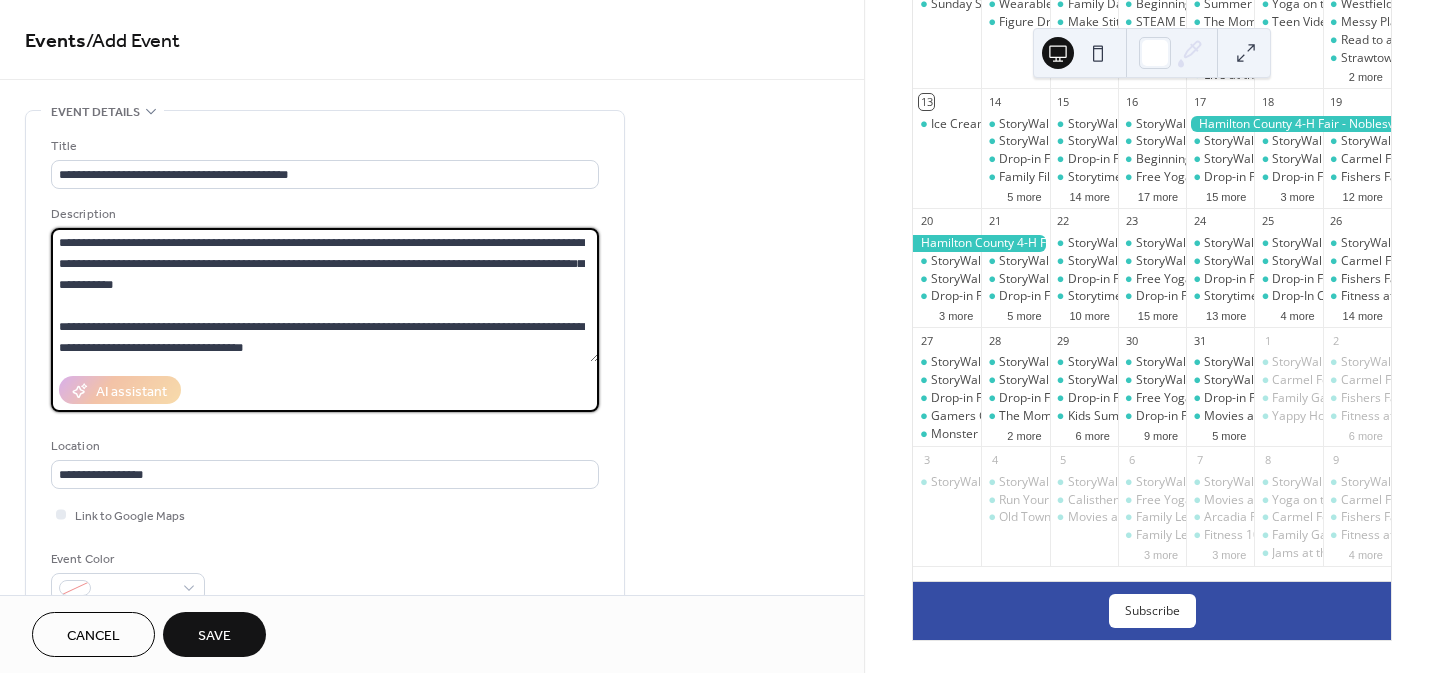 click on "**********" at bounding box center [325, 295] 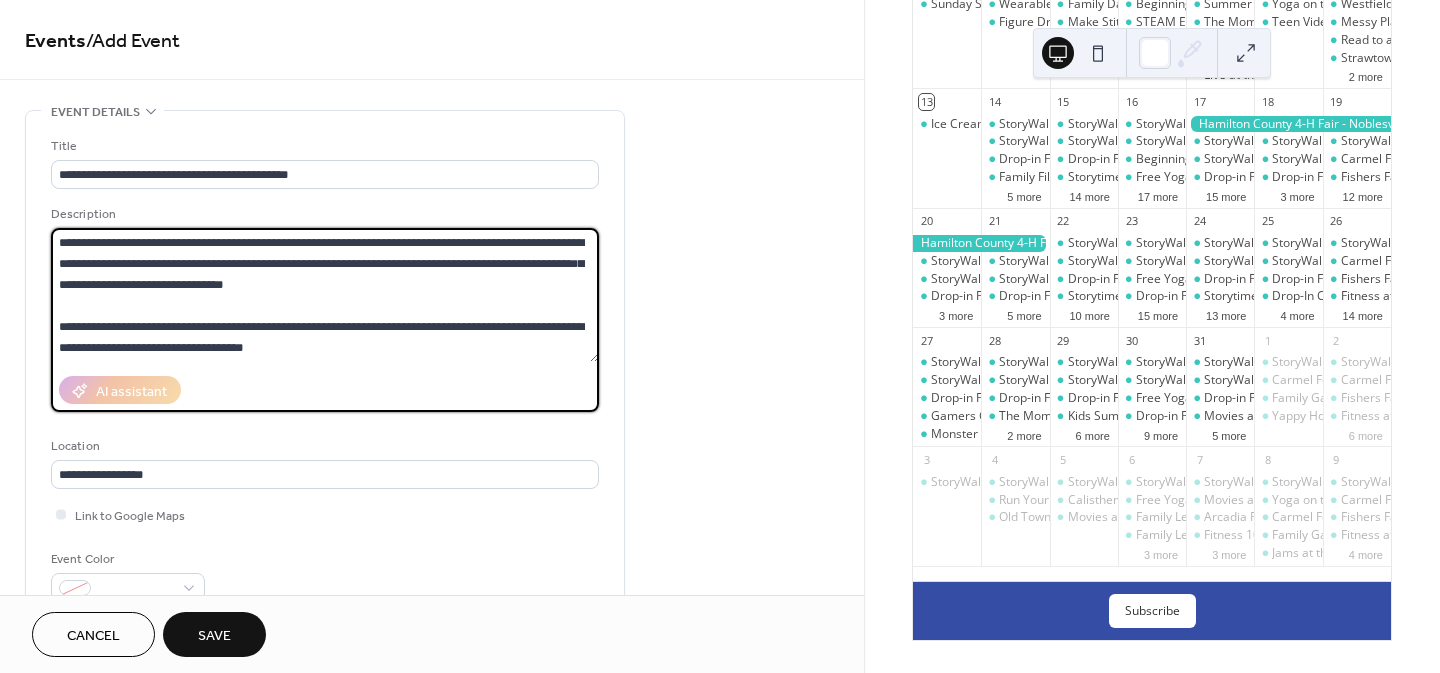drag, startPoint x: 441, startPoint y: 243, endPoint x: 480, endPoint y: 375, distance: 137.64084 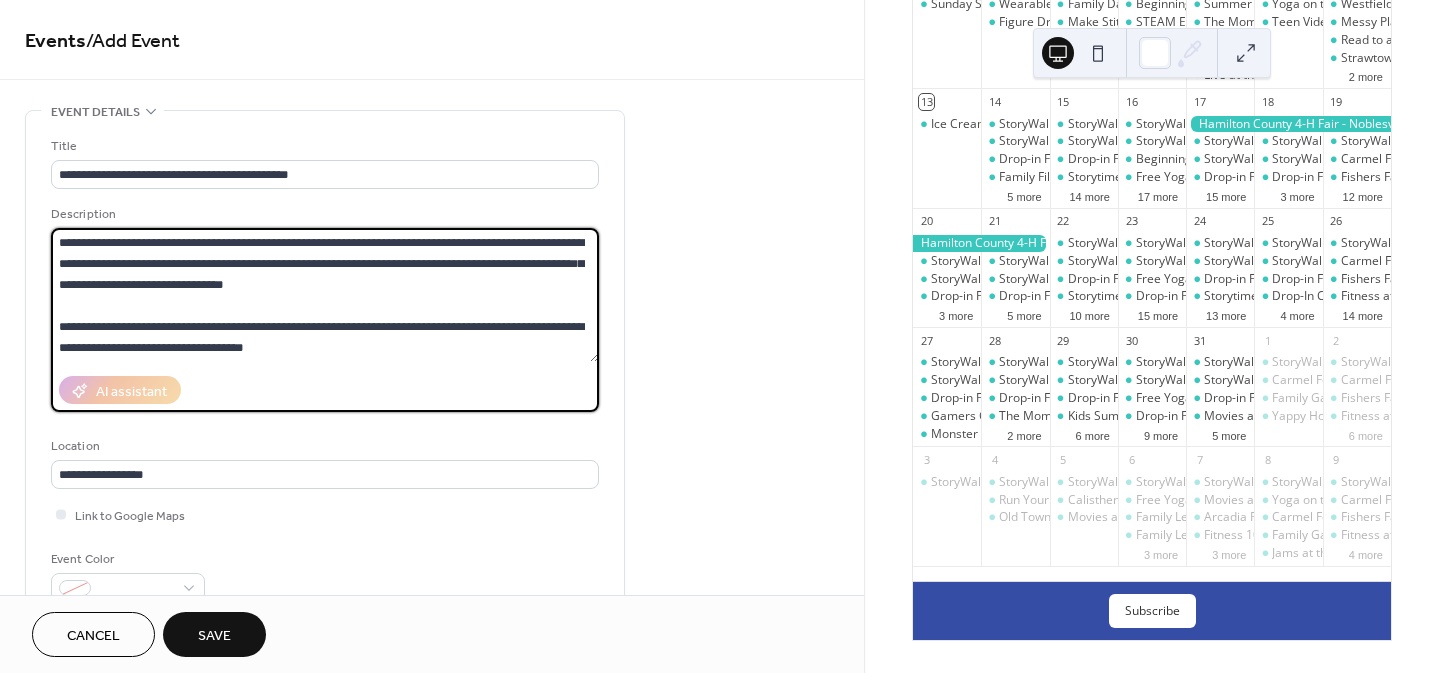 click on "**********" at bounding box center (325, 308) 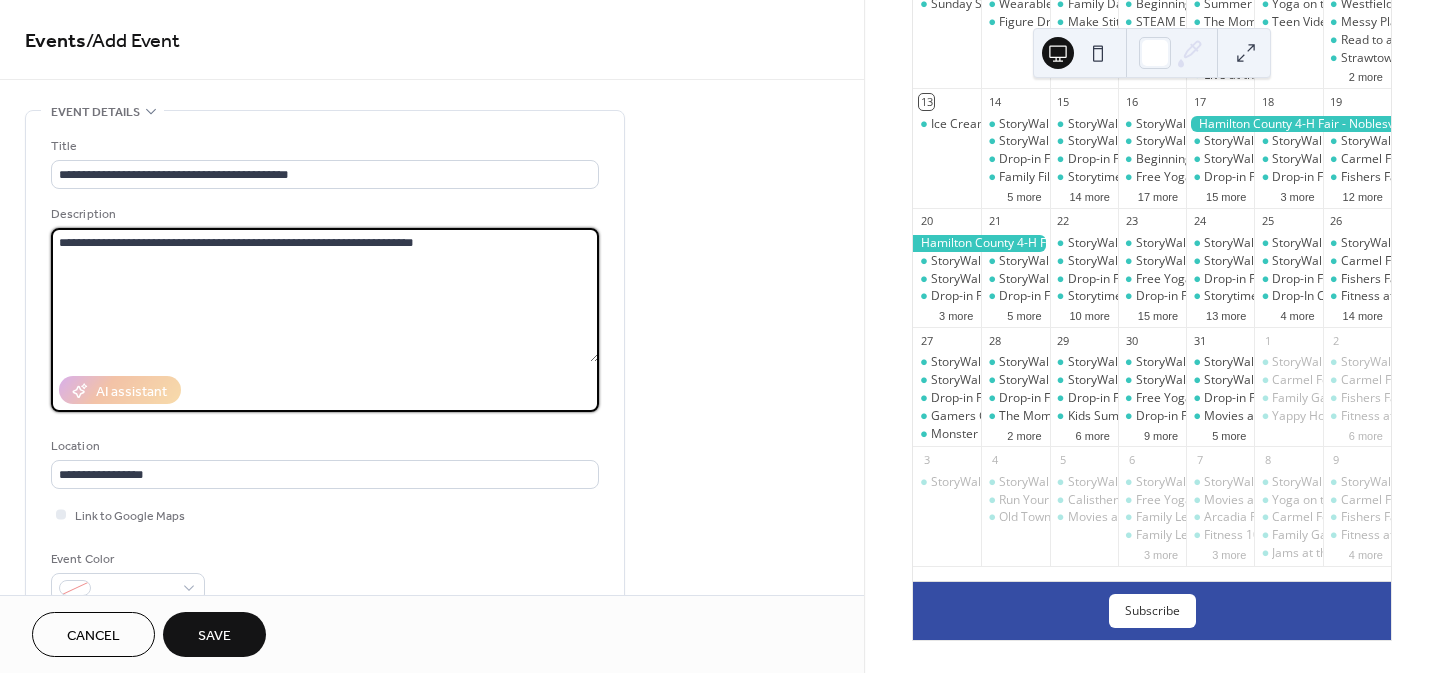 type on "**********" 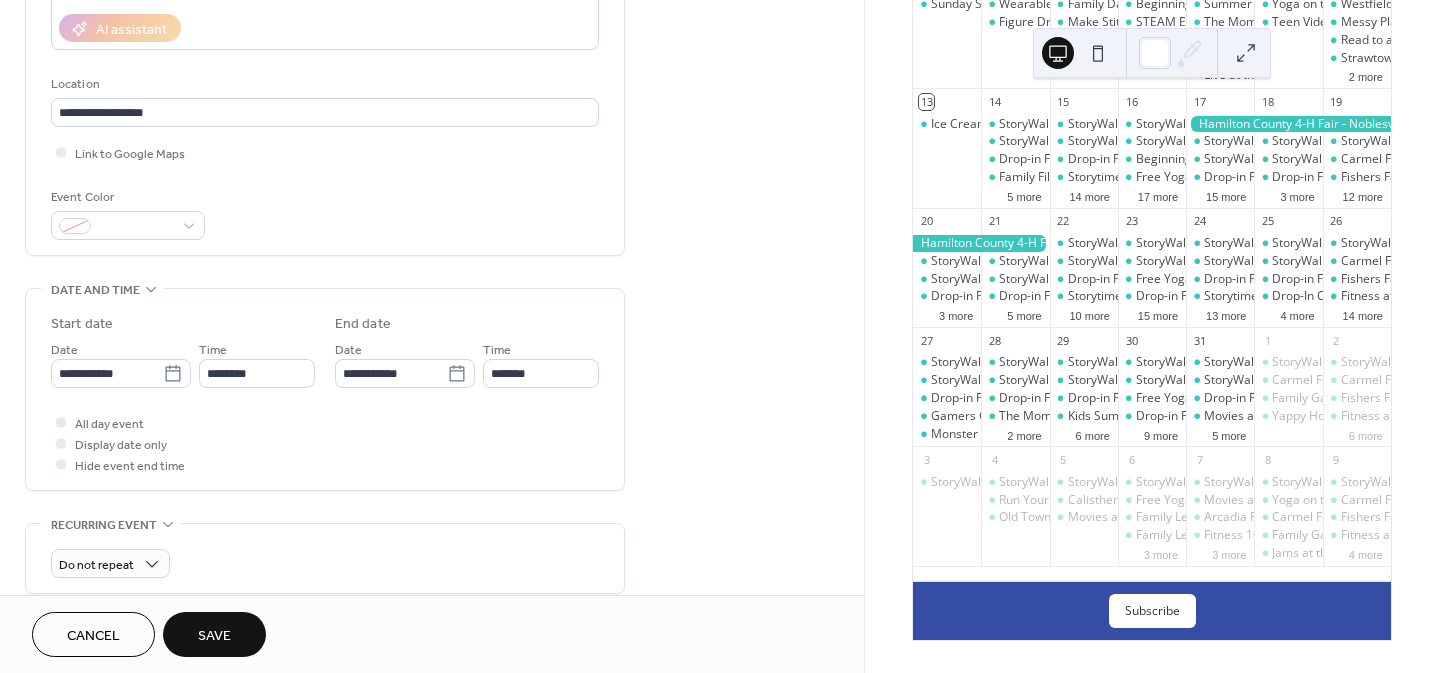 scroll, scrollTop: 363, scrollLeft: 0, axis: vertical 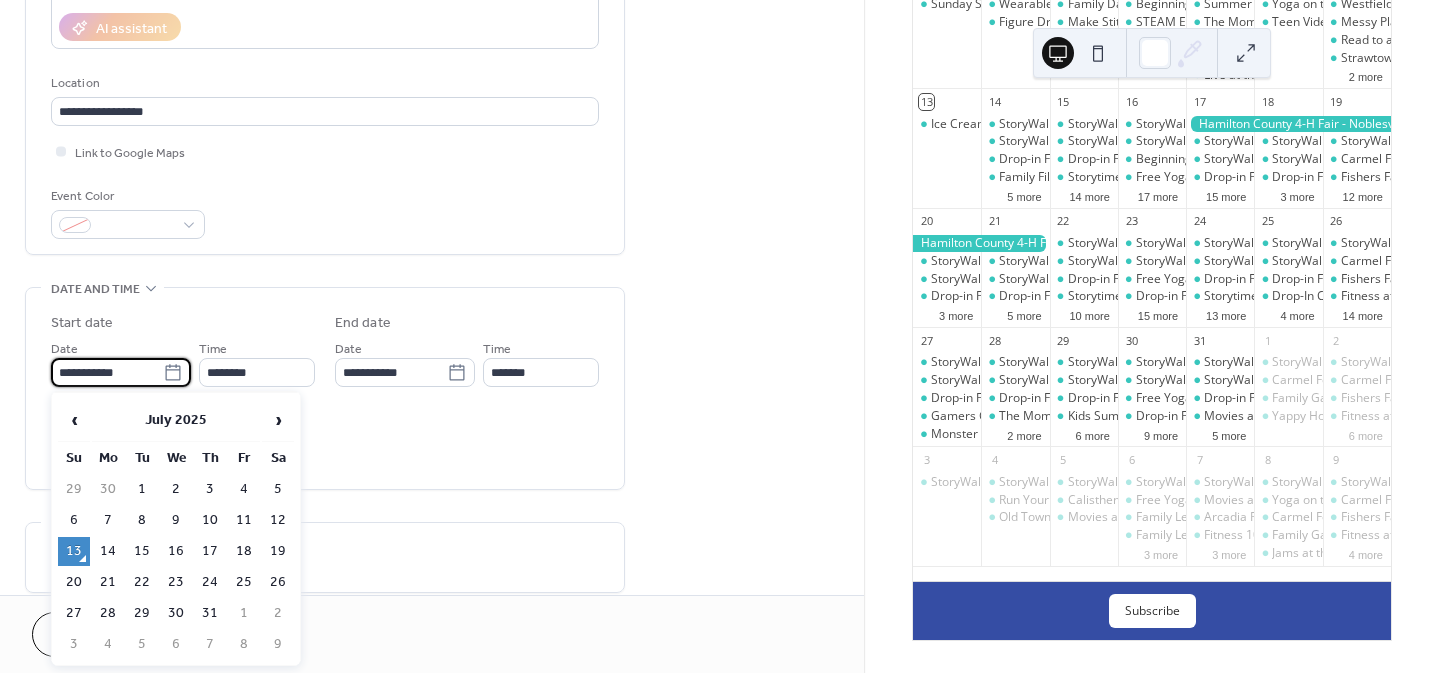 click on "**********" at bounding box center [107, 372] 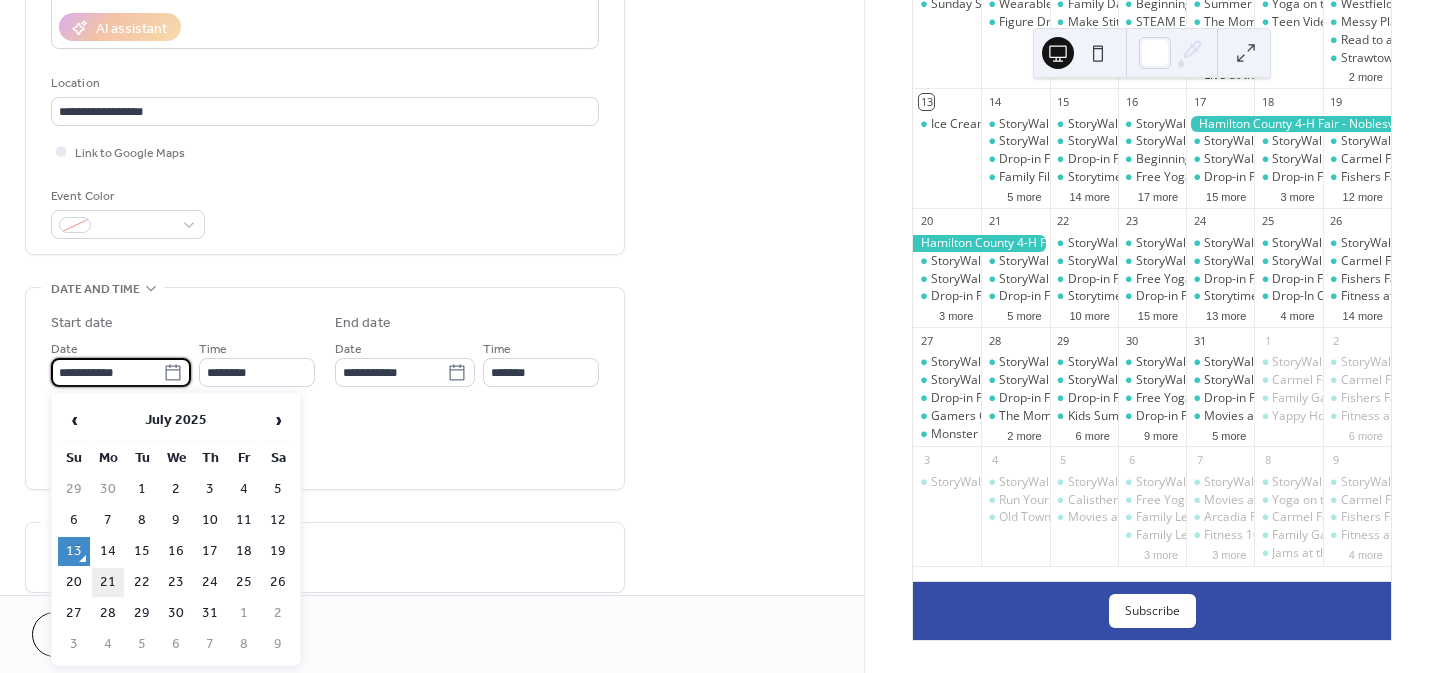 click on "21" at bounding box center [108, 582] 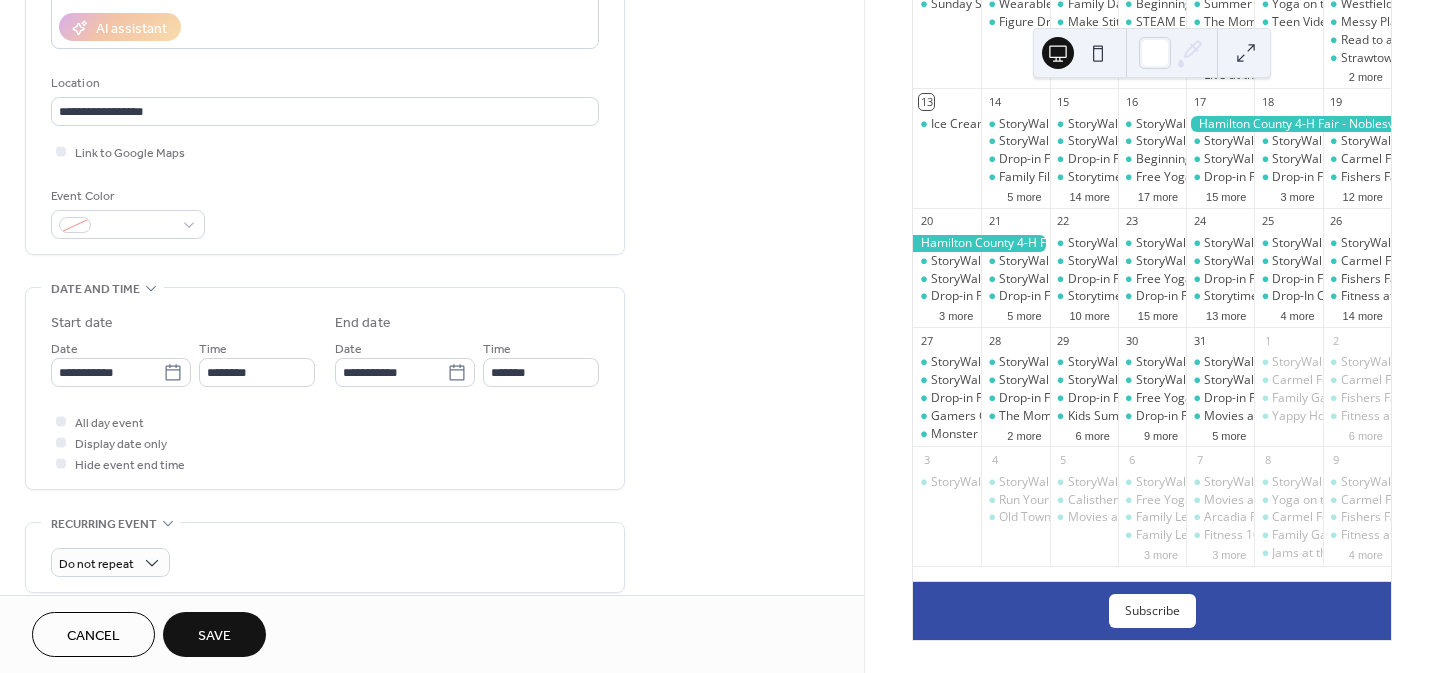 click on "**********" at bounding box center [432, 690] 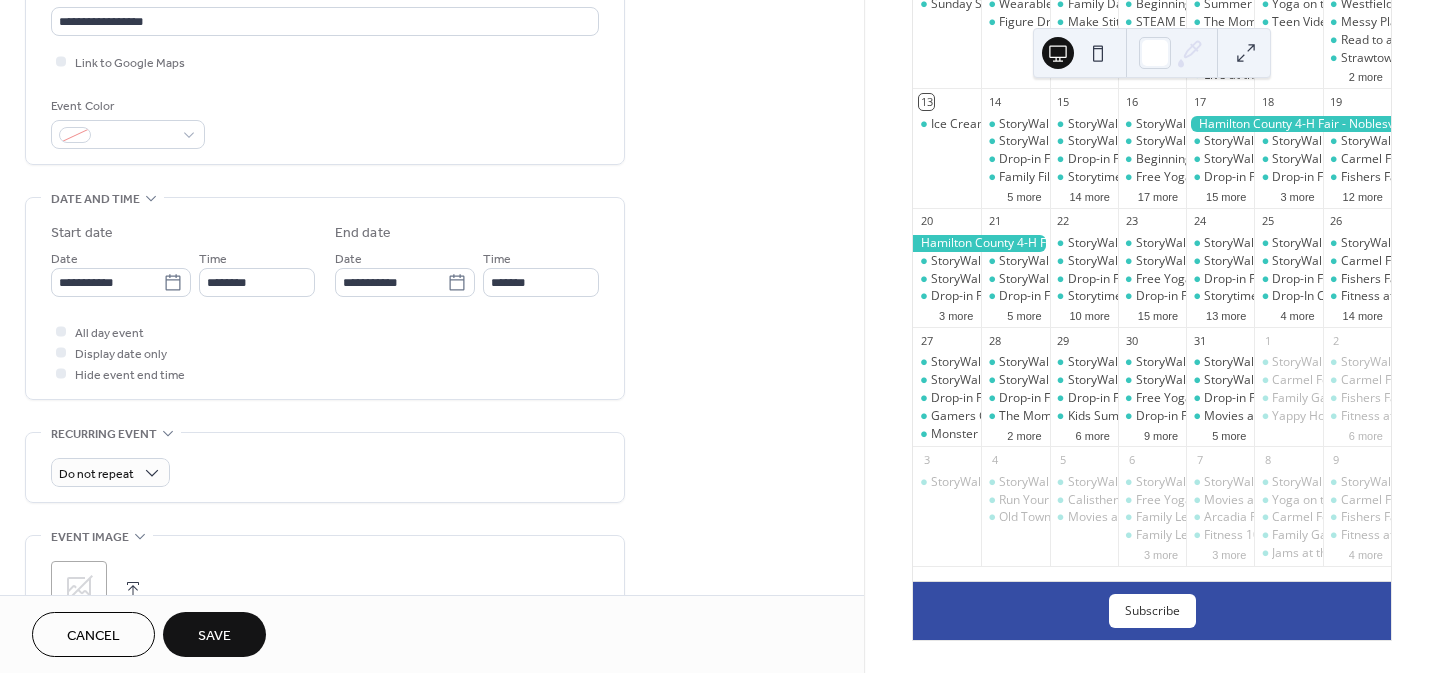 scroll, scrollTop: 524, scrollLeft: 0, axis: vertical 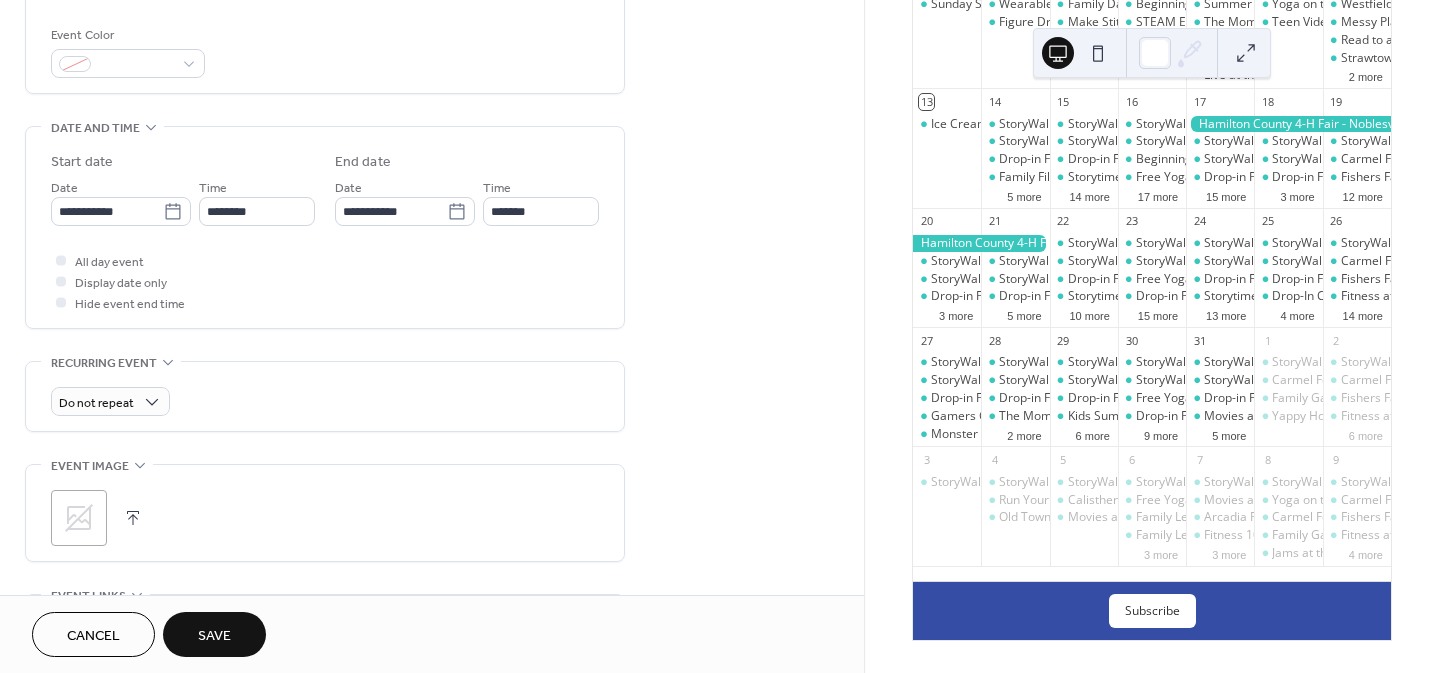 click on "**********" at bounding box center (432, 529) 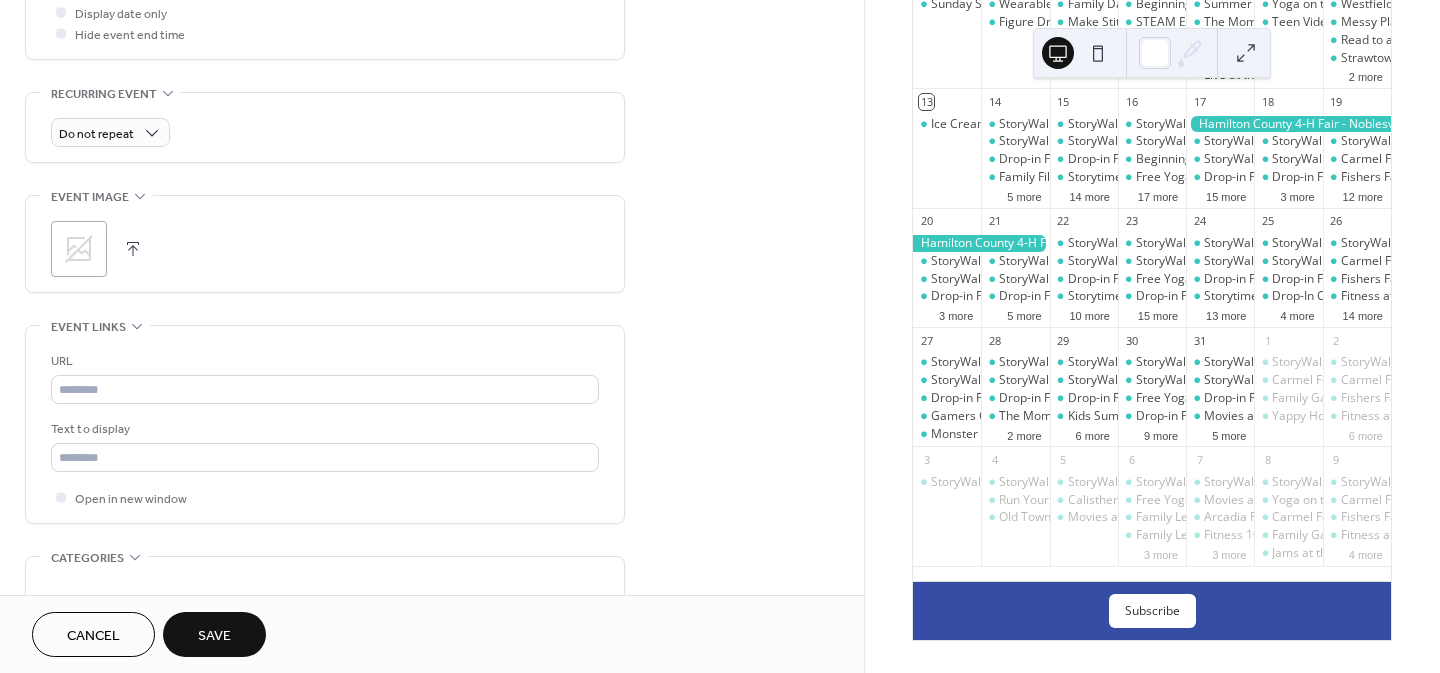 scroll, scrollTop: 794, scrollLeft: 0, axis: vertical 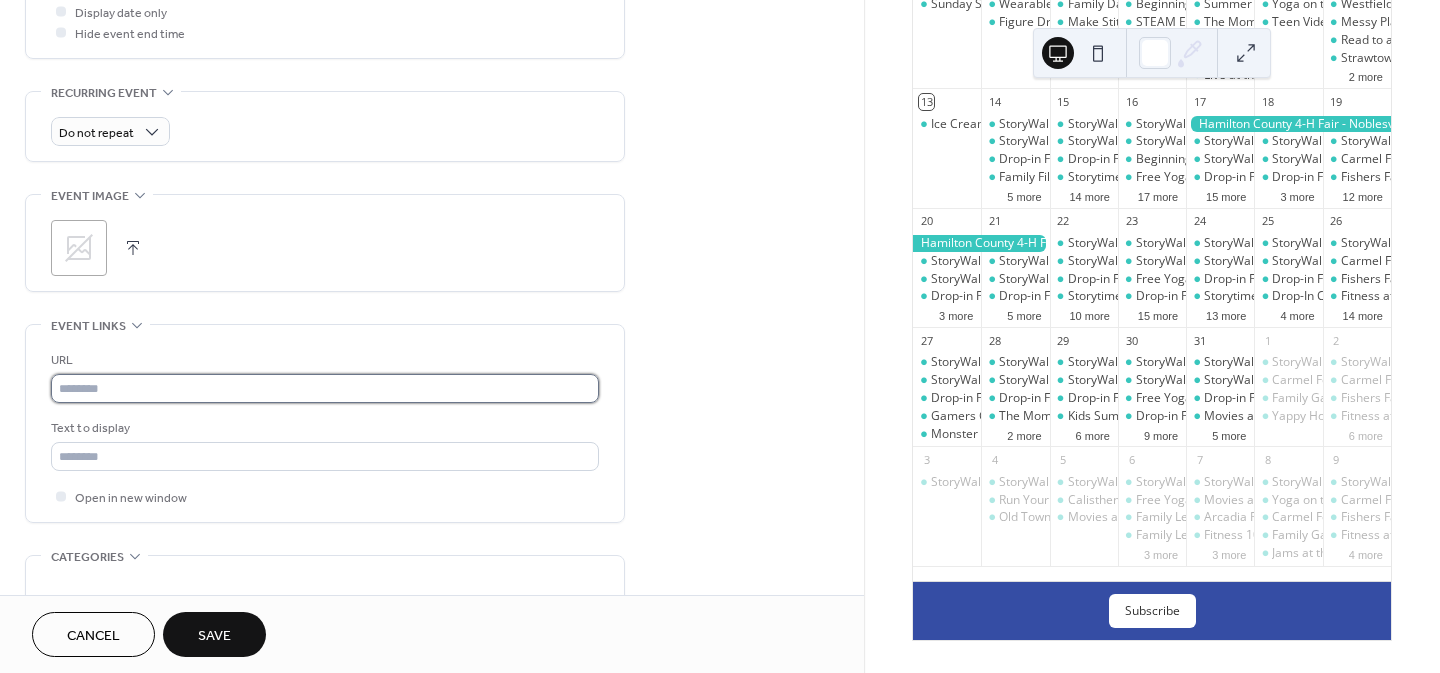 paste on "**********" 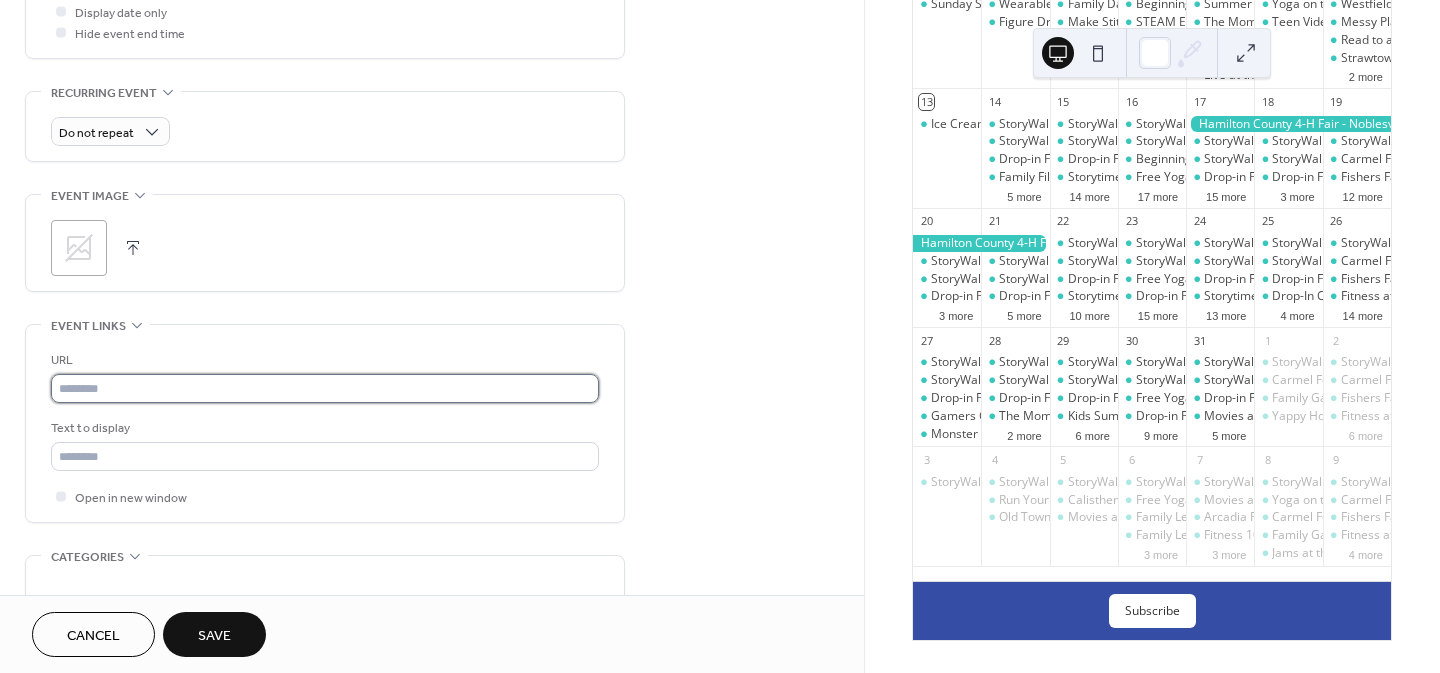 click at bounding box center [325, 388] 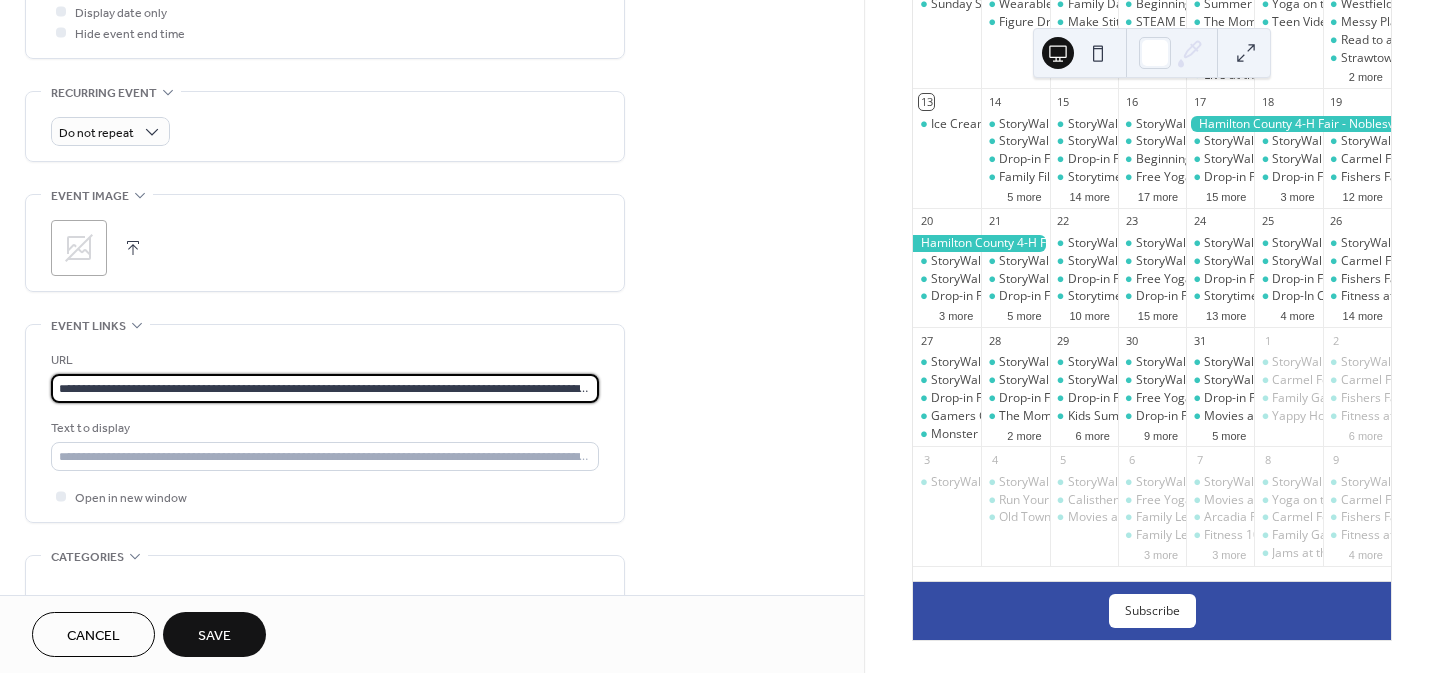 scroll, scrollTop: 0, scrollLeft: 208, axis: horizontal 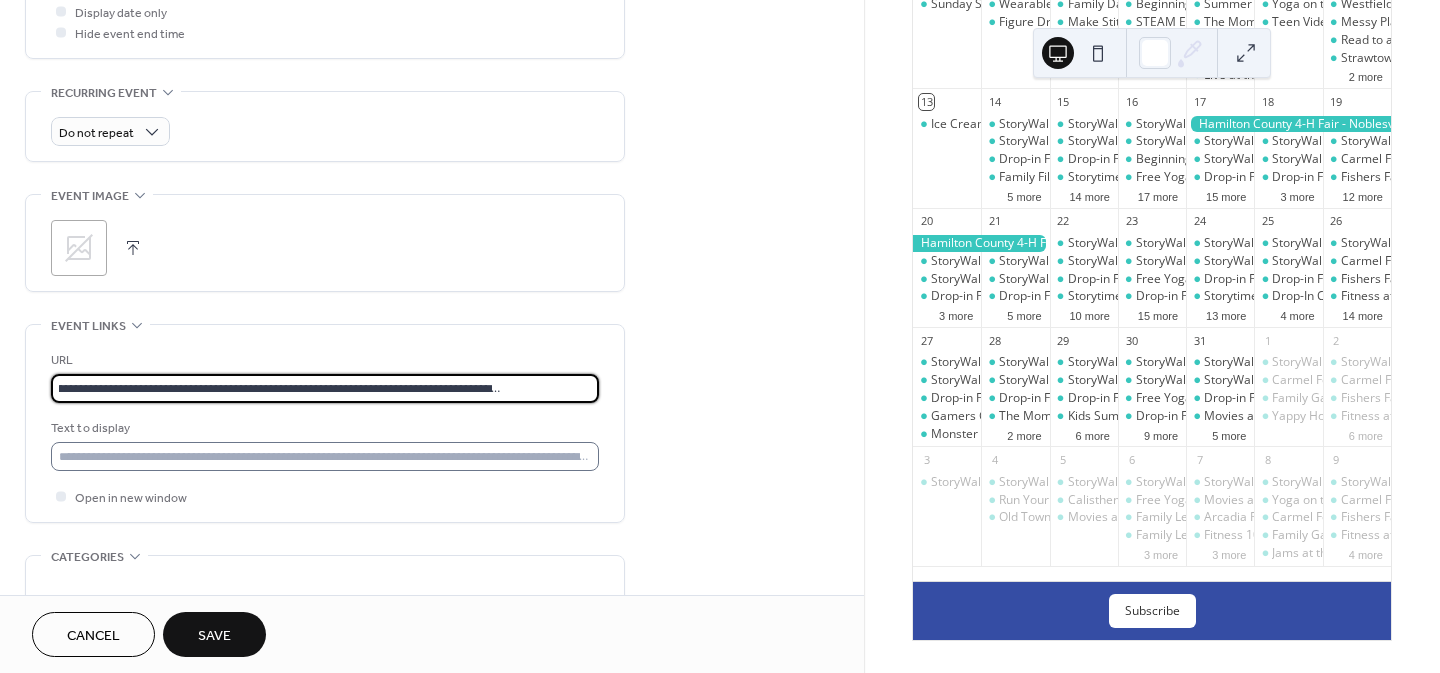 type on "**********" 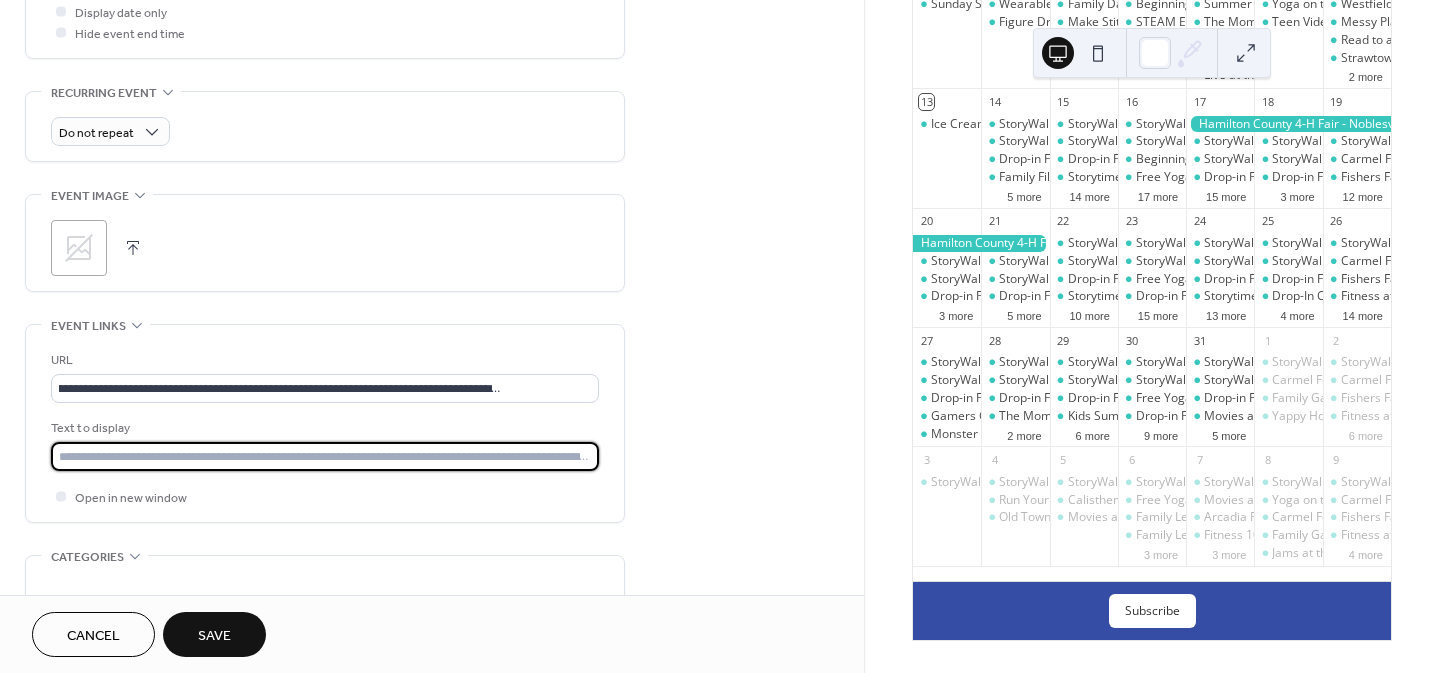 scroll, scrollTop: 0, scrollLeft: 0, axis: both 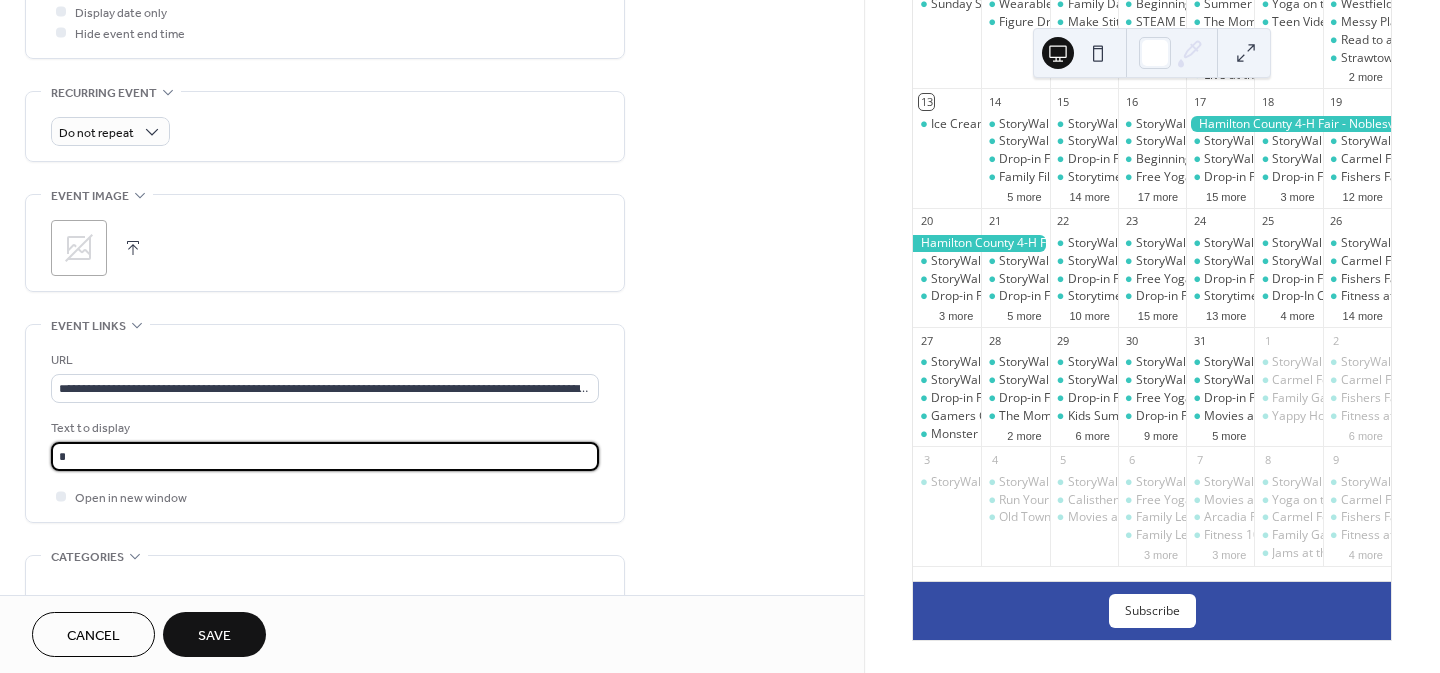 click on "*" at bounding box center [325, 456] 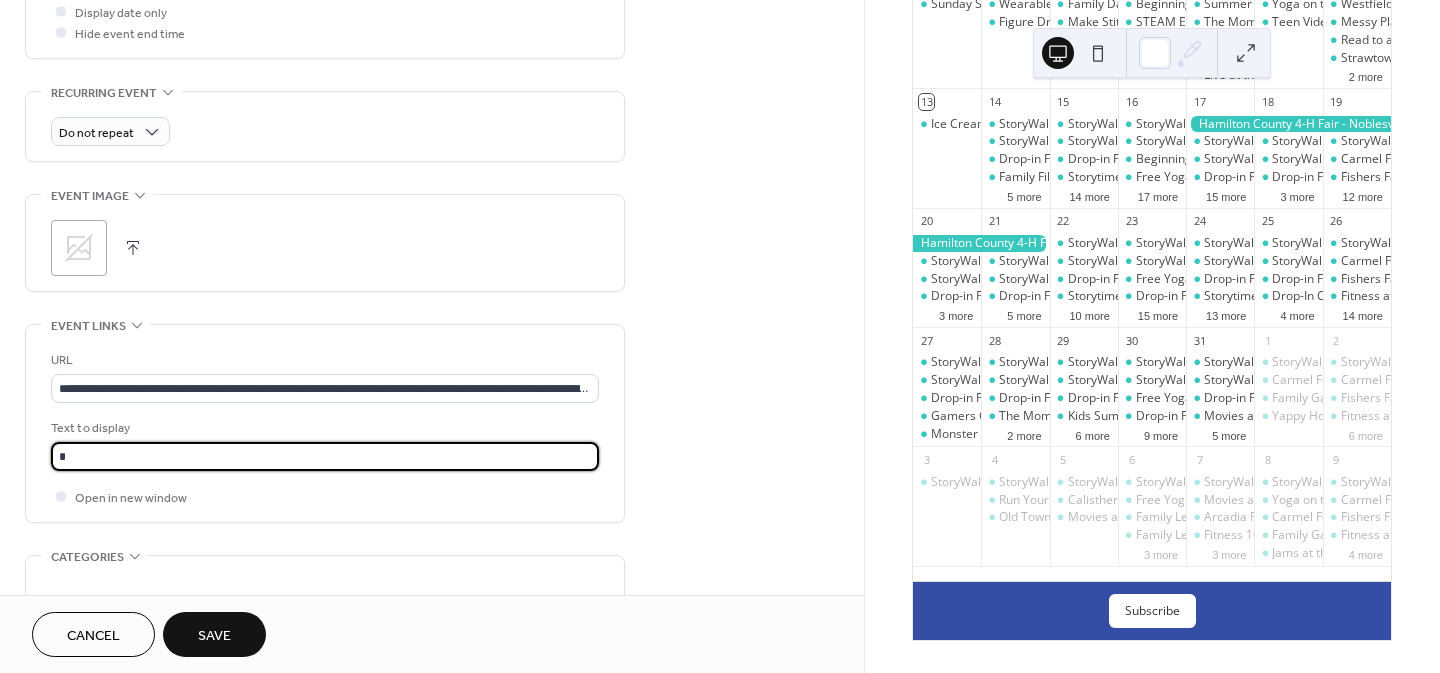 type on "**********" 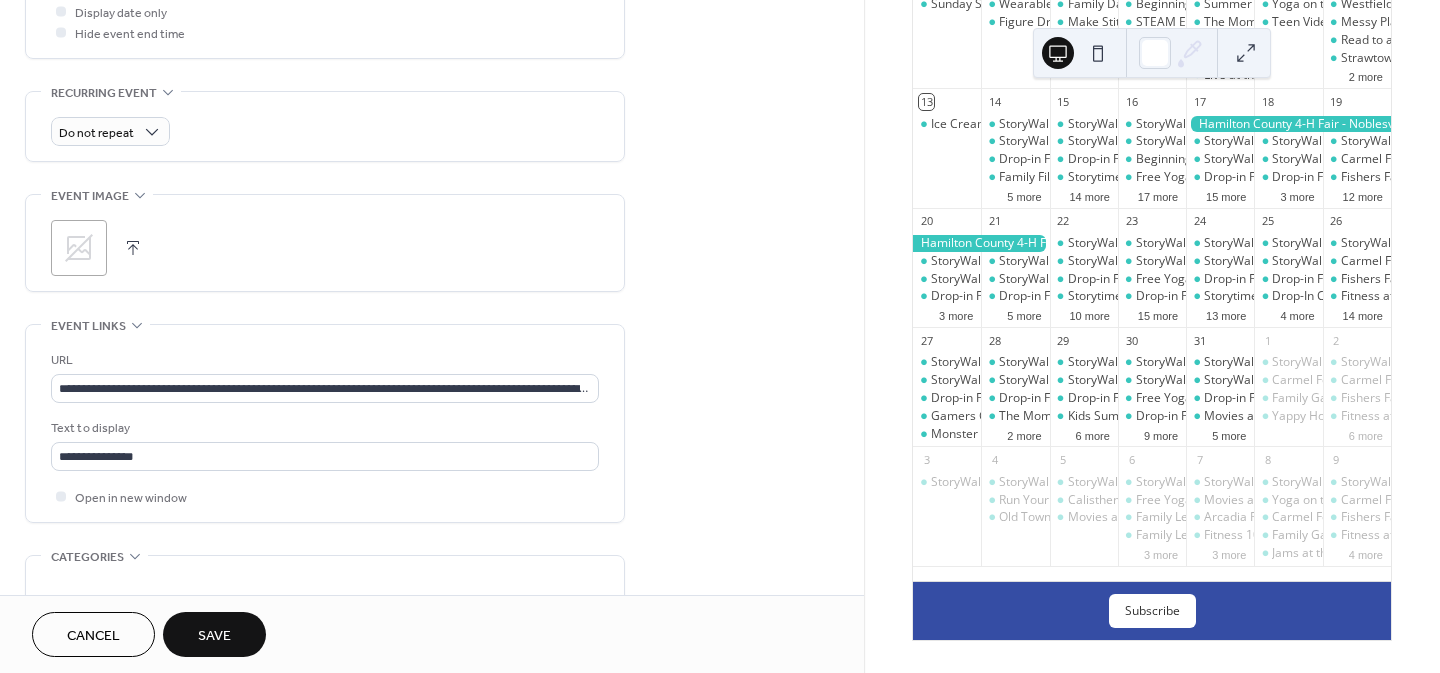 click on "**********" at bounding box center (432, 259) 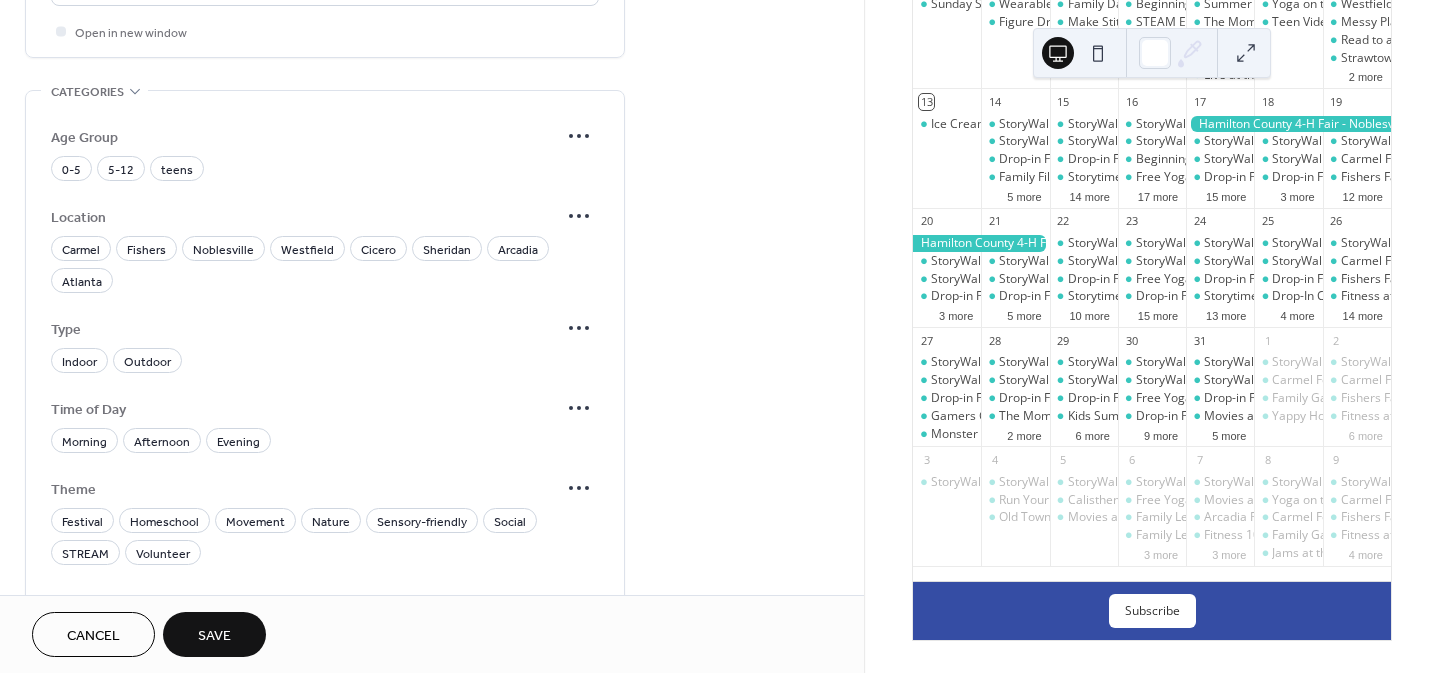 scroll, scrollTop: 1260, scrollLeft: 0, axis: vertical 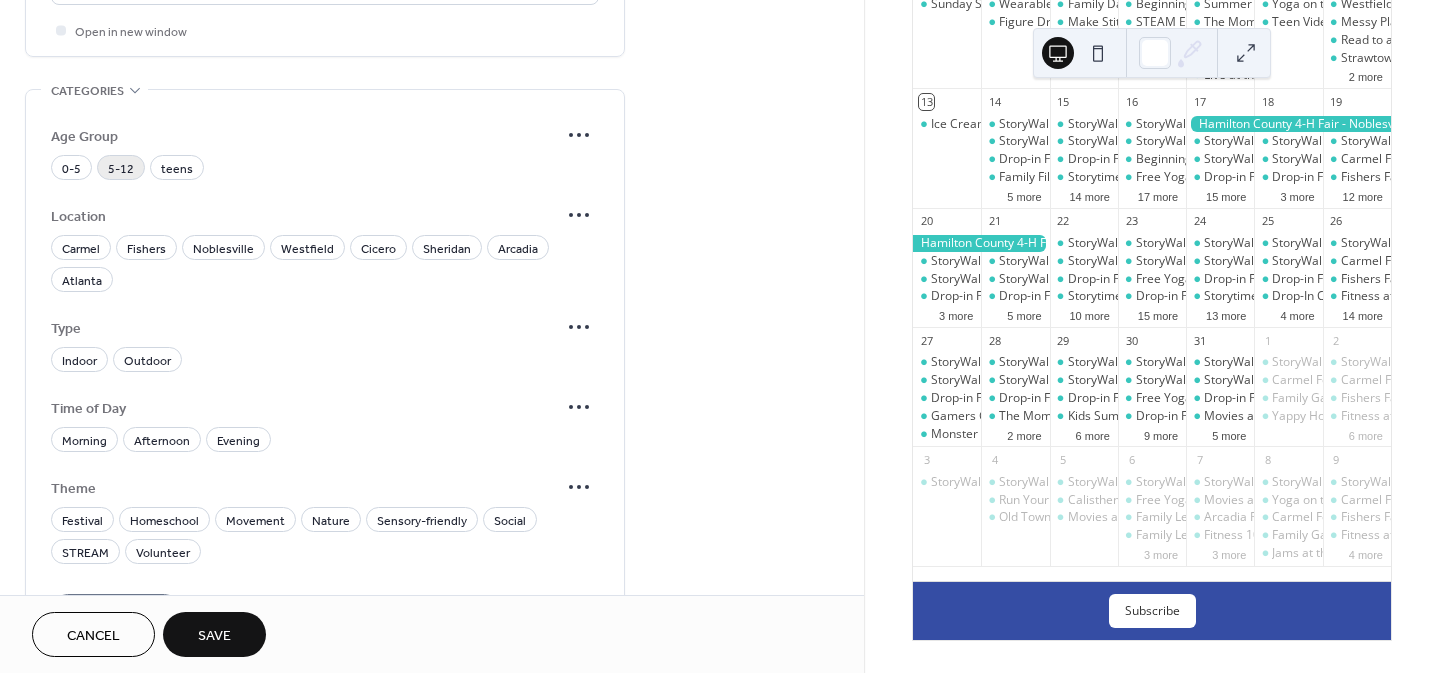 click on "5-12" at bounding box center [121, 169] 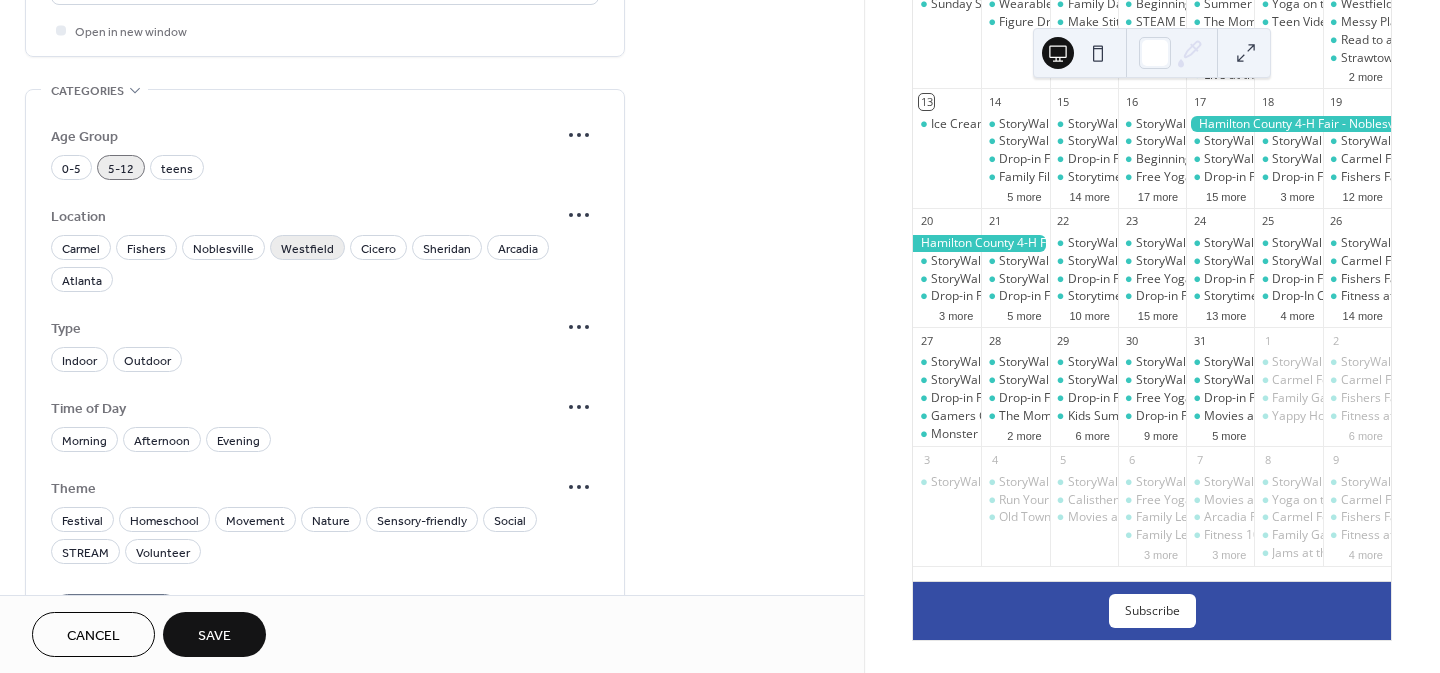 click on "Westfield" at bounding box center (307, 249) 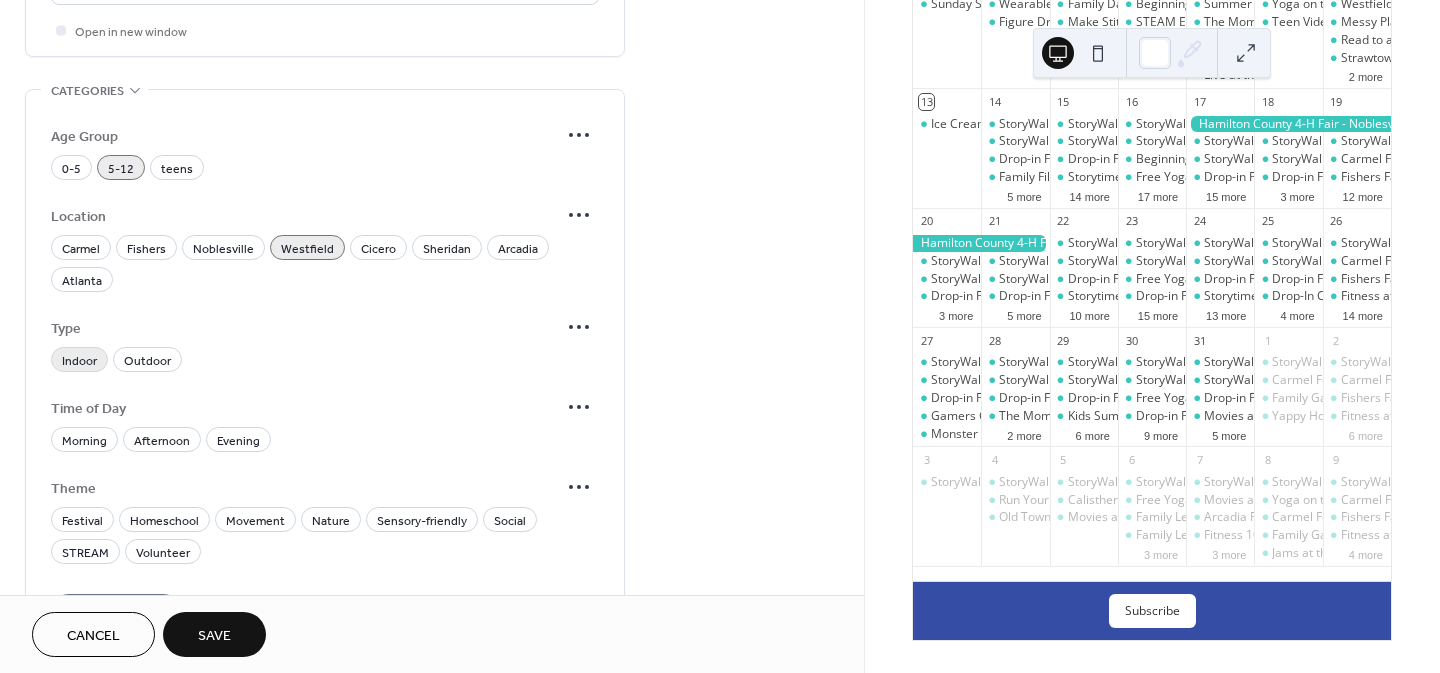 click on "Indoor" at bounding box center [79, 361] 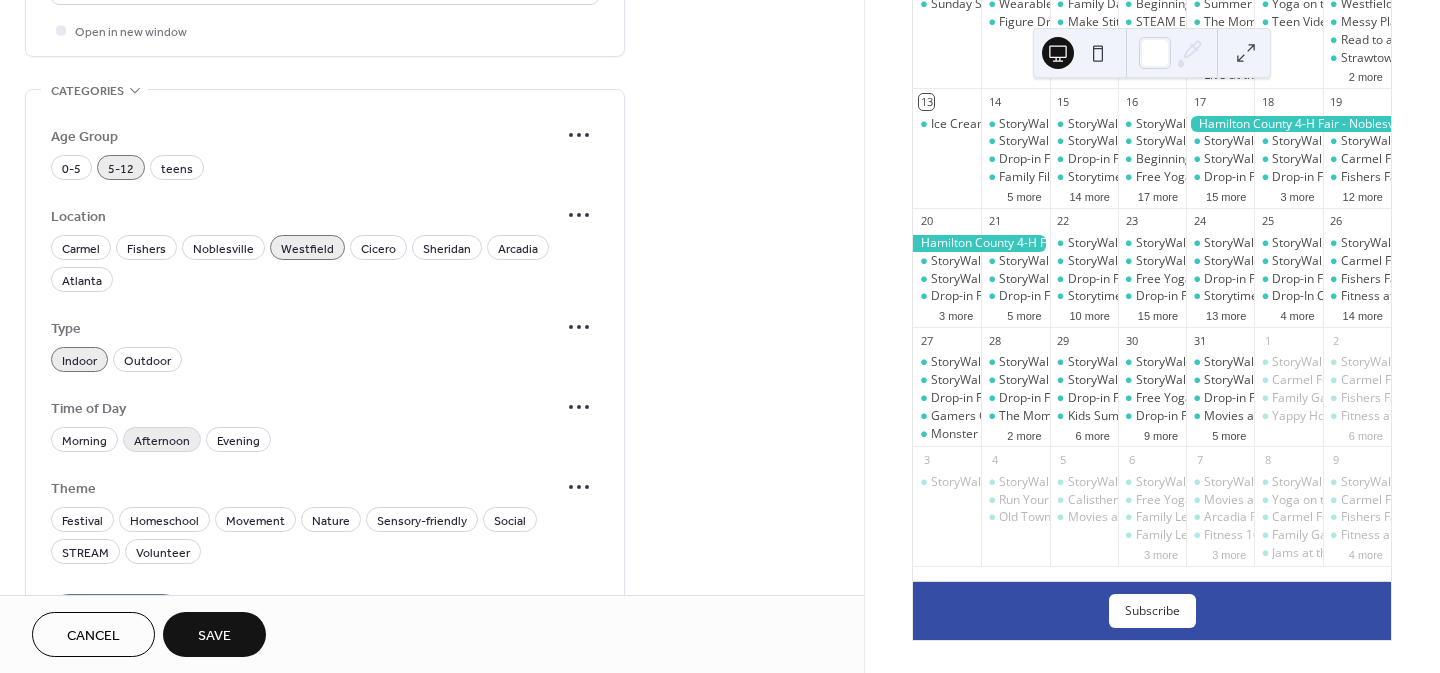 click on "Afternoon" at bounding box center (162, 441) 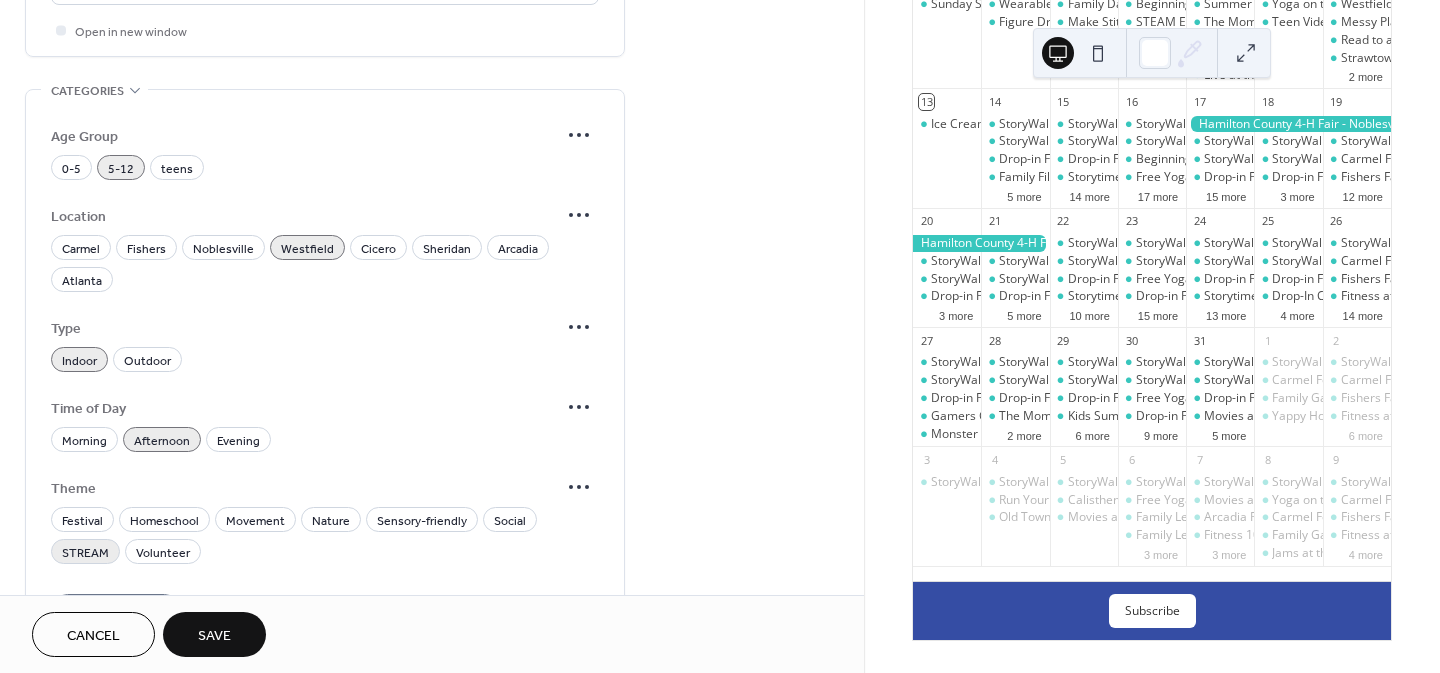 click on "STREAM" at bounding box center (85, 553) 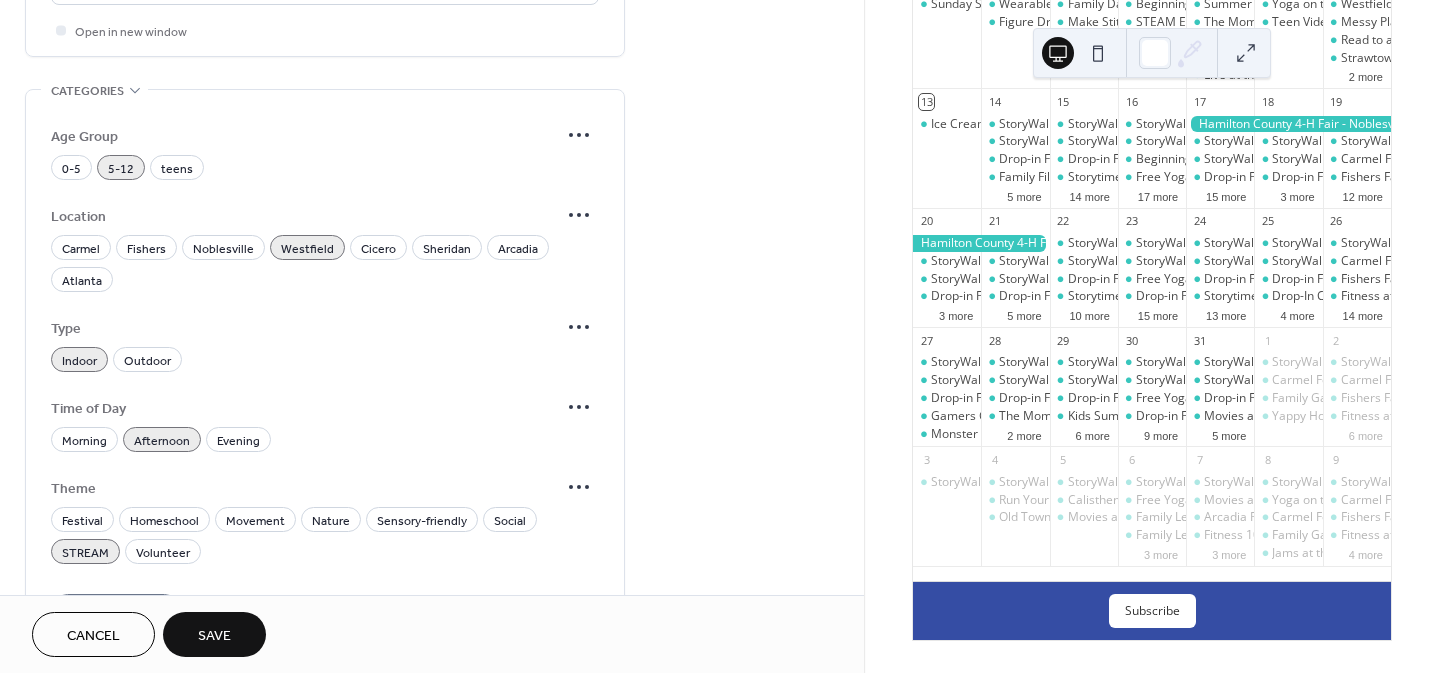 click on "**********" at bounding box center (432, -207) 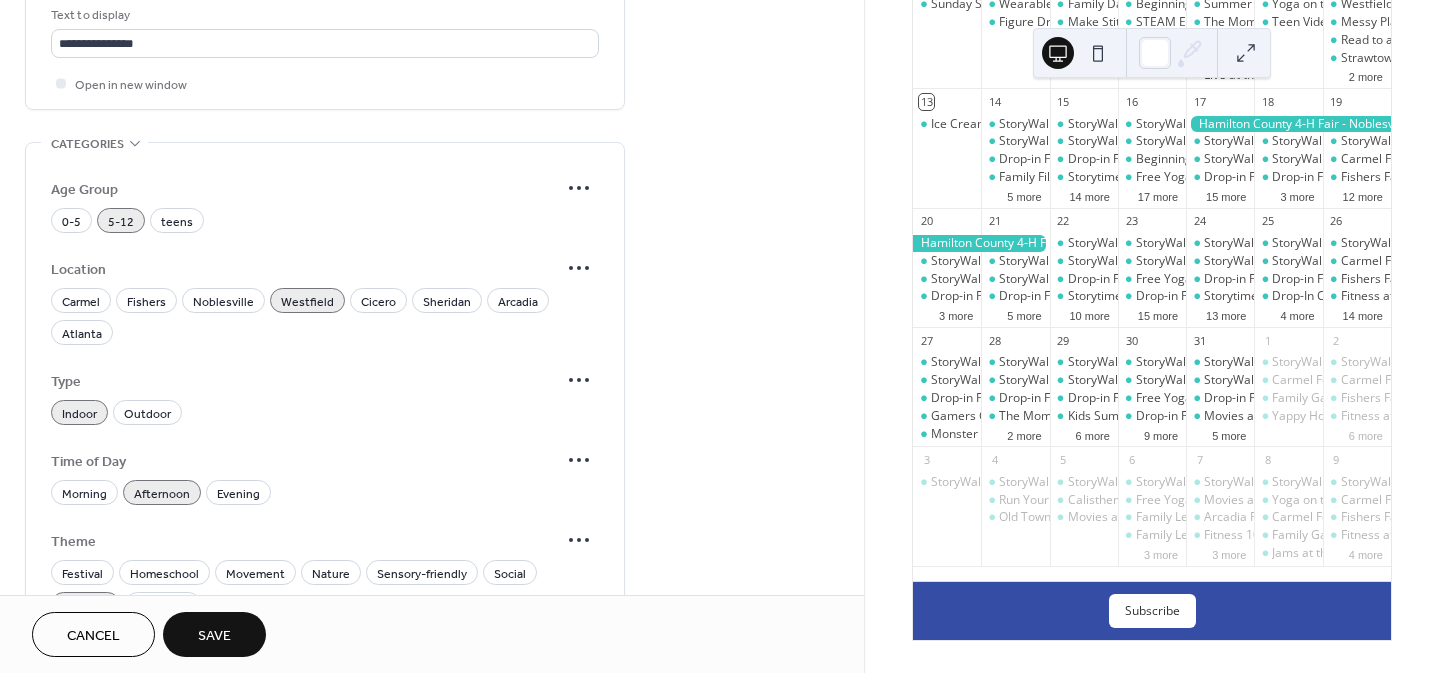 scroll, scrollTop: 1204, scrollLeft: 0, axis: vertical 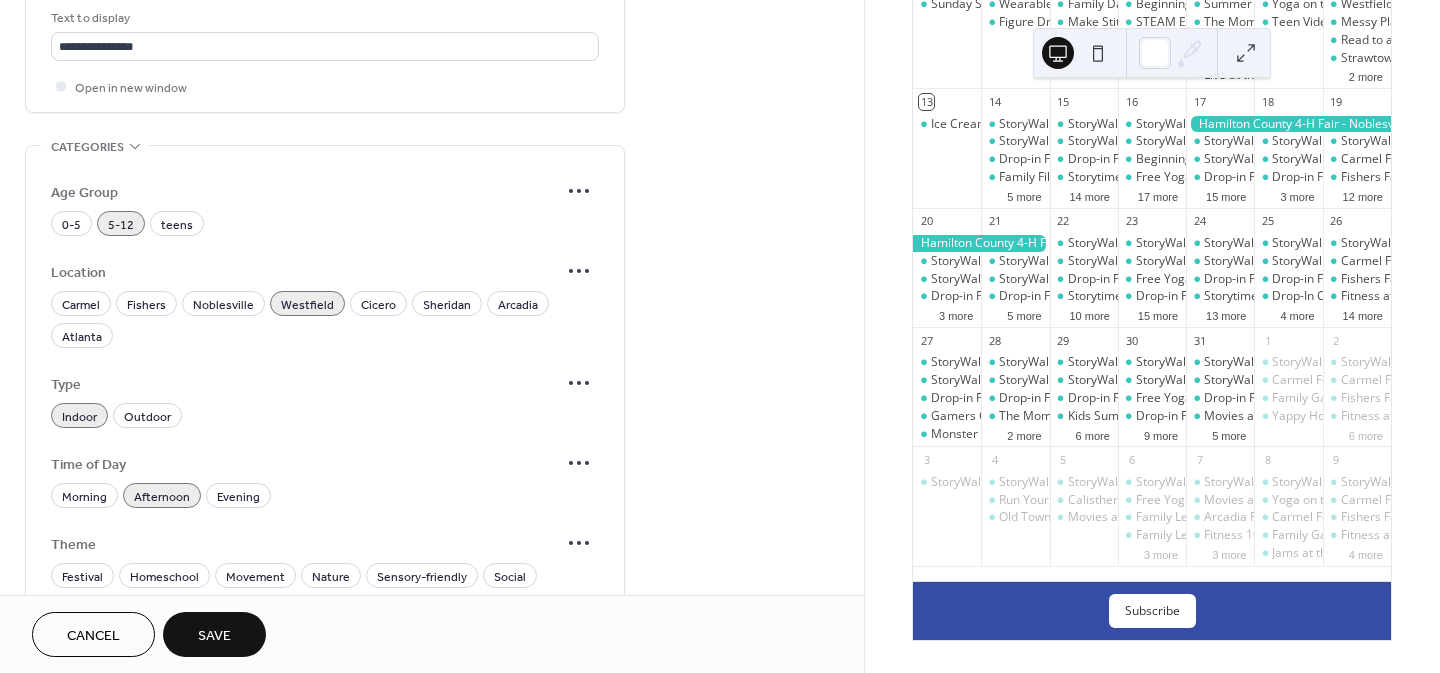 click on "**********" at bounding box center [432, -151] 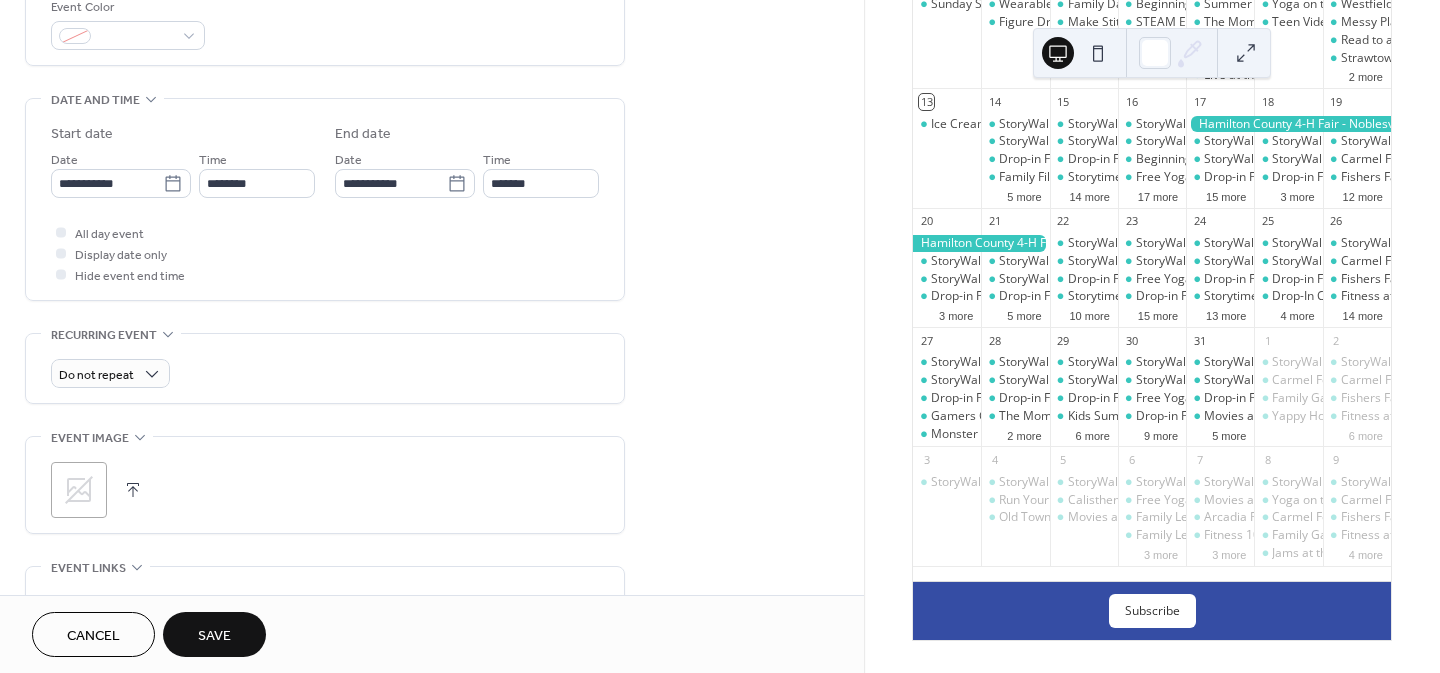 scroll, scrollTop: 554, scrollLeft: 0, axis: vertical 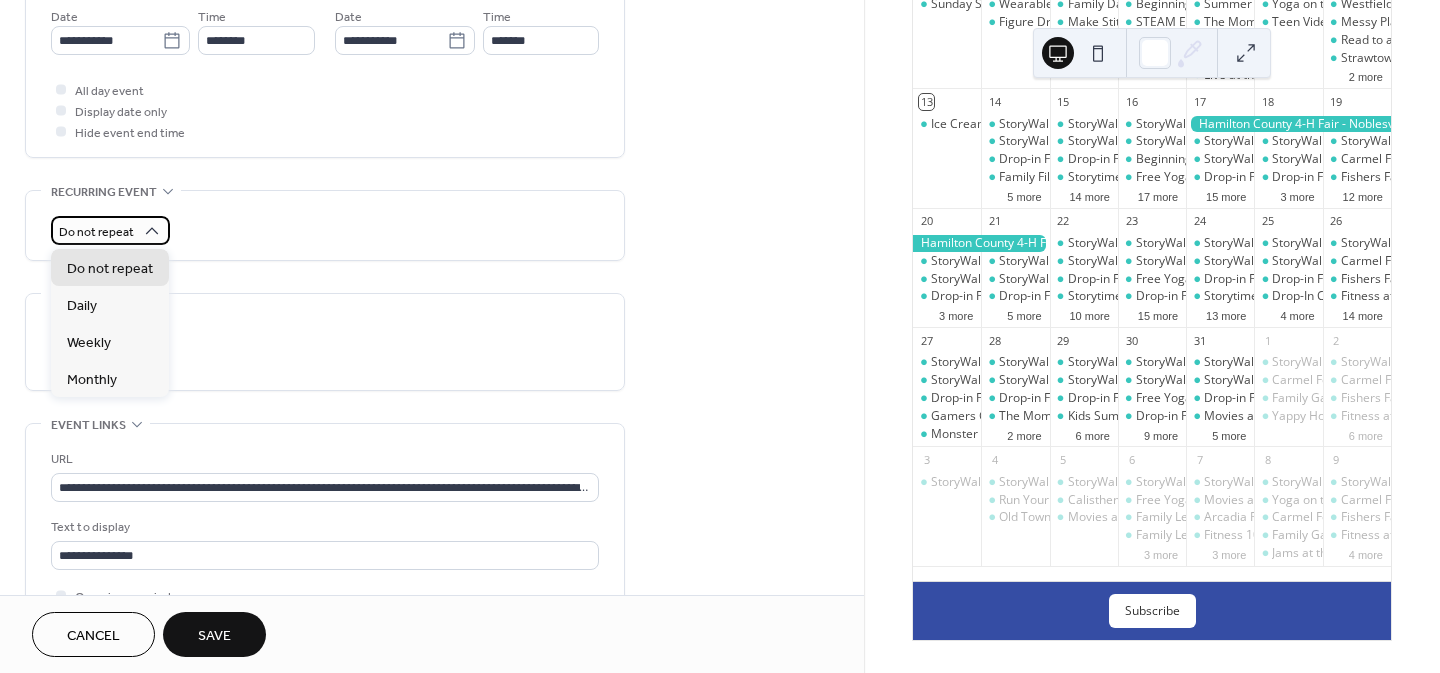 click on "Do not repeat" at bounding box center (110, 230) 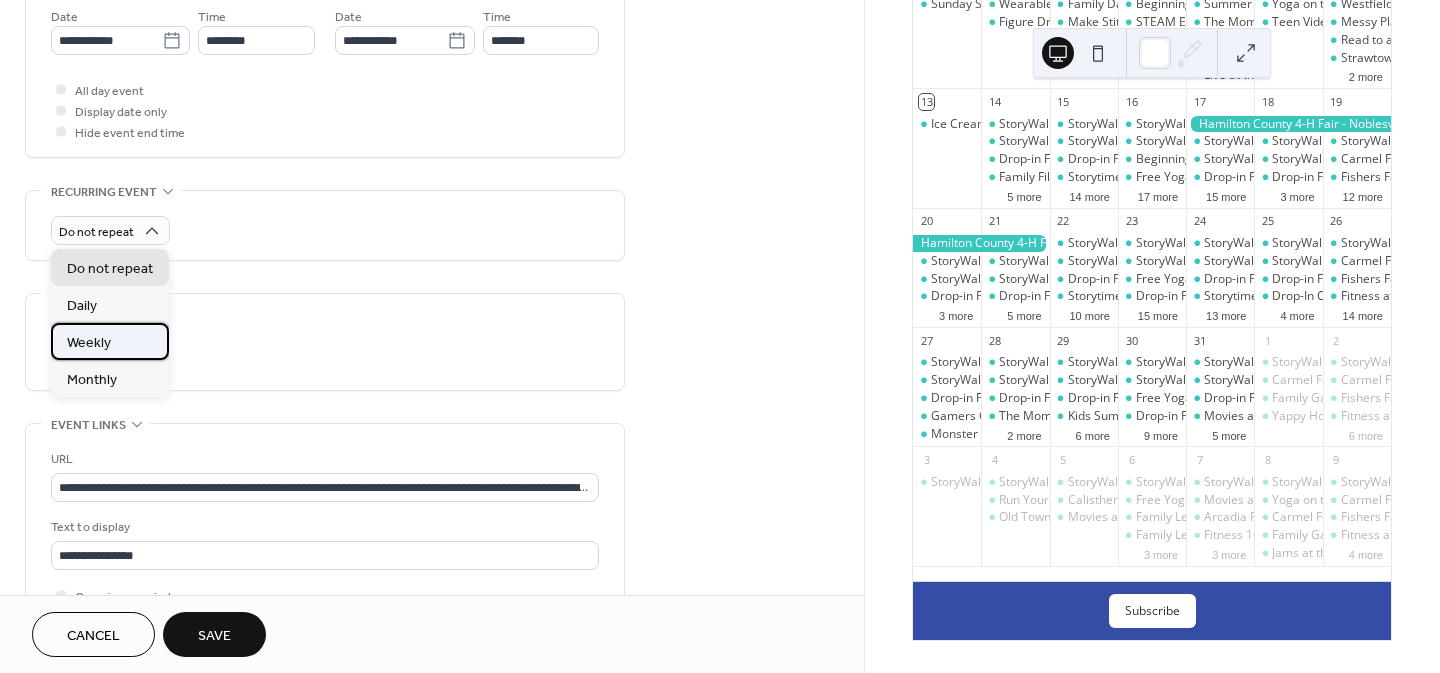 click on "Weekly" at bounding box center [89, 343] 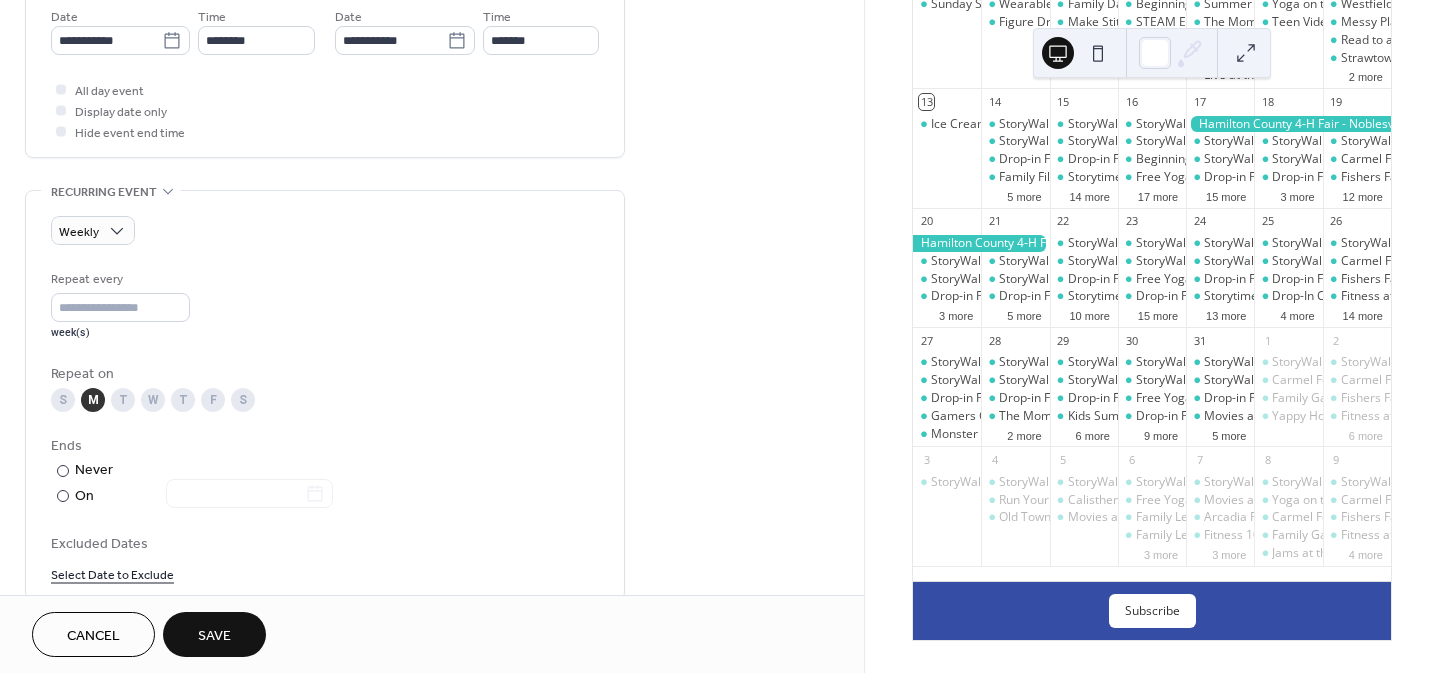 click on "W" at bounding box center (153, 400) 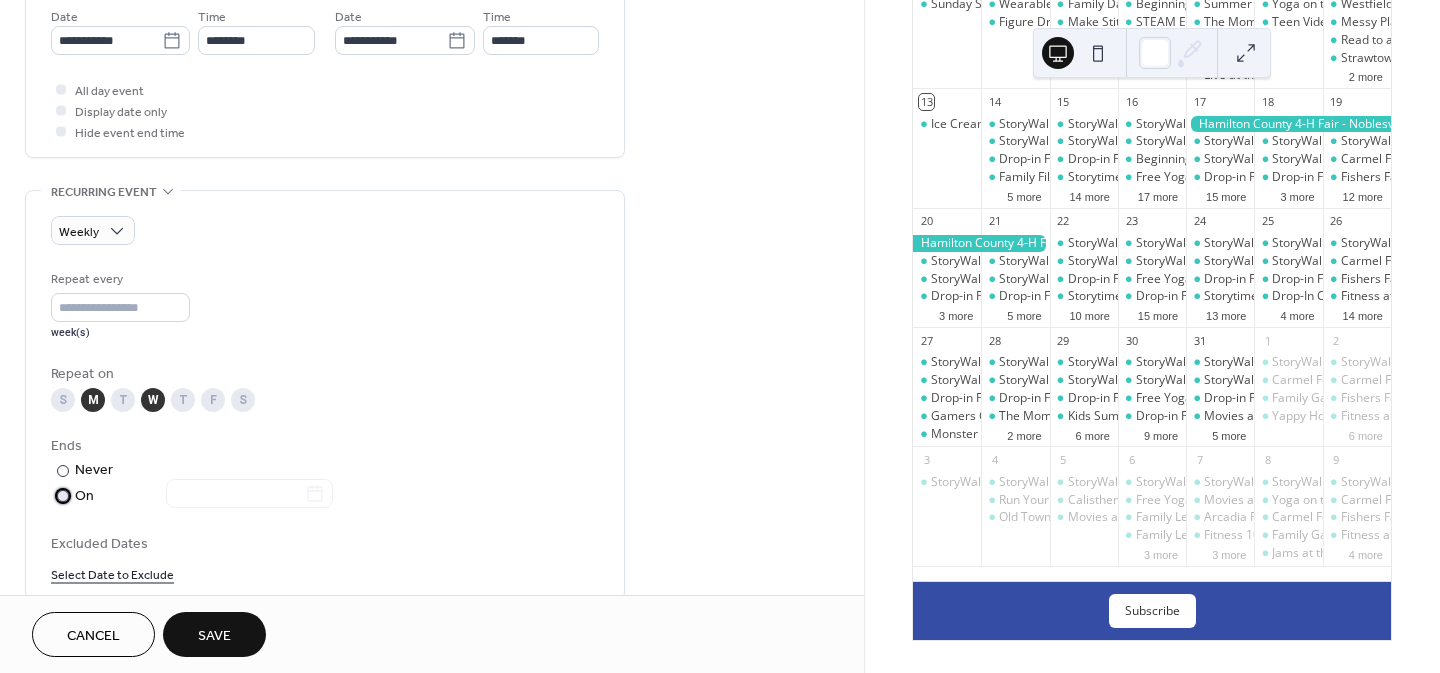 click on "​" at bounding box center (61, 495) 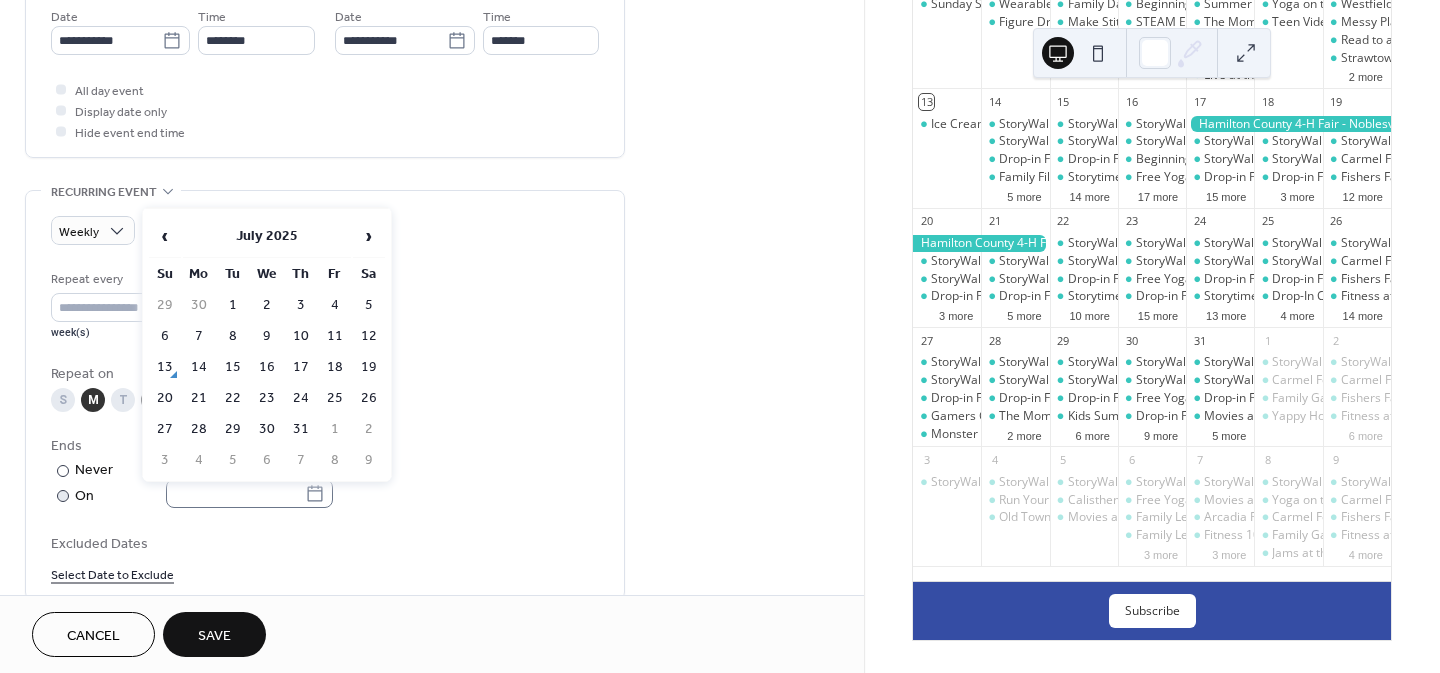 click 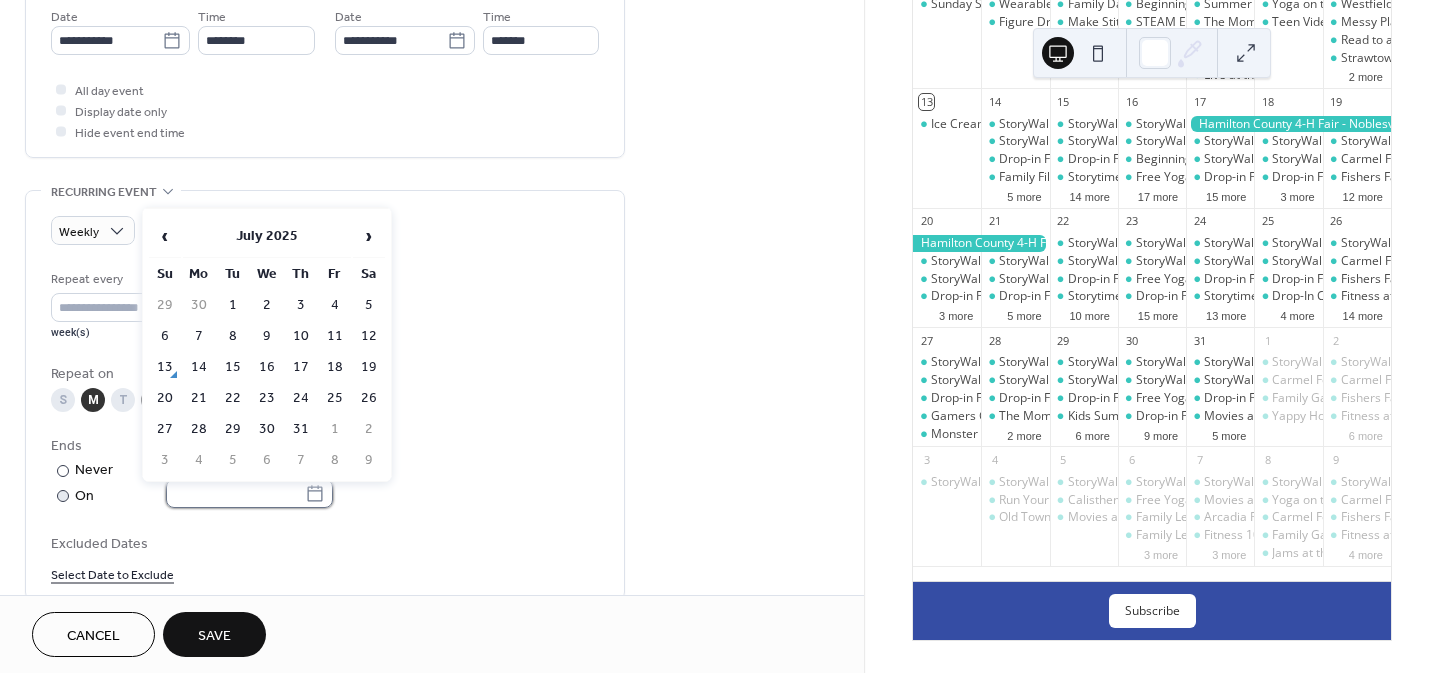 click at bounding box center [235, 493] 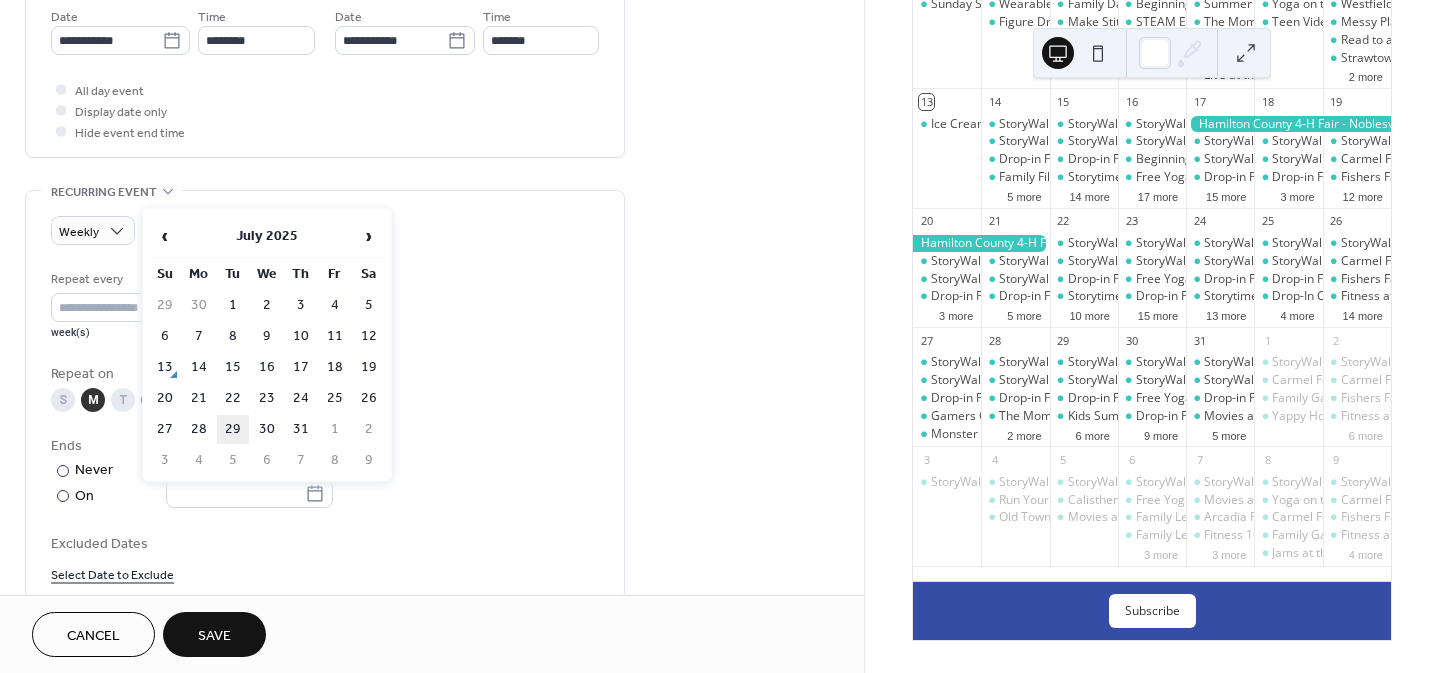 click on "29" at bounding box center (233, 429) 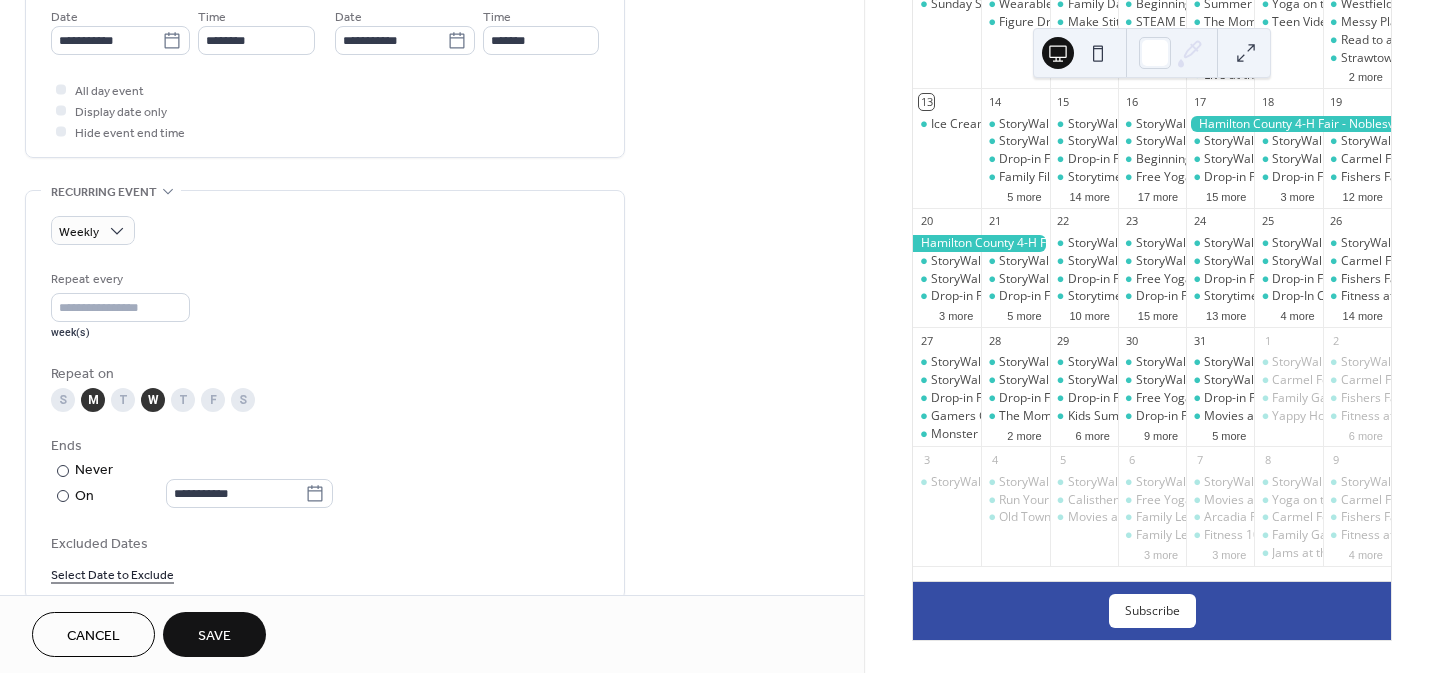 click on "**********" at bounding box center [432, 528] 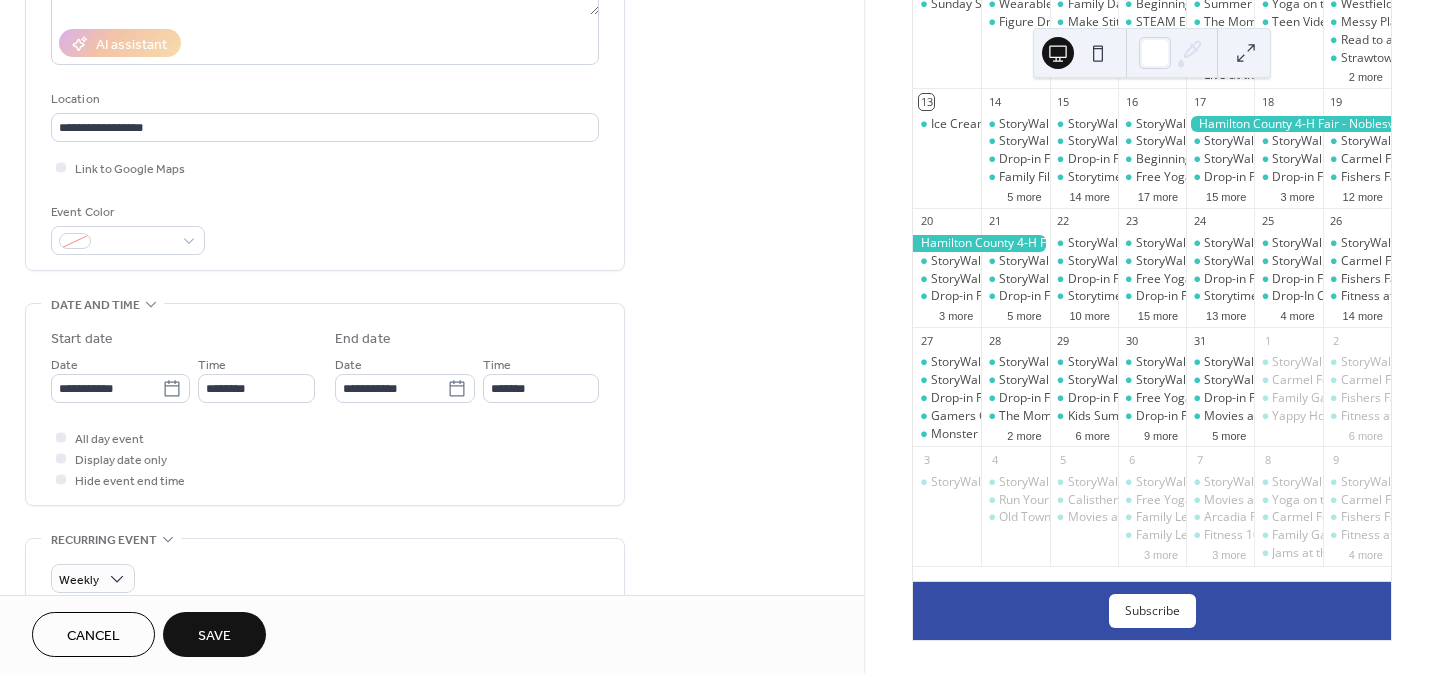 scroll, scrollTop: 349, scrollLeft: 0, axis: vertical 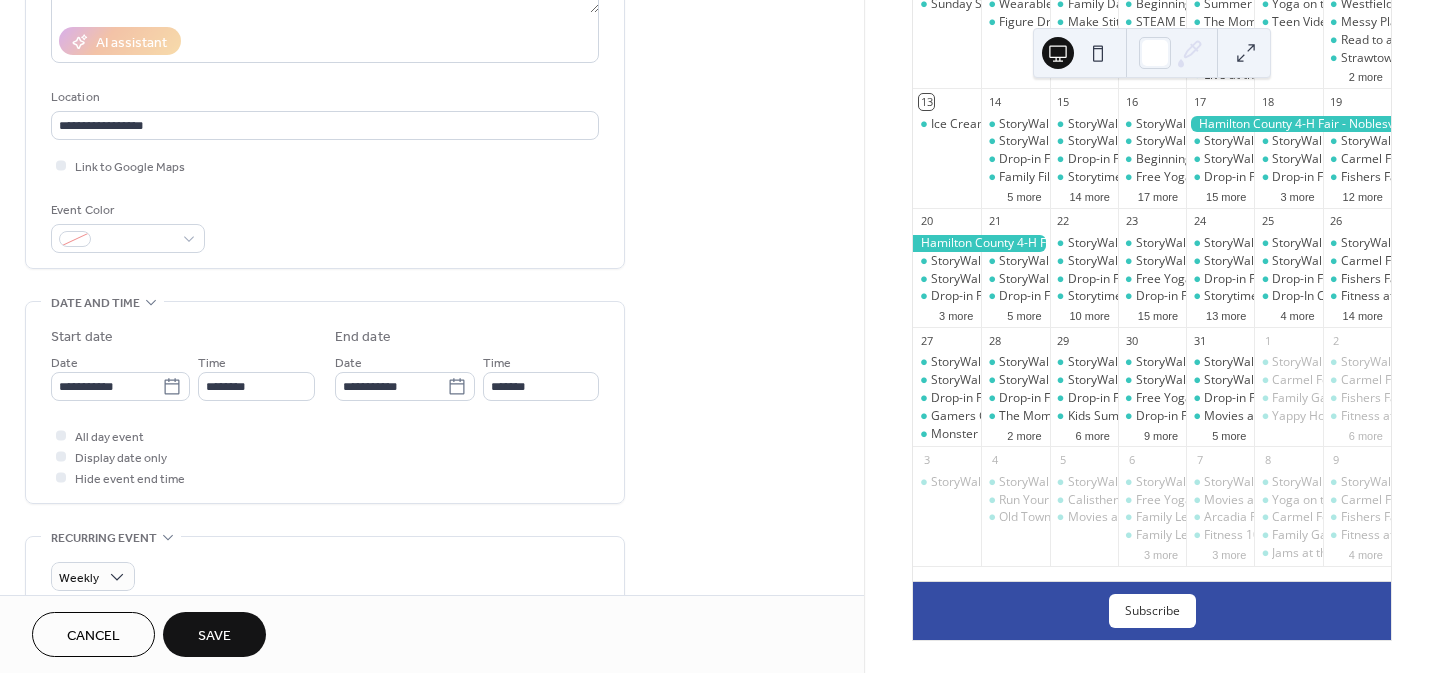 click on "Save" at bounding box center (214, 636) 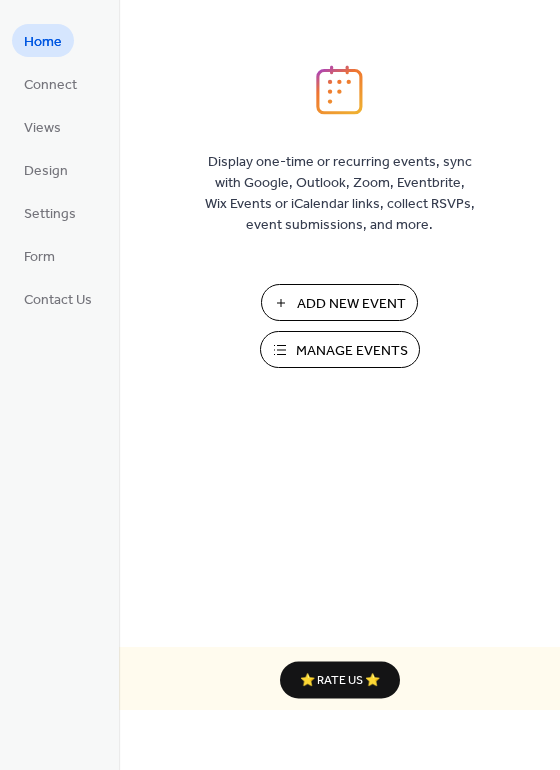 scroll, scrollTop: 0, scrollLeft: 0, axis: both 